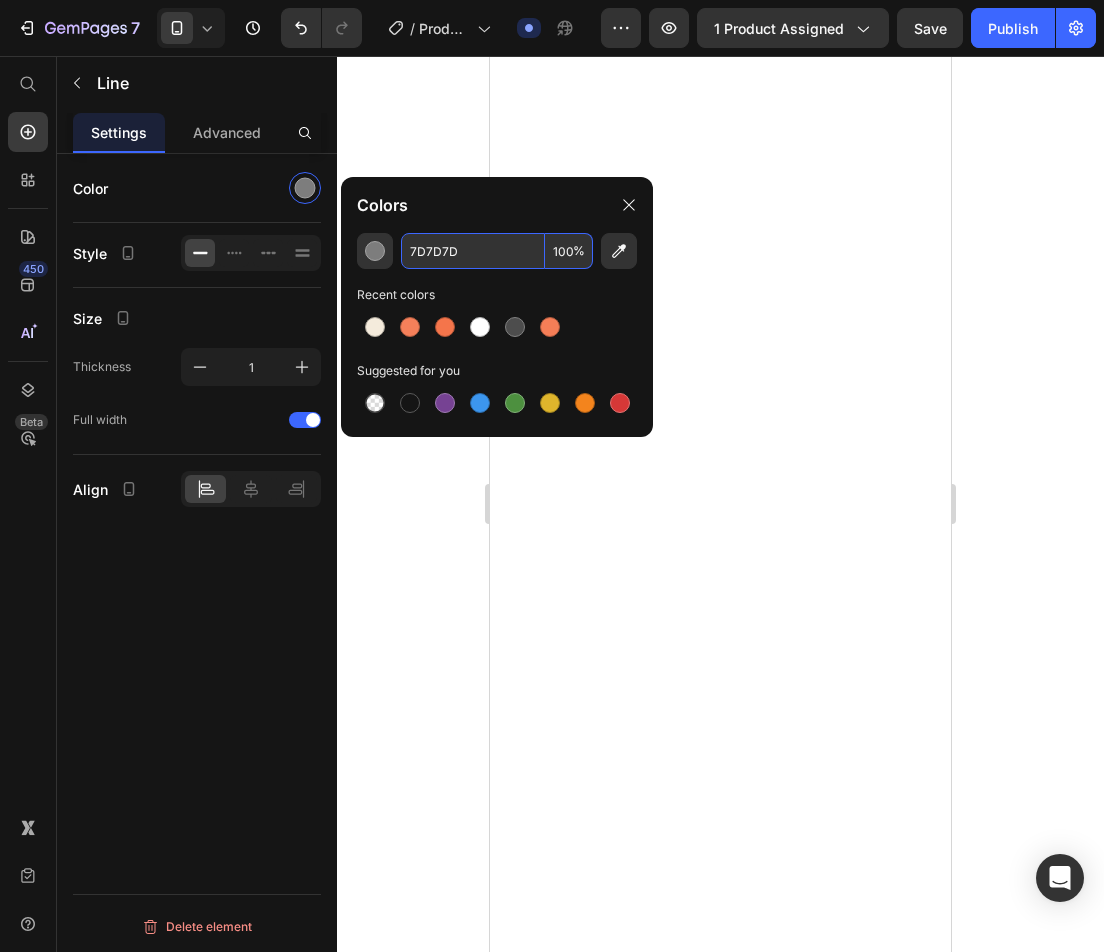 scroll, scrollTop: 0, scrollLeft: 0, axis: both 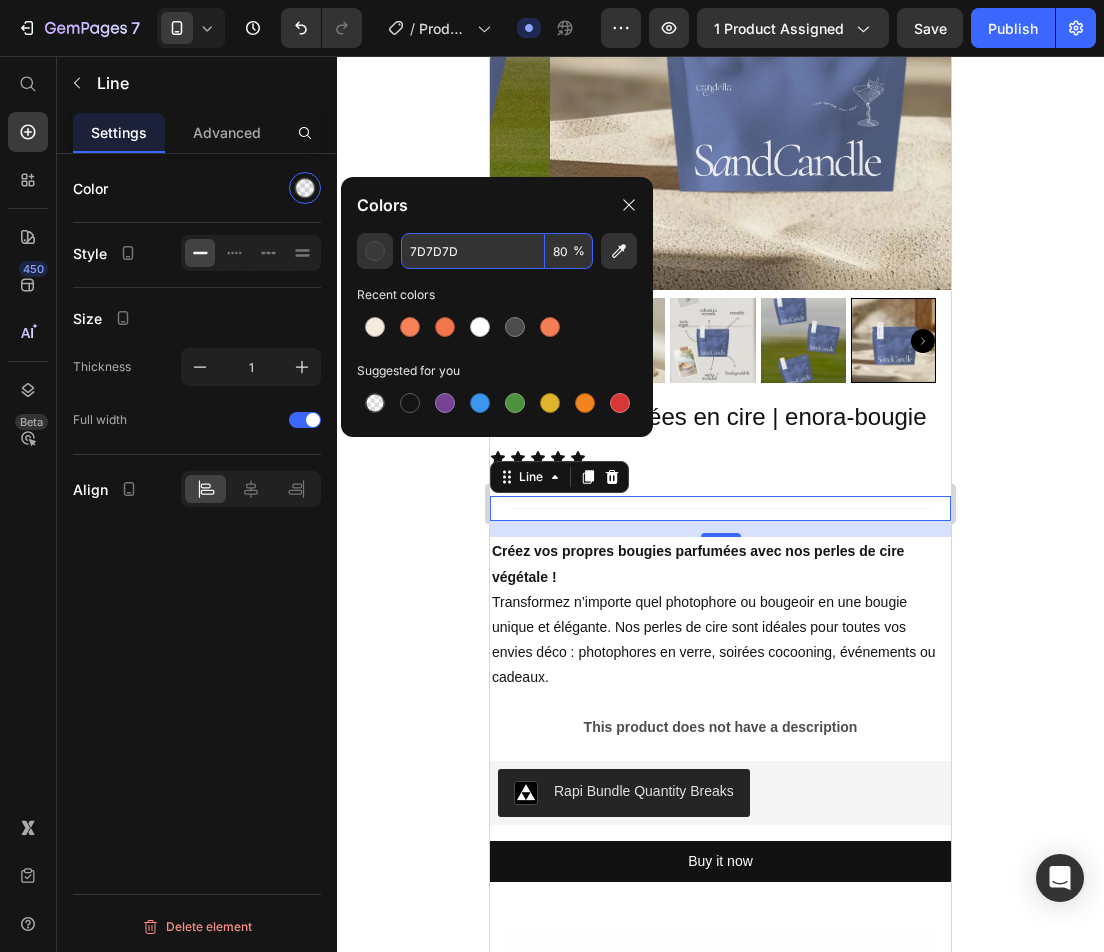 type on "80" 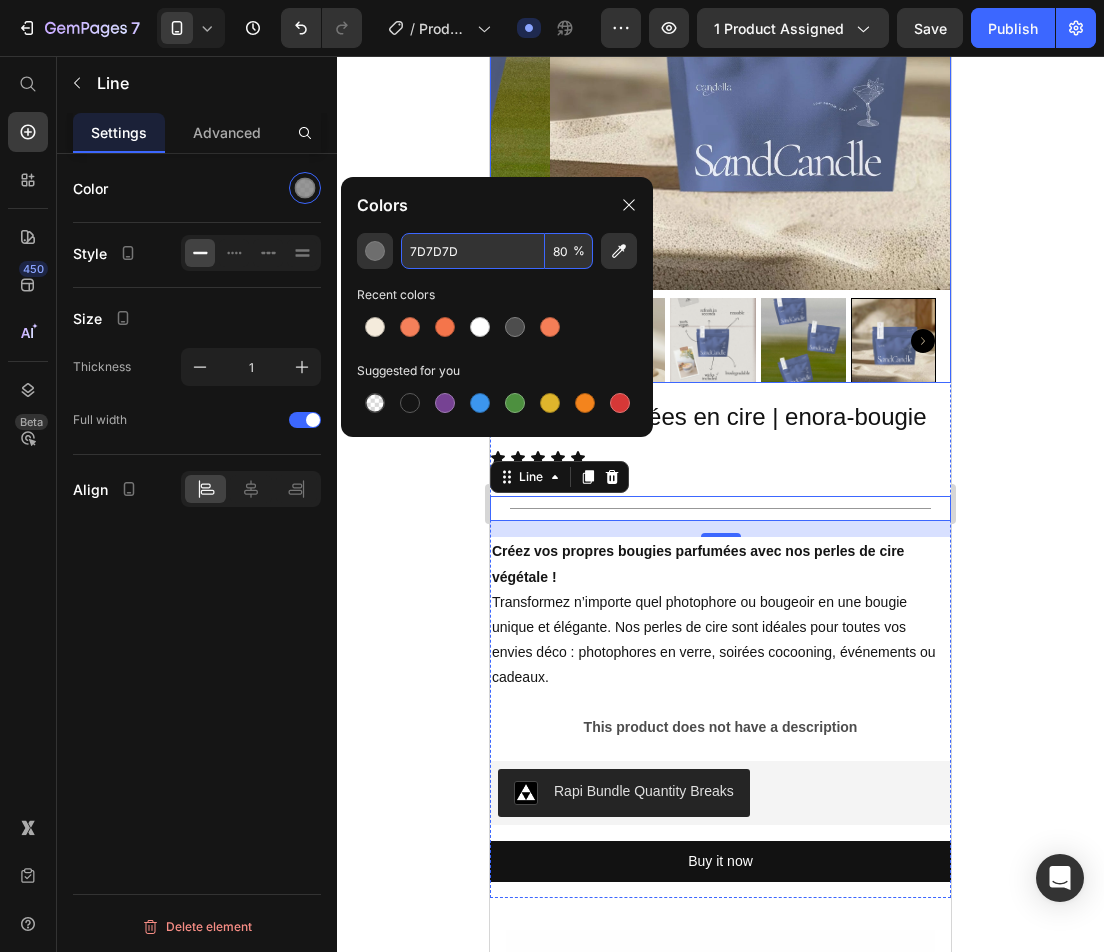 click 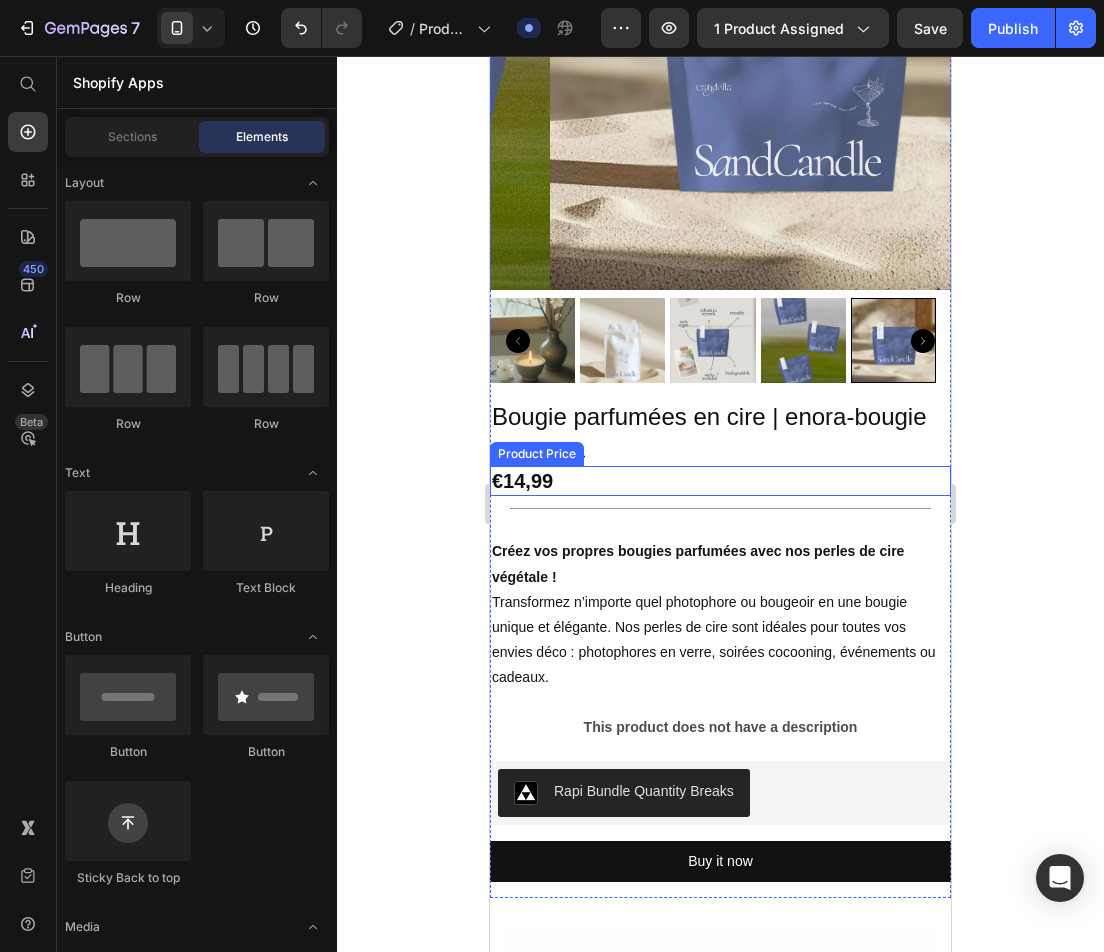 click on "Icon Icon Icon Icon Icon" at bounding box center [720, 458] 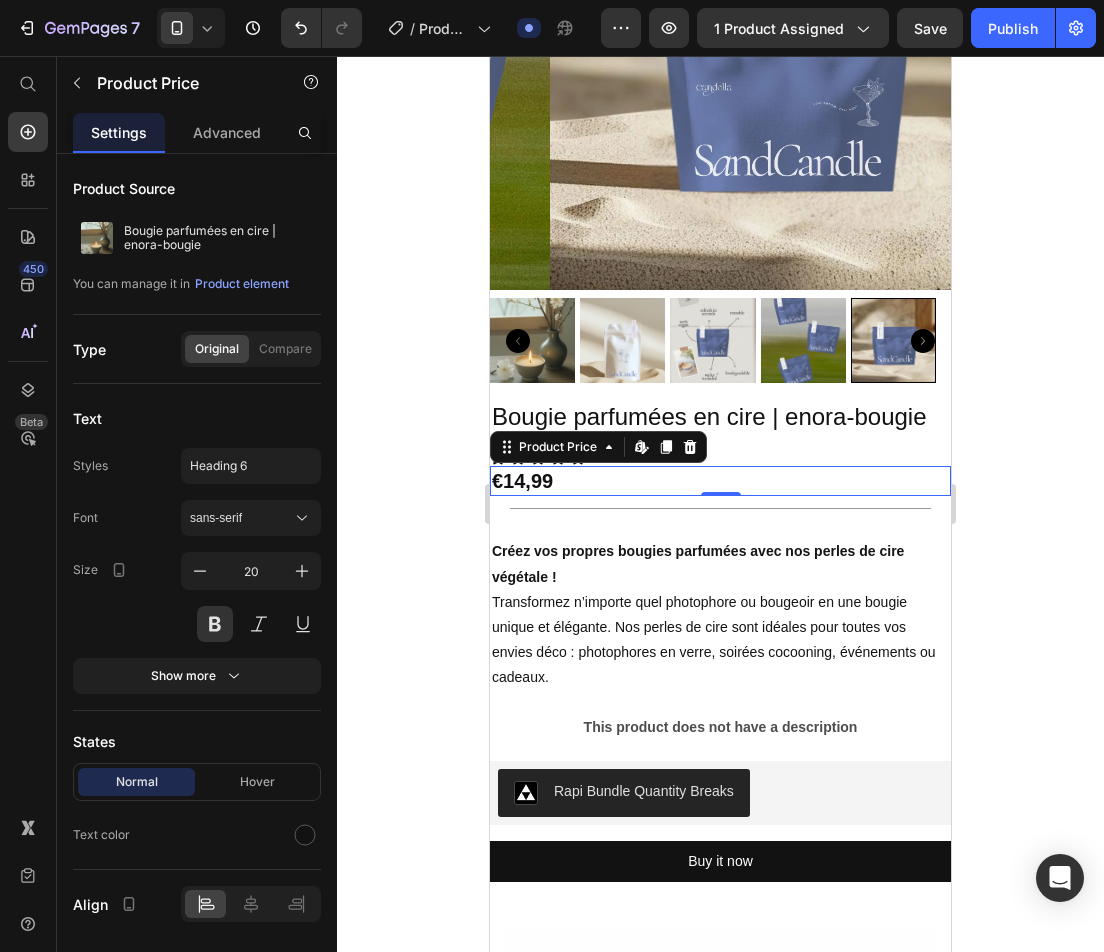 click on "€14,99" at bounding box center [720, 481] 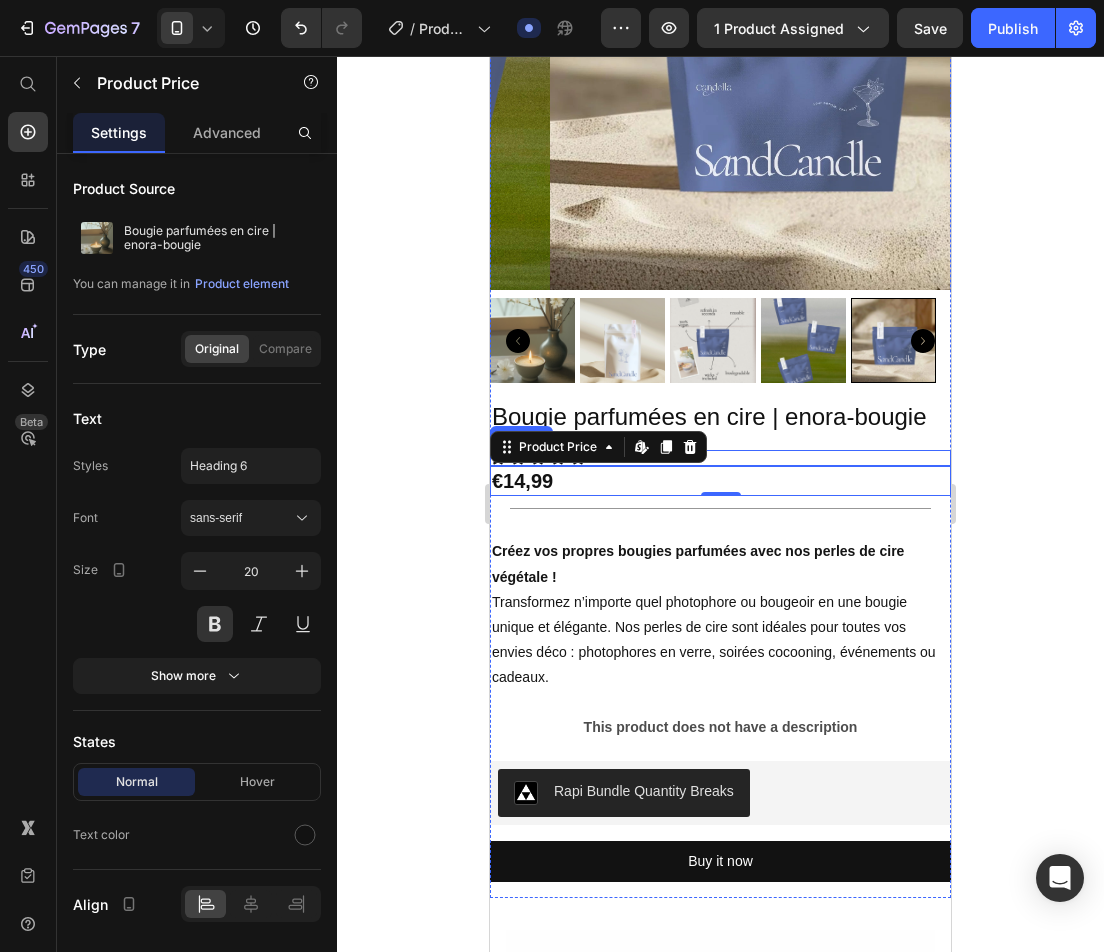 click on "Icon Icon Icon Icon Icon" at bounding box center [720, 458] 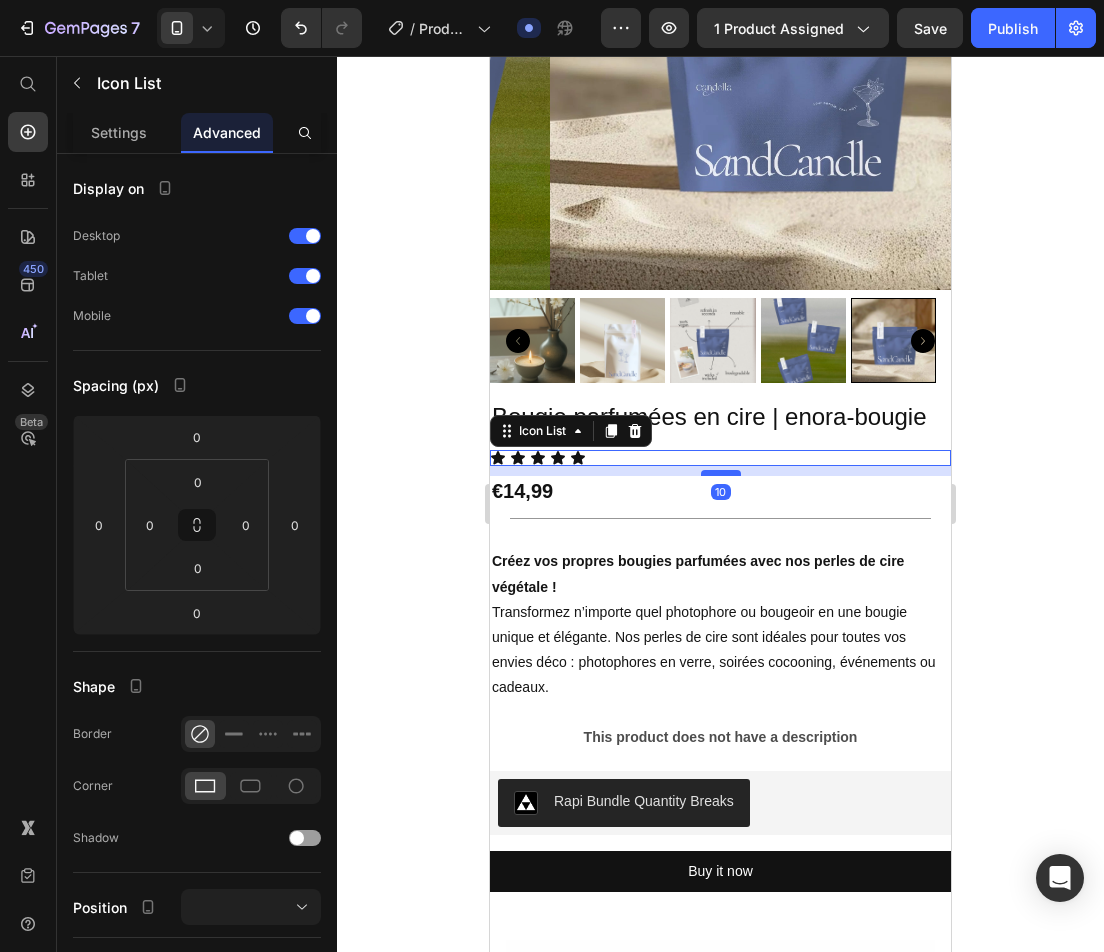 drag, startPoint x: 712, startPoint y: 450, endPoint x: 1513, endPoint y: 864, distance: 901.66345 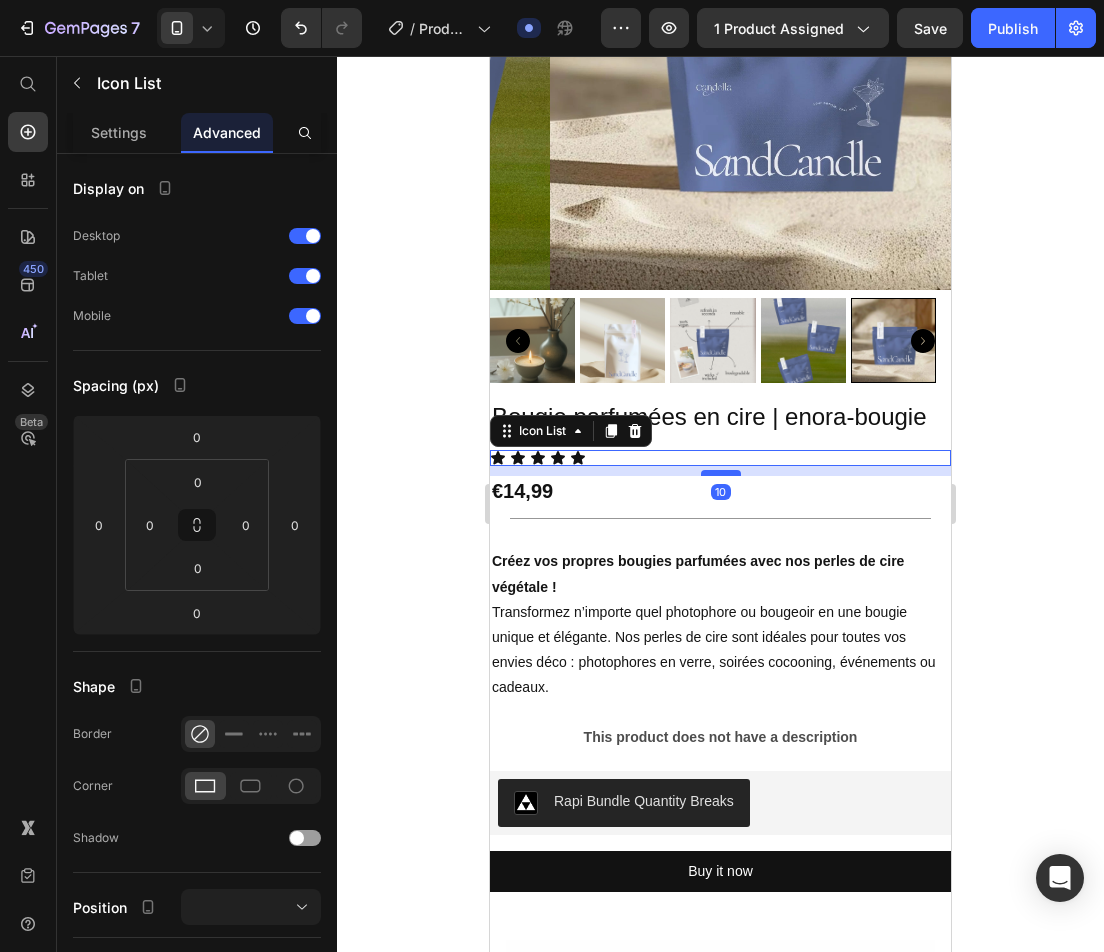 click at bounding box center (721, 473) 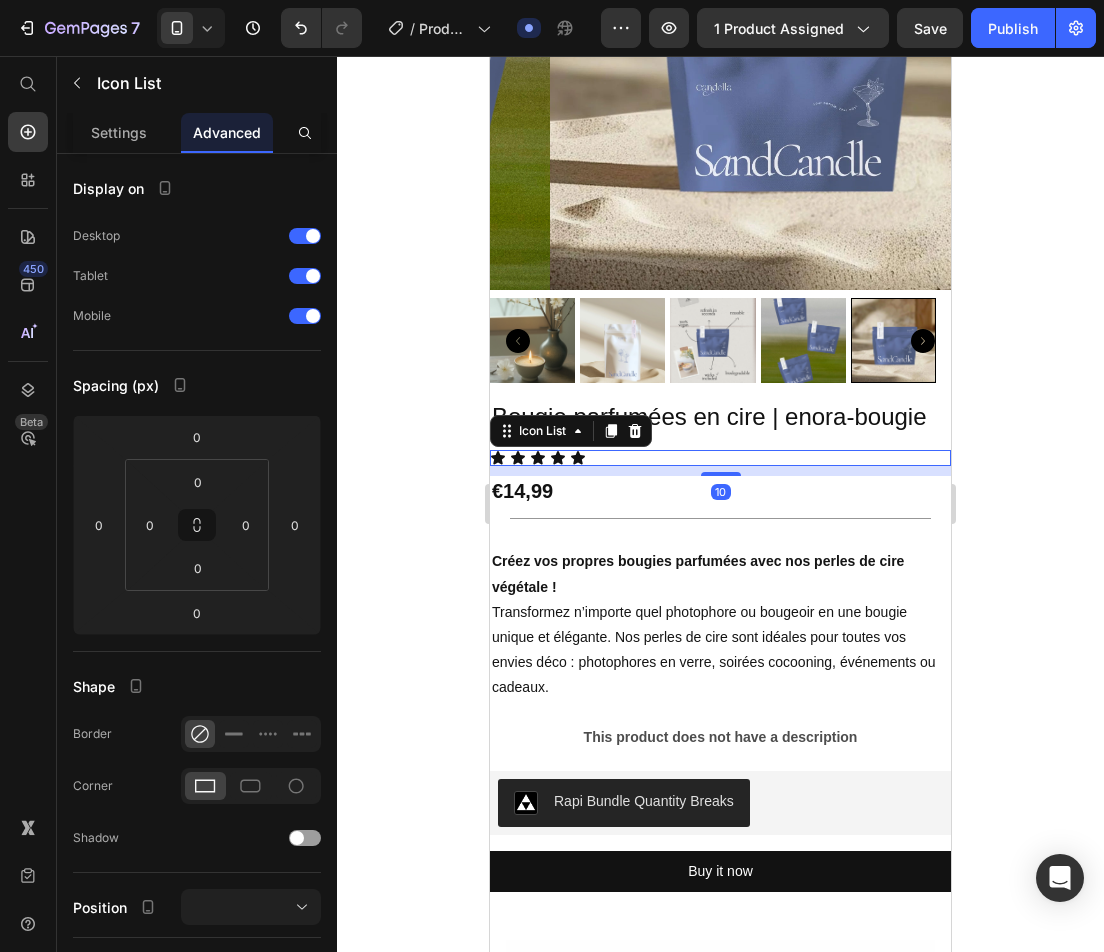 type on "10" 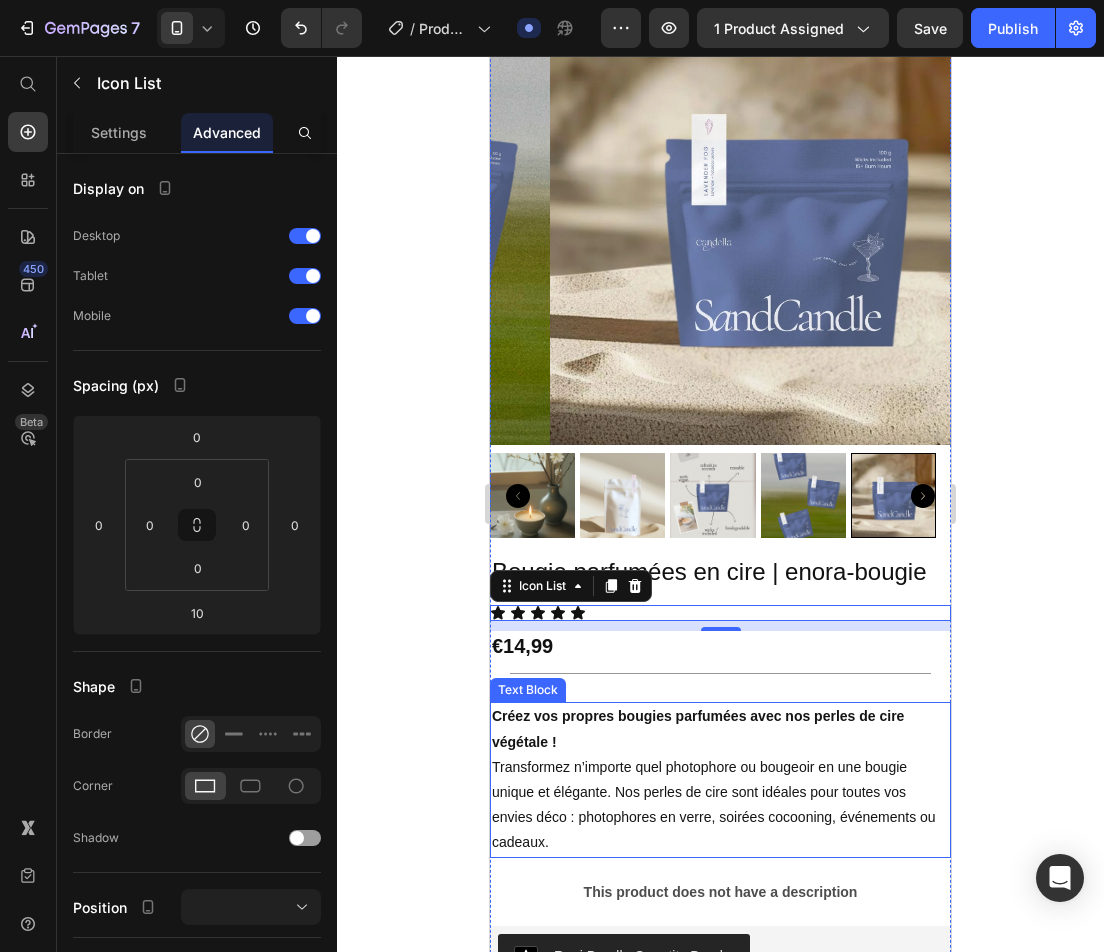 scroll, scrollTop: 0, scrollLeft: 0, axis: both 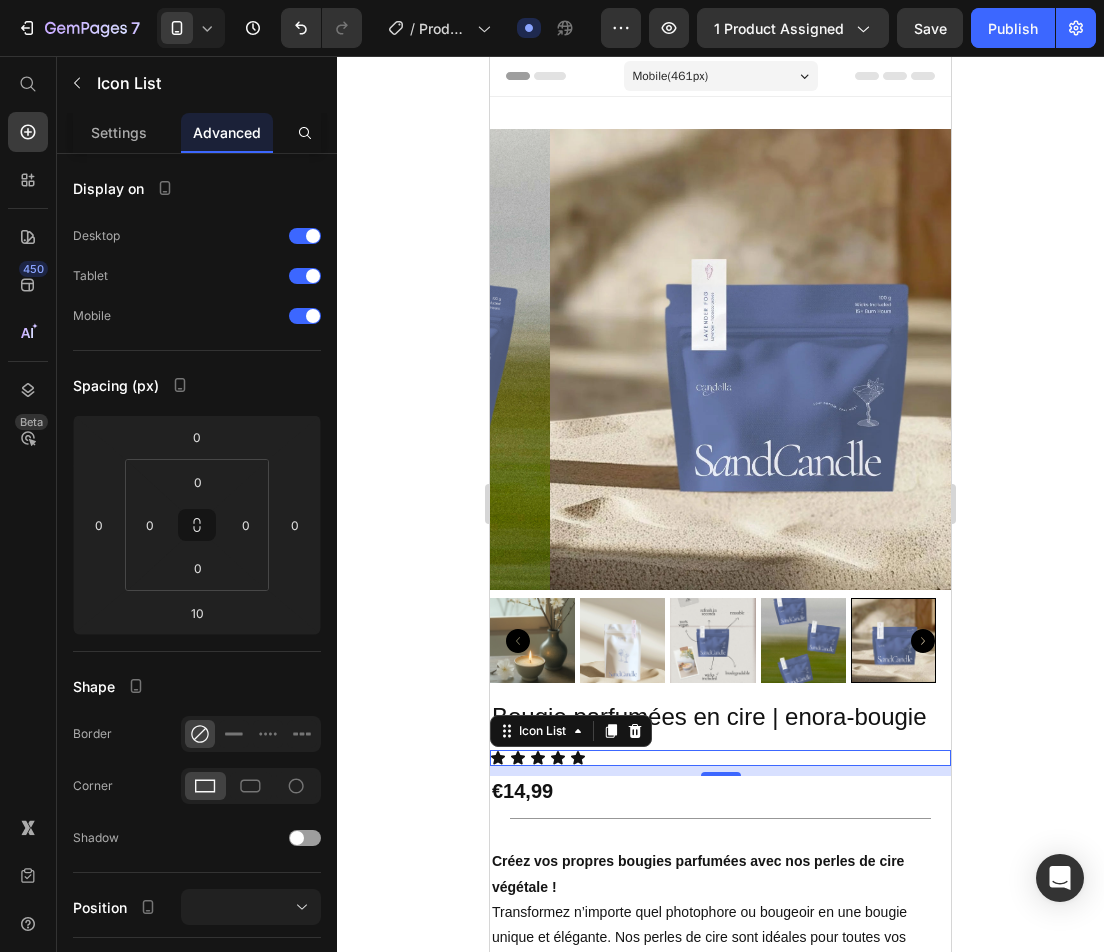 click 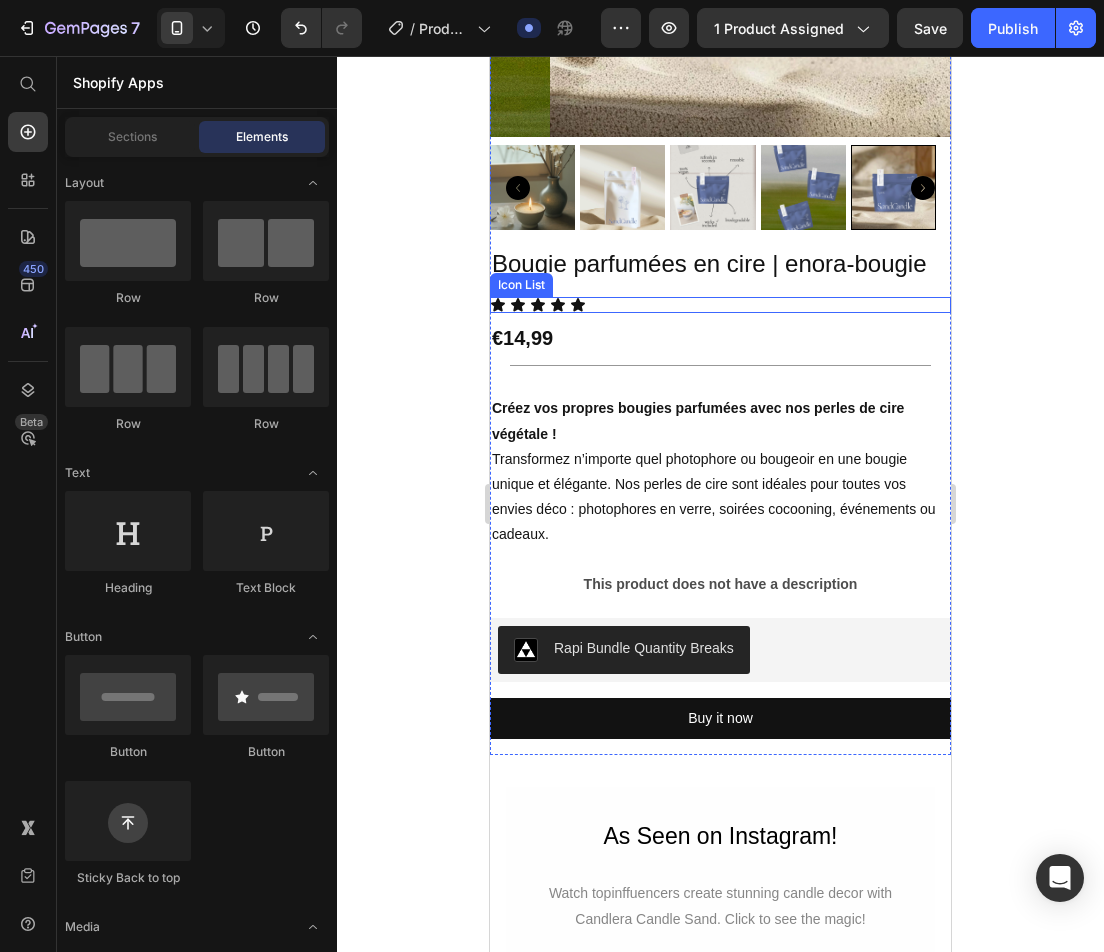 scroll, scrollTop: 500, scrollLeft: 0, axis: vertical 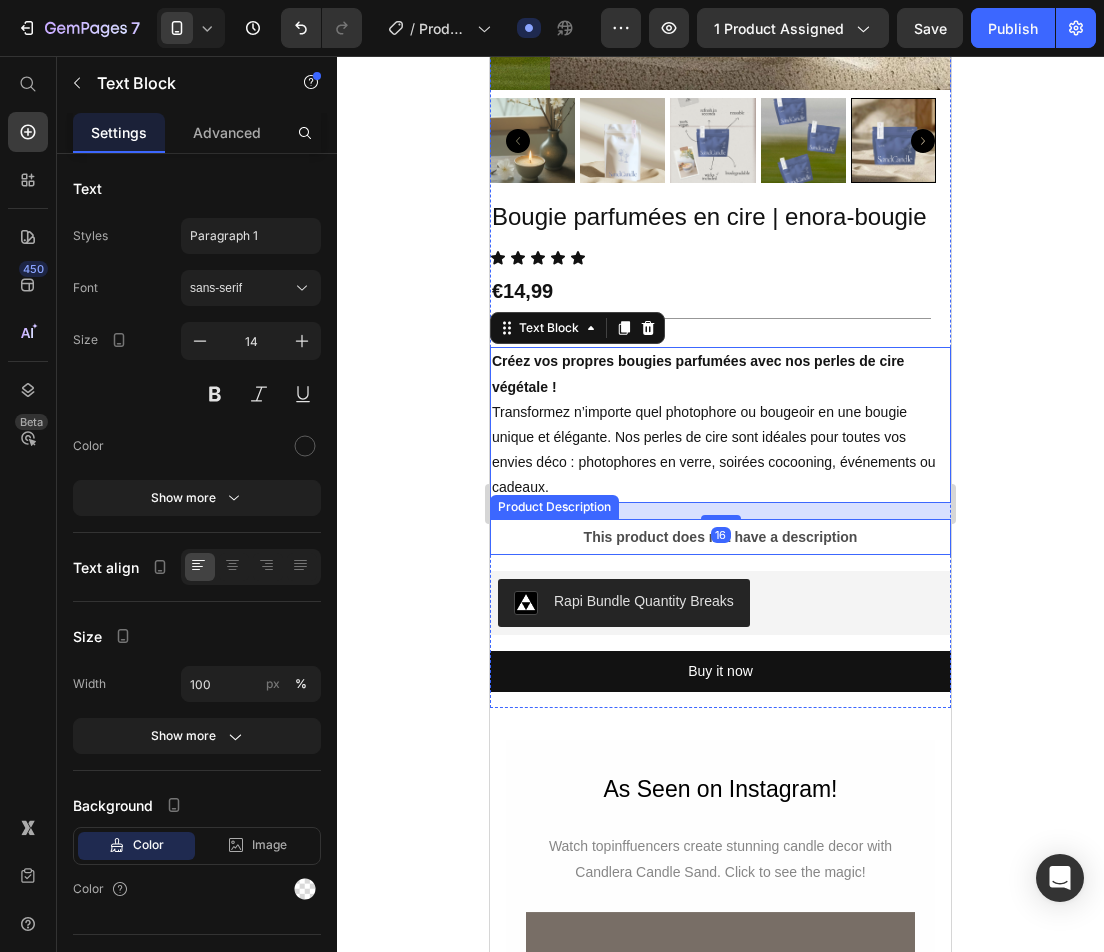 click on "This product does not have a description" at bounding box center [720, 537] 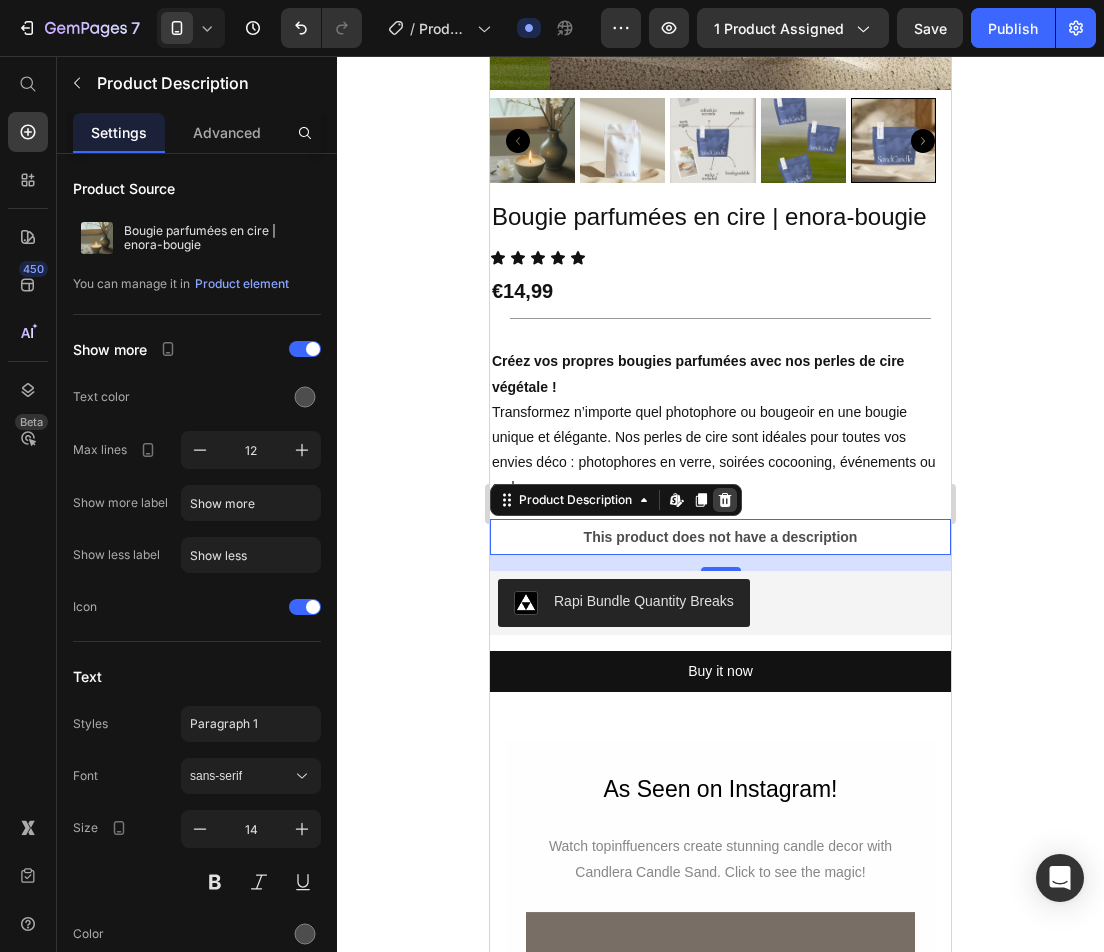 click 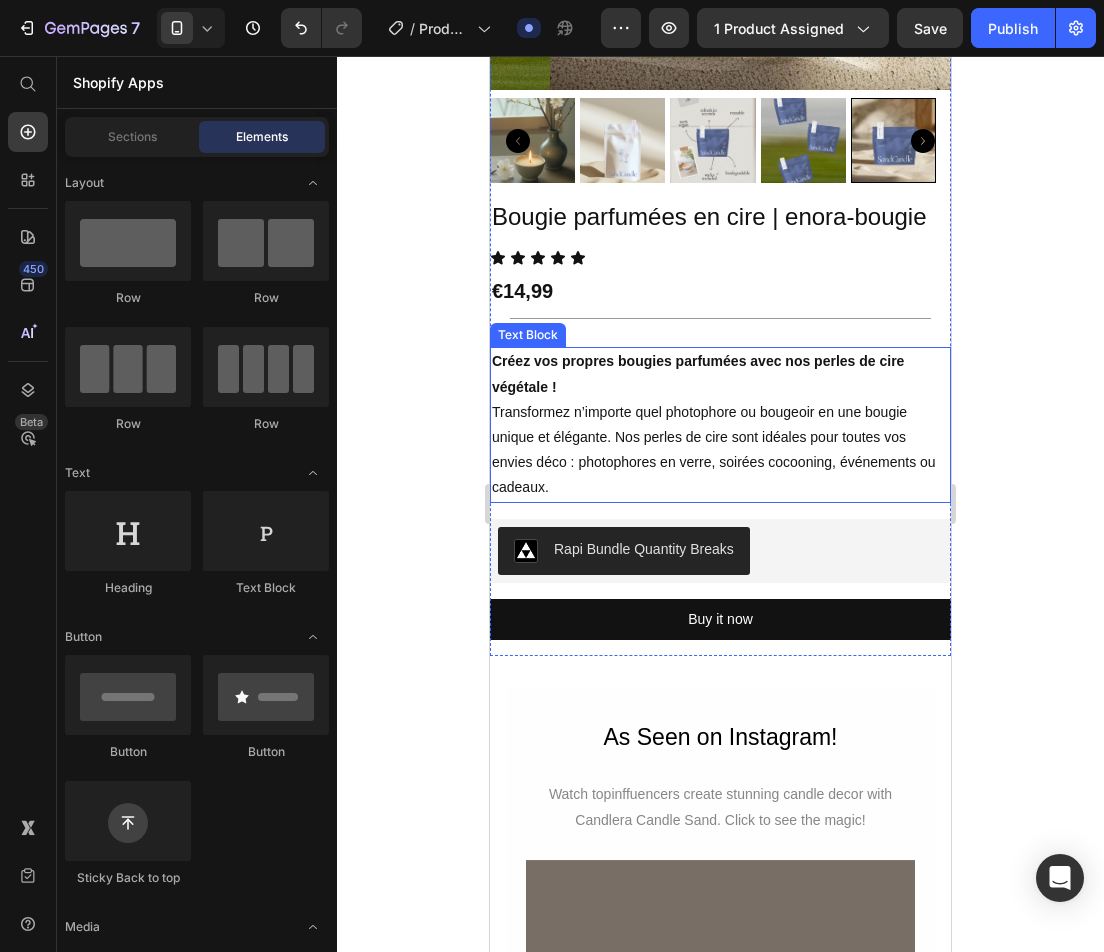click on "Créez vos propres bougies parfumées avec nos perles de cire végétale ! Transformez n’importe quel photophore ou bougeoir en une bougie unique et élégante. Nos perles de cire sont idéales pour toutes vos envies déco : photophores en verre, soirées cocooning, événements ou cadeaux." at bounding box center (720, 424) 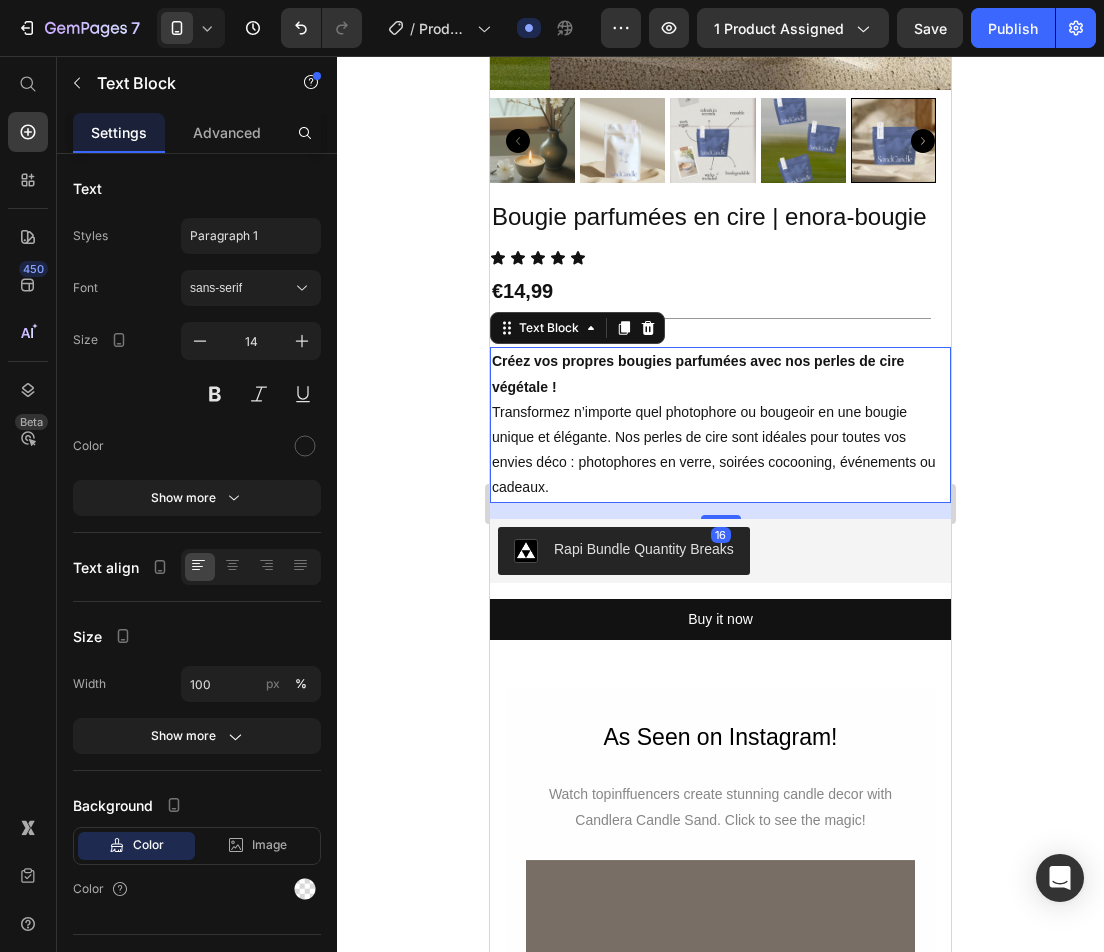 click 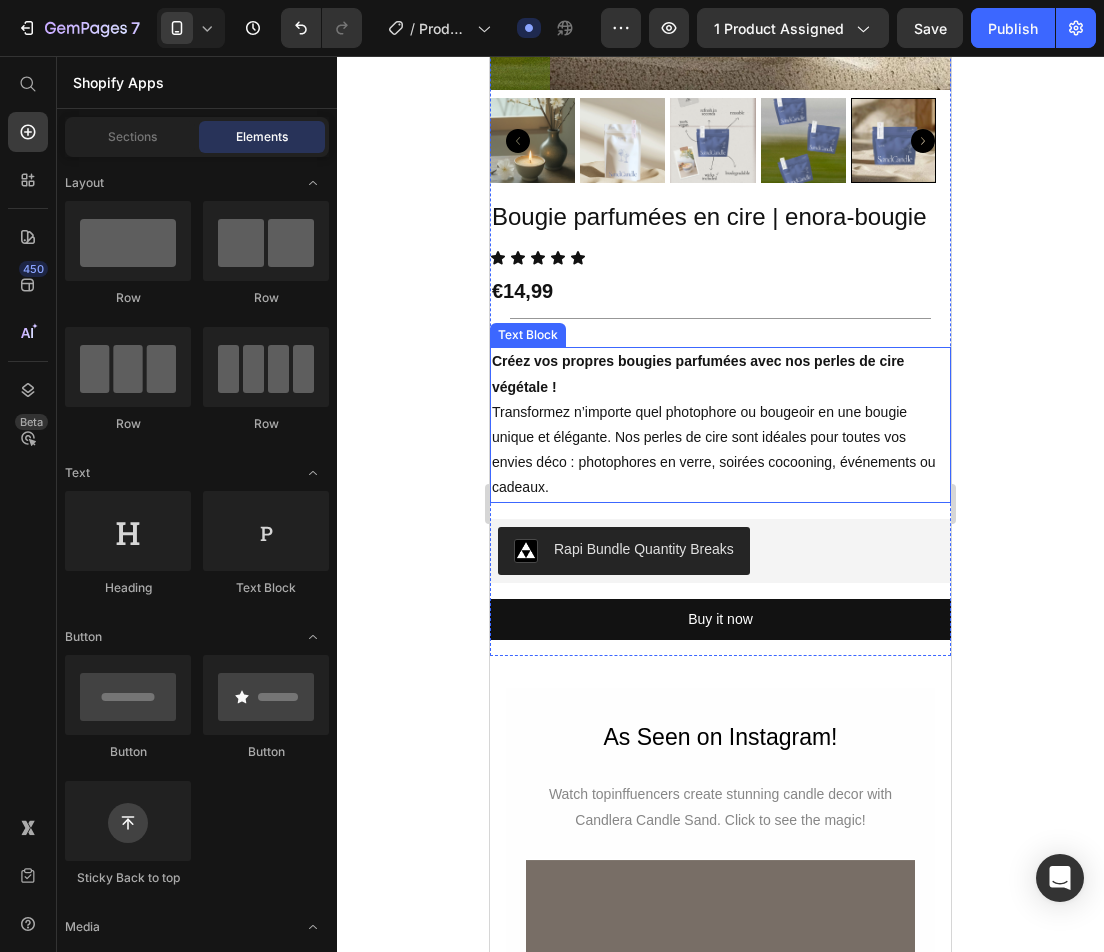 click on "Créez vos propres bougies parfumées avec nos perles de cire végétale ! Transformez n’importe quel photophore ou bougeoir en une bougie unique et élégante. Nos perles de cire sont idéales pour toutes vos envies déco : photophores en verre, soirées cocooning, événements ou cadeaux." at bounding box center [720, 424] 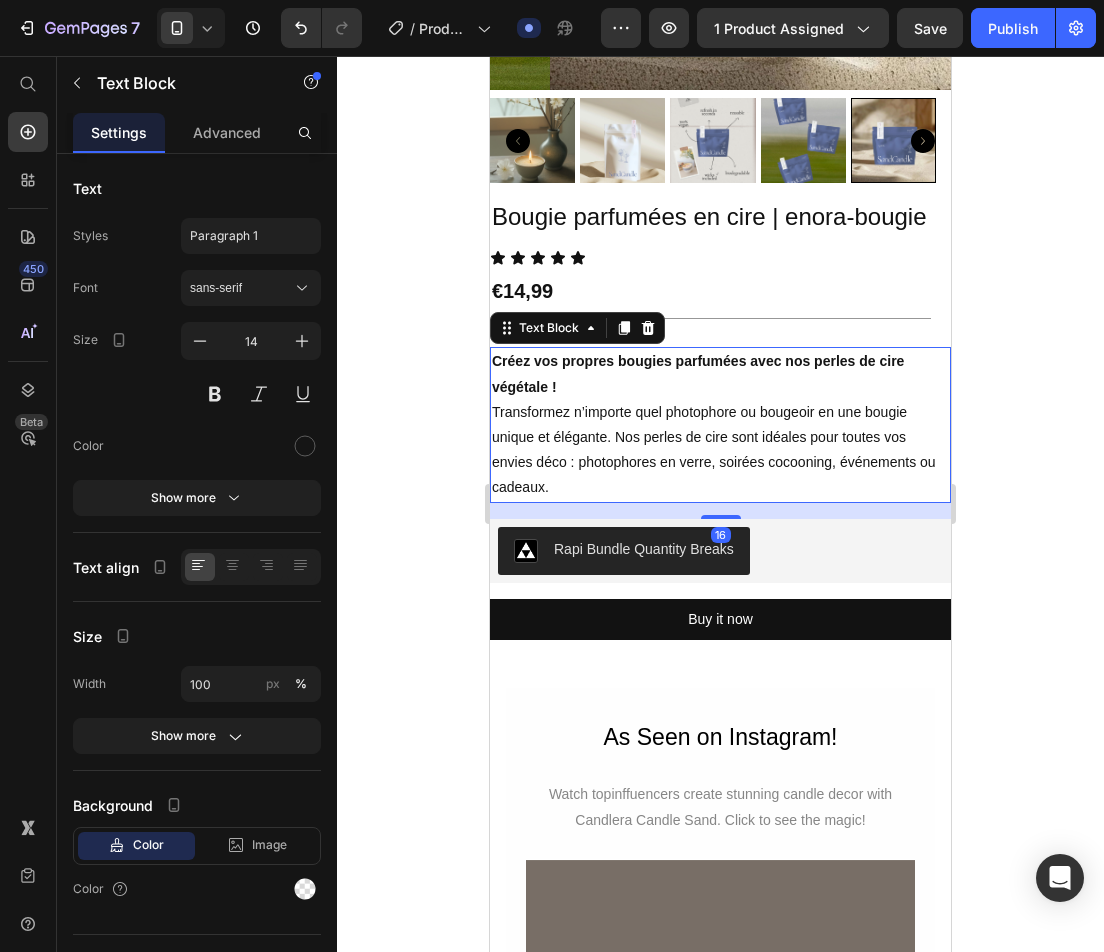 drag, startPoint x: 1021, startPoint y: 354, endPoint x: 1097, endPoint y: 383, distance: 81.34495 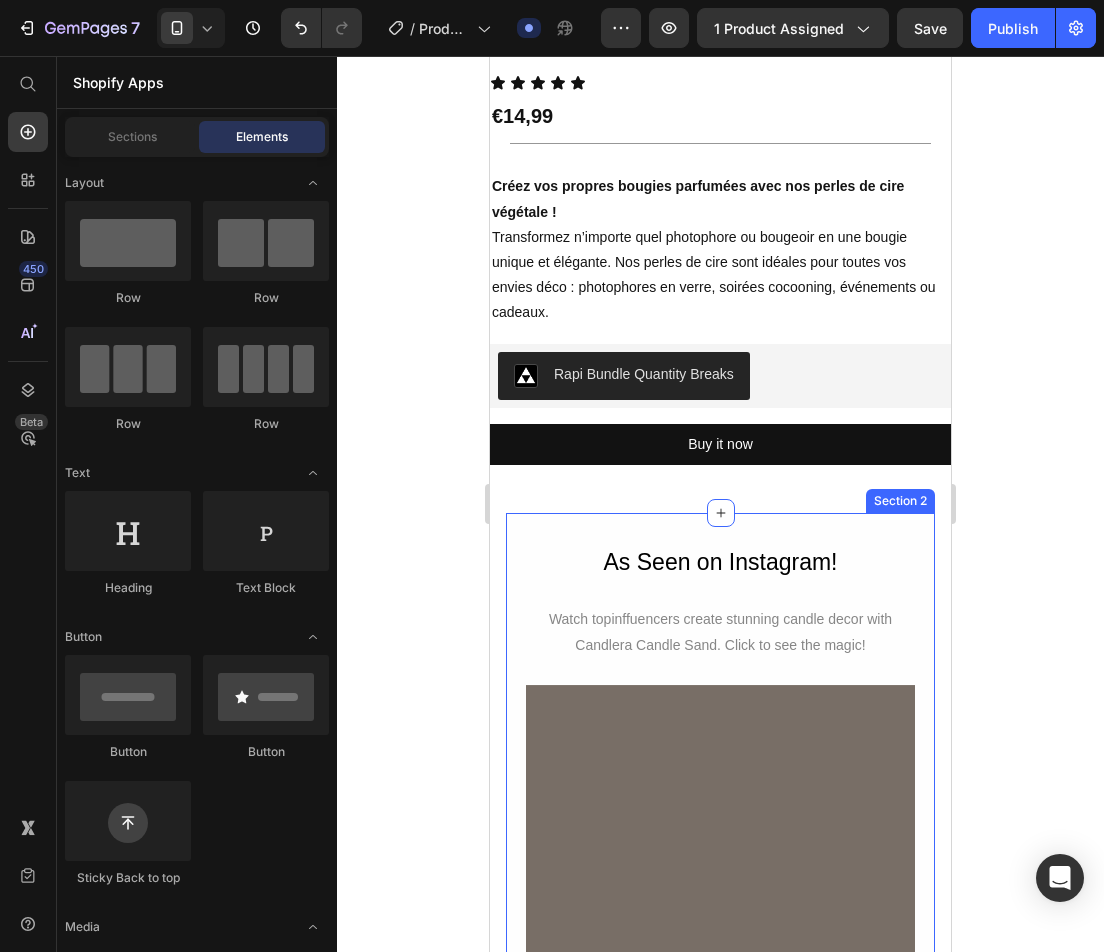 scroll, scrollTop: 700, scrollLeft: 0, axis: vertical 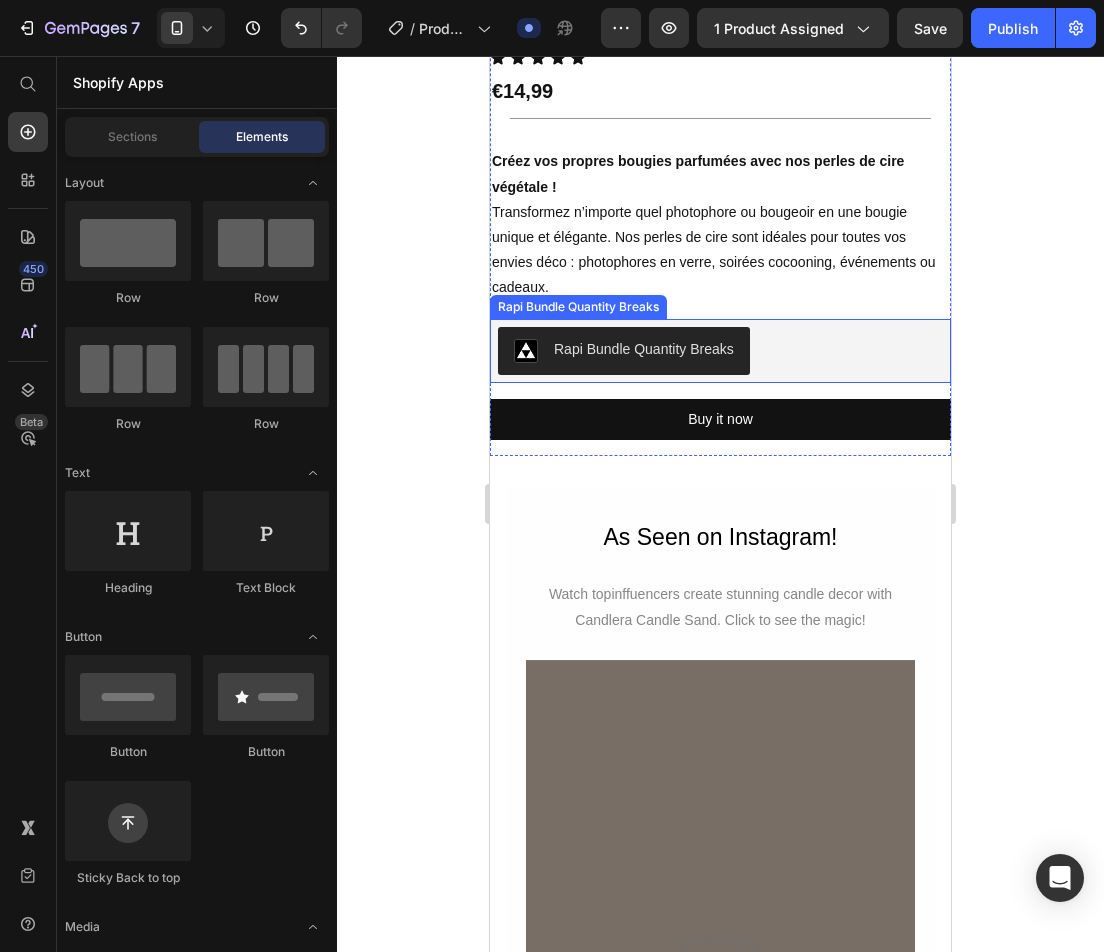 click on "Rapi Bundle Quantity Breaks" at bounding box center (720, 351) 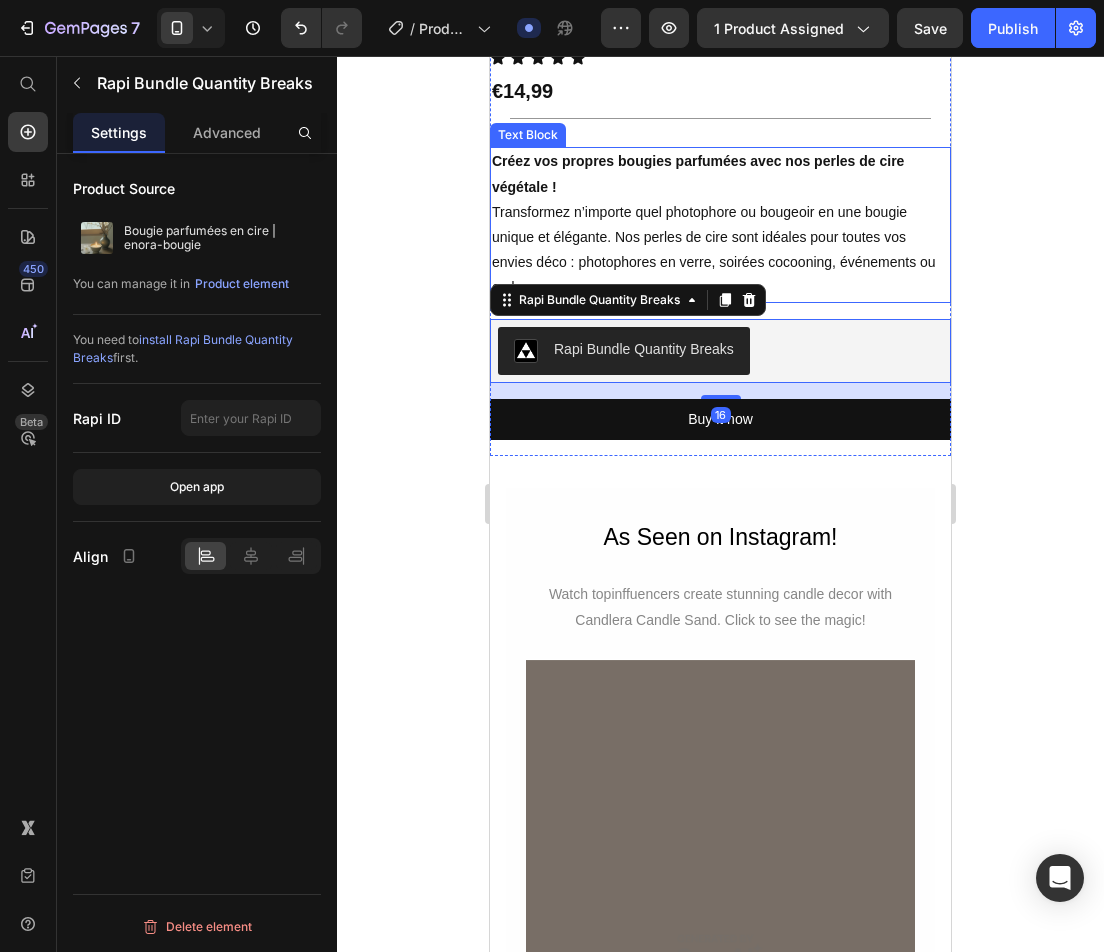 click on "Créez vos propres bougies parfumées avec nos perles de cire végétale ! Transformez n’importe quel photophore ou bougeoir en une bougie unique et élégante. Nos perles de cire sont idéales pour toutes vos envies déco : photophores en verre, soirées cocooning, événements ou cadeaux." at bounding box center (720, 224) 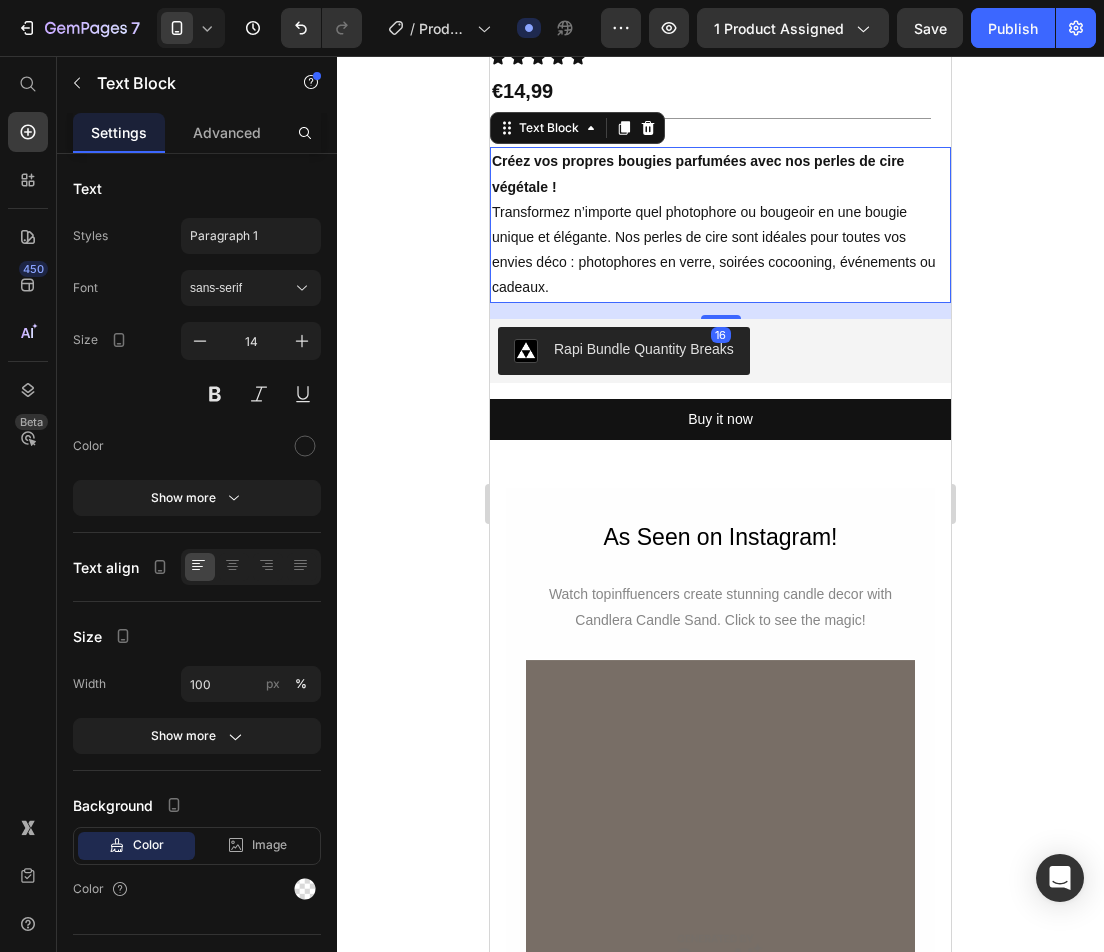 click 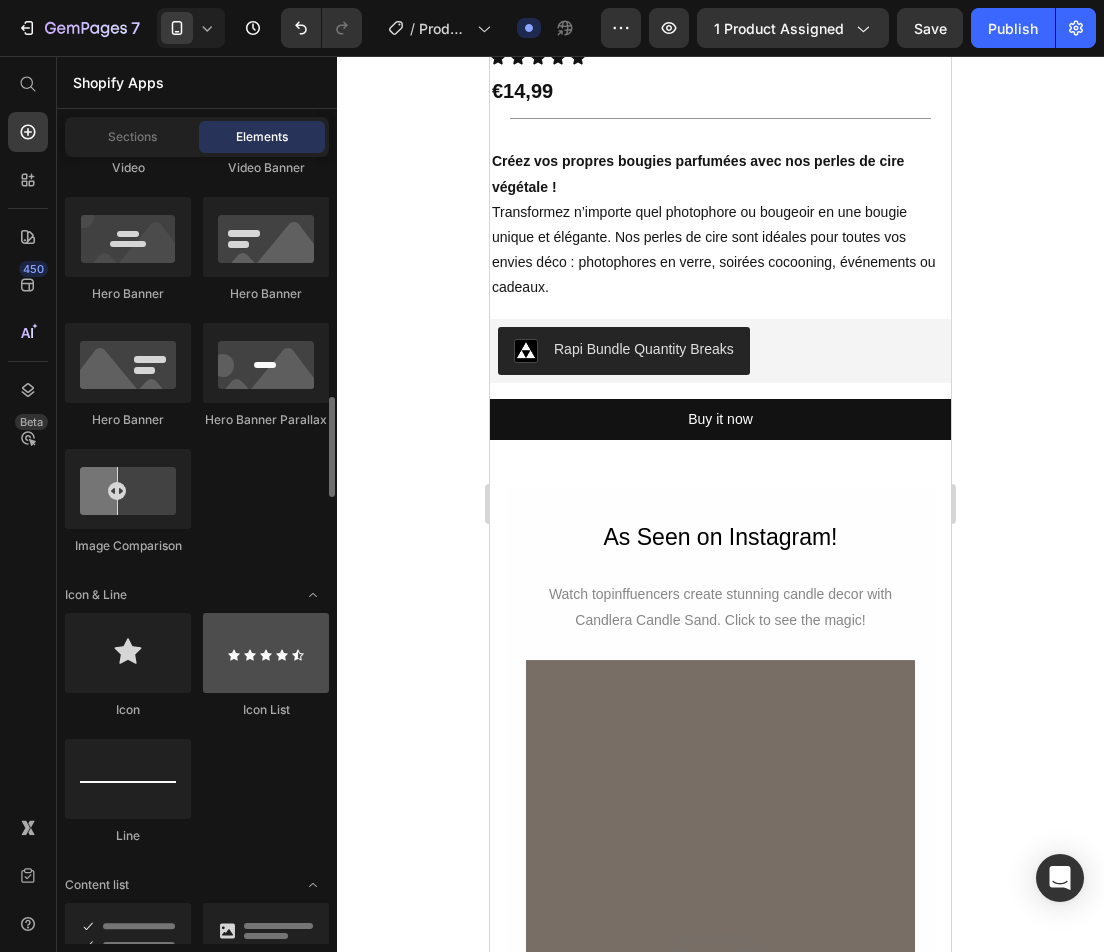 scroll, scrollTop: 1400, scrollLeft: 0, axis: vertical 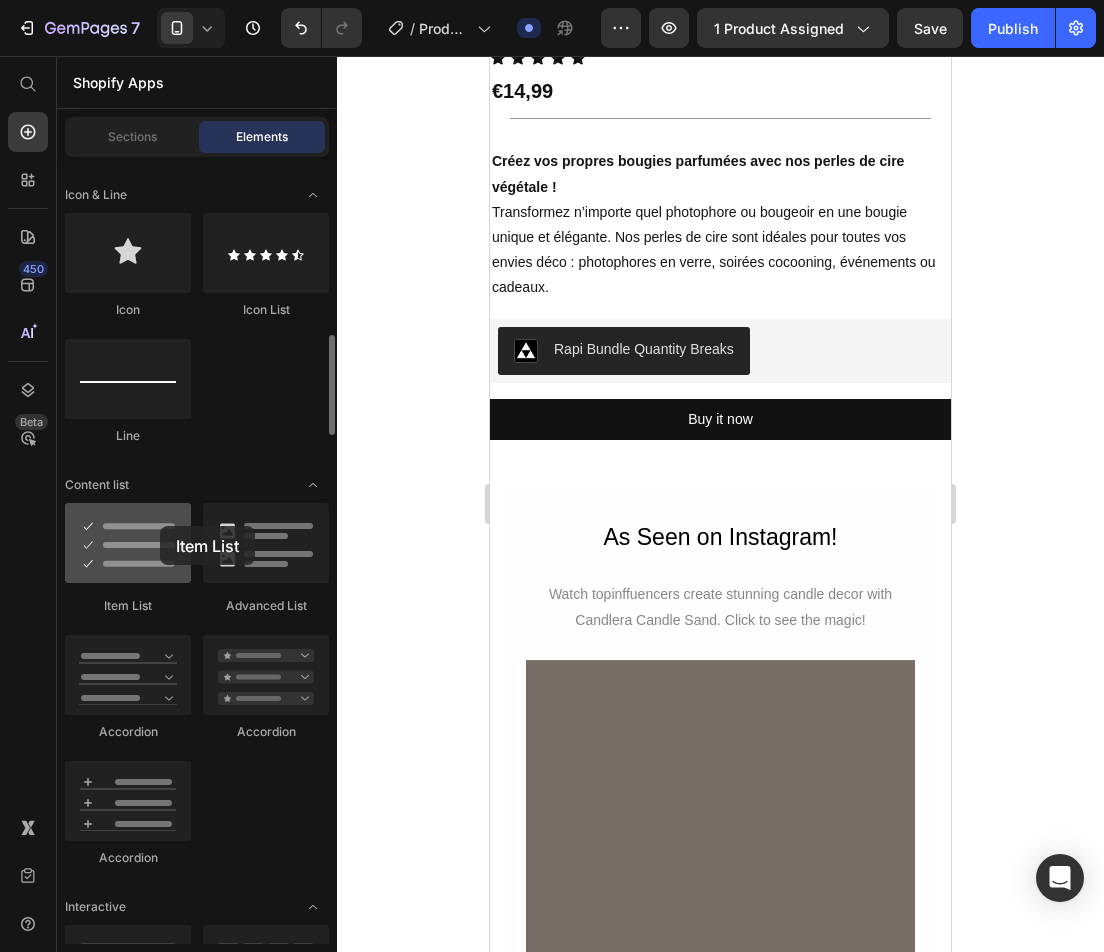 click at bounding box center (128, 543) 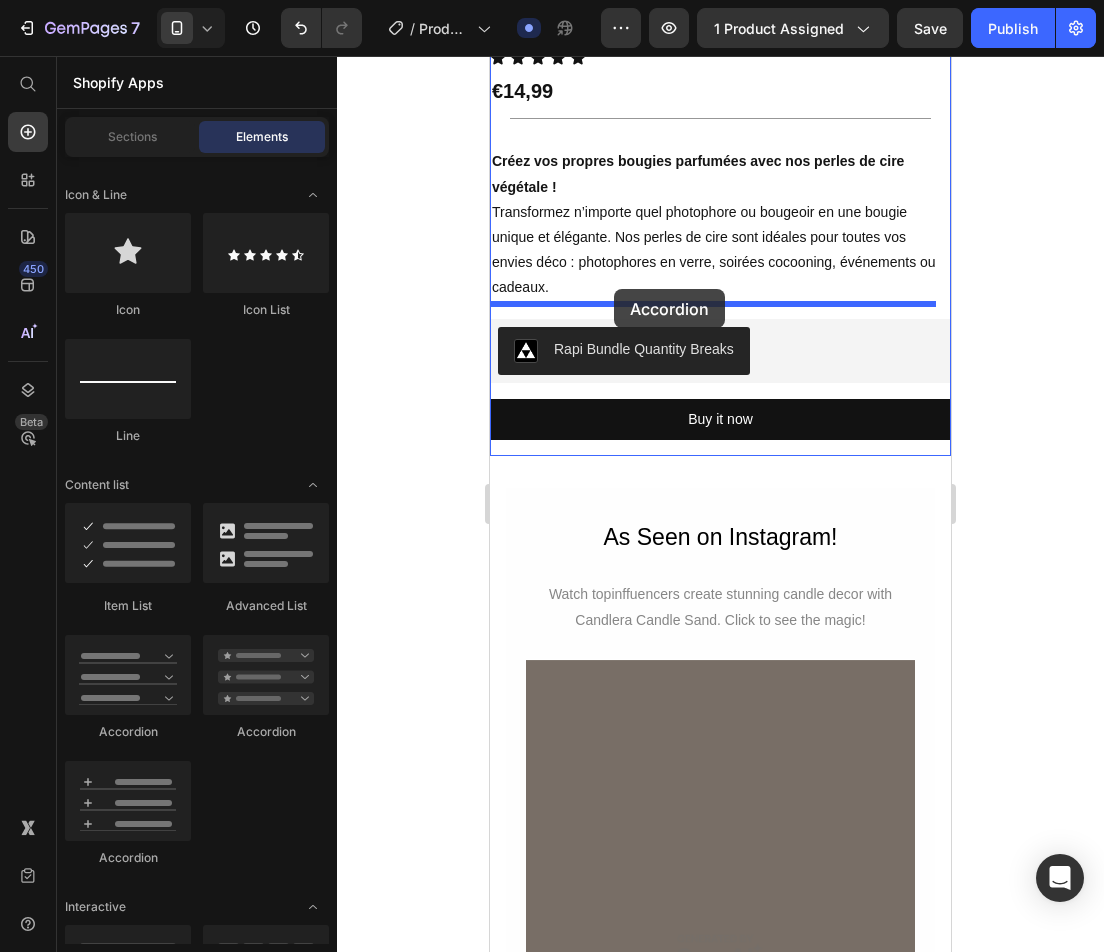 drag, startPoint x: 676, startPoint y: 696, endPoint x: 614, endPoint y: 289, distance: 411.69528 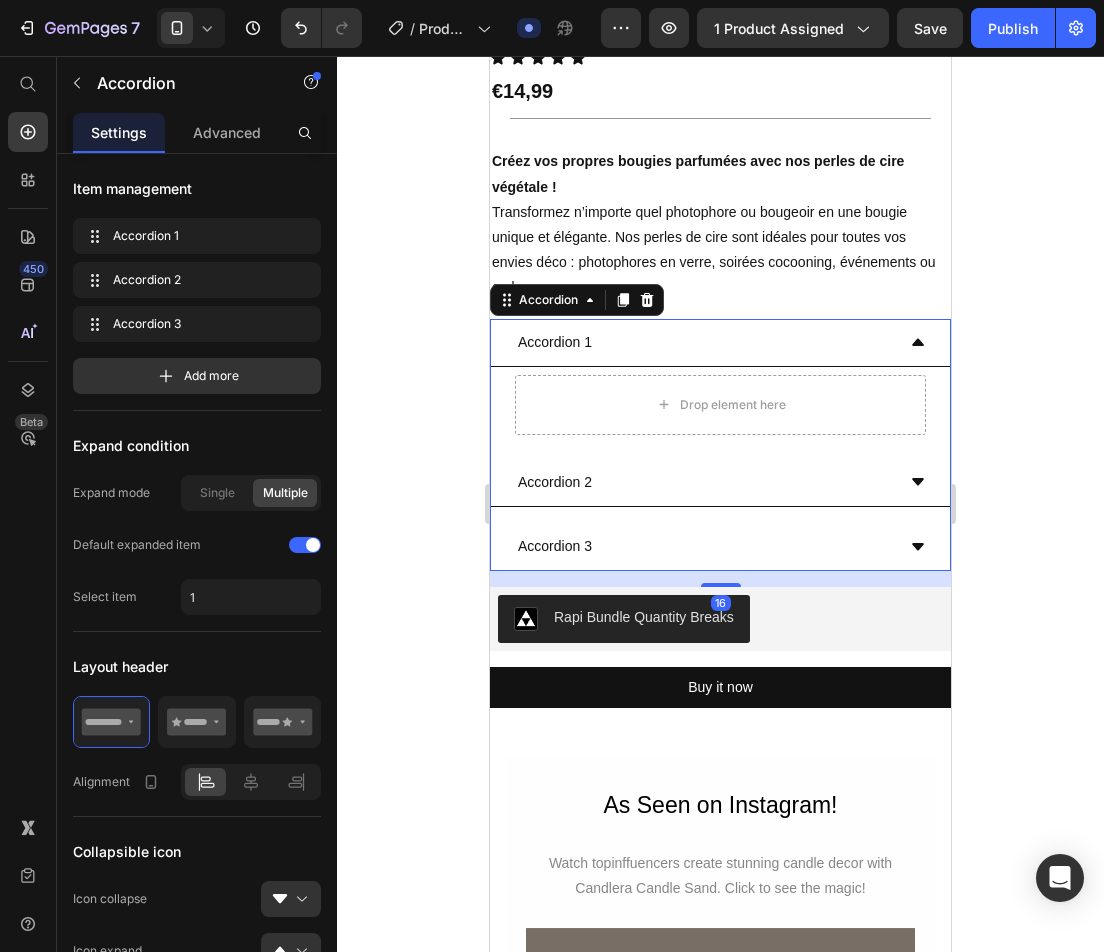 click 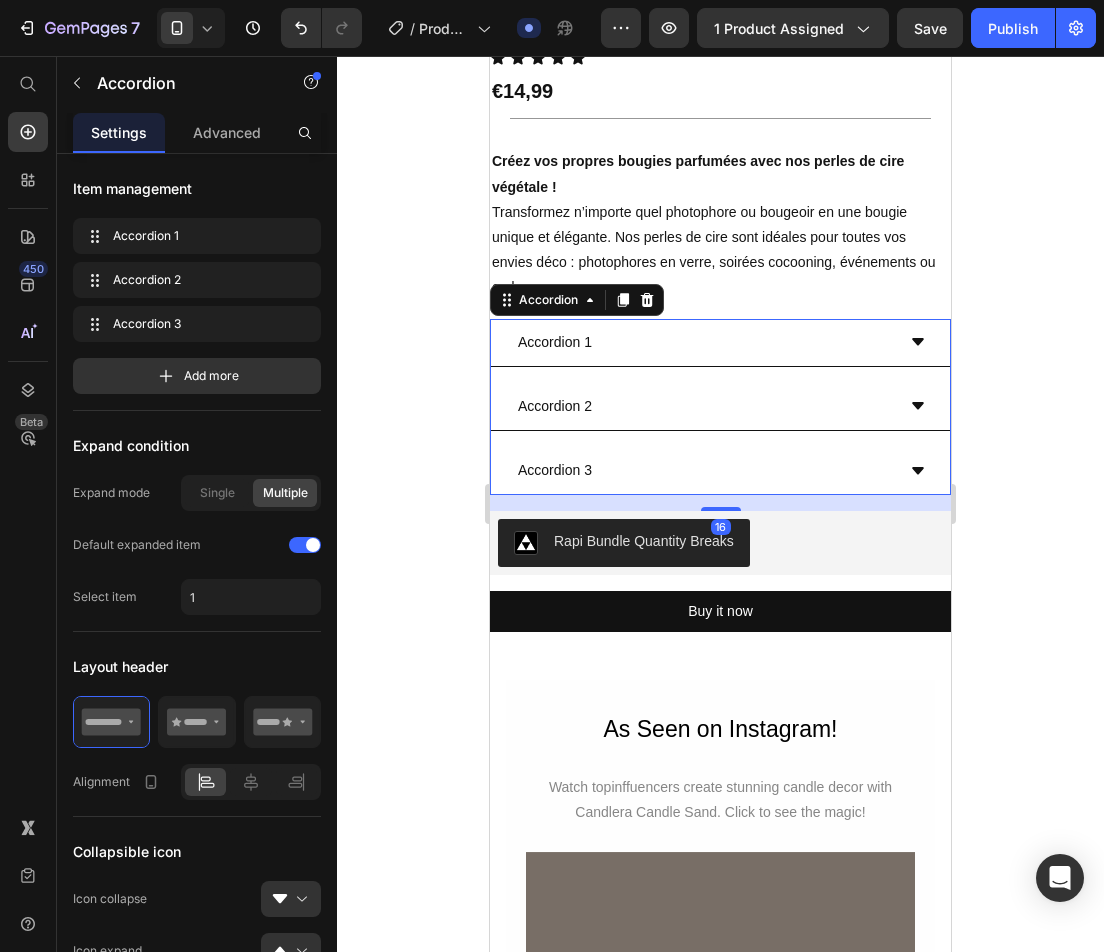 click 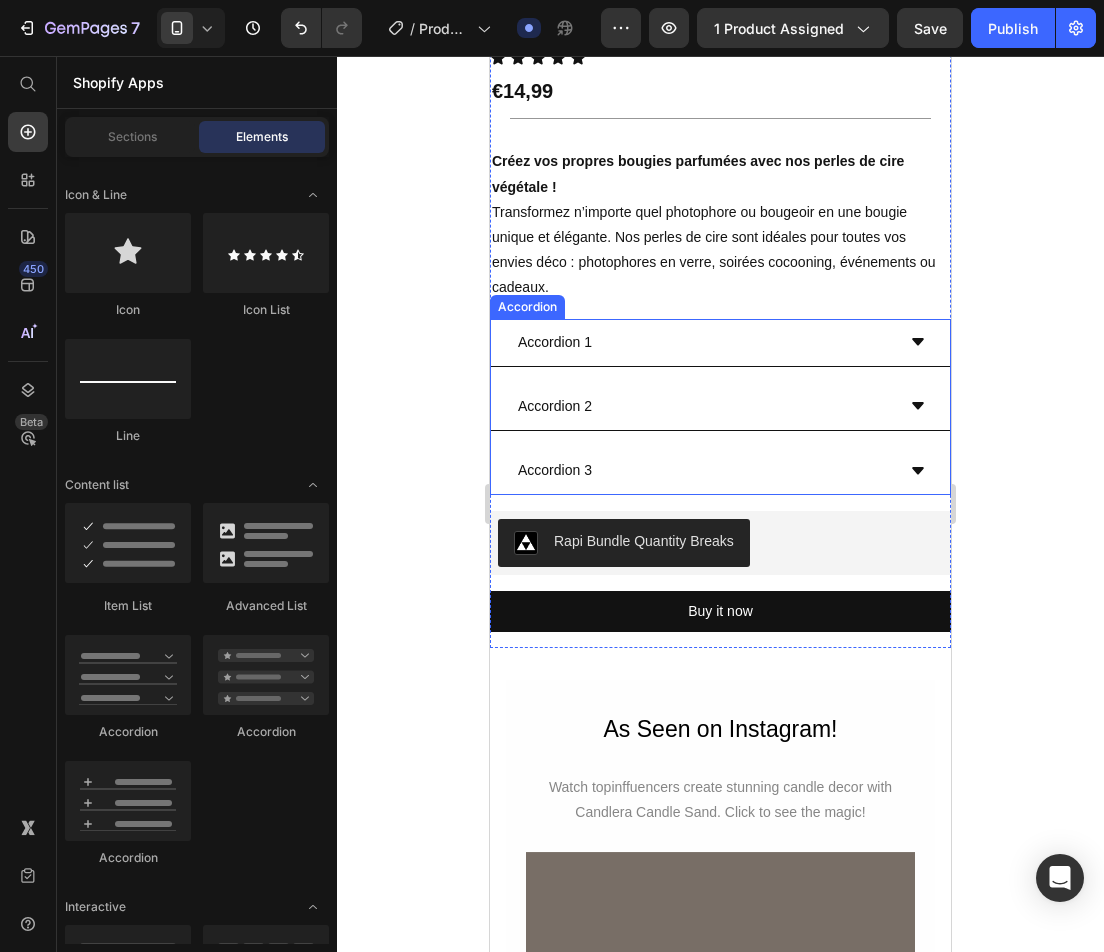 click on "Accordion 1" at bounding box center (704, 342) 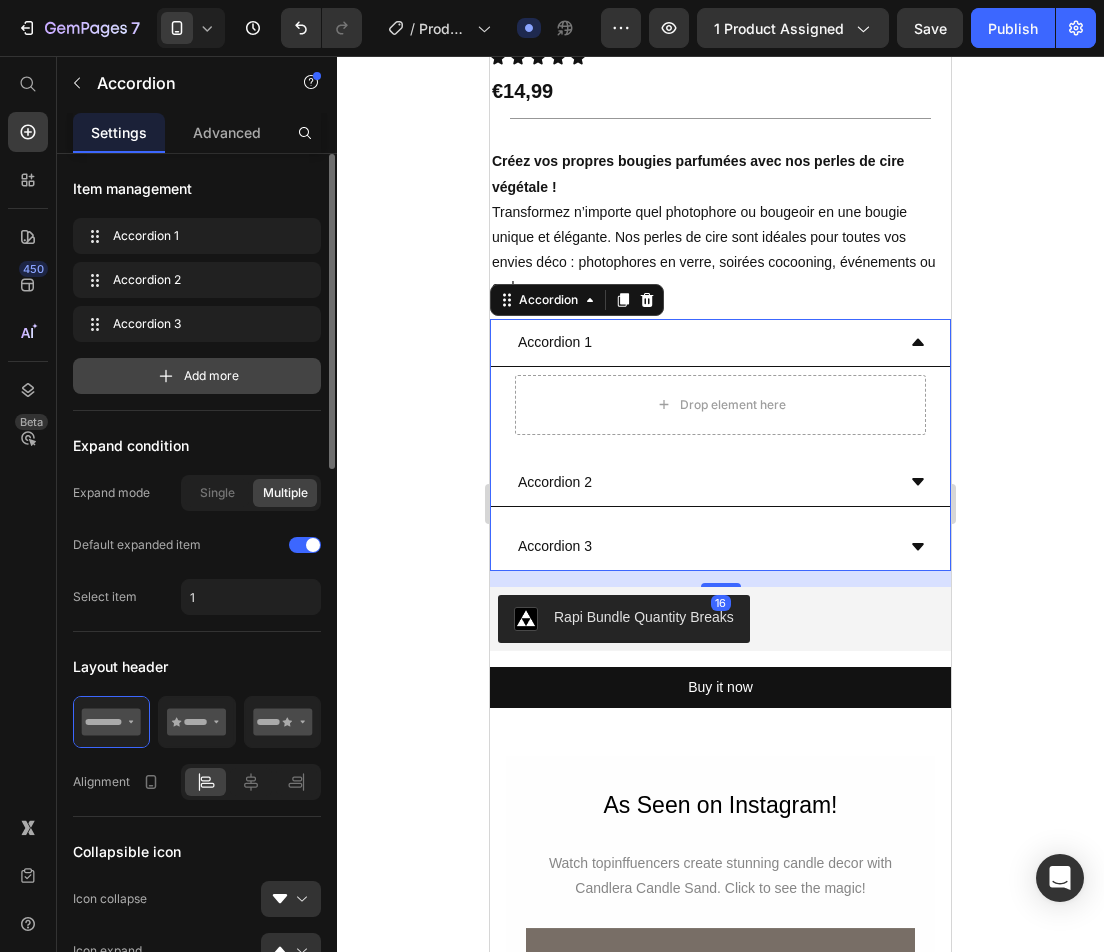 click on "Add more" at bounding box center (211, 376) 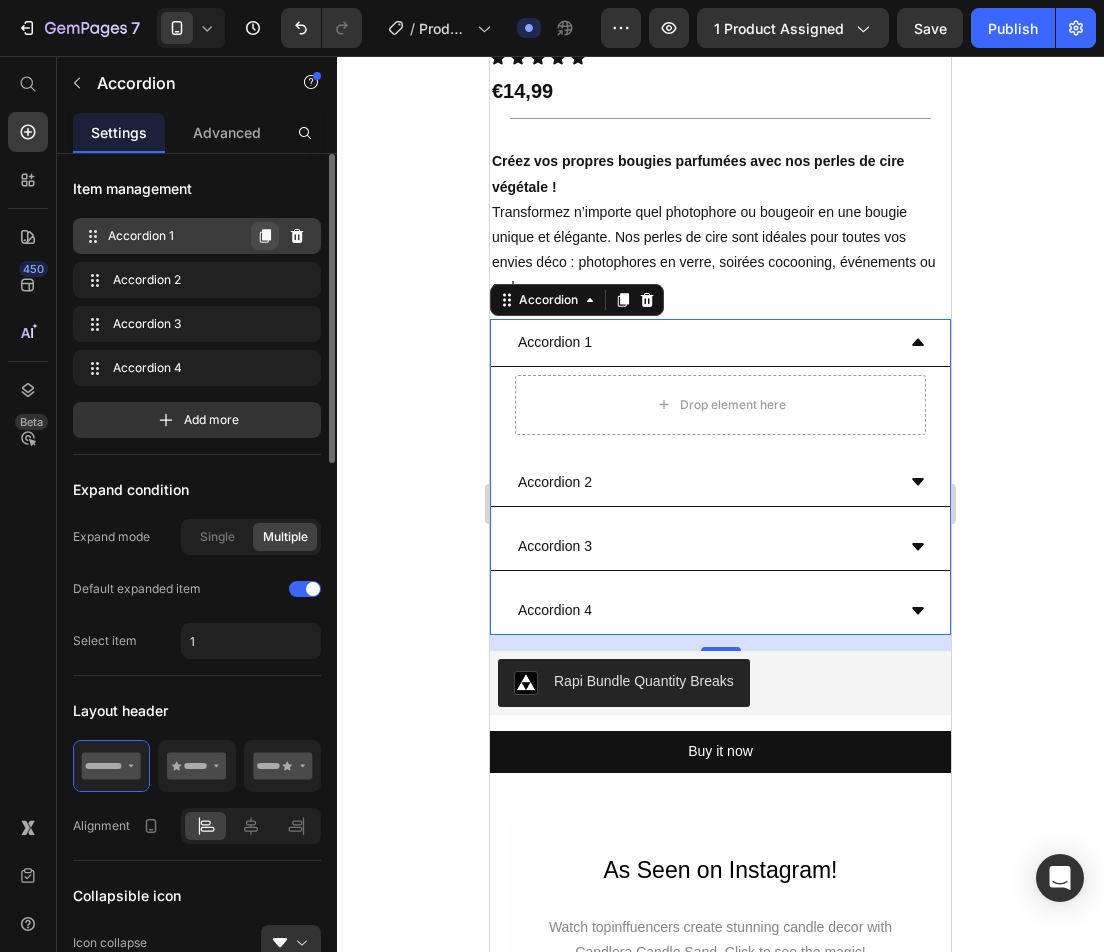 click 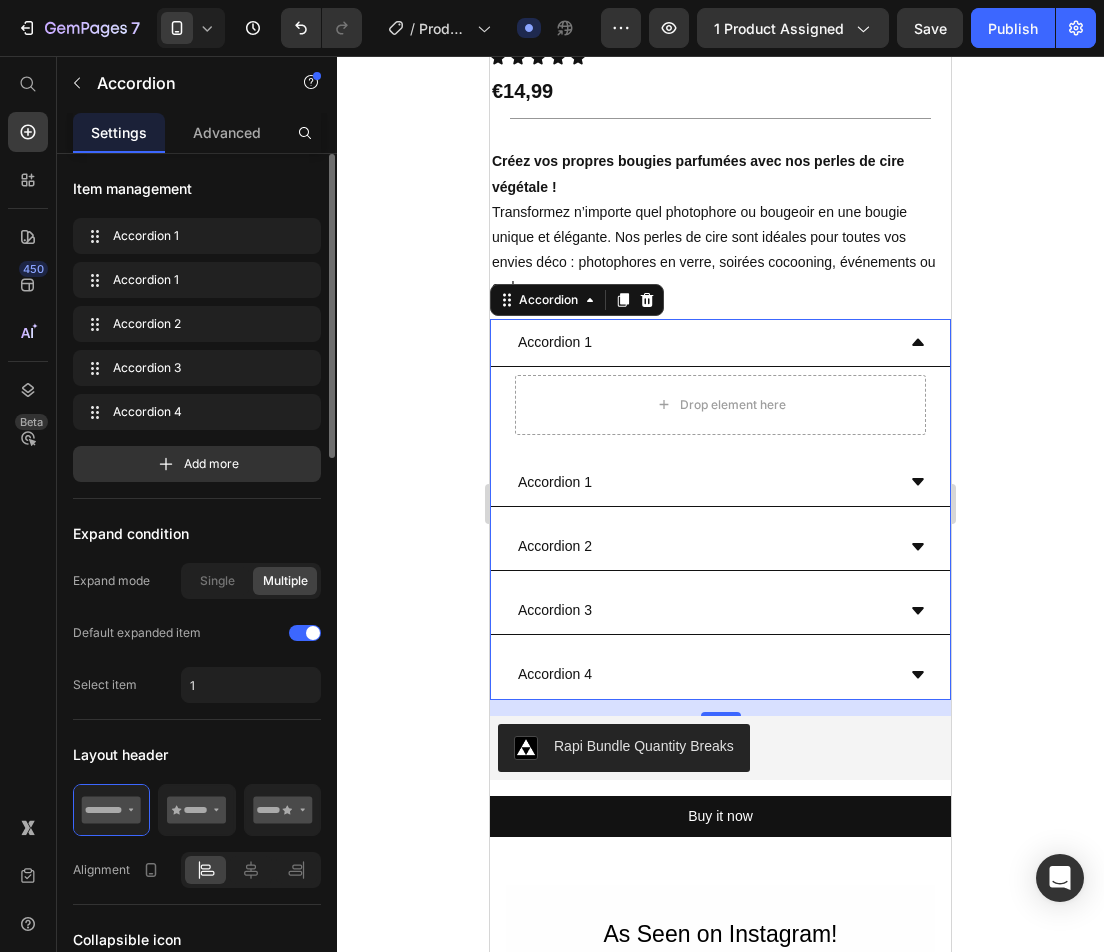 click on "Accordion 1" at bounding box center [704, 342] 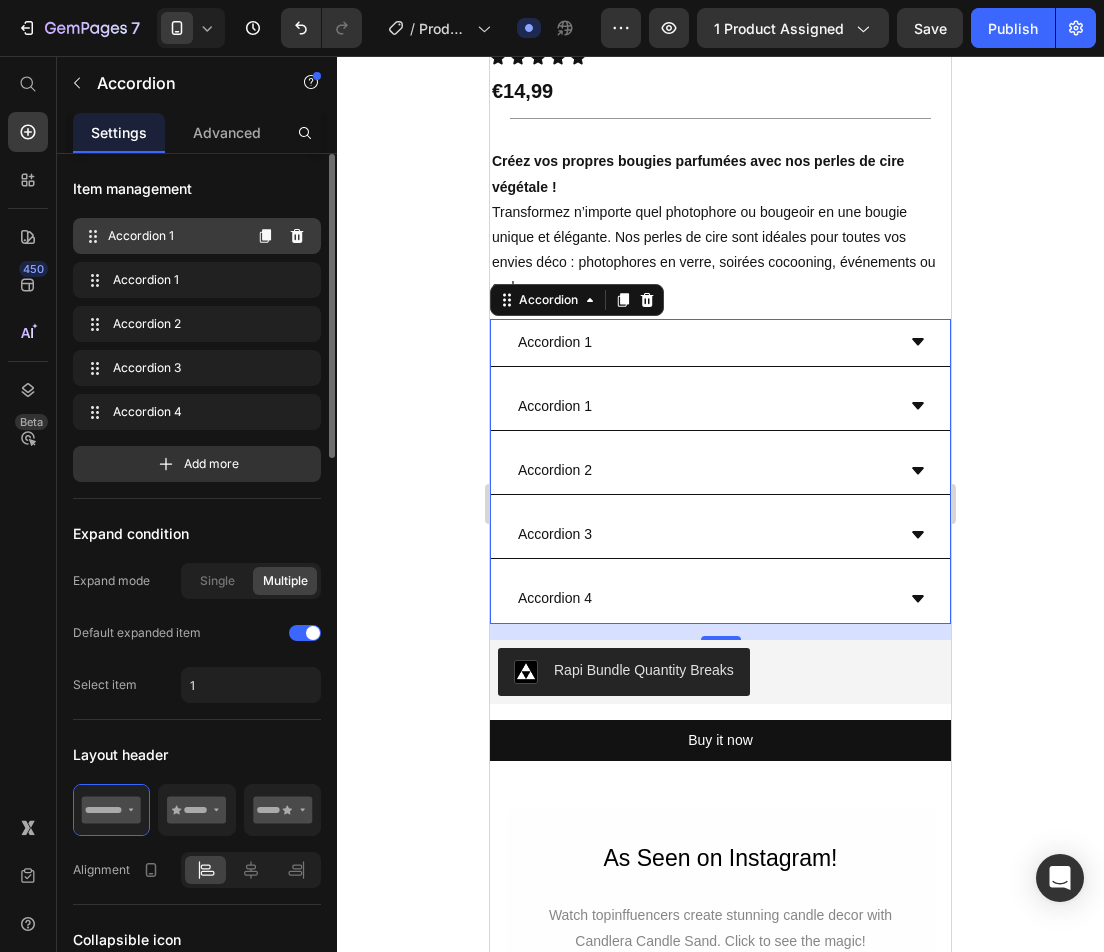 click on "Accordion 1 Accordion 1" at bounding box center [161, 236] 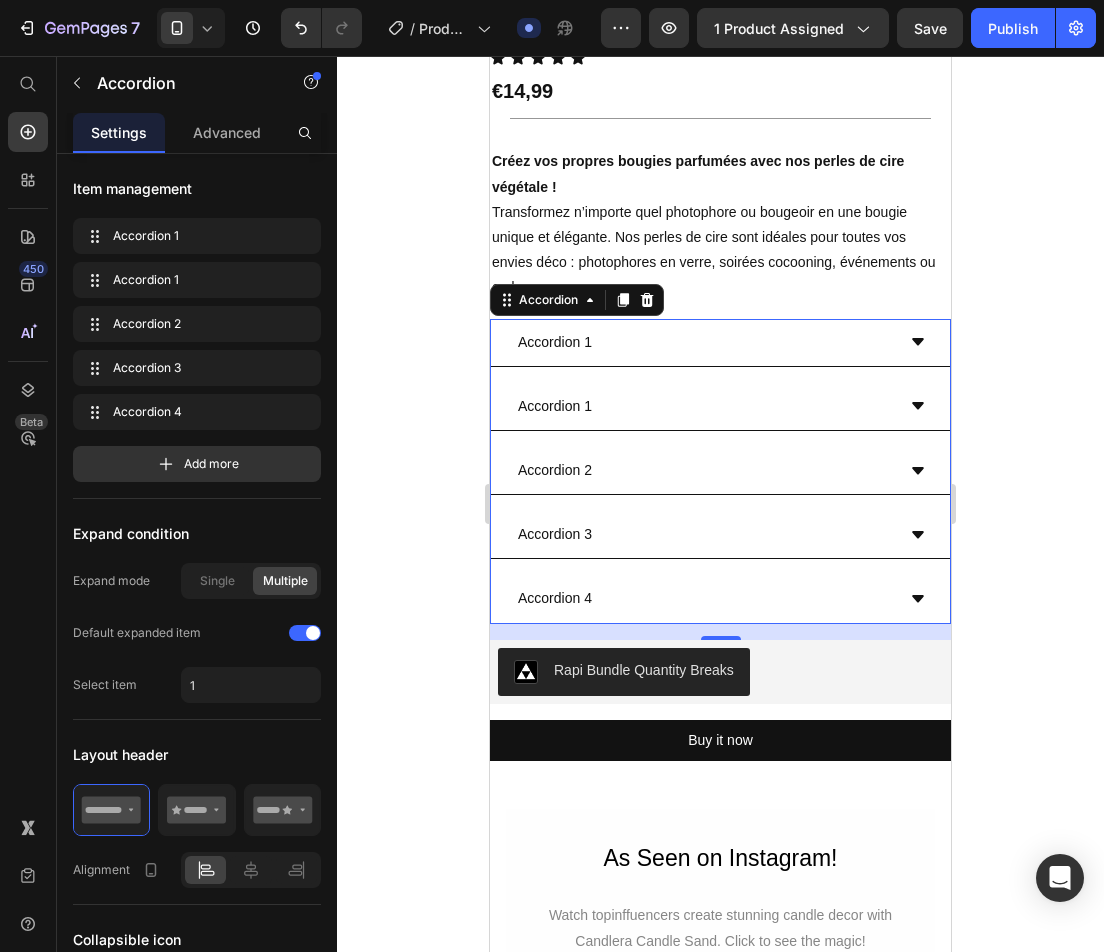 click on "Accordion 1" at bounding box center (704, 342) 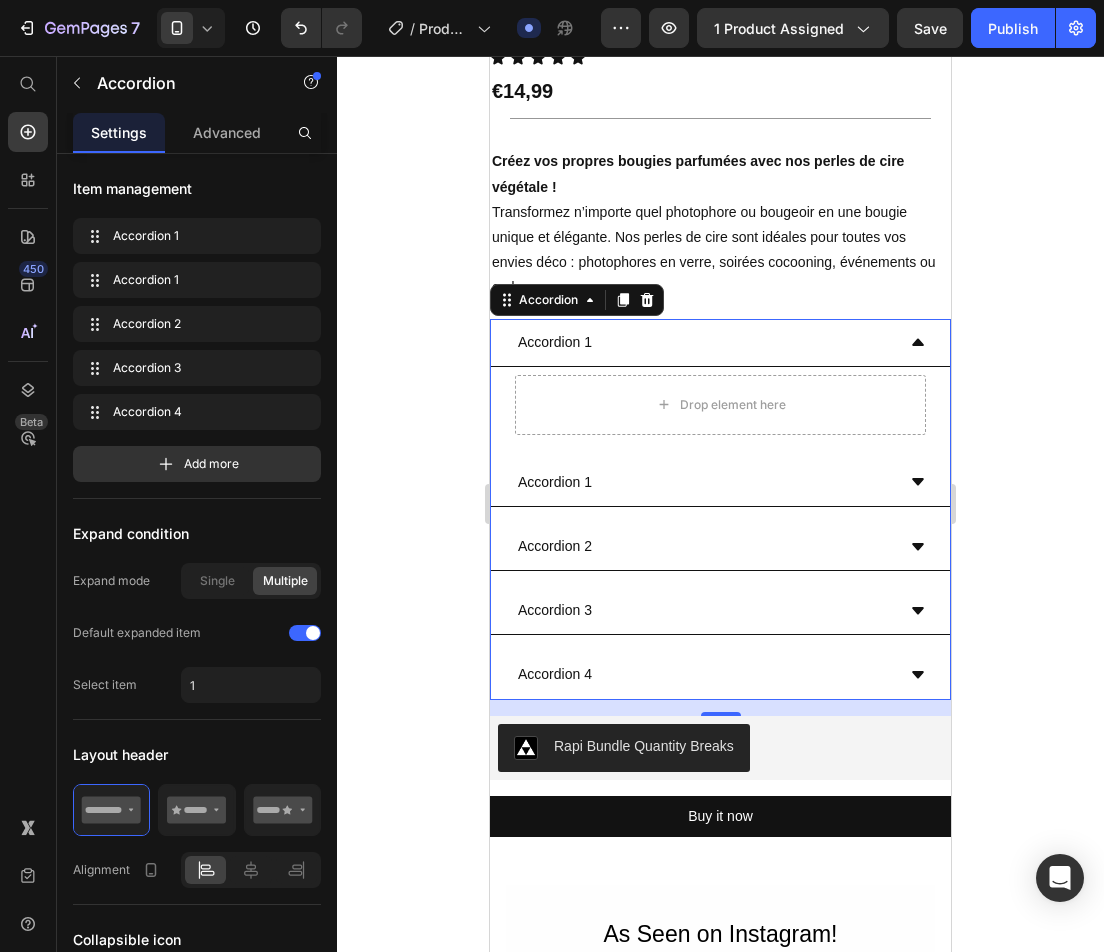 click on "Accordion 1" at bounding box center [704, 342] 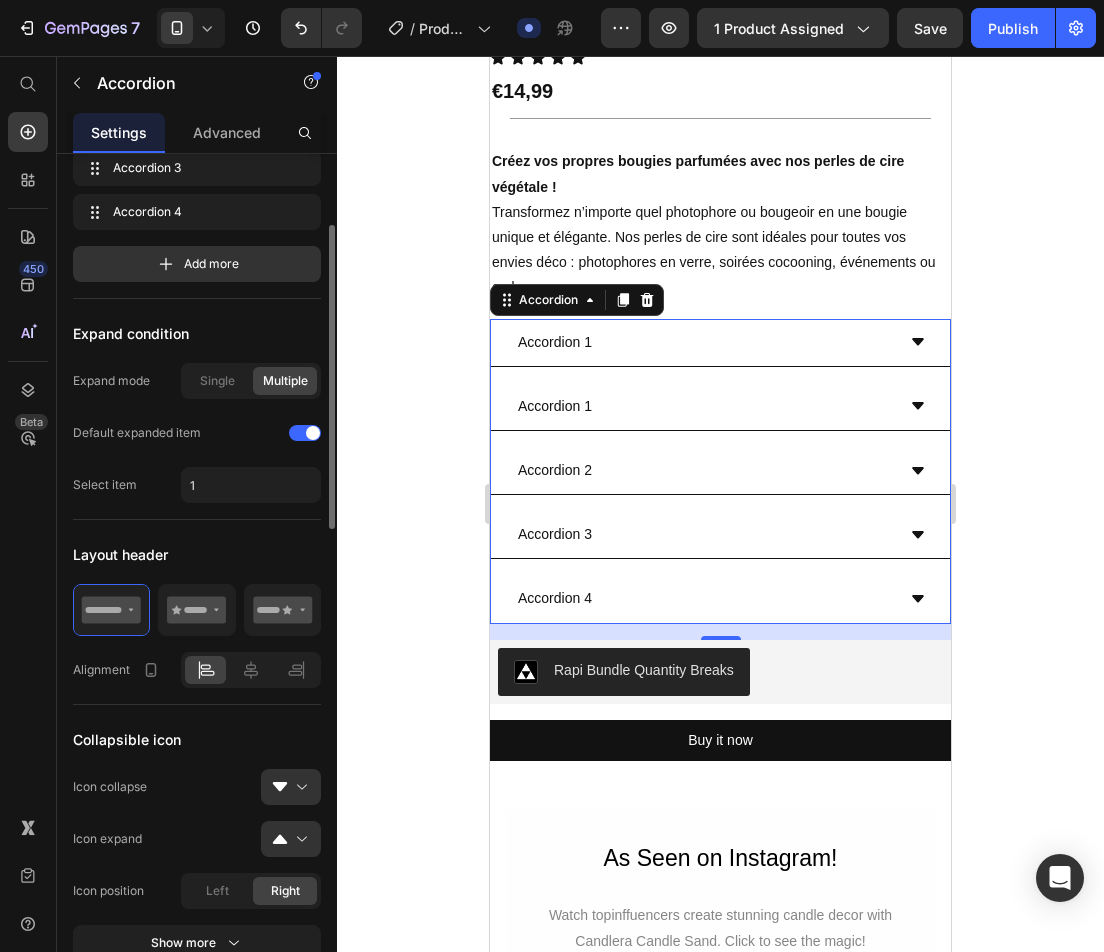 scroll, scrollTop: 300, scrollLeft: 0, axis: vertical 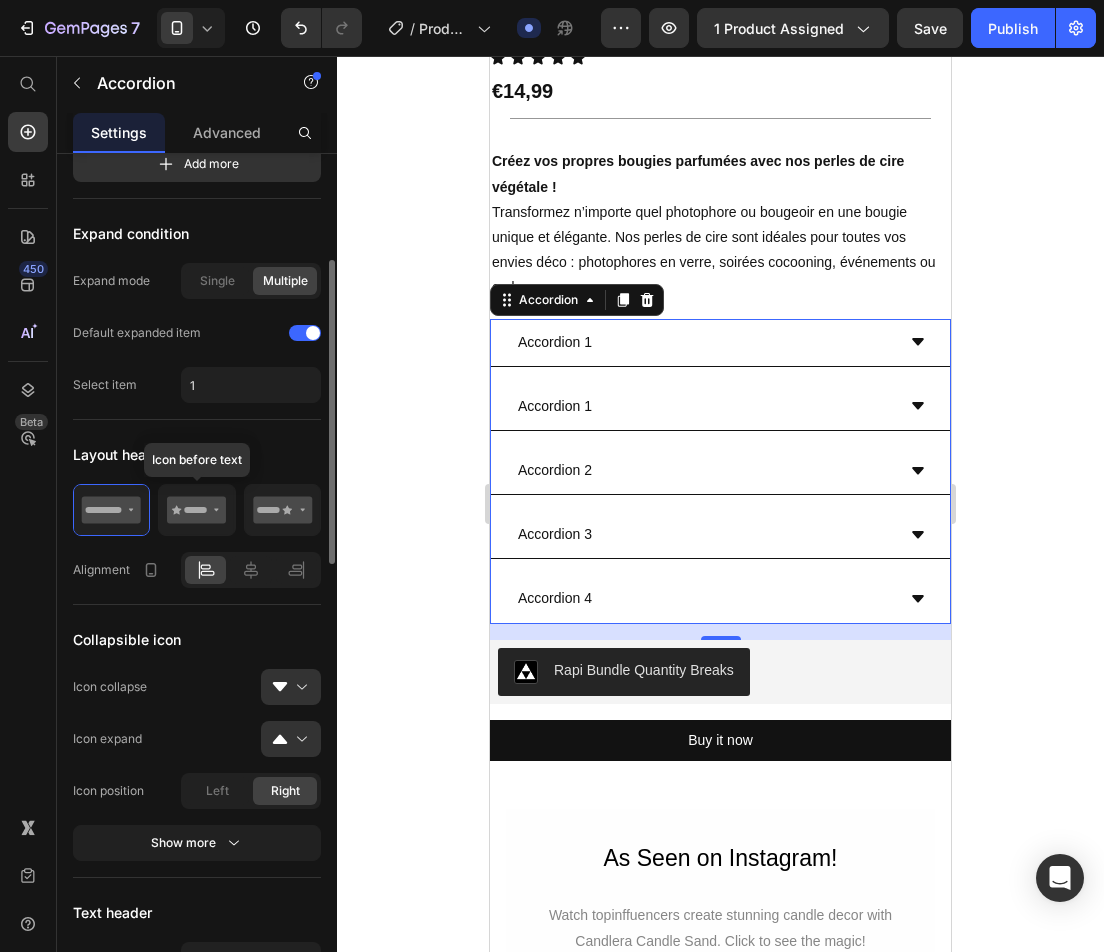 click 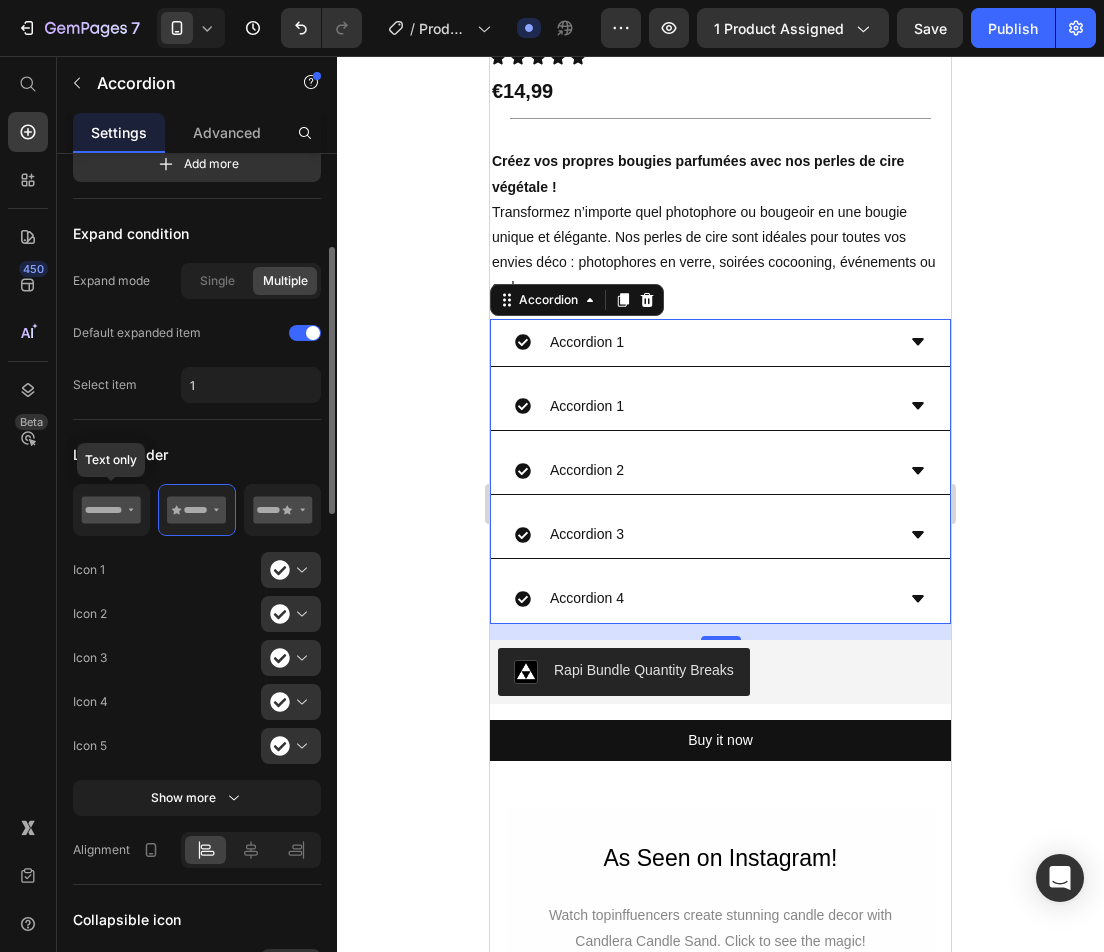 click 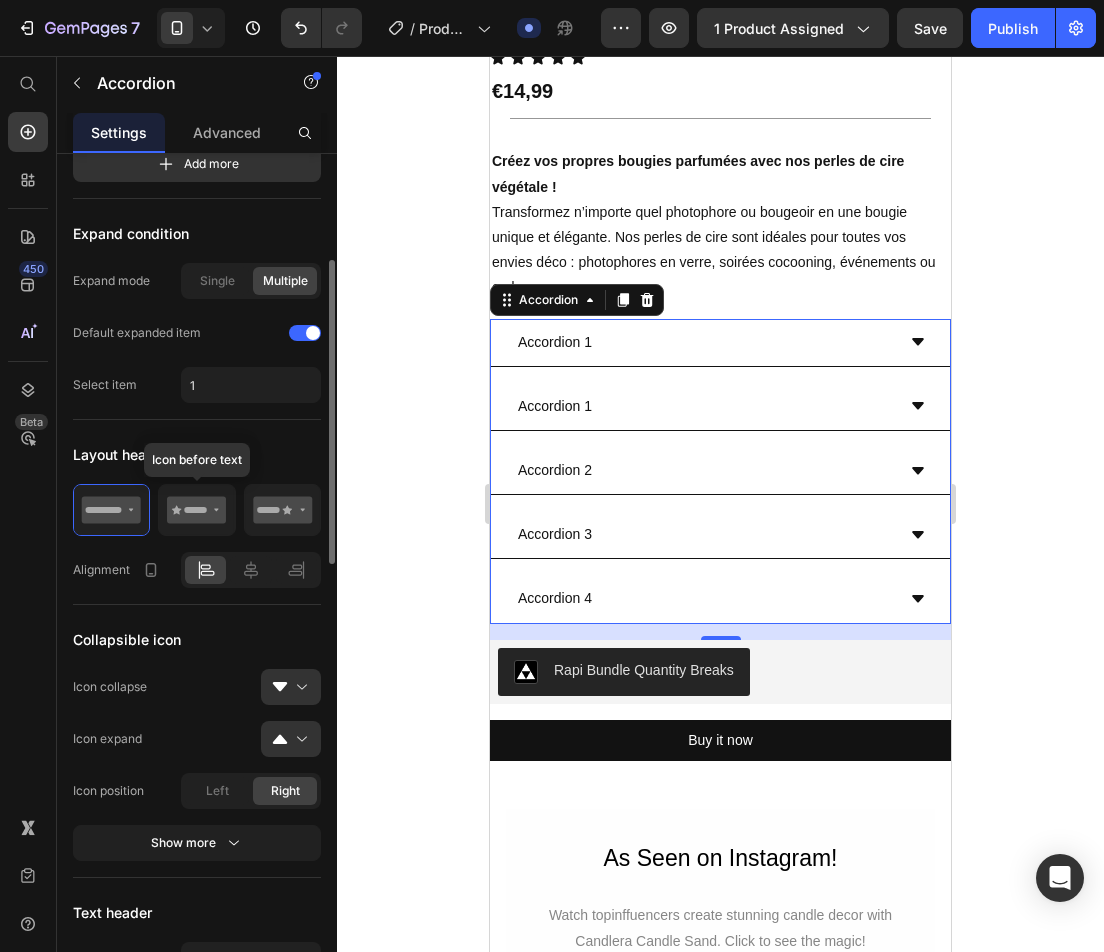 click 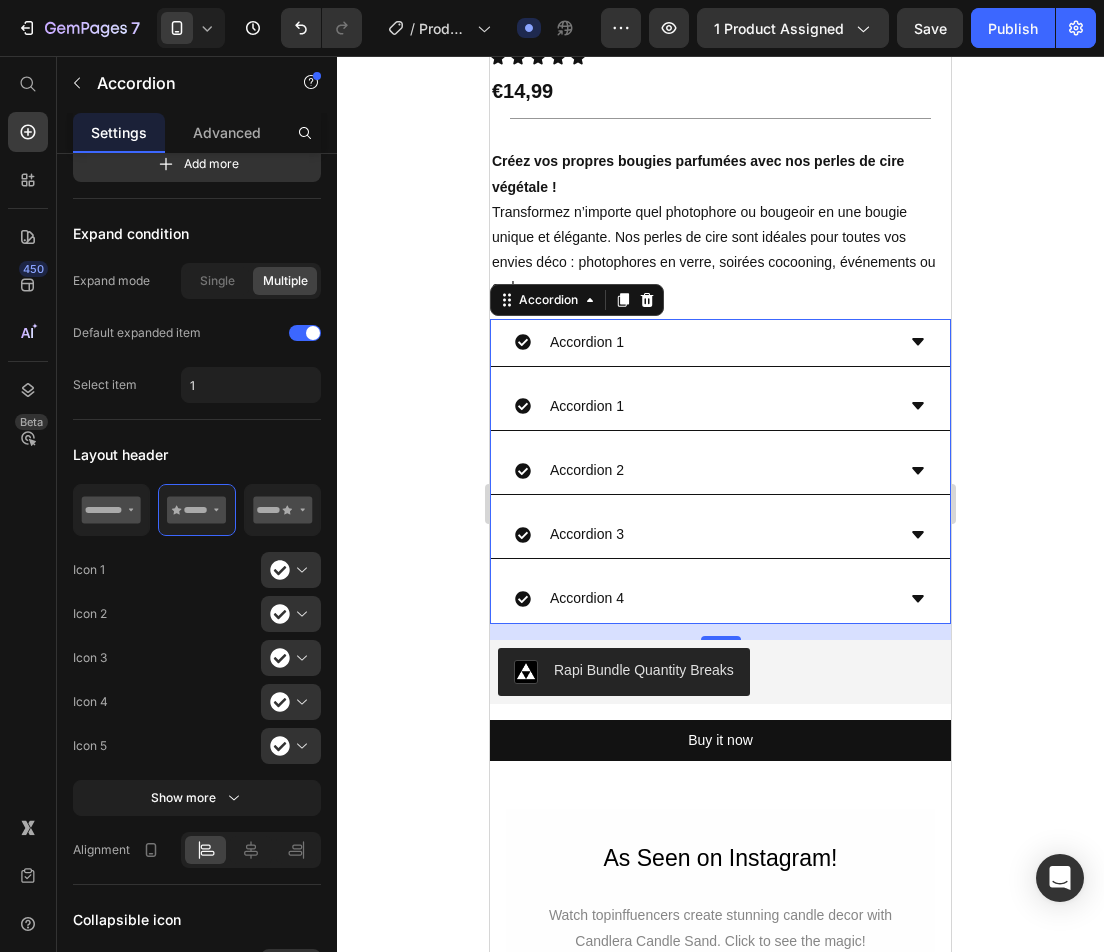 click at bounding box center [299, 570] 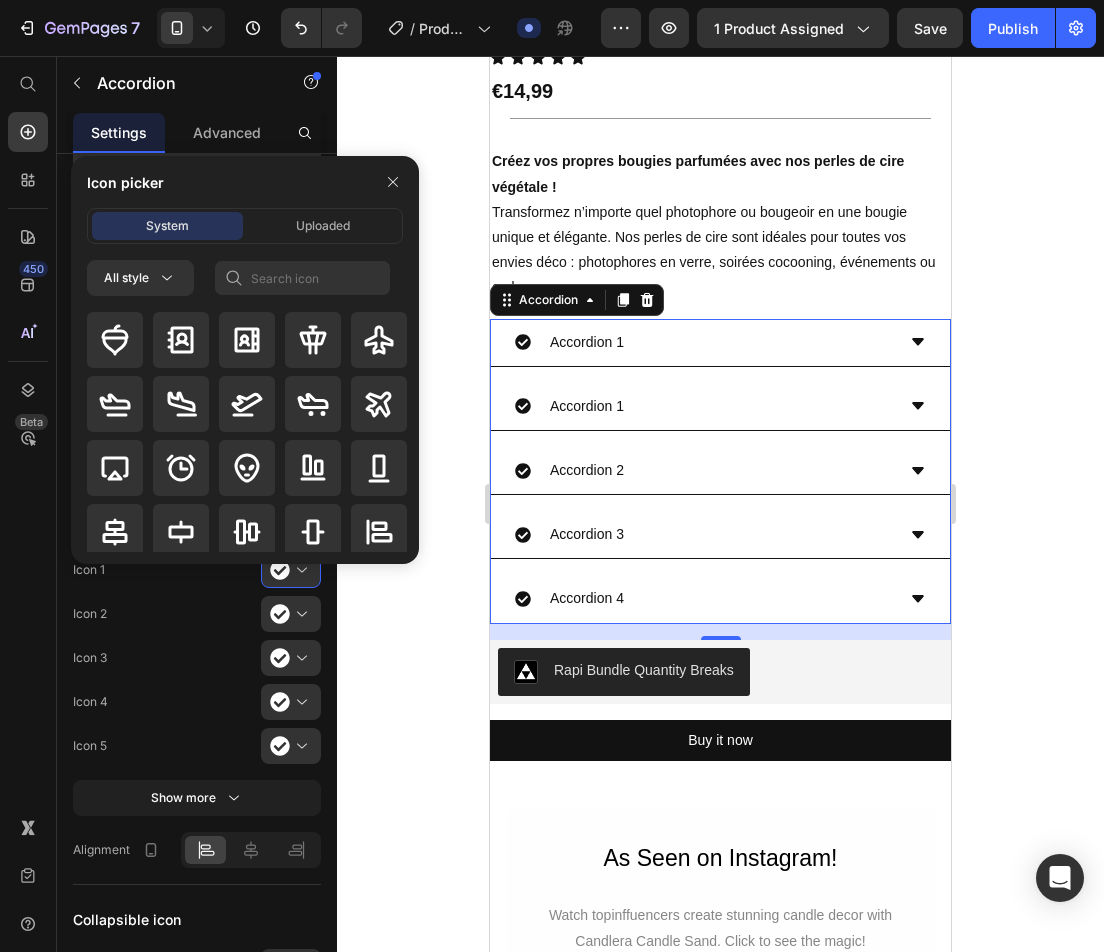 click on "Uploaded" at bounding box center (323, 226) 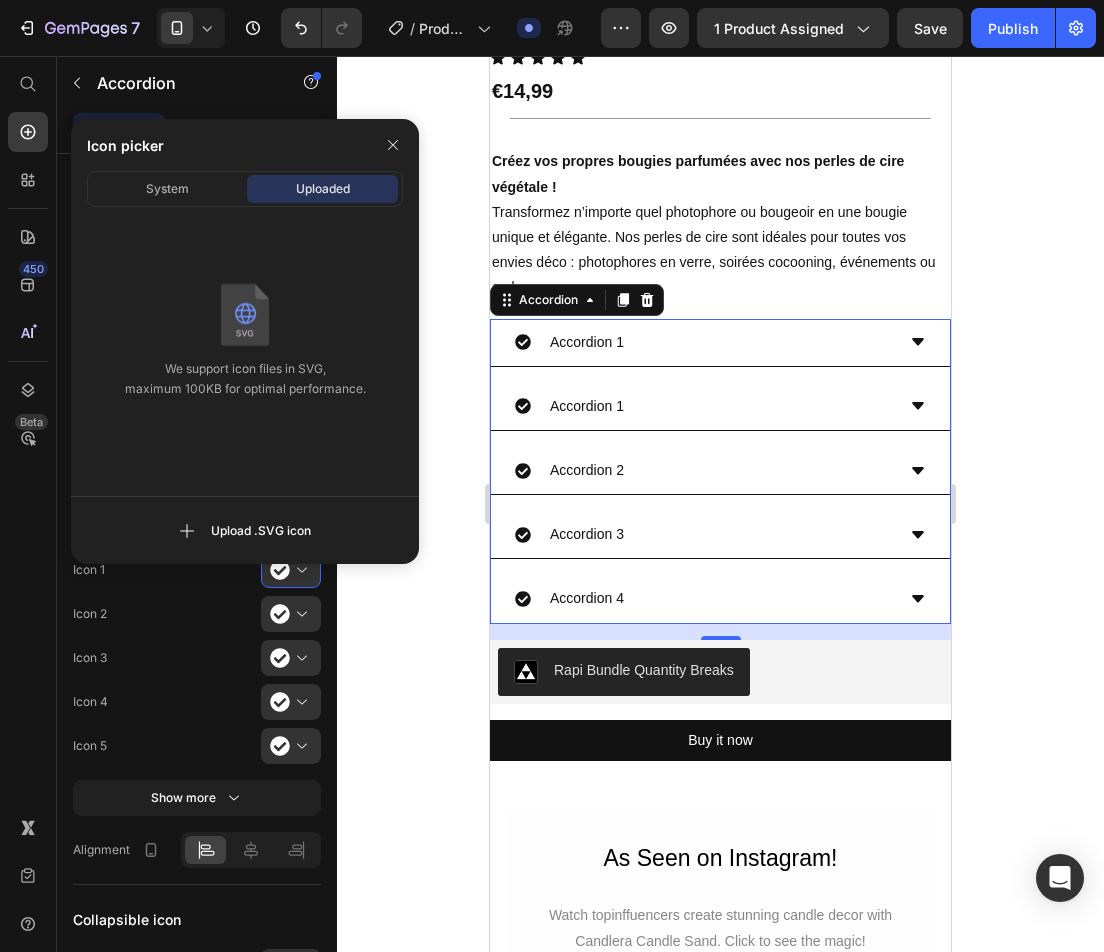 click on "System Uploaded  We support icon files in SVG,  maximum 100KB for optimal performance.   Upload .SVG icon" at bounding box center [245, 367] 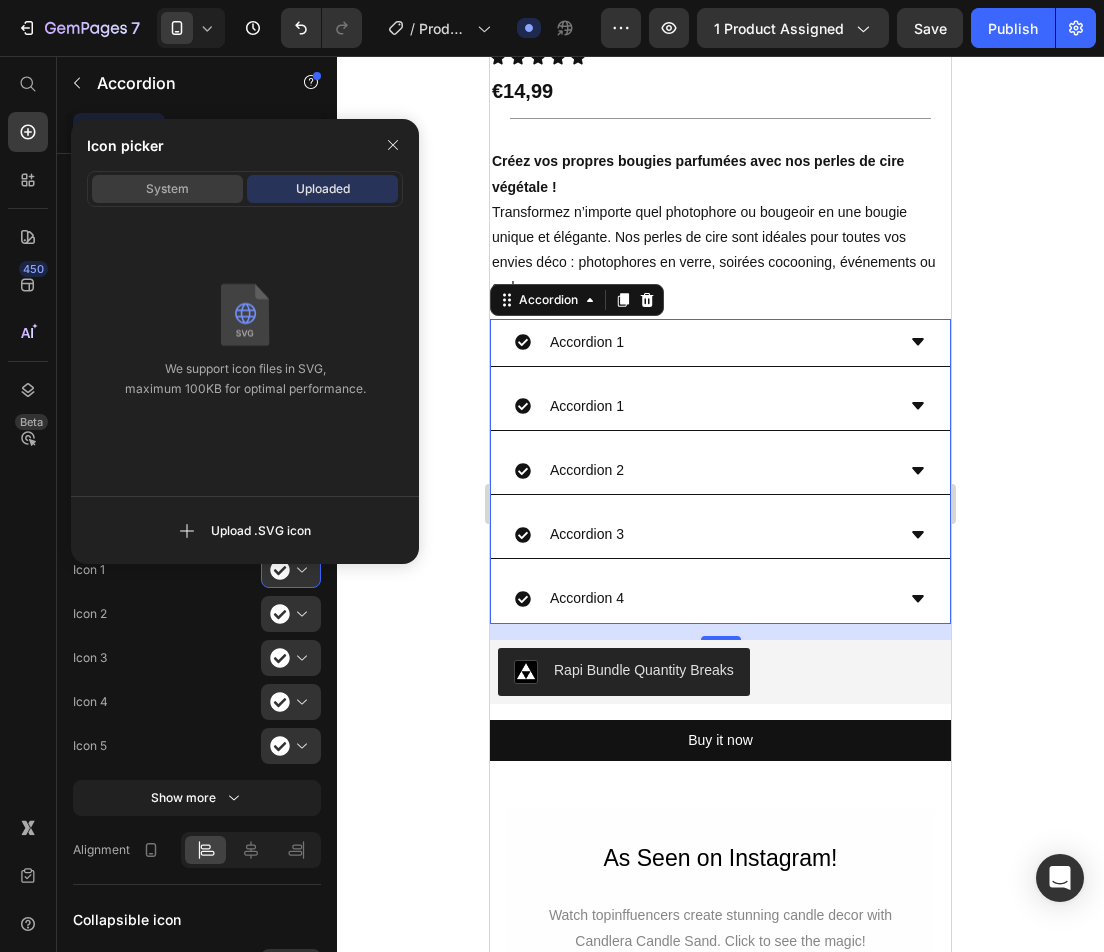 click on "System" at bounding box center [167, 189] 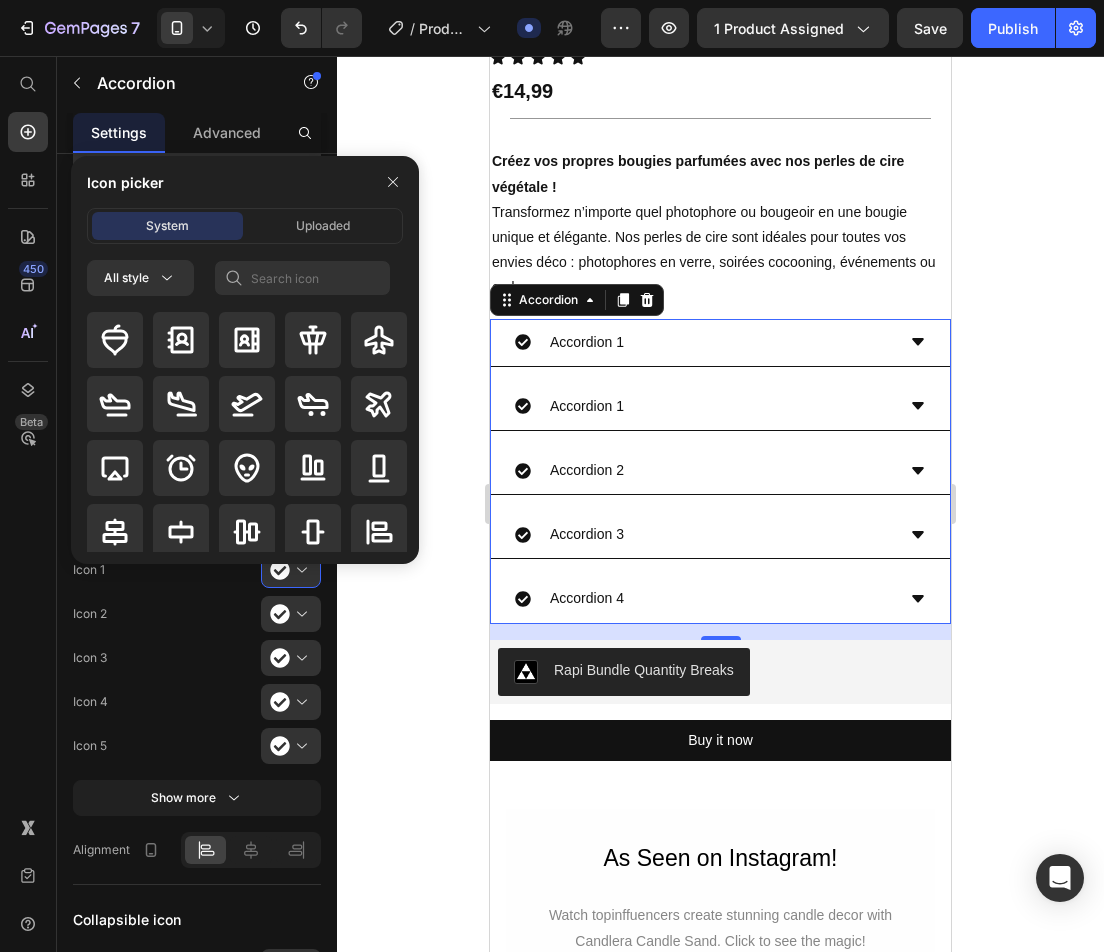 click 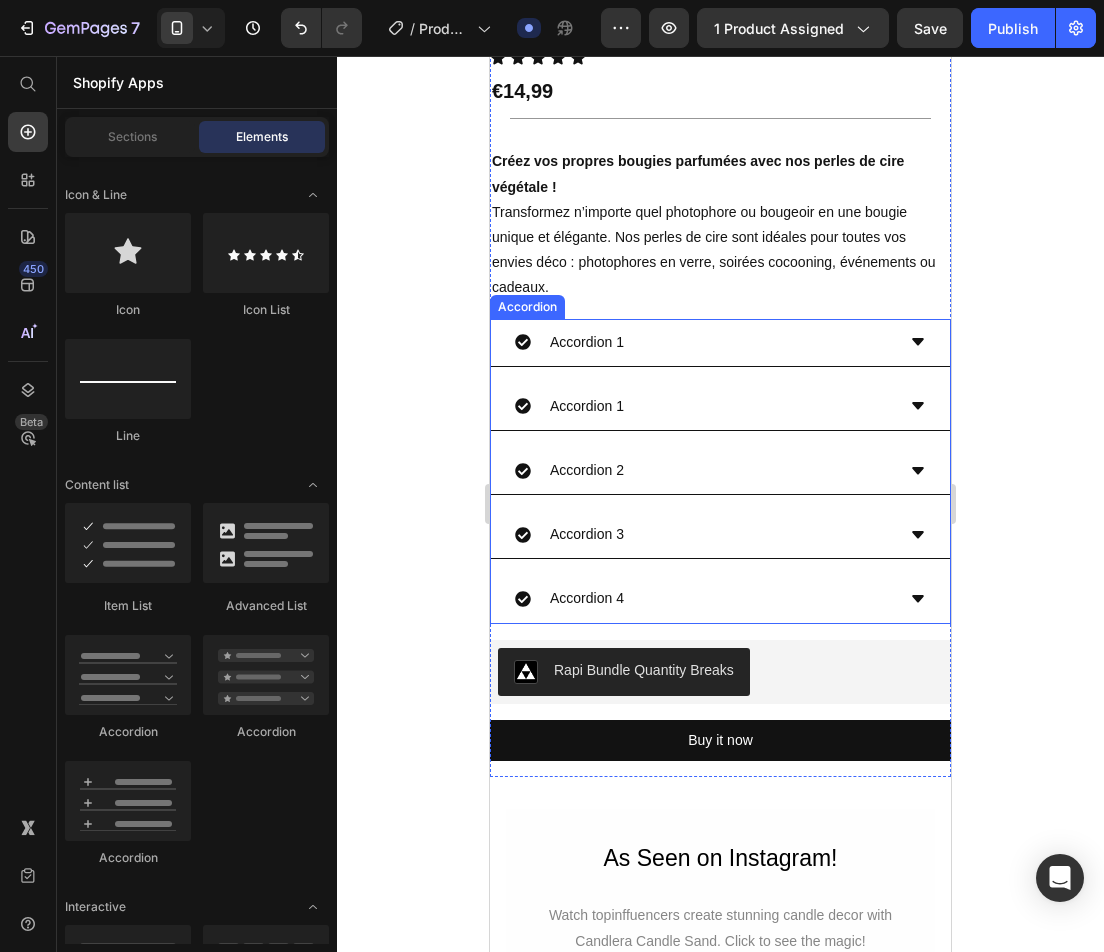 click on "Accordion 1" at bounding box center (704, 342) 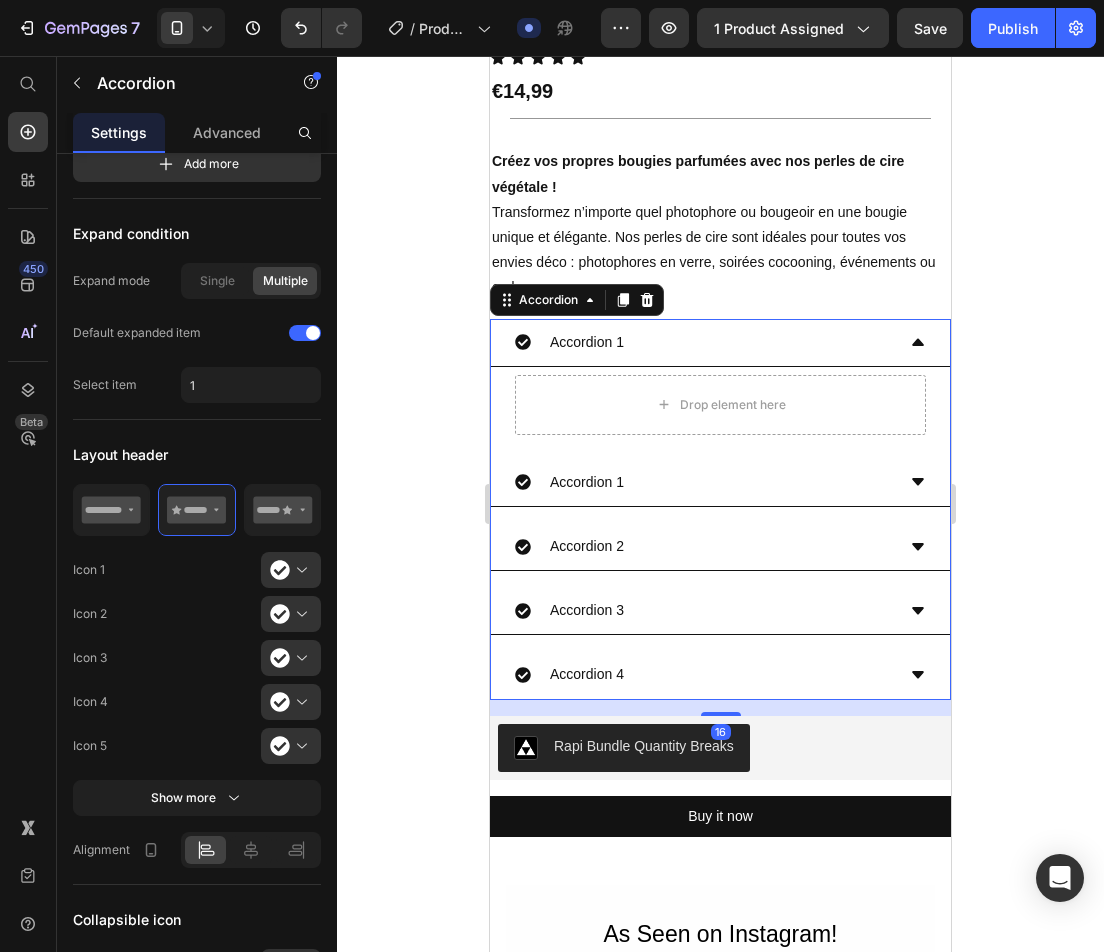 drag, startPoint x: 708, startPoint y: 330, endPoint x: 1454, endPoint y: 432, distance: 752.9409 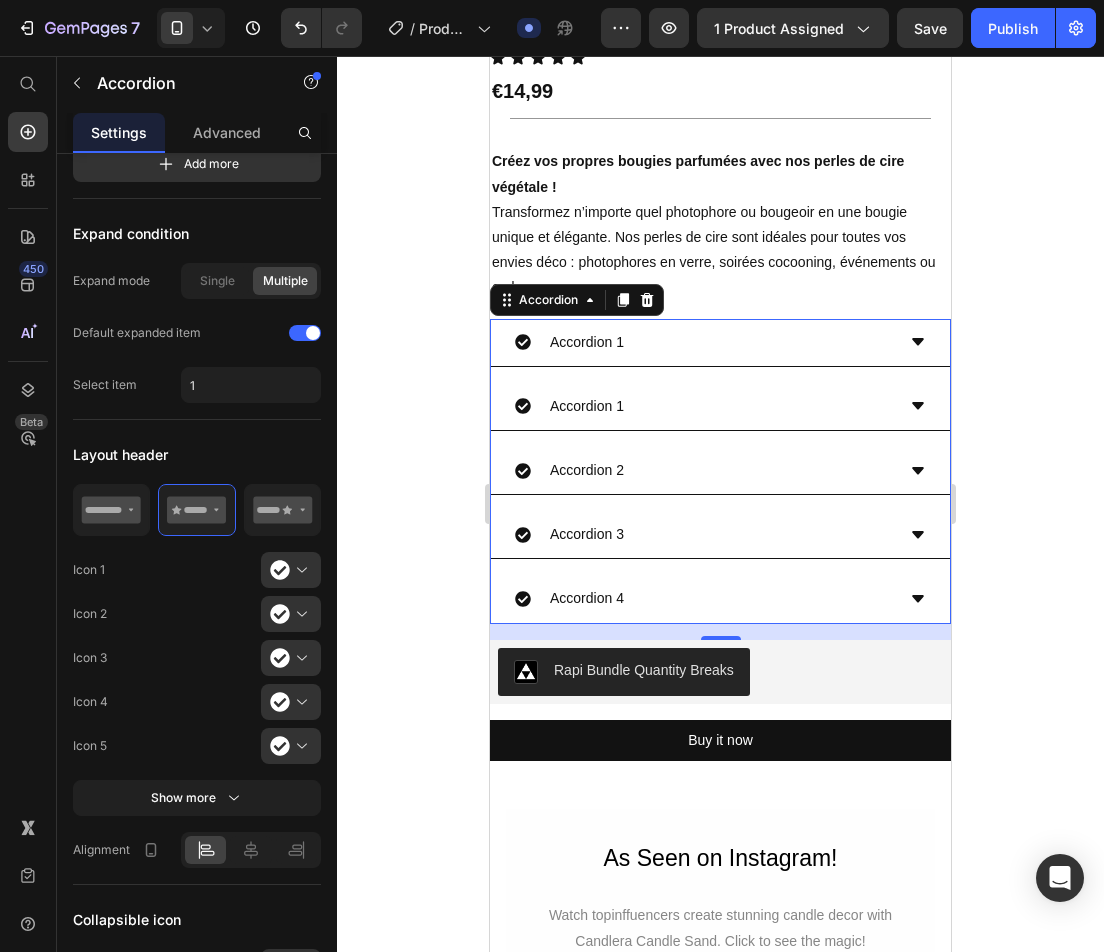 click on "Accordion 1" at bounding box center (704, 342) 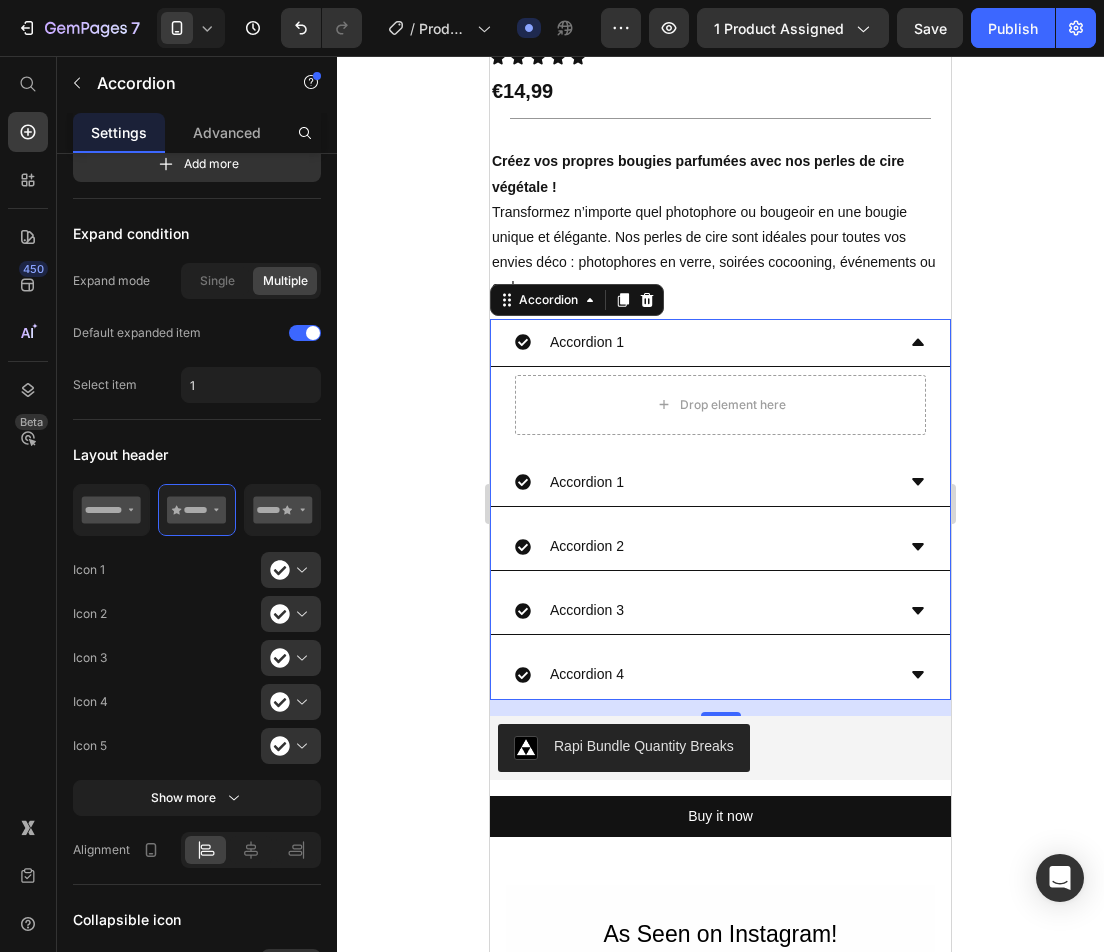 click on "Créez vos propres bougies parfumées avec nos perles de cire végétale ! Transformez n’importe quel photophore ou bougeoir en une bougie unique et élégante. Nos perles de cire sont idéales pour toutes vos envies déco : photophores en verre, soirées cocooning, événements ou cadeaux." at bounding box center (720, 224) 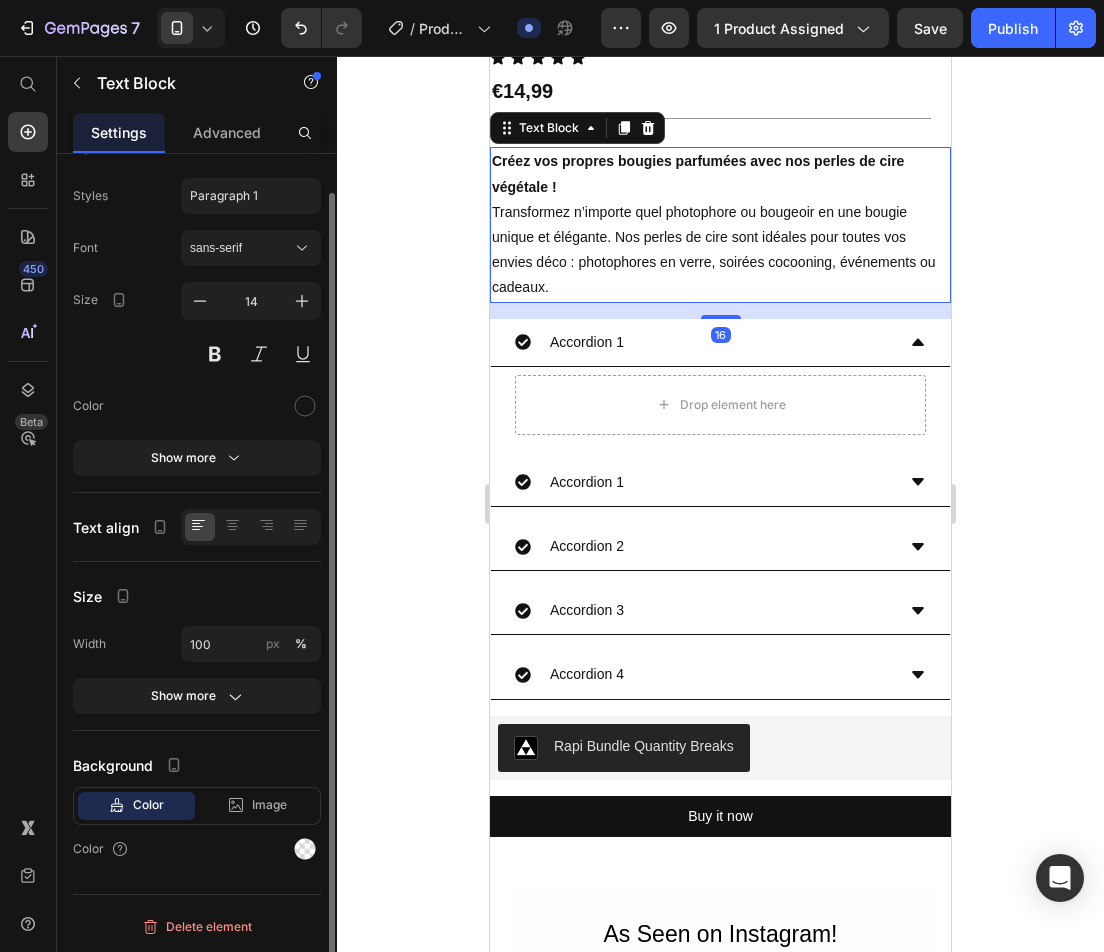 scroll, scrollTop: 0, scrollLeft: 0, axis: both 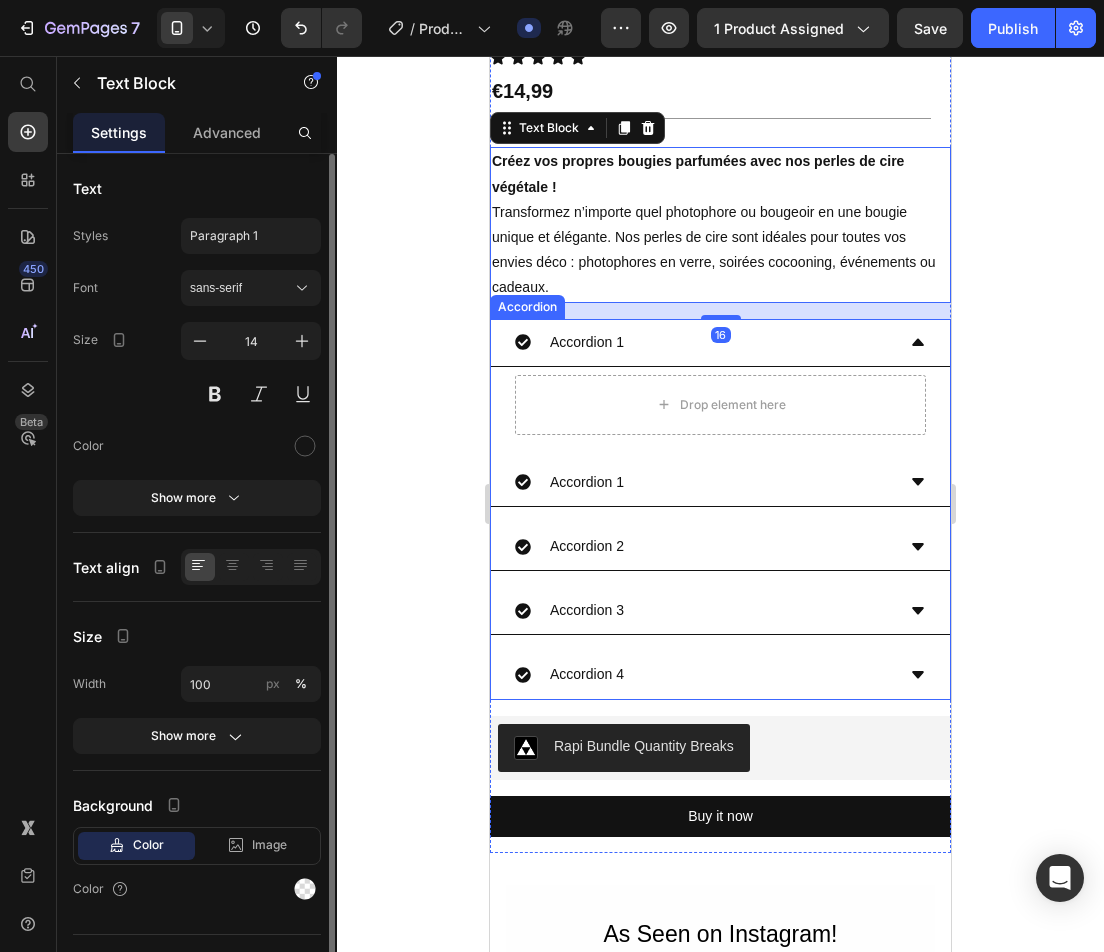 click on "Accordion 1" at bounding box center [704, 342] 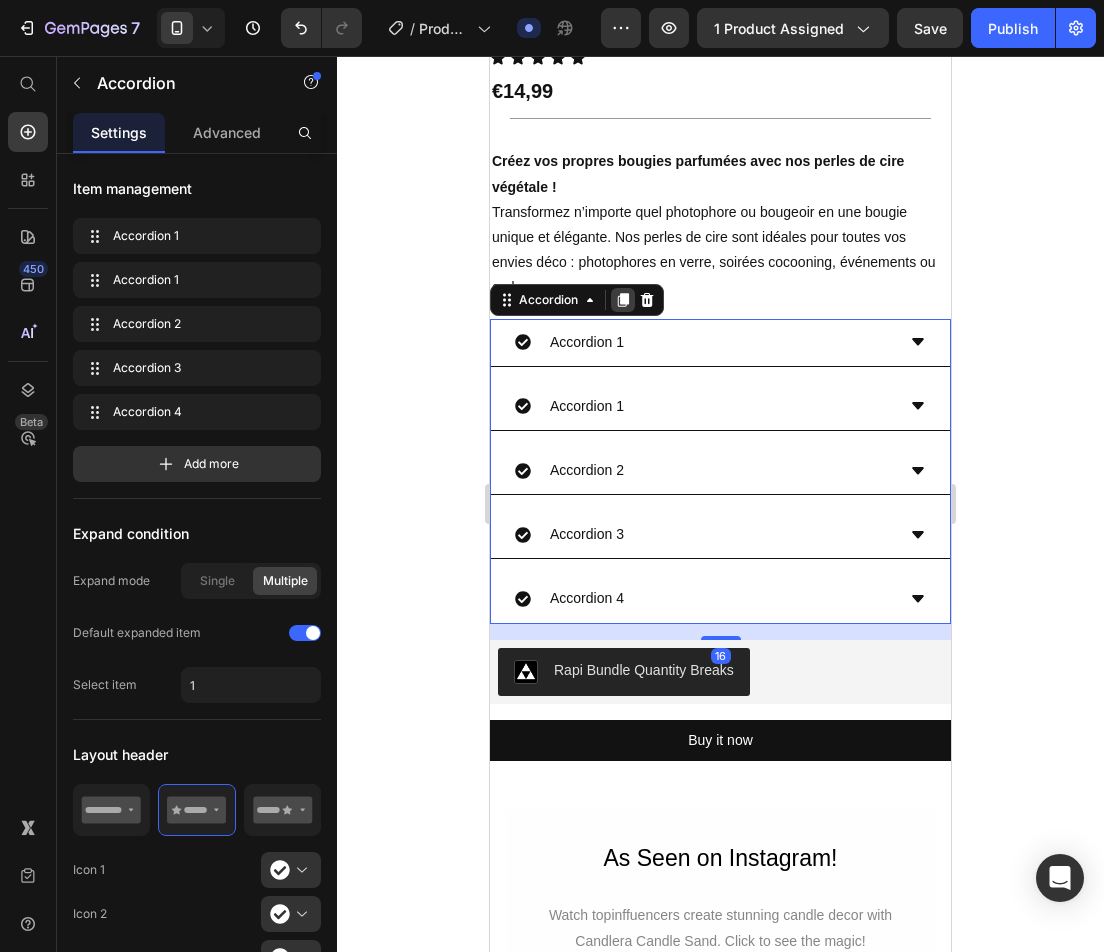 click 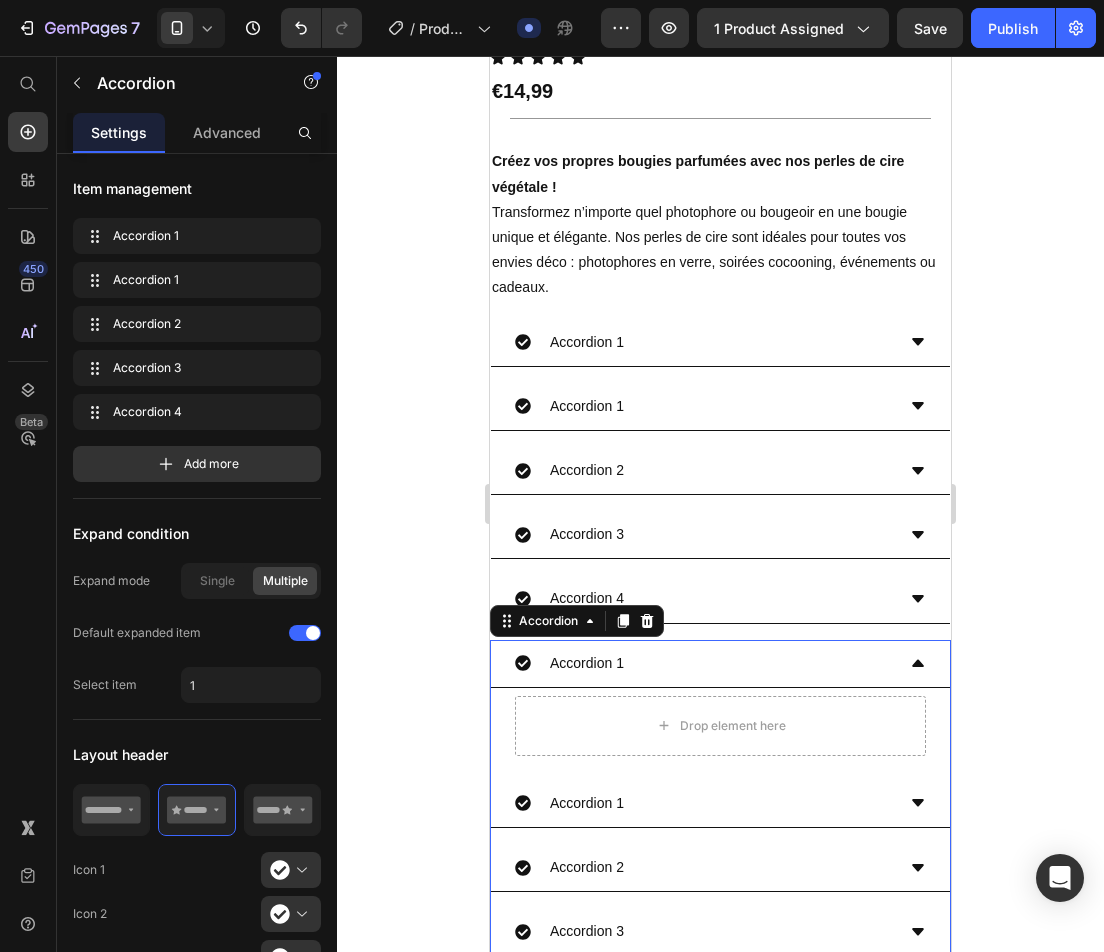 click at bounding box center [317, 28] 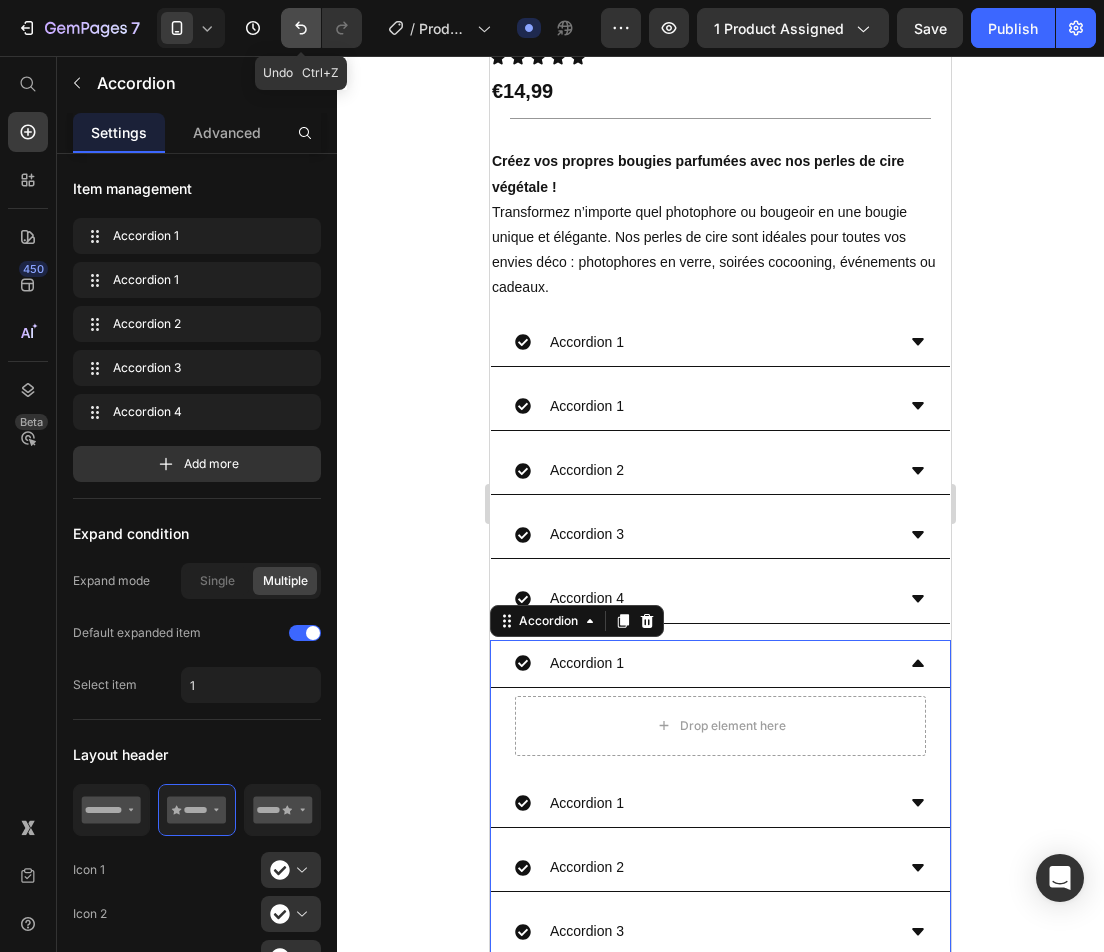 click 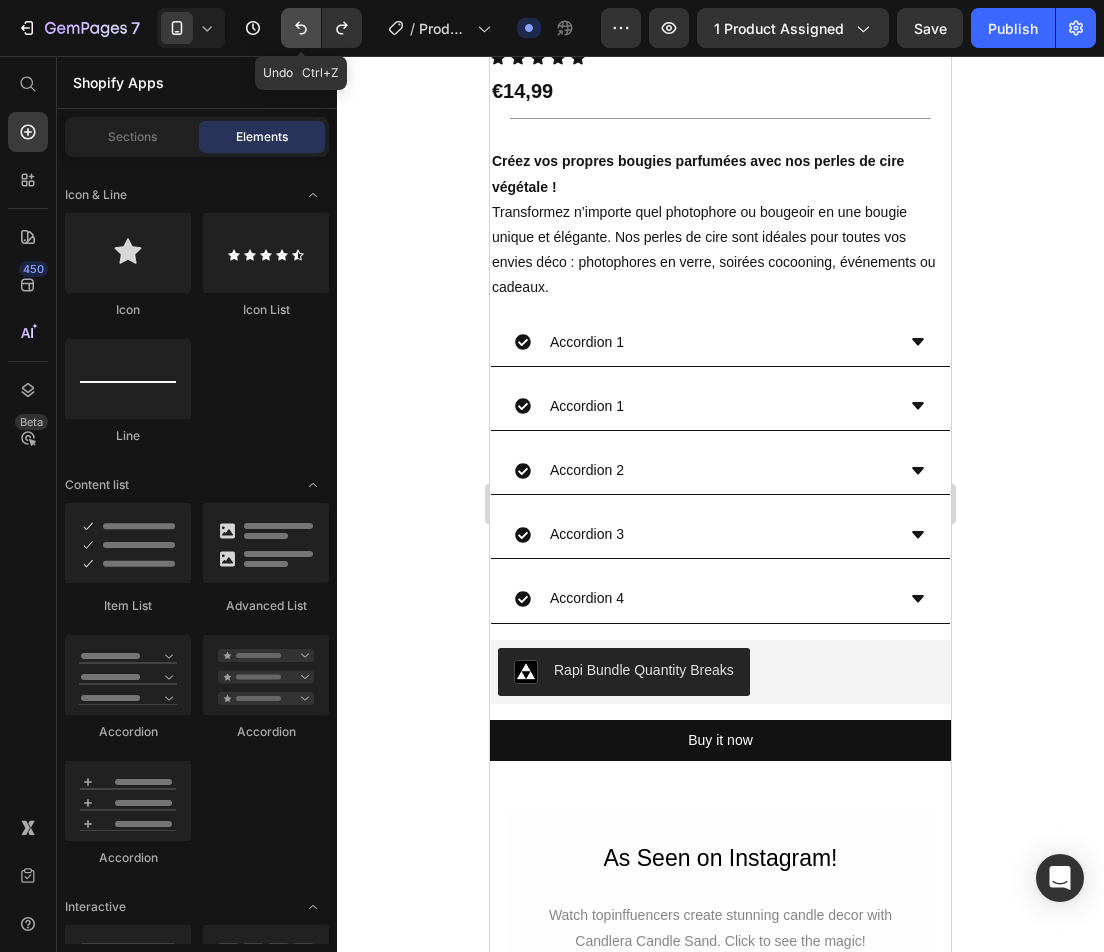 click 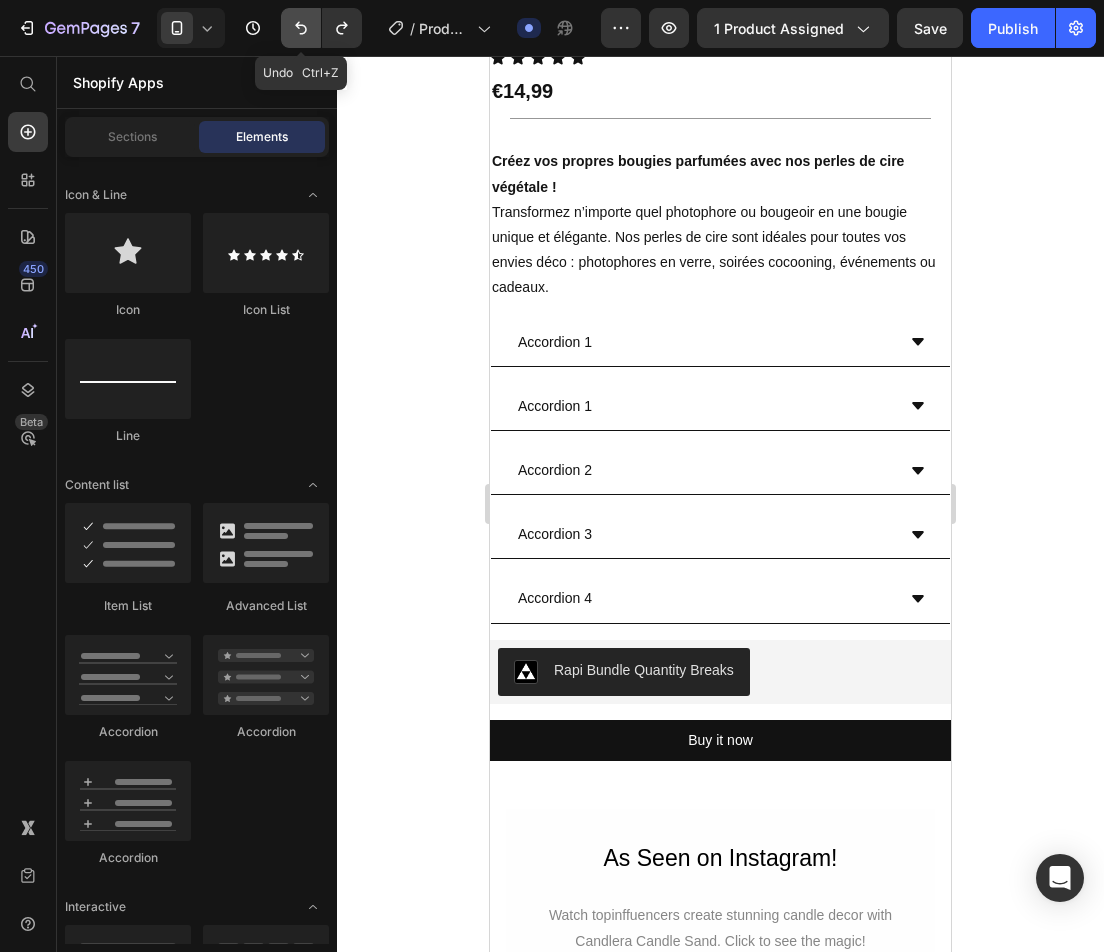 click 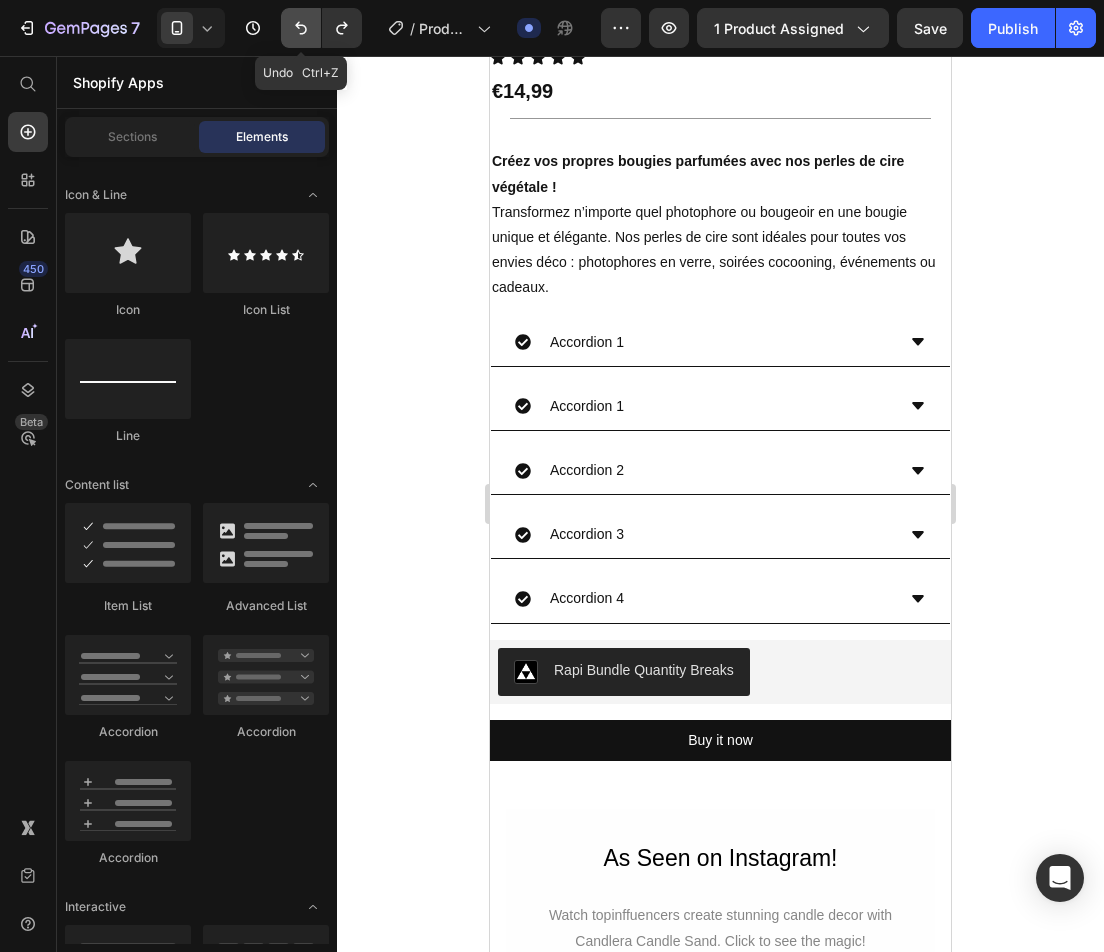 click 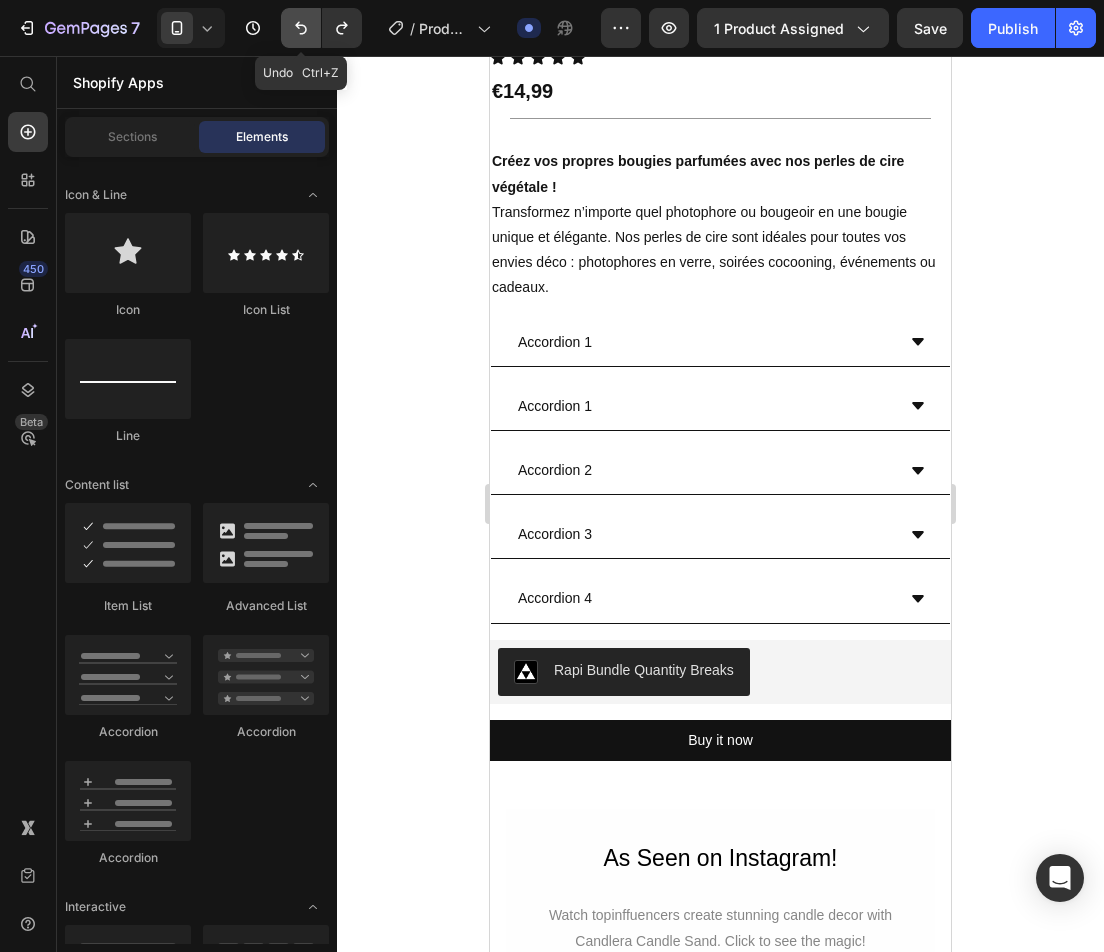 click 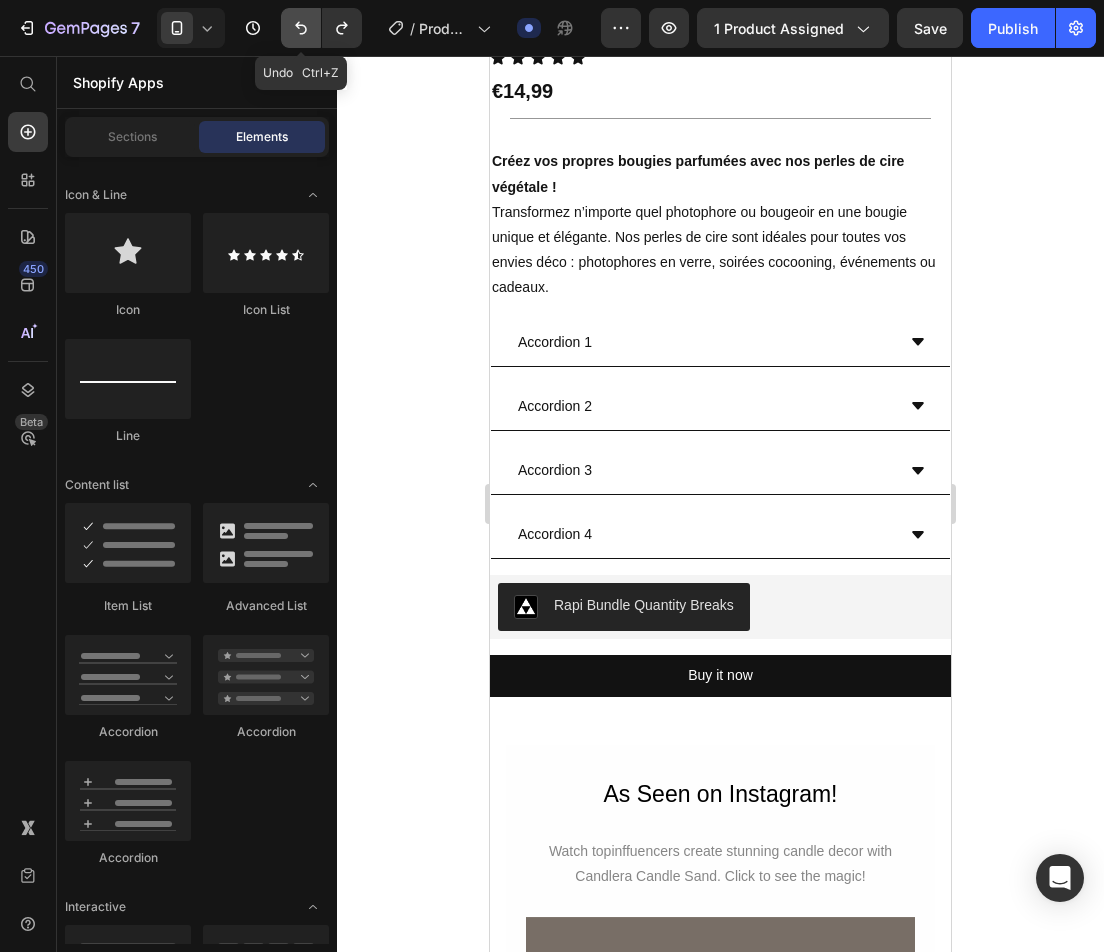 click 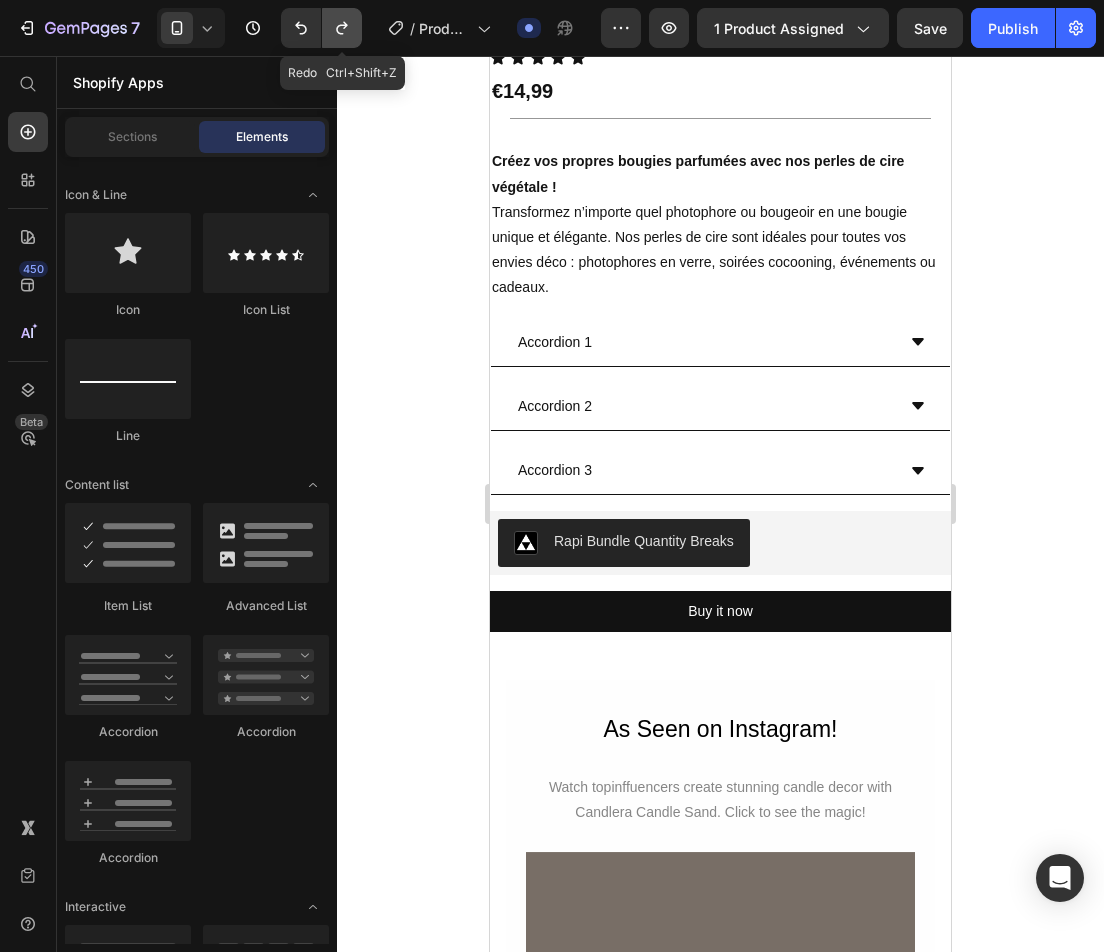 click 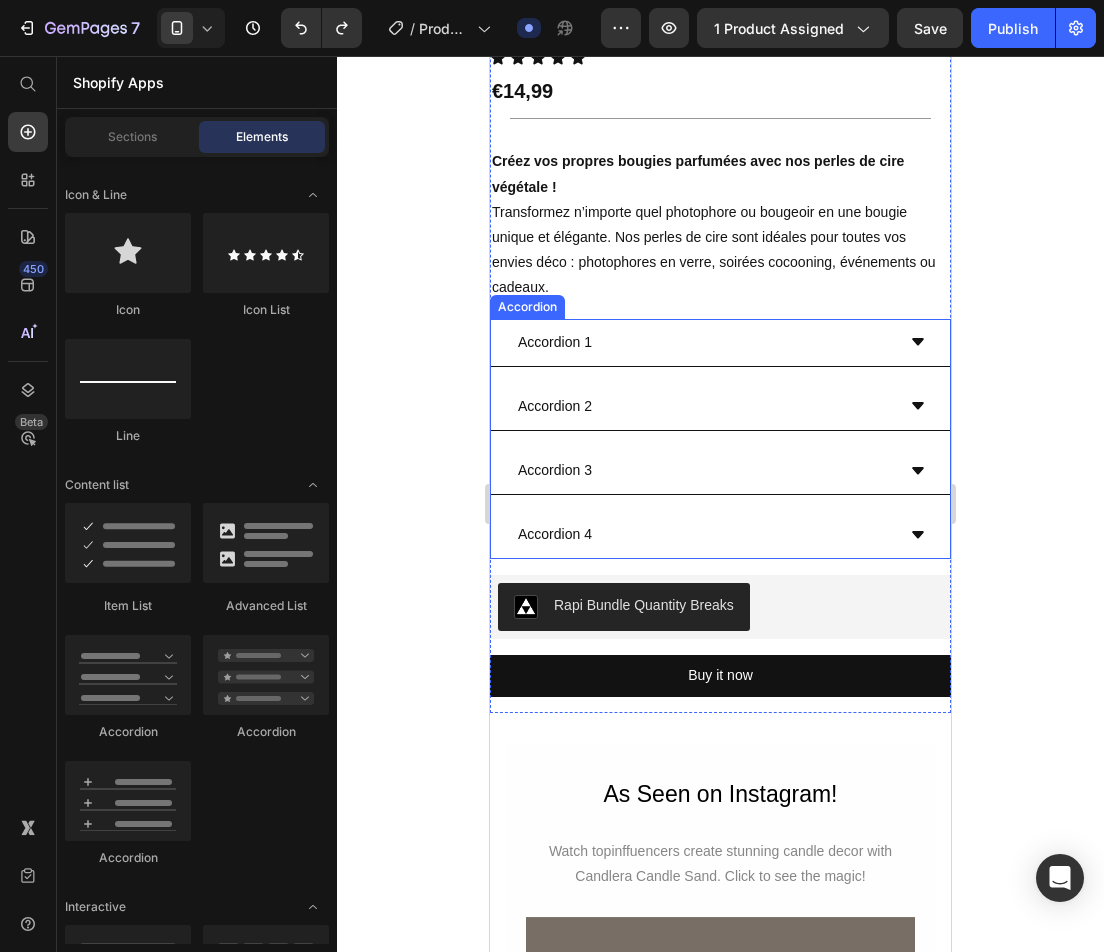 click on "Accordion 1" at bounding box center [704, 342] 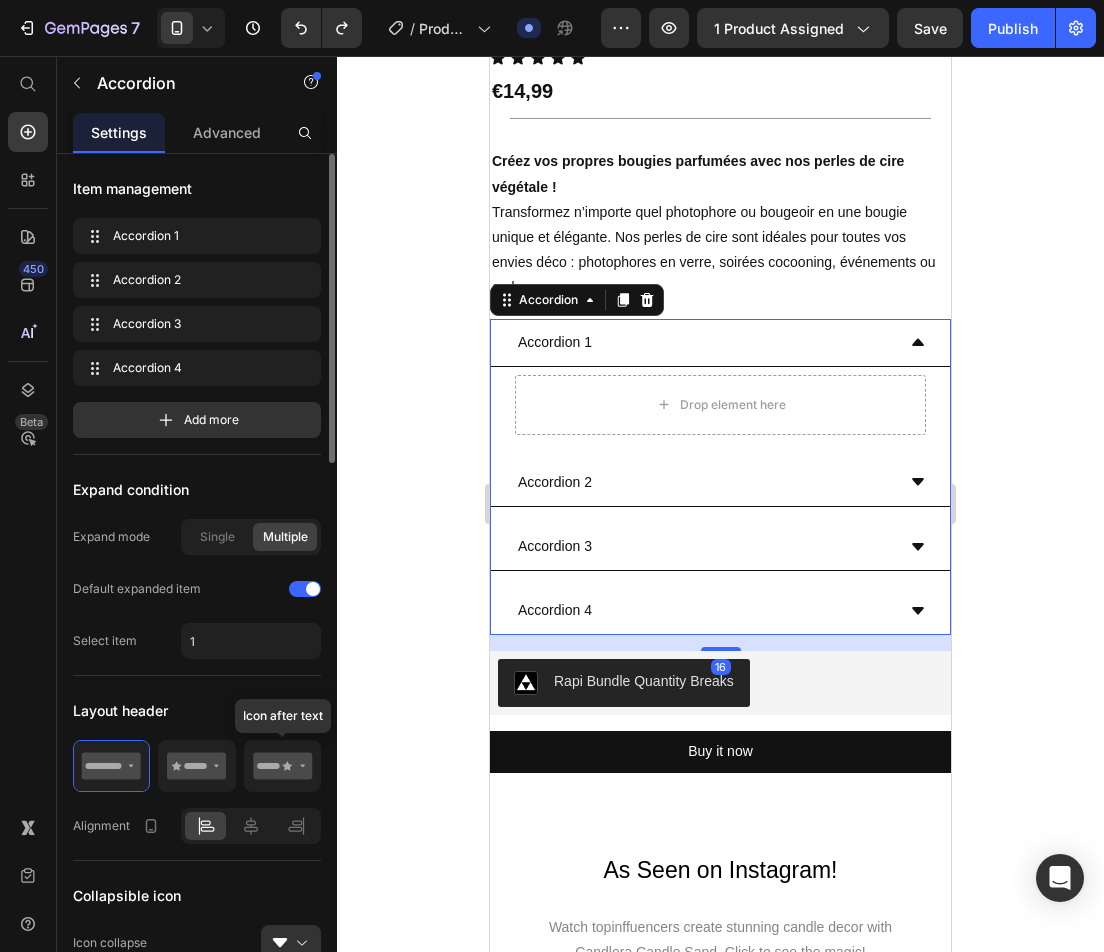 click 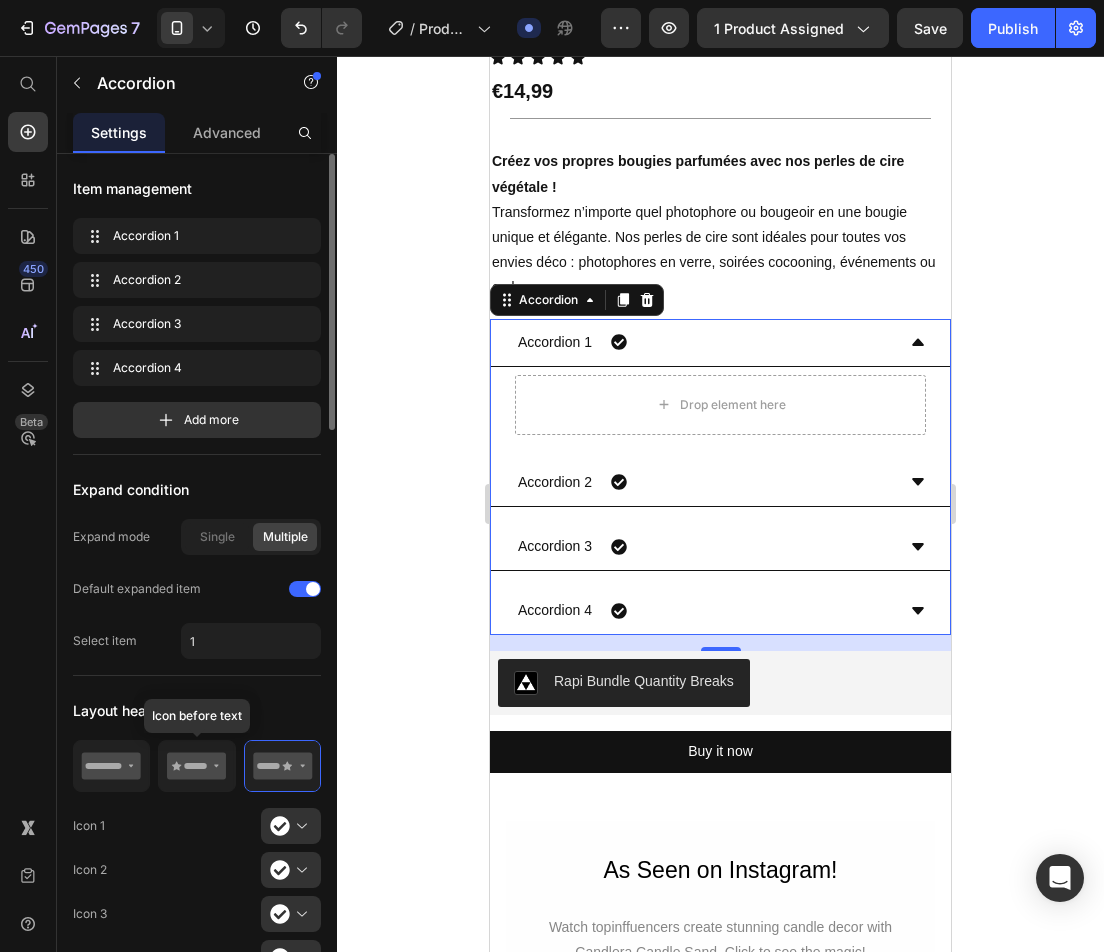 click 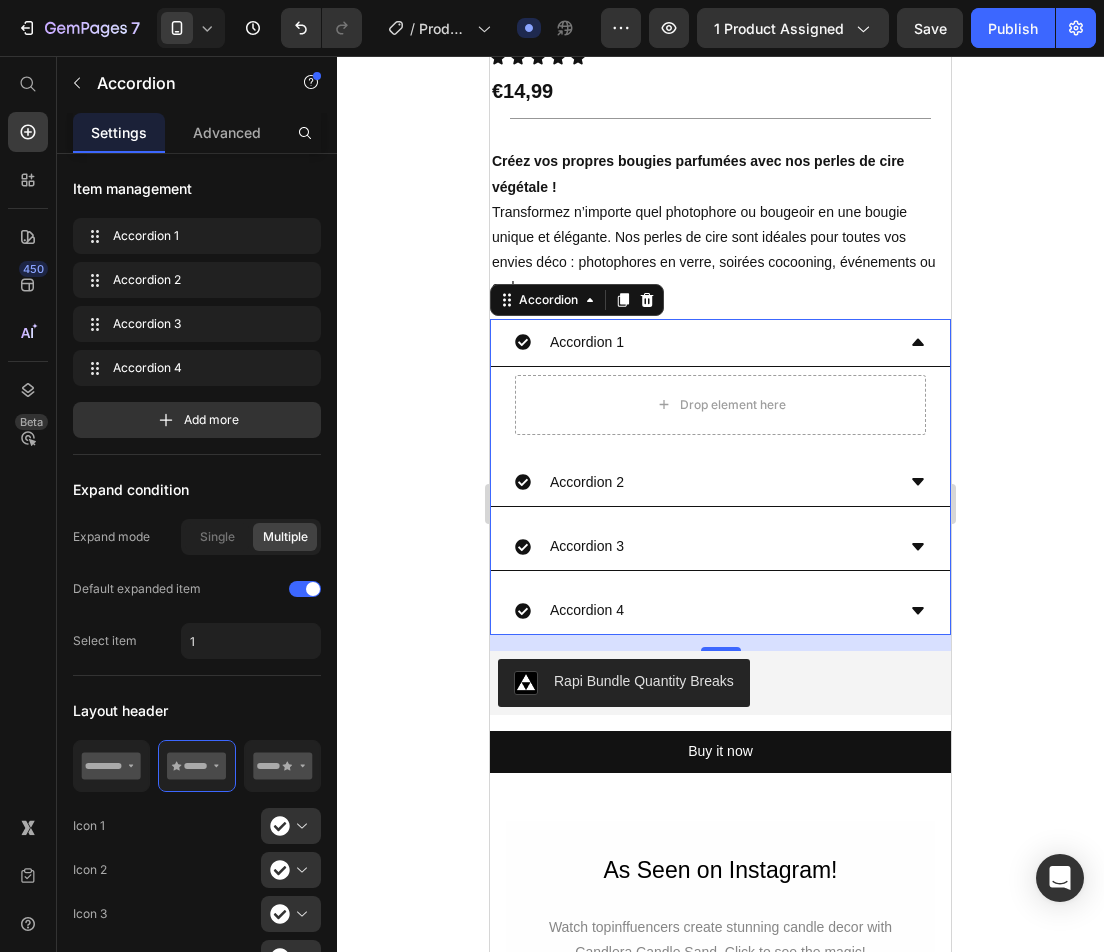 click 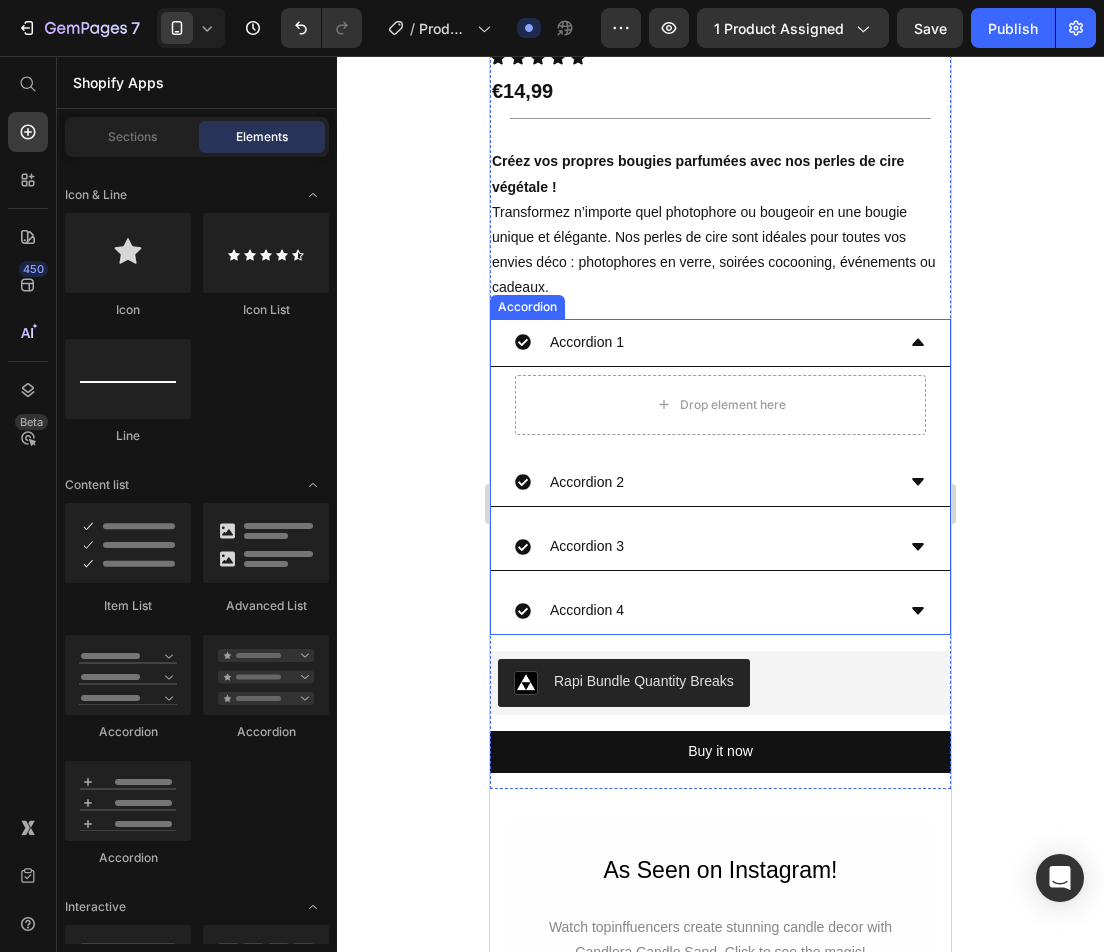 click on "Accordion 1" at bounding box center [704, 342] 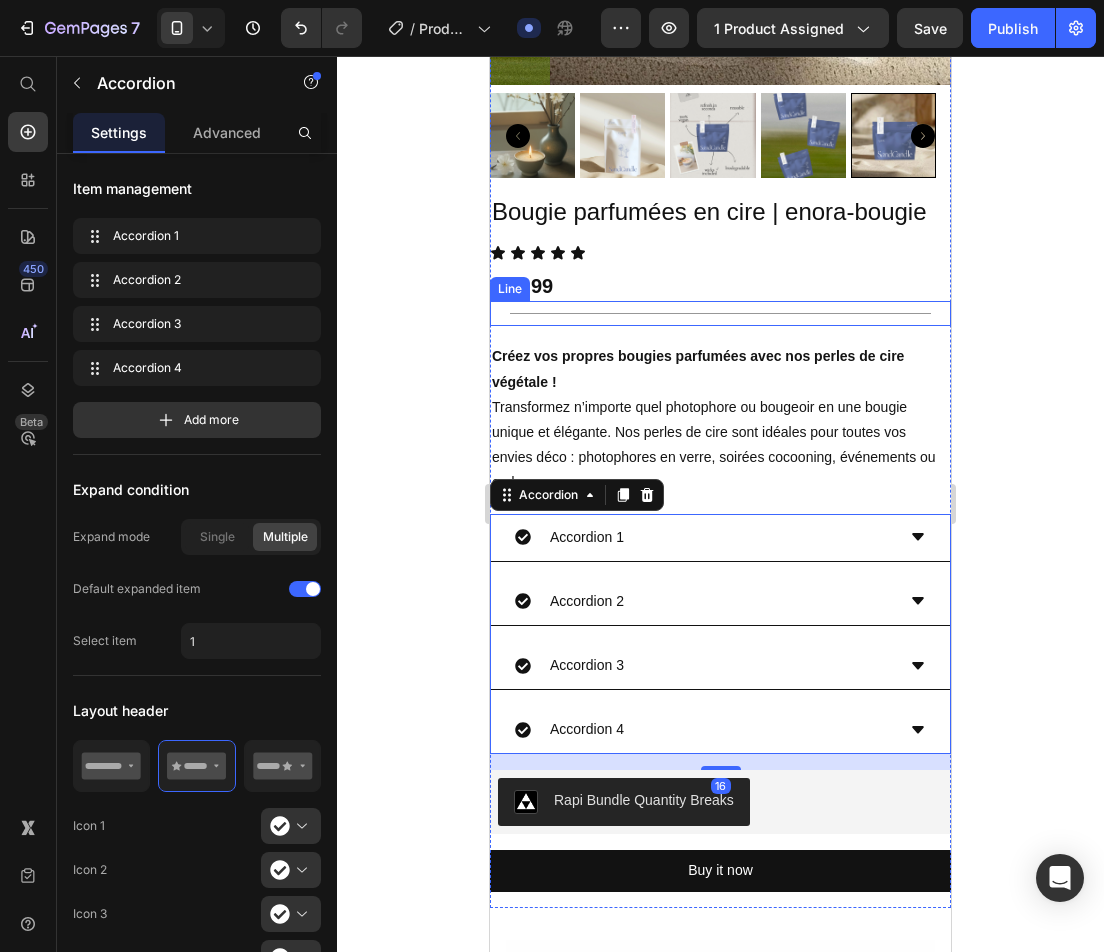 scroll, scrollTop: 400, scrollLeft: 0, axis: vertical 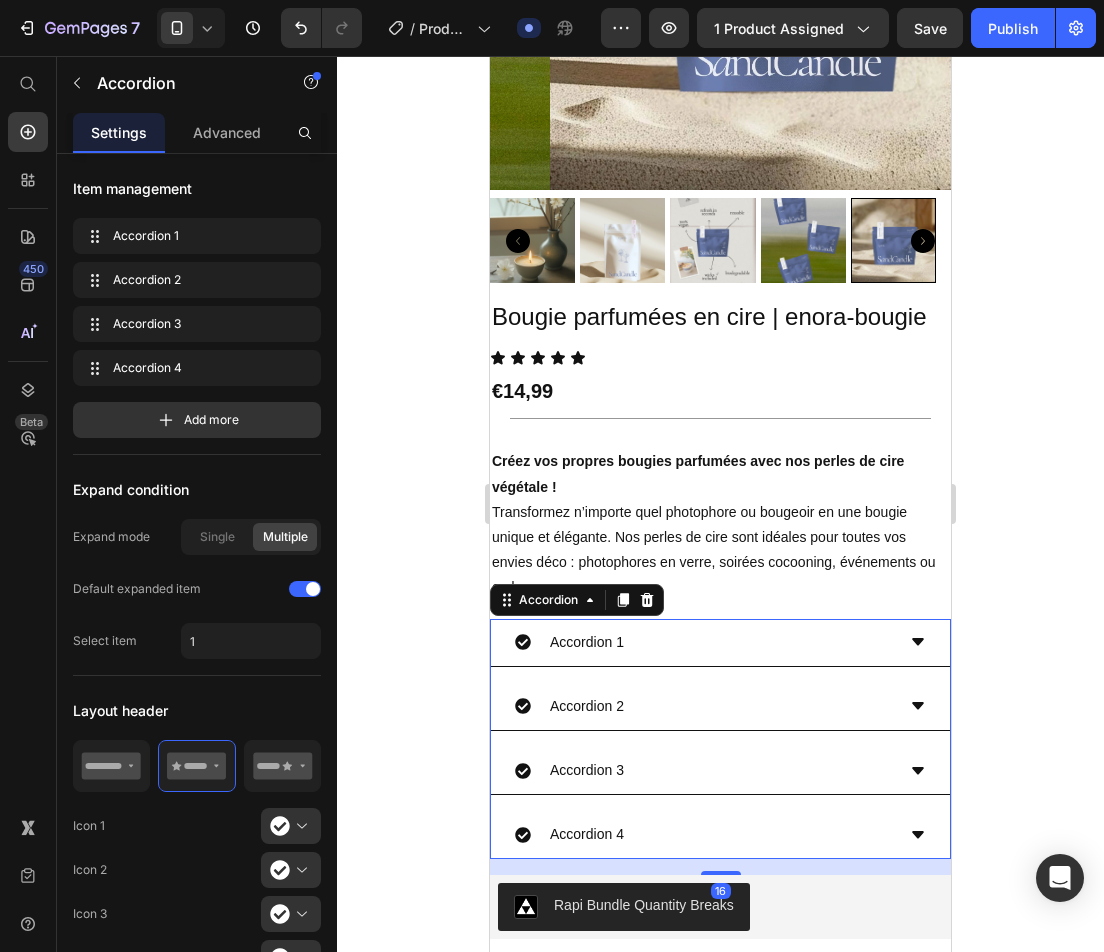click 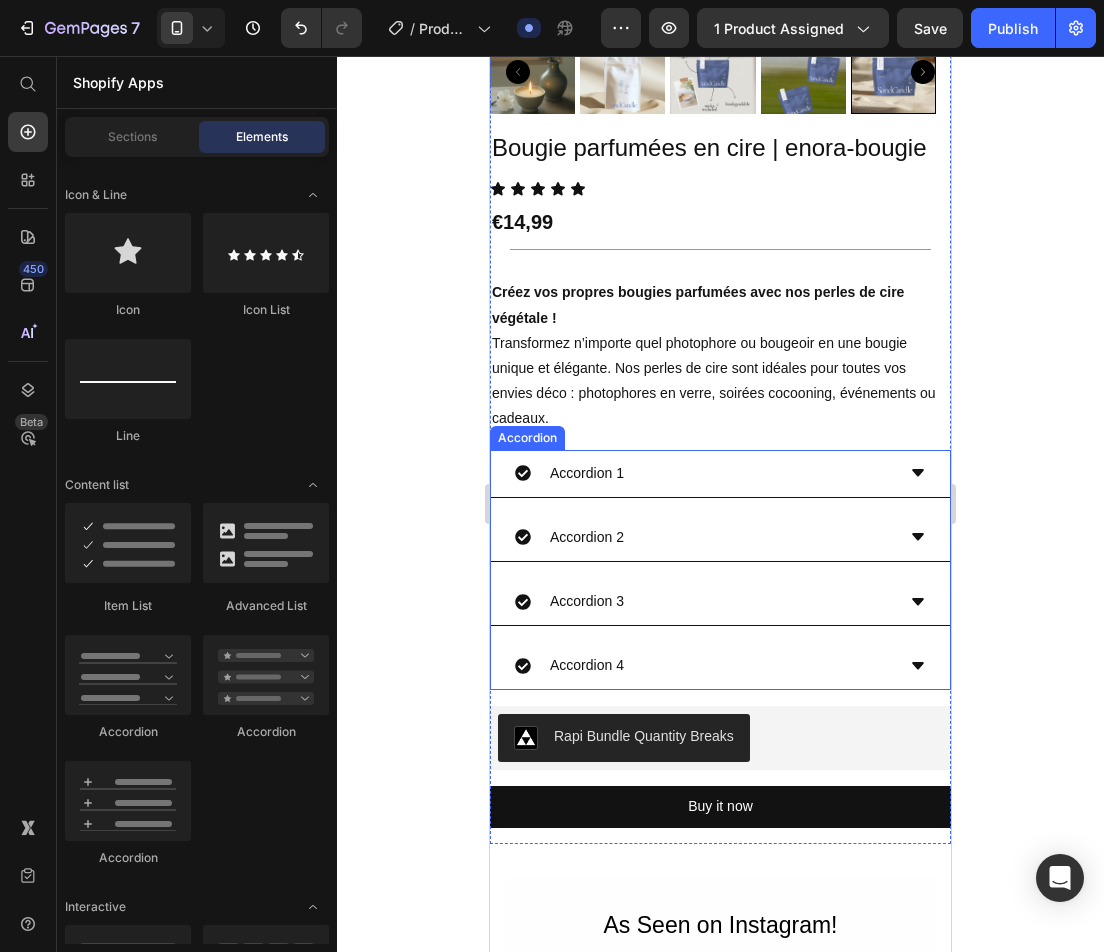 scroll, scrollTop: 600, scrollLeft: 0, axis: vertical 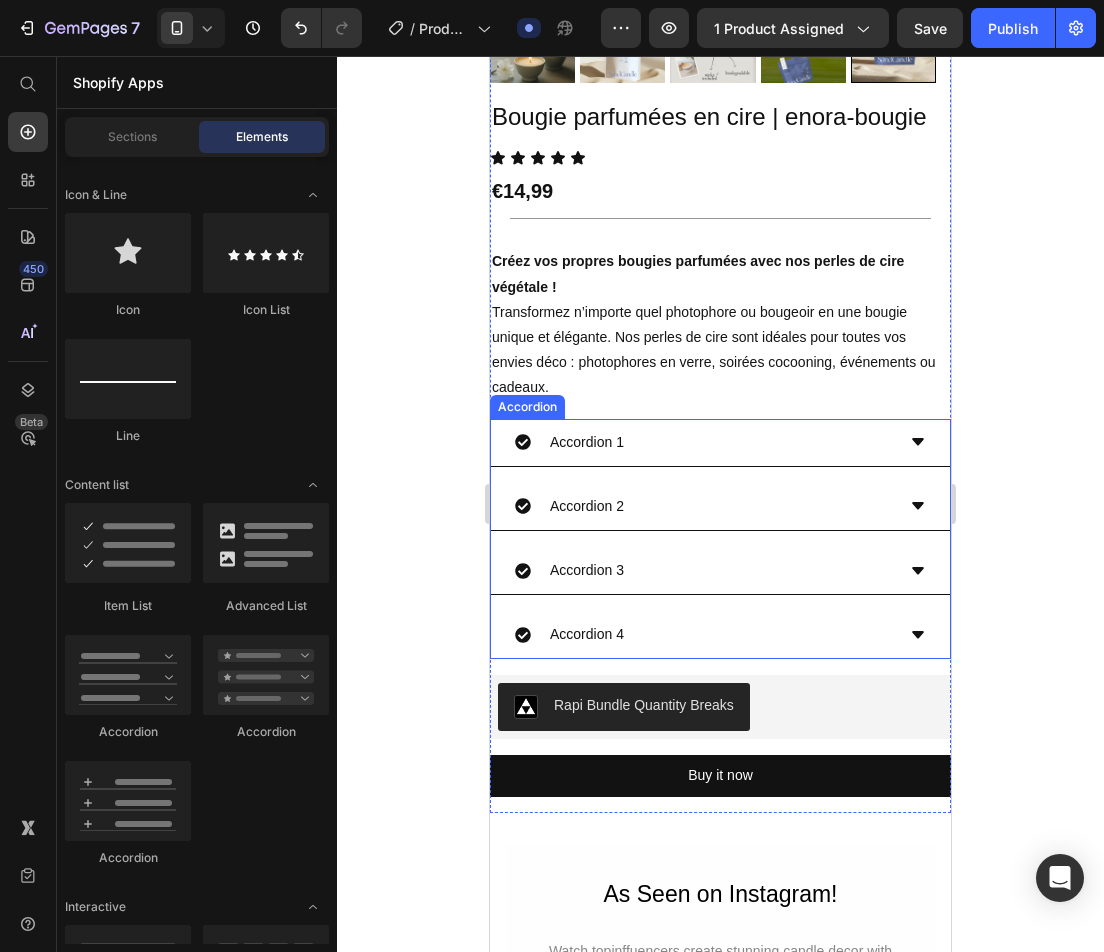 click on "Accordion 1" at bounding box center (704, 442) 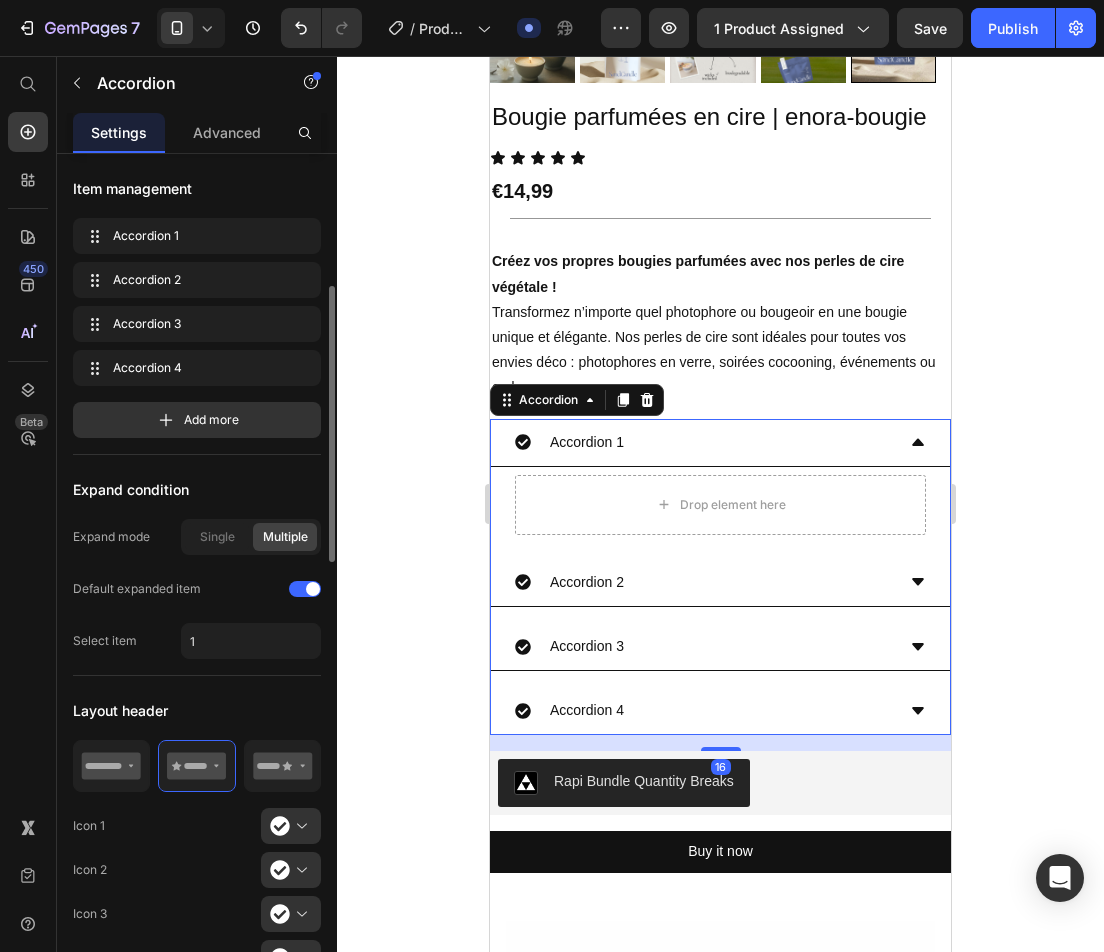 scroll, scrollTop: 200, scrollLeft: 0, axis: vertical 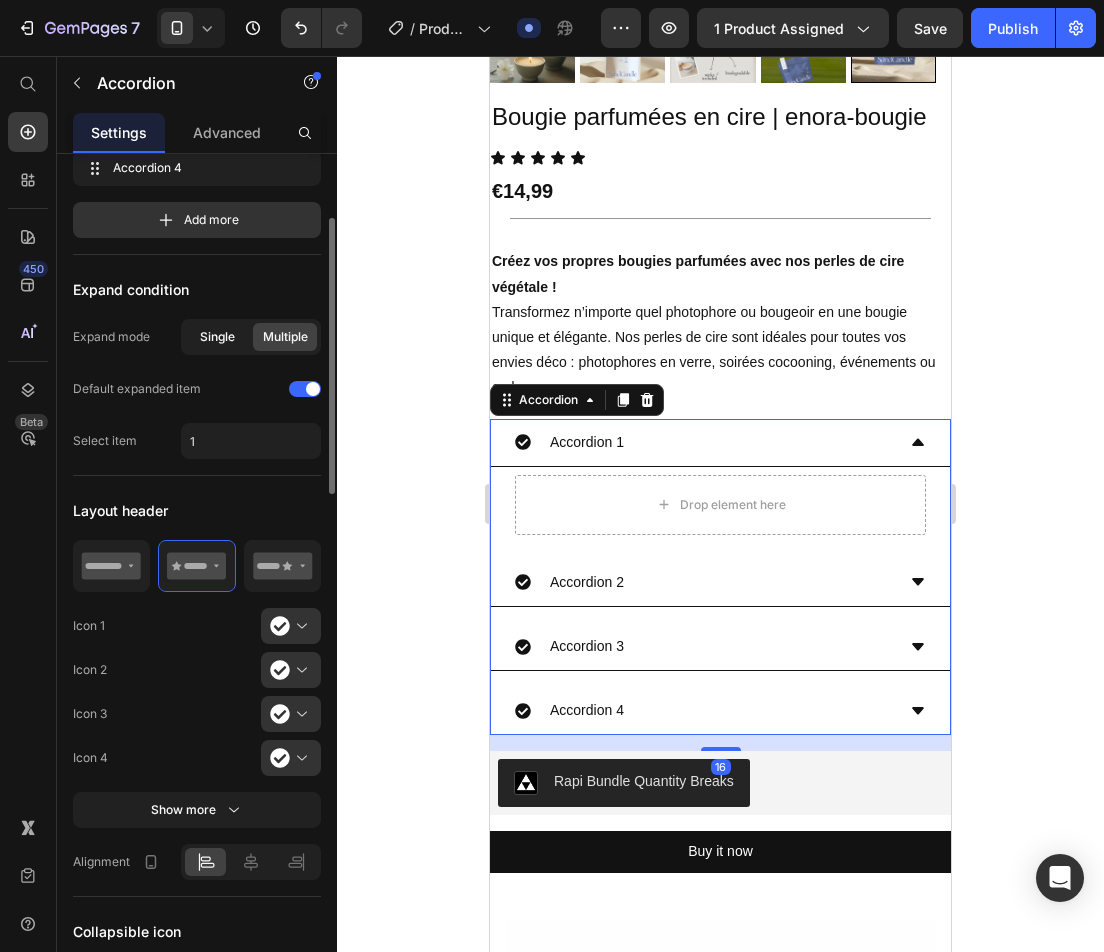 click on "Single" 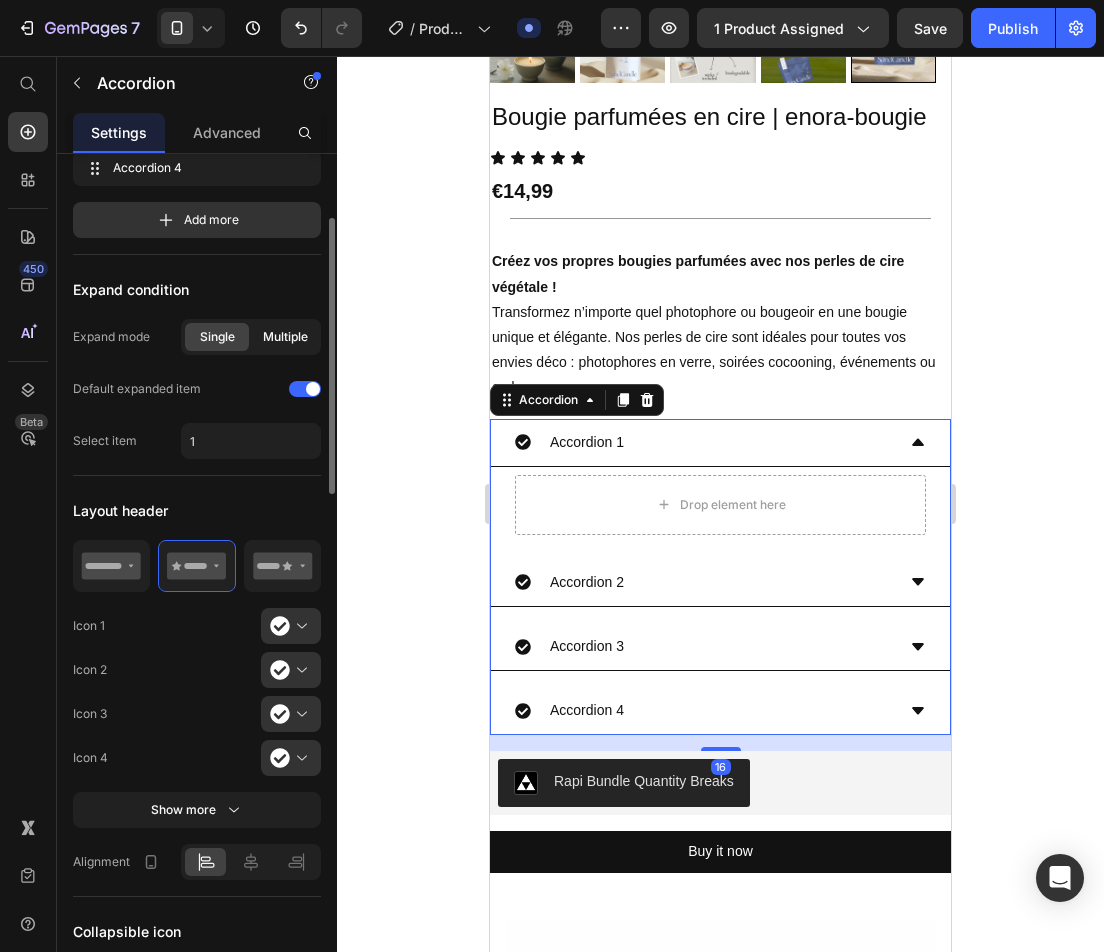click on "Multiple" 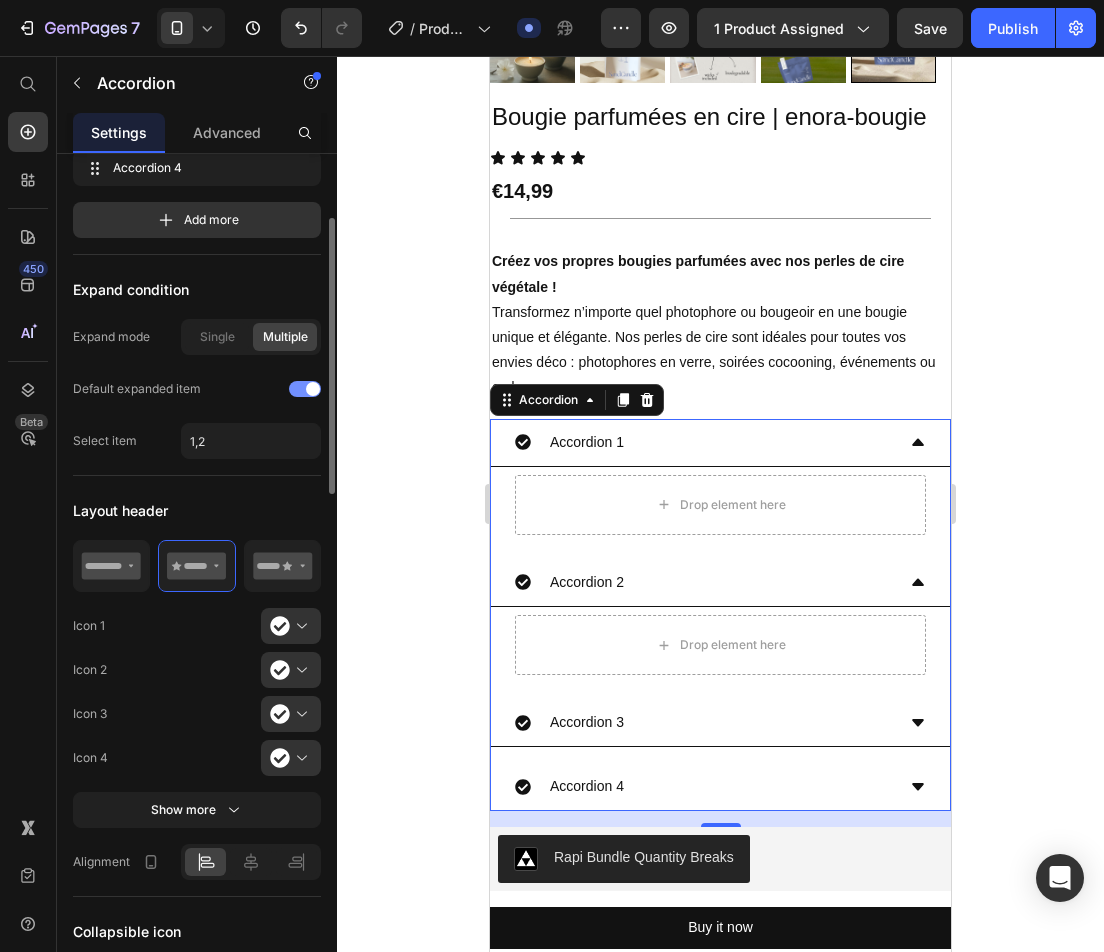 click at bounding box center (305, 389) 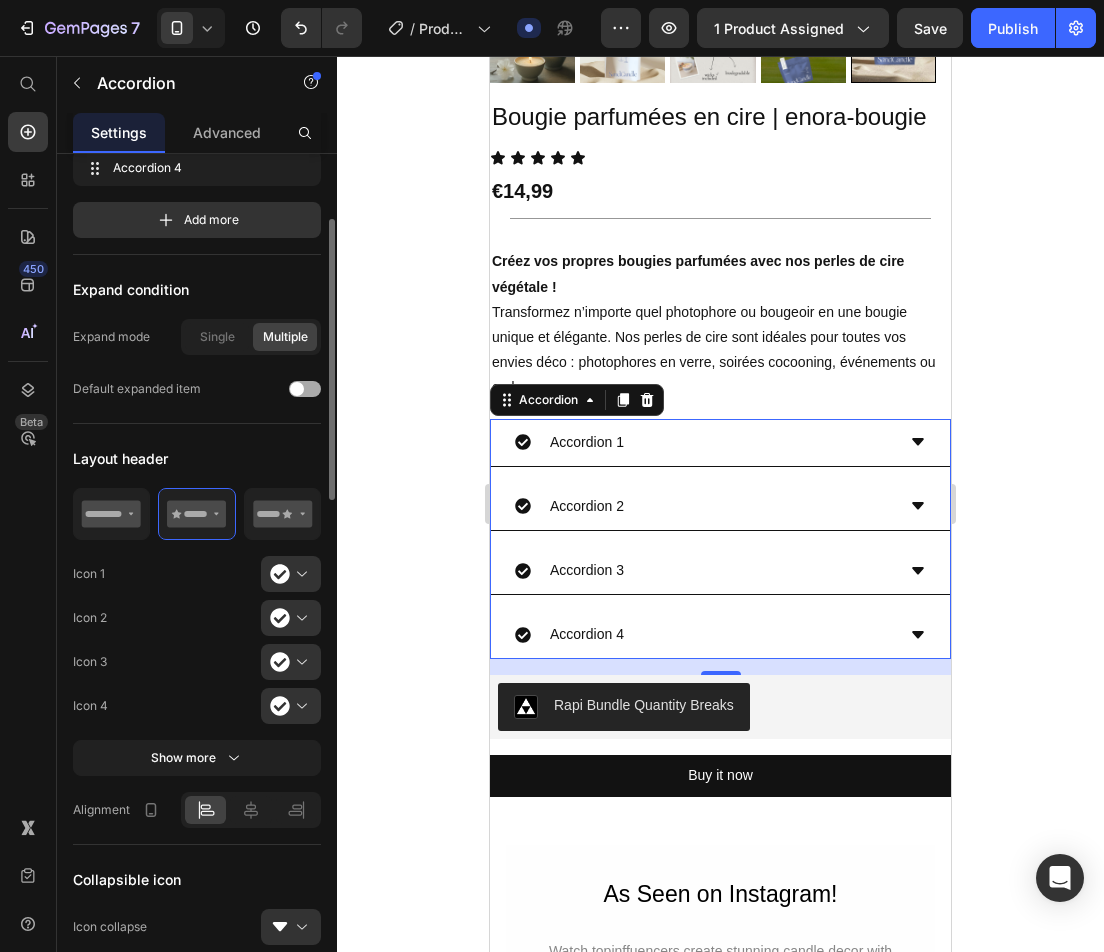 click at bounding box center [297, 389] 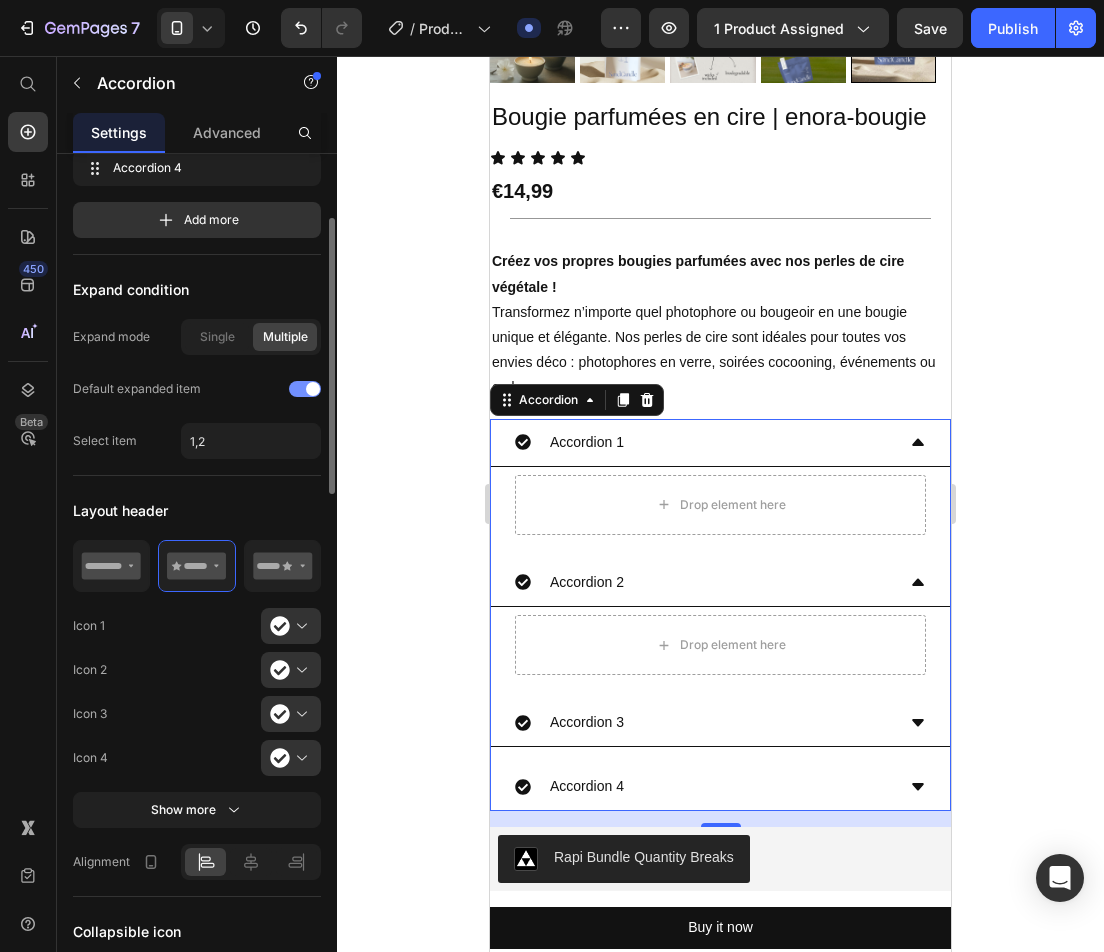 click at bounding box center [305, 389] 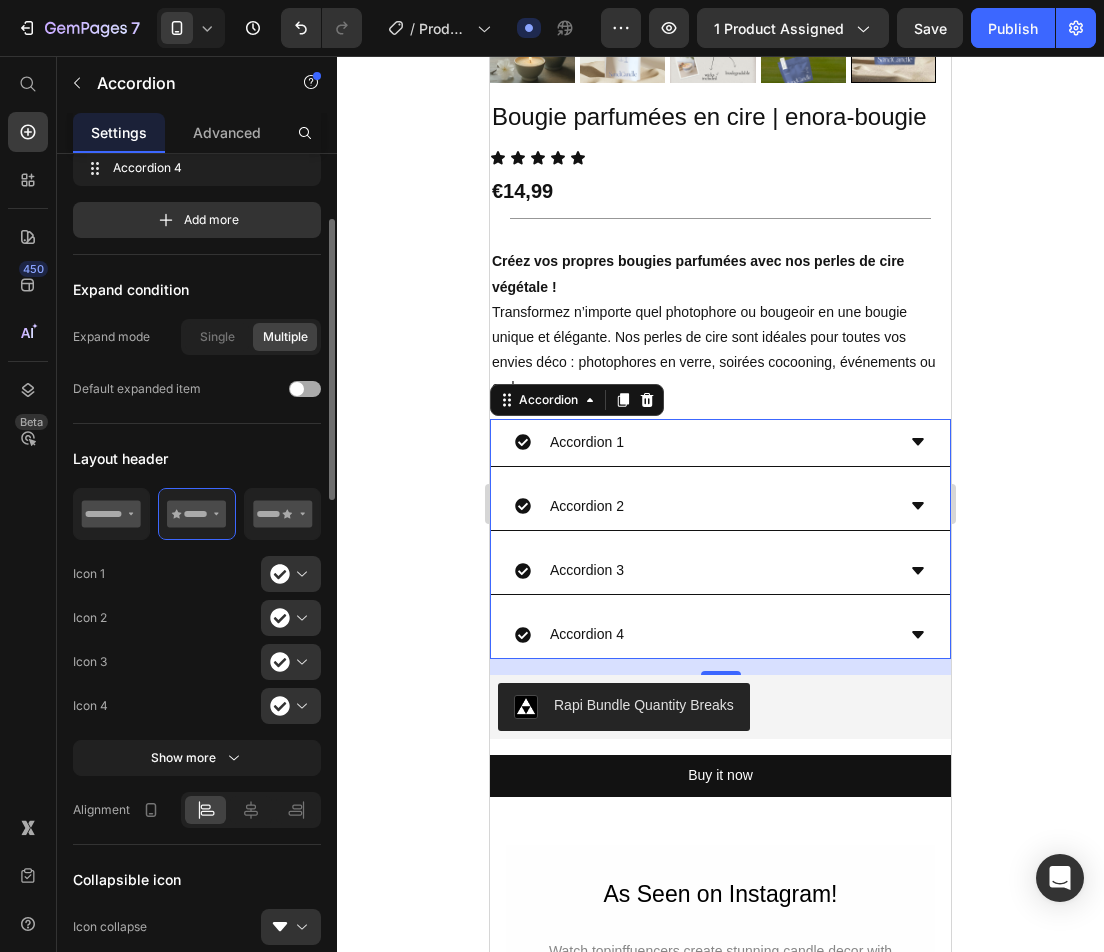 click at bounding box center [297, 389] 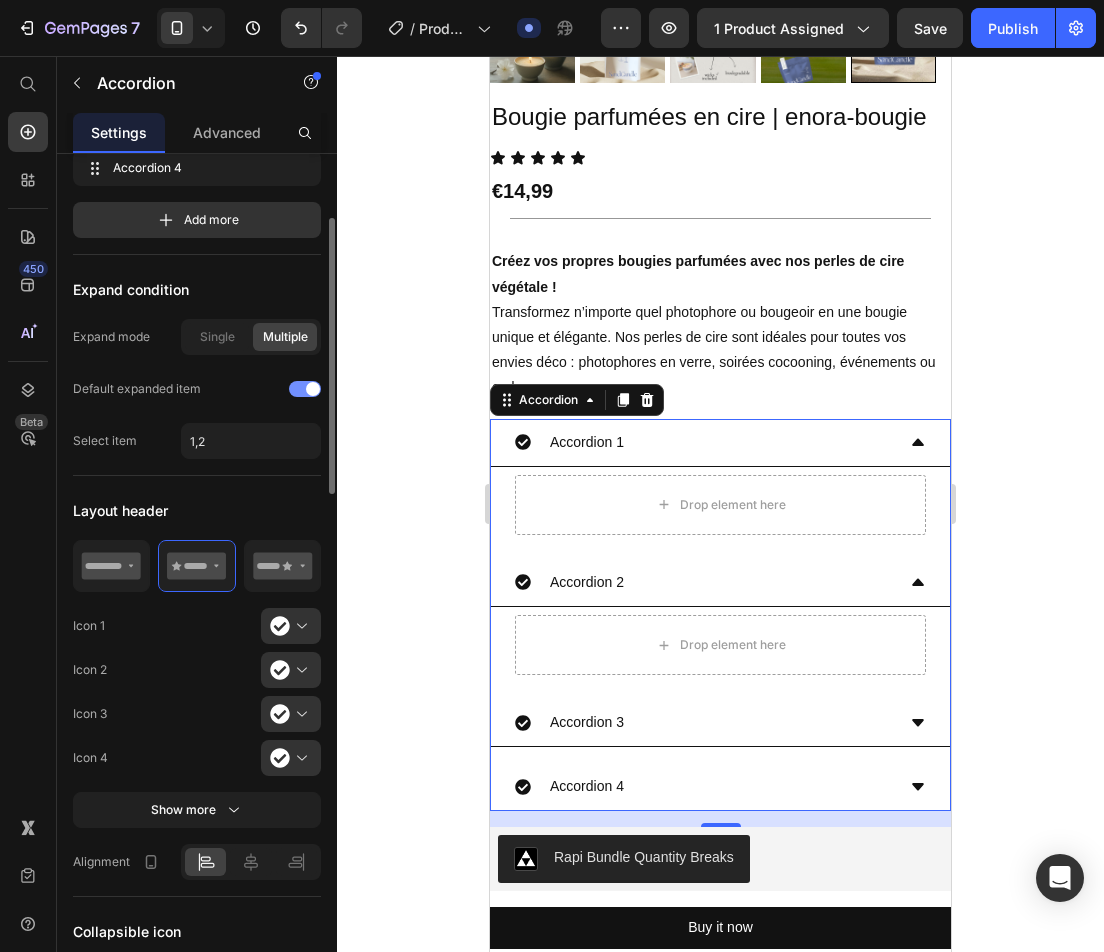 click at bounding box center [305, 389] 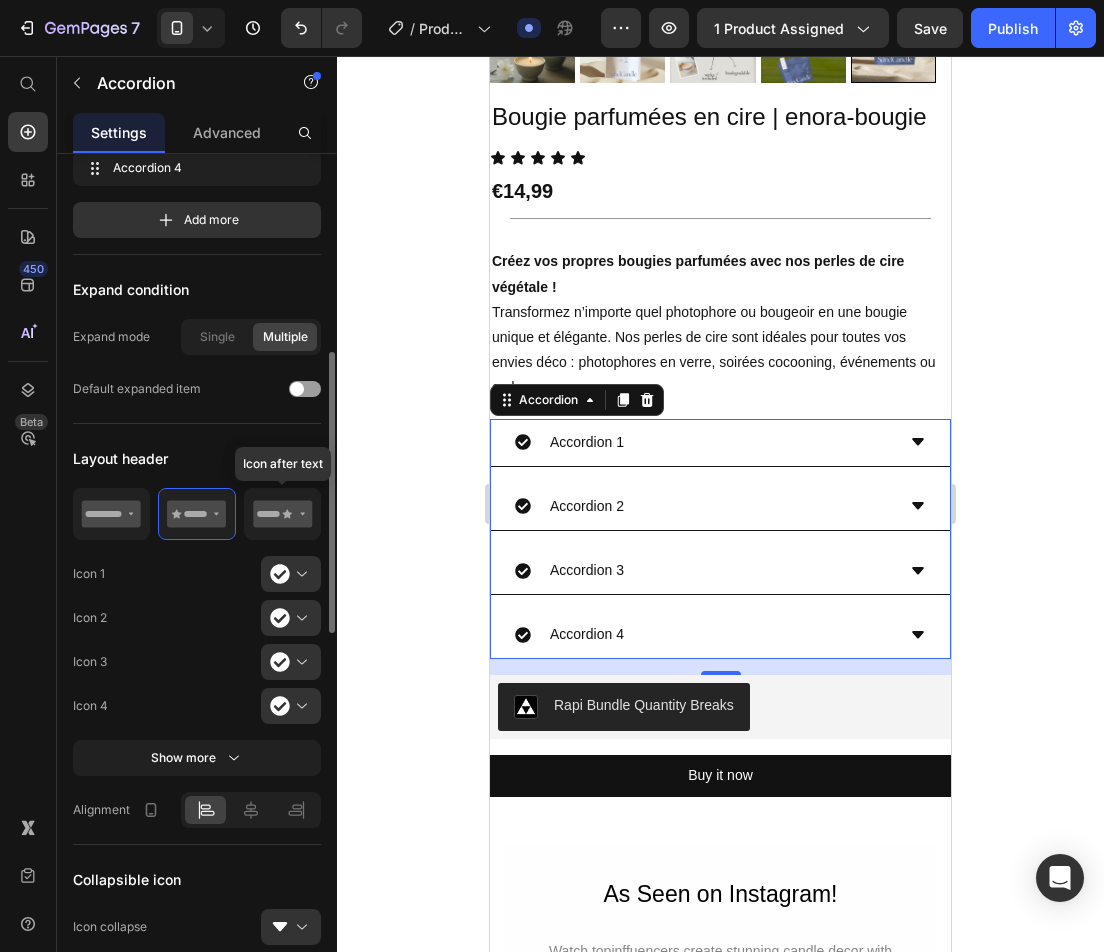 scroll, scrollTop: 400, scrollLeft: 0, axis: vertical 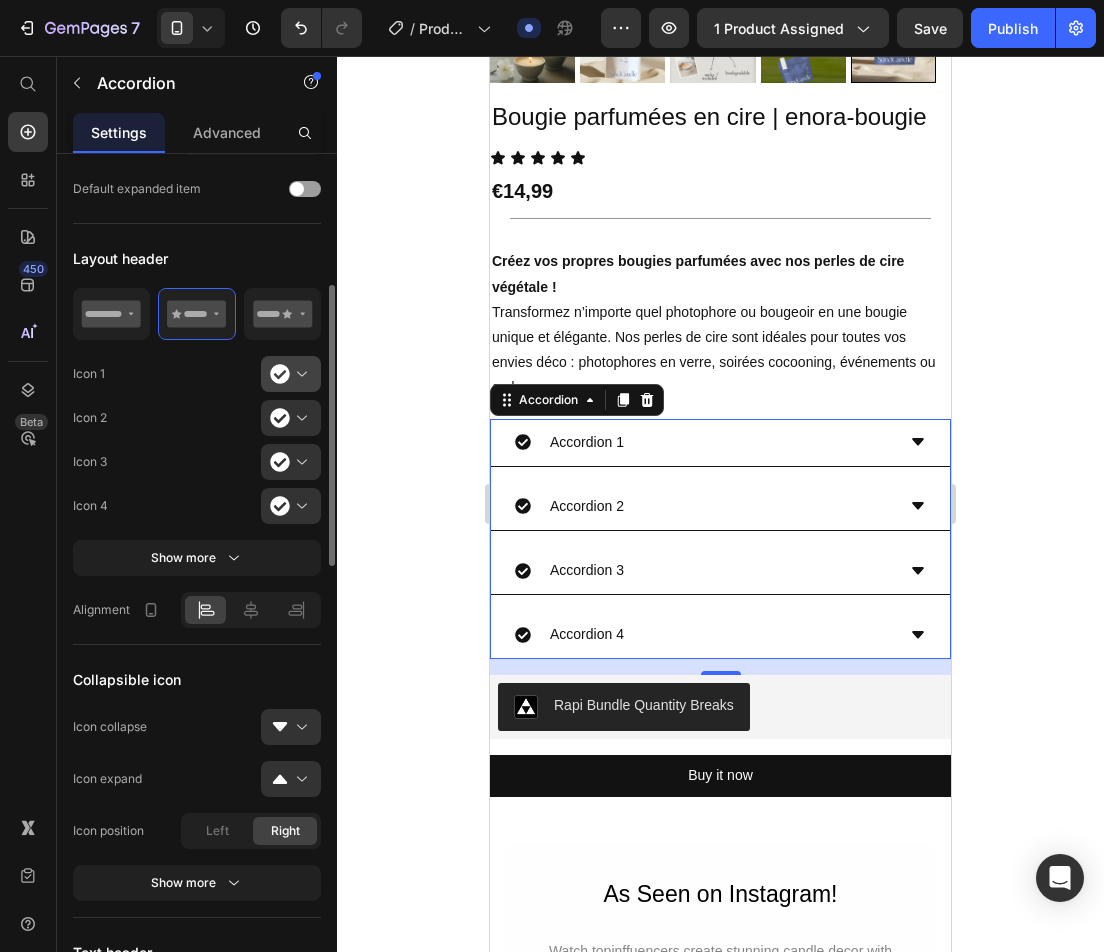 click at bounding box center [299, 374] 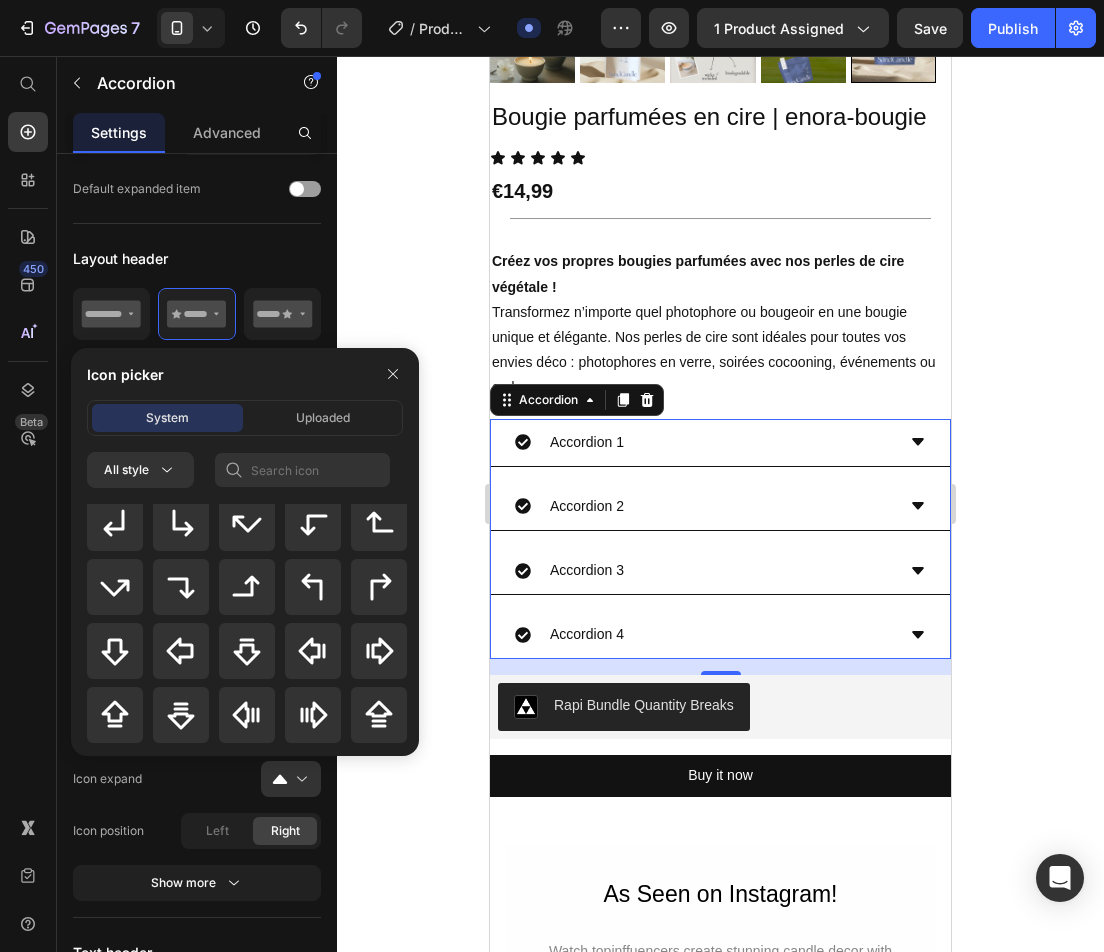 scroll, scrollTop: 900, scrollLeft: 0, axis: vertical 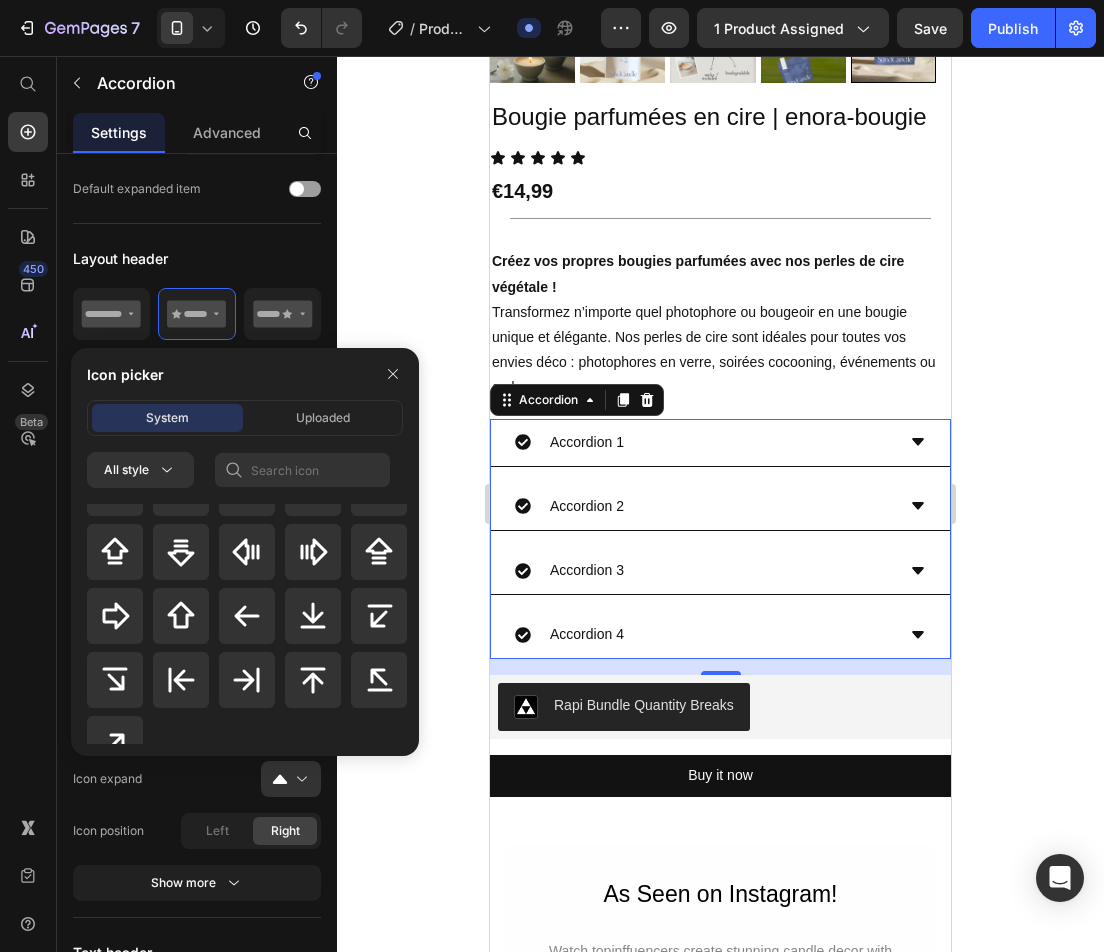 click 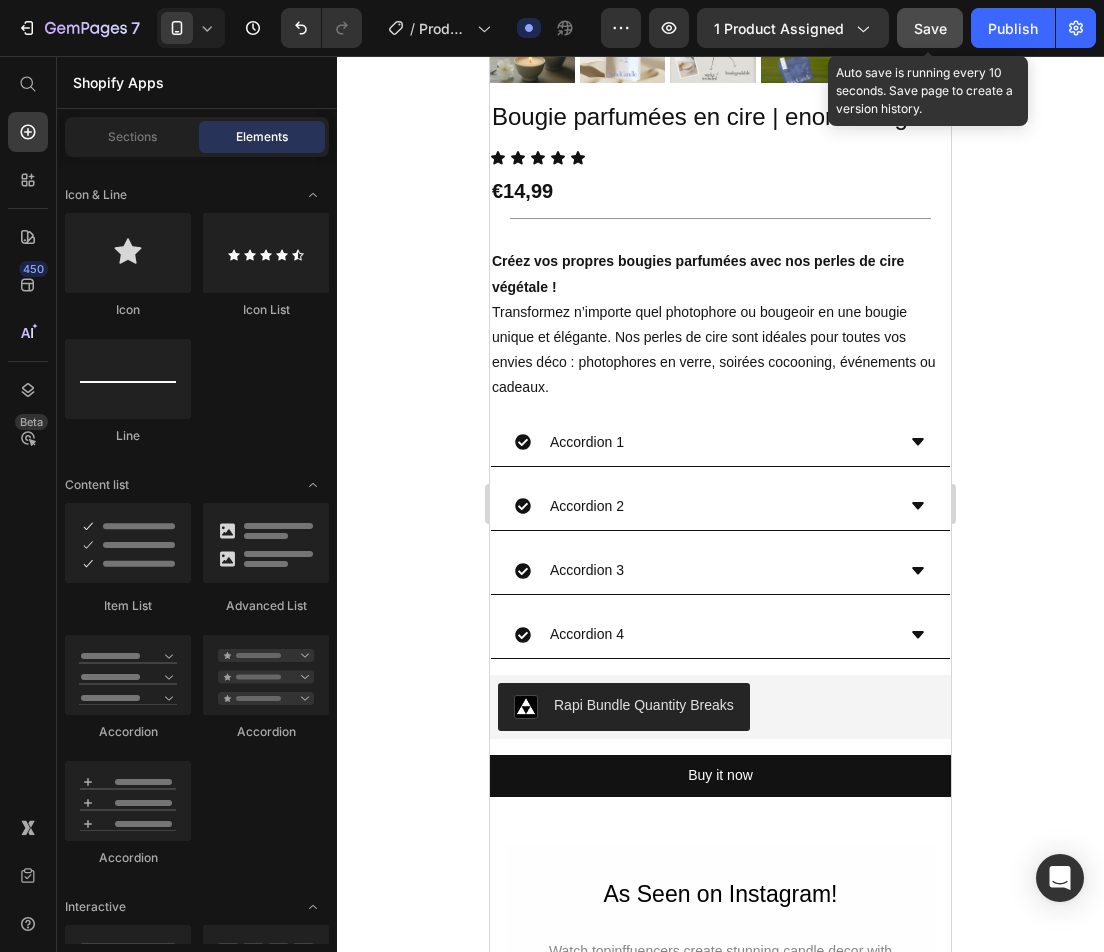 click on "Save" 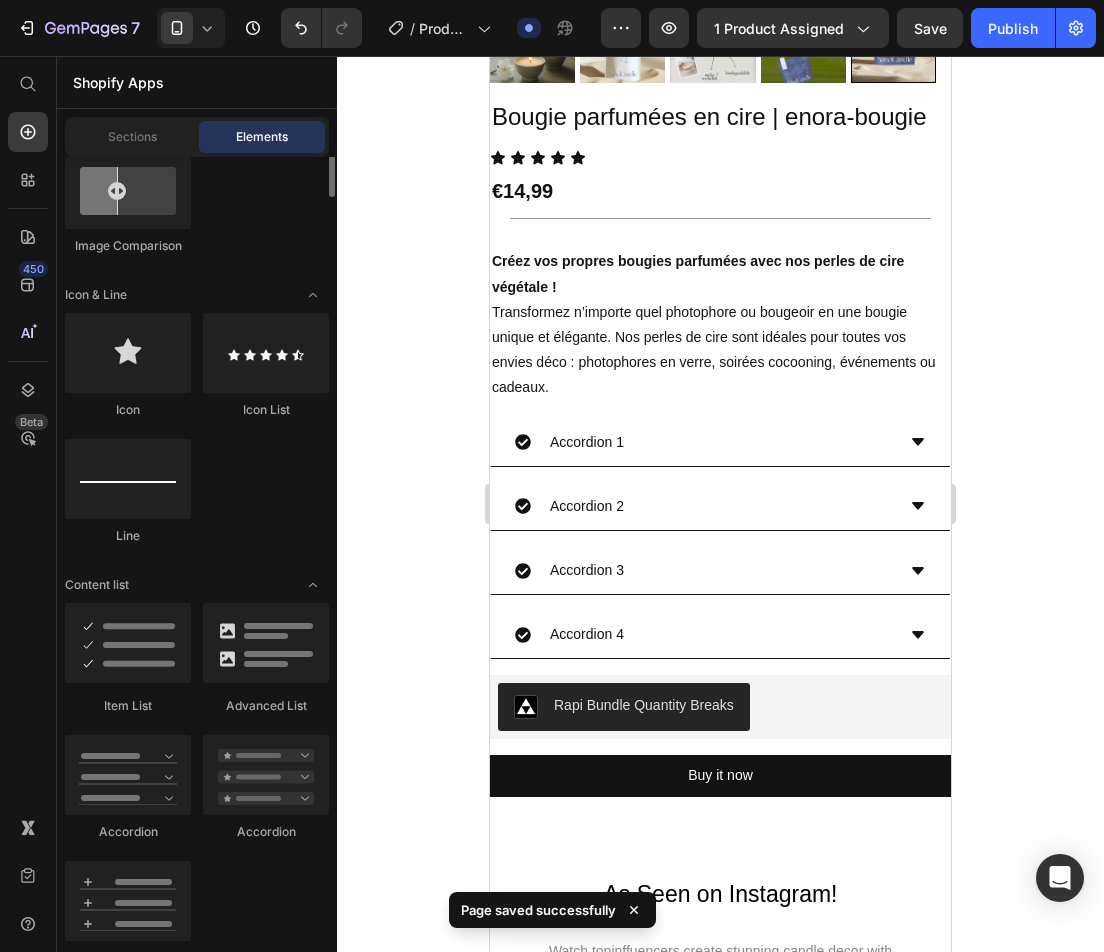 scroll, scrollTop: 1000, scrollLeft: 0, axis: vertical 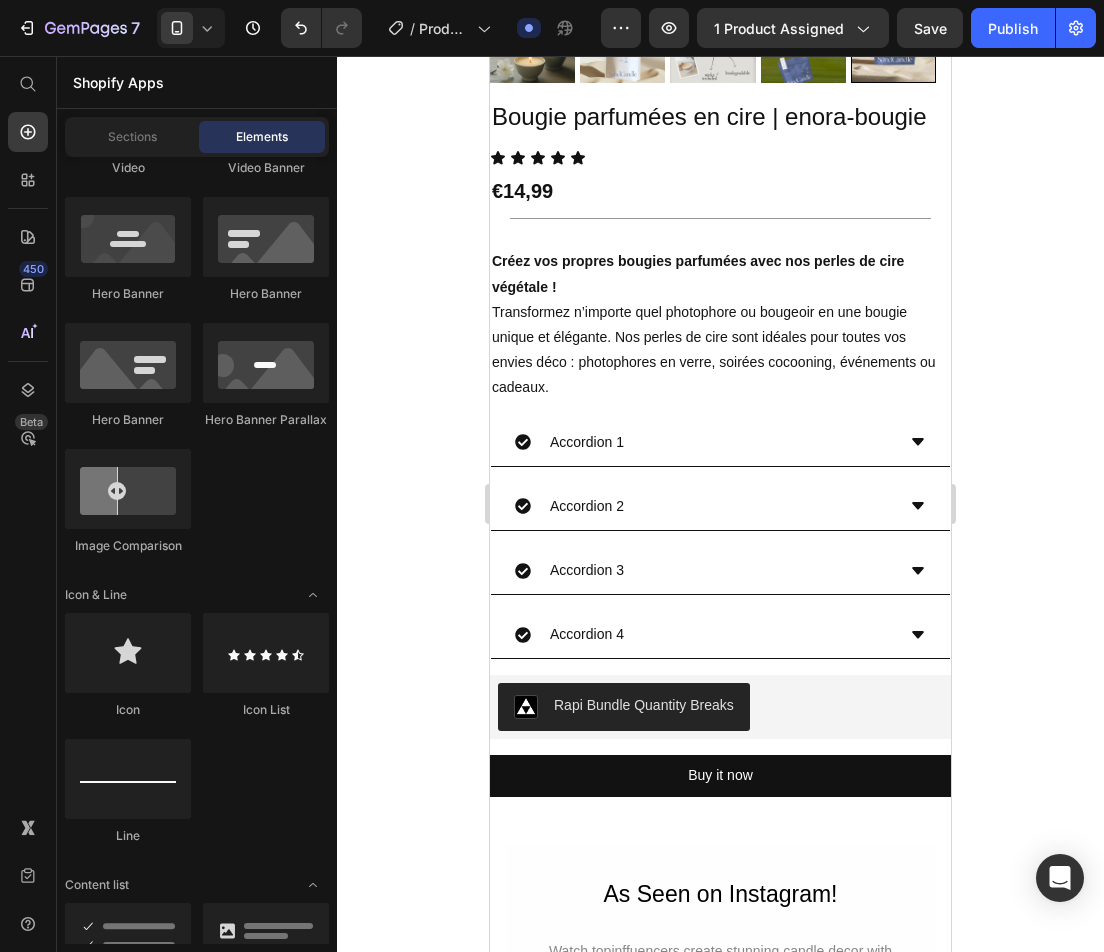 click 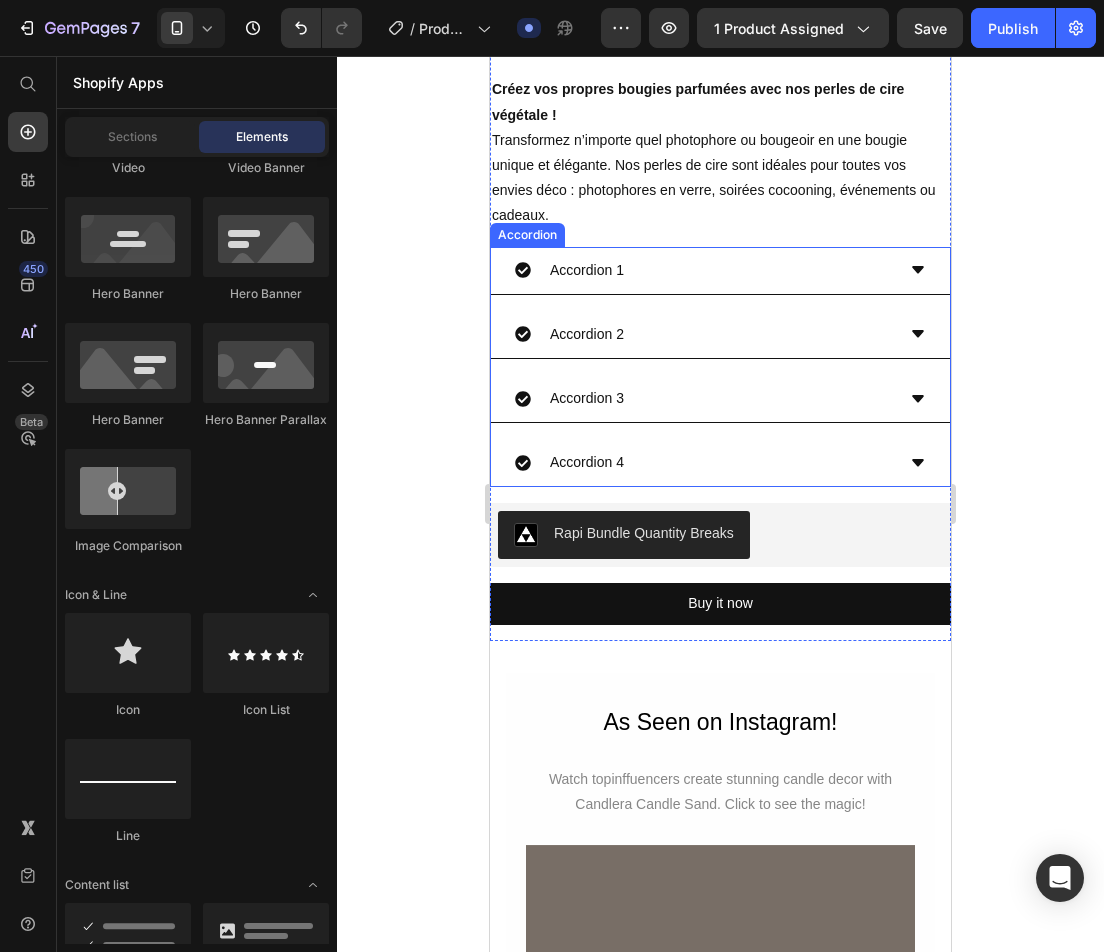 scroll, scrollTop: 700, scrollLeft: 0, axis: vertical 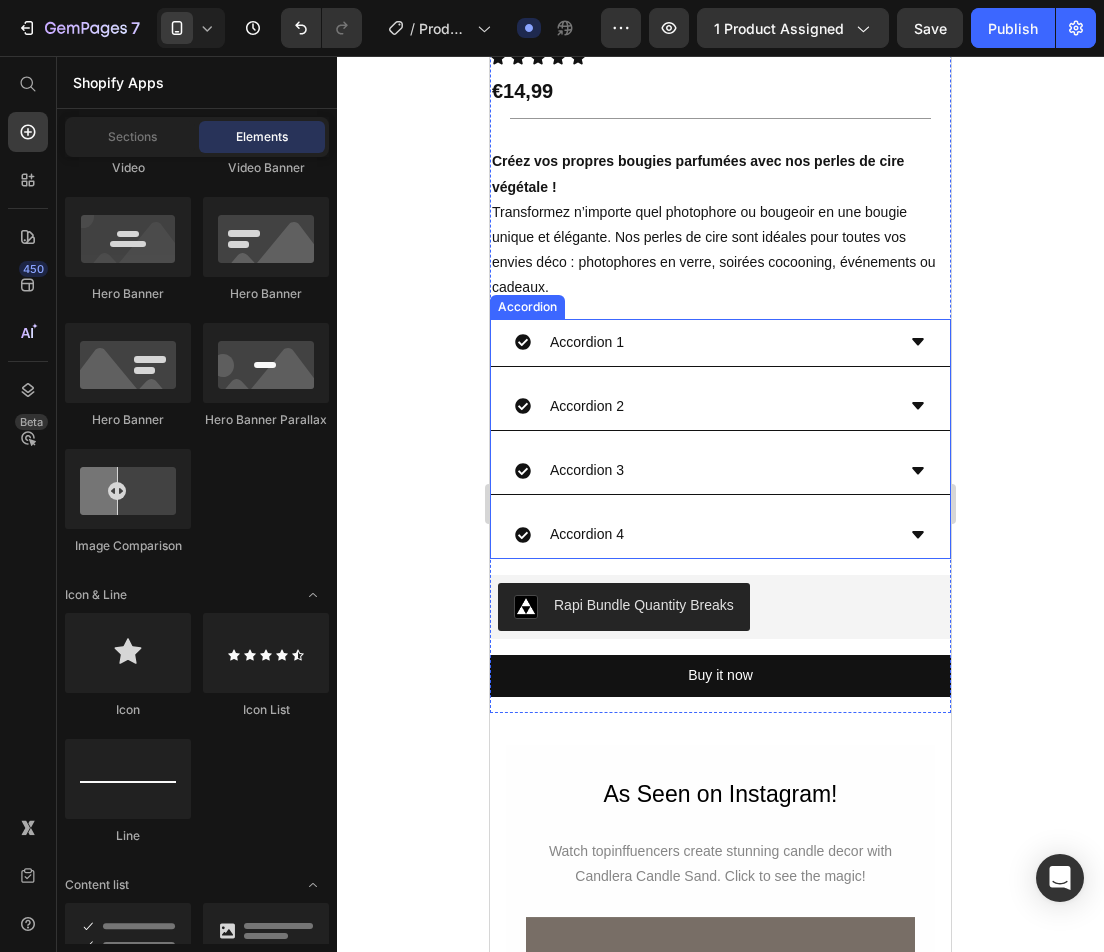 click on "Accordion 1" at bounding box center [704, 342] 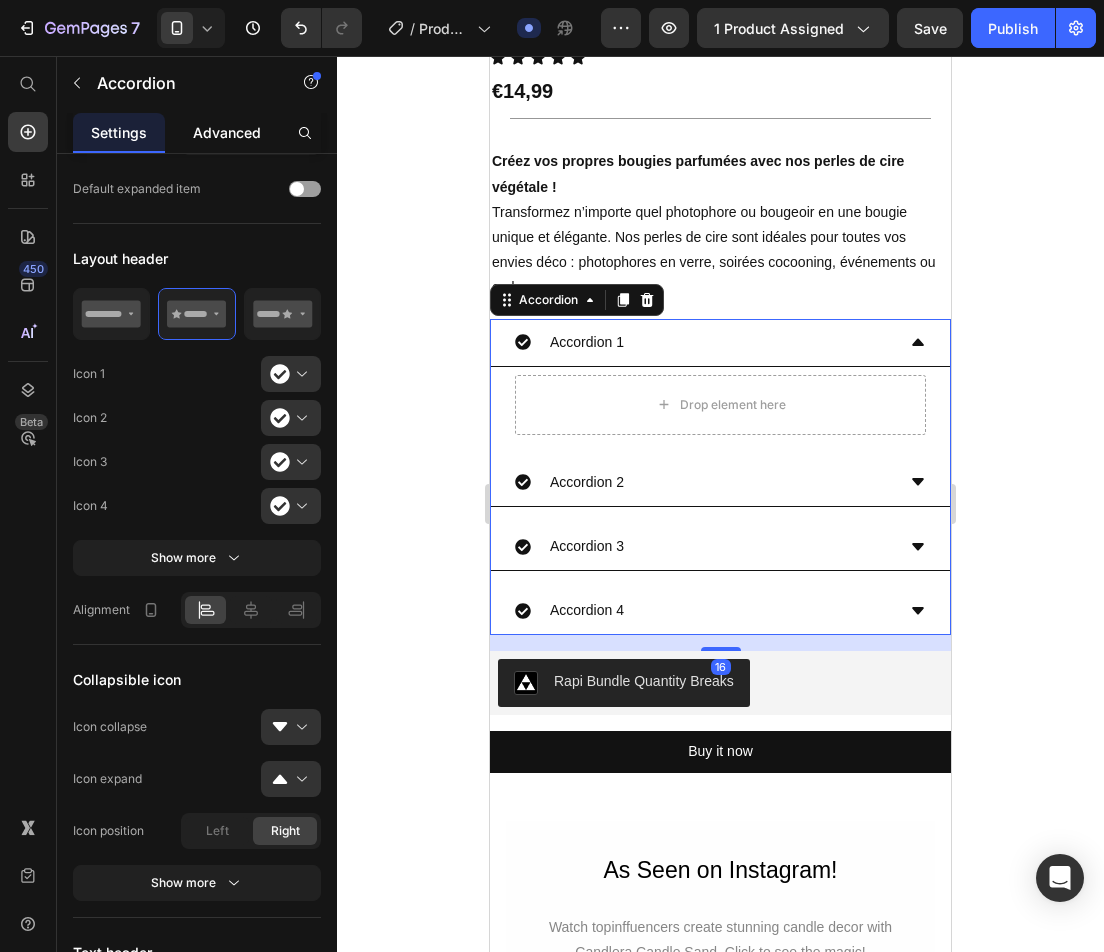 click on "Advanced" 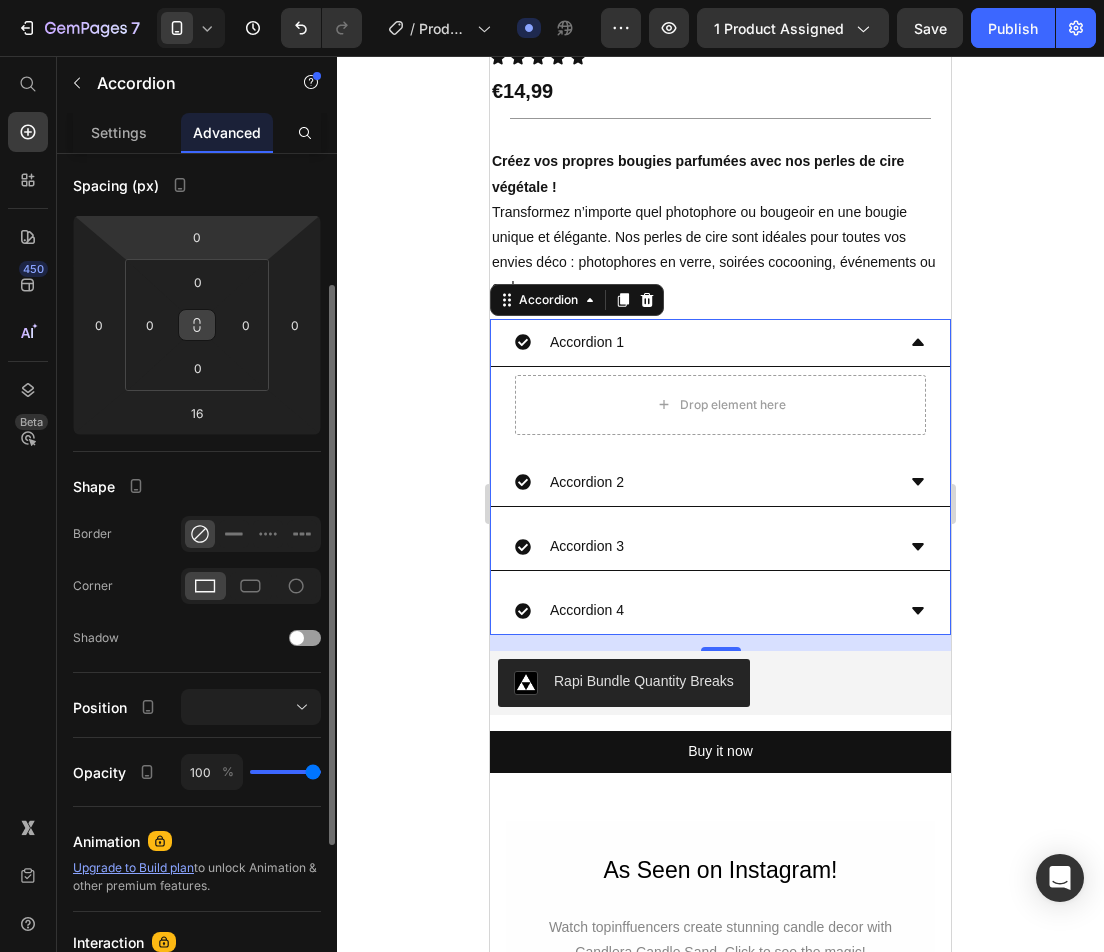 scroll, scrollTop: 300, scrollLeft: 0, axis: vertical 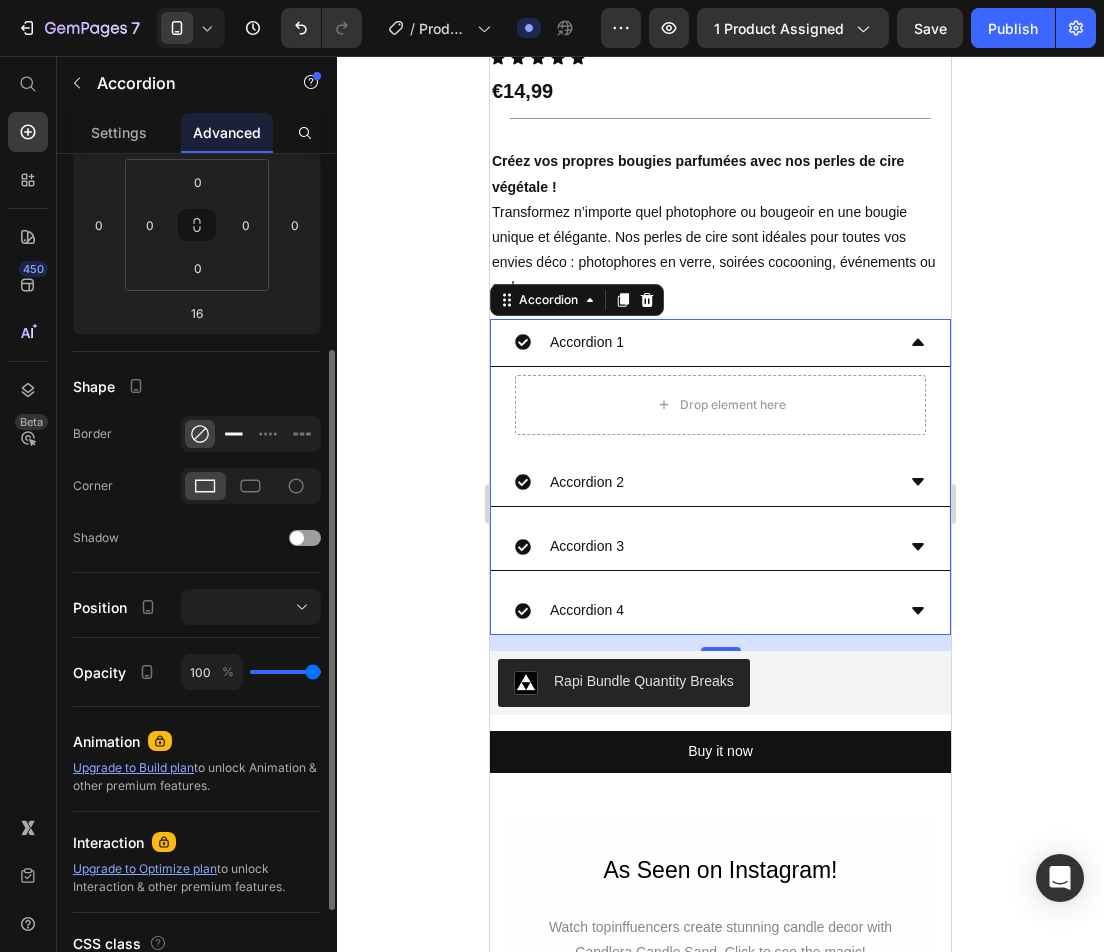click 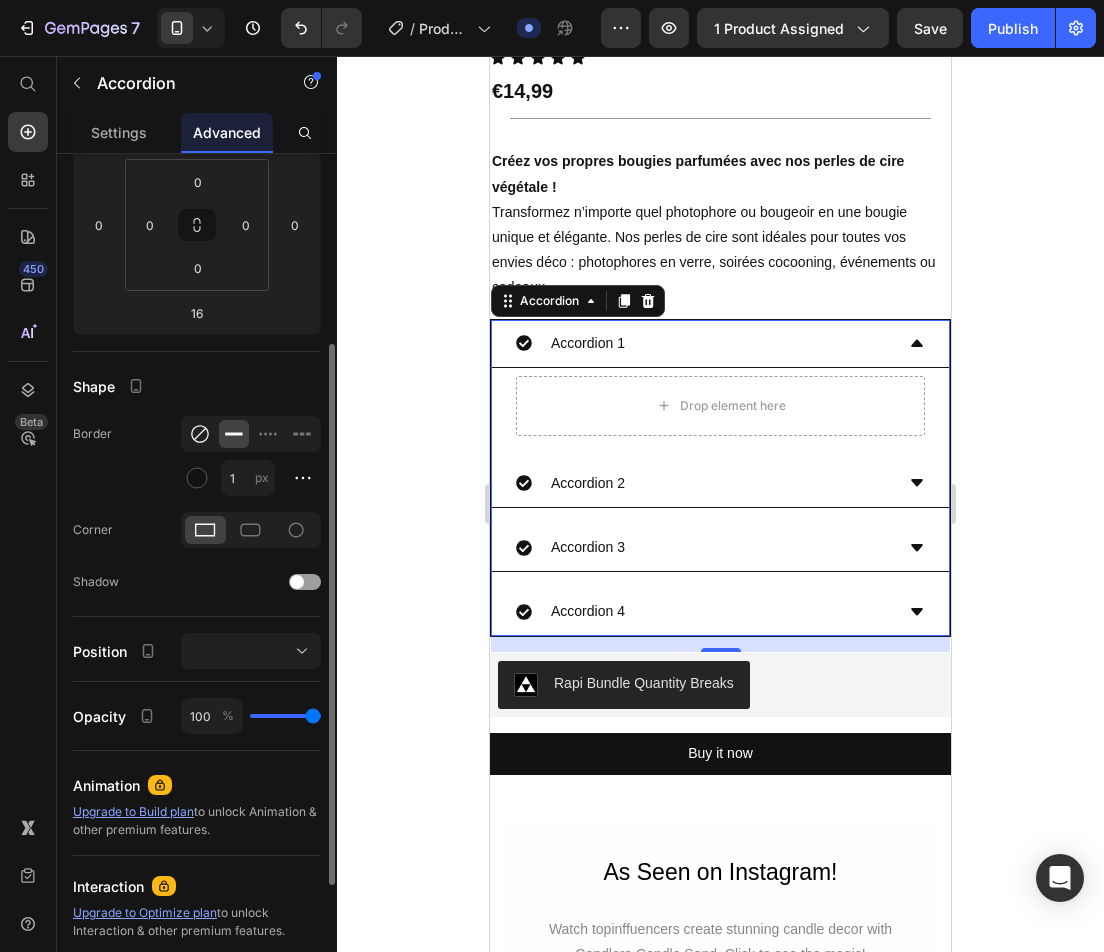click 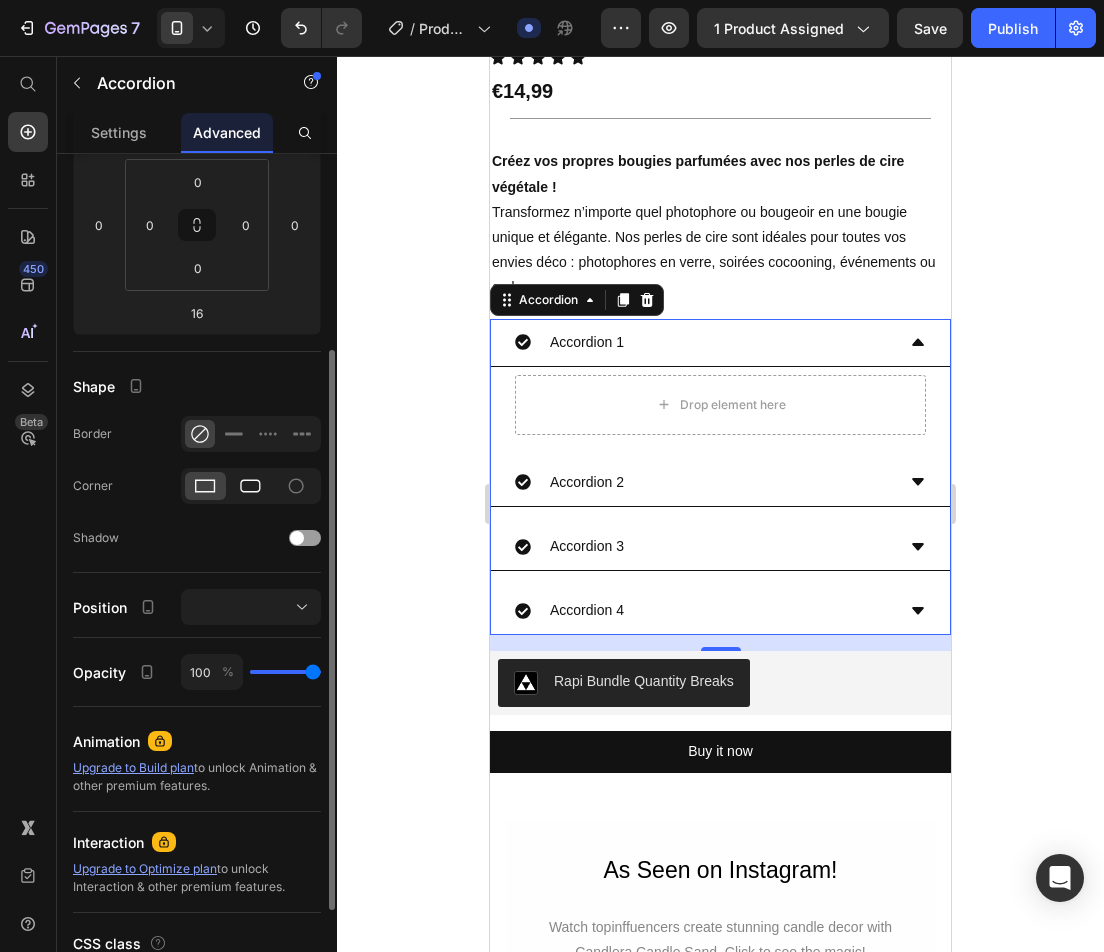 click 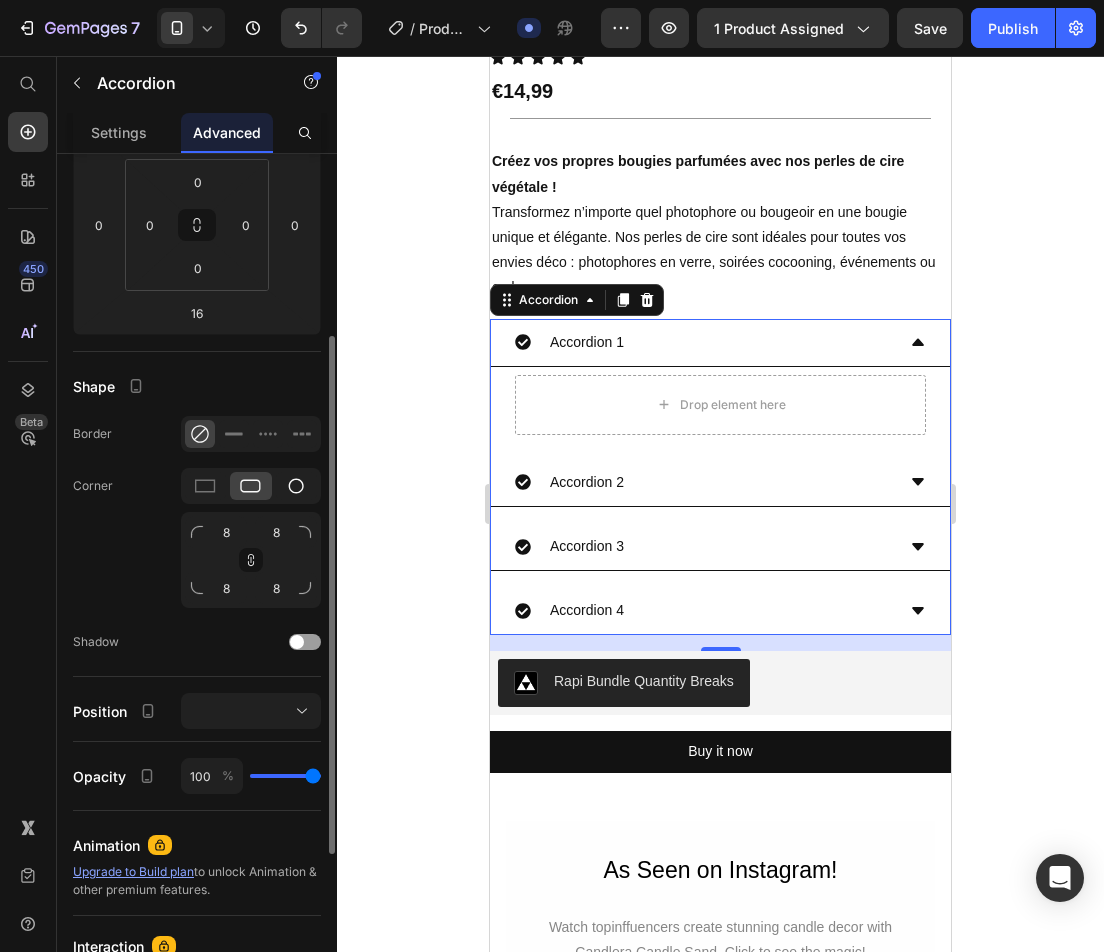 click 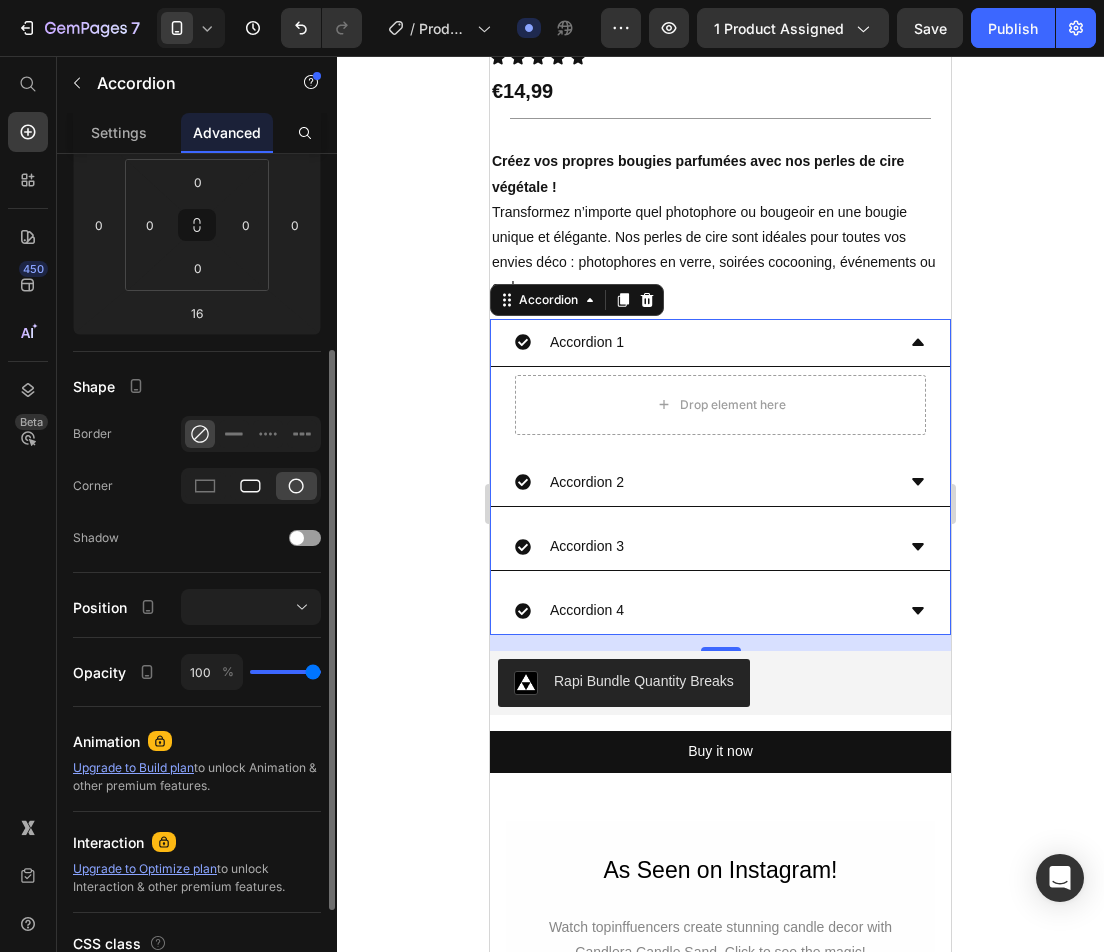 click 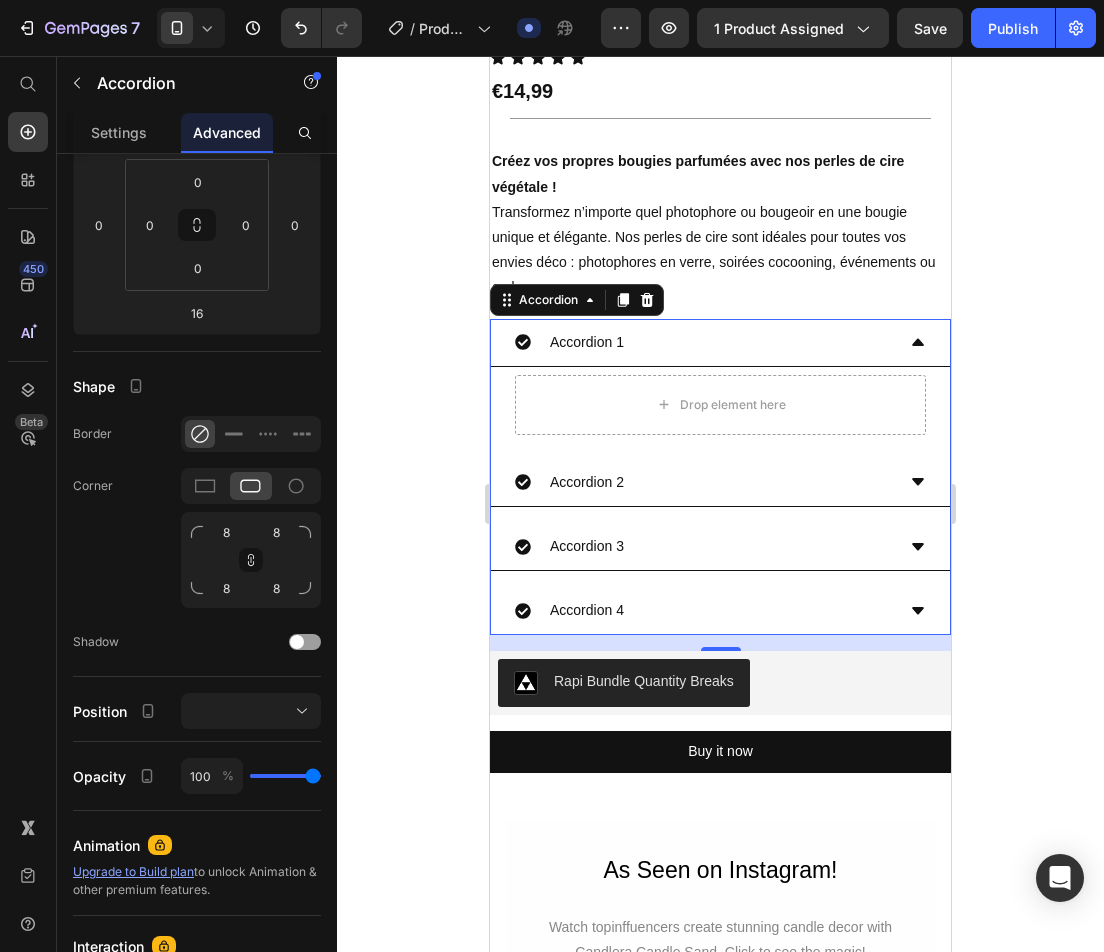 click on "Accordion 1" at bounding box center [704, 342] 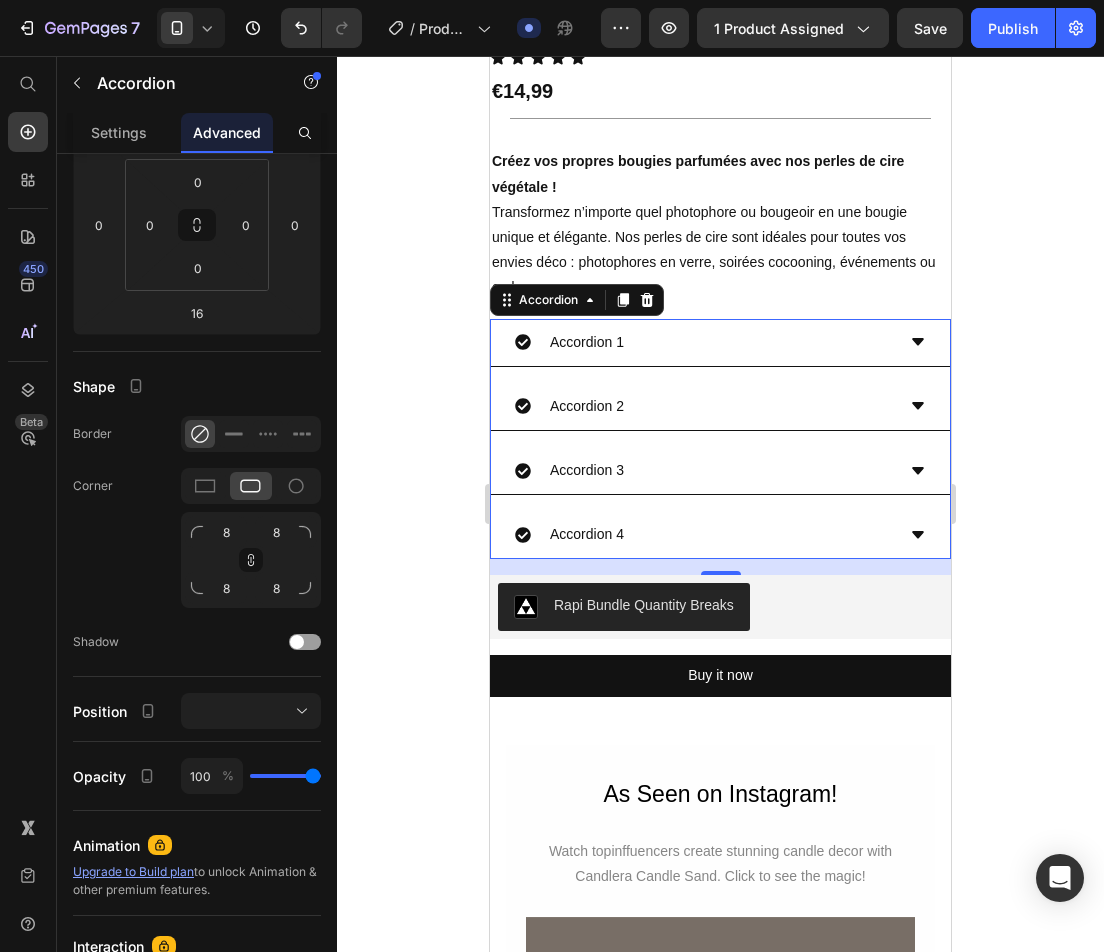 click on "Accordion 1" at bounding box center [704, 342] 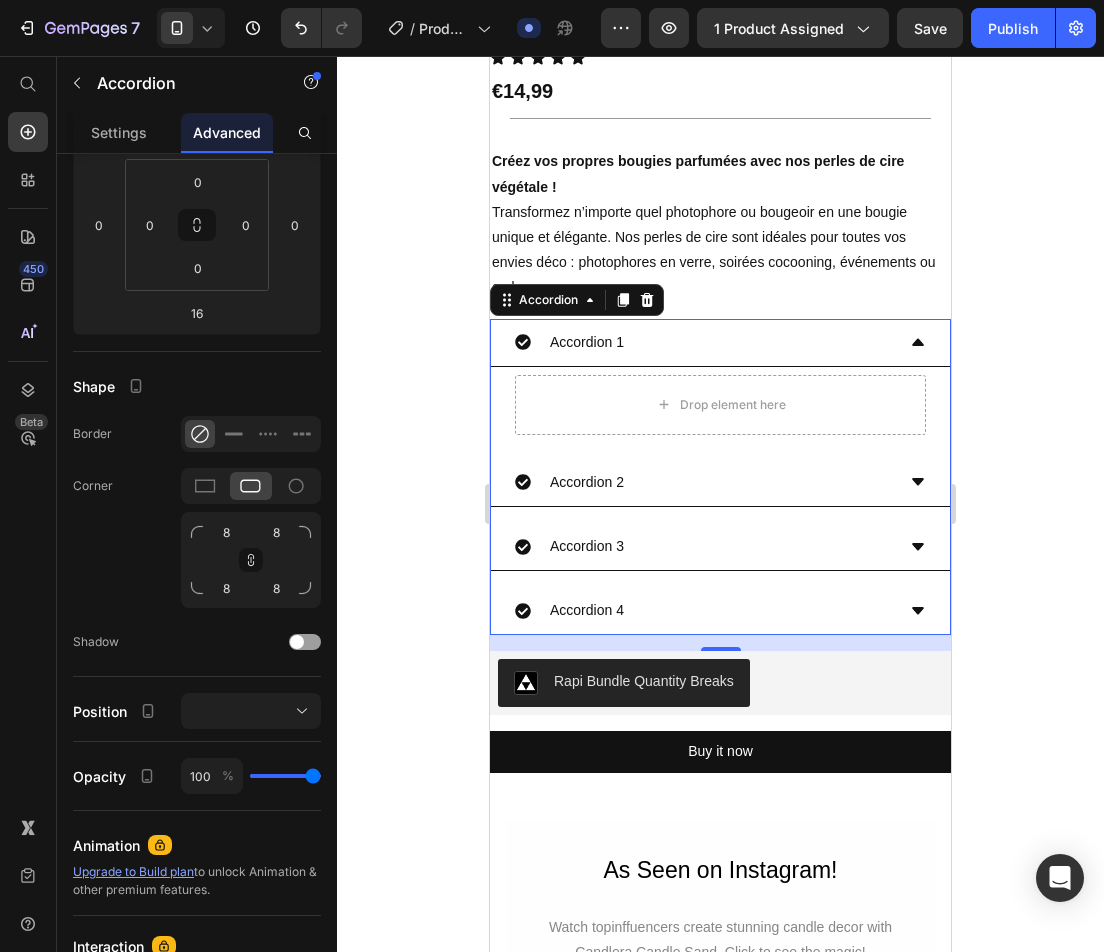 click on "Accordion 1" at bounding box center [704, 342] 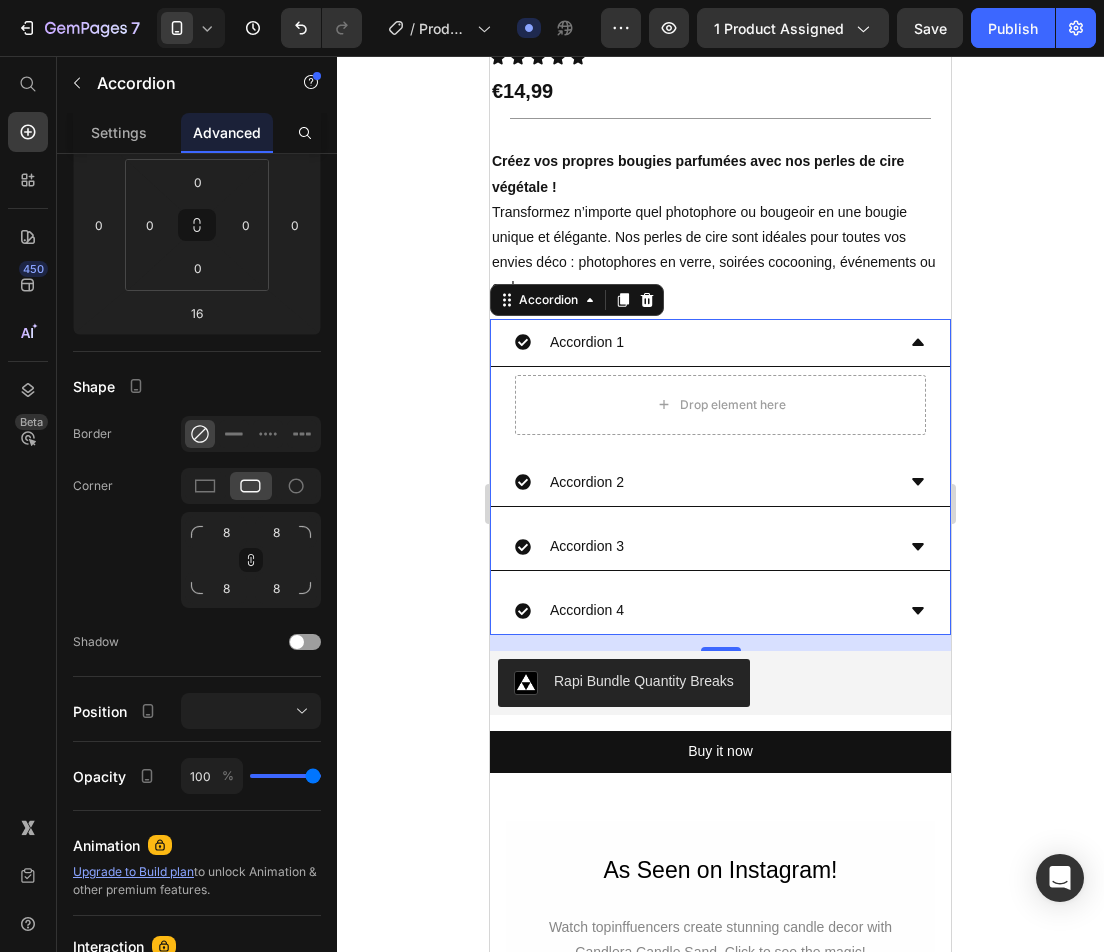 click on "Accordion 1" at bounding box center (704, 342) 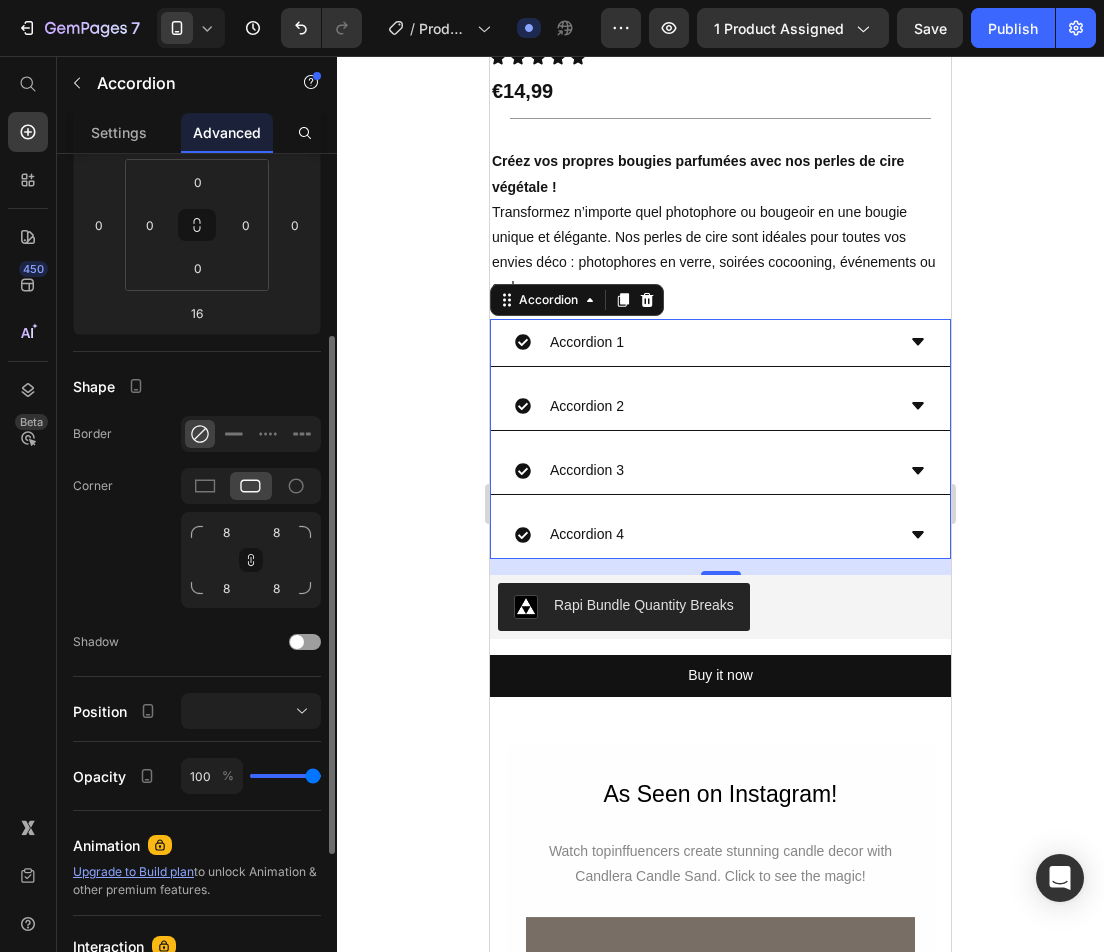 click on "Shape Border Corner 8 8 8 8 Shadow" 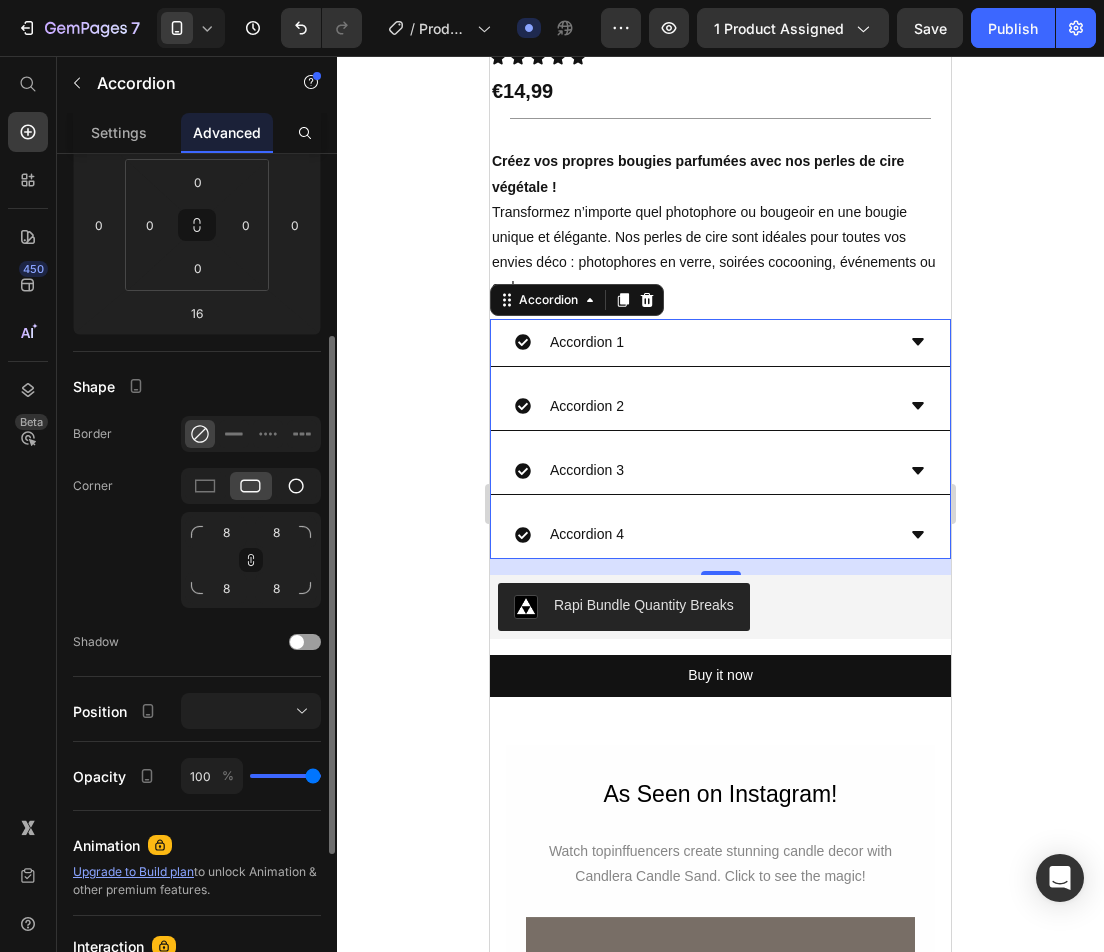 click 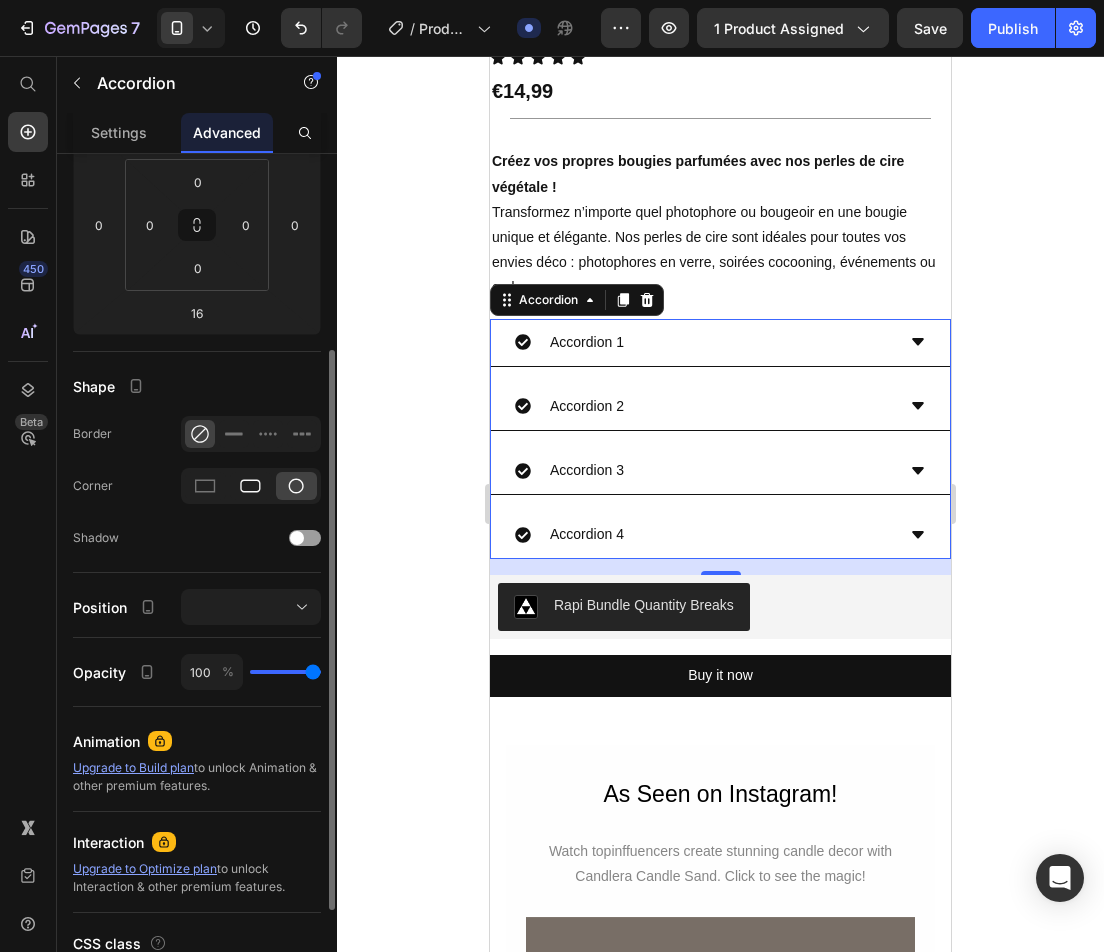 click 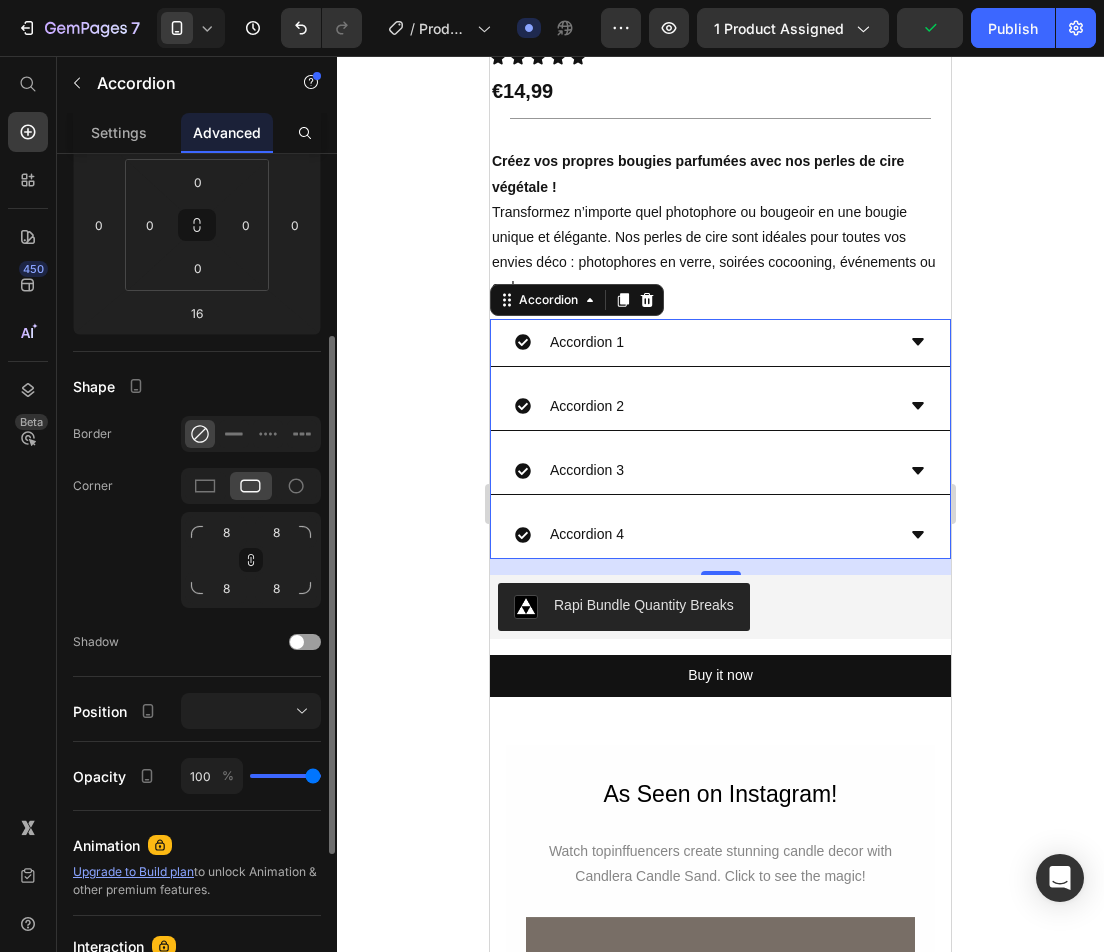 click 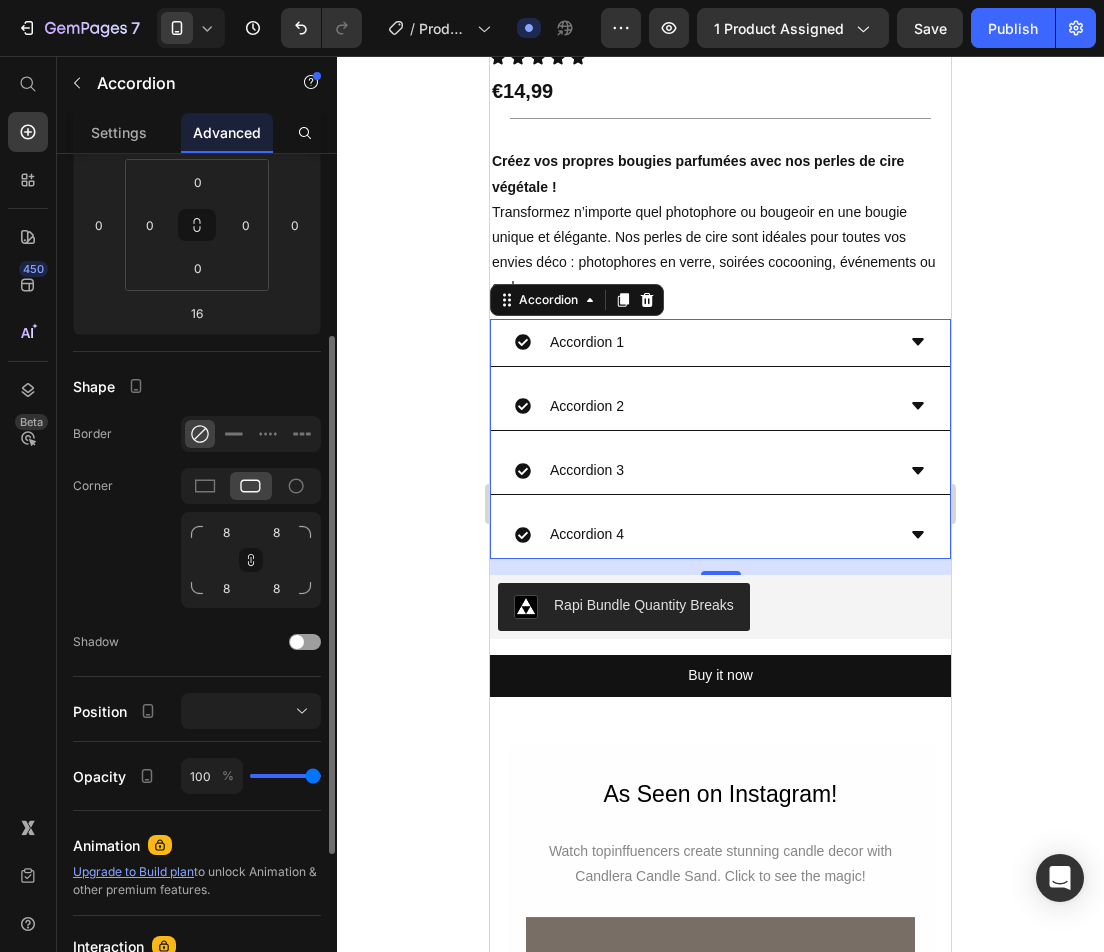 click on "Corner 8 8 8 8" 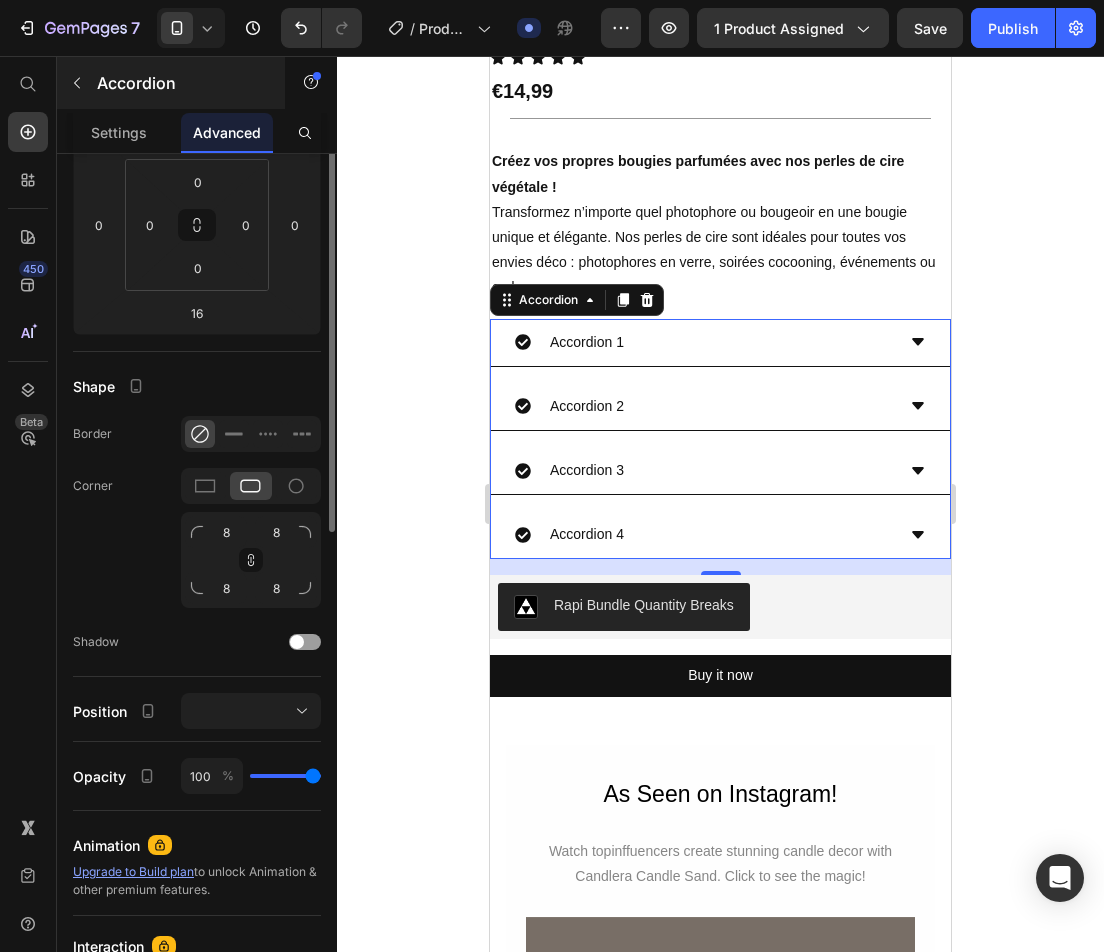 scroll, scrollTop: 100, scrollLeft: 0, axis: vertical 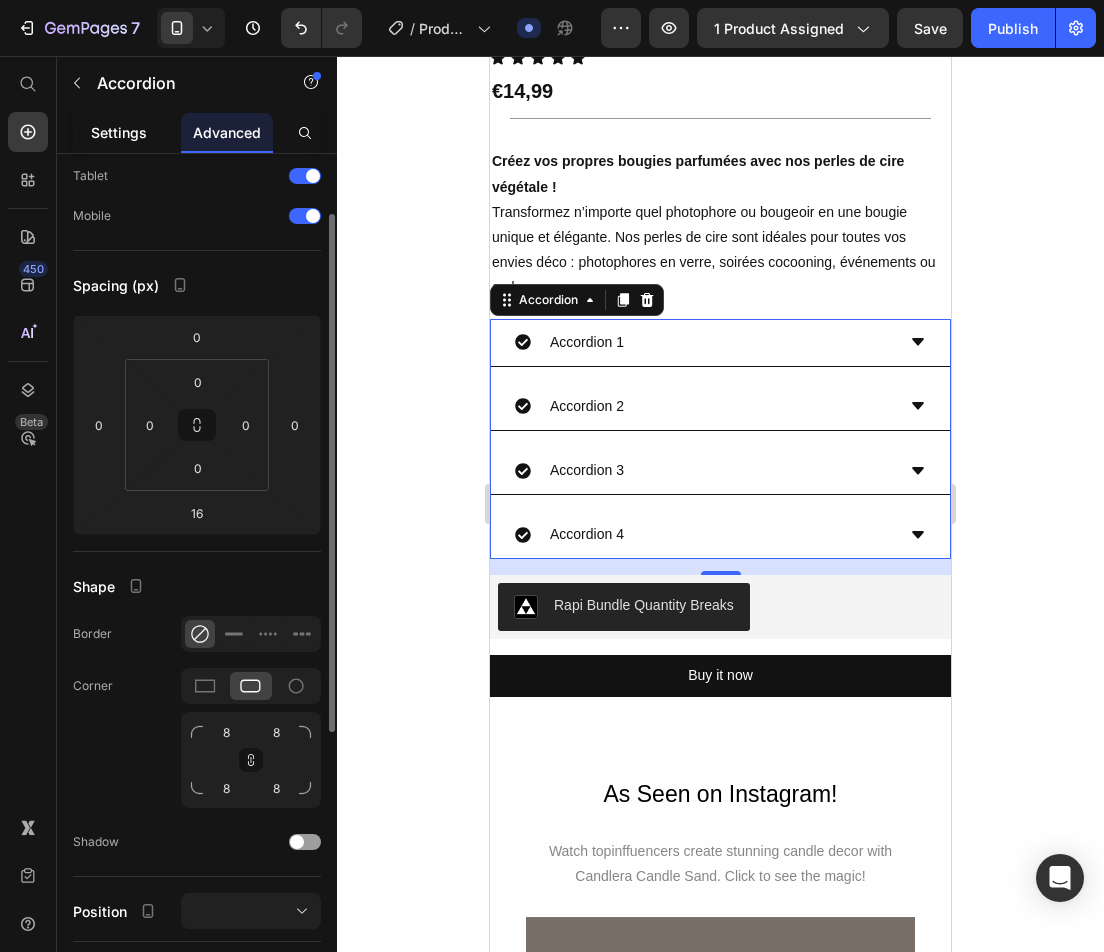 click on "Settings" at bounding box center (119, 132) 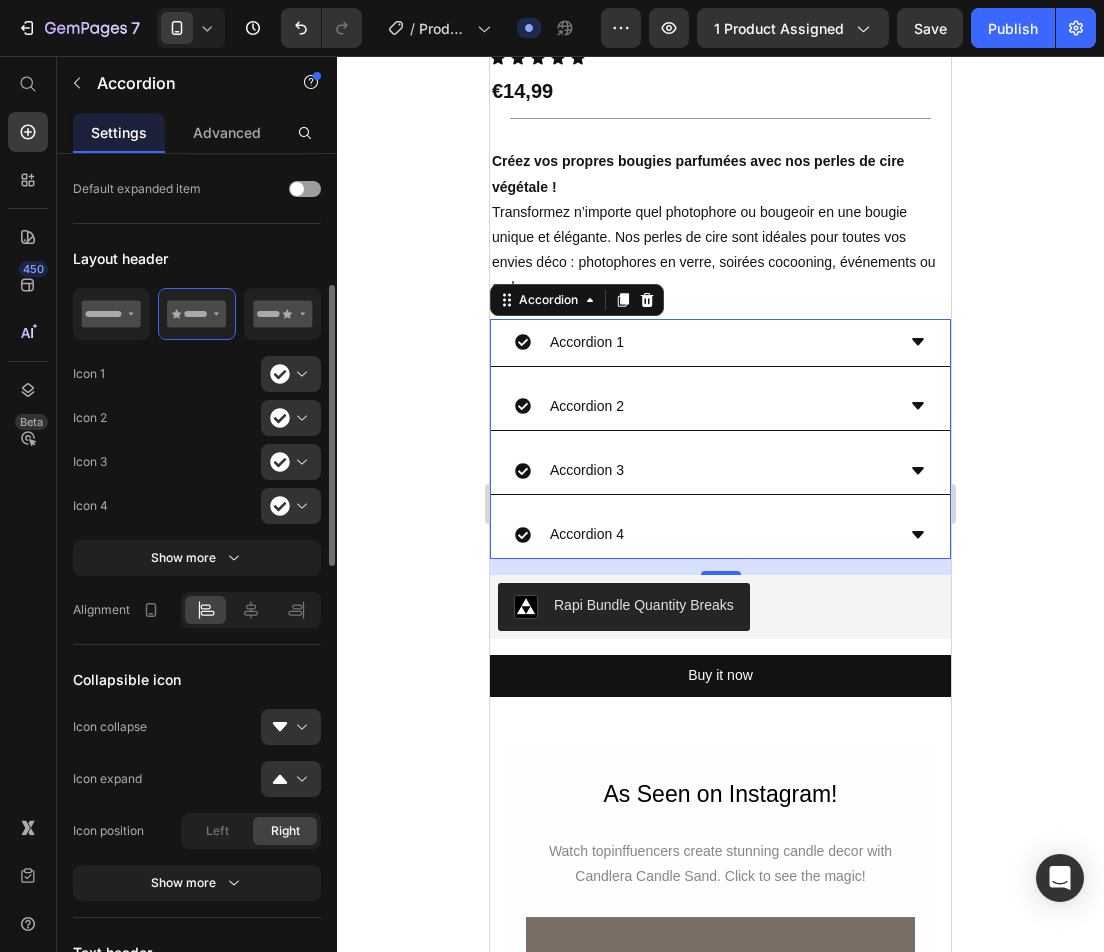 scroll, scrollTop: 500, scrollLeft: 0, axis: vertical 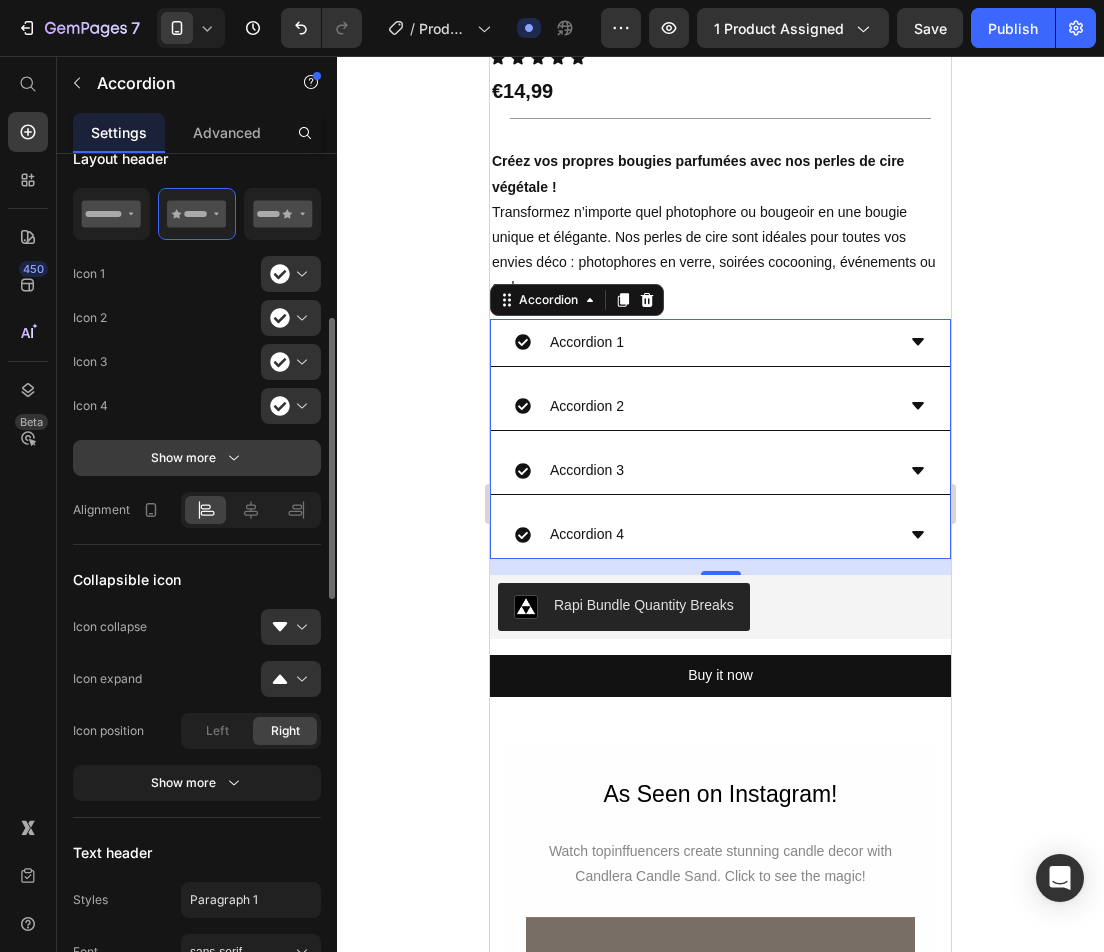 click 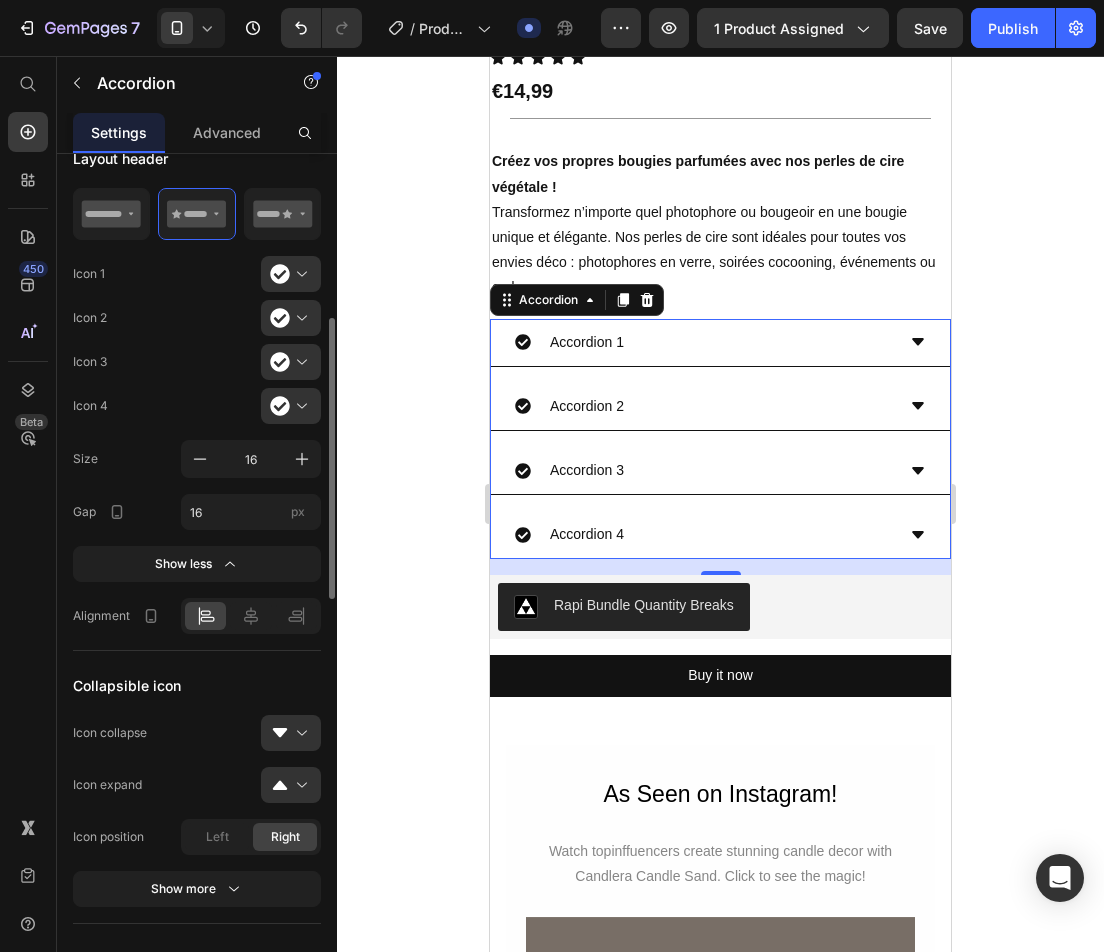 scroll, scrollTop: 700, scrollLeft: 0, axis: vertical 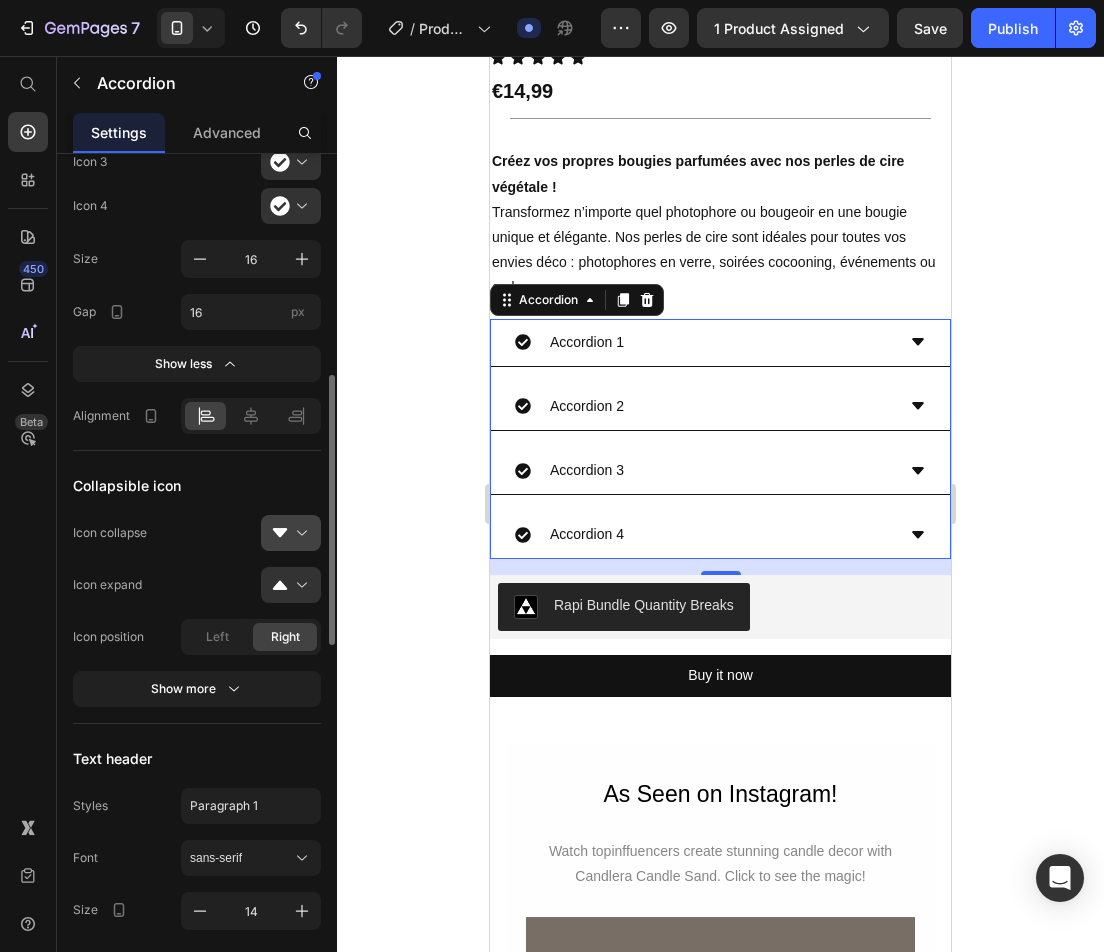 click at bounding box center (299, 533) 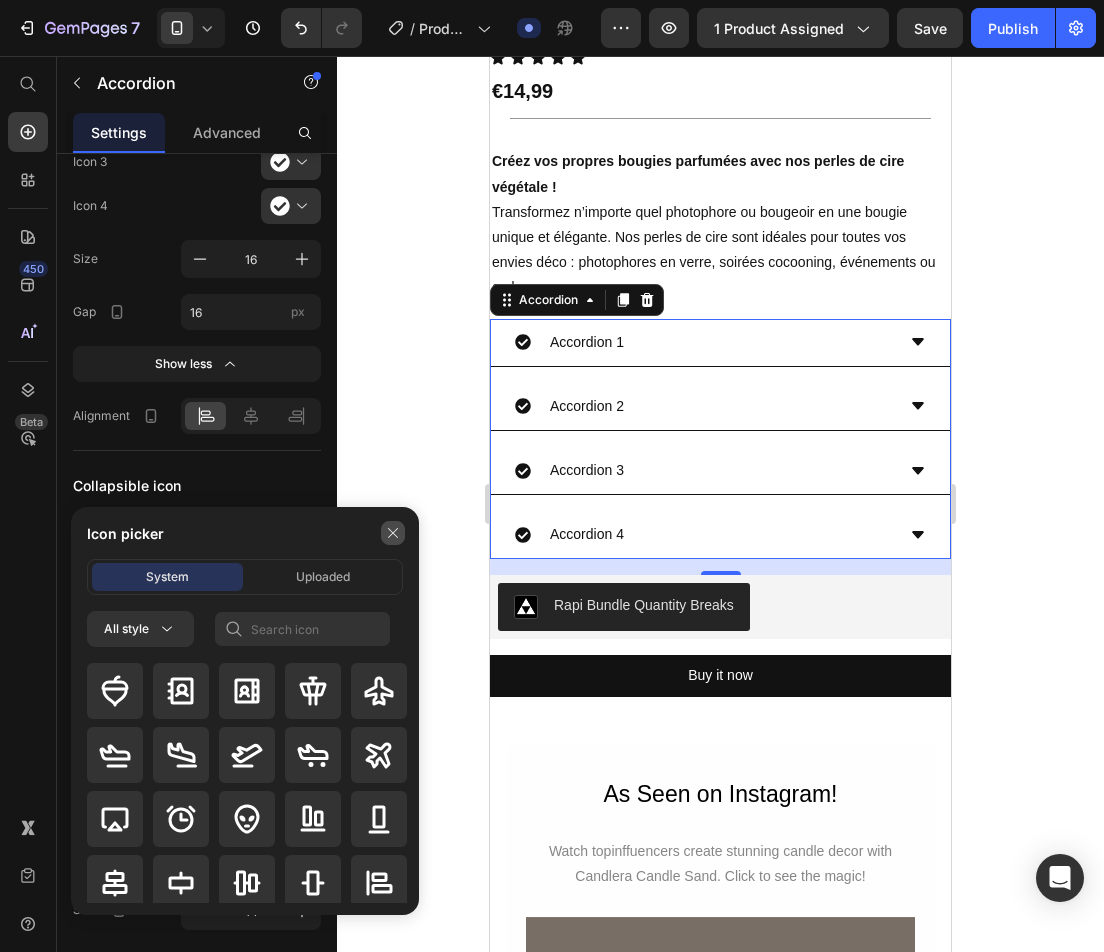 click 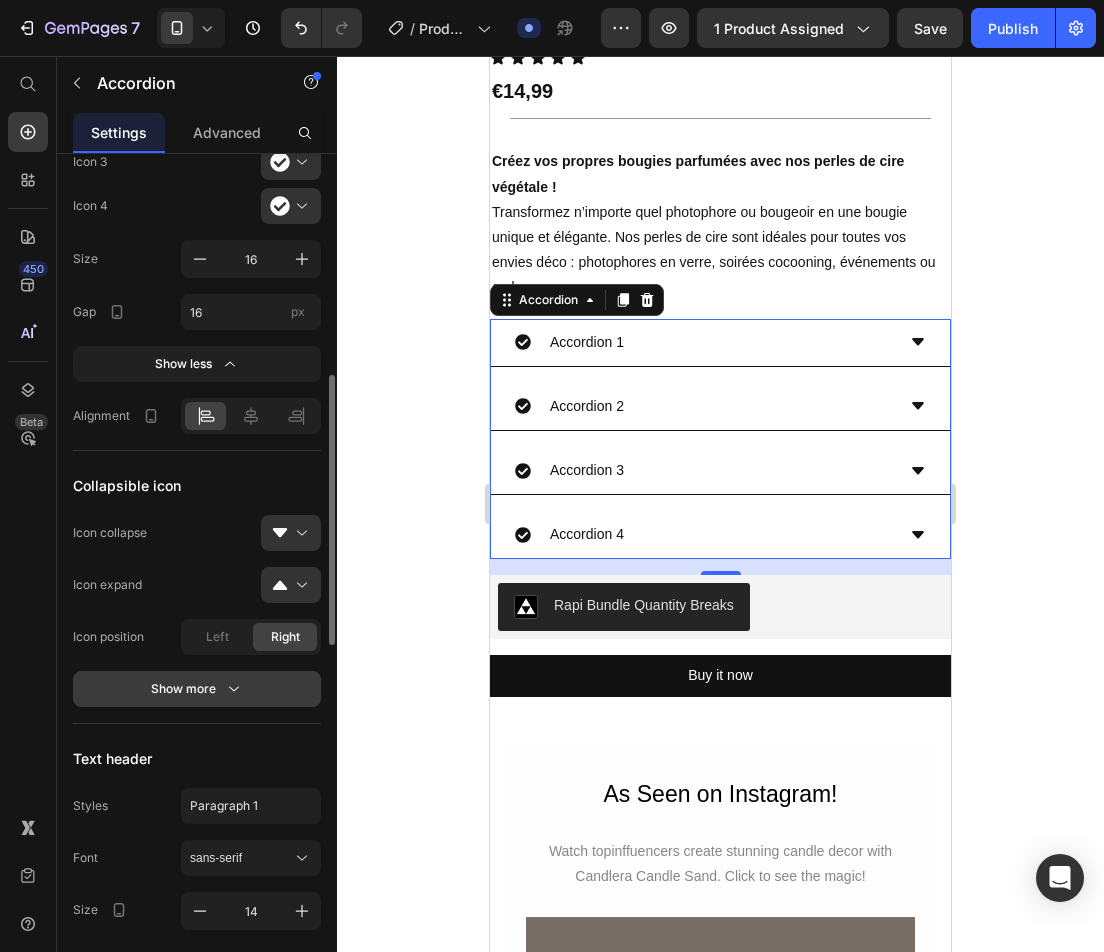 click on "Show more" at bounding box center (197, 689) 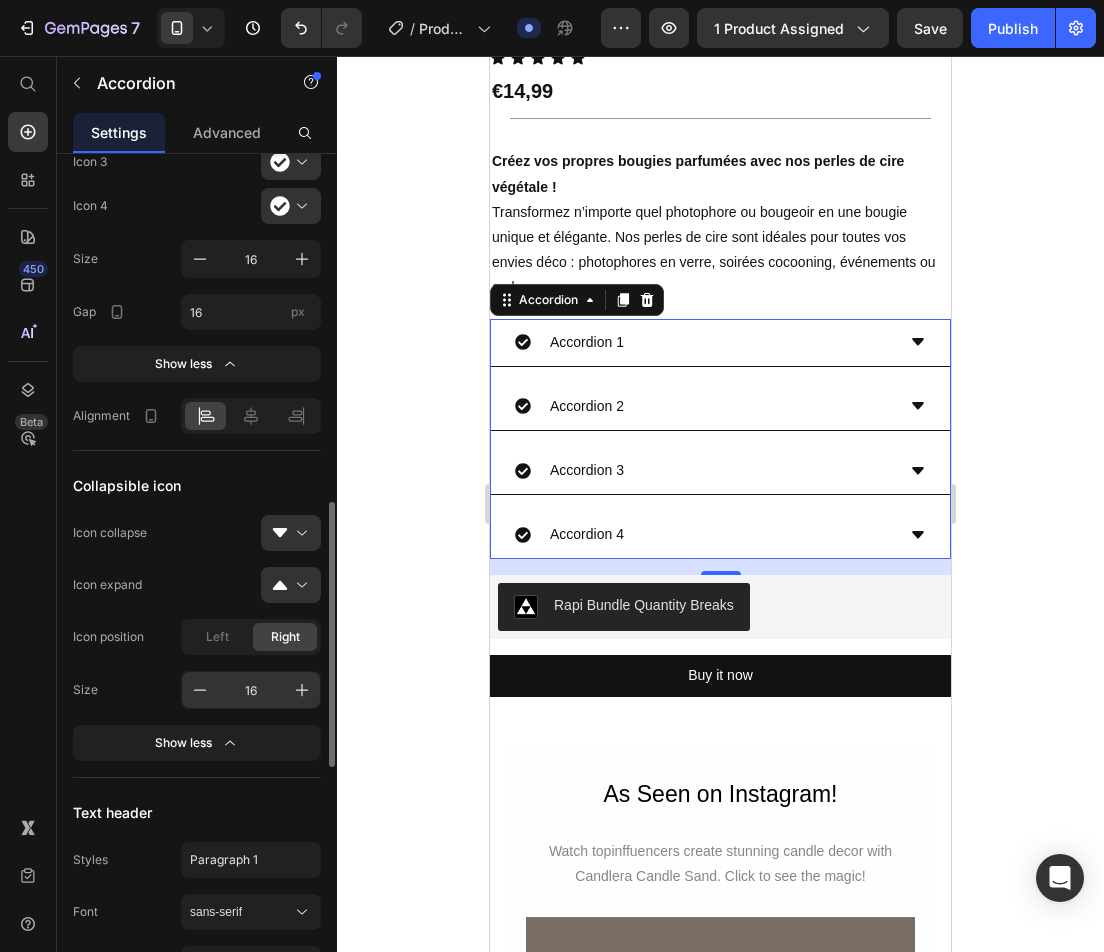 scroll, scrollTop: 800, scrollLeft: 0, axis: vertical 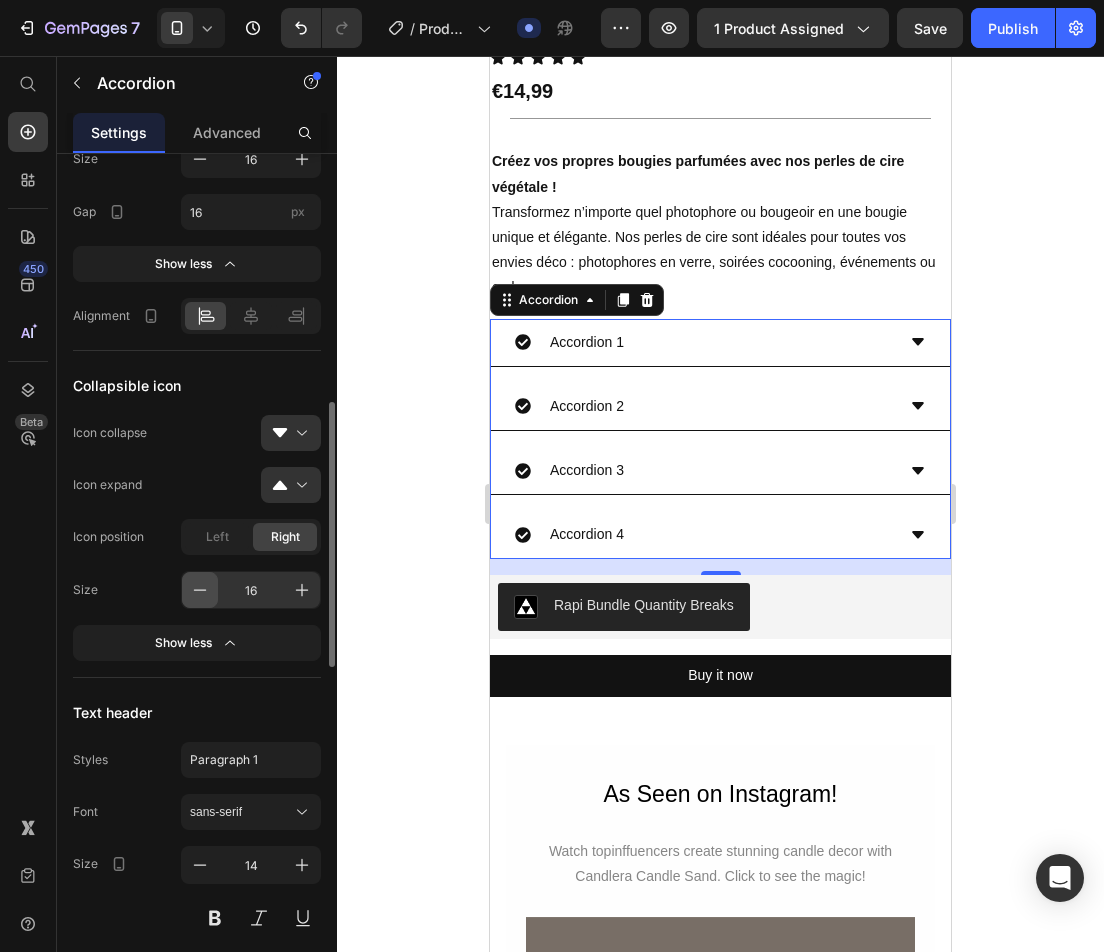 click 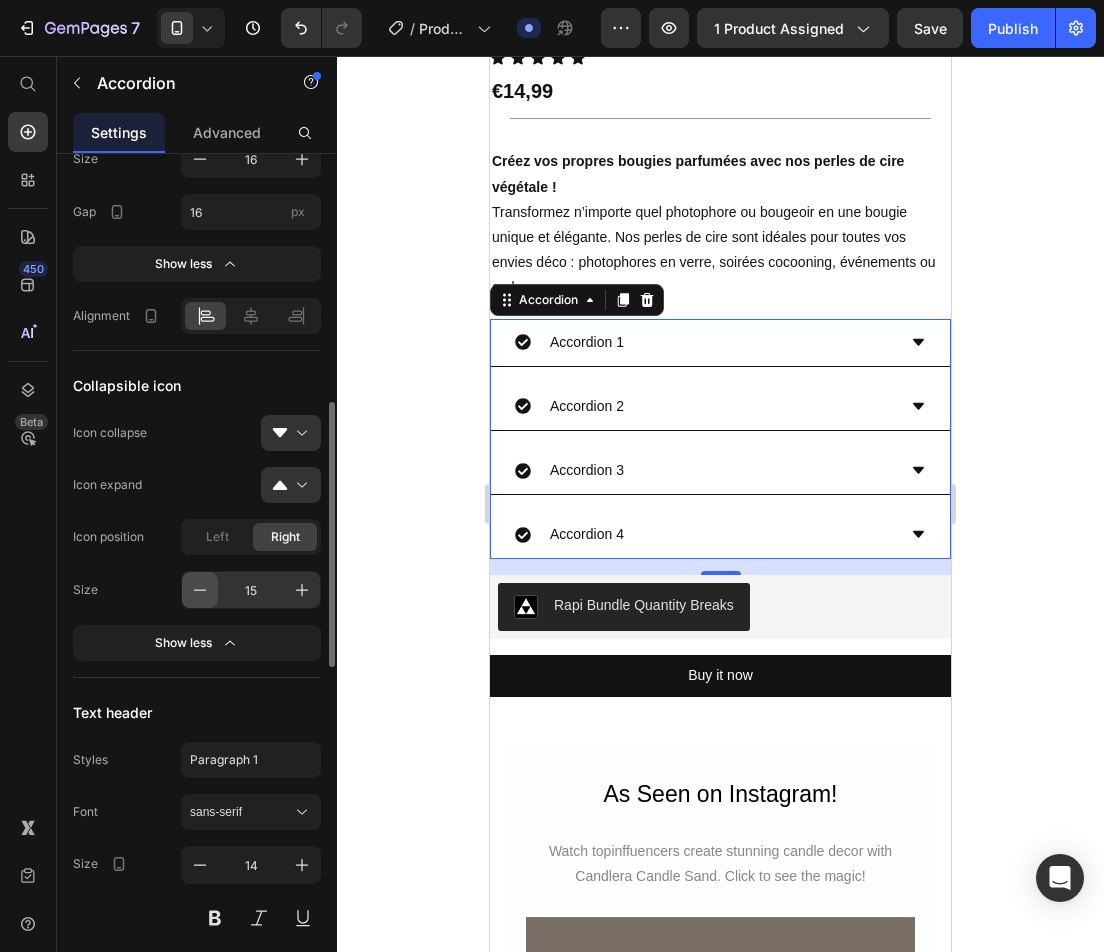 click 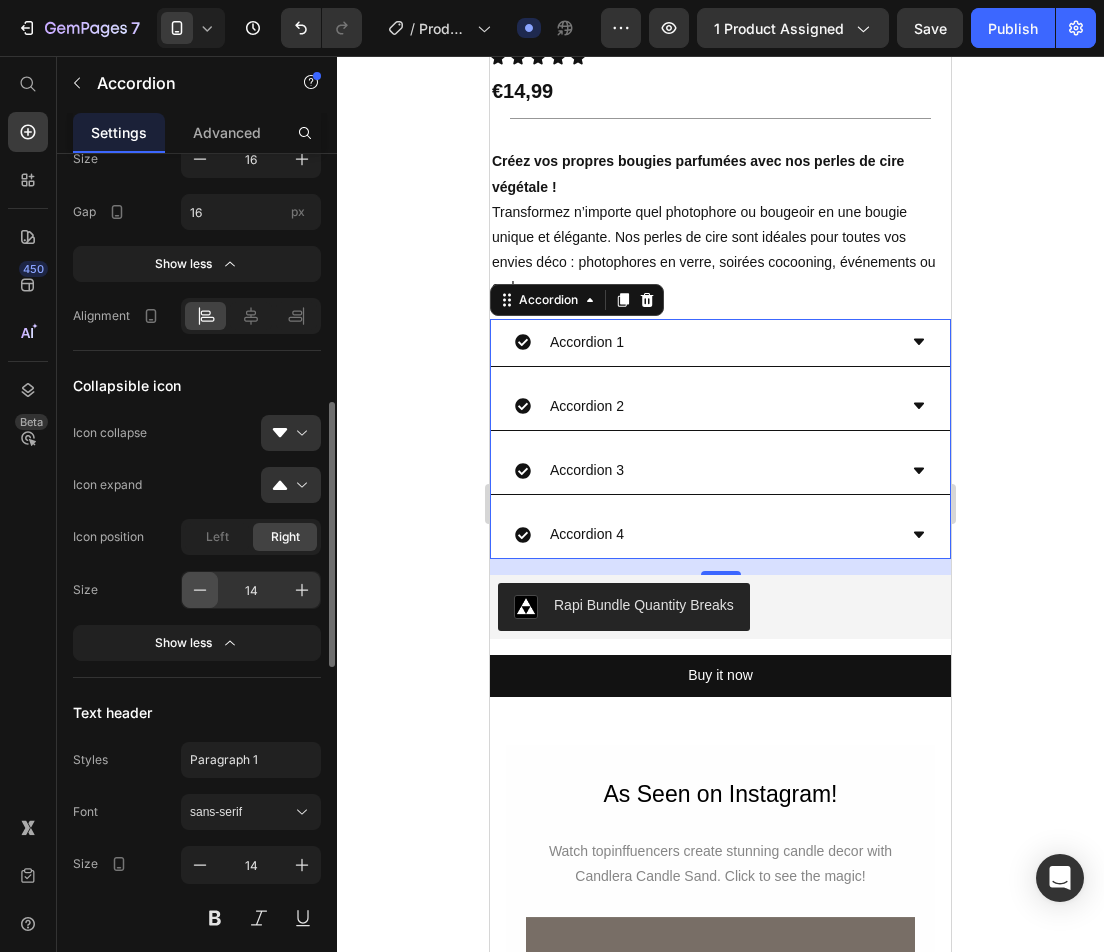 click 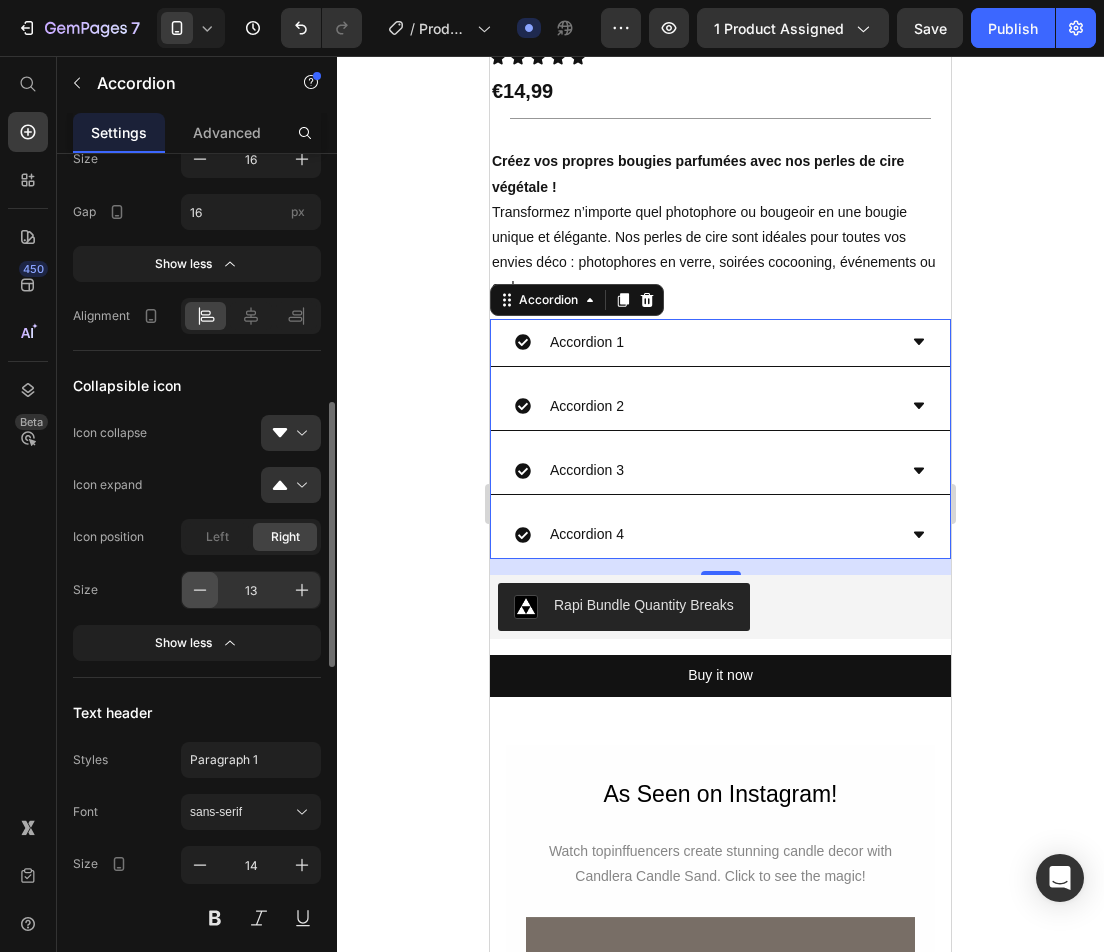 click 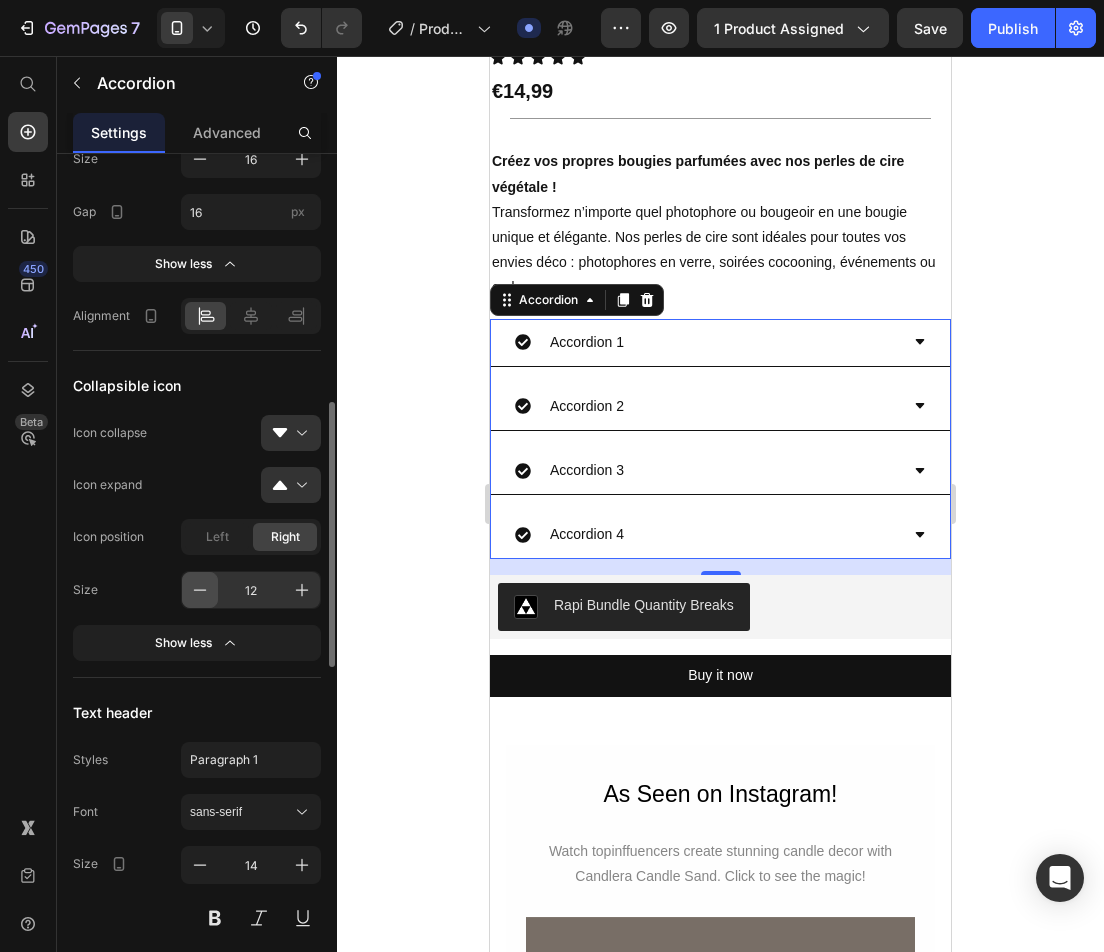 click 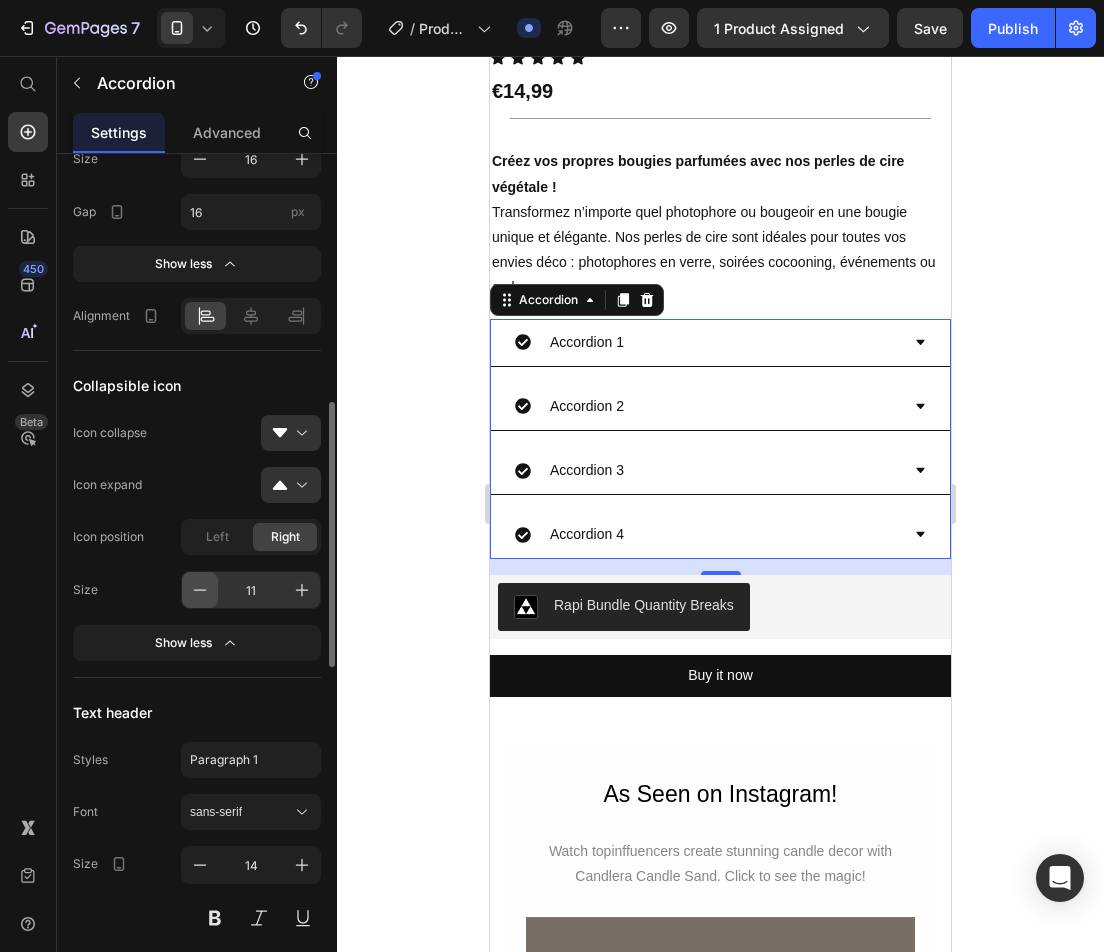 click 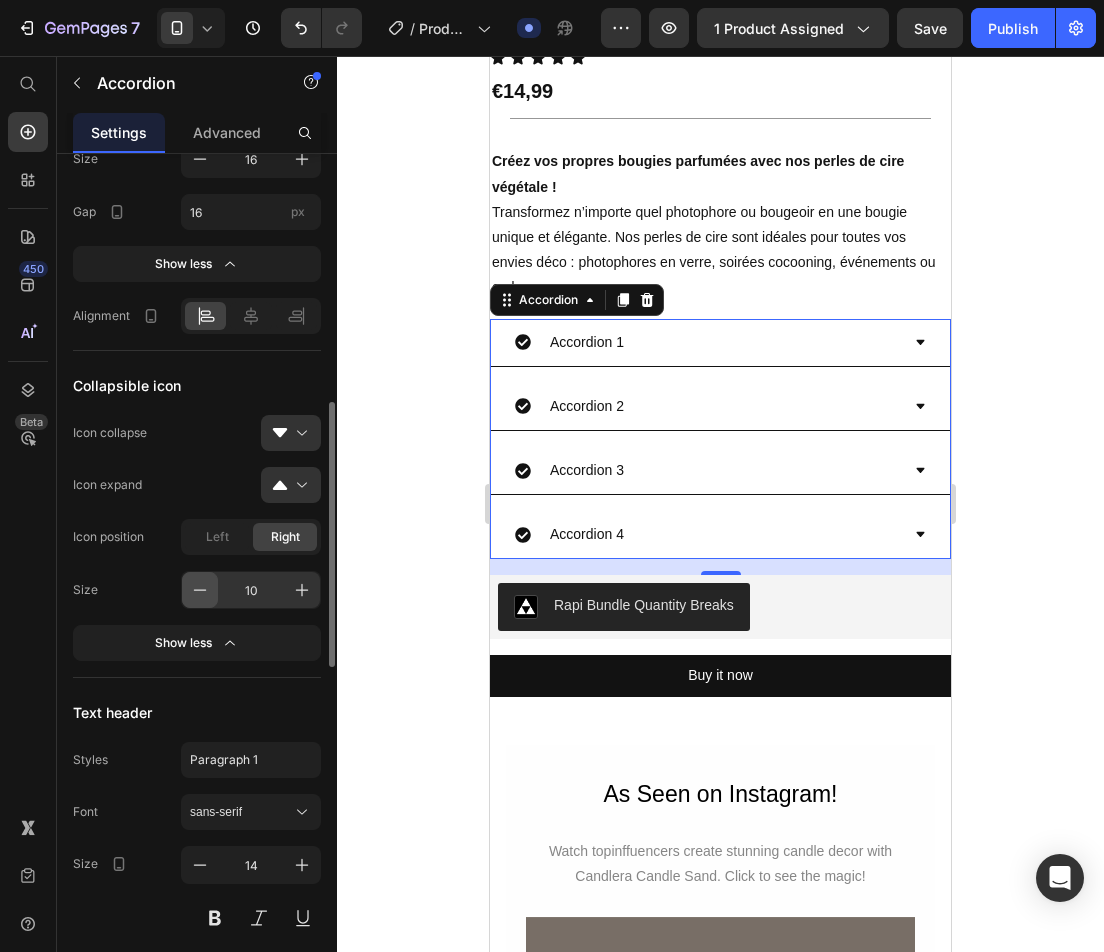 click 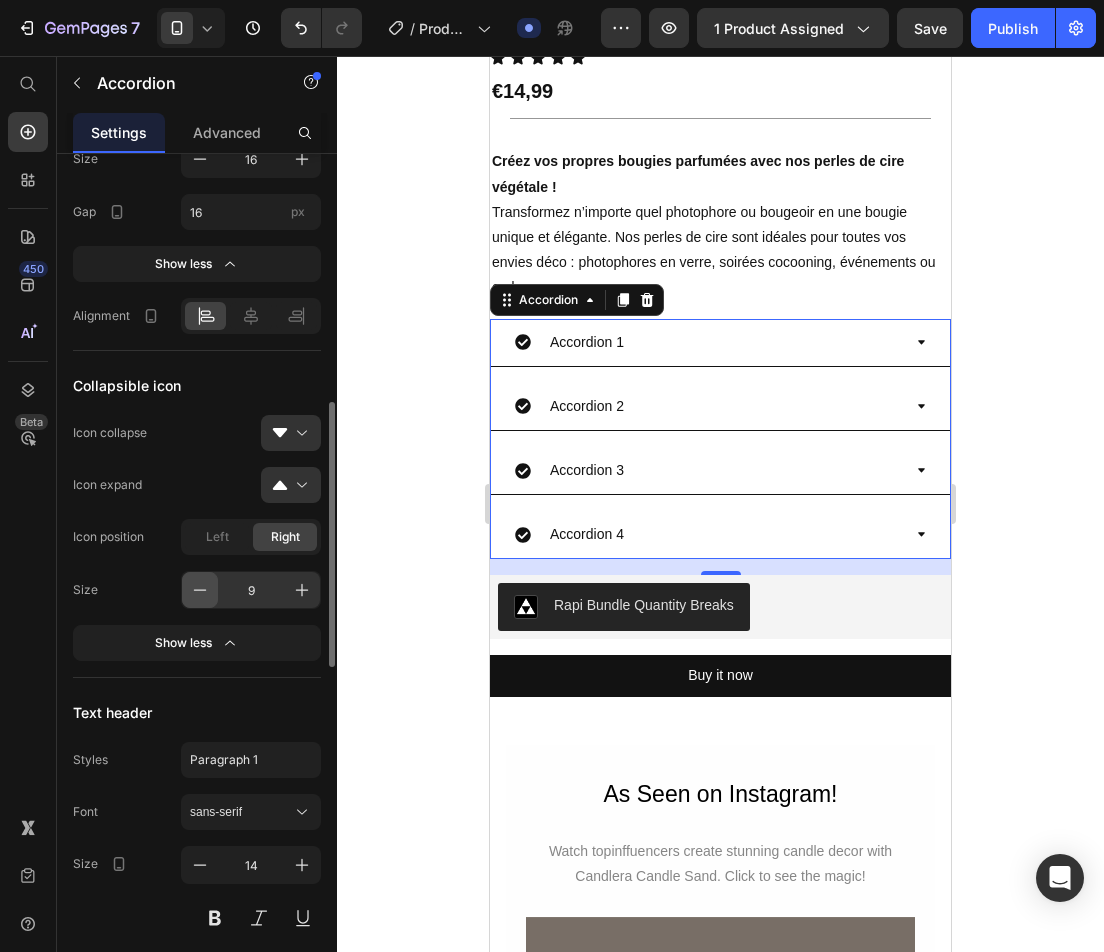 click 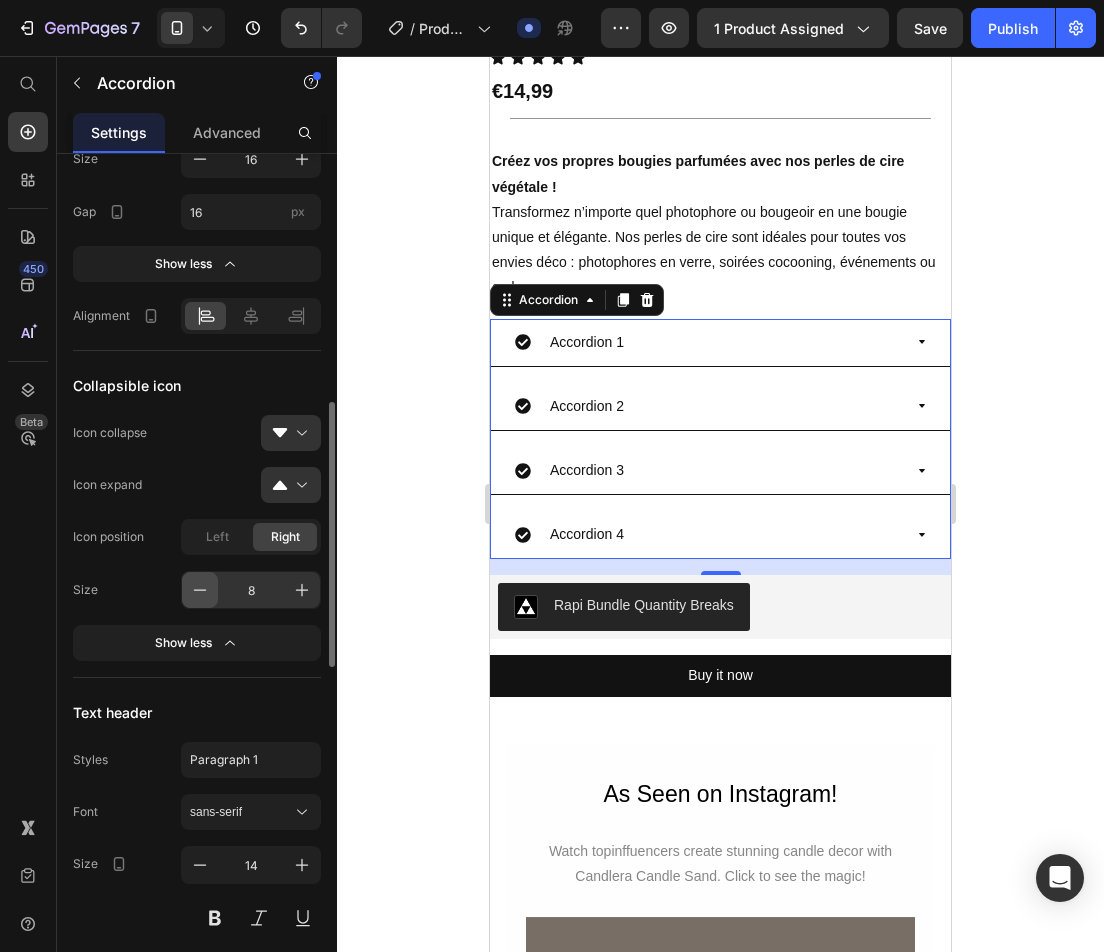 click 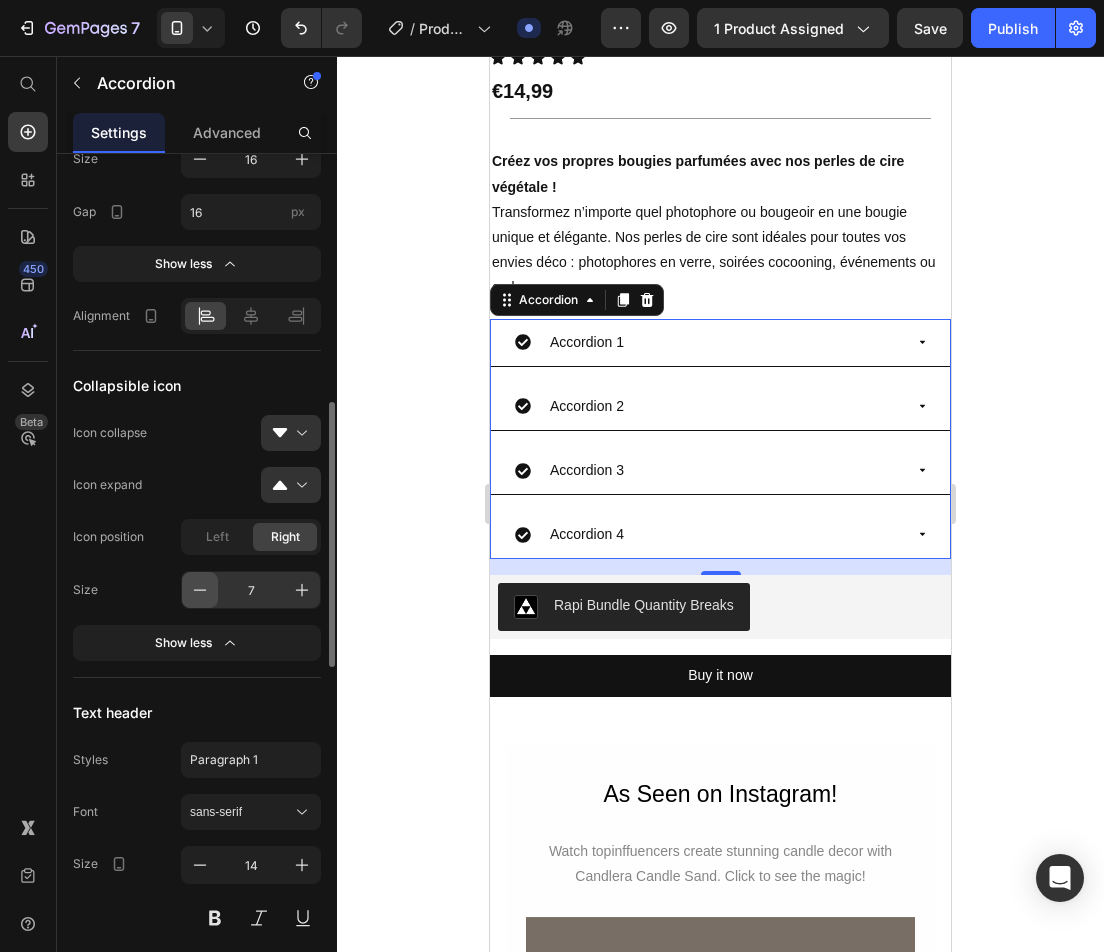 click 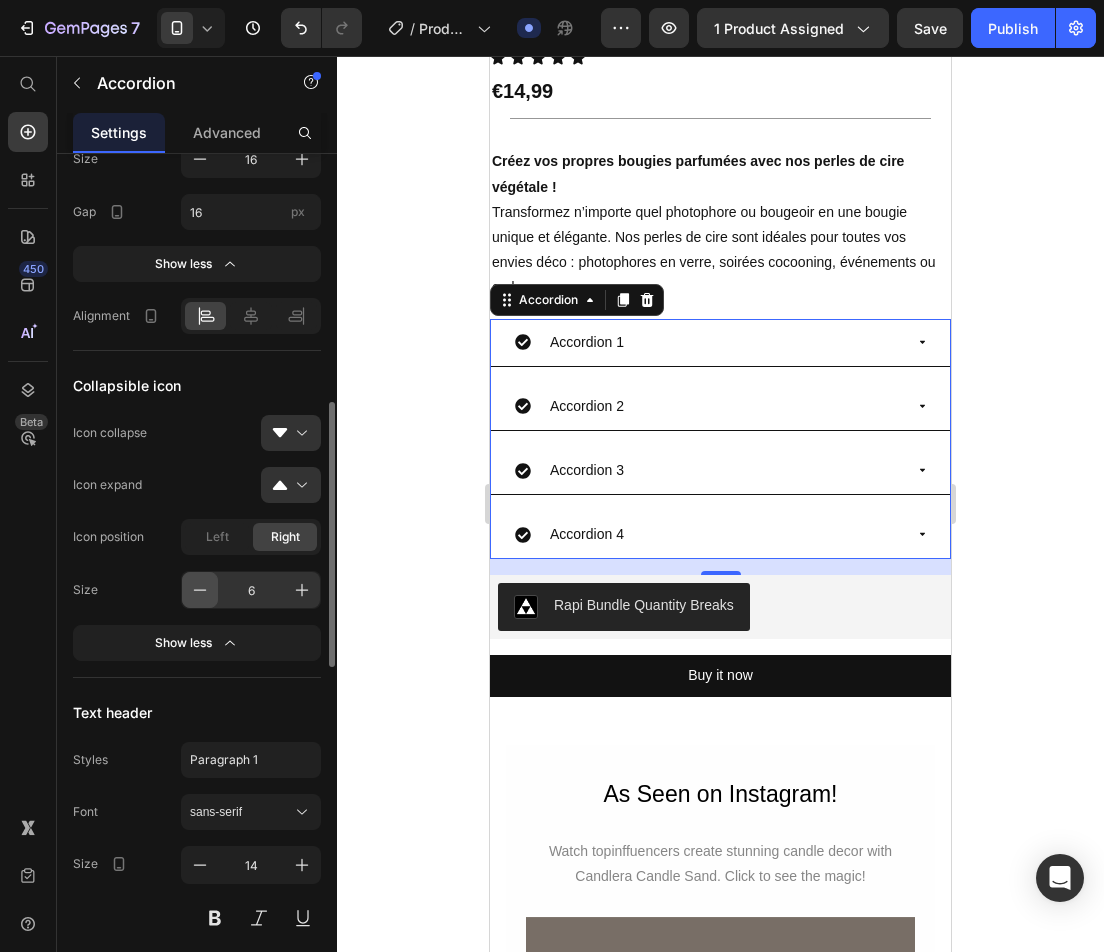 click 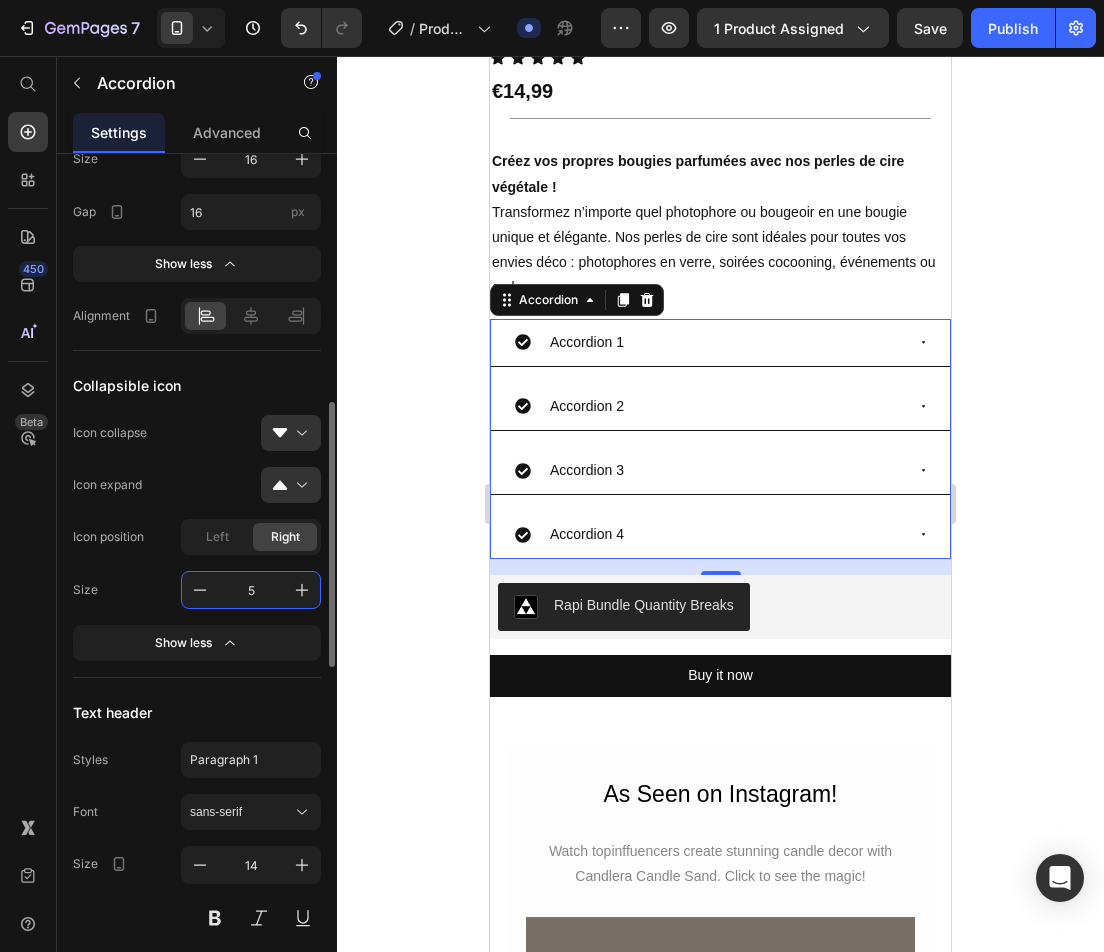 click on "5" at bounding box center [251, 590] 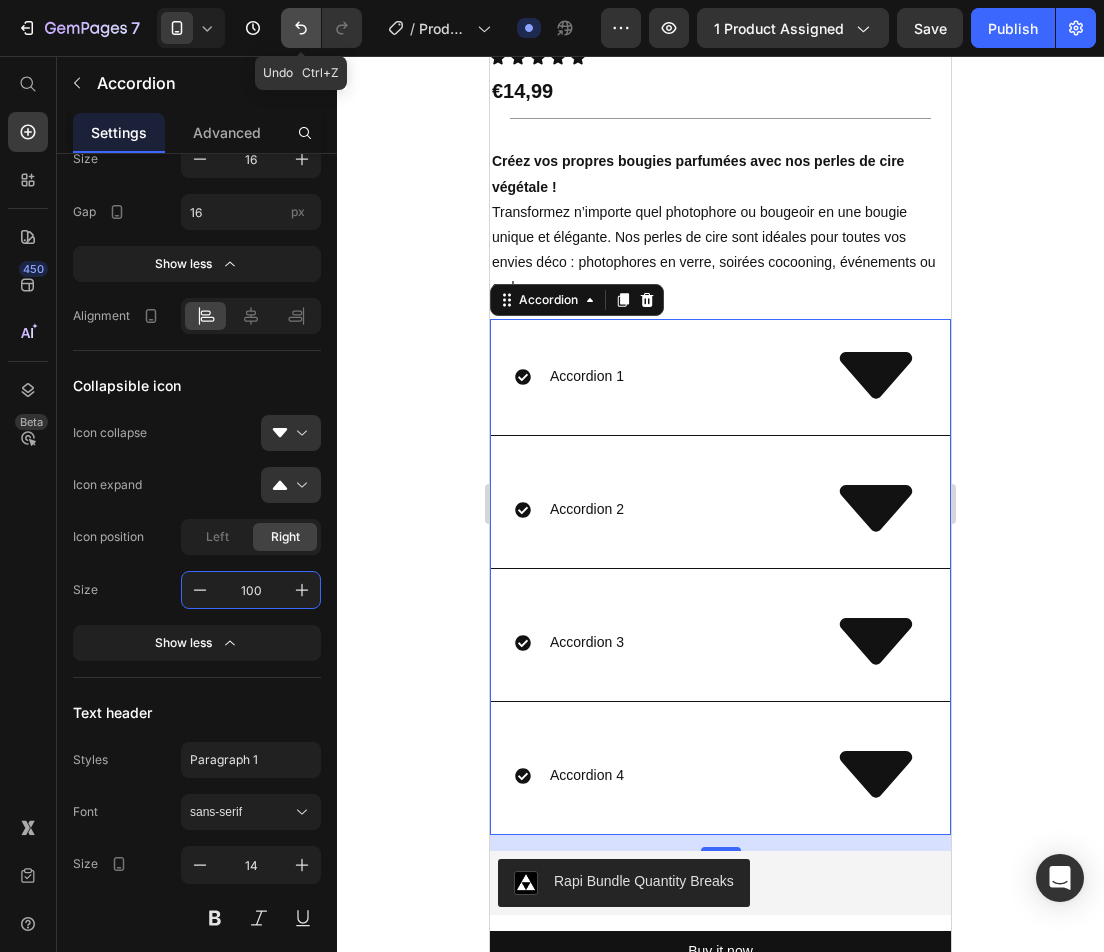 click 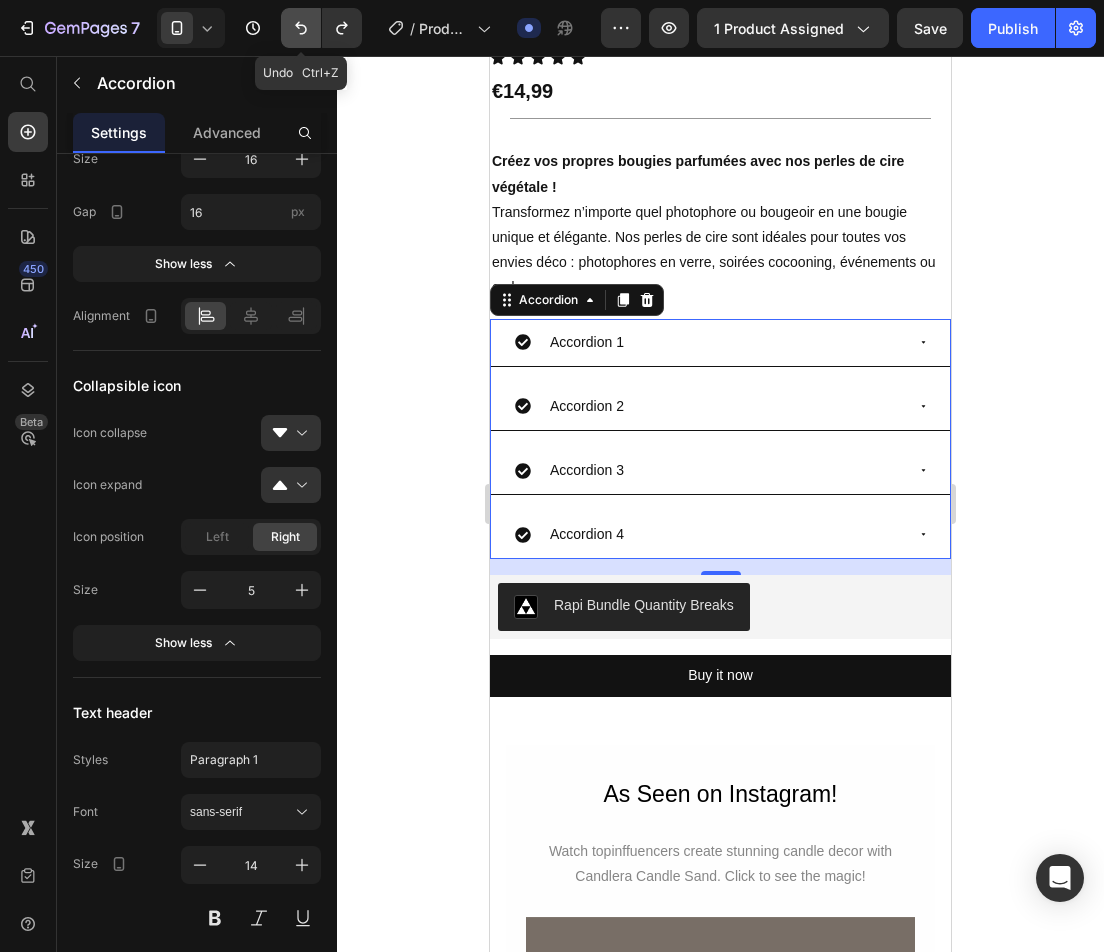 click 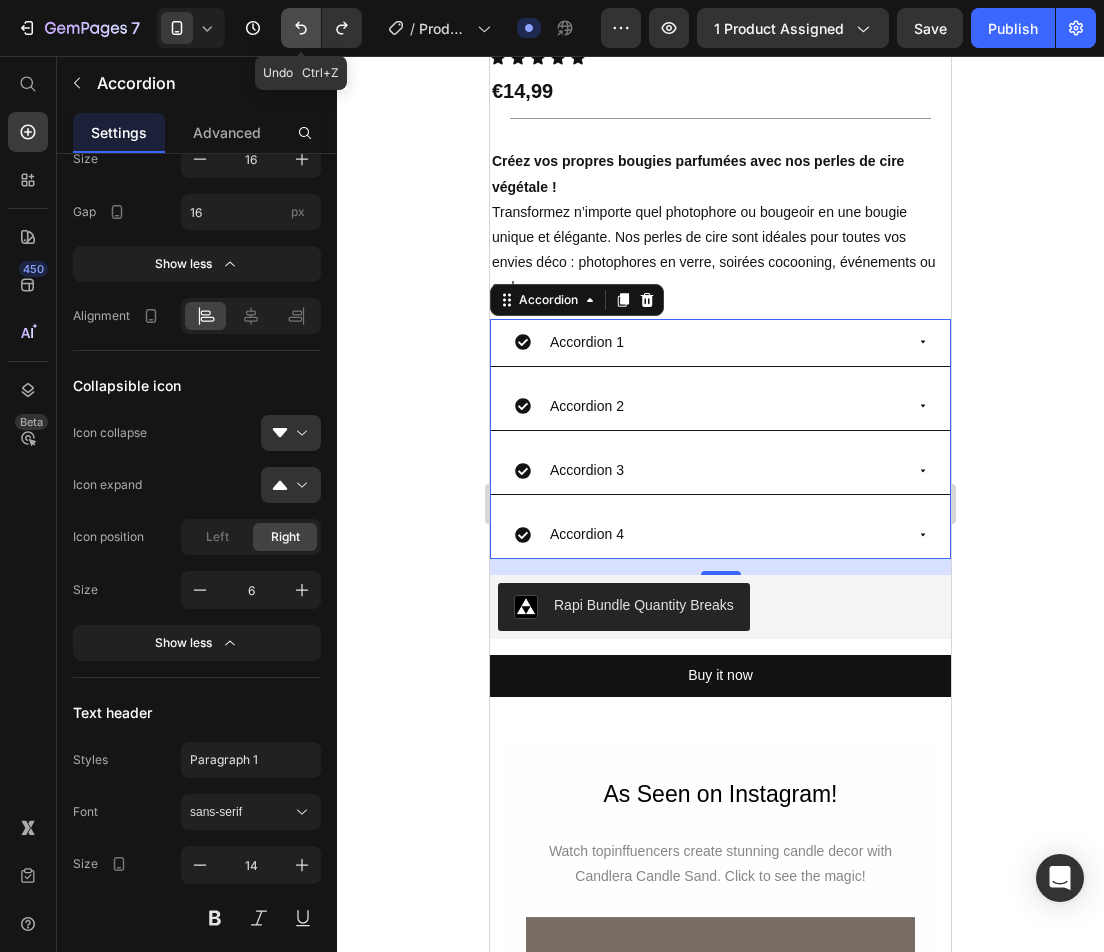 click 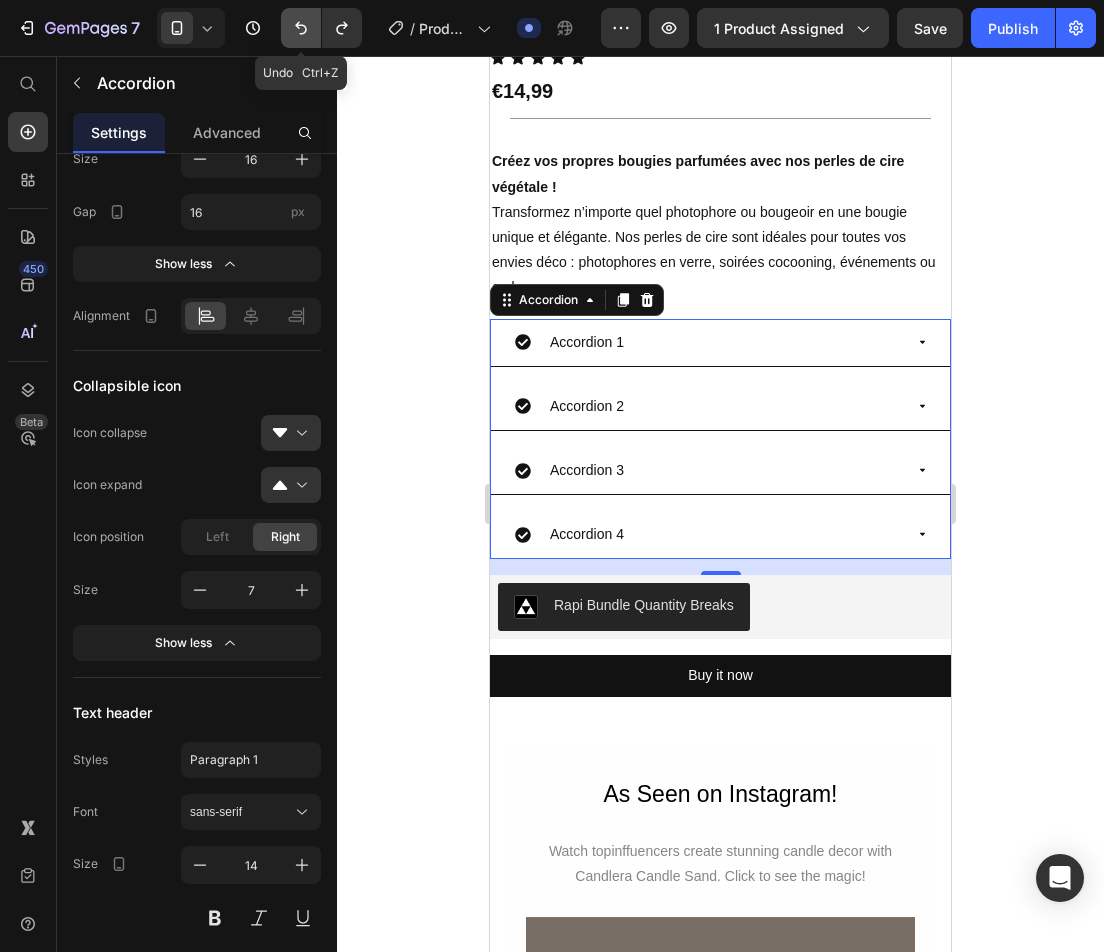 click 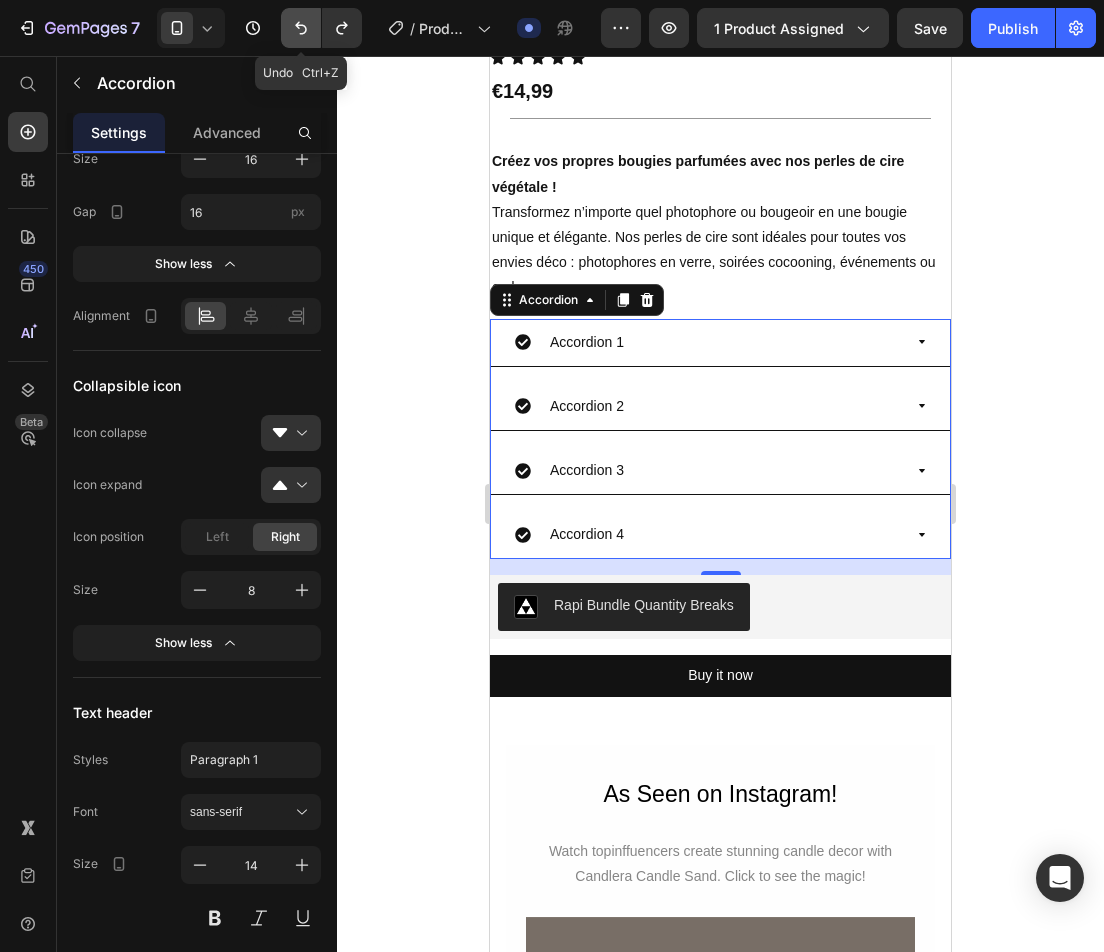 click 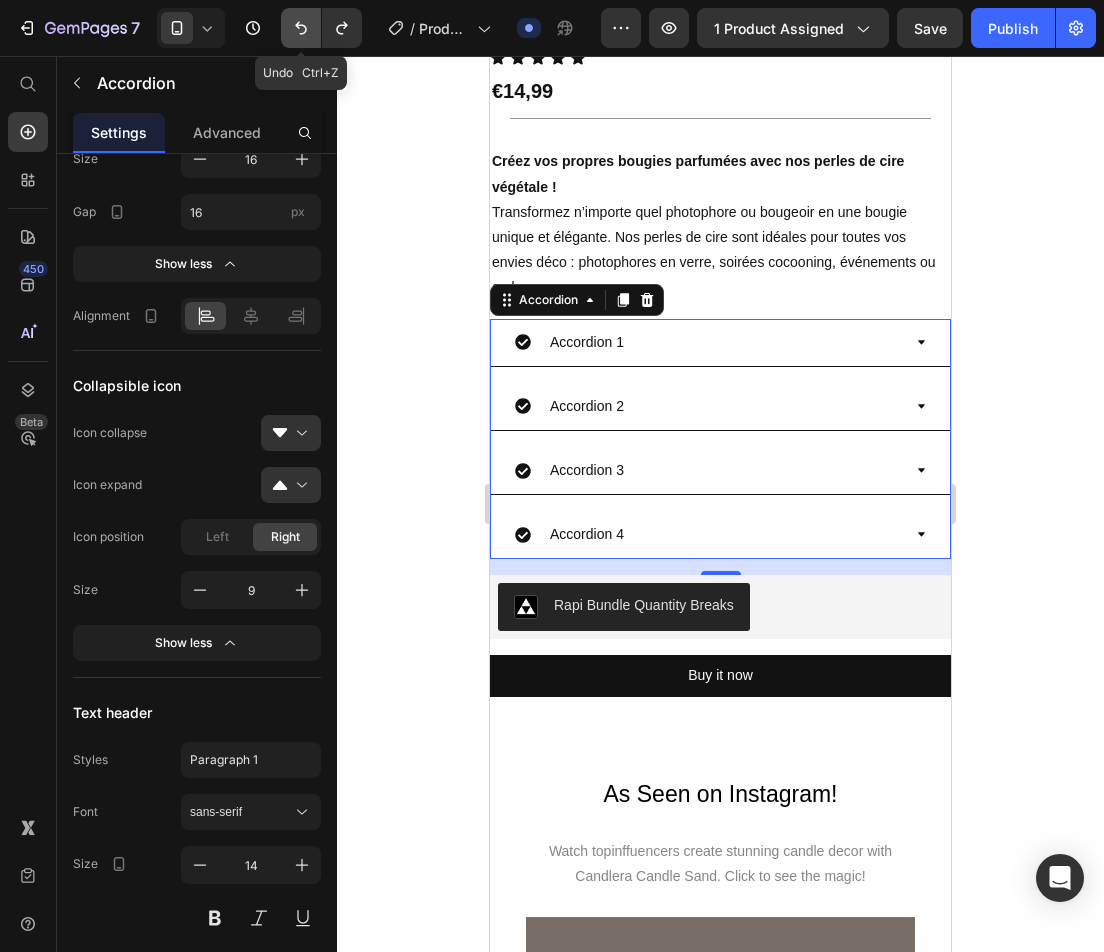 click 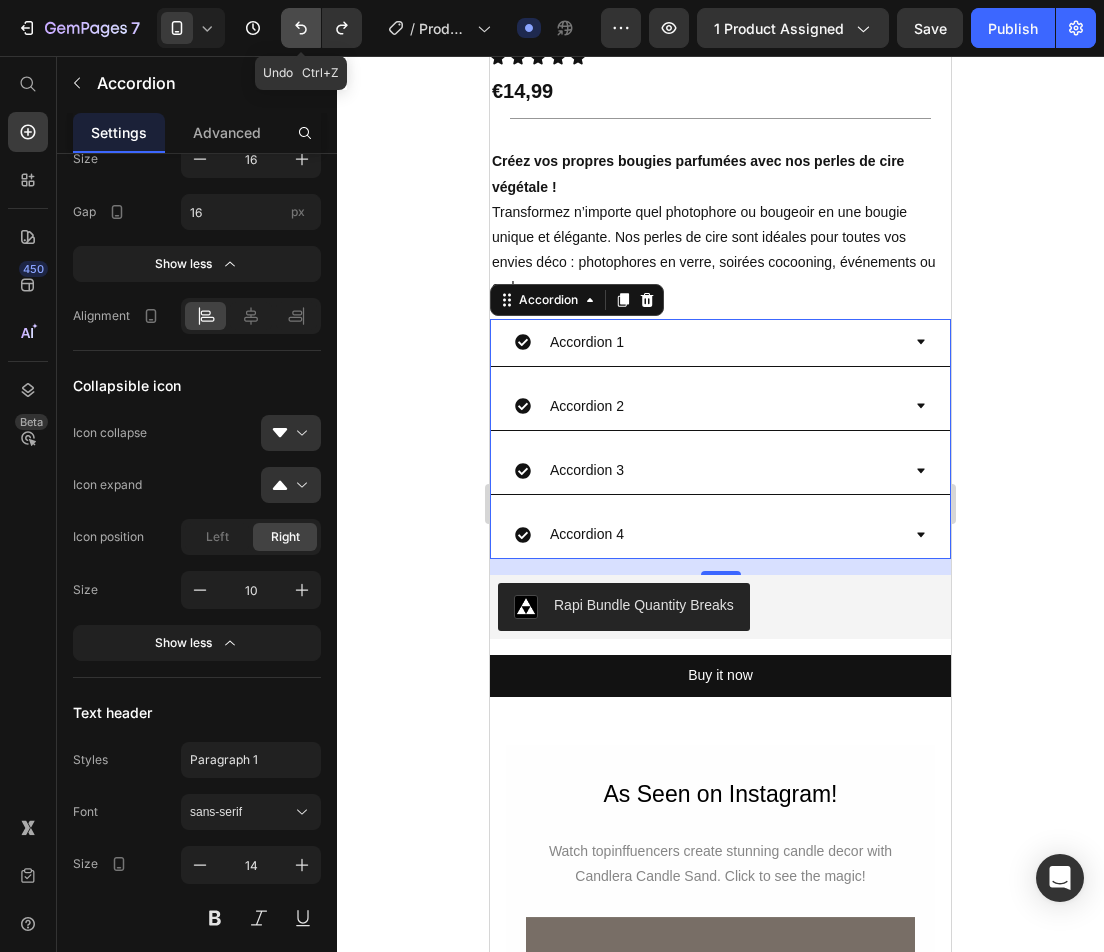 click 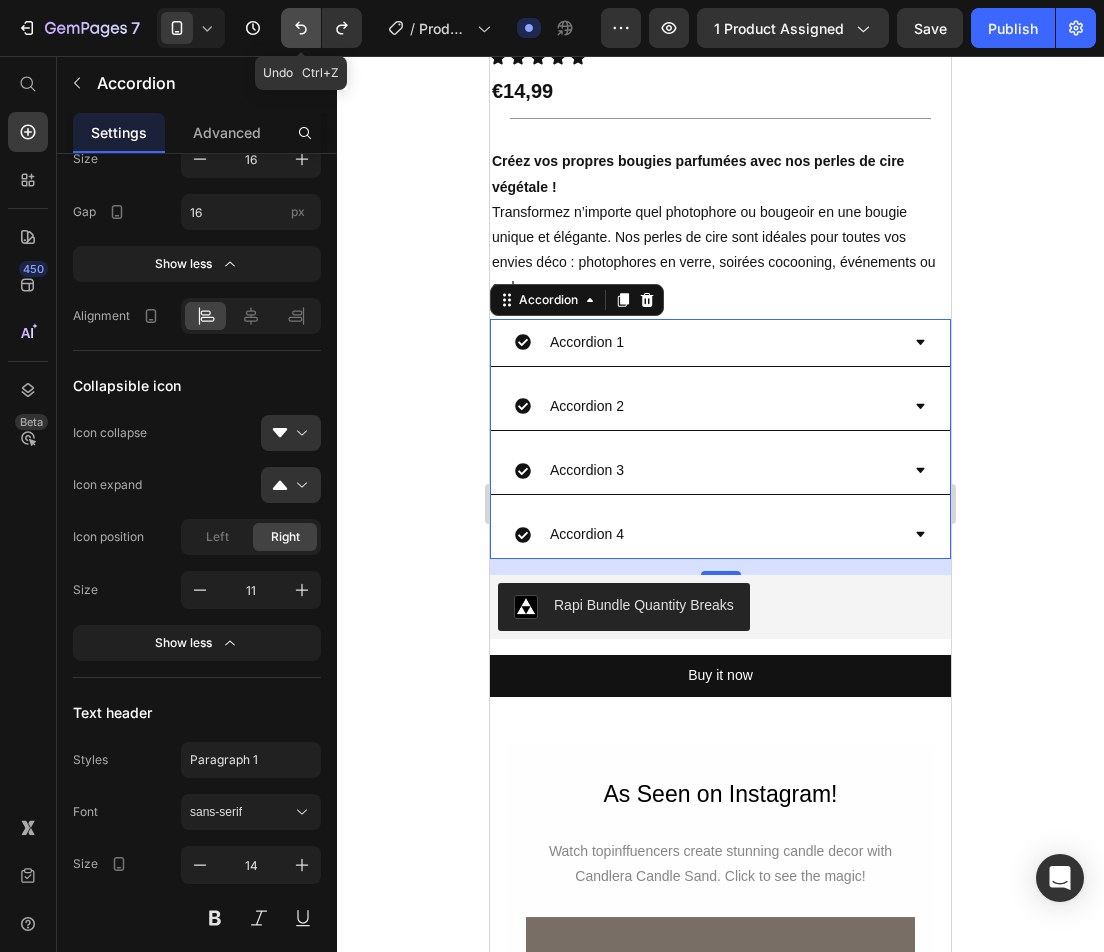 click 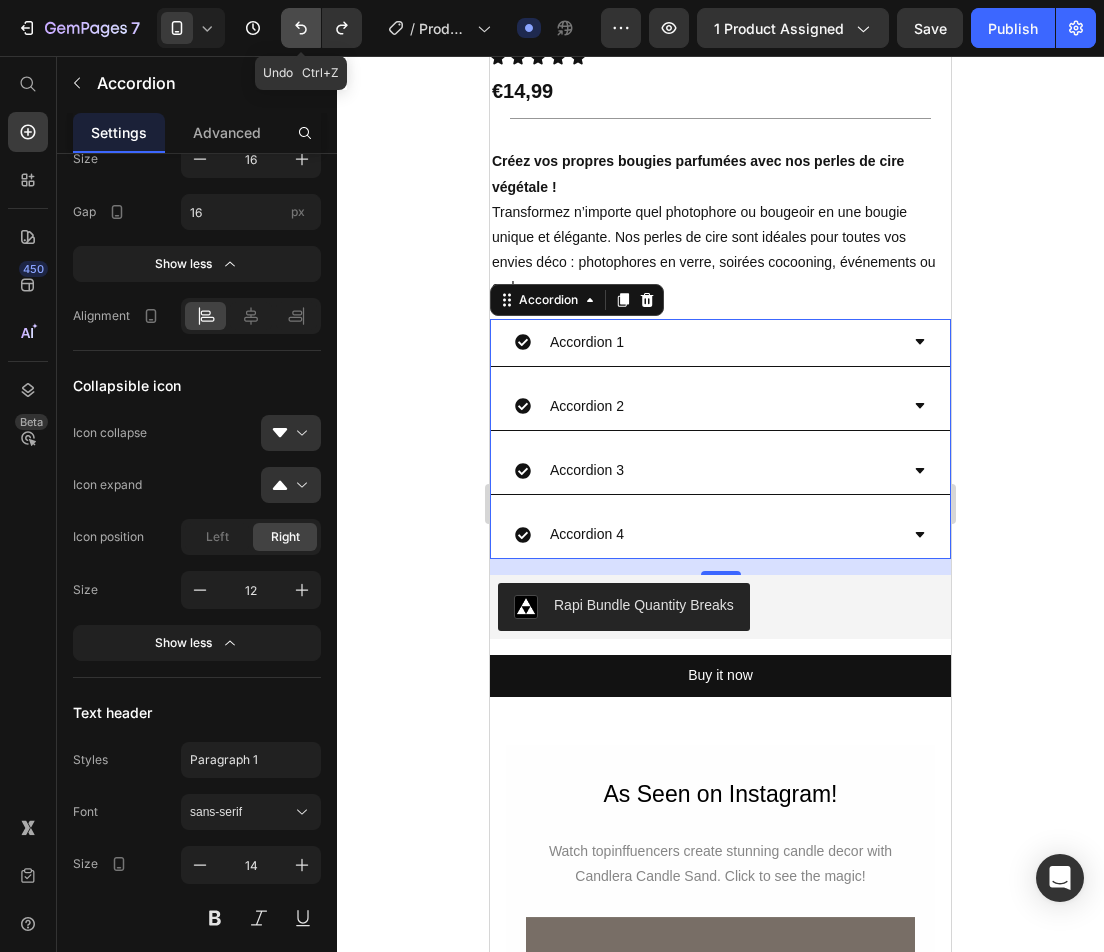 click 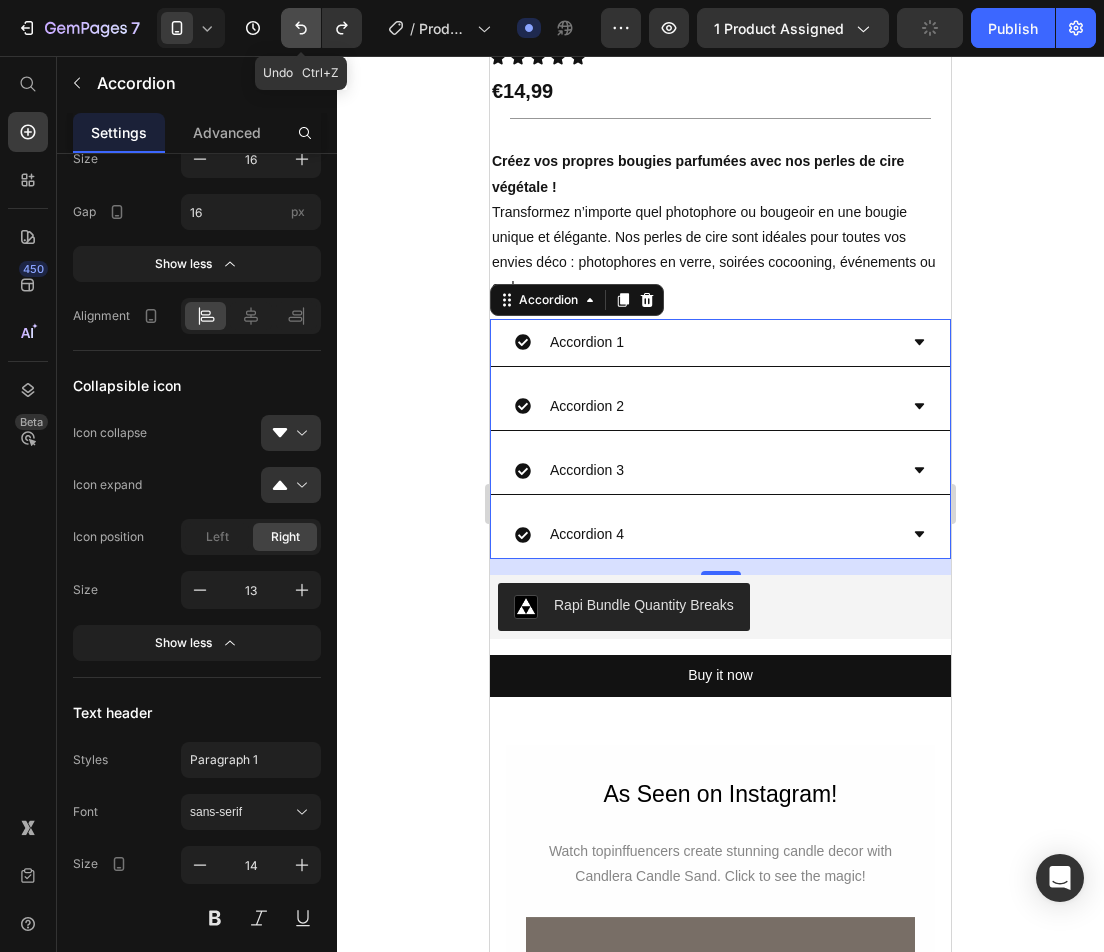 click 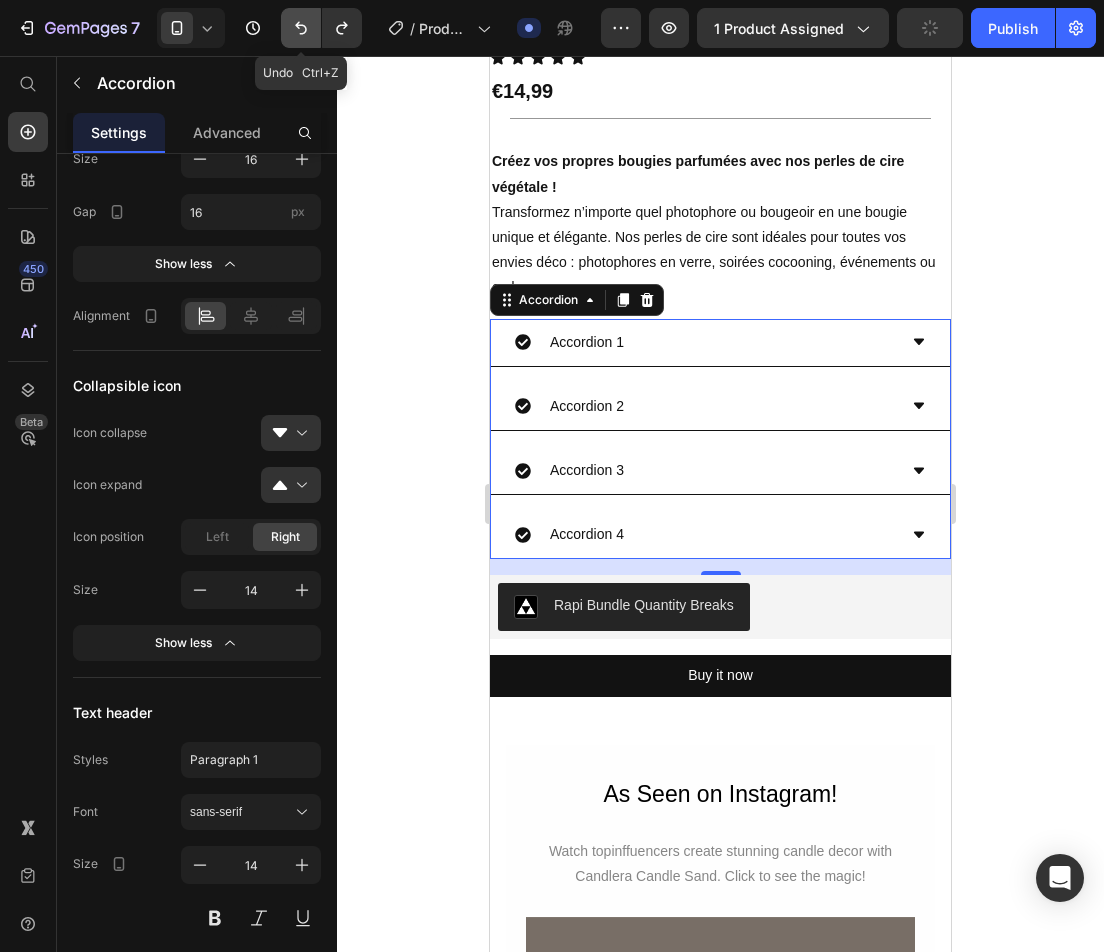 click 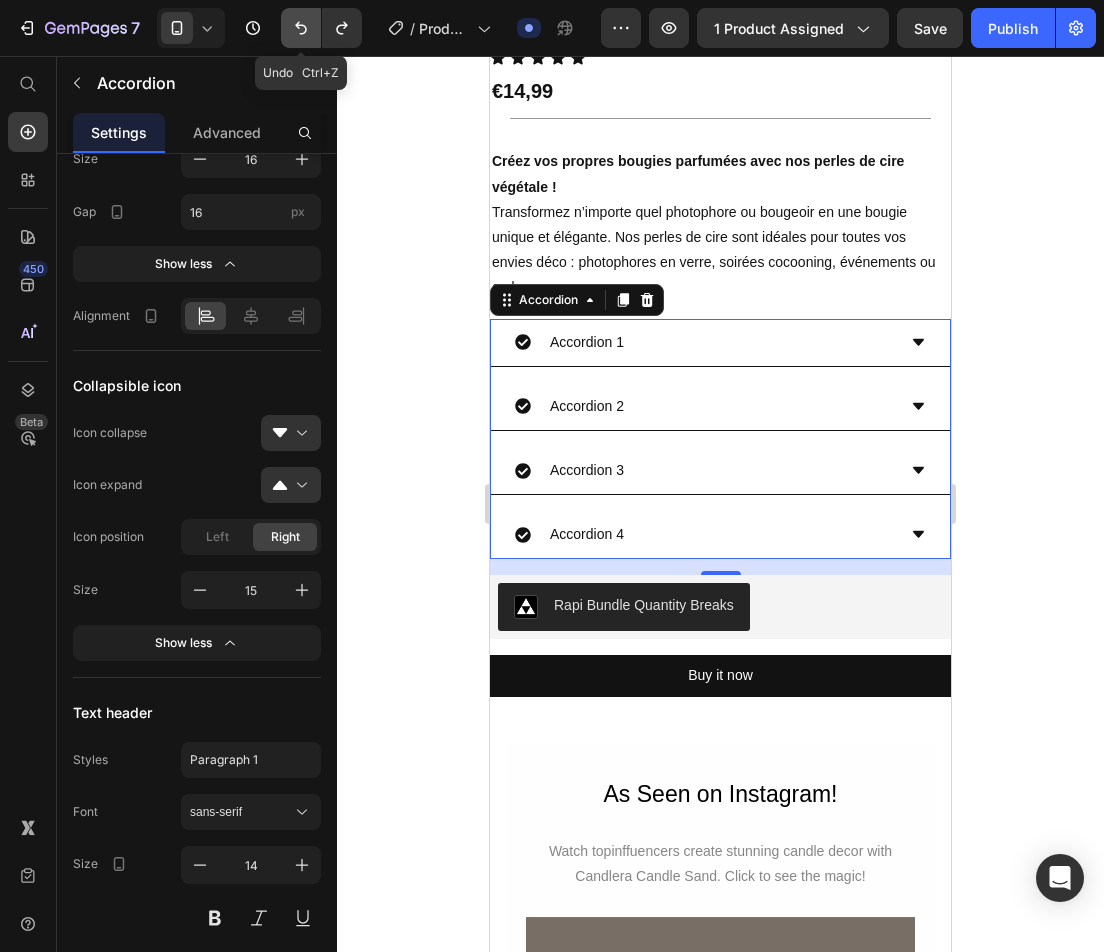 click 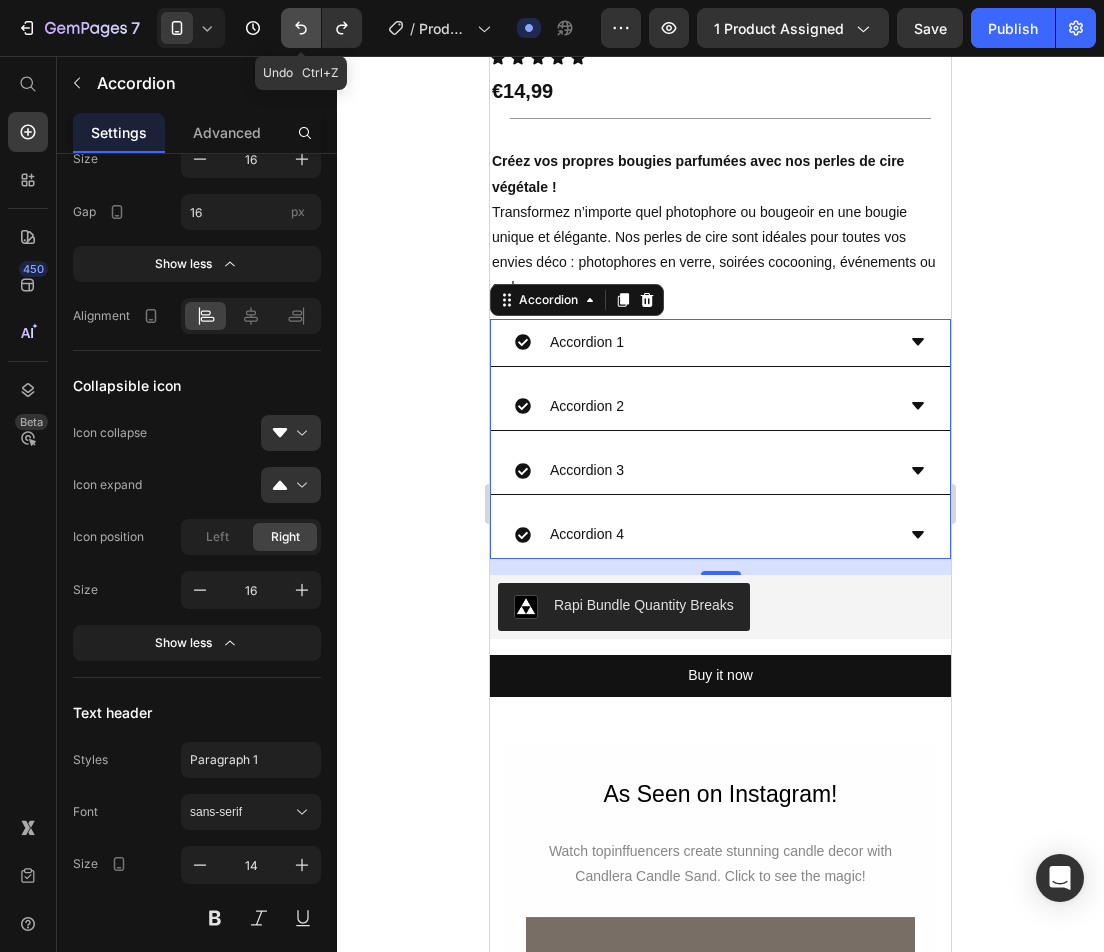 click 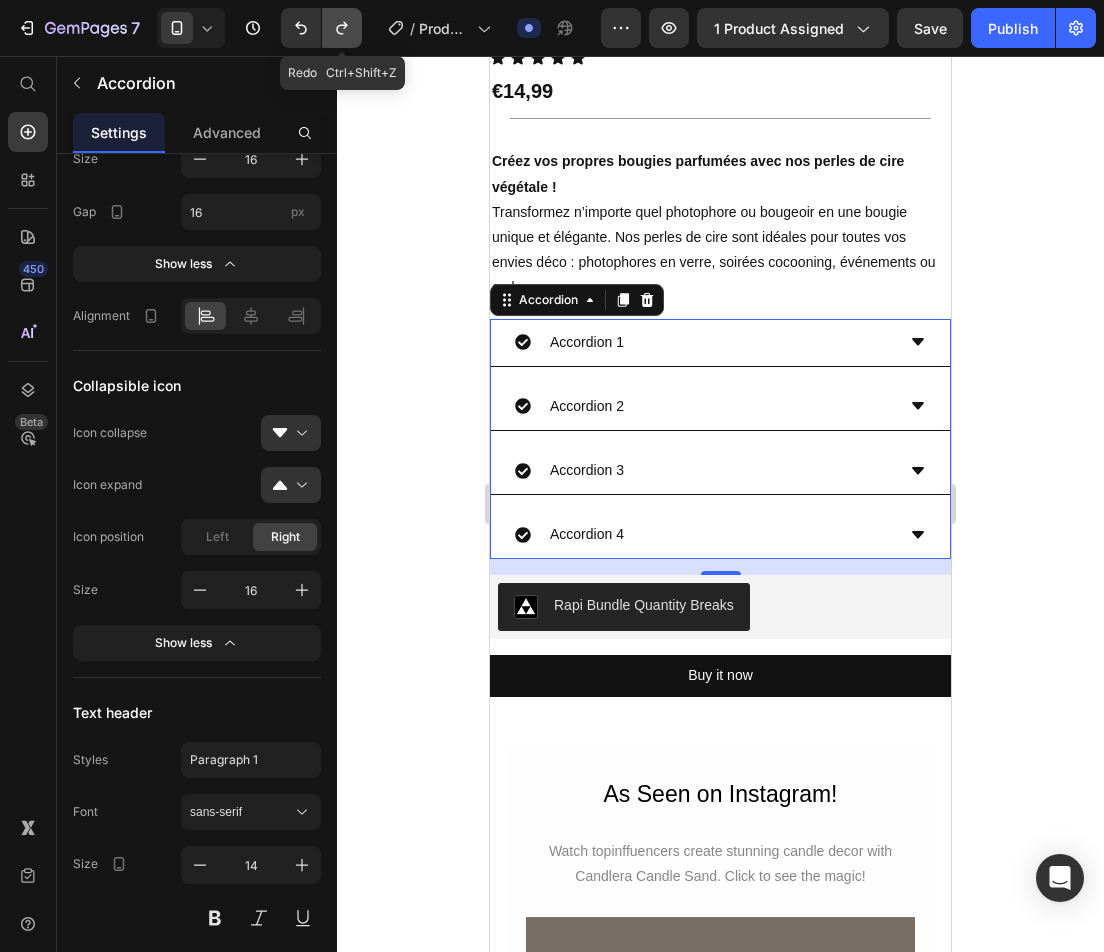 click 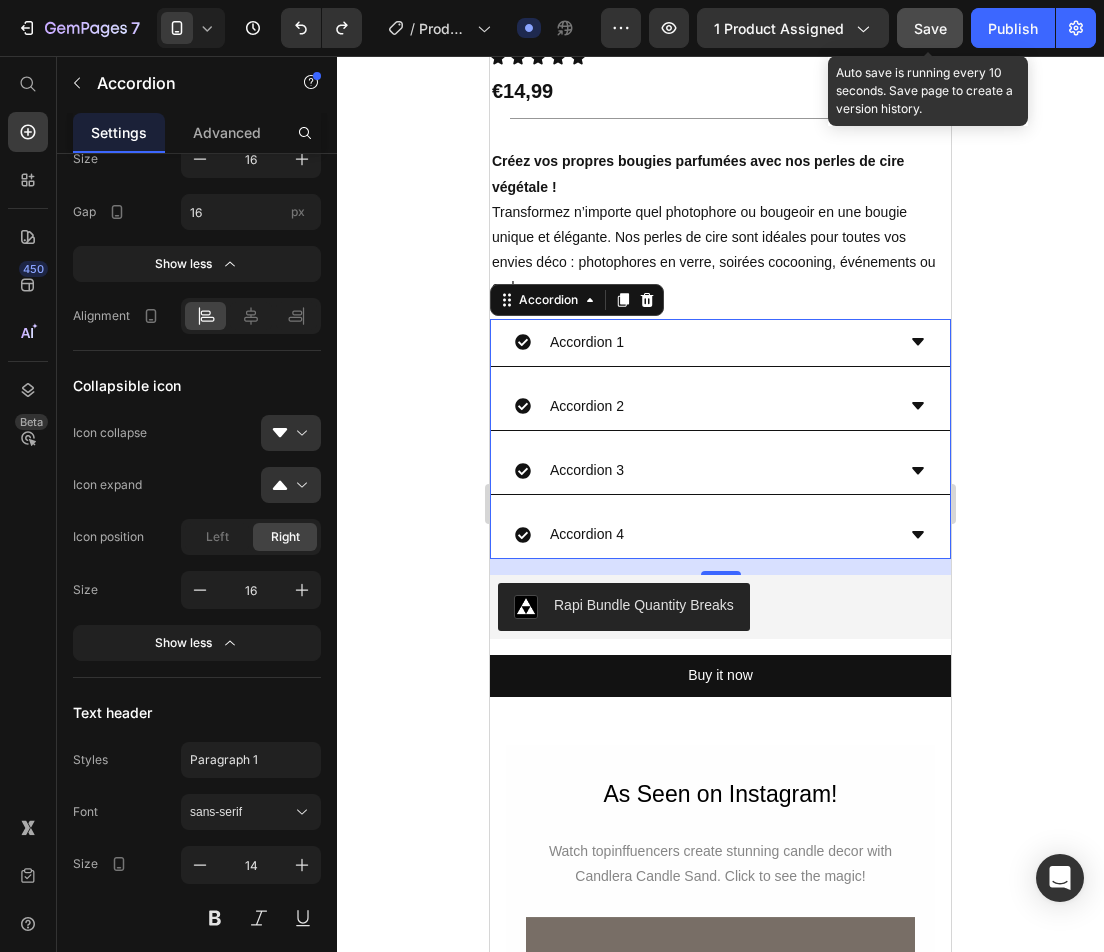 click on "Save" at bounding box center (930, 28) 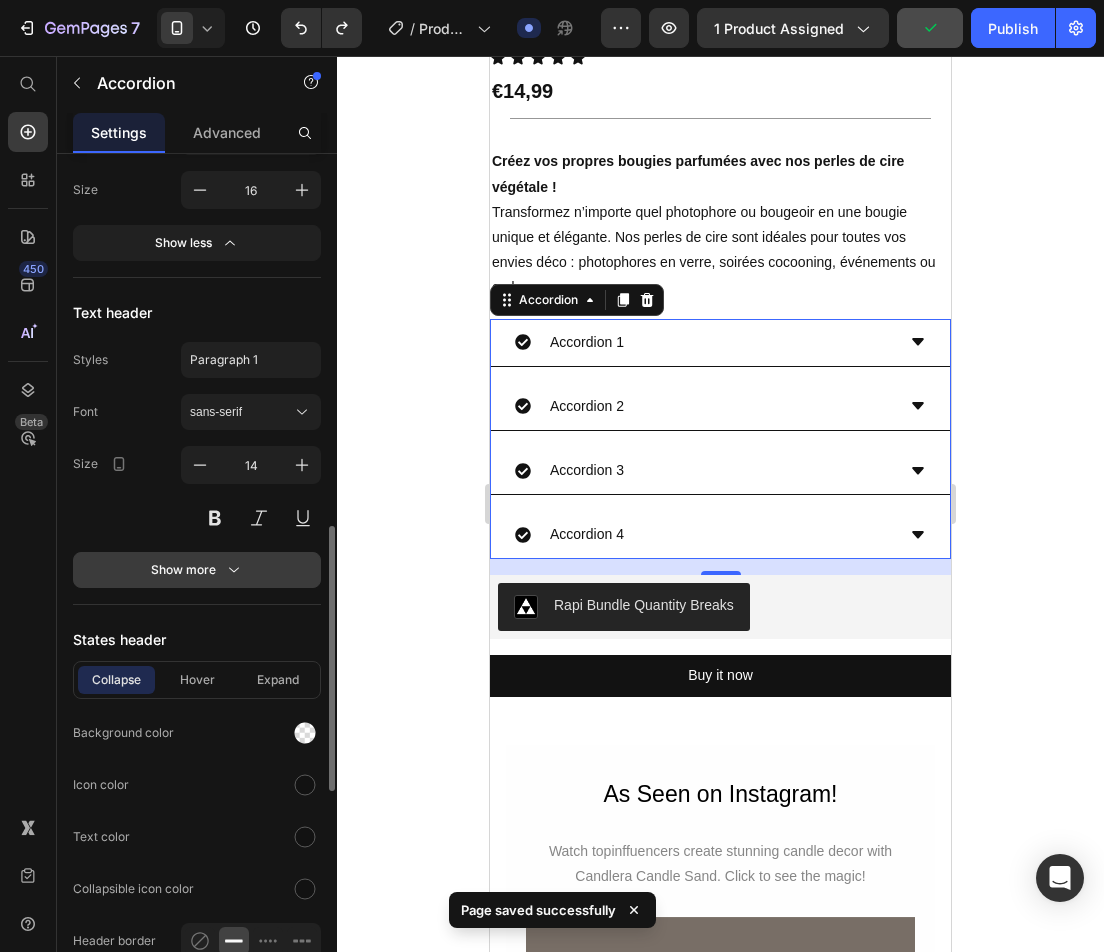 scroll, scrollTop: 1300, scrollLeft: 0, axis: vertical 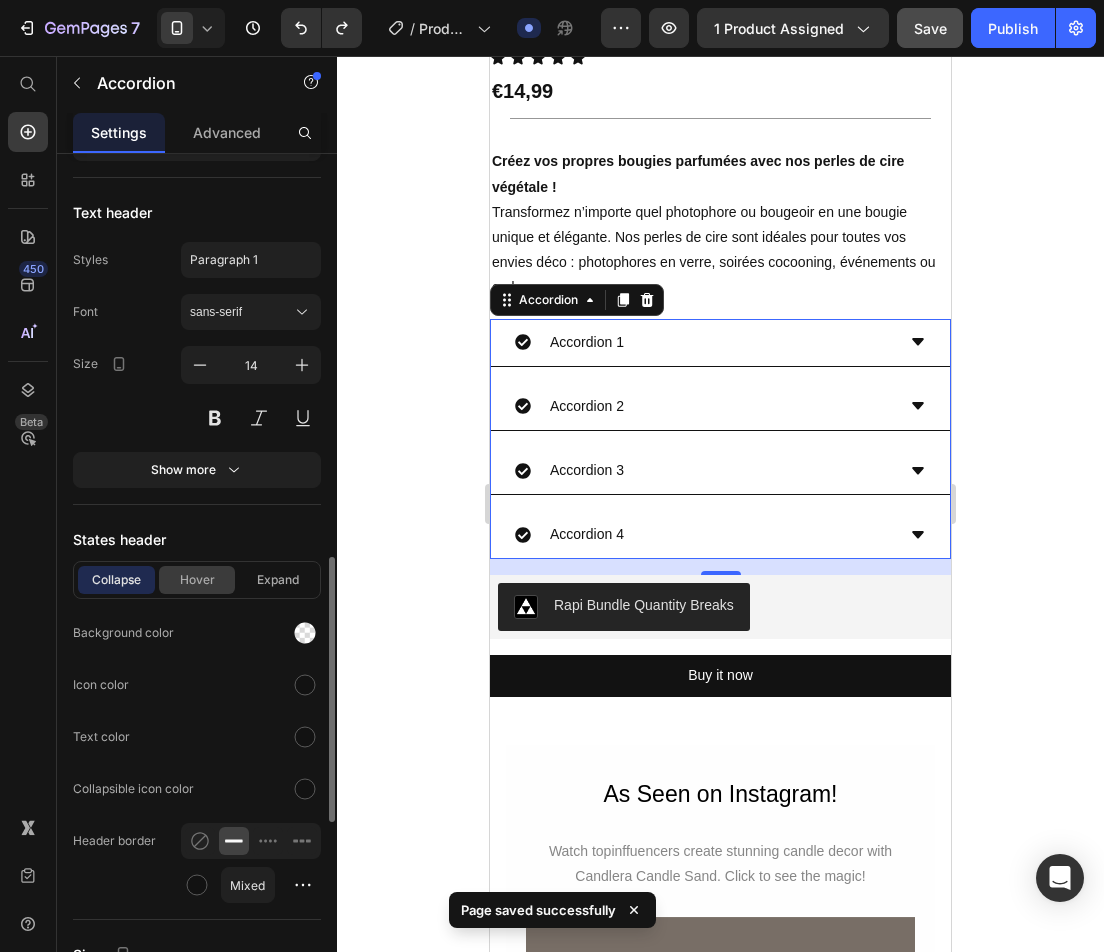 click on "Hover" at bounding box center [197, 580] 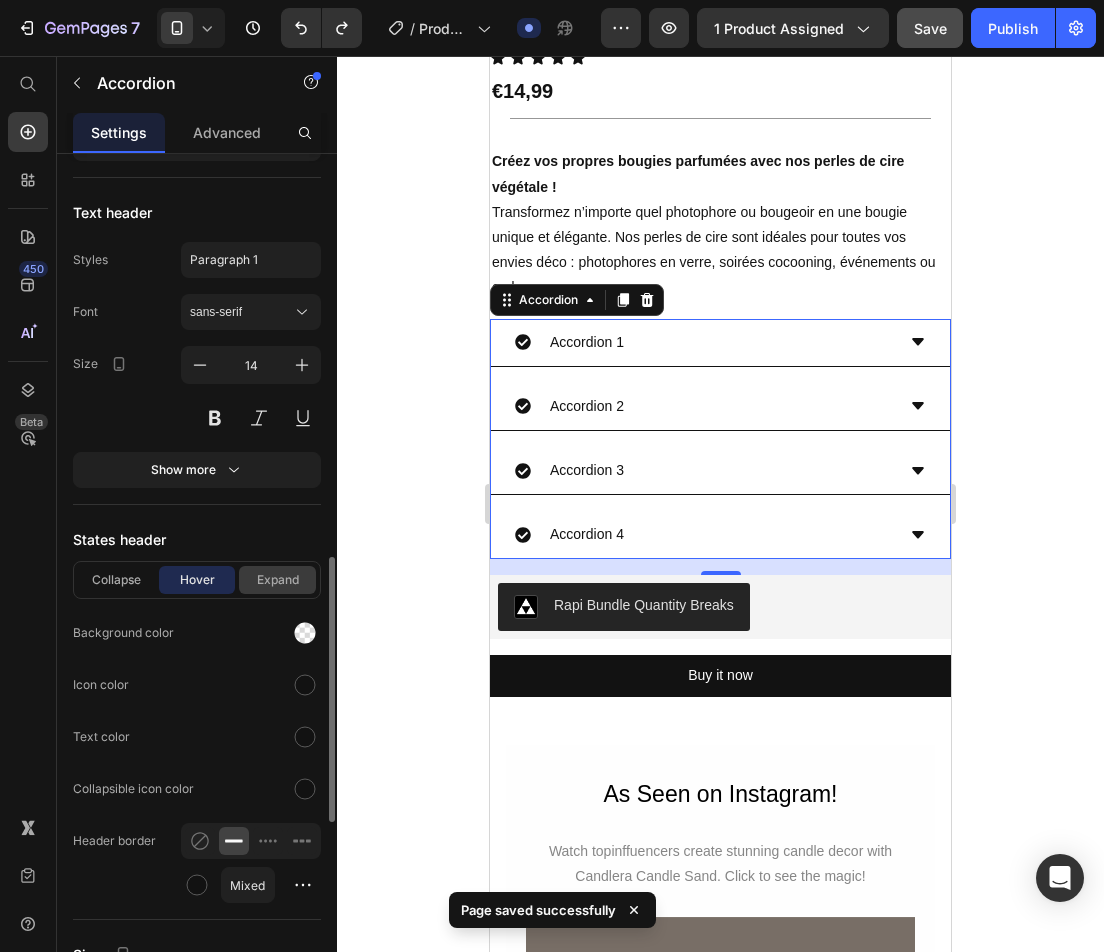 click on "Expand" at bounding box center [277, 580] 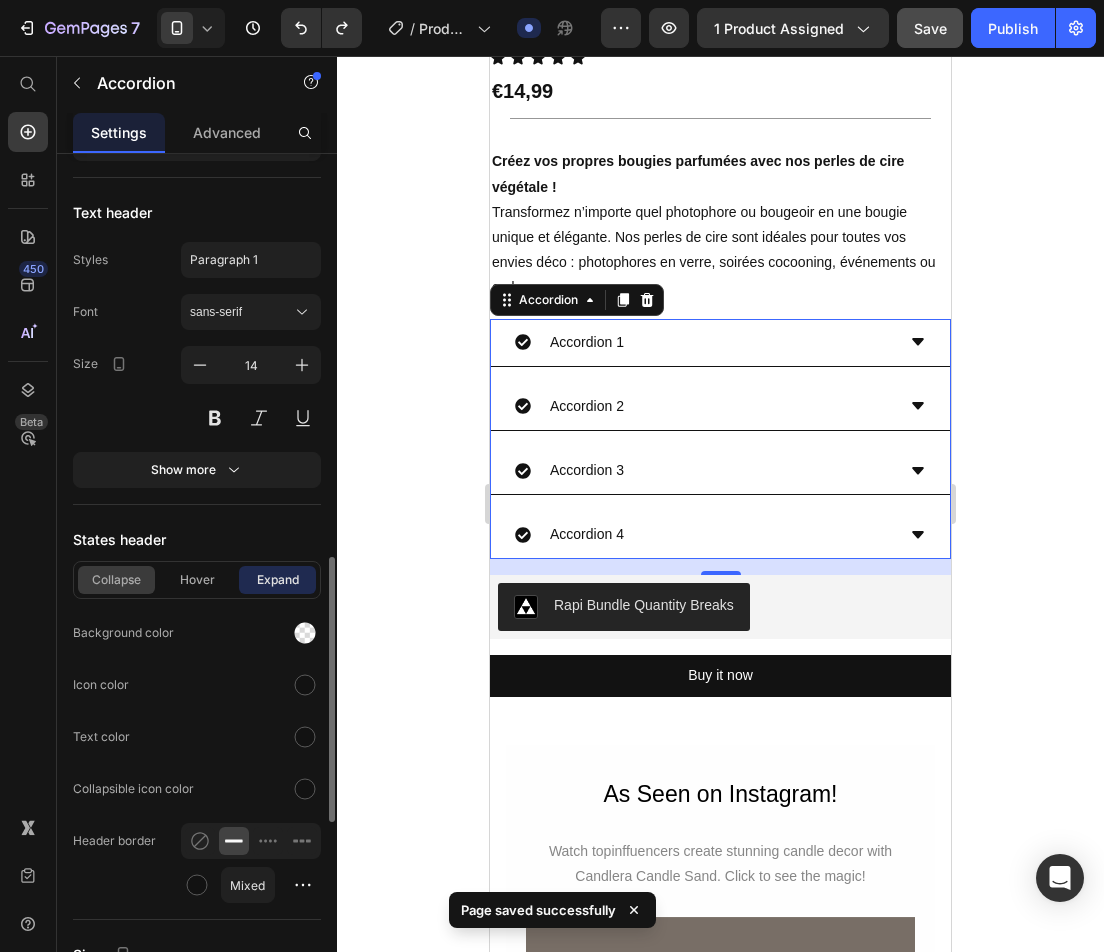 click on "Collapse" at bounding box center (116, 580) 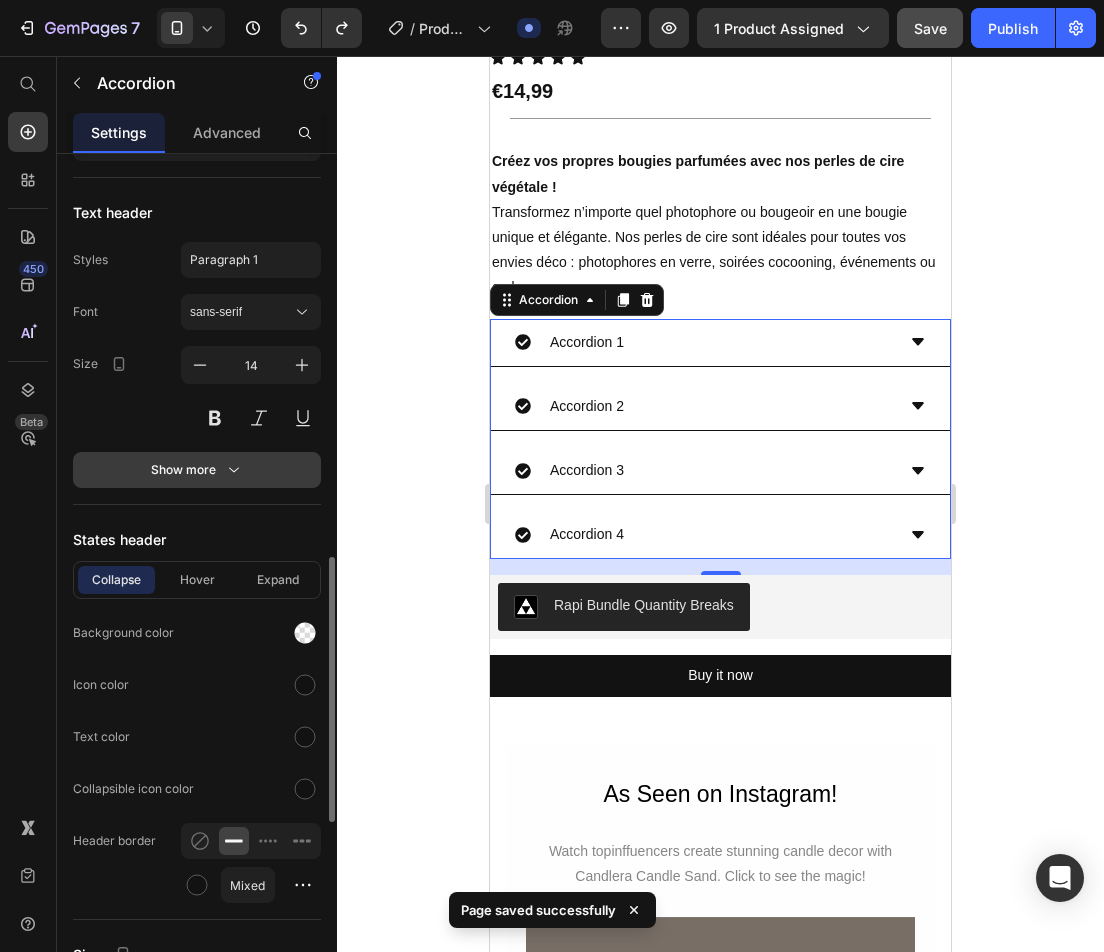 click on "Text header Styles Paragraph 1 Font sans-serif Size 14 Show more" 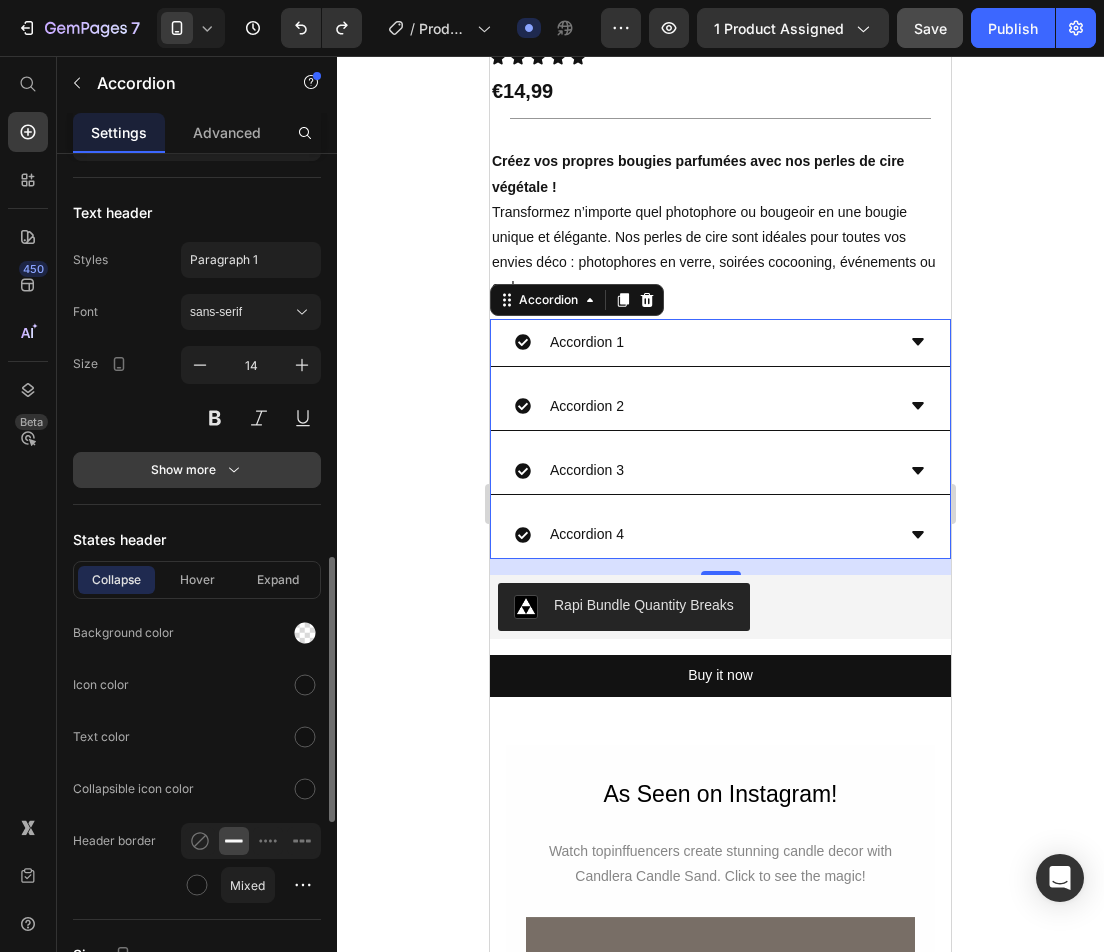 click on "Show more" at bounding box center (197, 470) 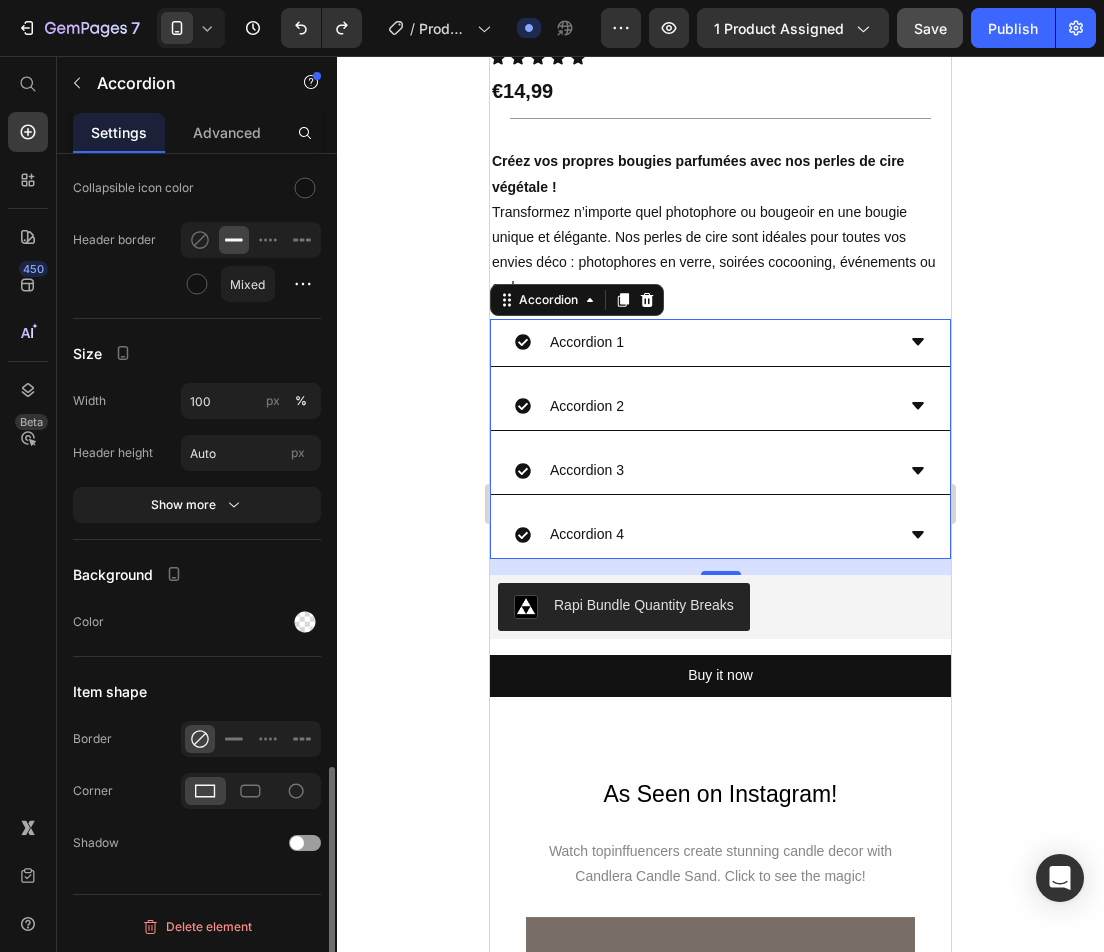 scroll, scrollTop: 1061, scrollLeft: 0, axis: vertical 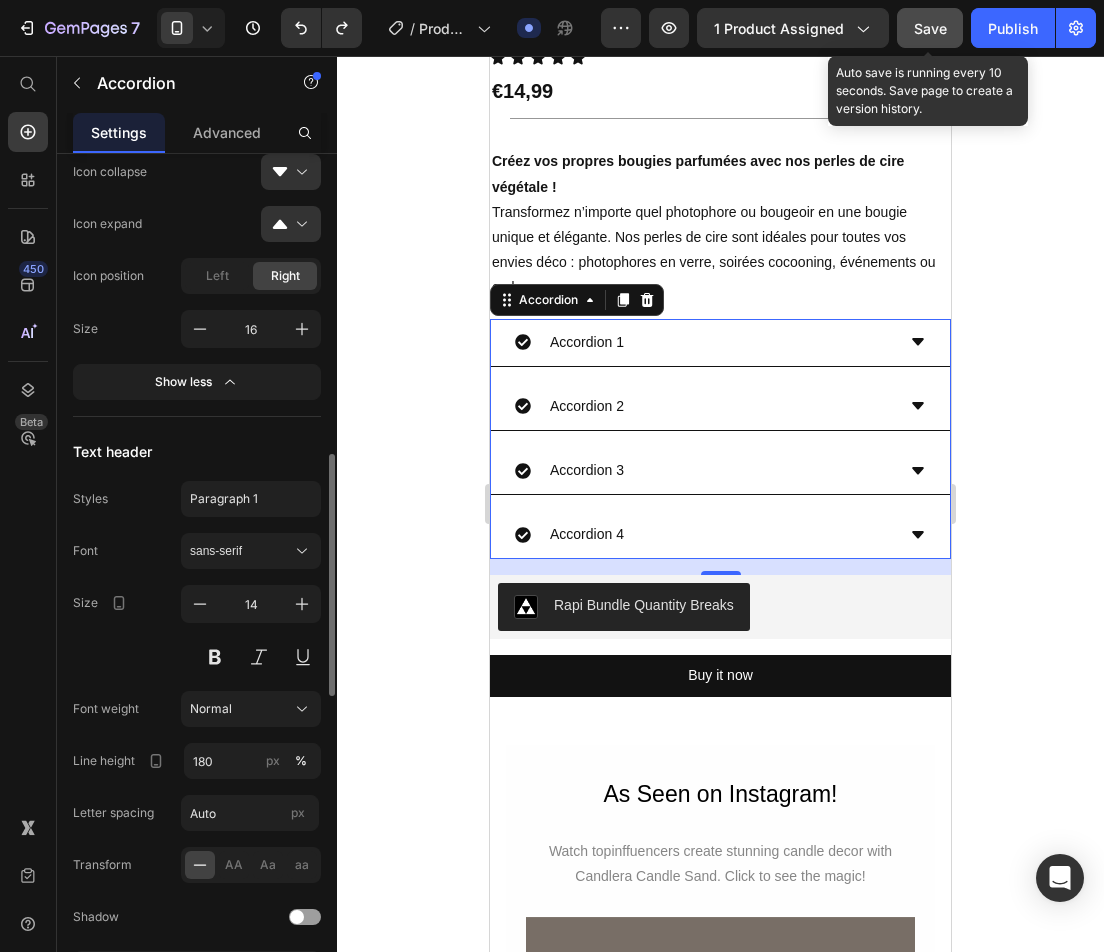 click on "Save" at bounding box center (930, 28) 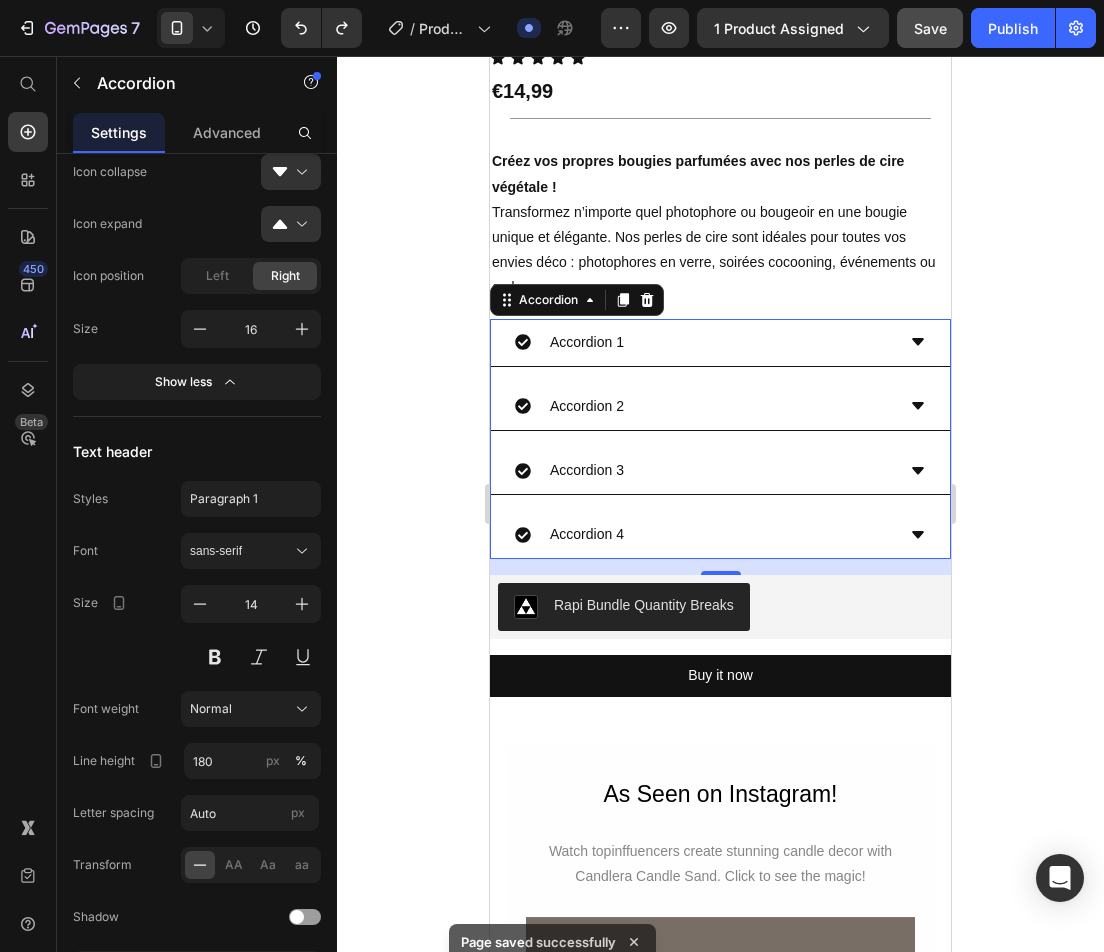 click 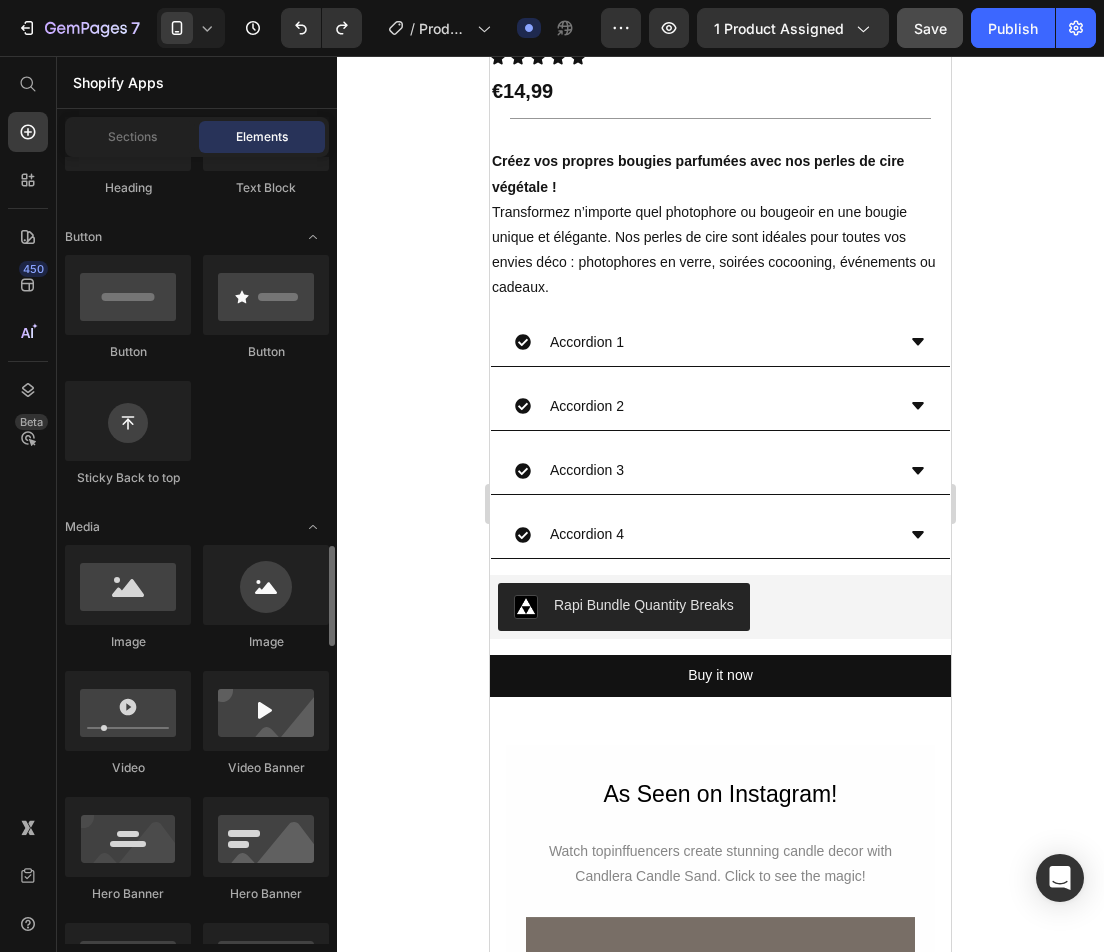 scroll, scrollTop: 1000, scrollLeft: 0, axis: vertical 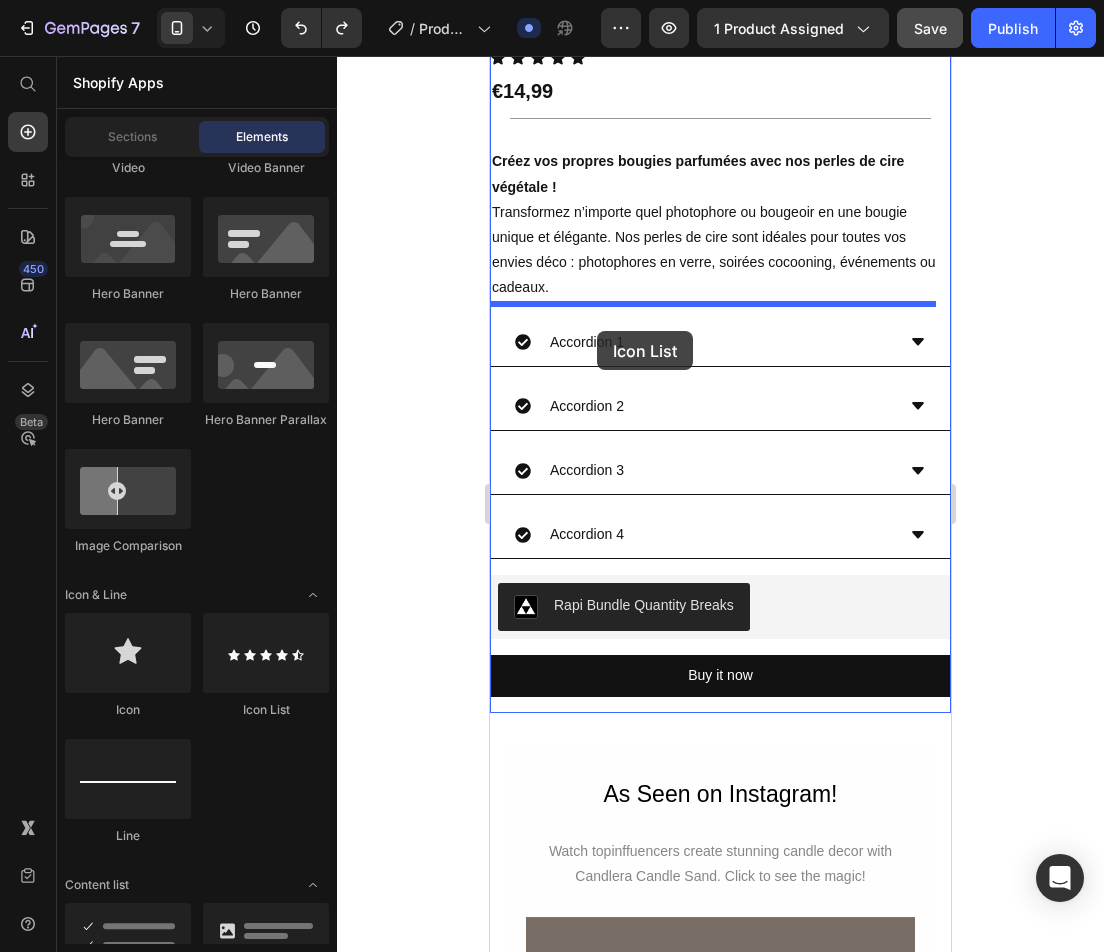 drag, startPoint x: 743, startPoint y: 688, endPoint x: 599, endPoint y: 325, distance: 390.5189 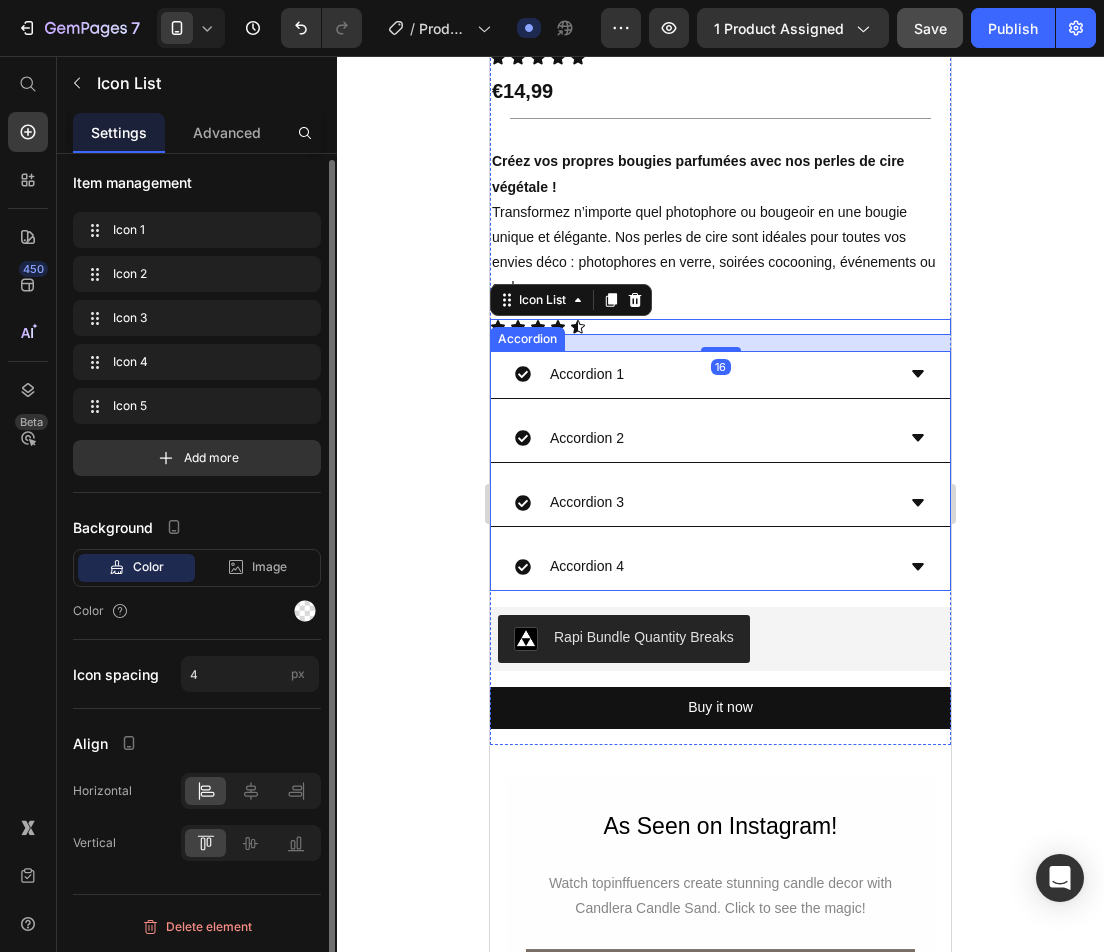scroll, scrollTop: 0, scrollLeft: 0, axis: both 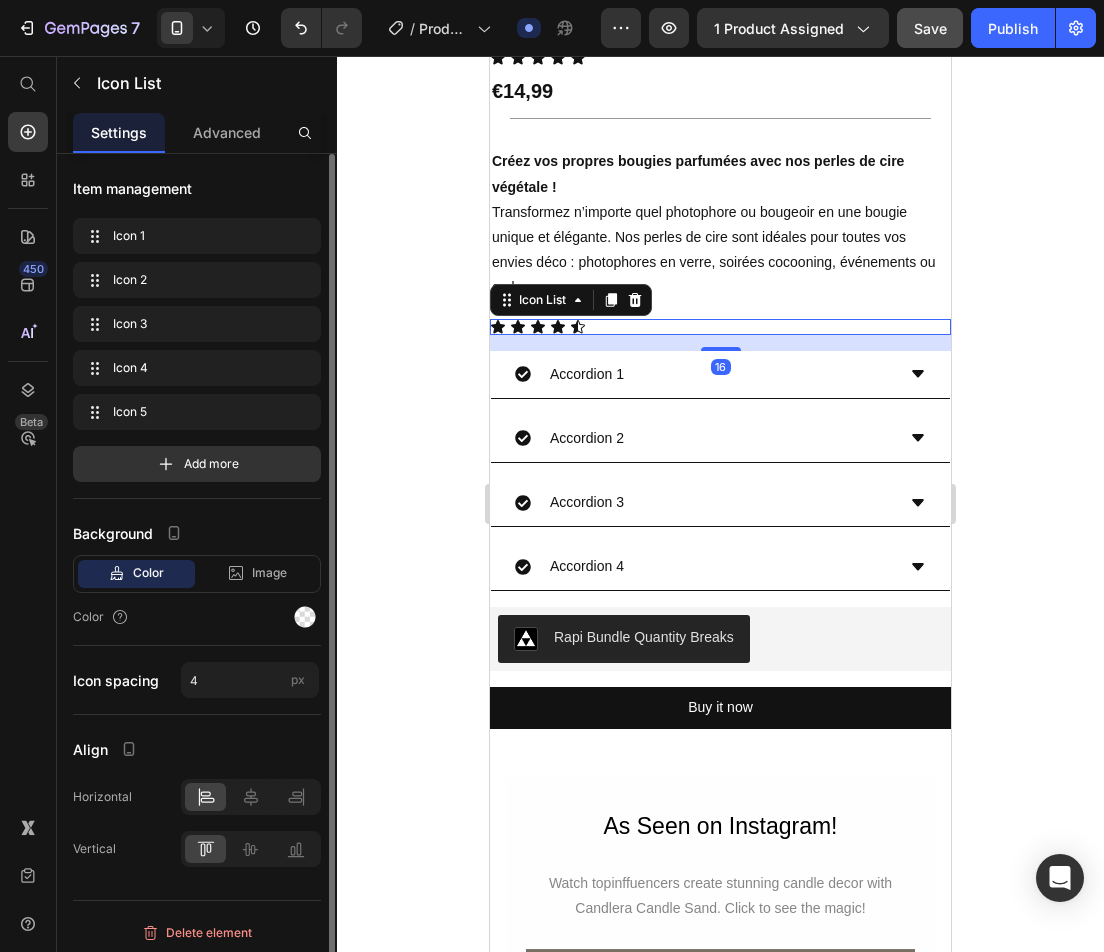 click on "Icon Icon Icon Icon Icon" at bounding box center (720, 327) 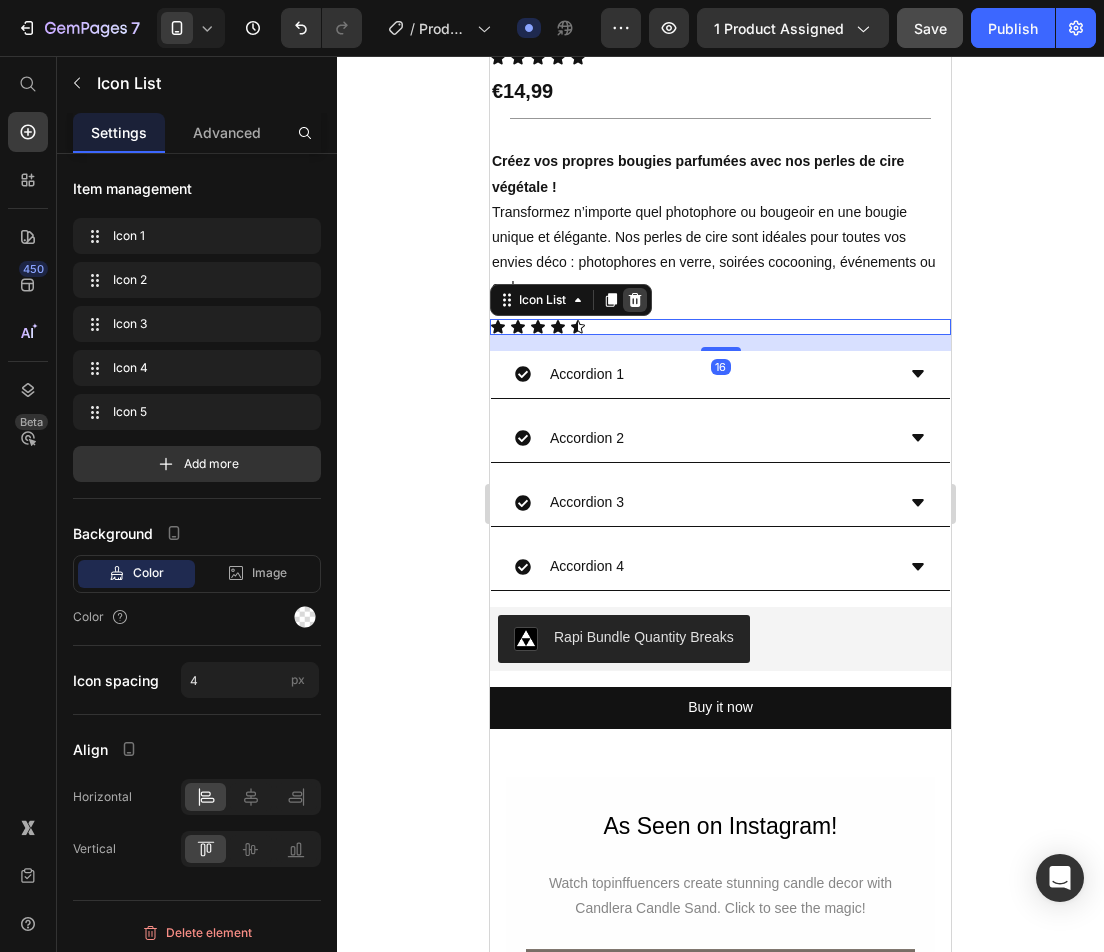 click at bounding box center (635, 300) 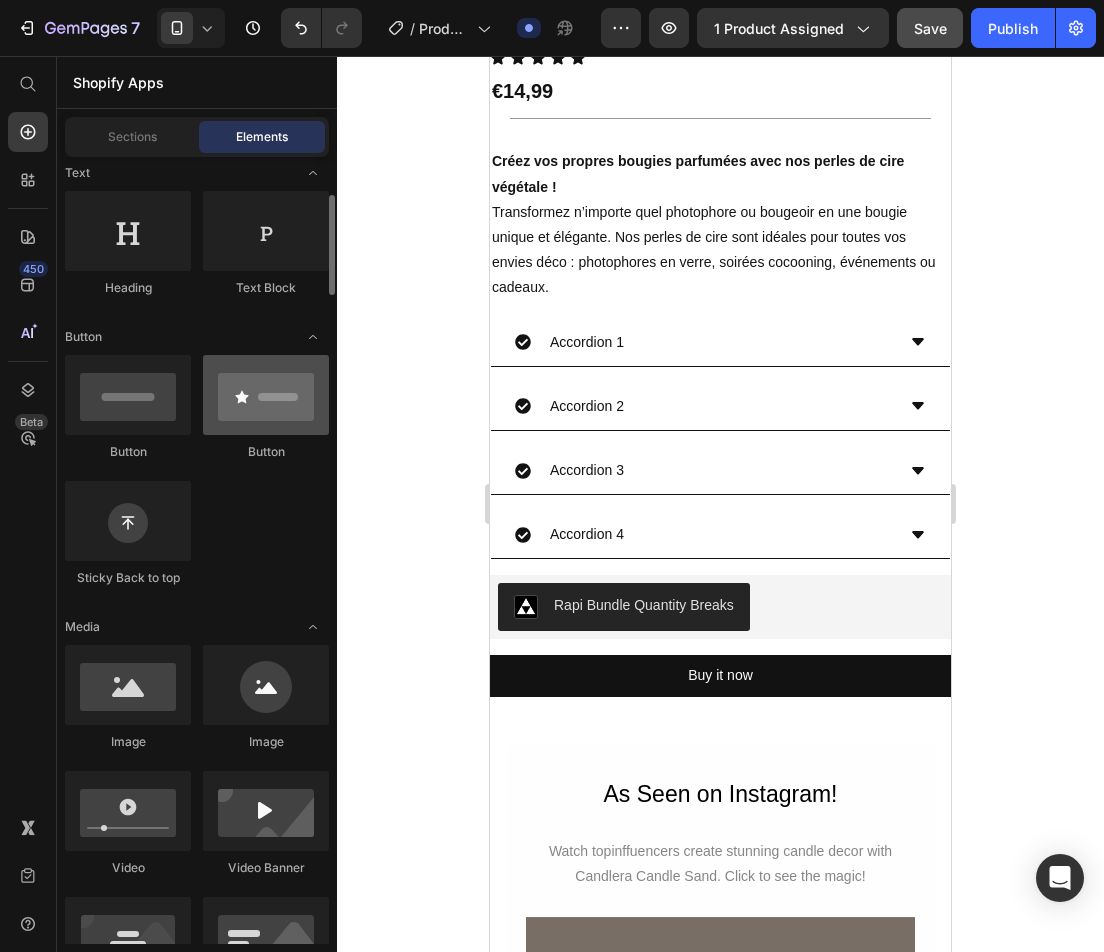 scroll, scrollTop: 0, scrollLeft: 0, axis: both 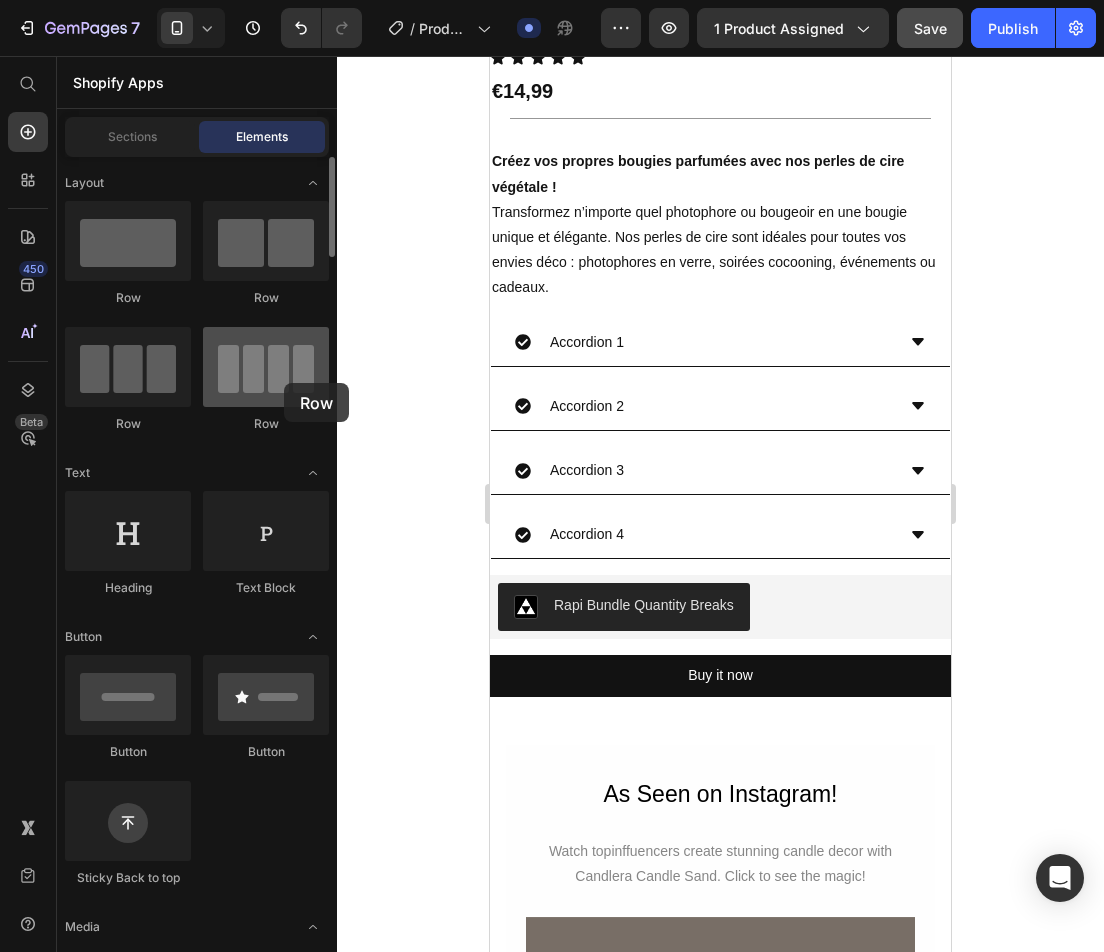 drag, startPoint x: 222, startPoint y: 396, endPoint x: 239, endPoint y: 391, distance: 17.720045 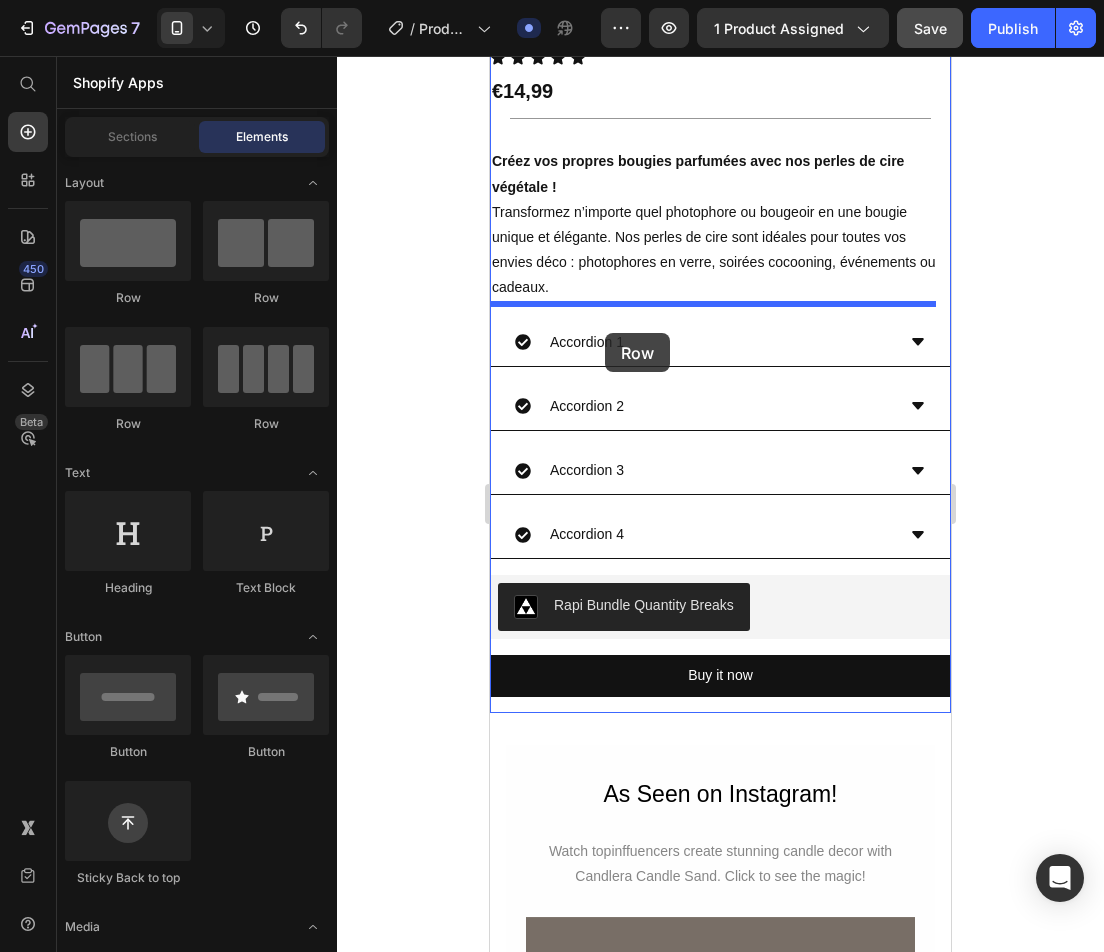 drag, startPoint x: 655, startPoint y: 438, endPoint x: 605, endPoint y: 333, distance: 116.297035 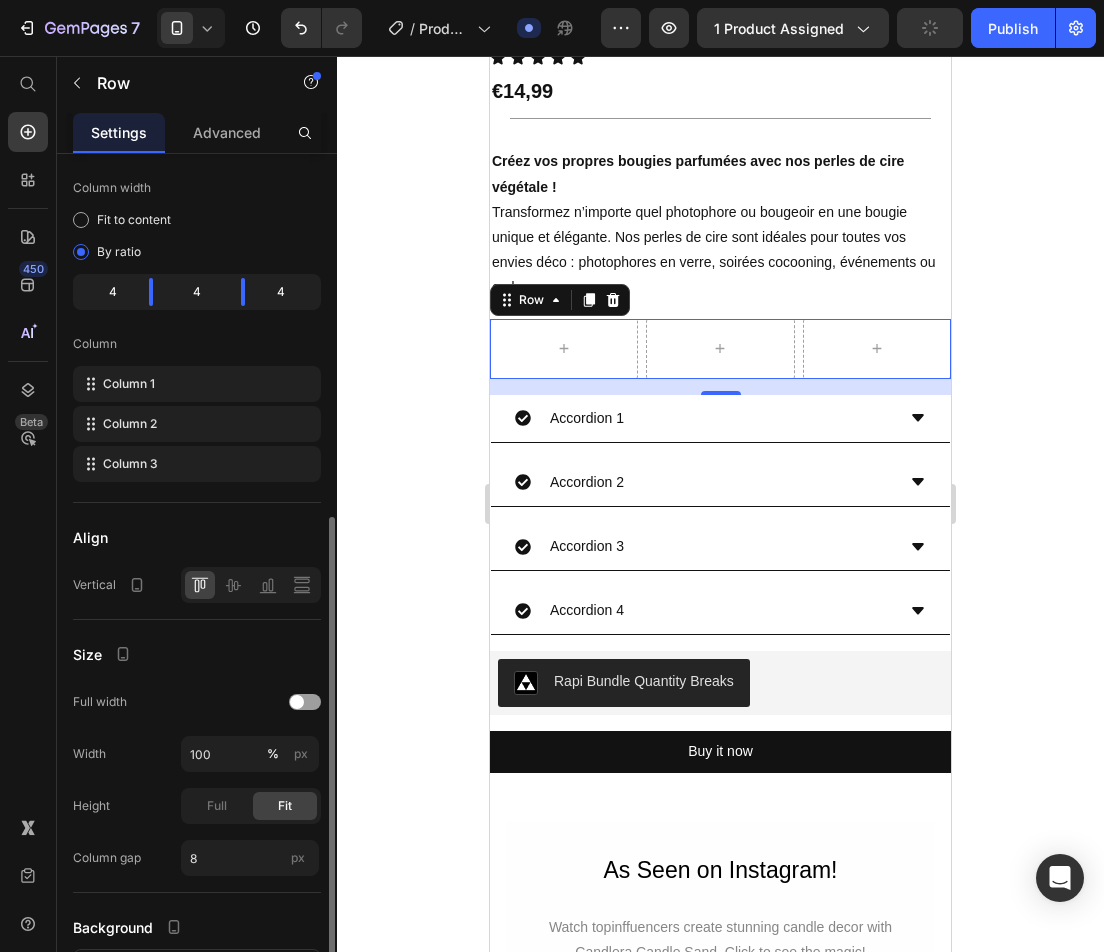 scroll, scrollTop: 262, scrollLeft: 0, axis: vertical 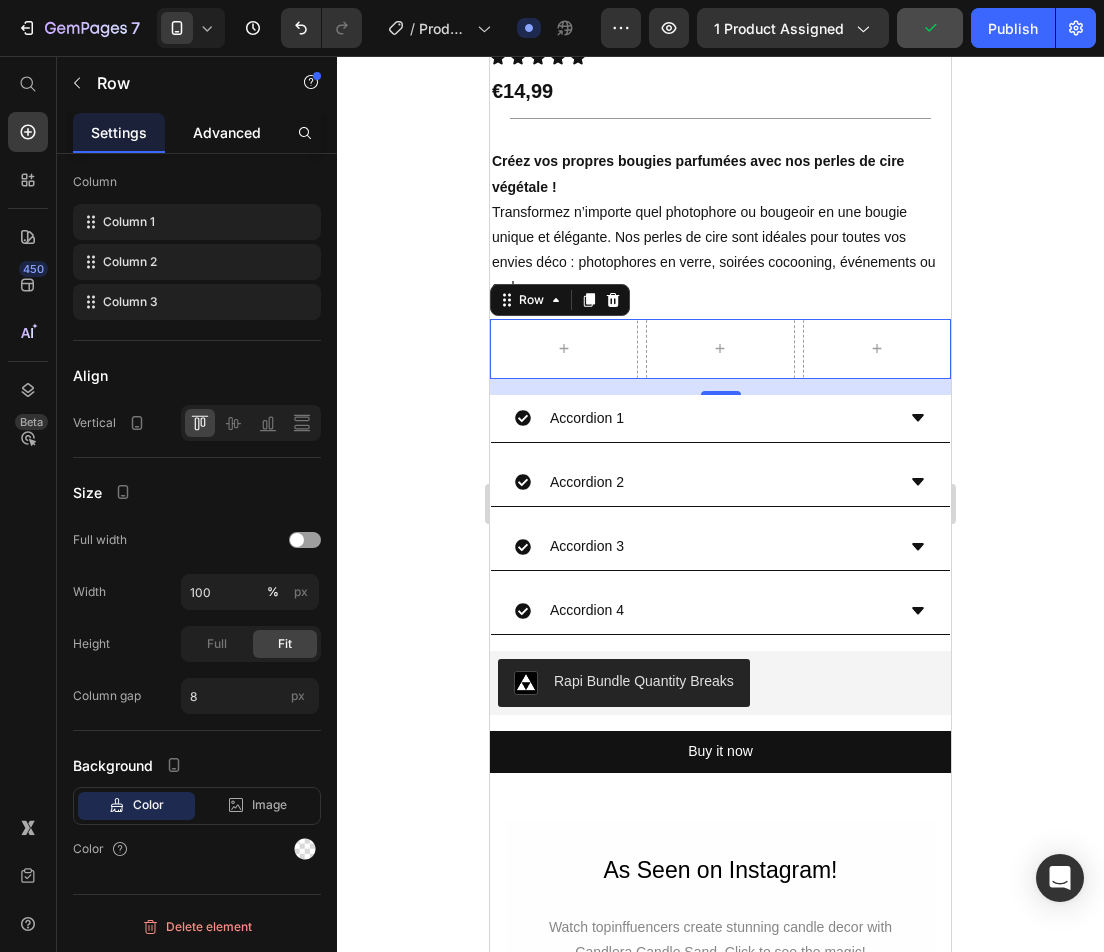 click on "Advanced" at bounding box center [227, 132] 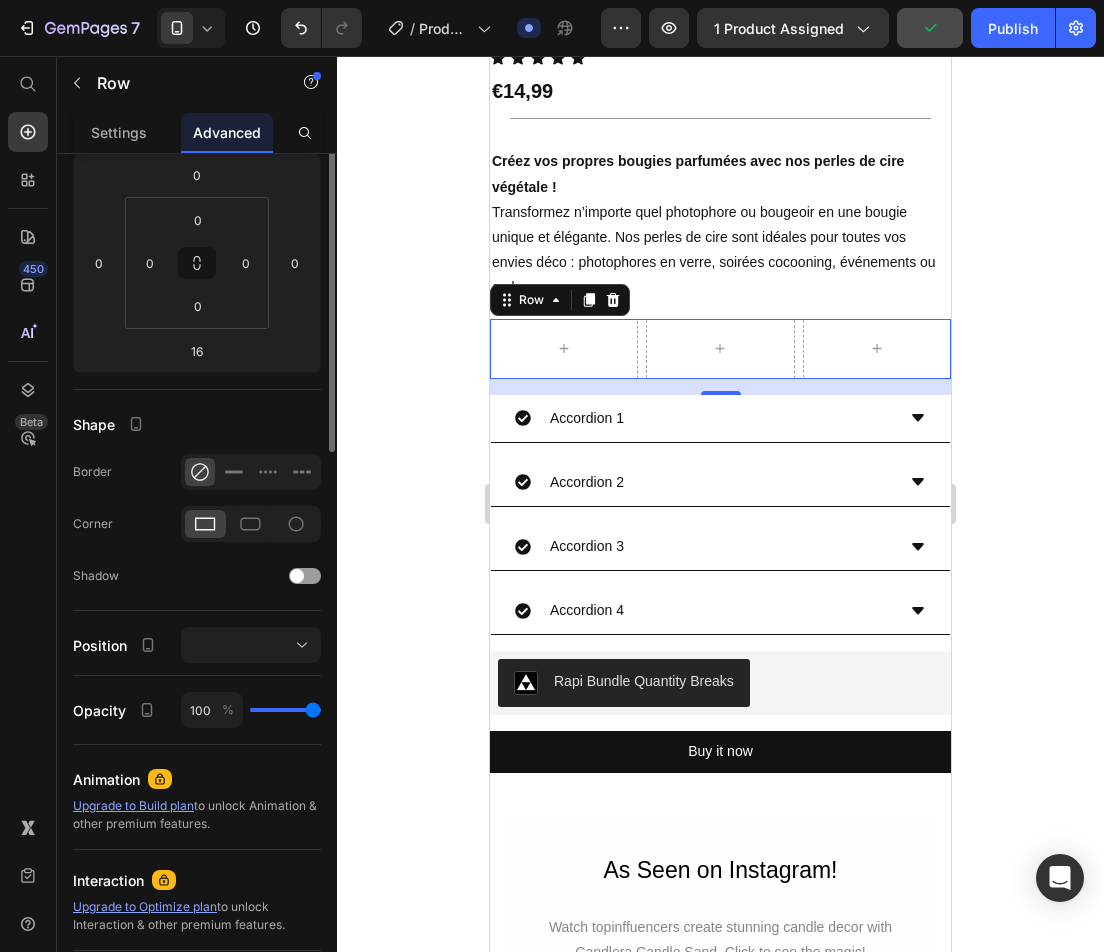 scroll, scrollTop: 0, scrollLeft: 0, axis: both 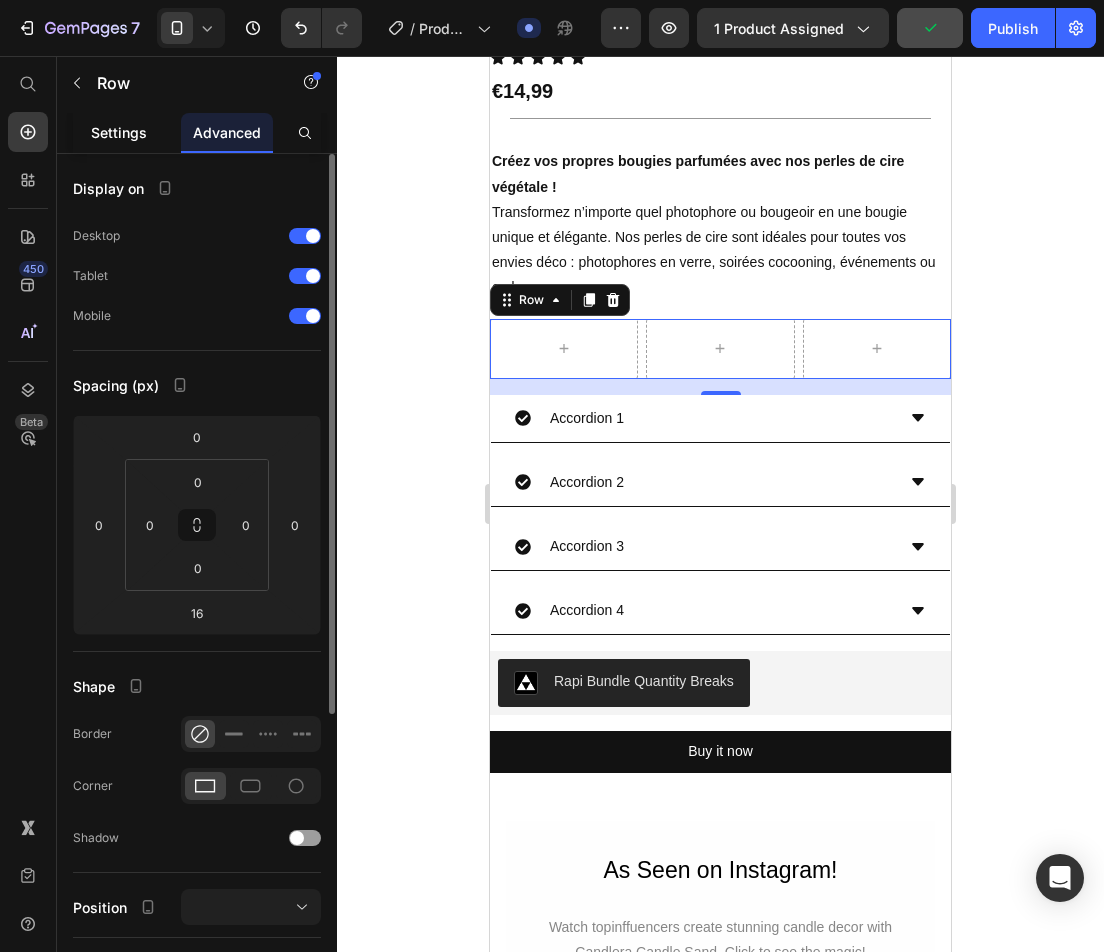click on "Settings" 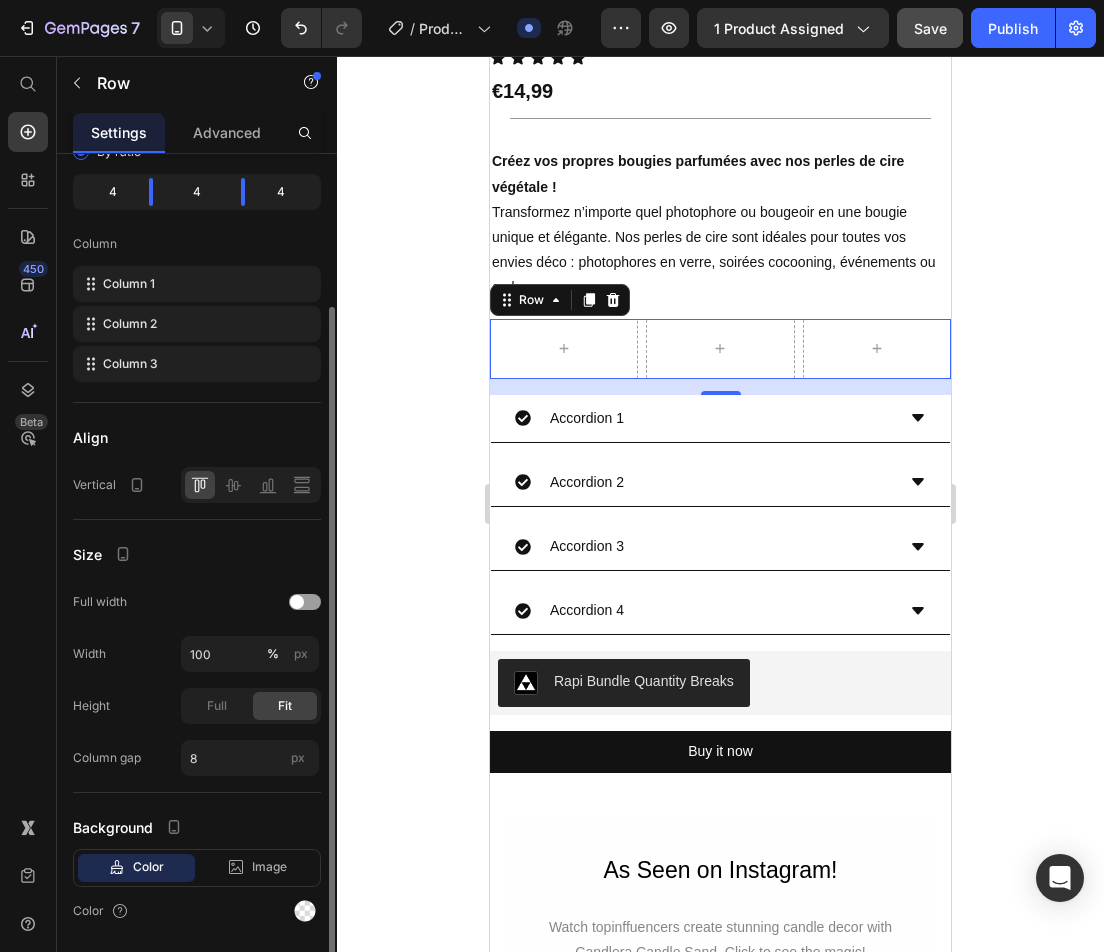 scroll, scrollTop: 262, scrollLeft: 0, axis: vertical 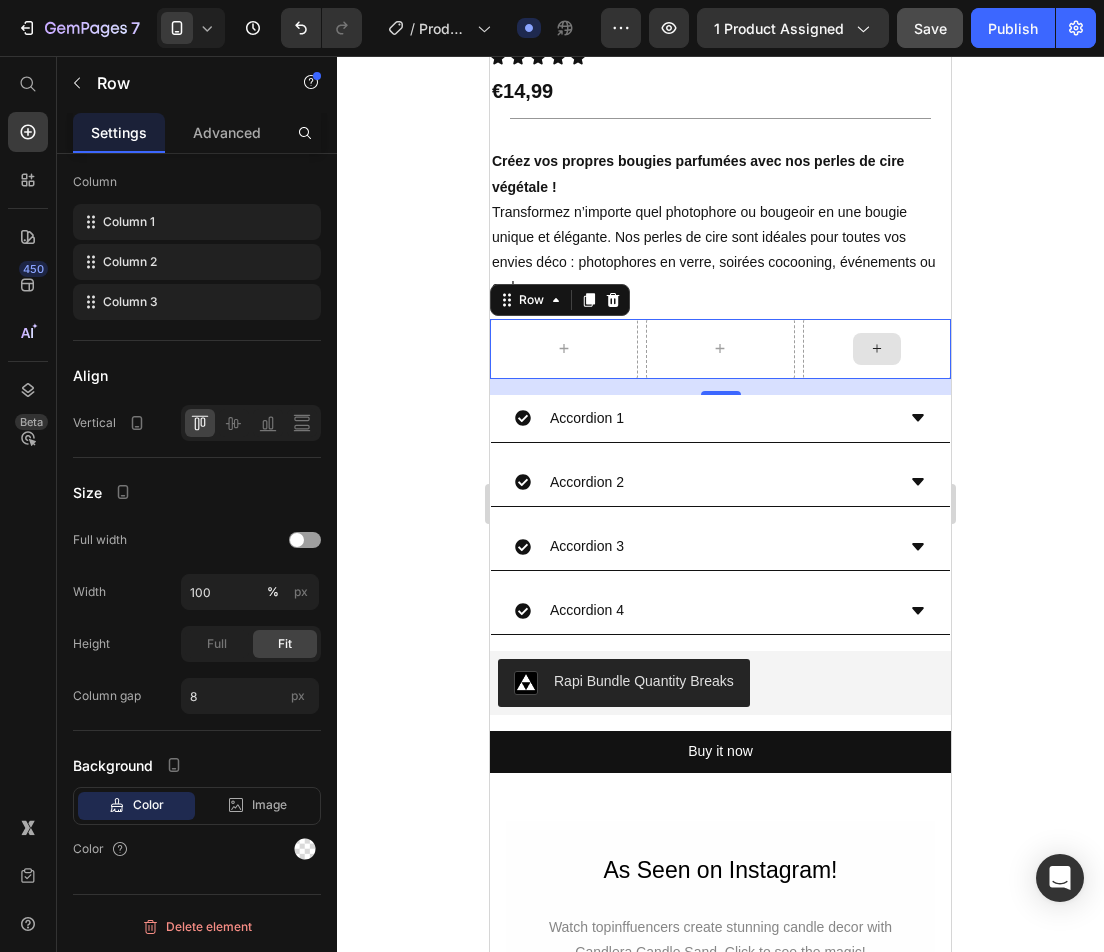 click at bounding box center [877, 349] 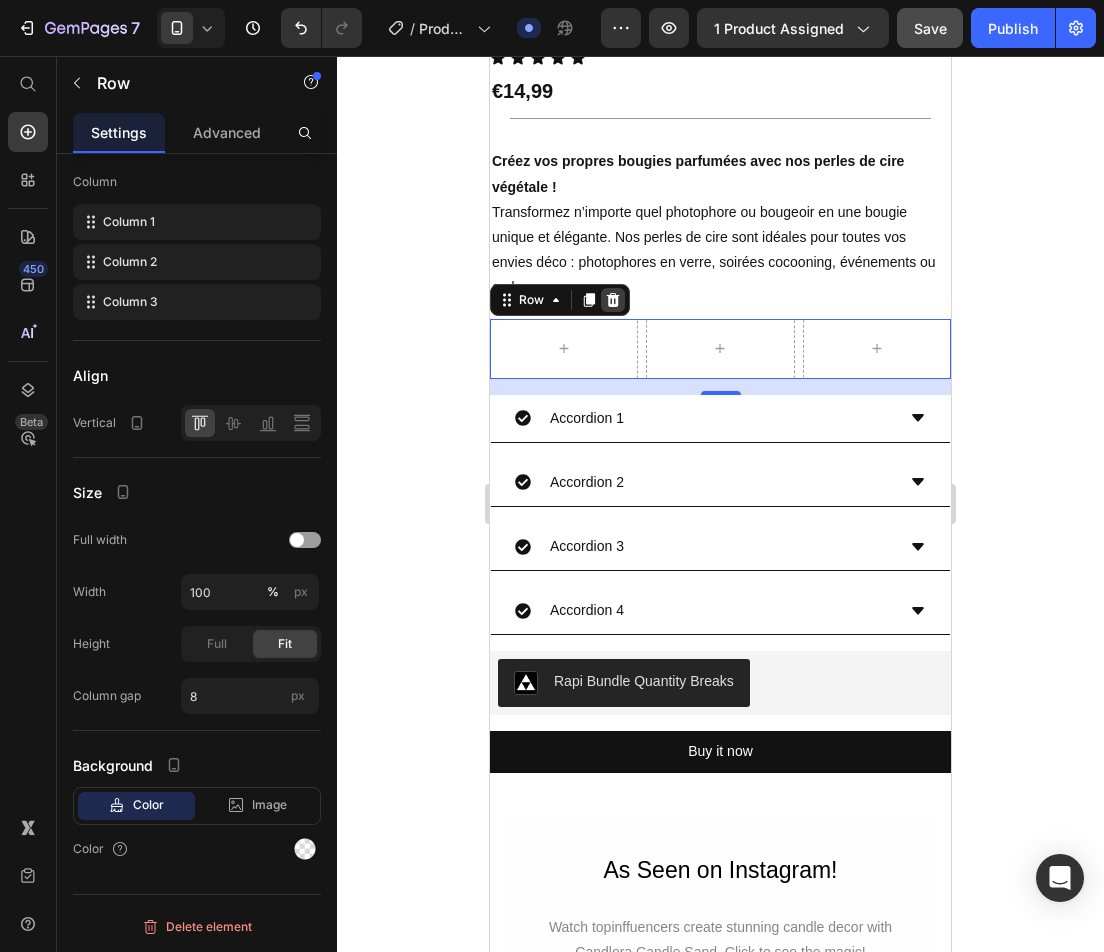 click 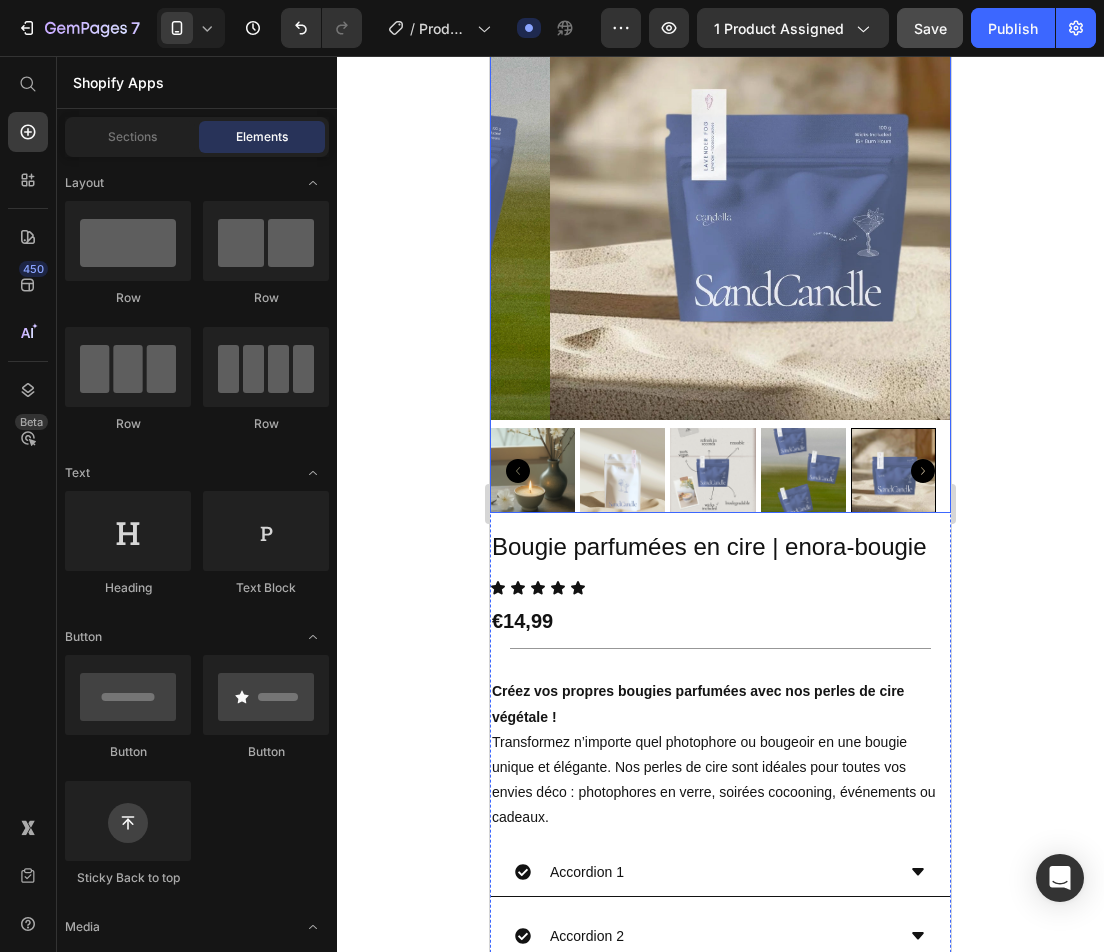 scroll, scrollTop: 0, scrollLeft: 0, axis: both 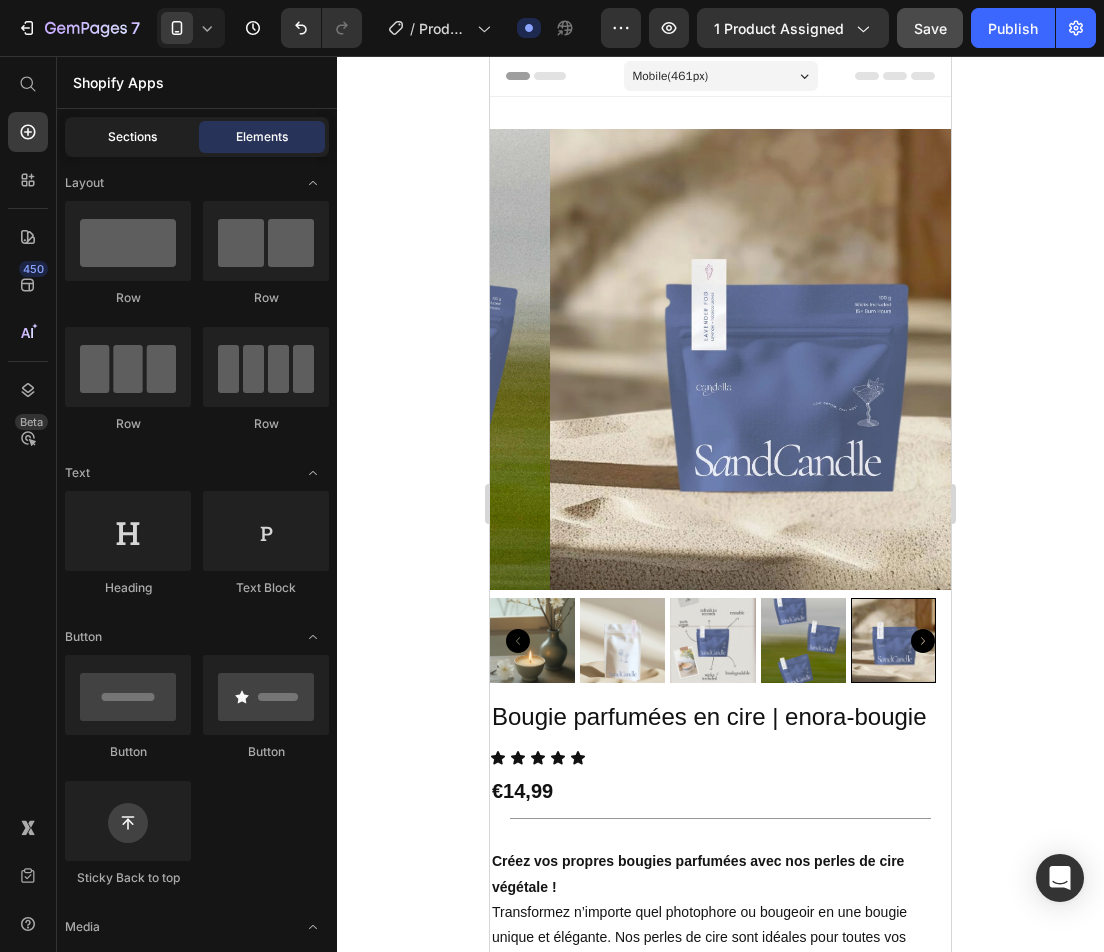 click on "Sections" at bounding box center [132, 137] 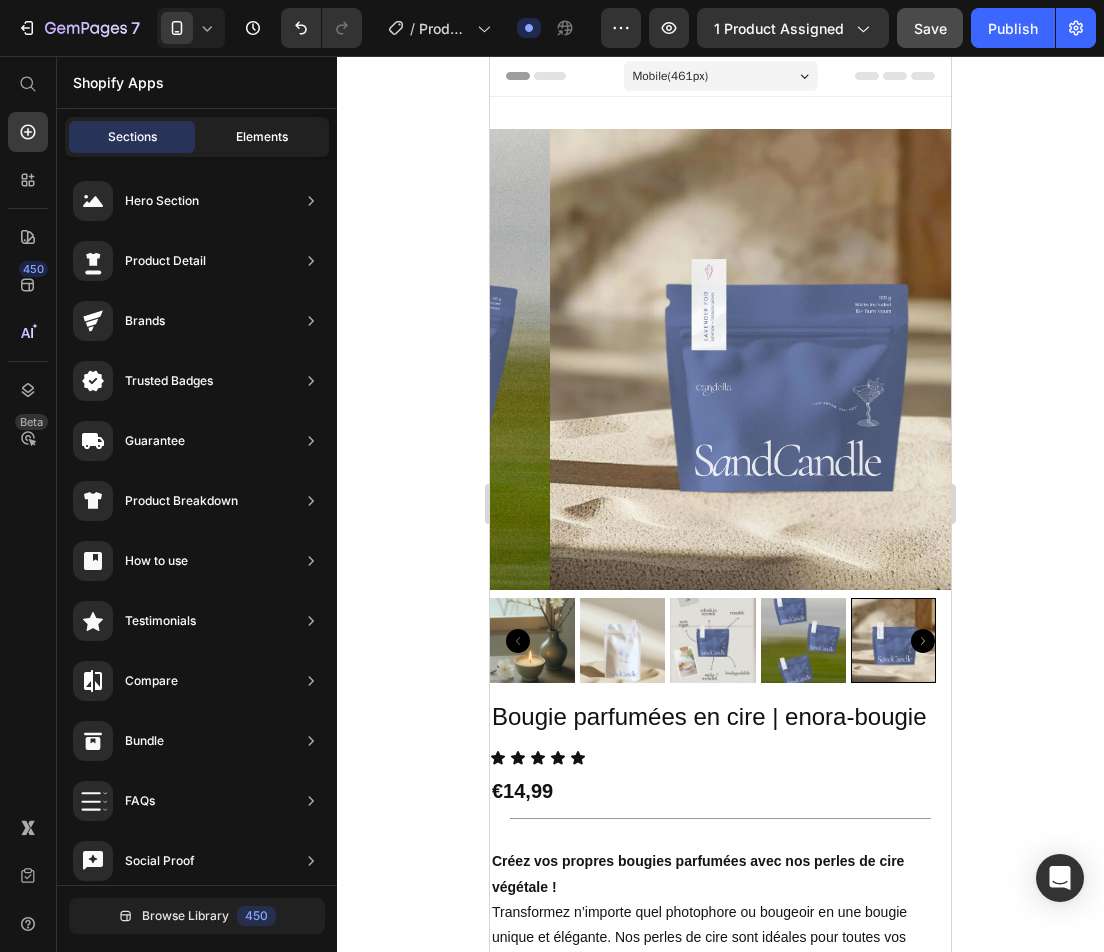 click on "Elements" 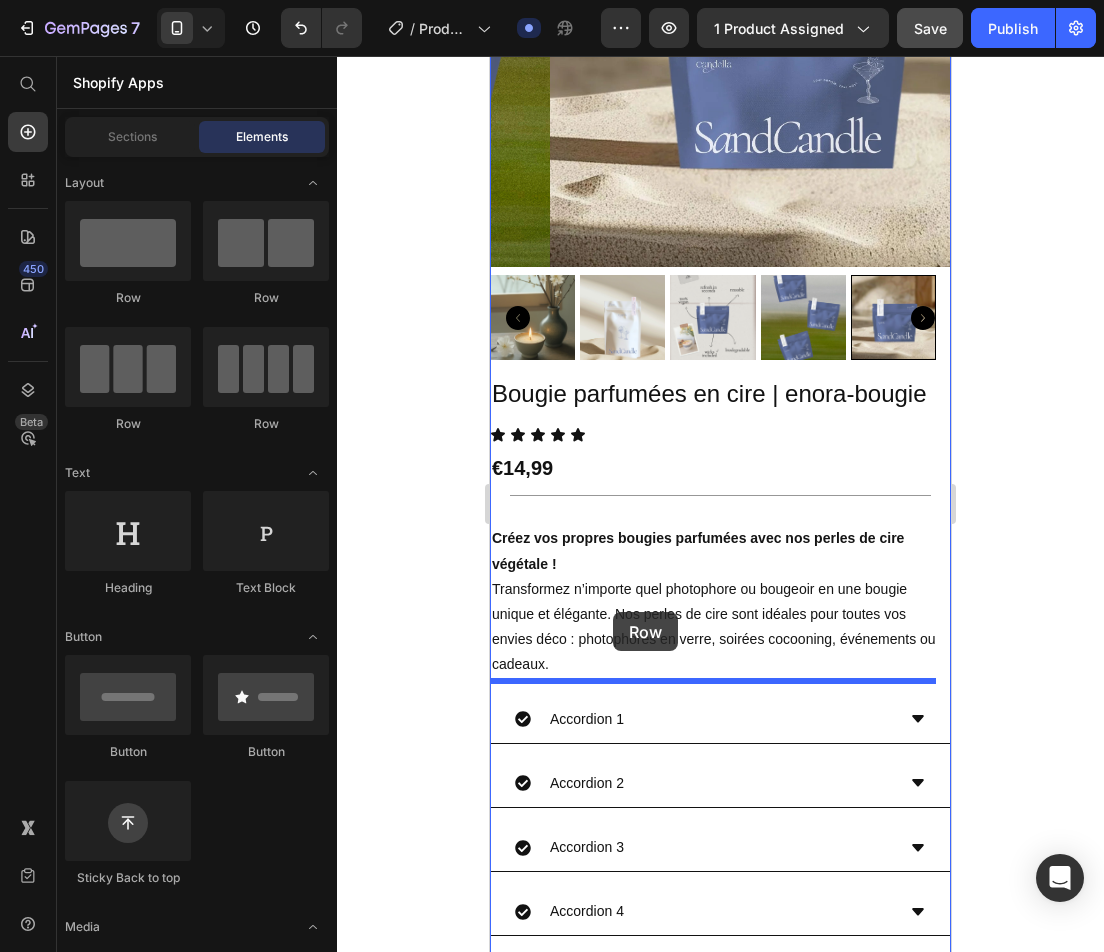 scroll, scrollTop: 400, scrollLeft: 0, axis: vertical 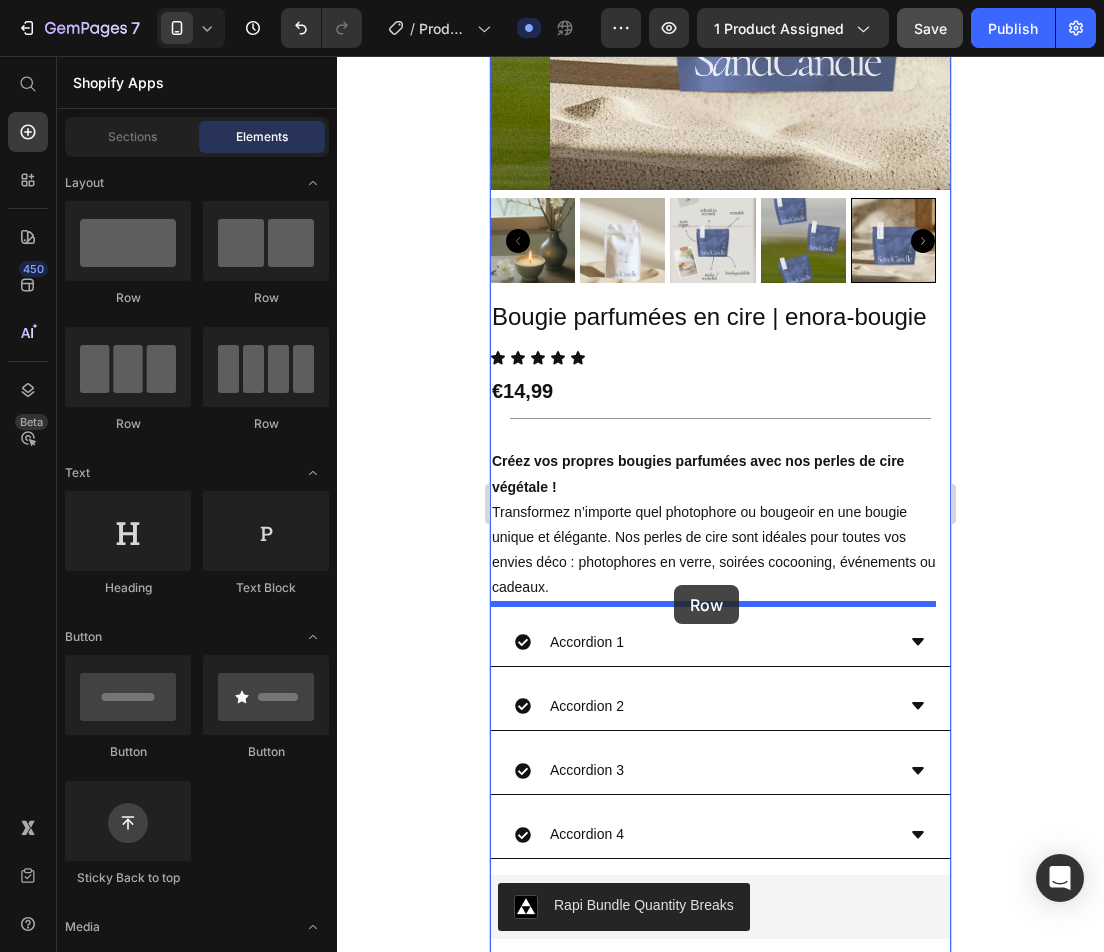 drag, startPoint x: 755, startPoint y: 474, endPoint x: 670, endPoint y: 585, distance: 139.807 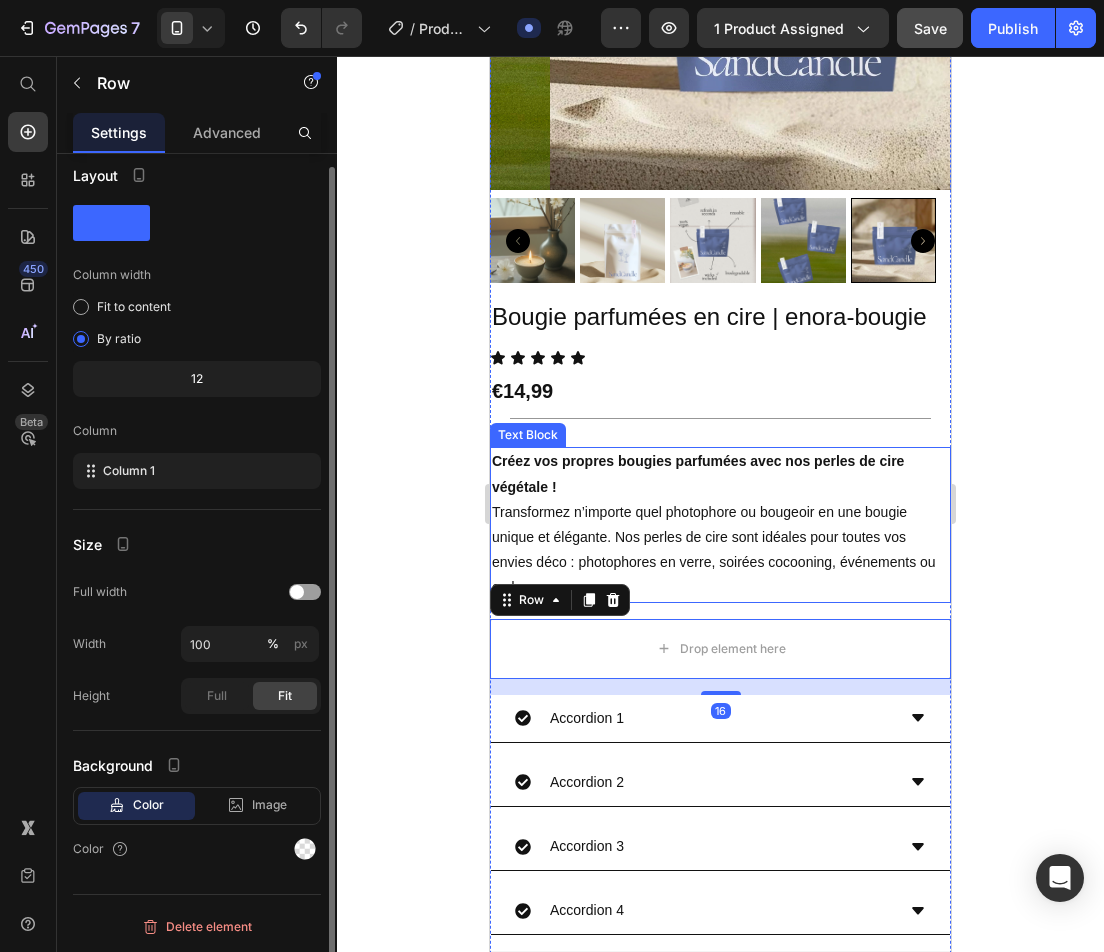scroll, scrollTop: 13, scrollLeft: 0, axis: vertical 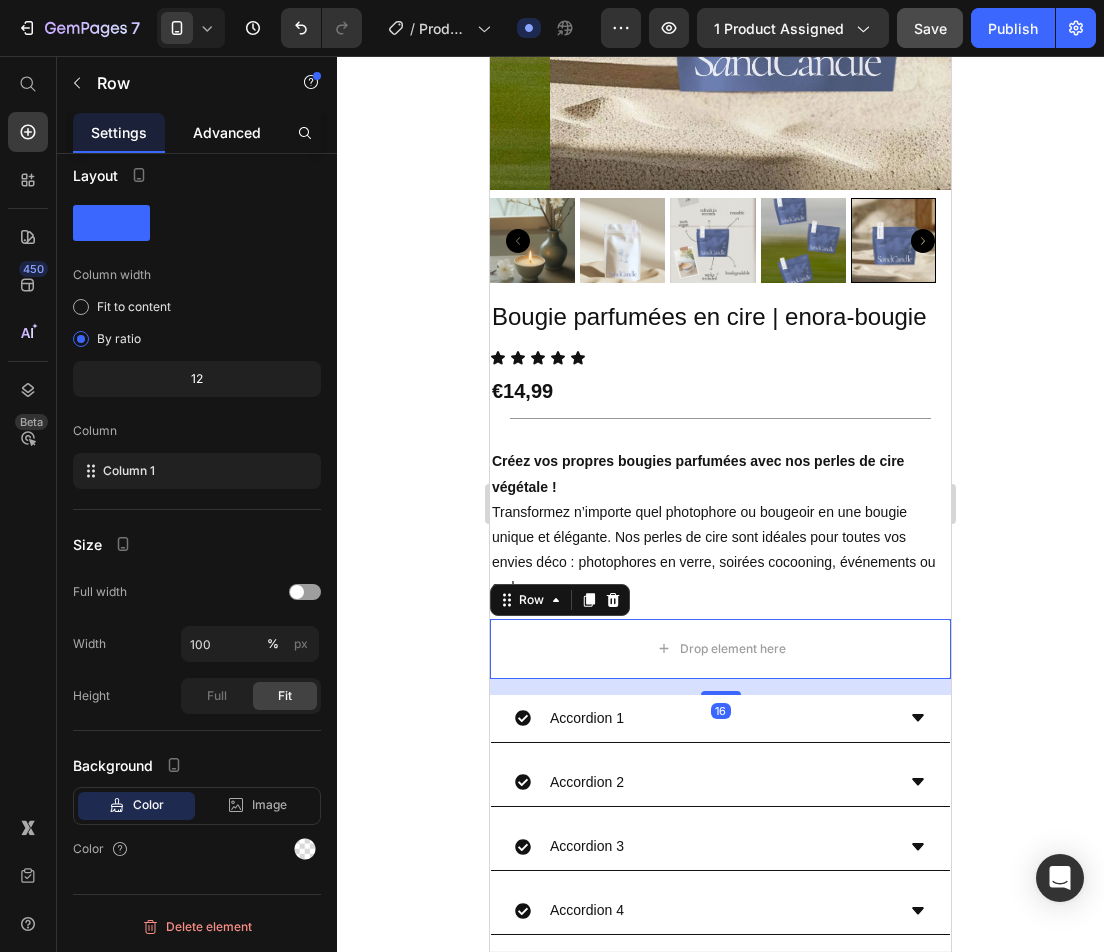 click on "Advanced" 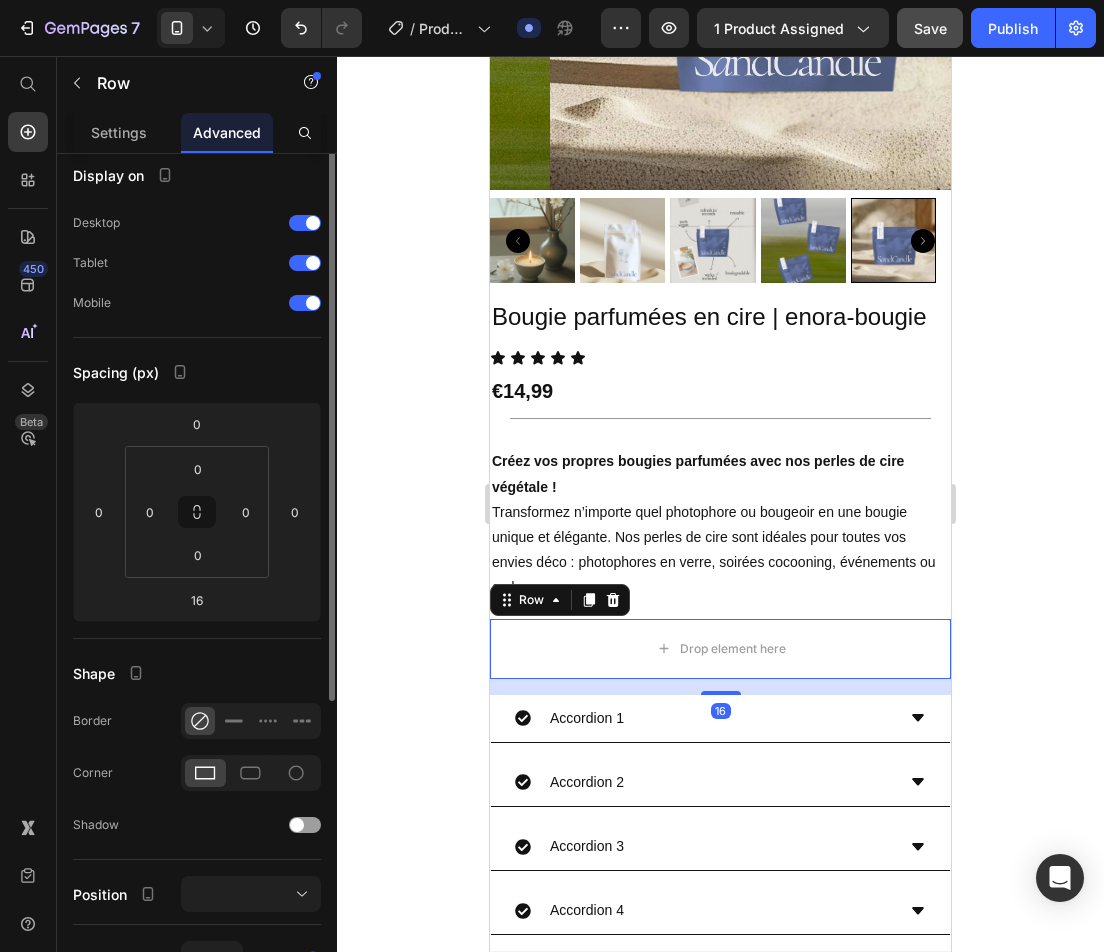 scroll, scrollTop: 0, scrollLeft: 0, axis: both 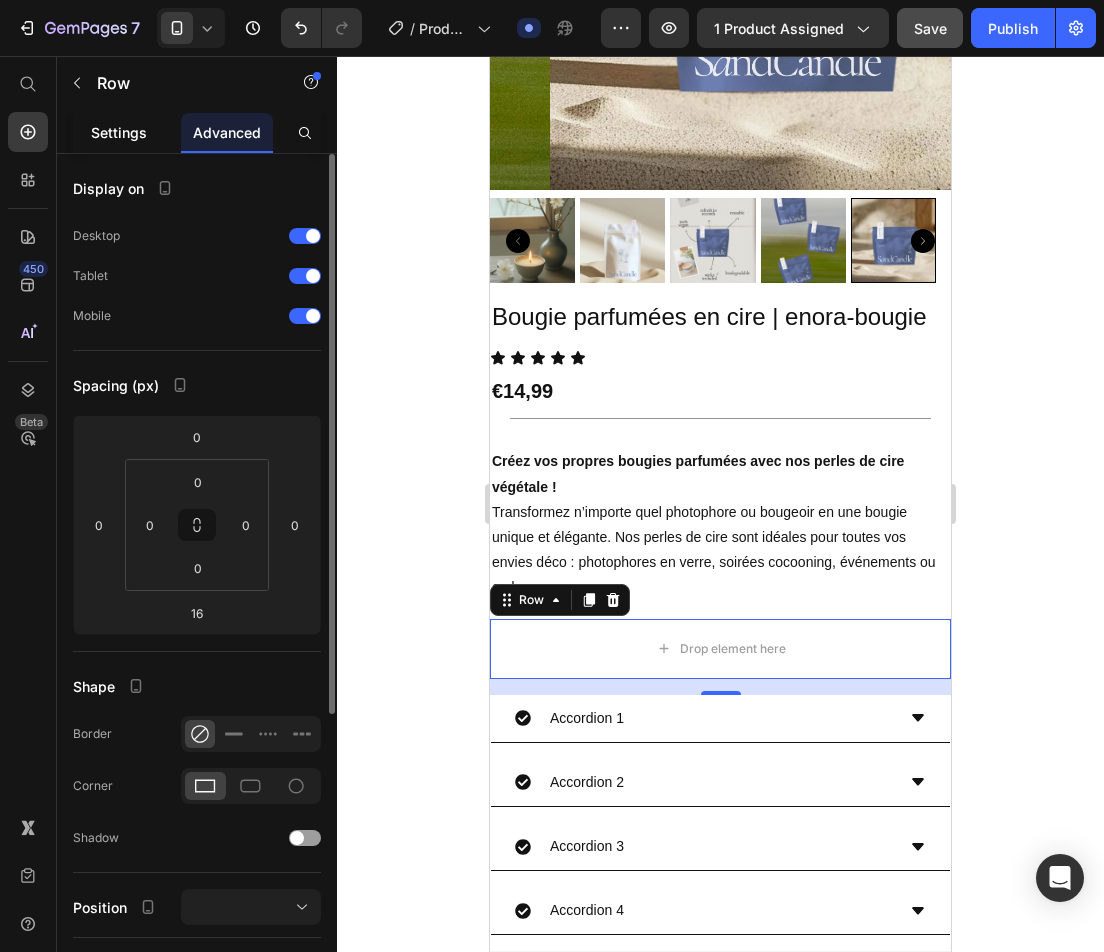 click on "Settings" at bounding box center [119, 132] 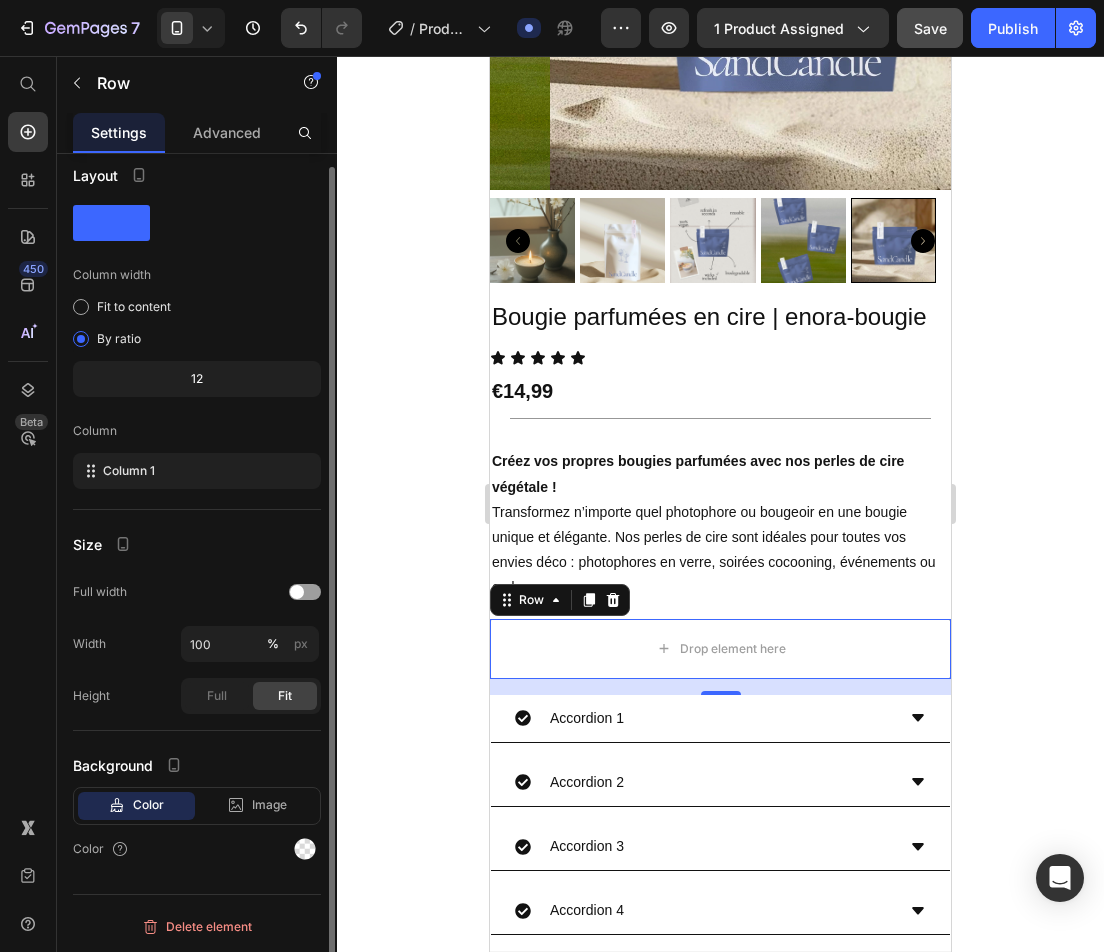 scroll, scrollTop: 0, scrollLeft: 0, axis: both 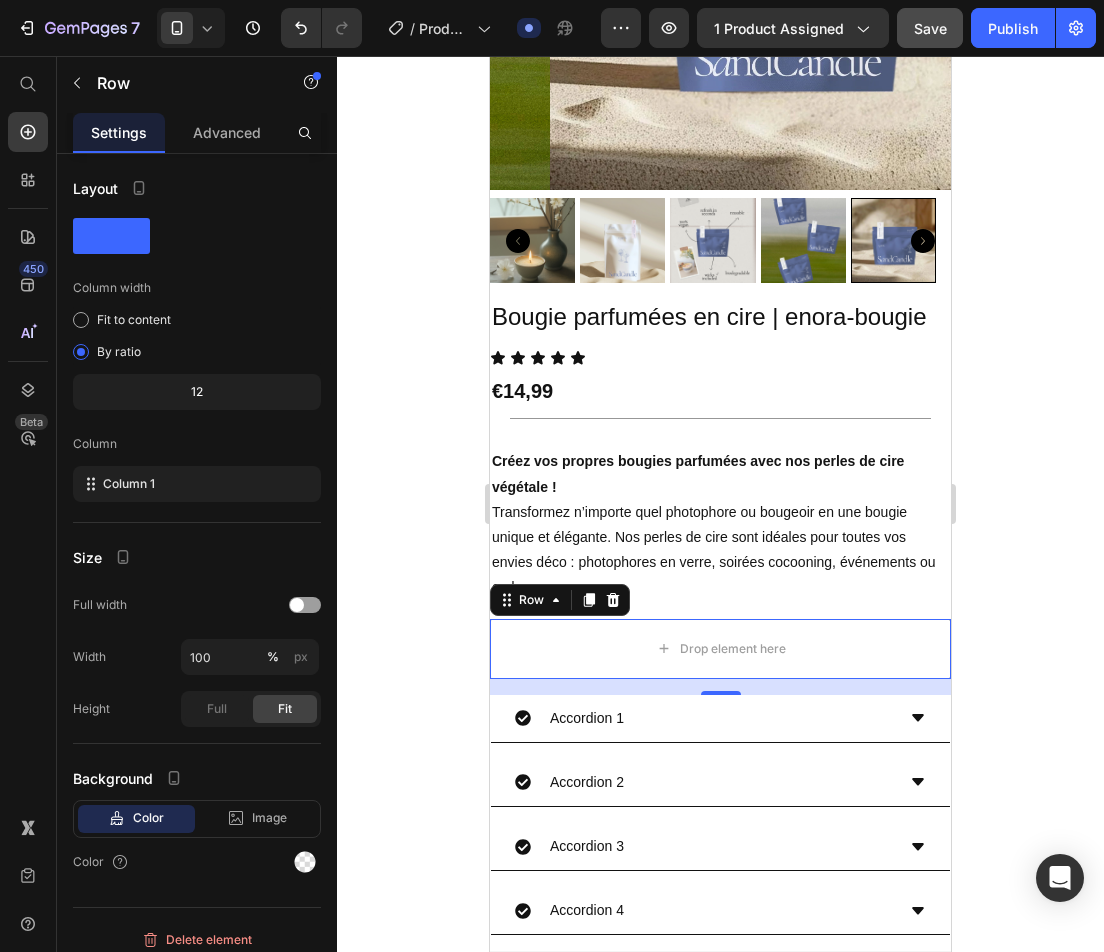 click on "Settings" at bounding box center (119, 132) 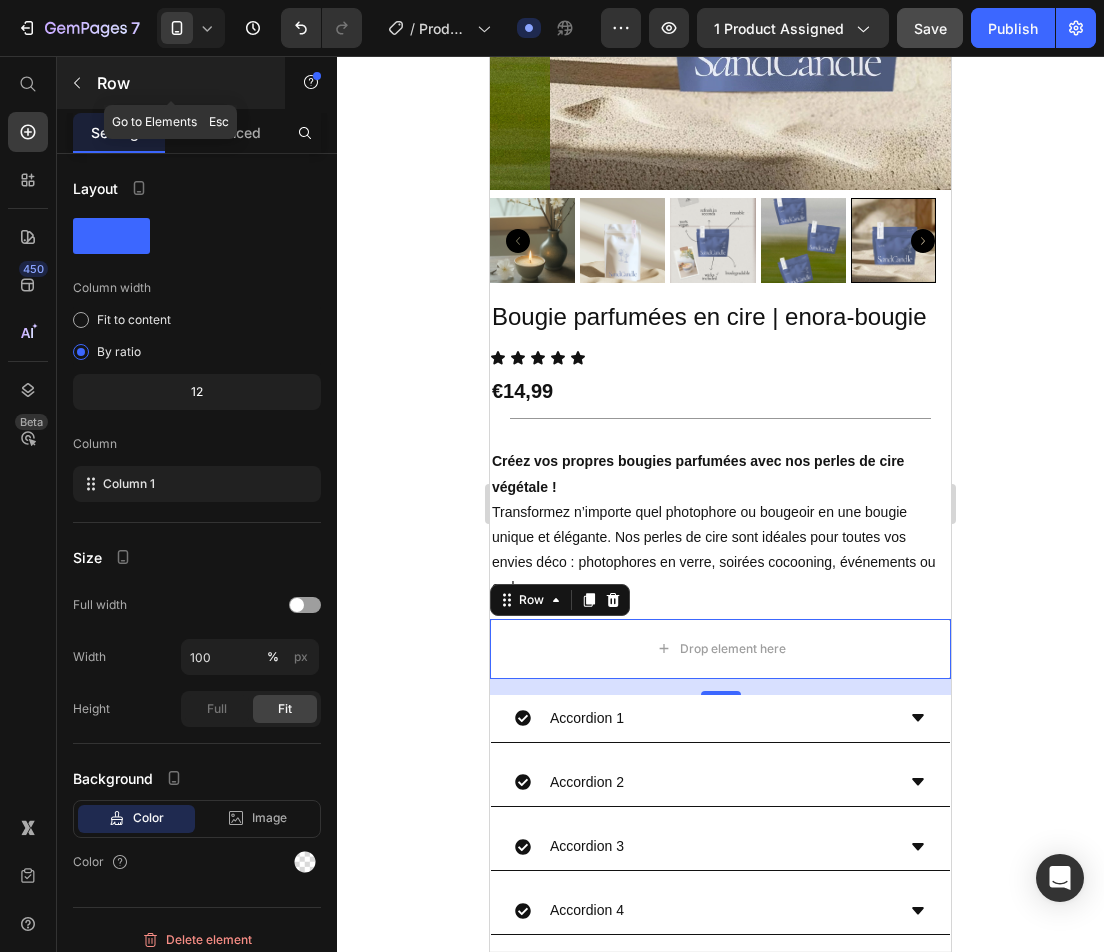 click on "Row" at bounding box center [182, 83] 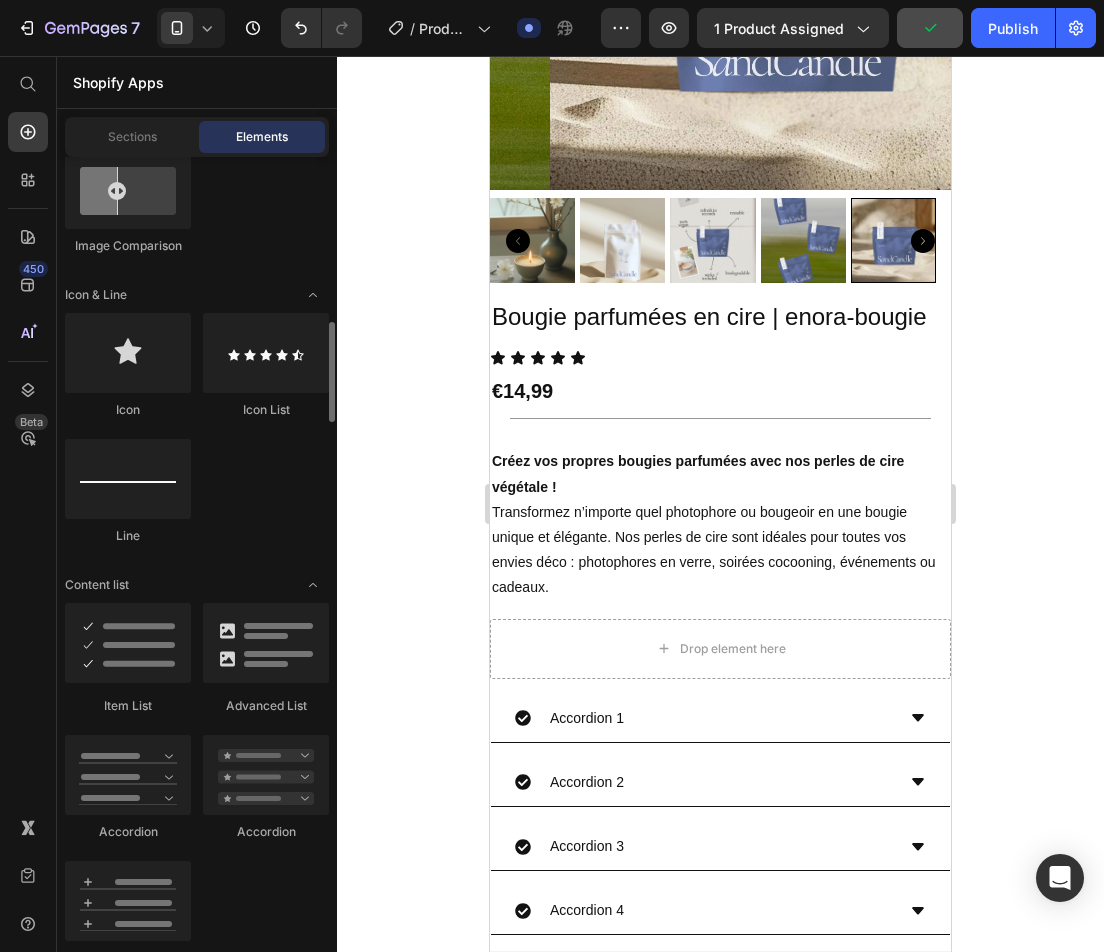 scroll, scrollTop: 1500, scrollLeft: 0, axis: vertical 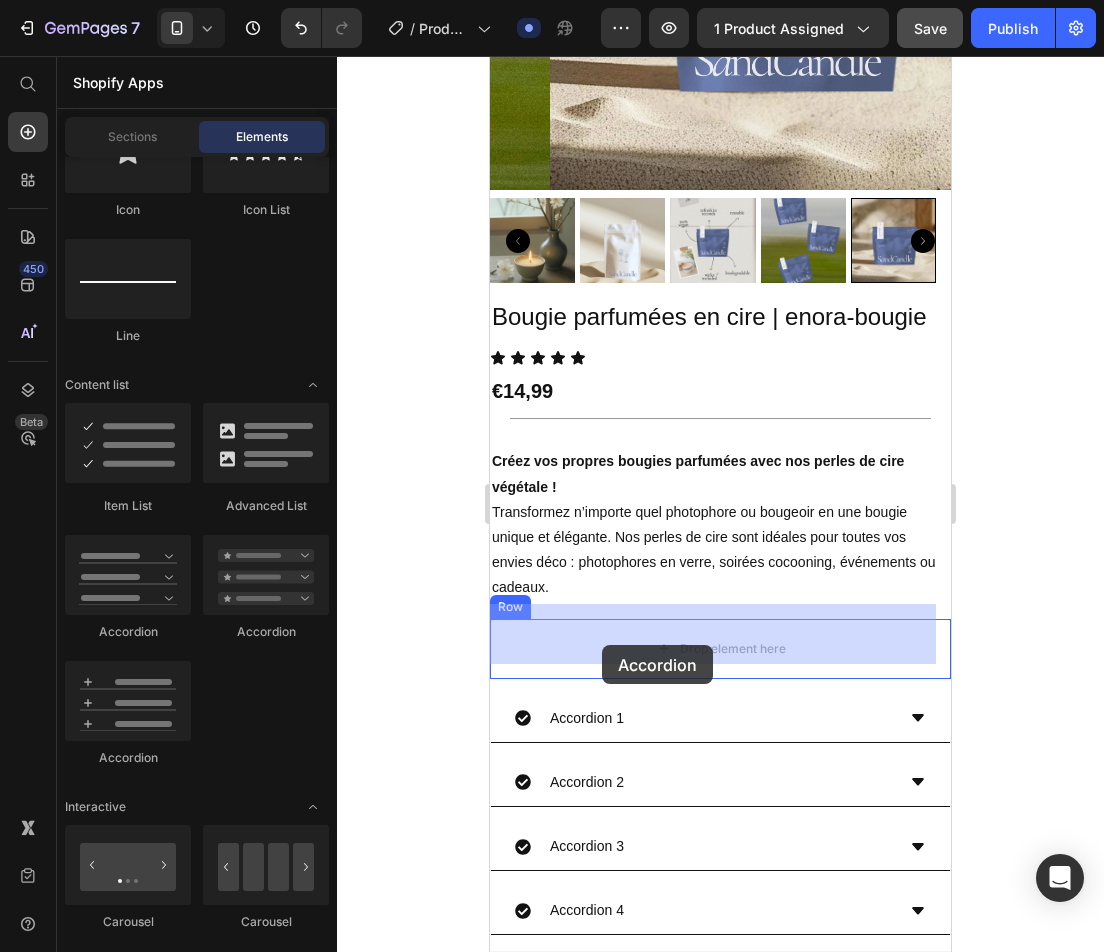 drag, startPoint x: 756, startPoint y: 644, endPoint x: 602, endPoint y: 645, distance: 154.00325 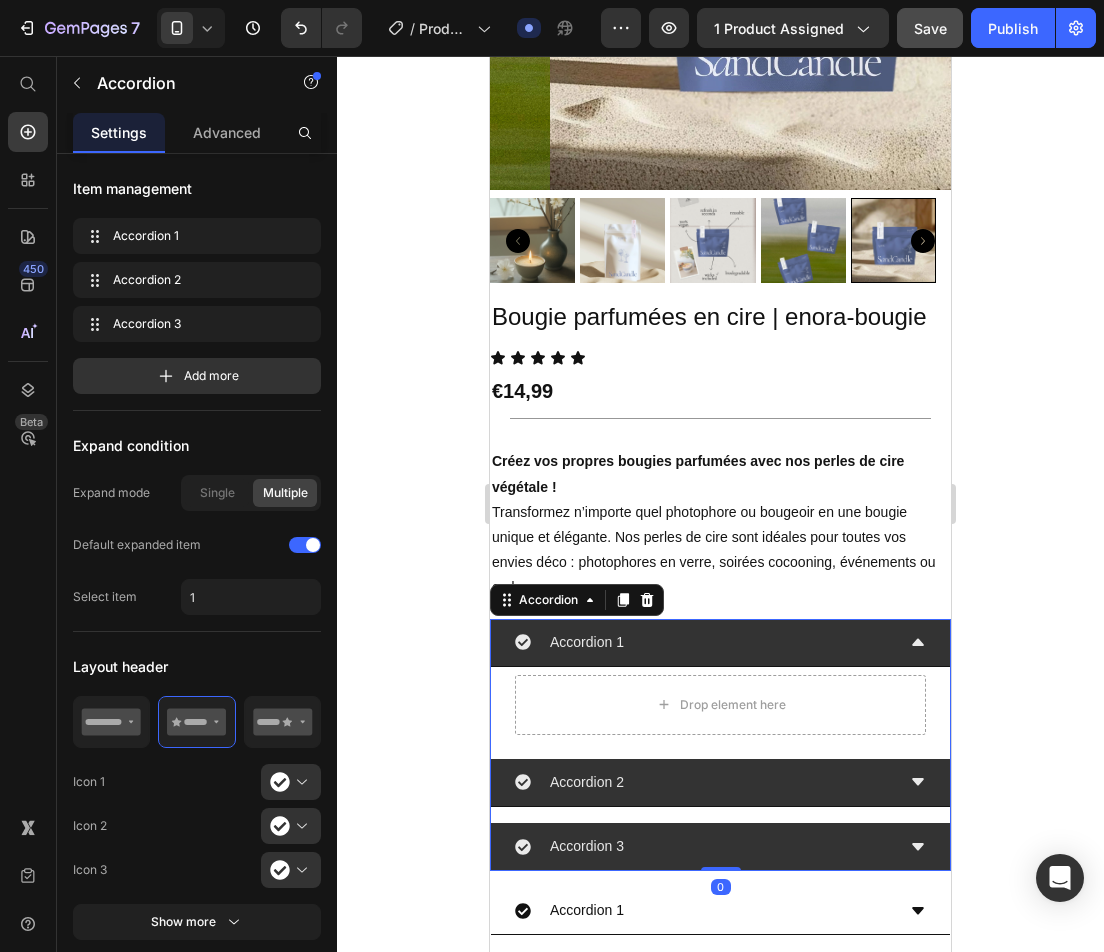 click on "Accordion 1" at bounding box center (704, 642) 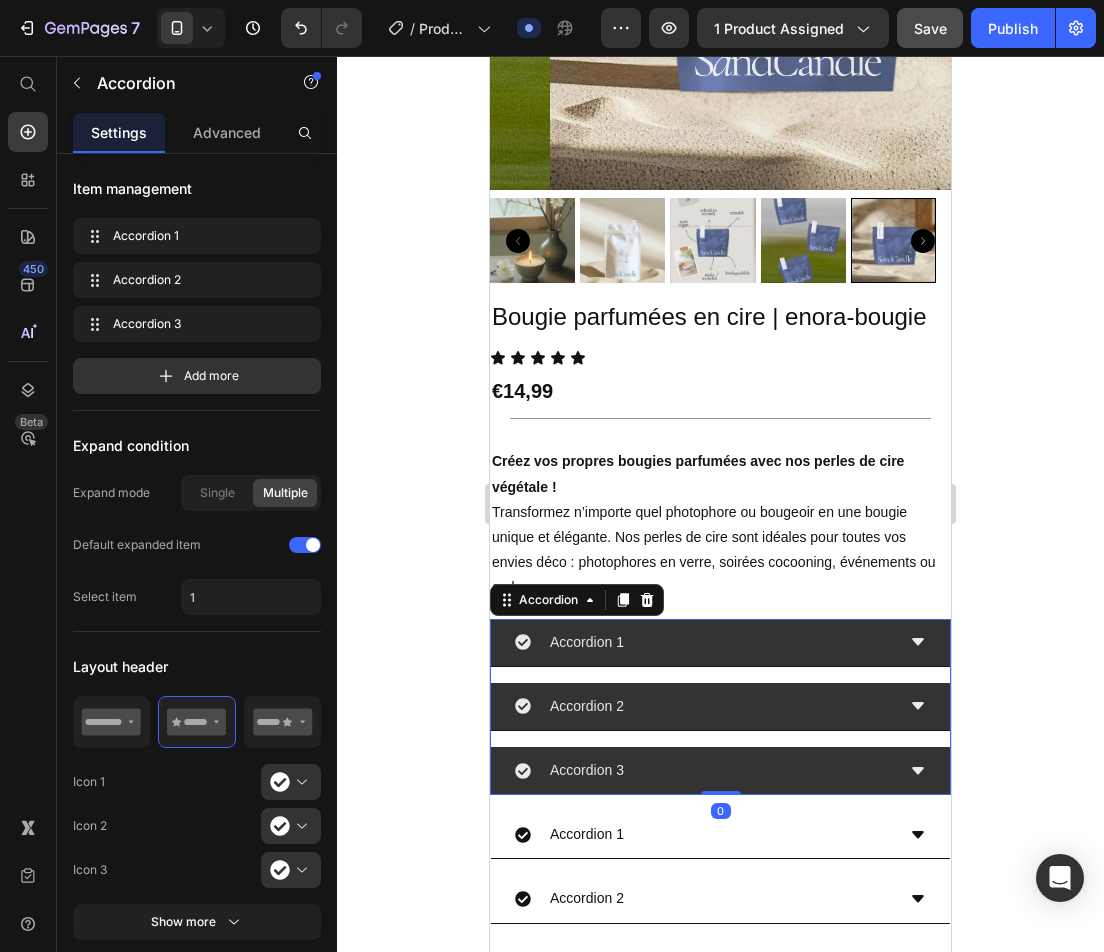 click 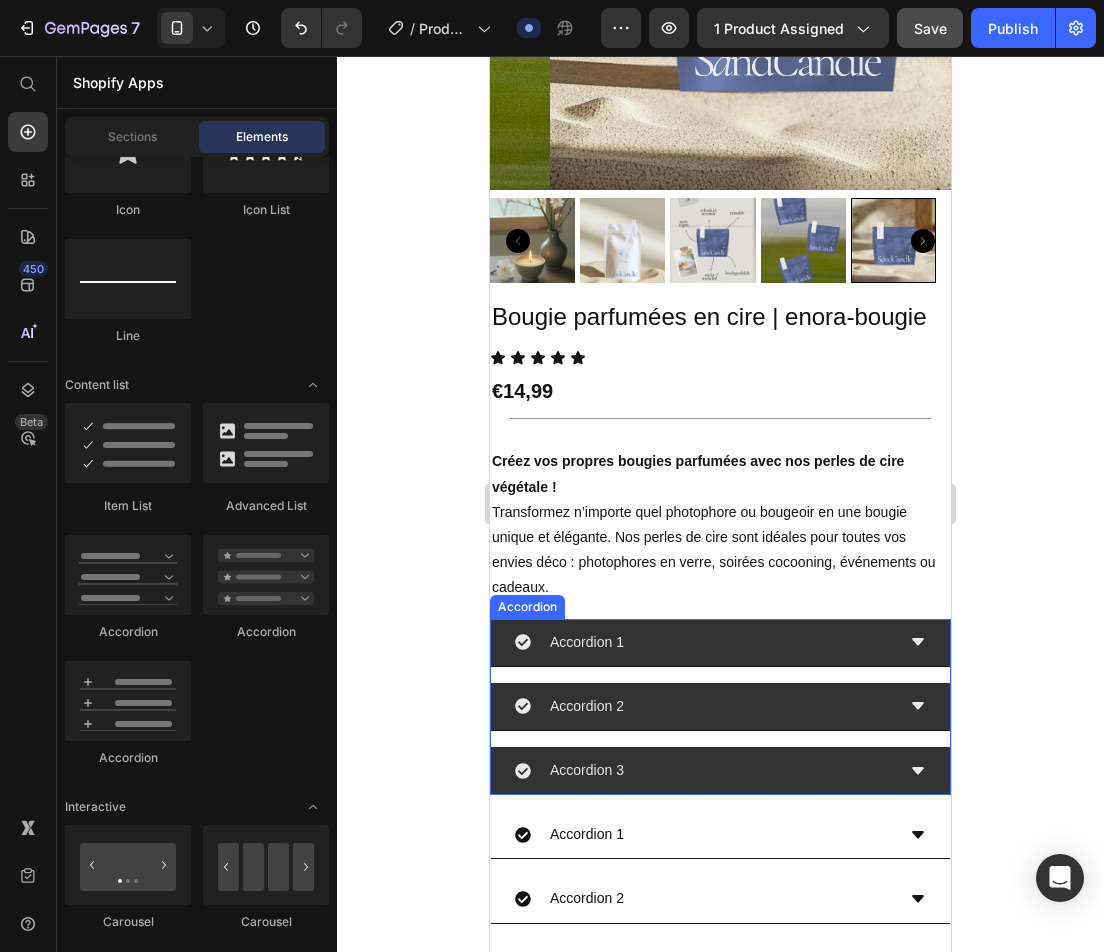 click on "Accordion 1" at bounding box center (704, 642) 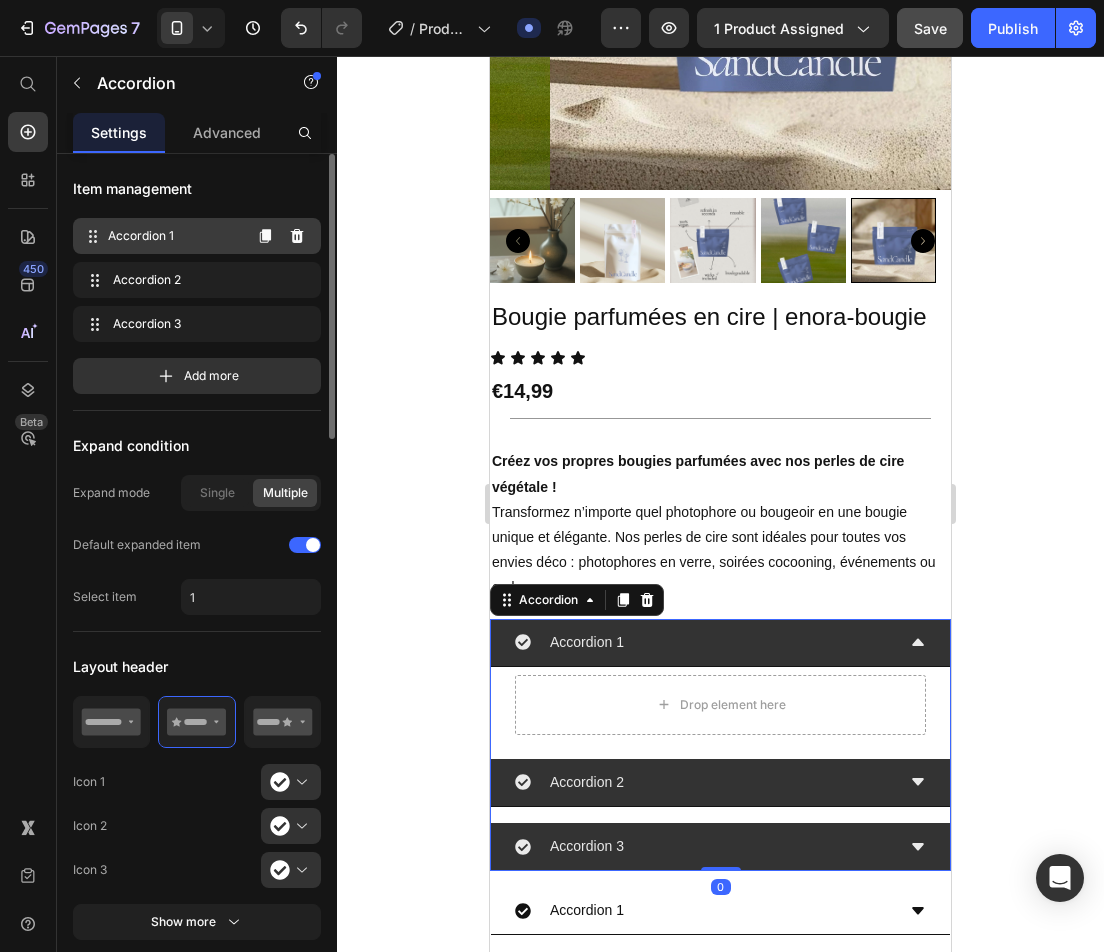 click on "Accordion 1" at bounding box center [174, 236] 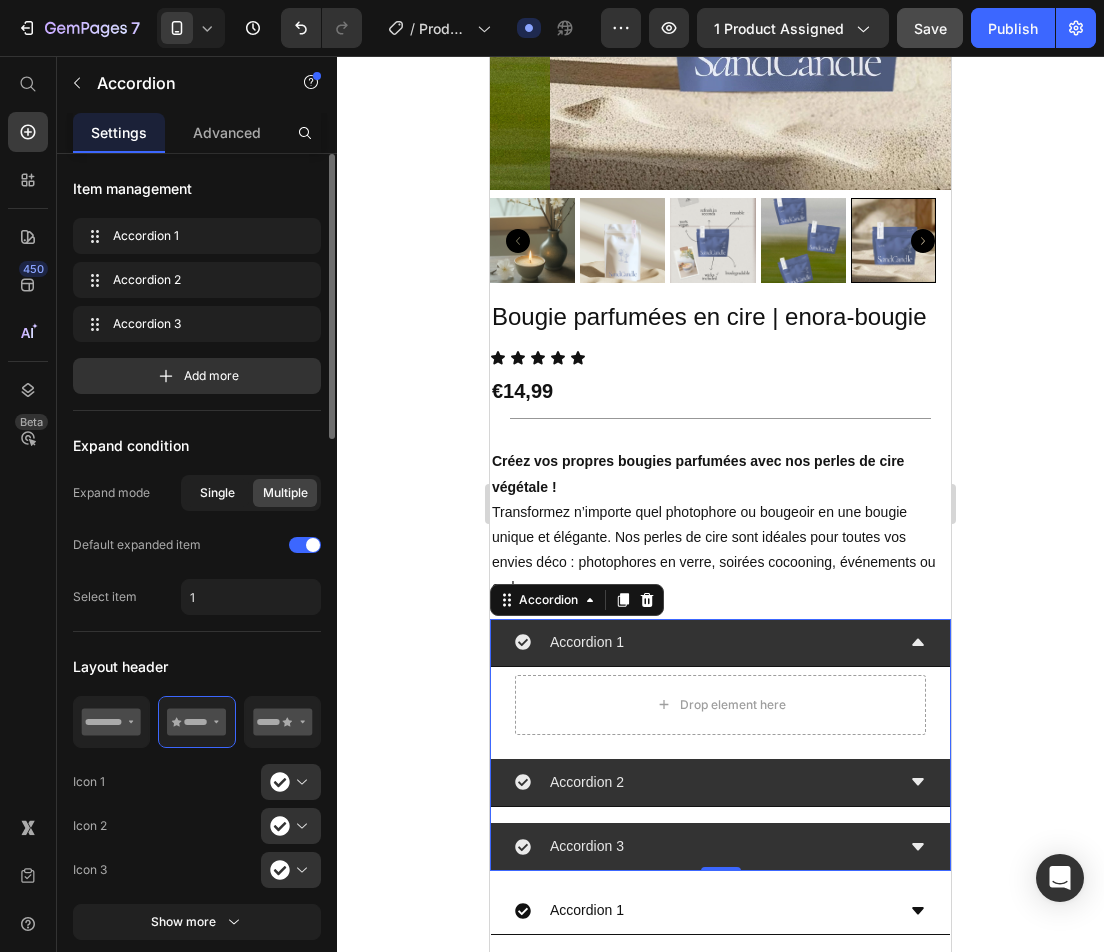click on "Single" 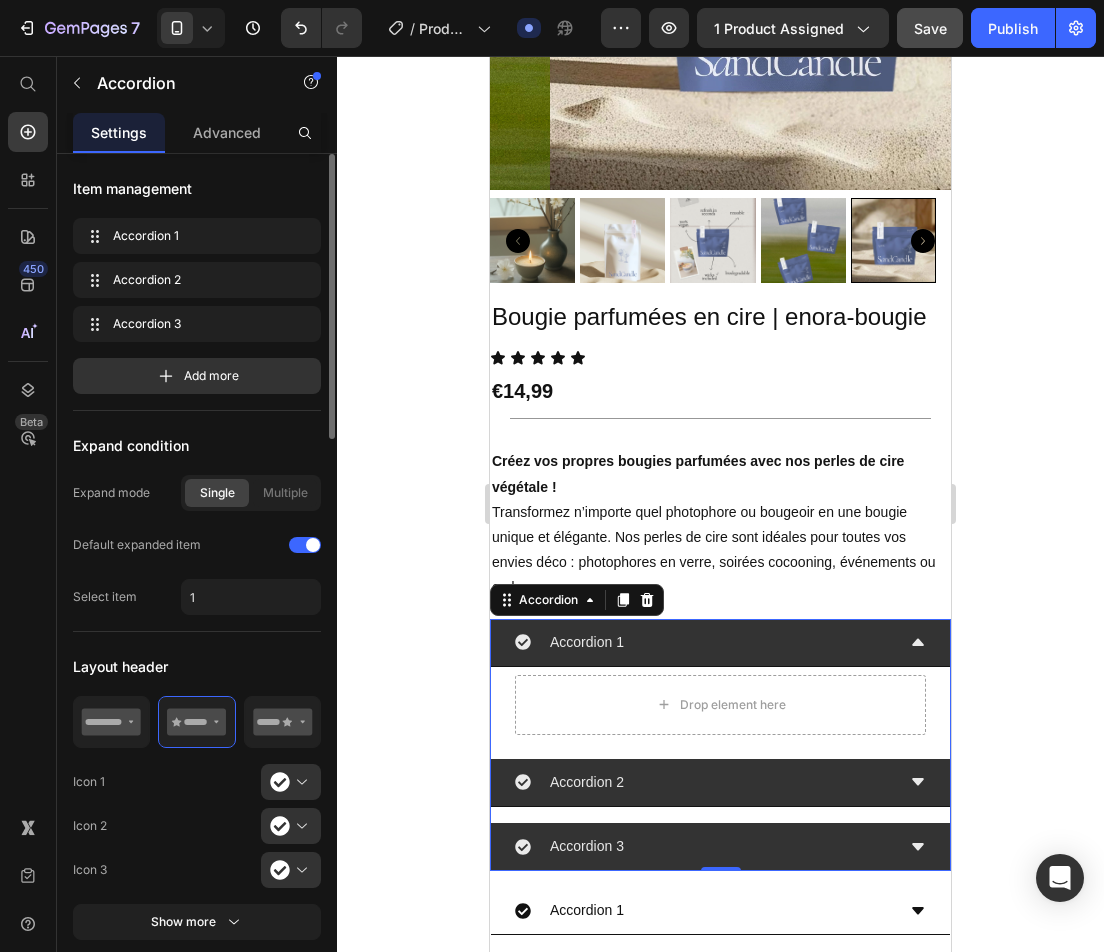click on "Single" 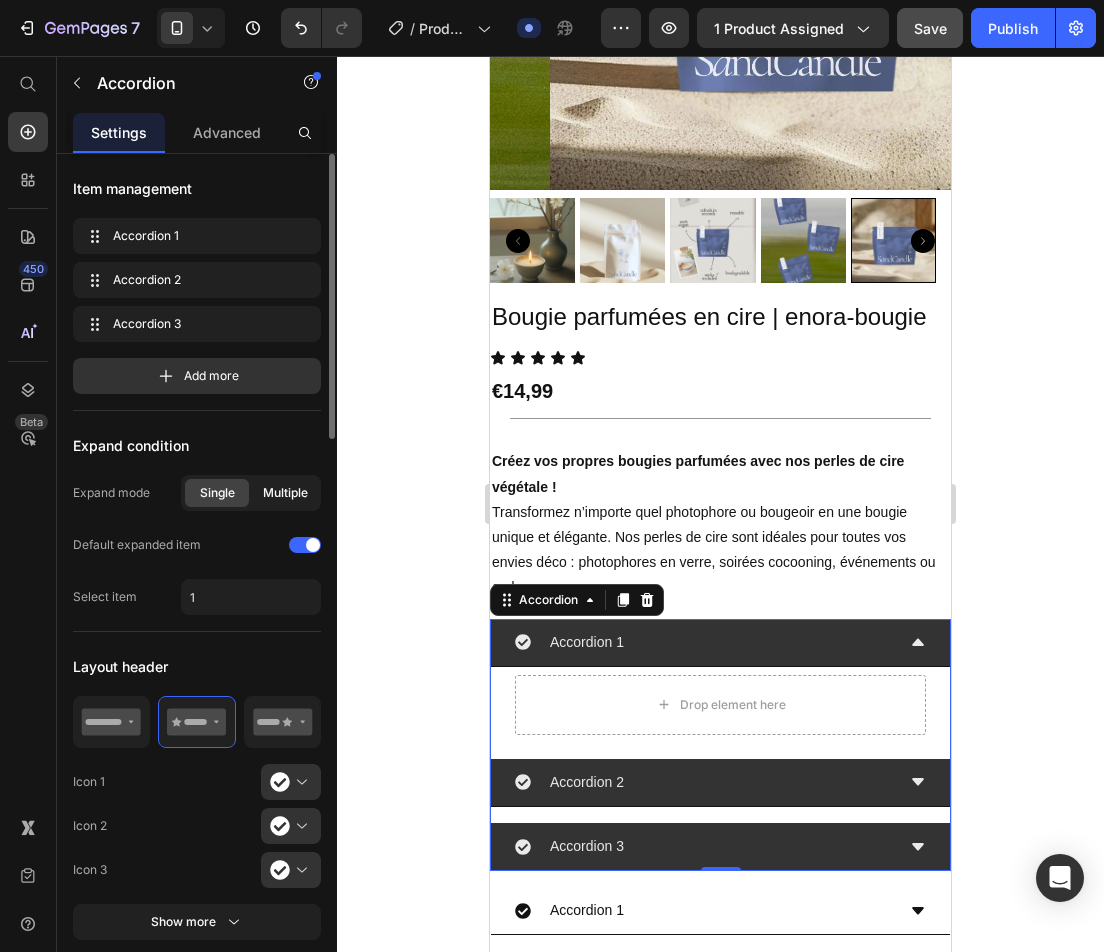click on "Multiple" 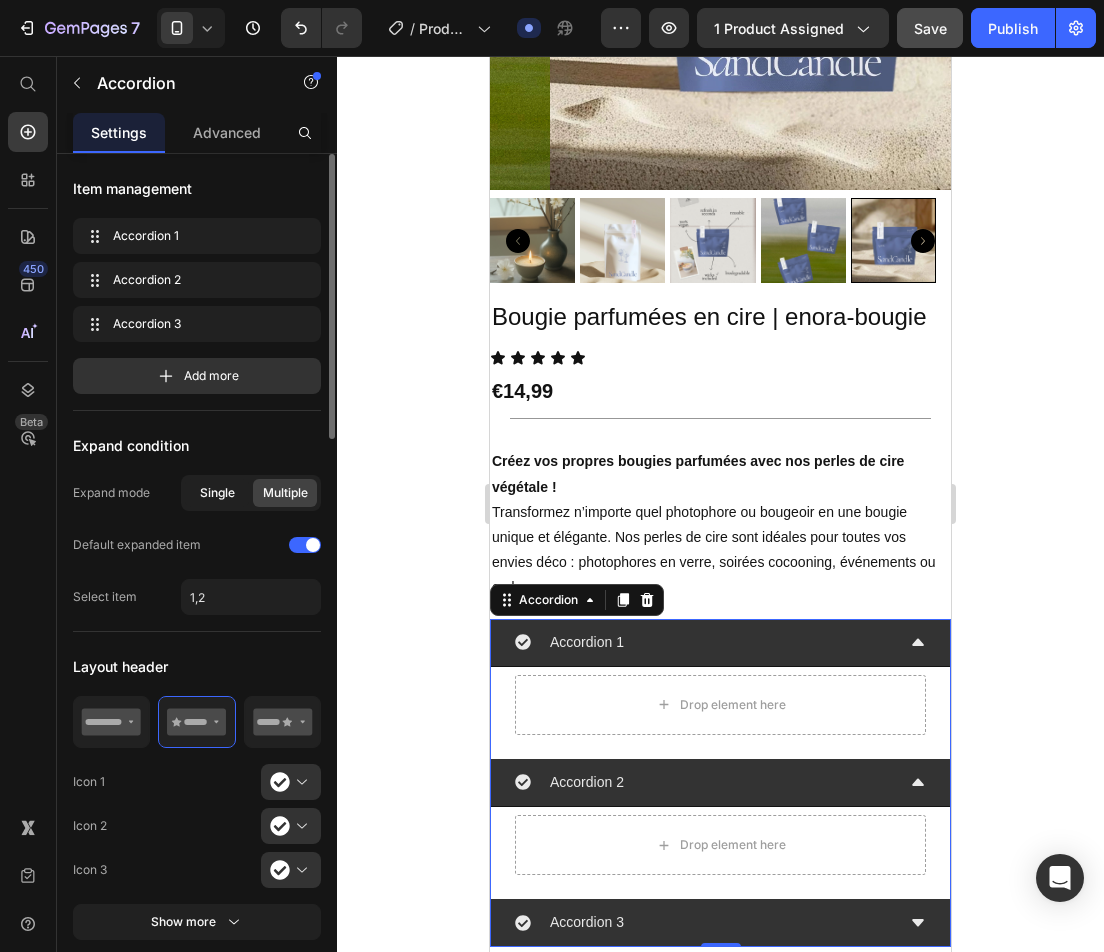 click on "Single" 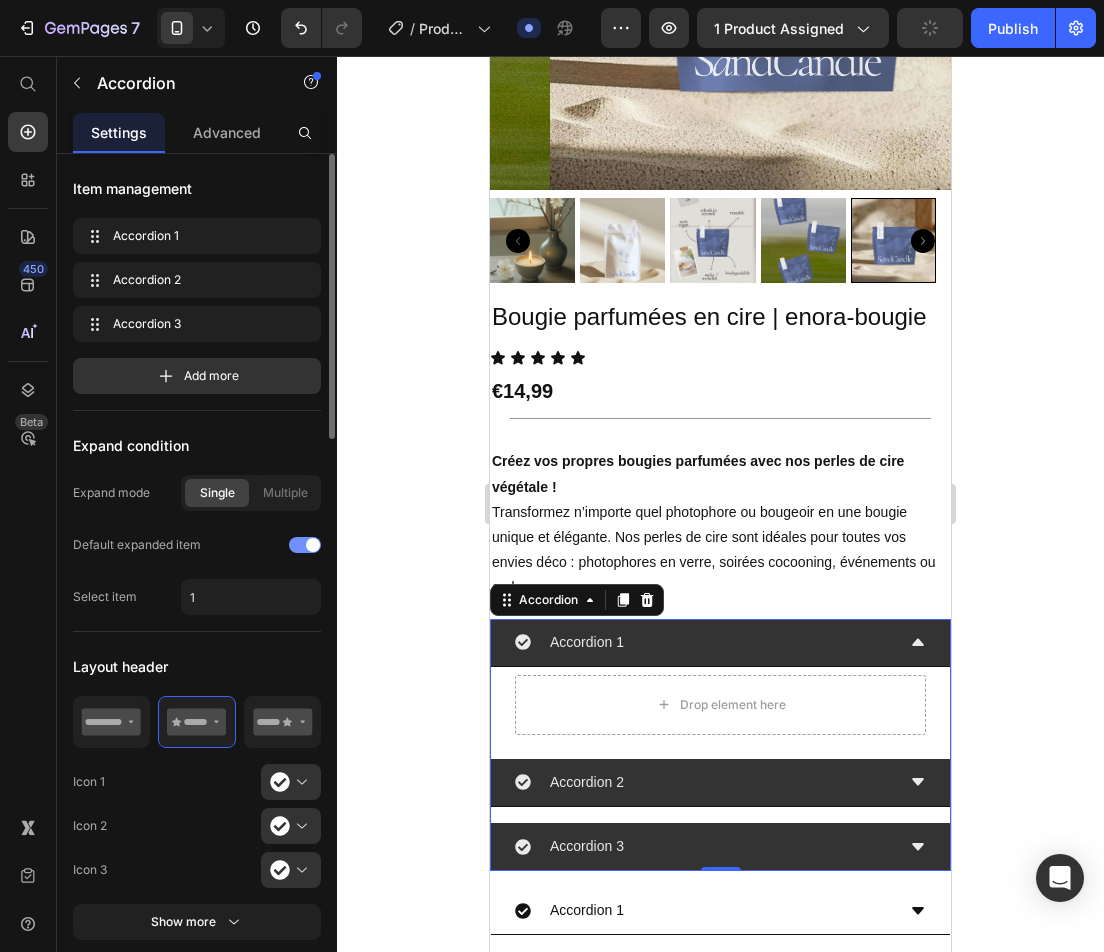 click at bounding box center [313, 545] 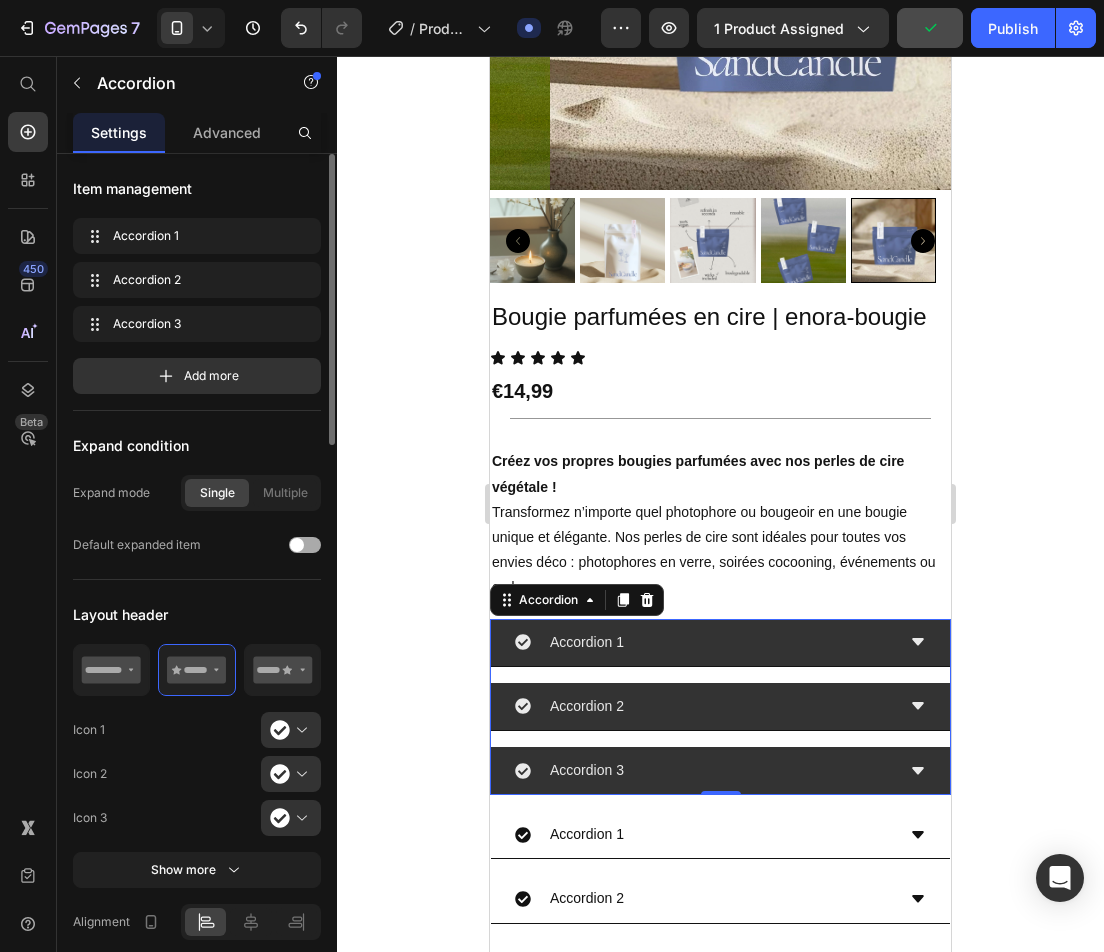 click at bounding box center (305, 545) 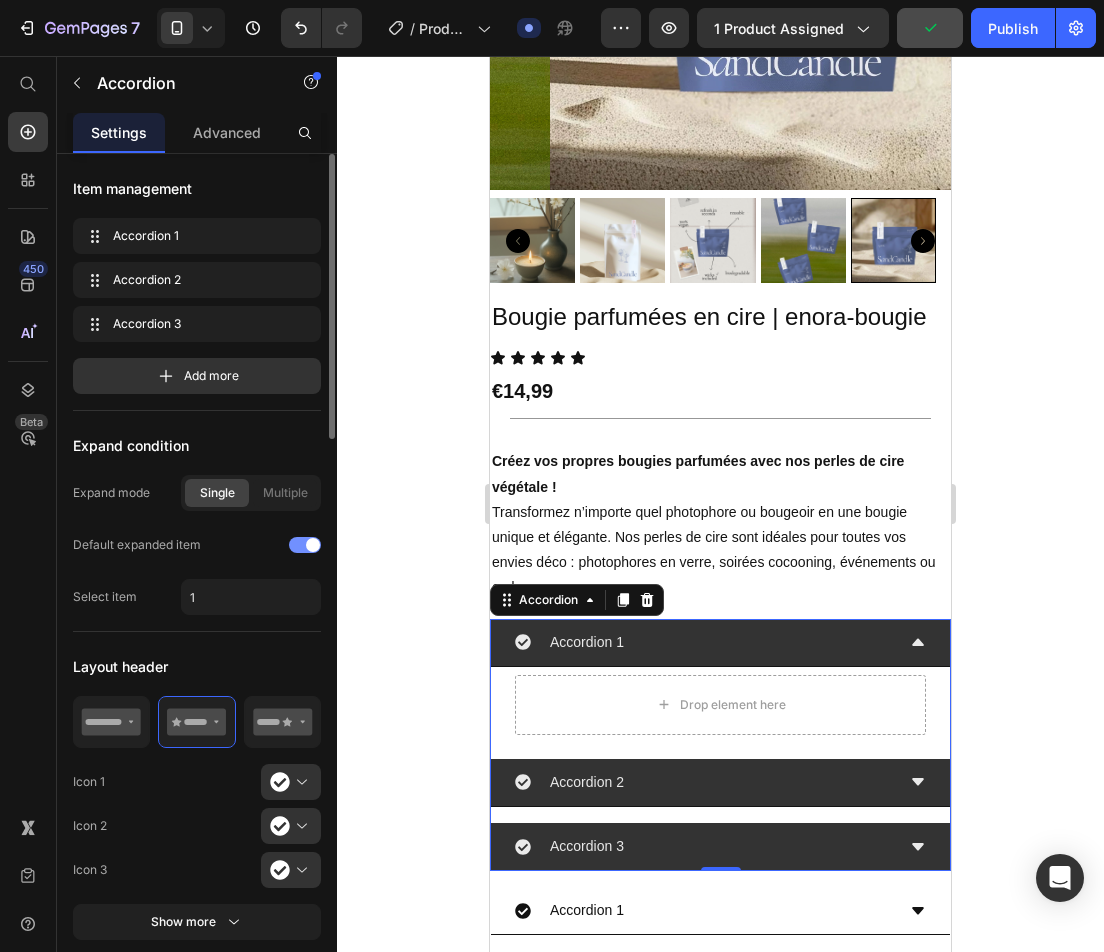 click at bounding box center [313, 545] 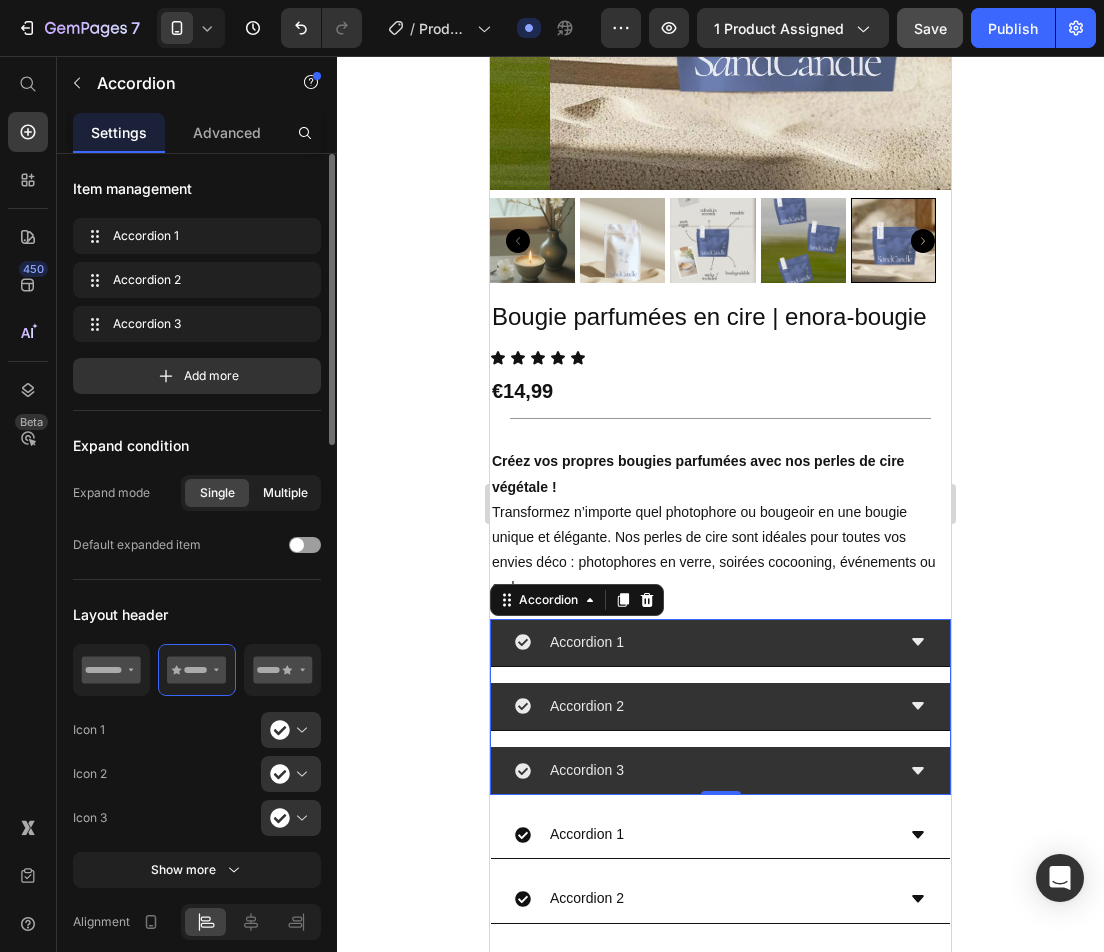 click on "Multiple" 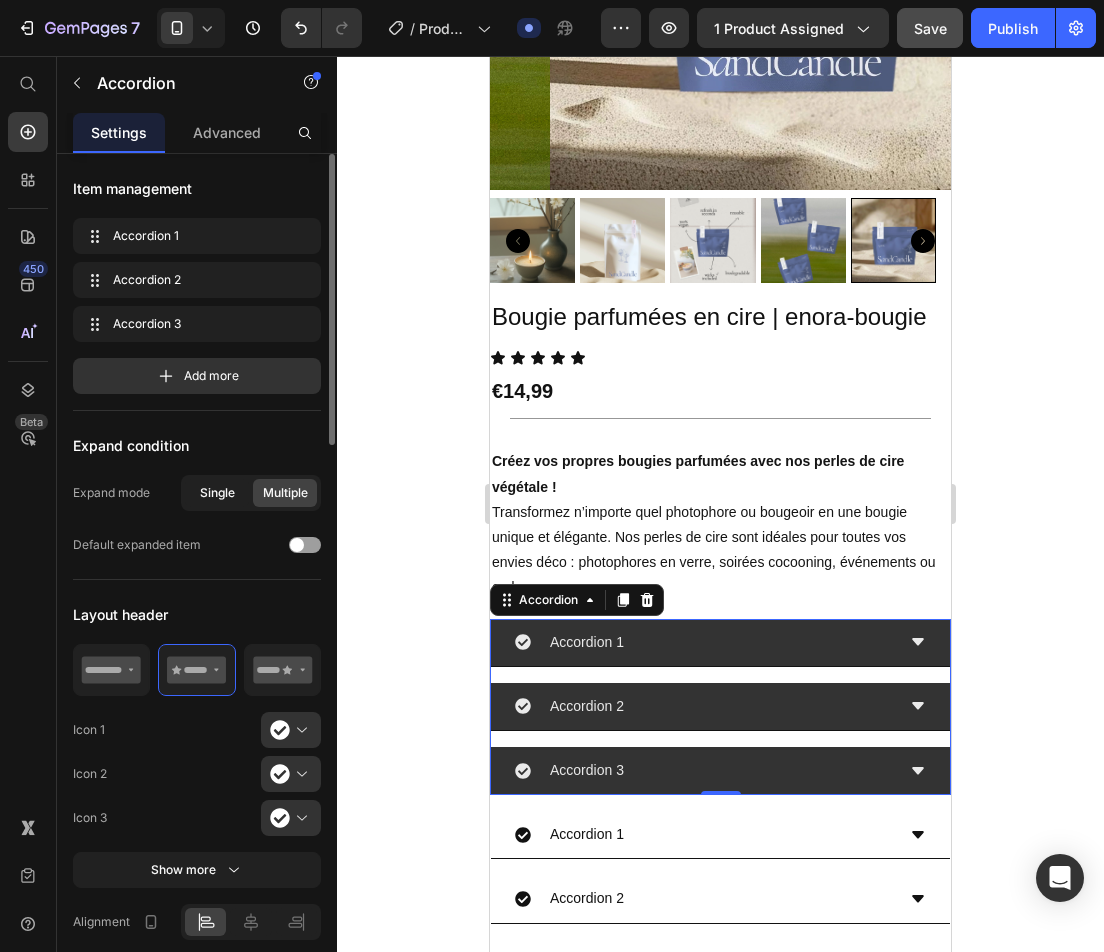 click on "Single" 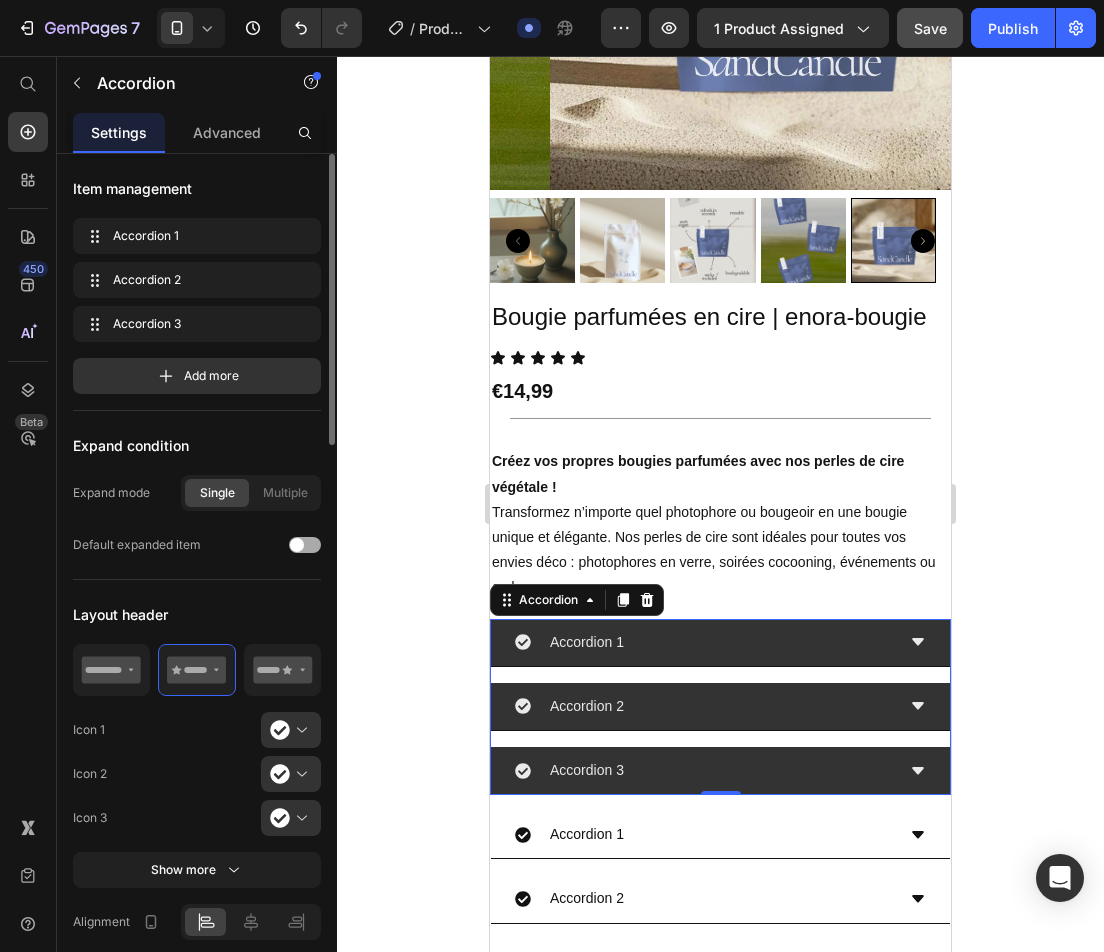 click at bounding box center (305, 545) 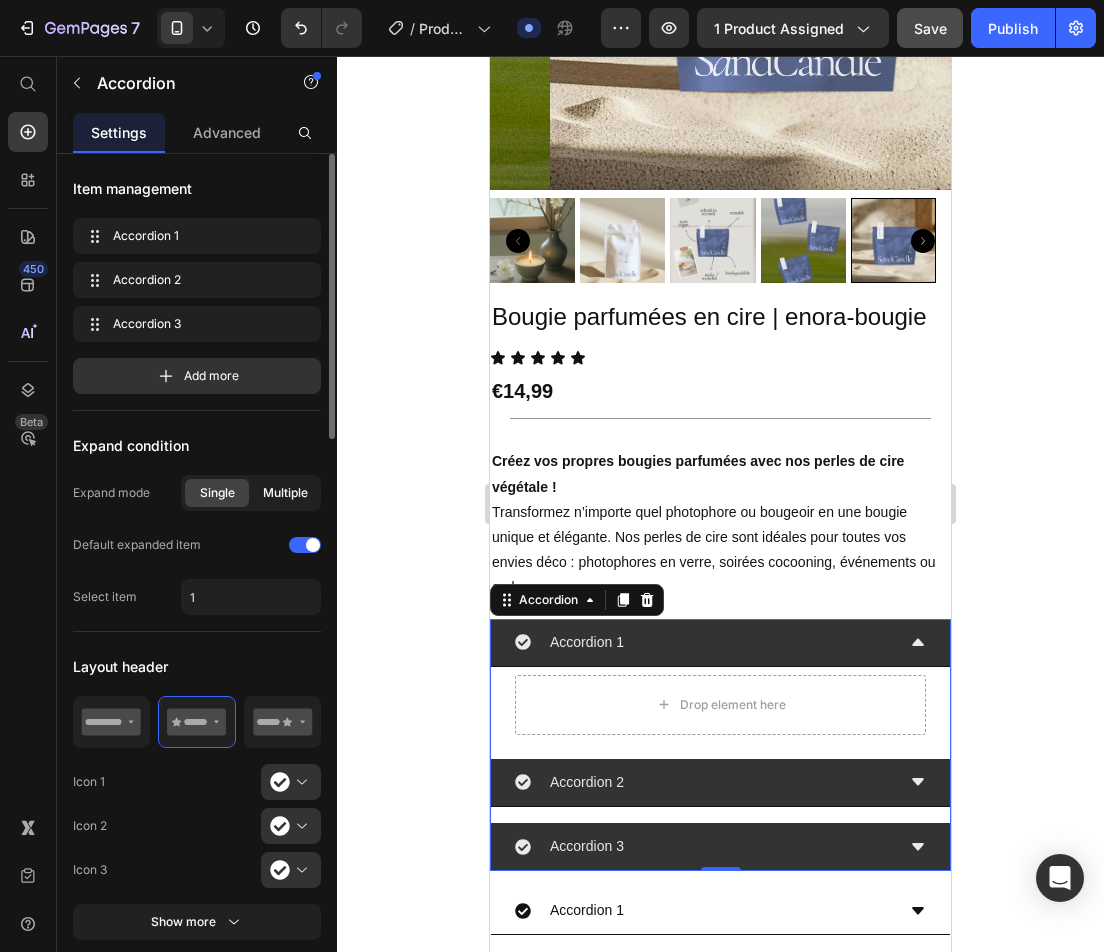 click on "Multiple" 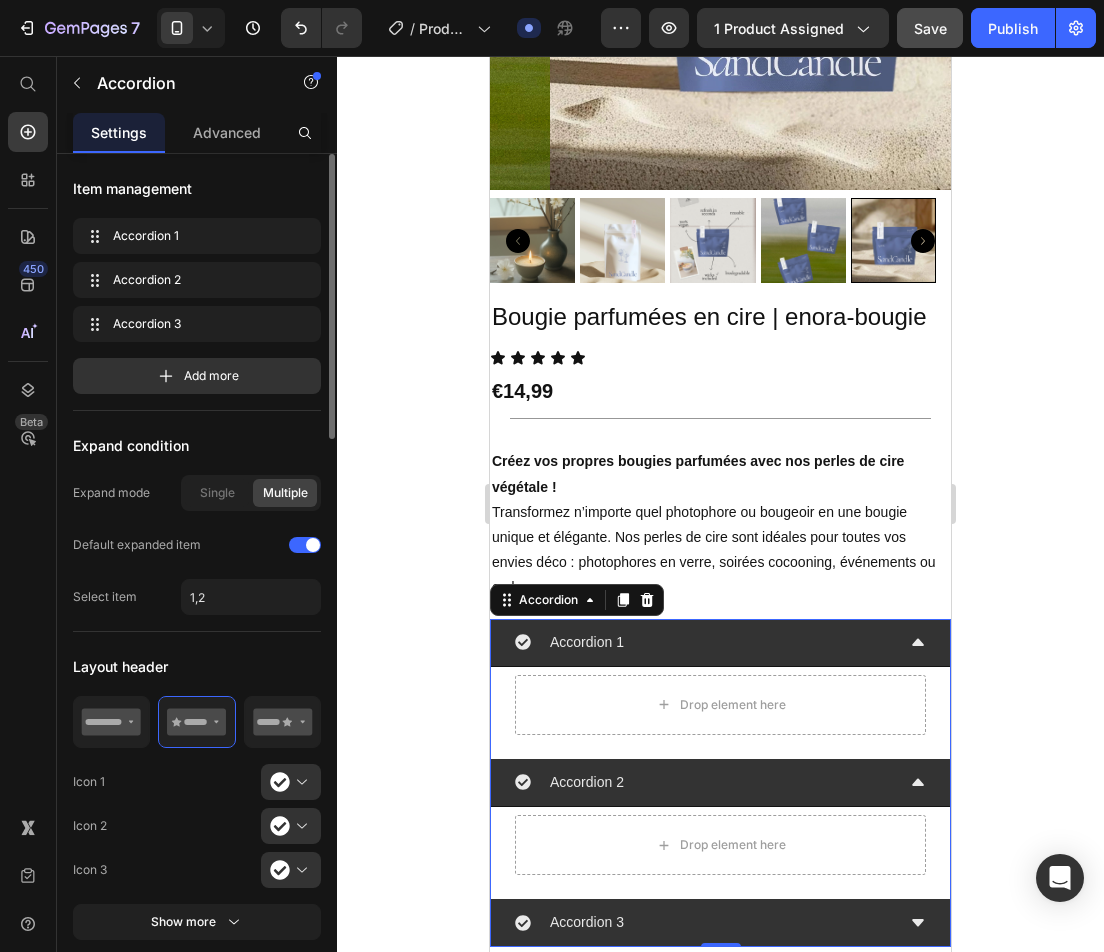 click on "Multiple" 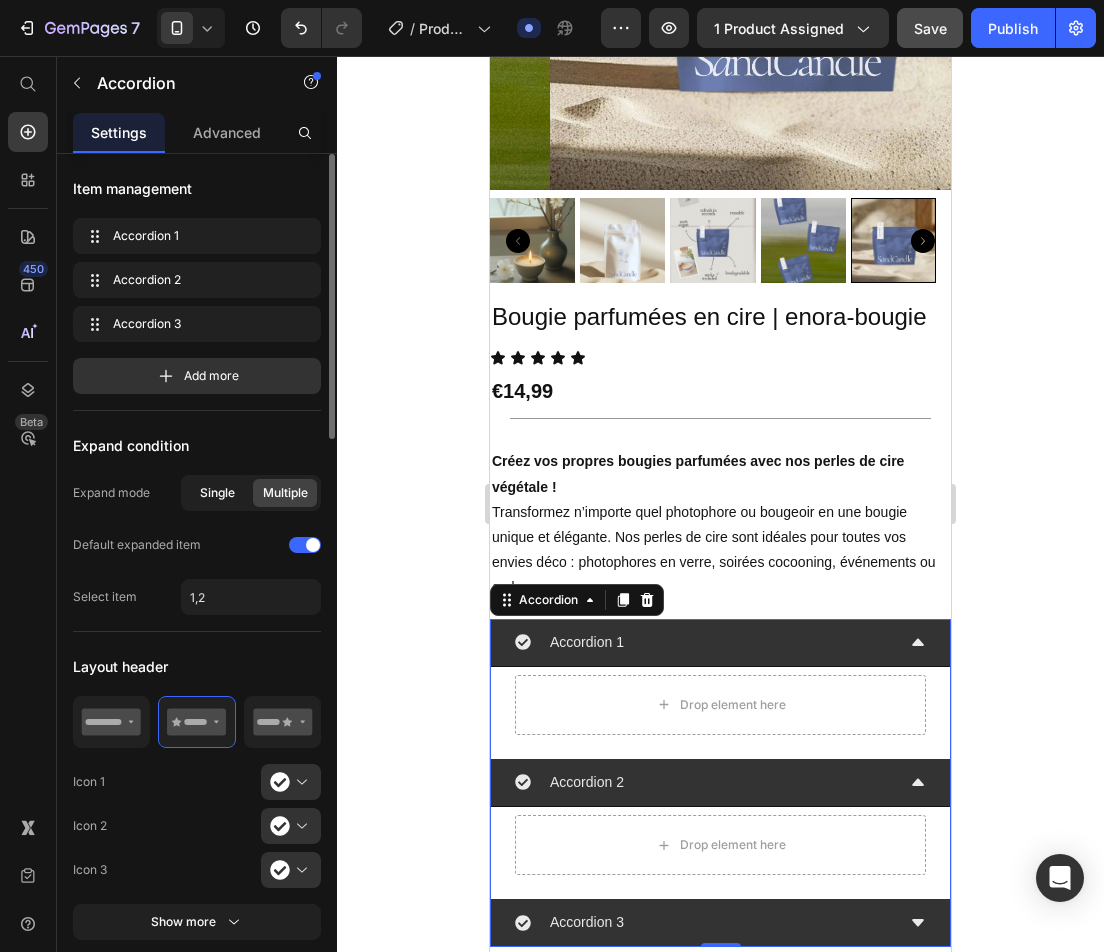 click on "Single" 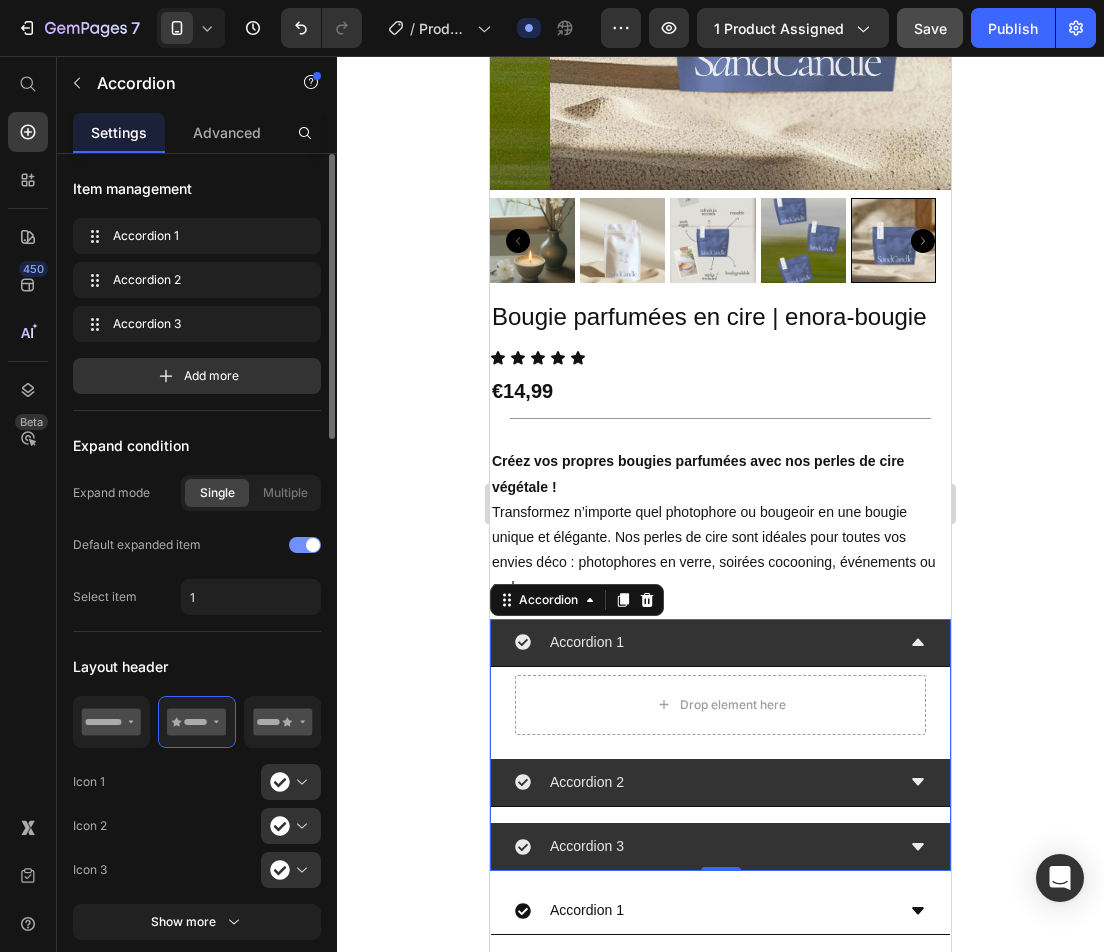 click at bounding box center [305, 545] 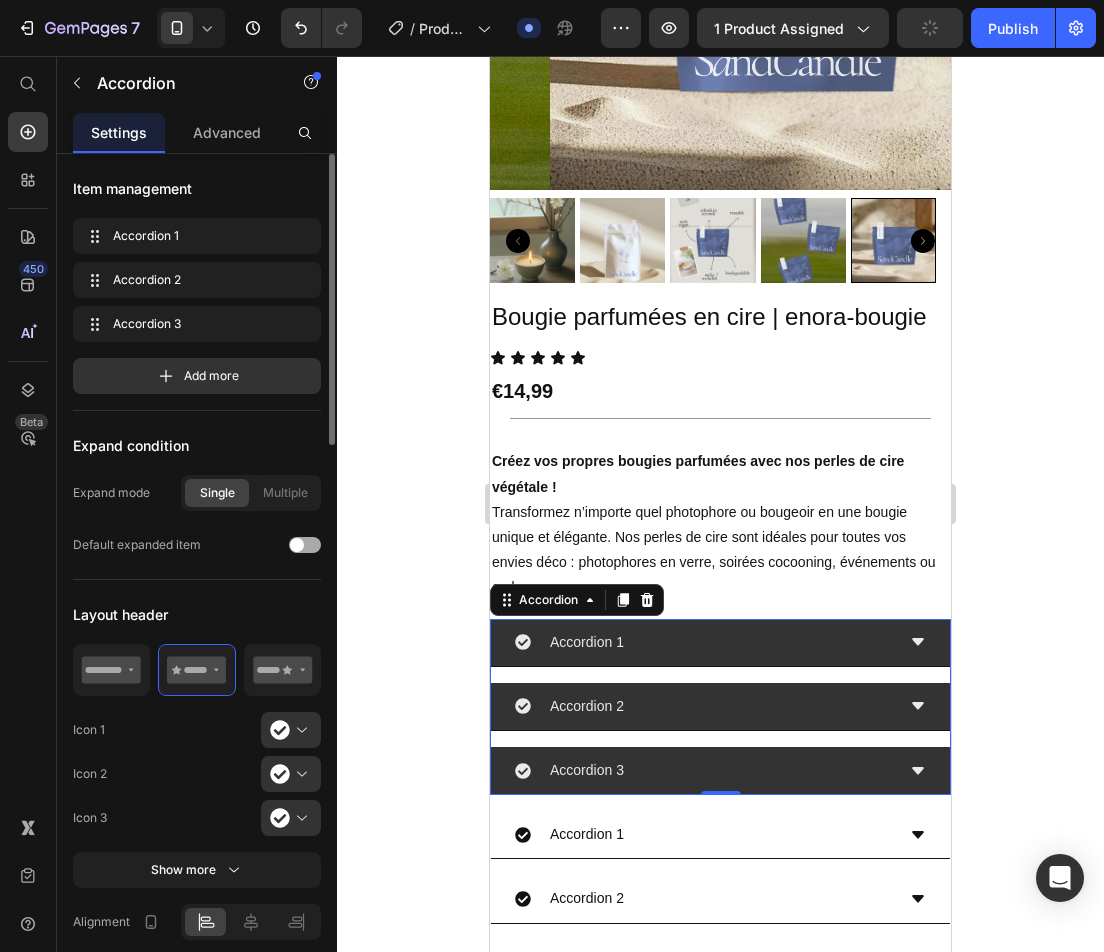 click on "Default expanded item" 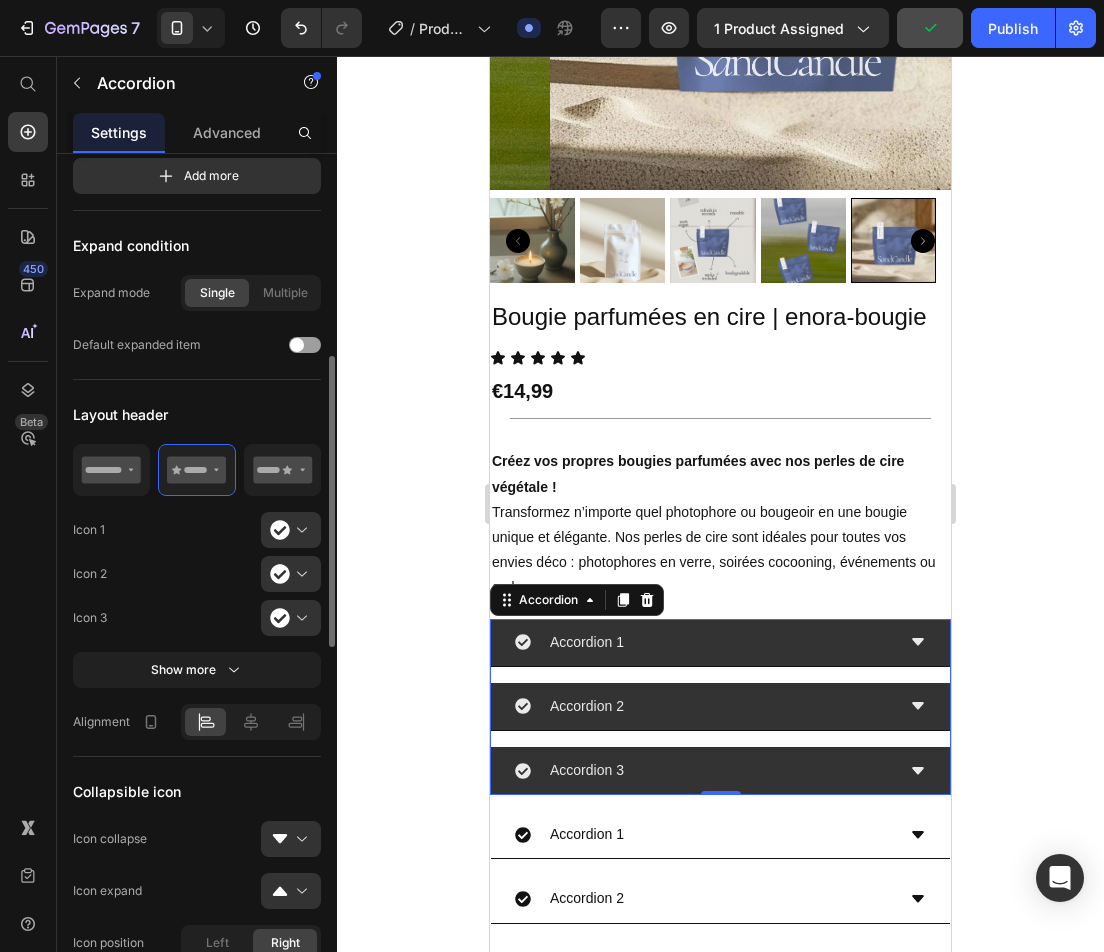 scroll, scrollTop: 300, scrollLeft: 0, axis: vertical 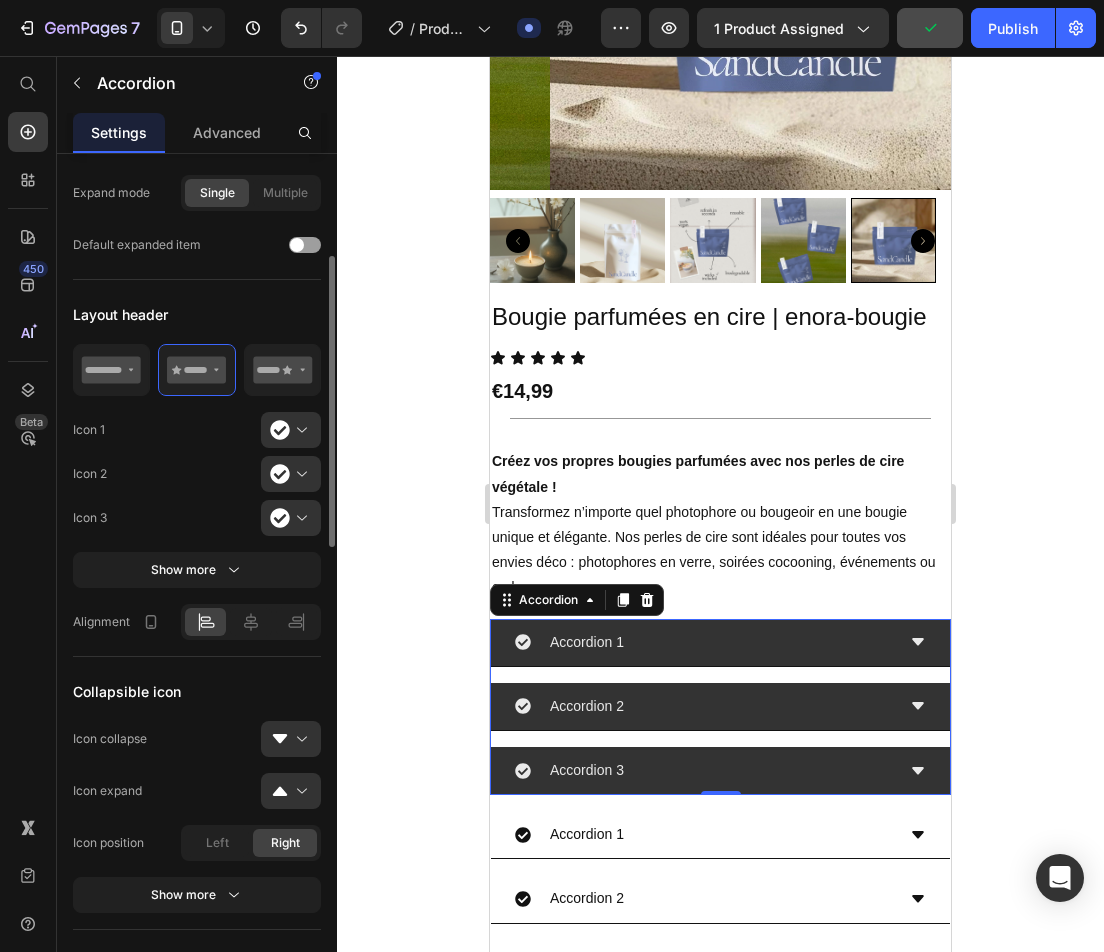 click on "Item management
Accordion 1 Accordion 1
Accordion 2 Accordion 2
Accordion 3 Accordion 3 Add more Expand condition Expand mode Single Multiple Default expanded item Layout header Icon 1 Icon 2 Icon 3 Show more Alignment Collapsible icon Icon collapse
Icon expand
Icon position Left Right Show more Text header Styles Paragraph 1 Font sans-serif Size 14 Show more States header Collapse Hover Expand Background color Icon color Text color Collapsible icon color Header border Mixed Size Width 100 px % Header height Auto px Show more Background Color Item shape Border Corner Shadow" at bounding box center (197, 1058) 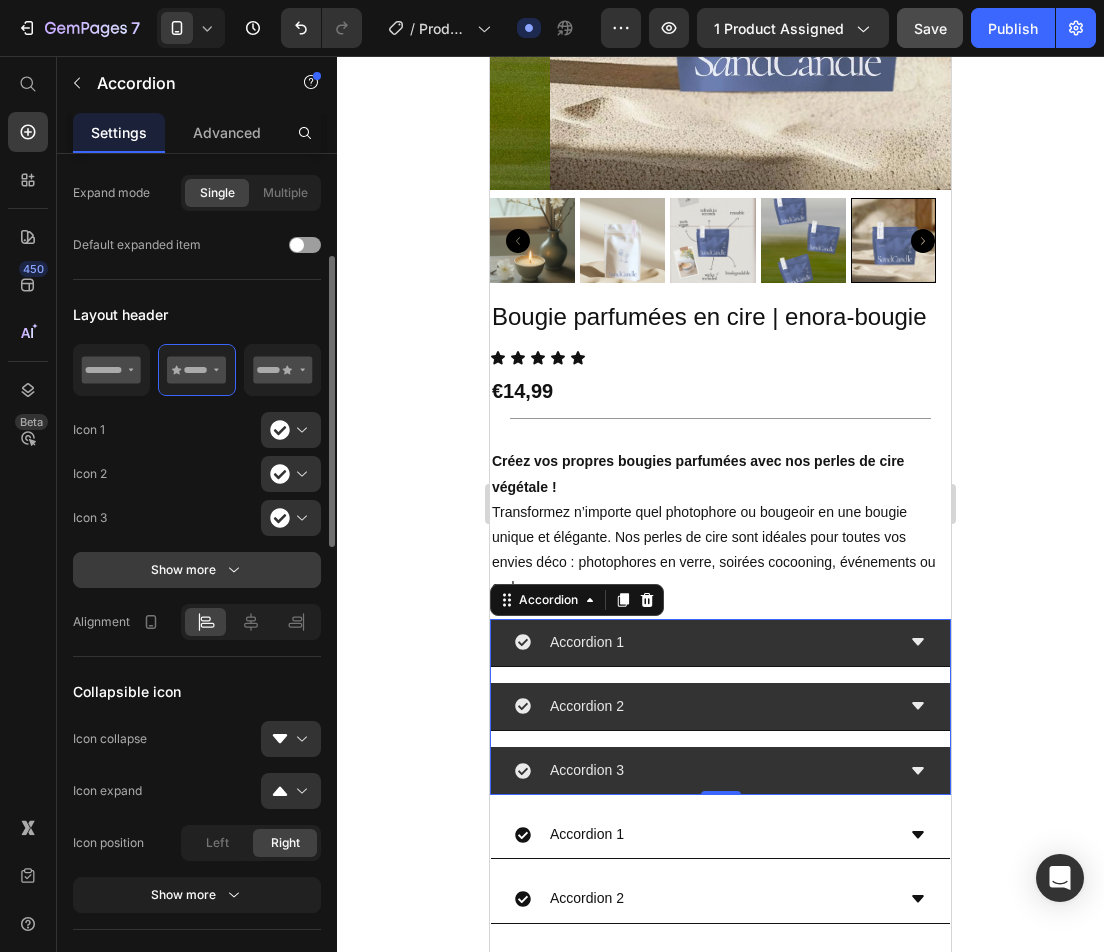 click on "Show more" at bounding box center [197, 570] 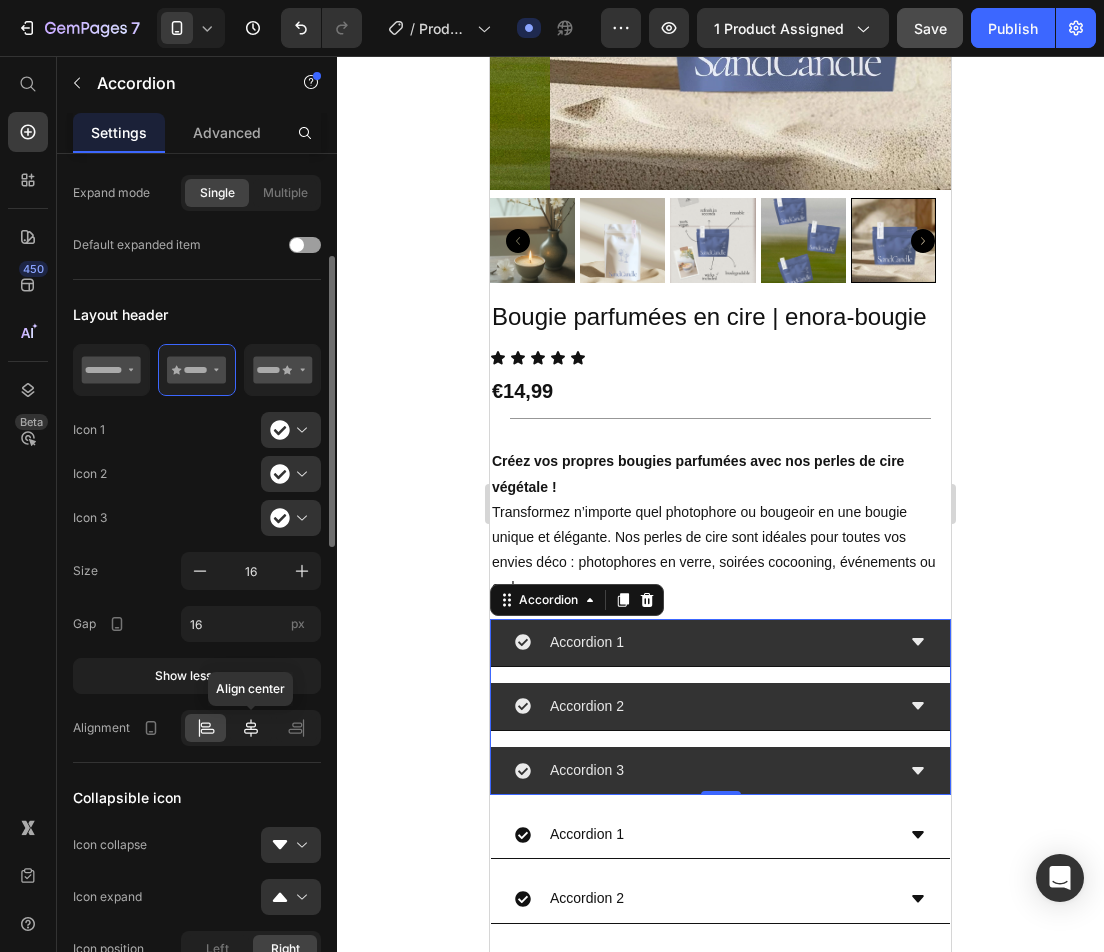 click 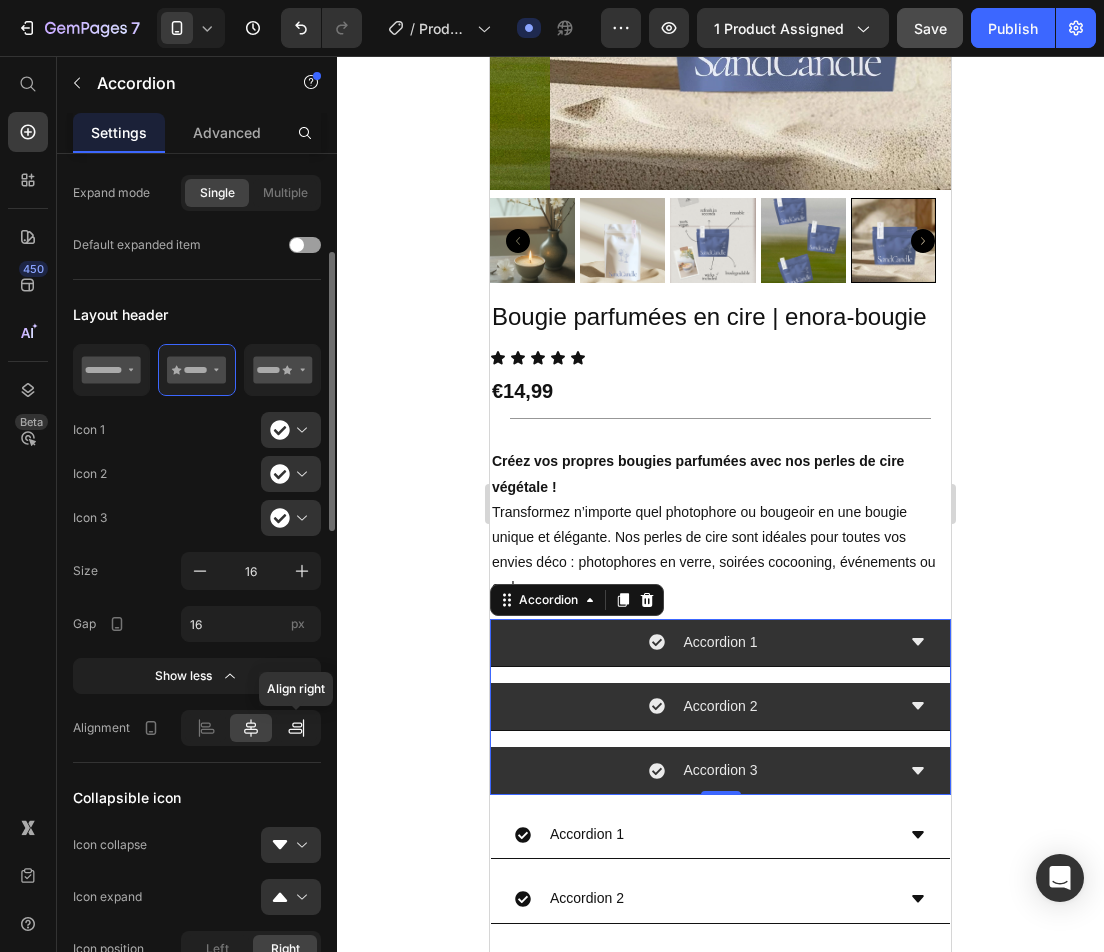 click 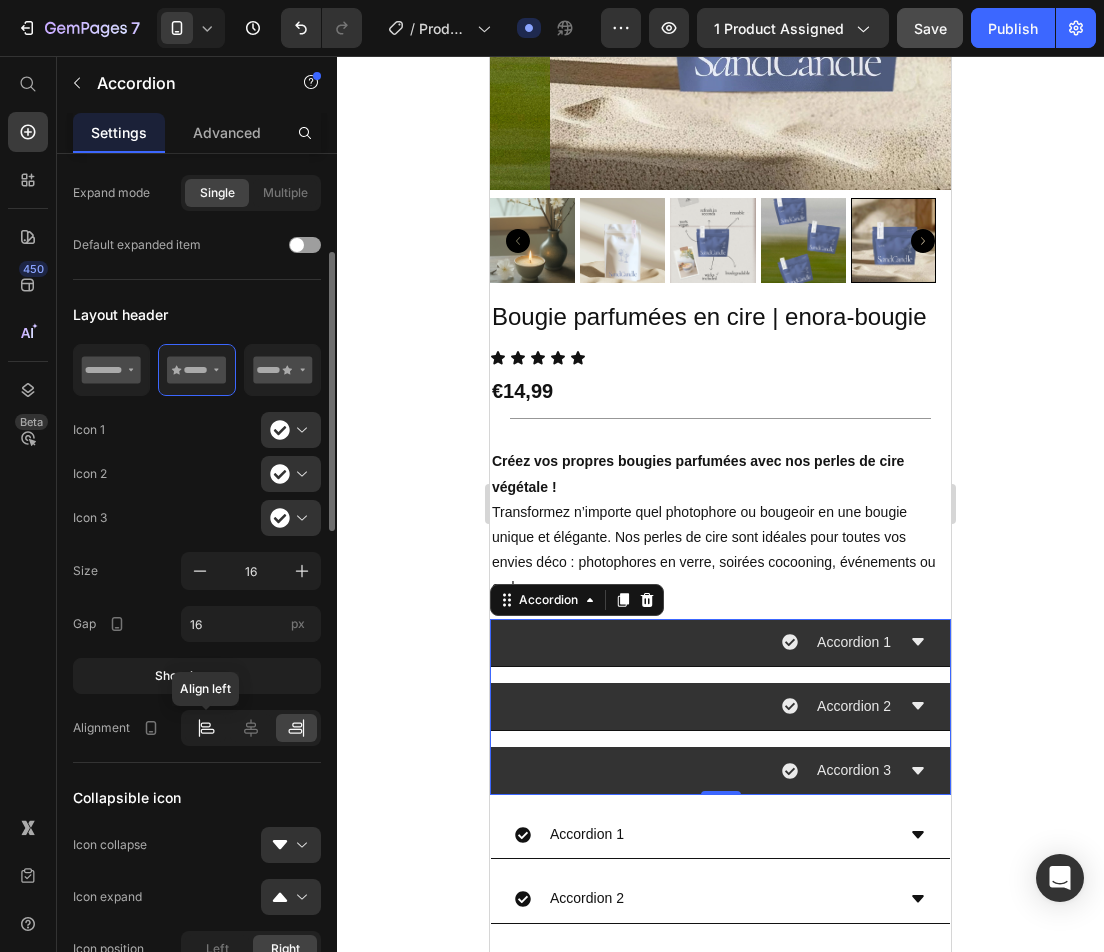 click 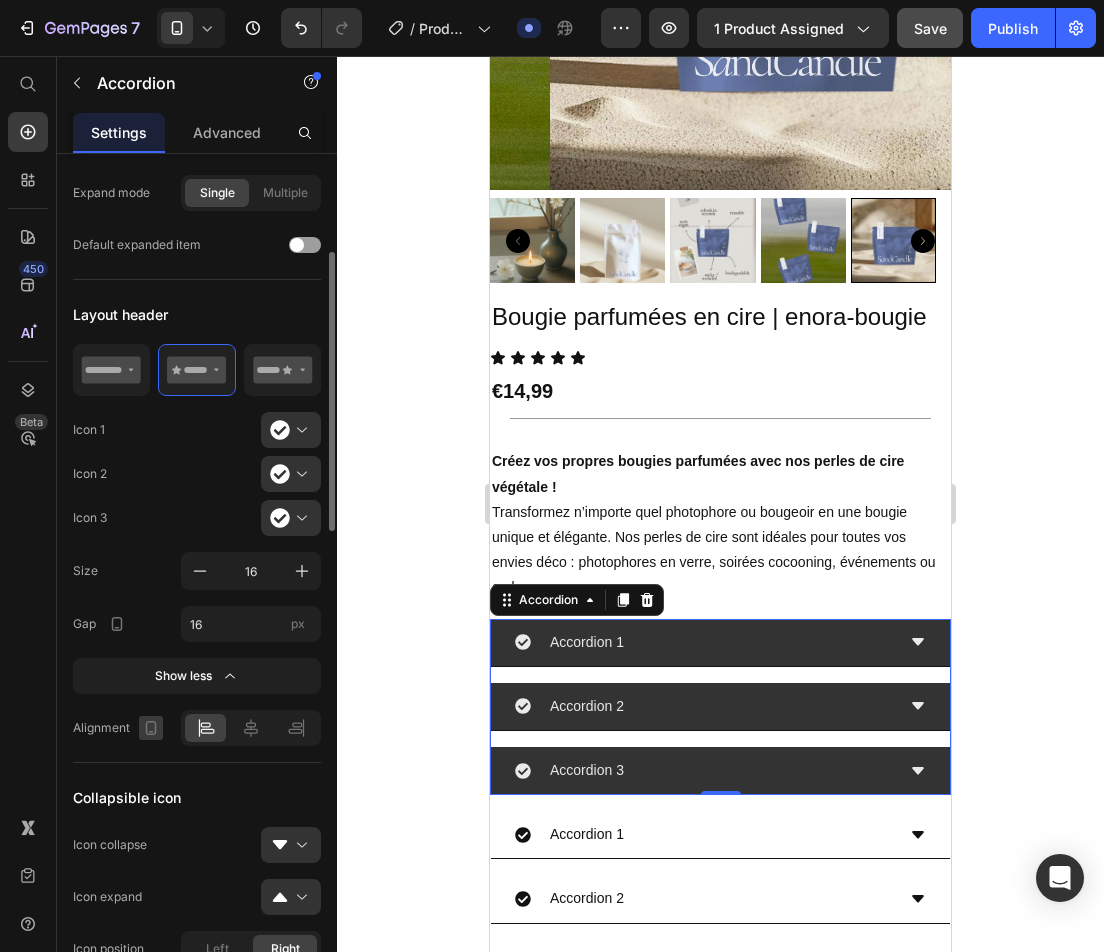 click 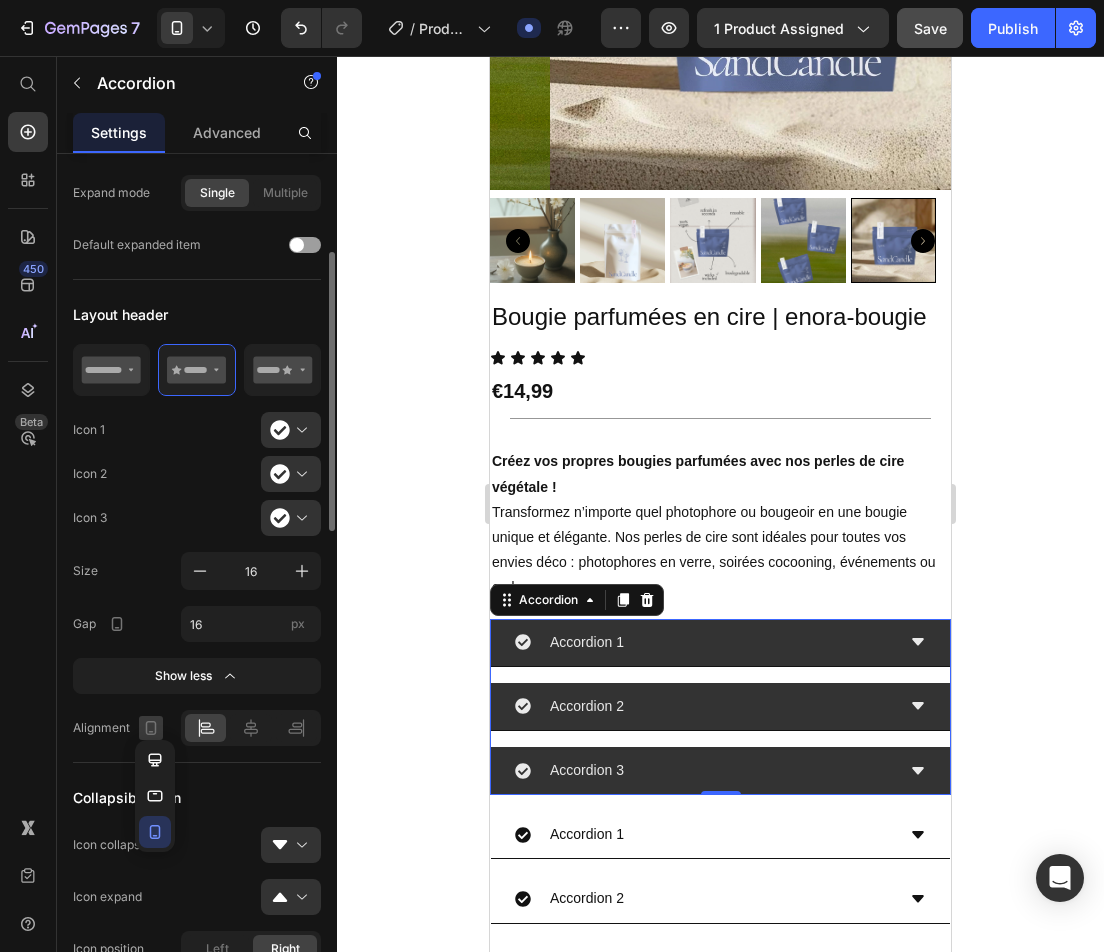 click 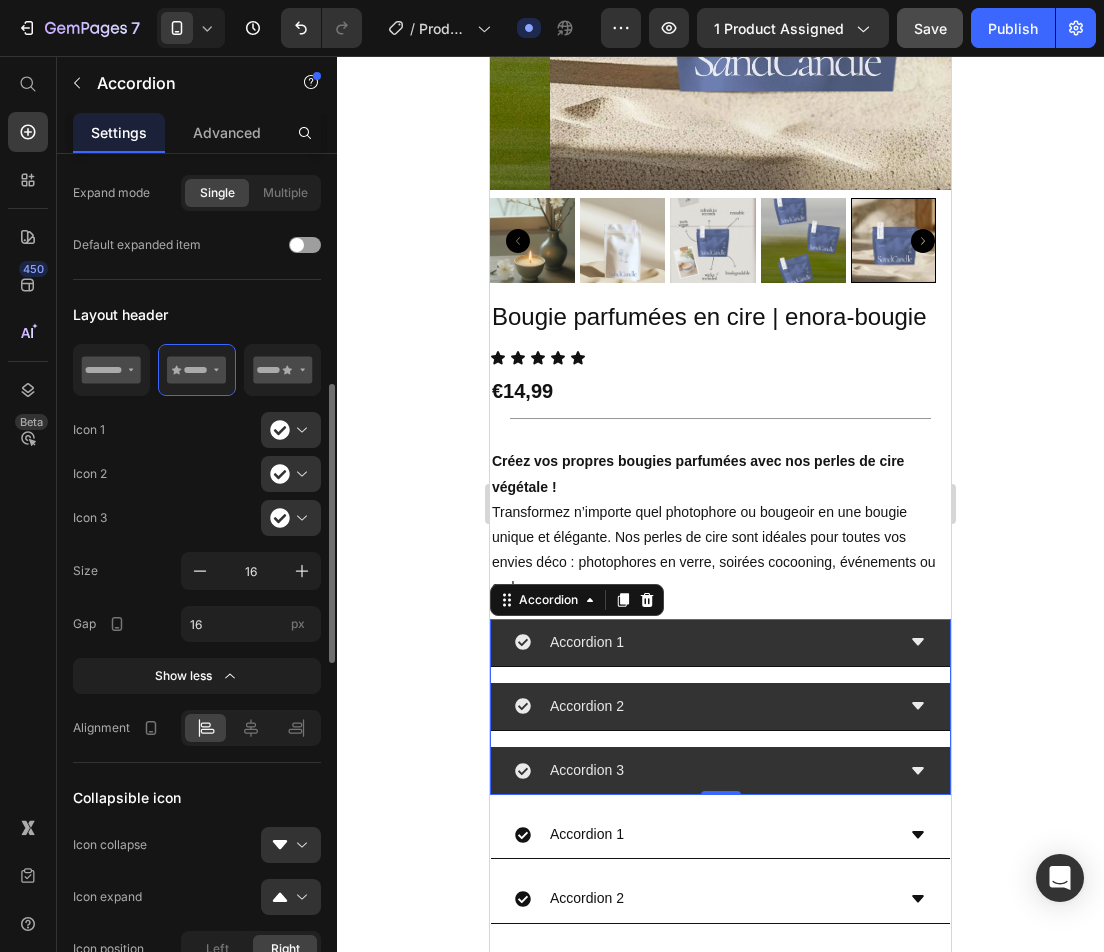 scroll, scrollTop: 500, scrollLeft: 0, axis: vertical 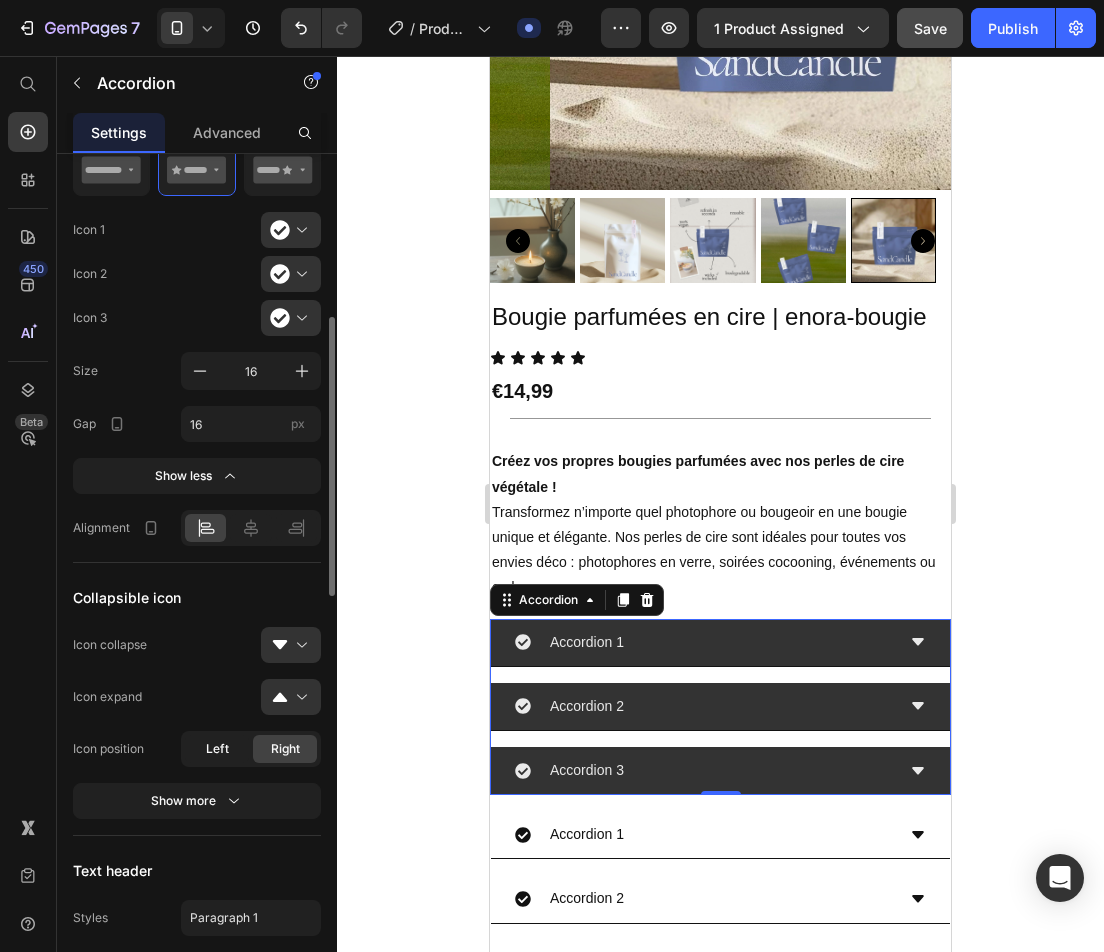 click on "Left" 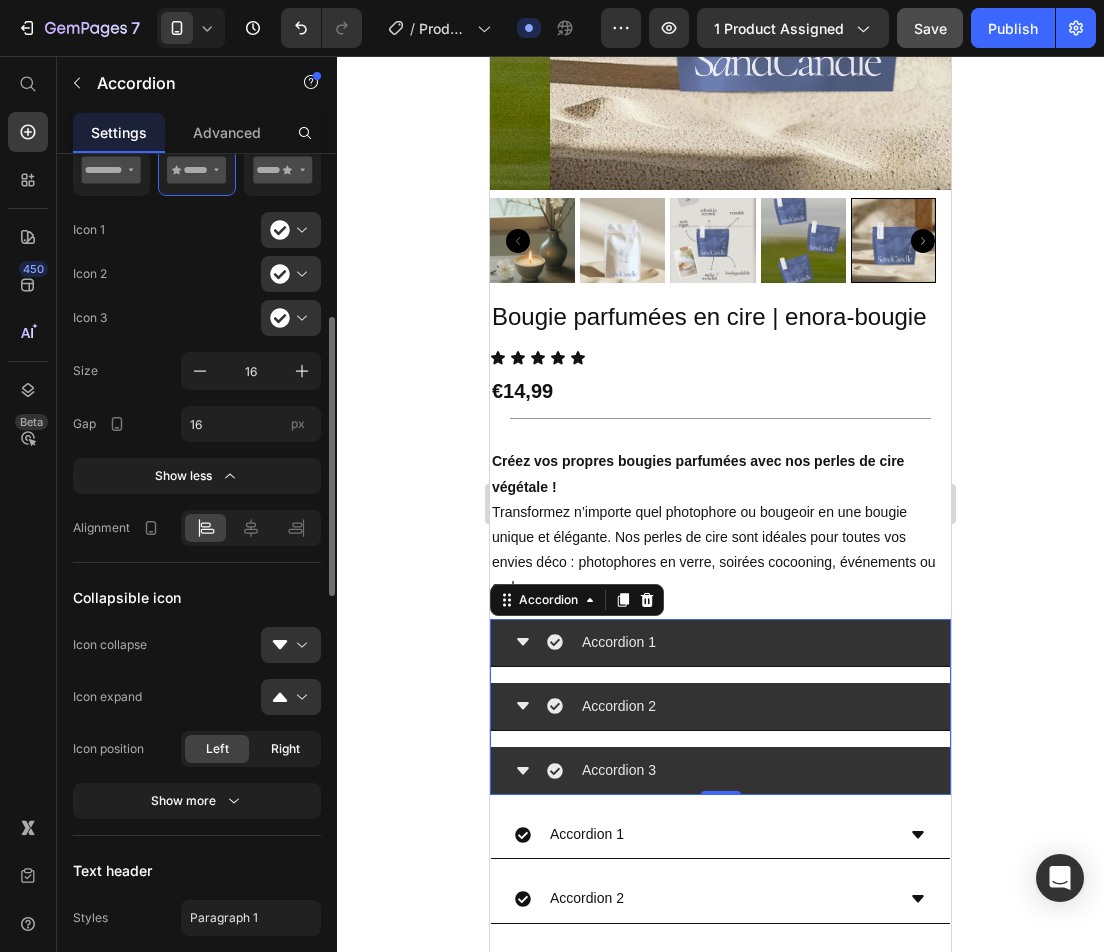 click on "Right" 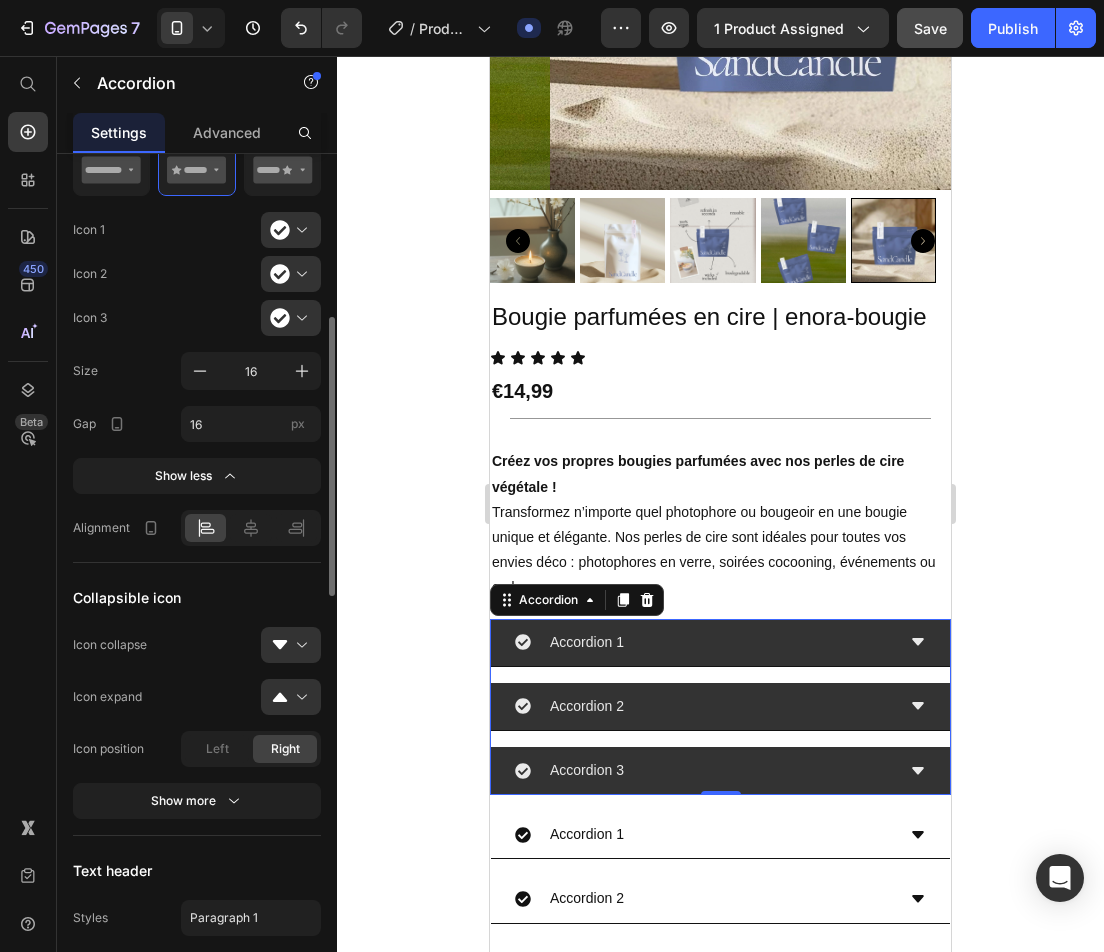 scroll, scrollTop: 700, scrollLeft: 0, axis: vertical 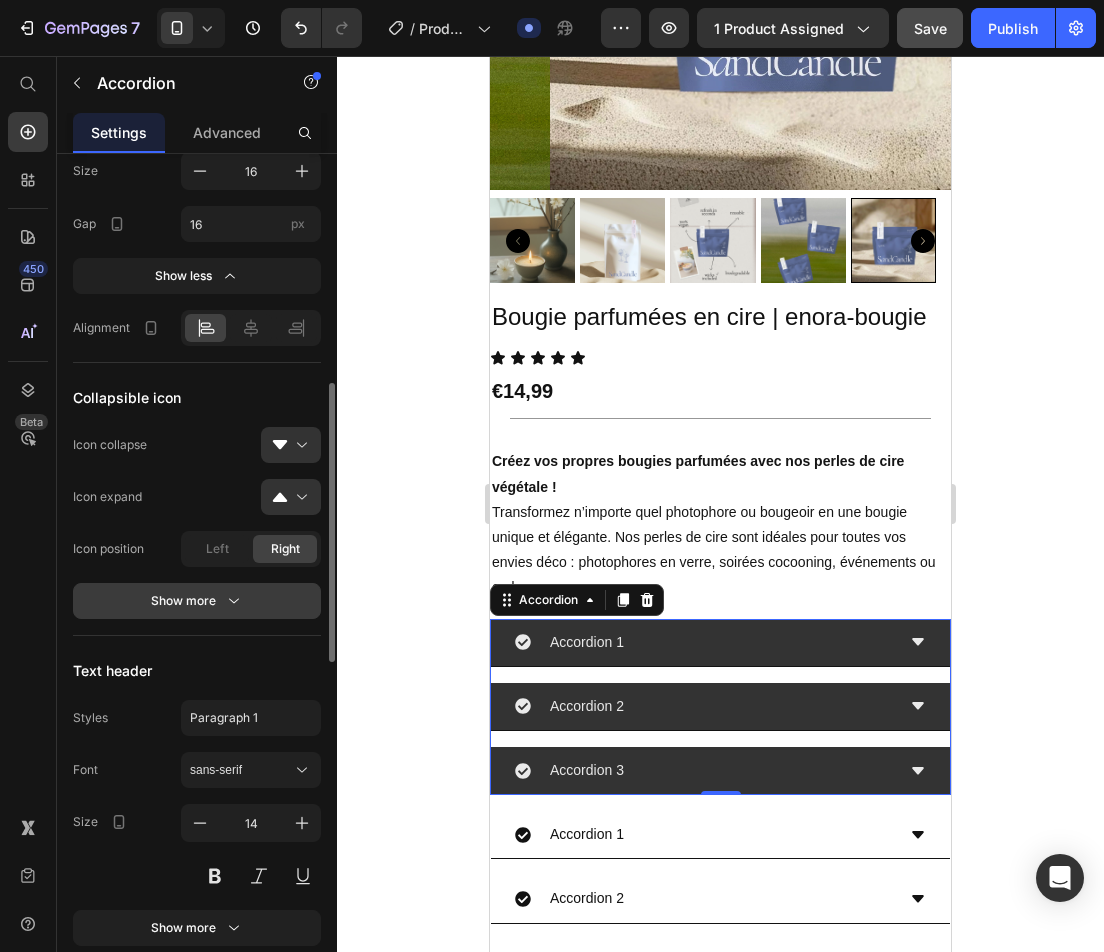 click 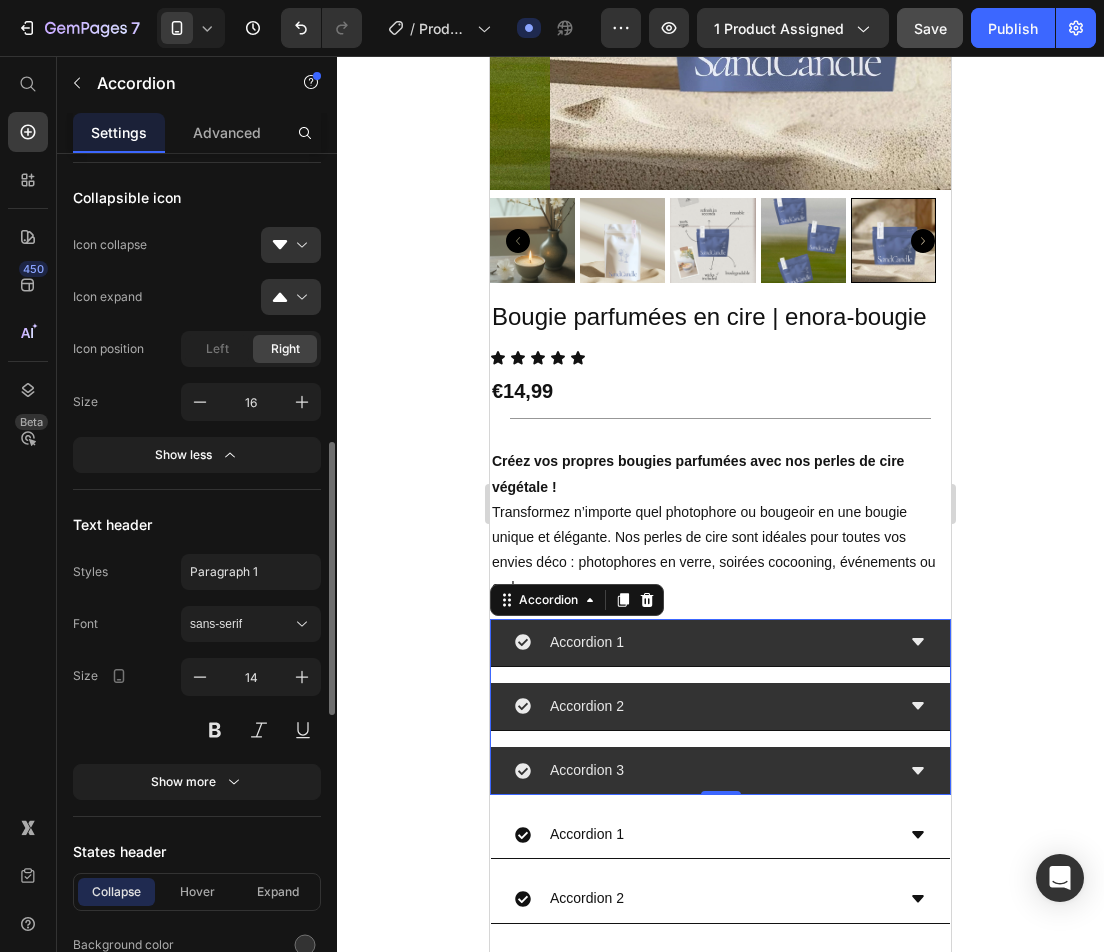 scroll, scrollTop: 1100, scrollLeft: 0, axis: vertical 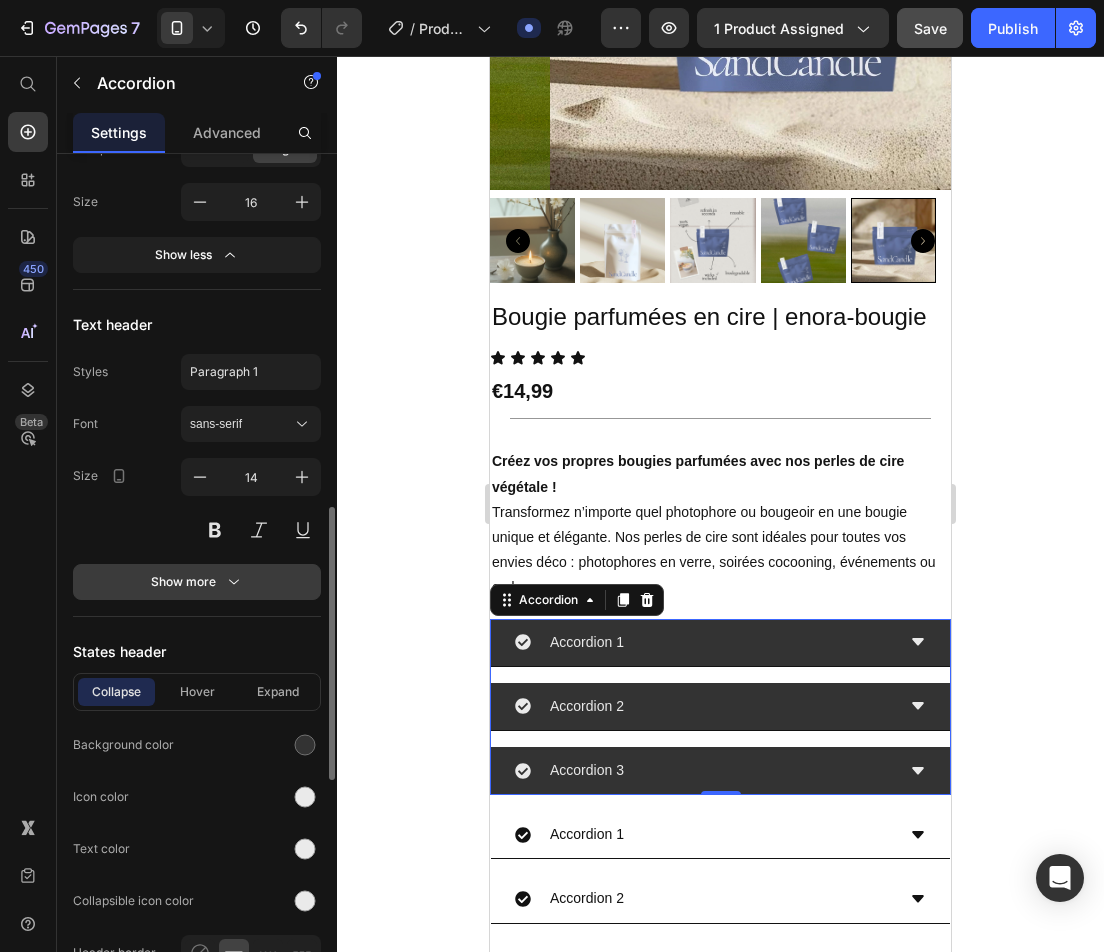 click on "Show more" at bounding box center (197, 582) 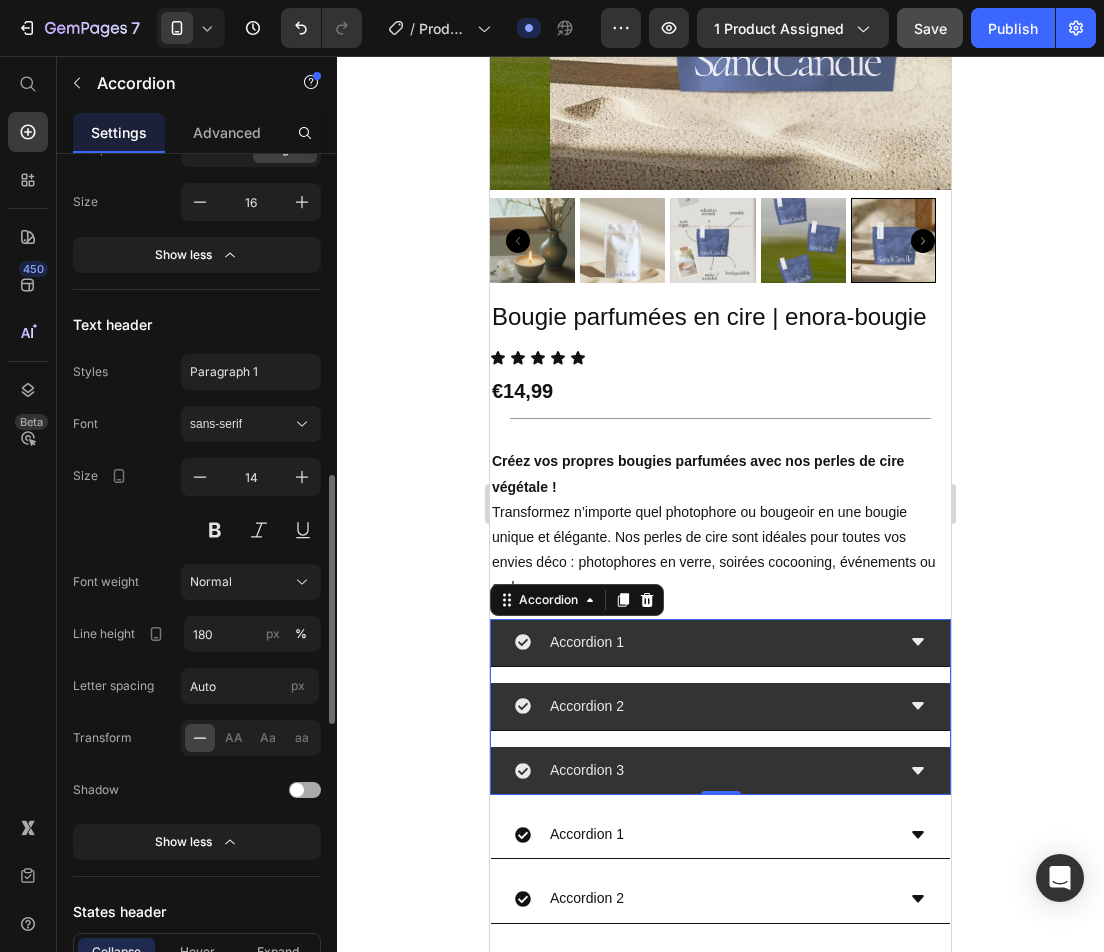 click at bounding box center [305, 790] 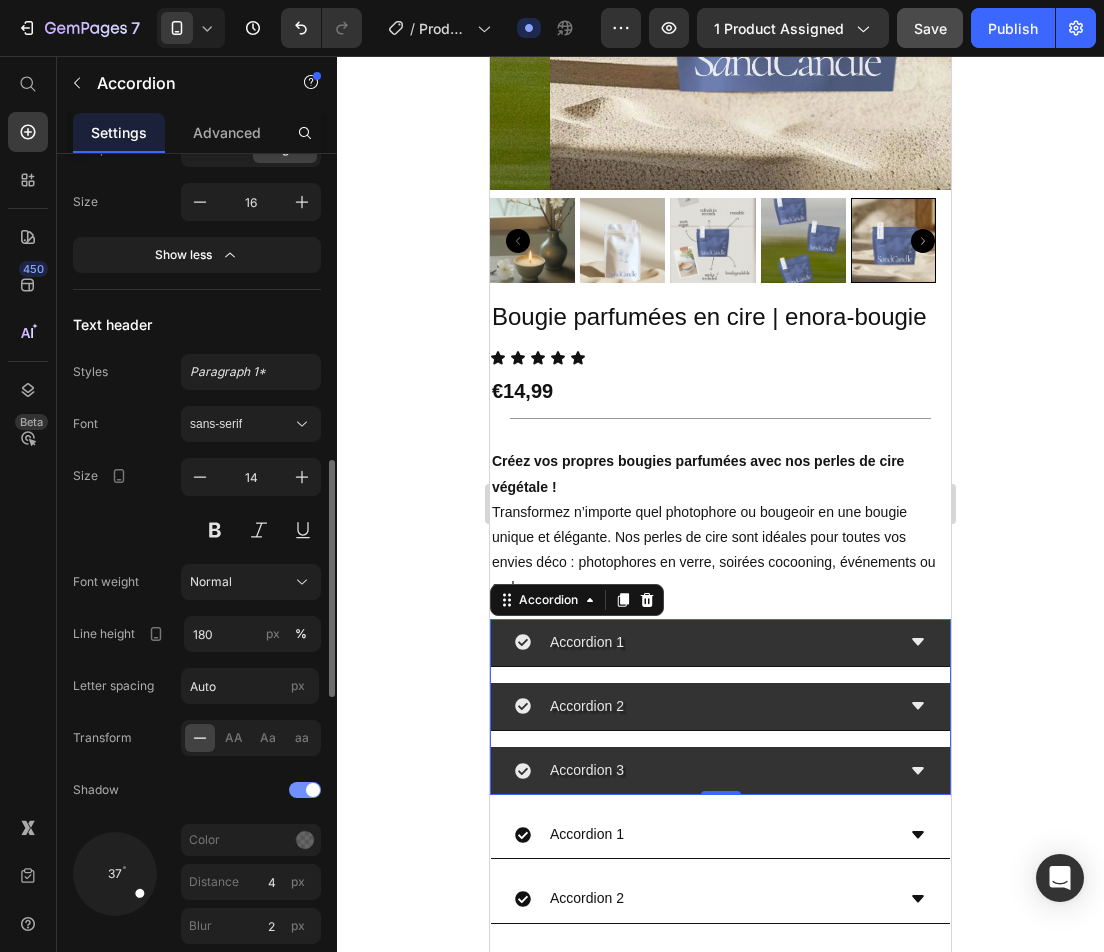 click at bounding box center (313, 790) 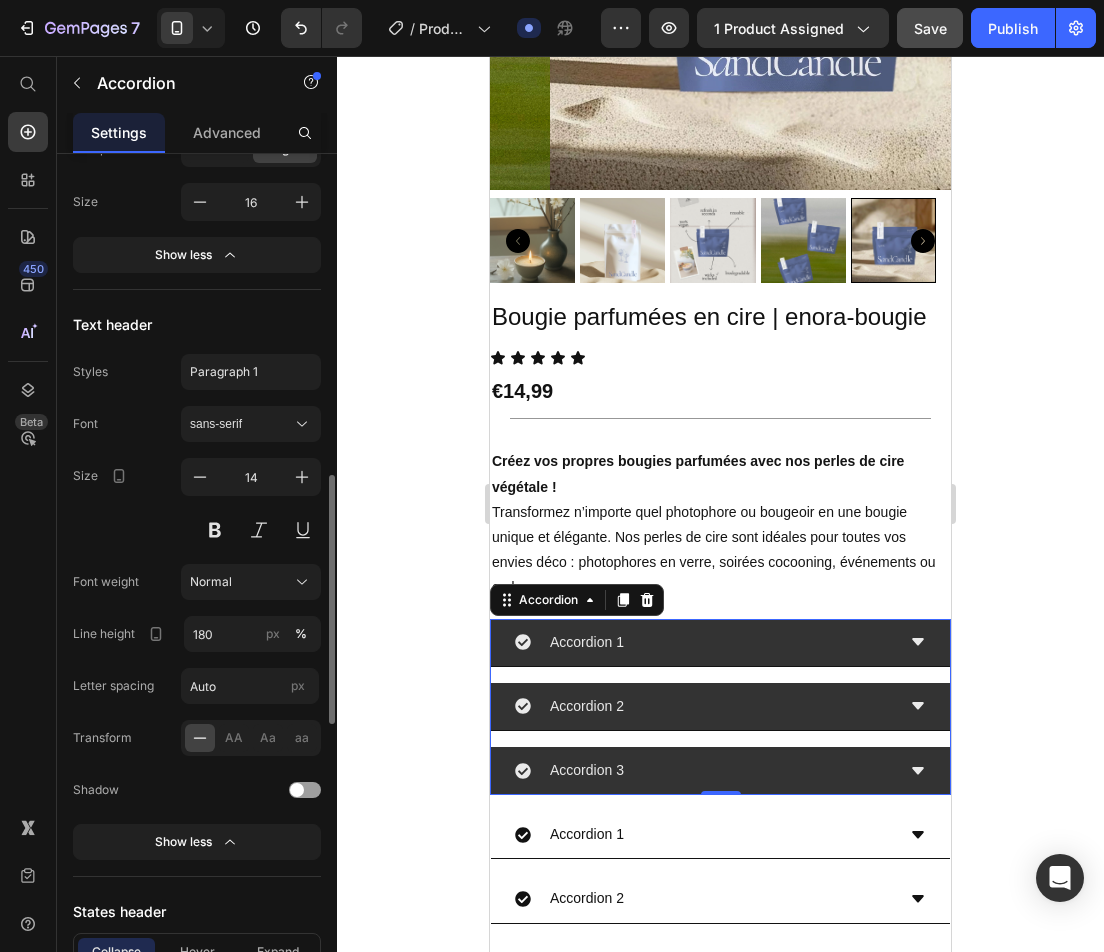 scroll, scrollTop: 1400, scrollLeft: 0, axis: vertical 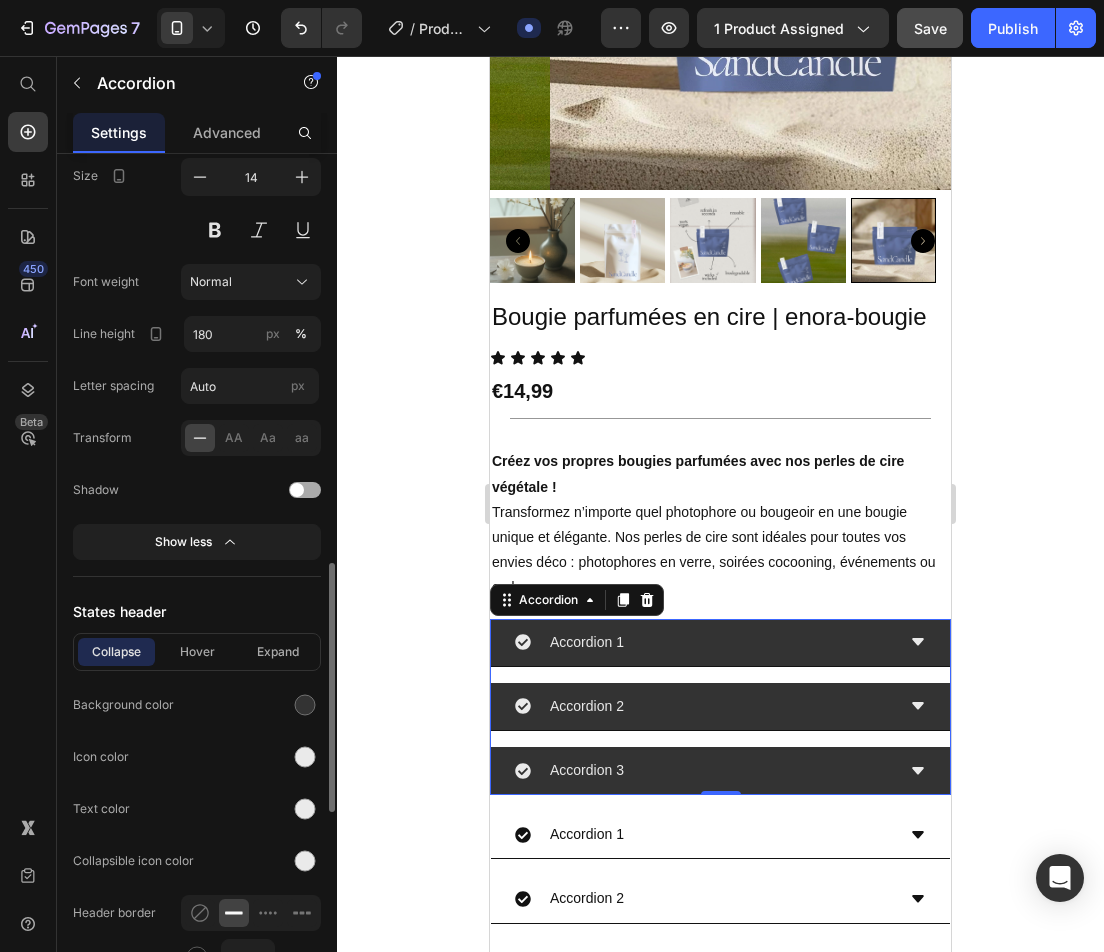 click on "Shadow" 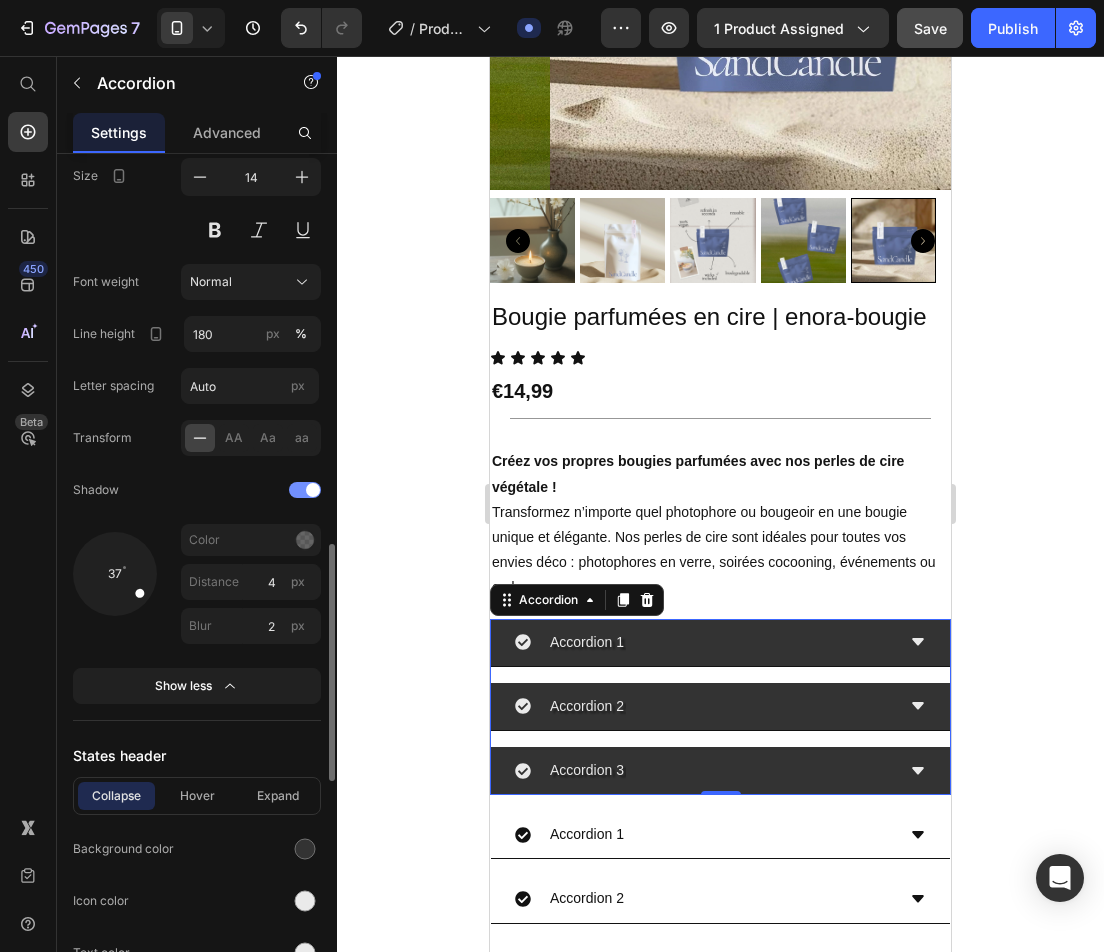 click at bounding box center (305, 490) 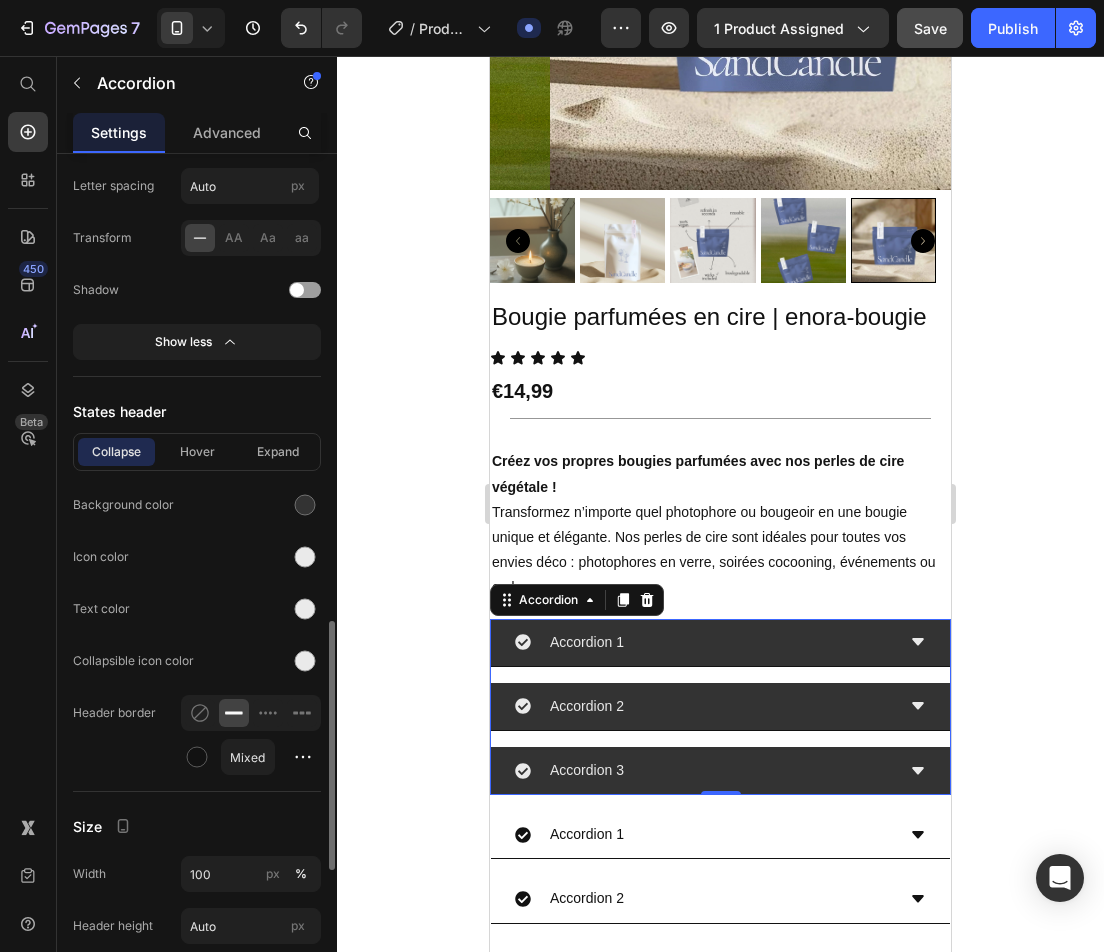 scroll, scrollTop: 1700, scrollLeft: 0, axis: vertical 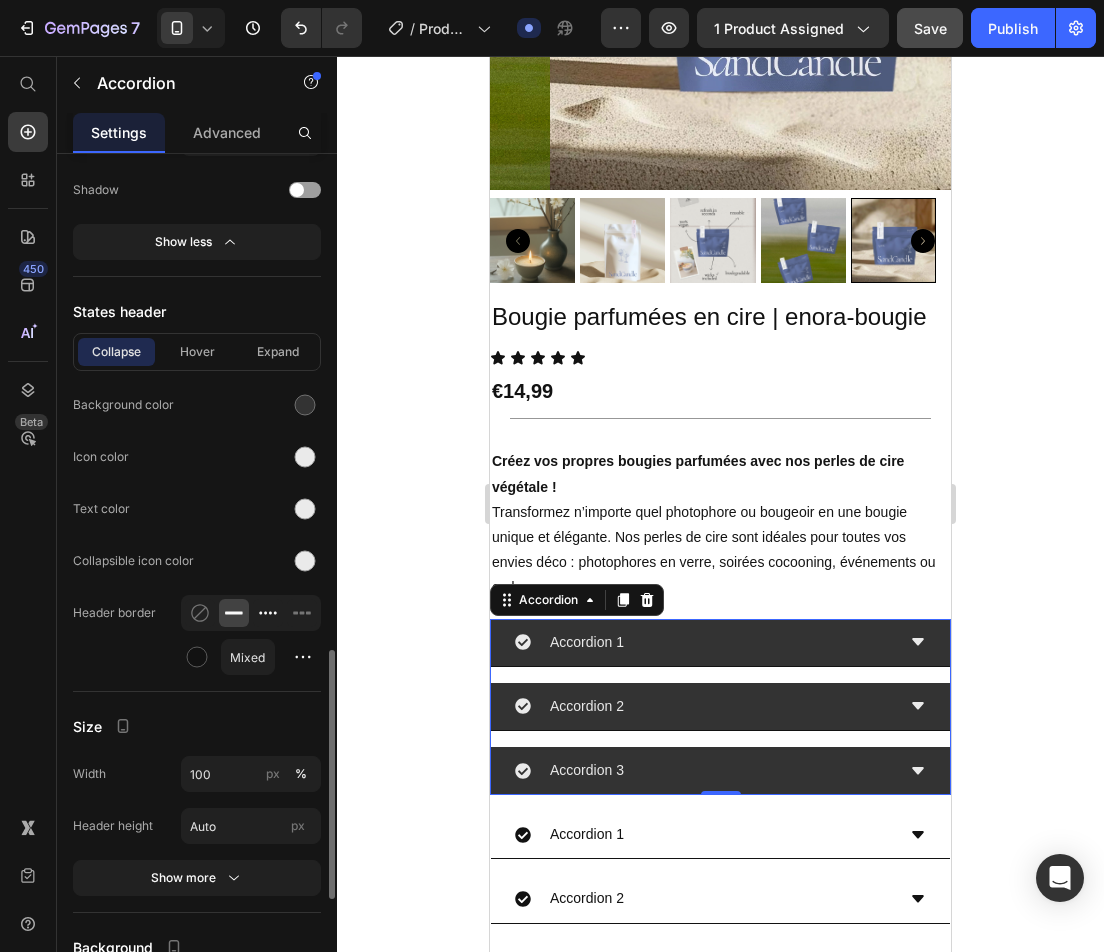 click 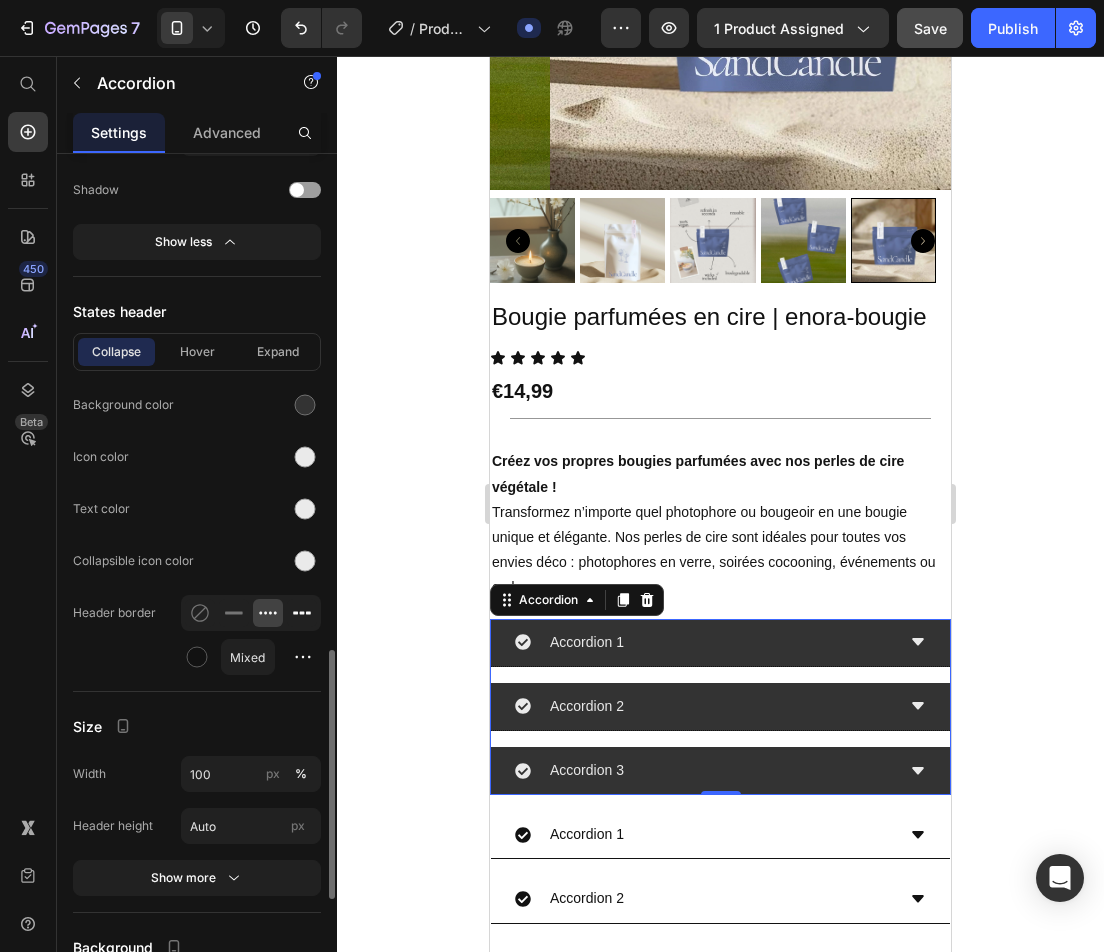click 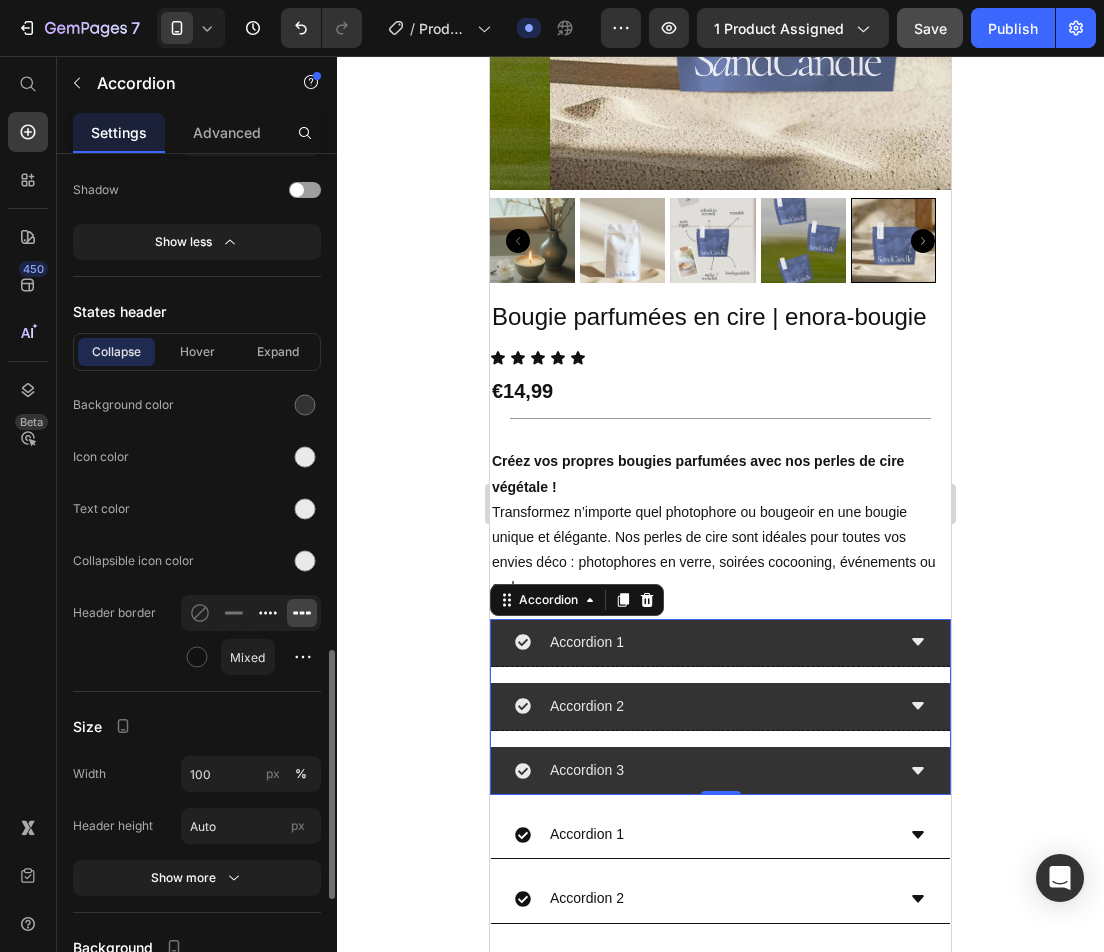 click 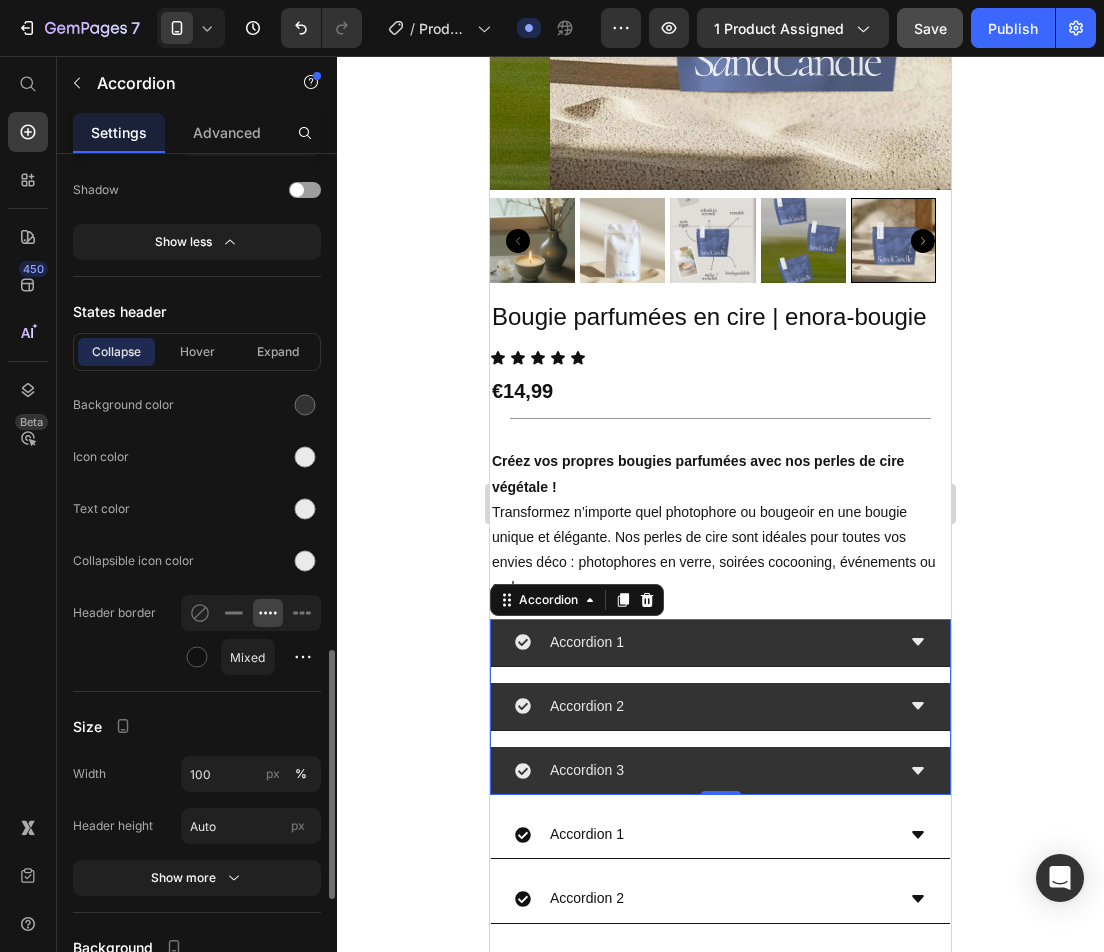 click 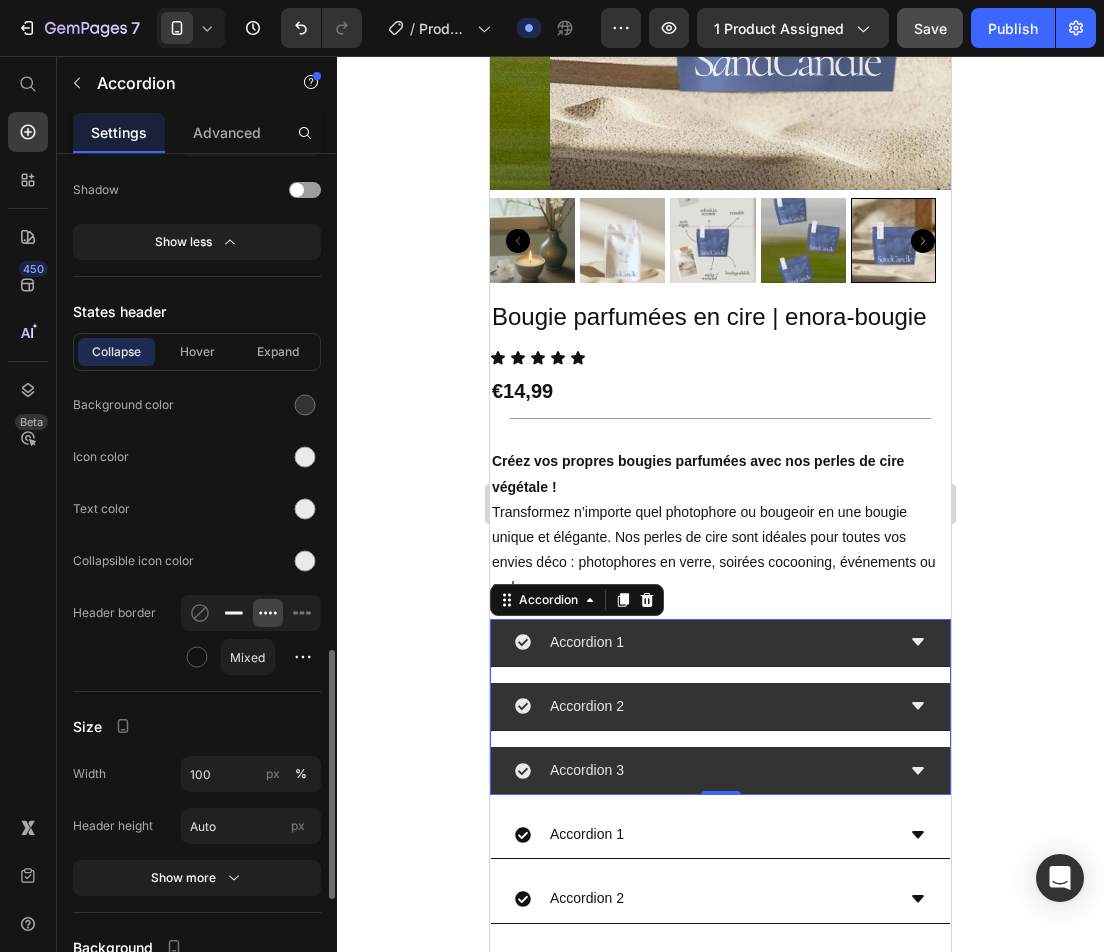 click 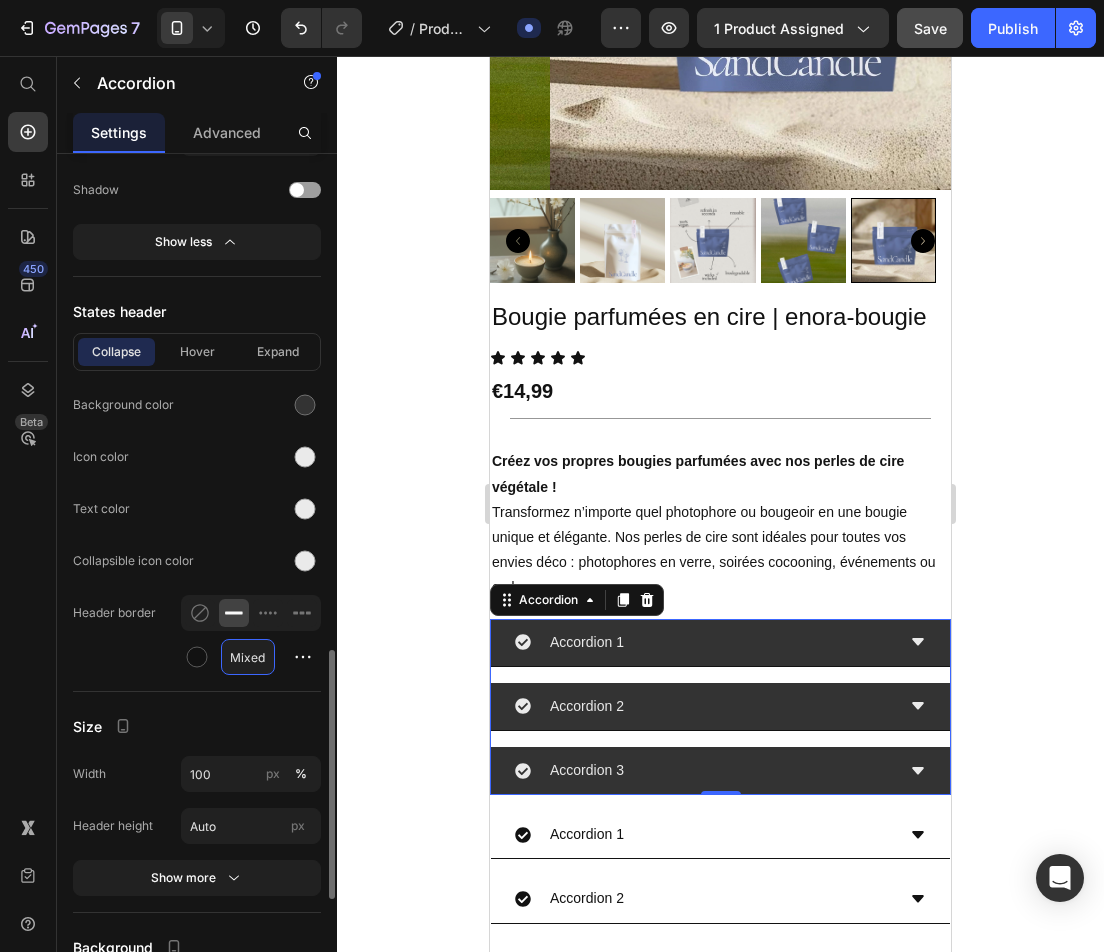 click on "Mixed" at bounding box center [248, 657] 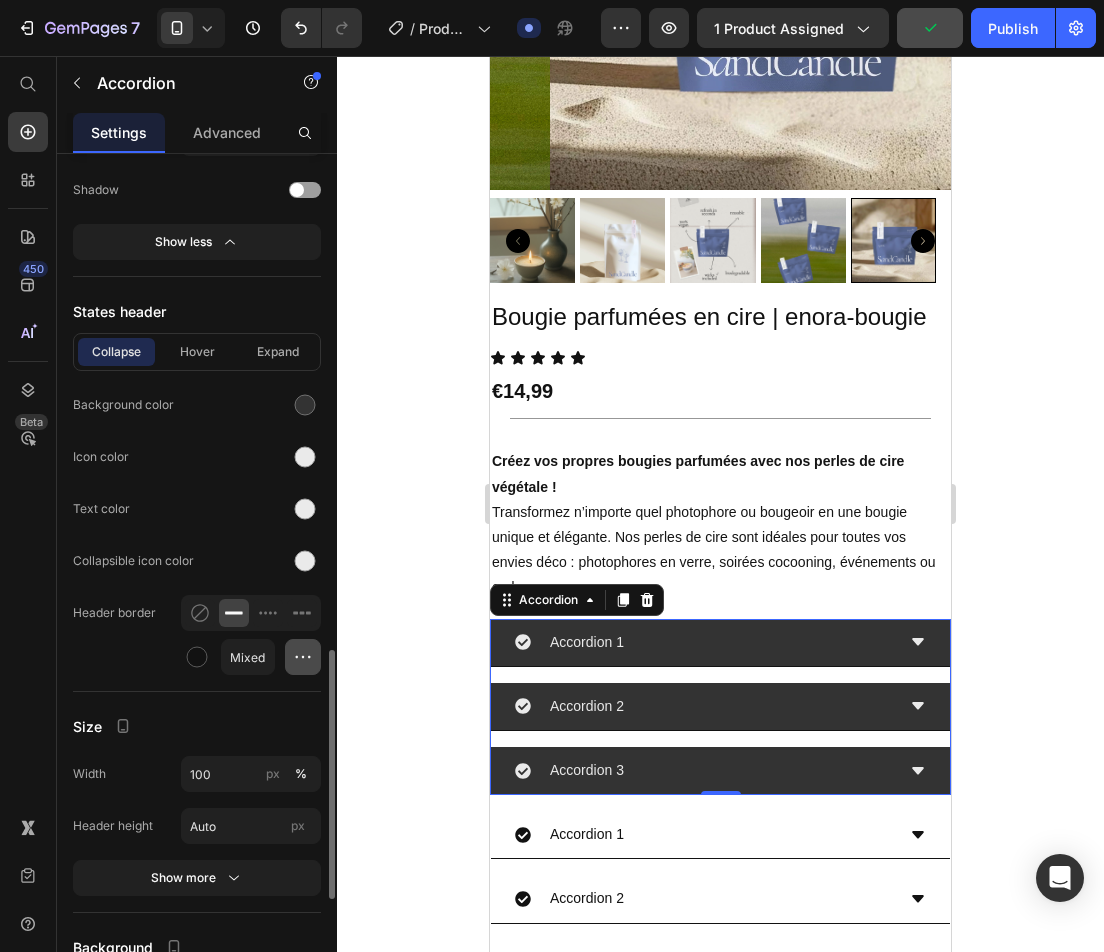 click 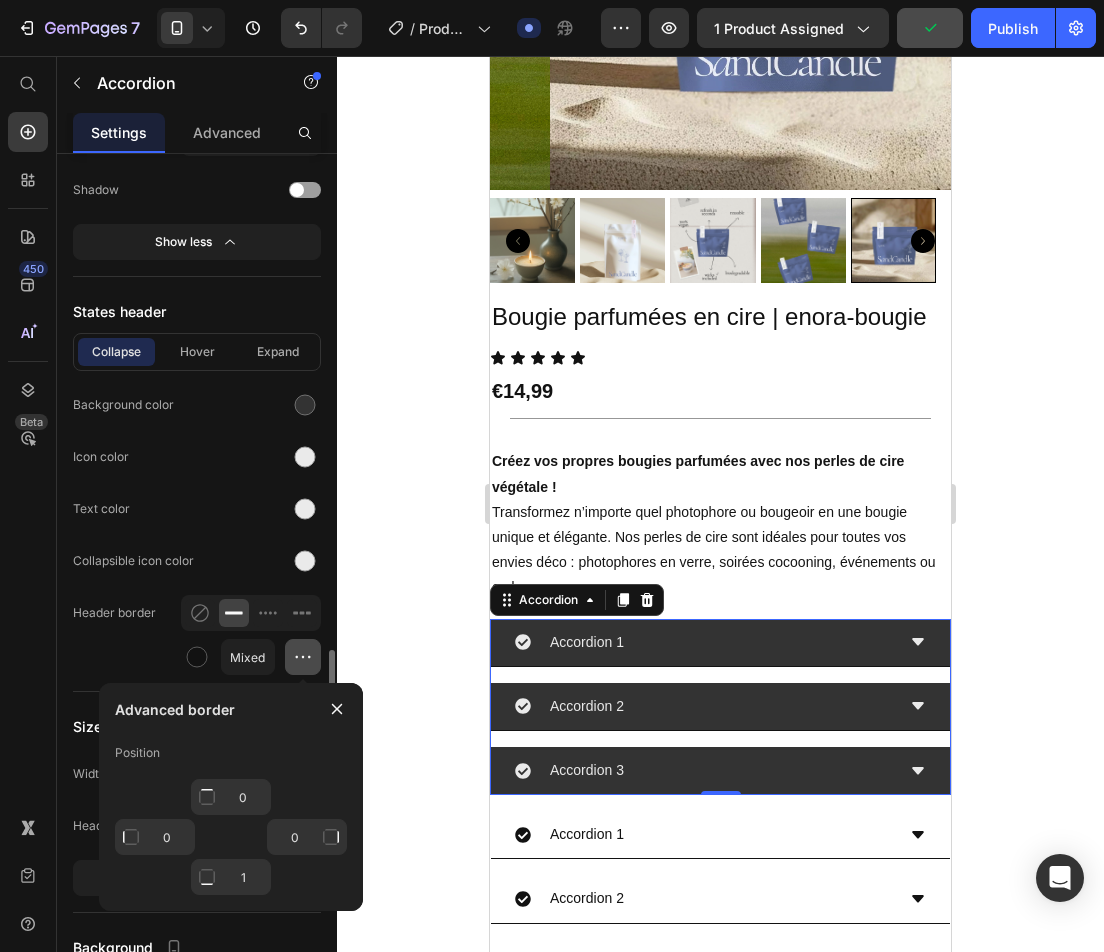 click 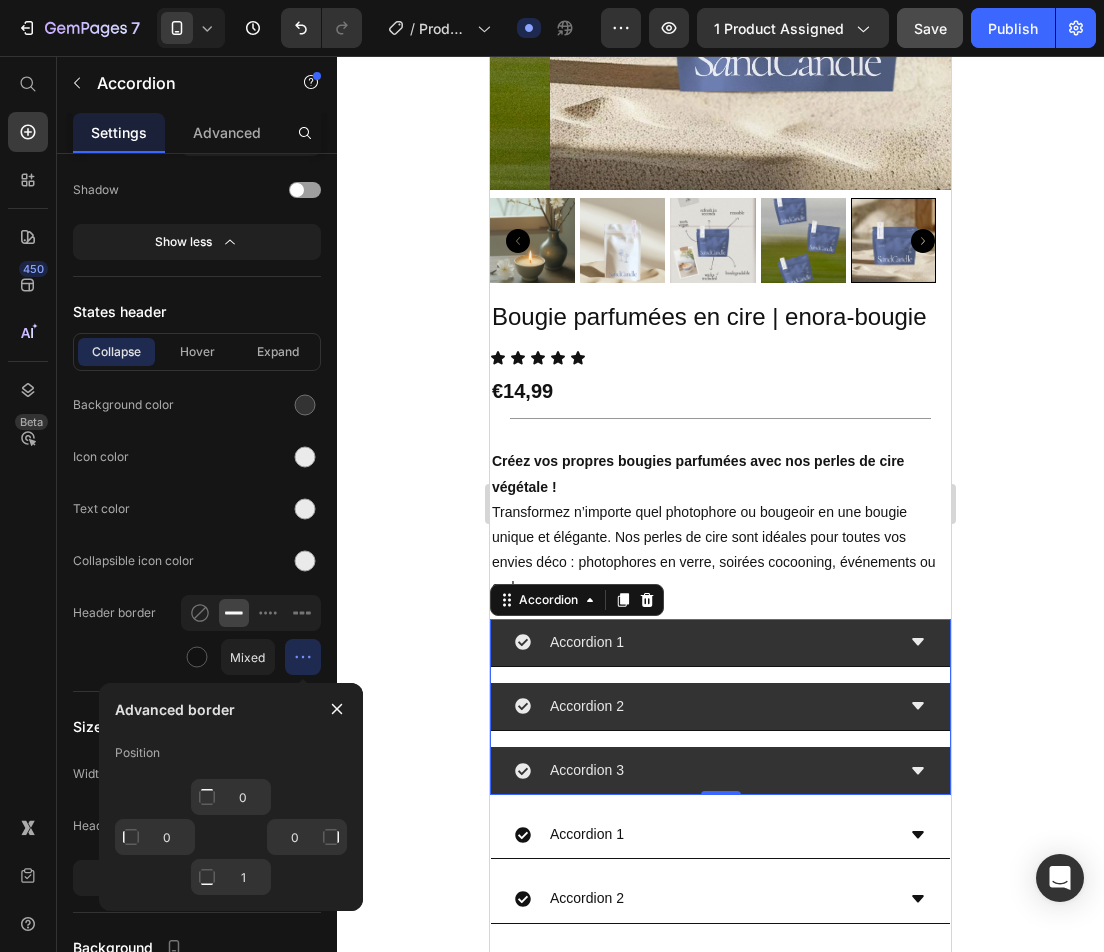 scroll, scrollTop: 1800, scrollLeft: 0, axis: vertical 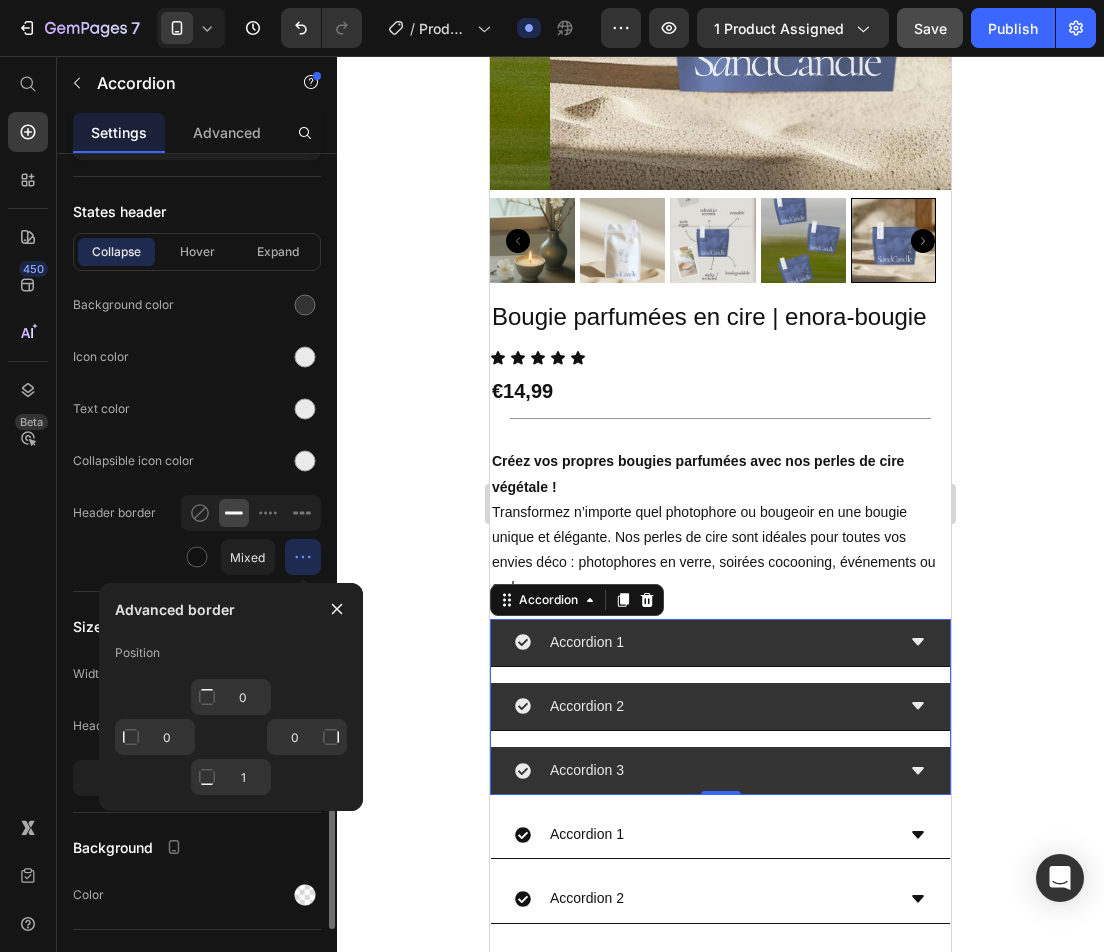 click on "Header border Mixed" 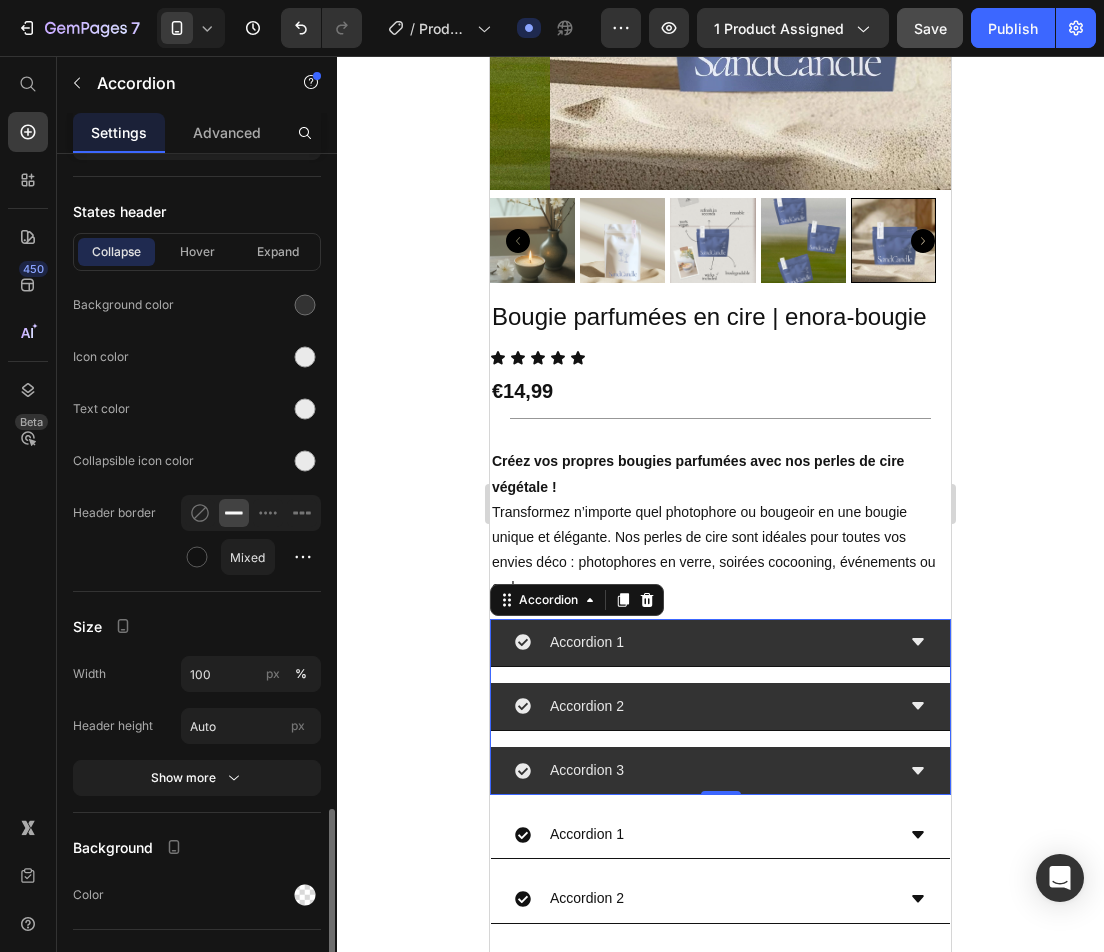 scroll, scrollTop: 1900, scrollLeft: 0, axis: vertical 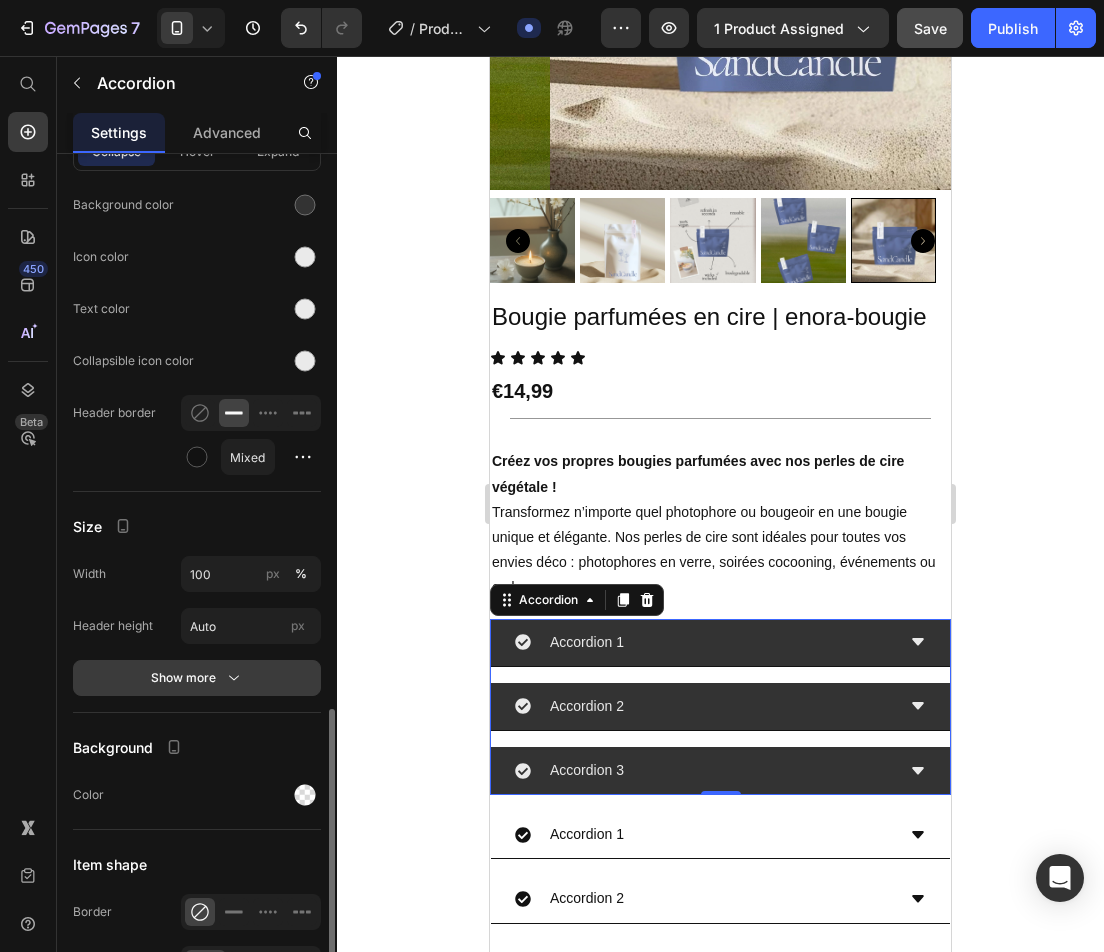 click 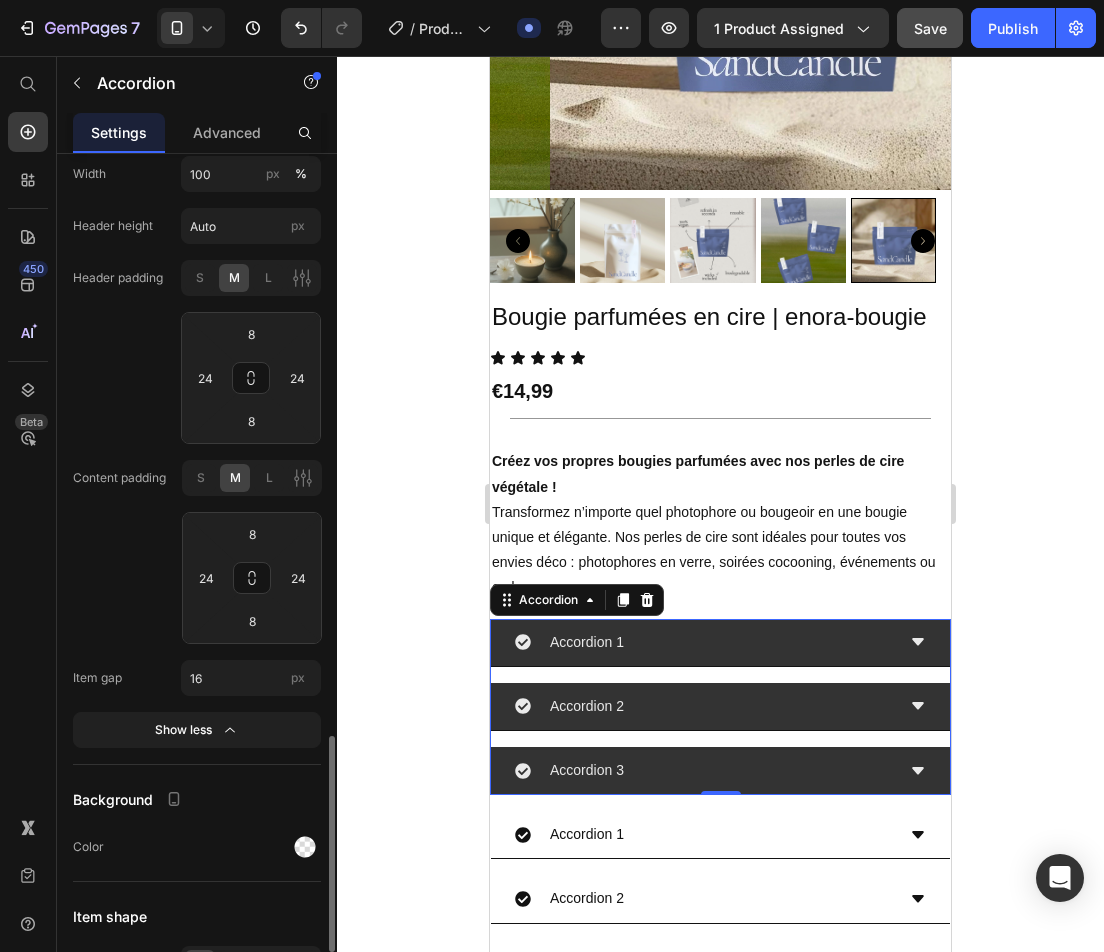scroll, scrollTop: 2400, scrollLeft: 0, axis: vertical 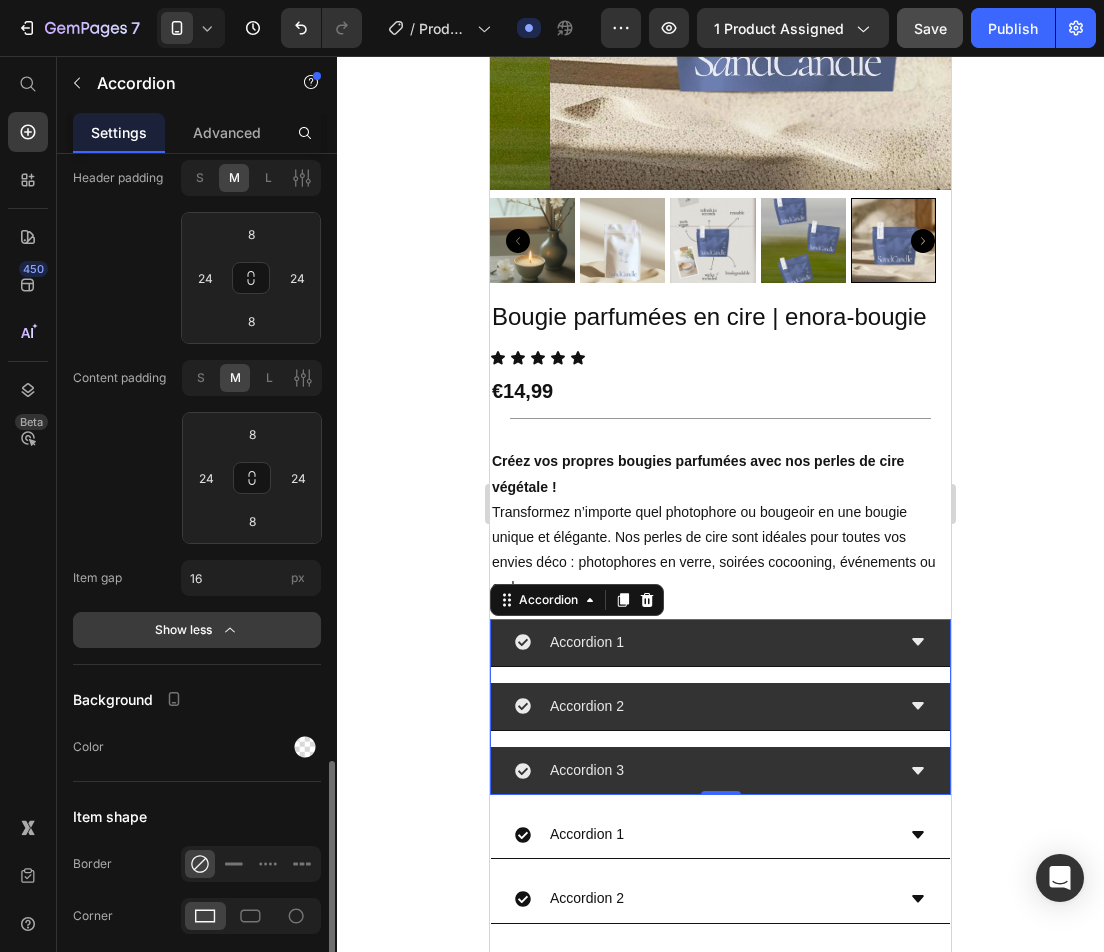 click on "Show less" at bounding box center [197, 630] 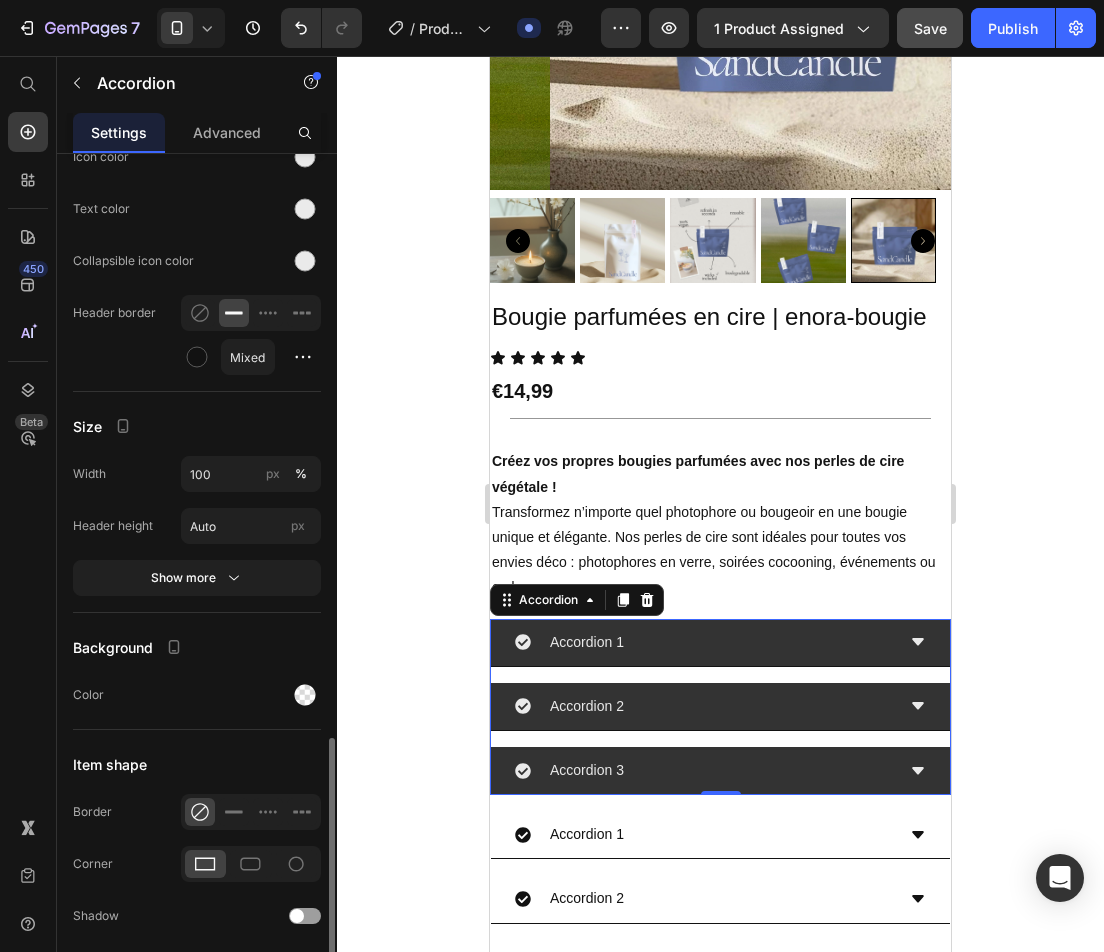scroll, scrollTop: 2073, scrollLeft: 0, axis: vertical 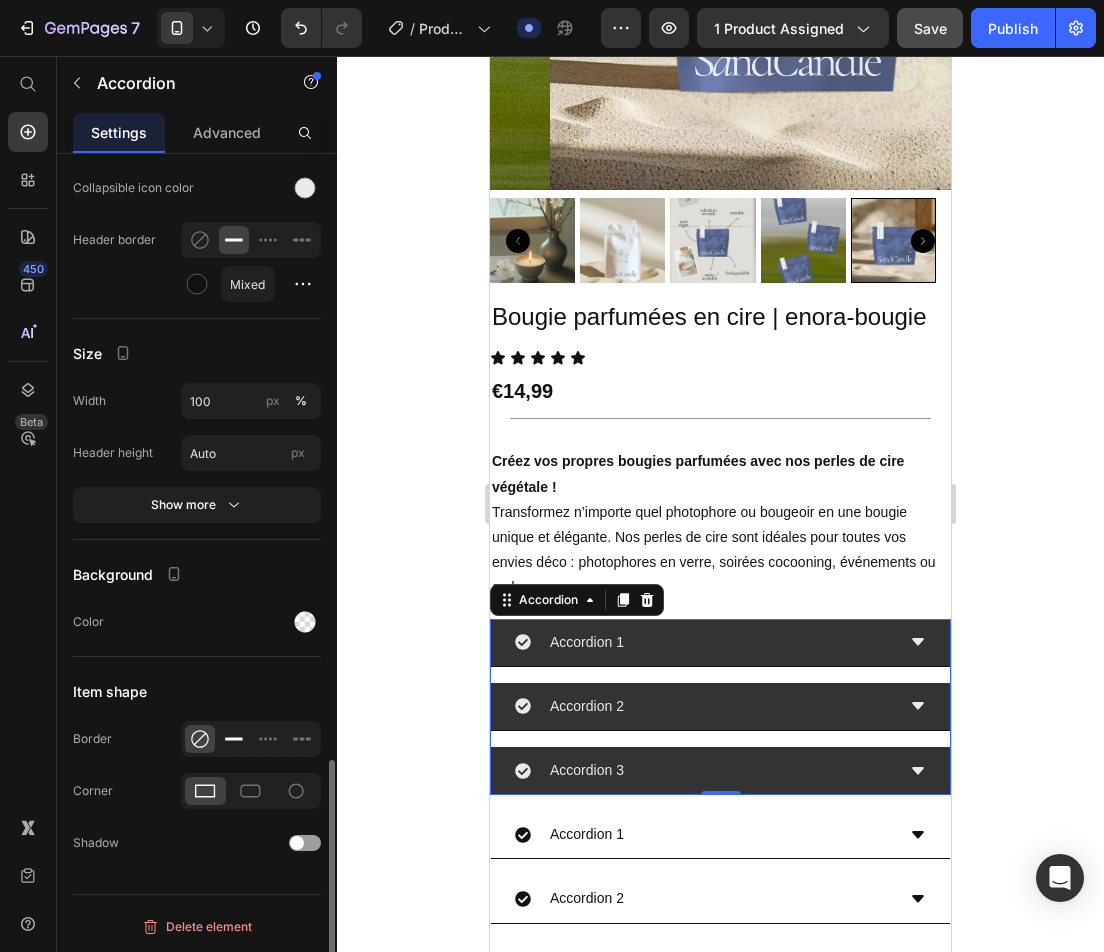 click 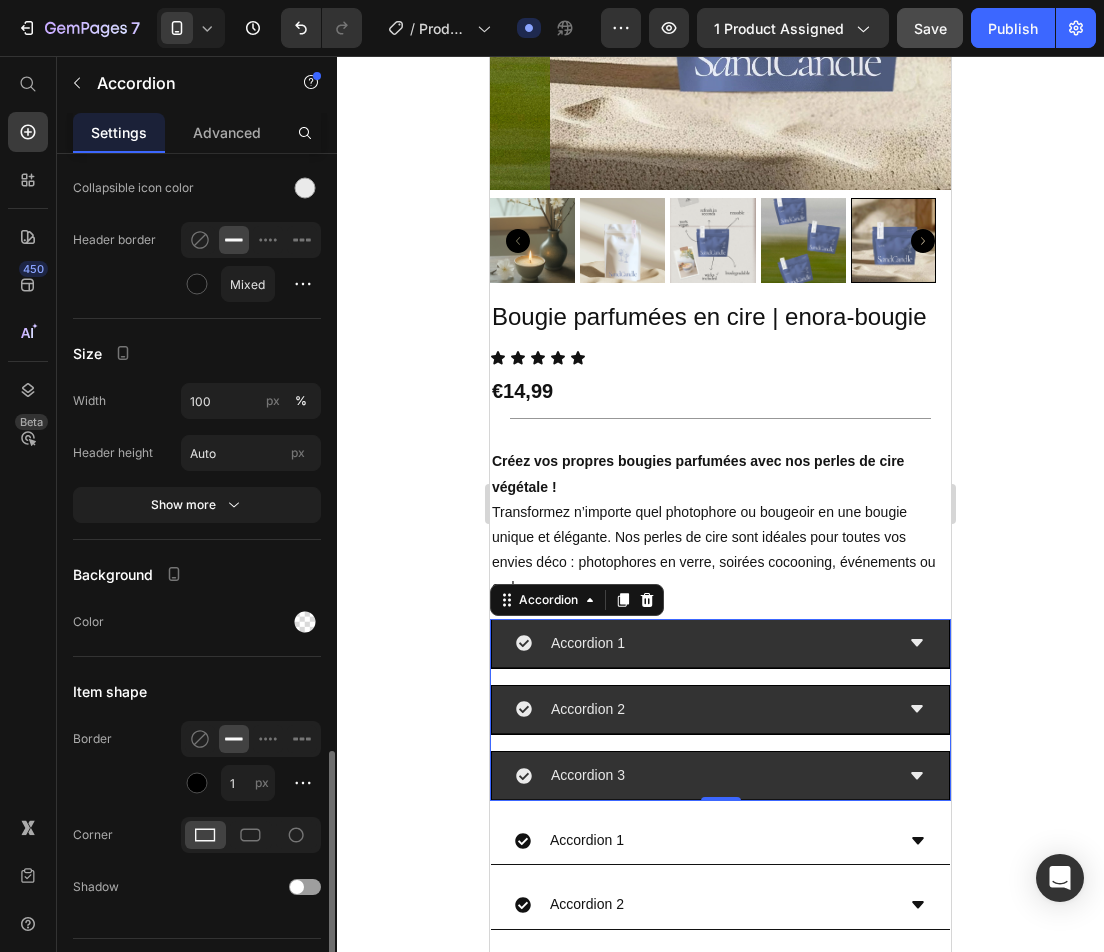 click 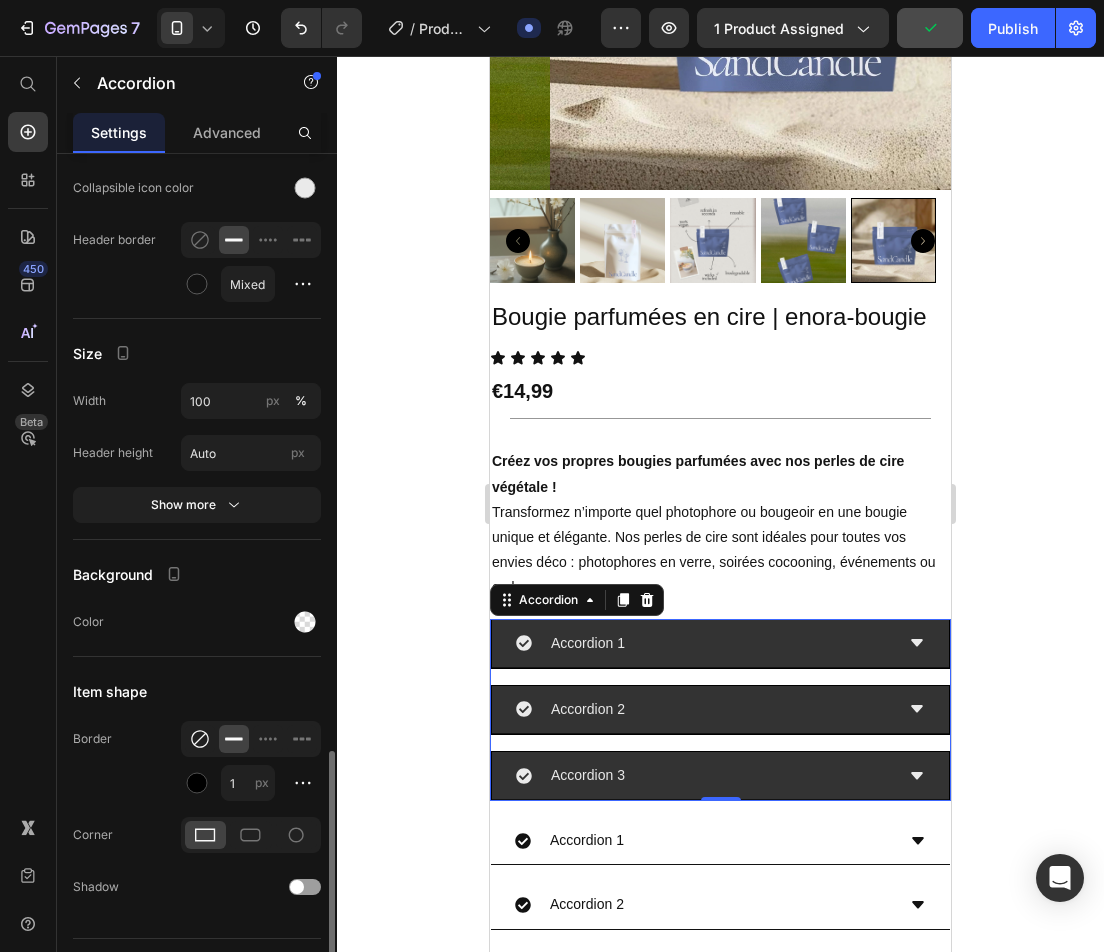 click 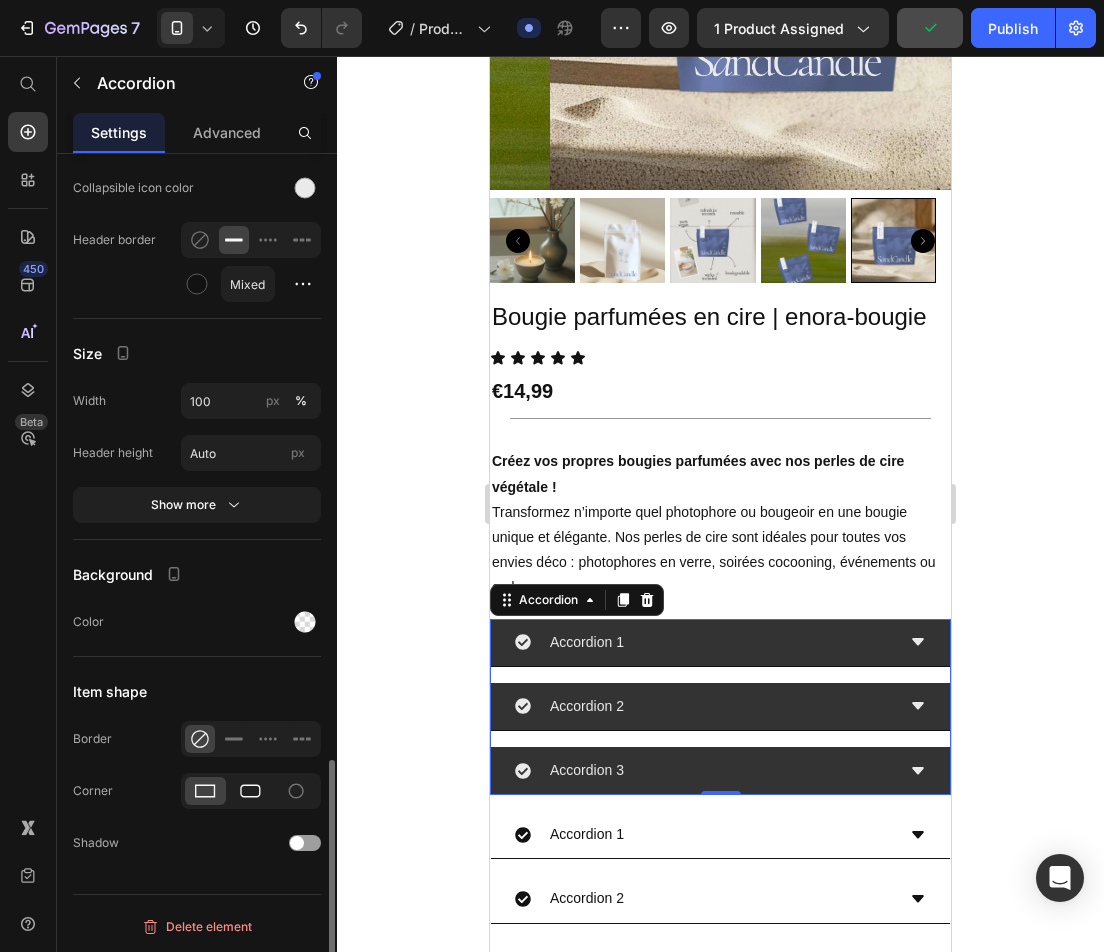 click 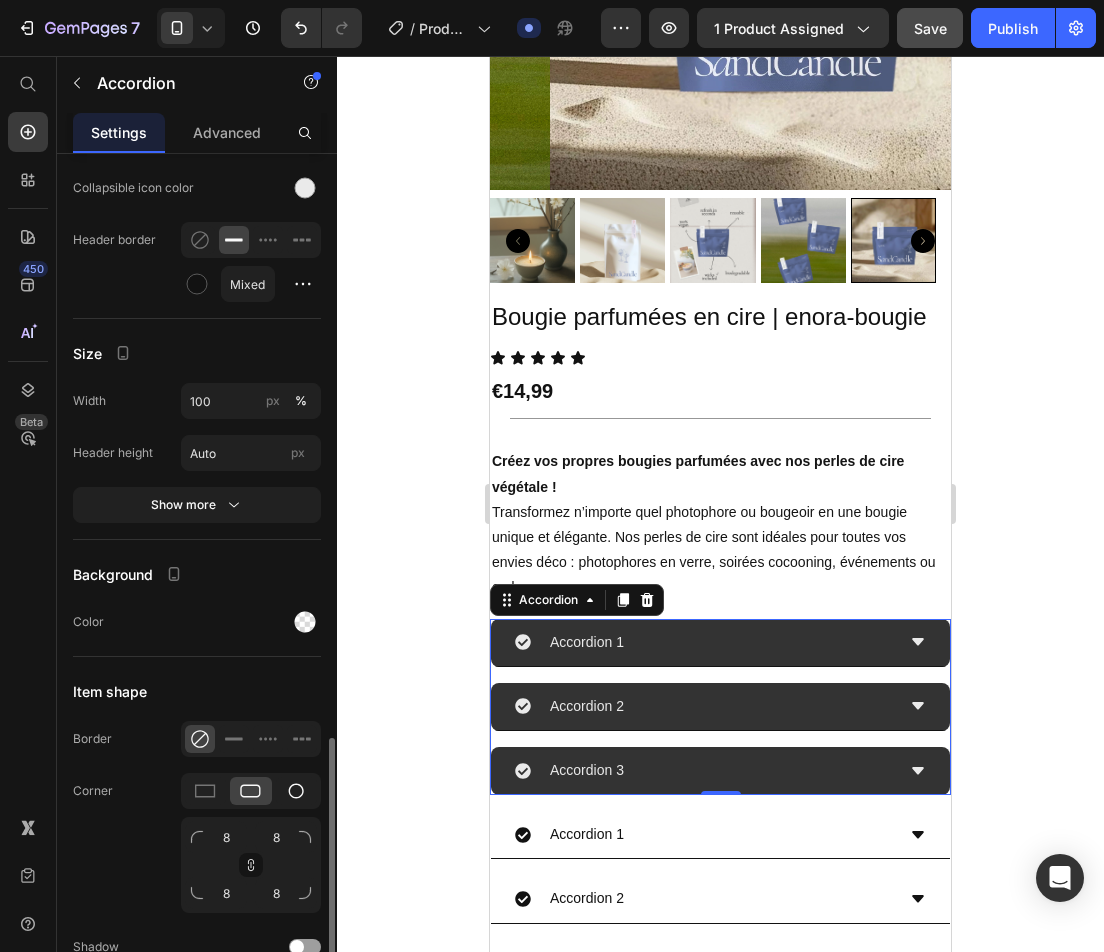 click 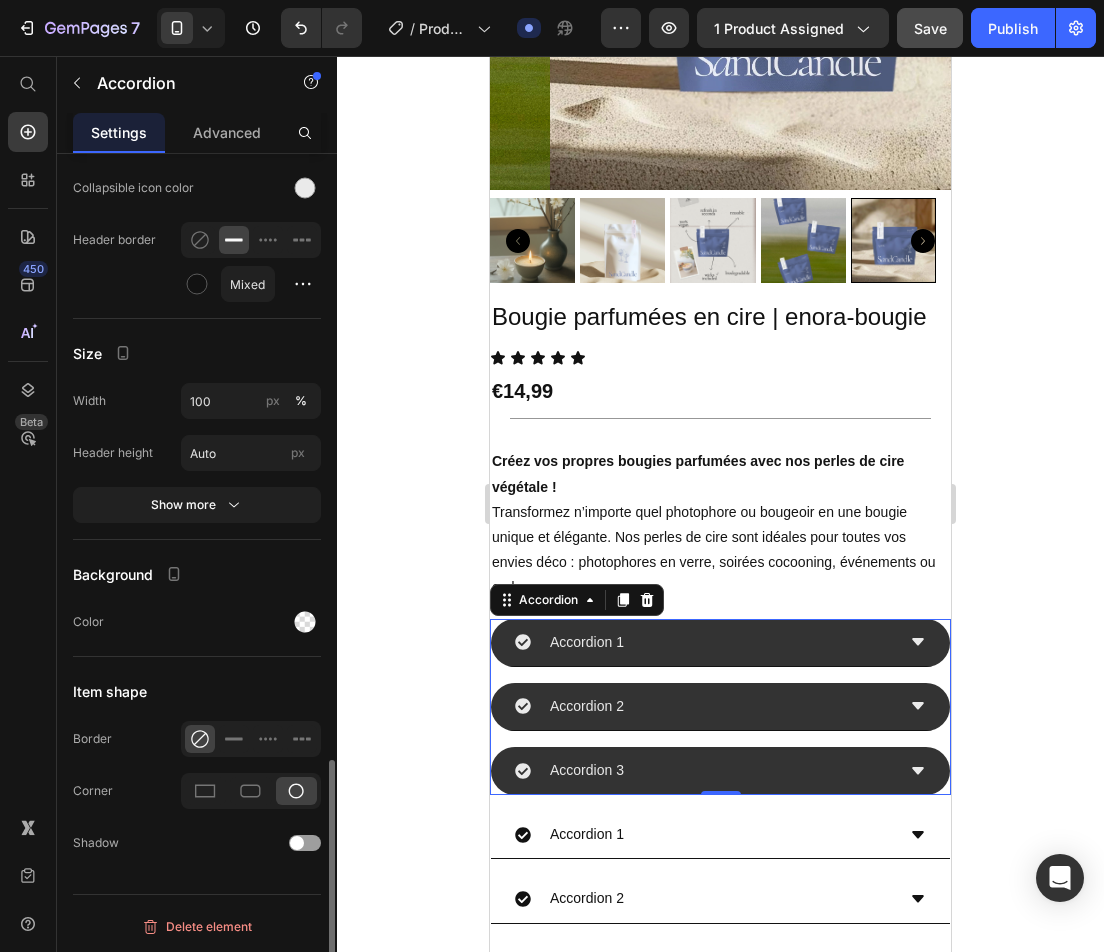 click 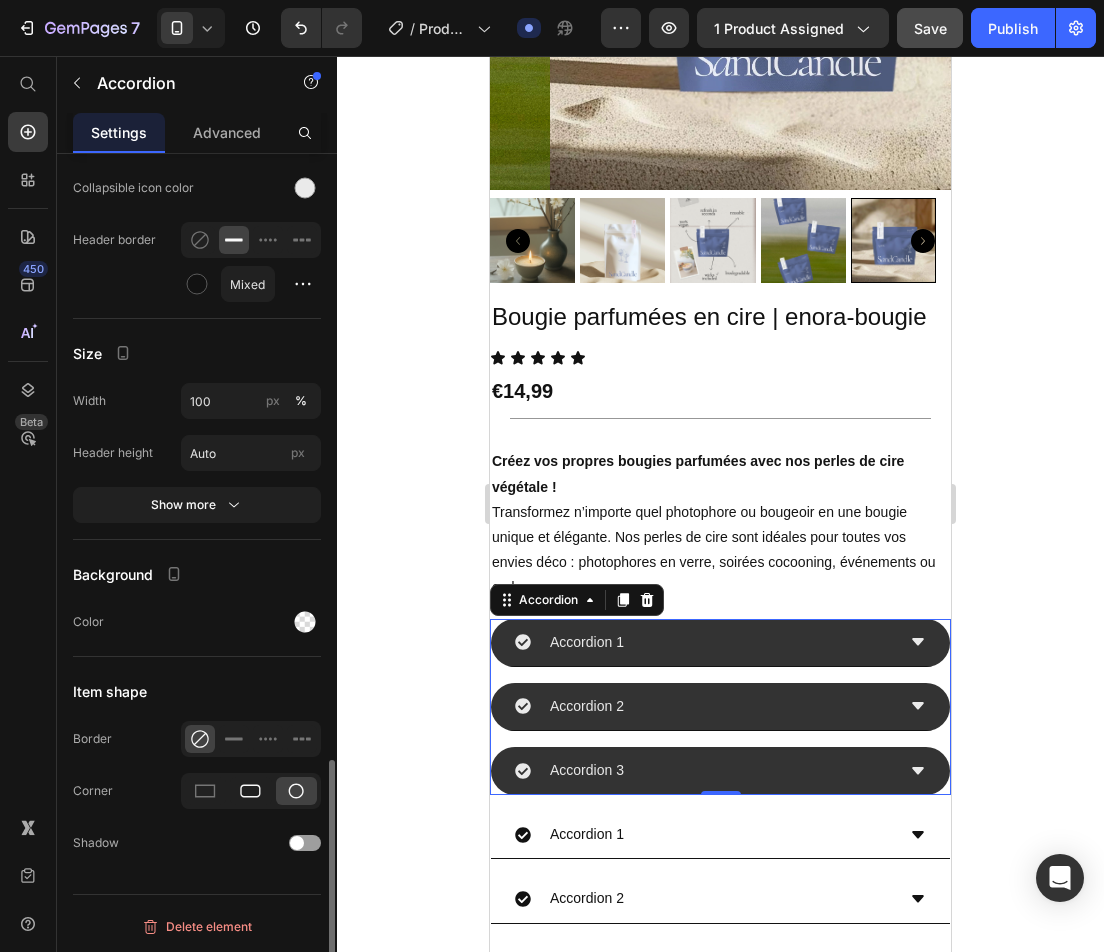 click 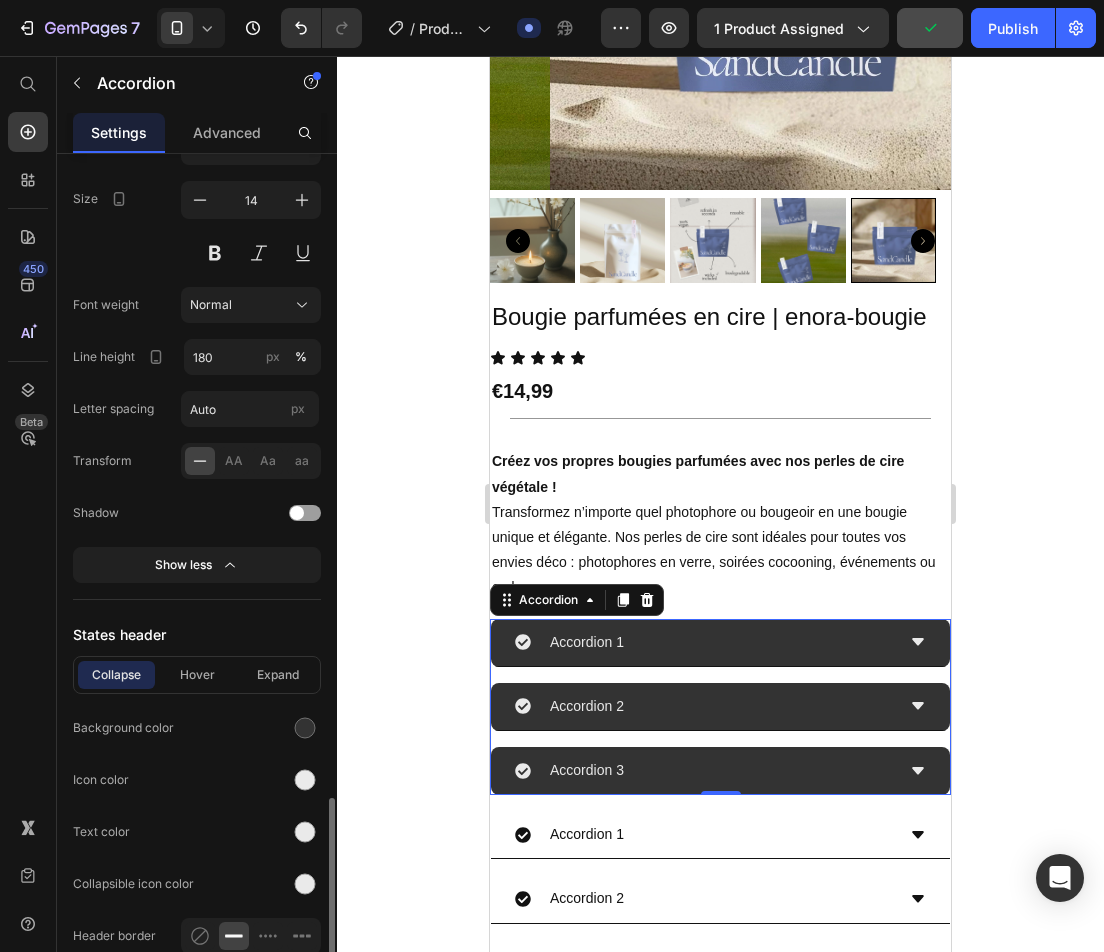 scroll, scrollTop: 1477, scrollLeft: 0, axis: vertical 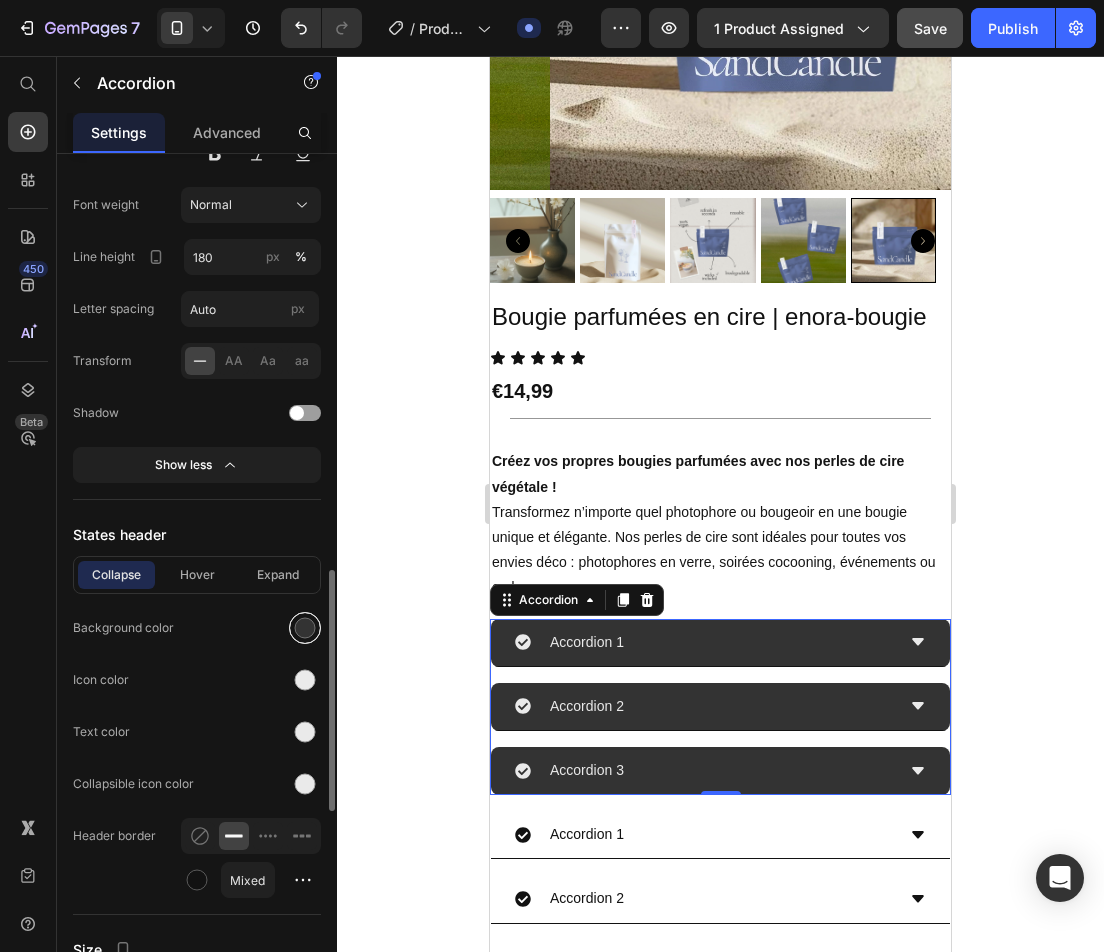 click at bounding box center (305, 628) 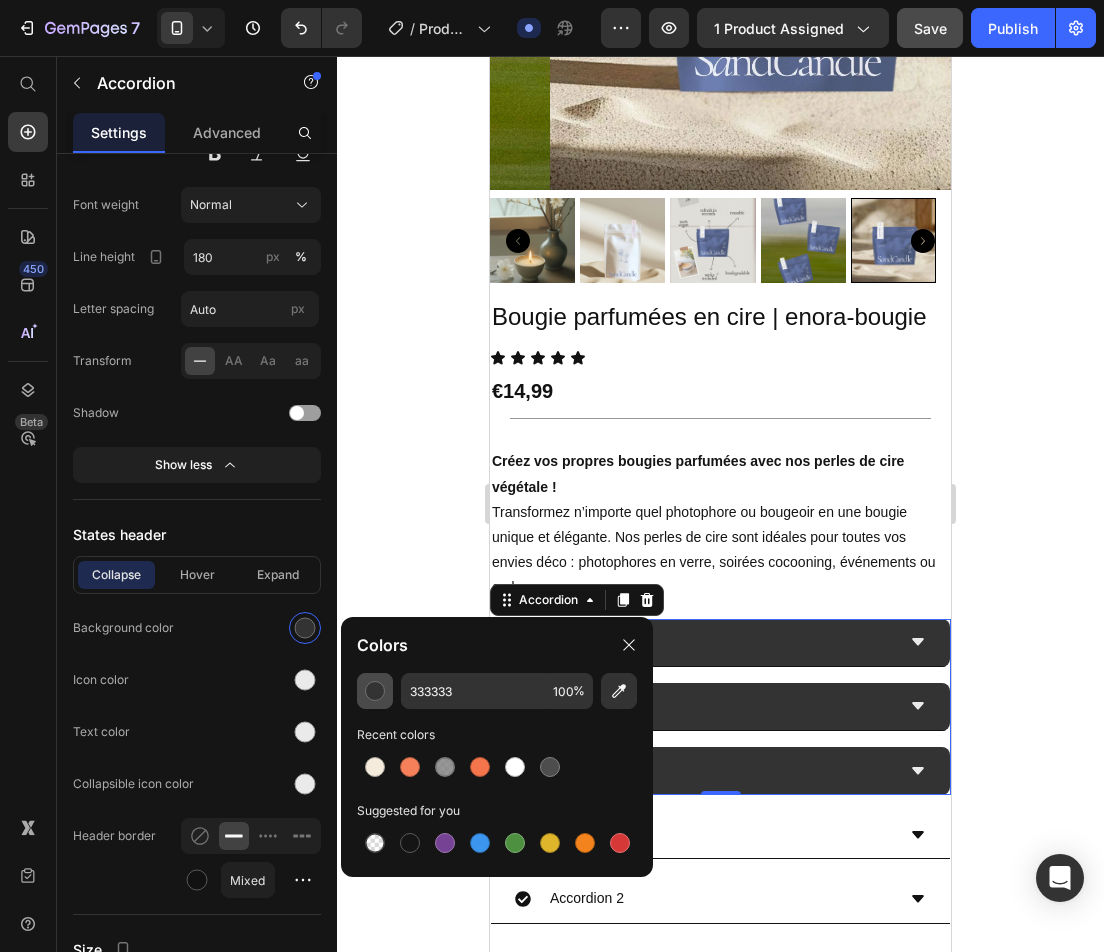 click at bounding box center (375, 691) 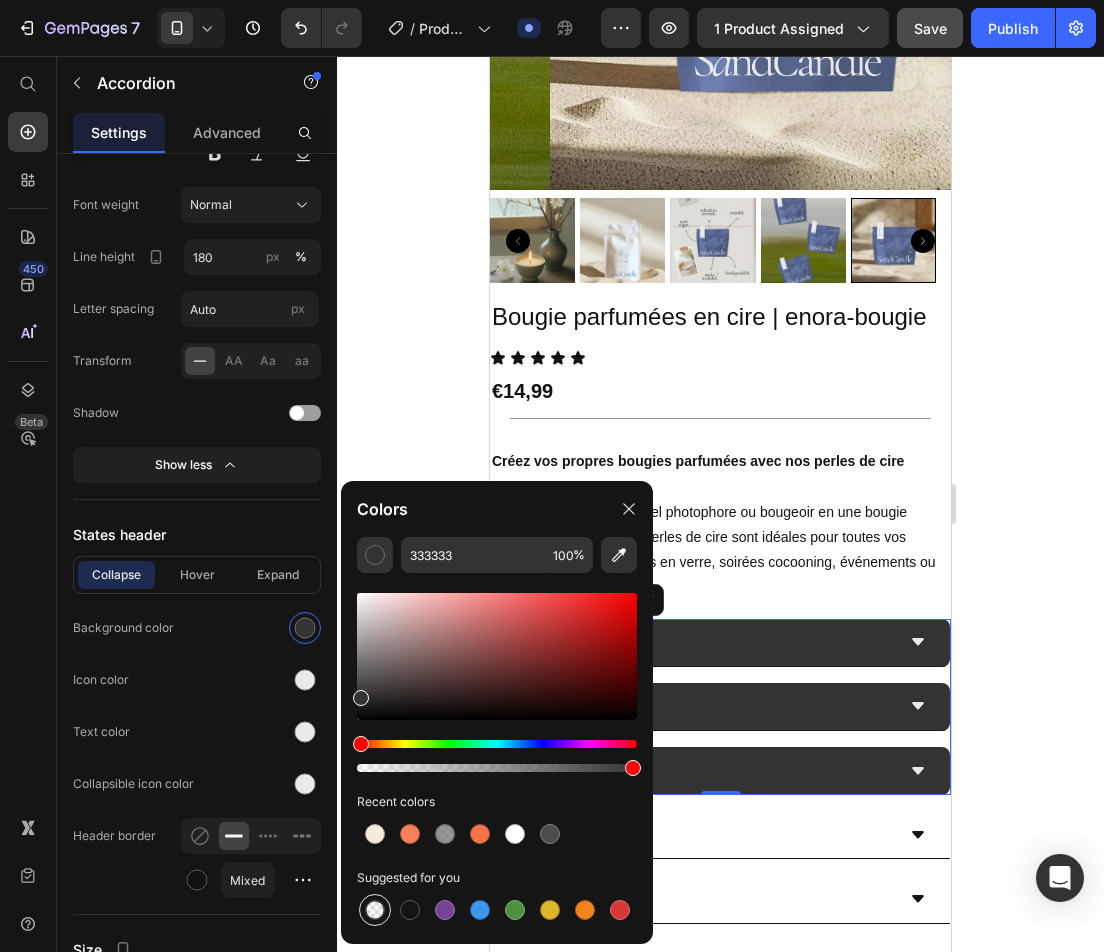 click at bounding box center (375, 910) 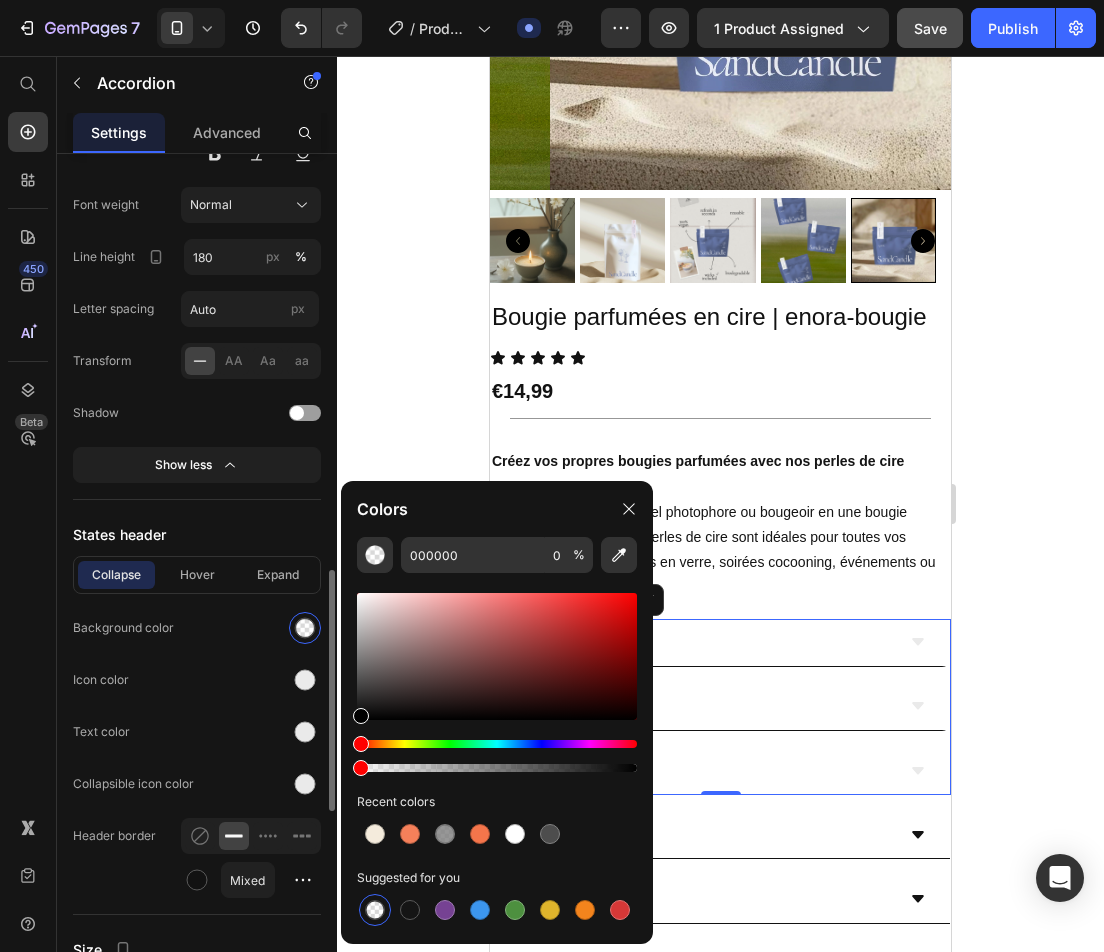 click on "States header" at bounding box center [197, 534] 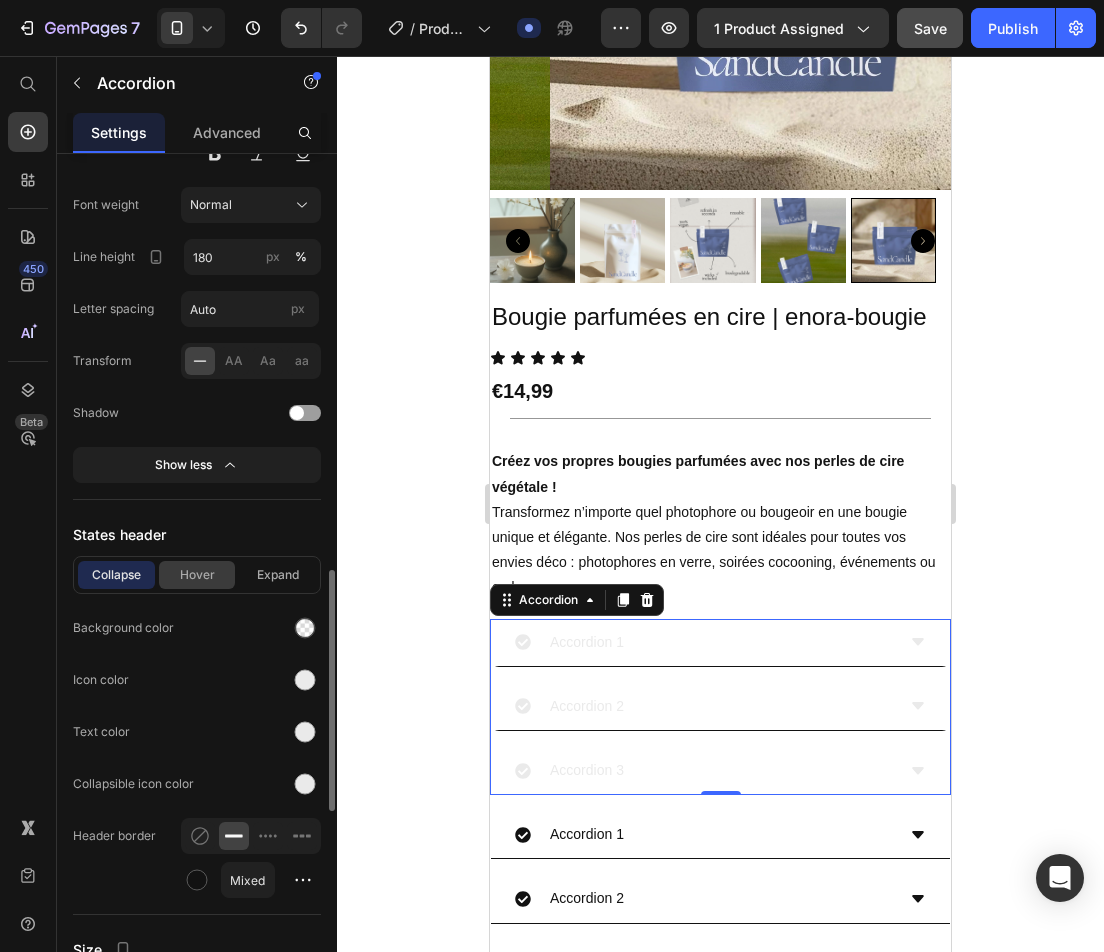 click on "Hover" at bounding box center [197, 575] 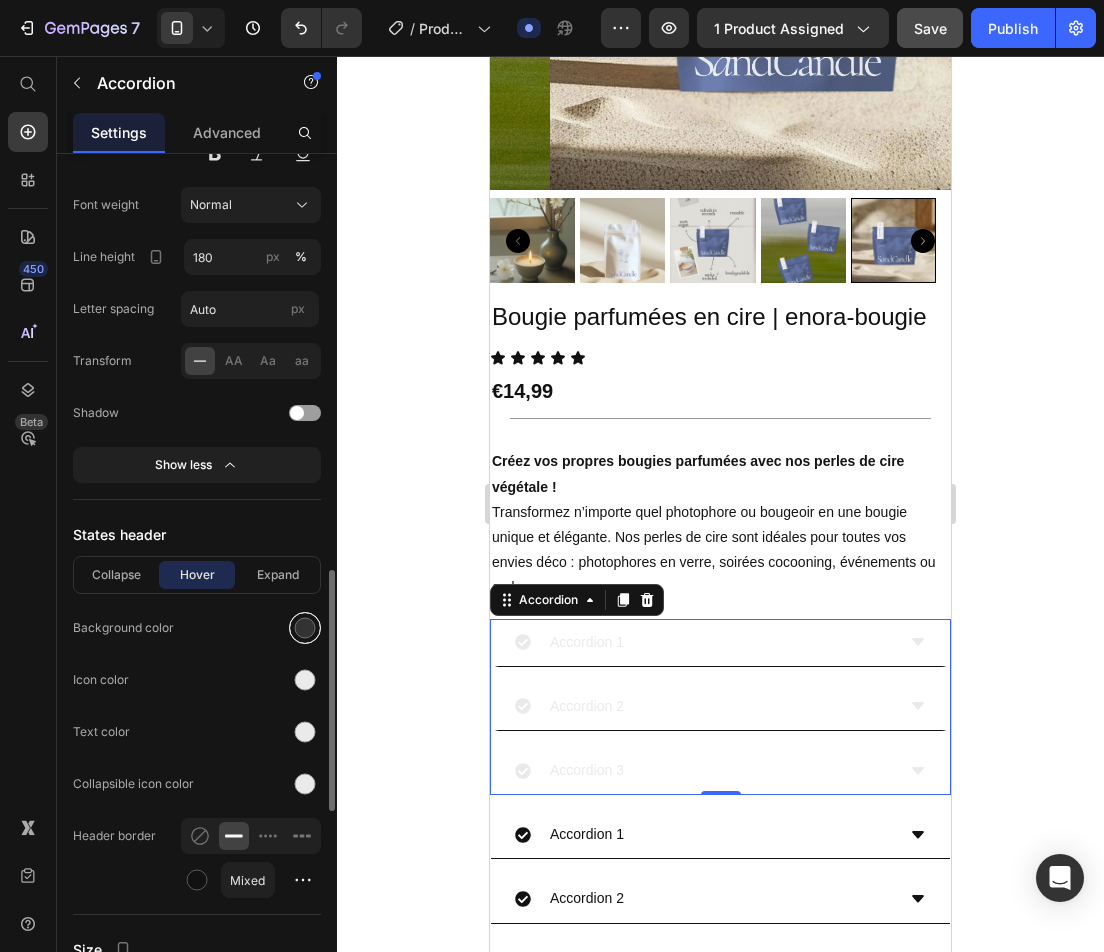 click at bounding box center (305, 628) 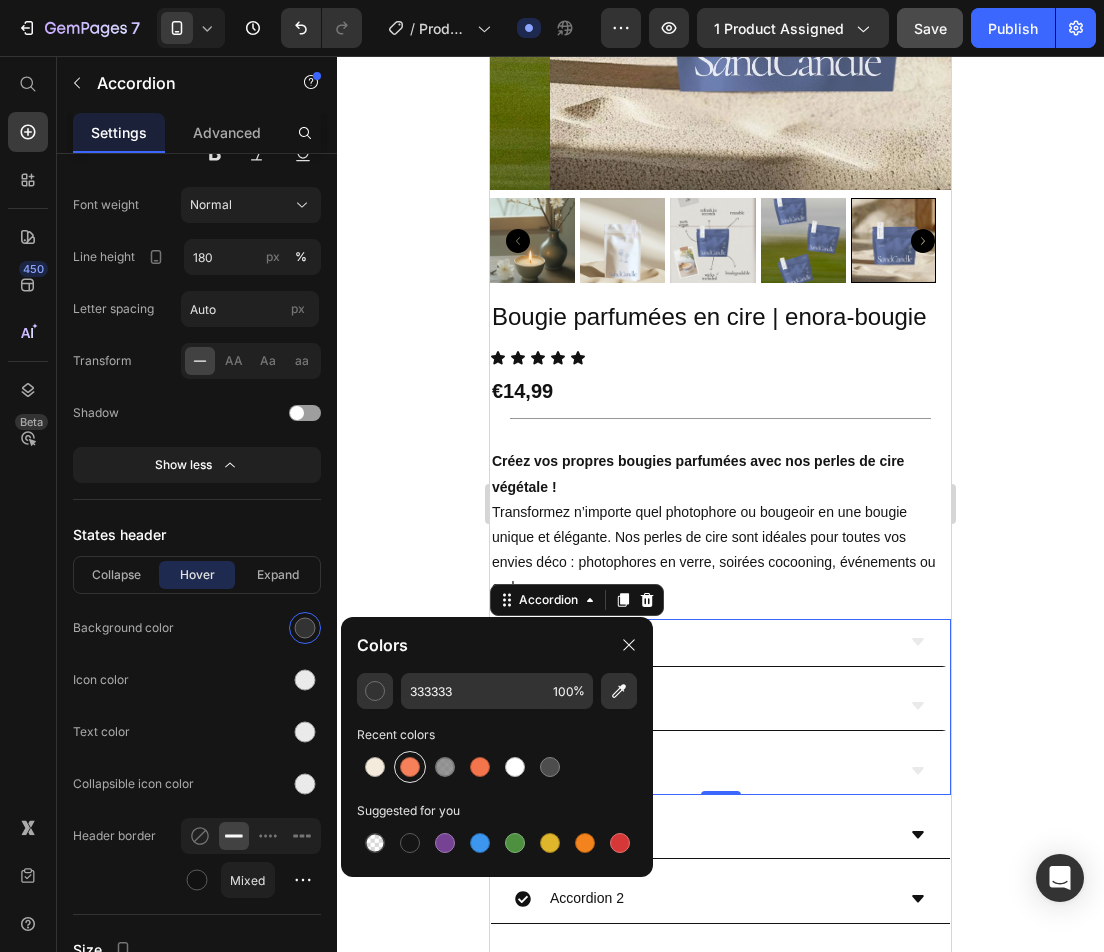 click at bounding box center [375, 767] 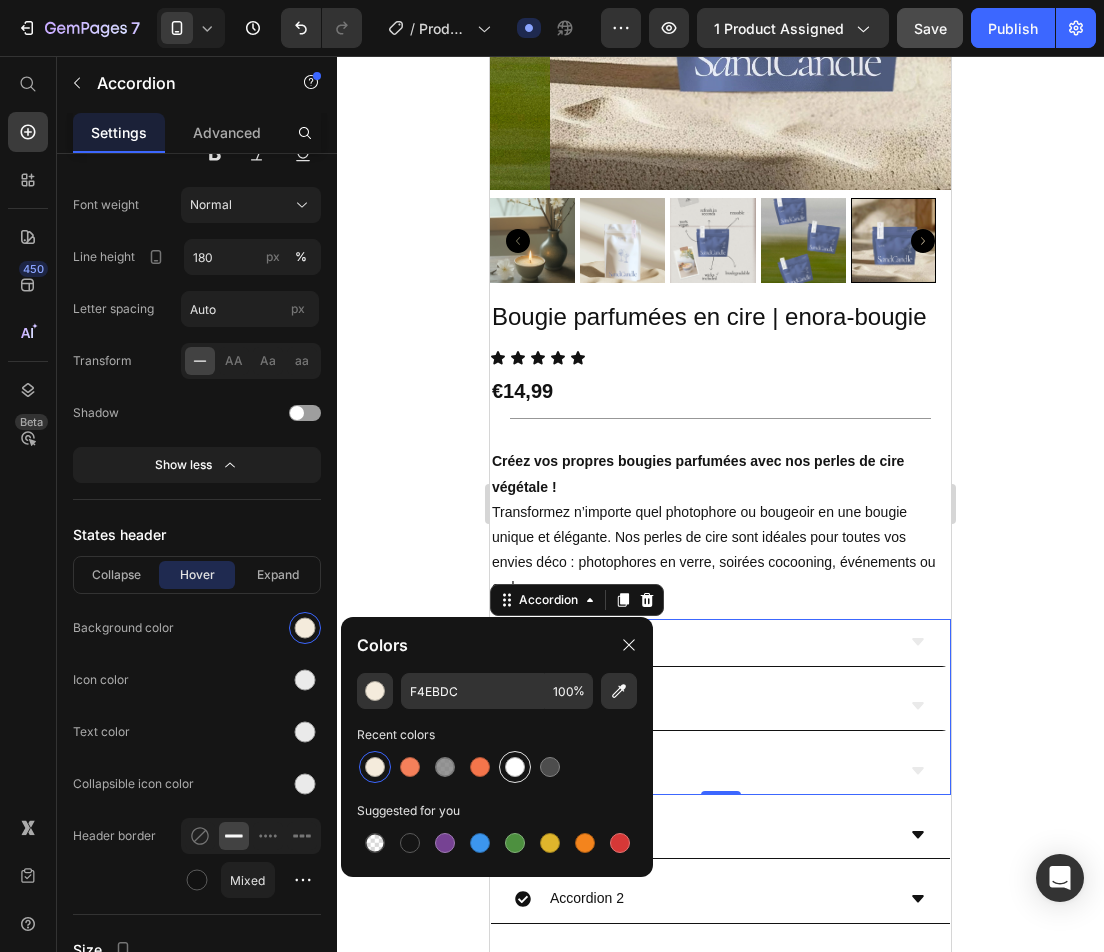 click at bounding box center [515, 767] 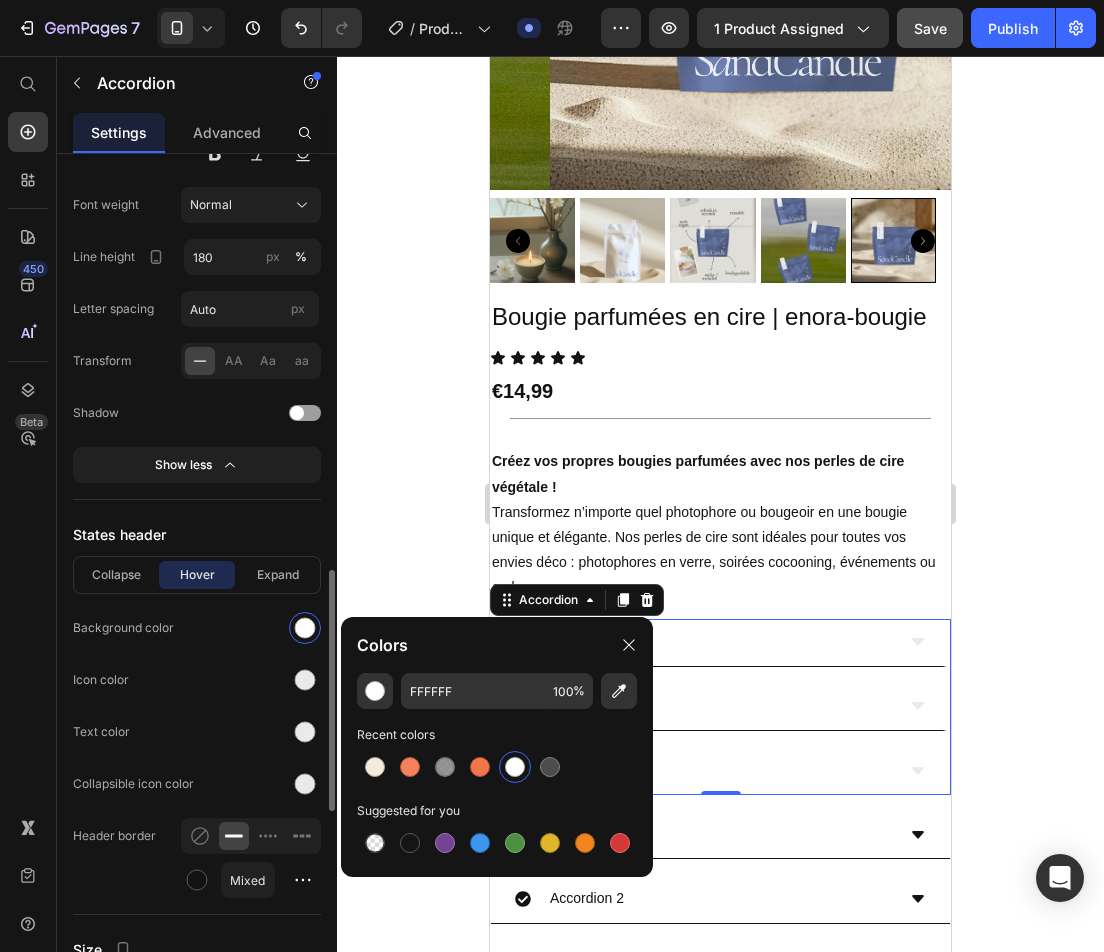 click on "Background color" 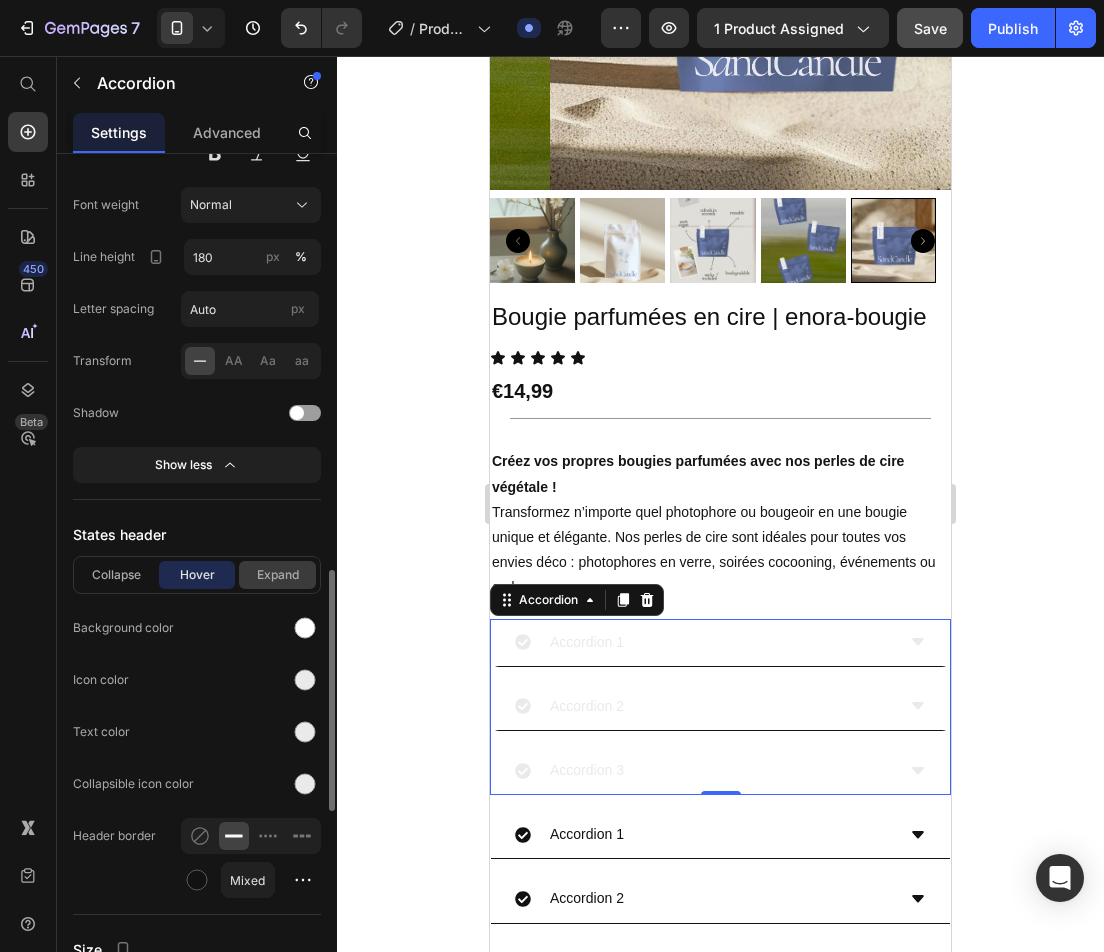 click on "Expand" at bounding box center [277, 575] 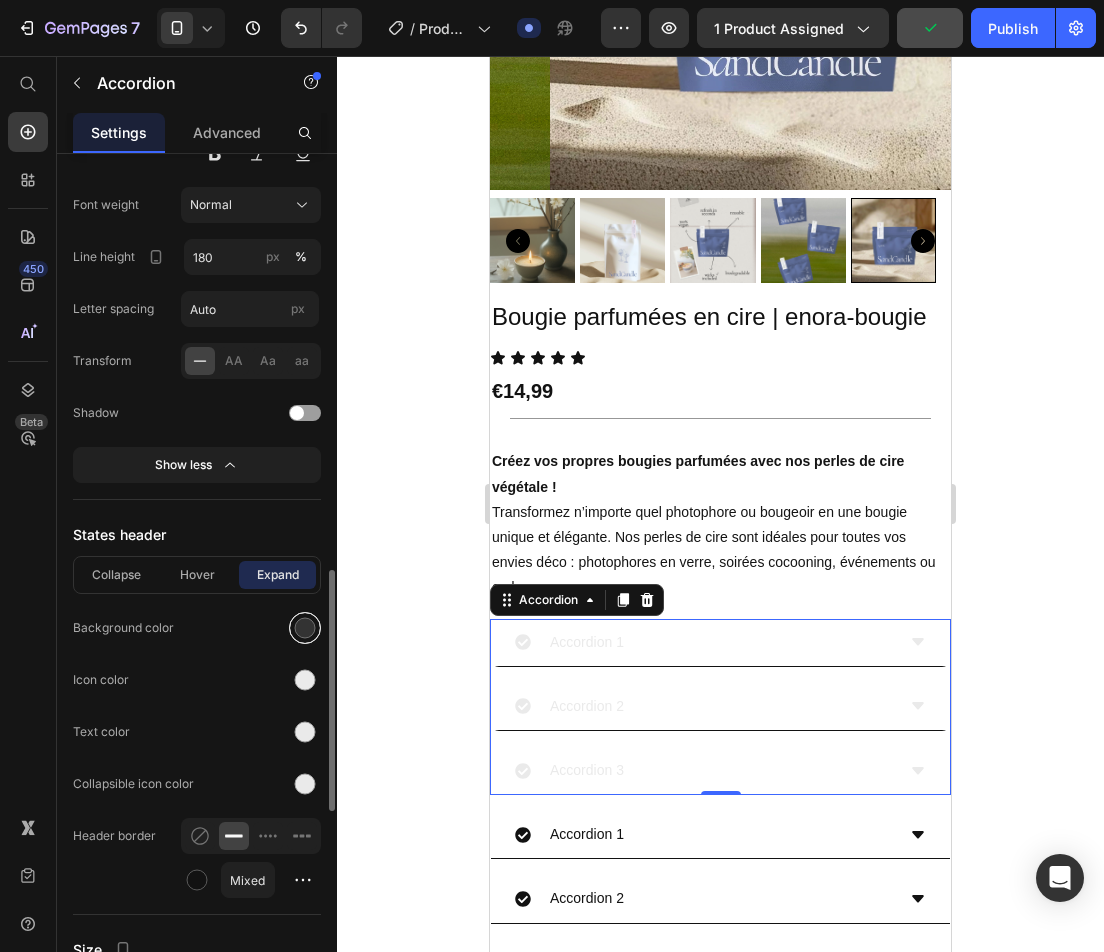 click at bounding box center (305, 628) 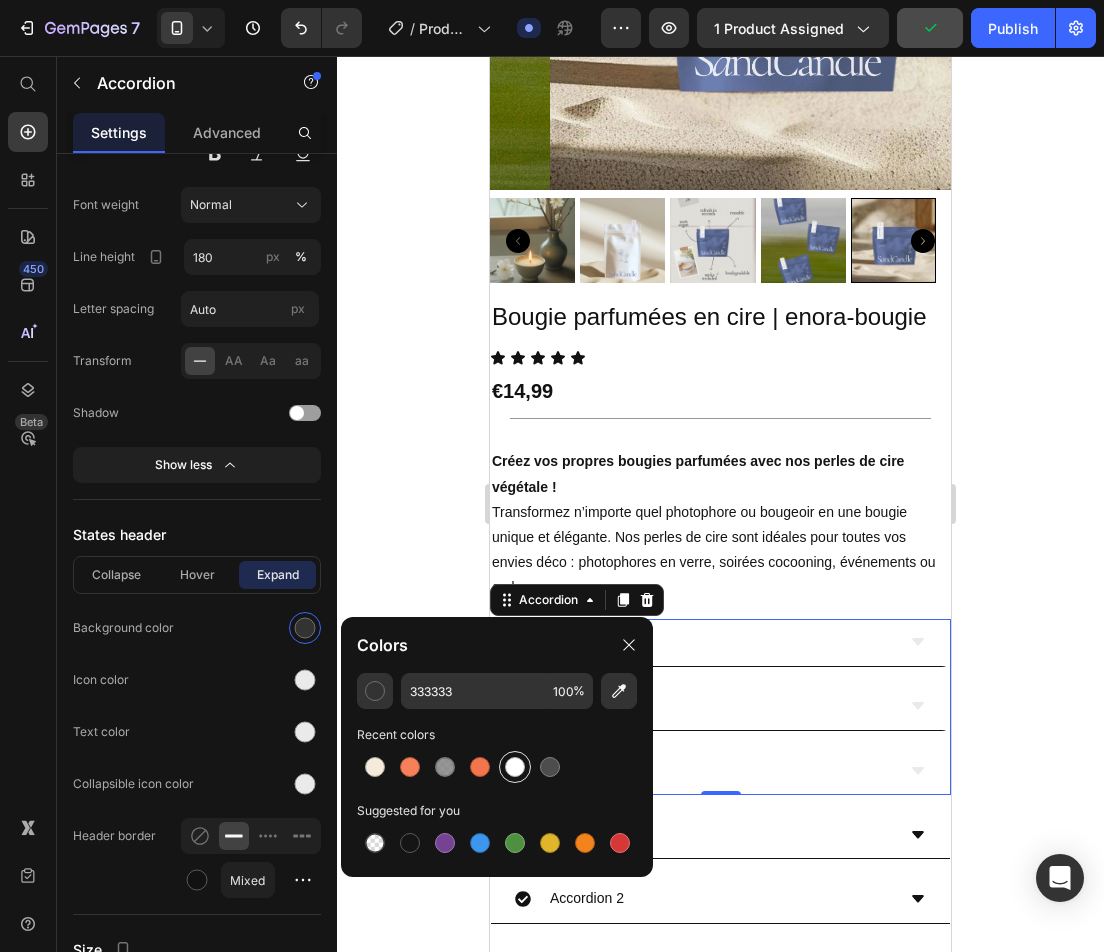 click at bounding box center [515, 767] 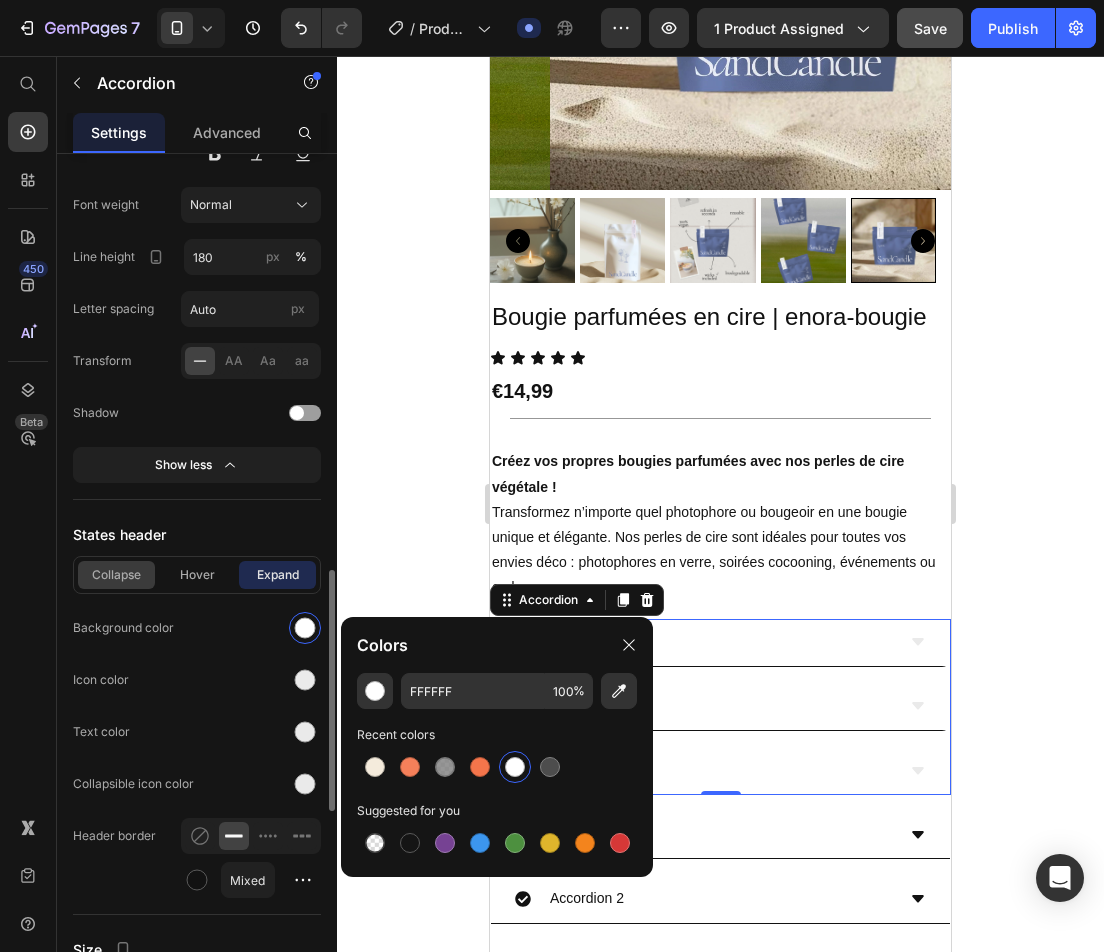 click on "Collapse" at bounding box center (116, 575) 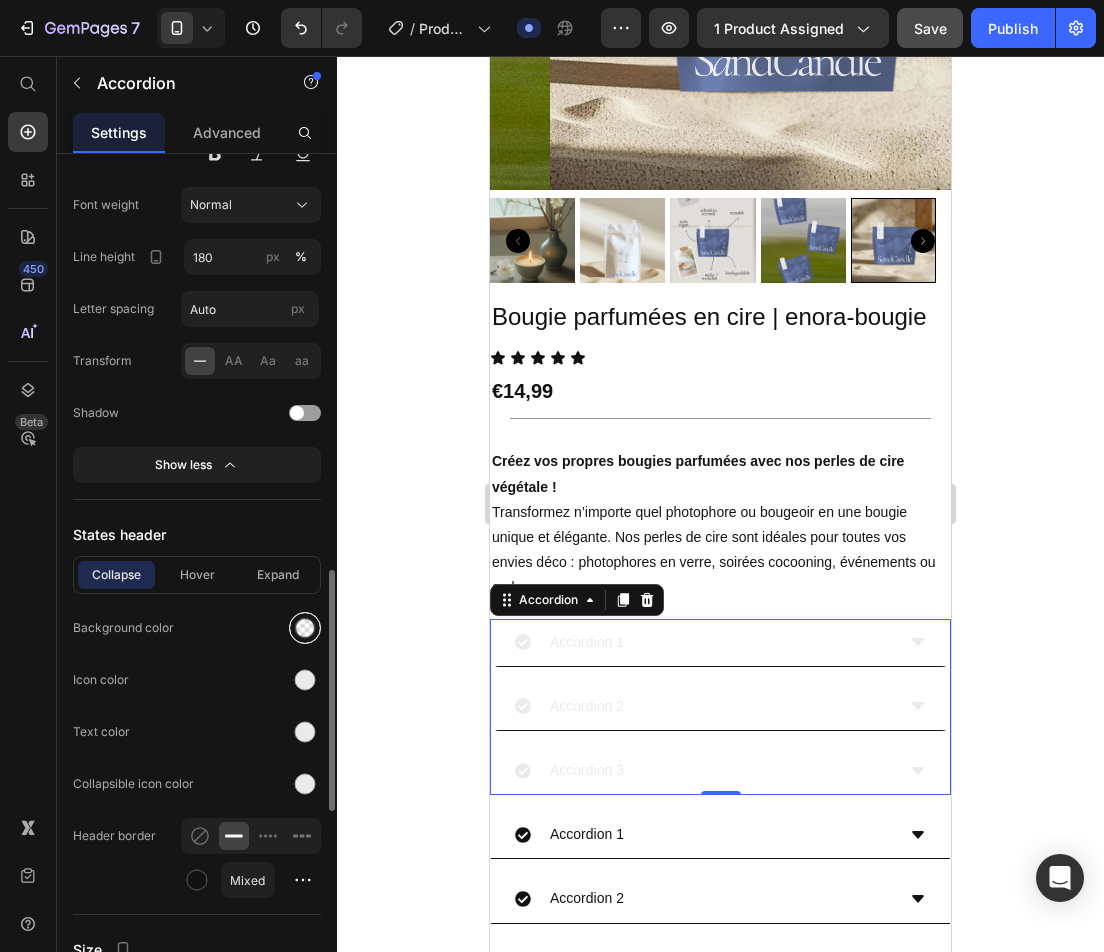 click at bounding box center (305, 628) 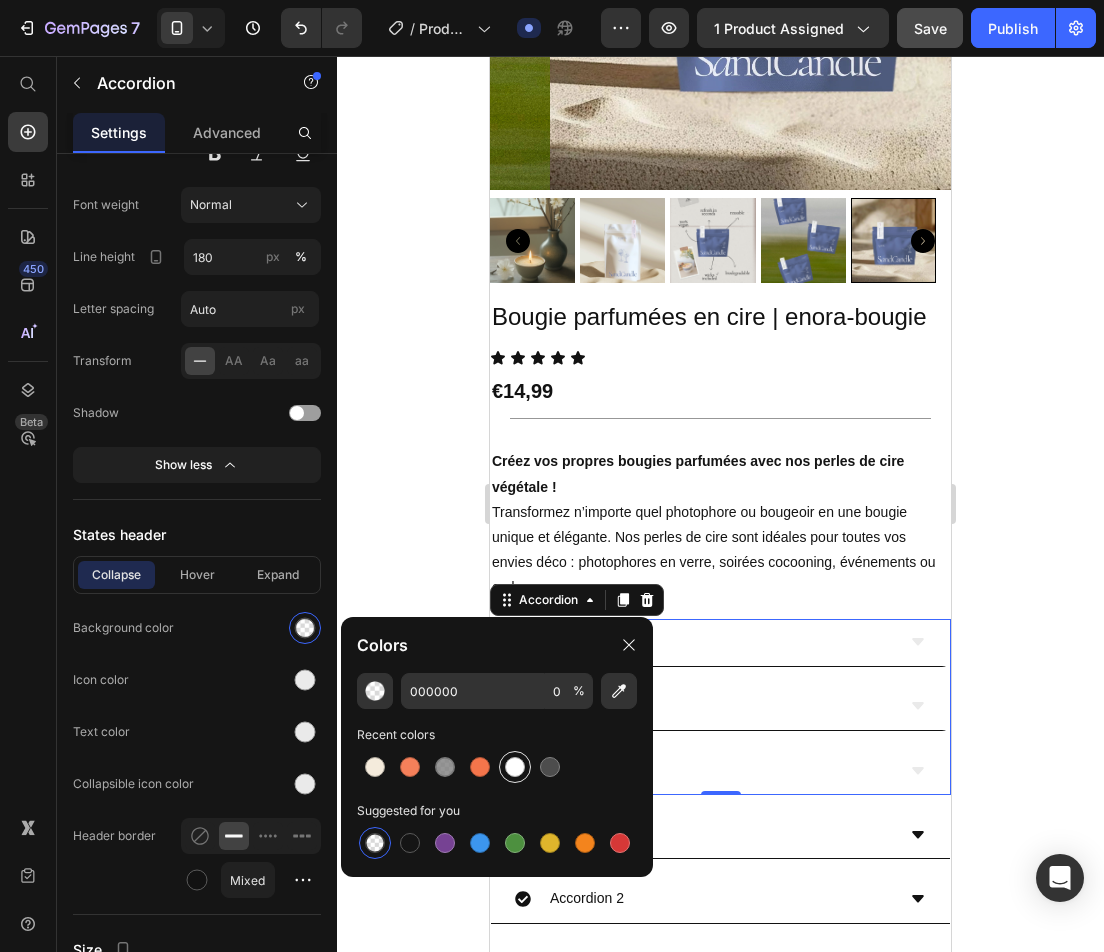click at bounding box center [515, 767] 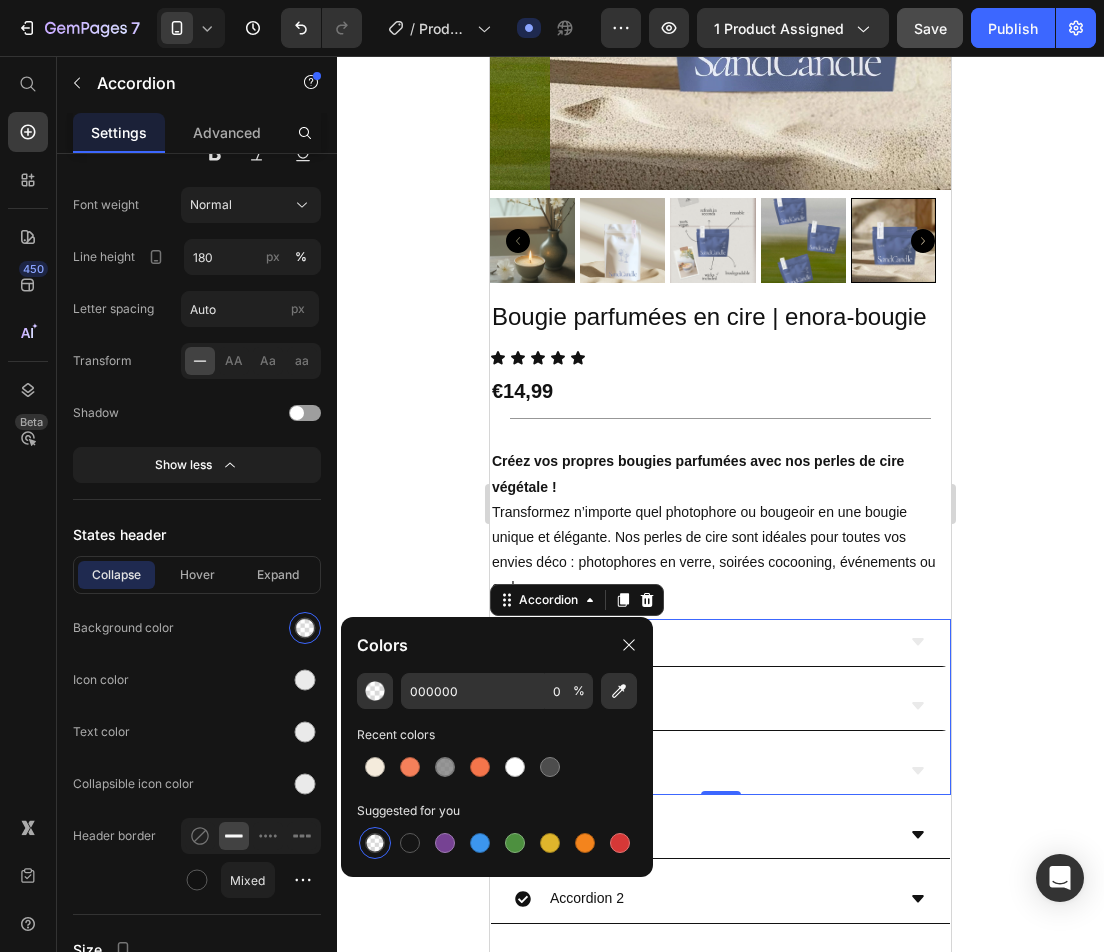 type on "FFFFFF" 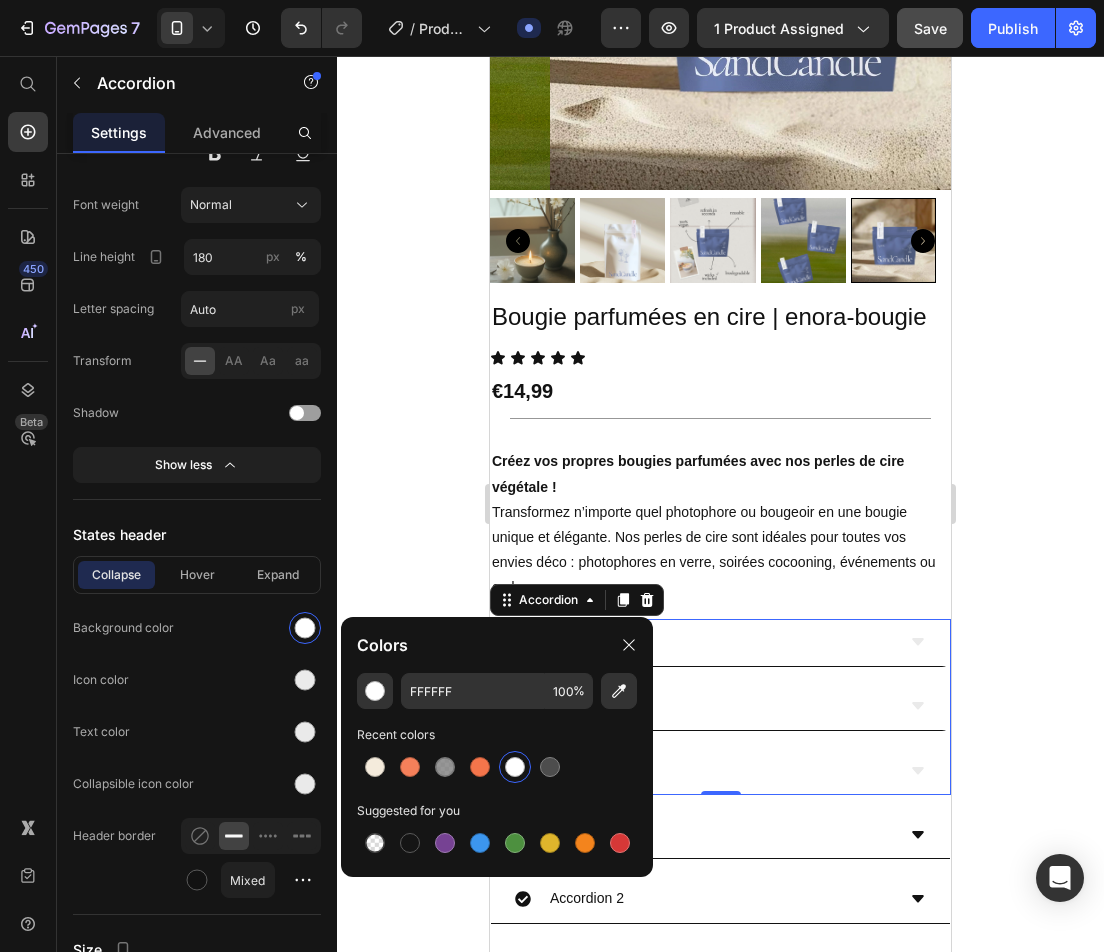 click 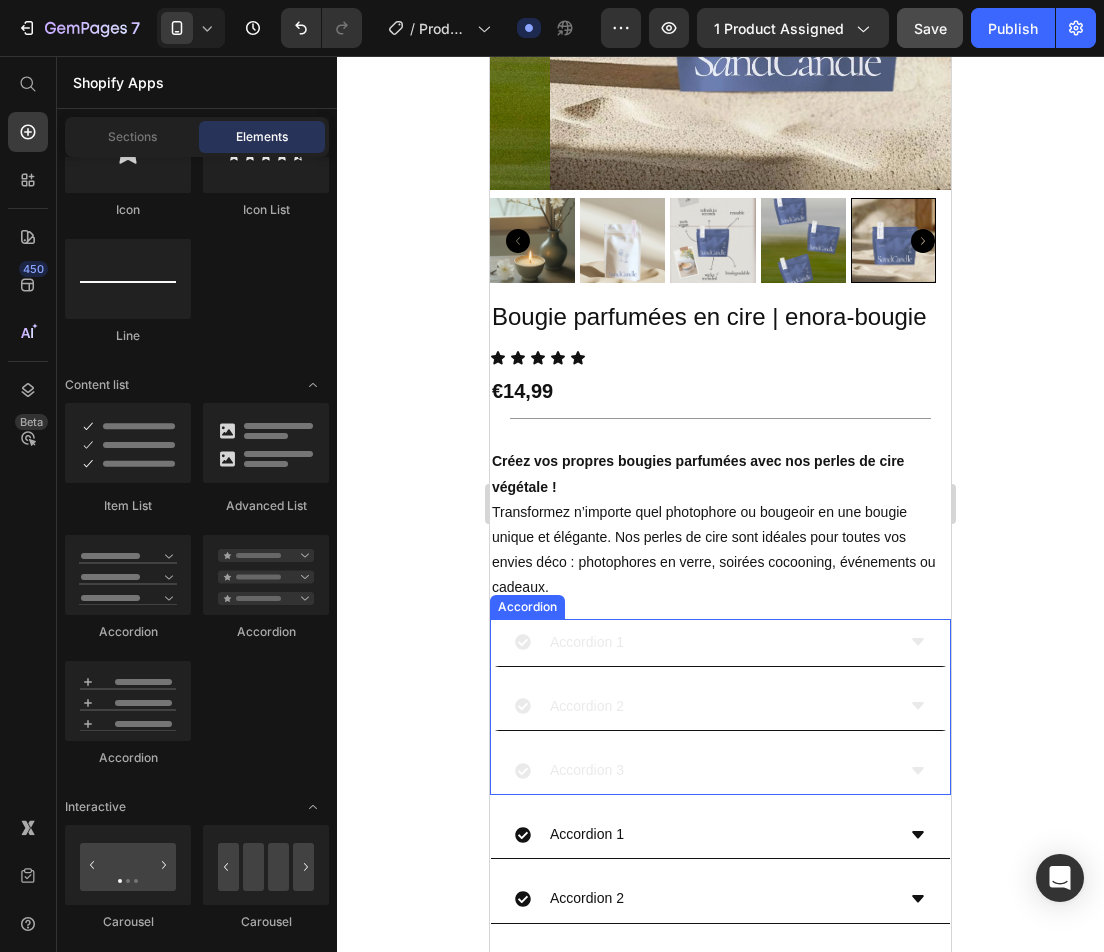 click on "Accordion 1" at bounding box center (587, 642) 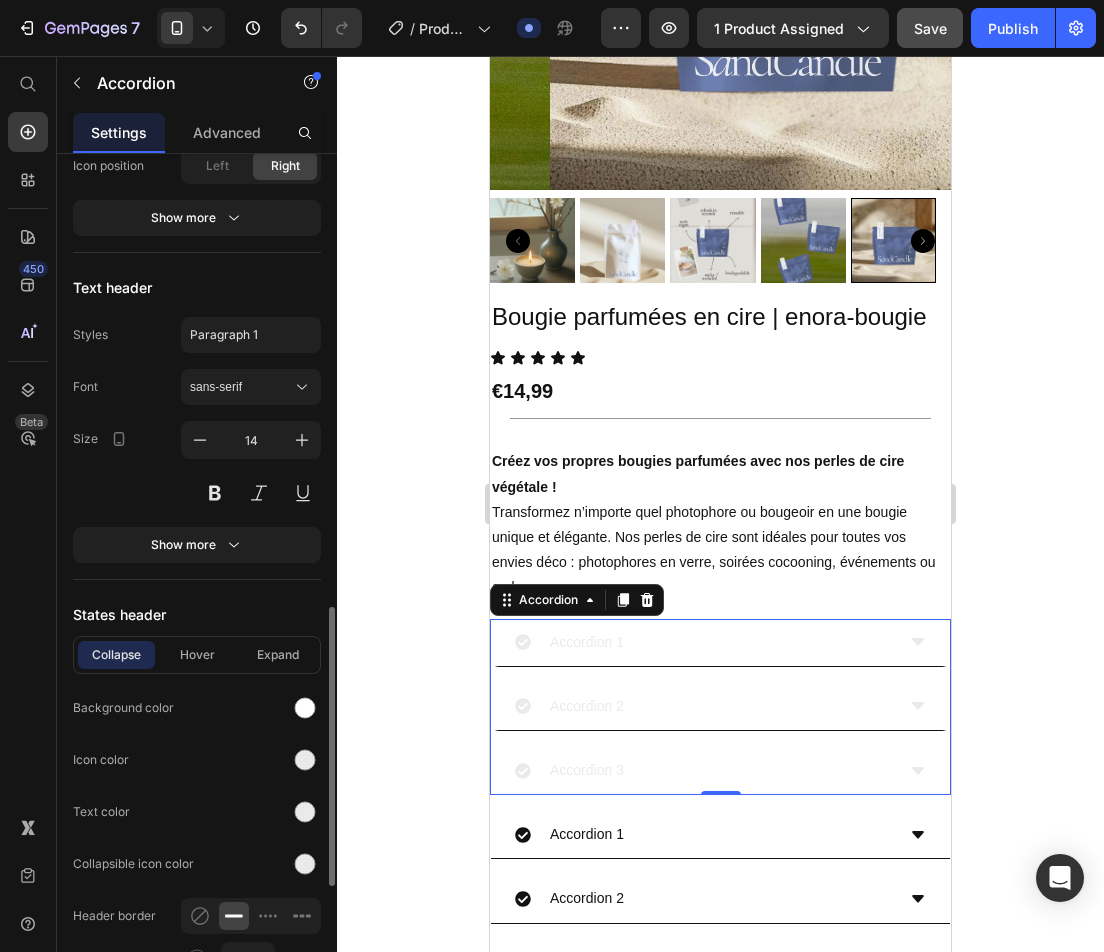 scroll, scrollTop: 1077, scrollLeft: 0, axis: vertical 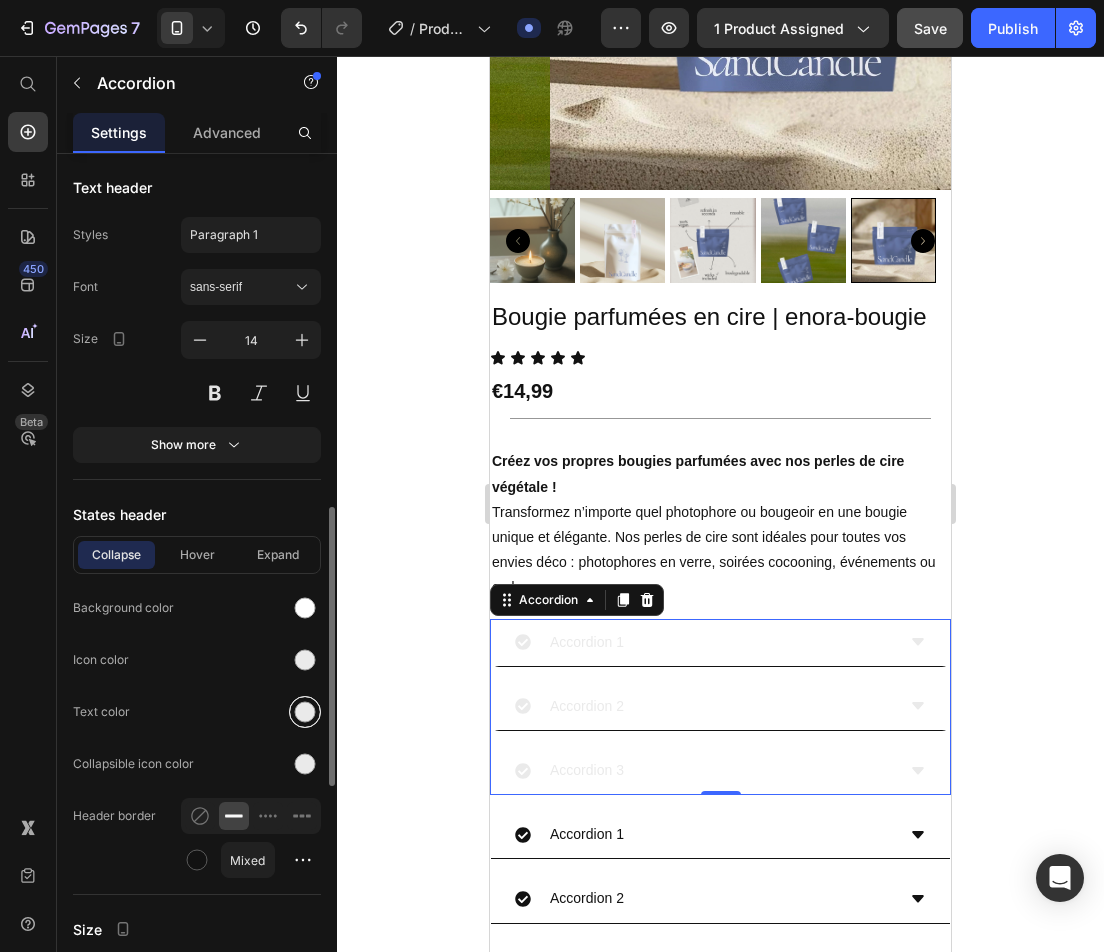 click at bounding box center (305, 712) 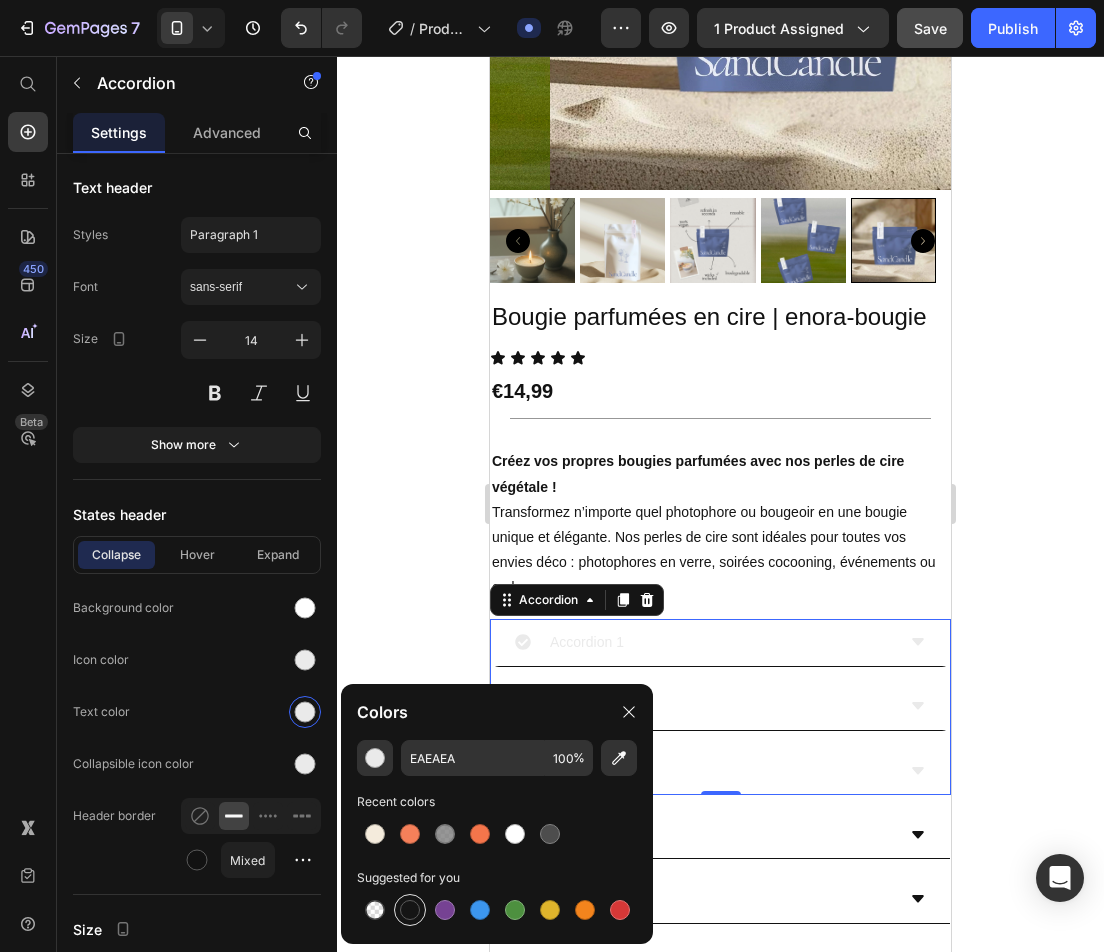 click at bounding box center [410, 910] 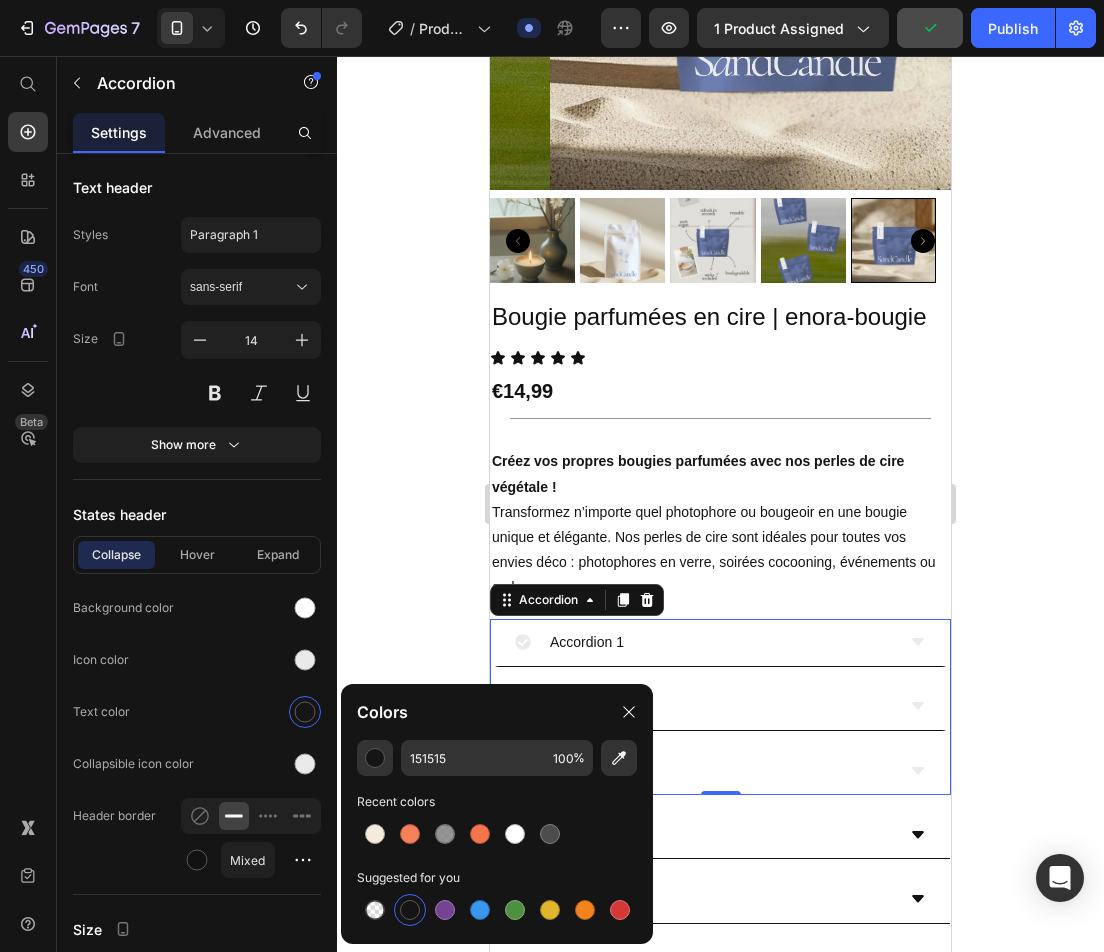click 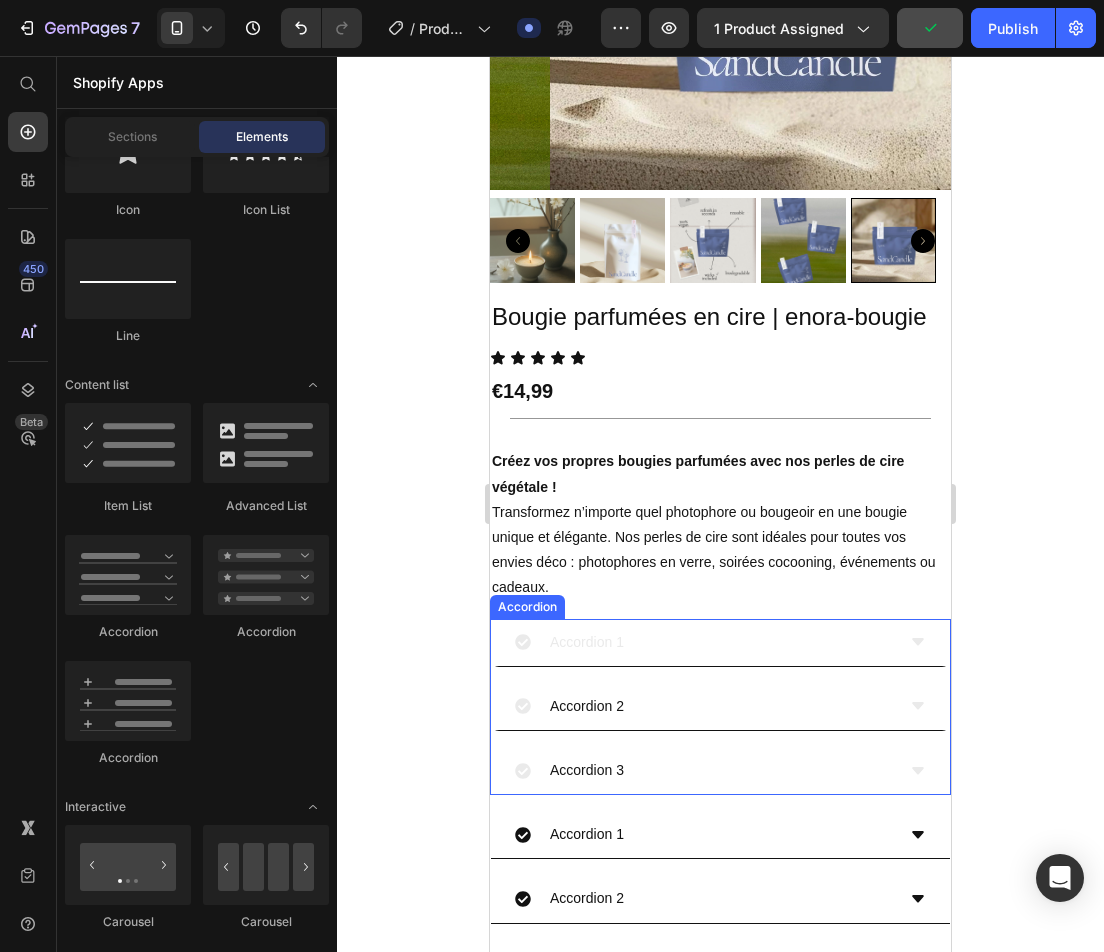 click on "Accordion 1" at bounding box center [587, 642] 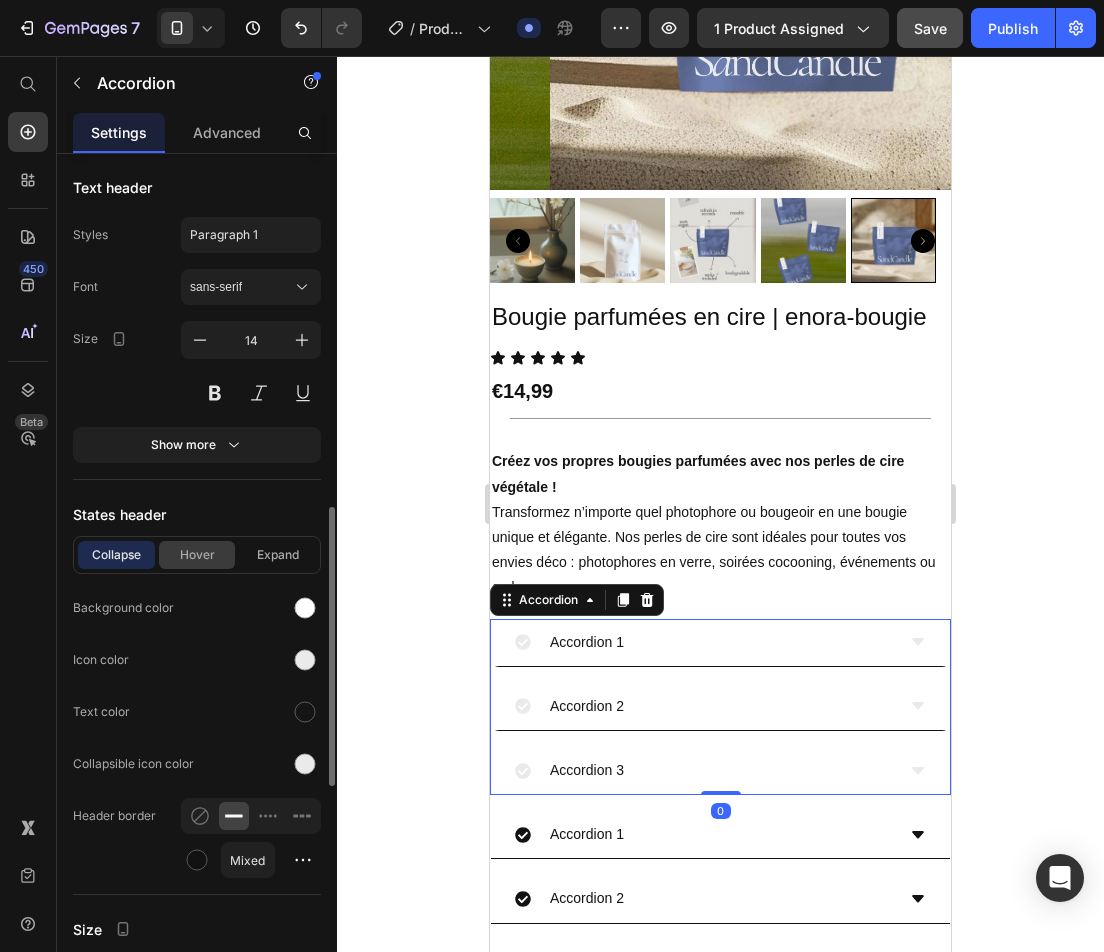 click on "Hover" at bounding box center (197, 555) 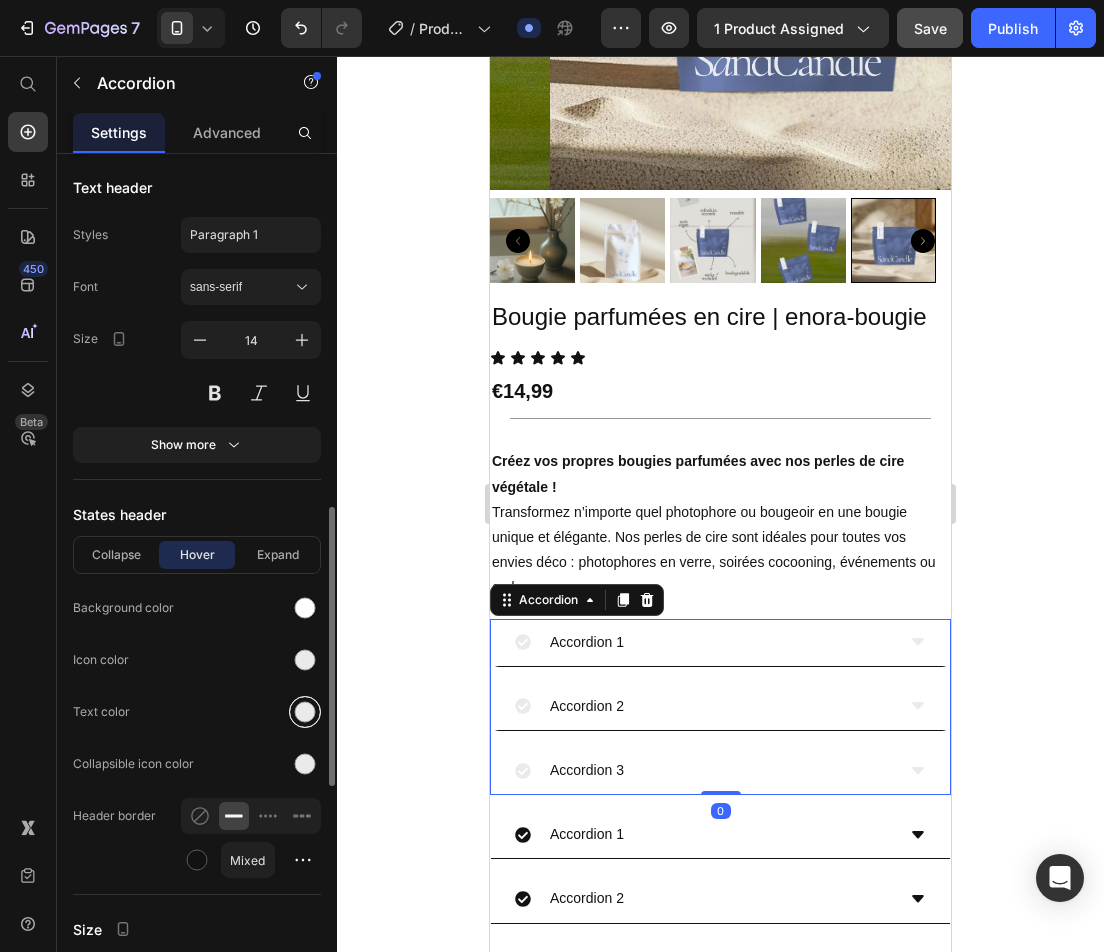 click at bounding box center [305, 712] 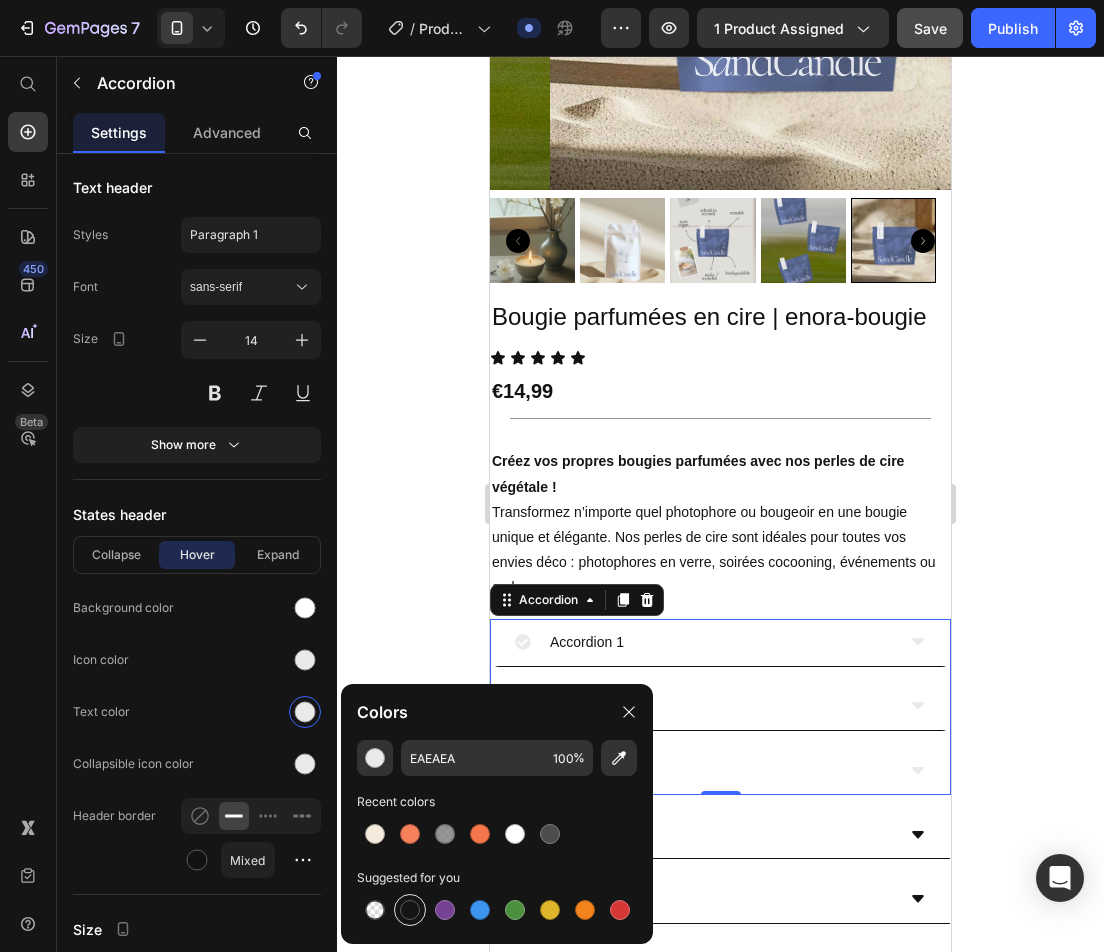 click at bounding box center [410, 910] 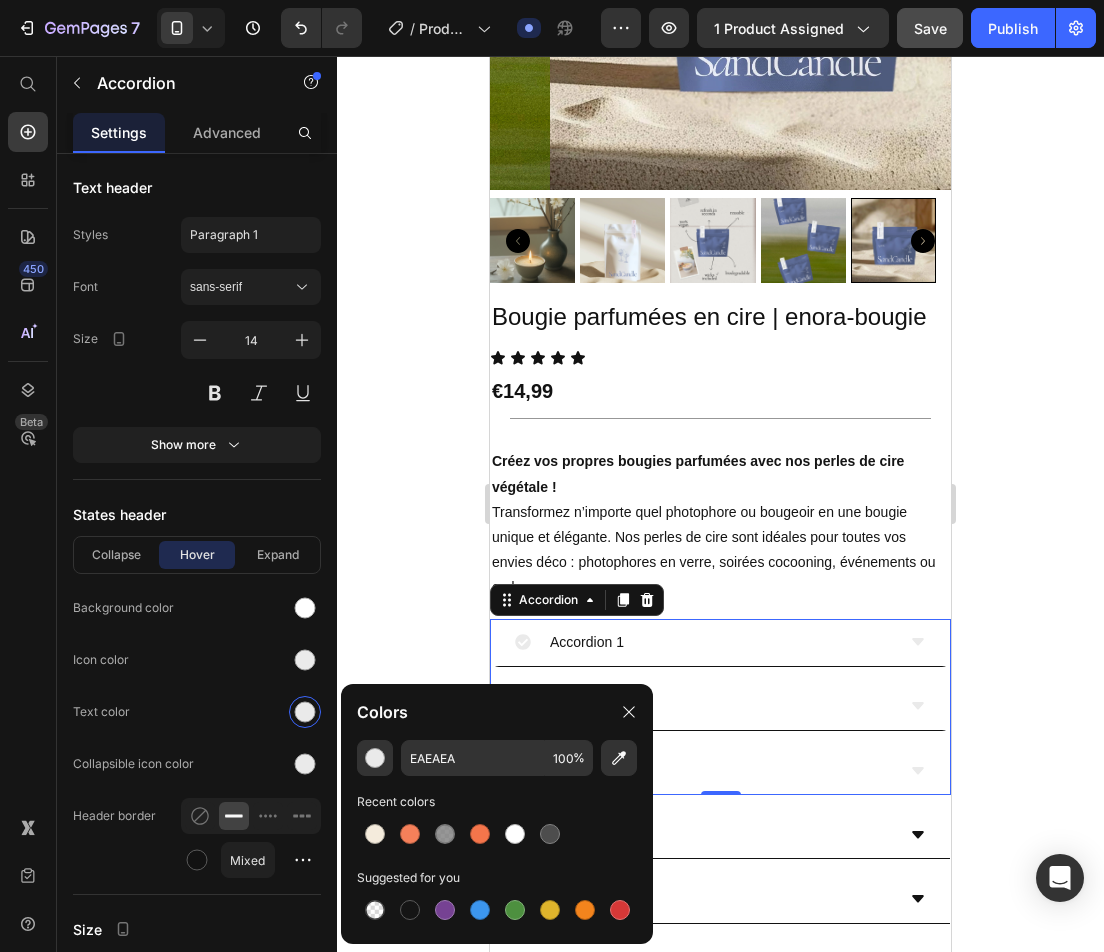 type on "151515" 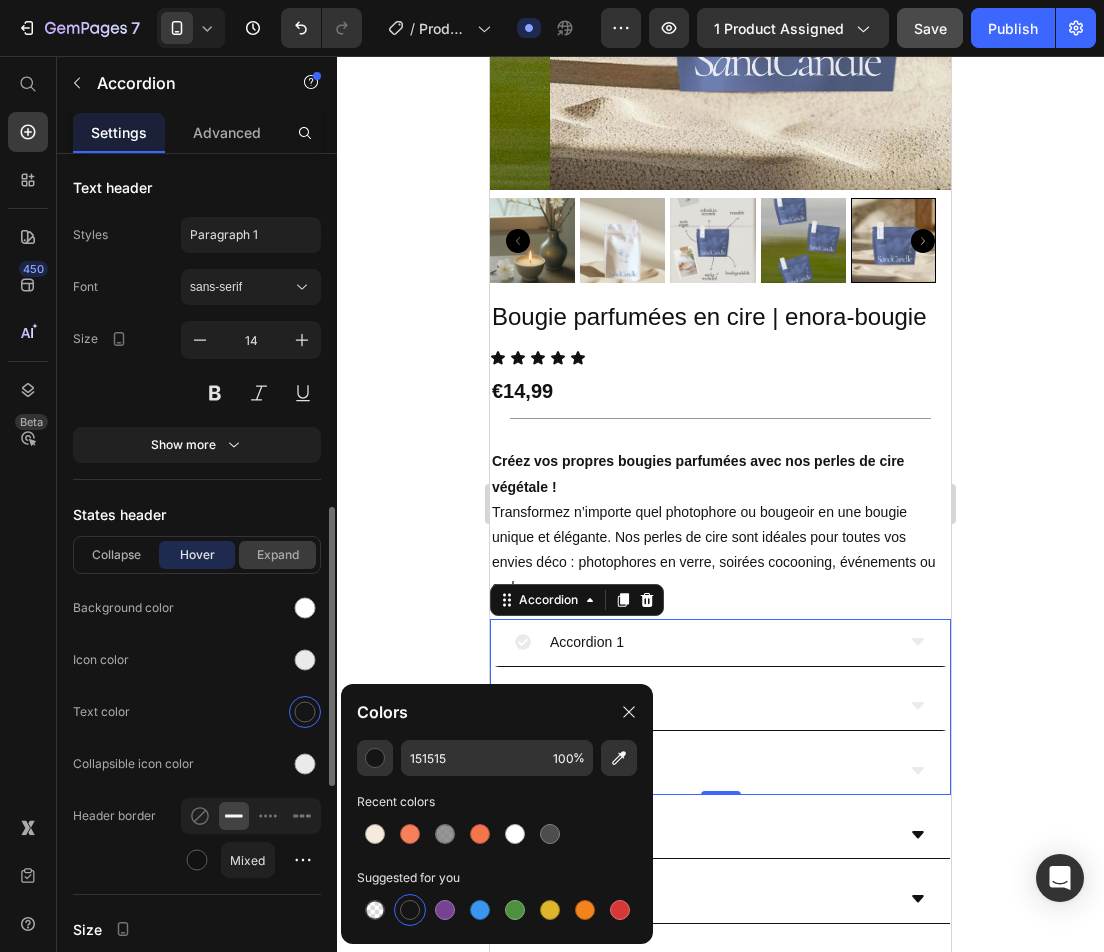 click on "Expand" at bounding box center (277, 555) 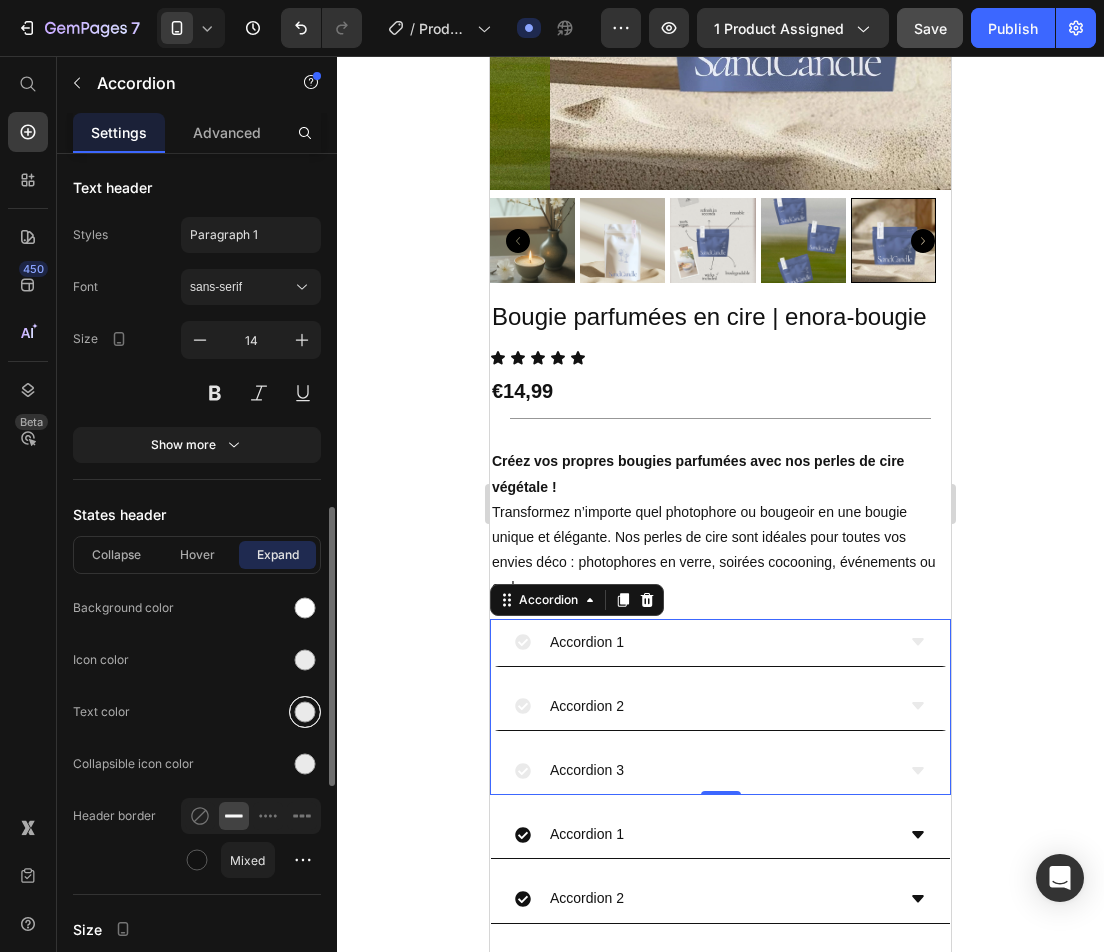 click at bounding box center [305, 712] 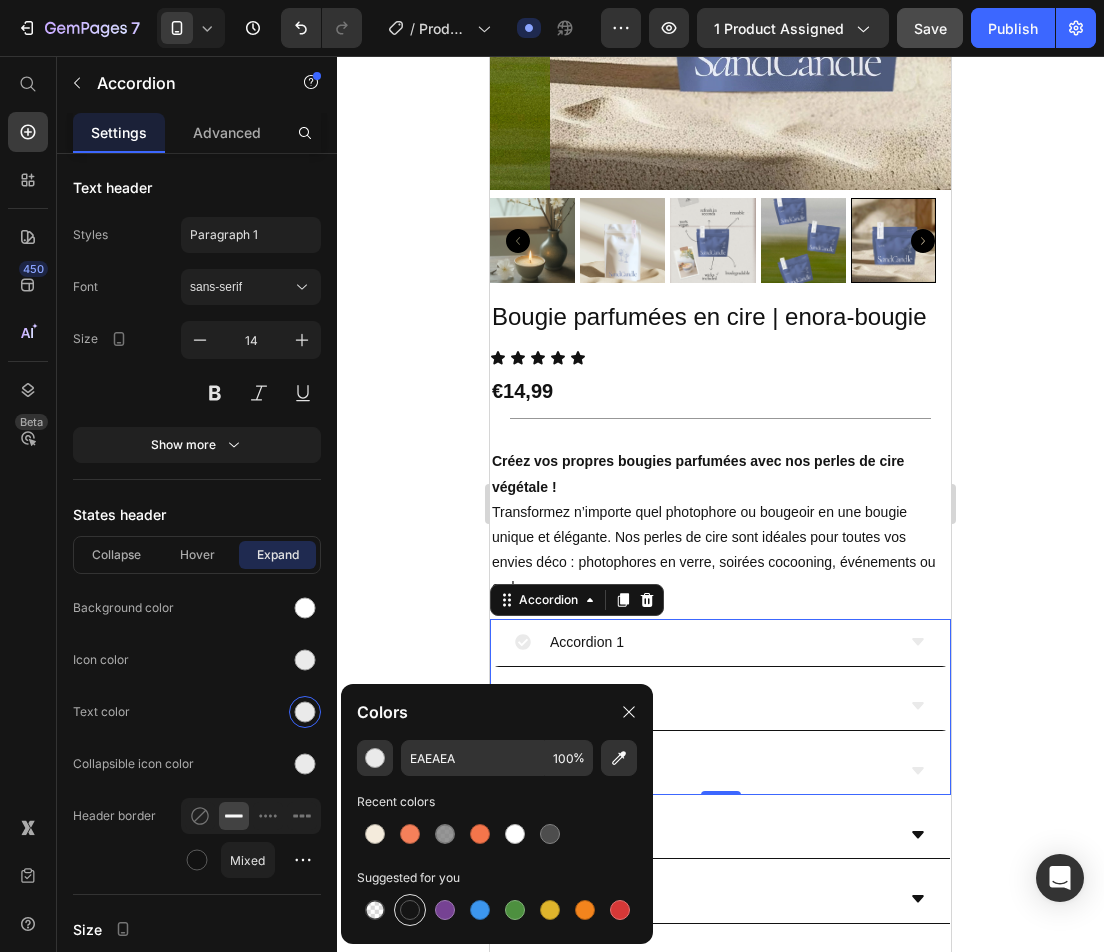 click at bounding box center [410, 910] 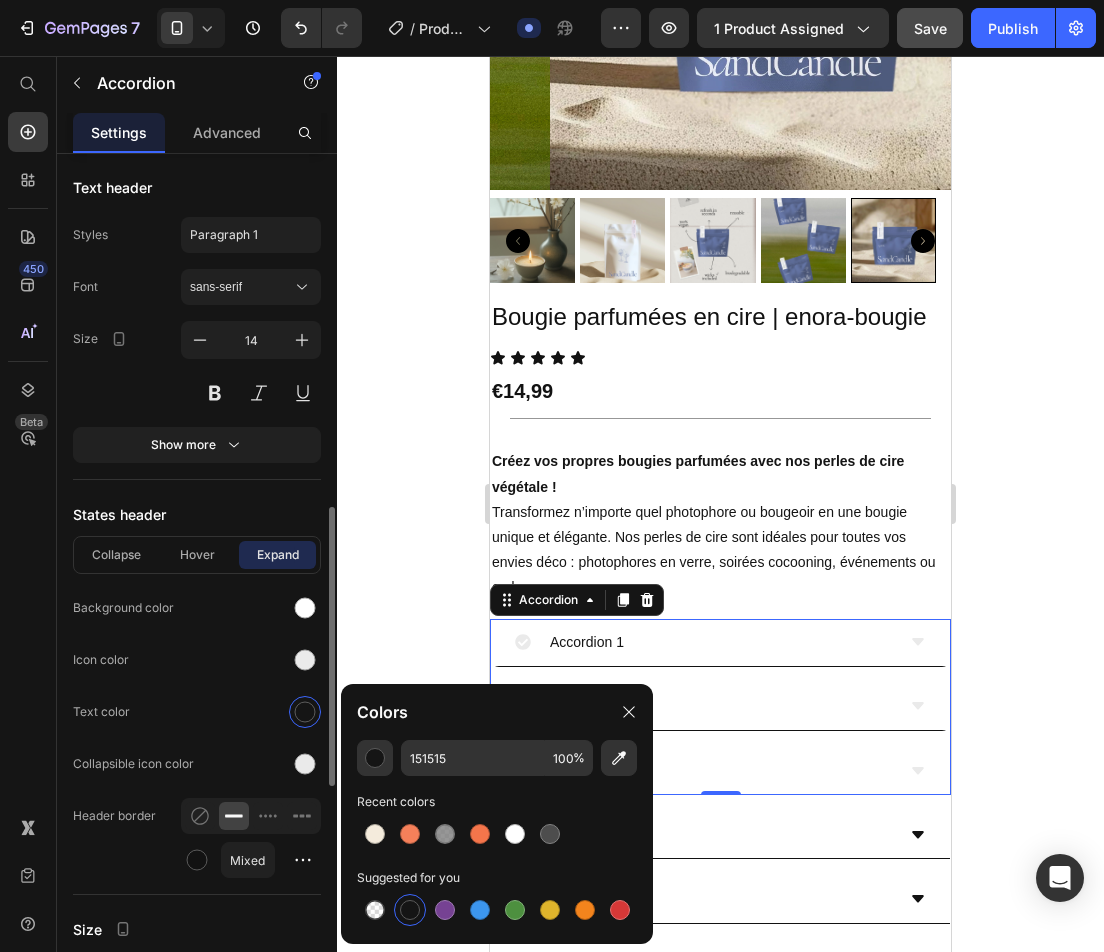click on "Icon color" 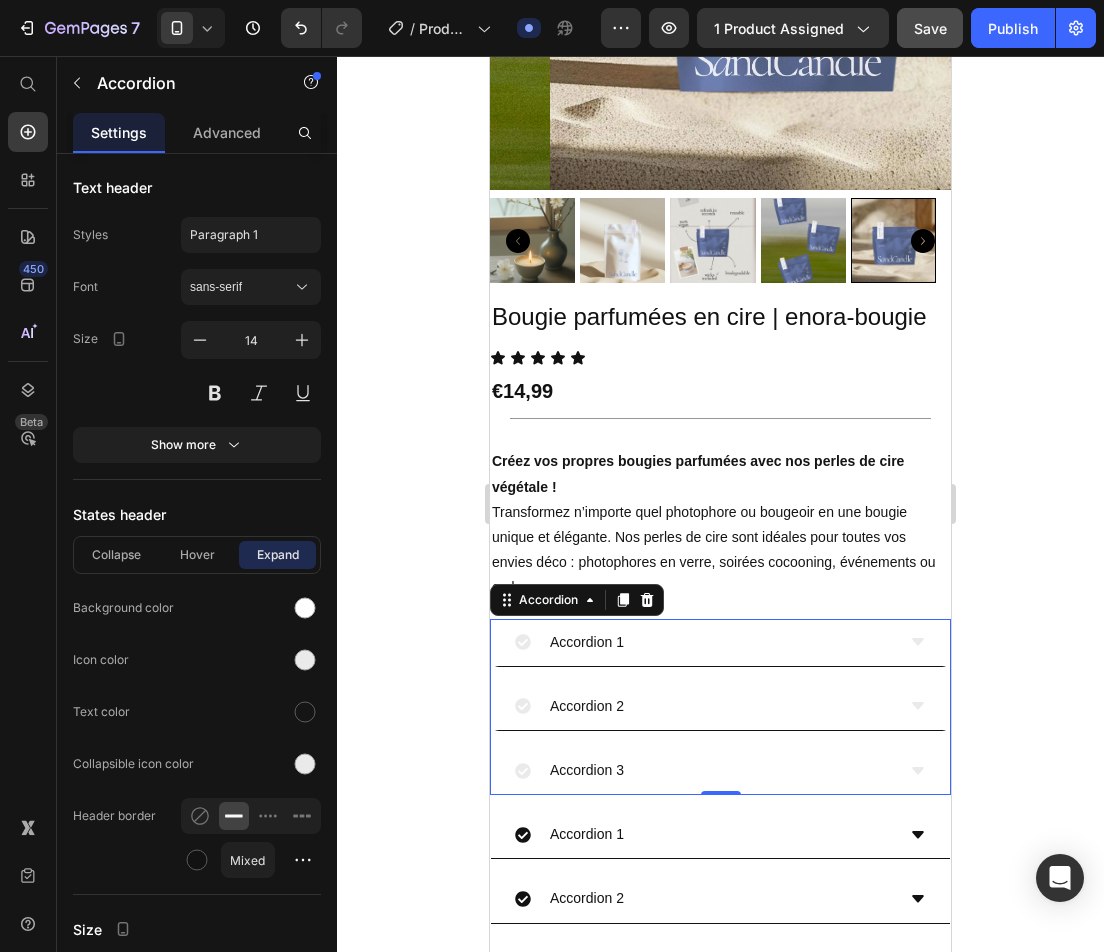 click on "Save" at bounding box center [930, 28] 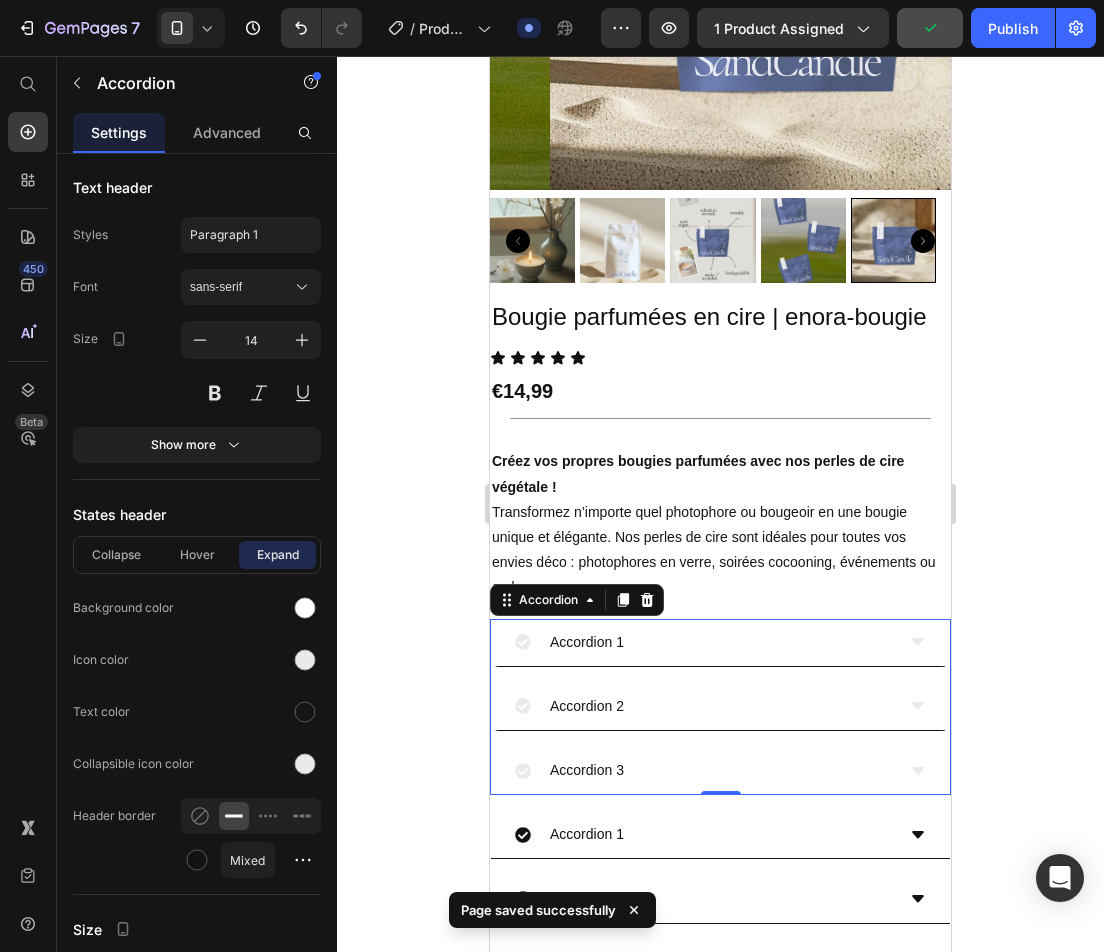 click 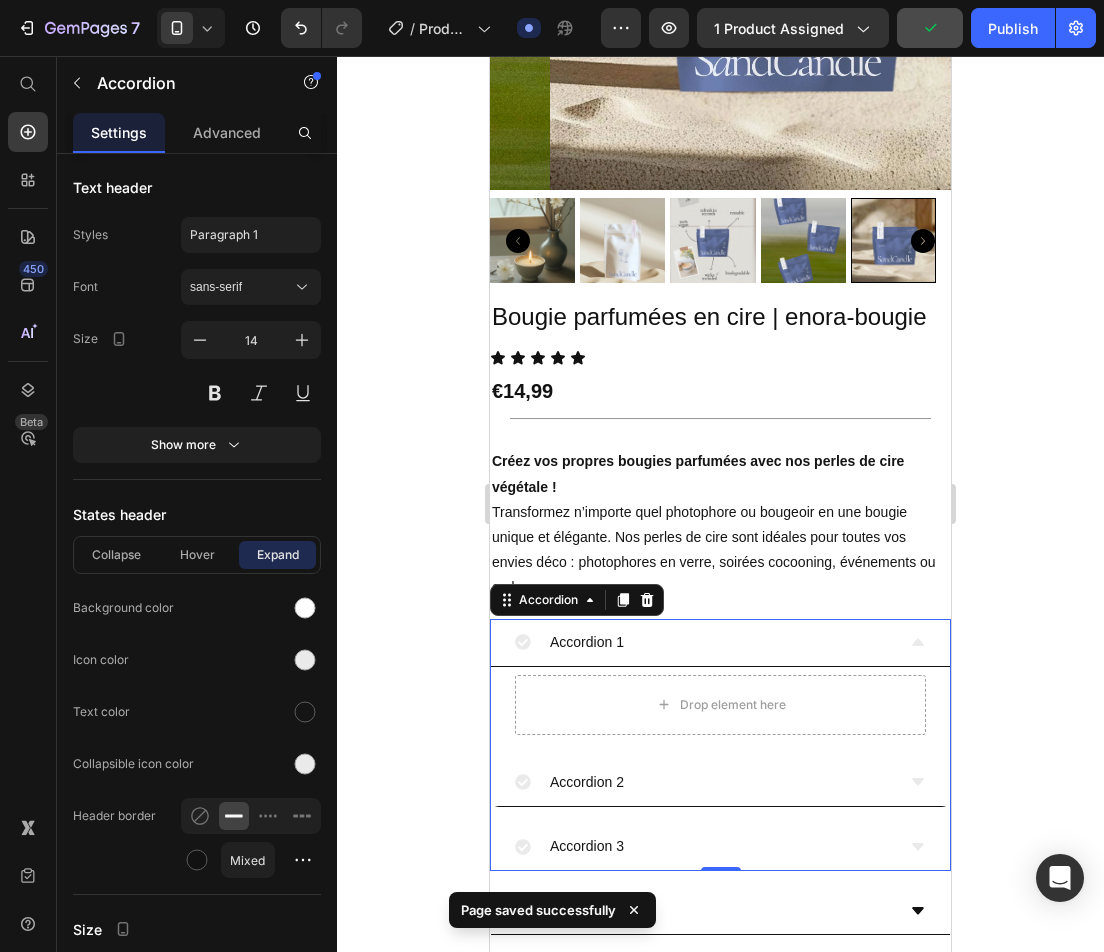 click 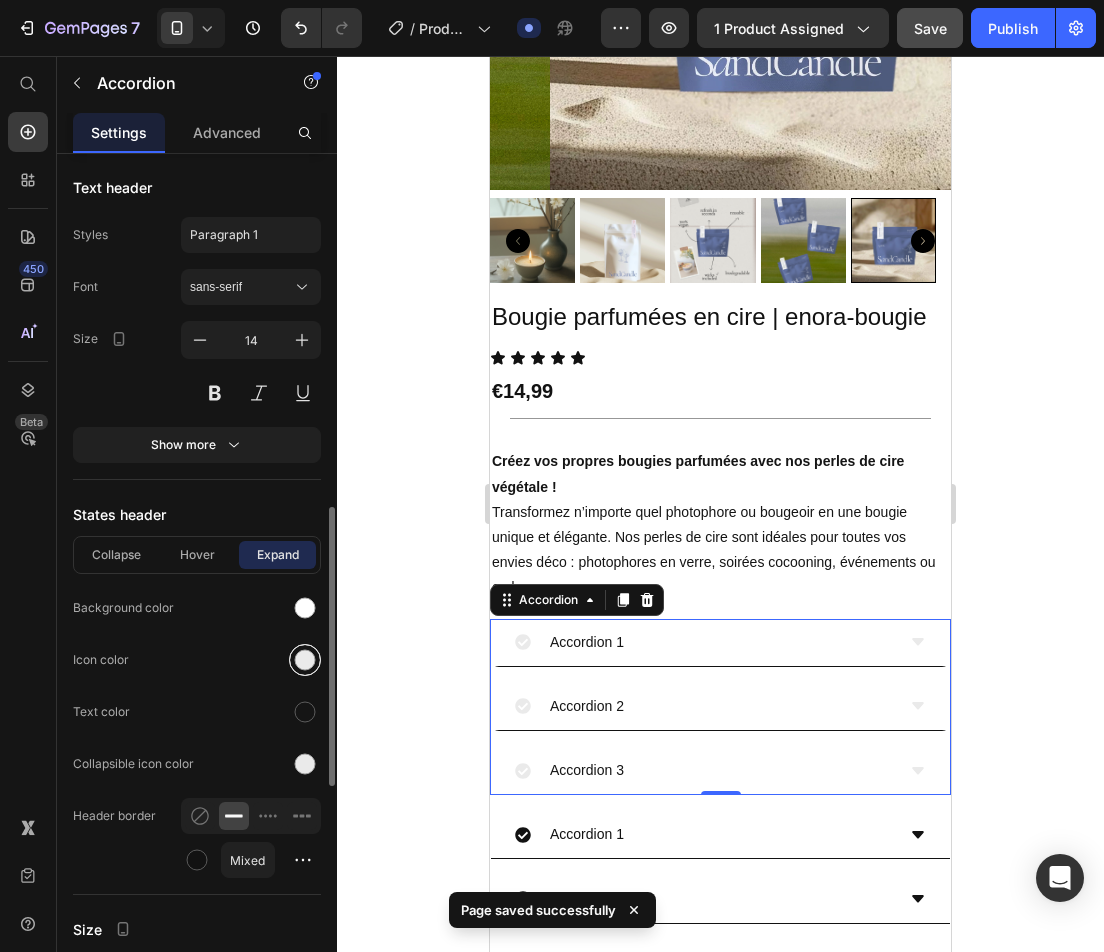 click at bounding box center (305, 660) 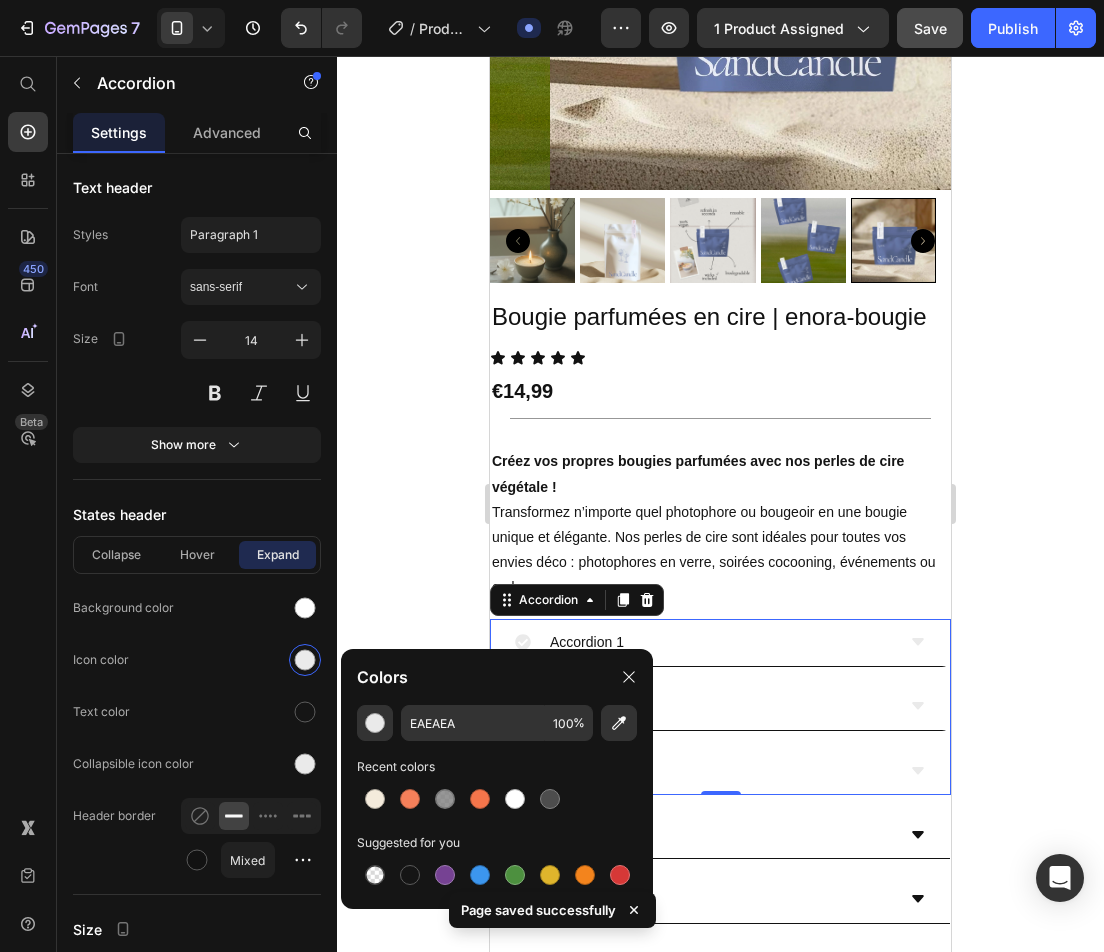 click 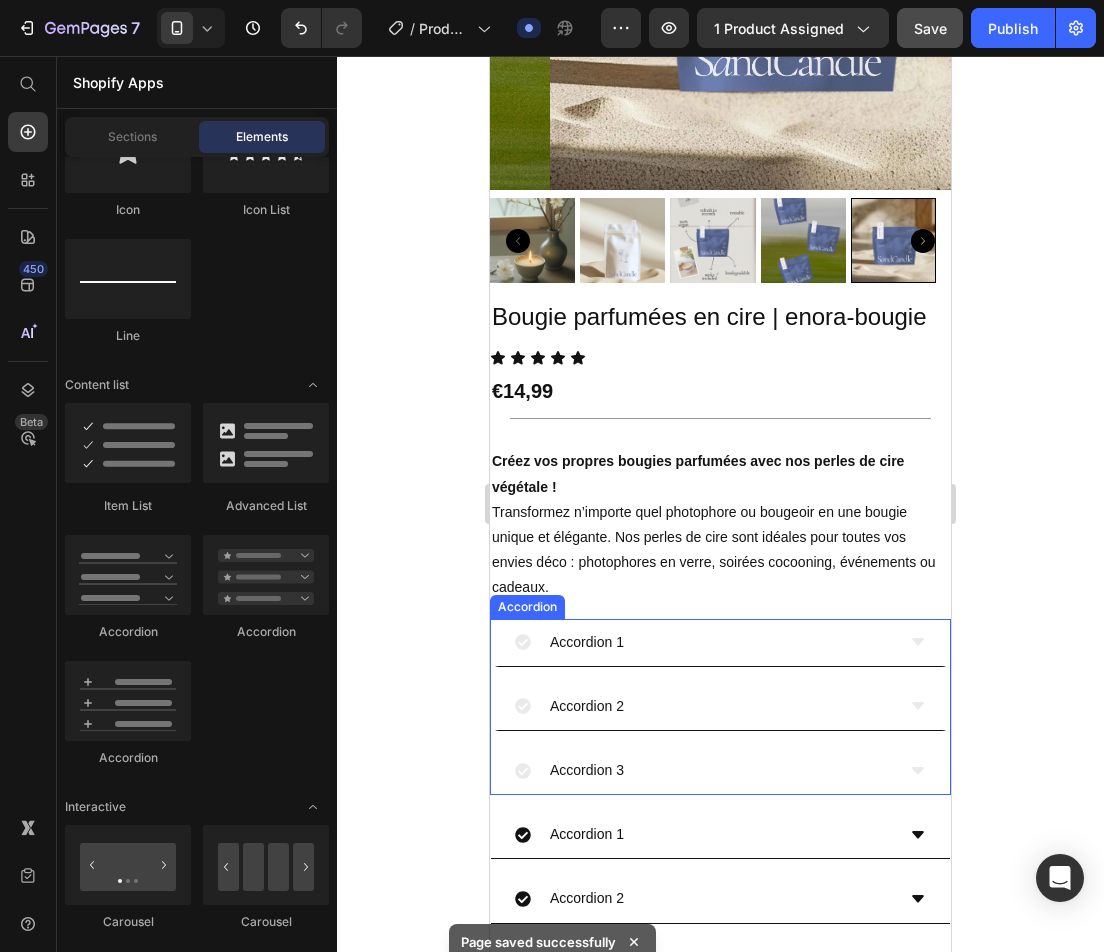 click on "Accordion 1" at bounding box center (720, 643) 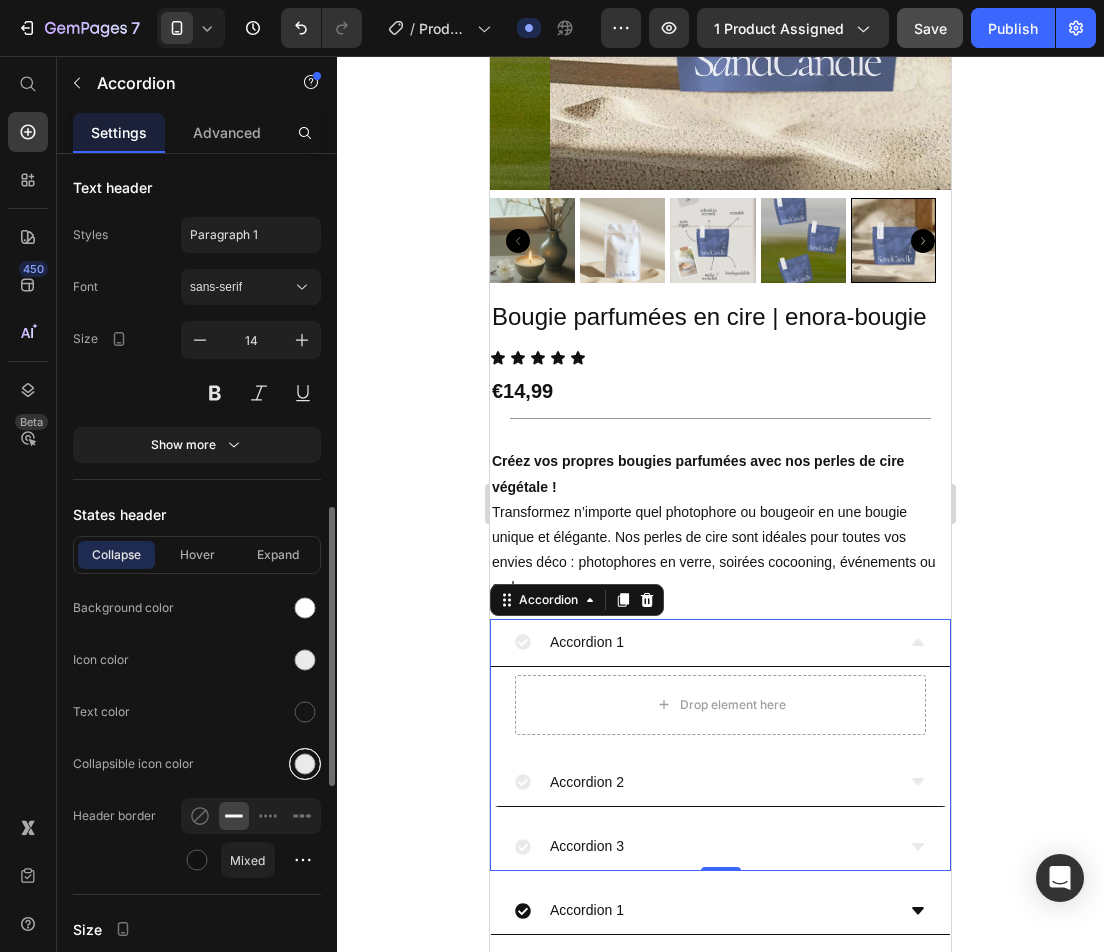 click at bounding box center (305, 764) 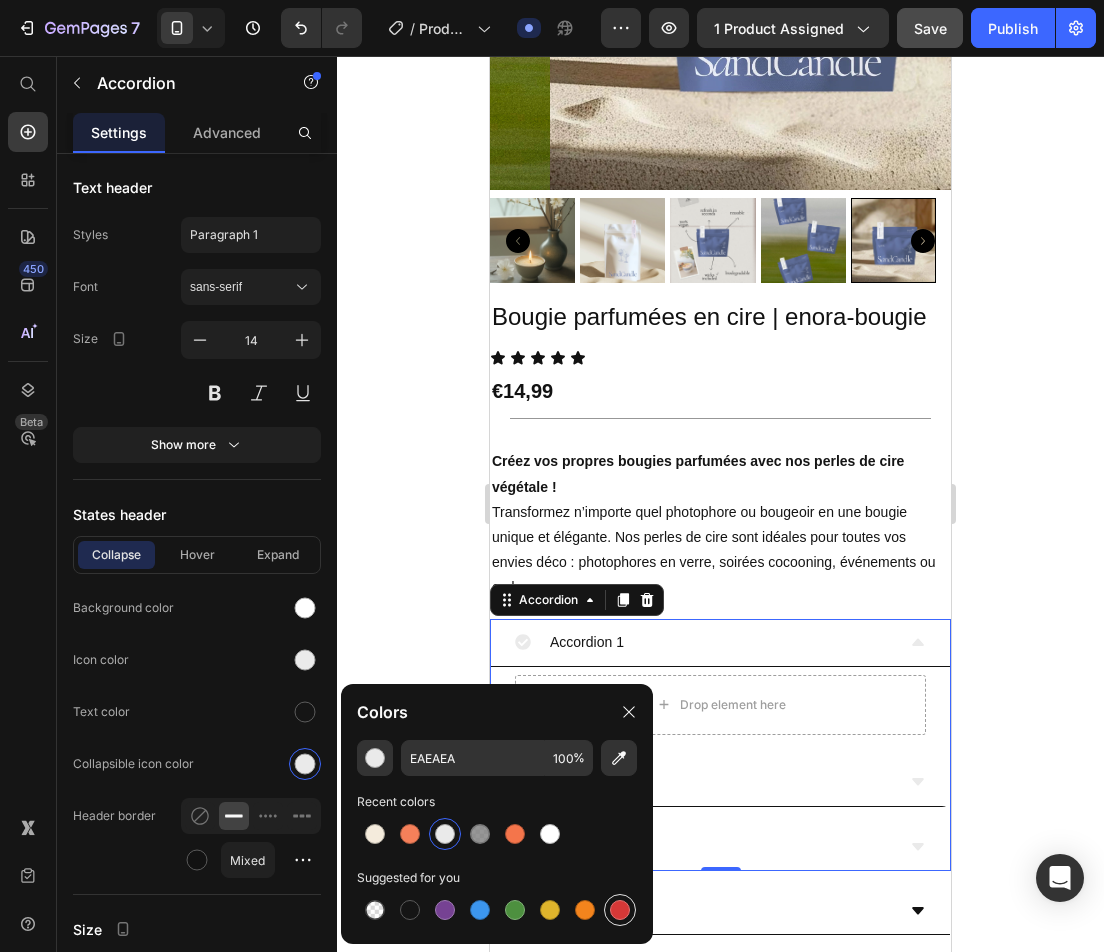 click at bounding box center (620, 910) 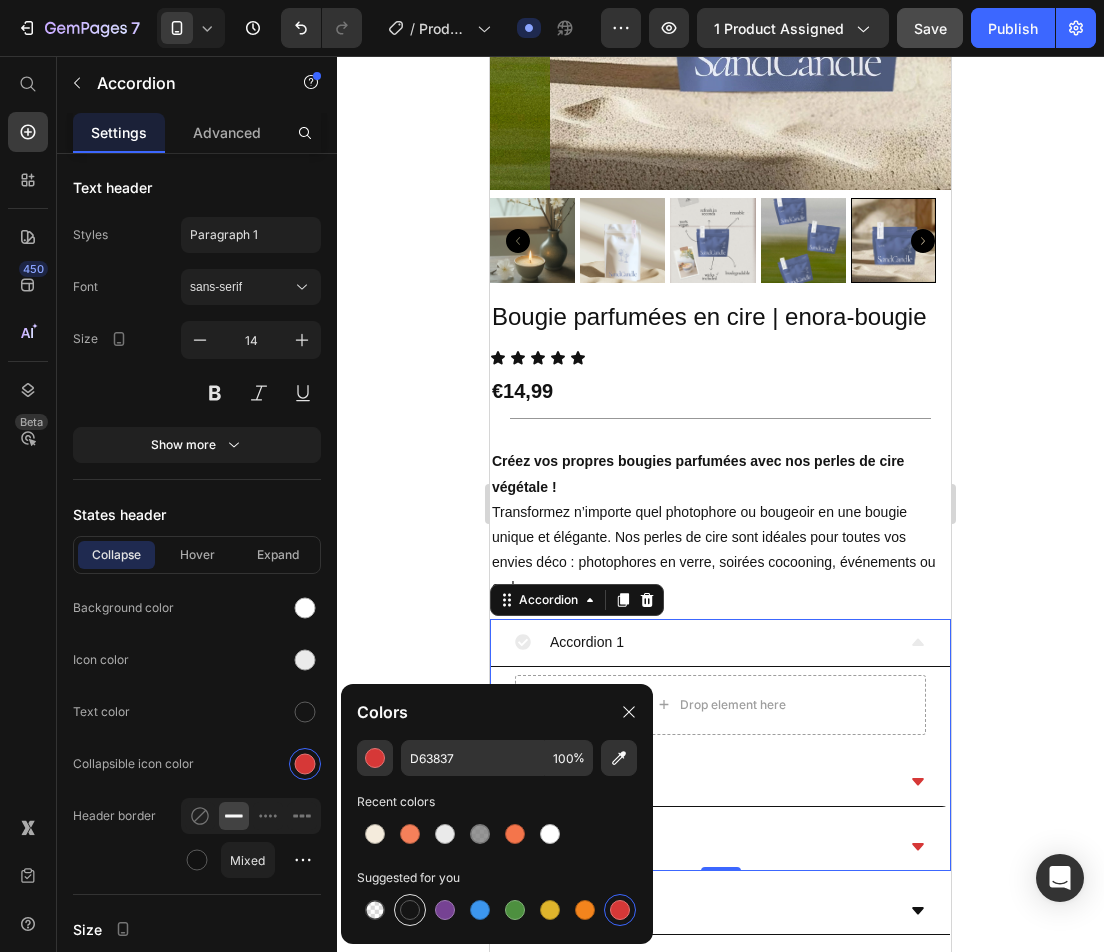 click at bounding box center (410, 910) 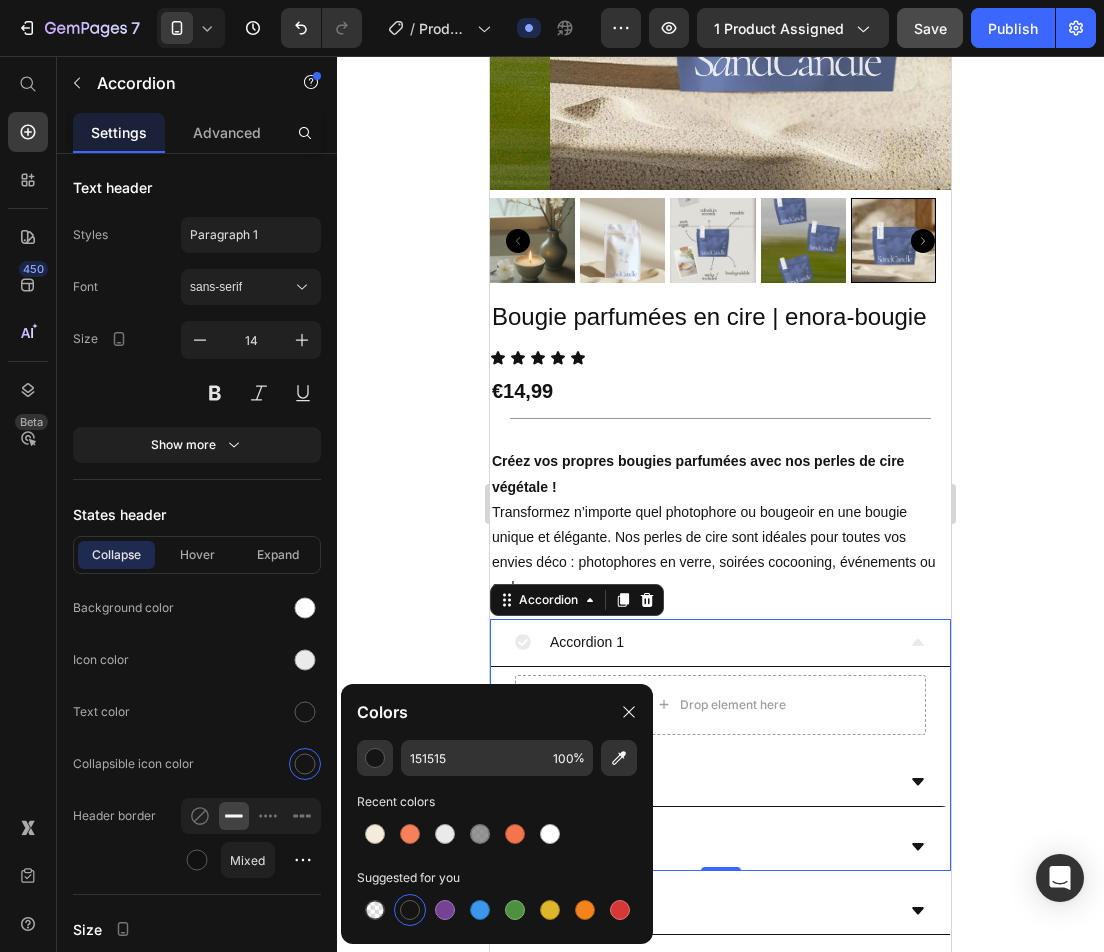 click 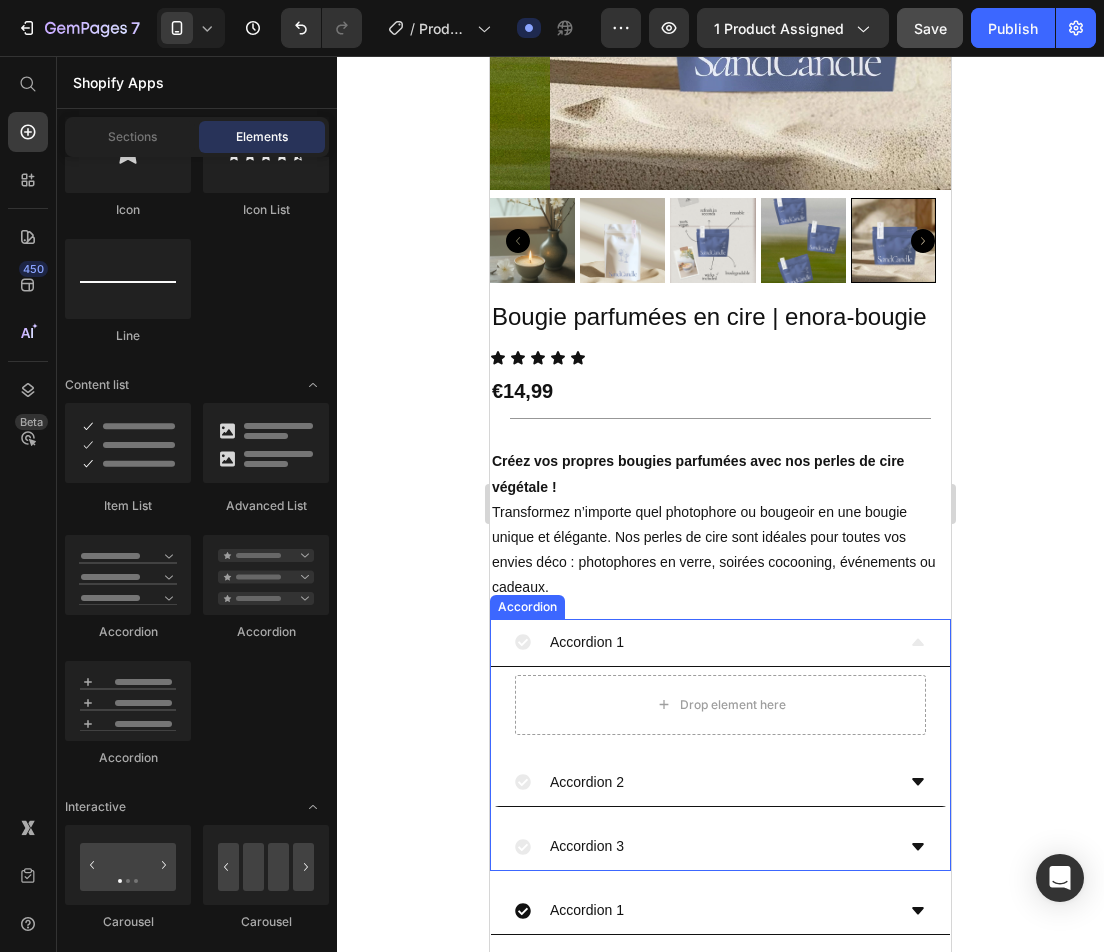 click on "Accordion 1" at bounding box center (704, 642) 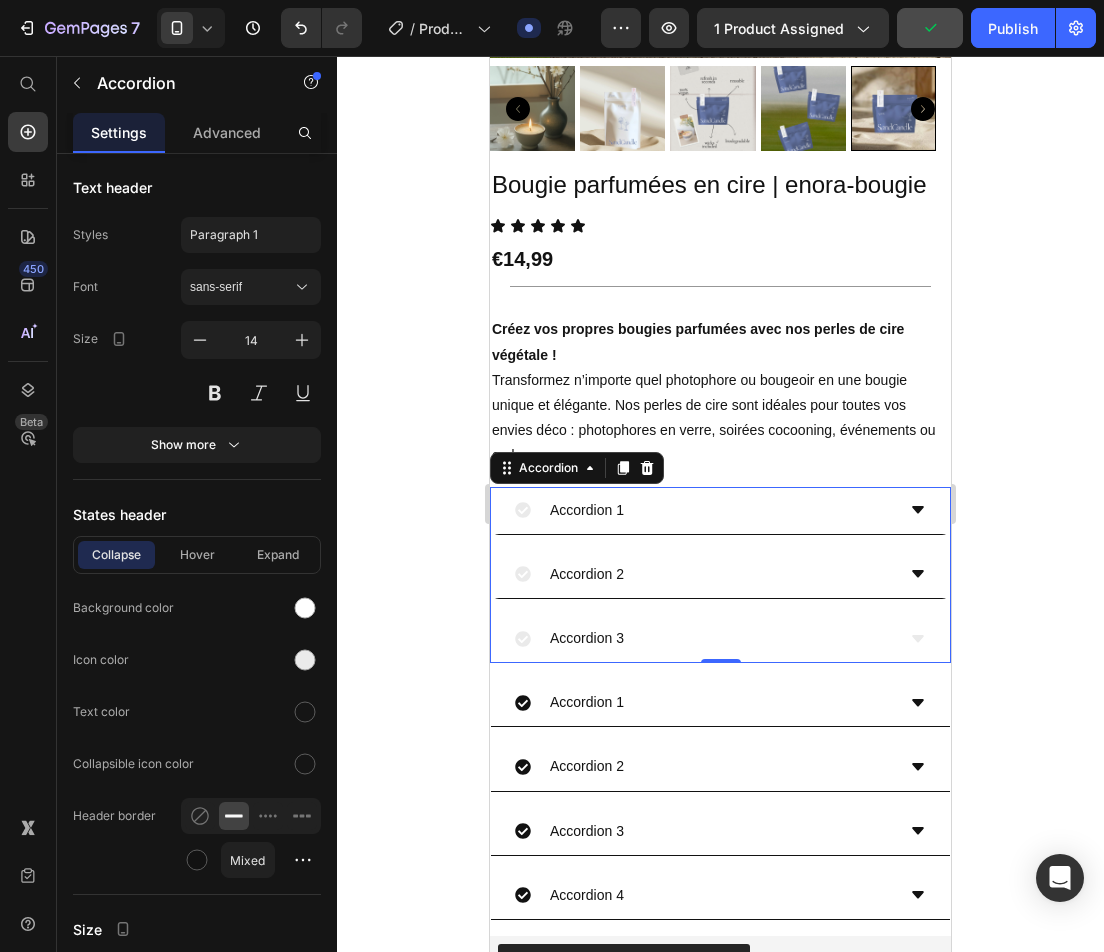 scroll, scrollTop: 500, scrollLeft: 0, axis: vertical 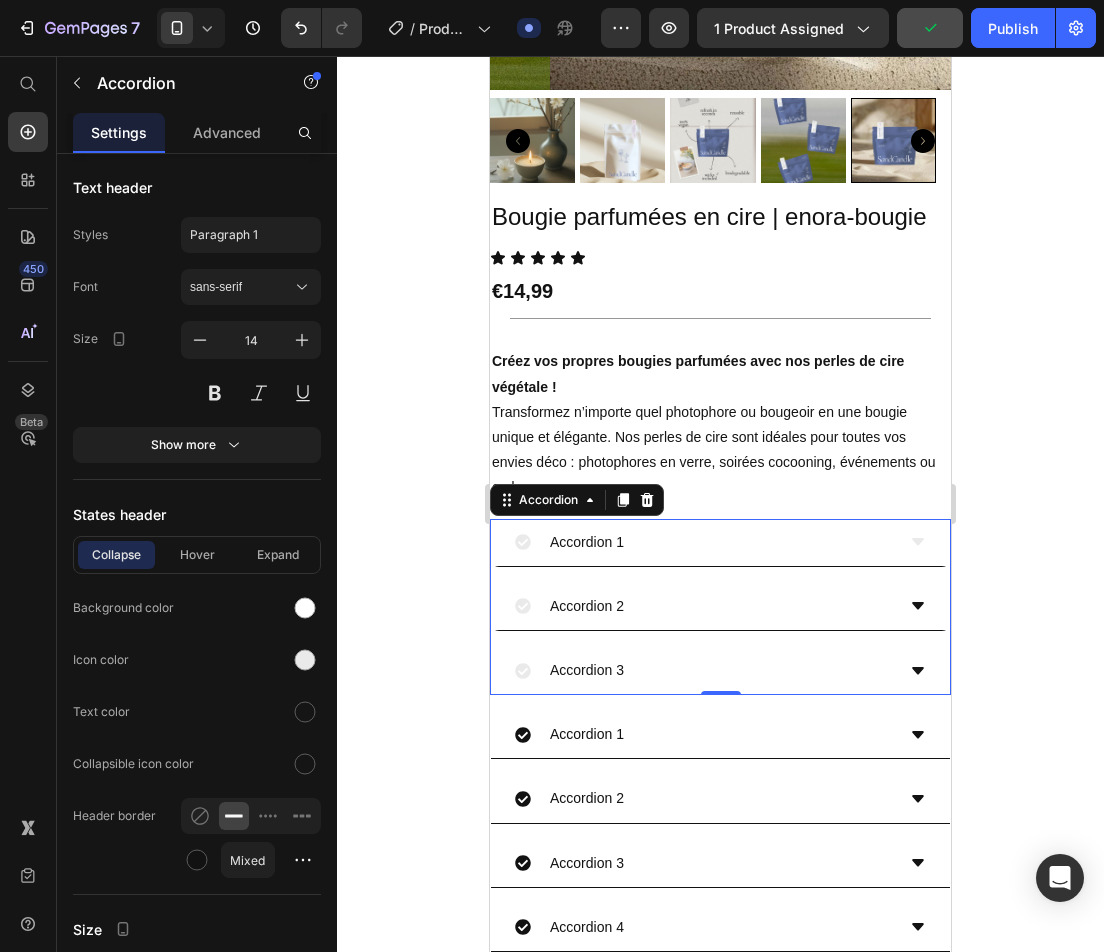 click on "Accordion 1" at bounding box center [720, 543] 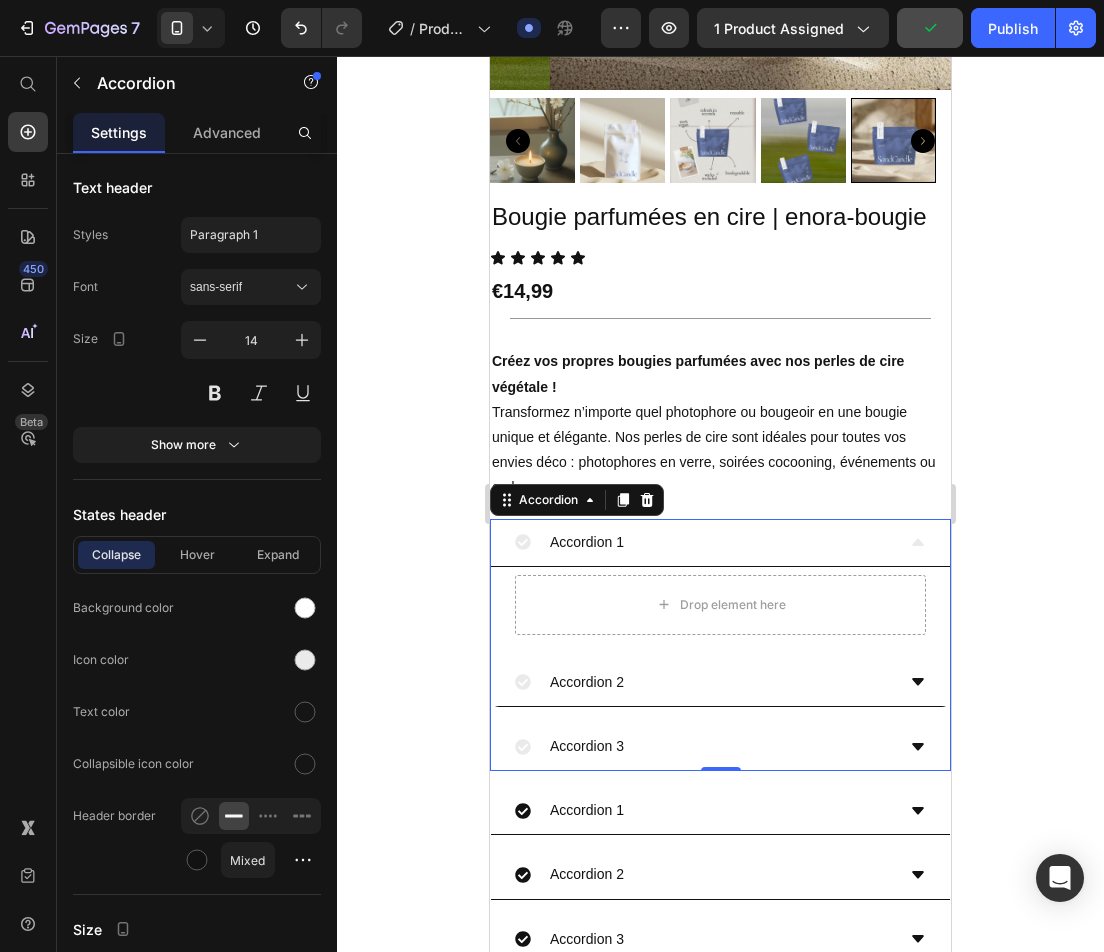 click on "Accordion 1" at bounding box center (720, 543) 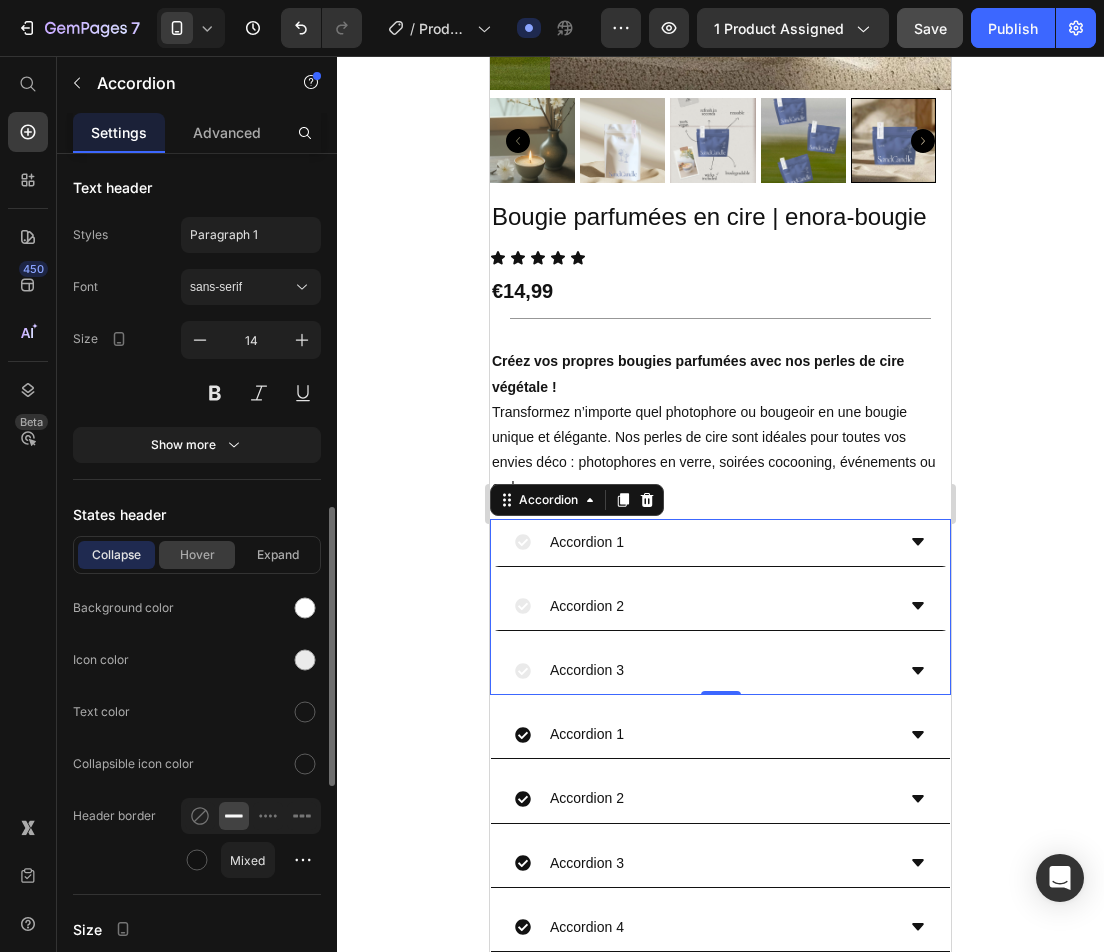click on "Hover" at bounding box center (197, 555) 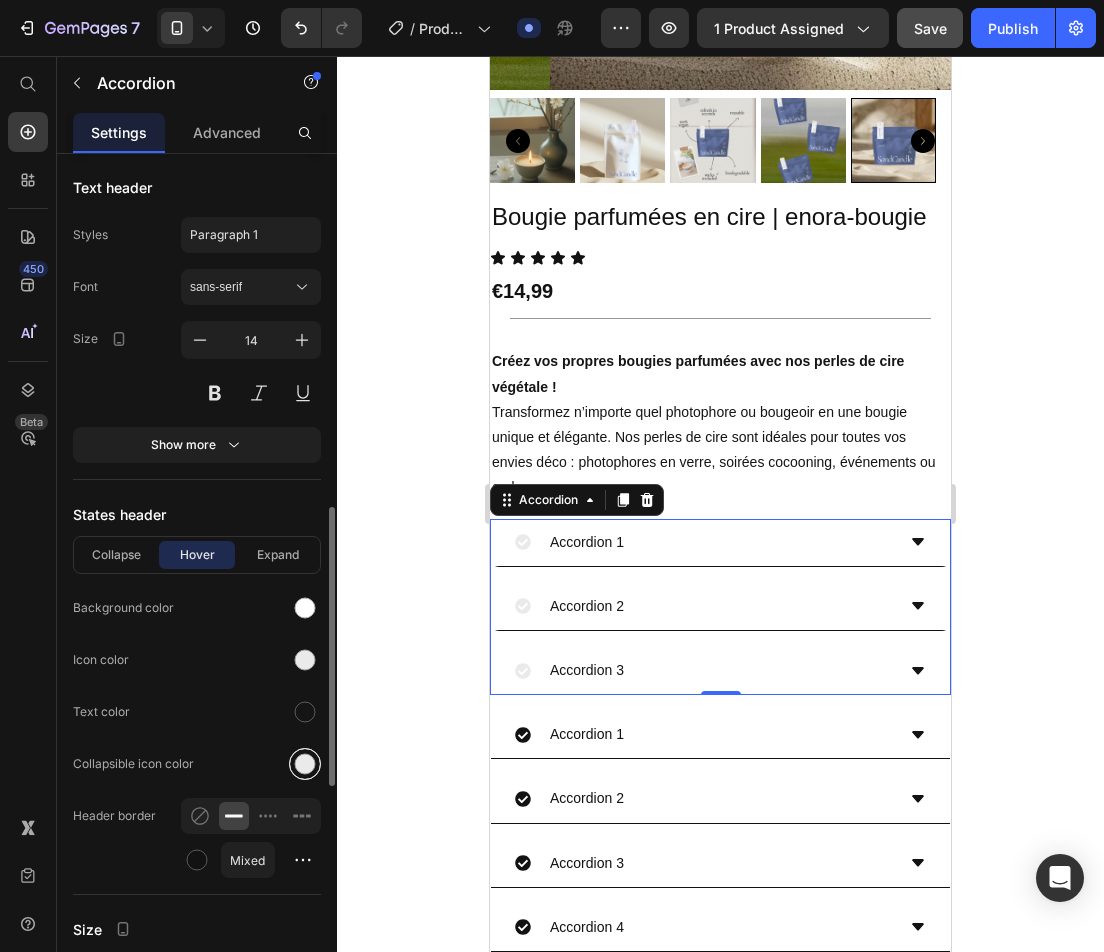 click at bounding box center (305, 764) 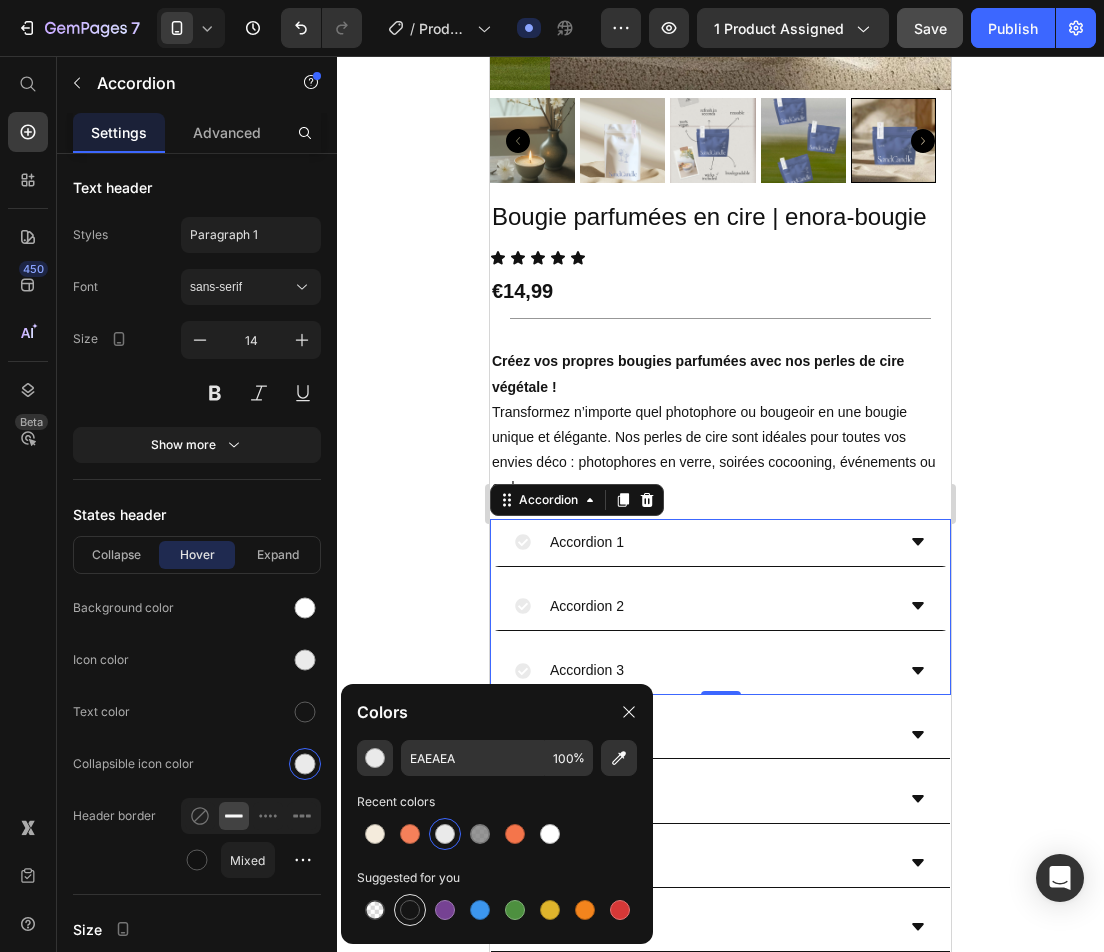 click at bounding box center [410, 910] 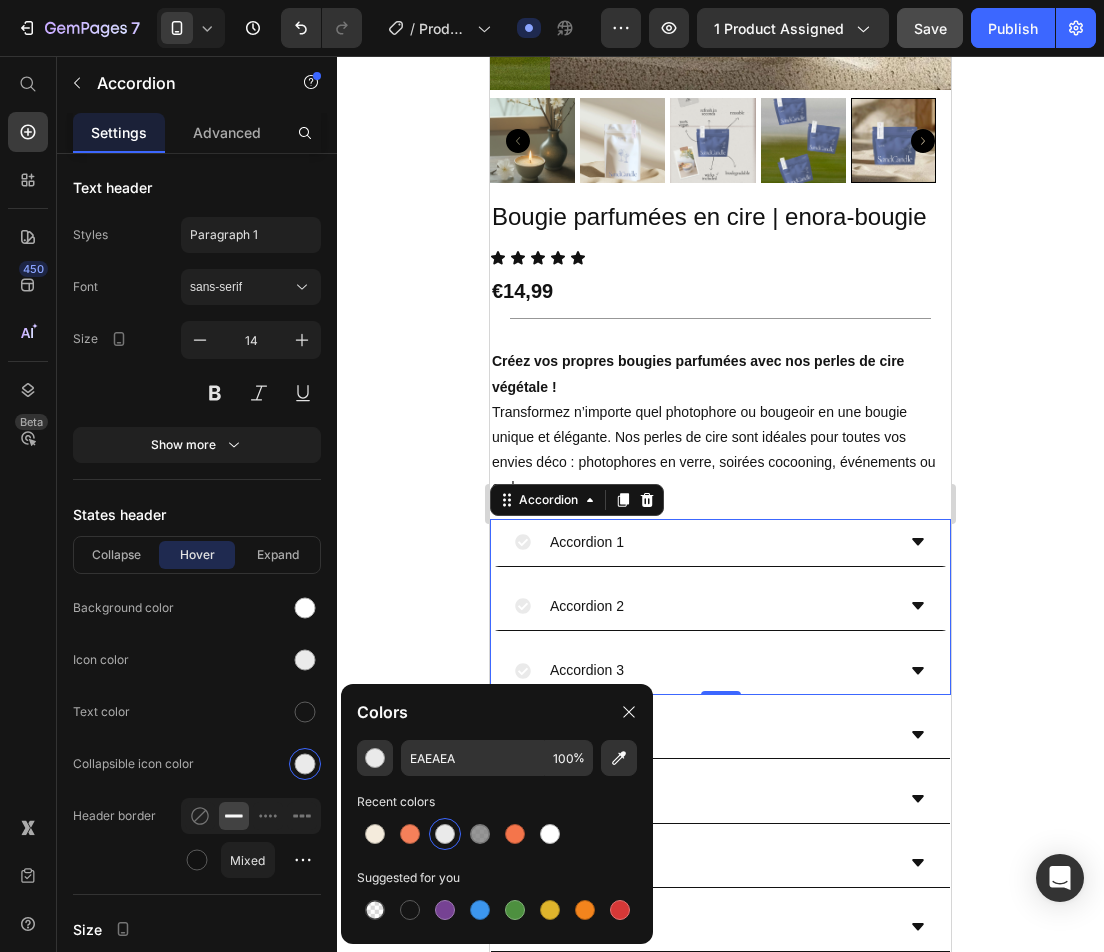 type on "151515" 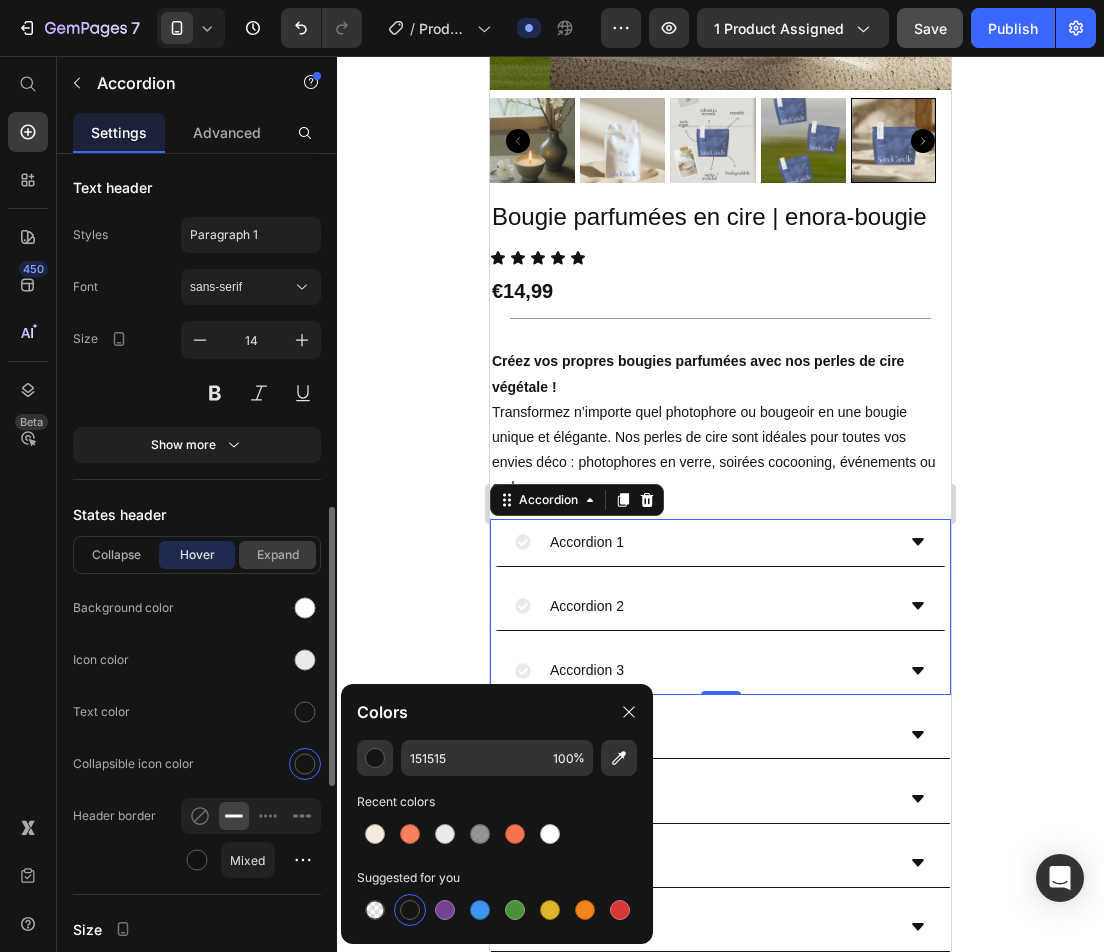 click on "Expand" at bounding box center [277, 555] 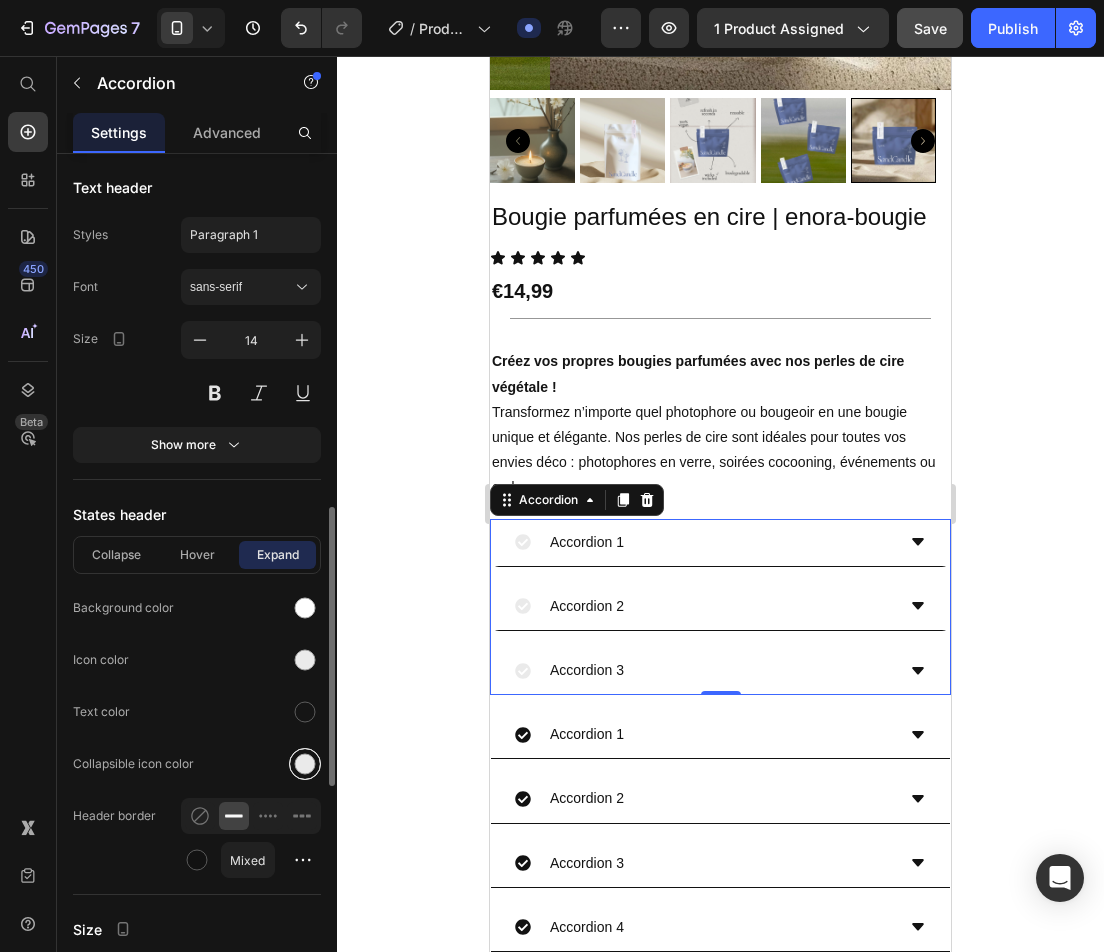 click at bounding box center (305, 764) 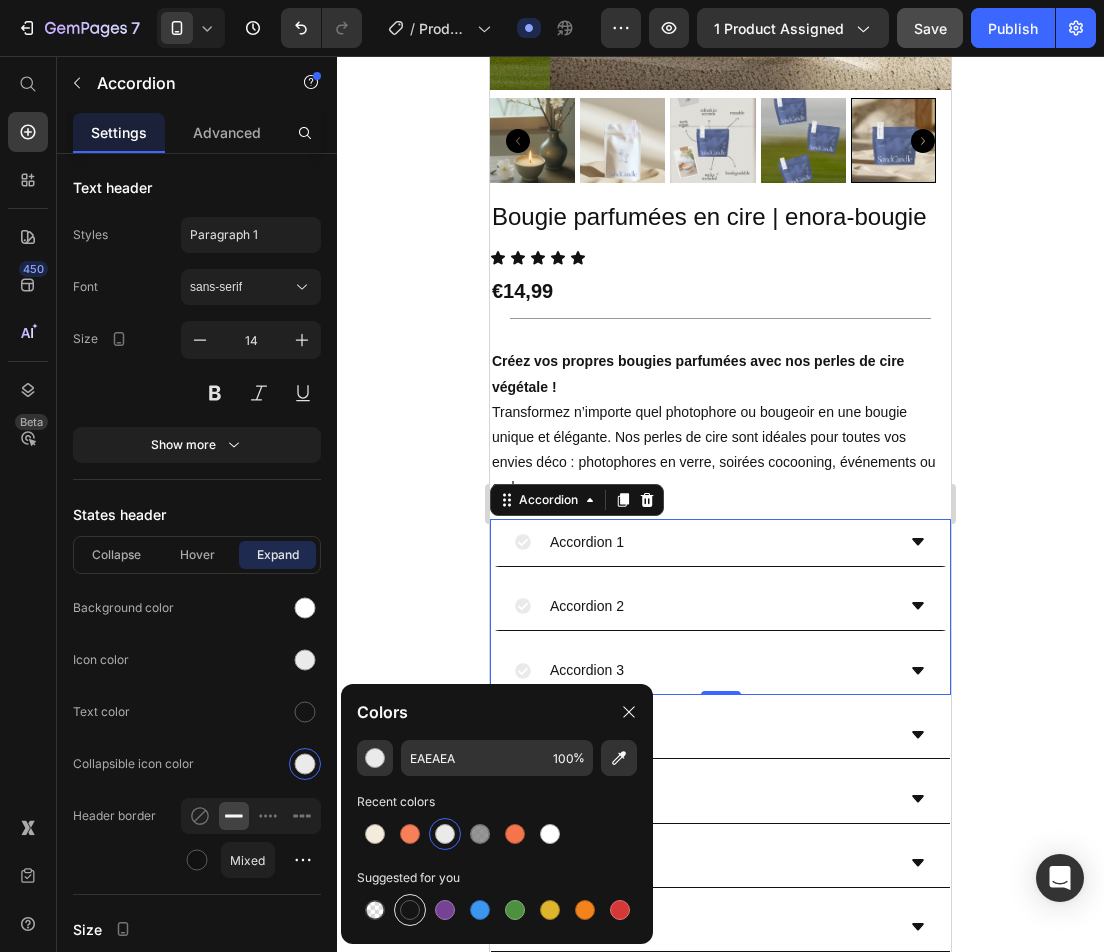 click at bounding box center [410, 910] 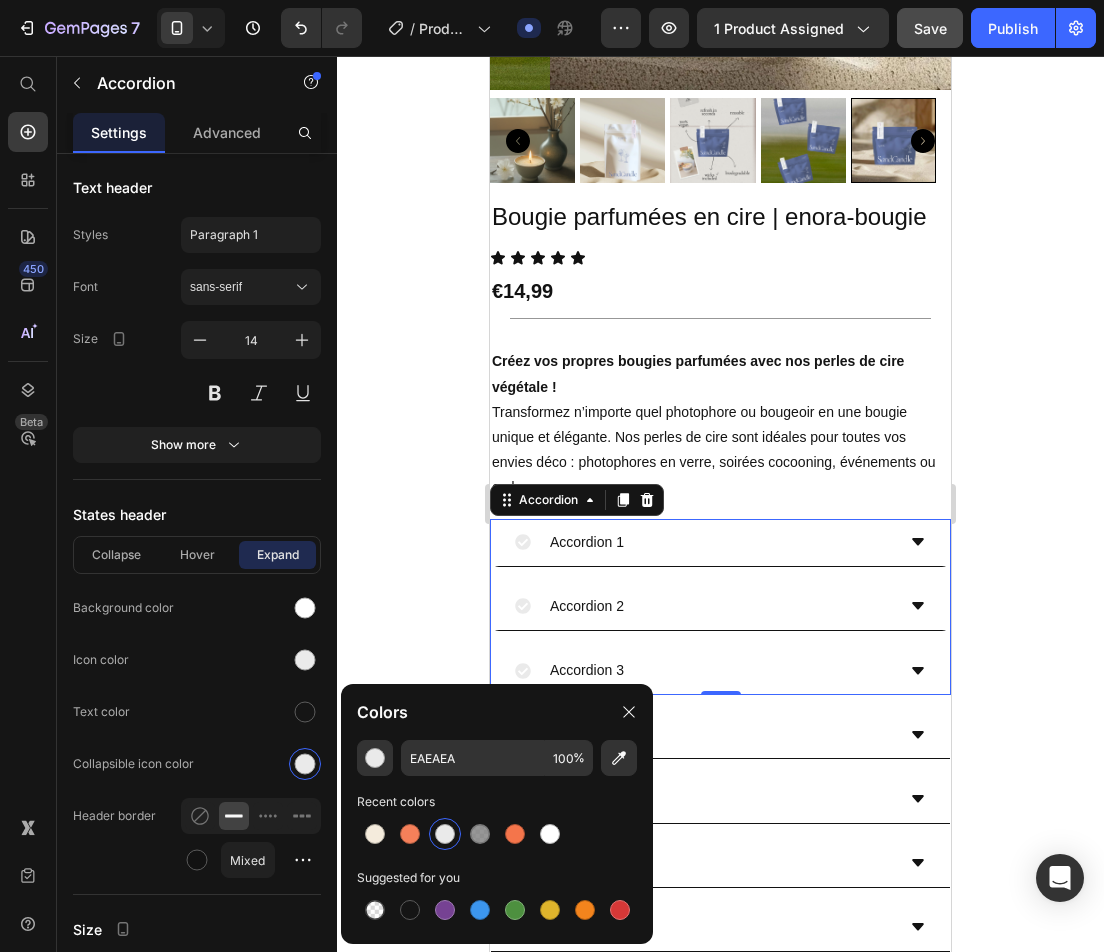 type on "151515" 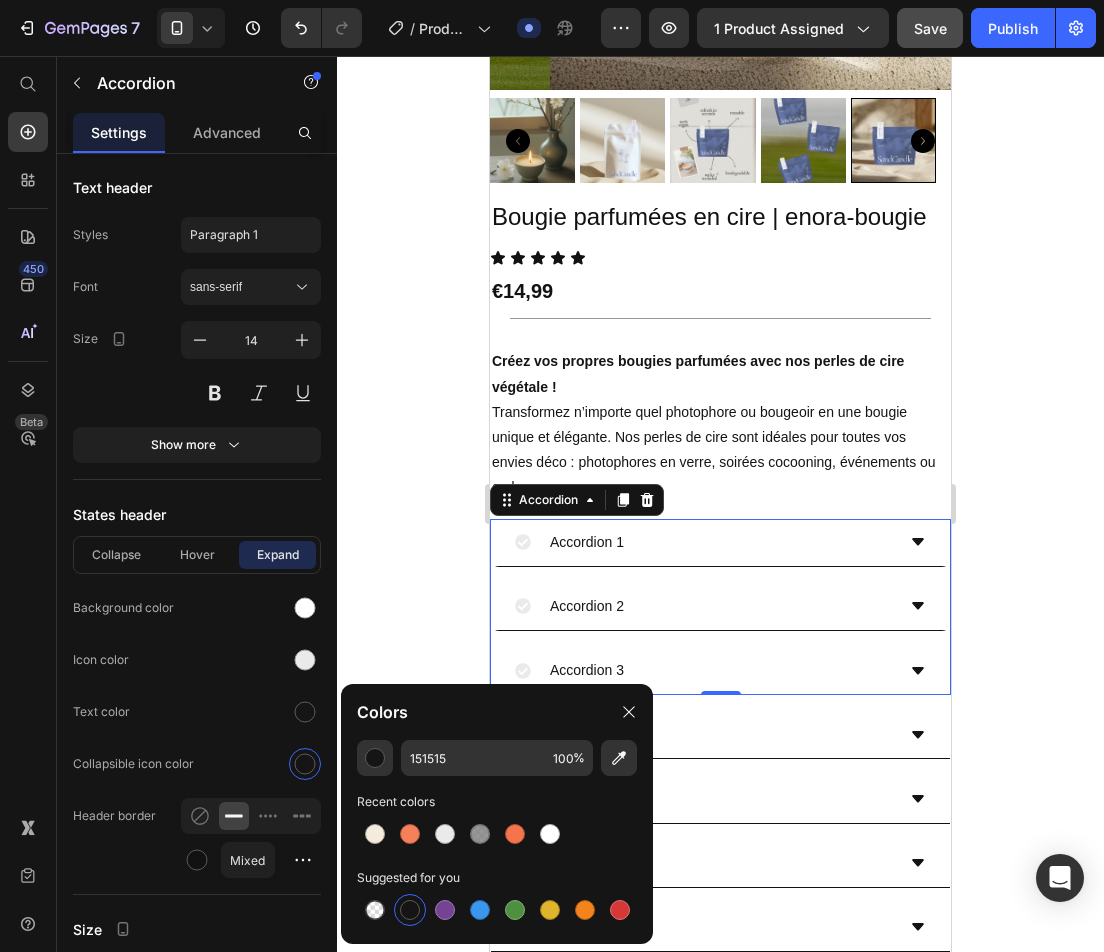 click 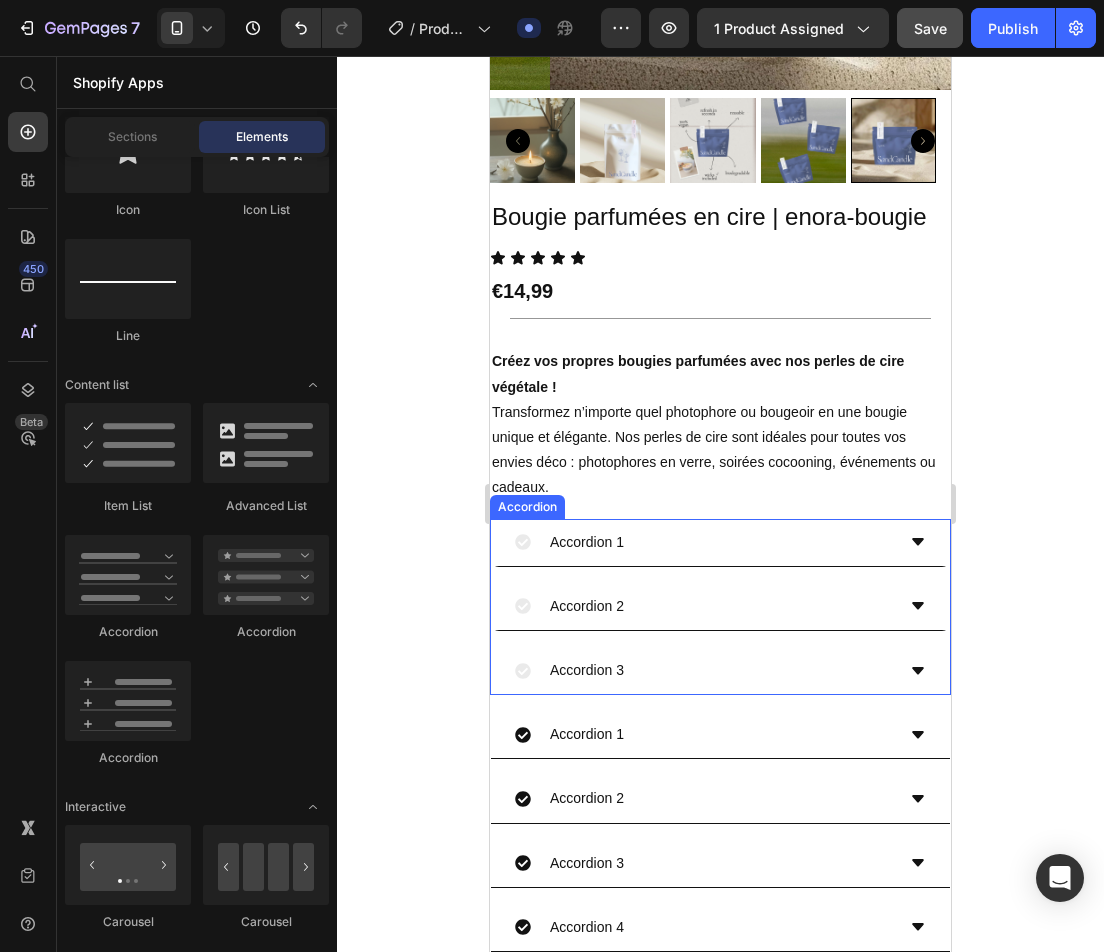 click on "Accordion 1" at bounding box center (720, 543) 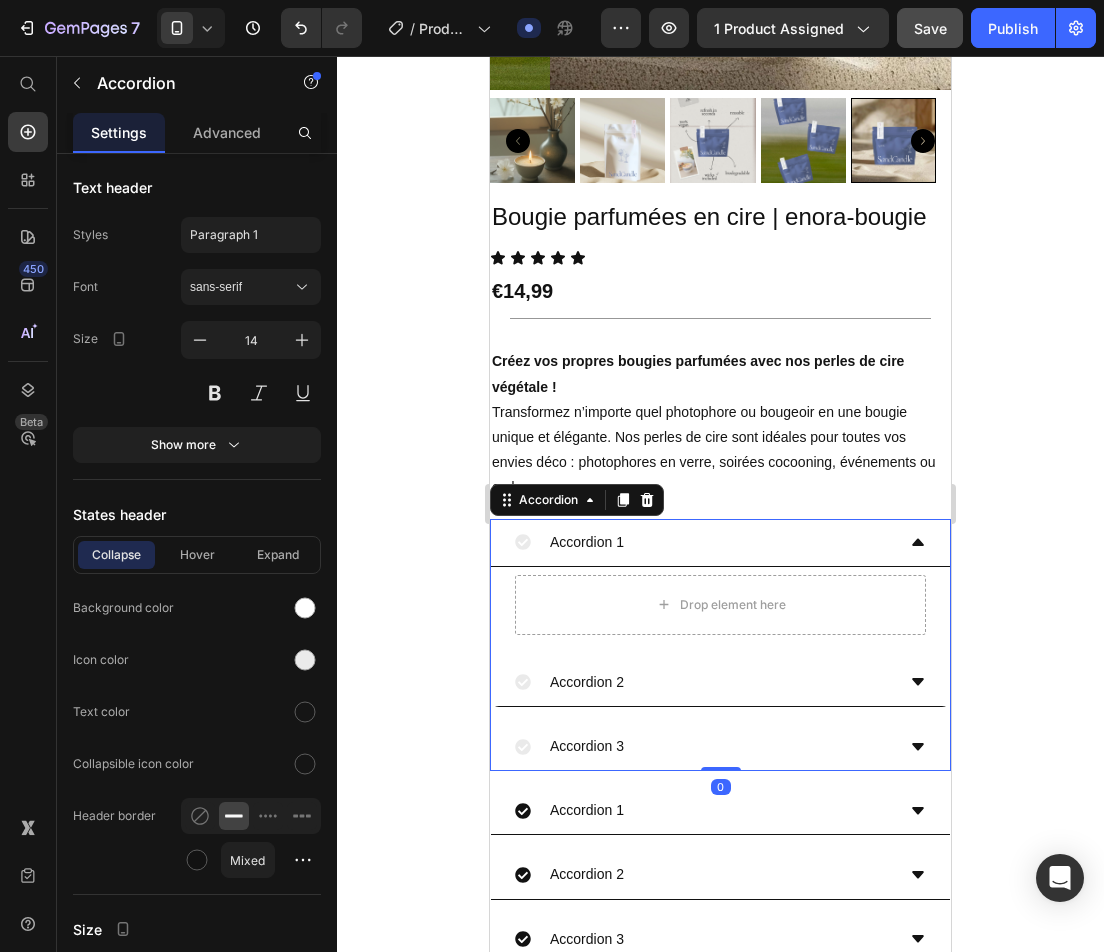 click on "Accordion 1" at bounding box center [720, 543] 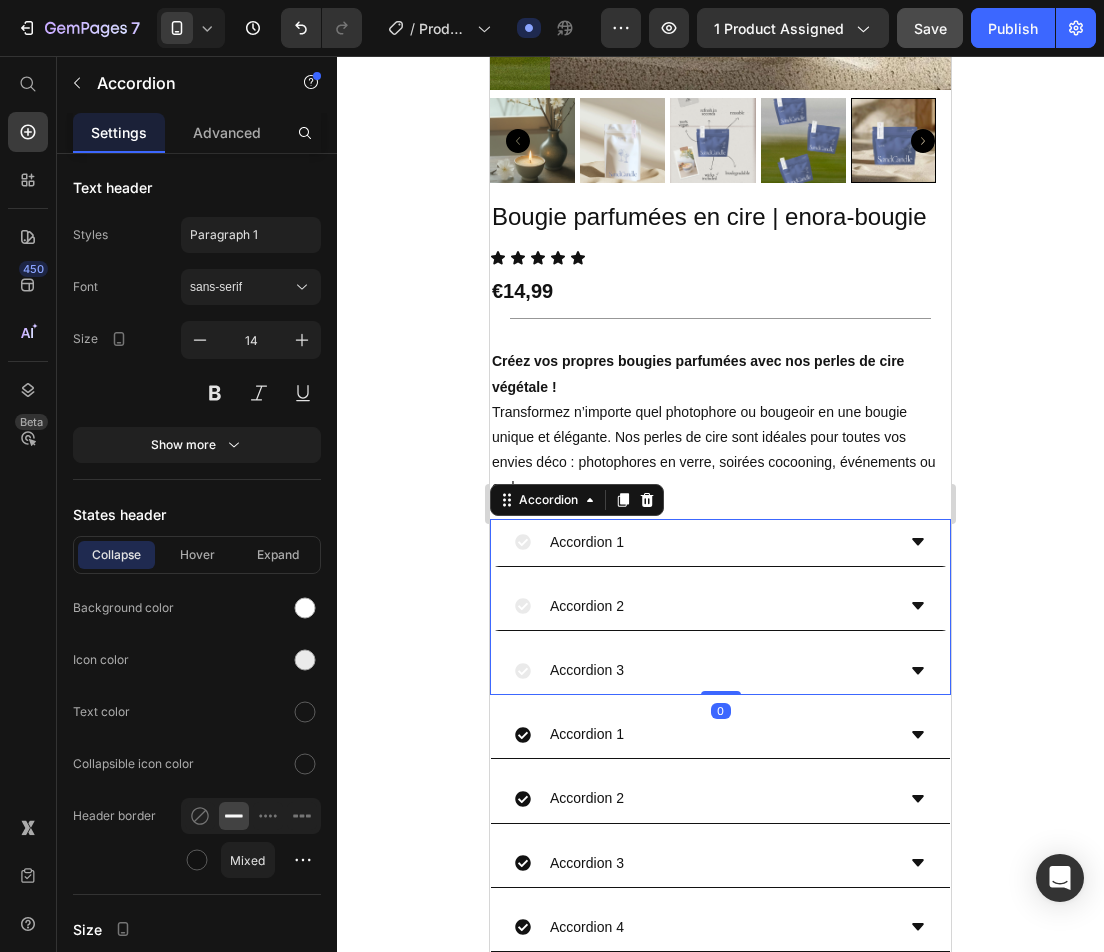 click on "Accordion 1" at bounding box center [720, 543] 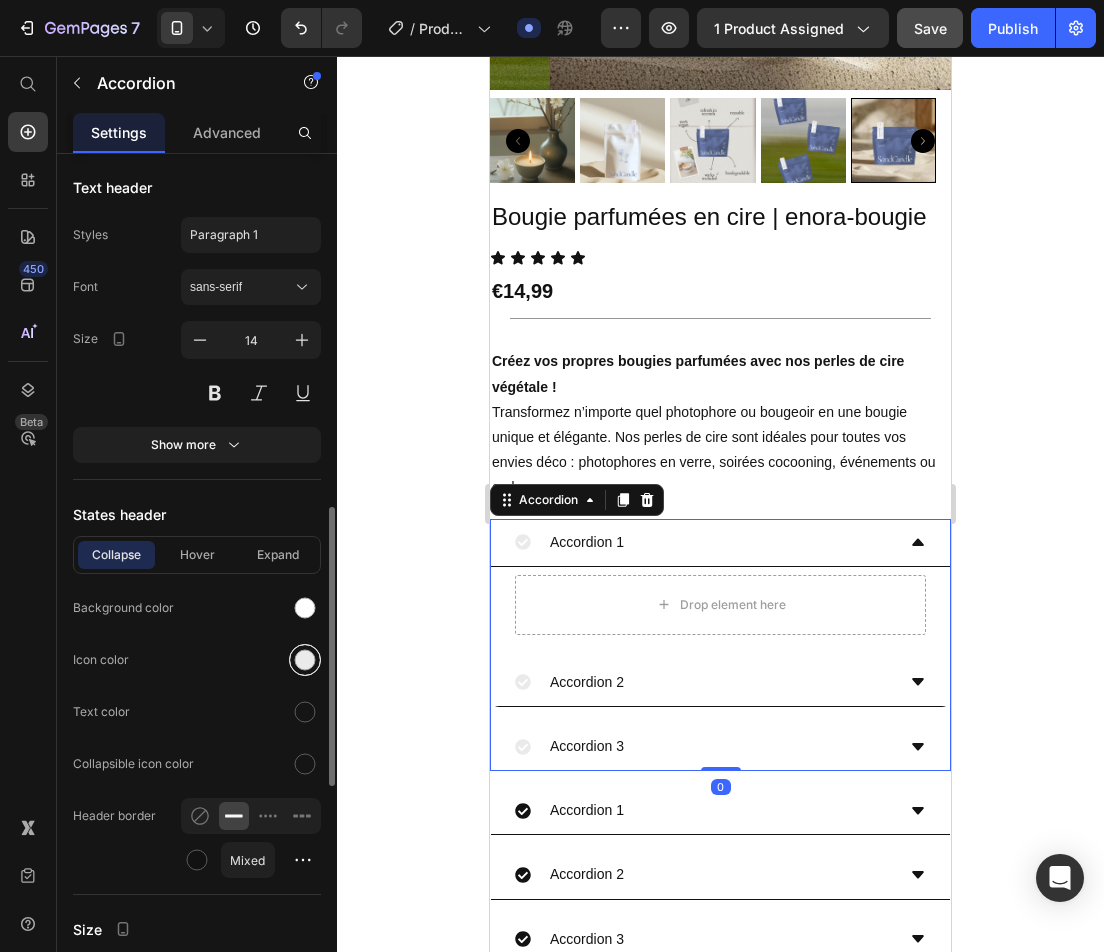click at bounding box center [305, 660] 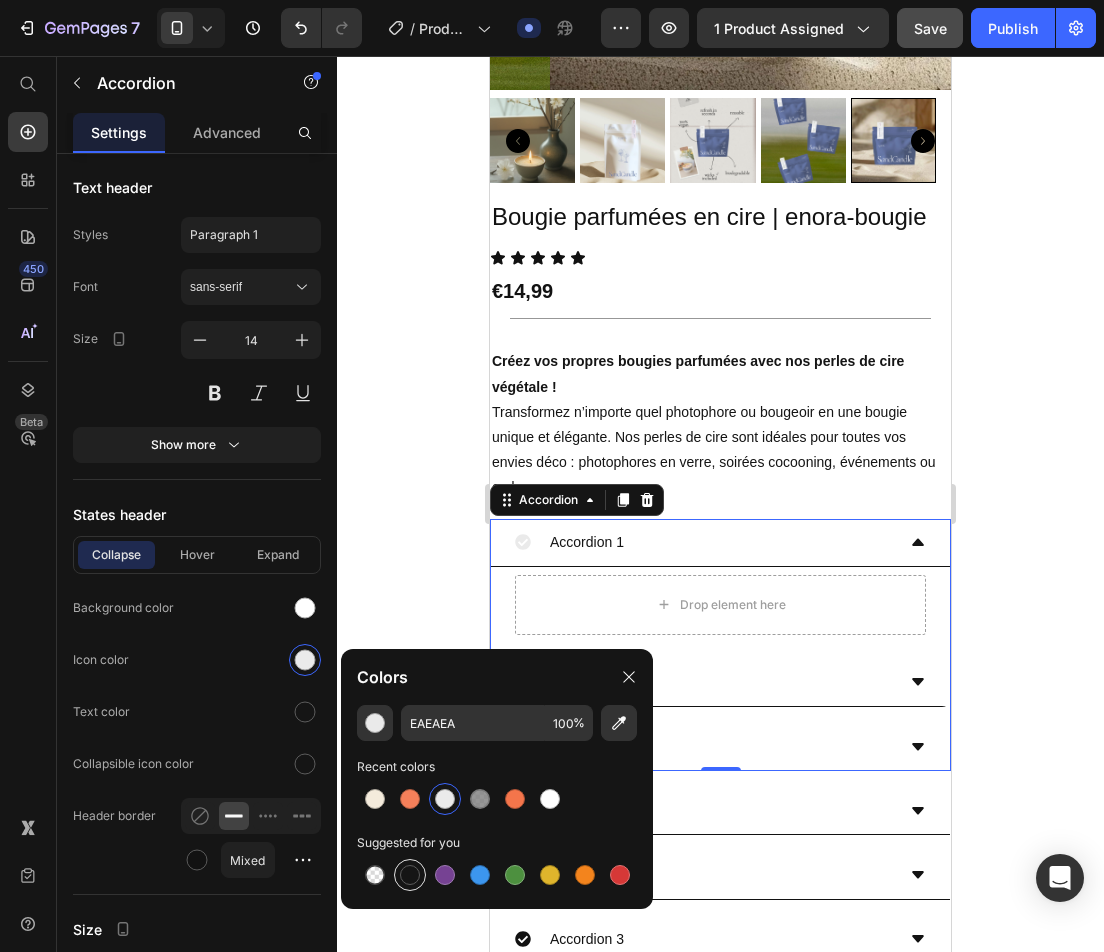click at bounding box center [410, 875] 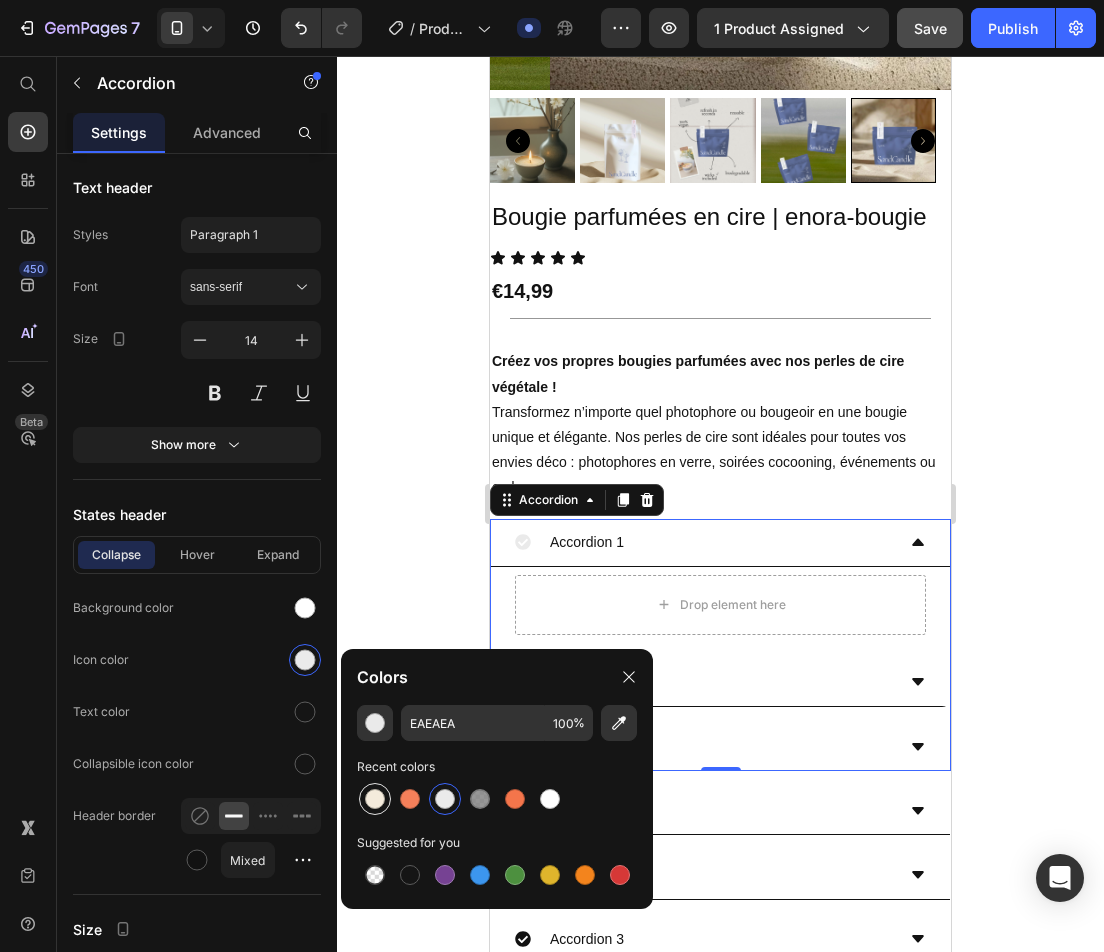 type on "151515" 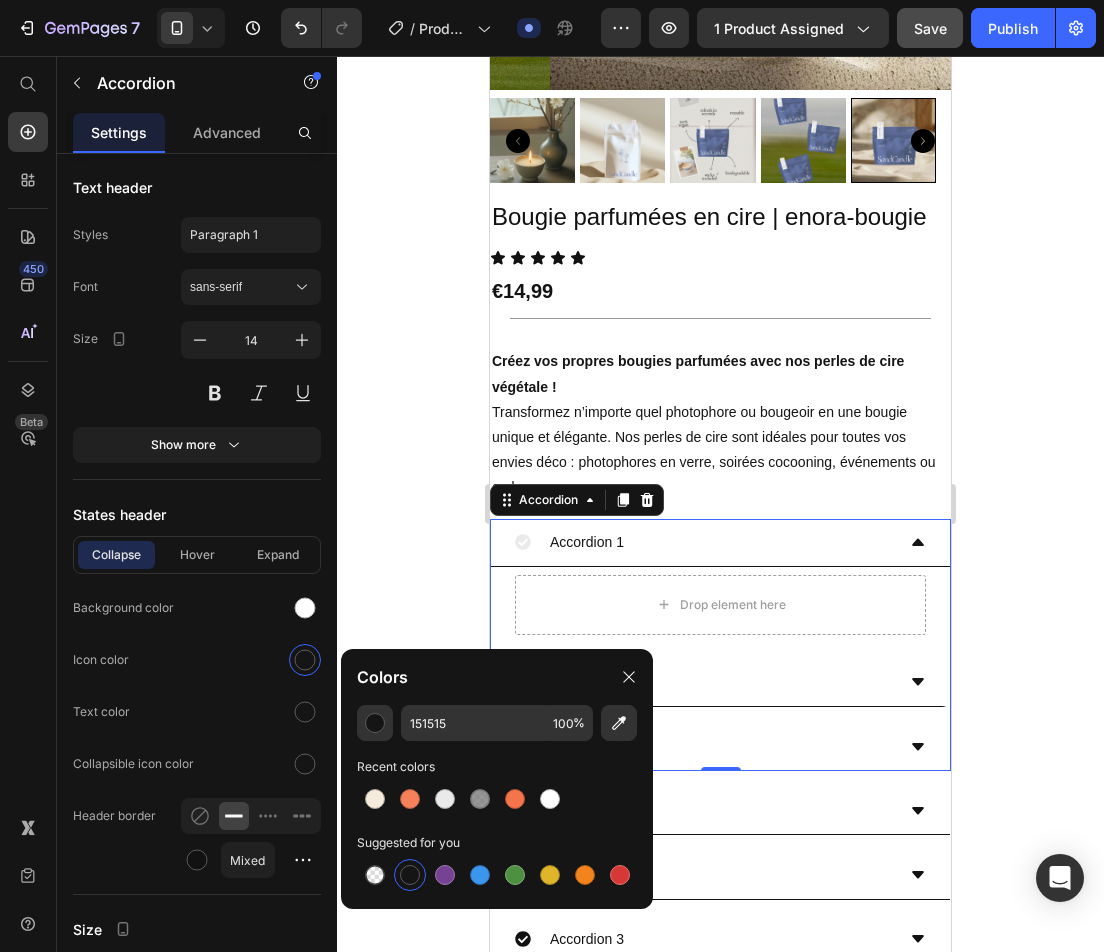 click 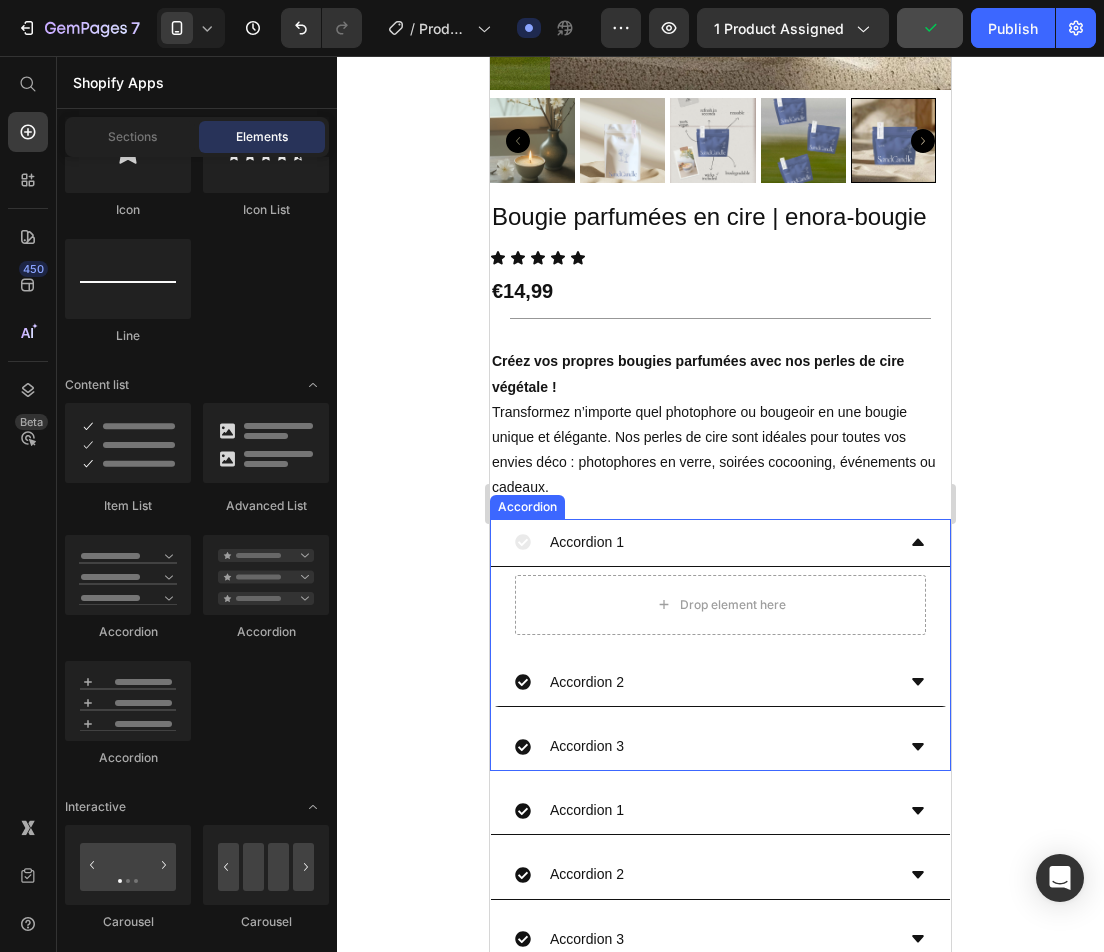 click on "Accordion 1" at bounding box center (704, 542) 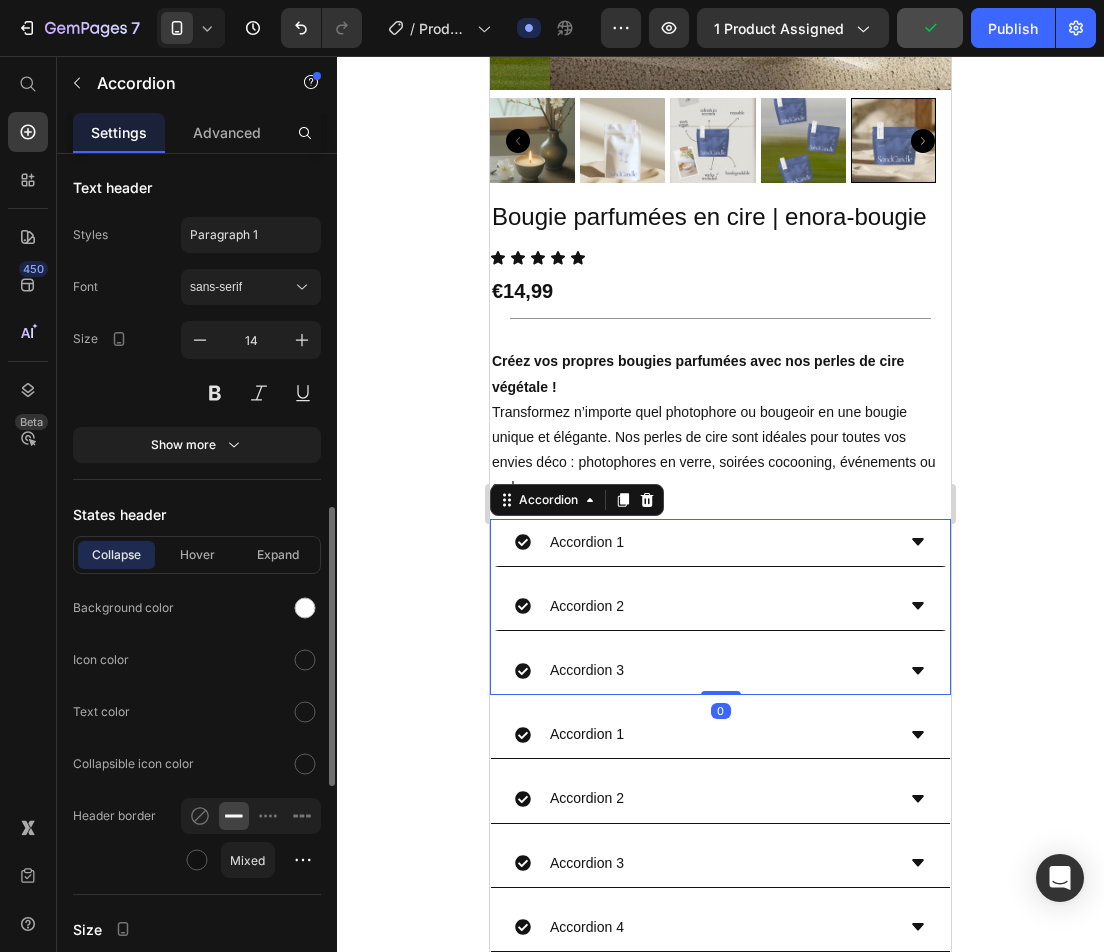 click on "Collapse Hover Expand Background color Icon color Text color Collapsible icon color Header border Mixed" 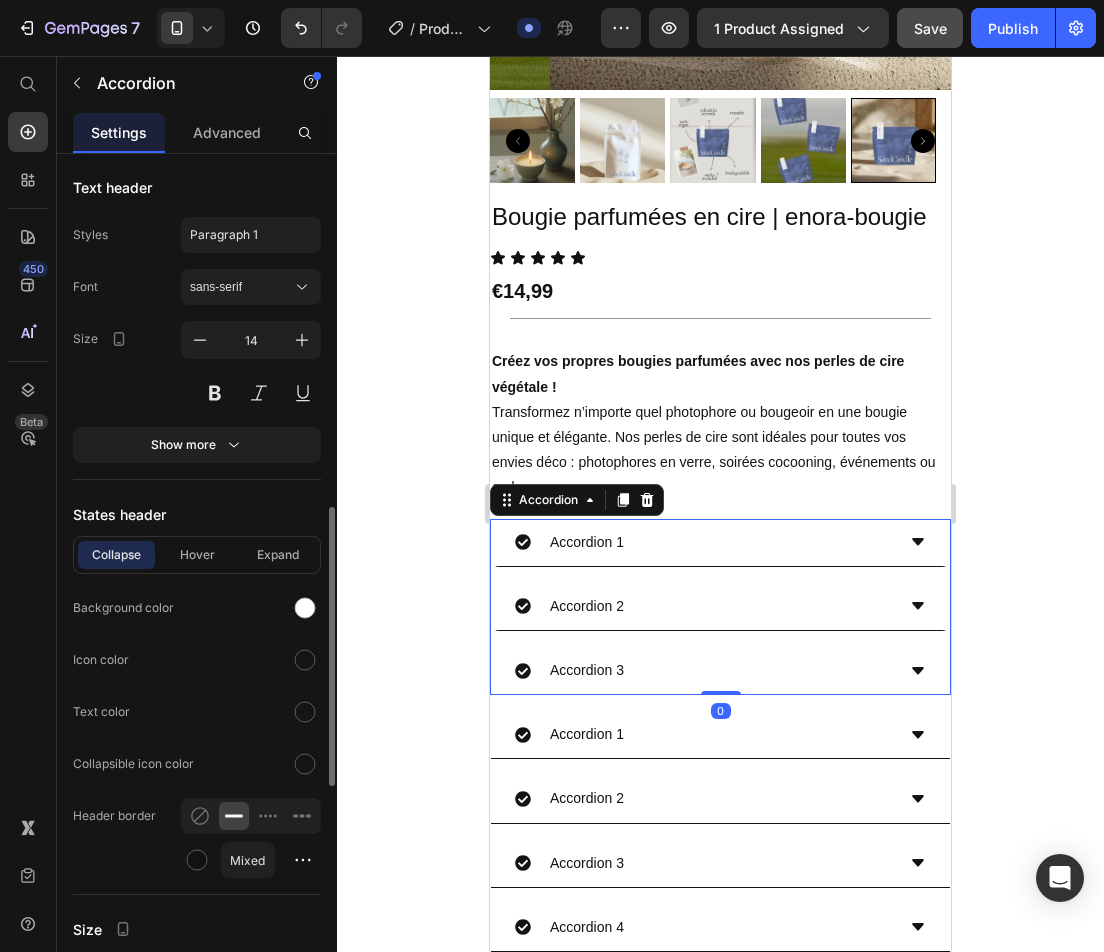 click on "Collapse Hover Expand" at bounding box center (197, 555) 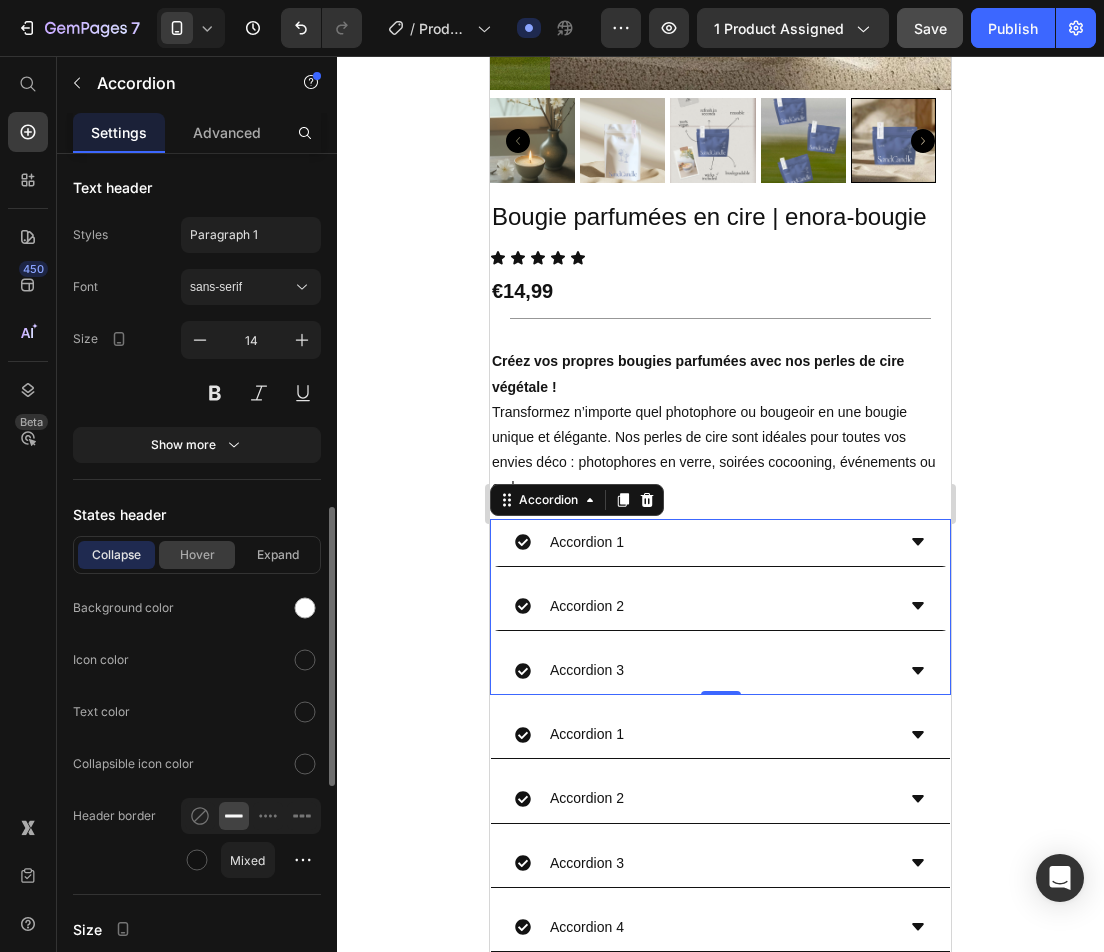 click on "Hover" at bounding box center [197, 555] 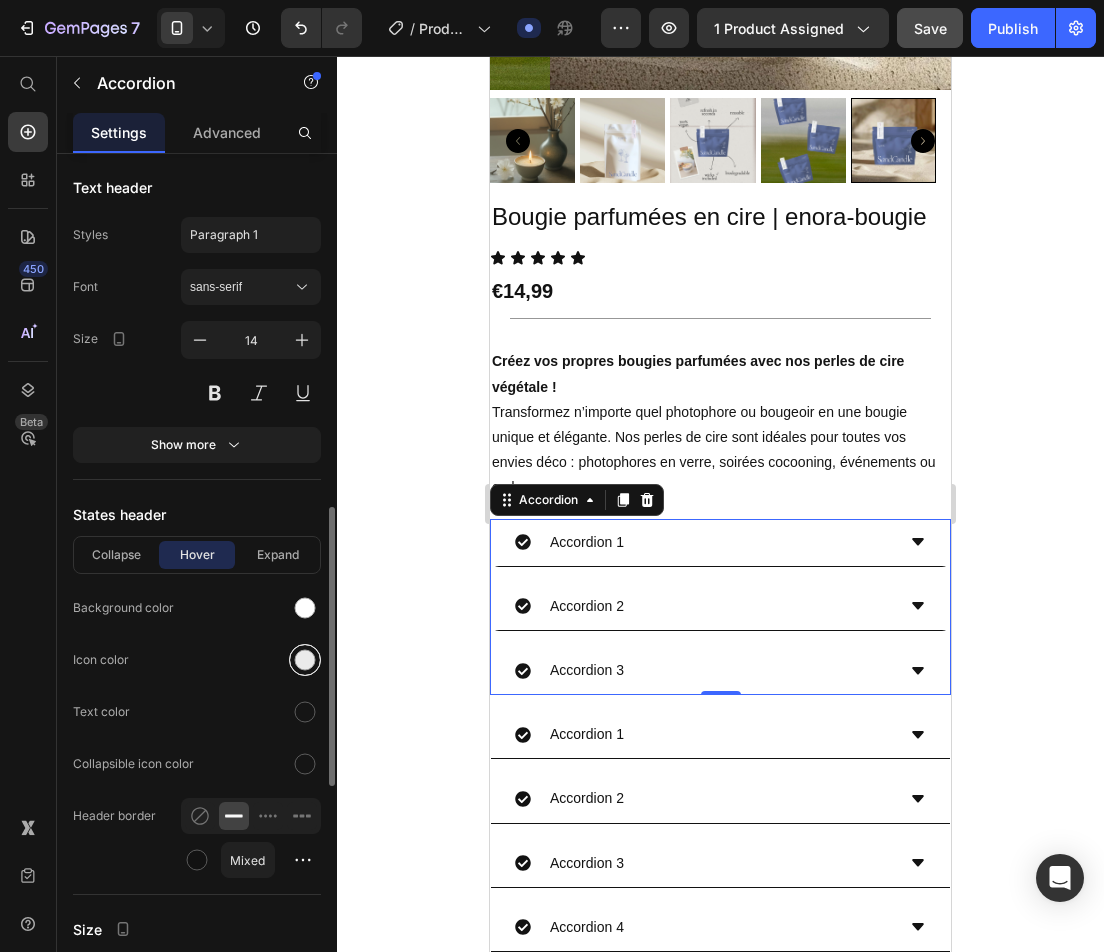 click at bounding box center (305, 660) 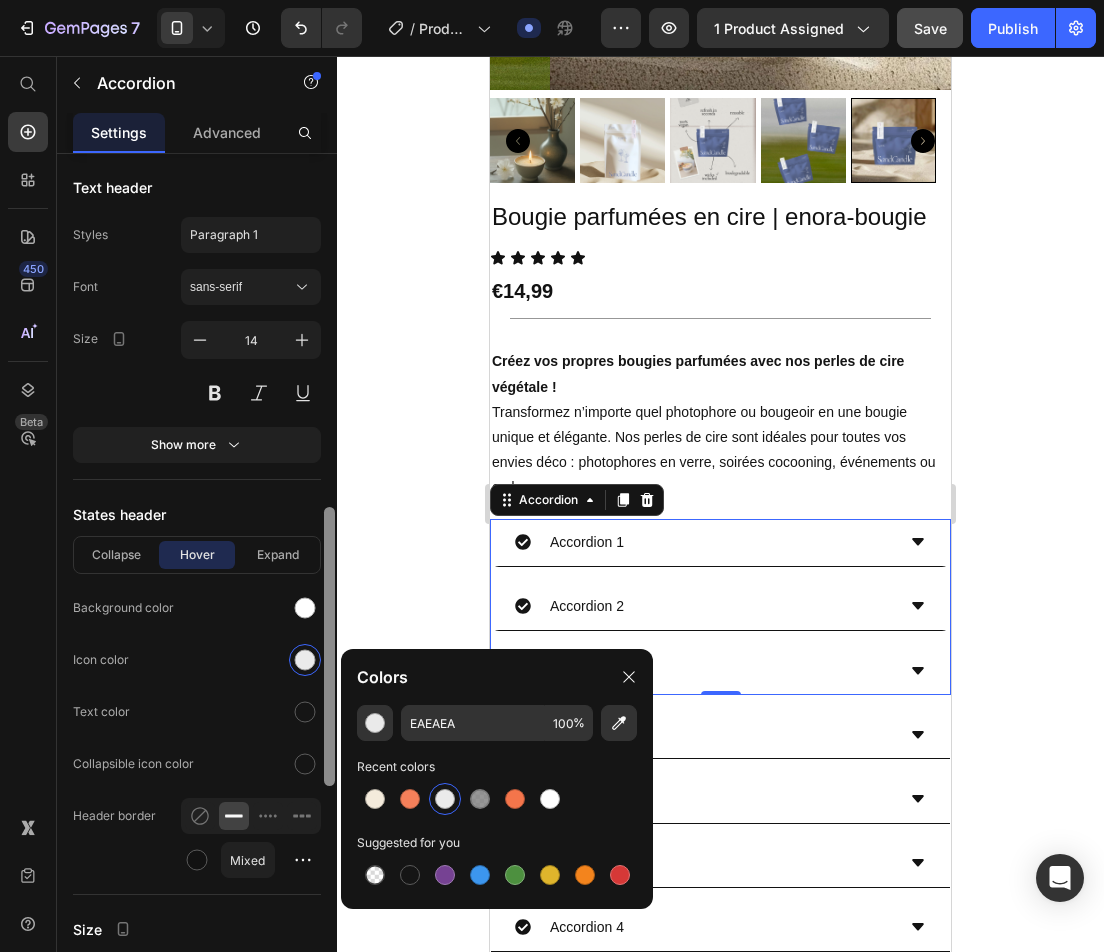 click at bounding box center [410, 875] 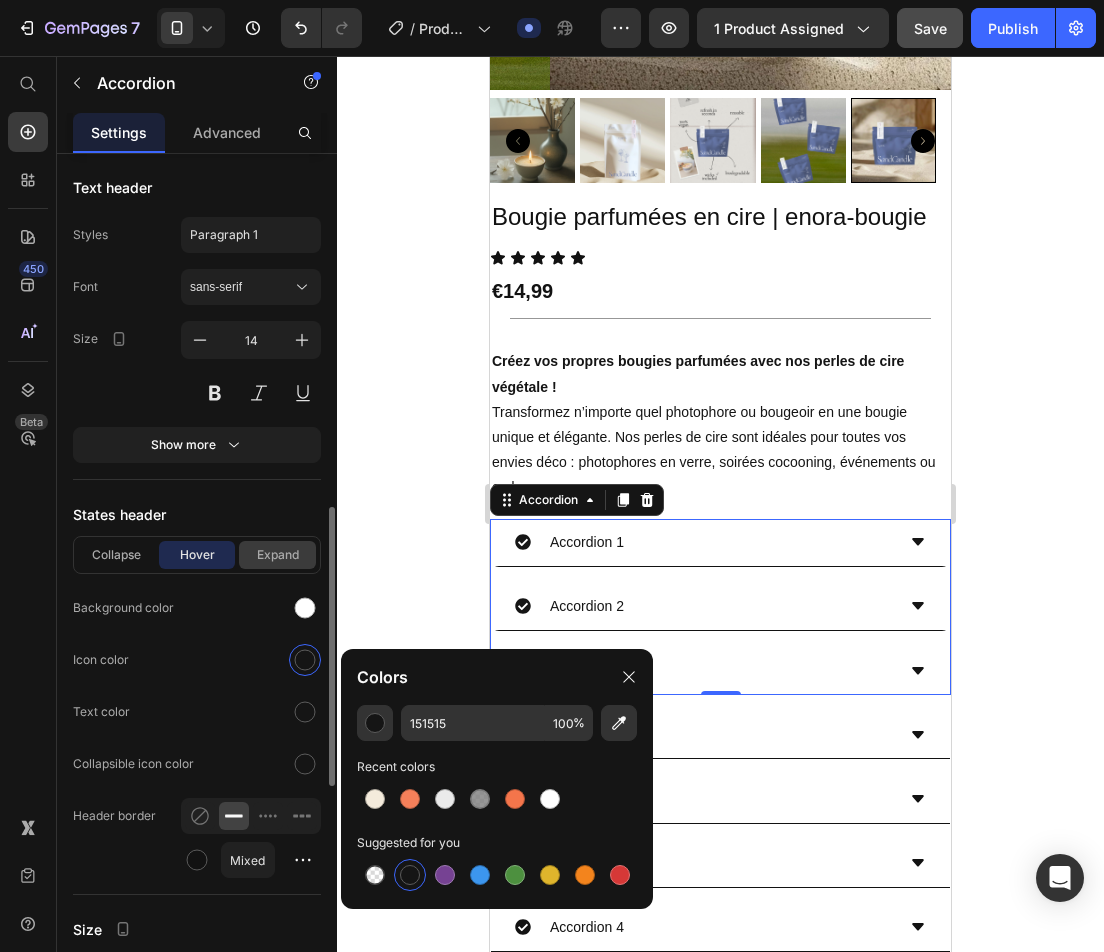 click on "Expand" at bounding box center (277, 555) 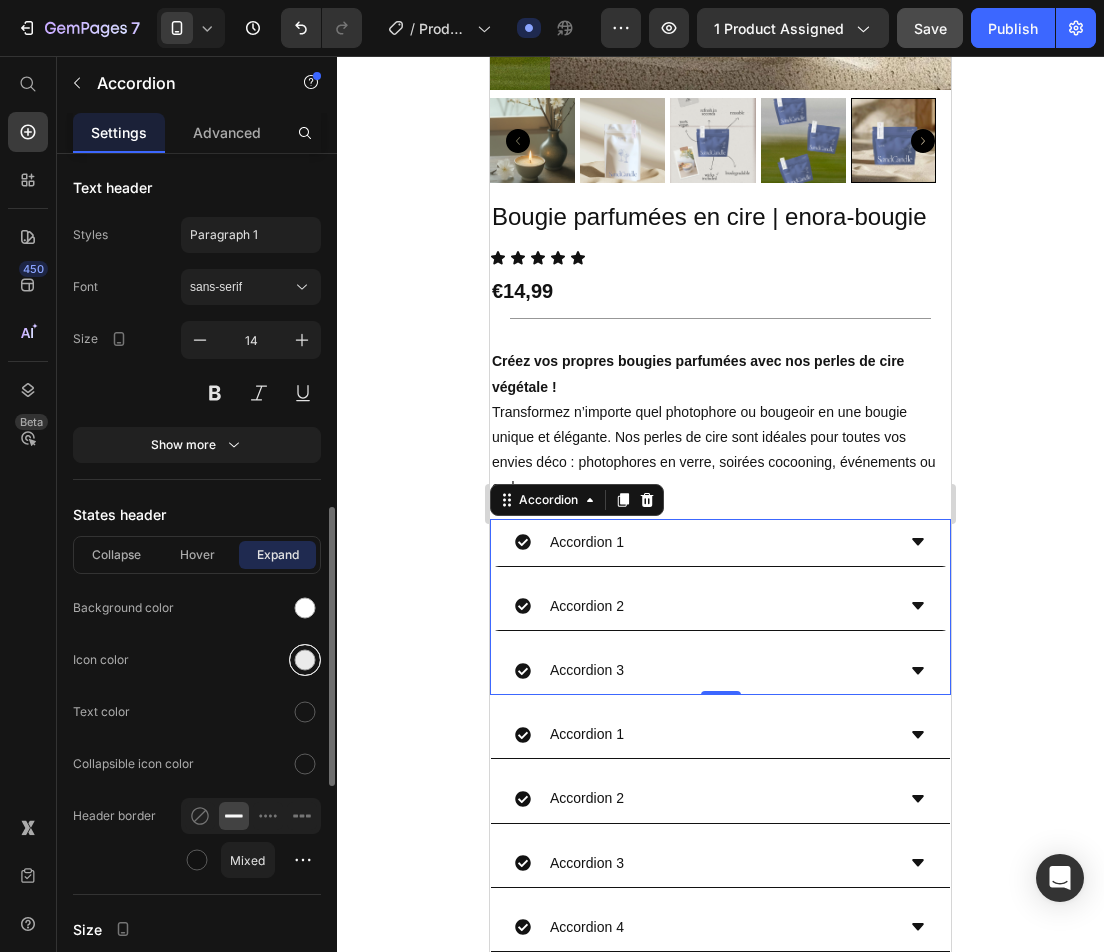 click at bounding box center (305, 660) 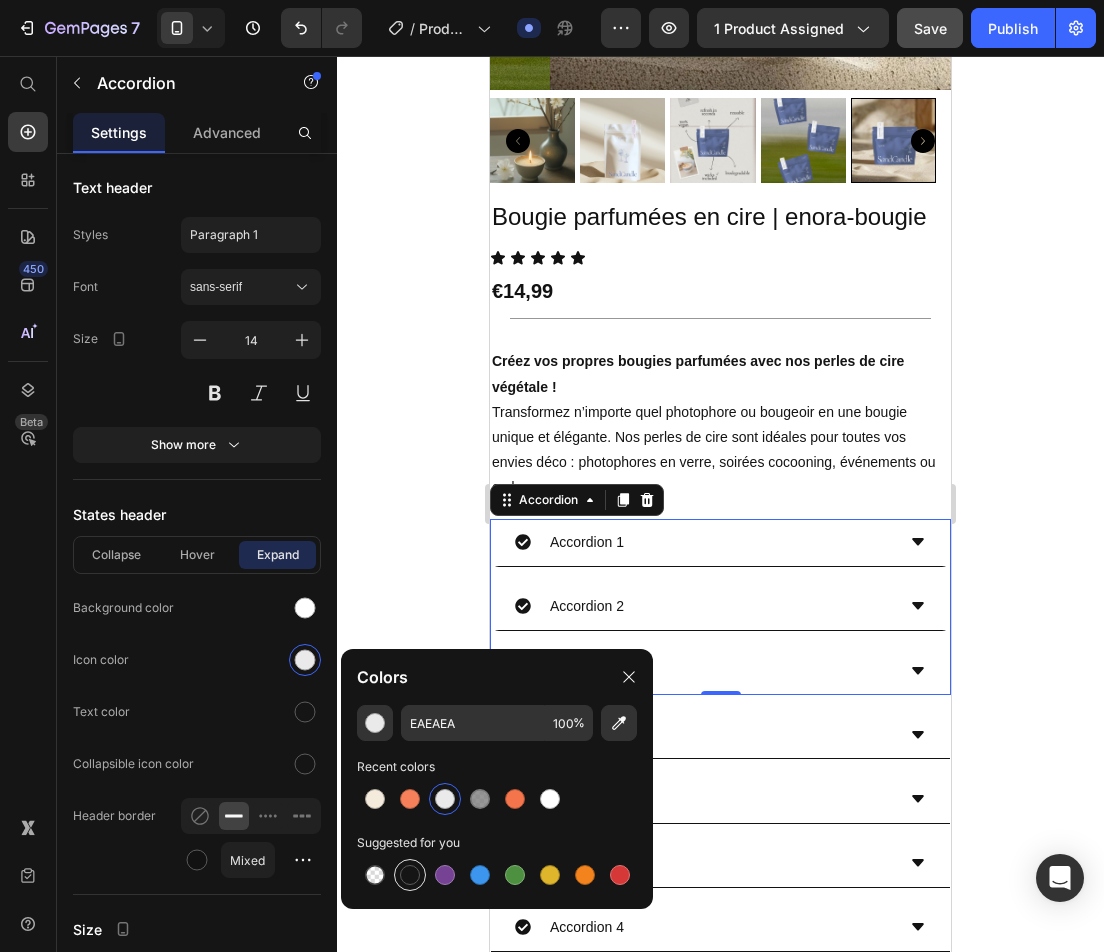 click at bounding box center [410, 875] 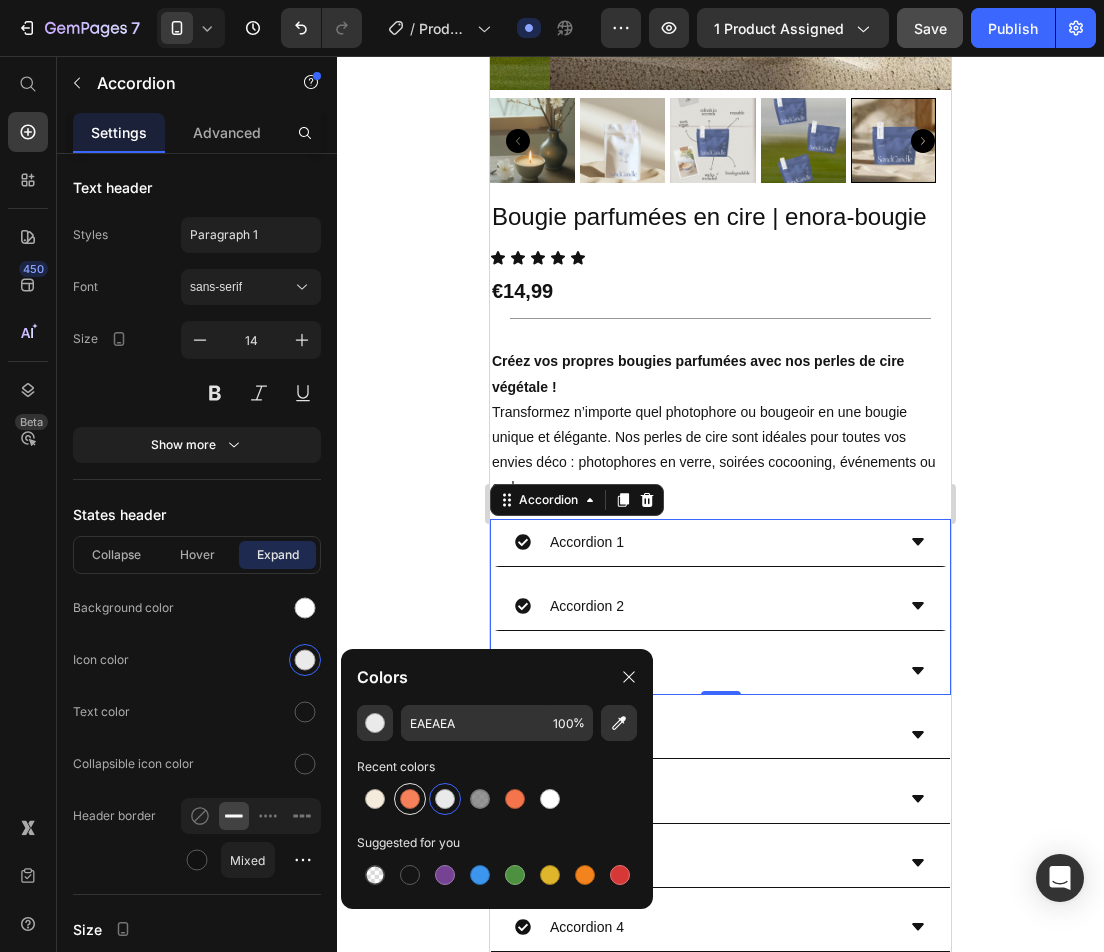 type on "151515" 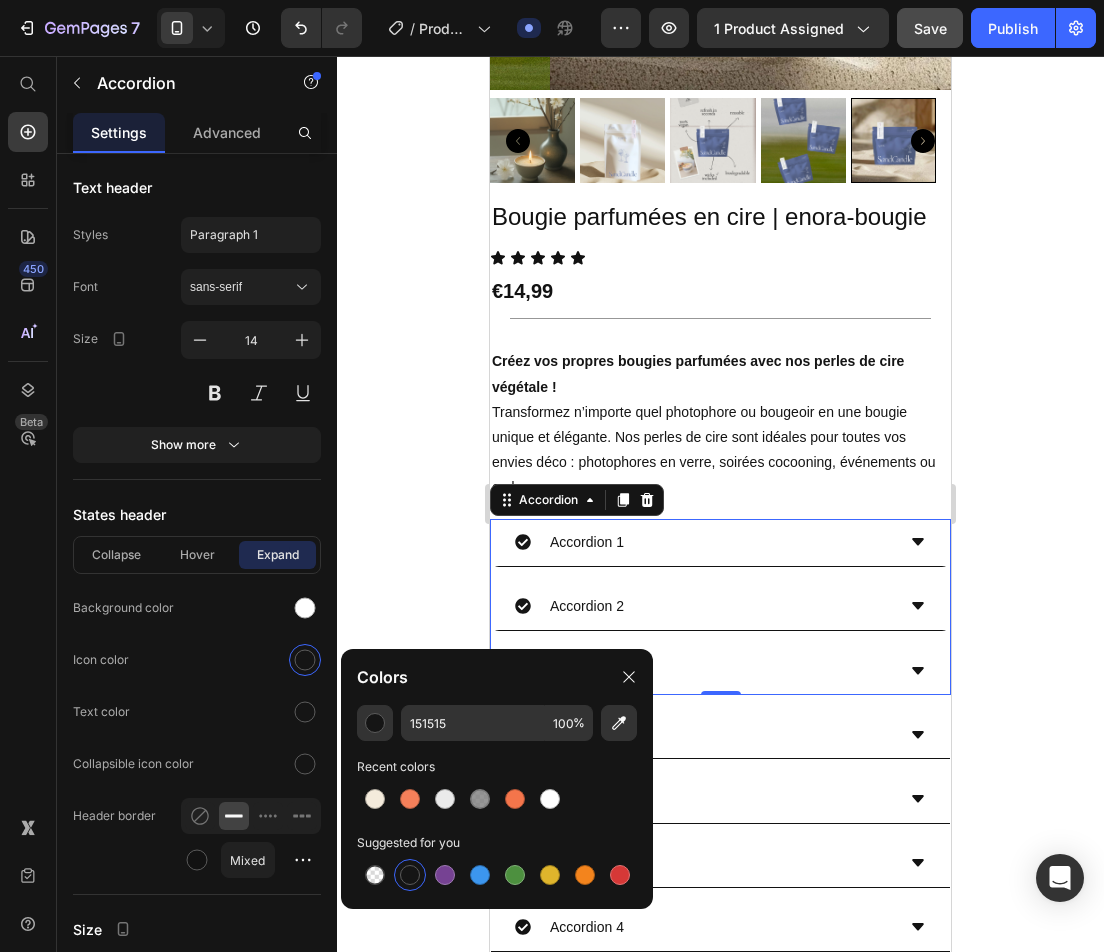 click 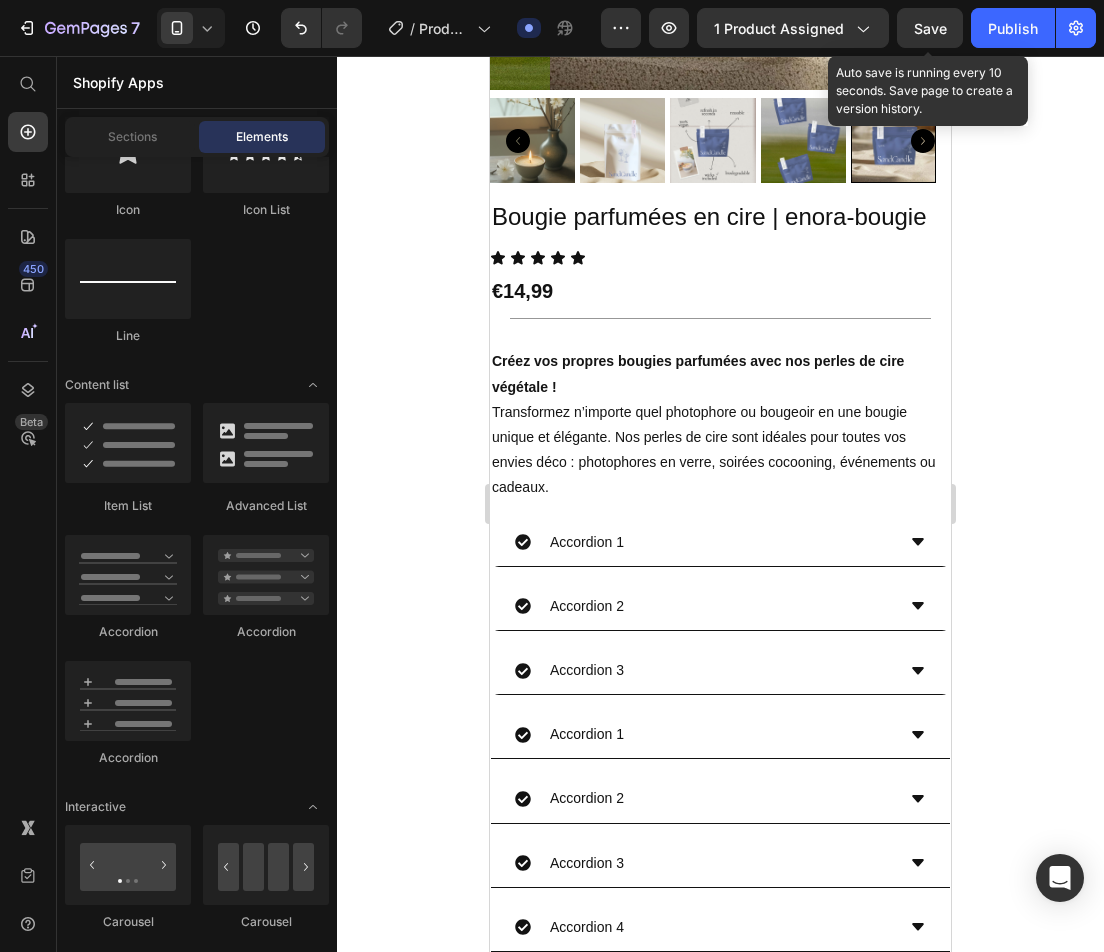 drag, startPoint x: 945, startPoint y: 32, endPoint x: 941, endPoint y: 53, distance: 21.377558 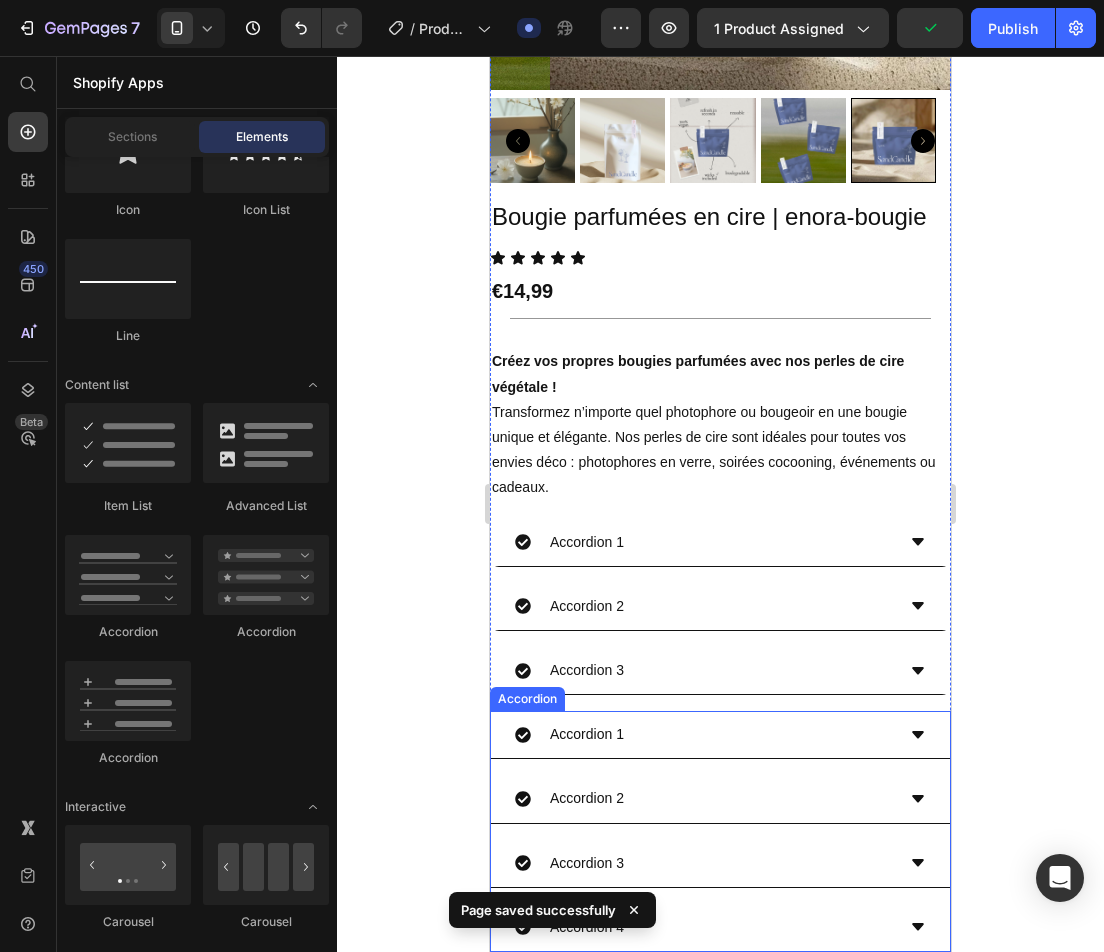 click on "Accordion 1" at bounding box center [704, 734] 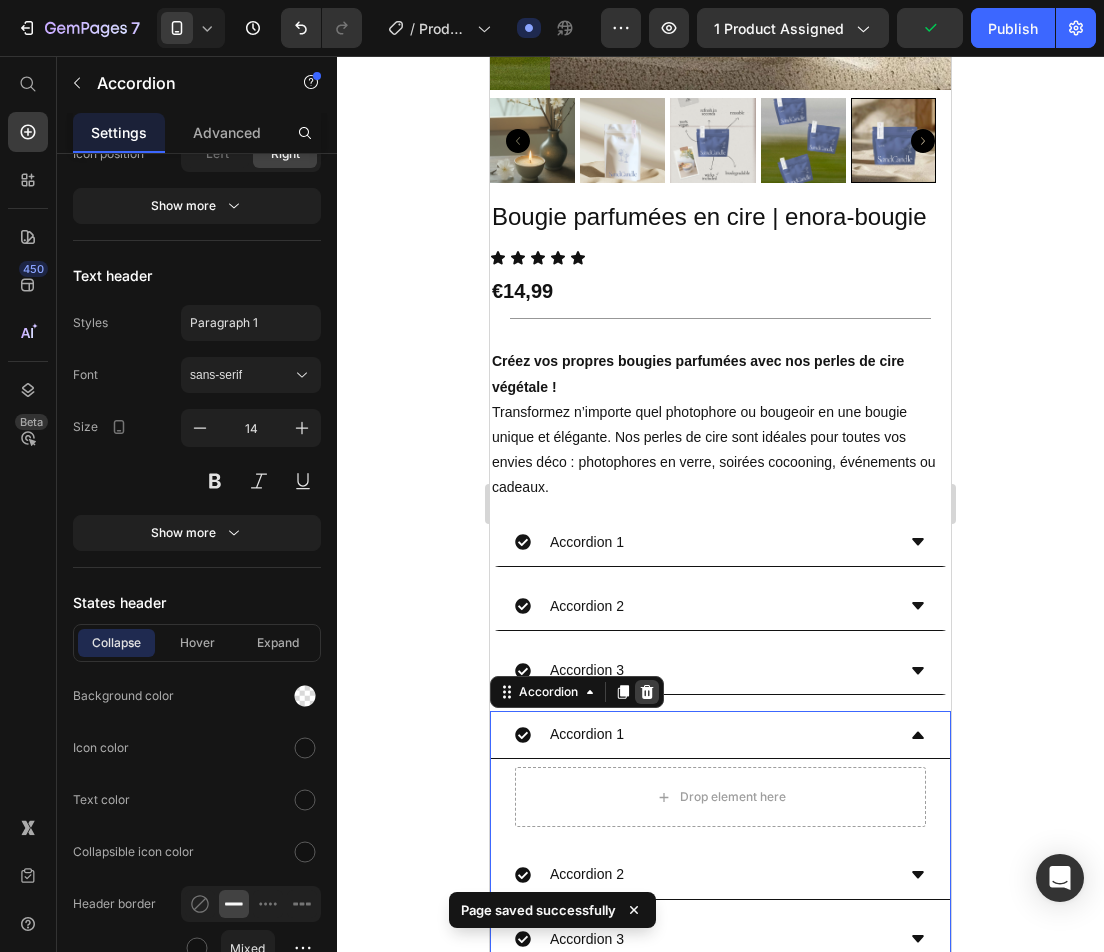 click 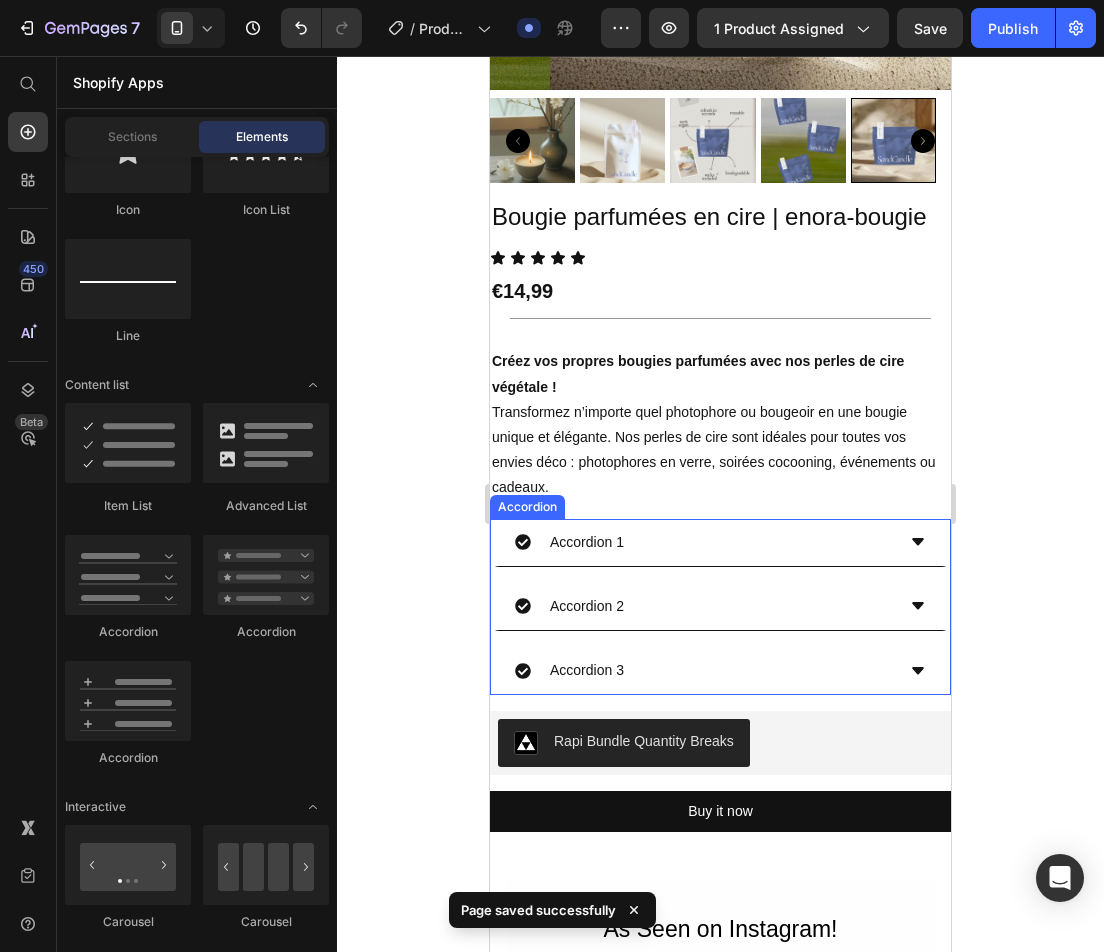 click on "Accordion 1
Accordion 2
Accordion 3" at bounding box center (720, 607) 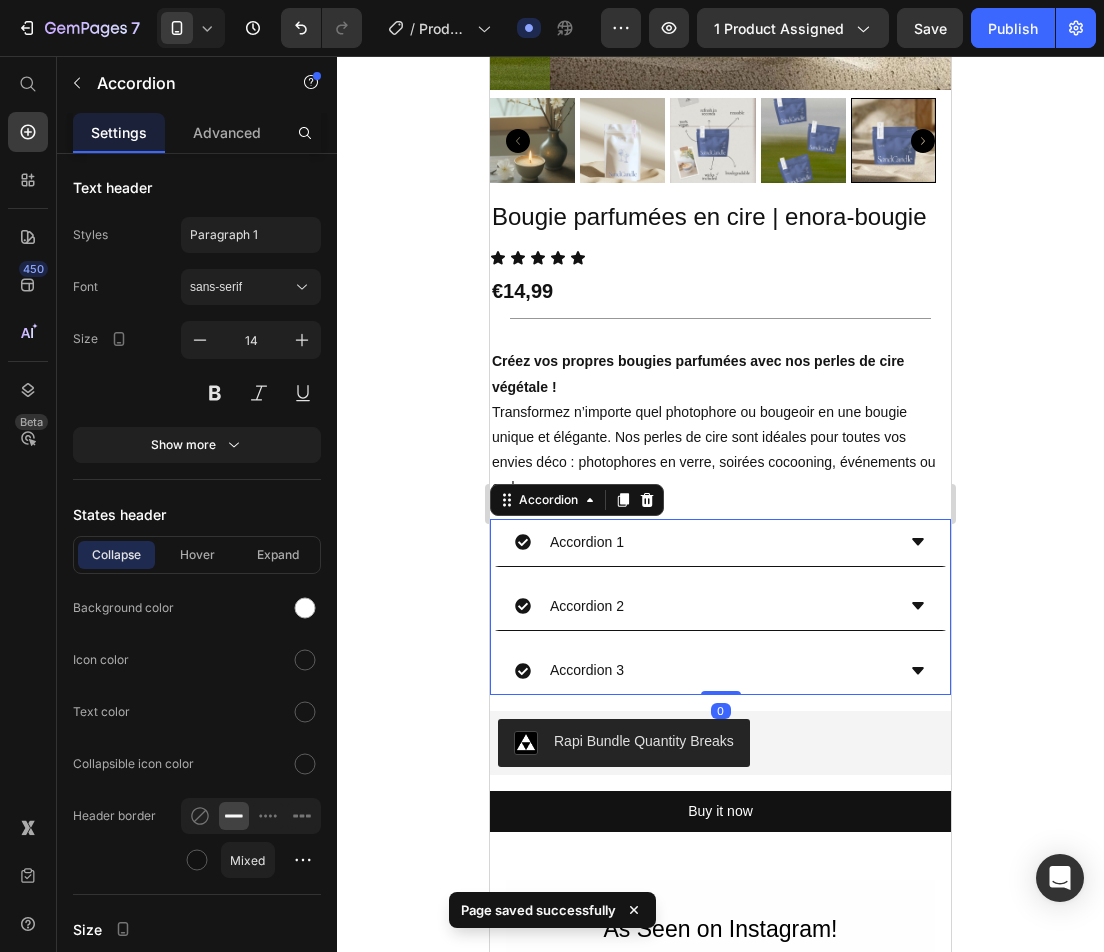 click on "Accordion 1" at bounding box center [587, 542] 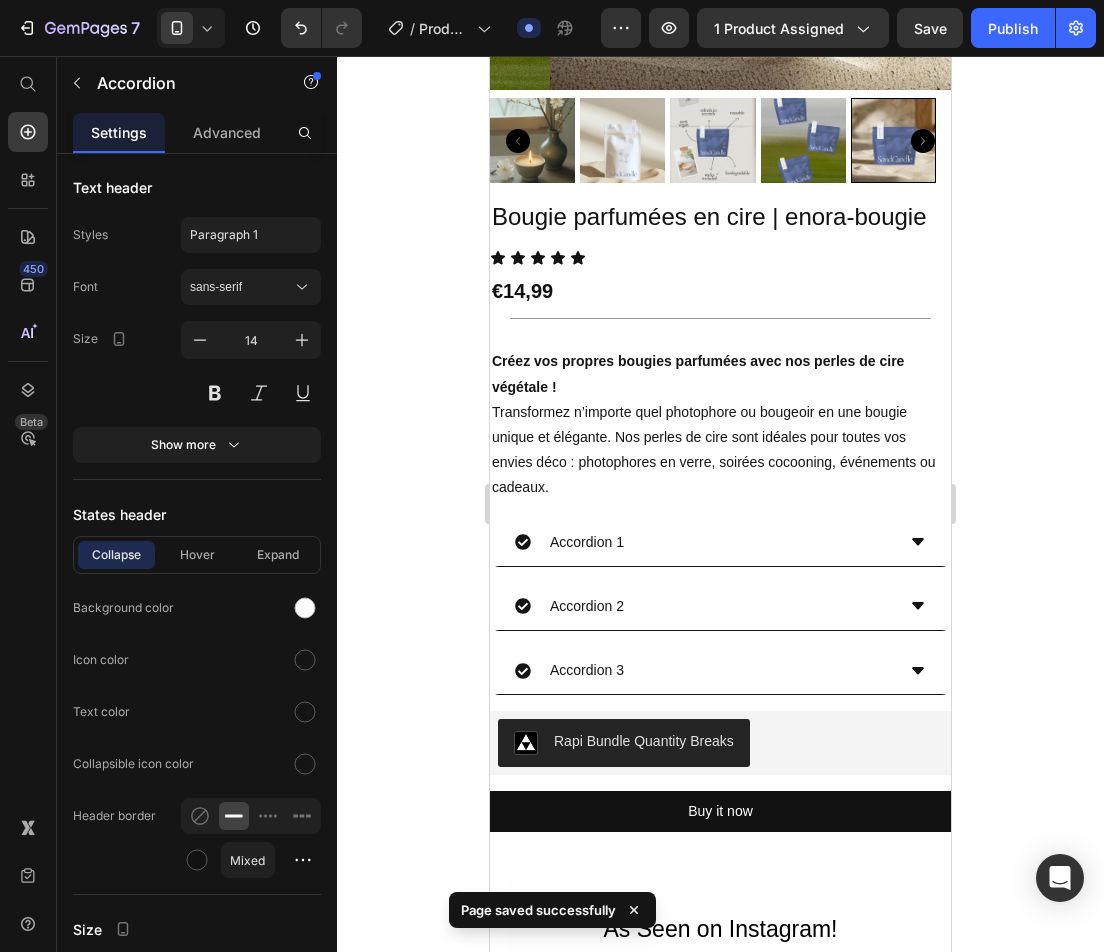 click on "Accordion 1" at bounding box center [704, 542] 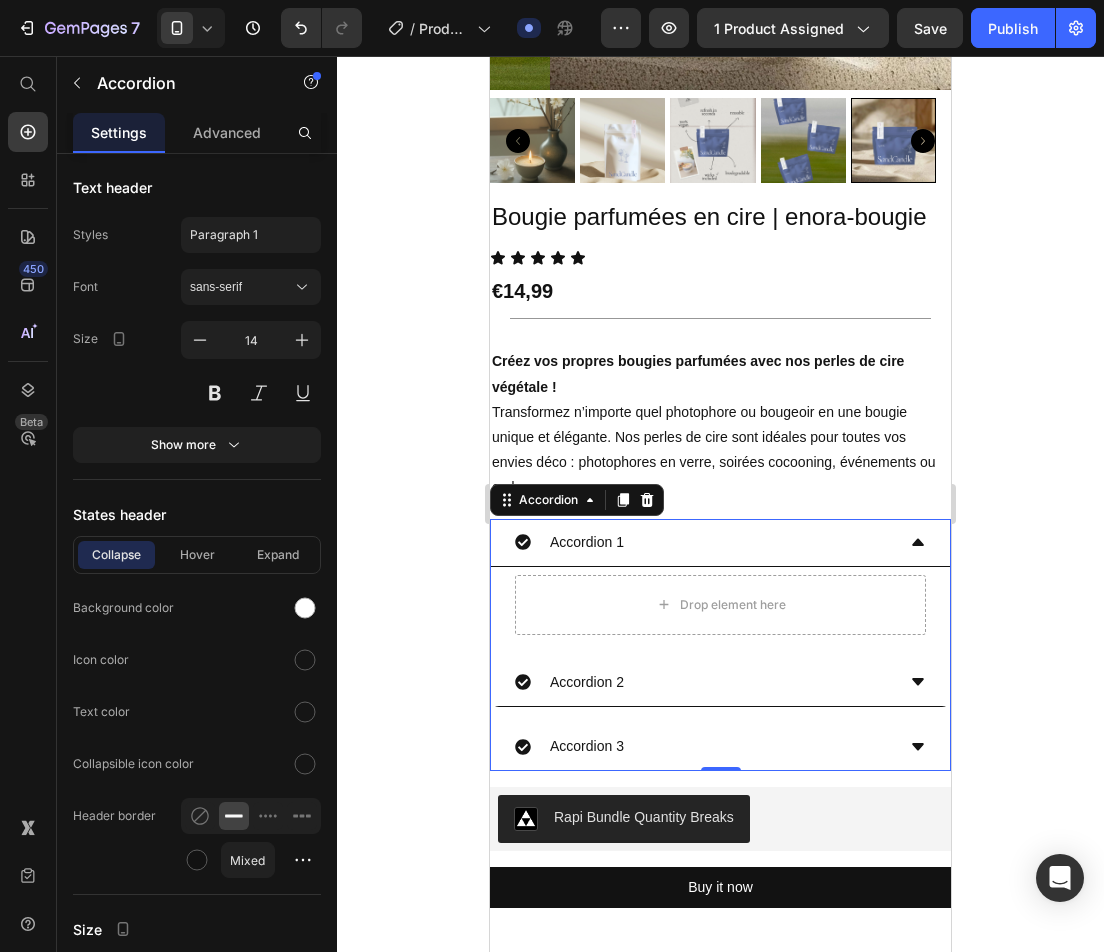 click on "Accordion 1" at bounding box center (704, 542) 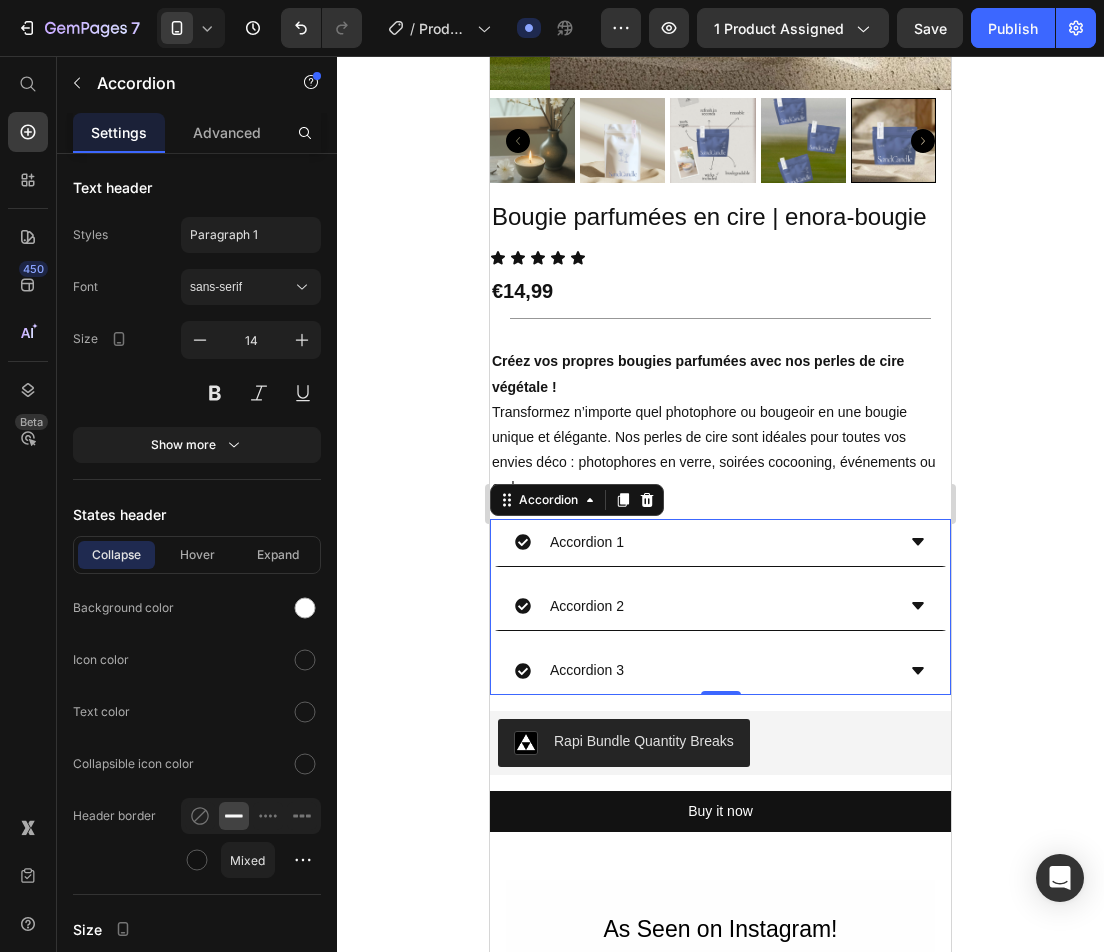 click 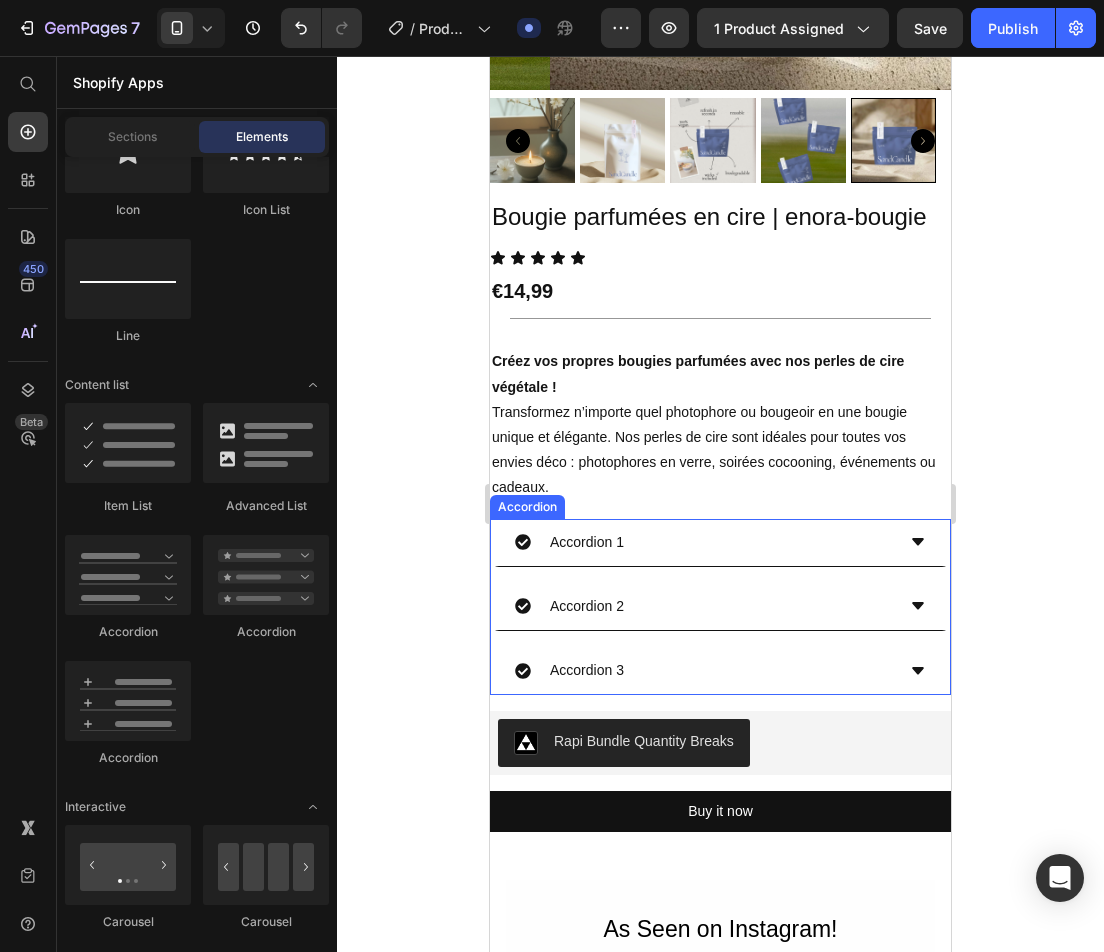 click on "Accordion 1" at bounding box center [704, 542] 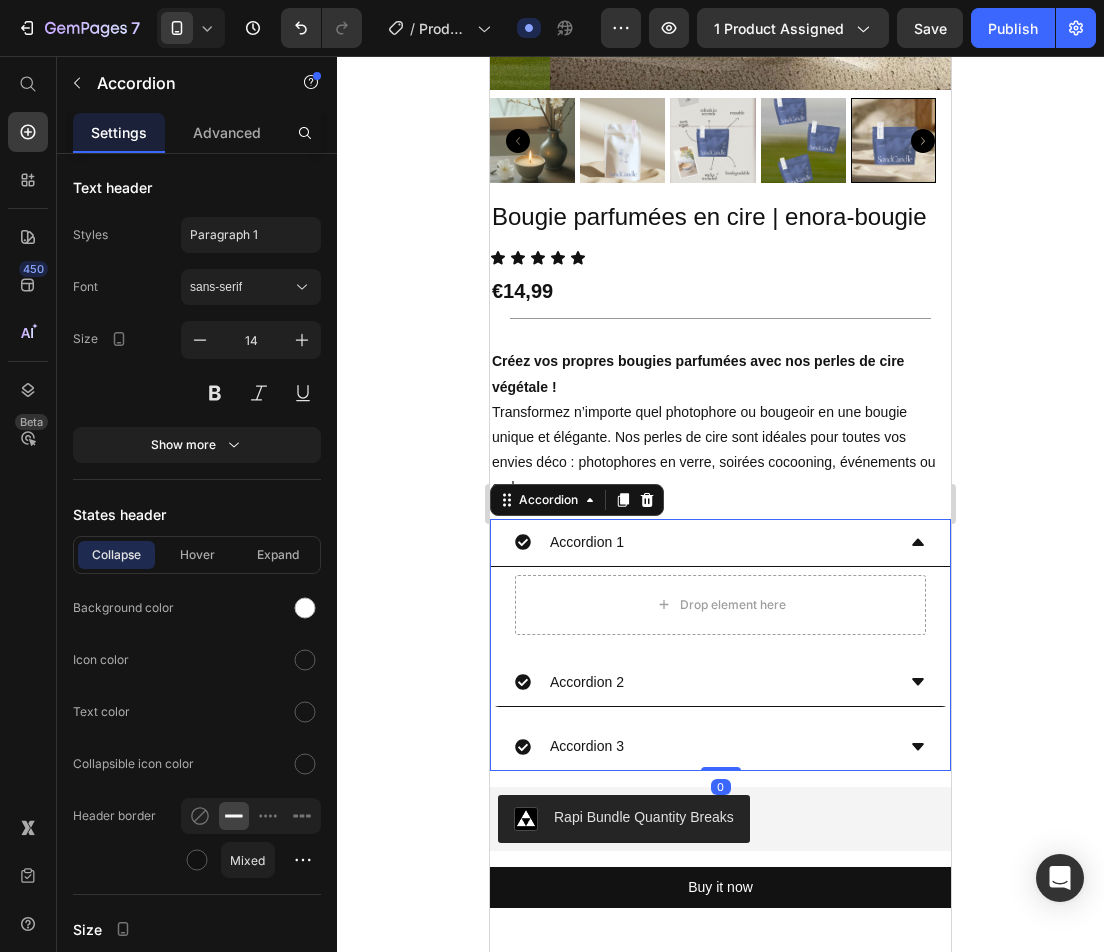 click on "Accordion 1" at bounding box center (720, 543) 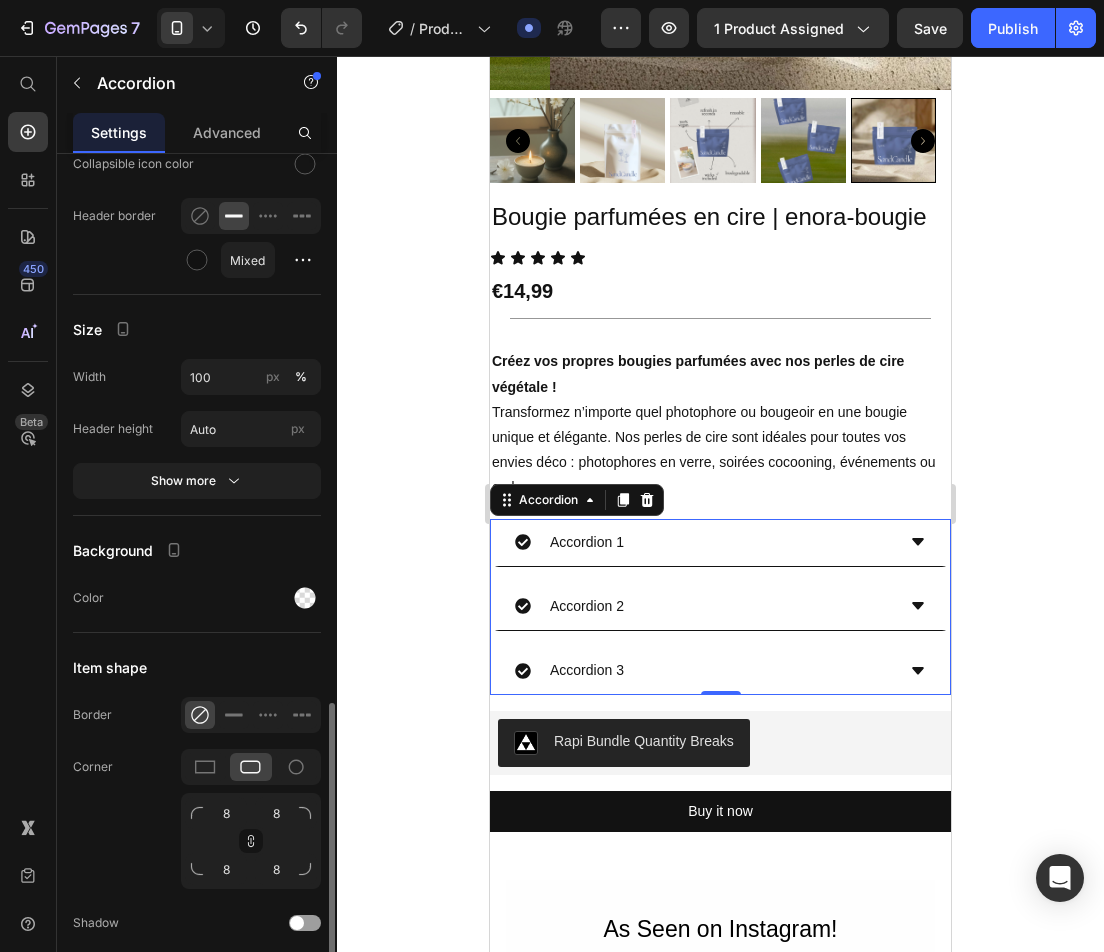 scroll, scrollTop: 1757, scrollLeft: 0, axis: vertical 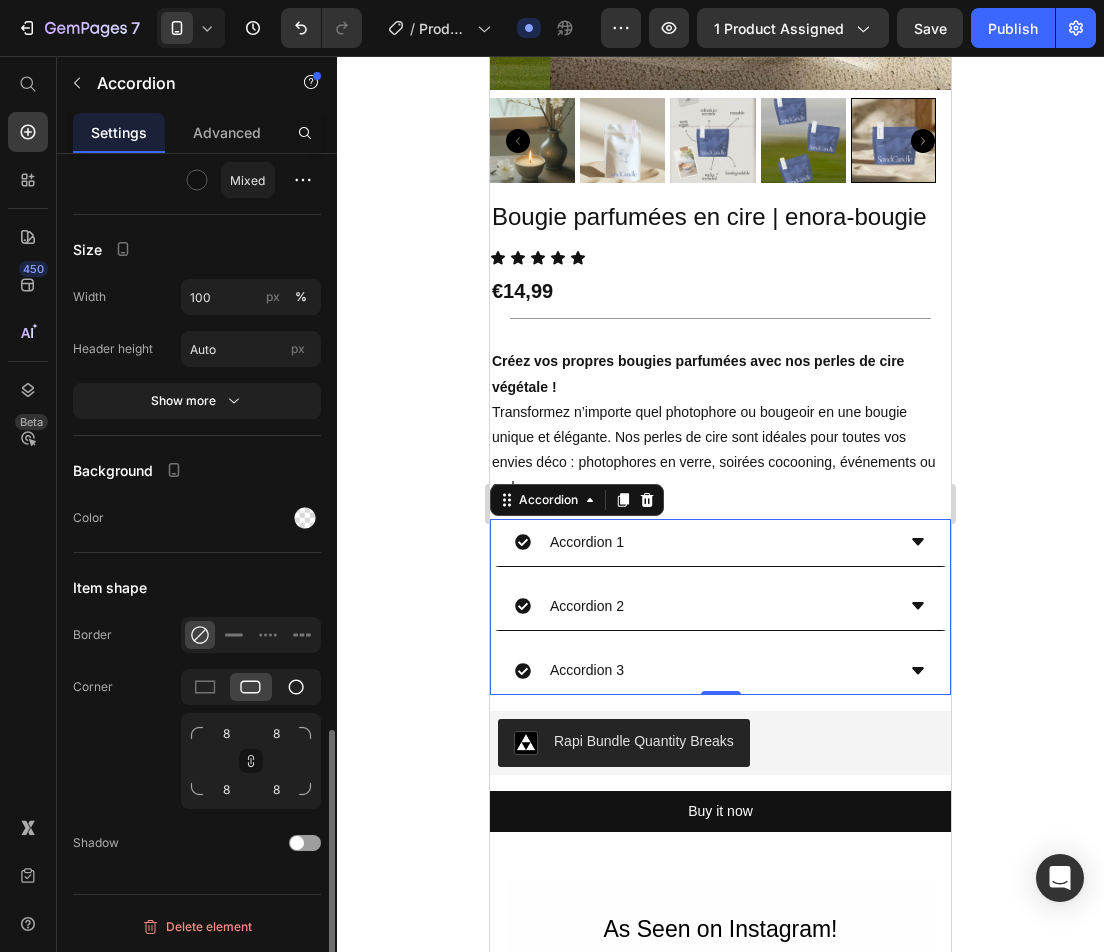 click 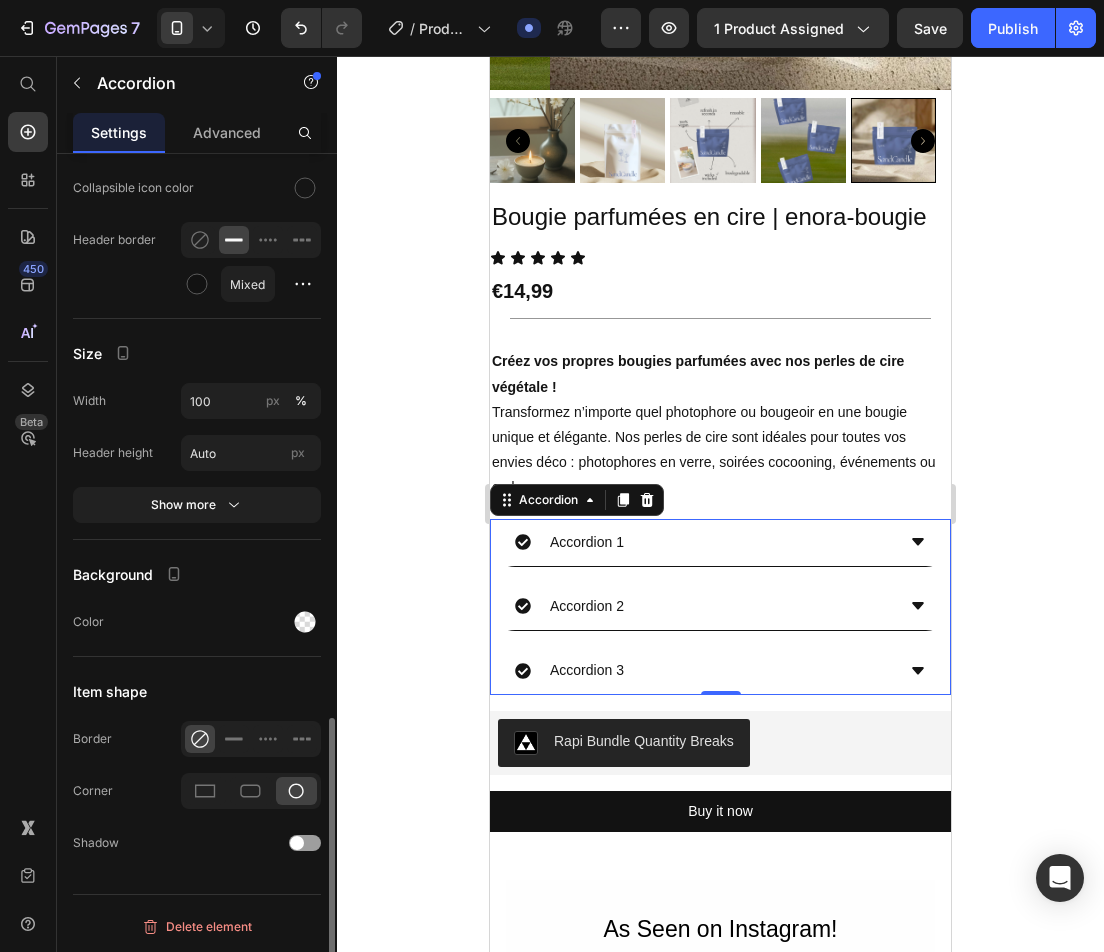 scroll, scrollTop: 1653, scrollLeft: 0, axis: vertical 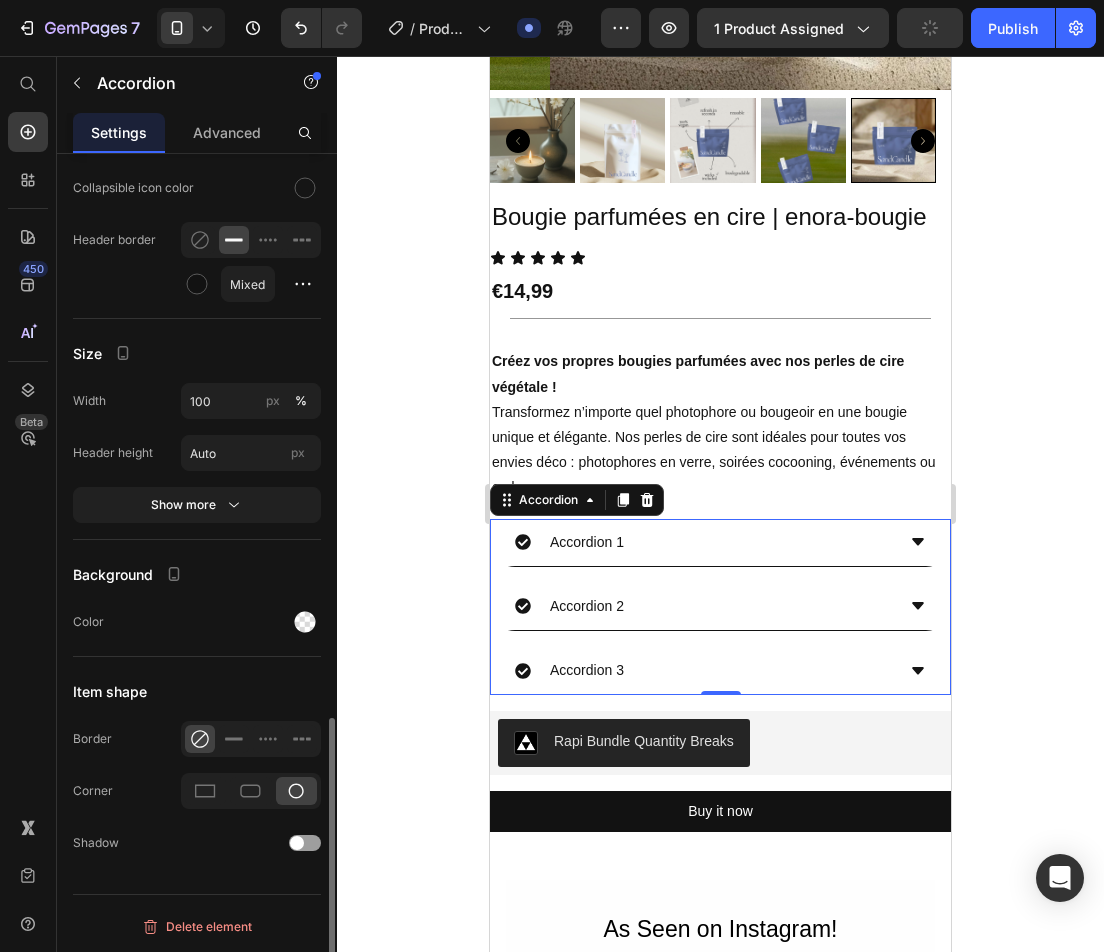 click on "Item shape" at bounding box center (197, 691) 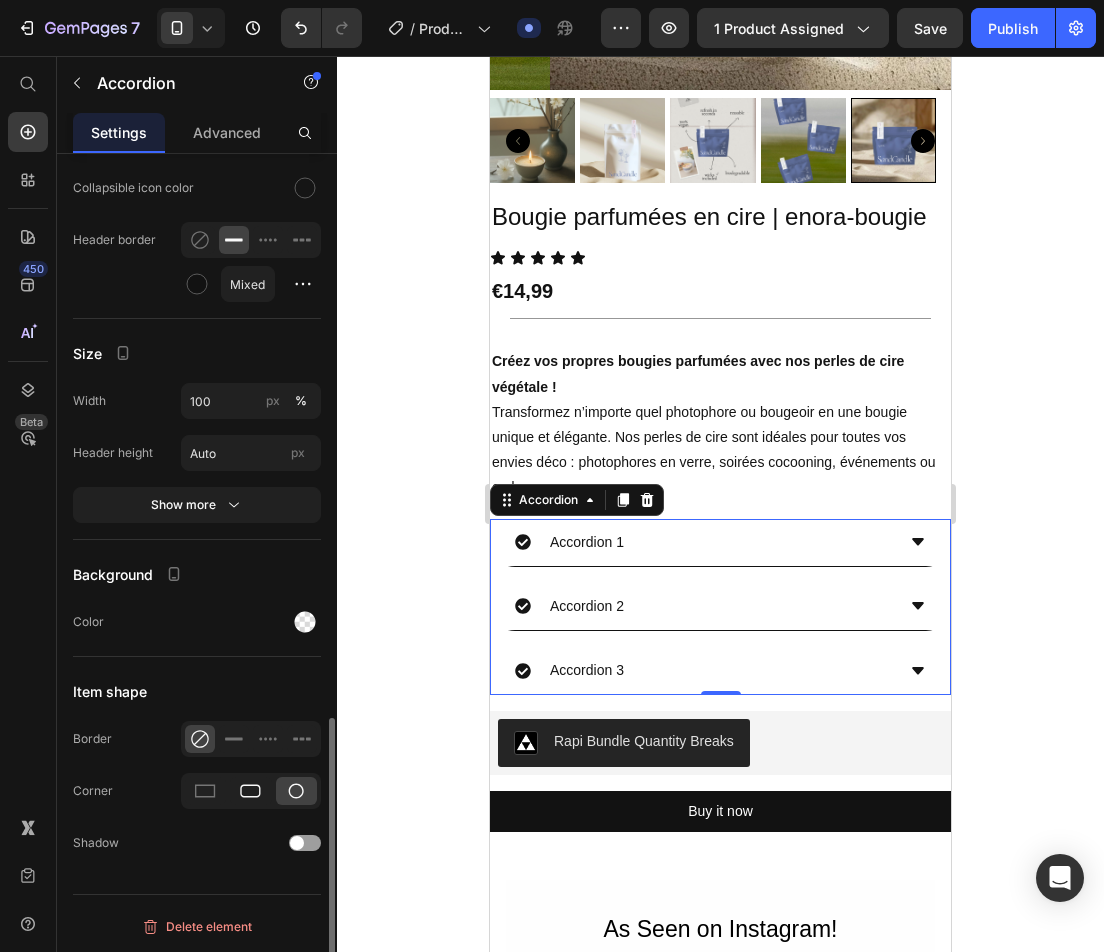 click 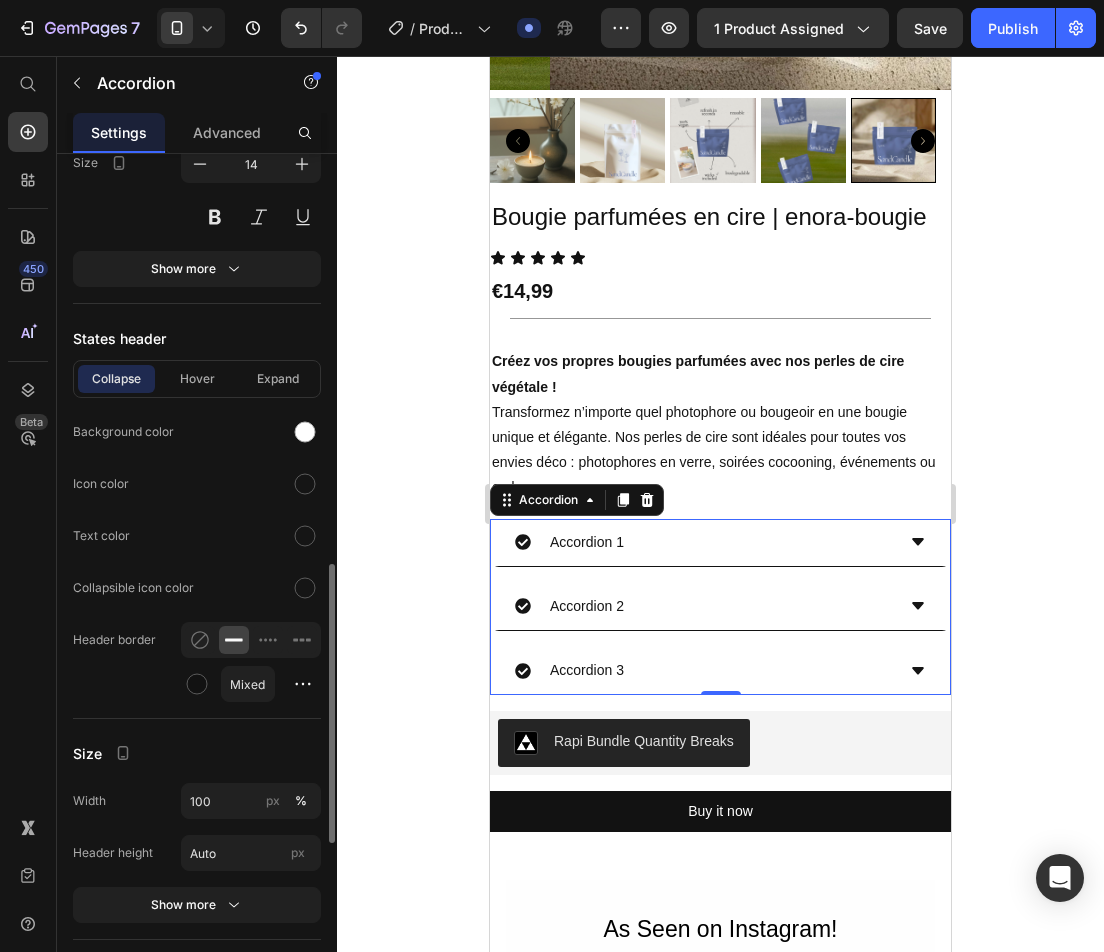scroll, scrollTop: 1153, scrollLeft: 0, axis: vertical 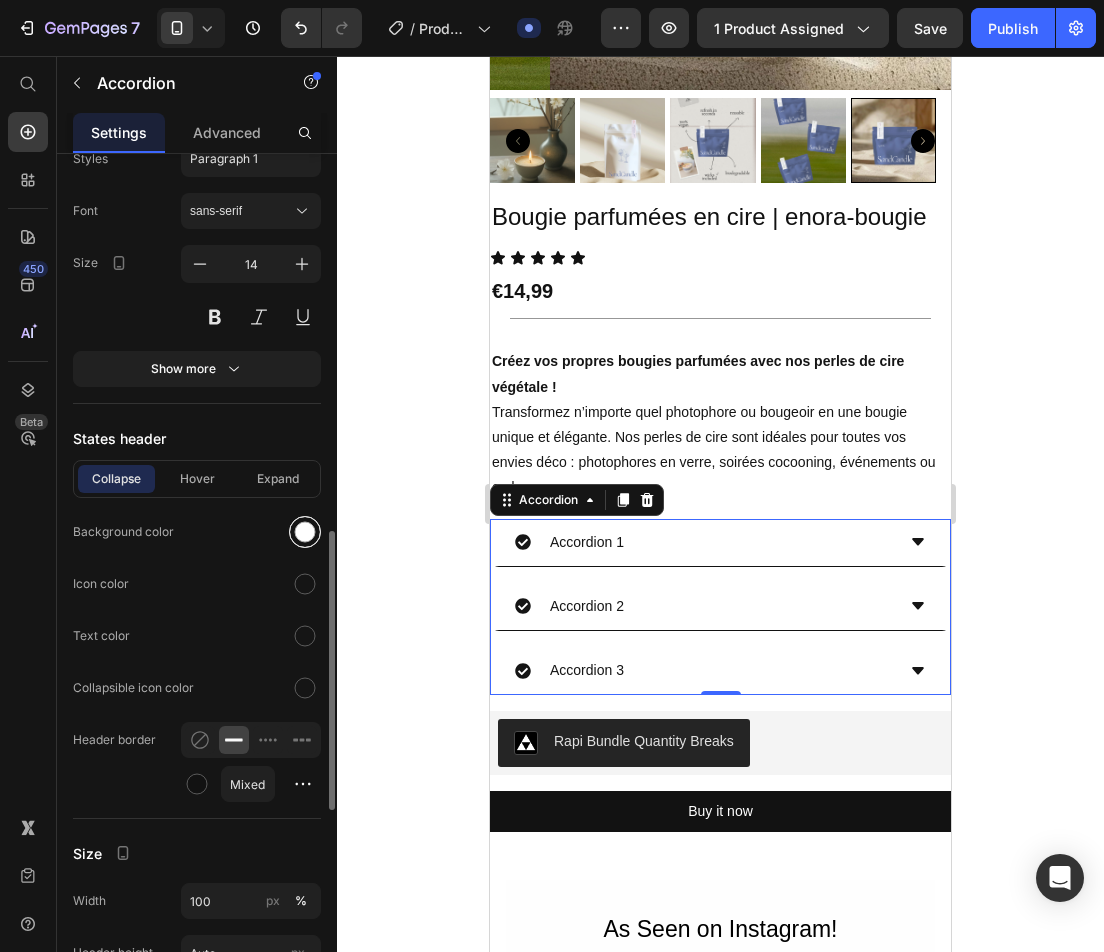 click at bounding box center [305, 532] 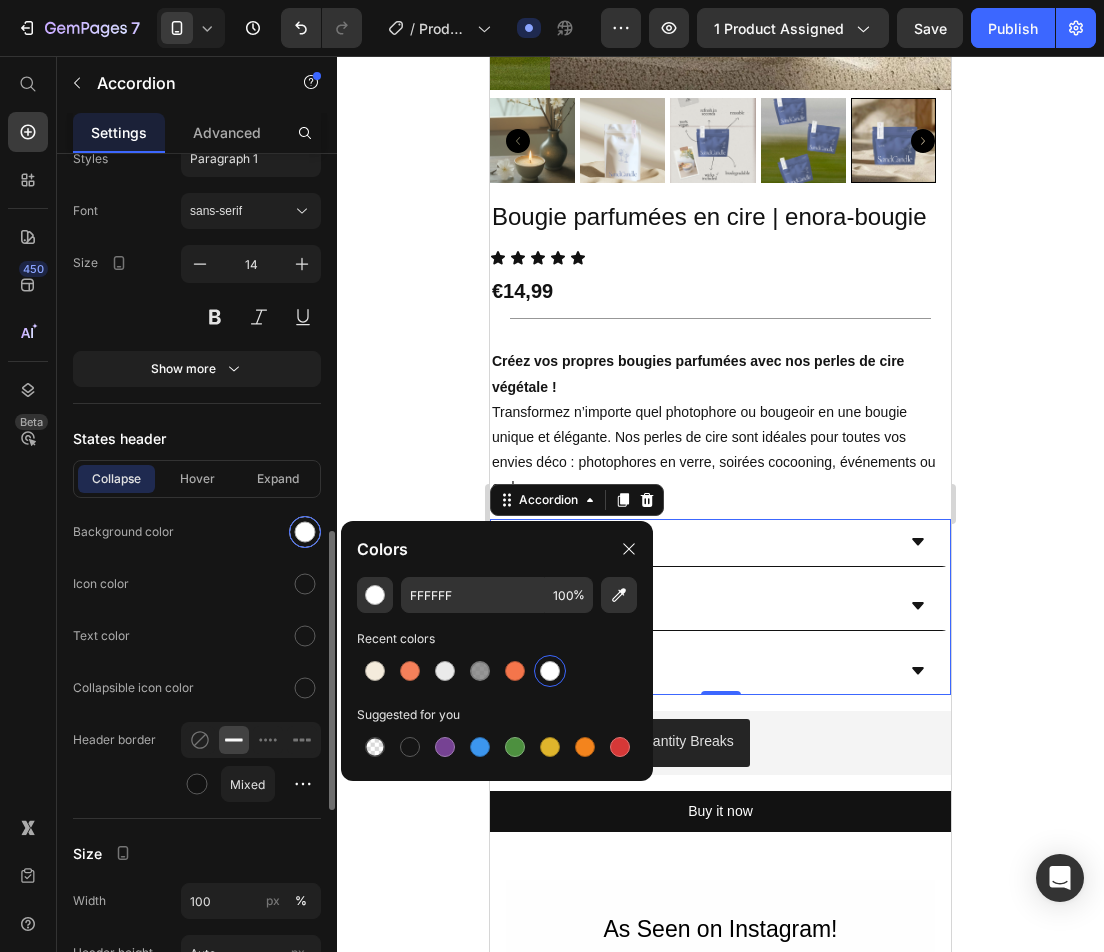 click at bounding box center [305, 532] 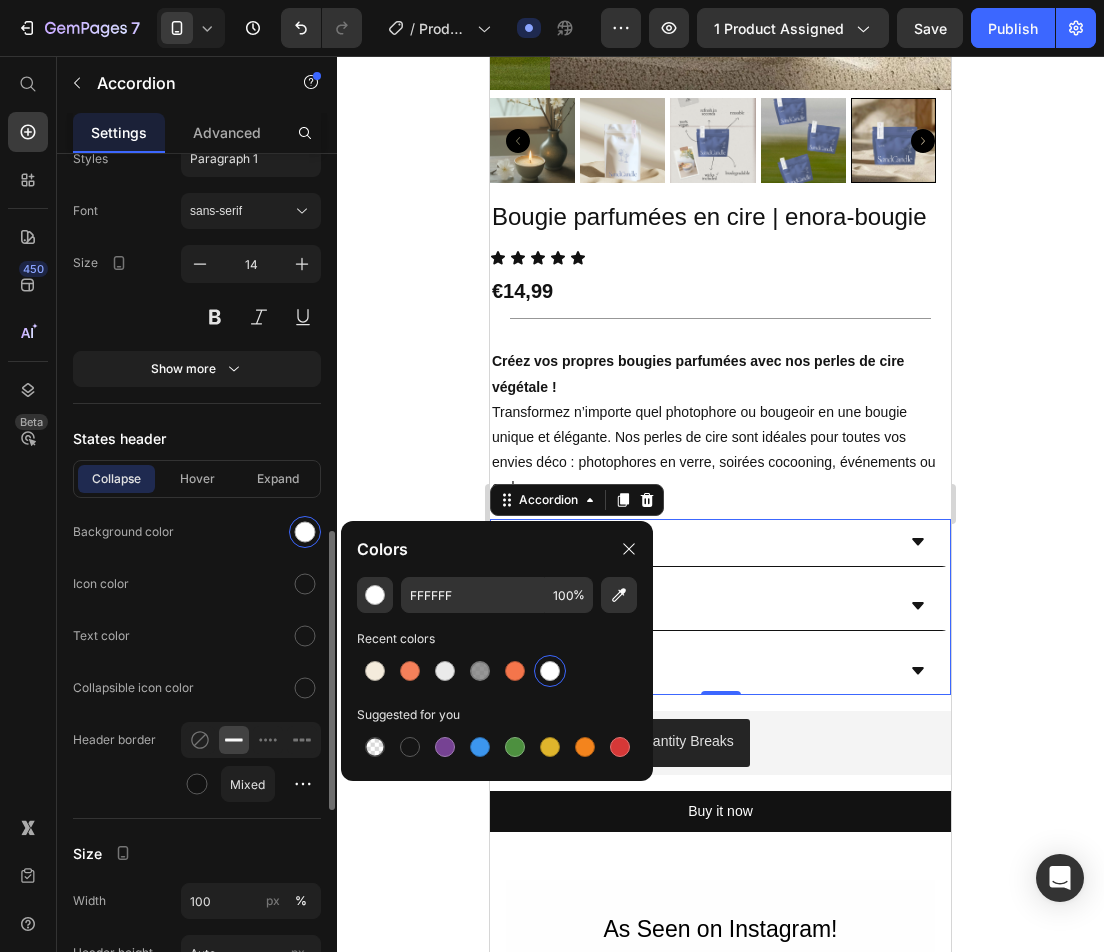 click on "Background color" 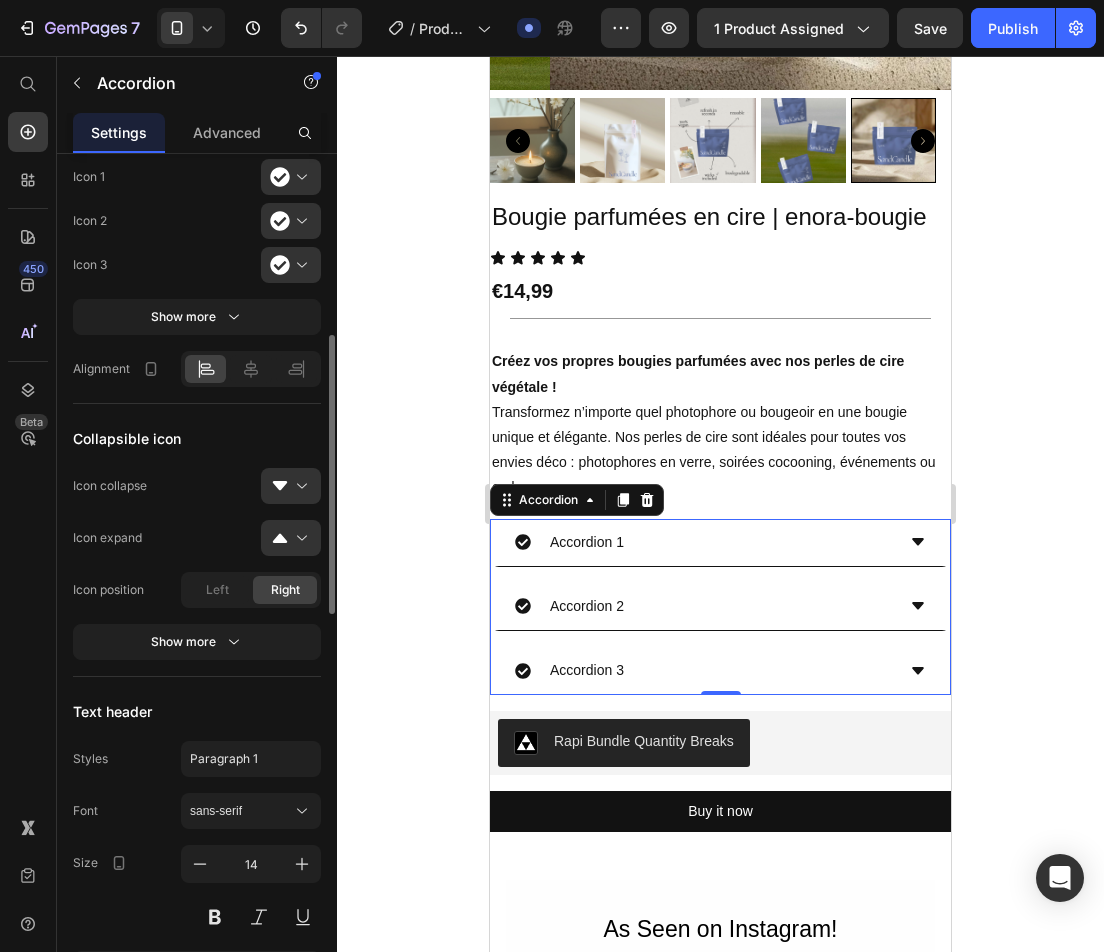 scroll, scrollTop: 753, scrollLeft: 0, axis: vertical 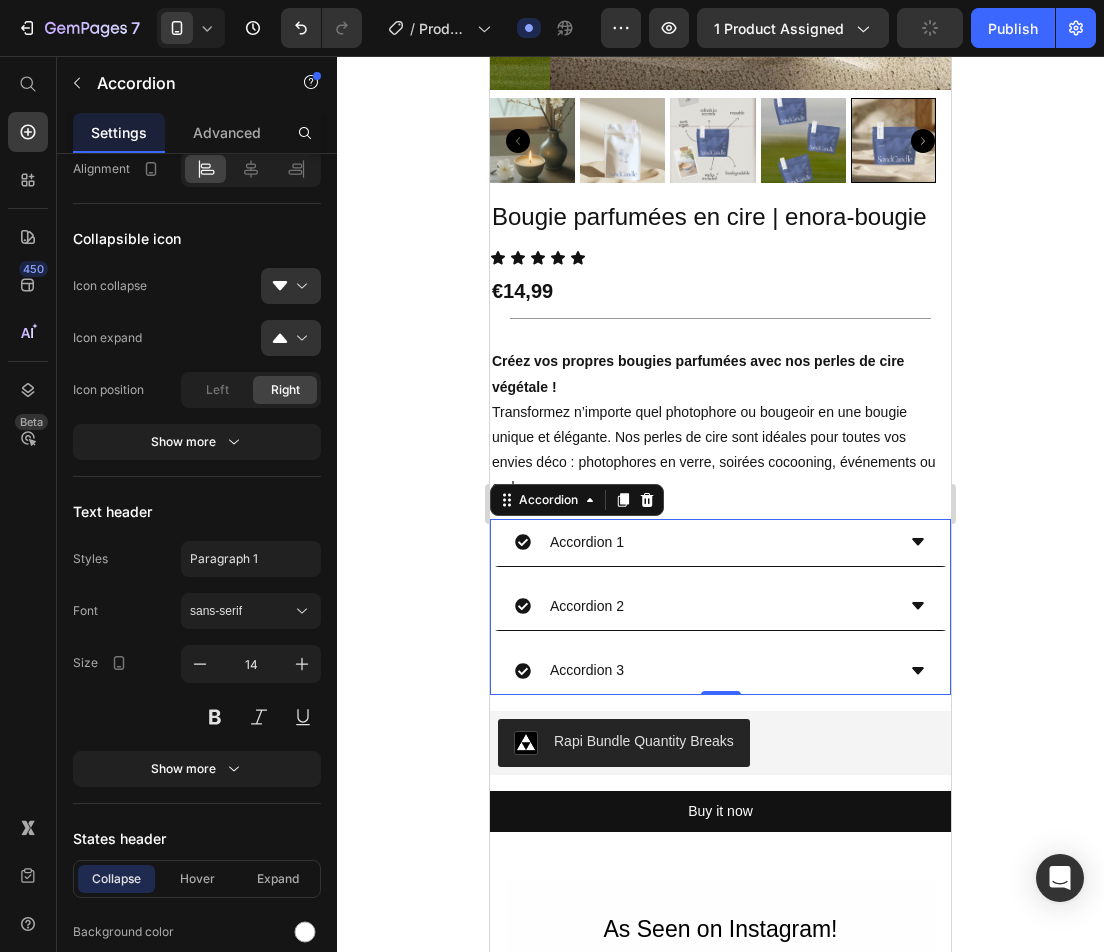 click 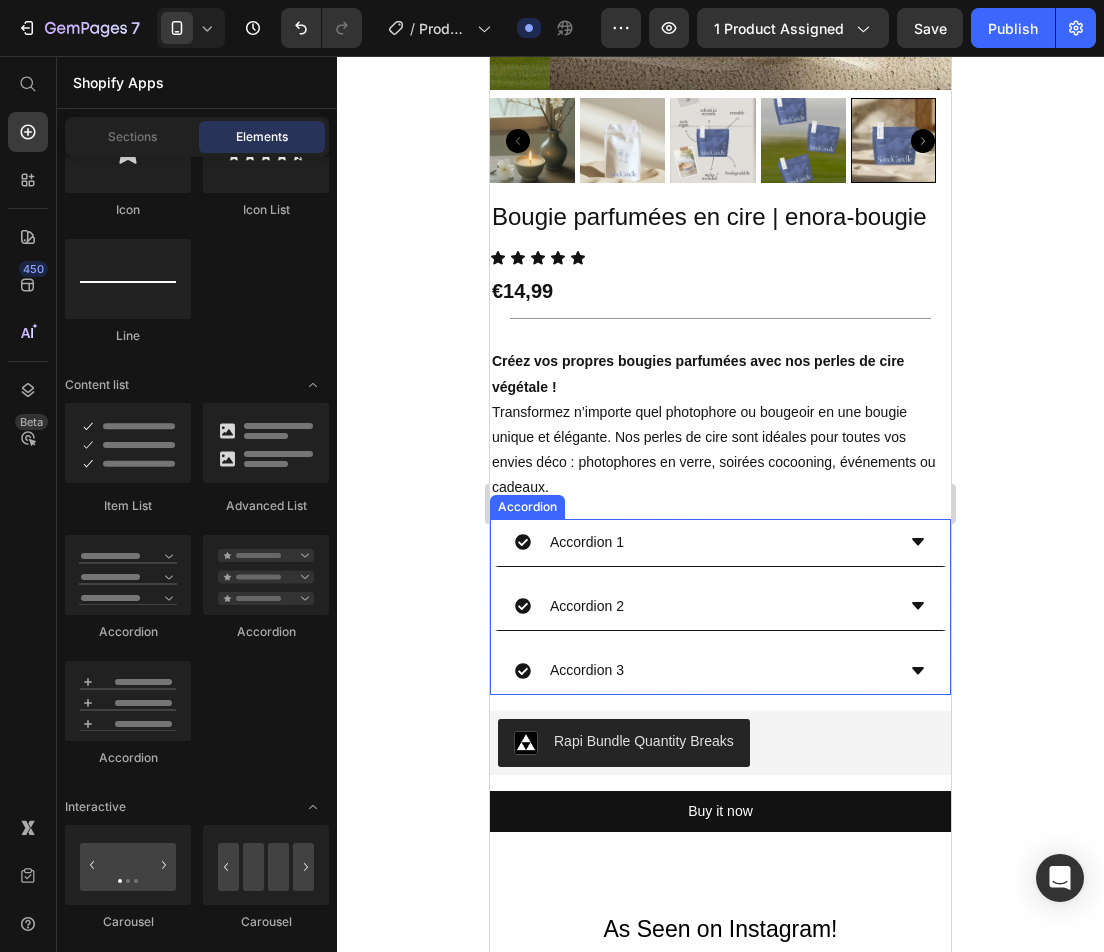 click on "Accordion 1" at bounding box center (704, 542) 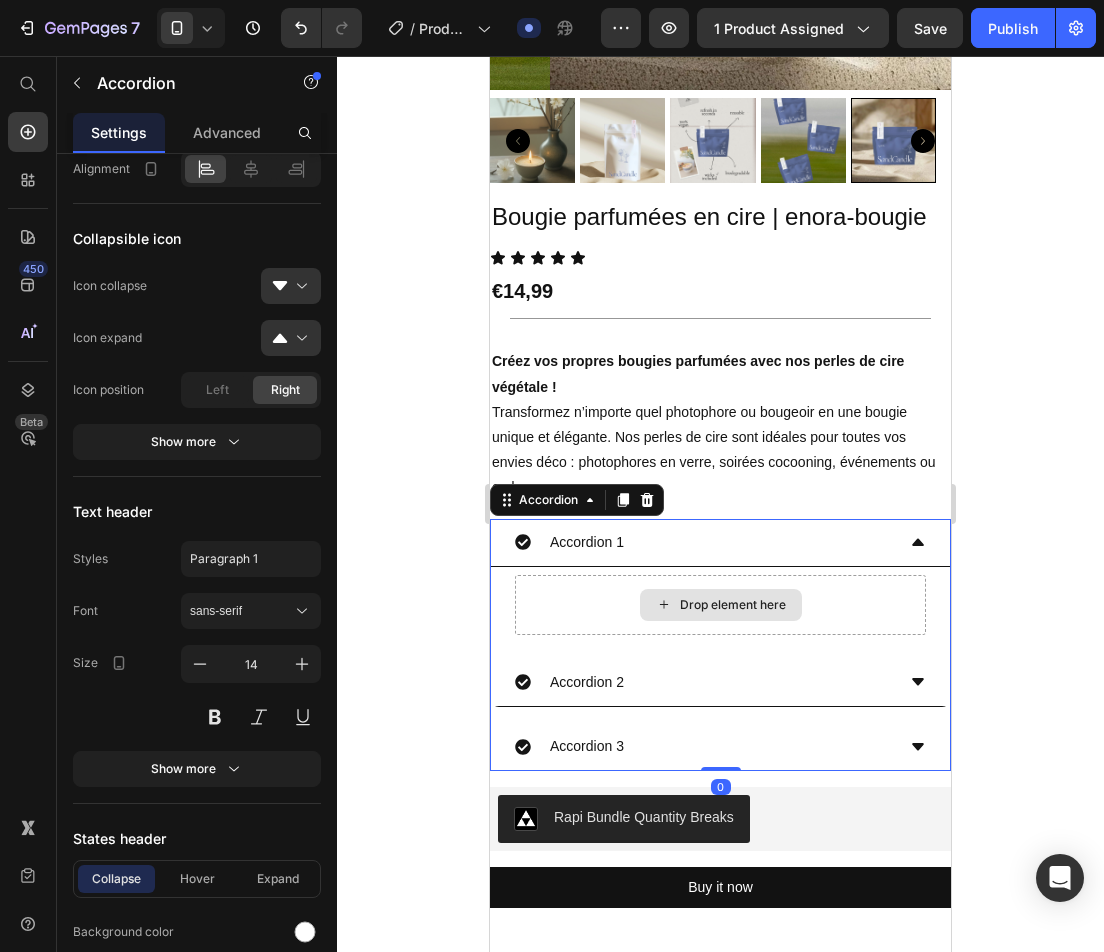 click on "Accordion 1" at bounding box center (704, 542) 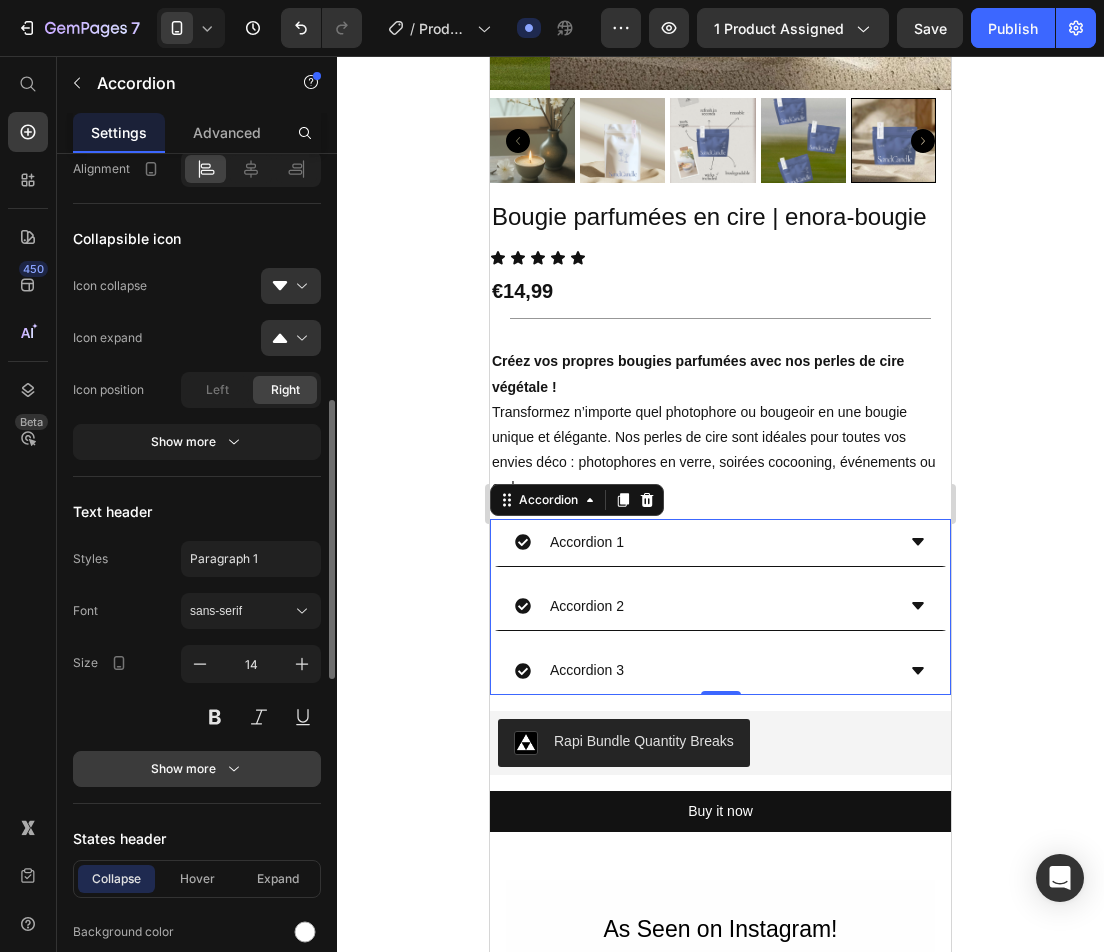 click on "Show more" at bounding box center (197, 769) 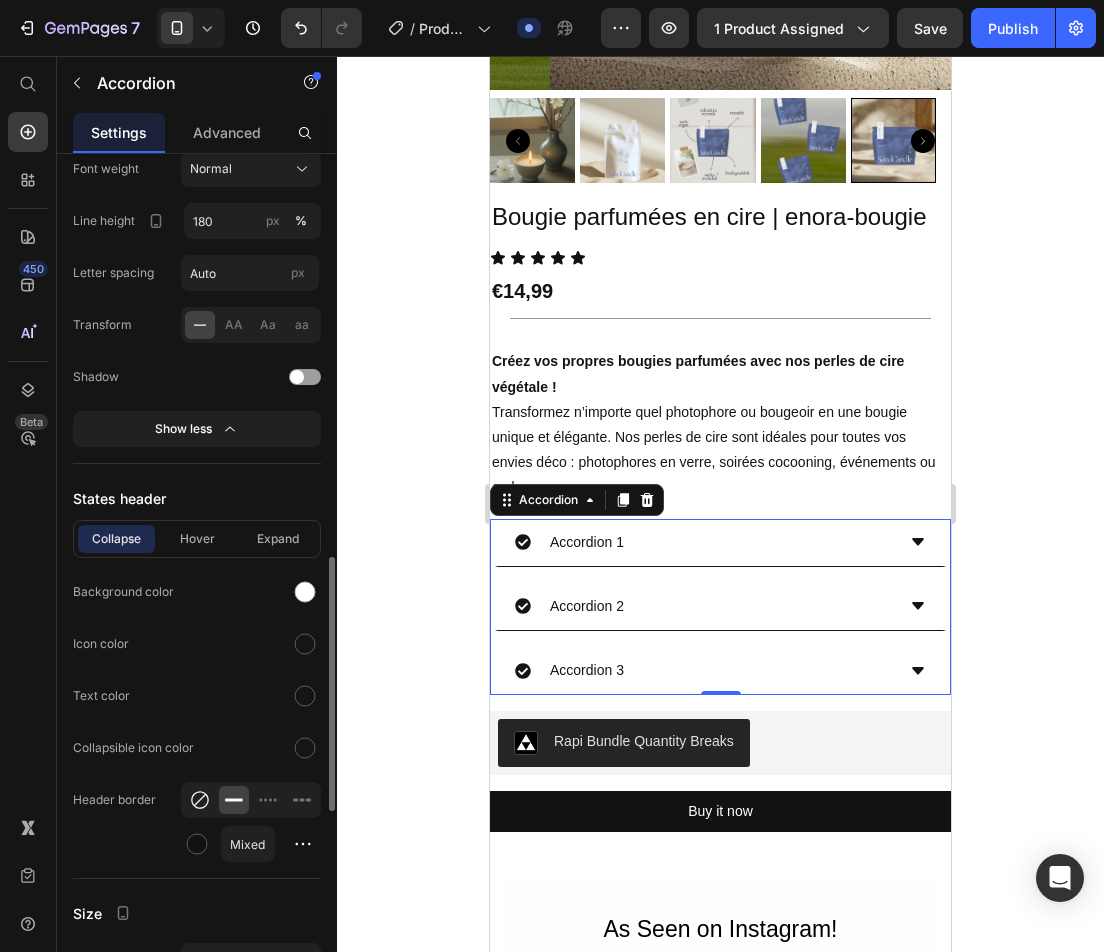 scroll, scrollTop: 1453, scrollLeft: 0, axis: vertical 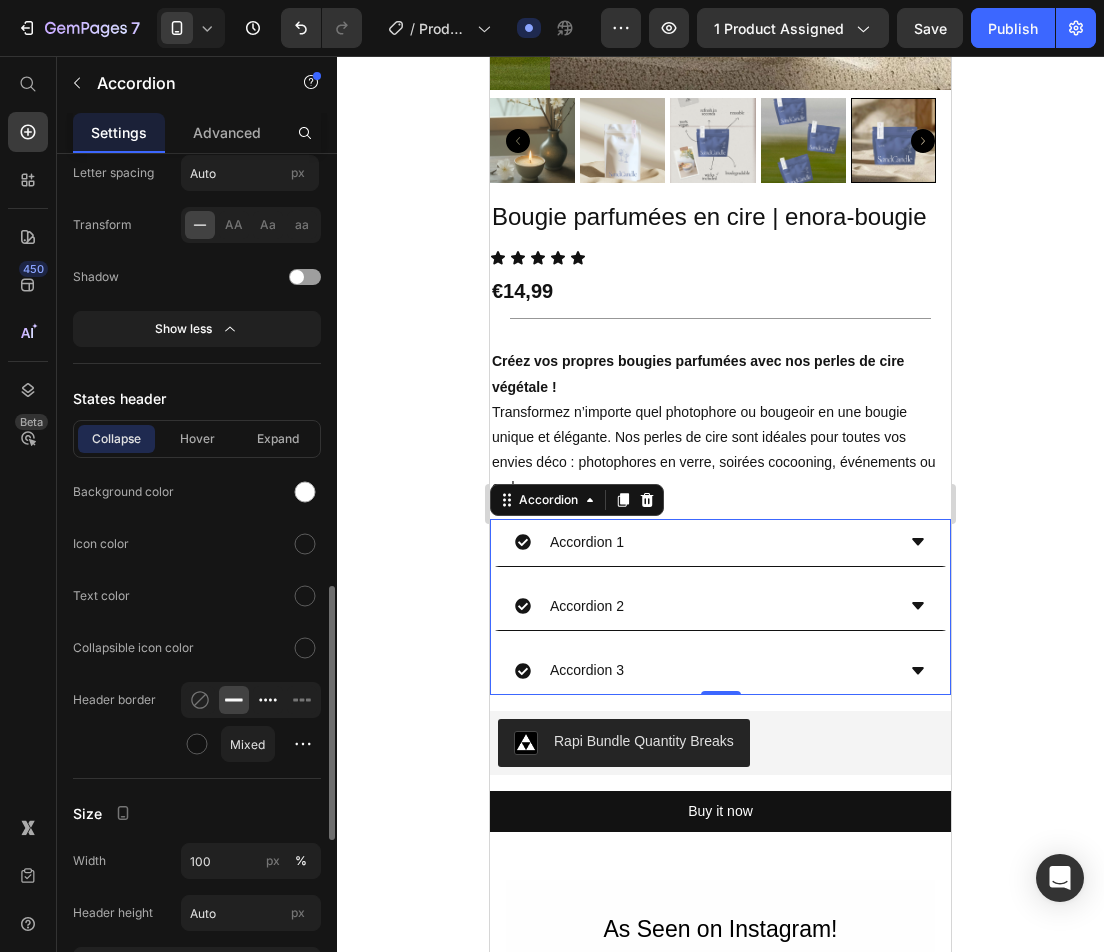 click 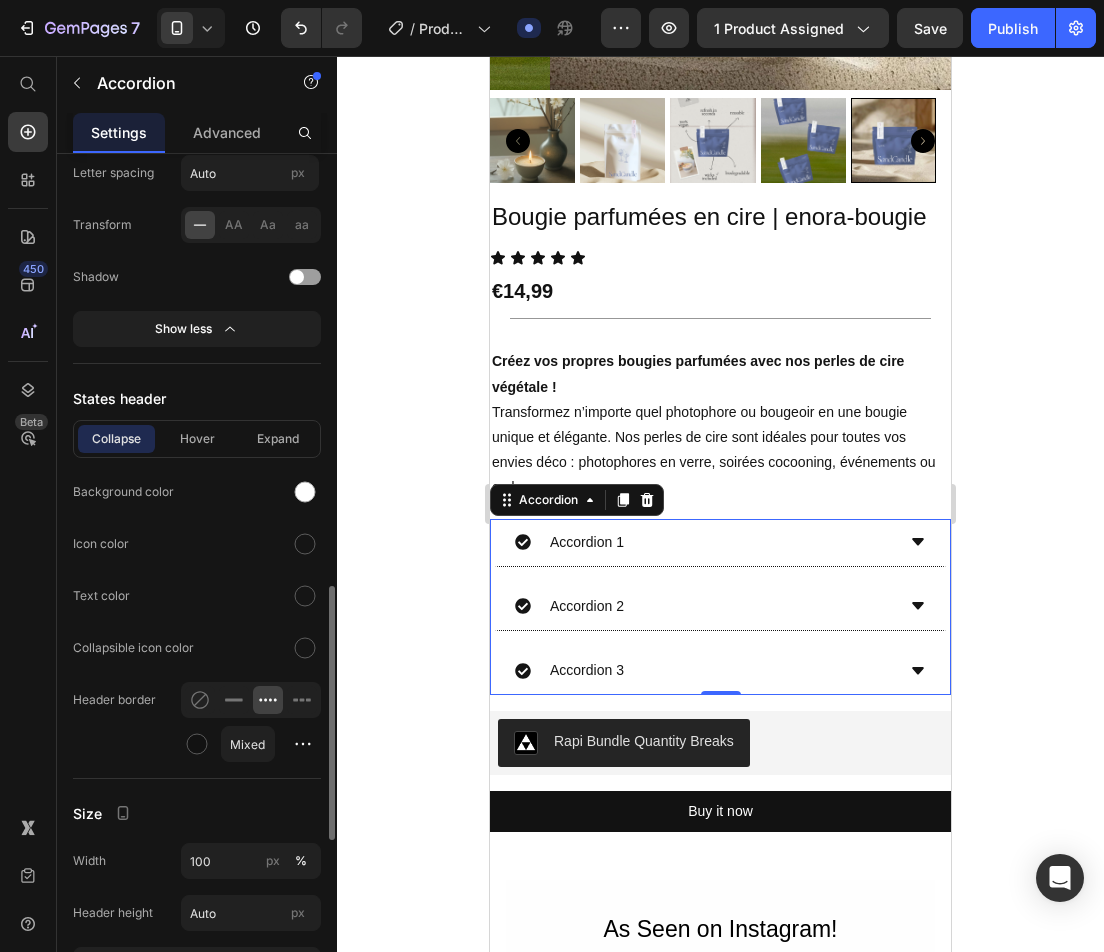 click 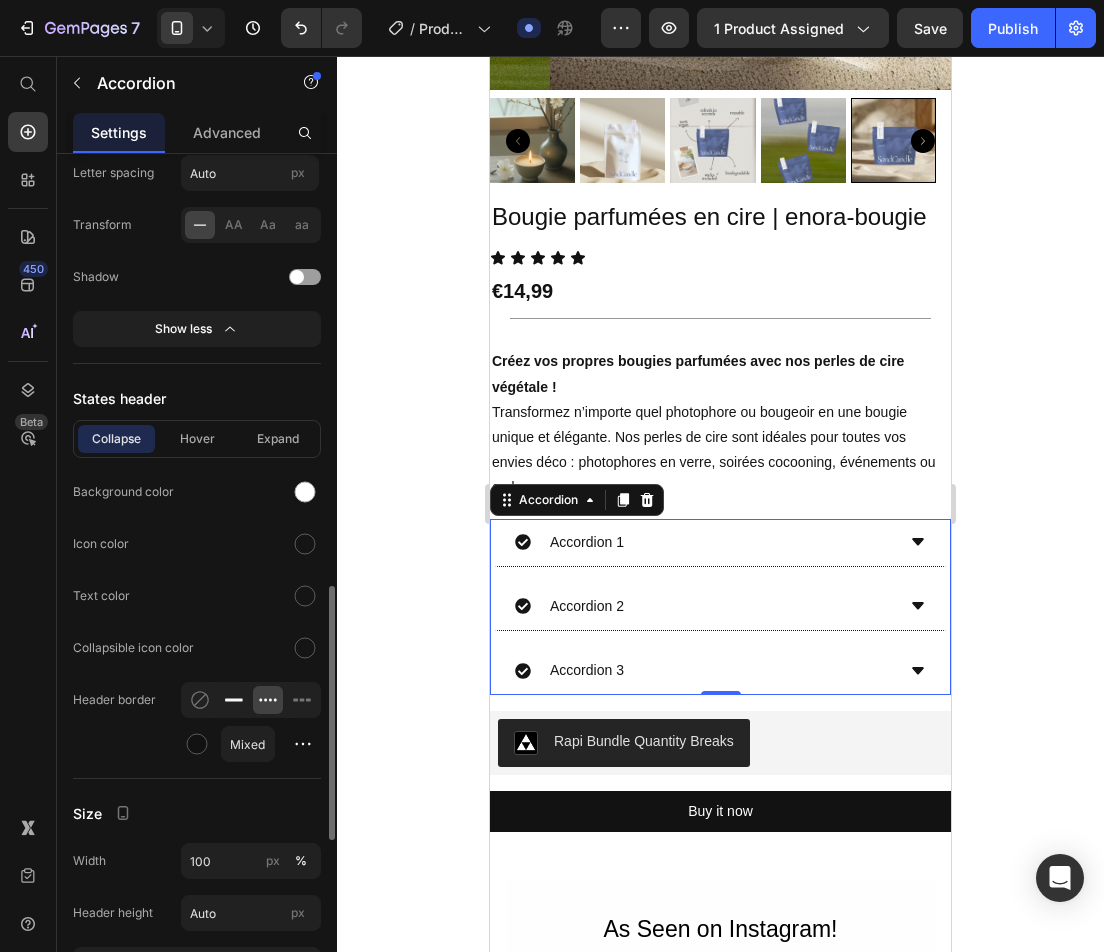 click 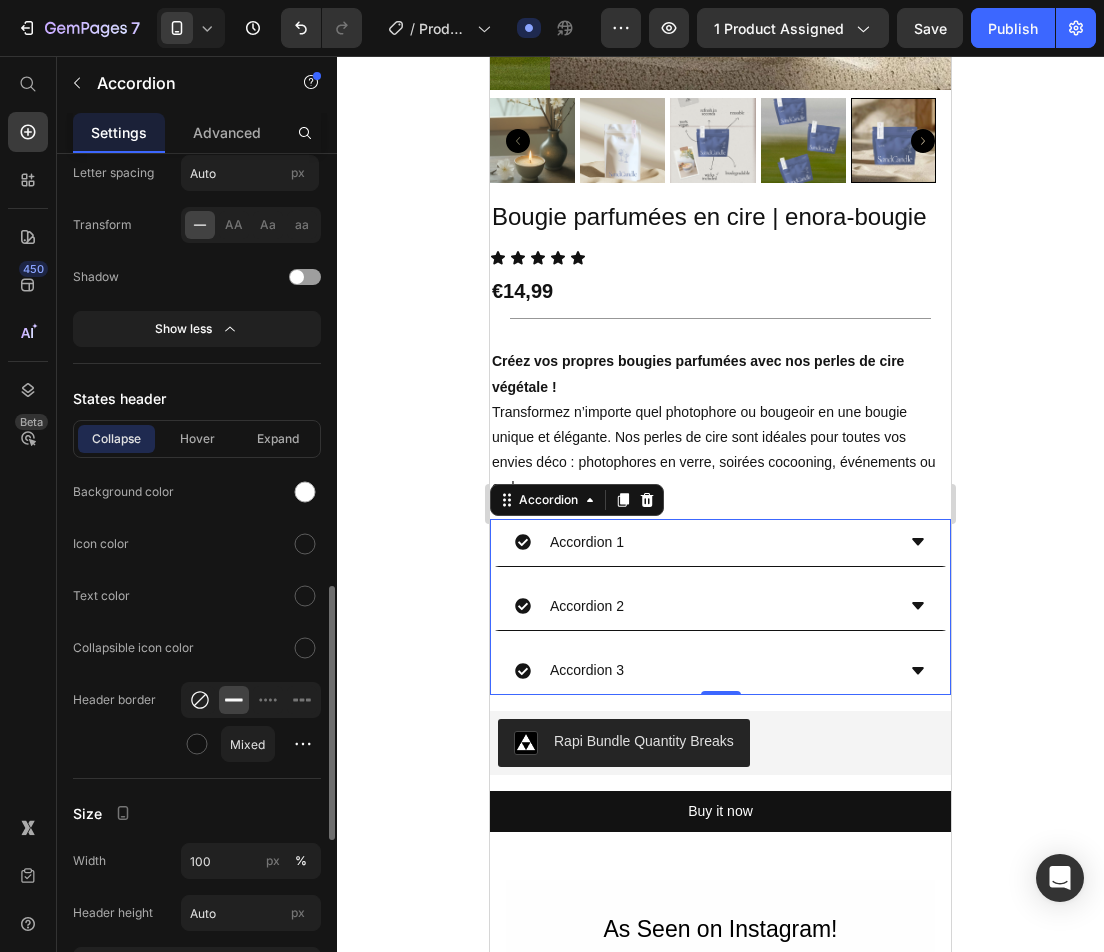 click 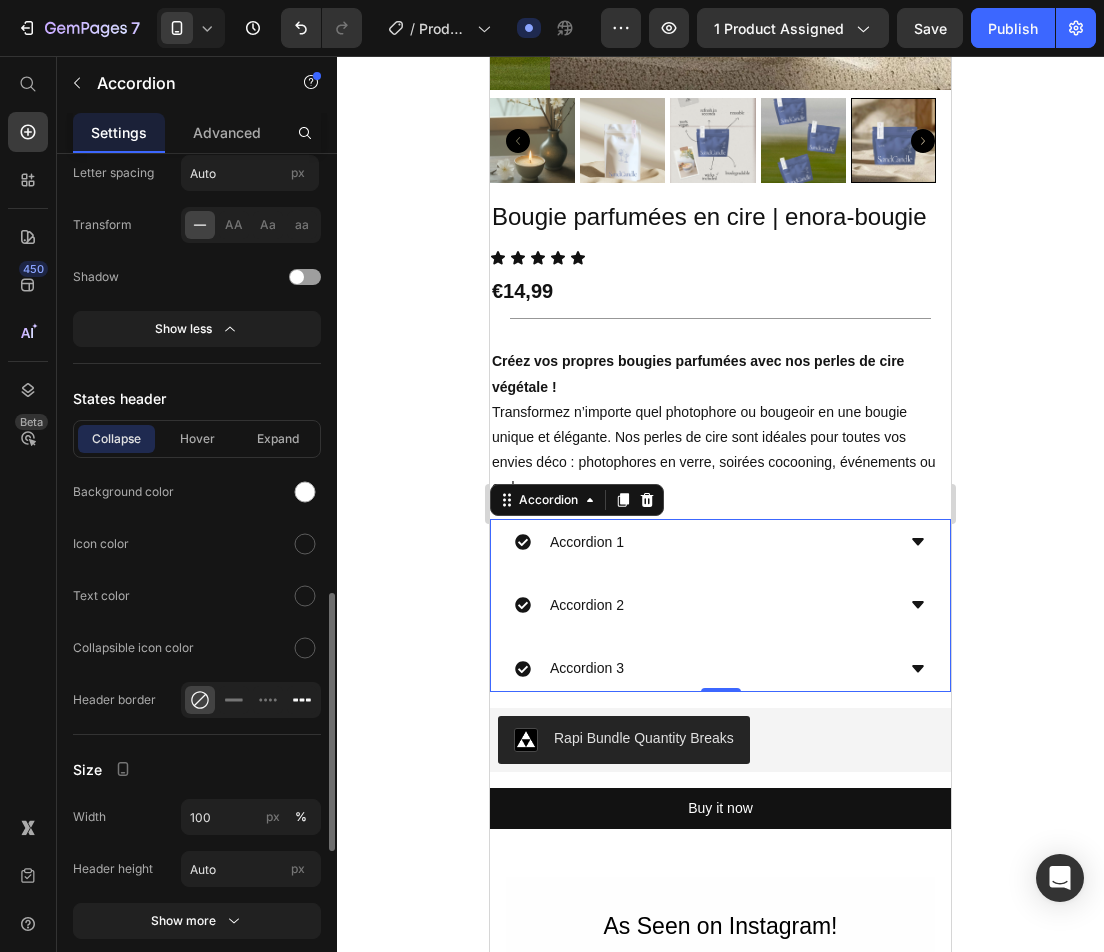 click 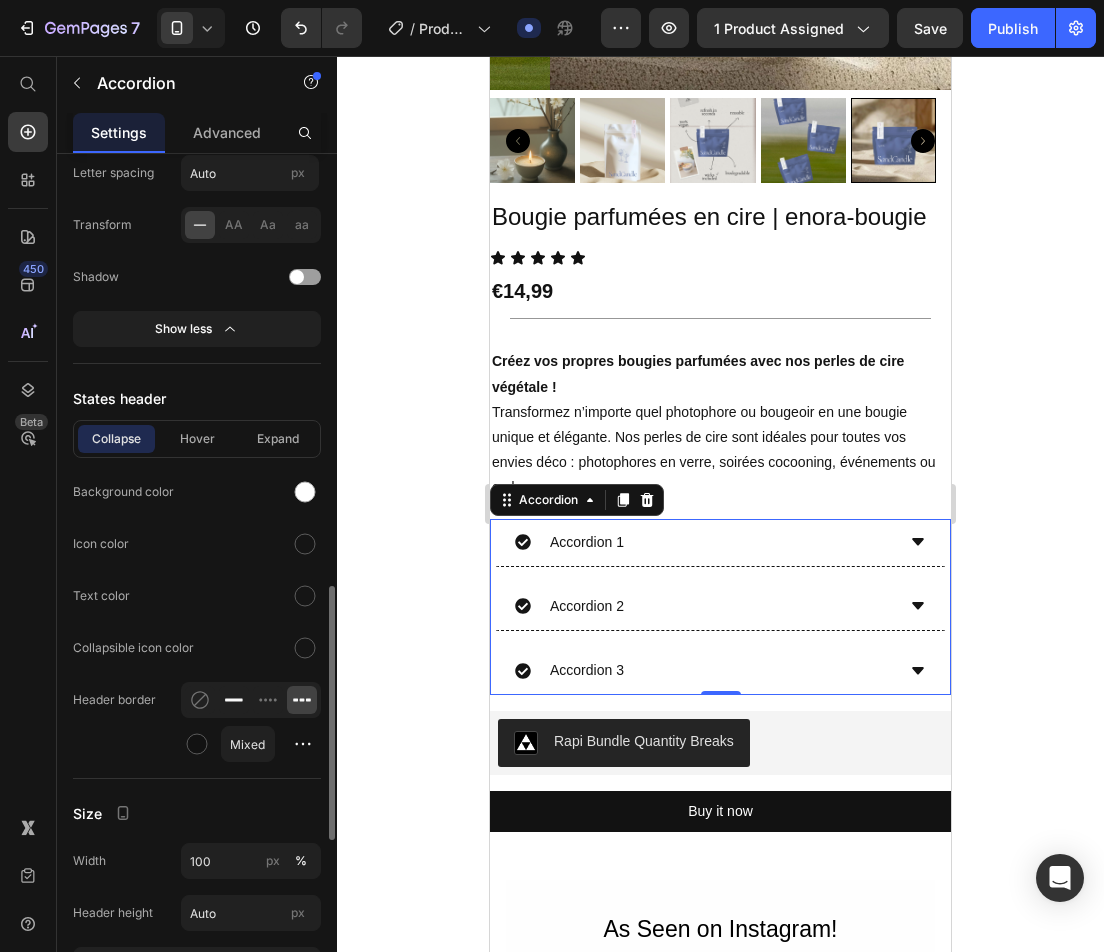 click 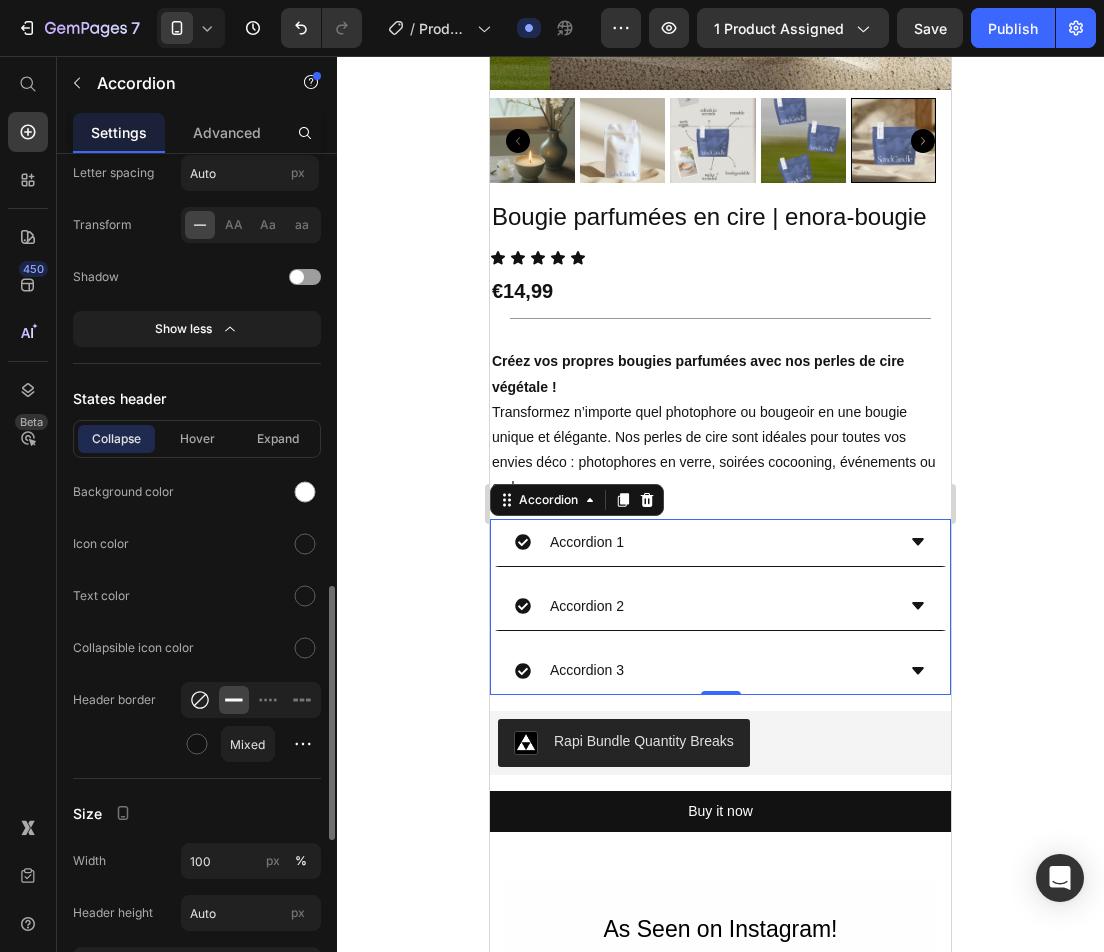 click 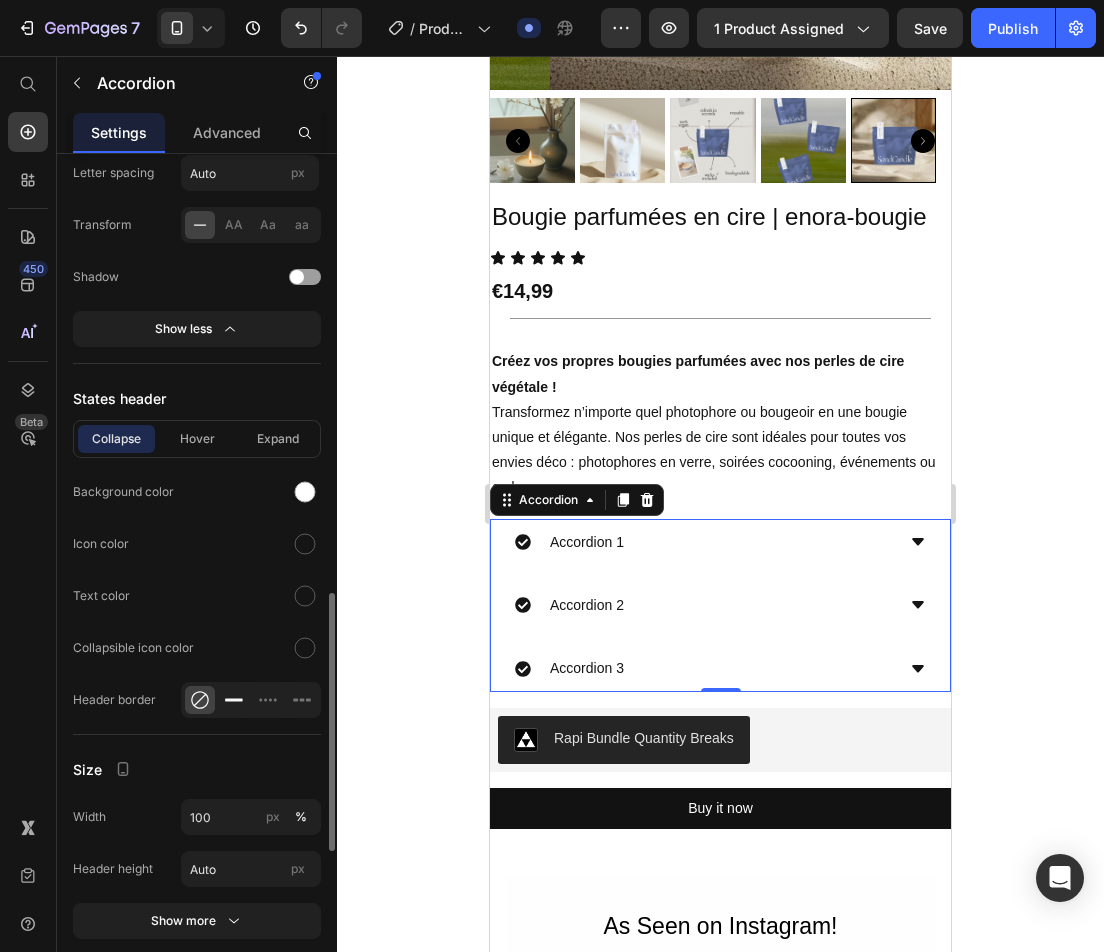click 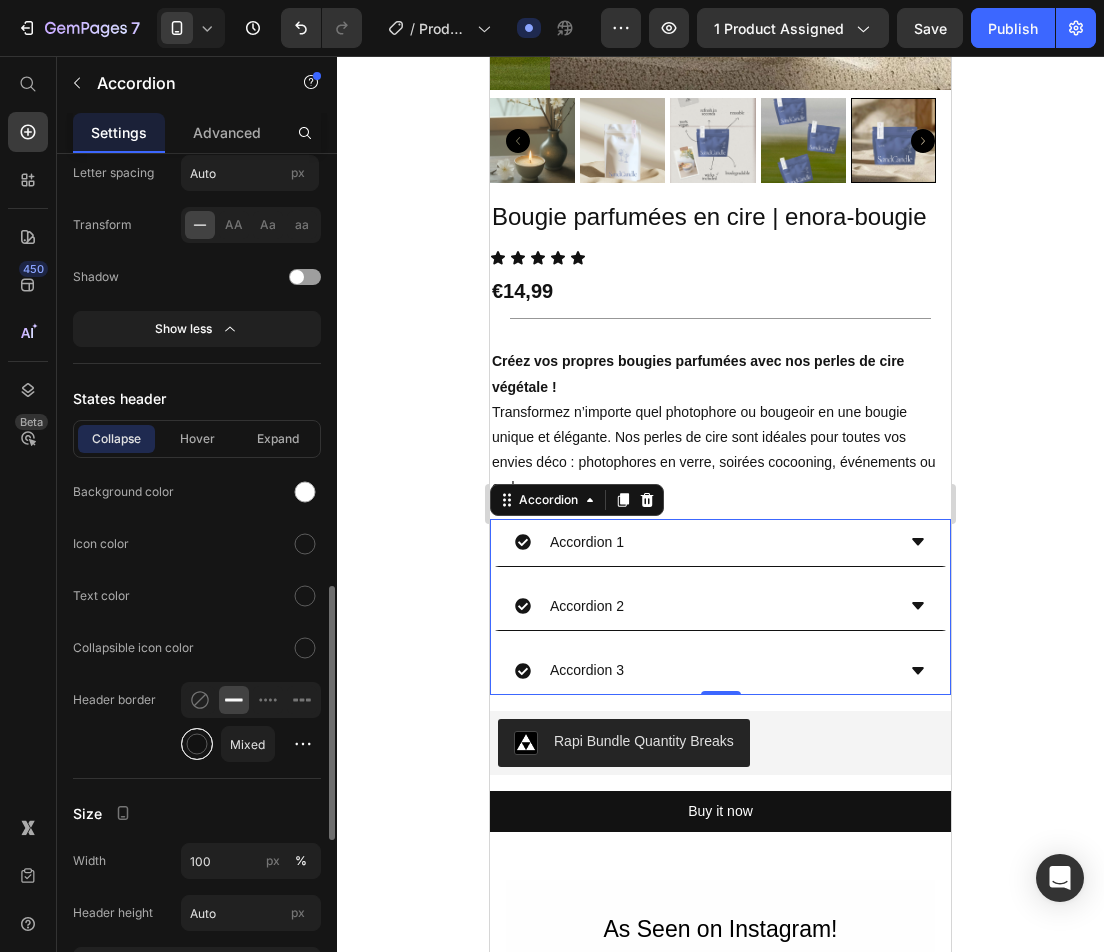 click at bounding box center [197, 744] 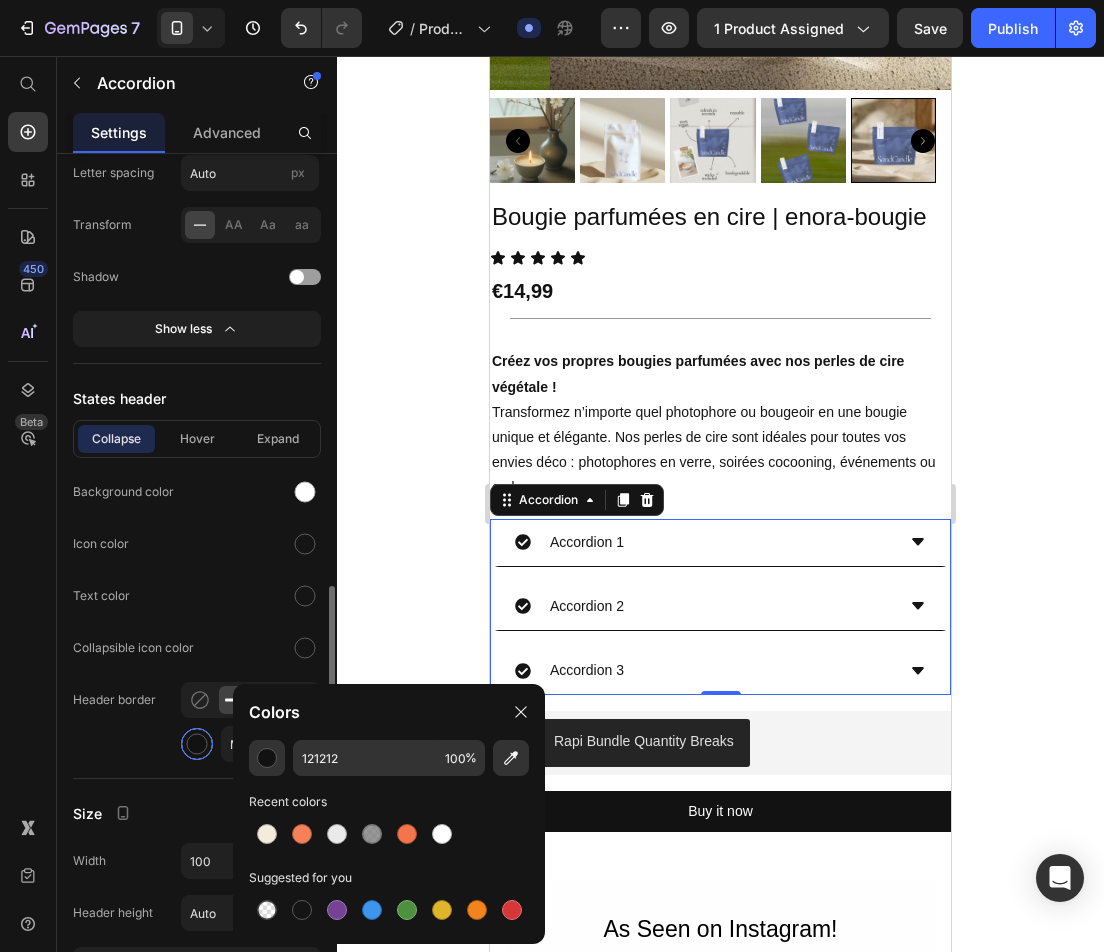 click at bounding box center (197, 744) 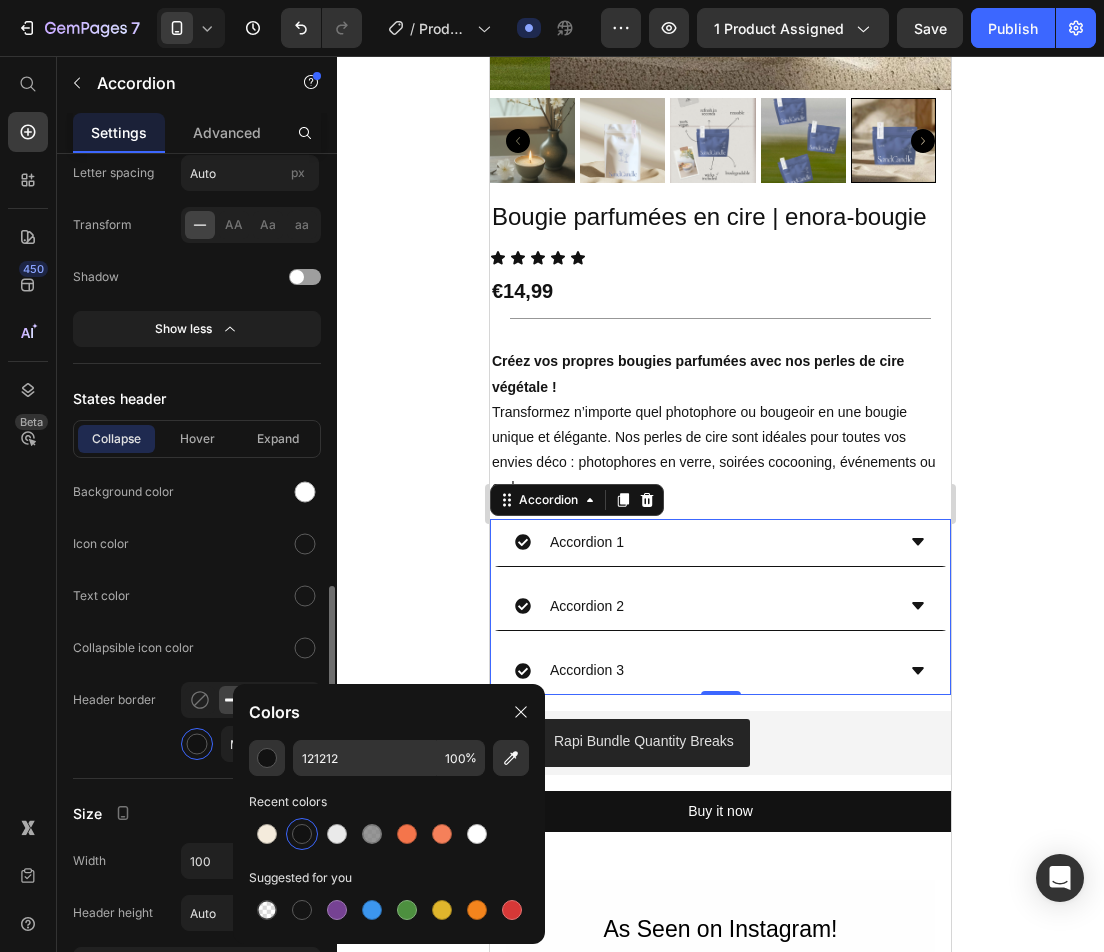 click on "Header border Mixed" 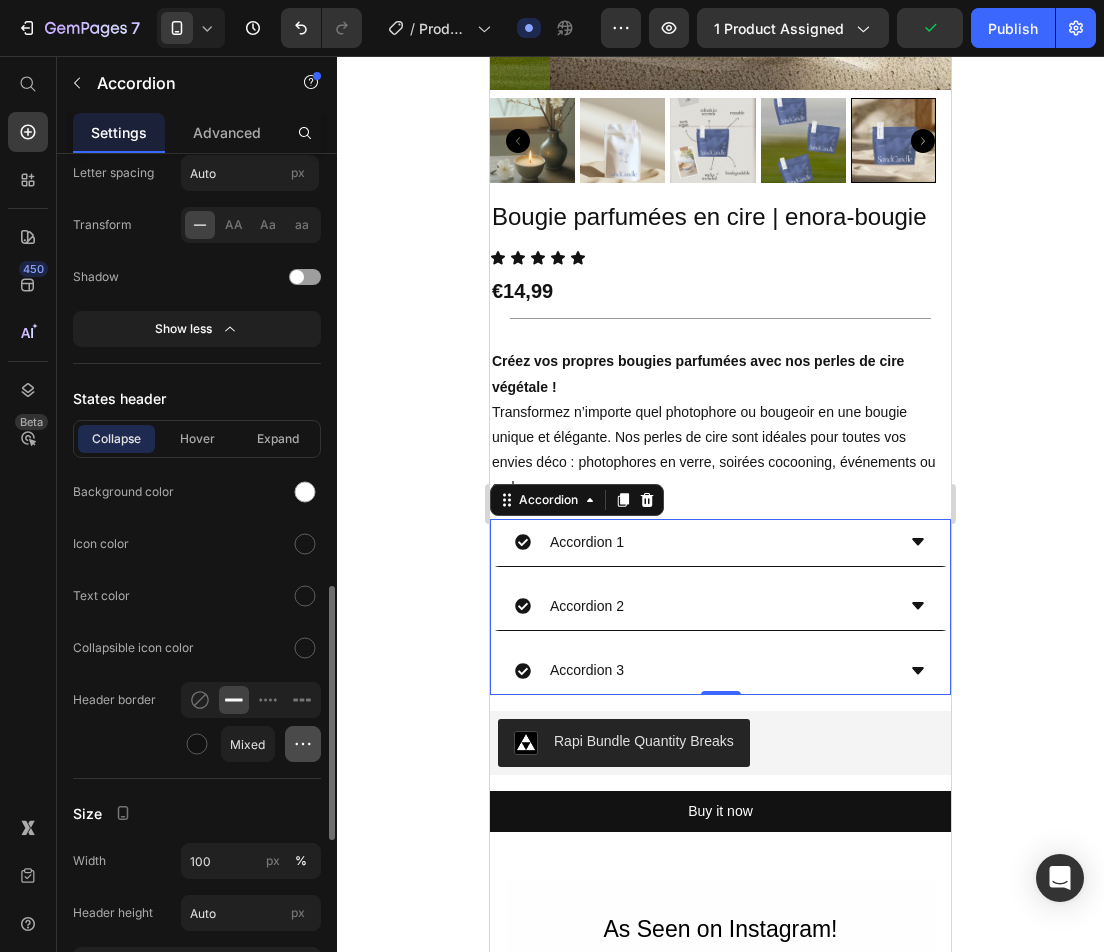 click 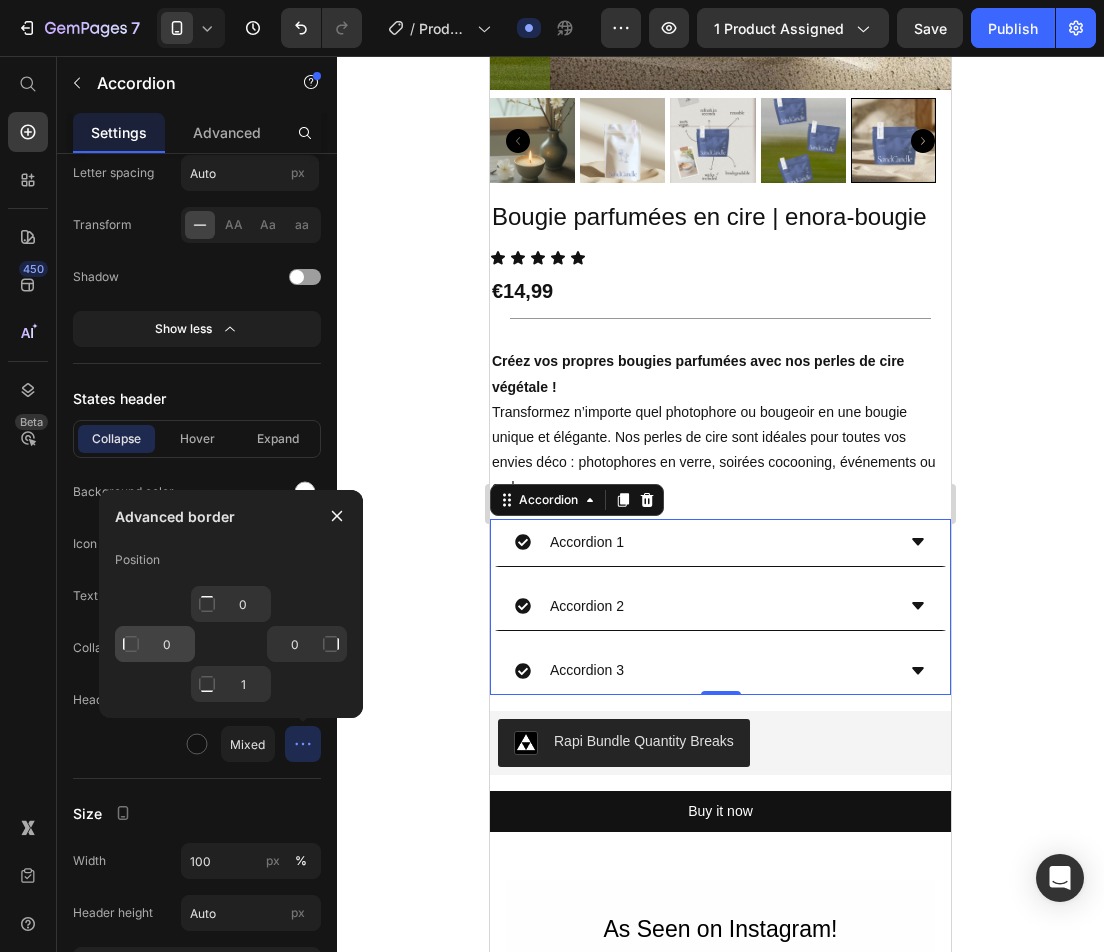 drag, startPoint x: 141, startPoint y: 636, endPoint x: 138, endPoint y: 653, distance: 17.262676 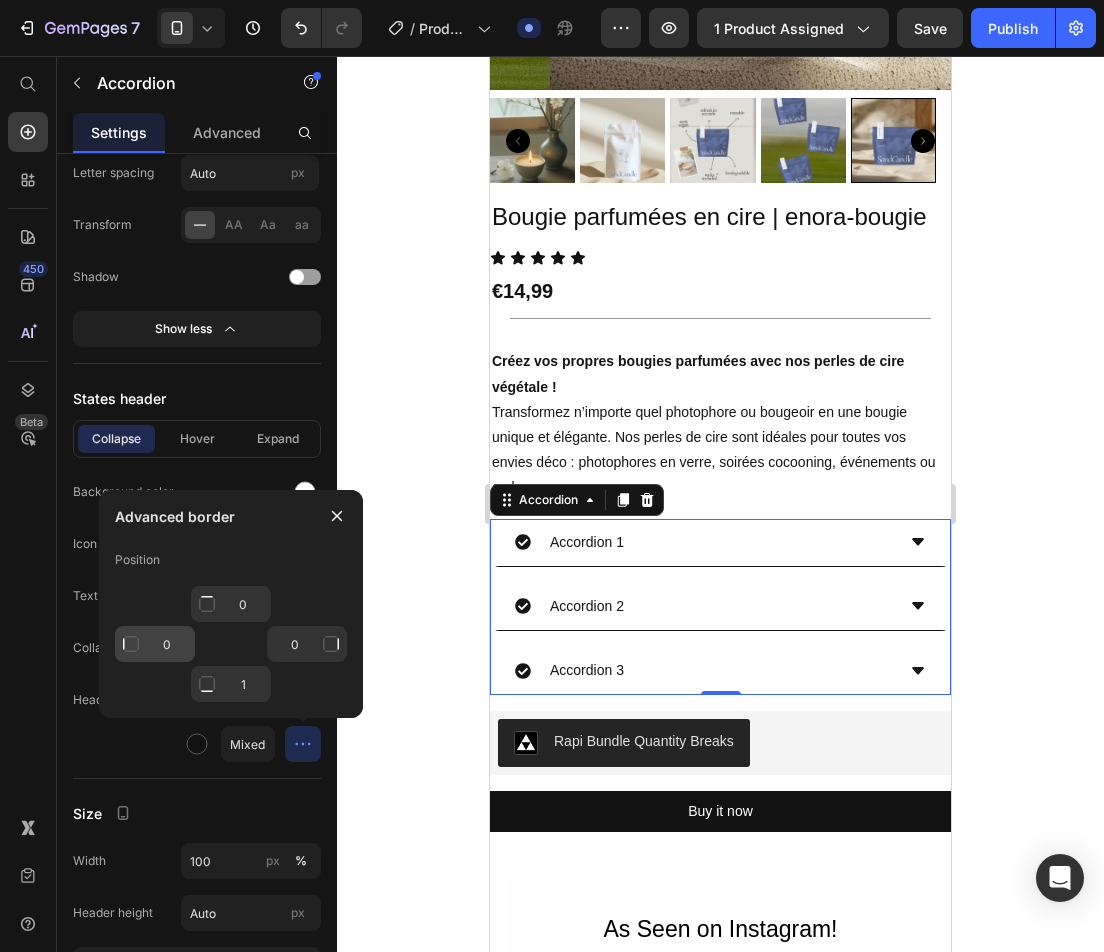 click on "0" 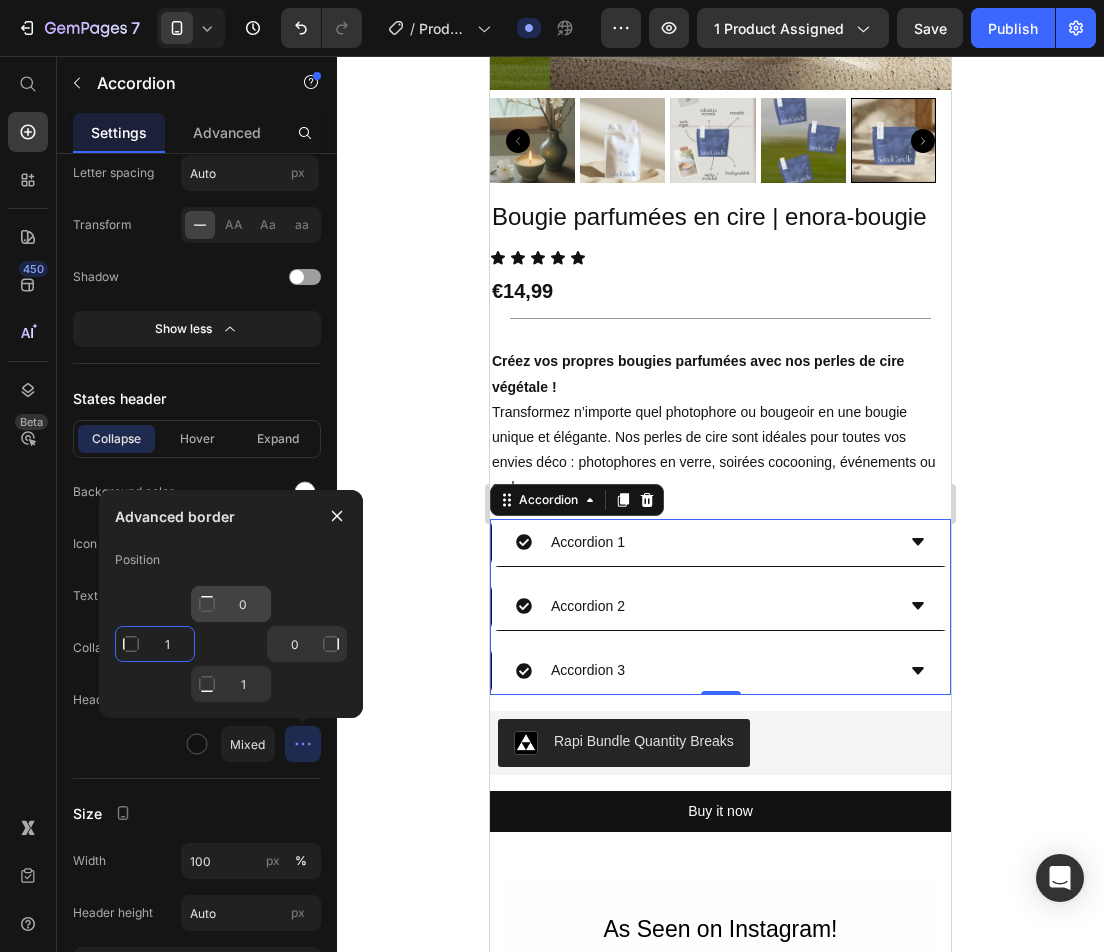 type on "1" 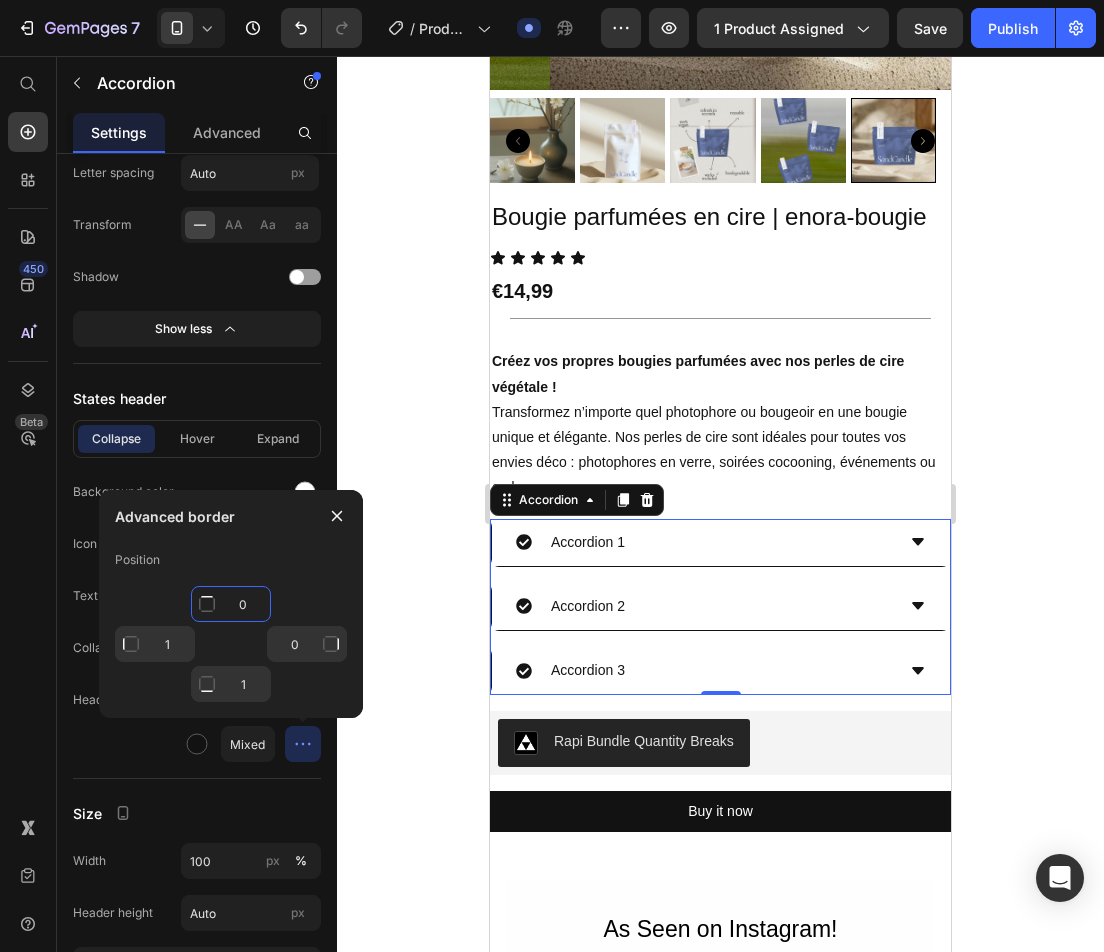 click on "0" 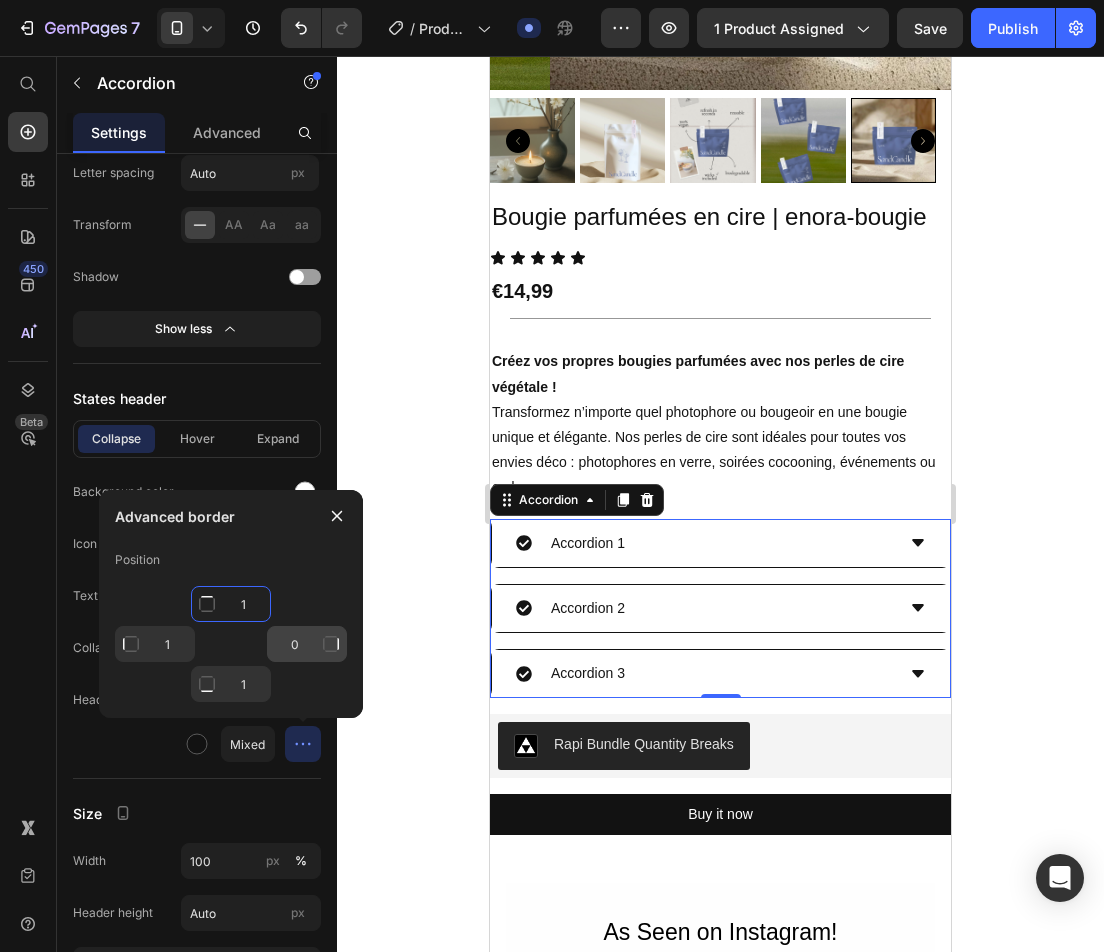 type on "1" 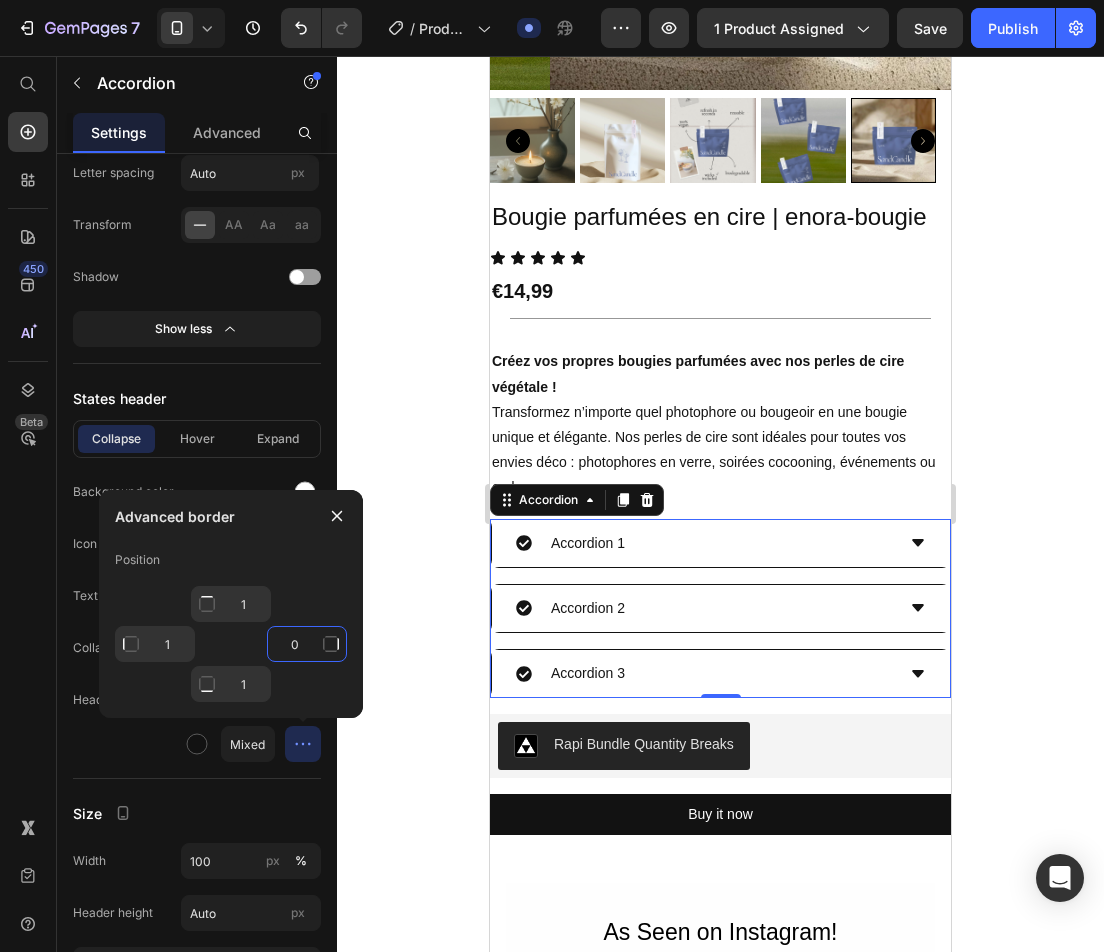 click on "0" 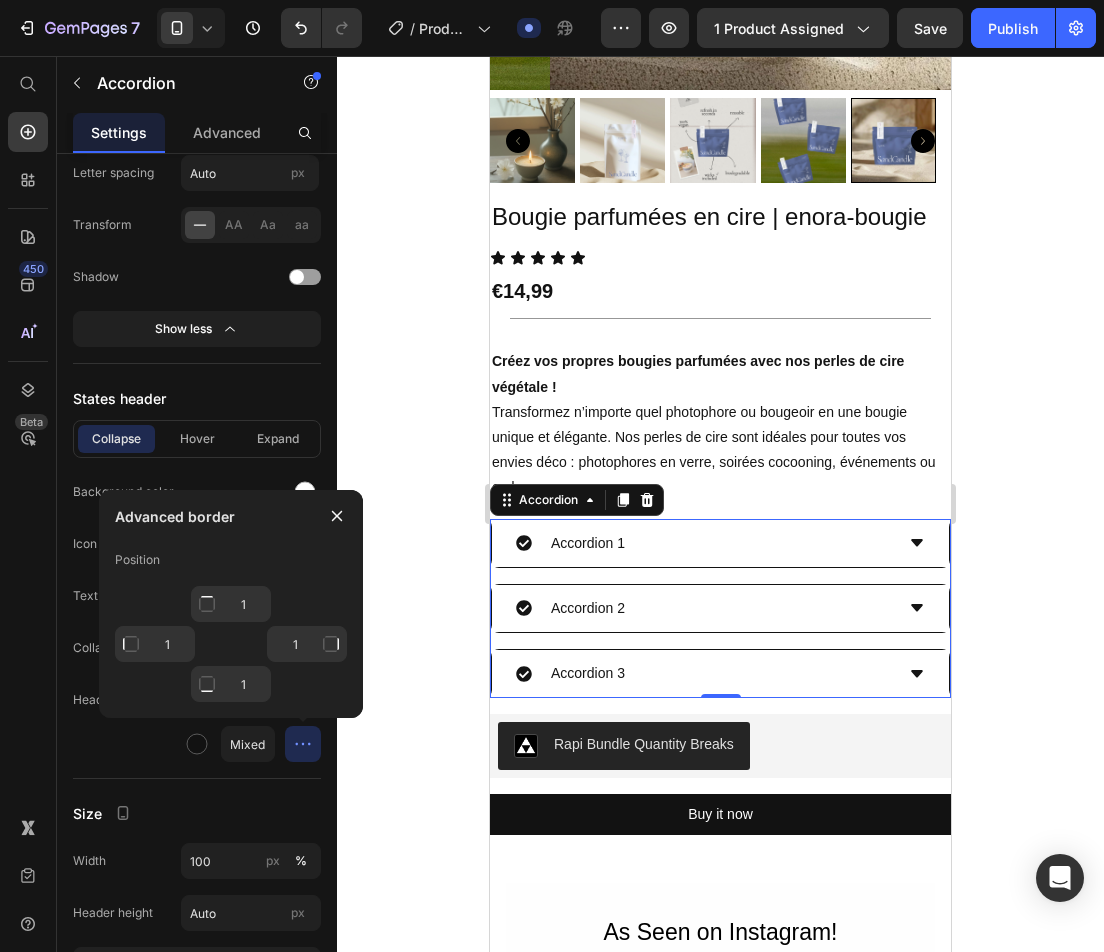 click 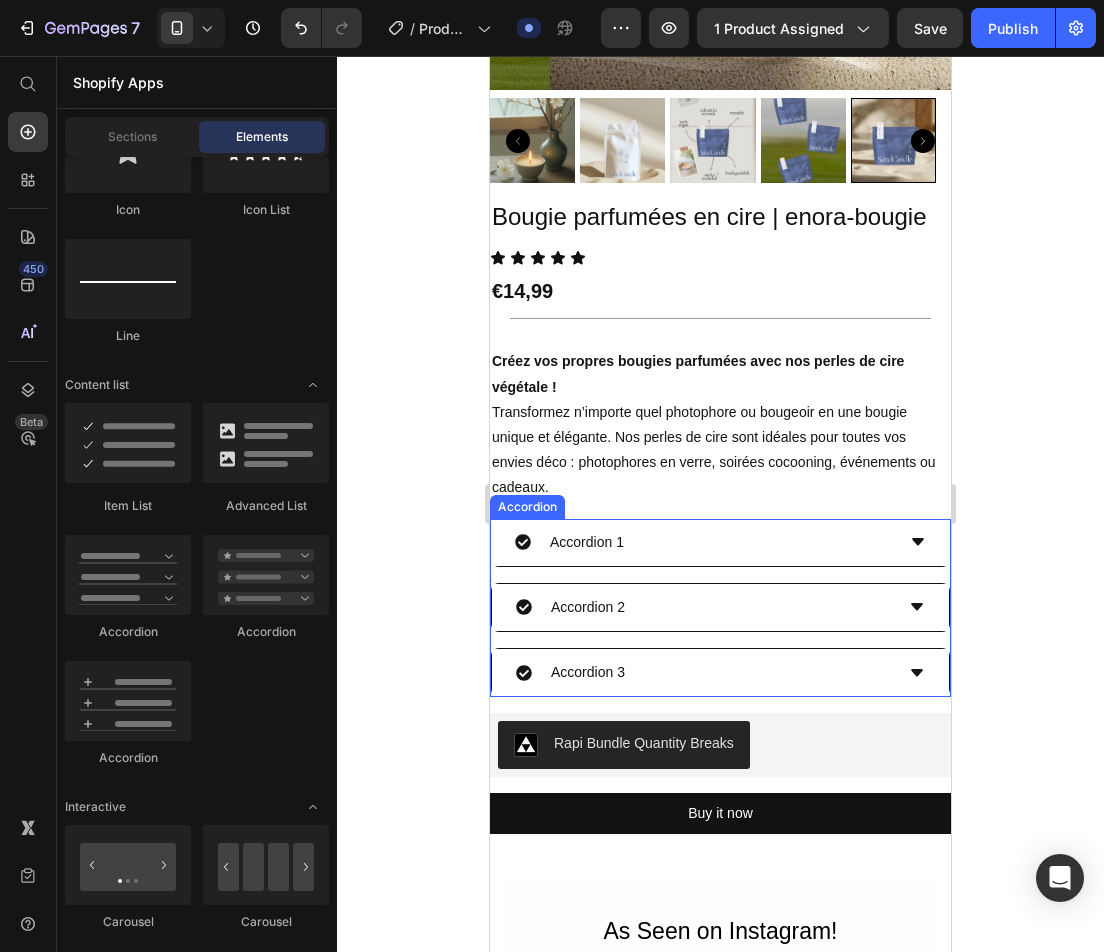 click on "Accordion 1" at bounding box center [704, 542] 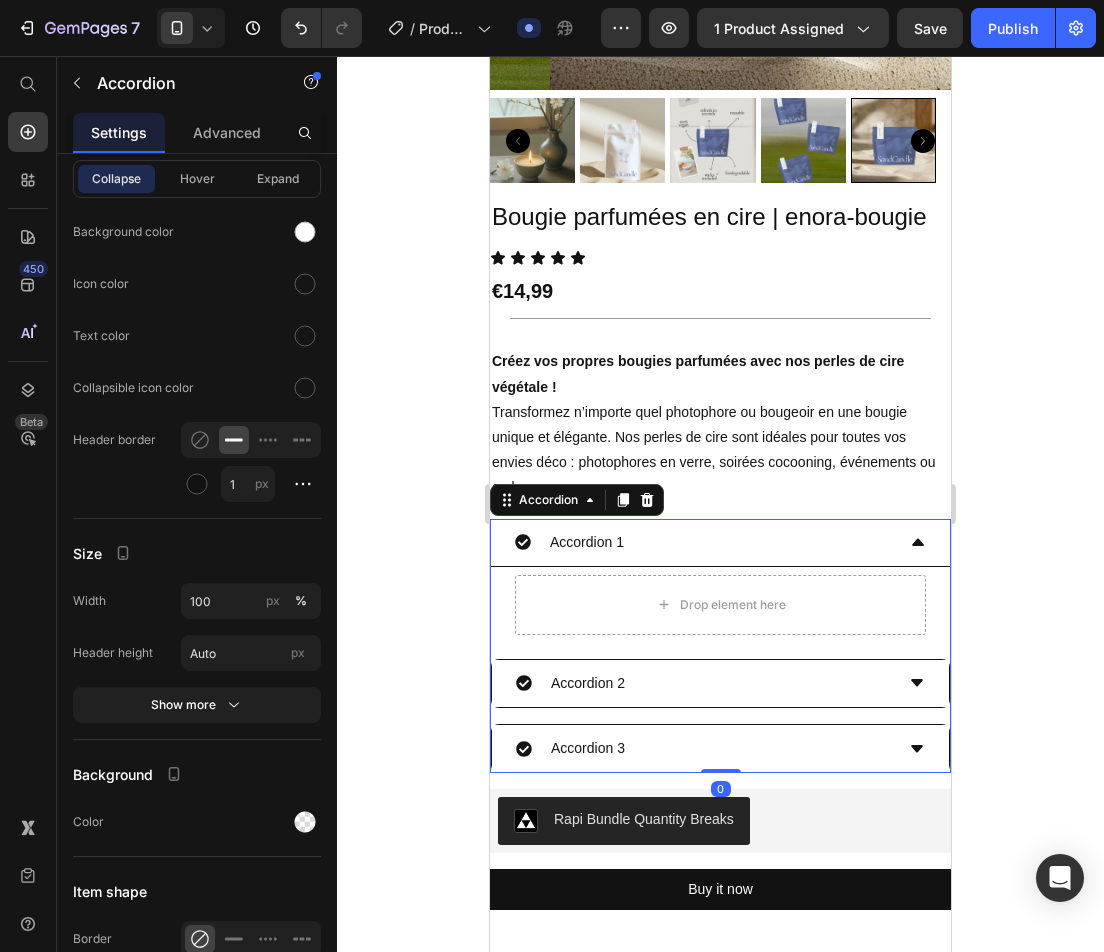 click on "Accordion 1" at bounding box center (720, 543) 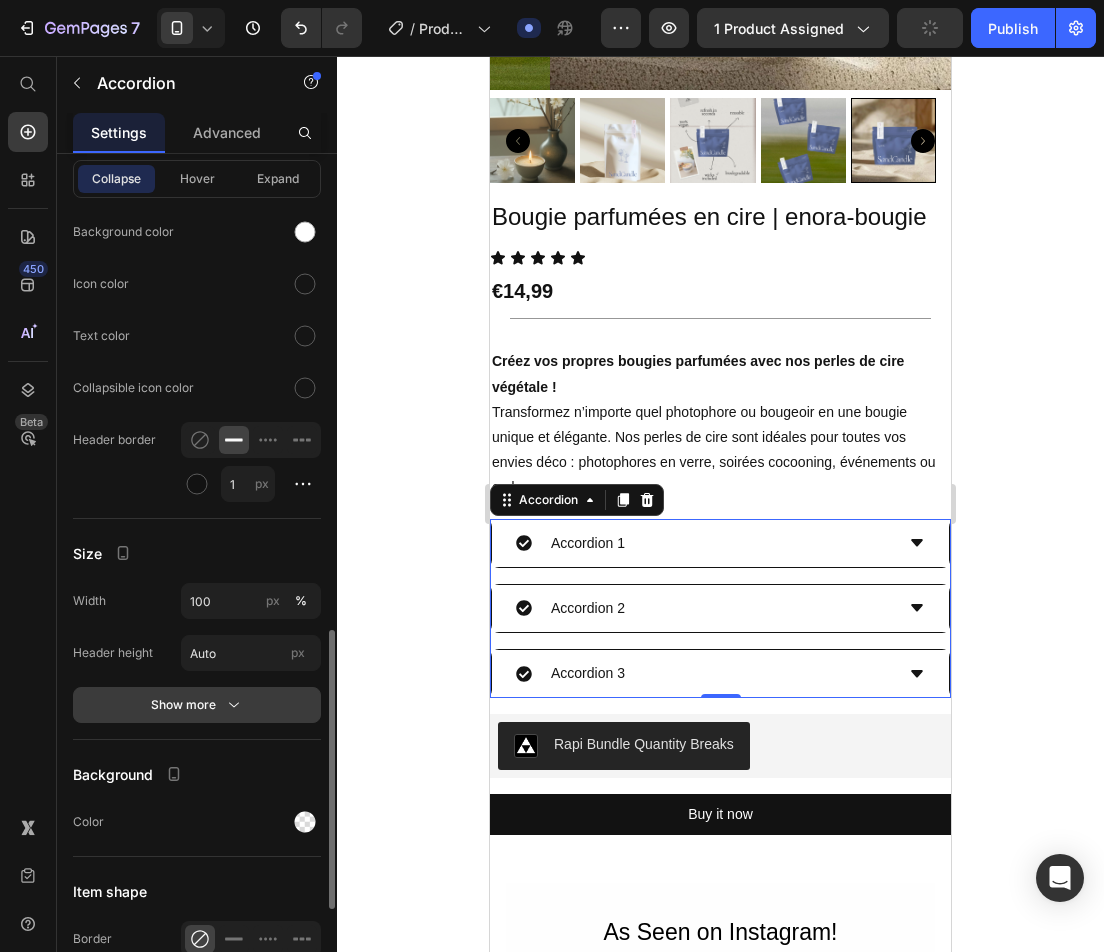 click on "Show more" at bounding box center [197, 705] 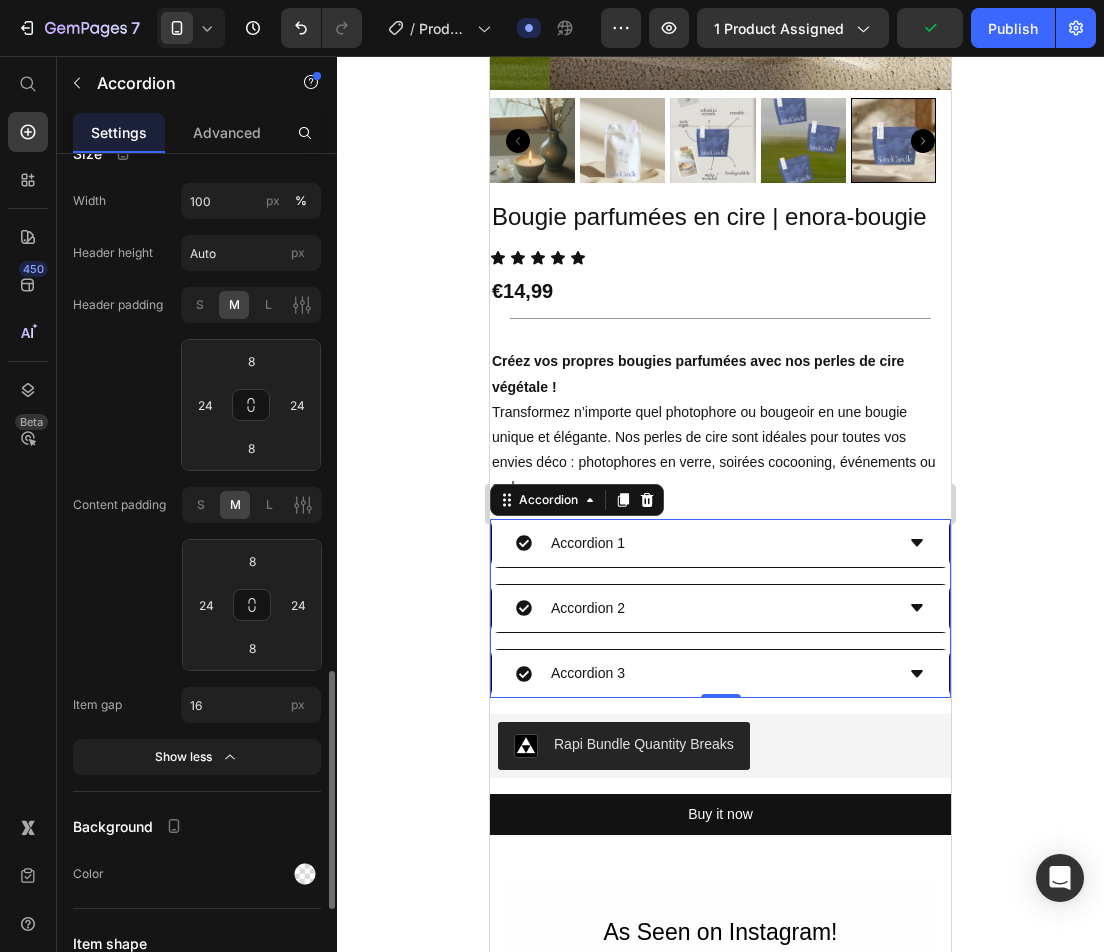 scroll, scrollTop: 2153, scrollLeft: 0, axis: vertical 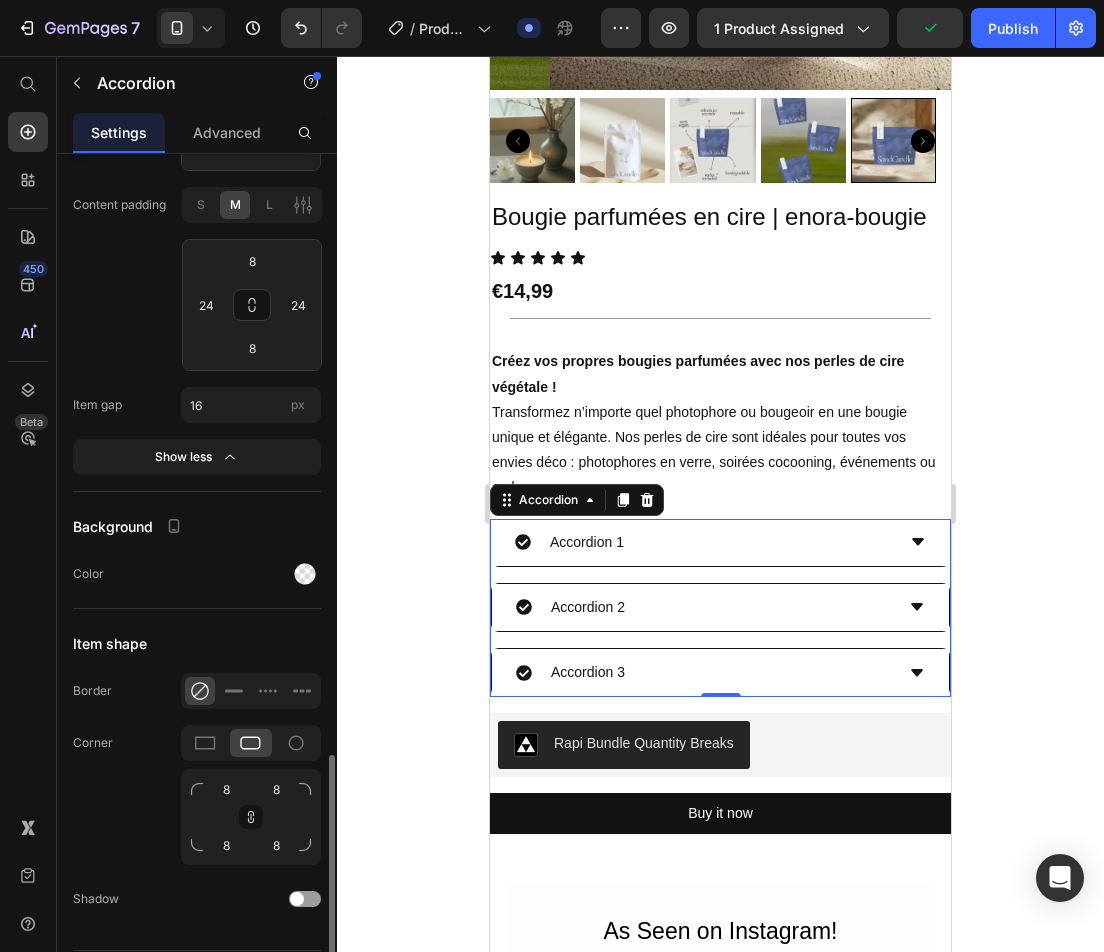 click on "Accordion 1" at bounding box center [704, 542] 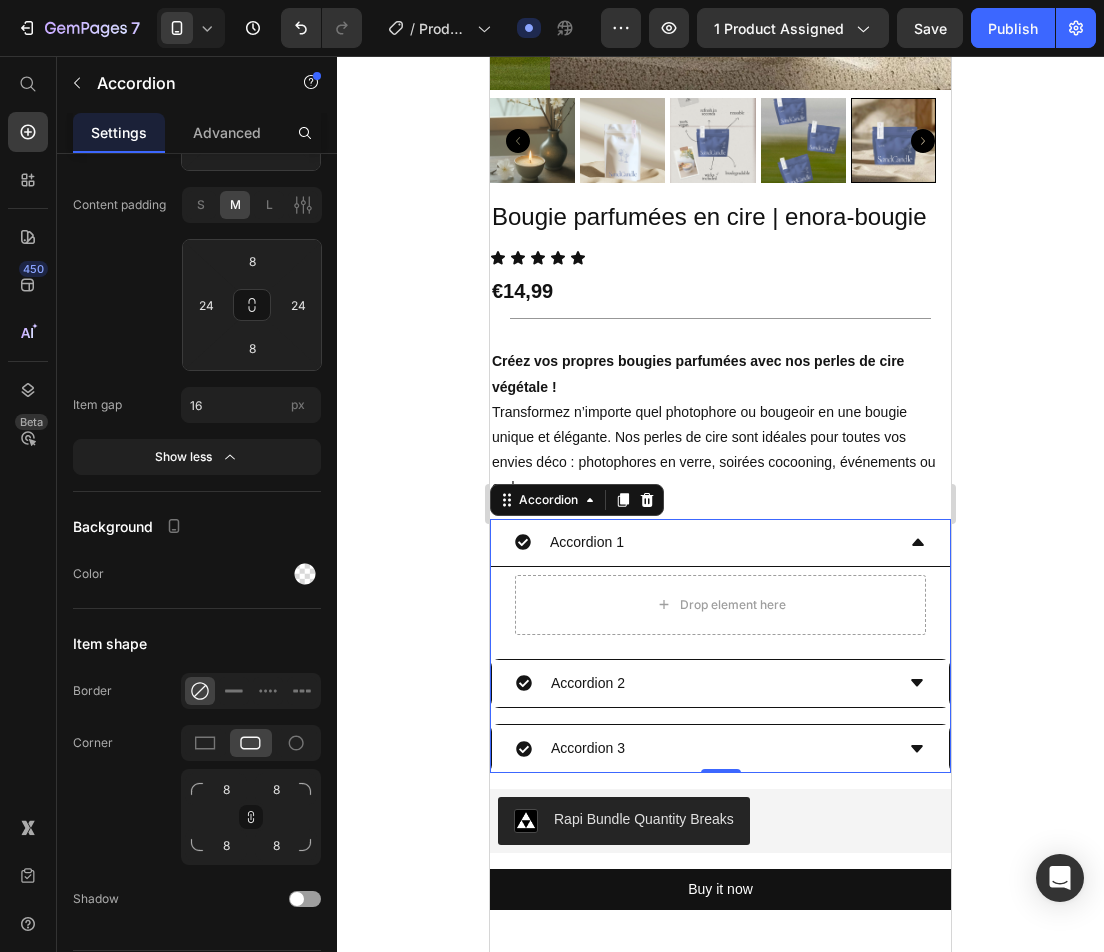 click on "Accordion 1" at bounding box center (720, 543) 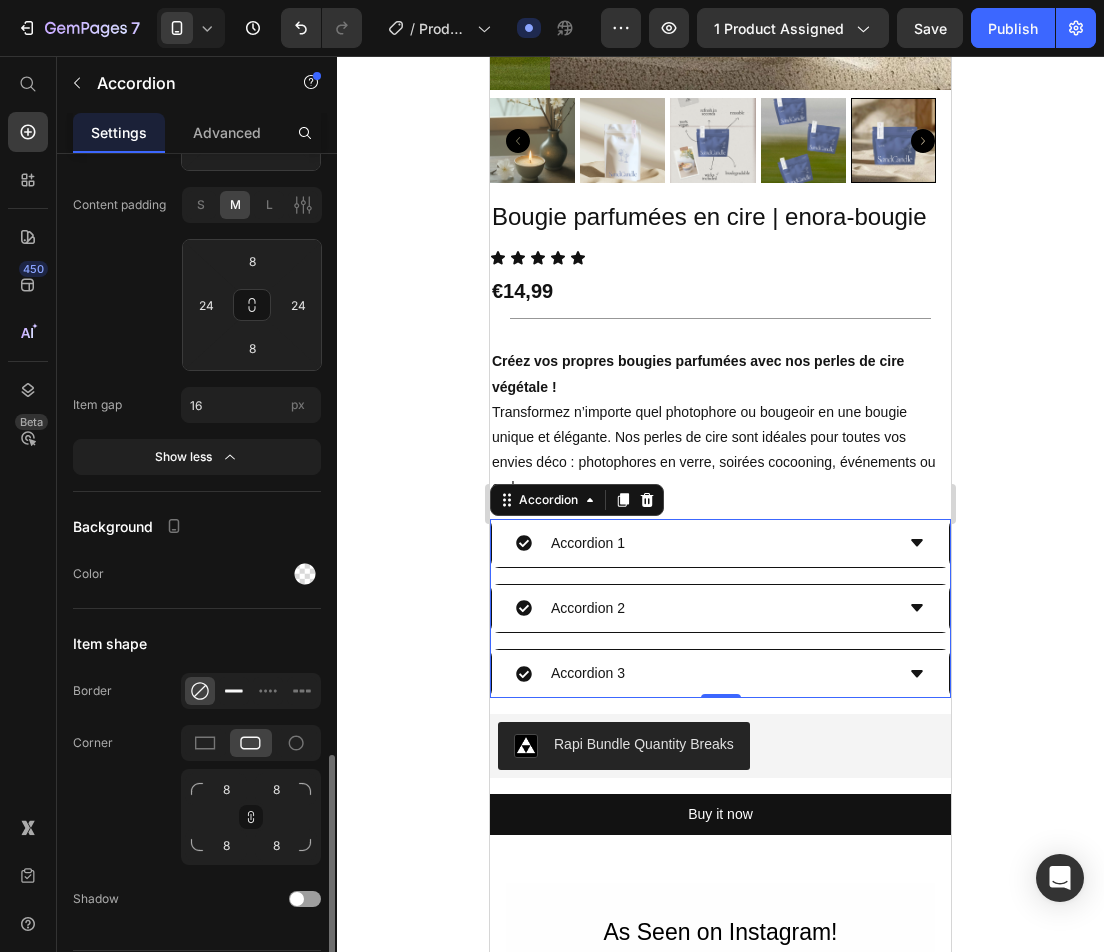 click 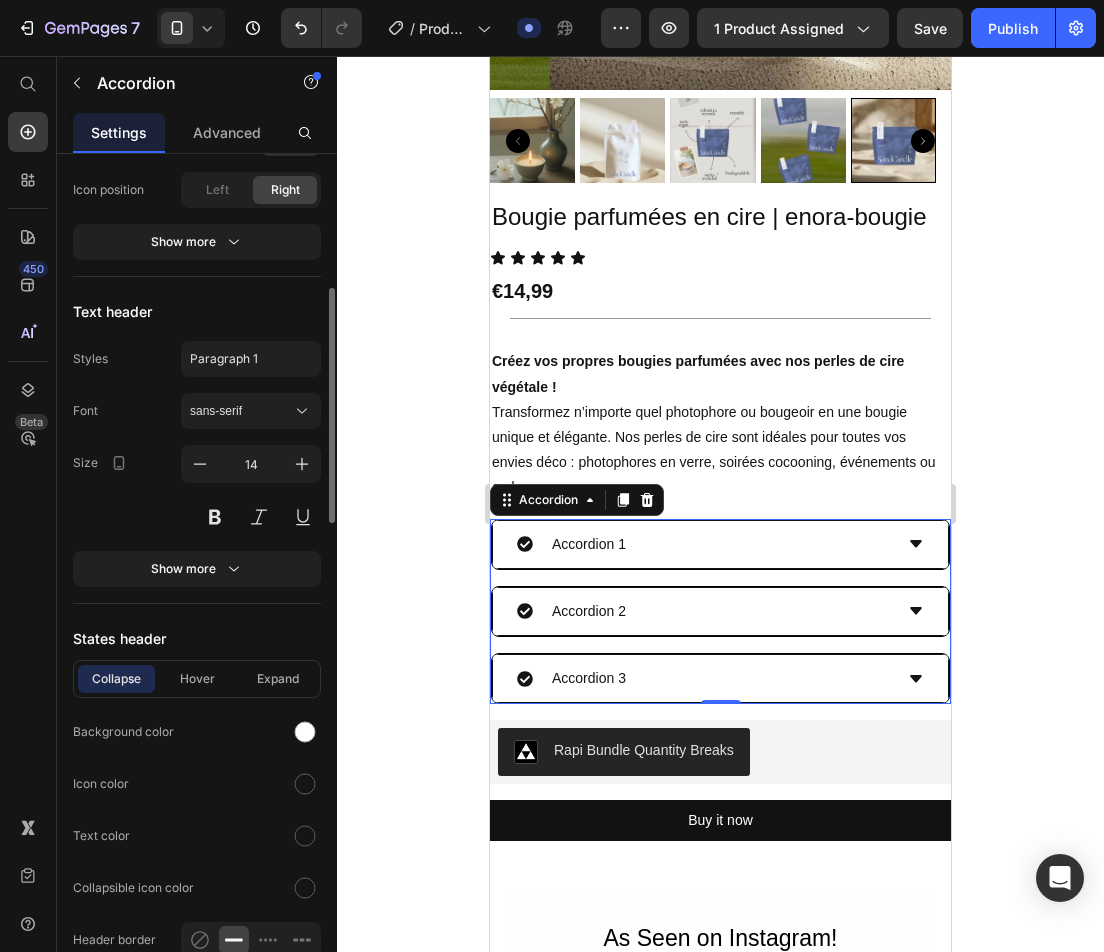 scroll, scrollTop: 853, scrollLeft: 0, axis: vertical 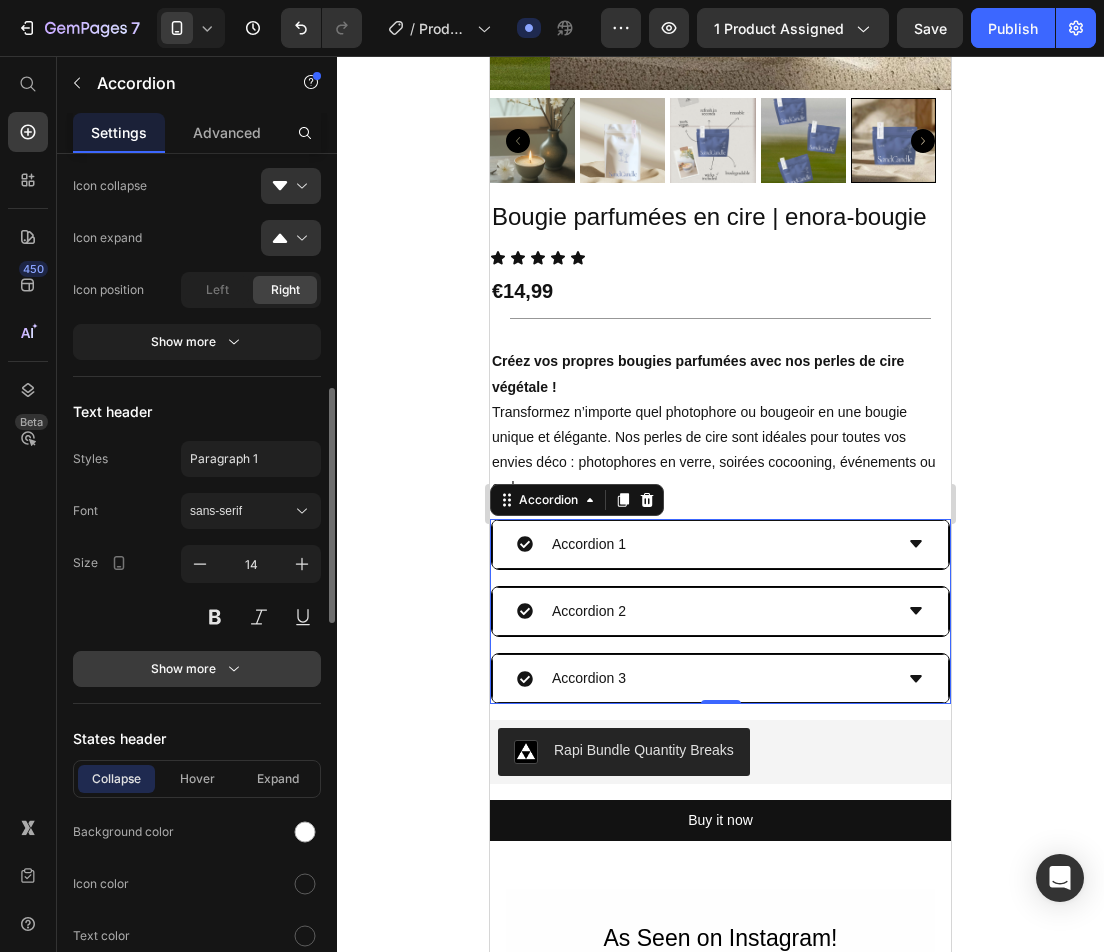 click on "Show more" at bounding box center (197, 669) 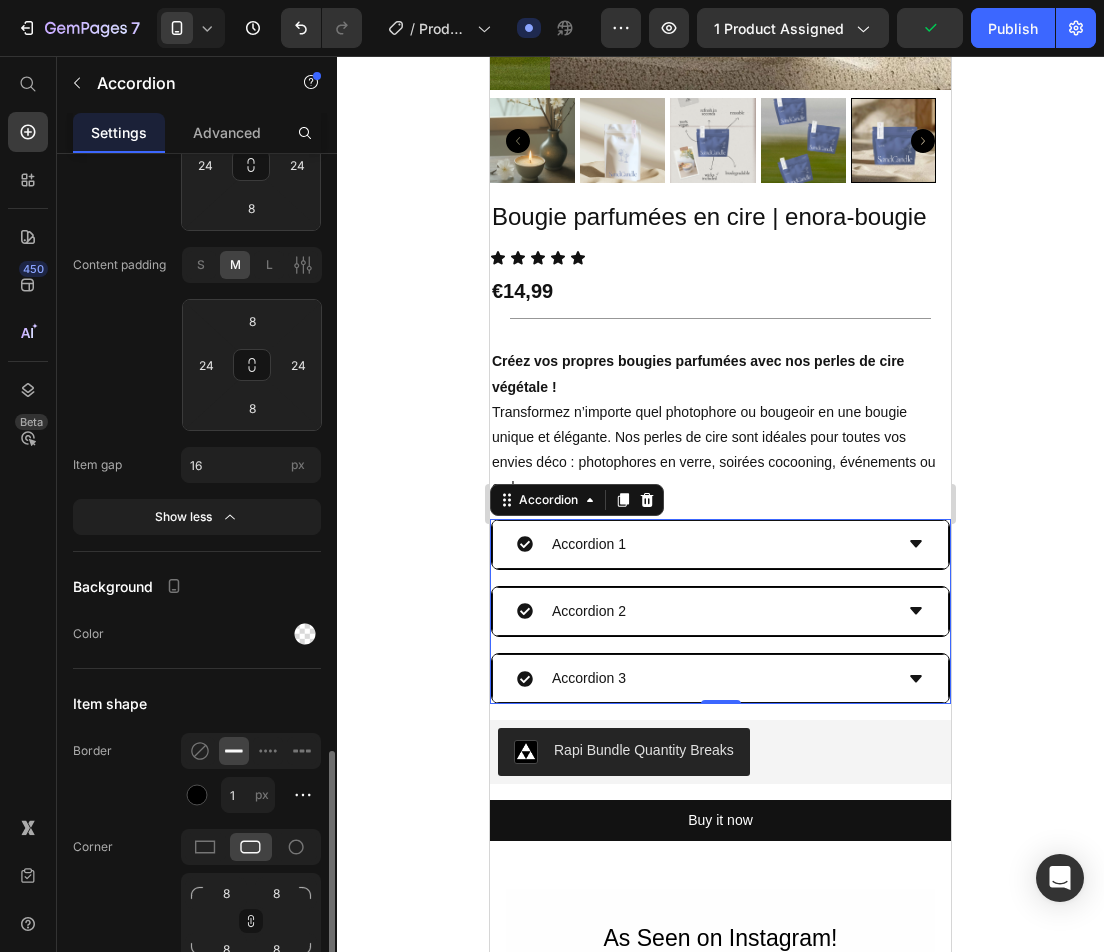 scroll, scrollTop: 2453, scrollLeft: 0, axis: vertical 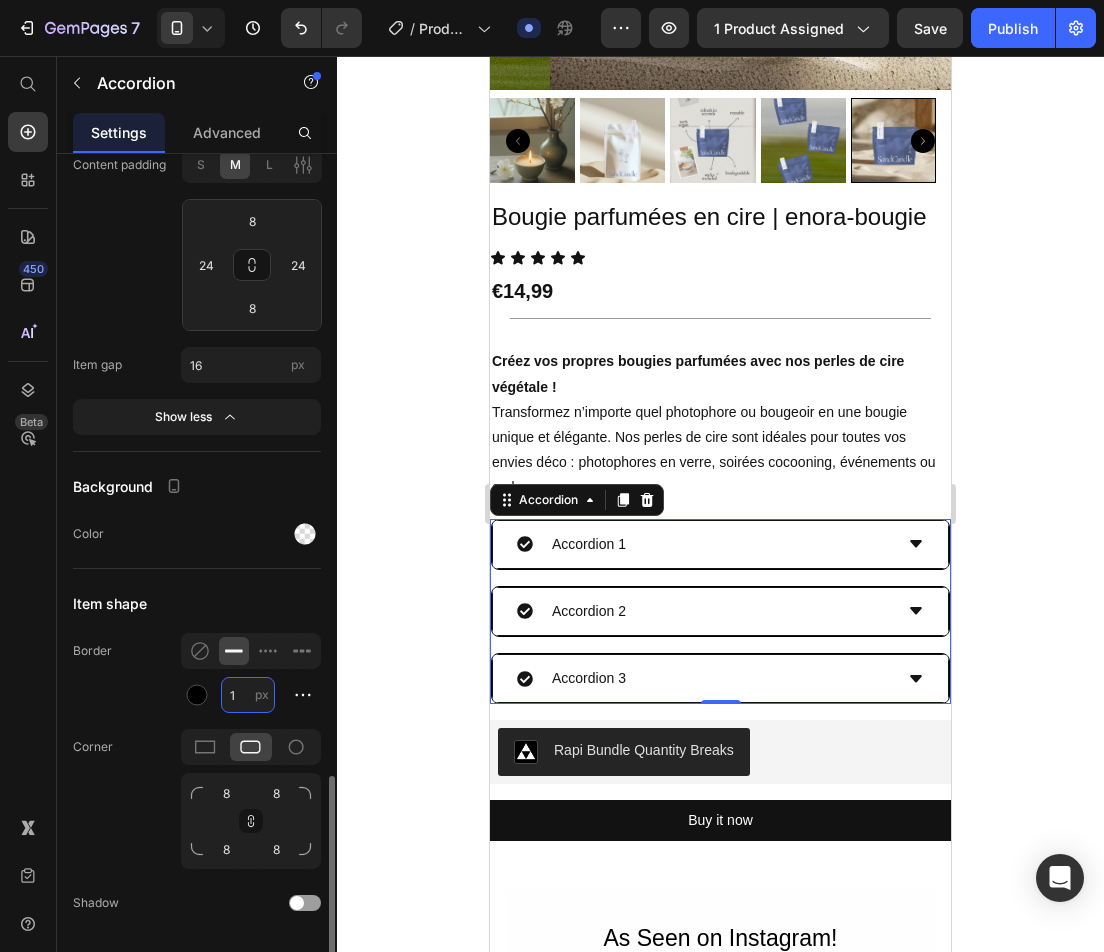 click on "1" at bounding box center (248, 695) 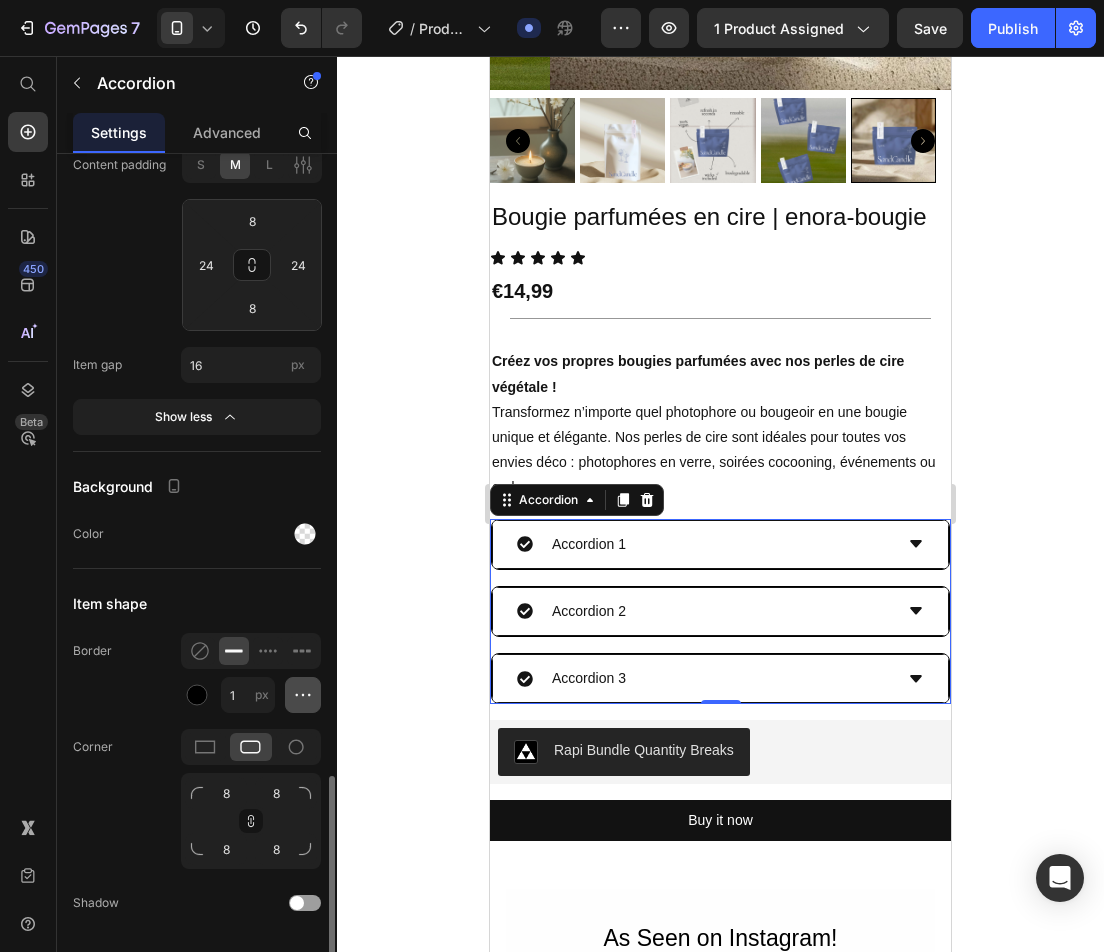 click 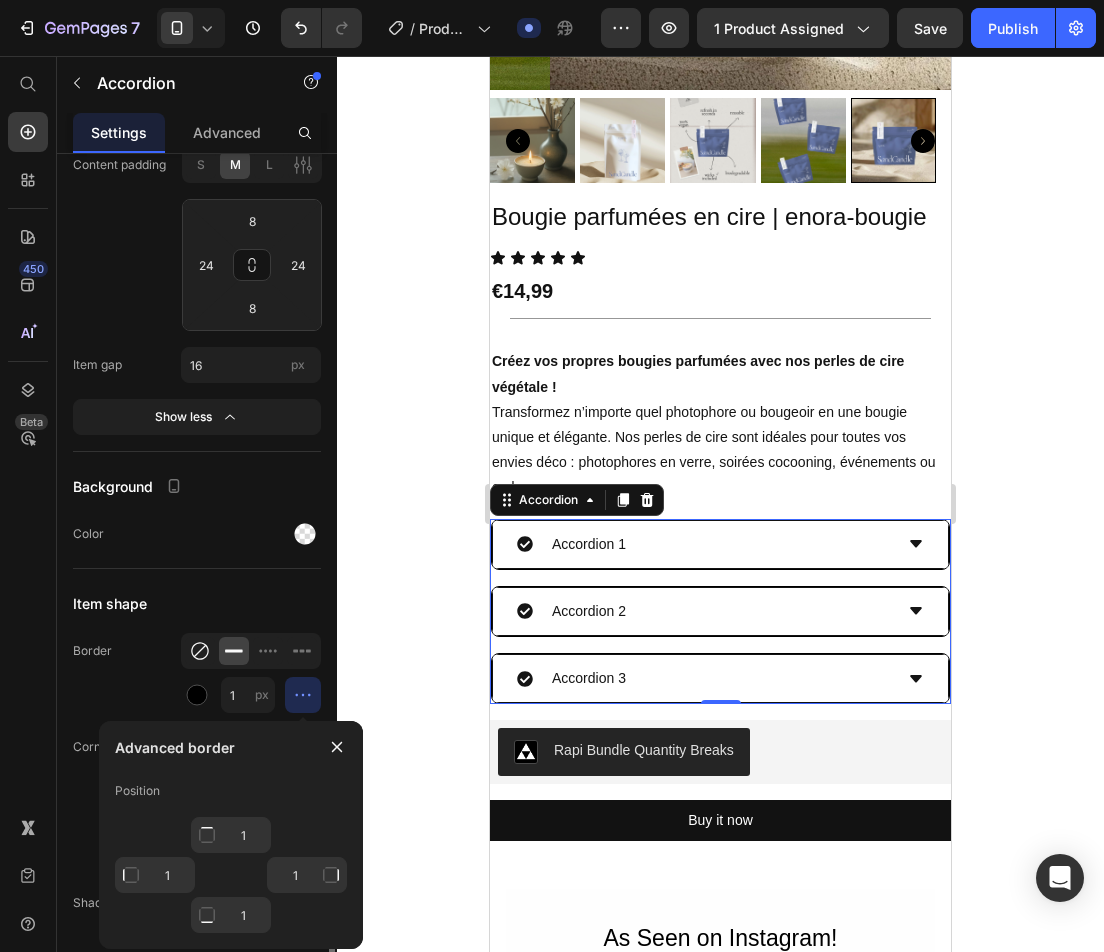 click 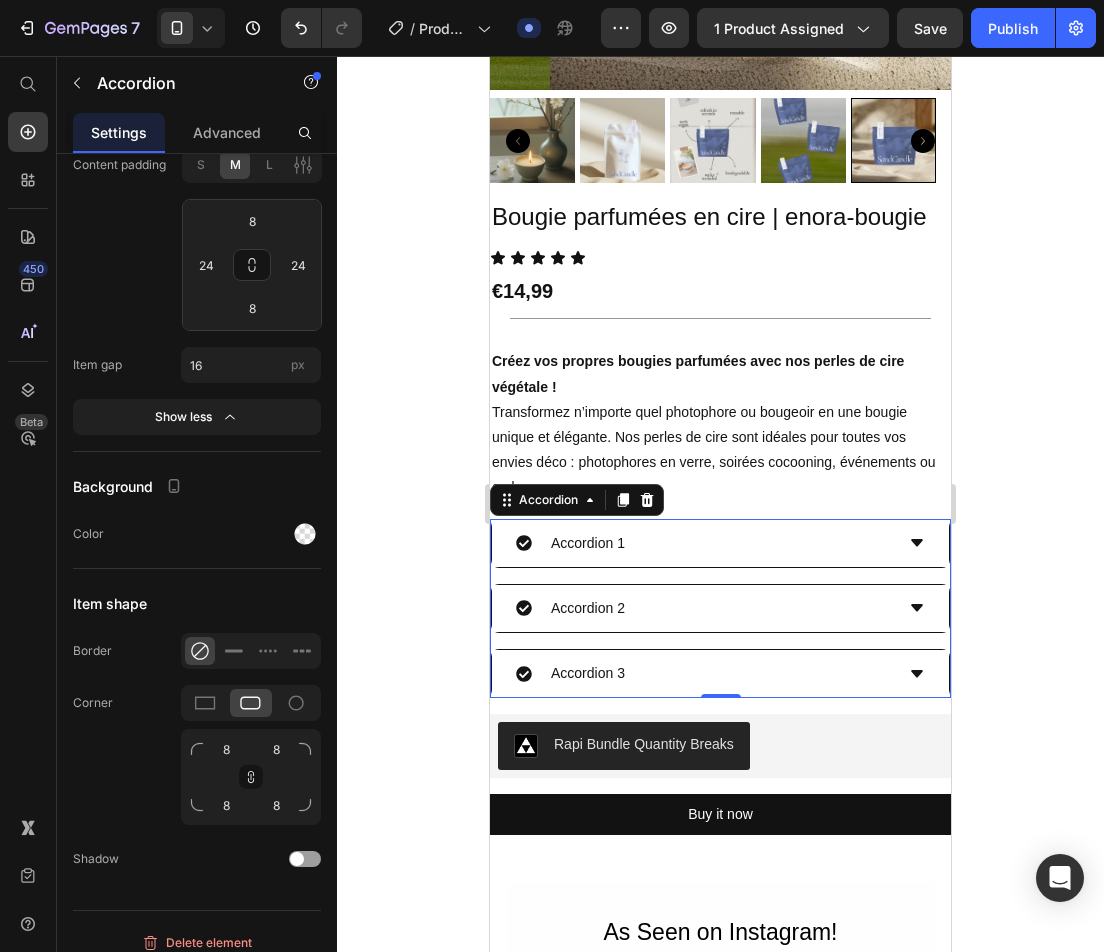 click 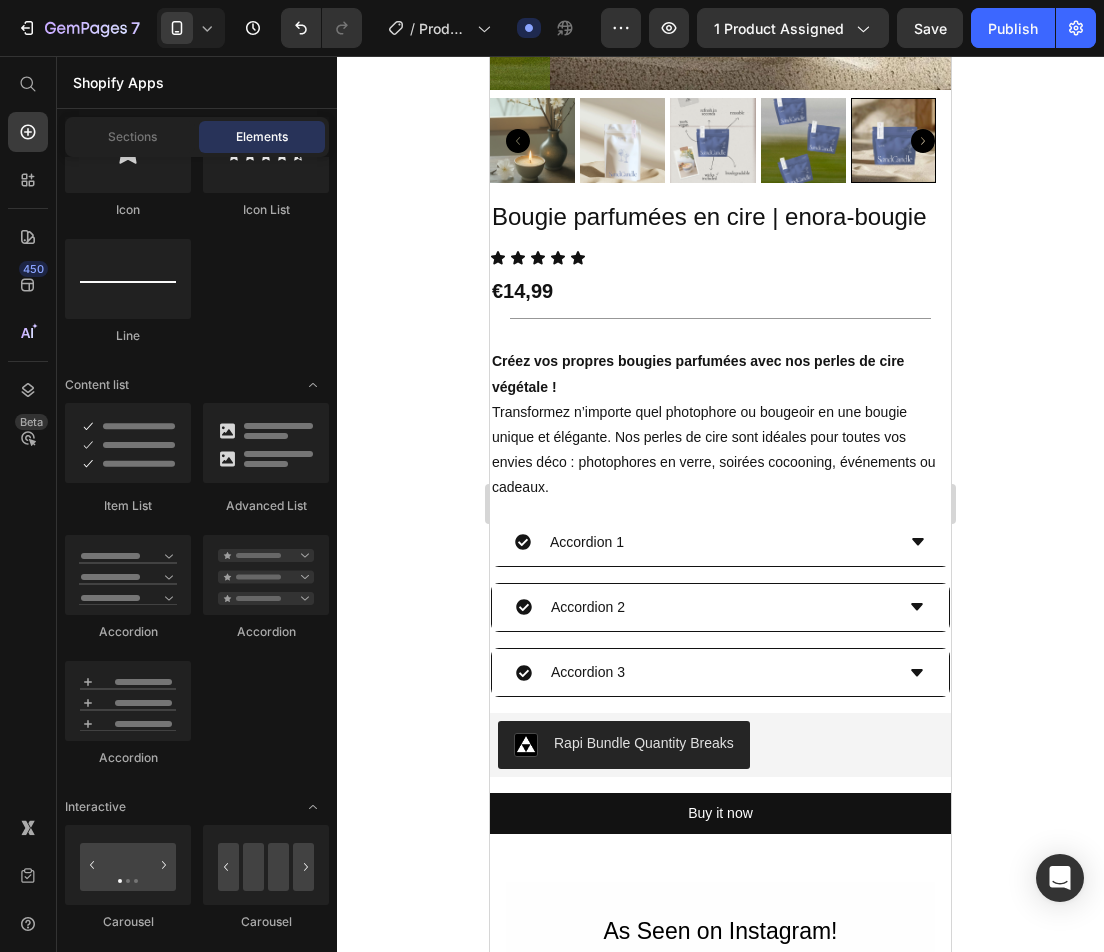 click on "Accordion 1" at bounding box center (587, 542) 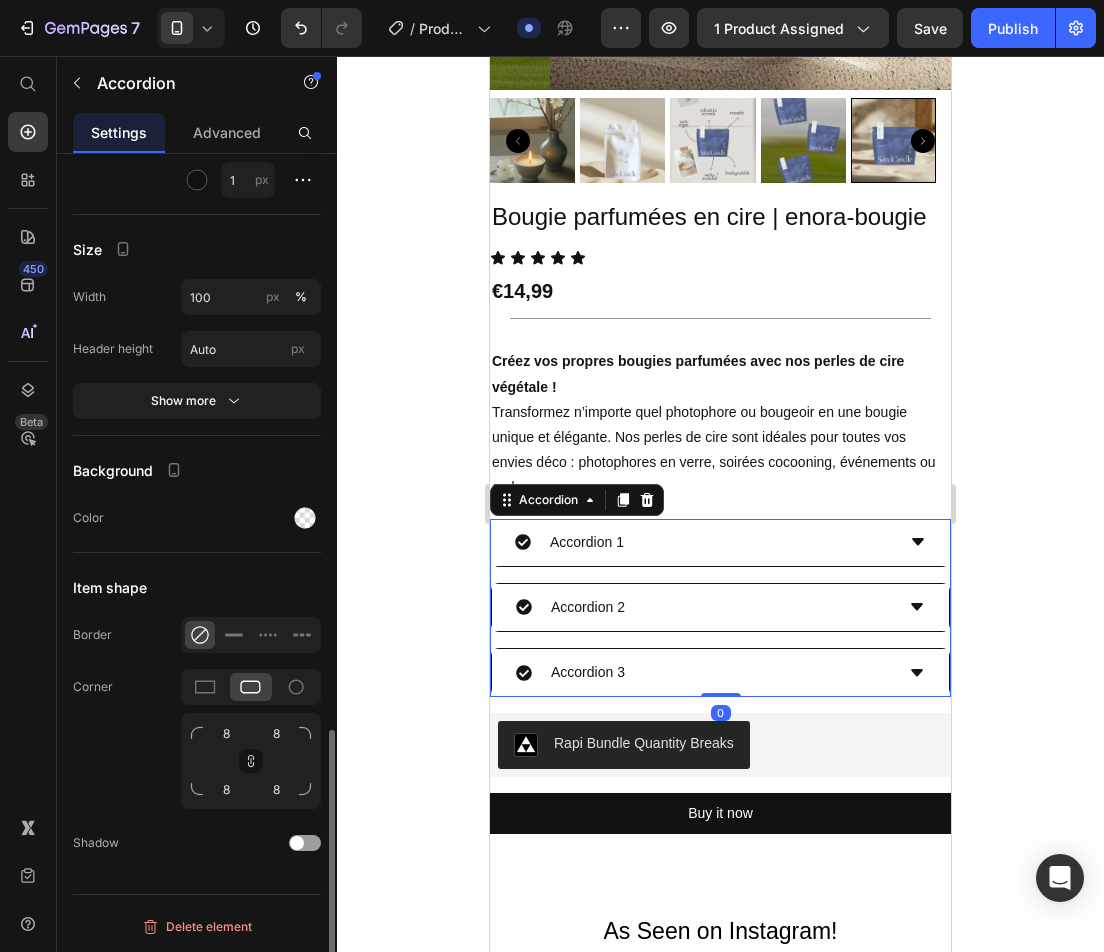 scroll, scrollTop: 1757, scrollLeft: 0, axis: vertical 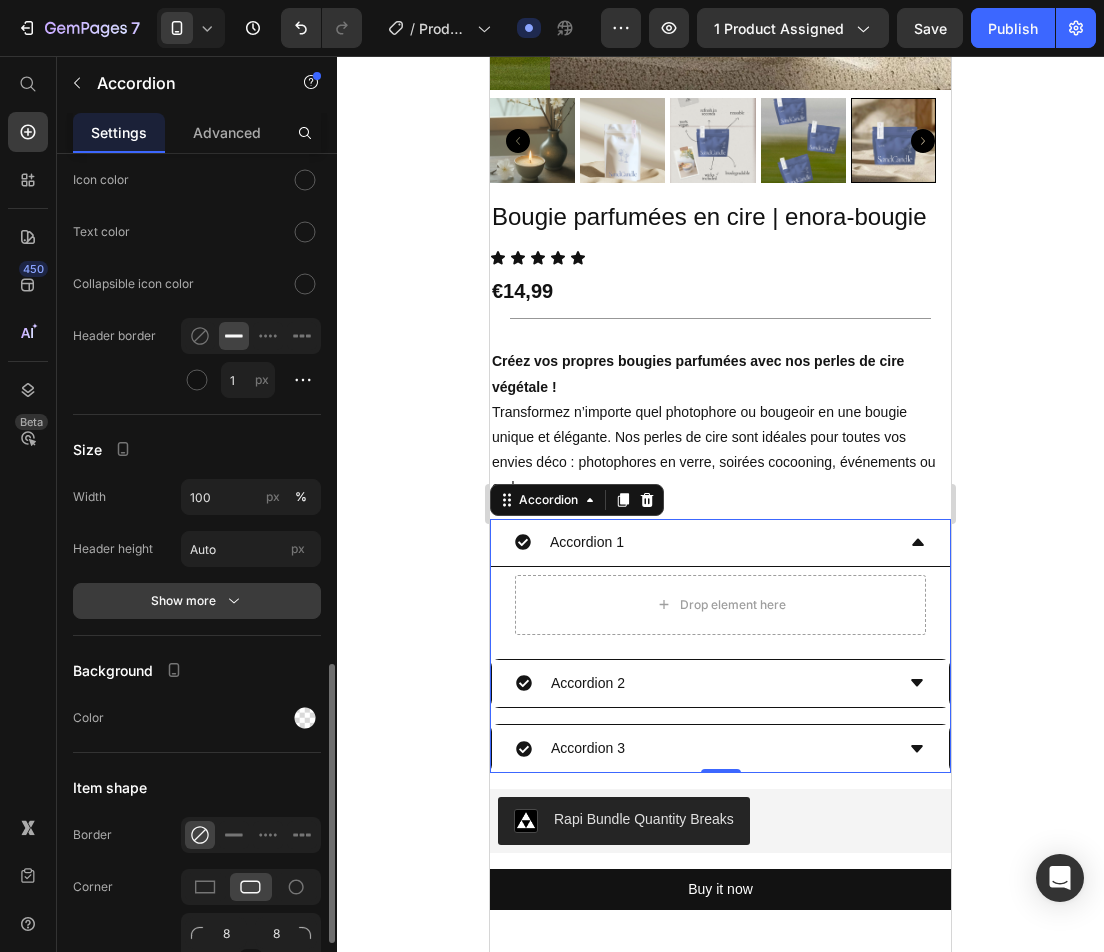 click on "Show more" at bounding box center [197, 601] 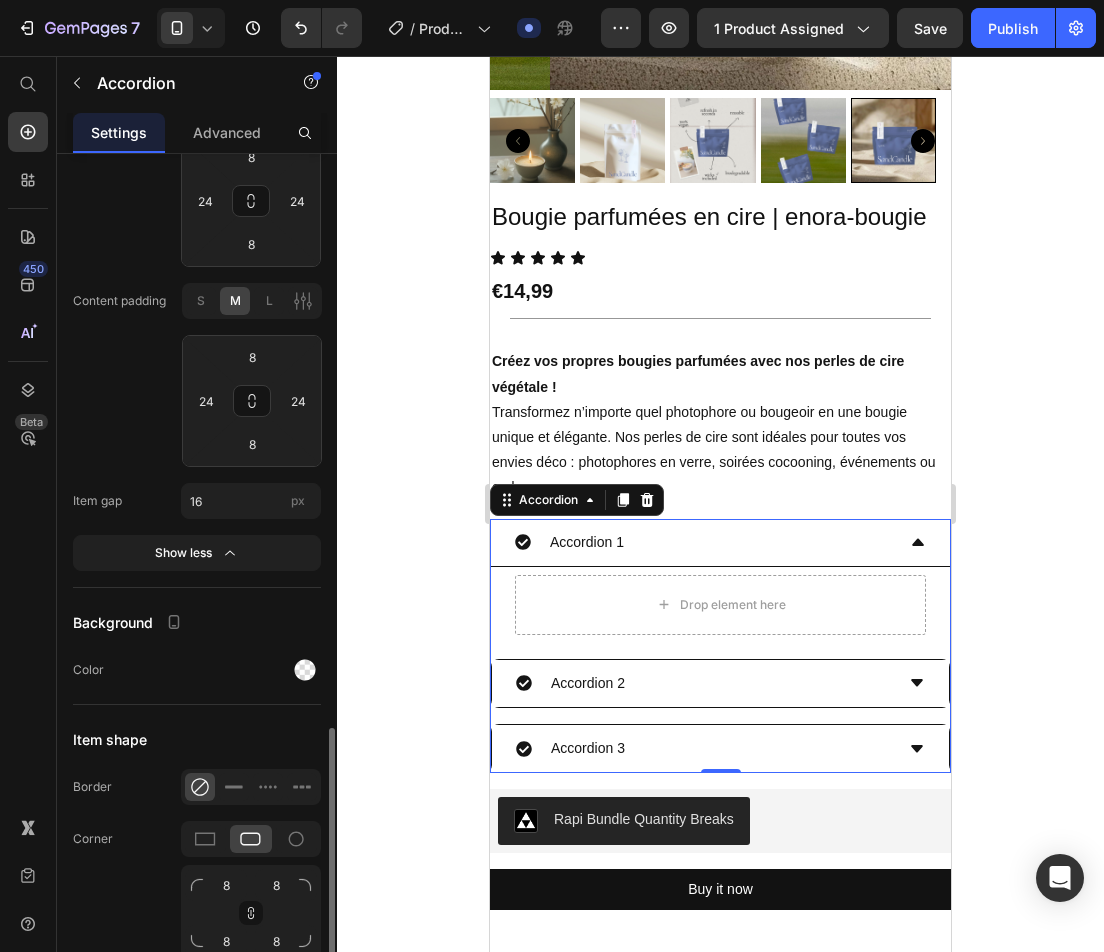 scroll, scrollTop: 2209, scrollLeft: 0, axis: vertical 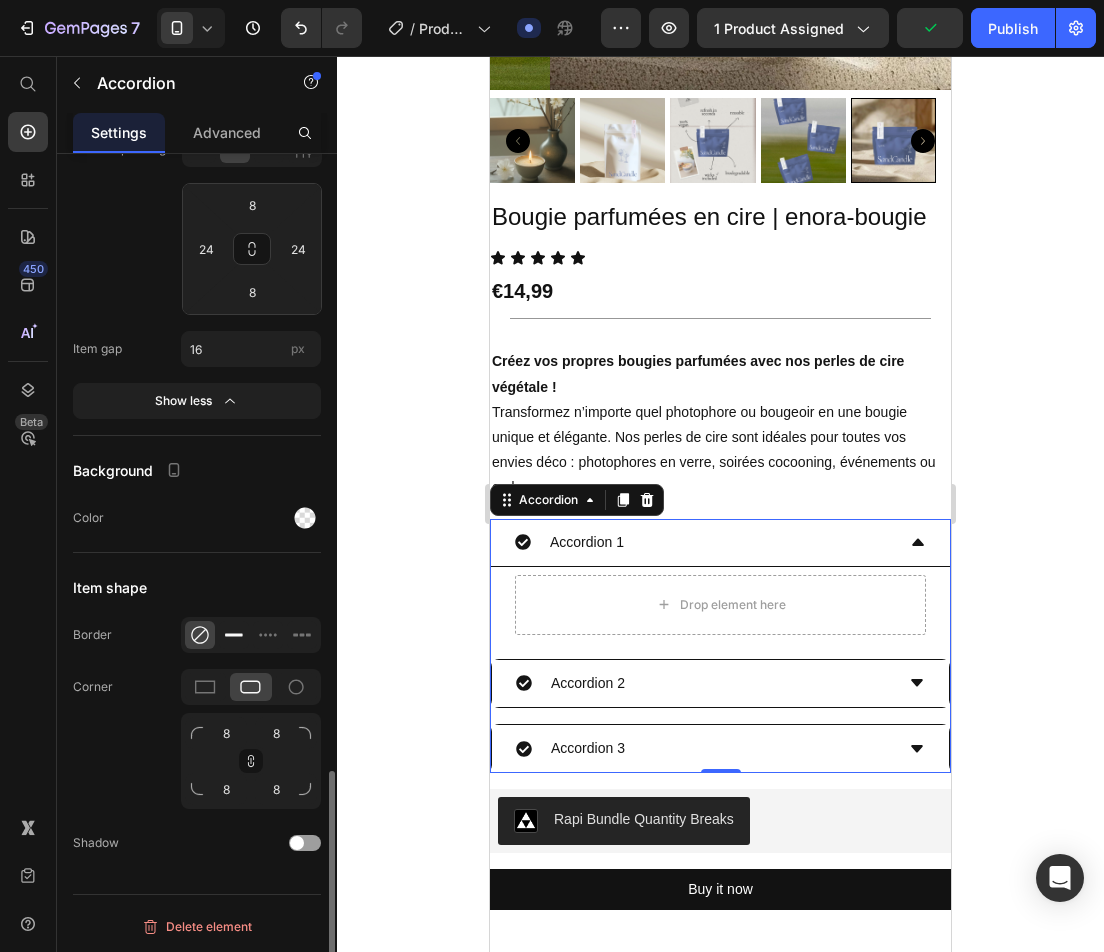 click 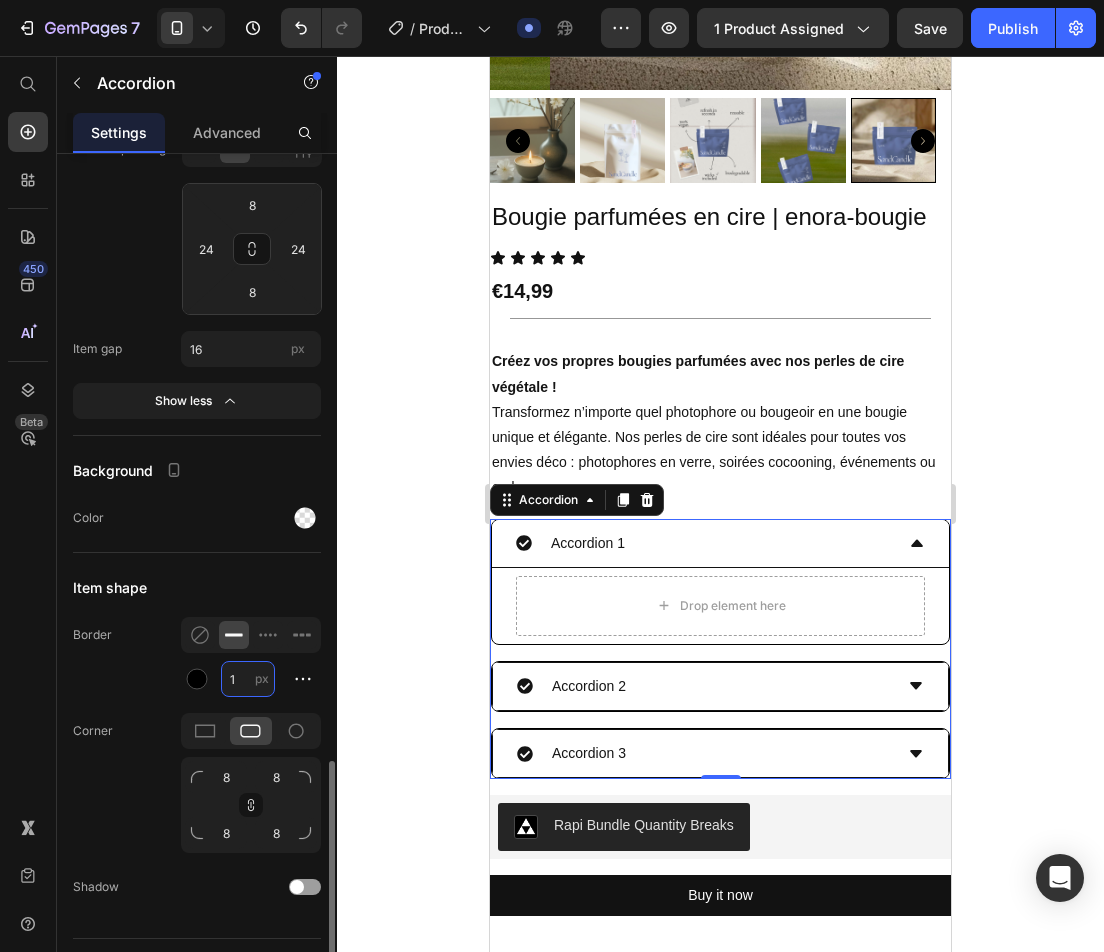 click on "1" at bounding box center (248, 679) 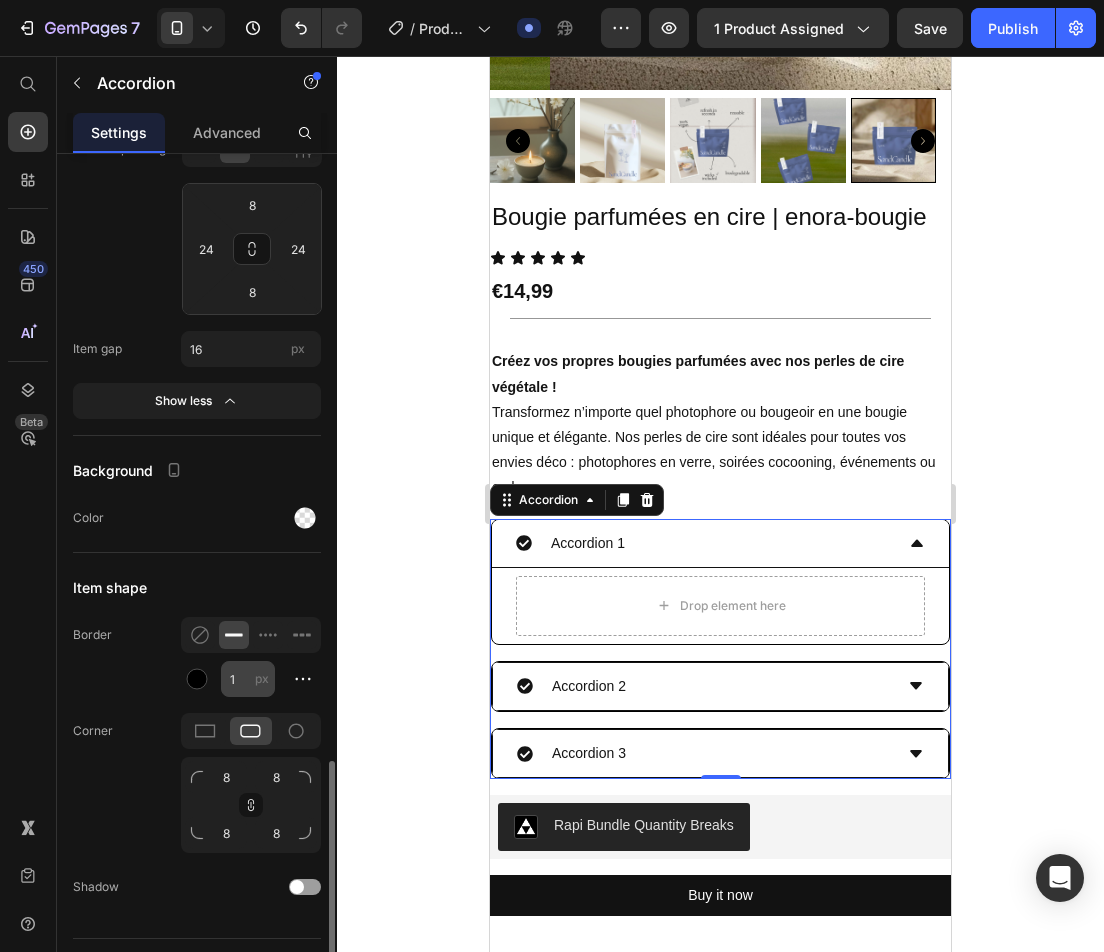 click on "px" at bounding box center (262, 678) 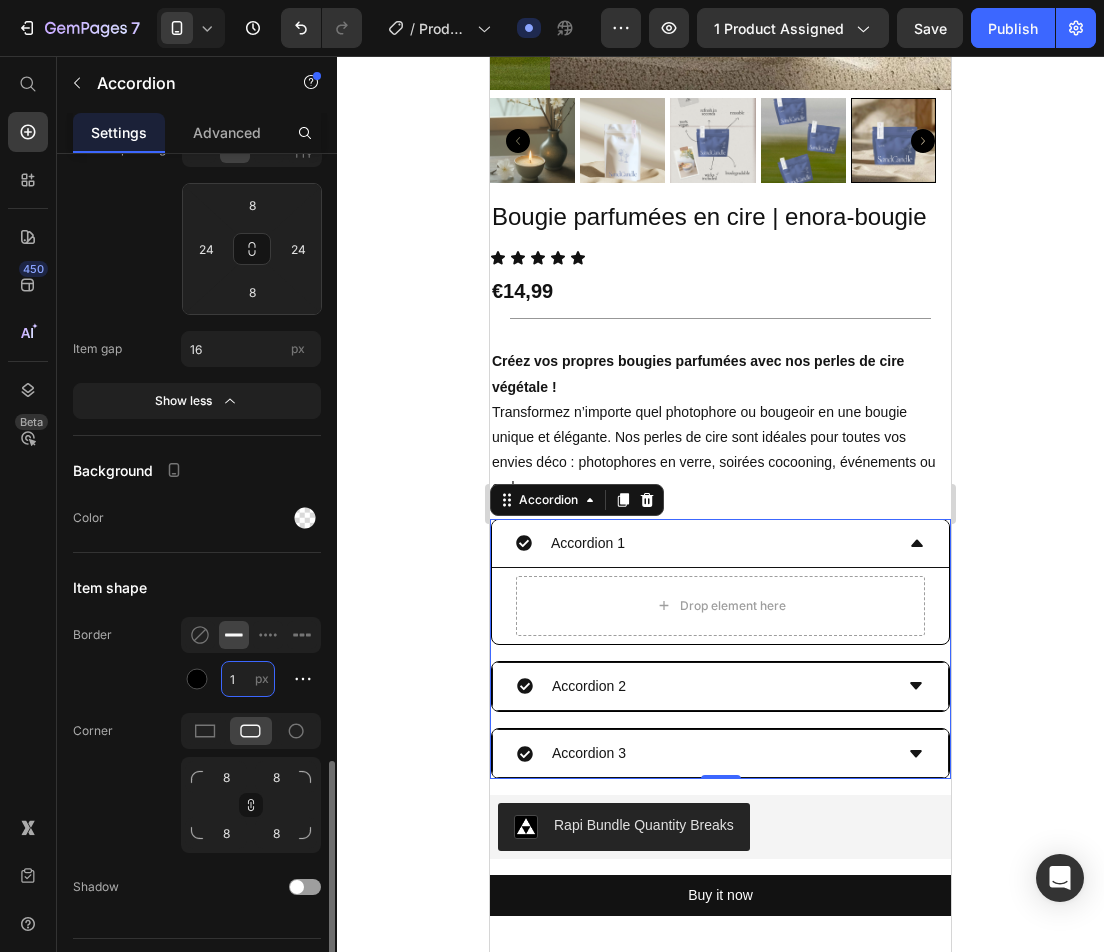 click on "1" at bounding box center [248, 679] 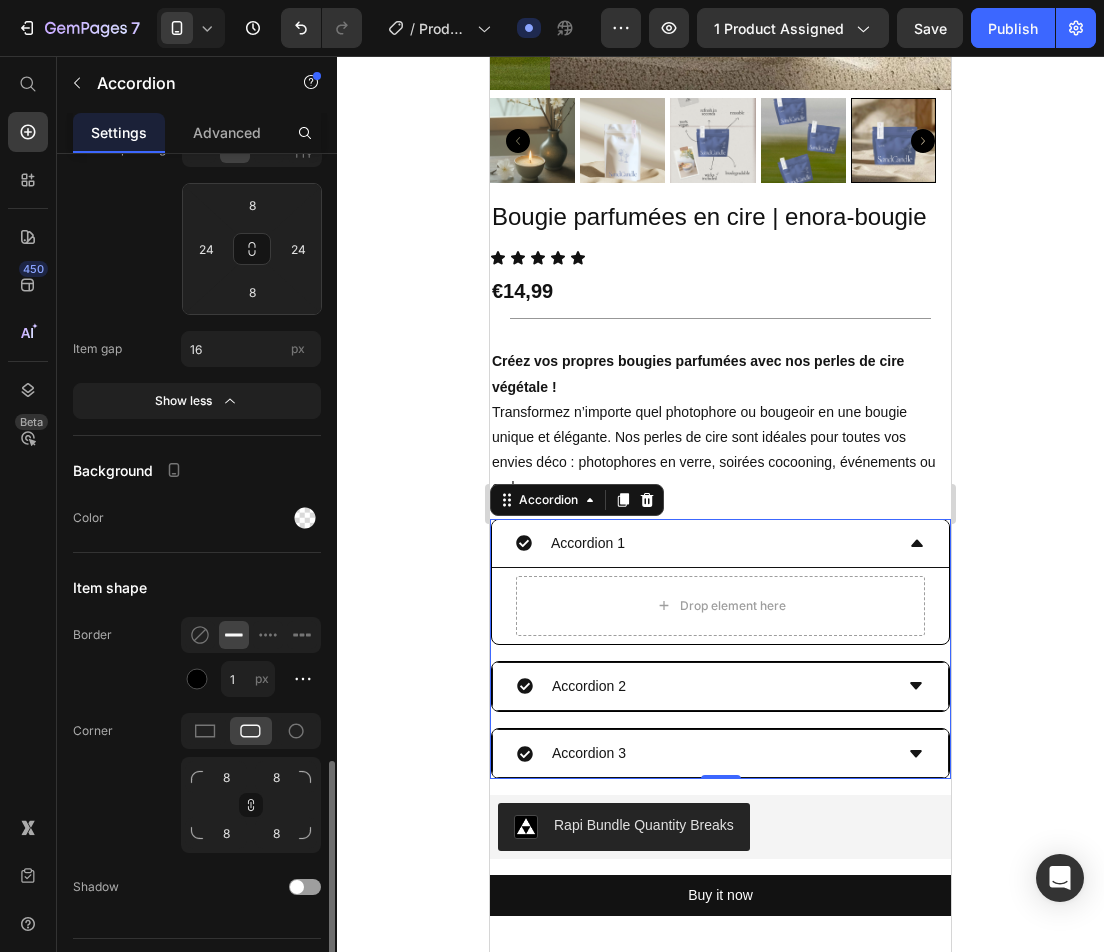 click on "1 px" at bounding box center [271, 679] 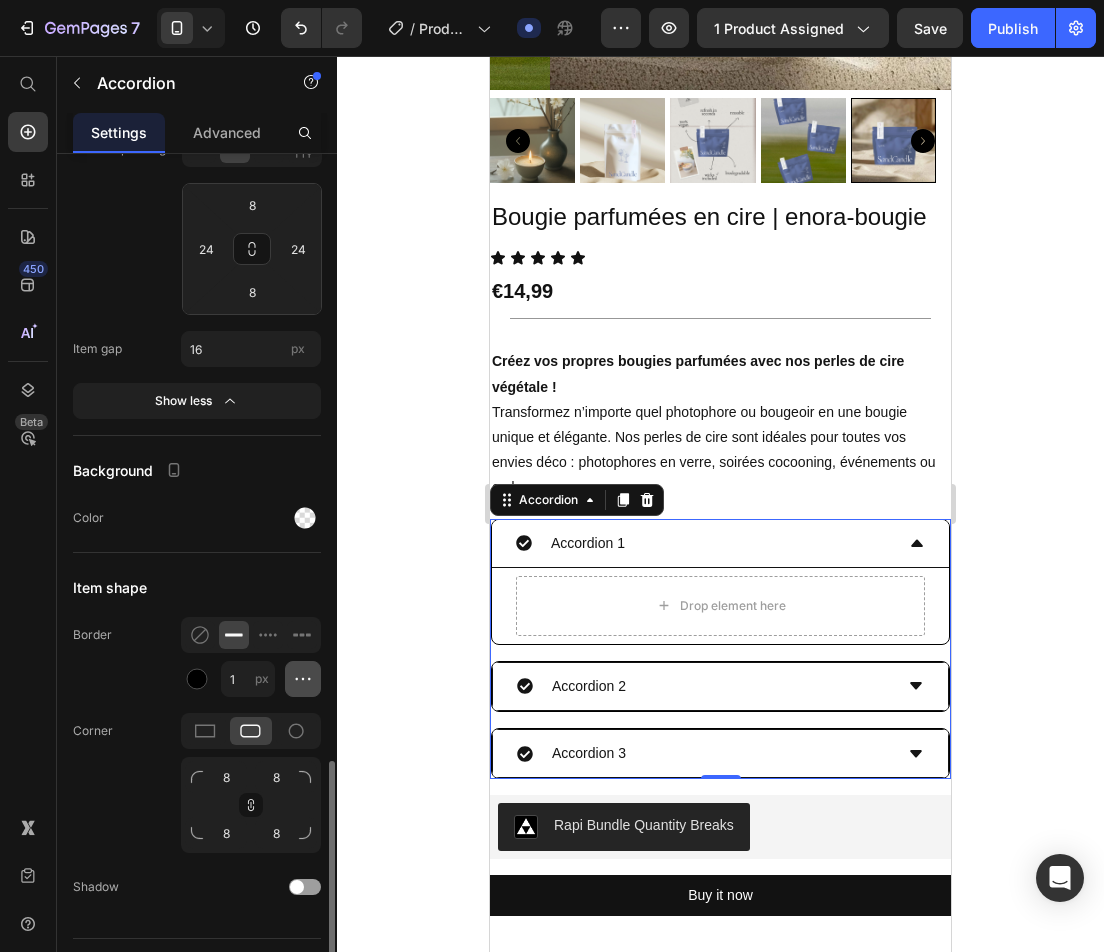 click 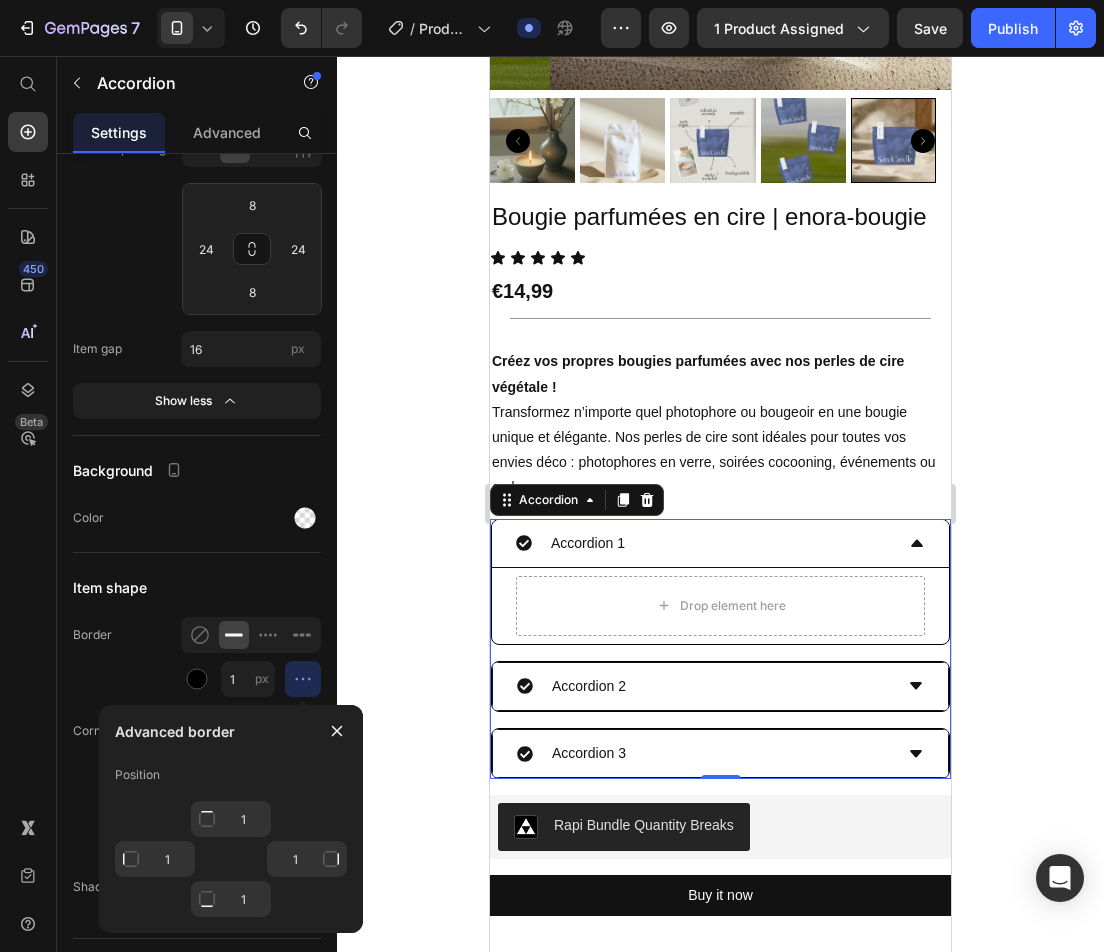 click 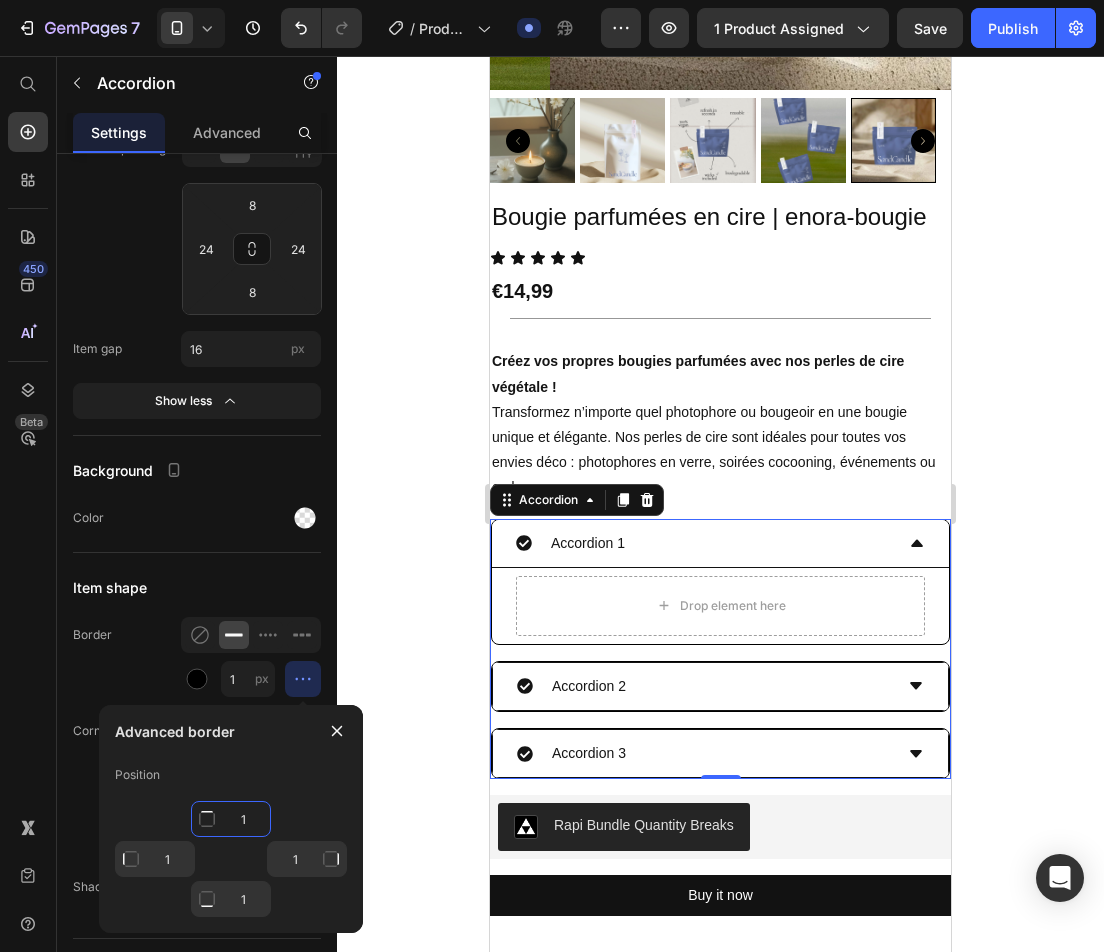 click on "1" 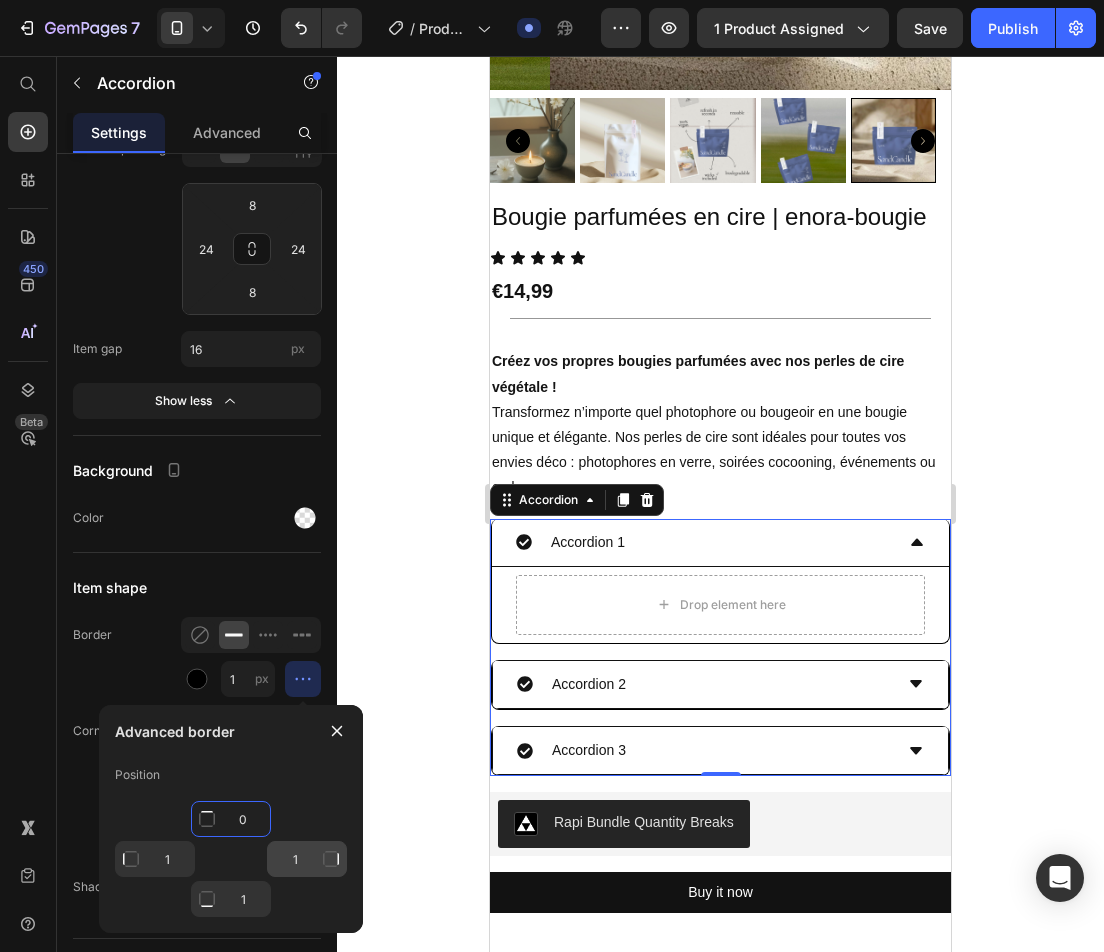 type on "0" 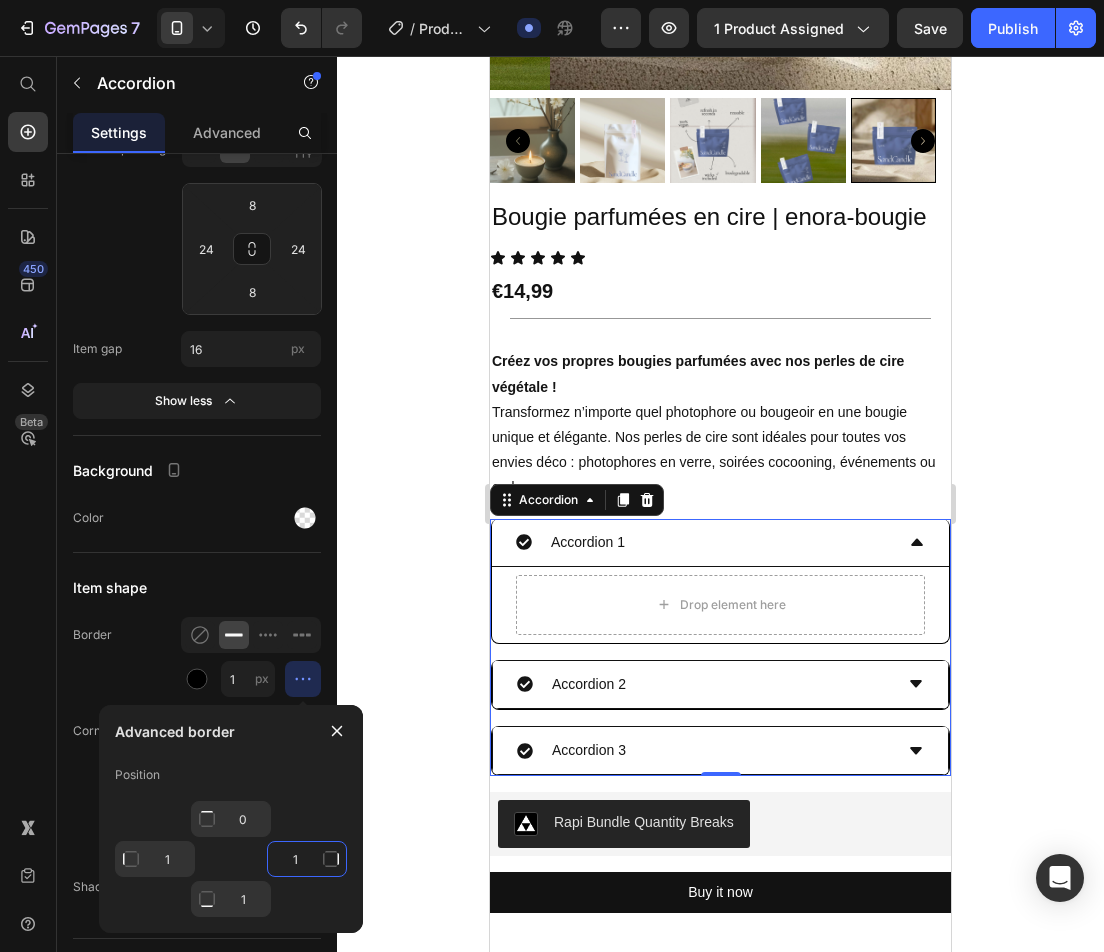 click on "1" 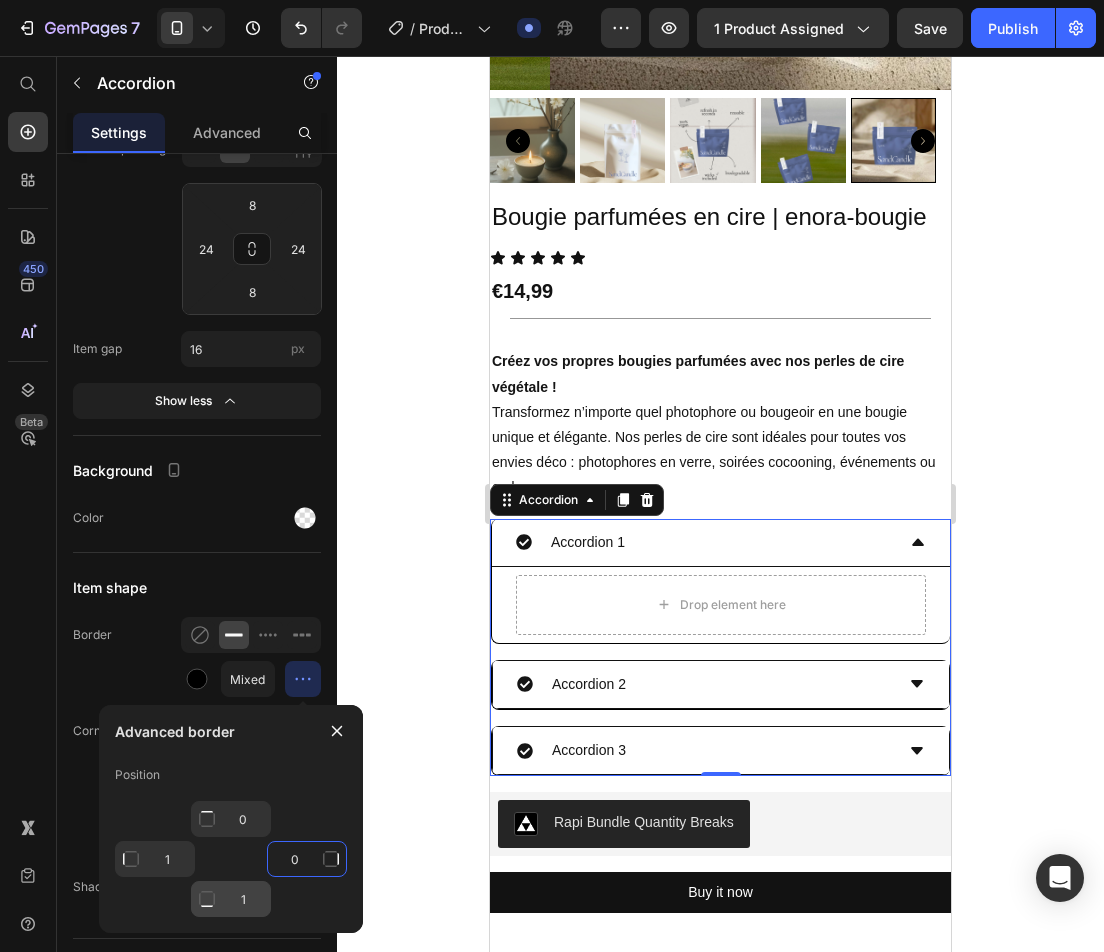 type on "0" 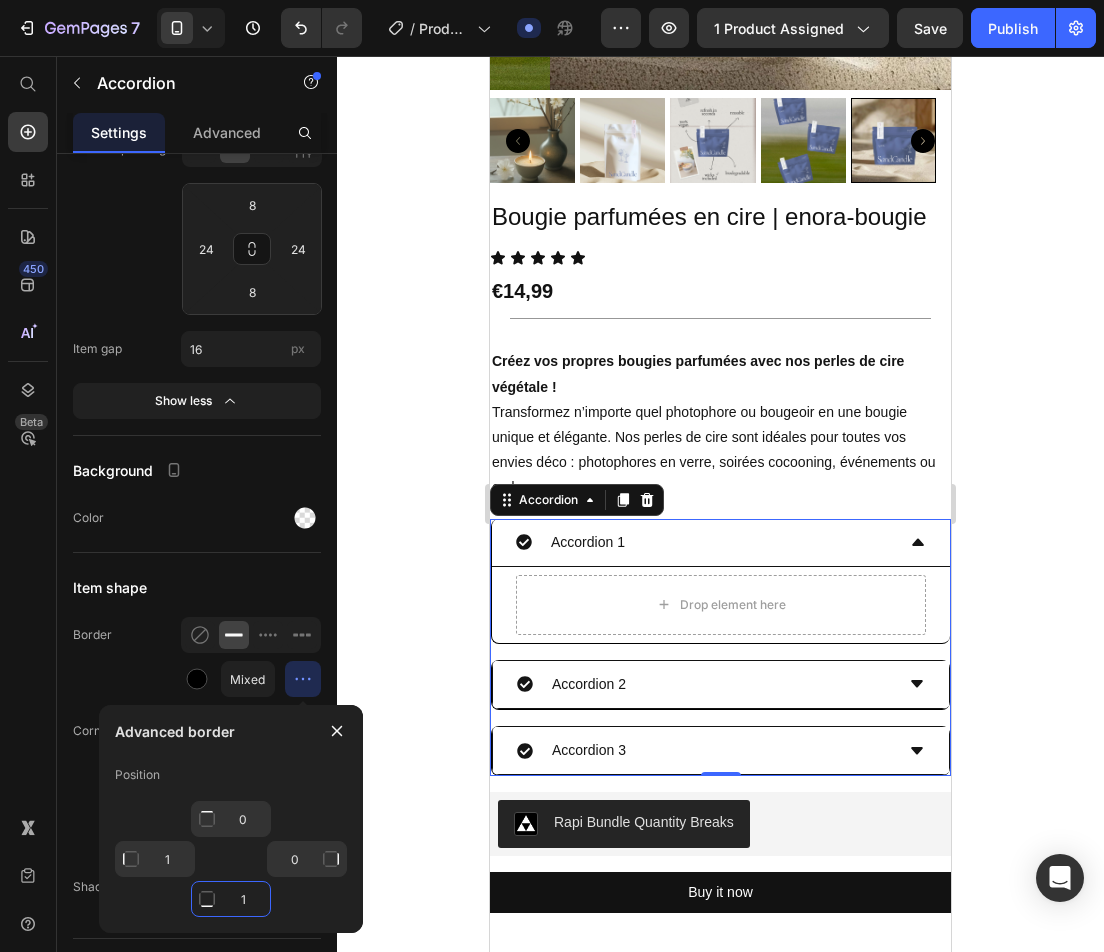 click on "1" 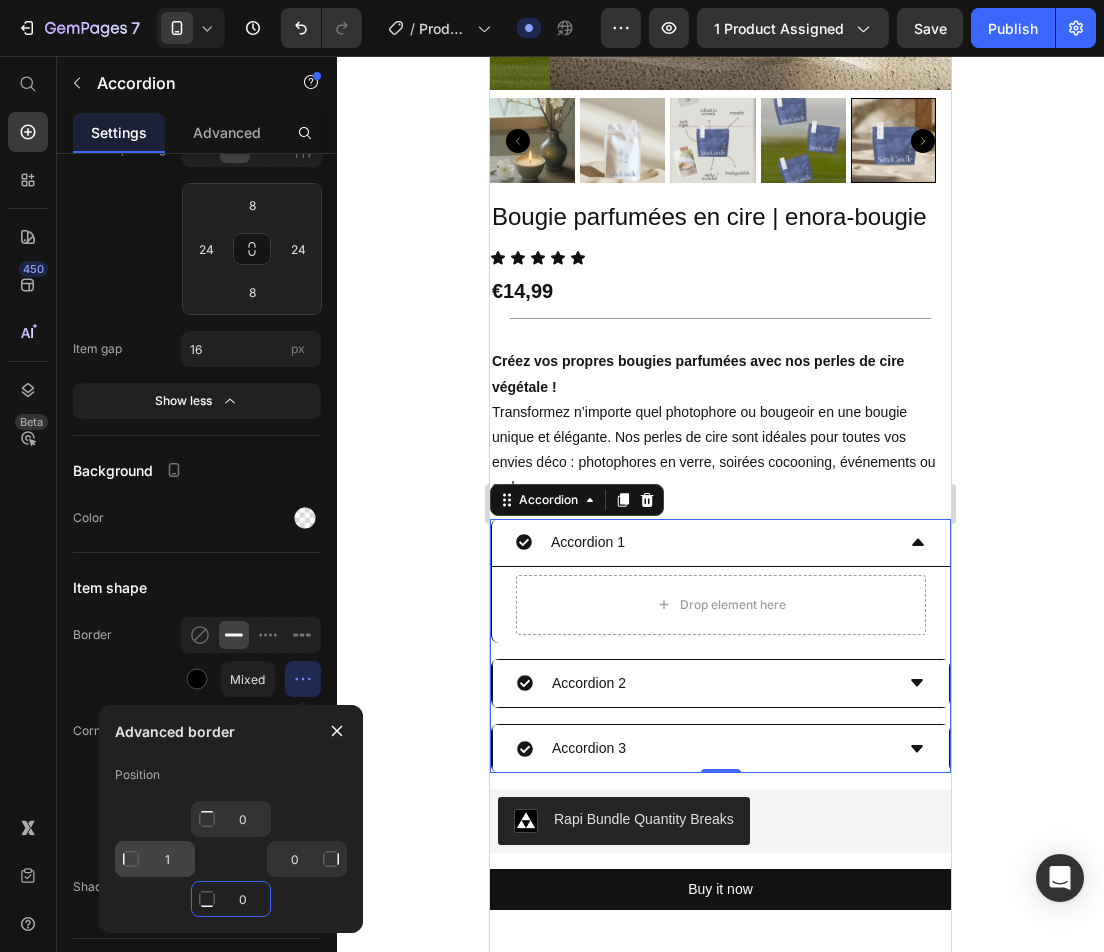 type on "0" 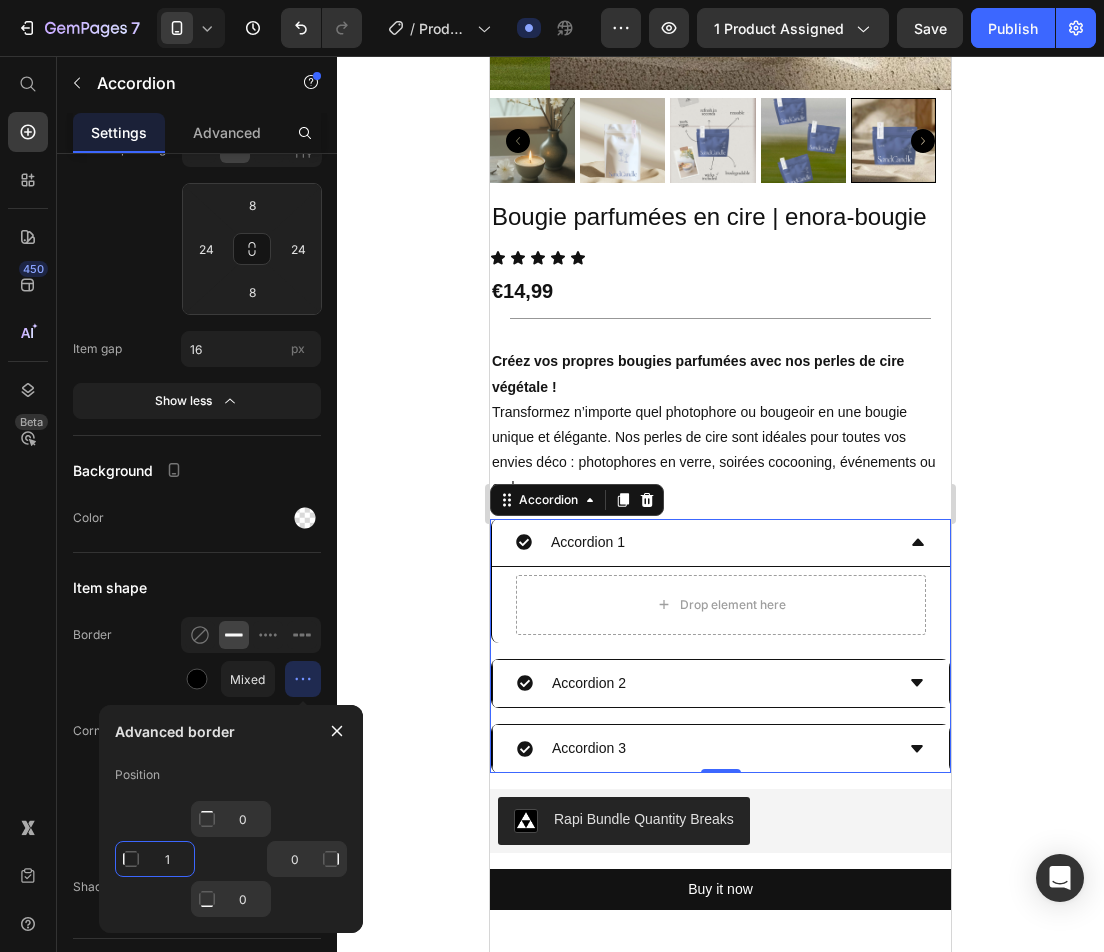click on "1" 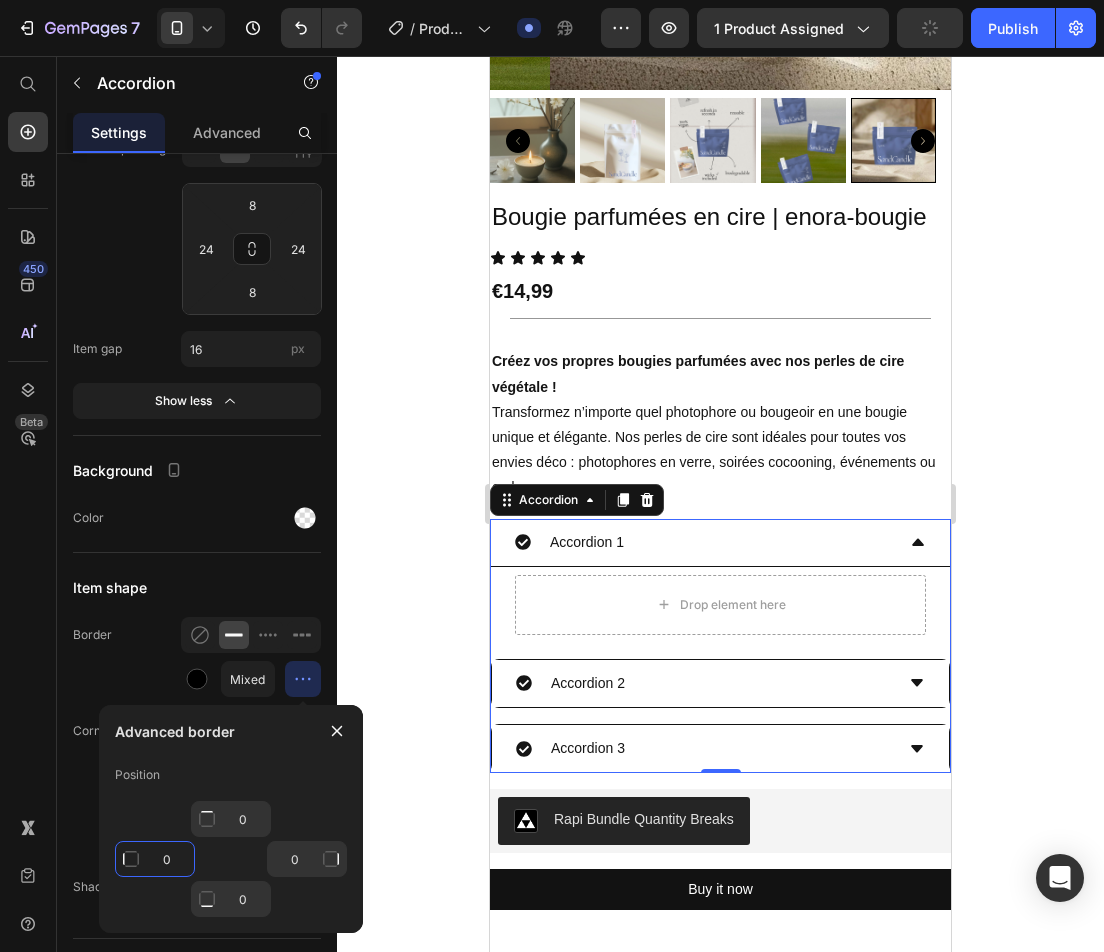 type on "1" 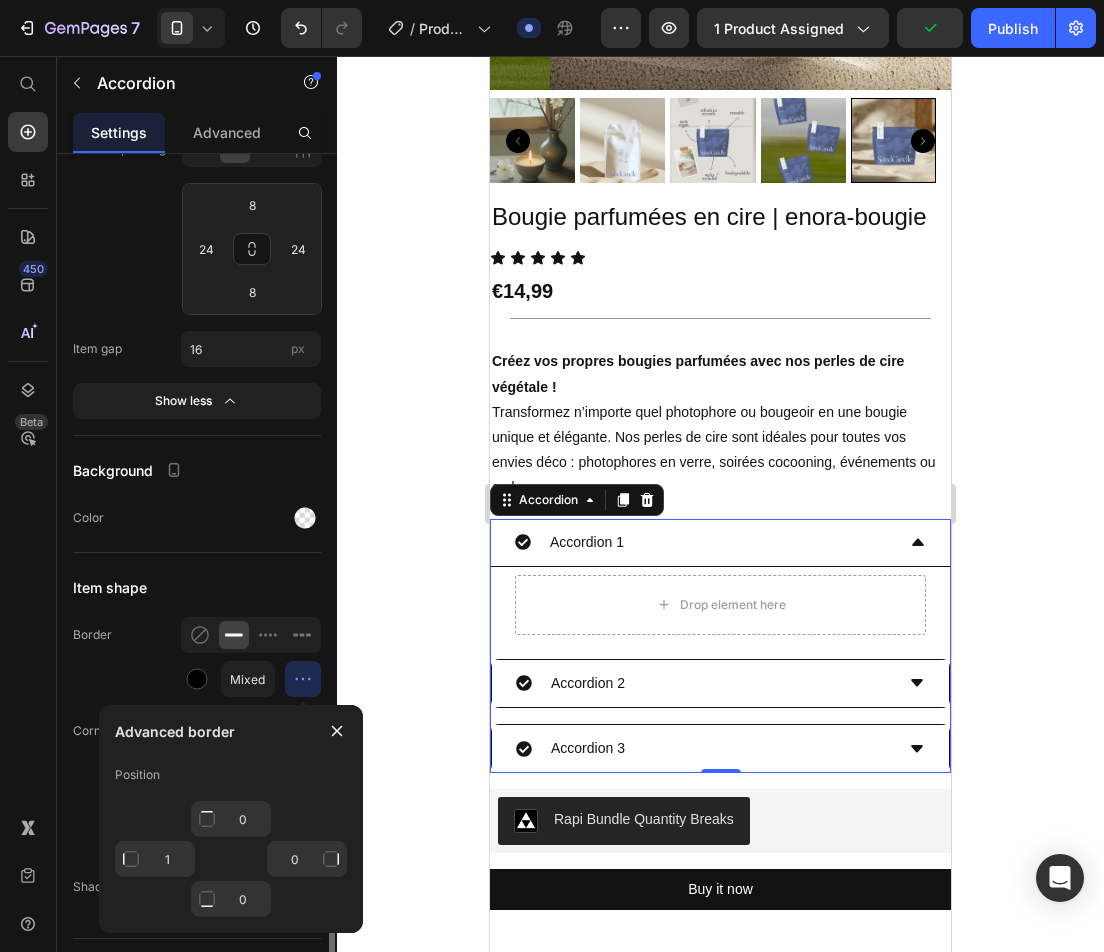 click on "Border Mixed" 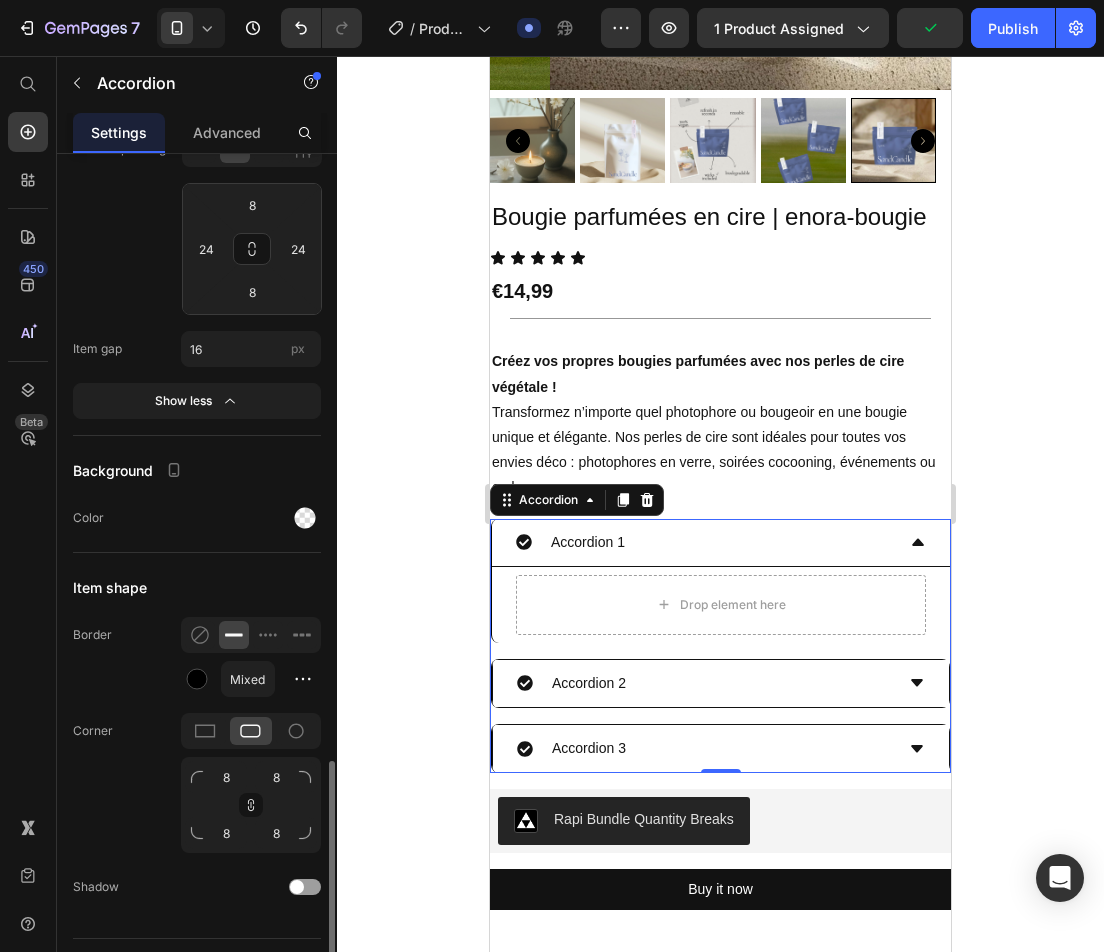 drag, startPoint x: 256, startPoint y: 633, endPoint x: 235, endPoint y: 632, distance: 21.023796 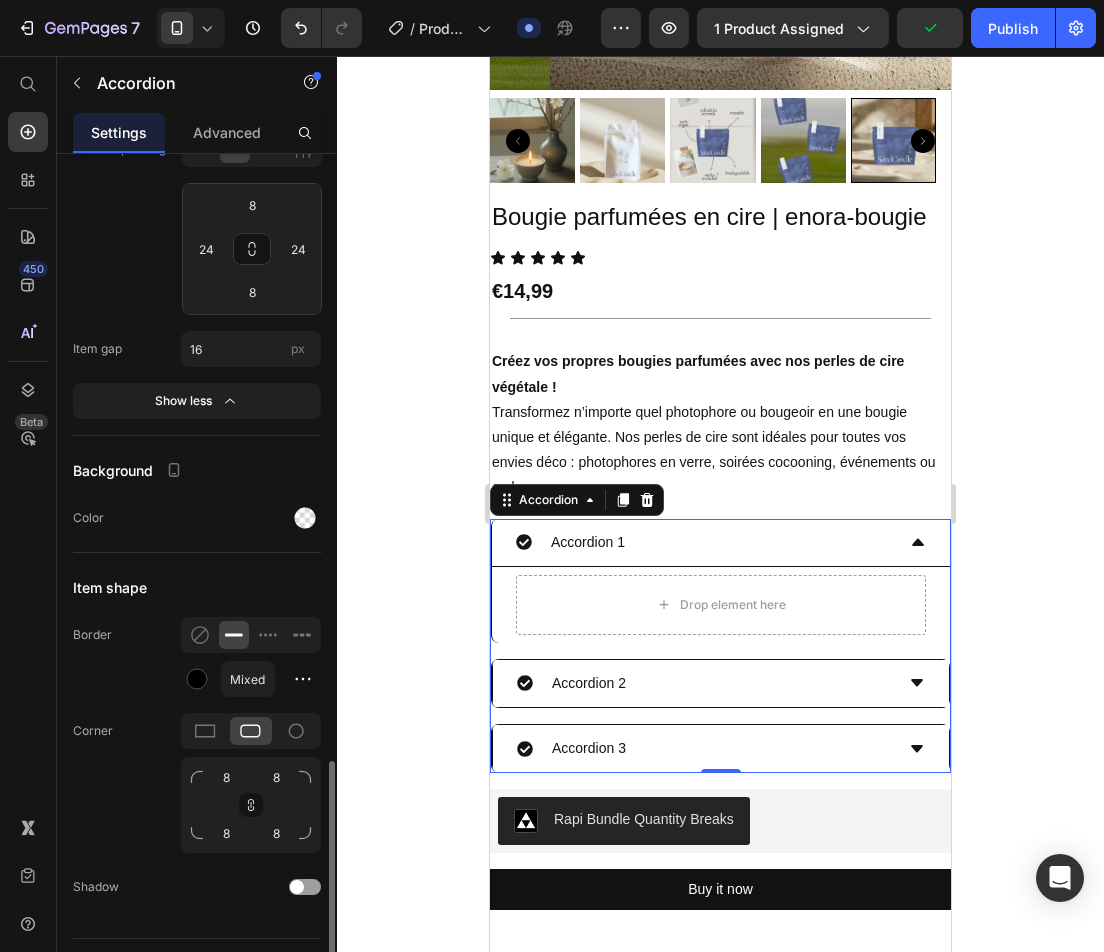 click 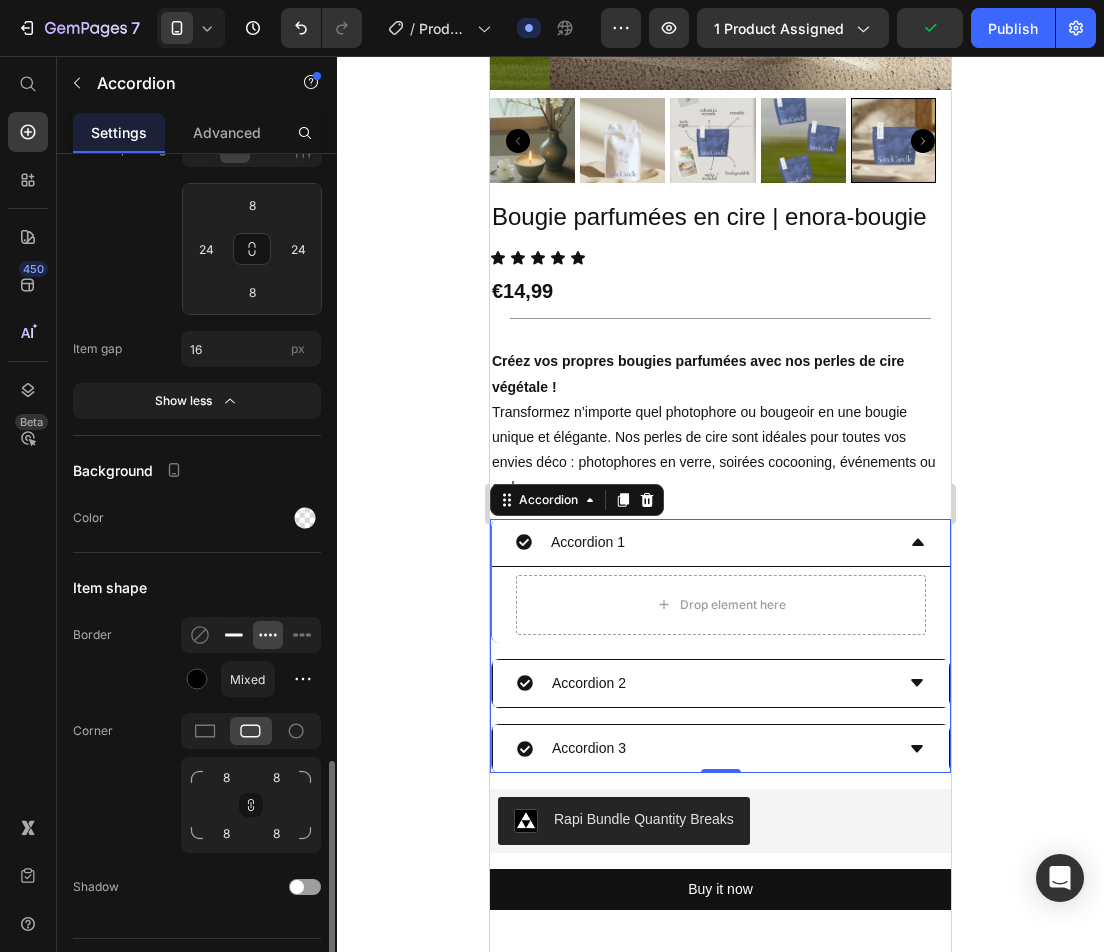 click 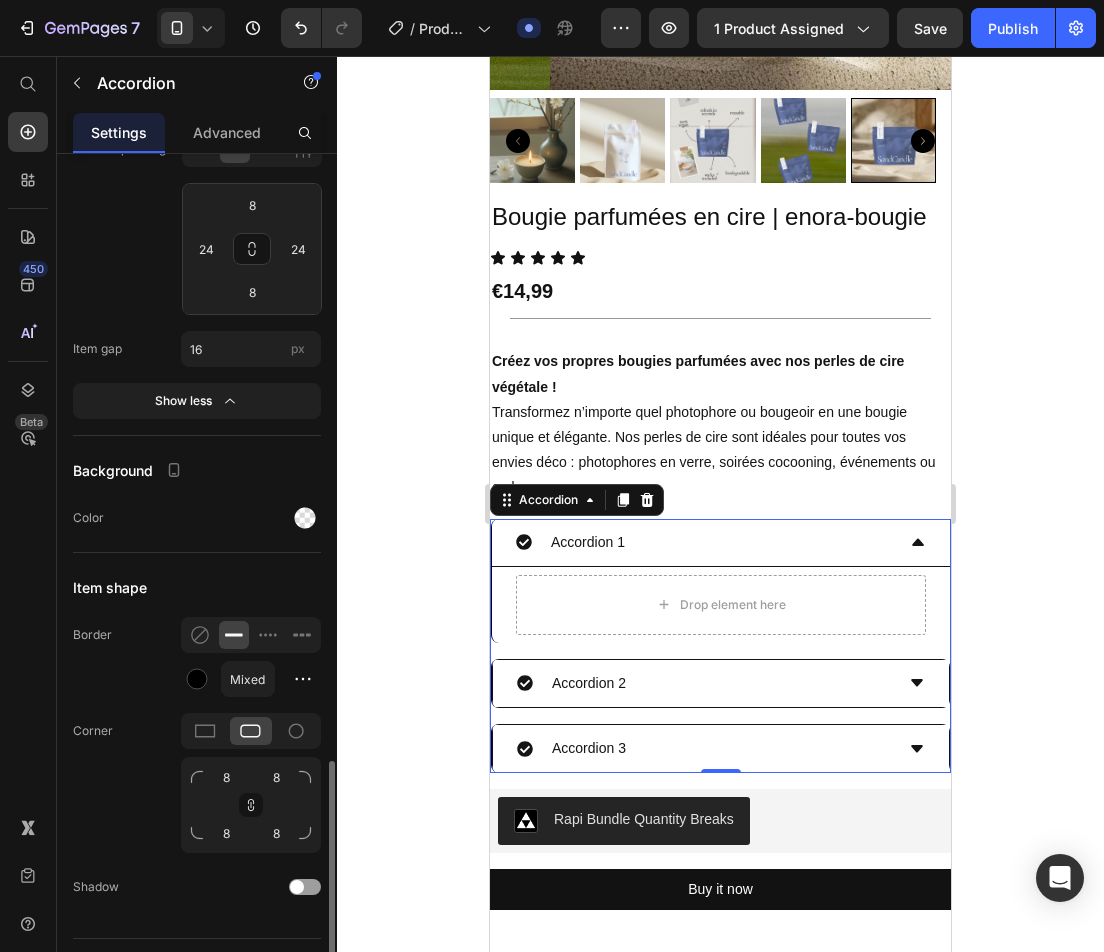 click on "Border Mixed" 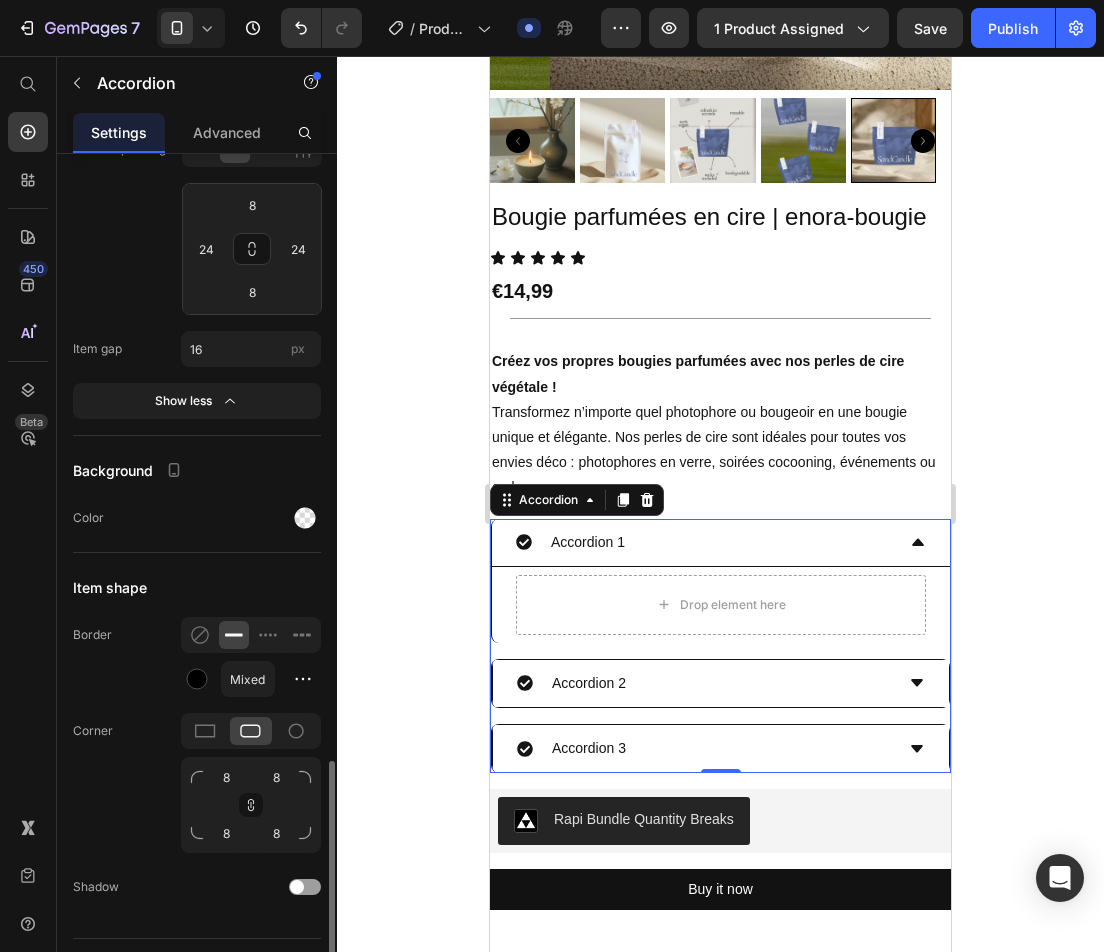 click on "Border Mixed" 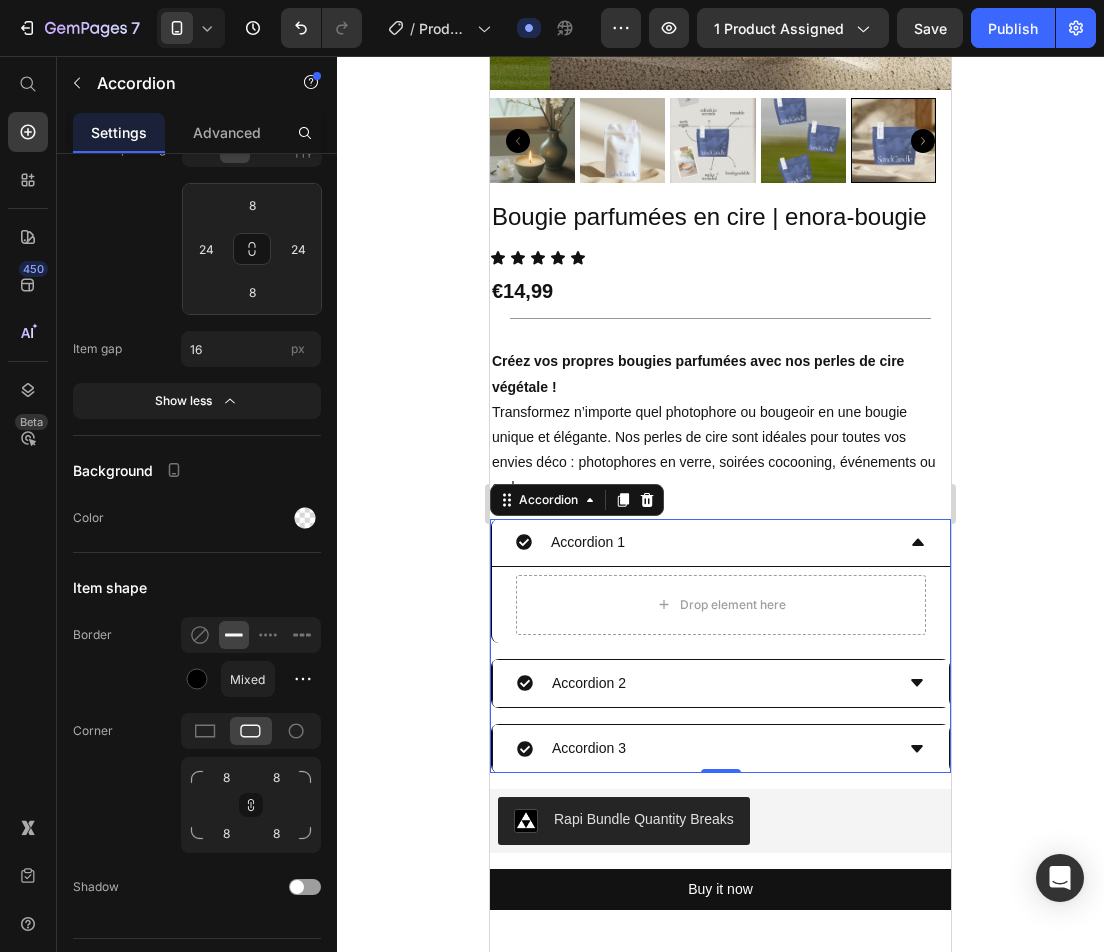 click 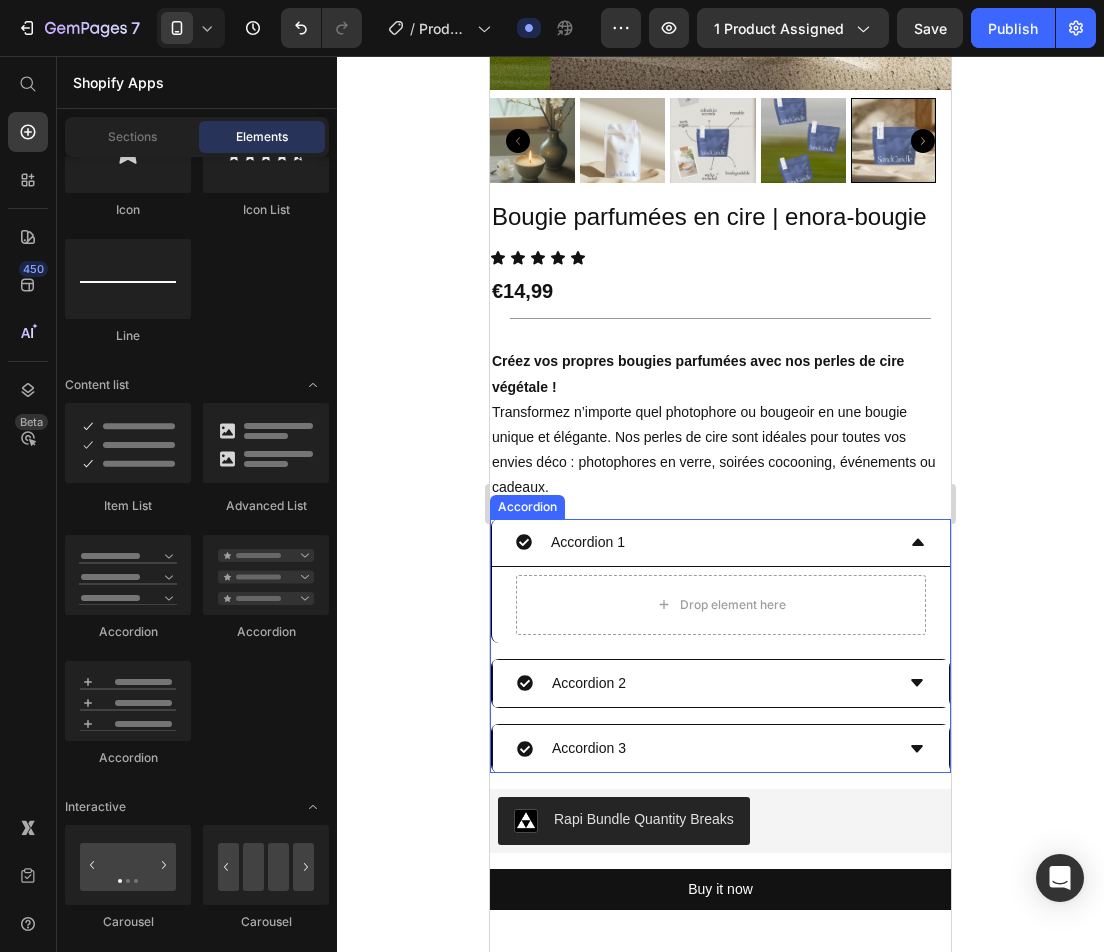 click on "Accordion 1" at bounding box center [588, 542] 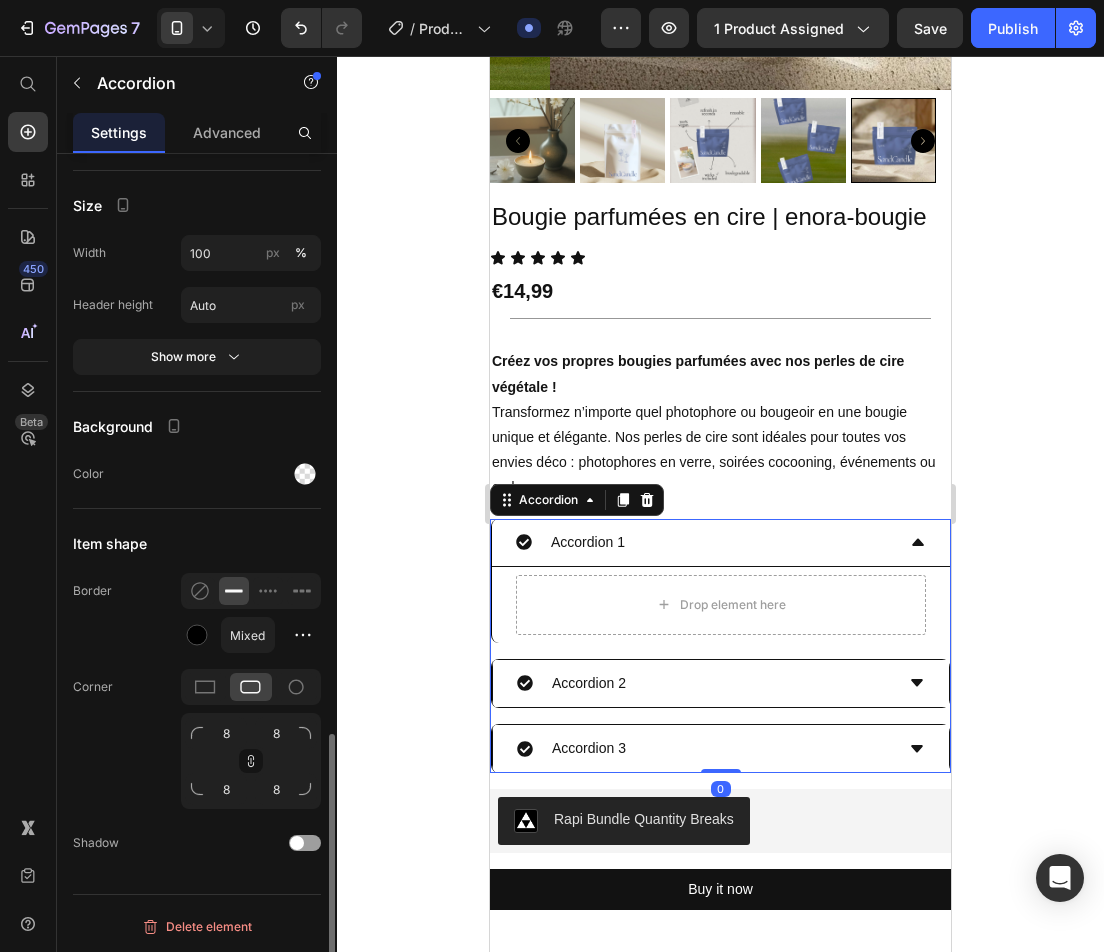 scroll, scrollTop: 1801, scrollLeft: 0, axis: vertical 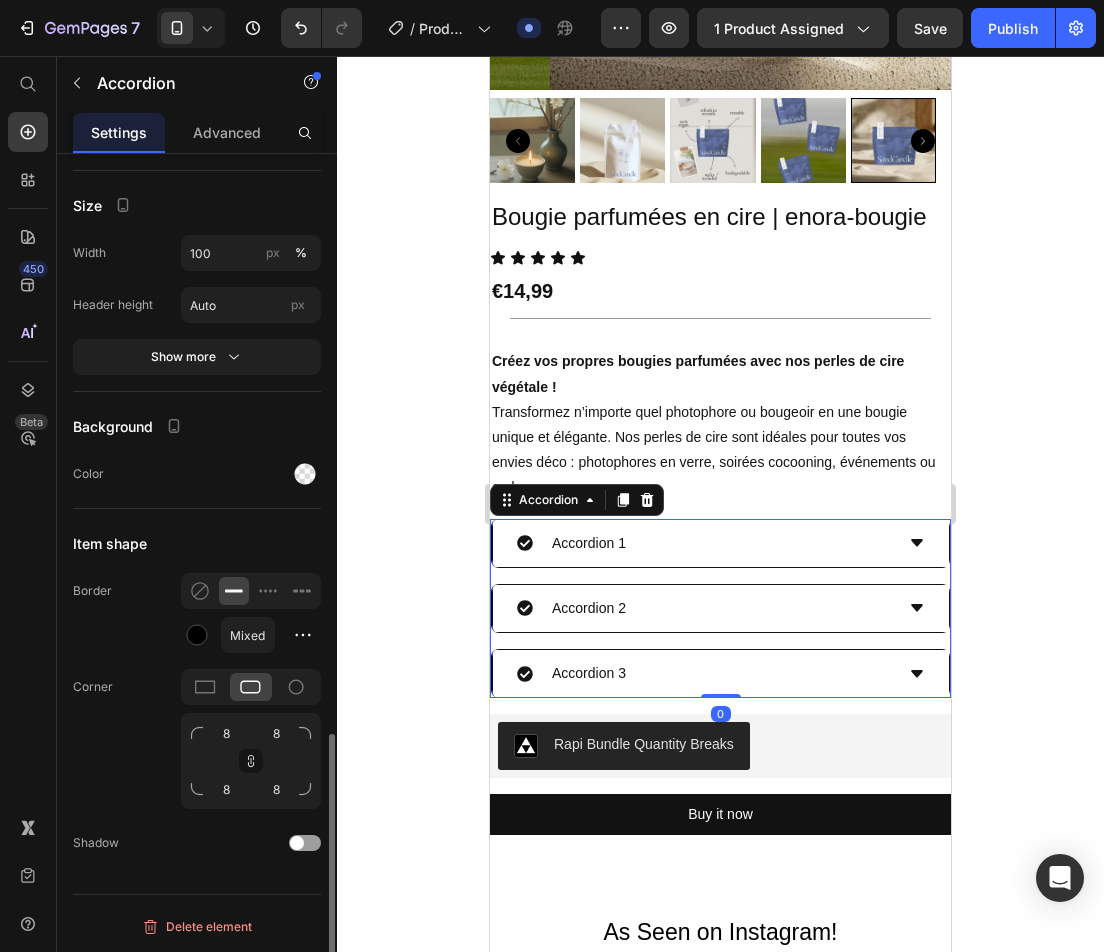 click 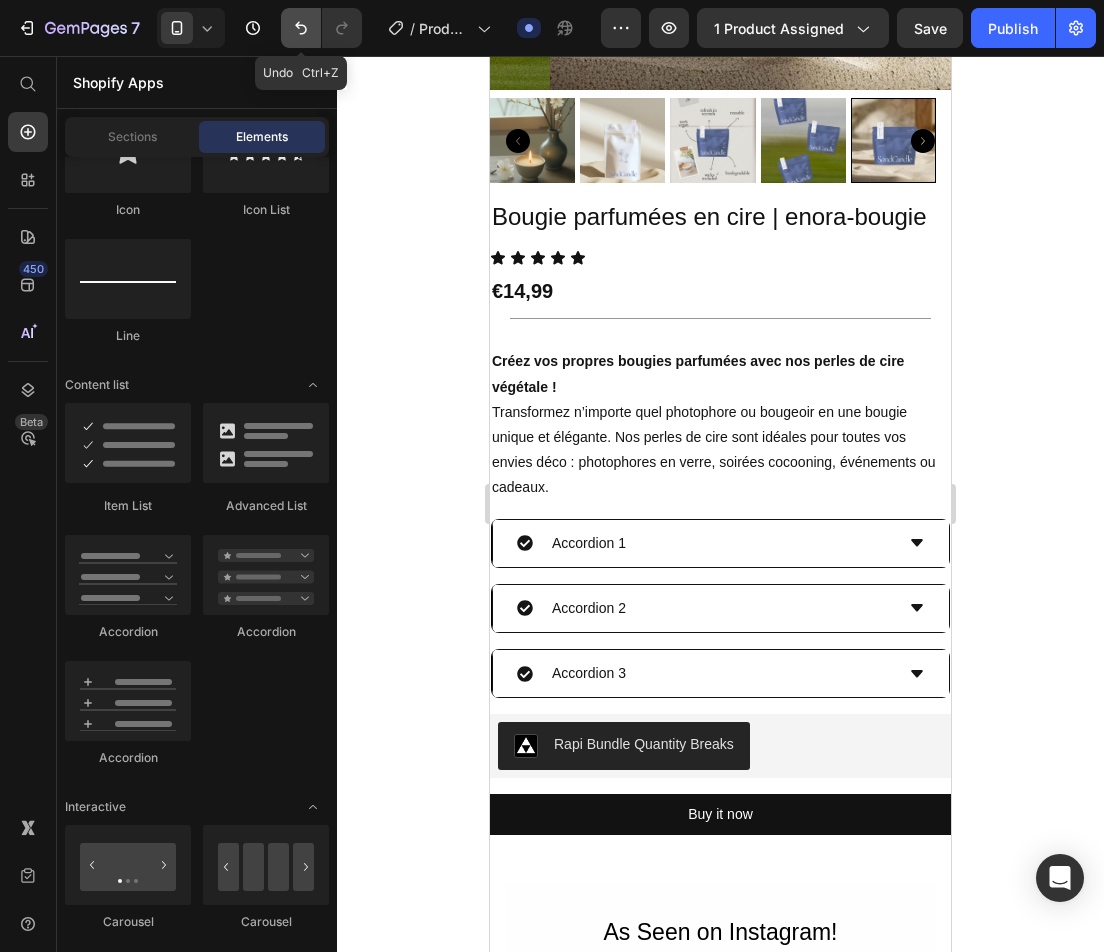 click 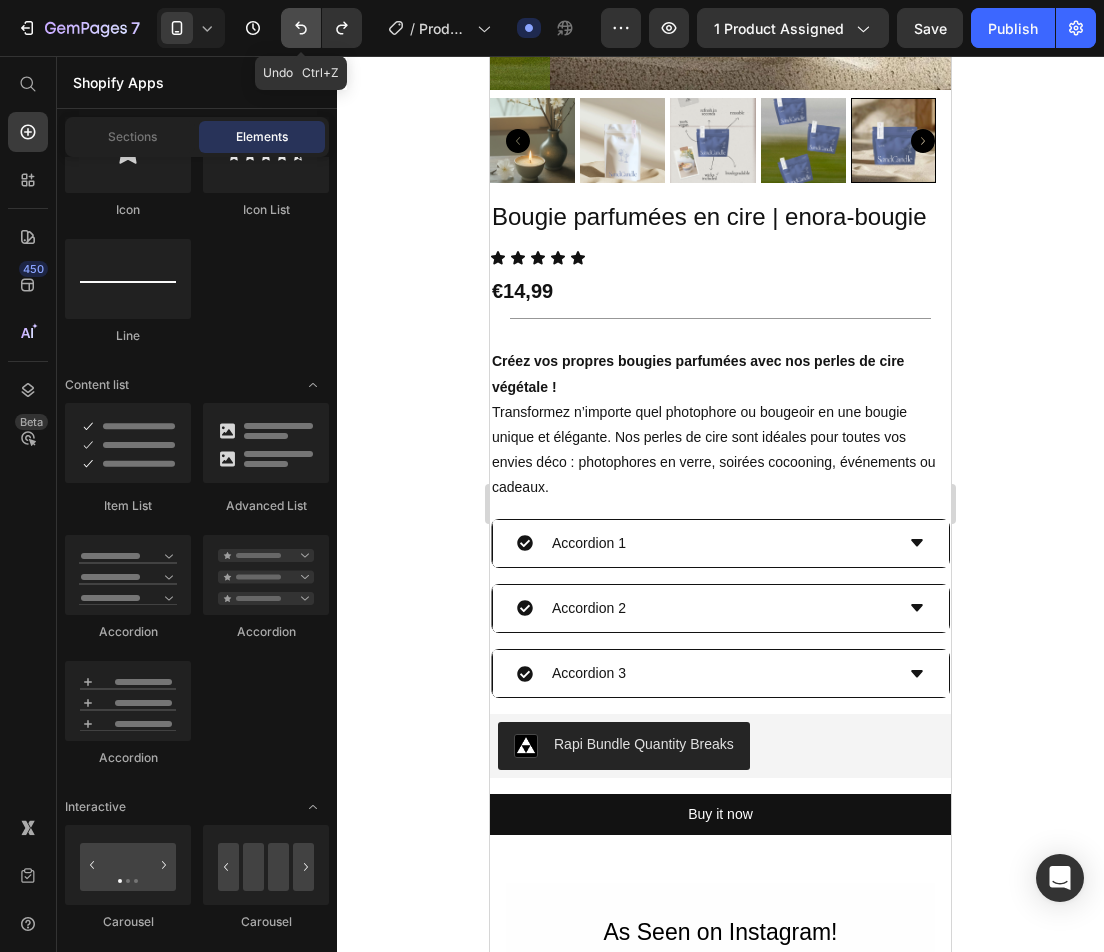 click 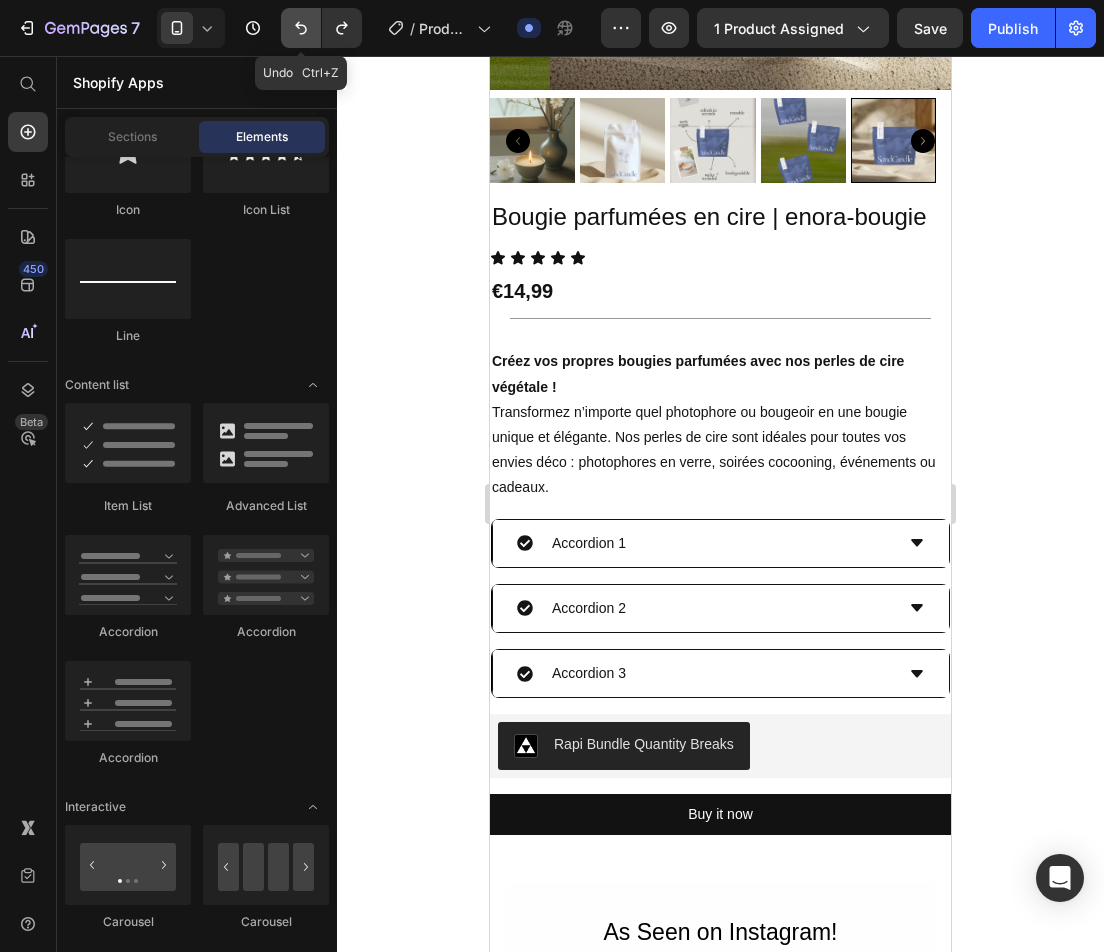 click 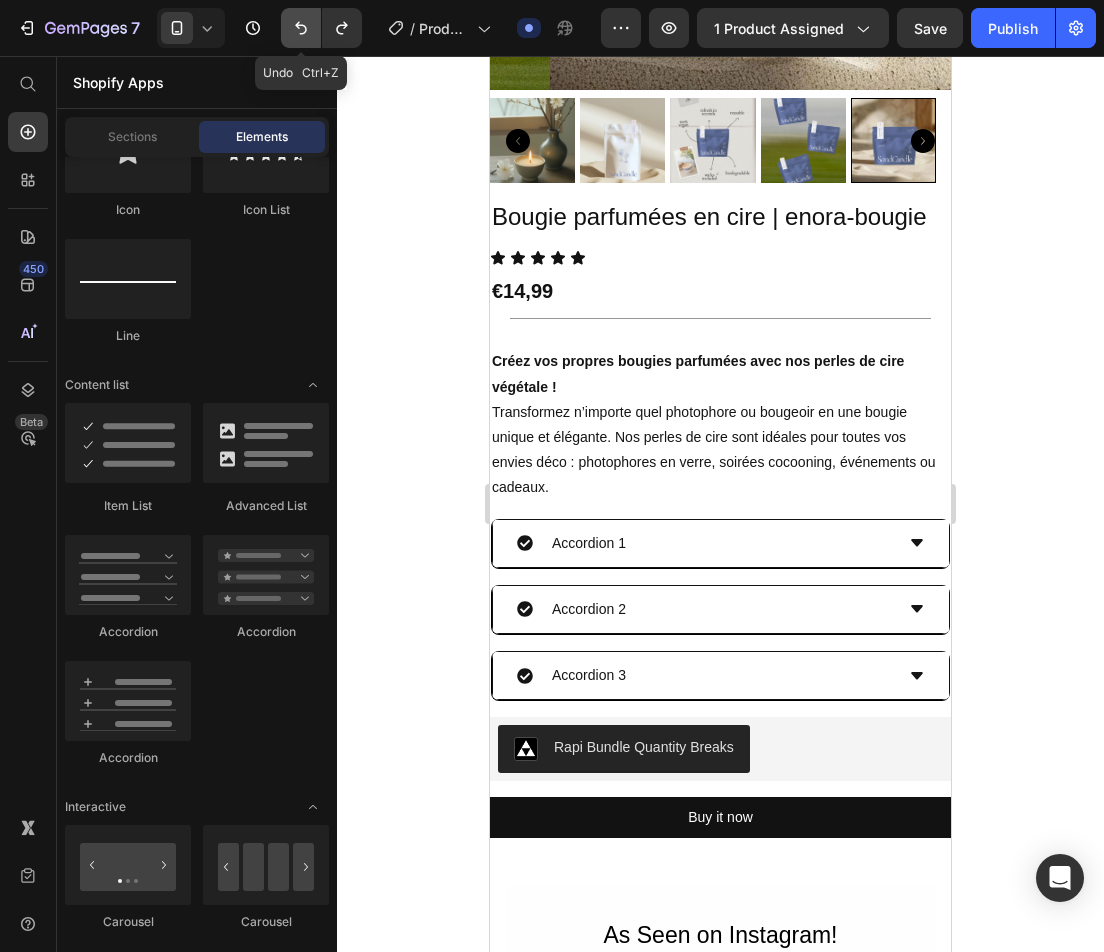 click 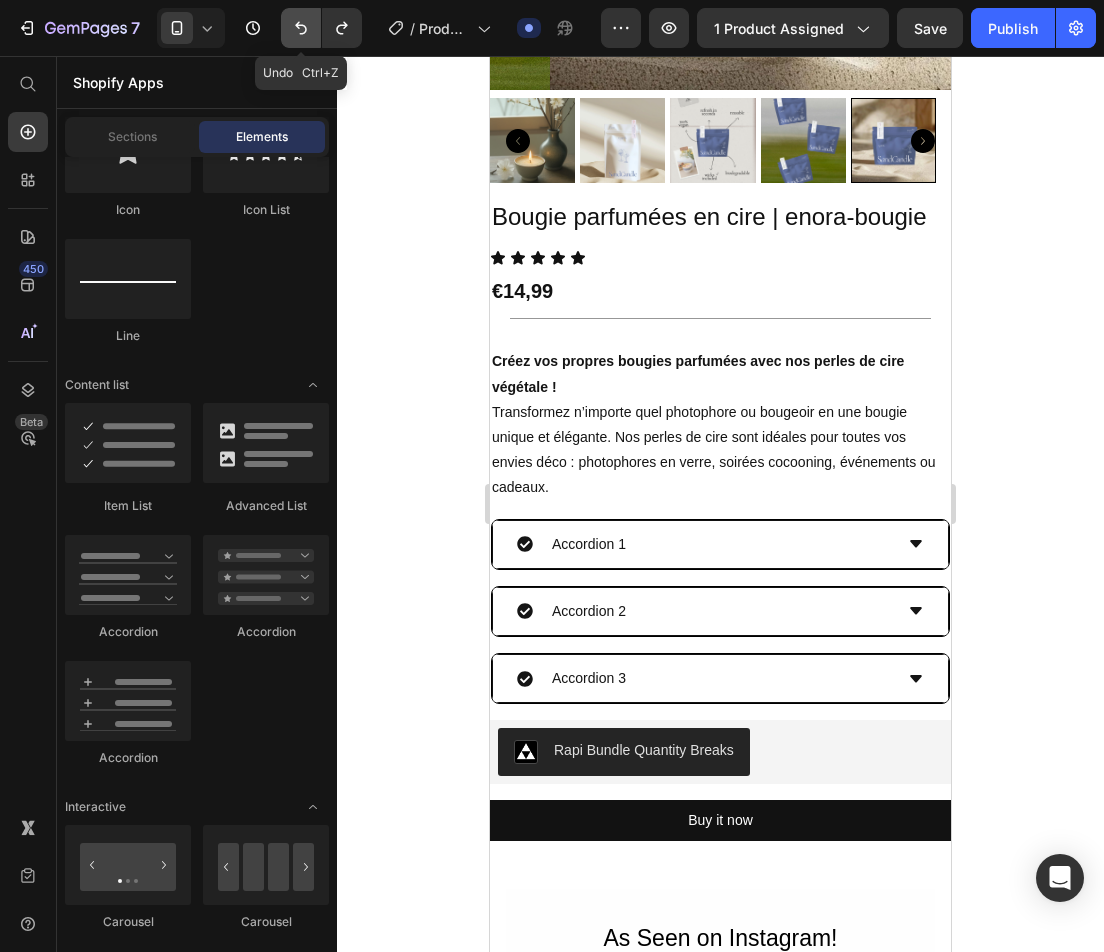 click 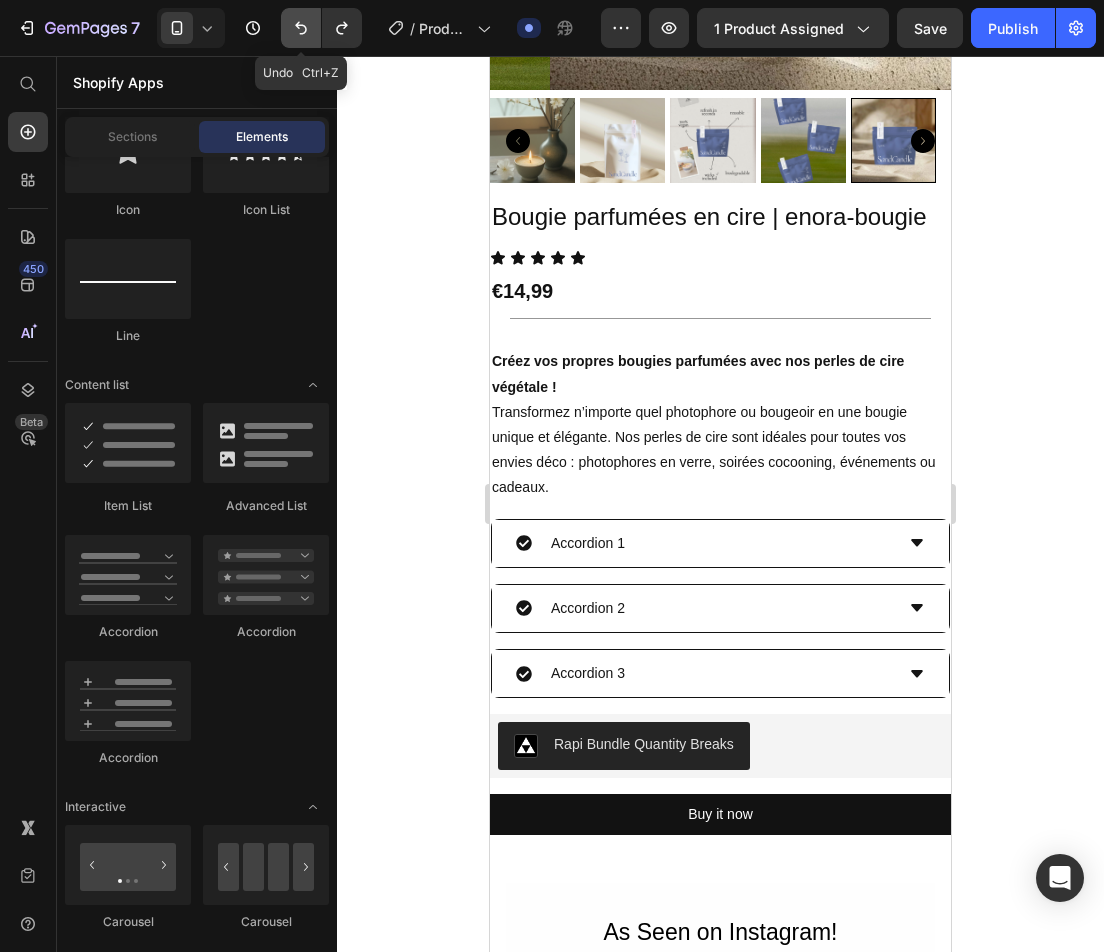 click 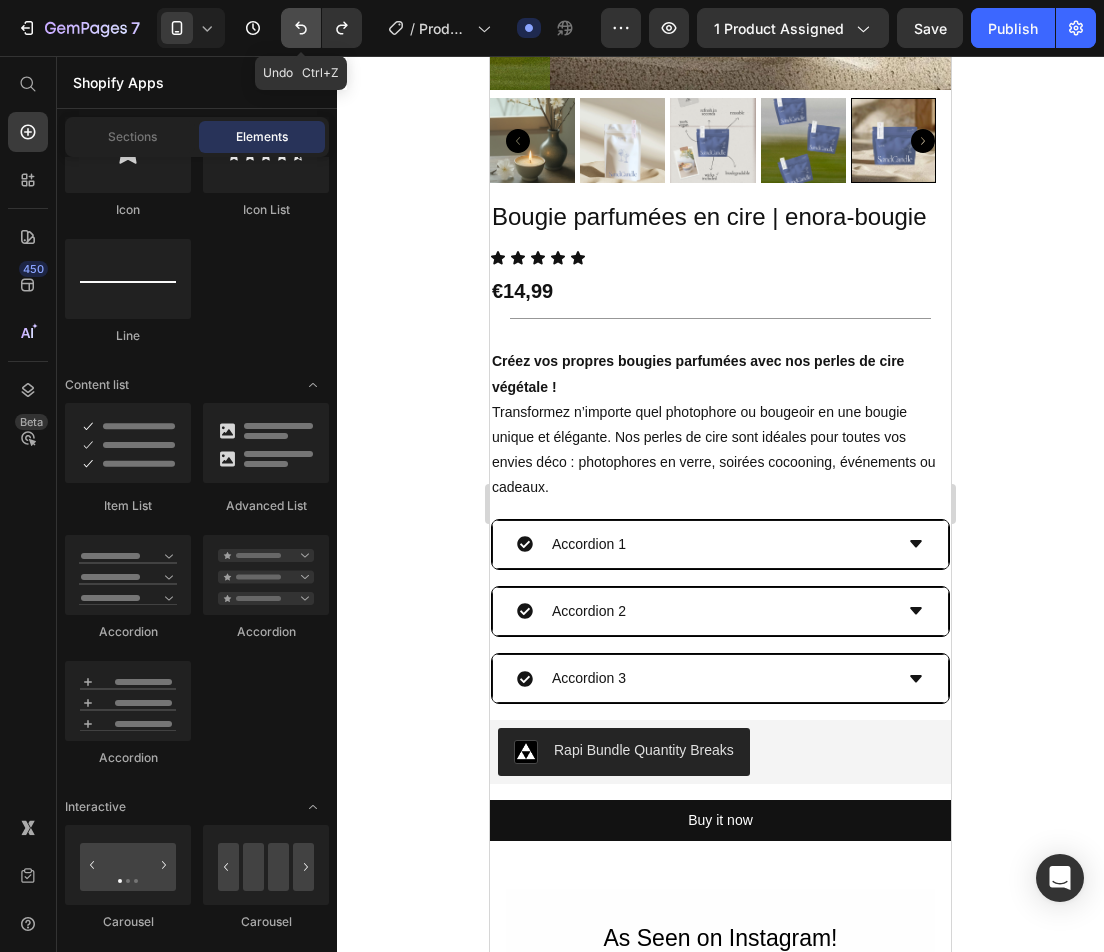 click 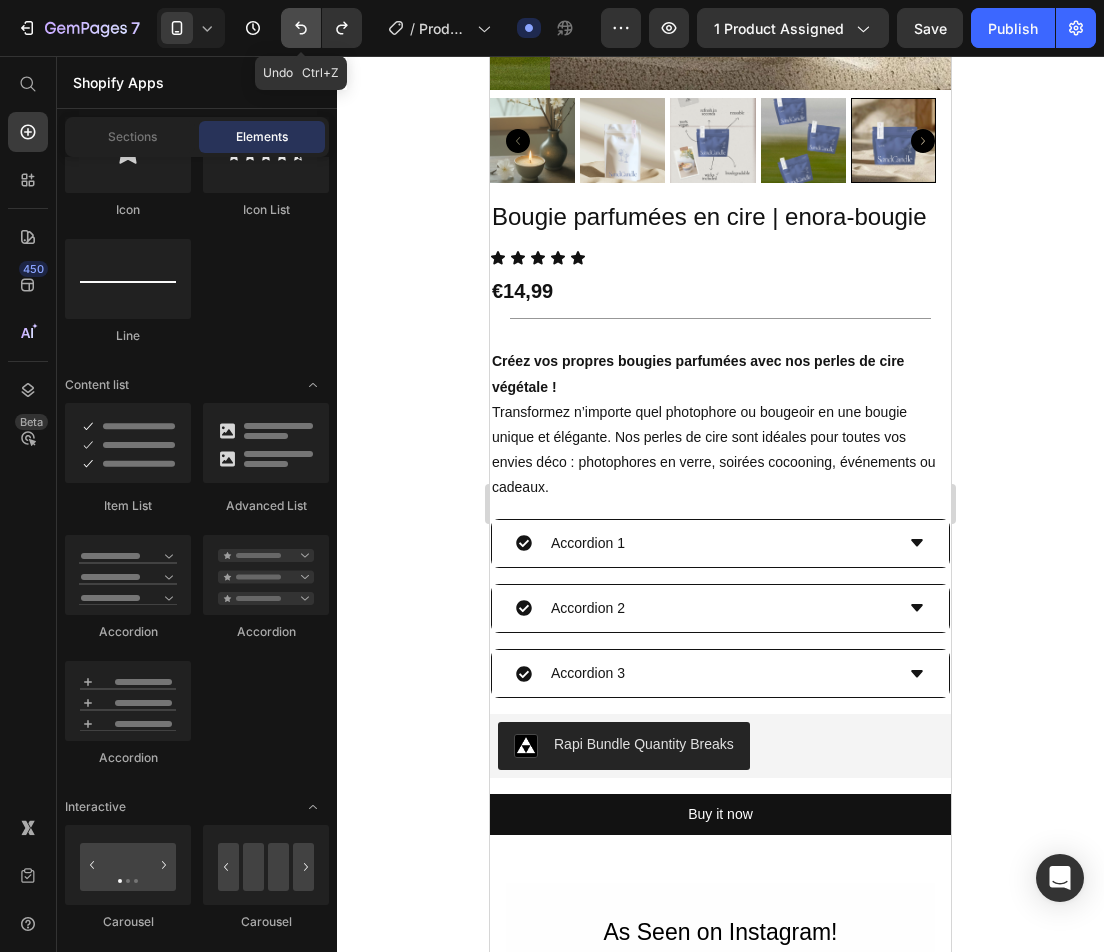 click 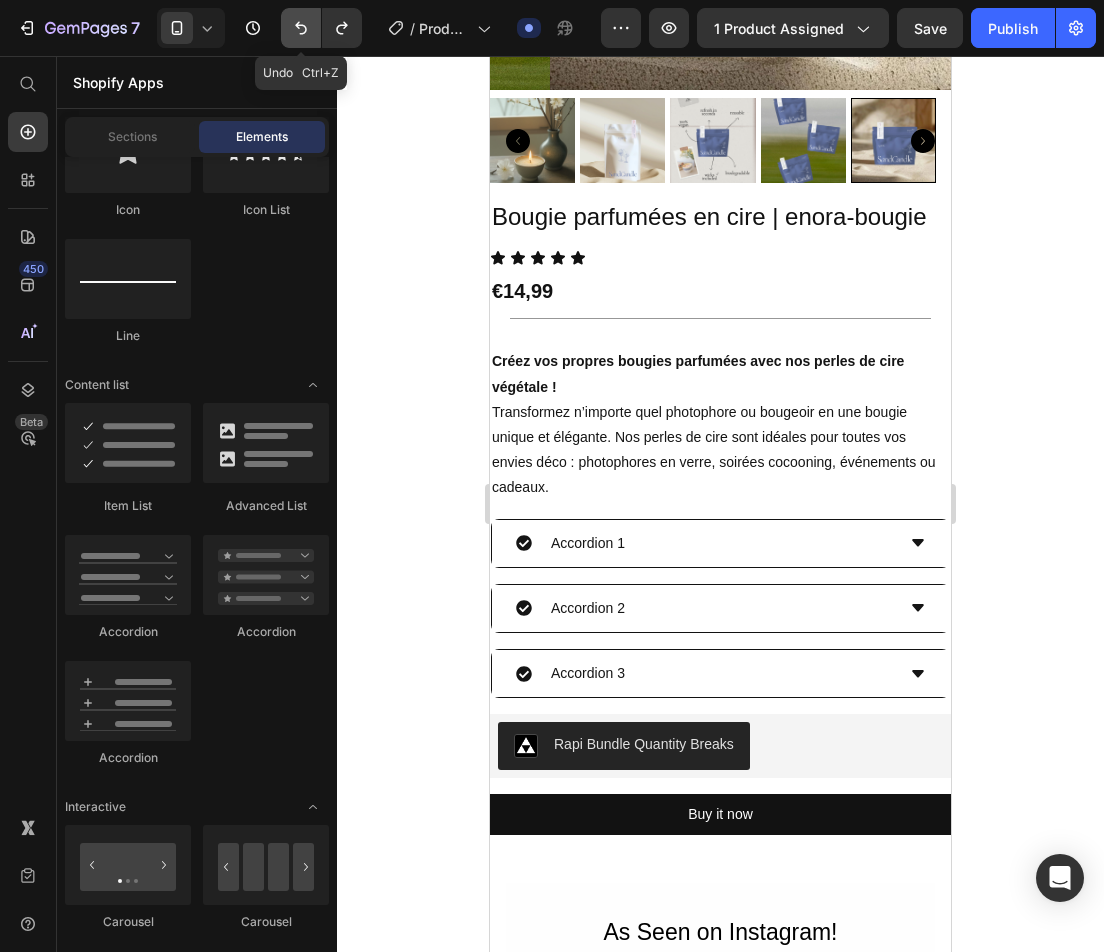 click 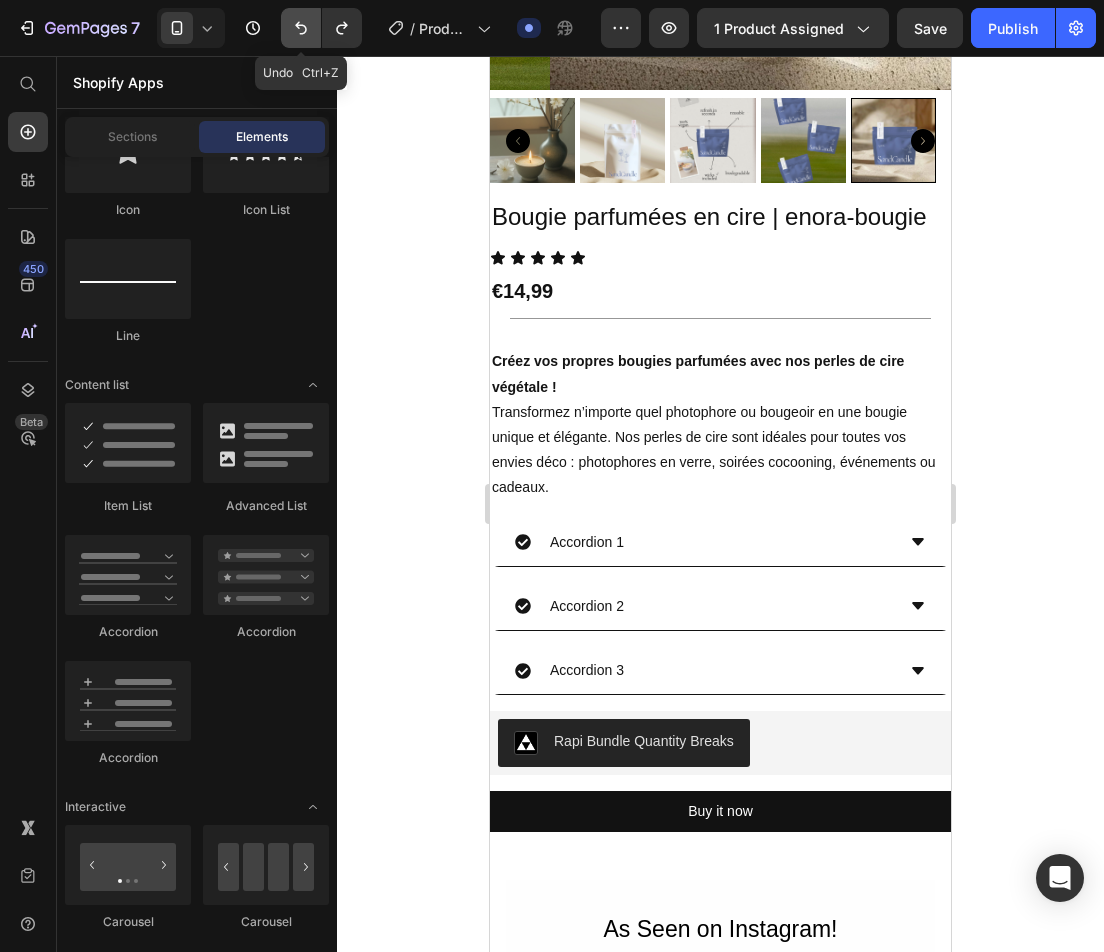 click 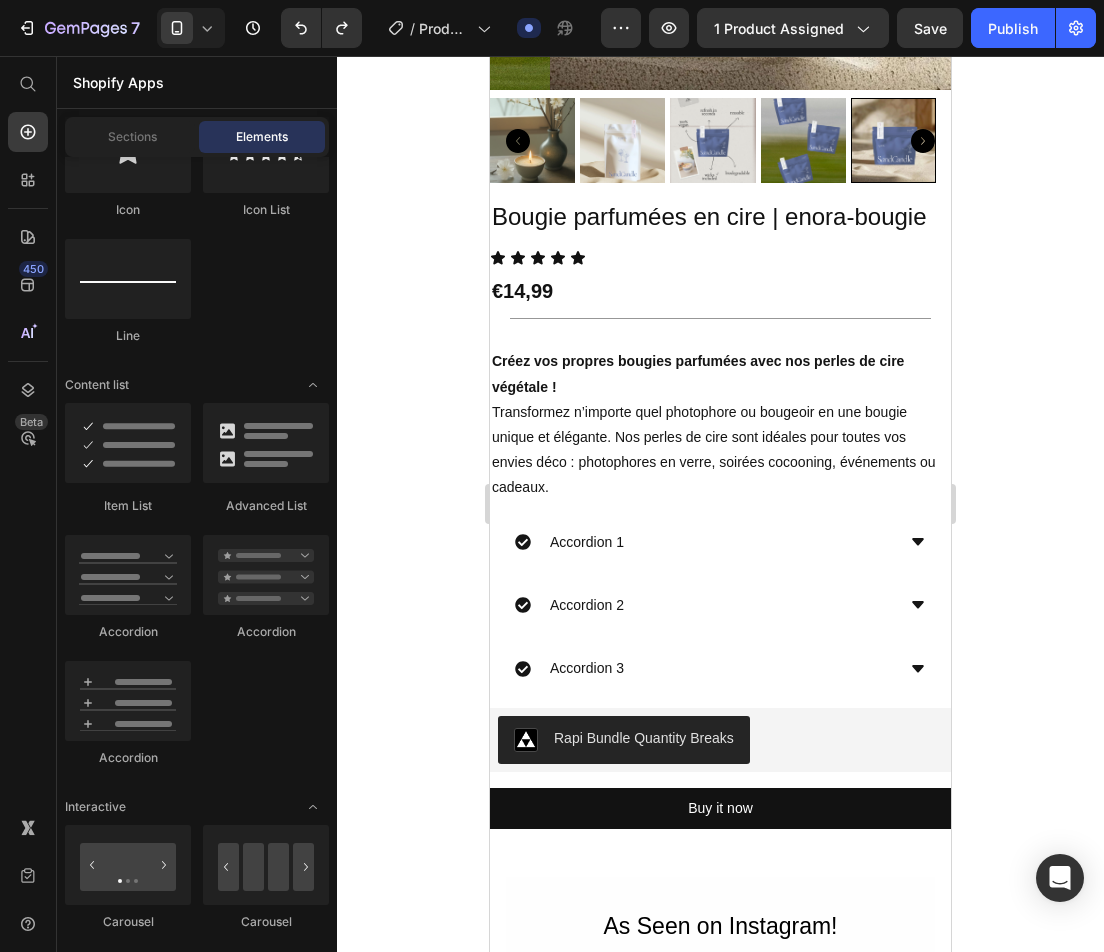 scroll, scrollTop: 2100, scrollLeft: 0, axis: vertical 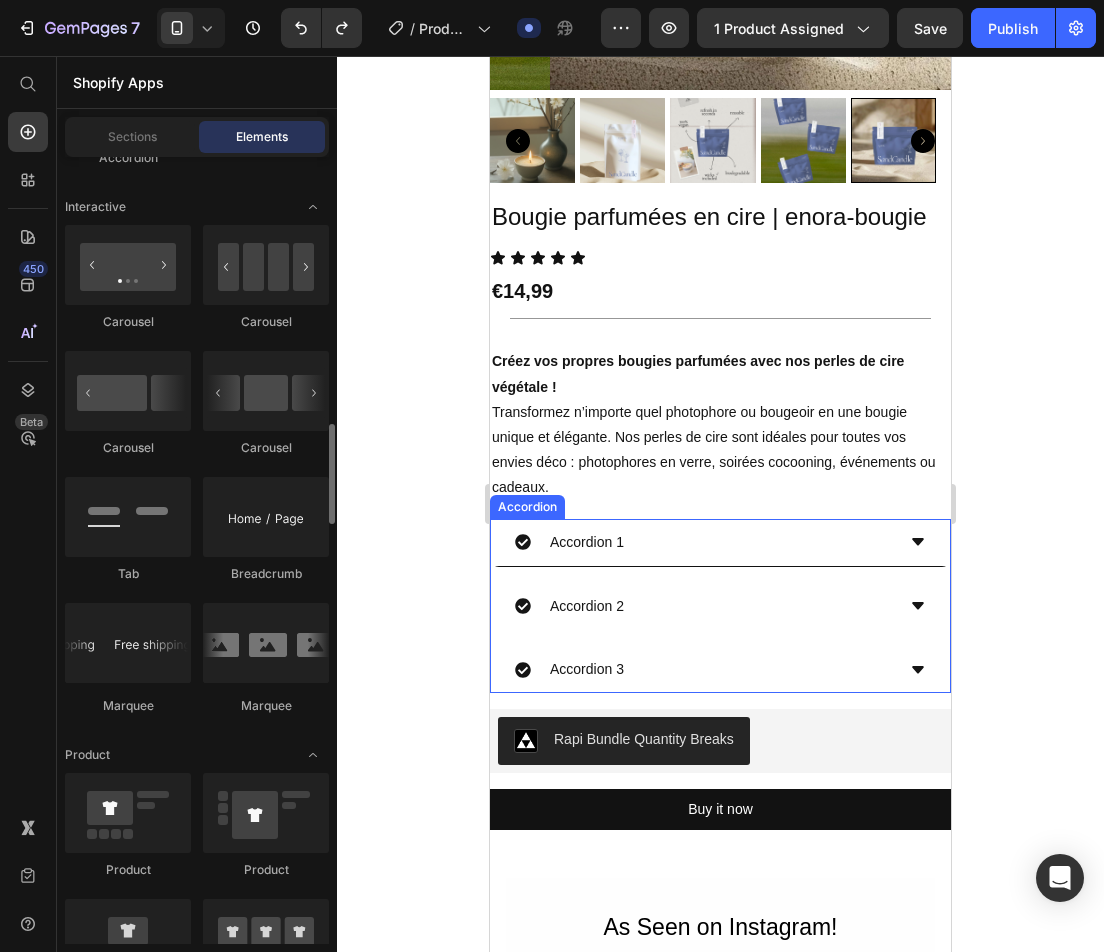 click on "Accordion 1" at bounding box center [720, 543] 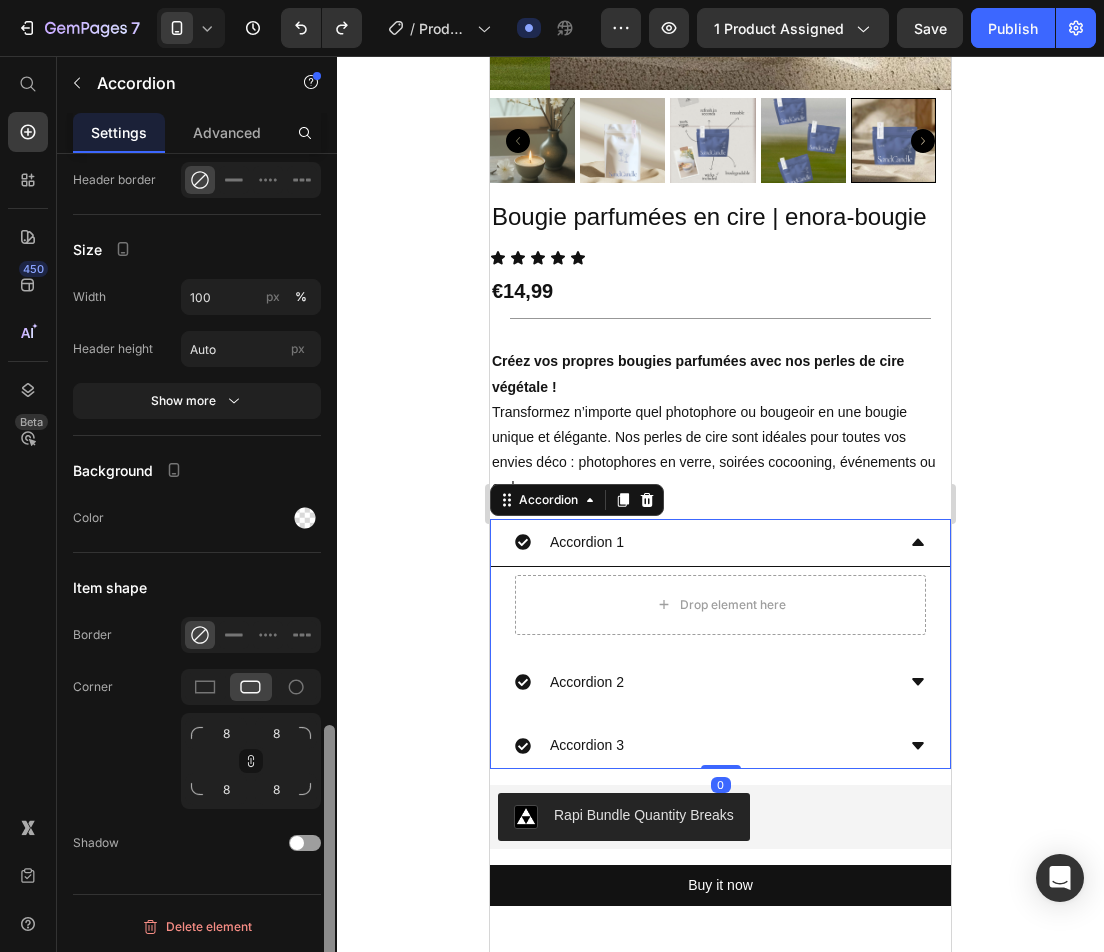 scroll, scrollTop: 1713, scrollLeft: 0, axis: vertical 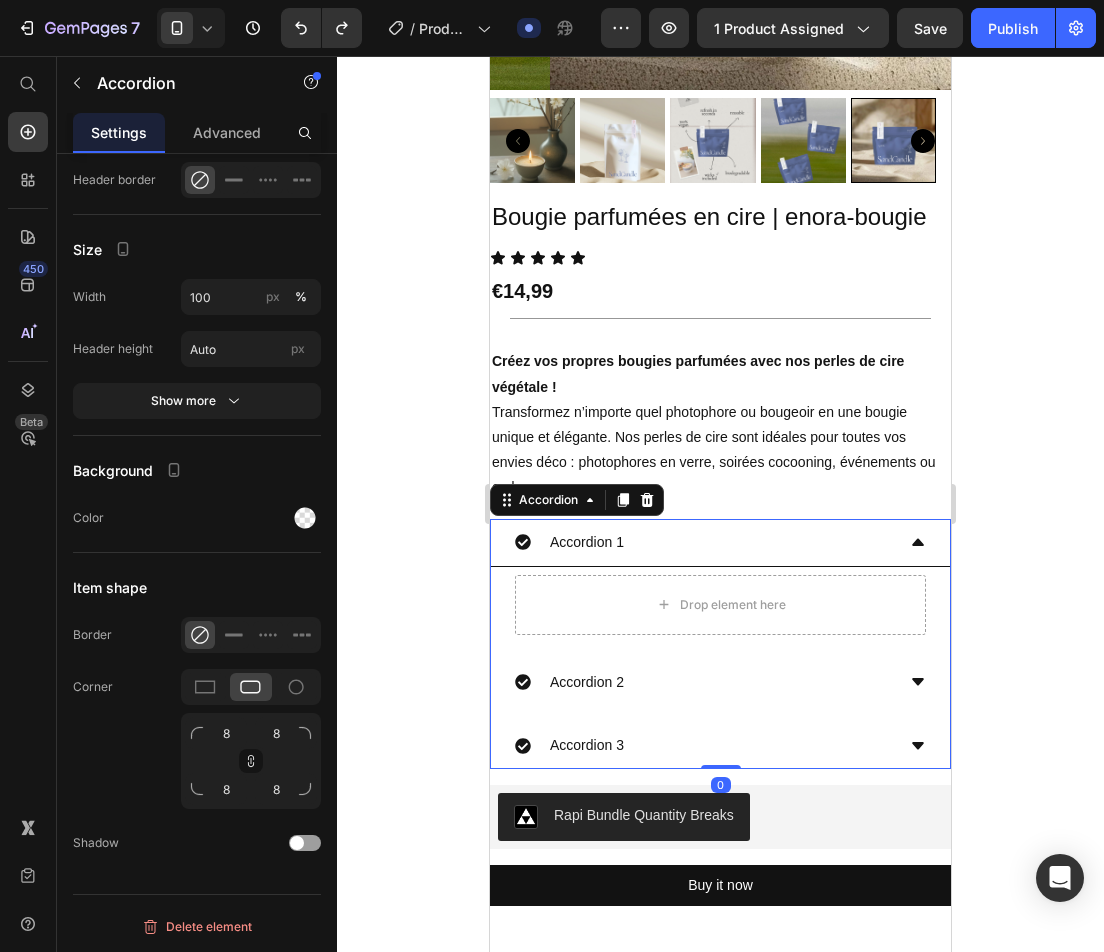 click on "Accordion 1" at bounding box center [720, 543] 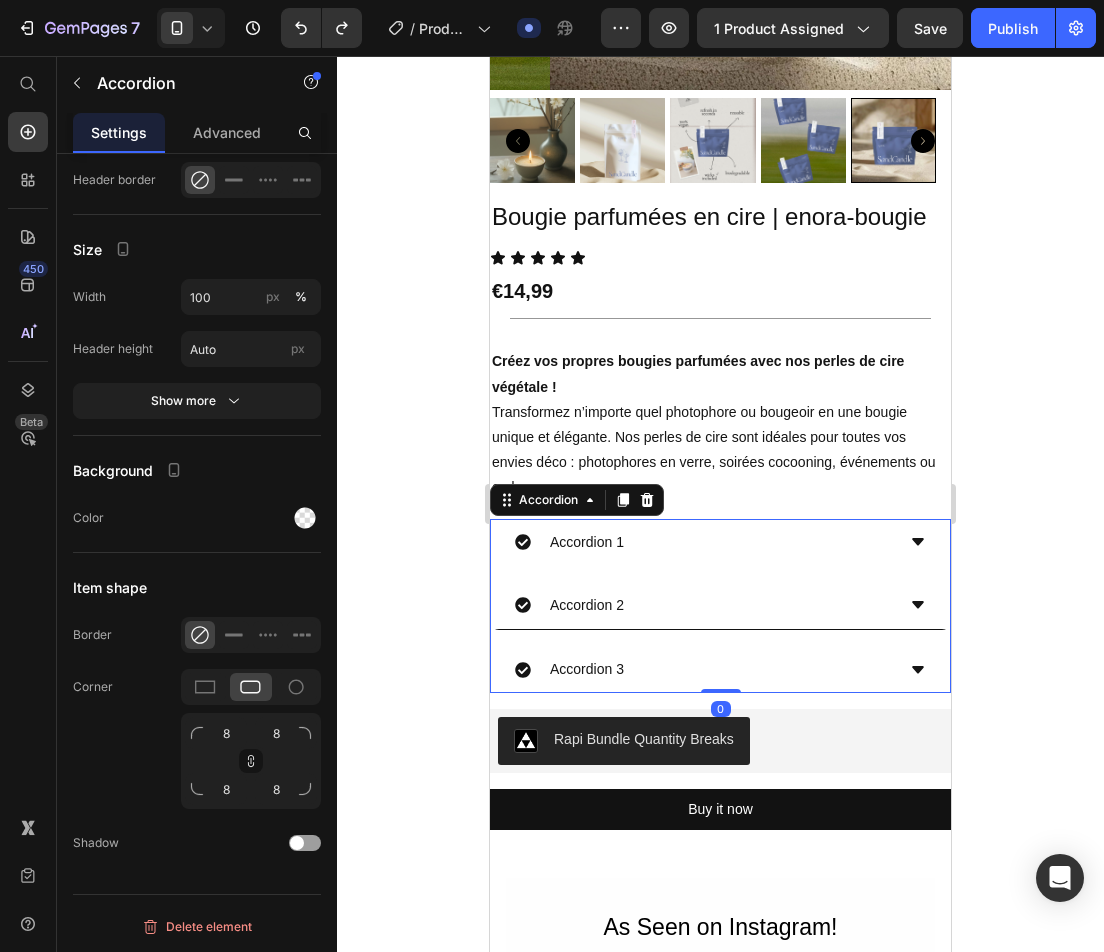 click on "Accordion 2" at bounding box center (720, 606) 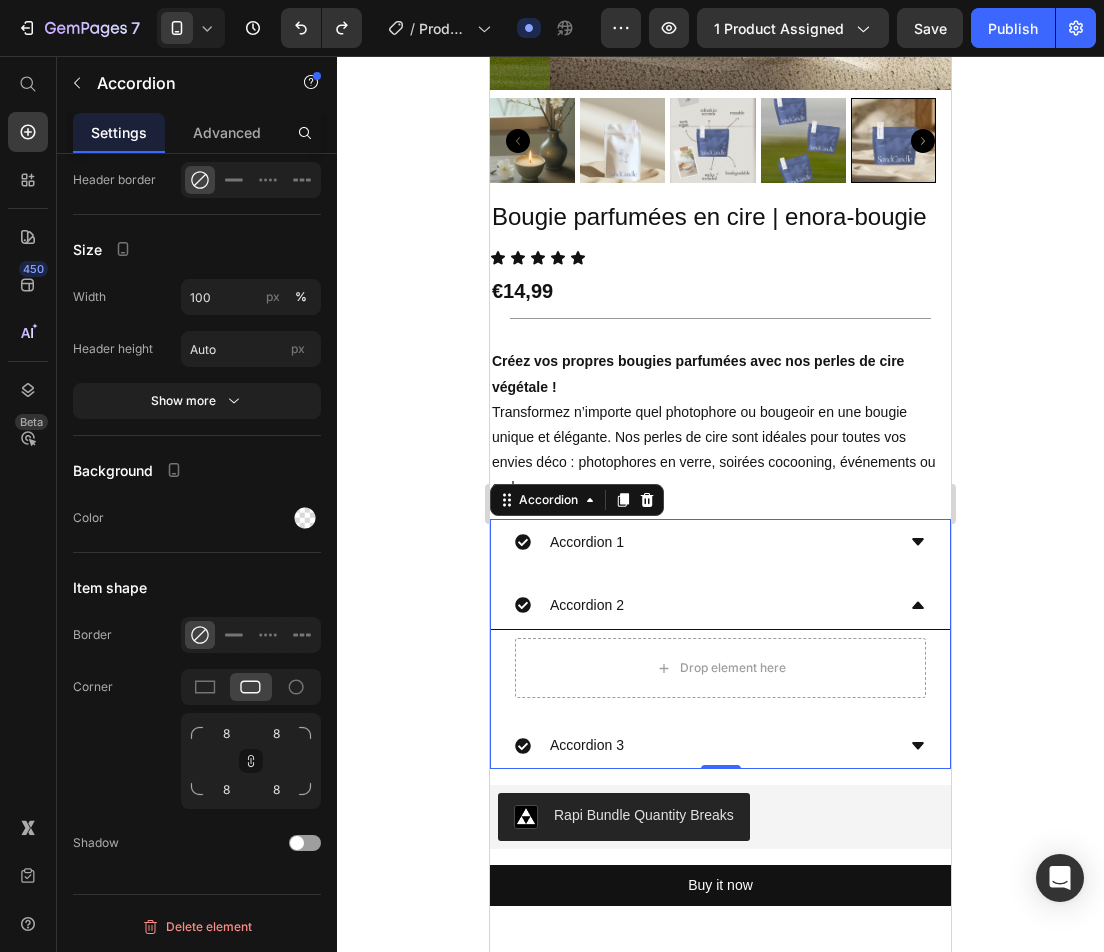 click on "Accordion 2" at bounding box center [720, 606] 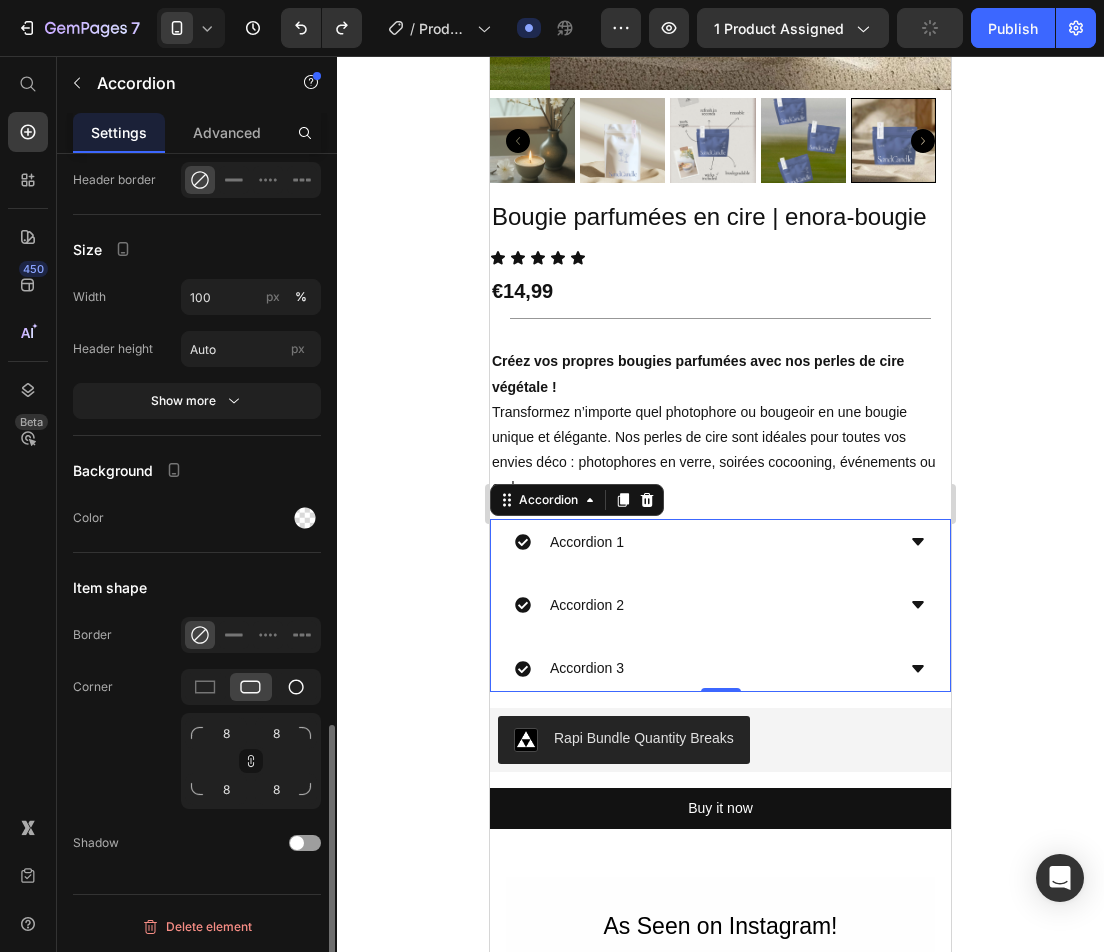 click 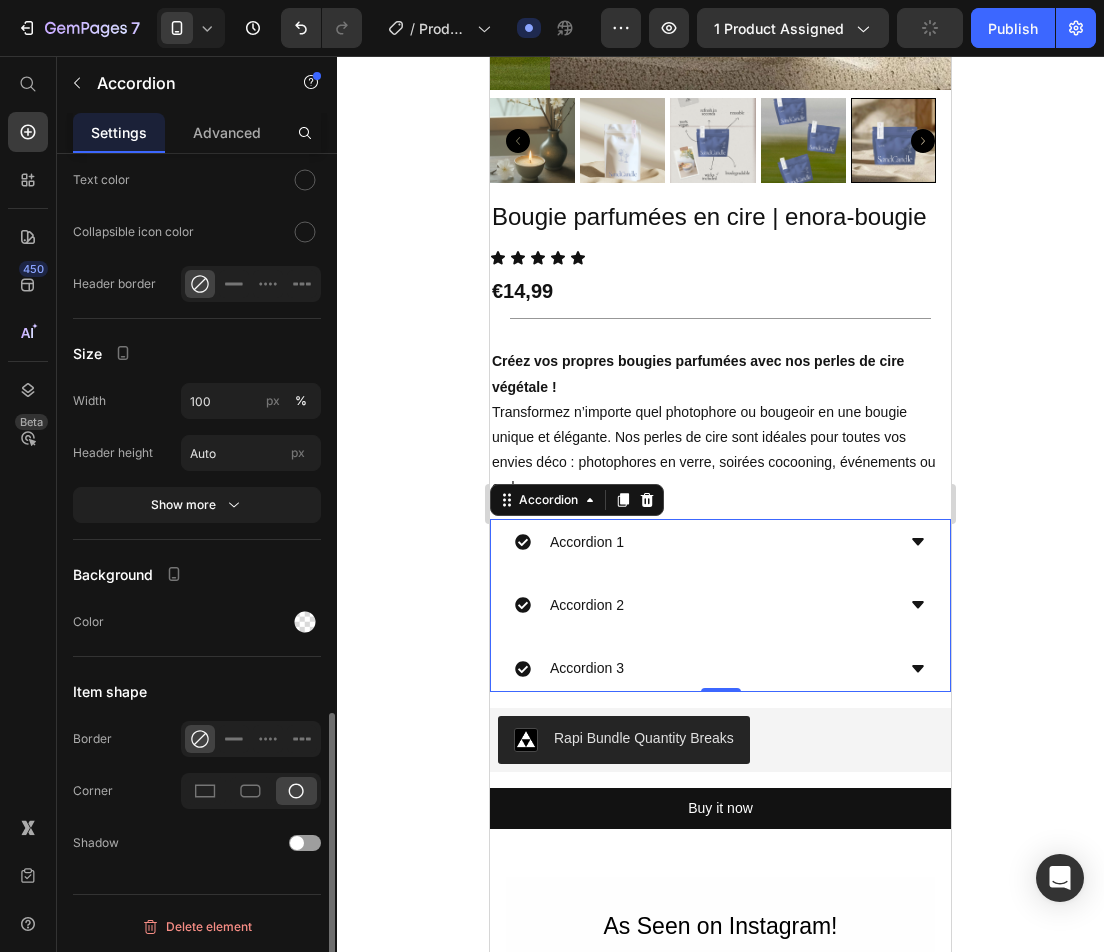 scroll, scrollTop: 1609, scrollLeft: 0, axis: vertical 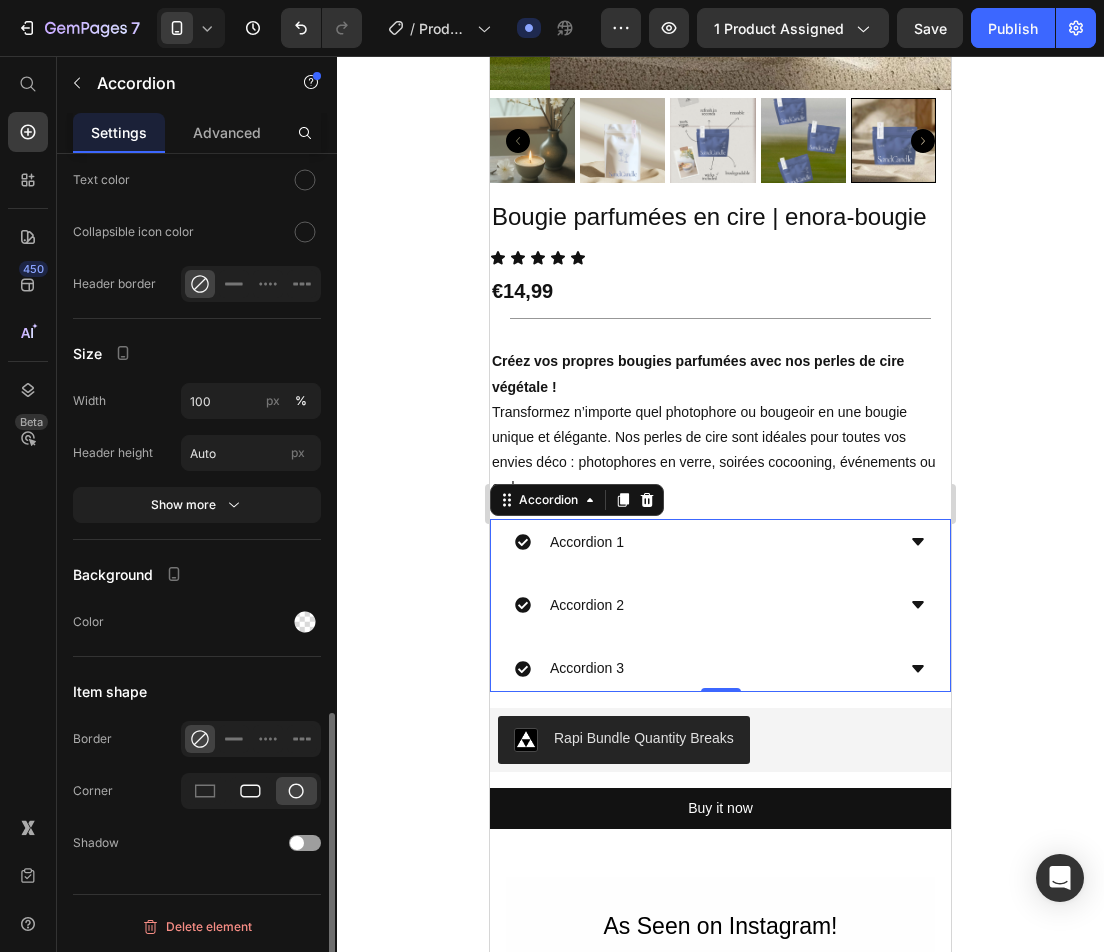 click 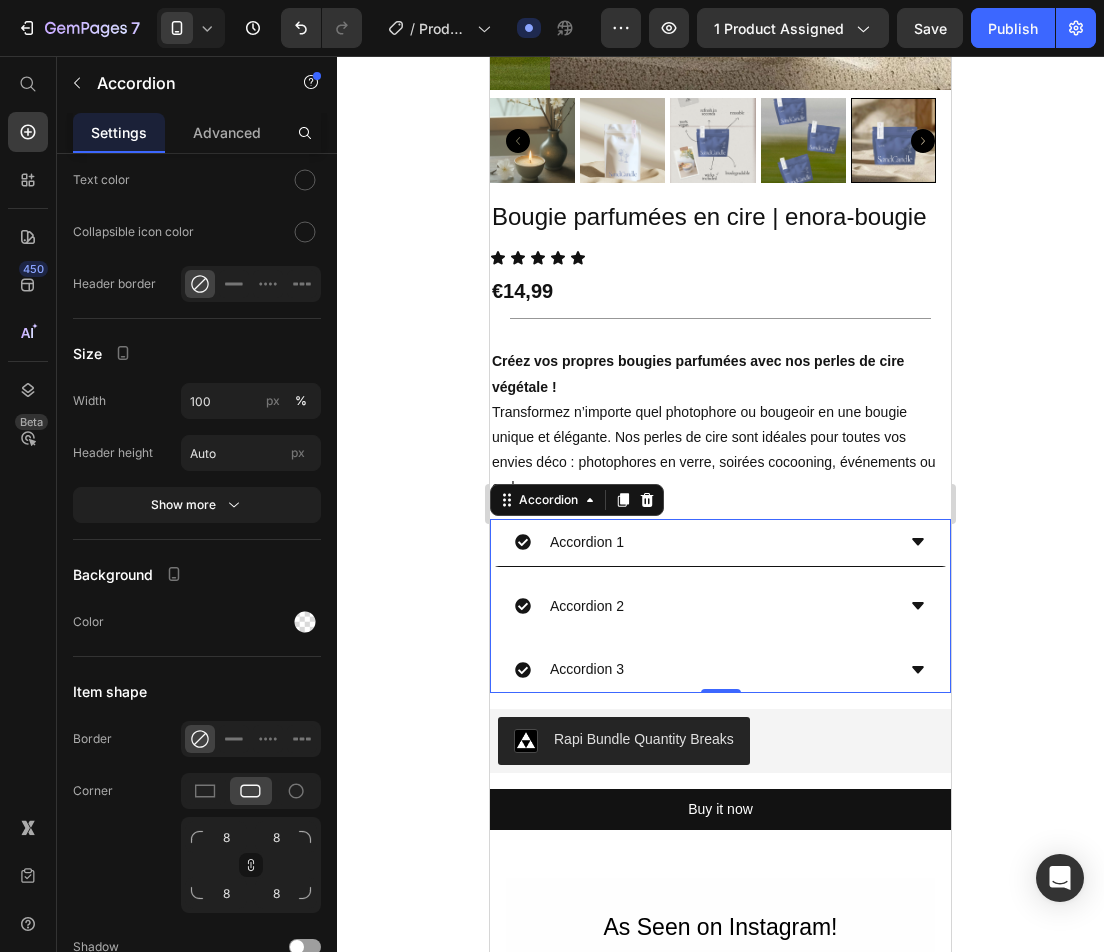 click on "Accordion 1" at bounding box center [704, 542] 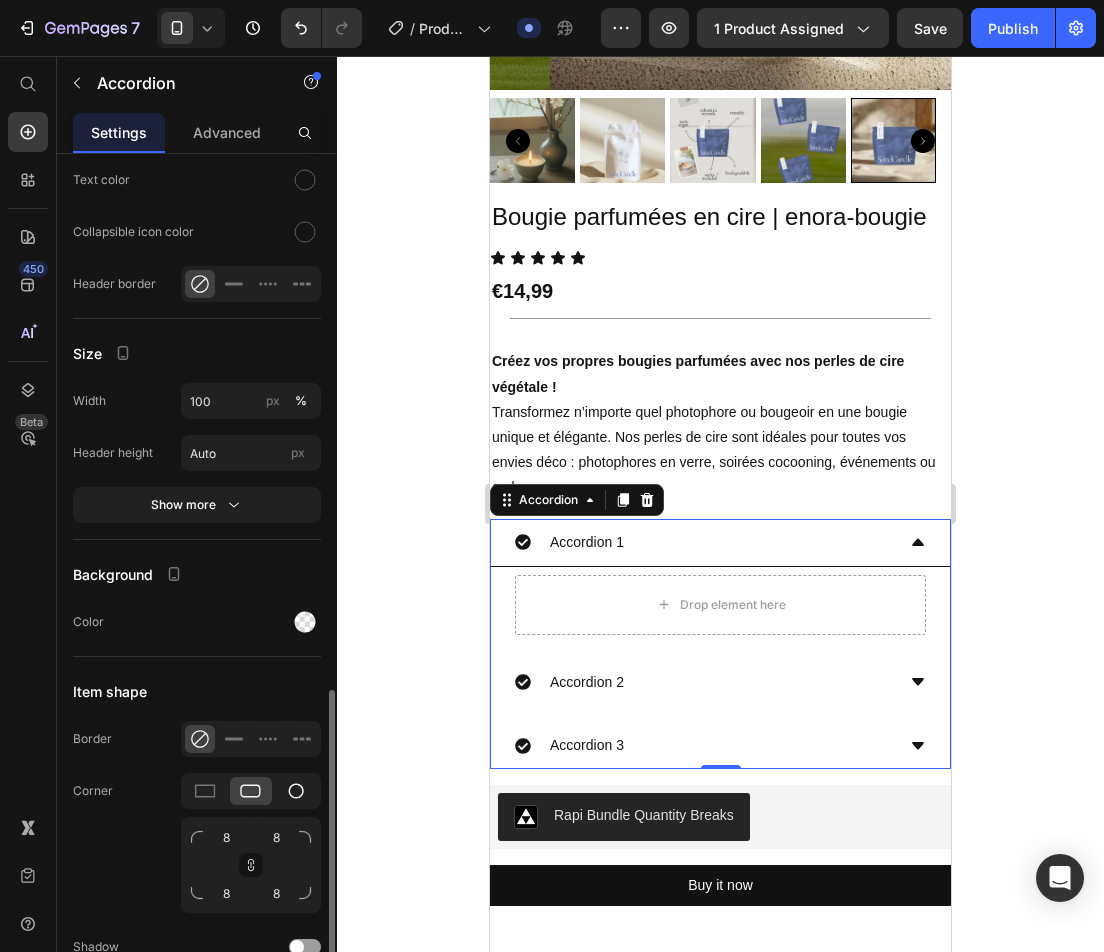 click 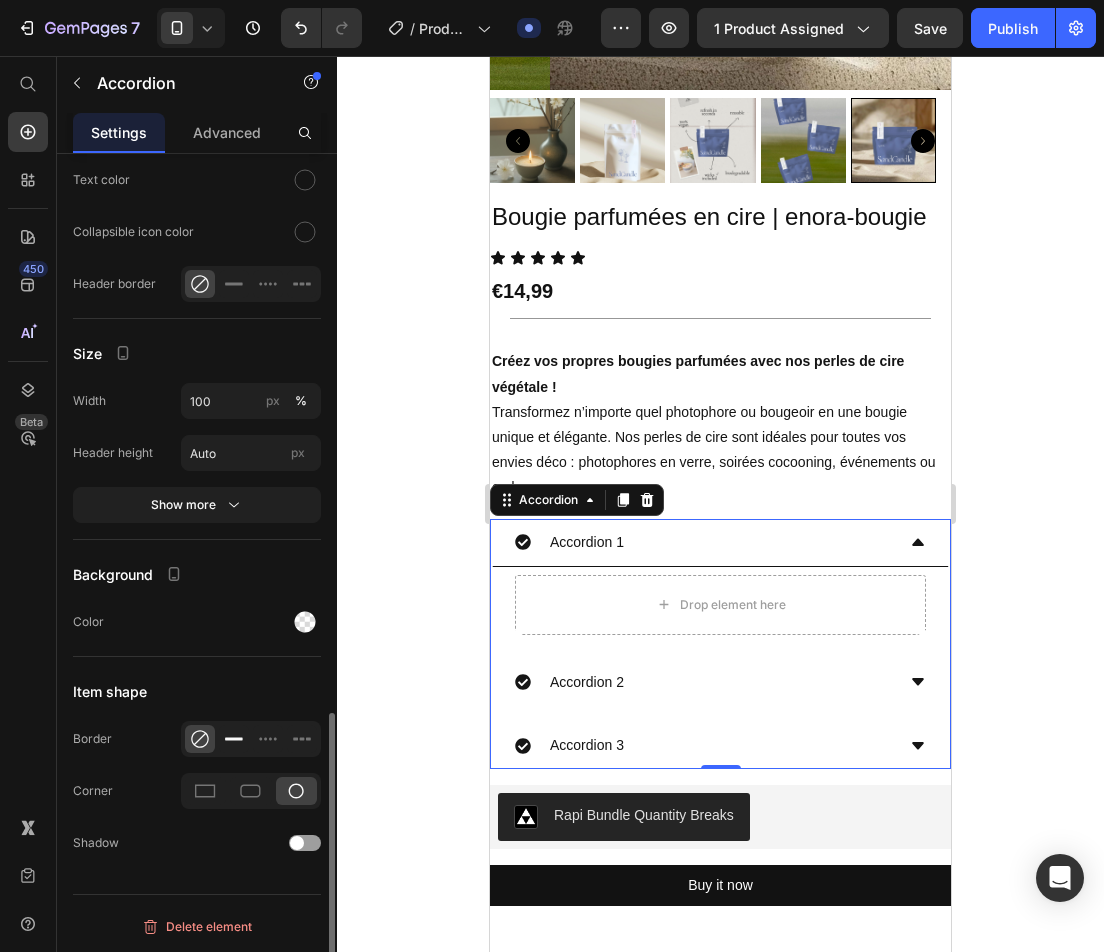 click 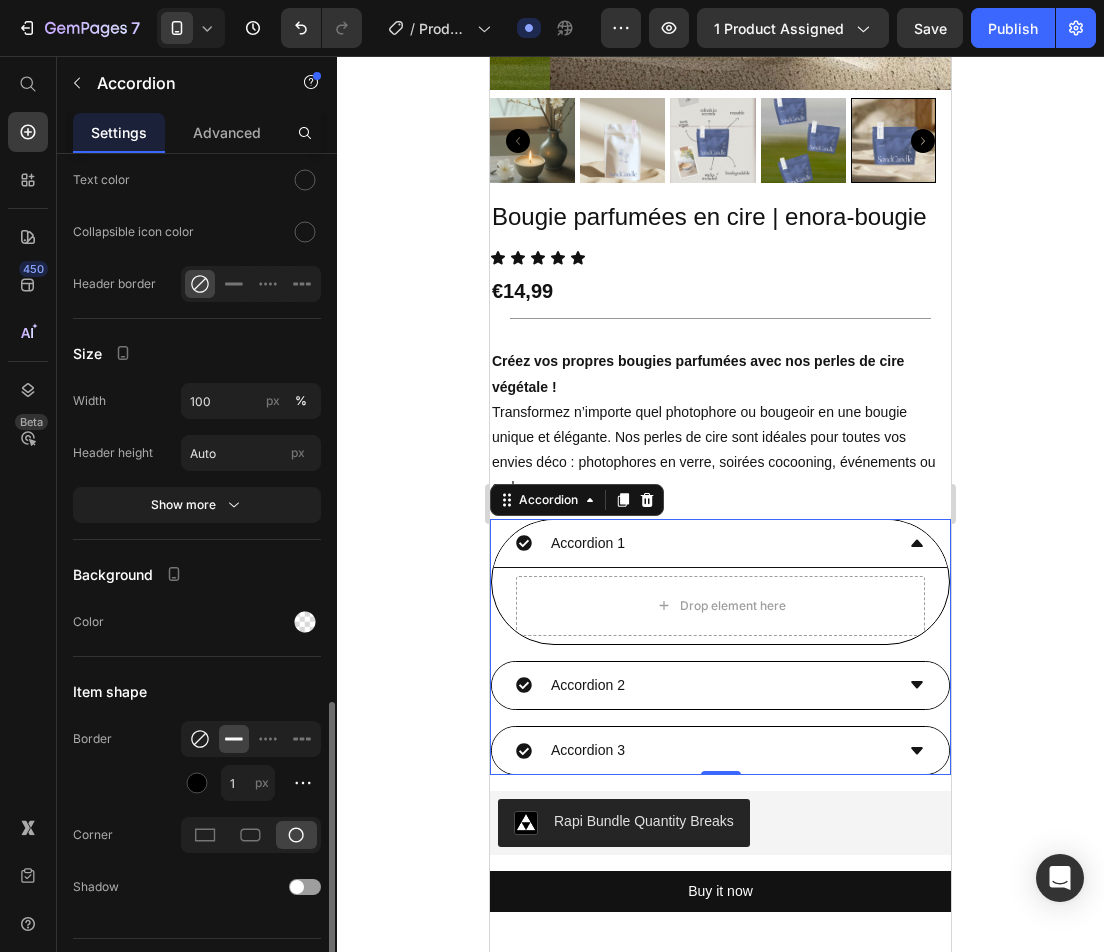 click 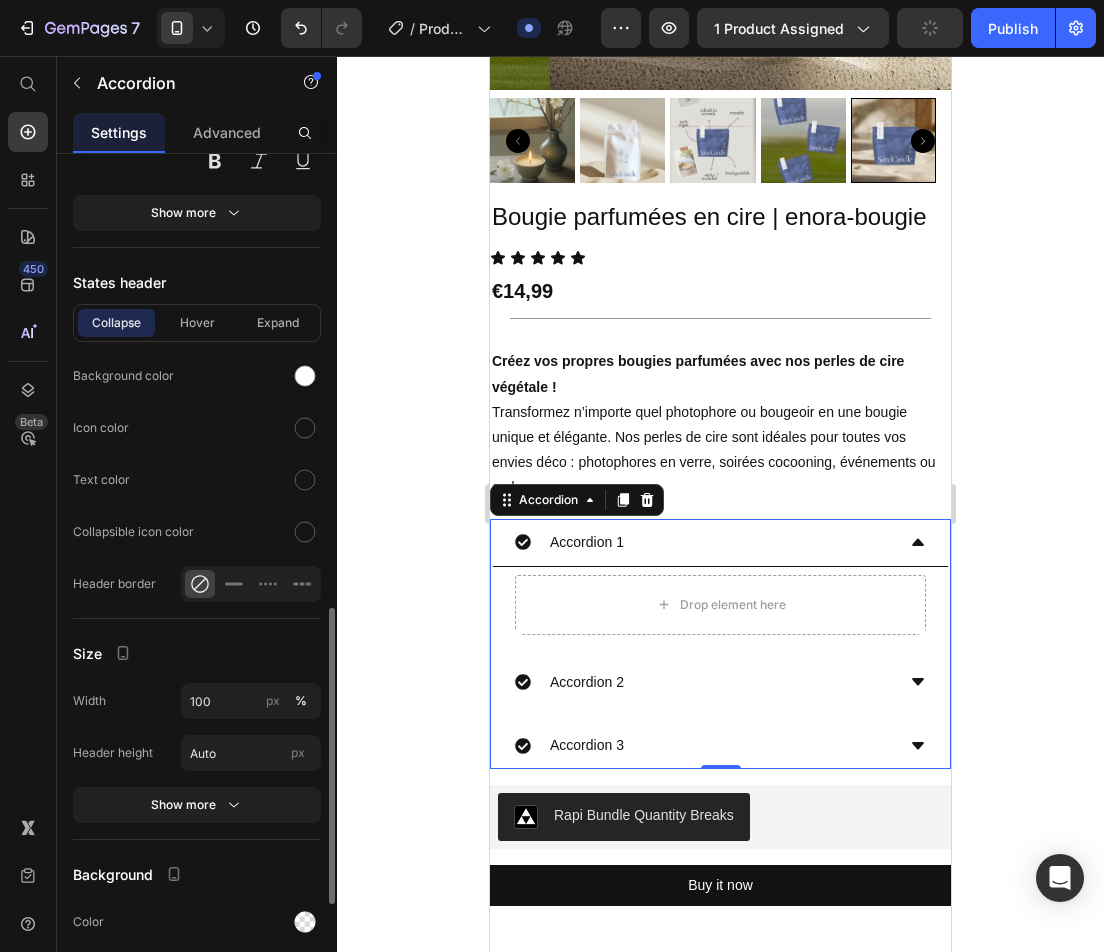 scroll, scrollTop: 1009, scrollLeft: 0, axis: vertical 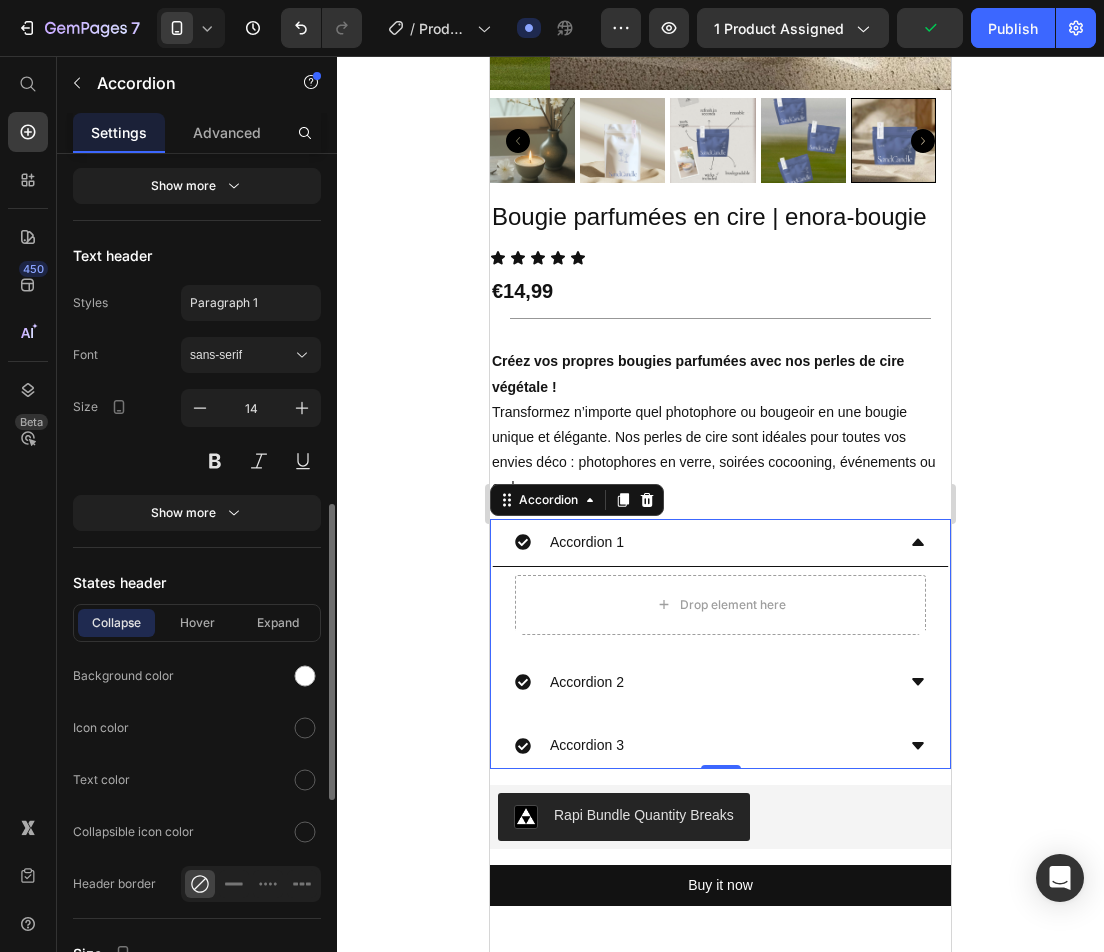 click on "Accordion 1" at bounding box center [704, 542] 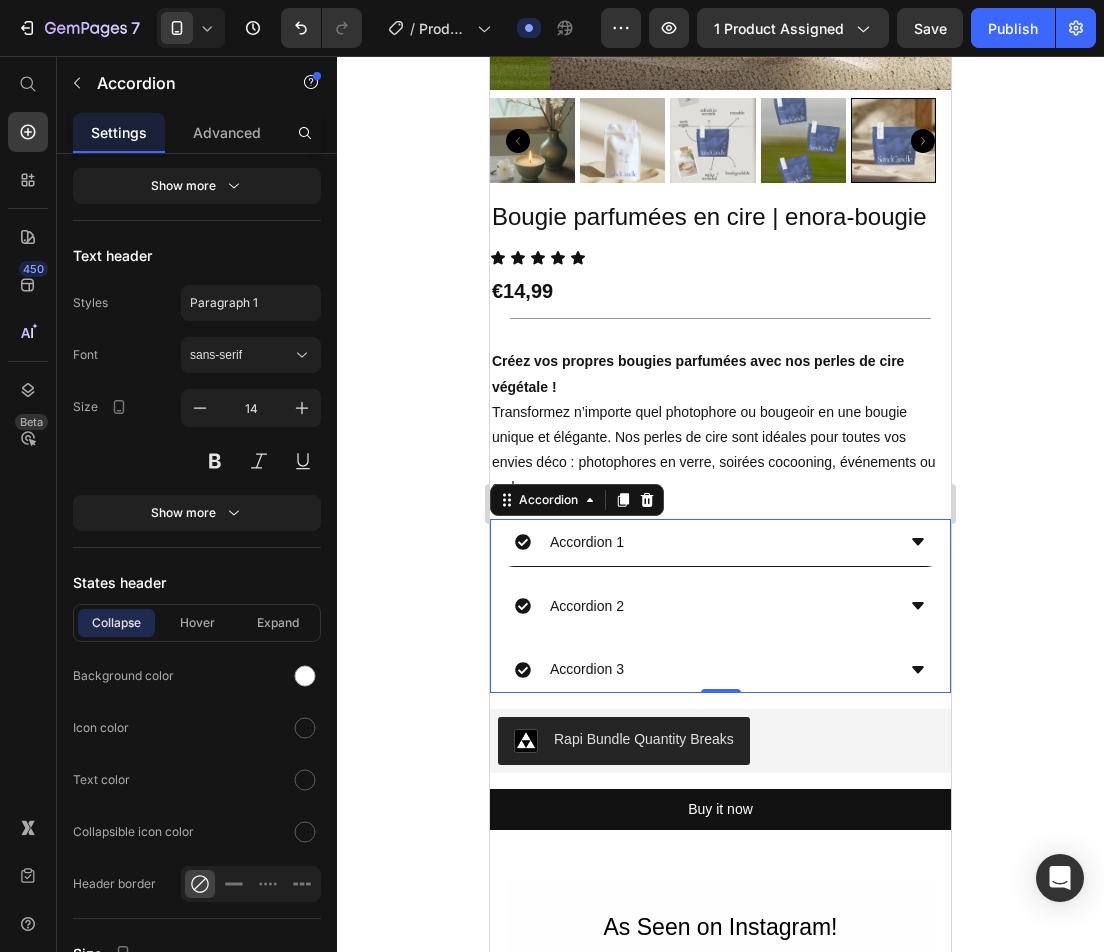 click on "Accordion 1" at bounding box center (704, 542) 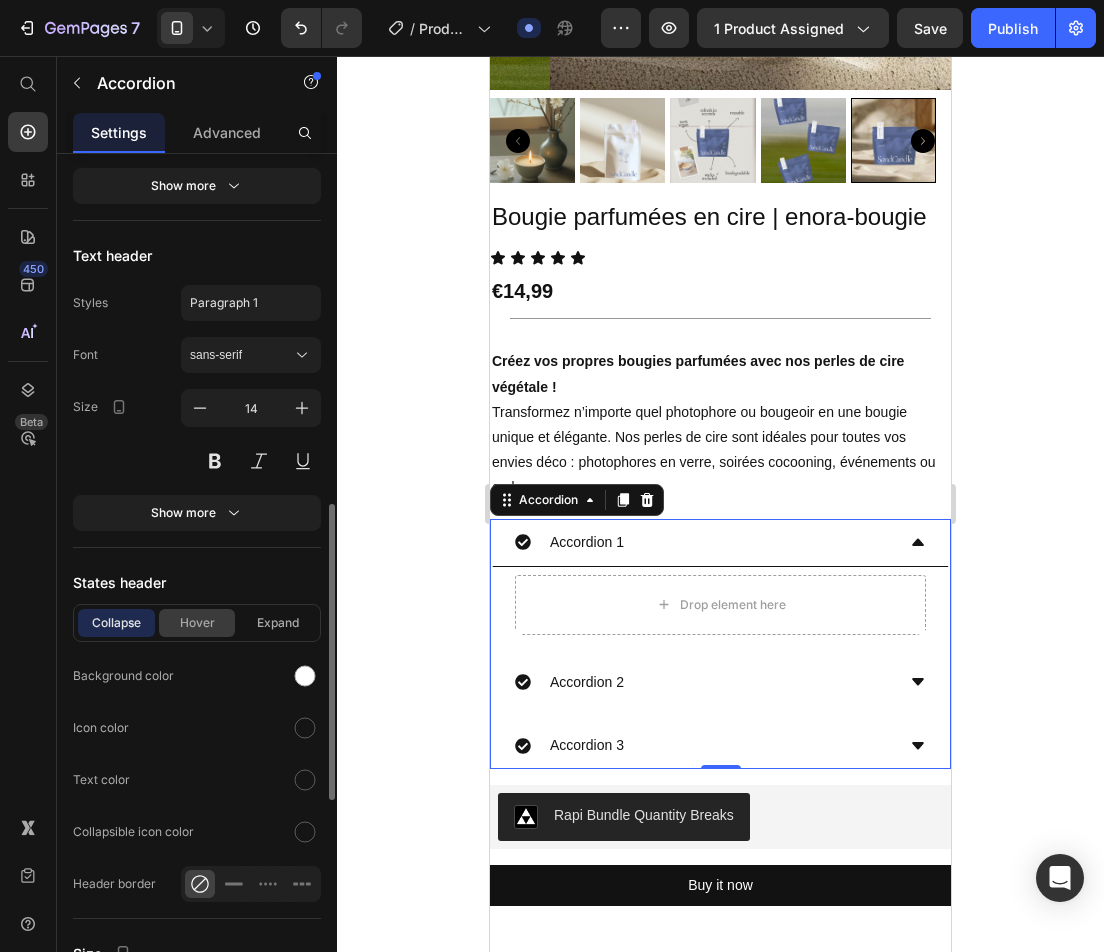 click on "Hover" at bounding box center (197, 623) 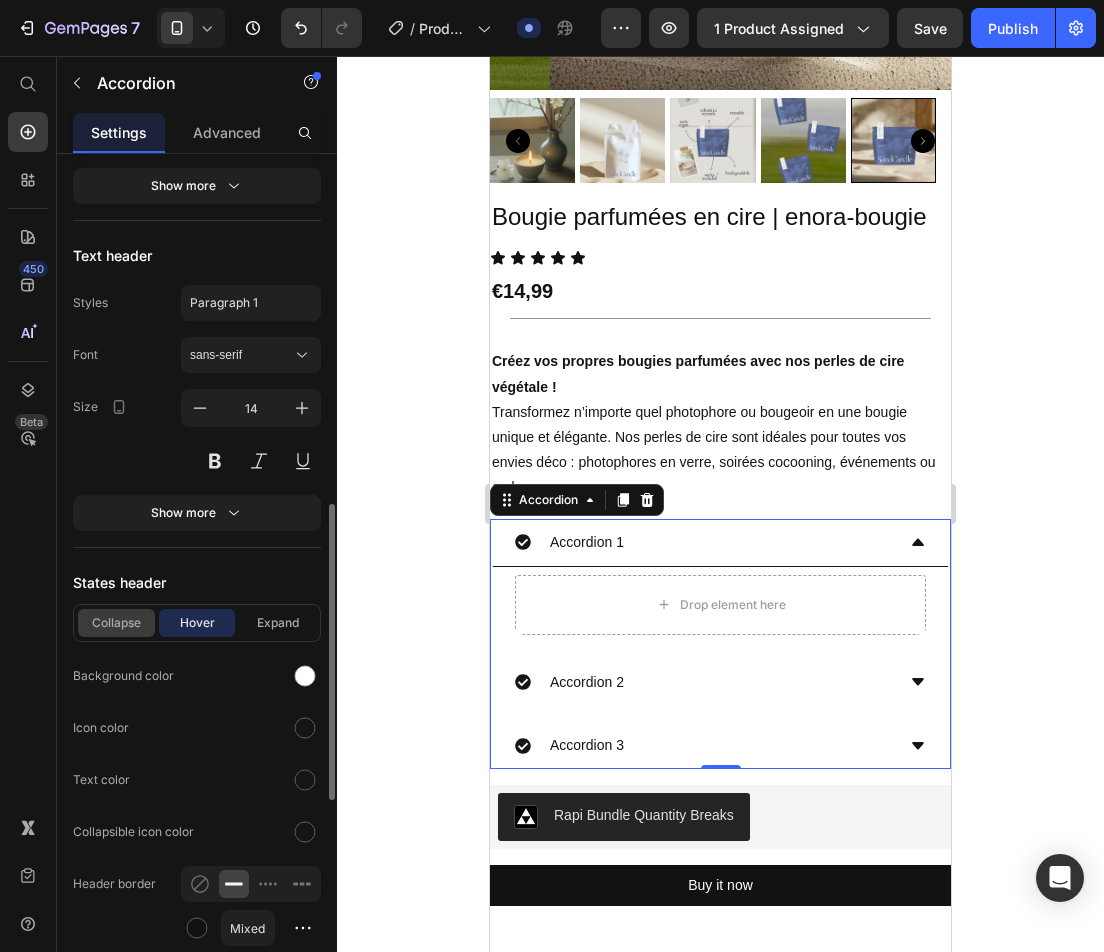 click on "Collapse" at bounding box center (116, 623) 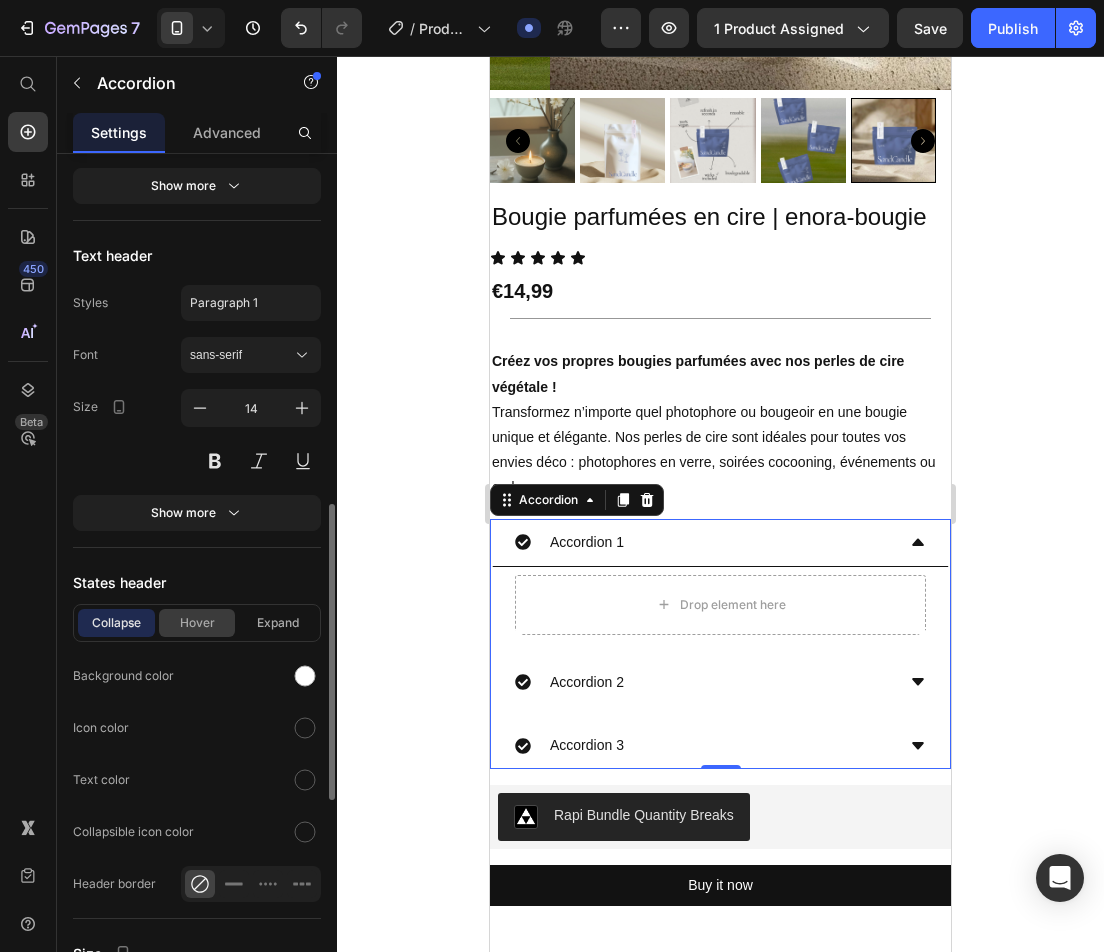 click on "Hover" at bounding box center (197, 623) 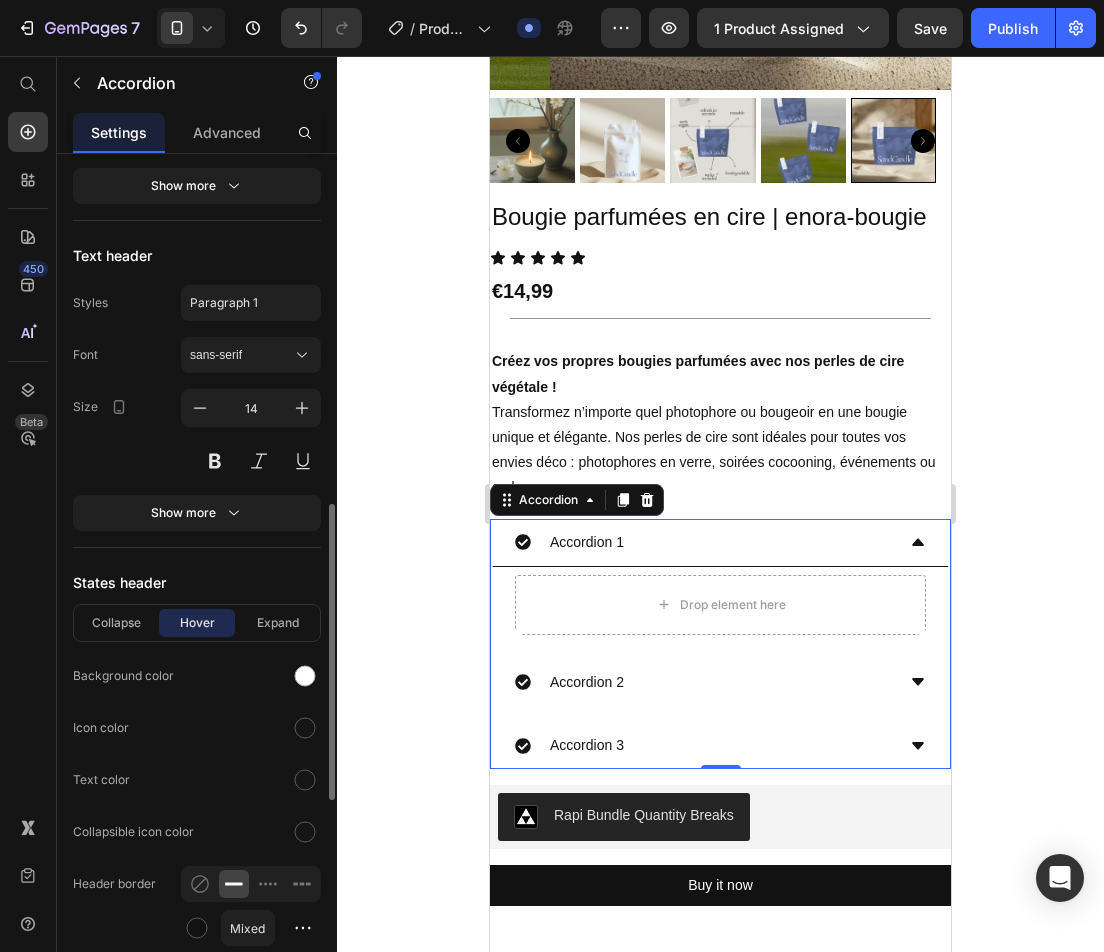 drag, startPoint x: 200, startPoint y: 881, endPoint x: 216, endPoint y: 796, distance: 86.492775 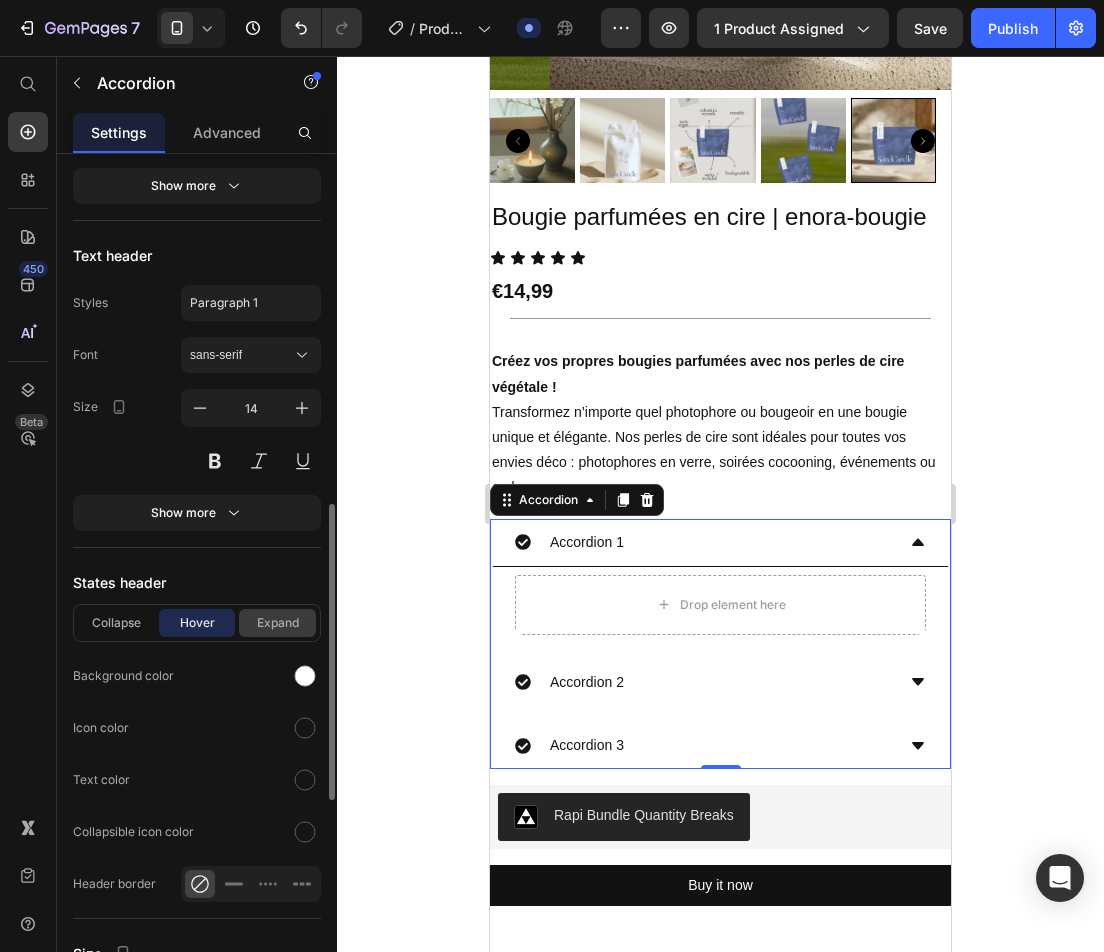 click on "Expand" at bounding box center [277, 623] 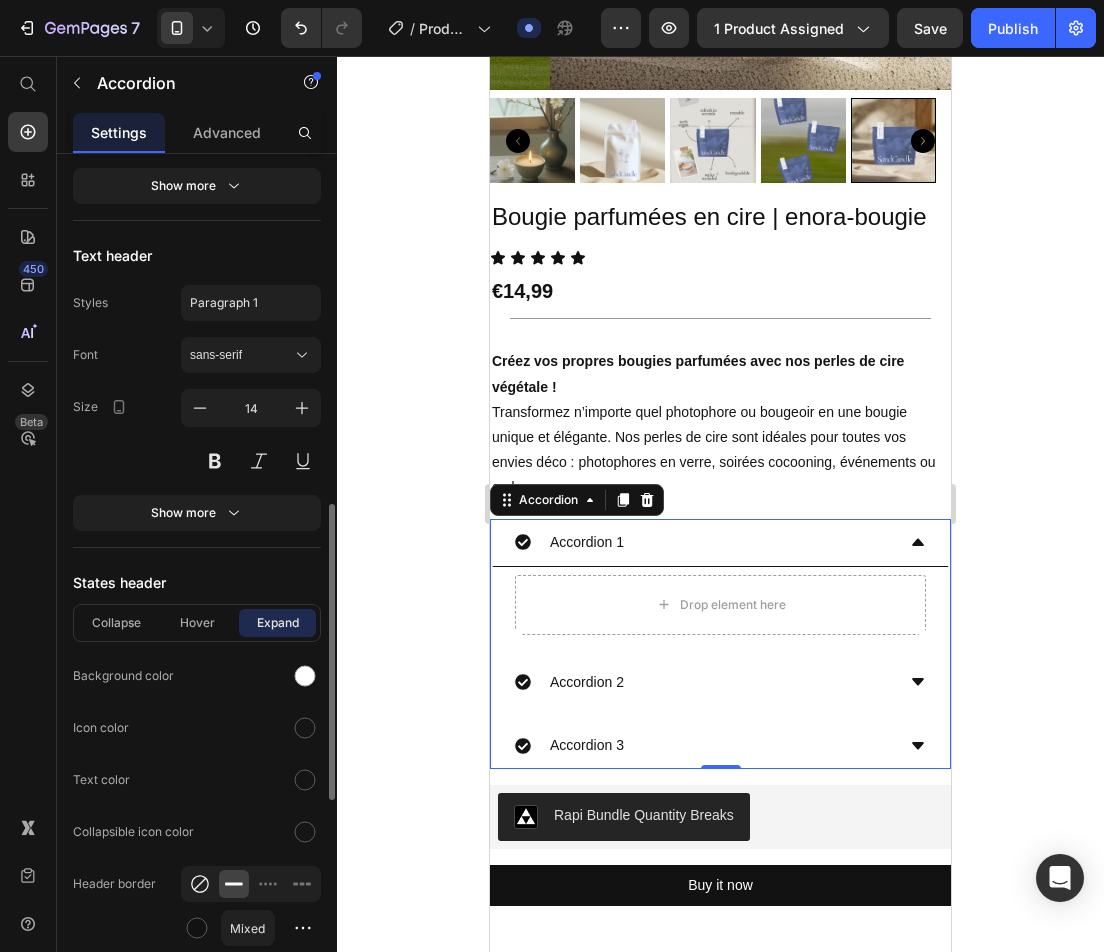 drag, startPoint x: 192, startPoint y: 880, endPoint x: 205, endPoint y: 872, distance: 15.264338 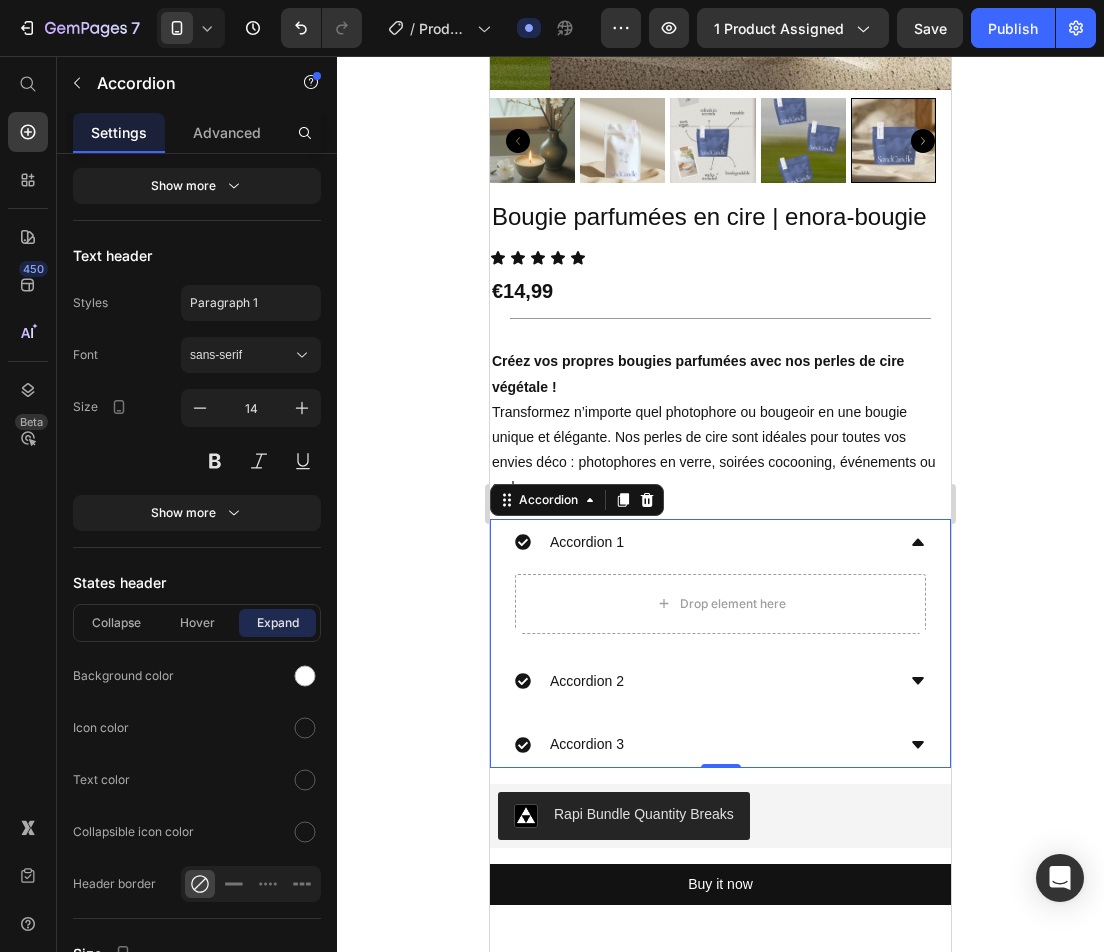 click 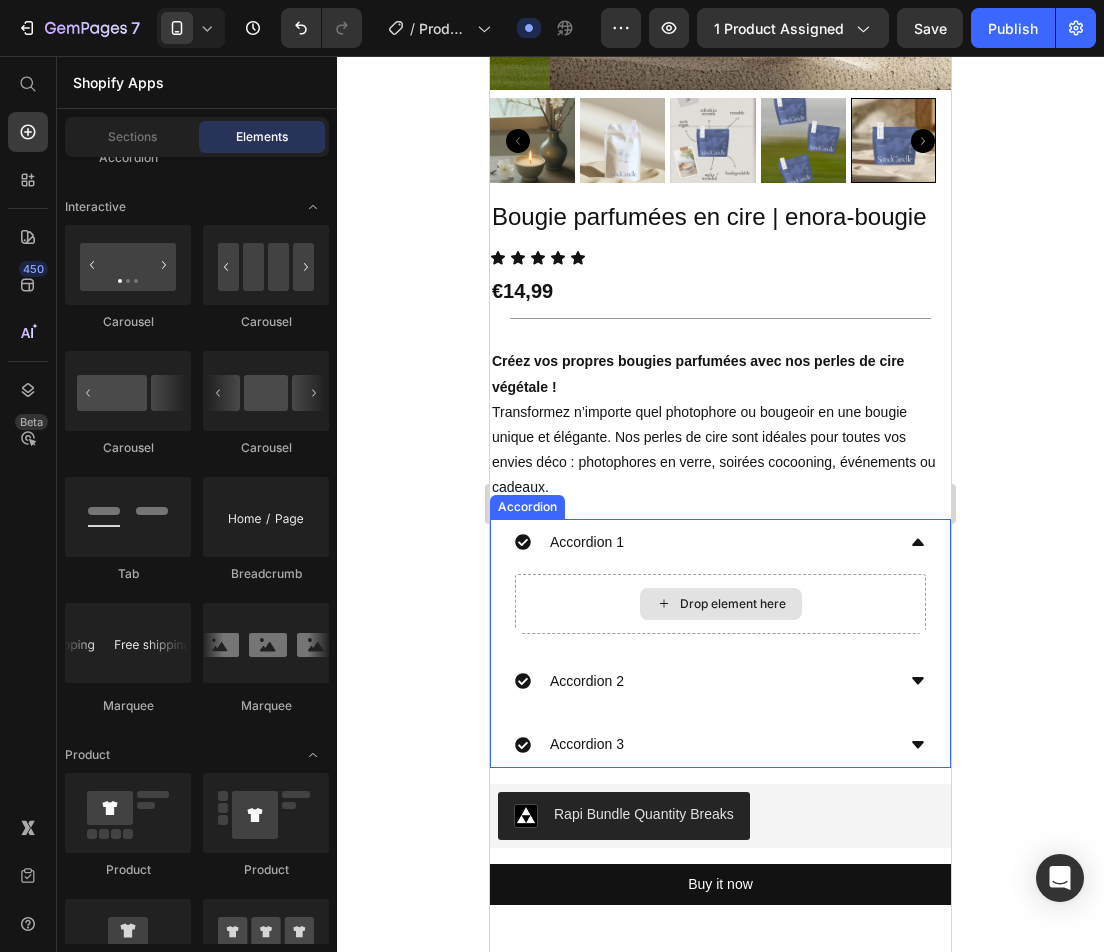 click on "Accordion 1" at bounding box center (704, 542) 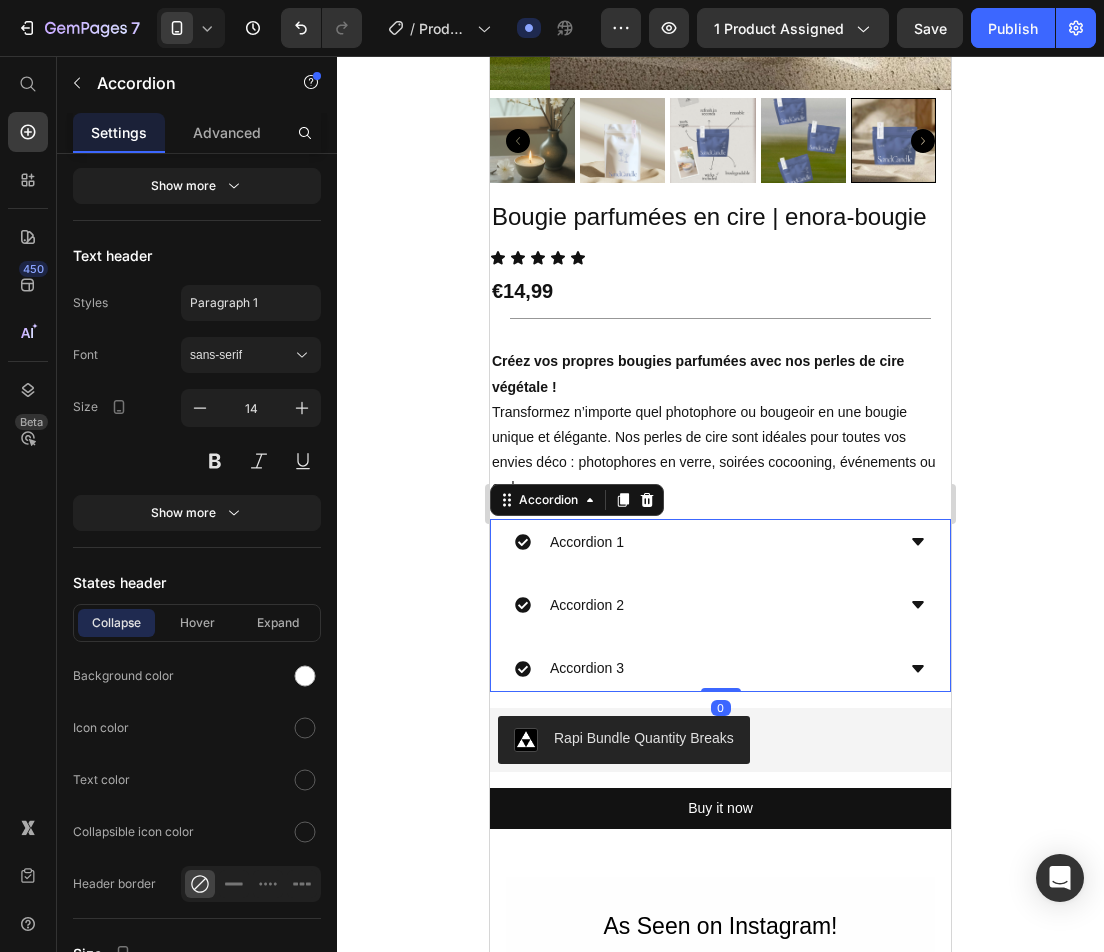 click on "Accordion 1" at bounding box center [704, 542] 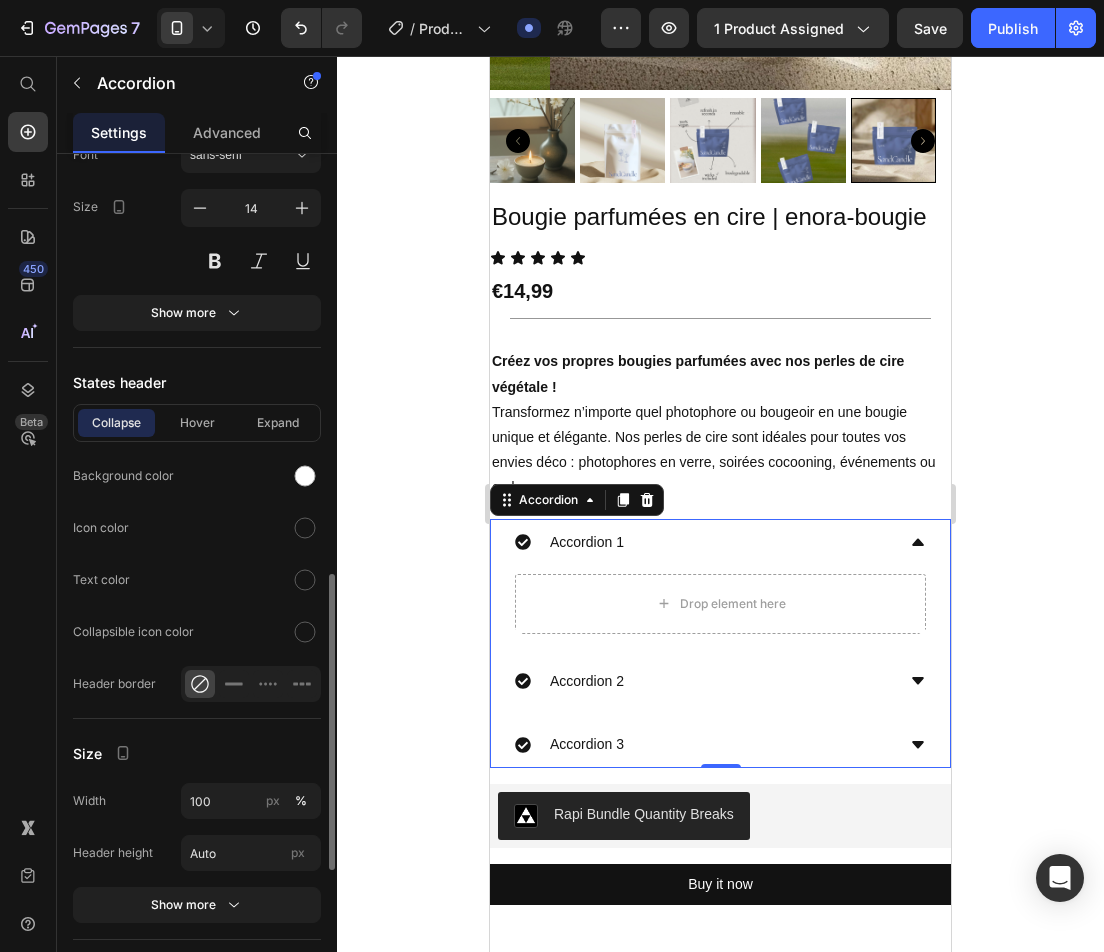 scroll, scrollTop: 1309, scrollLeft: 0, axis: vertical 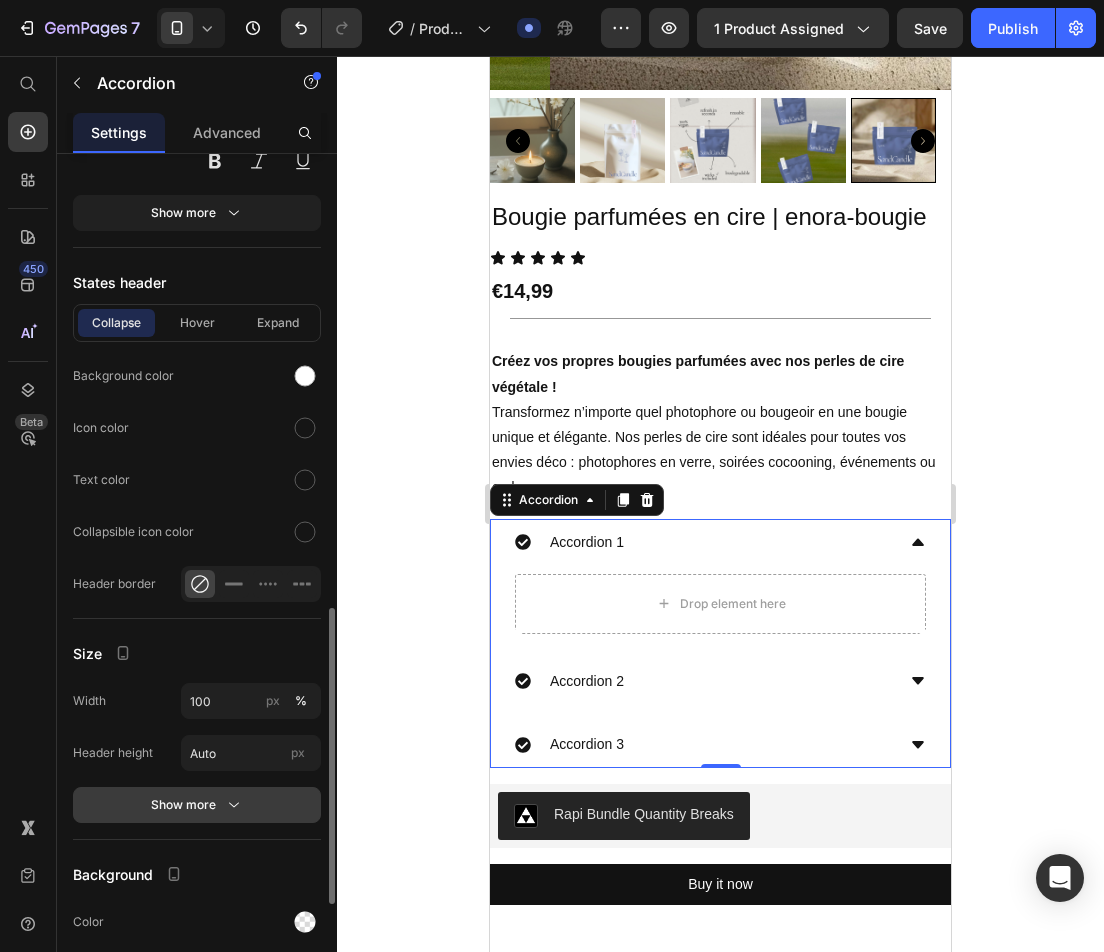 click on "Show more" at bounding box center [197, 805] 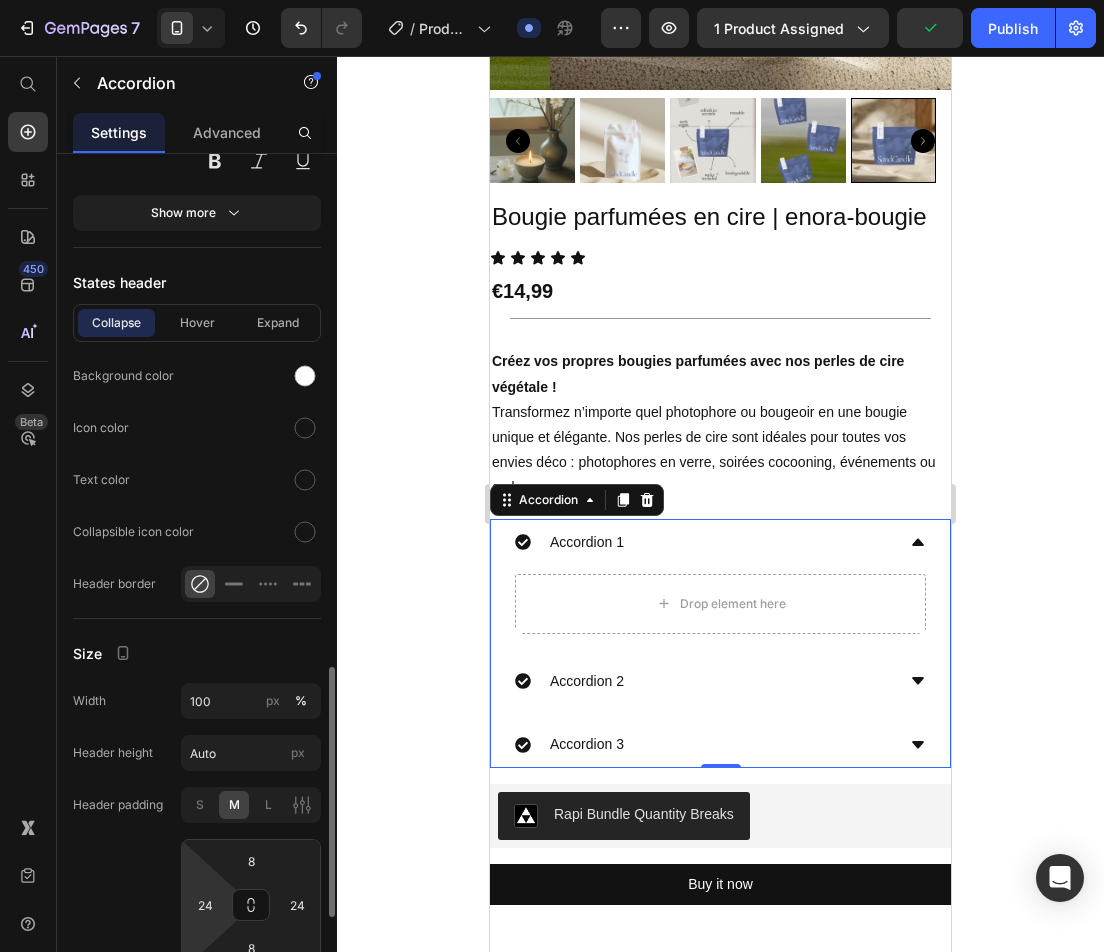 scroll, scrollTop: 1409, scrollLeft: 0, axis: vertical 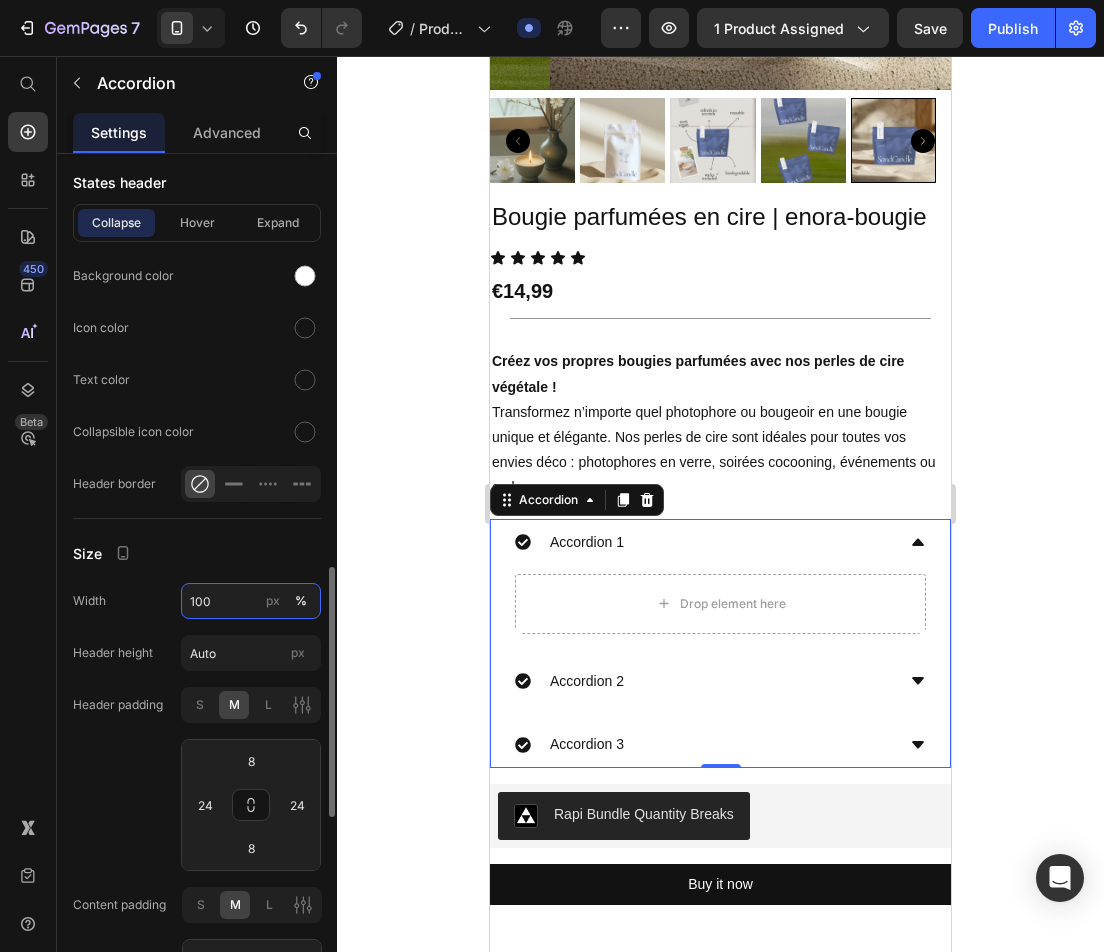 click on "100" at bounding box center [251, 601] 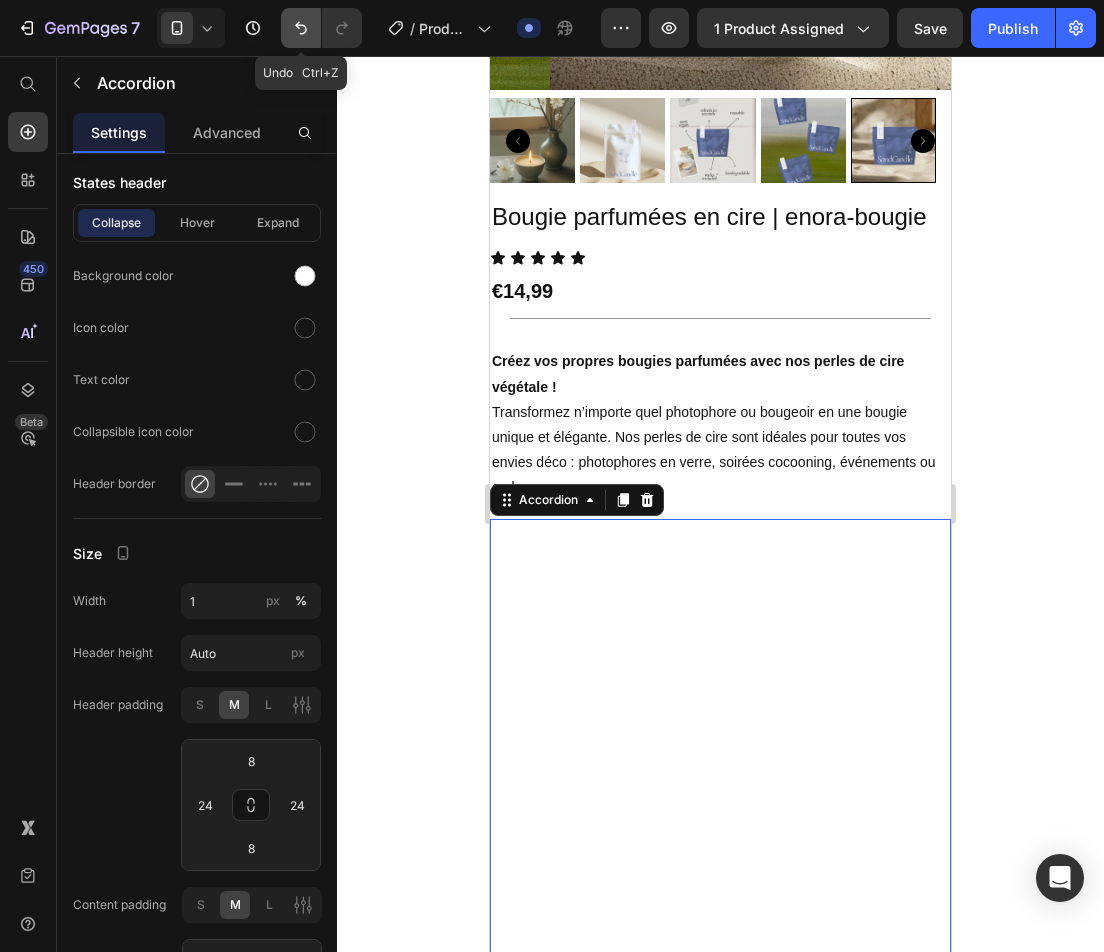 click 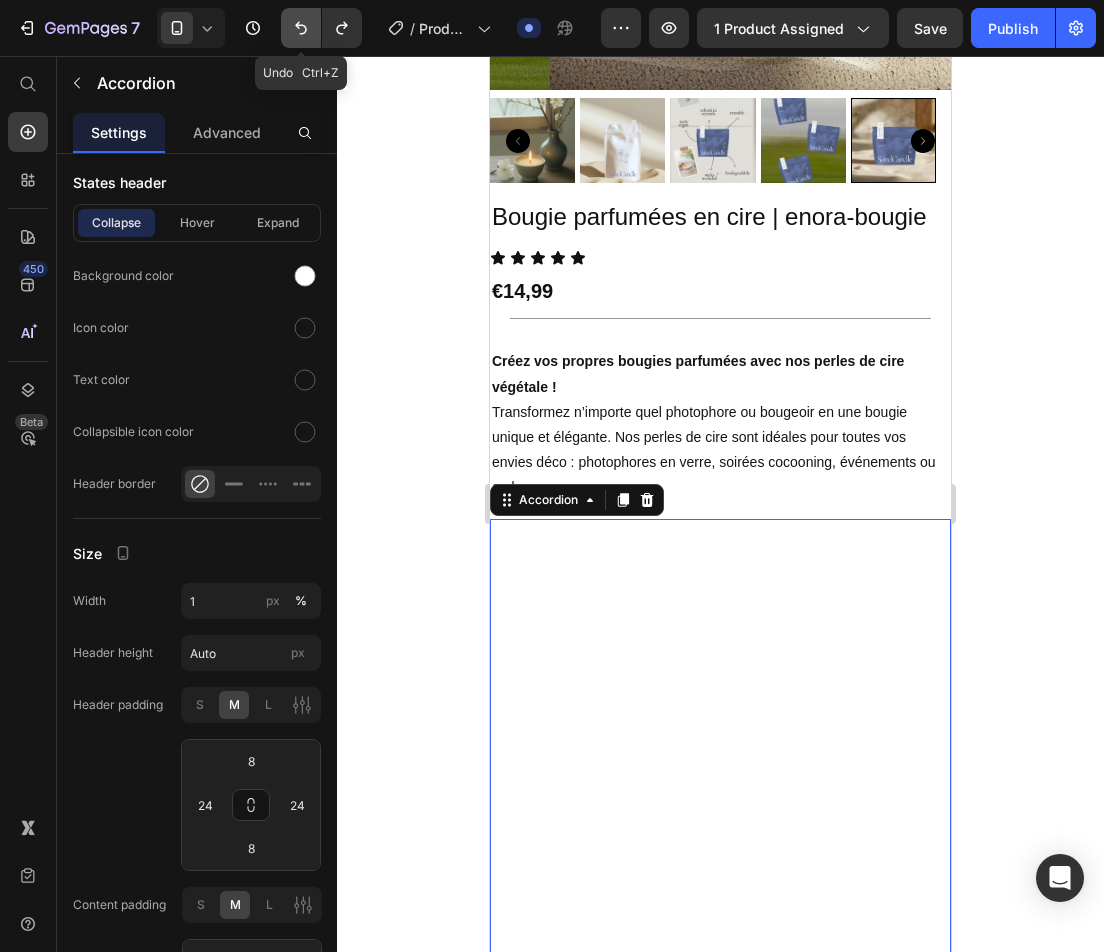 click 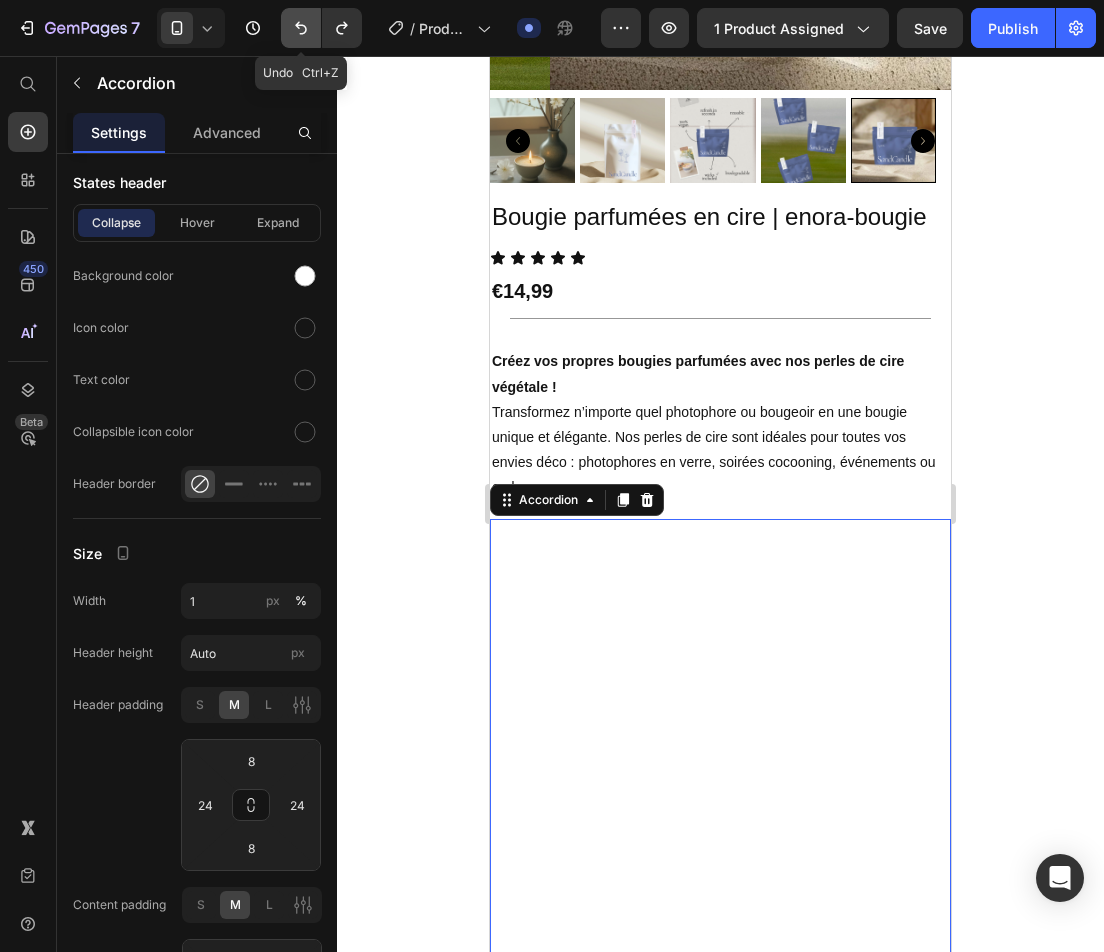 type on "100" 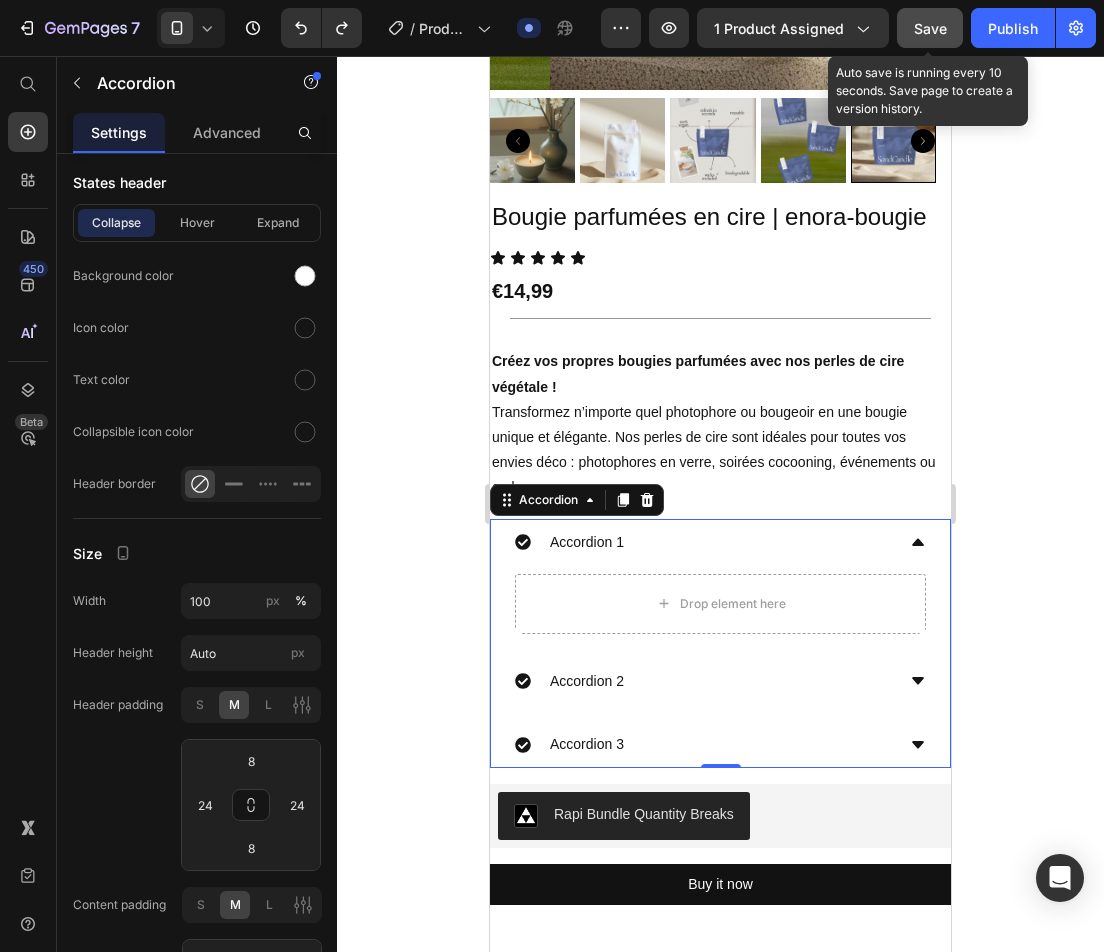 click on "Save" at bounding box center [930, 28] 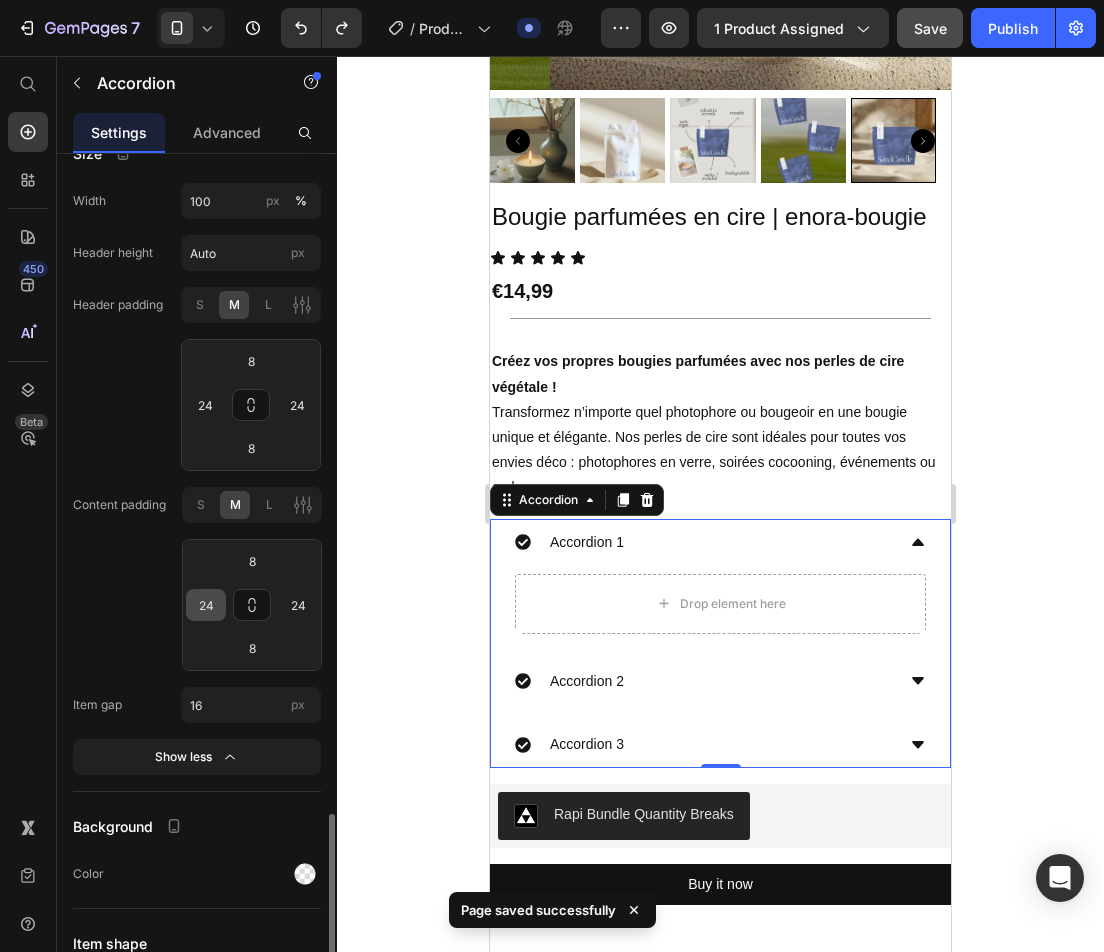 scroll, scrollTop: 2009, scrollLeft: 0, axis: vertical 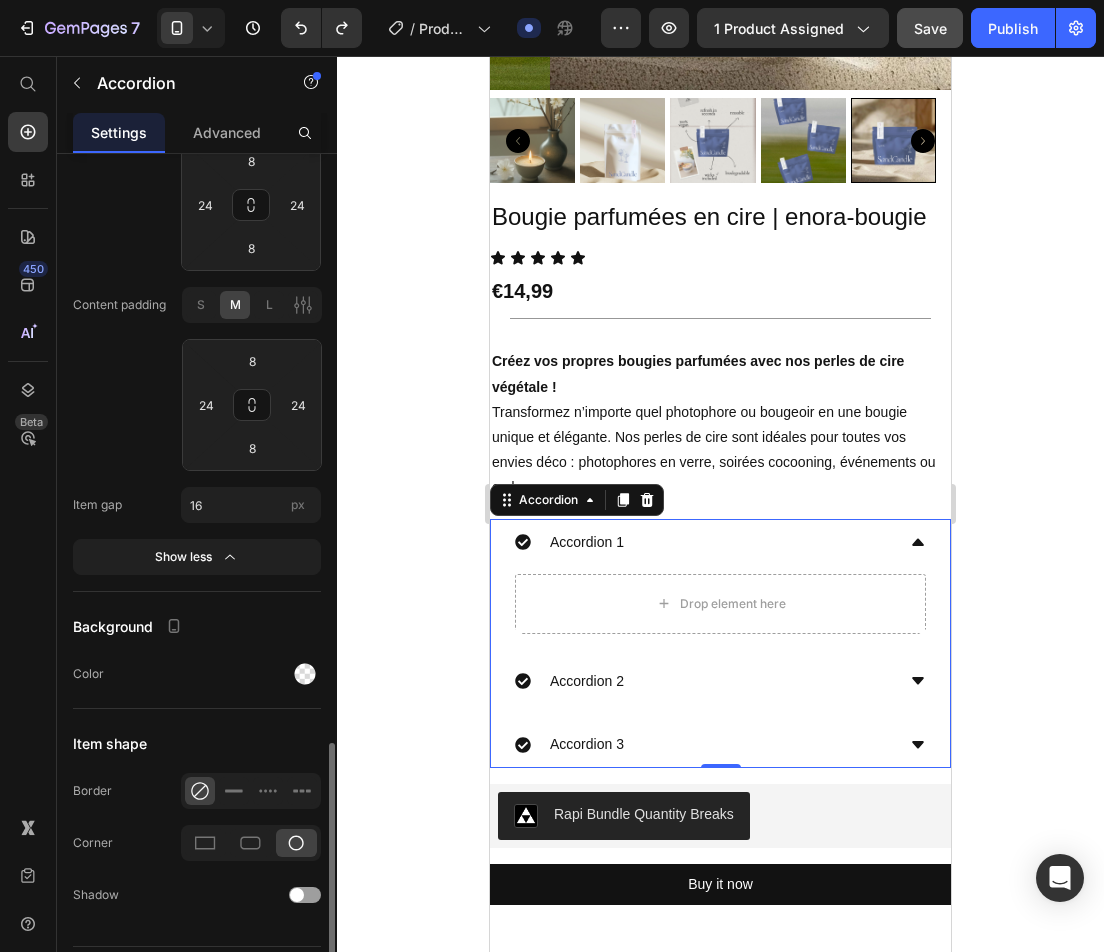 click on "Show less" at bounding box center [197, 557] 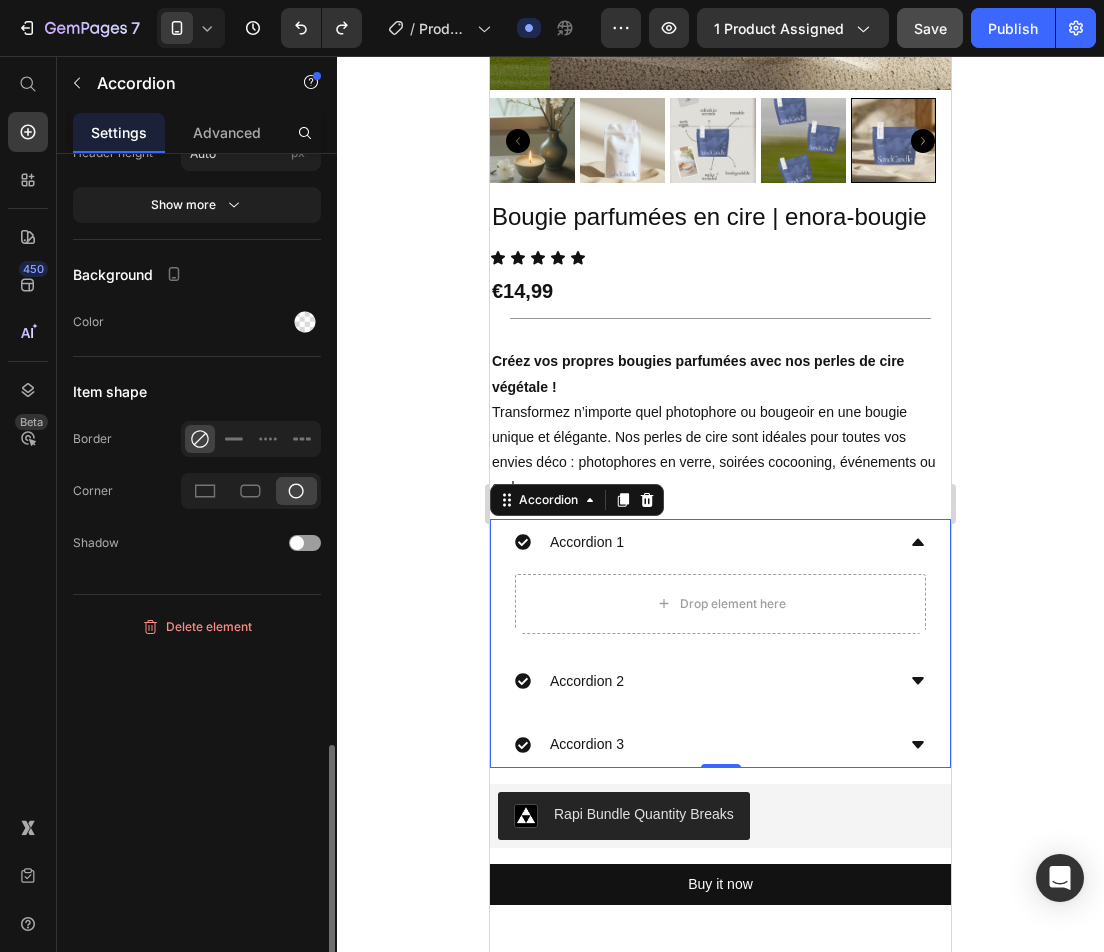 scroll, scrollTop: 1809, scrollLeft: 0, axis: vertical 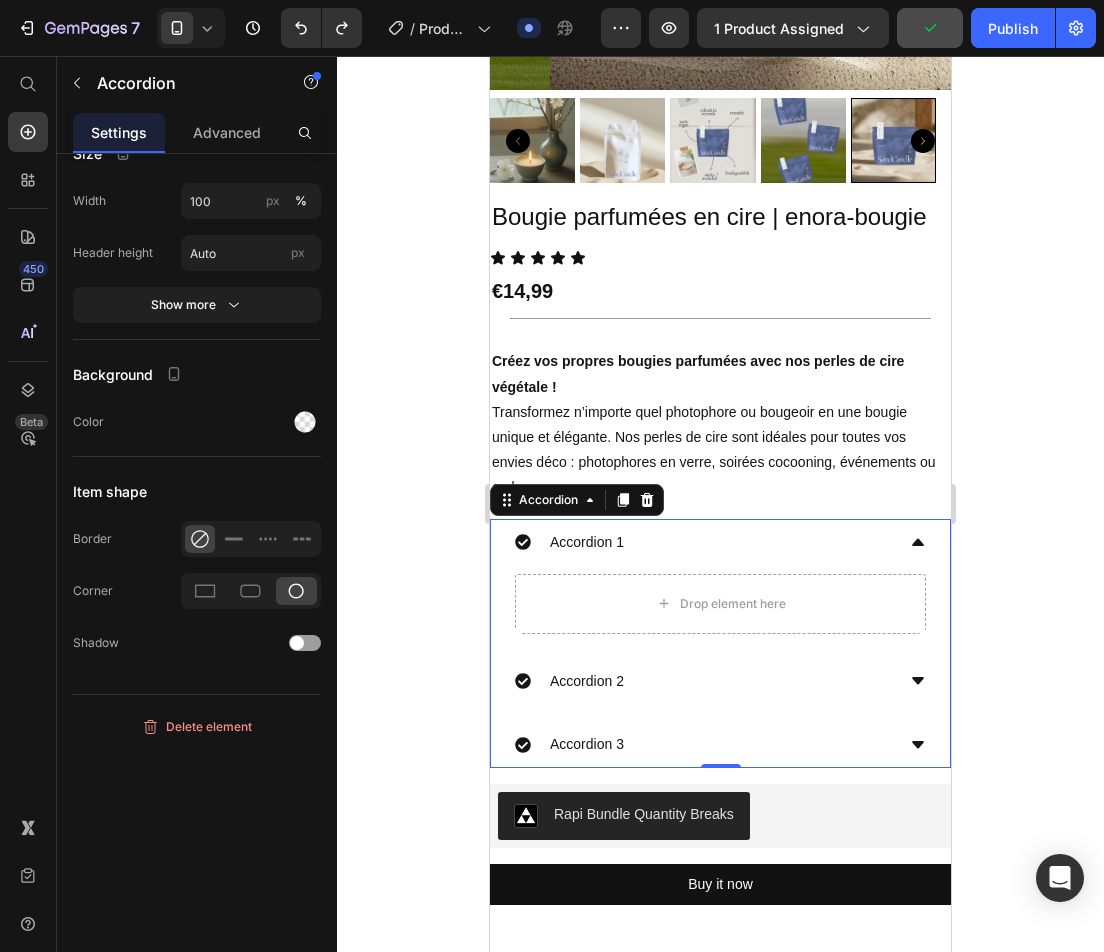 click on "Accordion 1" at bounding box center [704, 542] 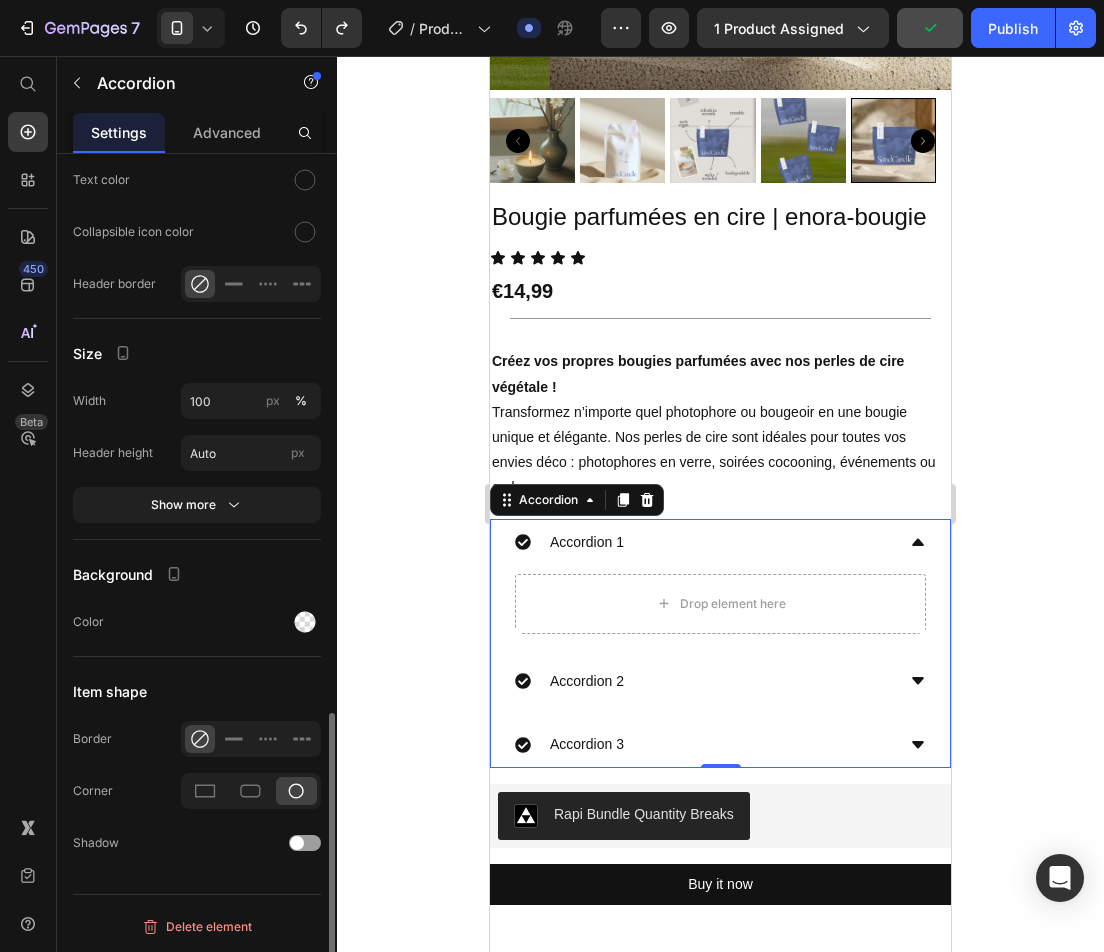 scroll, scrollTop: 1609, scrollLeft: 0, axis: vertical 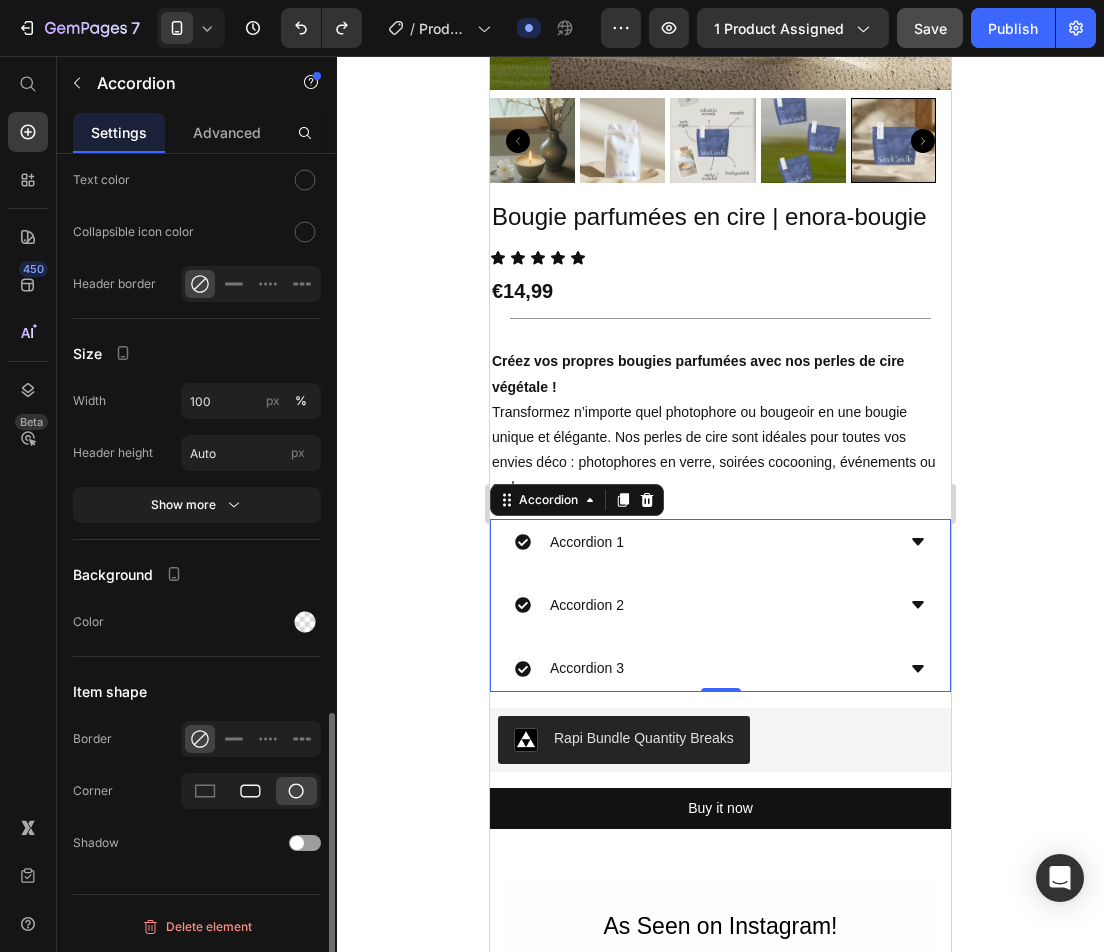 click 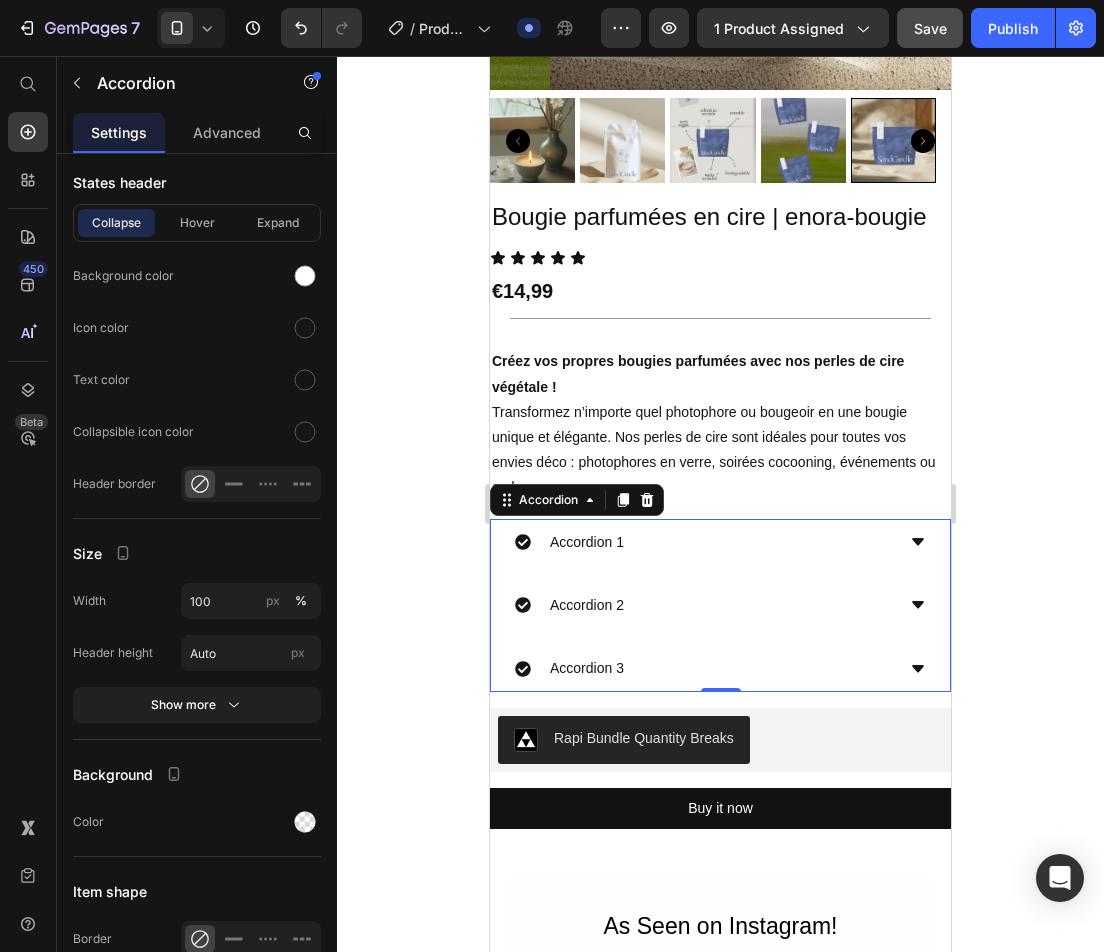 scroll, scrollTop: 1713, scrollLeft: 0, axis: vertical 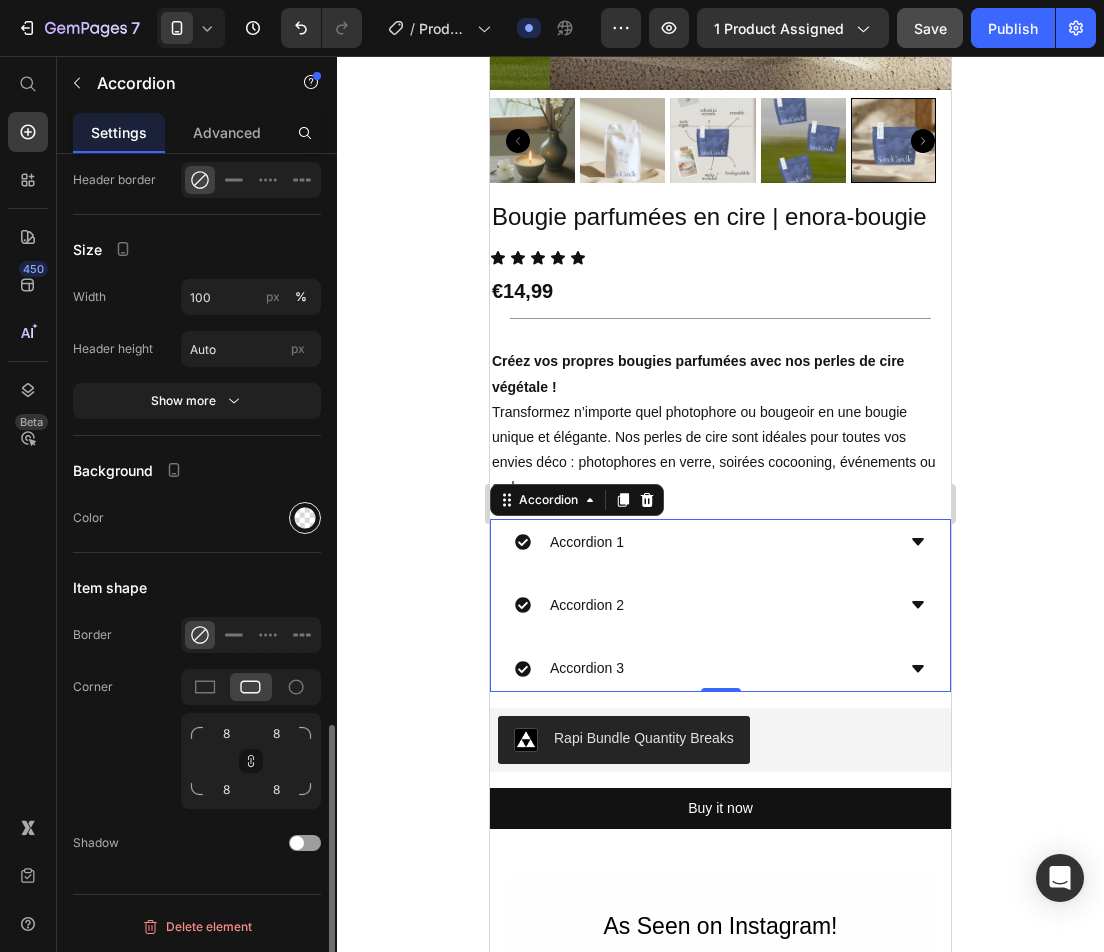click at bounding box center [305, 518] 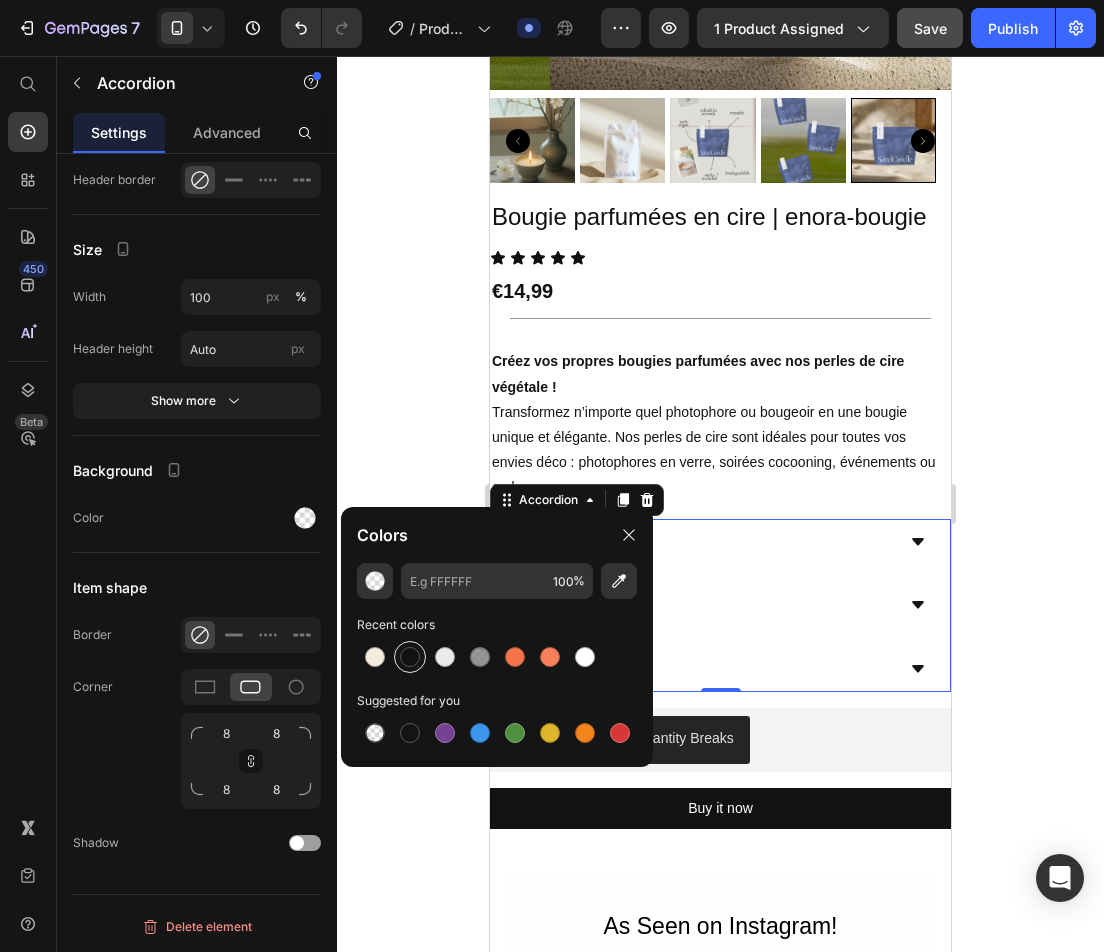 click at bounding box center (410, 657) 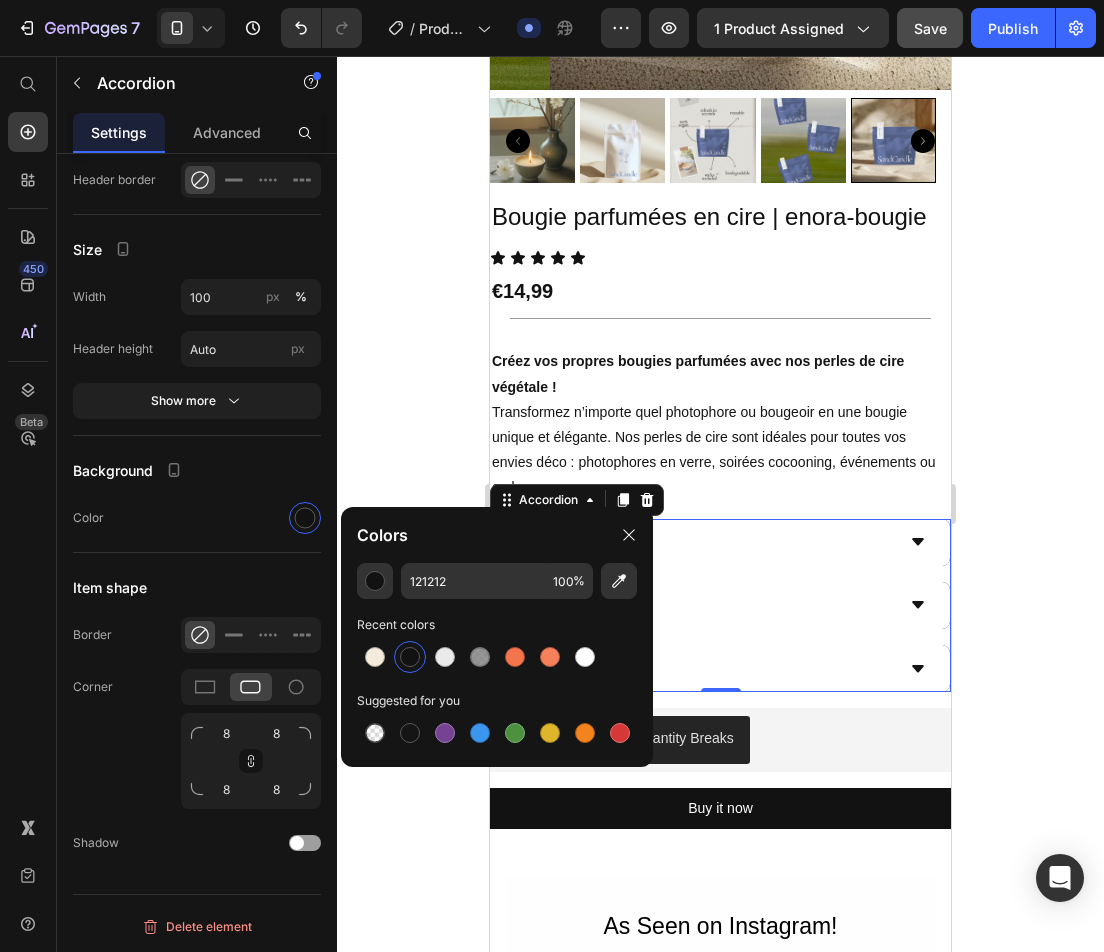 click 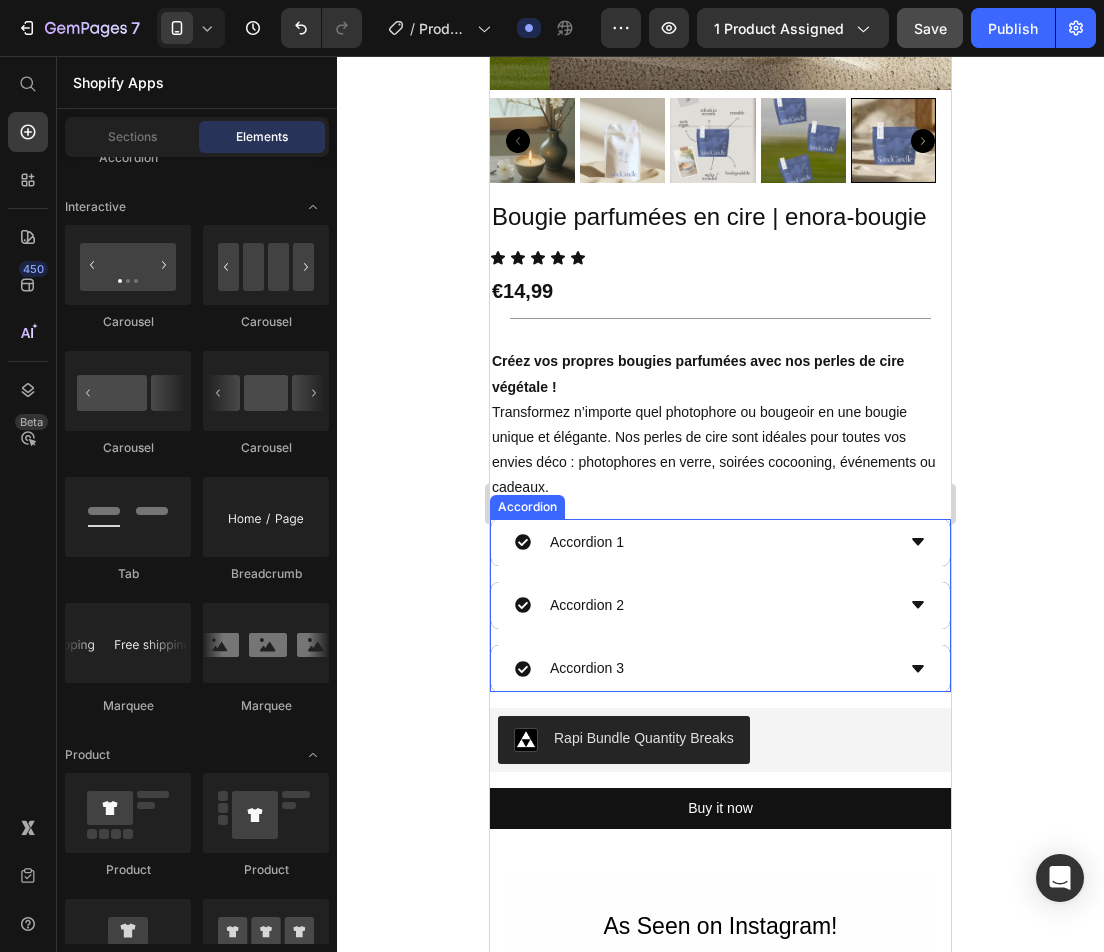 click on "Accordion 1" at bounding box center (704, 542) 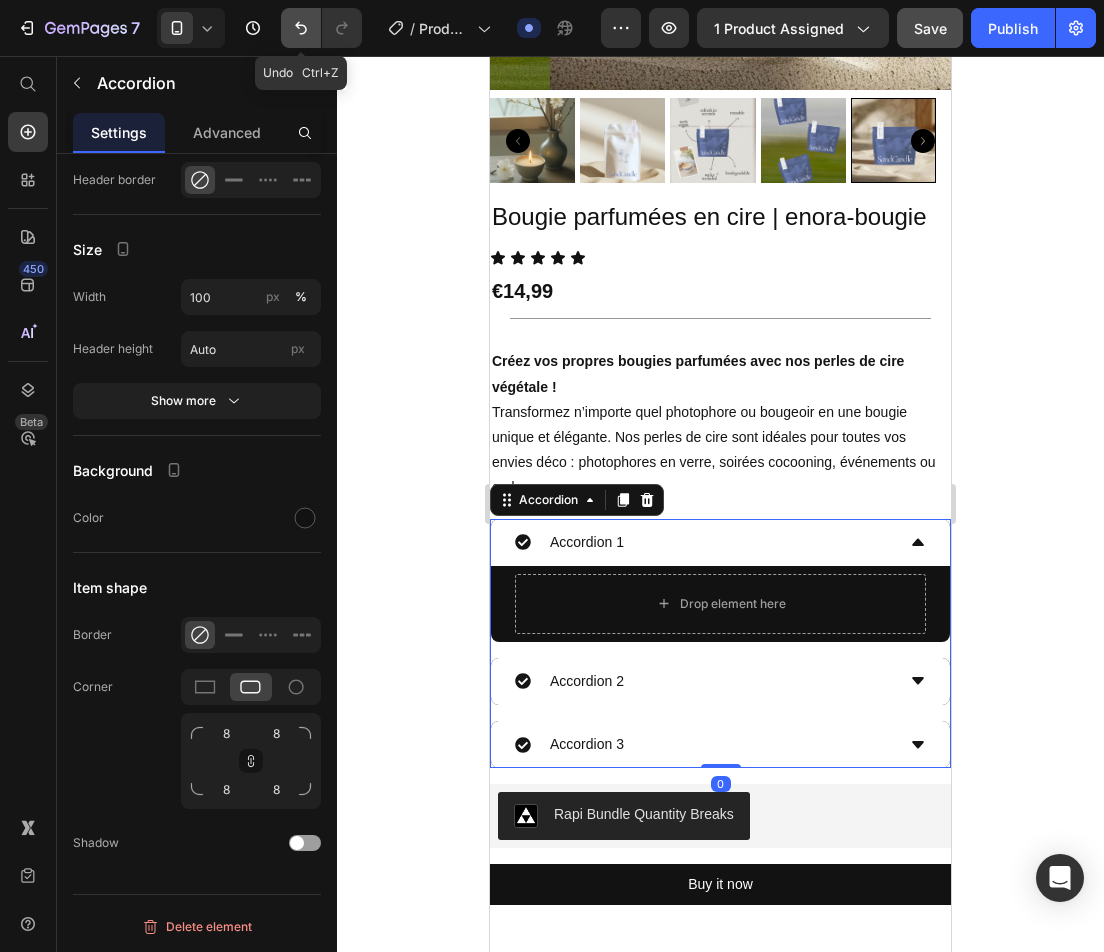 click 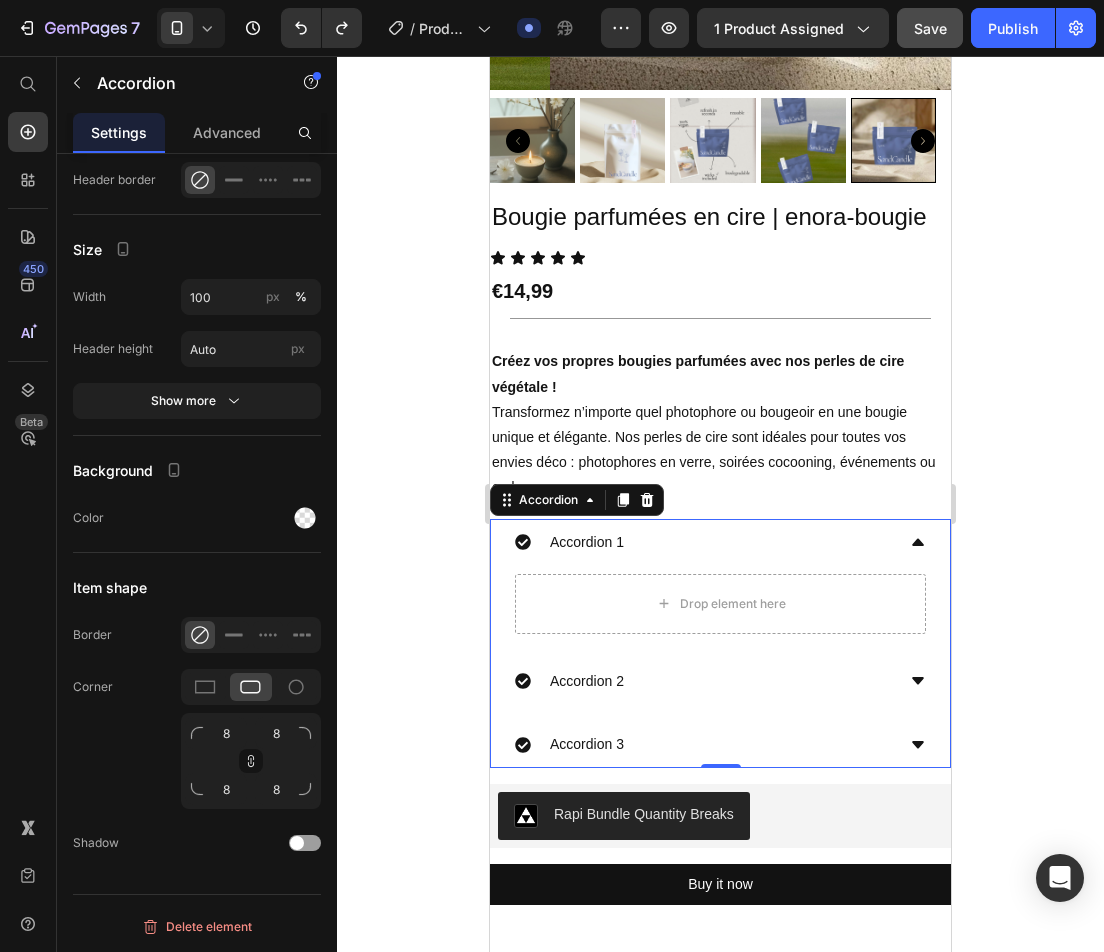 click 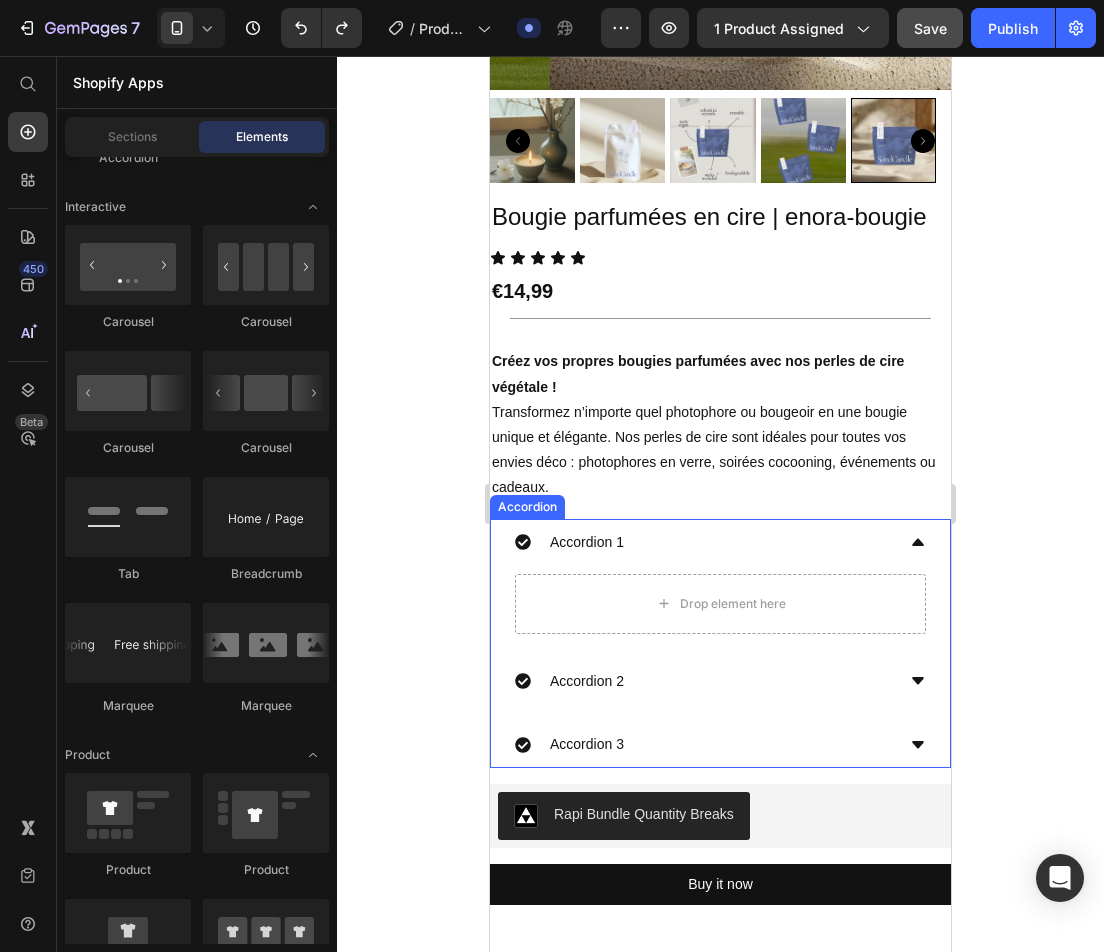 click on "Accordion 1" at bounding box center [704, 542] 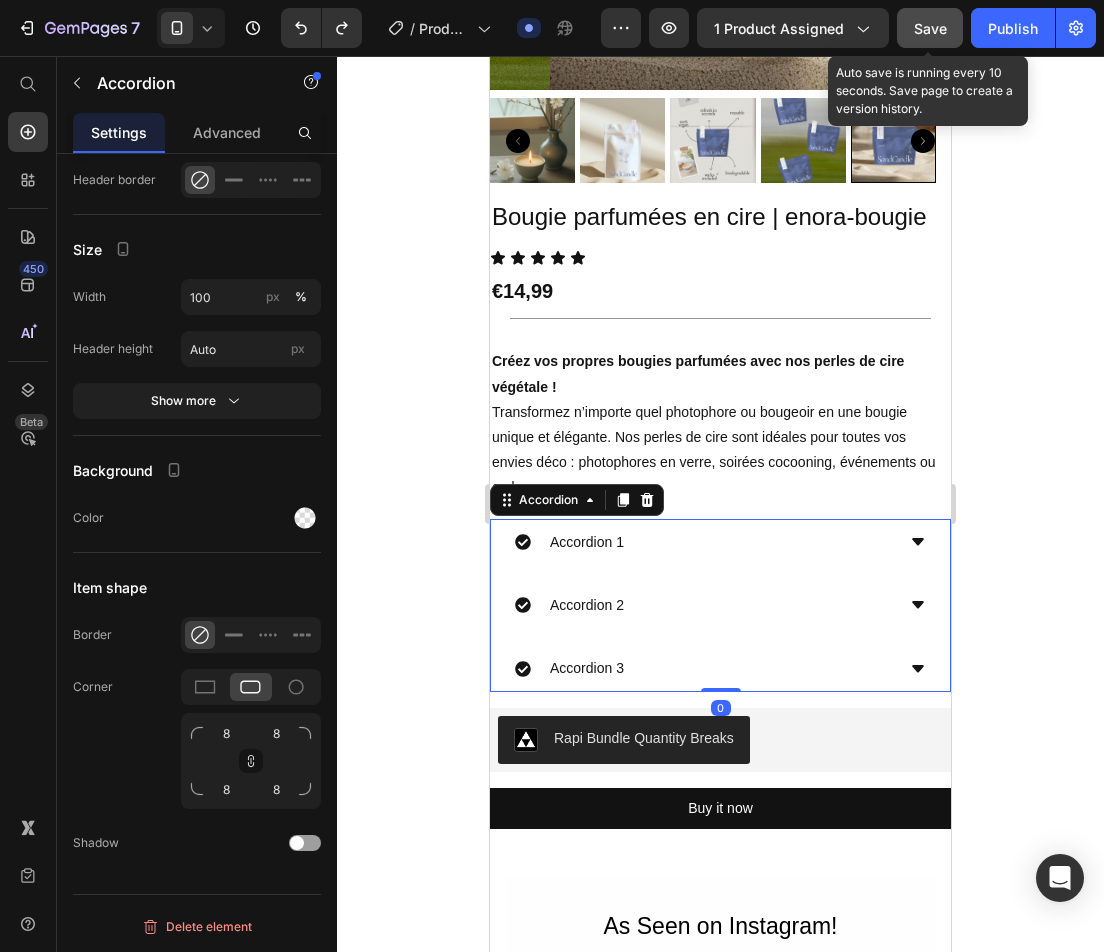 click on "Save" 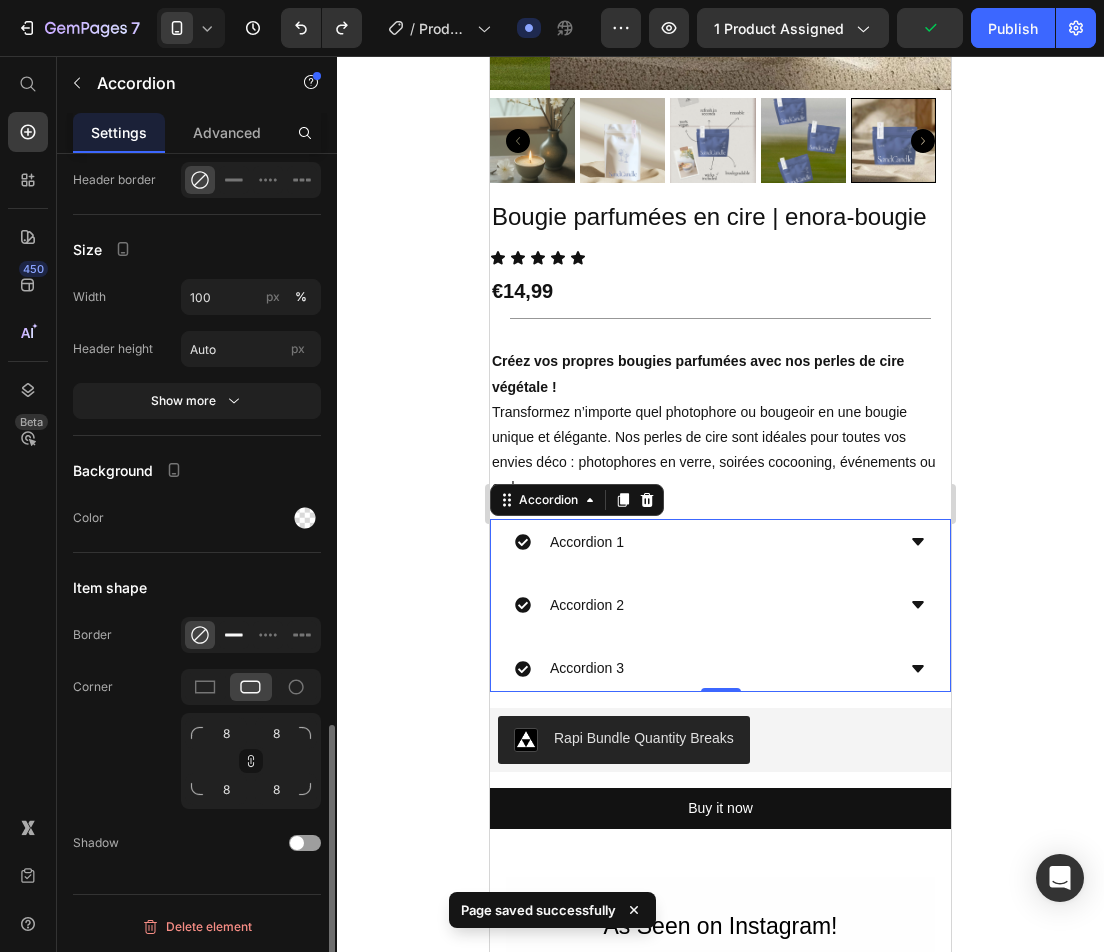 click 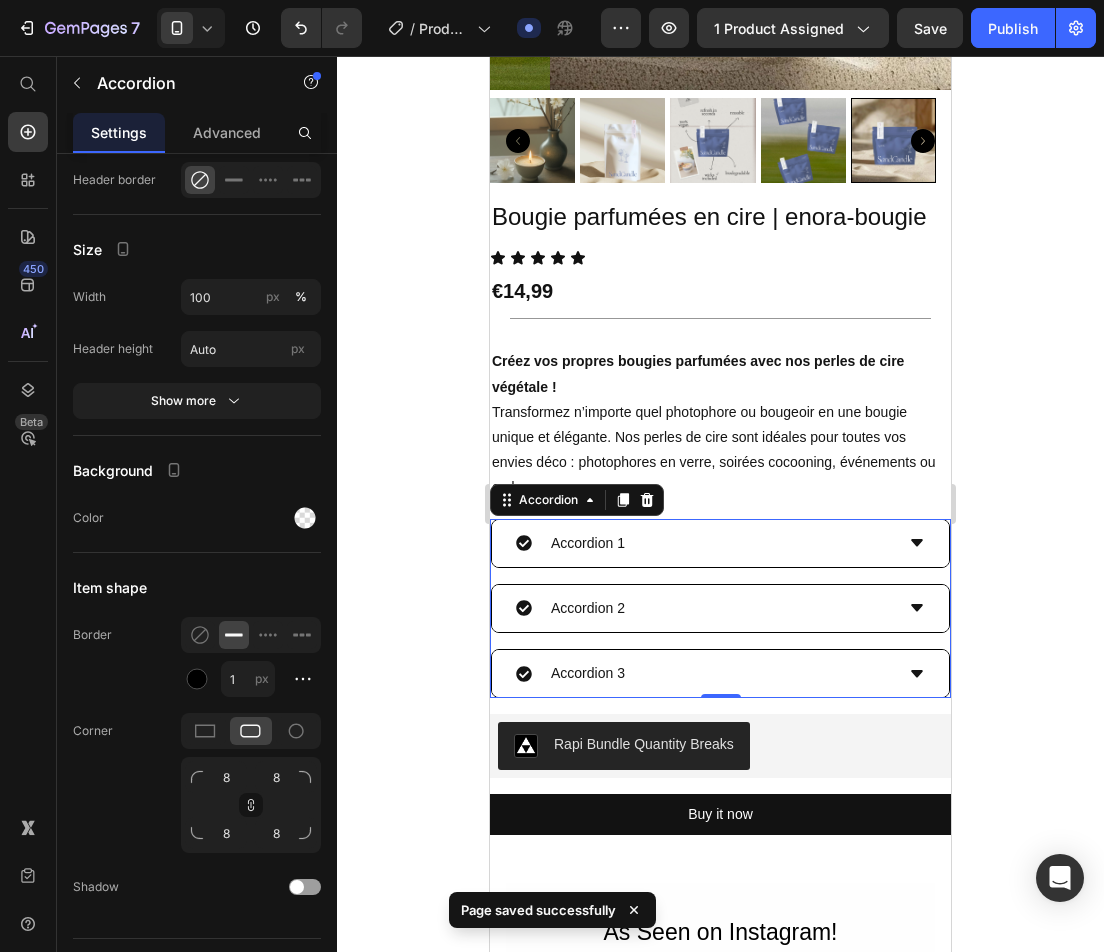 click 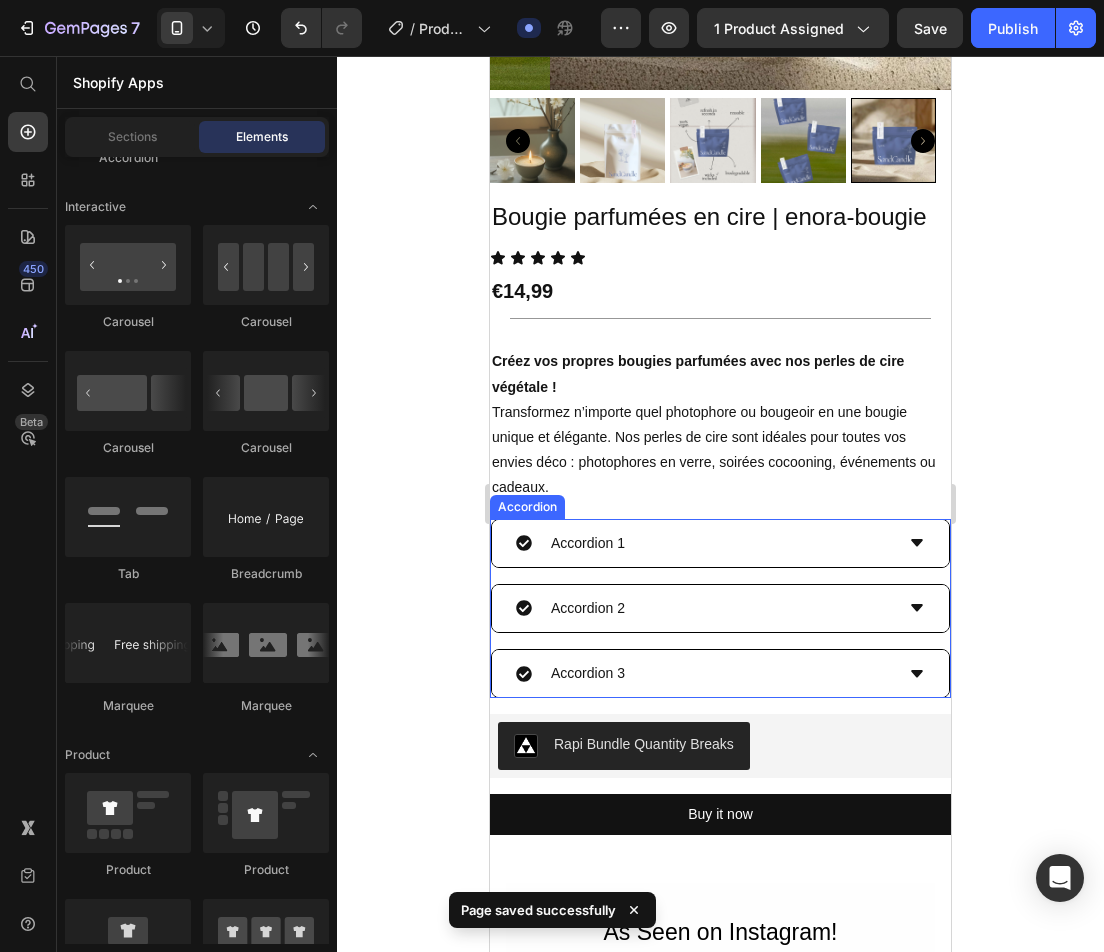 click on "Accordion 1" at bounding box center [704, 543] 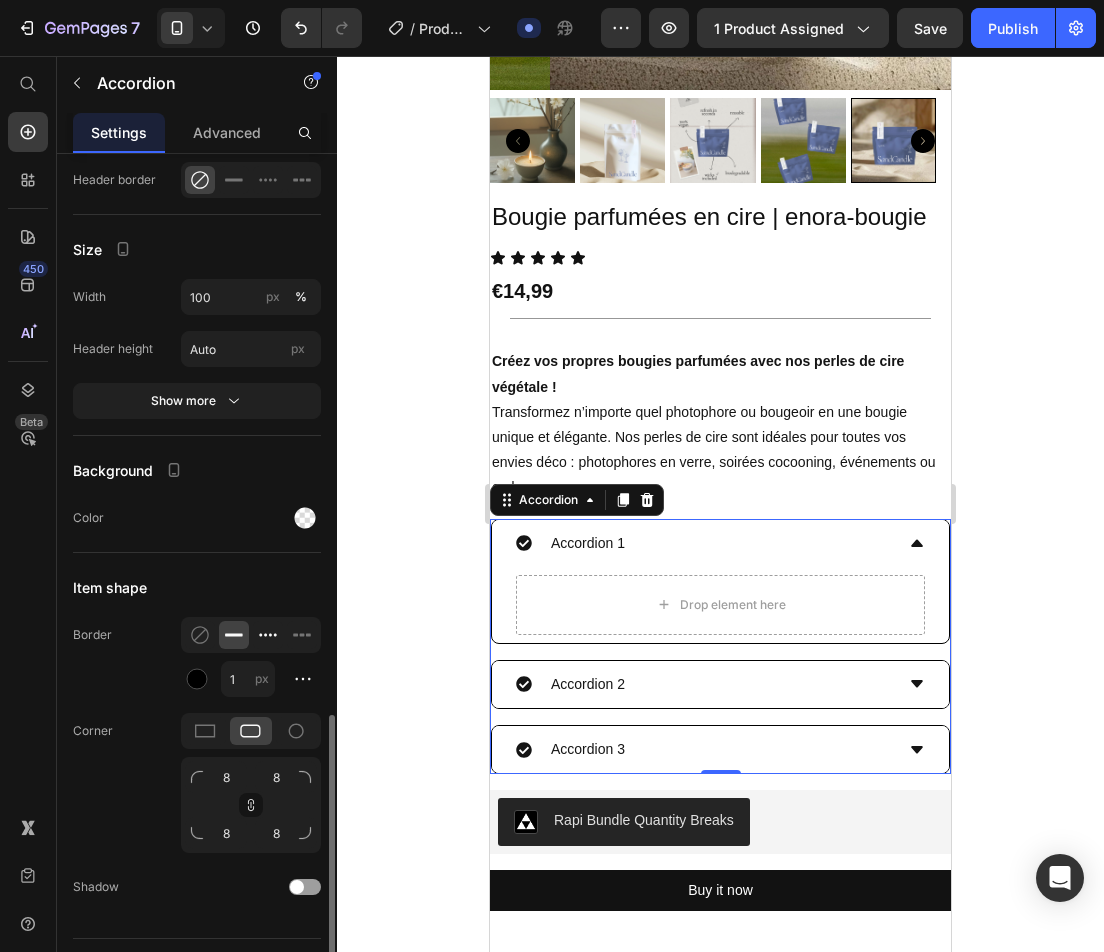 click 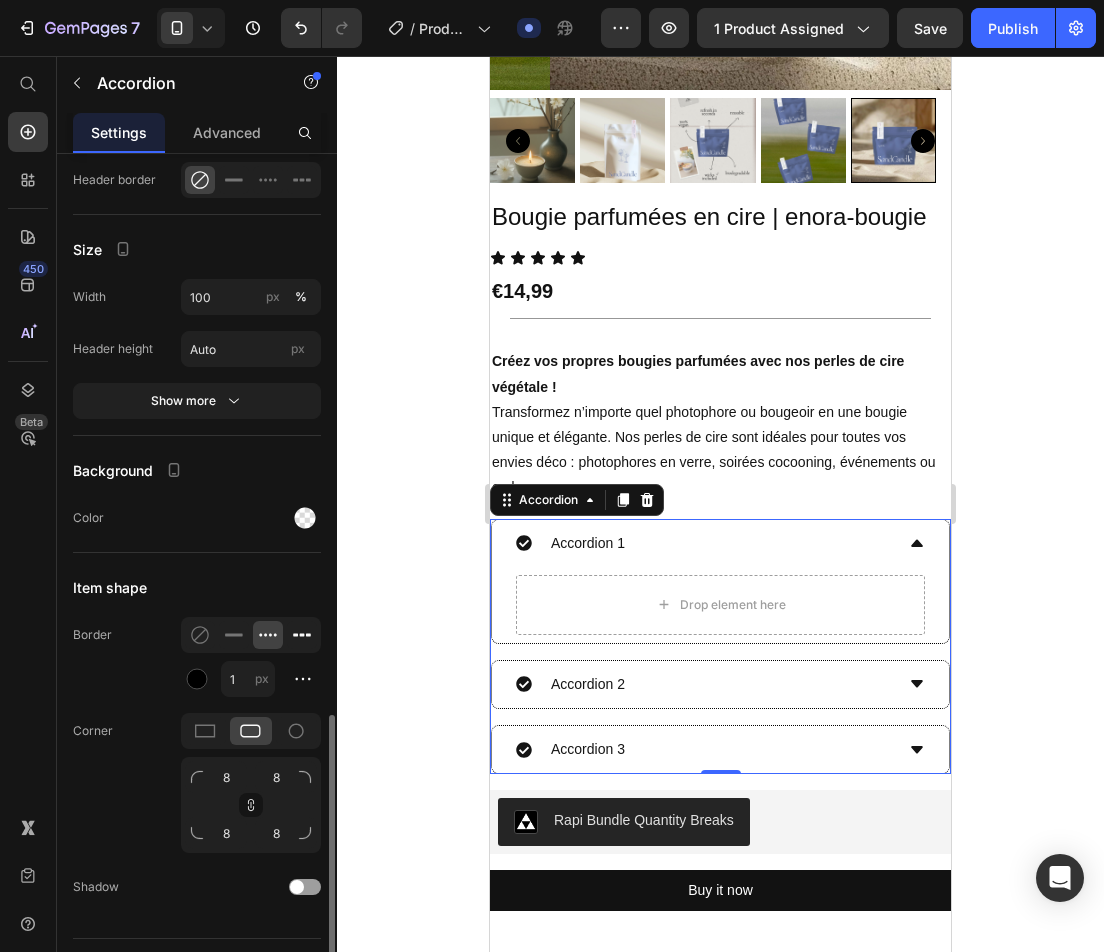 click 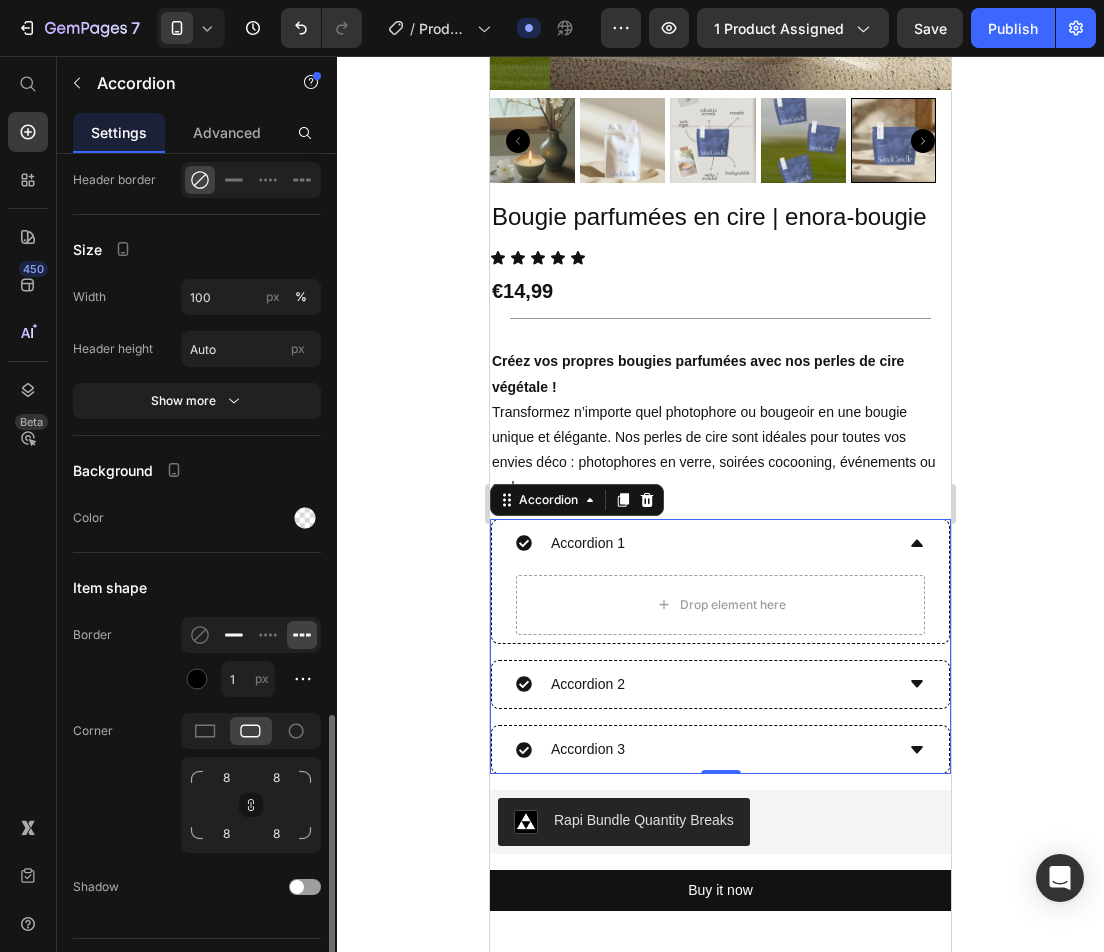 click 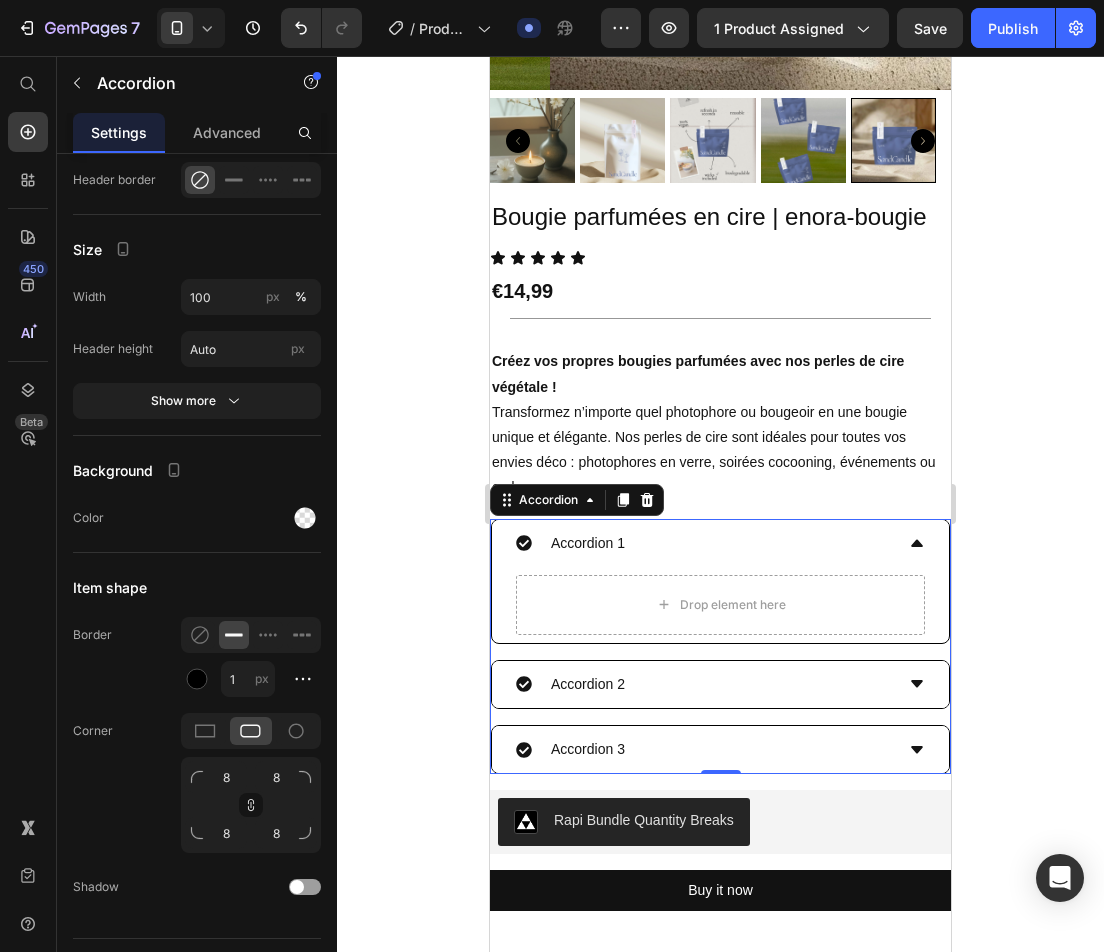 click on "Accordion 1" at bounding box center [704, 543] 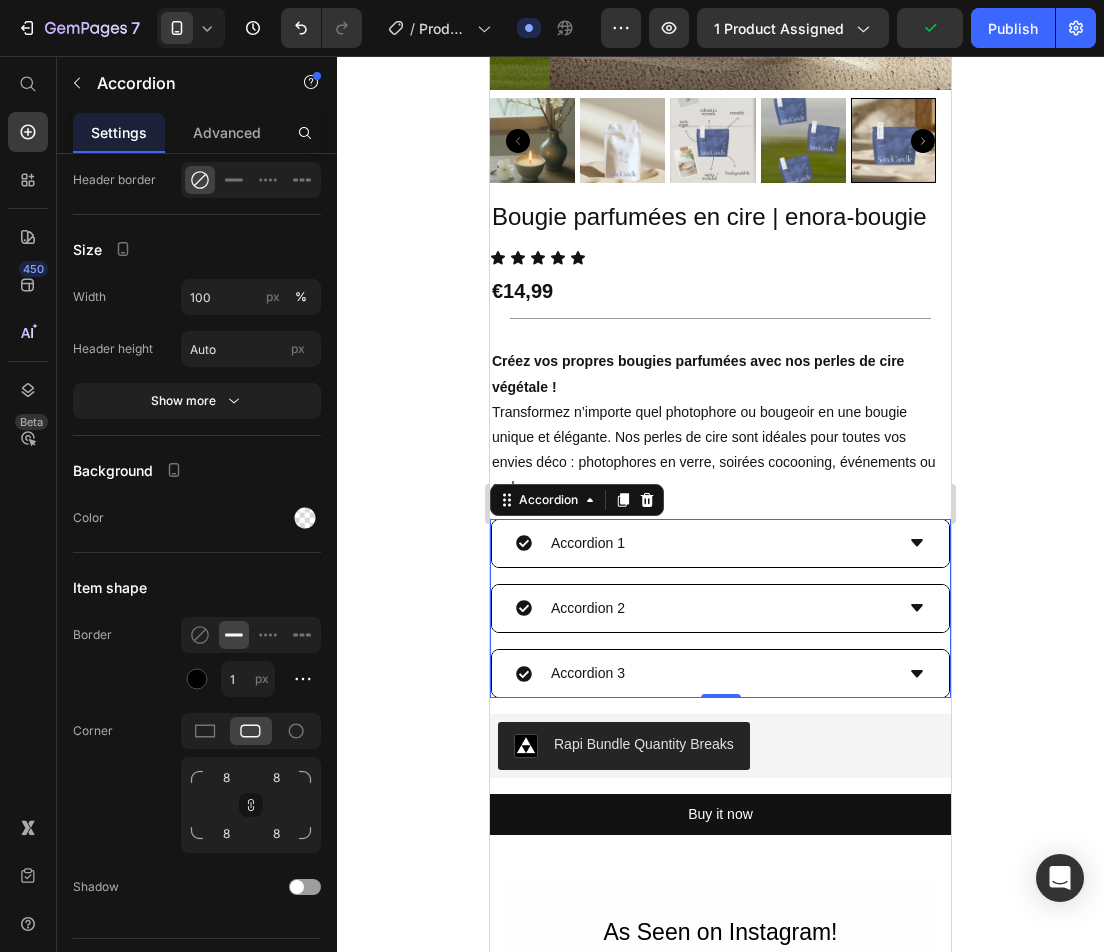click on "Accordion 1" at bounding box center [704, 543] 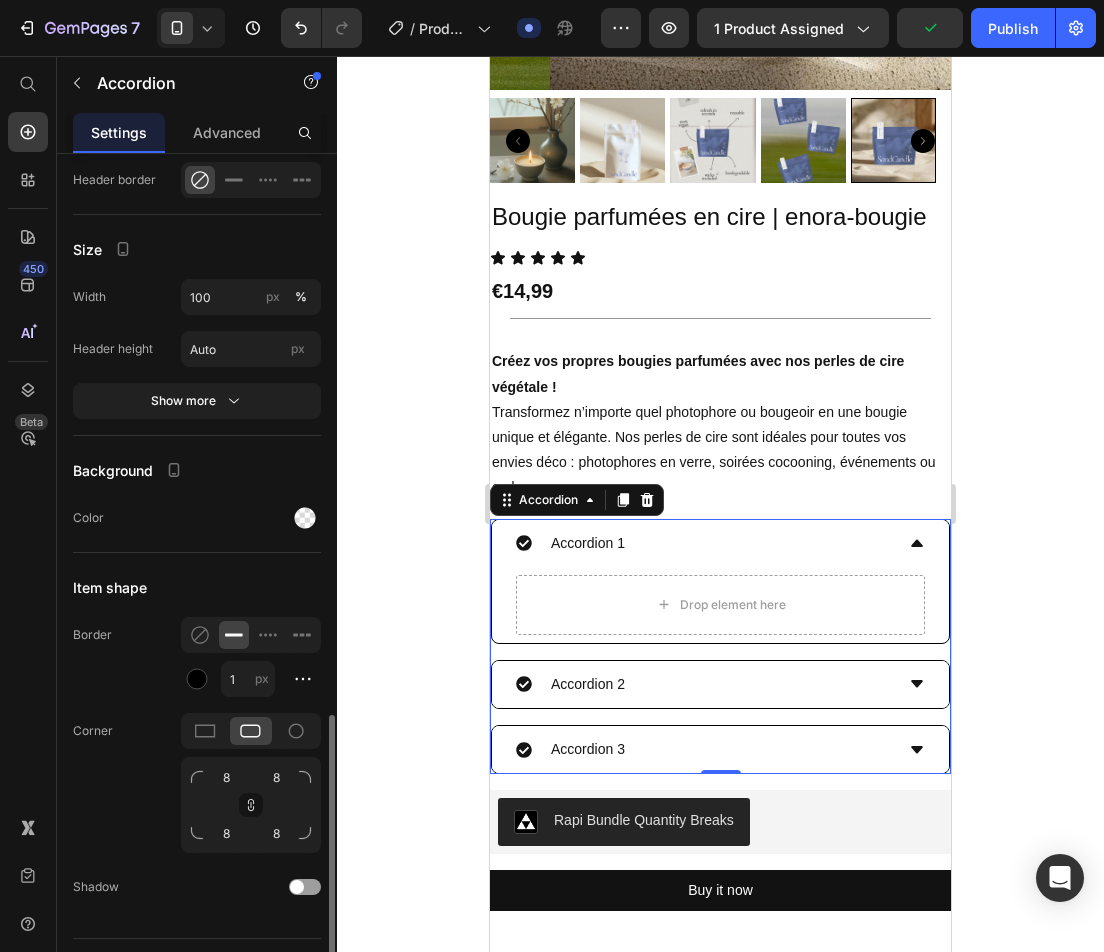 scroll, scrollTop: 1757, scrollLeft: 0, axis: vertical 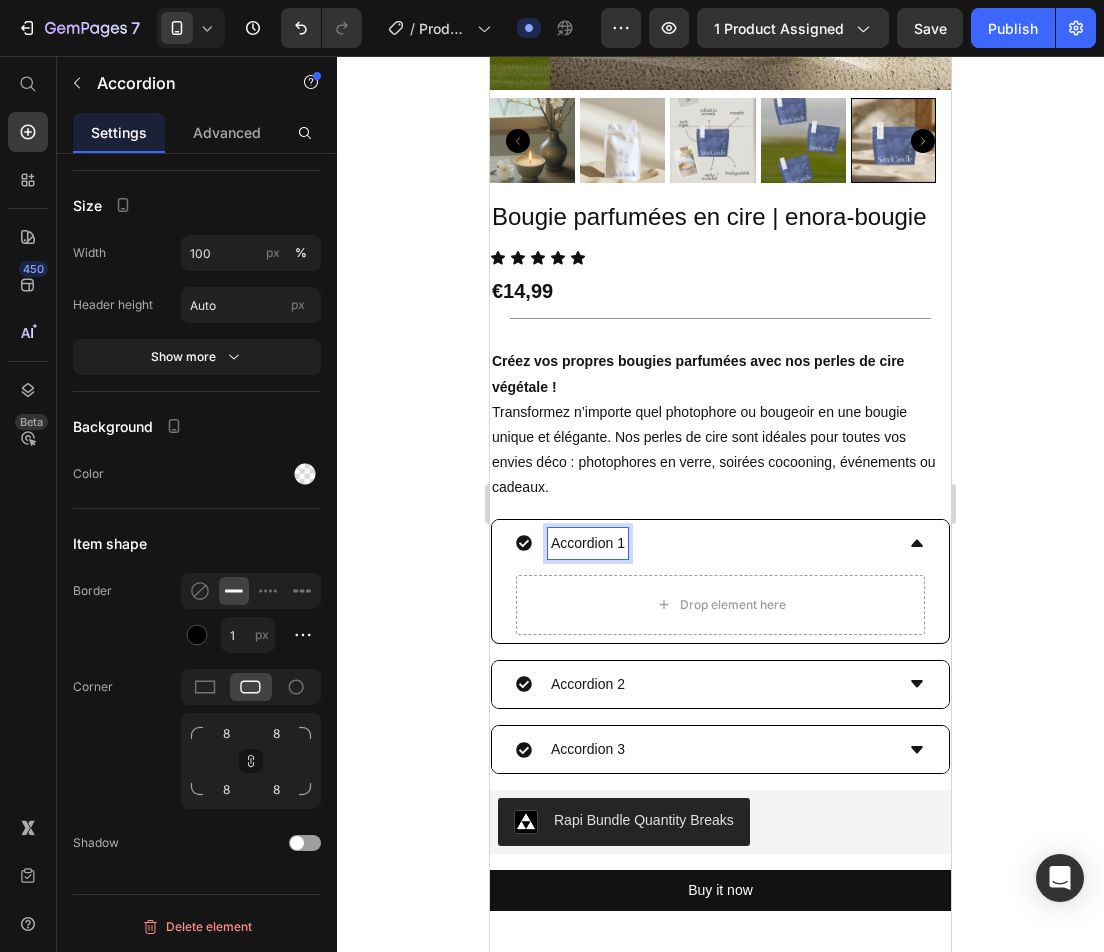 click on "Accordion 1" at bounding box center (704, 543) 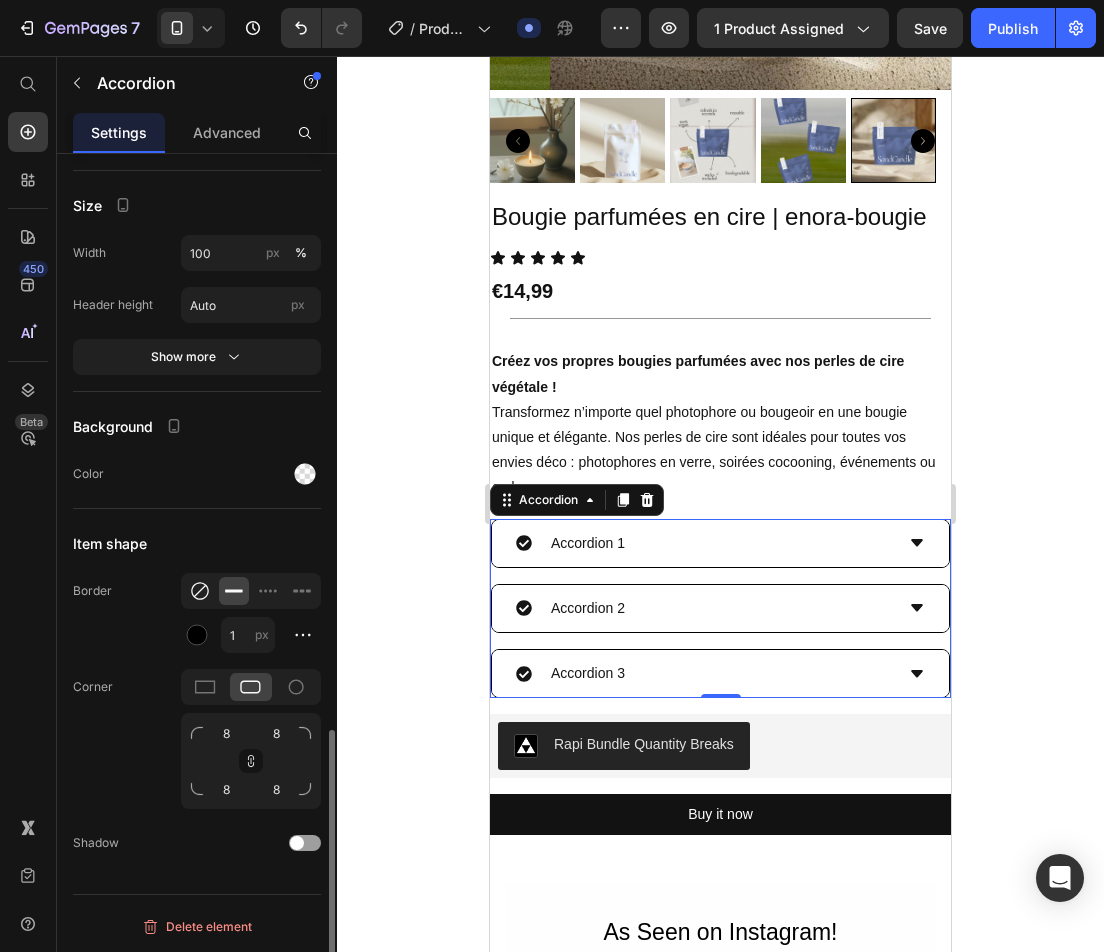 click 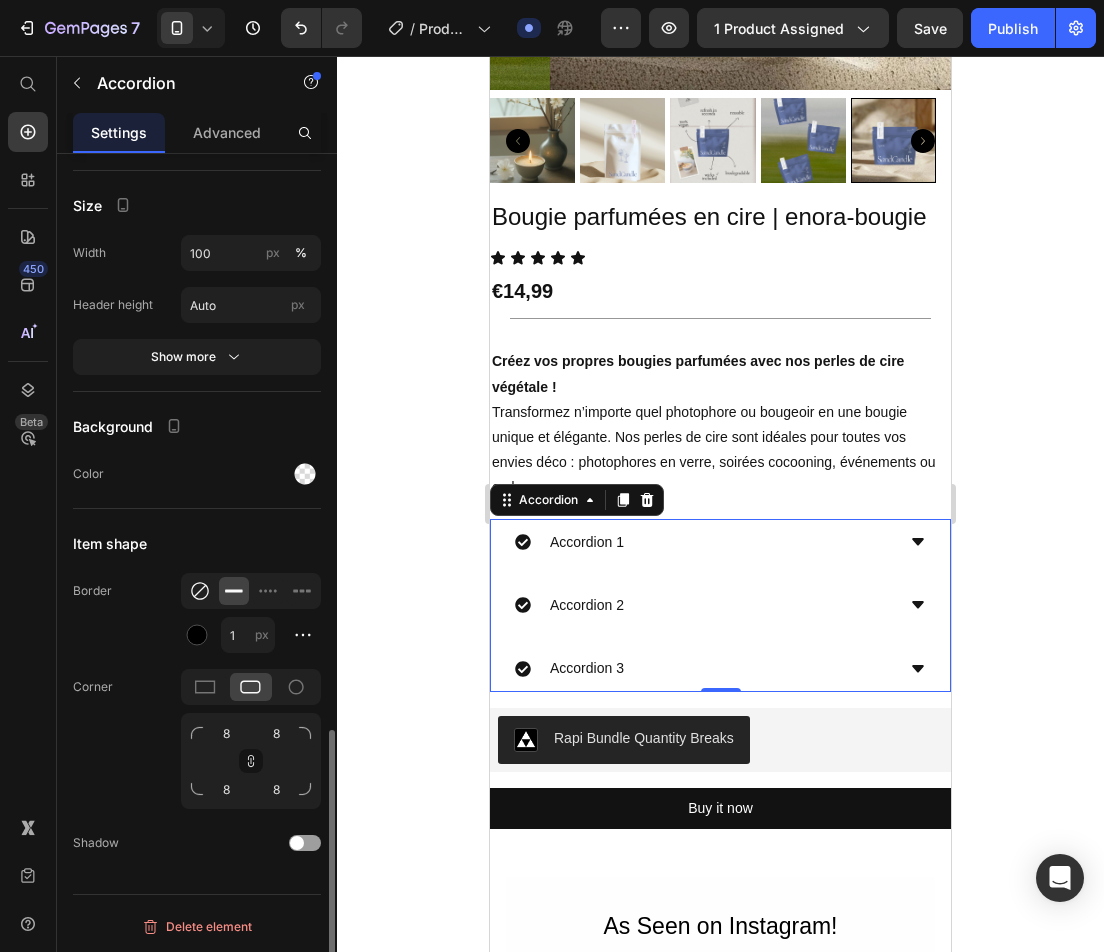 scroll, scrollTop: 1713, scrollLeft: 0, axis: vertical 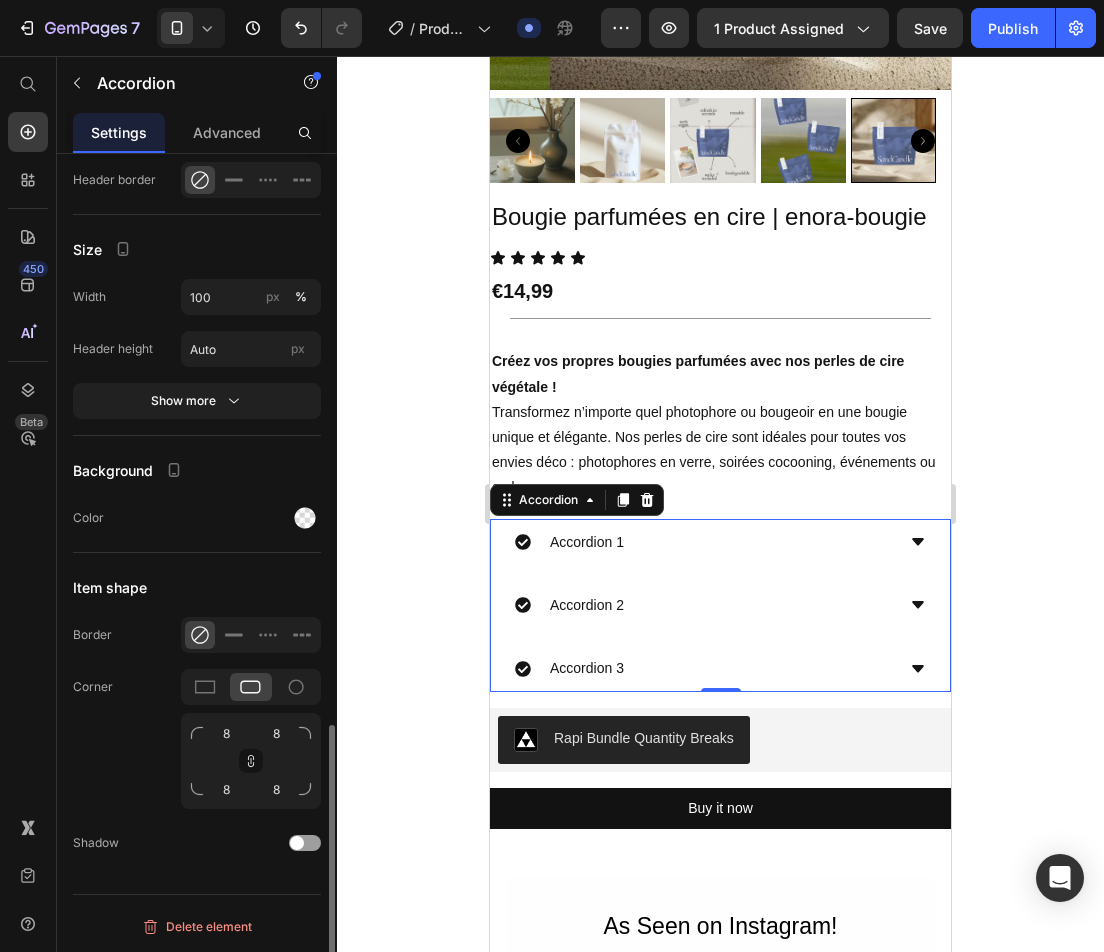 click 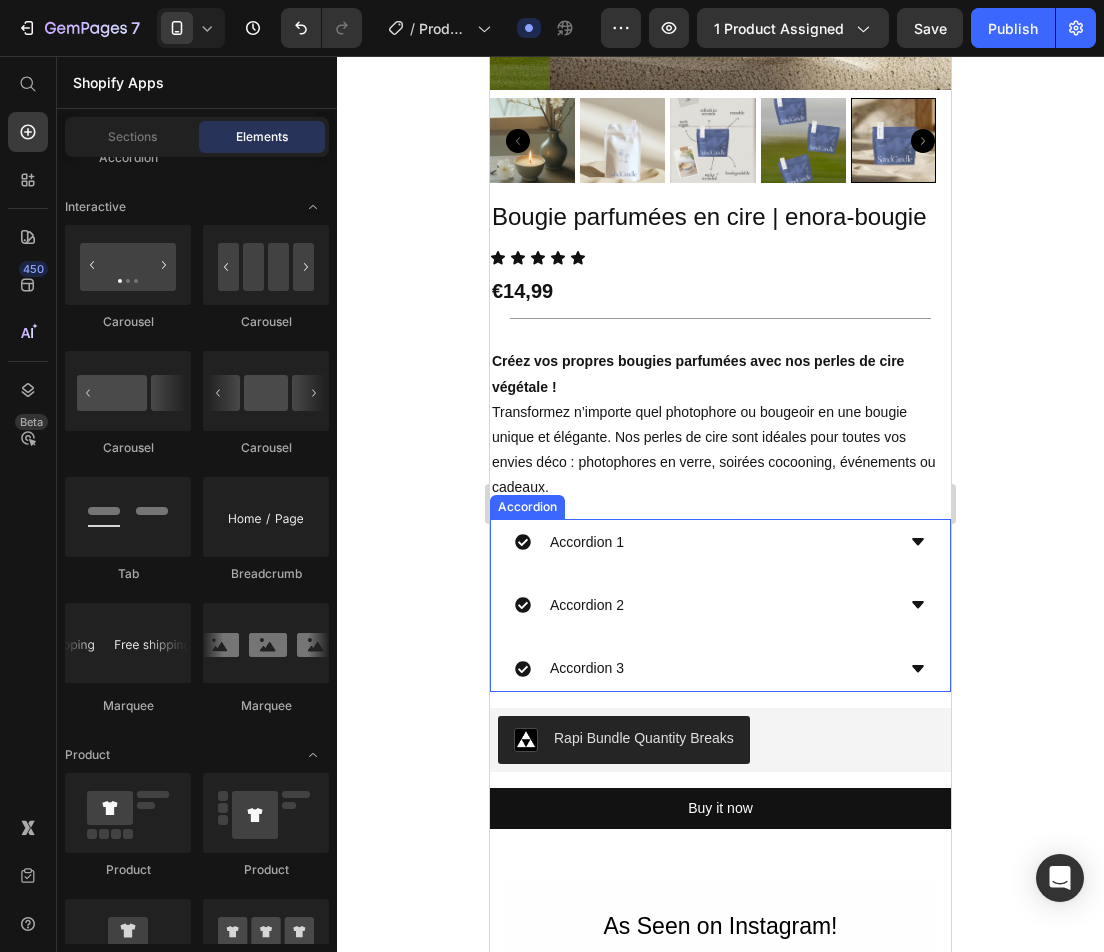 click on "Accordion 1" at bounding box center [704, 542] 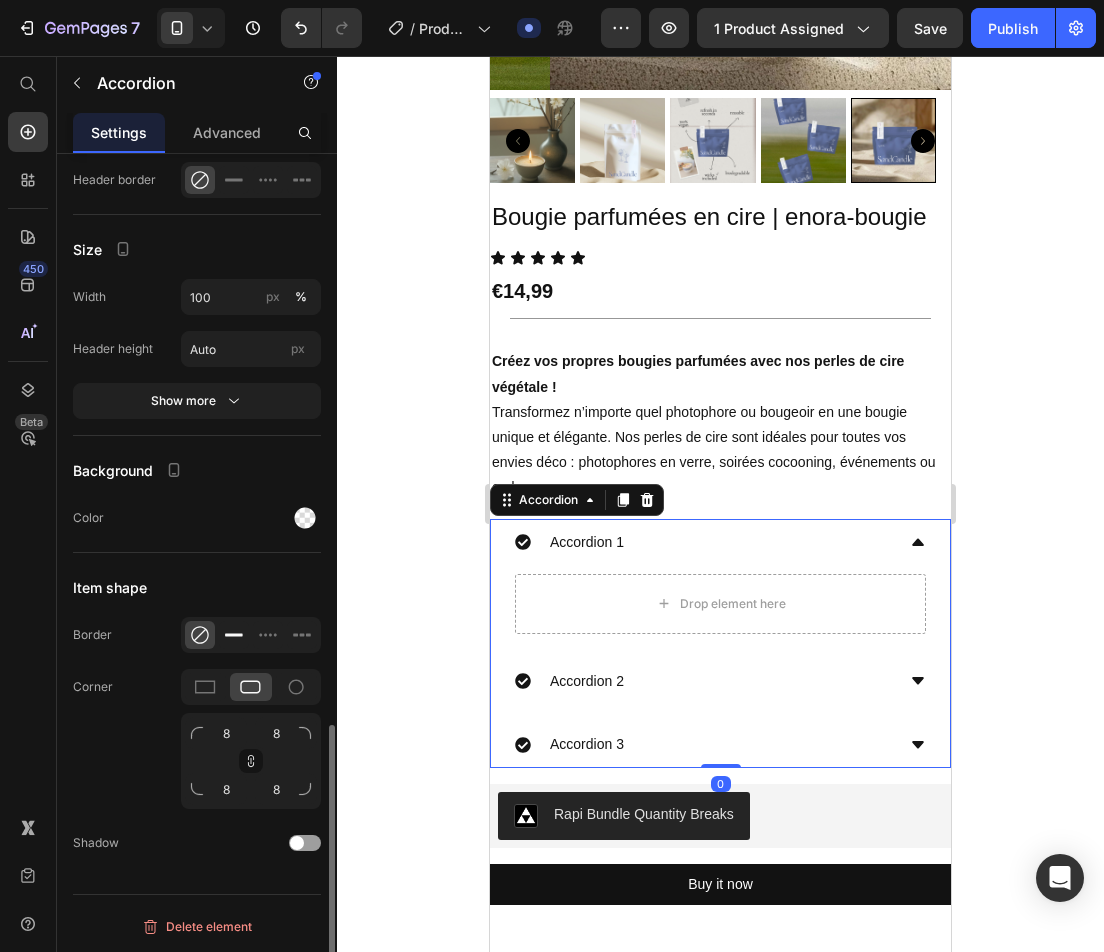 click 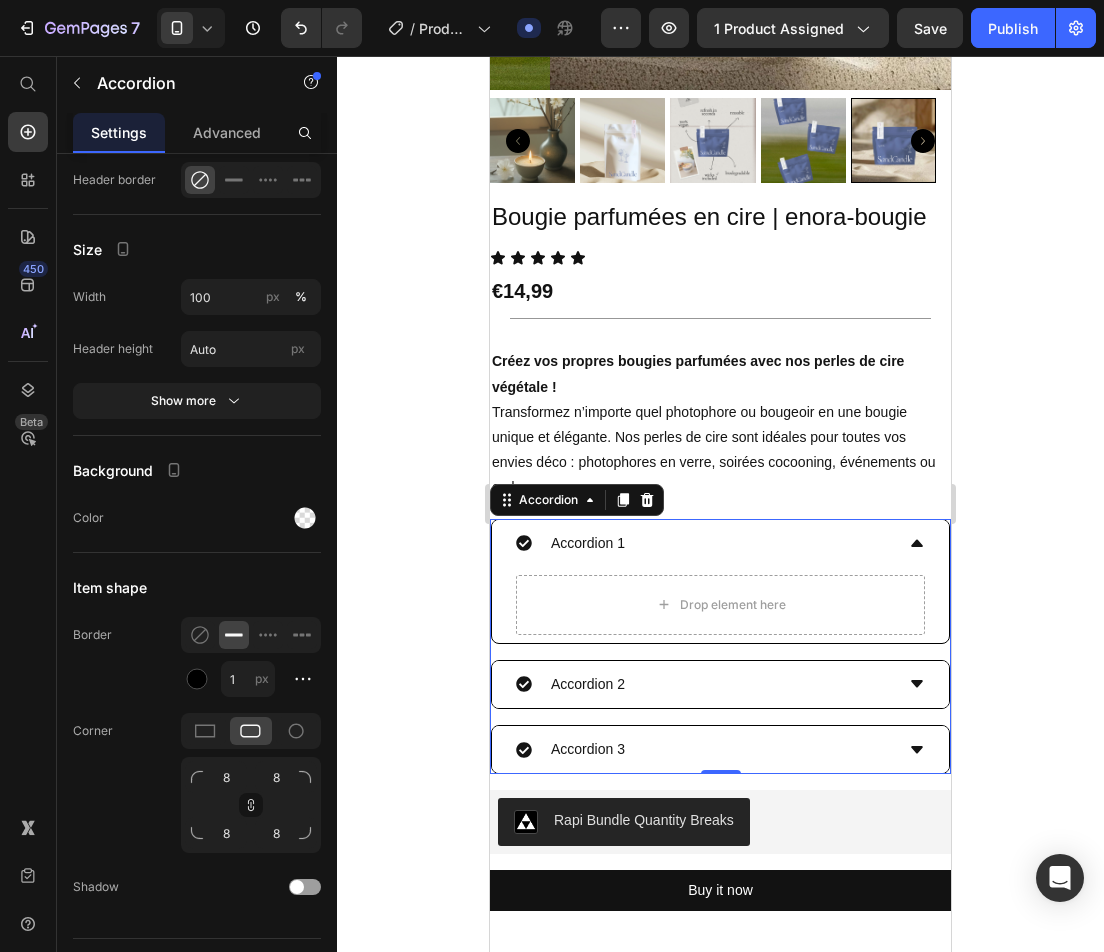 click on "Accordion 1" at bounding box center [704, 543] 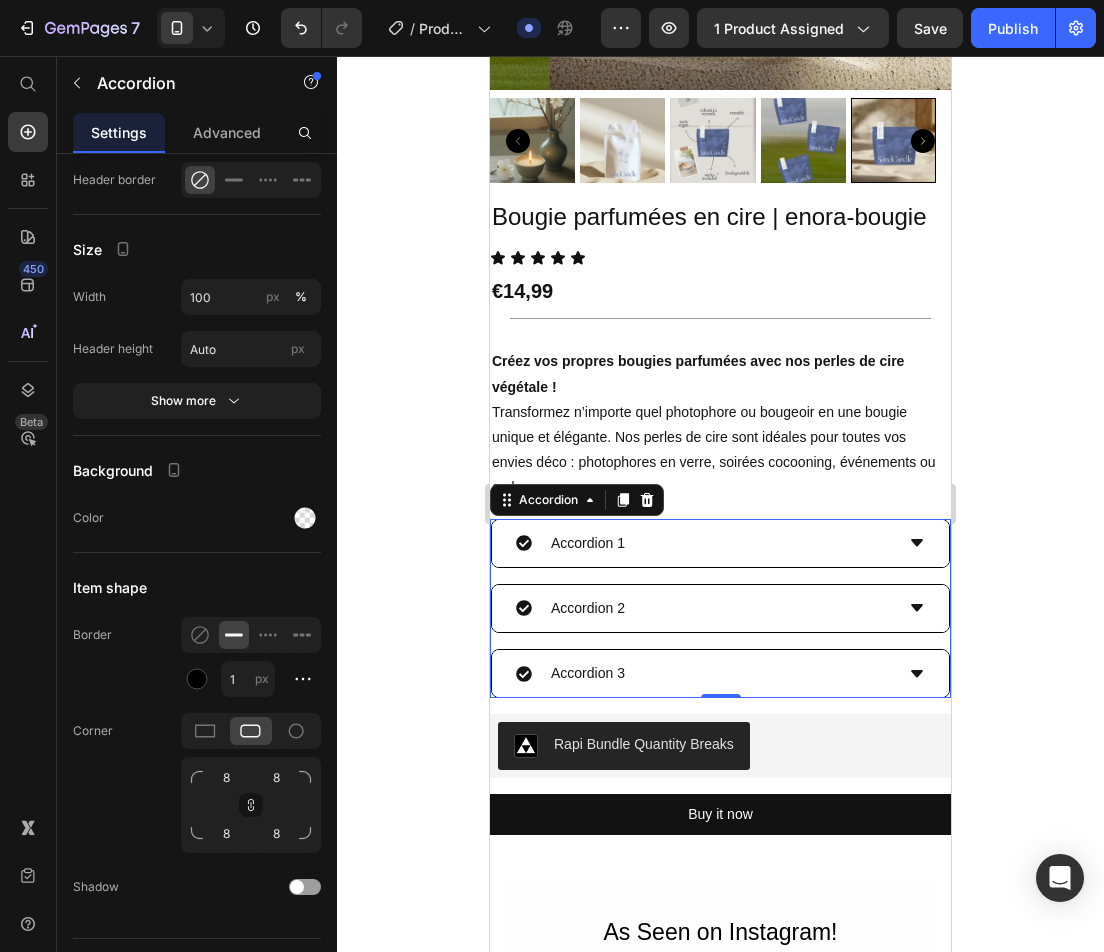 click 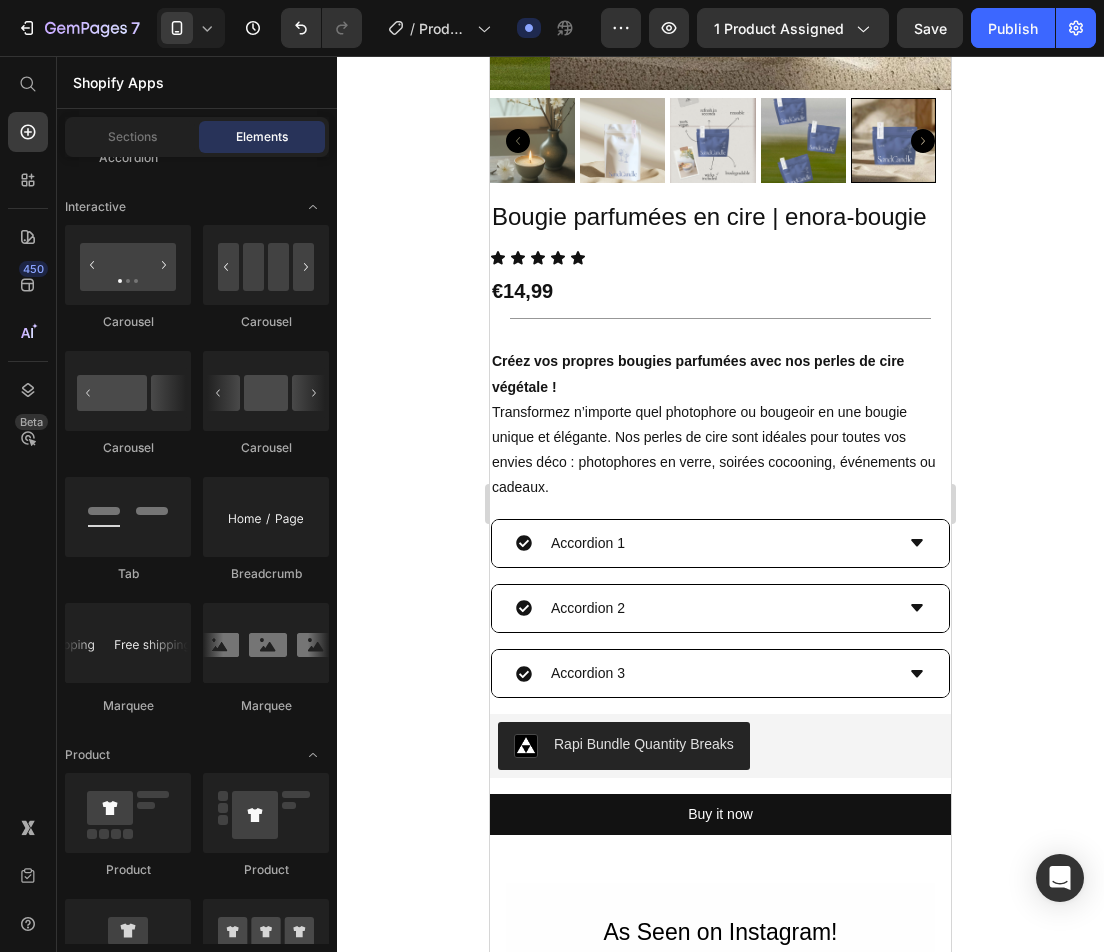 click on "Accordion 1" at bounding box center (704, 543) 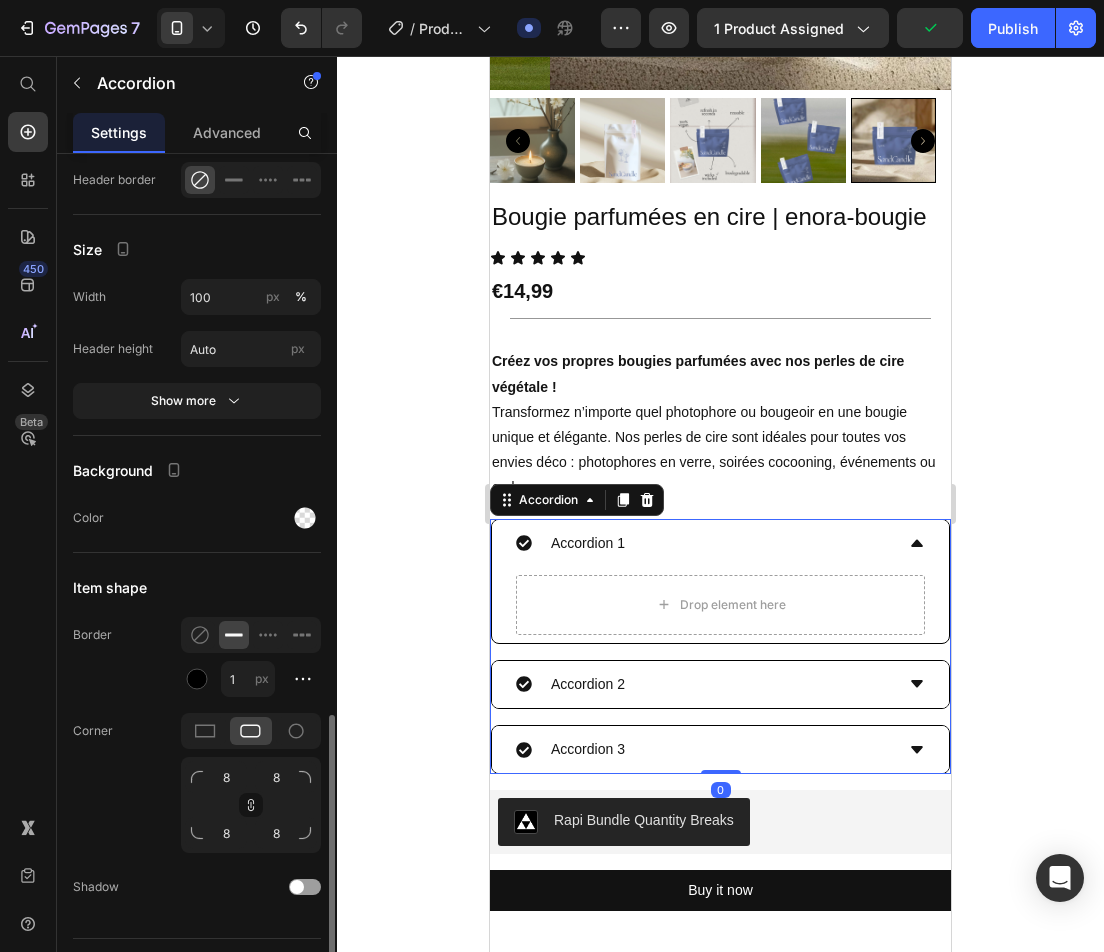 scroll, scrollTop: 1757, scrollLeft: 0, axis: vertical 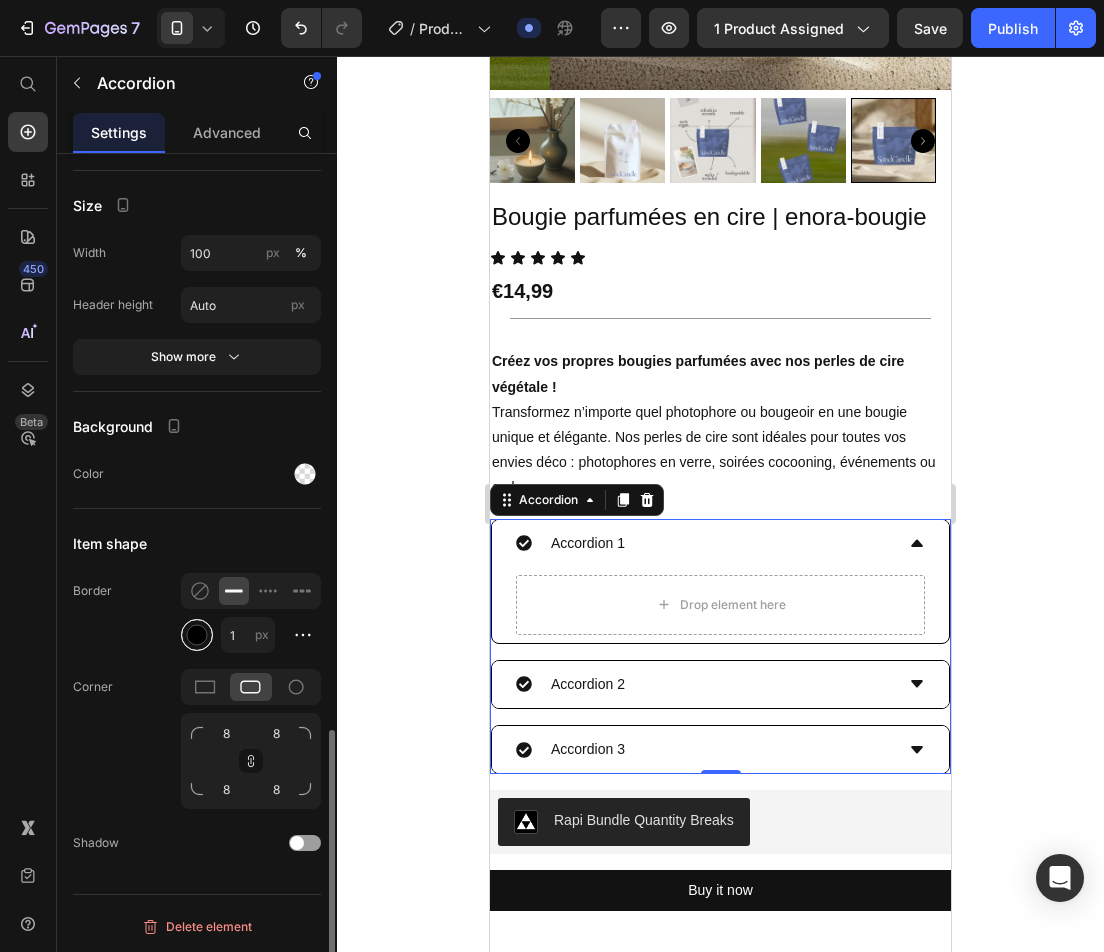 click at bounding box center [197, 635] 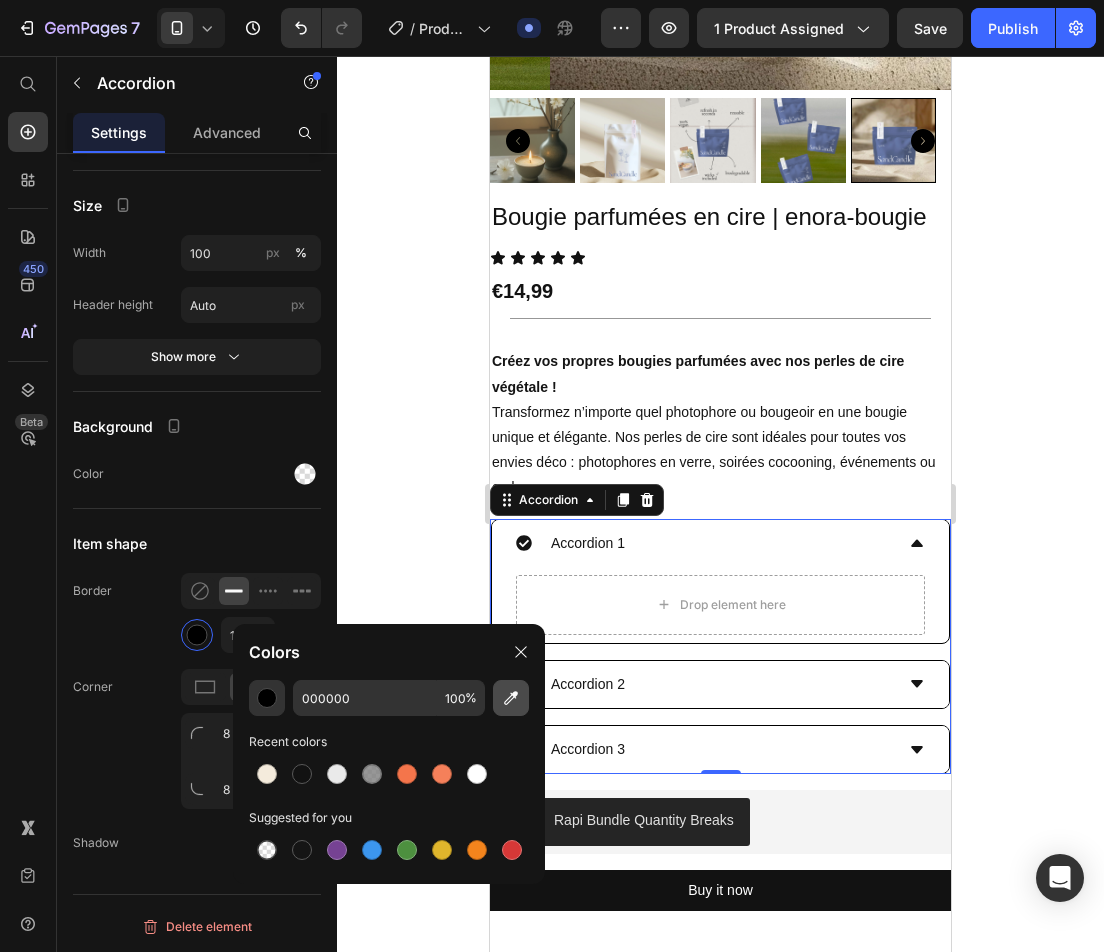 click at bounding box center [511, 698] 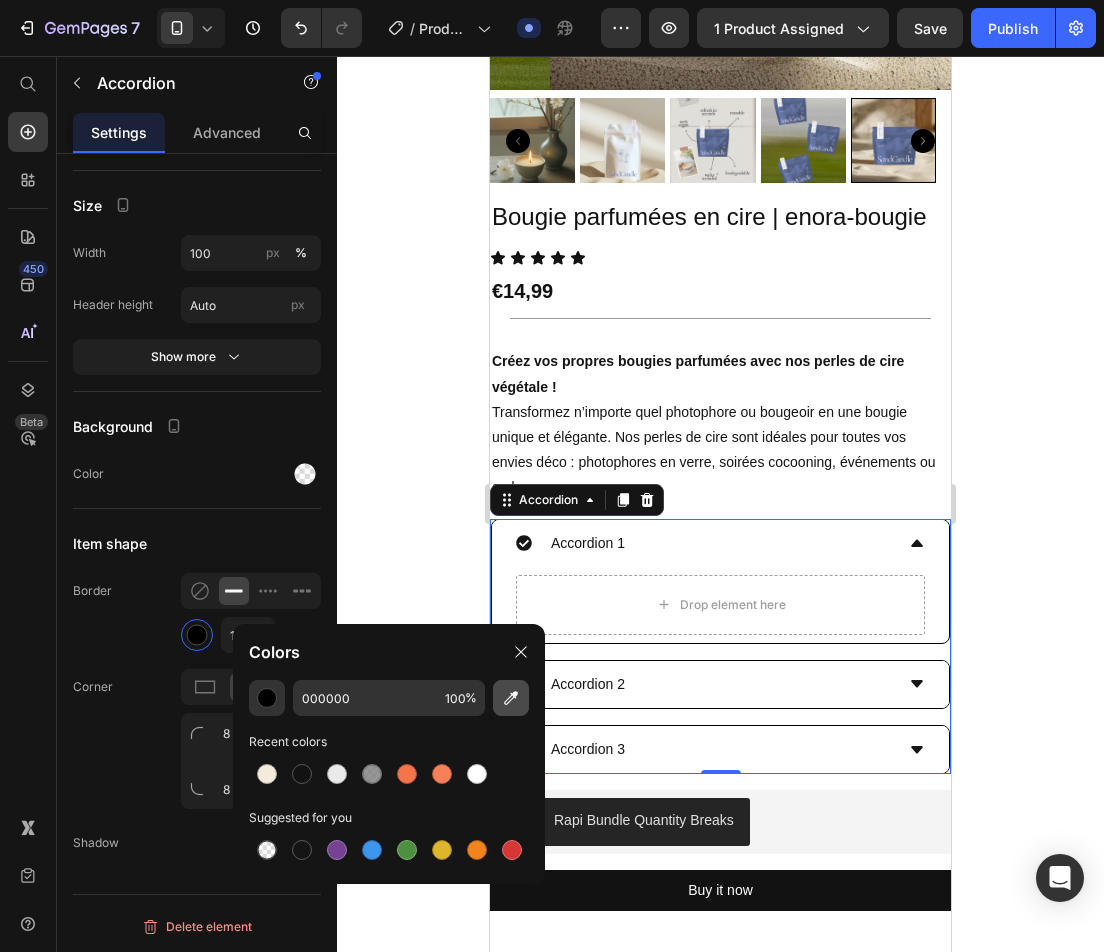 type on "C69D71" 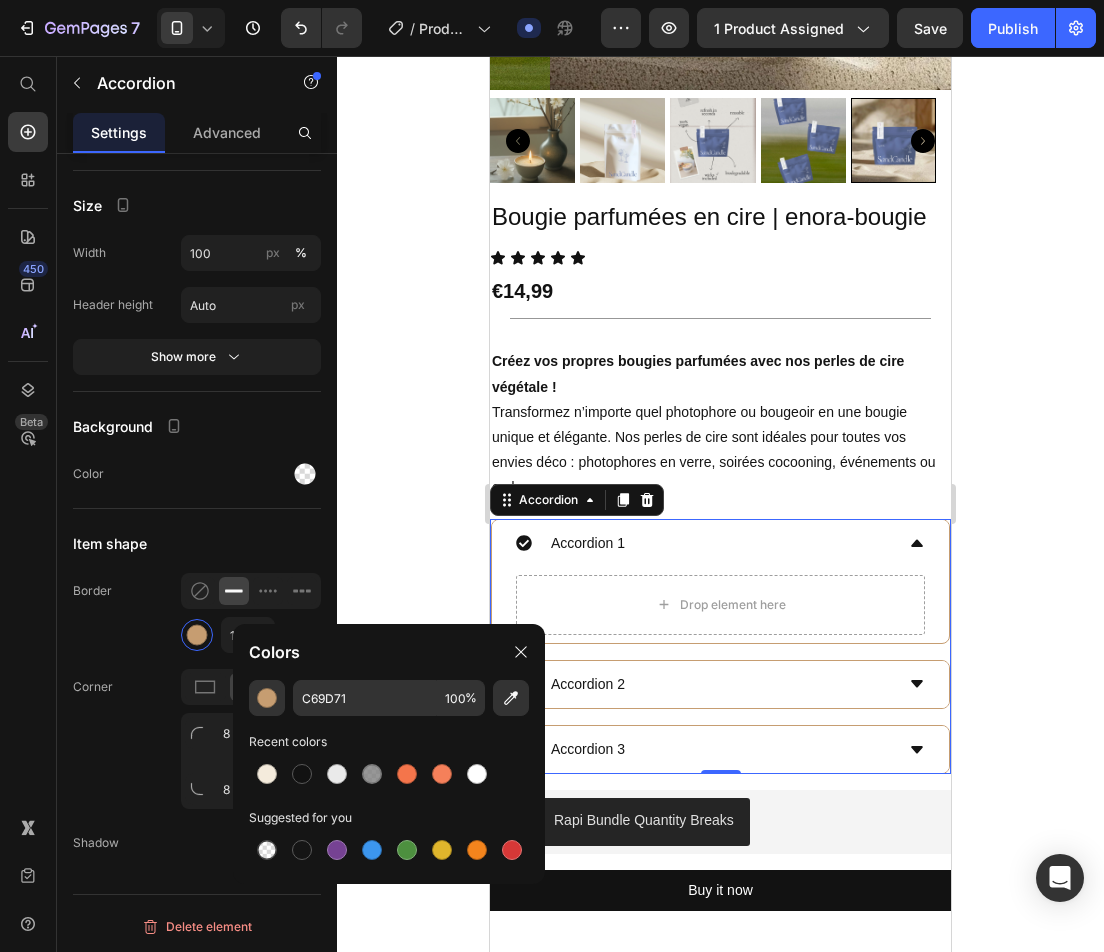 click 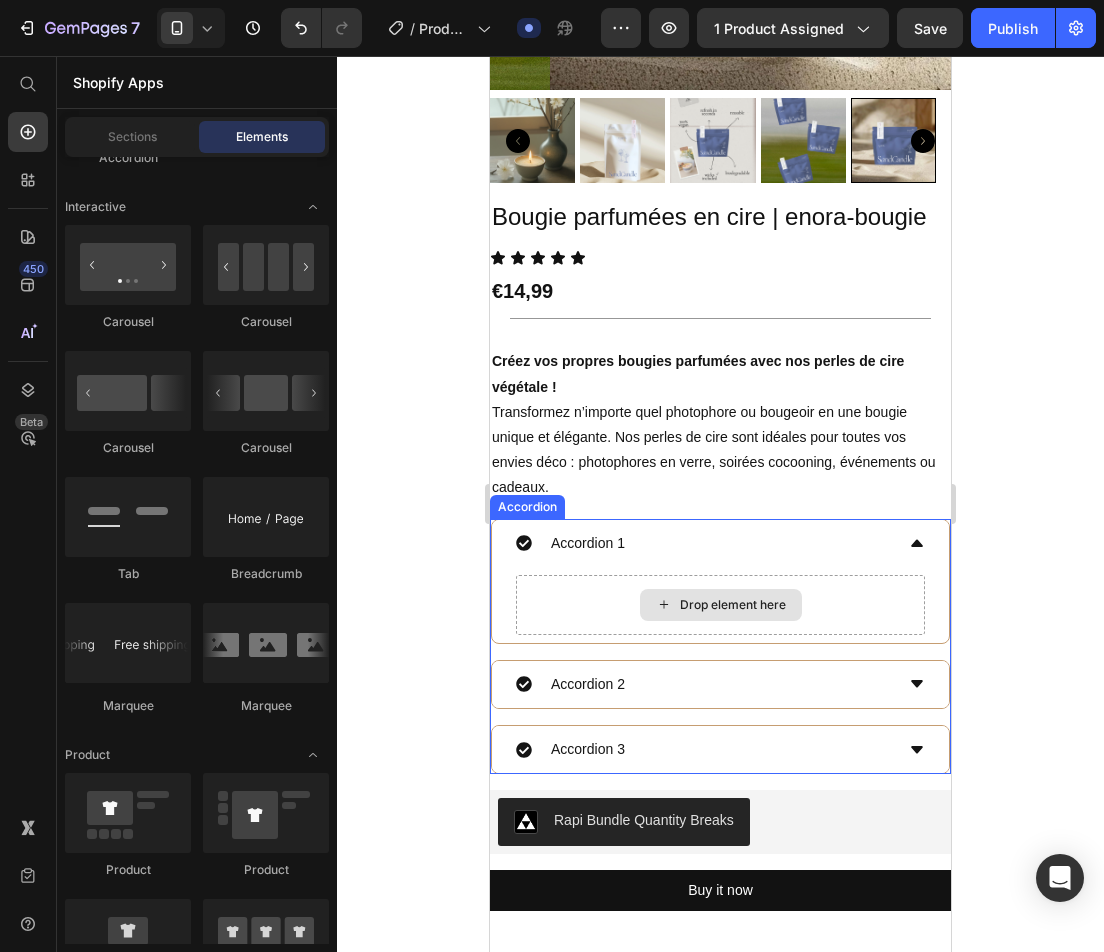 click on "Accordion 1" at bounding box center (720, 543) 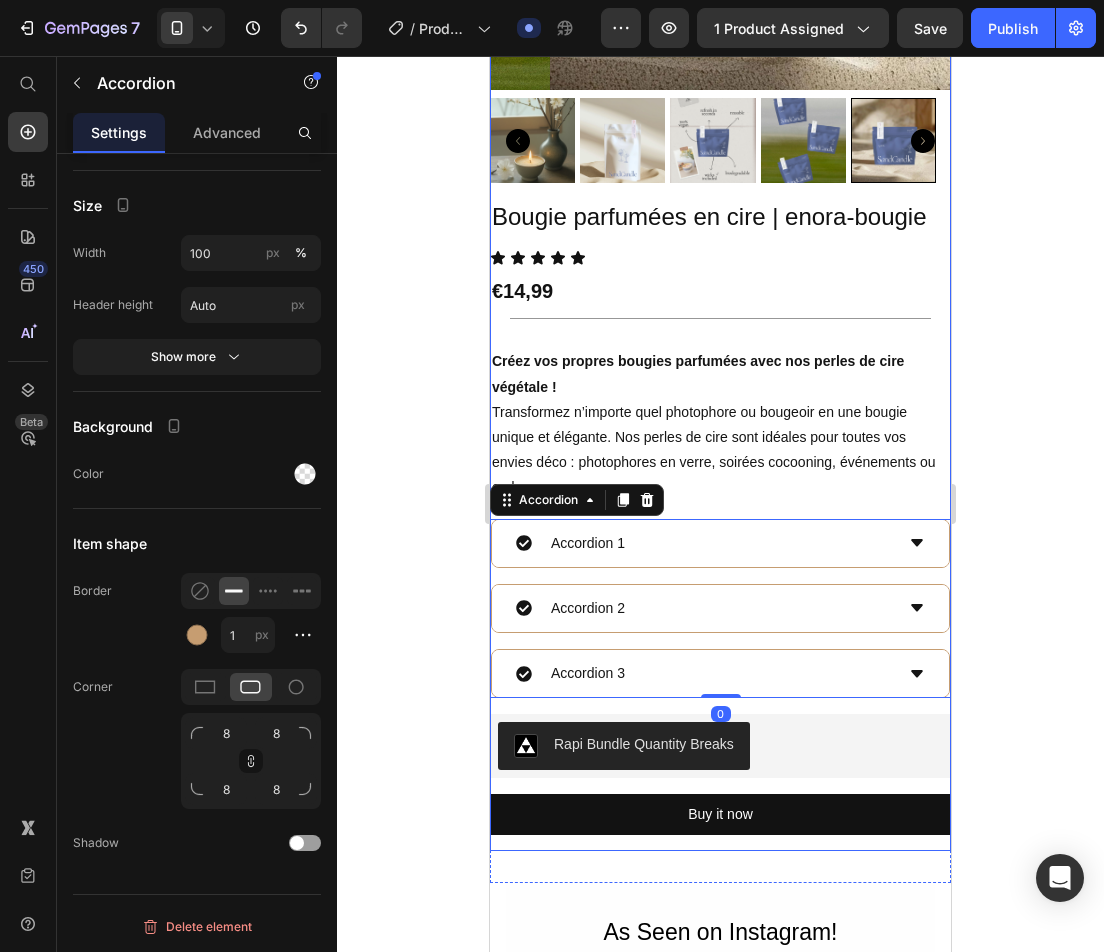click 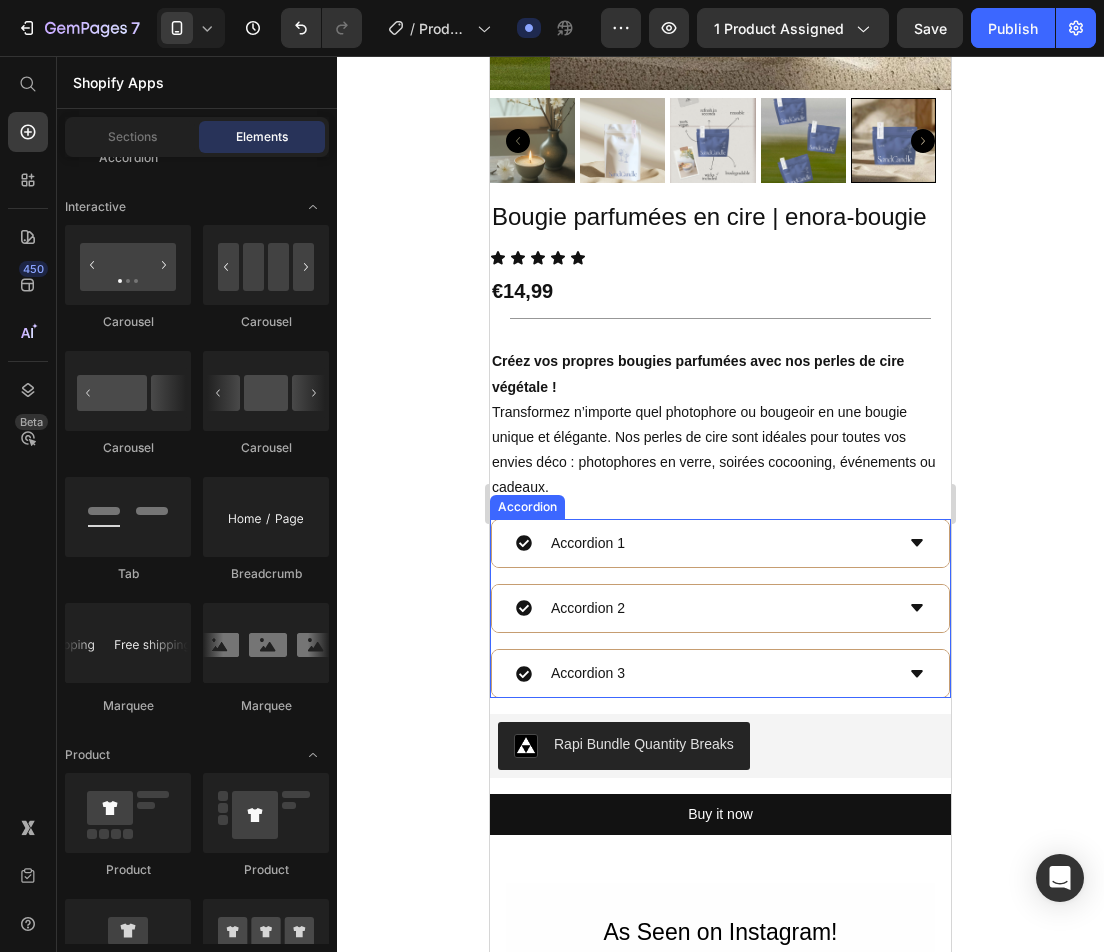 click on "Accordion 1" at bounding box center (720, 543) 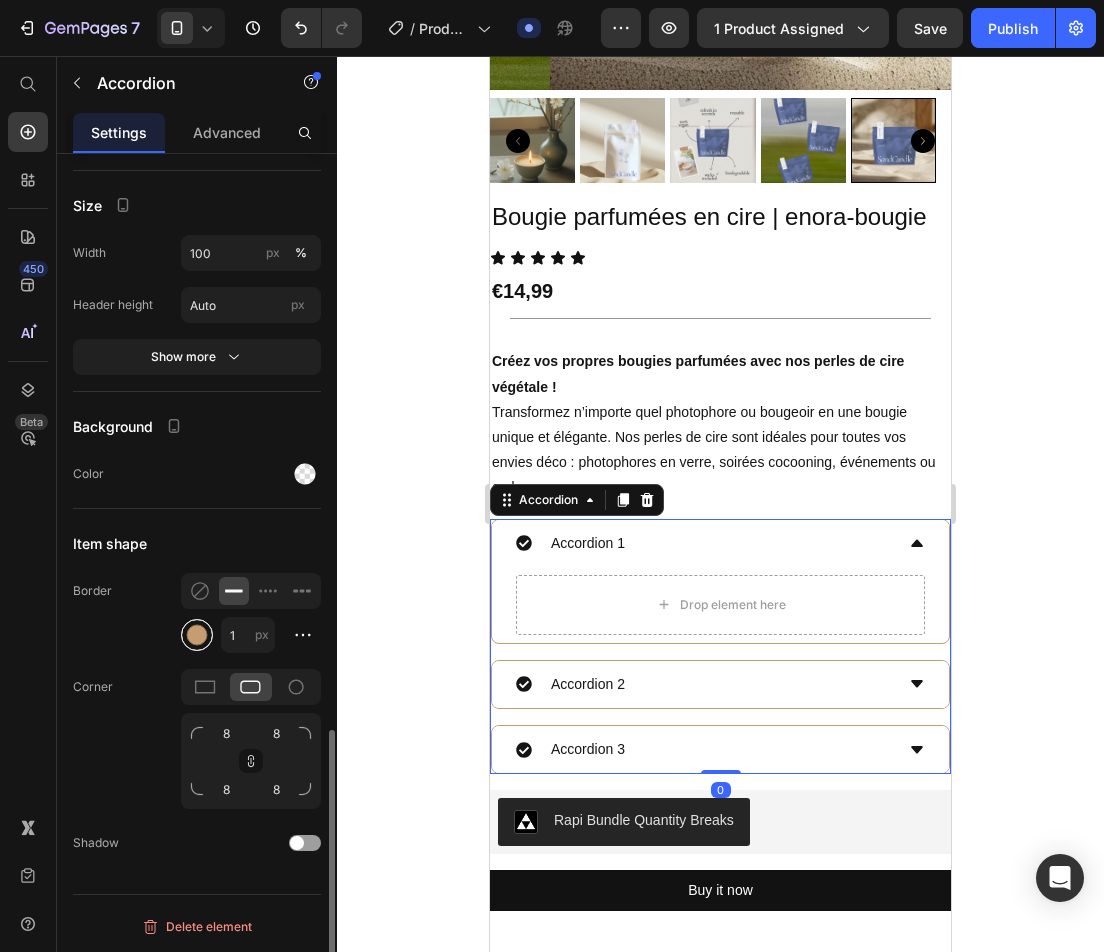 click at bounding box center (197, 635) 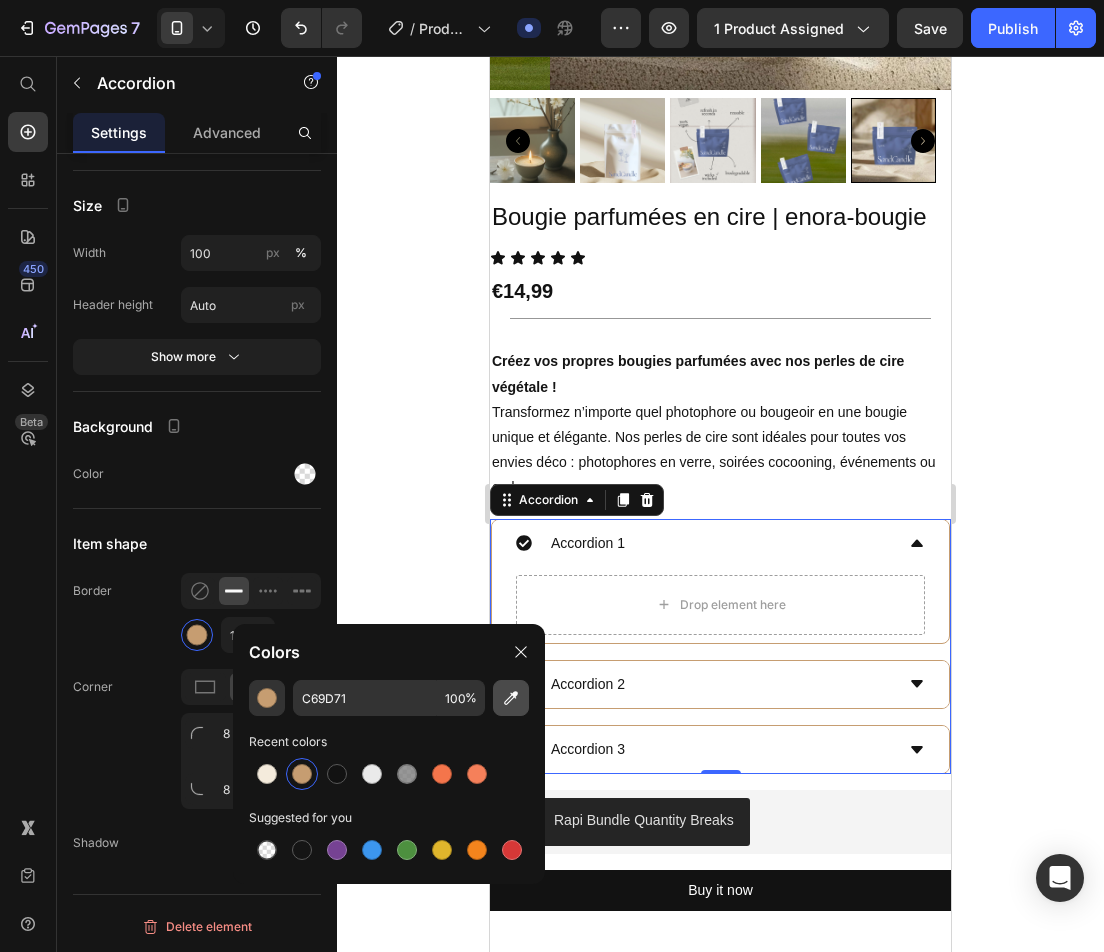 click at bounding box center (511, 698) 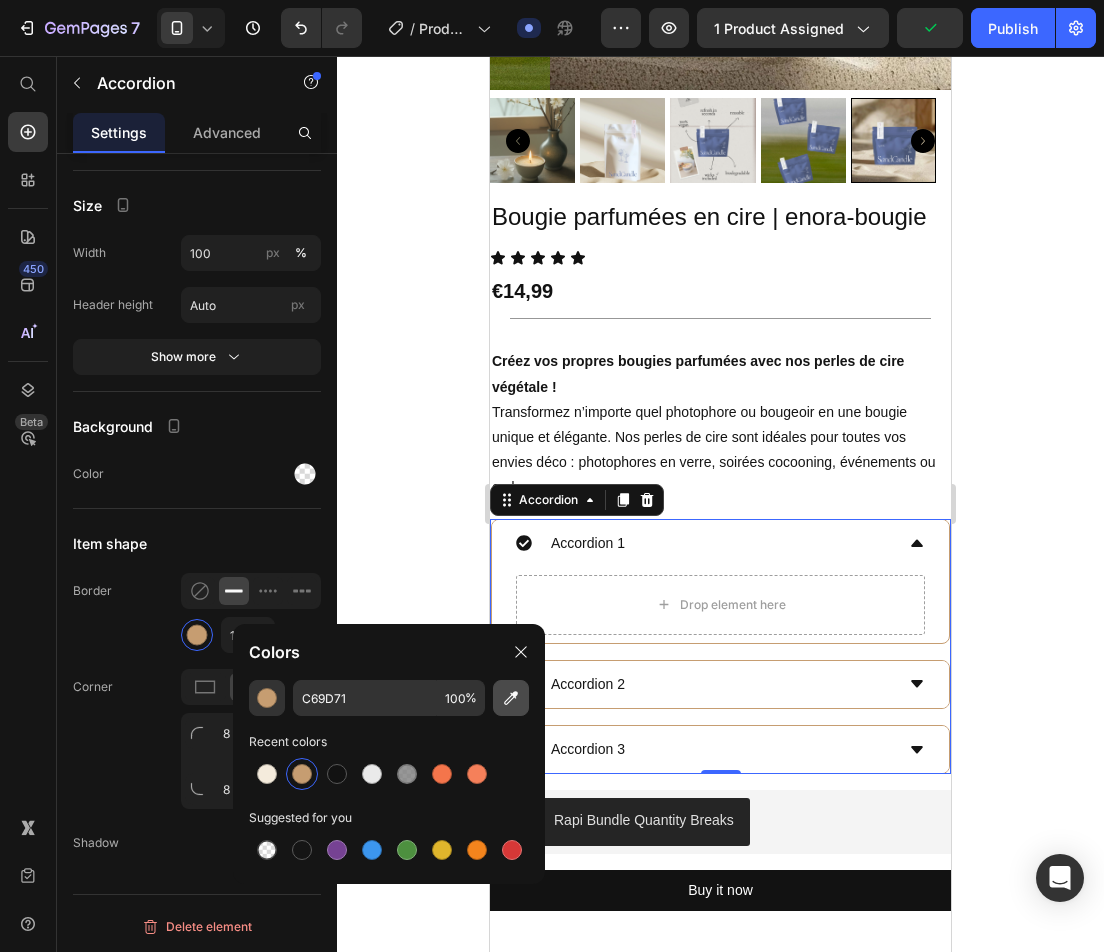 type on "EEEEEE" 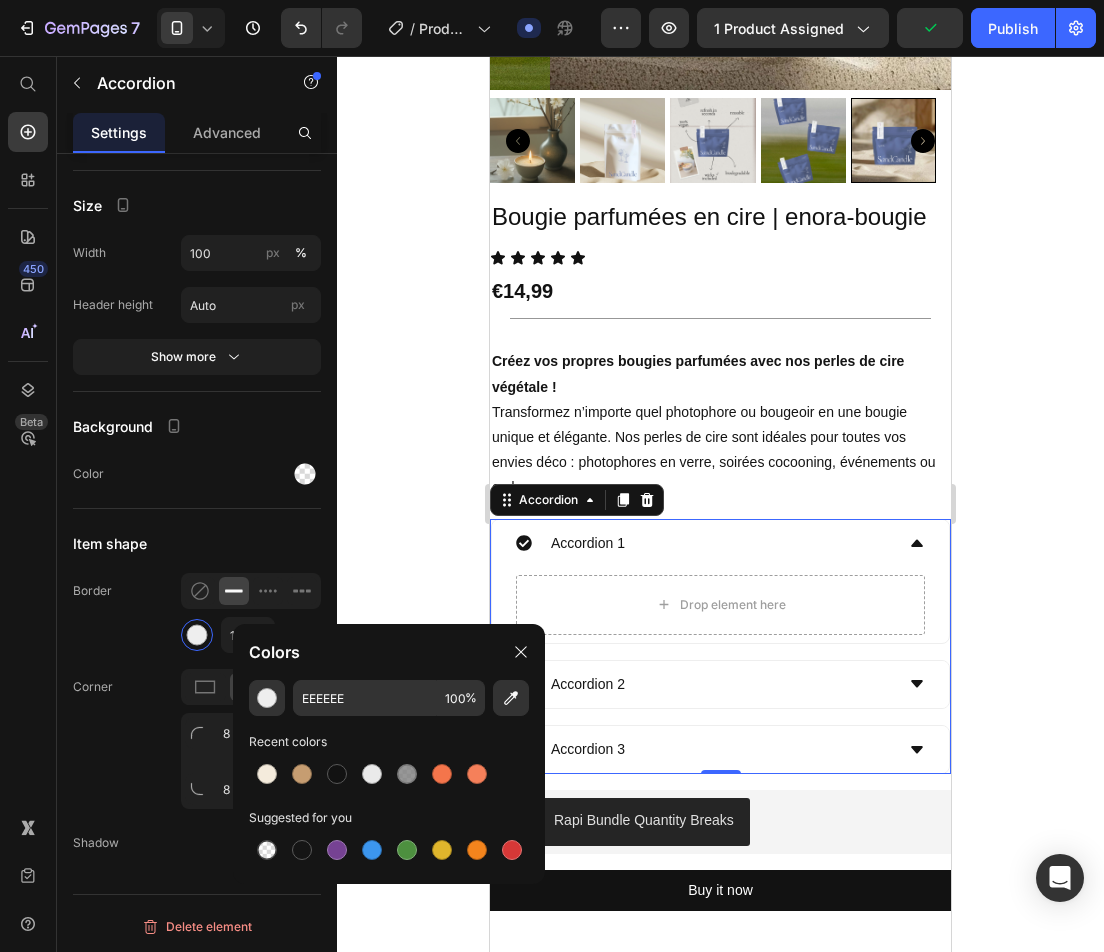 click 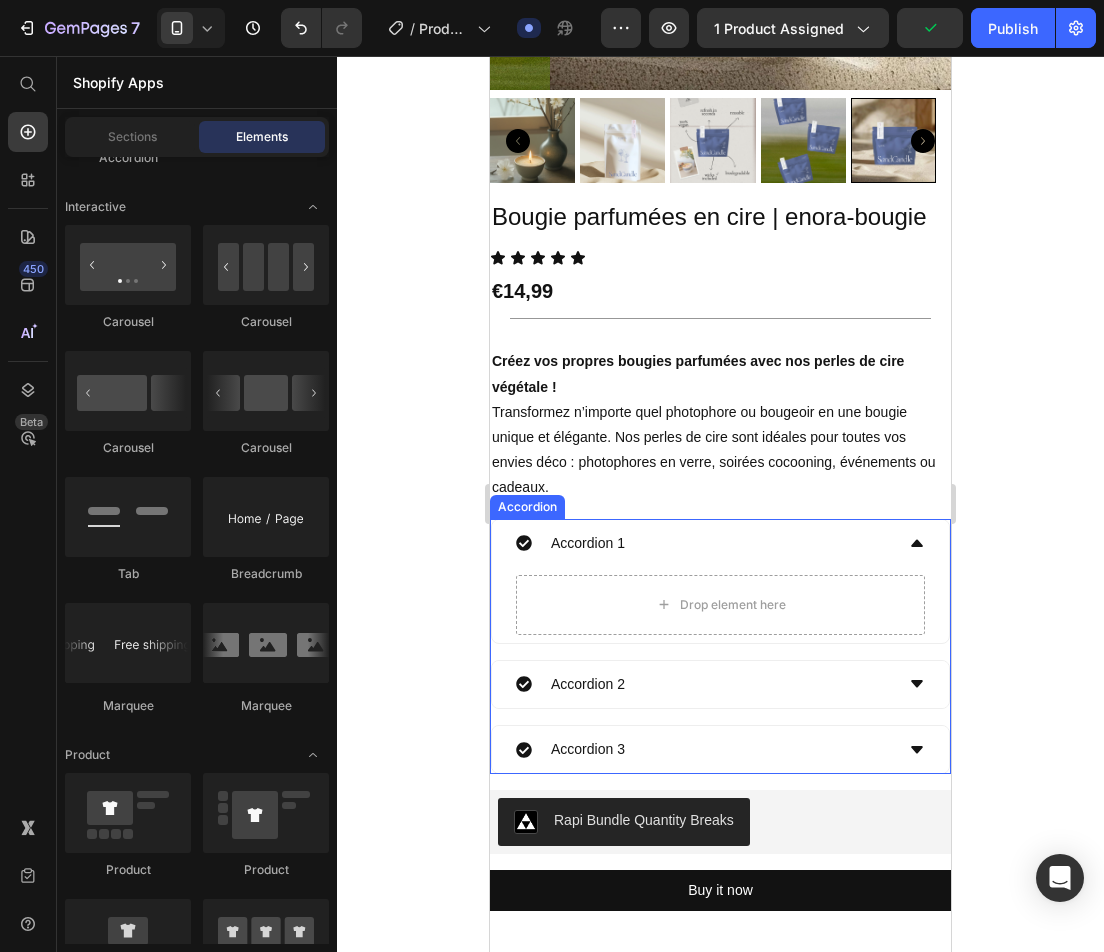 click on "Accordion 1" at bounding box center [720, 543] 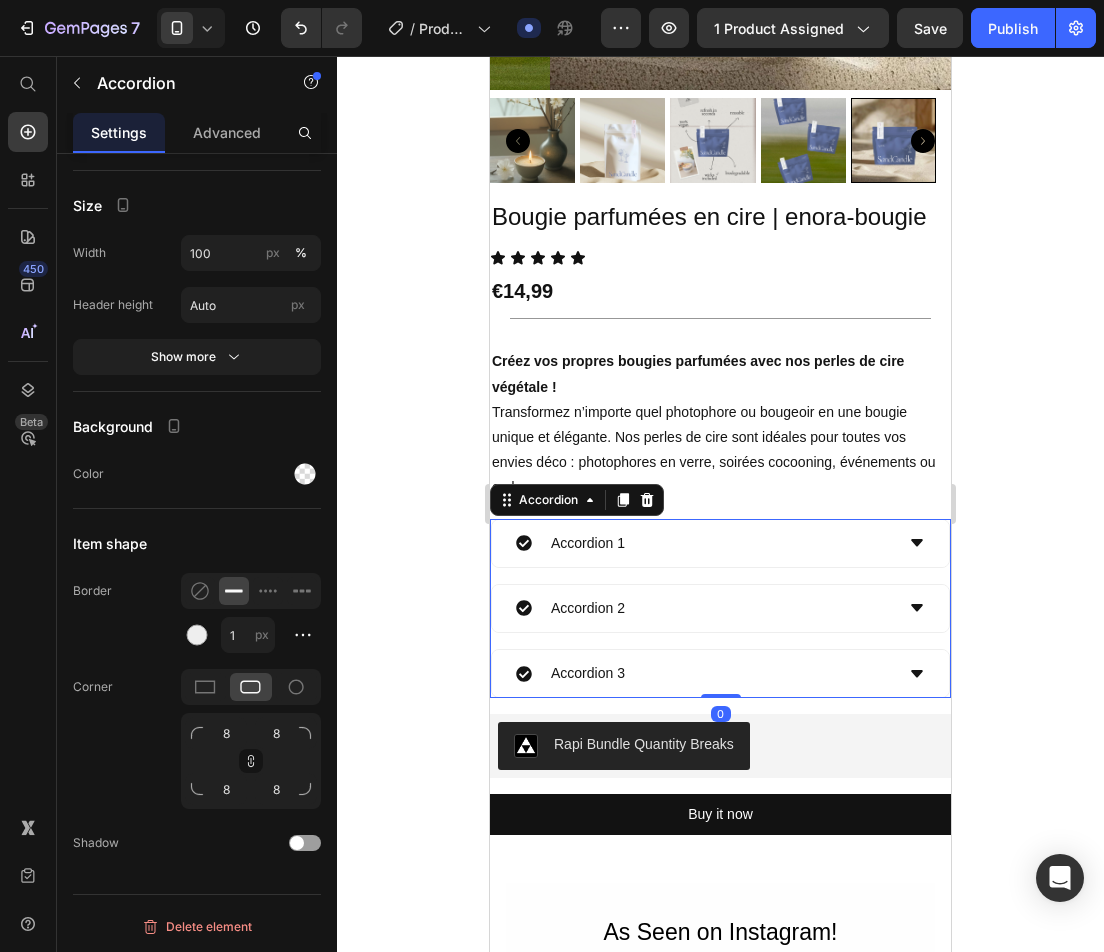 click 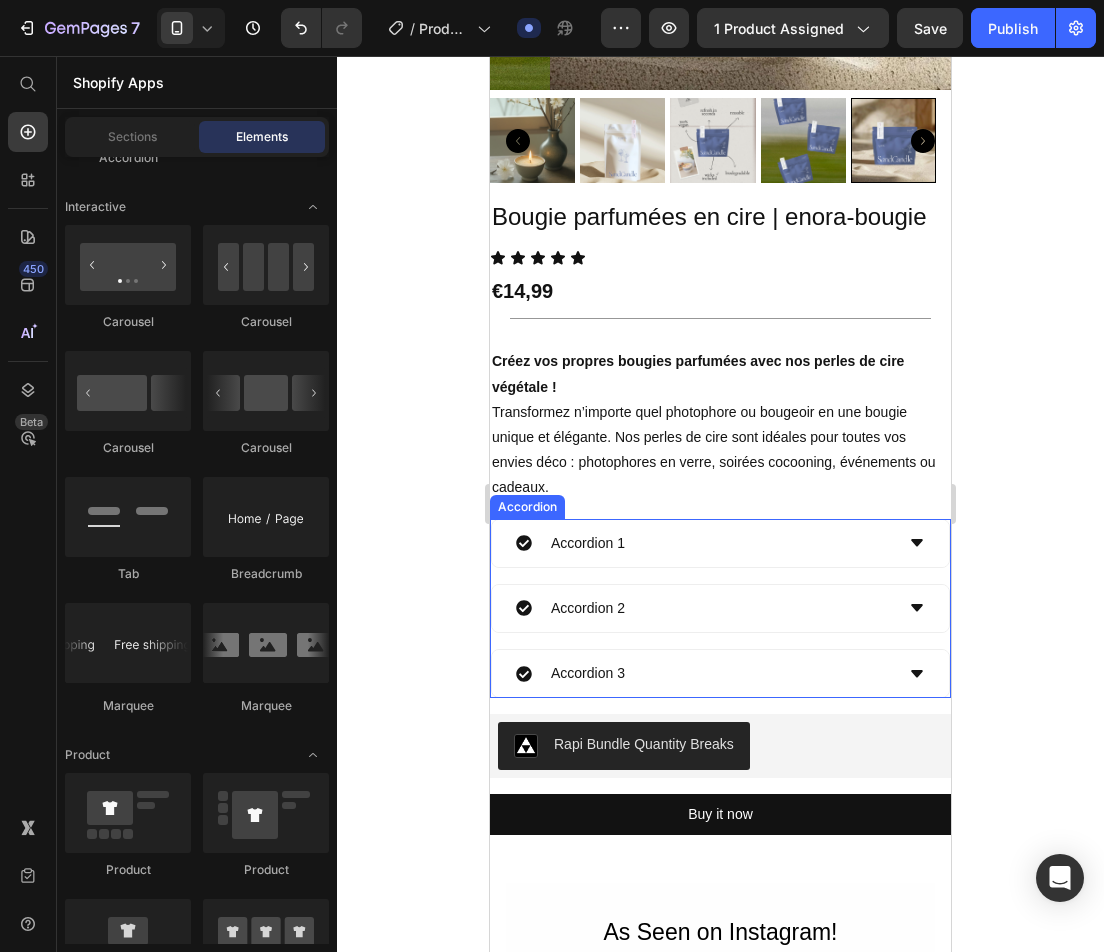 click on "Accordion 1" at bounding box center (720, 543) 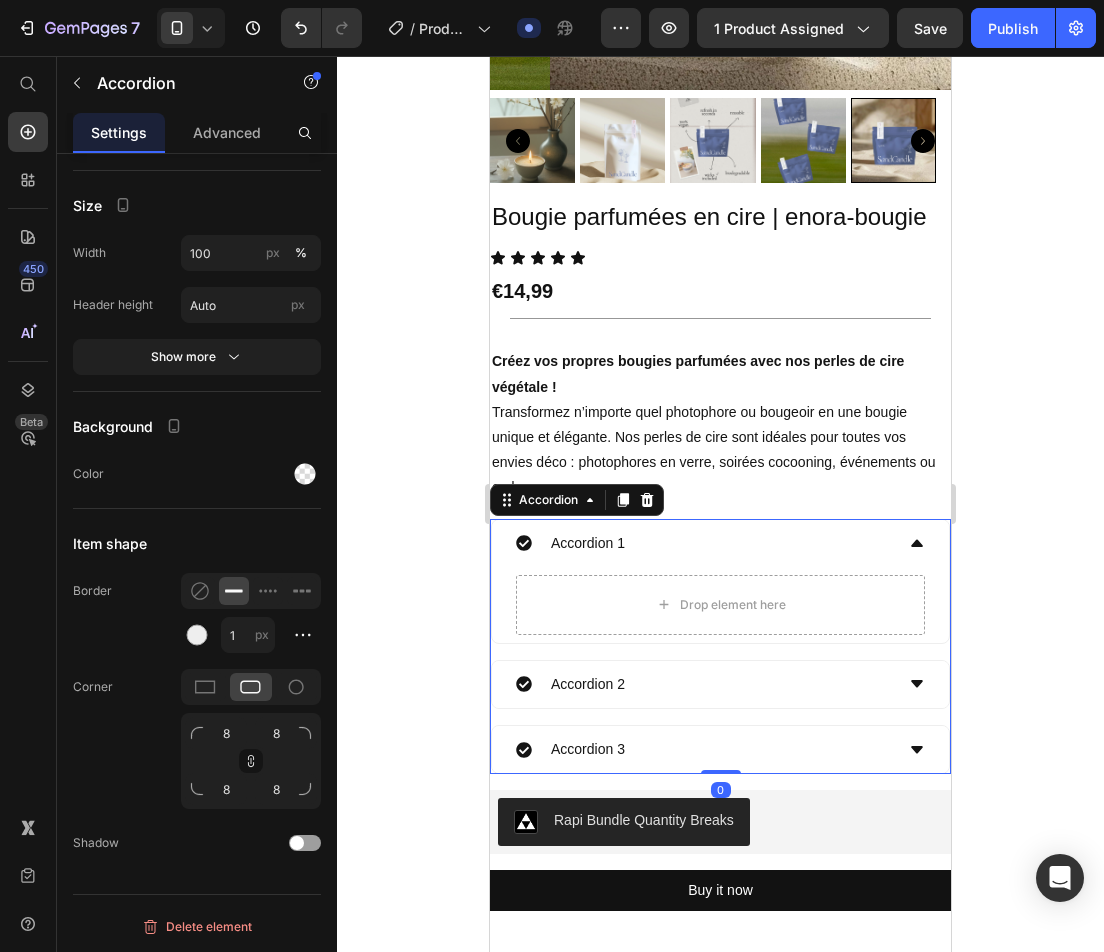 click on "Accordion 1" at bounding box center (720, 543) 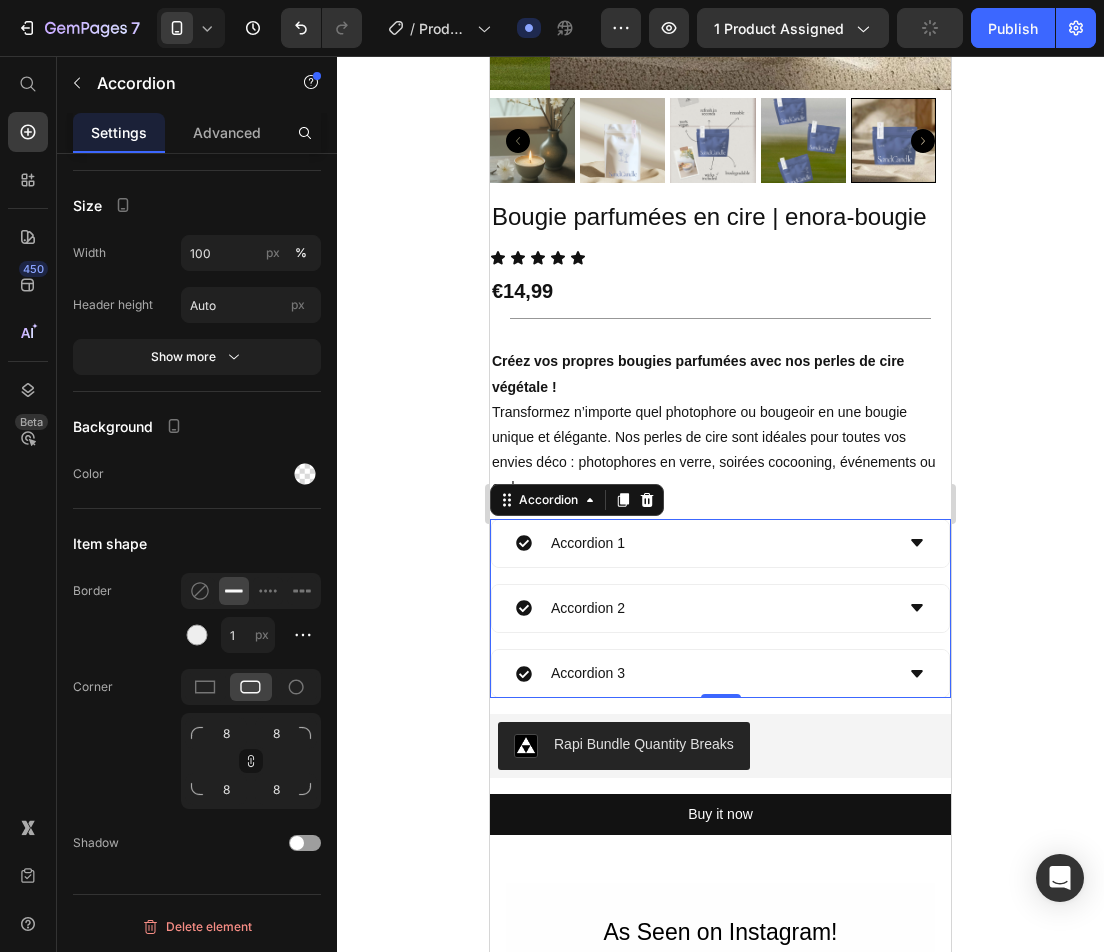 click 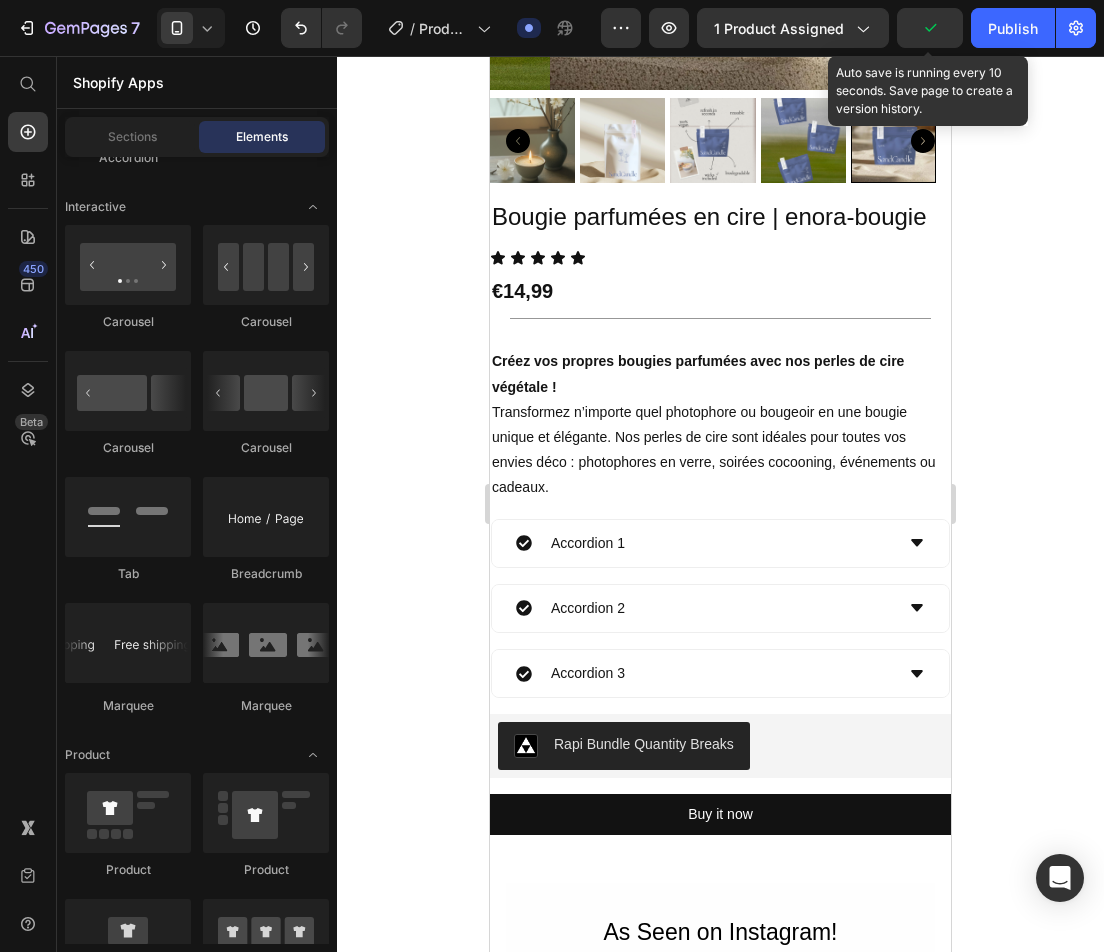 click 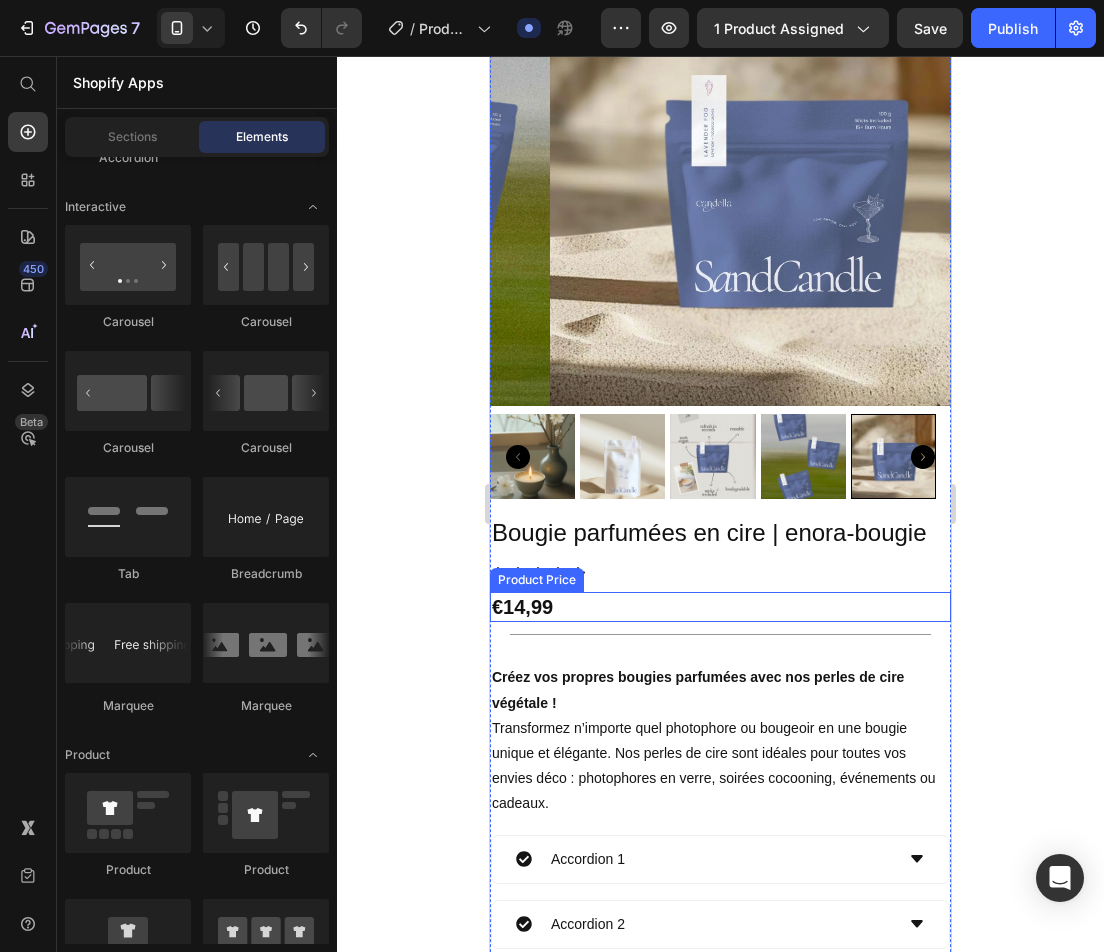 scroll, scrollTop: 400, scrollLeft: 0, axis: vertical 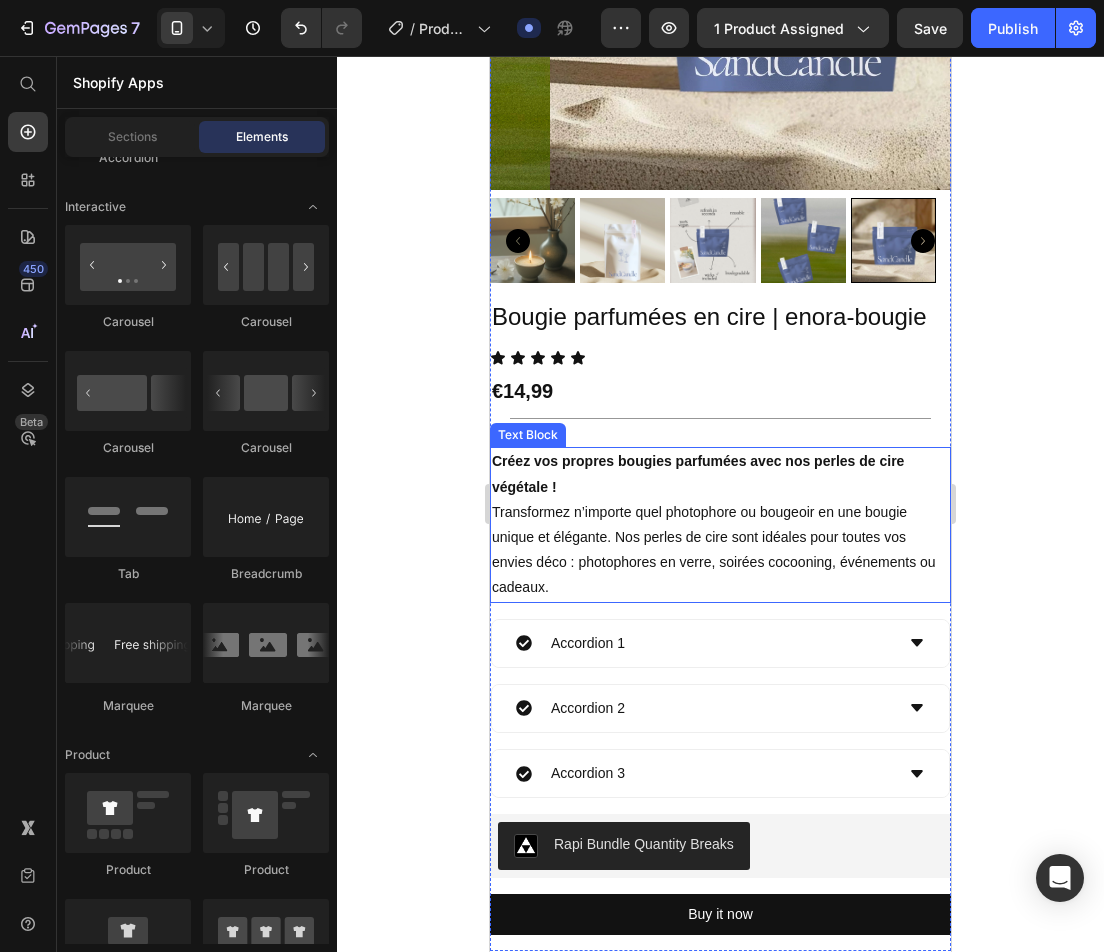 click on "Créez vos propres bougies parfumées avec nos perles de cire végétale ! Transformez n’importe quel photophore ou bougeoir en une bougie unique et élégante. Nos perles de cire sont idéales pour toutes vos envies déco : photophores en verre, soirées cocooning, événements ou cadeaux." at bounding box center [720, 524] 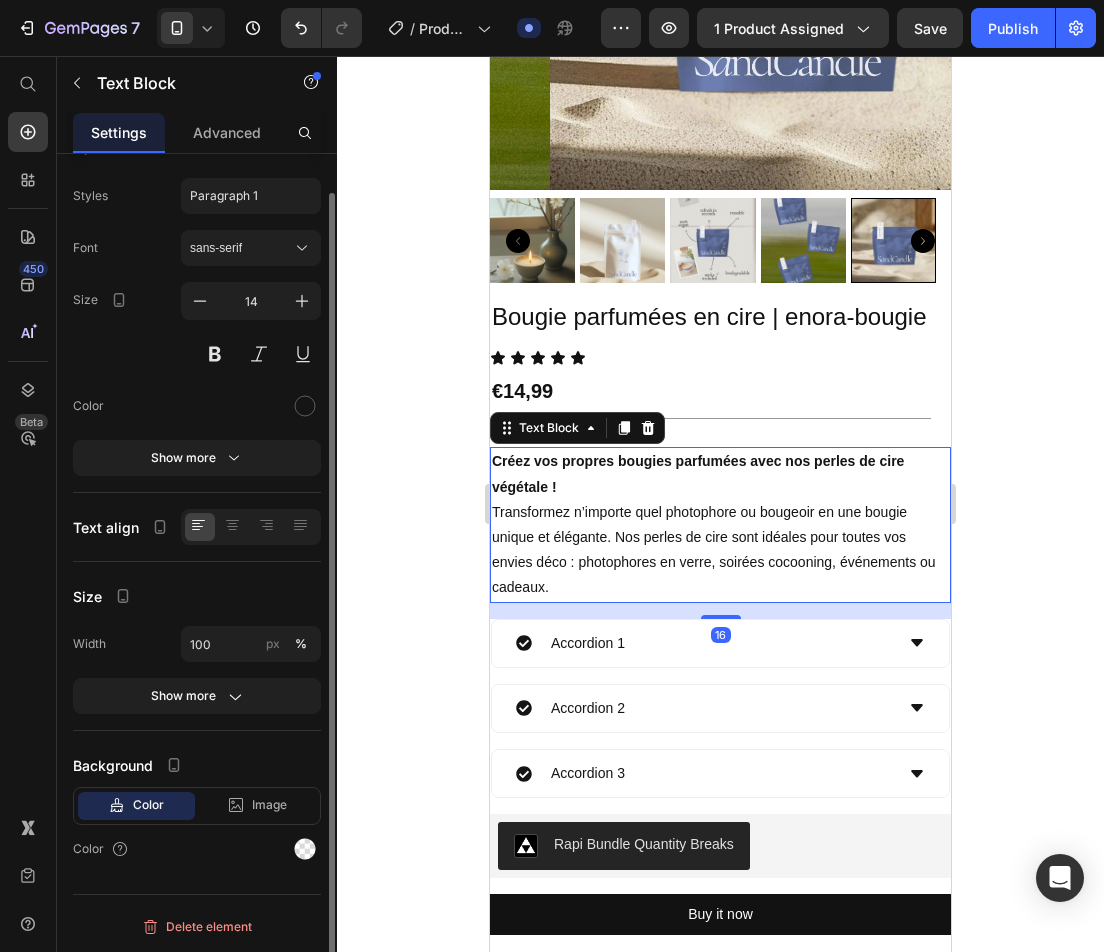scroll, scrollTop: 0, scrollLeft: 0, axis: both 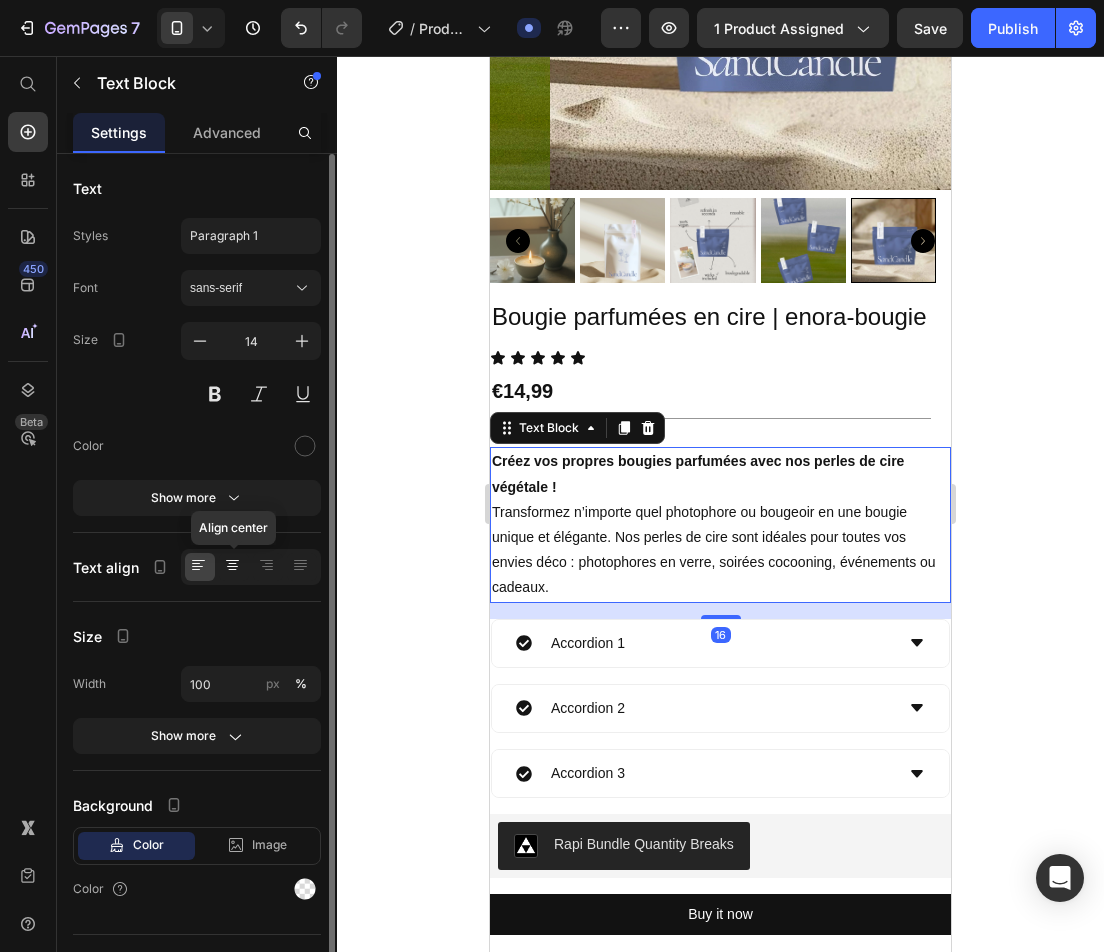 click 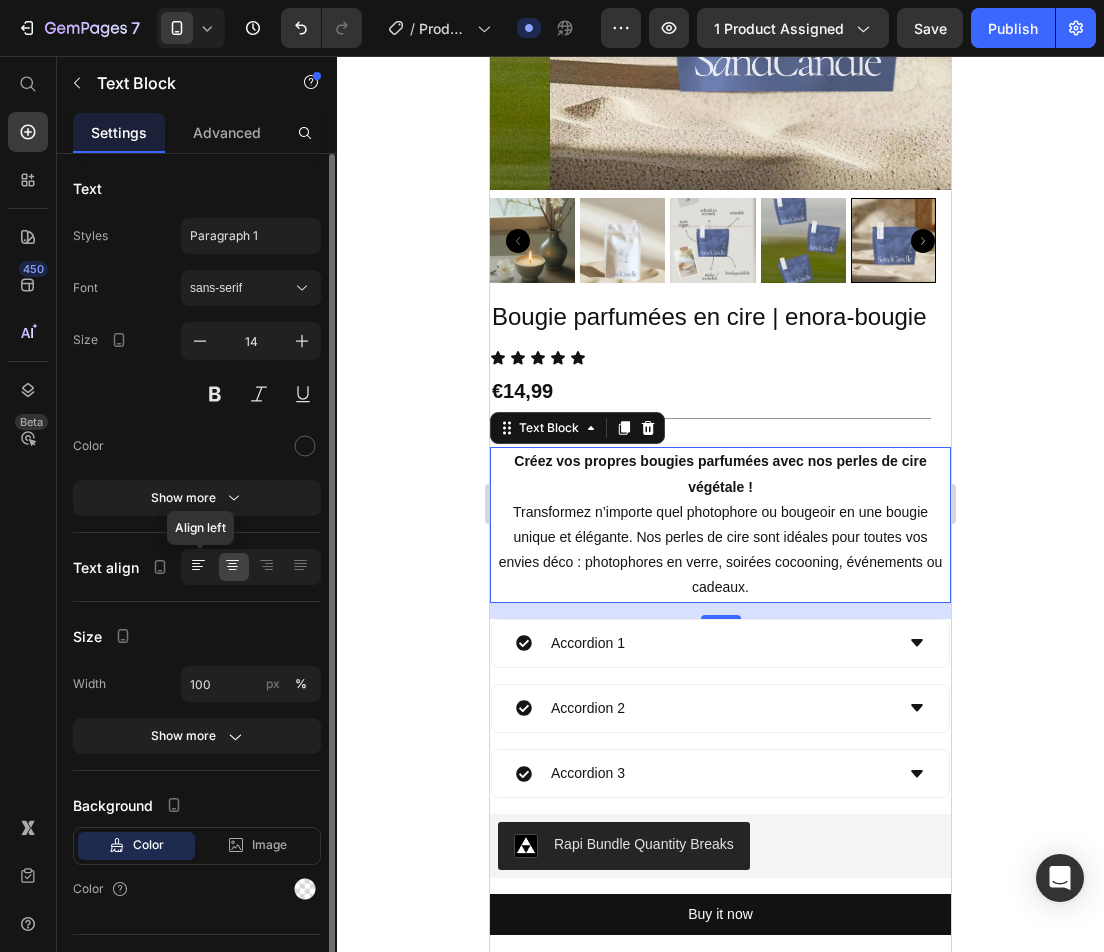 click 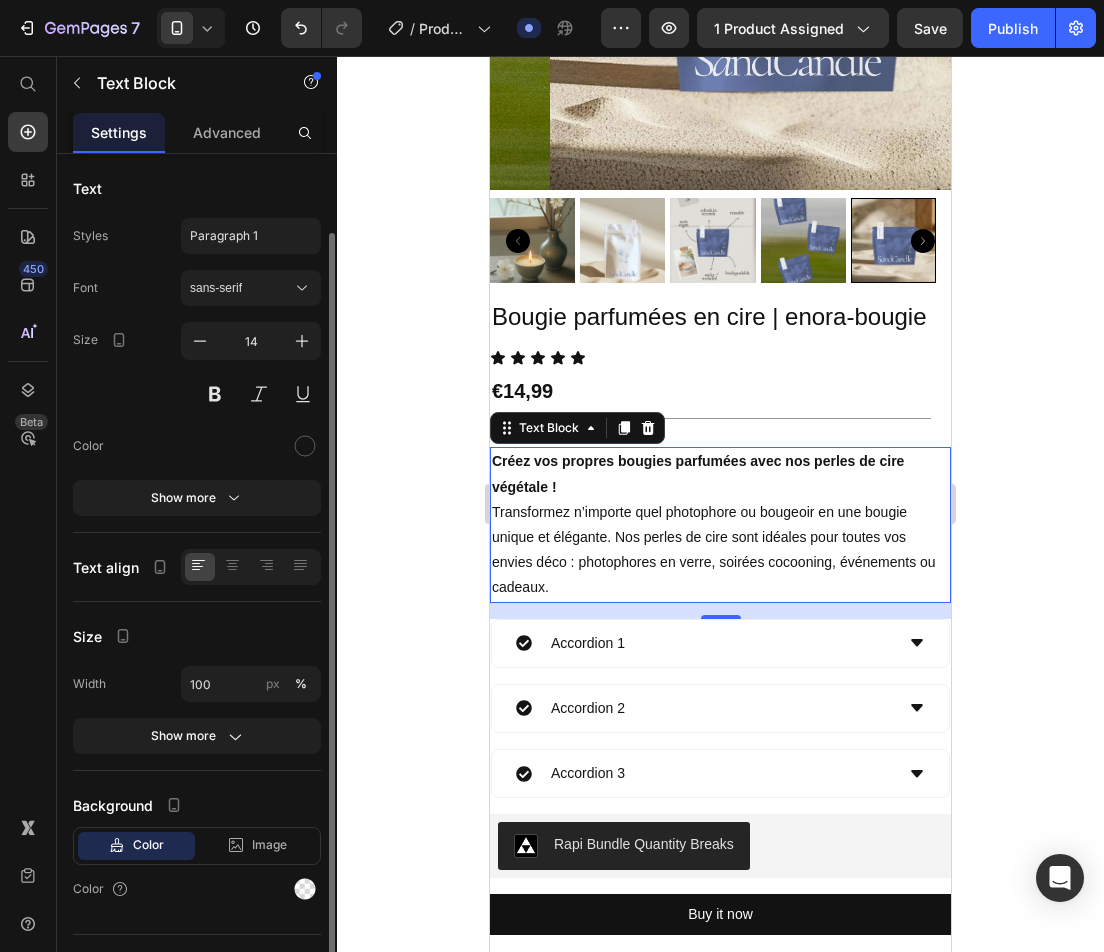 scroll, scrollTop: 40, scrollLeft: 0, axis: vertical 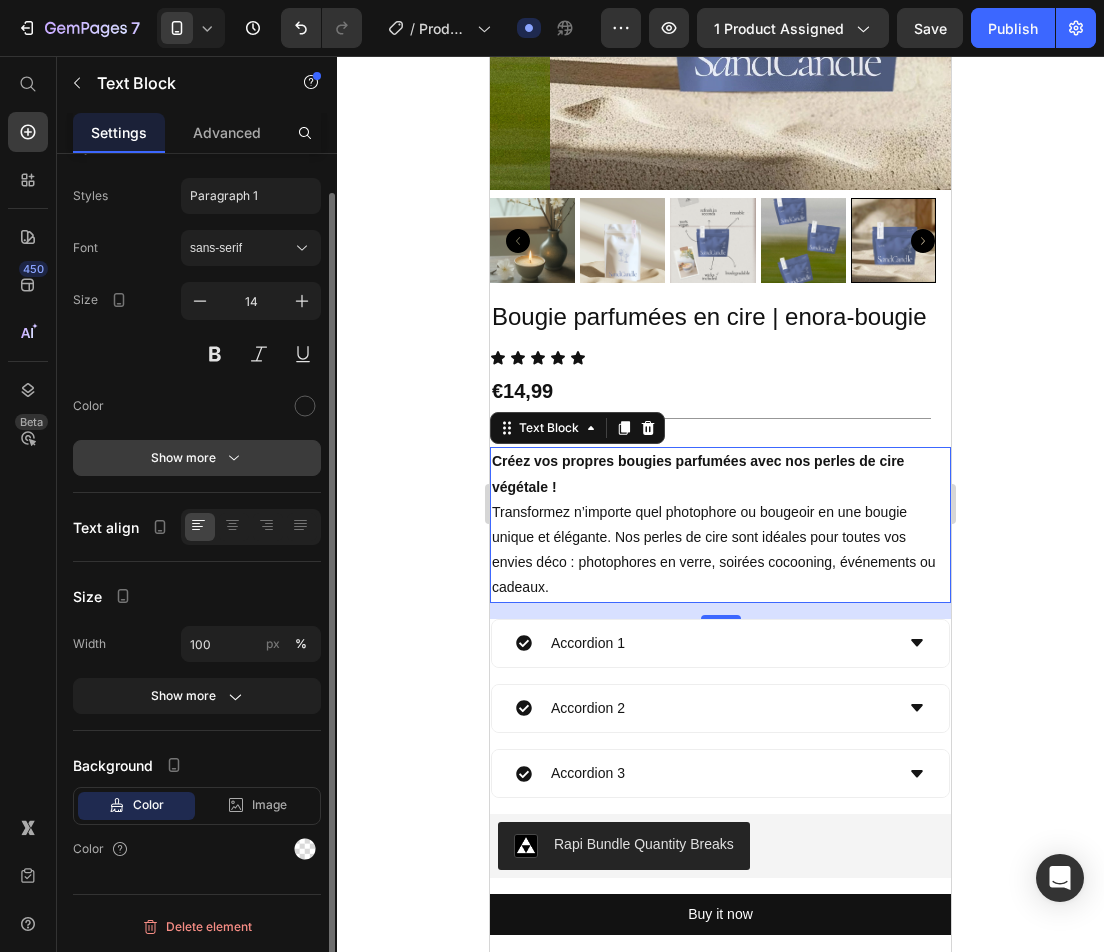 click on "Show more" at bounding box center (197, 458) 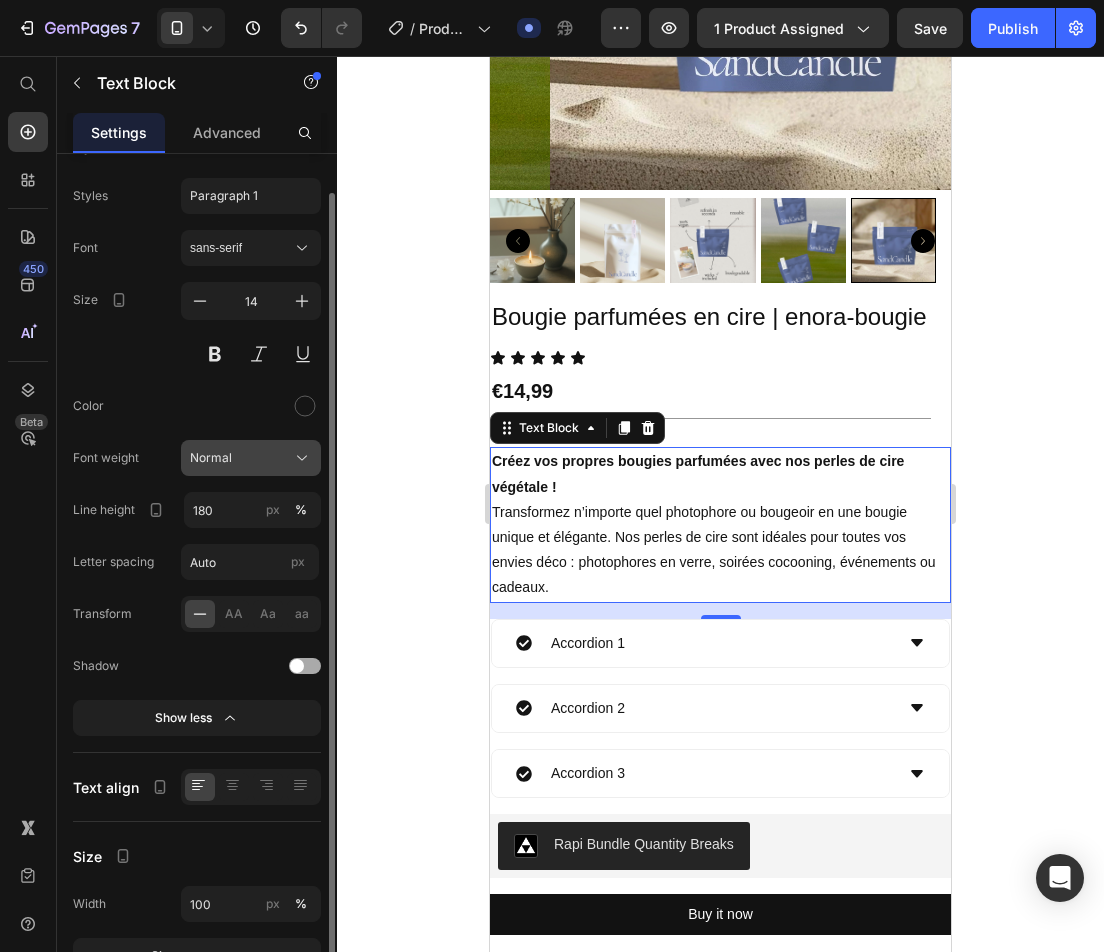 click on "Normal" at bounding box center (251, 458) 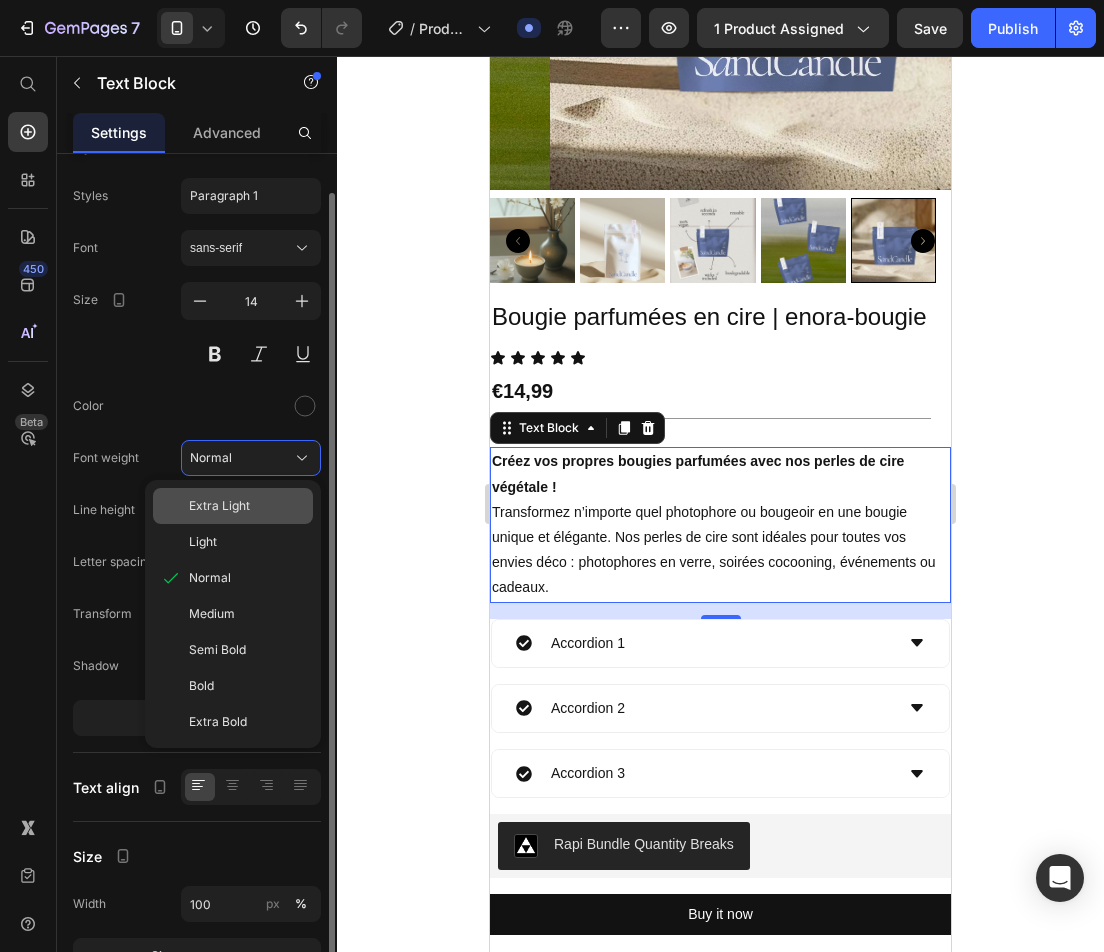 click on "Extra Light" 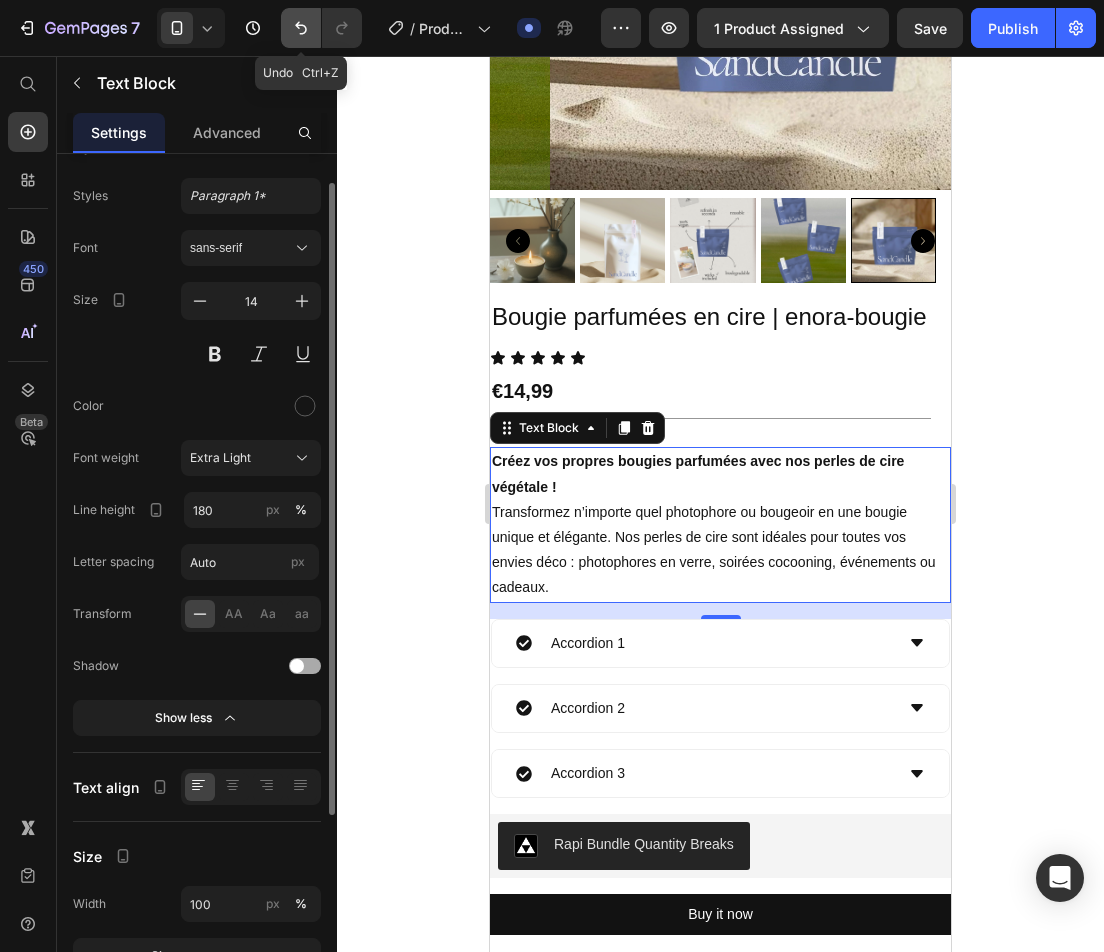click 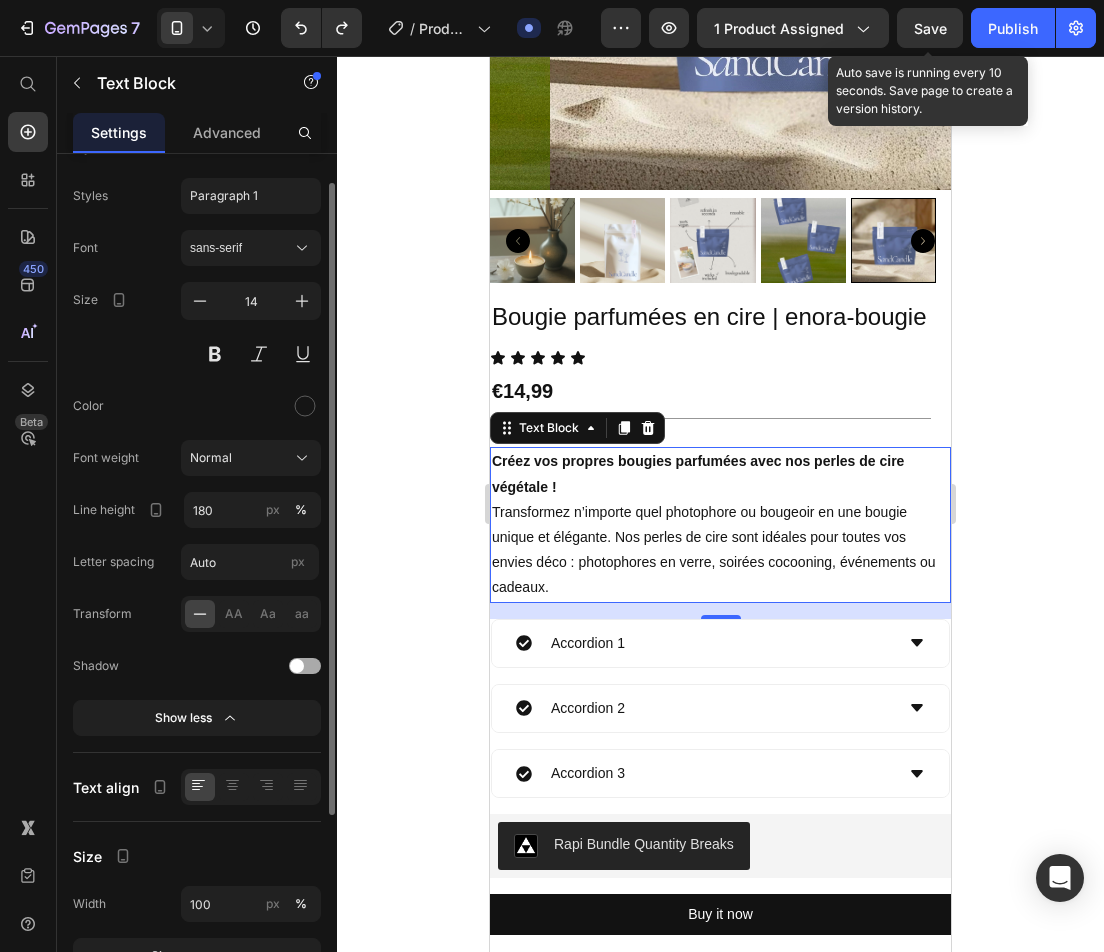 click on "Save" at bounding box center (930, 28) 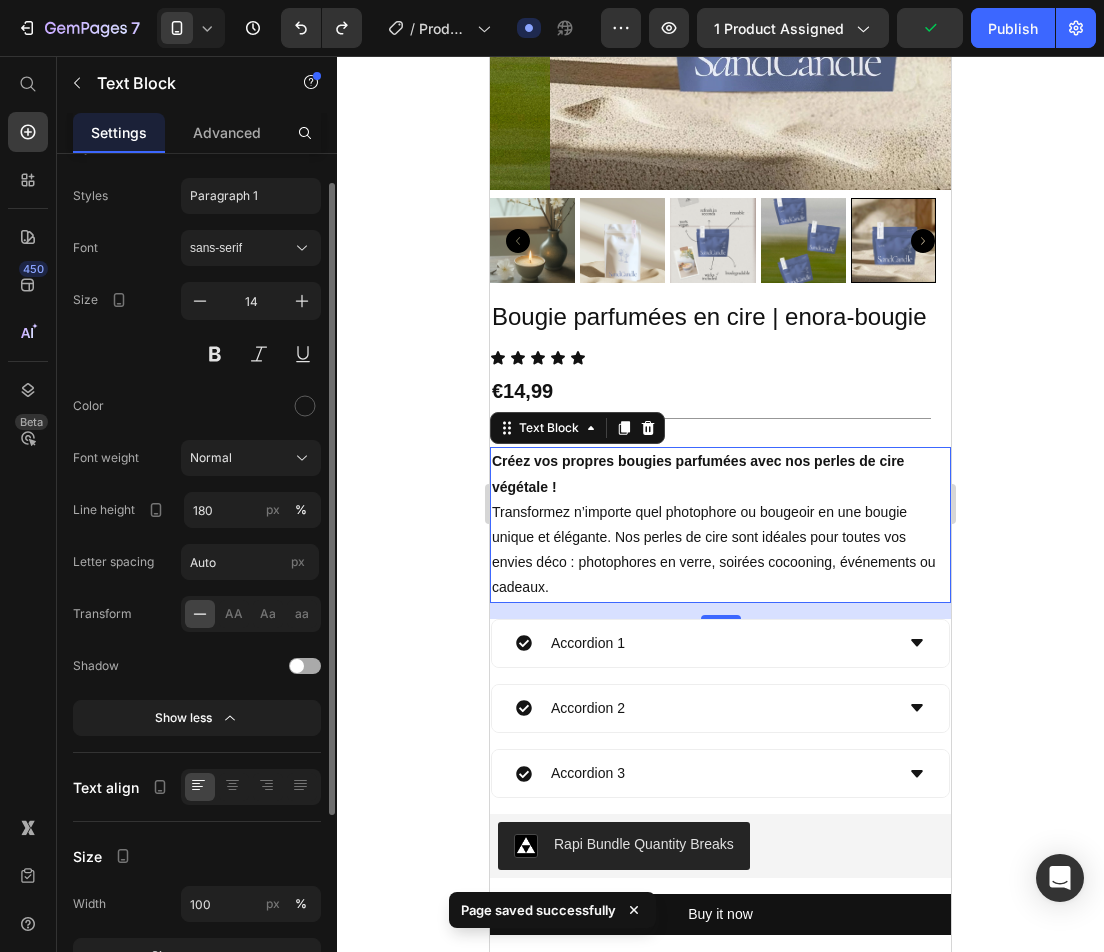 scroll, scrollTop: 140, scrollLeft: 0, axis: vertical 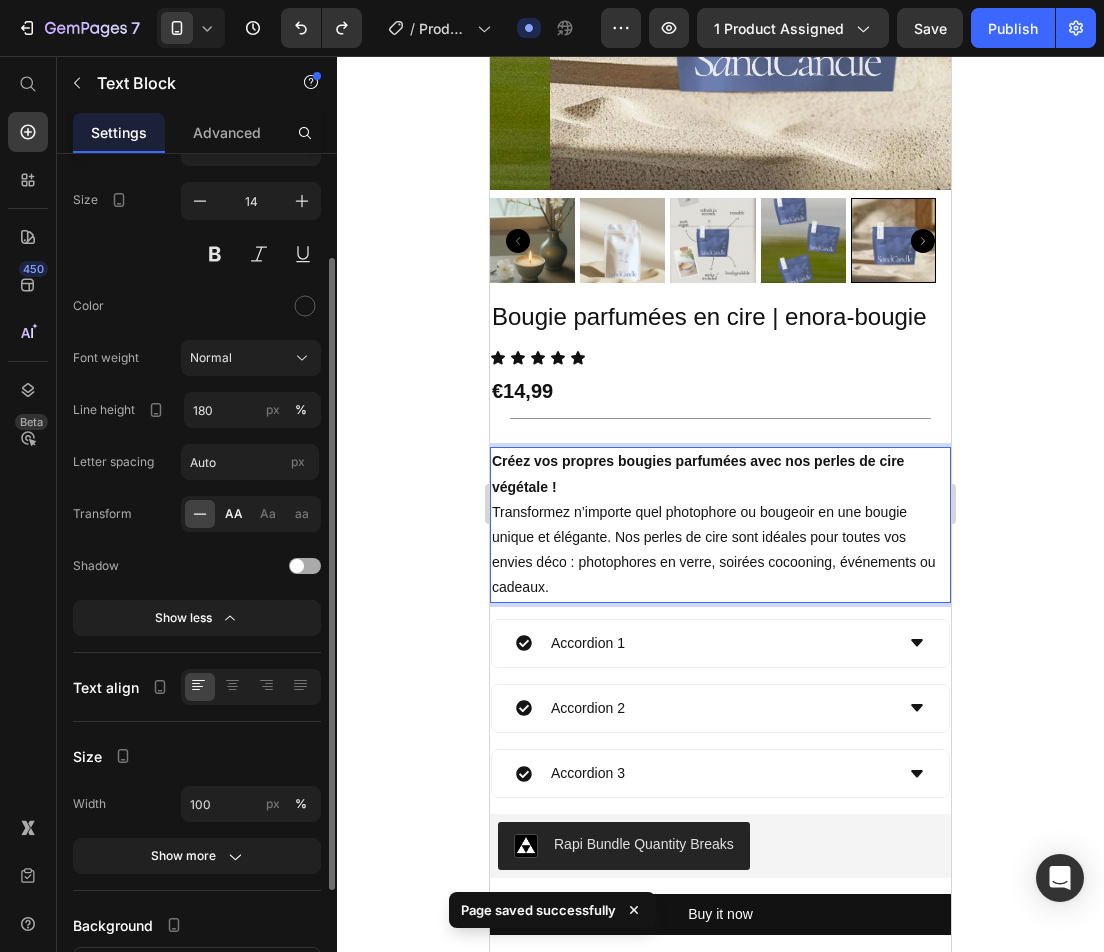 click on "AA" 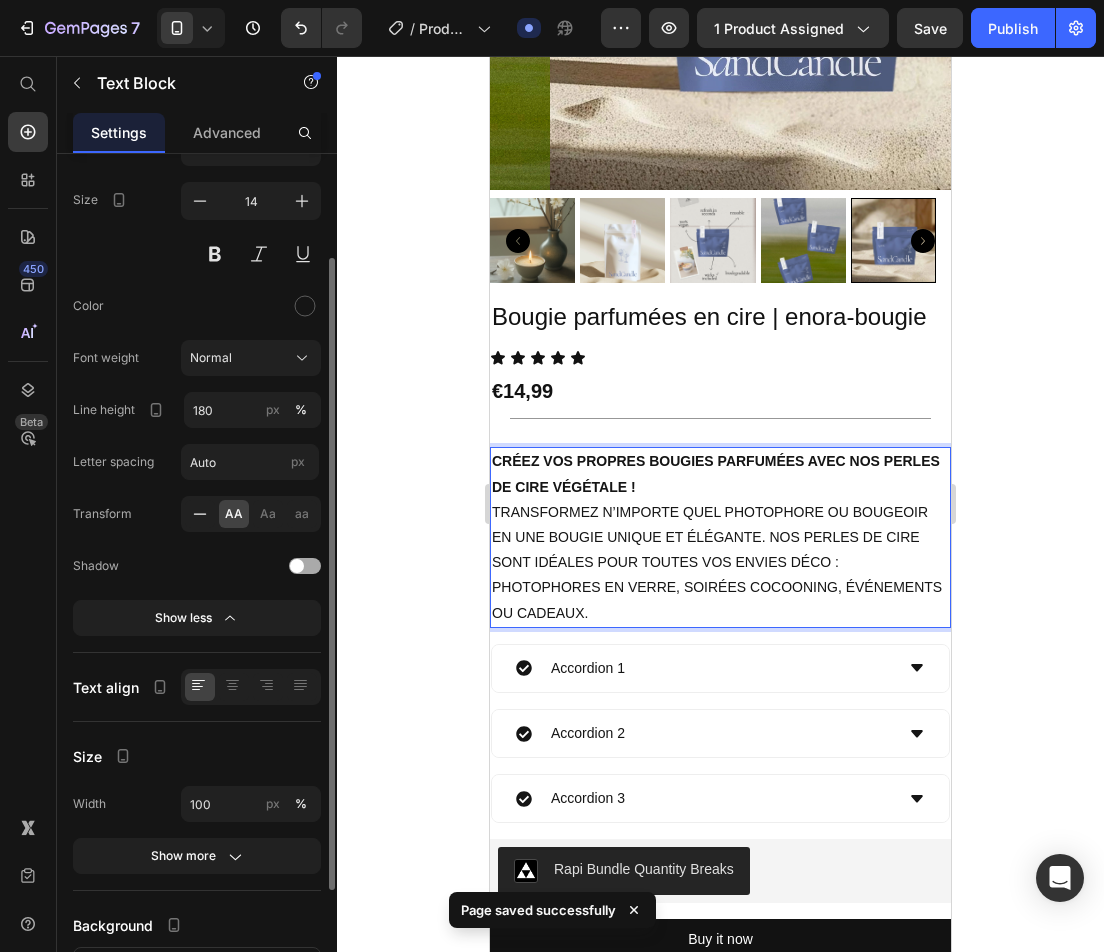 click 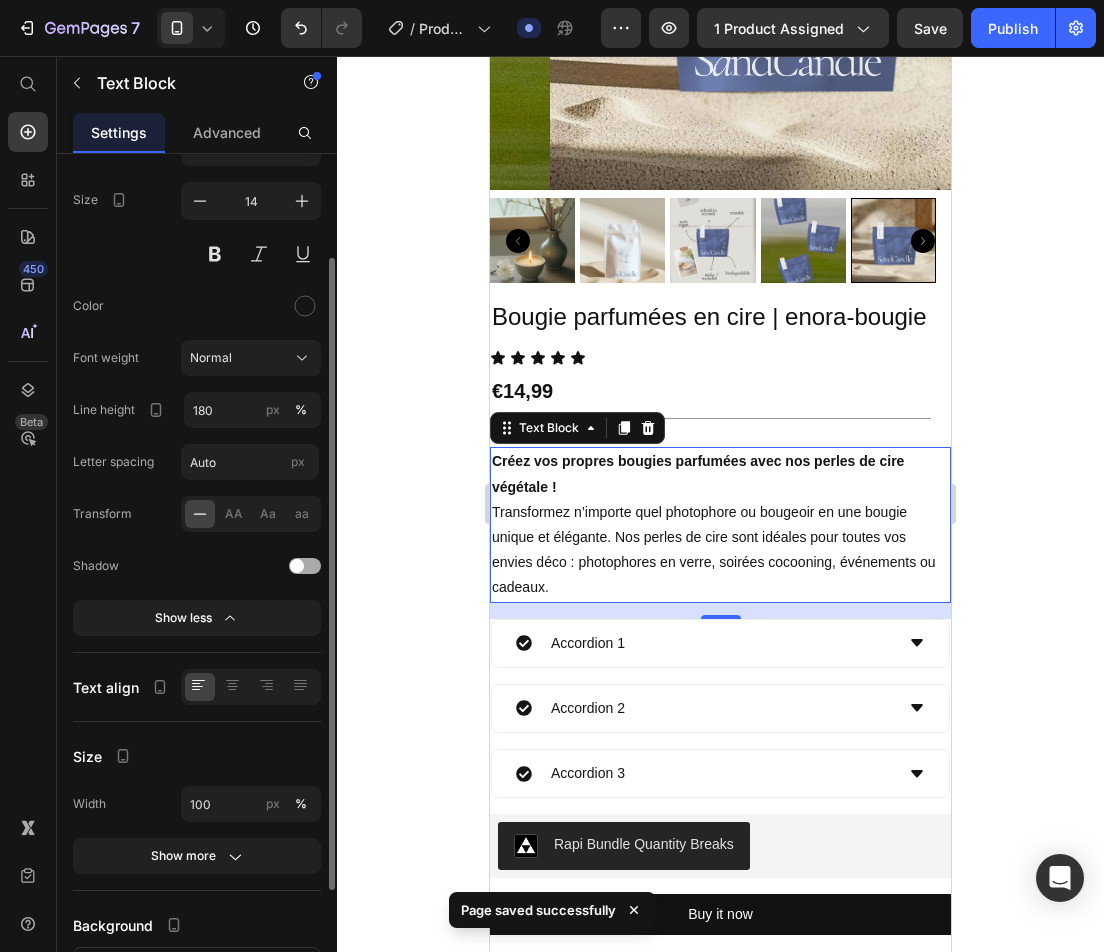 click on "Shadow" 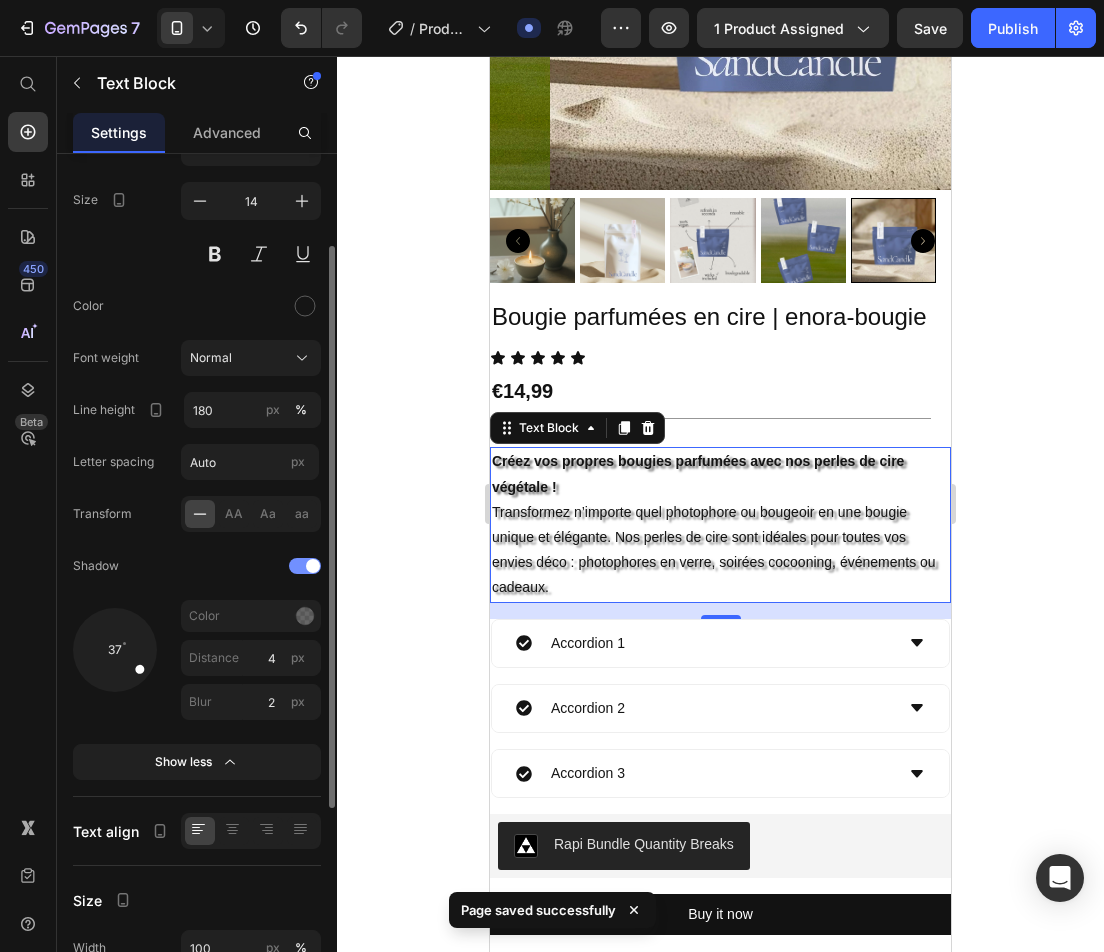 click at bounding box center [305, 566] 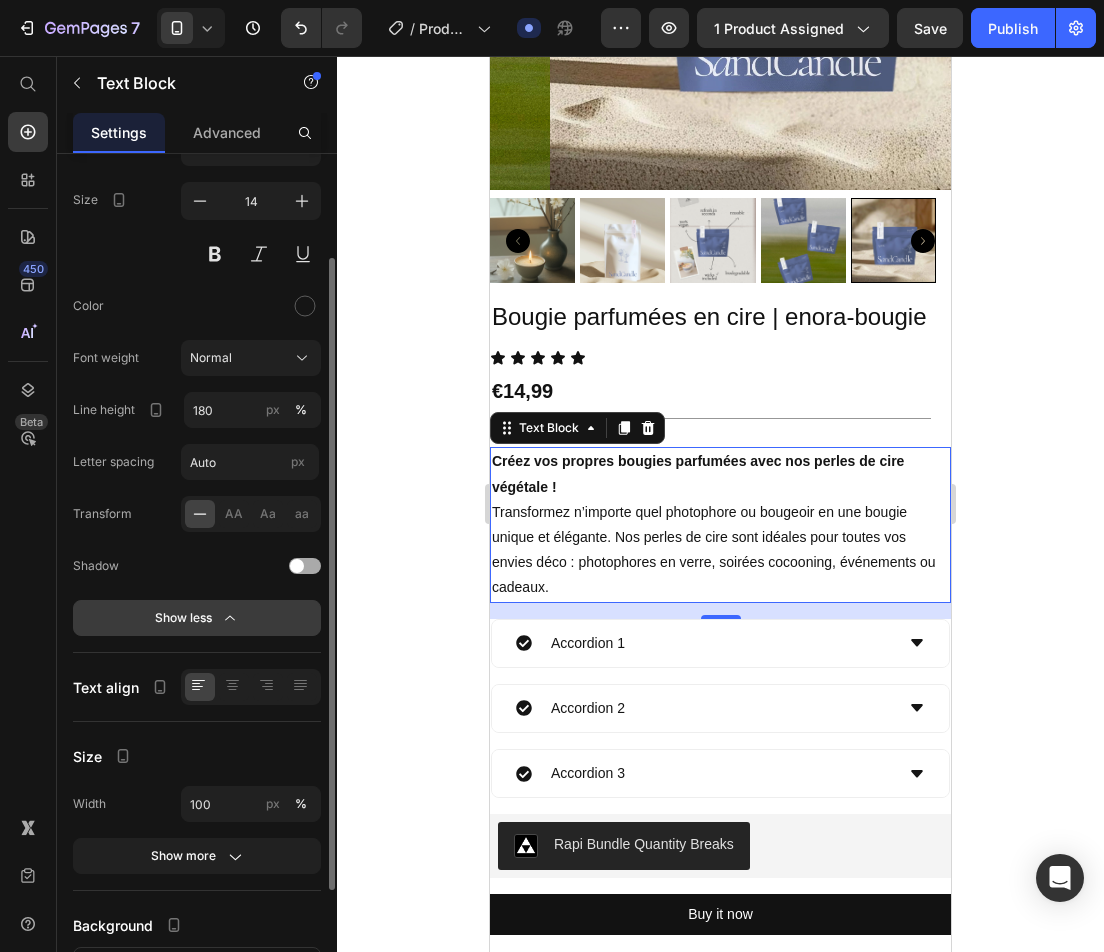 click on "Show less" 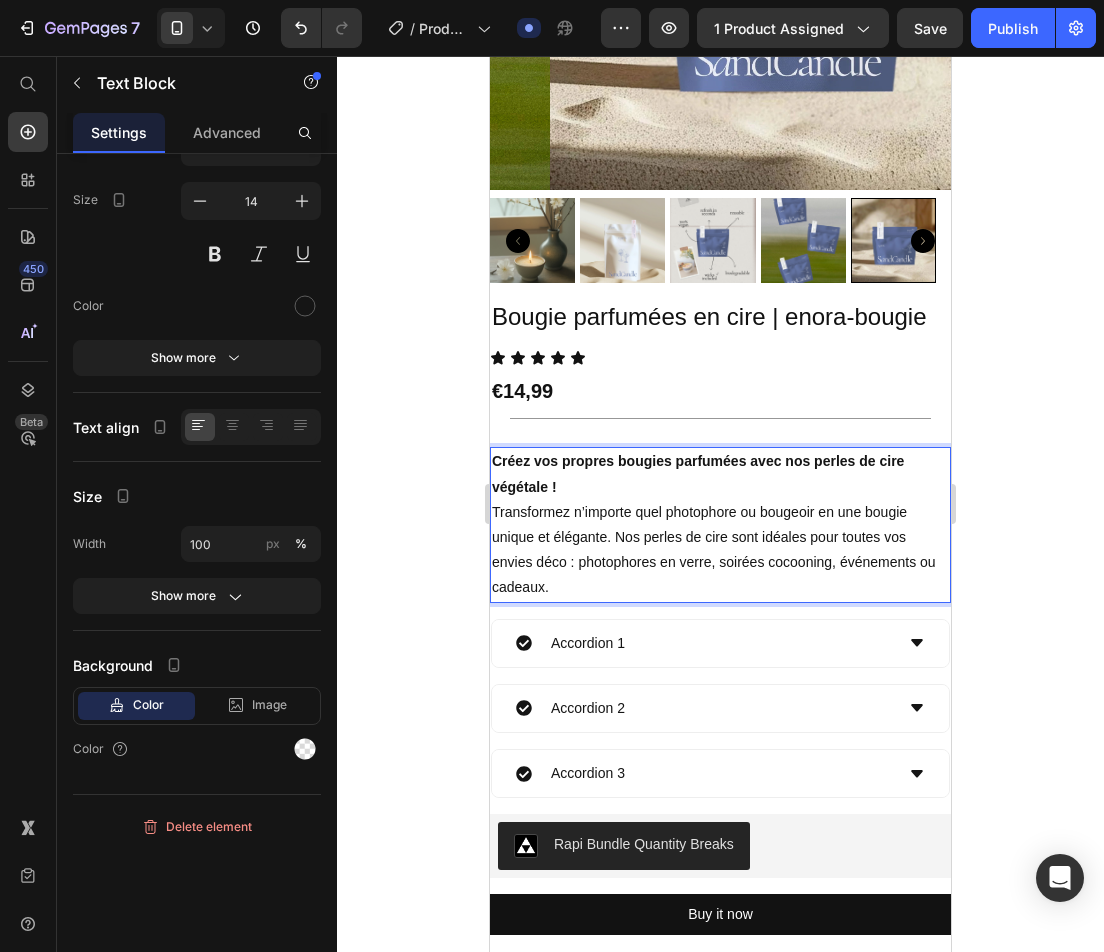click 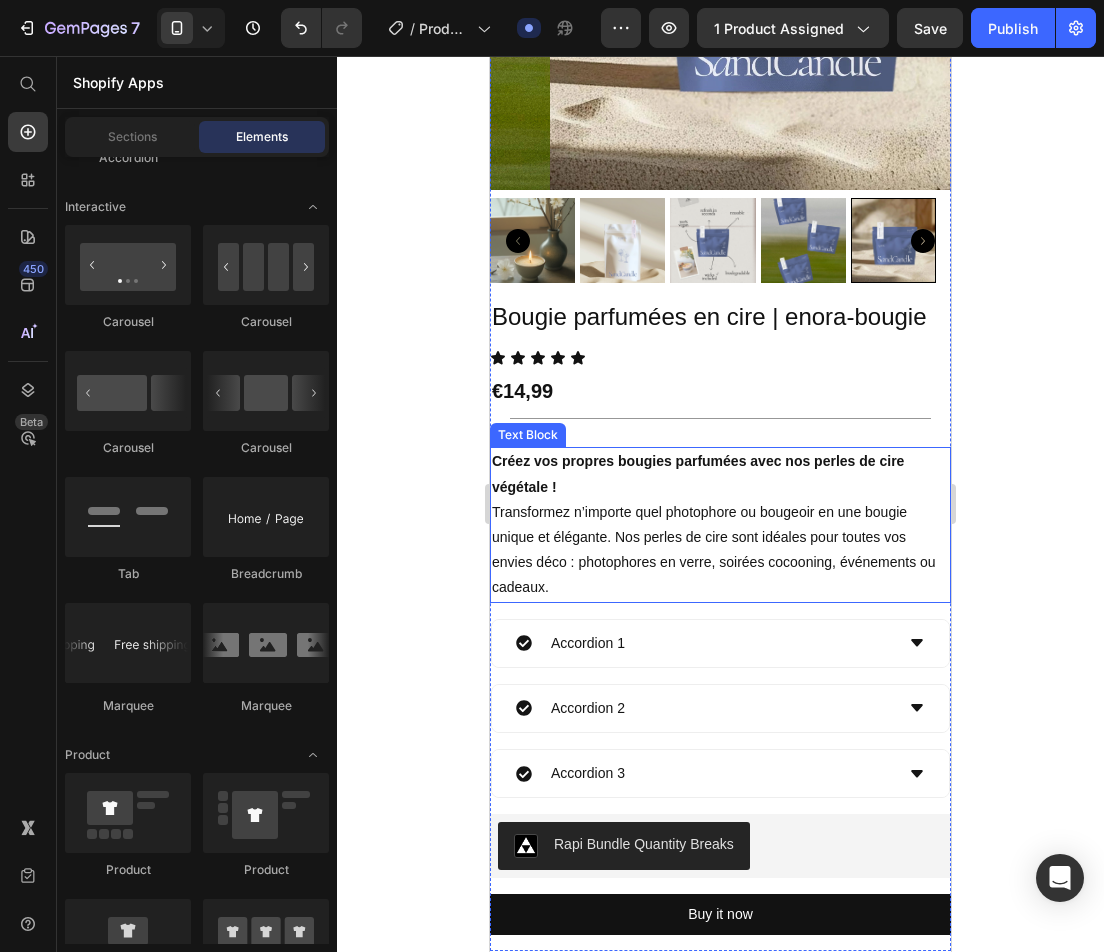 click on "Créez vos propres bougies parfumées avec nos perles de cire végétale ! Transformez n’importe quel photophore ou bougeoir en une bougie unique et élégante. Nos perles de cire sont idéales pour toutes vos envies déco : photophores en verre, soirées cocooning, événements ou cadeaux." at bounding box center [720, 524] 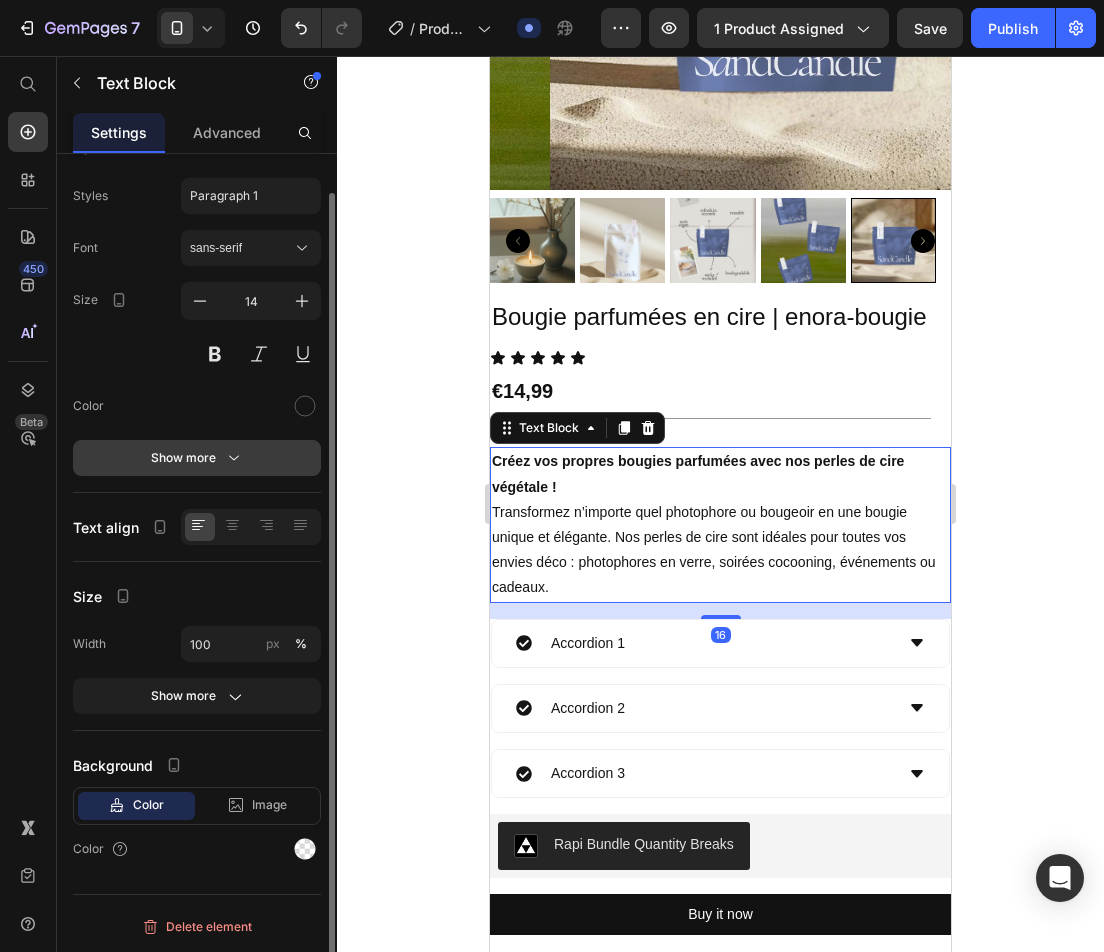 click on "Show more" at bounding box center (197, 458) 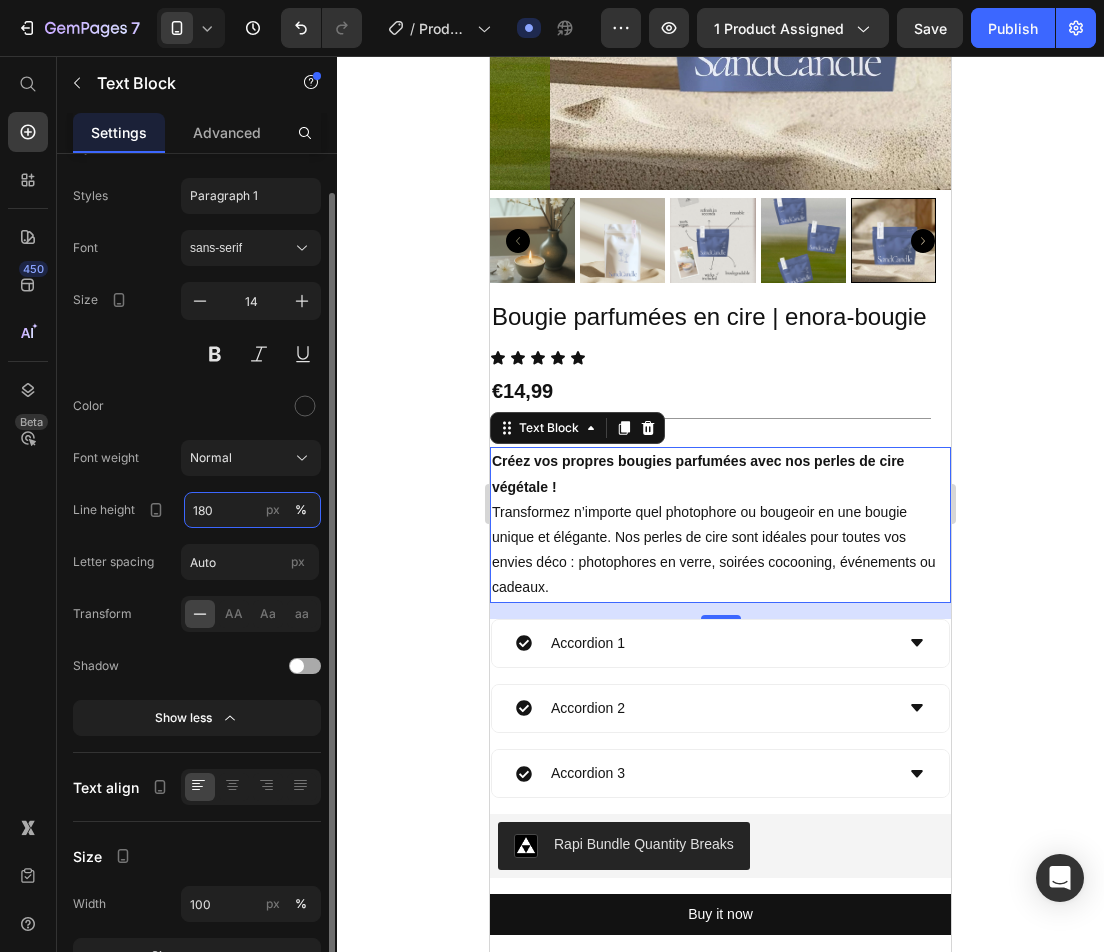 click on "180" at bounding box center [252, 510] 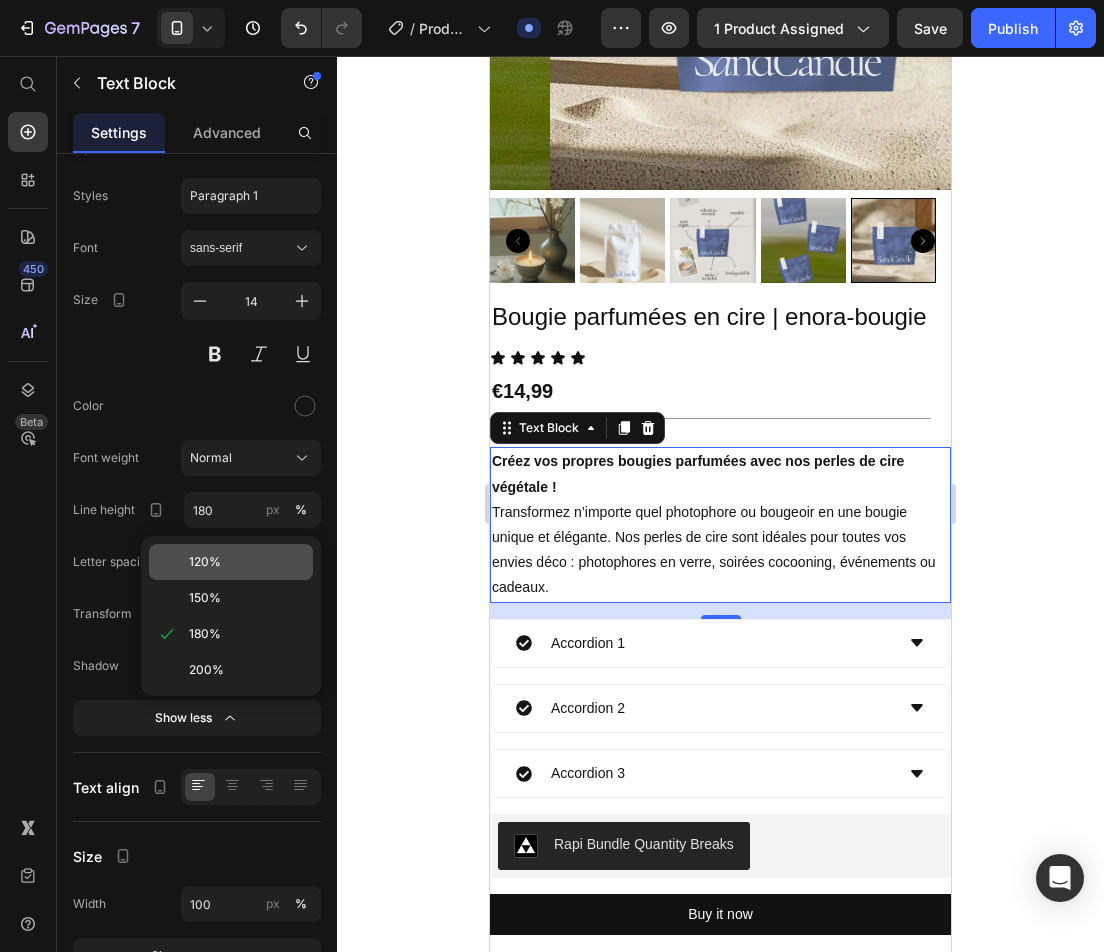 click on "120%" at bounding box center [205, 562] 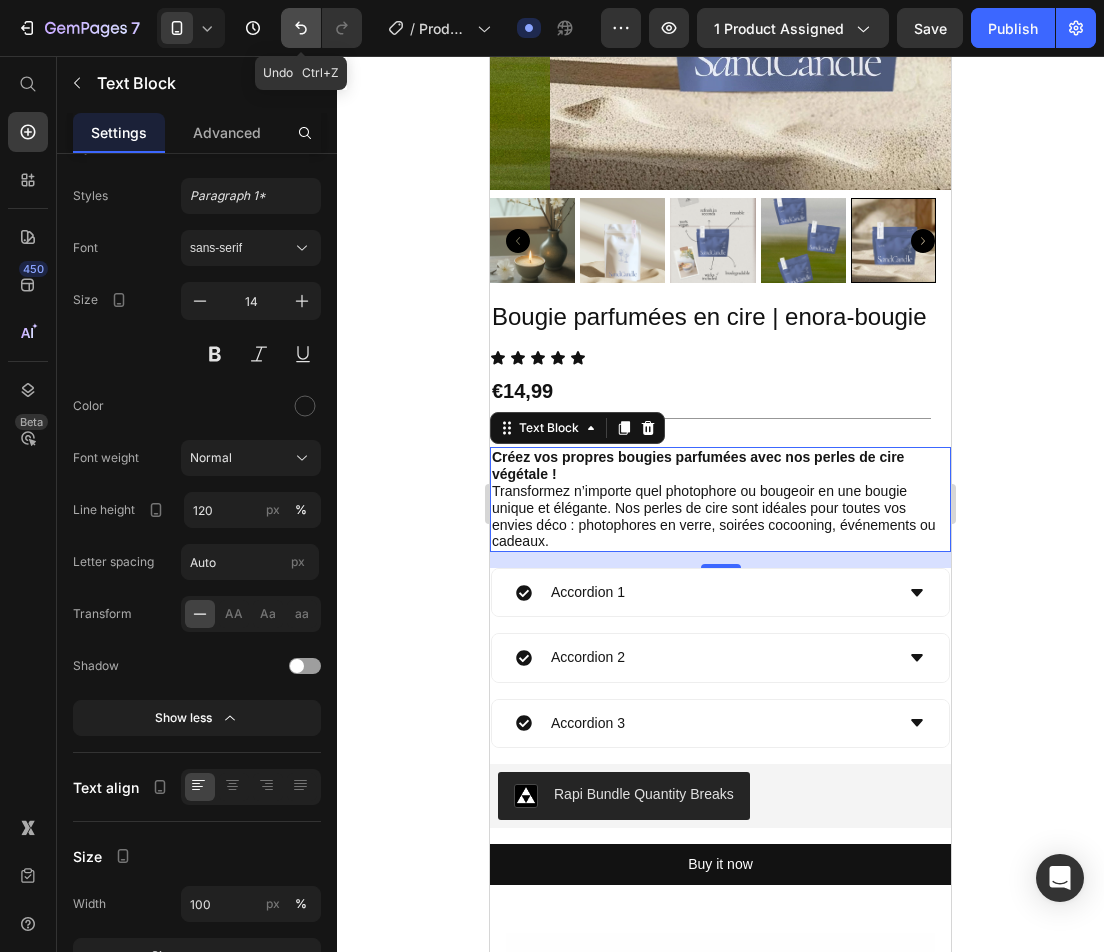 click 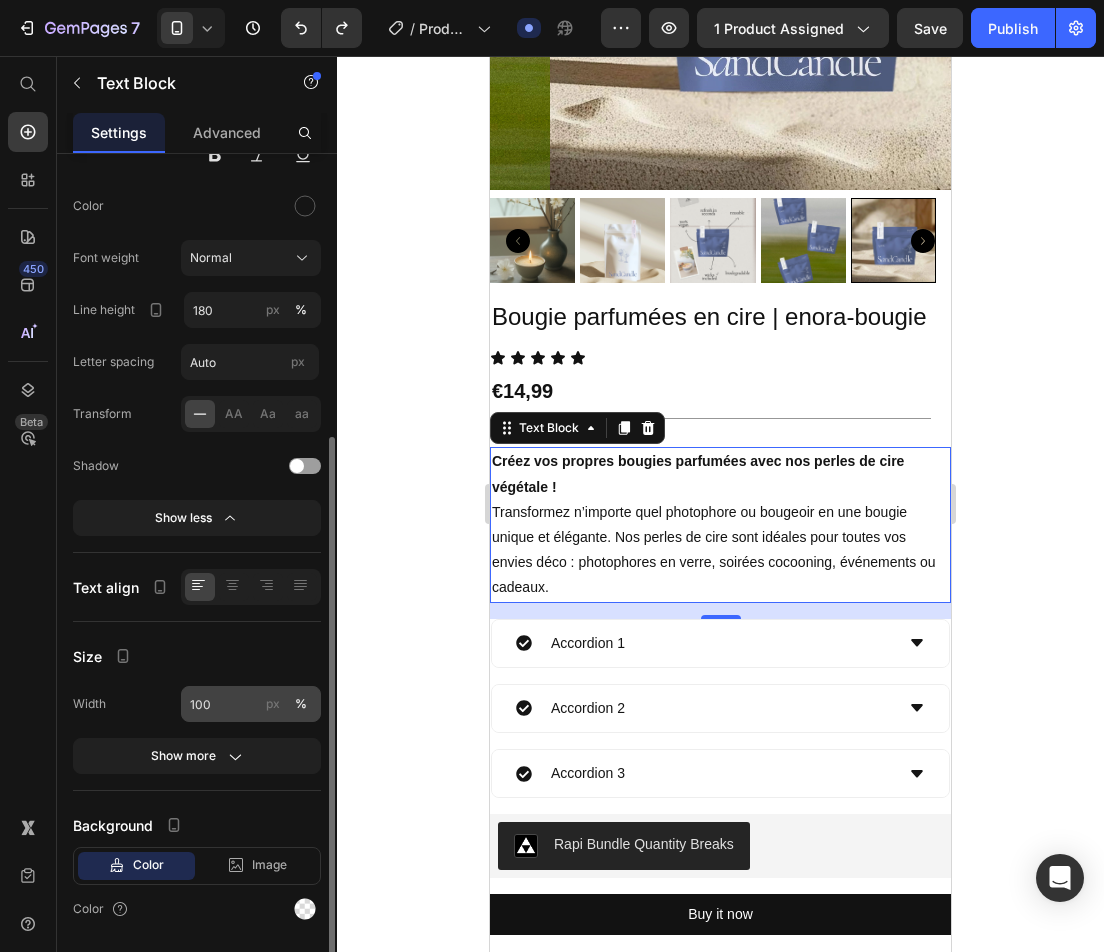 scroll, scrollTop: 300, scrollLeft: 0, axis: vertical 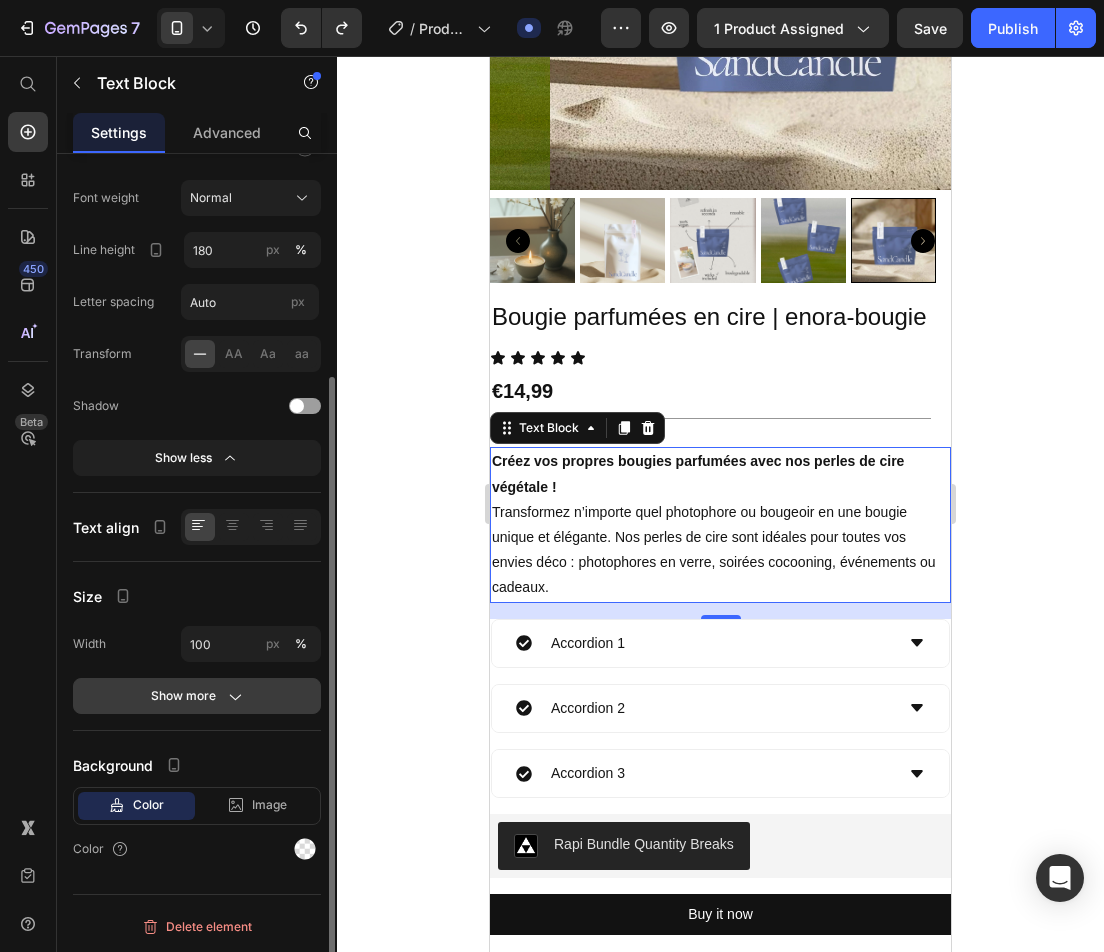 click on "Show more" at bounding box center (197, 696) 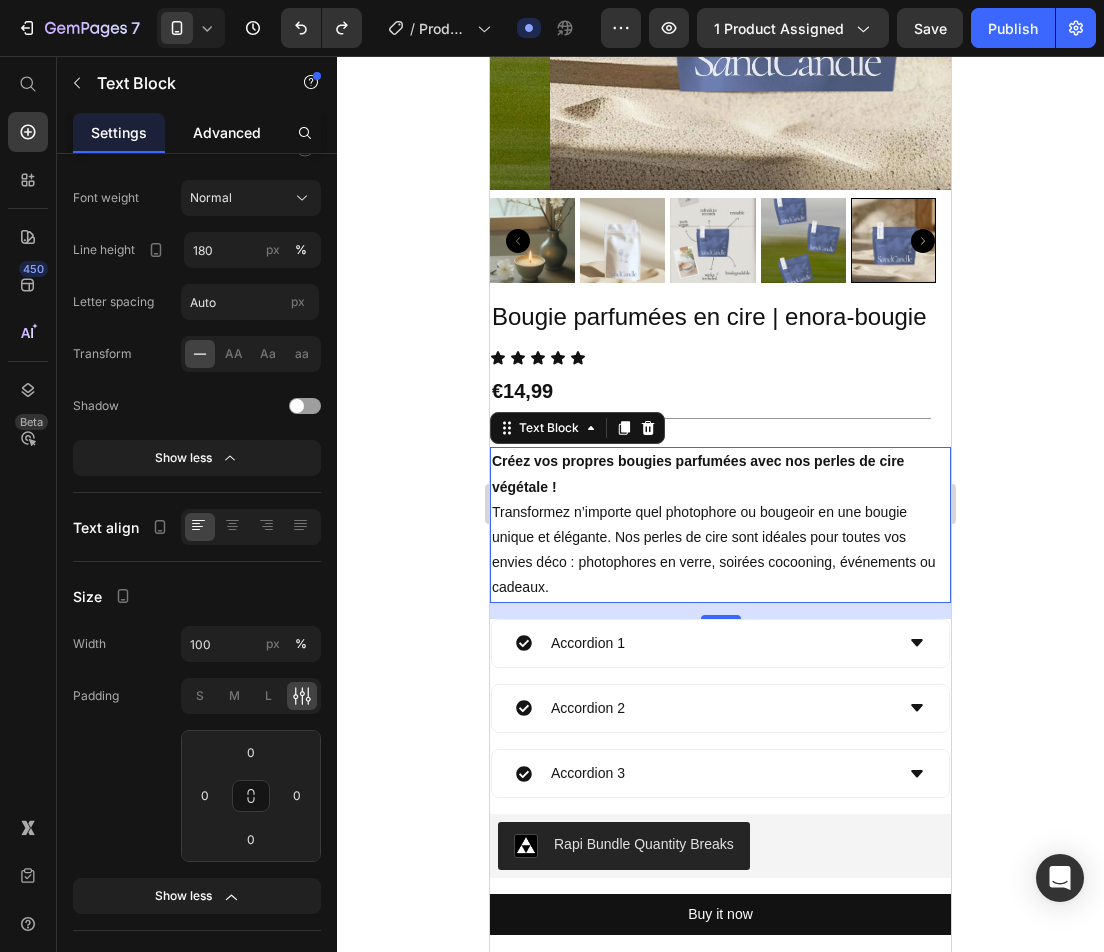 click on "Advanced" 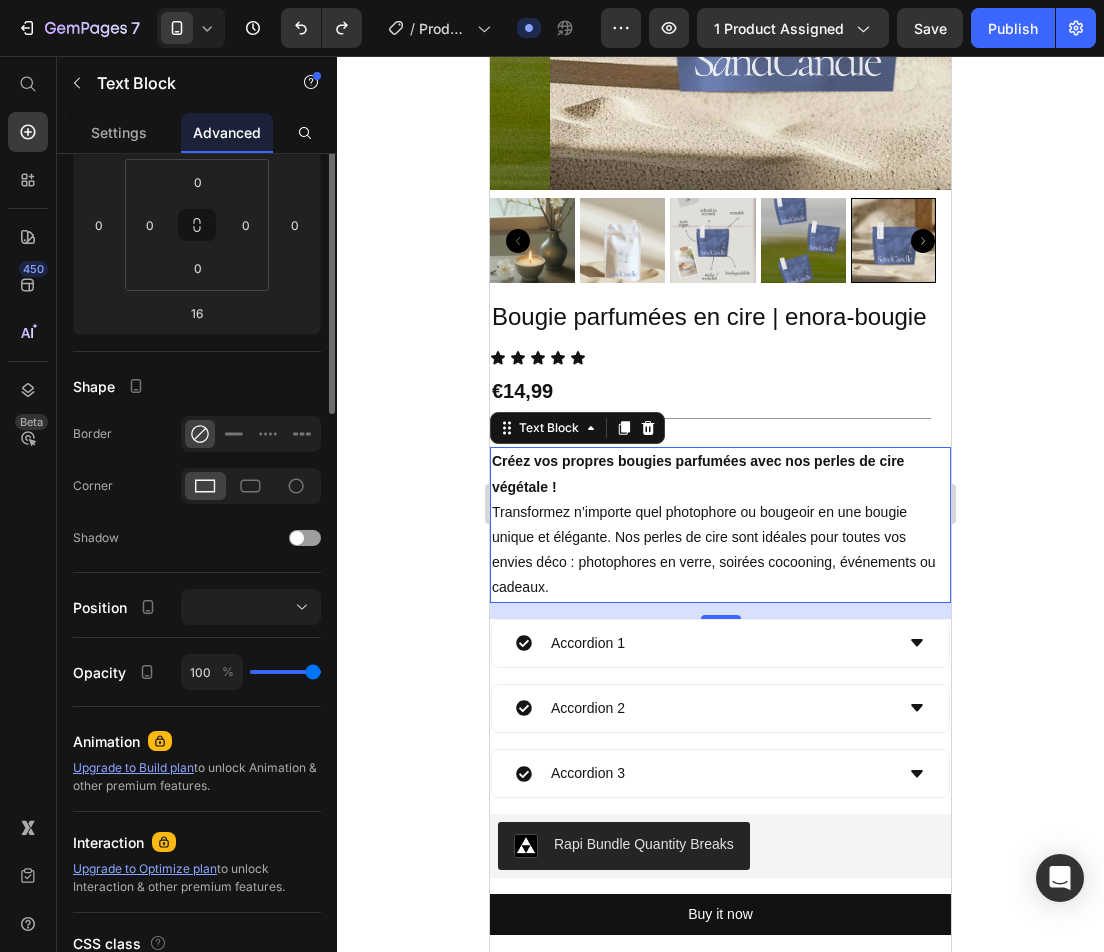 scroll, scrollTop: 0, scrollLeft: 0, axis: both 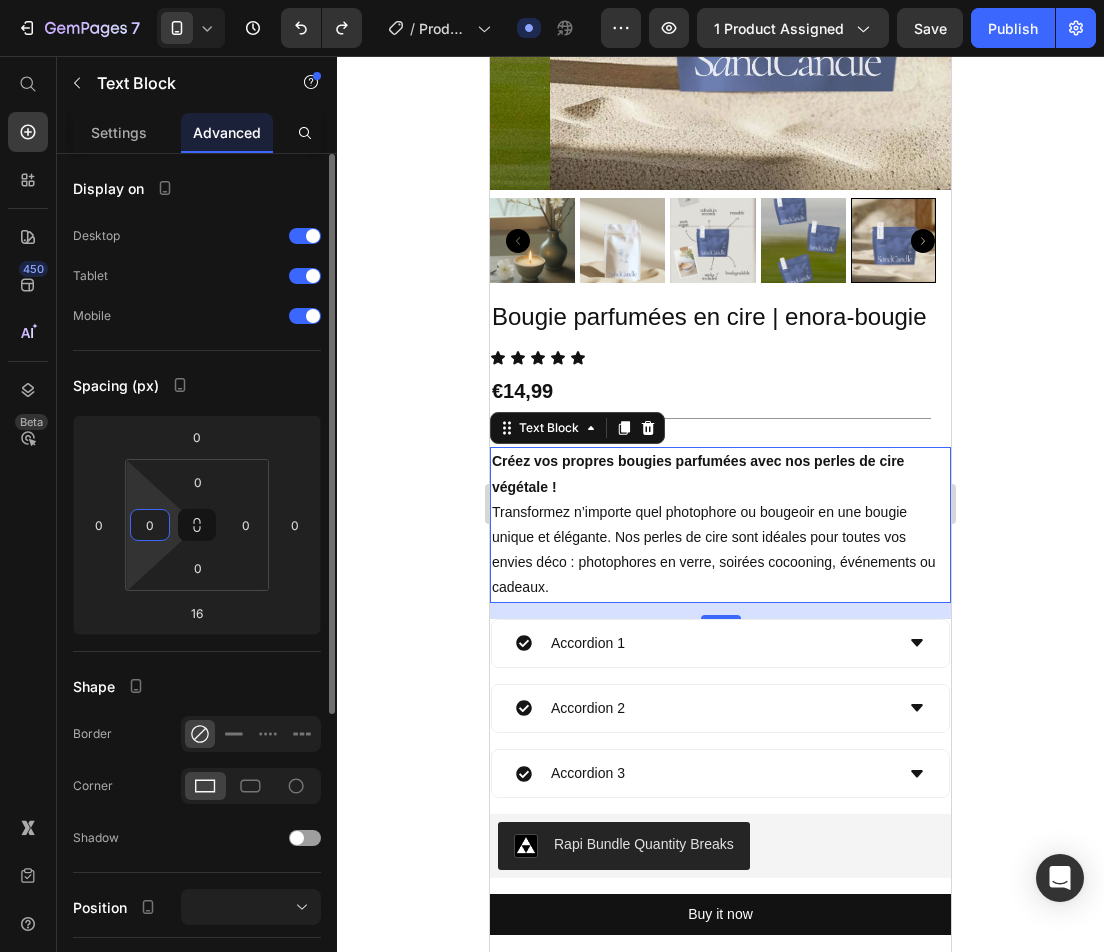click on "0" at bounding box center (150, 525) 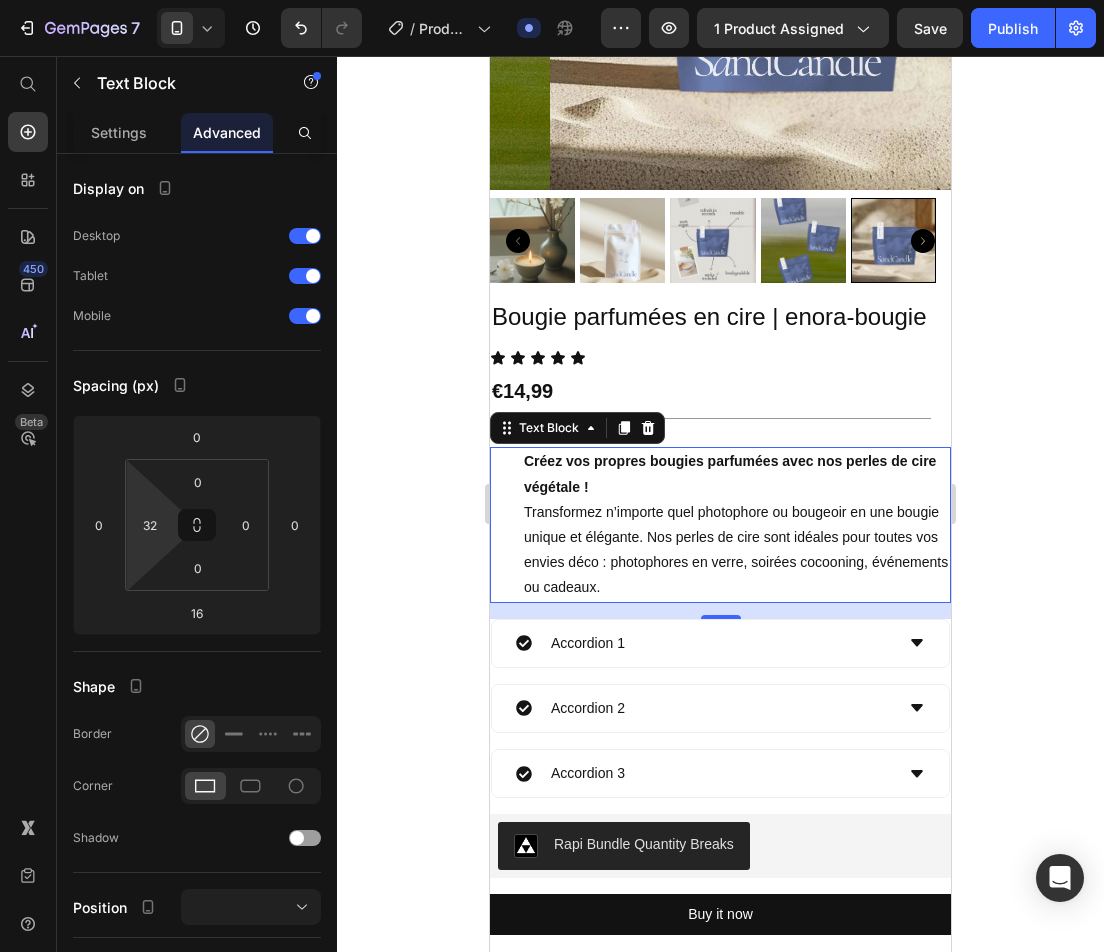drag, startPoint x: 144, startPoint y: 499, endPoint x: 152, endPoint y: 483, distance: 17.888544 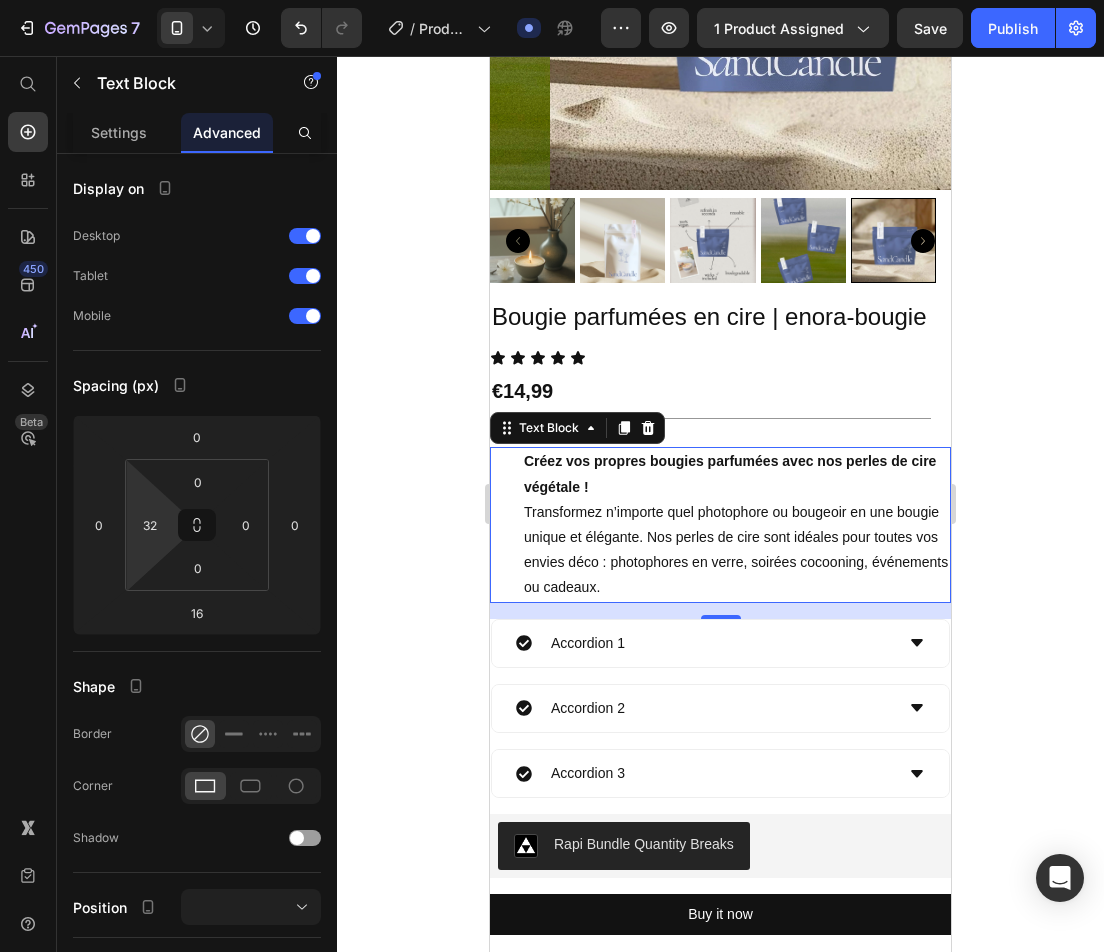 click on "7   /  Product Page - Jul 10, 09:57:46 Draft Preview 1 product assigned  Save   Publish  450 Beta Shopify Apps Sections Elements Hero Section Product Detail Brands Trusted Badges Guarantee Product Breakdown How to use Testimonials Compare Bundle FAQs Social Proof Brand Story Product List Collection Blog List Contact Sticky Add to Cart Custom Footer Browse Library 450 Layout
Row
Row
Row
Row Text
Heading
Text Block Button
Button
Button
Sticky Back to top Media
Image" at bounding box center (552, 0) 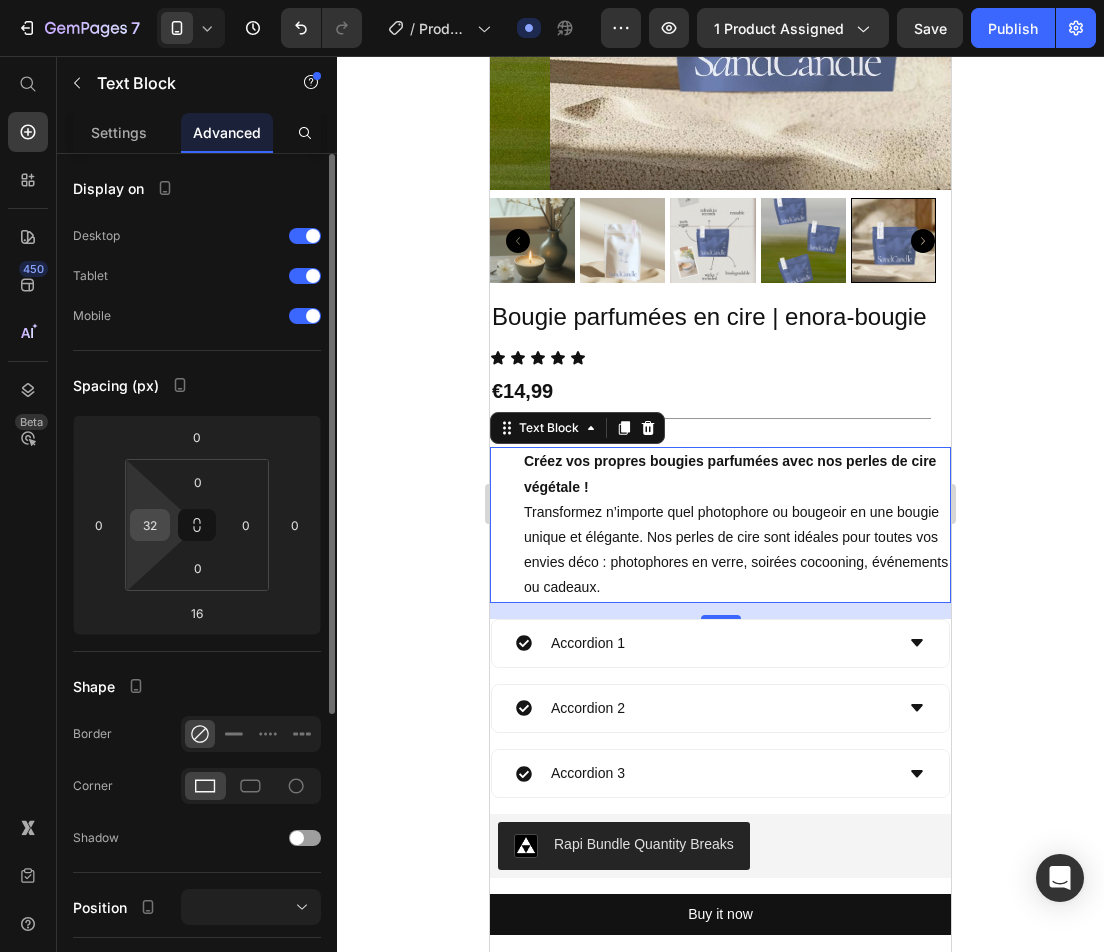 click on "32" at bounding box center [150, 525] 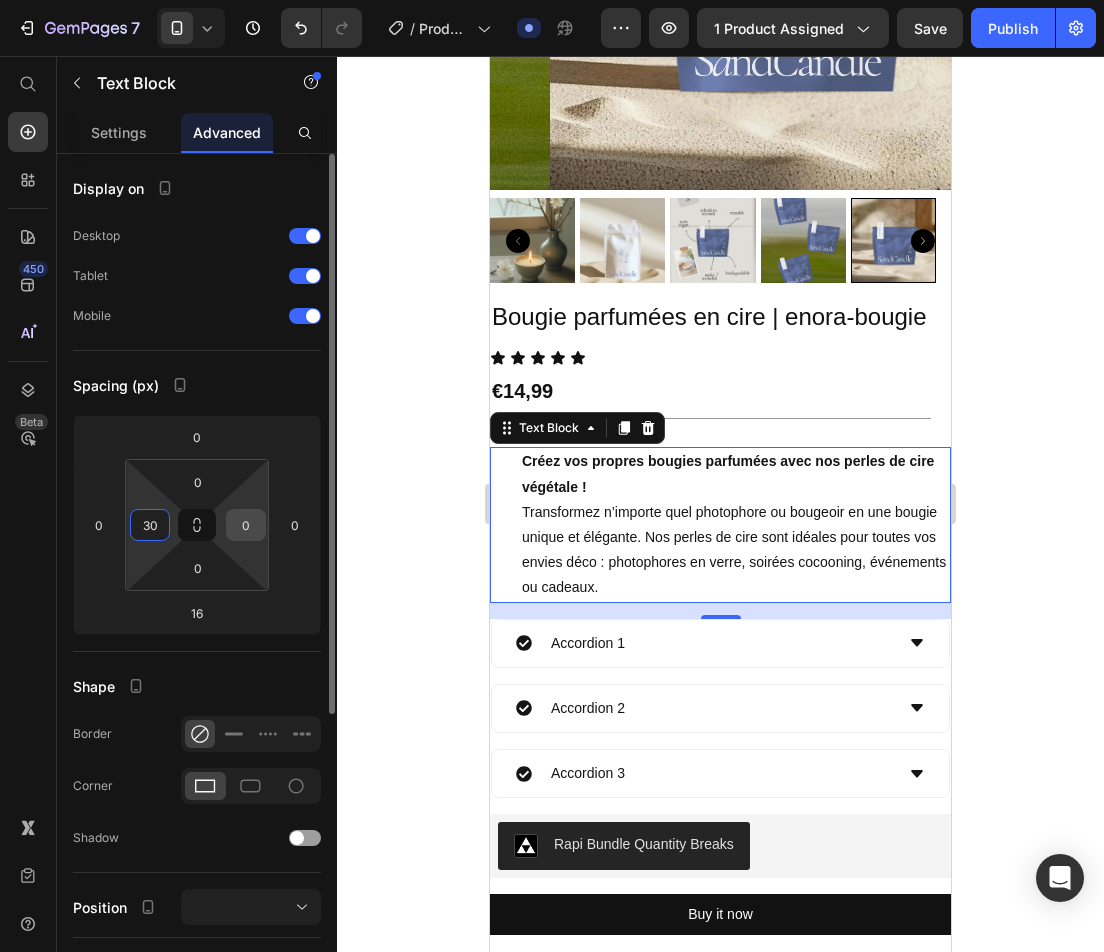 type on "30" 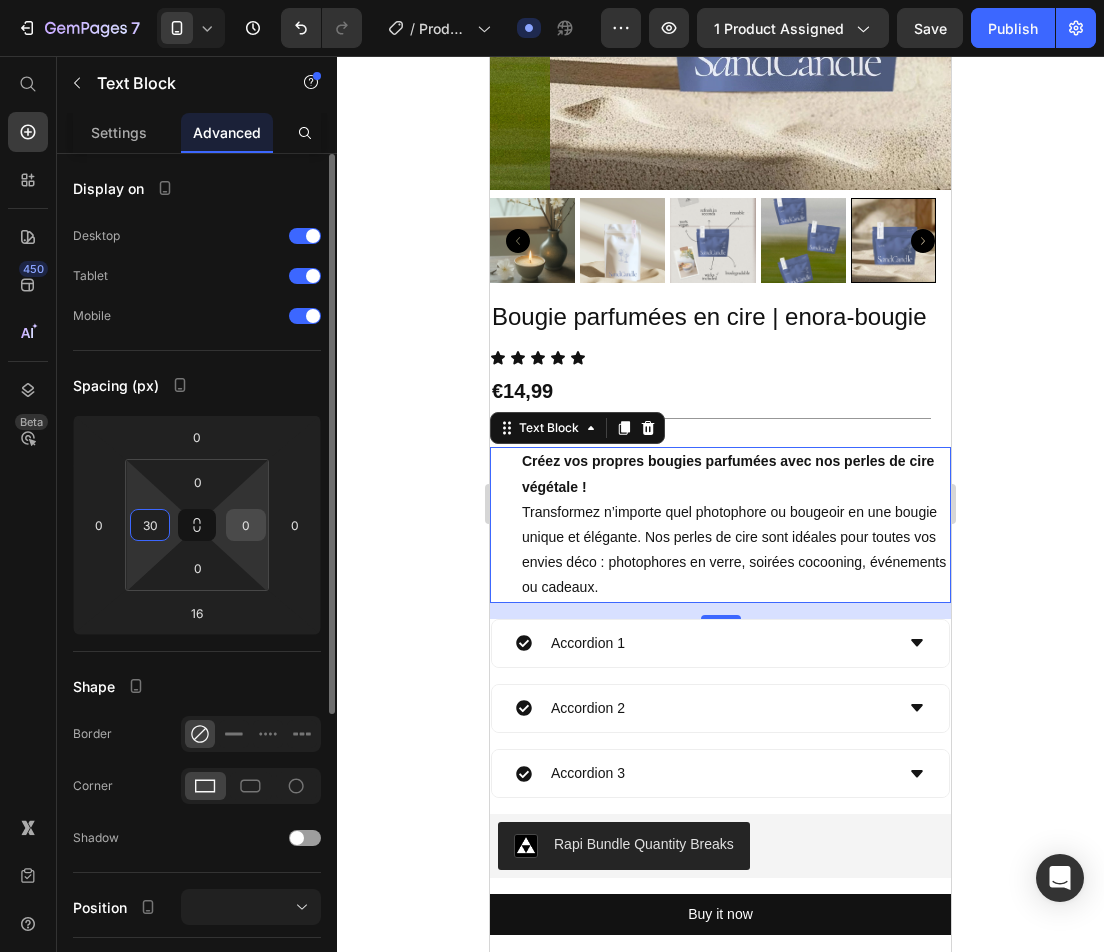 click on "0" at bounding box center (246, 525) 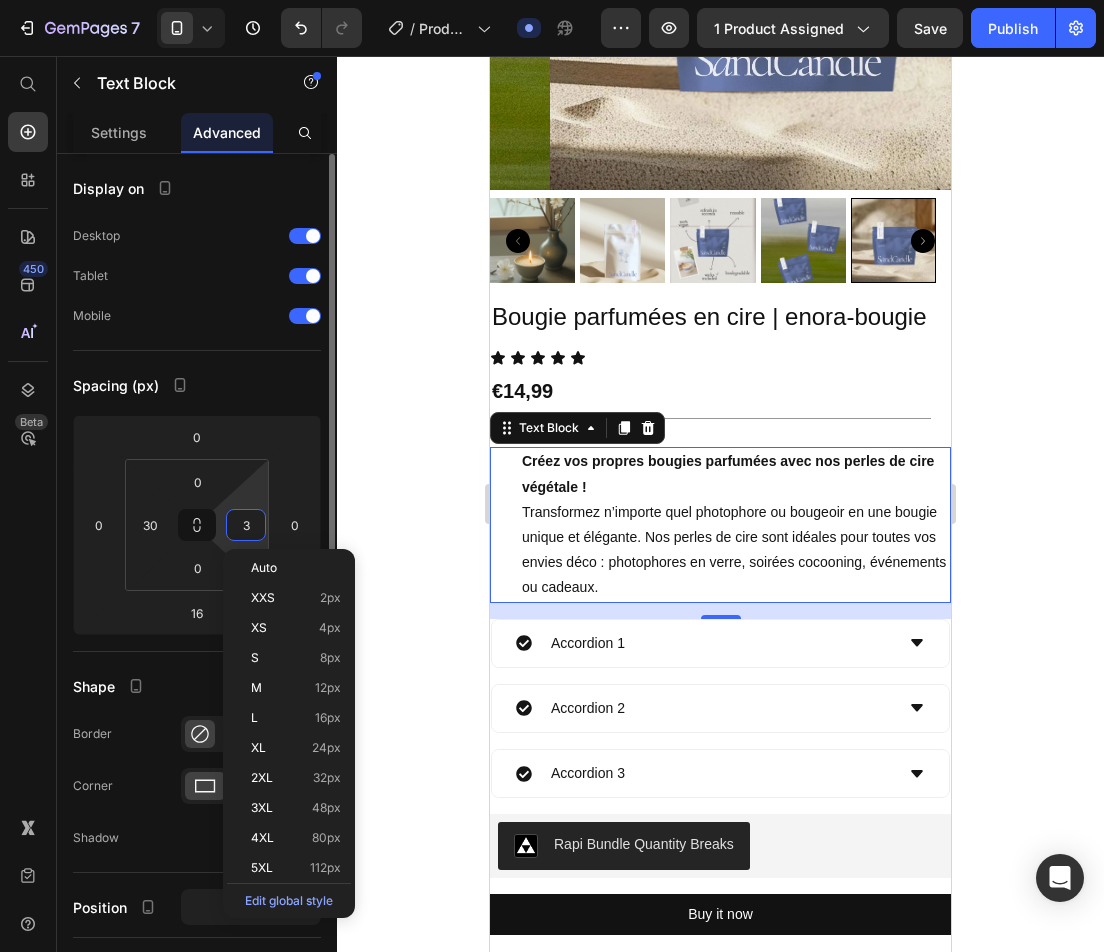 type on "30" 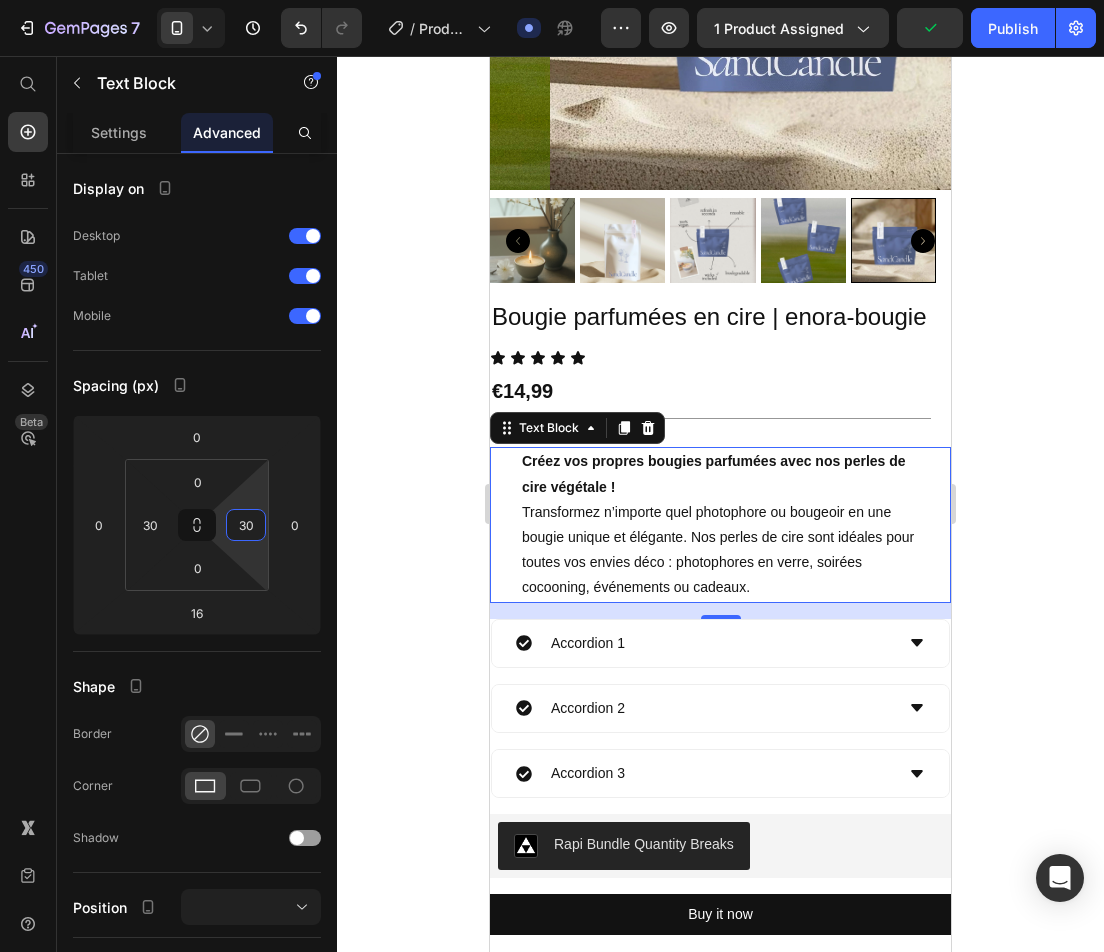 click 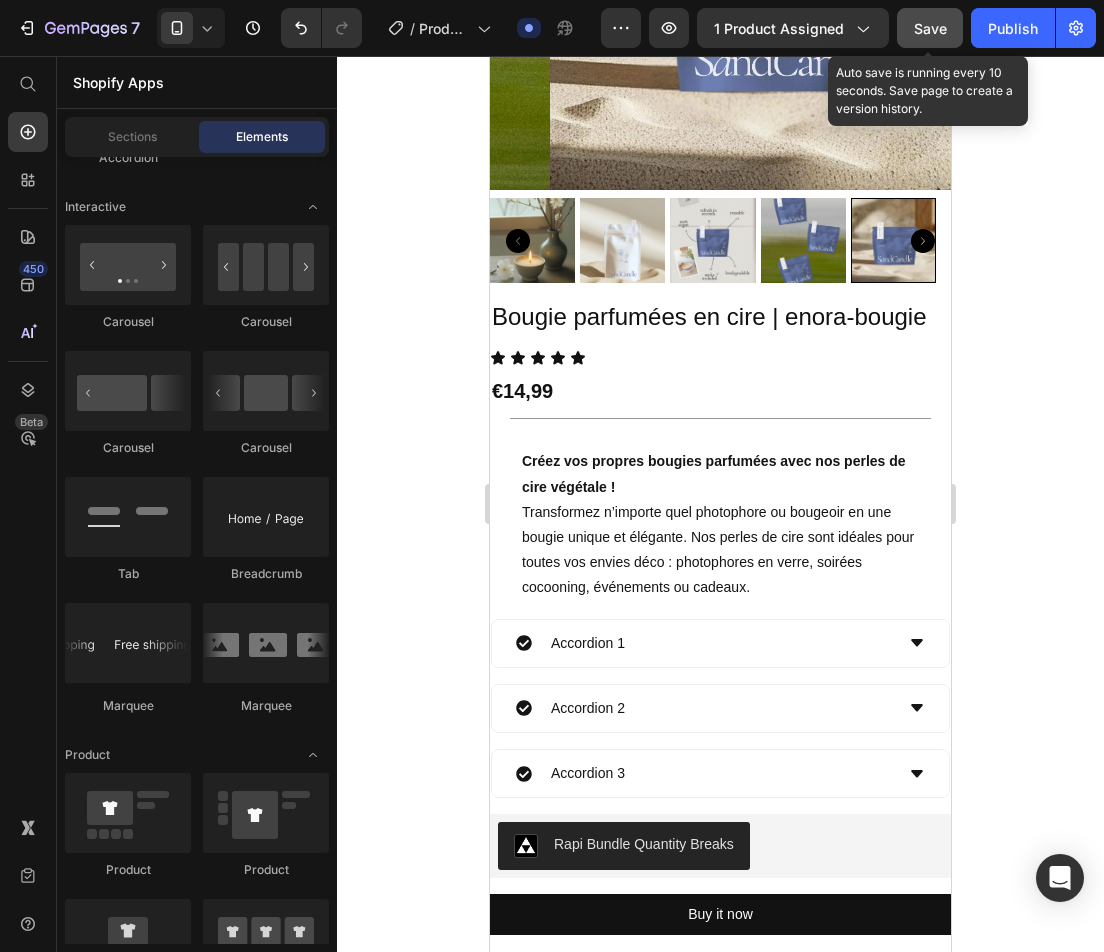 click on "Save" 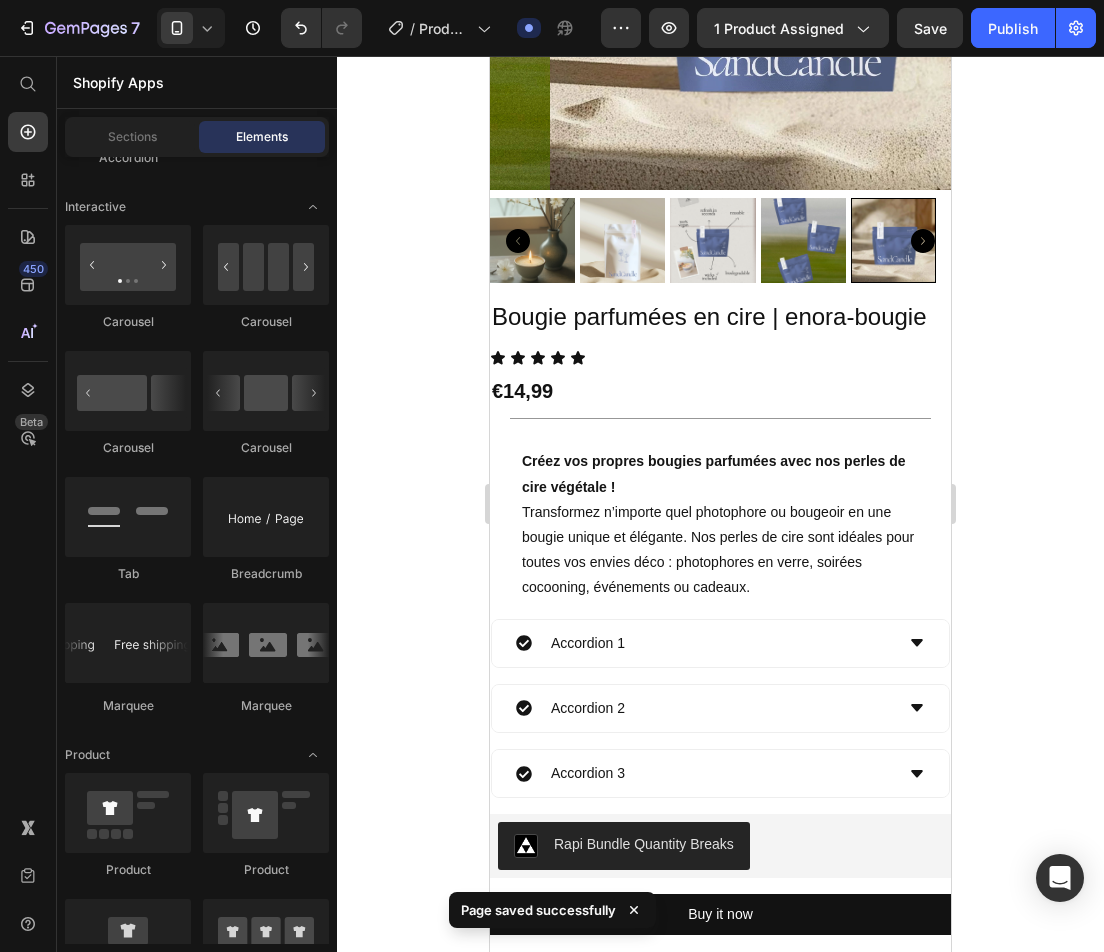 click 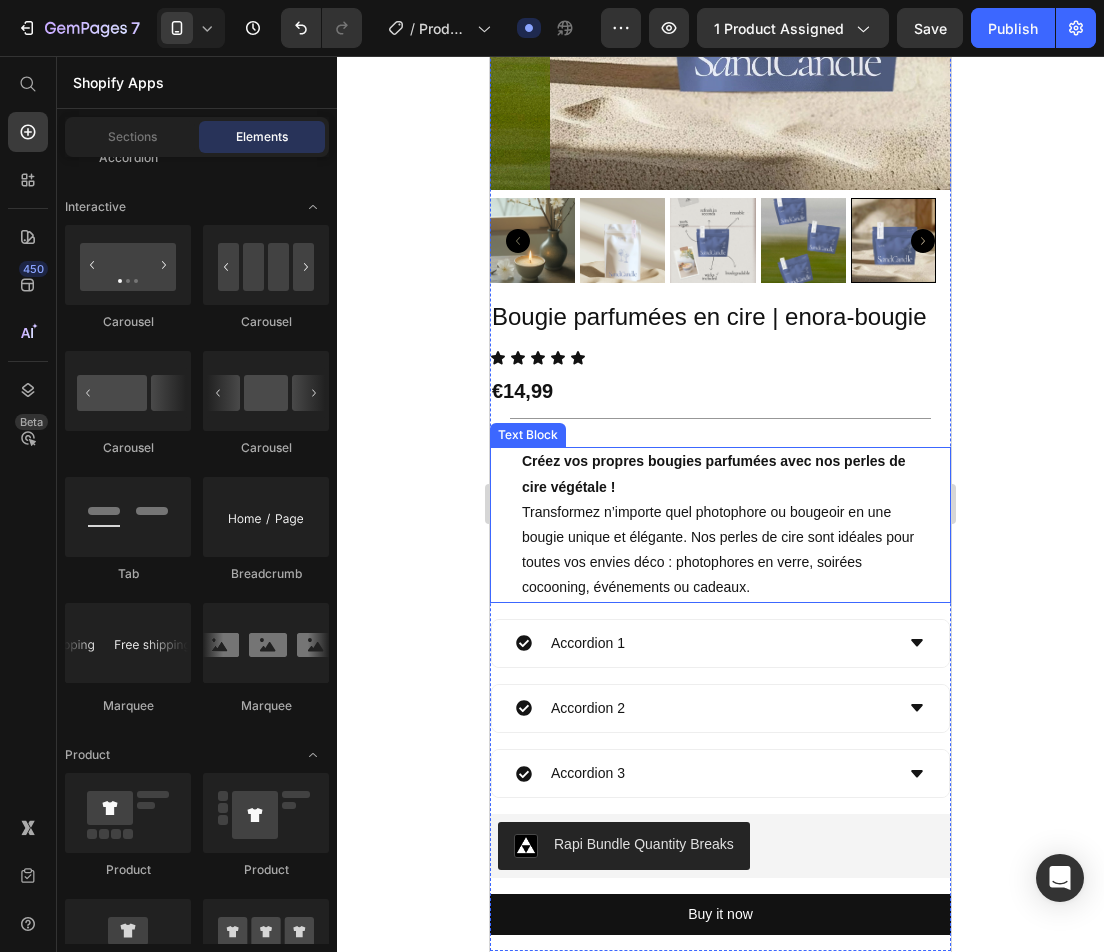 click on "Créez vos propres bougies parfumées avec nos perles de cire végétale ! Transformez n’importe quel photophore ou bougeoir en une bougie unique et élégante. Nos perles de cire sont idéales pour toutes vos envies déco : photophores en verre, soirées cocooning, événements ou cadeaux." at bounding box center (720, 524) 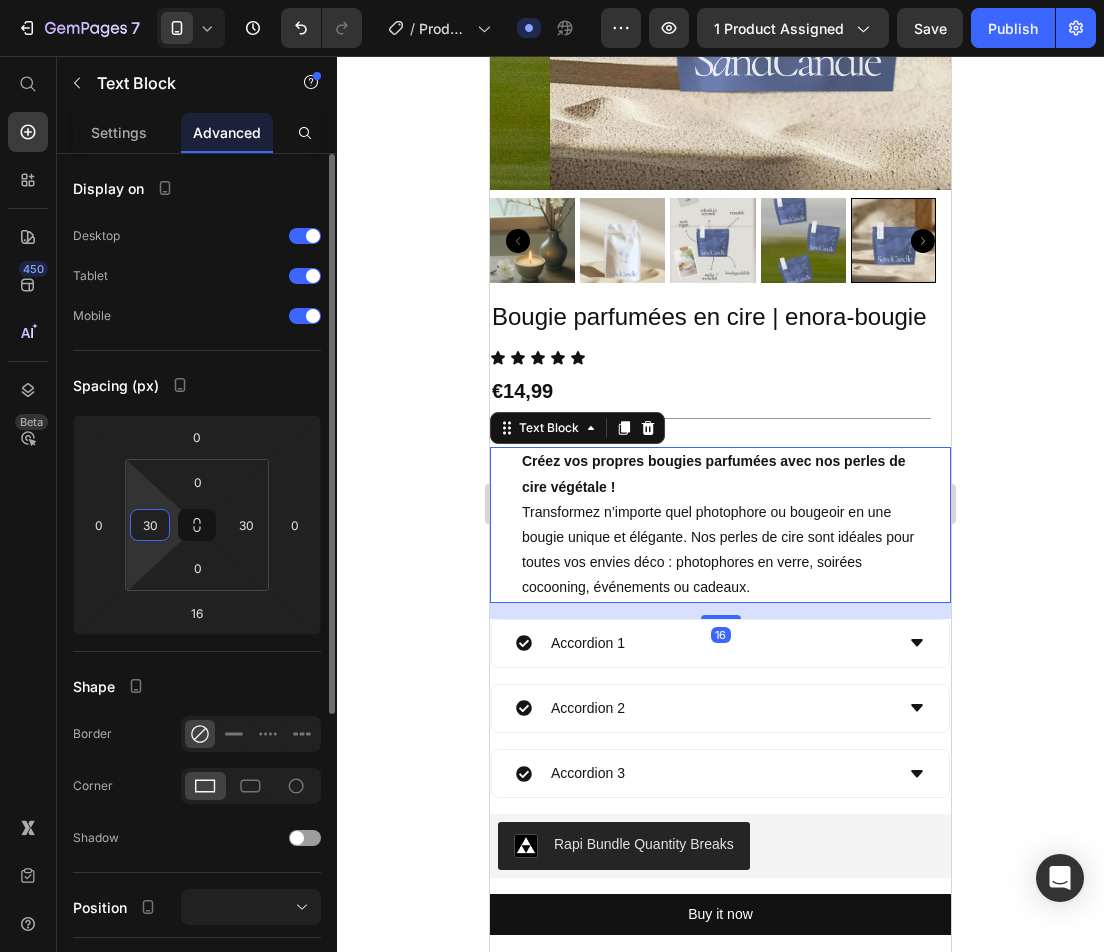 click on "30" at bounding box center [150, 525] 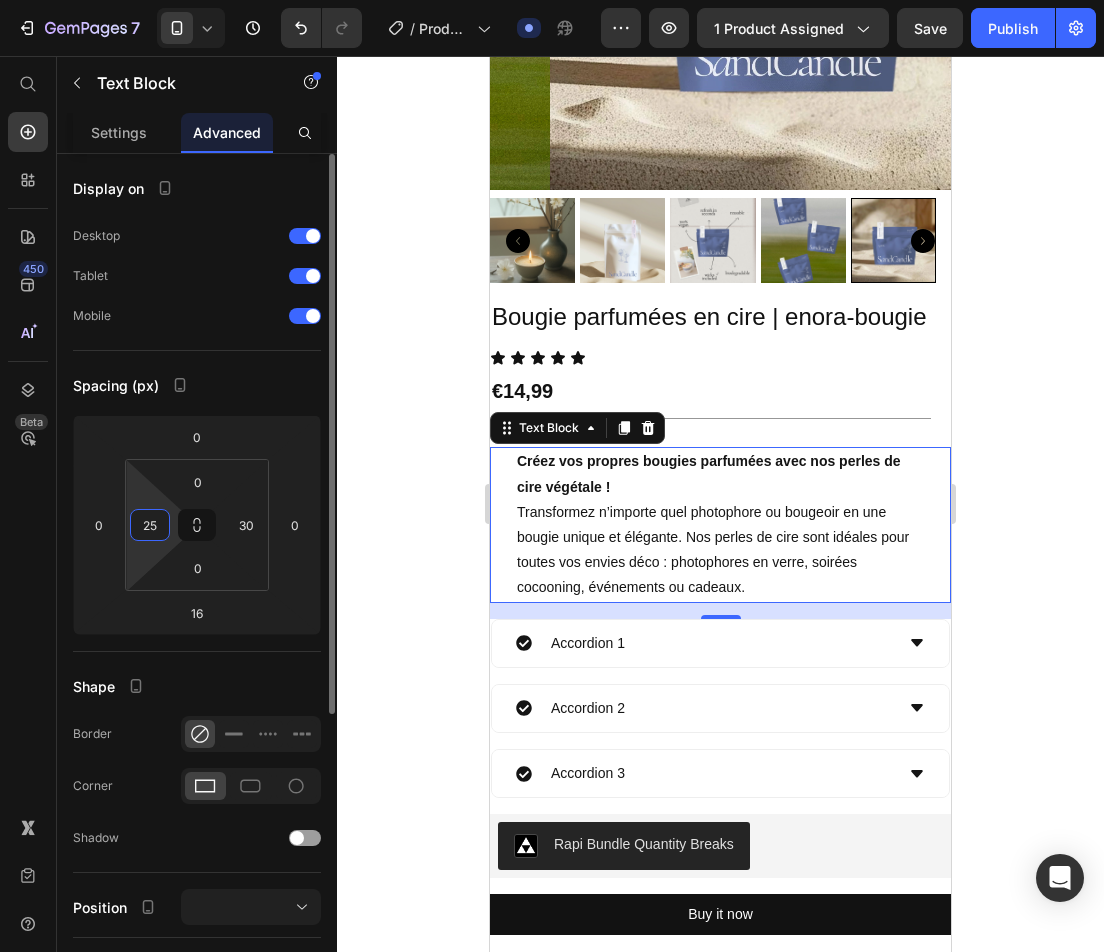 drag, startPoint x: 156, startPoint y: 522, endPoint x: 126, endPoint y: 526, distance: 30.265491 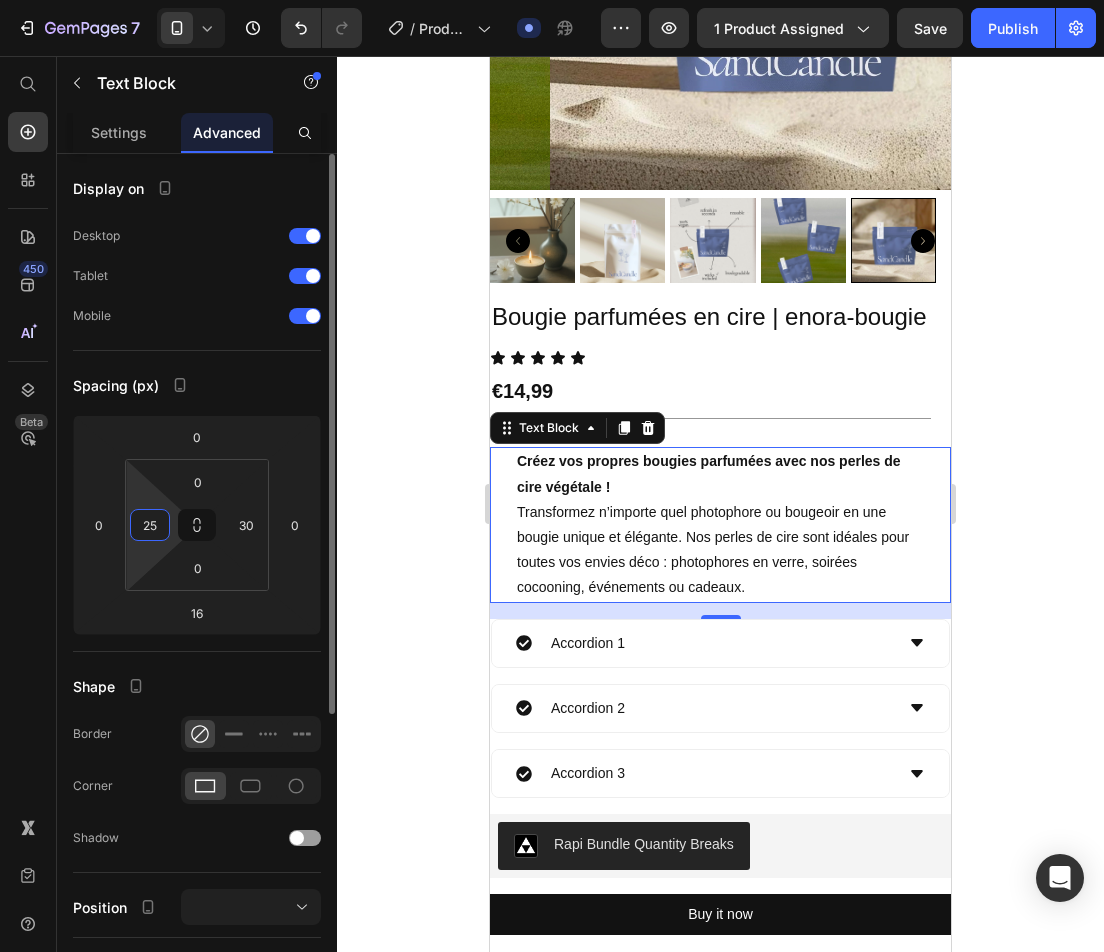 click on "0 25 0 30" at bounding box center (197, 525) 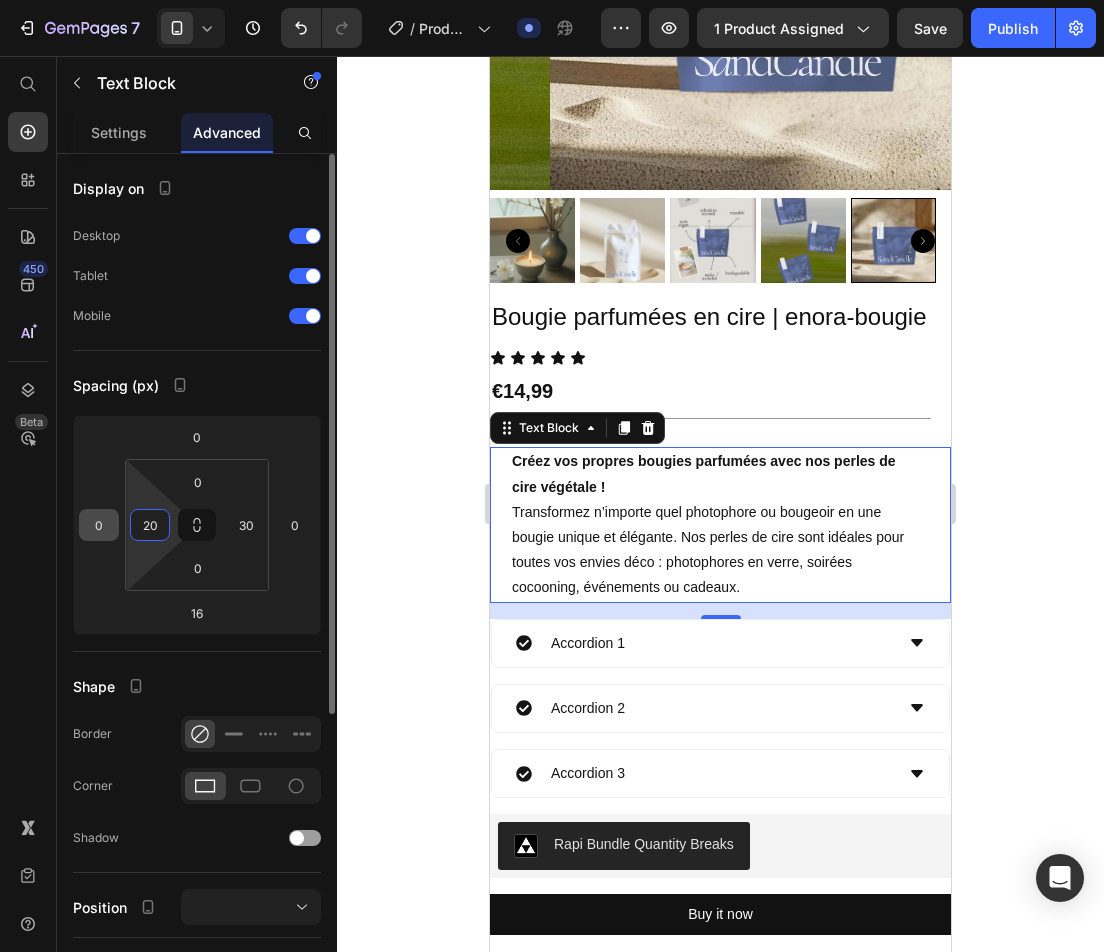 drag, startPoint x: 158, startPoint y: 523, endPoint x: 105, endPoint y: 523, distance: 53 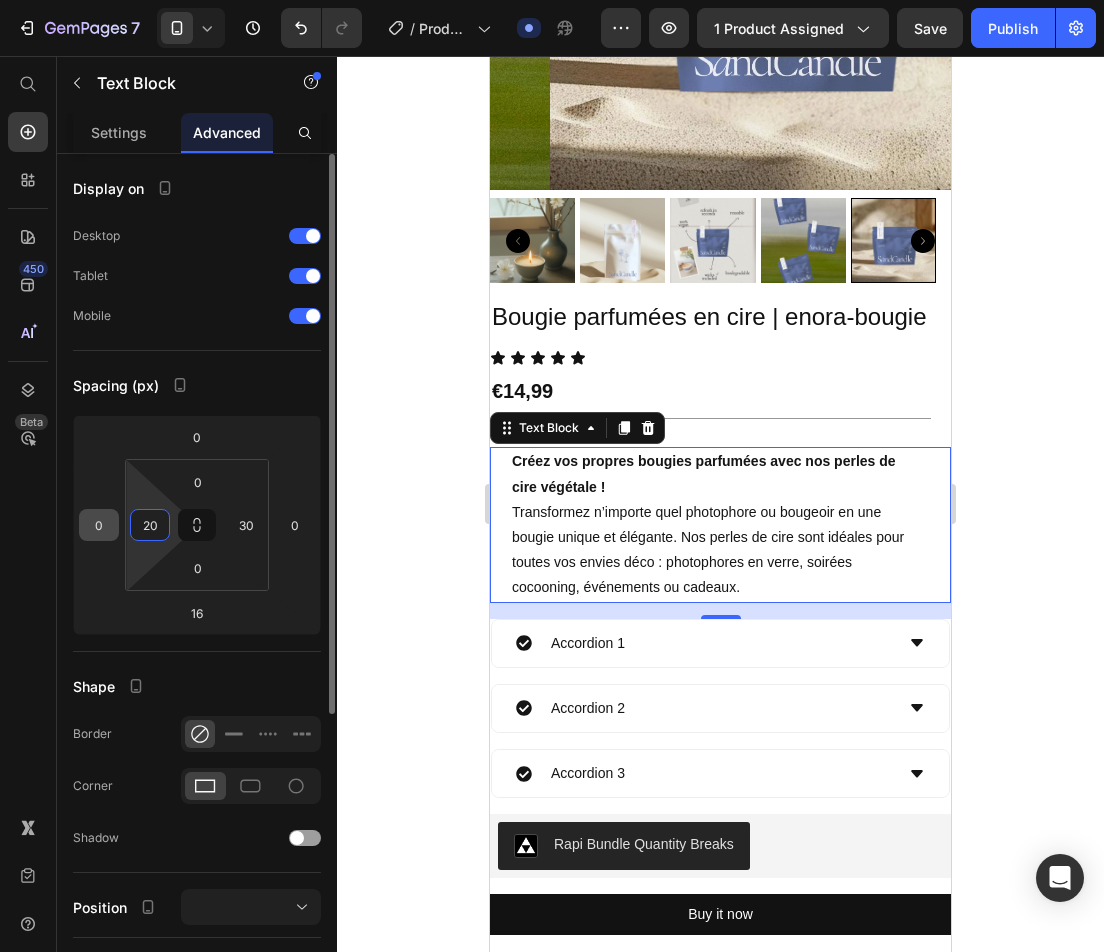 click on "0 0 16 0 0 20 0 30" 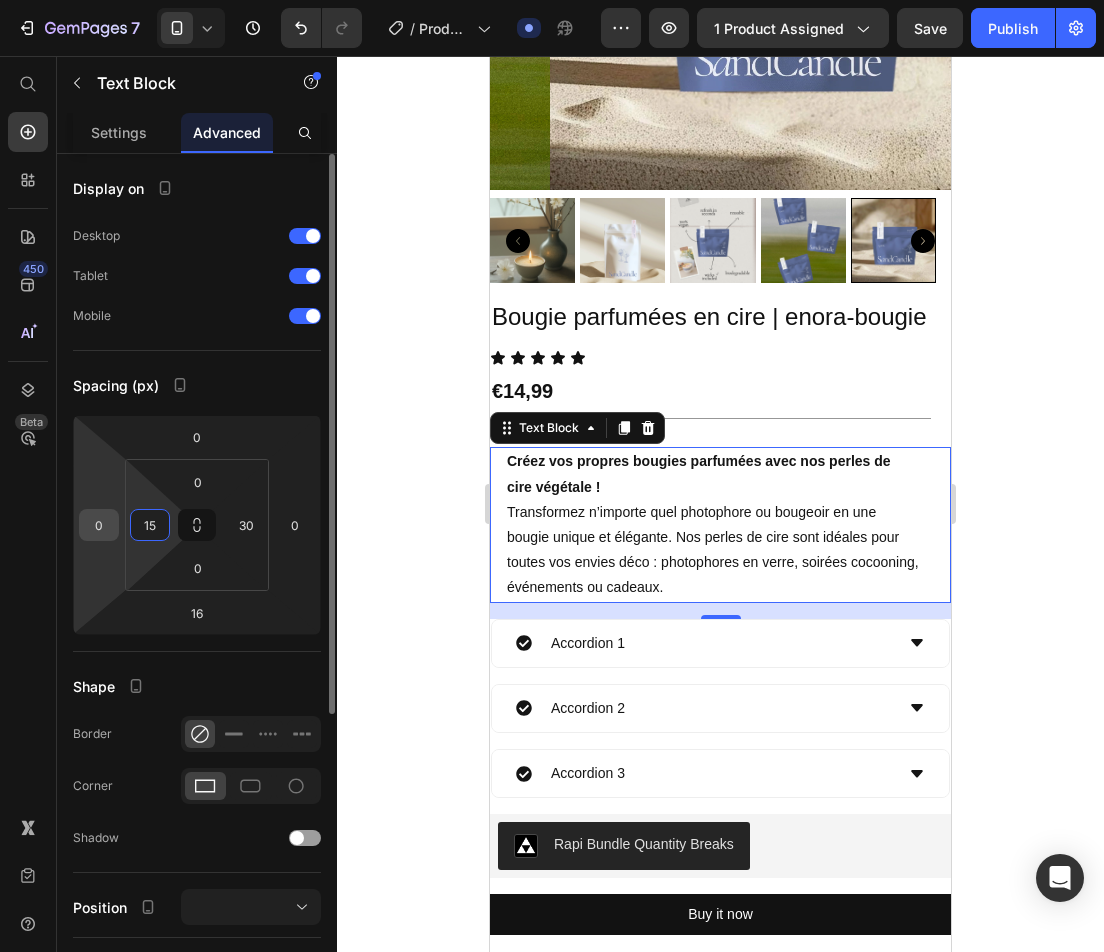 type on "15" 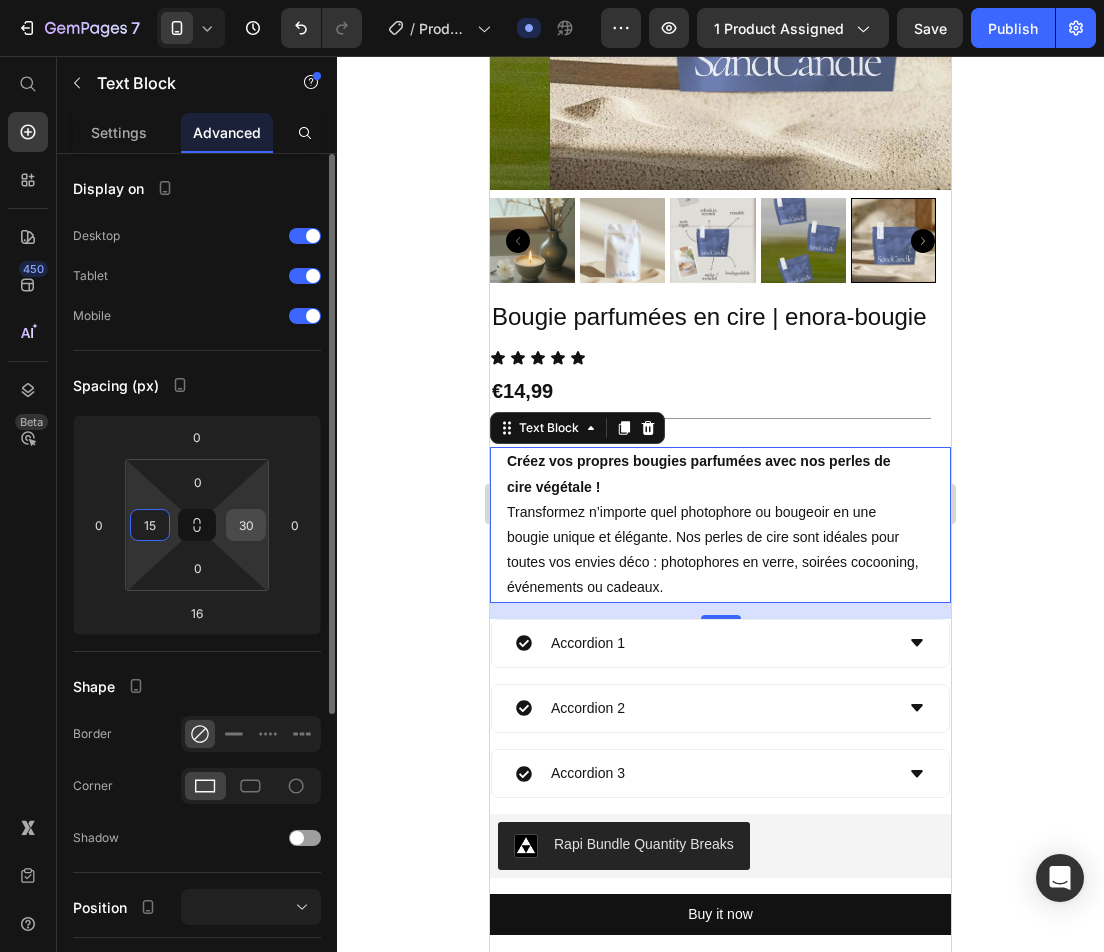 click on "30" at bounding box center (246, 525) 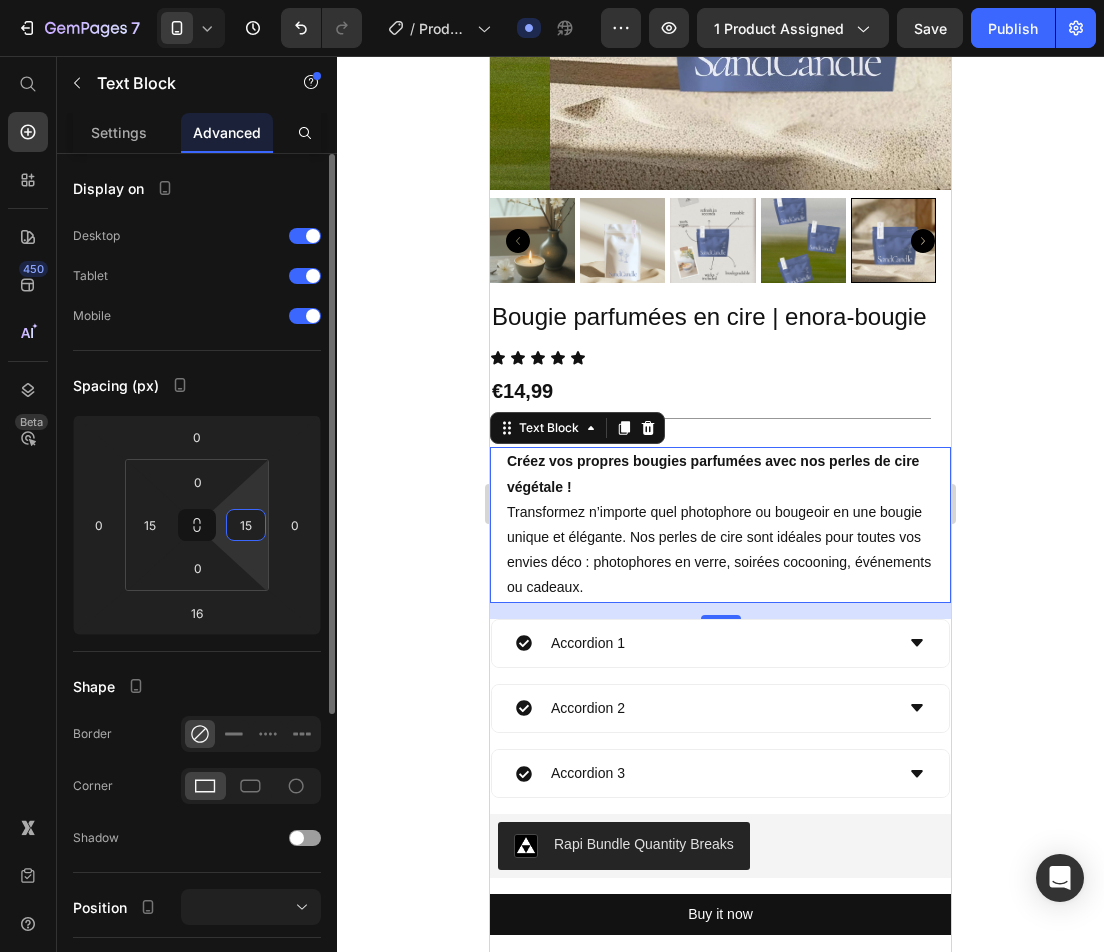 type on "15" 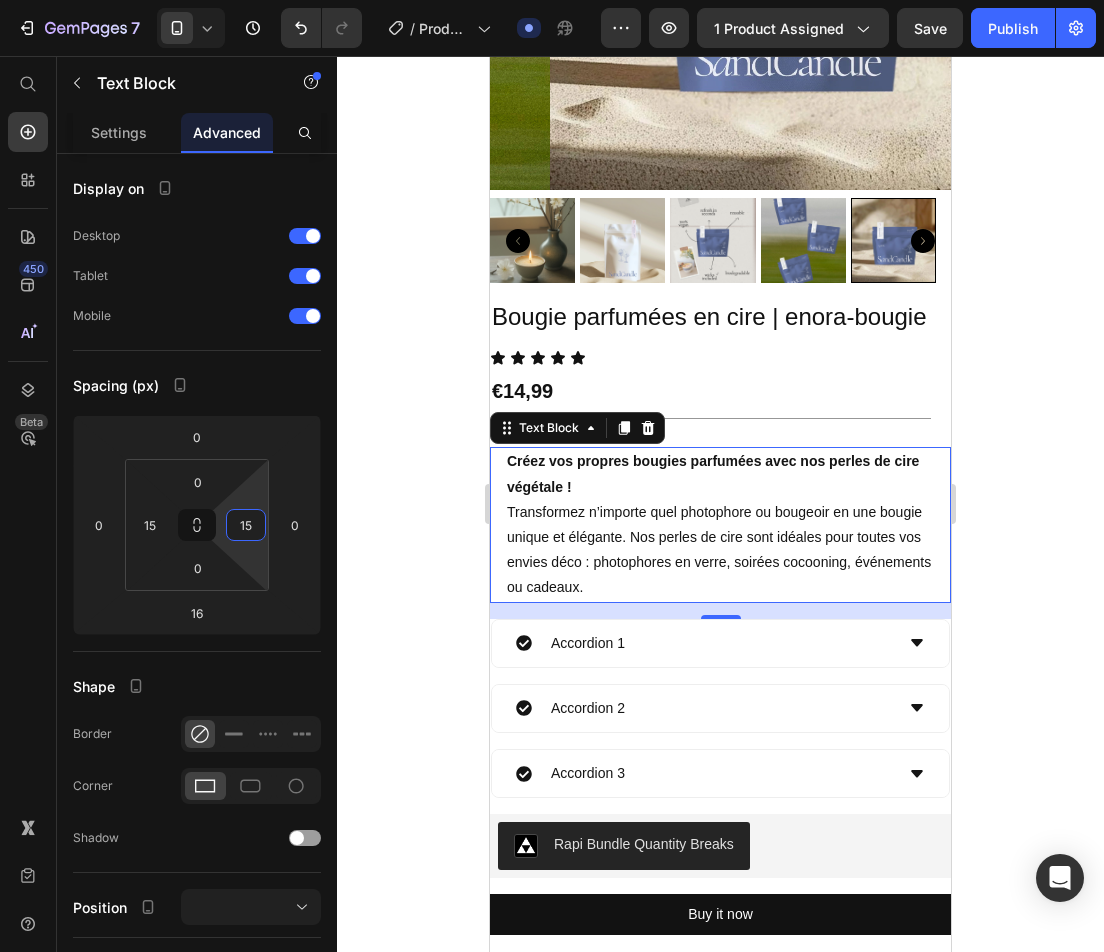 click 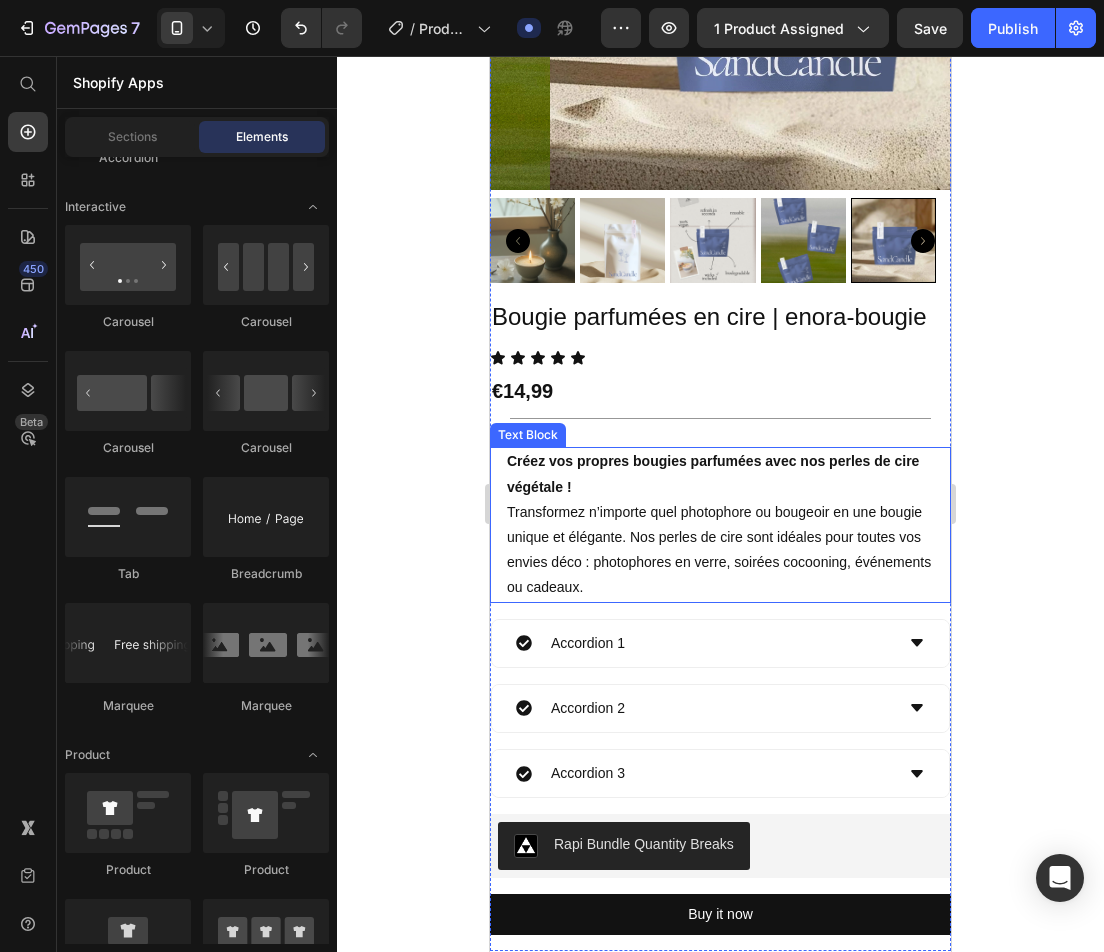 click on "Créez vos propres bougies parfumées avec nos perles de cire végétale ! Transformez n’importe quel photophore ou bougeoir en une bougie unique et élégante. Nos perles de cire sont idéales pour toutes vos envies déco : photophores en verre, soirées cocooning, événements ou cadeaux." at bounding box center (720, 524) 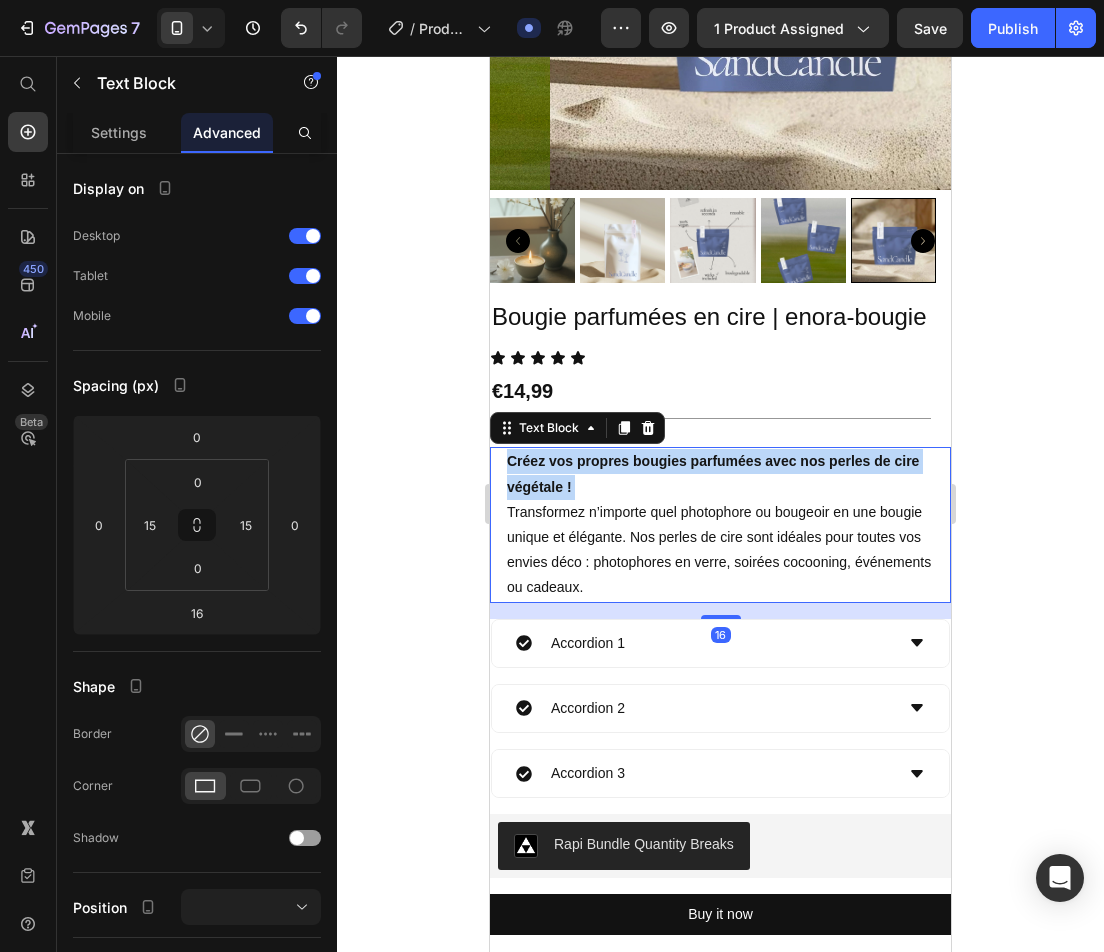 click on "Créez vos propres bougies parfumées avec nos perles de cire végétale ! Transformez n’importe quel photophore ou bougeoir en une bougie unique et élégante. Nos perles de cire sont idéales pour toutes vos envies déco : photophores en verre, soirées cocooning, événements ou cadeaux." at bounding box center [720, 524] 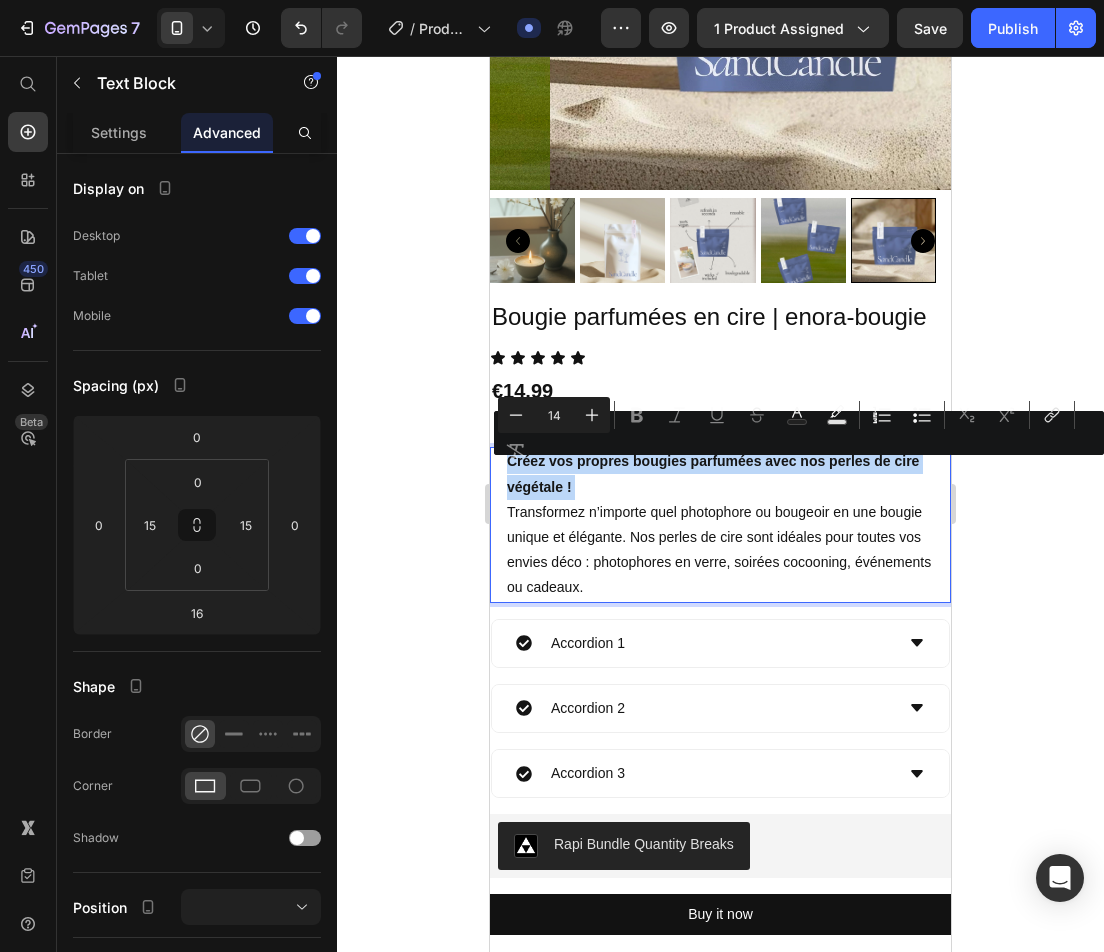 click on "Créez vos propres bougies parfumées avec nos perles de cire végétale ! Transformez n’importe quel photophore ou bougeoir en une bougie unique et élégante. Nos perles de cire sont idéales pour toutes vos envies déco : photophores en verre, soirées cocooning, événements ou cadeaux." at bounding box center (720, 524) 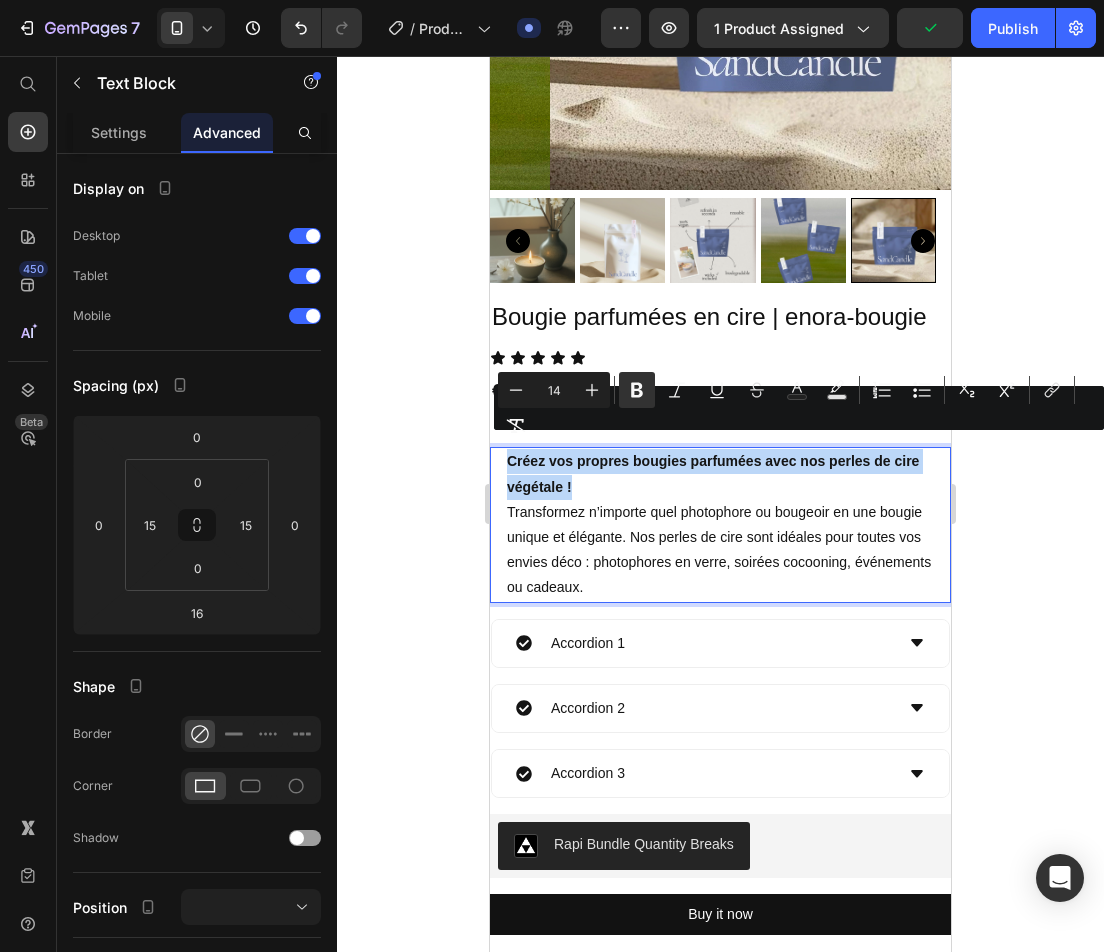 drag, startPoint x: 612, startPoint y: 471, endPoint x: 999, endPoint y: 496, distance: 387.80664 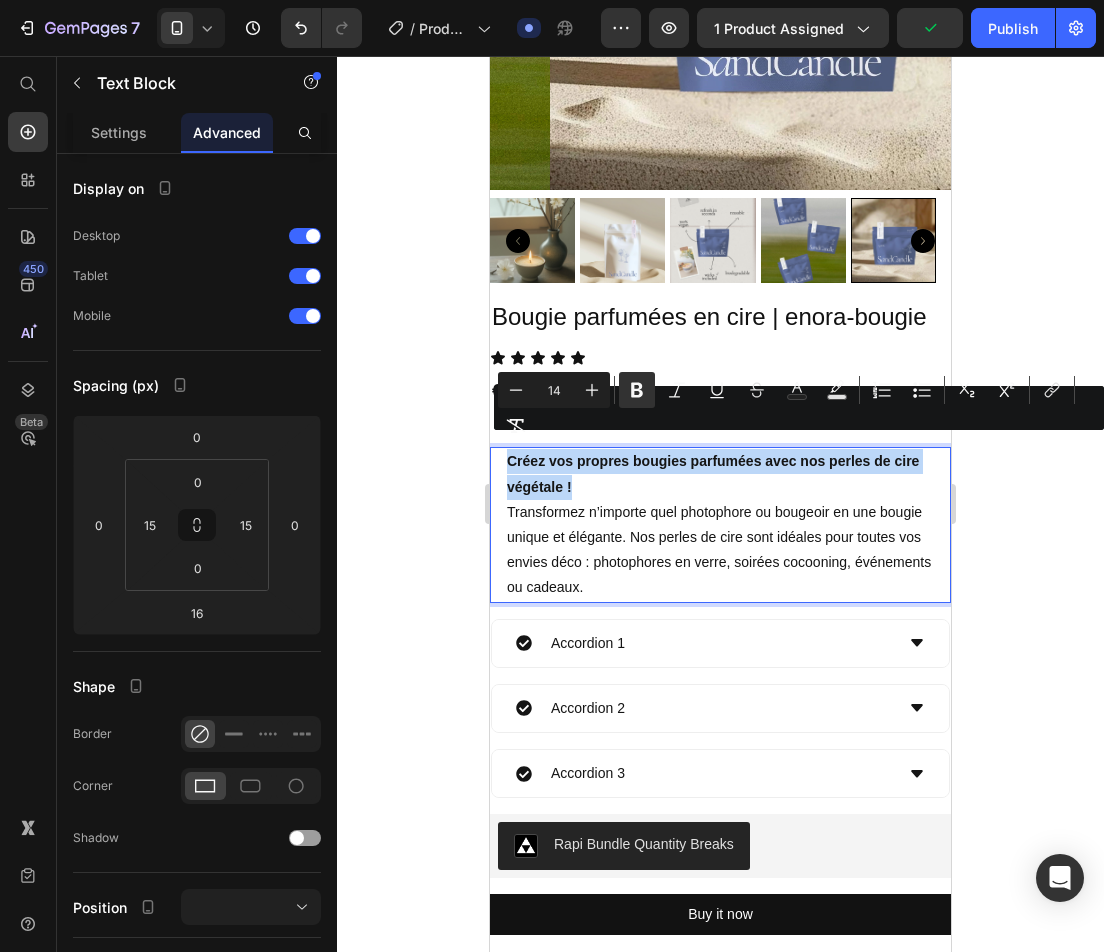 click on "Créez vos propres bougies parfumées avec nos perles de cire végétale ! Transformez n’importe quel photophore ou bougeoir en une bougie unique et élégante. Nos perles de cire sont idéales pour toutes vos envies déco : photophores en verre, soirées cocooning, événements ou cadeaux." at bounding box center (720, 524) 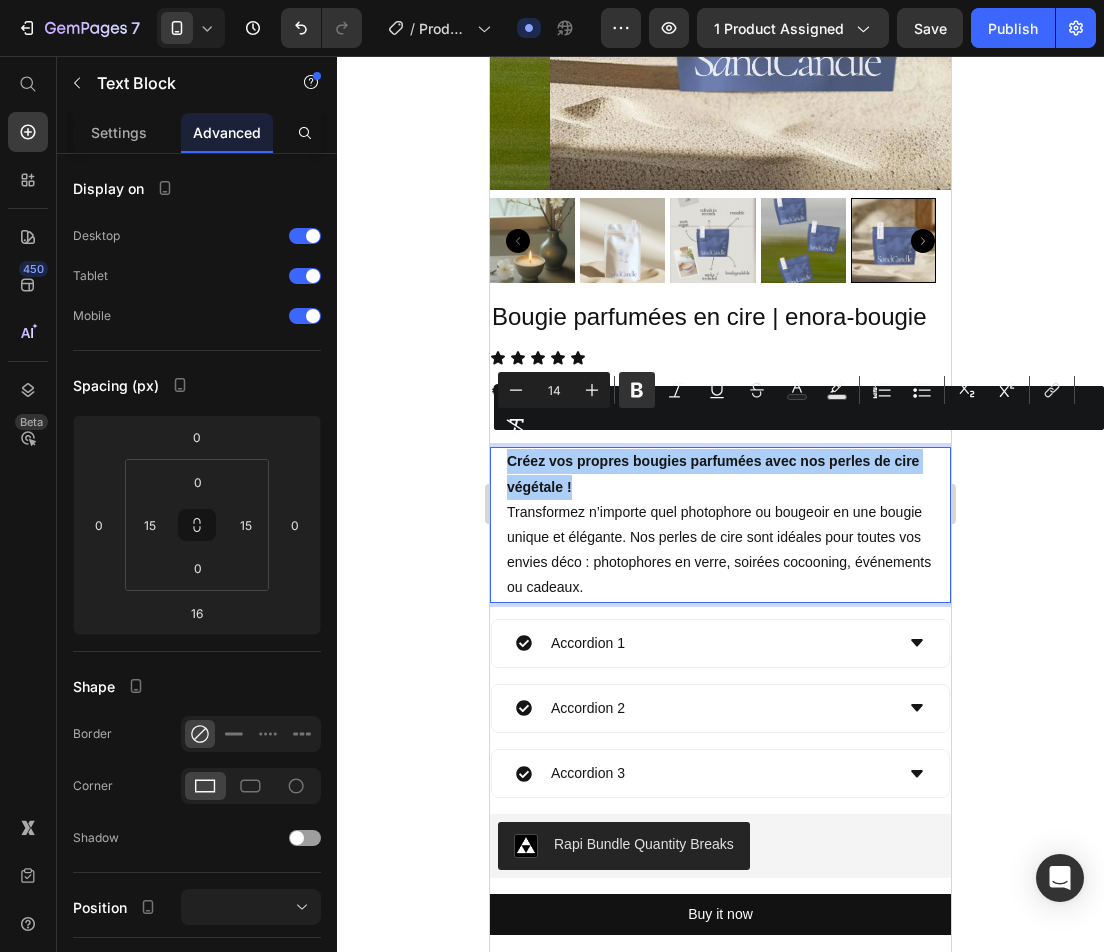 click 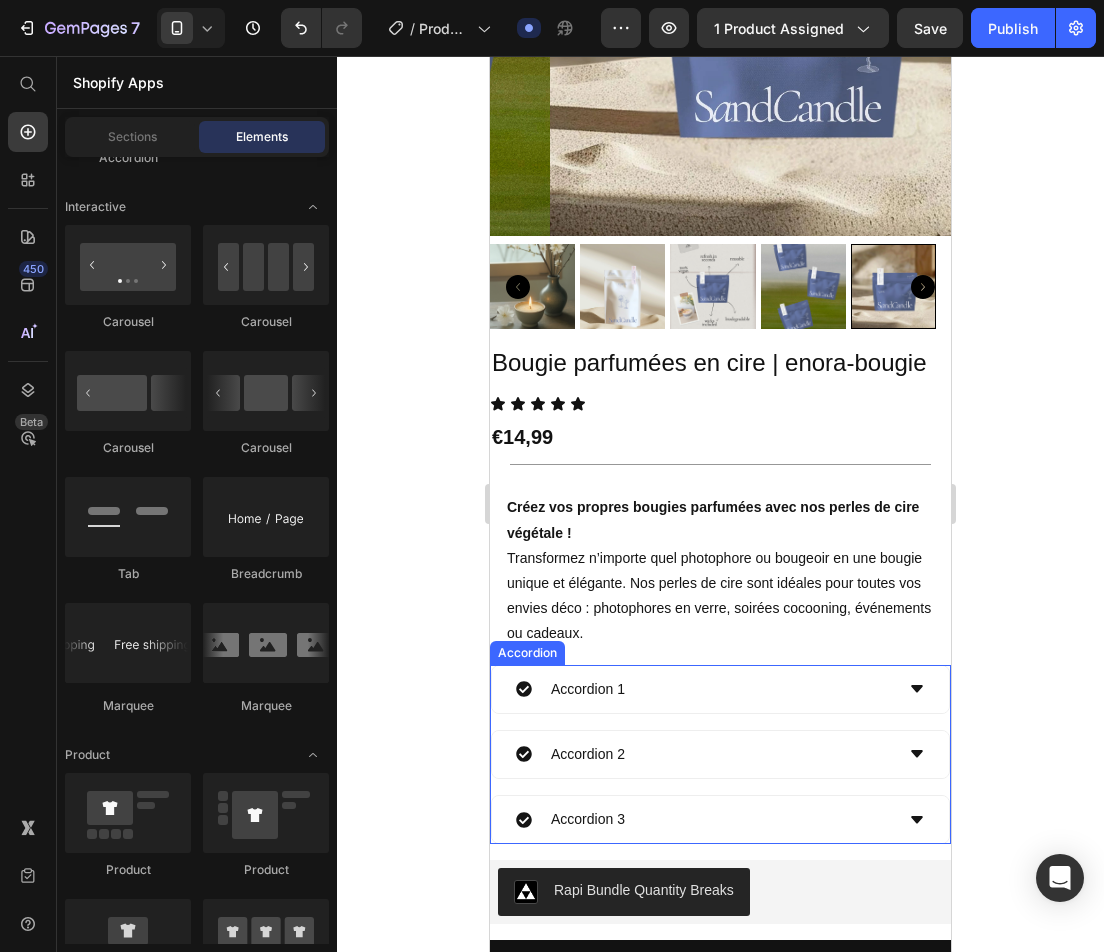 scroll, scrollTop: 300, scrollLeft: 0, axis: vertical 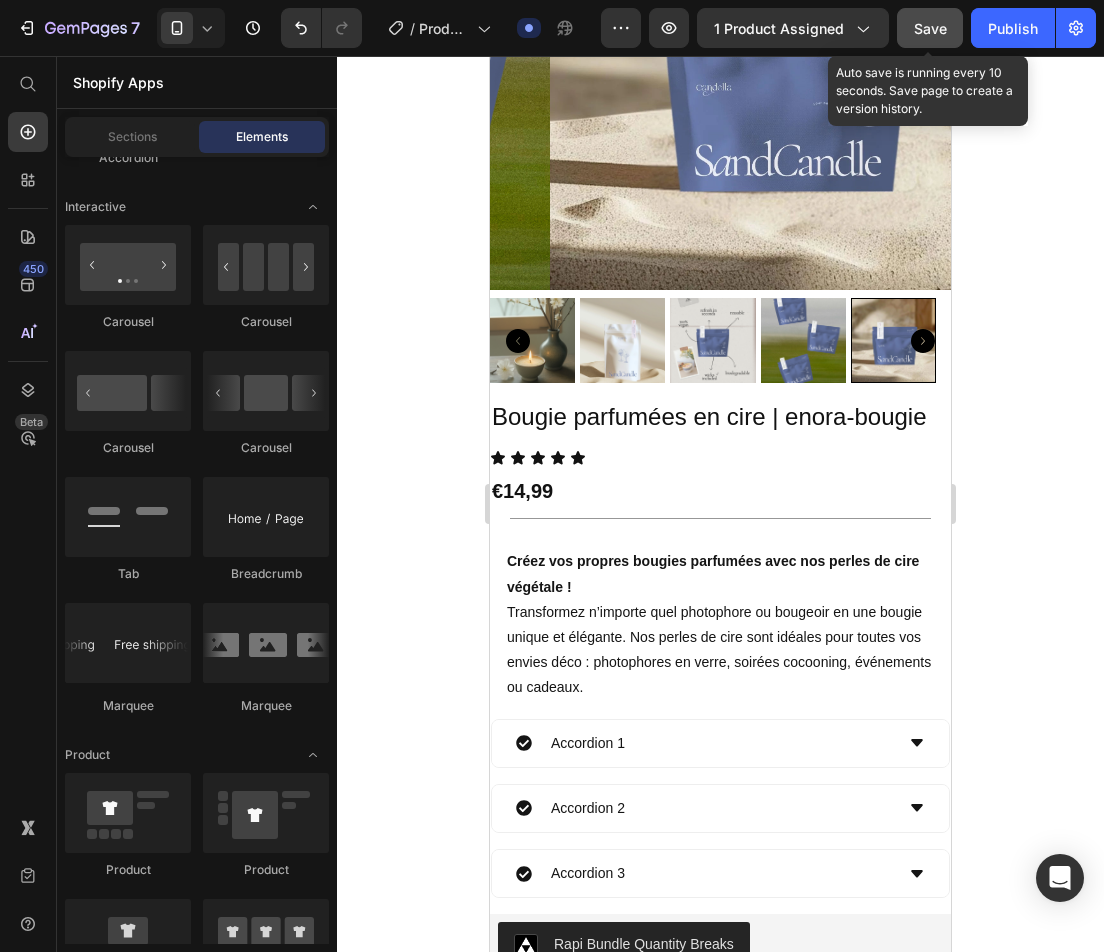 click on "Save" at bounding box center (930, 28) 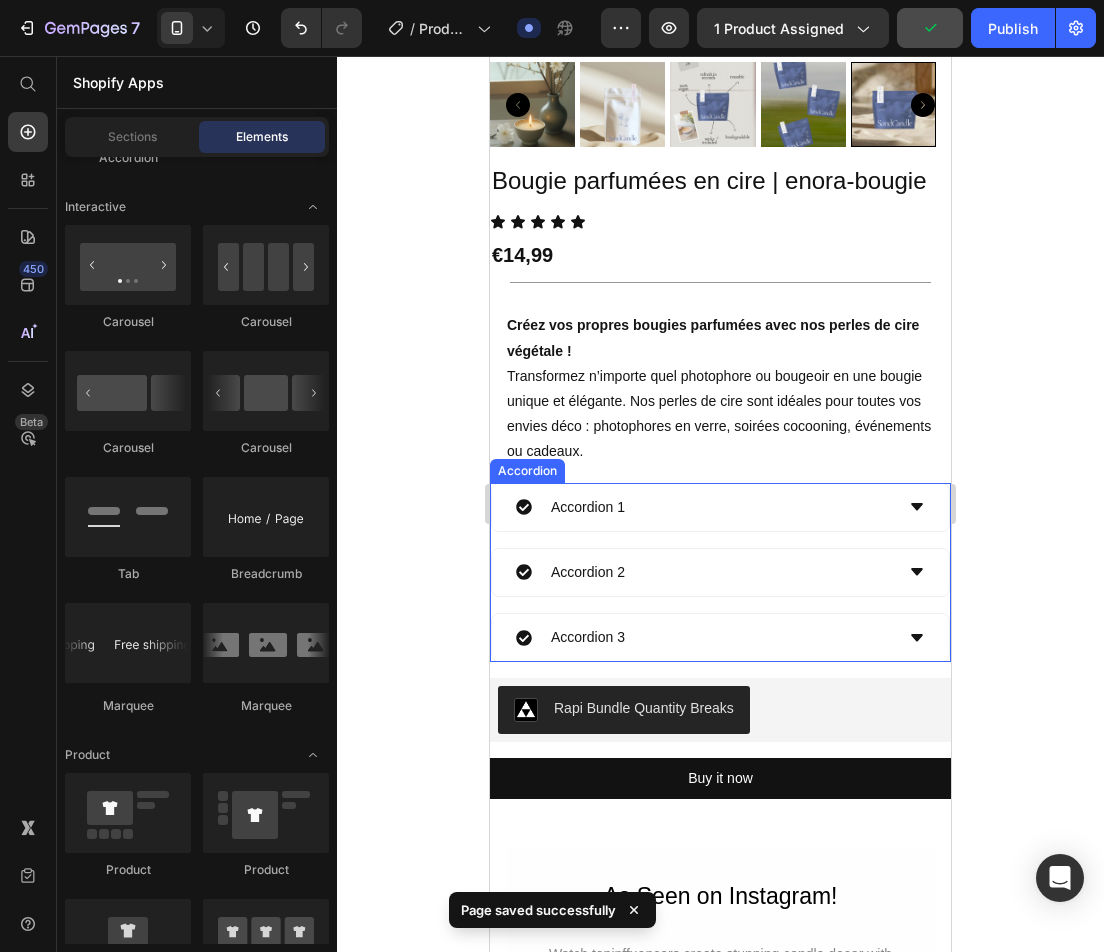 scroll, scrollTop: 500, scrollLeft: 0, axis: vertical 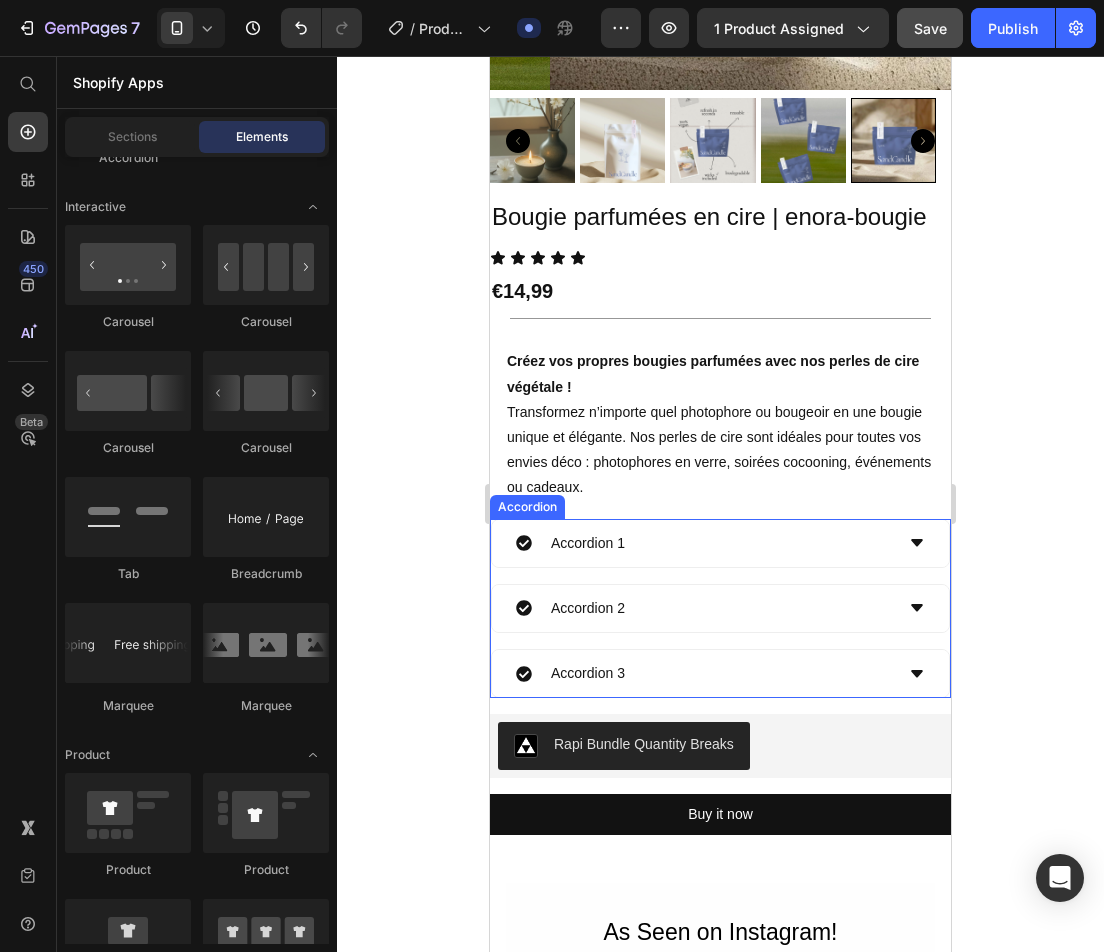 click on "Accordion 1" at bounding box center (704, 543) 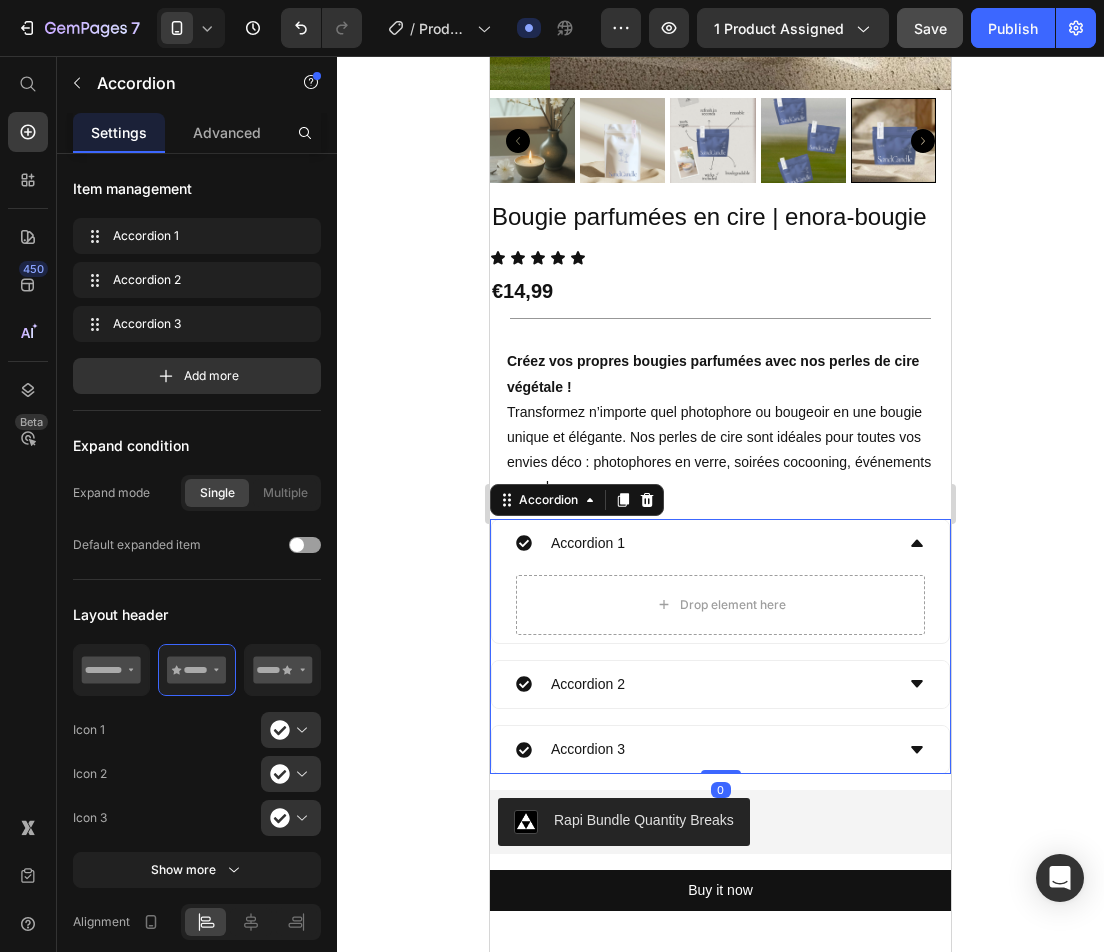 click on "Accordion 1" at bounding box center [704, 543] 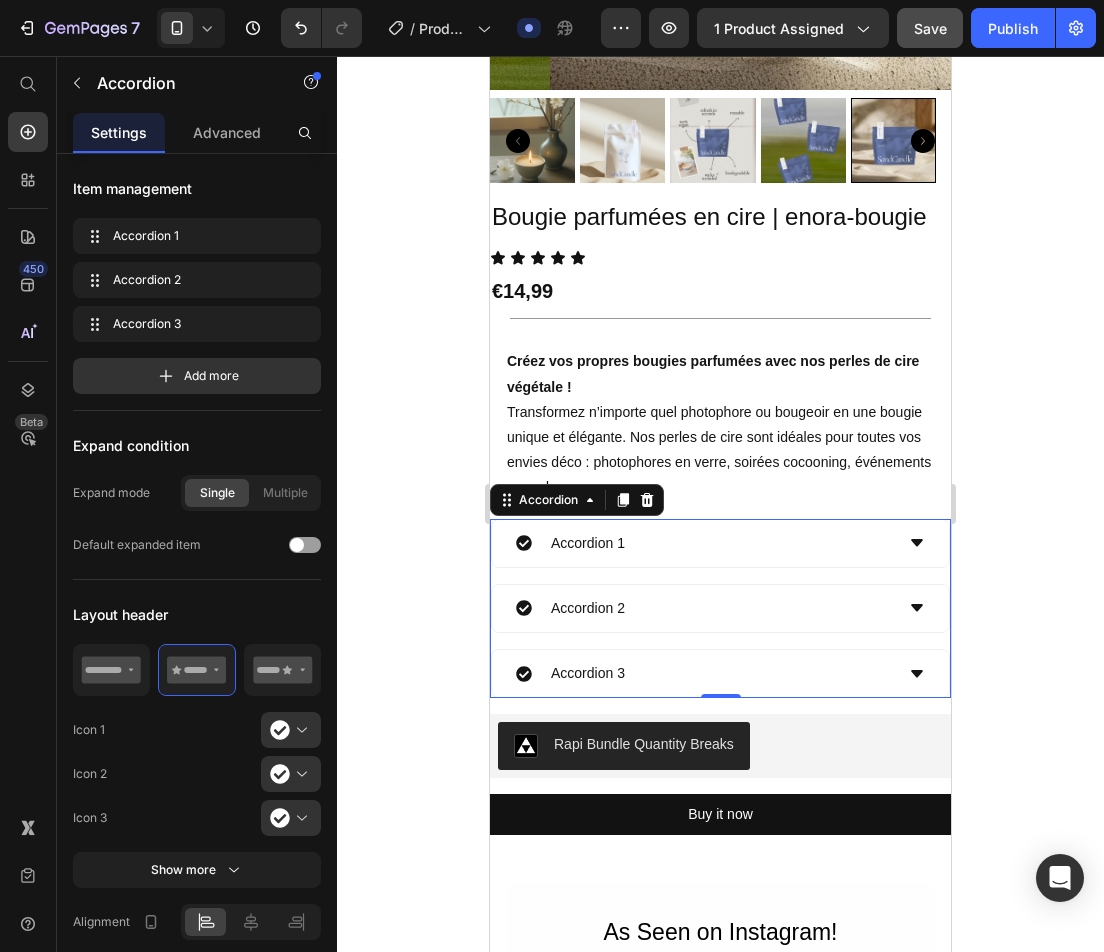 drag, startPoint x: 747, startPoint y: 553, endPoint x: 754, endPoint y: 500, distance: 53.460266 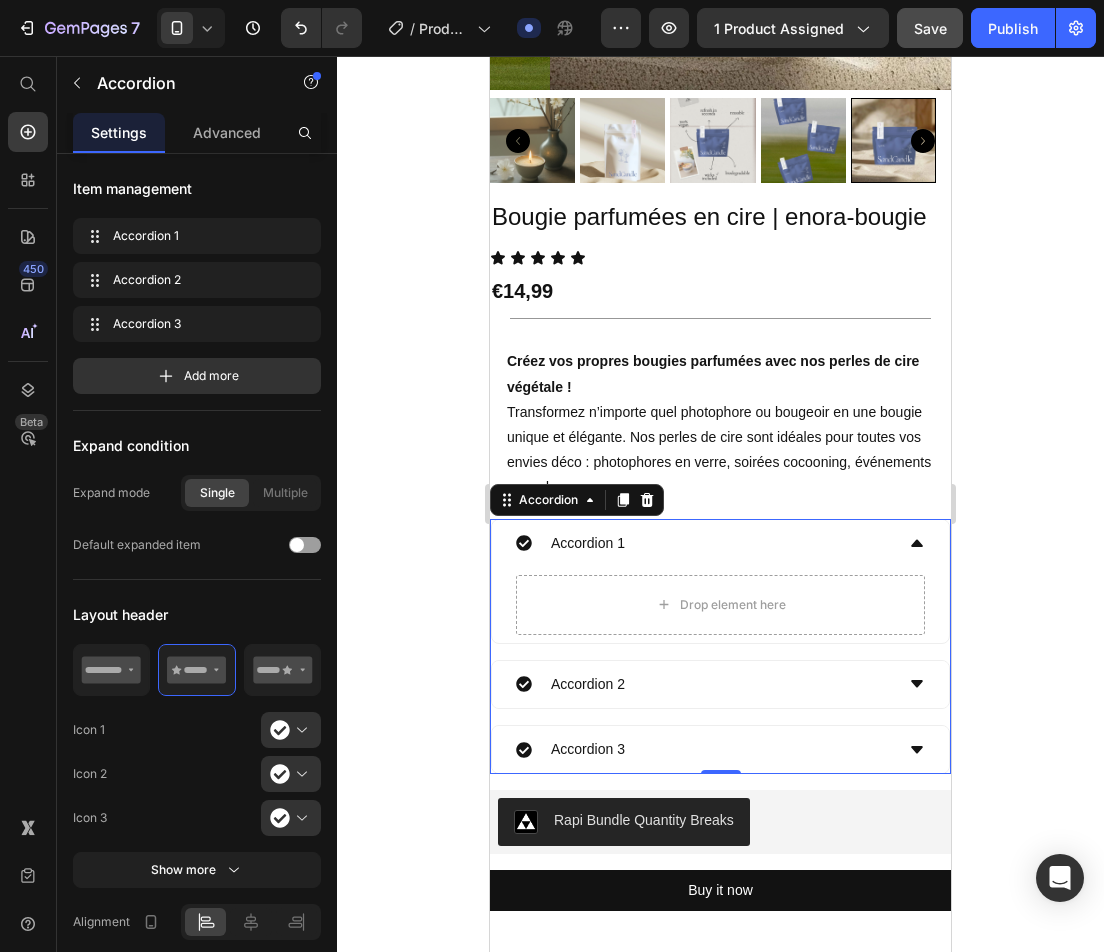 click on "Accordion 1" at bounding box center (720, 543) 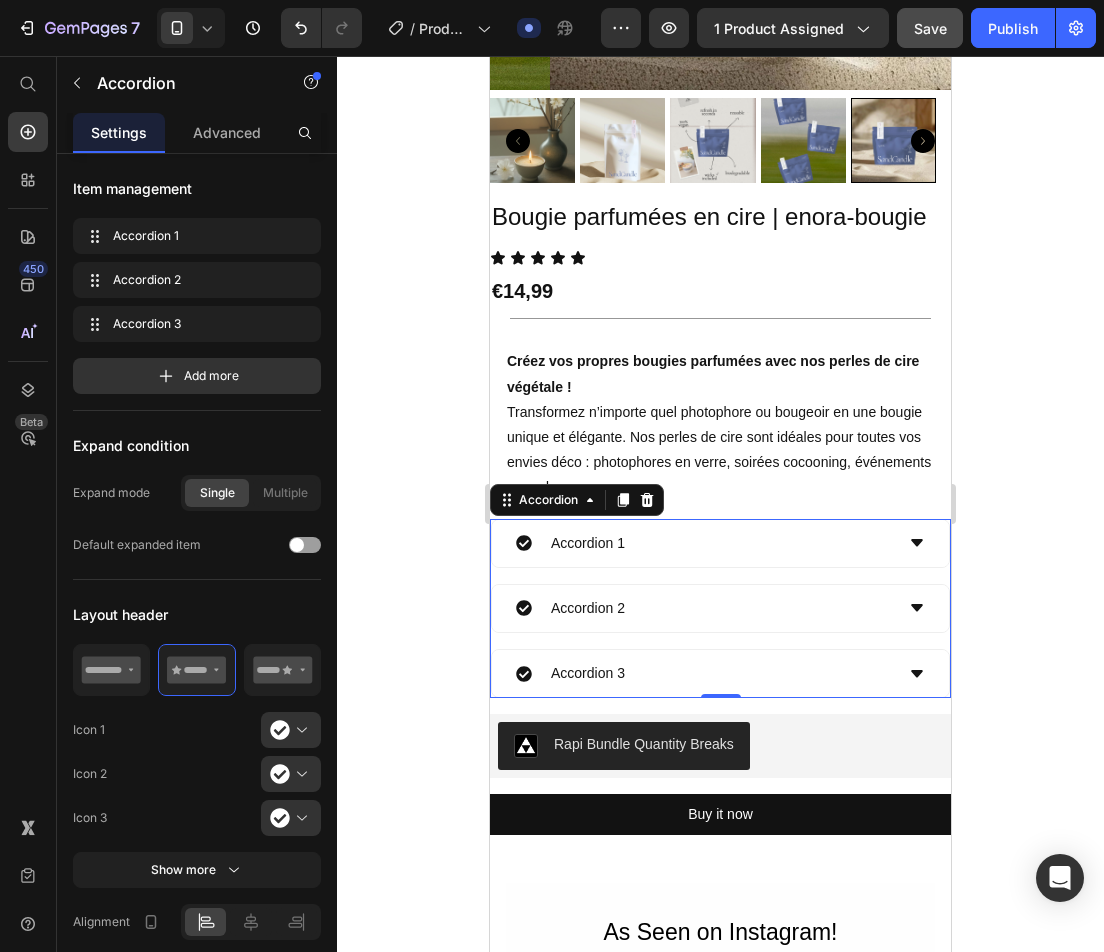 click 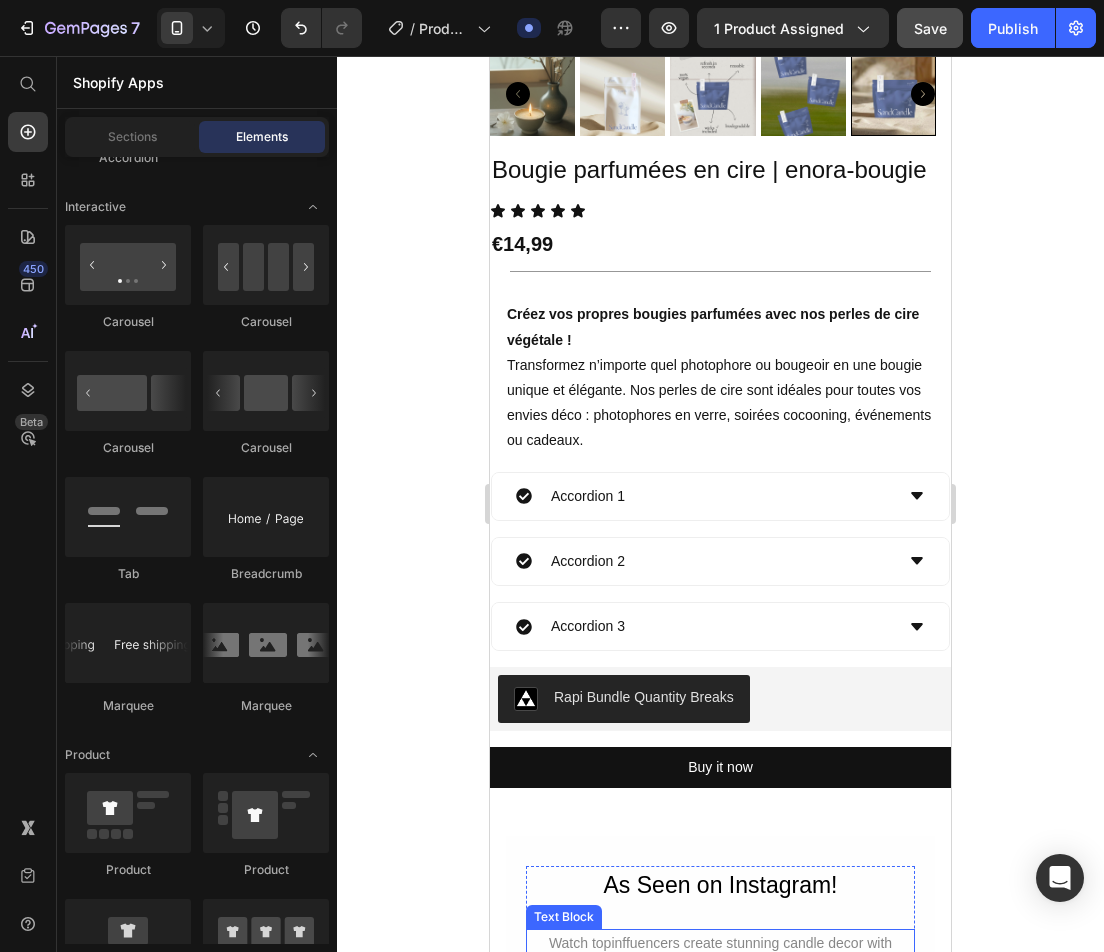 scroll, scrollTop: 500, scrollLeft: 0, axis: vertical 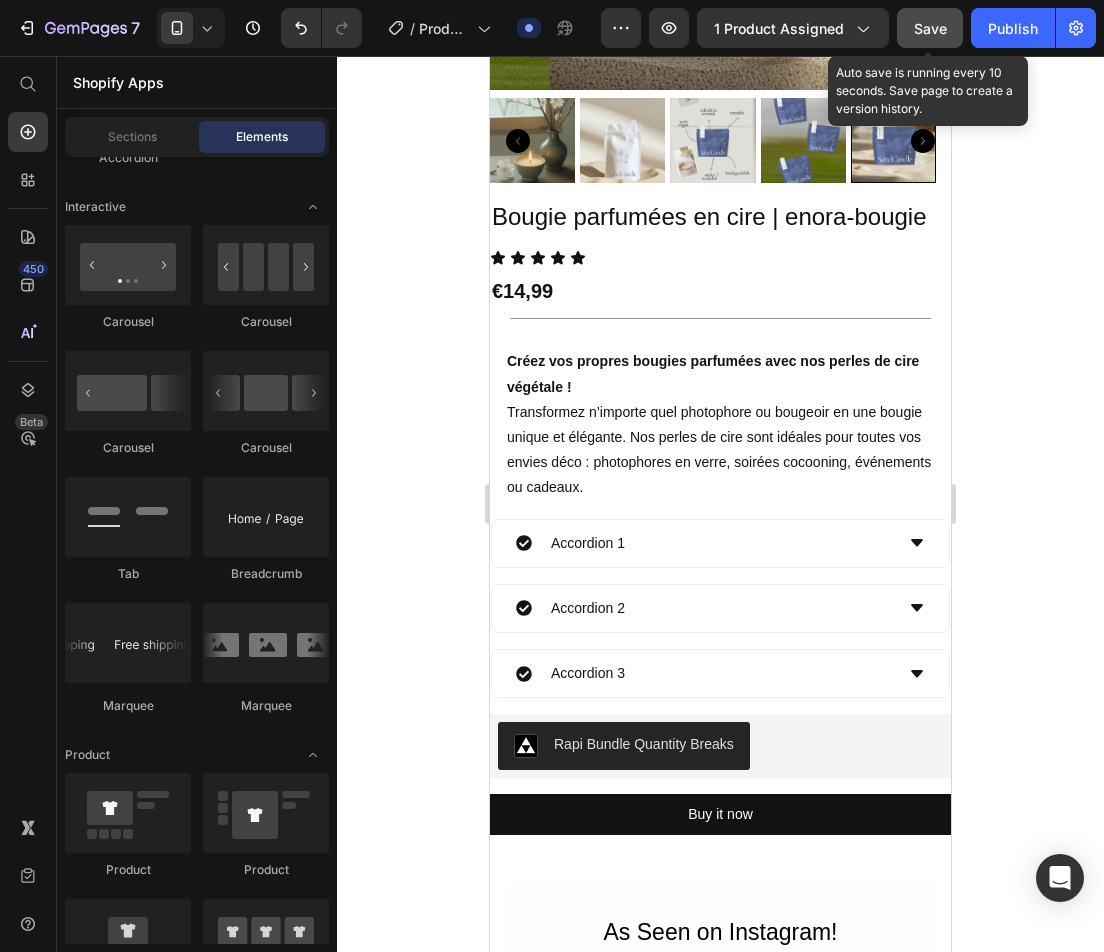 click on "Save" at bounding box center (930, 28) 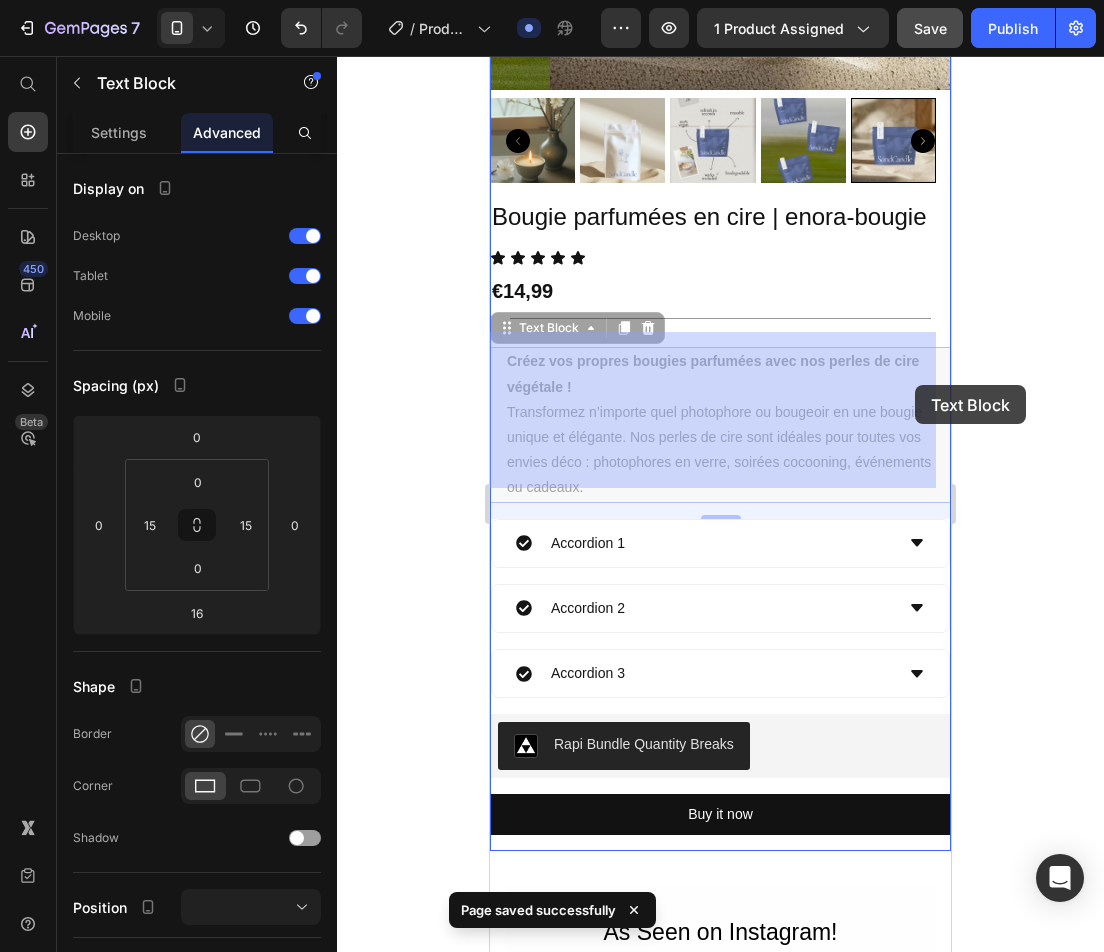 drag, startPoint x: 915, startPoint y: 403, endPoint x: 915, endPoint y: 392, distance: 11 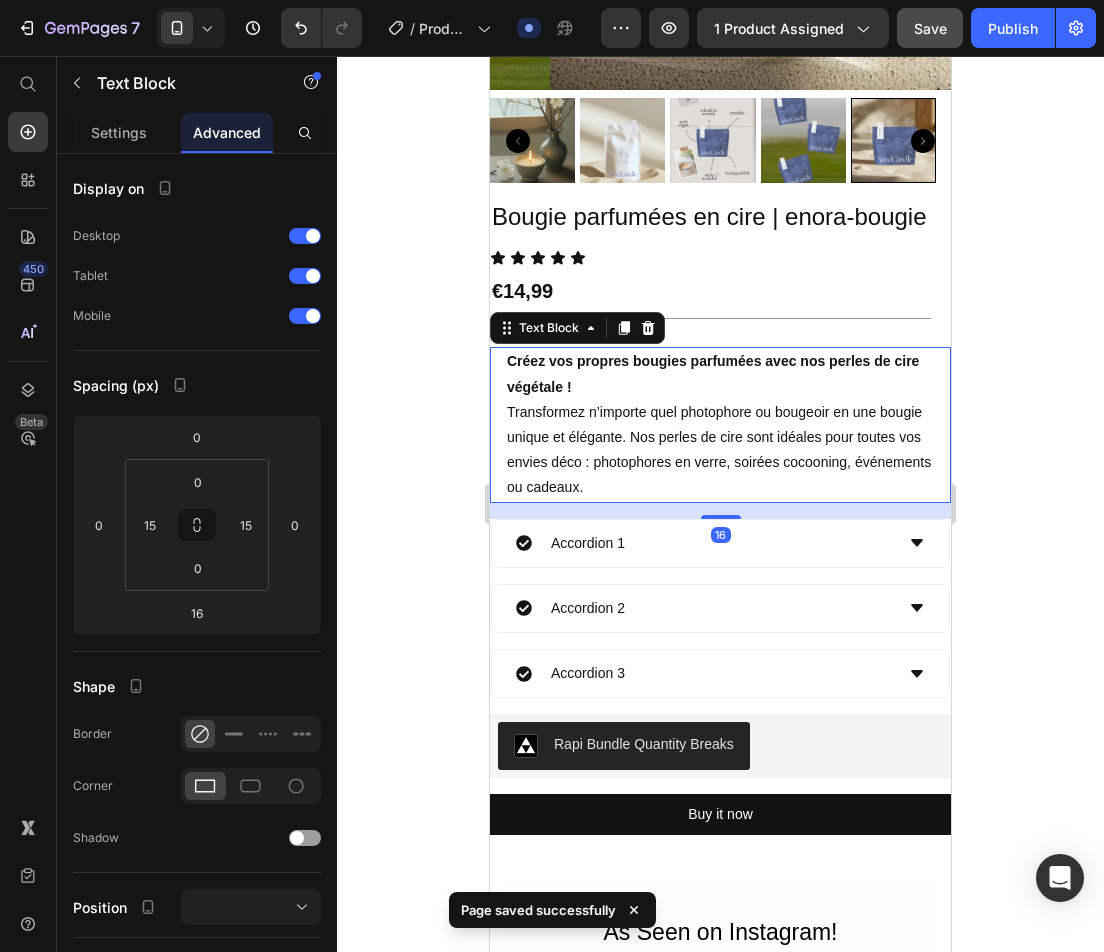 click 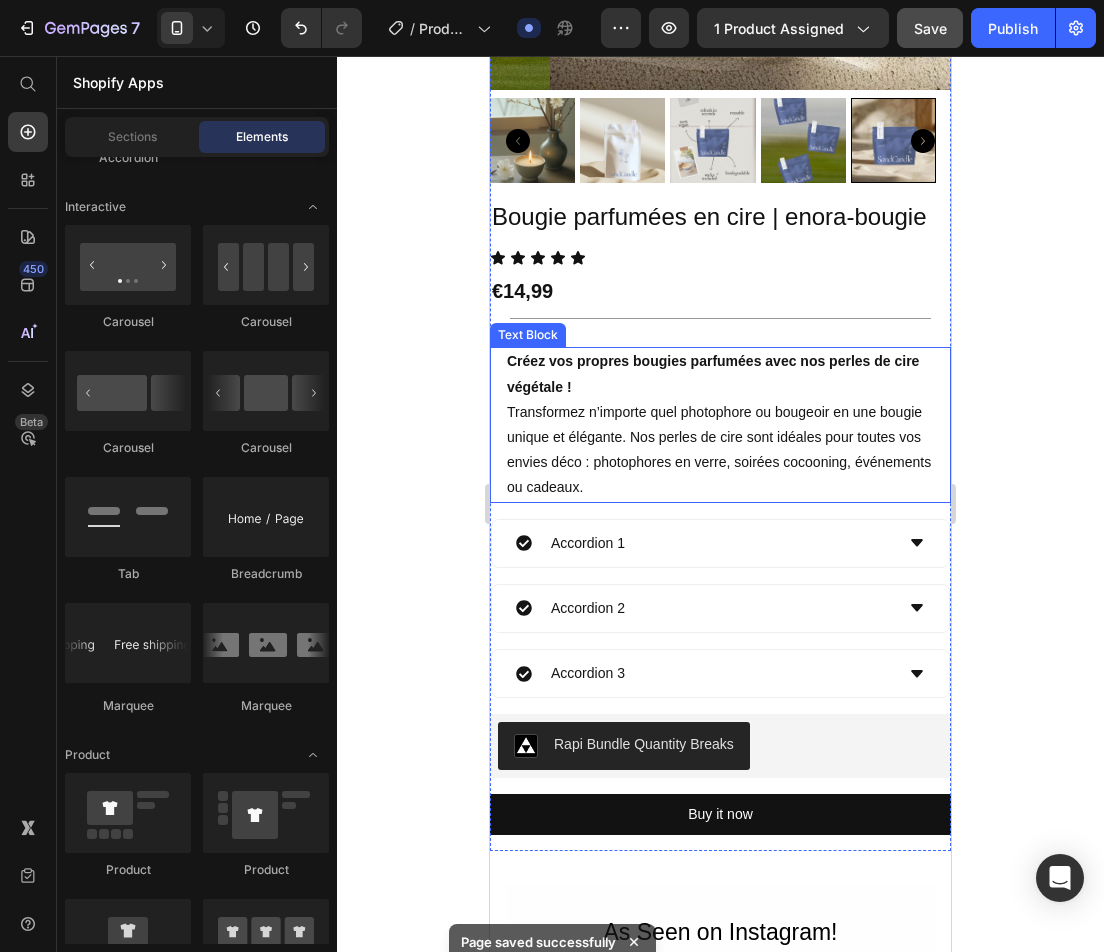 click on "Créez vos propres bougies parfumées avec nos perles de cire végétale ! Transformez n’importe quel photophore ou bougeoir en une bougie unique et élégante. Nos perles de cire sont idéales pour toutes vos envies déco : photophores en verre, soirées cocooning, événements ou cadeaux." at bounding box center (720, 424) 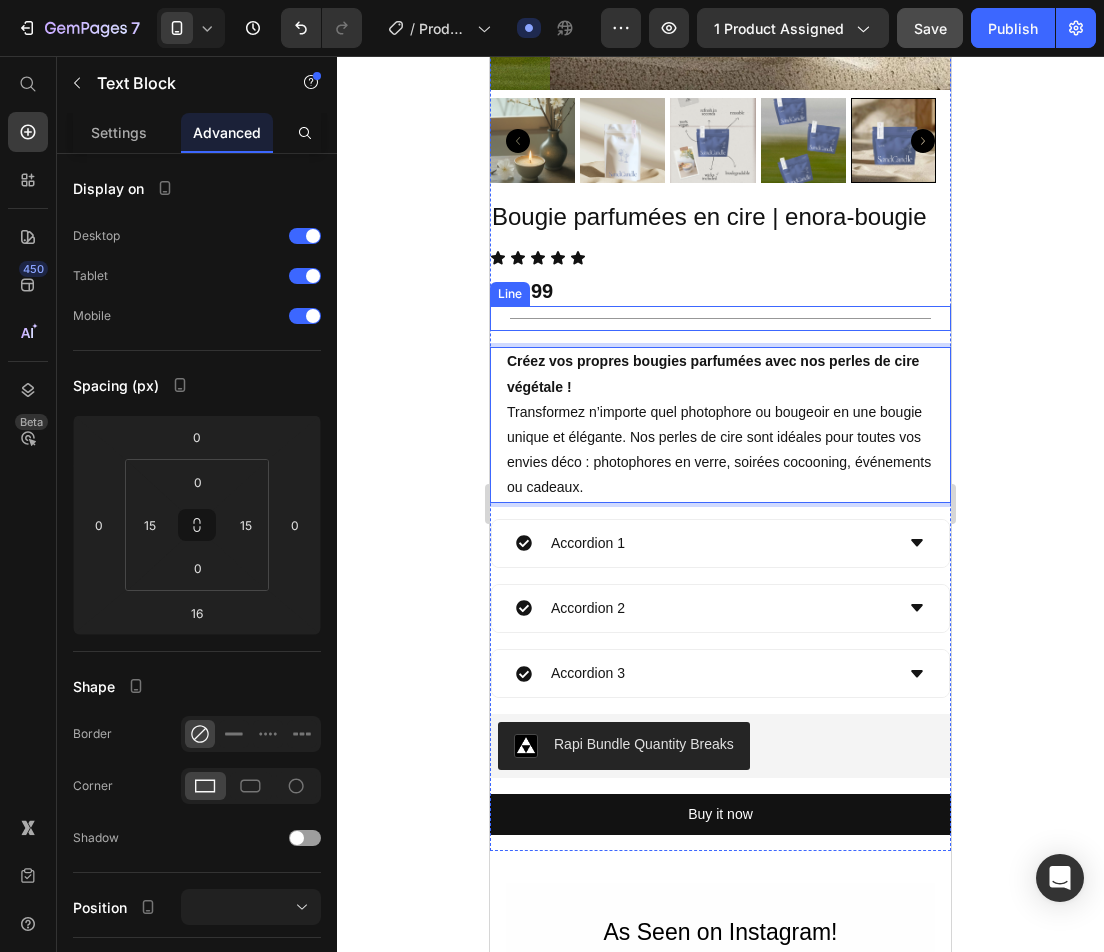 click on "Title Line" at bounding box center [720, 318] 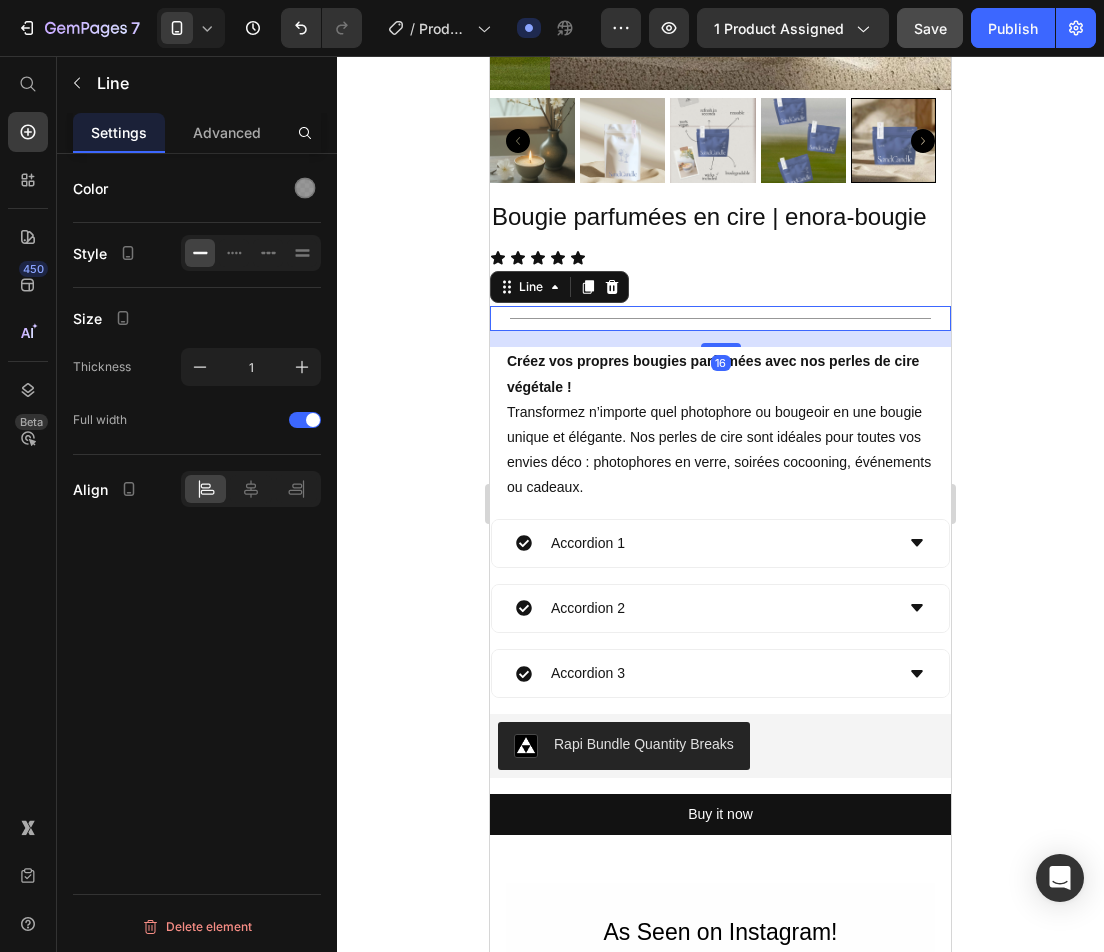 click on "Créez vos propres bougies parfumées avec nos perles de cire végétale ! Transformez n’importe quel photophore ou bougeoir en une bougie unique et élégante. Nos perles de cire sont idéales pour toutes vos envies déco : photophores en verre, soirées cocooning, événements ou cadeaux." at bounding box center [720, 424] 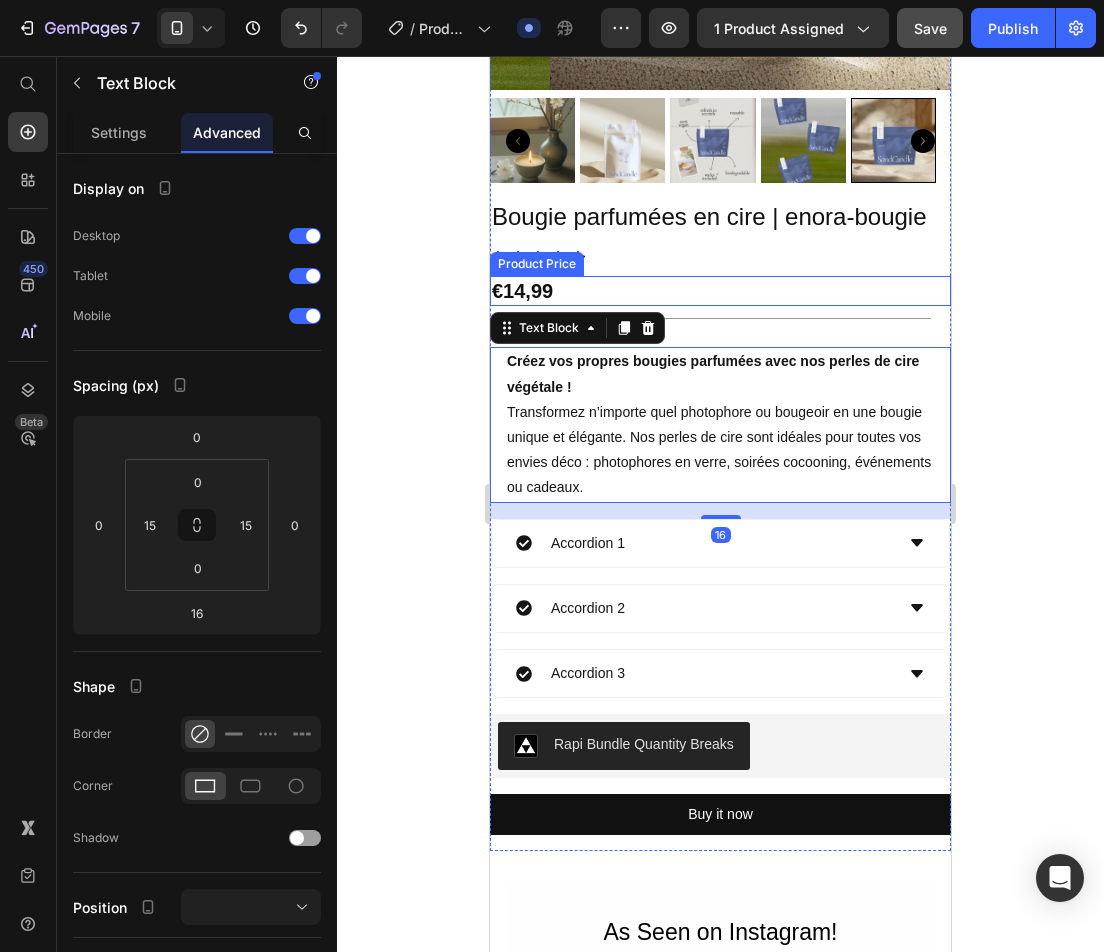 click on "€14,99" at bounding box center [720, 291] 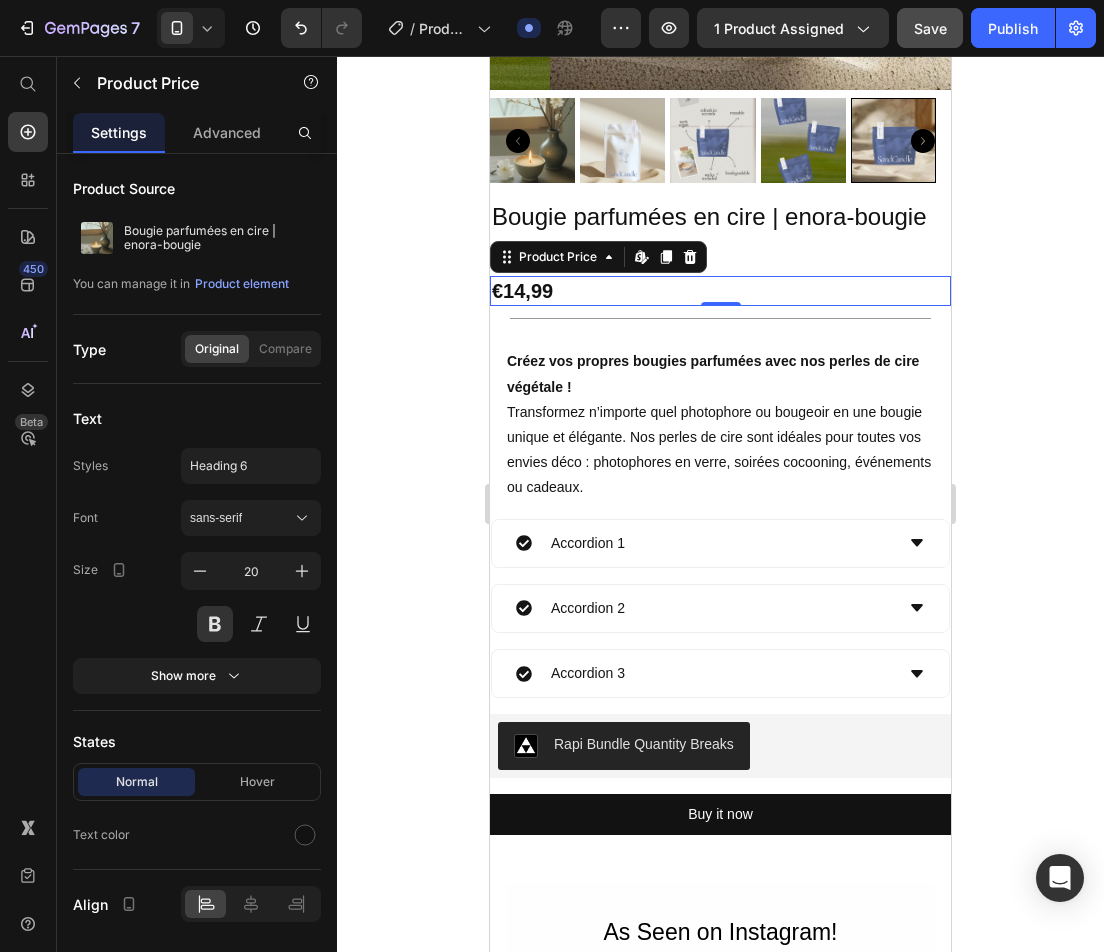 click on "Créez vos propres bougies parfumées avec nos perles de cire végétale ! Transformez n’importe quel photophore ou bougeoir en une bougie unique et élégante. Nos perles de cire sont idéales pour toutes vos envies déco : photophores en verre, soirées cocooning, événements ou cadeaux." at bounding box center [720, 424] 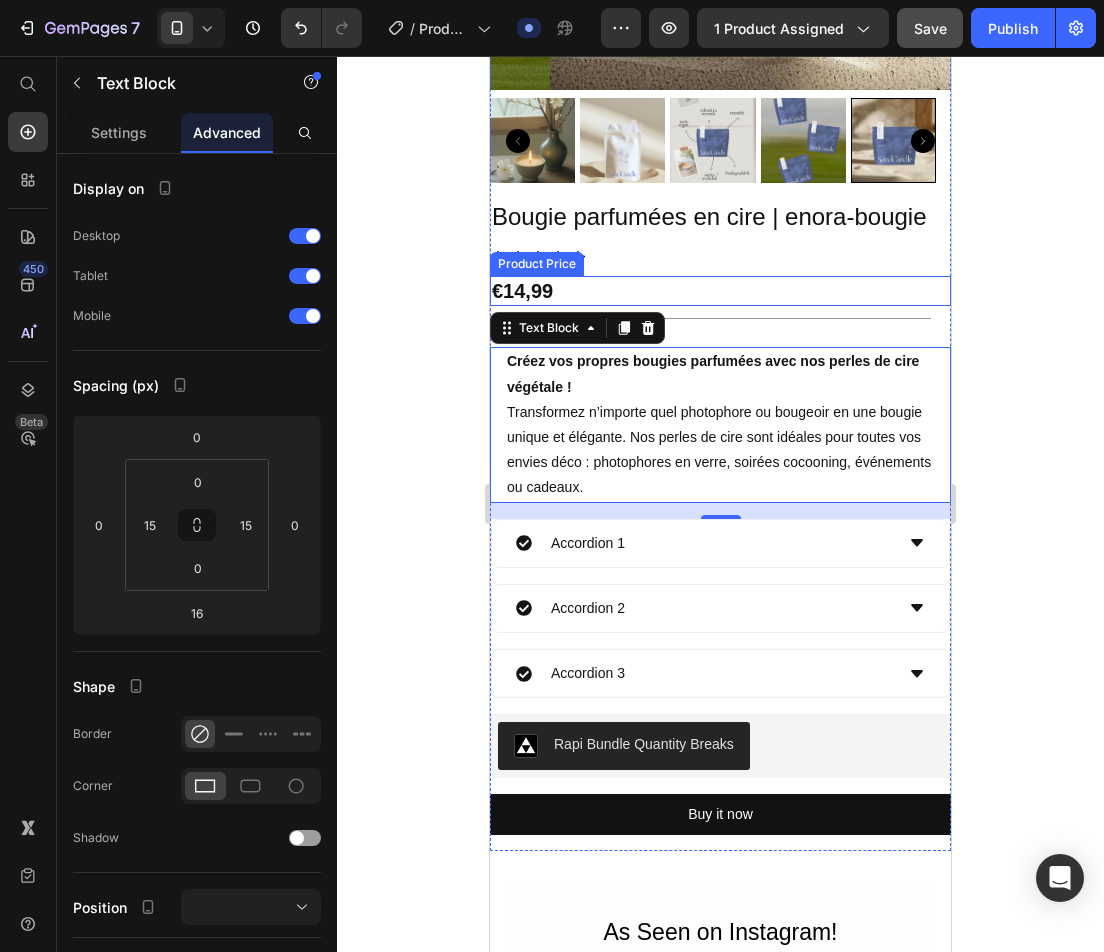click on "Icon Icon Icon Icon Icon" at bounding box center (720, 258) 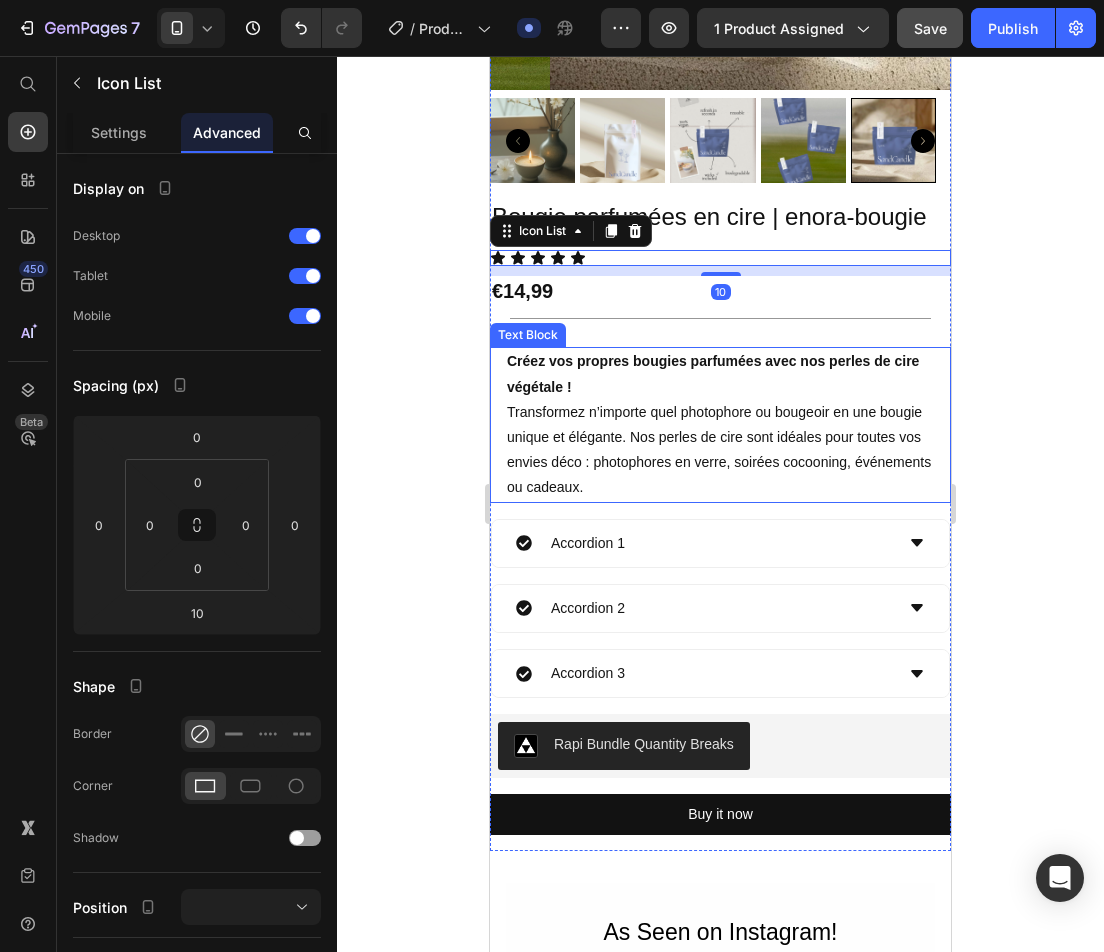 click on "Créez vos propres bougies parfumées avec nos perles de cire végétale ! Transformez n’importe quel photophore ou bougeoir en une bougie unique et élégante. Nos perles de cire sont idéales pour toutes vos envies déco : photophores en verre, soirées cocooning, événements ou cadeaux." at bounding box center [720, 424] 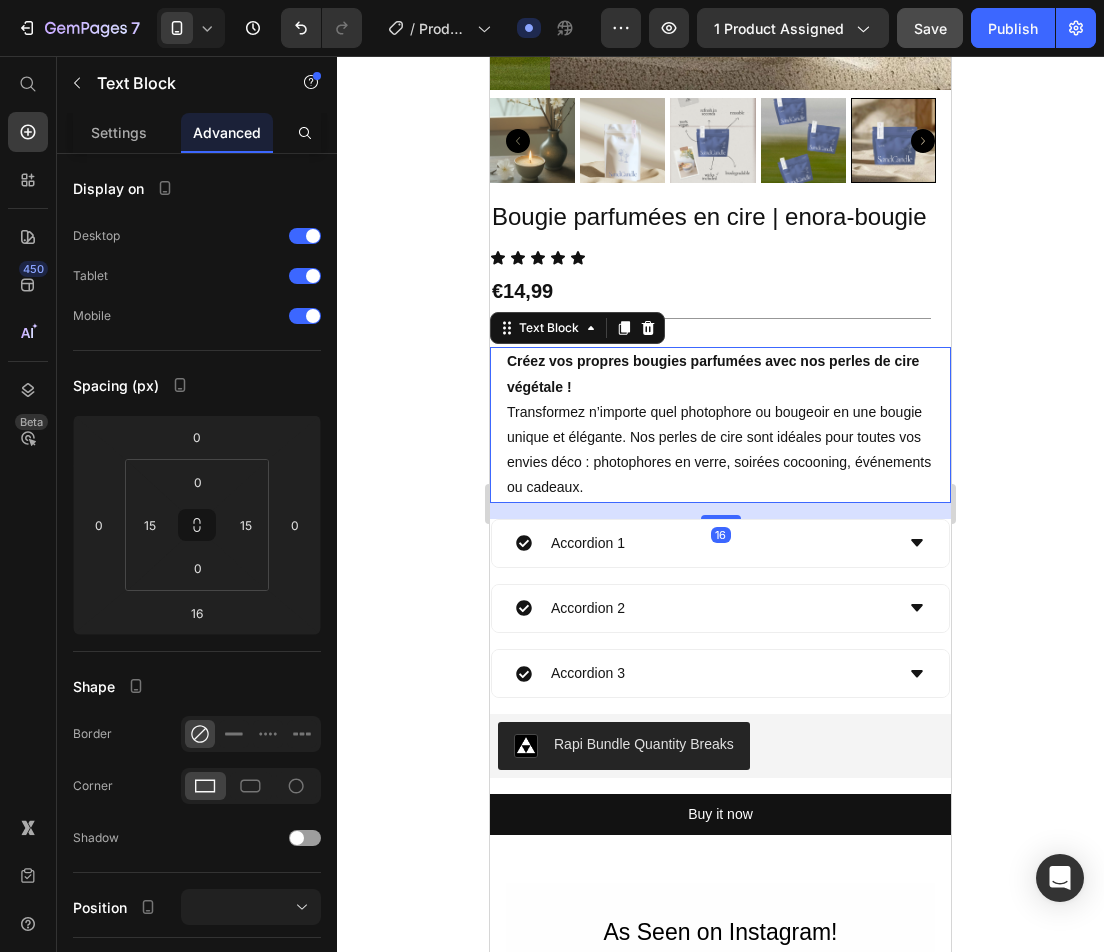 click 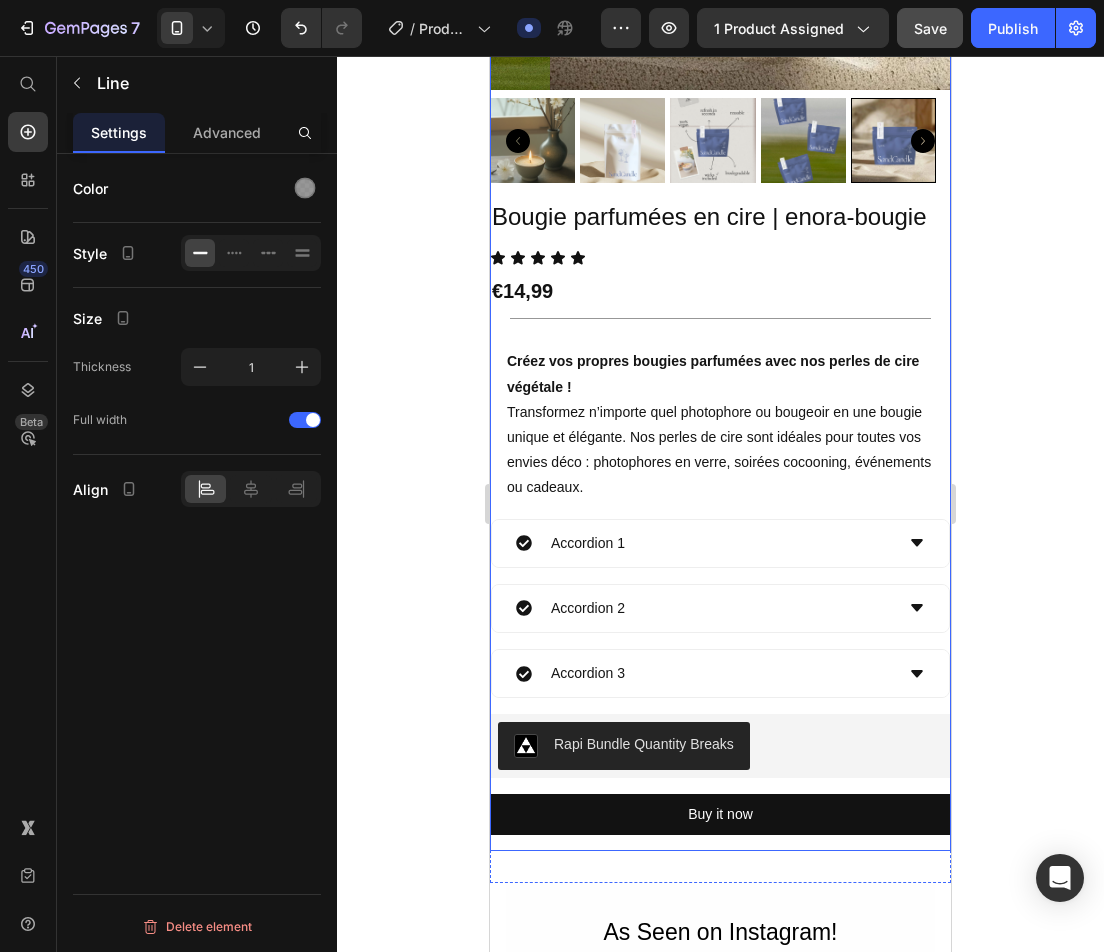 click on "Title Line" at bounding box center [720, 318] 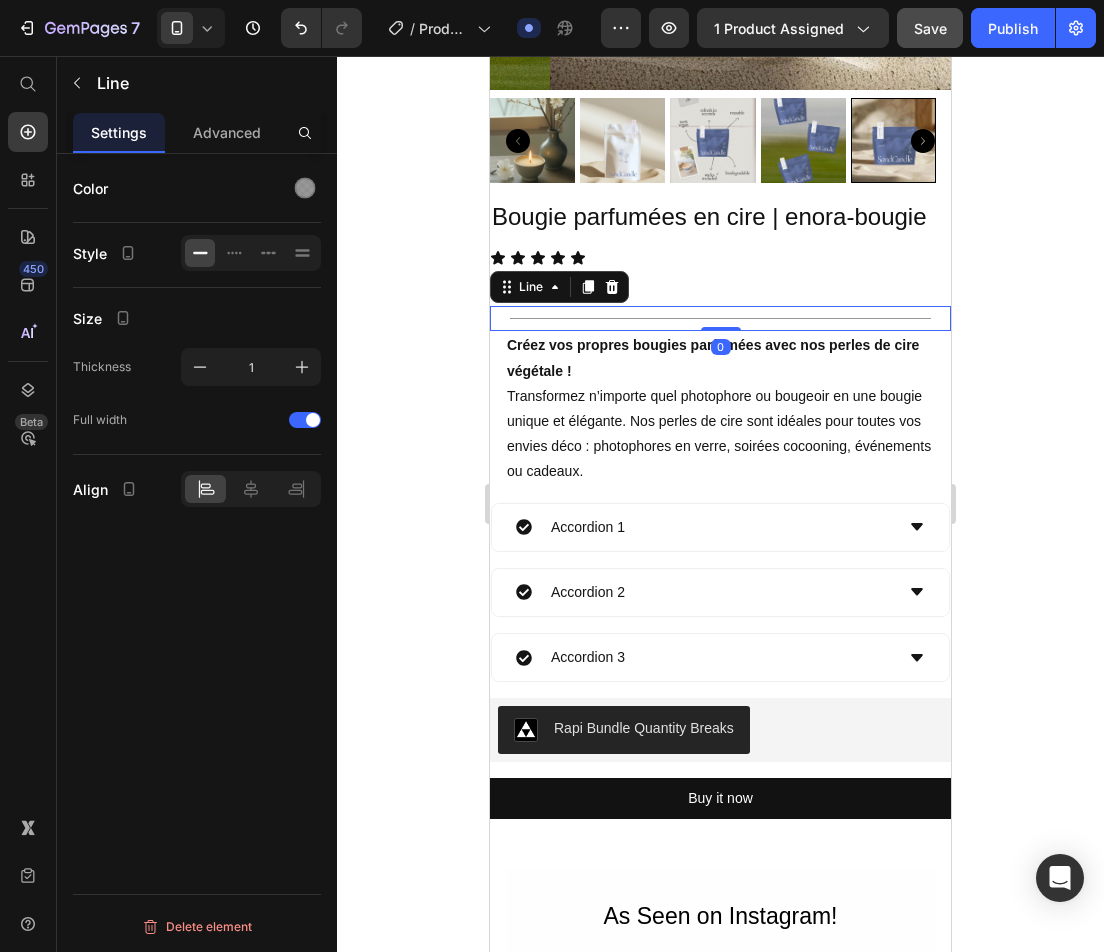 drag, startPoint x: 725, startPoint y: 332, endPoint x: 858, endPoint y: 313, distance: 134.3503 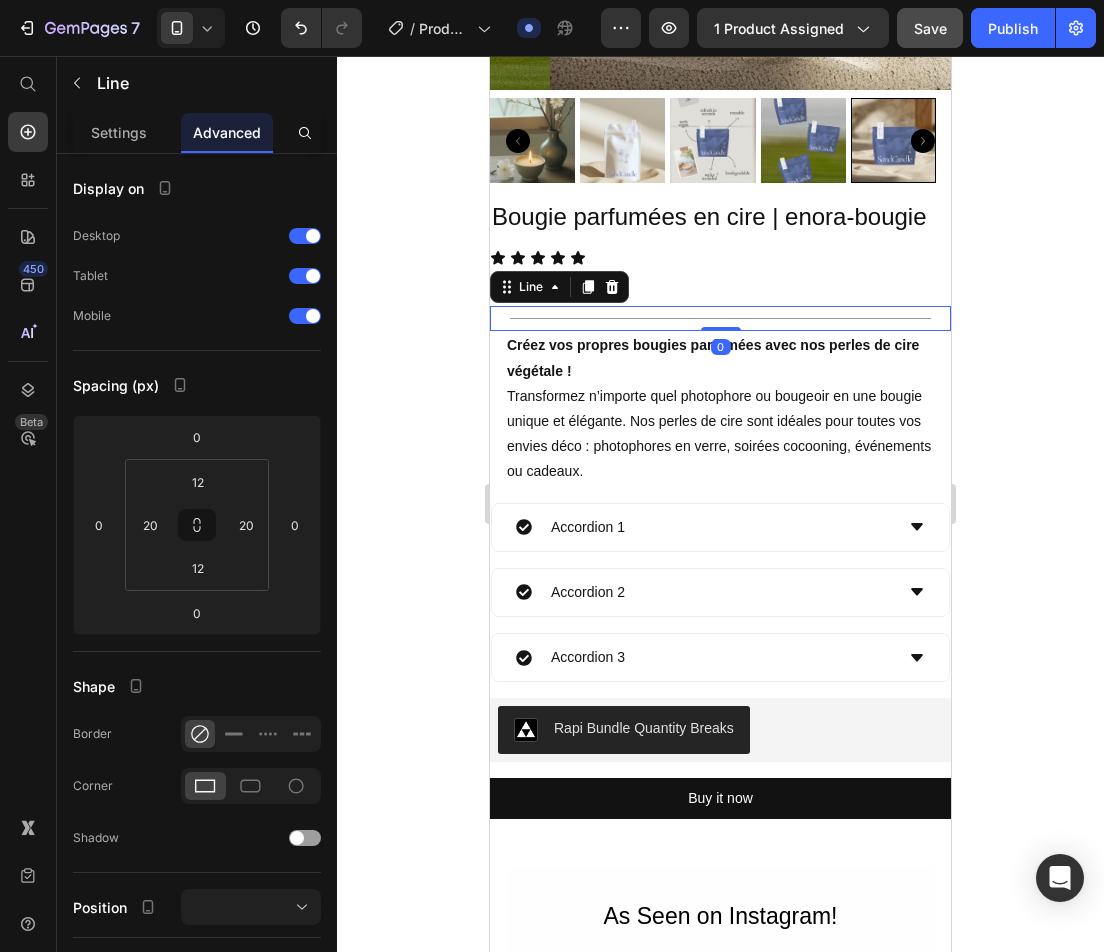 click 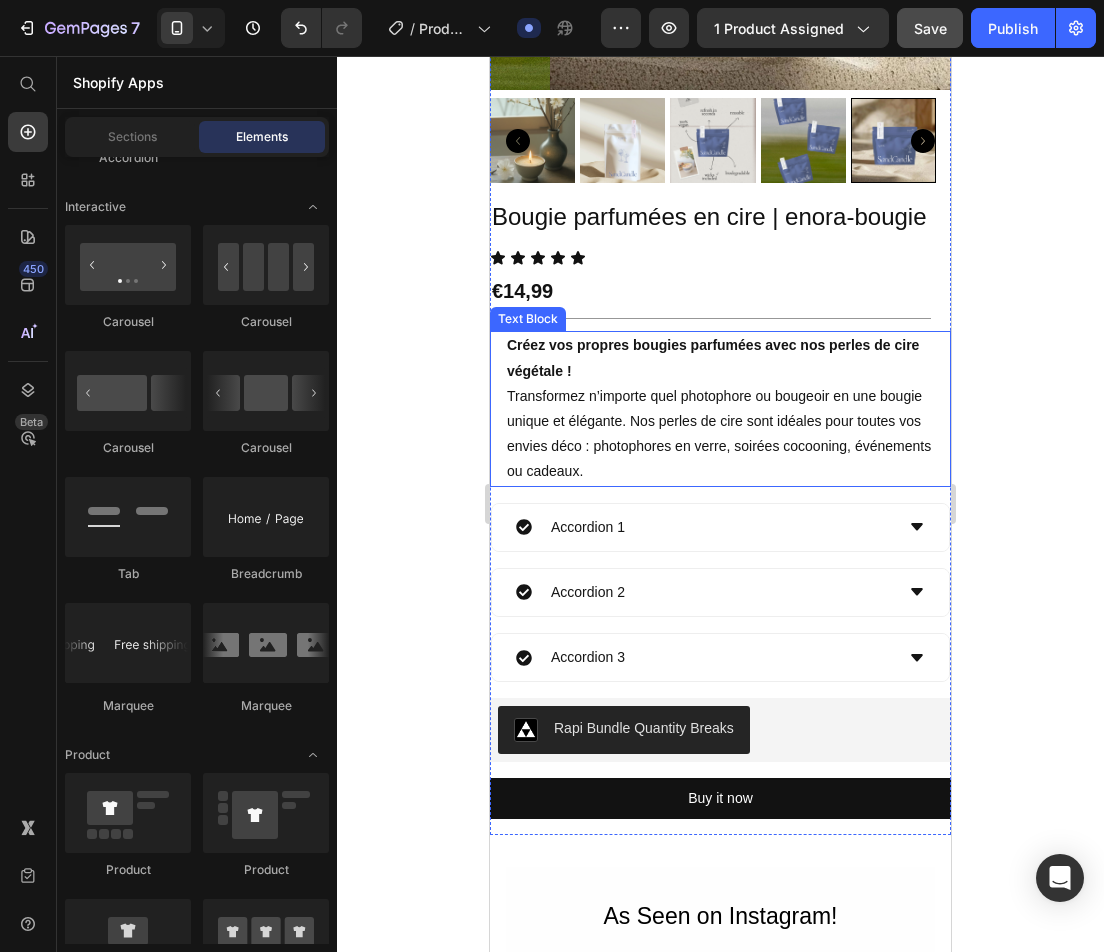 click 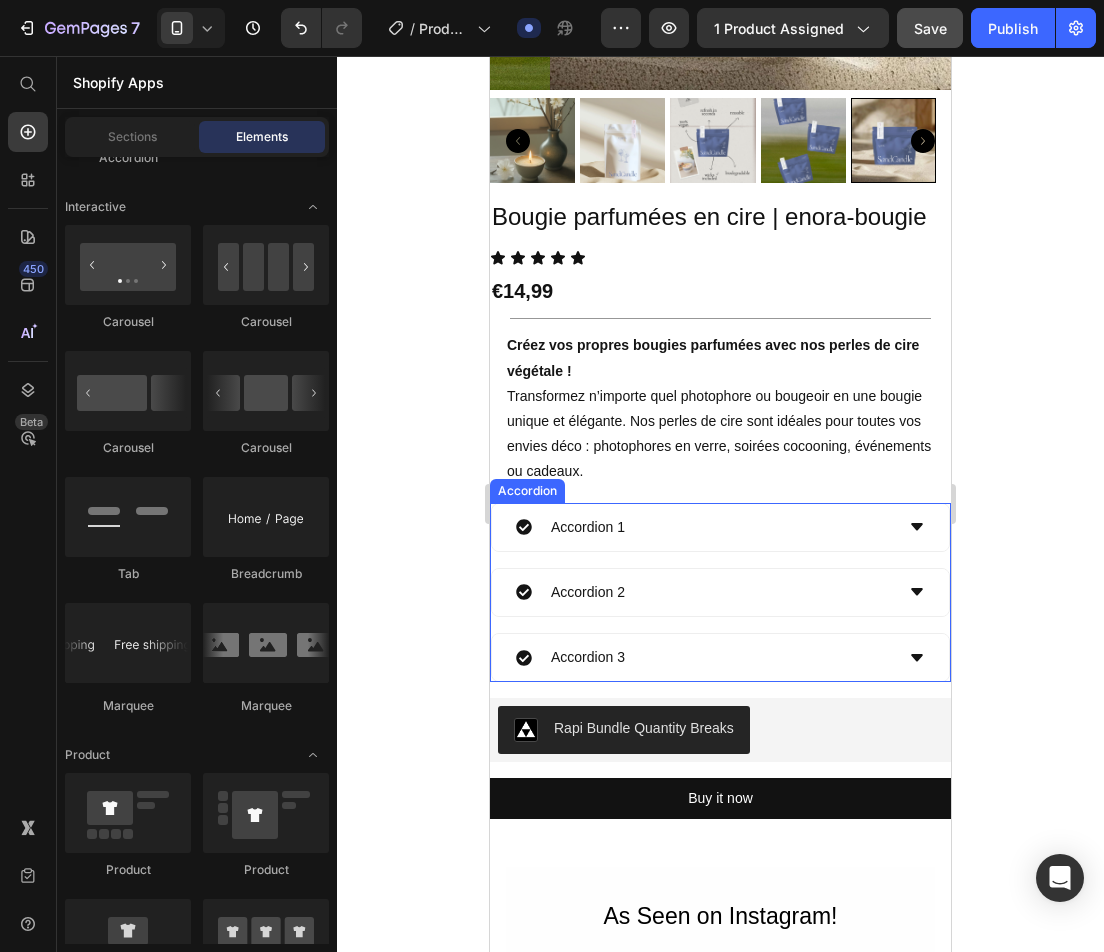 click on "Accordion 1" at bounding box center [704, 527] 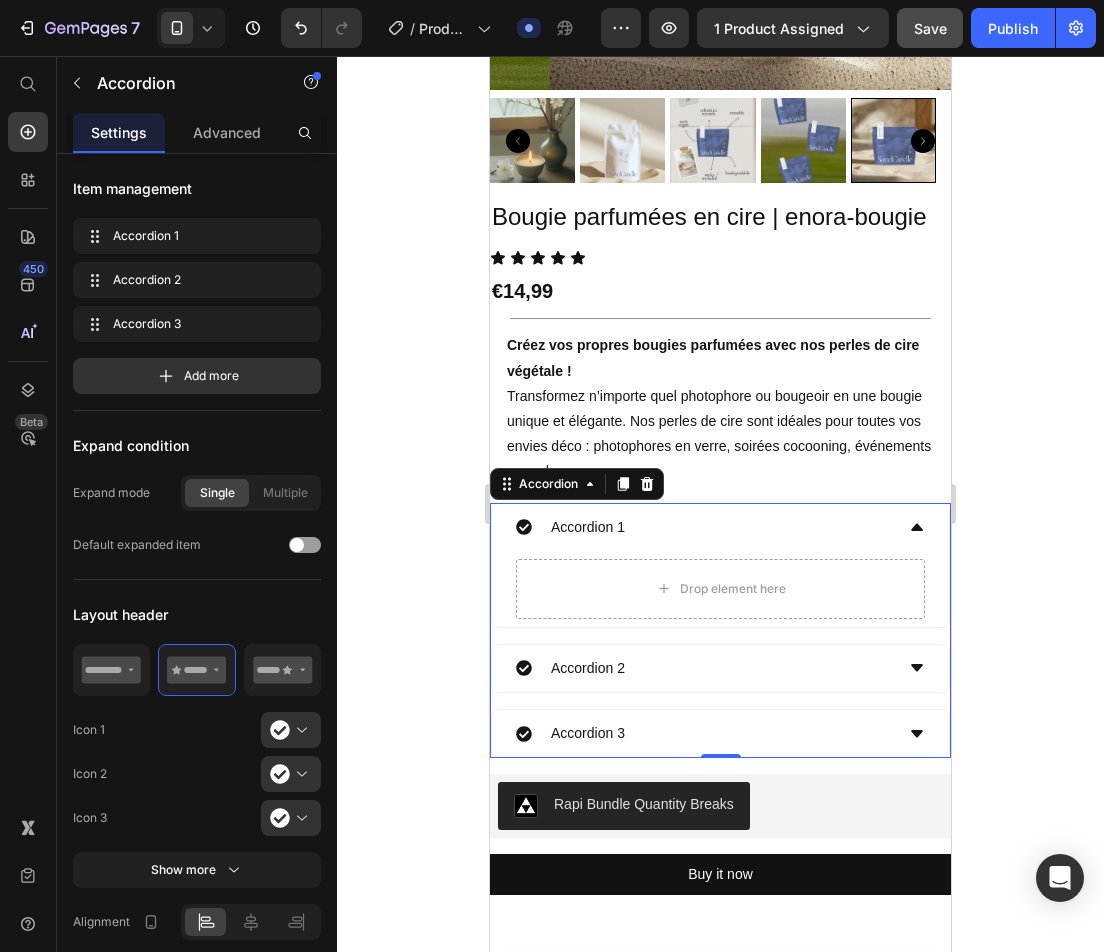 click on "Accordion 1" at bounding box center [704, 527] 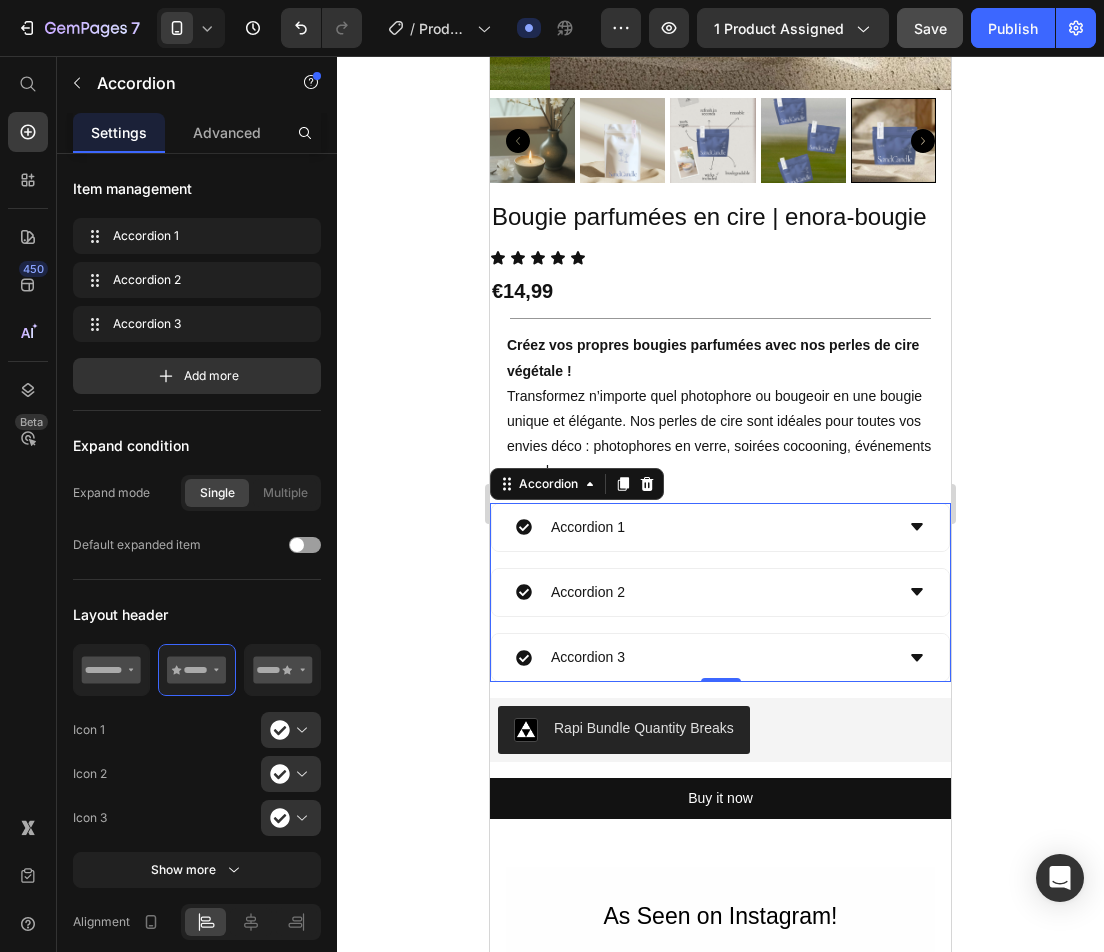 click 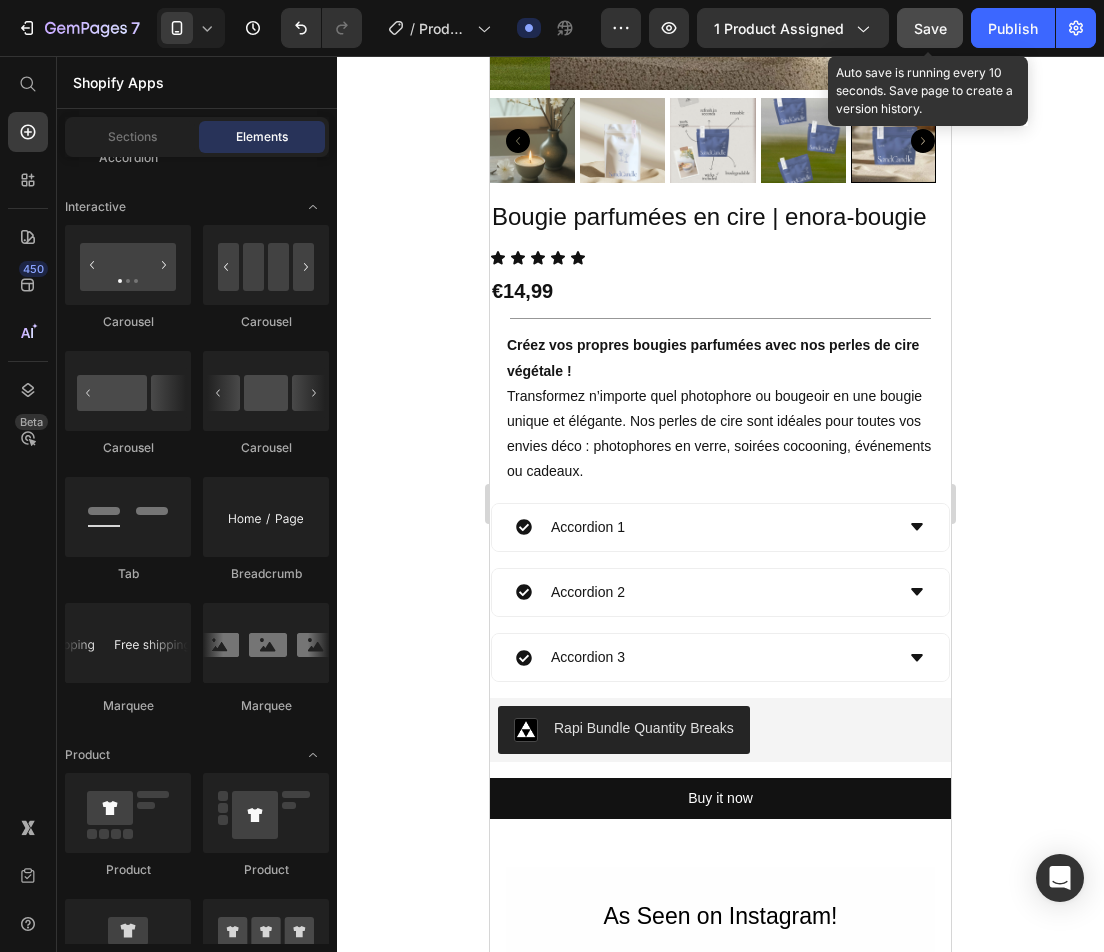 click on "Save" at bounding box center (930, 28) 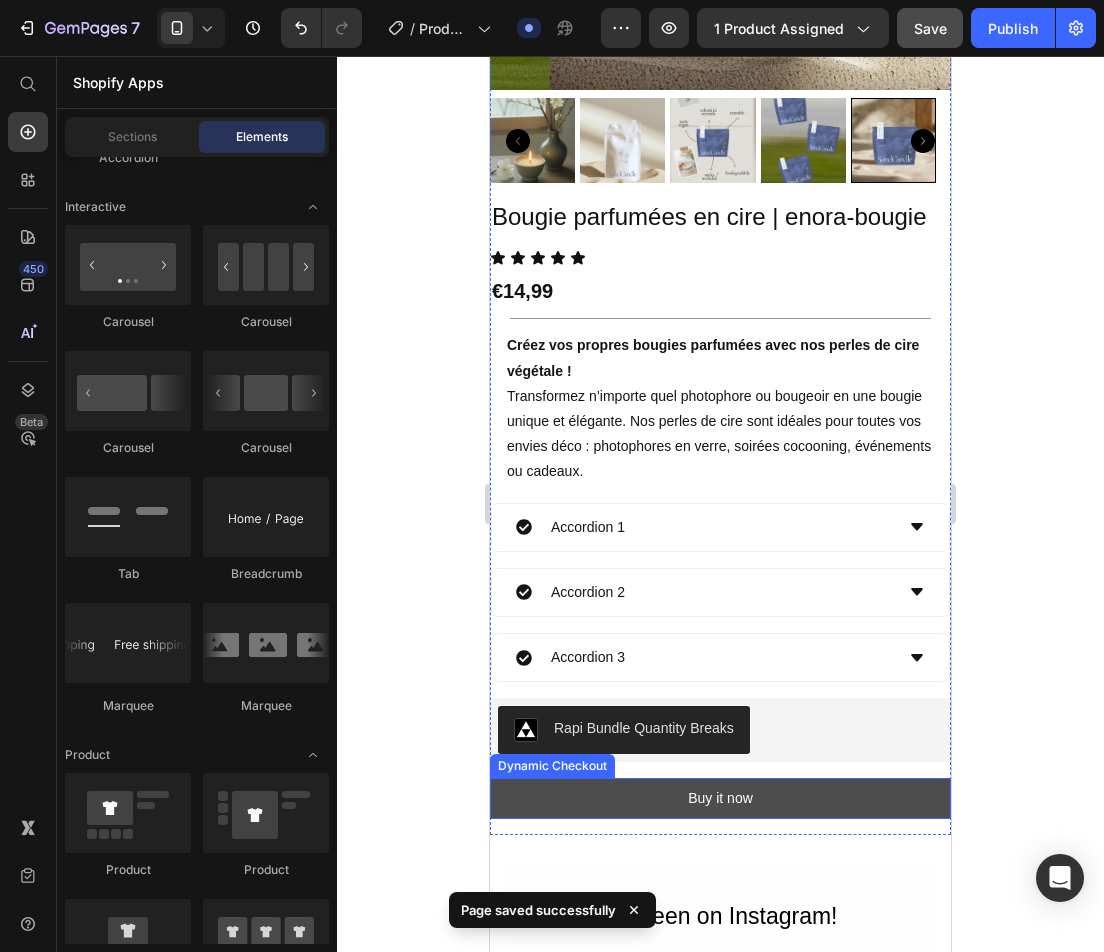 click on "Buy it now" at bounding box center (720, 798) 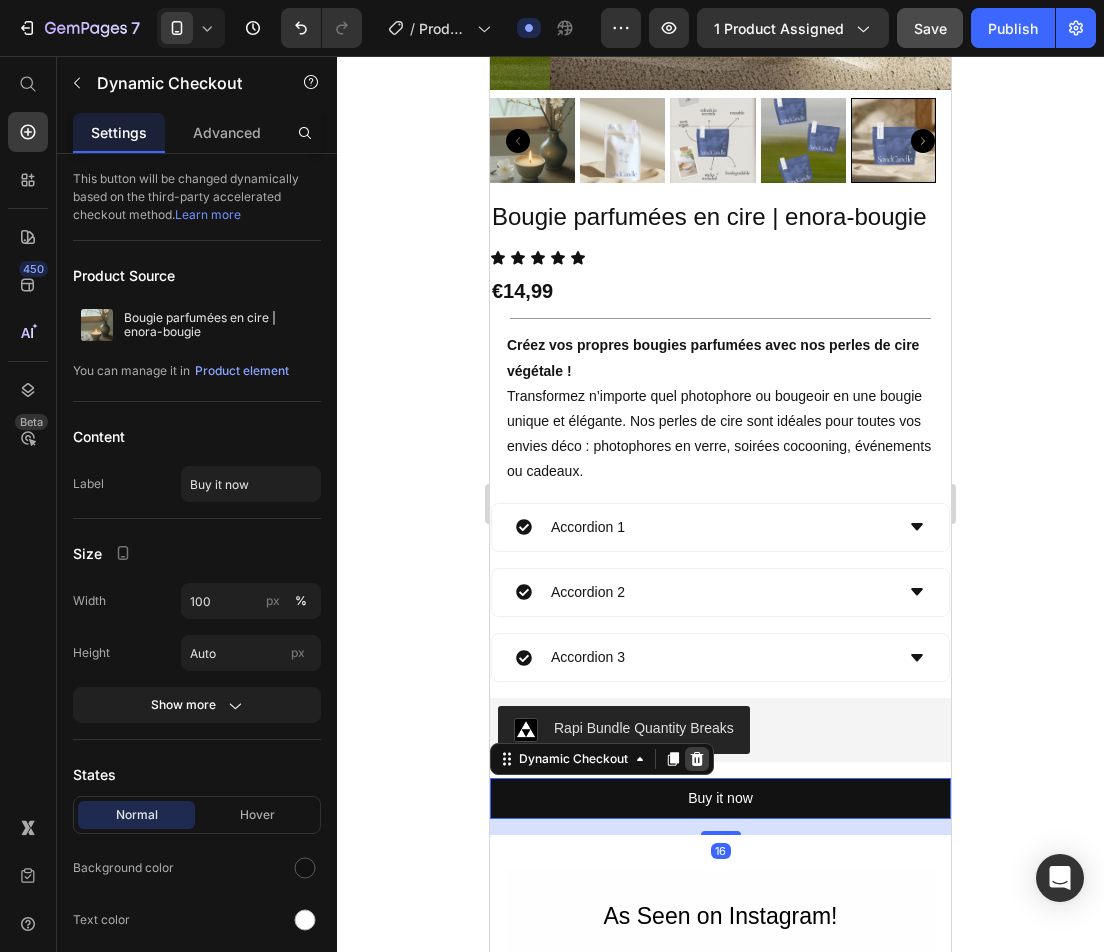 click 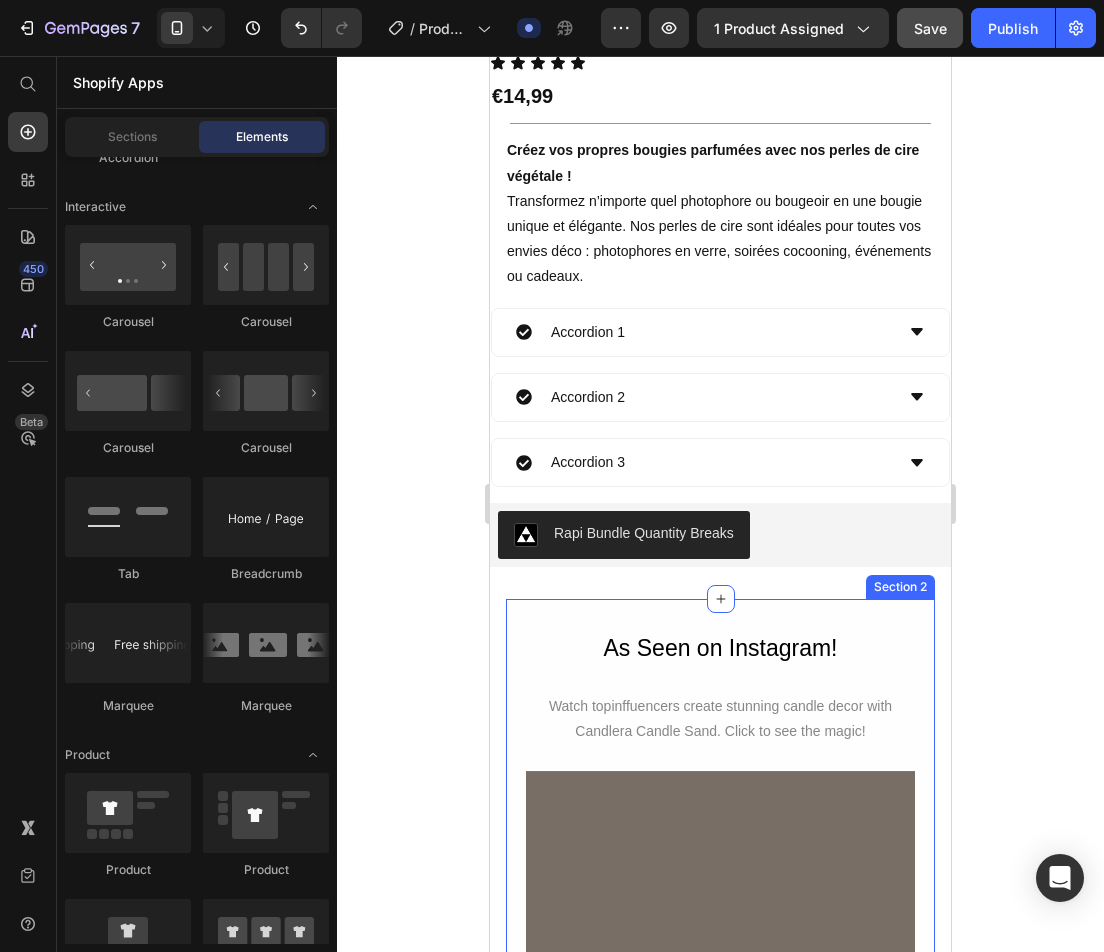 scroll, scrollTop: 700, scrollLeft: 0, axis: vertical 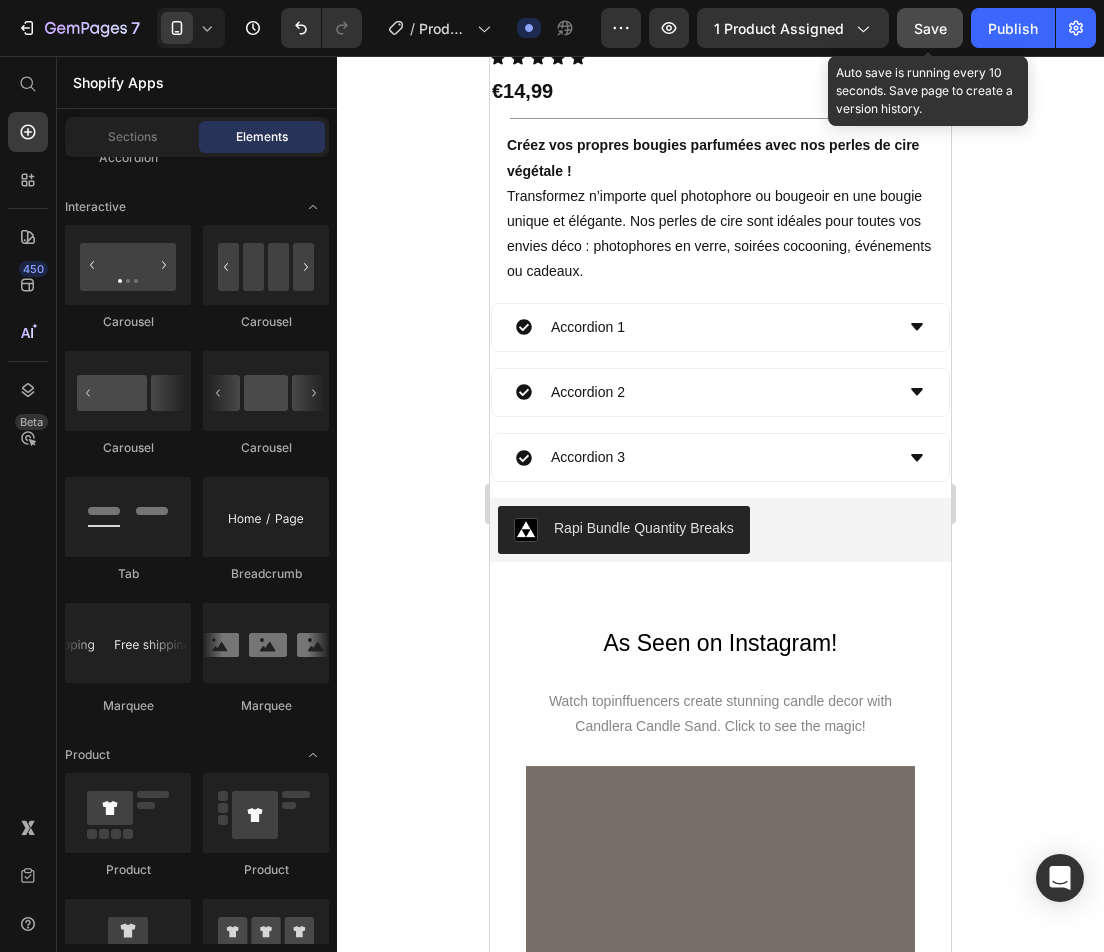 click on "Save" at bounding box center (930, 28) 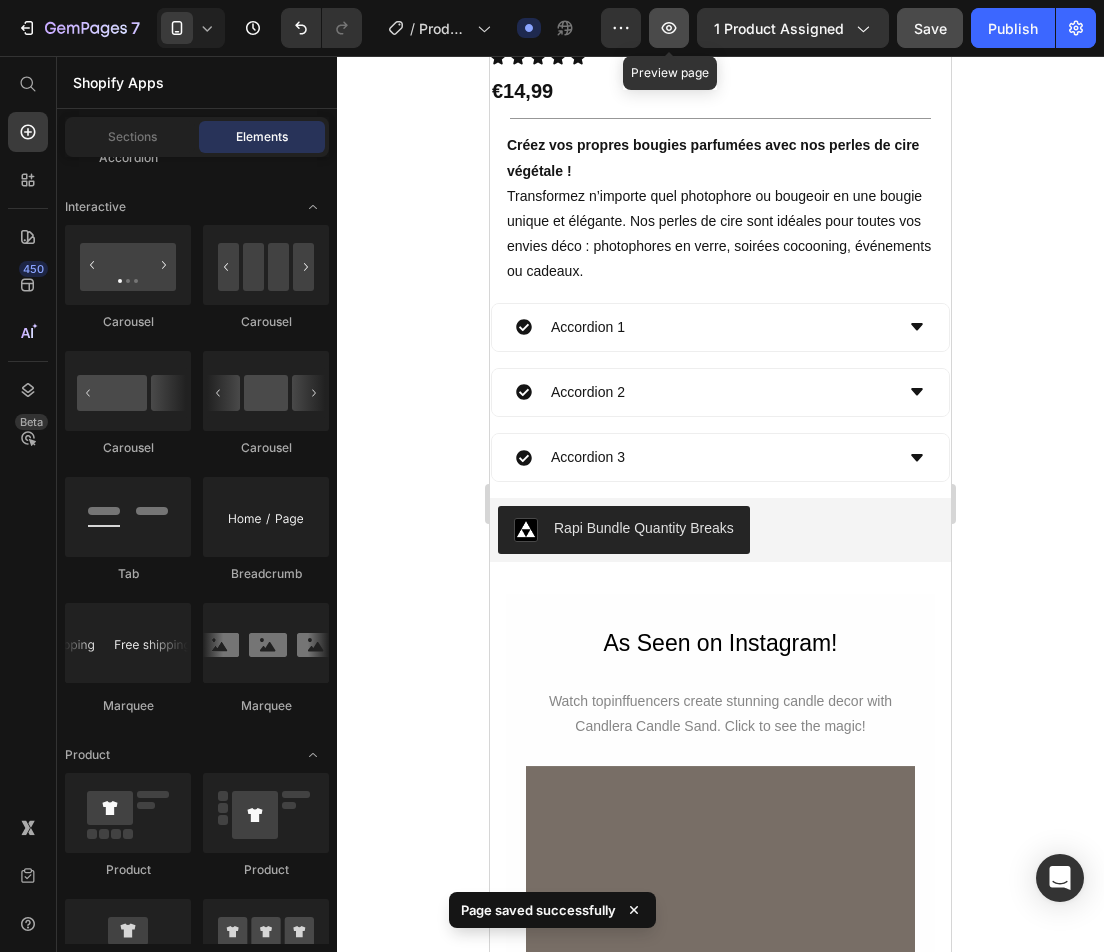 click 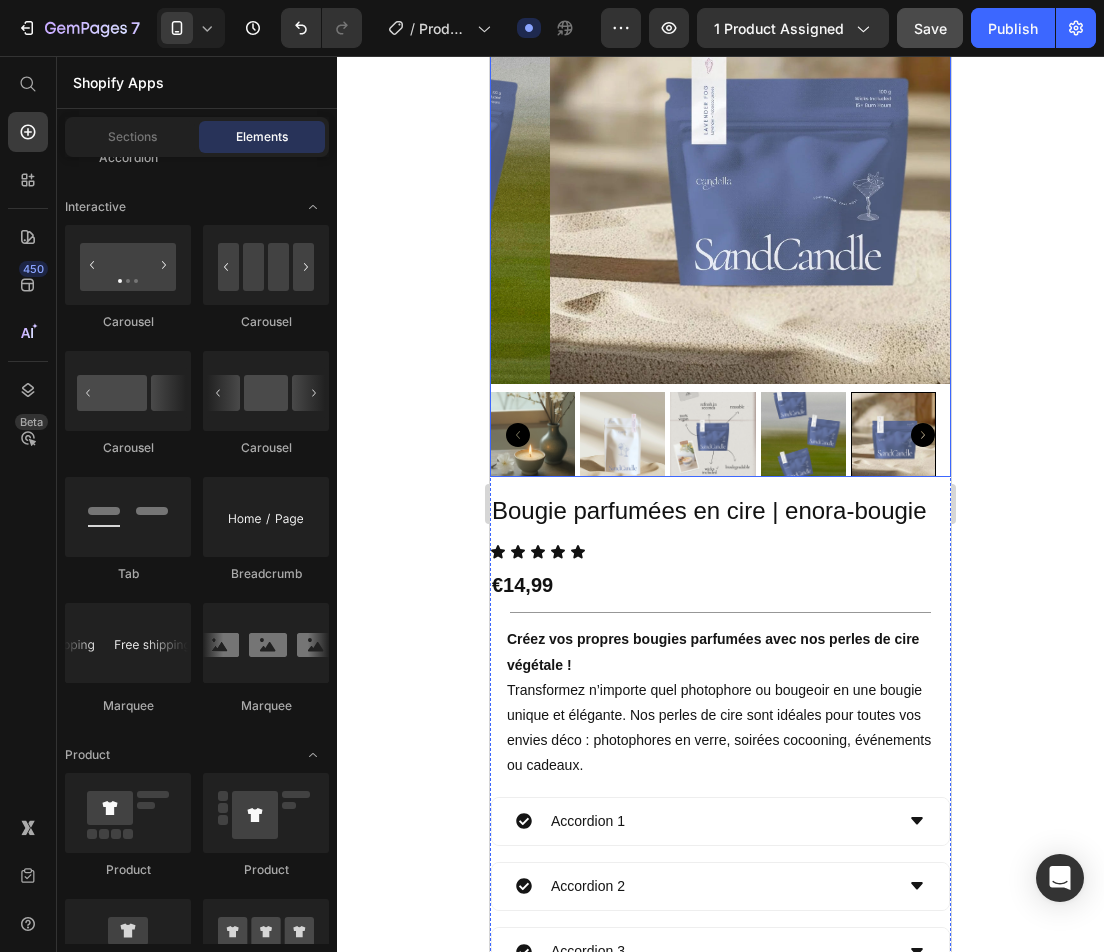 scroll, scrollTop: 0, scrollLeft: 0, axis: both 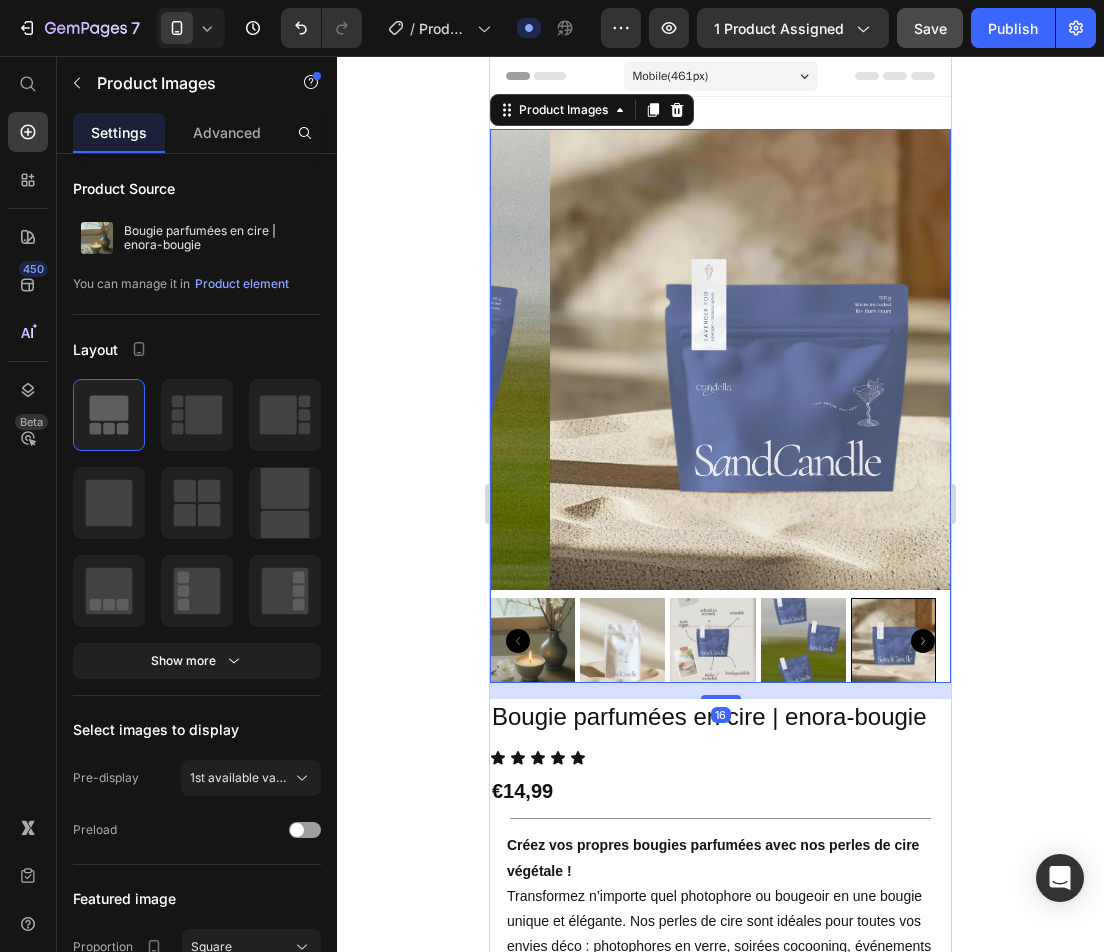 click 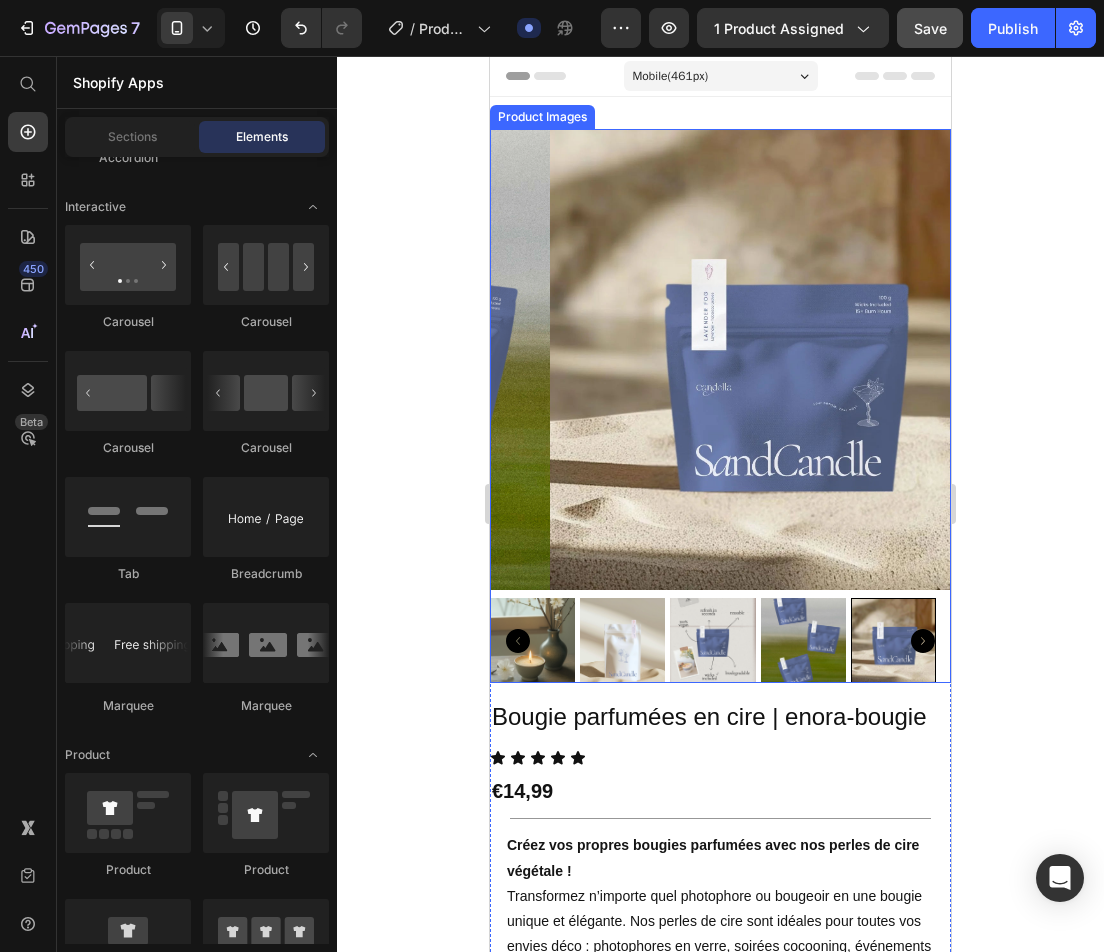 click at bounding box center (780, 359) 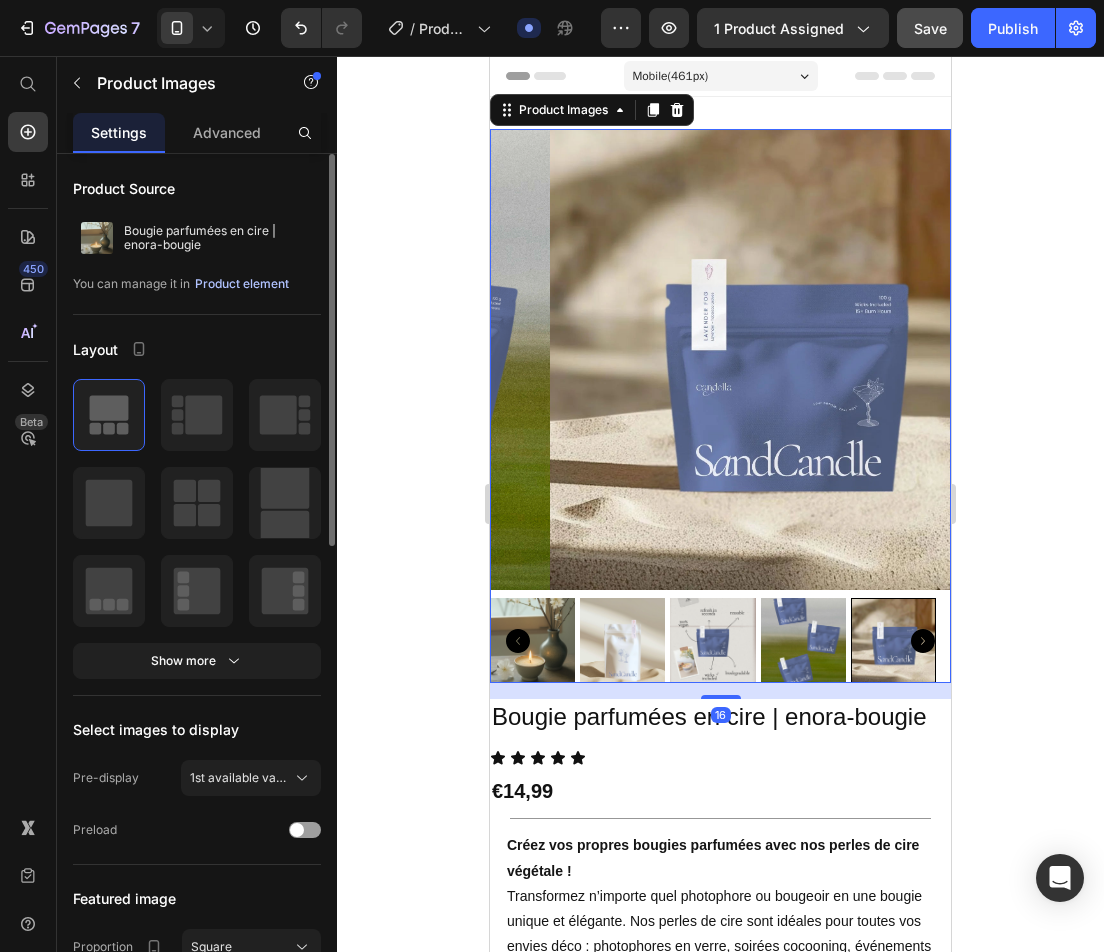 click on "Product element" at bounding box center [242, 284] 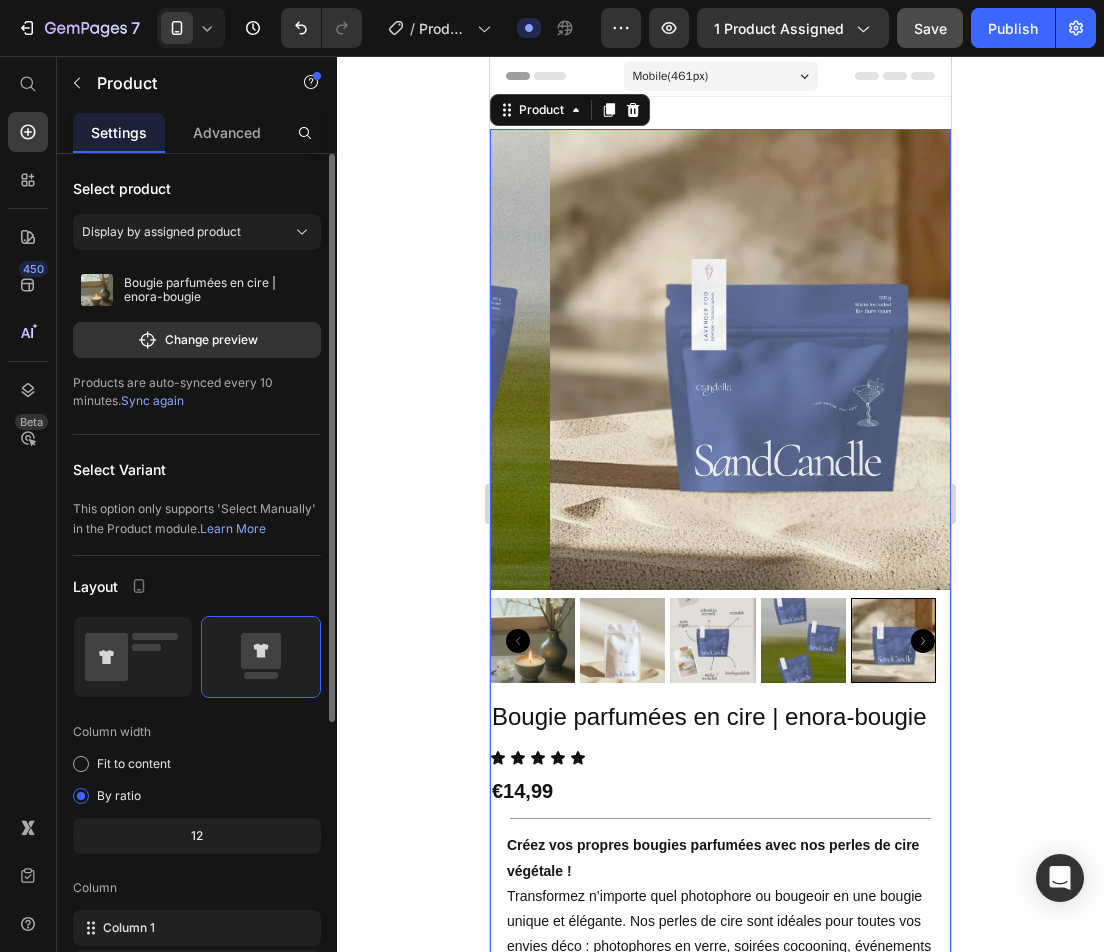 click on "Products are auto-synced every 10 minutes.  Sync again" at bounding box center (197, 392) 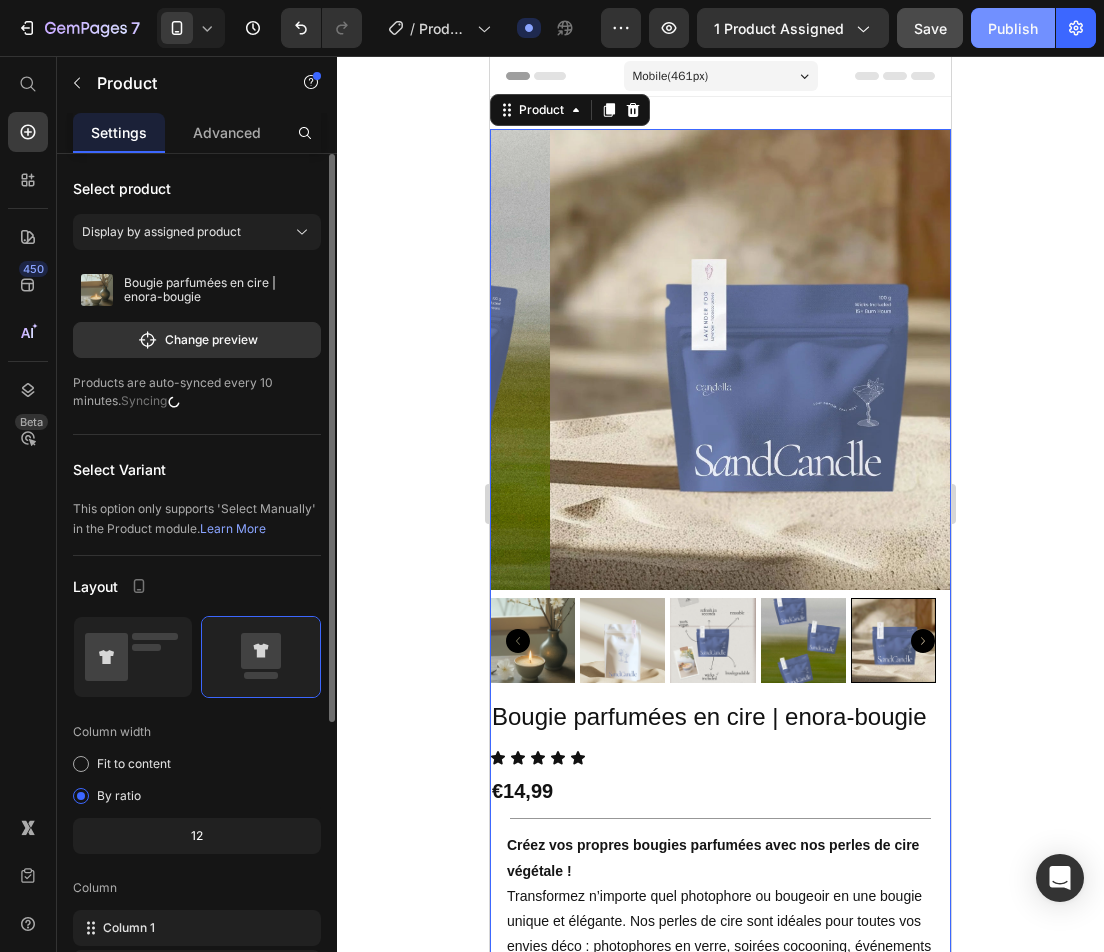 click on "Publish" 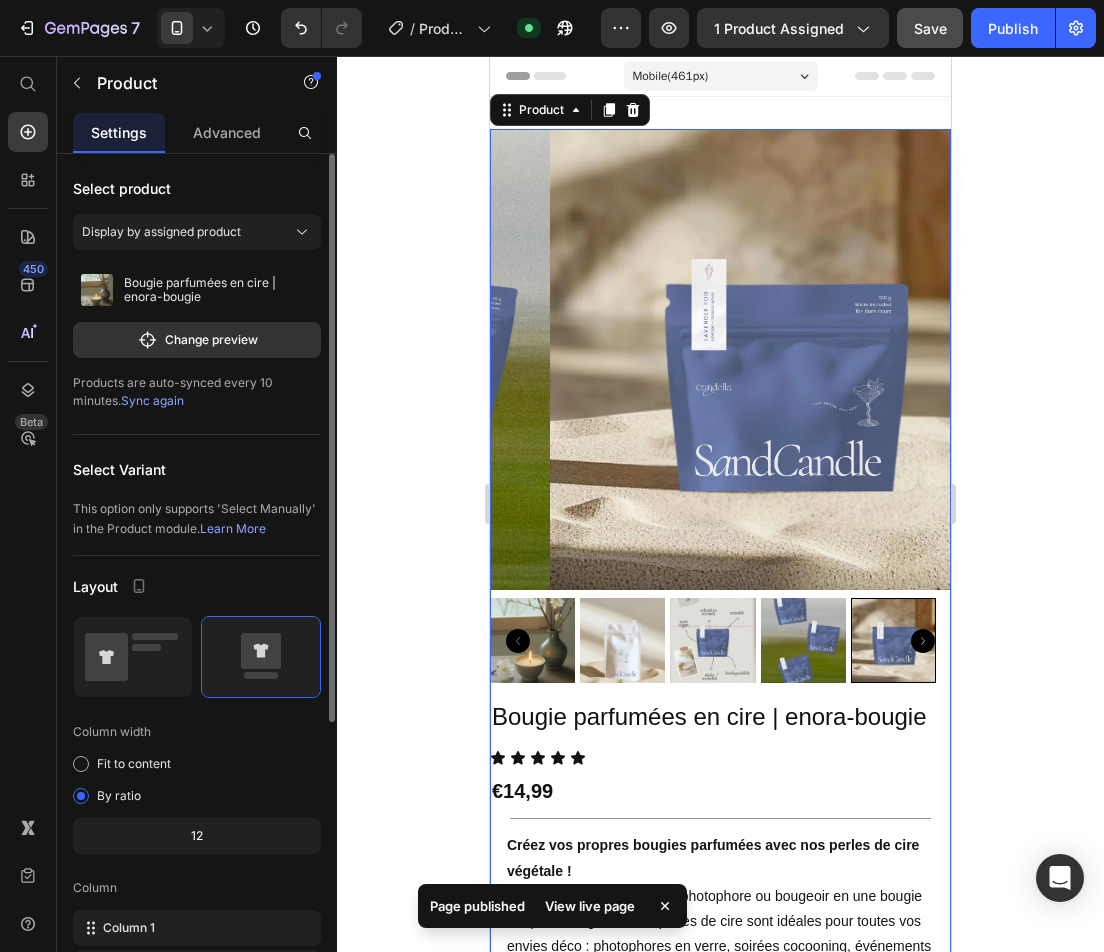 click on "Save" at bounding box center [930, 28] 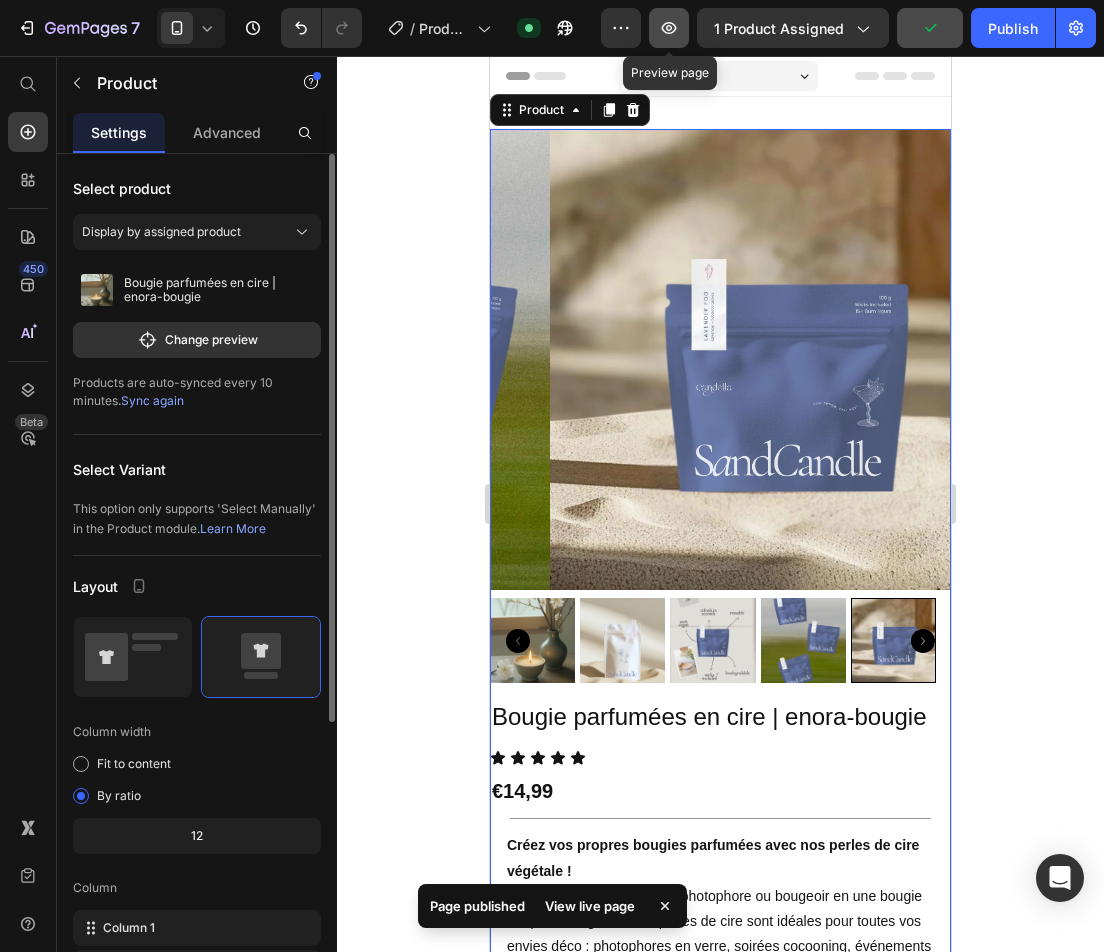 click 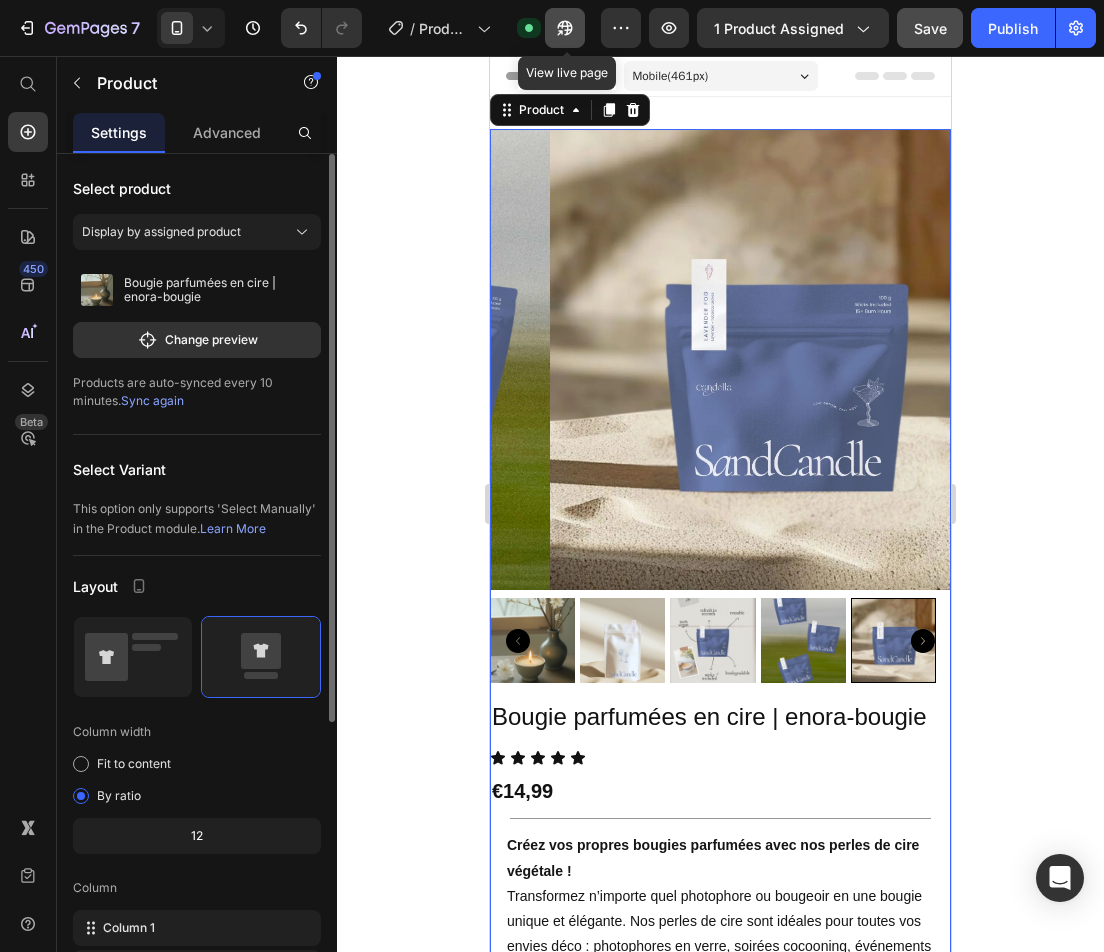 click 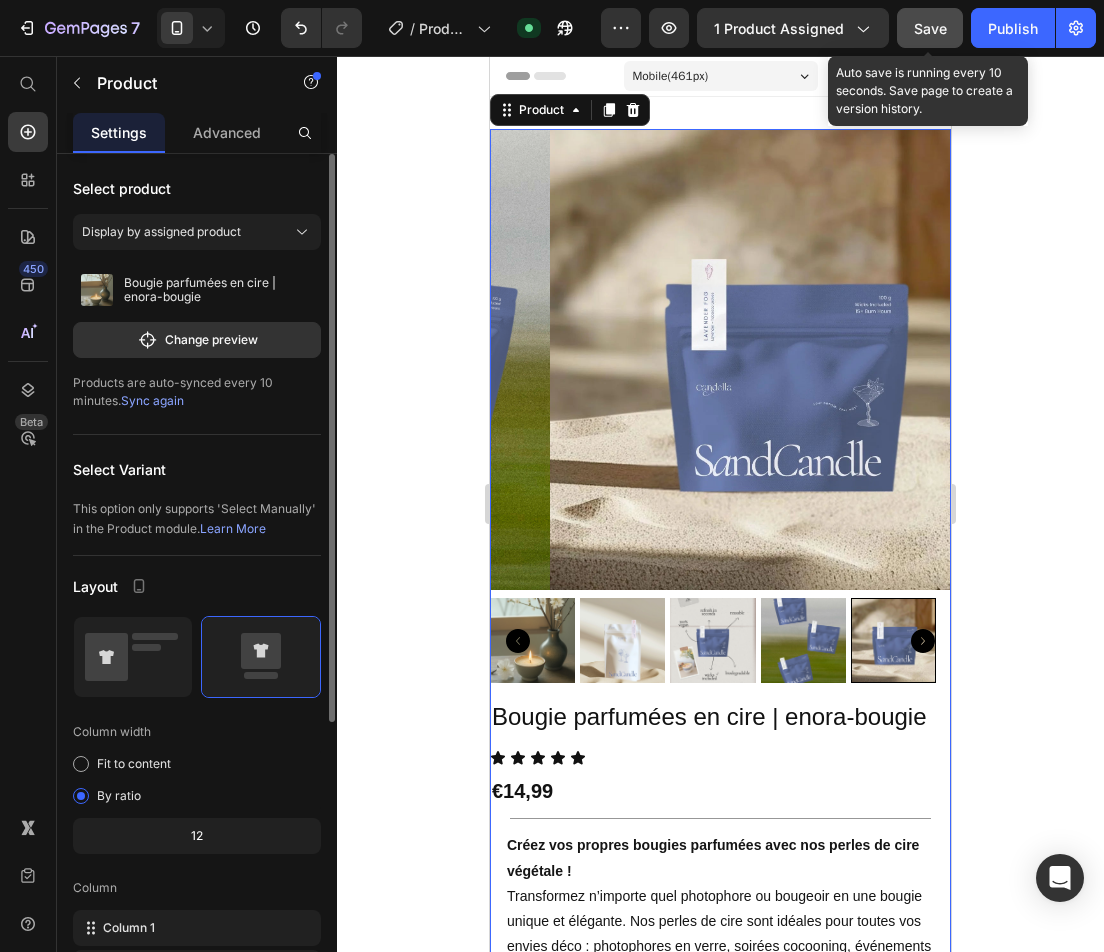 click on "Save" at bounding box center [930, 28] 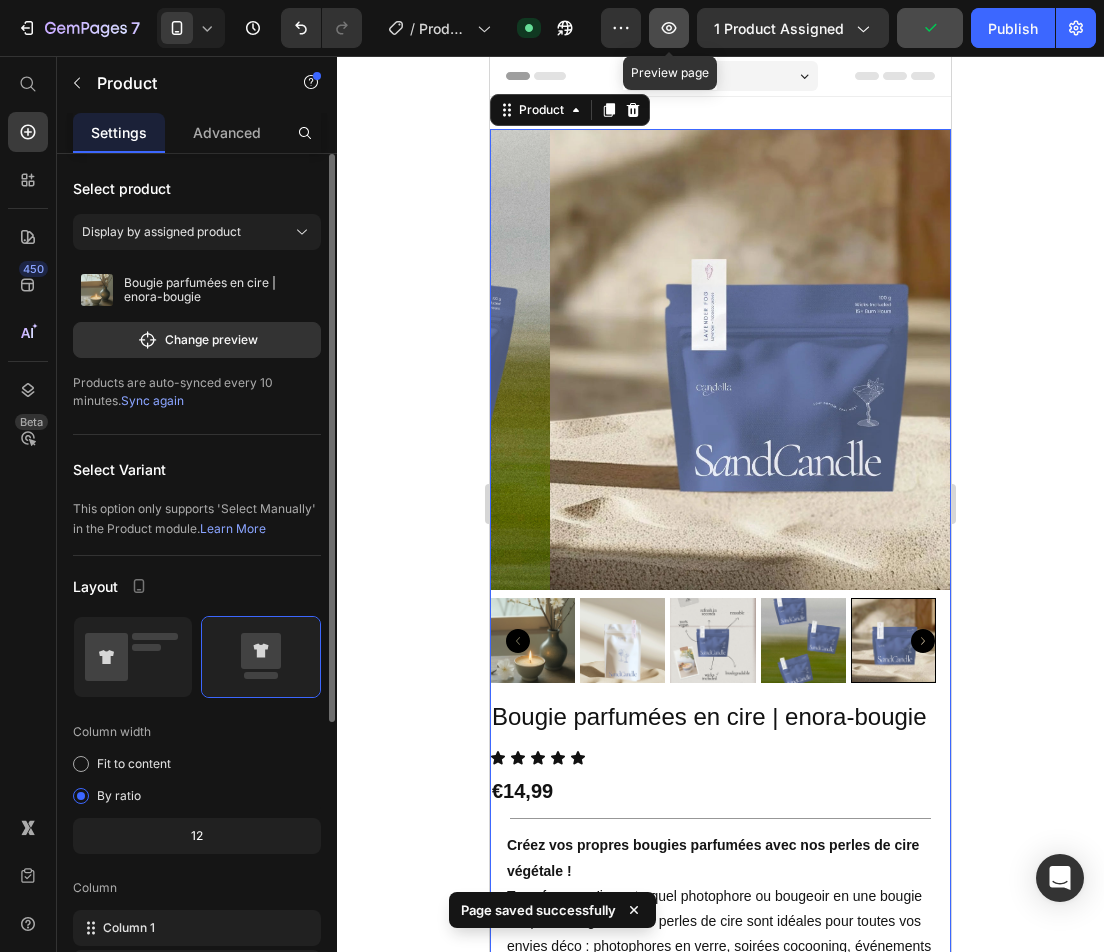 click 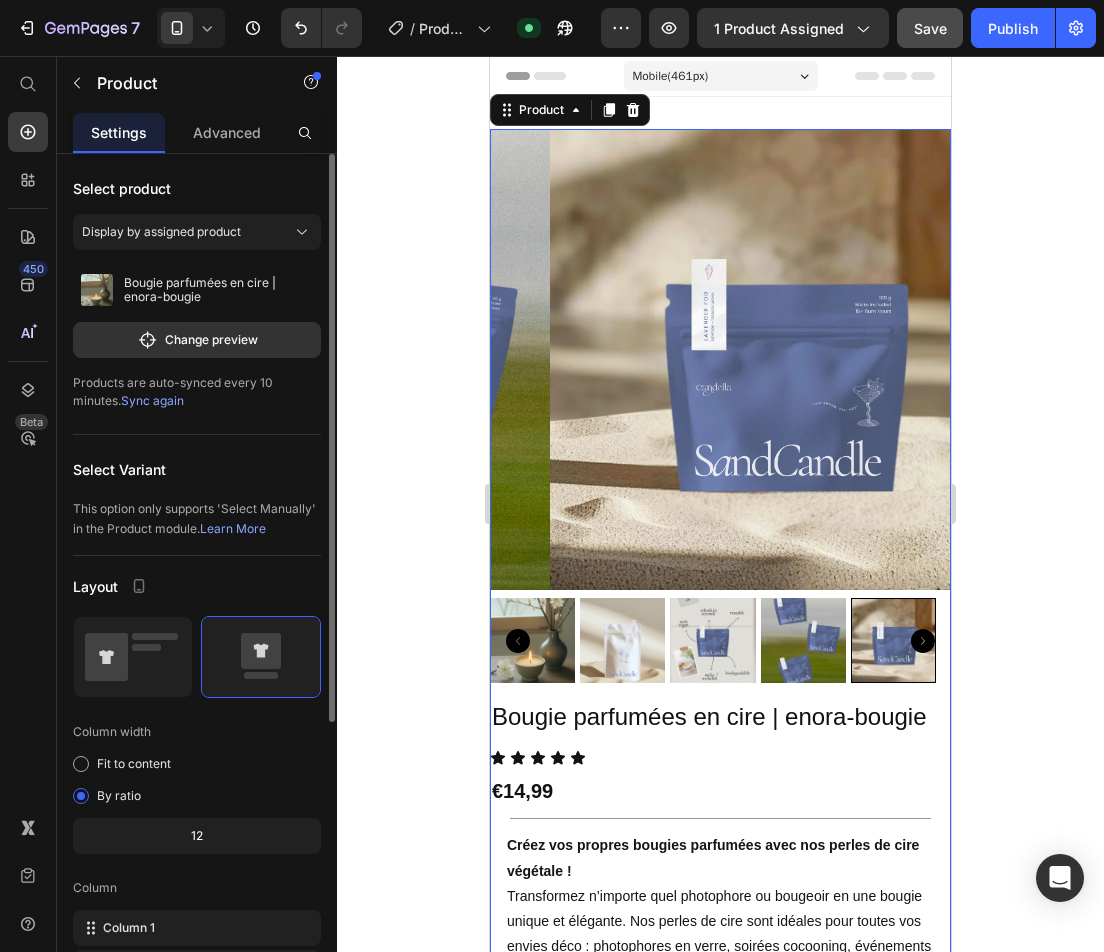 click 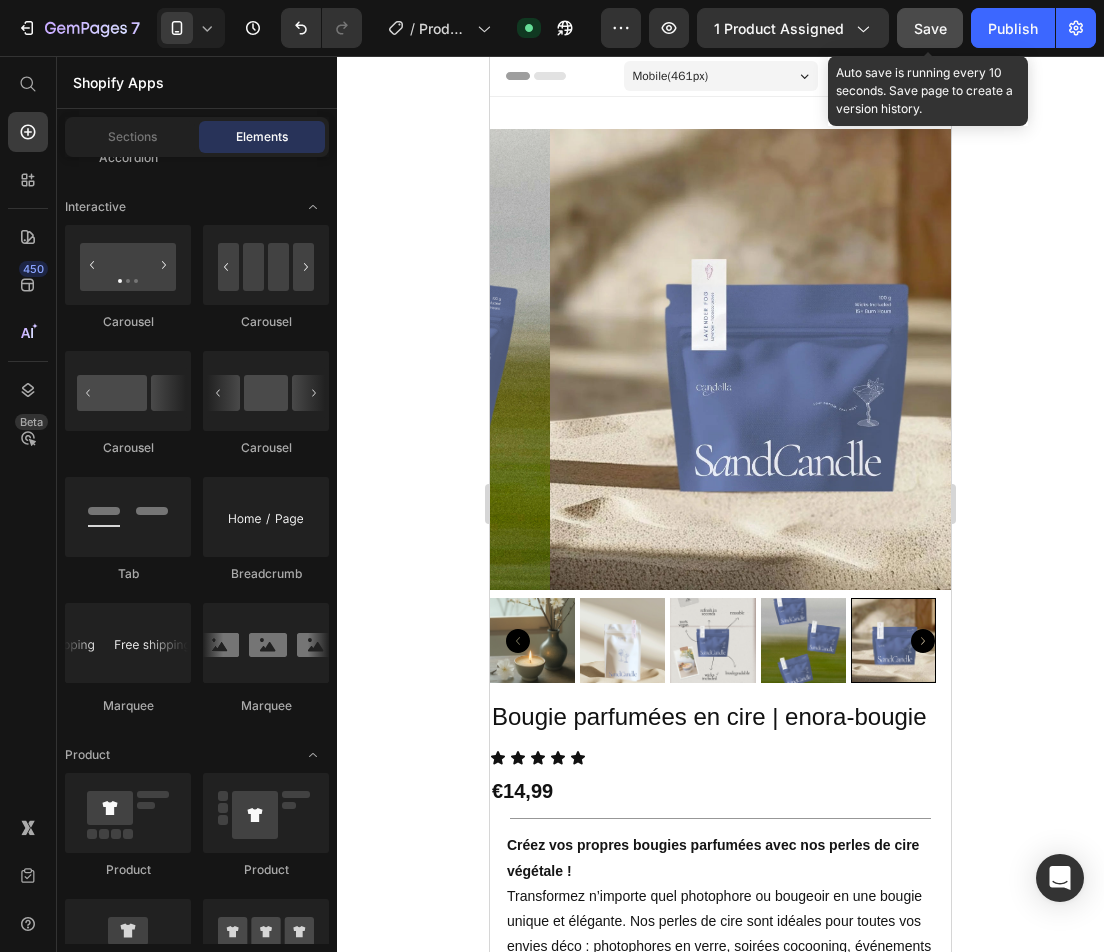click on "Save" 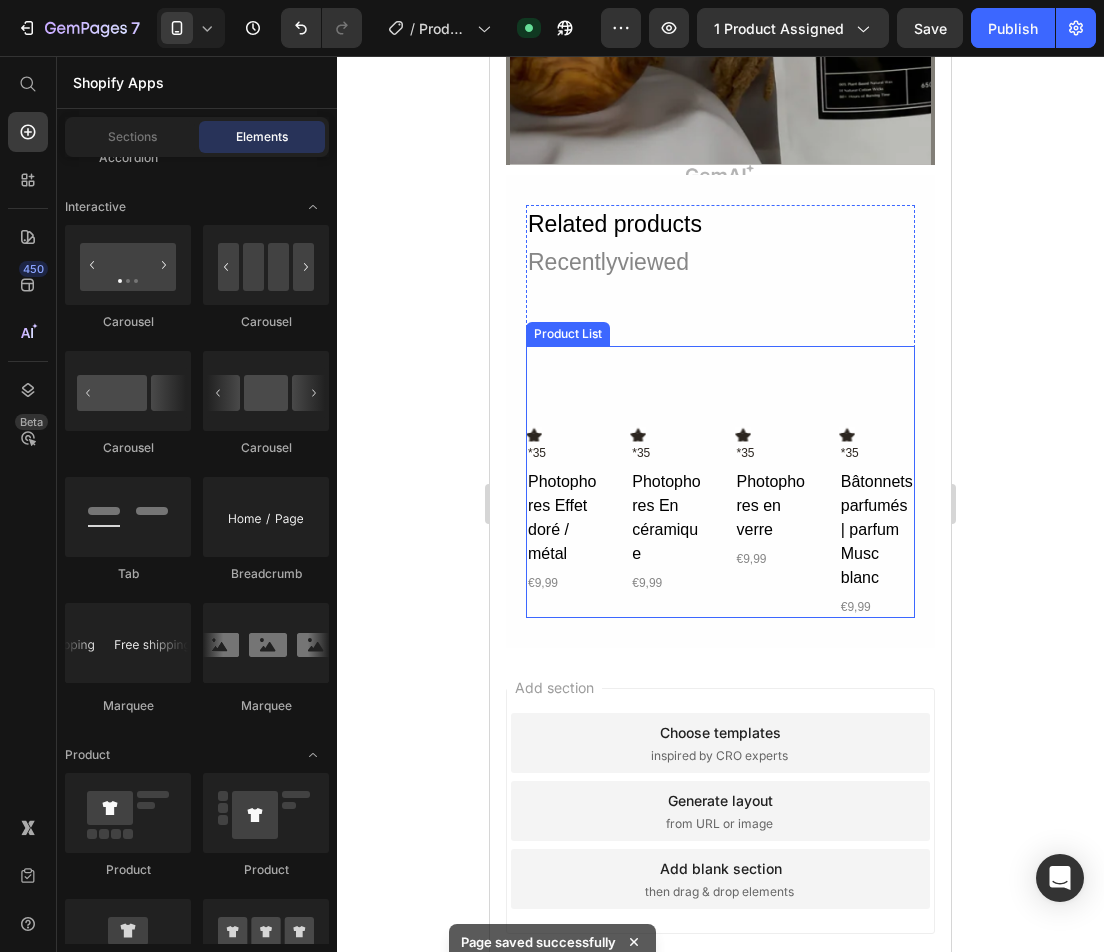 scroll, scrollTop: 6440, scrollLeft: 0, axis: vertical 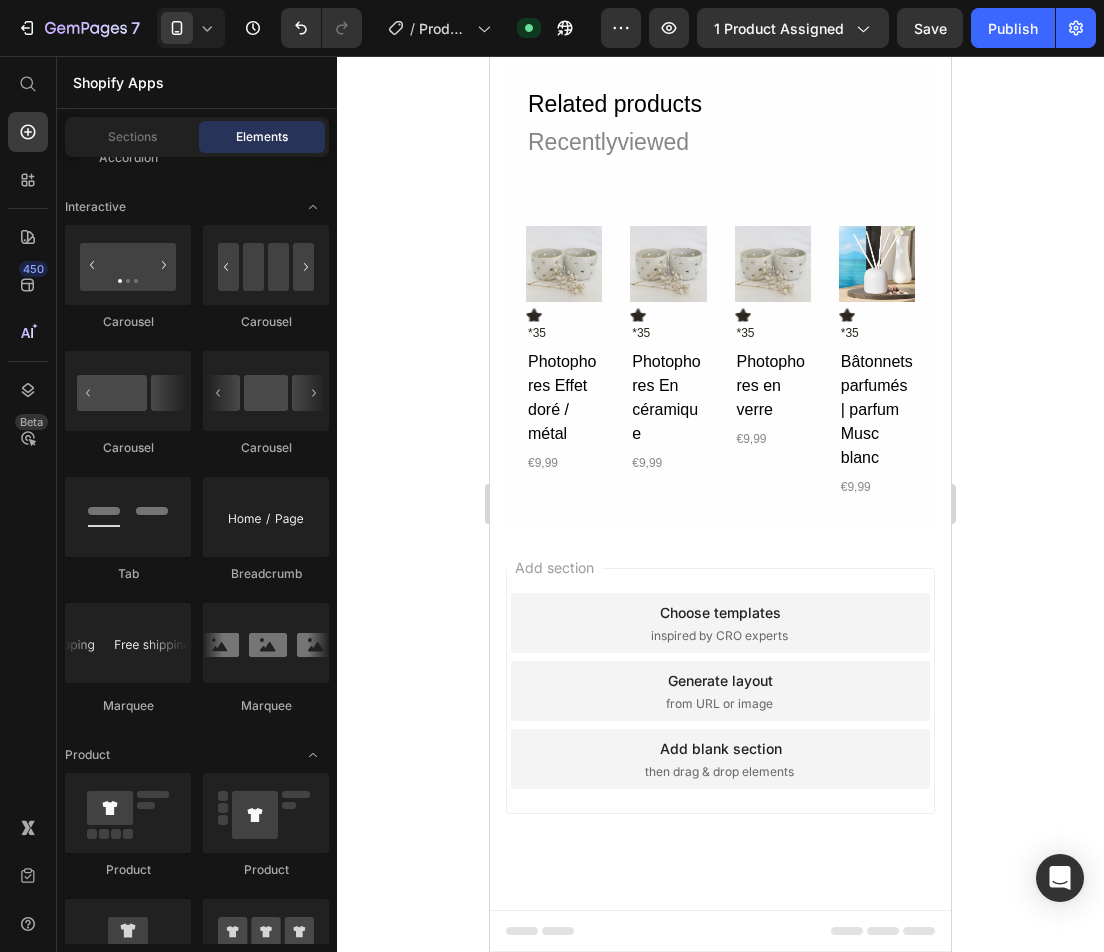click on "Related products Text Block Recentlyviewed Text Block Row Product Images     Icon *35 Text Block Row Photophores Effet doré / métal Product Title €9,99 Product Price Product Images     Icon *35 Text Block Row Photophores En céramique Product Title €9,99 Product Price Product Images     Icon *35 Text Block Row Photophores en verre Product Title €9,99 Product Price Product Images     Icon *35 Text Block Row Bâtonnets parfumés | parfum Musc blanc Product Title €9,99 Product Price Product List Row Row Section 7" at bounding box center (720, 291) 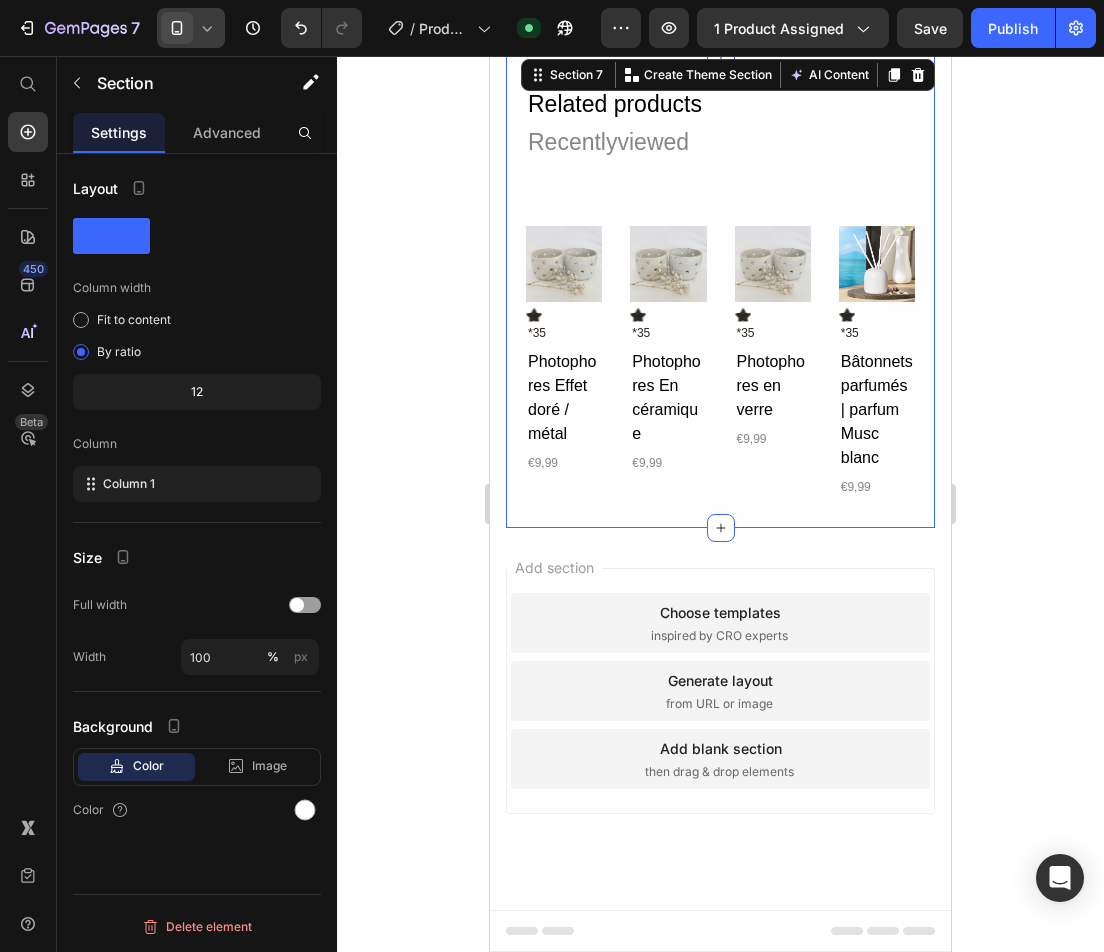 click 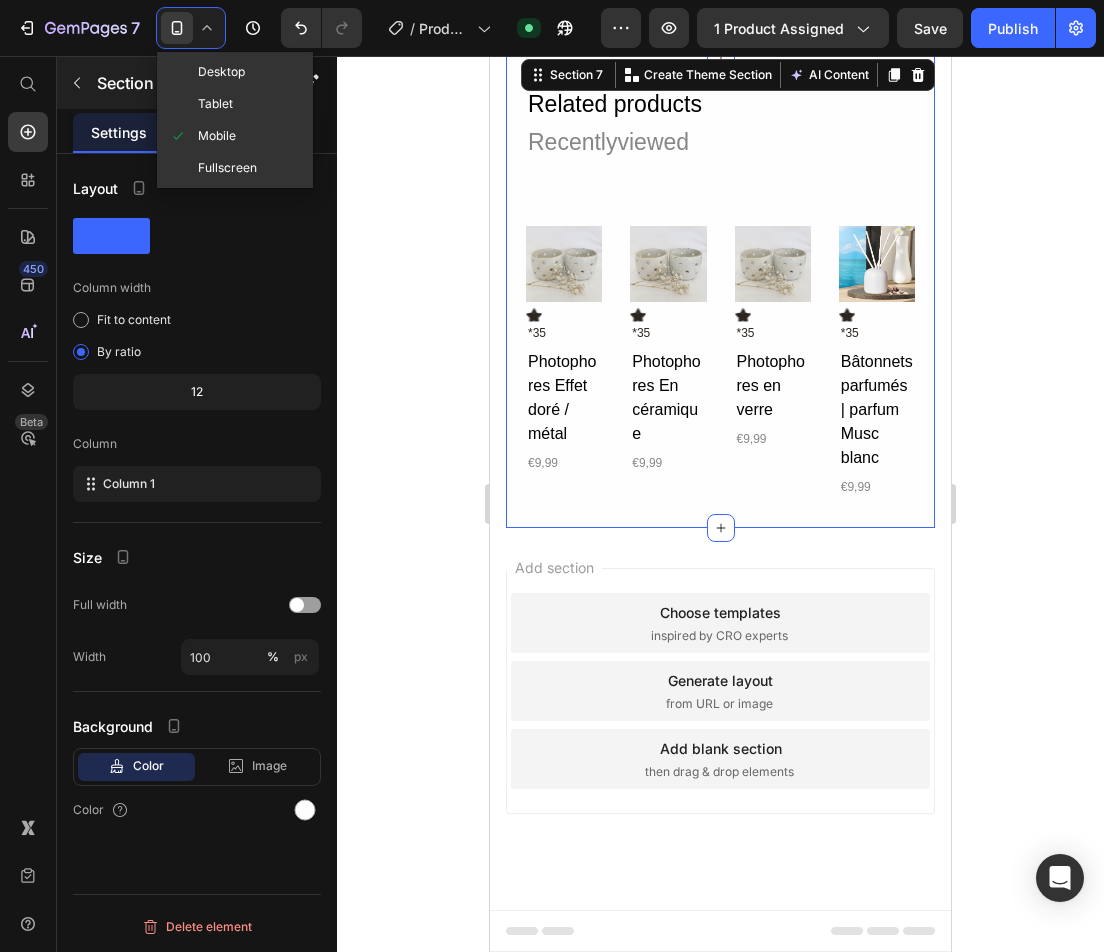drag, startPoint x: 210, startPoint y: 67, endPoint x: 220, endPoint y: 78, distance: 14.866069 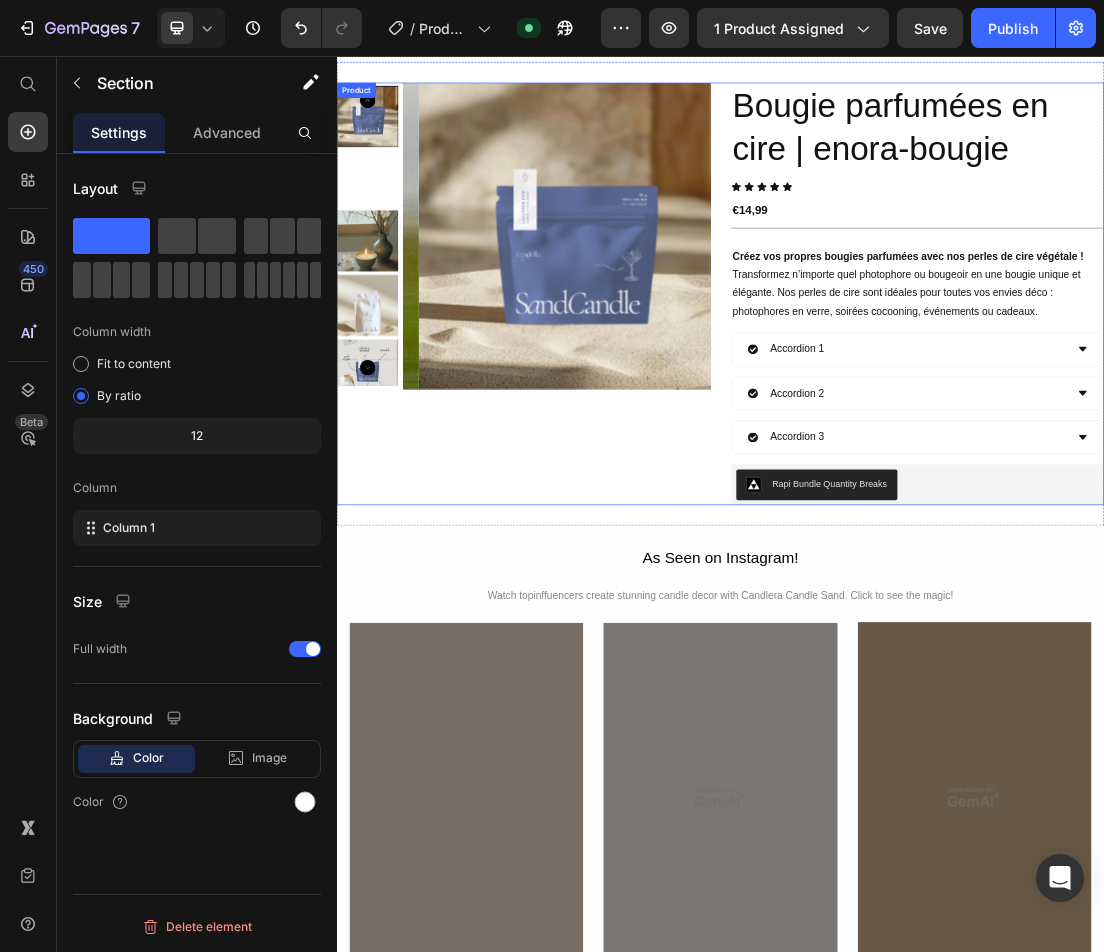 scroll, scrollTop: 0, scrollLeft: 0, axis: both 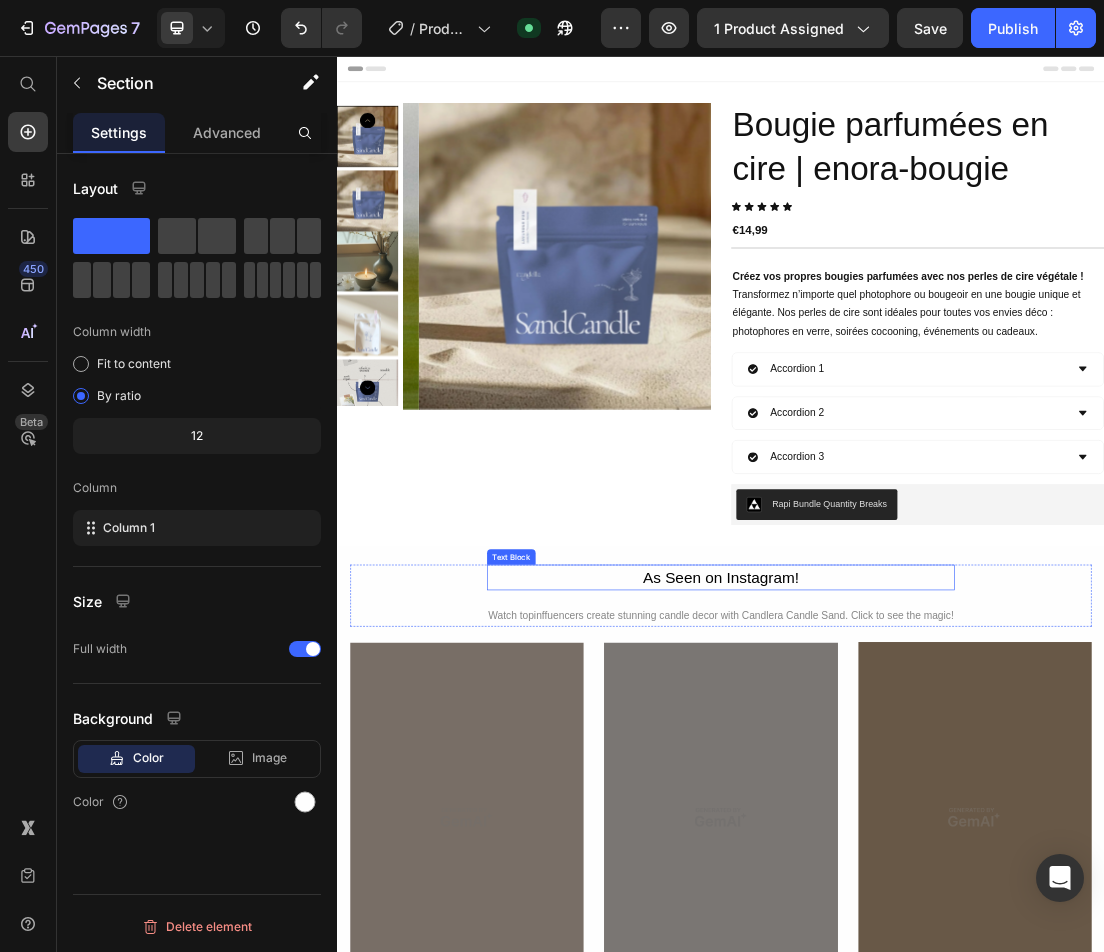 click on "As Seen on Instagram!" at bounding box center (937, 872) 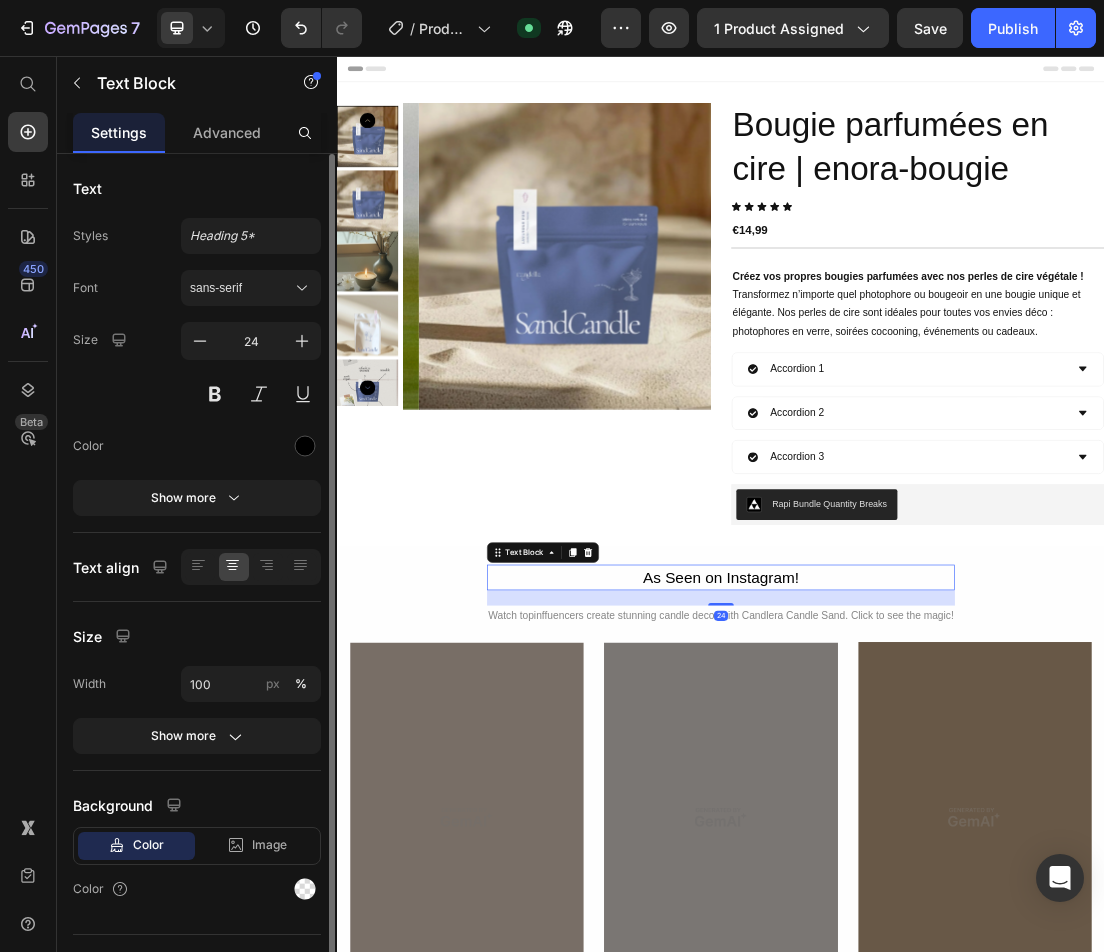 click on "As Seen on Instagram! Text Block   24 Watch topinffuencers create stunning candle decor with Candlera Candle Sand. Click to see the magic! Text Block Row" at bounding box center (937, 900) 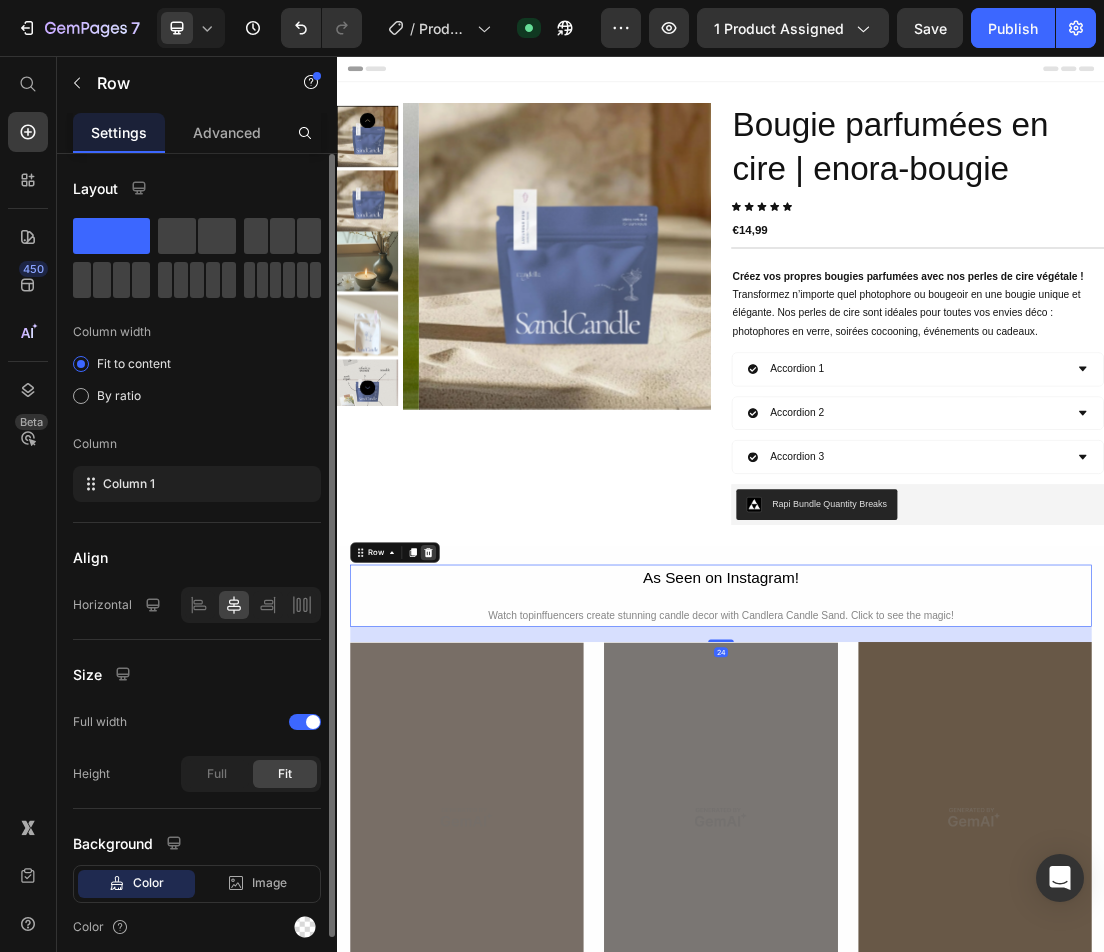 click 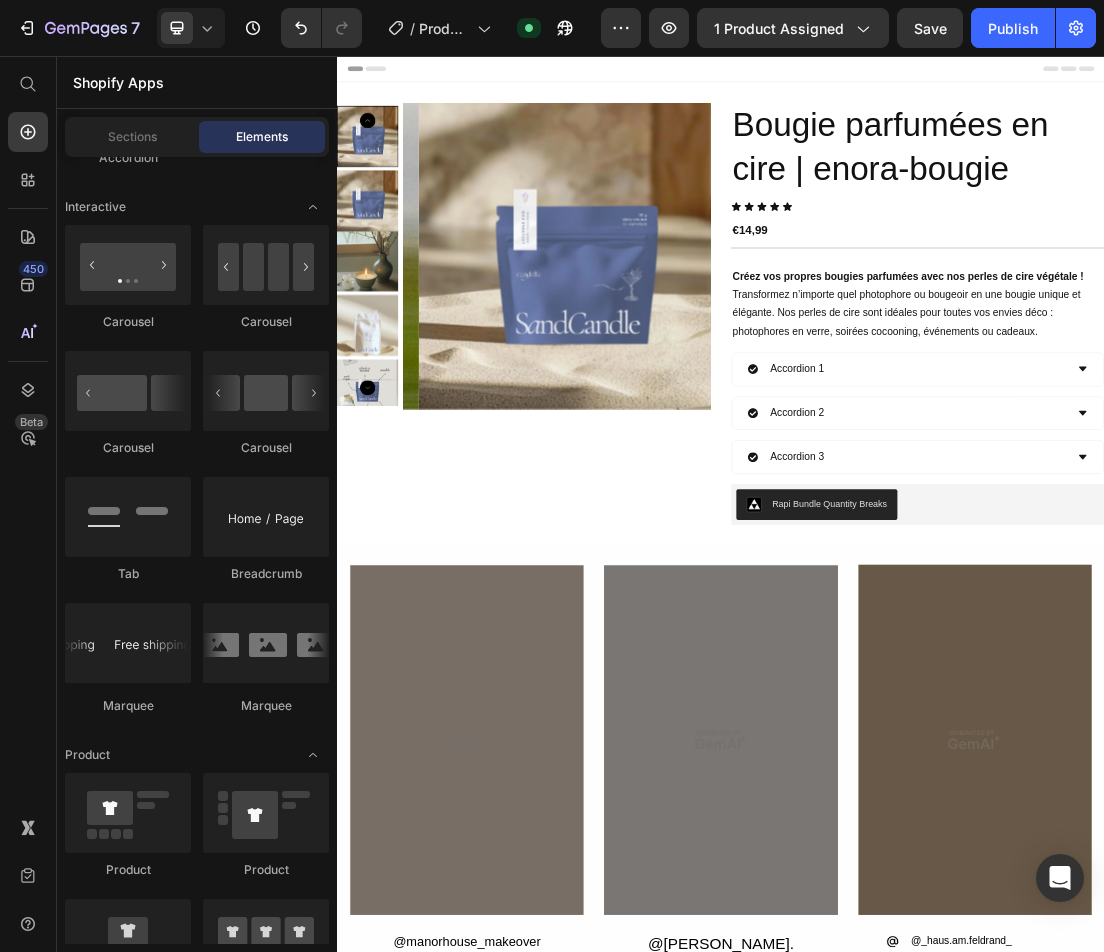 click on "Image @manorhouse_makeover Text Block Elle Beadle 219K followers Text Block Image @christina.swanfeld Text Block Christina Palm Svaneeng |3OOK followers Text Block Row Image     Icon @_haus.am.feldrand_ Text Block     Icon Nina |67K followers Text Block Advanced list Row Row Section 2" at bounding box center (937, 1195) 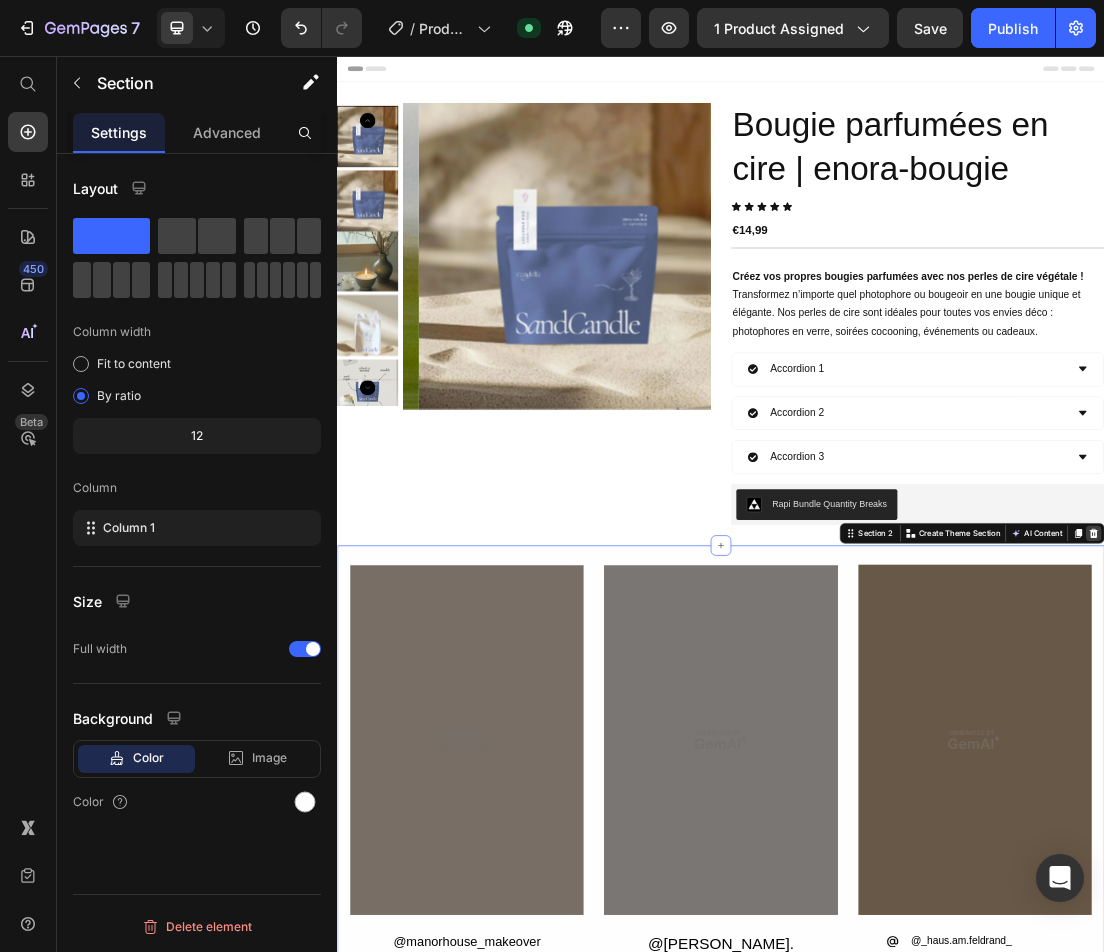 click 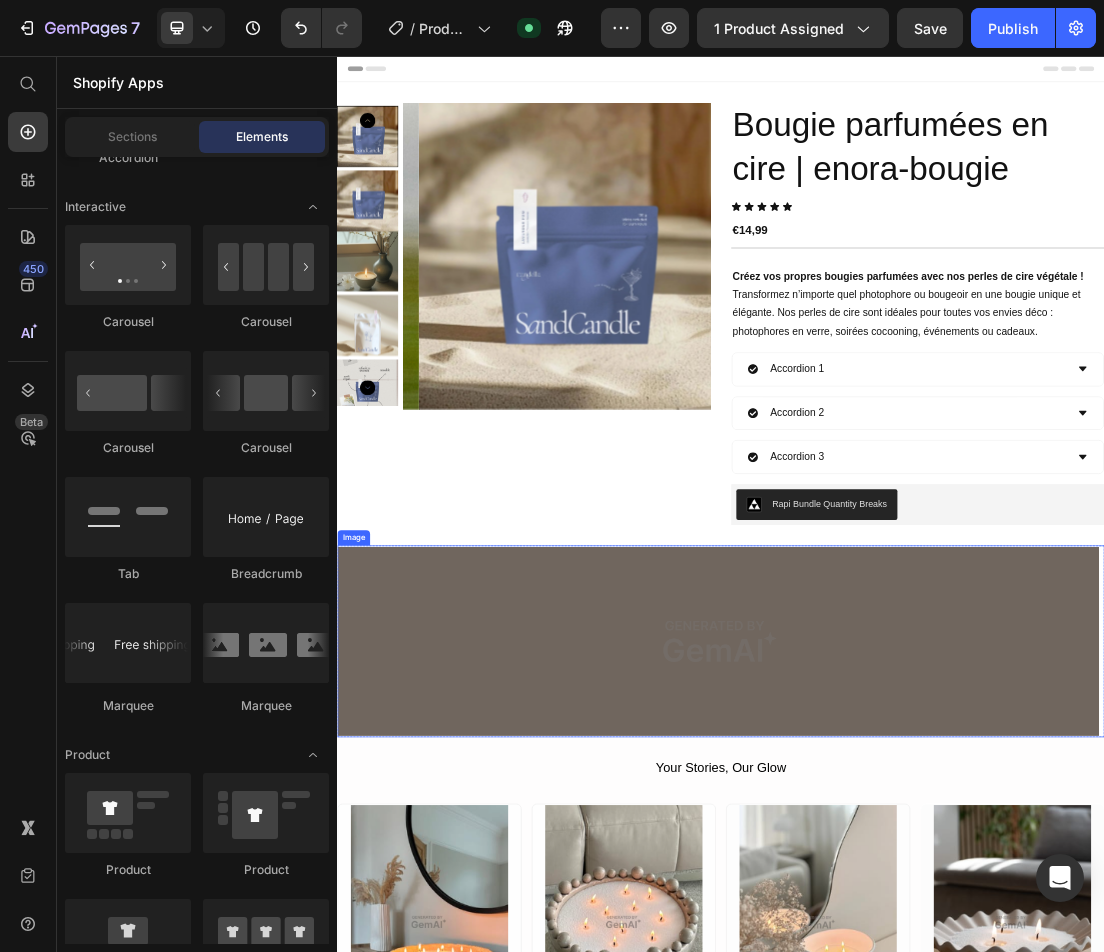 click at bounding box center (937, 972) 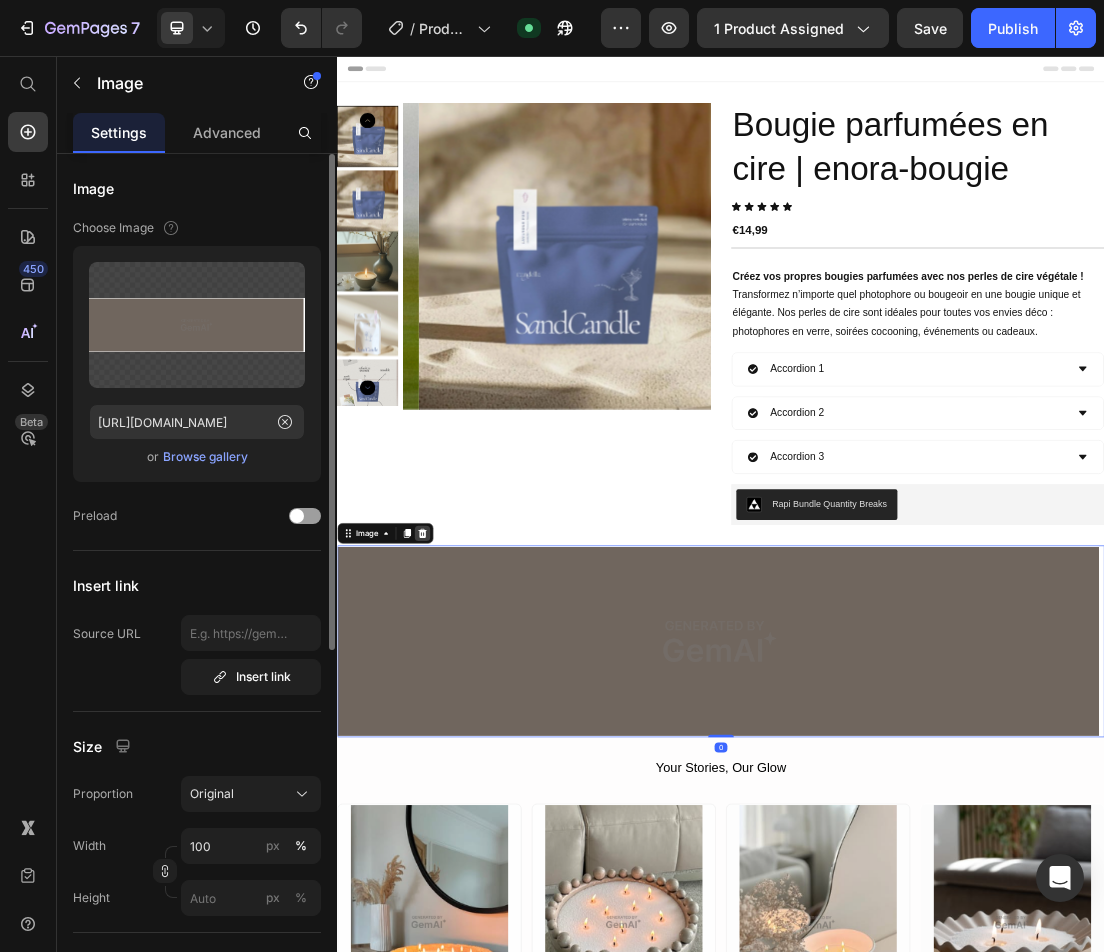 click 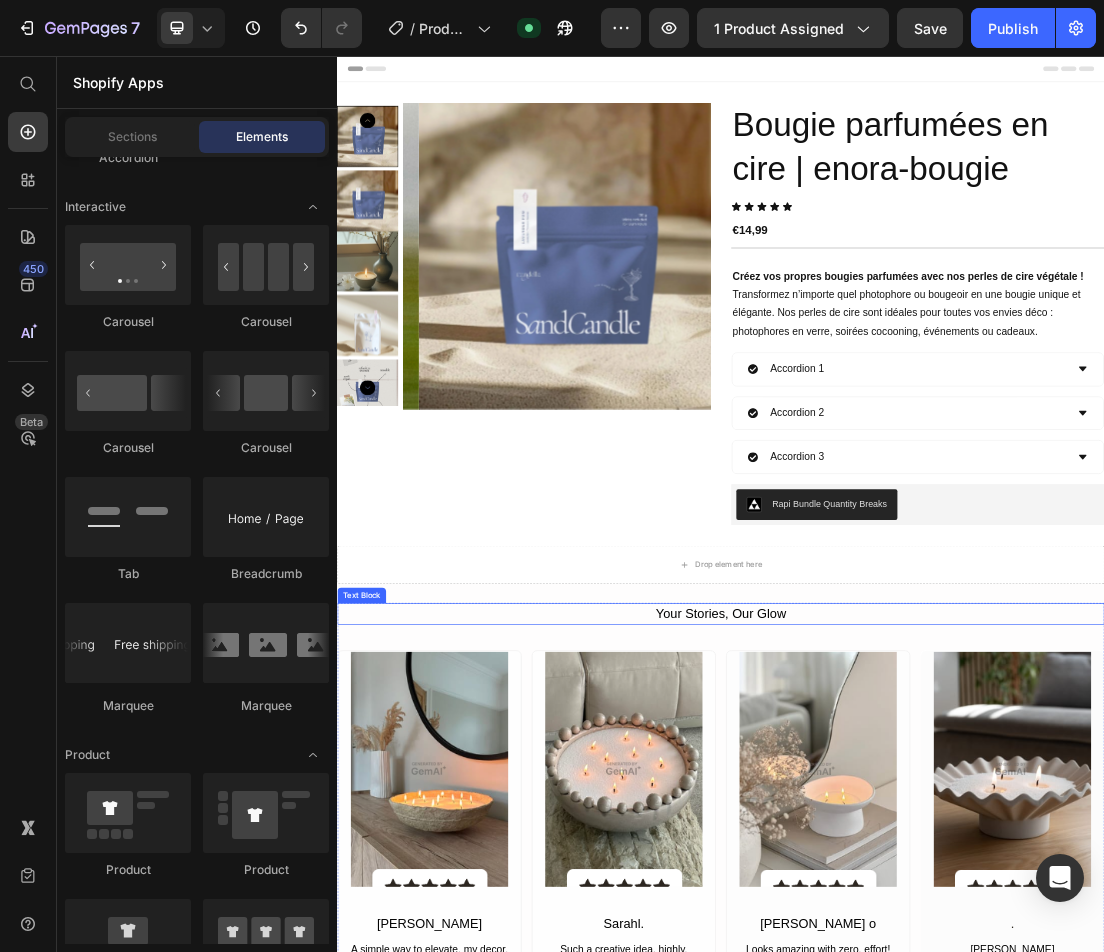 click on "Your Stories, Our Glow" at bounding box center [937, 929] 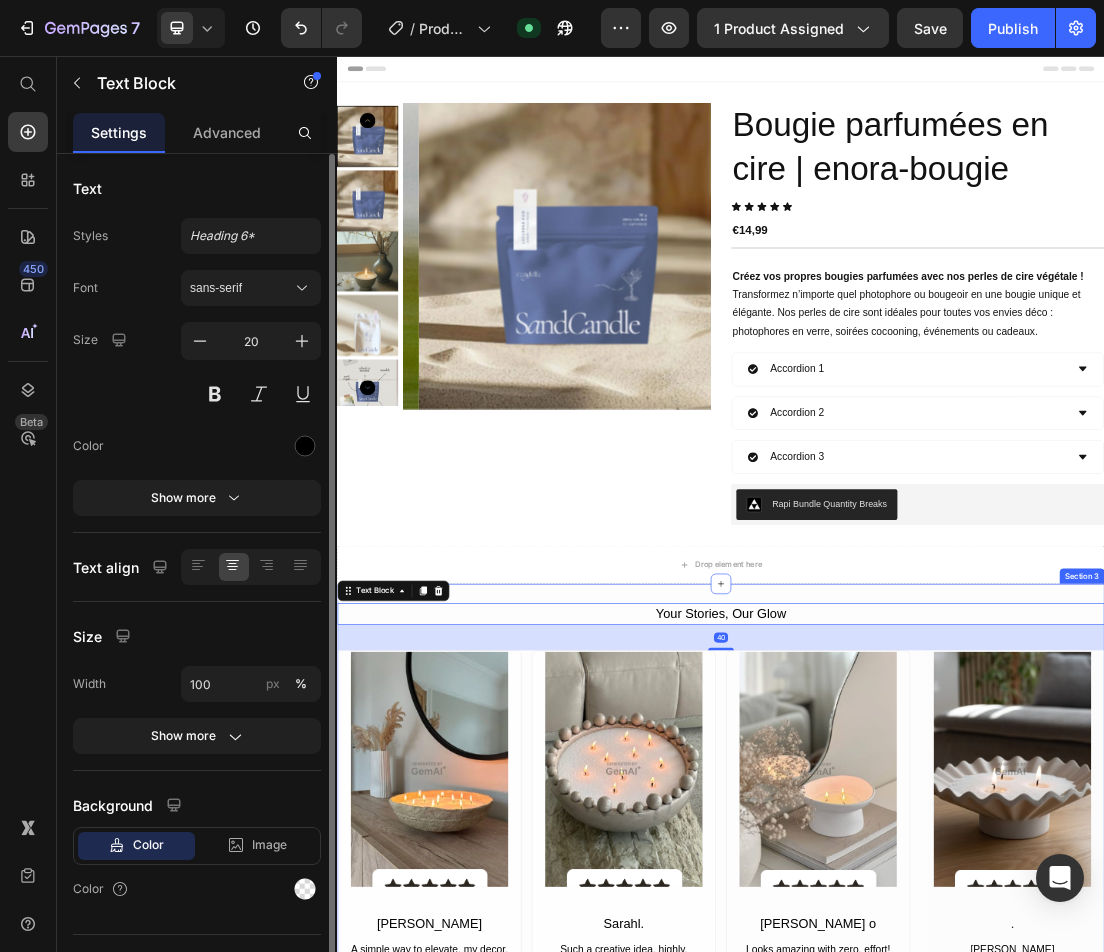 click on "Your Stories, Our Glow Text Block   40 Image Emma U. Text Block A simple way to elevate. my decor. Text Block Row Image Sarahl. Text Block Such a creative idea, highly. recommend! Text Block Row Image Megan A. o Text Block Looks amazing with zero. effort! Text Block Row Image . Text Block Amanda K. o Text Block So easy to use, love it! Text Block Row Row Row Section 3" at bounding box center (937, 1256) 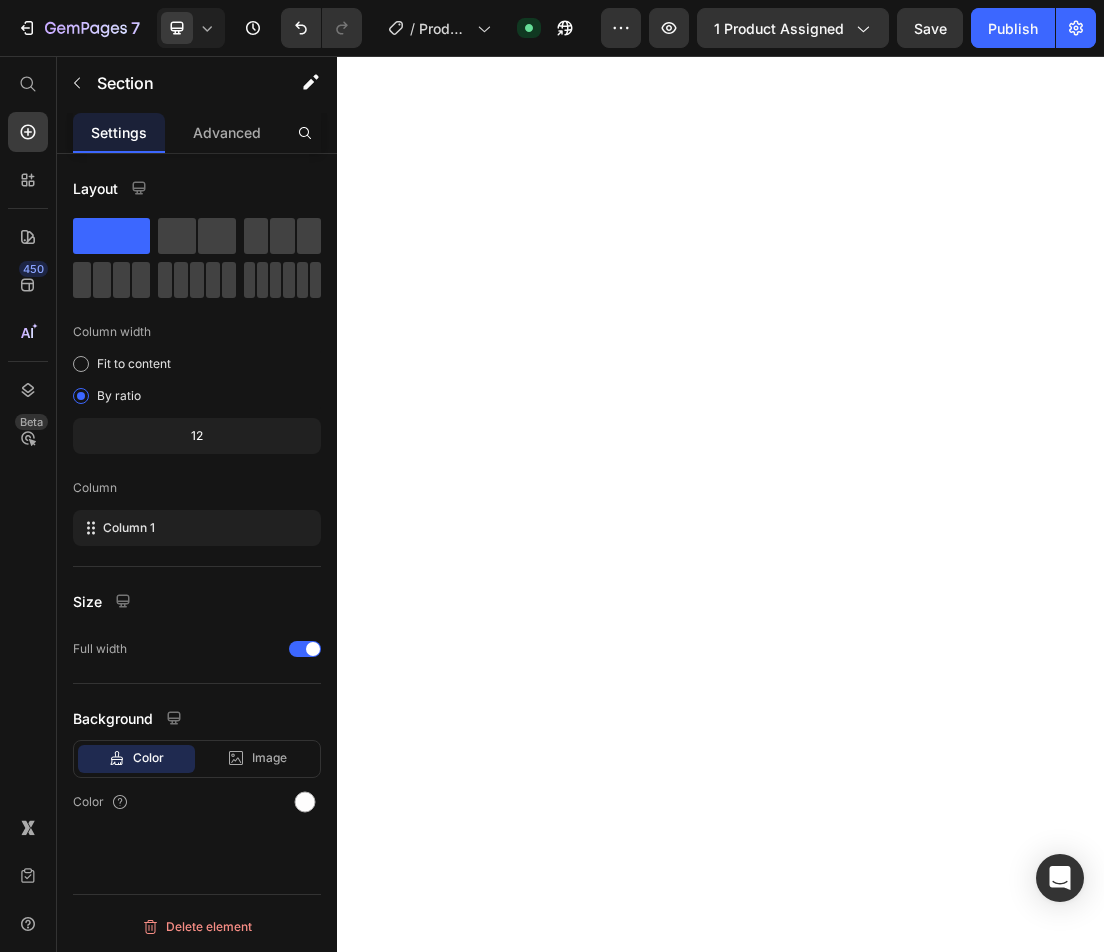 scroll, scrollTop: 0, scrollLeft: 0, axis: both 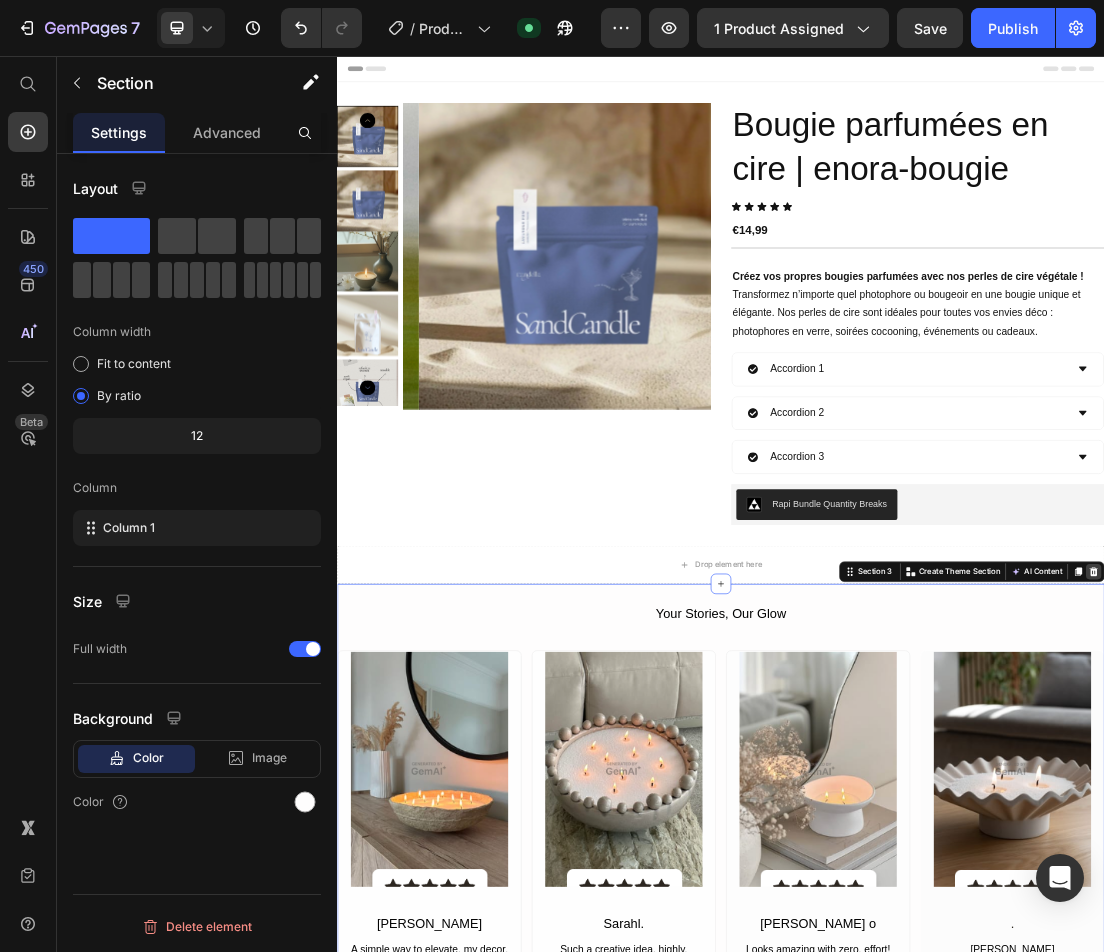 click at bounding box center [1520, 863] 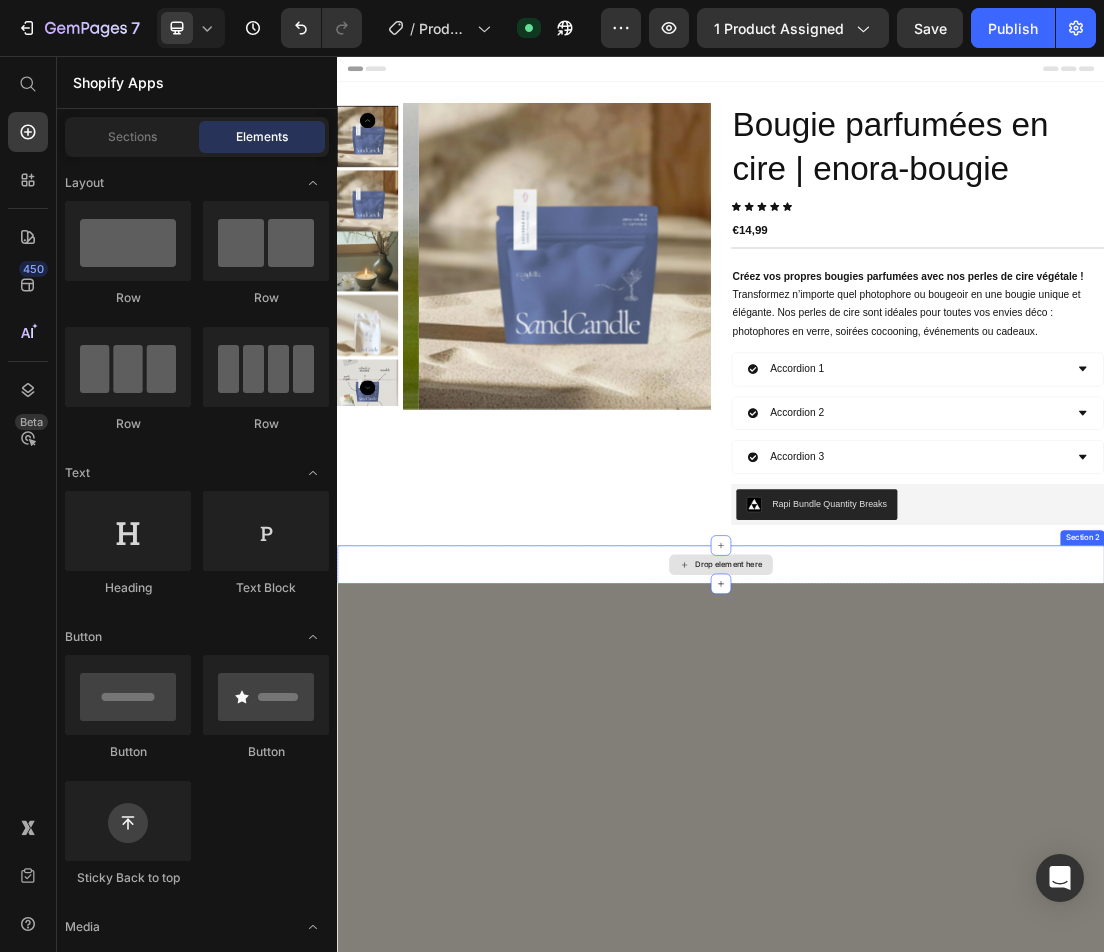 click on "Drop element here" at bounding box center (937, 852) 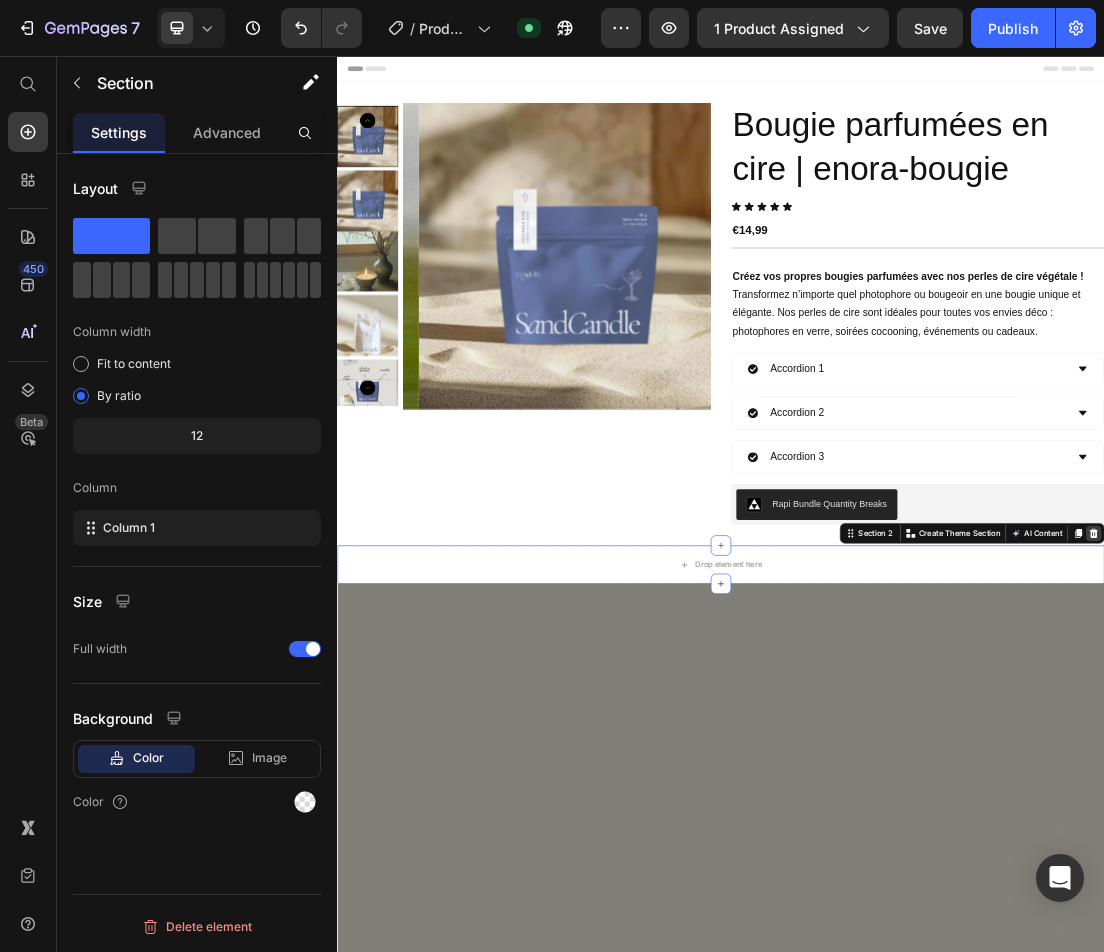 click 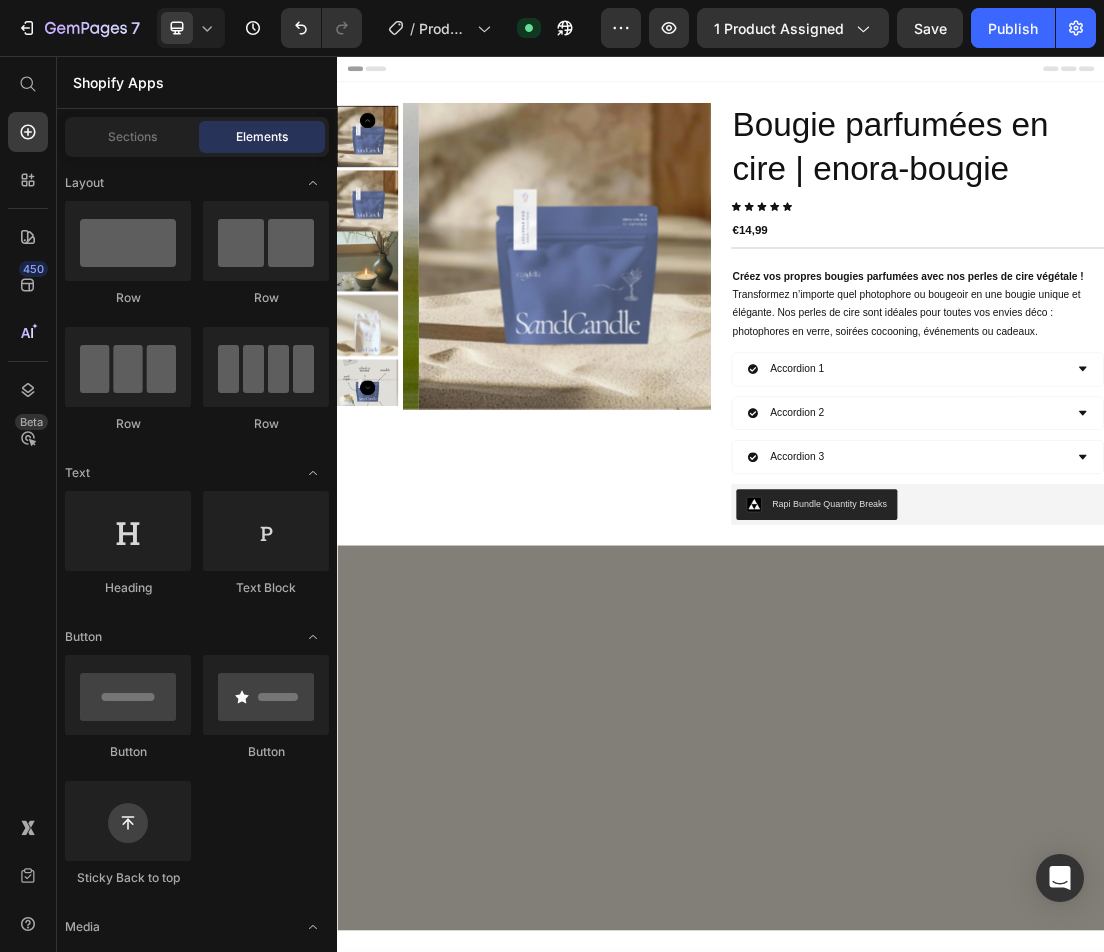 click at bounding box center [937, 1123] 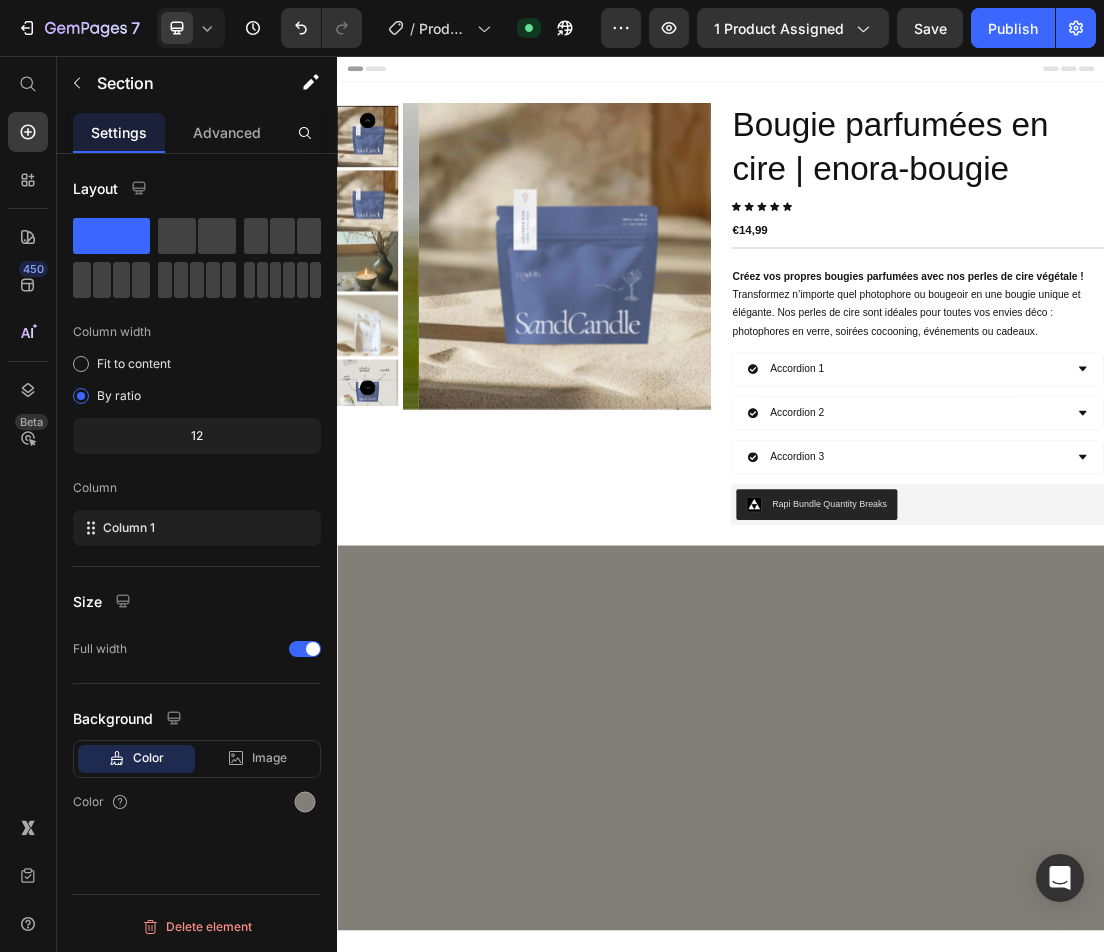 click at bounding box center (937, 1123) 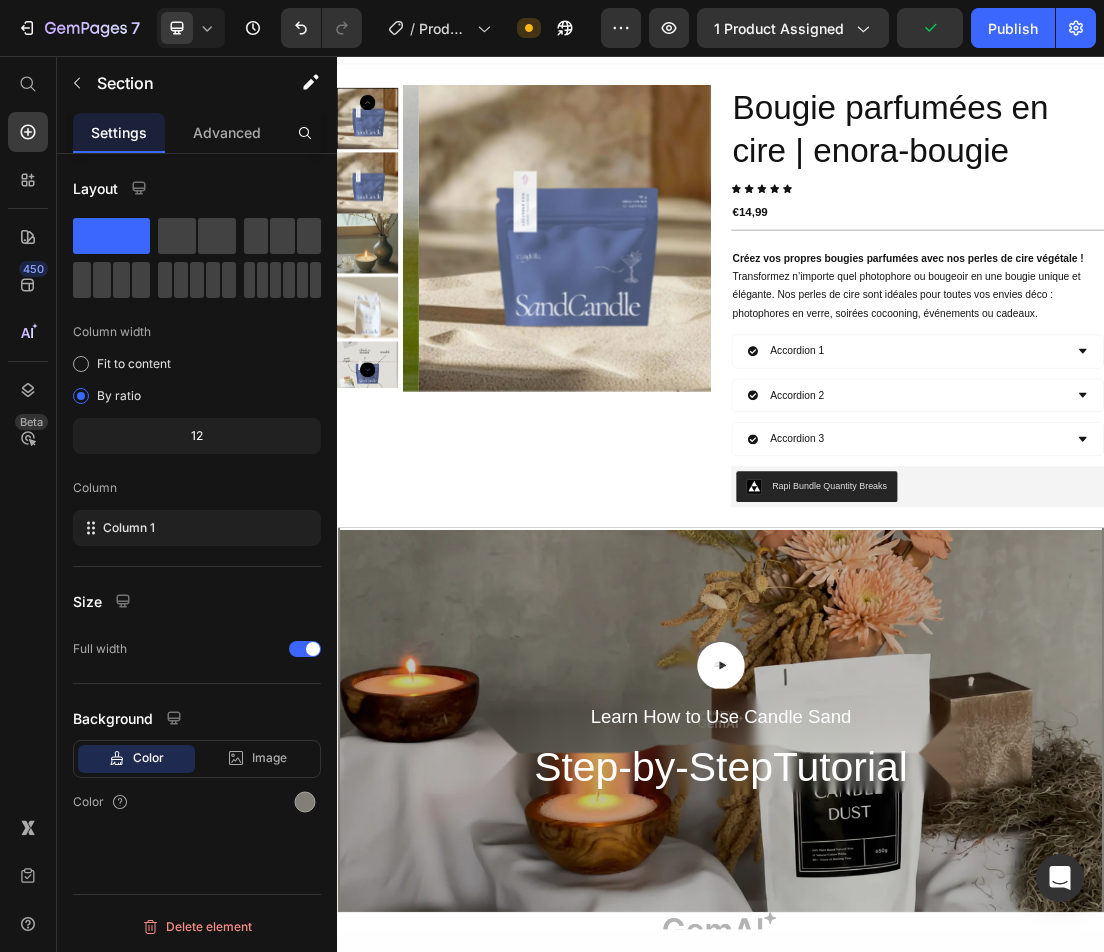 scroll, scrollTop: 27, scrollLeft: 0, axis: vertical 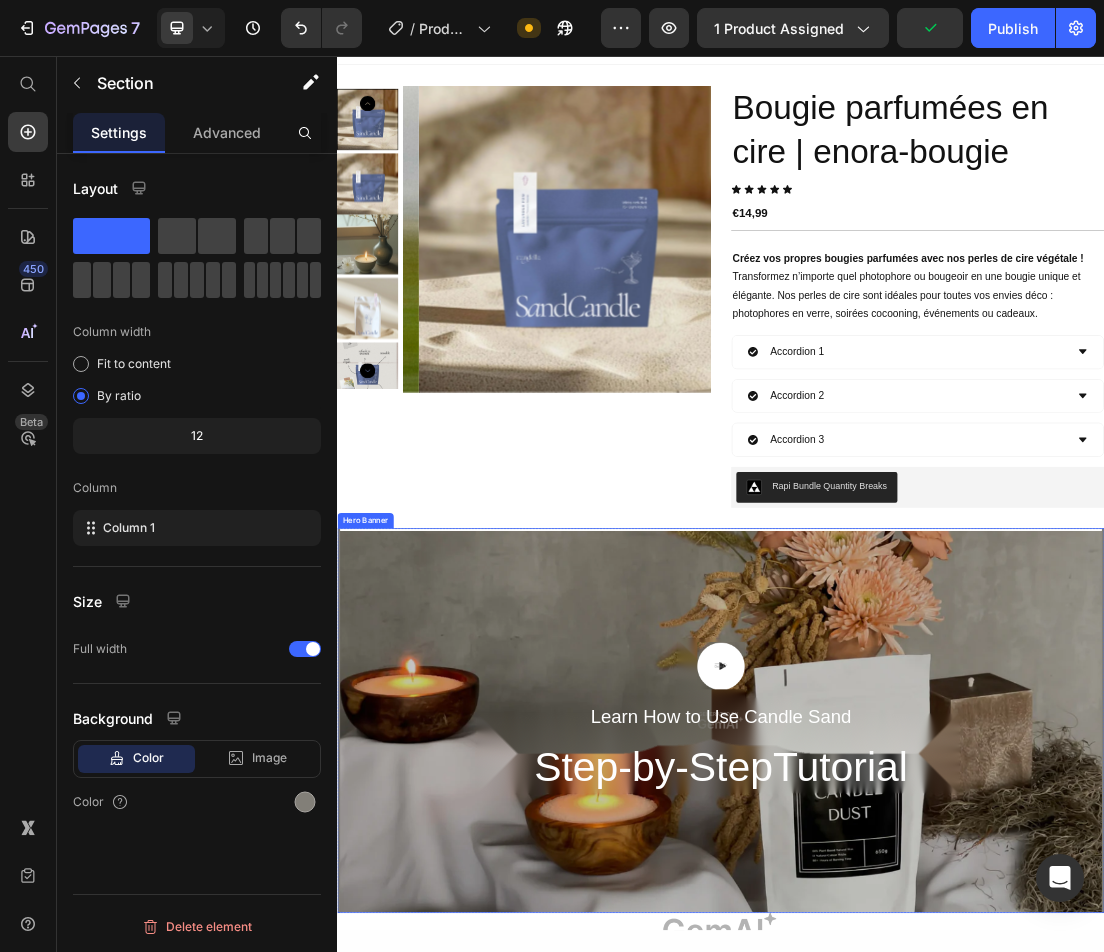 click at bounding box center (937, 1096) 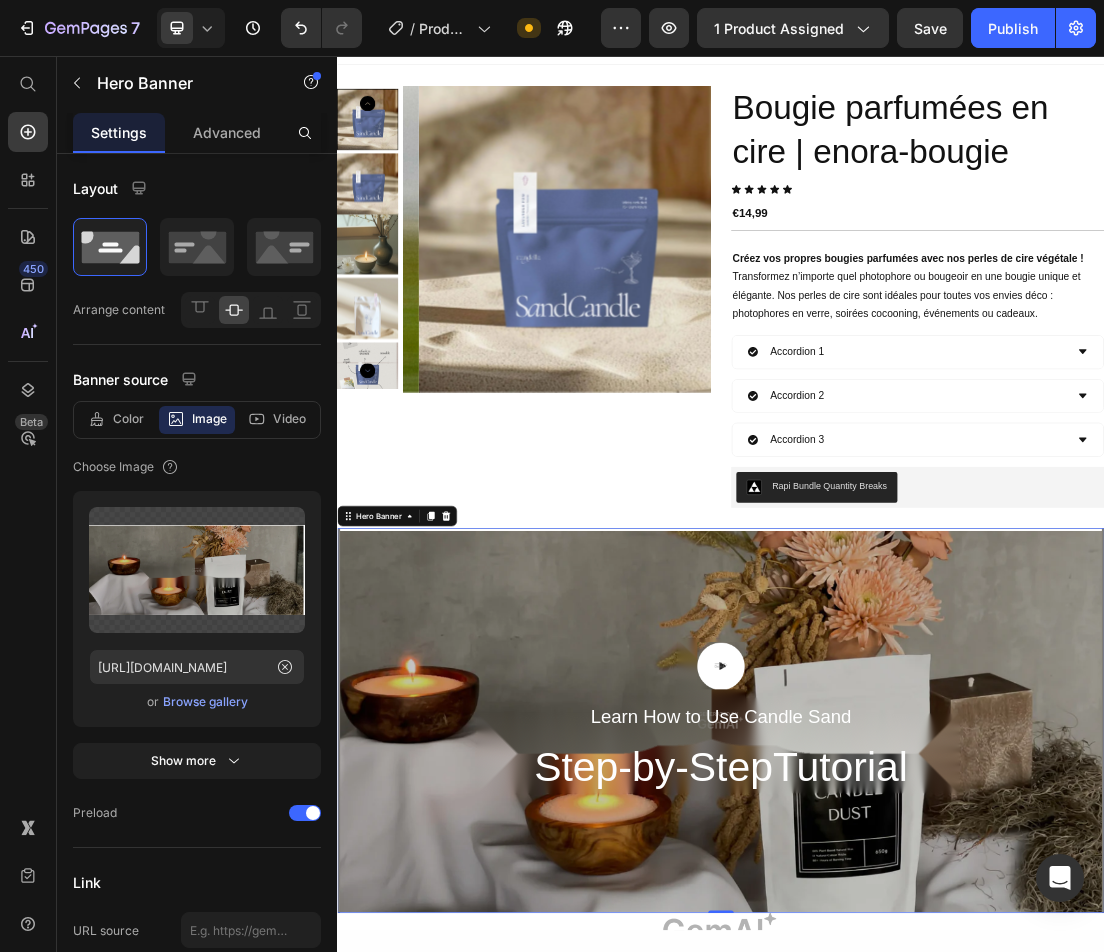 click 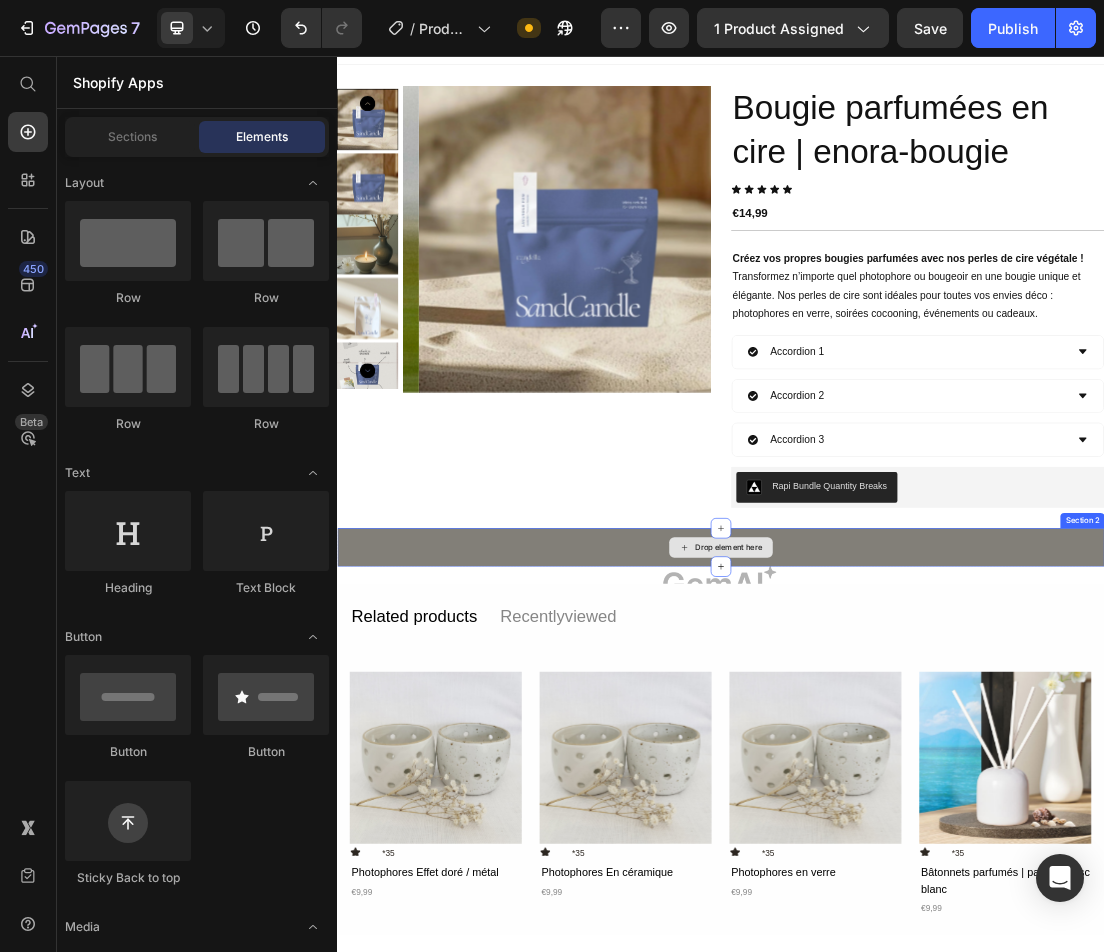 click on "Drop element here" at bounding box center (937, 825) 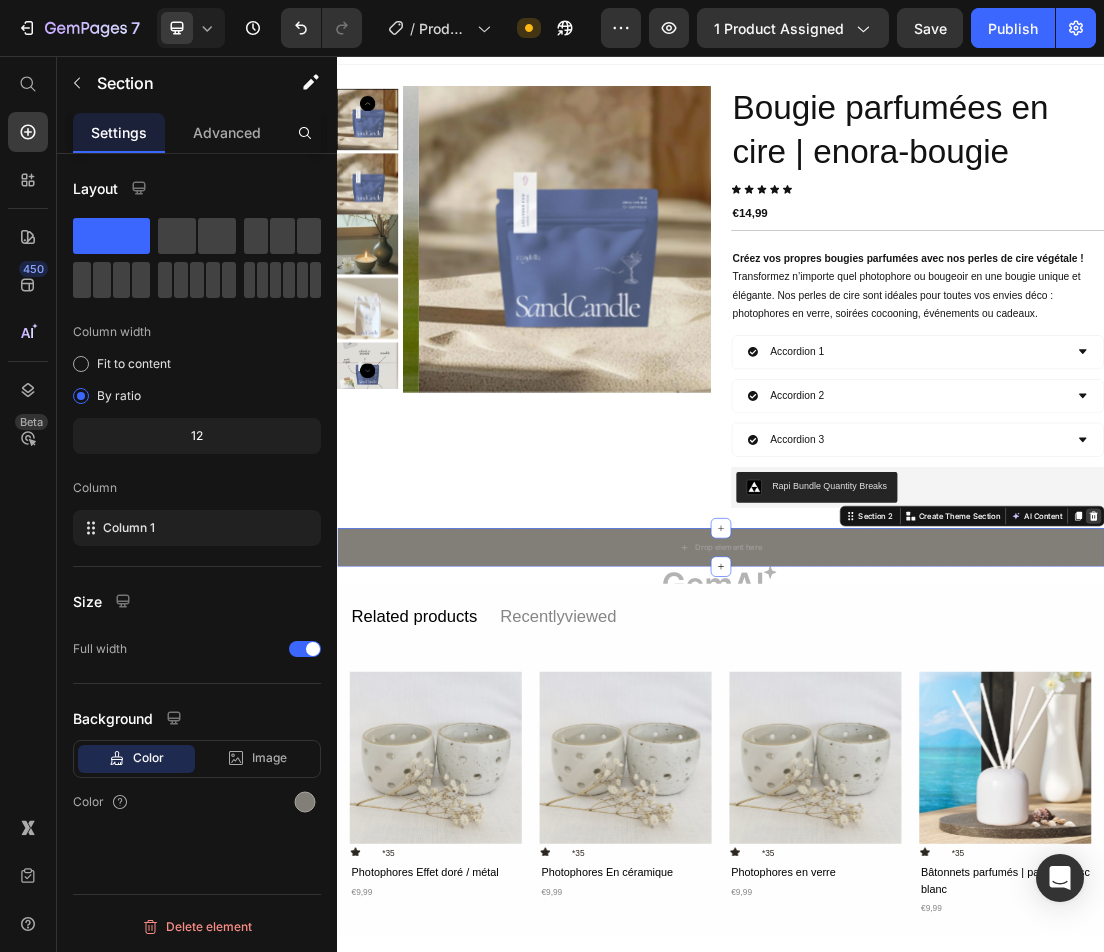 click 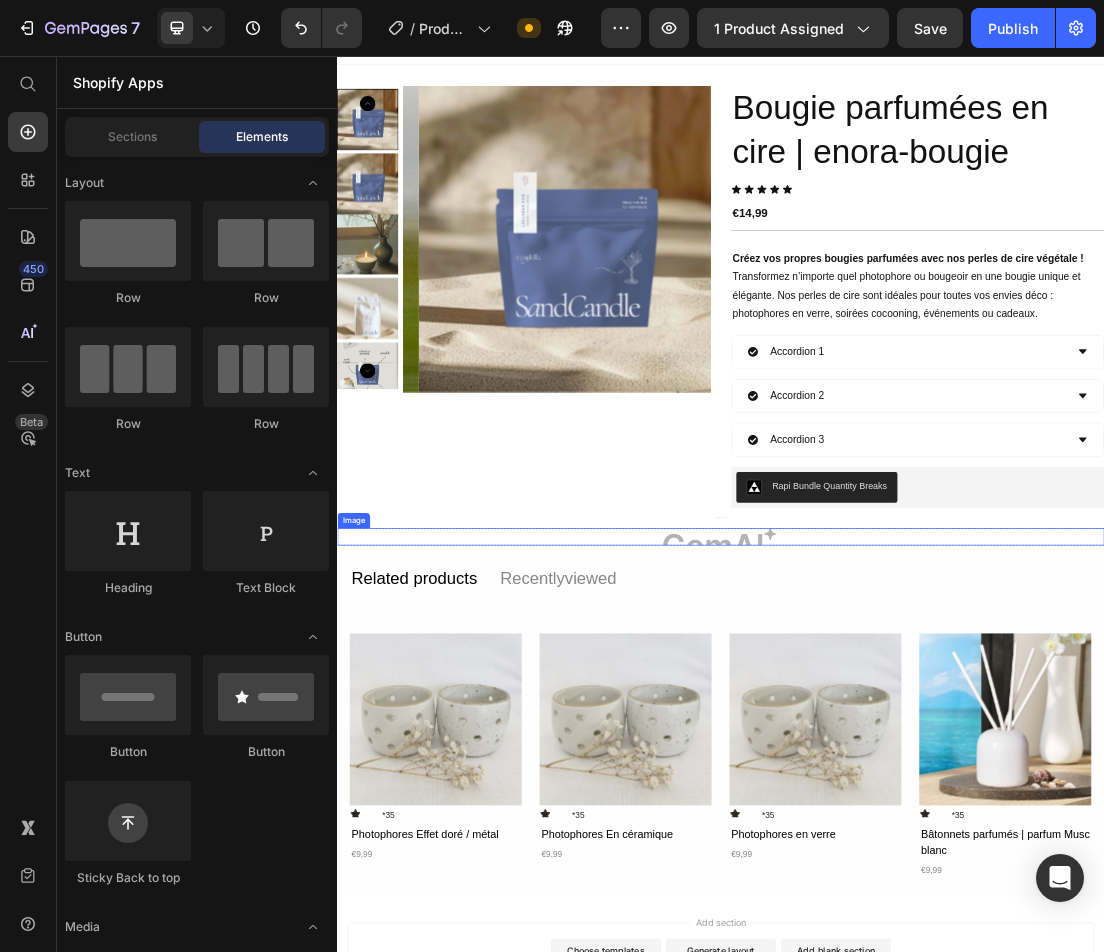 click at bounding box center (937, 808) 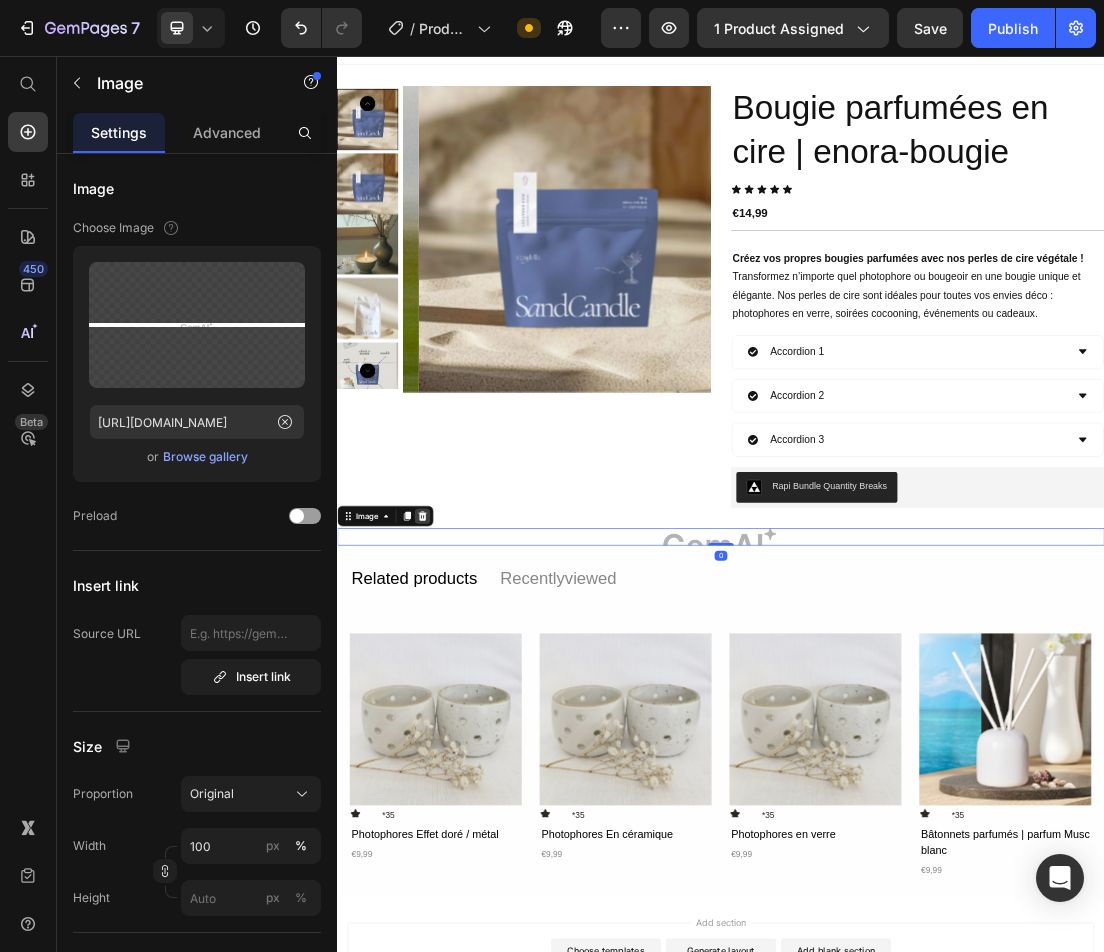 click at bounding box center [470, 776] 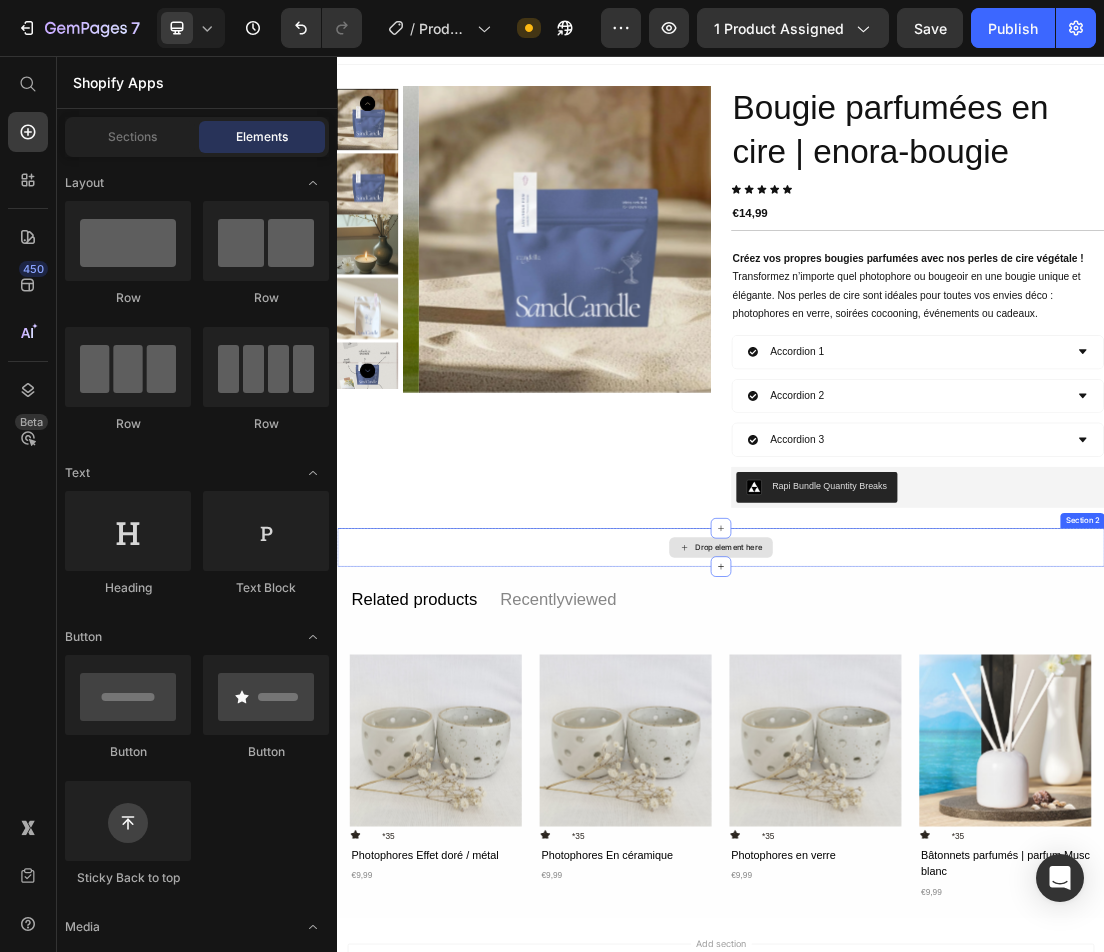 click on "Drop element here" at bounding box center (937, 825) 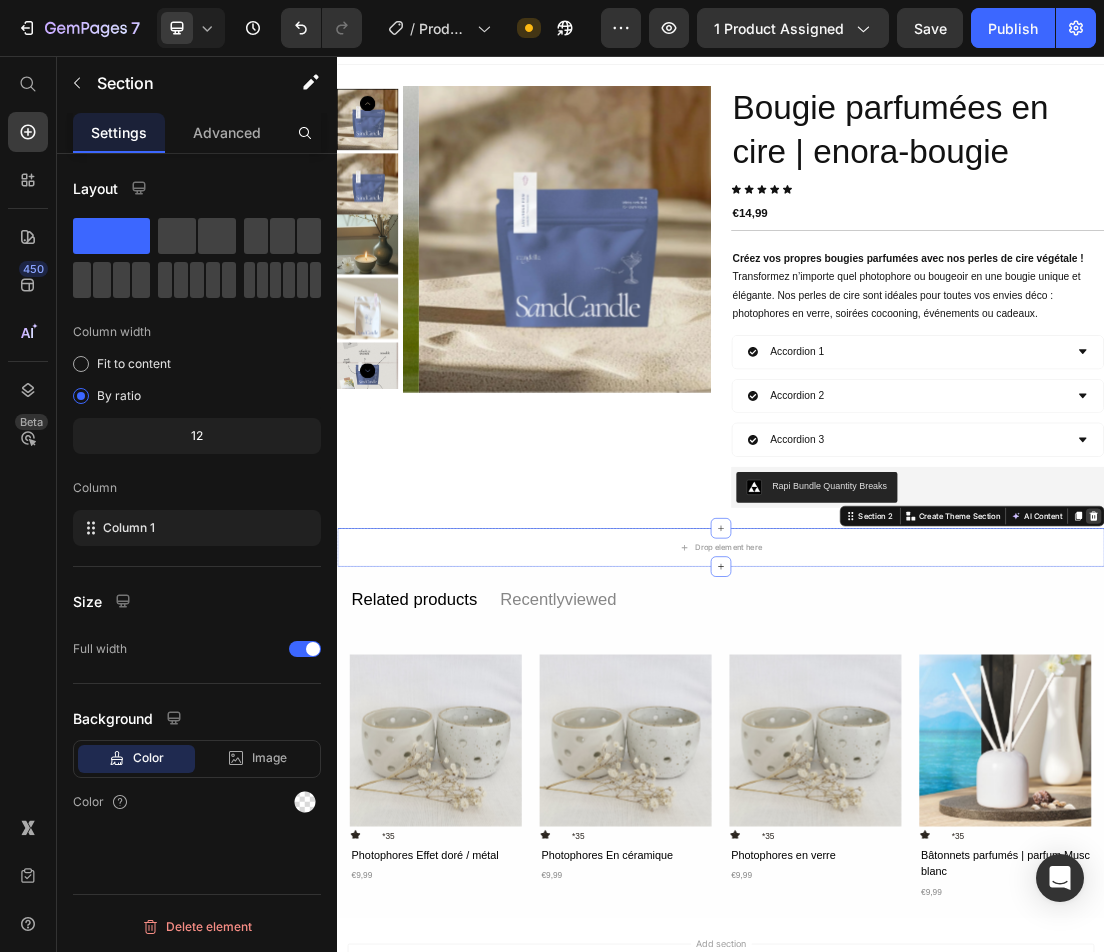 click 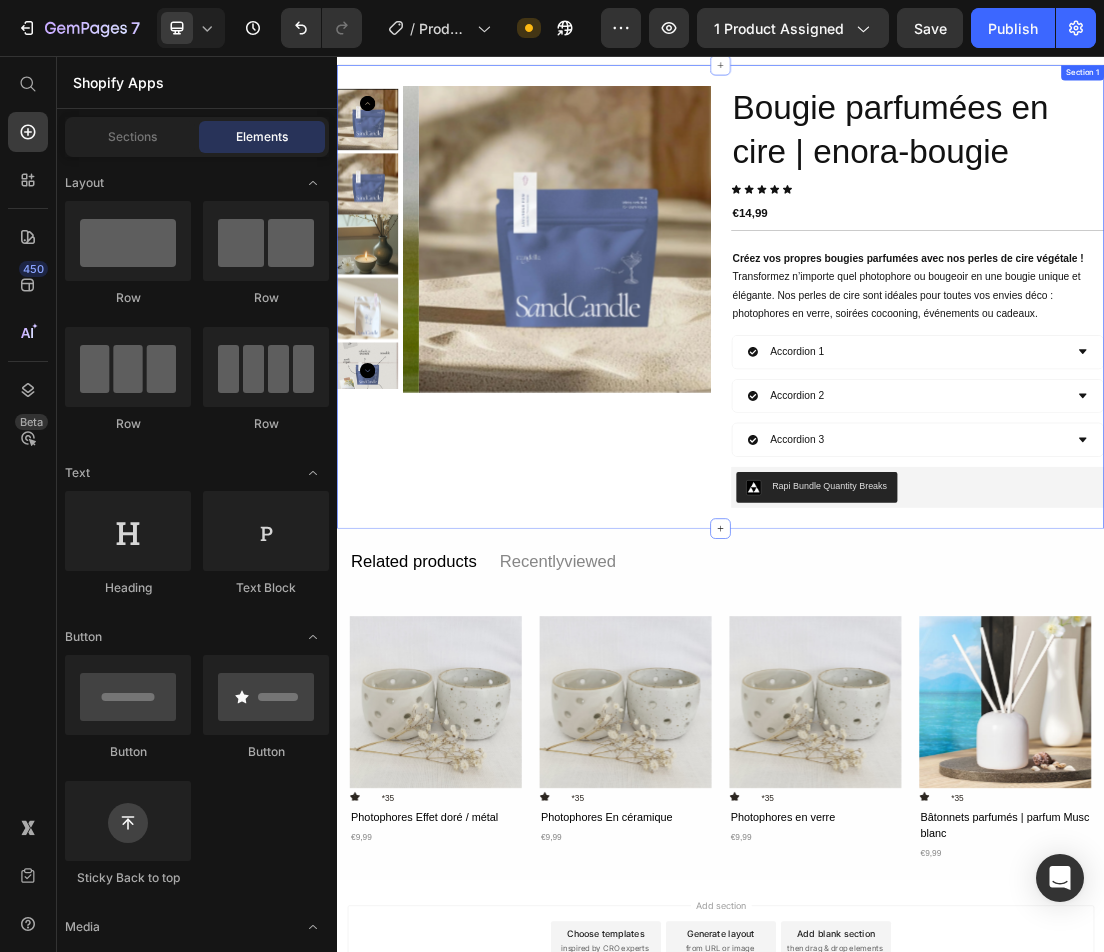 click on "Related products Text Block Recentlyviewed Text Block Row Product Images     Icon *35 Text Block Row Photophores Effet doré / métal Product Title €9,99 Product Price Product Images     Icon *35 Text Block Row Photophores En céramique Product Title €9,99 Product Price Product Images     Icon *35 Text Block Row Photophores en verre Product Title €9,99 Product Price Product Images     Icon *35 Text Block Row Bâtonnets parfumés | parfum Musc blanc Product Title €9,99 Product Price Product List Row Row Section 2" at bounding box center [937, 1070] 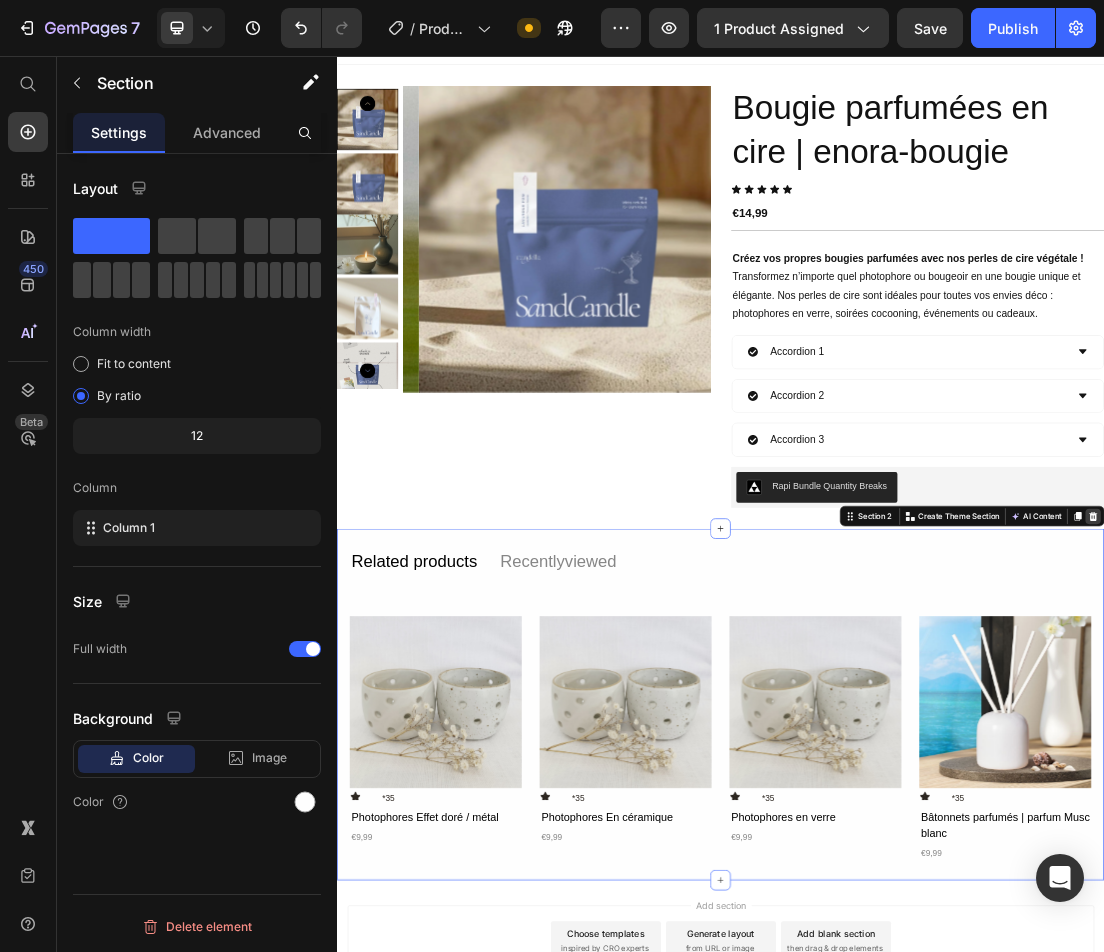 click 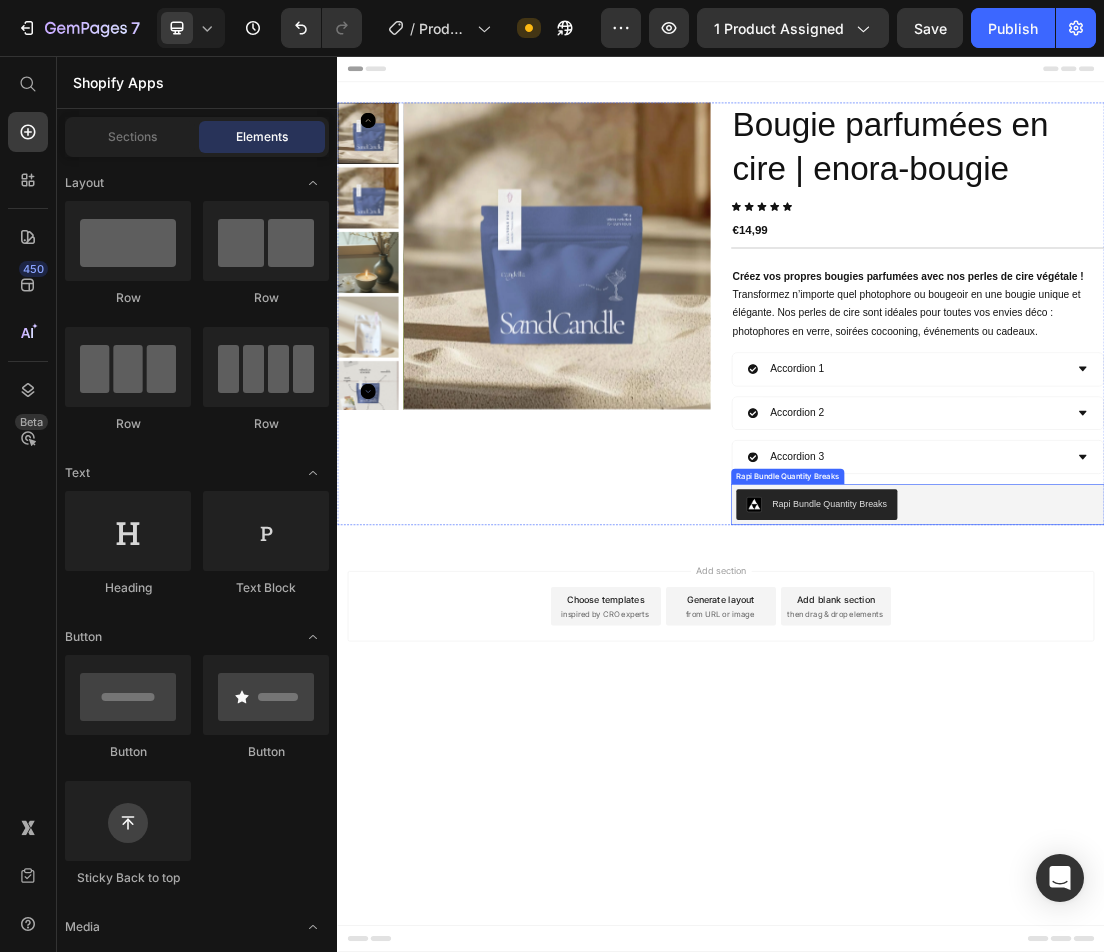 click on "Product Images Bougie parfumées en cire | enora-bougie Product Title Icon Icon Icon Icon Icon Icon List €14,99 Product Price                Title Line Créez vos propres bougies parfumées avec nos perles de cire végétale ! Transformez n’importe quel photophore ou bougeoir en une bougie unique et élégante. Nos perles de cire sont idéales pour toutes vos envies déco : photophores en verre, soirées cocooning, événements ou cadeaux. Text Block
Accordion 1
Accordion 2
Accordion 3 Accordion Row Rapi Bundle Quantity Breaks Rapi Bundle Quantity Breaks Product Section 1" at bounding box center [937, 459] 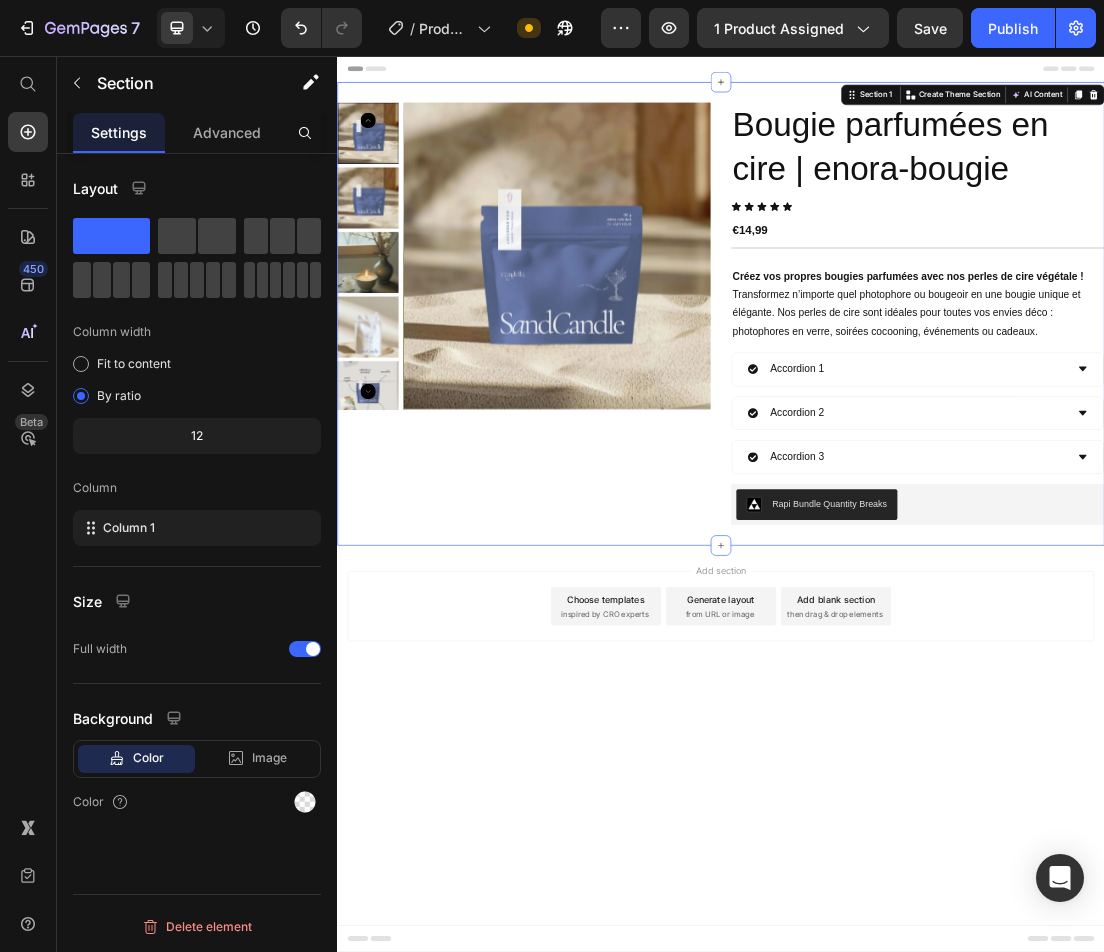 click on "Add section Choose templates inspired by CRO experts Generate layout from URL or image Add blank section then drag & drop elements" at bounding box center [937, 917] 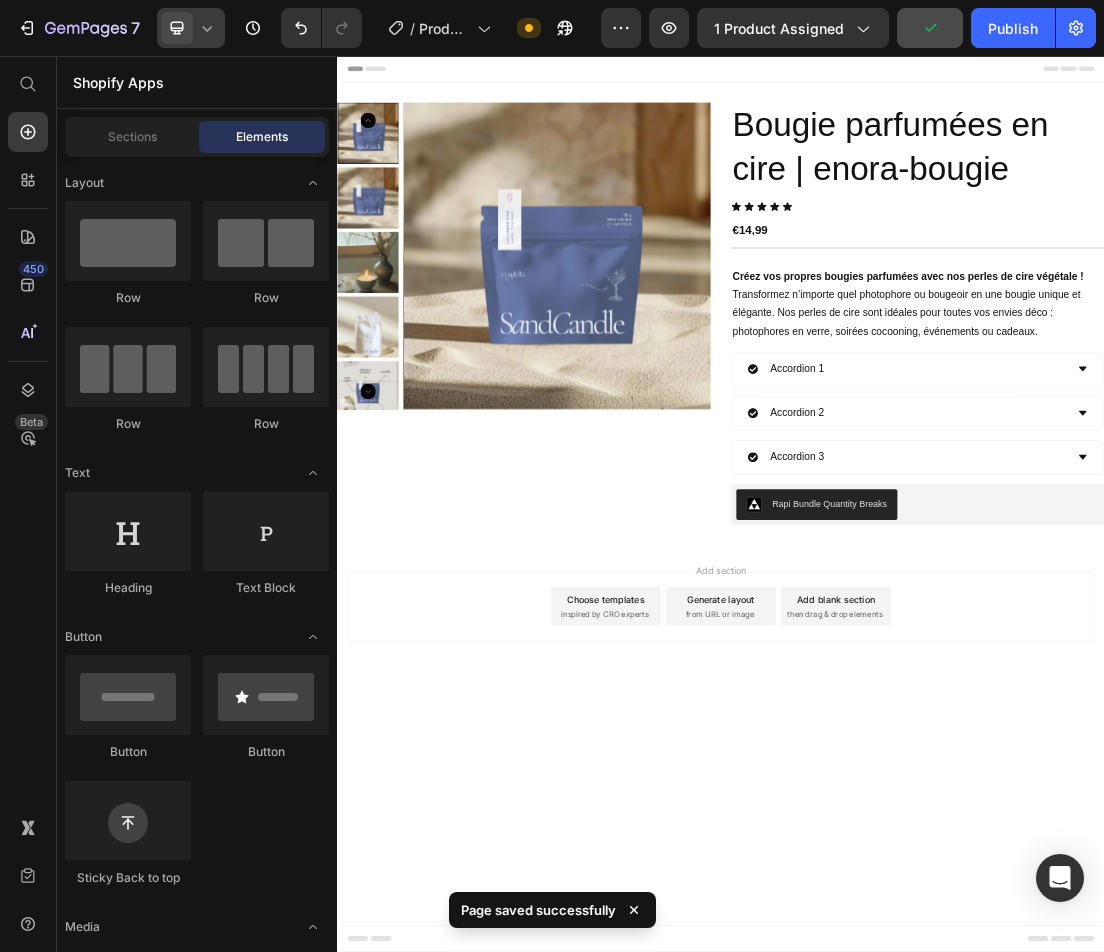 click 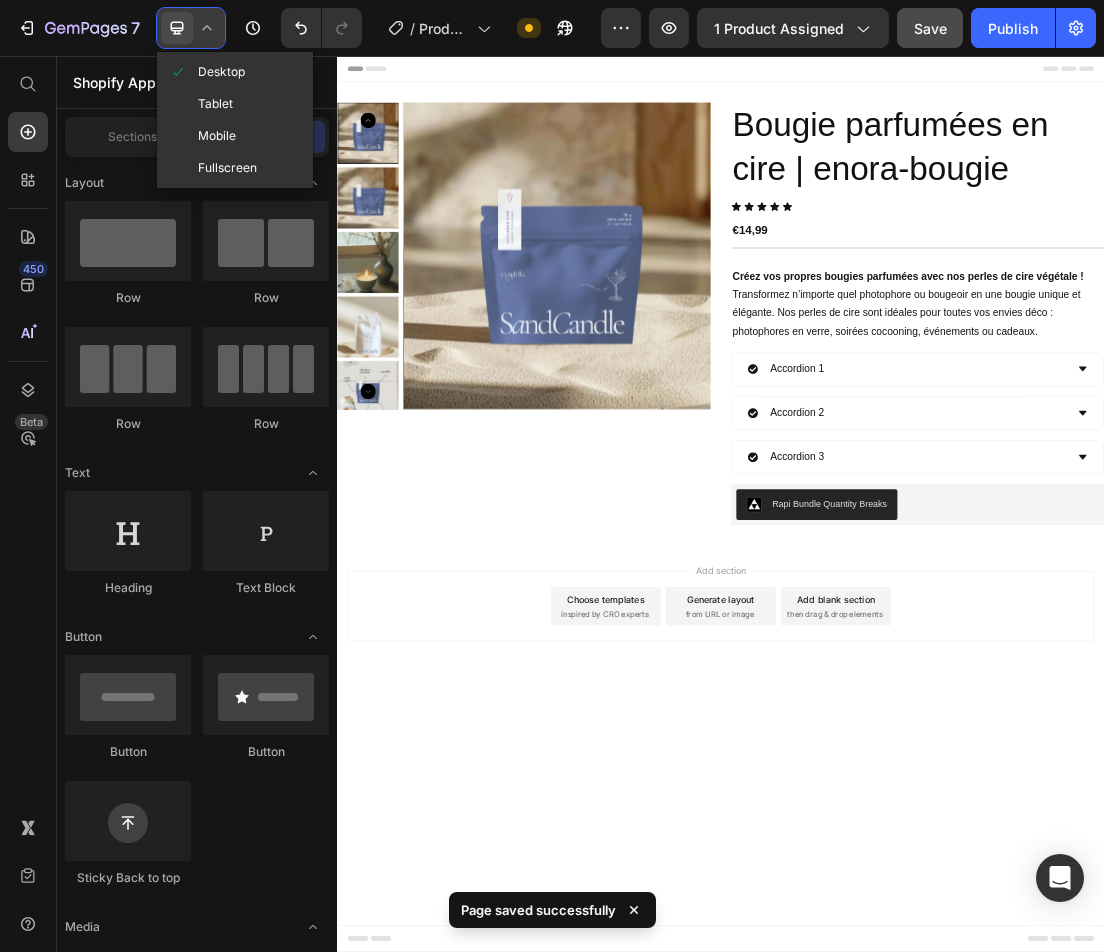 click on "Mobile" at bounding box center (217, 136) 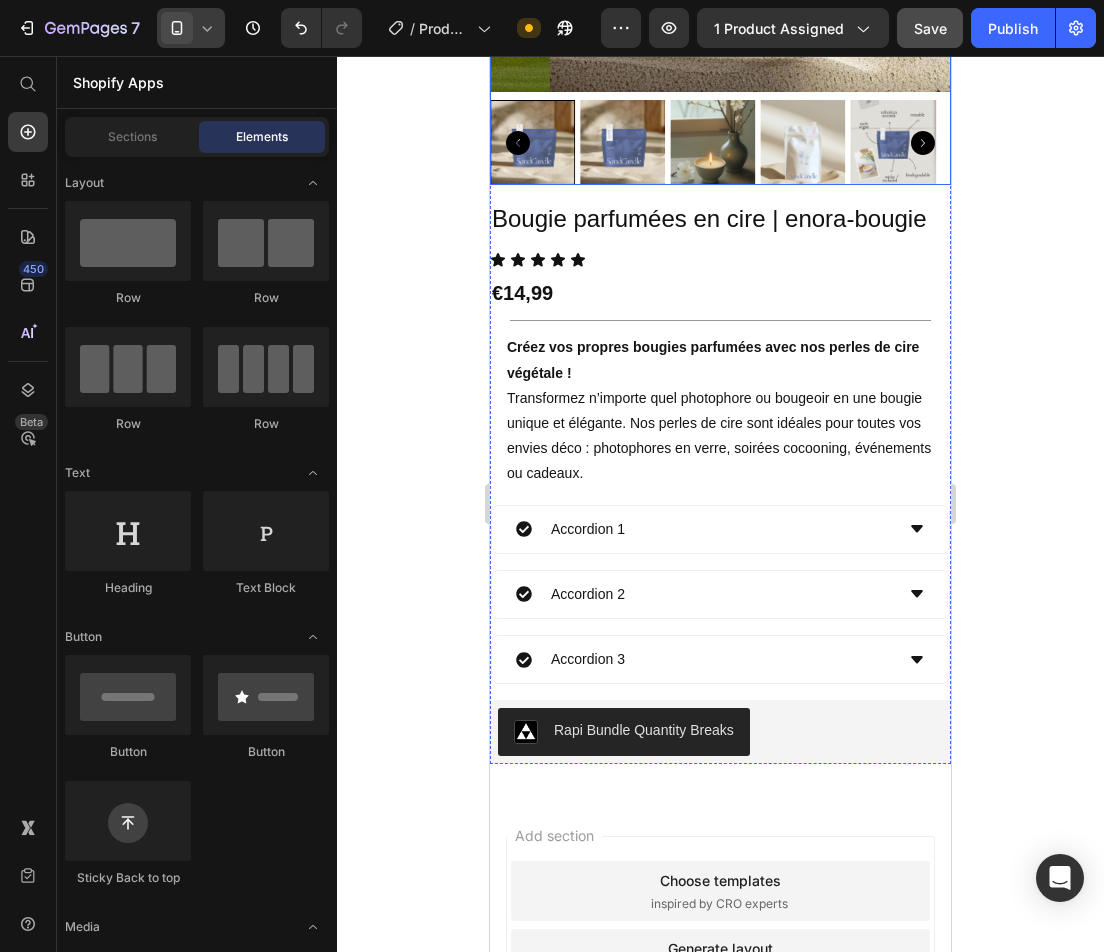 scroll, scrollTop: 100, scrollLeft: 0, axis: vertical 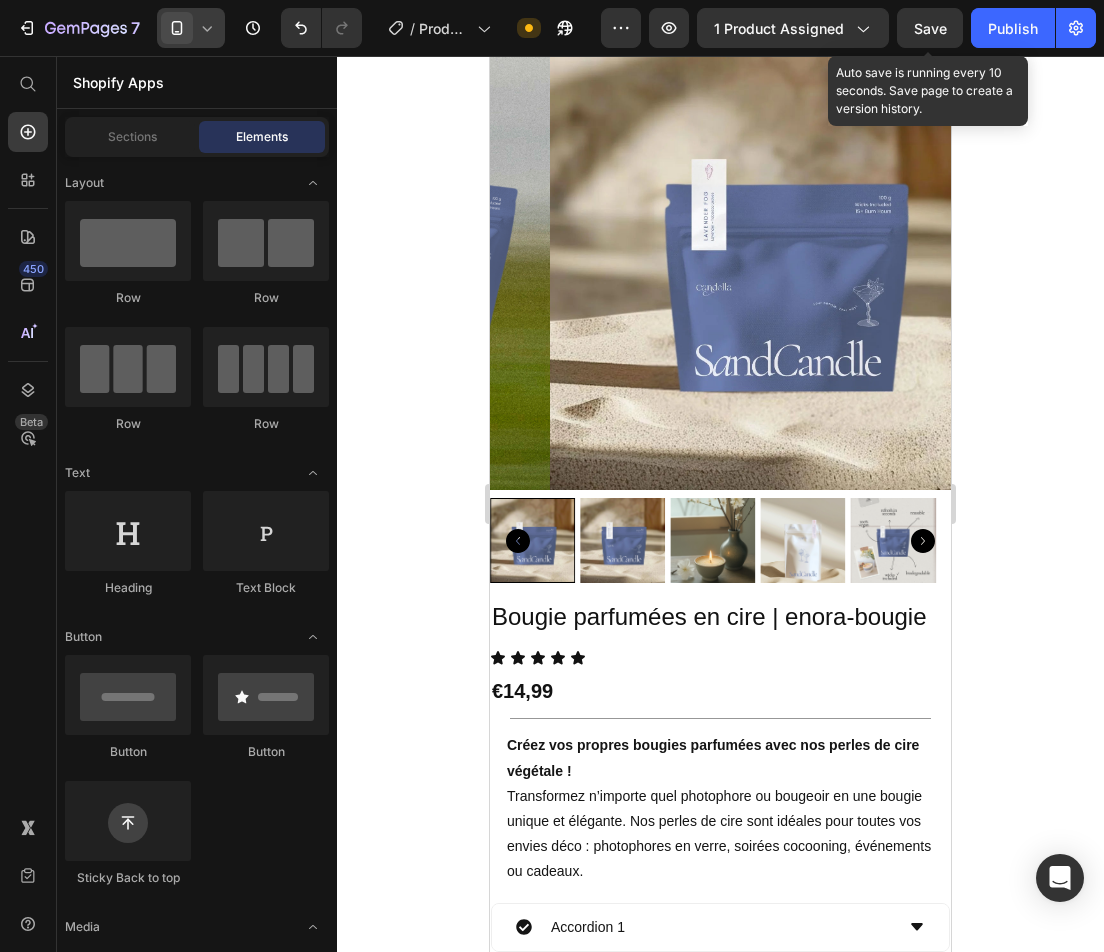 drag, startPoint x: 936, startPoint y: 42, endPoint x: 966, endPoint y: 37, distance: 30.413813 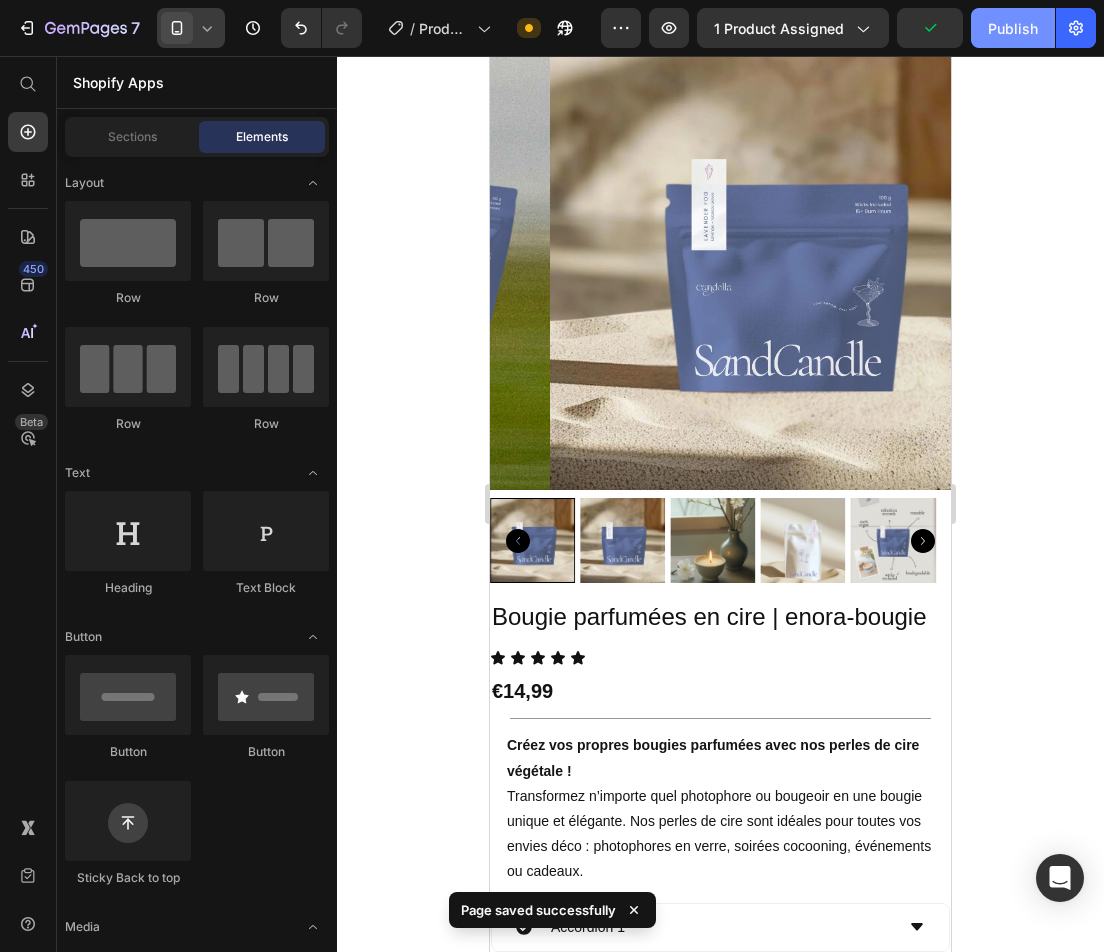 click on "Publish" at bounding box center [1013, 28] 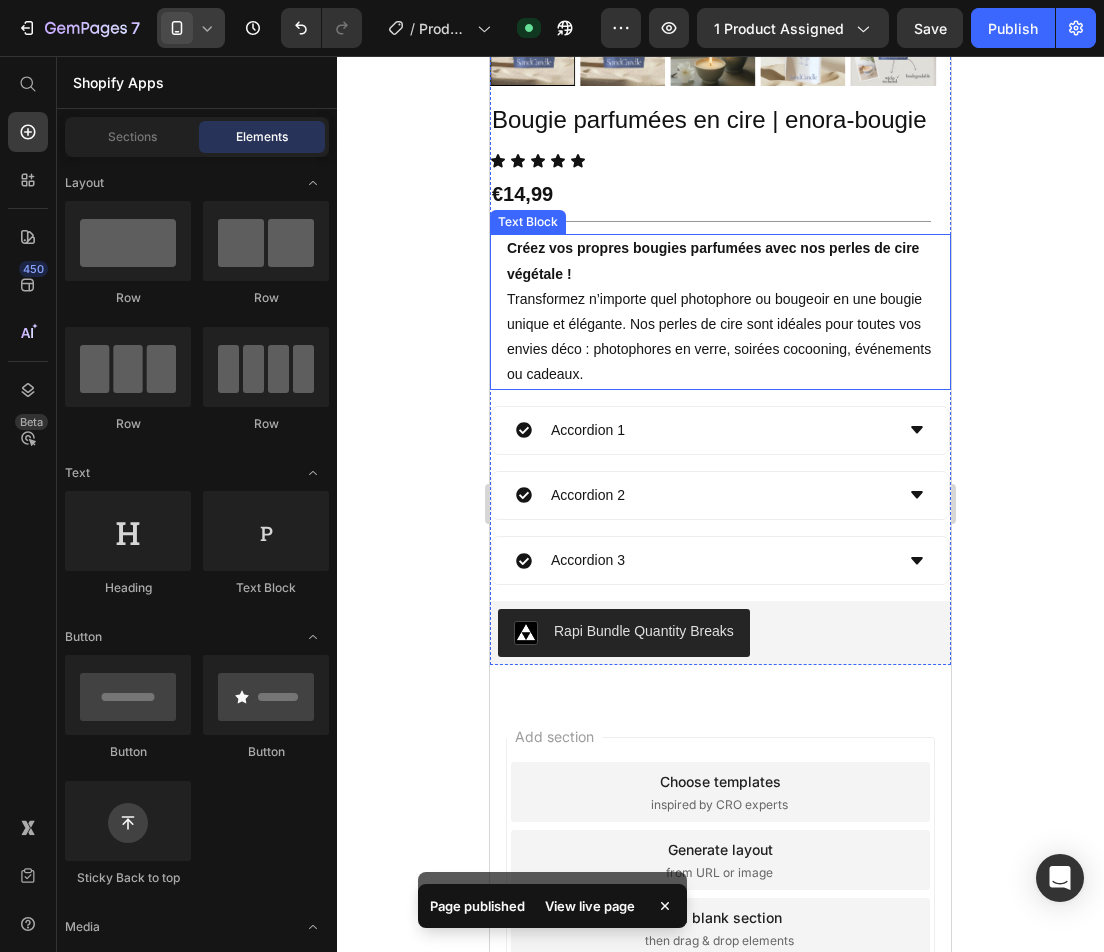scroll, scrollTop: 551, scrollLeft: 0, axis: vertical 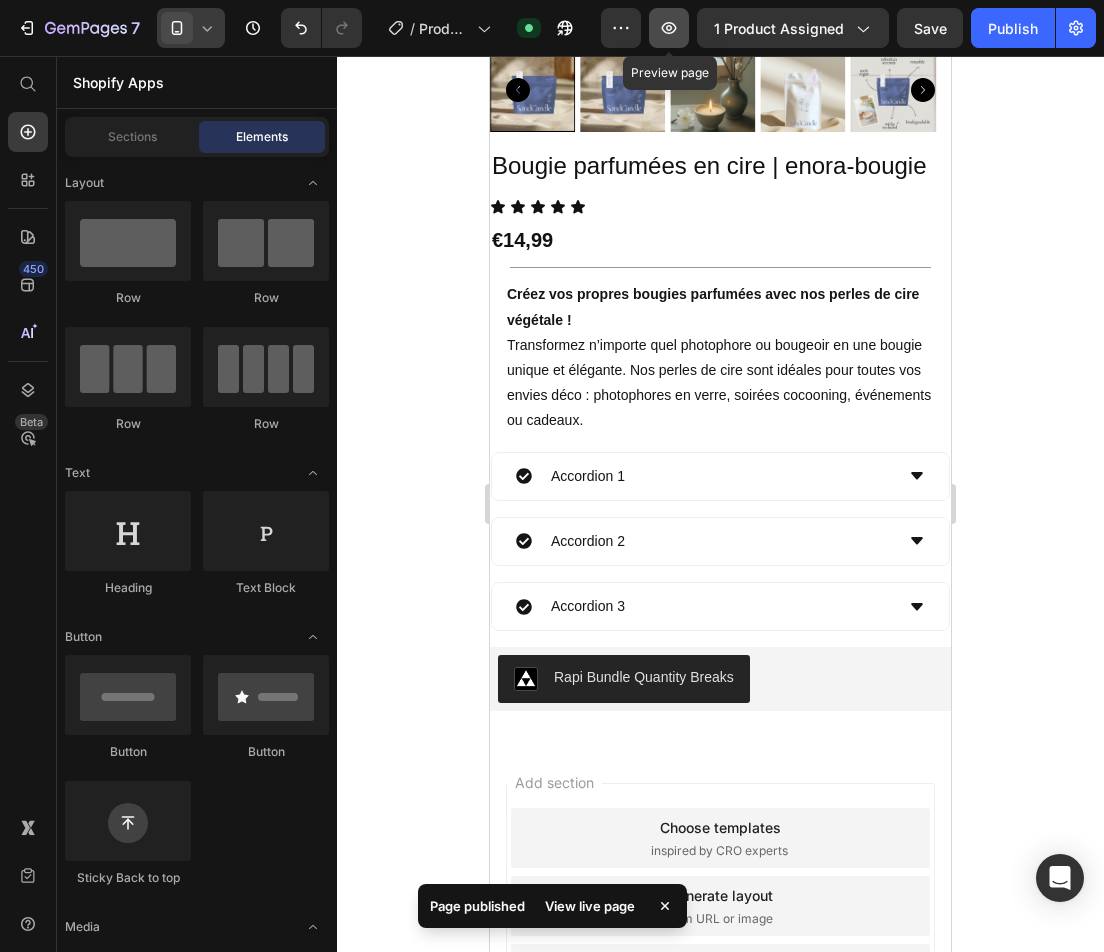 click 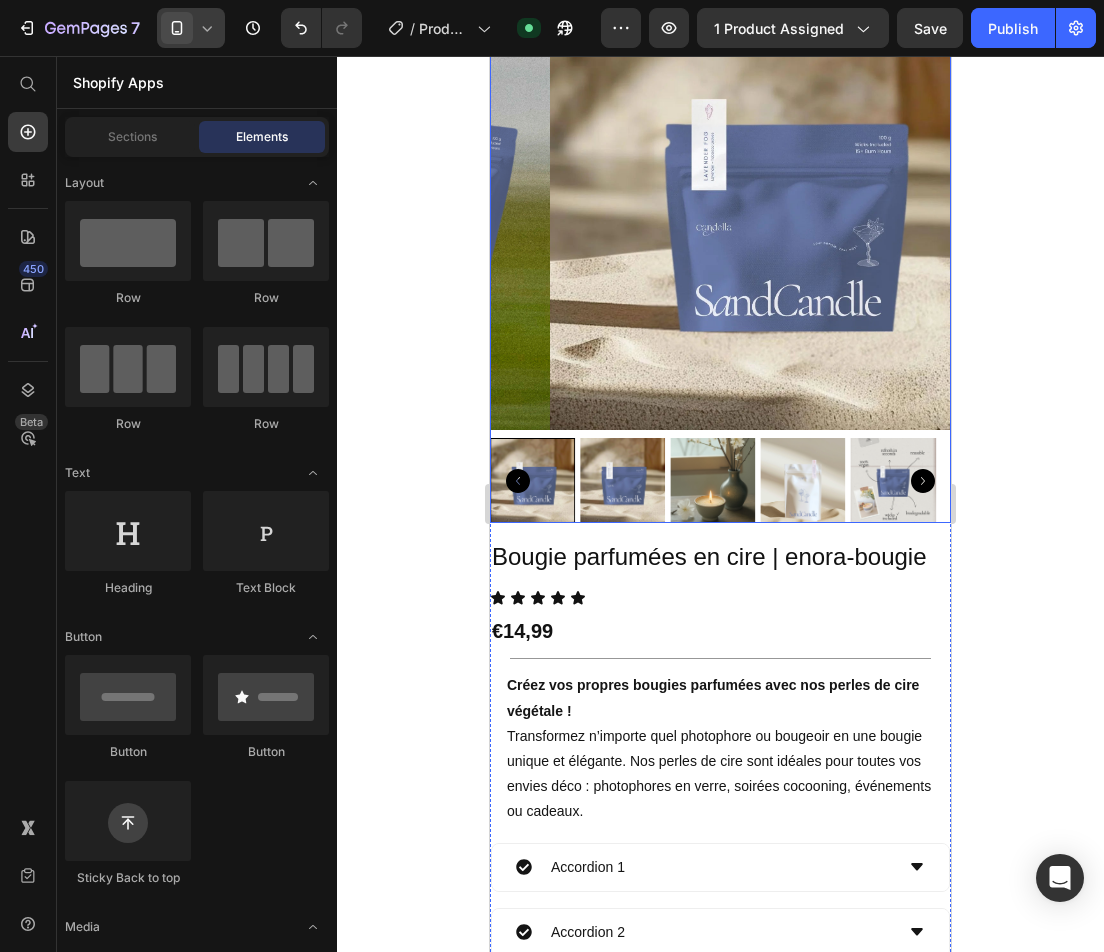 scroll, scrollTop: 151, scrollLeft: 0, axis: vertical 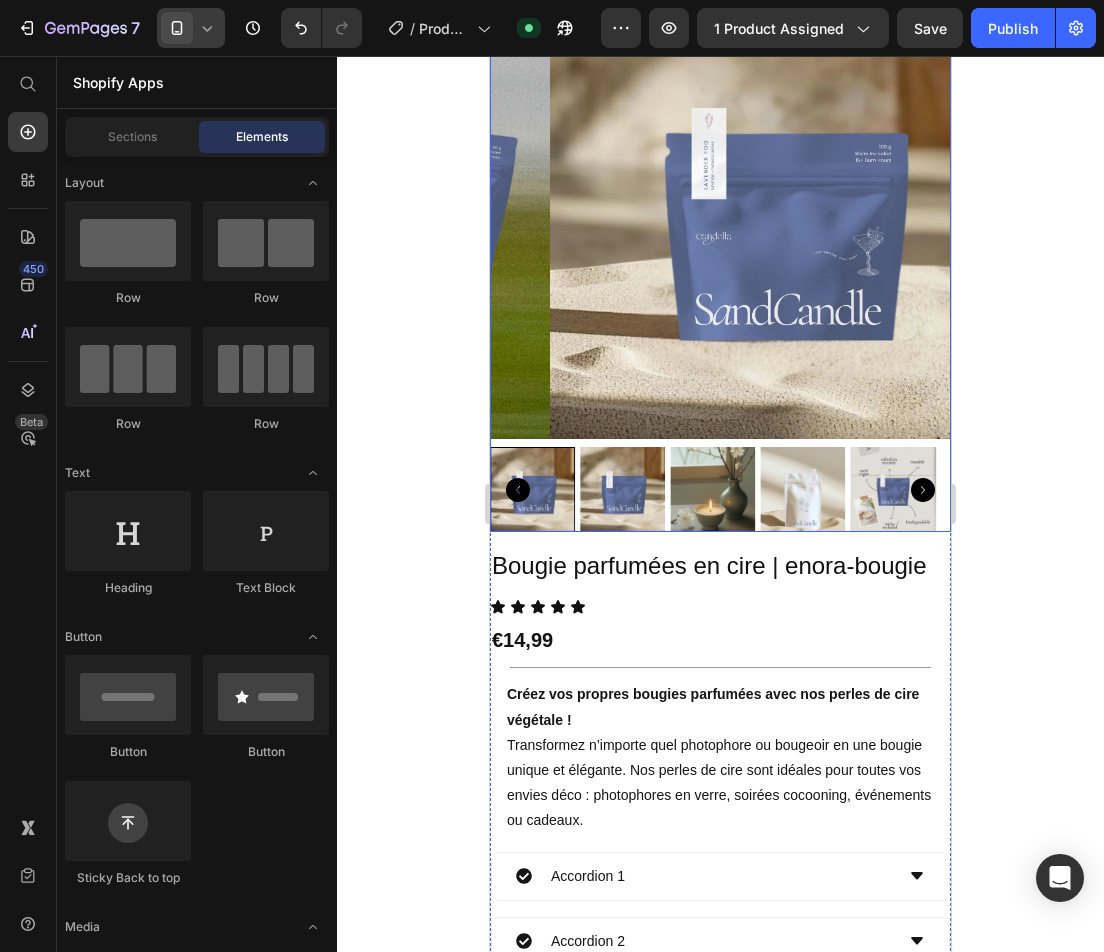 drag, startPoint x: 654, startPoint y: 209, endPoint x: 520, endPoint y: 226, distance: 135.07405 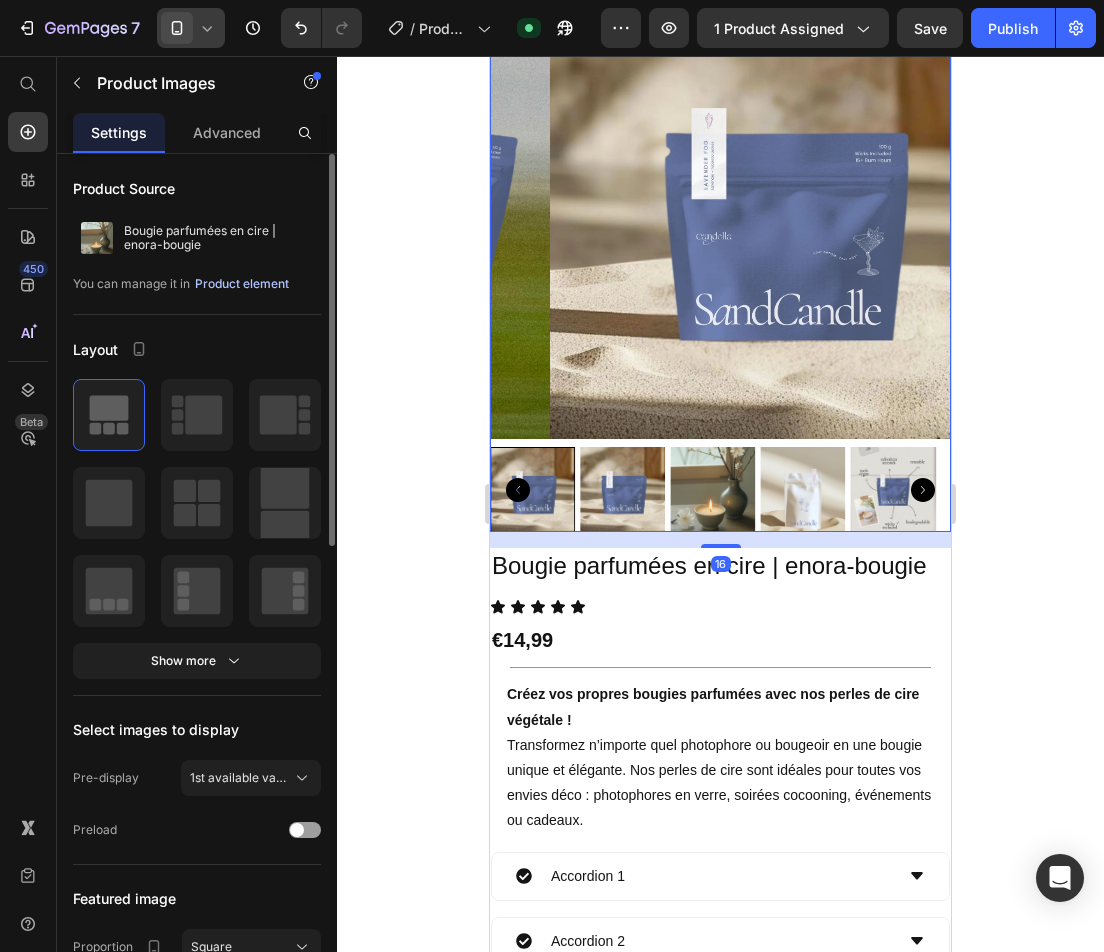 click on "Product element" at bounding box center (242, 284) 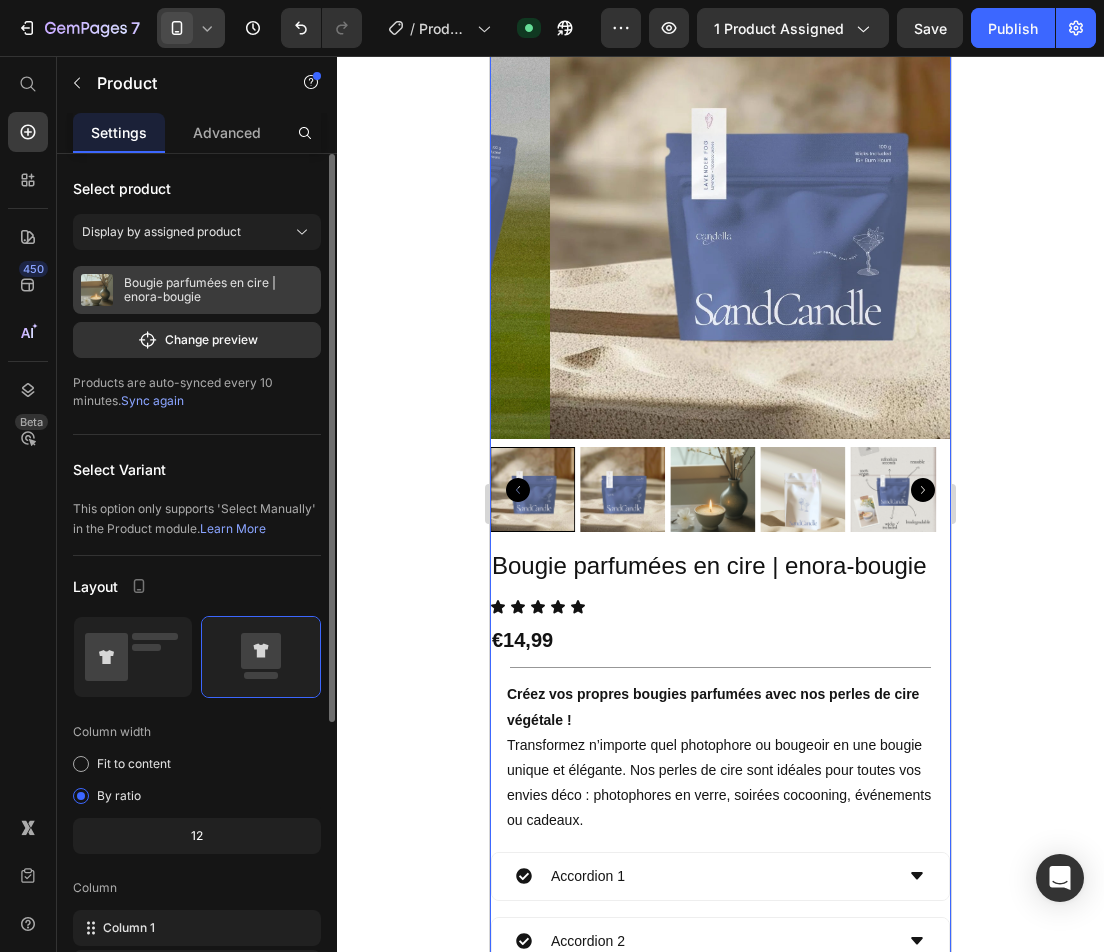 click on "Bougie parfumées en cire | enora-bougie" at bounding box center (218, 290) 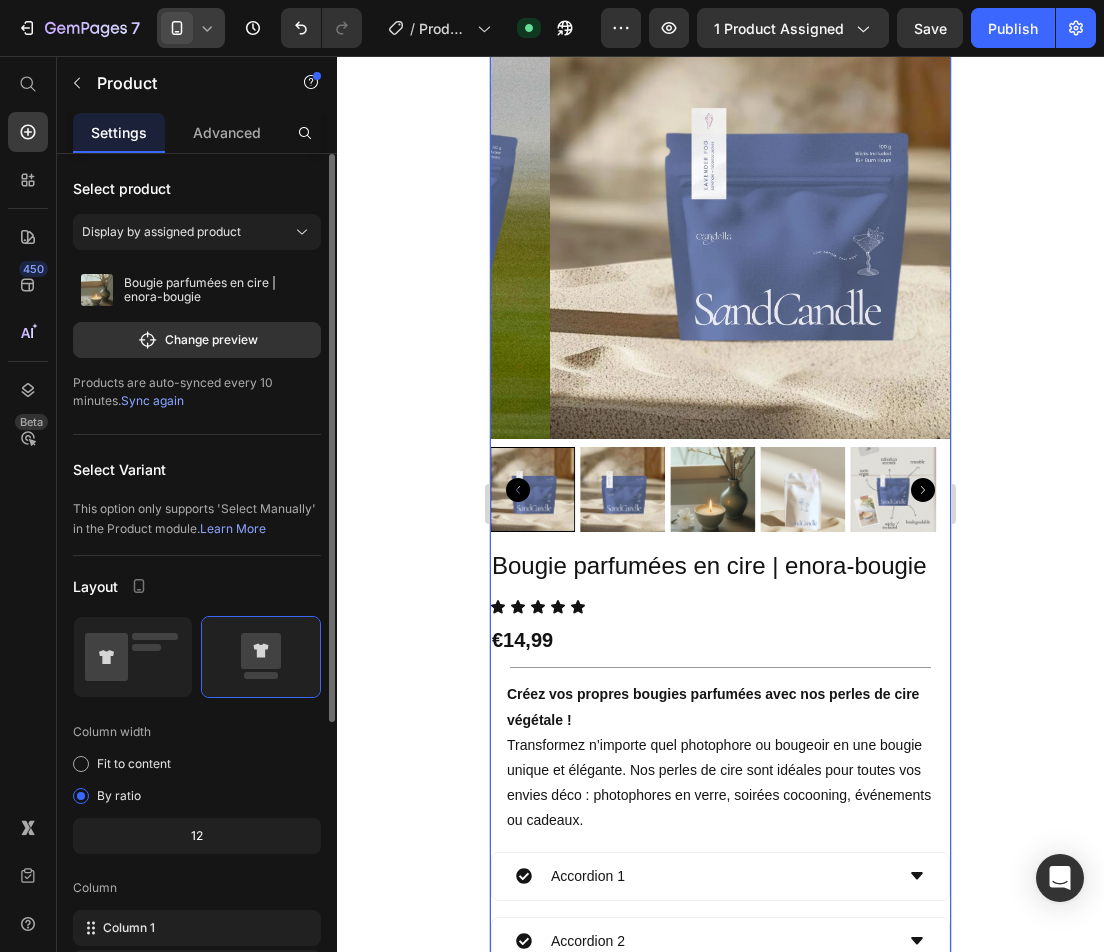 click on "Display by assigned product" at bounding box center (197, 236) 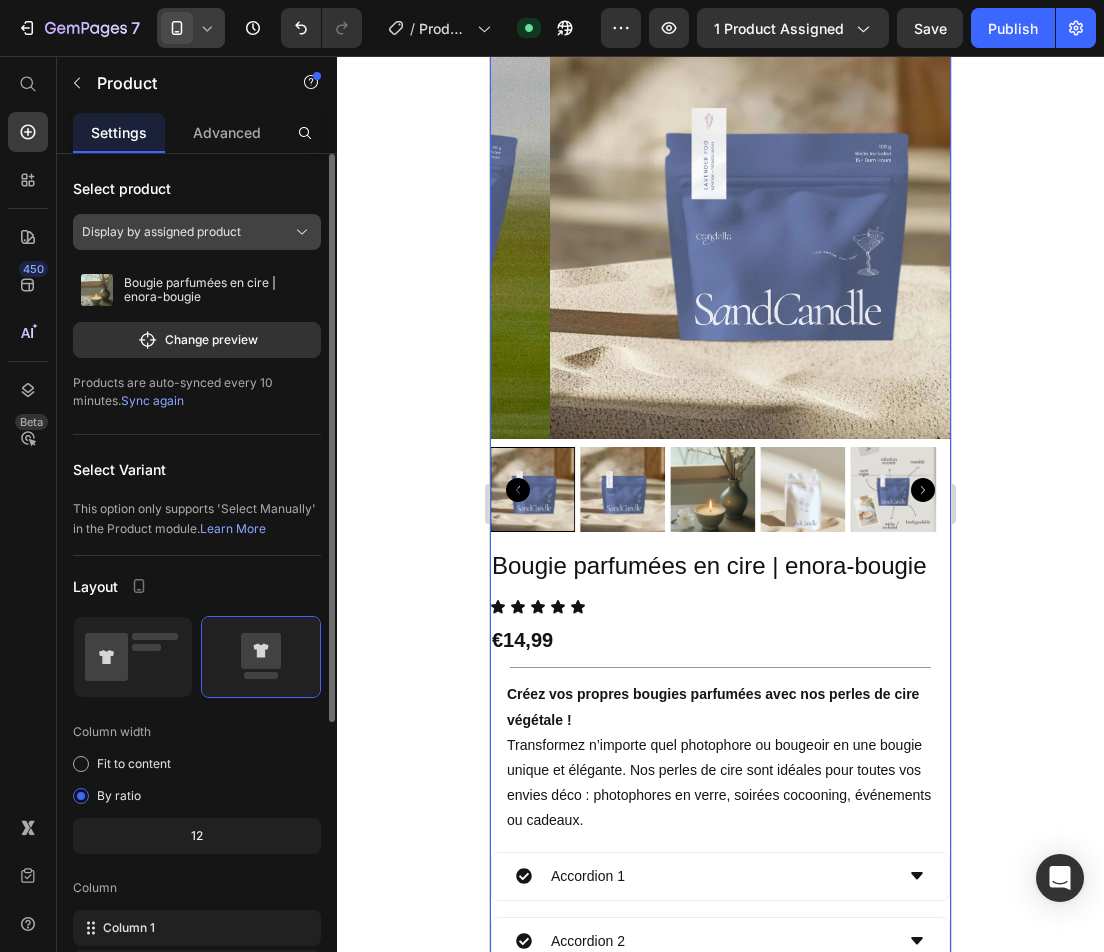 click on "Display by assigned product" at bounding box center (197, 232) 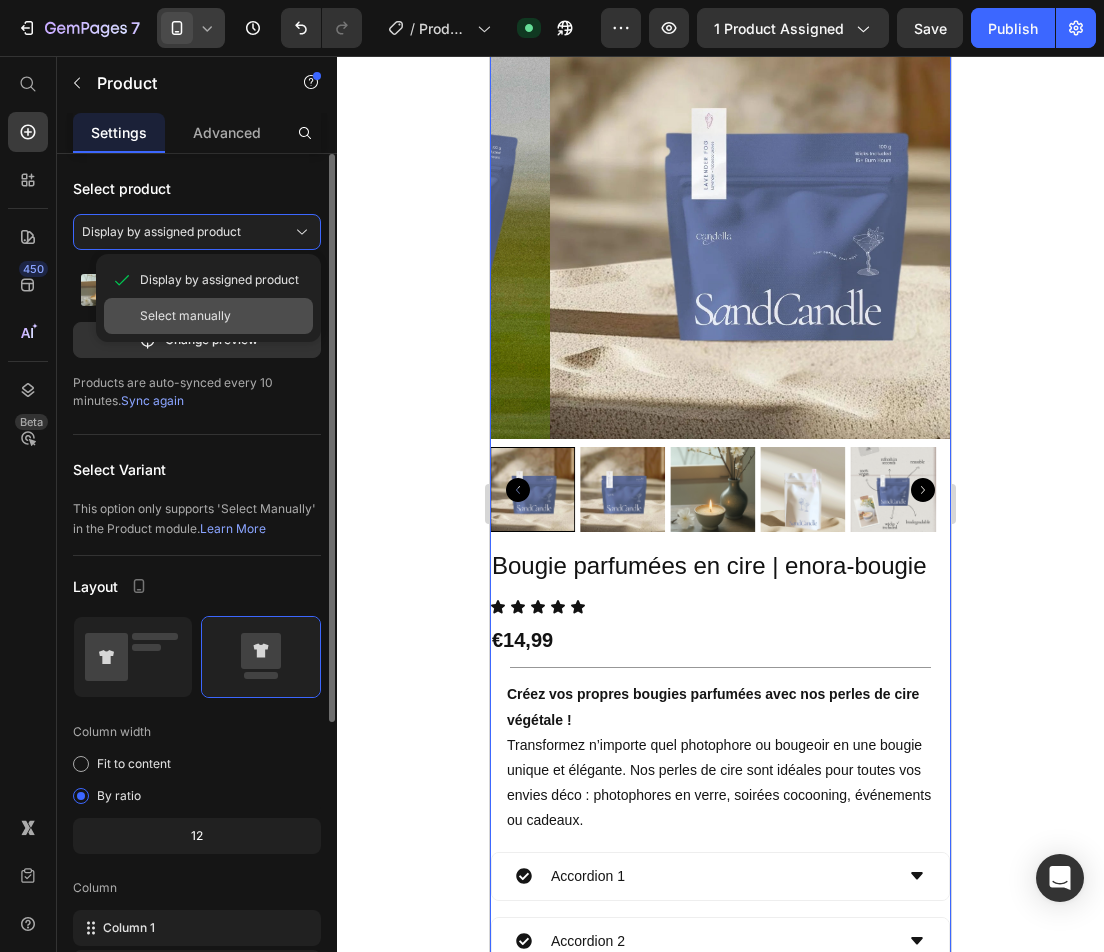 click on "Select manually" 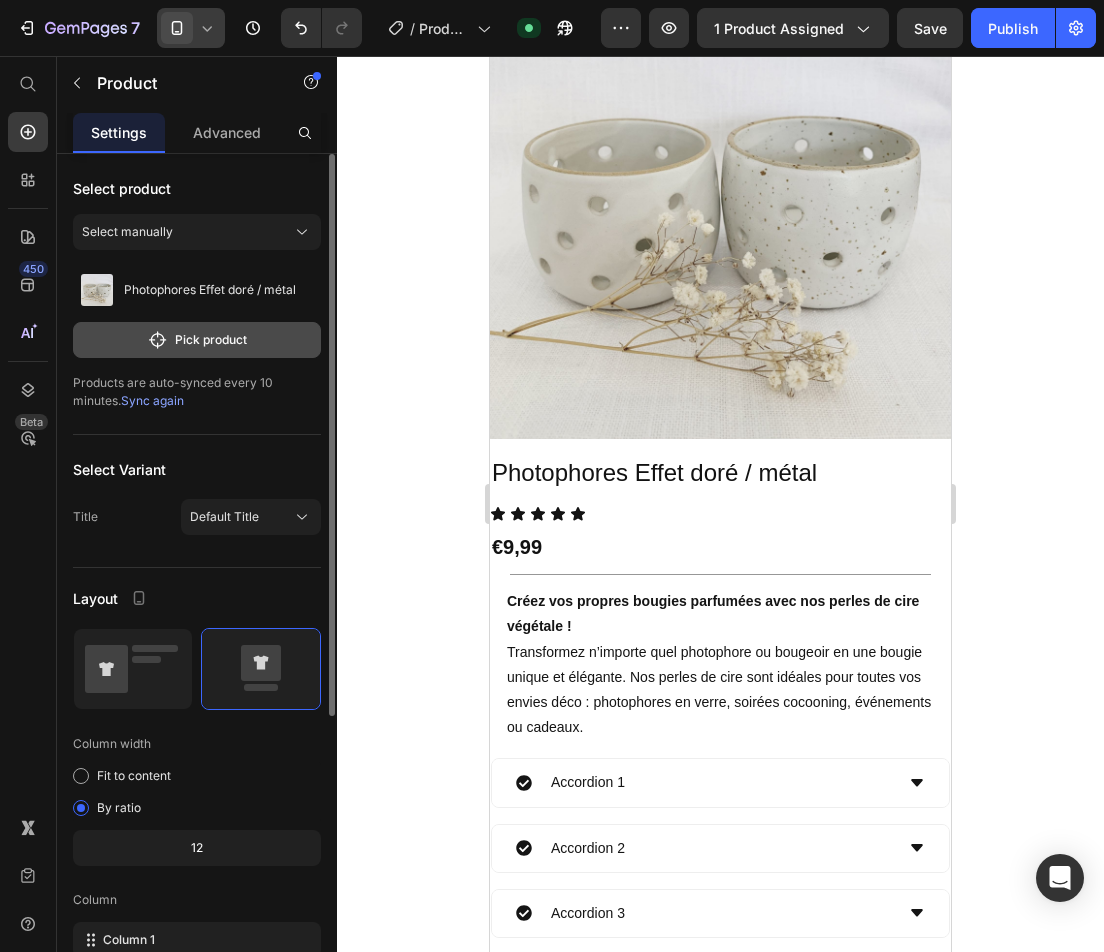 click on "Pick product" 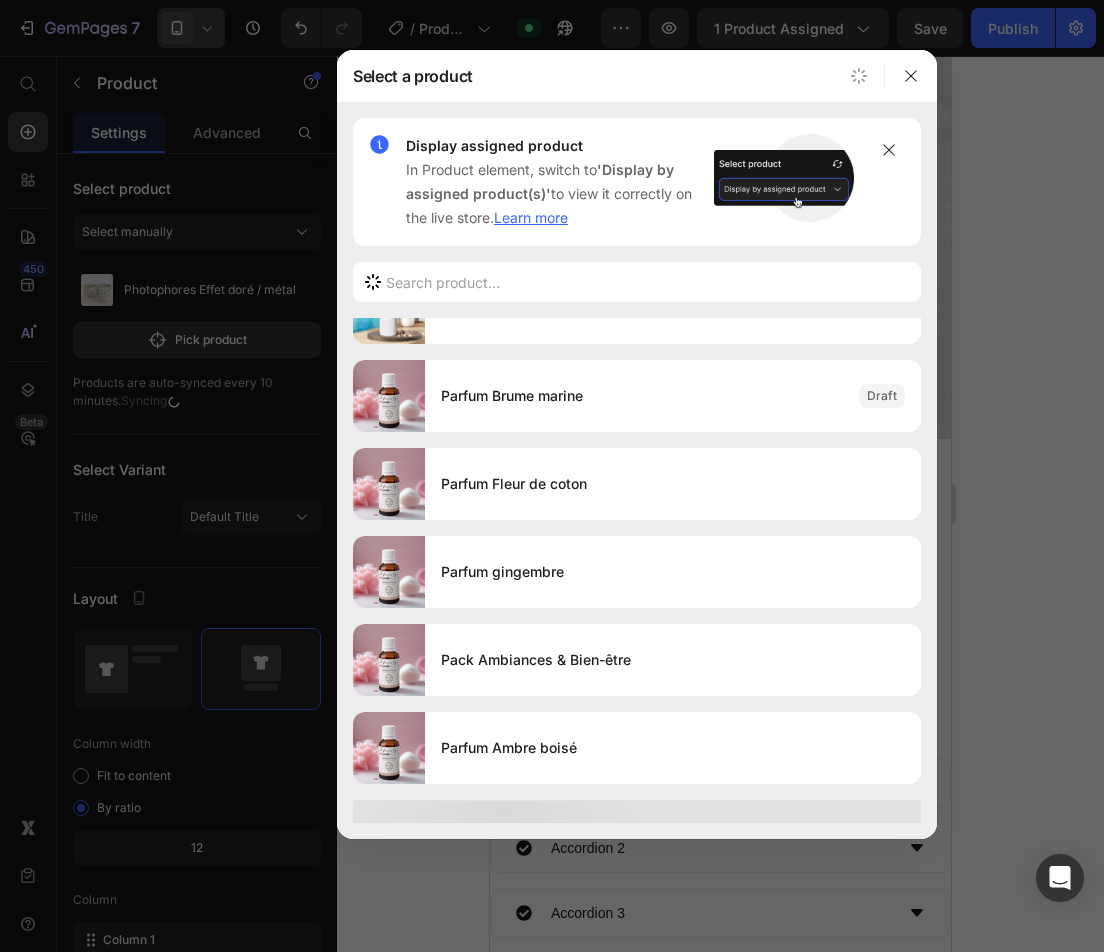 scroll, scrollTop: 0, scrollLeft: 0, axis: both 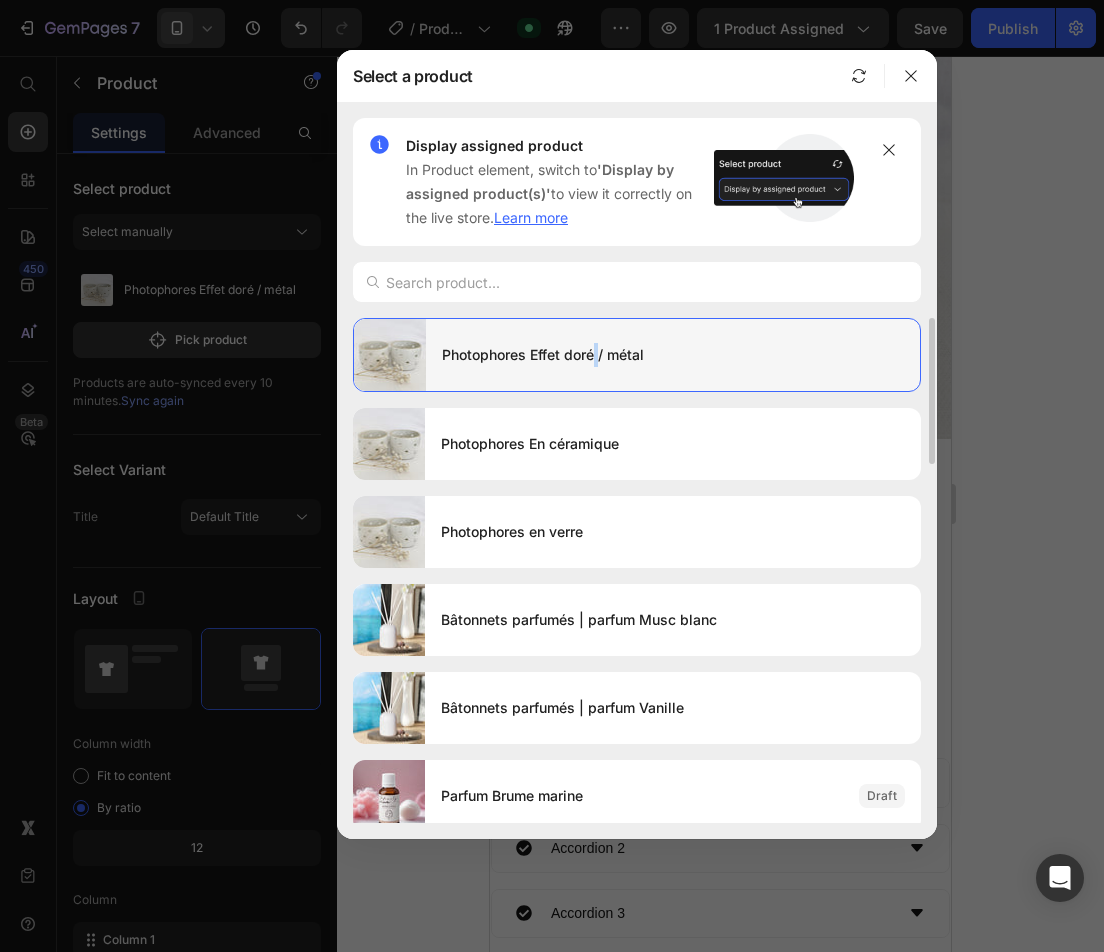 click on "Photophores Effet doré / métal" at bounding box center (673, 355) 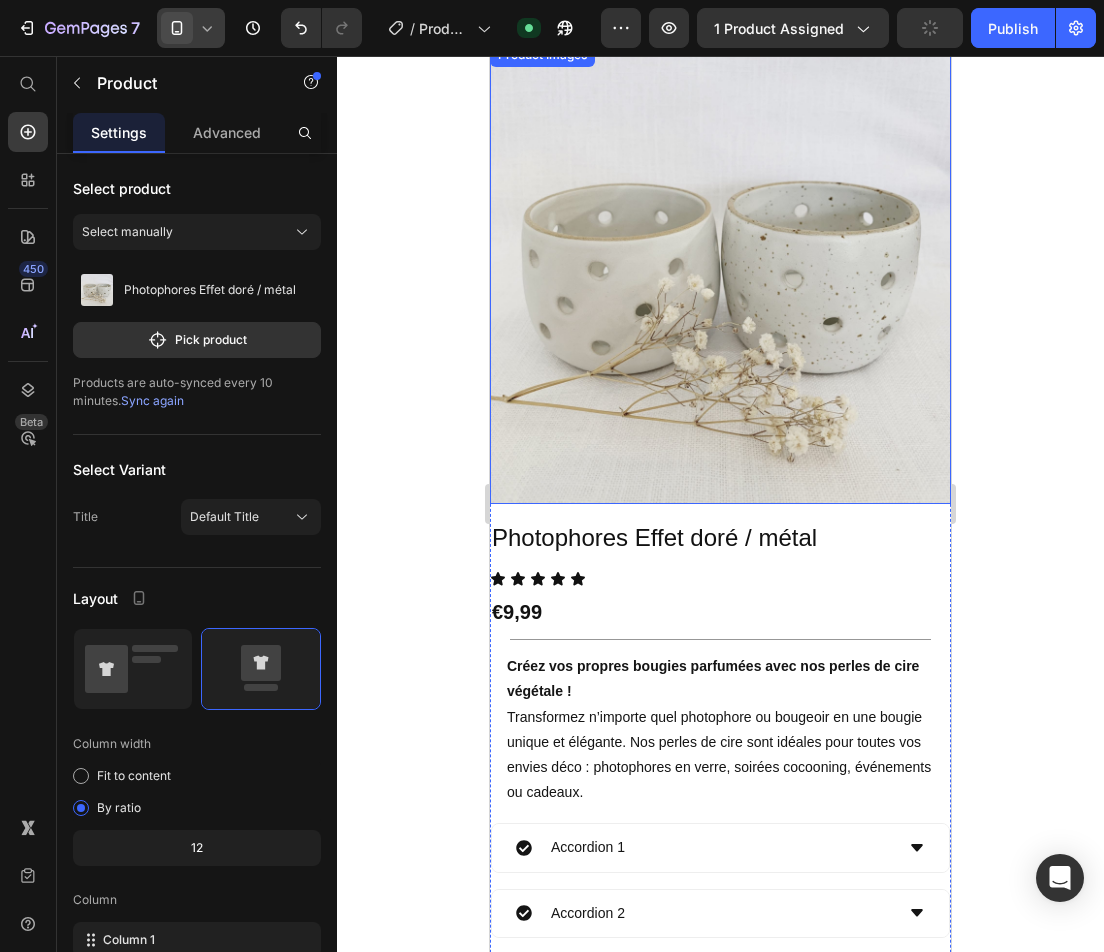 scroll, scrollTop: 0, scrollLeft: 0, axis: both 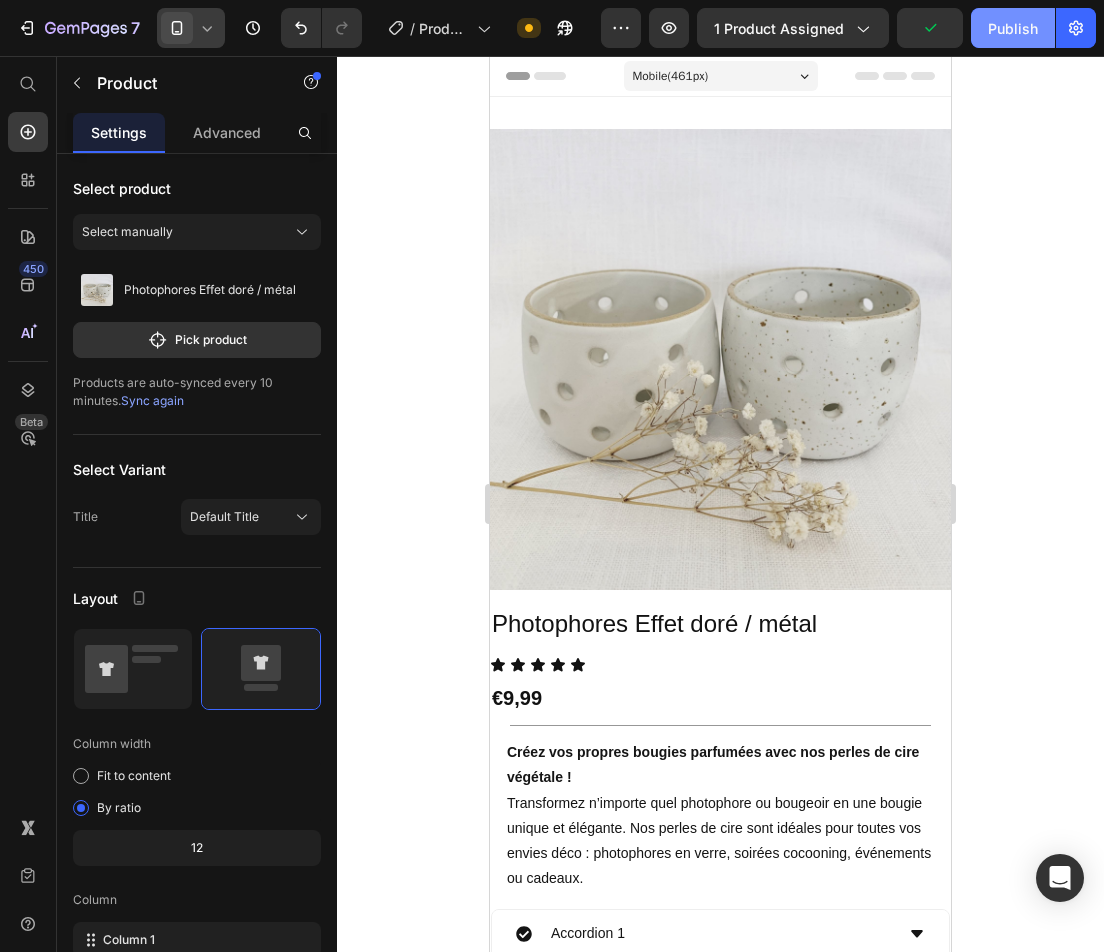 click on "Publish" at bounding box center (1013, 28) 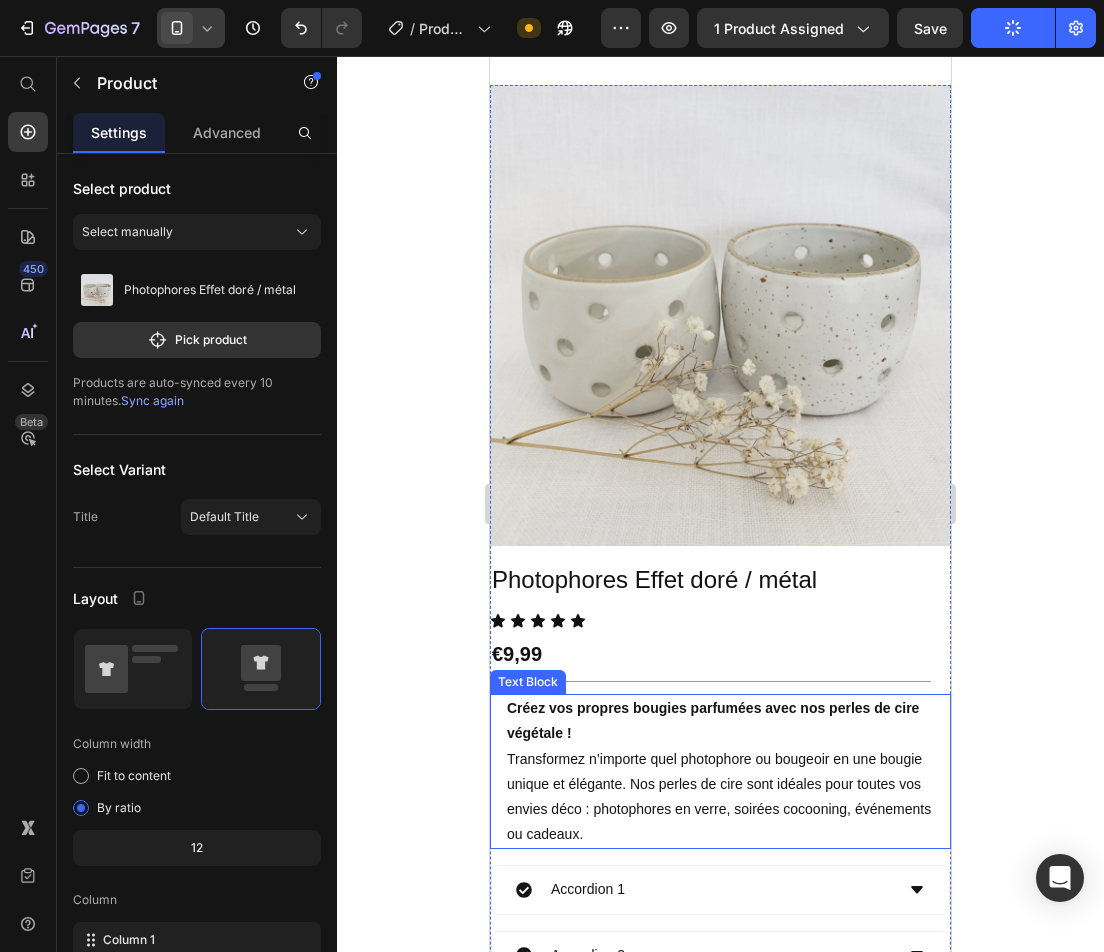scroll, scrollTop: 0, scrollLeft: 0, axis: both 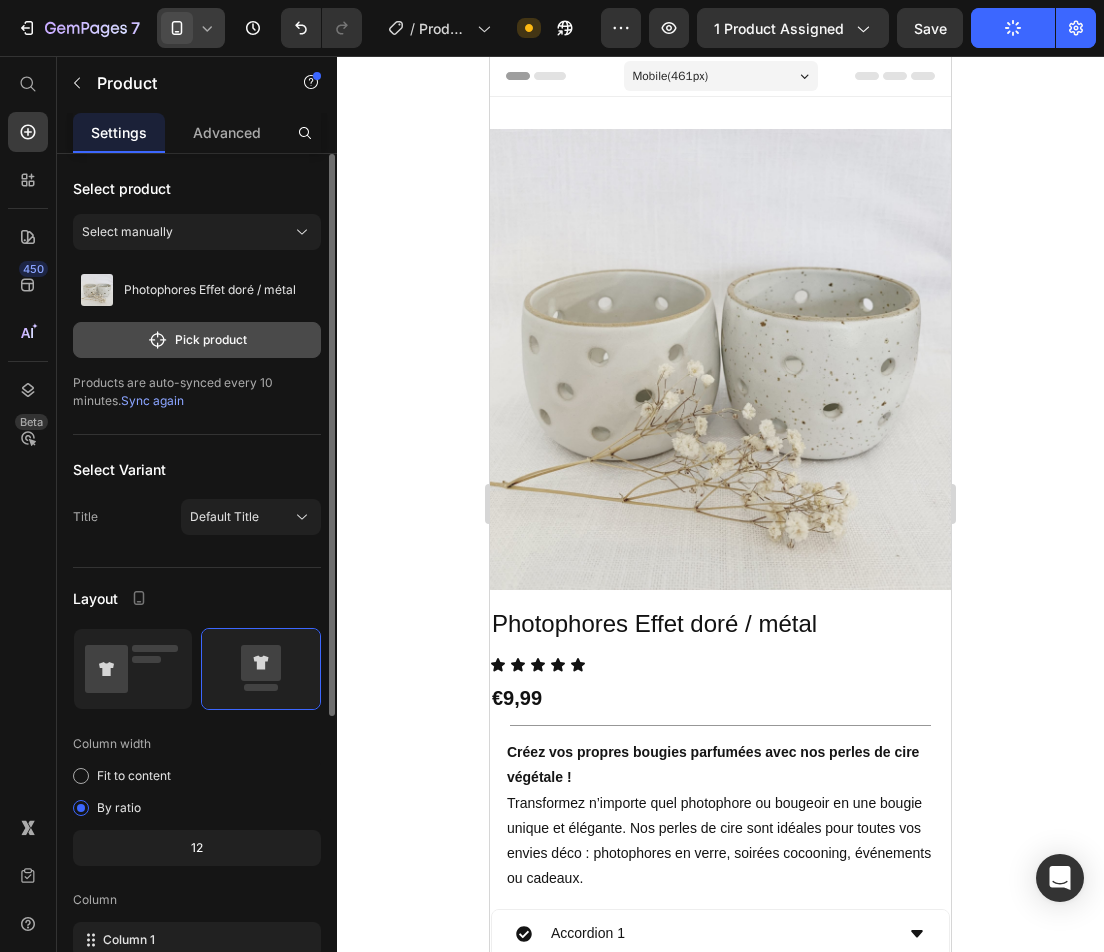 click on "Pick product" 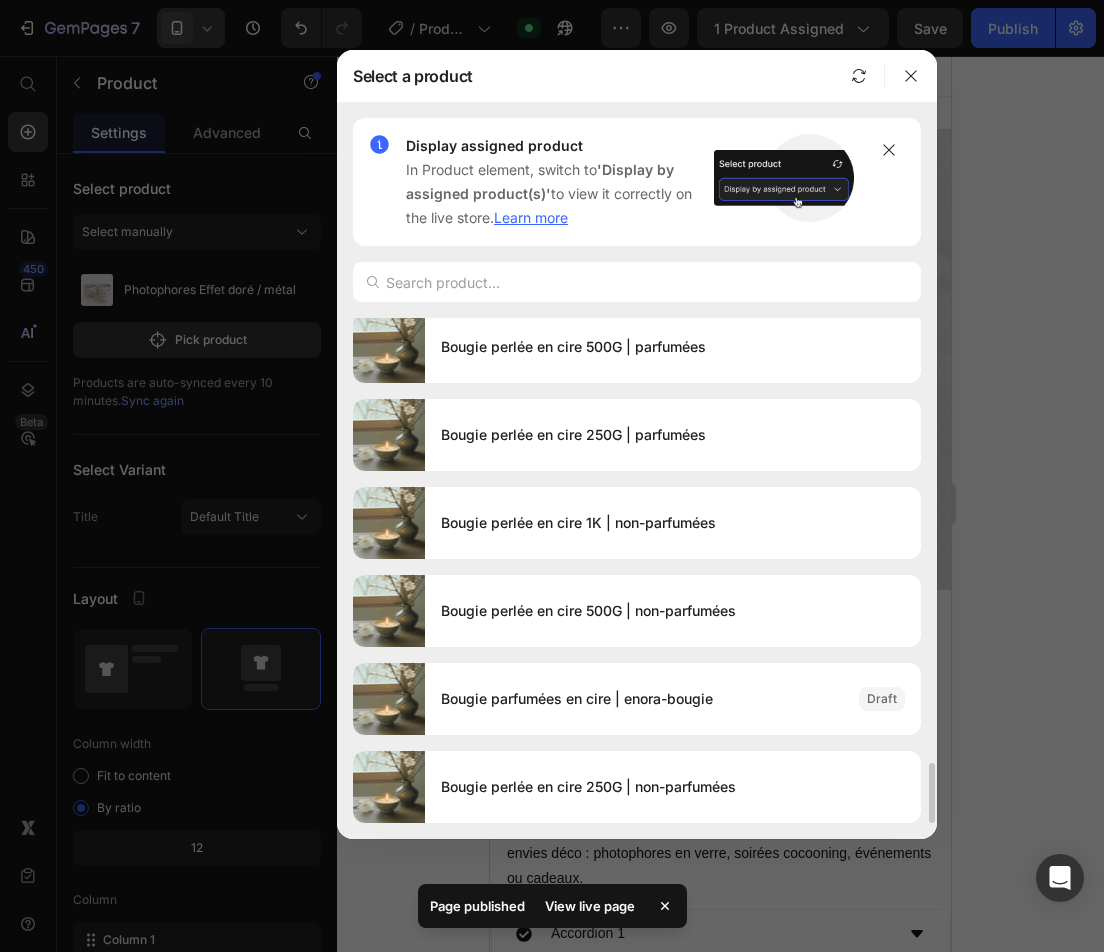 scroll, scrollTop: 3505, scrollLeft: 0, axis: vertical 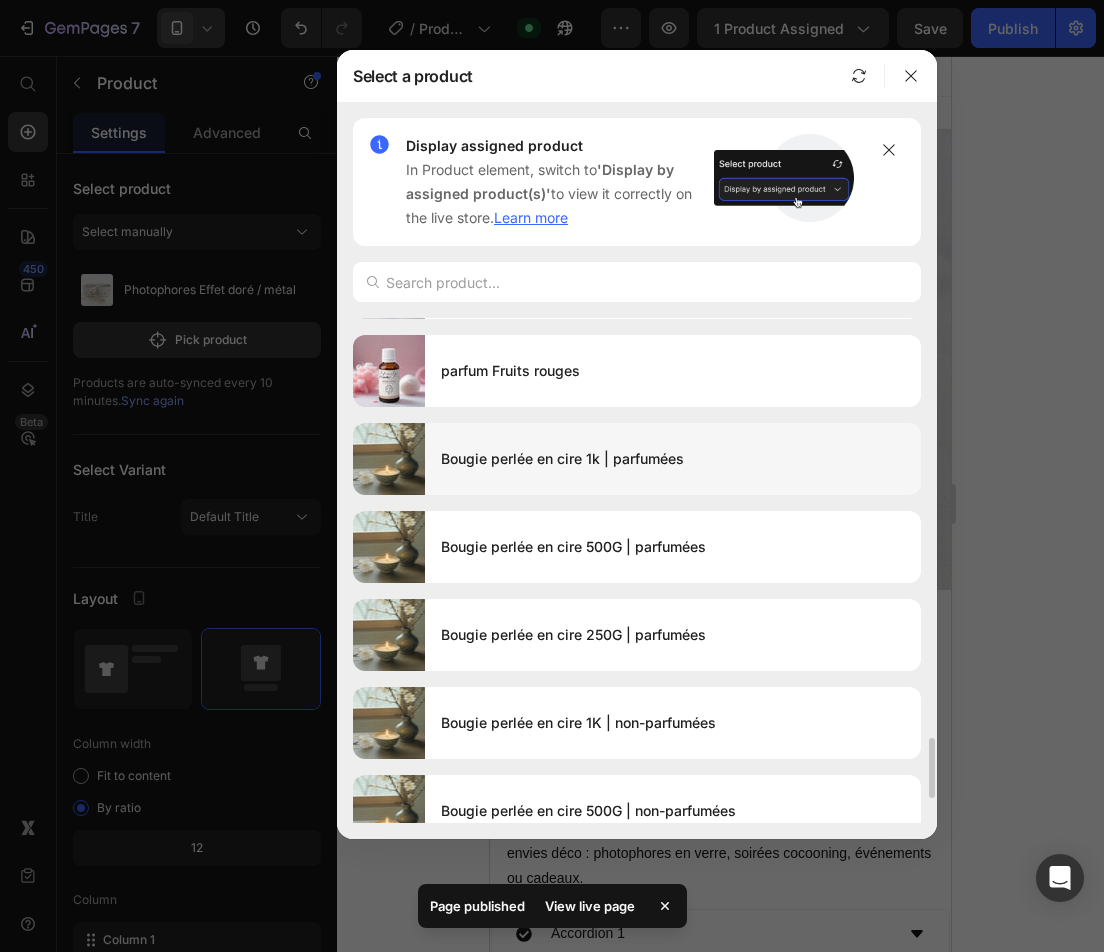 click at bounding box center (389, 459) 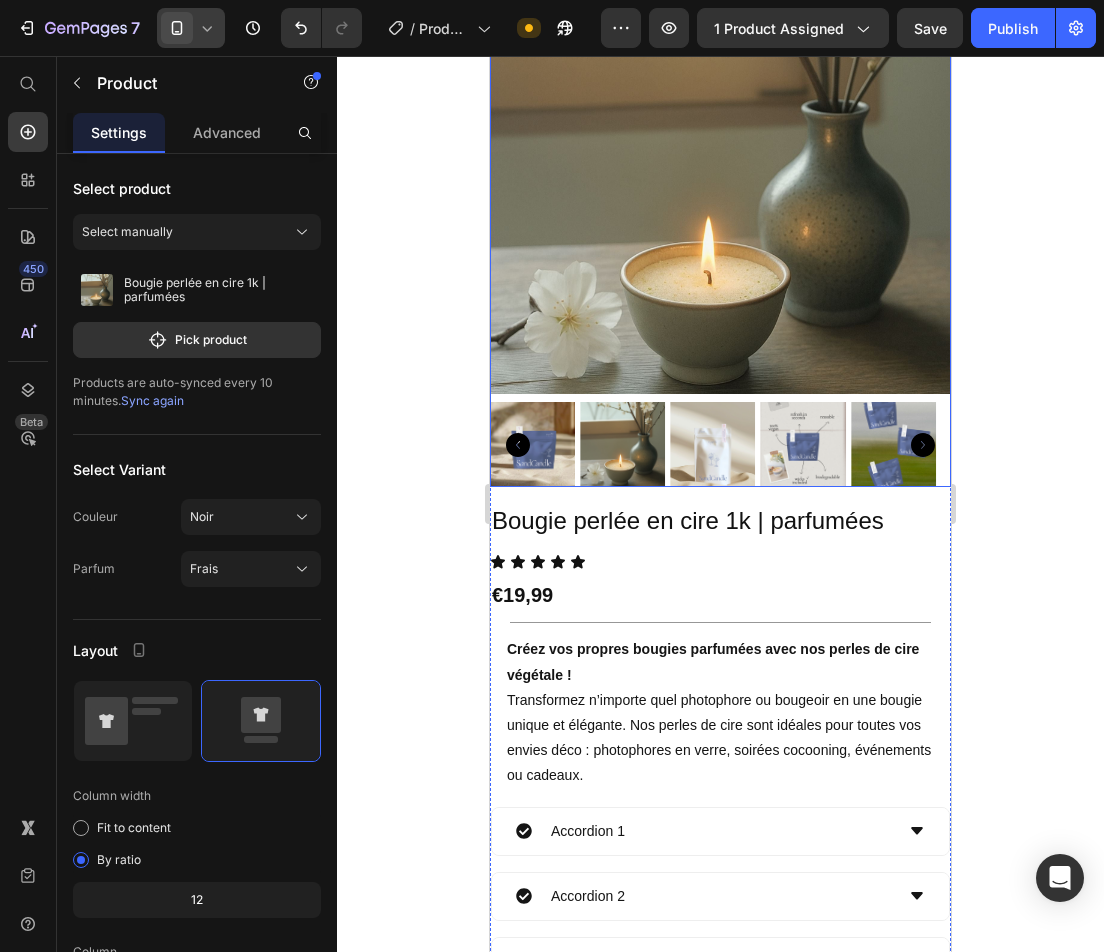 scroll, scrollTop: 200, scrollLeft: 0, axis: vertical 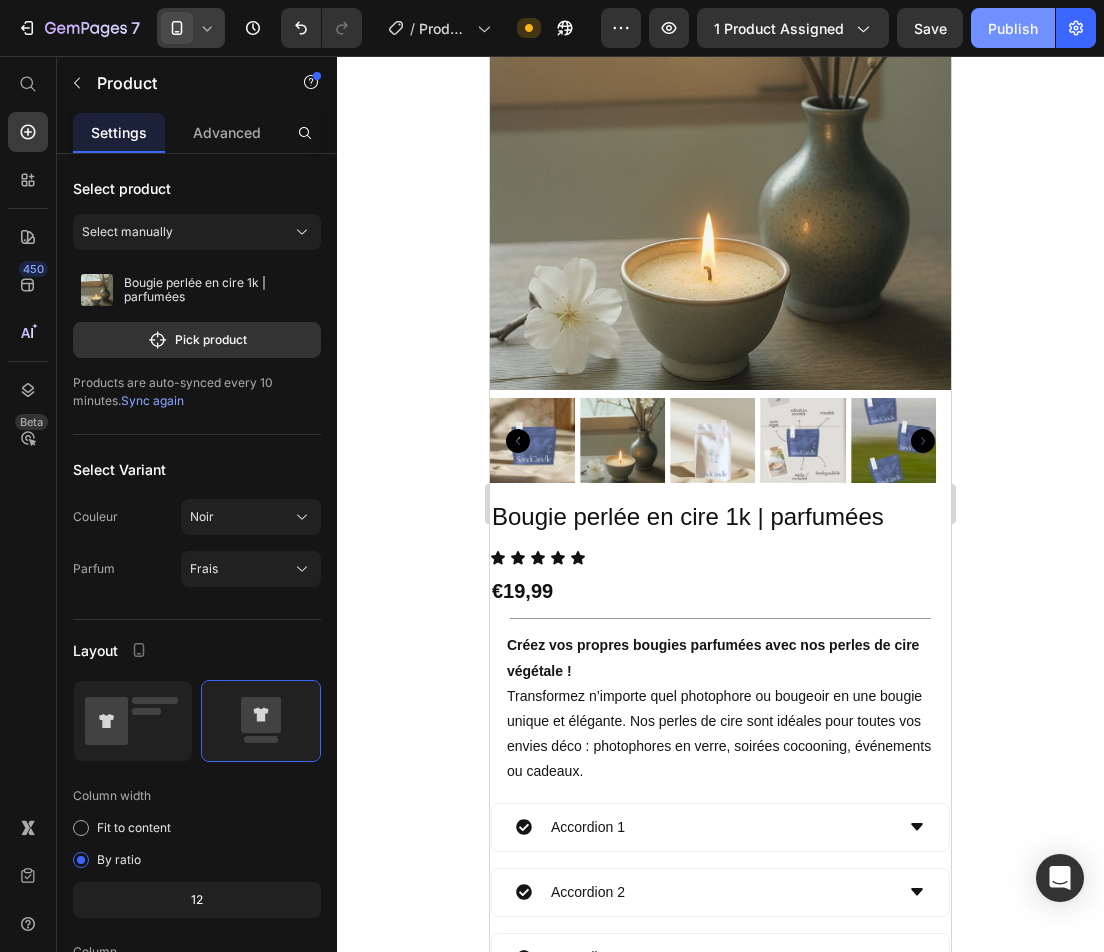 click on "Publish" at bounding box center (1013, 28) 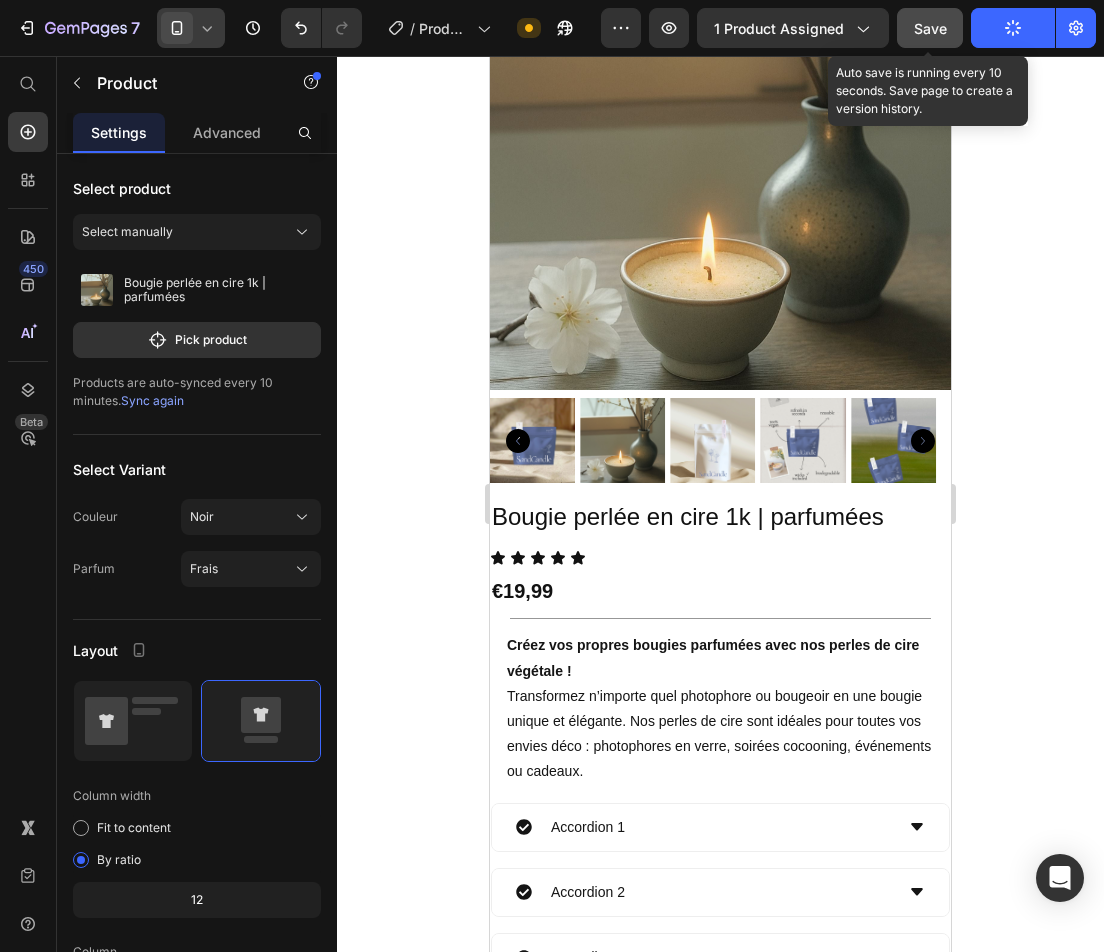 click on "Save" at bounding box center (930, 28) 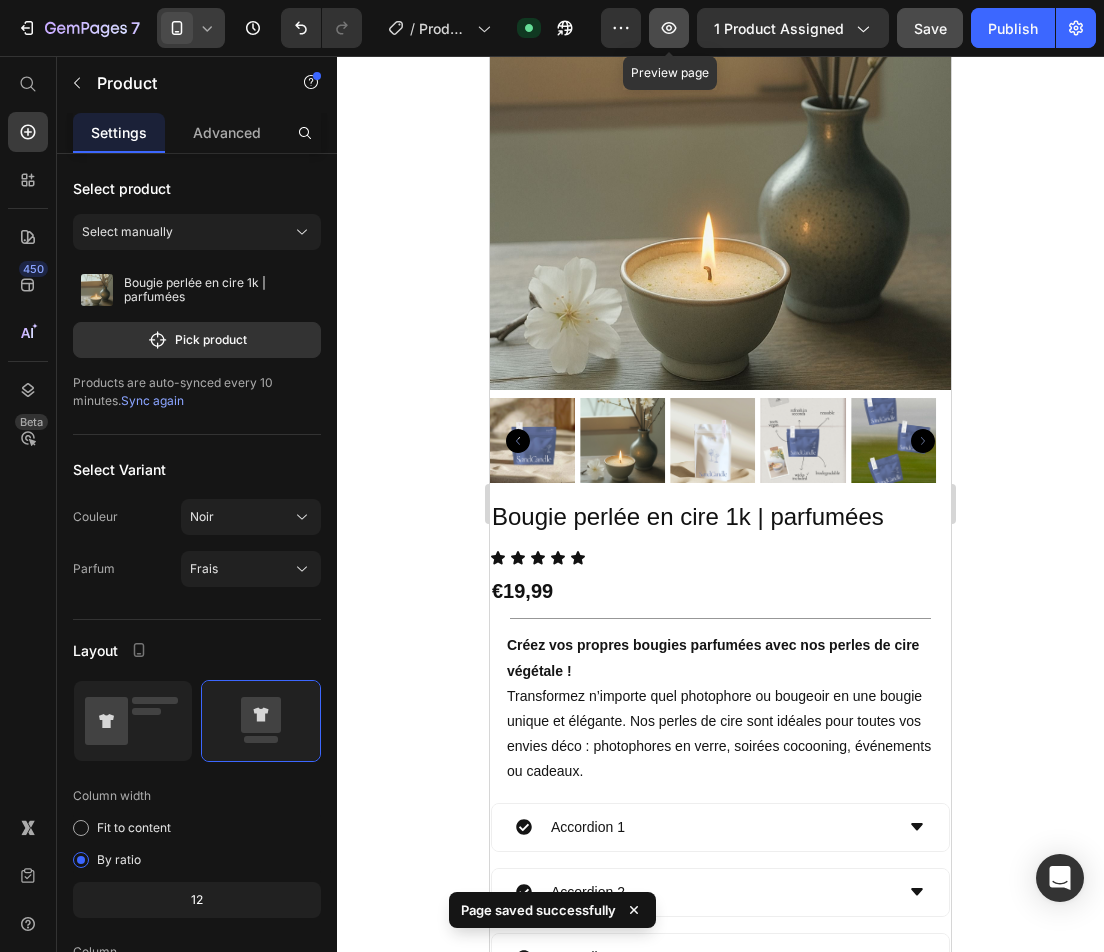click 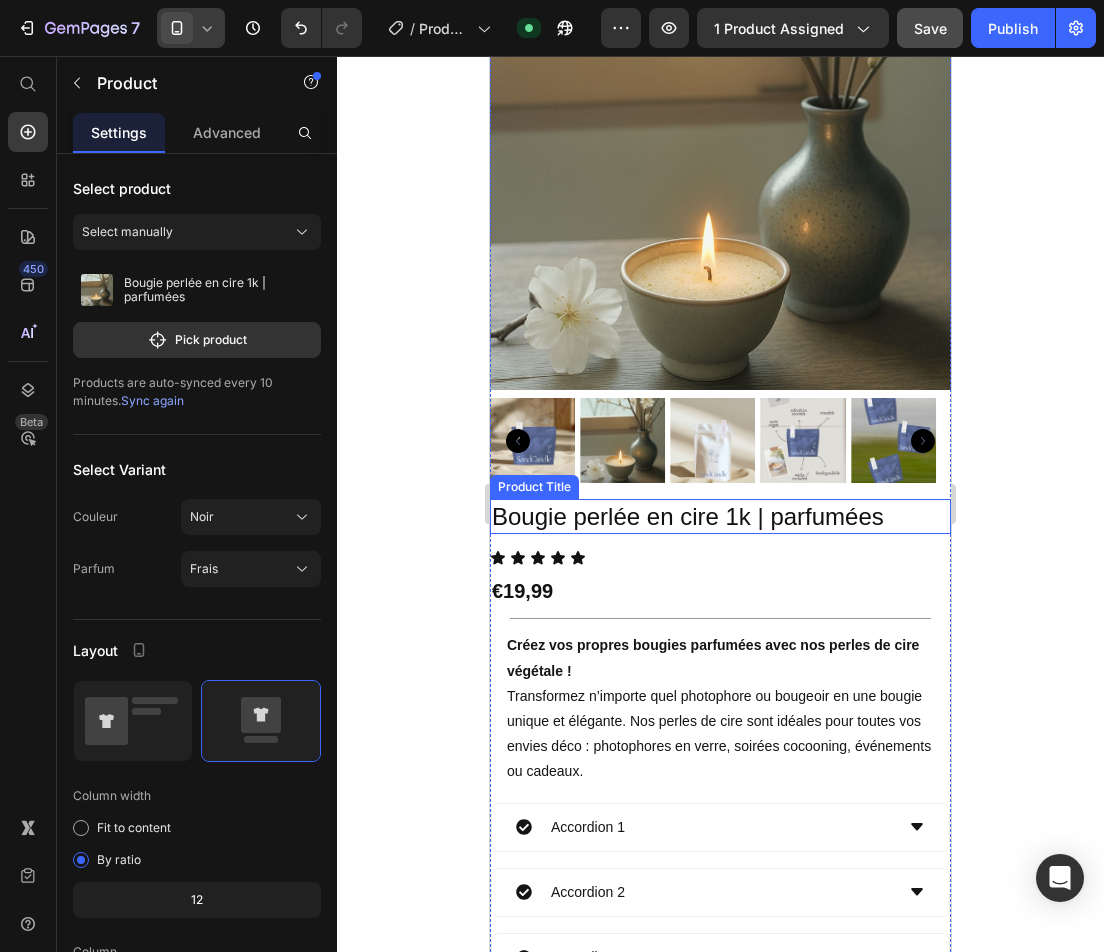 click on "Bougie perlée en cire 1k | parfumées" at bounding box center [720, 516] 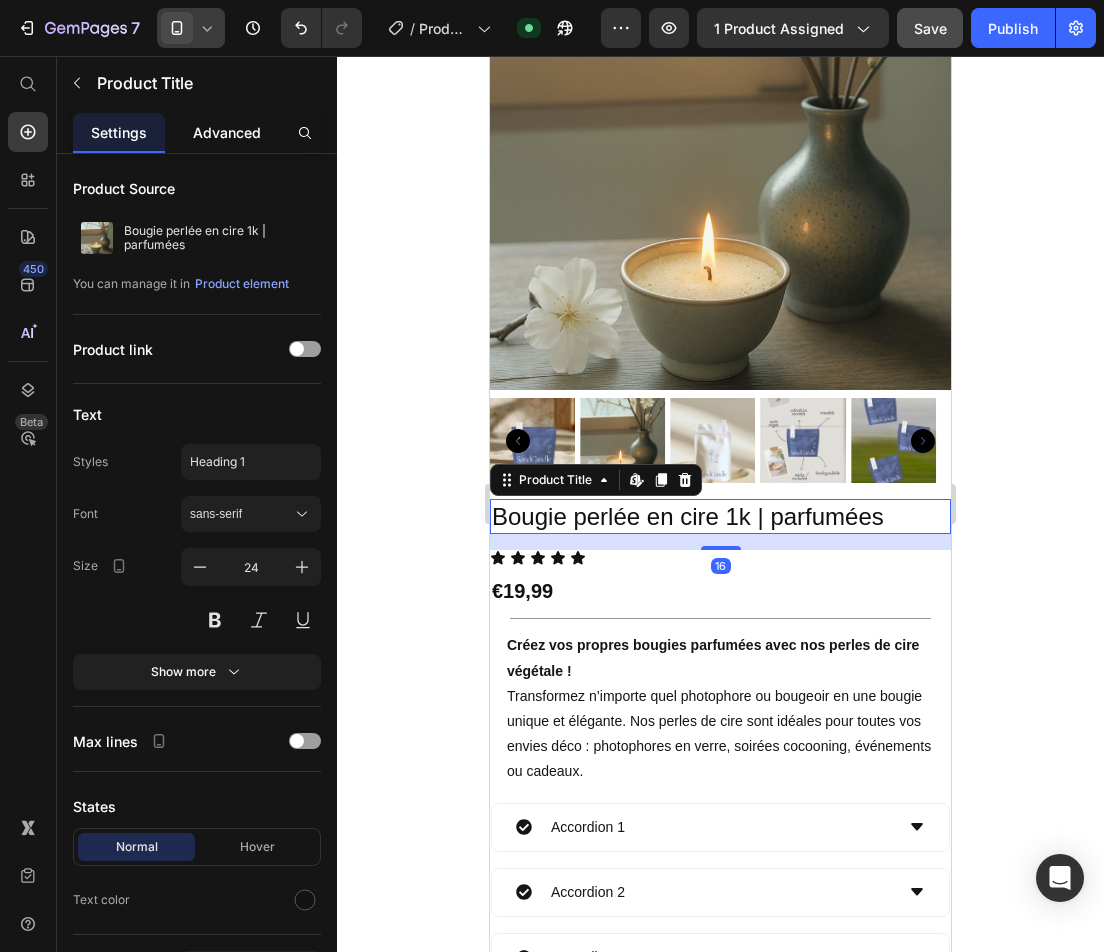 click on "Settings Advanced" at bounding box center [197, 133] 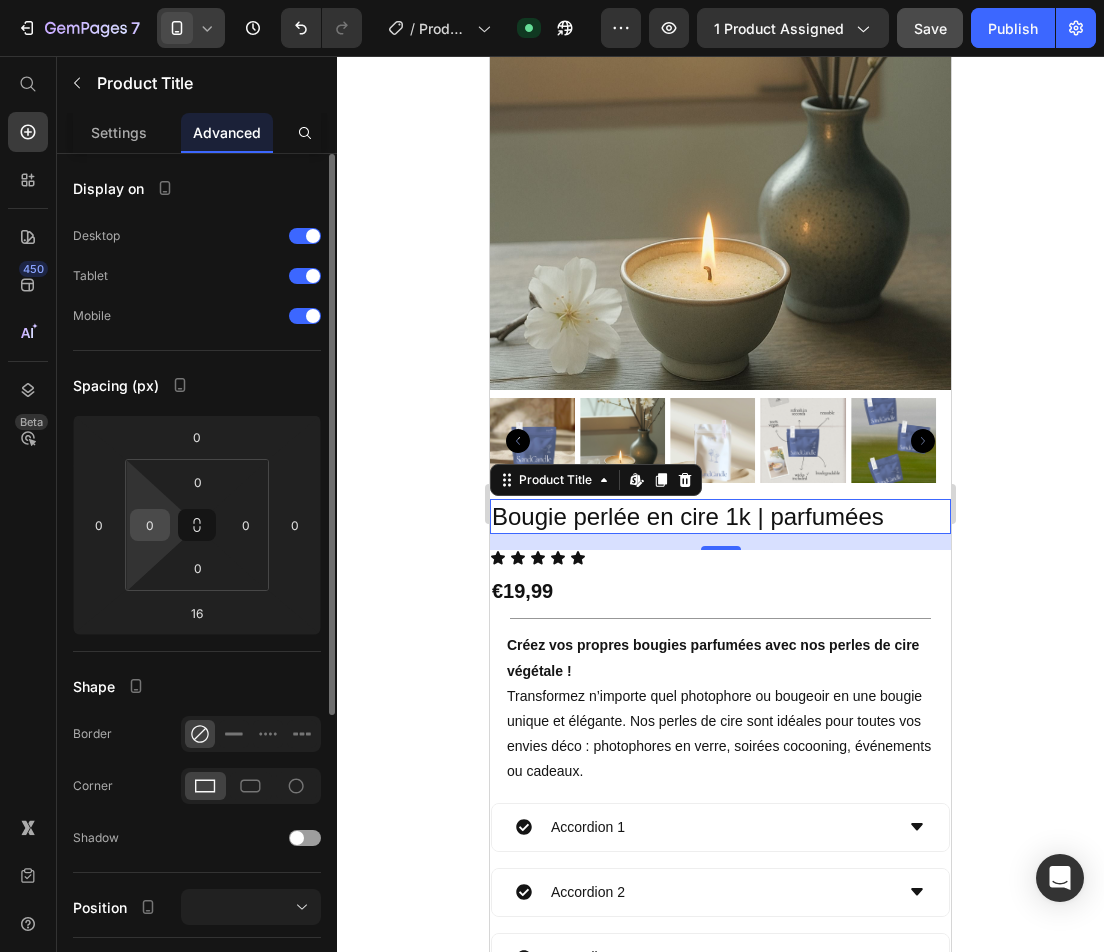 click on "0" at bounding box center (150, 525) 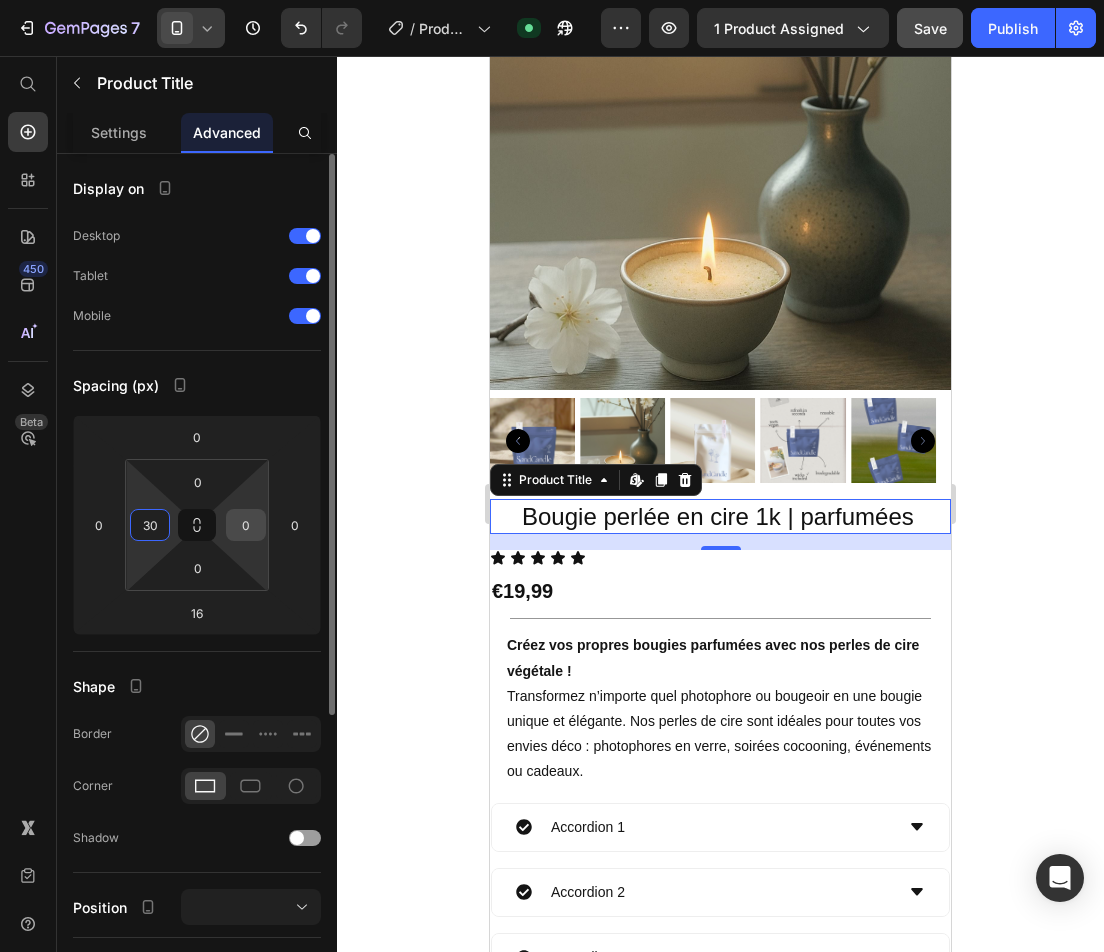 type on "30" 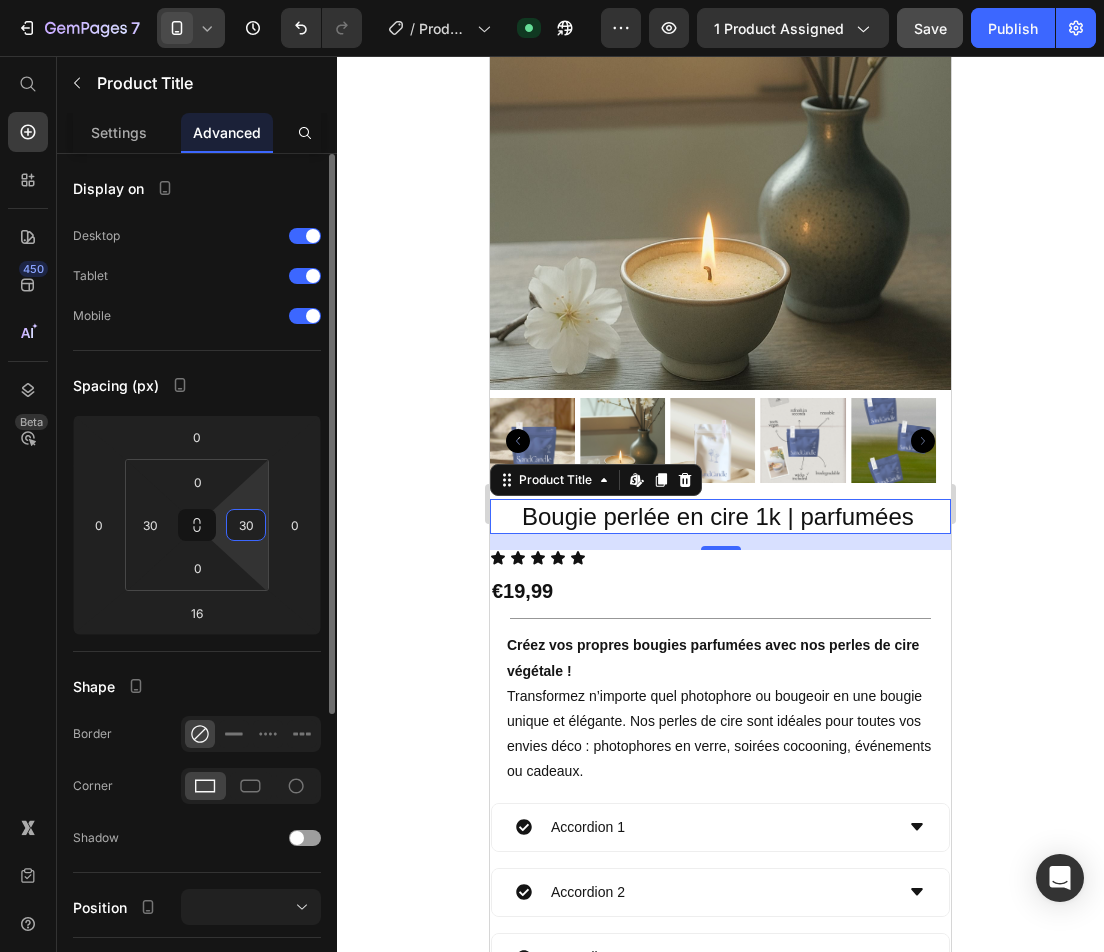 click on "30" at bounding box center [246, 525] 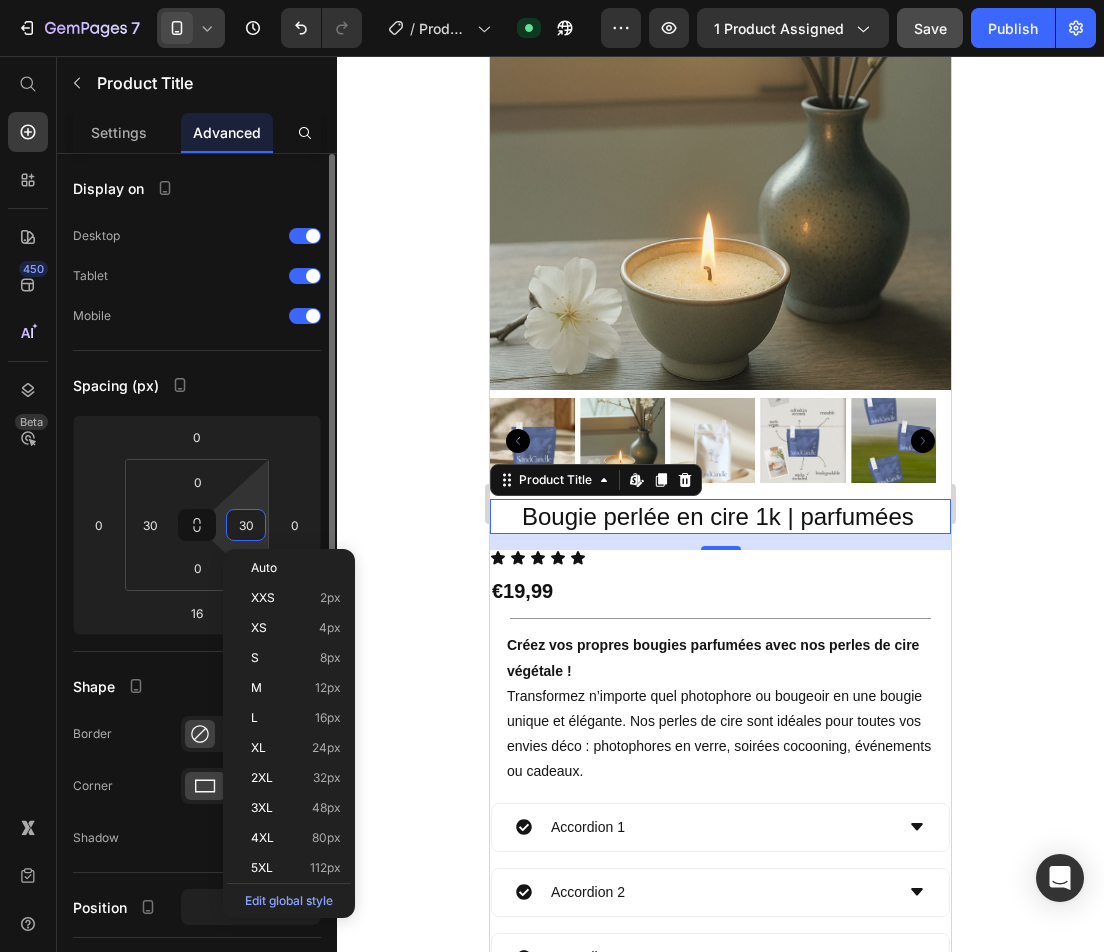 click on "30" at bounding box center [246, 525] 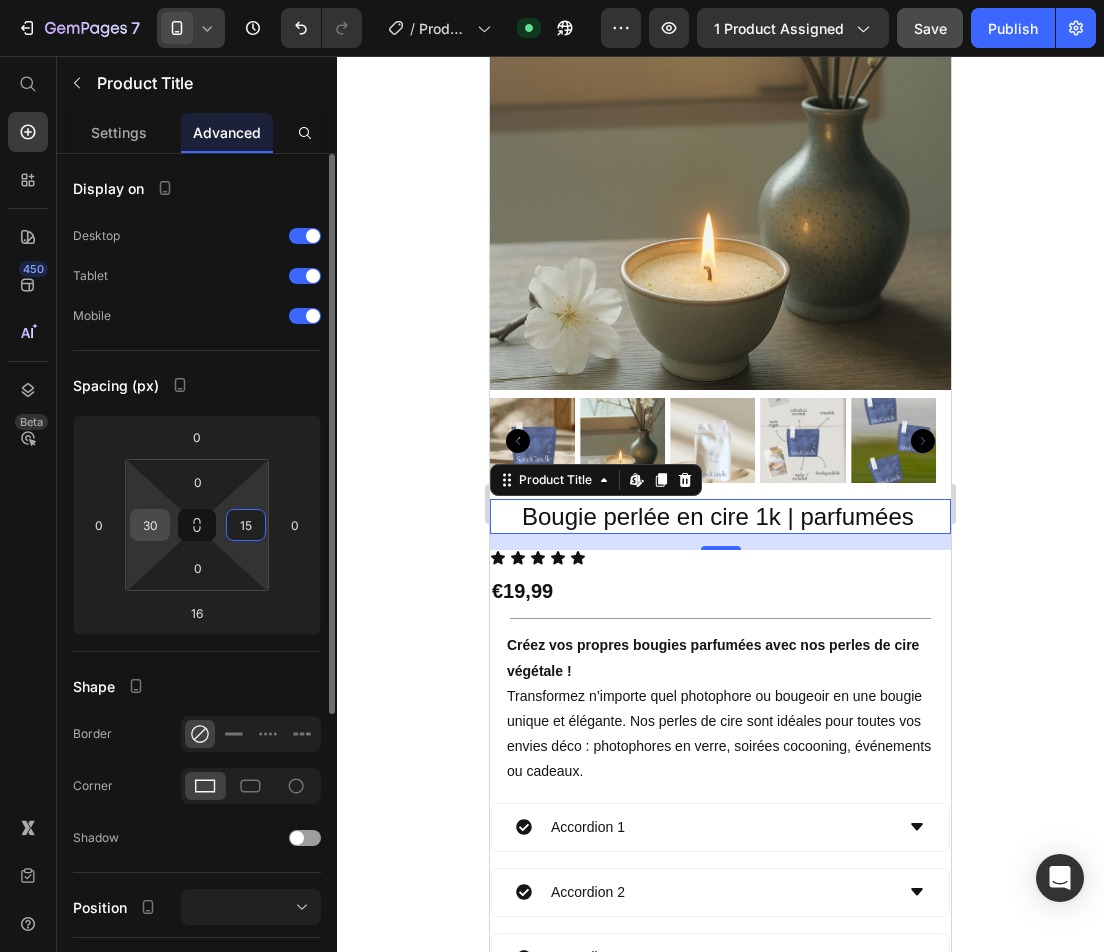 type on "15" 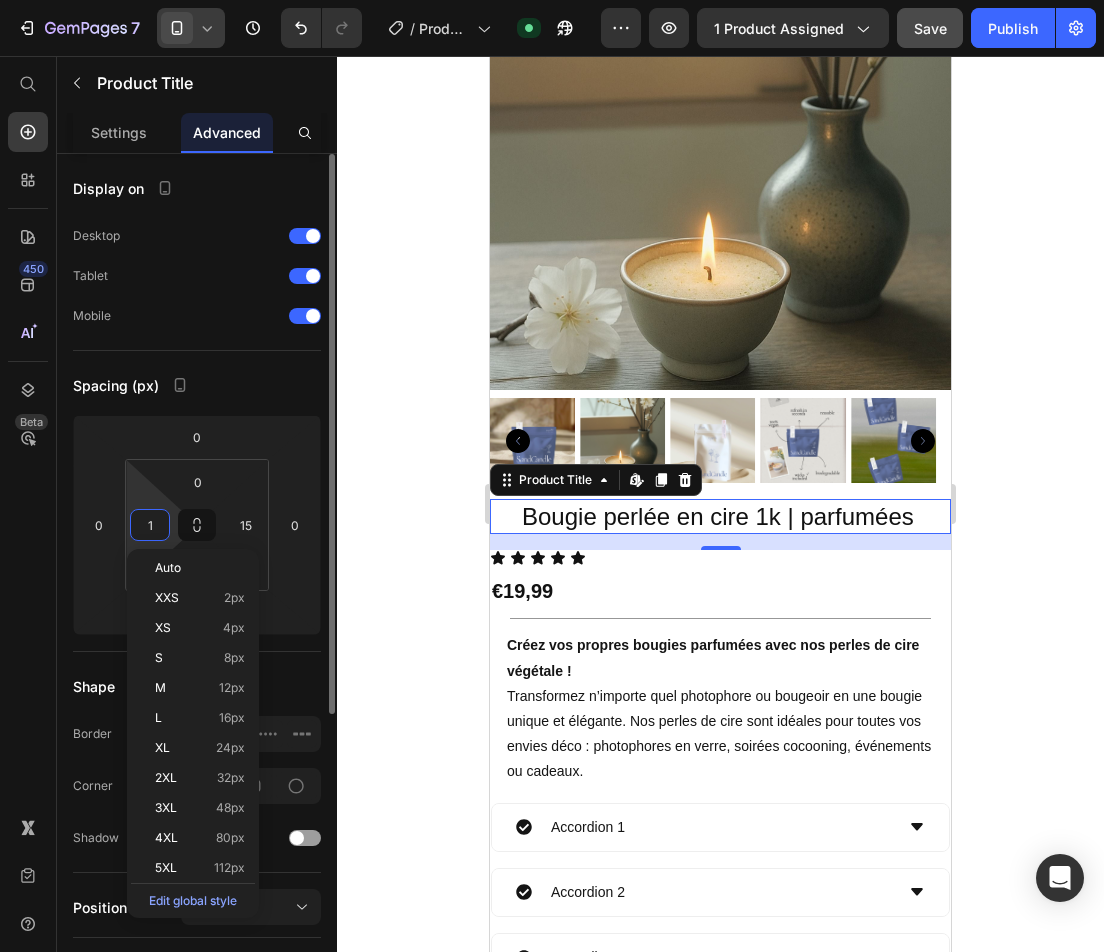 type on "15" 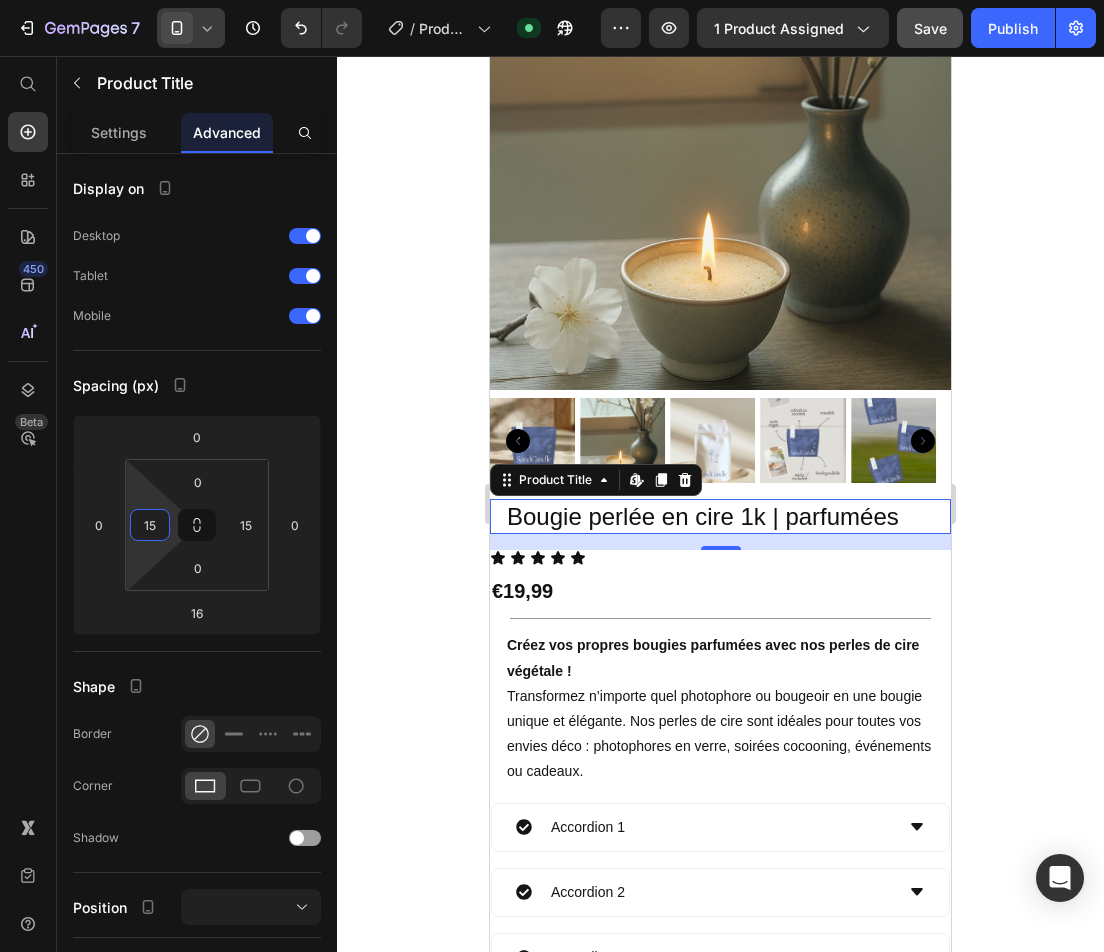 click 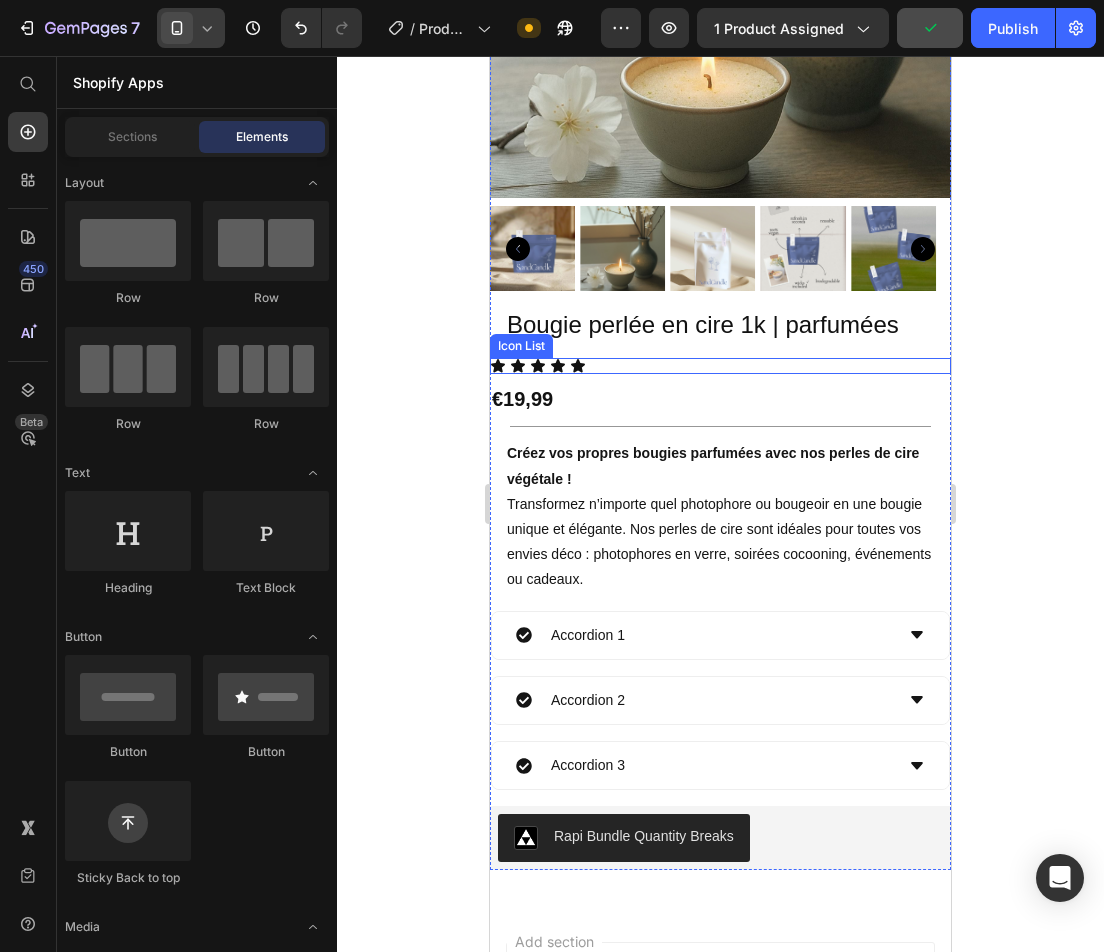 scroll, scrollTop: 400, scrollLeft: 0, axis: vertical 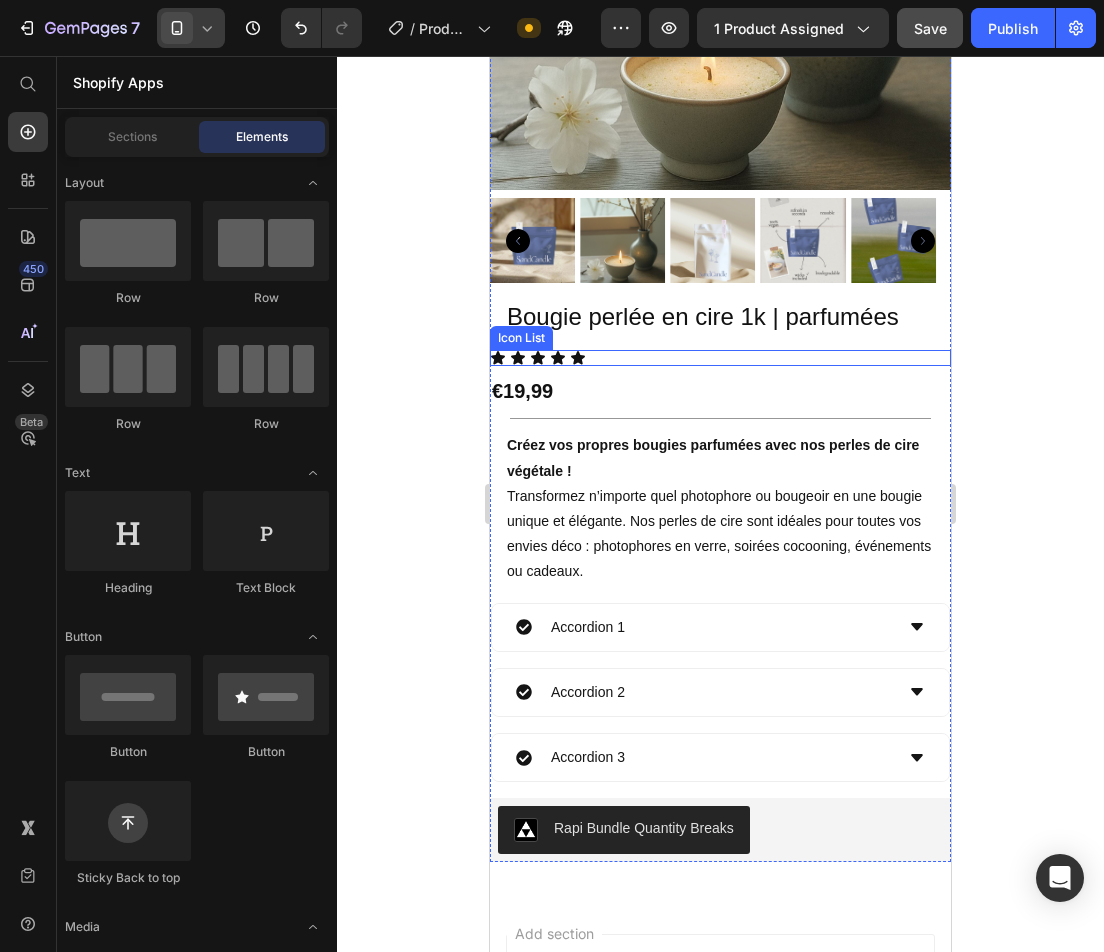 click on "Icon Icon Icon Icon Icon" at bounding box center [720, 358] 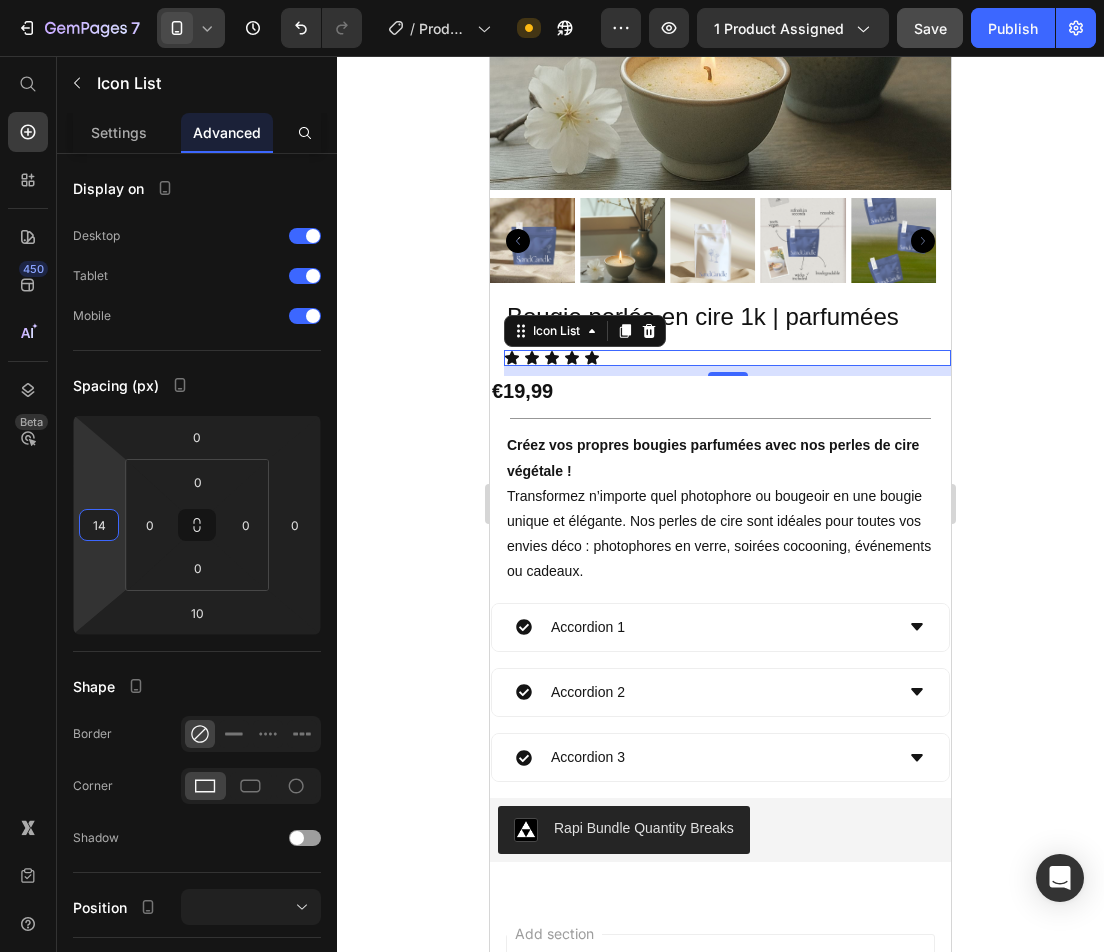 click on "7   /  Product Page - Jul 10, 09:57:46 Need republishing Preview 1 product assigned  Save   Publish  450 Beta Shopify Apps Sections Elements Hero Section Product Detail Brands Trusted Badges Guarantee Product Breakdown How to use Testimonials Compare Bundle FAQs Social Proof Brand Story Product List Collection Blog List Contact Sticky Add to Cart Custom Footer Browse Library 450 Layout
Row
Row
Row
Row Text
Heading
Text Block Button
Button
Button
Sticky Back to top Media" at bounding box center (552, 0) 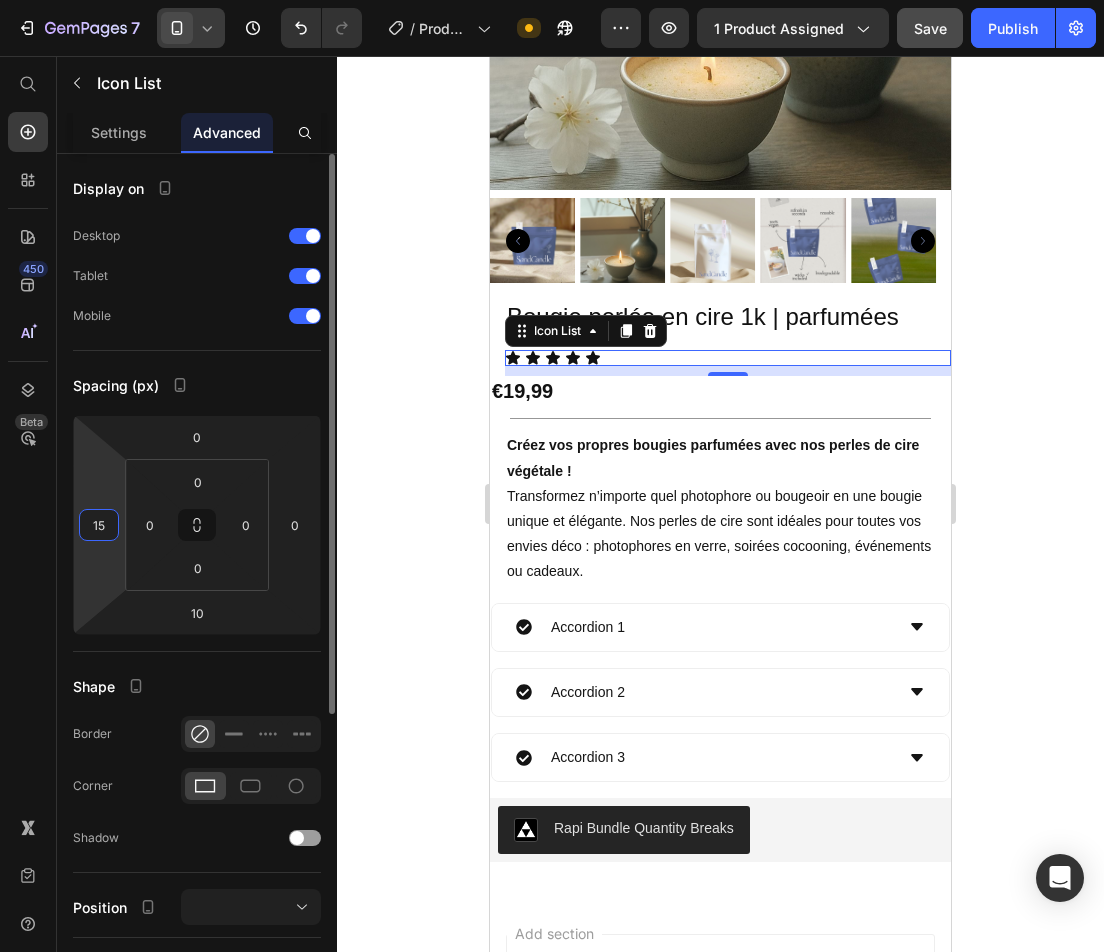 type on "15" 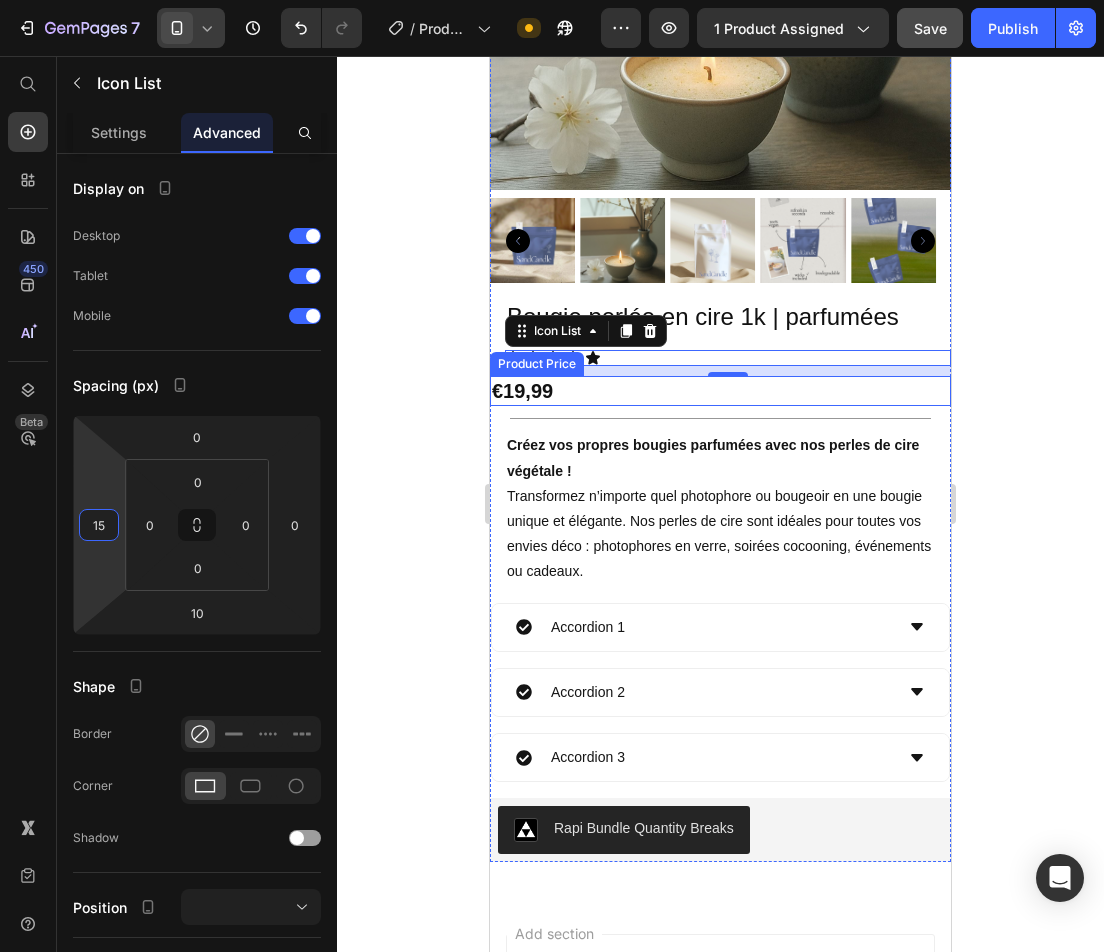 click on "€19,99" at bounding box center (720, 391) 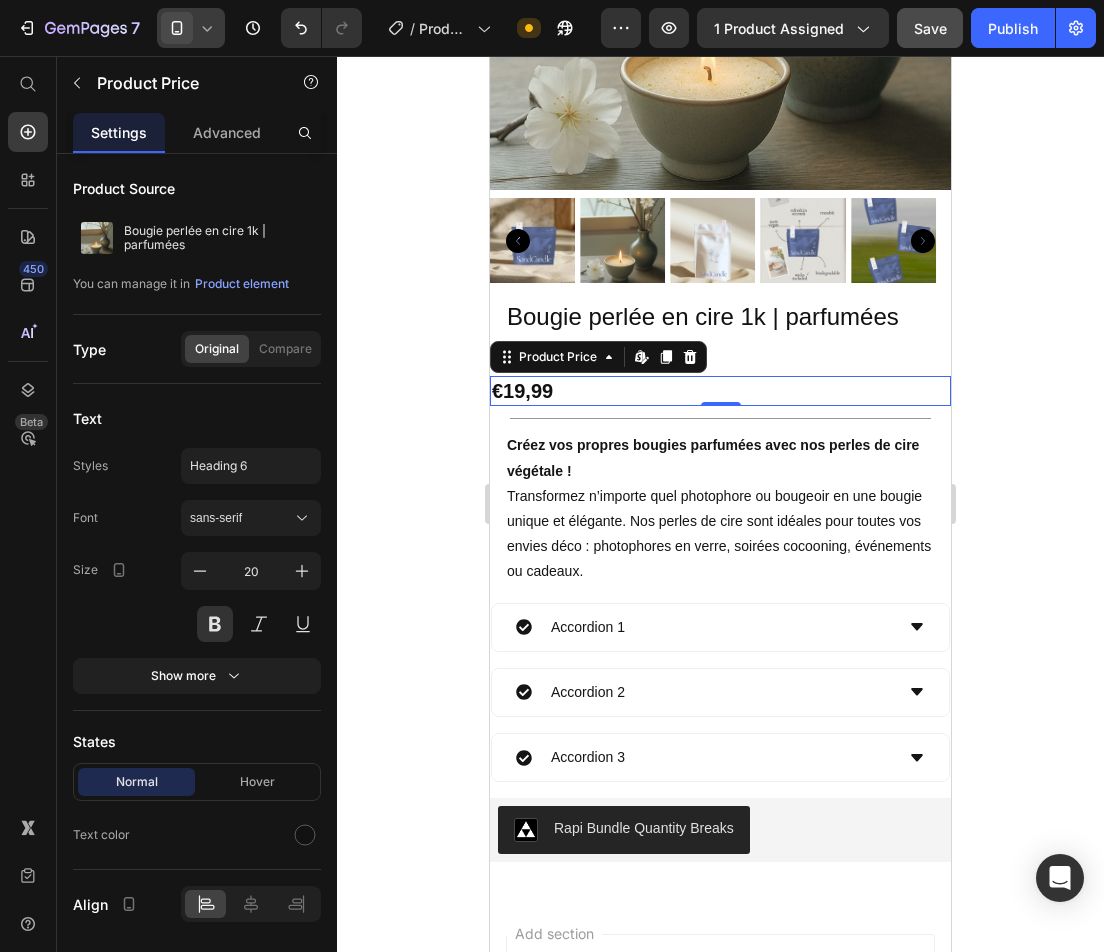 click on "€19,99" at bounding box center [720, 391] 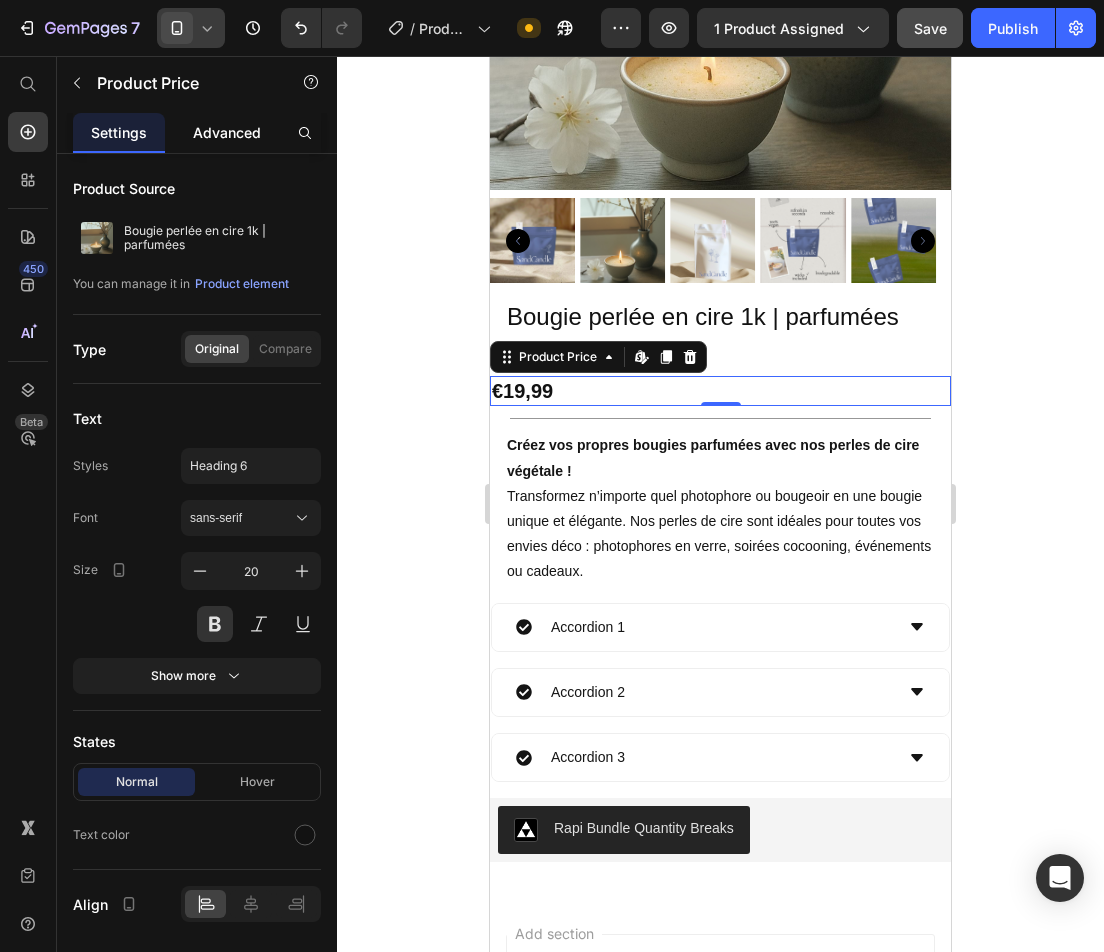 click on "Advanced" at bounding box center (227, 132) 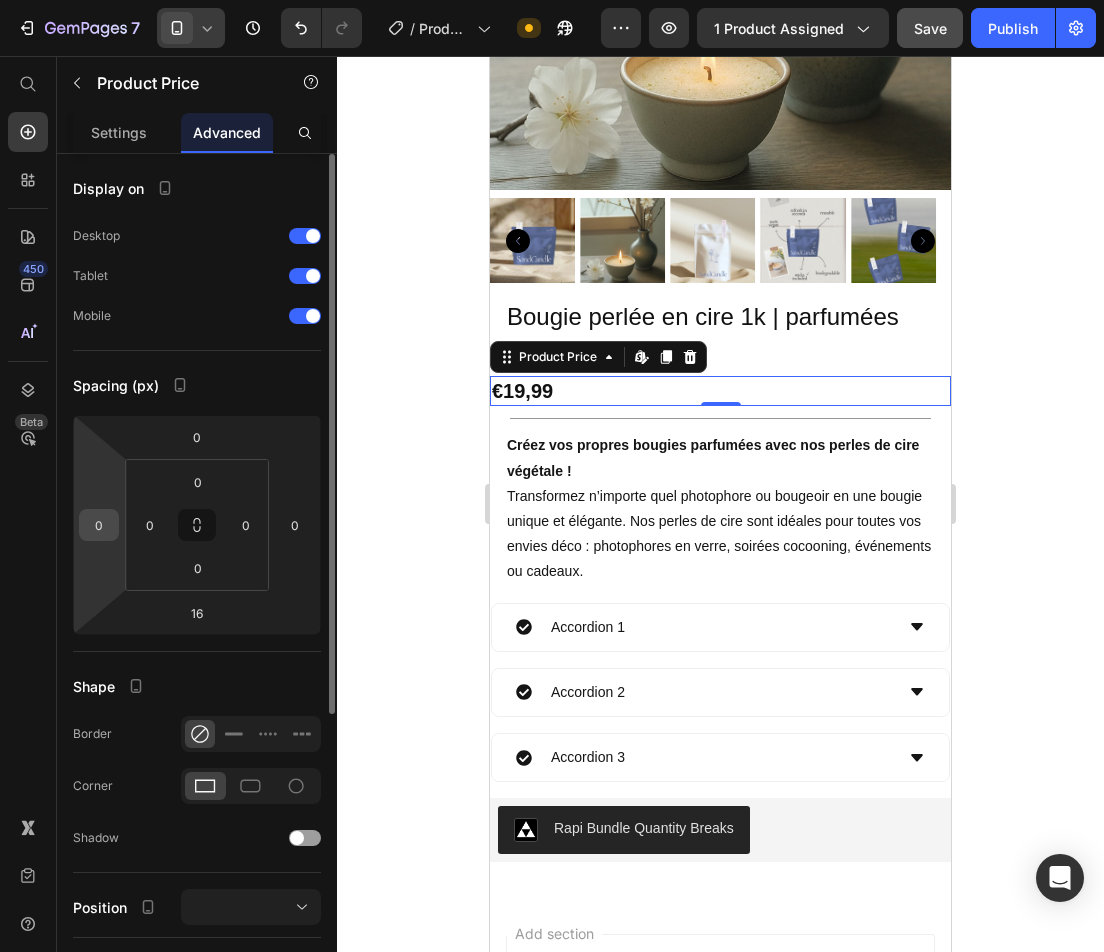 click on "0" at bounding box center (99, 525) 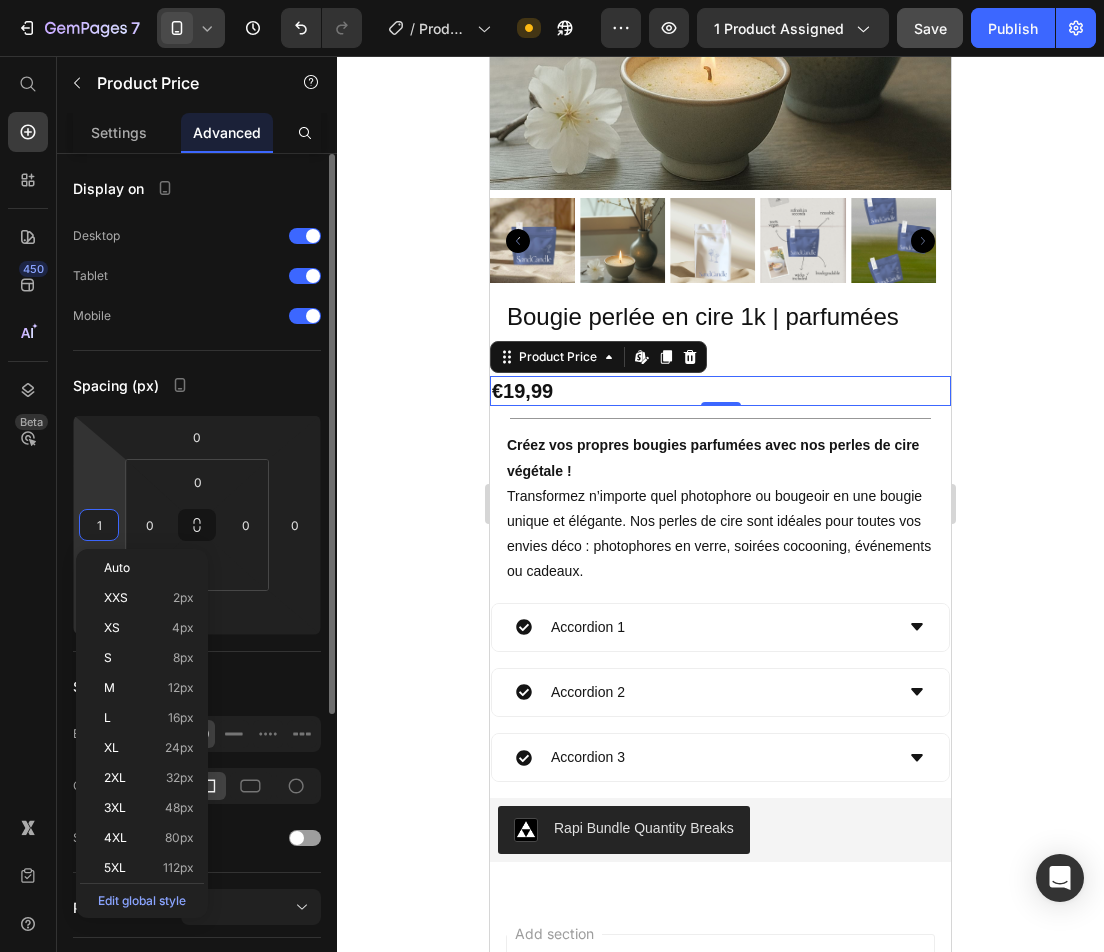 type on "15" 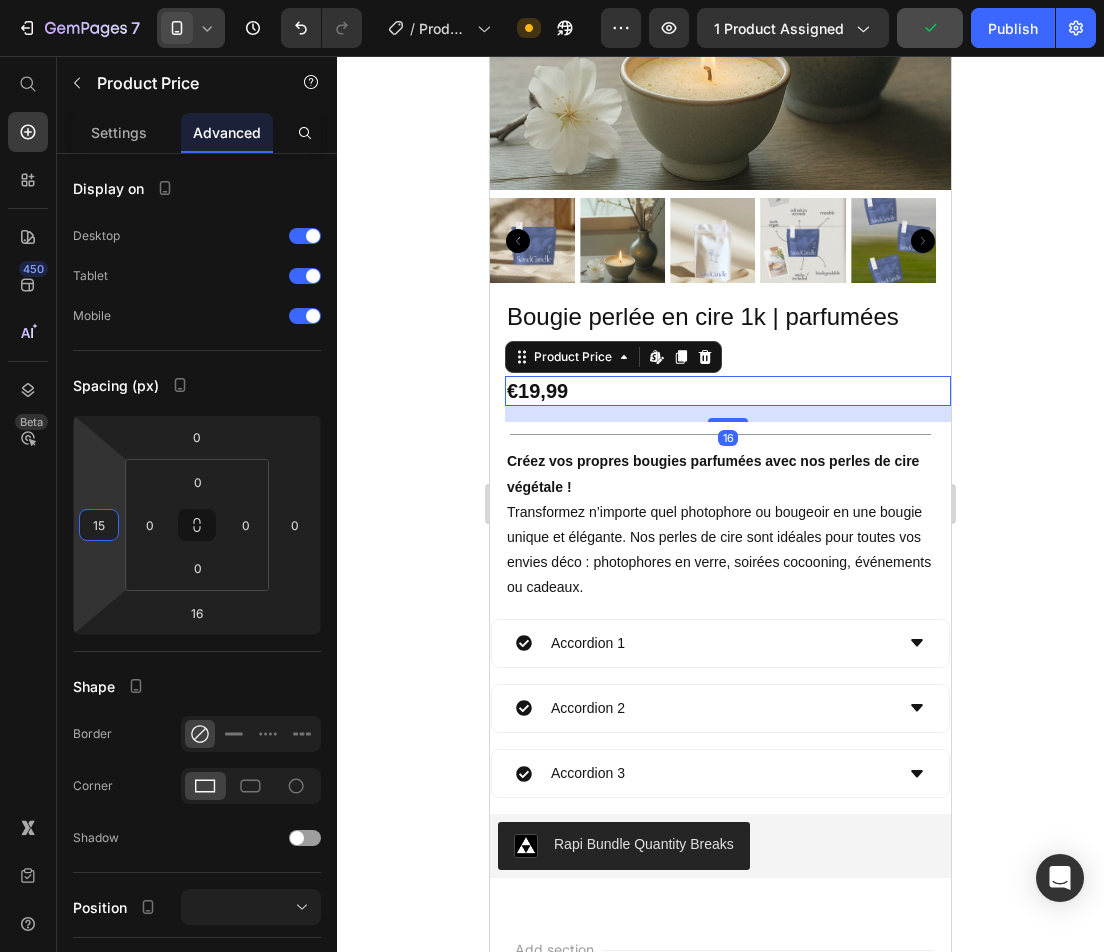 click 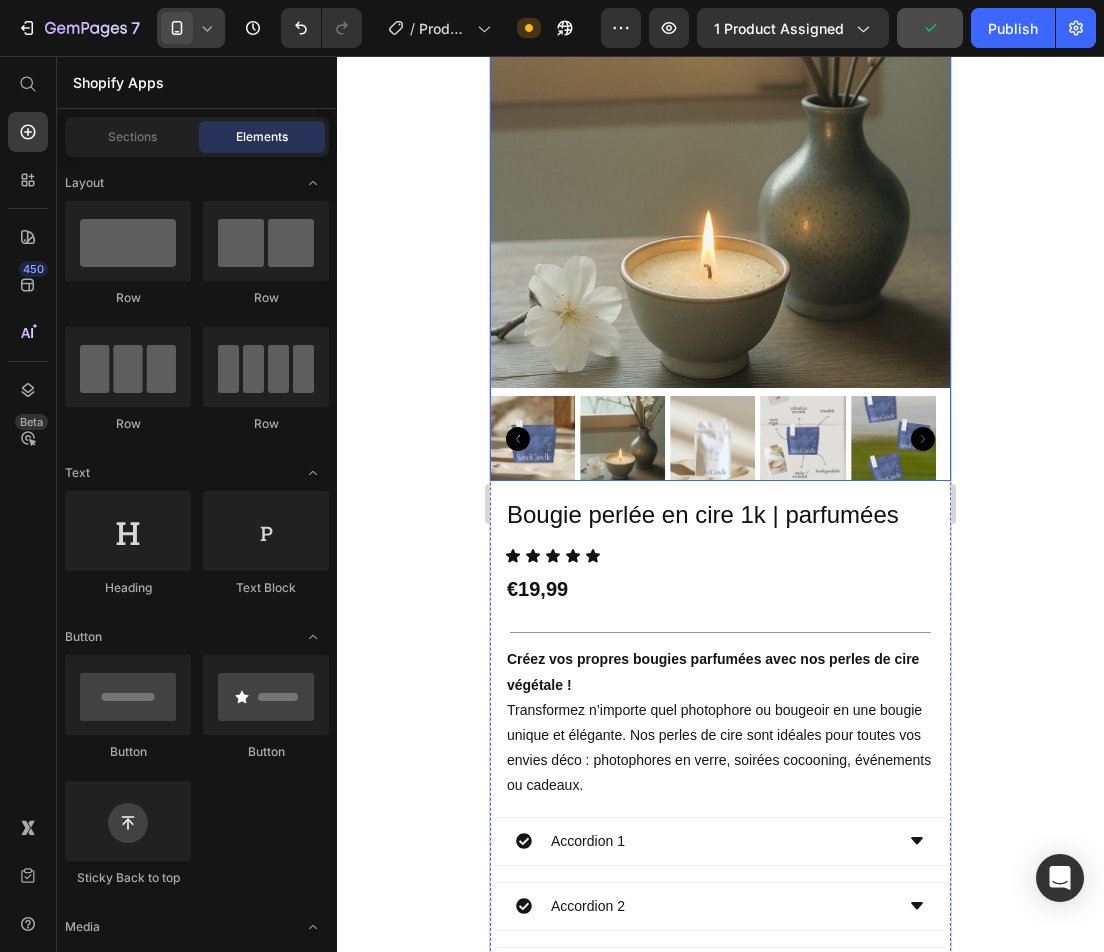 scroll, scrollTop: 200, scrollLeft: 0, axis: vertical 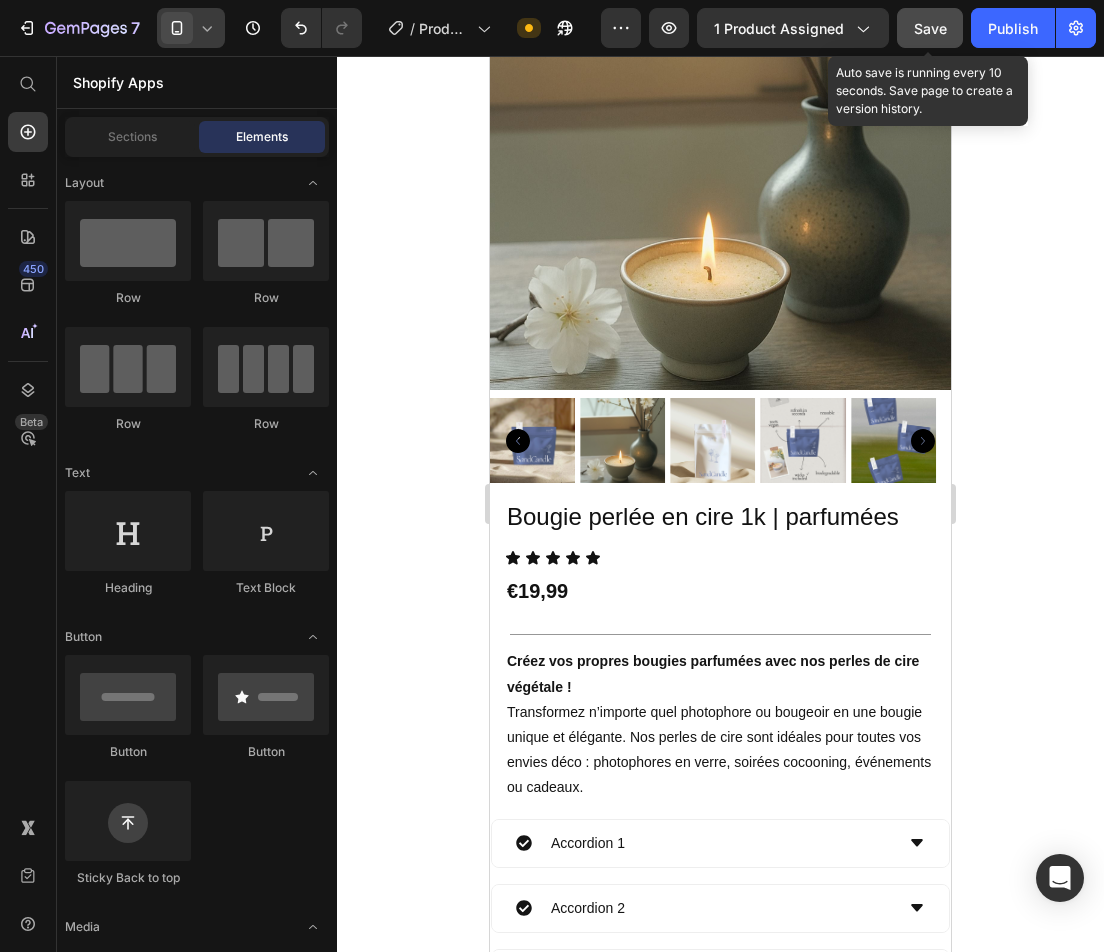 click on "Save" at bounding box center [930, 28] 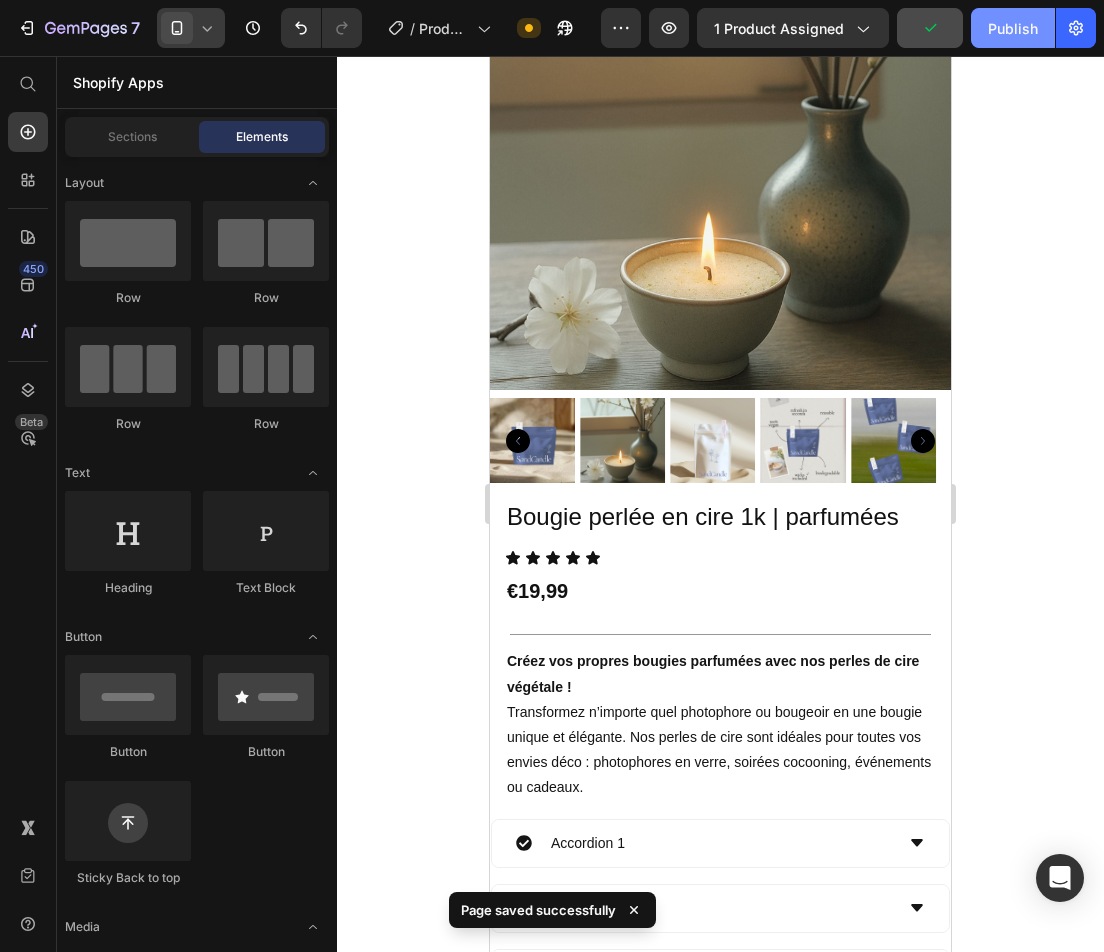 click on "Publish" at bounding box center (1013, 28) 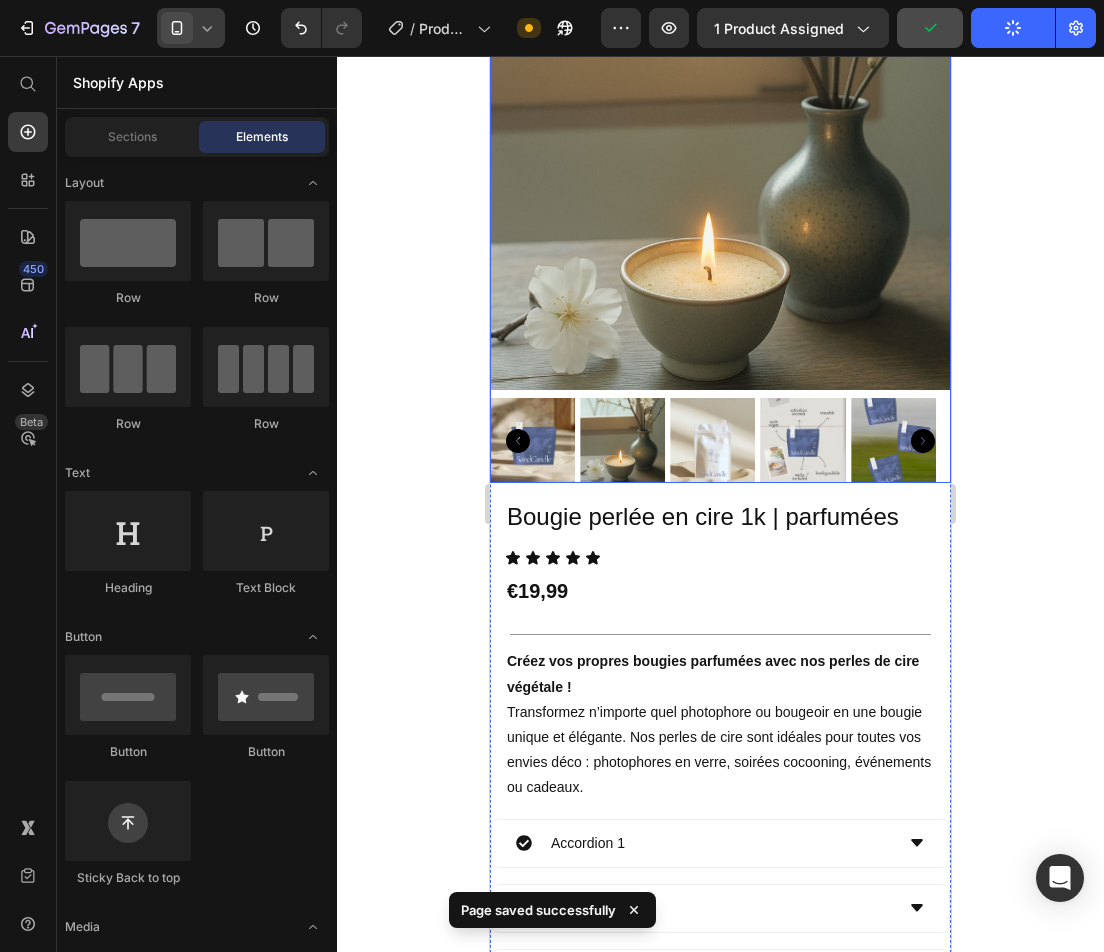 click at bounding box center (720, 159) 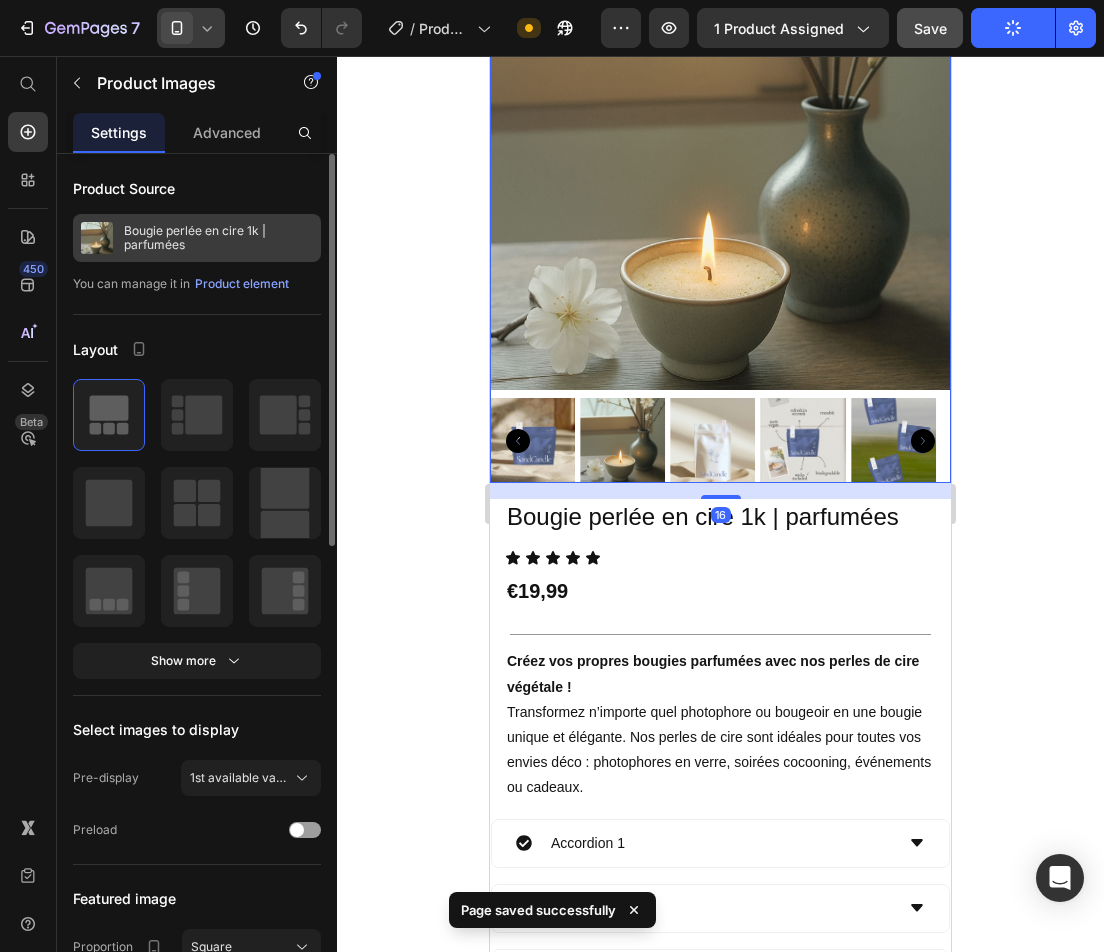 click on "Bougie perlée en cire 1k | parfumées" at bounding box center [218, 238] 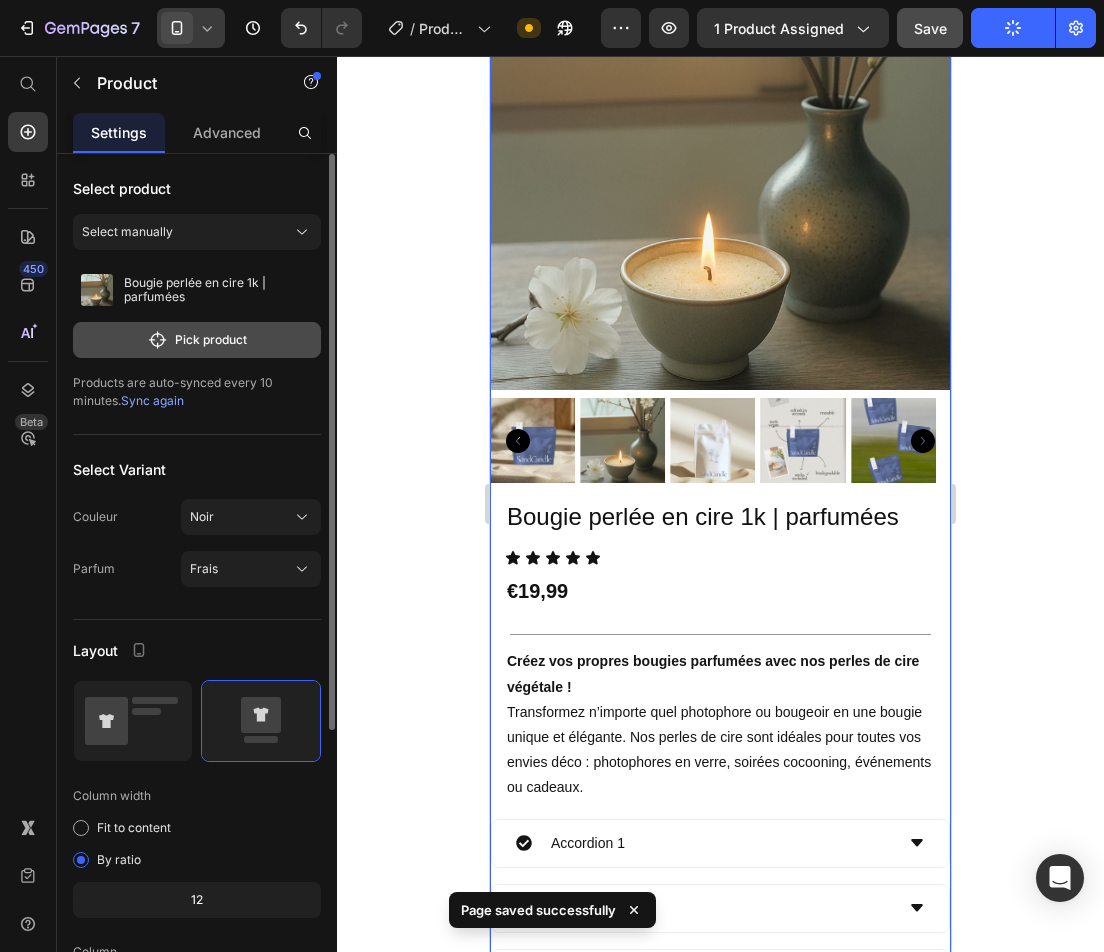 click on "Pick product" 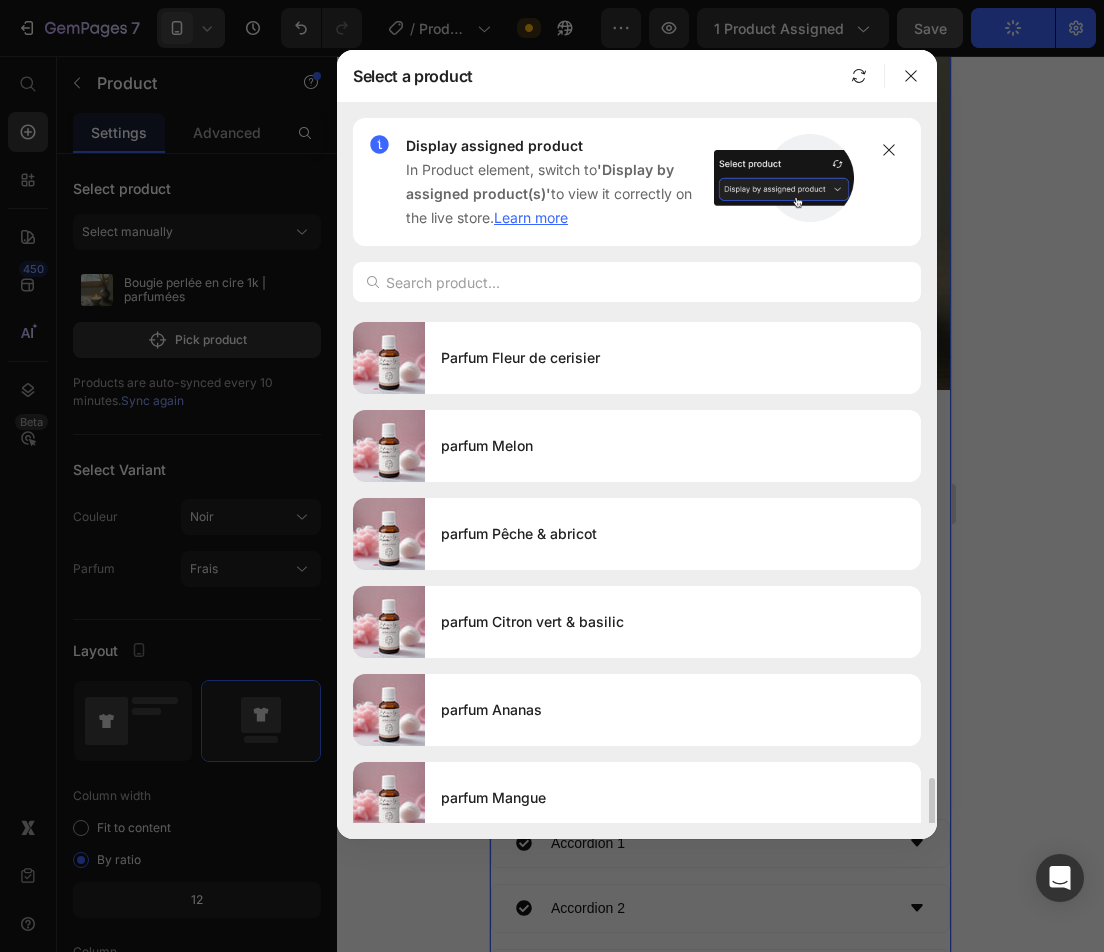 scroll, scrollTop: 3705, scrollLeft: 0, axis: vertical 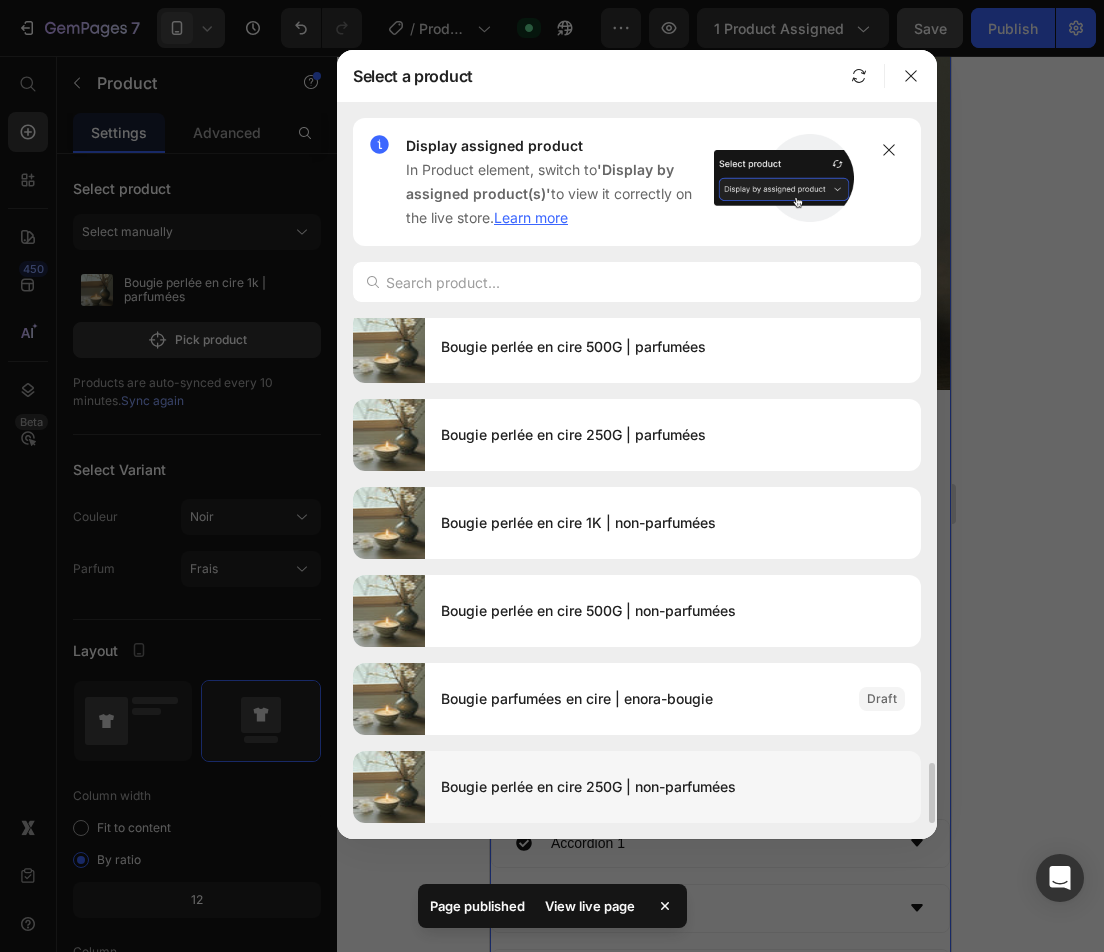 click on "Bougie perlée en cire 250G | non-parfumées" at bounding box center [673, 787] 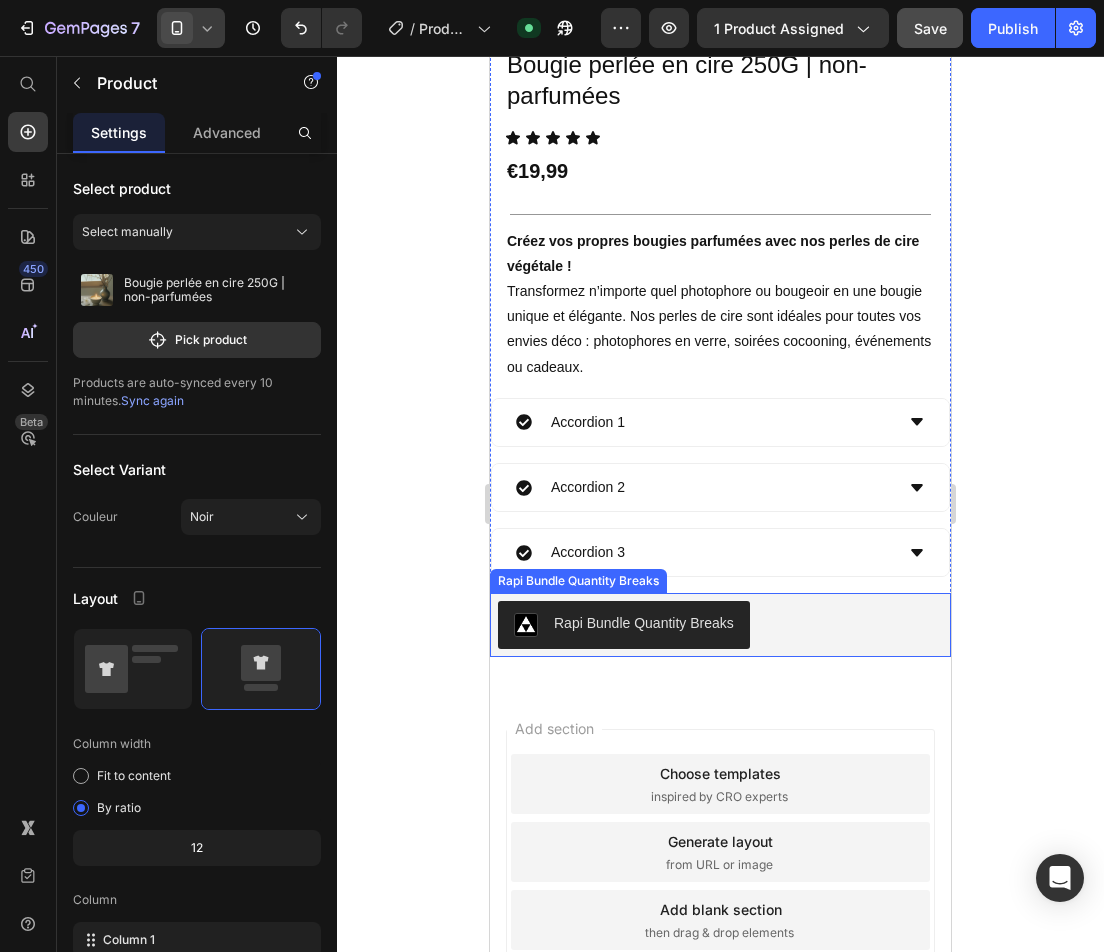 scroll, scrollTop: 700, scrollLeft: 0, axis: vertical 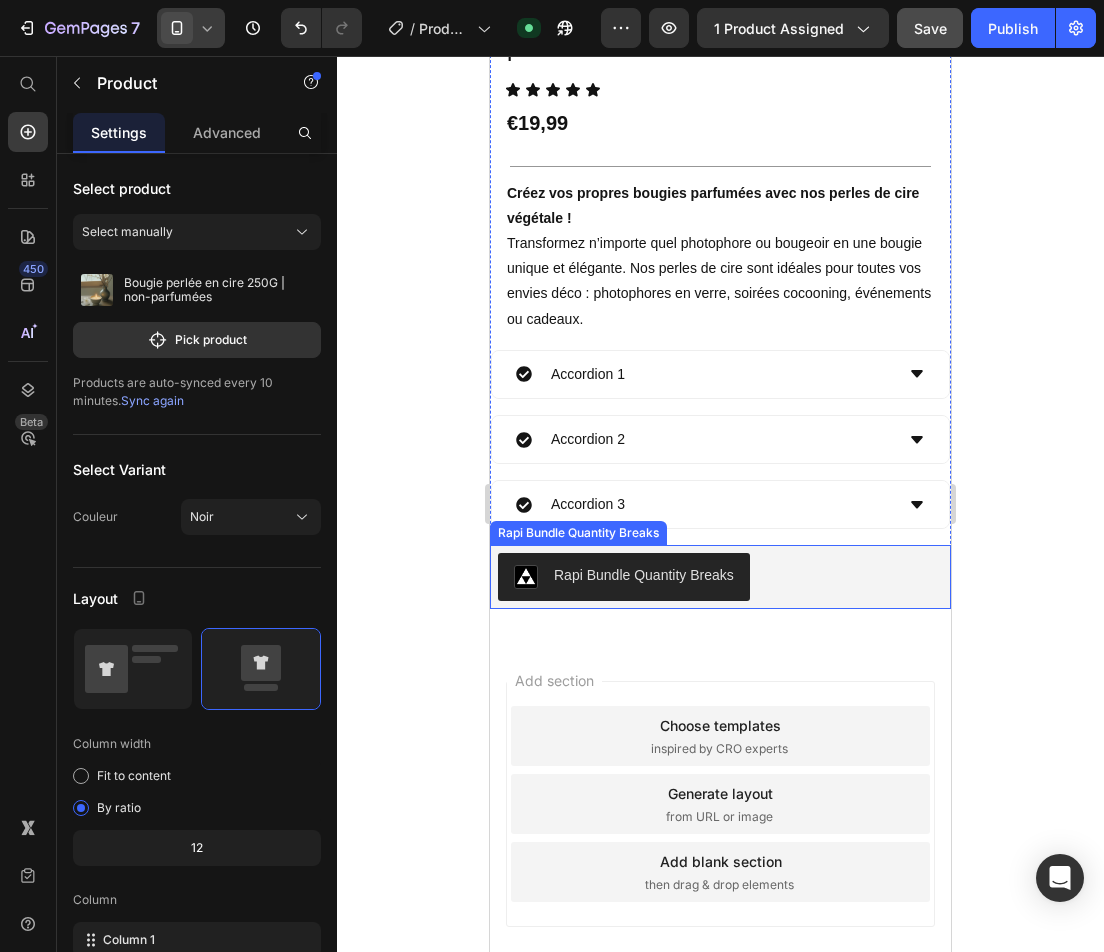 click on "Rapi Bundle Quantity Breaks" at bounding box center (720, 577) 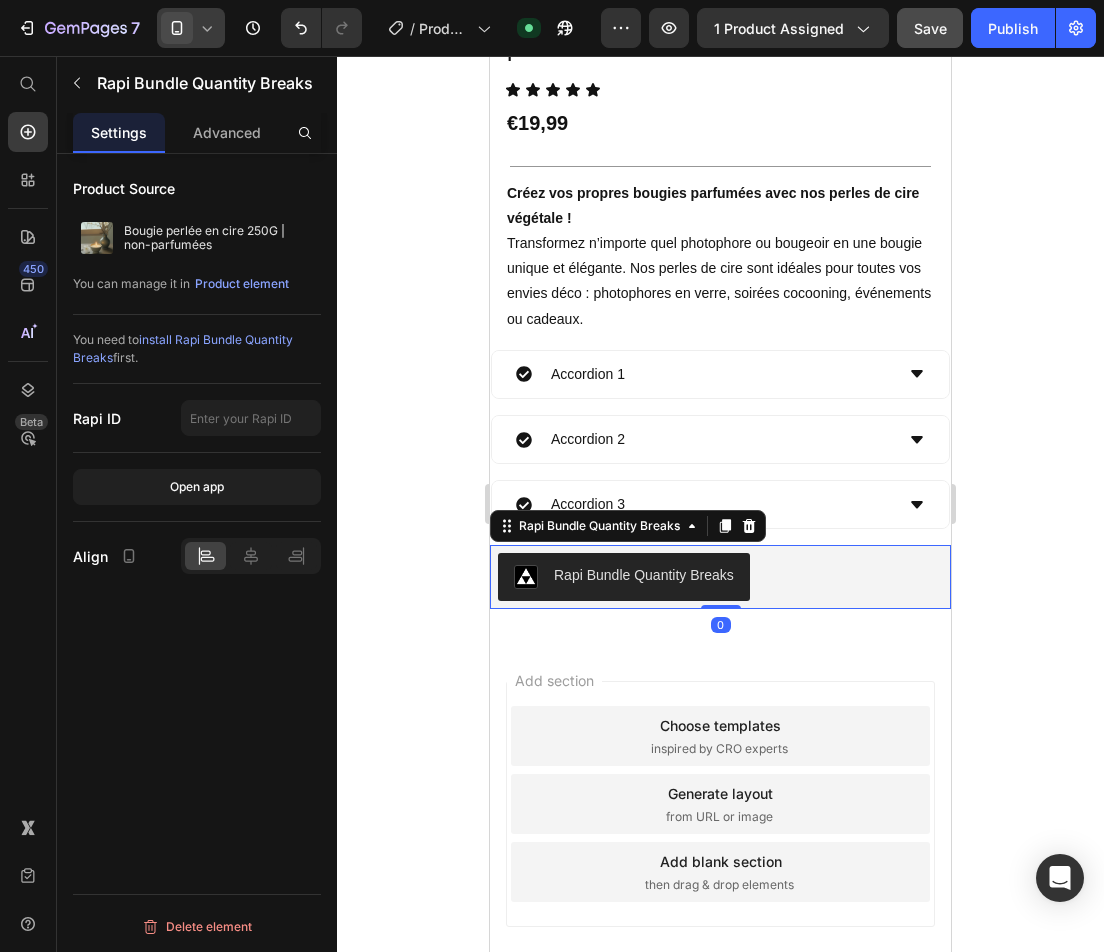 click on "Rapi Bundle Quantity Breaks" at bounding box center [644, 575] 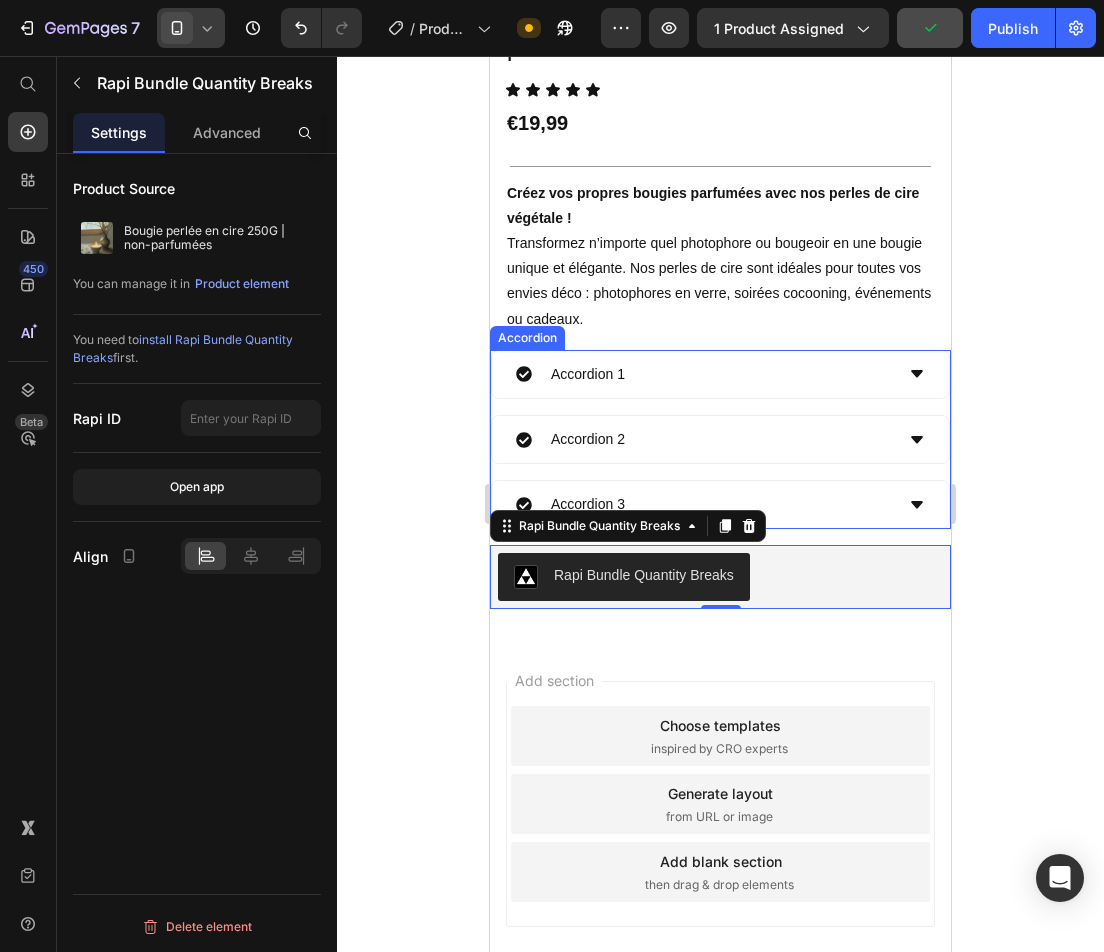 click on "Accordion 3" at bounding box center [704, 504] 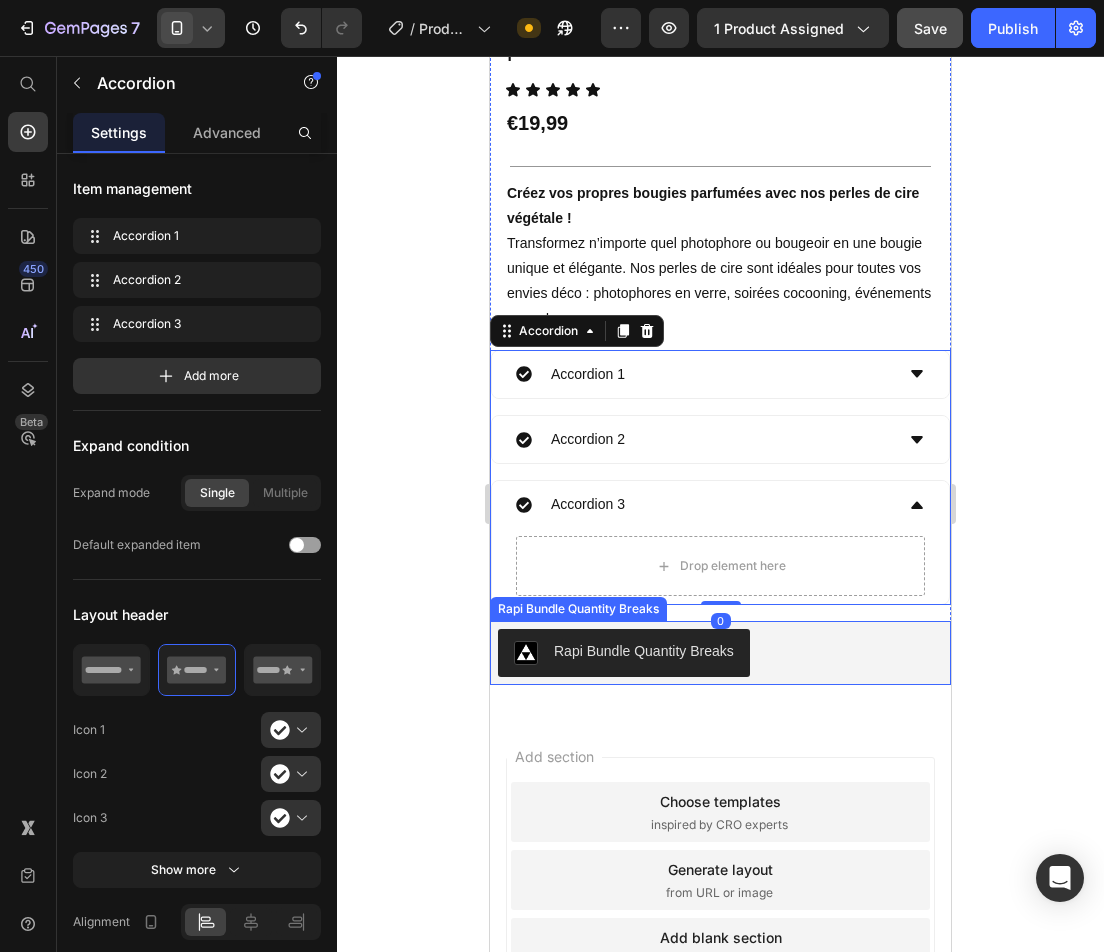 click on "Rapi Bundle Quantity Breaks" at bounding box center [720, 653] 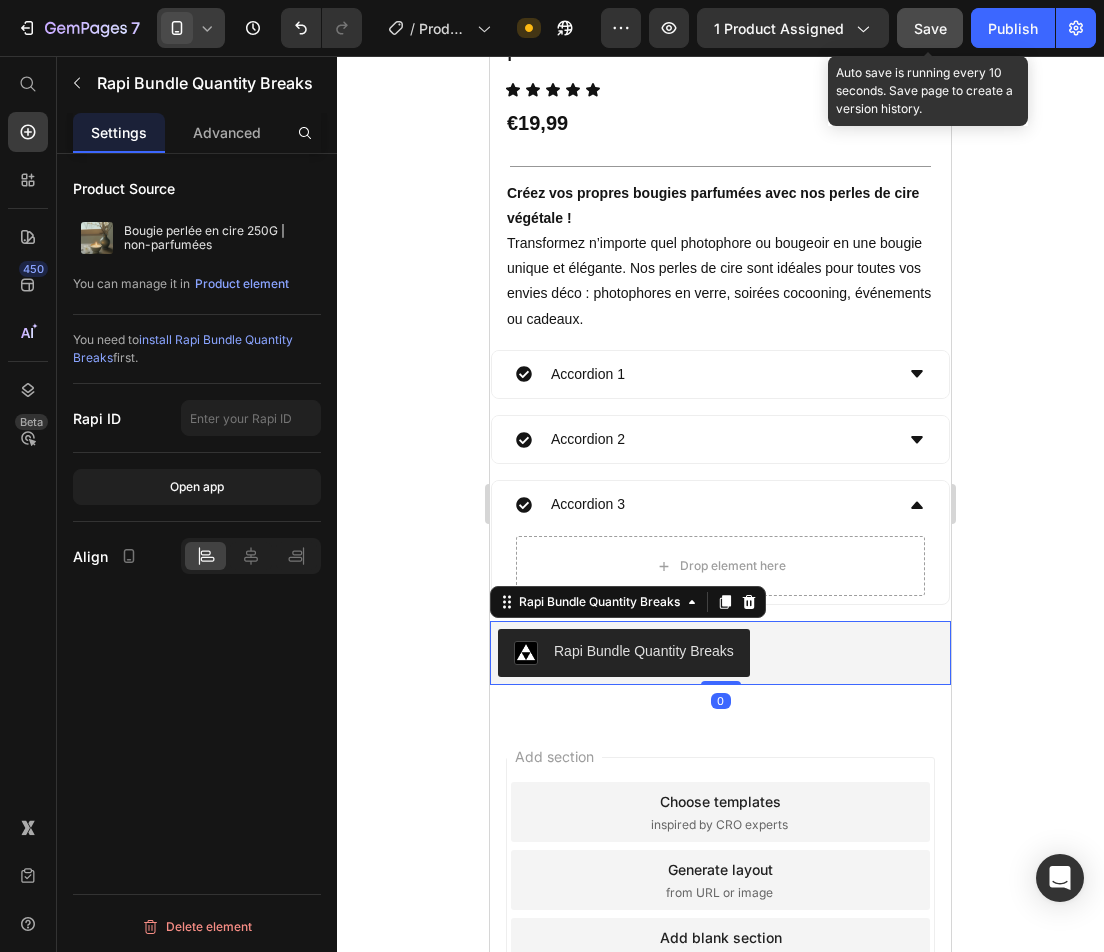 click on "Save" 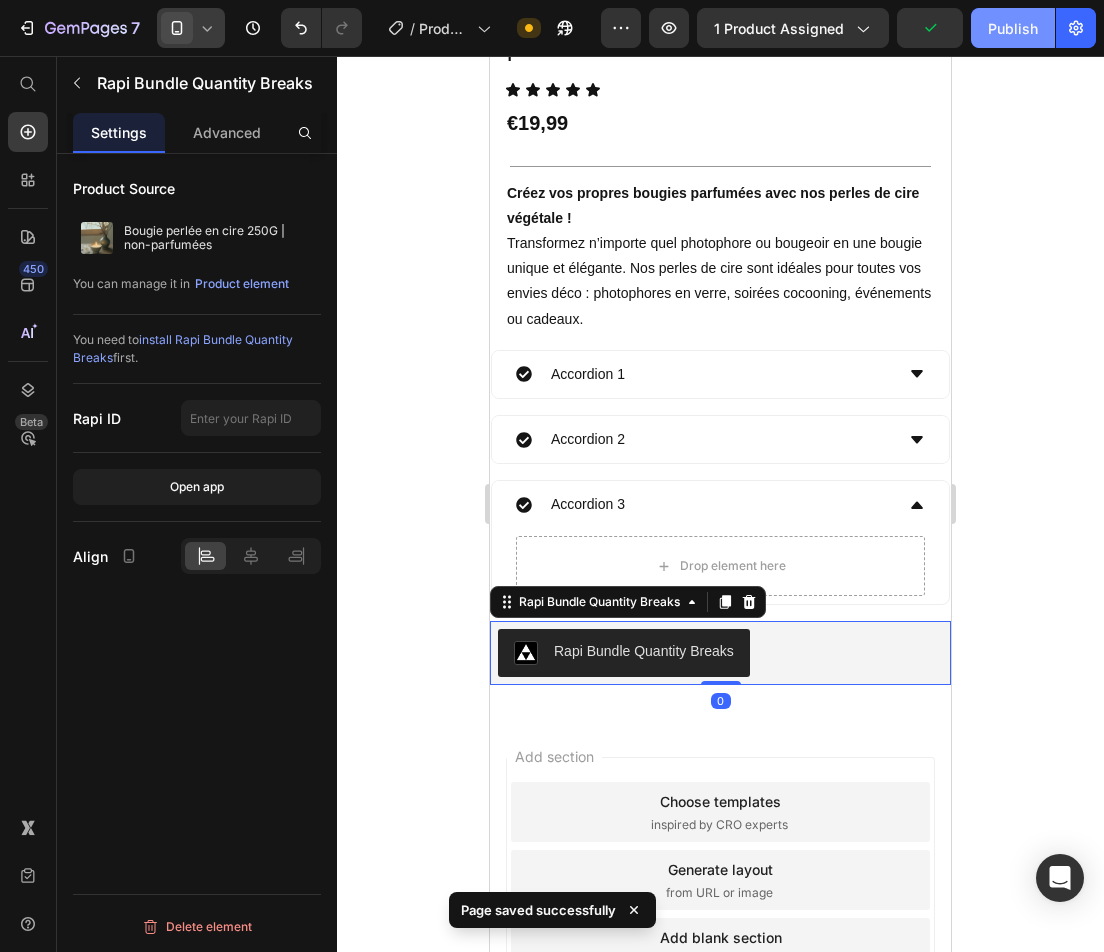 click on "Publish" at bounding box center [1013, 28] 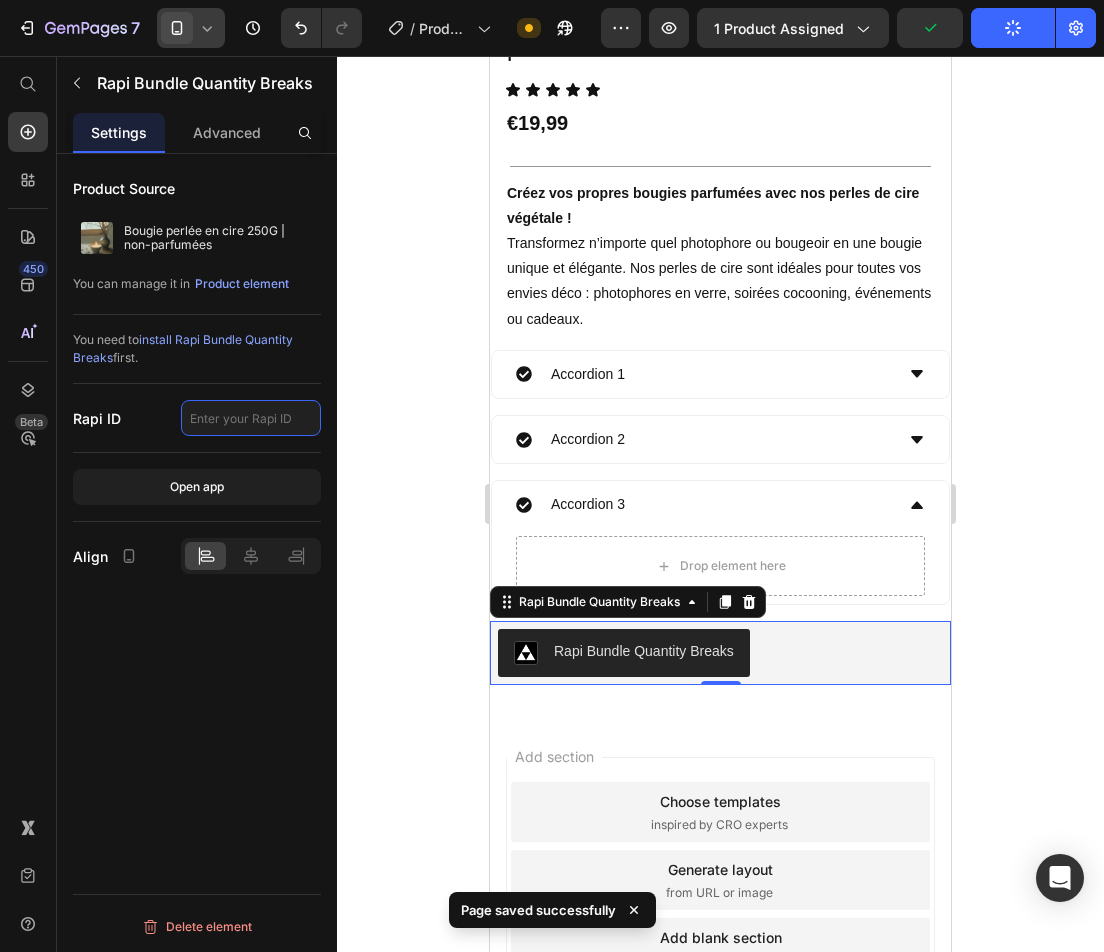 click 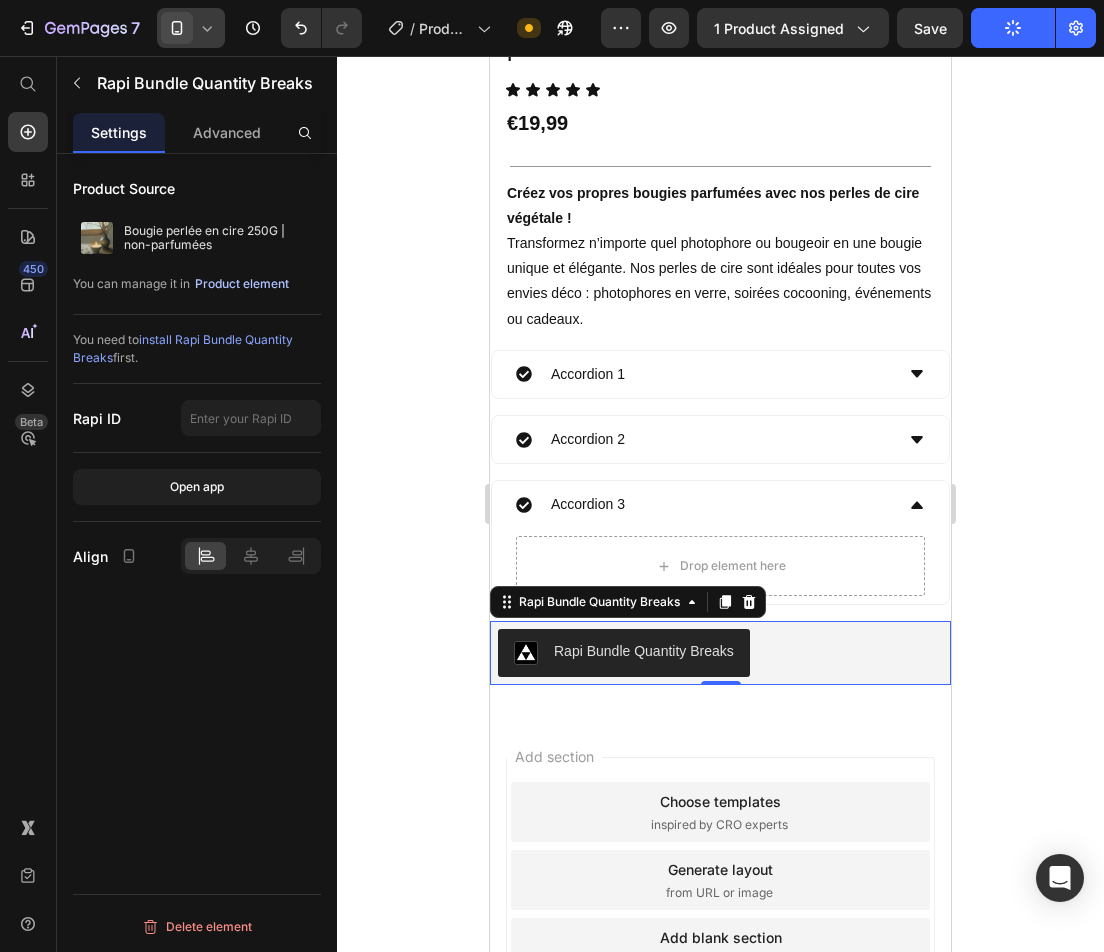 click on "Product element" at bounding box center [242, 284] 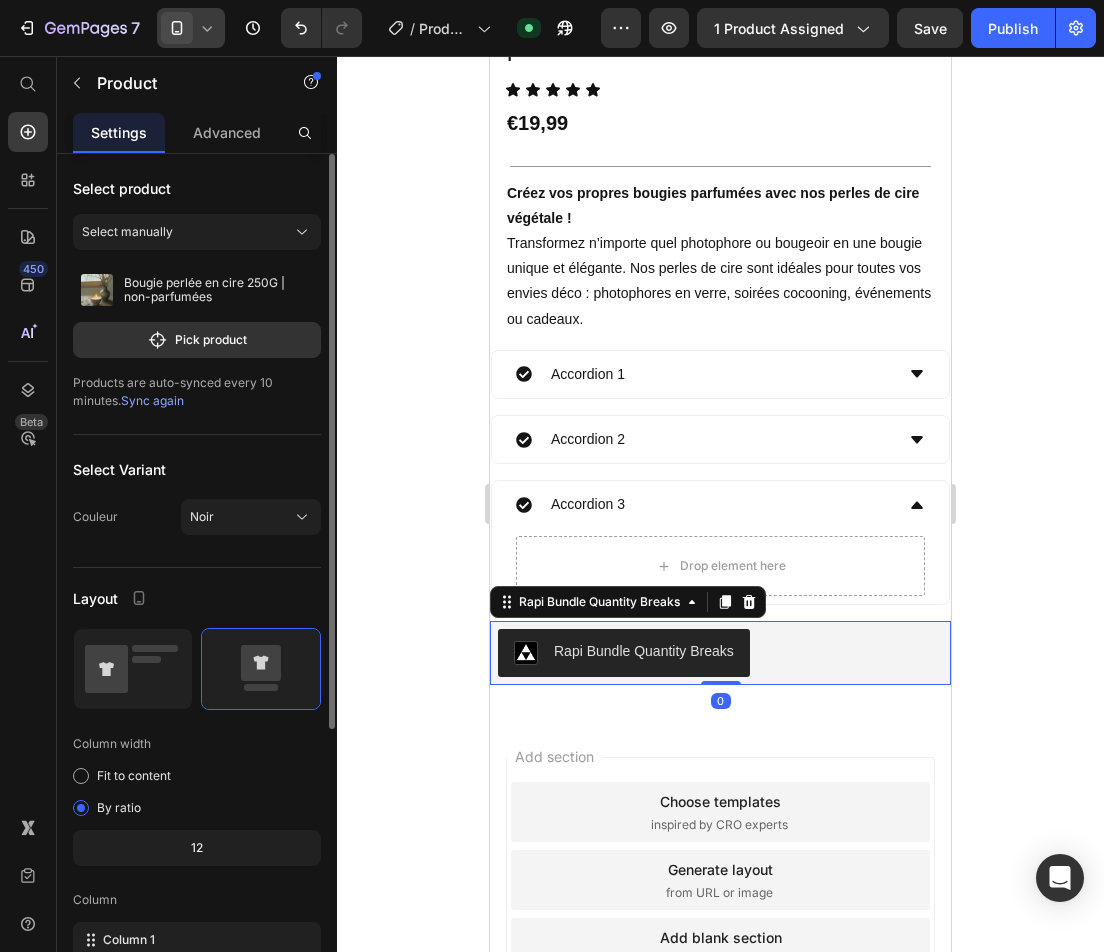 click on "Rapi Bundle Quantity Breaks" at bounding box center (624, 653) 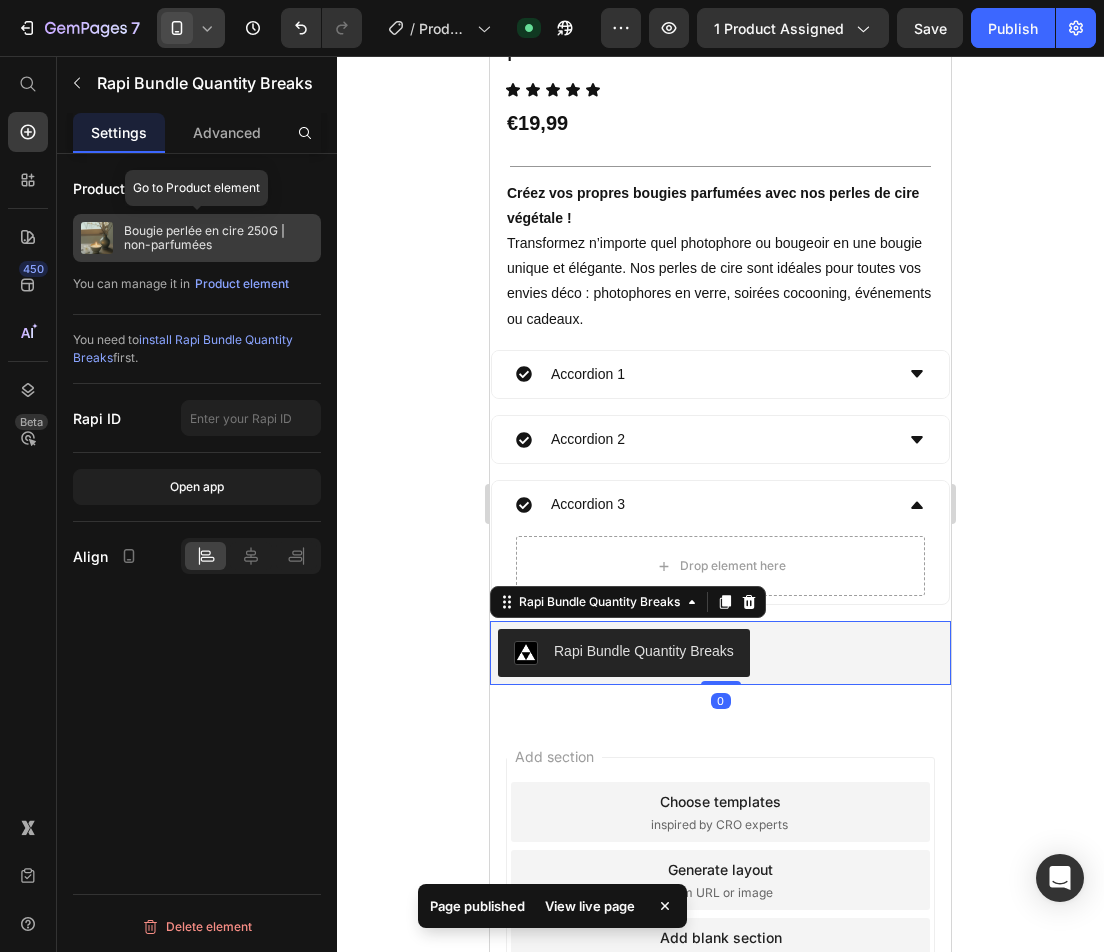 click on "Bougie perlée en cire 250G | non-parfumées" at bounding box center [218, 238] 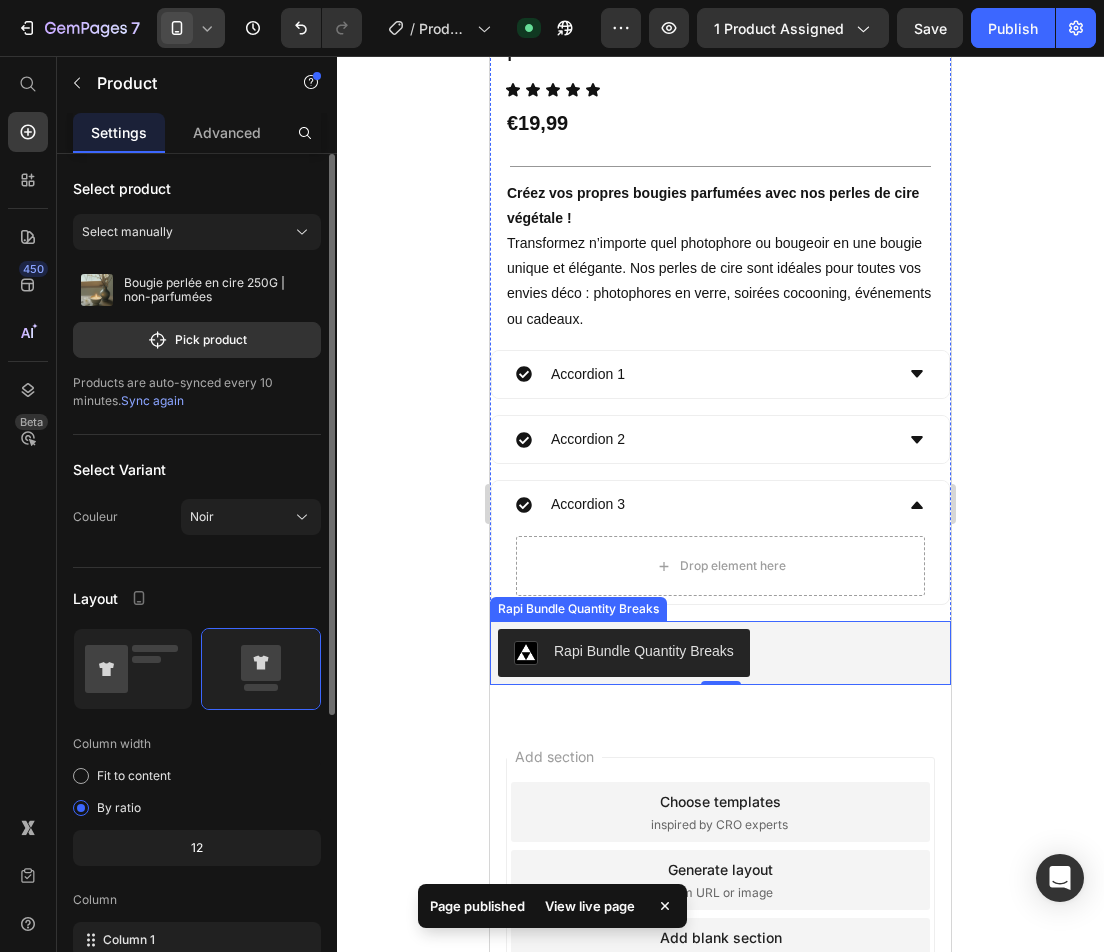 click on "Rapi Bundle Quantity Breaks" at bounding box center [720, 653] 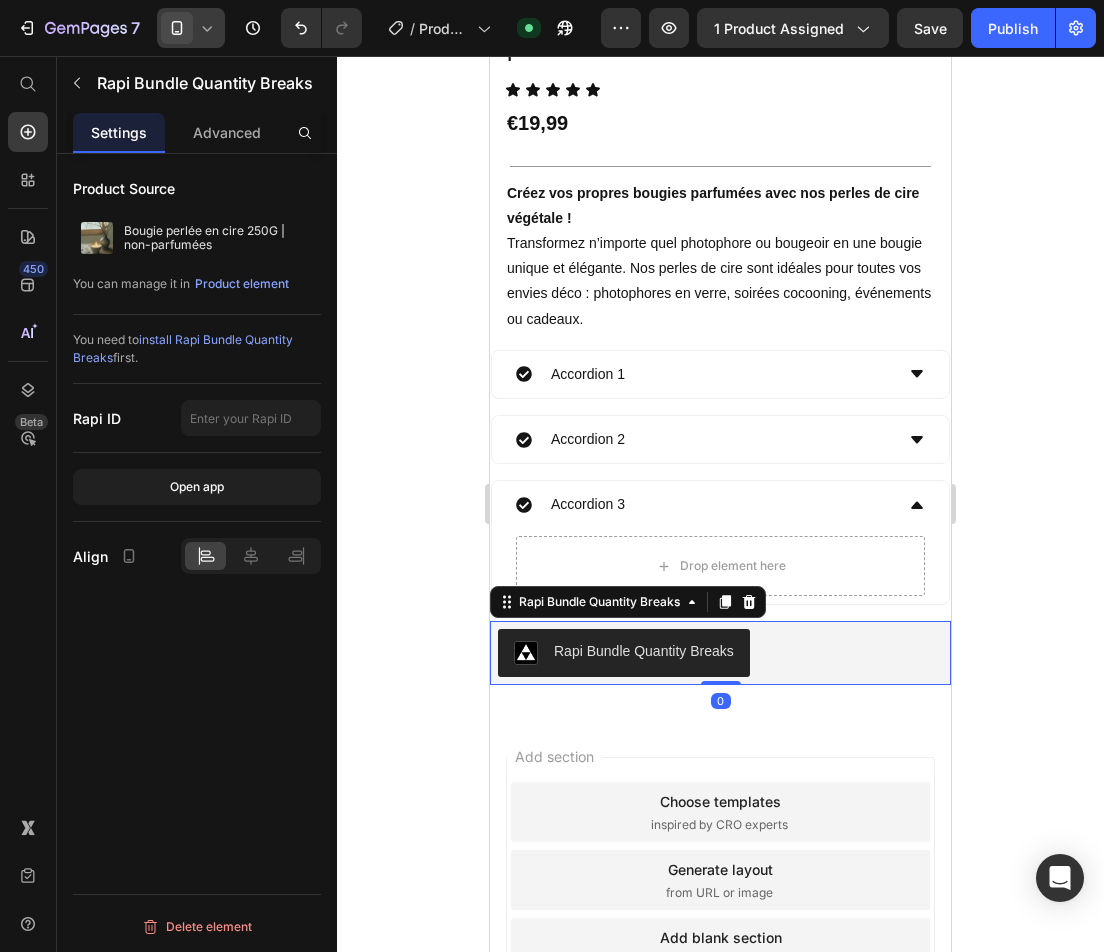 click on "install Rapi Bundle Quantity Breaks" at bounding box center (183, 348) 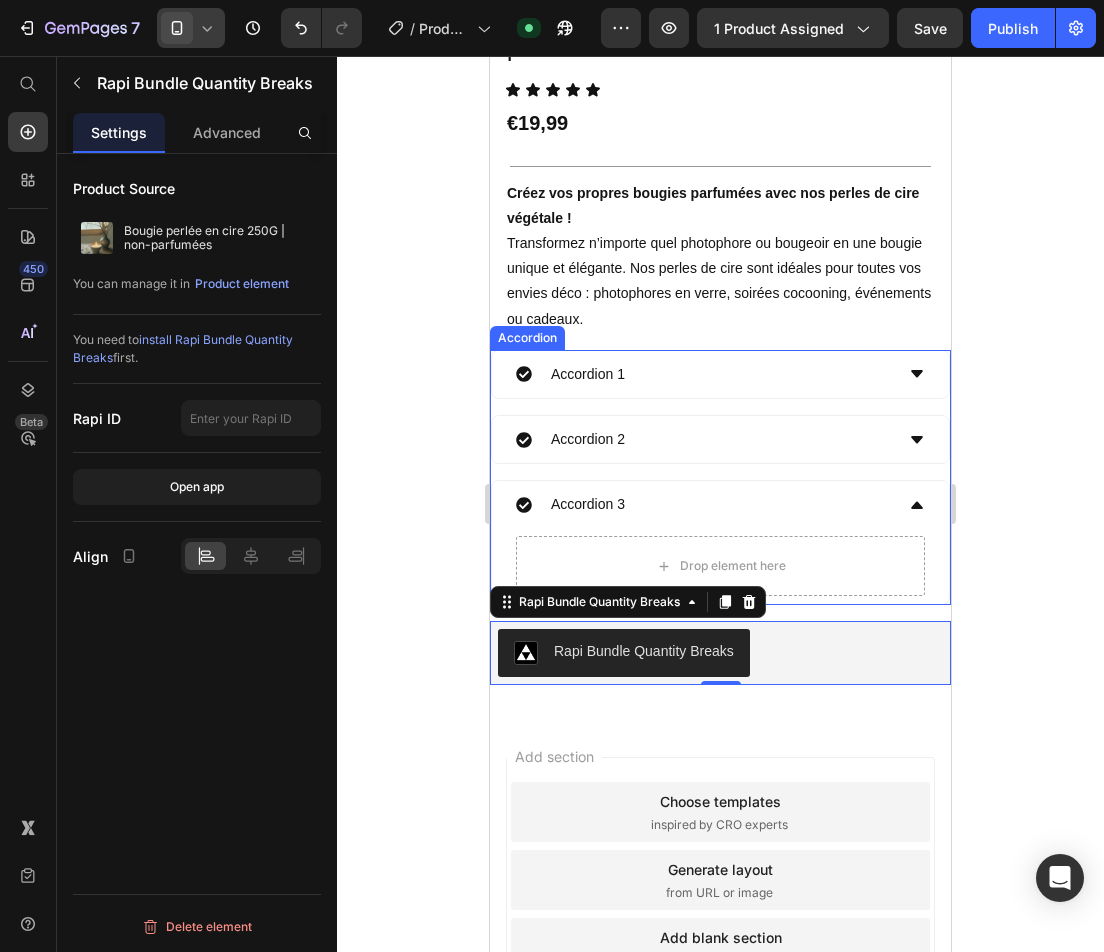 click 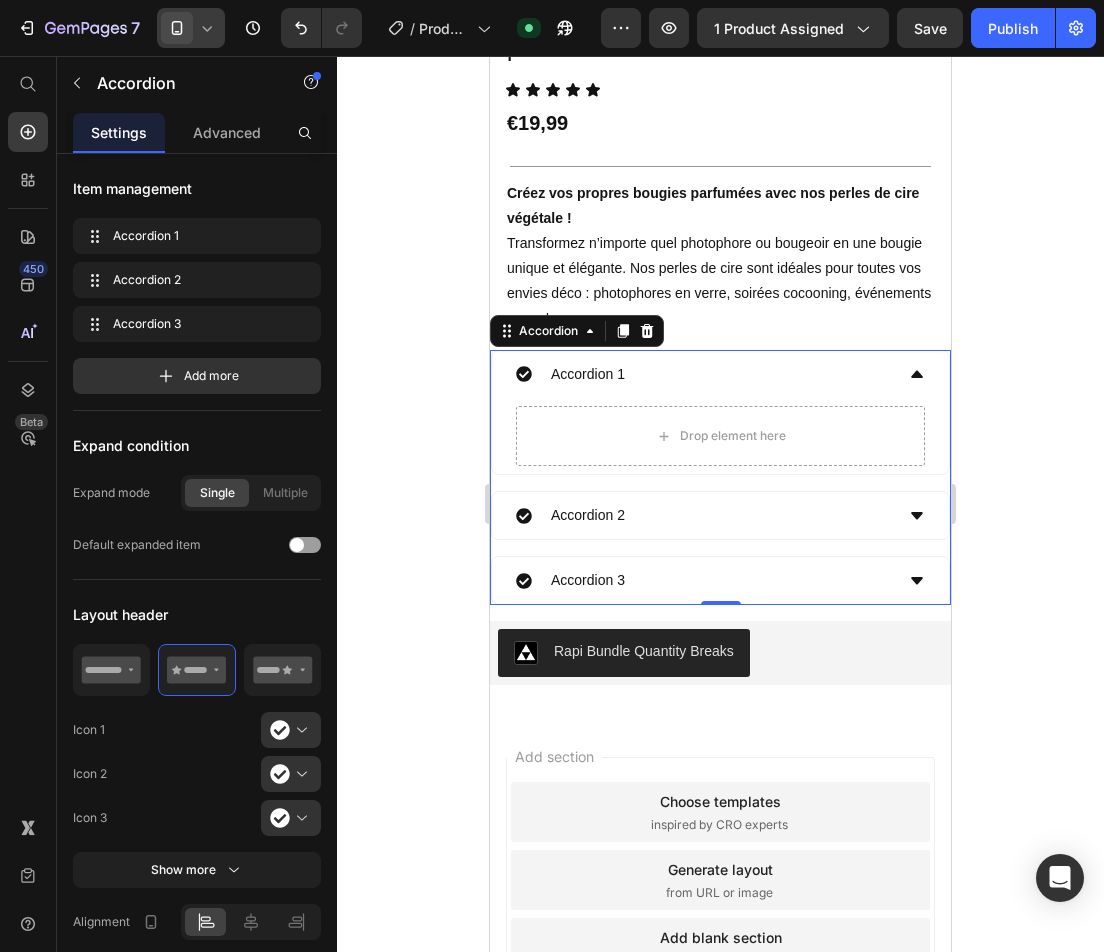 click on "Accordion 1" at bounding box center (720, 374) 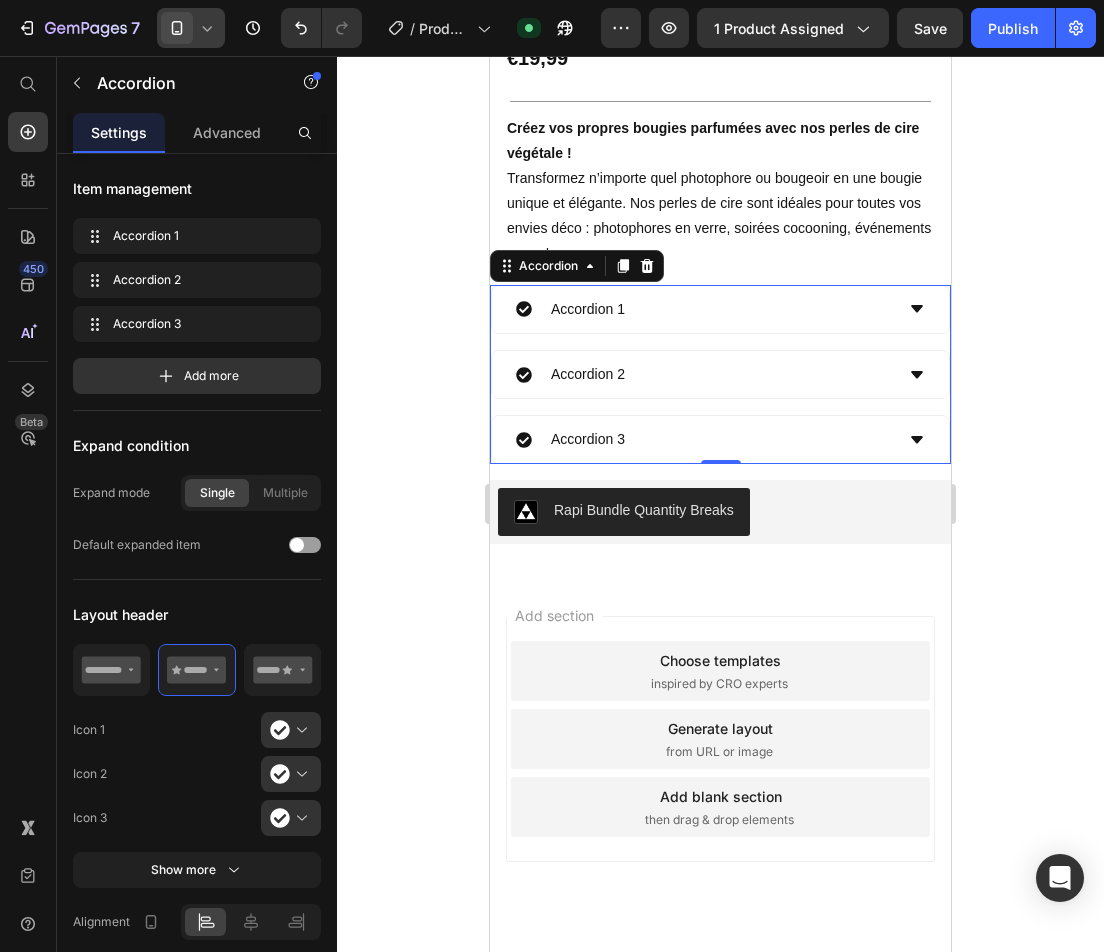 scroll, scrollTop: 798, scrollLeft: 0, axis: vertical 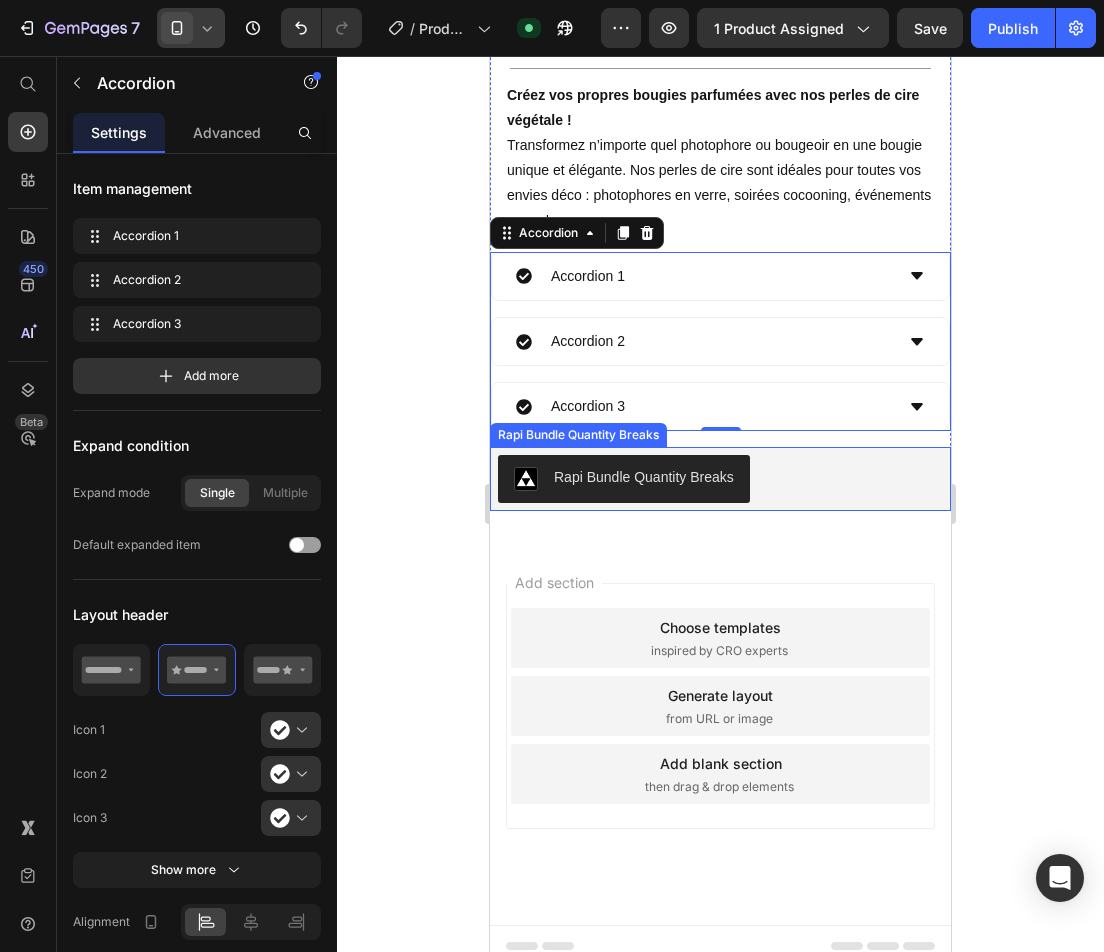 click on "Rapi Bundle Quantity Breaks" at bounding box center [720, 479] 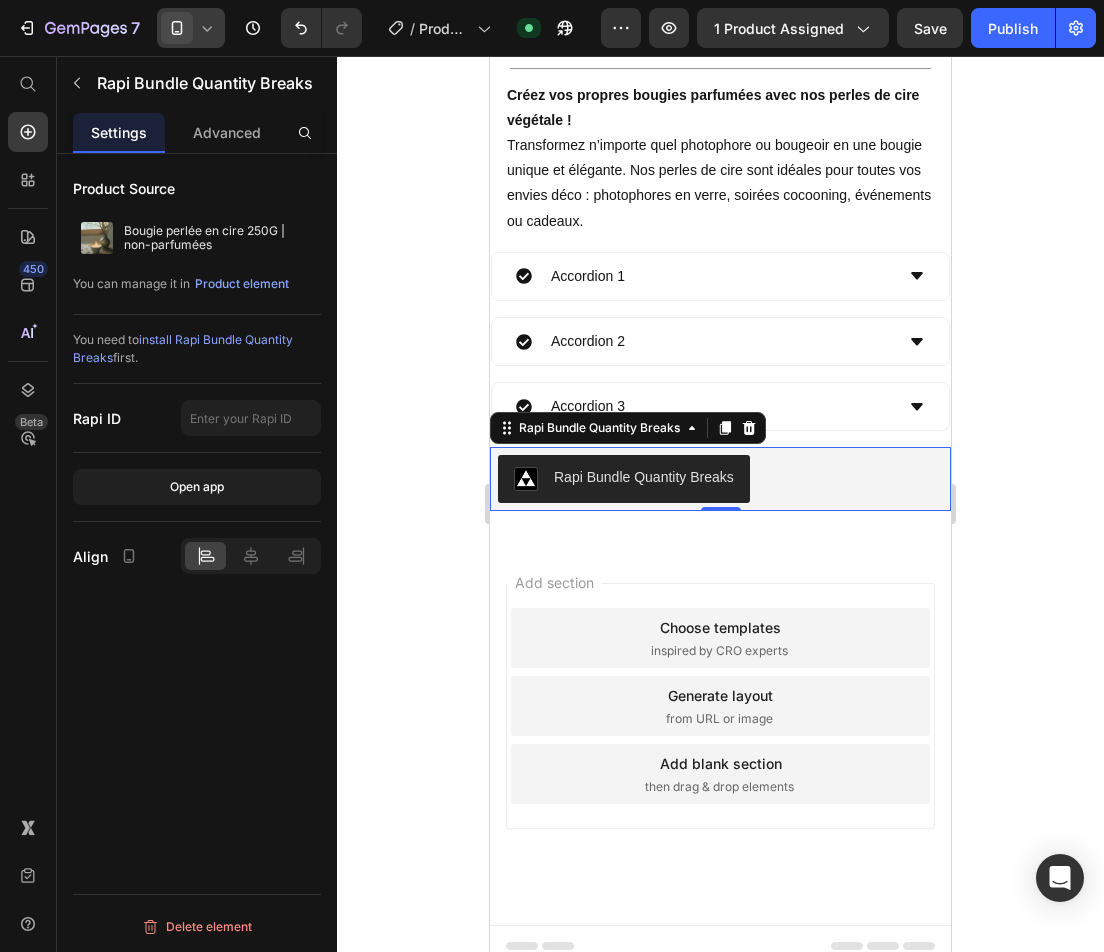 click 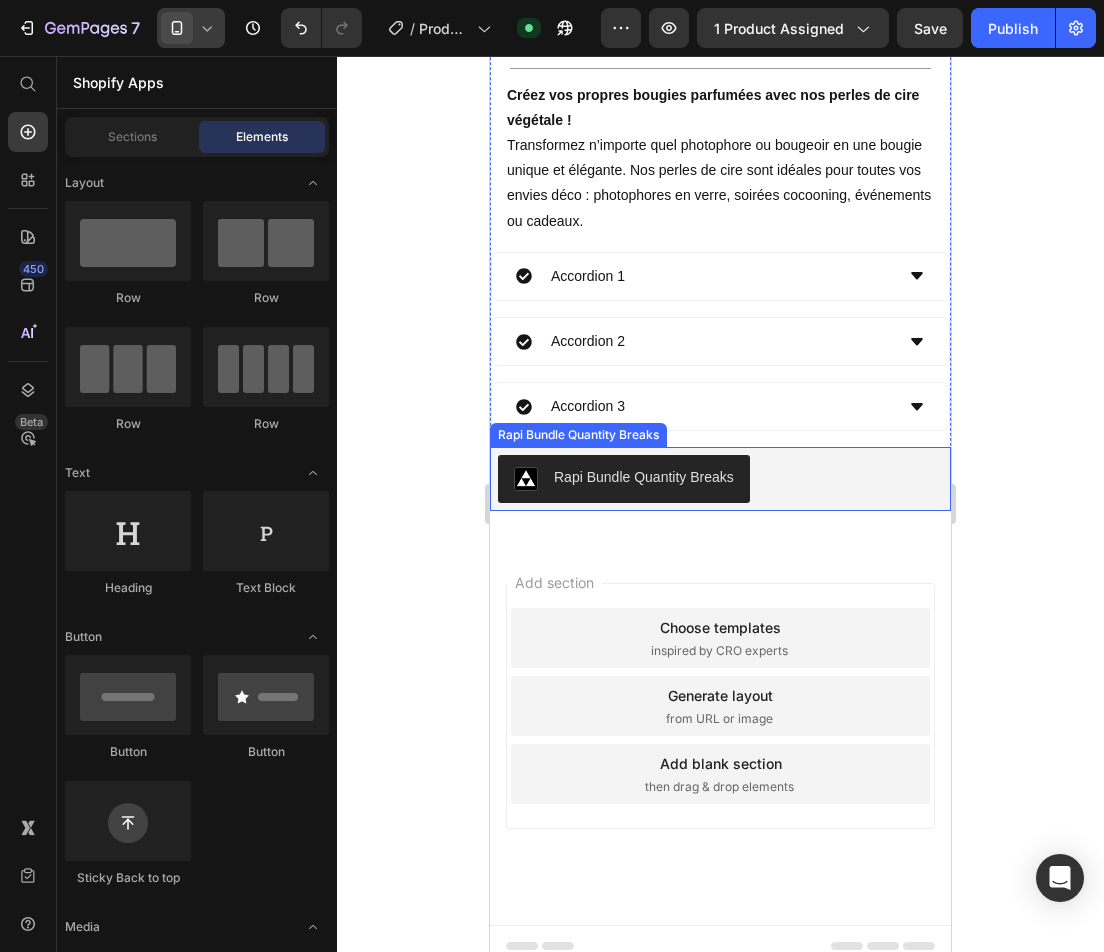 click on "Rapi Bundle Quantity Breaks" at bounding box center [720, 479] 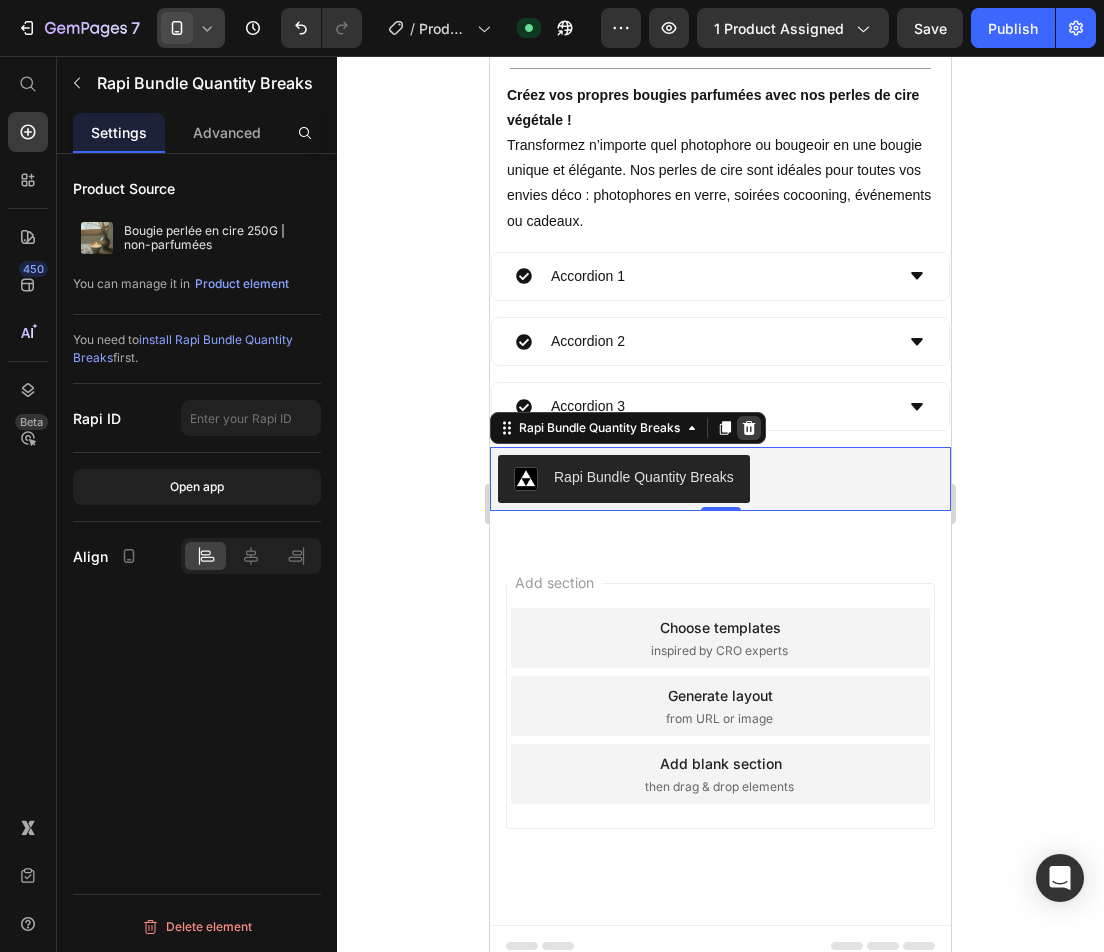 click 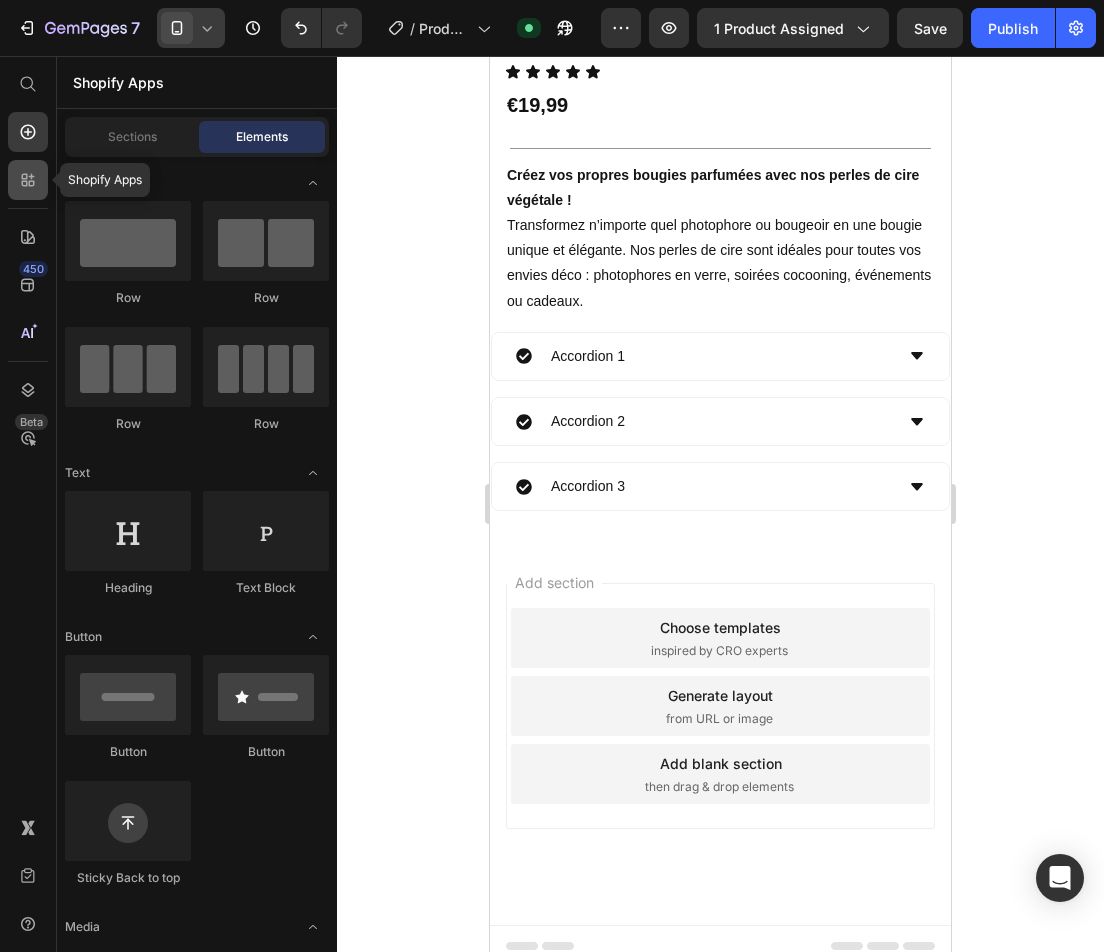 click 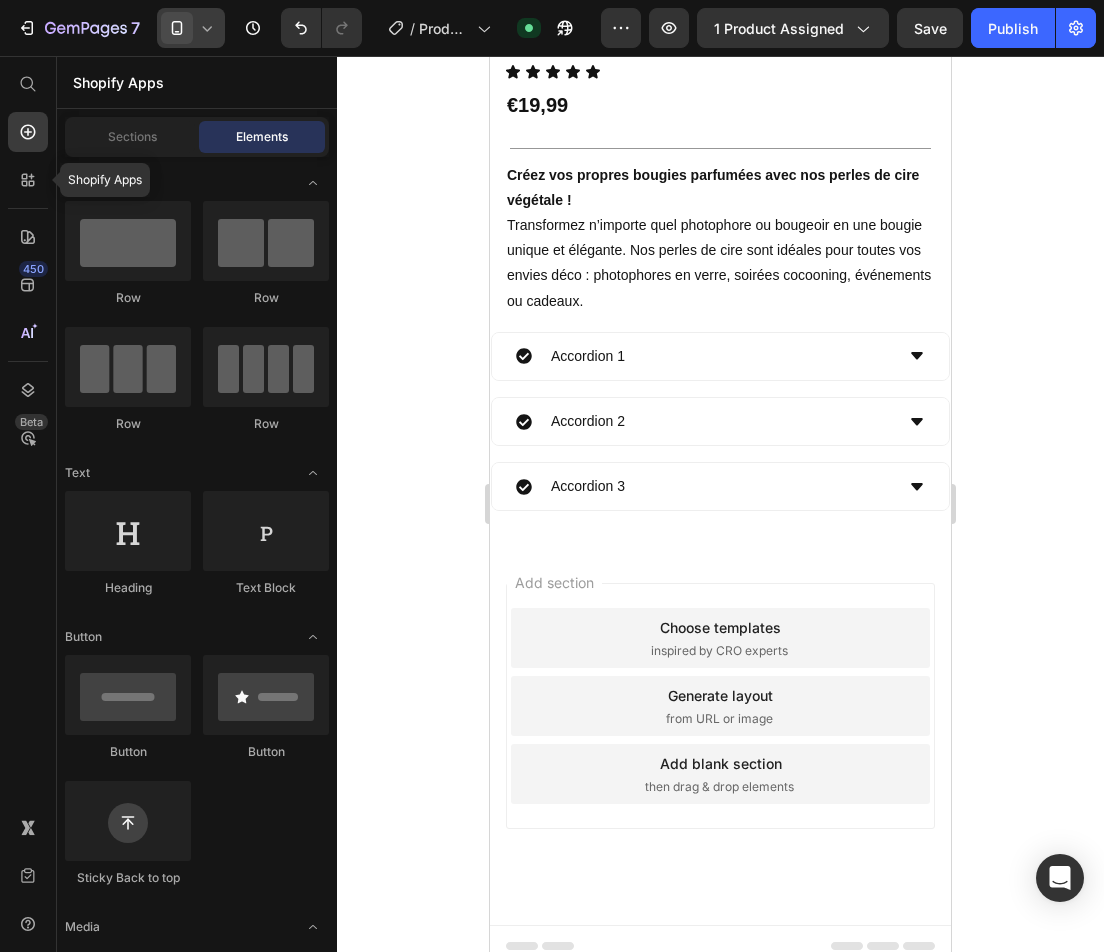 scroll, scrollTop: 1642, scrollLeft: 0, axis: vertical 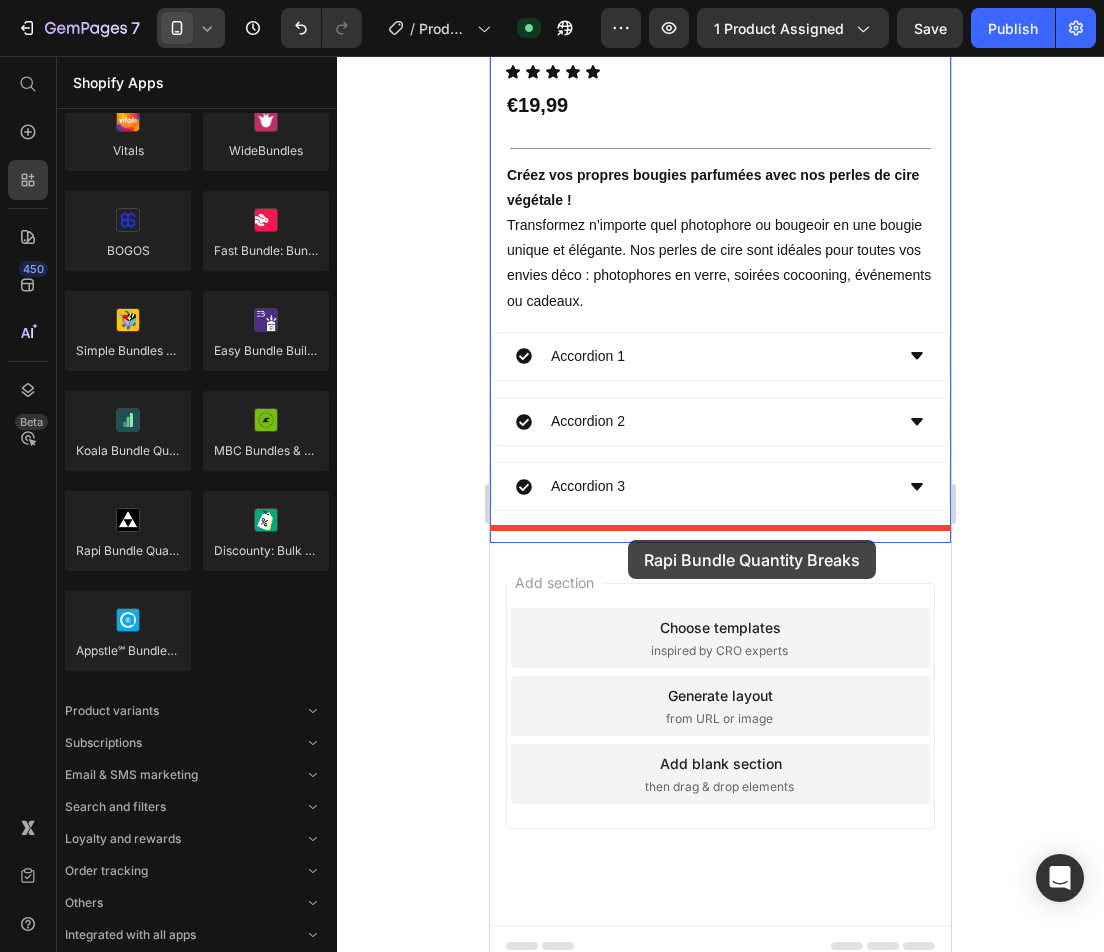 drag, startPoint x: 731, startPoint y: 602, endPoint x: 629, endPoint y: 540, distance: 119.36499 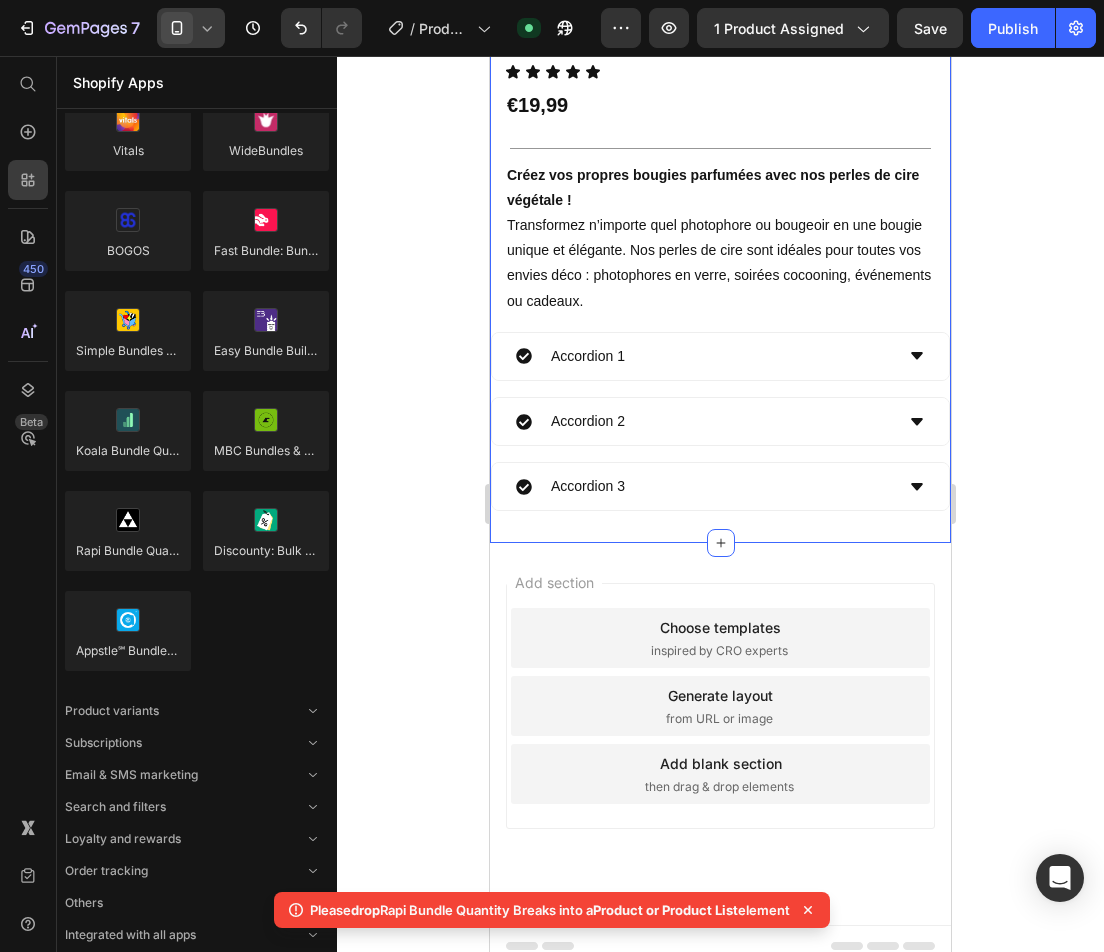 click on "Product Images Bougie perlée en cire 250G | non-parfumées Product Title Icon Icon Icon Icon Icon Icon List €19,99 Product Price                Title Line Créez vos propres bougies parfumées avec nos perles de cire végétale ! Transformez n’importe quel photophore ou bougeoir en une bougie unique et élégante. Nos perles de cire sont idéales pour toutes vos envies déco : photophores en verre, soirées cocooning, événements ou cadeaux. Text Block
Accordion 1
Accordion 2
Accordion 3 Accordion Row Product Section 1" at bounding box center (720, -39) 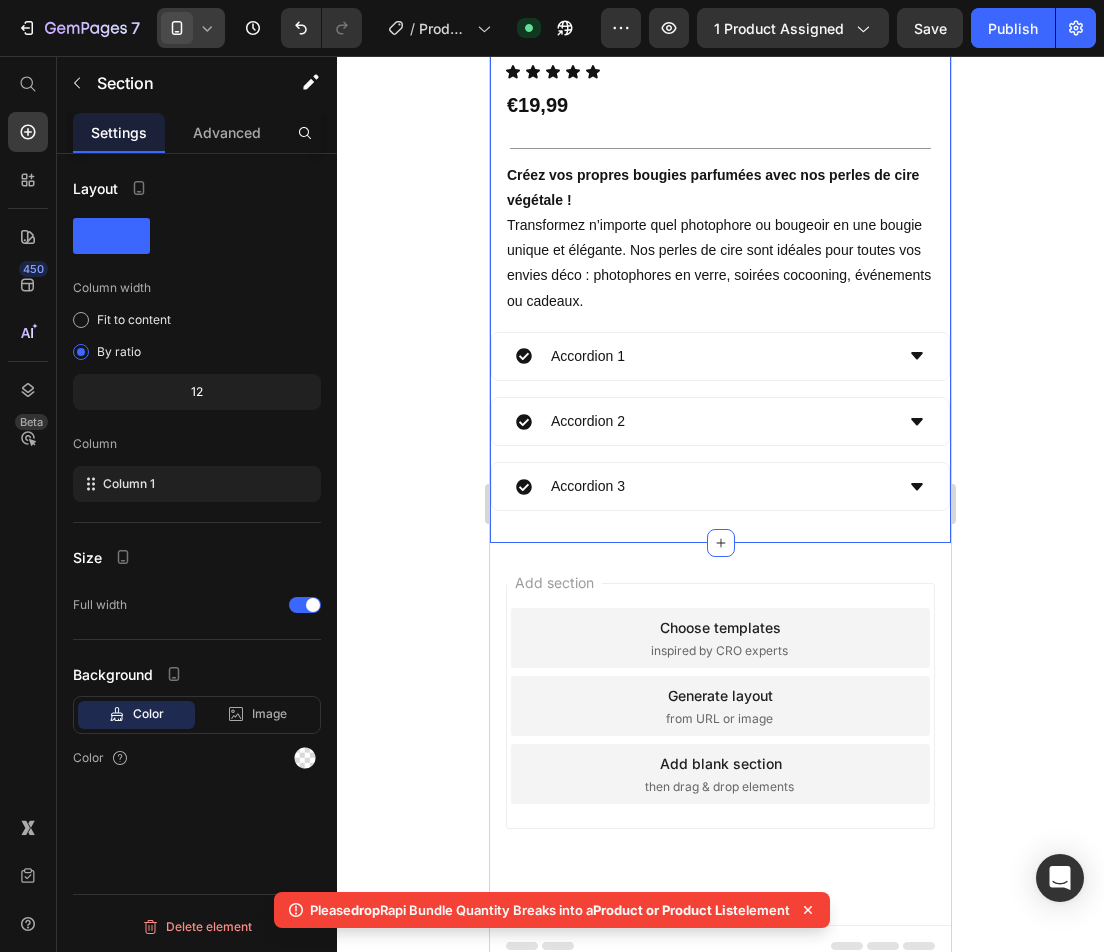 click on "Product Images Bougie perlée en cire 250G | non-parfumées Product Title Icon Icon Icon Icon Icon Icon List €19,99 Product Price                Title Line Créez vos propres bougies parfumées avec nos perles de cire végétale ! Transformez n’importe quel photophore ou bougeoir en une bougie unique et élégante. Nos perles de cire sont idéales pour toutes vos envies déco : photophores en verre, soirées cocooning, événements ou cadeaux. Text Block
Accordion 1
Accordion 2
Accordion 3 Accordion Row Product Section 1   You can create reusable sections Create Theme Section AI Content Write with GemAI What would you like to describe here? Tone and Voice Persuasive Product Photophores Effet doré / métal Show more Generate" at bounding box center [720, -39] 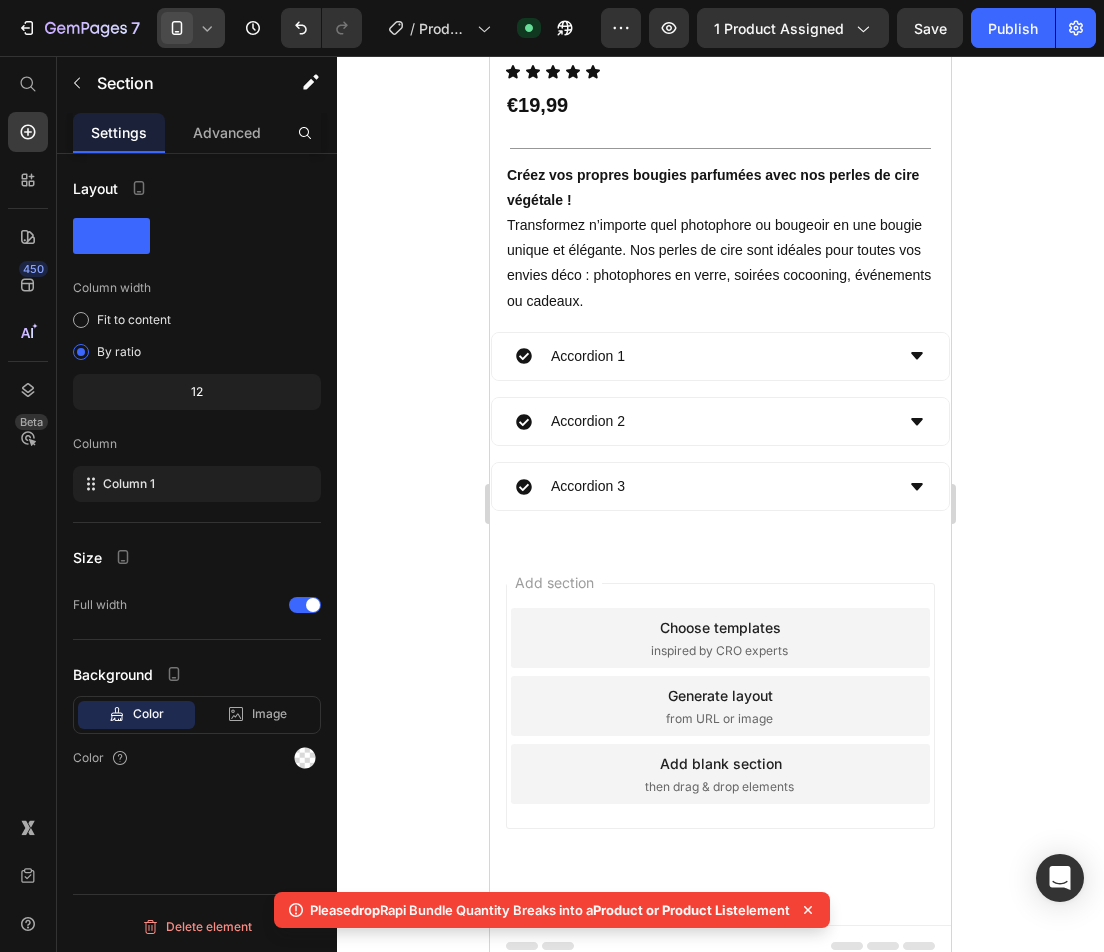 click on "Add section Choose templates inspired by CRO experts Generate layout from URL or image Add blank section then drag & drop elements" at bounding box center (720, 734) 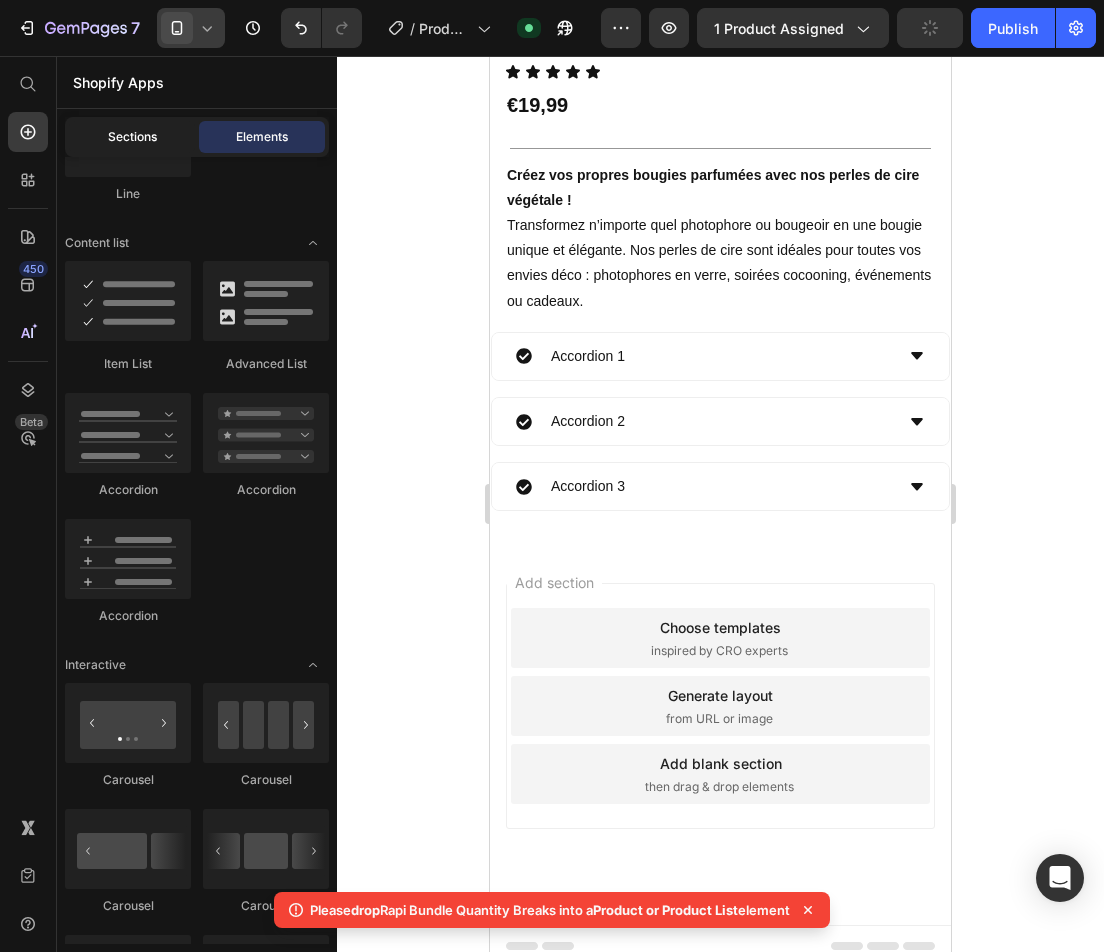 click on "Sections" 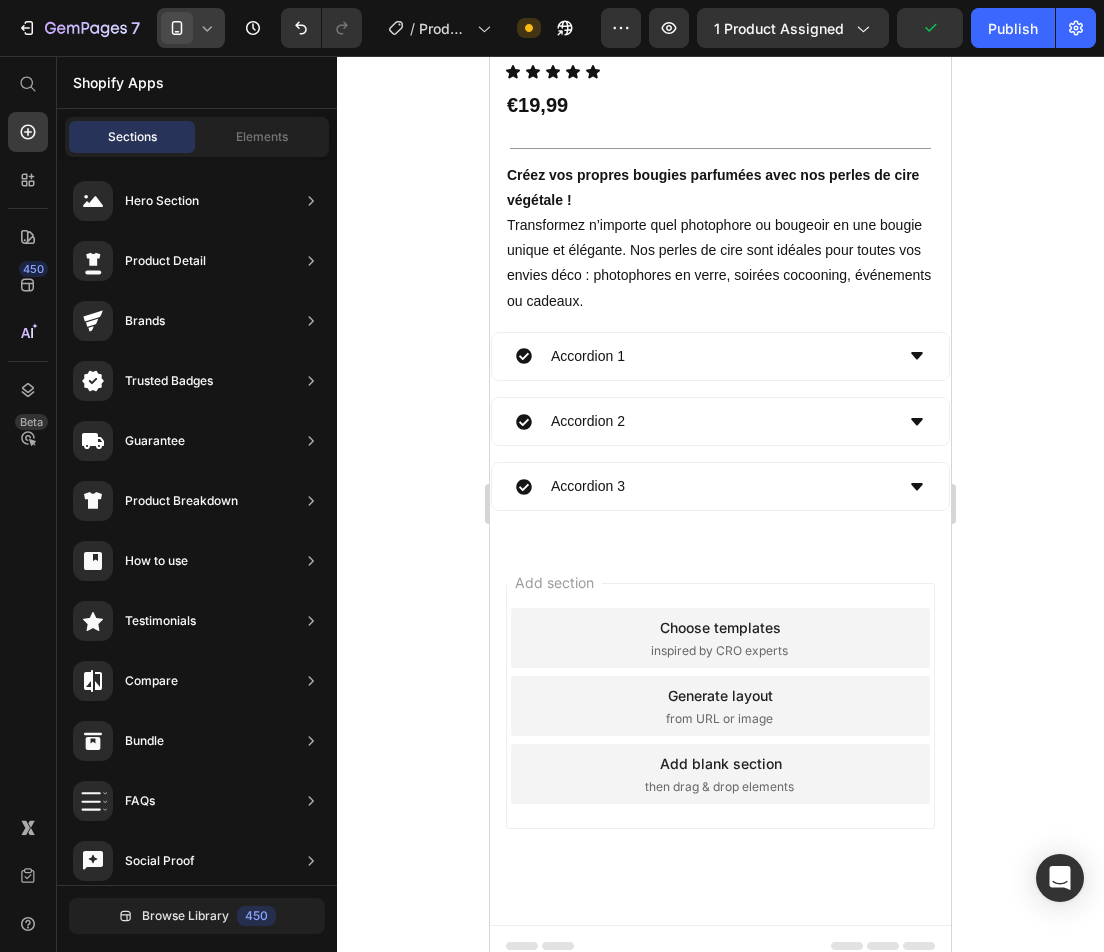 click 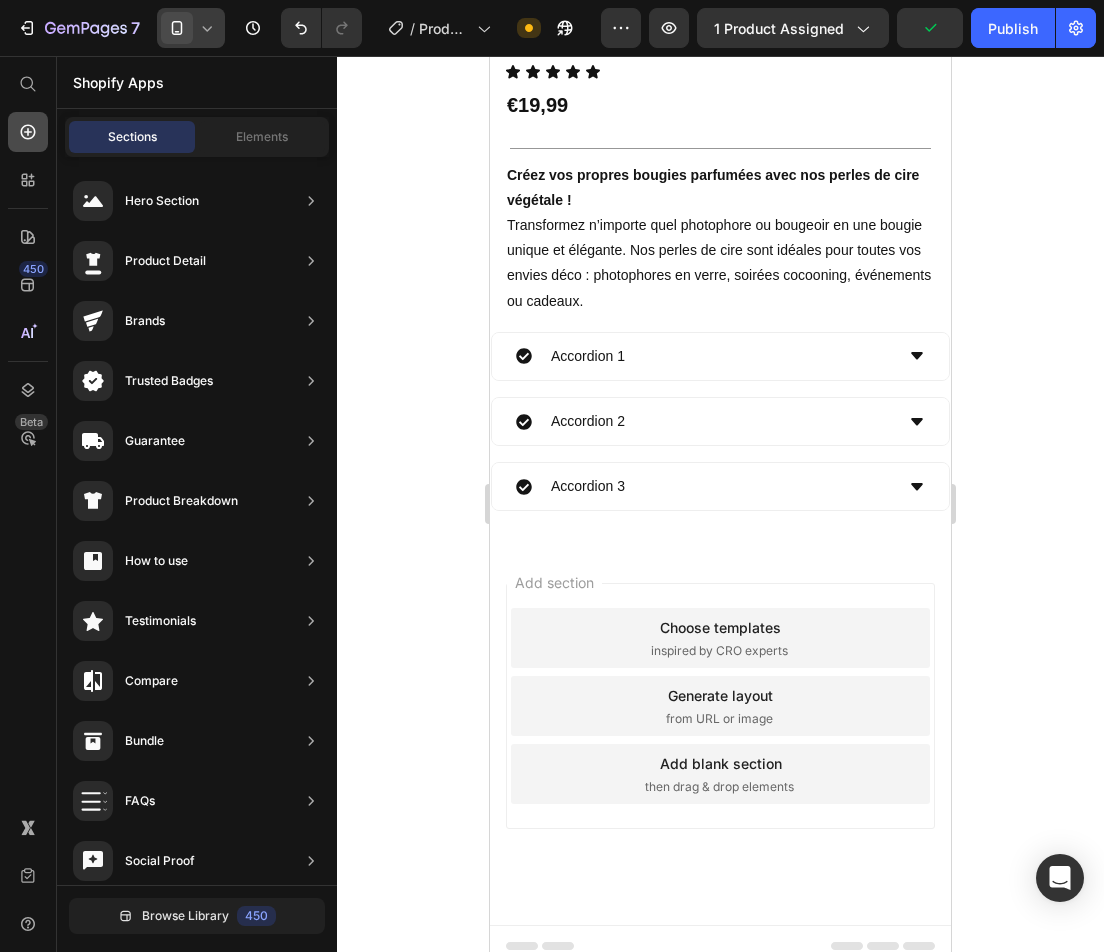 click 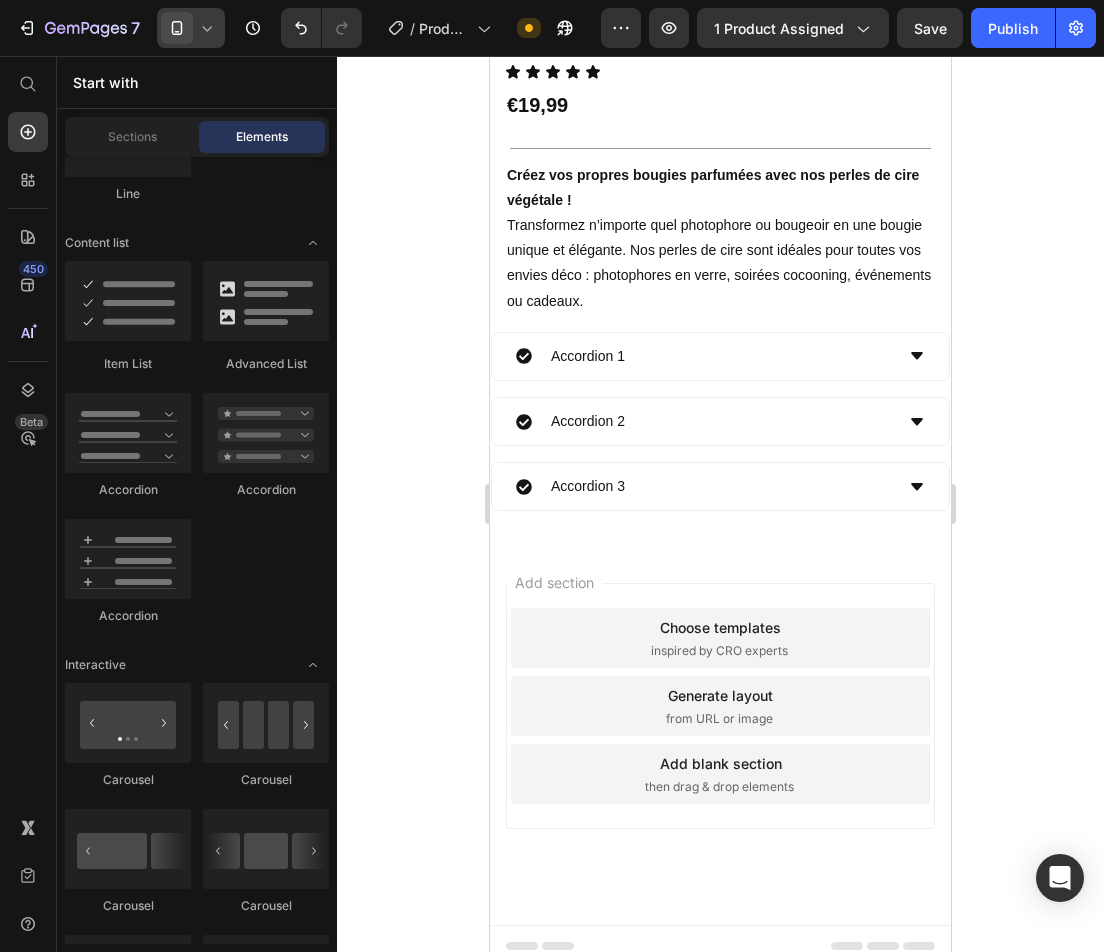 click on "Sections Elements" 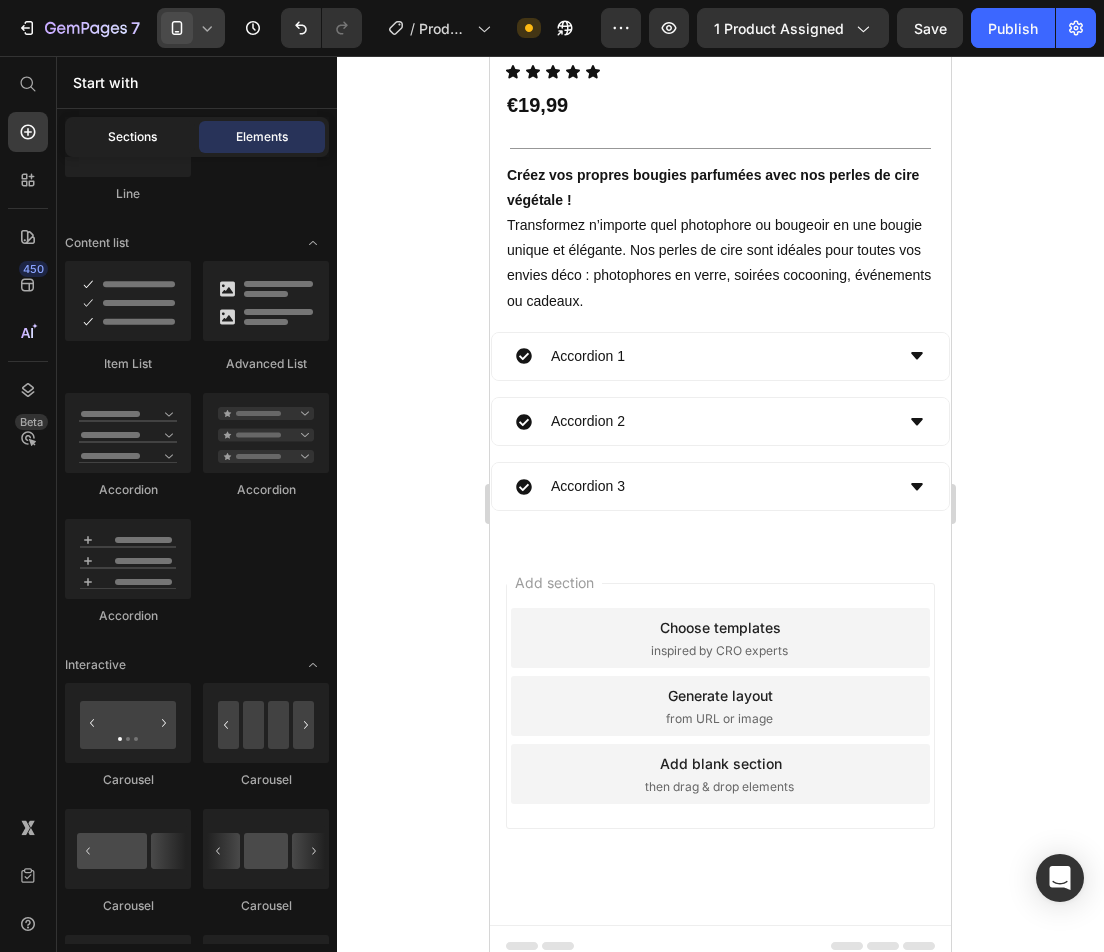 click on "Sections" 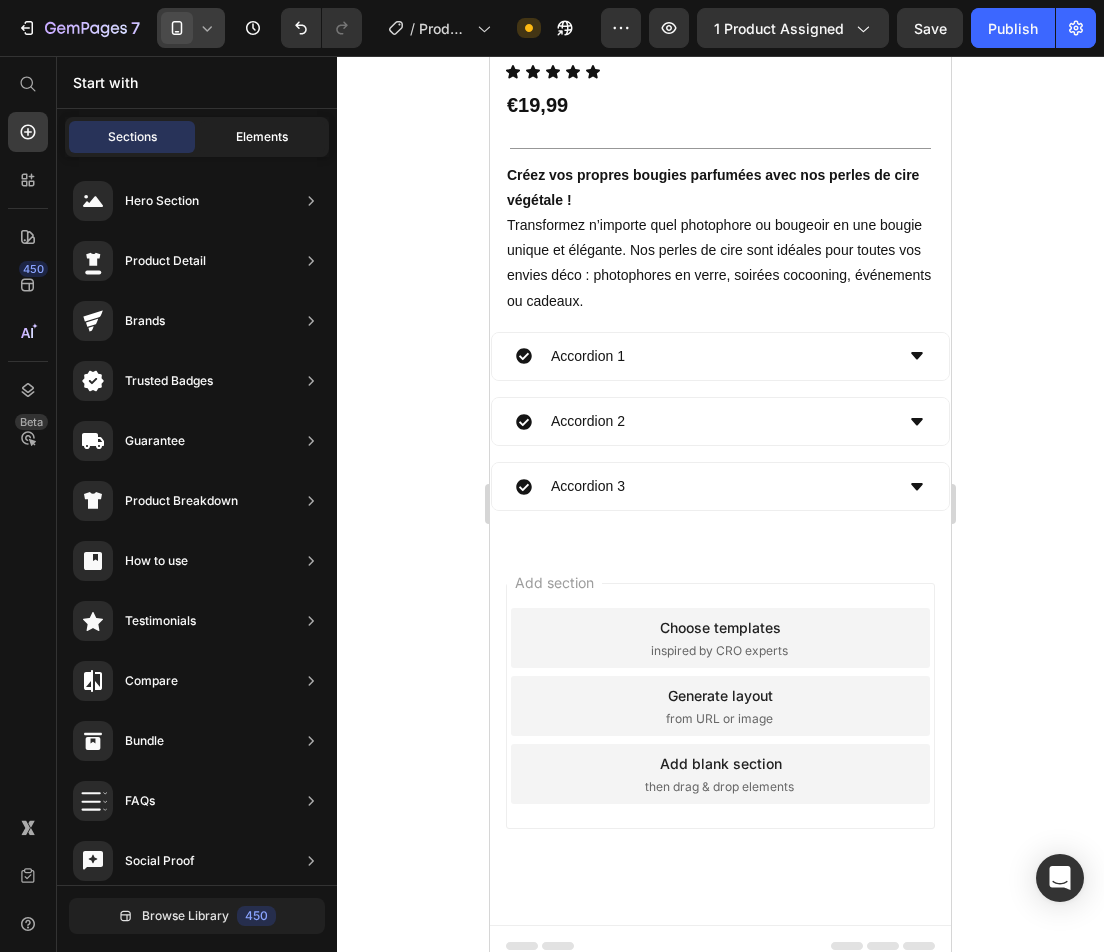 drag, startPoint x: 298, startPoint y: 134, endPoint x: 138, endPoint y: 140, distance: 160.11246 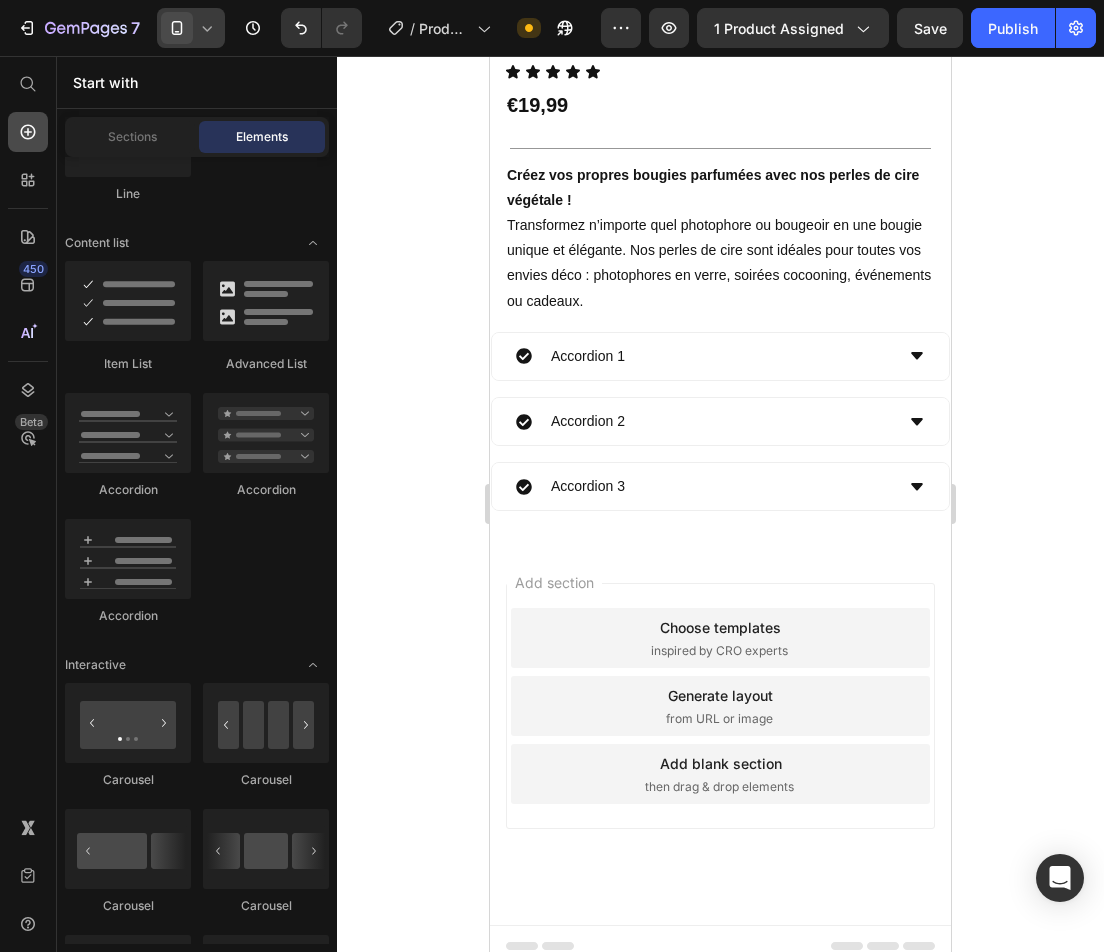 click 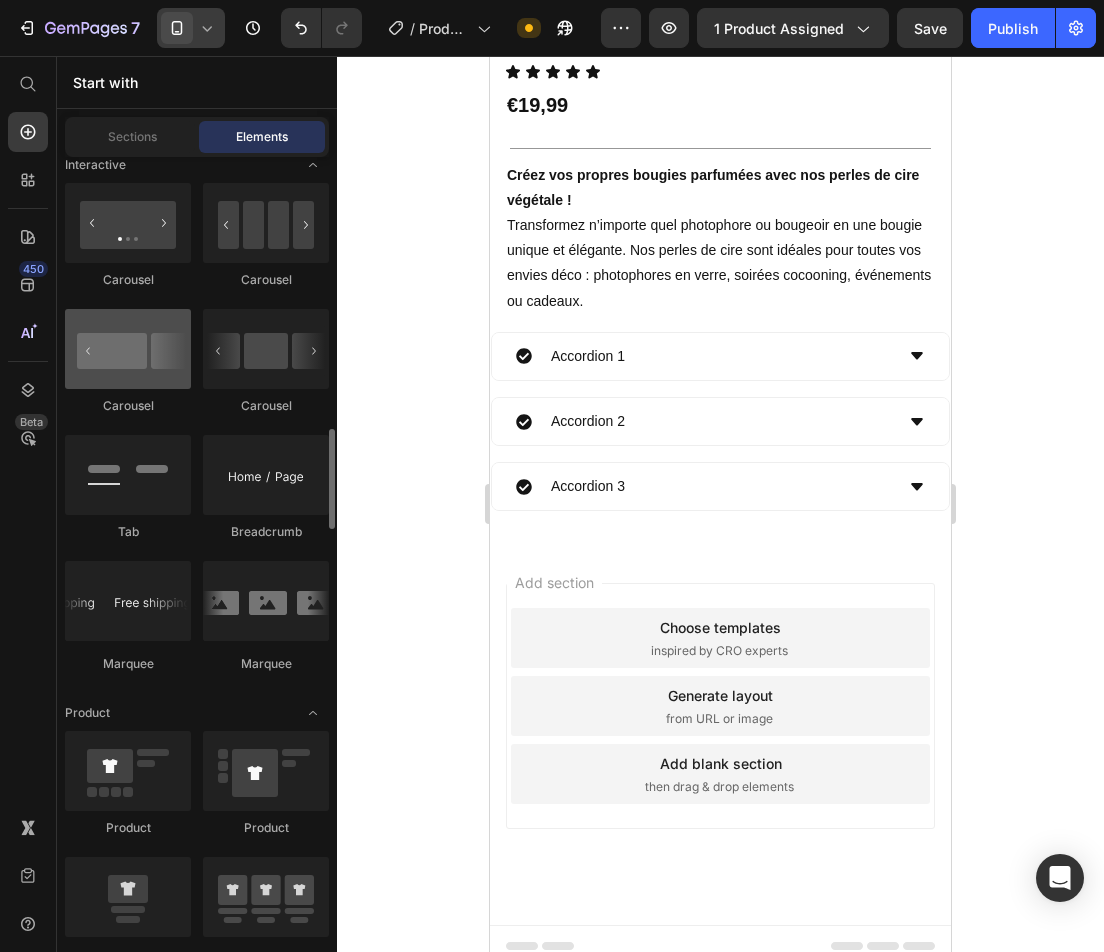 scroll, scrollTop: 2642, scrollLeft: 0, axis: vertical 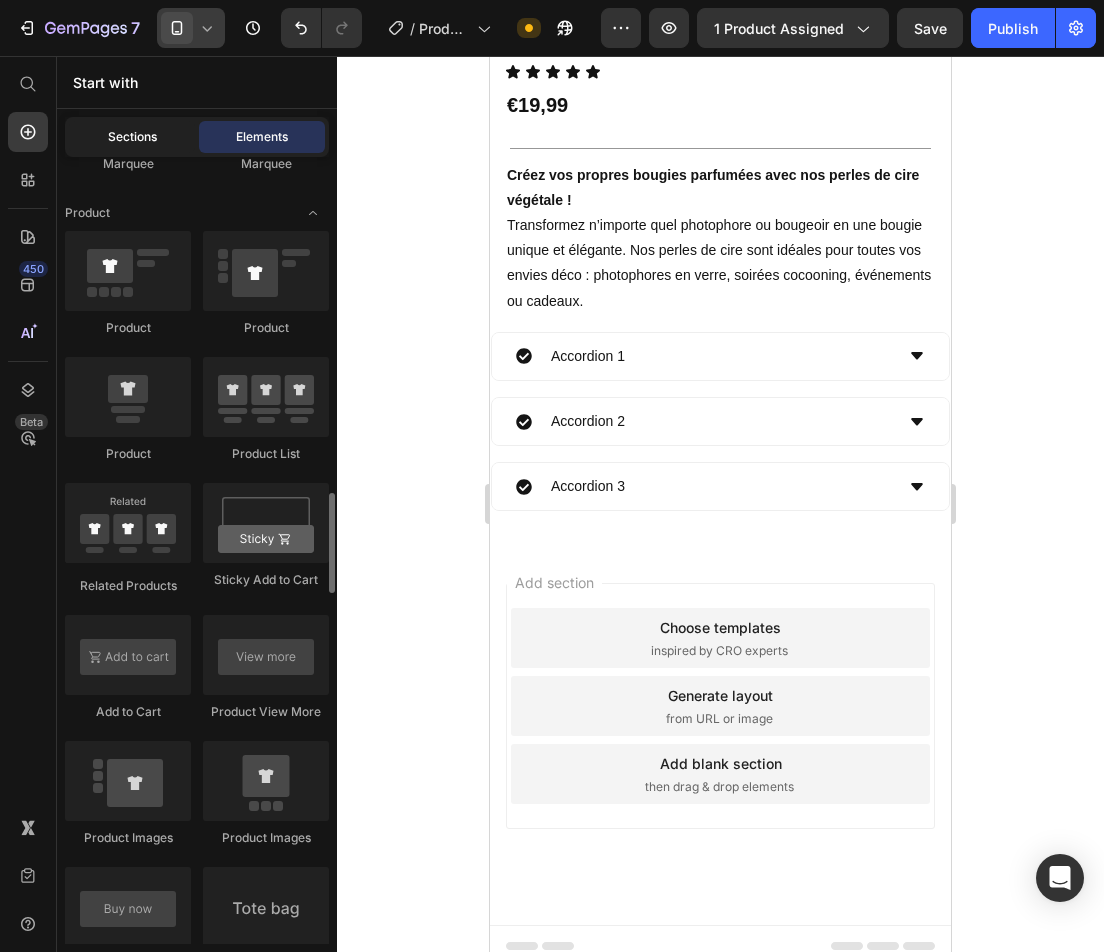click on "Sections" 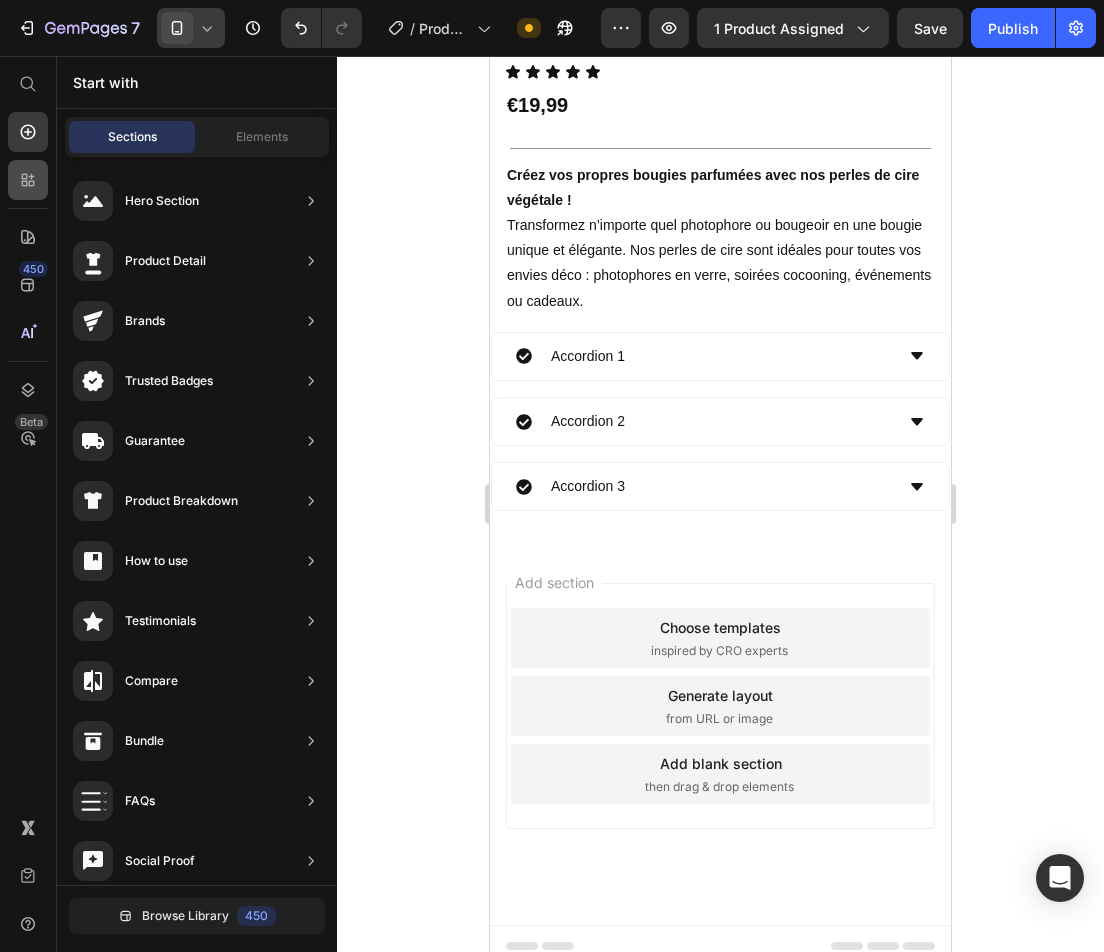 click 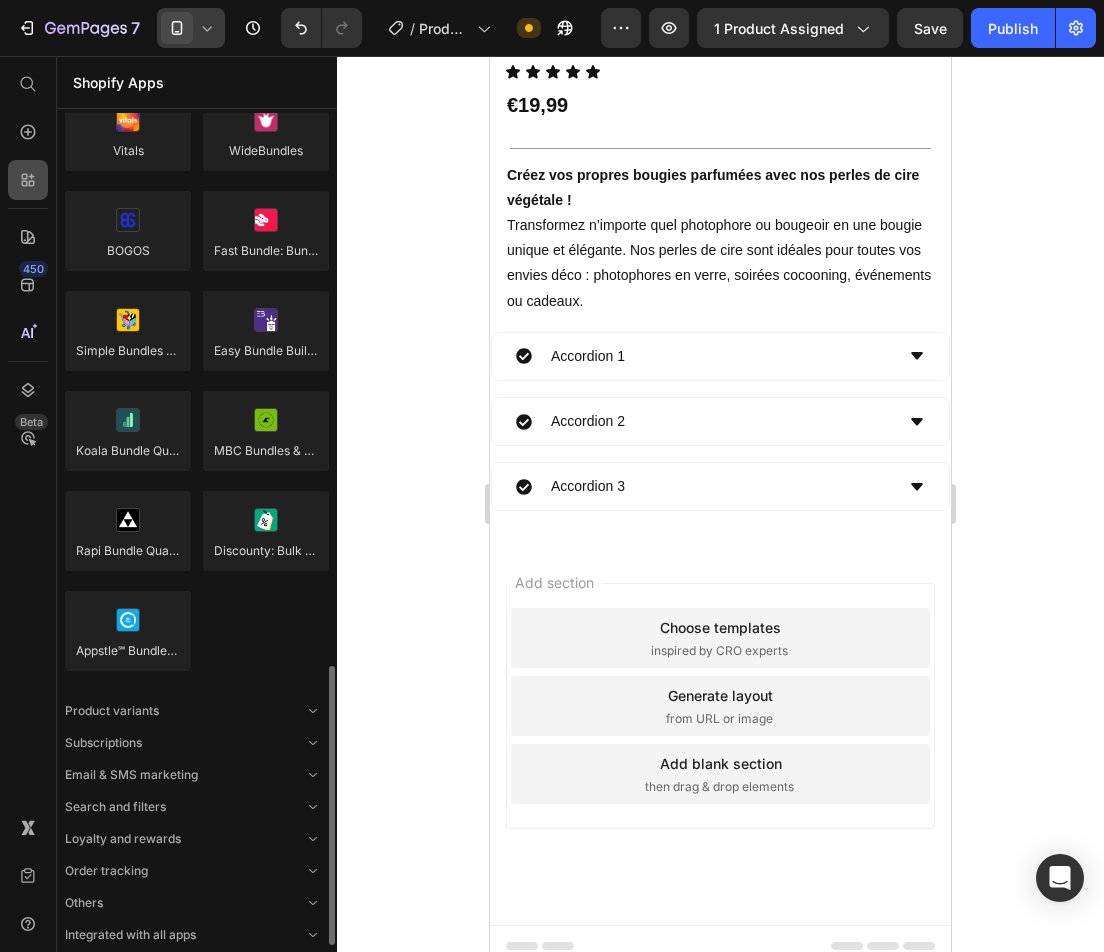 scroll, scrollTop: 1642, scrollLeft: 0, axis: vertical 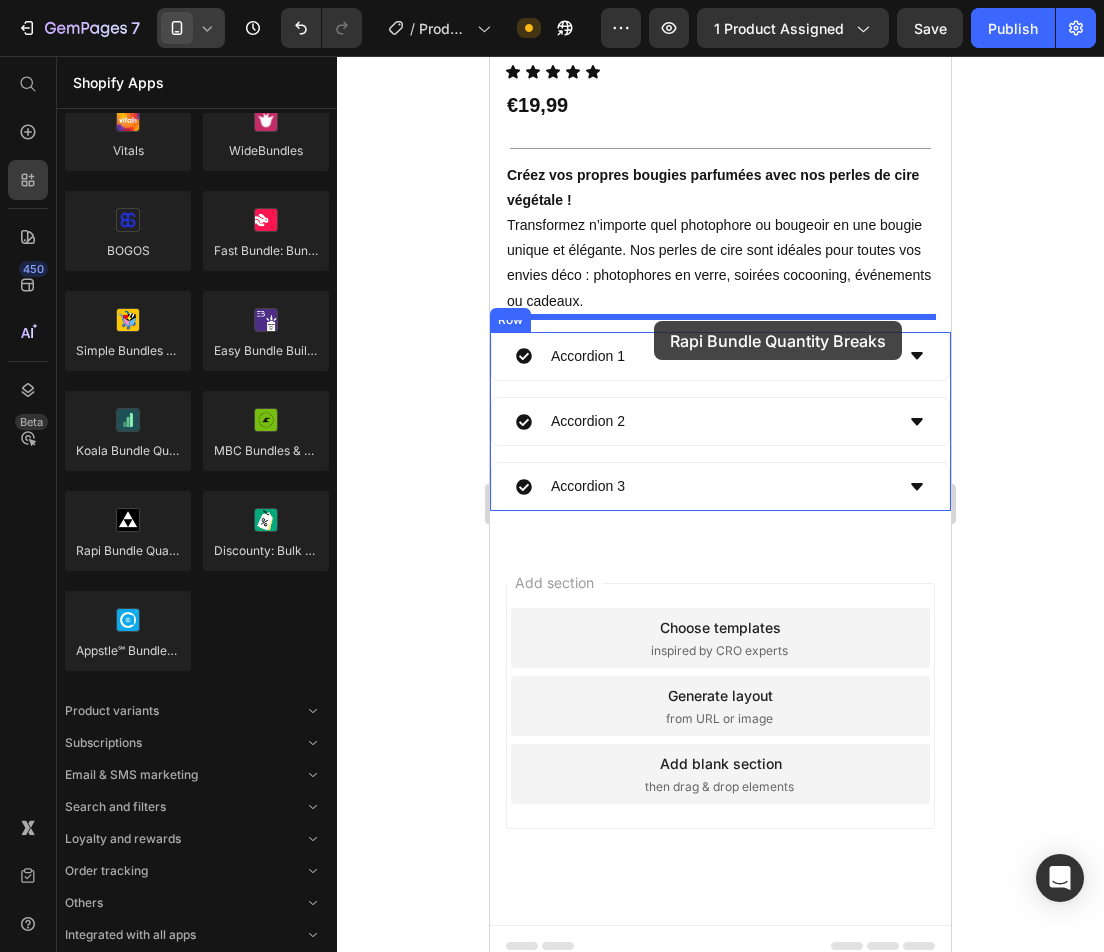 drag, startPoint x: 661, startPoint y: 604, endPoint x: 654, endPoint y: 321, distance: 283.08655 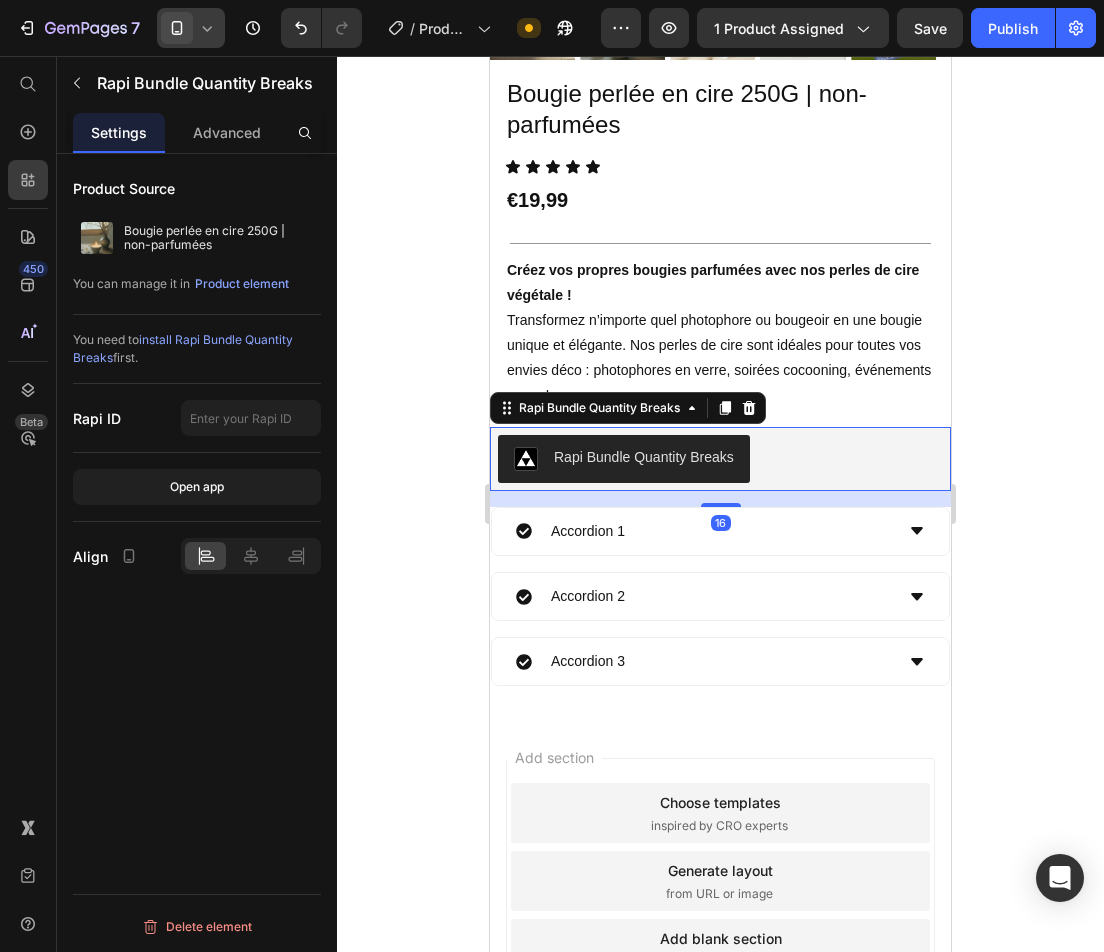 scroll, scrollTop: 598, scrollLeft: 0, axis: vertical 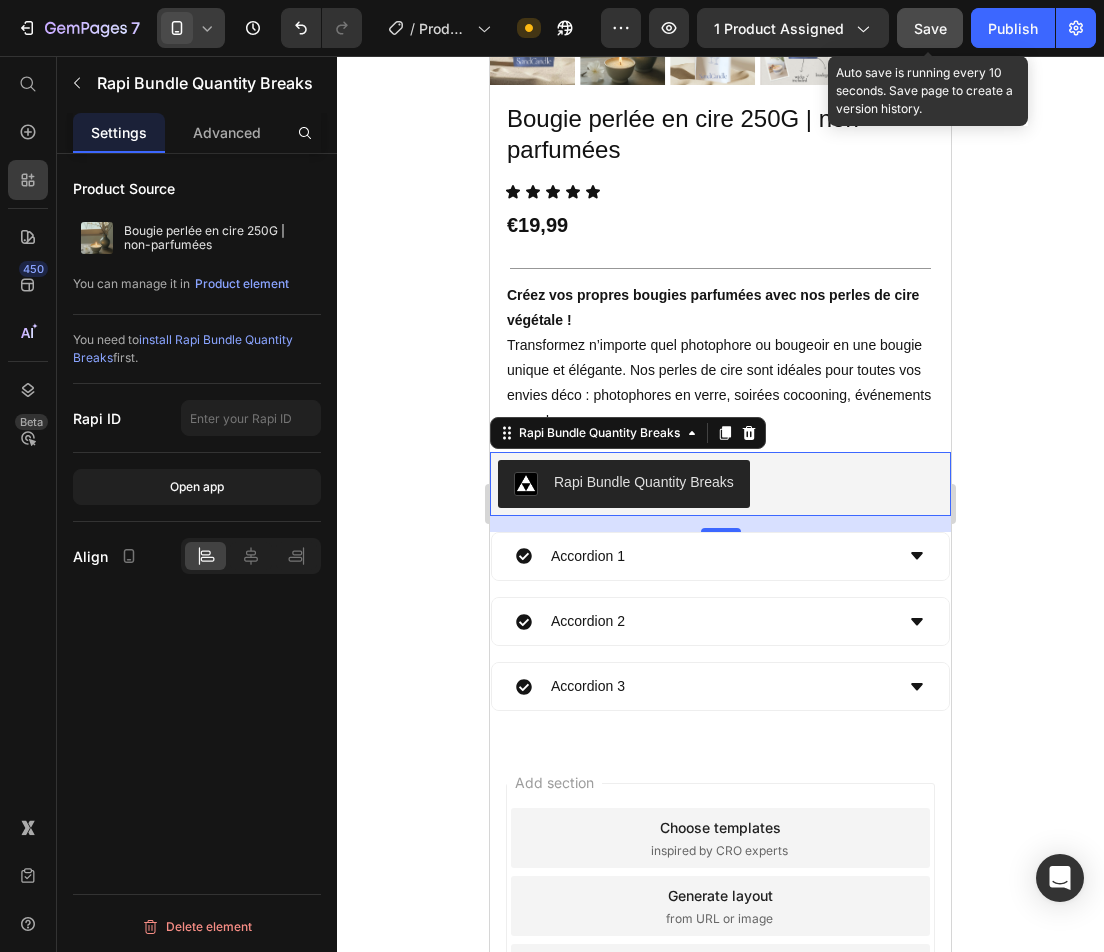click on "Save" 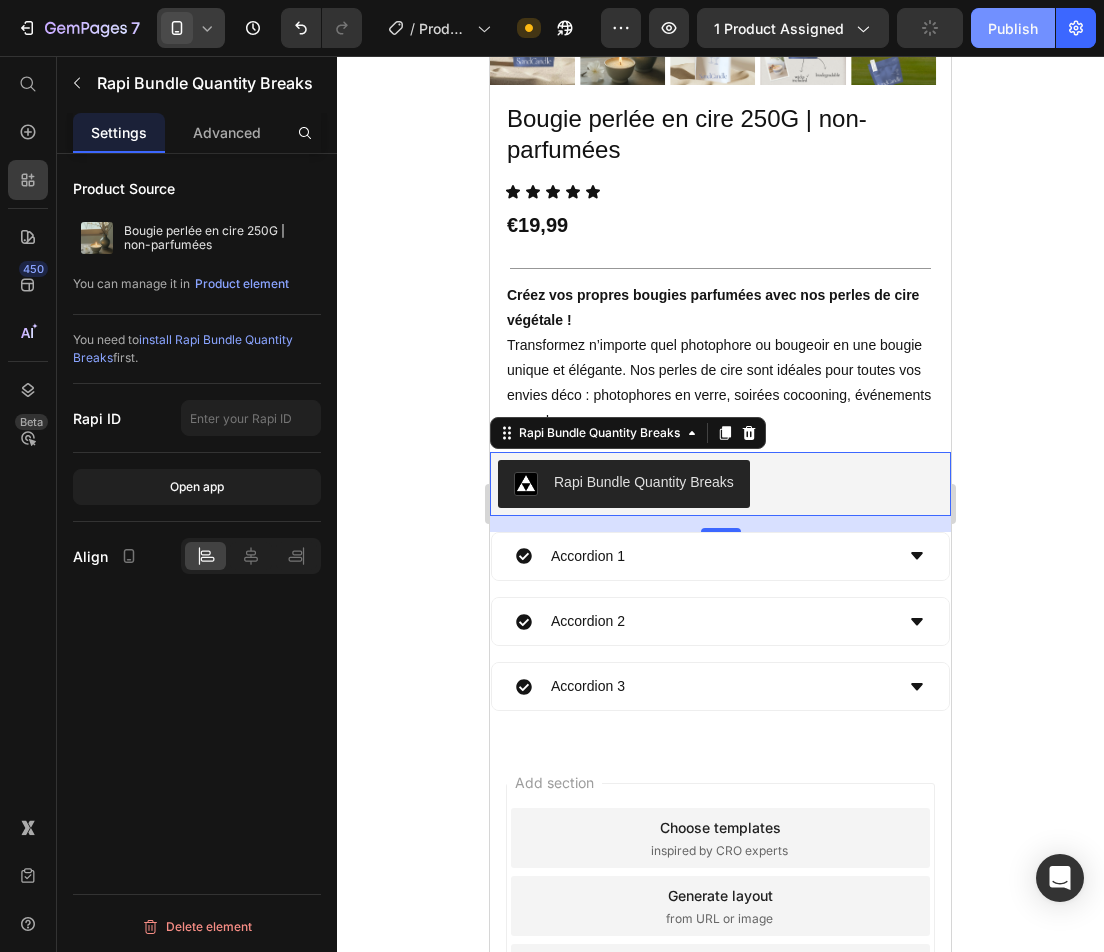 click on "Publish" 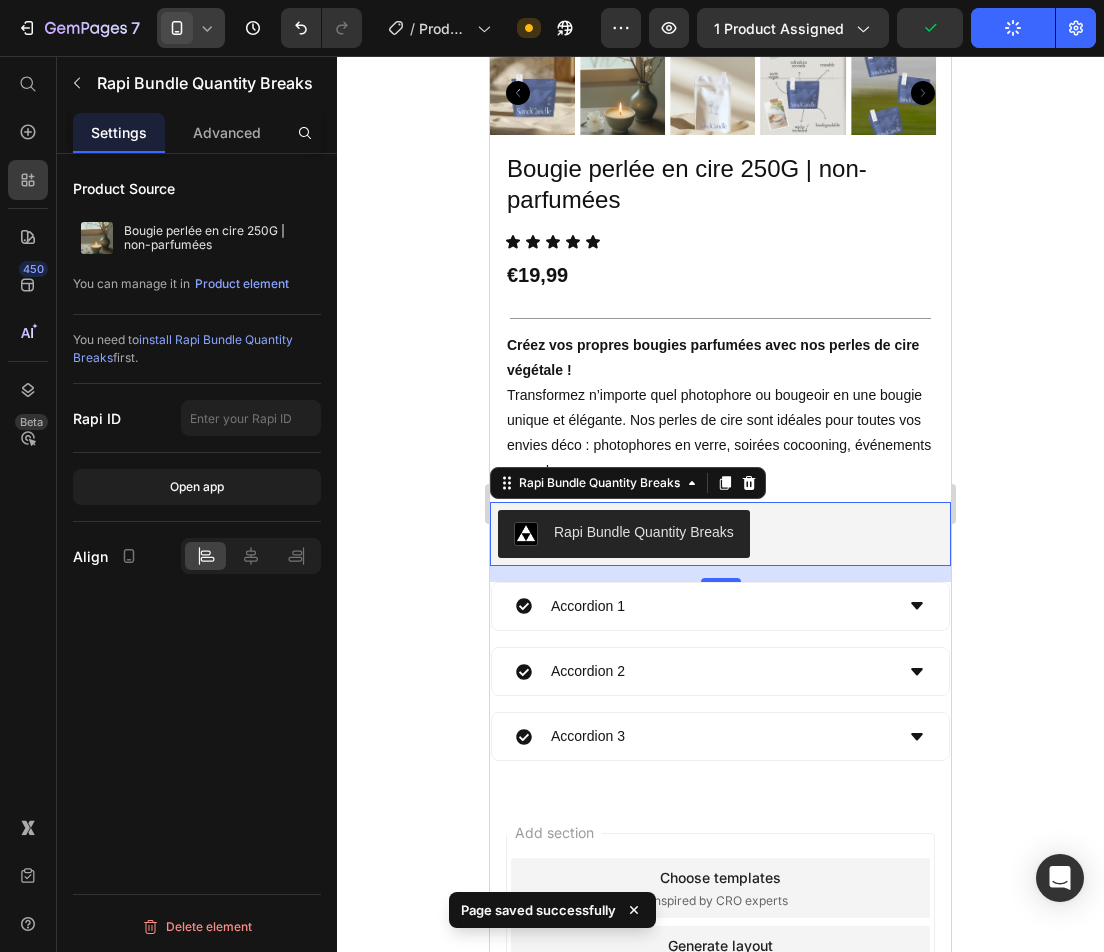 scroll, scrollTop: 498, scrollLeft: 0, axis: vertical 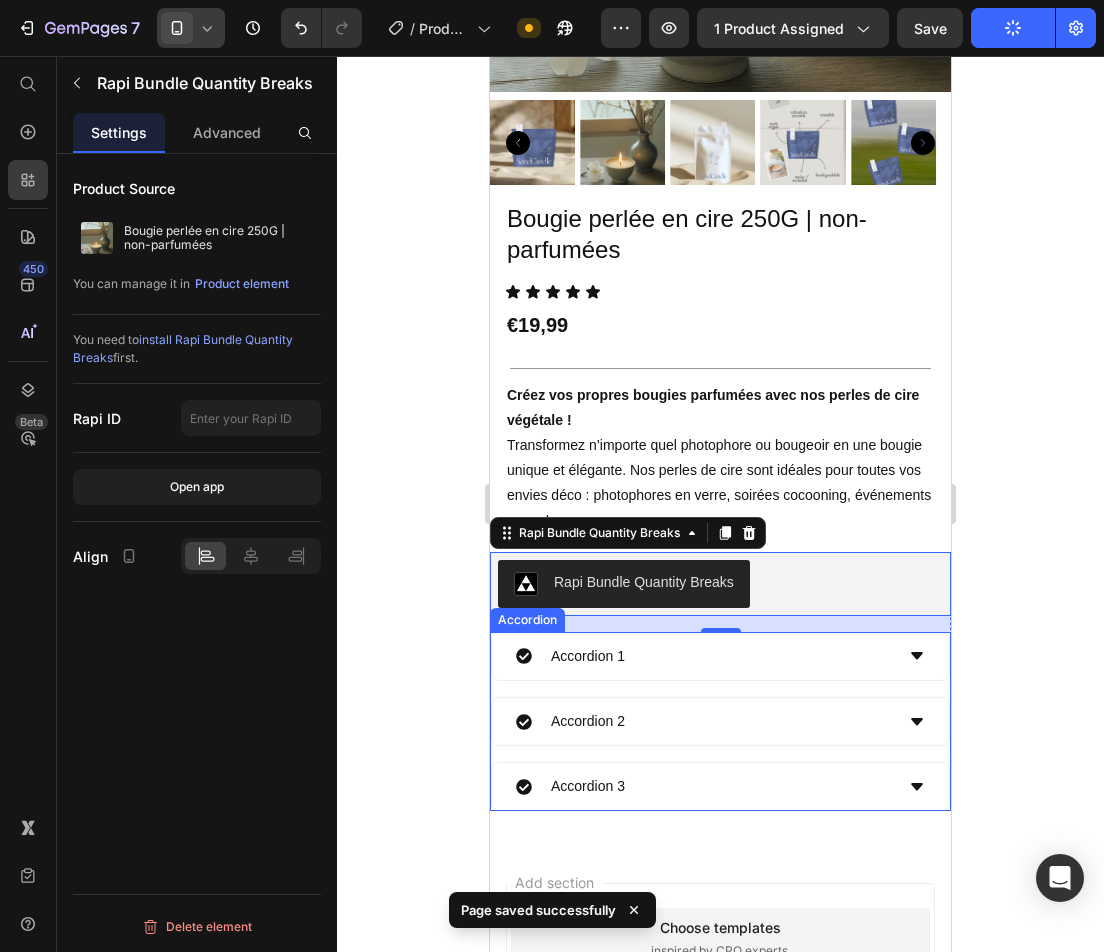 click on "Accordion 1
Accordion 2
Accordion 3" at bounding box center (720, 722) 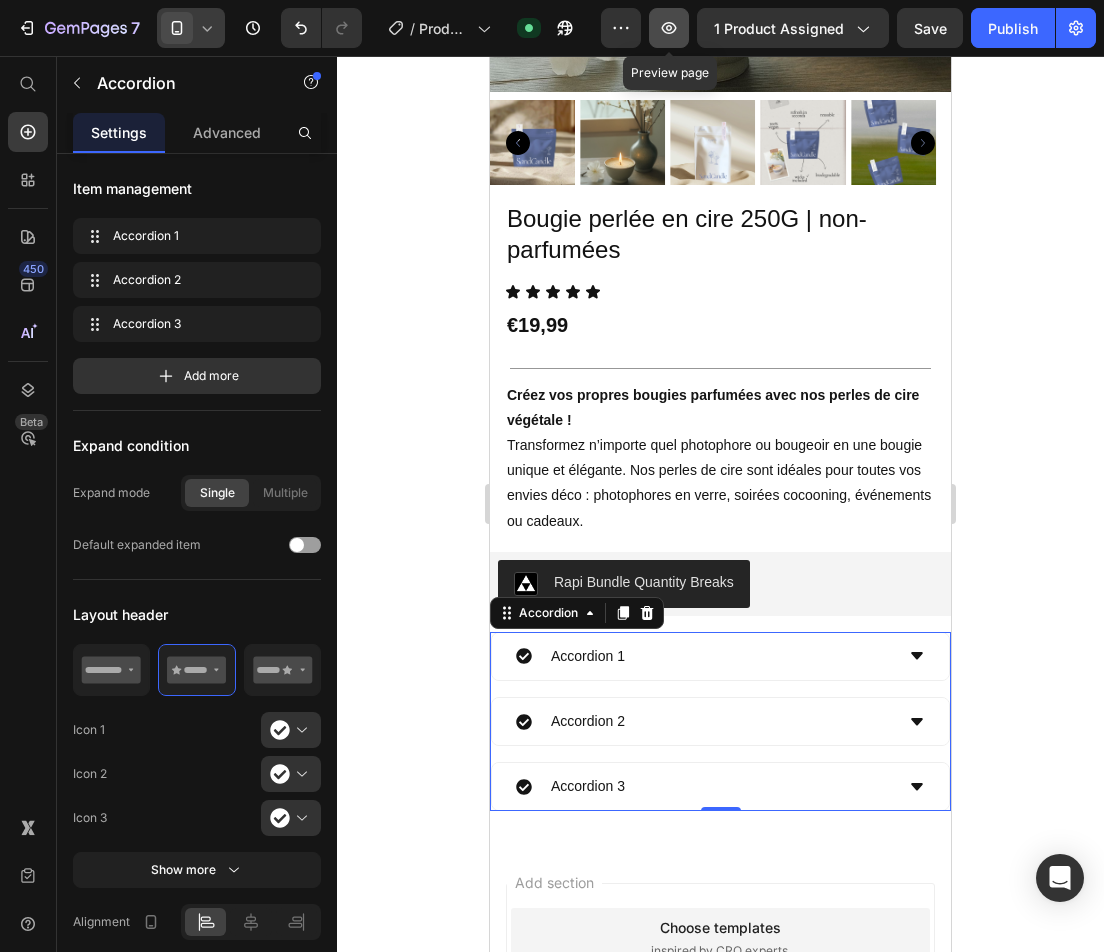 click 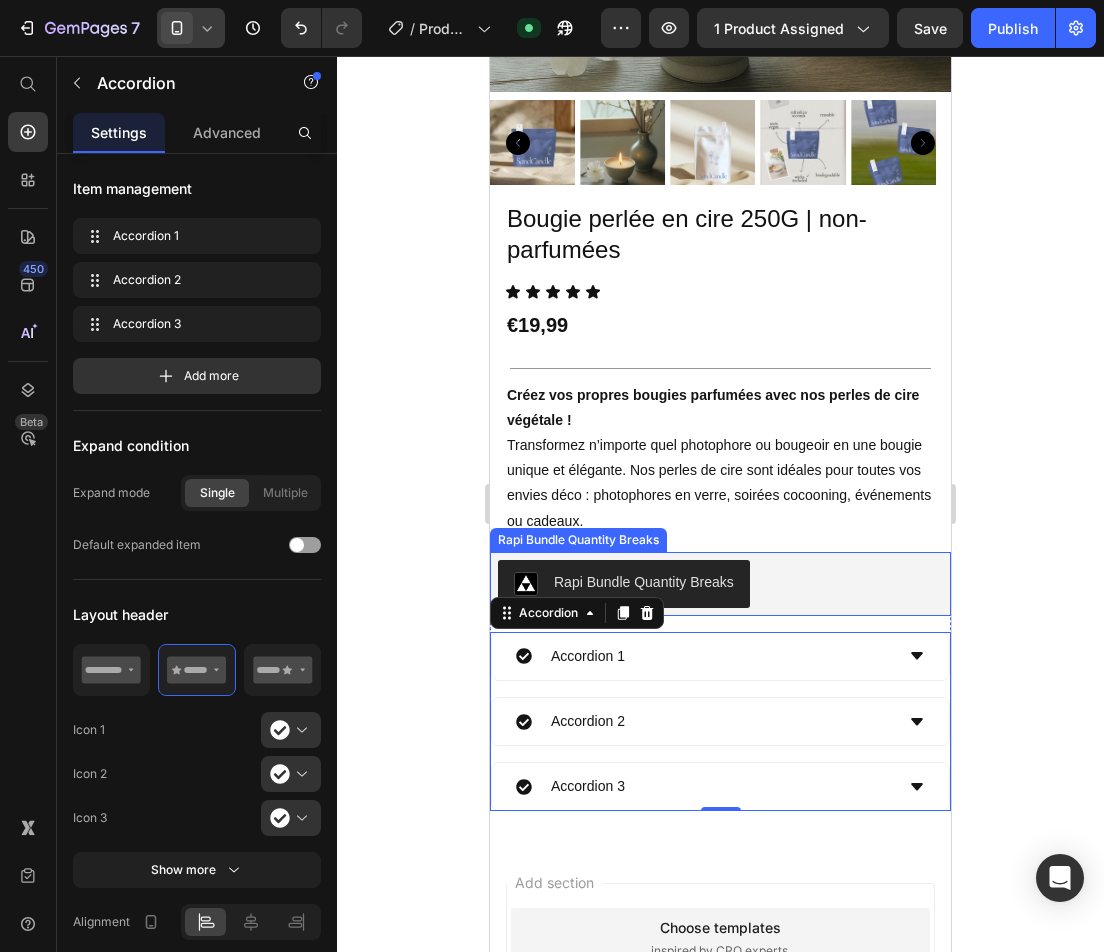 click on "Rapi Bundle Quantity Breaks" at bounding box center [720, 584] 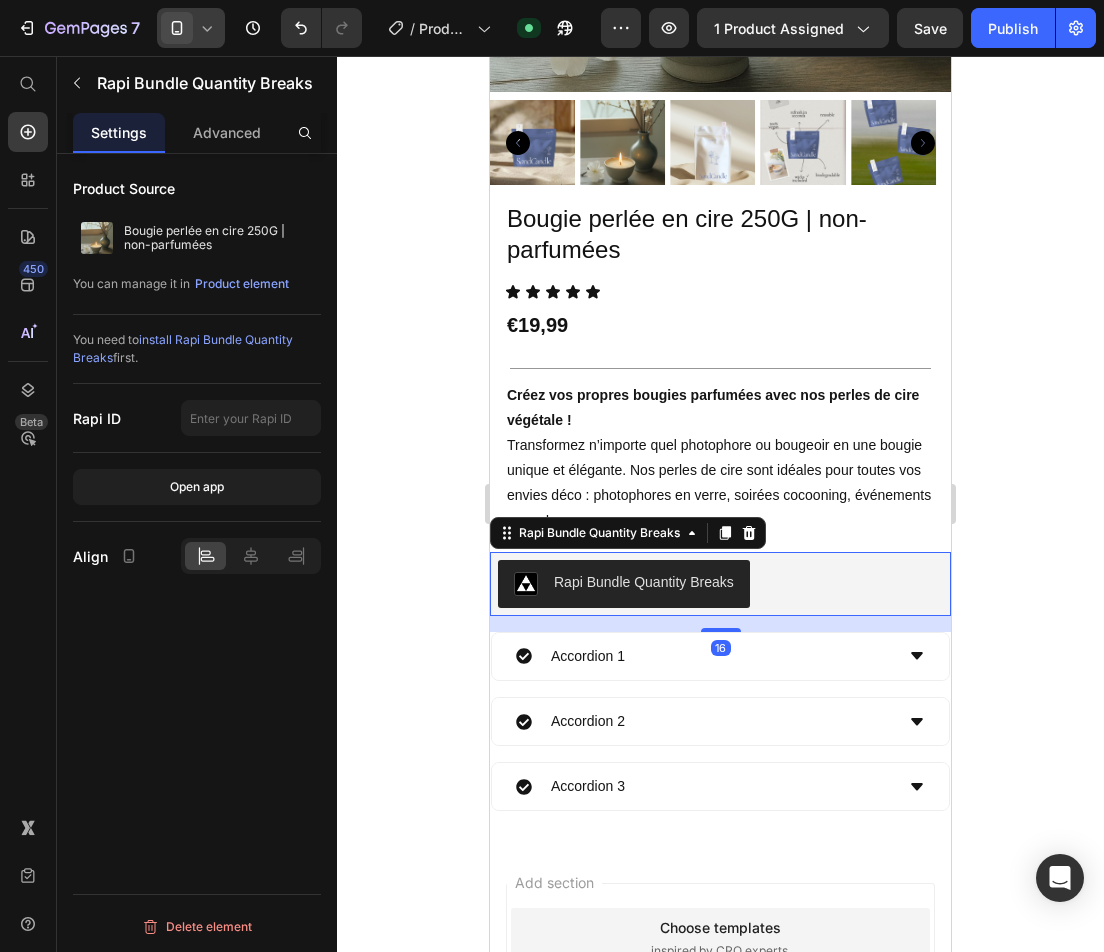 click 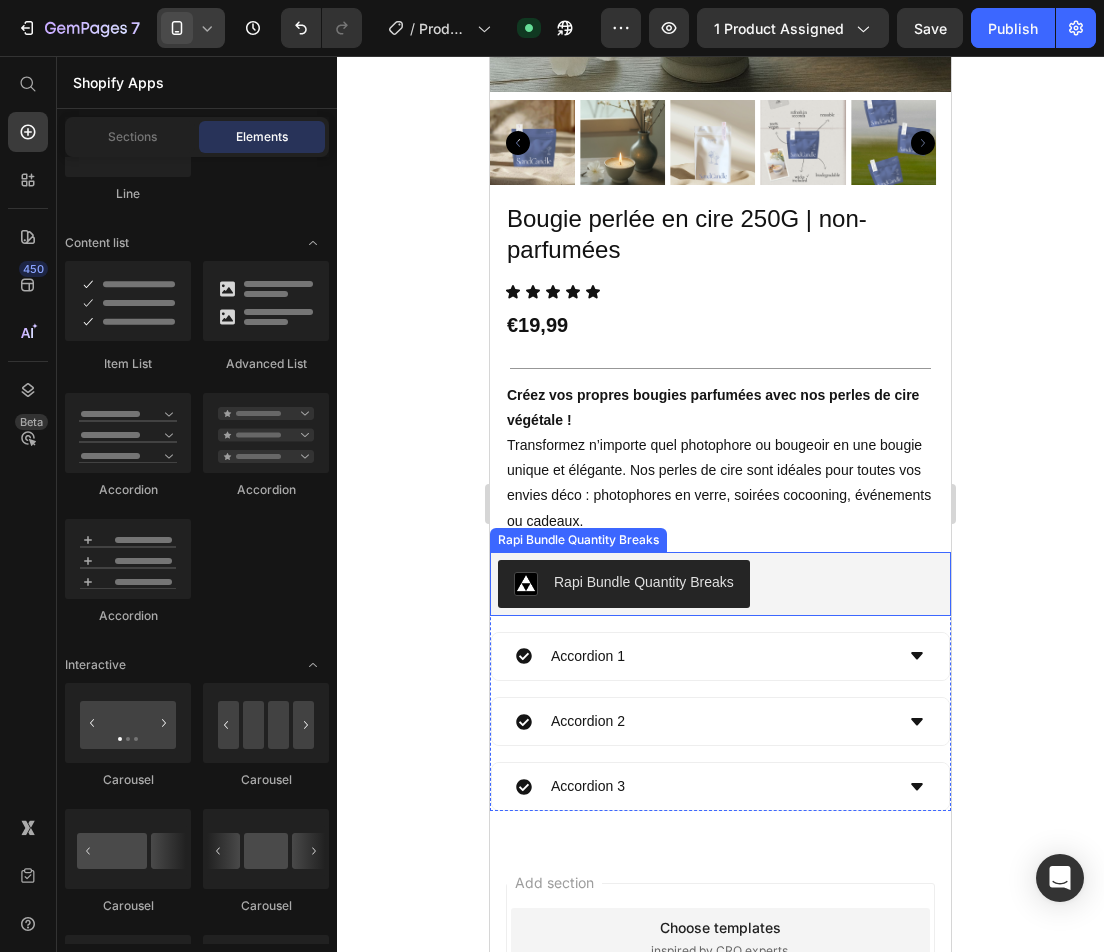 click on "Rapi Bundle Quantity Breaks" at bounding box center [624, 584] 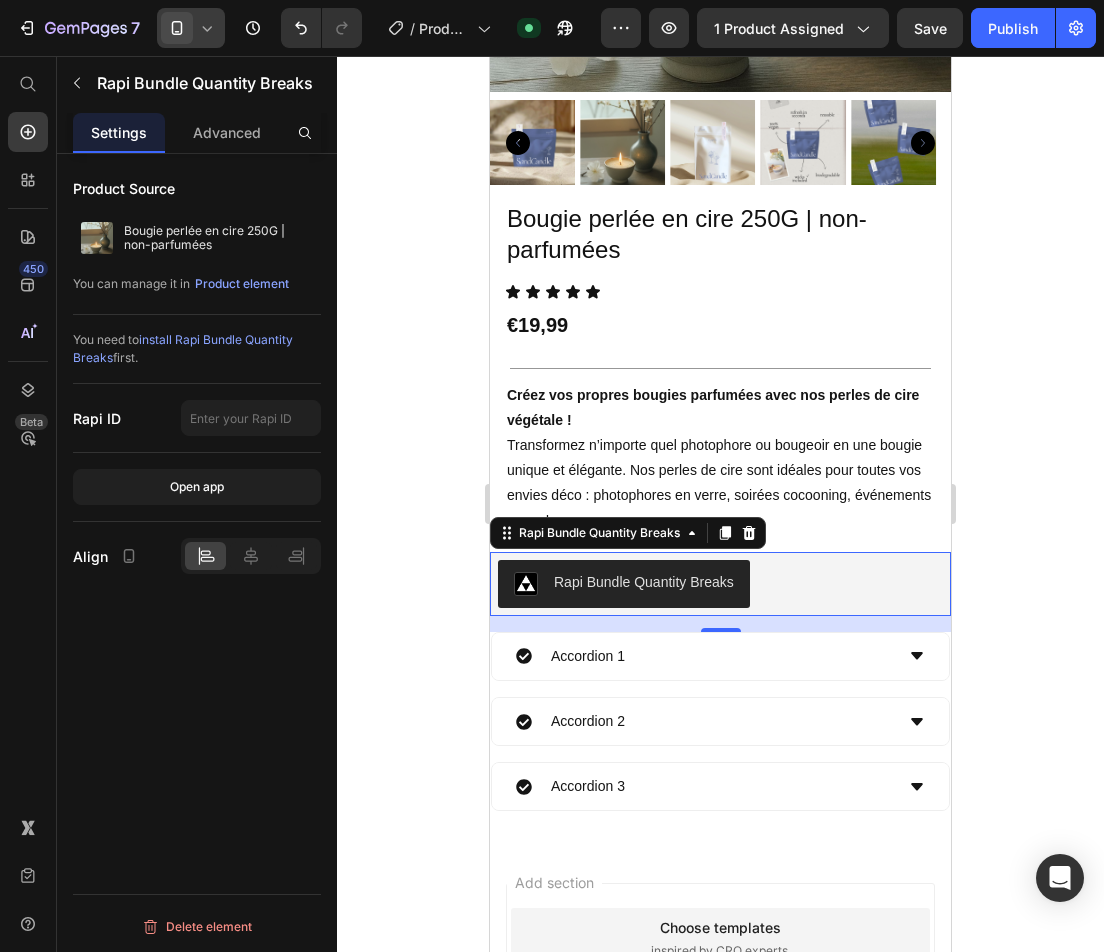 click on "Rapi Bundle Quantity Breaks" at bounding box center (720, 584) 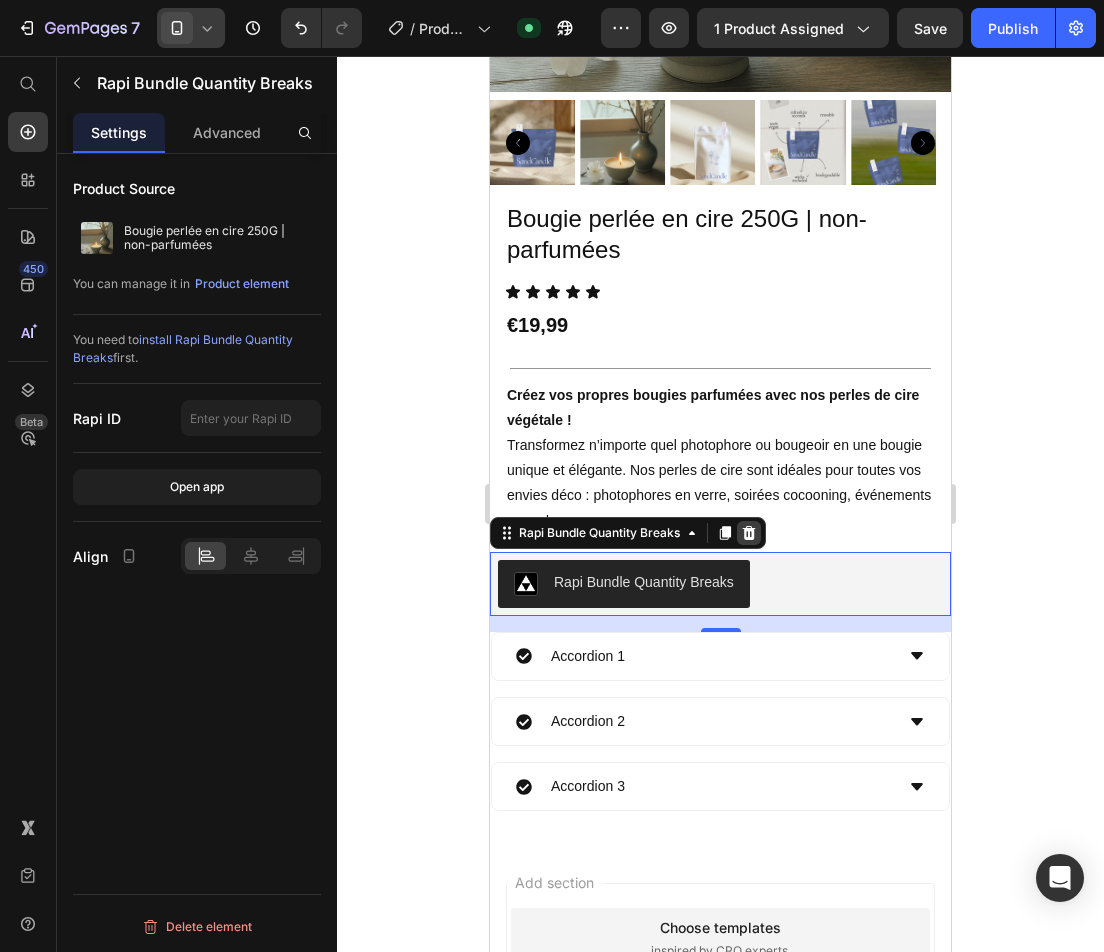 click 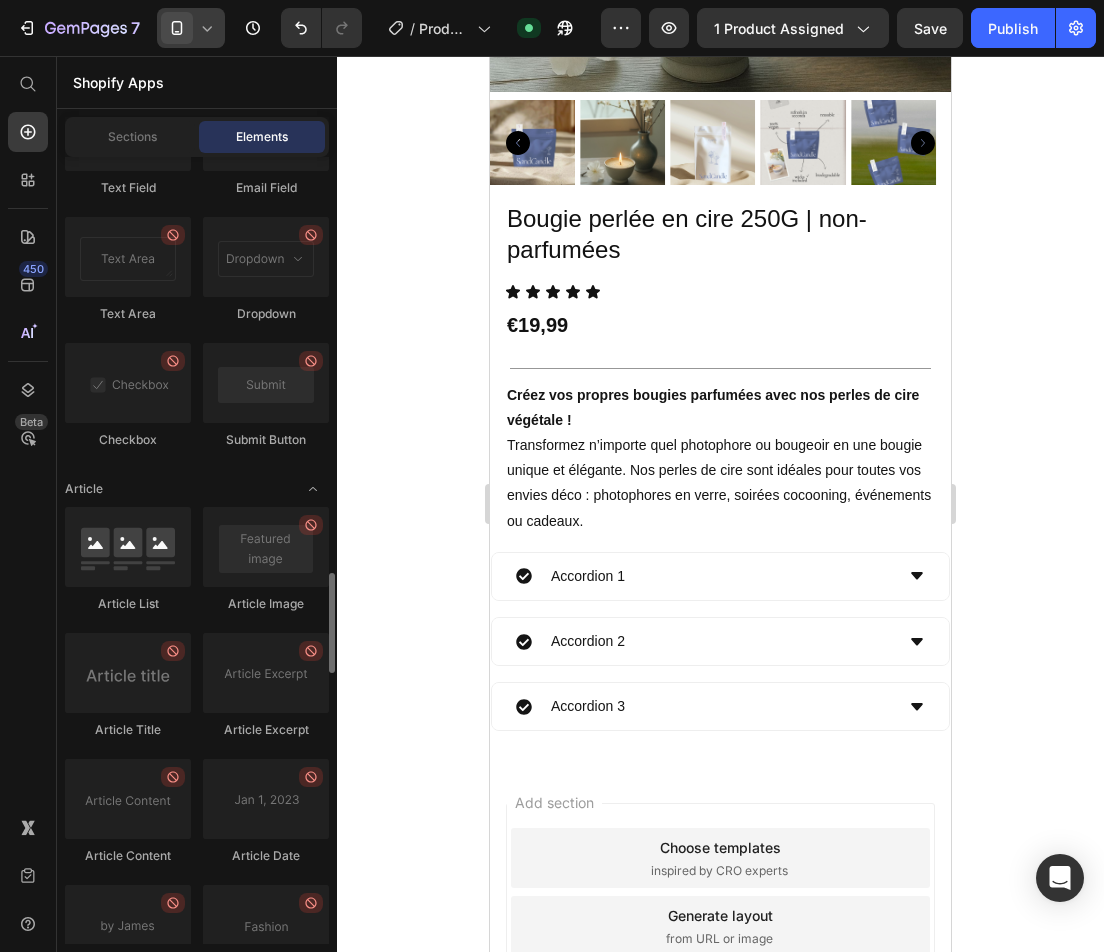 scroll, scrollTop: 5397, scrollLeft: 0, axis: vertical 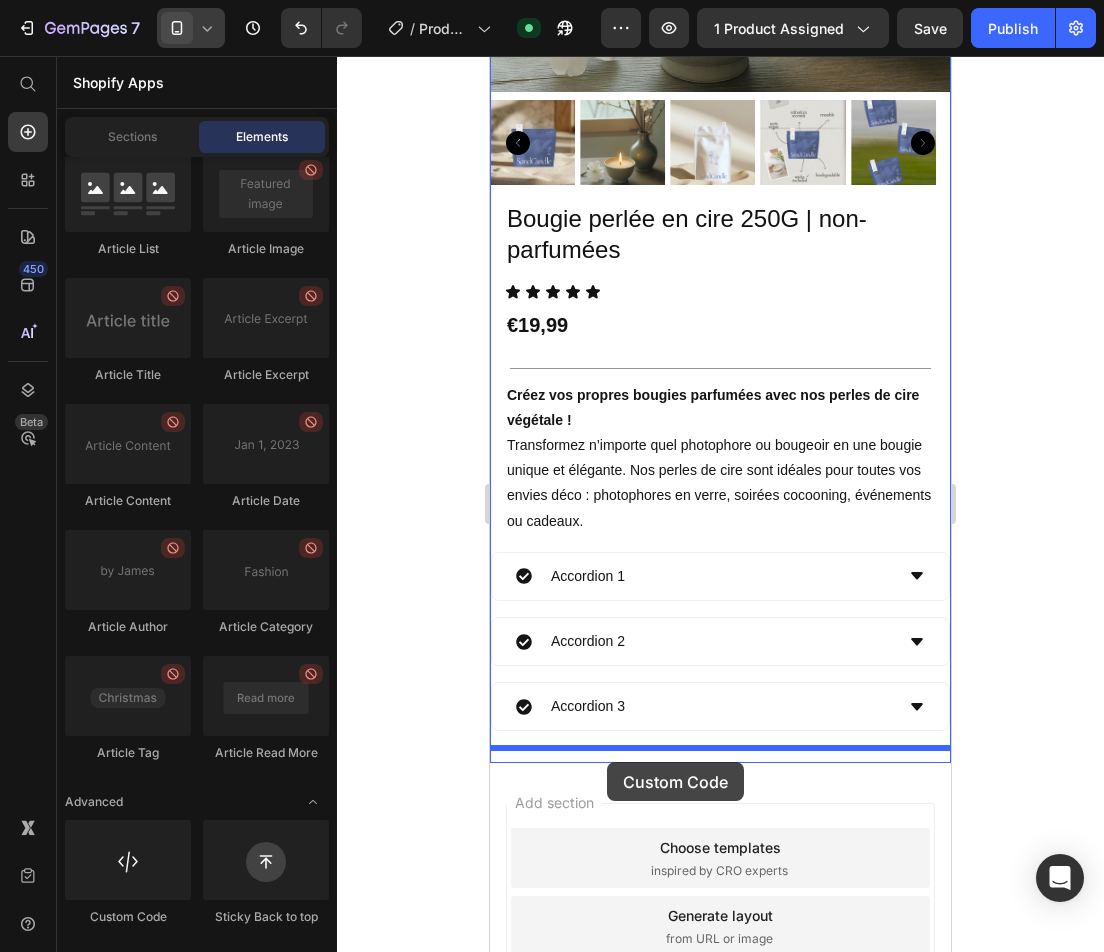 drag, startPoint x: 667, startPoint y: 890, endPoint x: 607, endPoint y: 761, distance: 142.27087 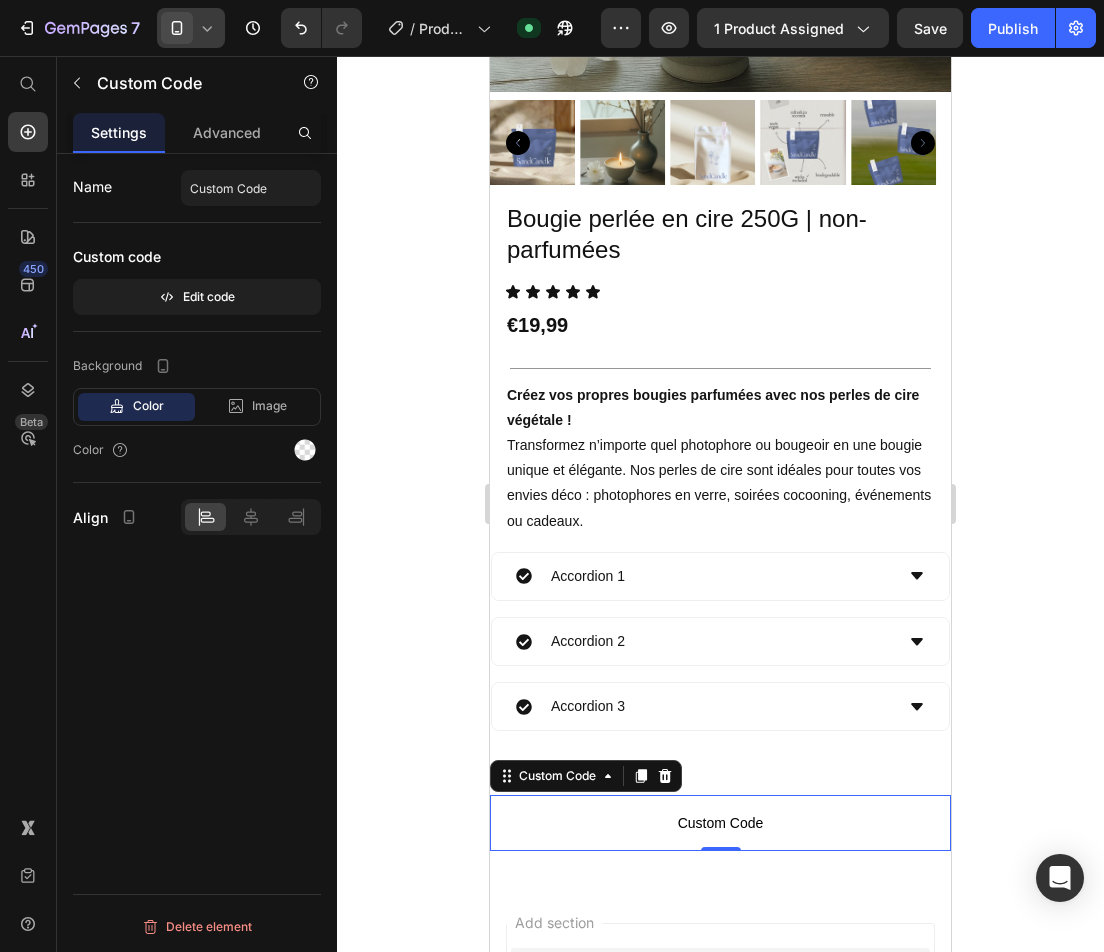 click on "Custom Code" at bounding box center (720, 823) 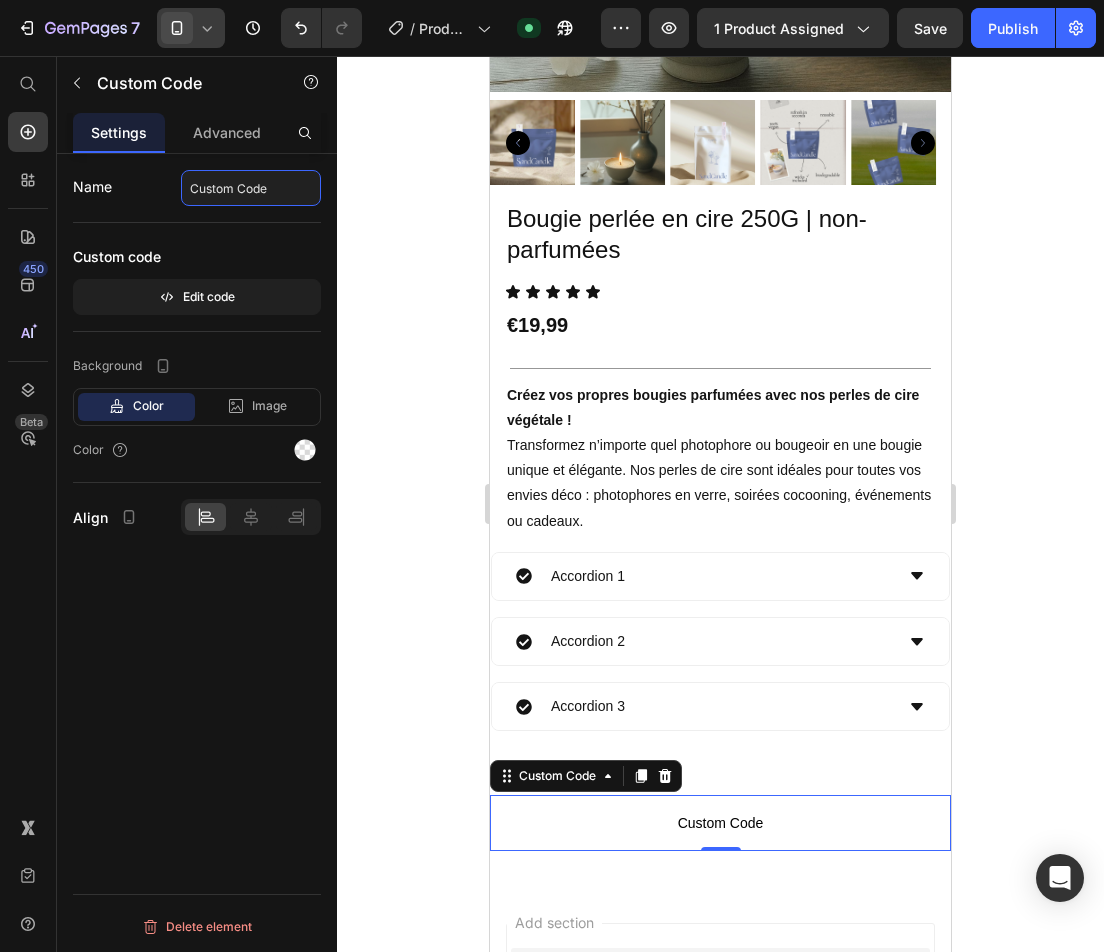 click on "Custom Code" 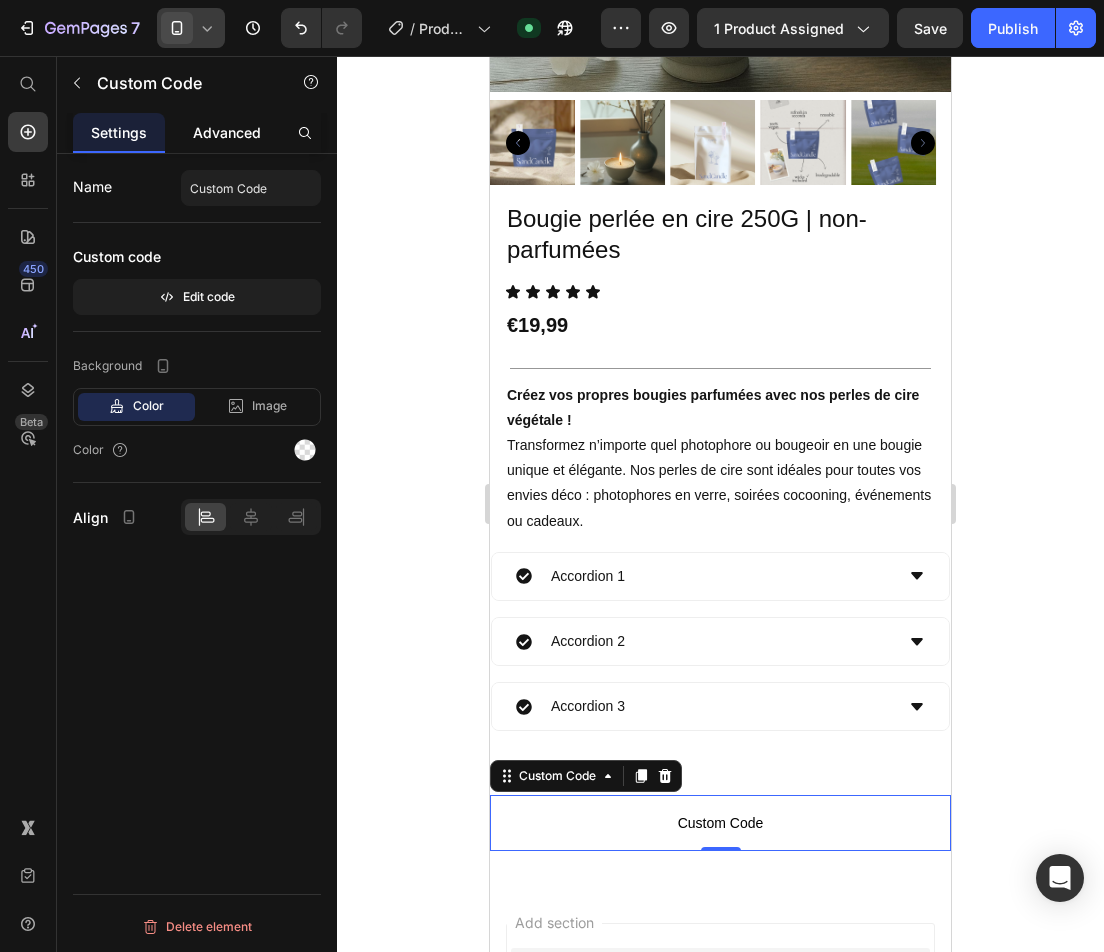 click on "Advanced" 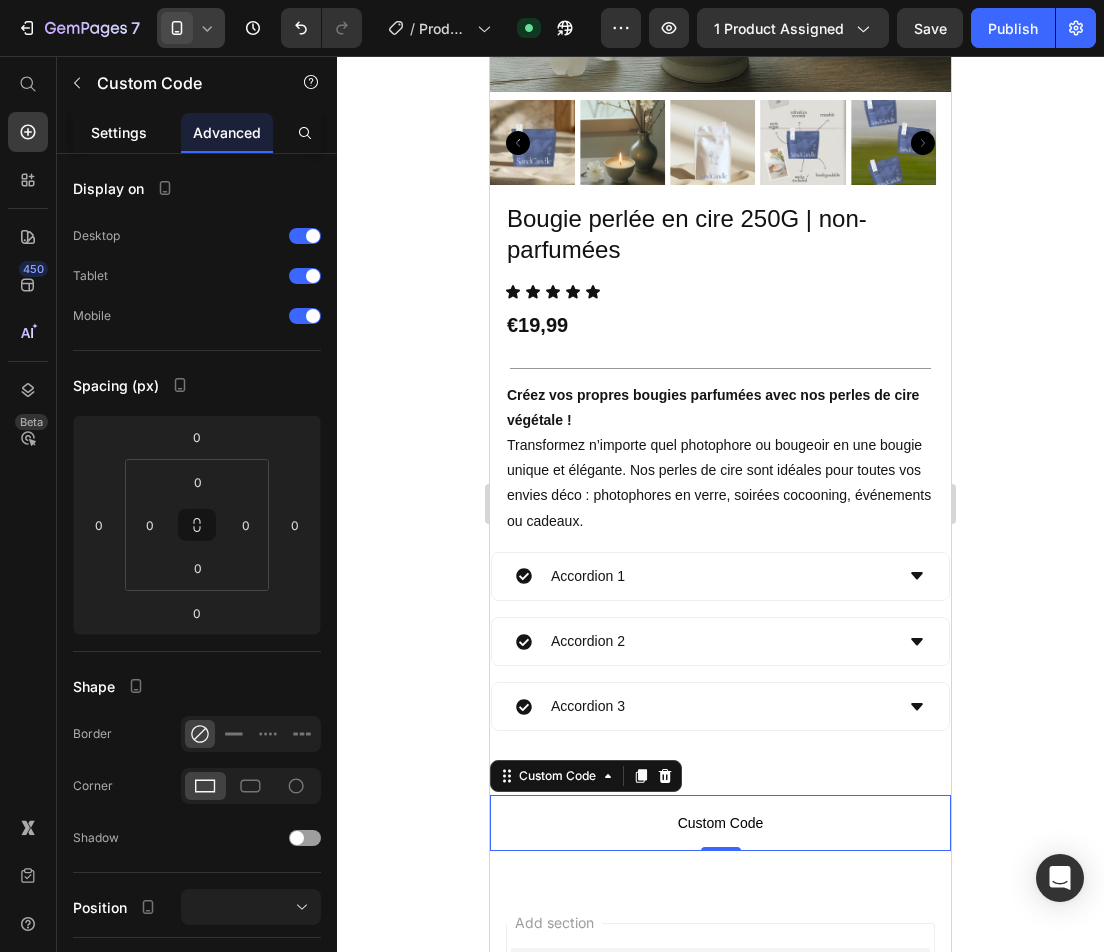 click on "Settings" 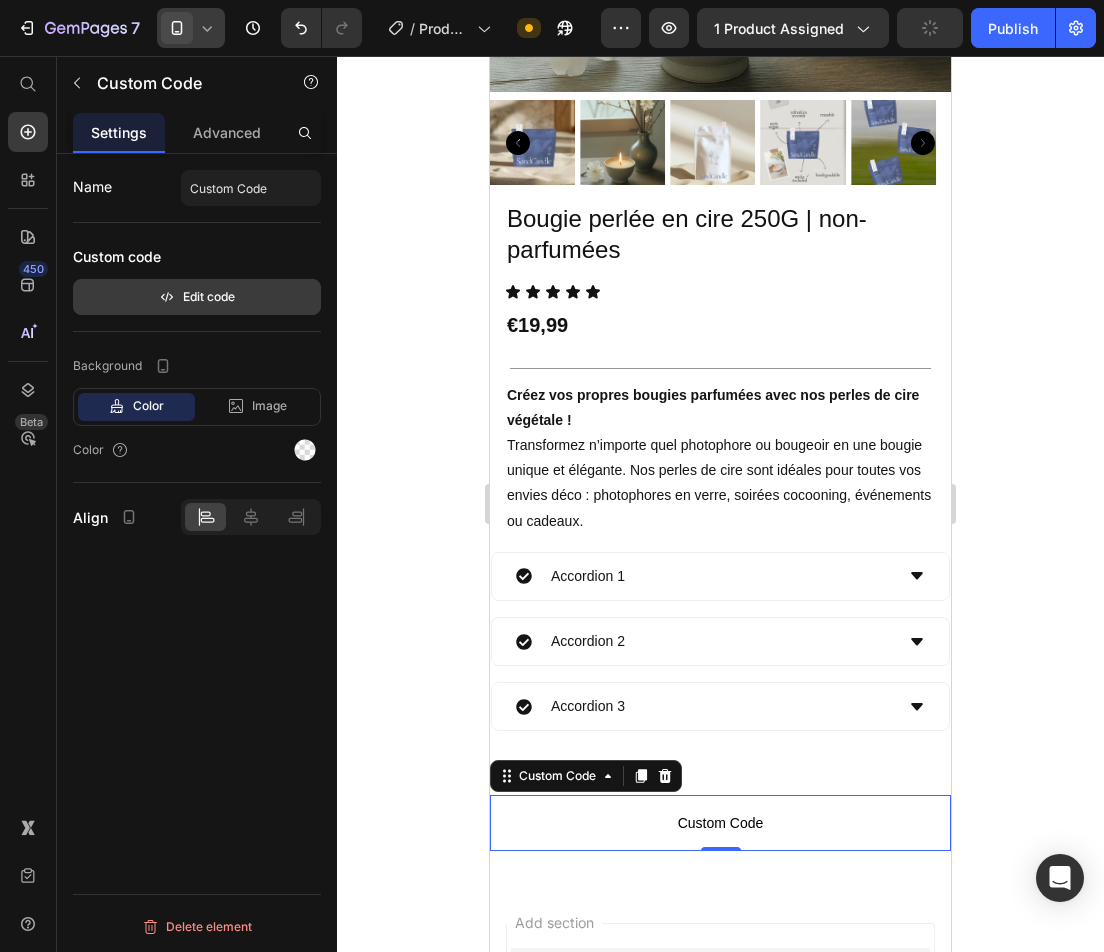 click on "Edit code" at bounding box center (197, 297) 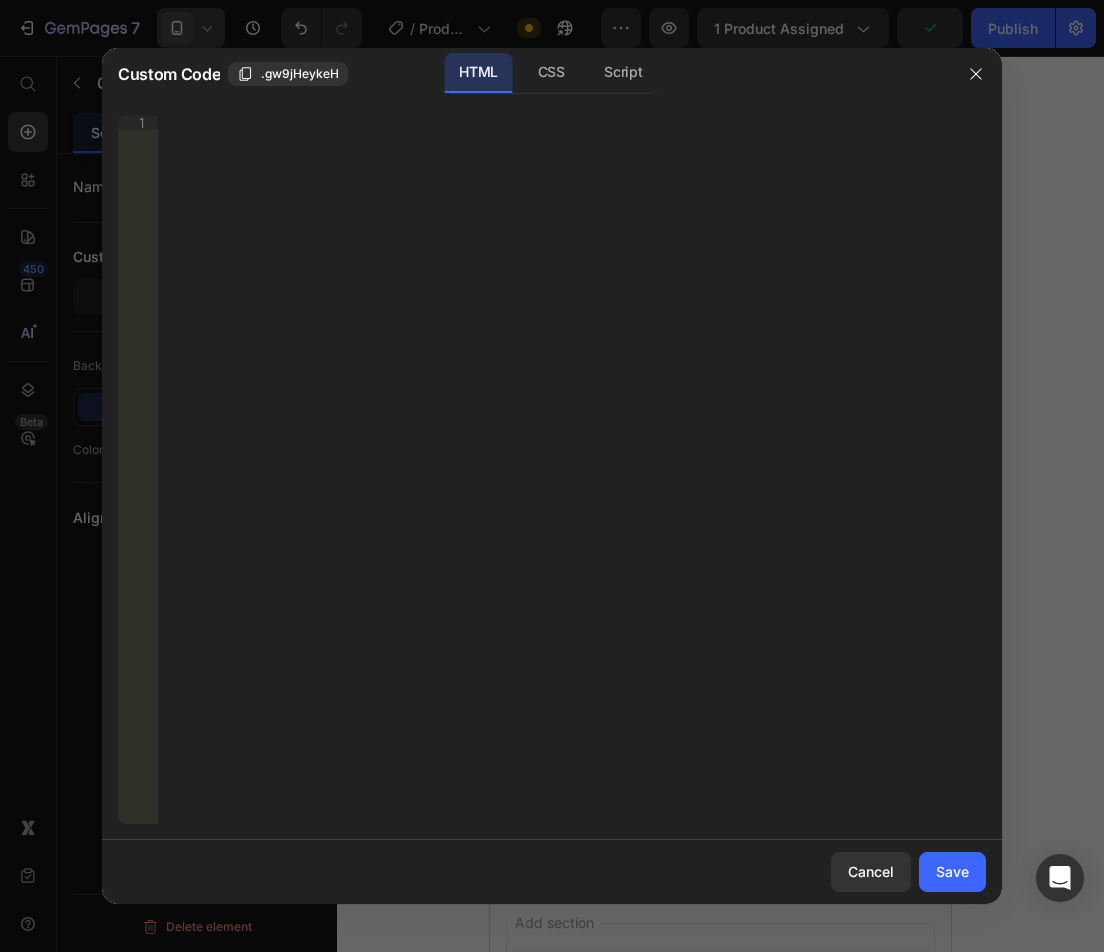 click on "Insert the 3rd-party installation code, HTML code, or Liquid code to display custom content." at bounding box center [572, 484] 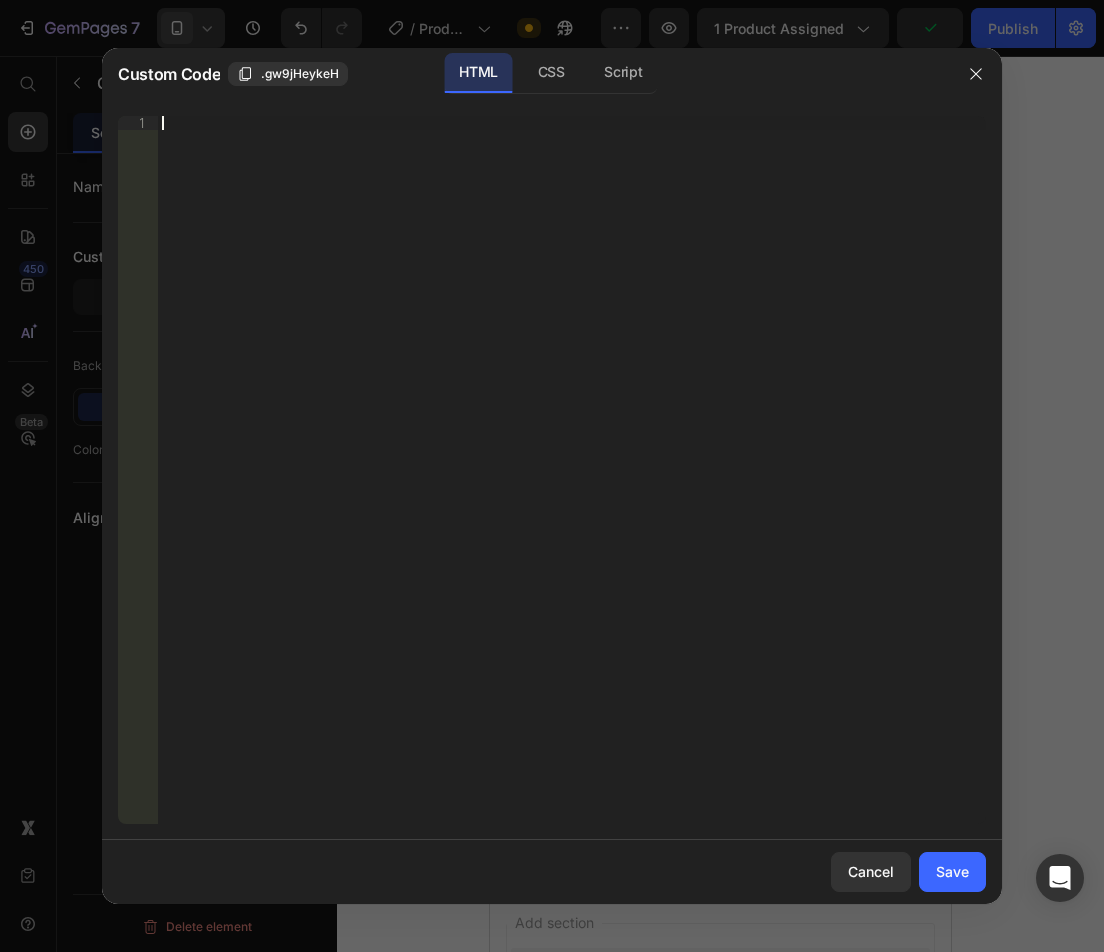 paste on "<div data-rapi-id="rapi_6398ec5ad696cc"></div>" 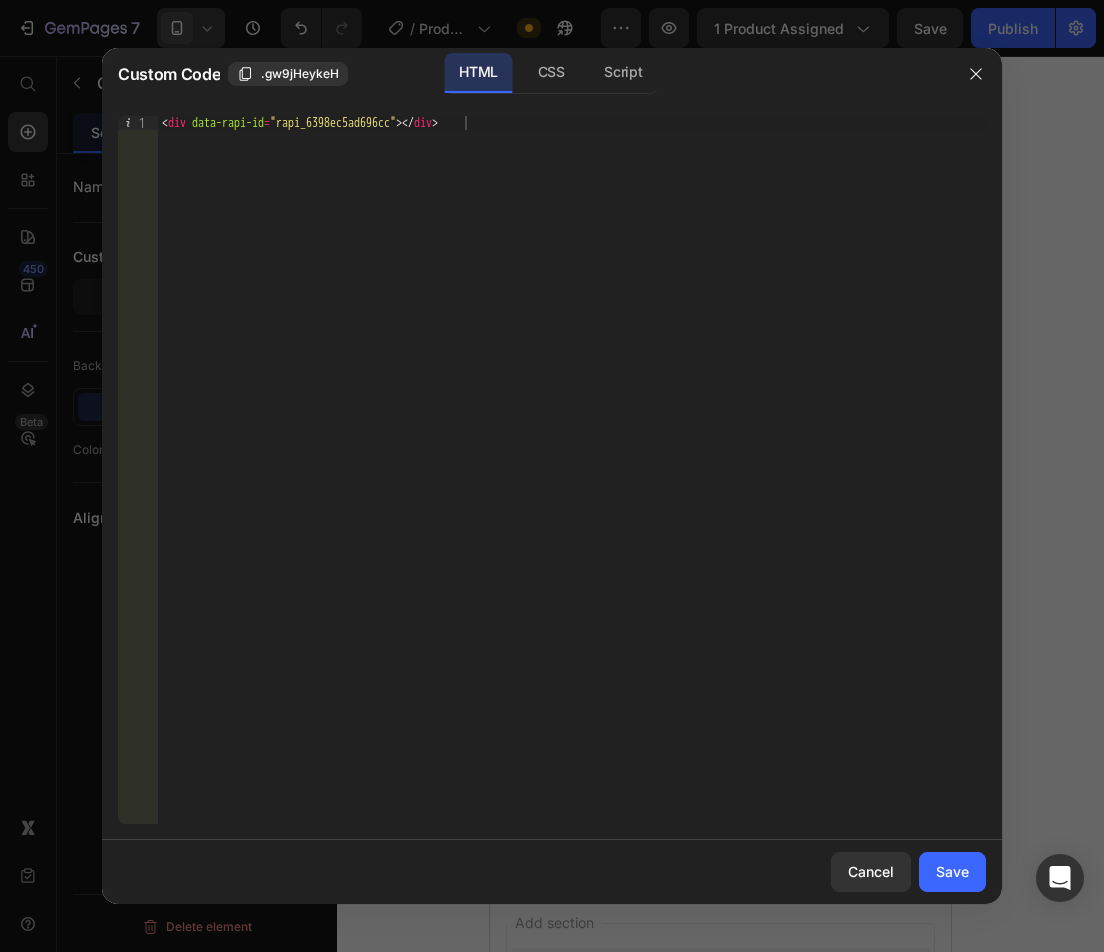 click on "Cancel Save" at bounding box center [552, 872] 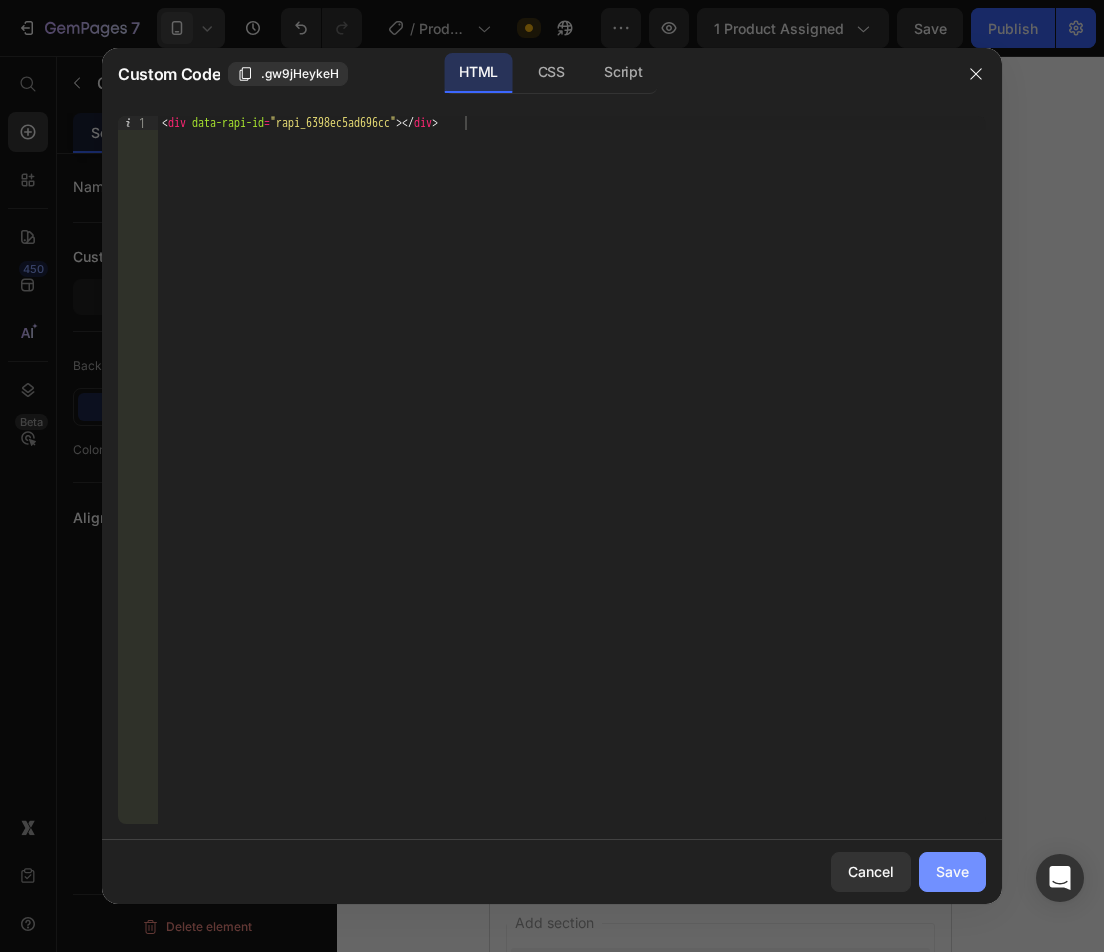 drag, startPoint x: 948, startPoint y: 860, endPoint x: 365, endPoint y: 390, distance: 748.85846 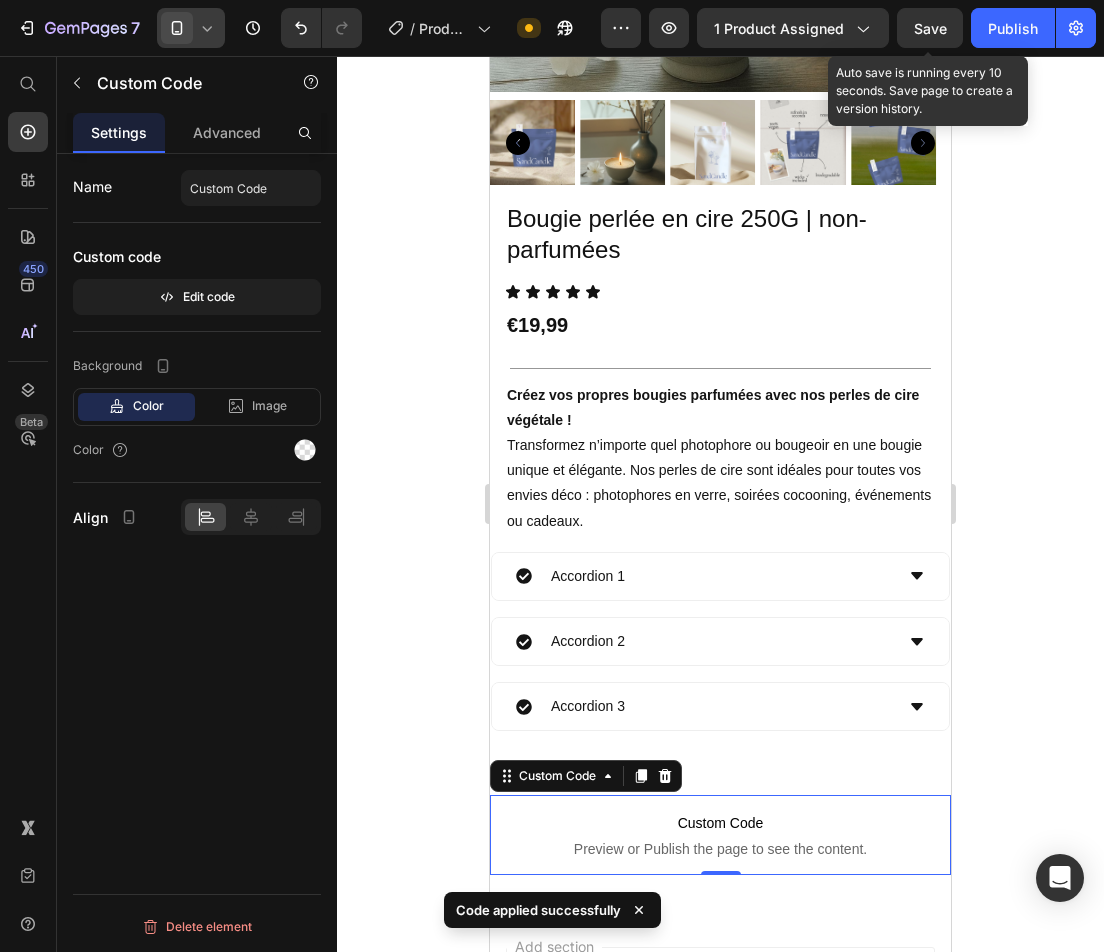 click on "Save" at bounding box center (930, 28) 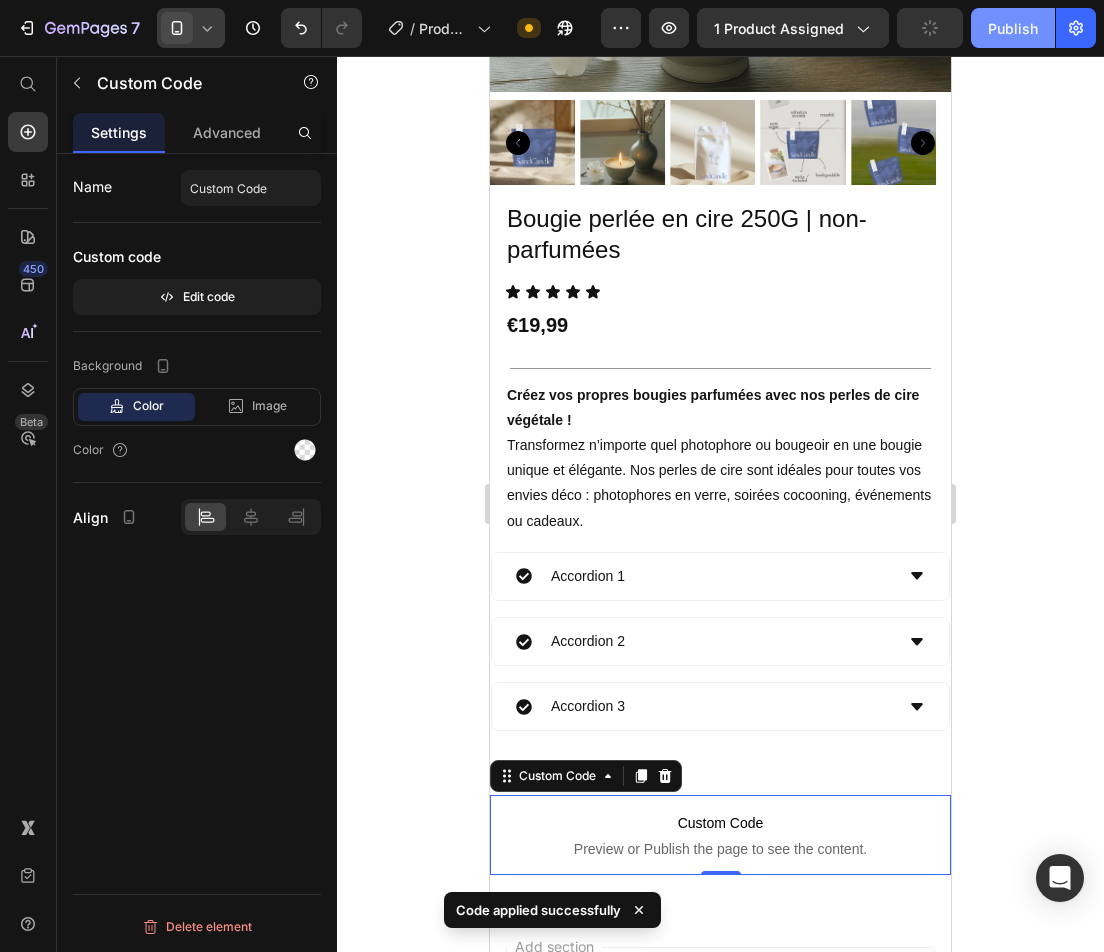 click on "Publish" 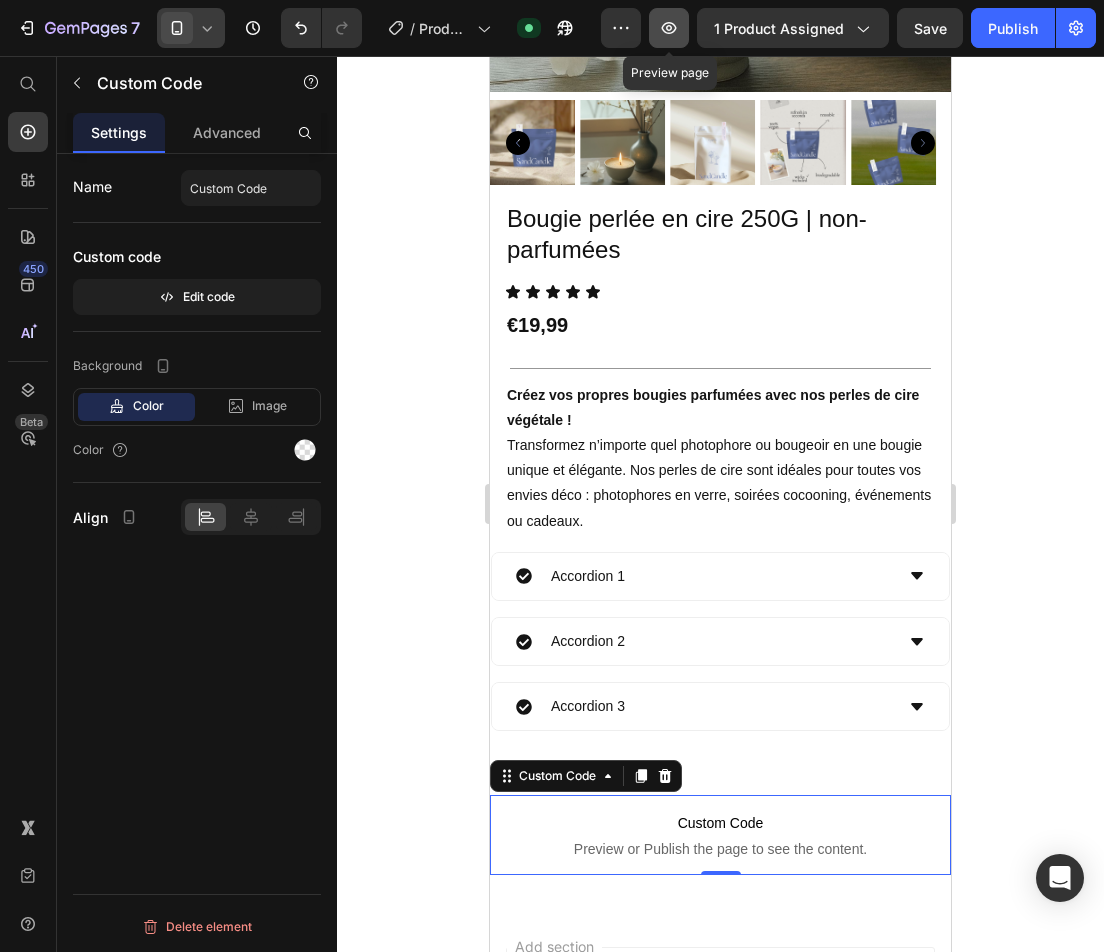 click 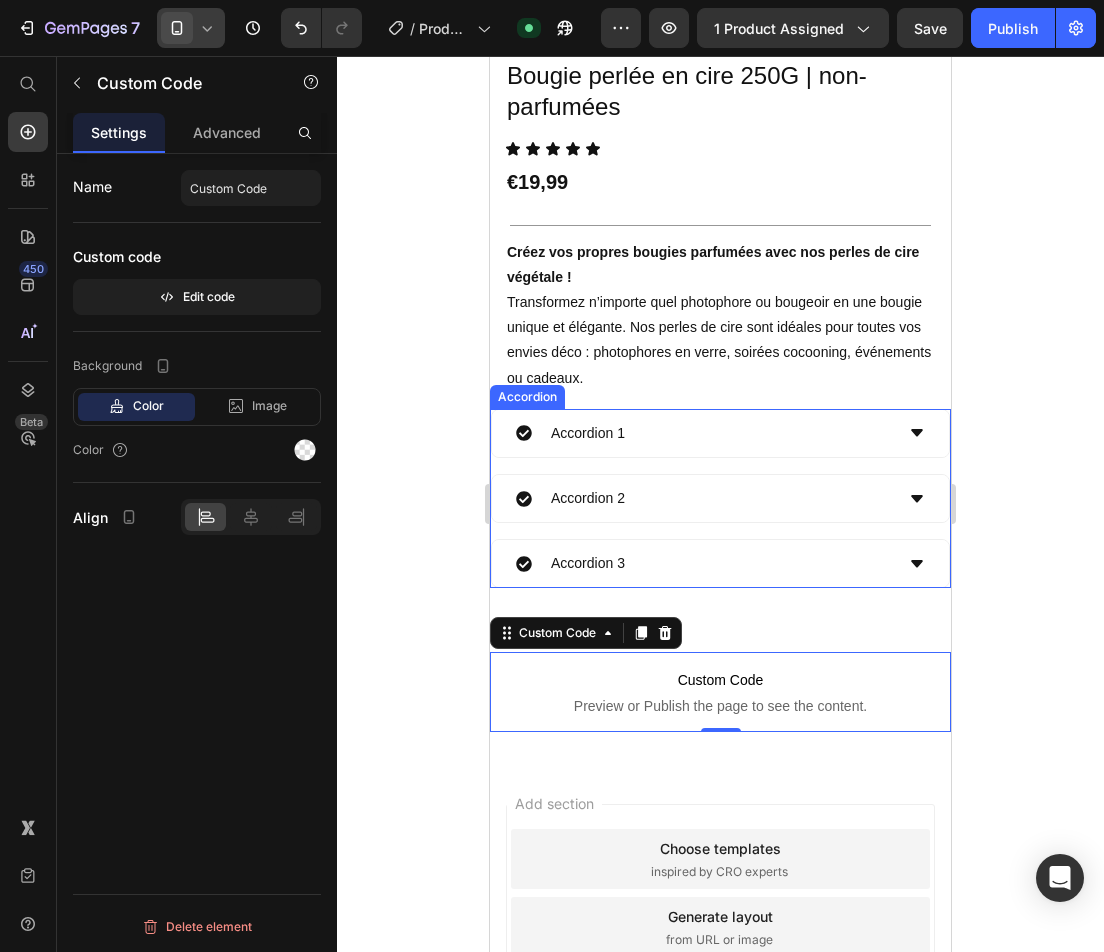 scroll, scrollTop: 462, scrollLeft: 0, axis: vertical 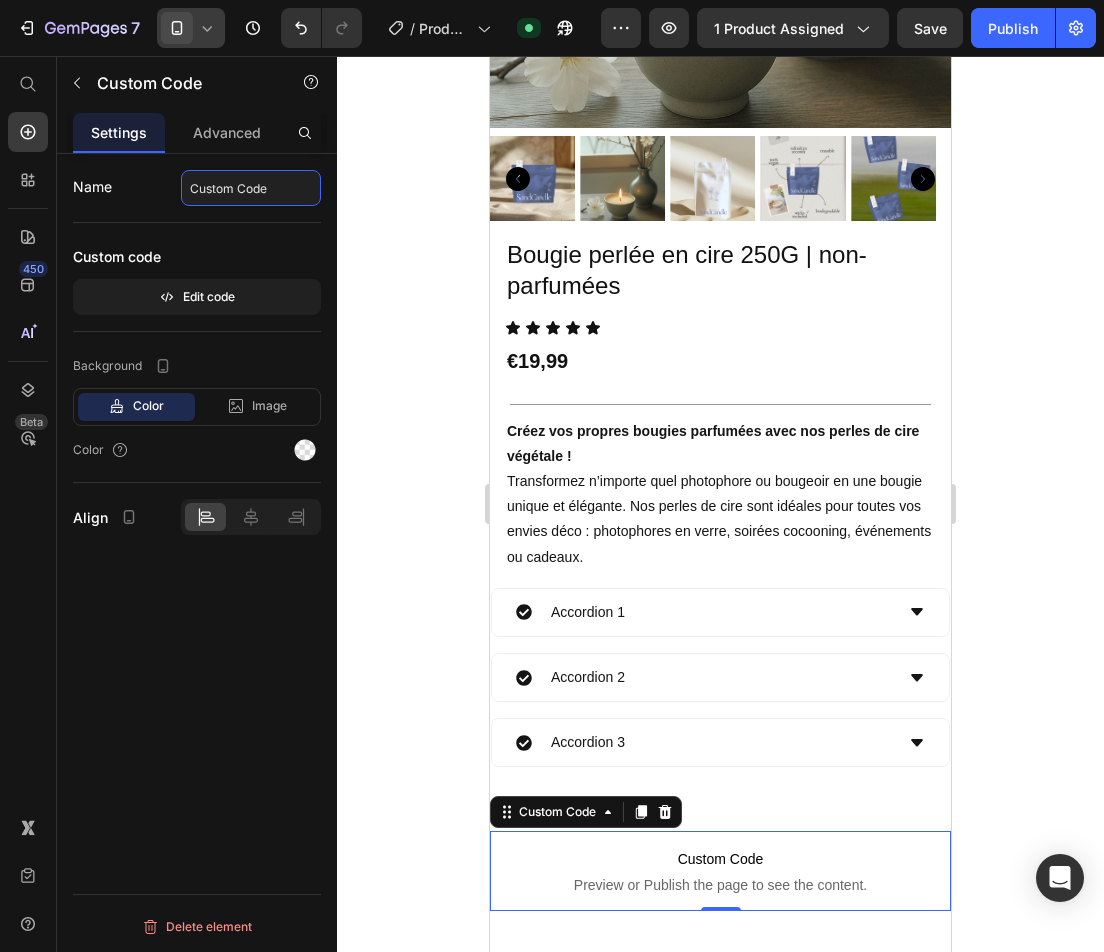 click on "Custom Code" 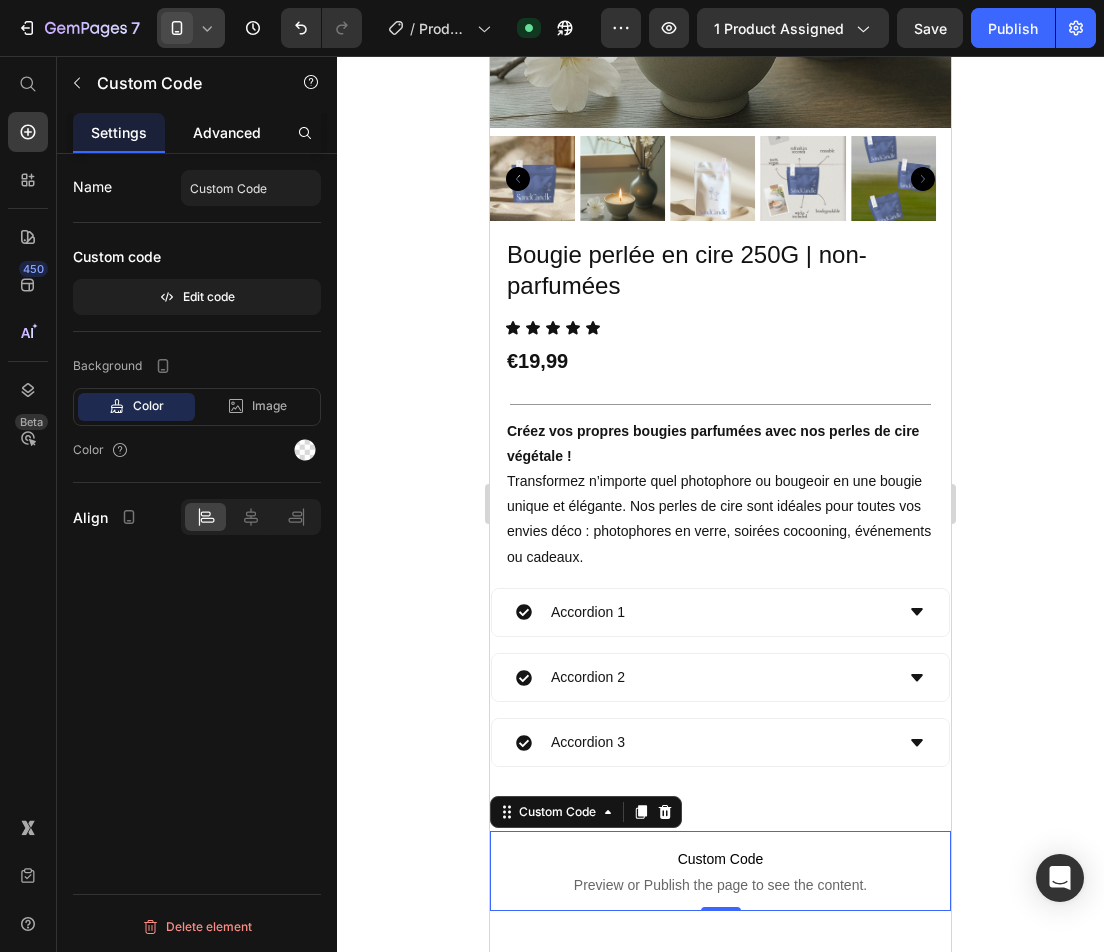 click on "Advanced" 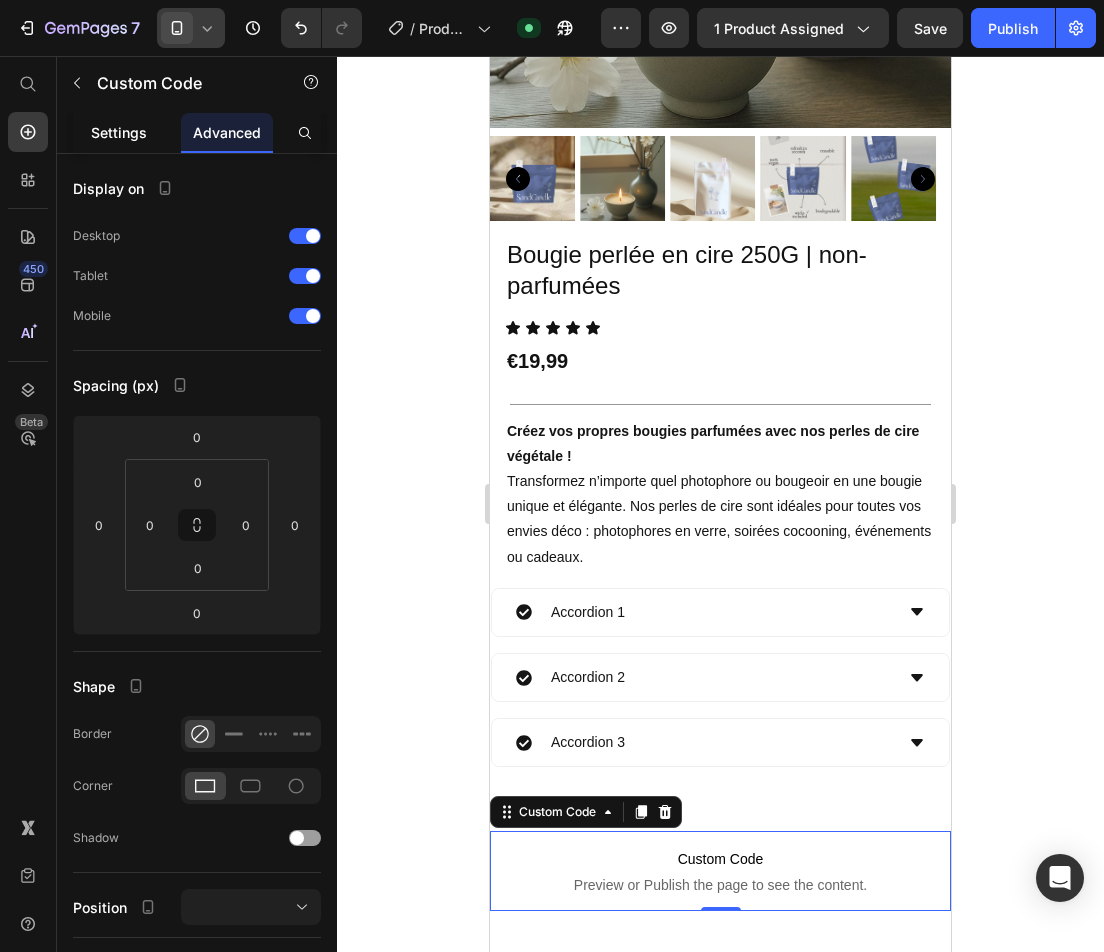 click on "Settings" at bounding box center [119, 132] 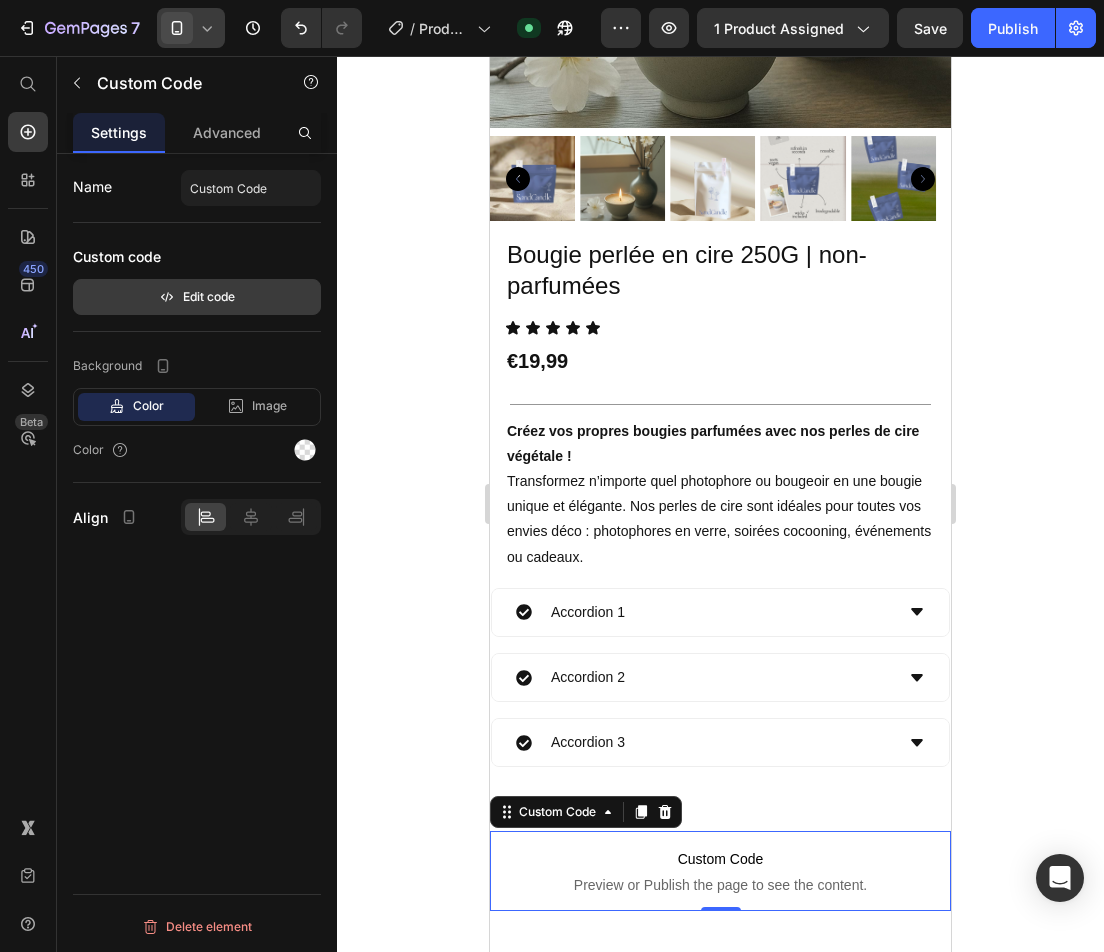 click on "Edit code" at bounding box center [197, 297] 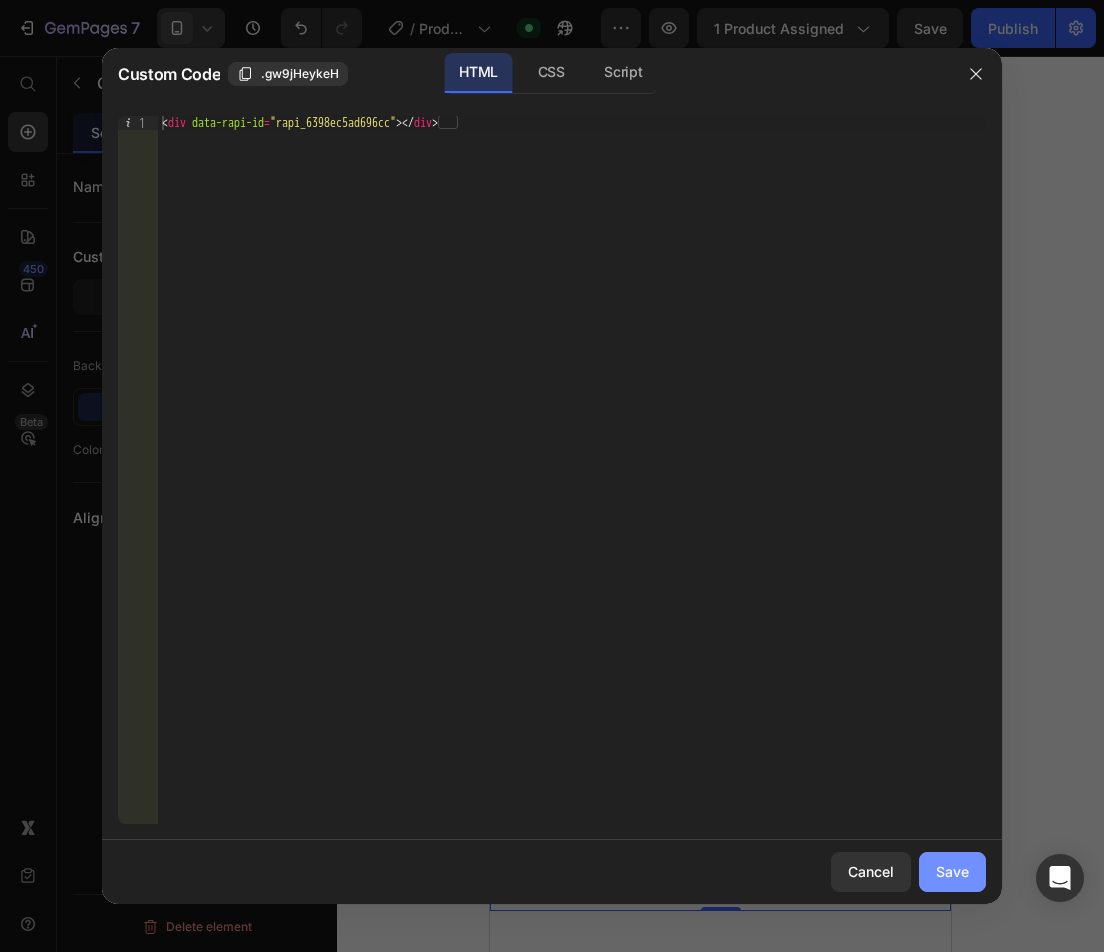 click on "Save" at bounding box center (952, 871) 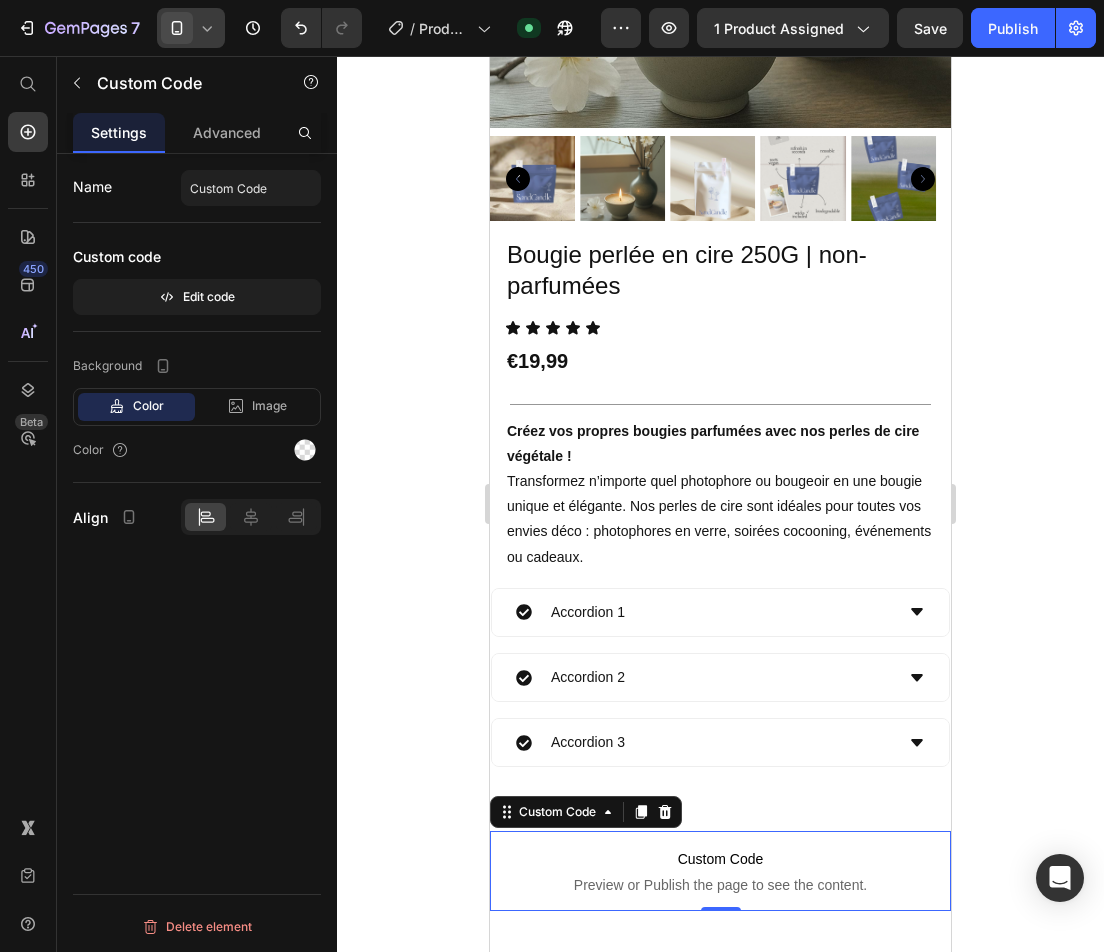 click on "Custom Code" at bounding box center [720, 859] 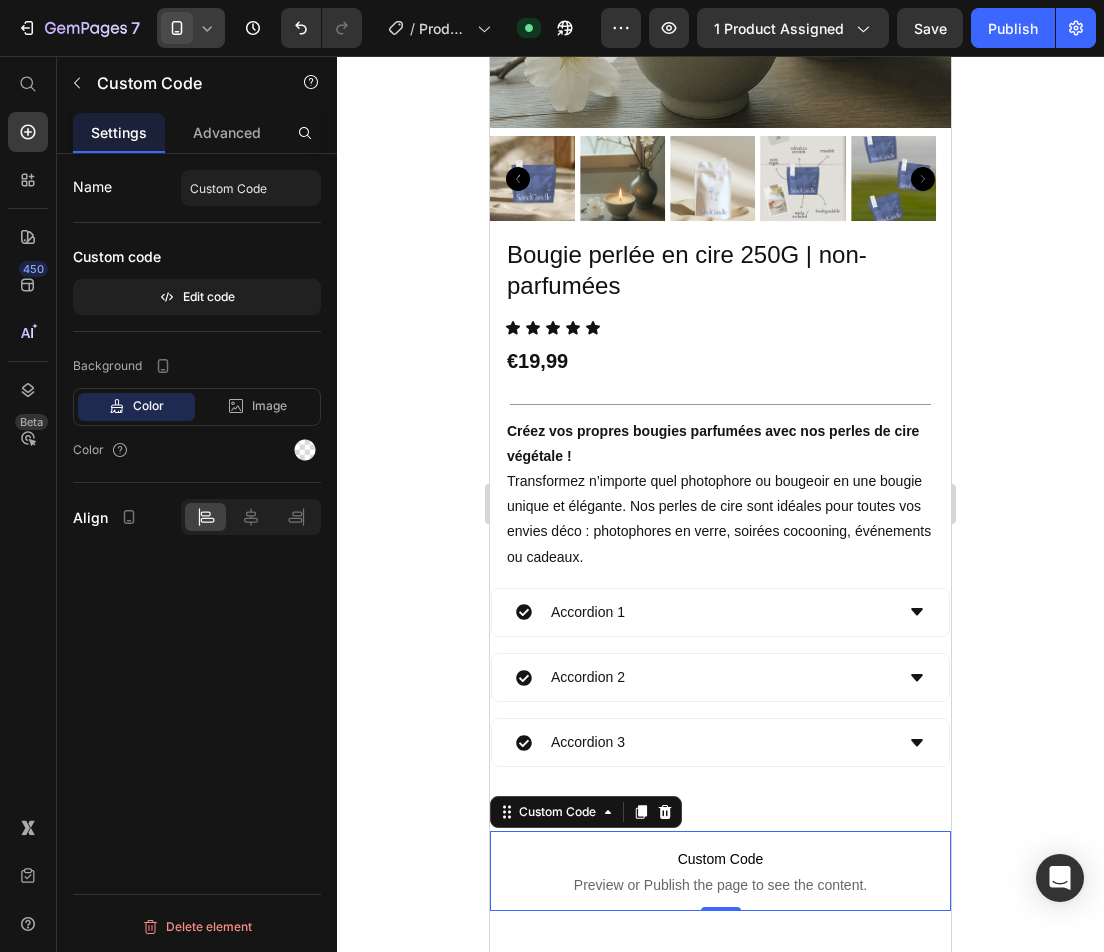 click on "Name Custom Code Custom code  Edit code  Background Color Image Video  Color  Align" at bounding box center (197, 369) 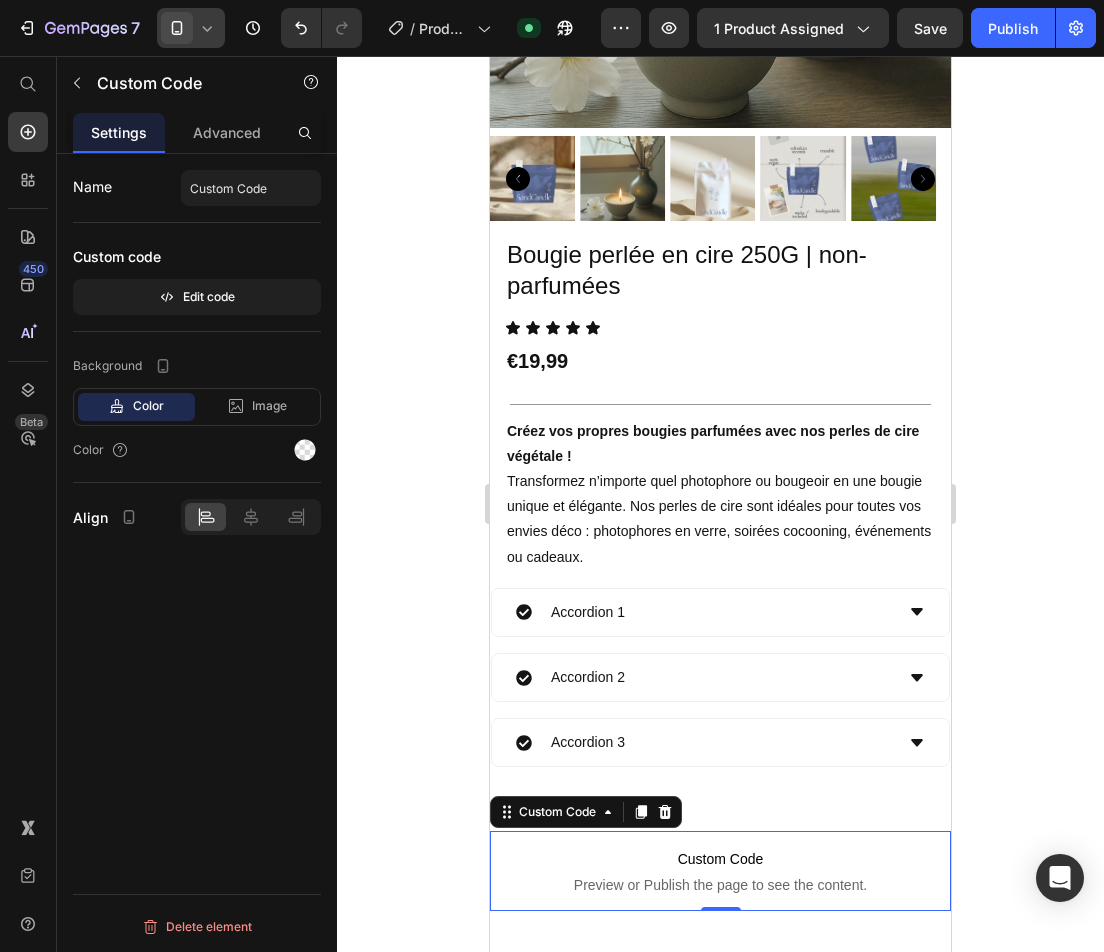 click on "Name Custom Code Custom code  Edit code" 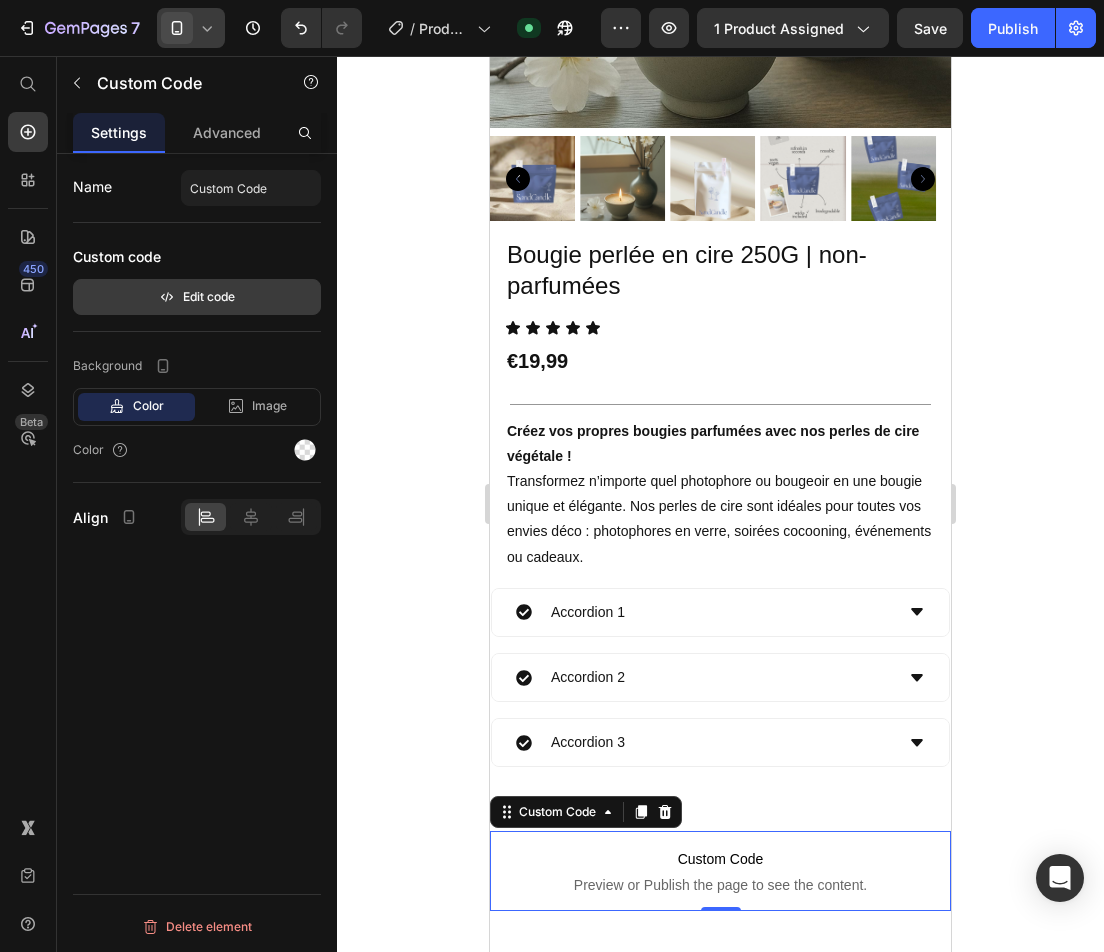 click on "Edit code" at bounding box center (197, 297) 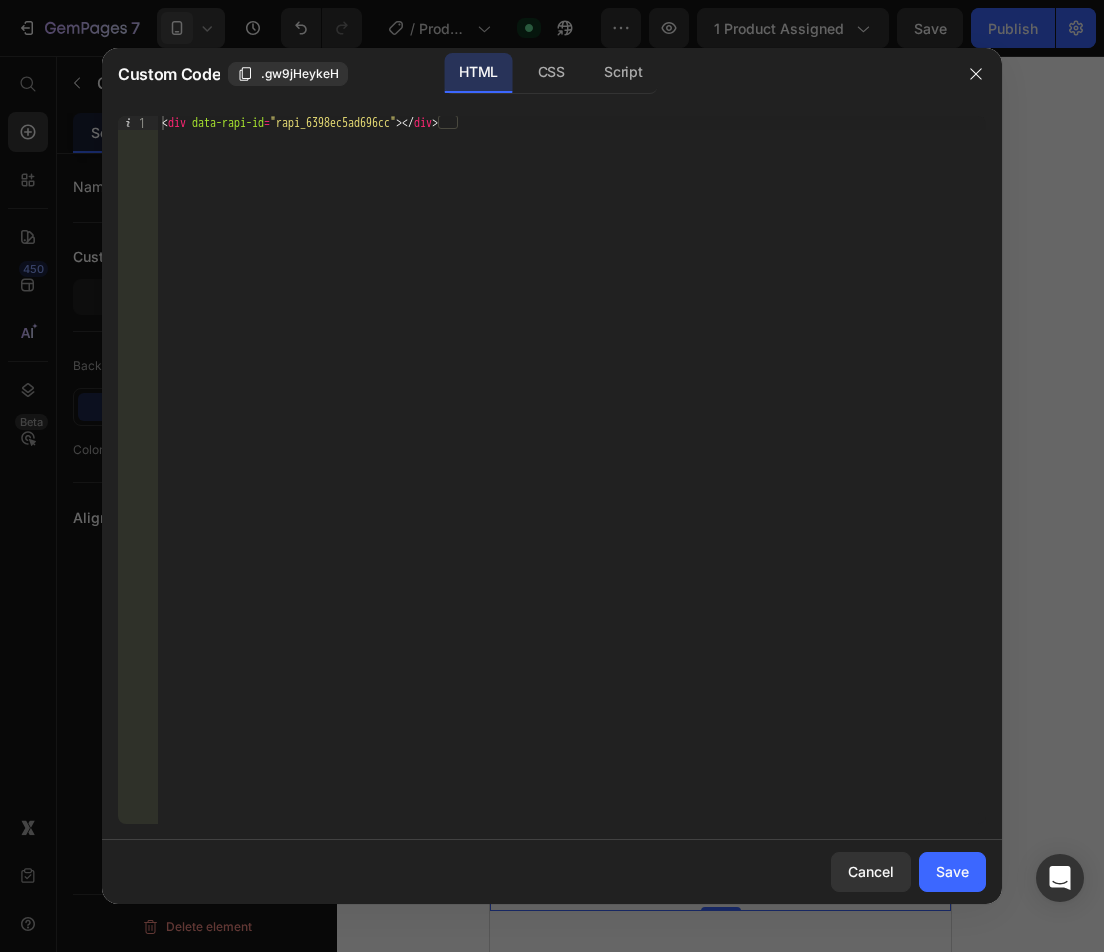 type on "<div data-rapi-id="rapi_6398ec5ad696cc"></div>" 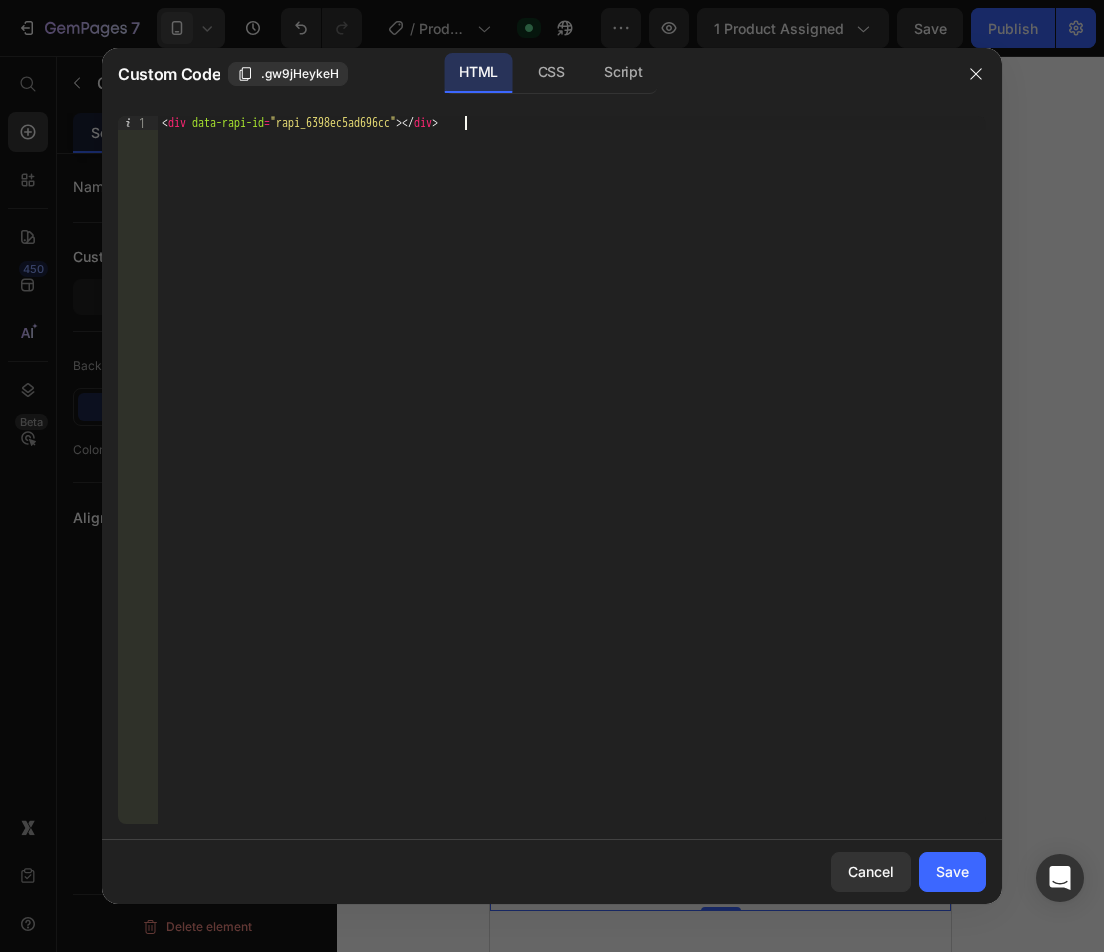 click on "Save" 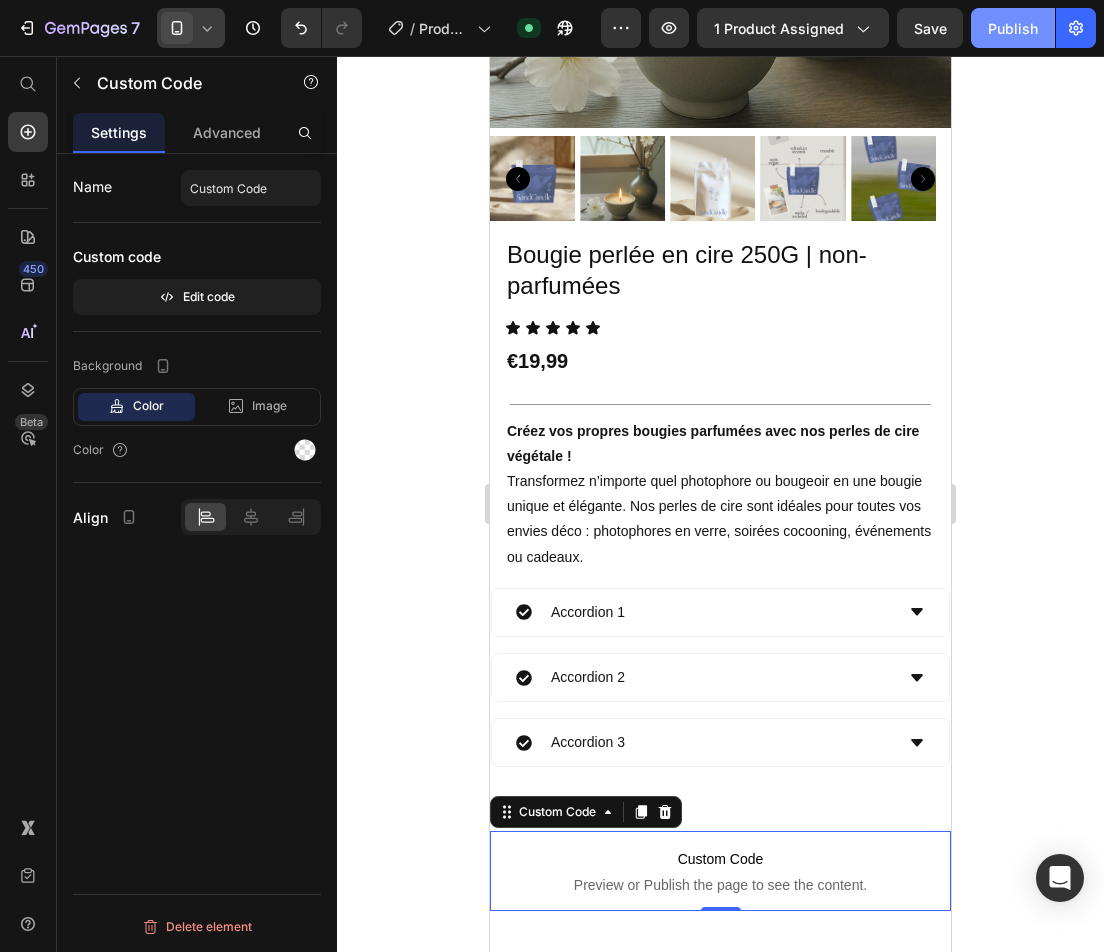click on "Publish" at bounding box center (1013, 28) 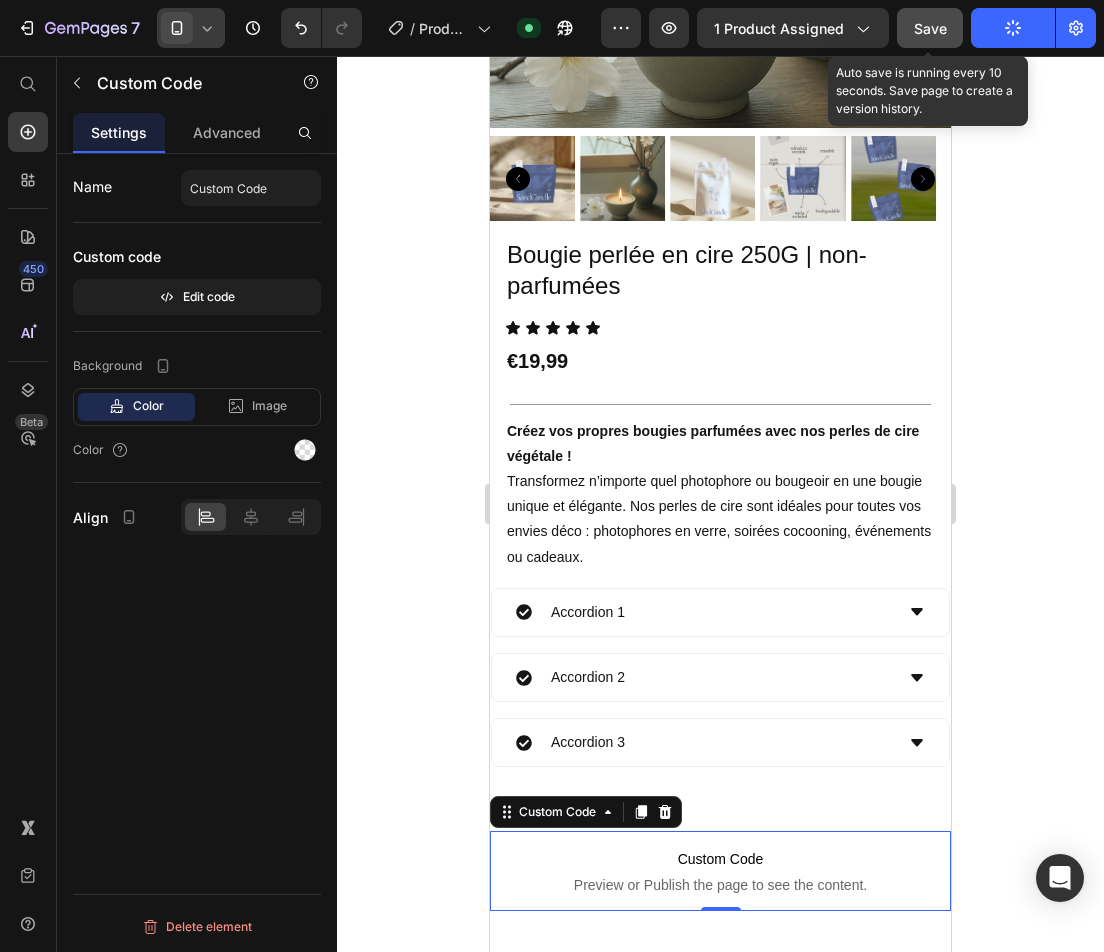 click on "Save" 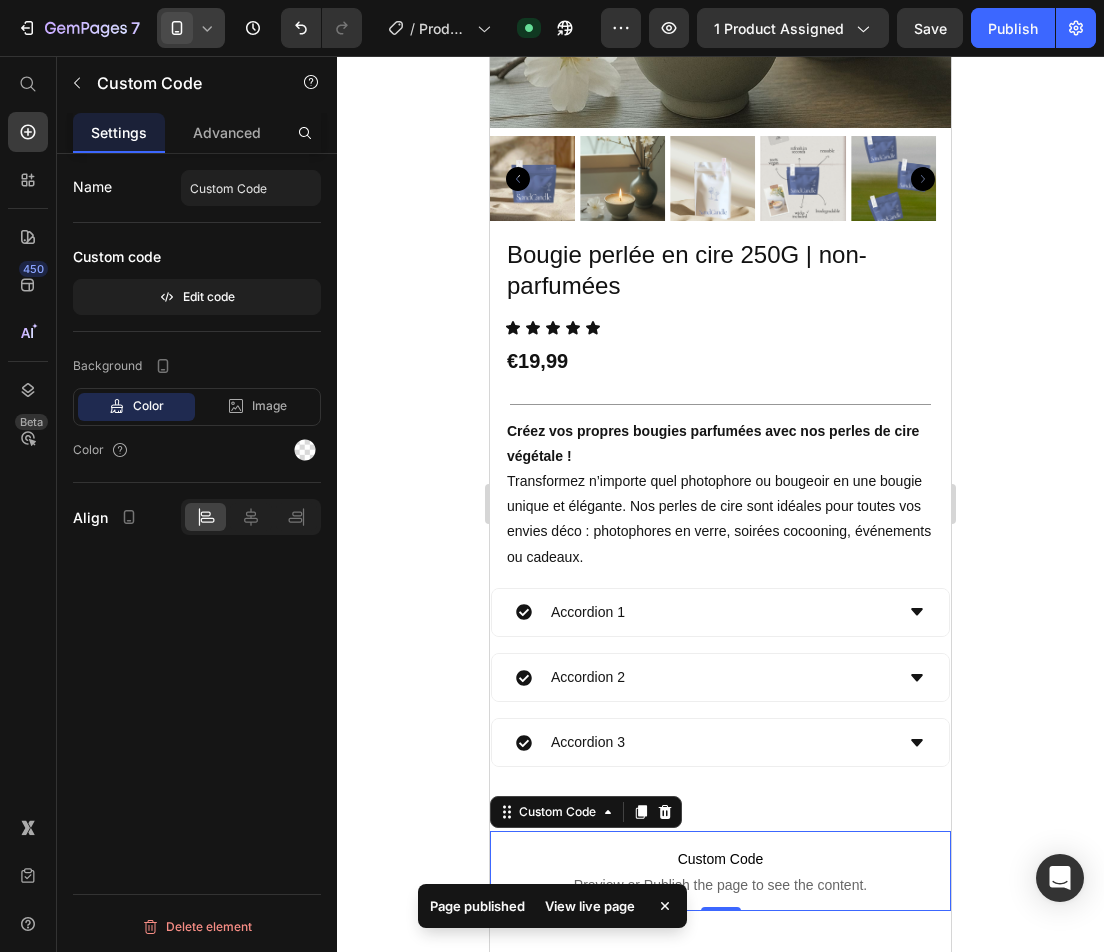 click 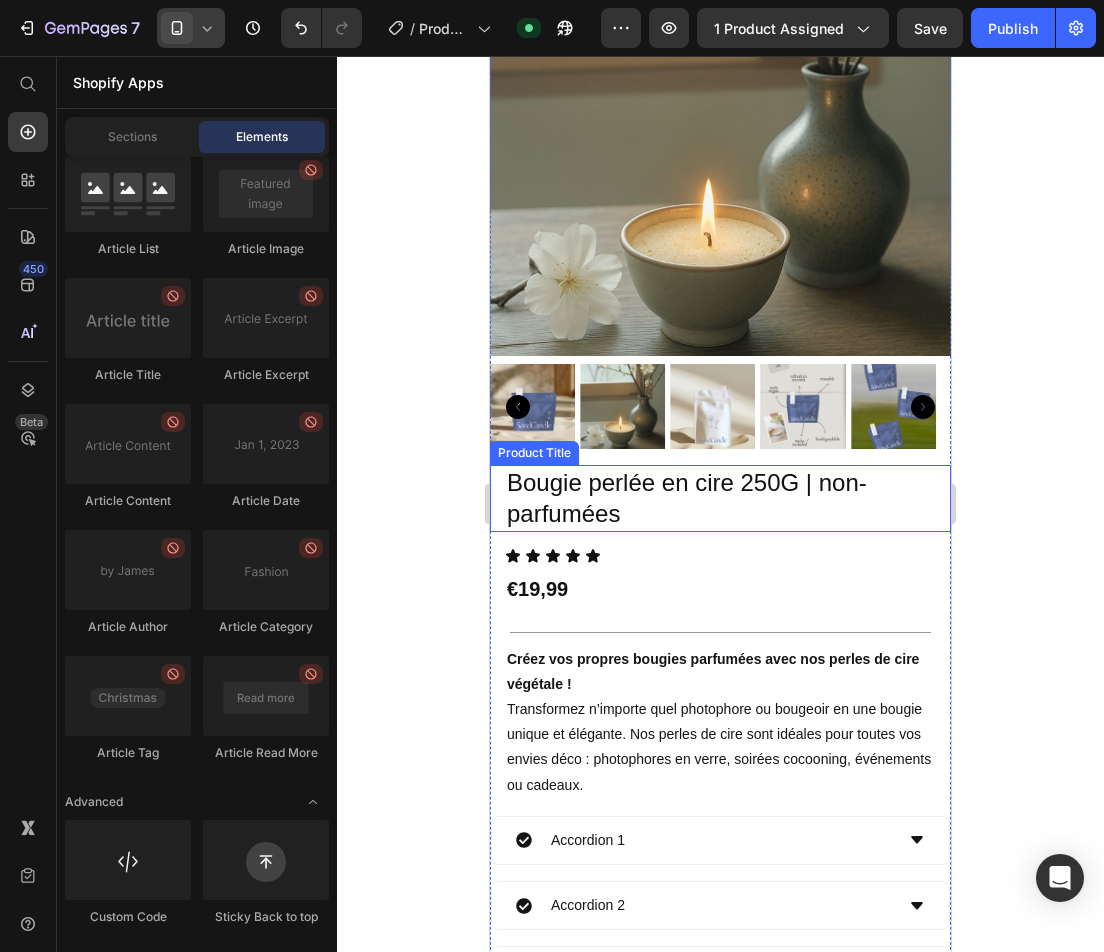 scroll, scrollTop: 62, scrollLeft: 0, axis: vertical 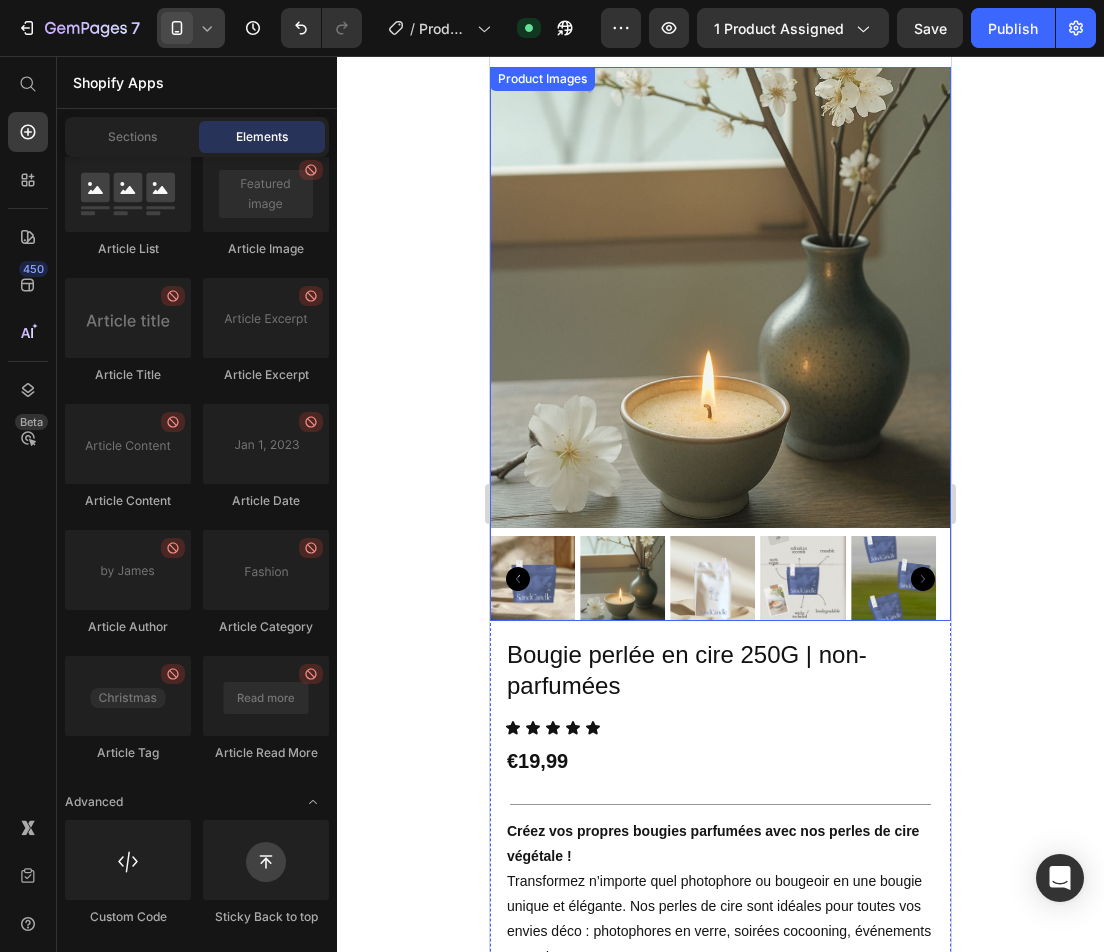 click at bounding box center [720, 297] 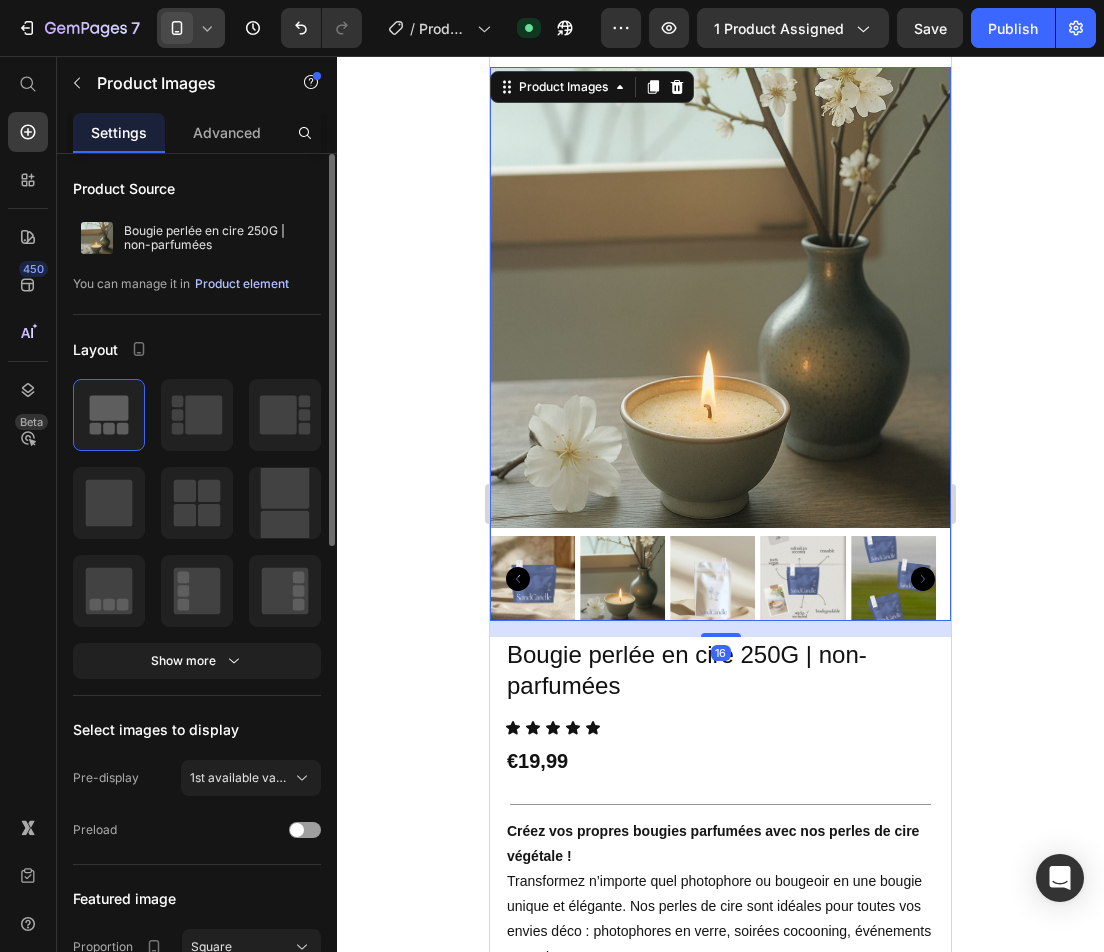 click on "Product element" at bounding box center (242, 284) 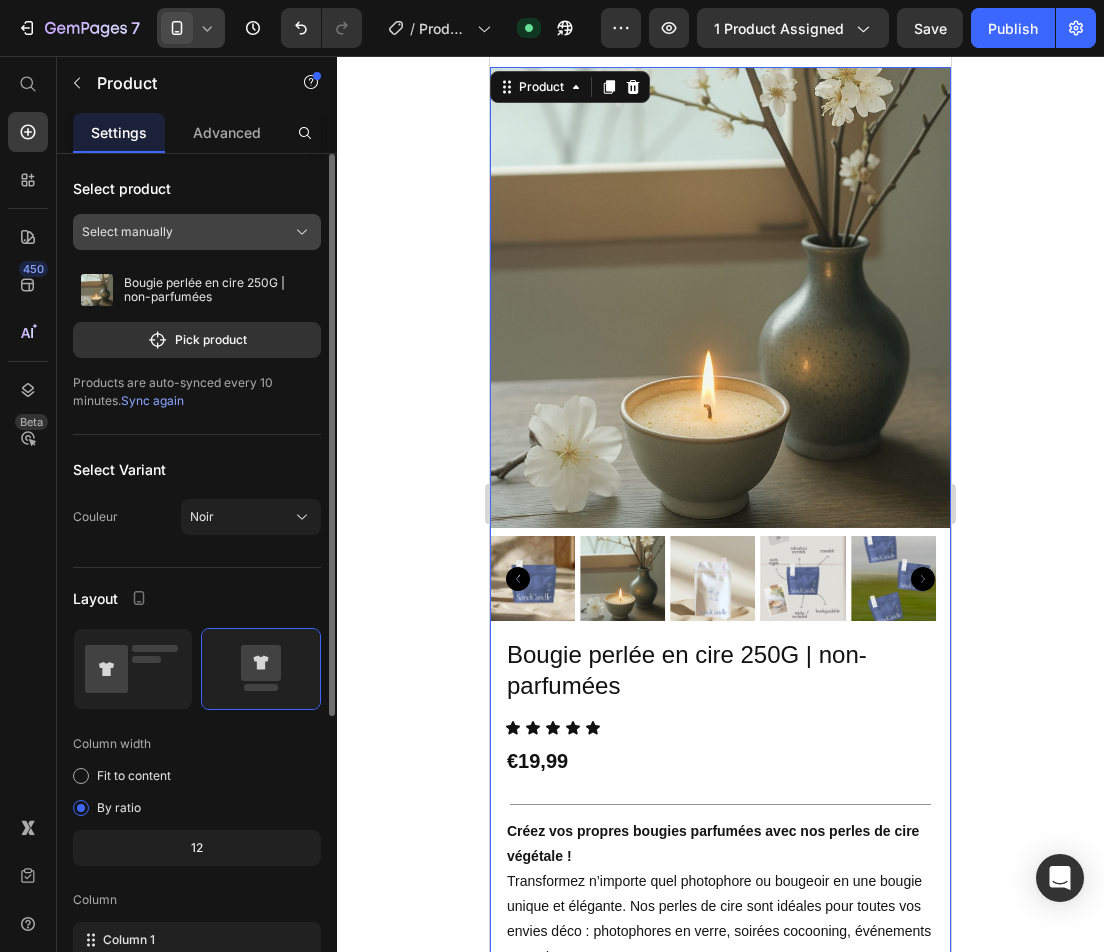 click on "Select manually" at bounding box center (197, 232) 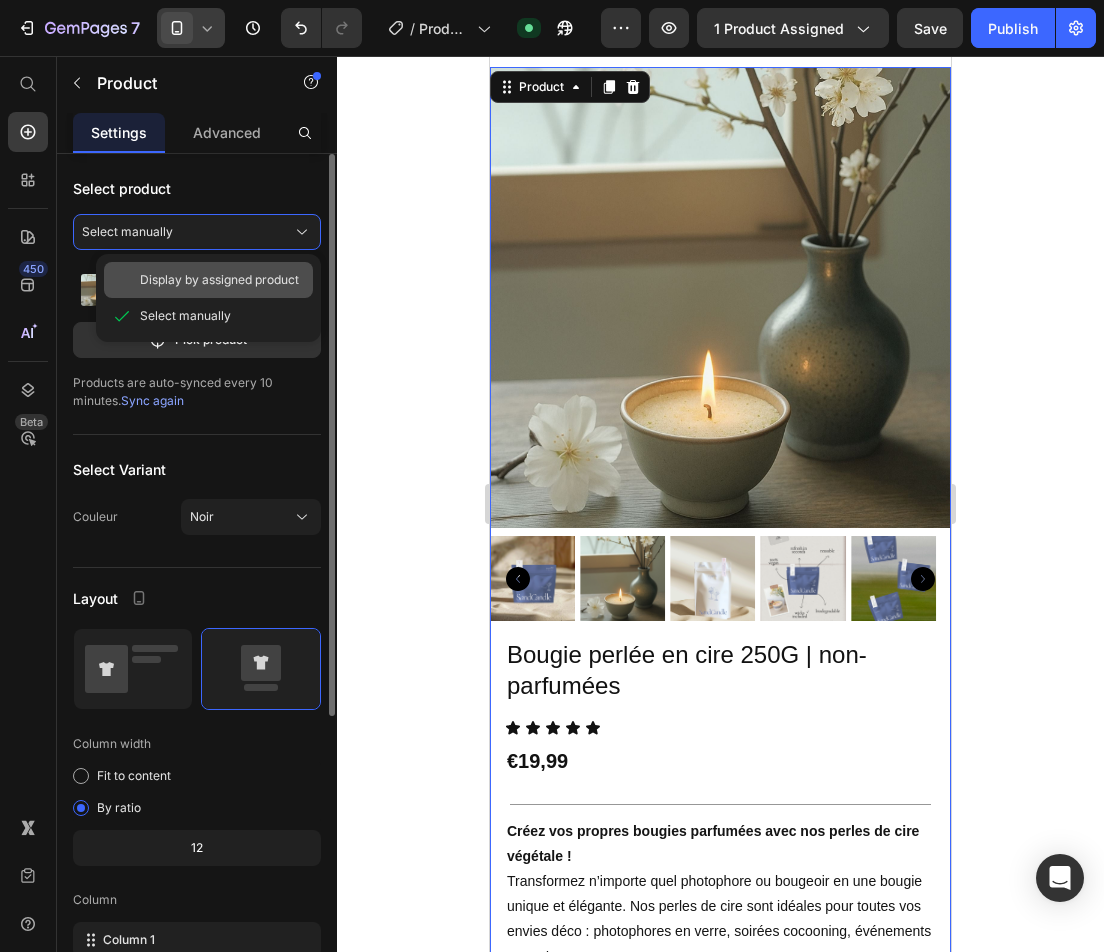 click on "Display by assigned product" 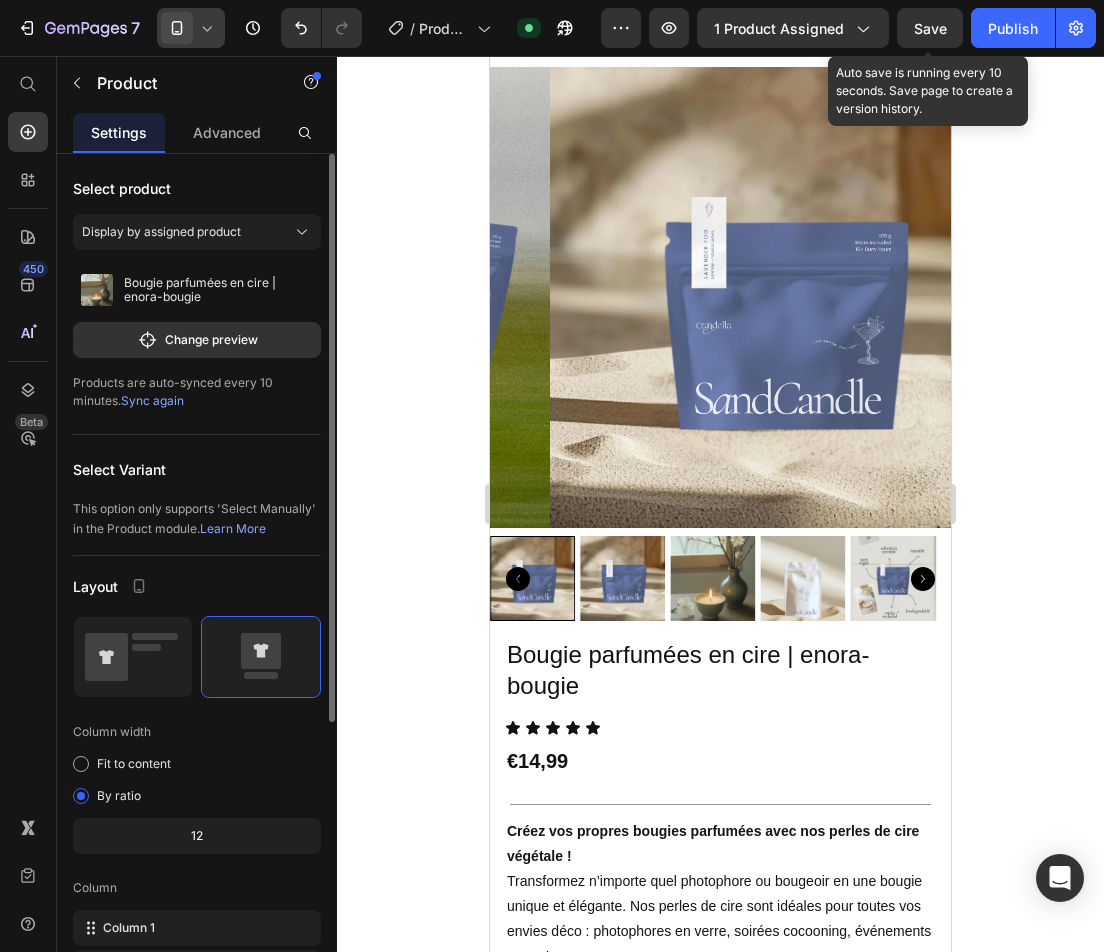 click on "Save" at bounding box center (930, 28) 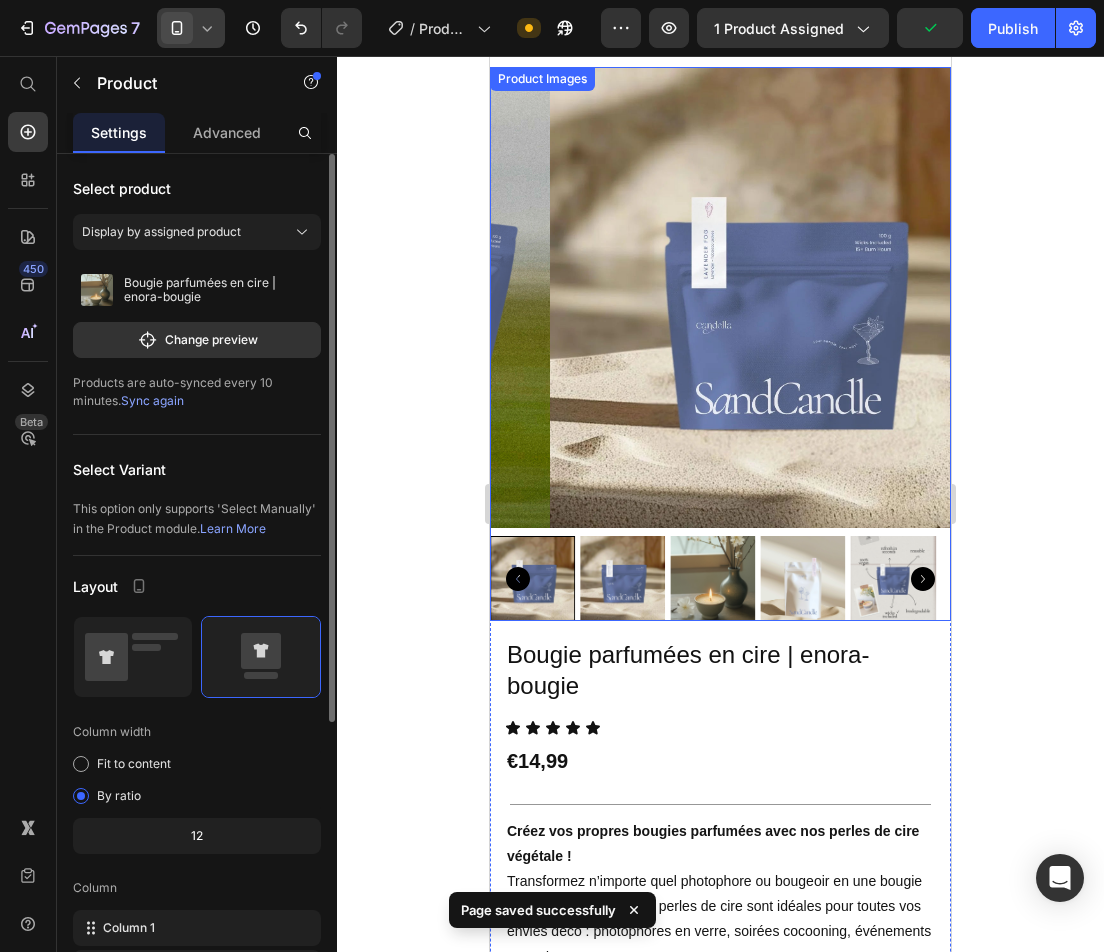 click on "Sync again" at bounding box center (152, 400) 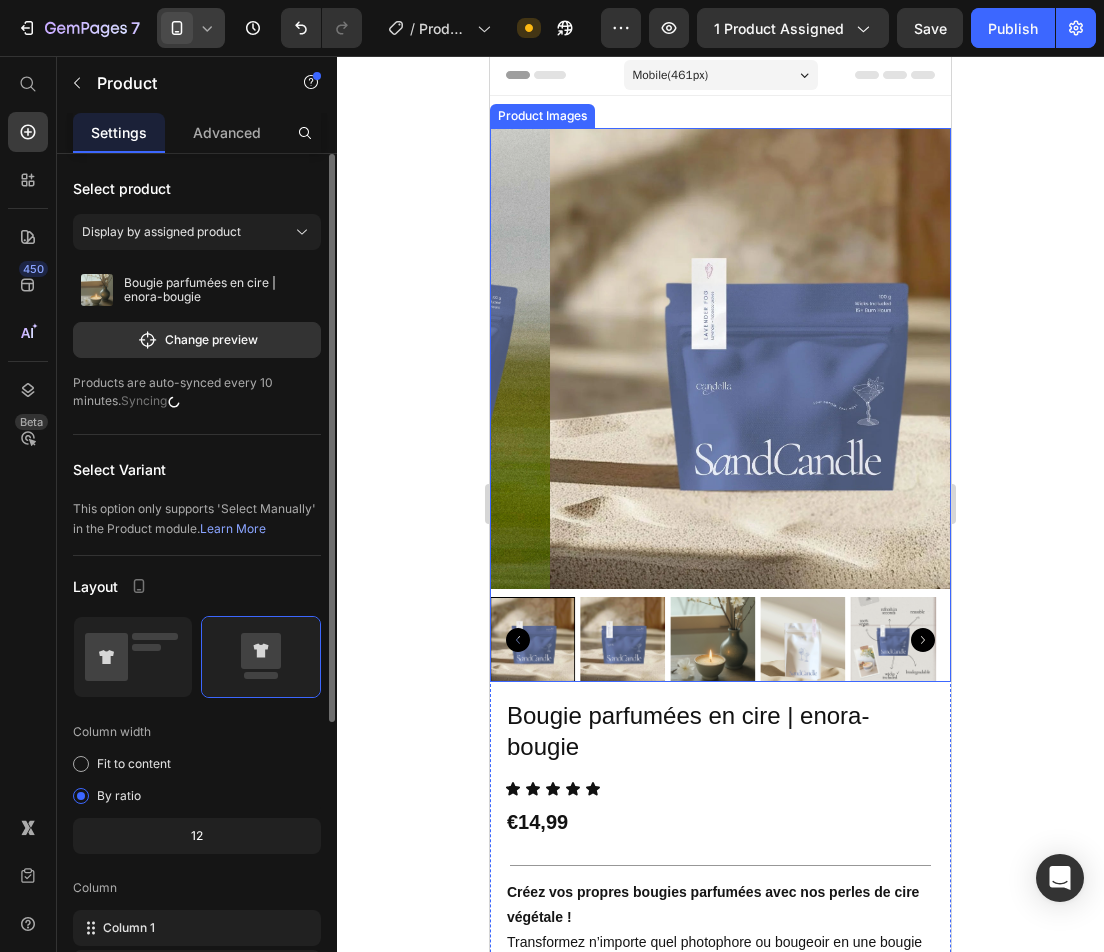 scroll, scrollTop: 0, scrollLeft: 0, axis: both 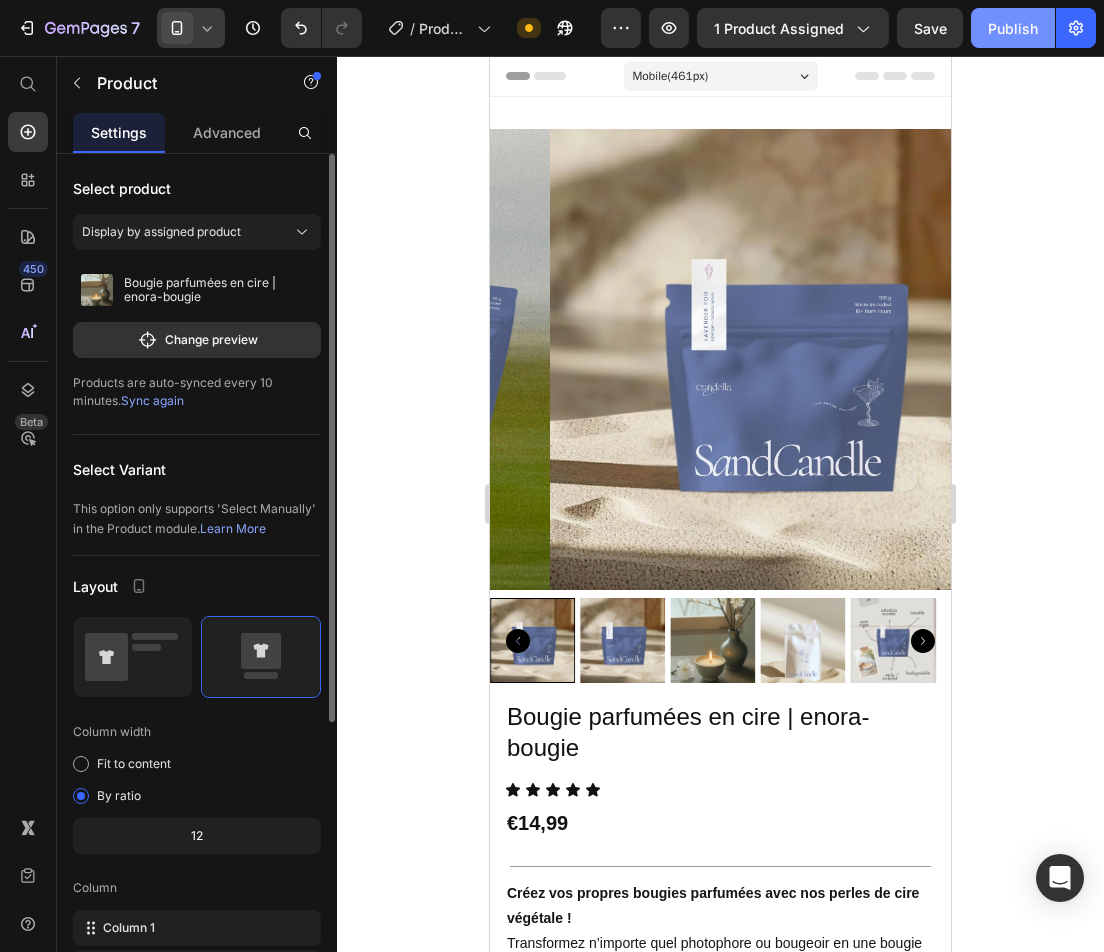 click on "Publish" at bounding box center [1013, 28] 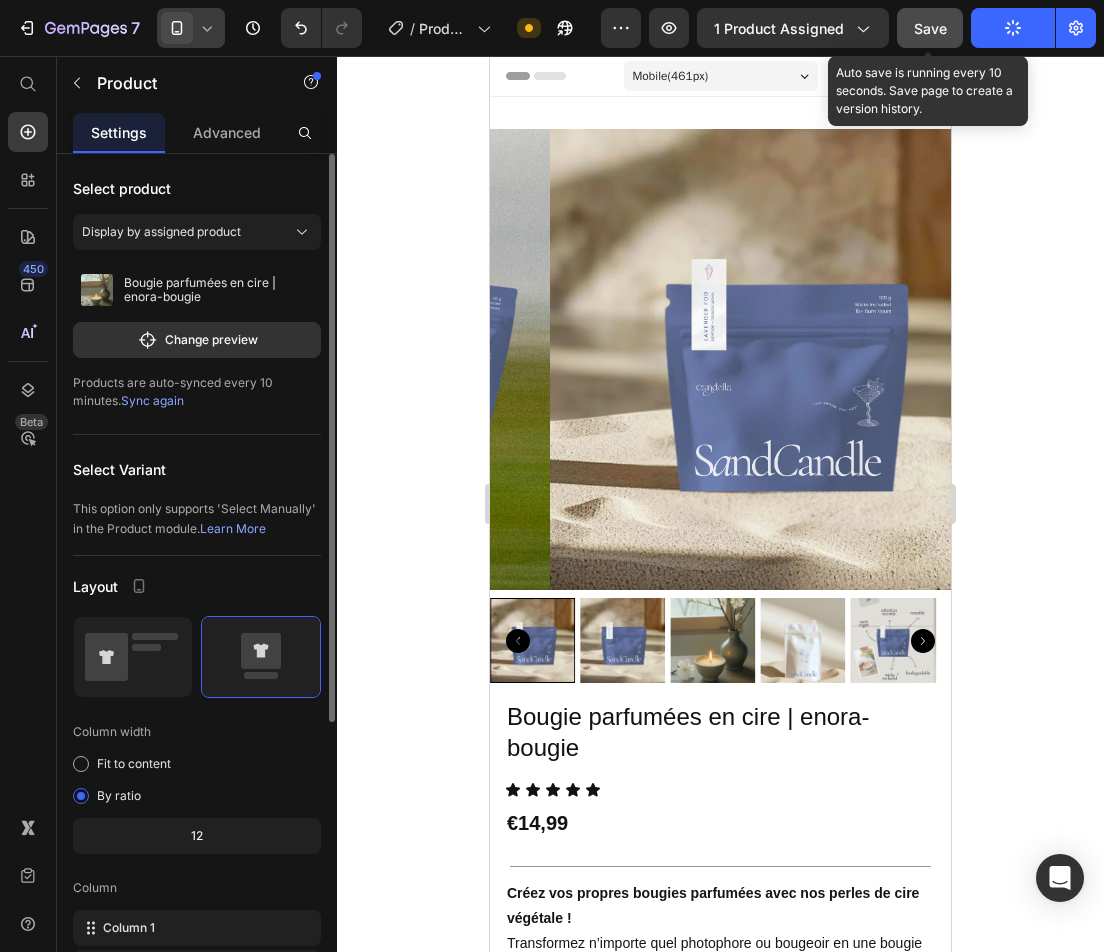 click on "Save" 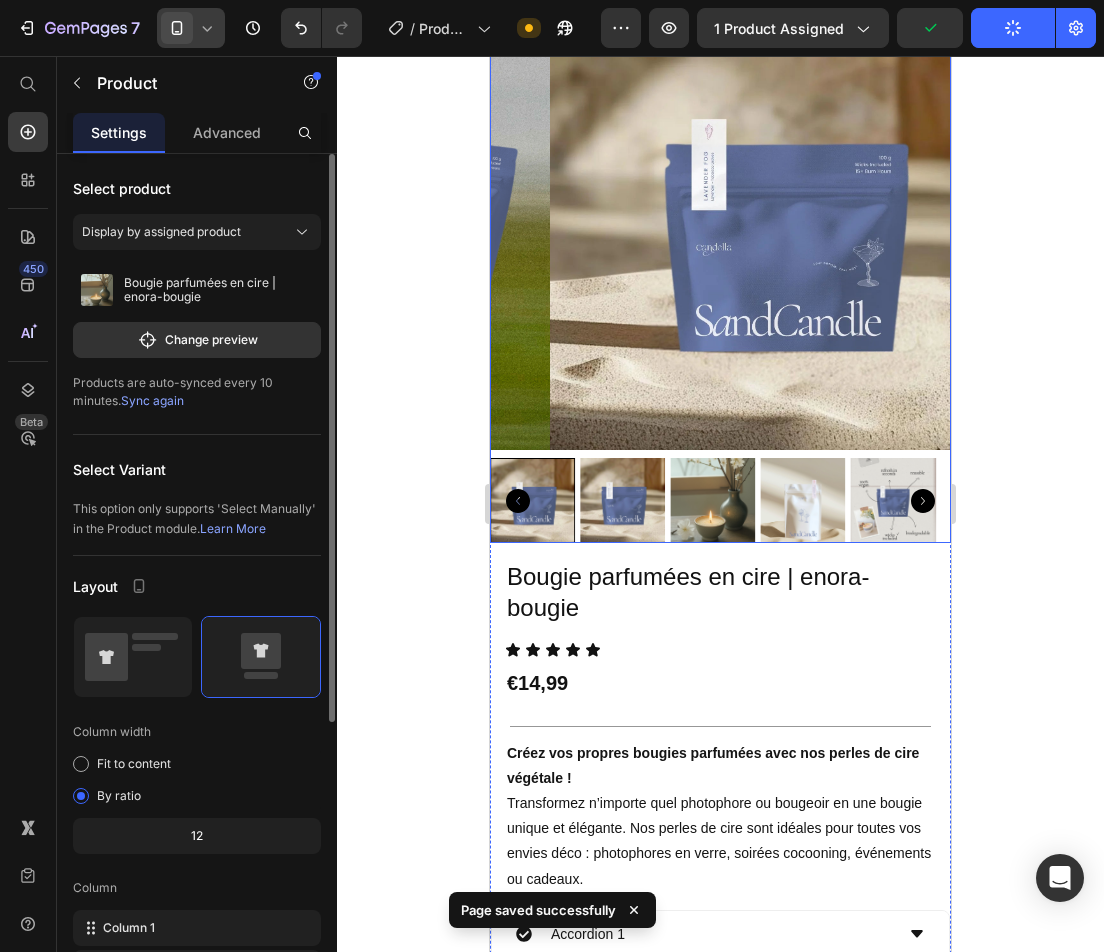 scroll, scrollTop: 100, scrollLeft: 0, axis: vertical 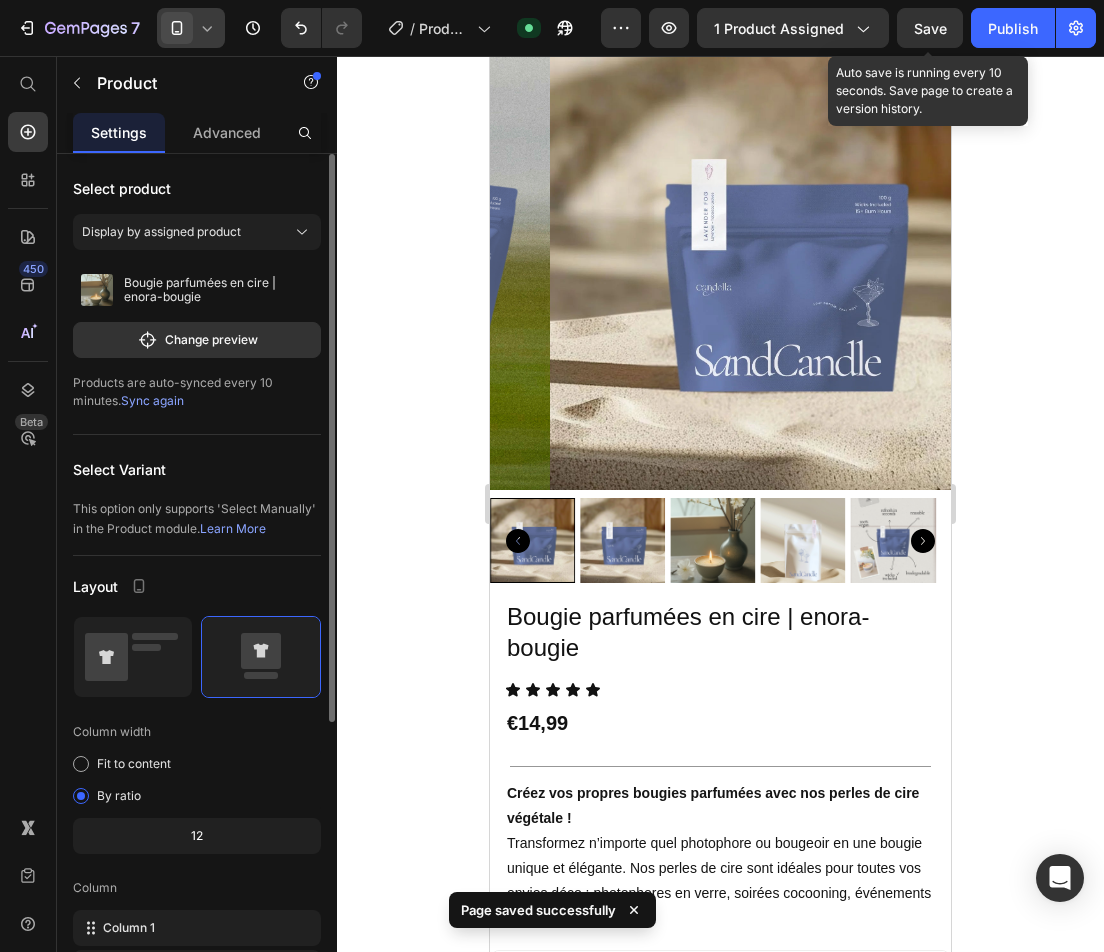 click on "Save" at bounding box center [930, 28] 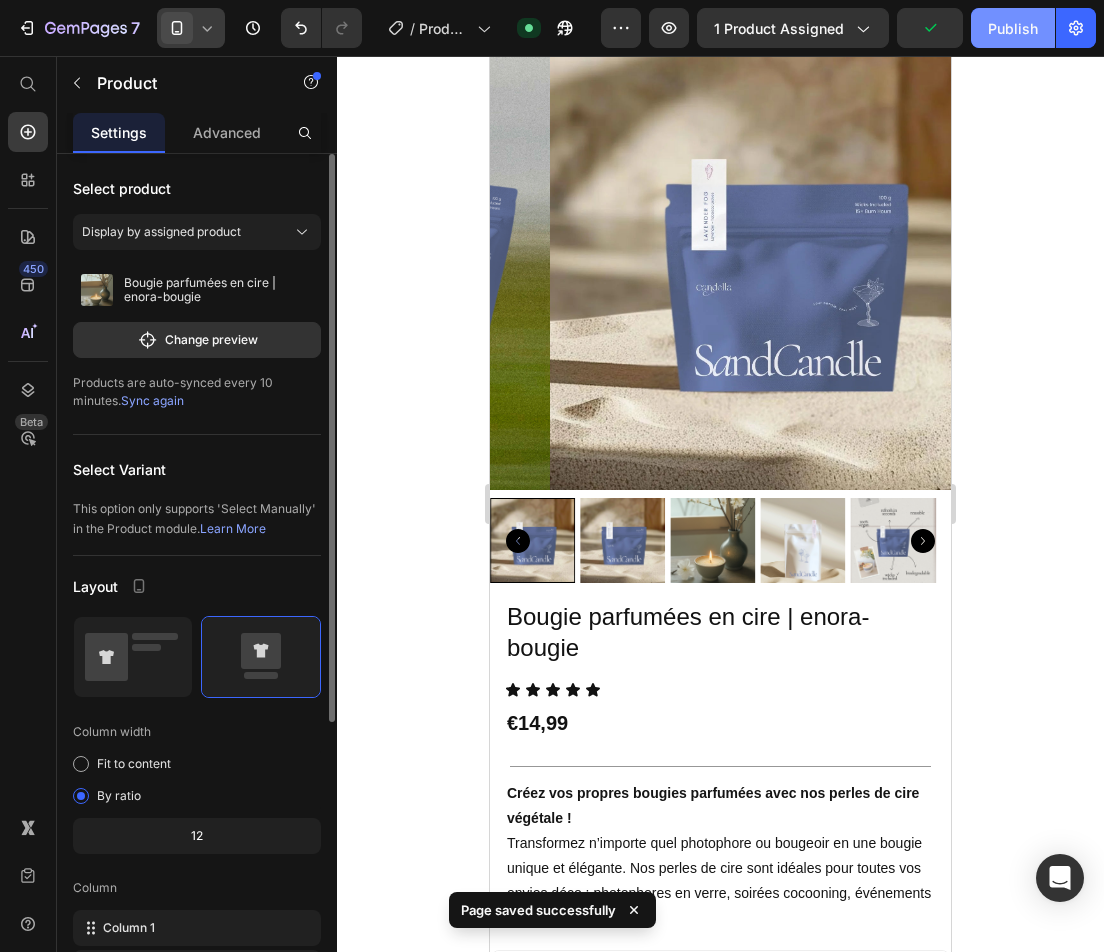 click on "Publish" at bounding box center (1013, 28) 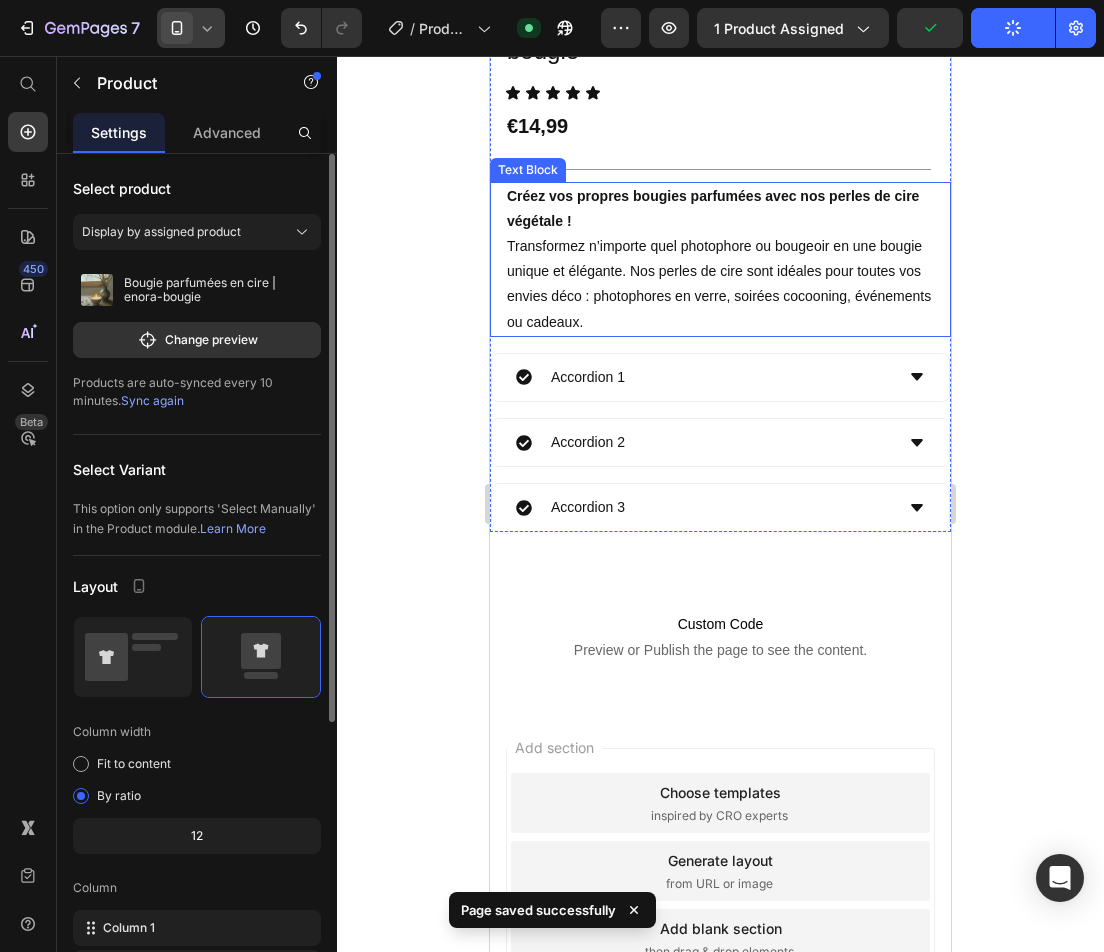 scroll, scrollTop: 700, scrollLeft: 0, axis: vertical 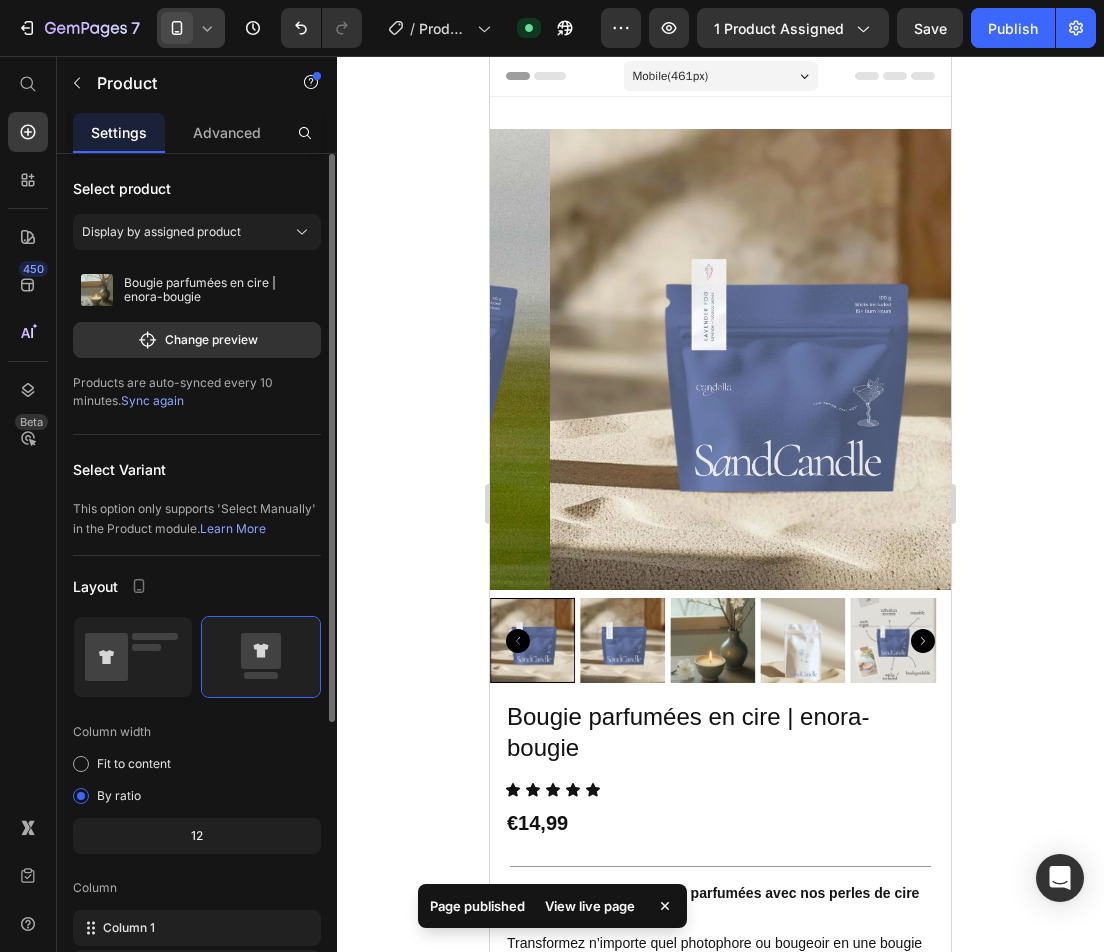 click on "Mobile  ( 461 px)" at bounding box center [721, 76] 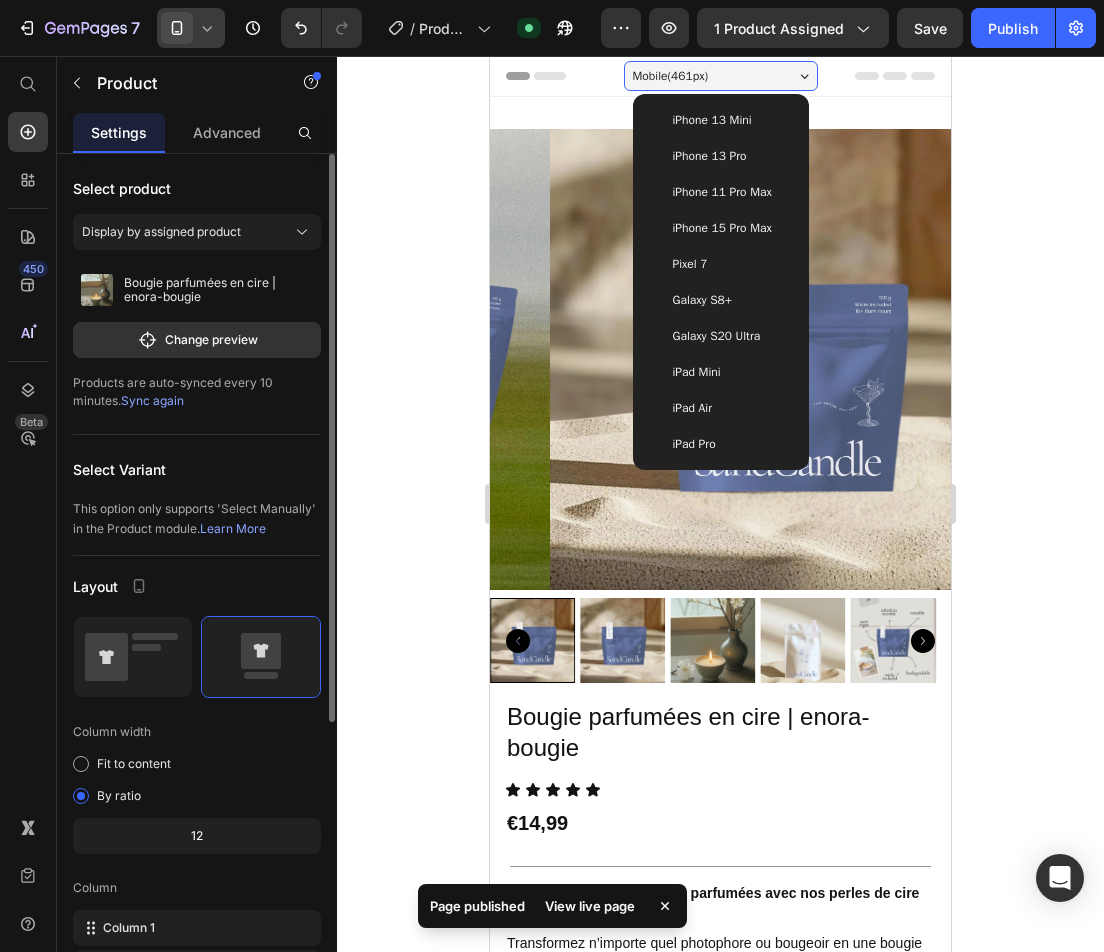 click on "iPhone 13 Mini" at bounding box center (721, 120) 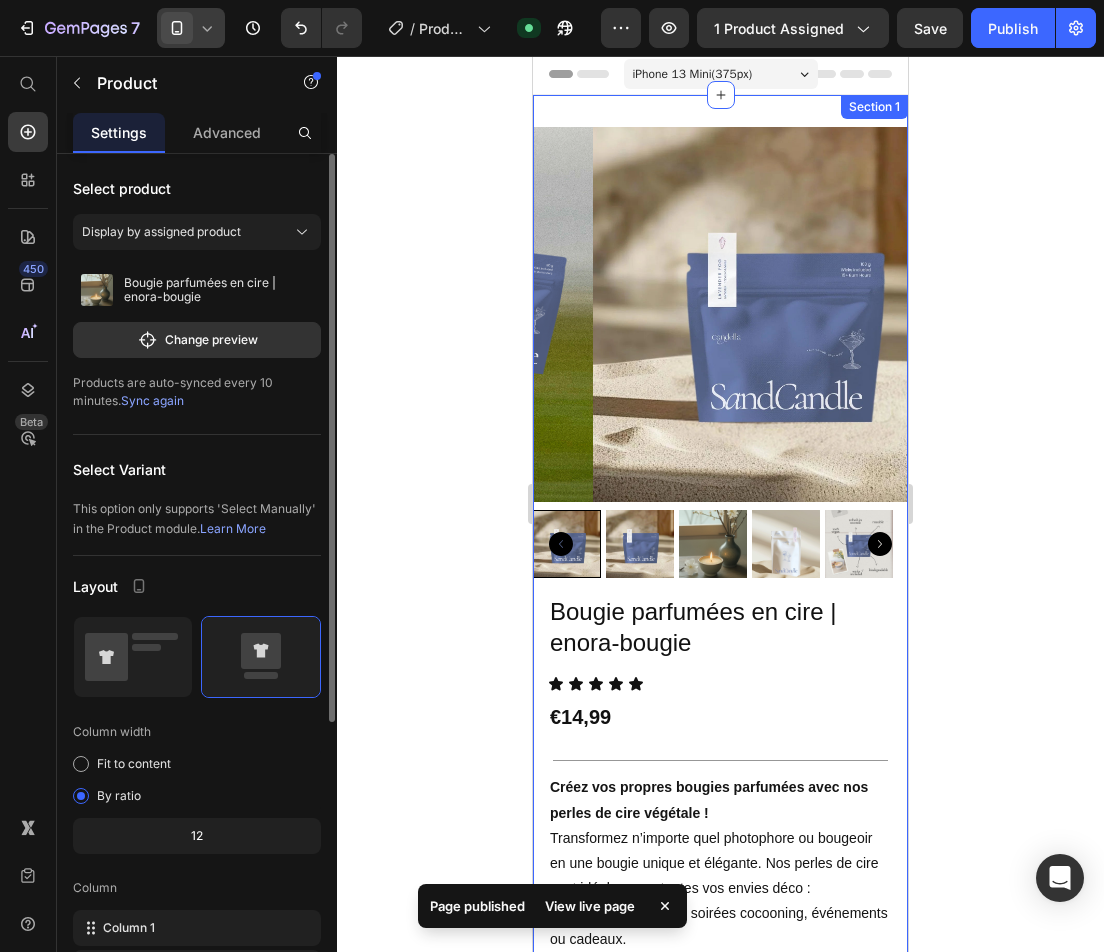 scroll, scrollTop: 0, scrollLeft: 0, axis: both 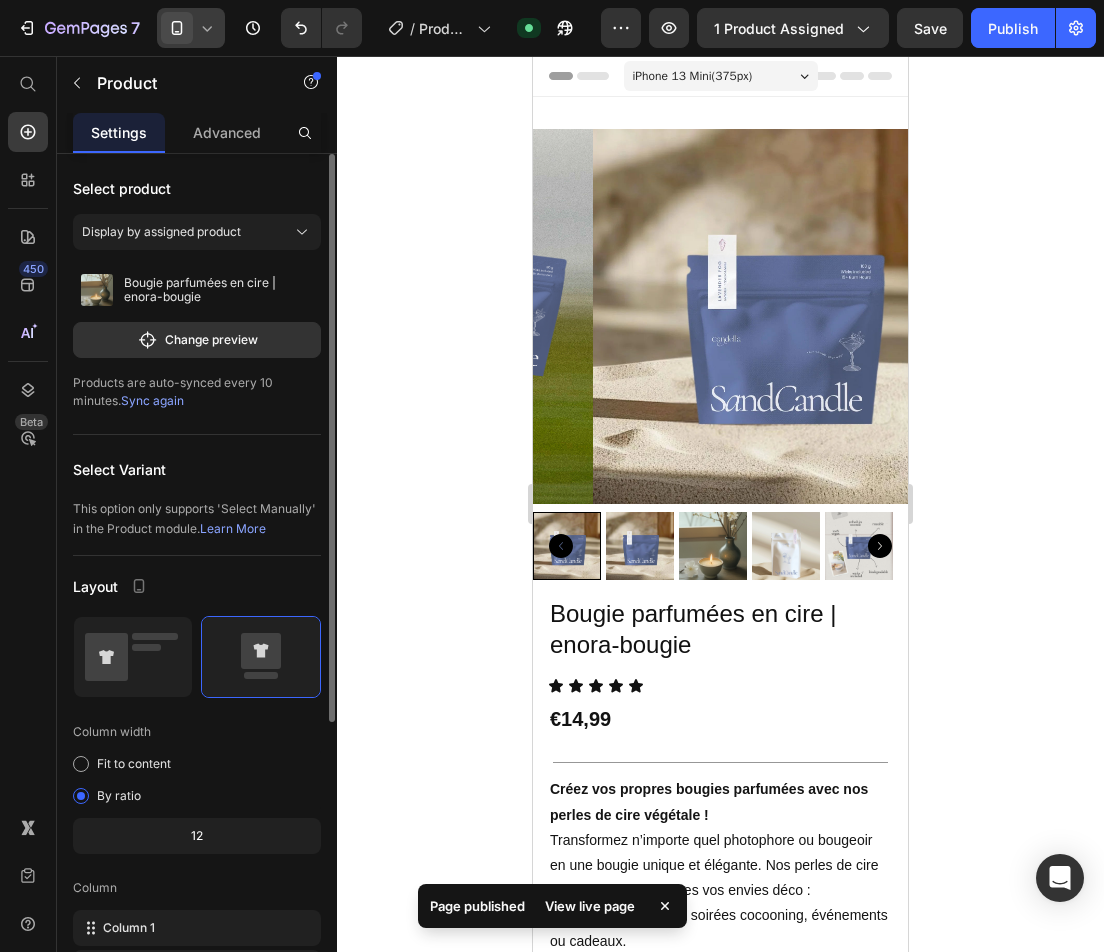 click on "iPhone 13 Mini  ( 375 px)" at bounding box center (693, 76) 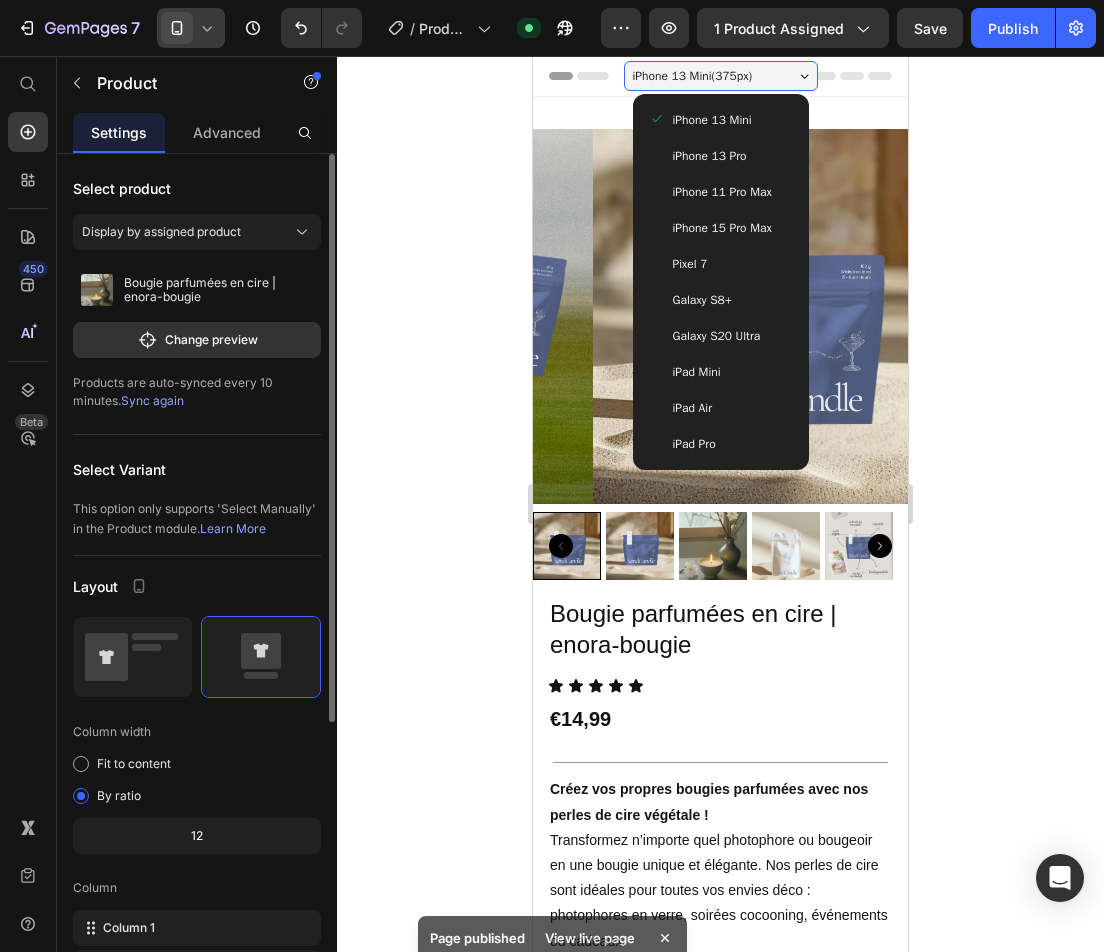 click on "iPhone 15 Pro Max" at bounding box center [721, 228] 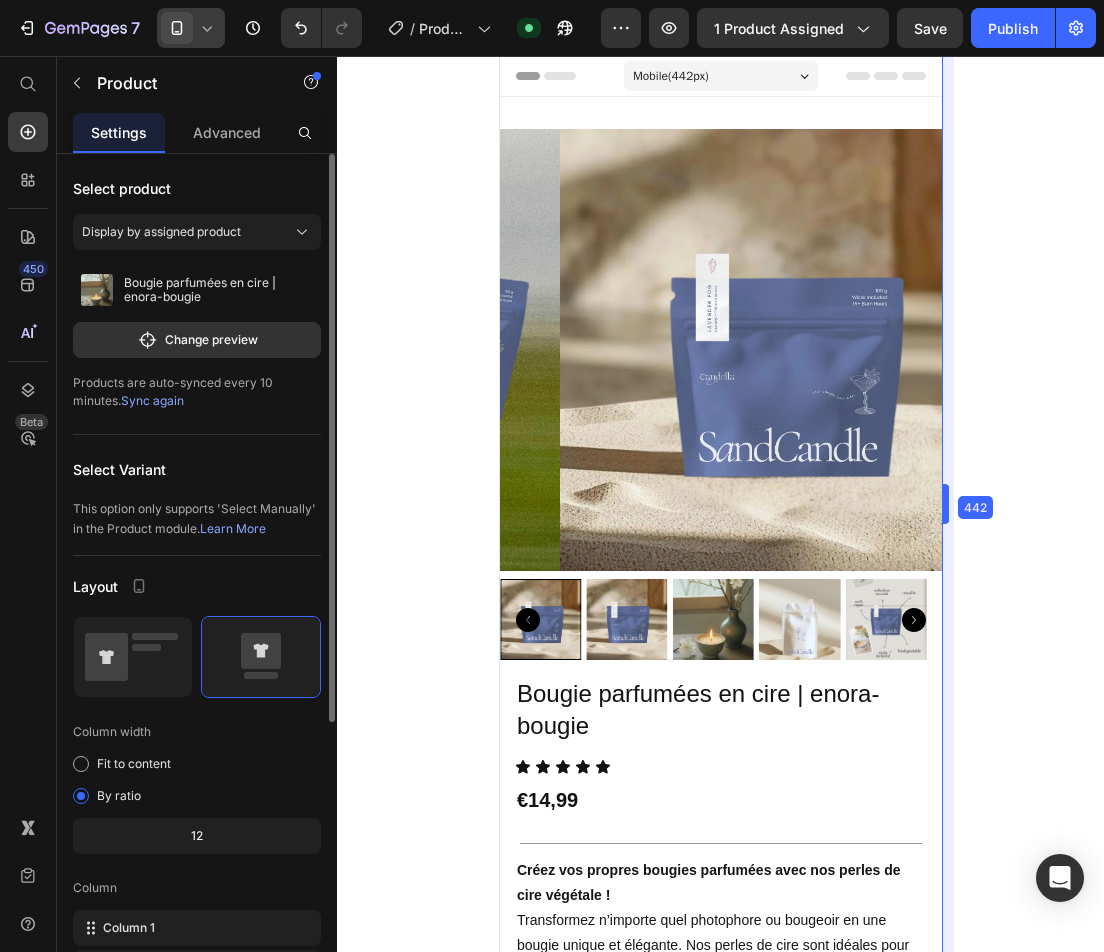 drag, startPoint x: 941, startPoint y: 512, endPoint x: 954, endPoint y: 502, distance: 16.40122 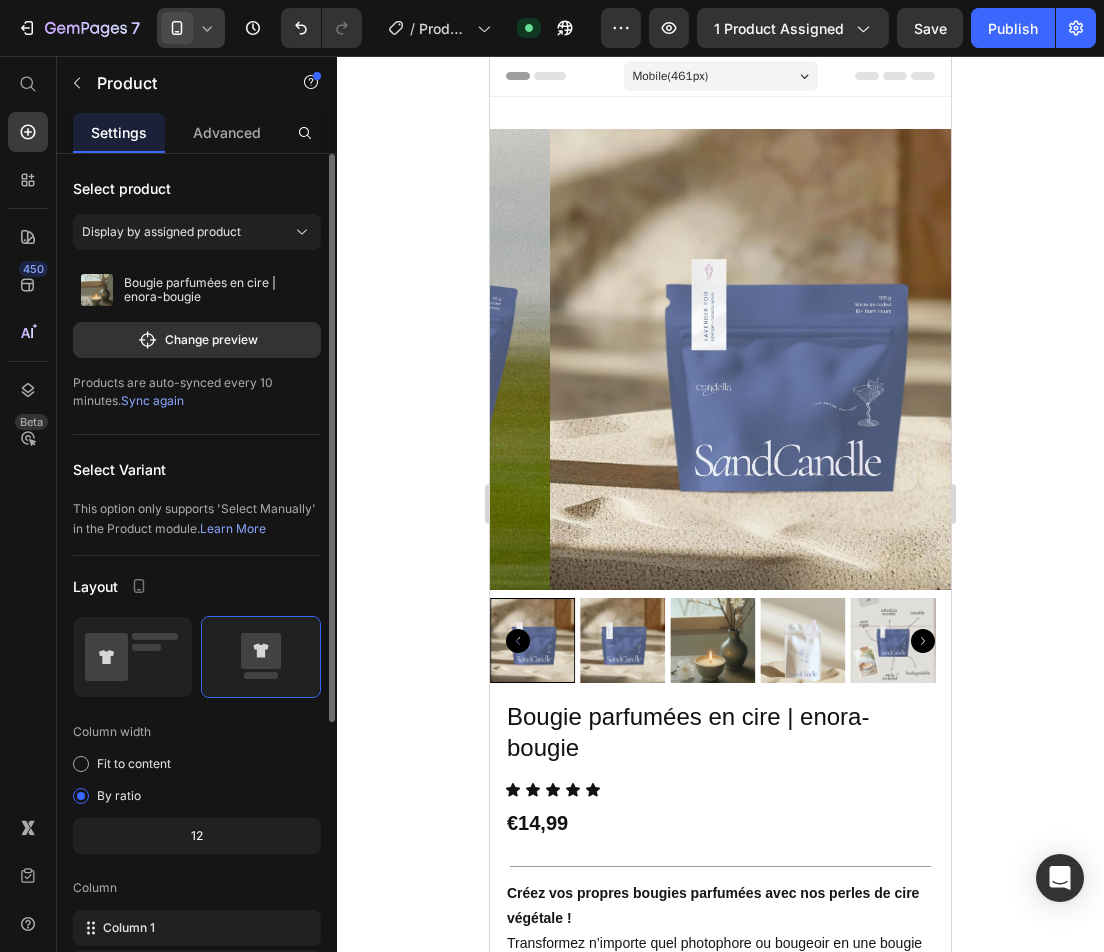 click on "Mobile  ( 461 px)" at bounding box center (721, 76) 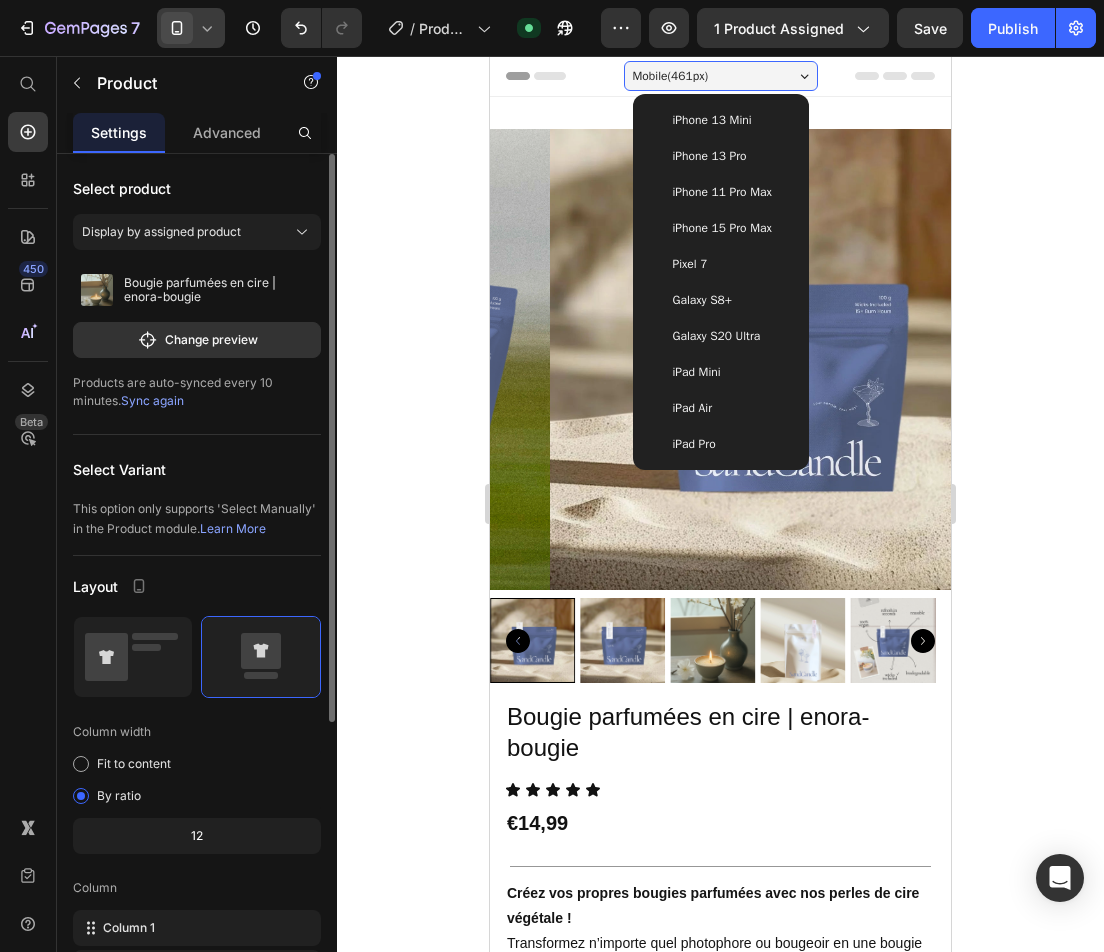 click on "Pixel 7" at bounding box center [721, 264] 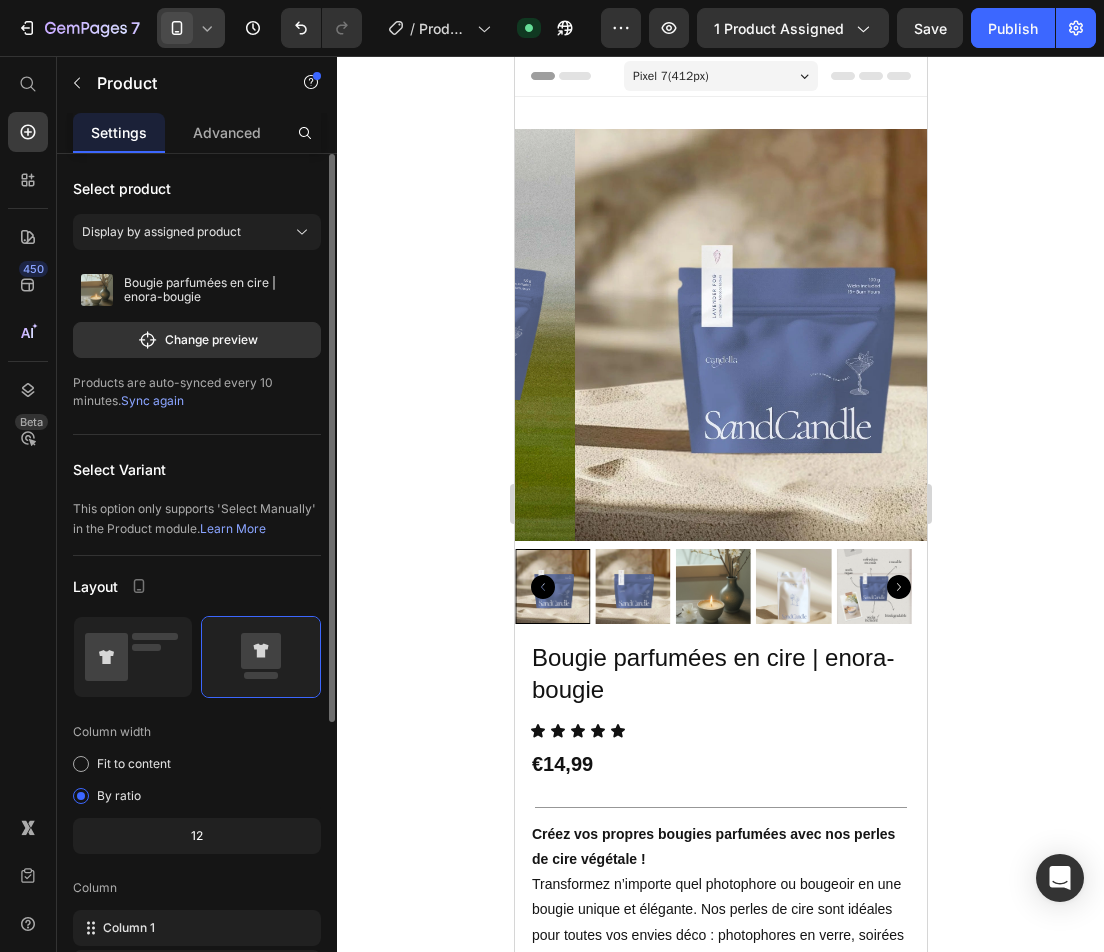 click on "Pixel 7  ( 412 px)" at bounding box center (720, 76) 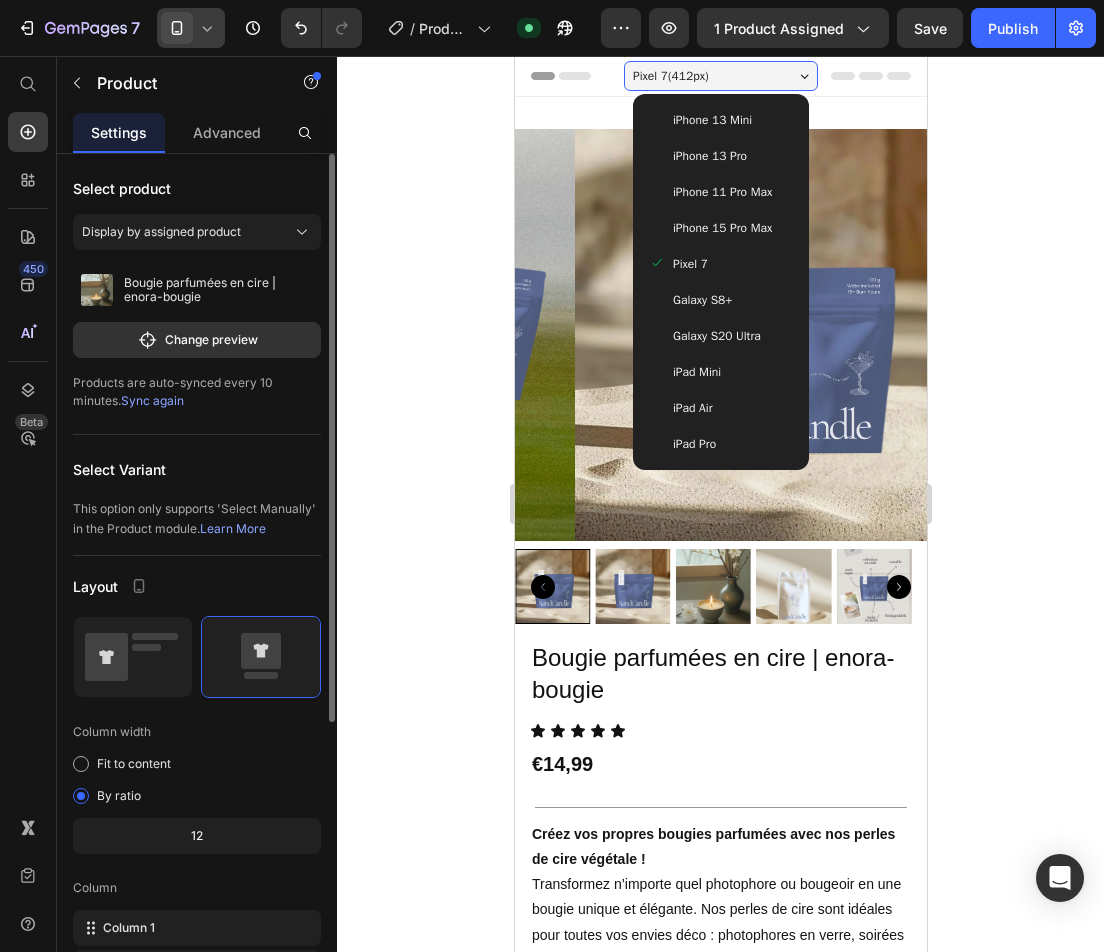 click on "iPhone 15 Pro Max" at bounding box center [721, 228] 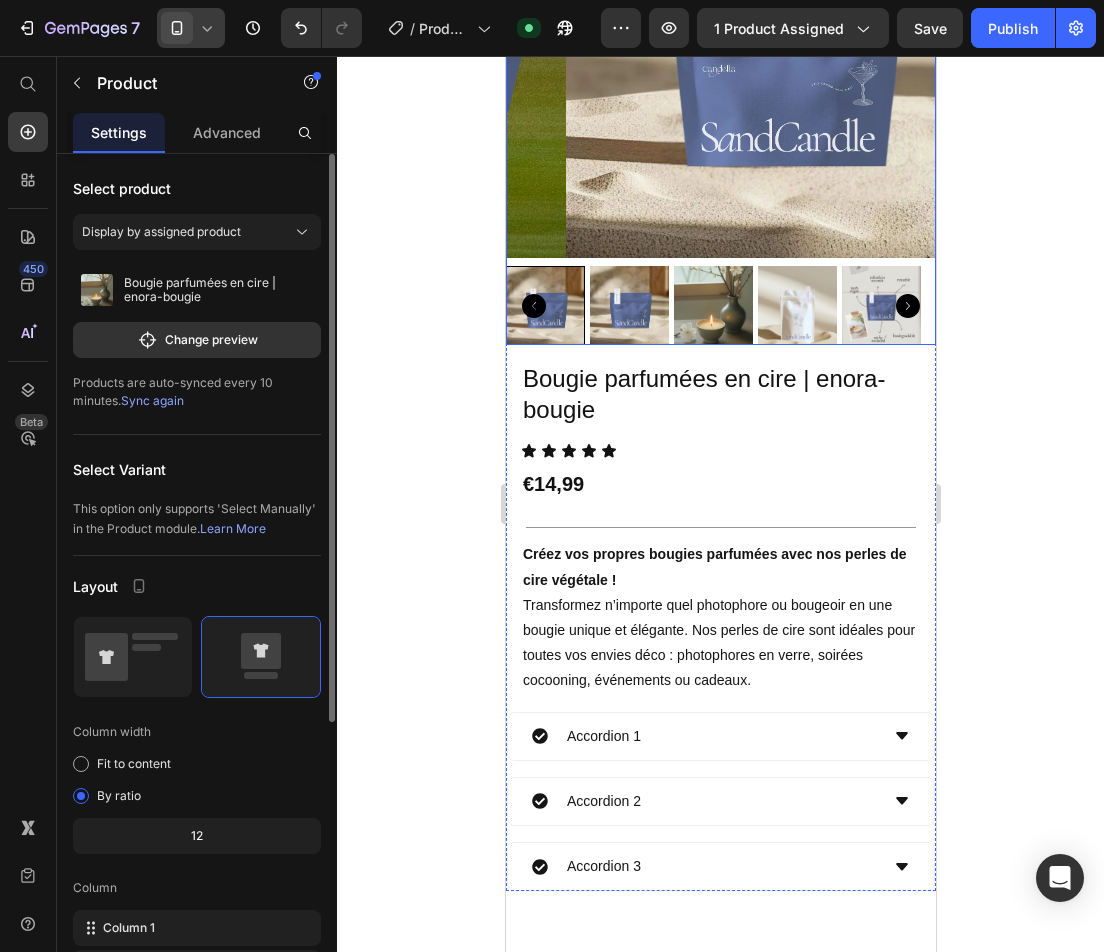 scroll, scrollTop: 300, scrollLeft: 0, axis: vertical 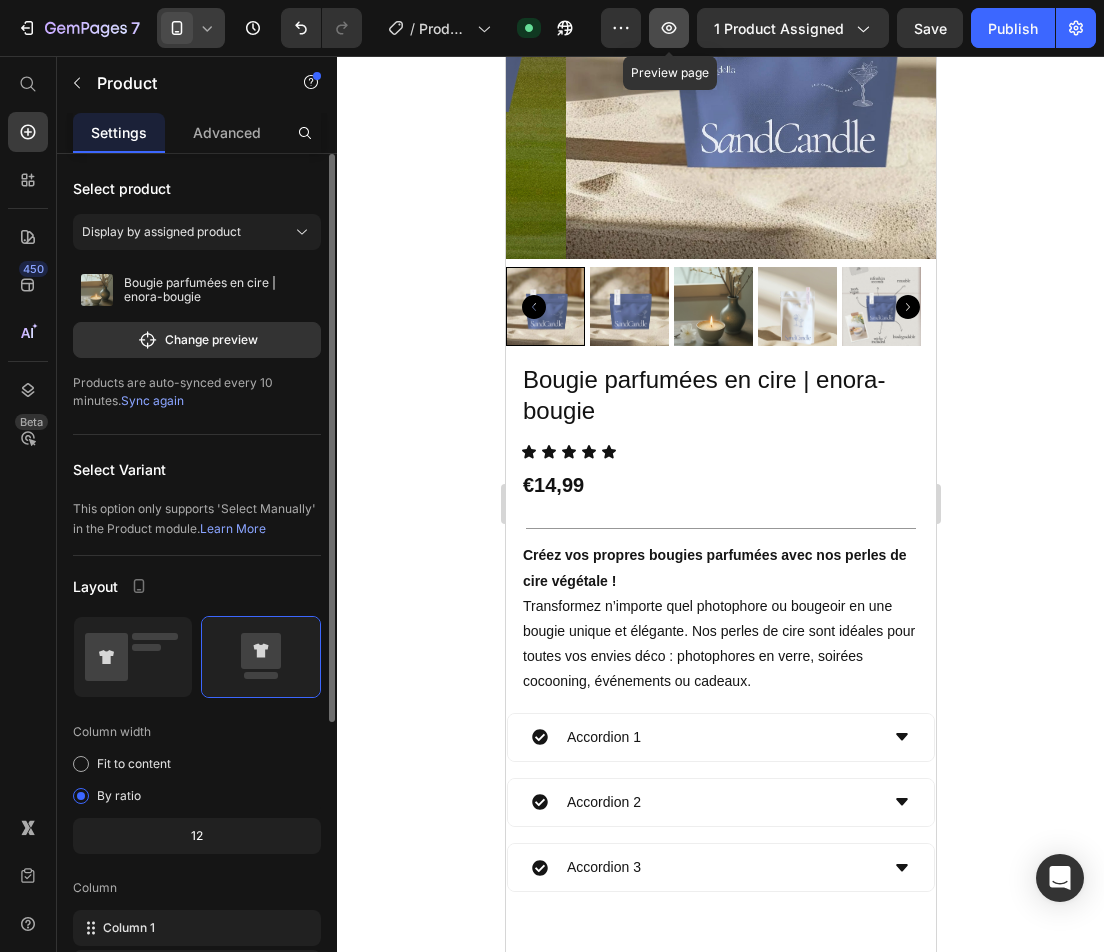 click 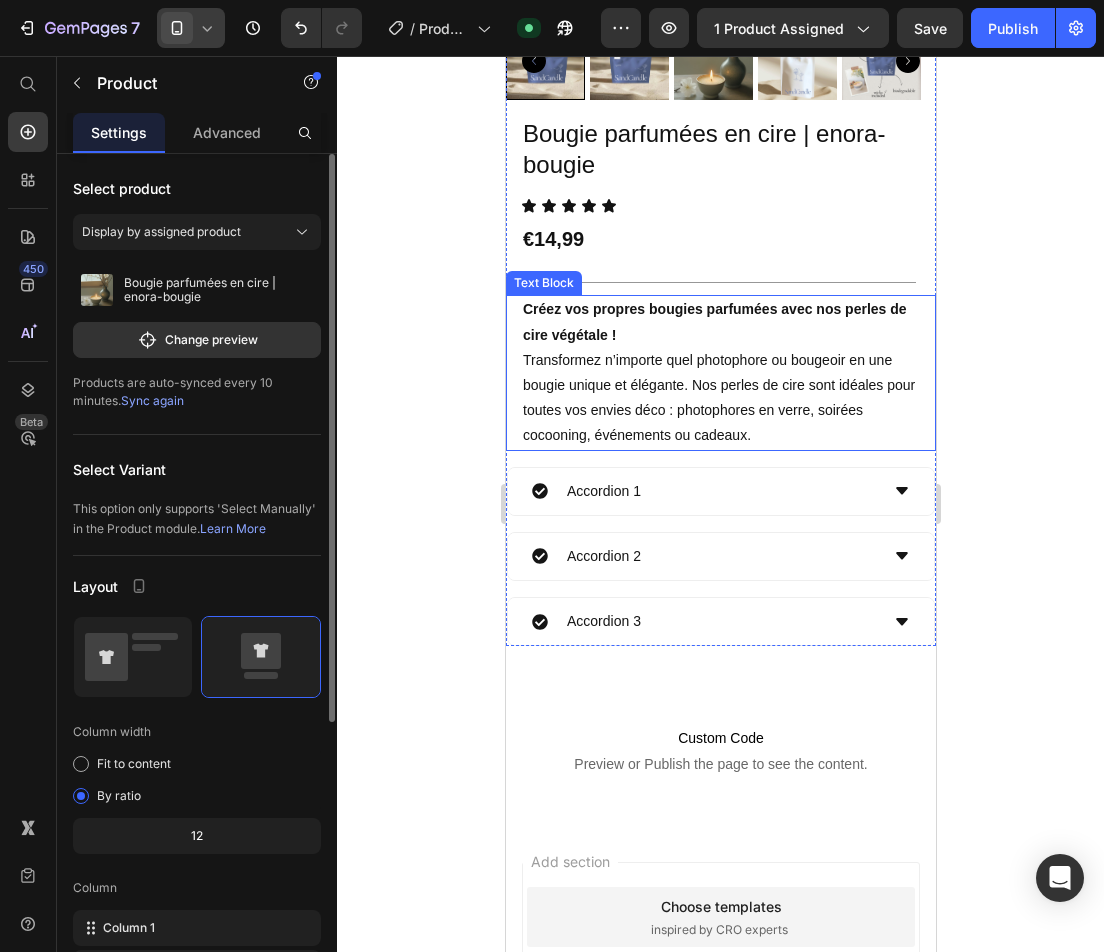 scroll, scrollTop: 425, scrollLeft: 0, axis: vertical 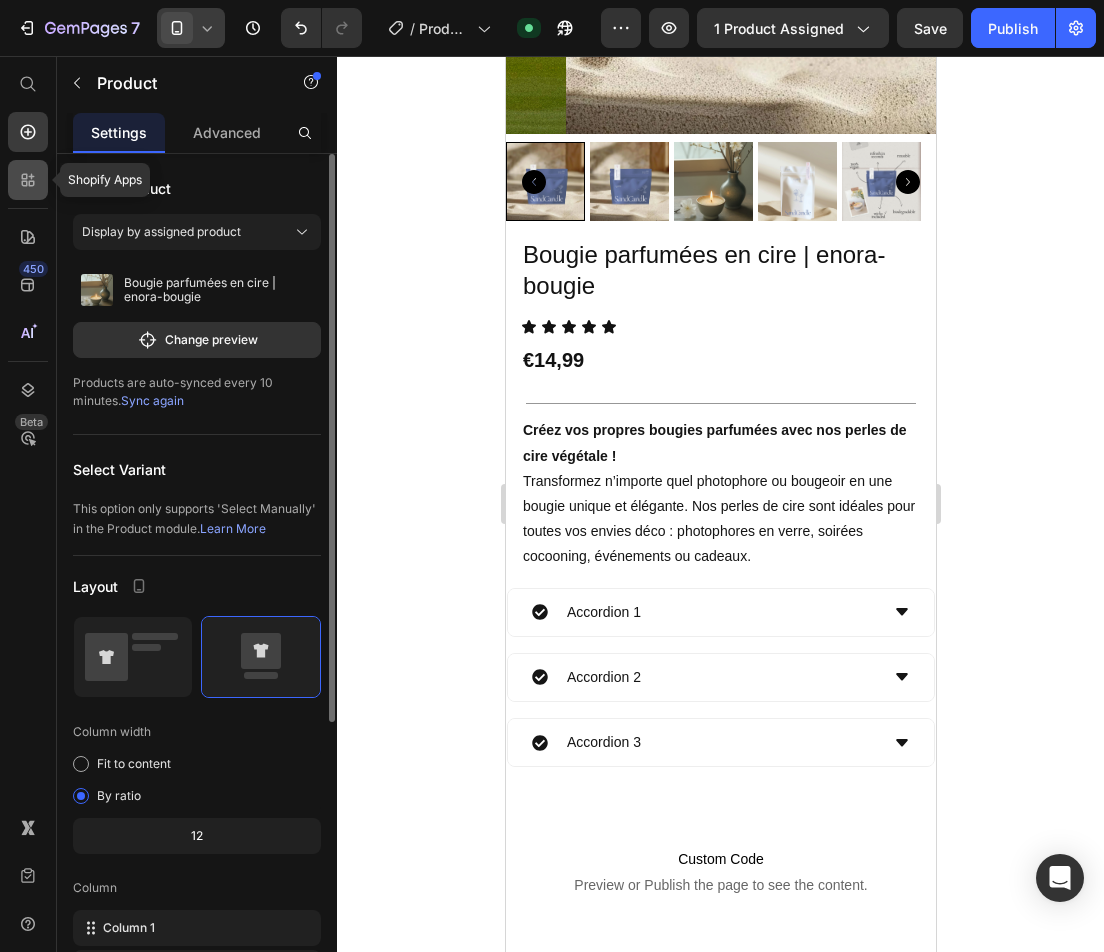 click 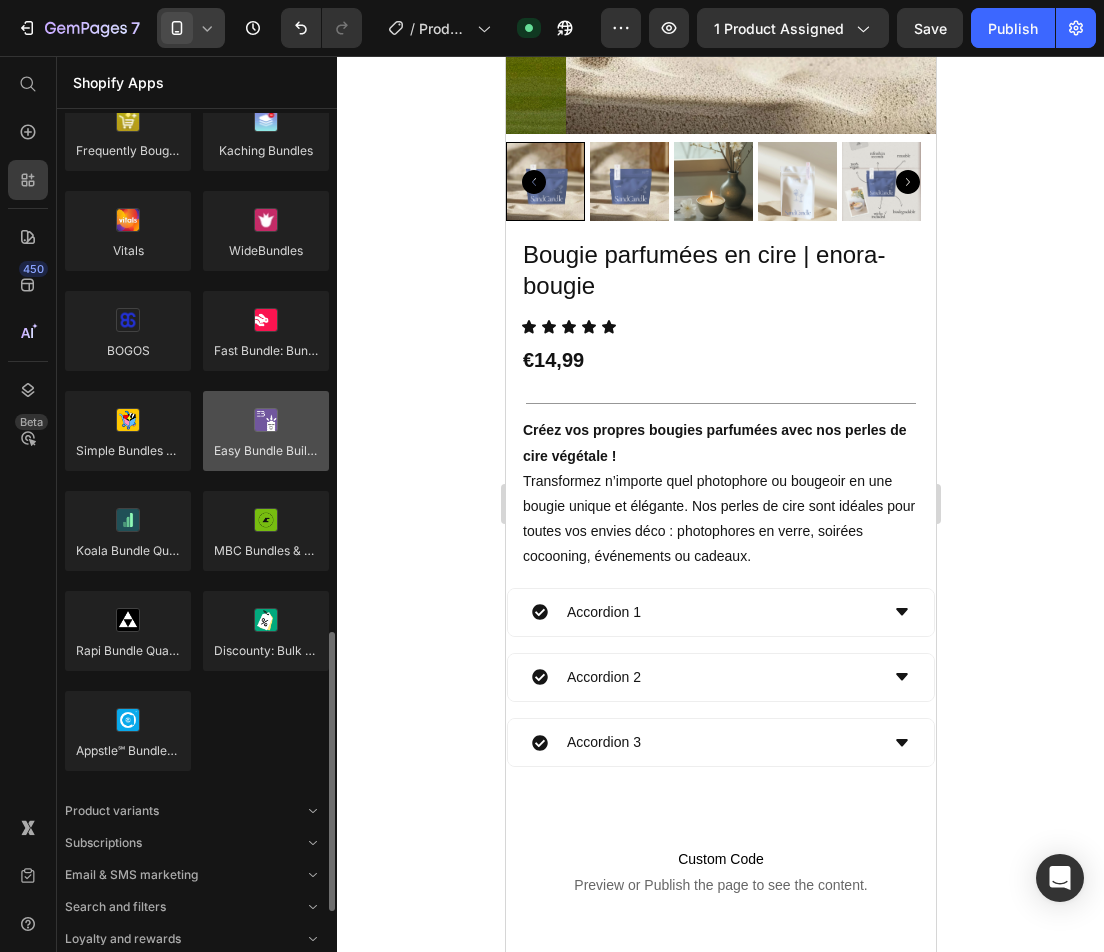 scroll, scrollTop: 1442, scrollLeft: 0, axis: vertical 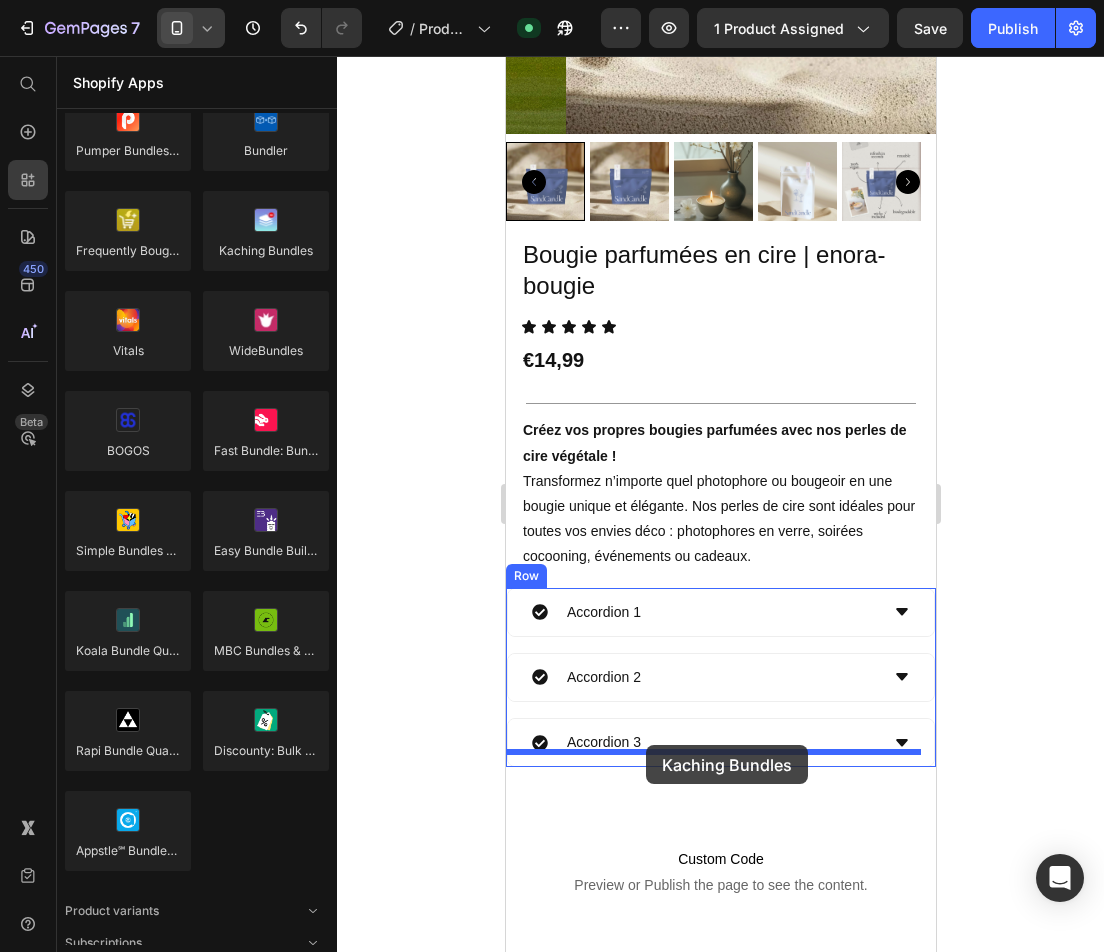 drag, startPoint x: 824, startPoint y: 350, endPoint x: 645, endPoint y: 745, distance: 433.66577 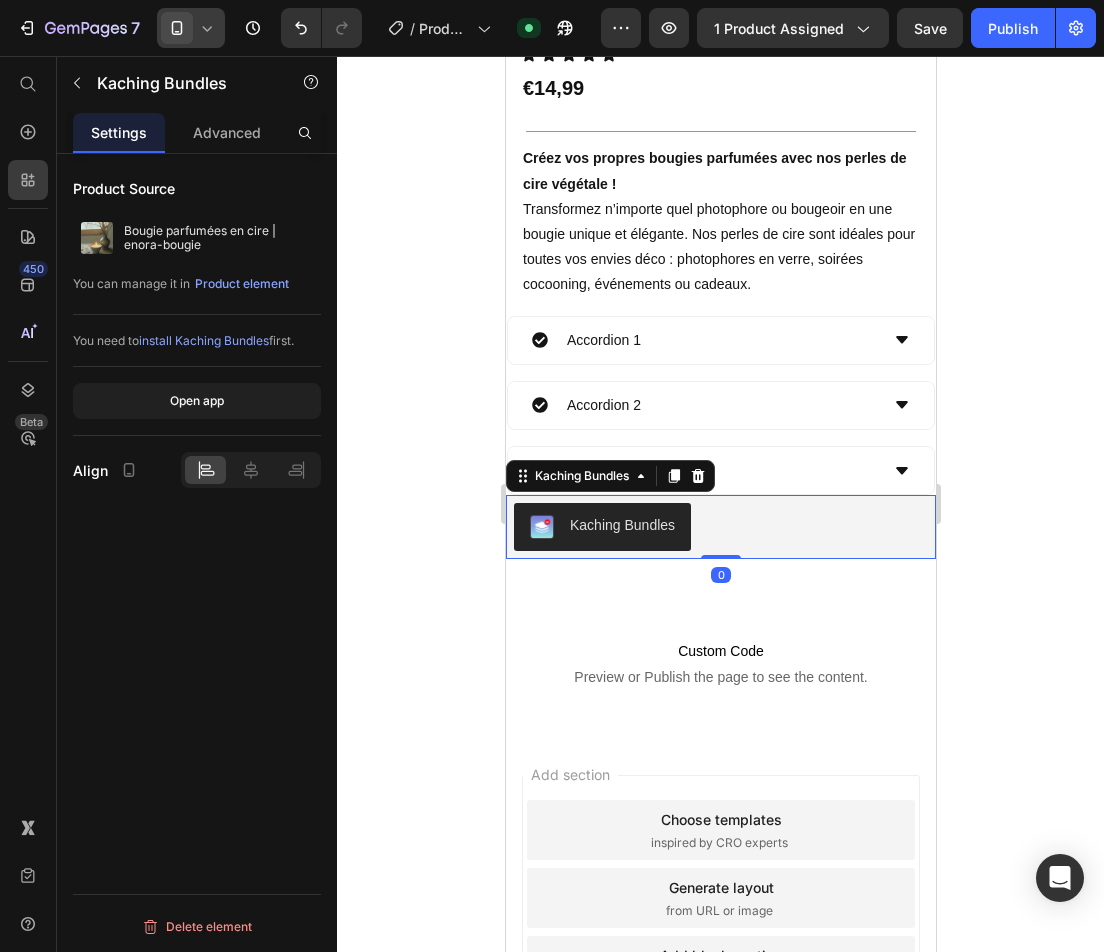 scroll, scrollTop: 725, scrollLeft: 0, axis: vertical 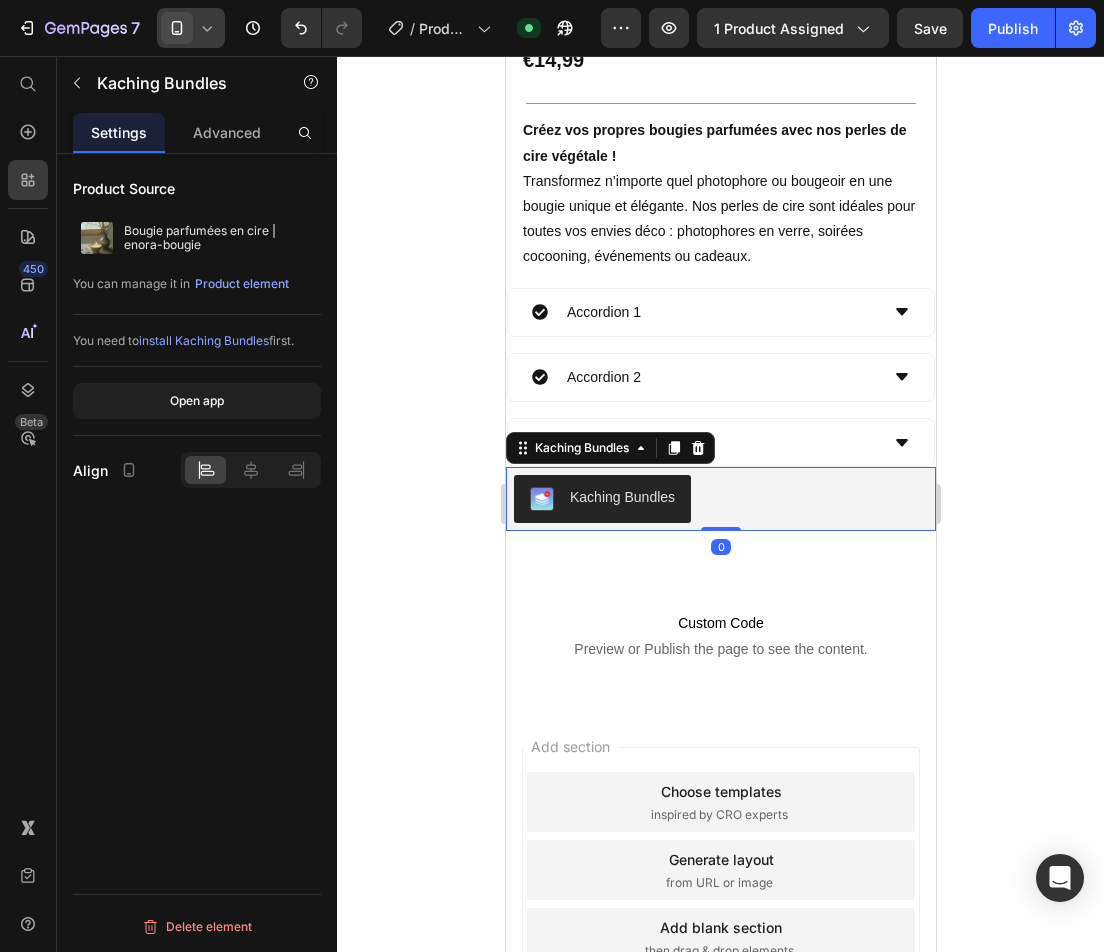 click on "Kaching Bundles" at bounding box center [720, 499] 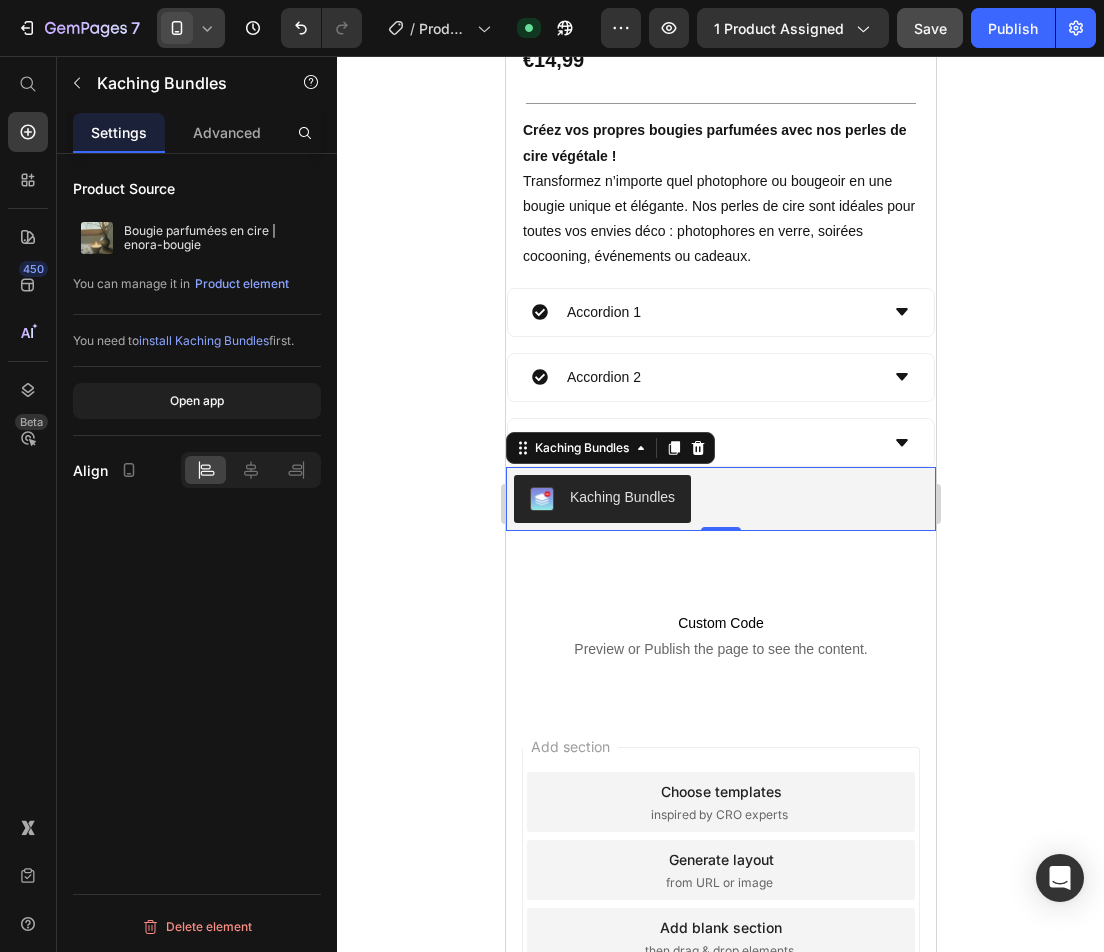click on "7   /  Product Page - Jul 10, 09:57:46 Published Preview 1 product assigned  Save   Publish" 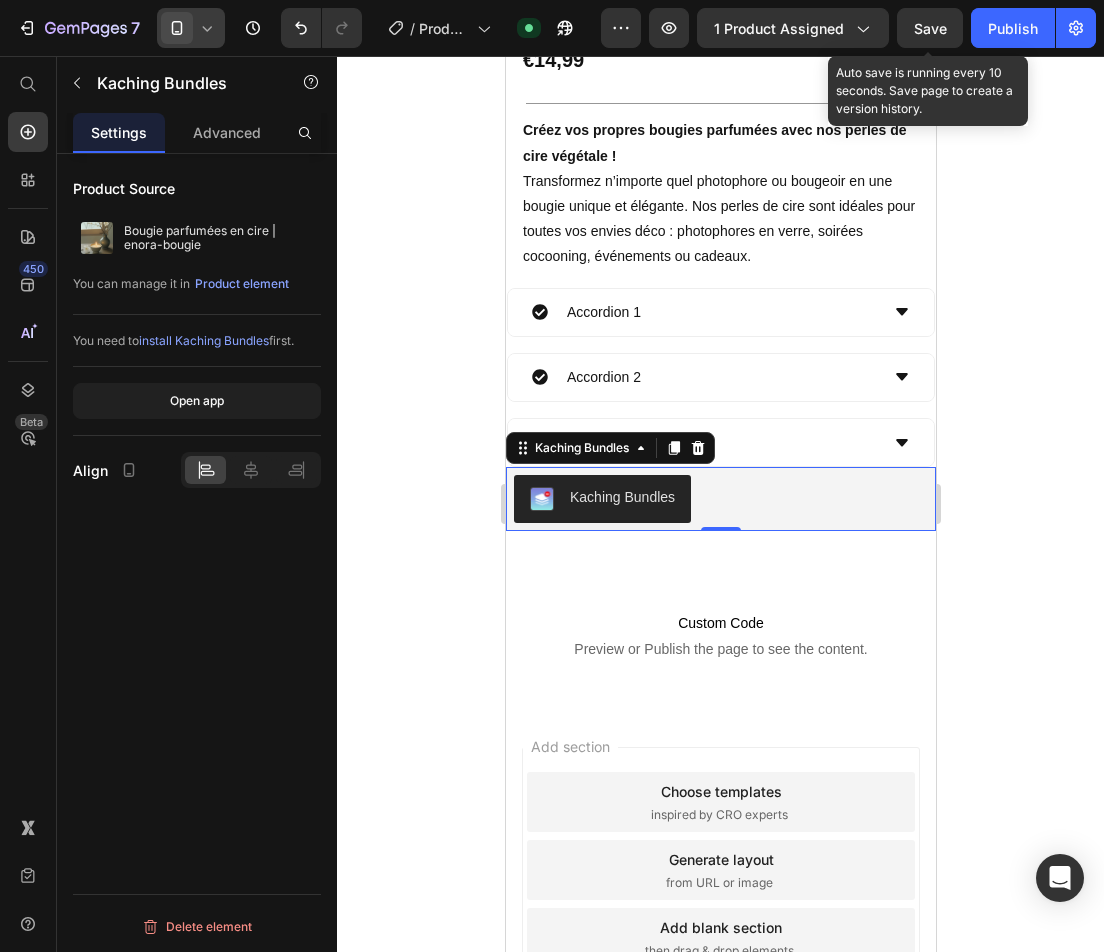 click on "Save" 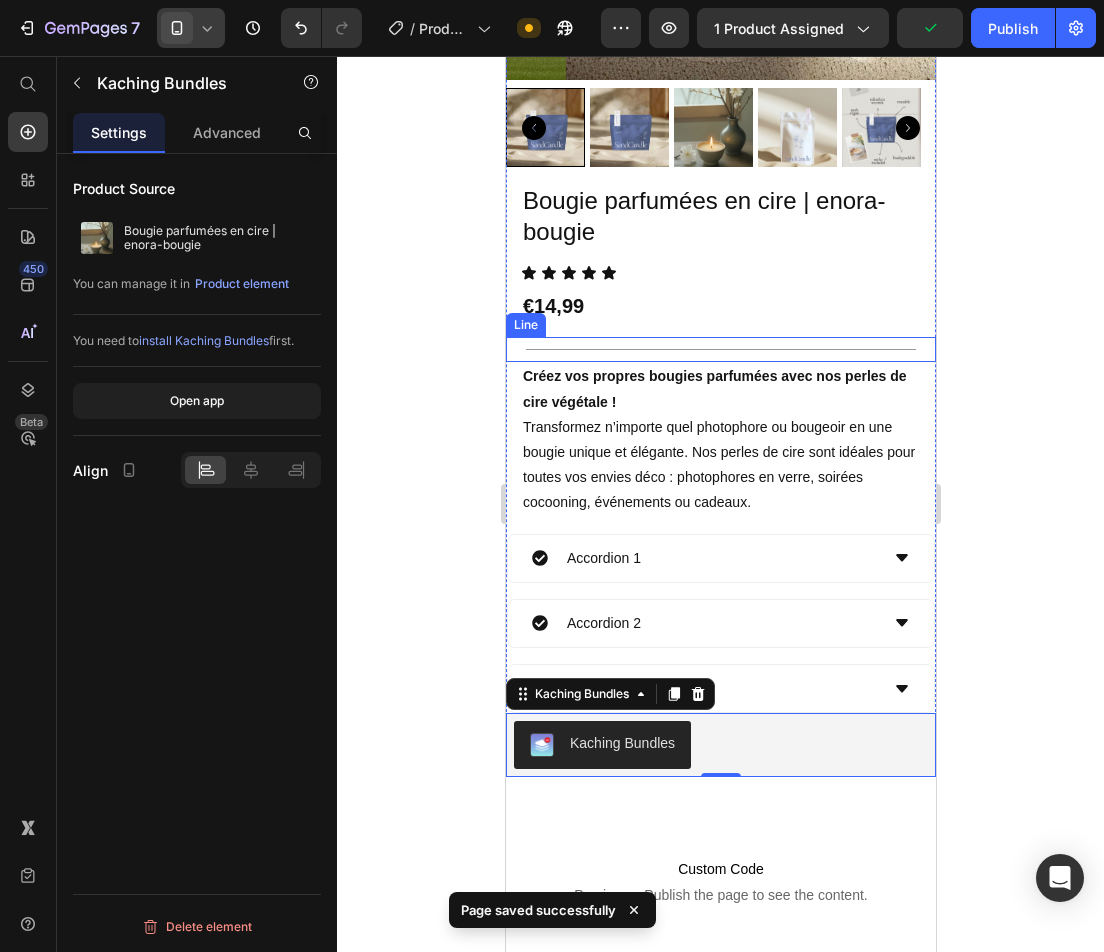 scroll, scrollTop: 325, scrollLeft: 0, axis: vertical 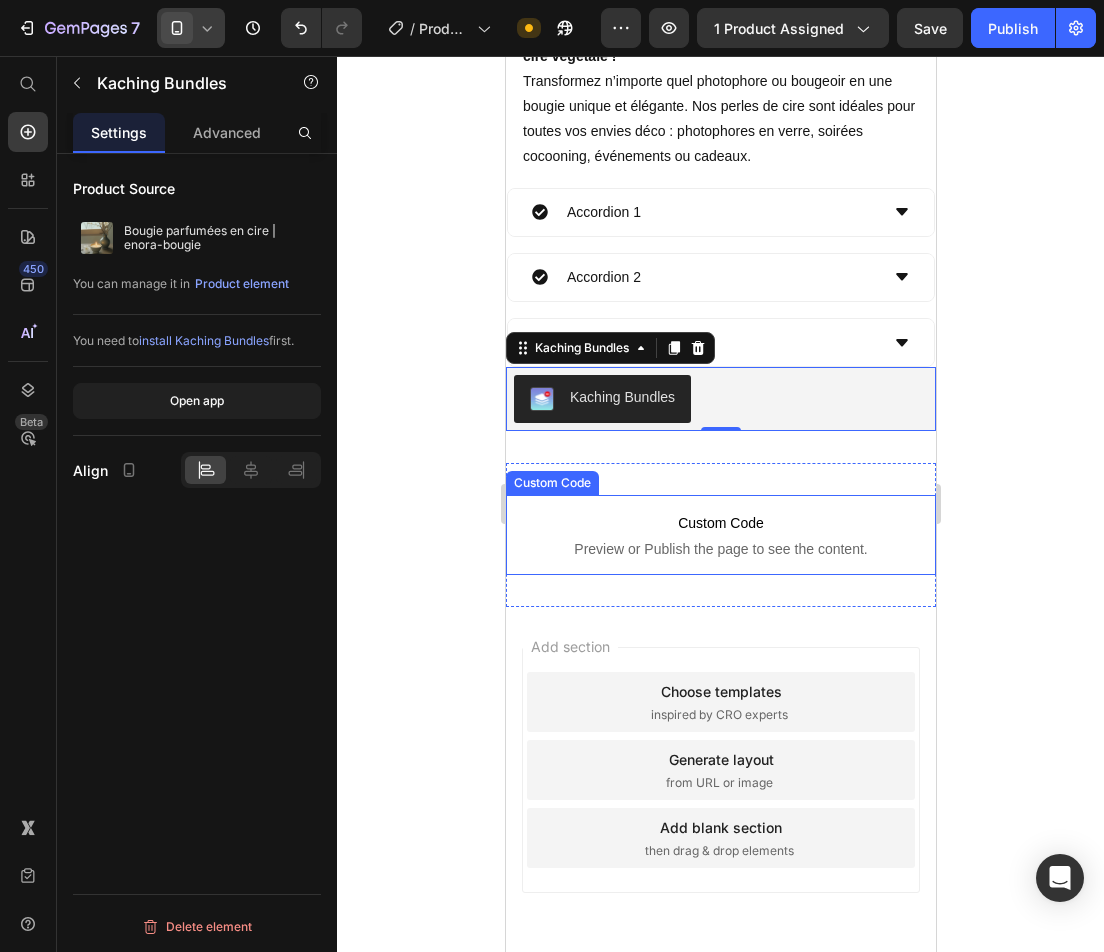 click on "Custom Code
Preview or Publish the page to see the content." at bounding box center [720, 535] 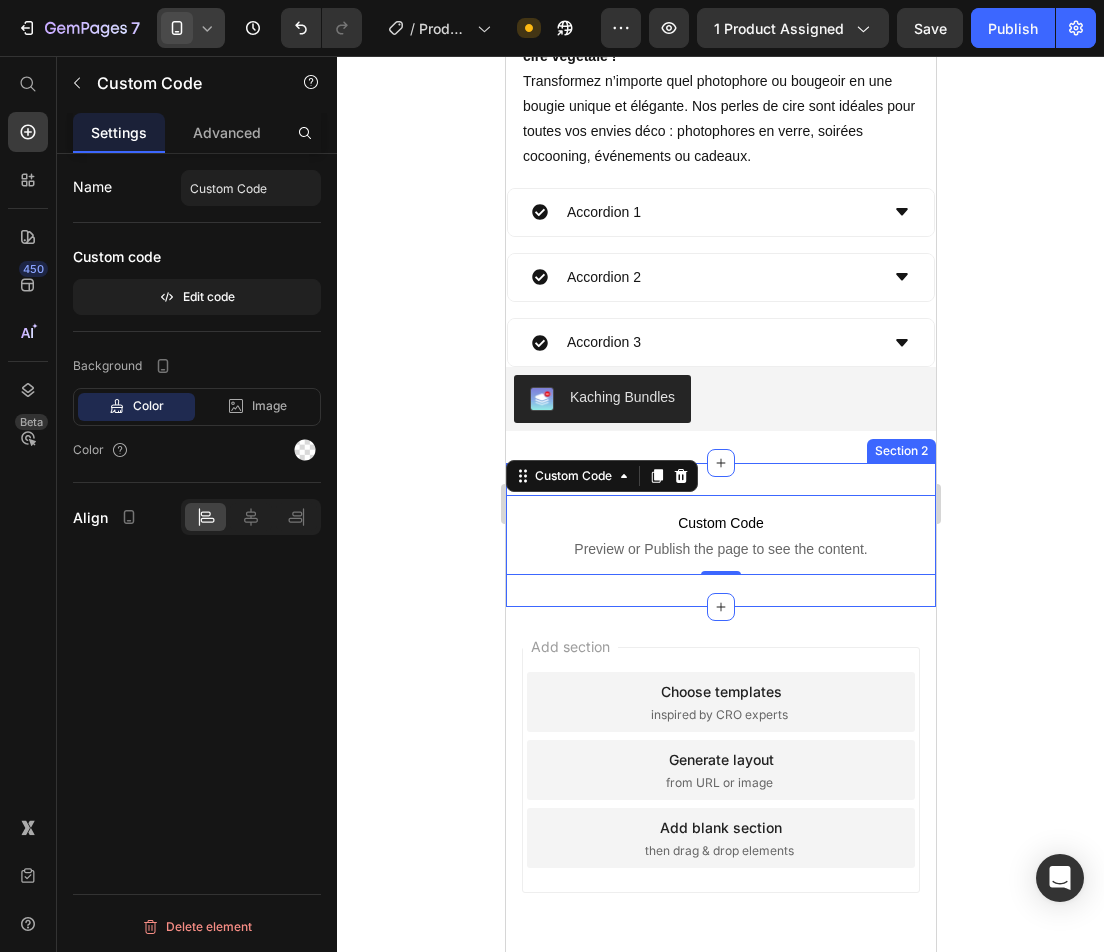 click on "Custom Code
Preview or Publish the page to see the content. Custom Code   0 Section 2" at bounding box center (720, 535) 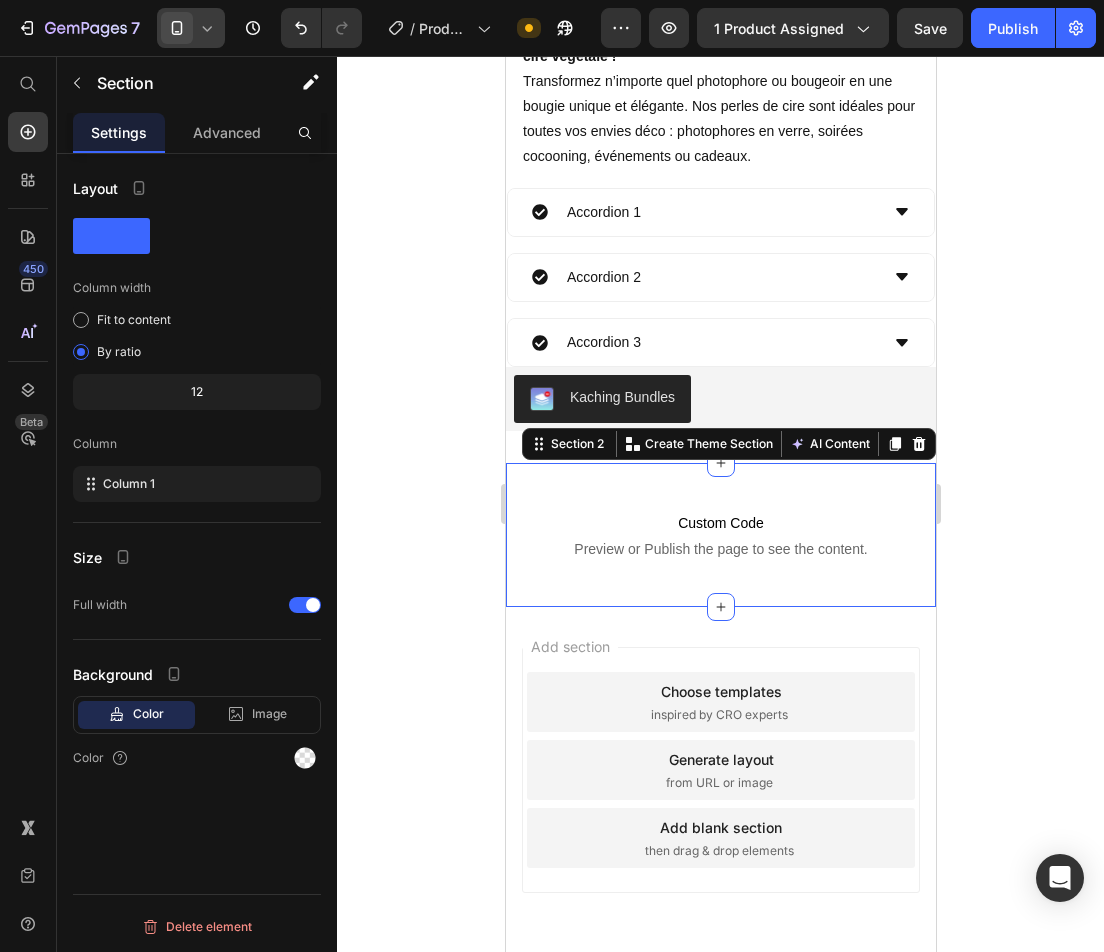 click on "Custom Code
Preview or Publish the page to see the content. Custom Code Section 2   You can create reusable sections Create Theme Section AI Content Write with GemAI What would you like to describe here? Tone and Voice Persuasive Product Photophores Effet doré / métal Show more Generate" at bounding box center (720, 535) 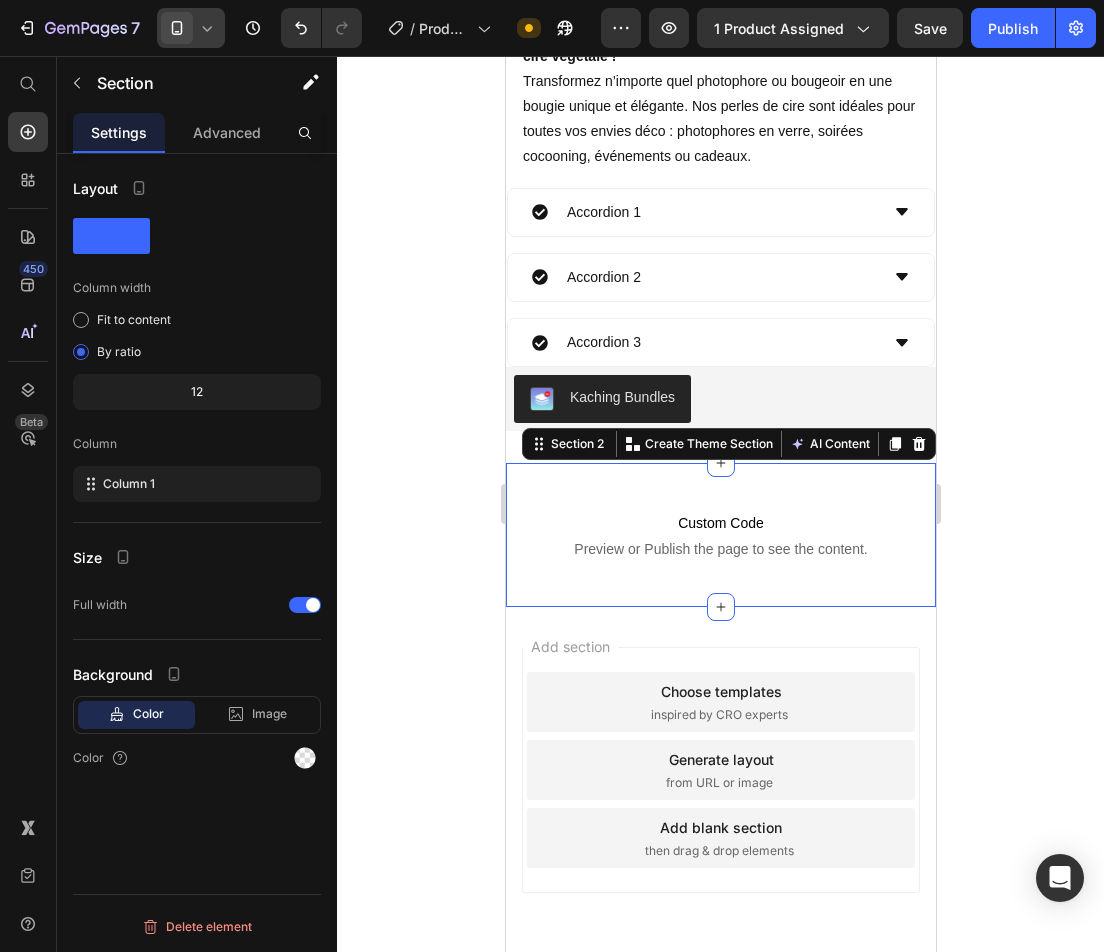 click 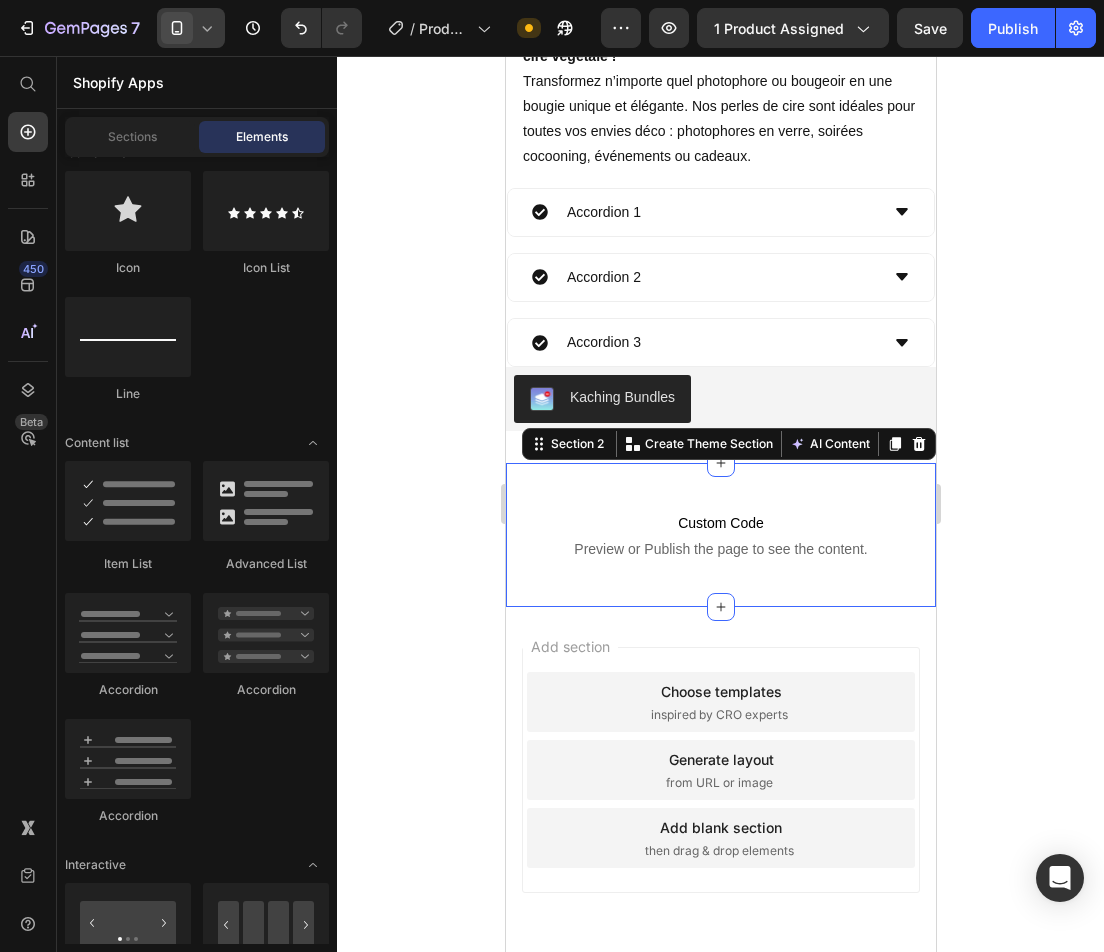 scroll, scrollTop: 745, scrollLeft: 0, axis: vertical 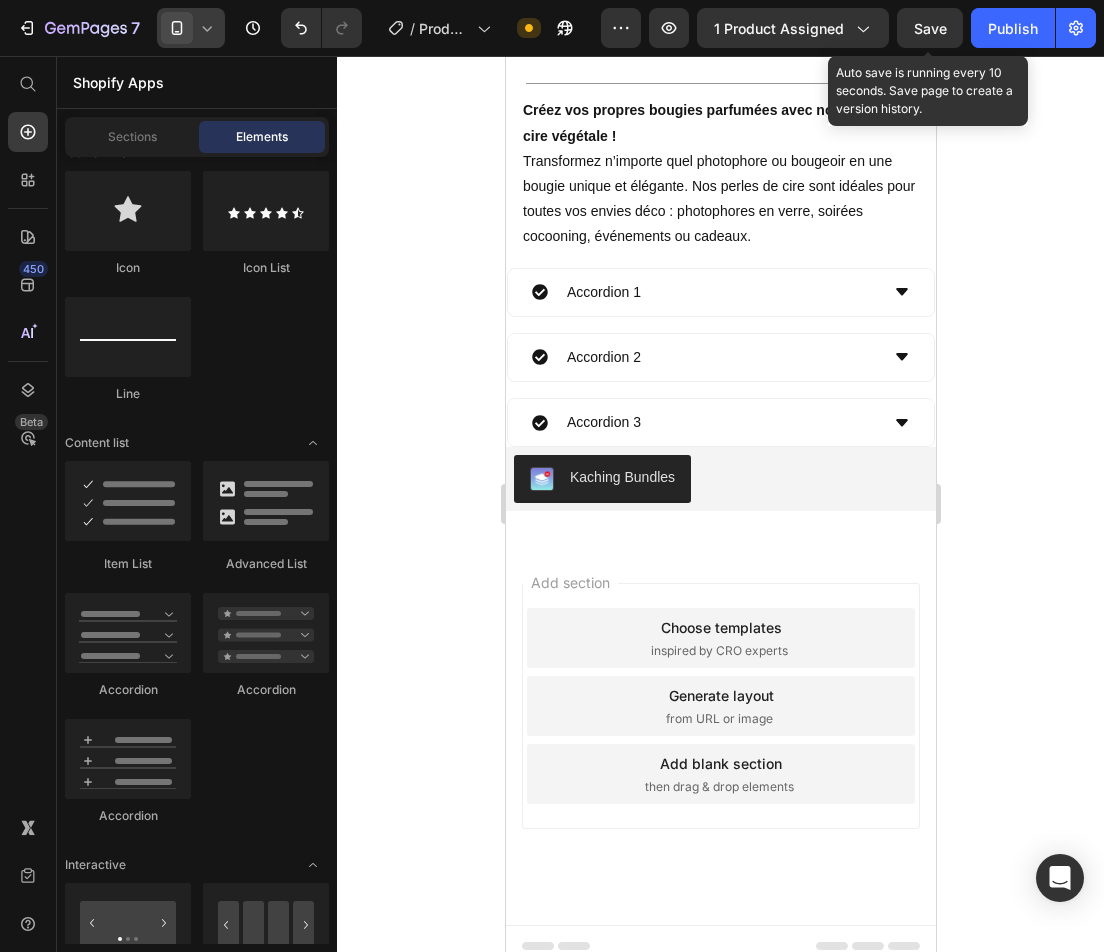 click on "Save" at bounding box center [930, 28] 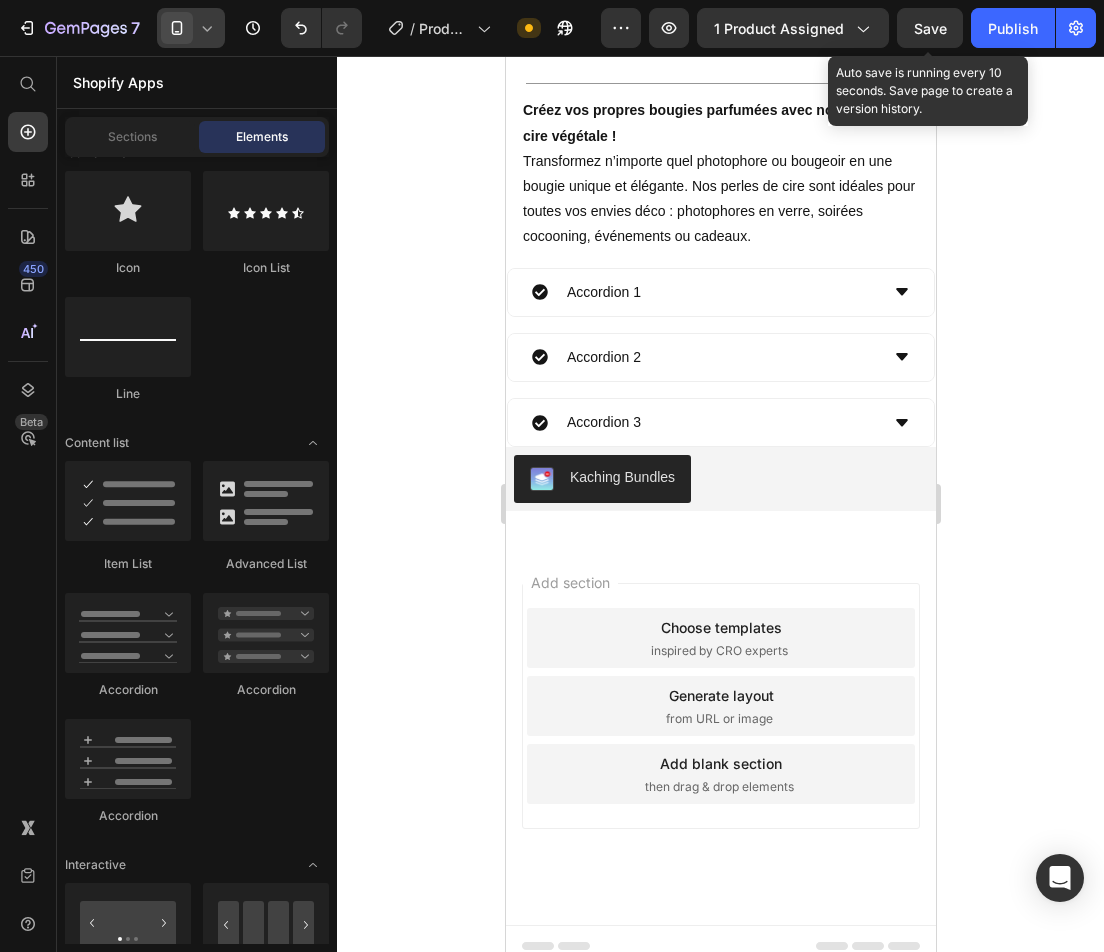 click on "Save" at bounding box center [930, 28] 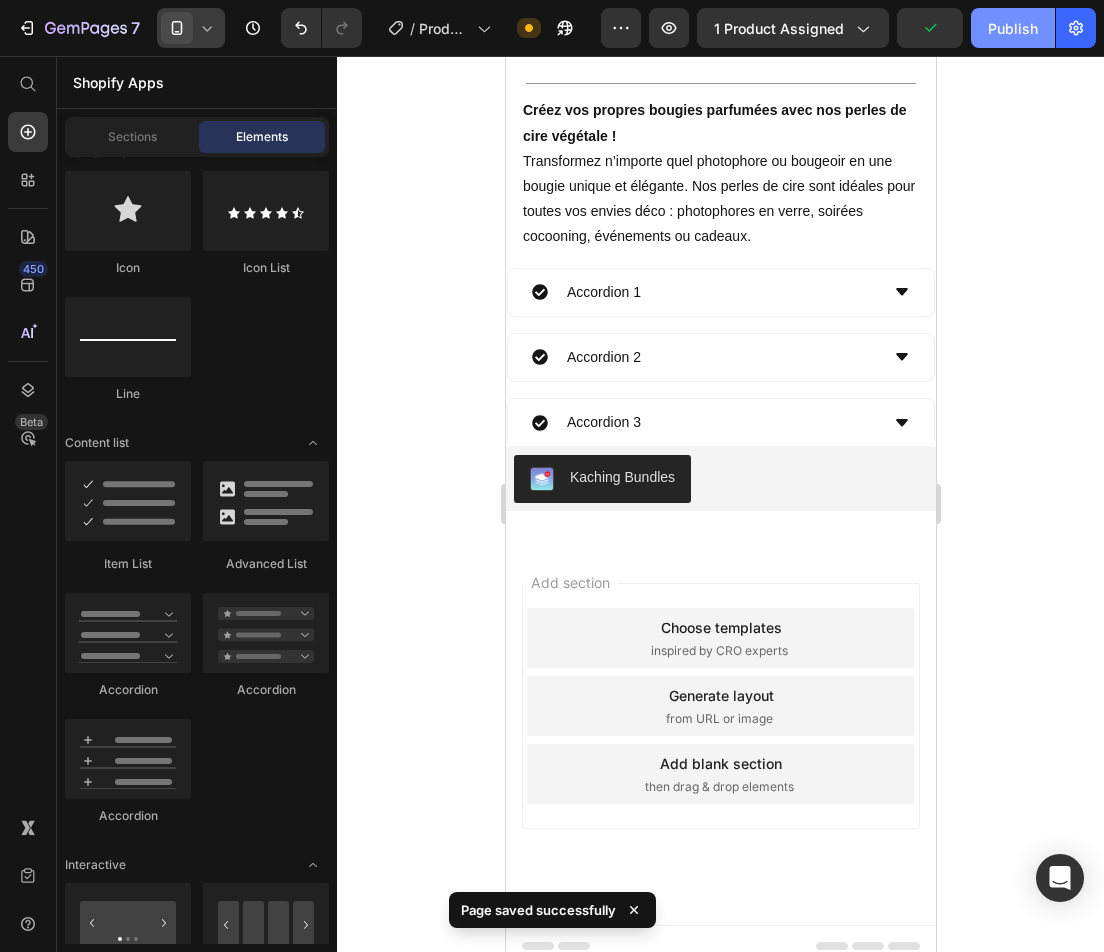 click on "Publish" at bounding box center (1013, 28) 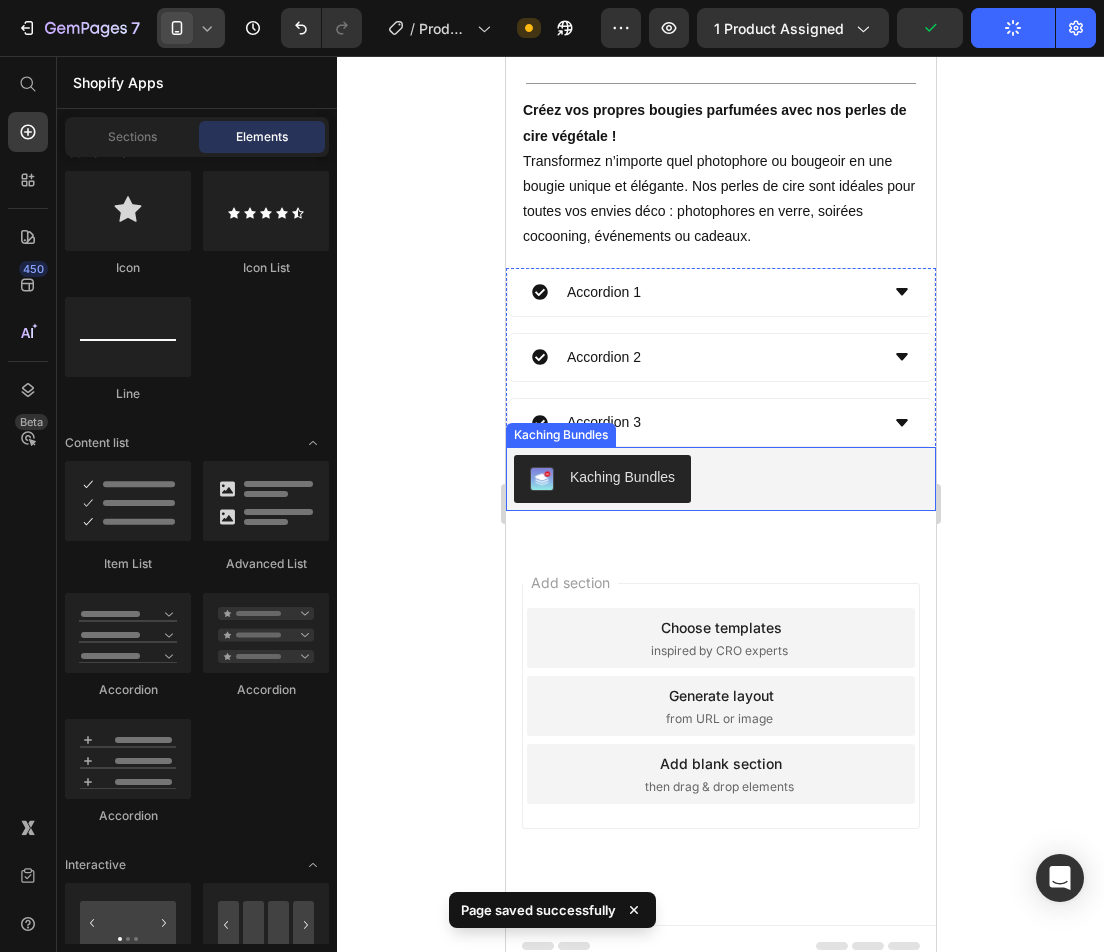 click on "Kaching Bundles" at bounding box center [720, 479] 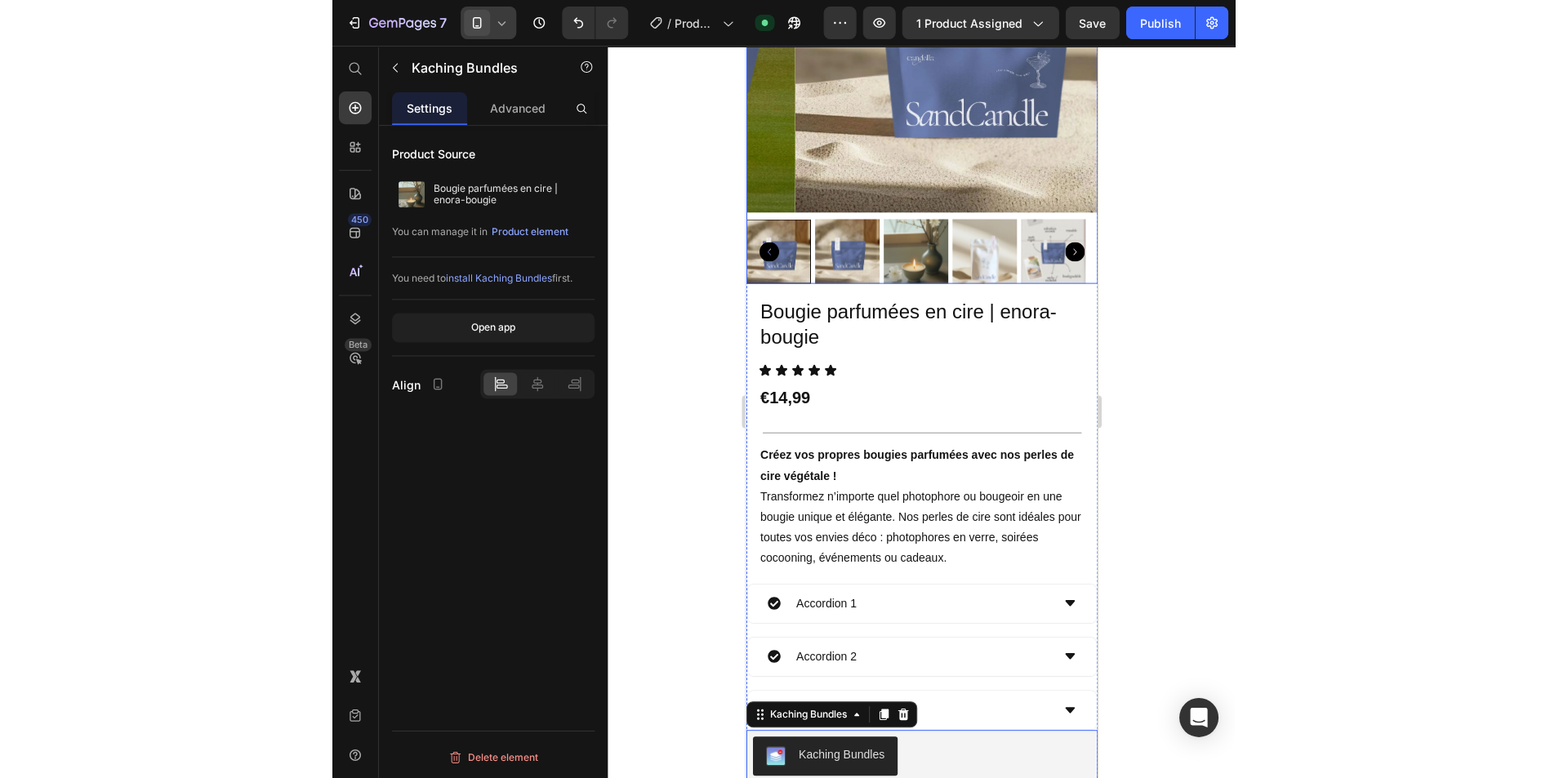scroll, scrollTop: 0, scrollLeft: 0, axis: both 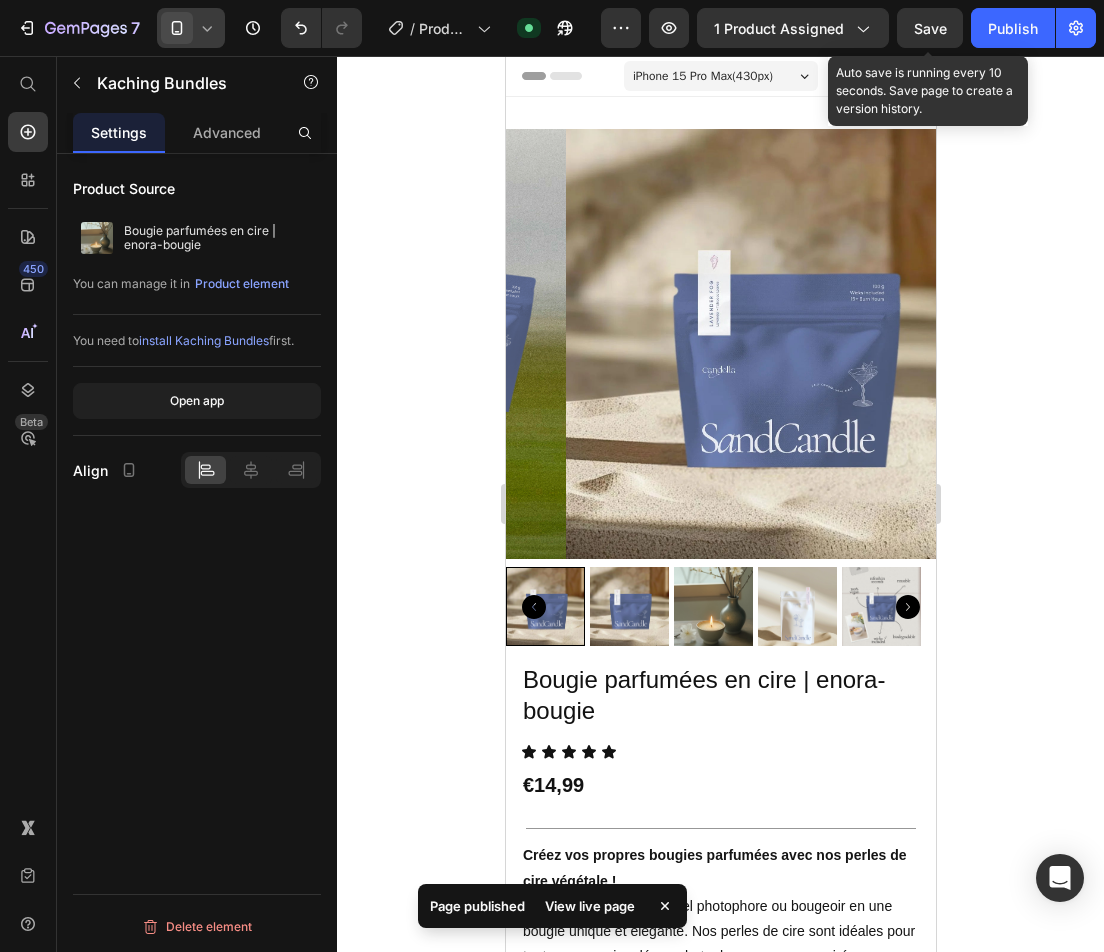 click on "Save" at bounding box center [930, 28] 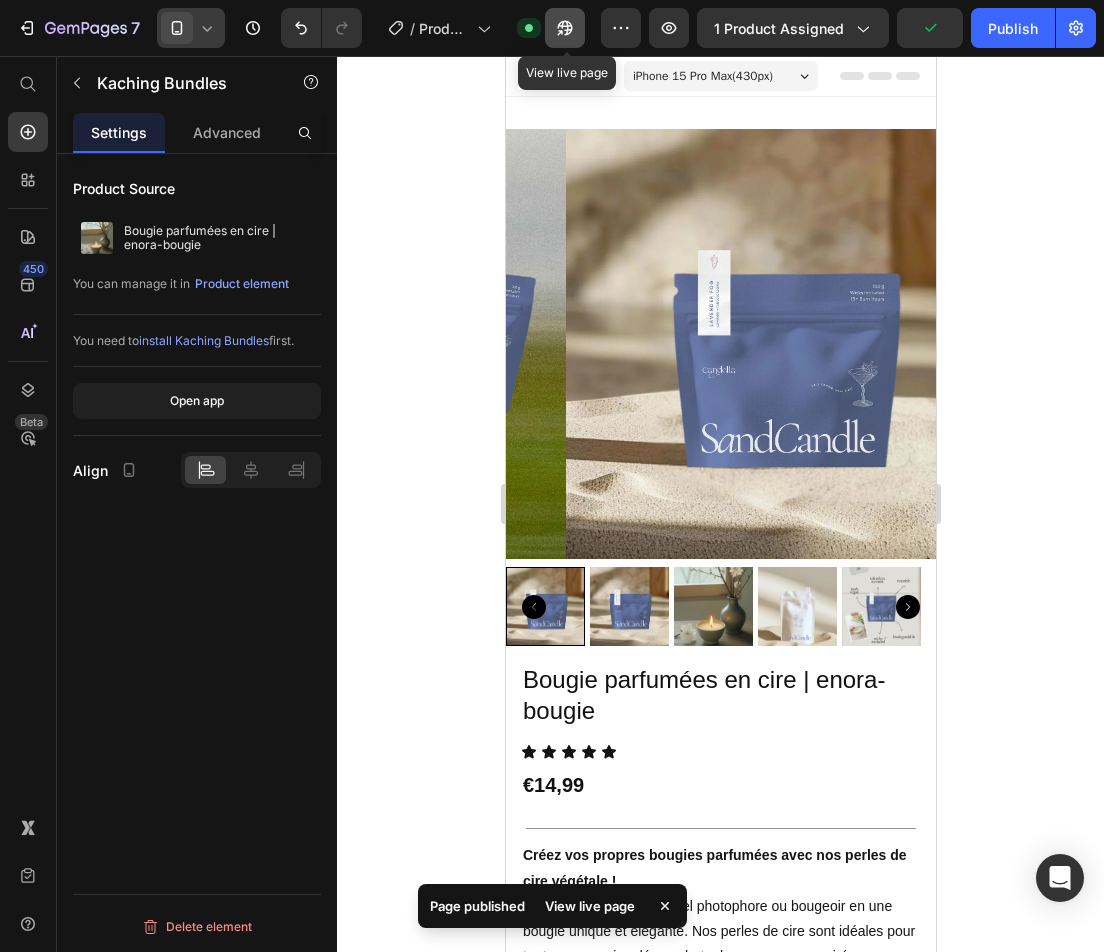 click 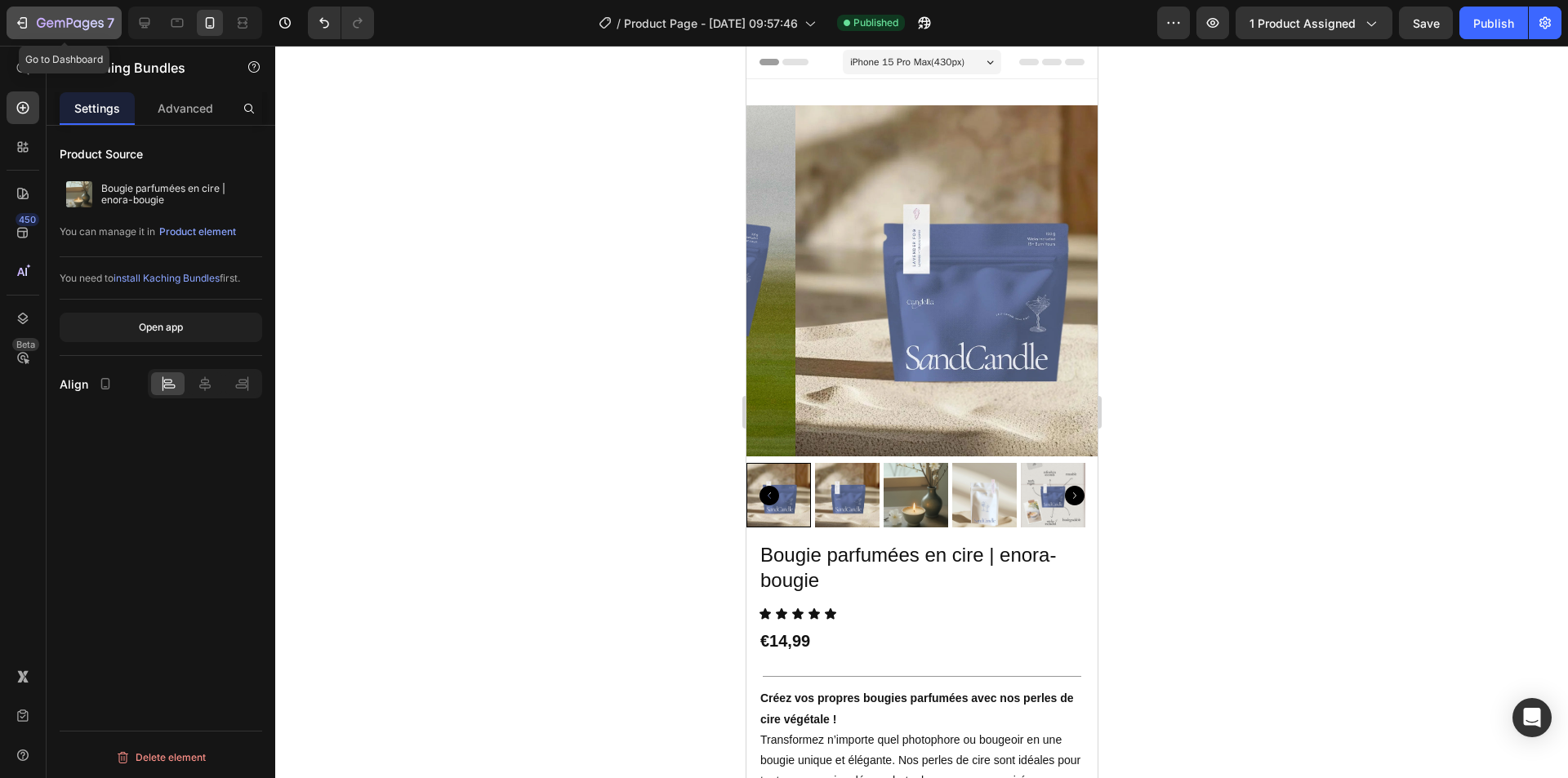 click 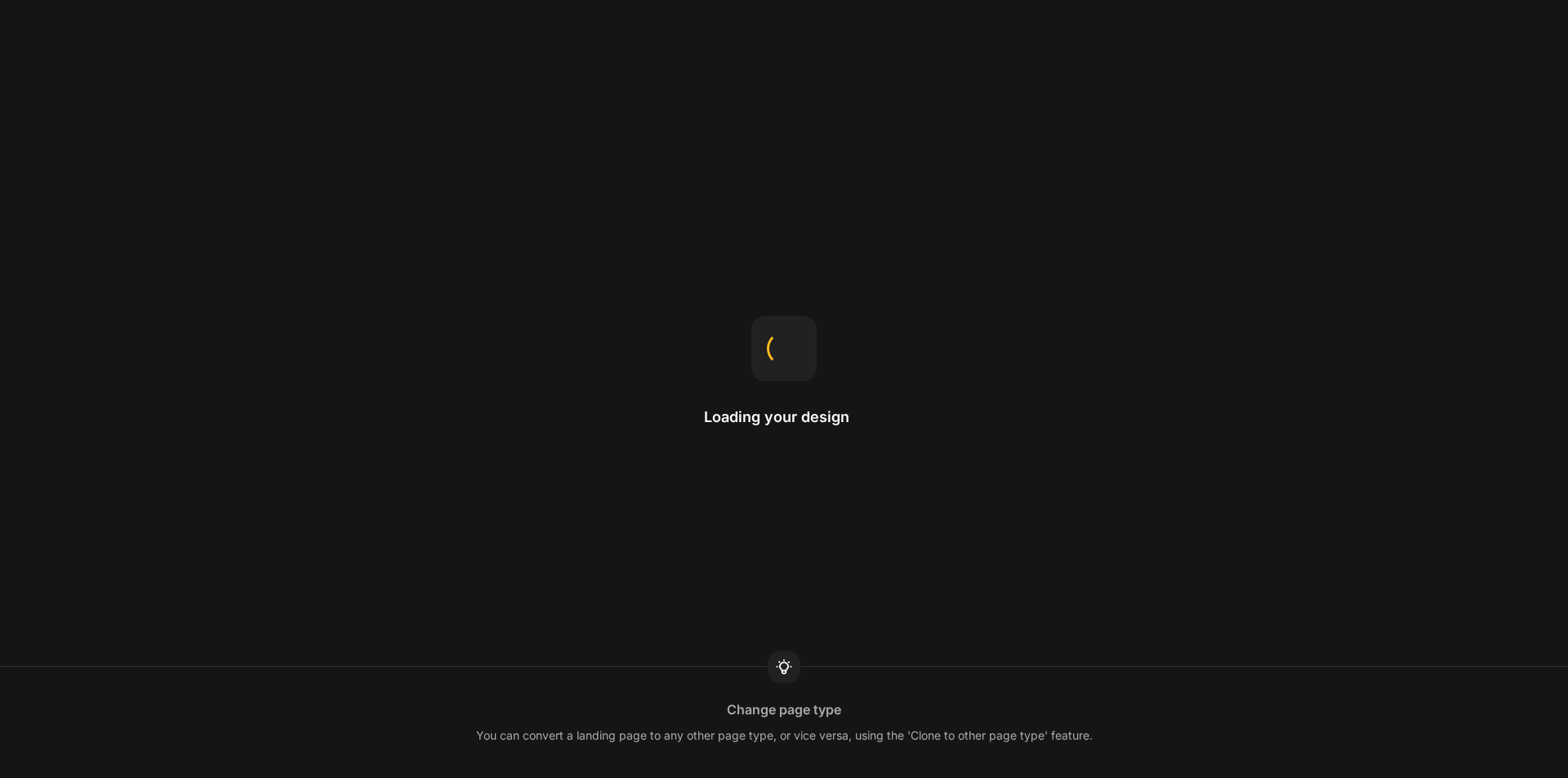 scroll, scrollTop: 0, scrollLeft: 0, axis: both 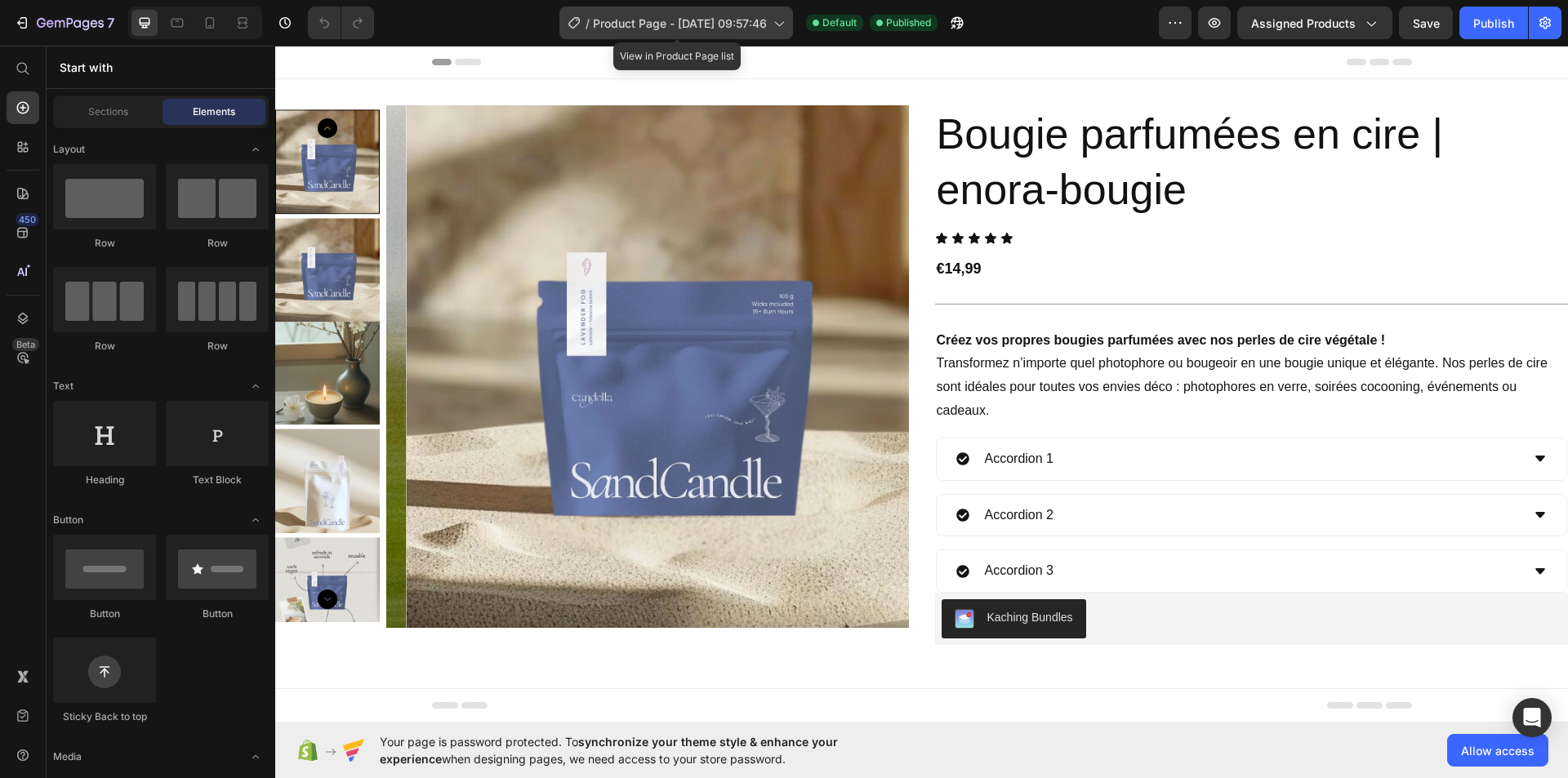 click 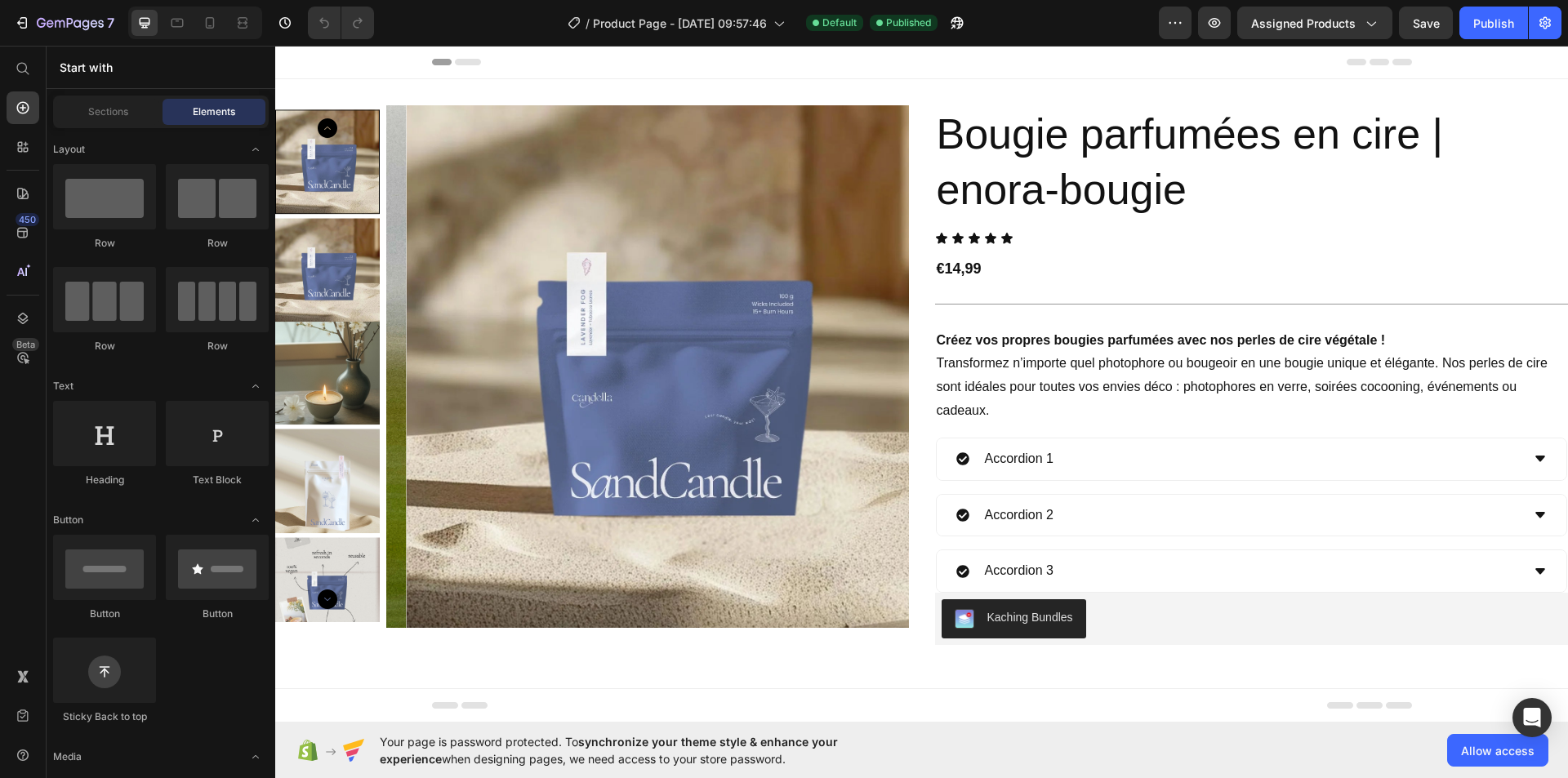 click on "/  Product Page - Jul 10, 09:57:46 Default Published" 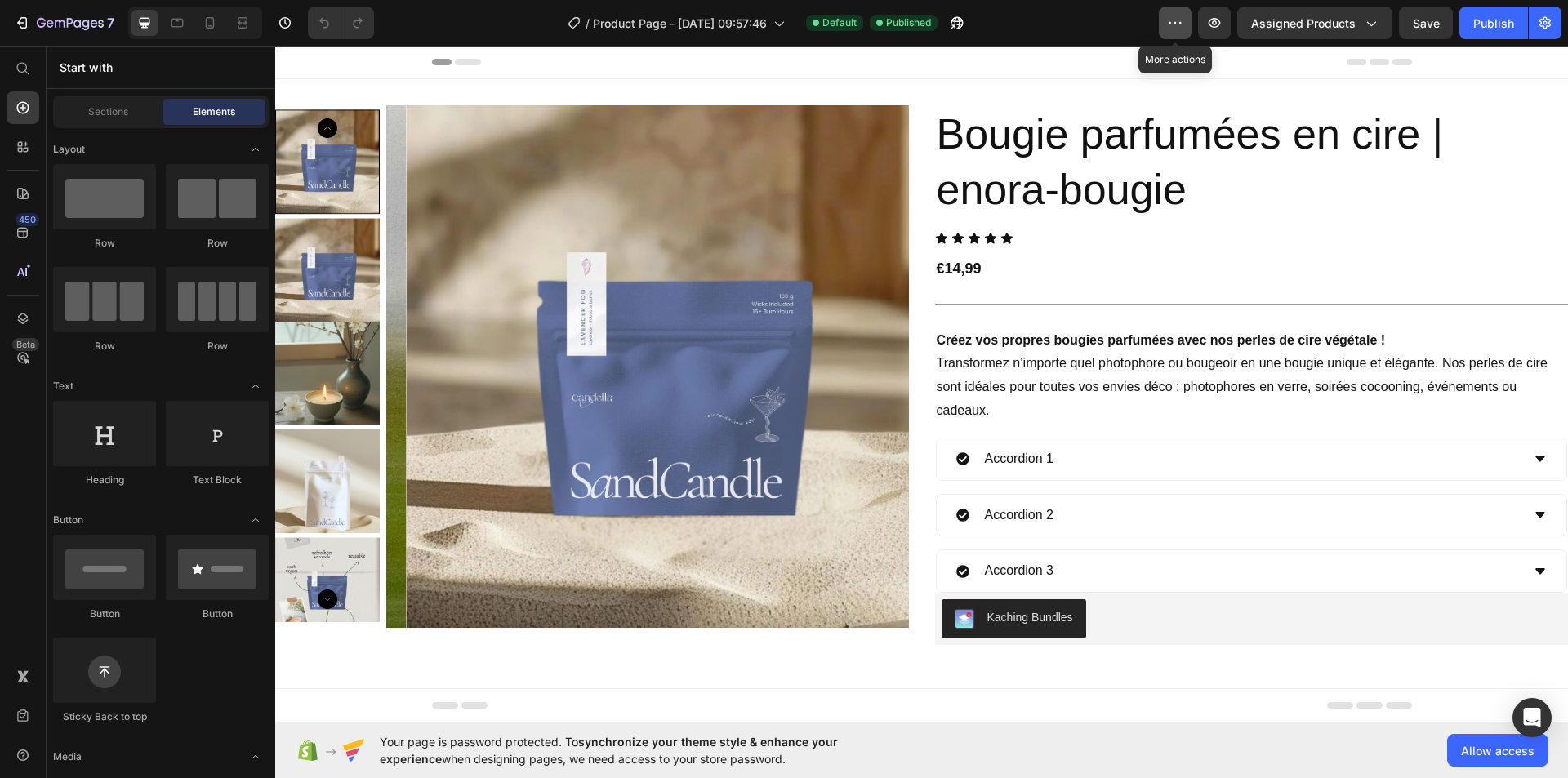 click 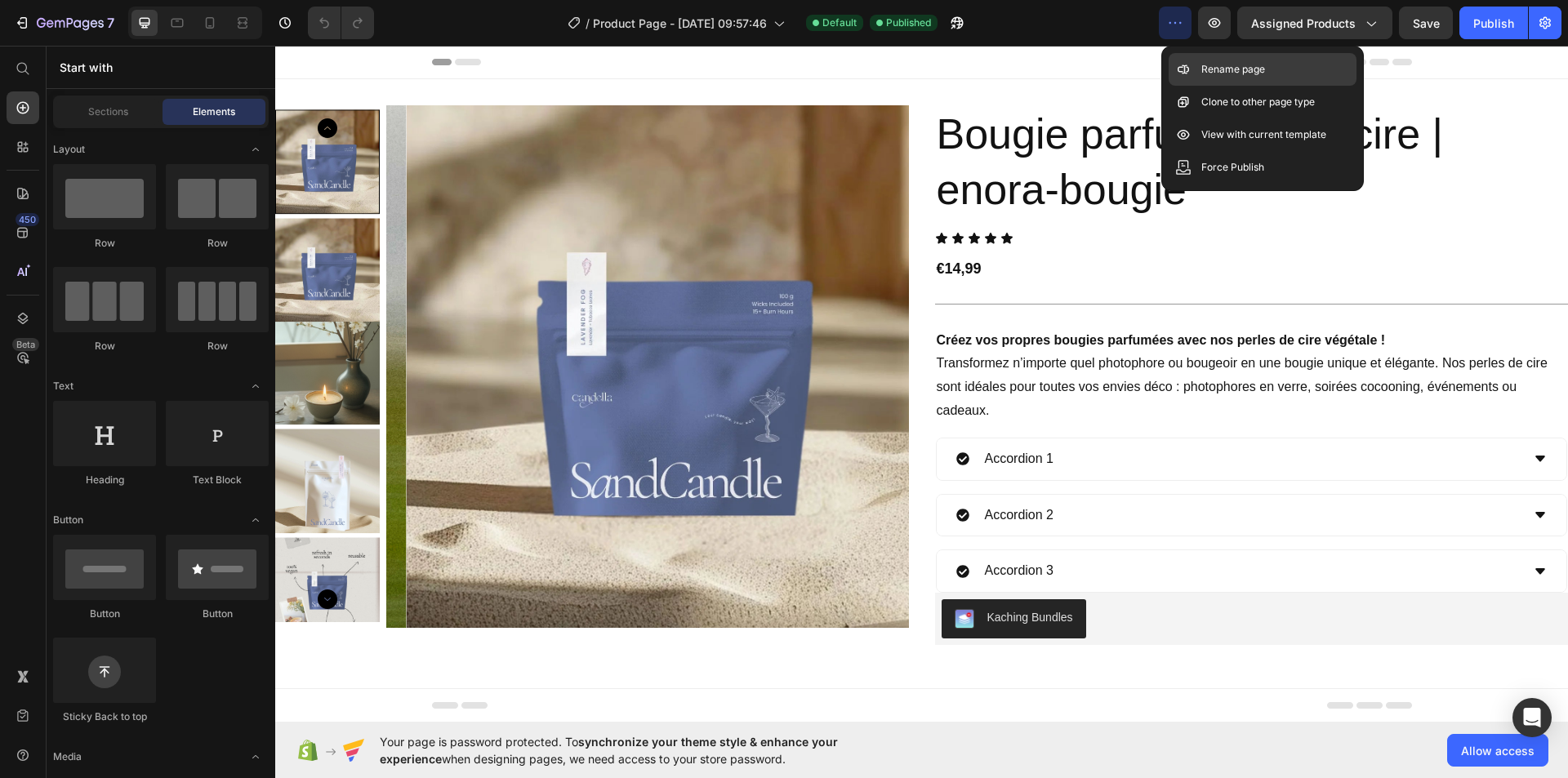 click on "Rename page" 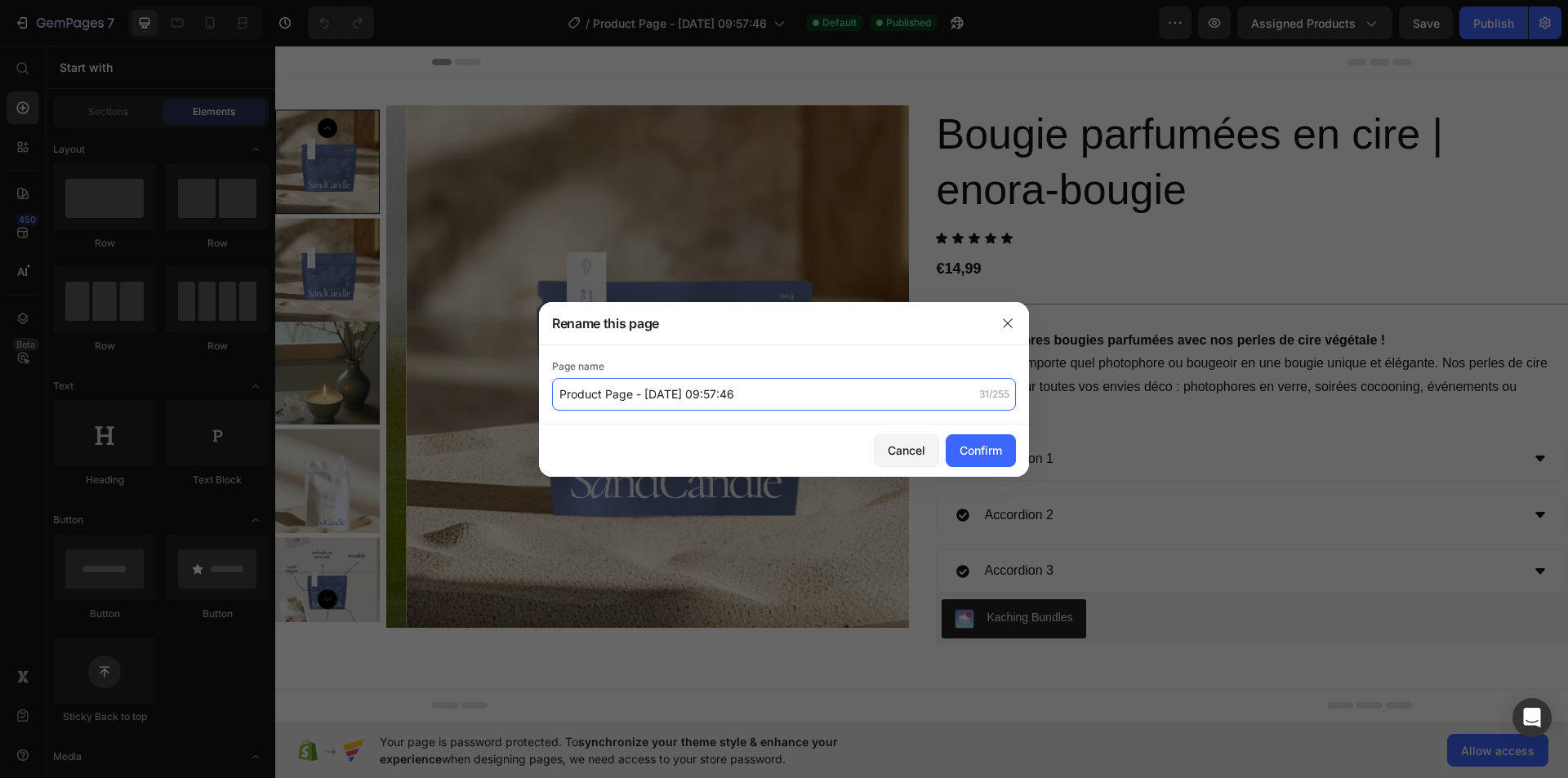 click on "Product Page - [DATE] 09:57:46" 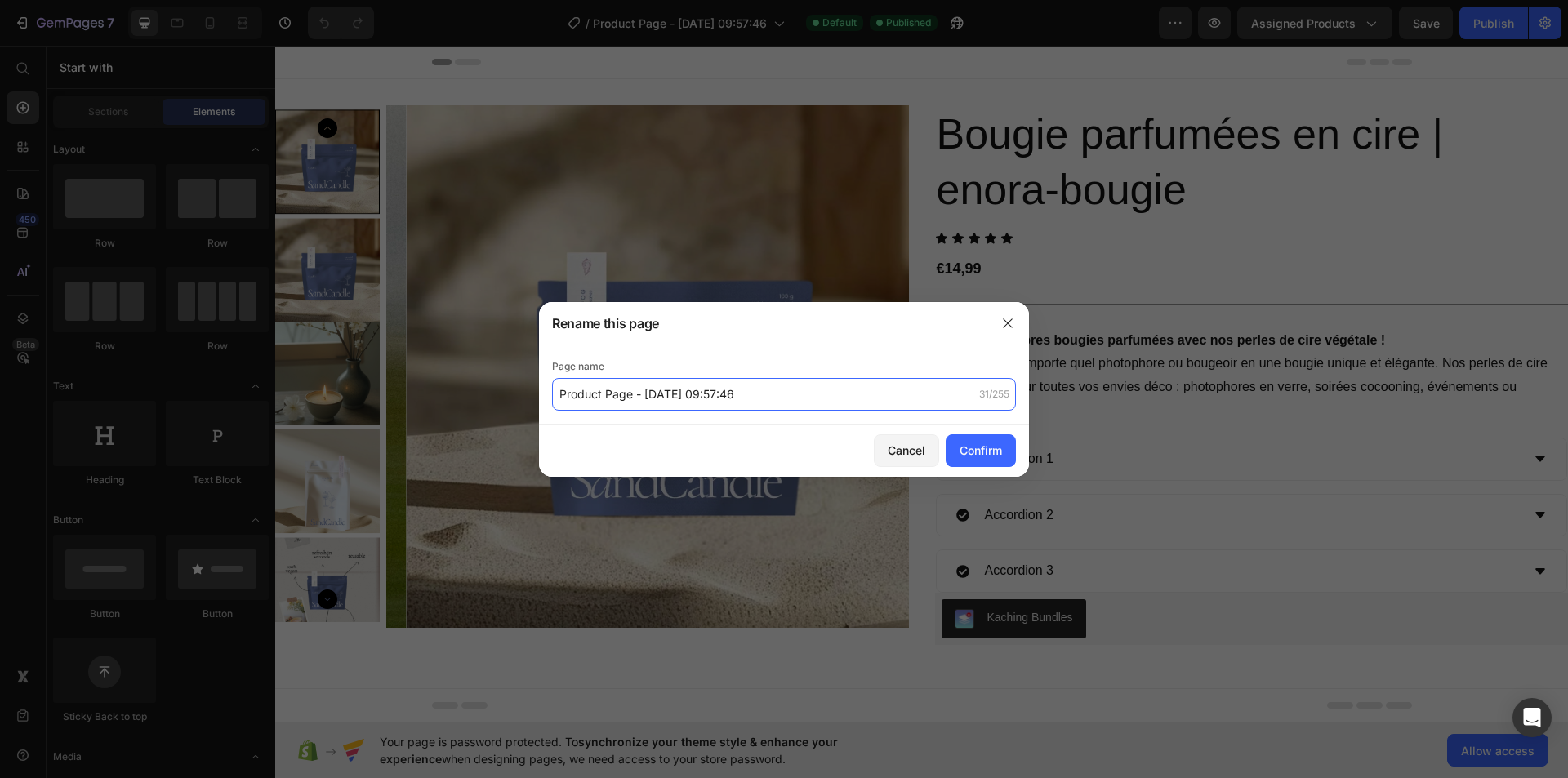 drag, startPoint x: 793, startPoint y: 393, endPoint x: 514, endPoint y: 395, distance: 279.00717 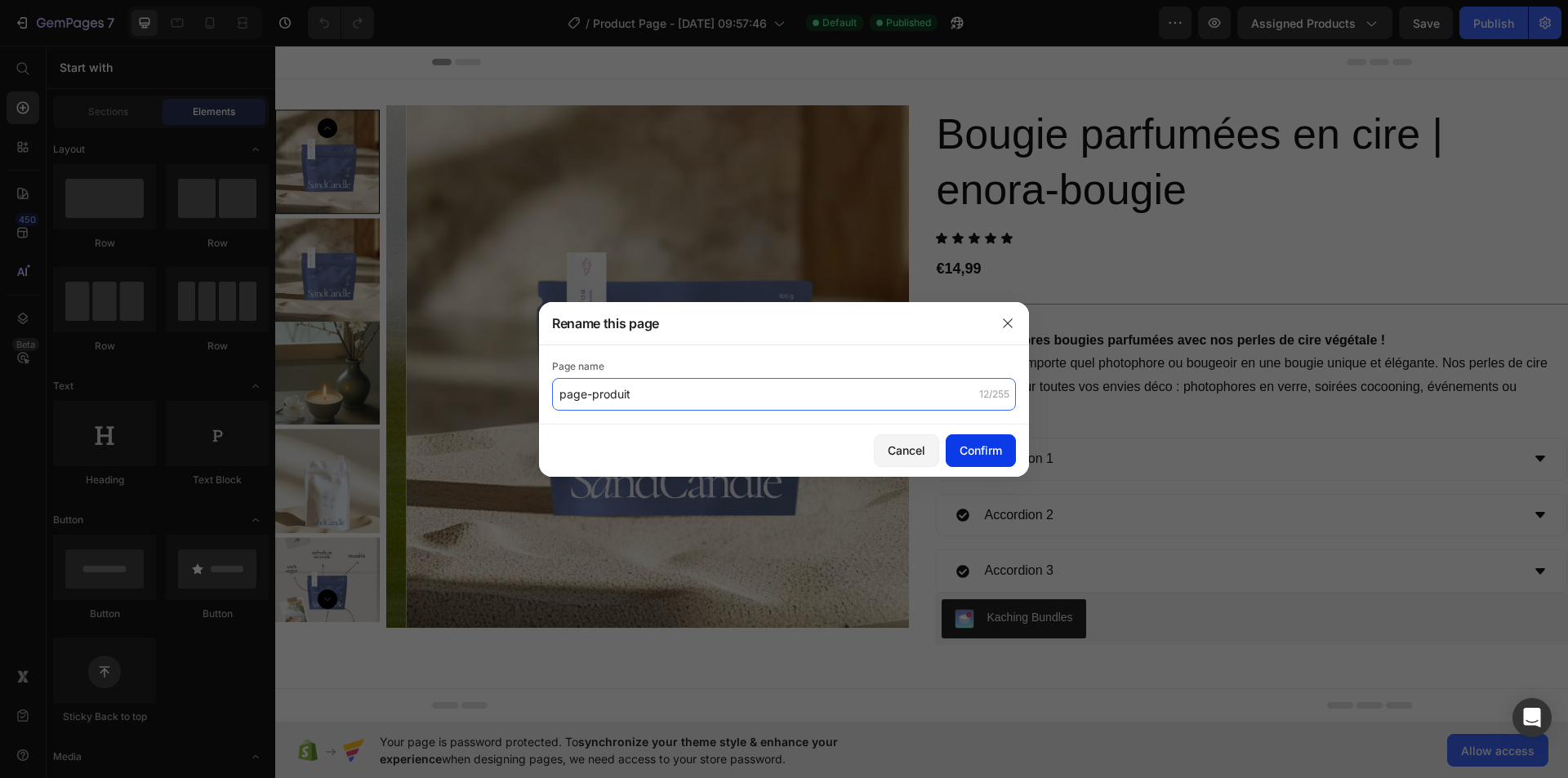 type on "page-produit" 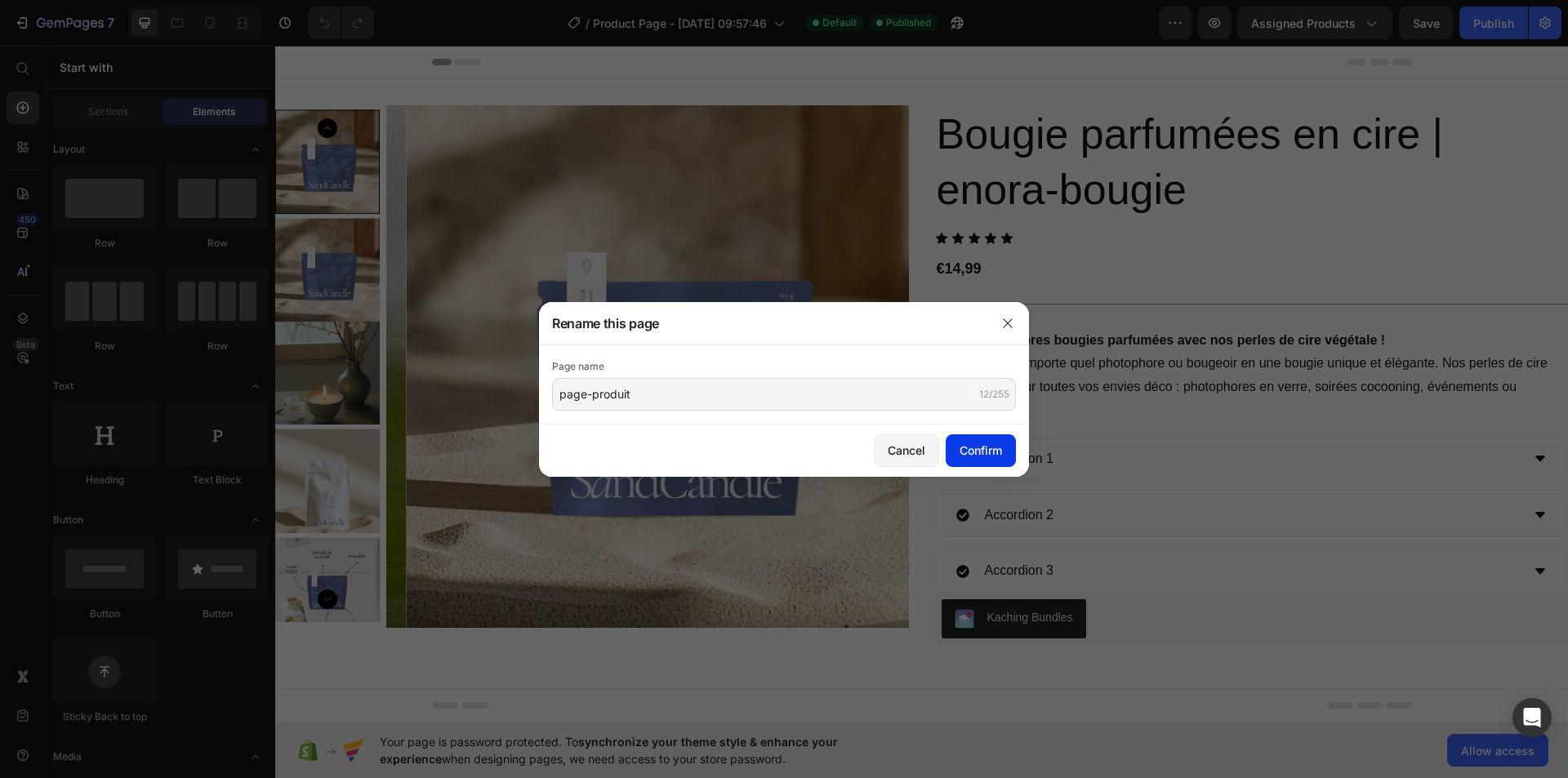 click on "Confirm" at bounding box center (981, 450) 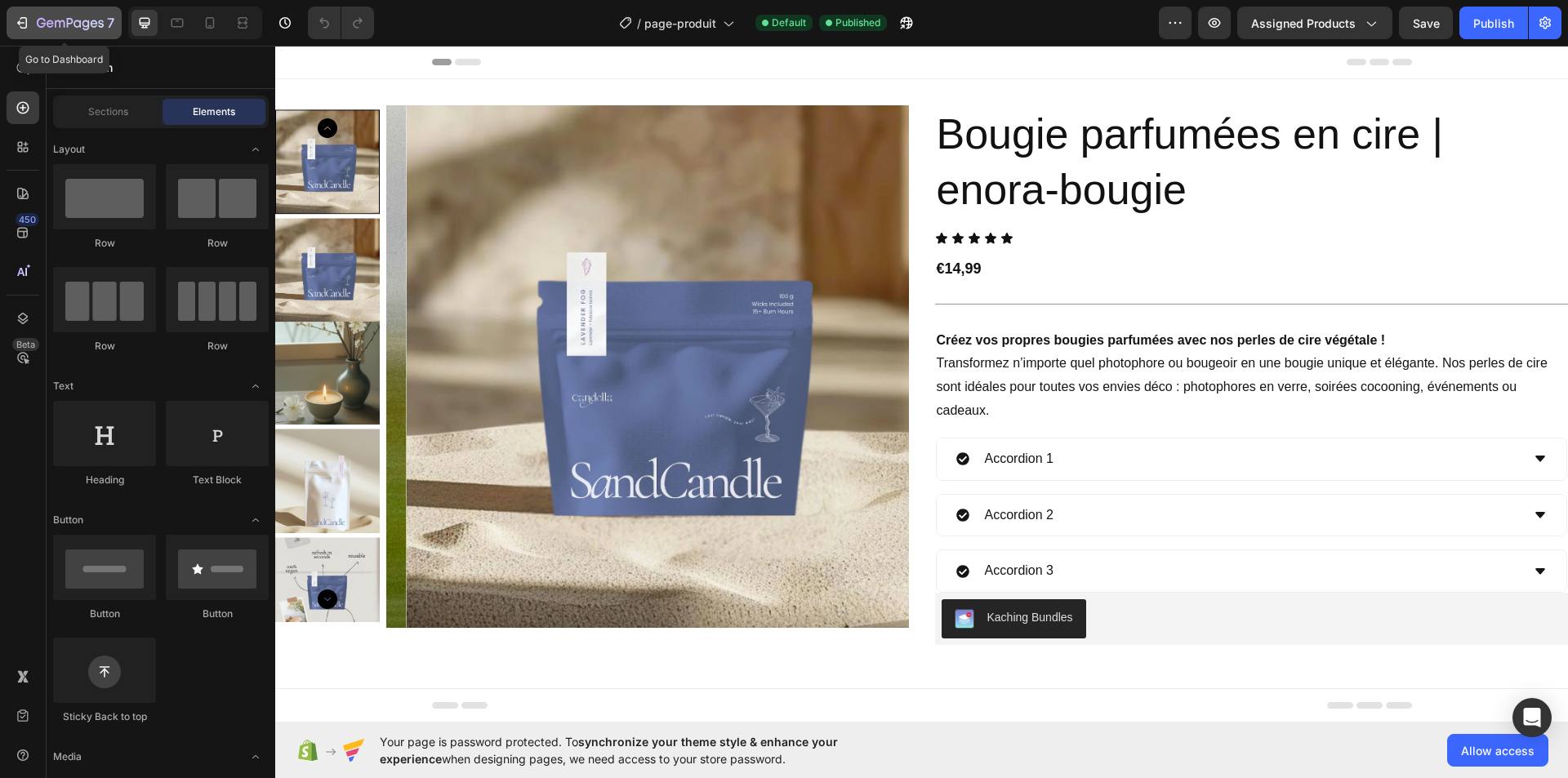 click on "7" at bounding box center (110, 23) 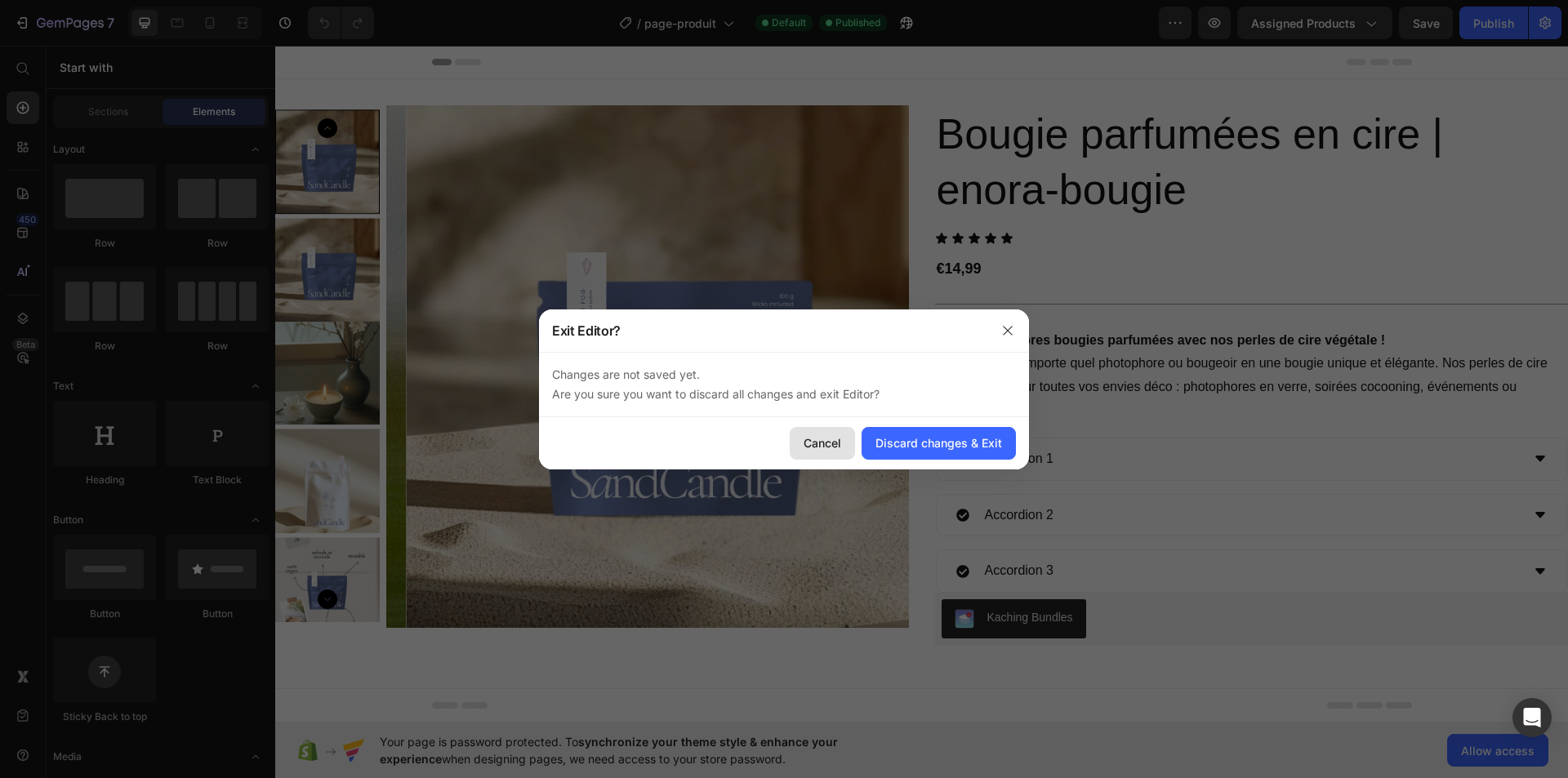 drag, startPoint x: 804, startPoint y: 438, endPoint x: 920, endPoint y: 134, distance: 325.37978 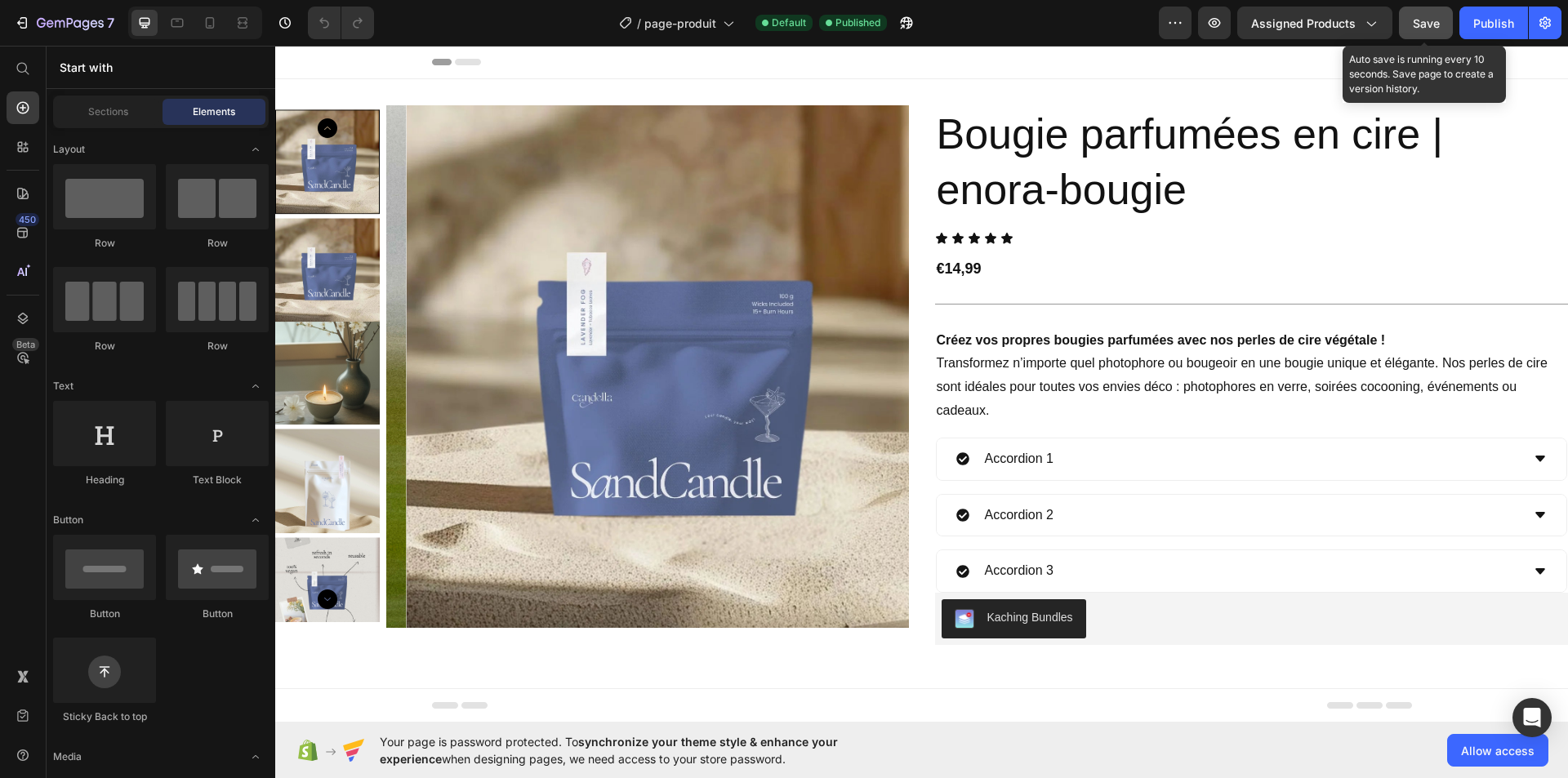 click on "Save" at bounding box center [1426, 23] 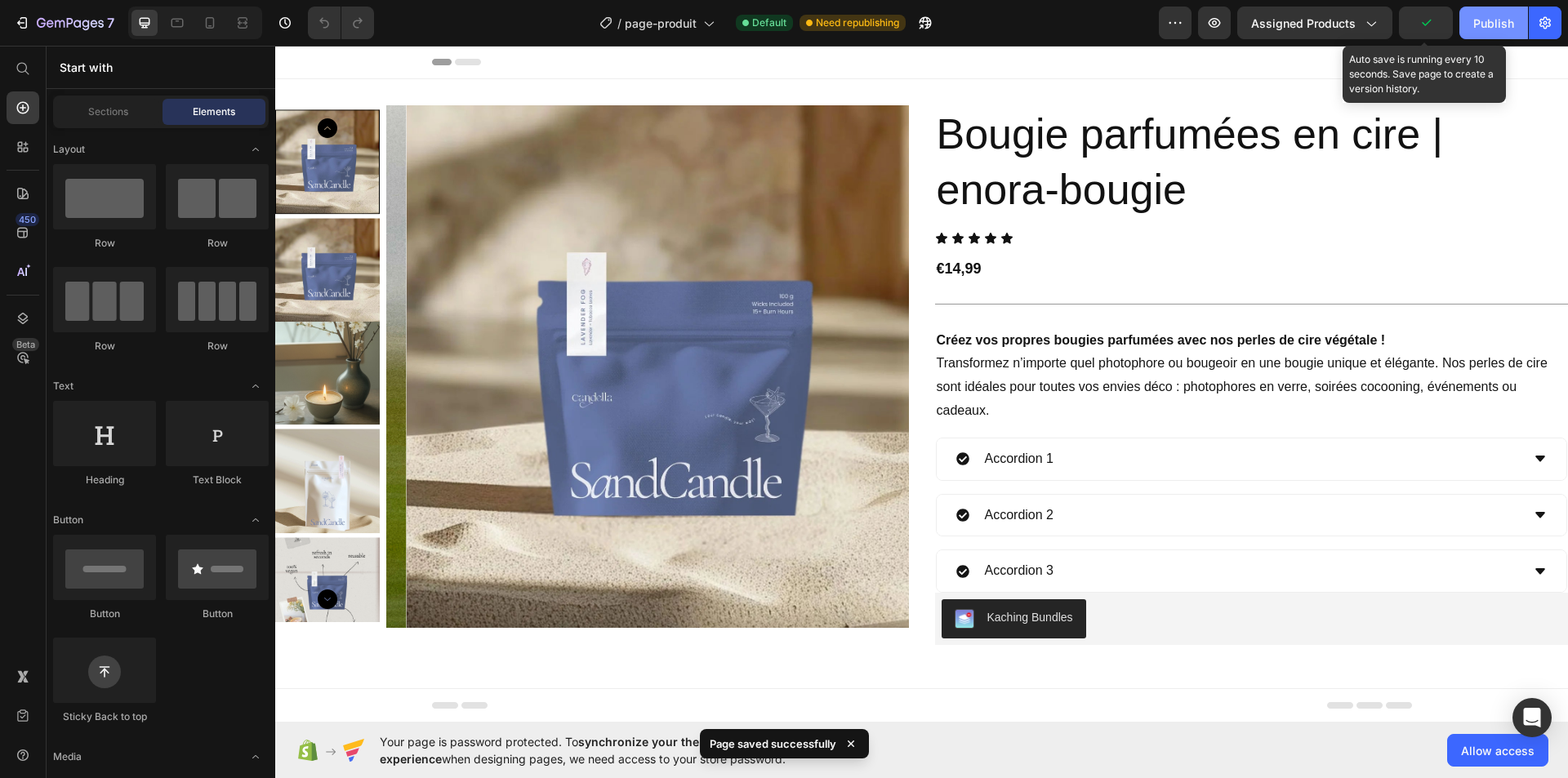 click on "Publish" 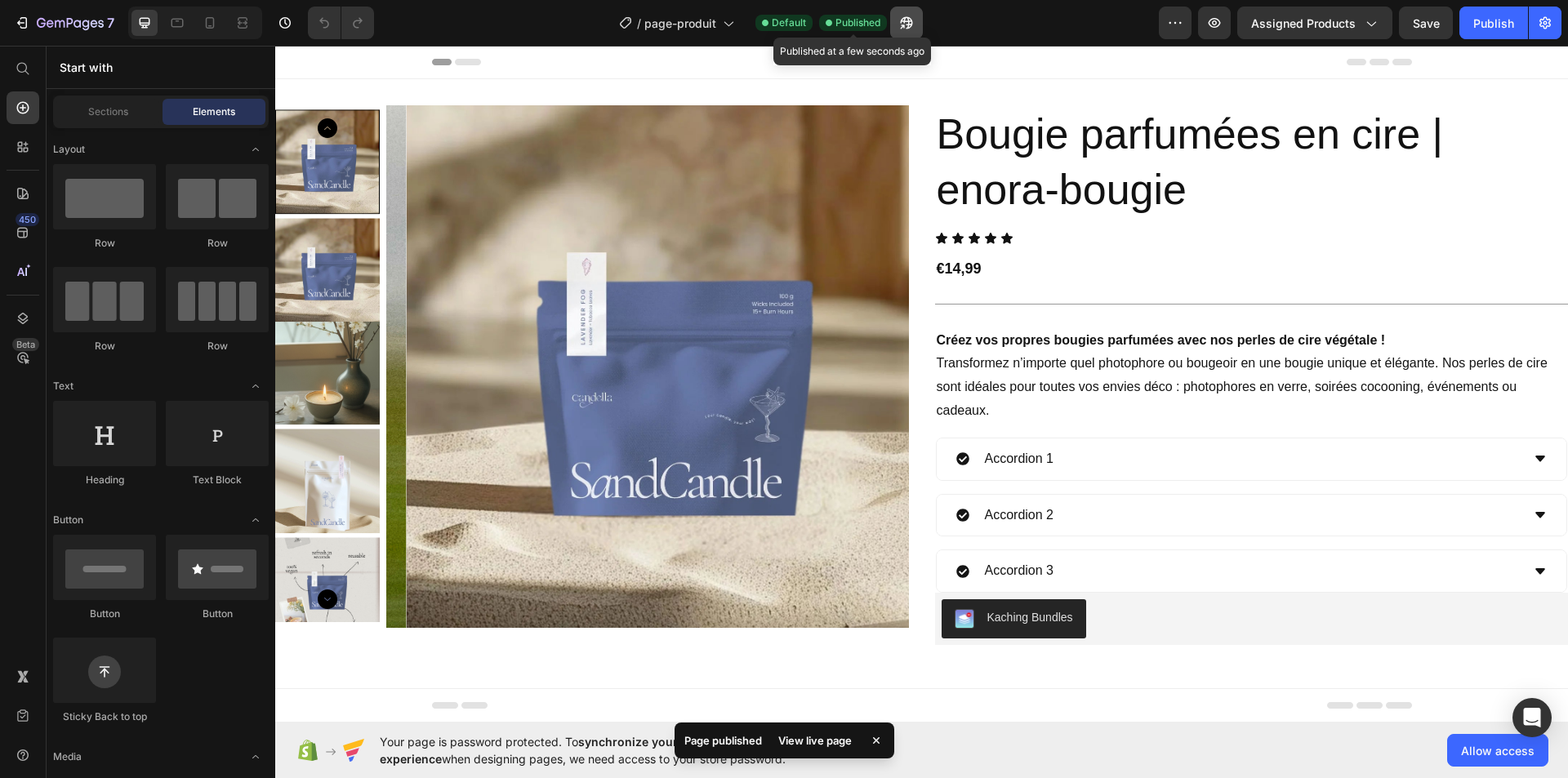 click 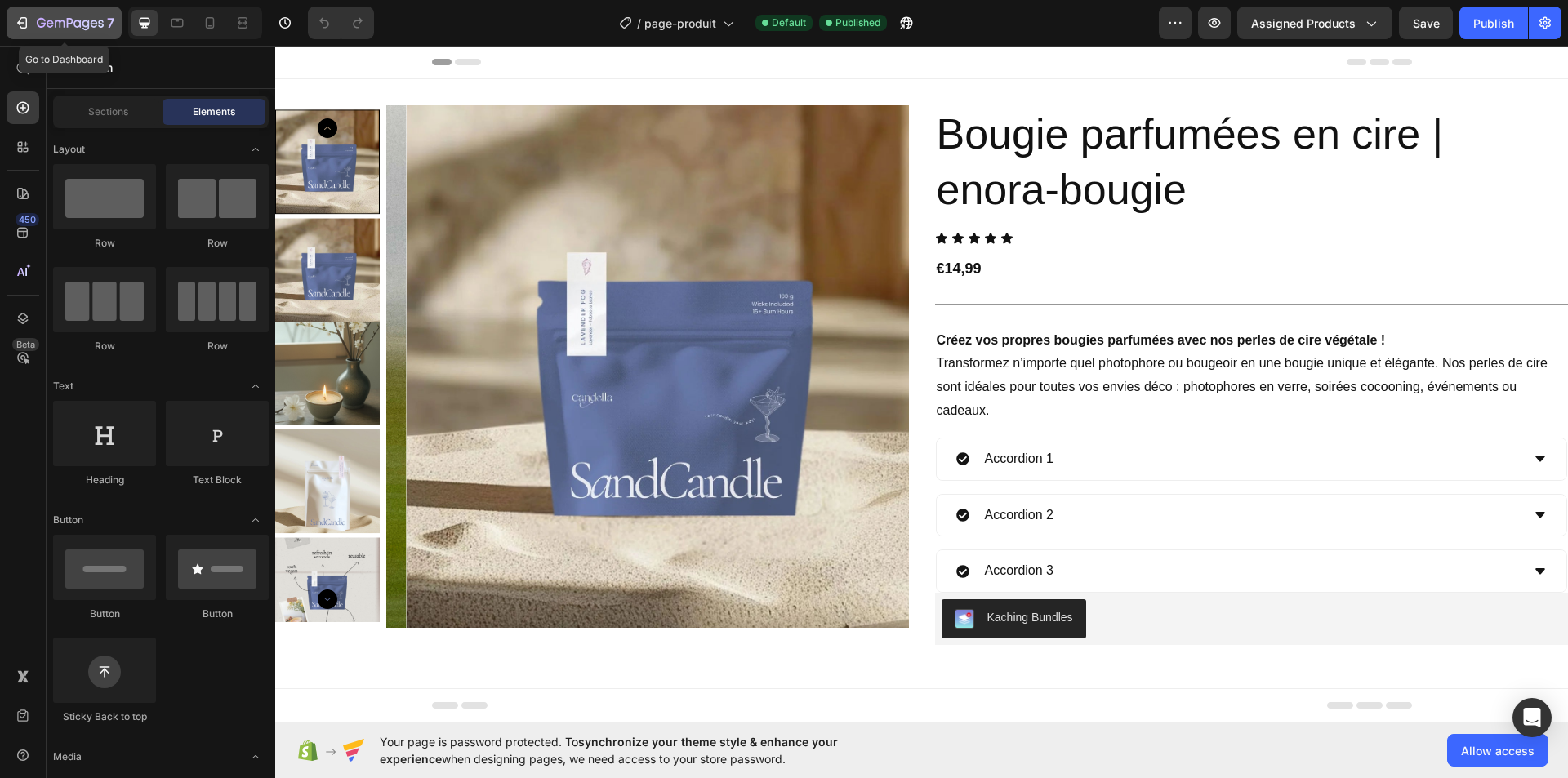 click 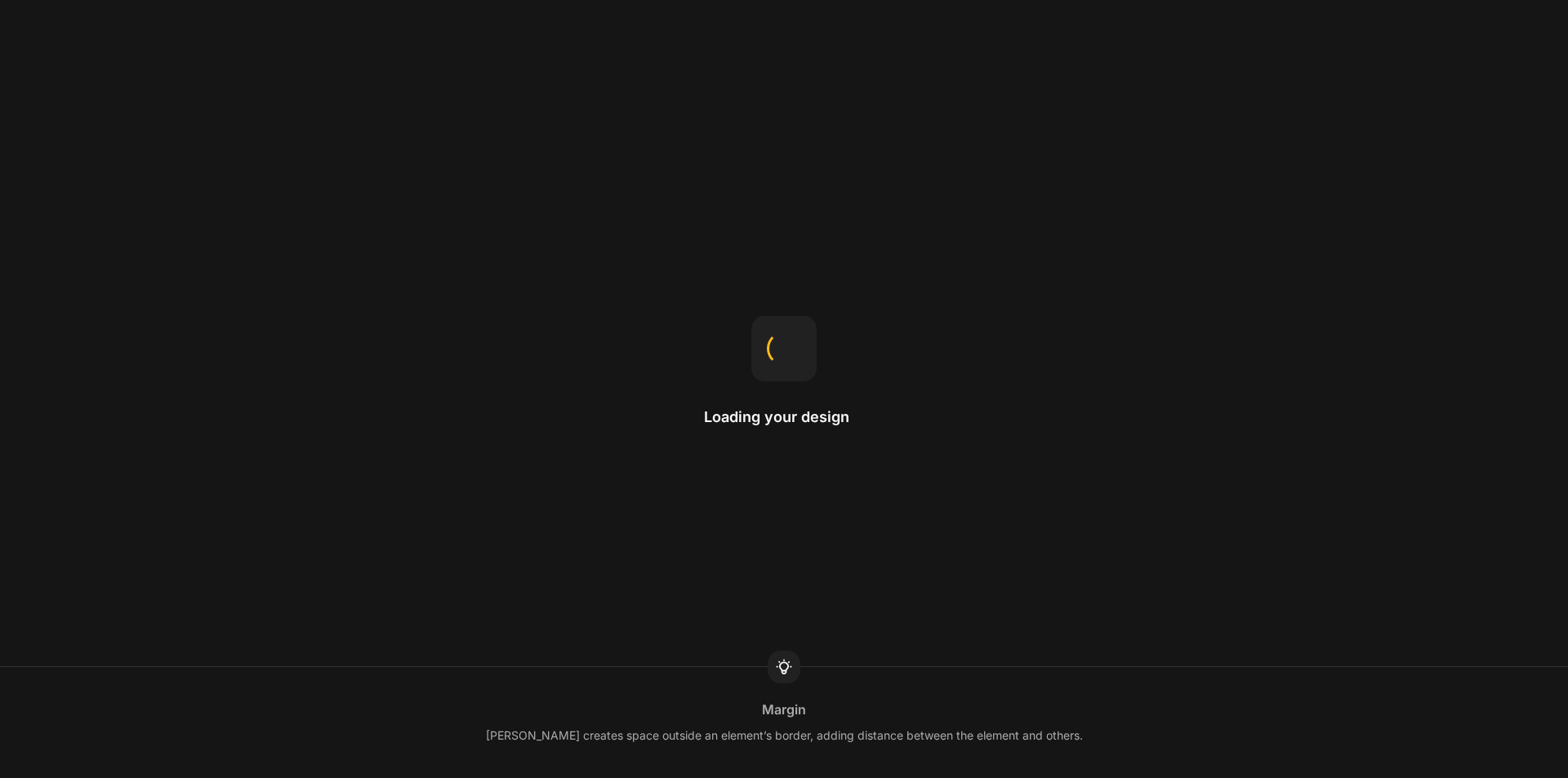 scroll, scrollTop: 0, scrollLeft: 0, axis: both 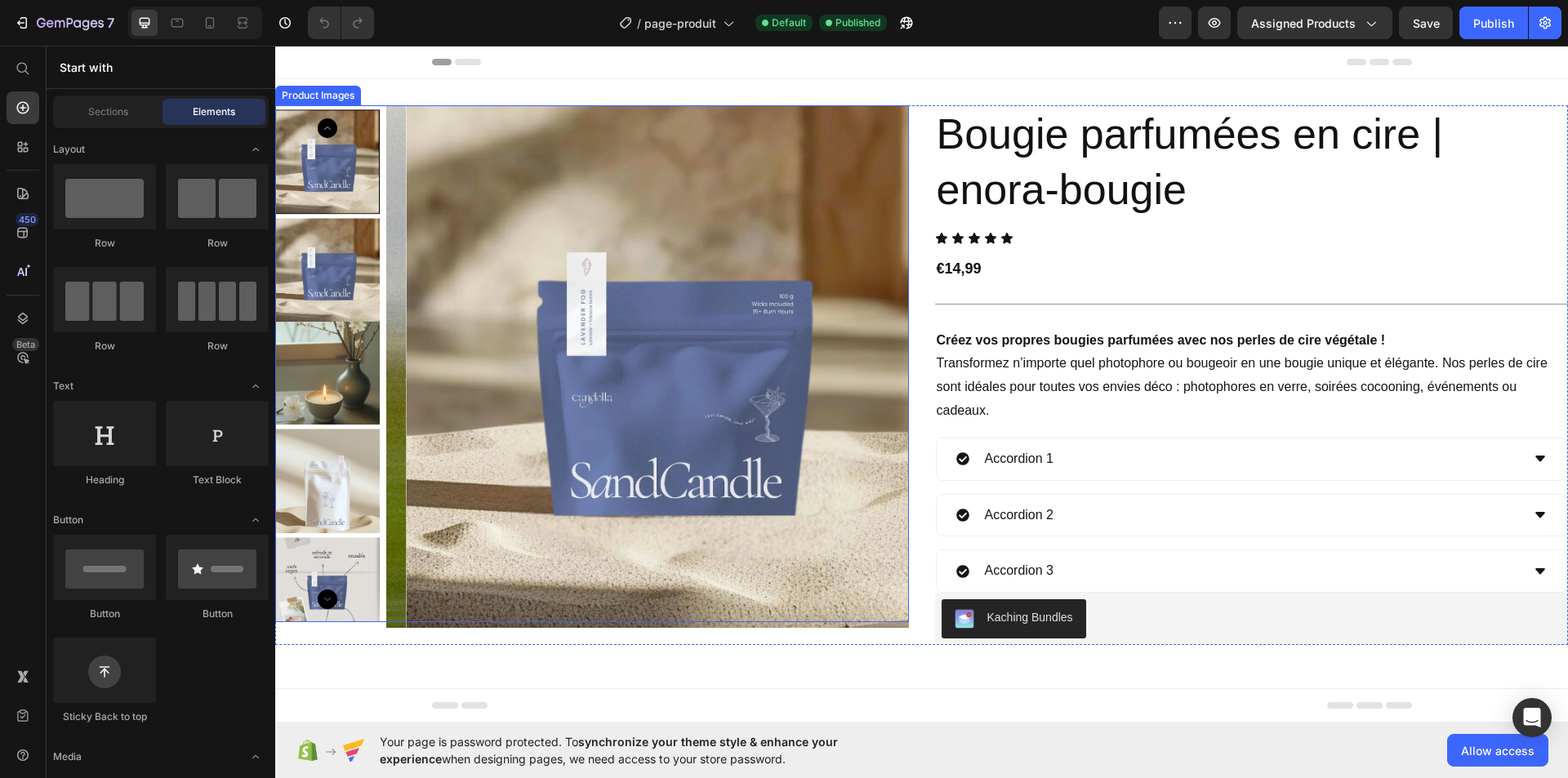 drag, startPoint x: 712, startPoint y: 310, endPoint x: 684, endPoint y: 286, distance: 36.87818 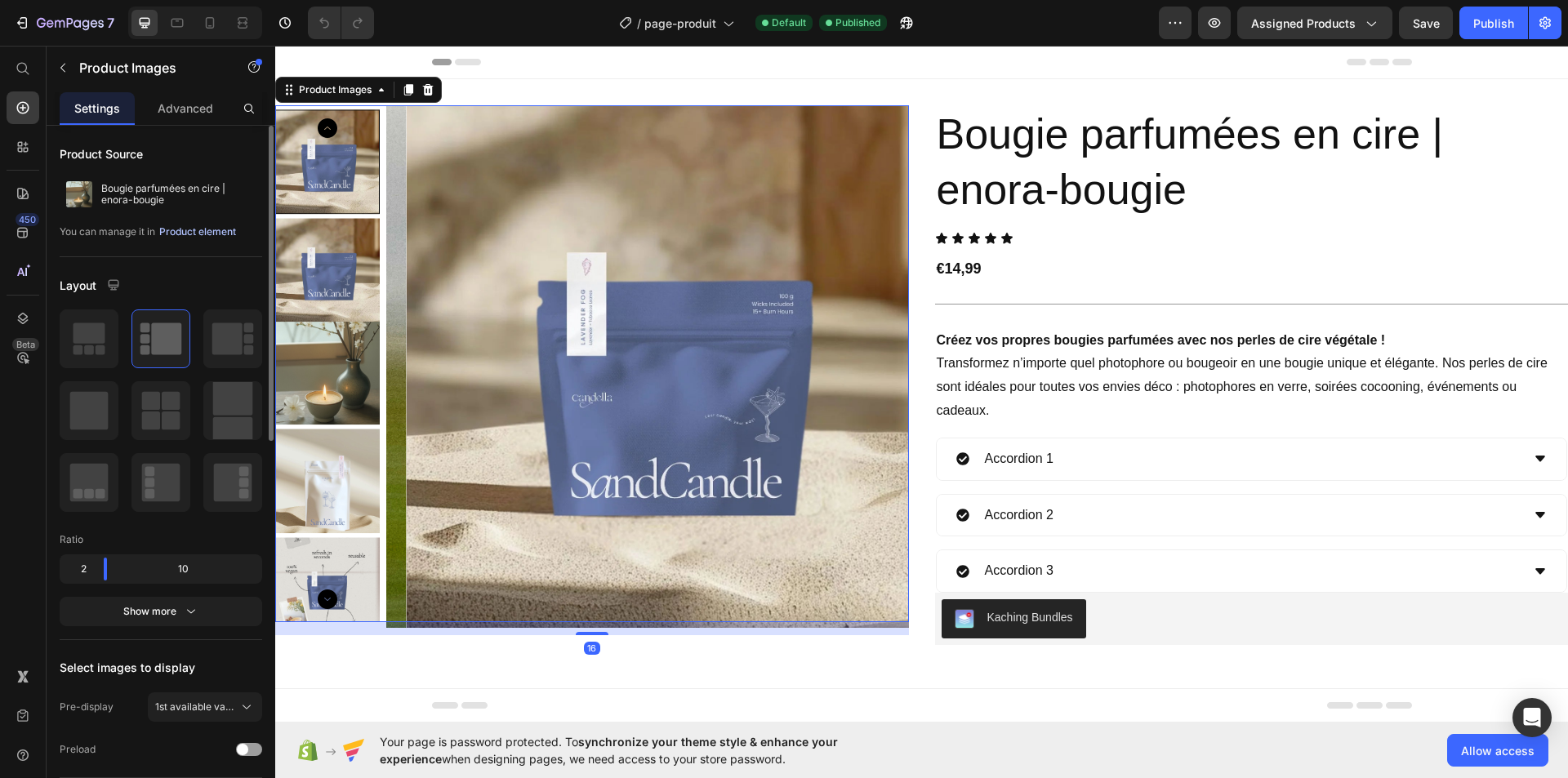 click on "Product element" at bounding box center (198, 232) 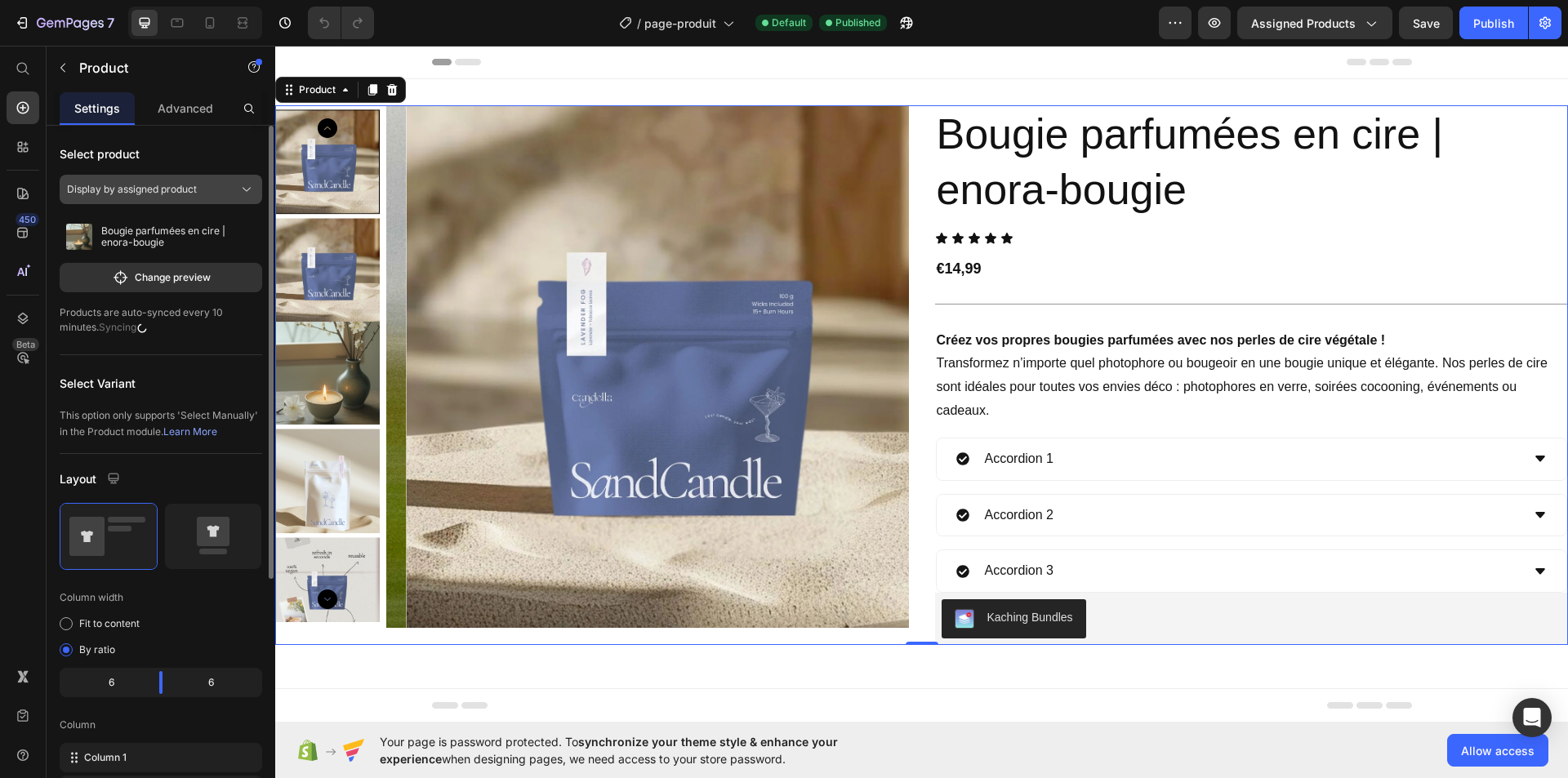 click on "Display by assigned product" 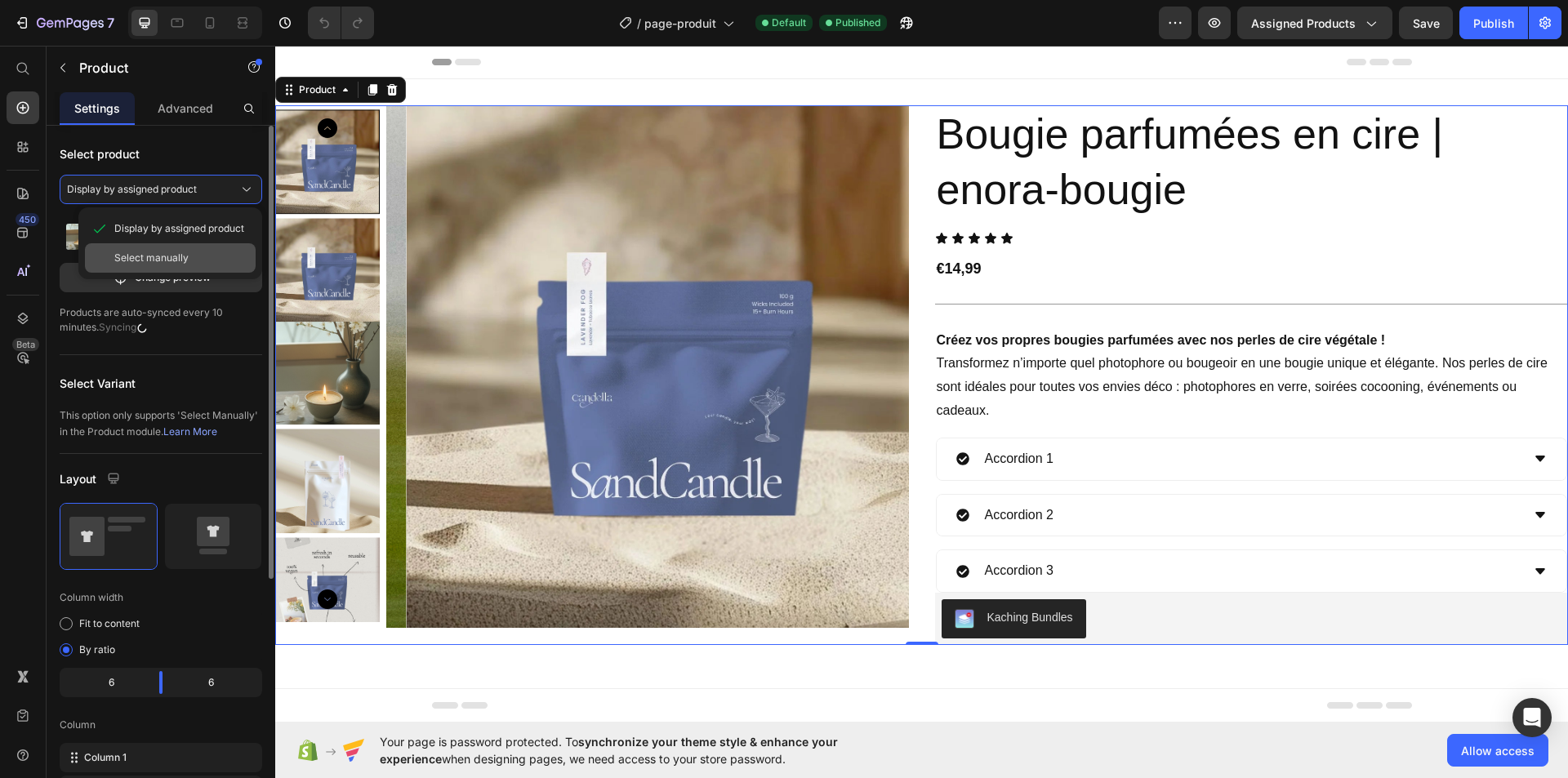 click on "Select manually" at bounding box center (151, 258) 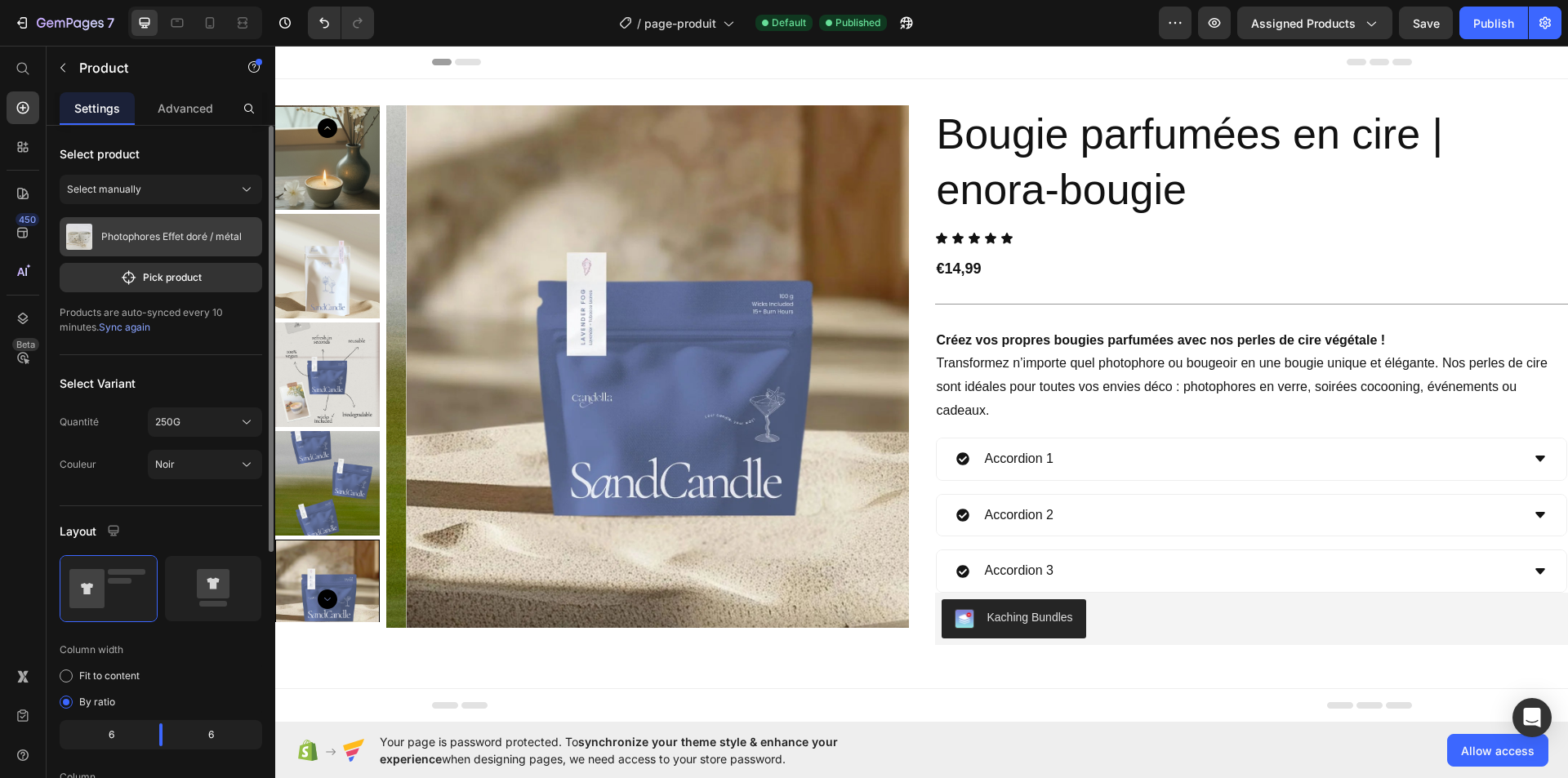 click on "Photophores Effet doré / métal" at bounding box center (172, 237) 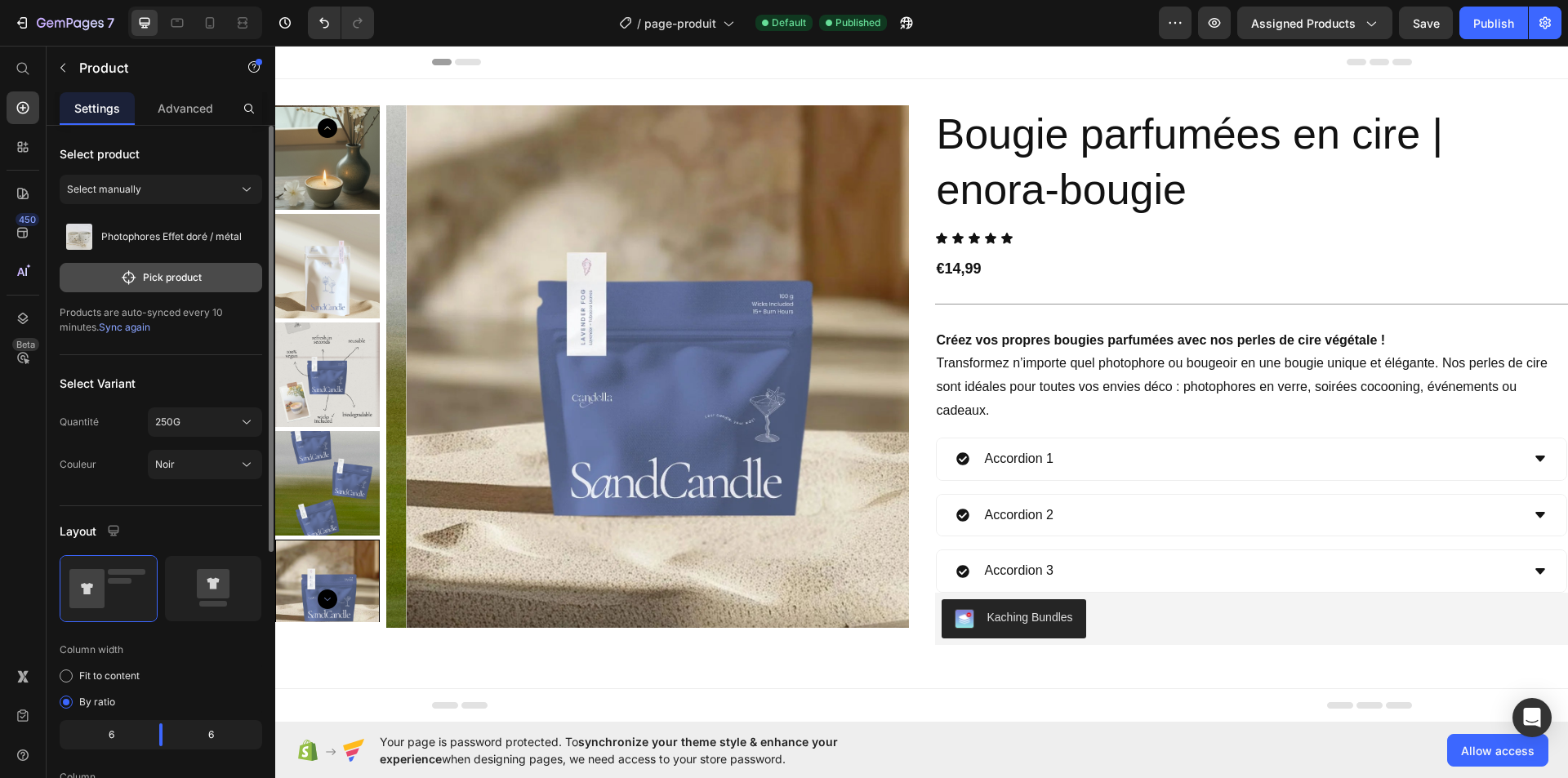 click on "Pick product" 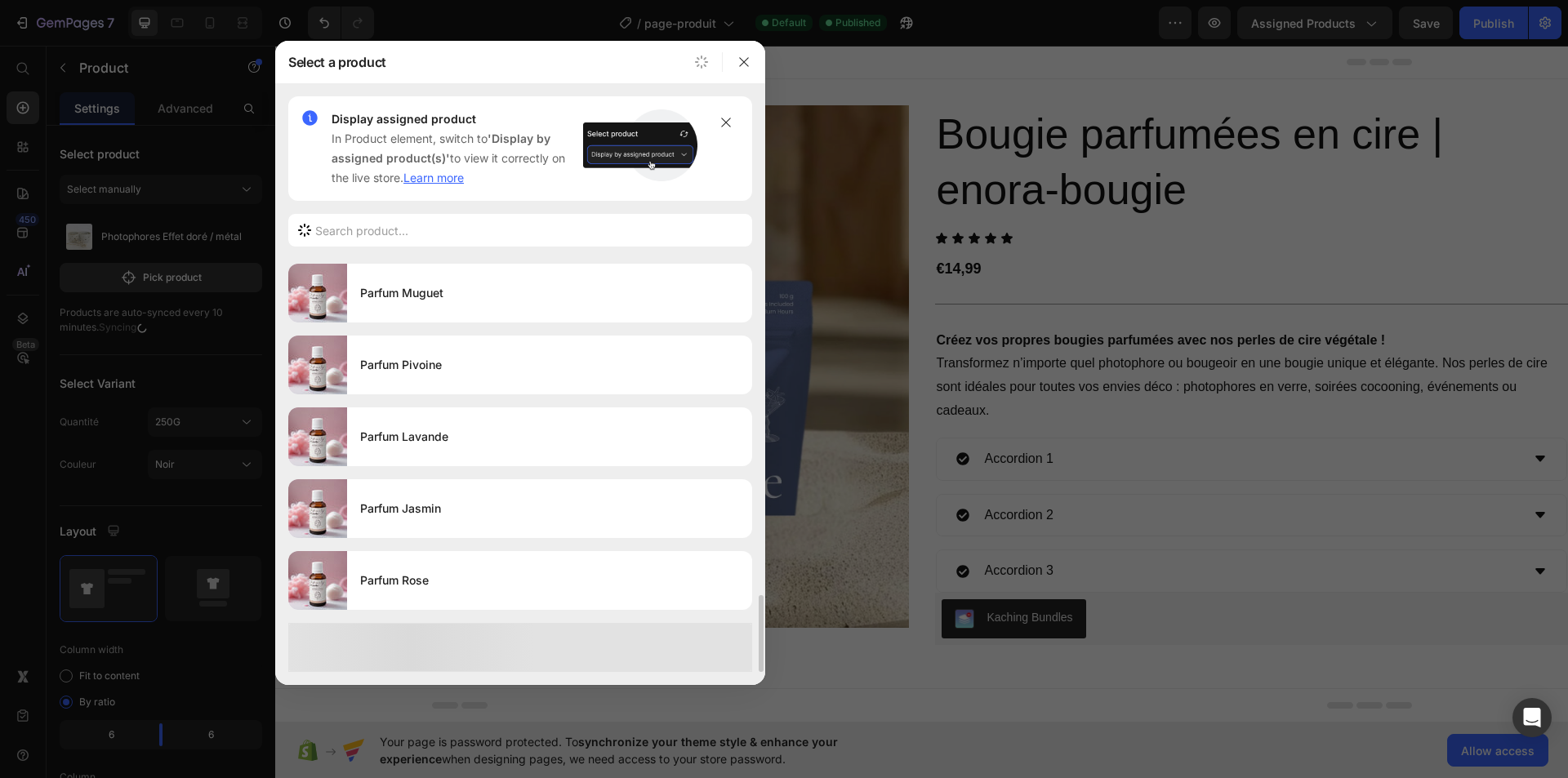 scroll, scrollTop: 2512, scrollLeft: 0, axis: vertical 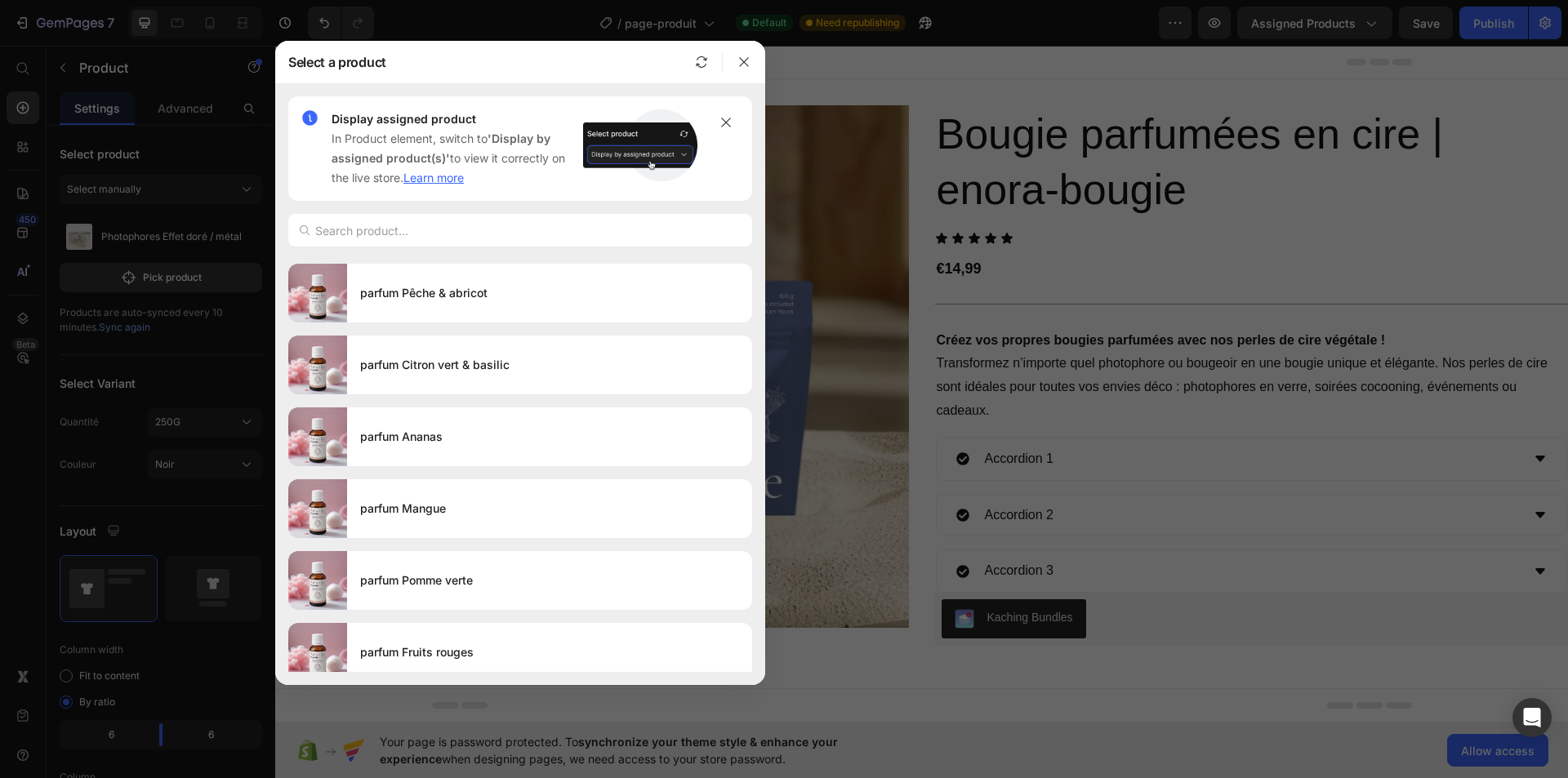click at bounding box center (784, 389) 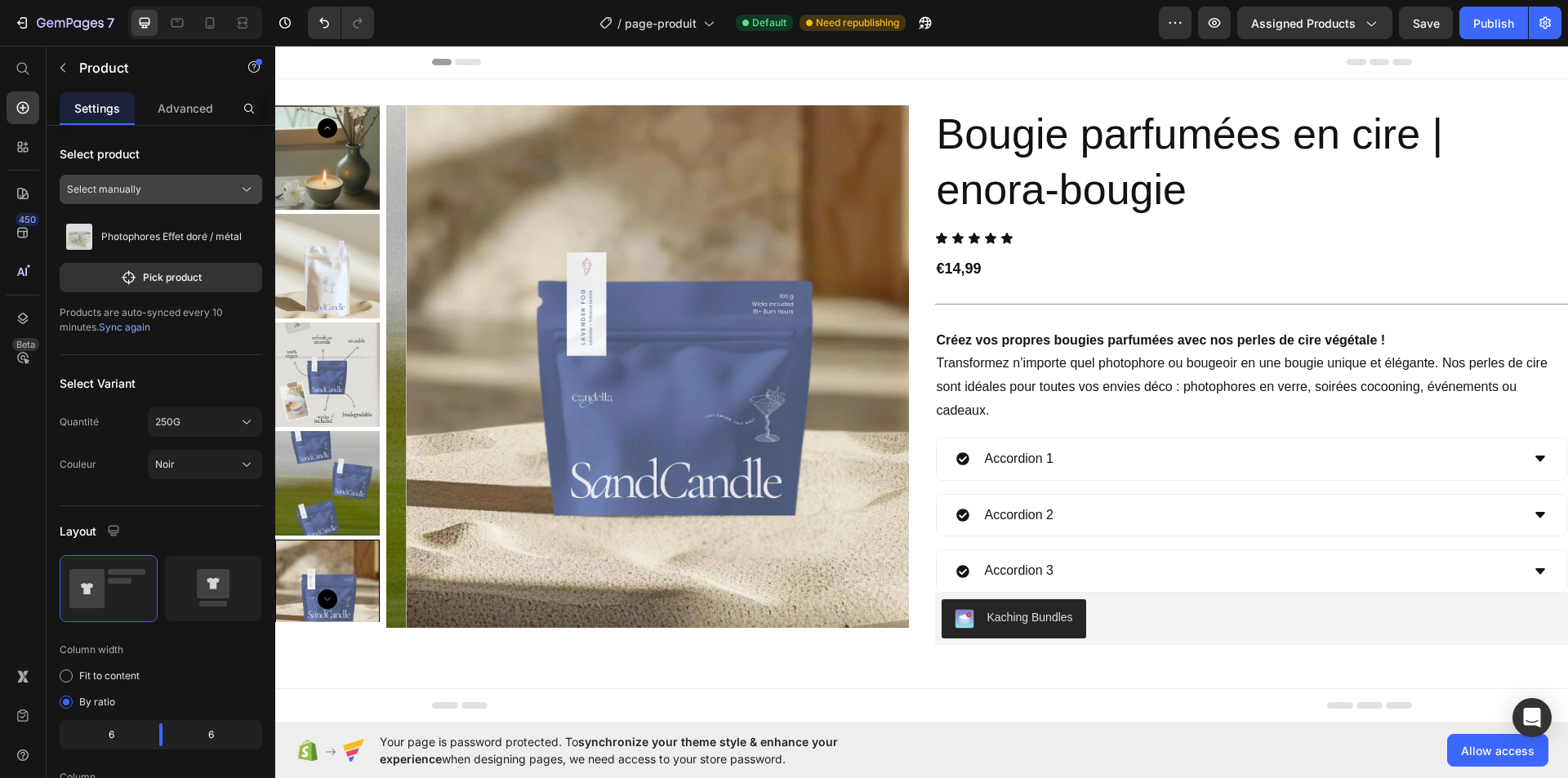 click 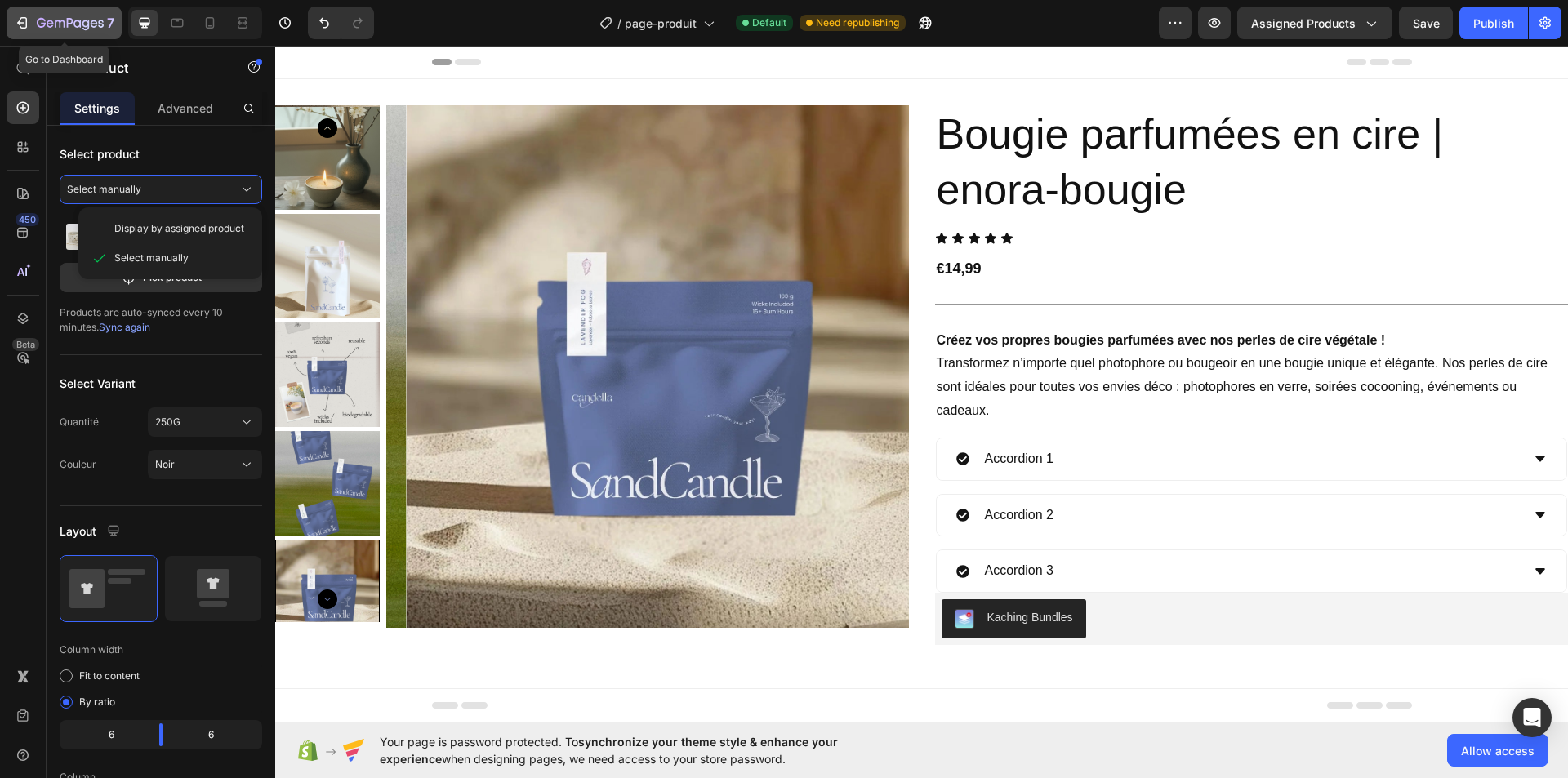 click 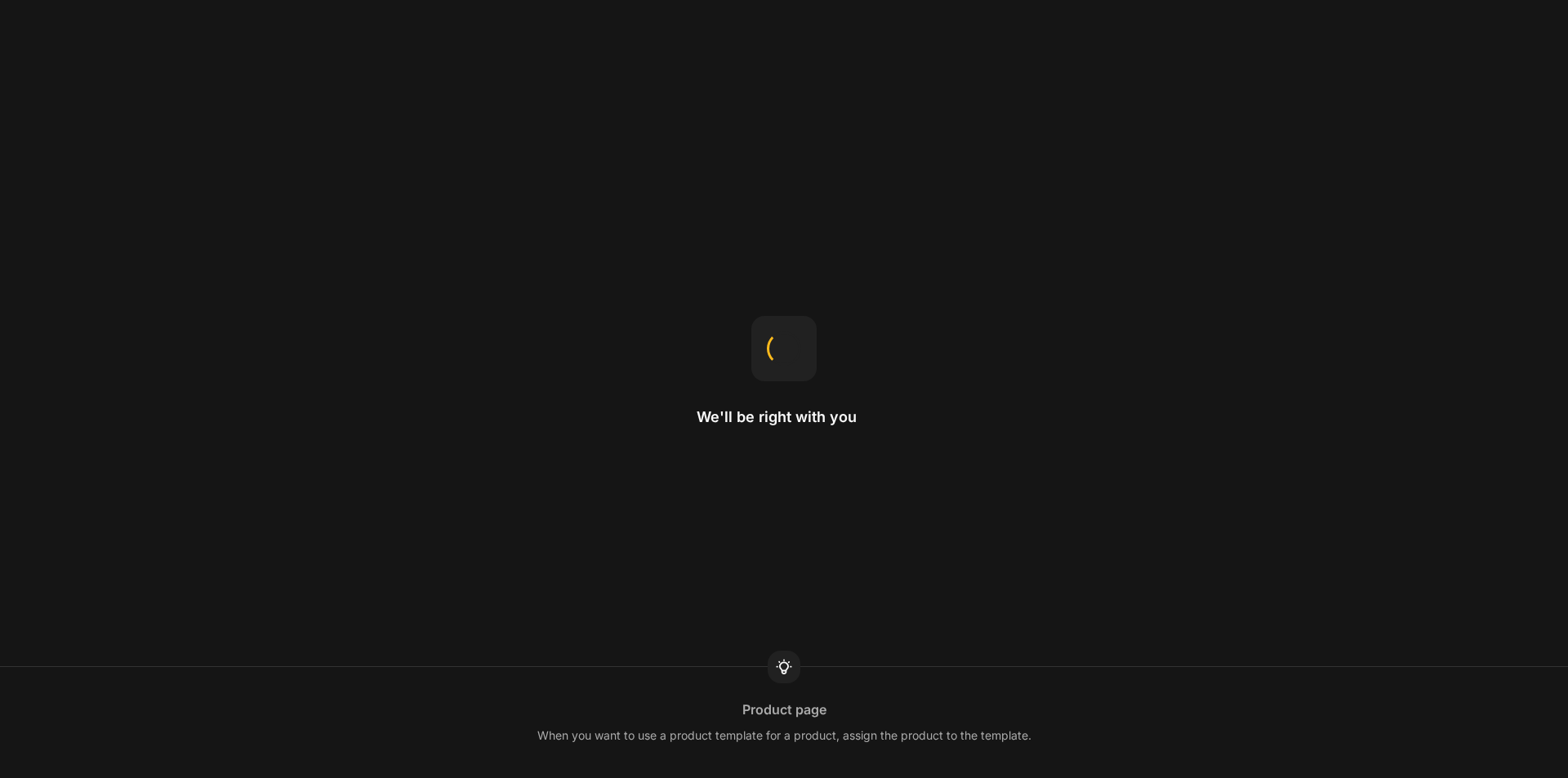 scroll, scrollTop: 0, scrollLeft: 0, axis: both 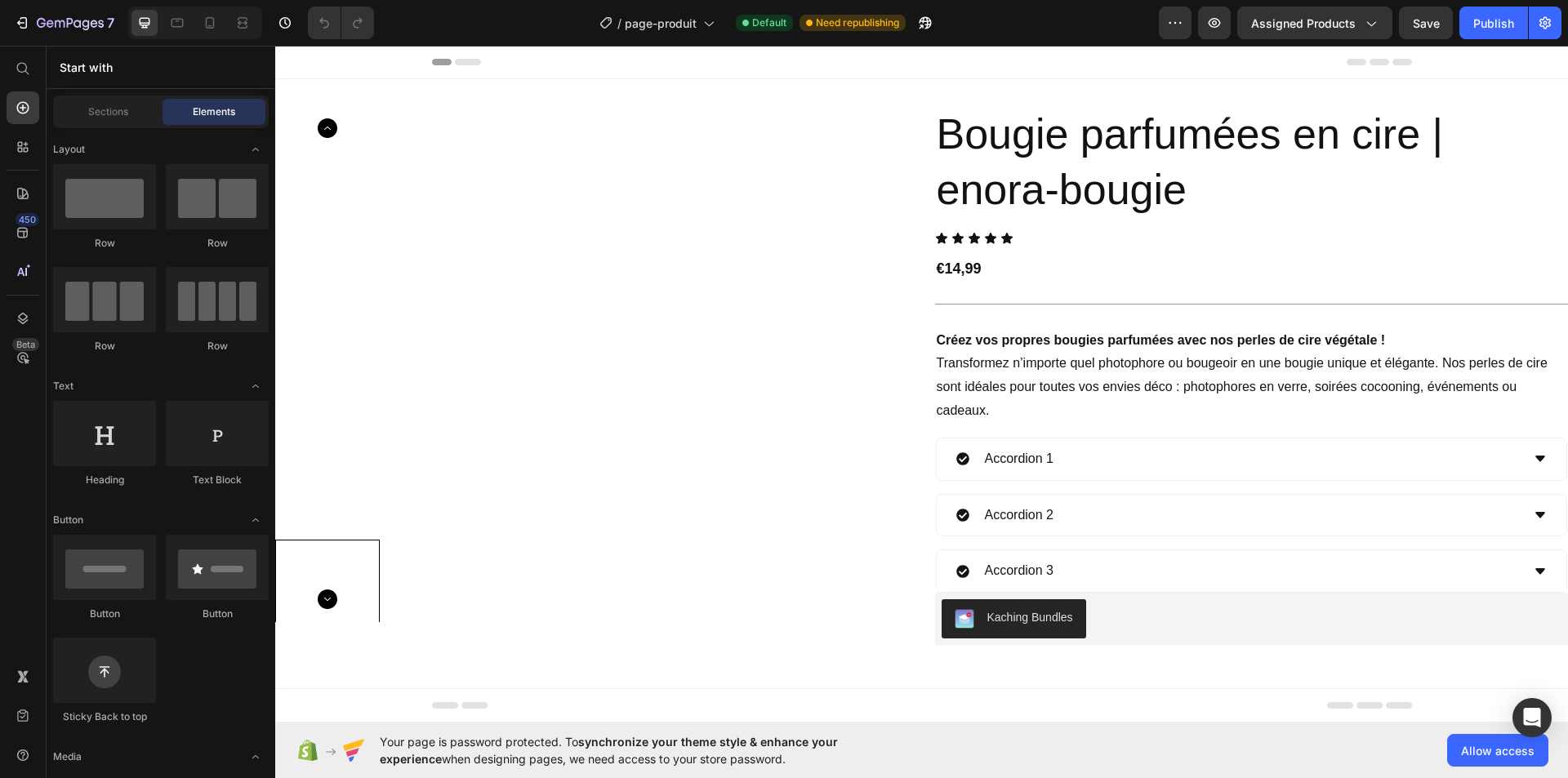 click at bounding box center [668, 367] 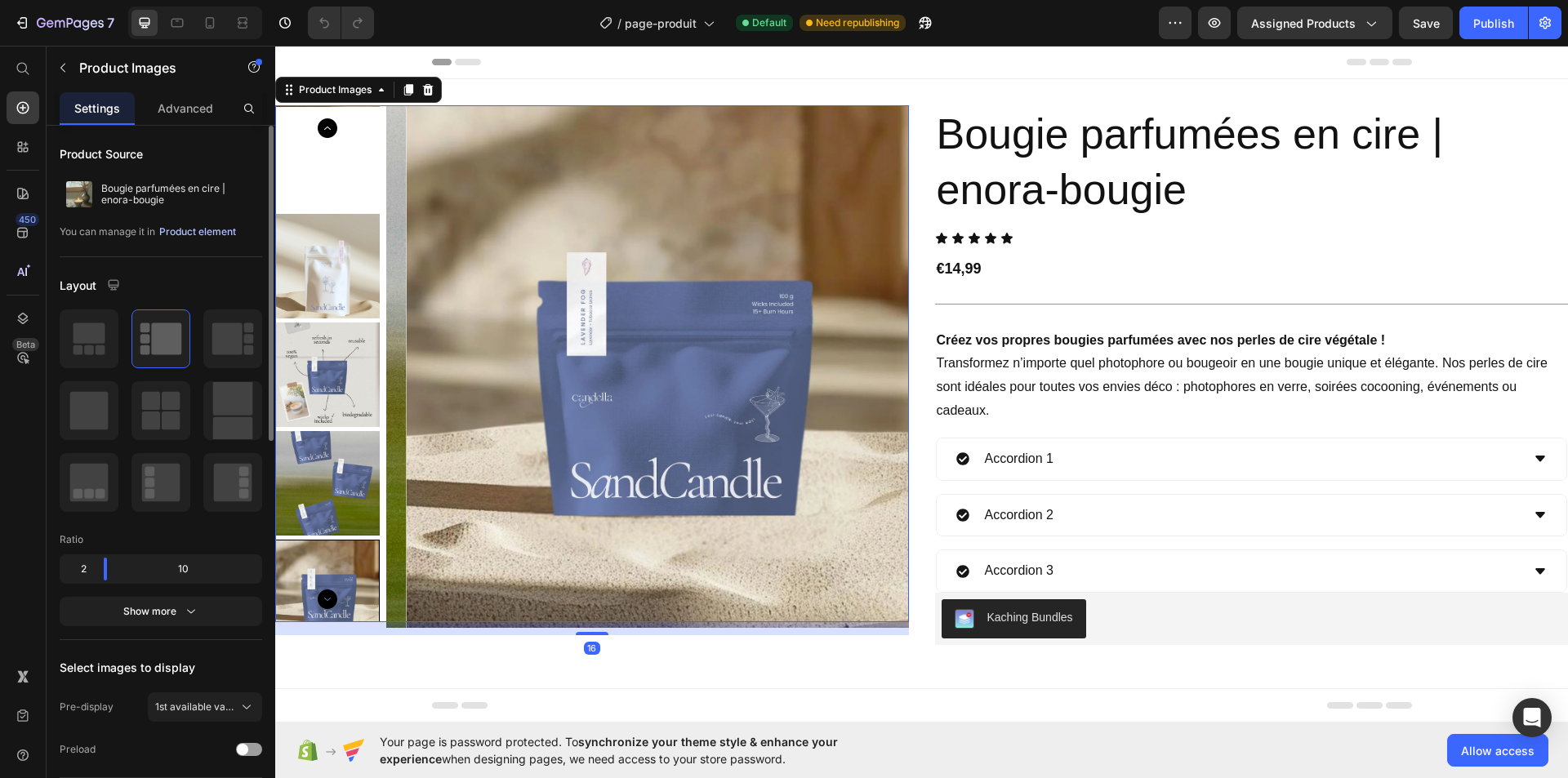click on "Product element" at bounding box center [198, 232] 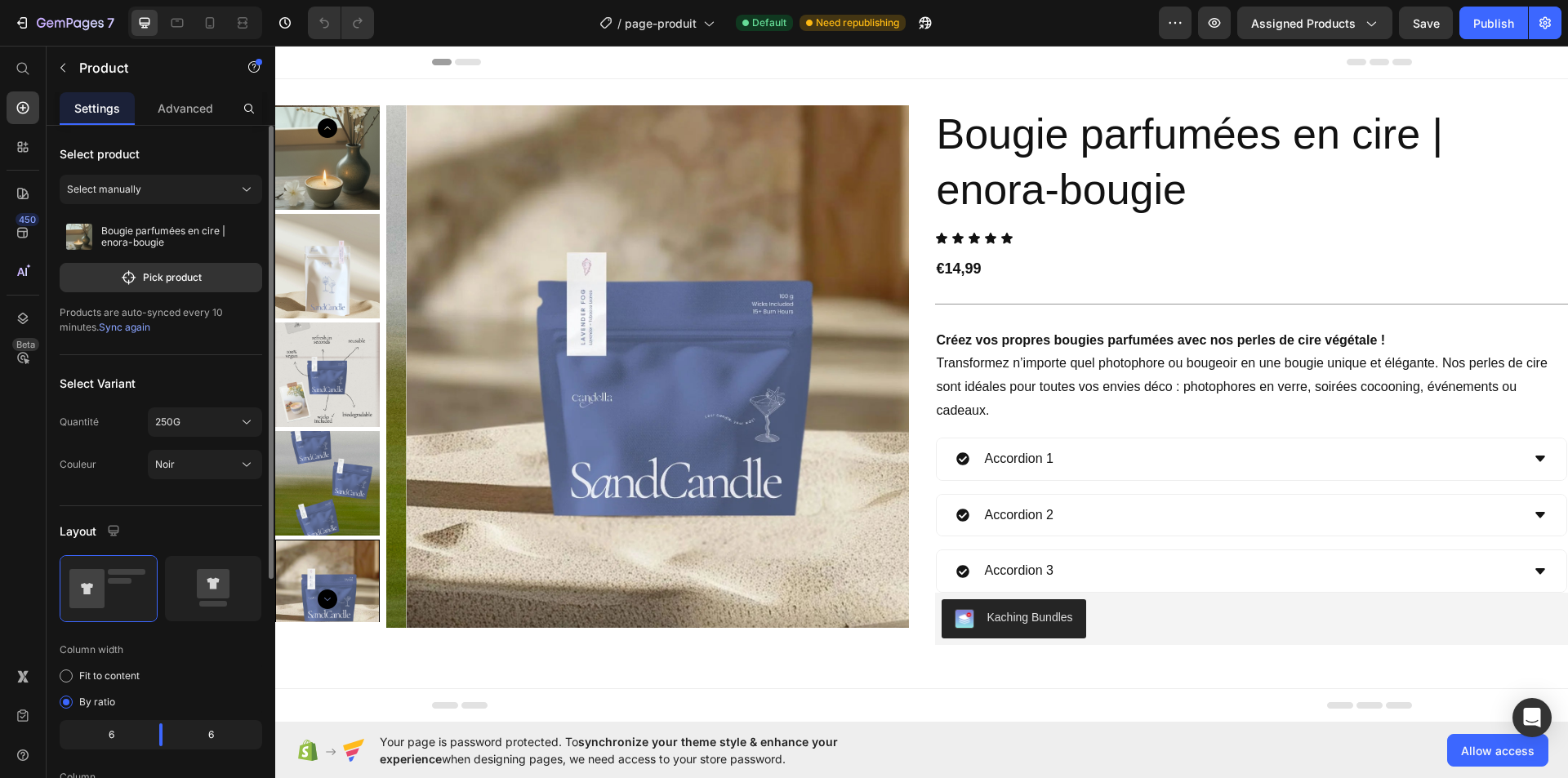 click on "Products are auto-synced every 10 minutes.  Sync again" at bounding box center [161, 320] 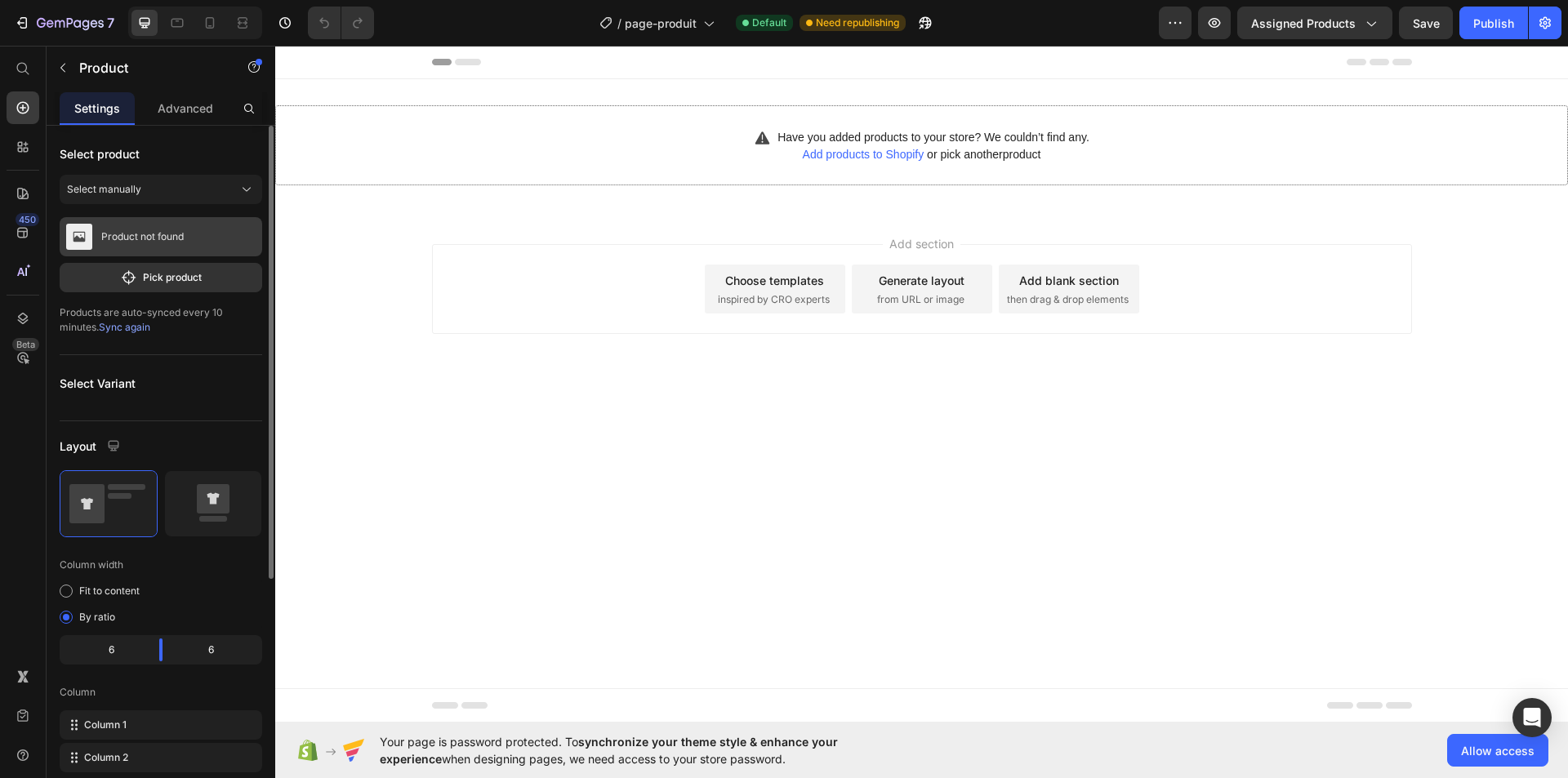 click on "Product not found" at bounding box center (161, 237) 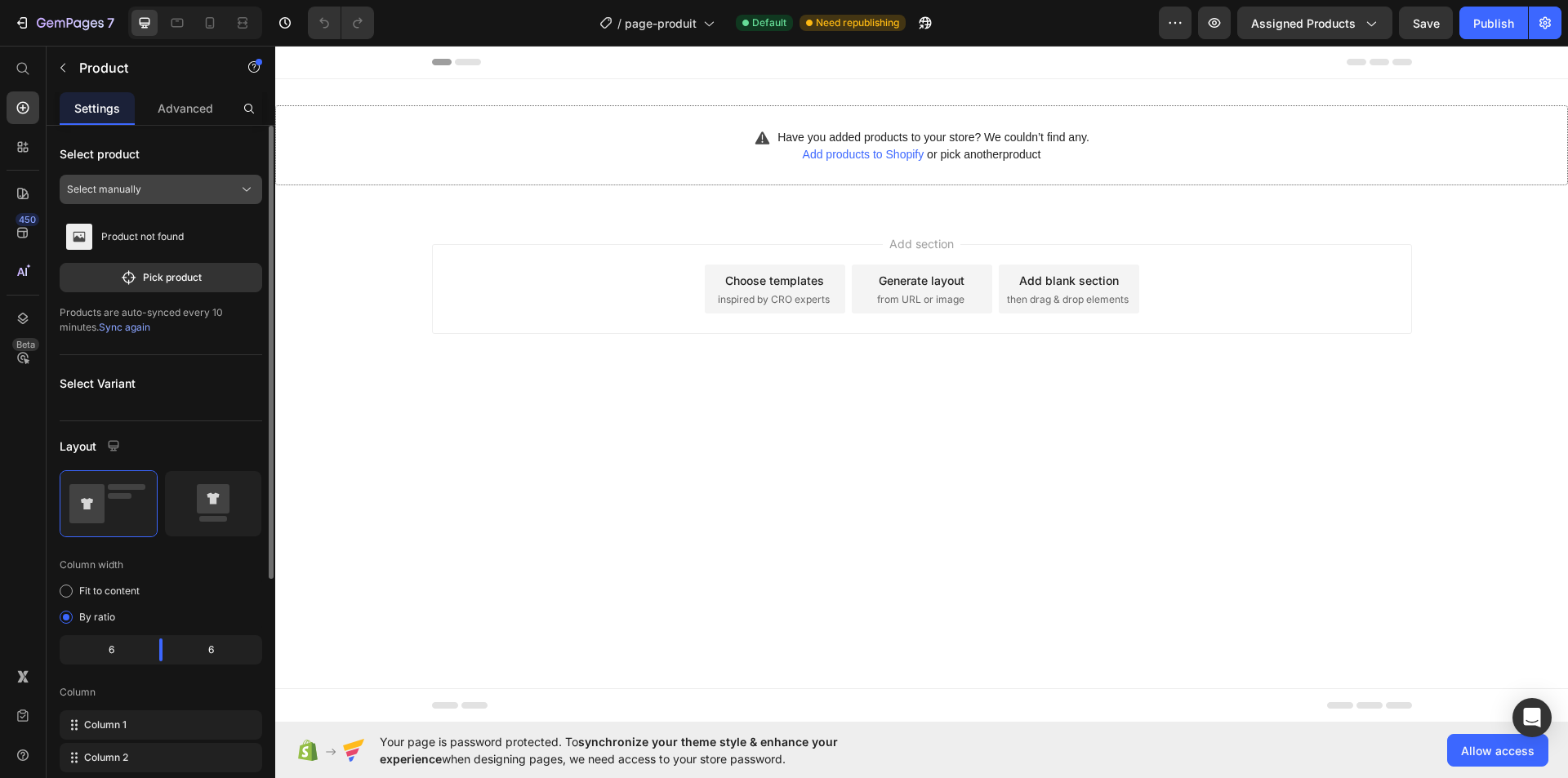 click 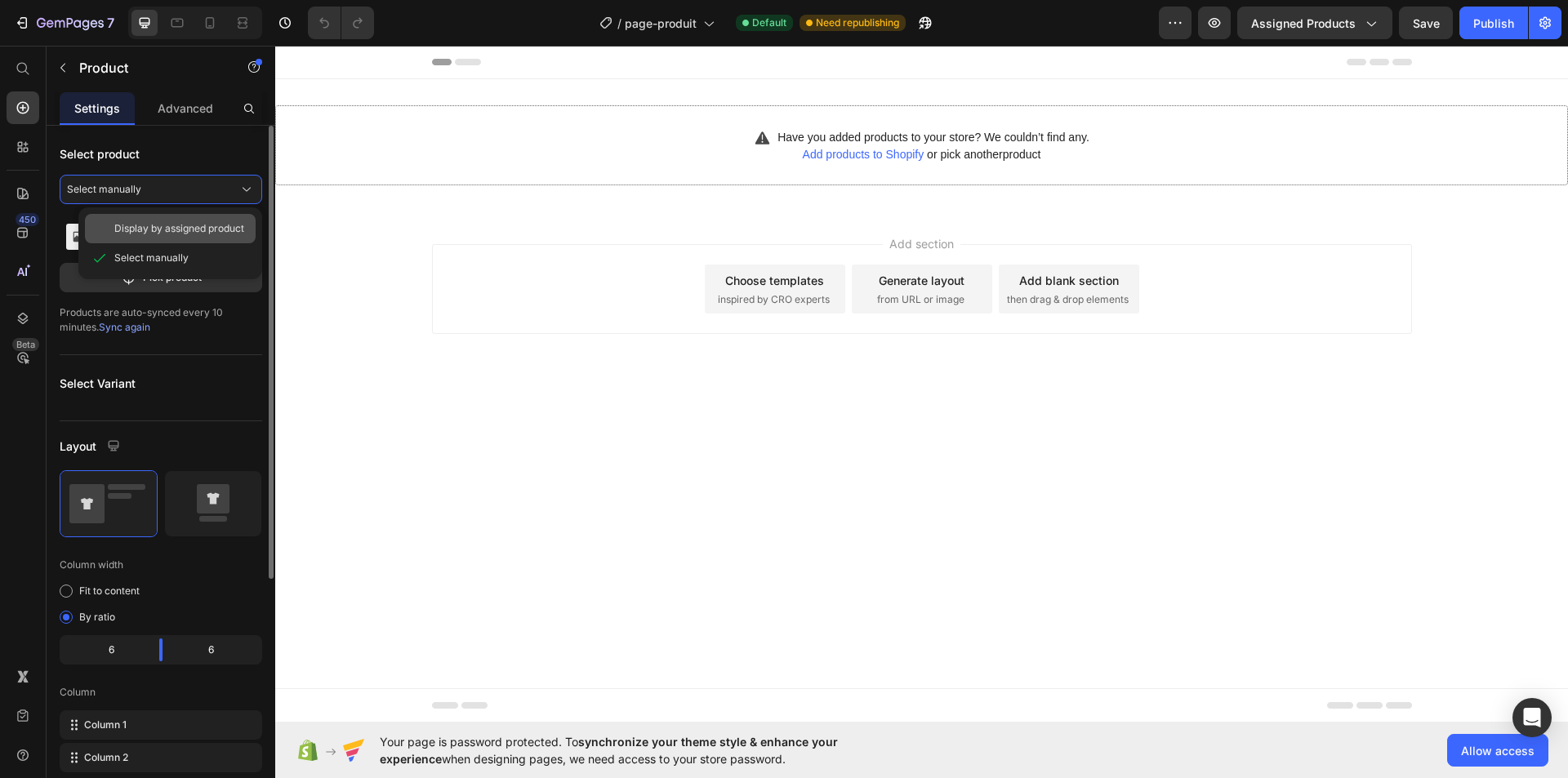 click on "Display by assigned product" at bounding box center [179, 229] 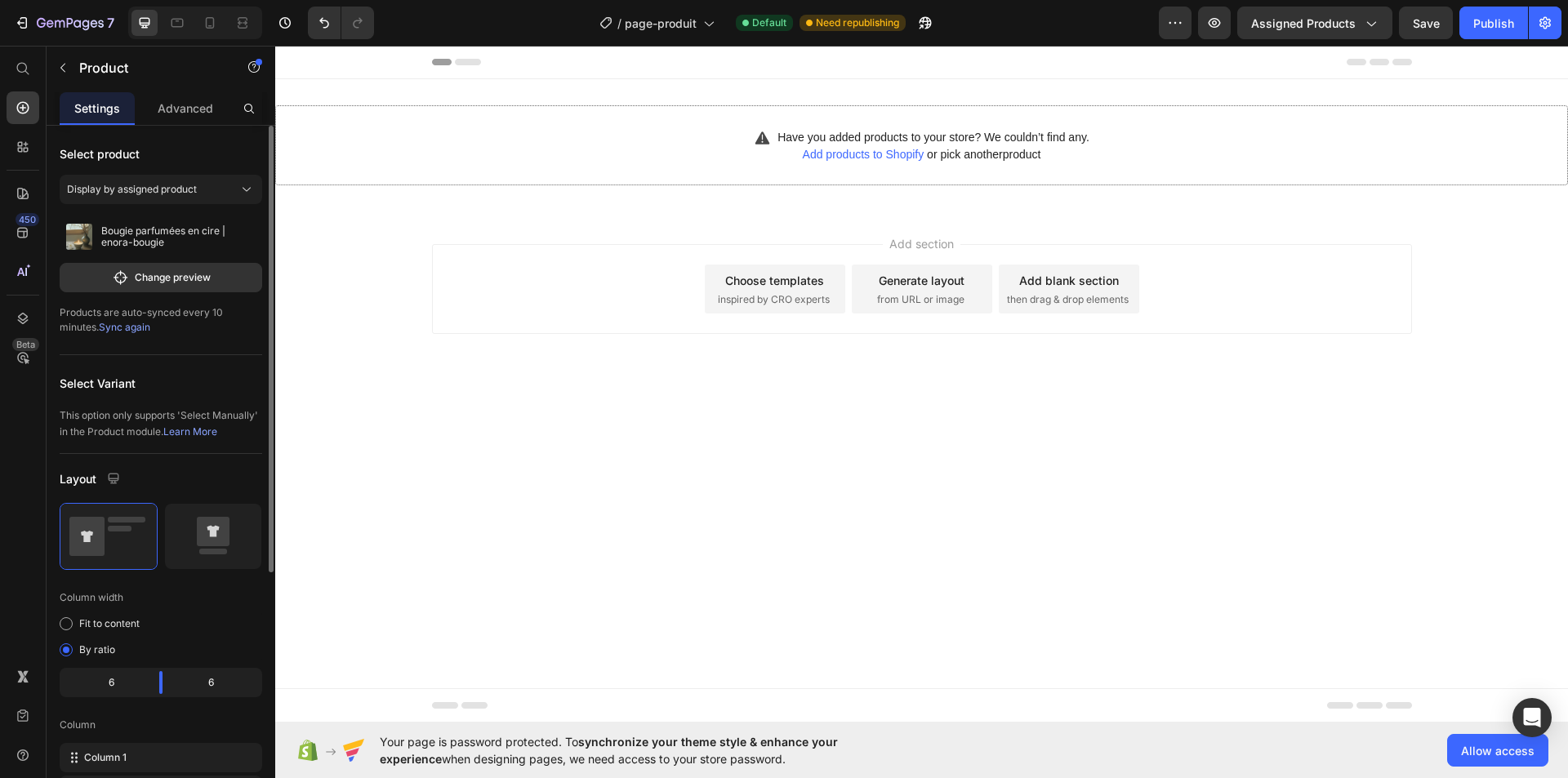 click on "Sync again" at bounding box center (124, 327) 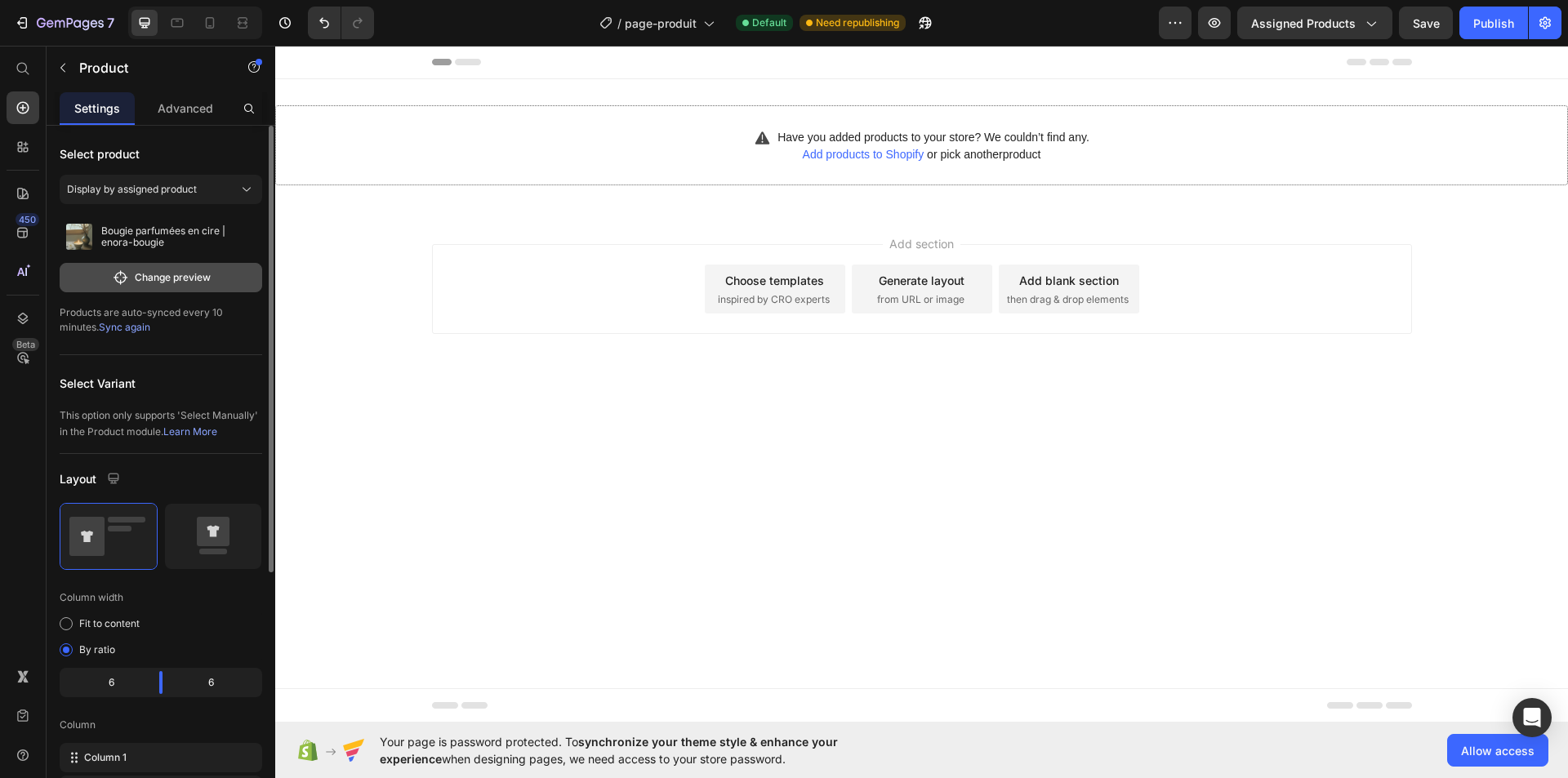 click on "Change preview" at bounding box center [161, 278] 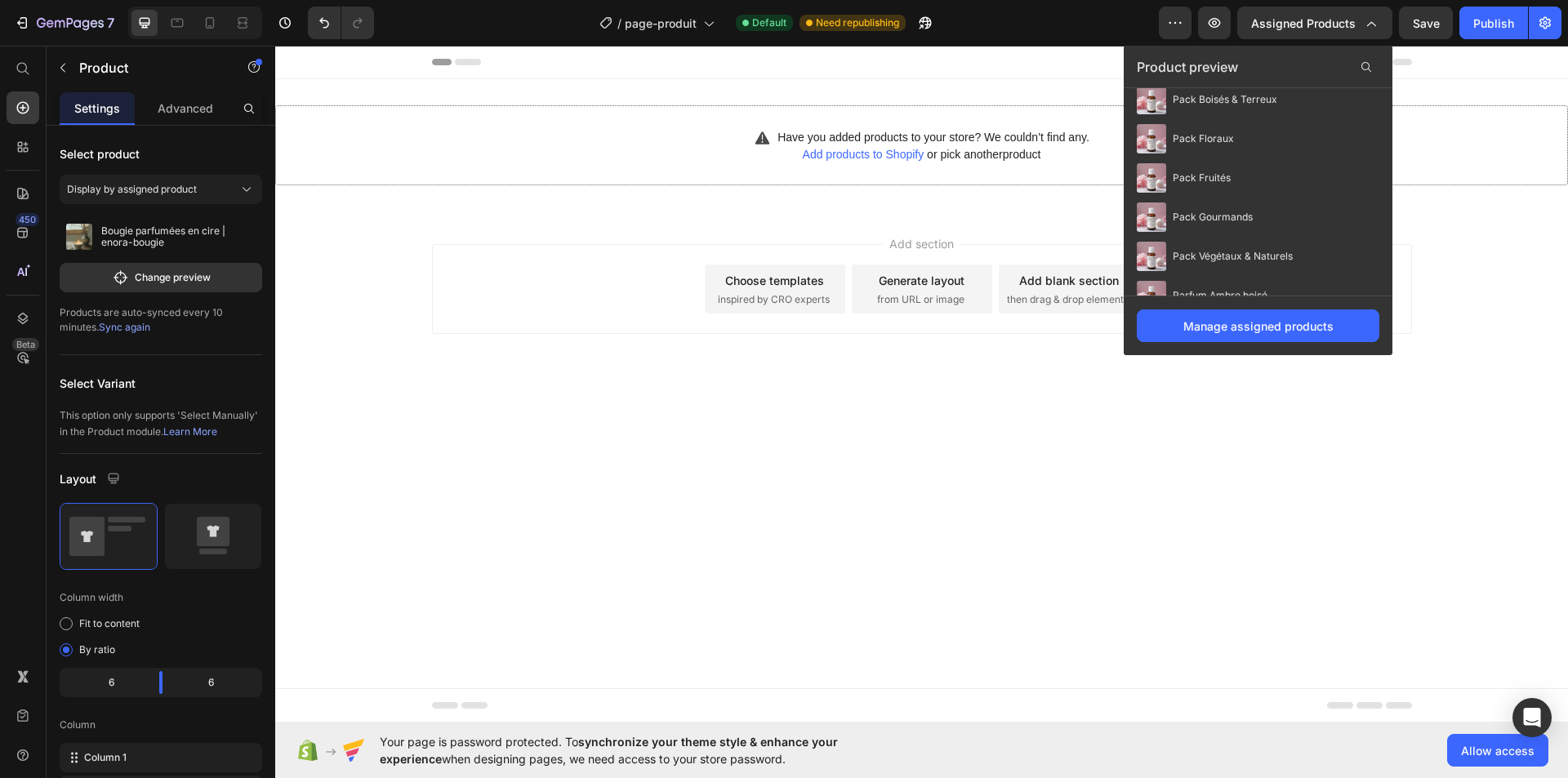 scroll, scrollTop: 0, scrollLeft: 0, axis: both 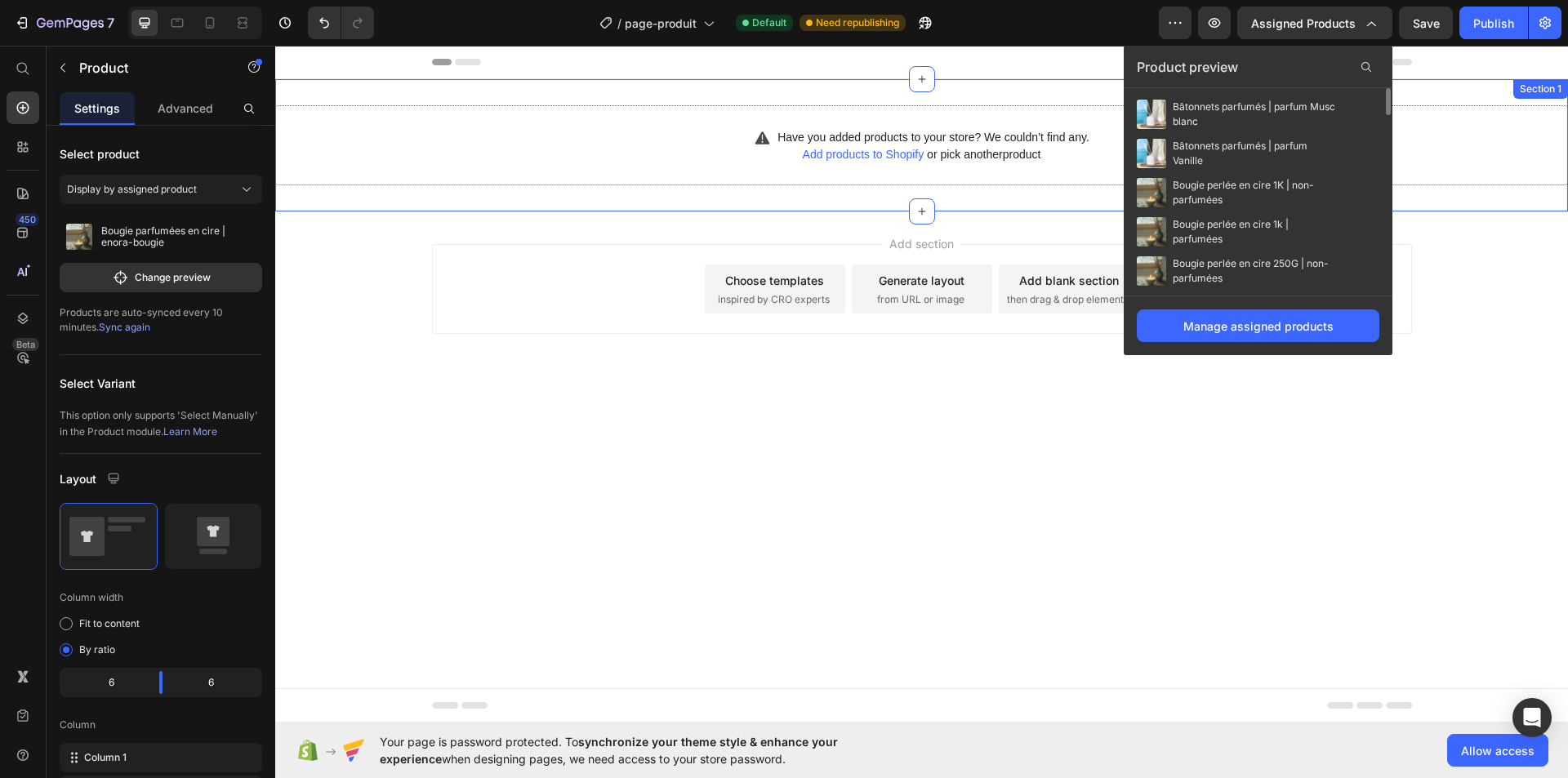 click on "Have you added products to your store? We couldn’t find any. Add products to Shopify   or pick another  product Product Section 1" at bounding box center [921, 145] 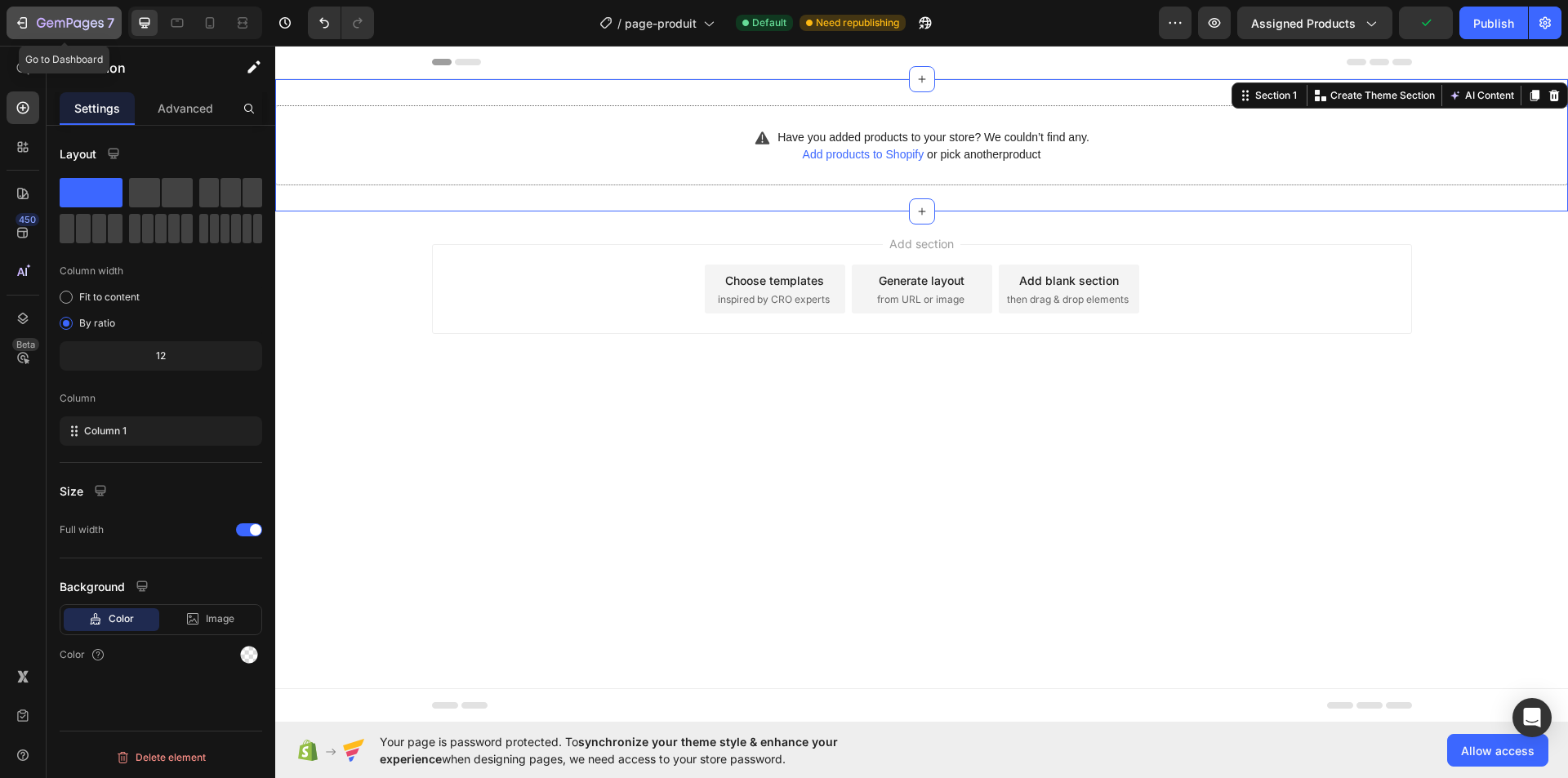 click on "7" 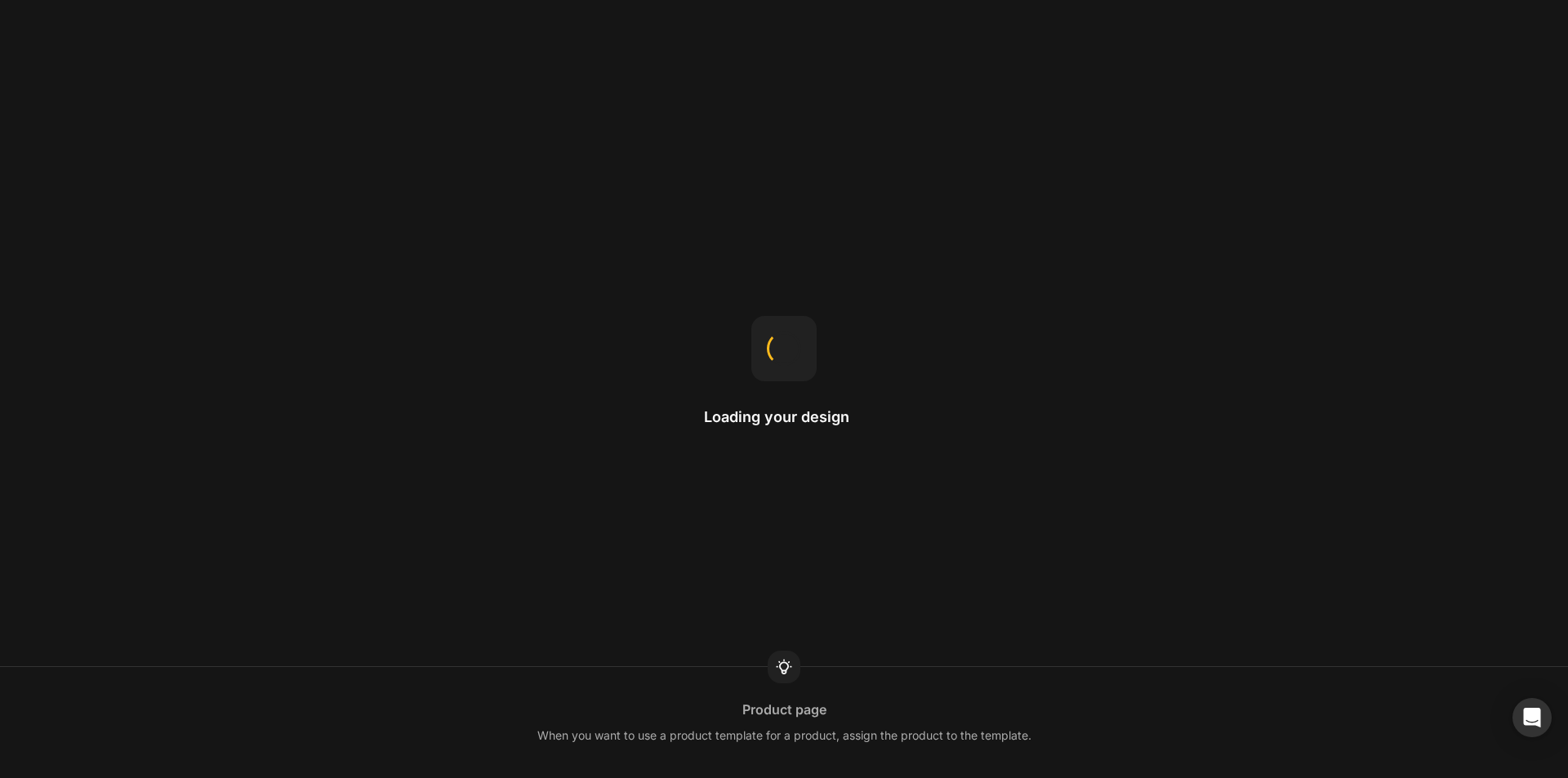 scroll, scrollTop: 0, scrollLeft: 0, axis: both 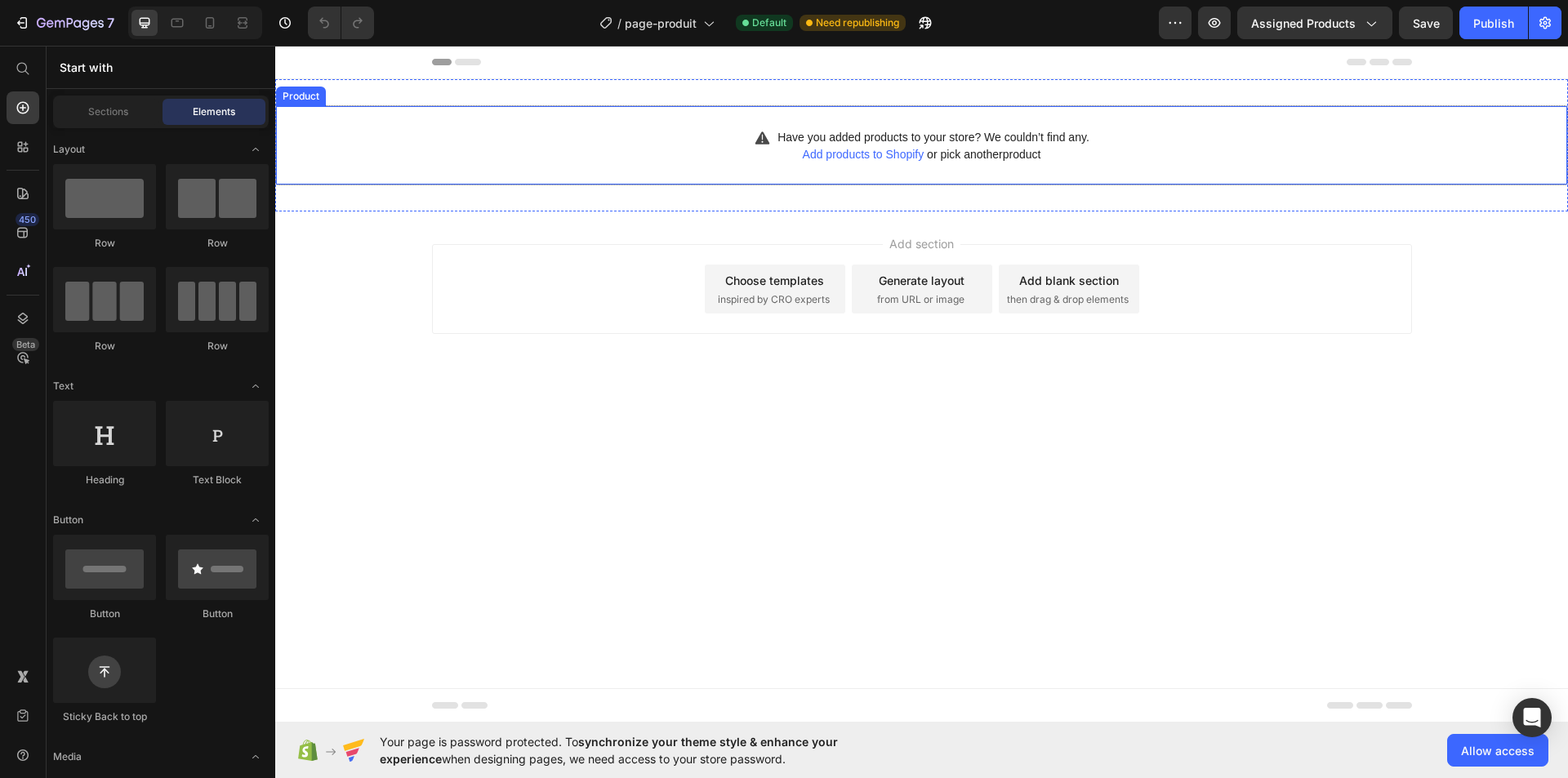 click on "Have you added products to your store? We couldn’t find any. Add products to Shopify   or pick another  product Product" at bounding box center (921, 145) 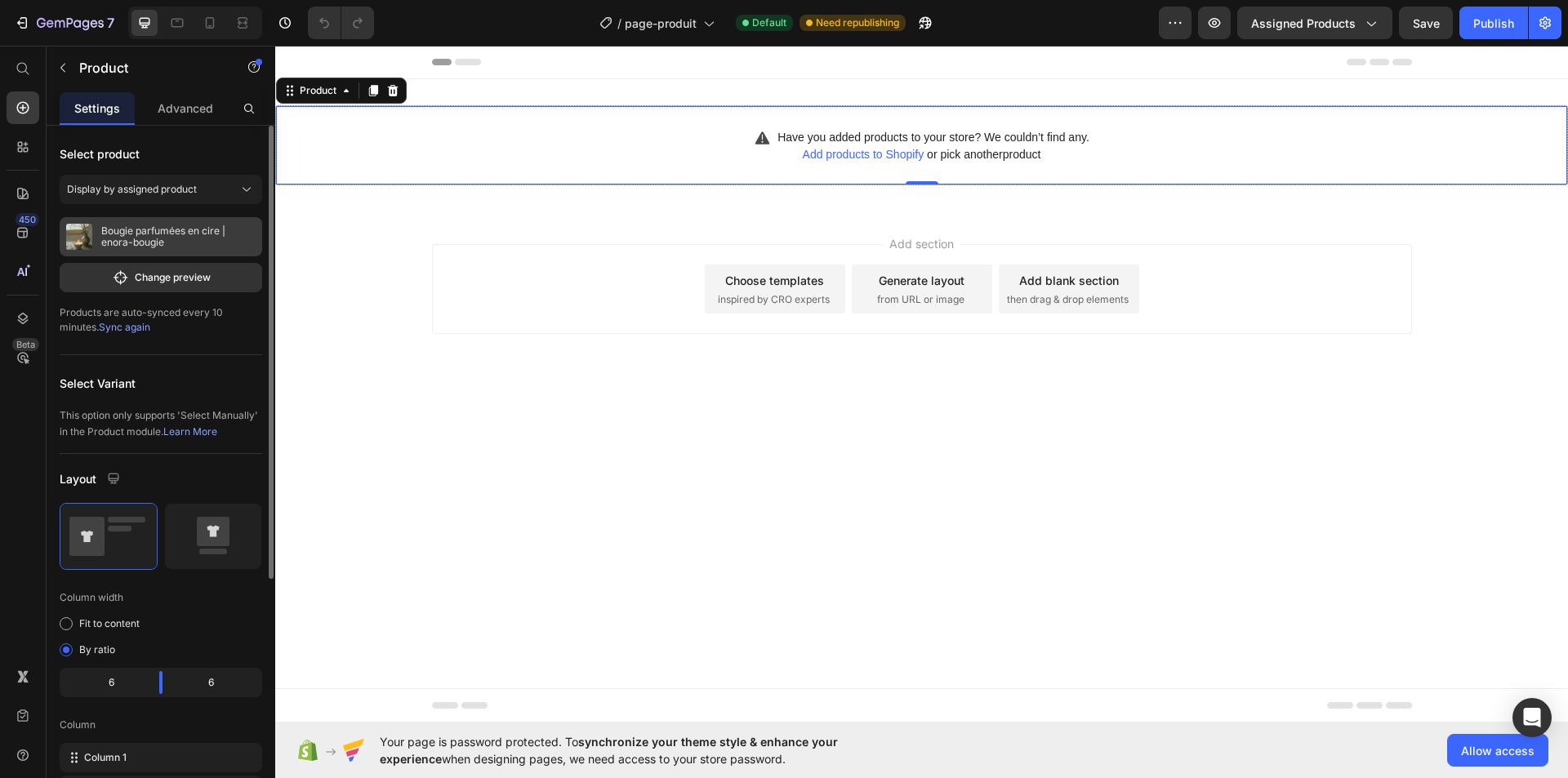 click on "Bougie parfumées en cire | enora-bougie" at bounding box center [178, 237] 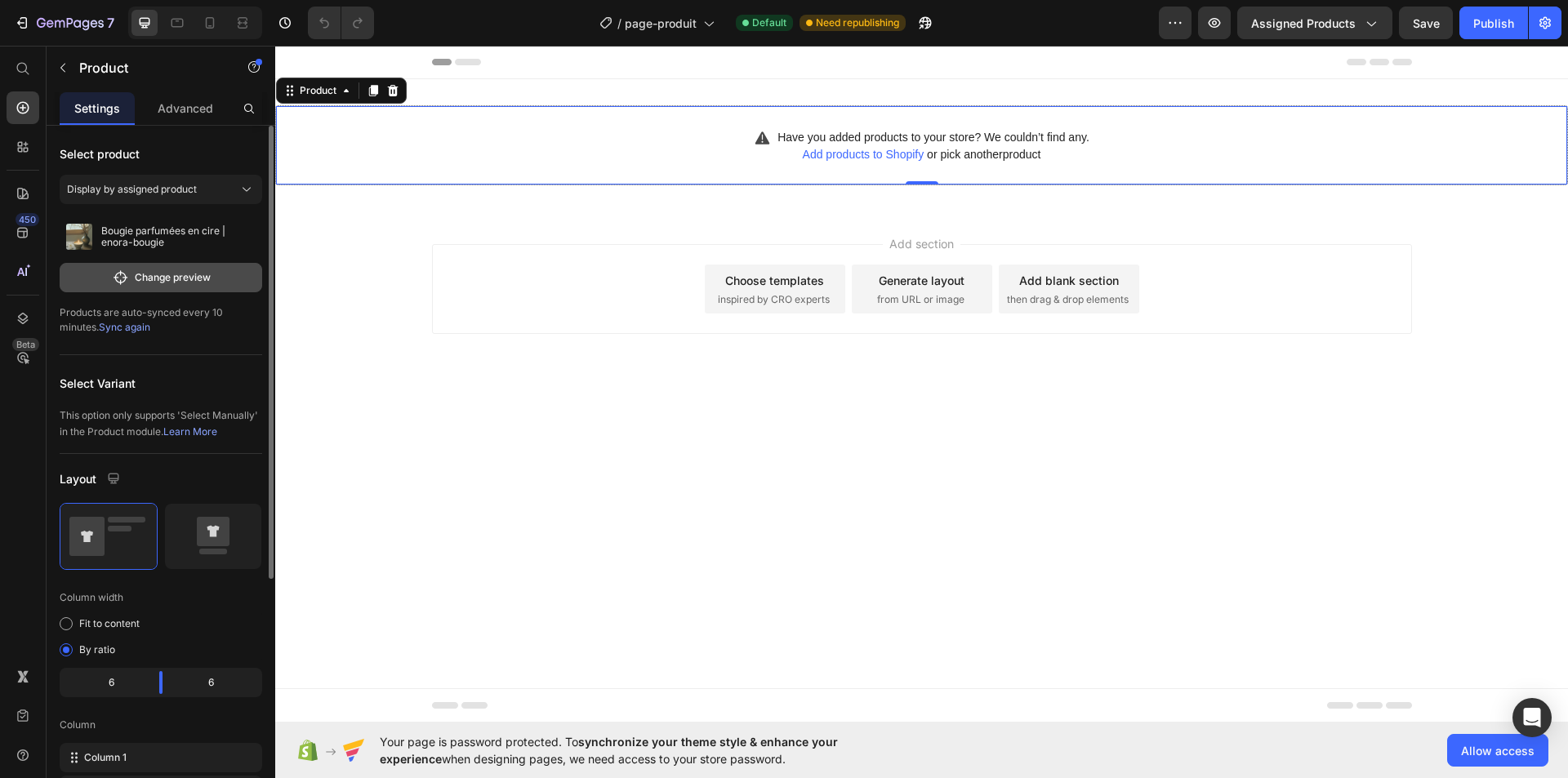 click on "Change preview" 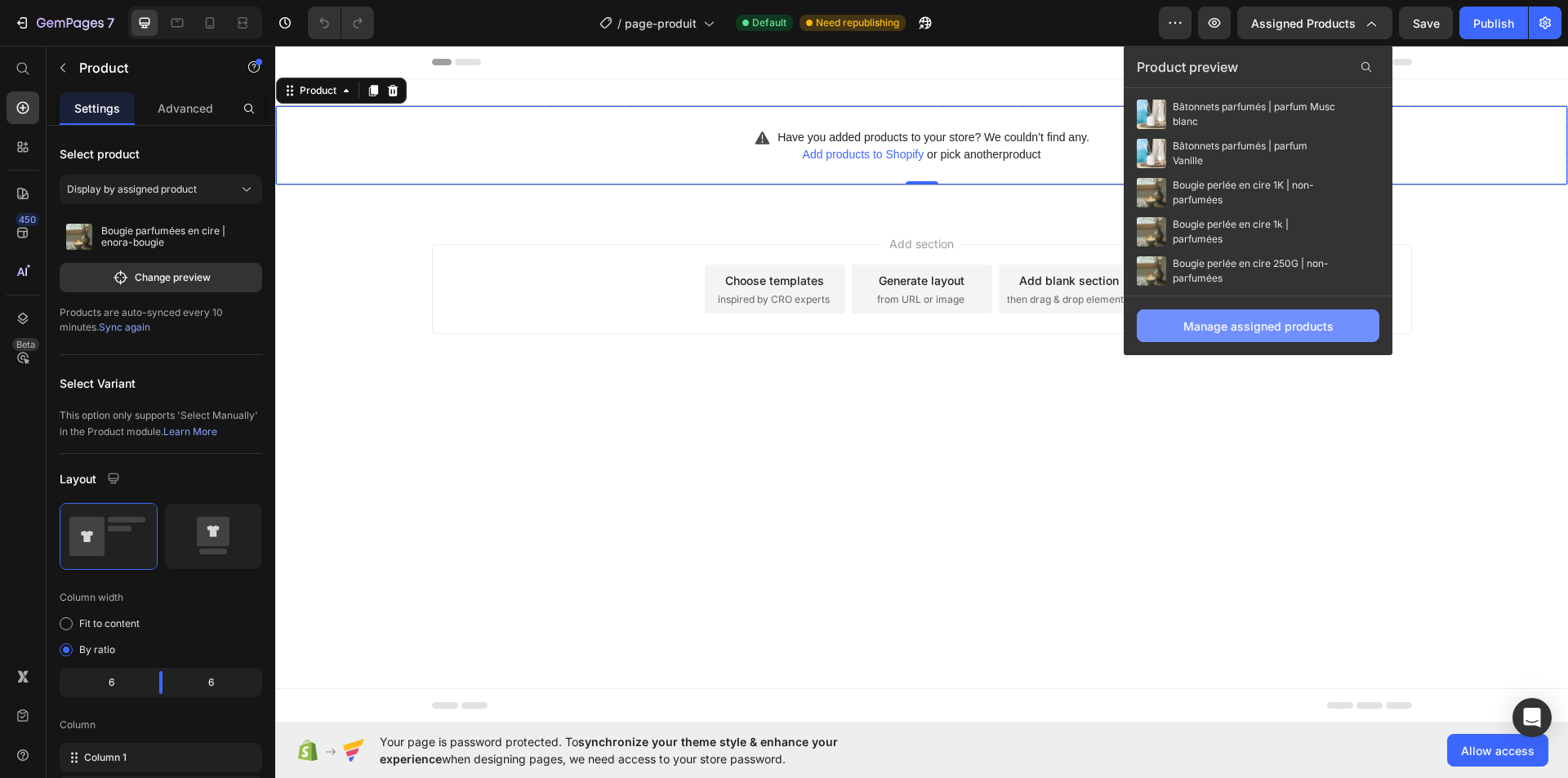 click on "Manage assigned products" at bounding box center (1258, 326) 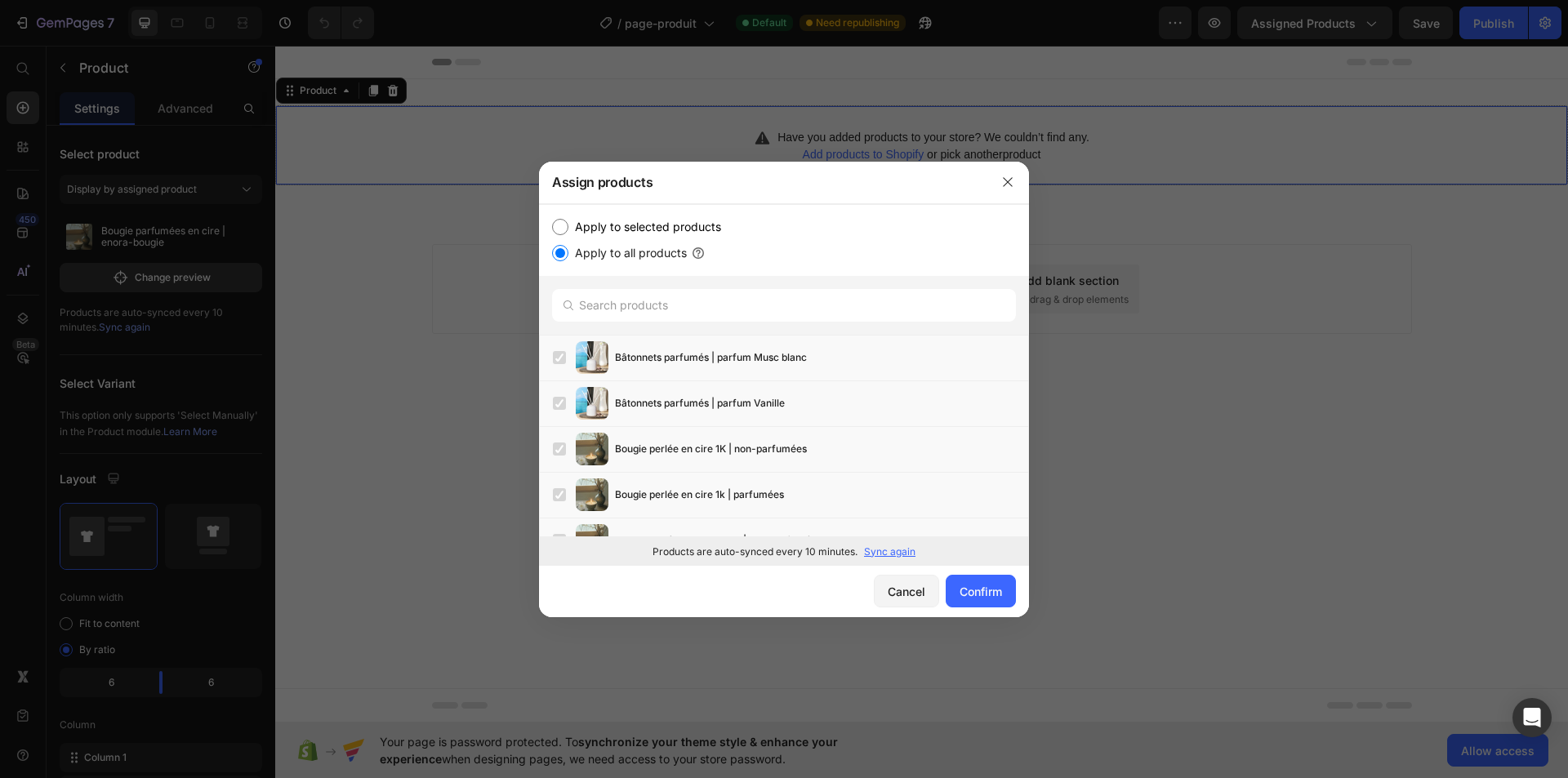 click on "Apply to selected products" at bounding box center [644, 227] 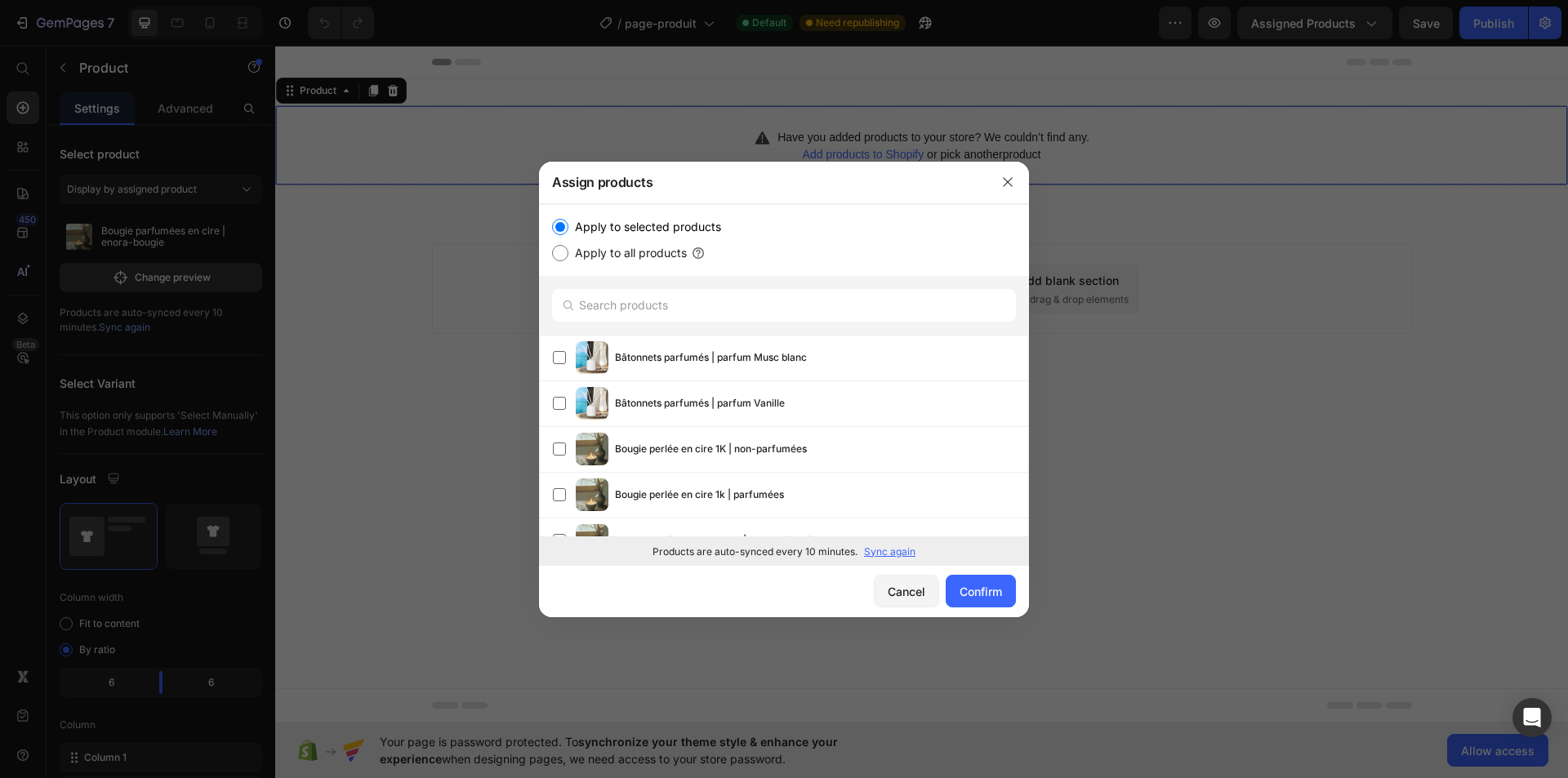 click on "Sync again" at bounding box center (889, 552) 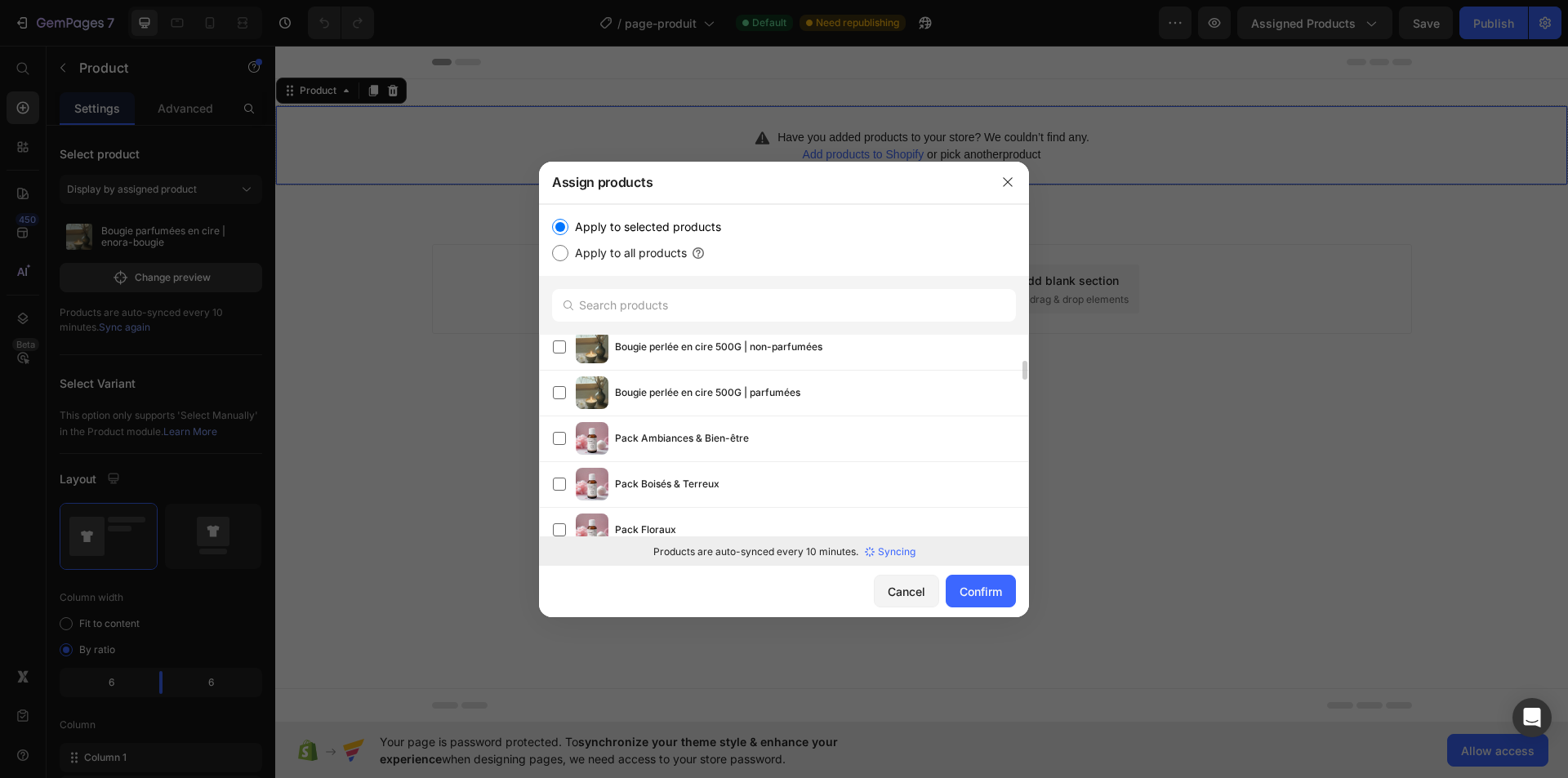 scroll, scrollTop: 0, scrollLeft: 0, axis: both 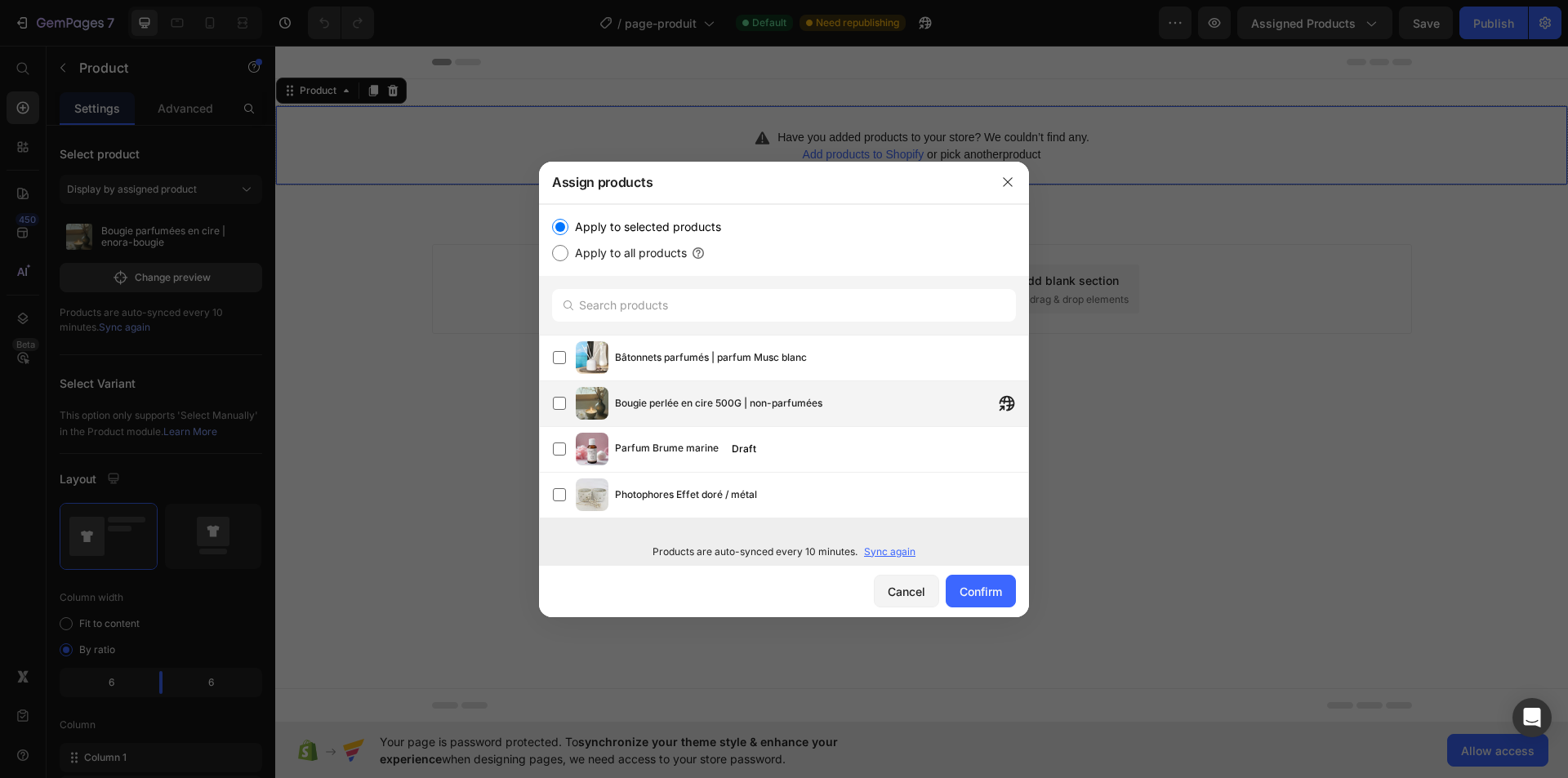 click on "Bougie perlée en cire 500G | non-parfumées" at bounding box center (719, 403) 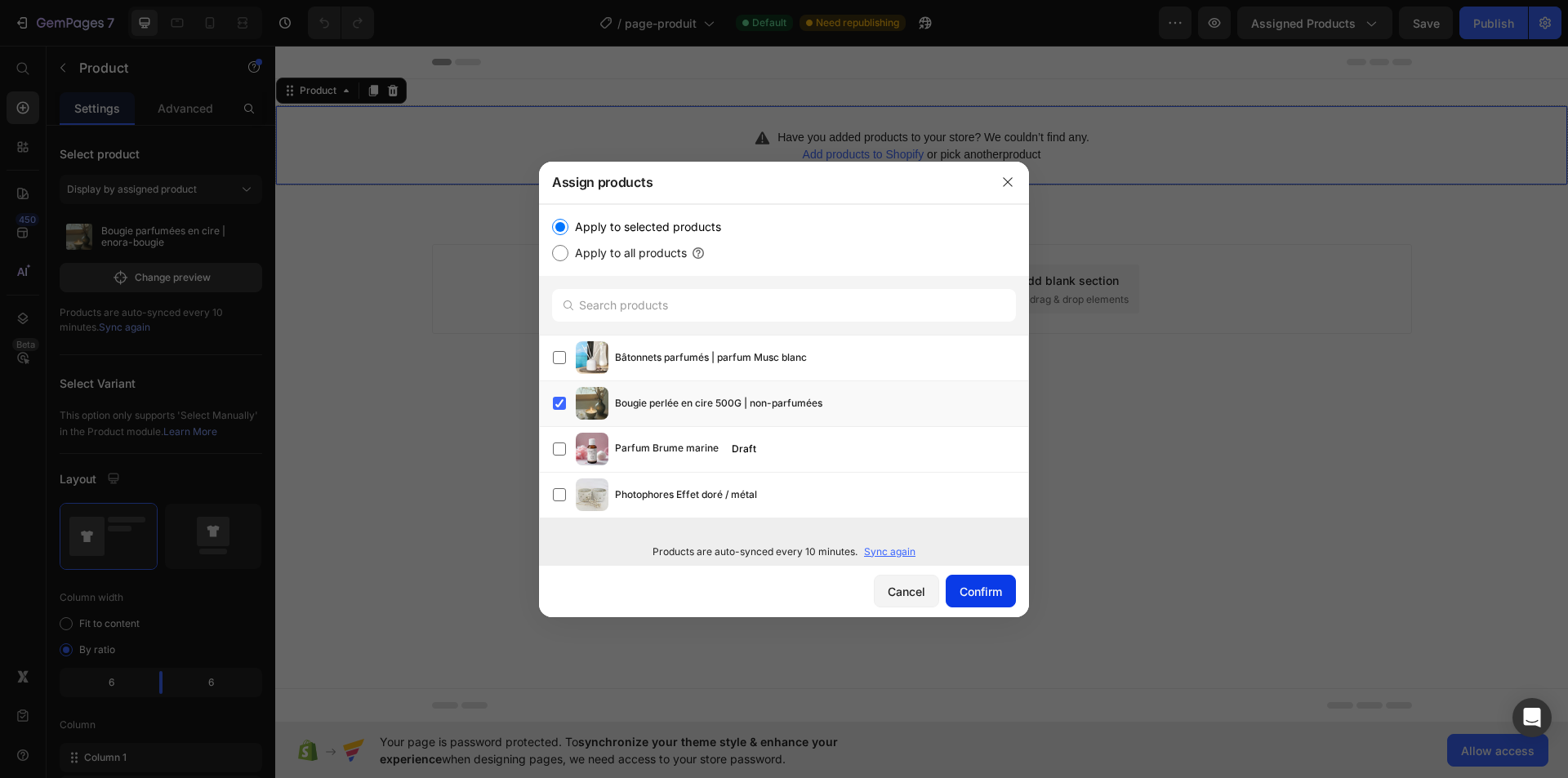 click on "Confirm" at bounding box center [981, 591] 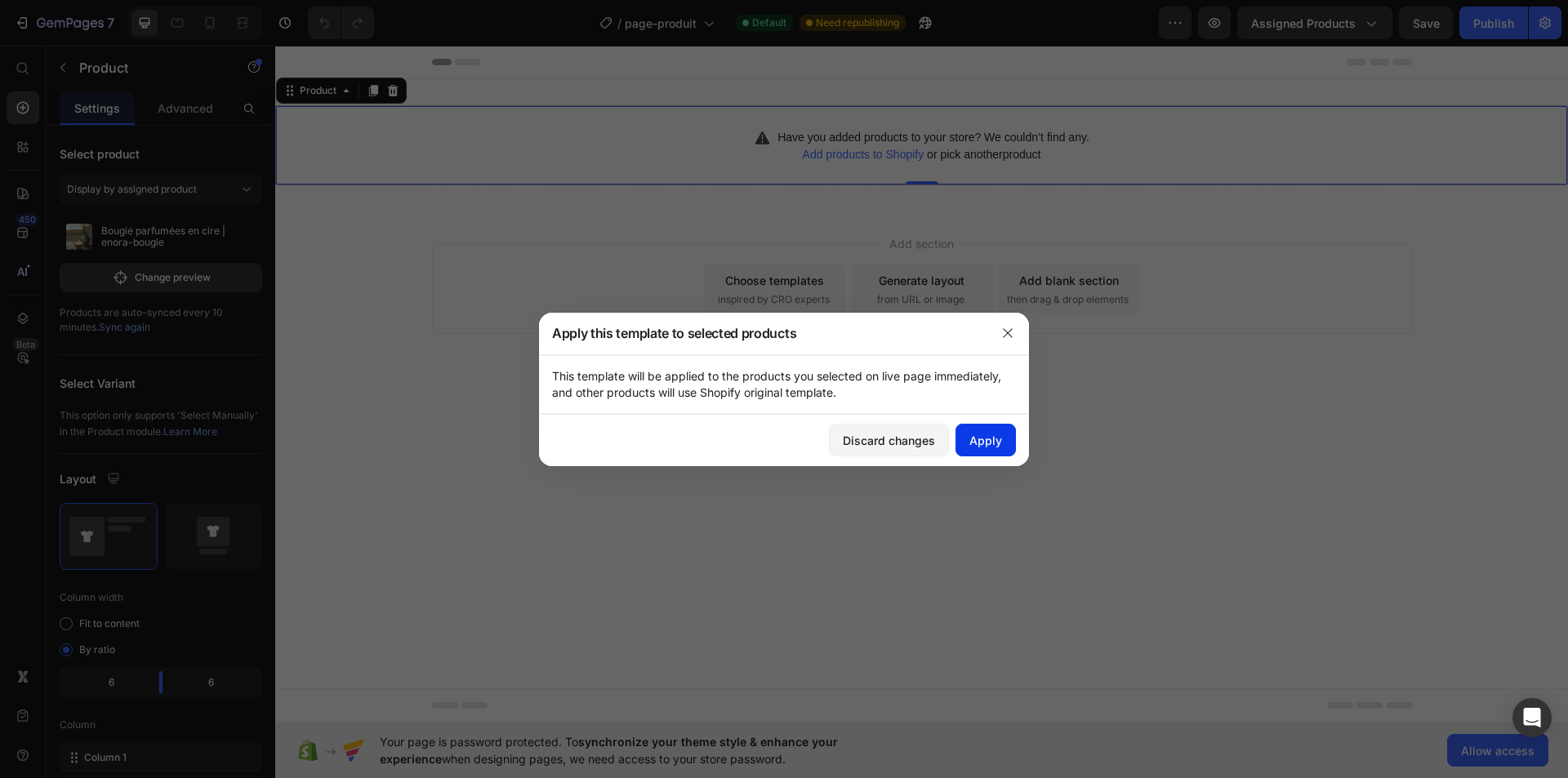 click on "Apply" at bounding box center [986, 440] 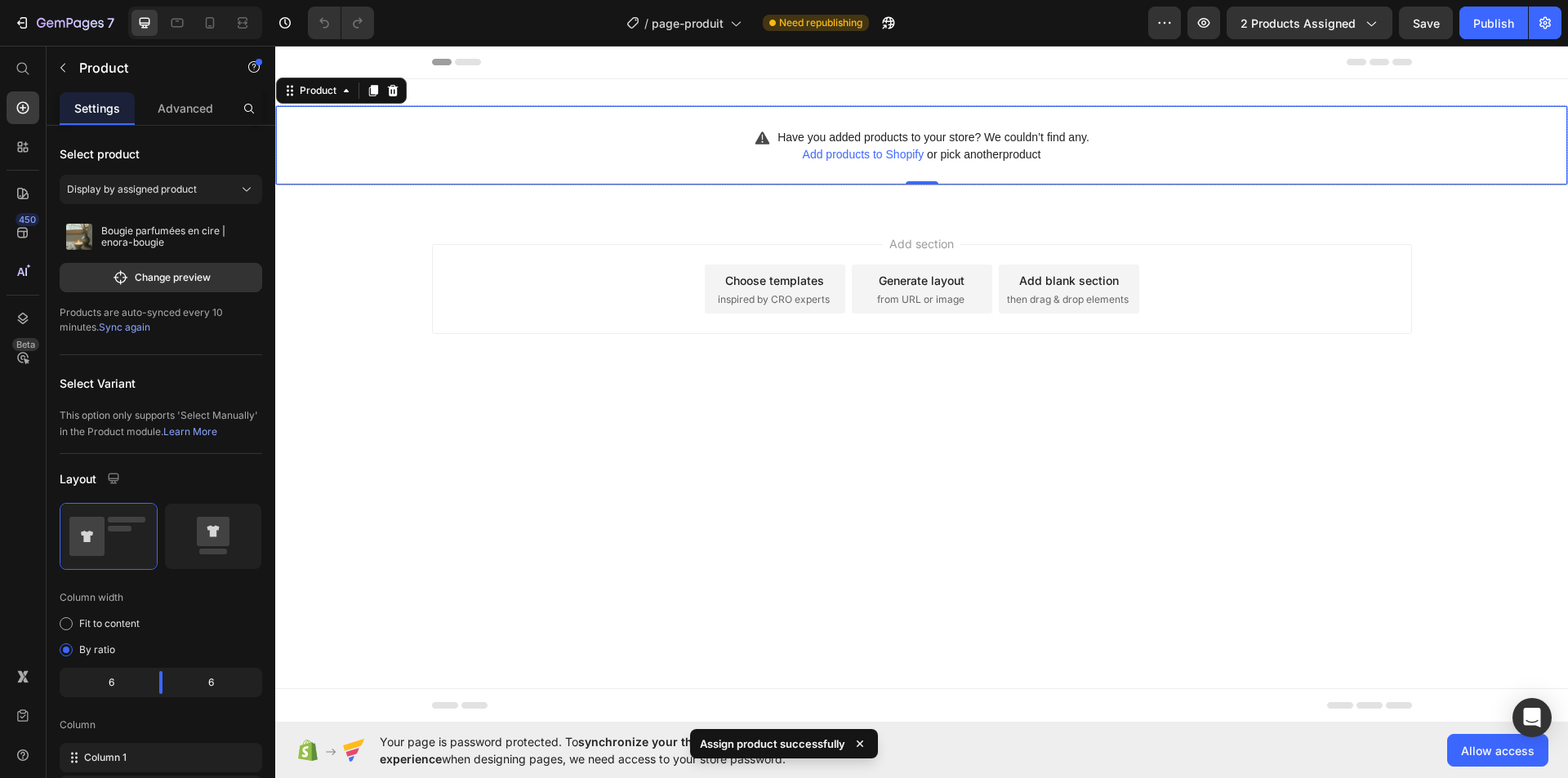 click on "Have you added products to your store? We couldn’t find any. Add products to Shopify   or pick another  product Product   0" at bounding box center [921, 145] 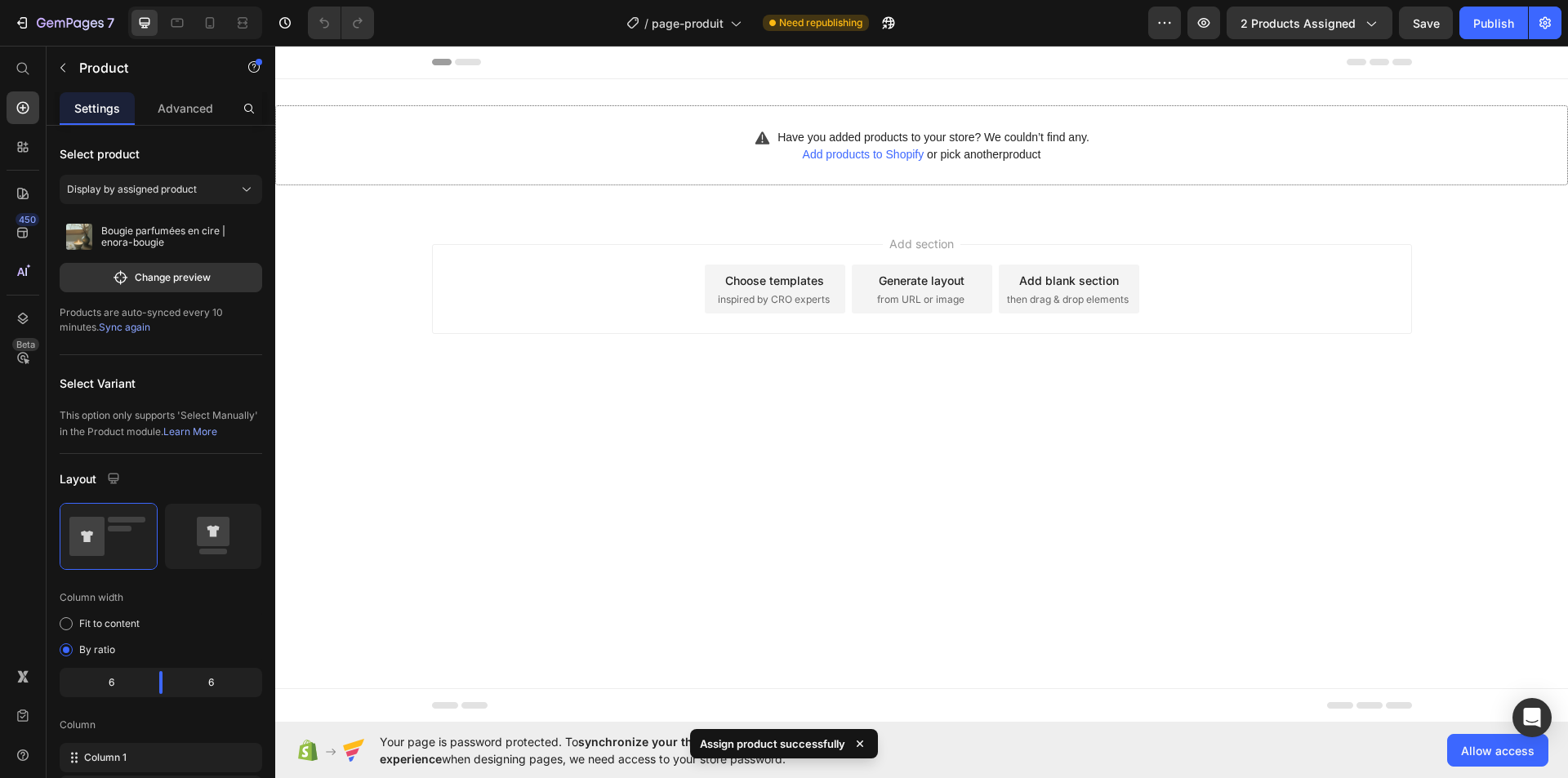 click on "Add section Choose templates inspired by CRO experts Generate layout from URL or image Add blank section then drag & drop elements" at bounding box center [921, 312] 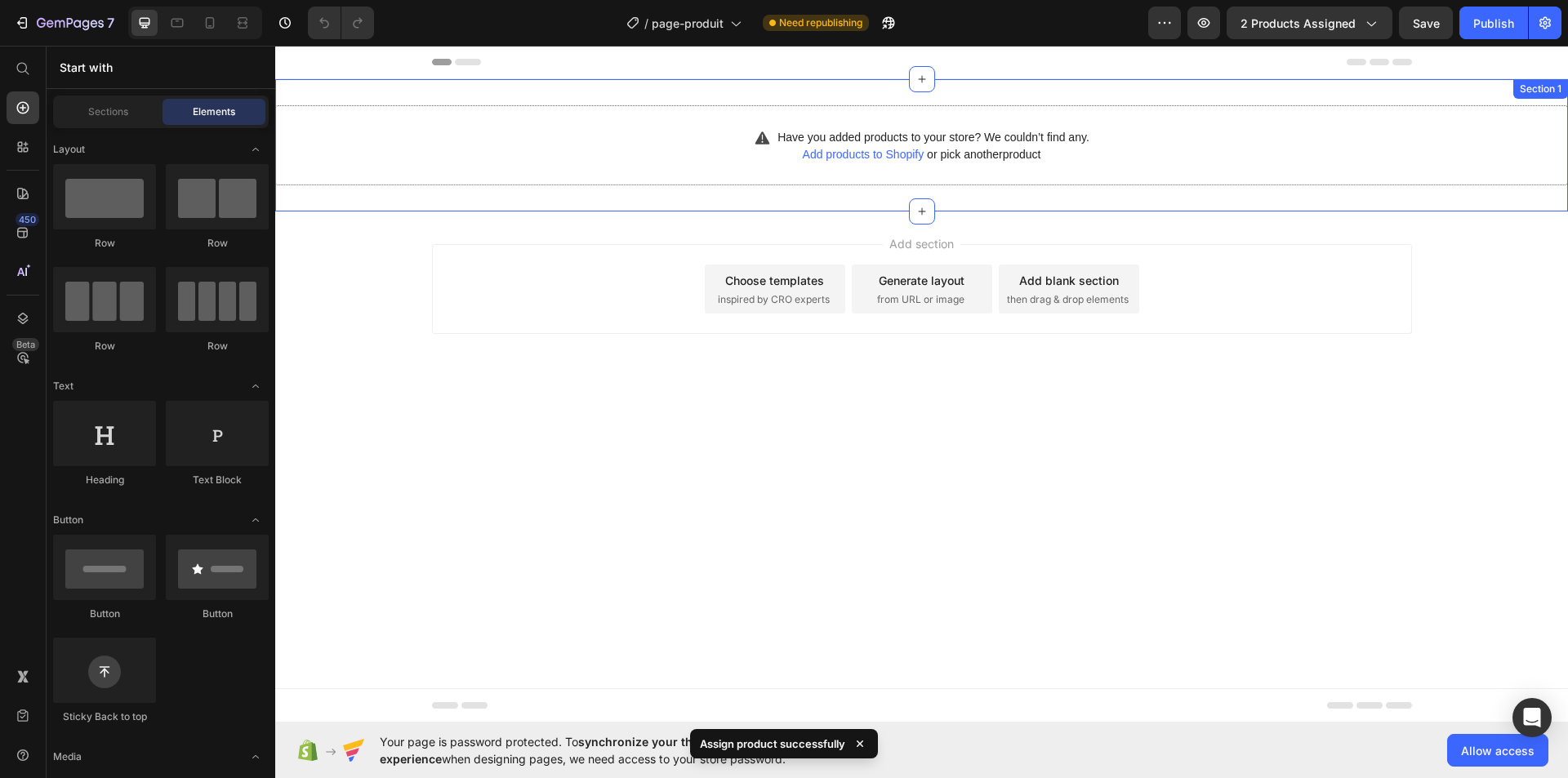click on "Have you added products to your store? We couldn’t find any. Add products to Shopify   or pick another  product Product" at bounding box center [921, 145] 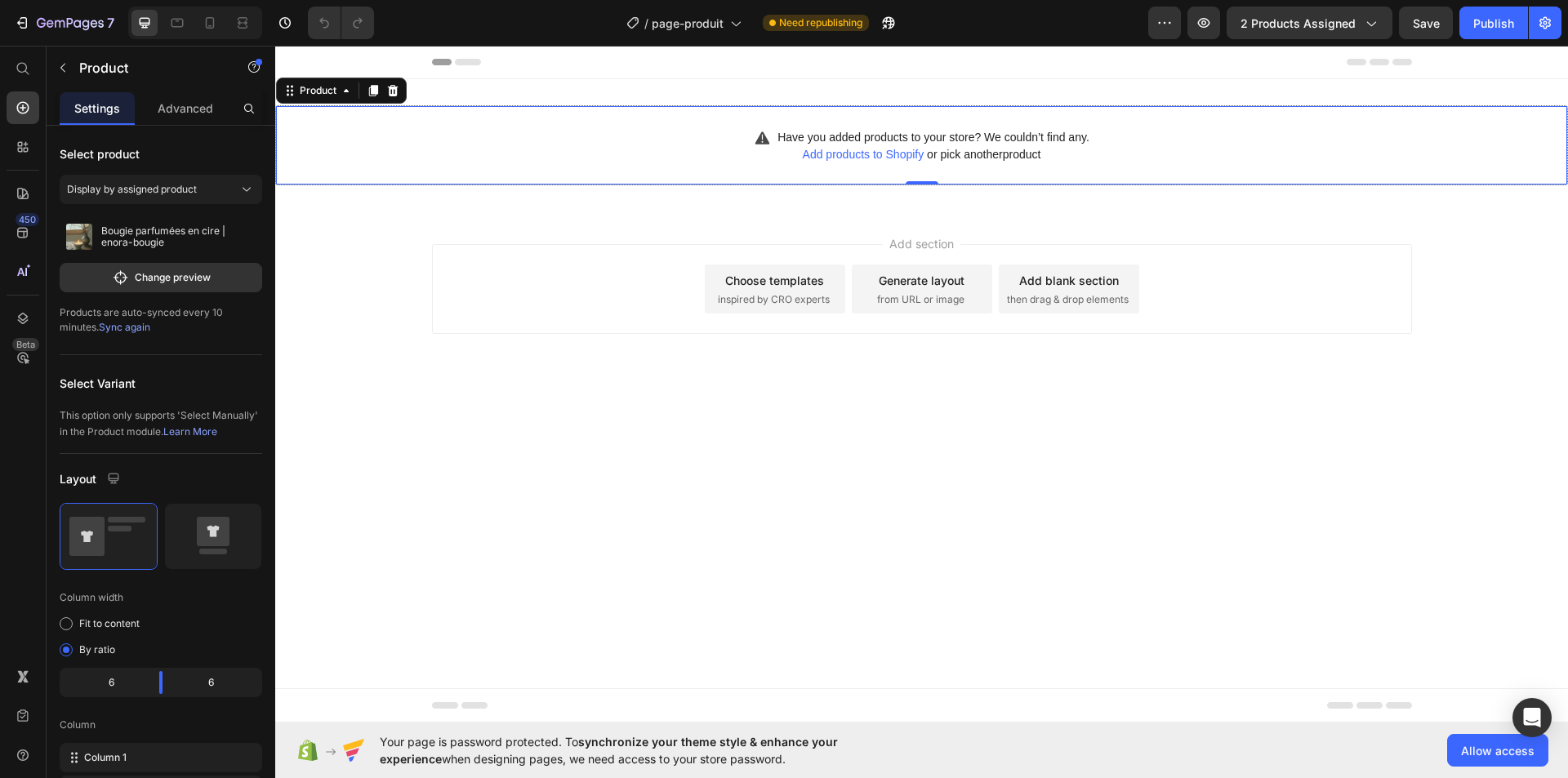 click on "Have you added products to your store? We couldn’t find any. Add products to Shopify   or pick another  product Product   0" at bounding box center (921, 145) 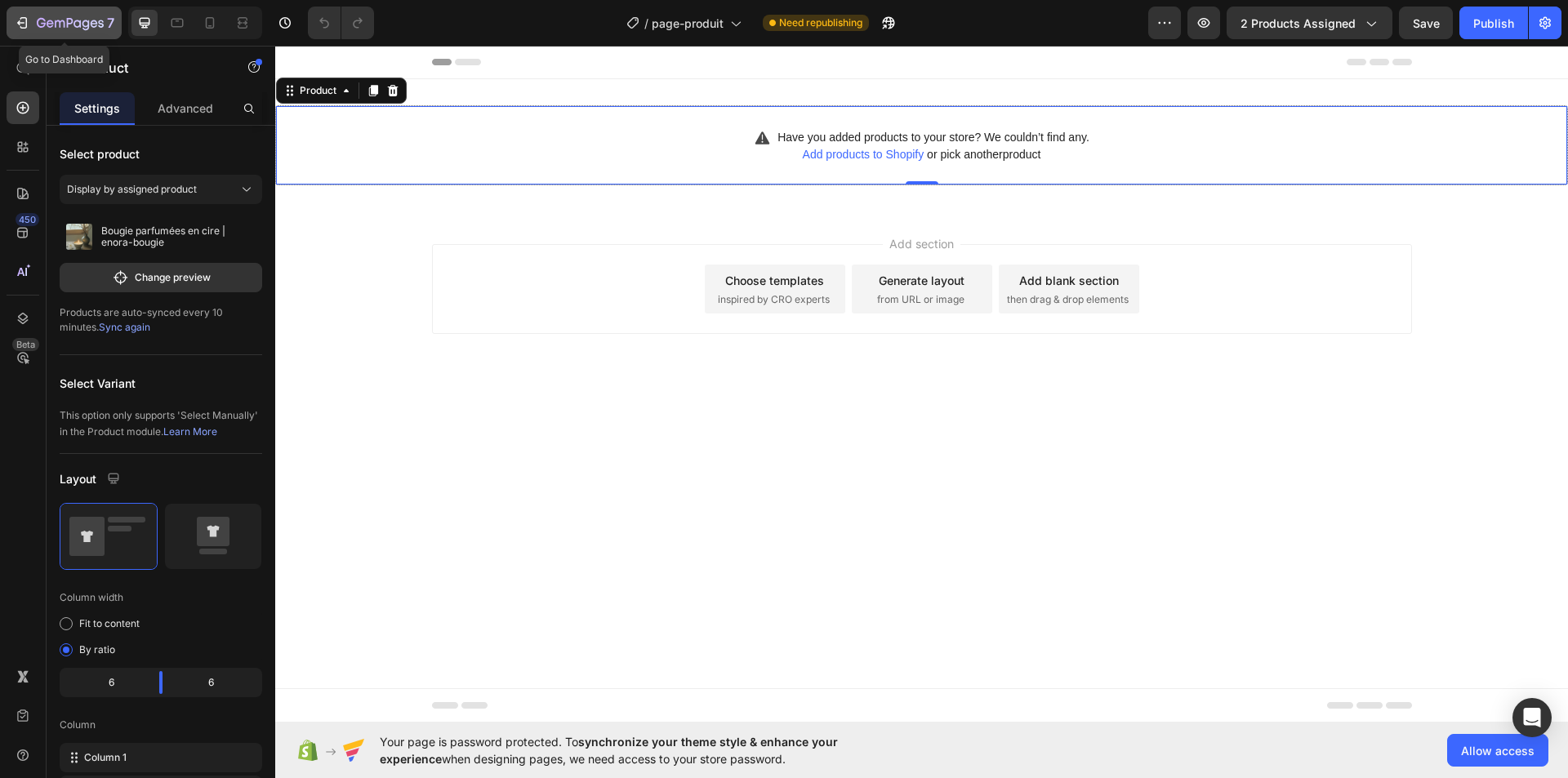 click 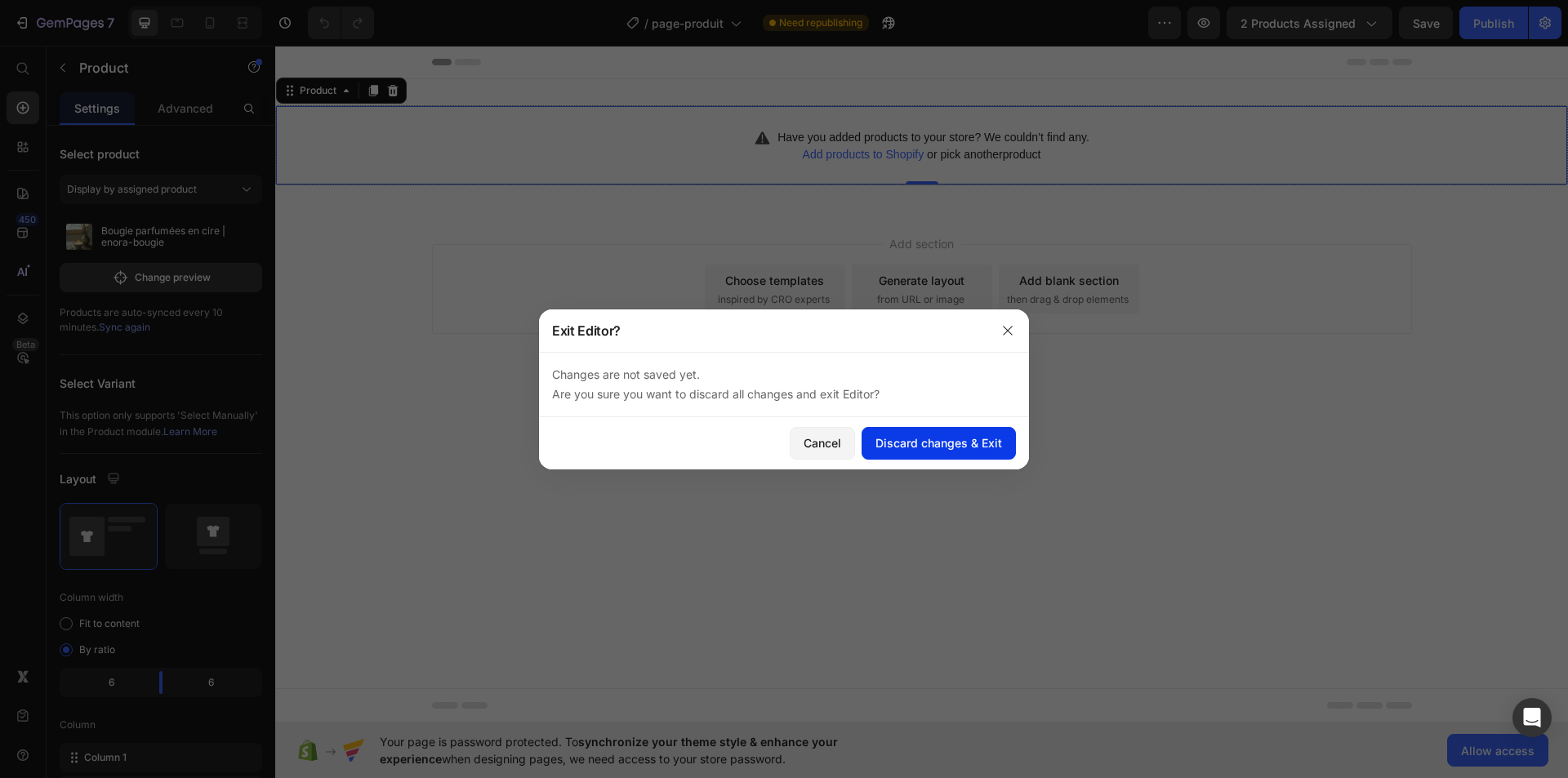 click on "Discard changes & Exit" 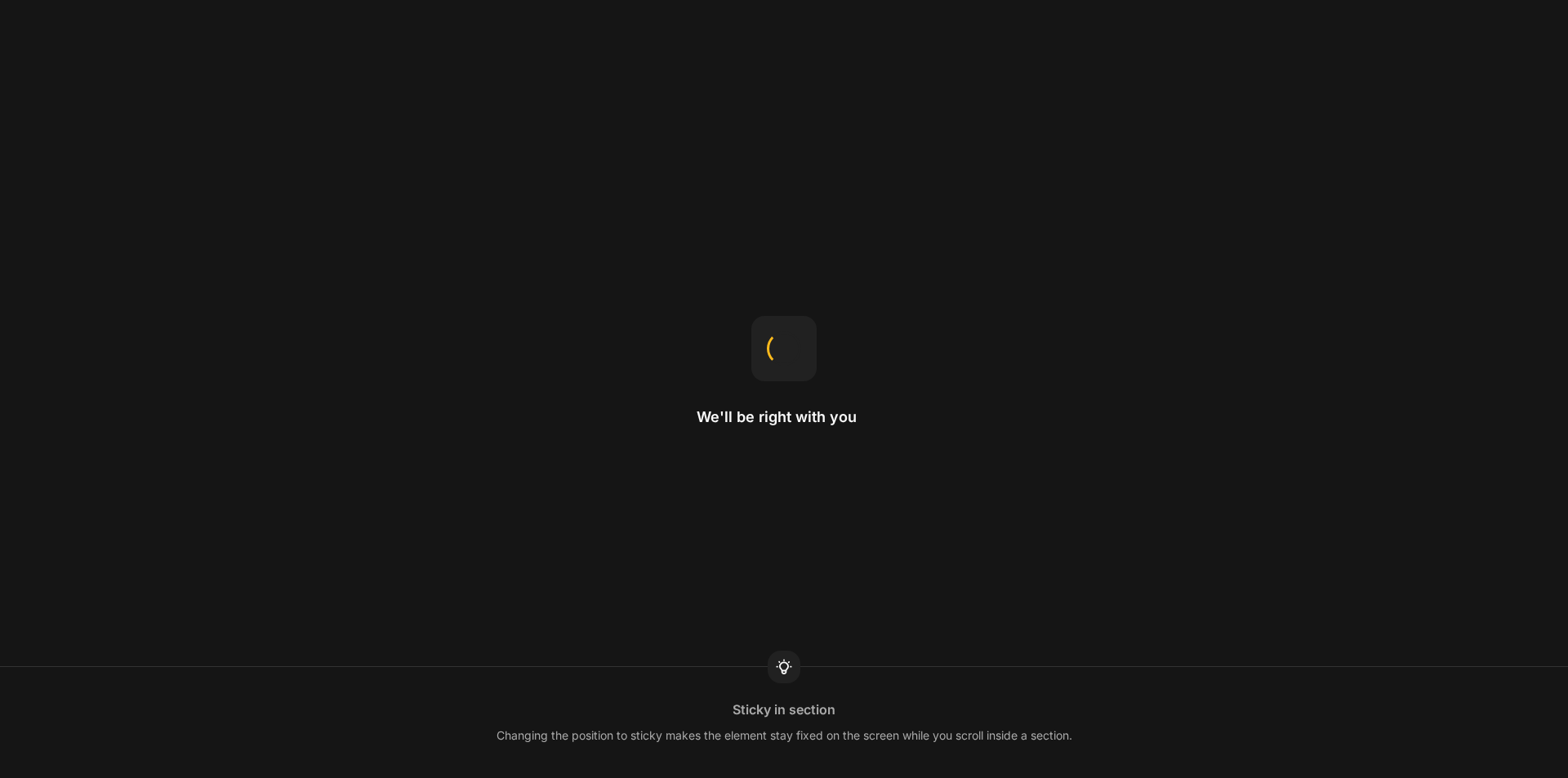 scroll, scrollTop: 0, scrollLeft: 0, axis: both 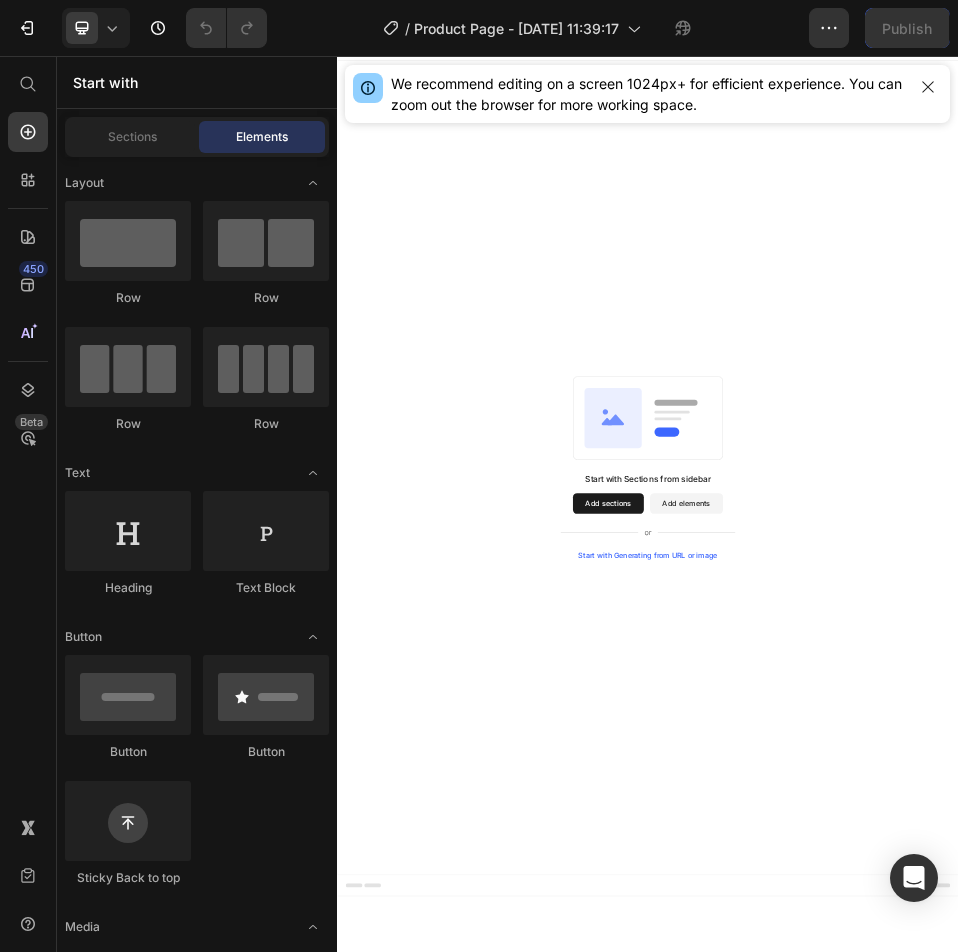 click on "Start with Sections from sidebar Add sections Add elements Start with Generating from URL or image" at bounding box center (937, 866) 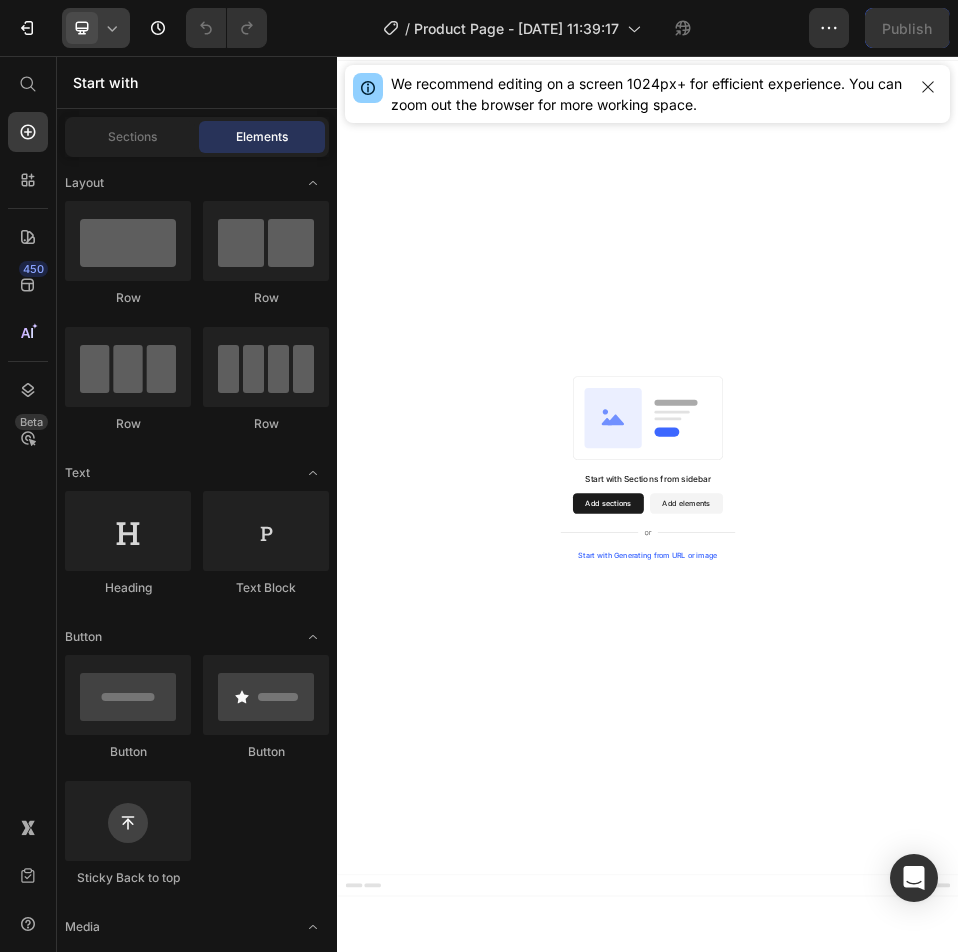 click 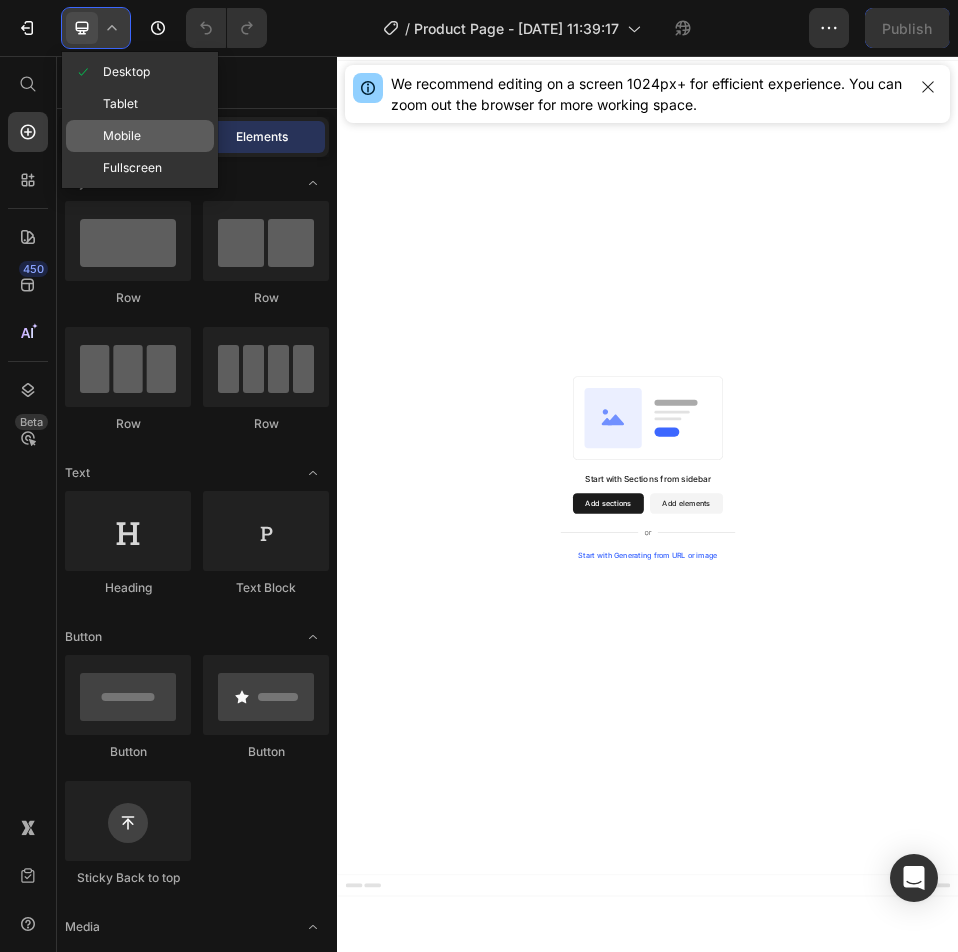 click on "Mobile" at bounding box center [122, 136] 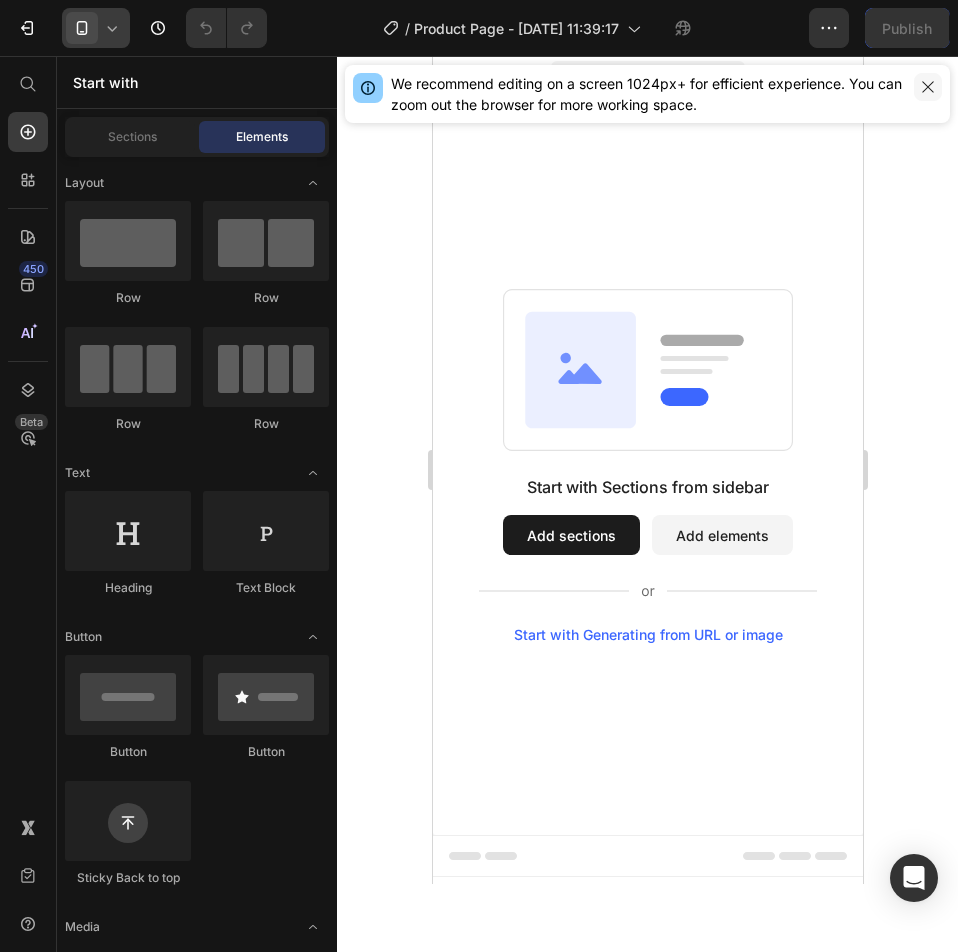 click 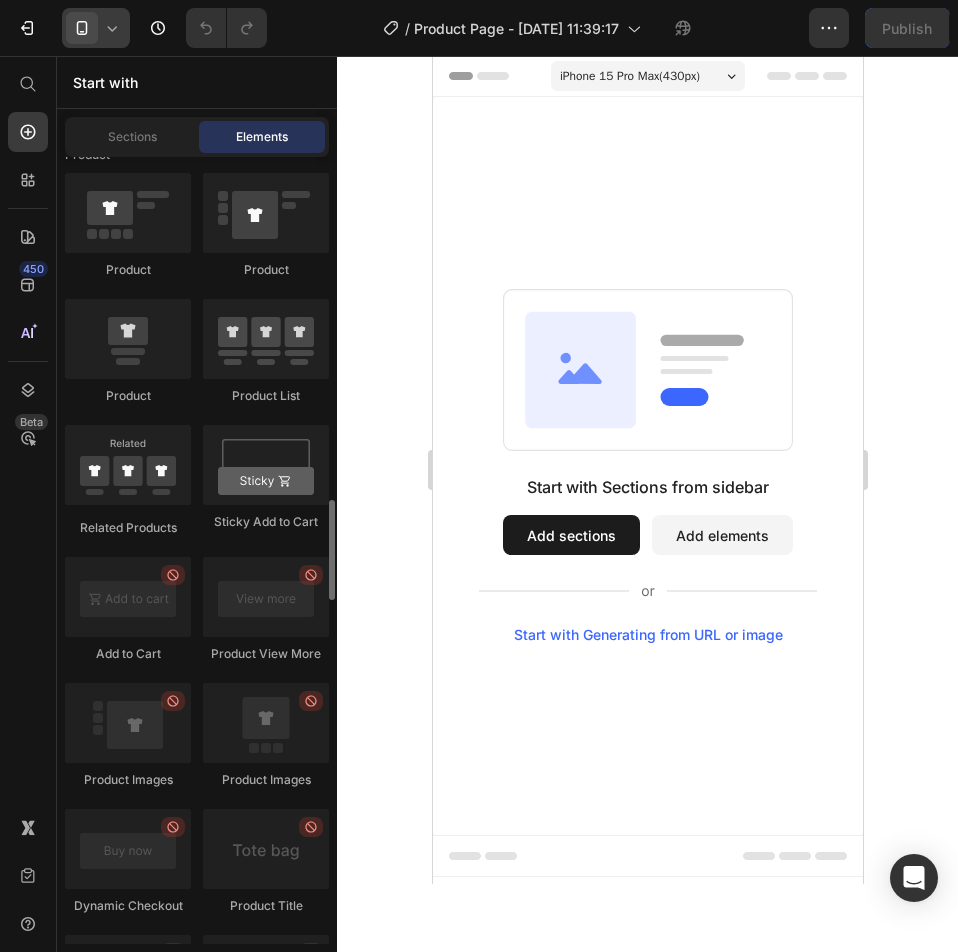 scroll, scrollTop: 2600, scrollLeft: 0, axis: vertical 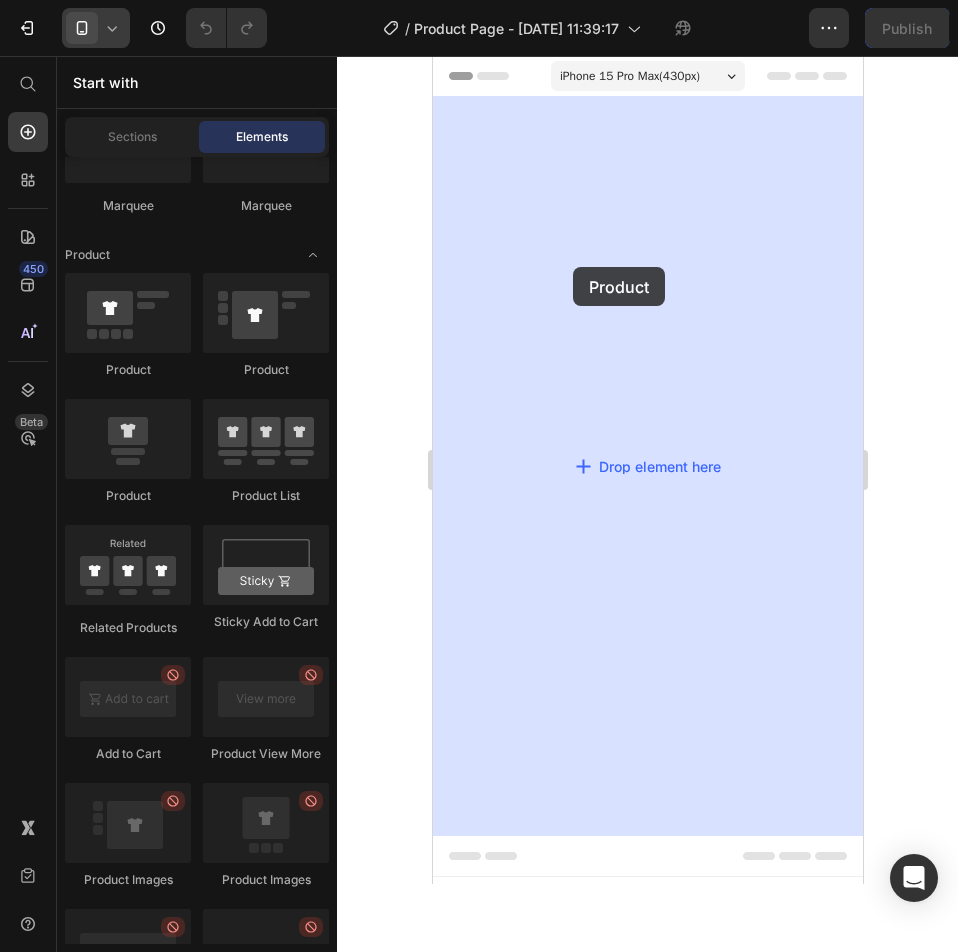 drag, startPoint x: 668, startPoint y: 387, endPoint x: 448, endPoint y: 318, distance: 230.5667 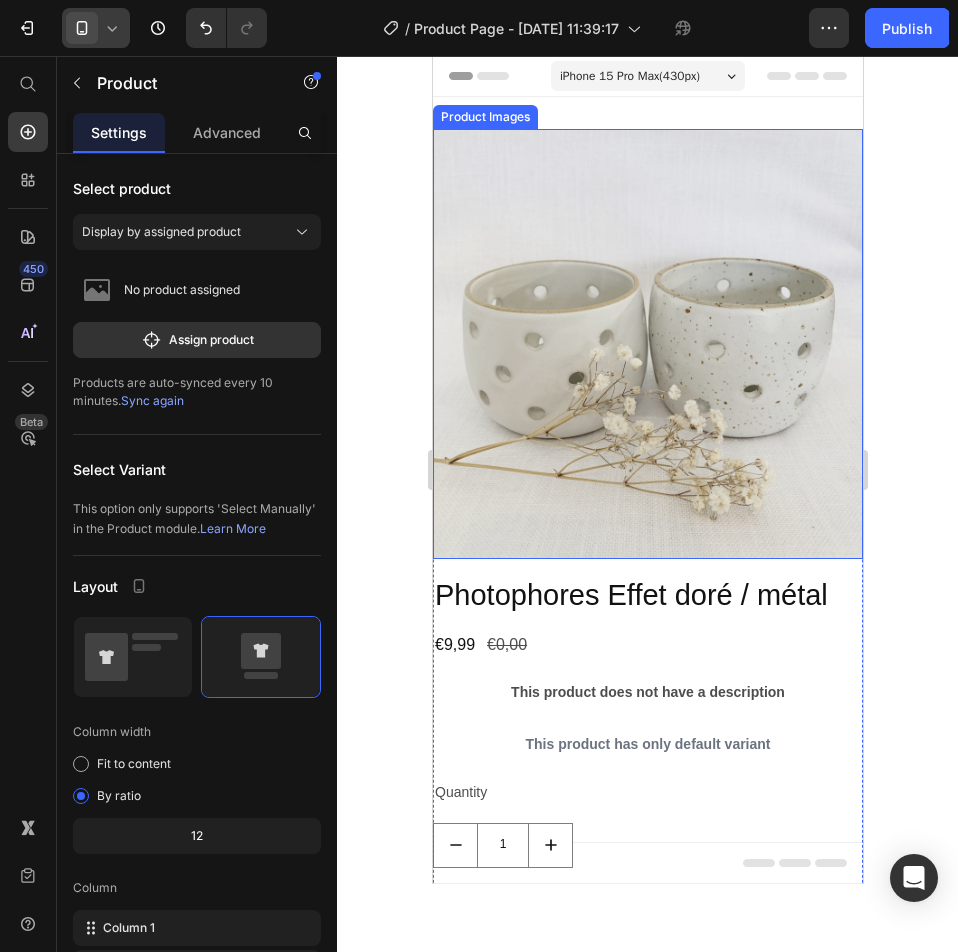 click at bounding box center [647, 344] 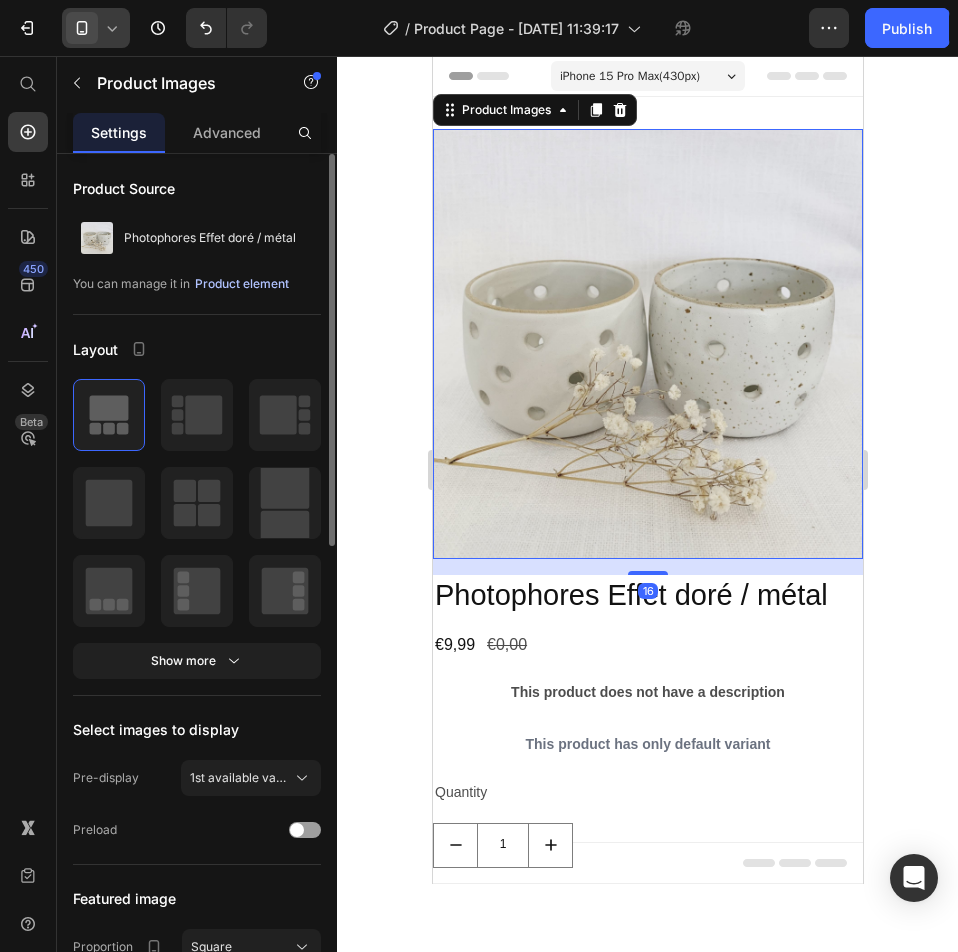 click on "Product element" at bounding box center (242, 284) 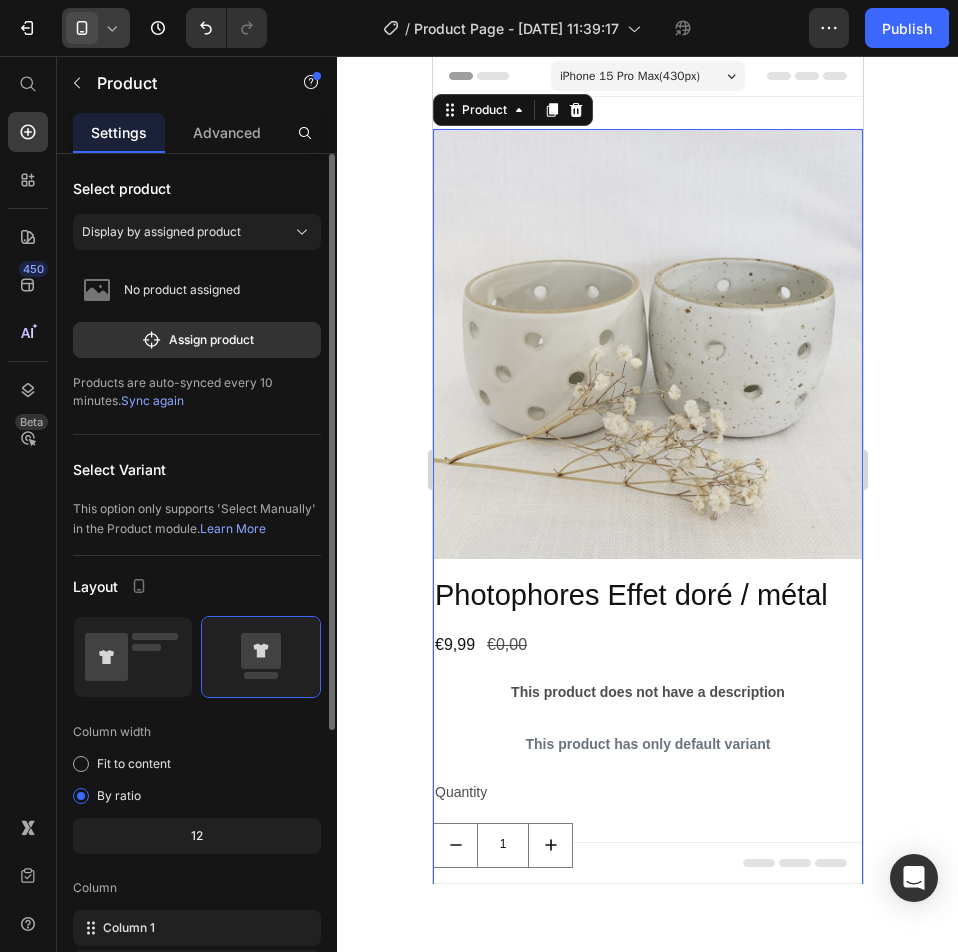 click on "Display by assigned product" at bounding box center [197, 236] 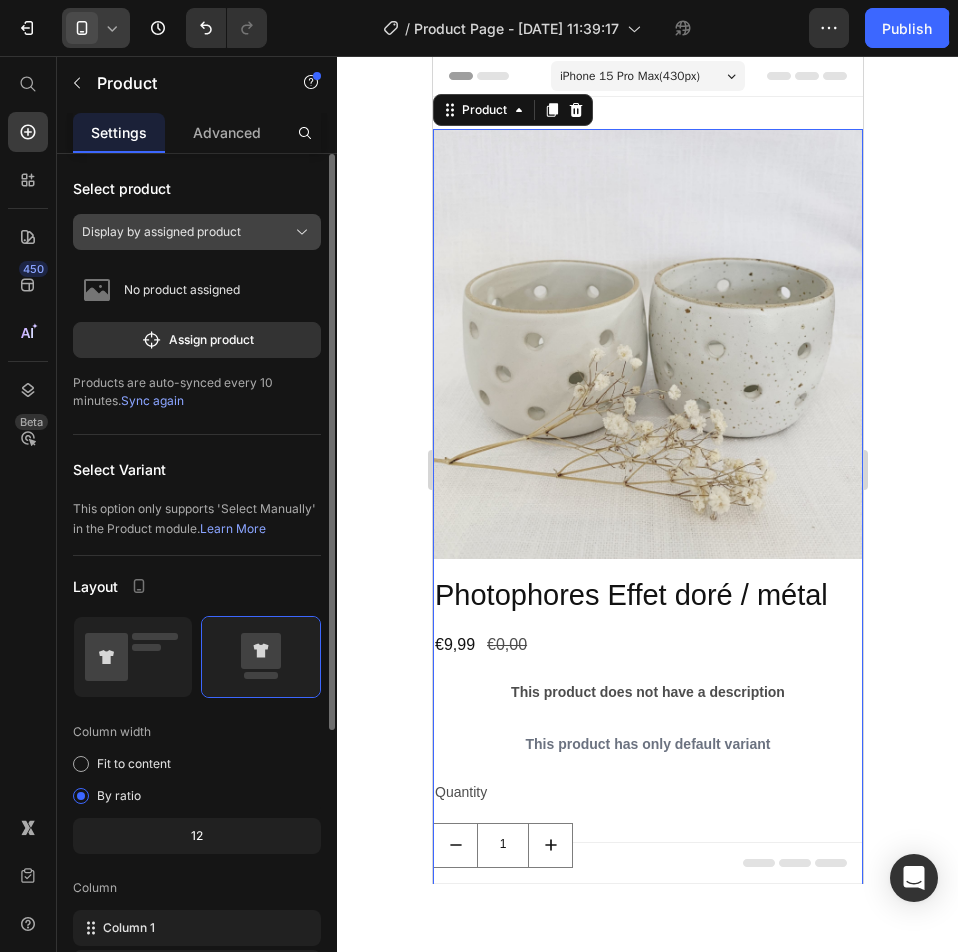 click on "Display by assigned product" at bounding box center (197, 232) 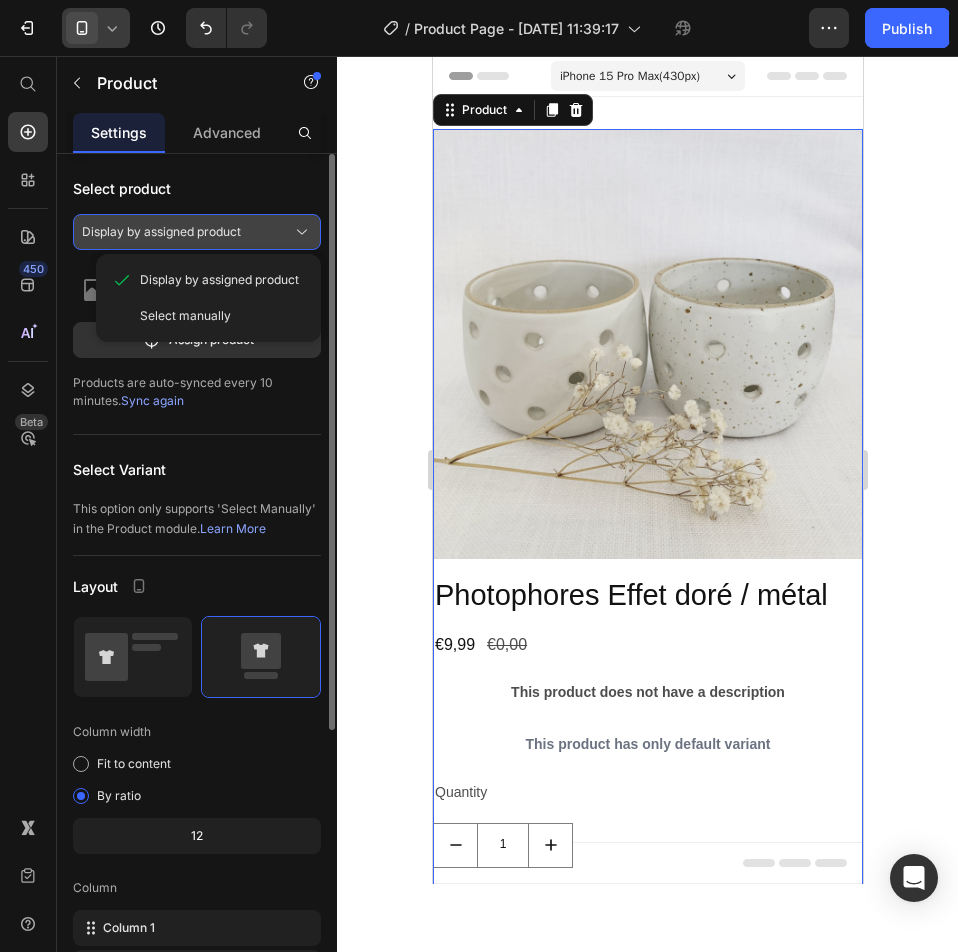 click on "Display by assigned product" 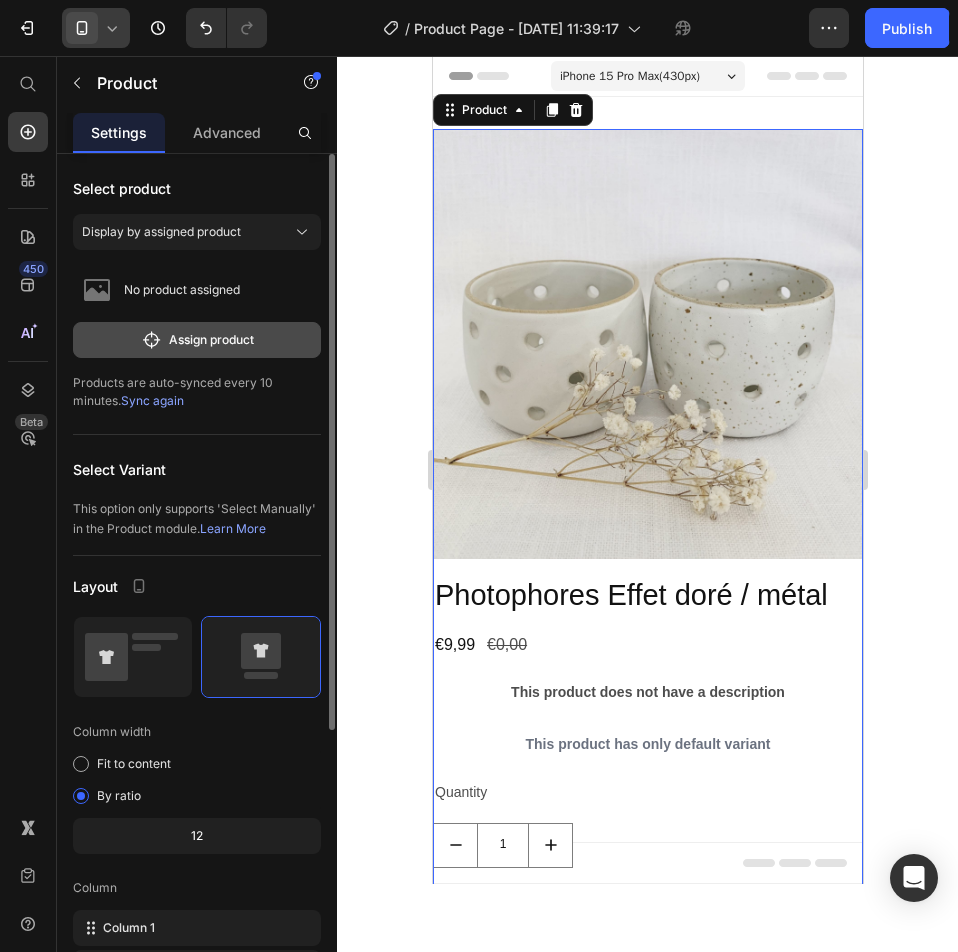 click on "Assign product" 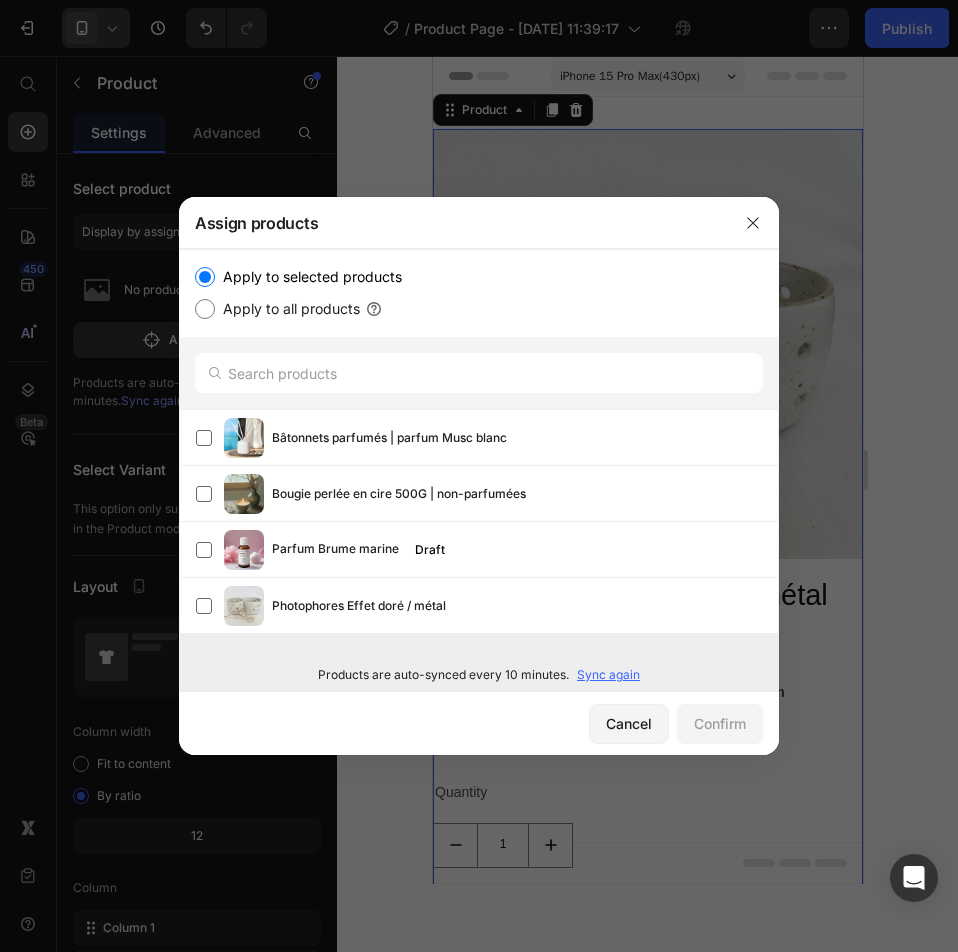 click at bounding box center (479, 476) 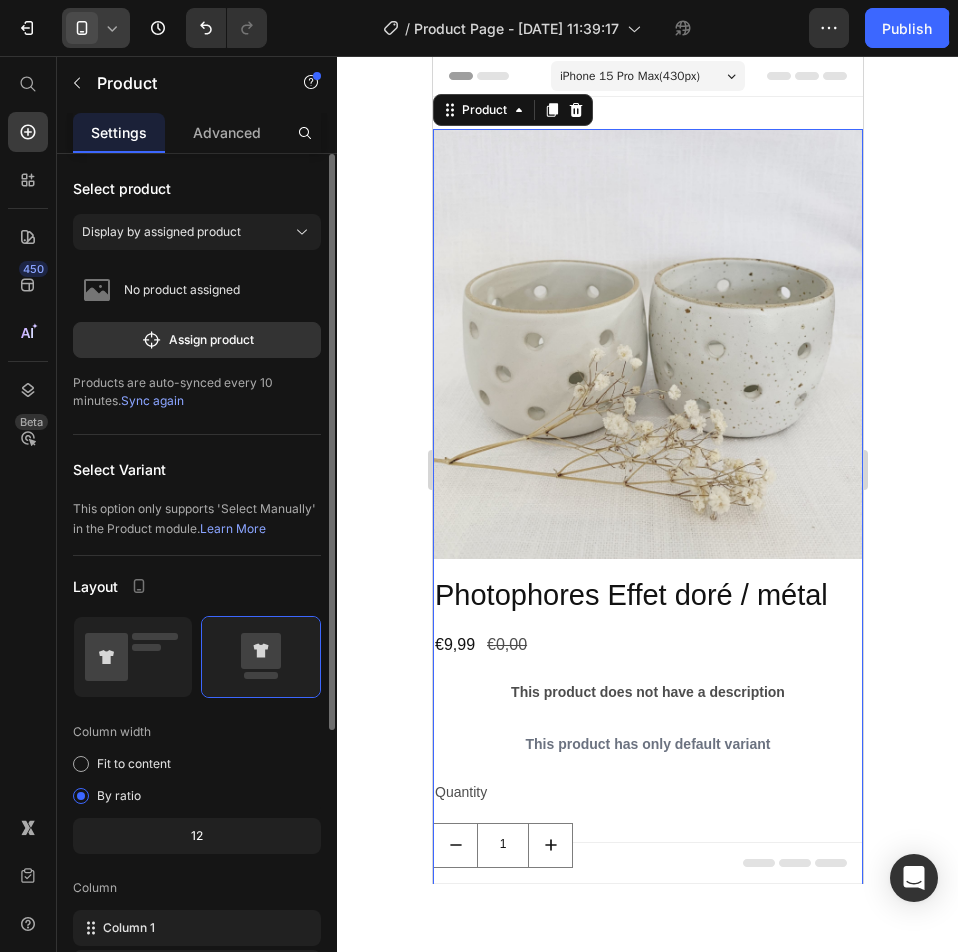 drag, startPoint x: 157, startPoint y: 370, endPoint x: 154, endPoint y: 387, distance: 17.262676 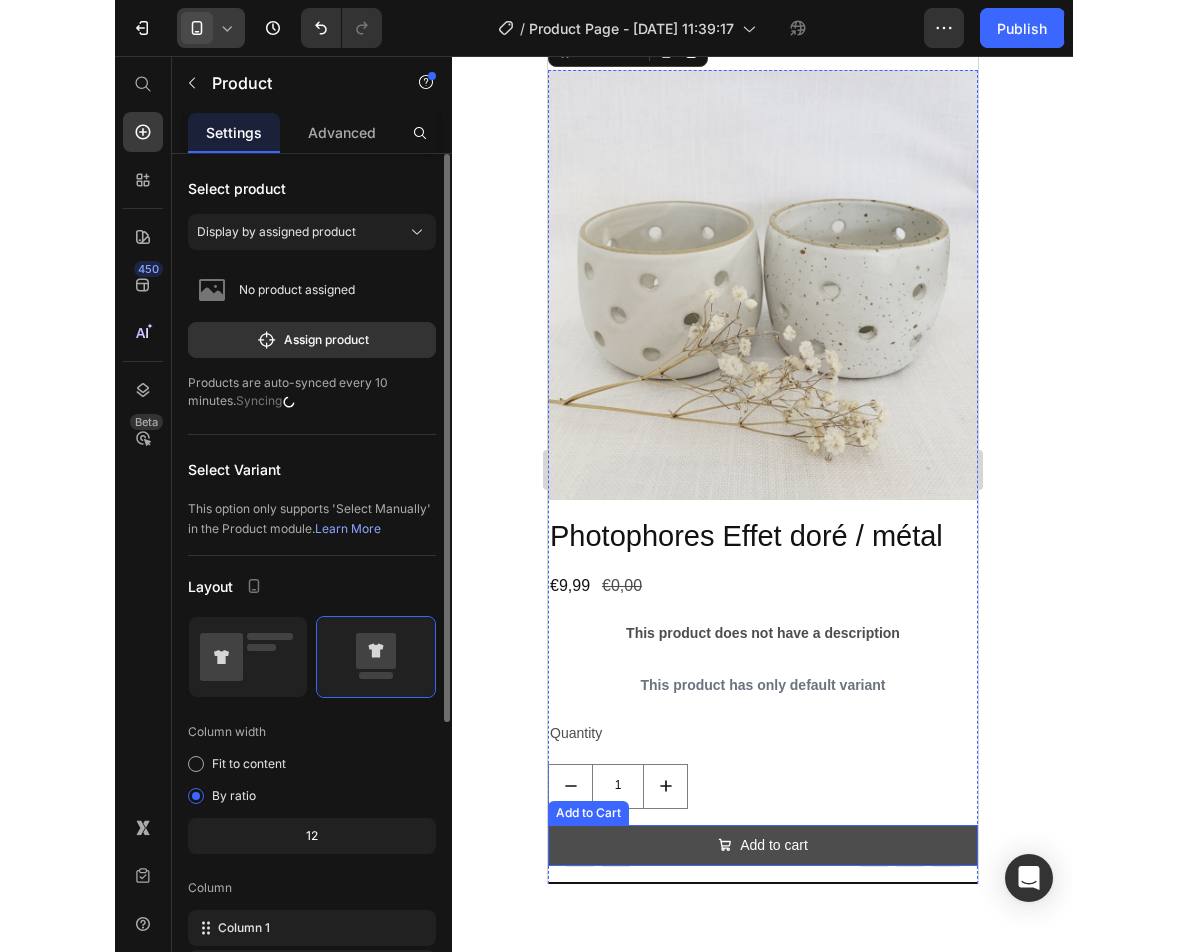 scroll, scrollTop: 0, scrollLeft: 0, axis: both 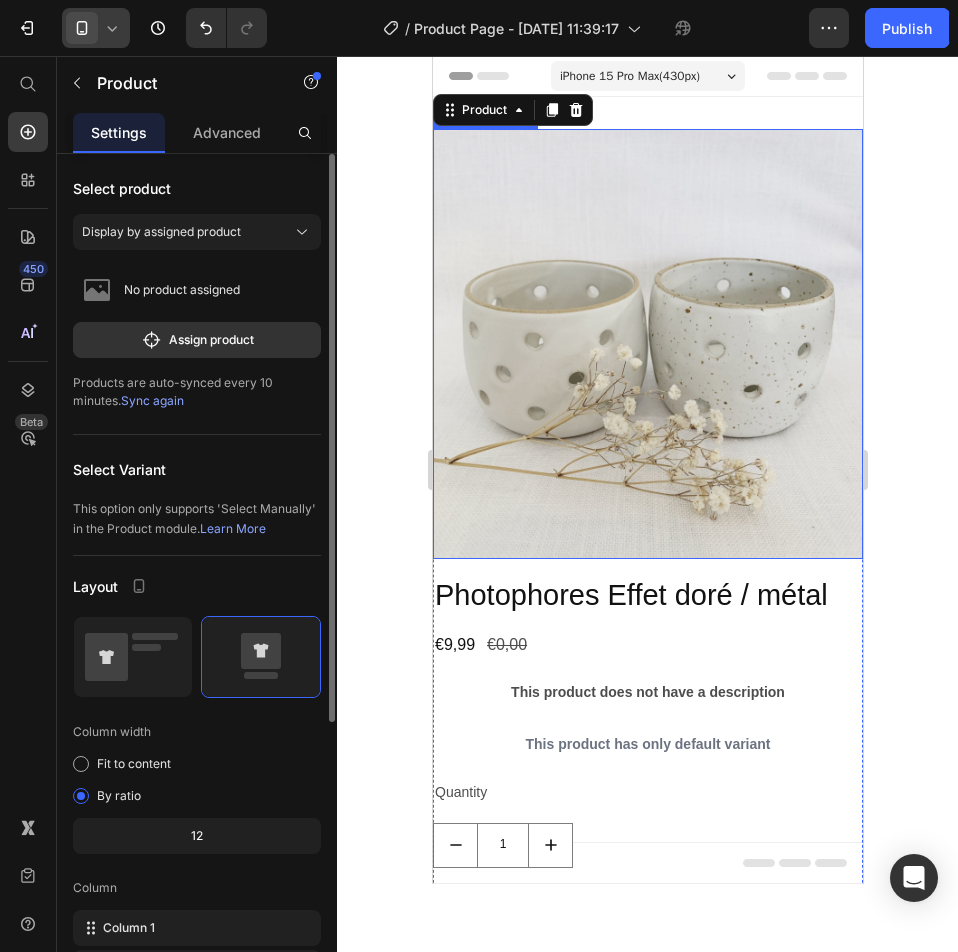 click on "Photophores Effet doré / métal" at bounding box center [647, 596] 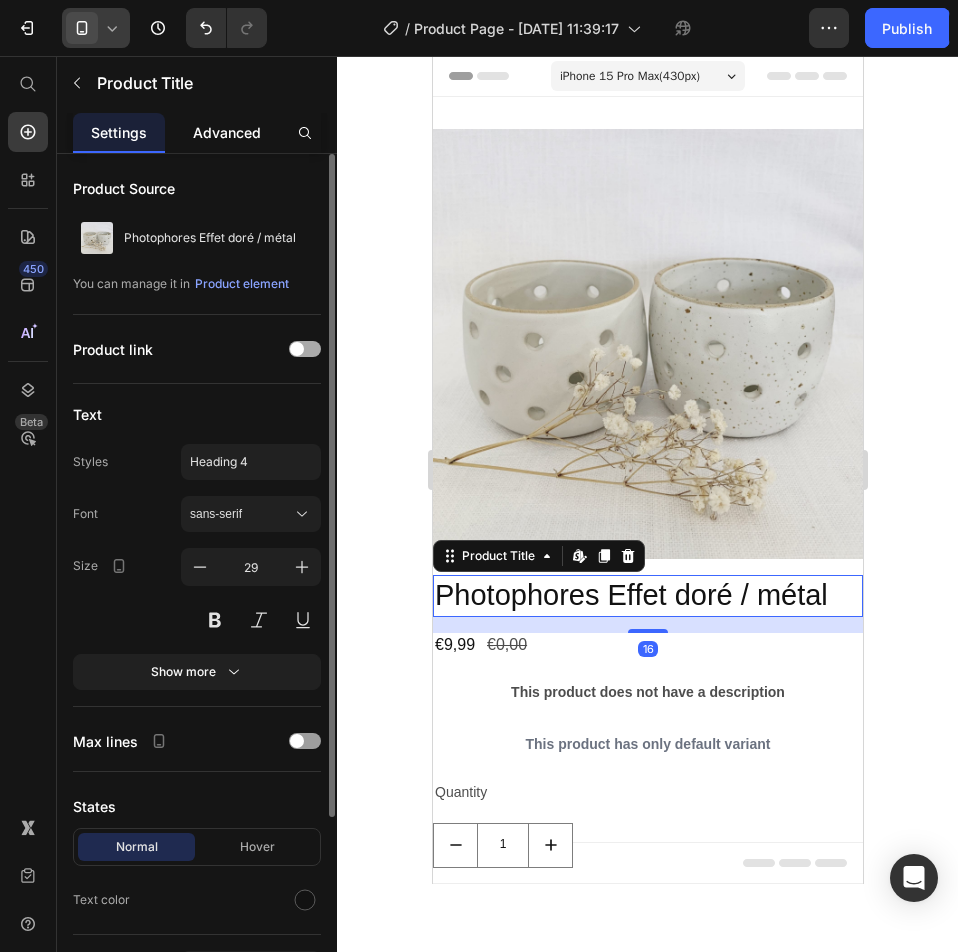 click on "Advanced" 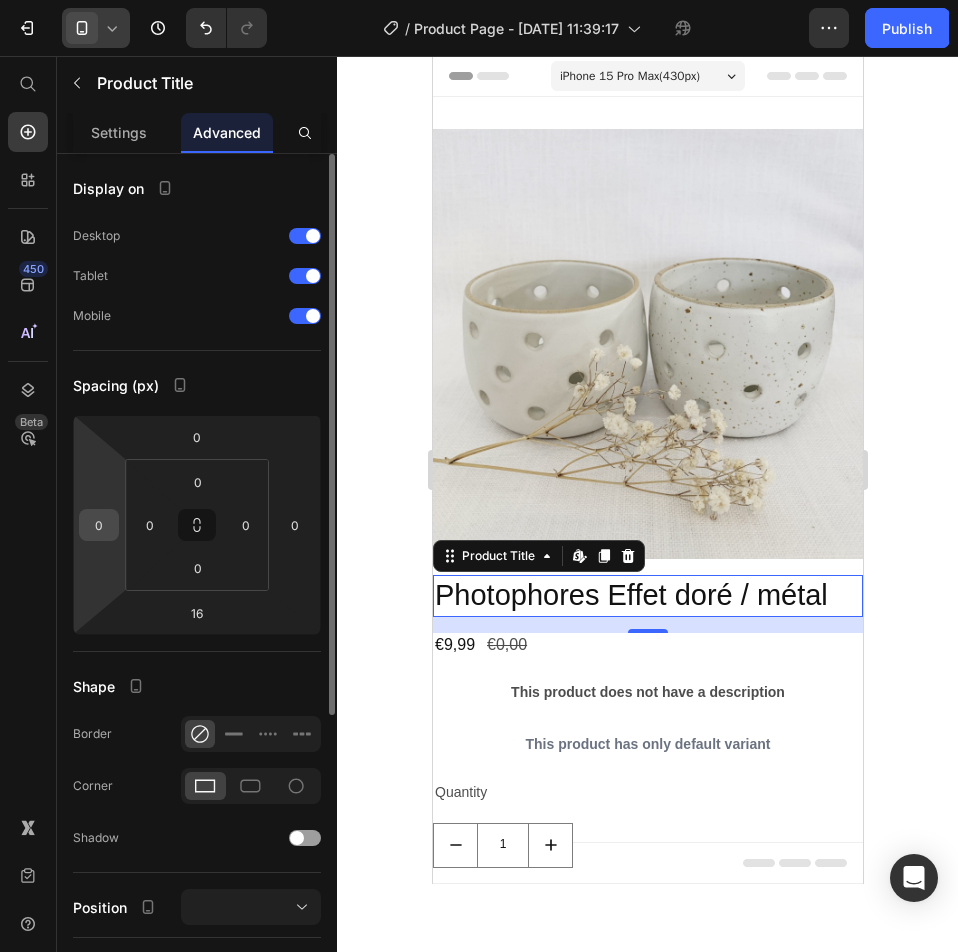 click on "0" at bounding box center (99, 525) 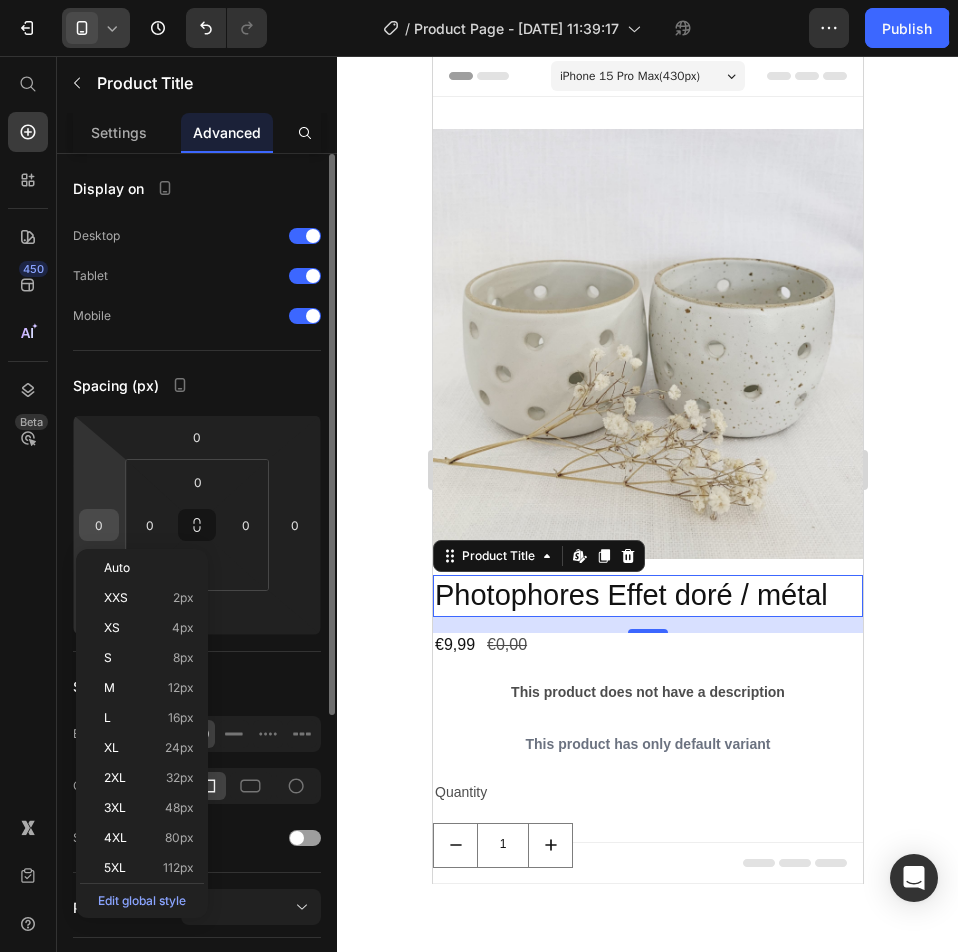 click on "0" at bounding box center (99, 525) 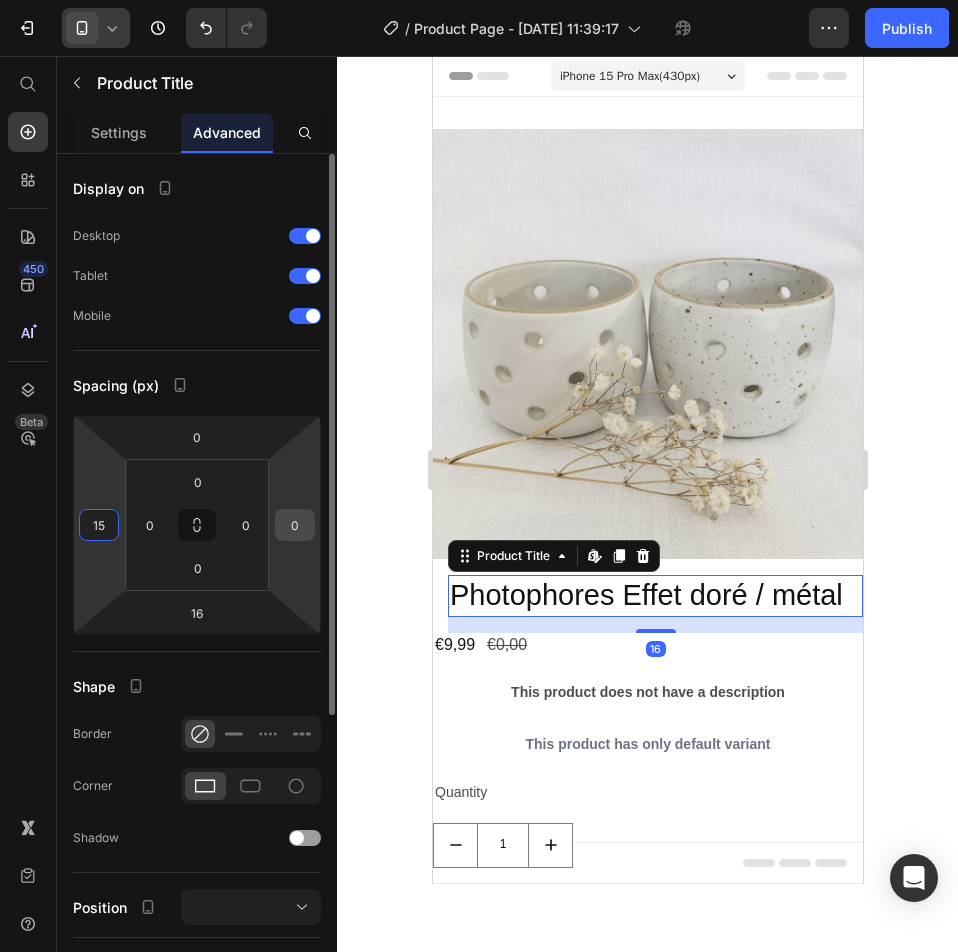 type on "15" 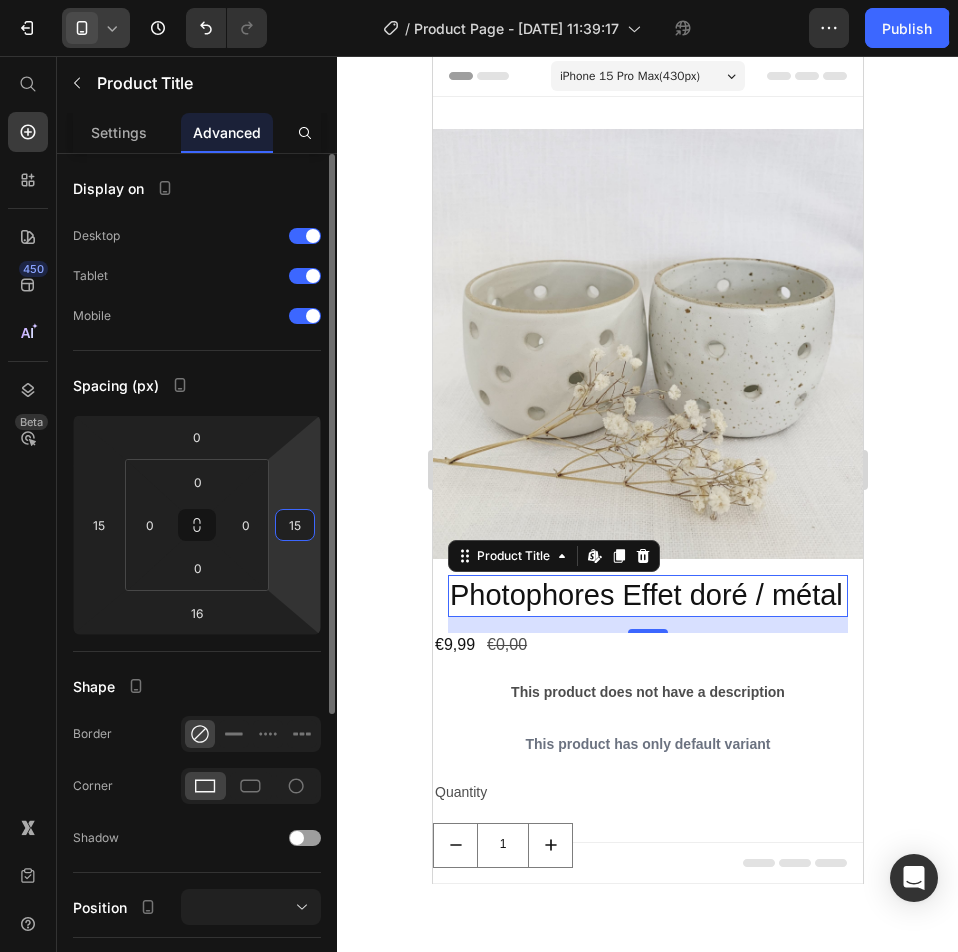 type on "15" 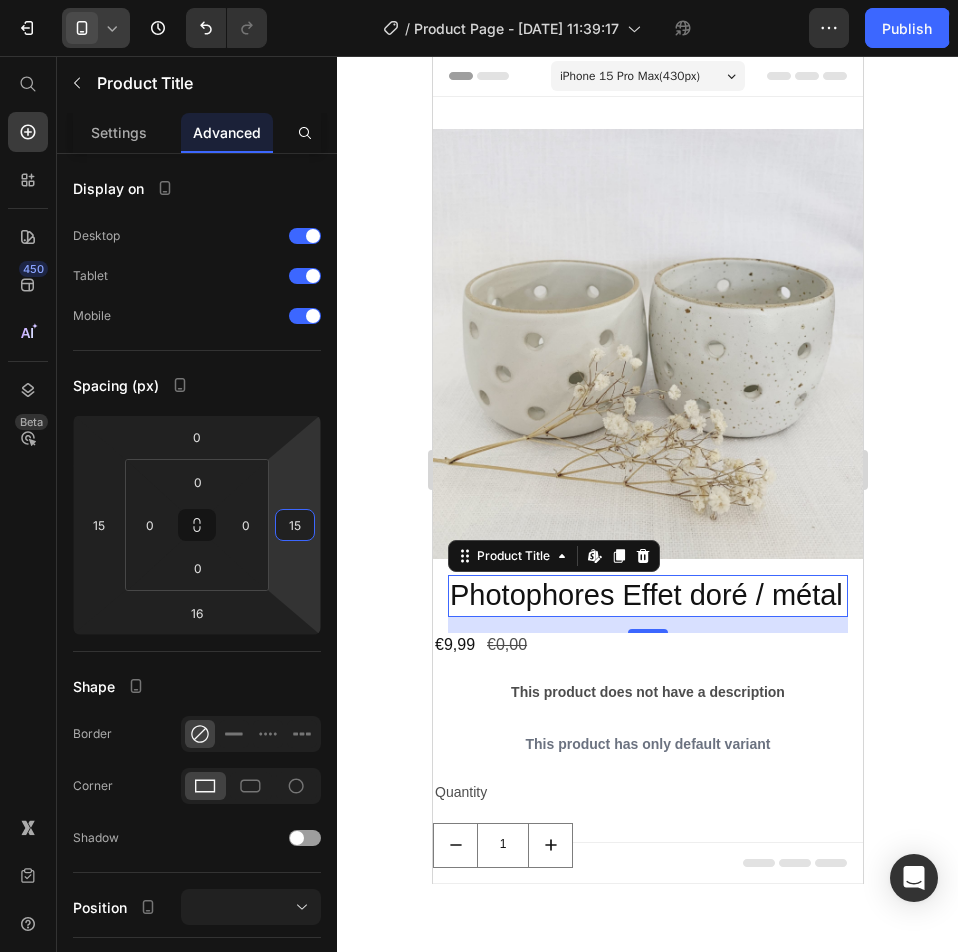 drag, startPoint x: 376, startPoint y: 531, endPoint x: 24, endPoint y: 525, distance: 352.05115 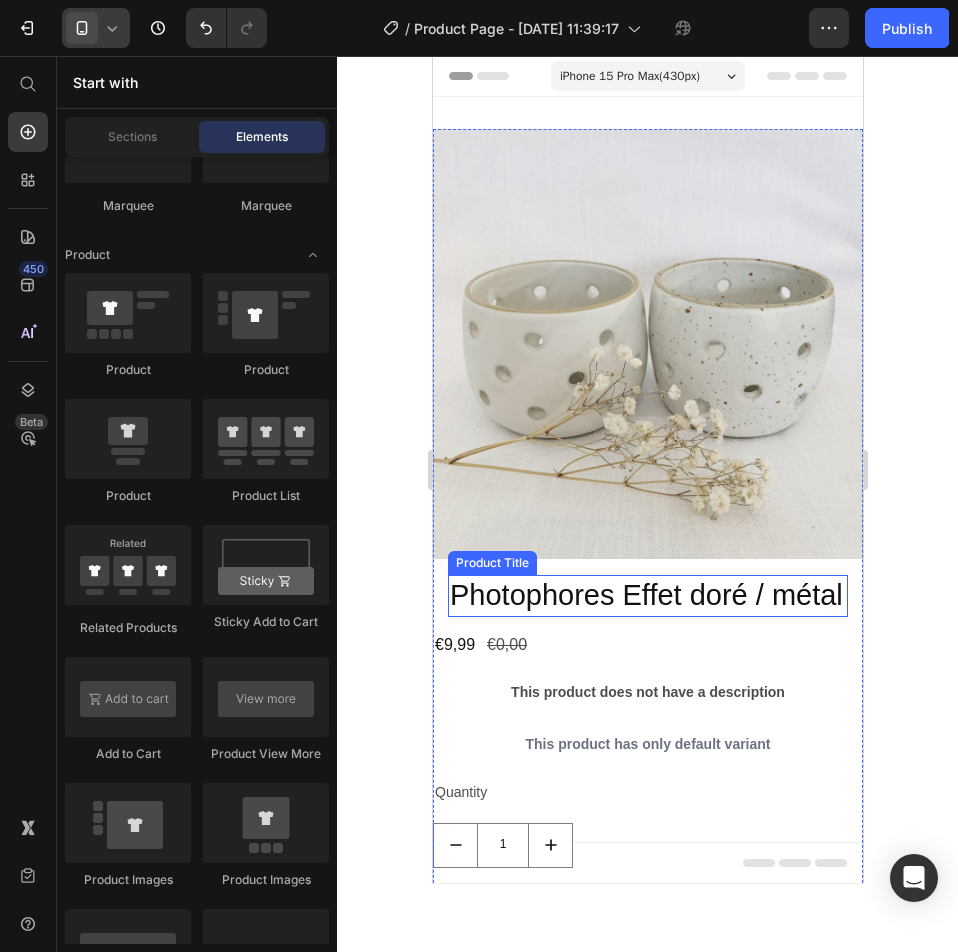 click on "Photophores Effet doré / métal" at bounding box center (647, 596) 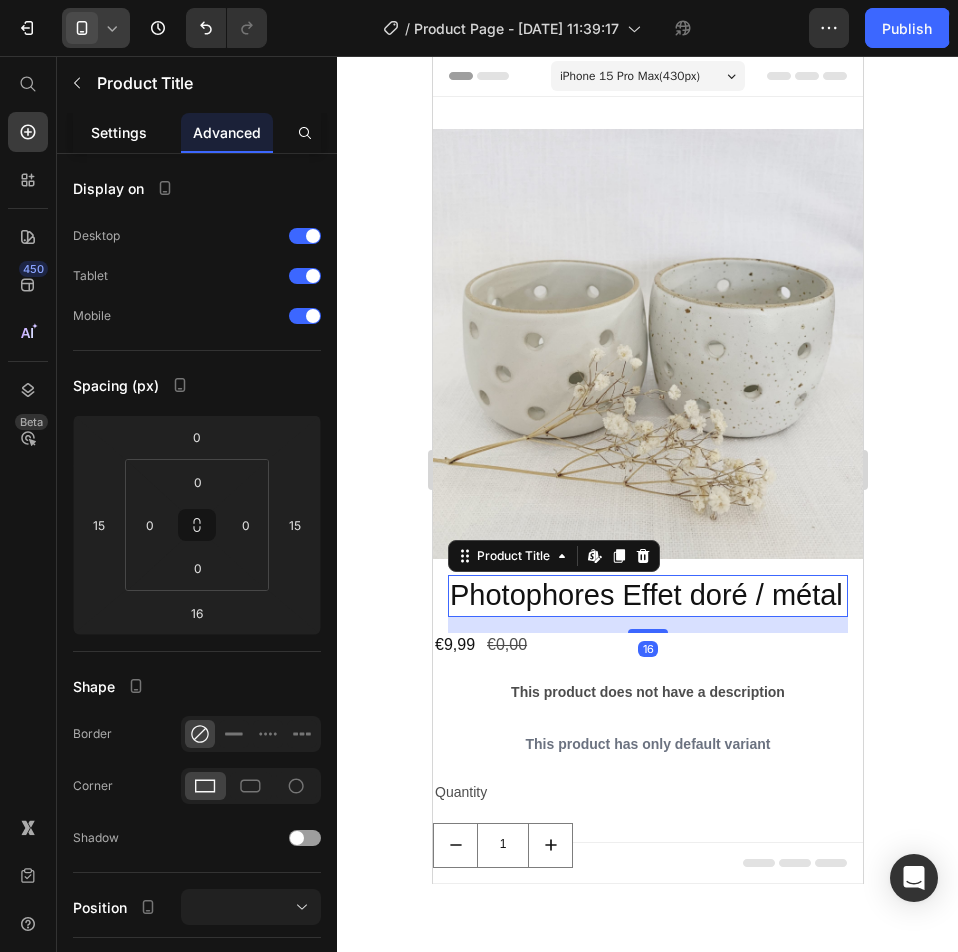 click on "Settings" at bounding box center [119, 132] 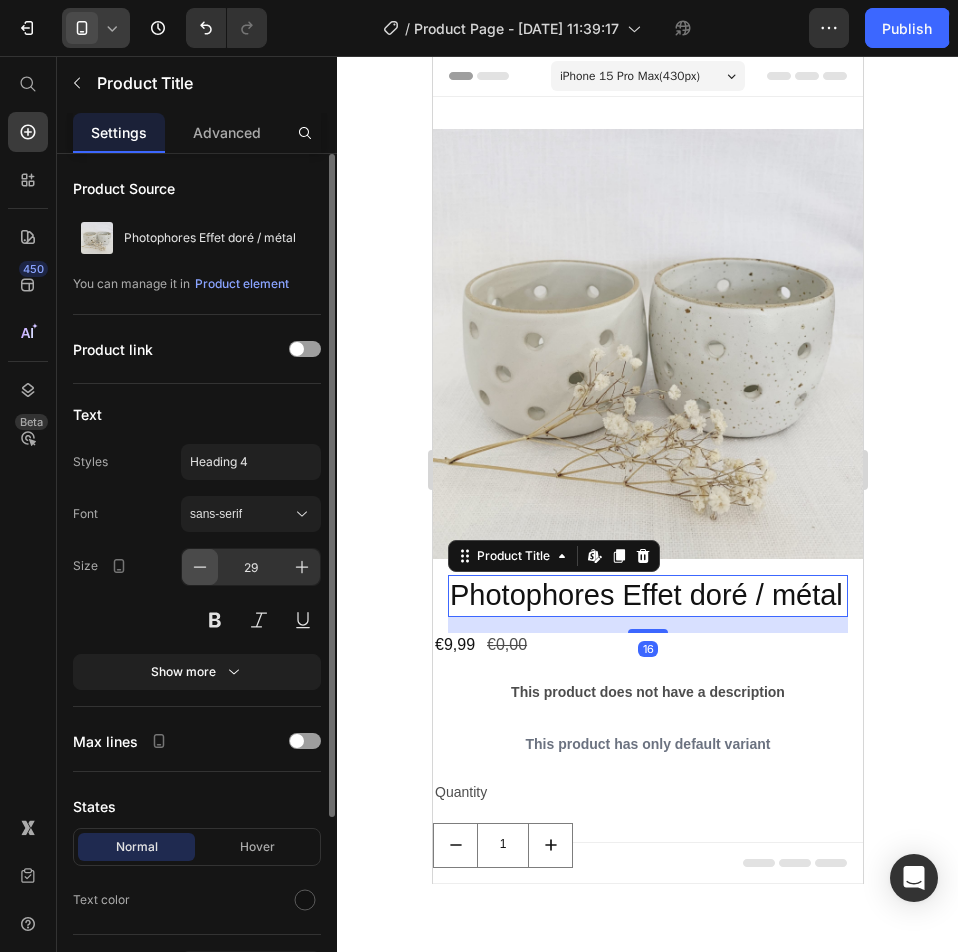 click 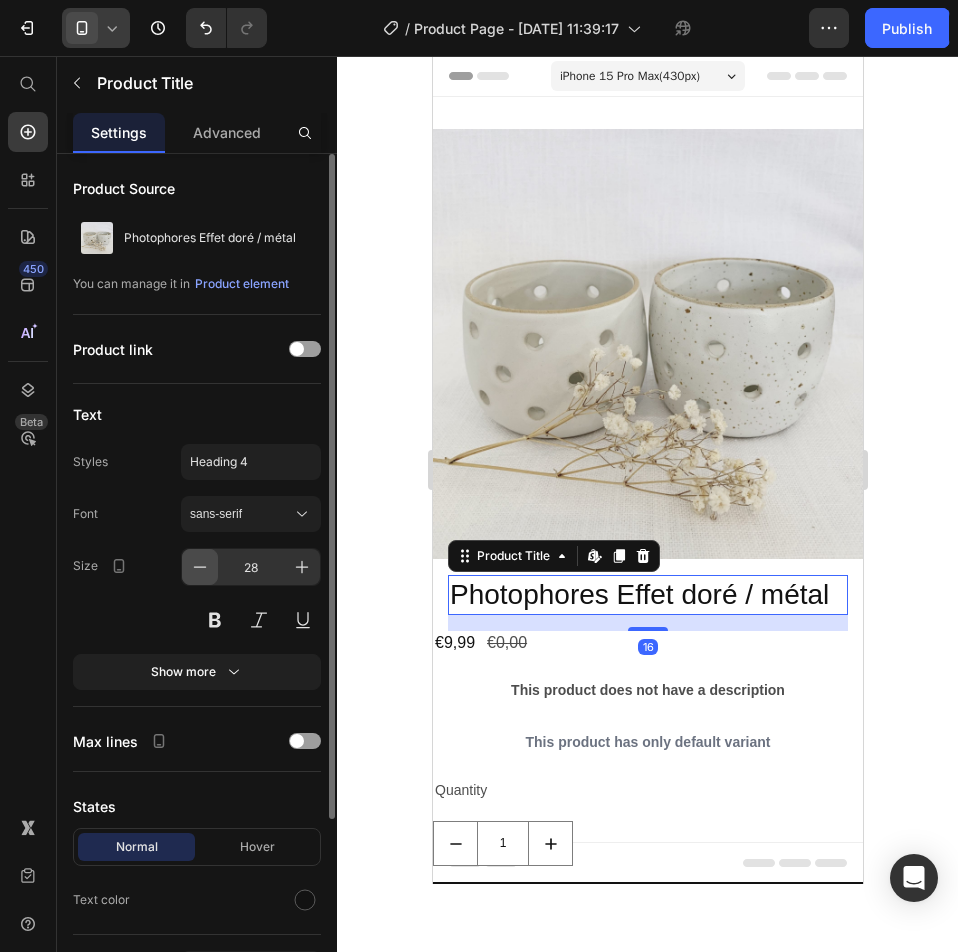 click 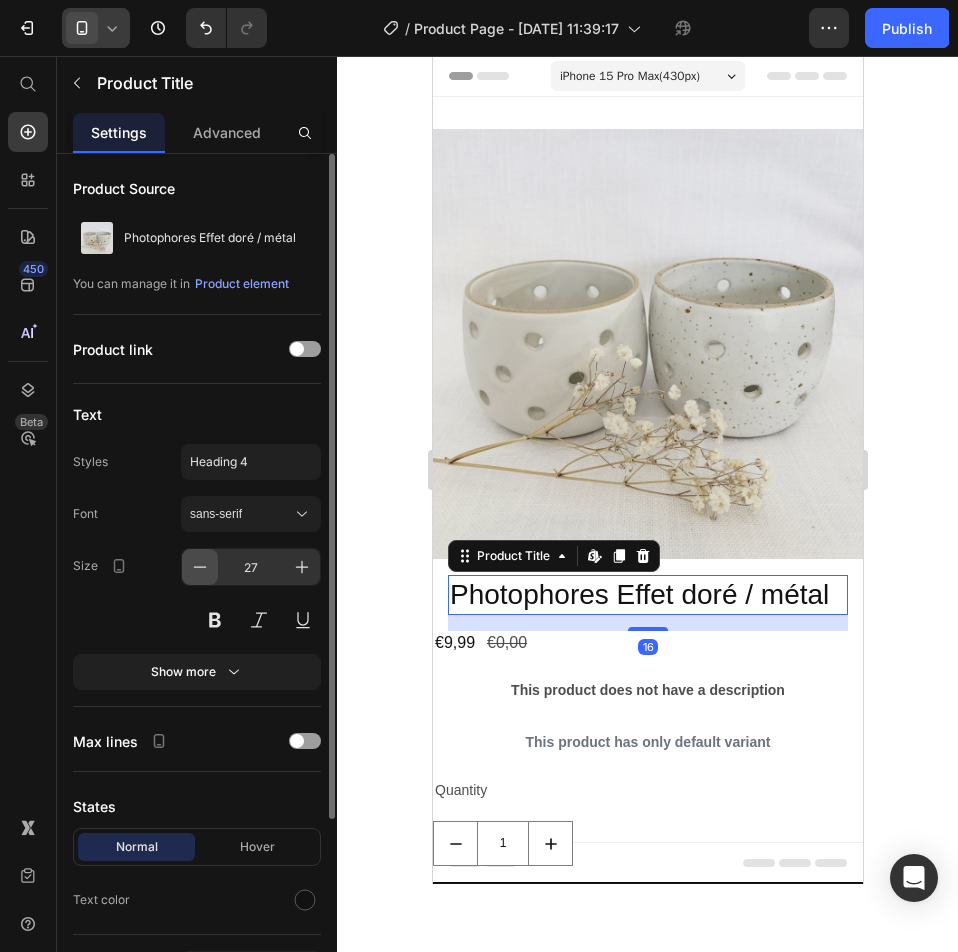 click 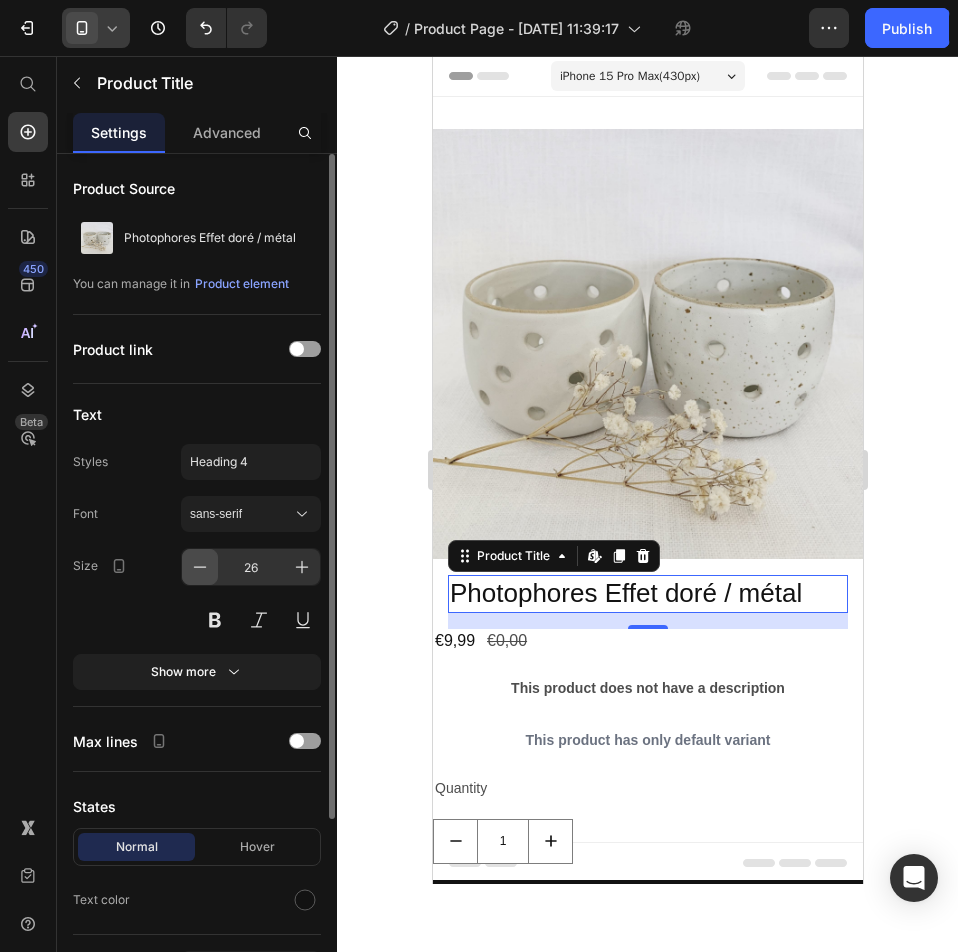 click 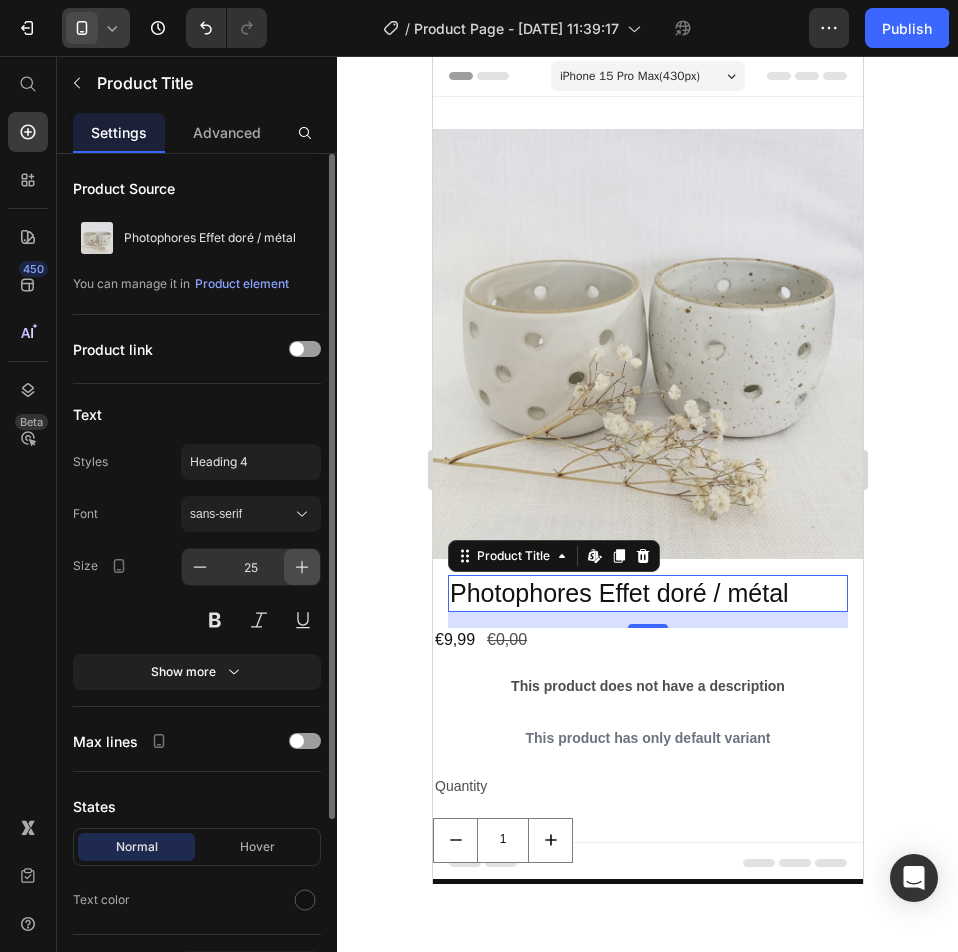 click 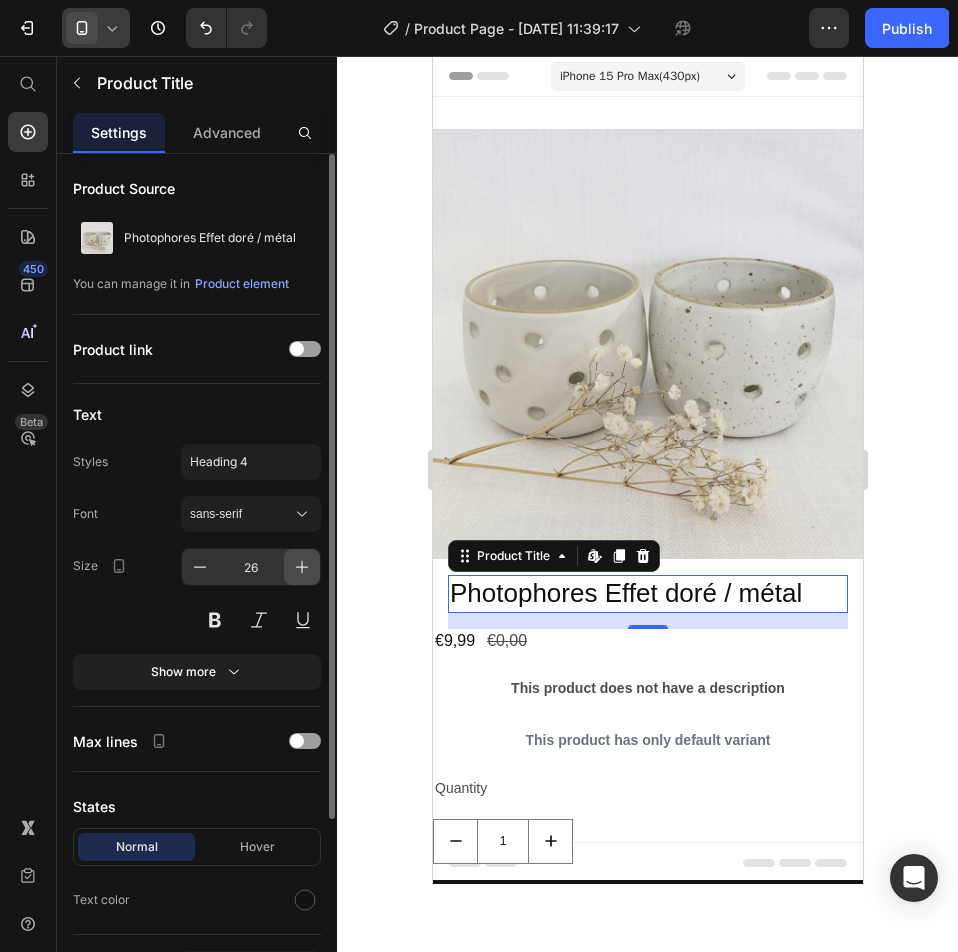 click 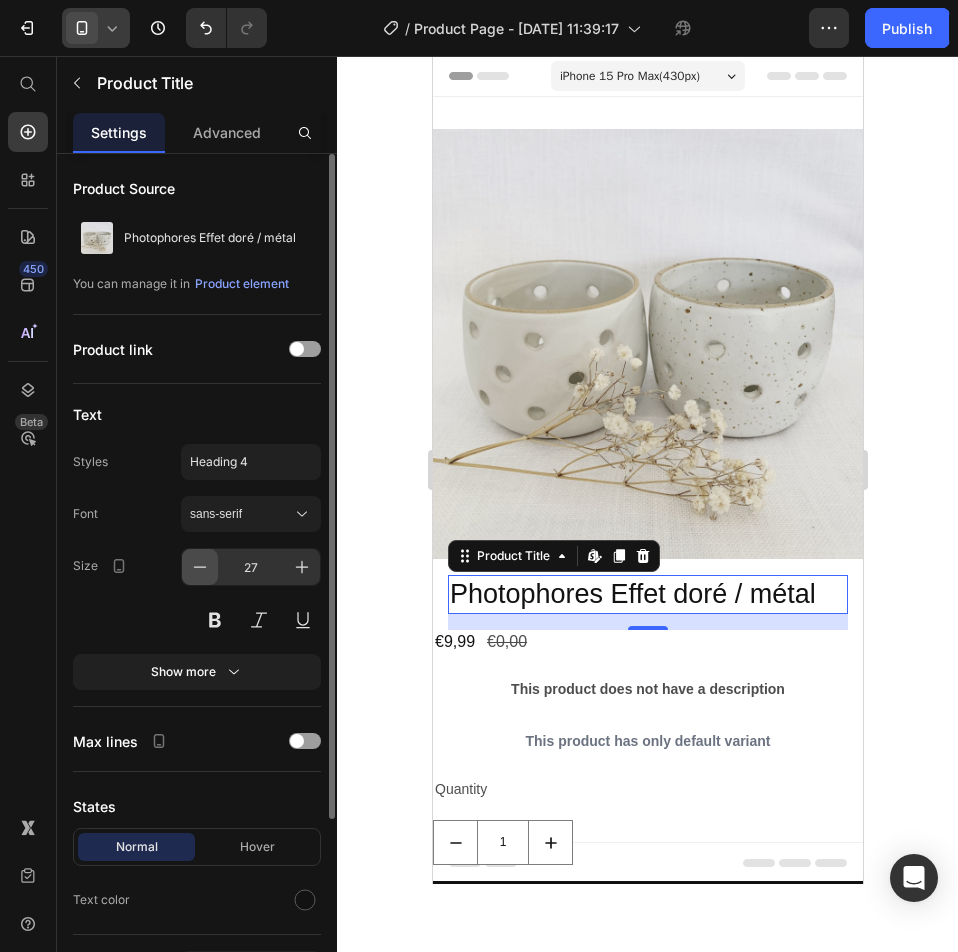 click at bounding box center [200, 567] 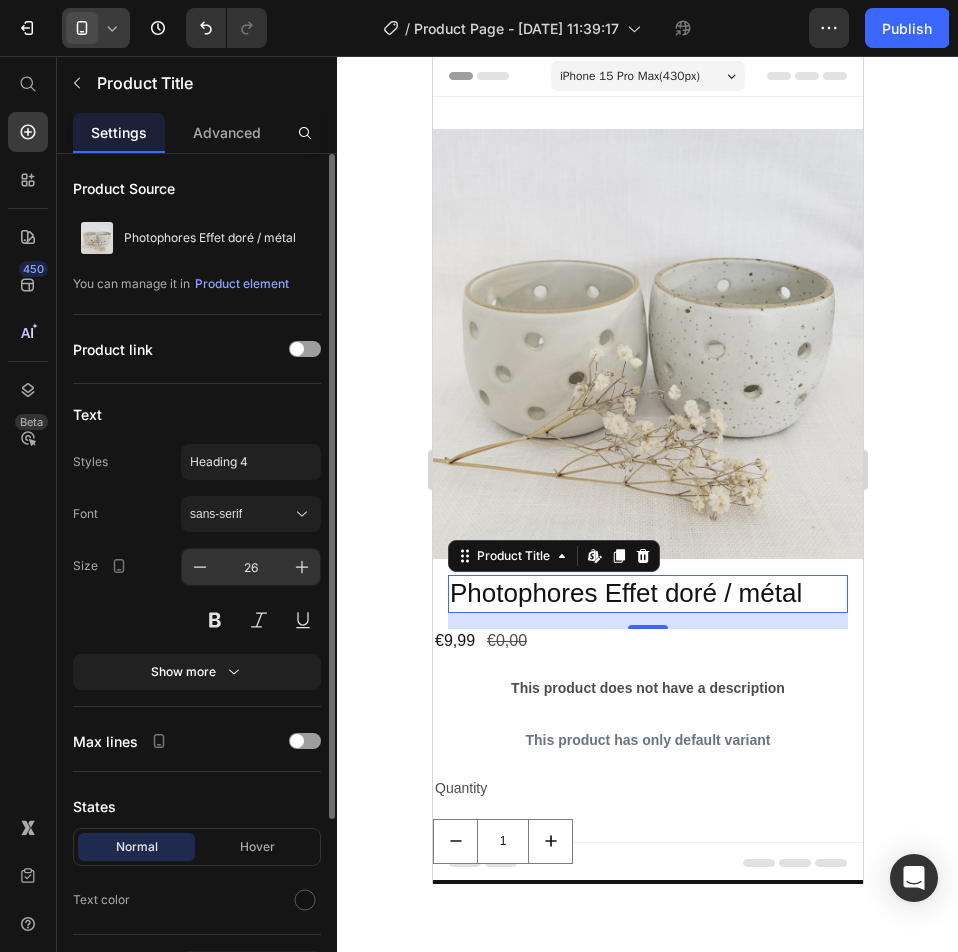 click on "26" at bounding box center (251, 567) 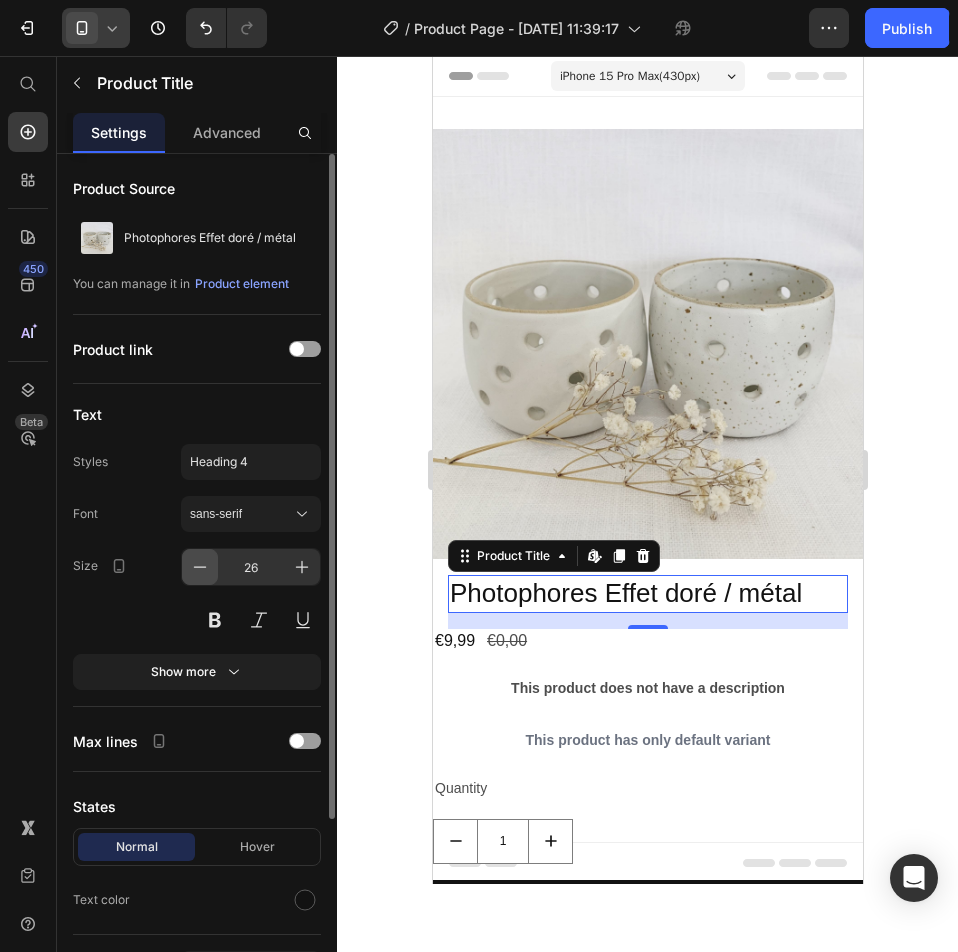 click 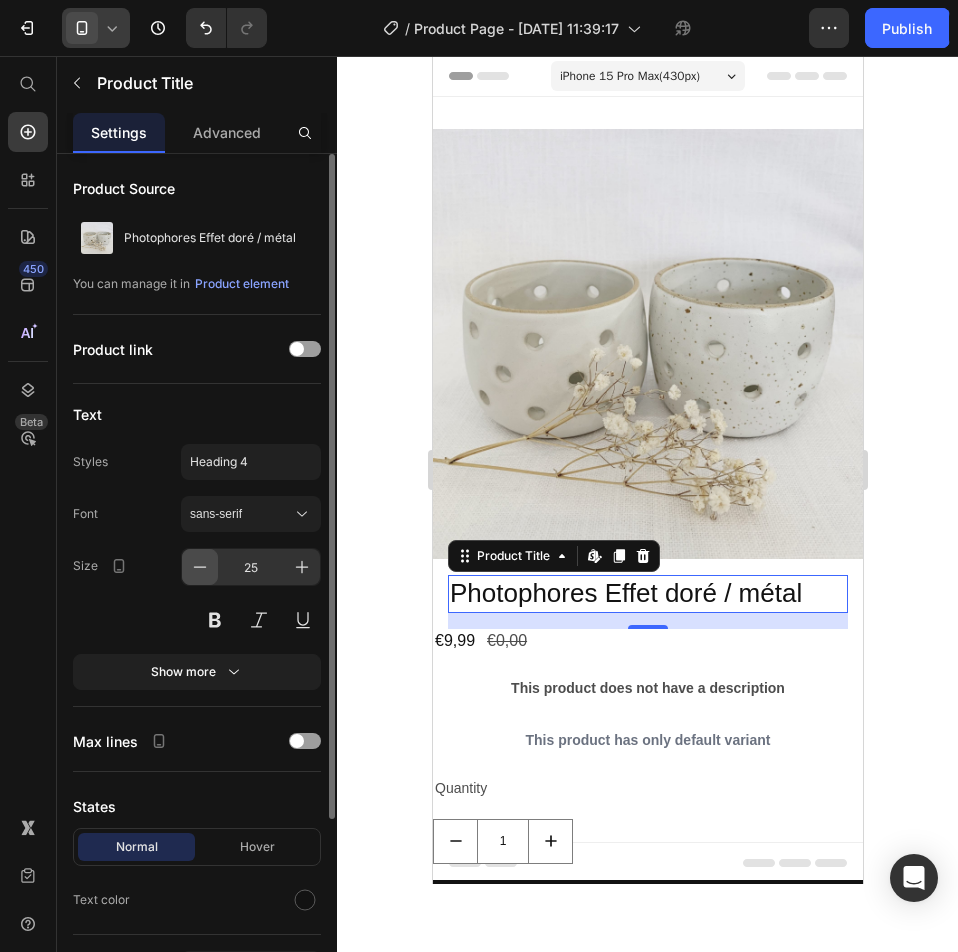 click 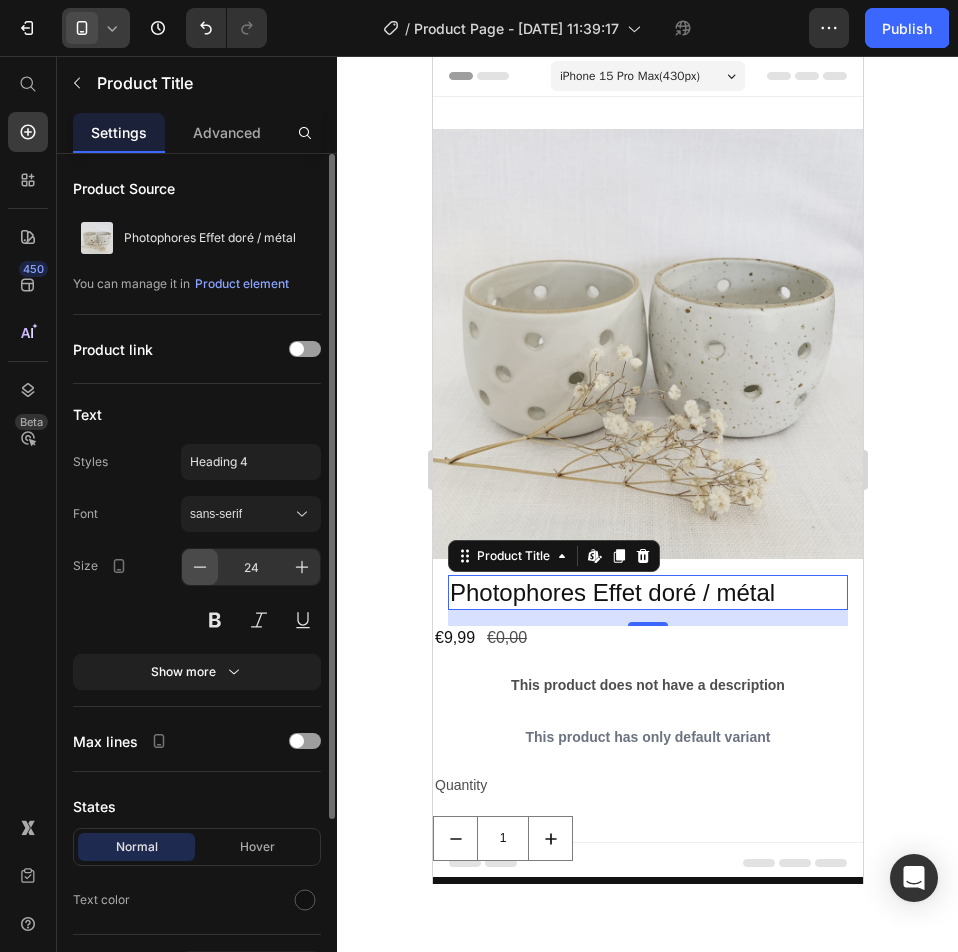 click 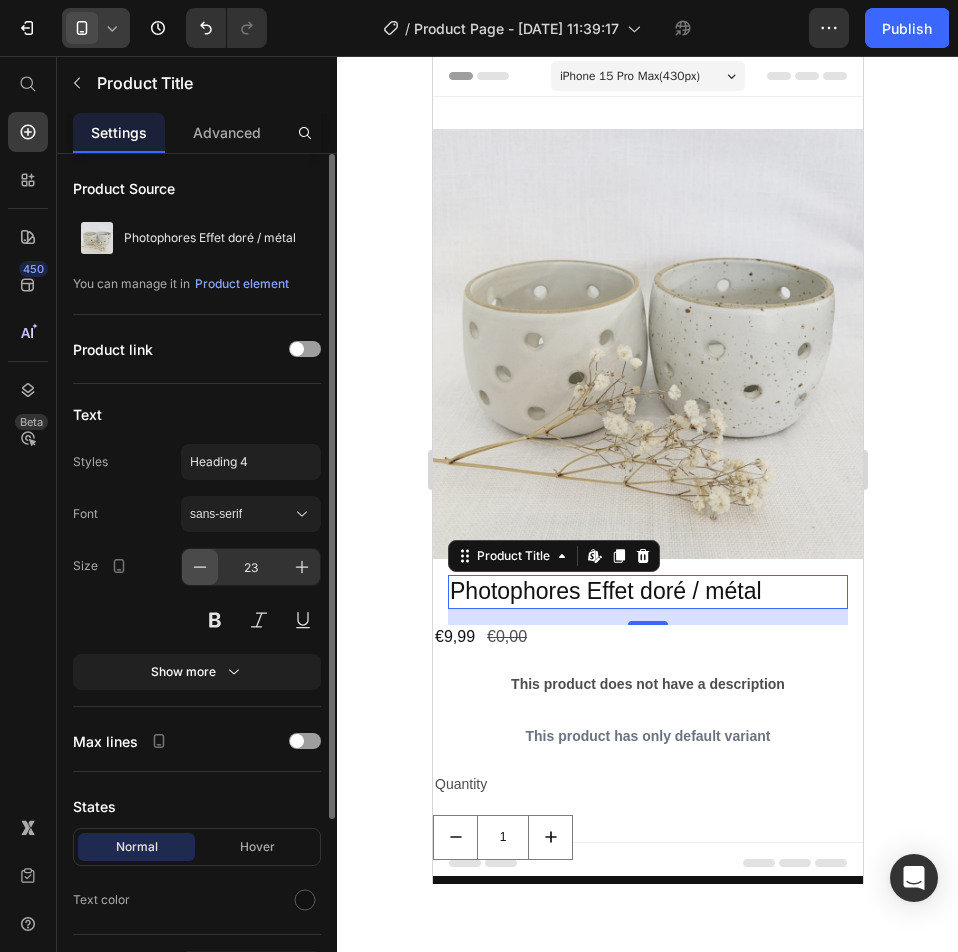 click 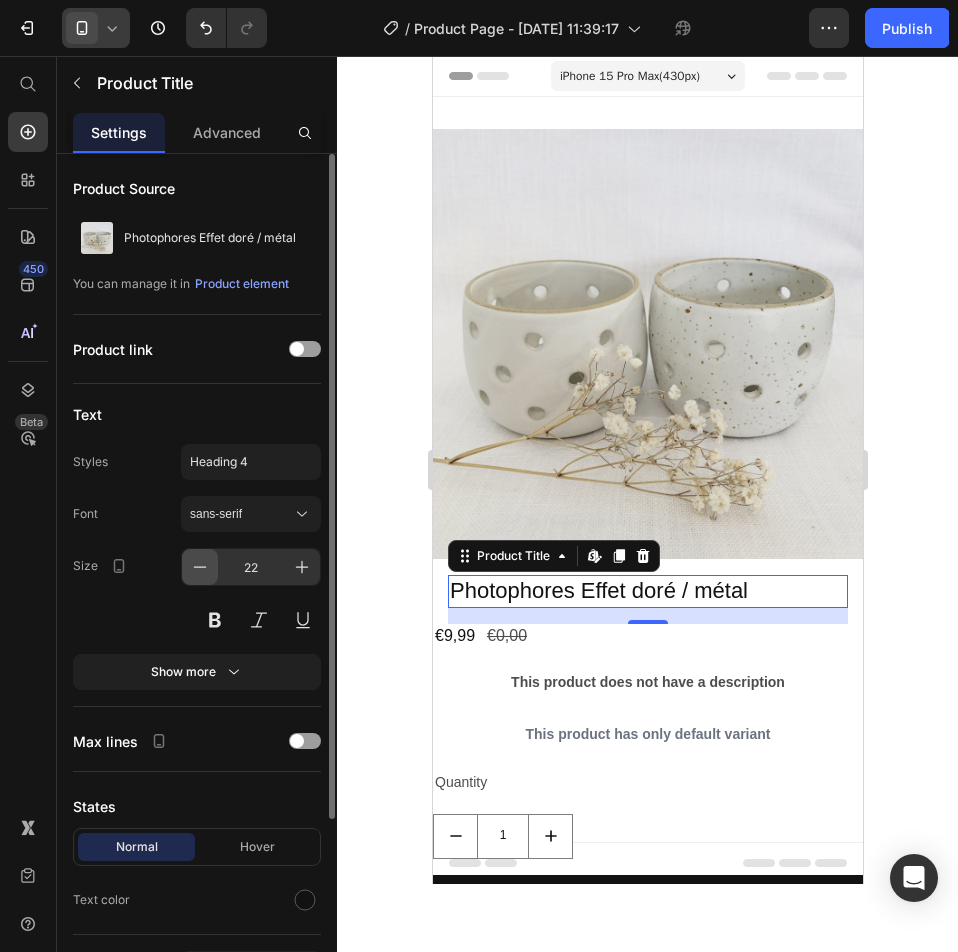 click 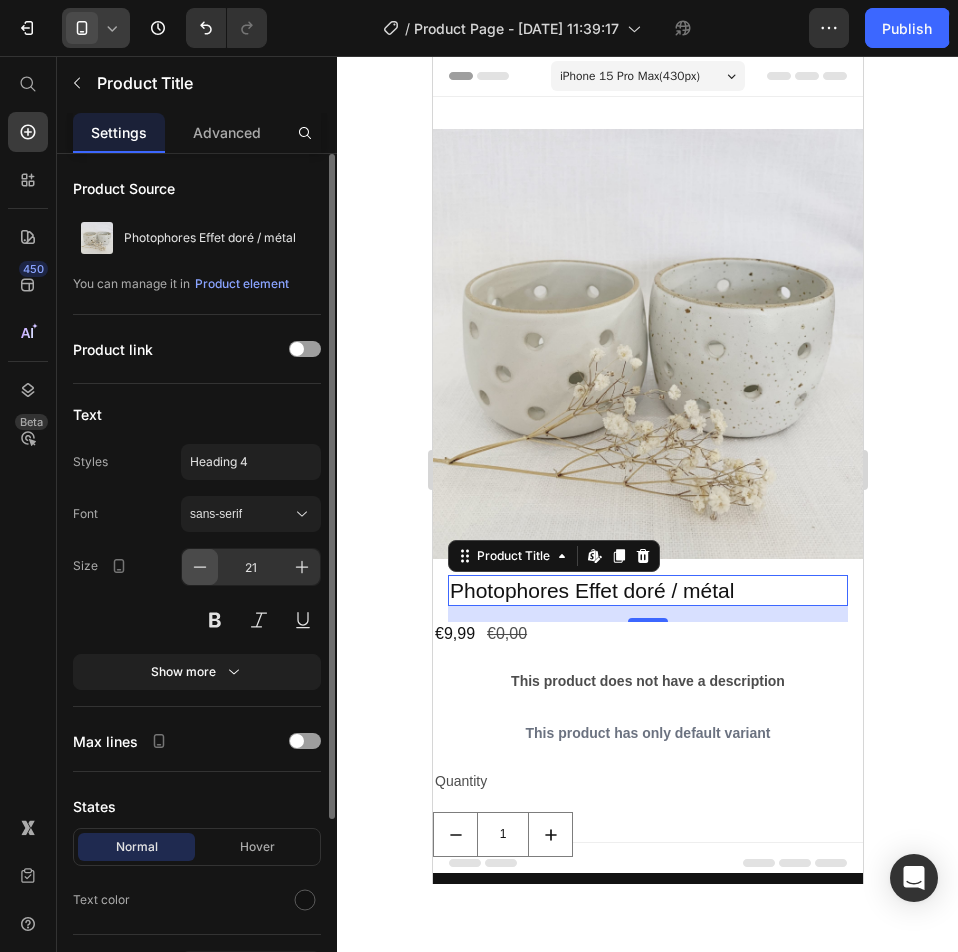 click at bounding box center (200, 567) 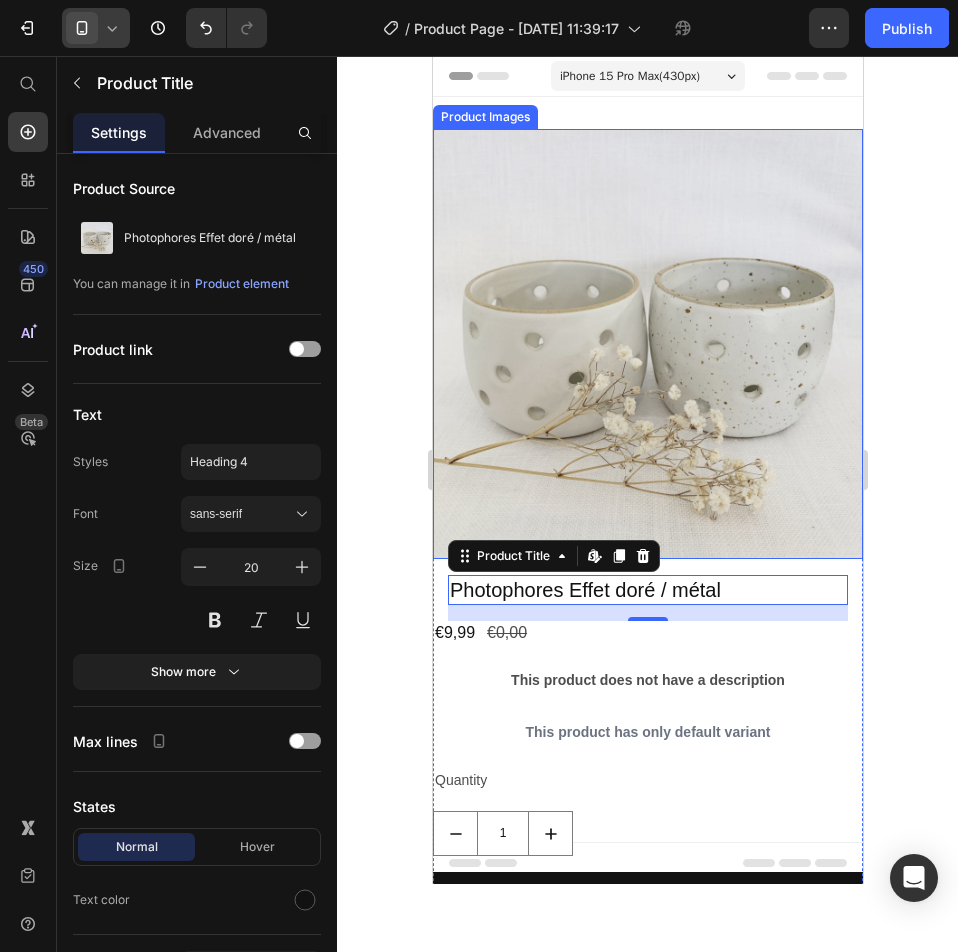 click at bounding box center [647, 344] 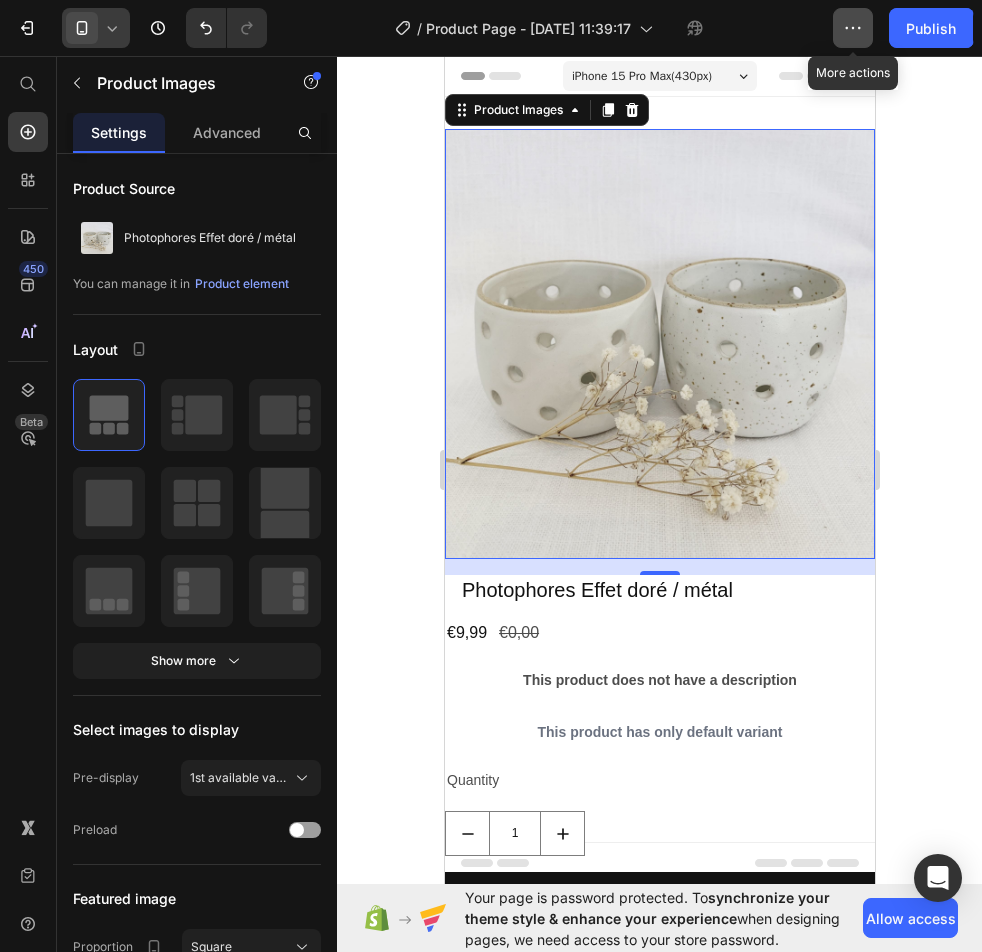 click 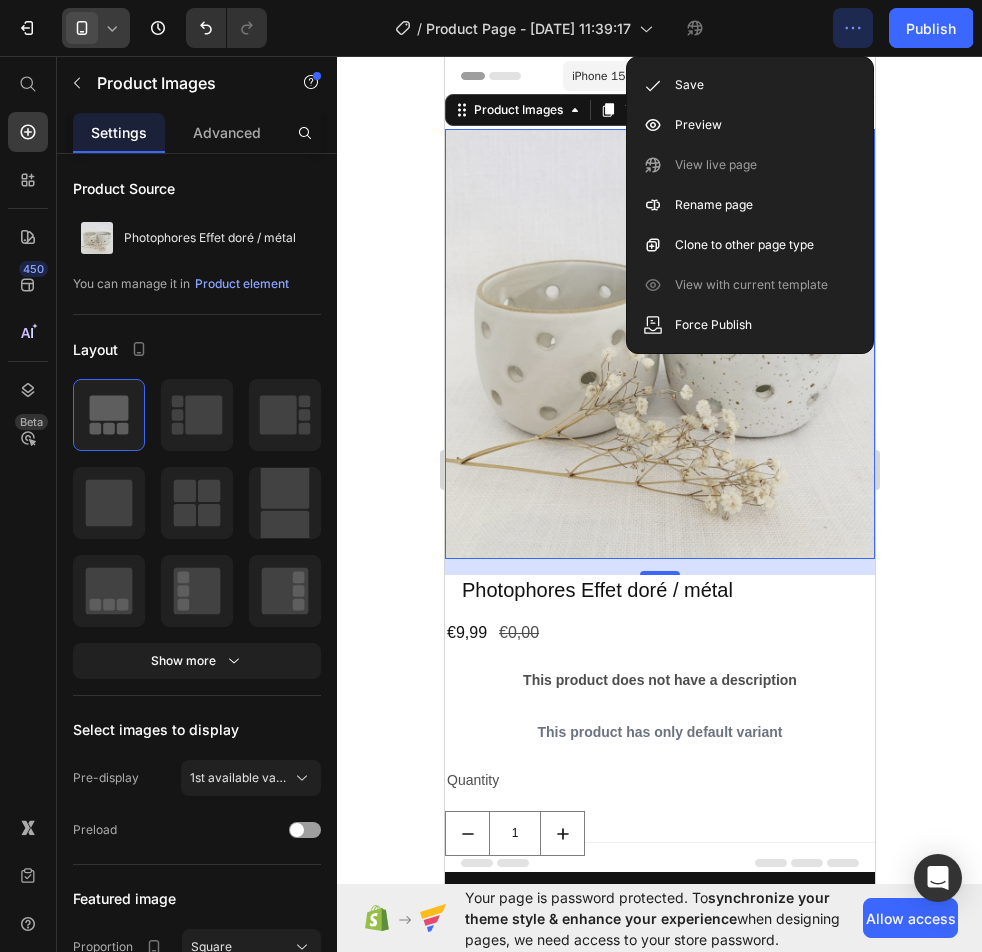 click 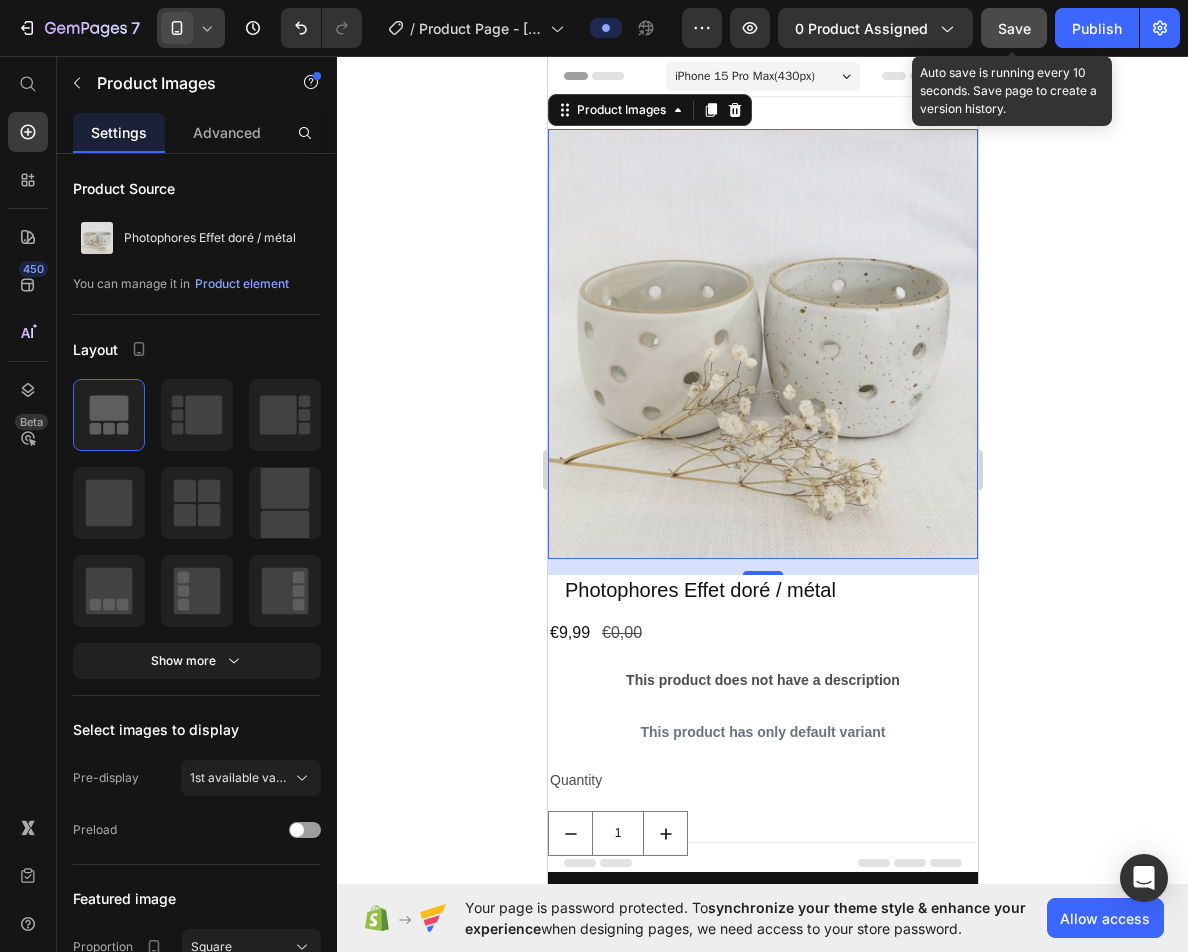 click on "Save" 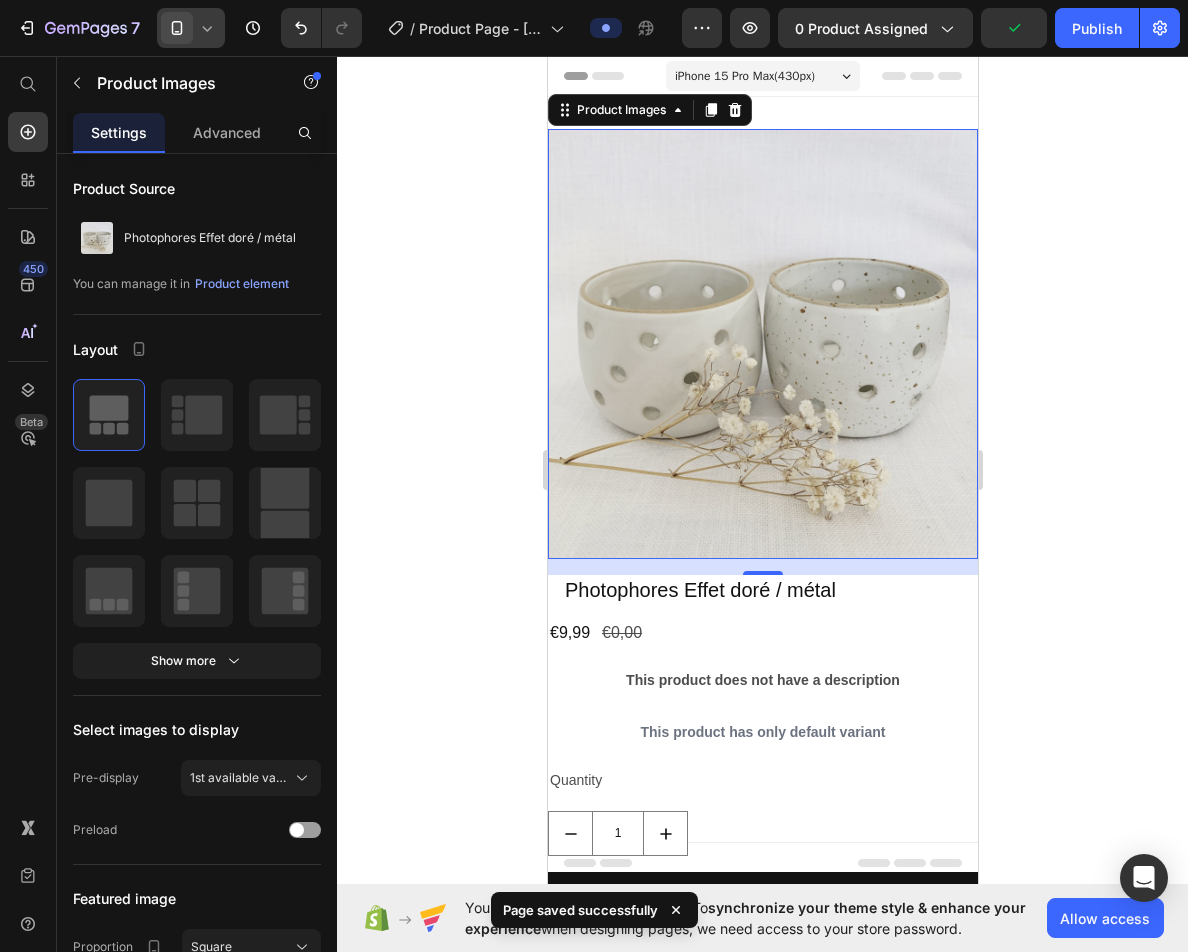 click at bounding box center [762, 344] 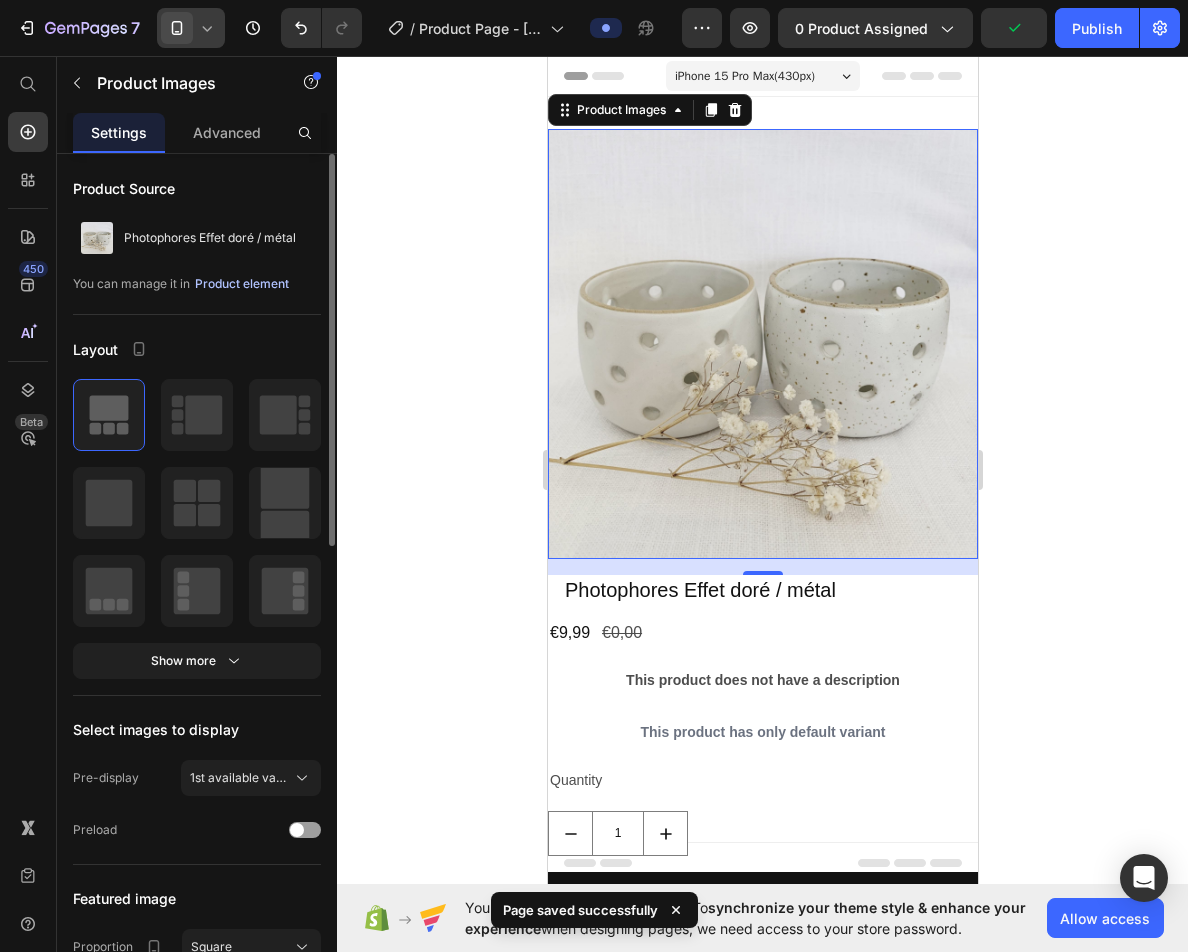 click on "Product element" at bounding box center [242, 284] 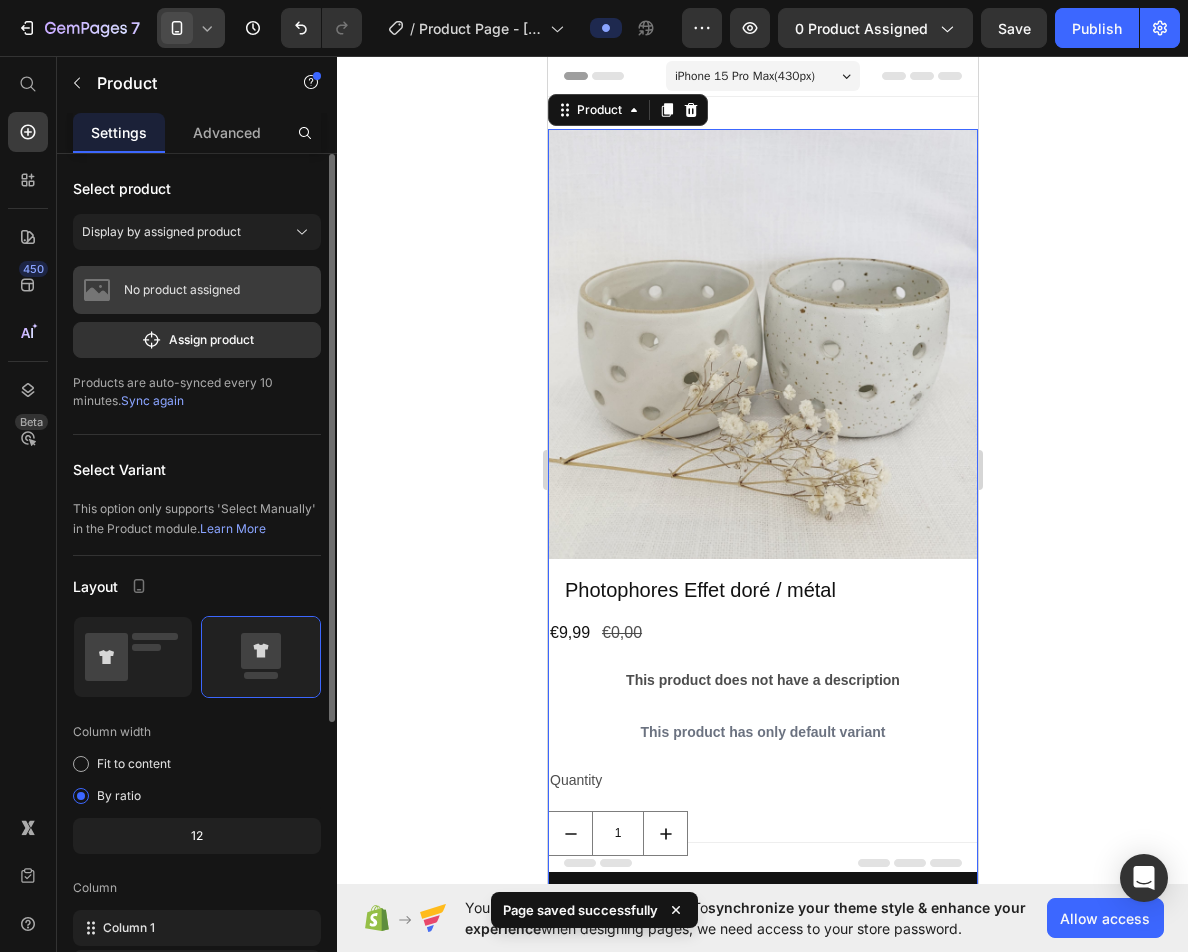 click on "No product assigned" at bounding box center [197, 290] 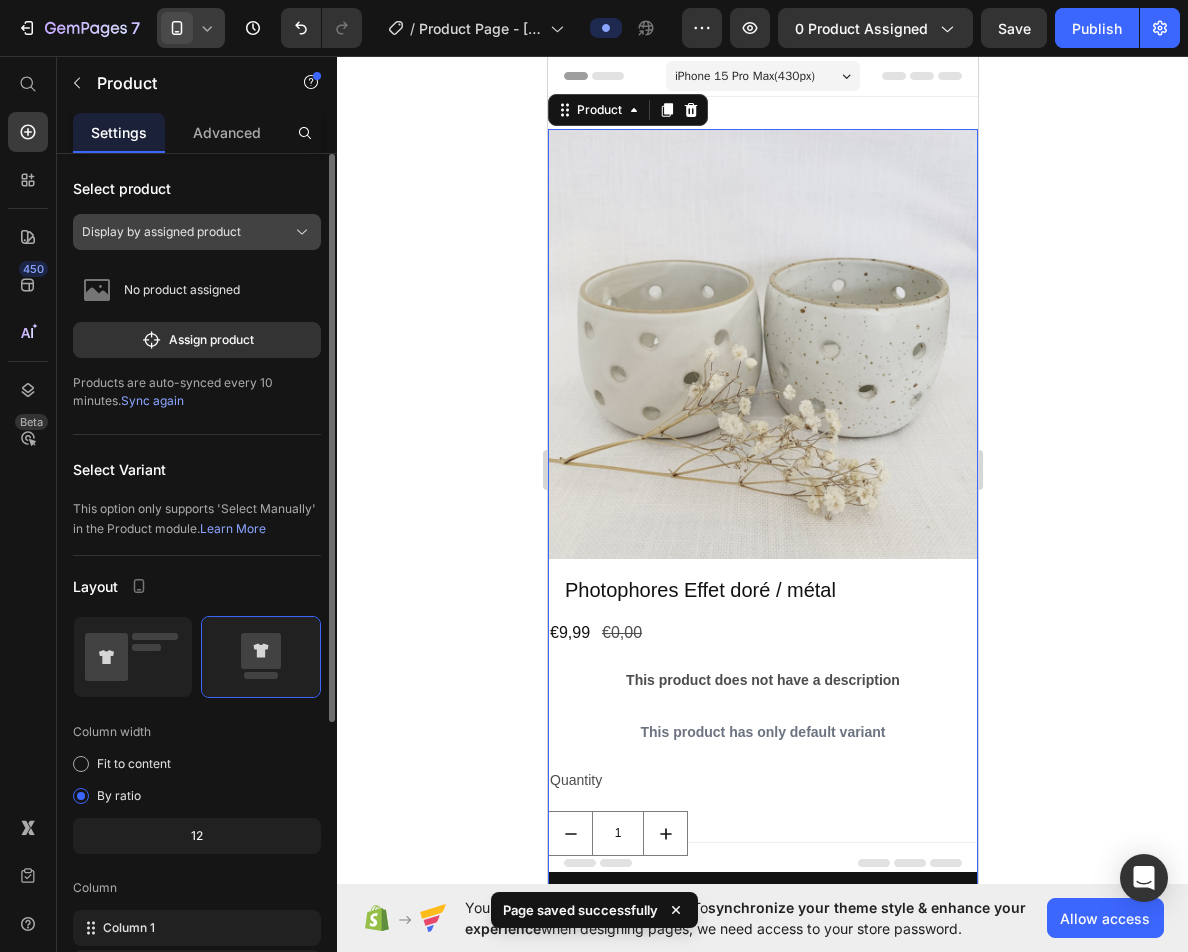 click on "Display by assigned product" 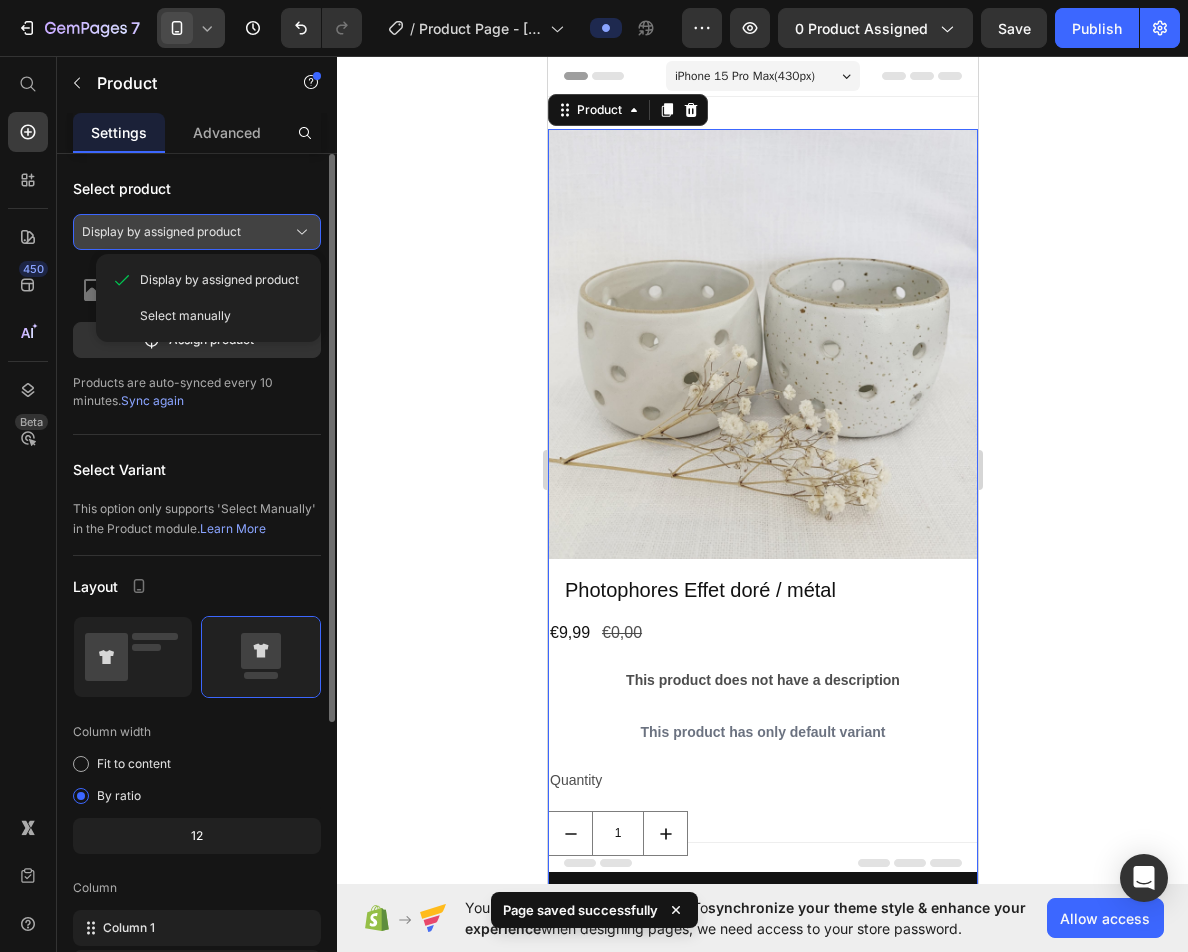 click on "Display by assigned product" at bounding box center (197, 232) 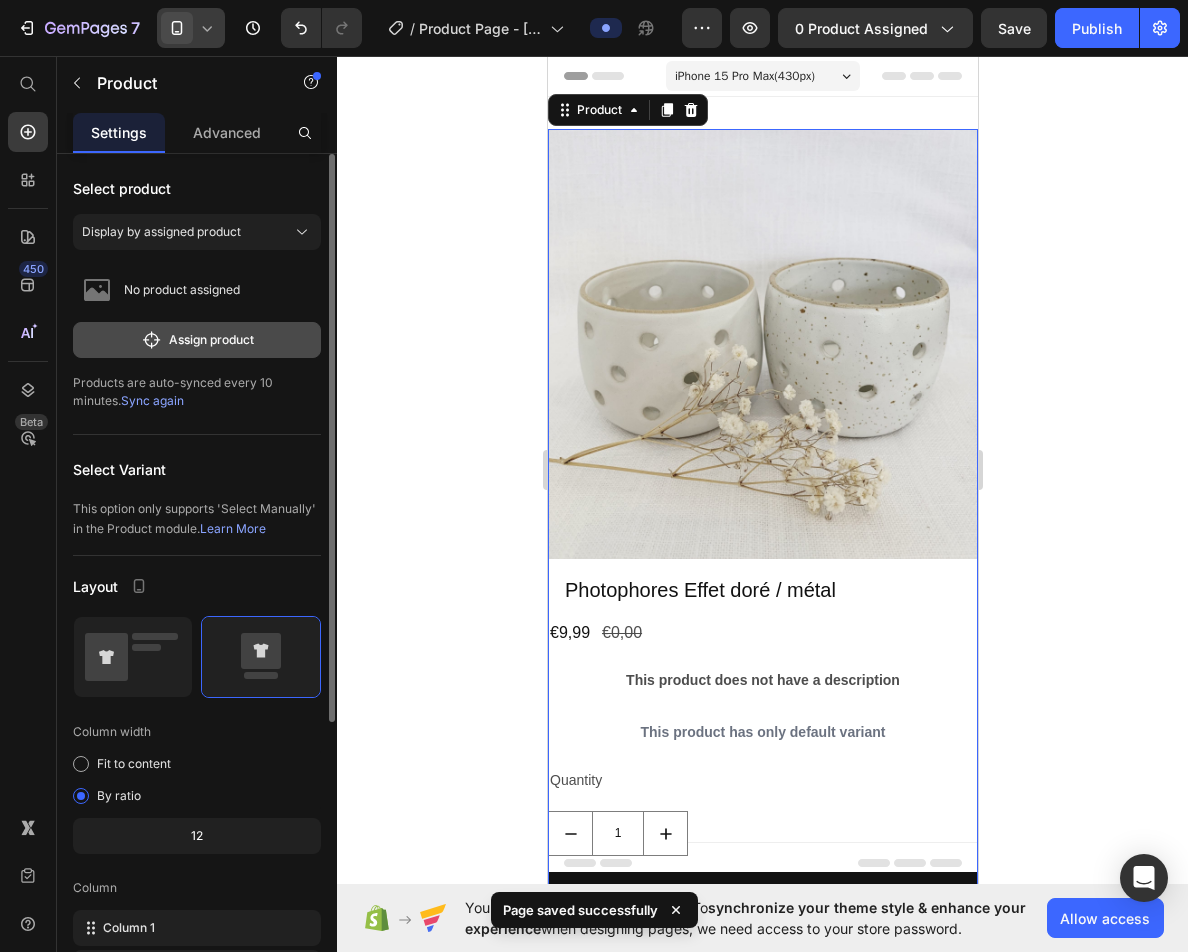 click on "Assign product" at bounding box center [197, 340] 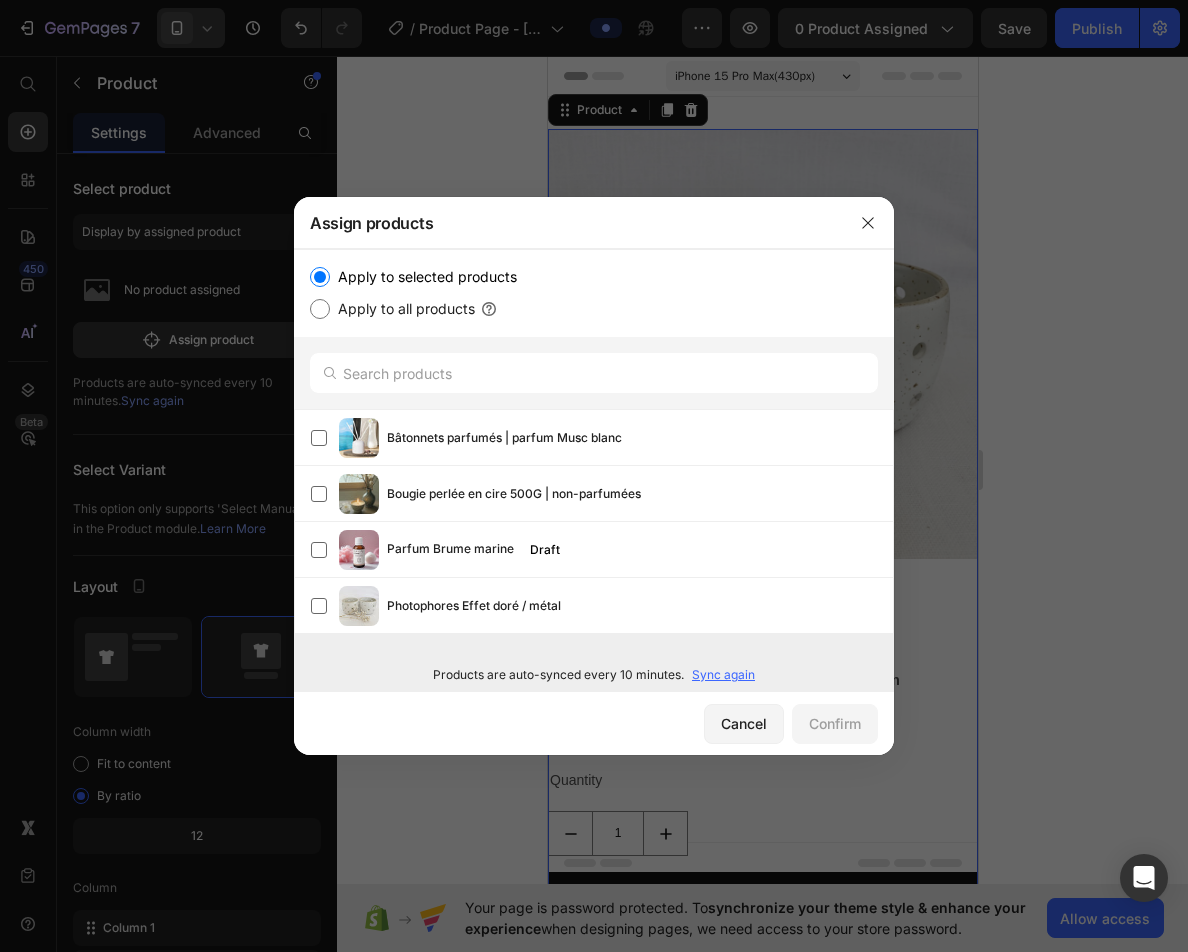 click on "Apply to all products" at bounding box center [402, 309] 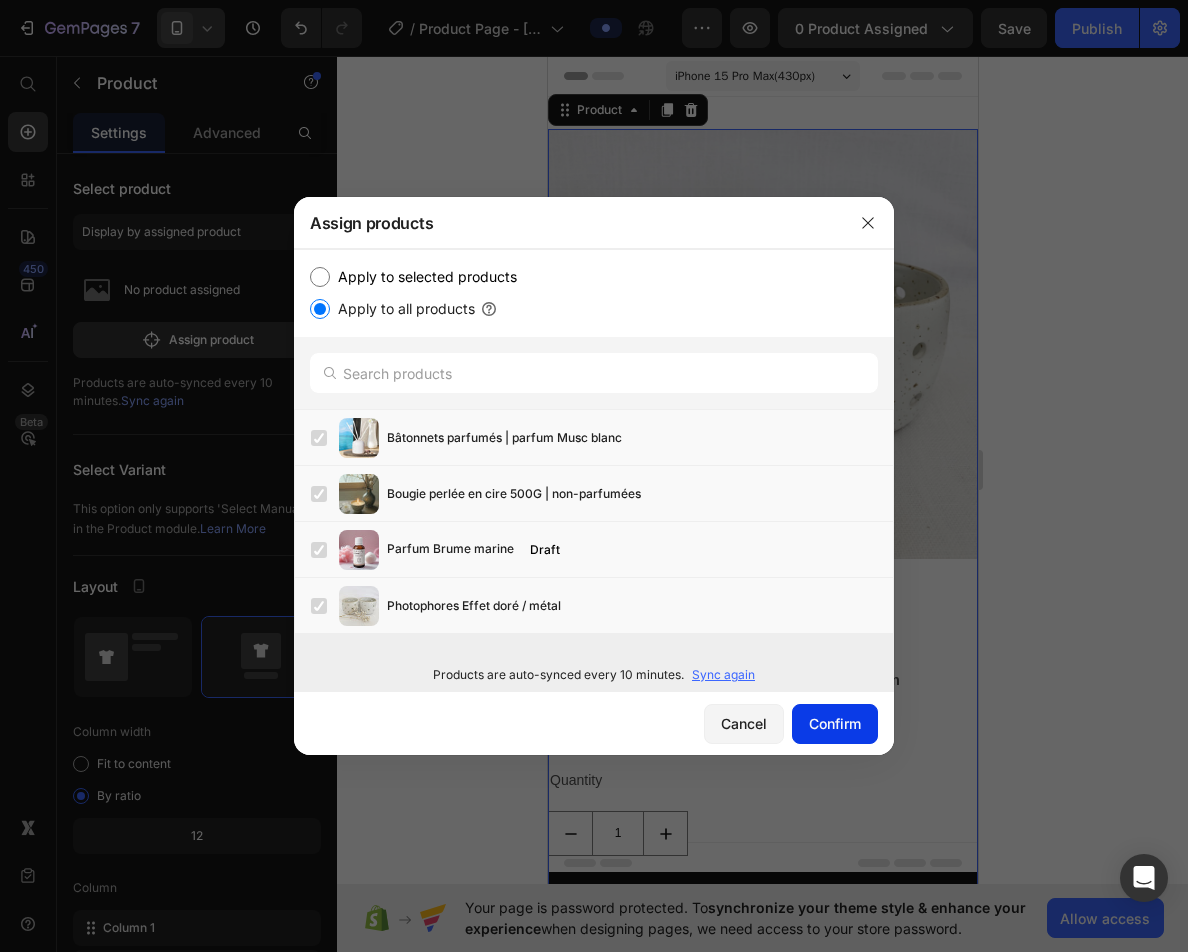 click on "Confirm" at bounding box center [835, 723] 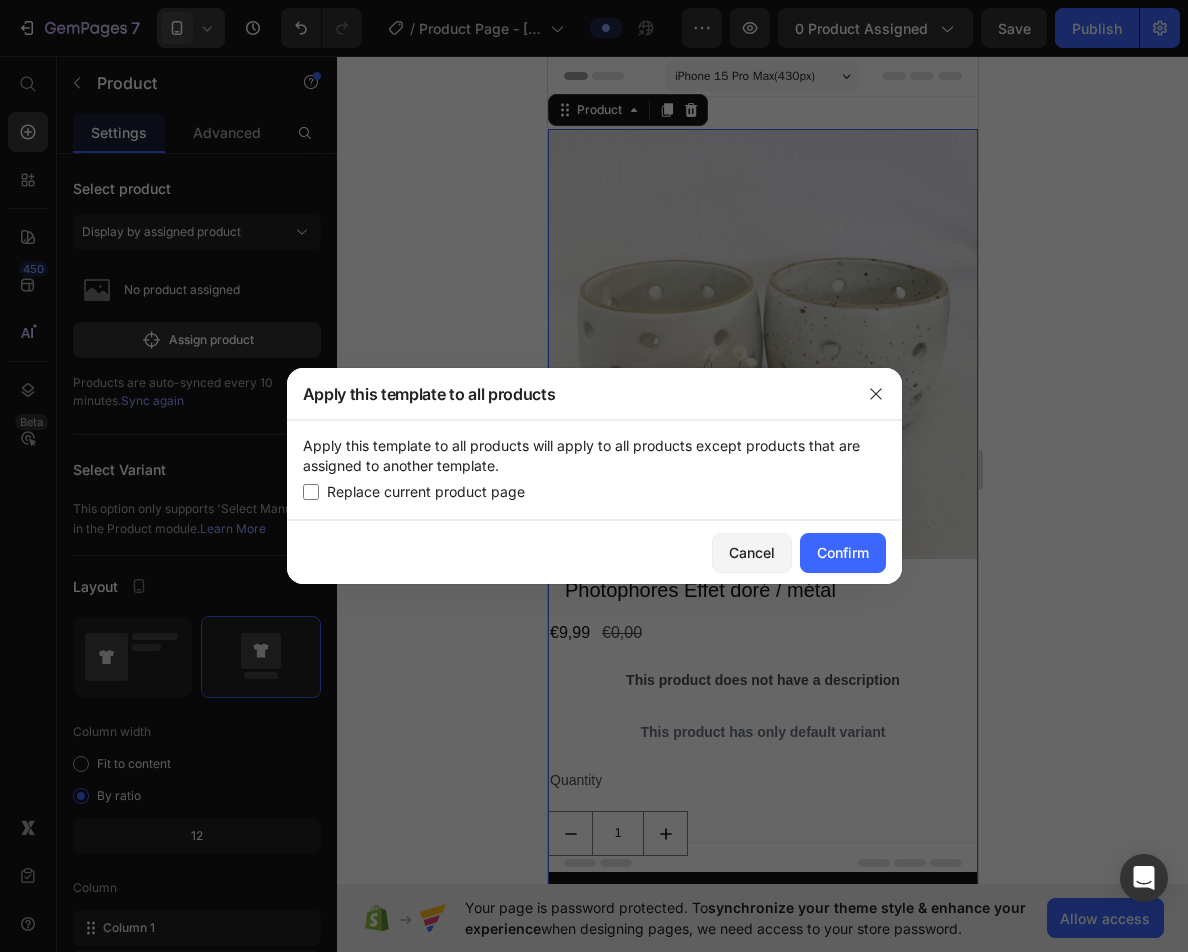 click on "Replace current product page" at bounding box center (426, 492) 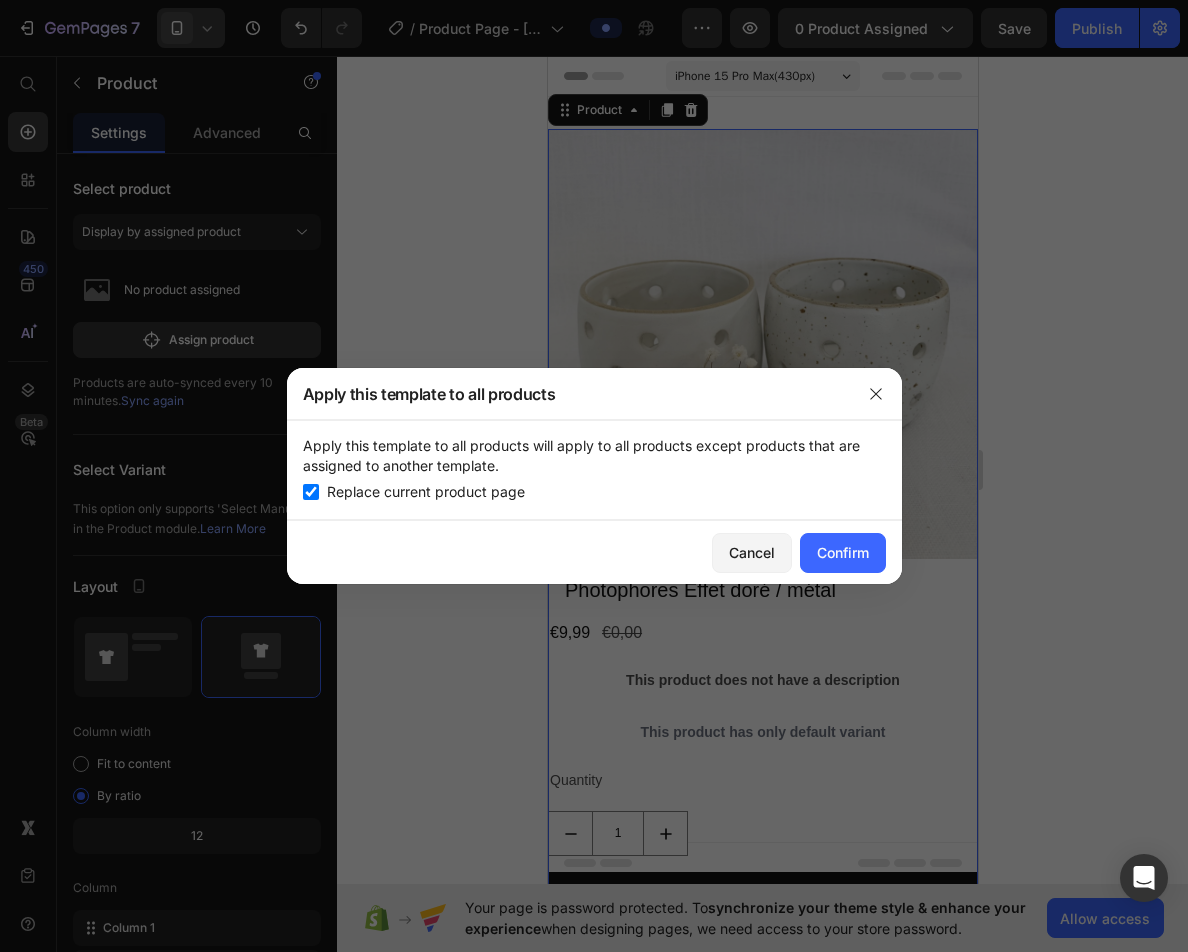 checkbox on "true" 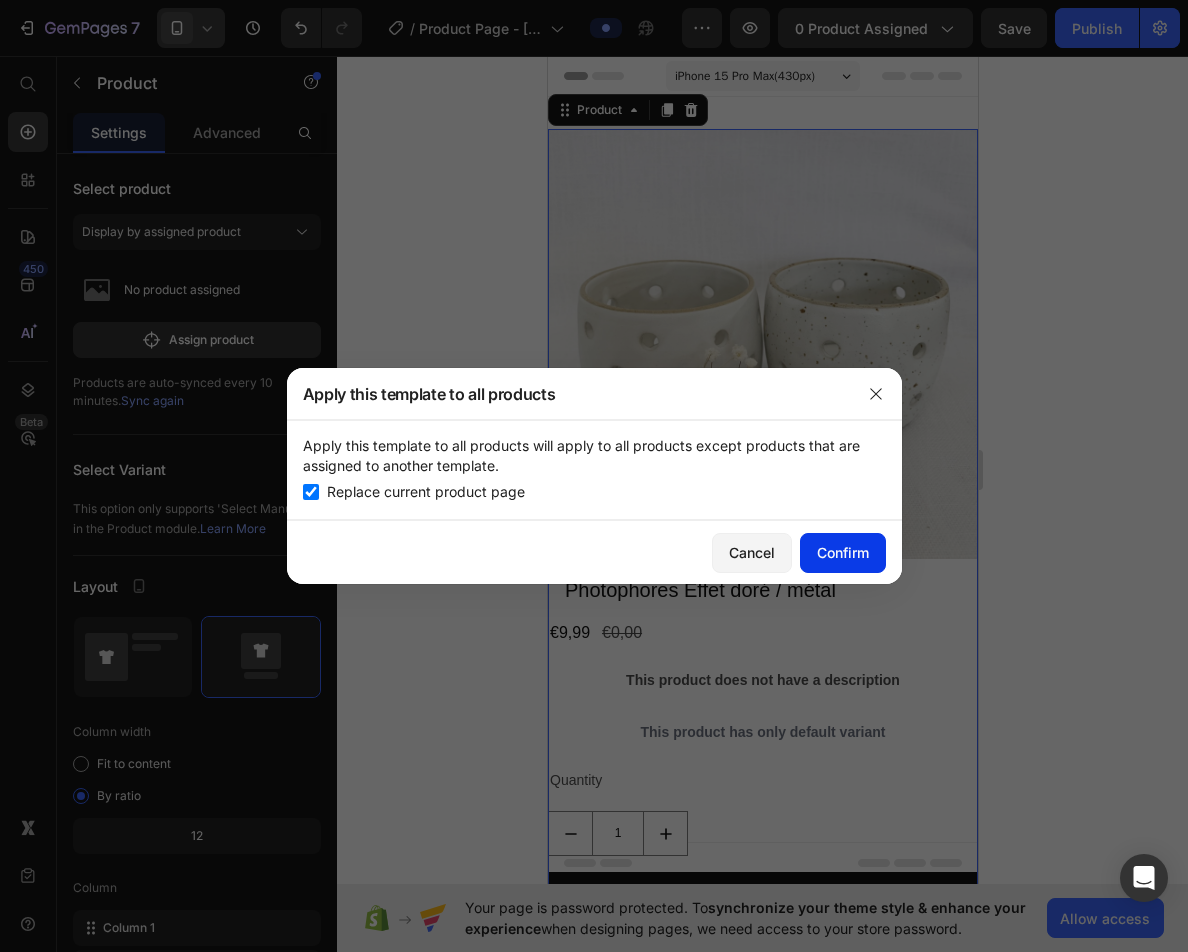 click on "Confirm" 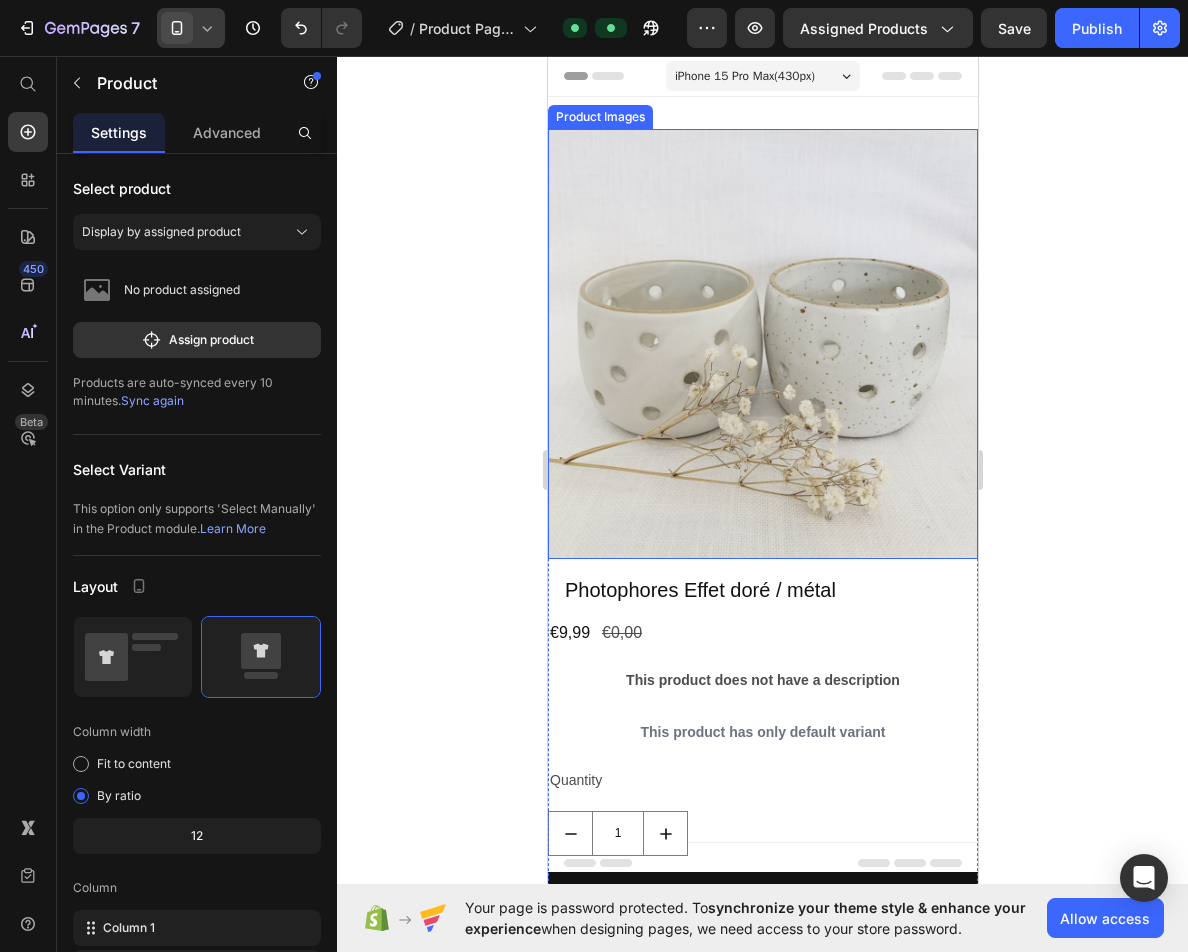 click at bounding box center [762, 344] 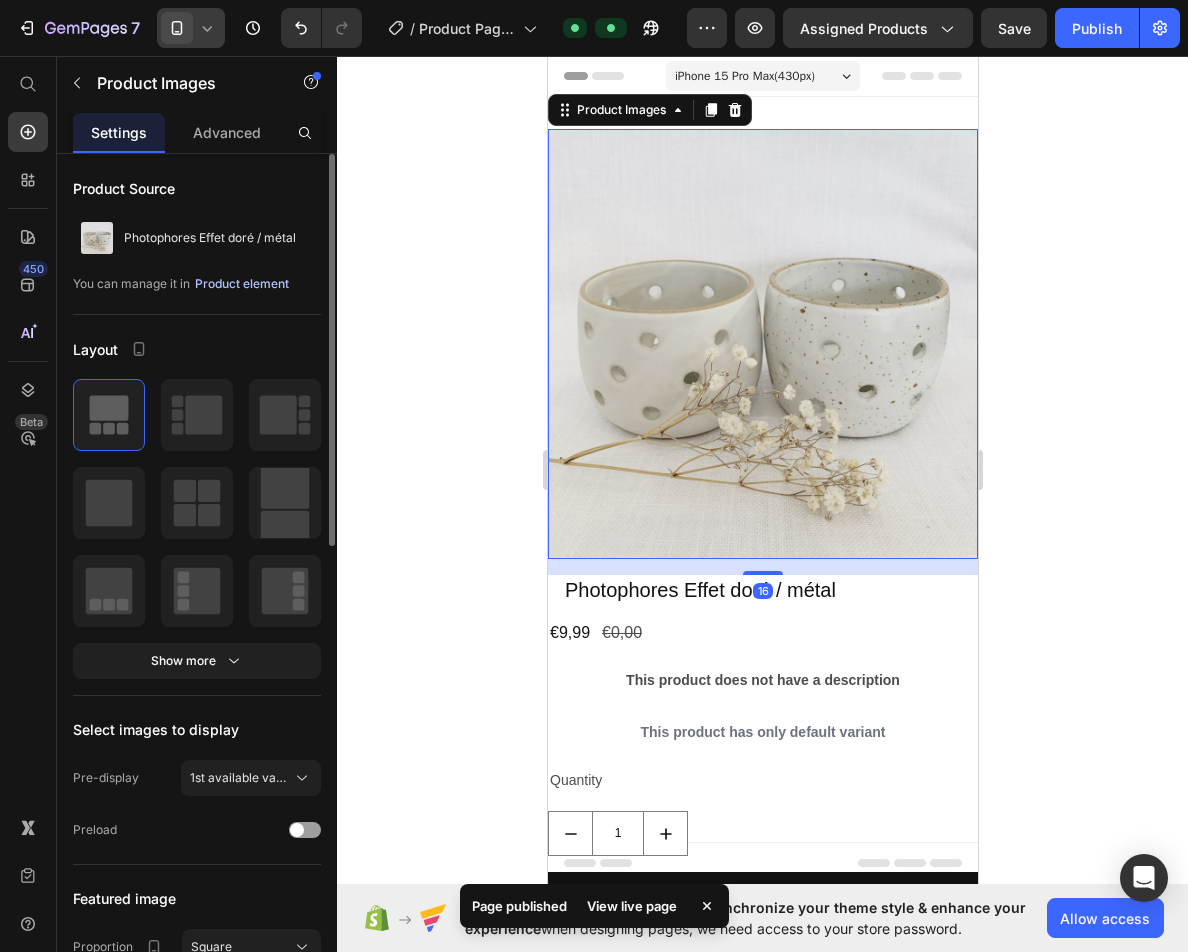 click on "Product element" at bounding box center [242, 284] 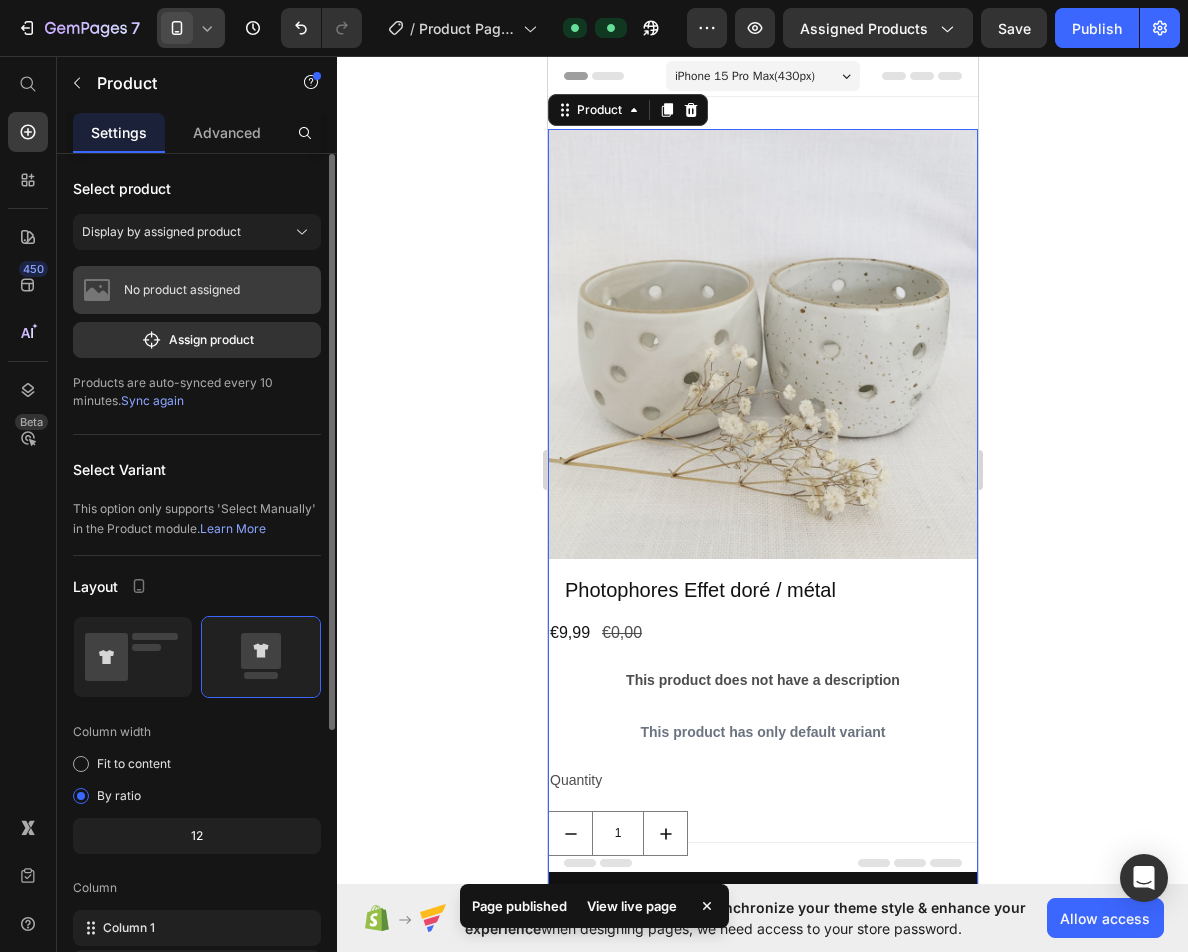 click on "No product assigned" at bounding box center [182, 290] 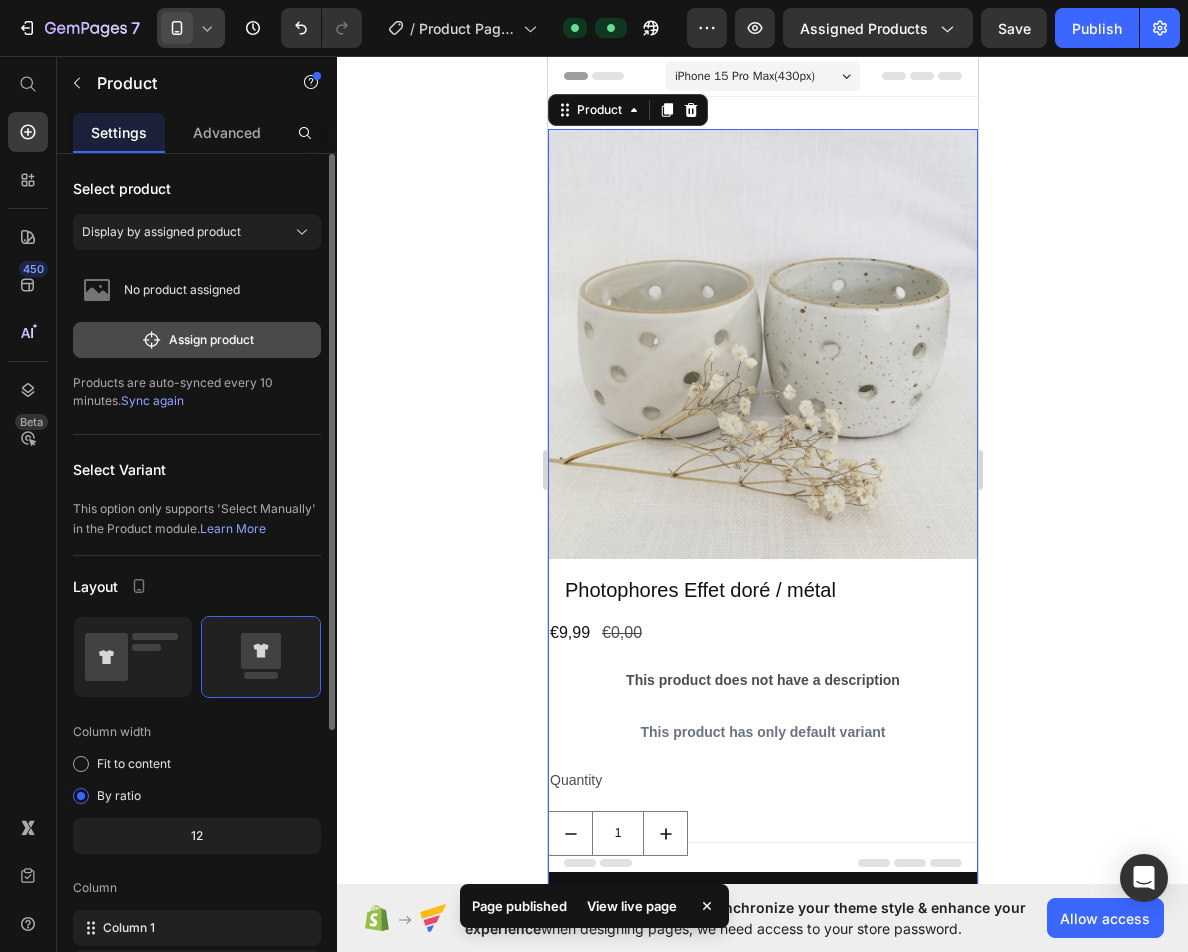 click on "Assign product" at bounding box center (197, 340) 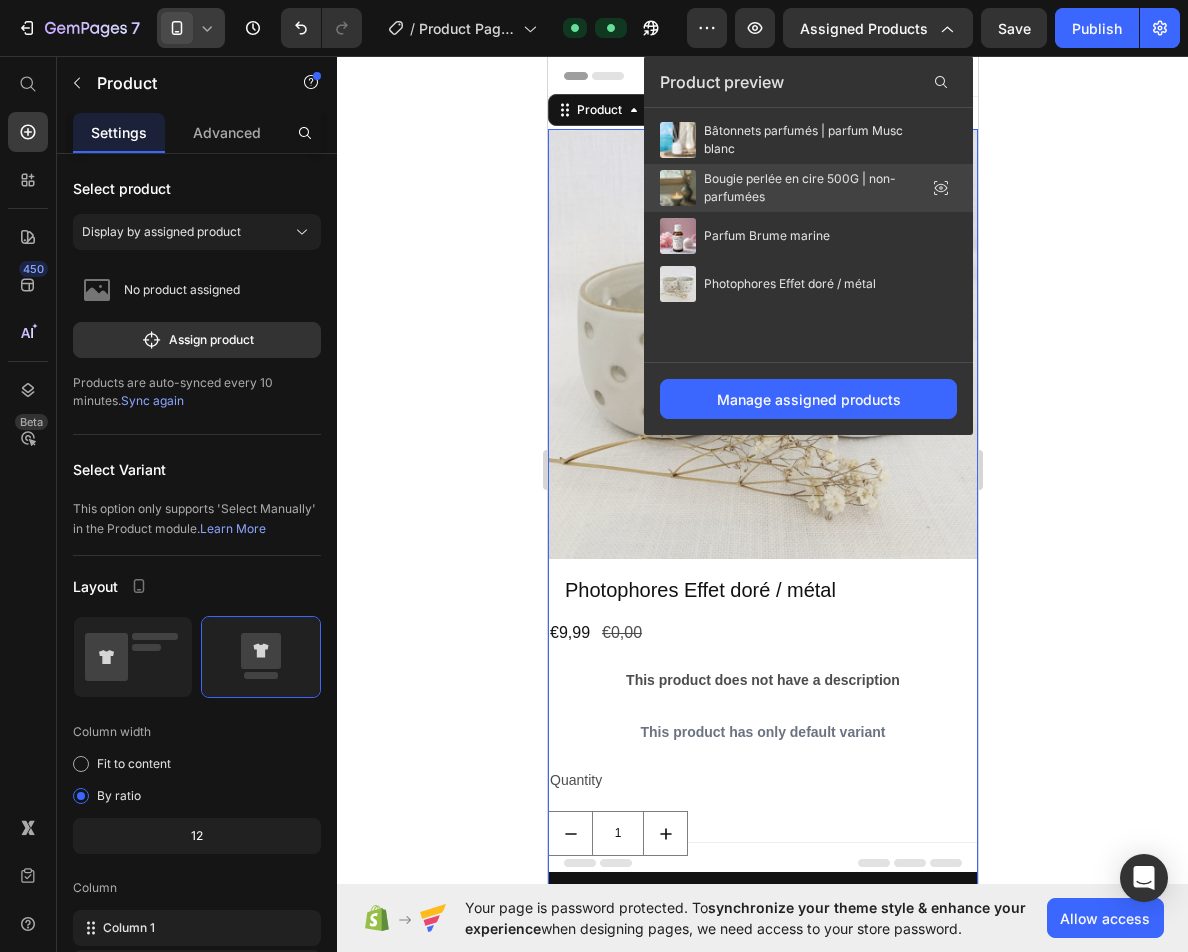 click on "Bougie perlée en cire 500G | non-parfumées" at bounding box center (804, 188) 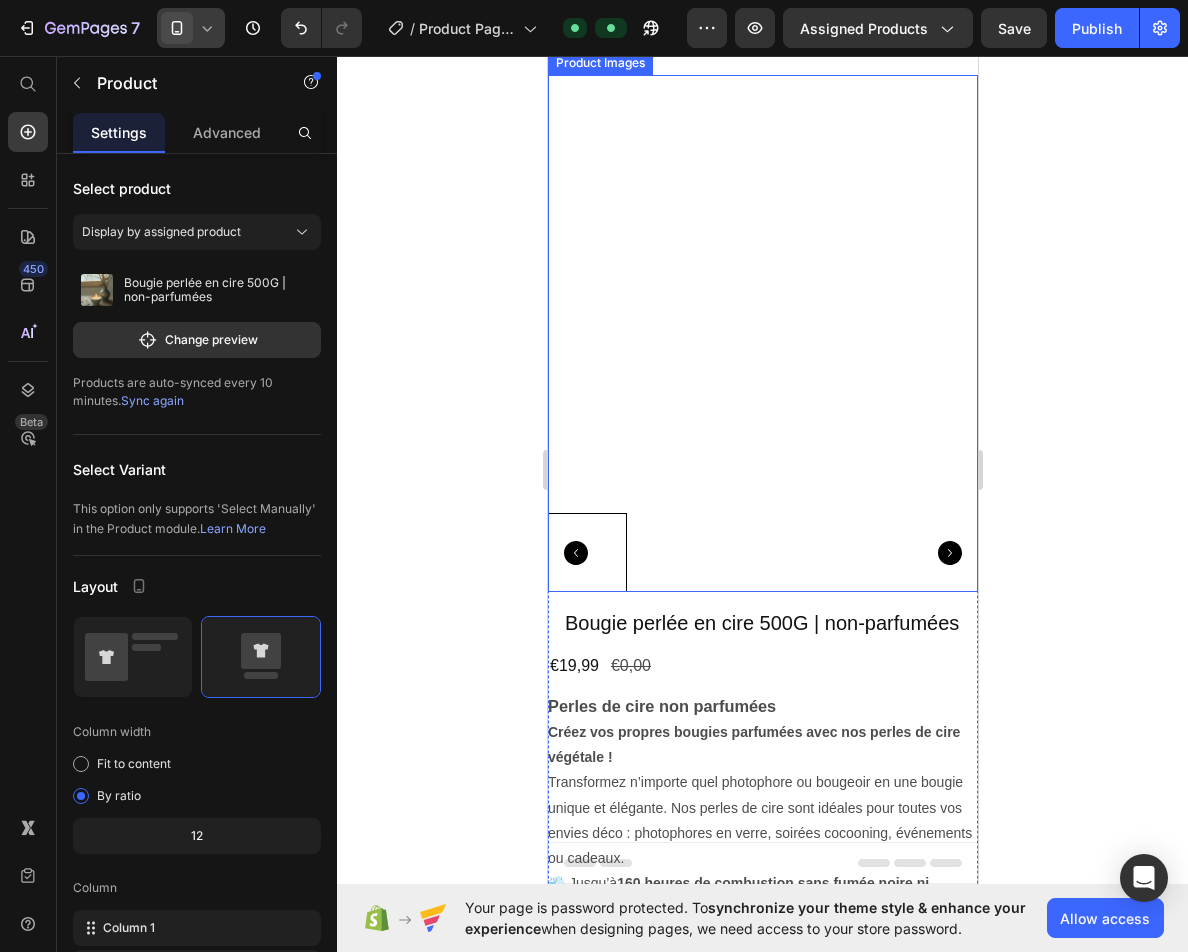 scroll, scrollTop: 100, scrollLeft: 0, axis: vertical 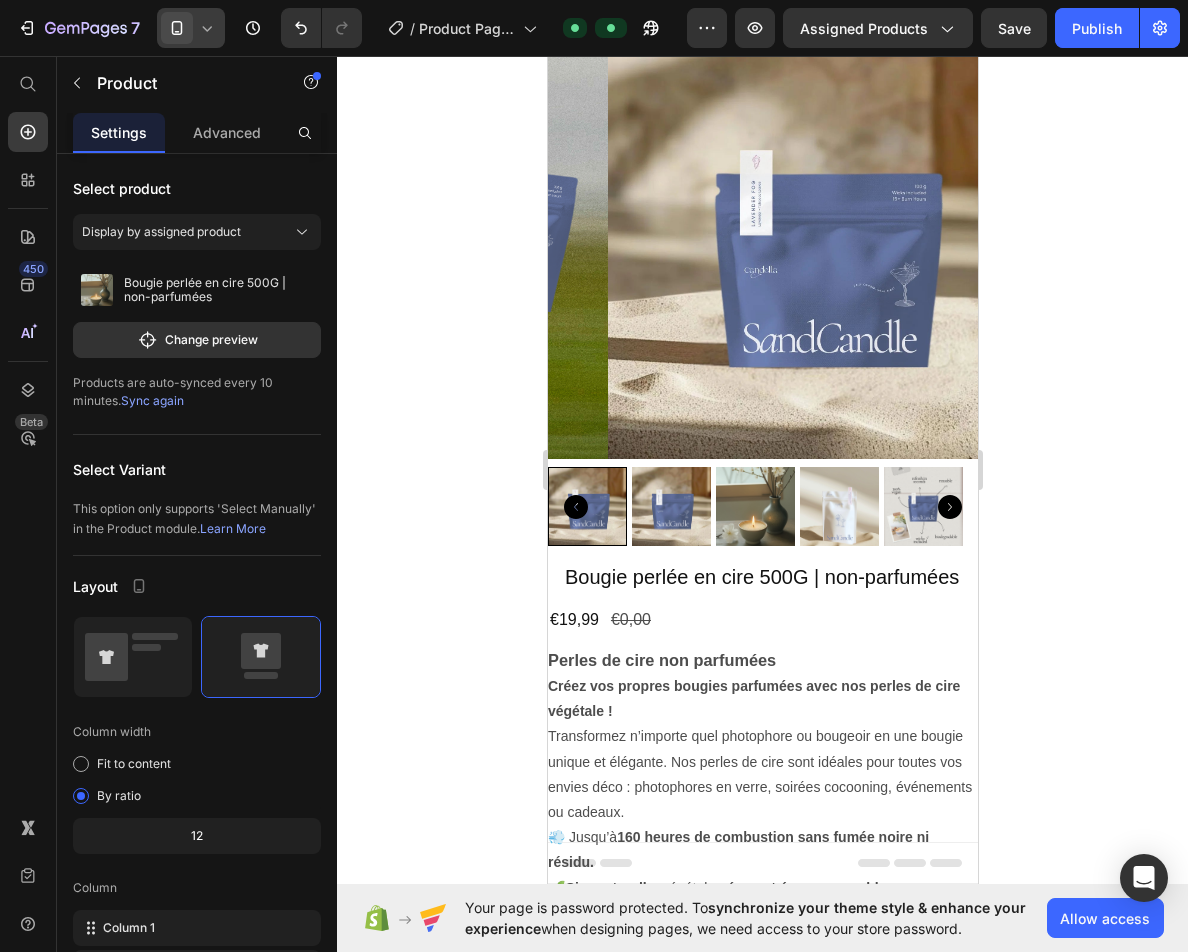 click on "Bougie perlée en cire 500G | non-parfumées" at bounding box center [762, 577] 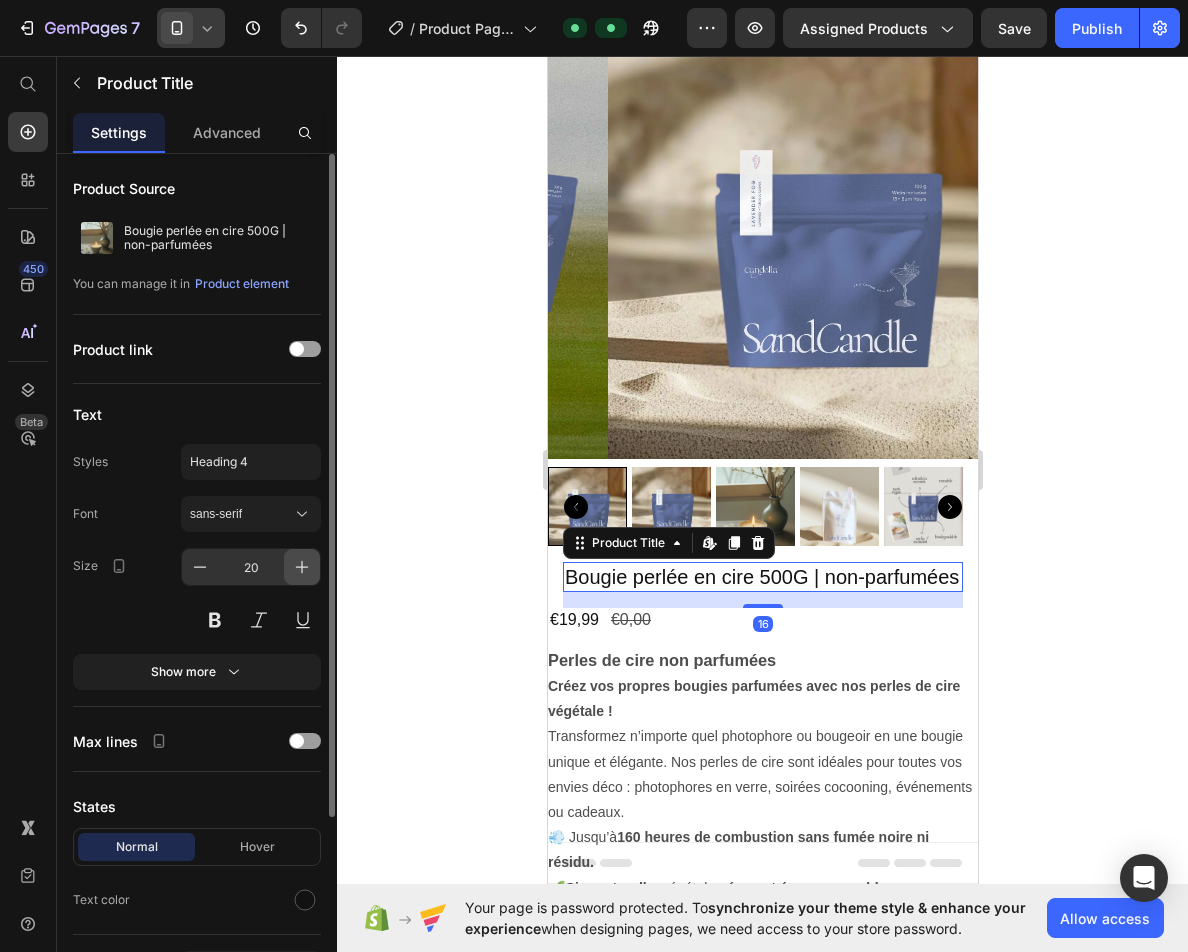click at bounding box center [302, 567] 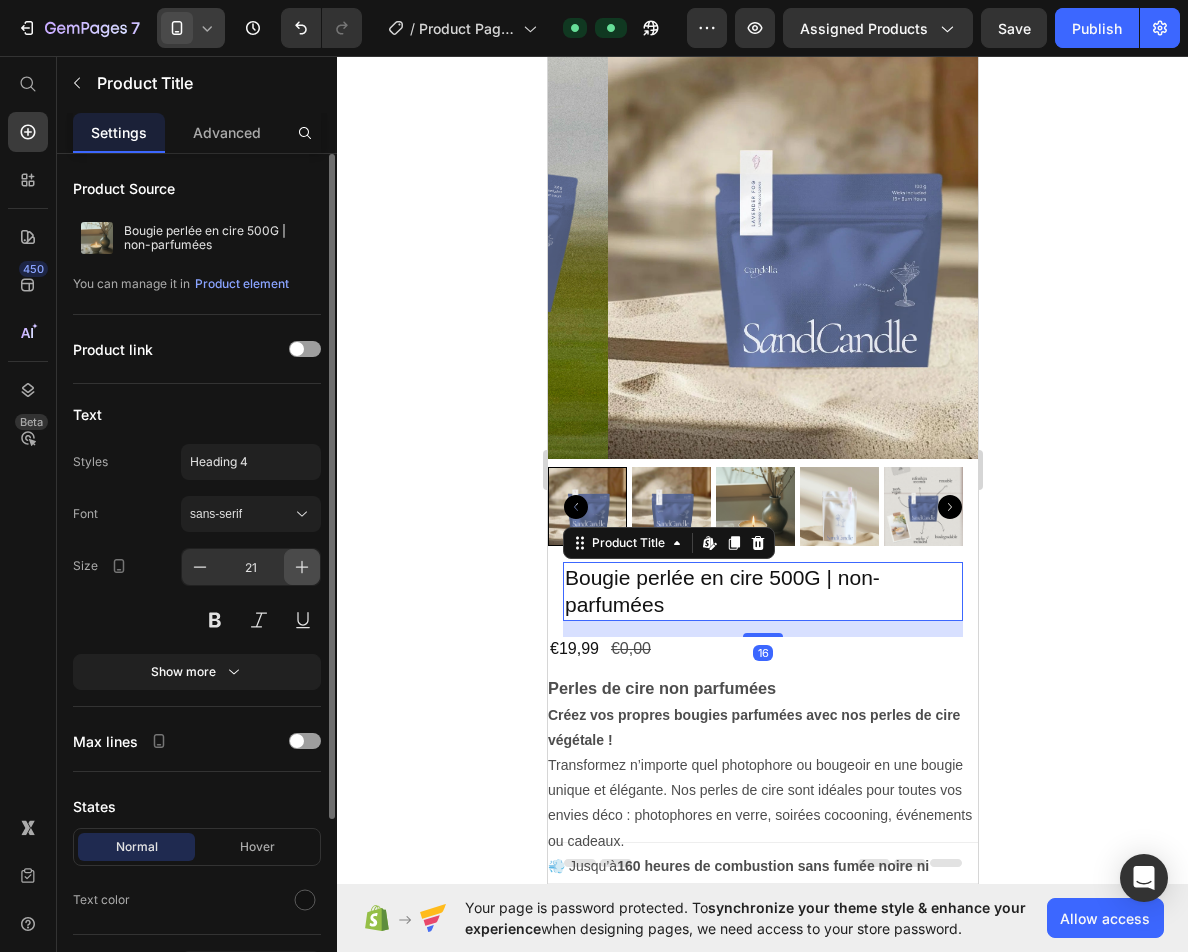 click at bounding box center [302, 567] 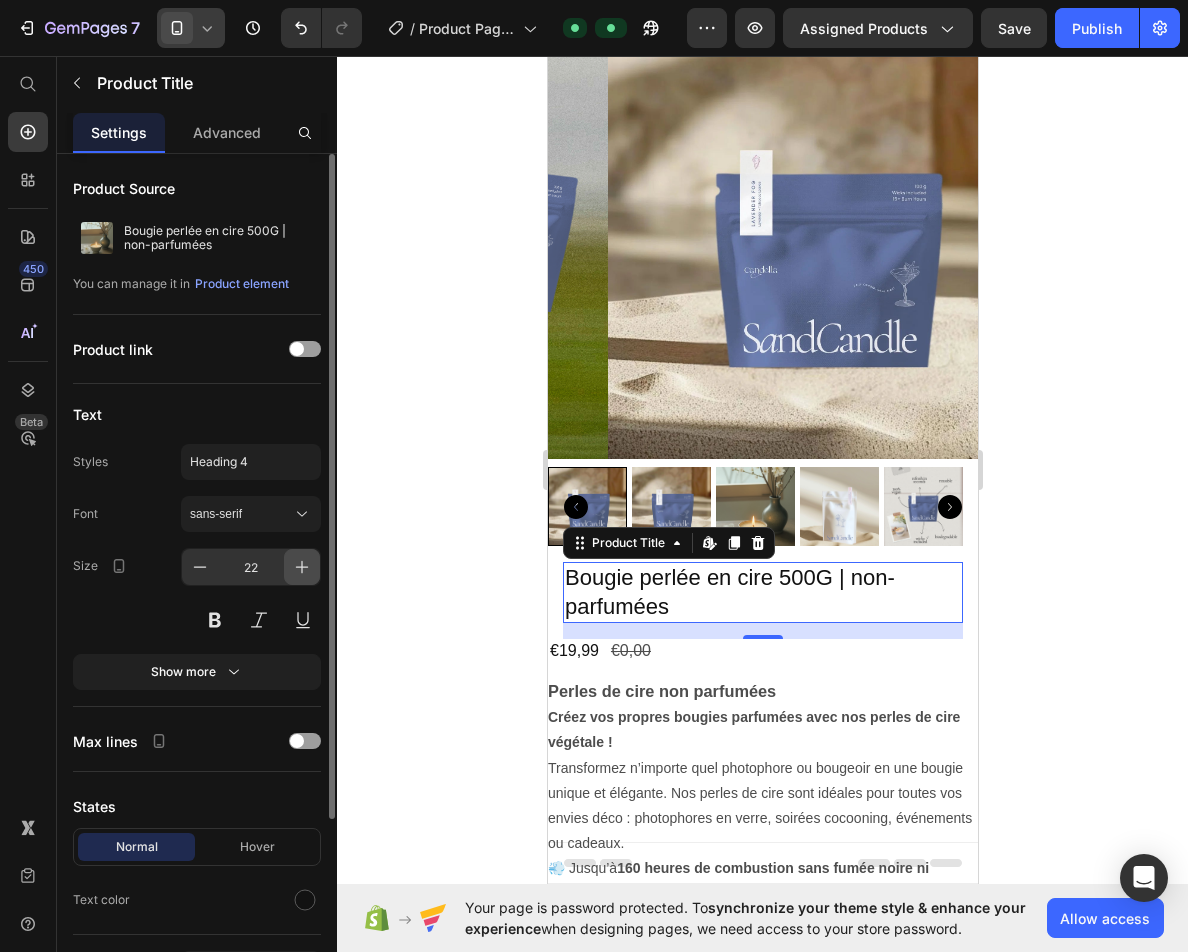 click at bounding box center (302, 567) 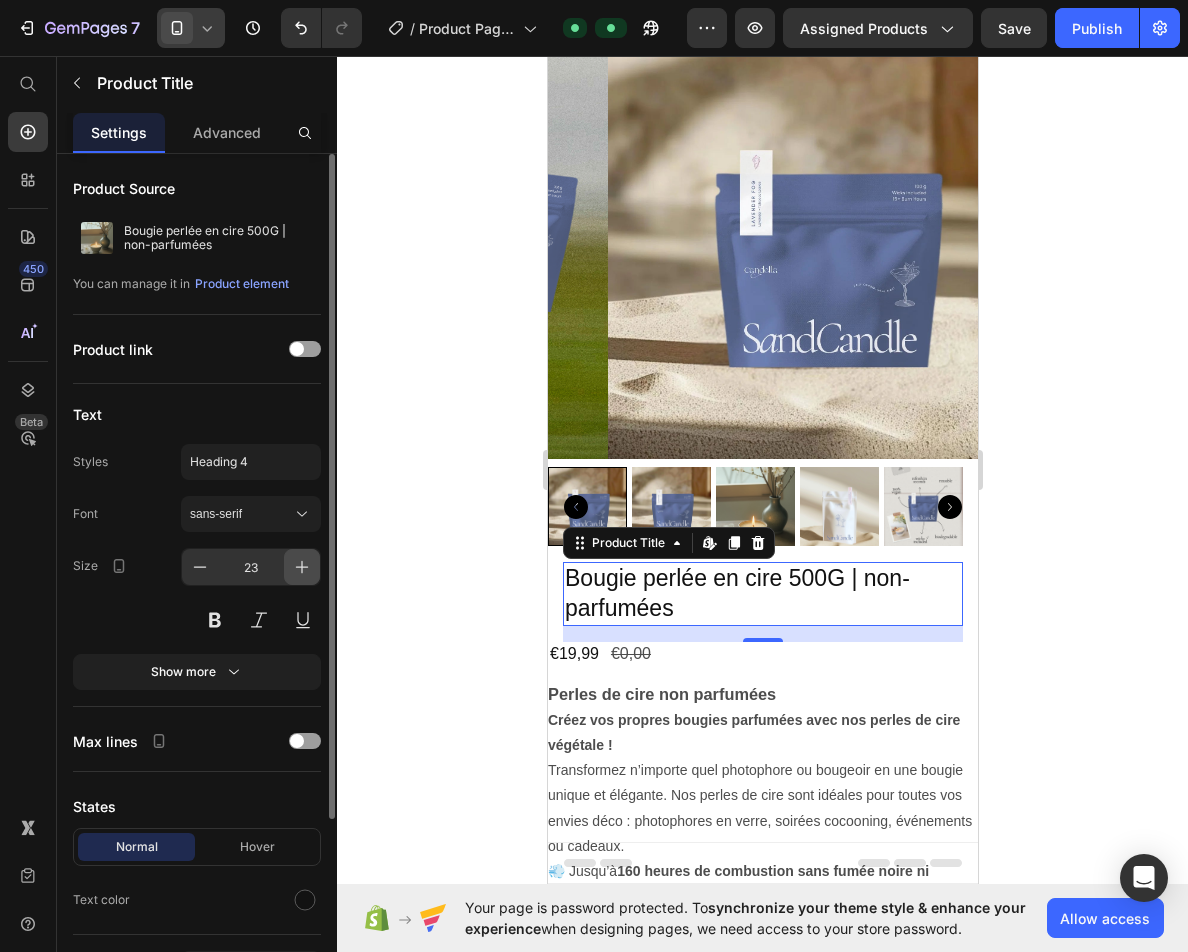 click at bounding box center [302, 567] 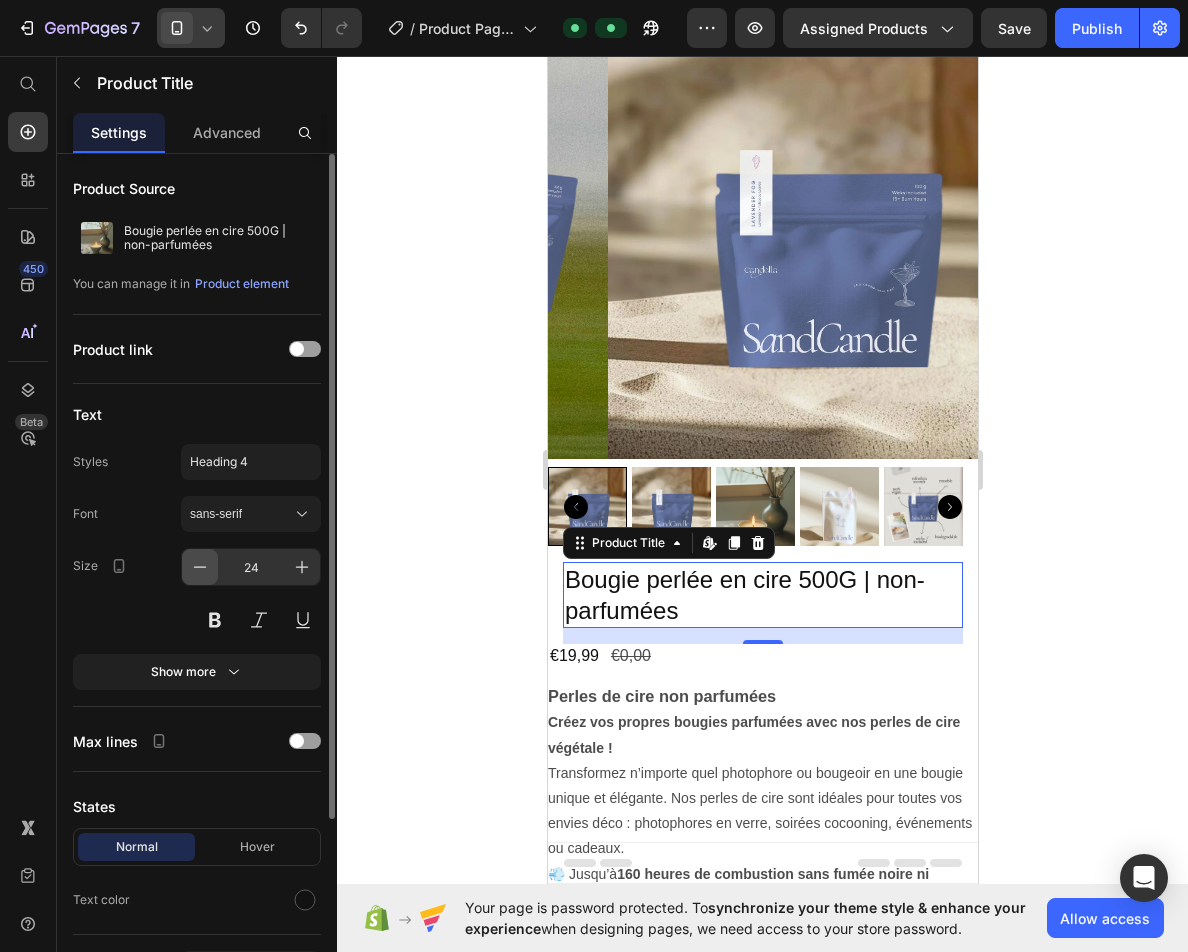 click at bounding box center (200, 567) 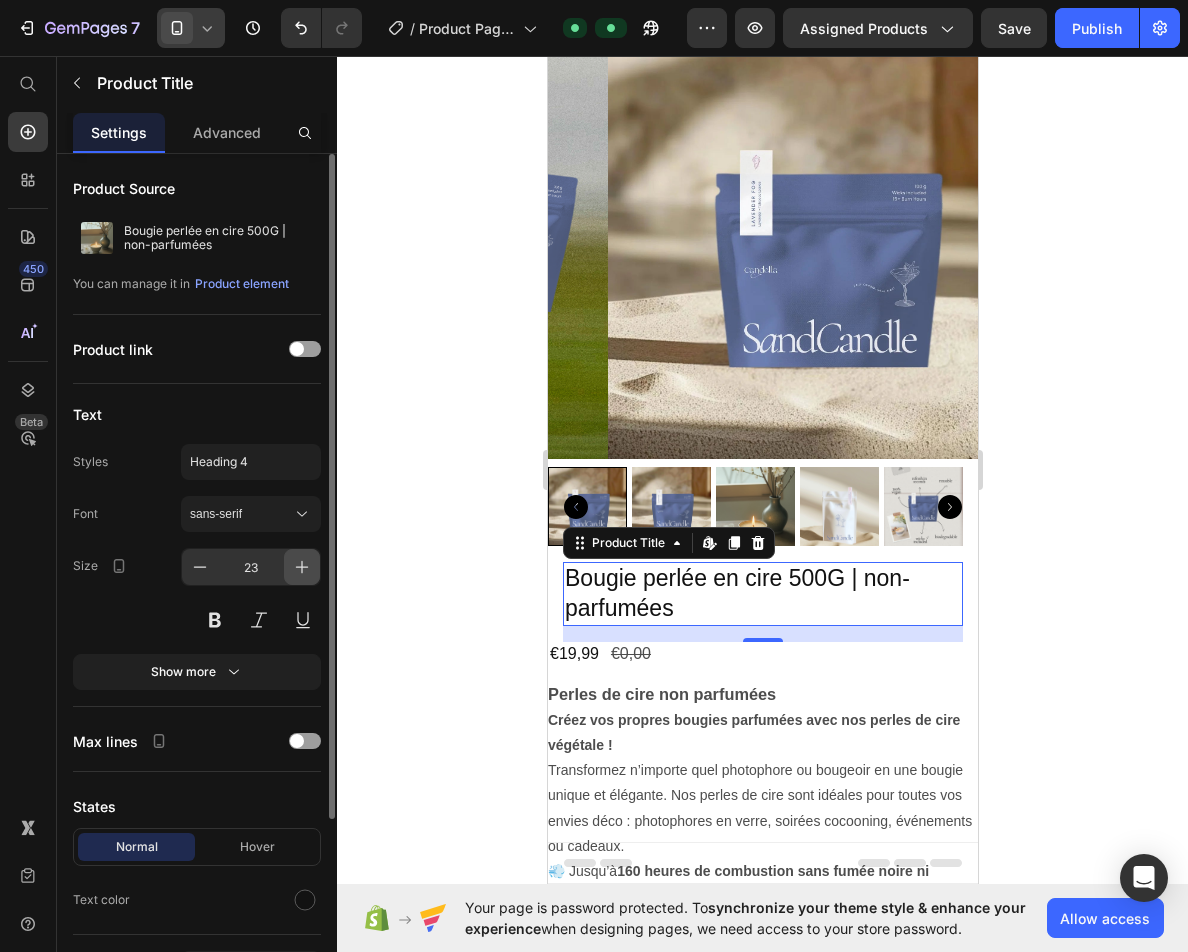 click 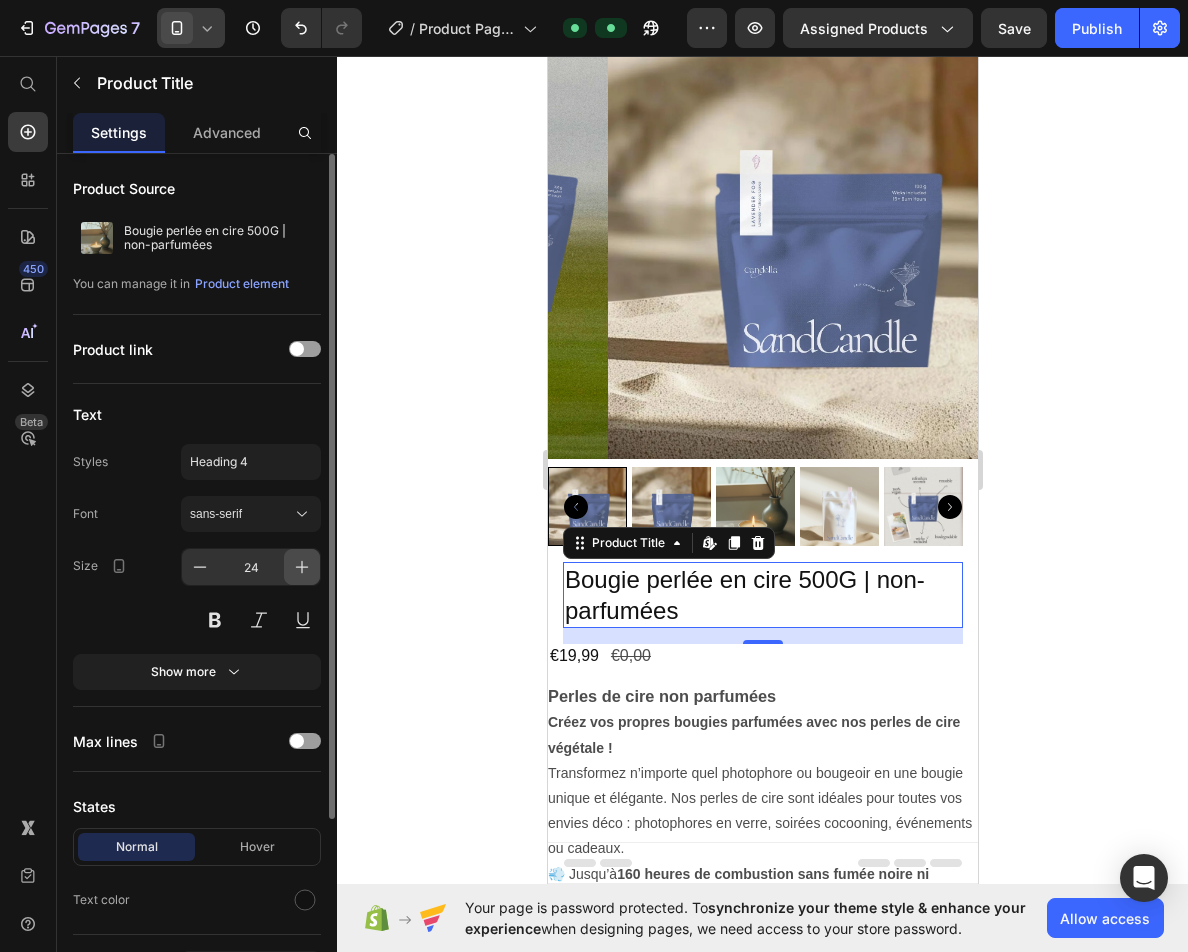 click 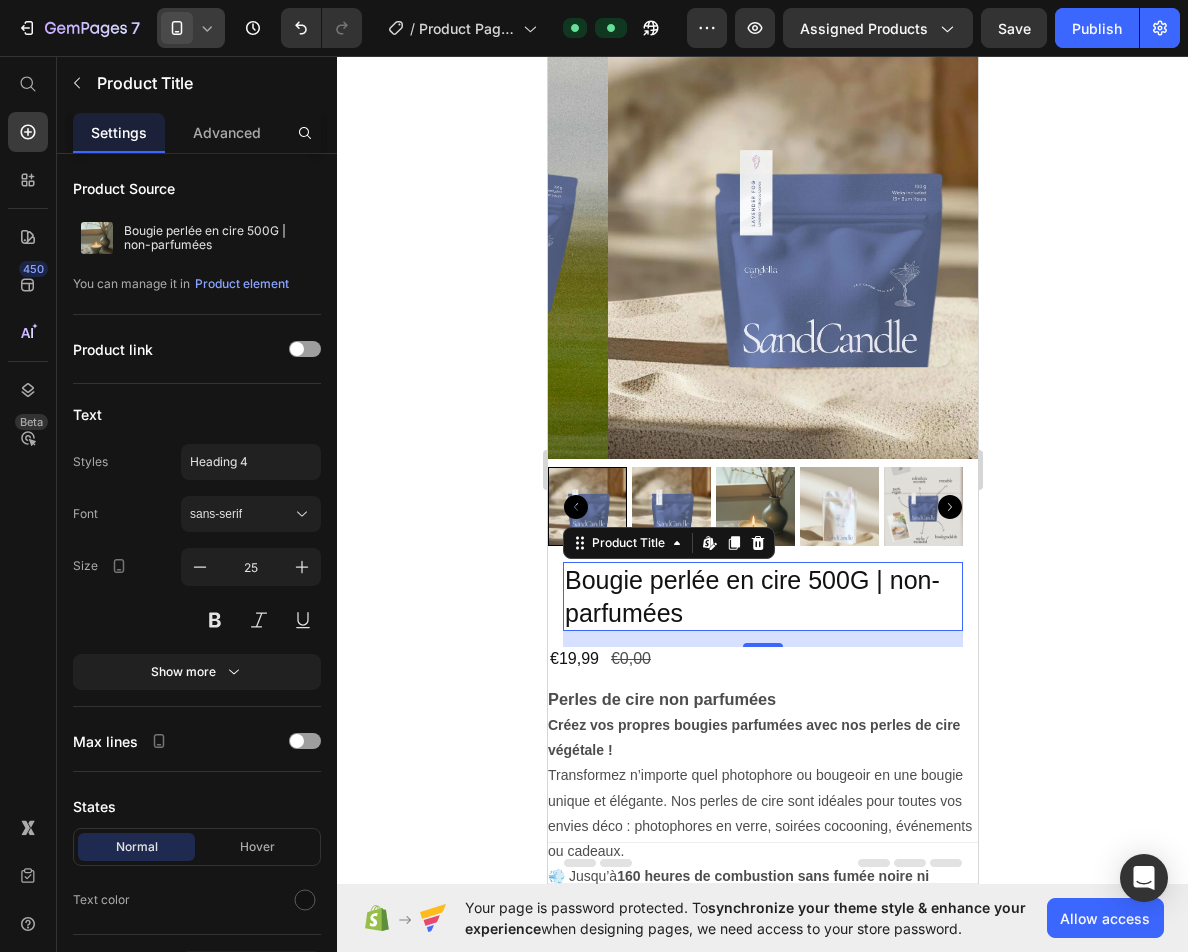 click 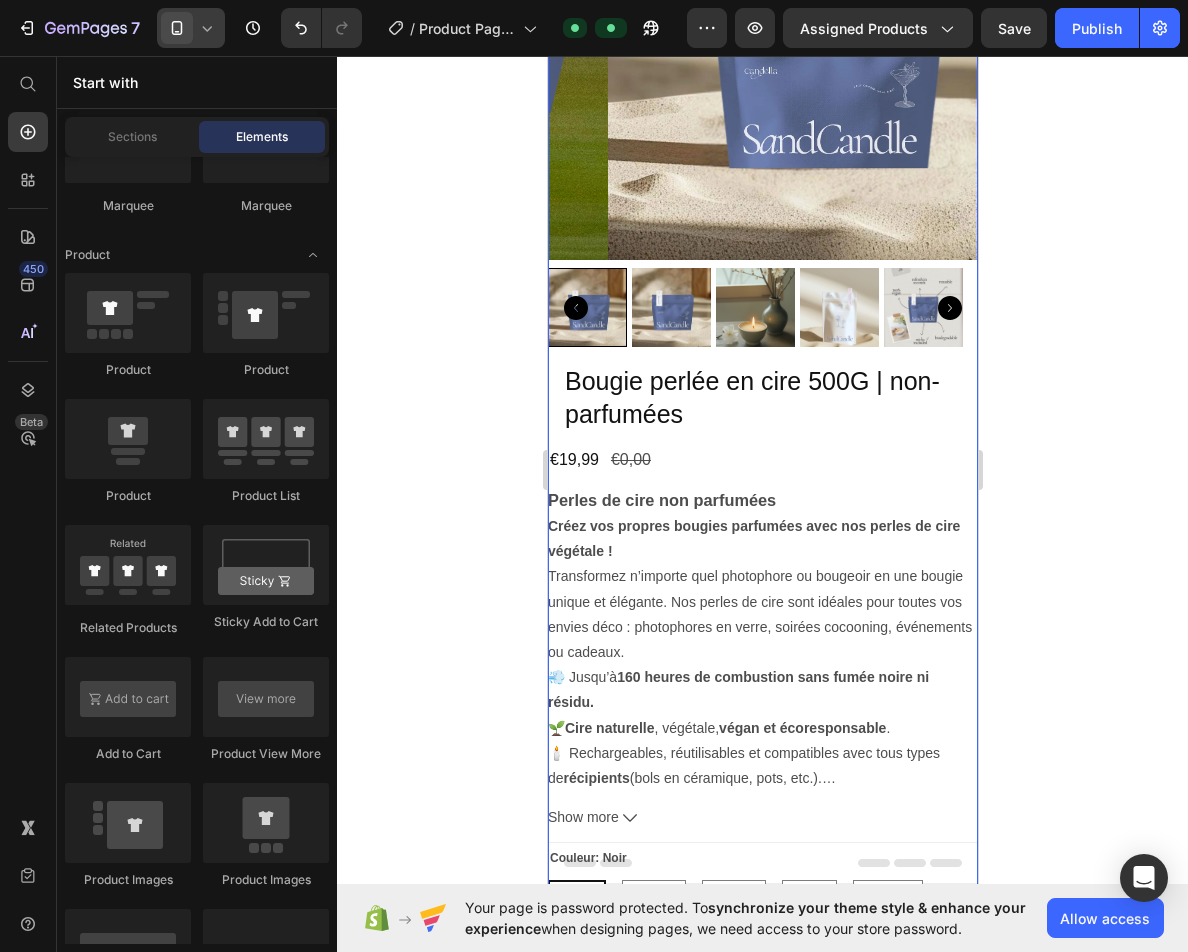 scroll, scrollTop: 300, scrollLeft: 0, axis: vertical 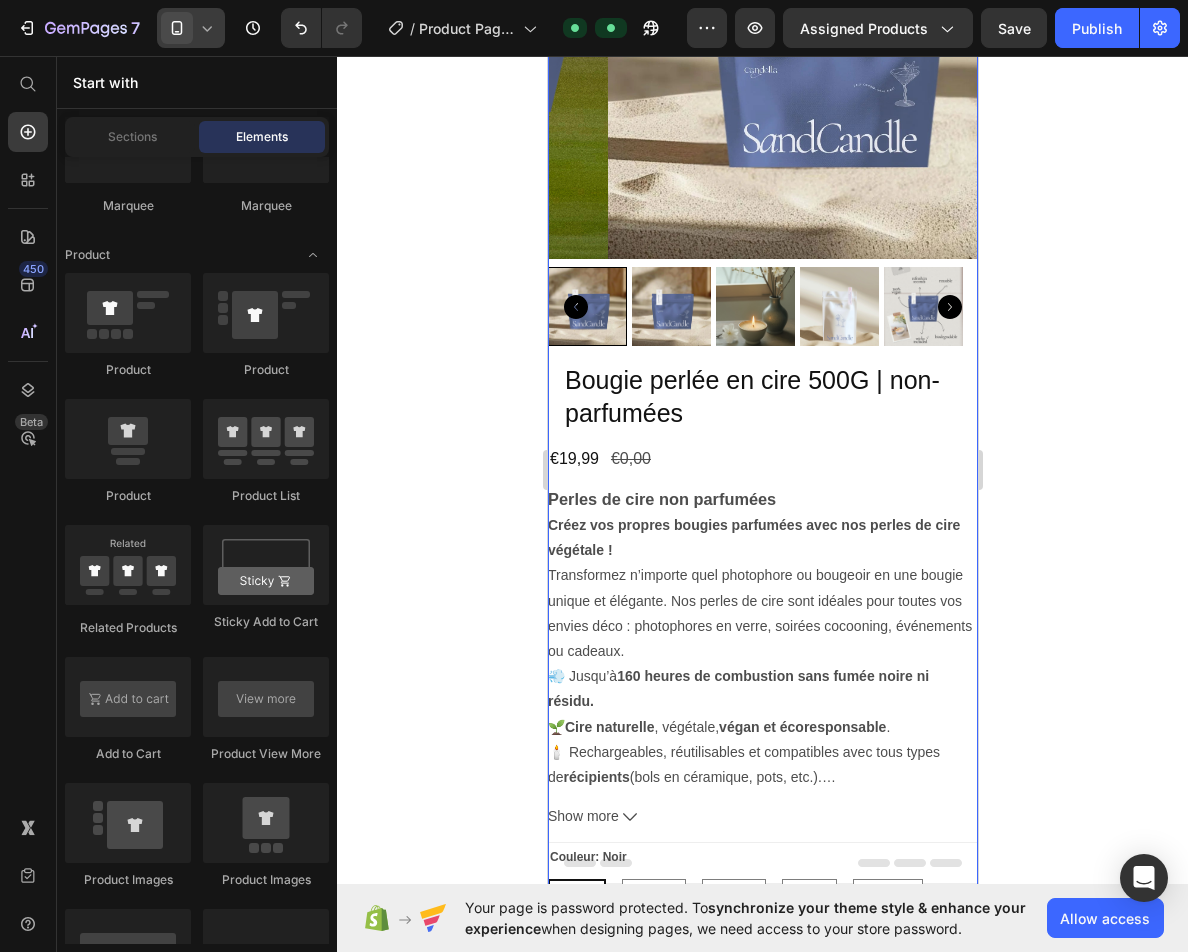 click on "Bougie perlée en cire 500G | non-parfumées Product Title €19,99 Product Price €0,00 Product Price Row Perles de cire non parfumées
Créez vos propres bougies parfumées avec nos perles de cire végétale ! Transformez n’importe quel photophore ou bougeoir en une bougie unique et élégante. Nos perles de cire sont idéales pour toutes vos envies déco : photophores en verre, soirées cocooning, événements ou cadeaux.
💨 Jusqu’à  160 heures de combustion sans fumée noire ni résidu. 🌱  Cire naturelle , végétale,  végan et écoresponsable . 🕯️ Rechargeables, réutilisables et compatibles avec tous types de  récipients  (bols en céramique, pots, etc.).
🎁 Inclus :  1 mètre de mèche à bougie  à couper selon vos besoins. Show more Product Description Couleur: Noir Noir Noir Noir Blanc Blanc Blanc Violet Violet Violet Vert Vert Vert Rouge Rouge Rouge Orange Orange Orange Marron Marron Marron Rose Rose Rose Product Variants & Swatches Quantity Text Block 1 Product Quantity" at bounding box center (762, 789) 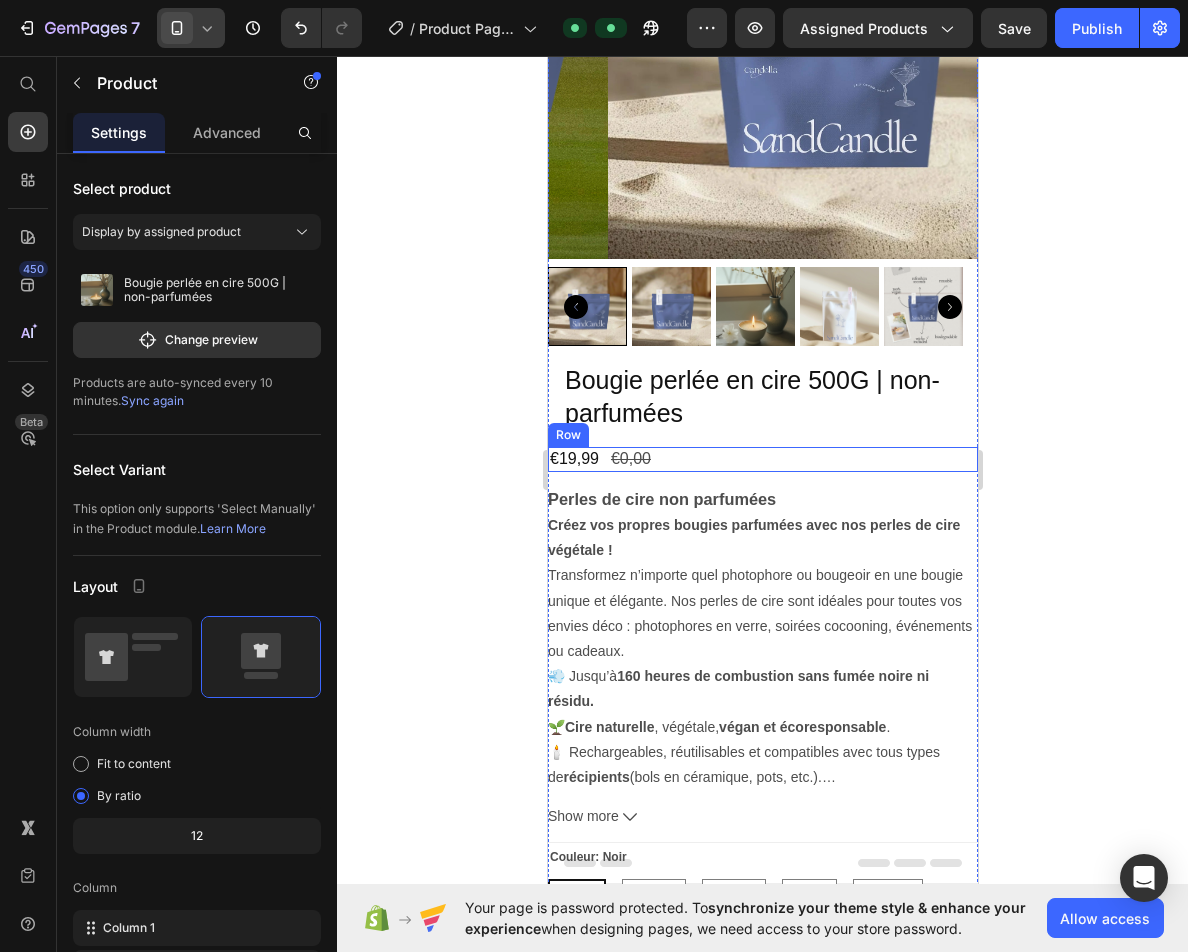 click on "€19,99 Product Price €0,00 Product Price Row" at bounding box center (762, 459) 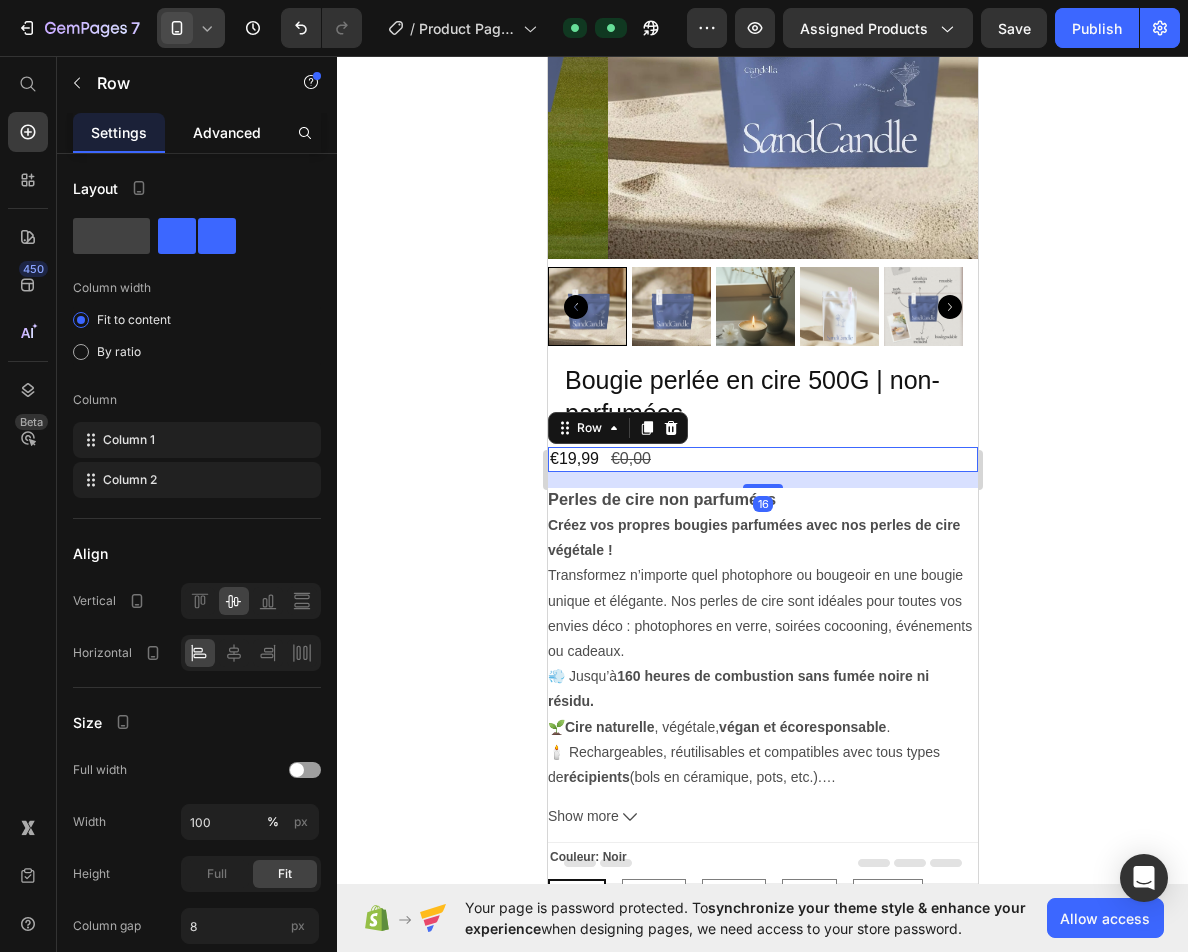 click on "Advanced" at bounding box center [227, 132] 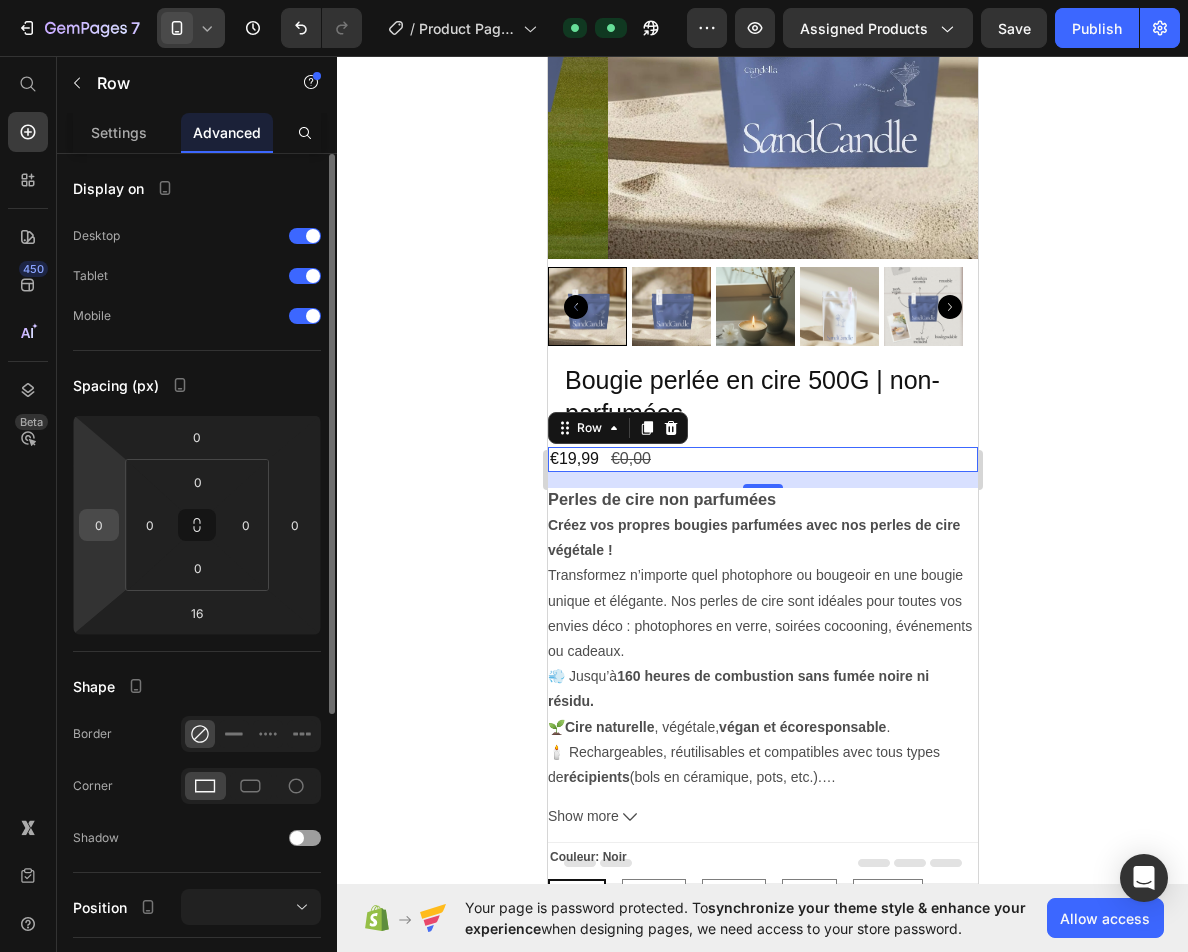 click on "0" at bounding box center [99, 525] 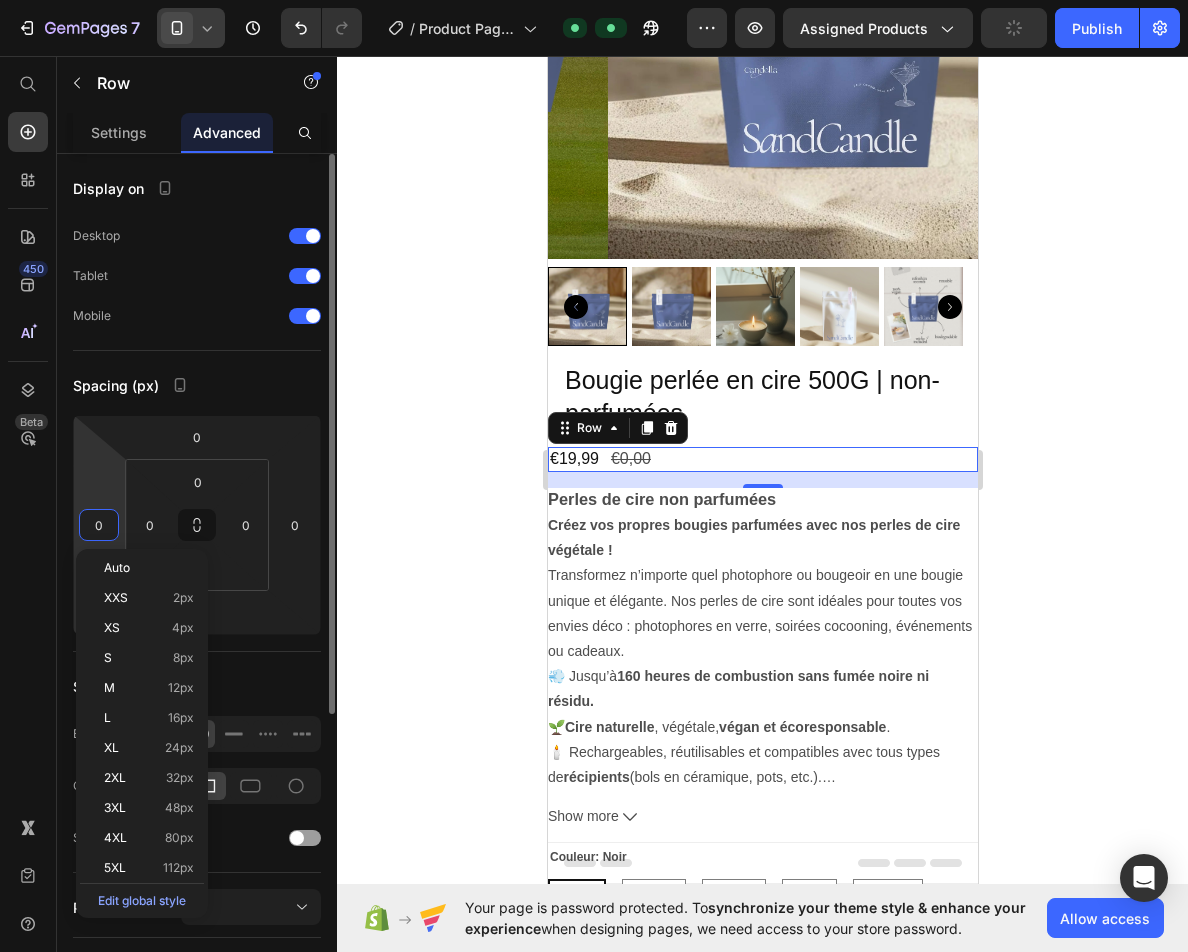 click on "0" at bounding box center (99, 525) 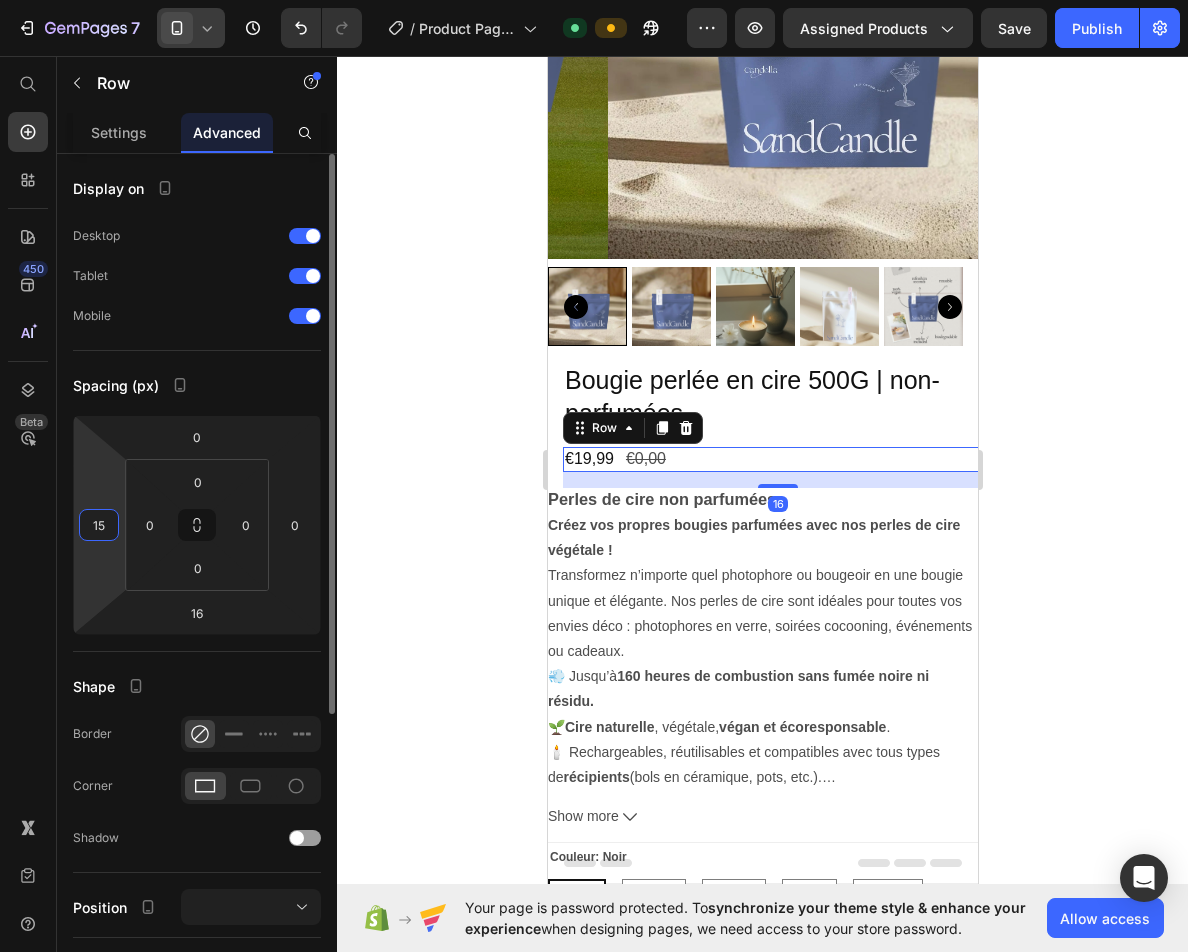 type on "15" 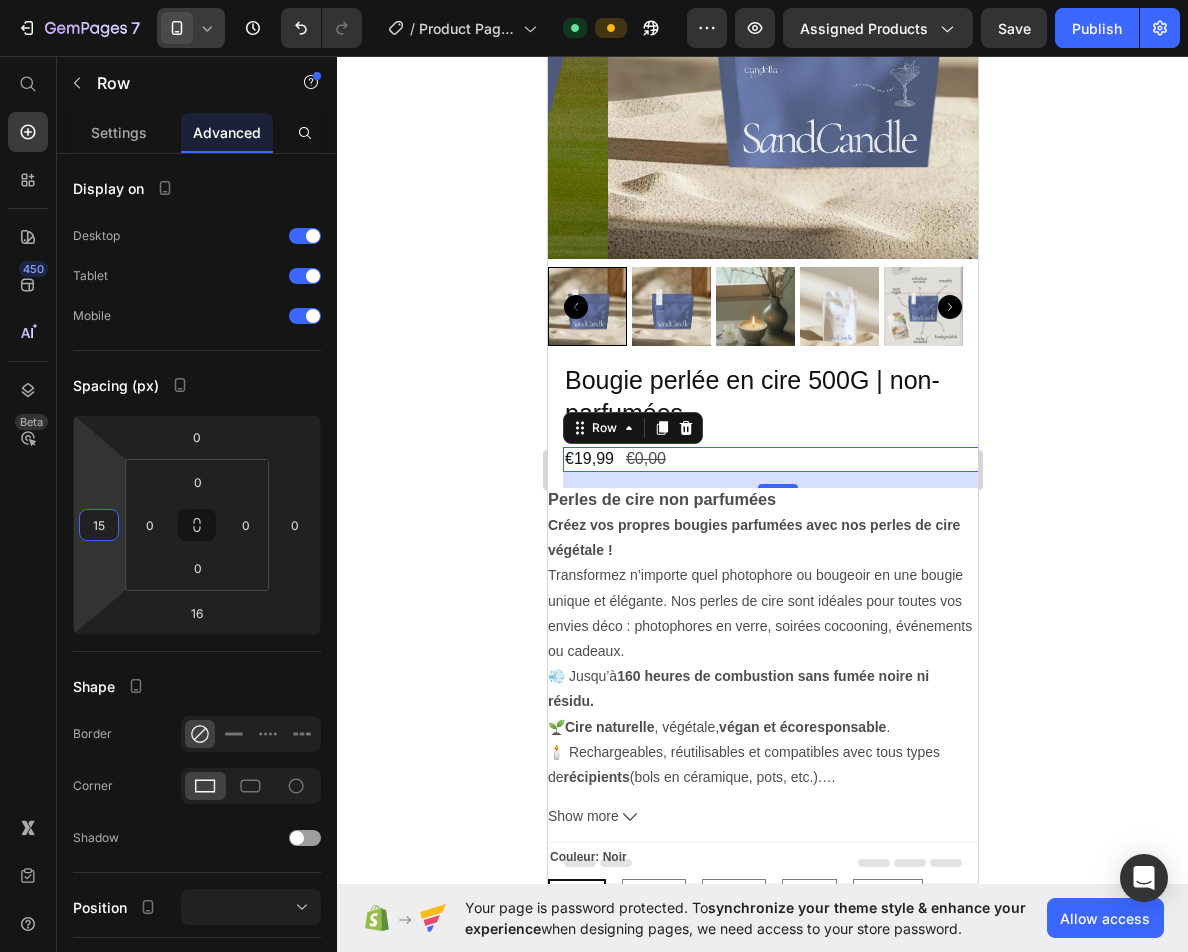 drag, startPoint x: 502, startPoint y: 508, endPoint x: 5, endPoint y: 440, distance: 501.63034 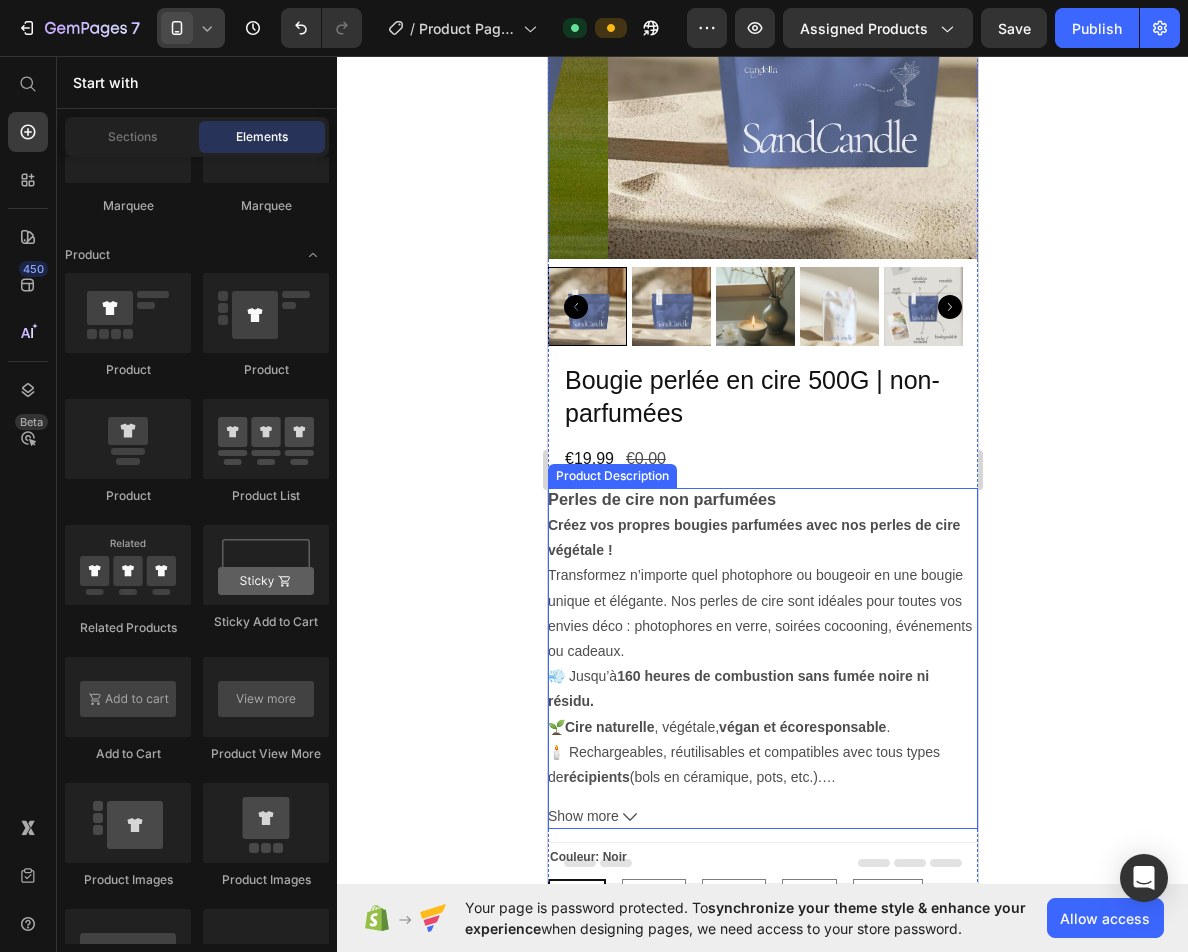 click on "Perles de cire non parfumées" at bounding box center (661, 499) 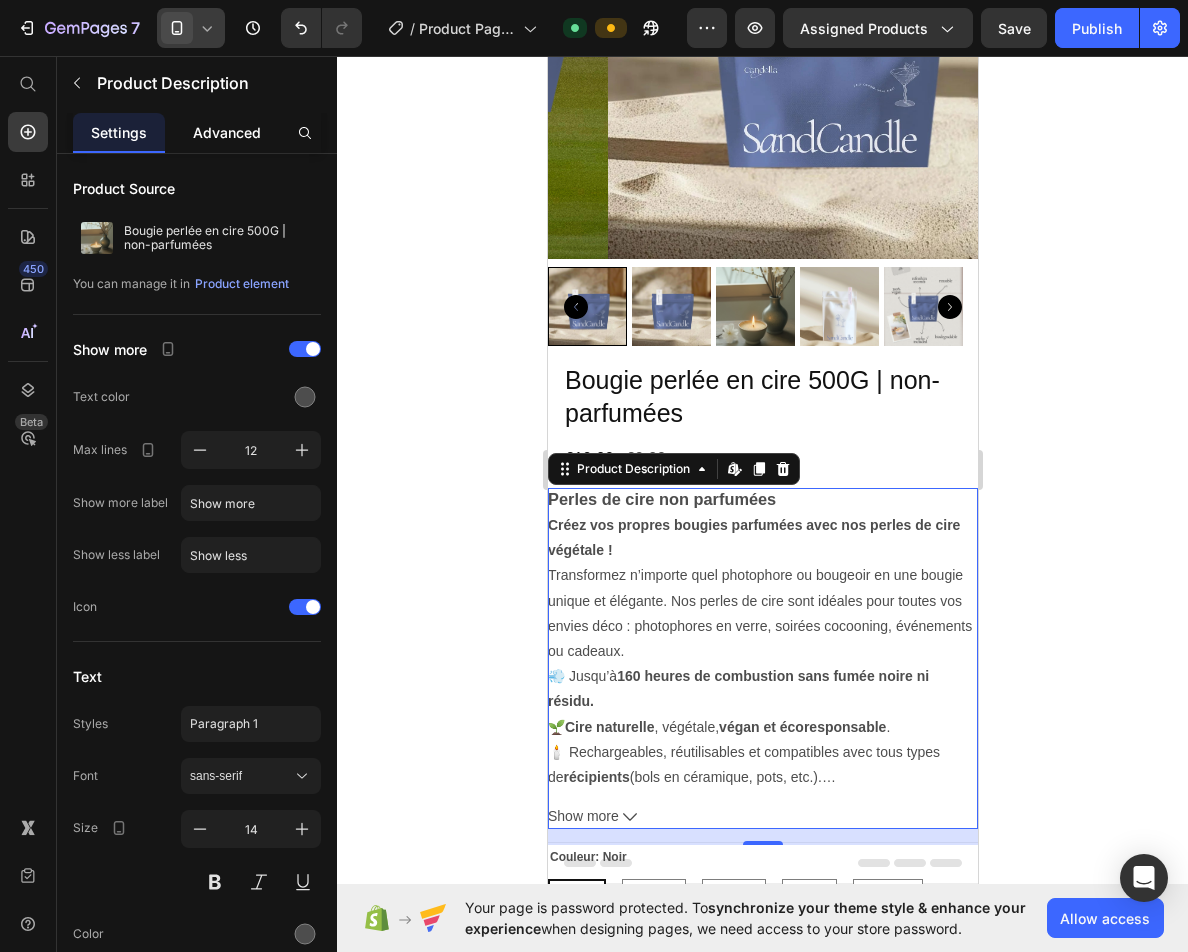 click on "Advanced" at bounding box center [227, 132] 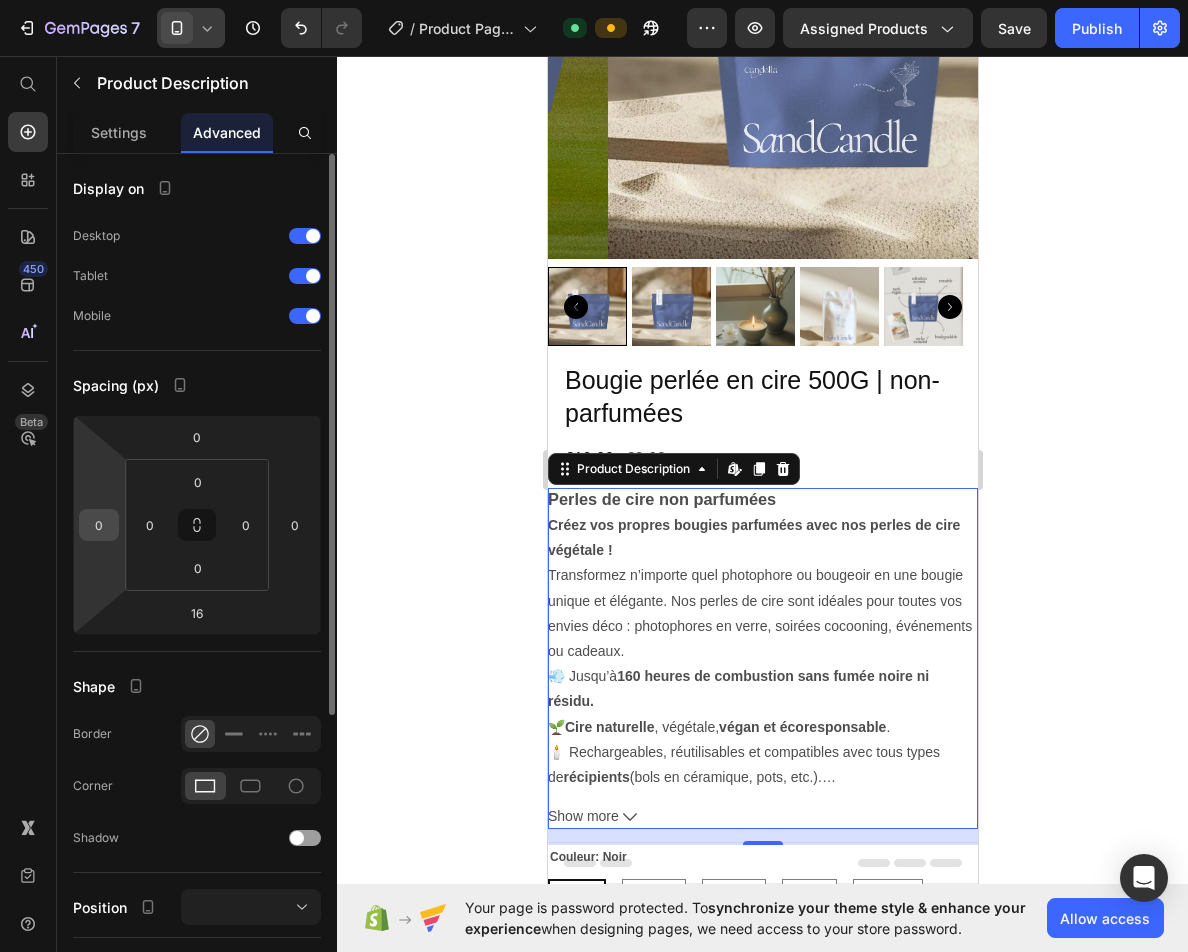 click on "0" at bounding box center (99, 525) 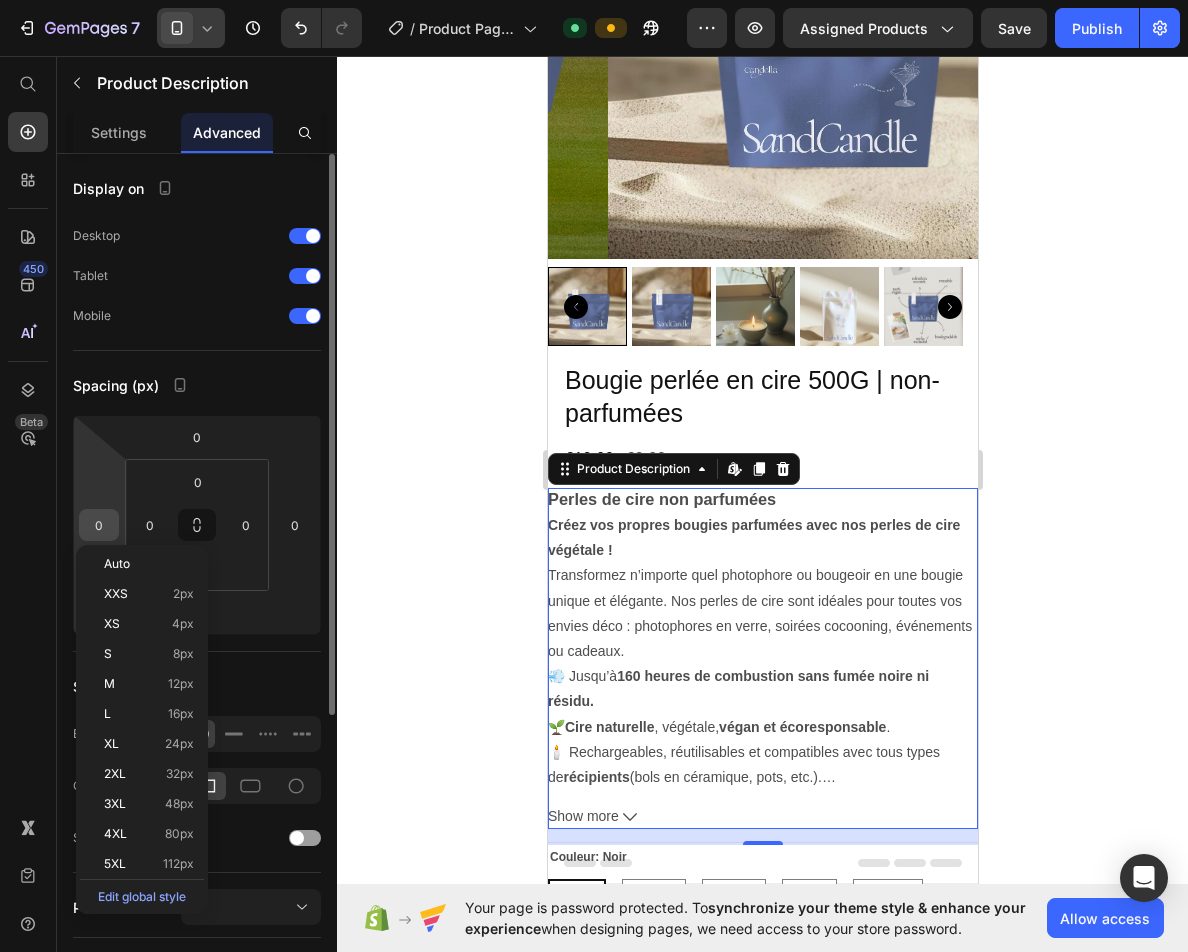 click on "0" at bounding box center [99, 525] 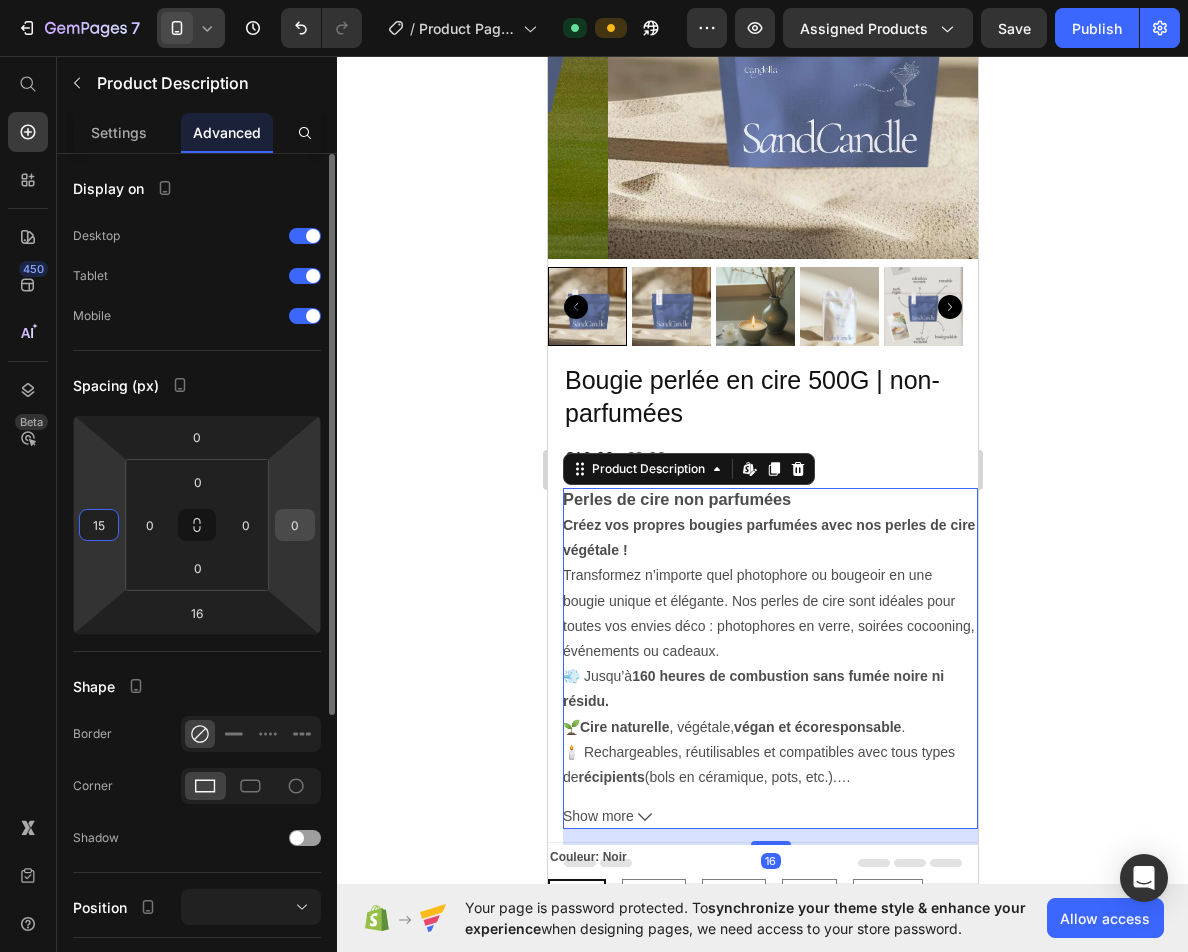 type on "15" 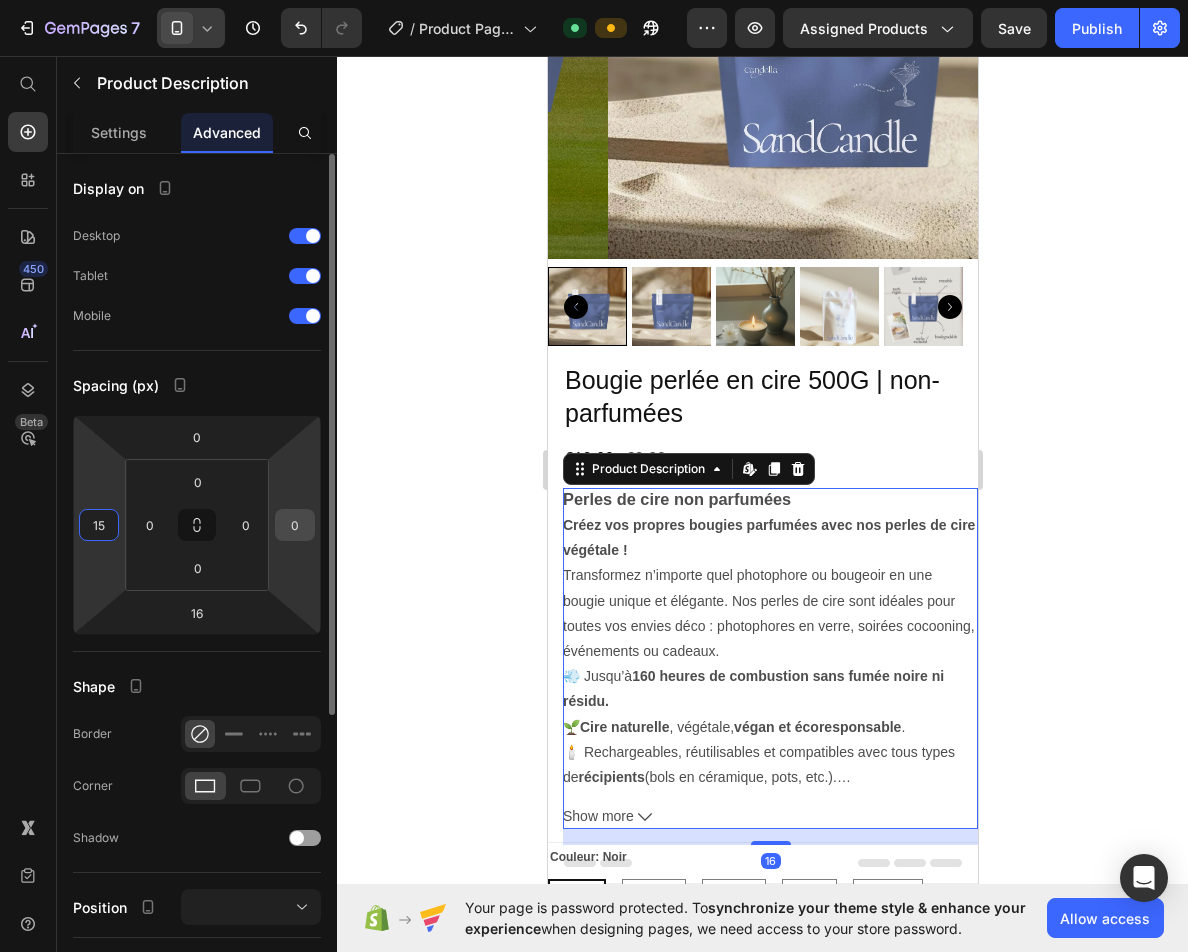click on "0" at bounding box center [295, 525] 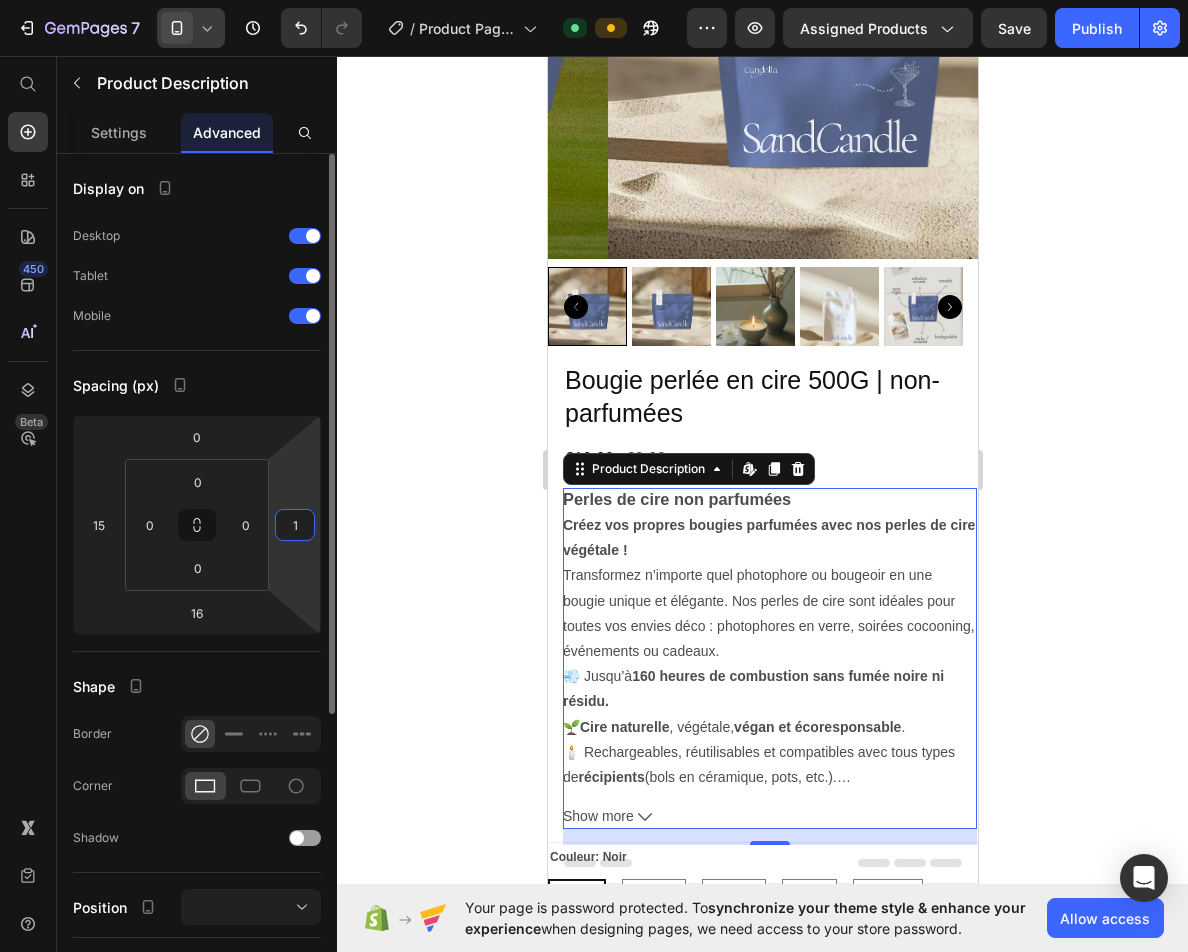 type on "15" 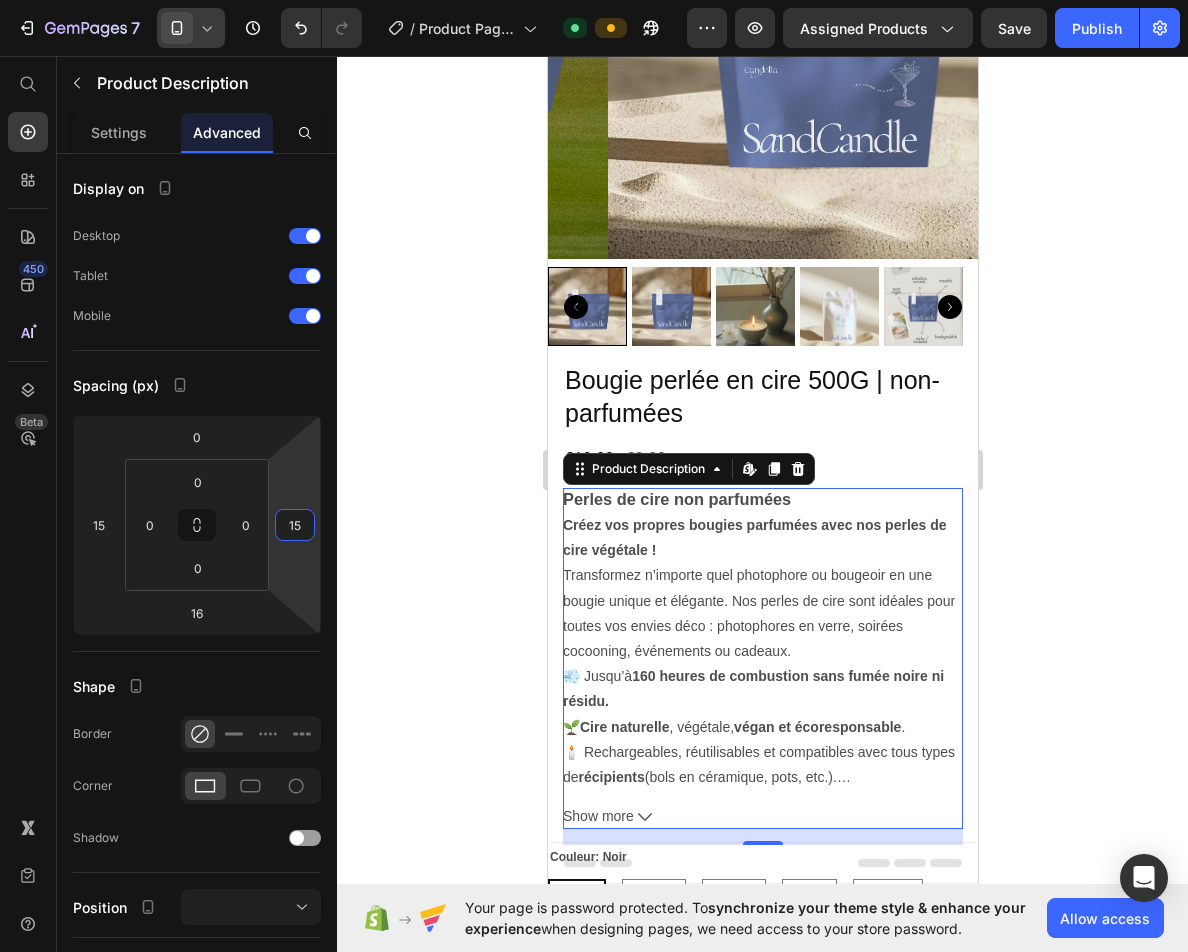 click 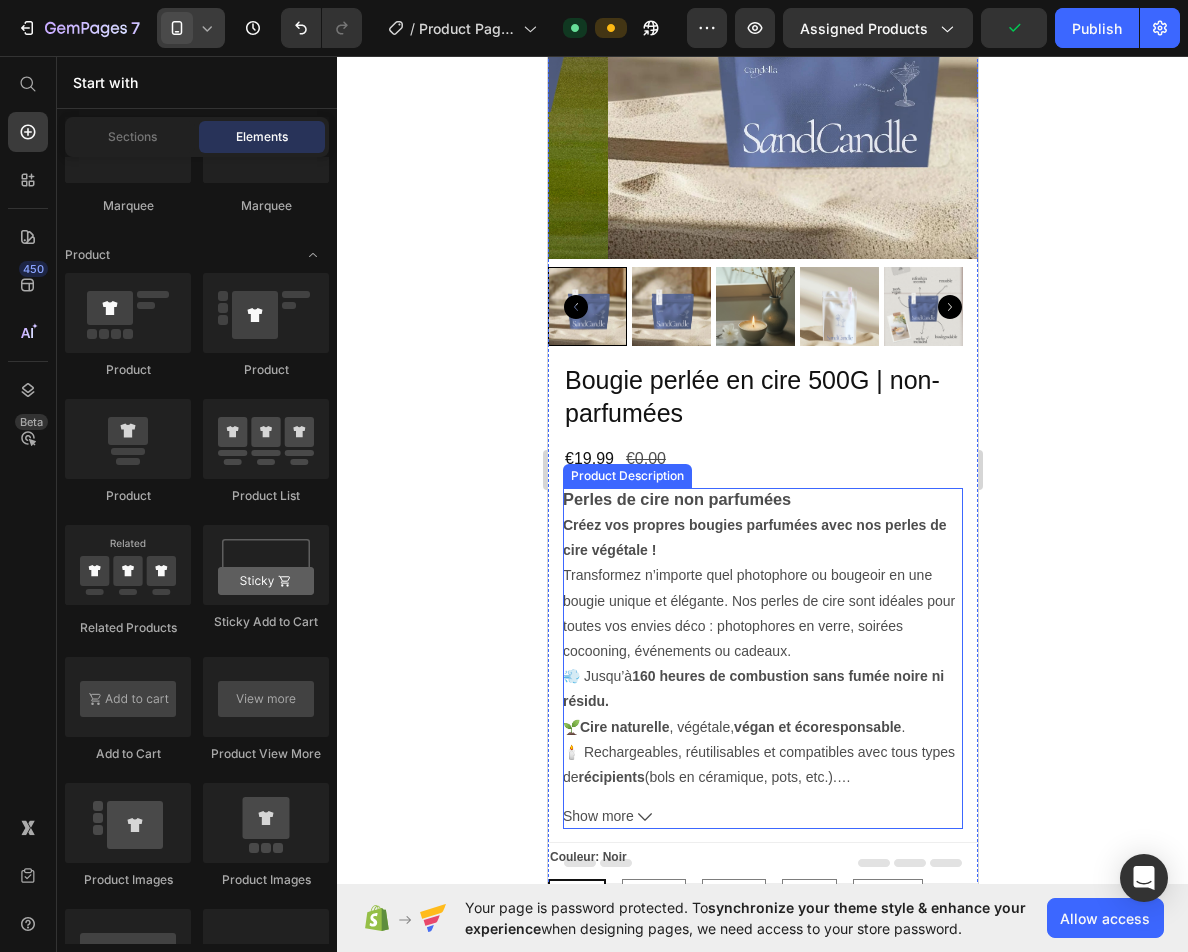 click on "Créez vos propres bougies parfumées avec nos perles de cire végétale ! Transformez n’importe quel photophore ou bougeoir en une bougie unique et élégante. Nos perles de cire sont idéales pour toutes vos envies déco : photophores en verre, soirées cocooning, événements ou cadeaux." at bounding box center [758, 588] 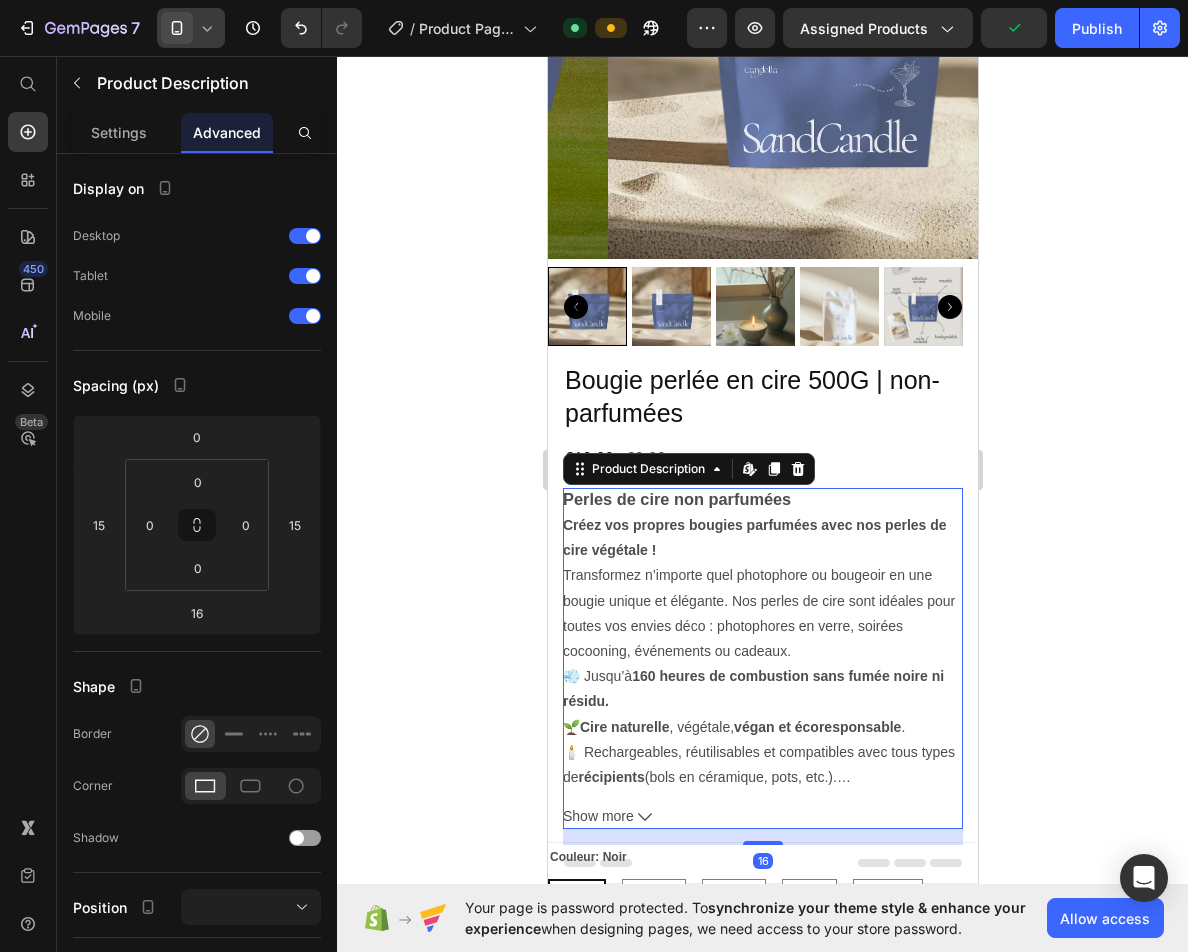 click on "Perles de cire non parfumées
Créez vos propres bougies parfumées avec nos perles de cire végétale ! Transformez n’importe quel photophore ou bougeoir en une bougie unique et élégante. Nos perles de cire sont idéales pour toutes vos envies déco : photophores en verre, soirées cocooning, événements ou cadeaux.
💨 Jusqu’à  160 heures de combustion sans fumée noire ni résidu. 🌱  Cire naturelle , végétale,  végan et écoresponsable . 🕯️ Rechargeables, réutilisables et compatibles avec tous types de  récipients  (bols en céramique, pots, etc.).
🎁 Inclus :  1 mètre de mèche à bougie  à couper selon vos besoins." at bounding box center [762, 638] 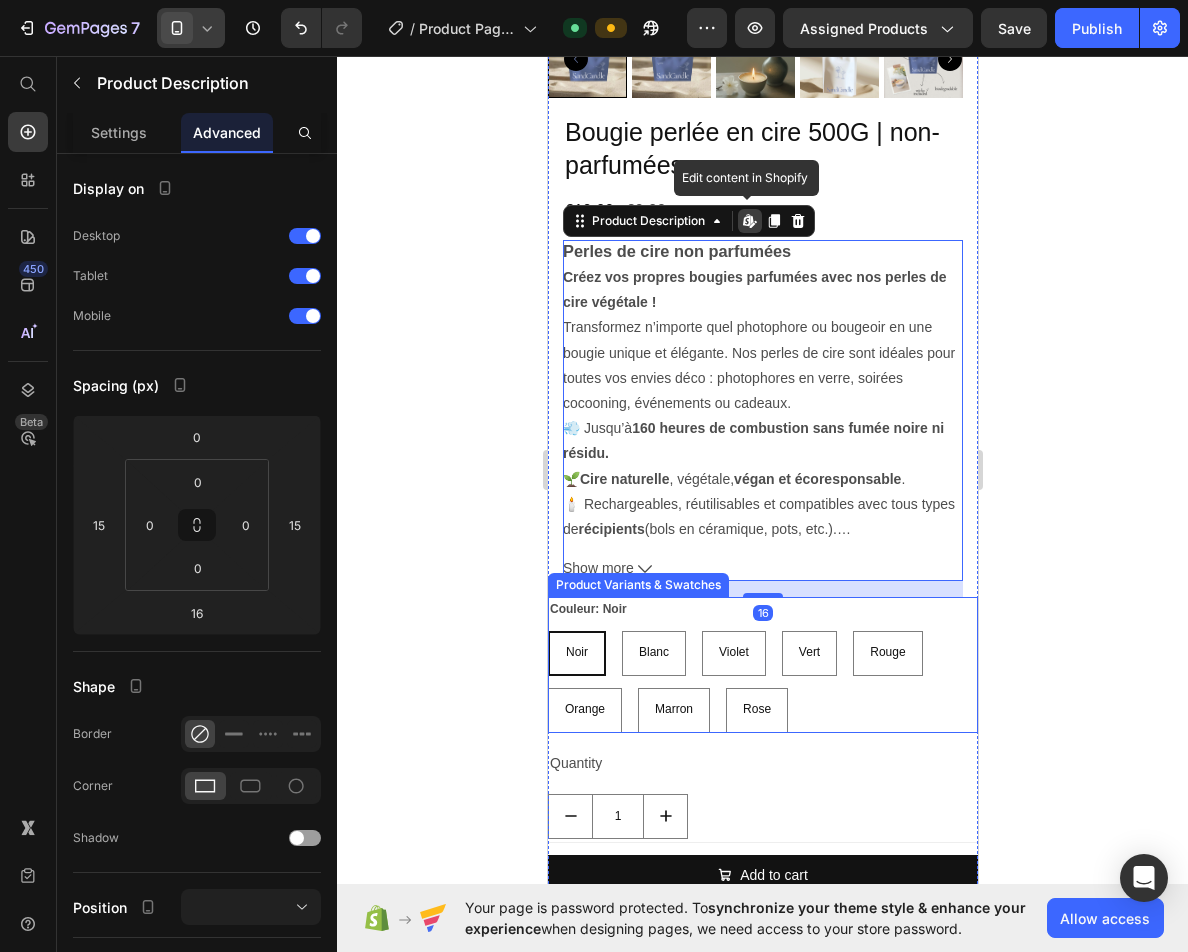 scroll, scrollTop: 300, scrollLeft: 0, axis: vertical 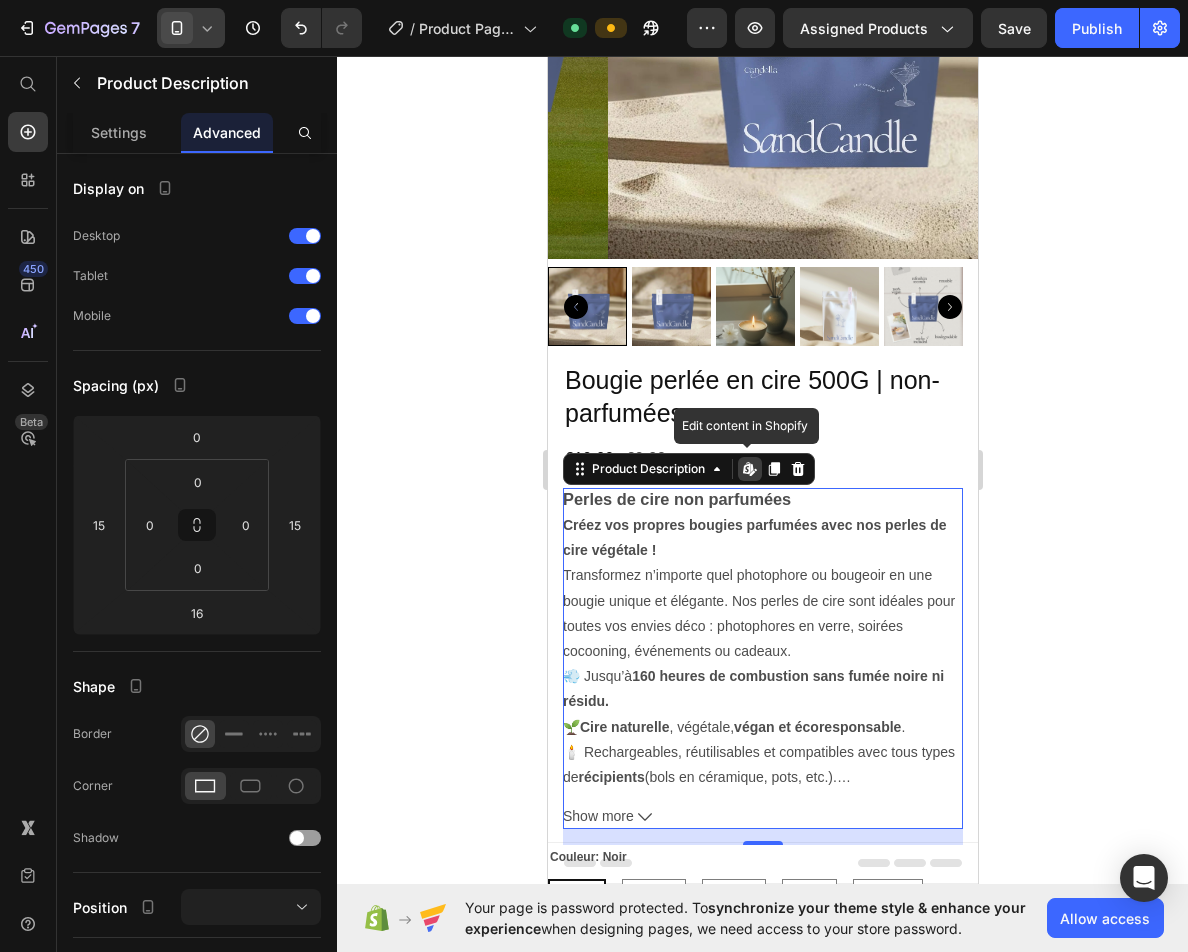 click 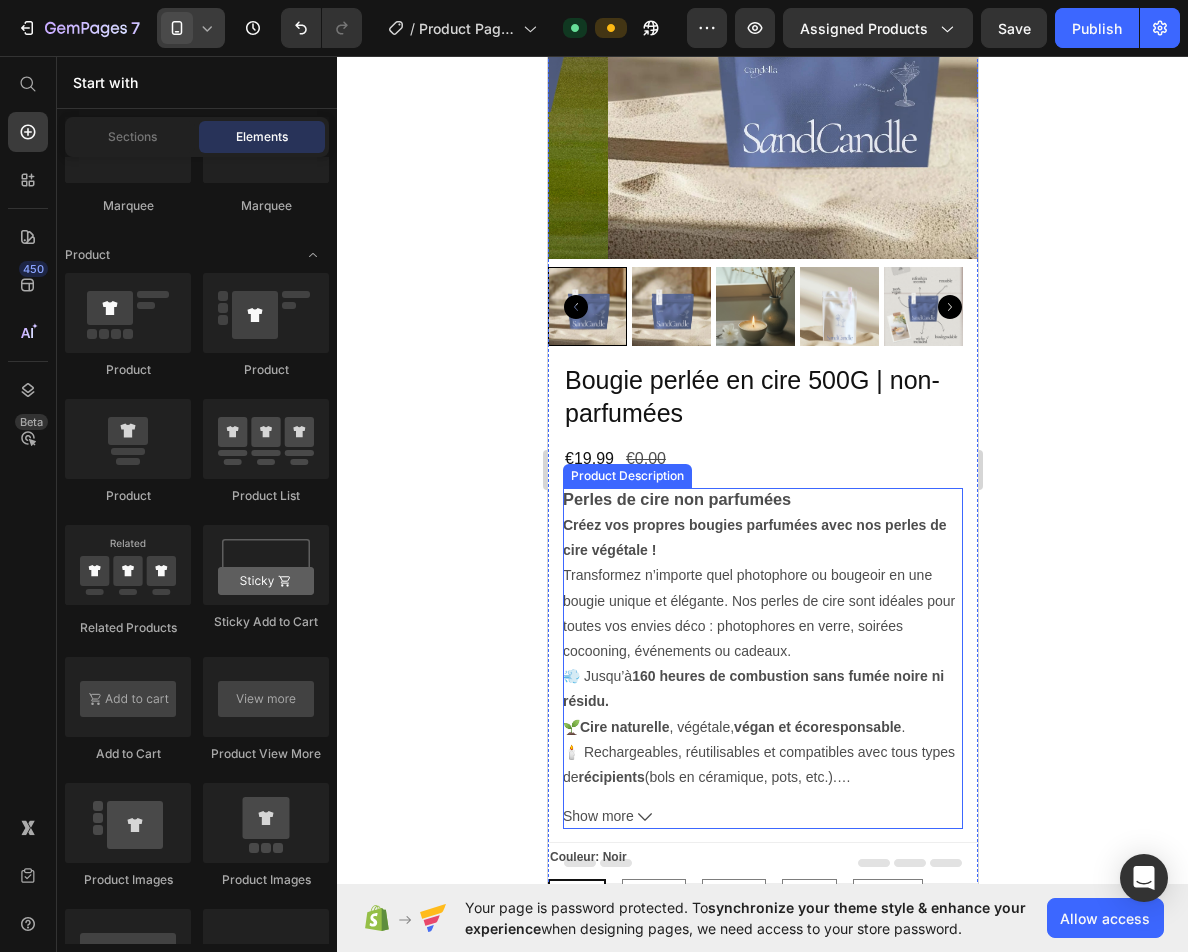 click on "Créez vos propres bougies parfumées avec nos perles de cire végétale !" at bounding box center (754, 537) 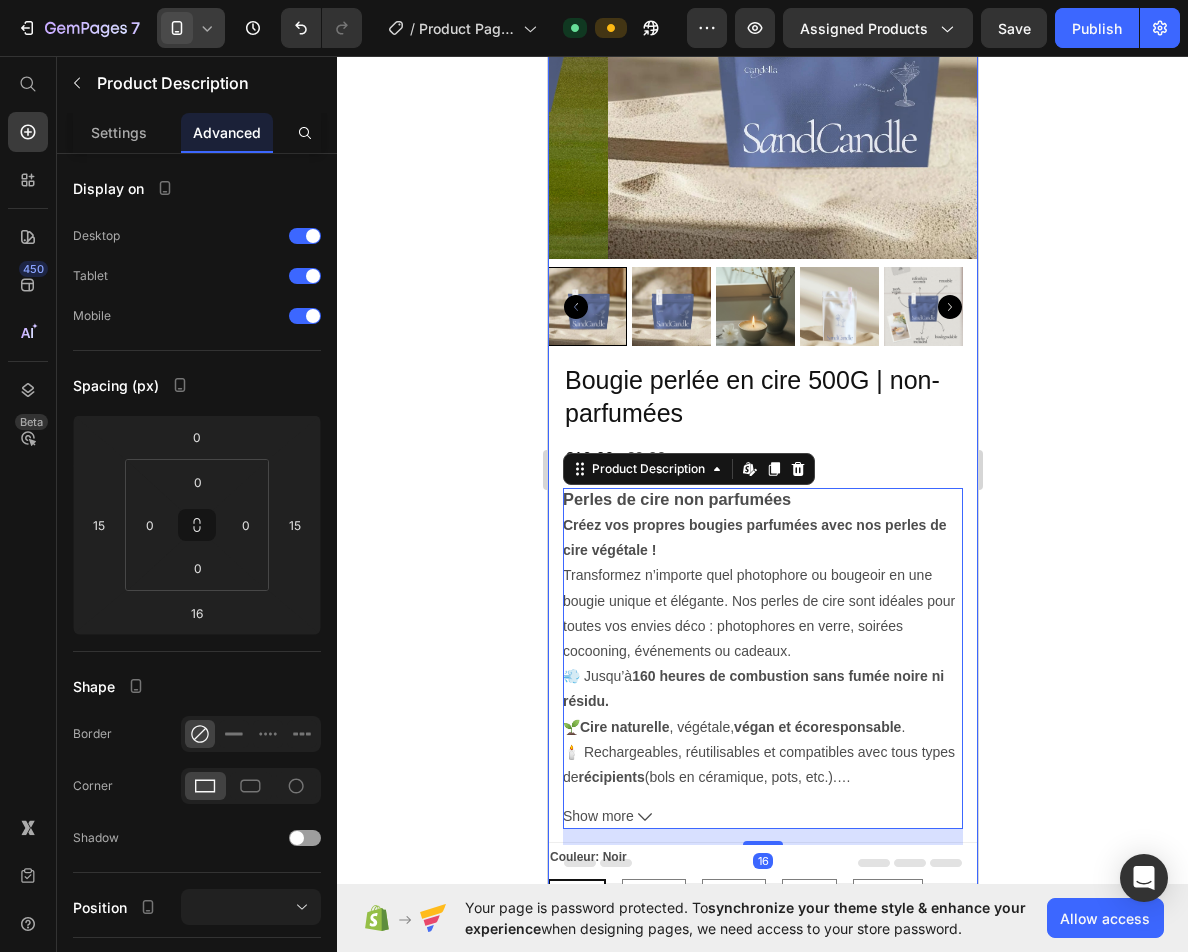 click 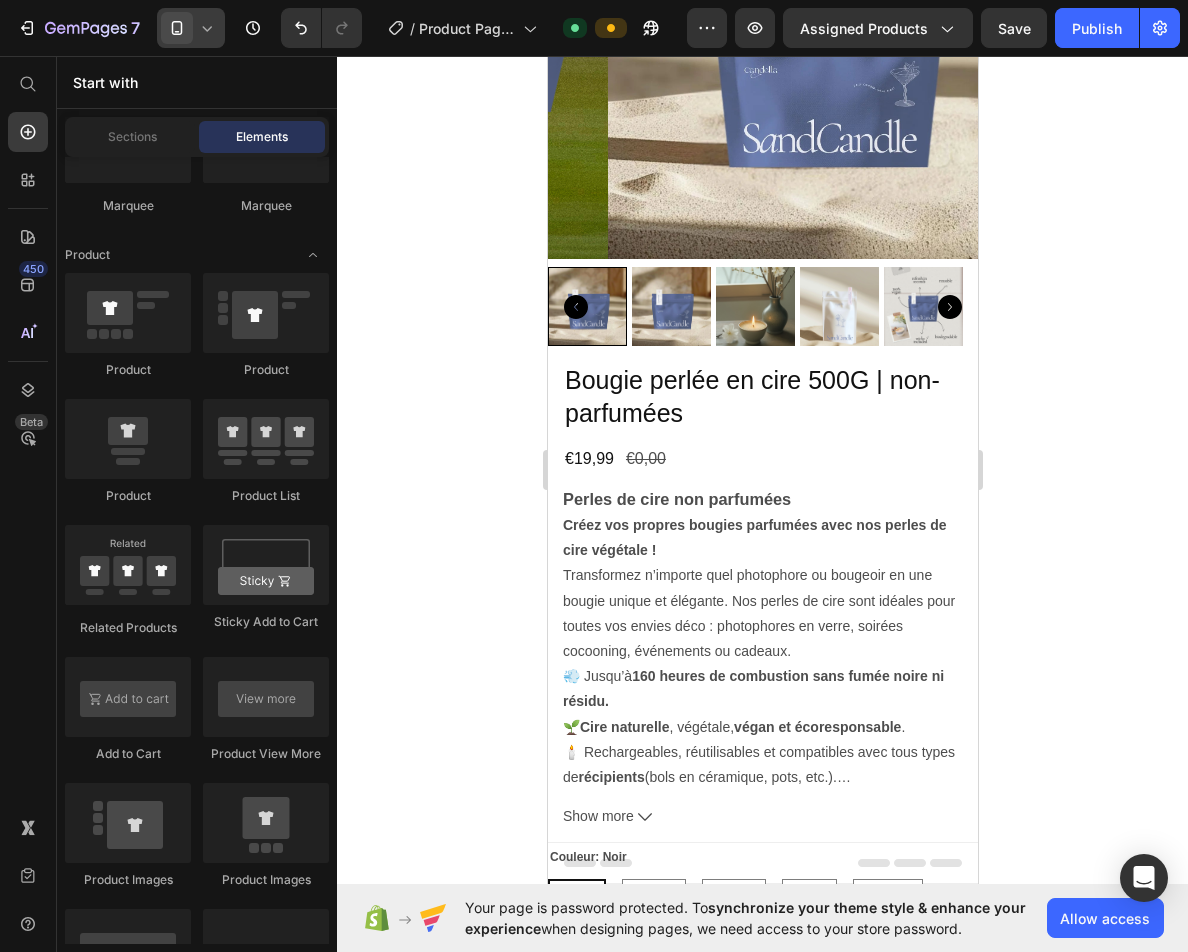 click on "Créez vos propres bougies parfumées avec nos perles de cire végétale !" at bounding box center [754, 537] 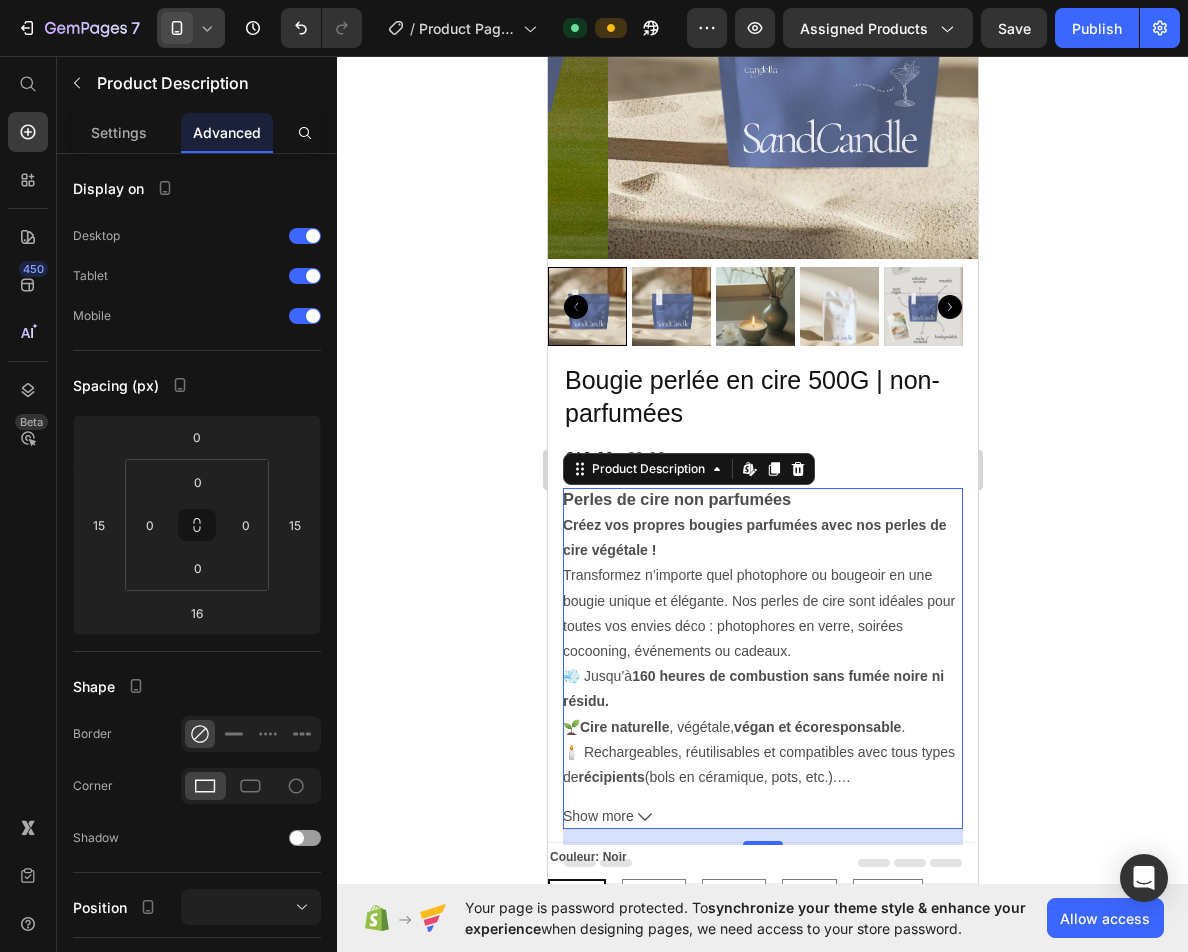 click on "Créez vos propres bougies parfumées avec nos perles de cire végétale ! Transformez n’importe quel photophore ou bougeoir en une bougie unique et élégante. Nos perles de cire sont idéales pour toutes vos envies déco : photophores en verre, soirées cocooning, événements ou cadeaux." at bounding box center (758, 588) 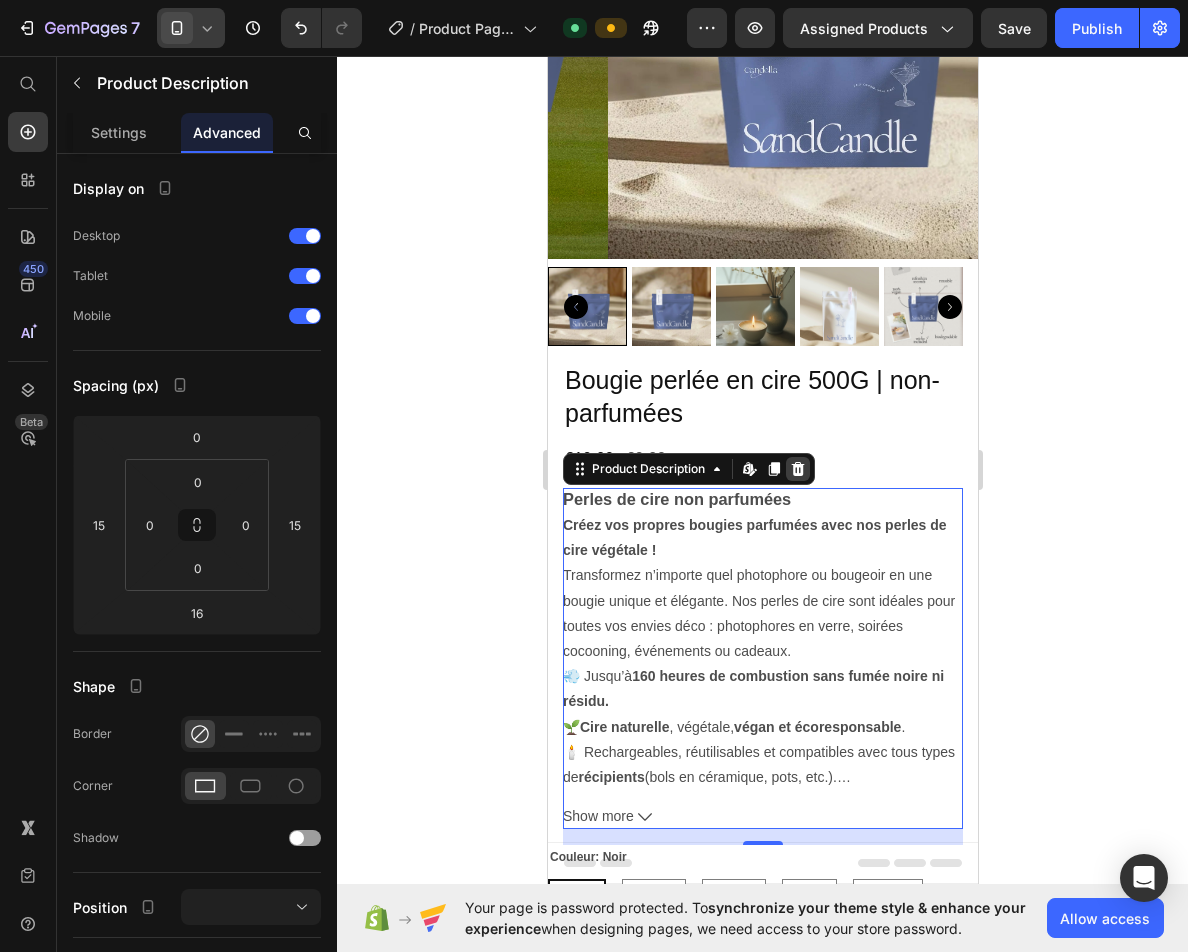 click 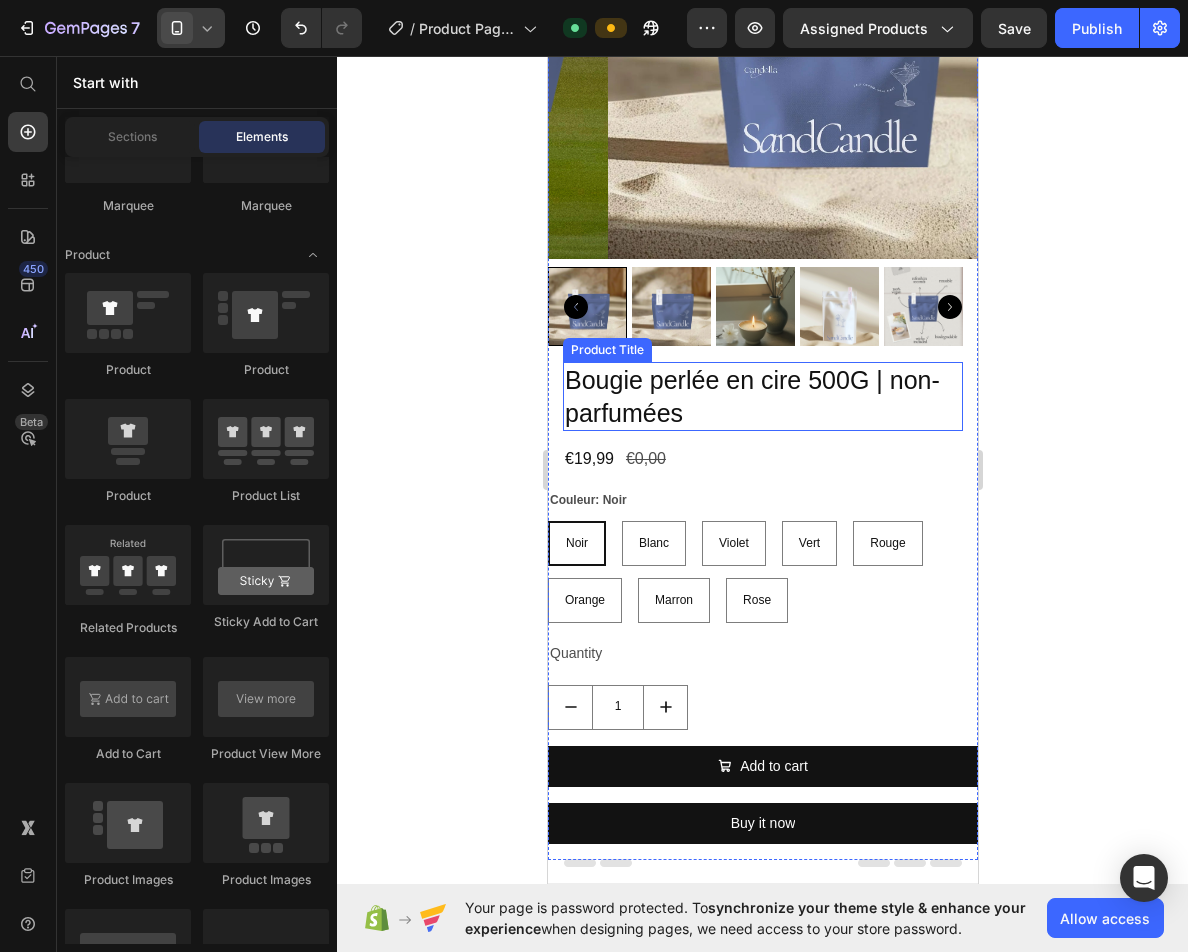 click on "Bougie perlée en cire 500G | non-parfumées" at bounding box center (762, 396) 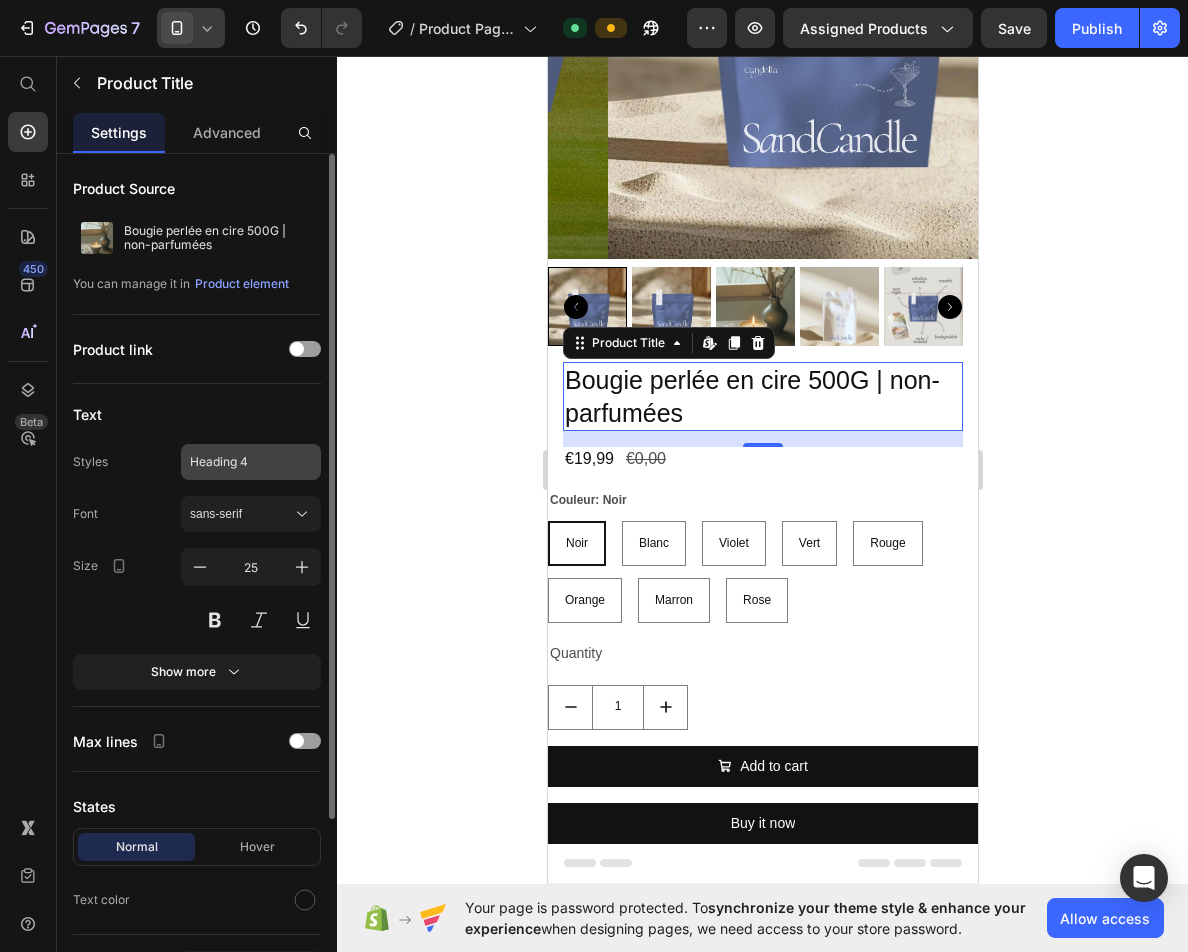 click on "Heading 4" at bounding box center (239, 462) 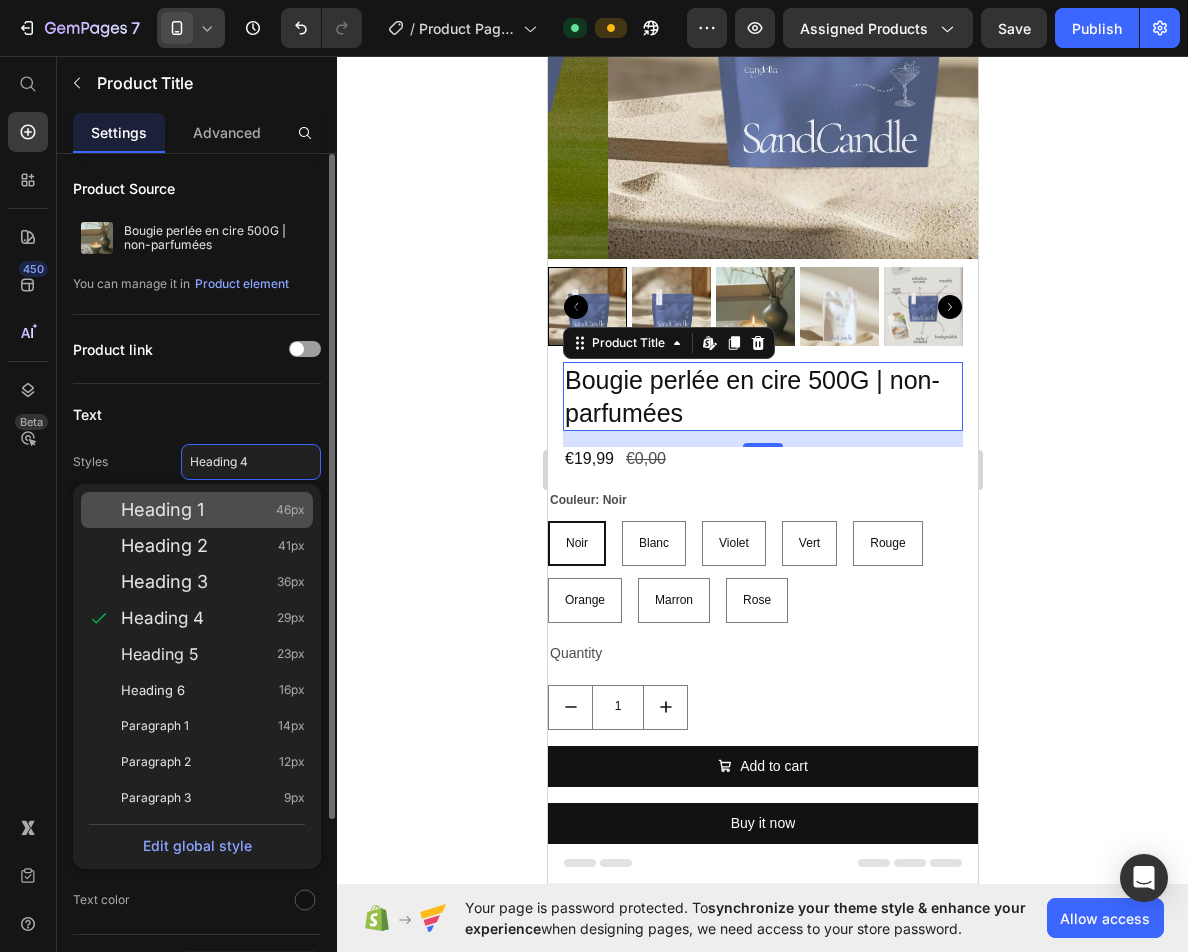 click on "Heading 1 46px" at bounding box center [213, 510] 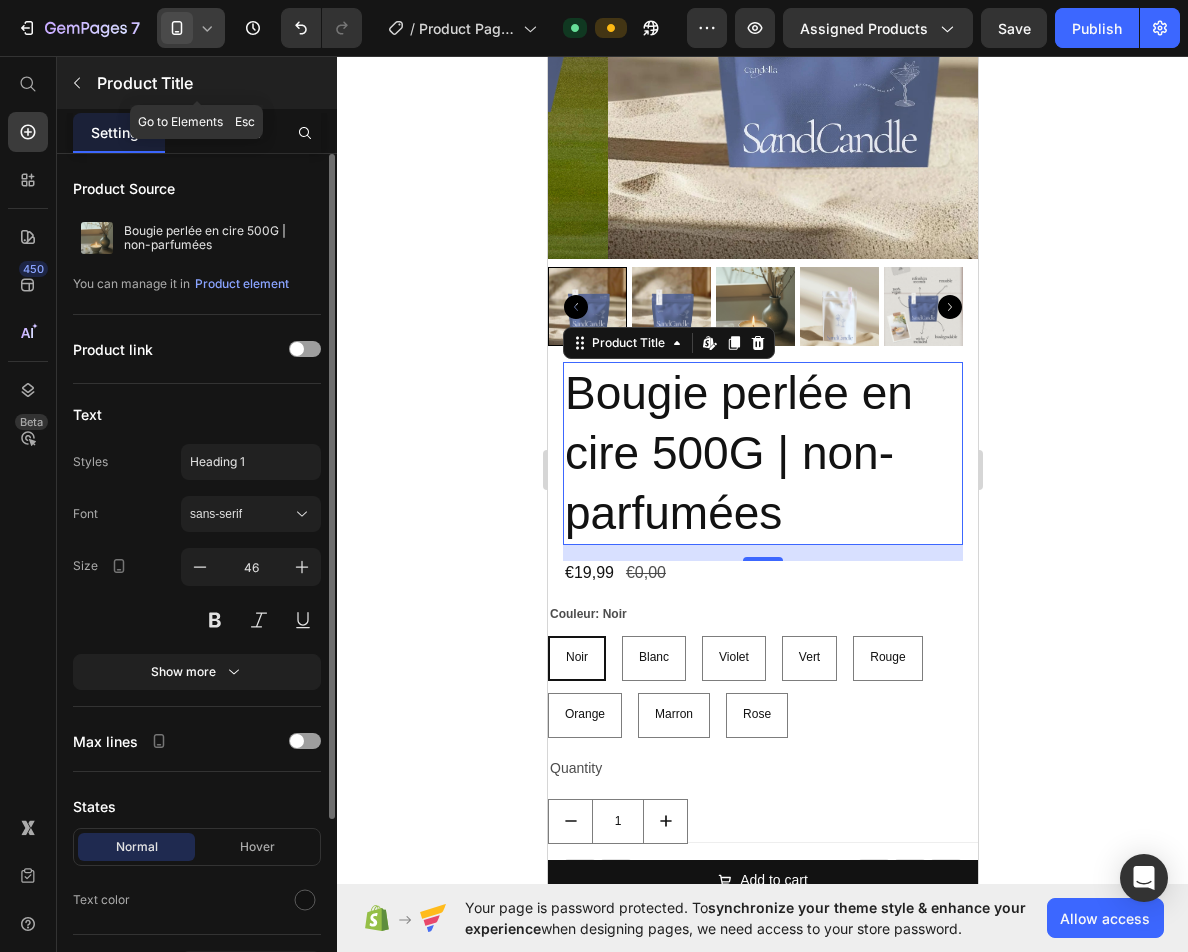 click on "Product Title" at bounding box center [215, 83] 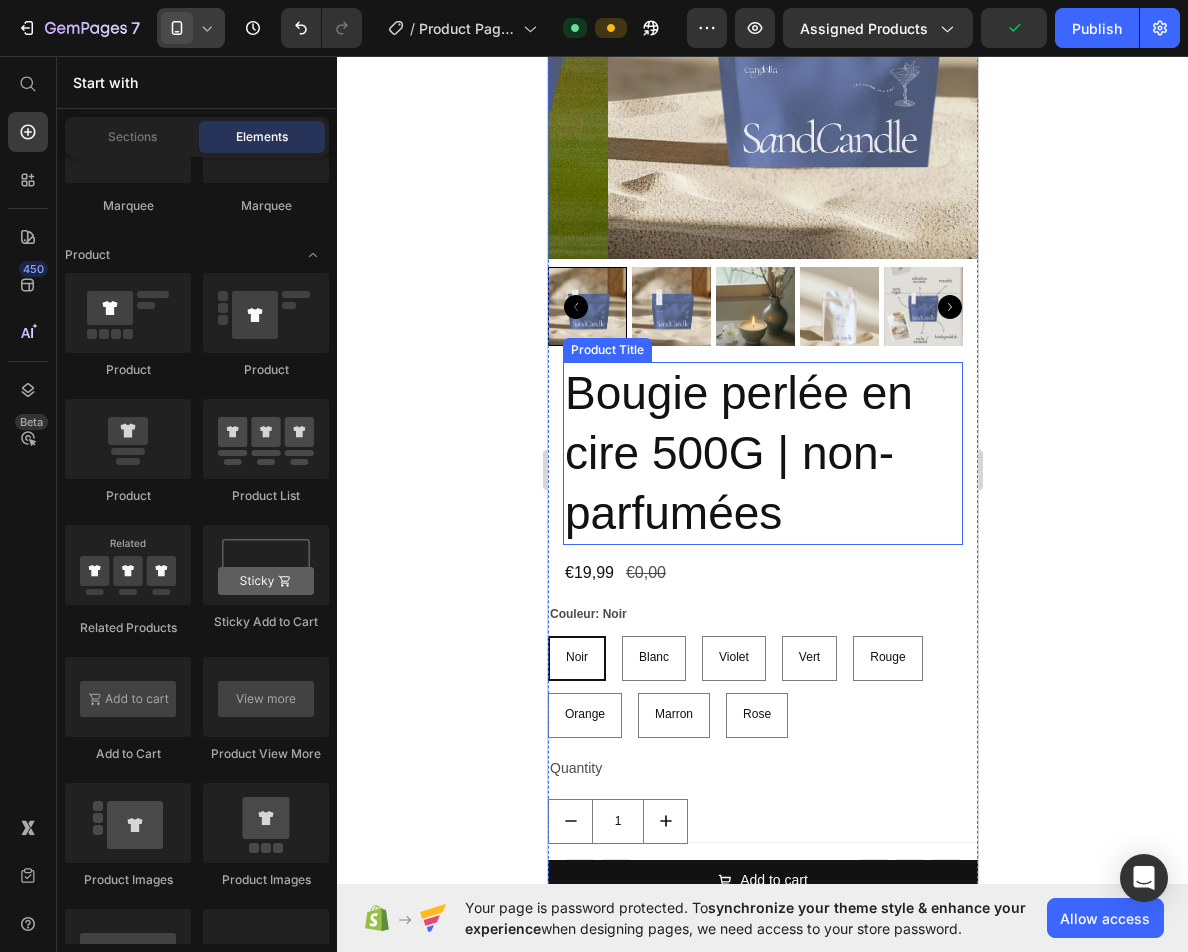click on "Bougie perlée en cire 500G | non-parfumées" at bounding box center [762, 453] 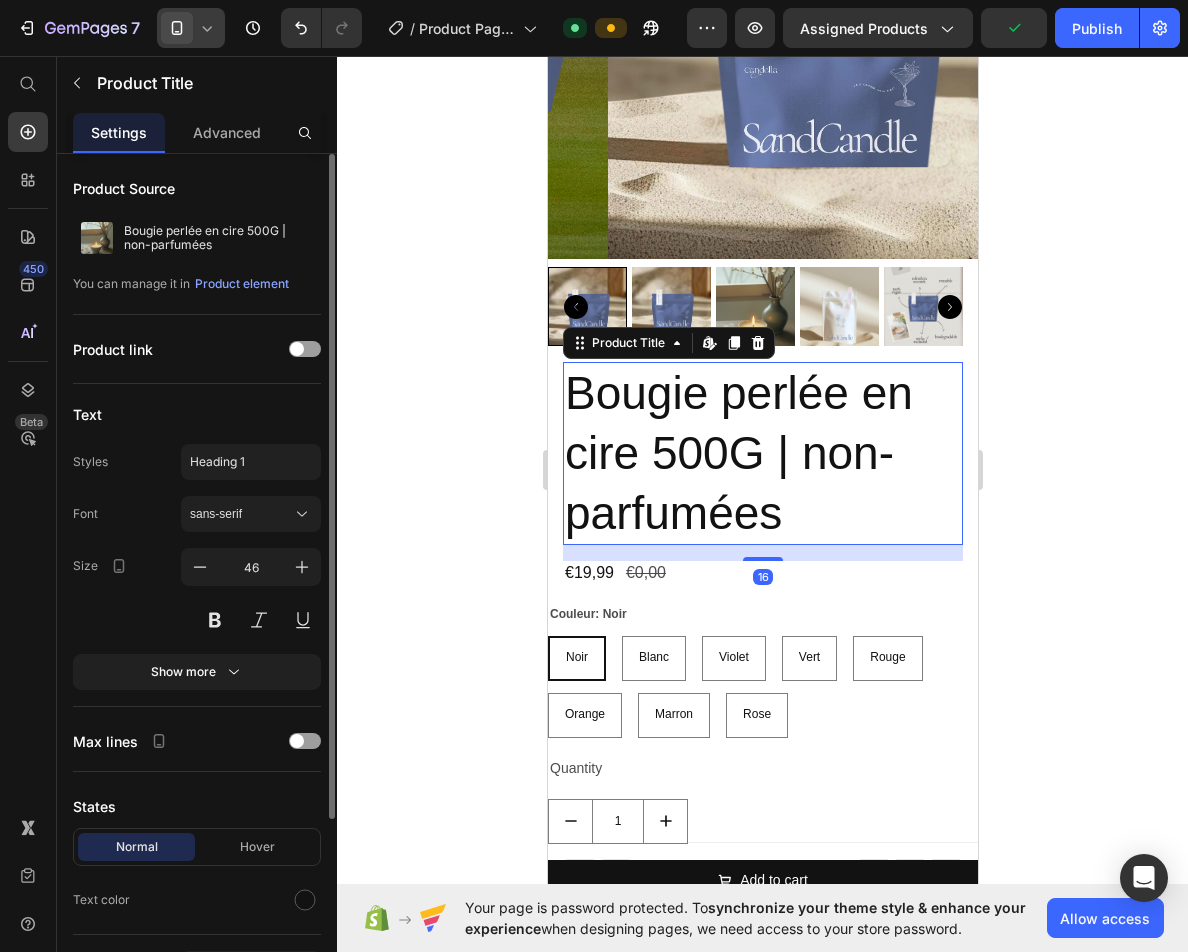 click on "Advanced" 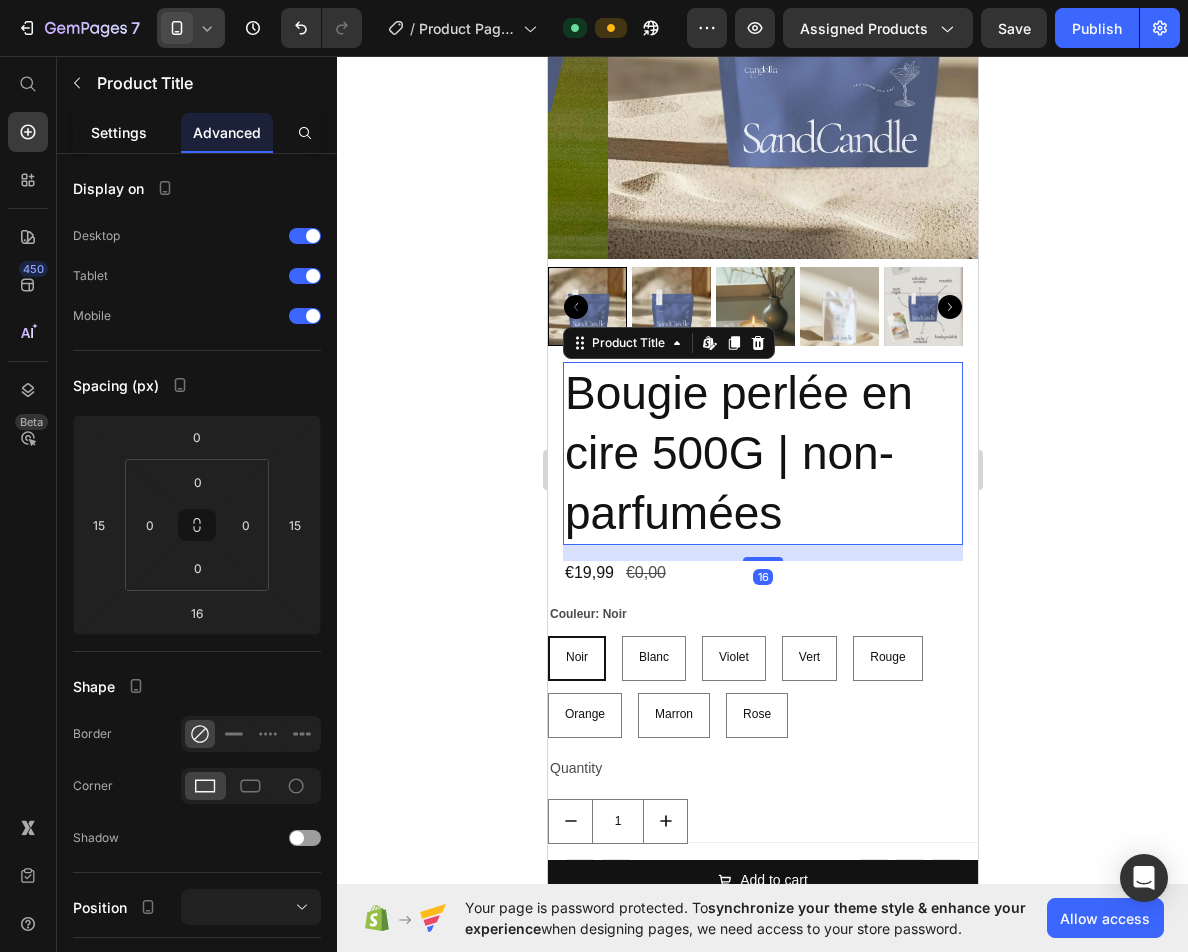 click on "Settings" at bounding box center [119, 132] 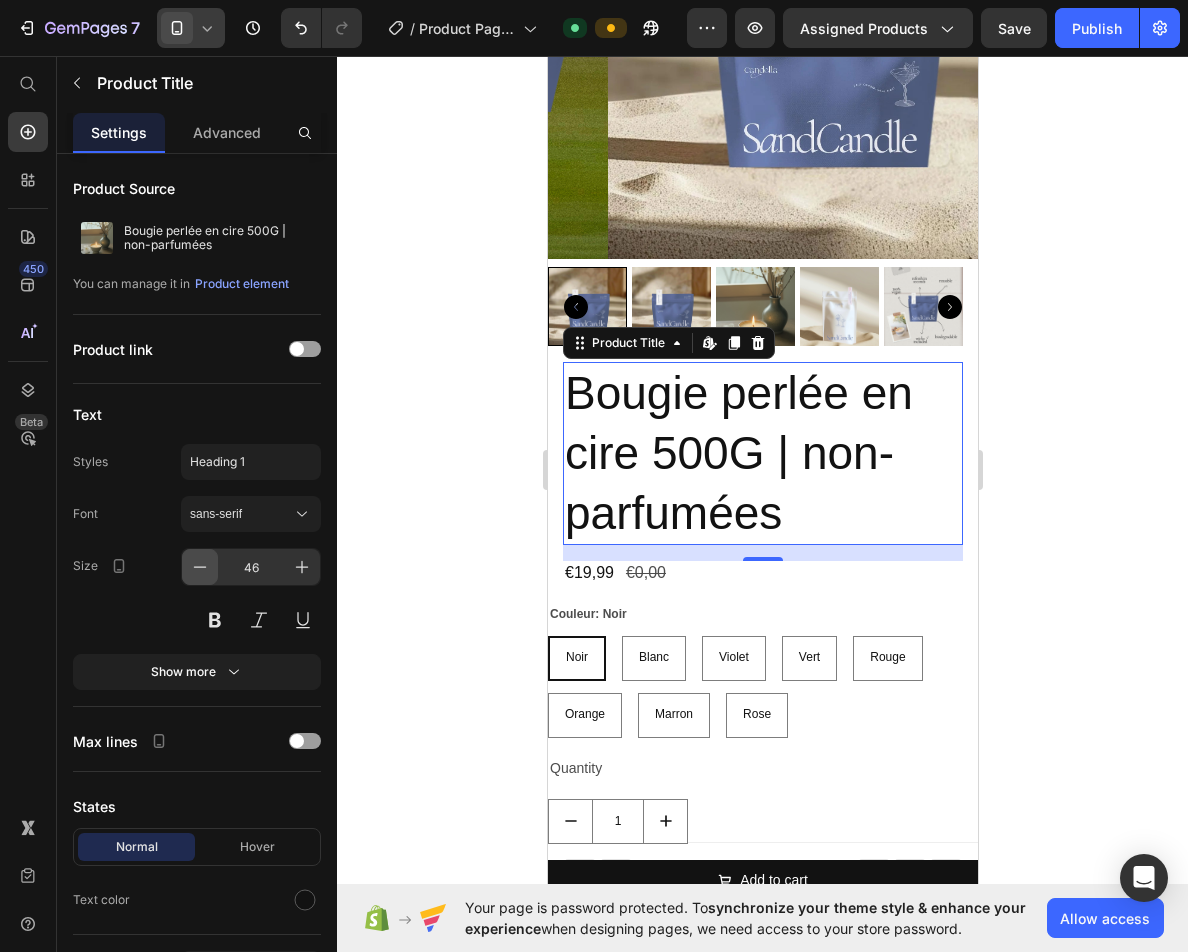 click at bounding box center [200, 567] 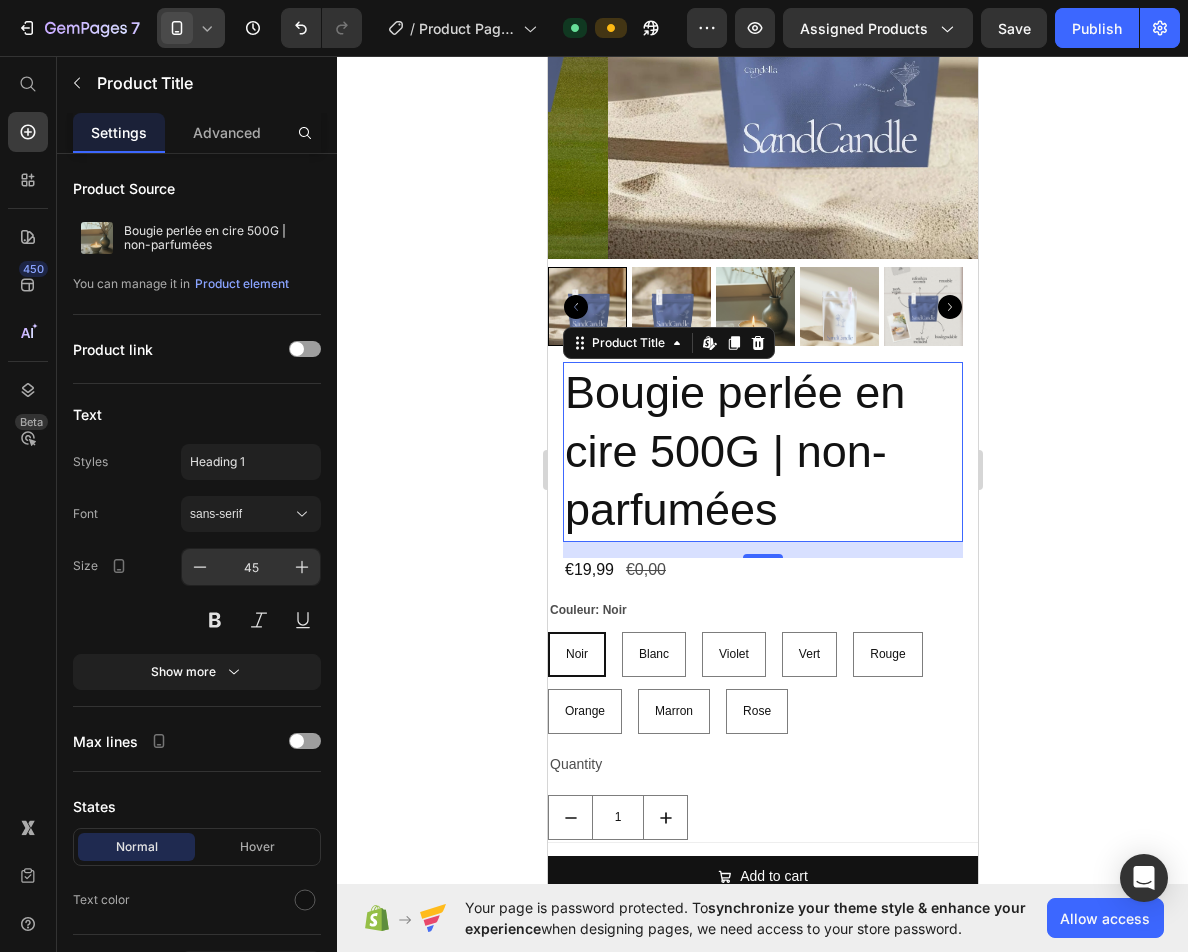 click on "45" 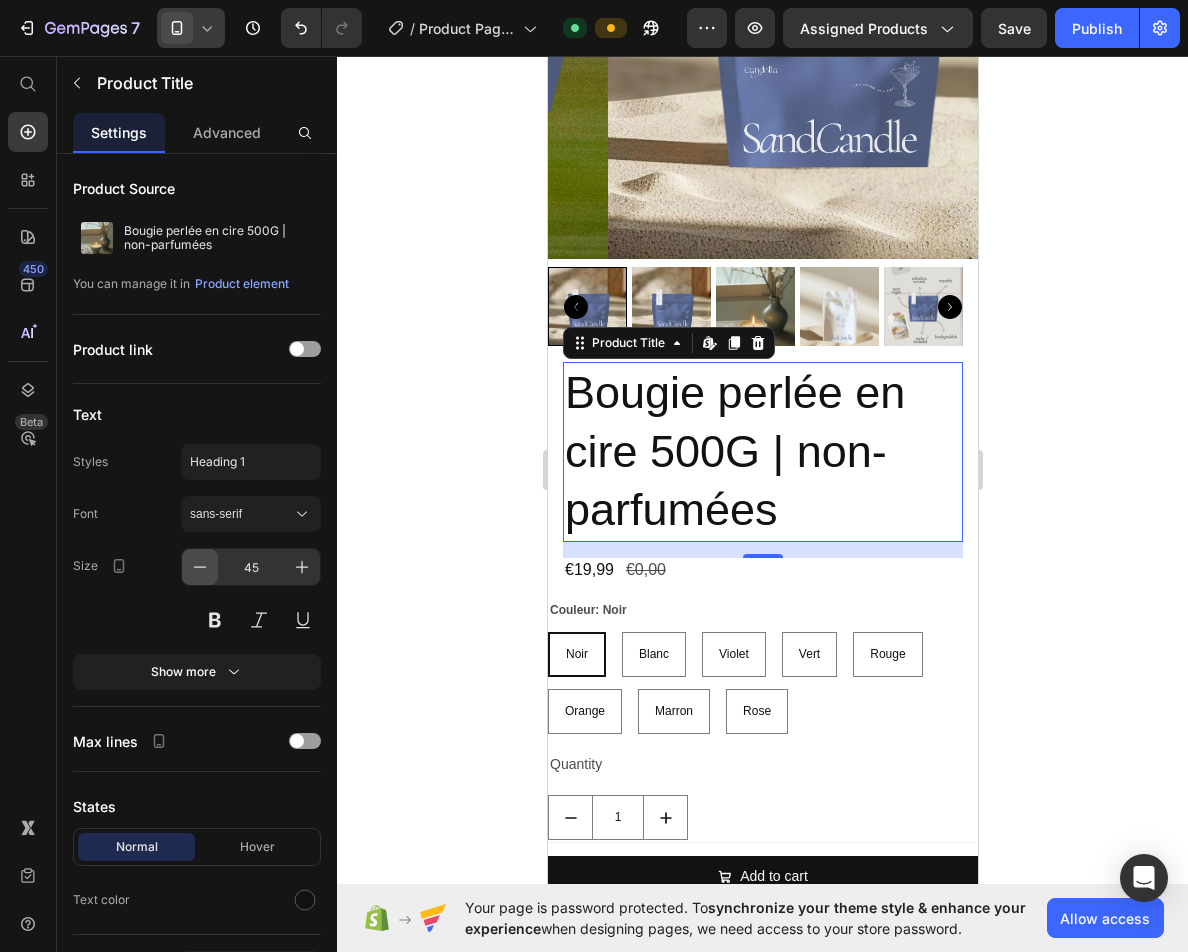 click at bounding box center [200, 567] 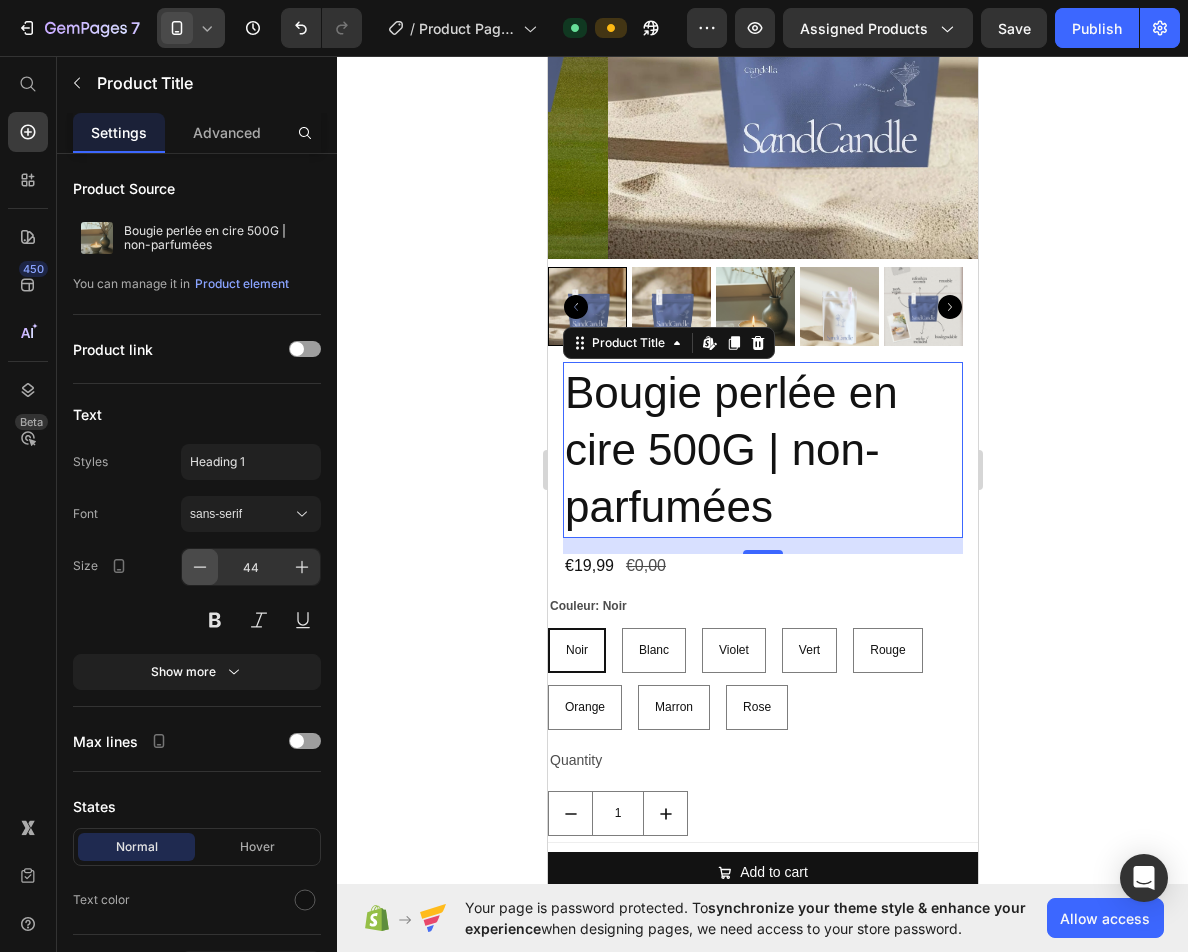 click at bounding box center (200, 567) 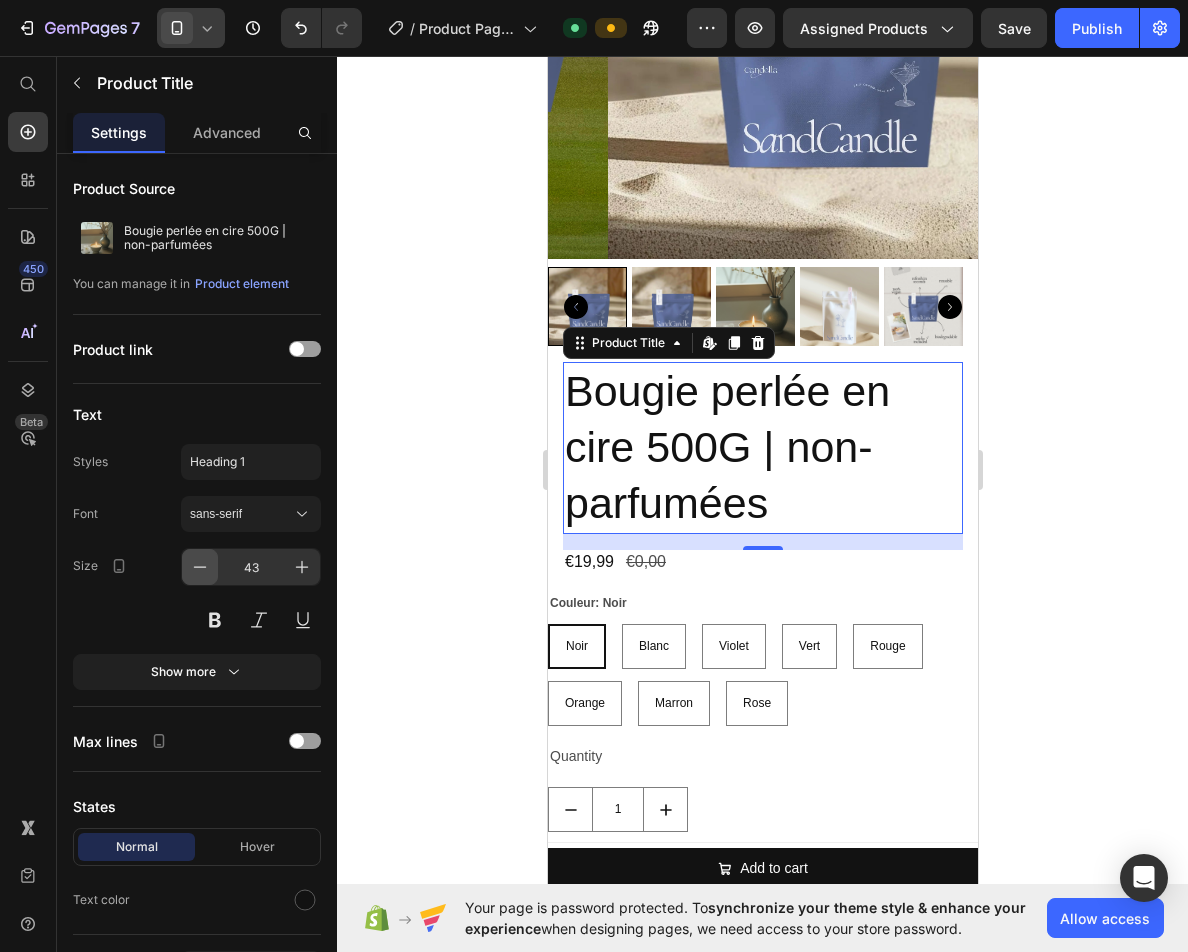 click at bounding box center [200, 567] 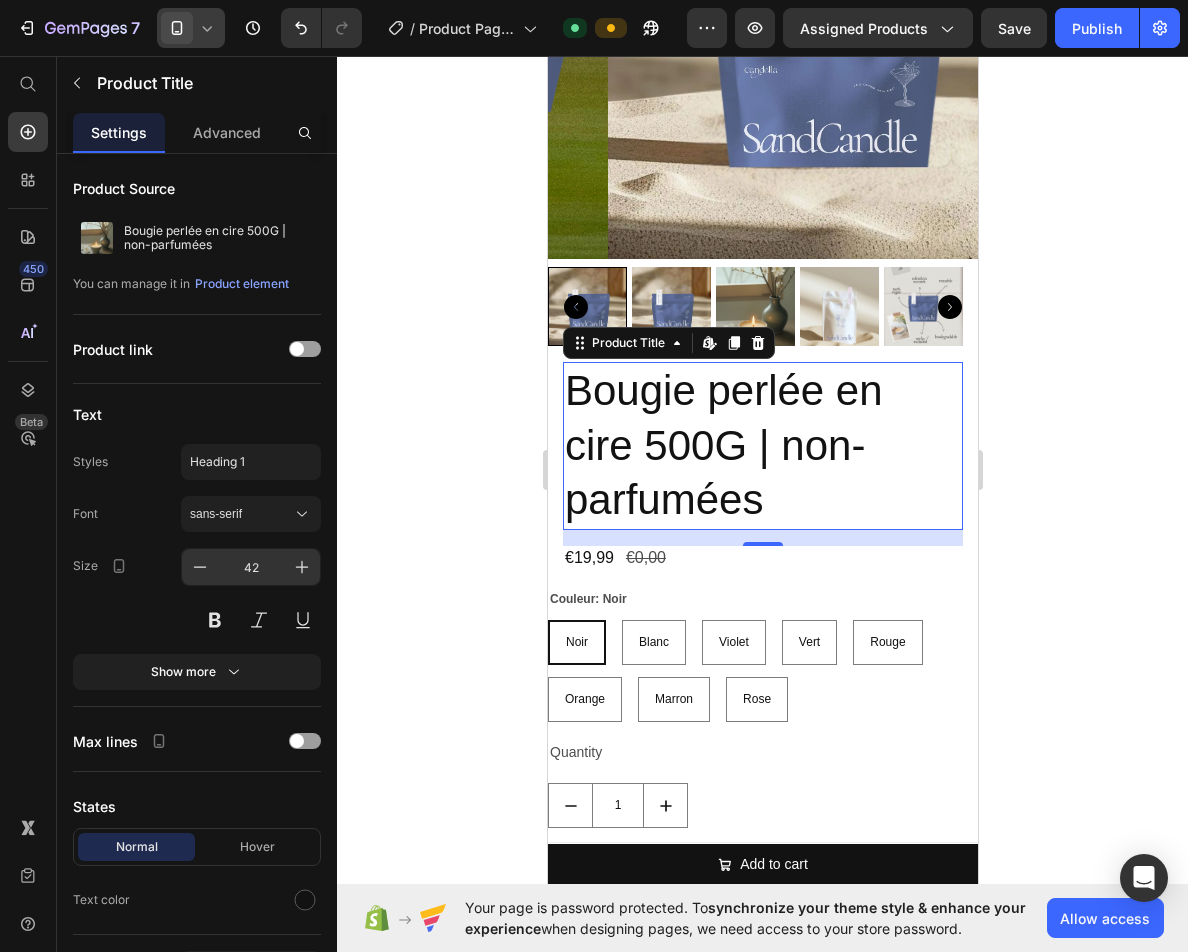 click on "42" at bounding box center [251, 567] 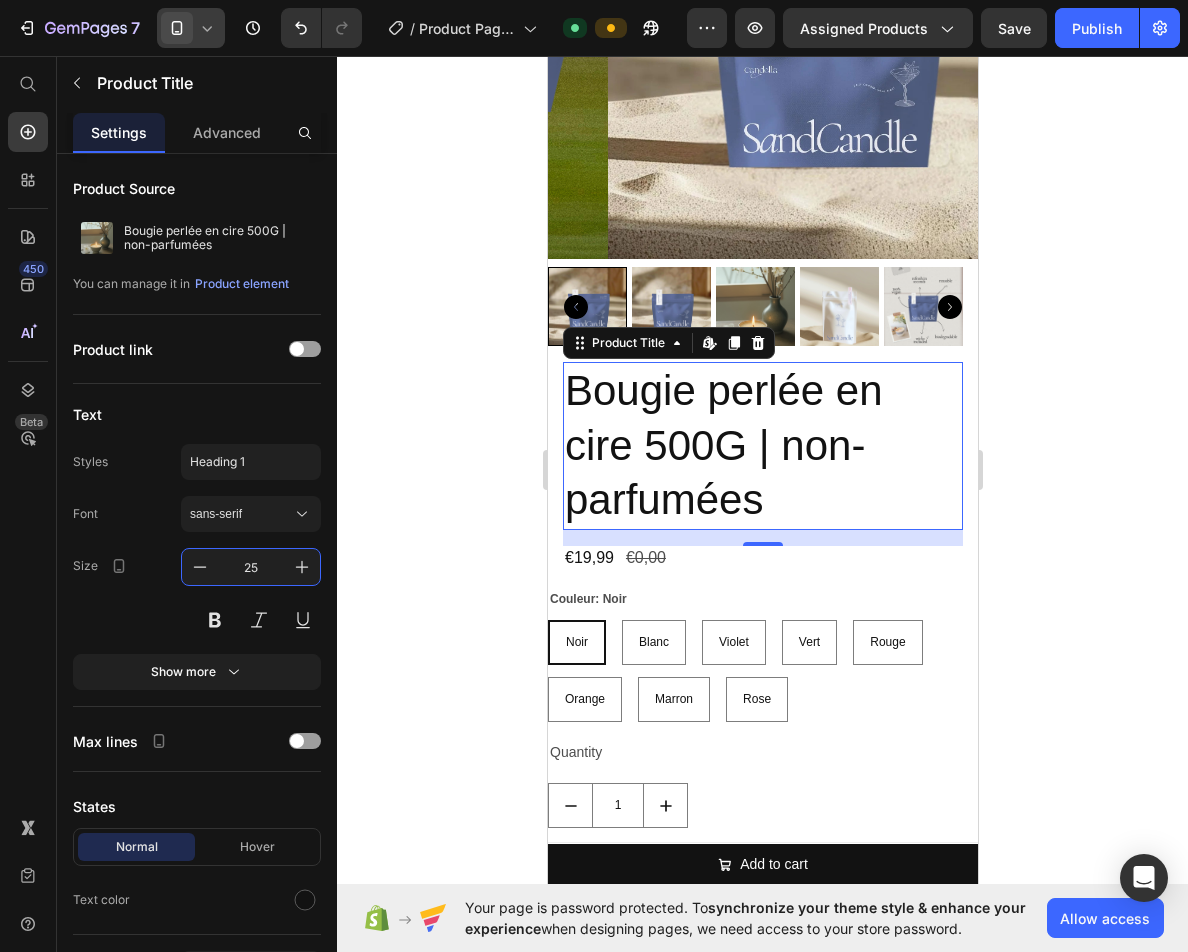 type on "25" 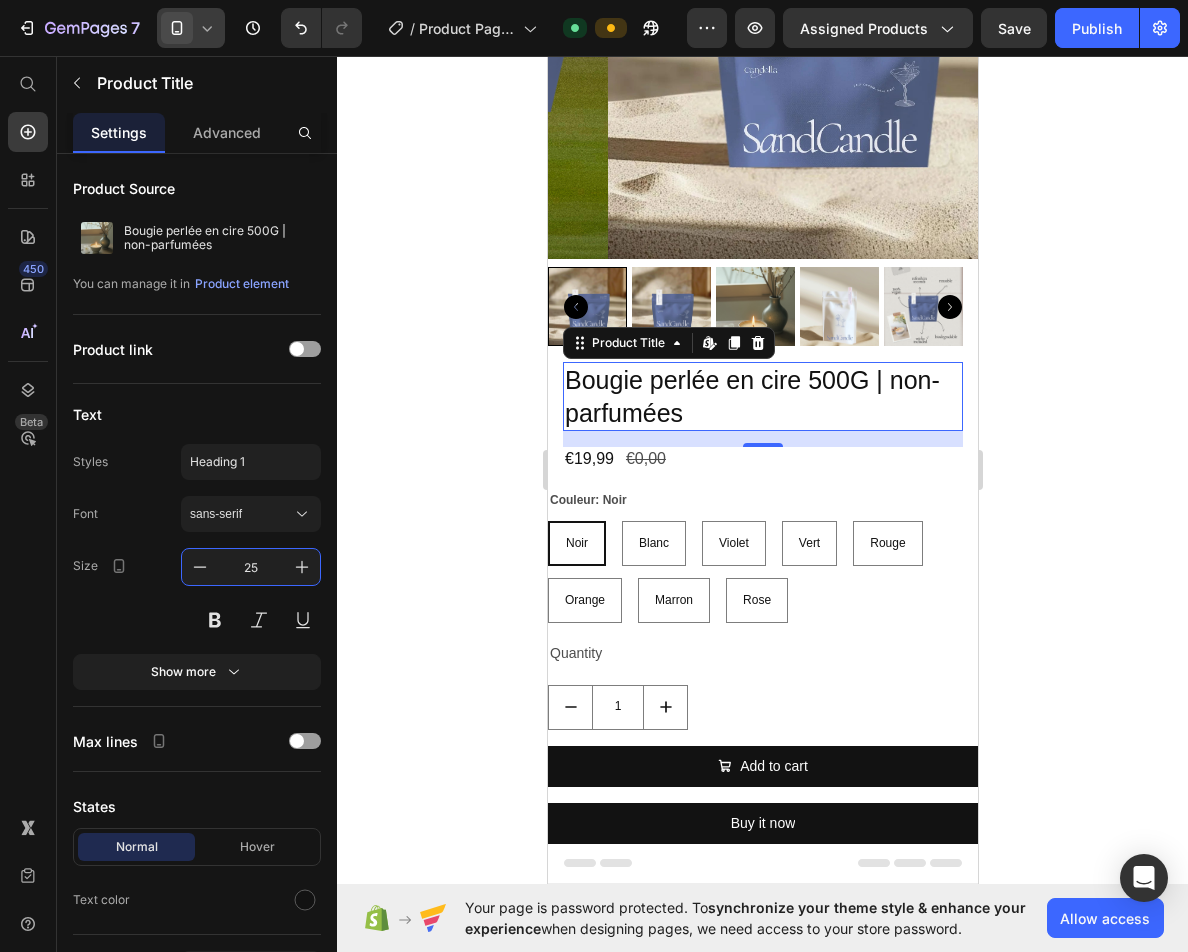click 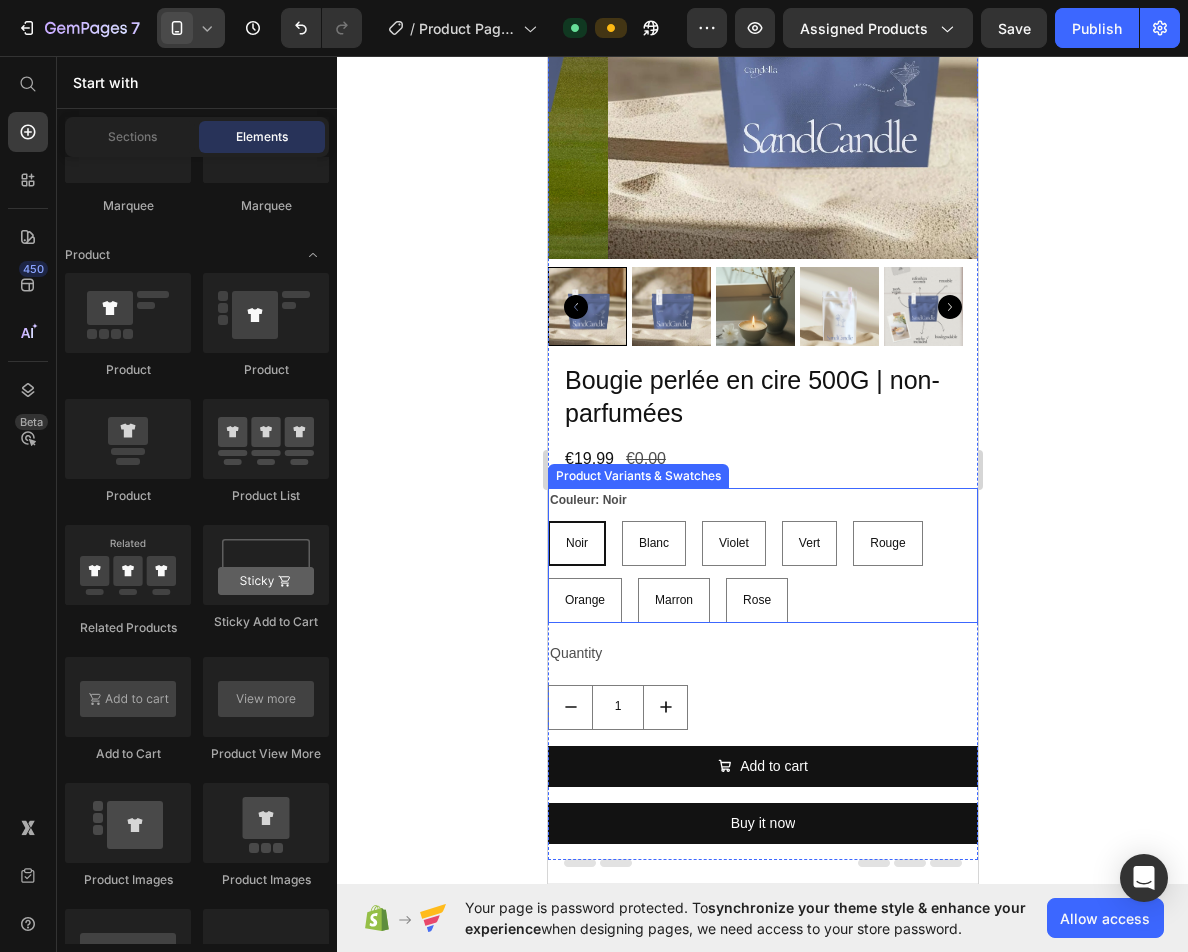 click on "Couleur: Noir Noir Noir Noir Blanc Blanc Blanc Violet Violet Violet Vert Vert Vert Rouge Rouge Rouge Orange Orange Orange Marron Marron Marron Rose Rose Rose" at bounding box center (762, 556) 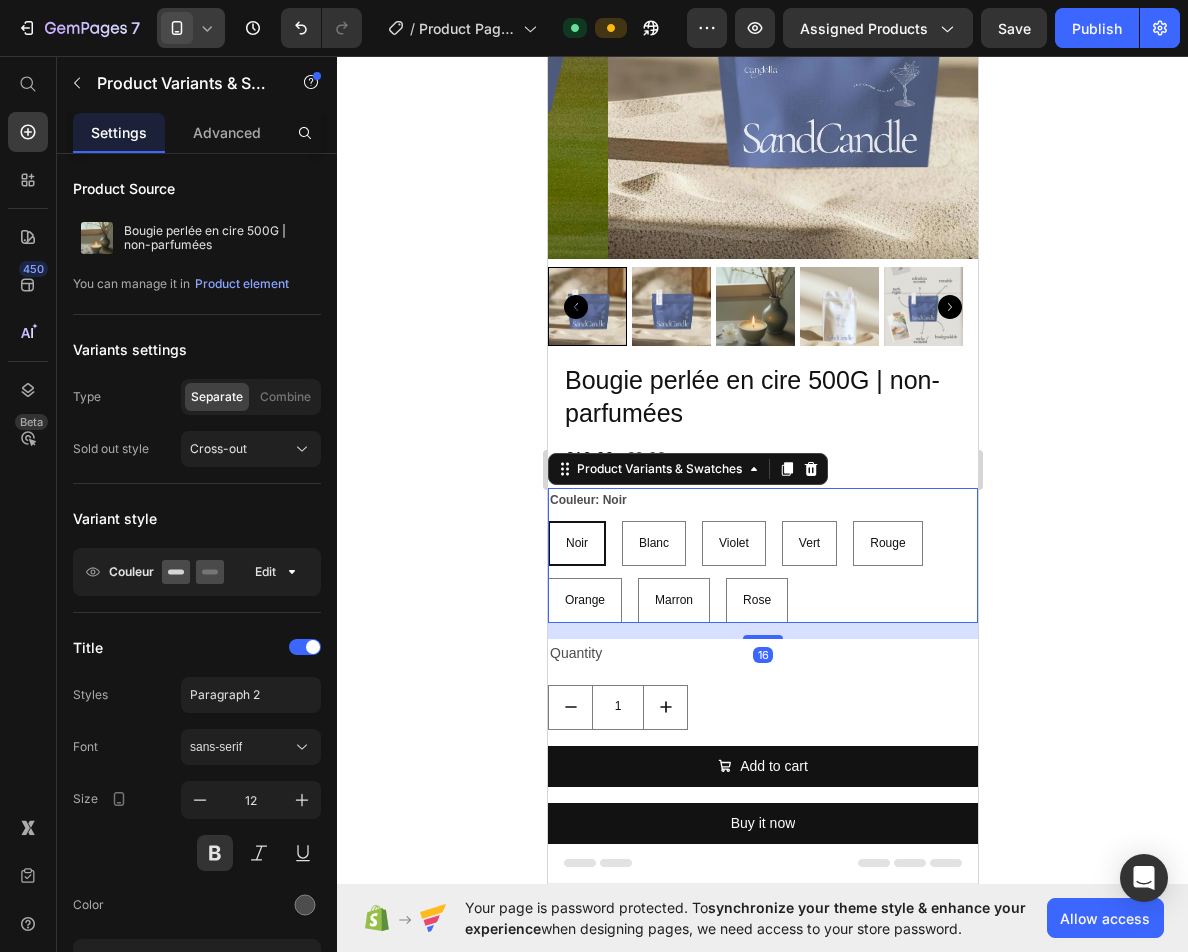click 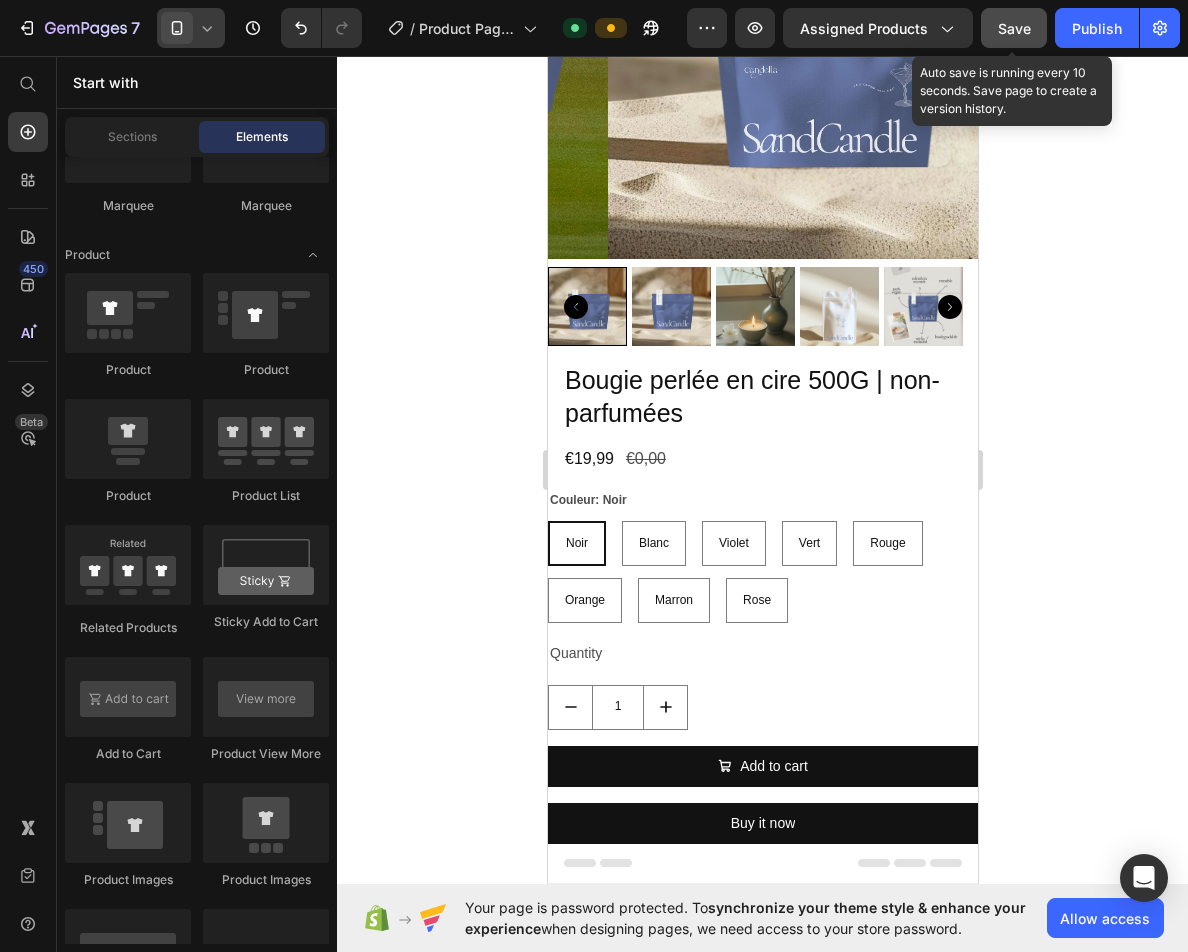 click on "Save" at bounding box center [1014, 28] 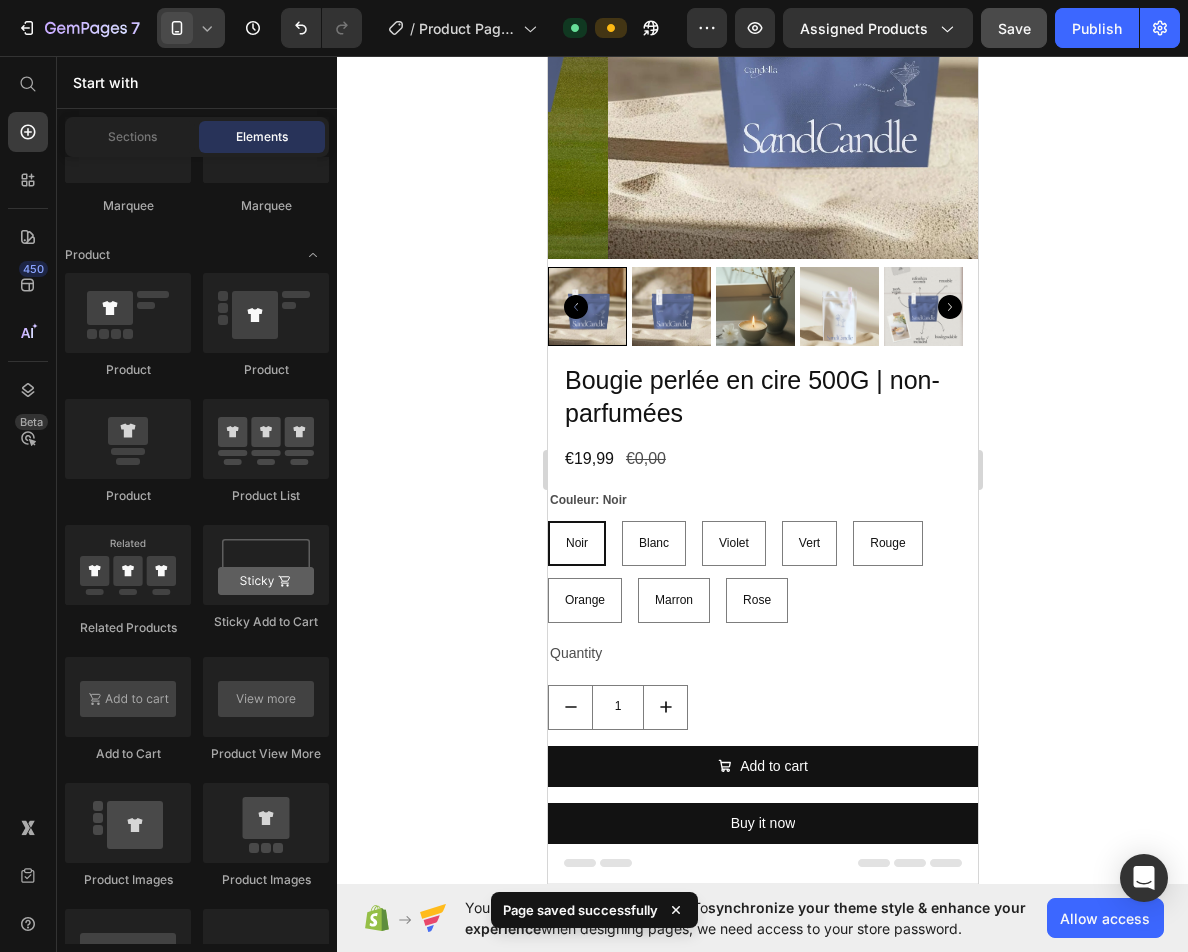 click 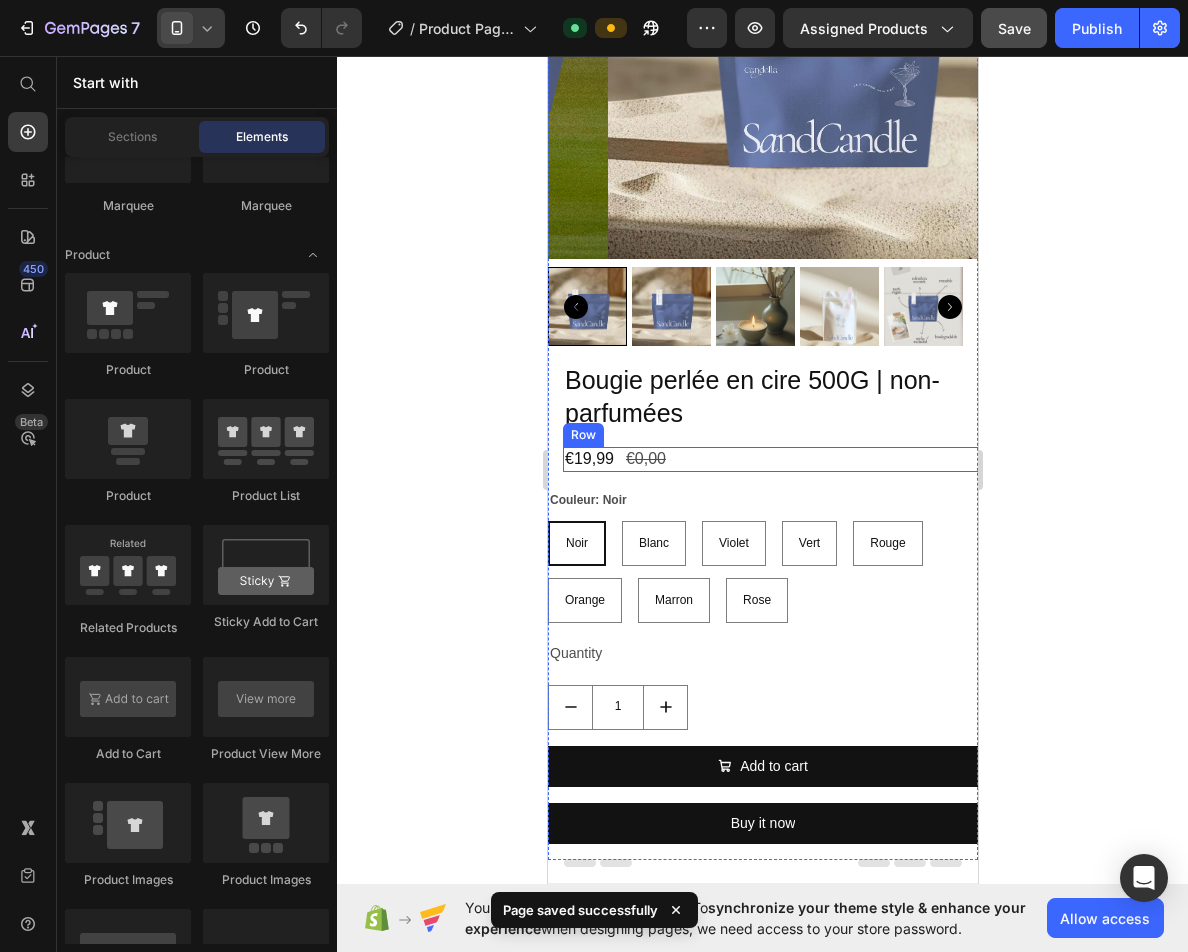 click on "€19,99 Product Price €0,00 Product Price Row" at bounding box center (777, 459) 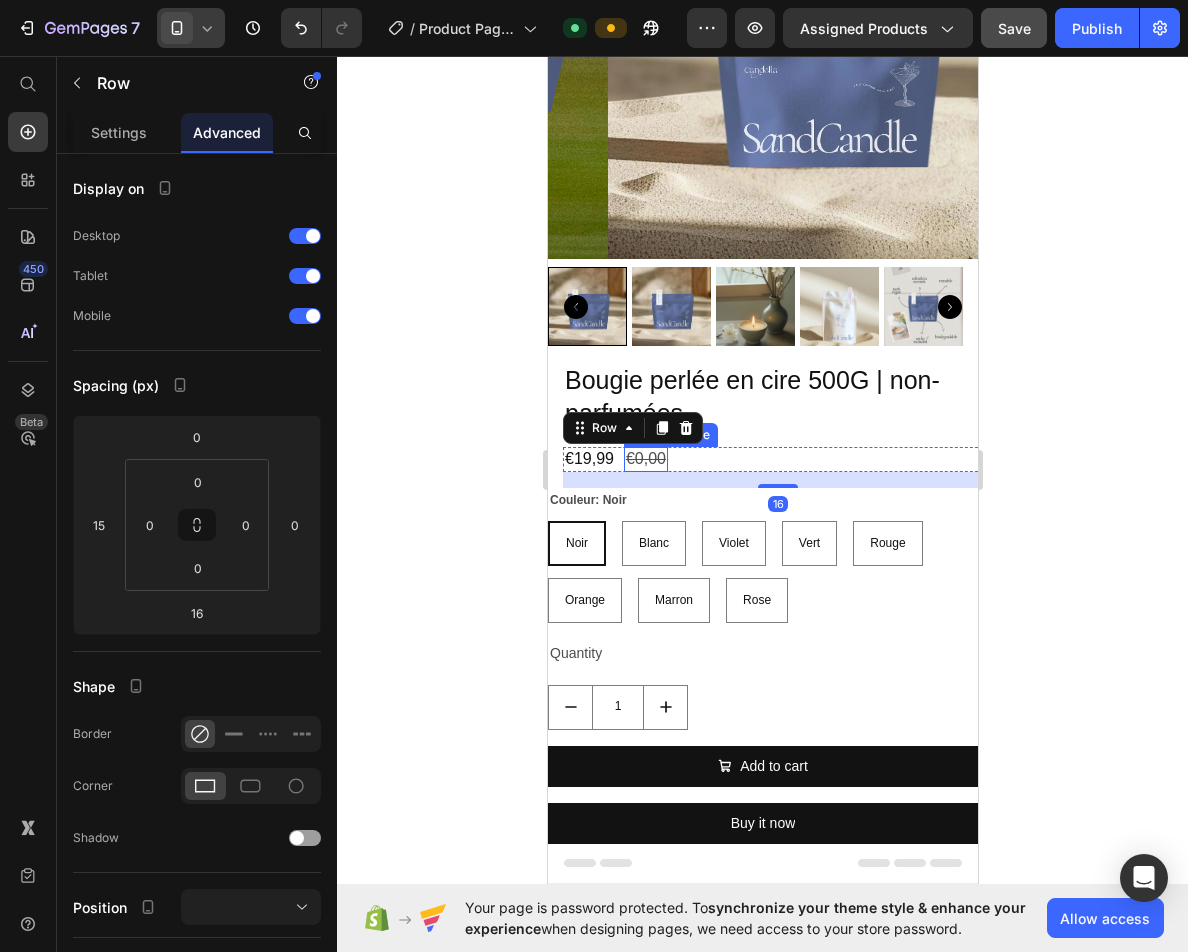 click on "€0,00" at bounding box center [645, 459] 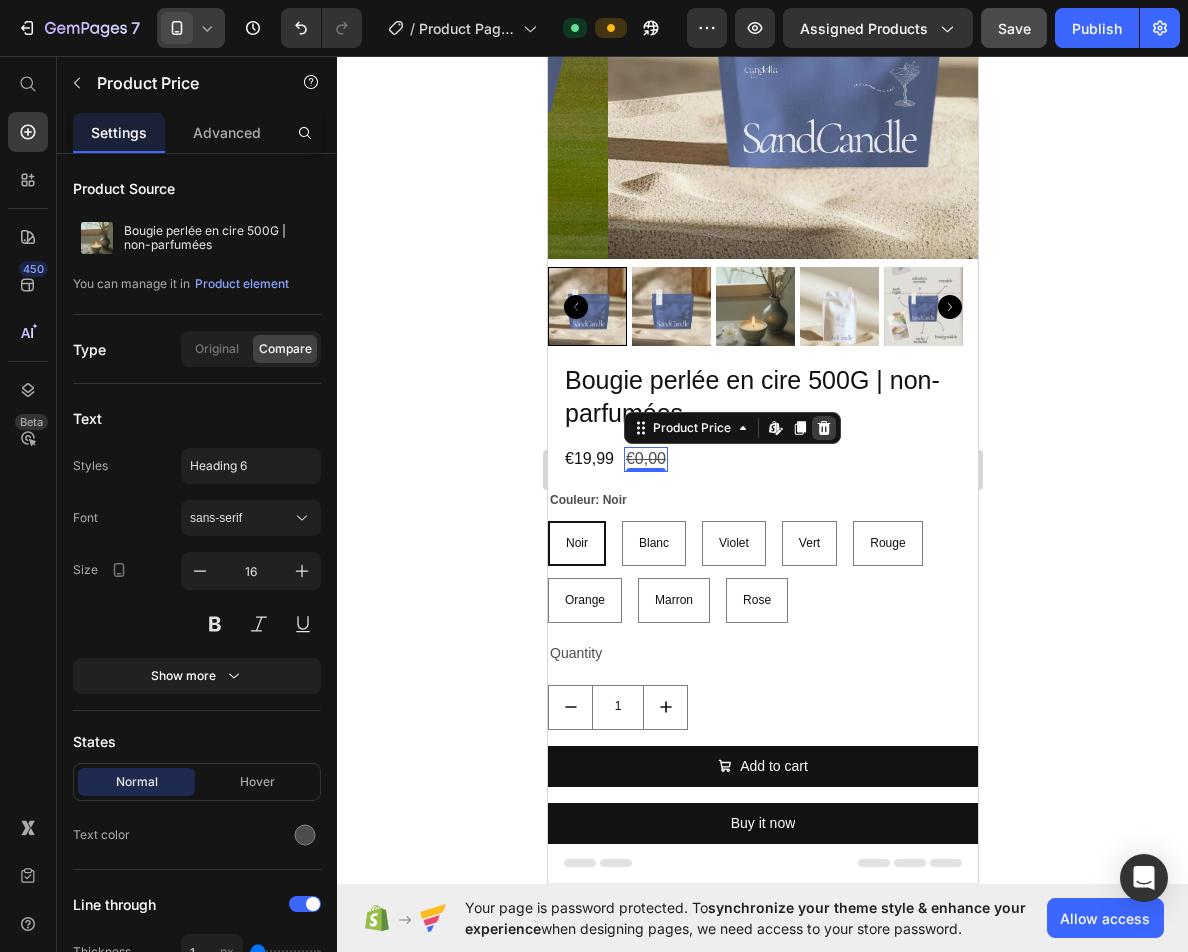 click 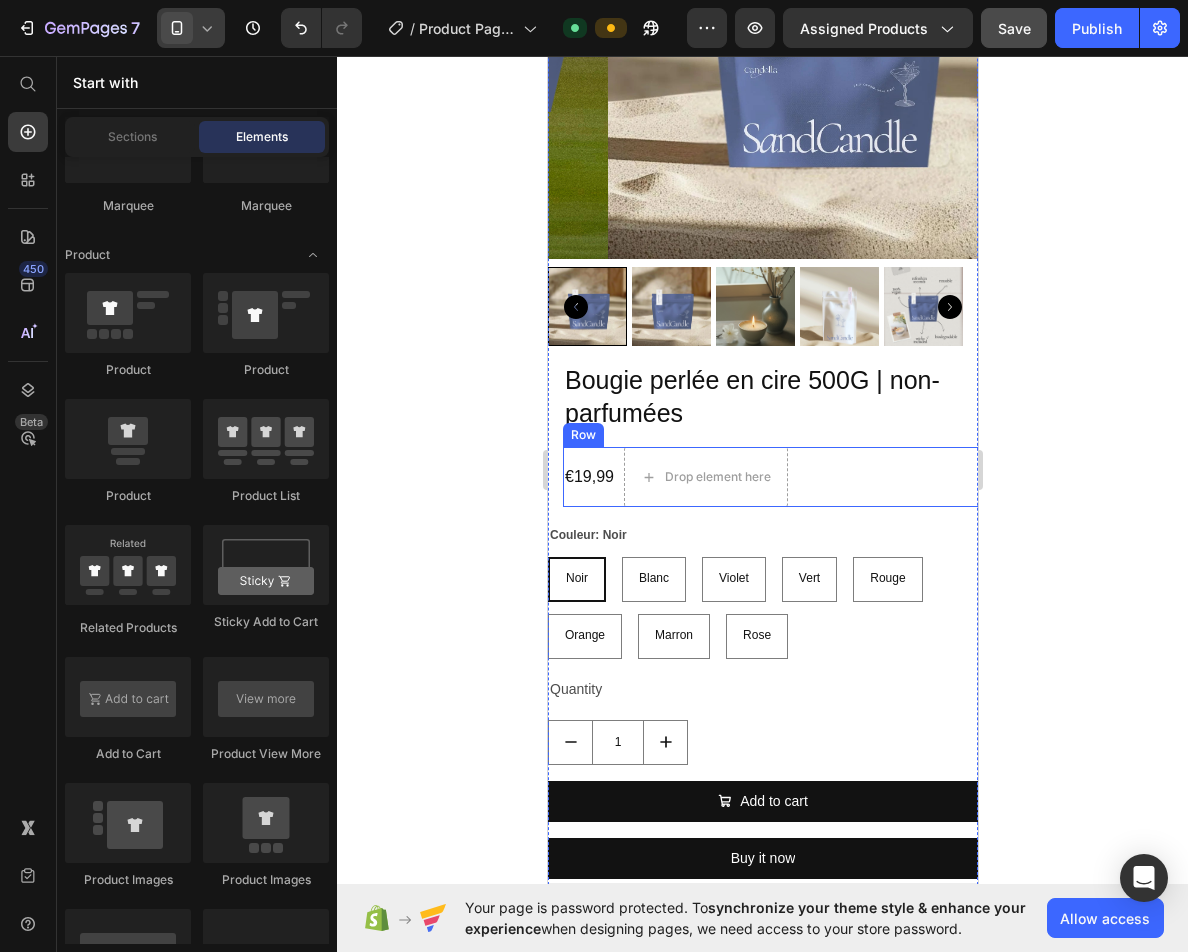click 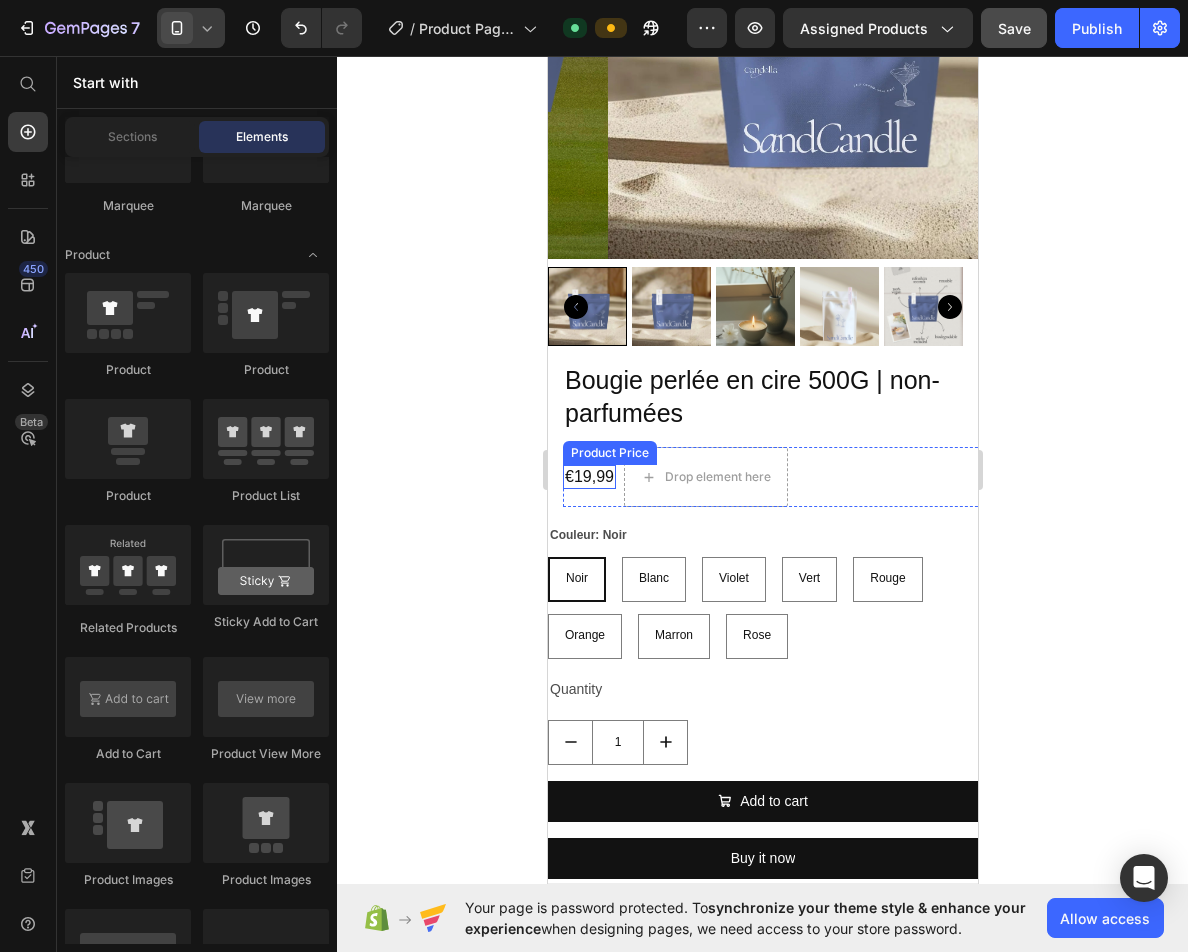 click on "€19,99 Product Price" at bounding box center [588, 477] 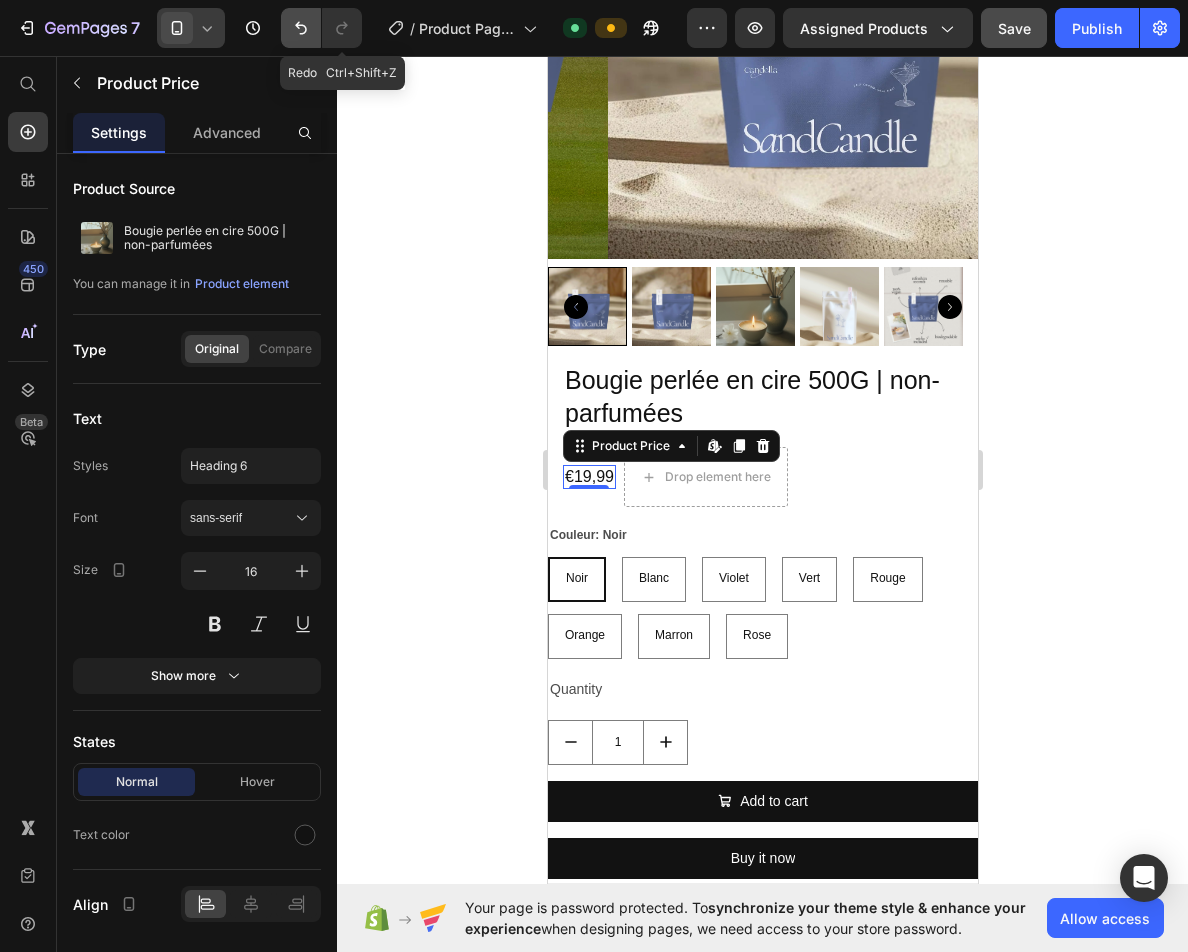 click 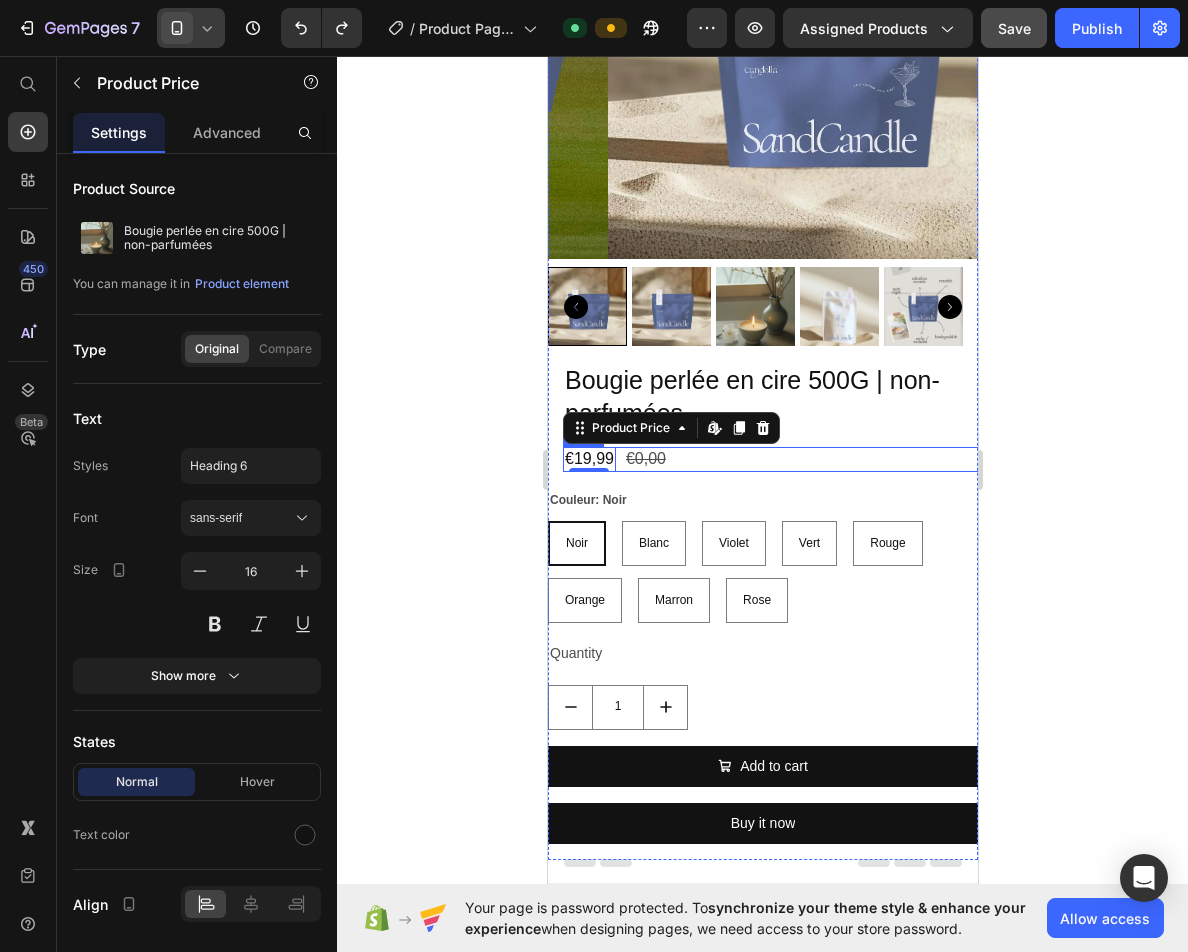 click on "€19,99 Product Price   Edit content in Shopify 0 €0,00 Product Price Row" at bounding box center [777, 459] 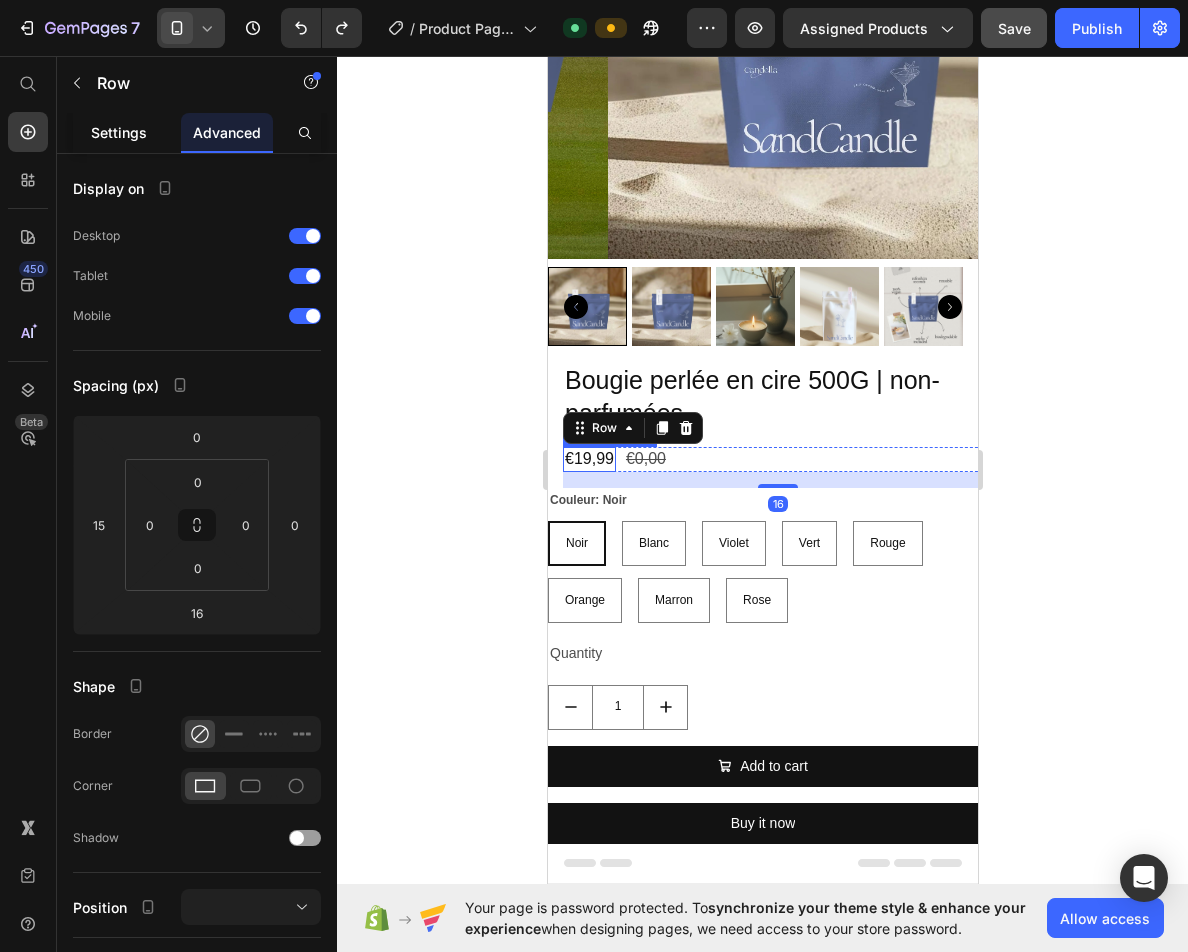 click on "Settings" at bounding box center [119, 132] 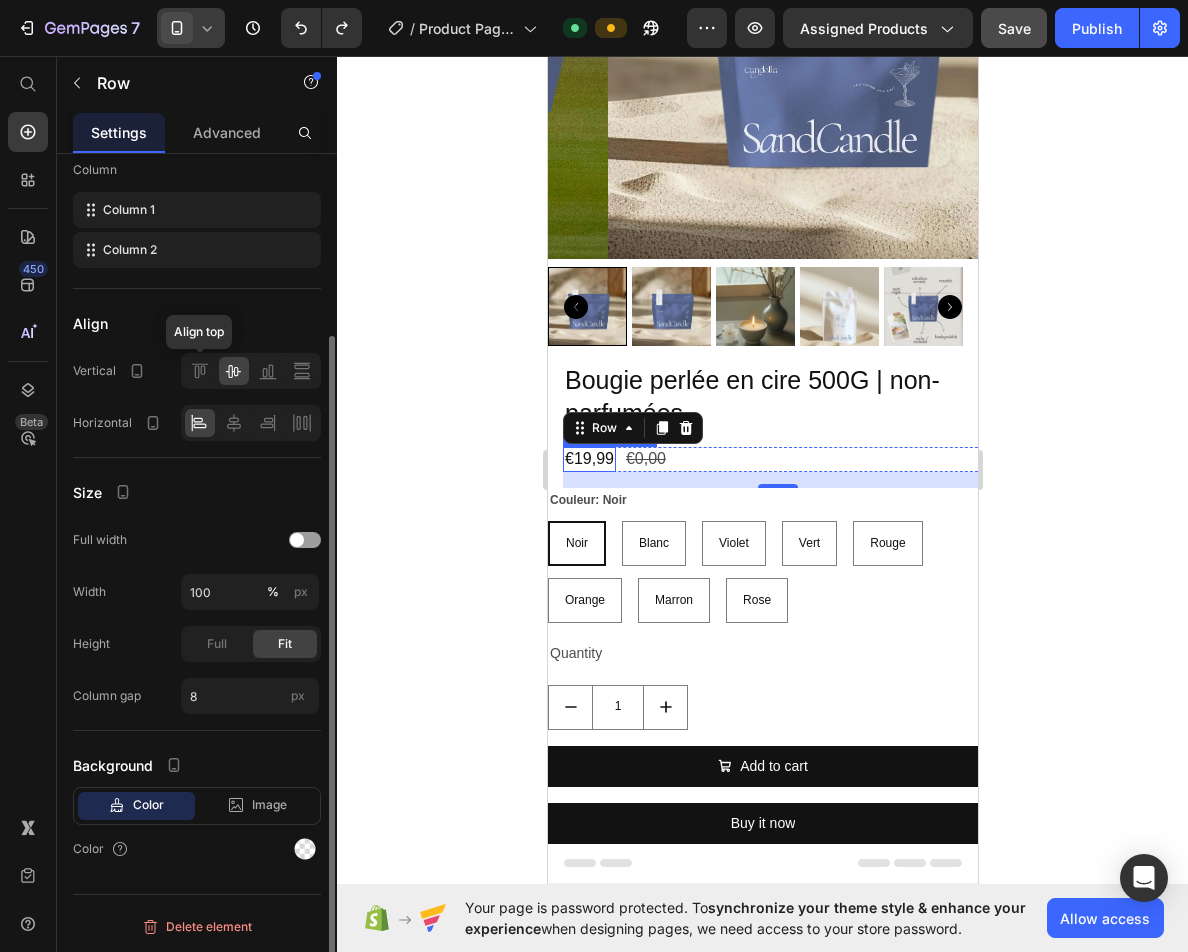 scroll, scrollTop: 0, scrollLeft: 0, axis: both 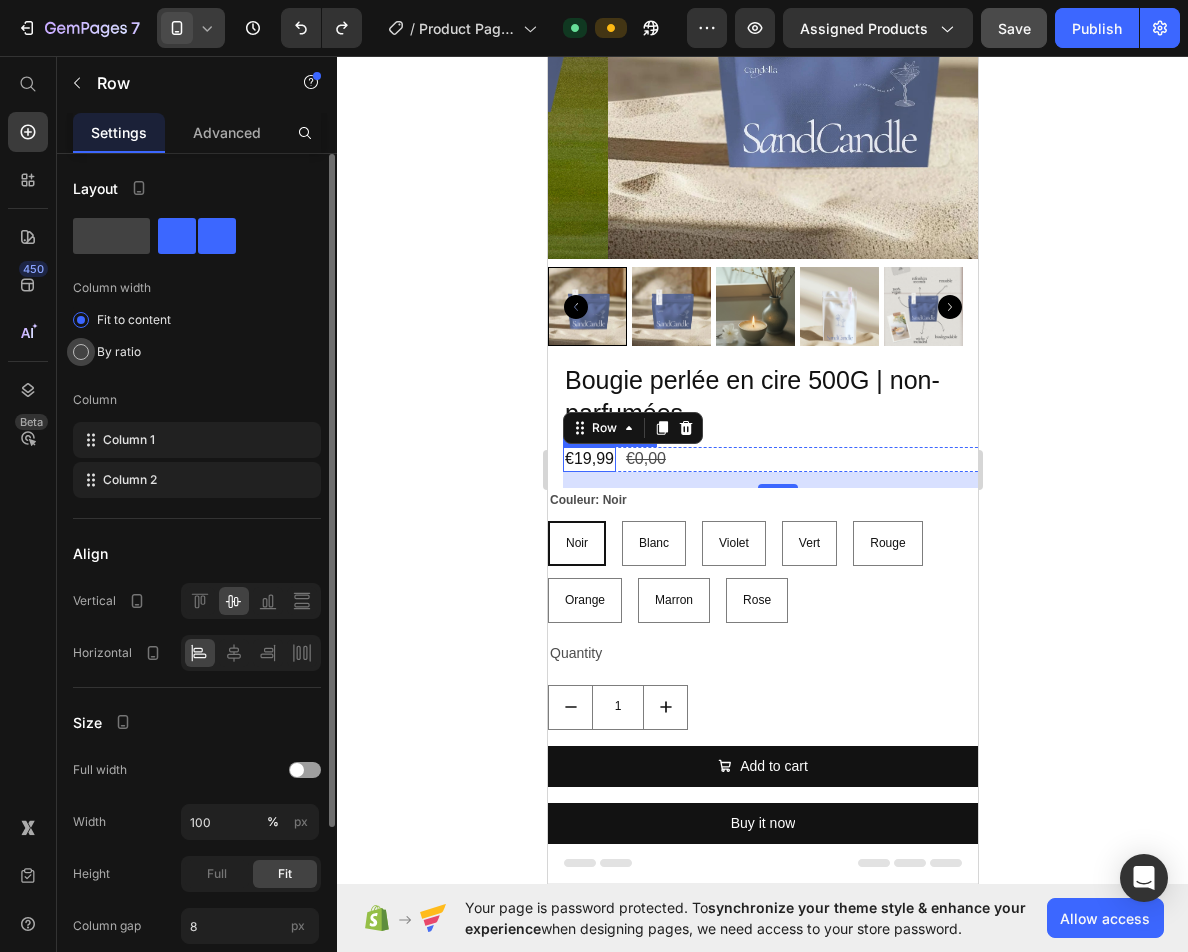 click on "By ratio" at bounding box center (119, 352) 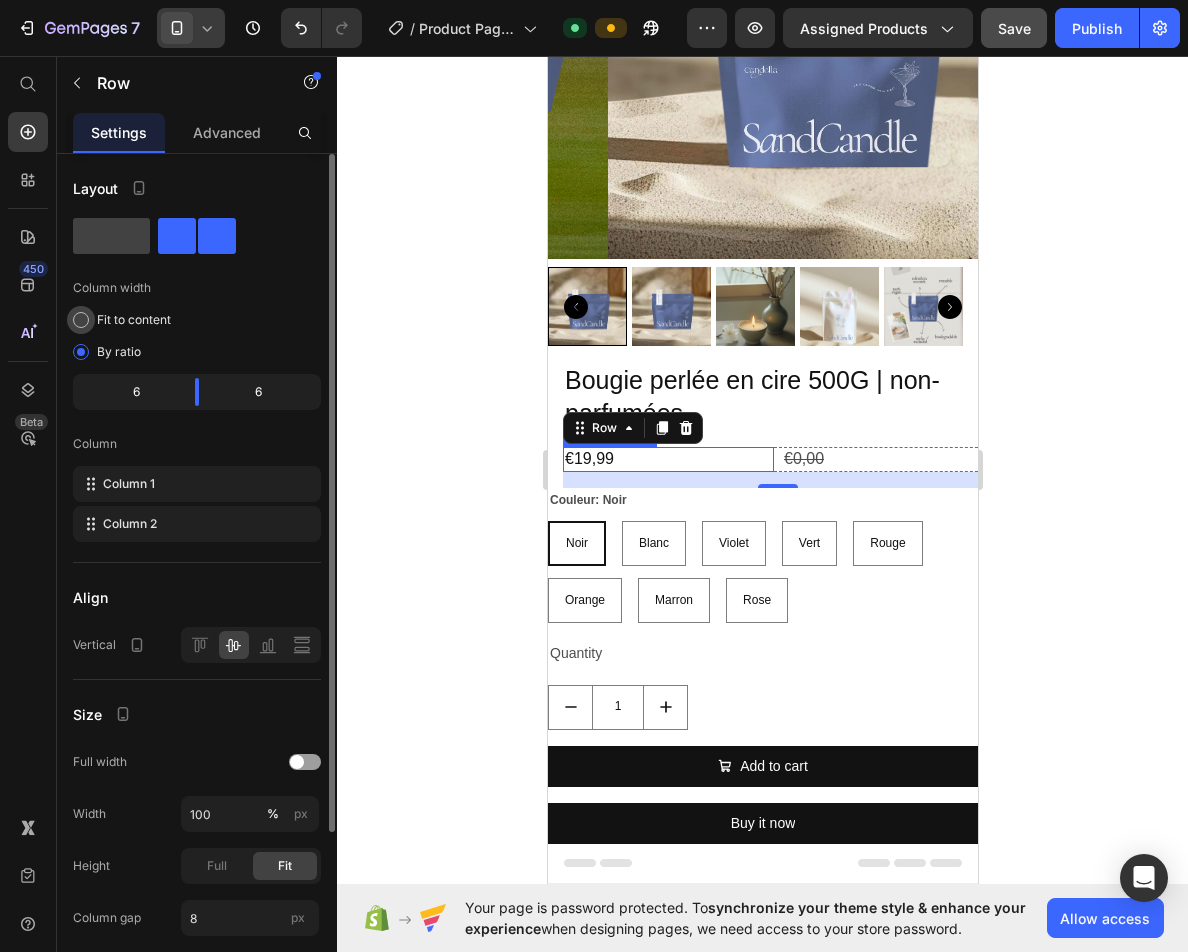 click on "Fit to content" 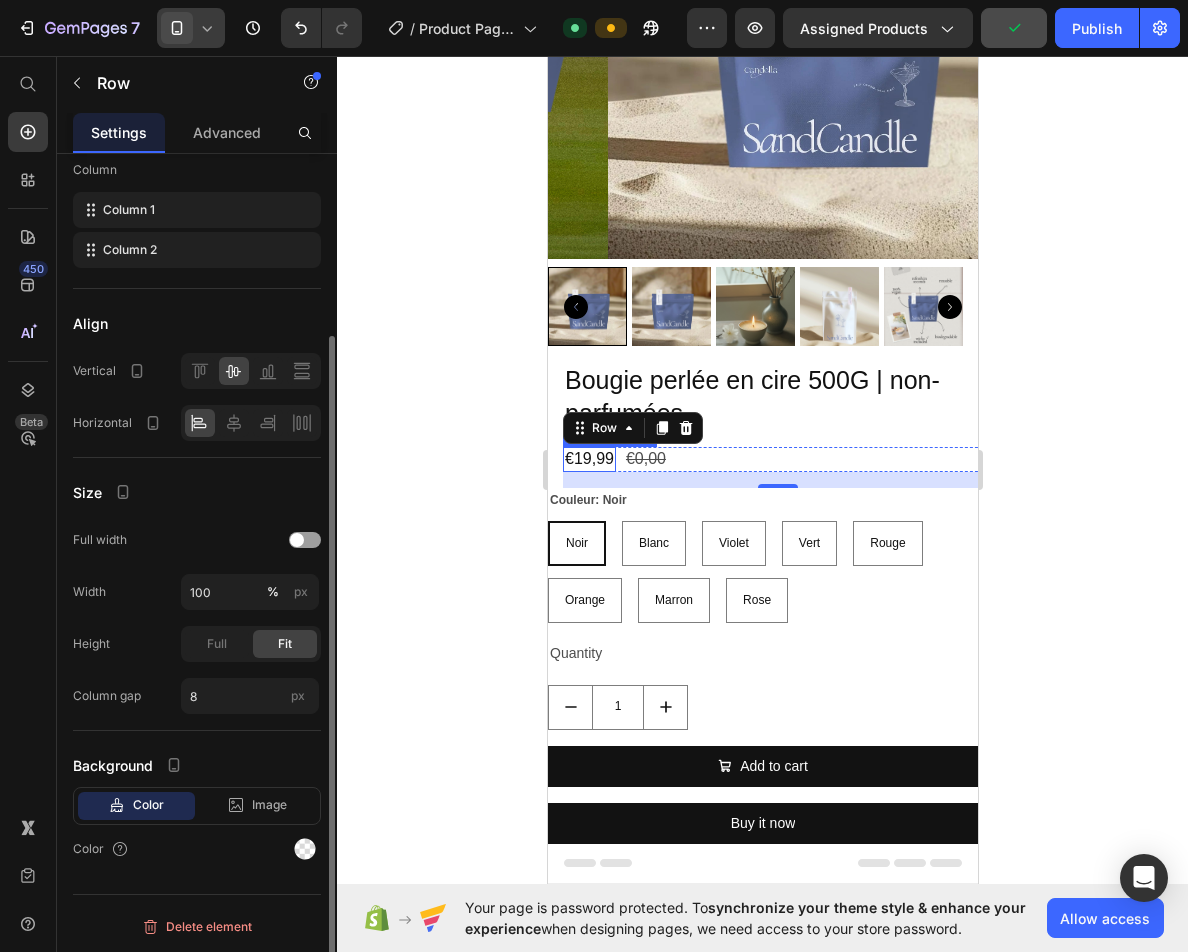 scroll, scrollTop: 0, scrollLeft: 0, axis: both 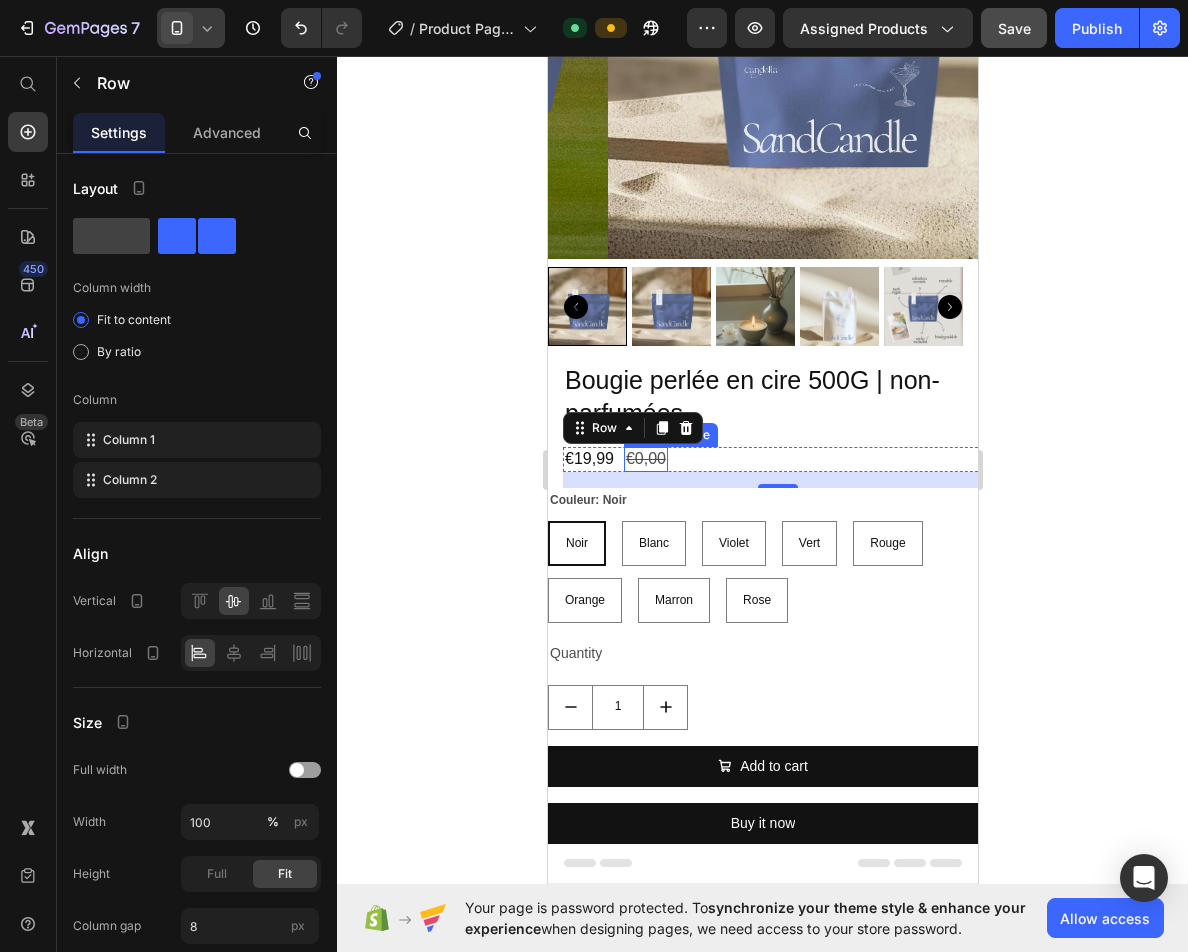 click on "€0,00" at bounding box center (645, 459) 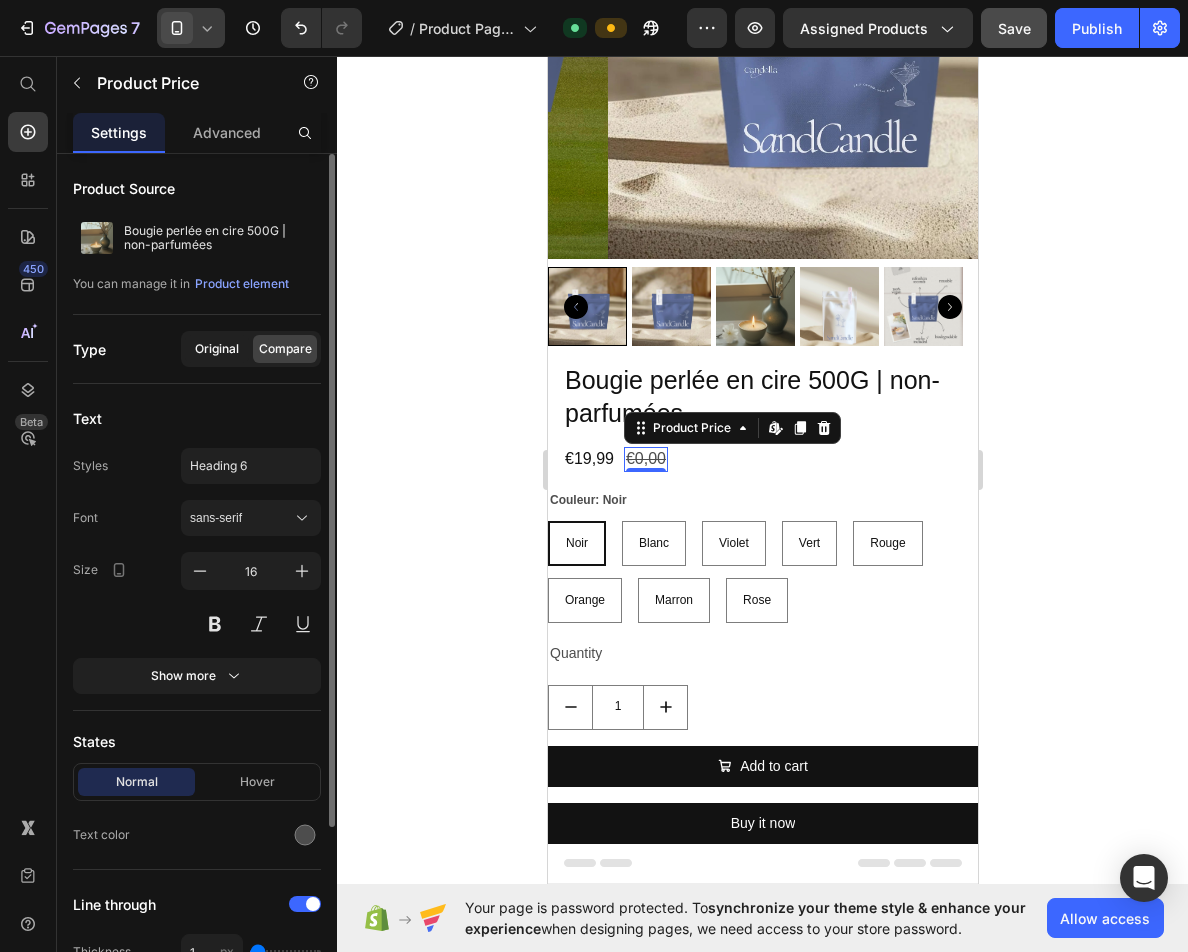 click on "Original" 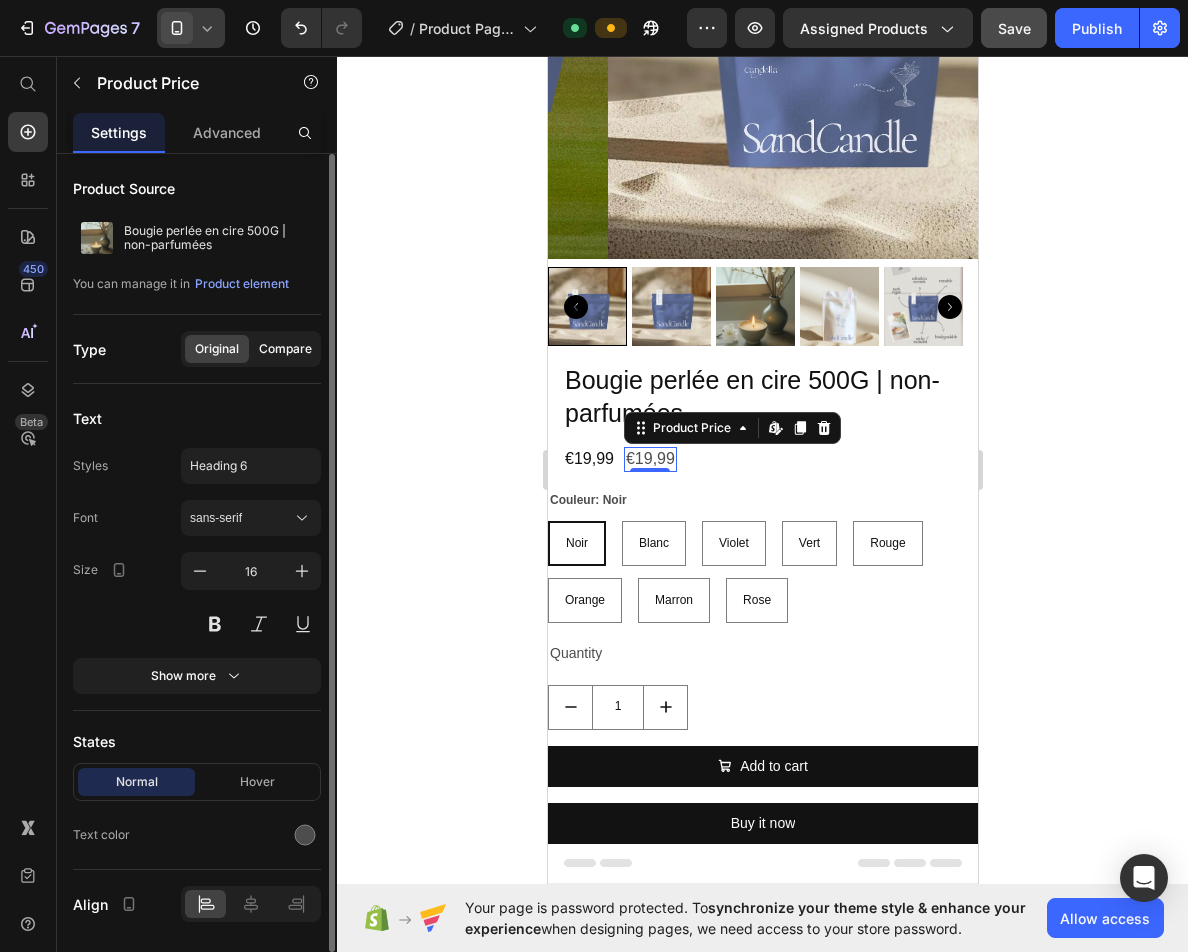 click on "Compare" 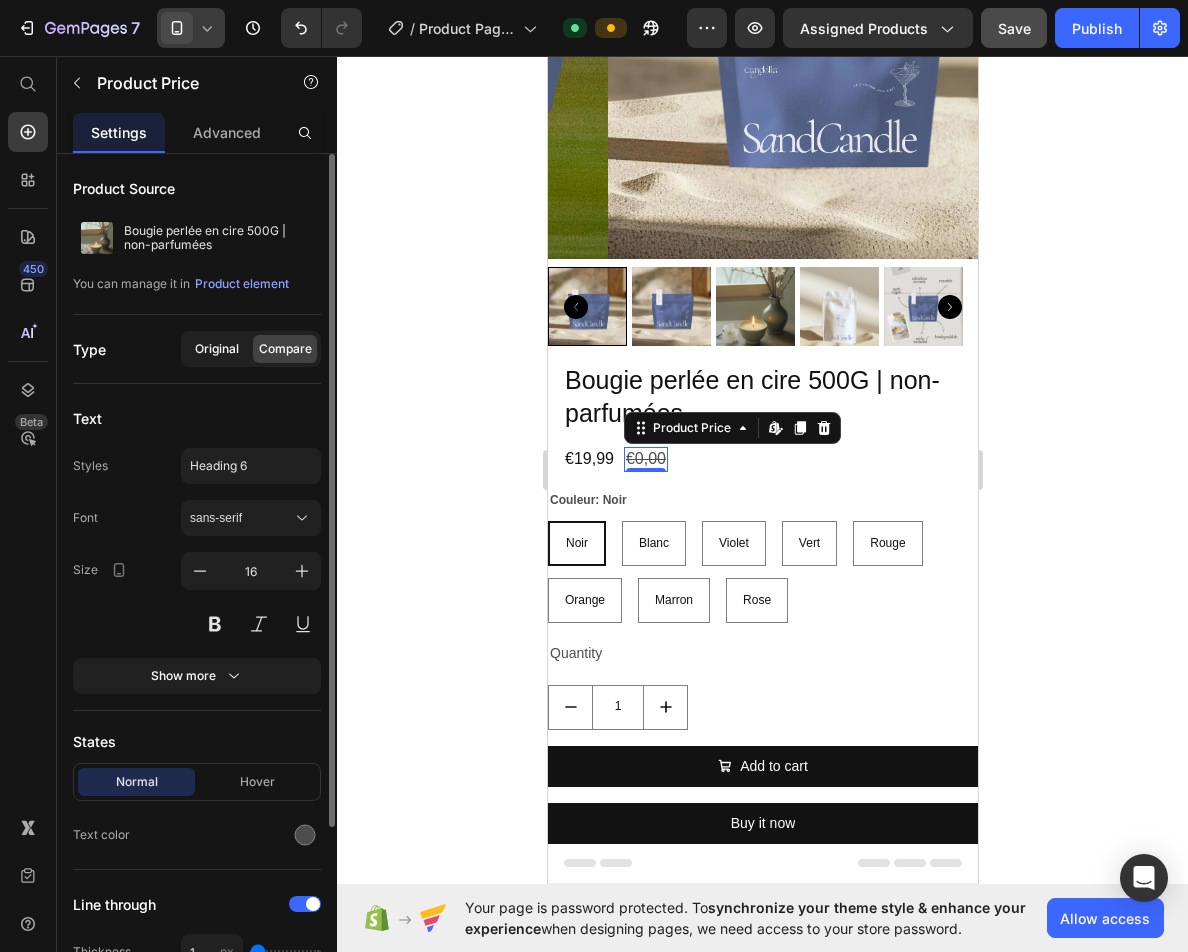 click on "Original" 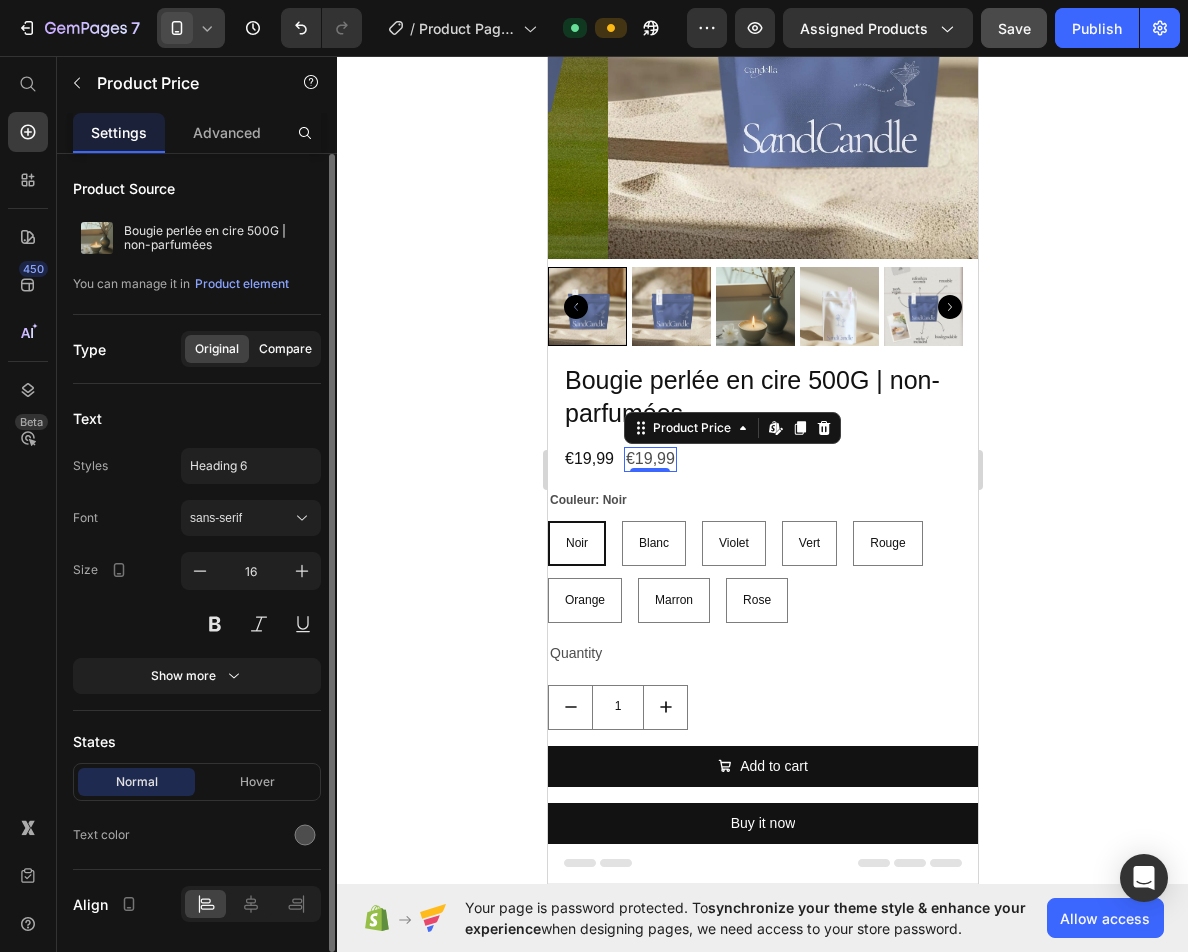 click on "Compare" 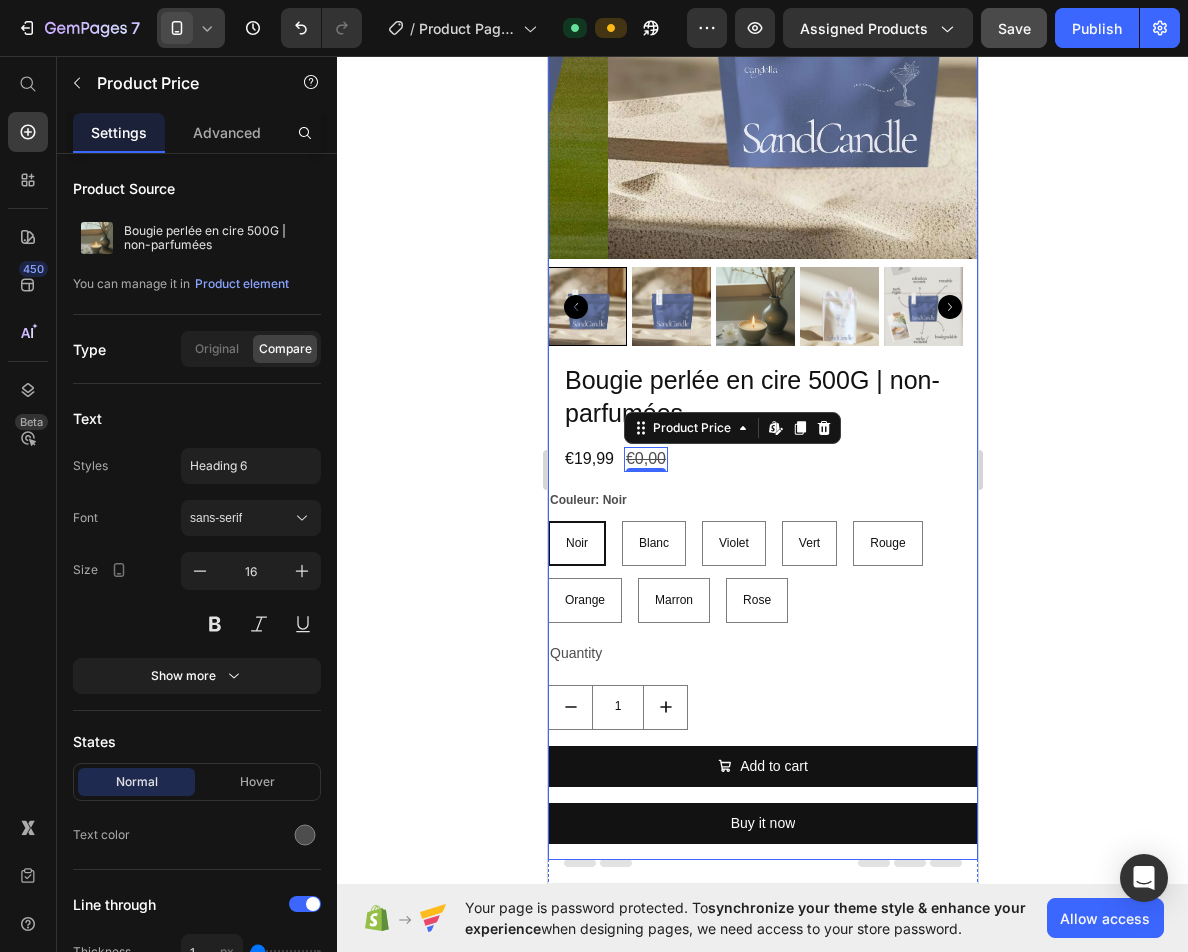 click on "Bougie perlée en cire 500G | non-parfumées Product Title €19,99 Product Price €0,00 Product Price   Edit content in Shopify 0 Row Couleur: Noir Noir Noir Noir Blanc Blanc Blanc Violet Violet Violet Vert Vert Vert Rouge Rouge Rouge Orange Orange Orange Marron Marron Marron Rose Rose Rose Product Variants & Swatches Quantity Text Block 1 Product Quantity
Add to cart Add to Cart Buy it now Dynamic Checkout" at bounding box center (762, 611) 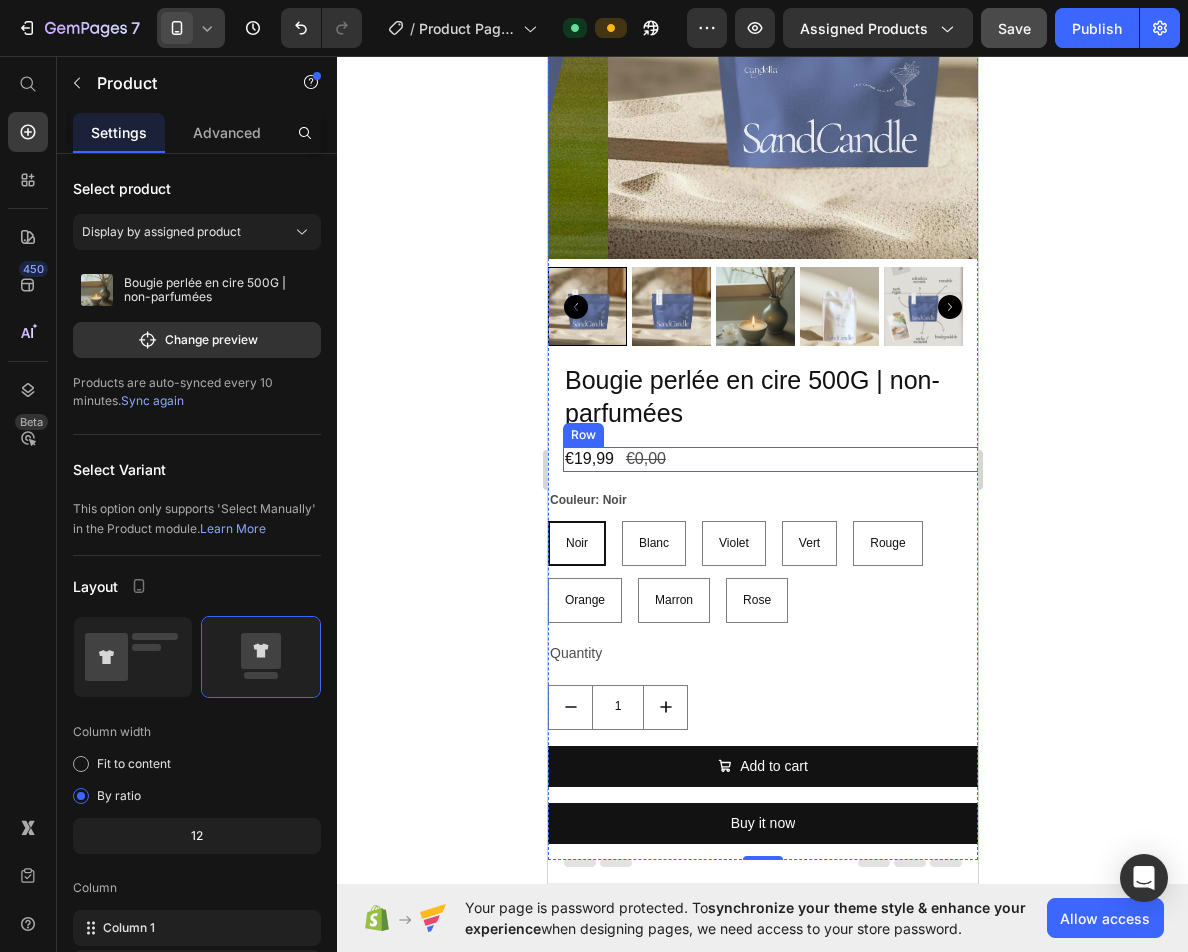 click on "€19,99 Product Price €0,00 Product Price Row" at bounding box center [777, 459] 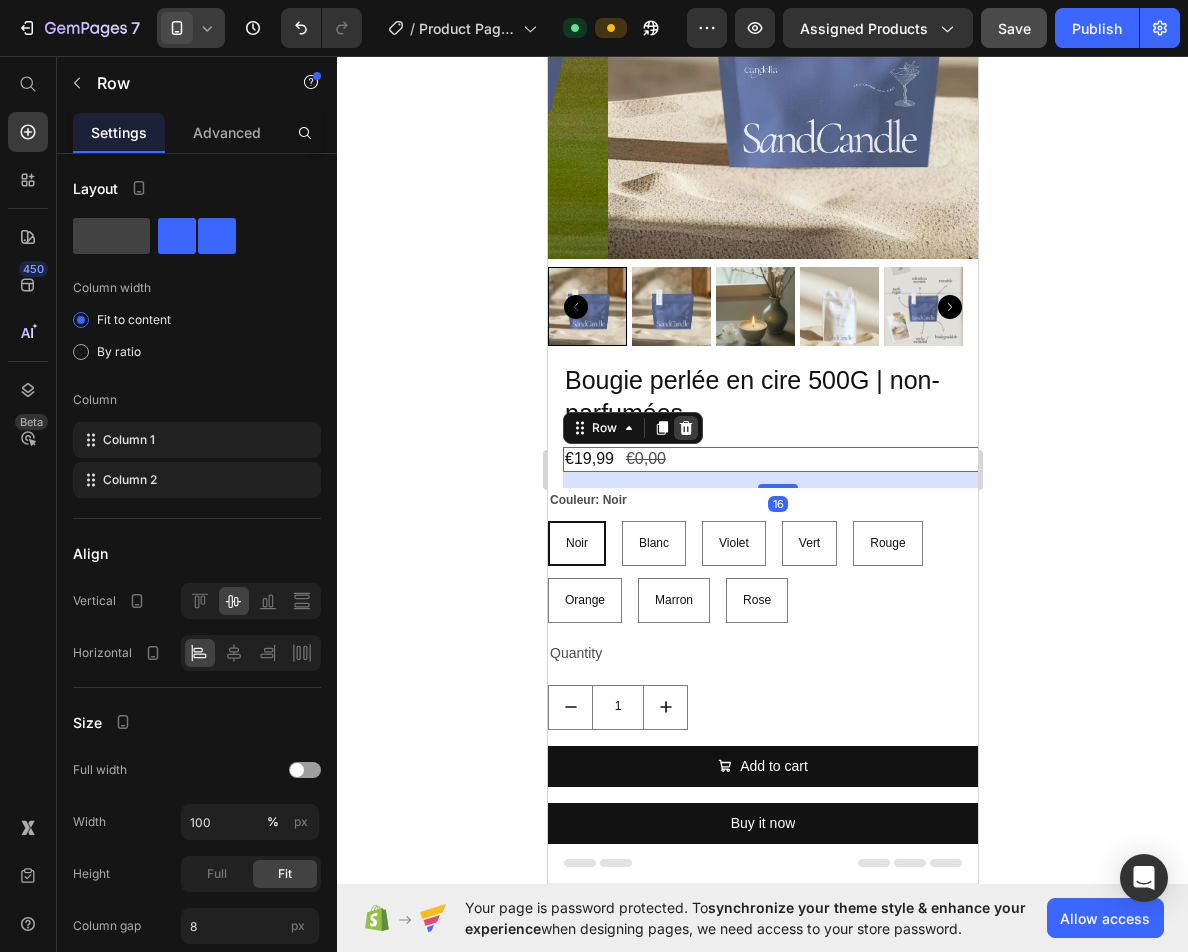 click 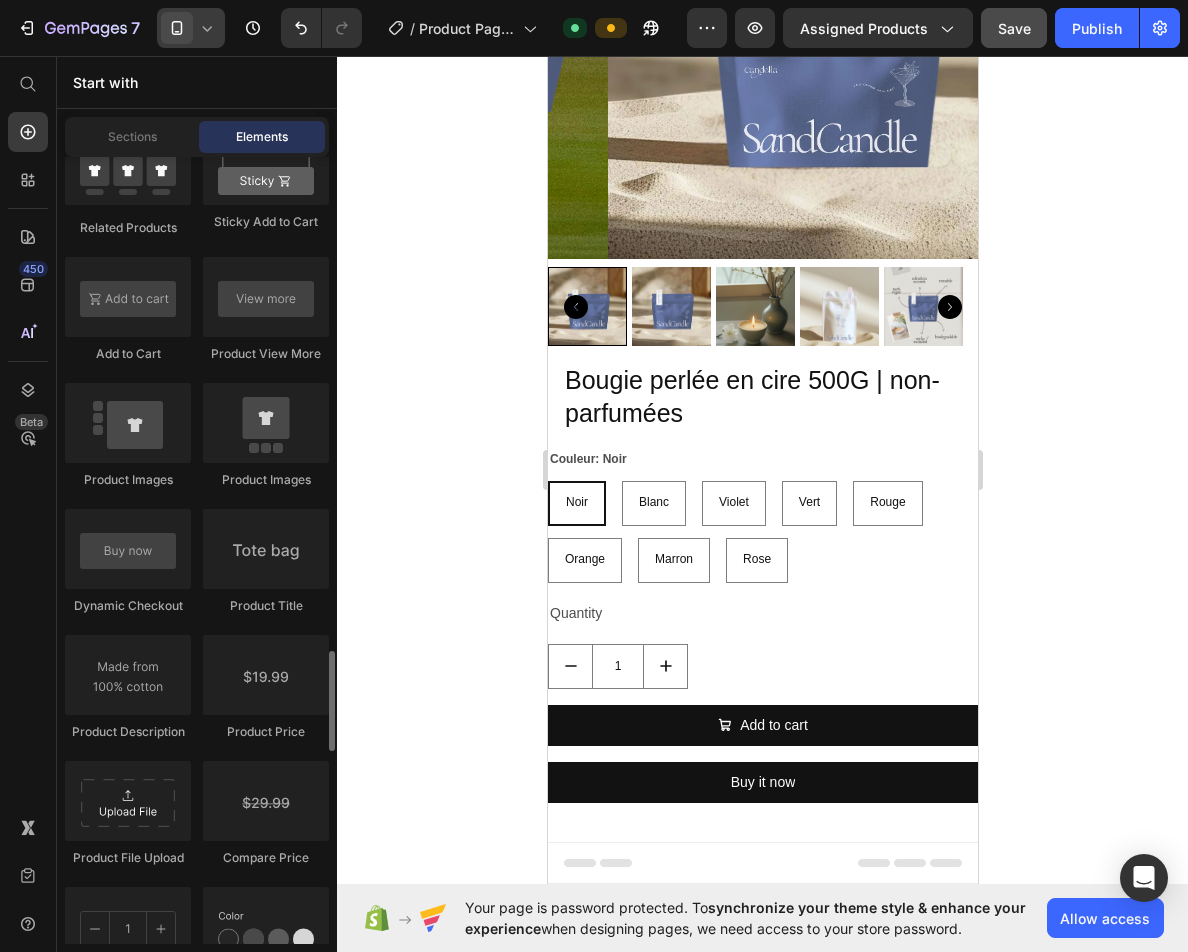 scroll, scrollTop: 3400, scrollLeft: 0, axis: vertical 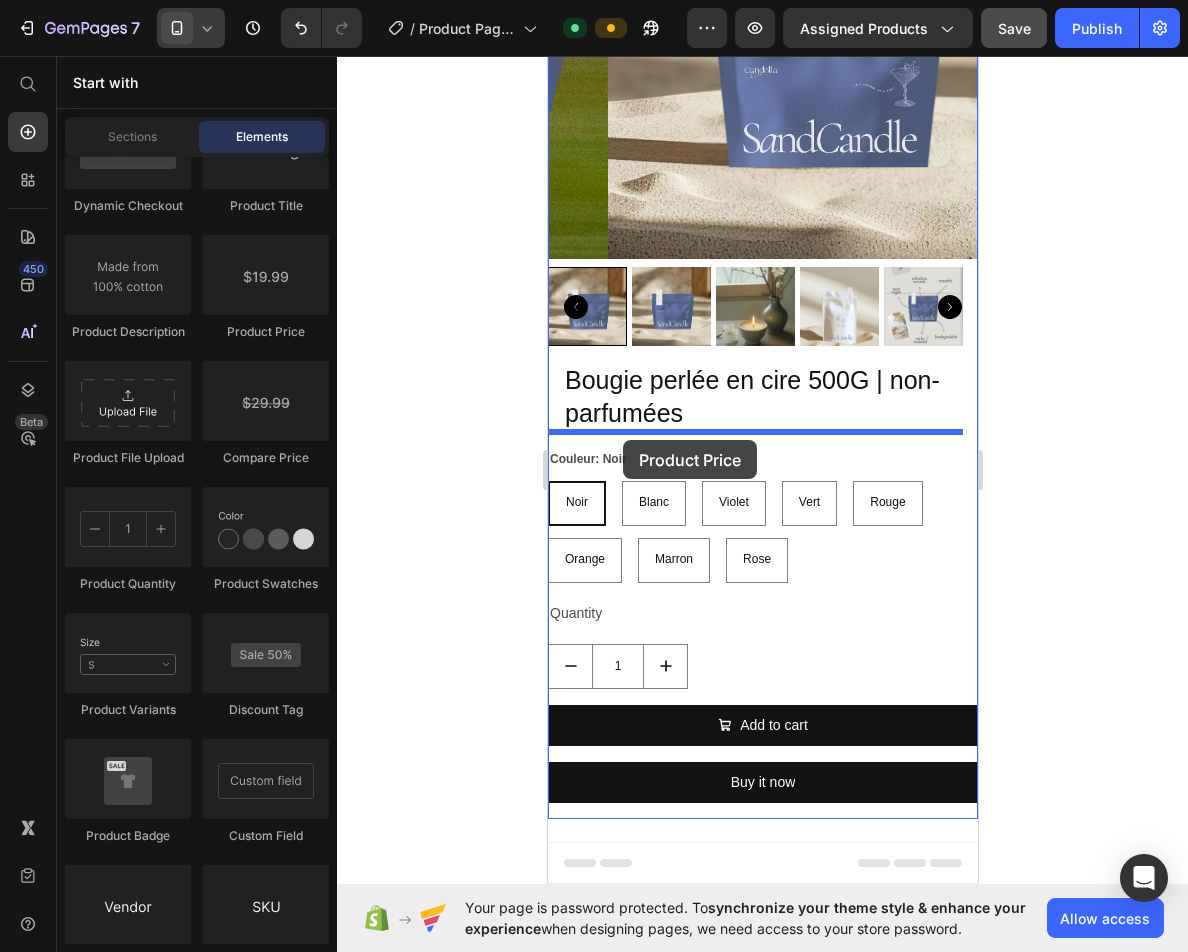 drag, startPoint x: 817, startPoint y: 333, endPoint x: 583, endPoint y: 512, distance: 294.6133 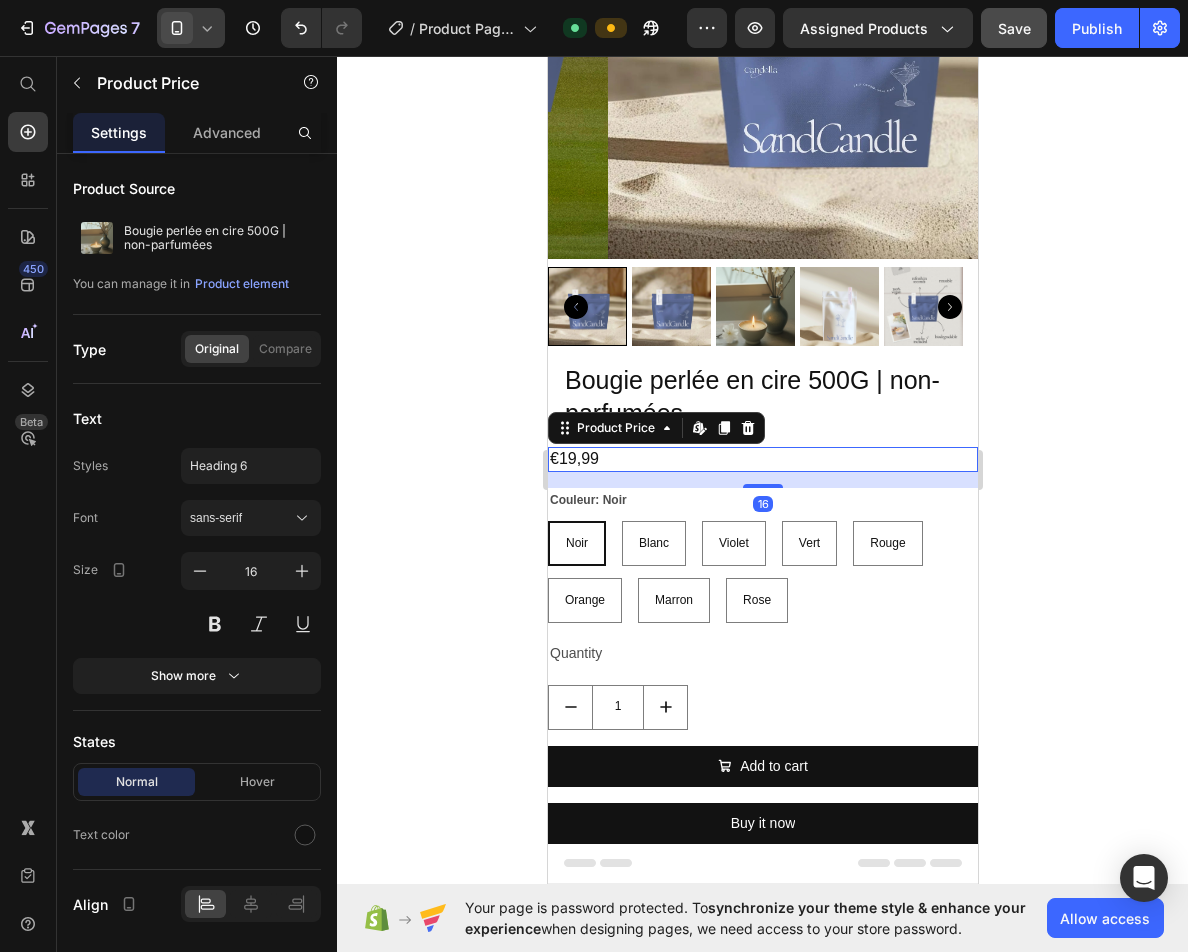 click 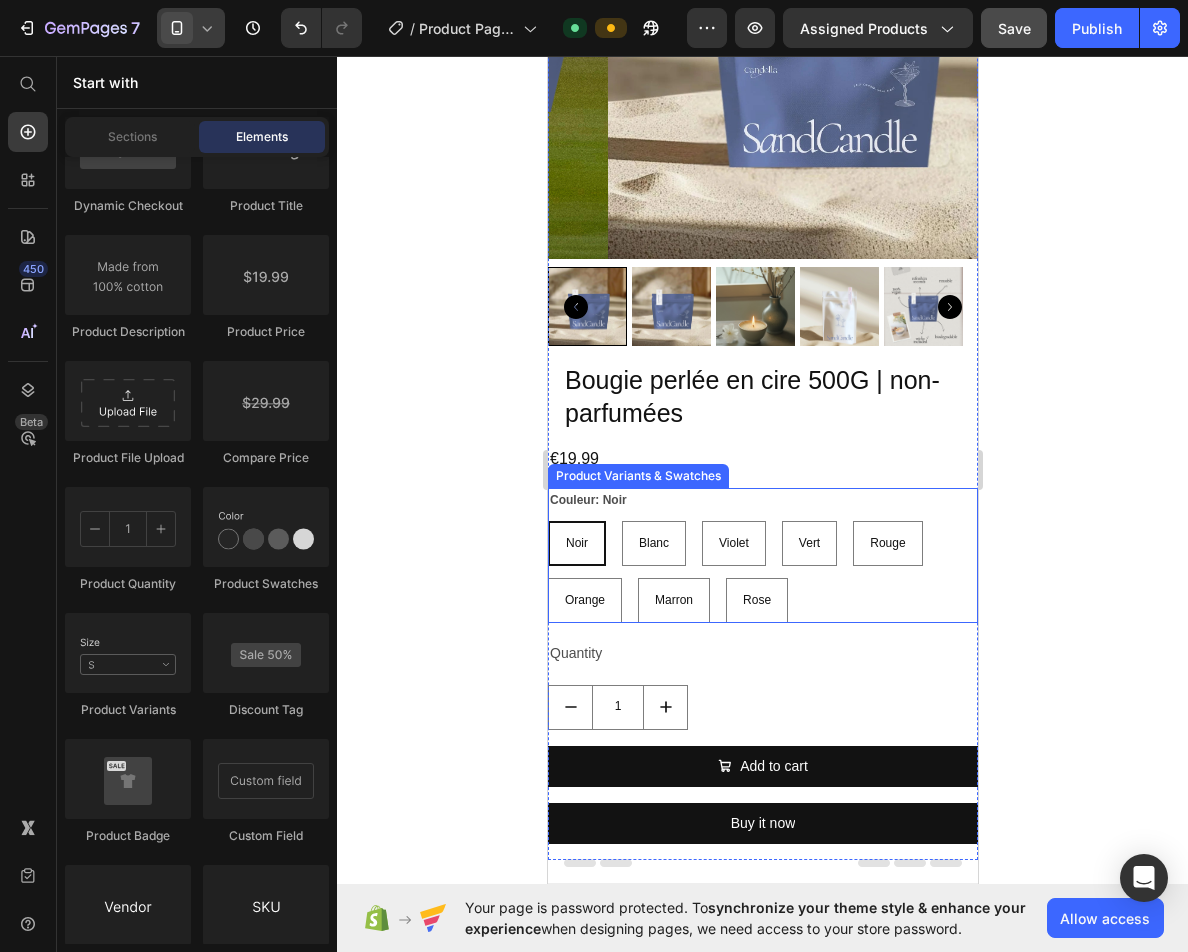click on "Product Variants & Swatches" at bounding box center (637, 476) 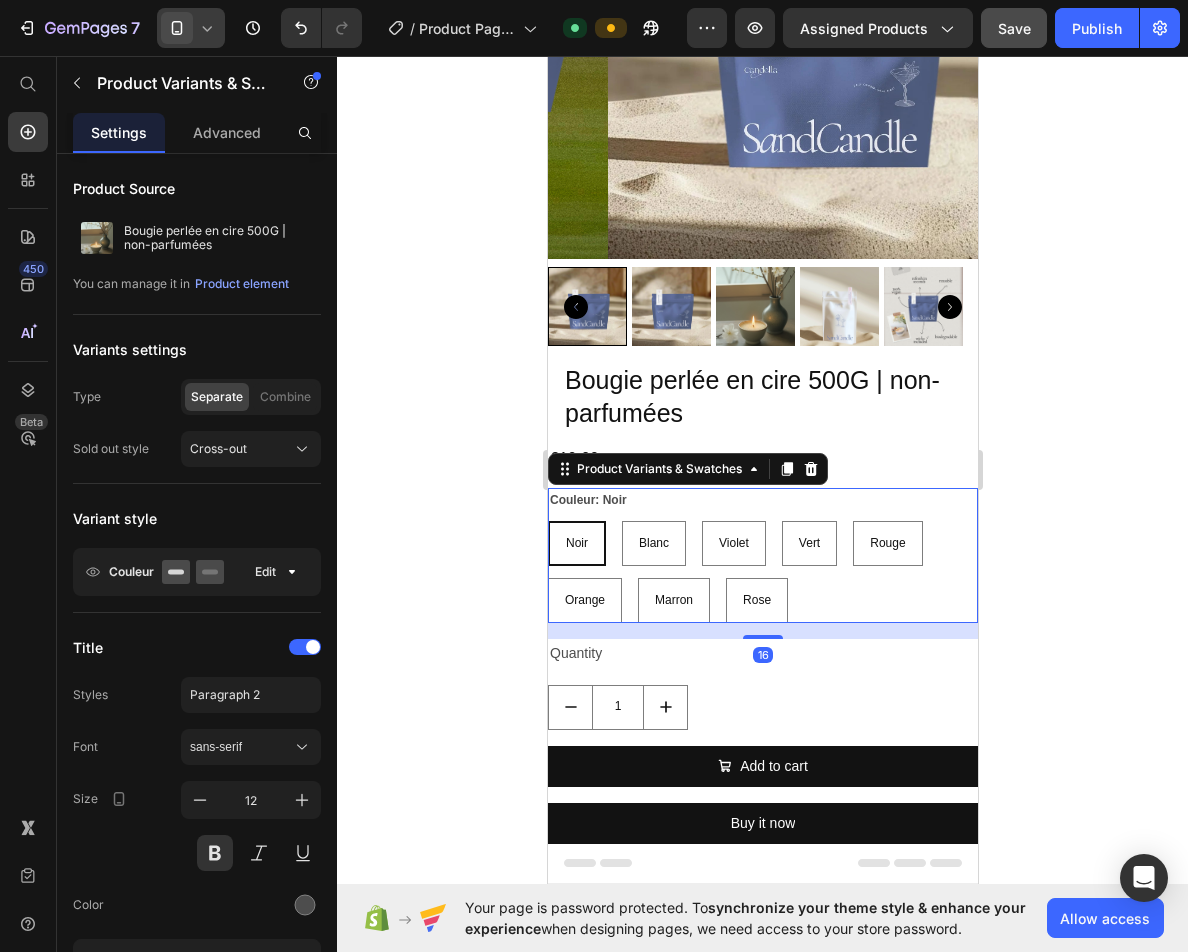 click 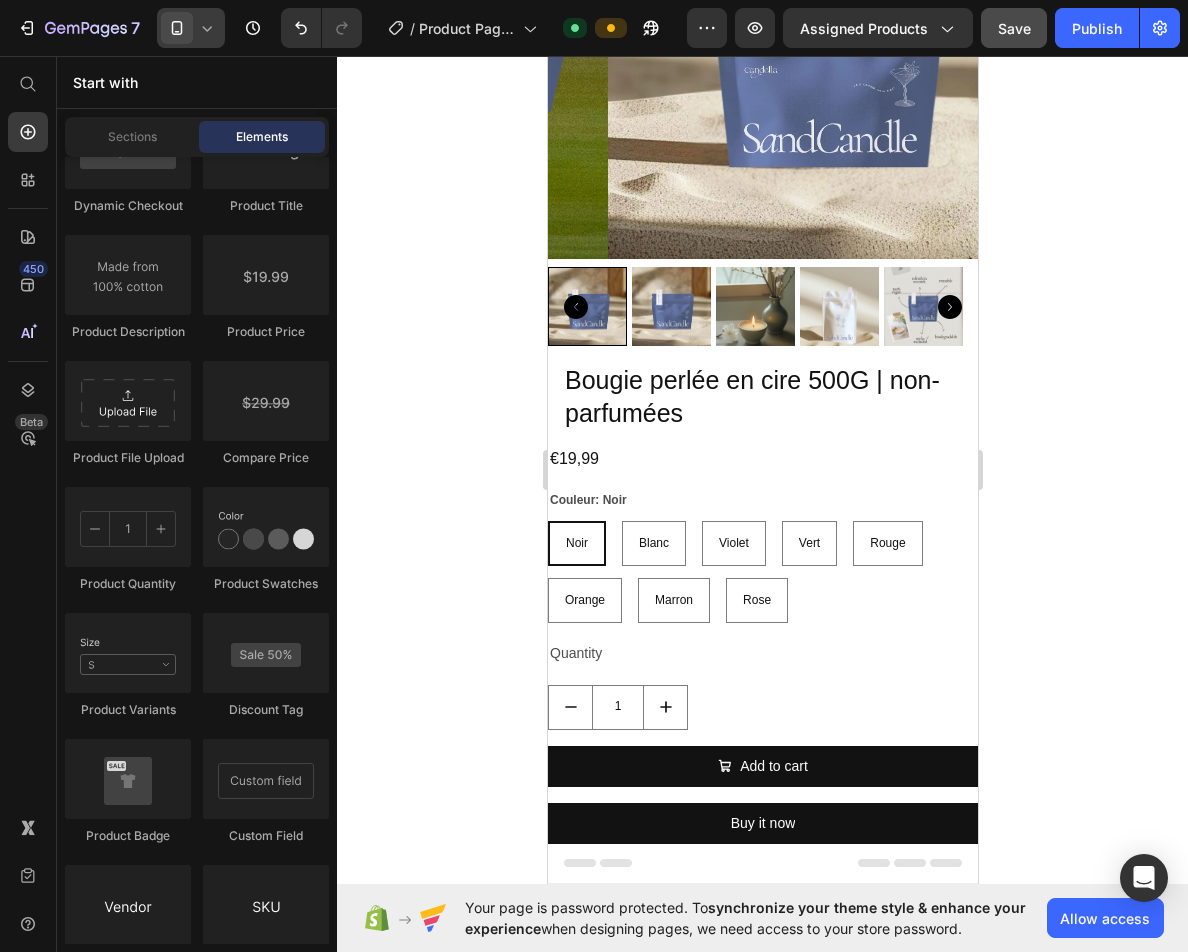 click on "€19,99" at bounding box center (762, 459) 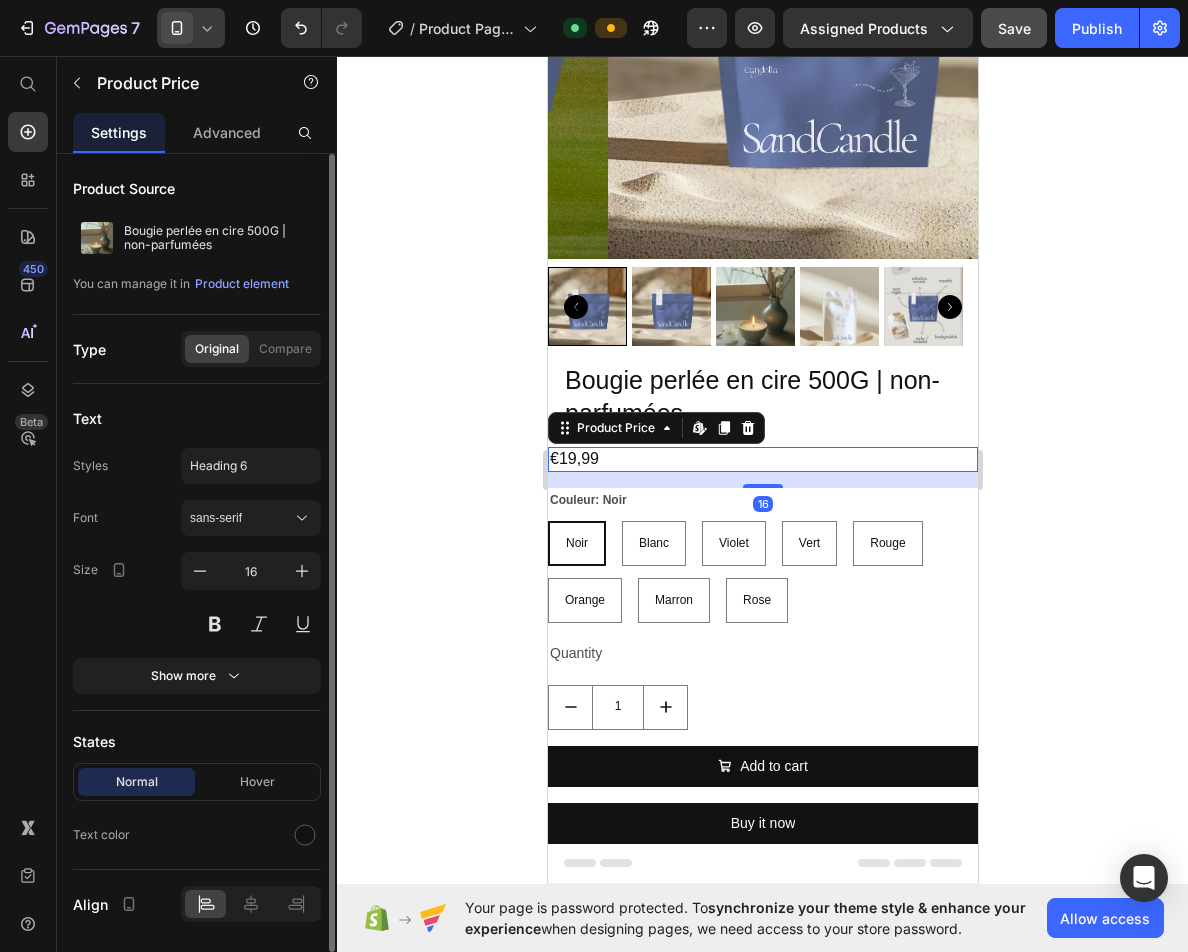 click on "Advanced" 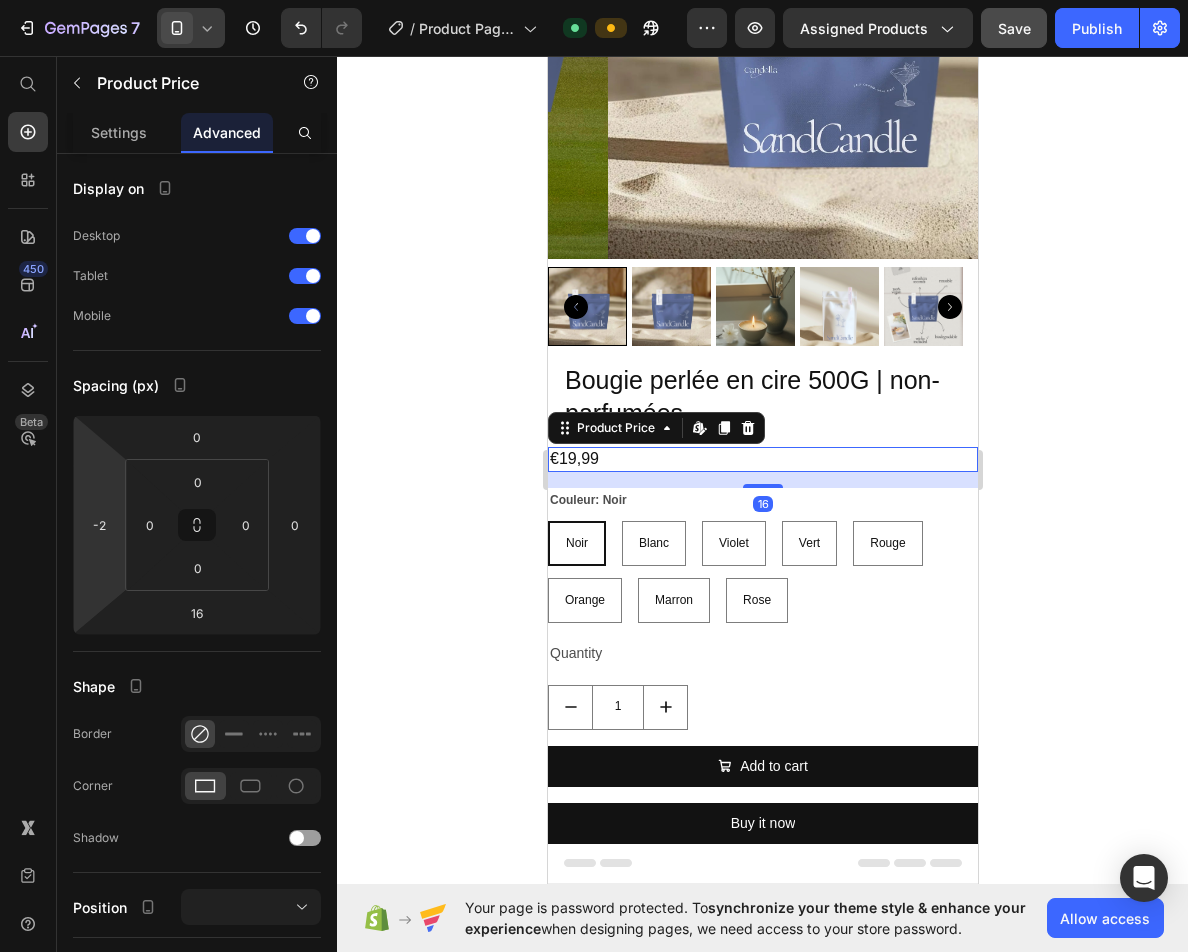 click on "7   /  Product Page - Jul 10, 11:39:17 Default Preview Assigned Products  Save   Publish  450 Beta Start with Sections Elements Hero Section Product Detail Brands Trusted Badges Guarantee Product Breakdown How to use Testimonials Compare Bundle FAQs Social Proof Brand Story Product List Collection Blog List Contact Sticky Add to Cart Custom Footer Browse Library 450 Layout
Row
Row
Row
Row Text
Heading
Text Block Button
Button
Button
Sticky Back to top Media
Image" at bounding box center (594, 0) 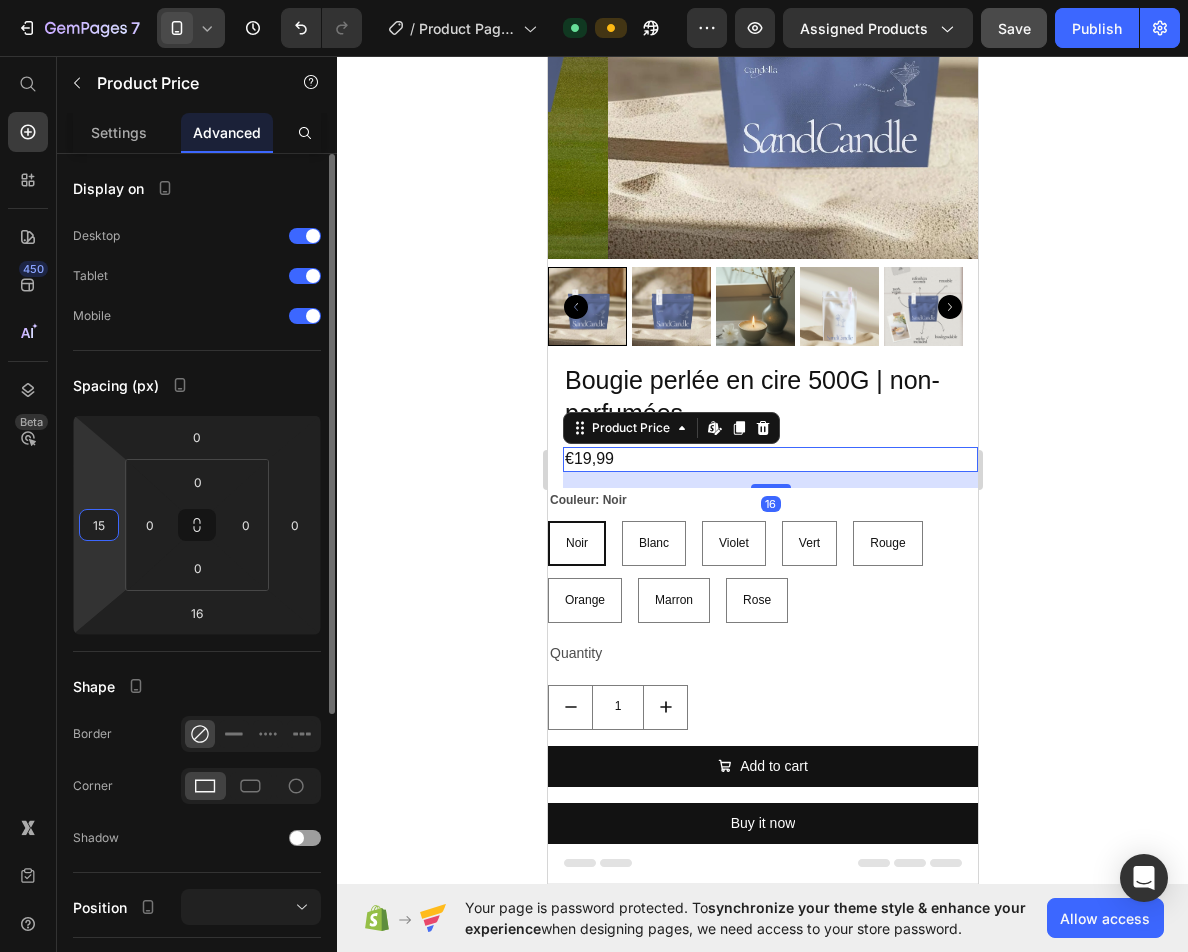 type on "15" 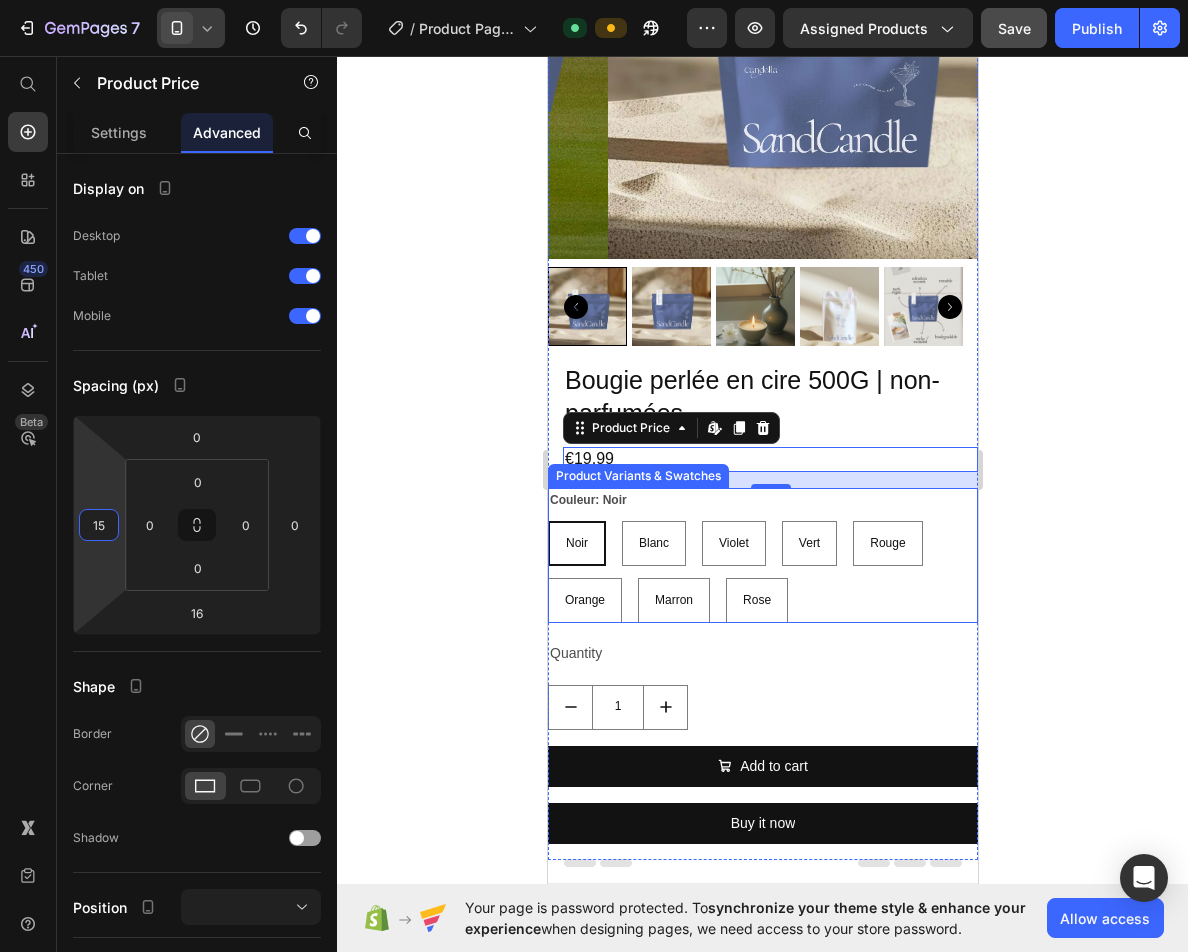 click on "Couleur: Noir Noir Noir Noir Blanc Blanc Blanc Violet Violet Violet Vert Vert Vert Rouge Rouge Rouge Orange Orange Orange Marron Marron Marron Rose Rose Rose" at bounding box center (762, 556) 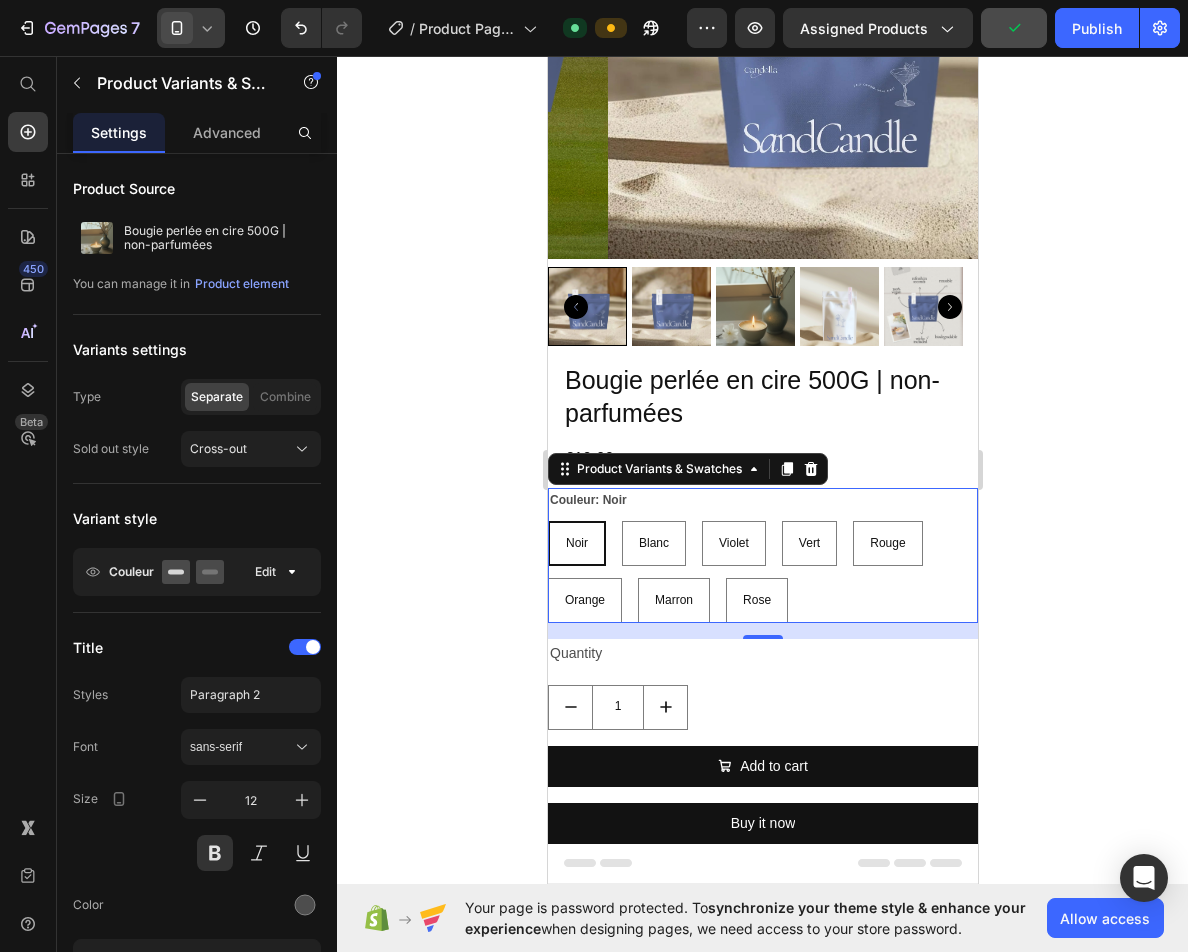 click 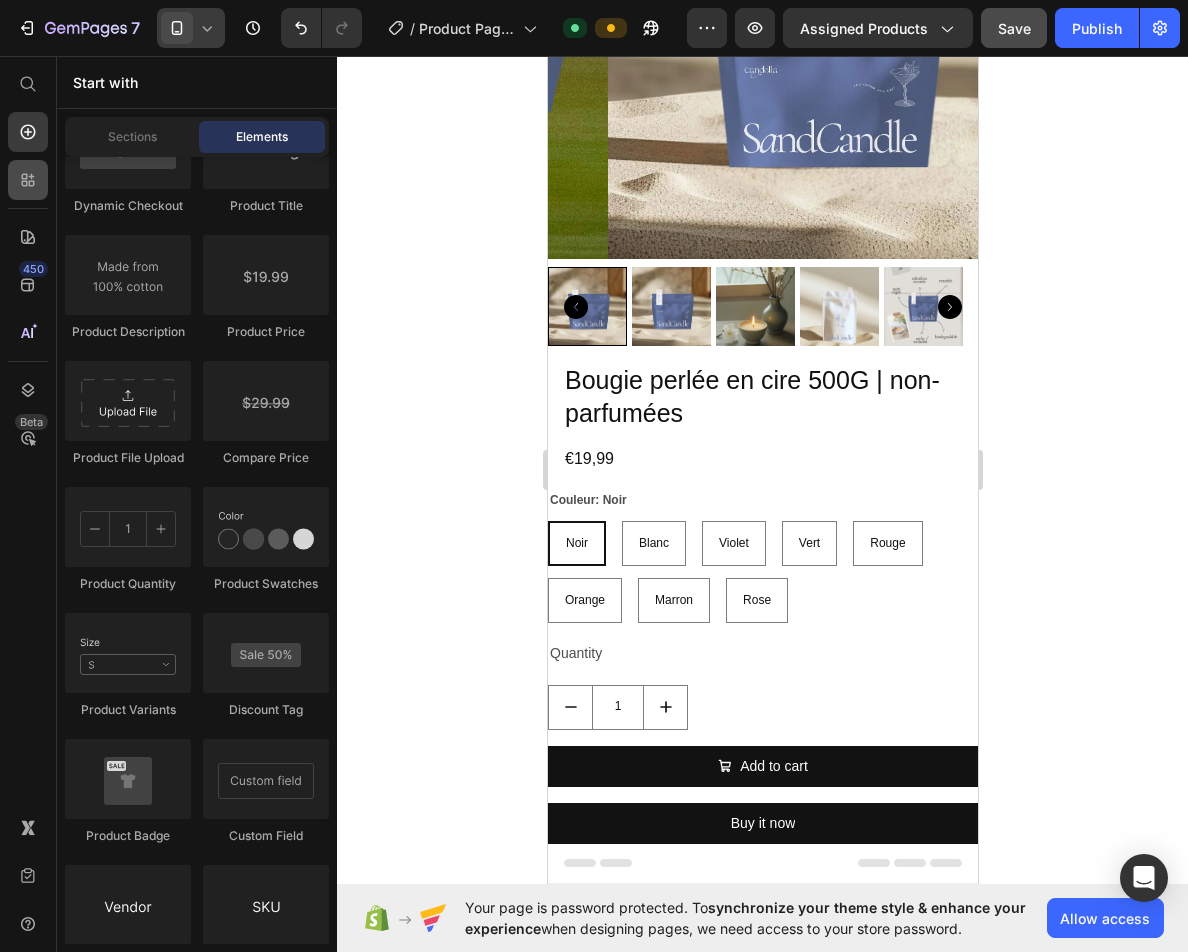 click 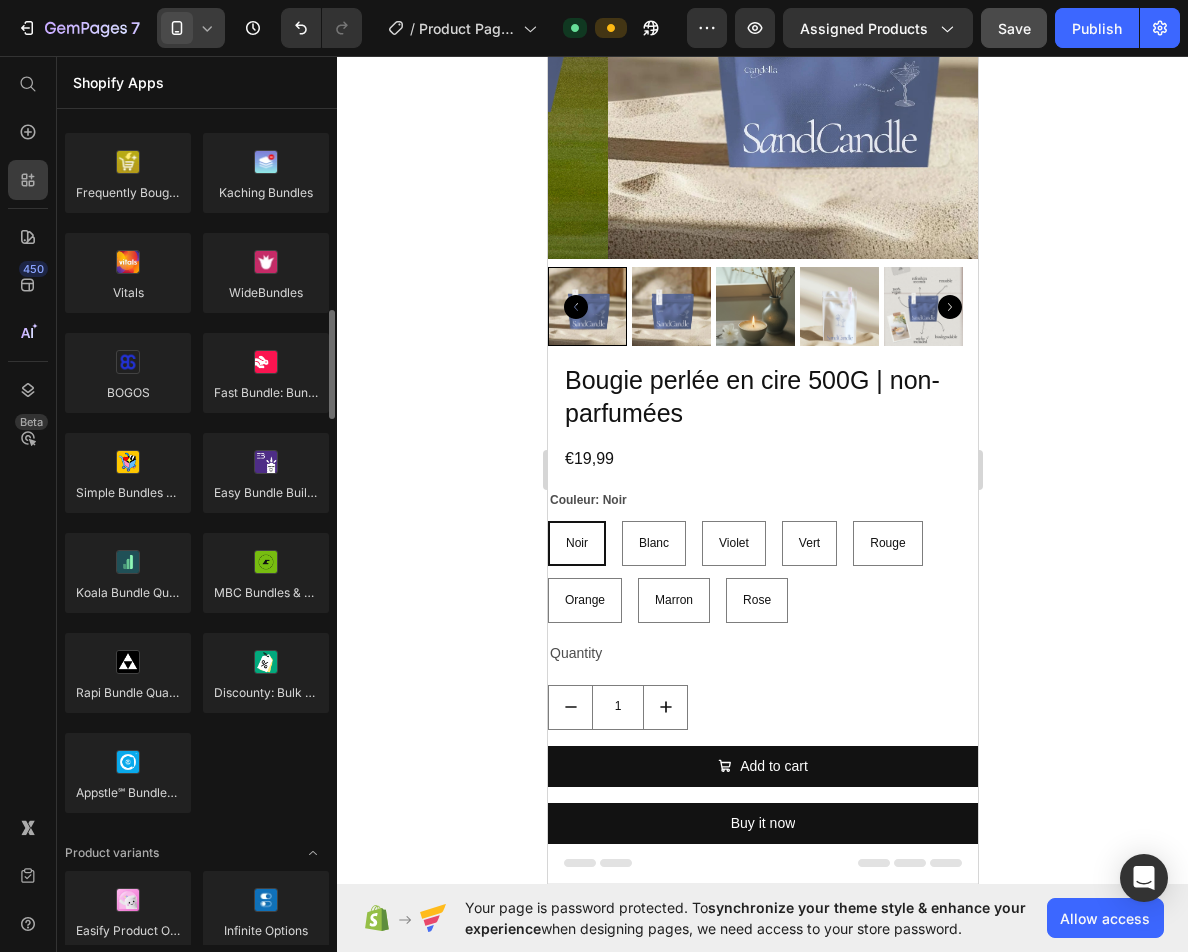 scroll, scrollTop: 1400, scrollLeft: 0, axis: vertical 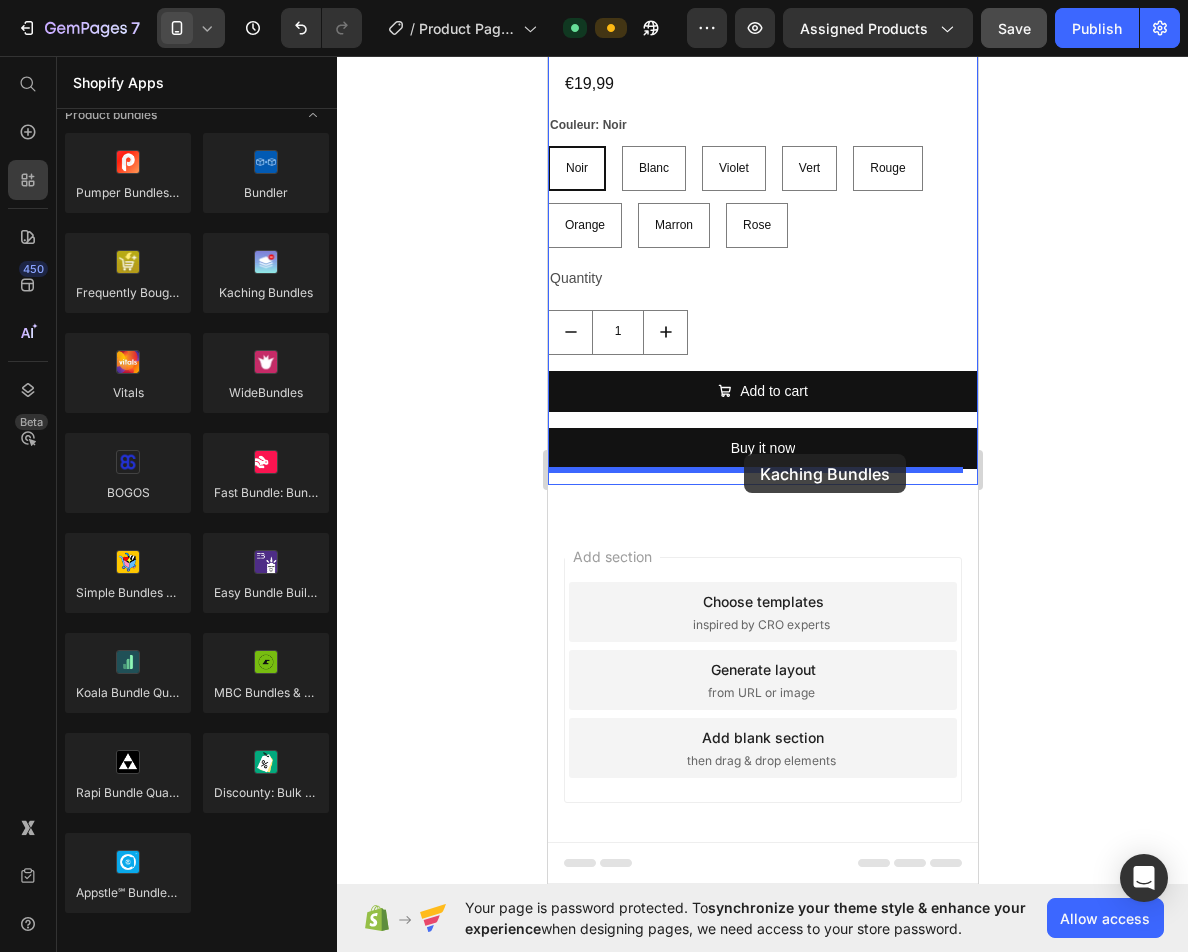 drag, startPoint x: 827, startPoint y: 360, endPoint x: 743, endPoint y: 454, distance: 126.06348 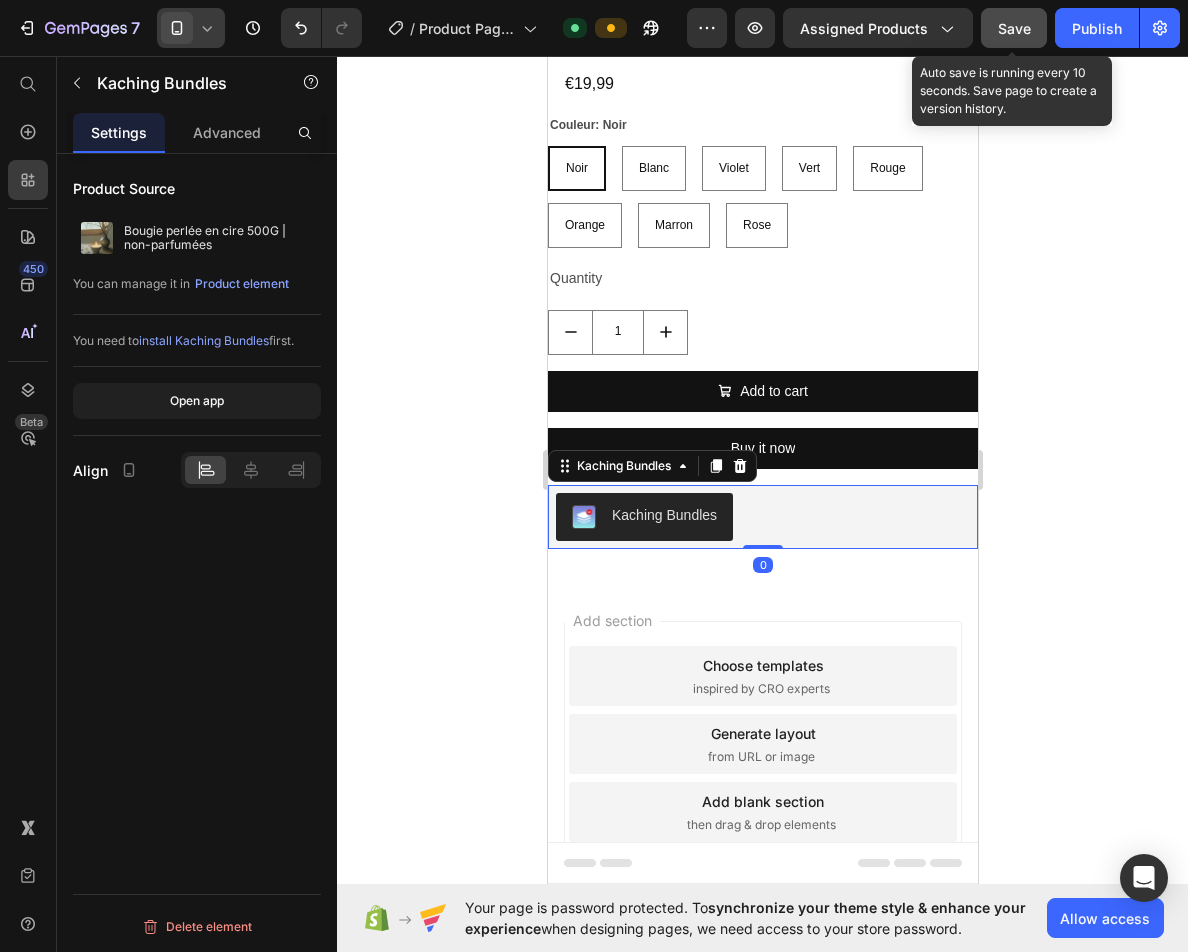 click on "Save" 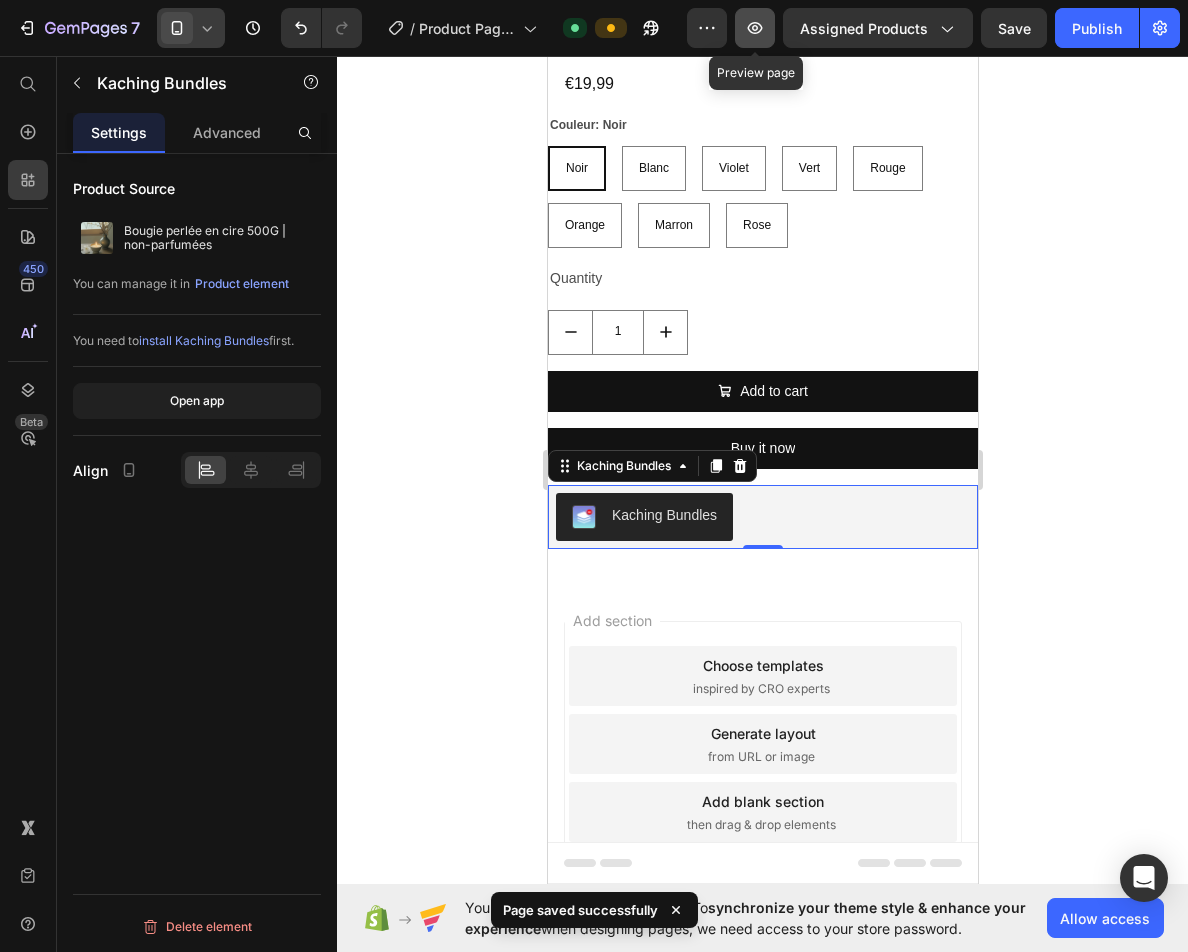 click 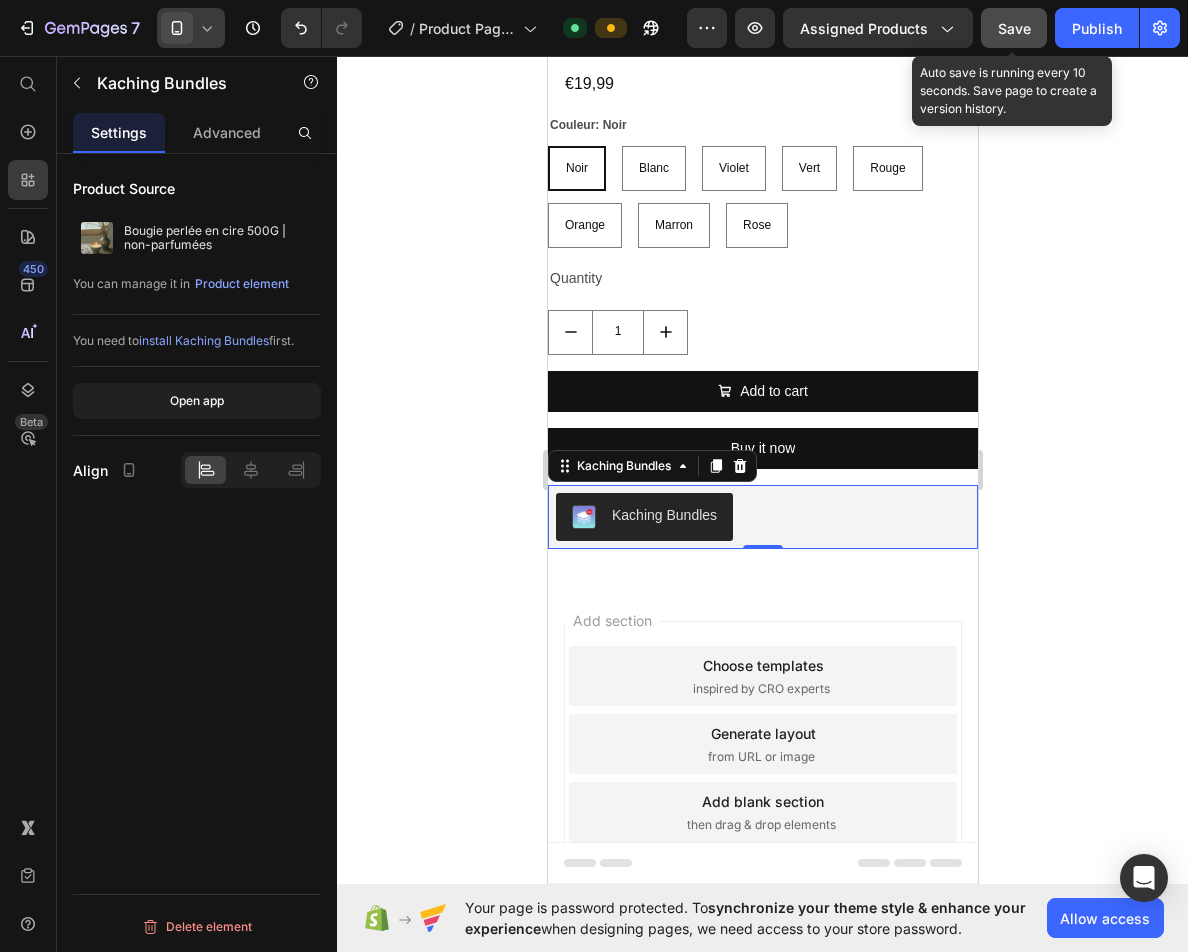 click on "Save" 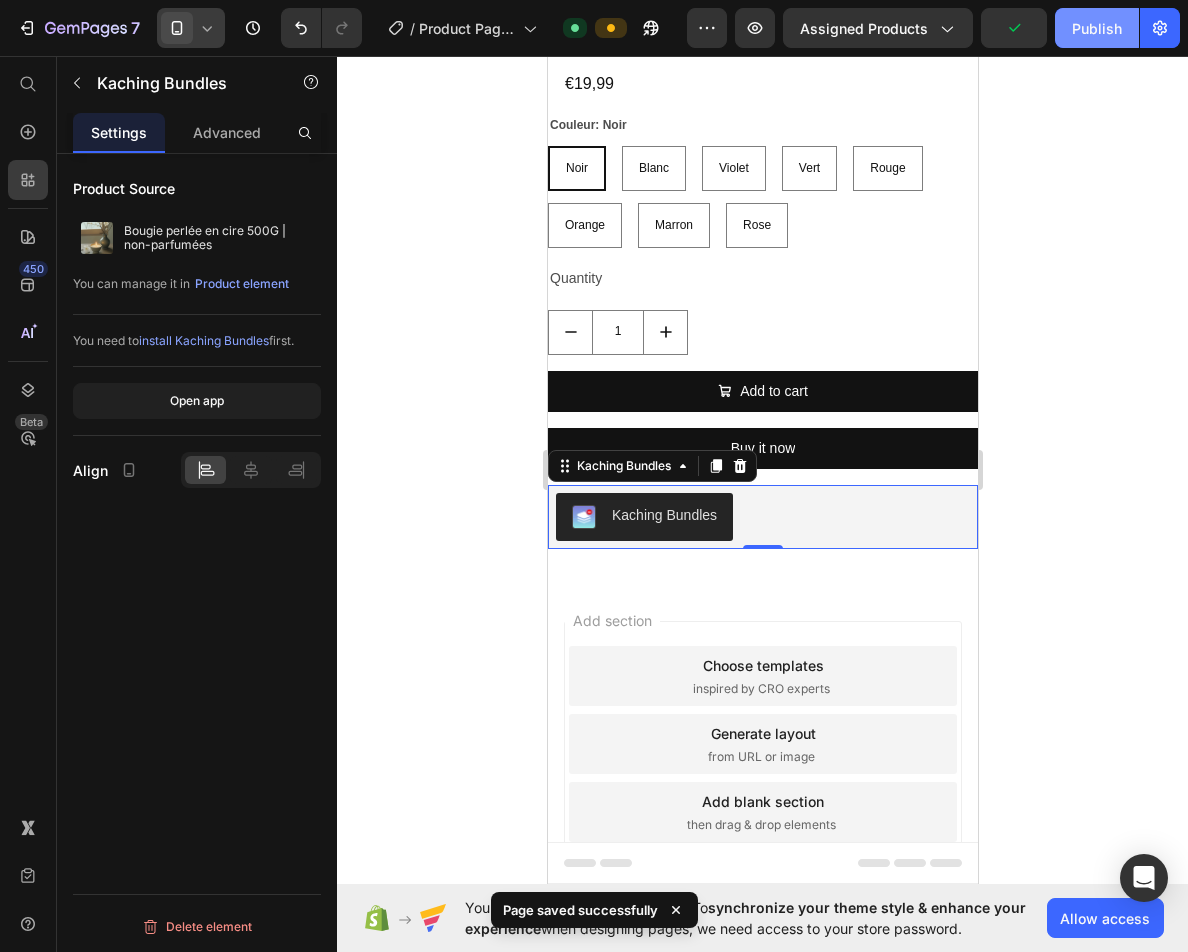 click on "Publish" 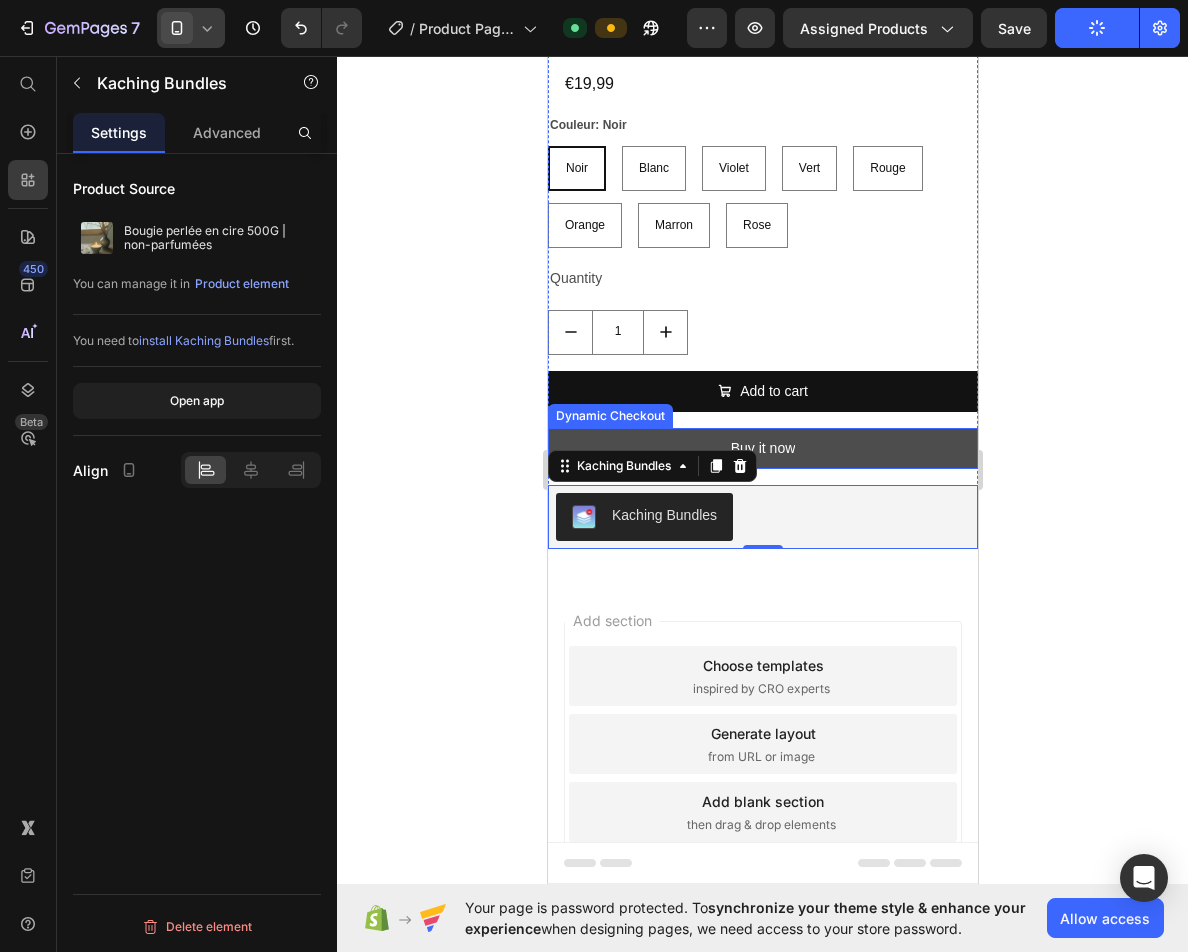 click on "Buy it now" at bounding box center [762, 448] 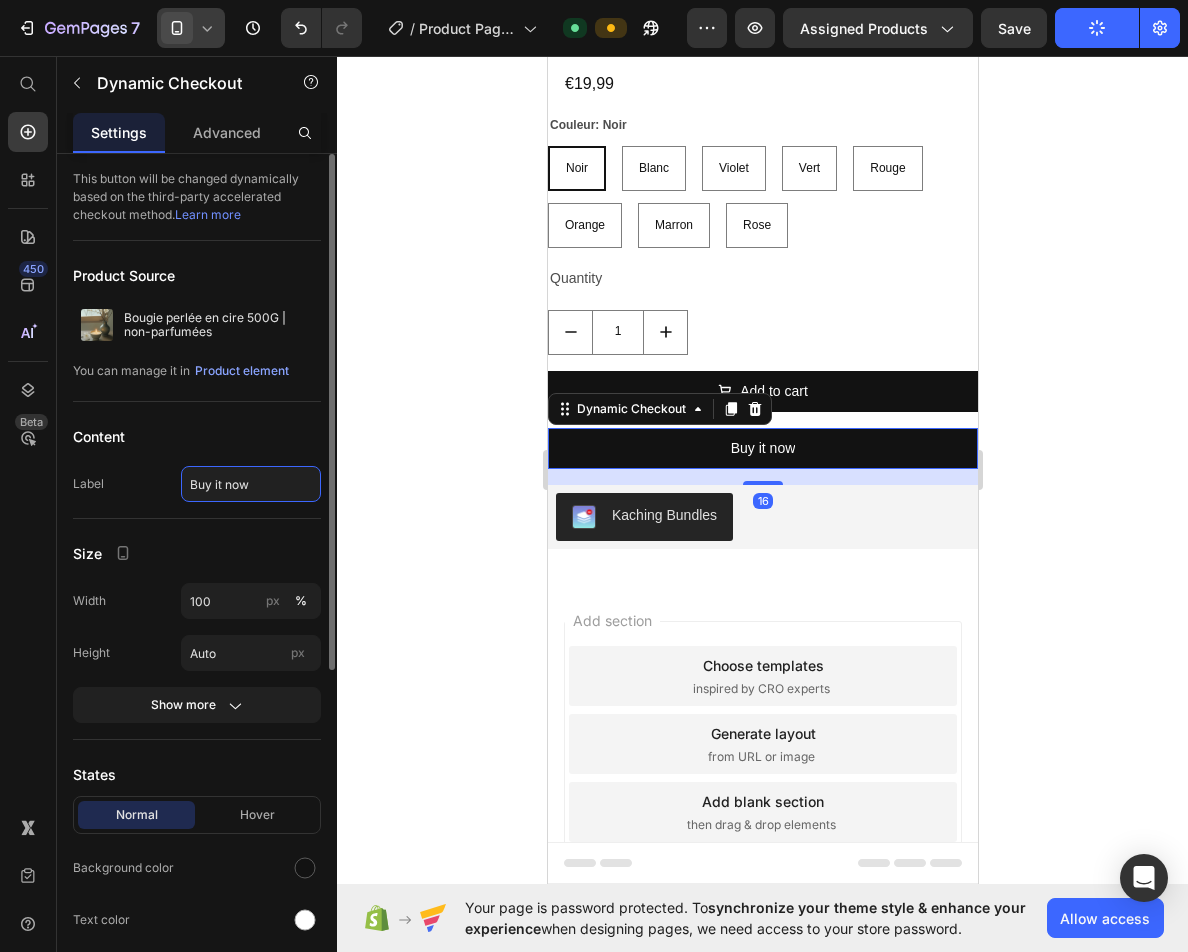 click on "Buy it now" 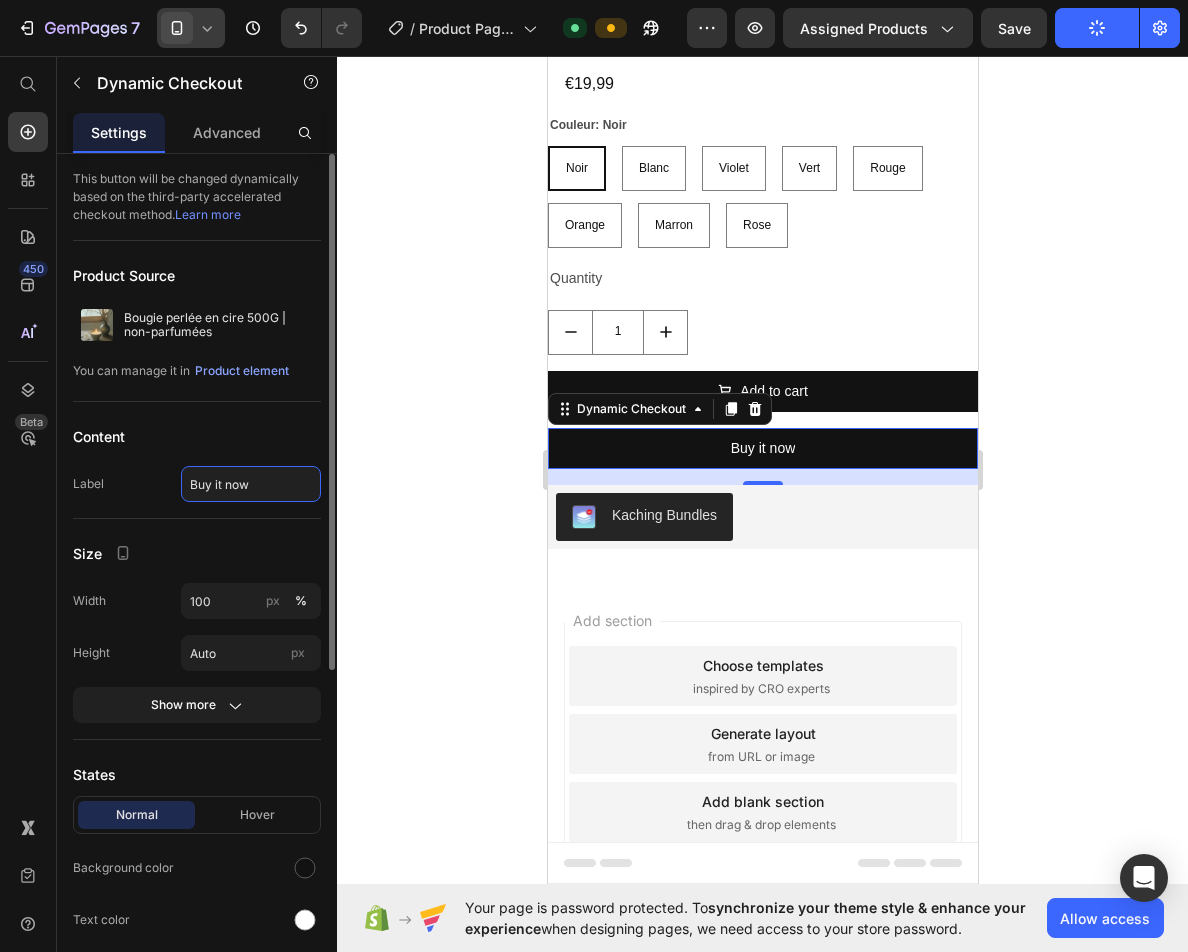click on "Buy it now" 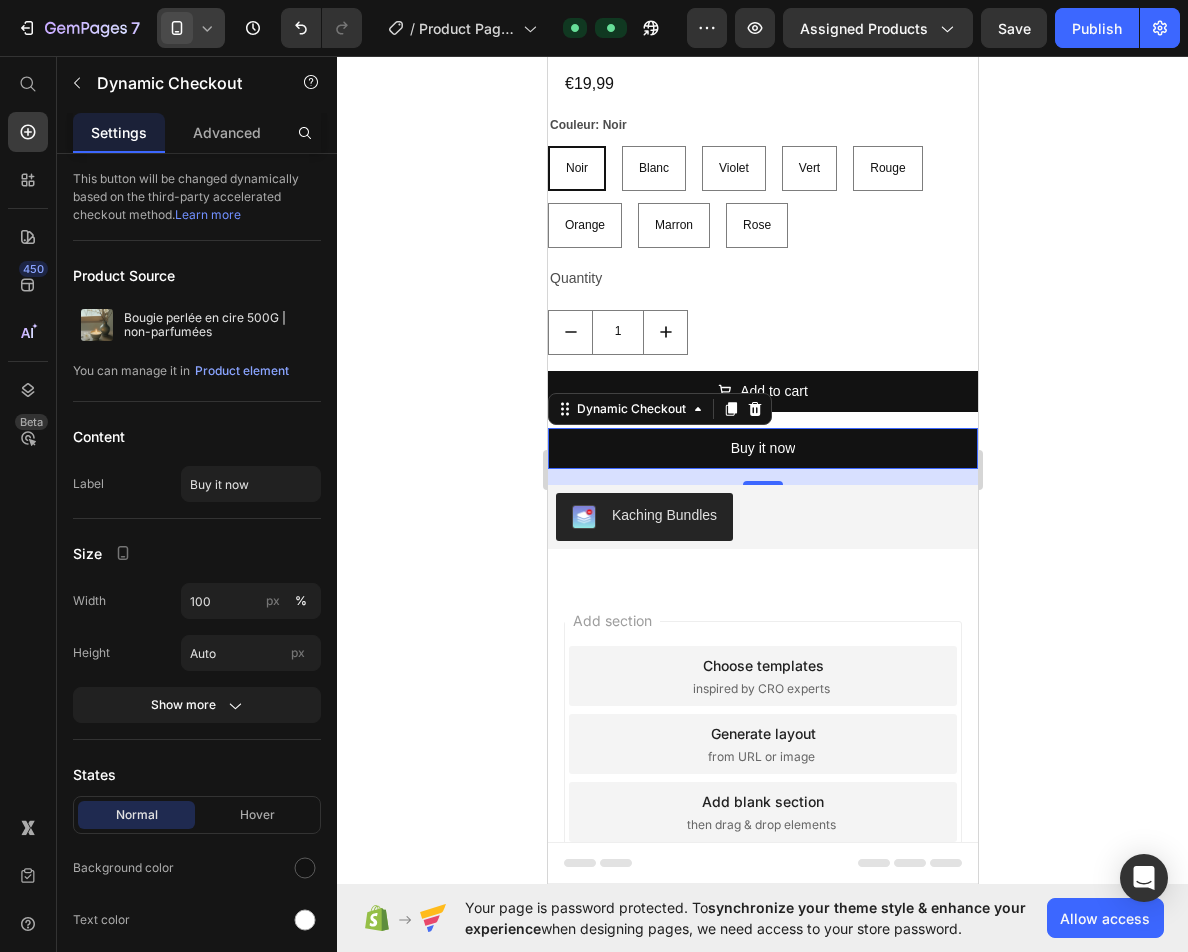 click 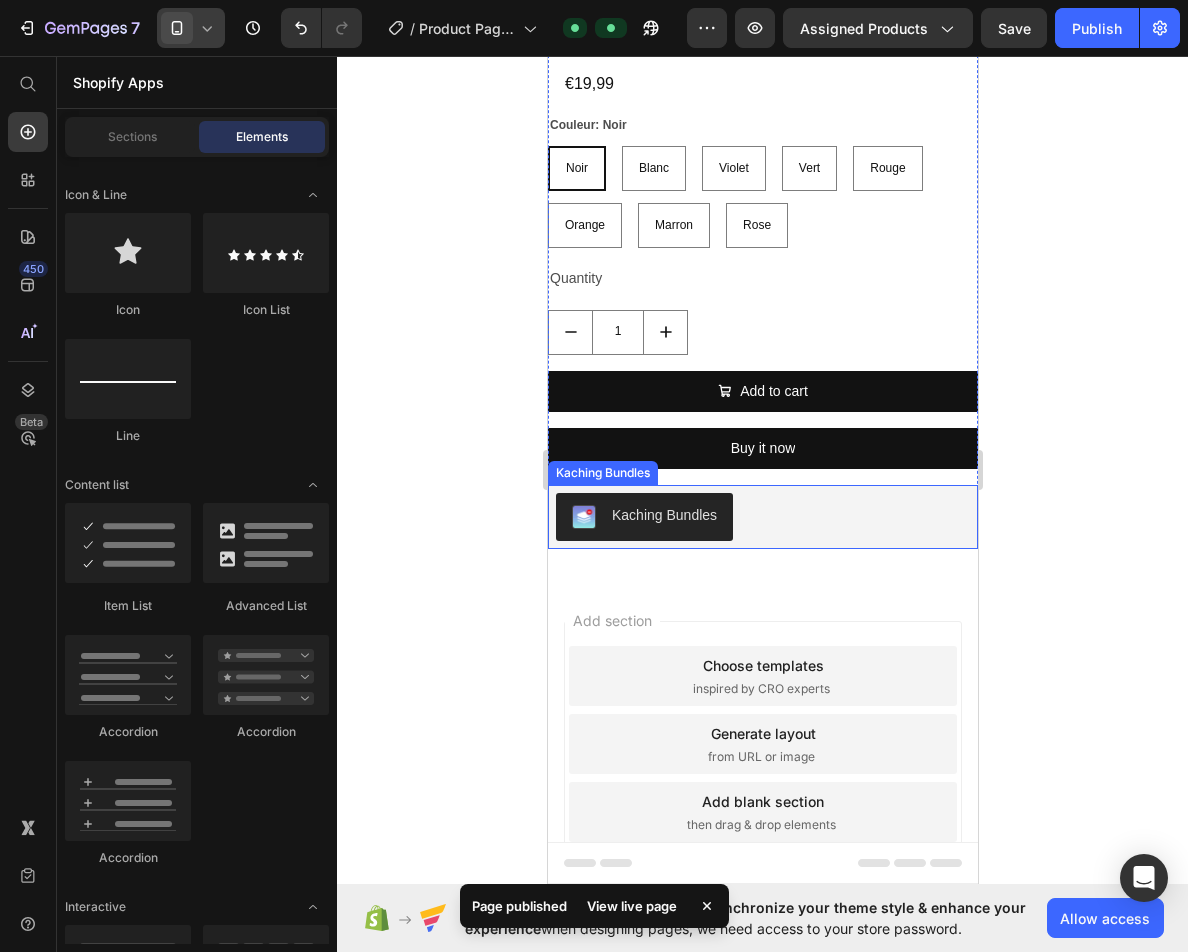 click on "Kaching Bundles" at bounding box center (762, 517) 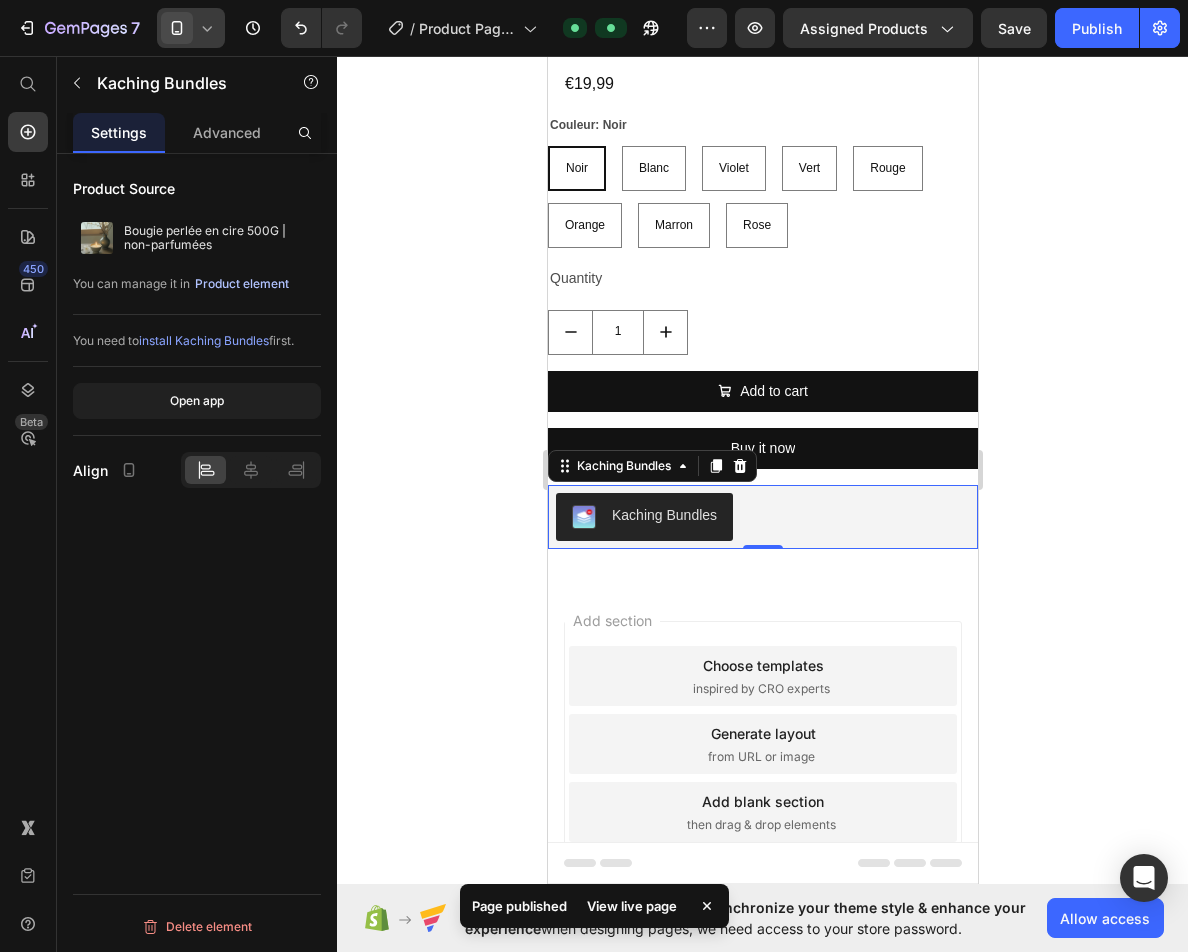 click on "Product element" at bounding box center [242, 284] 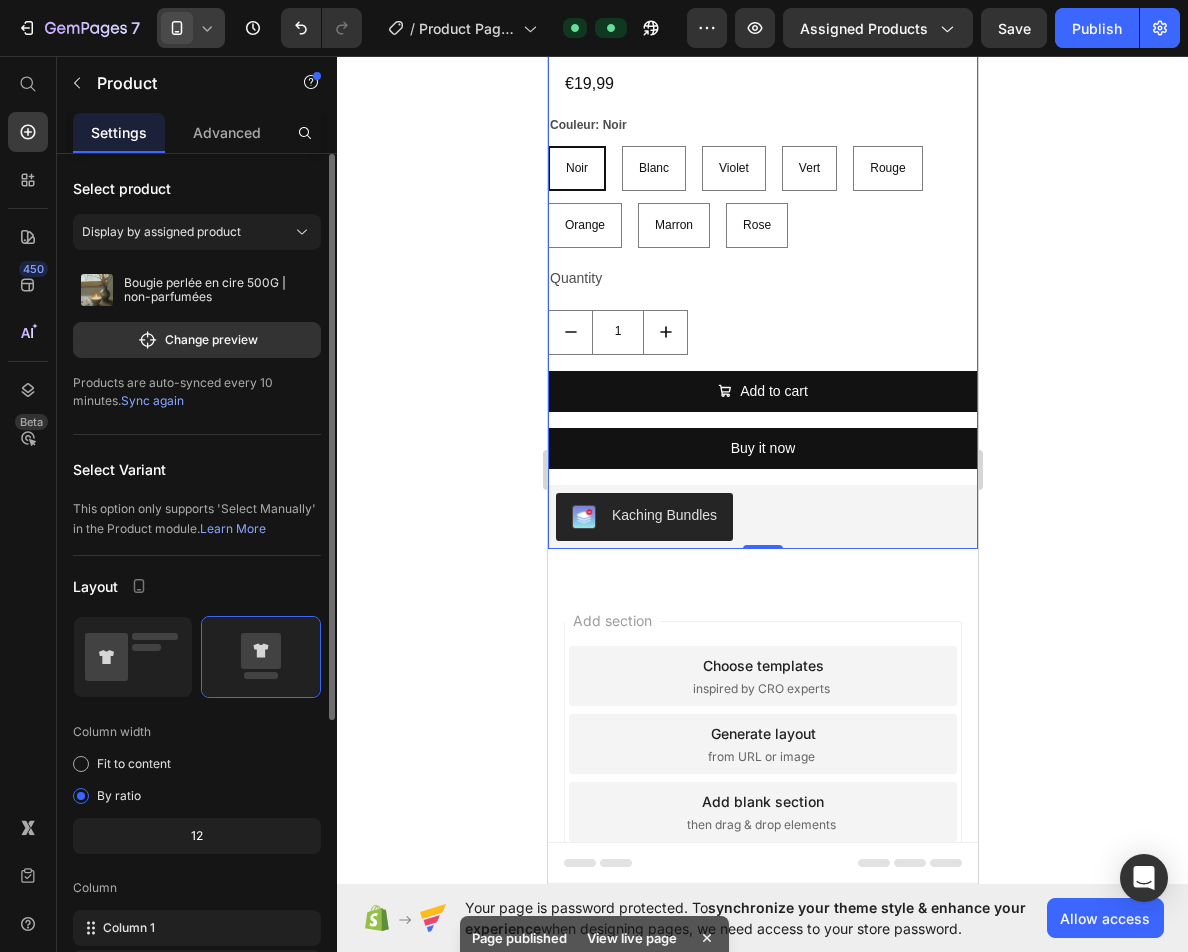 click on "Sync again" at bounding box center [152, 400] 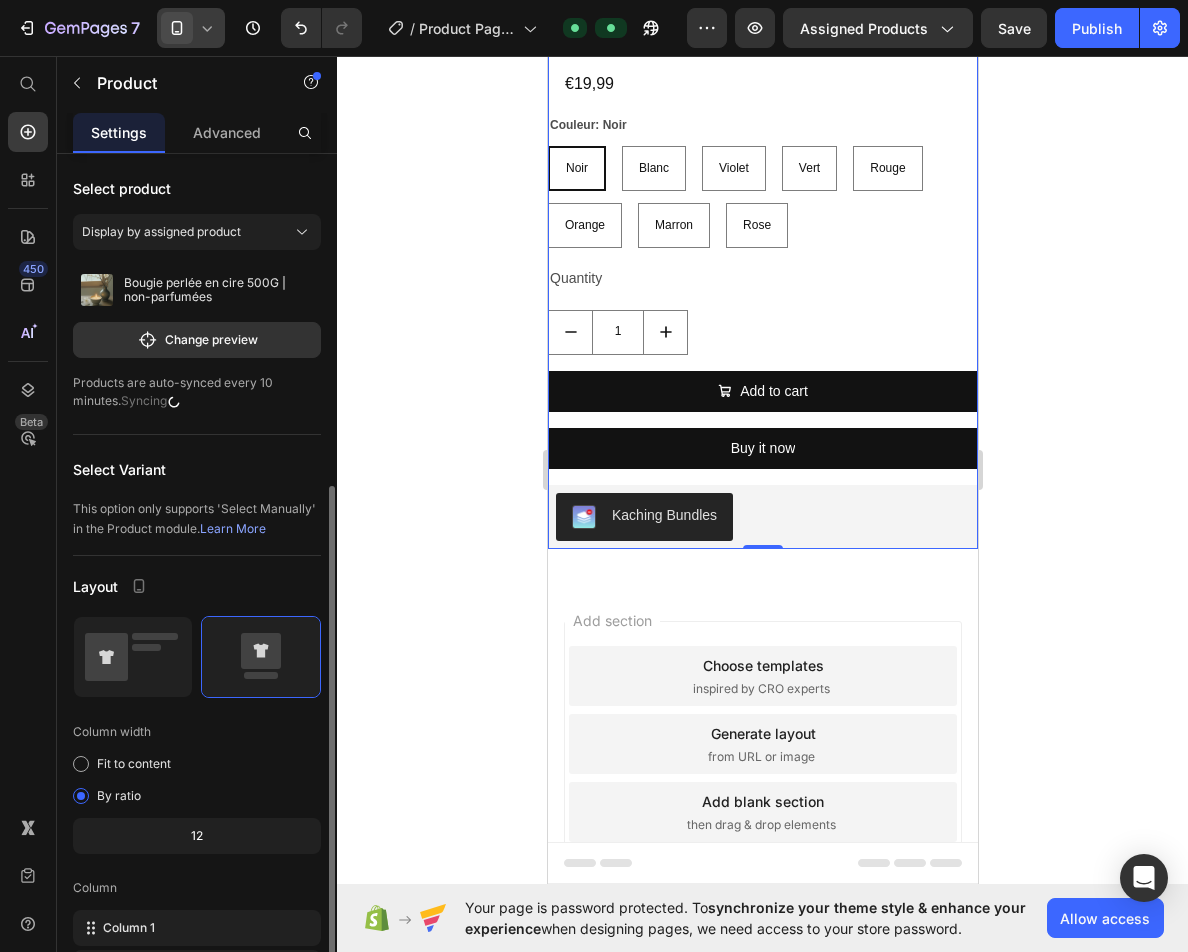 scroll, scrollTop: 200, scrollLeft: 0, axis: vertical 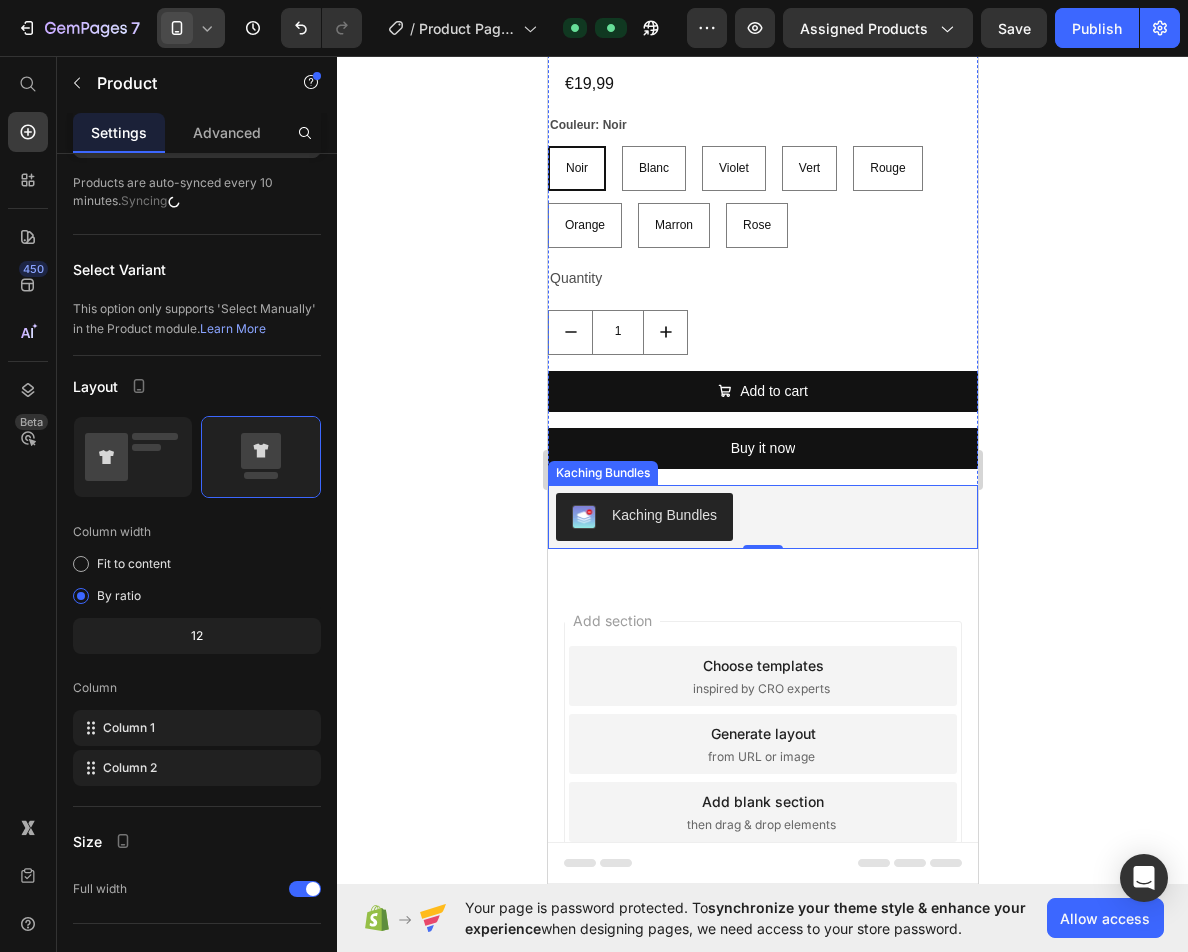 click on "Kaching Bundles" at bounding box center [762, 517] 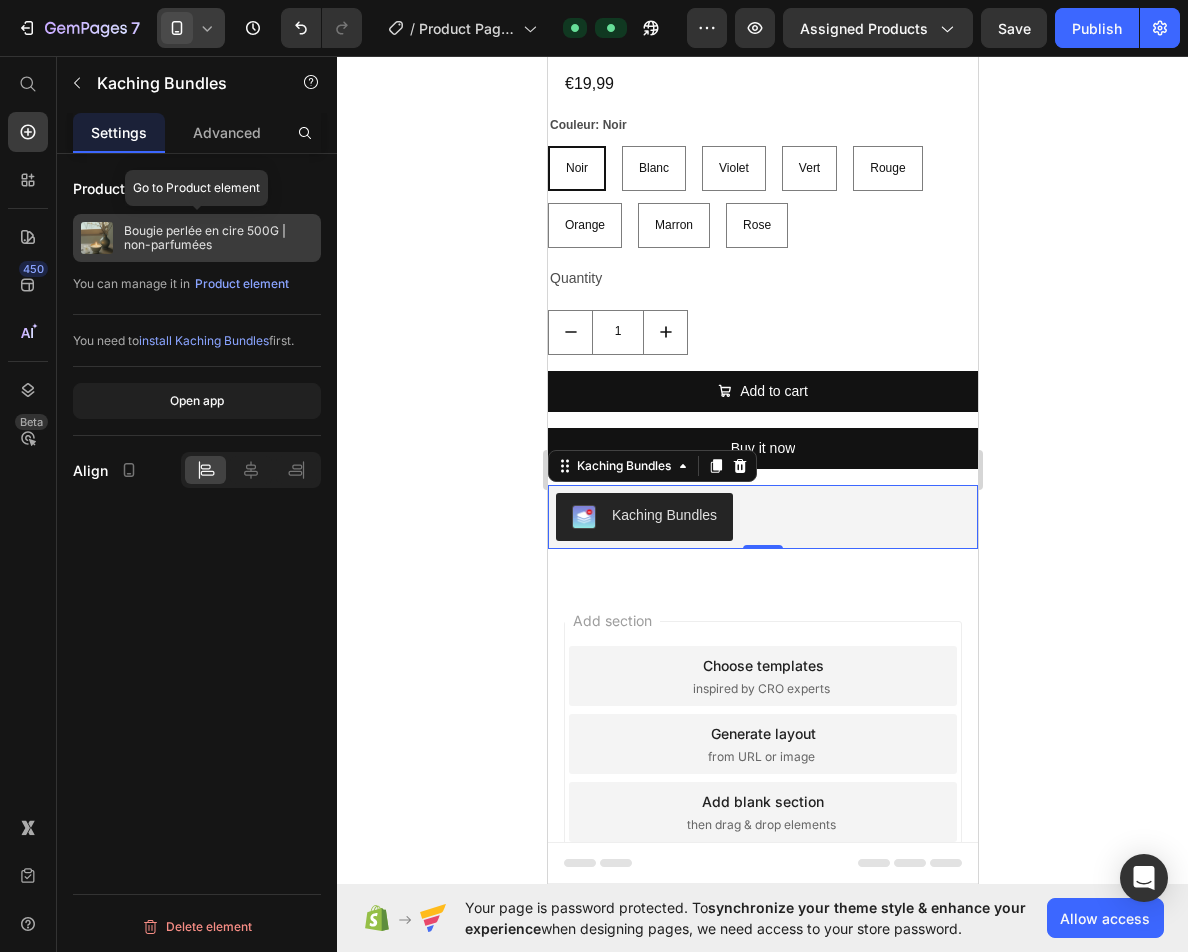 click on "Bougie perlée en cire 500G | non-parfumées" at bounding box center (218, 238) 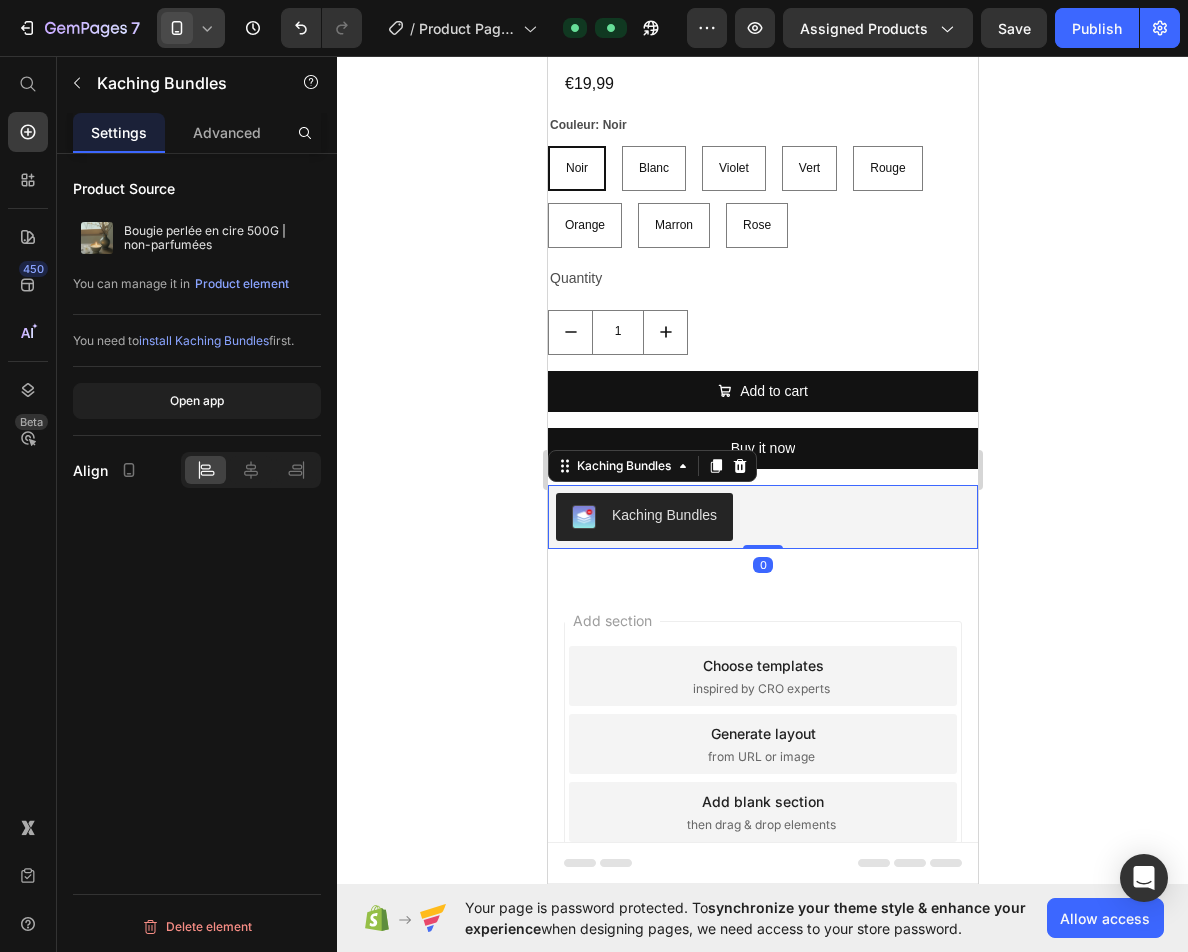 click on "Kaching Bundles" at bounding box center [762, 517] 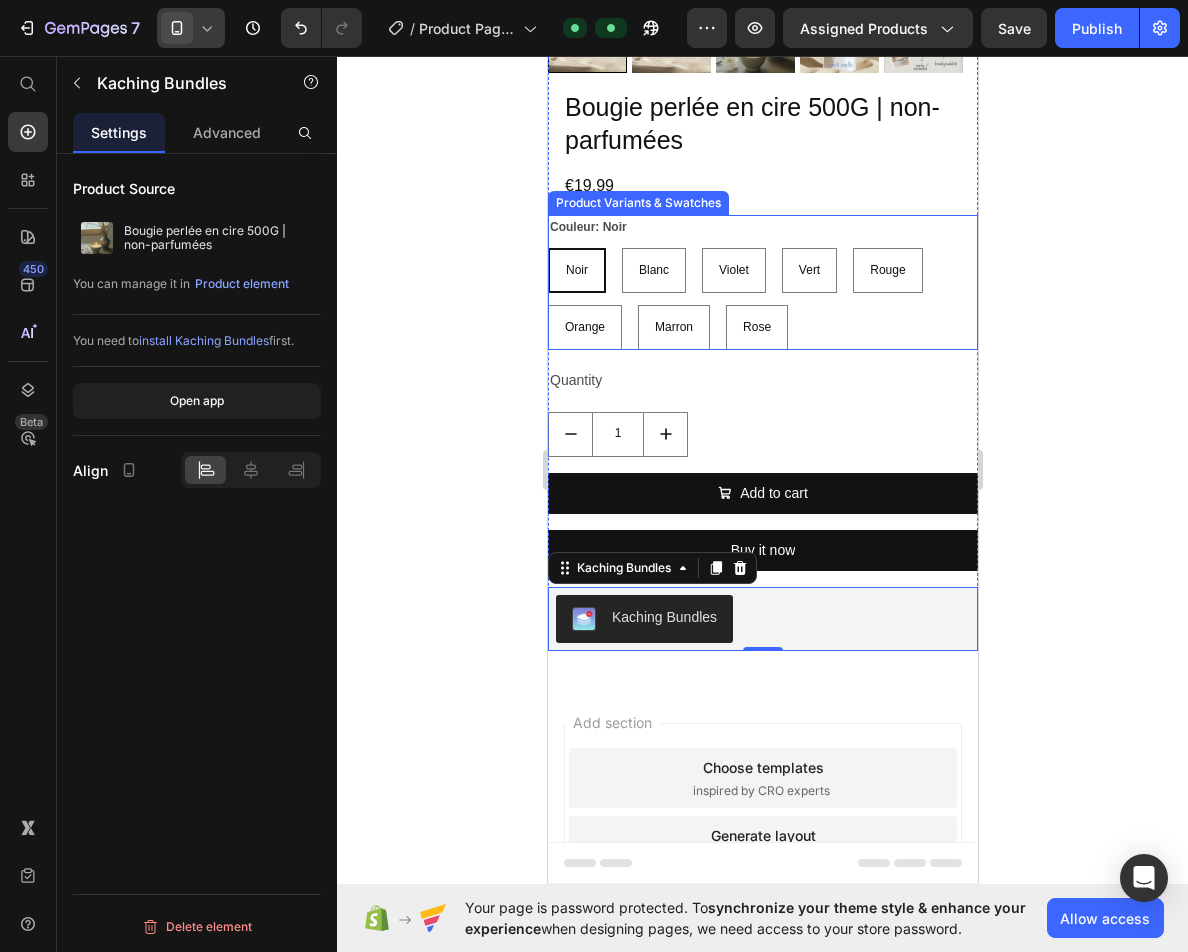 scroll, scrollTop: 475, scrollLeft: 0, axis: vertical 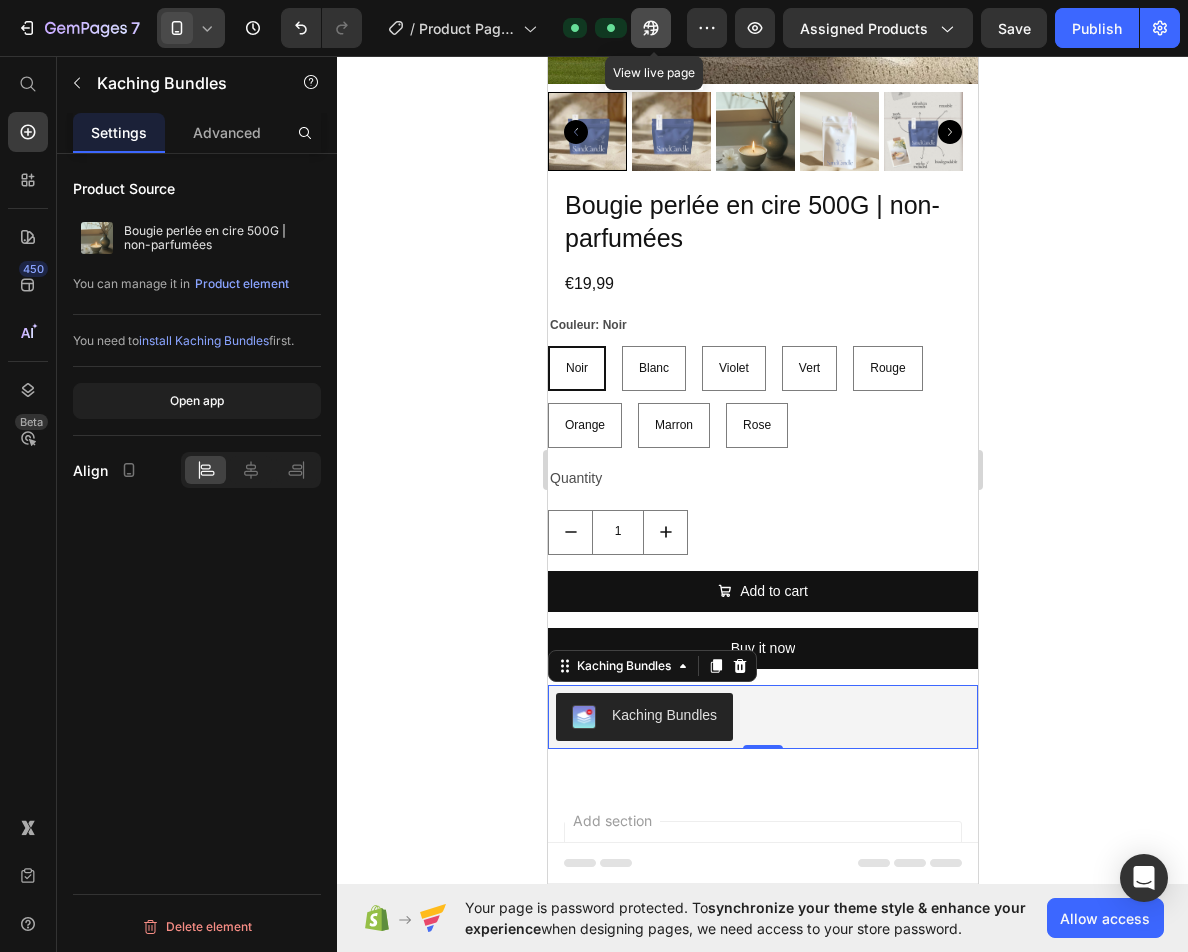 click 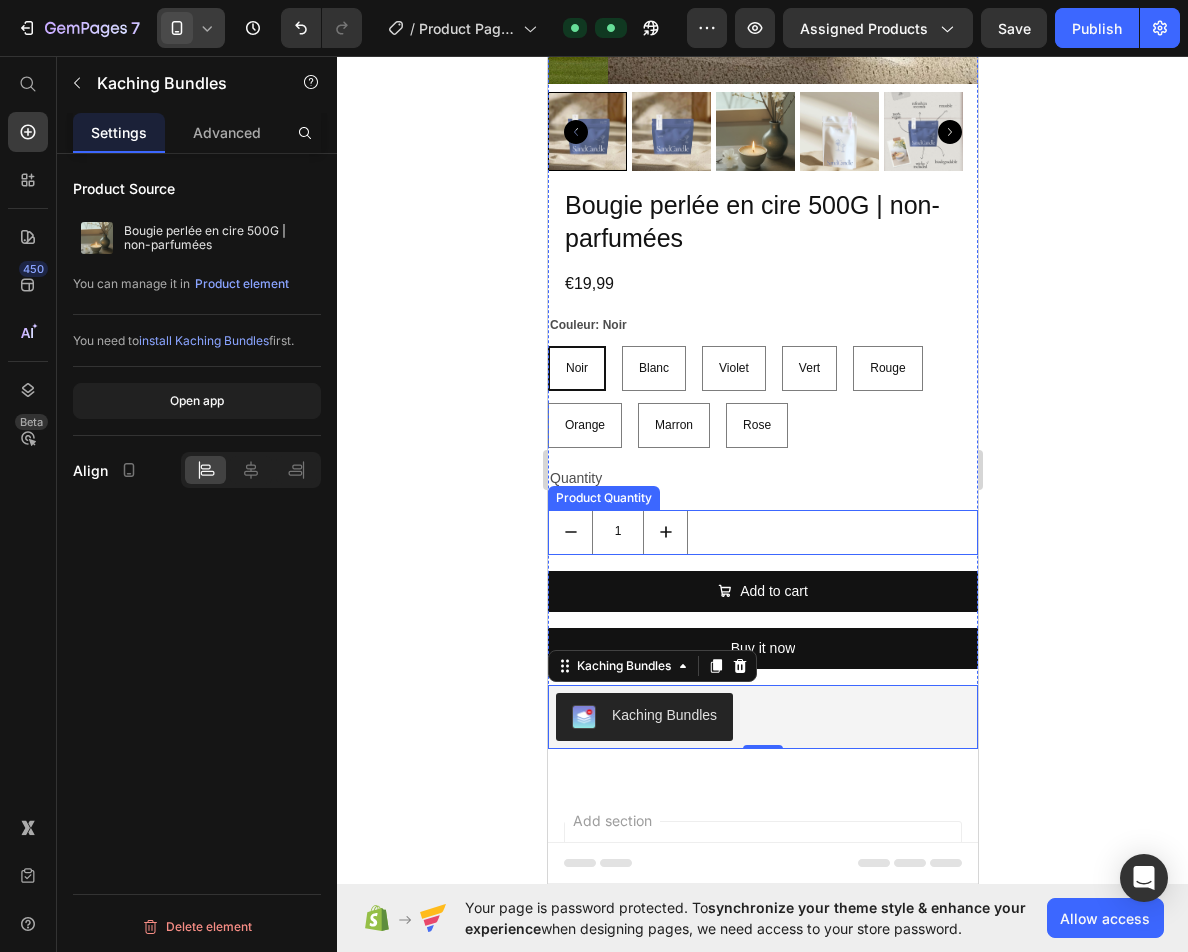 click on "1" at bounding box center (762, 532) 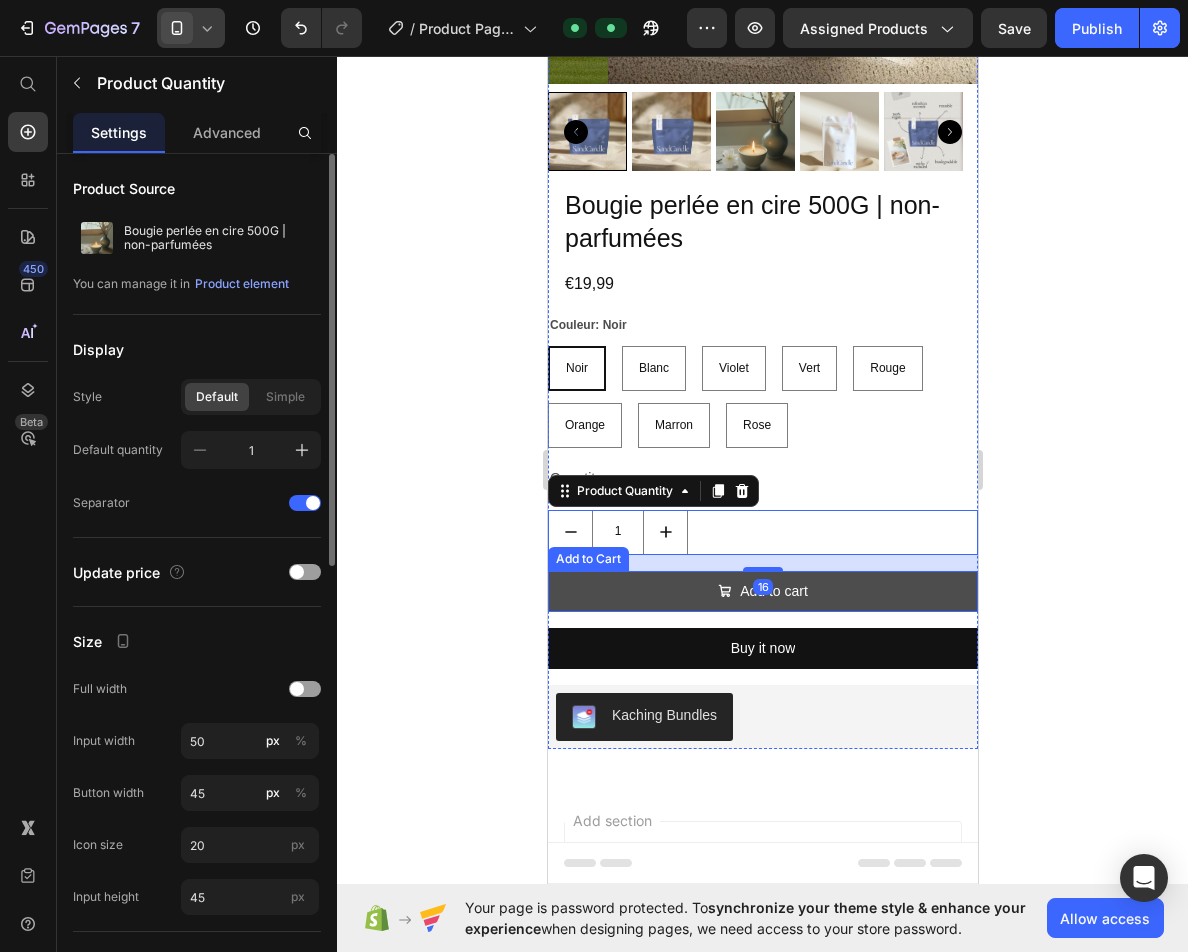 click on "Add to cart" at bounding box center [762, 591] 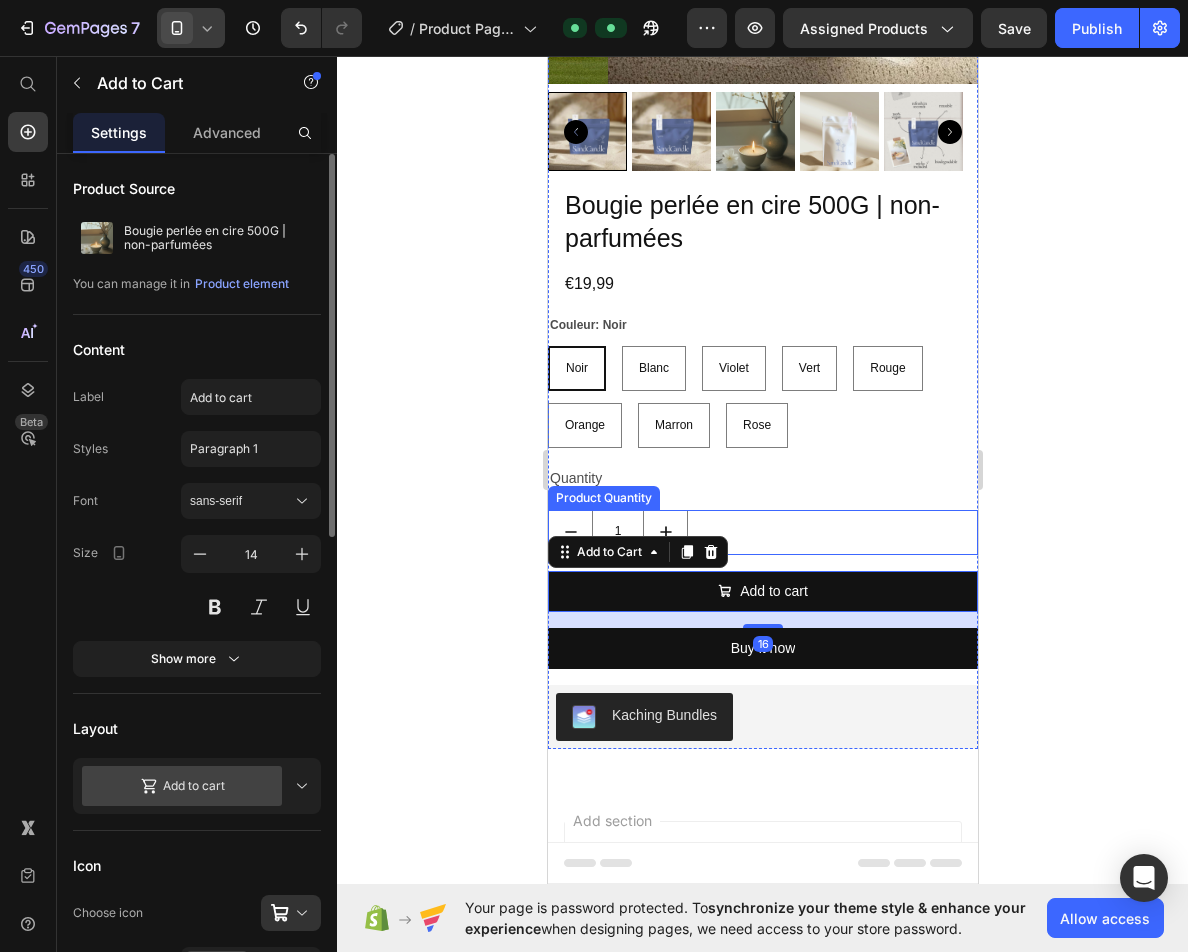 click on "Bougie perlée en cire 500G | non-parfumées Product Title €19,99 Product Price Couleur: Noir Noir Noir Noir Blanc Blanc Blanc Violet Violet Violet Vert Vert Vert Rouge Rouge Rouge Orange Orange Orange Marron Marron Marron Rose Rose Rose Product Variants & Swatches Quantity Text Block 1 Product Quantity
Add to cart Add to Cart   16 Buy it now Dynamic Checkout Kaching Bundles Kaching Bundles" at bounding box center [762, 468] 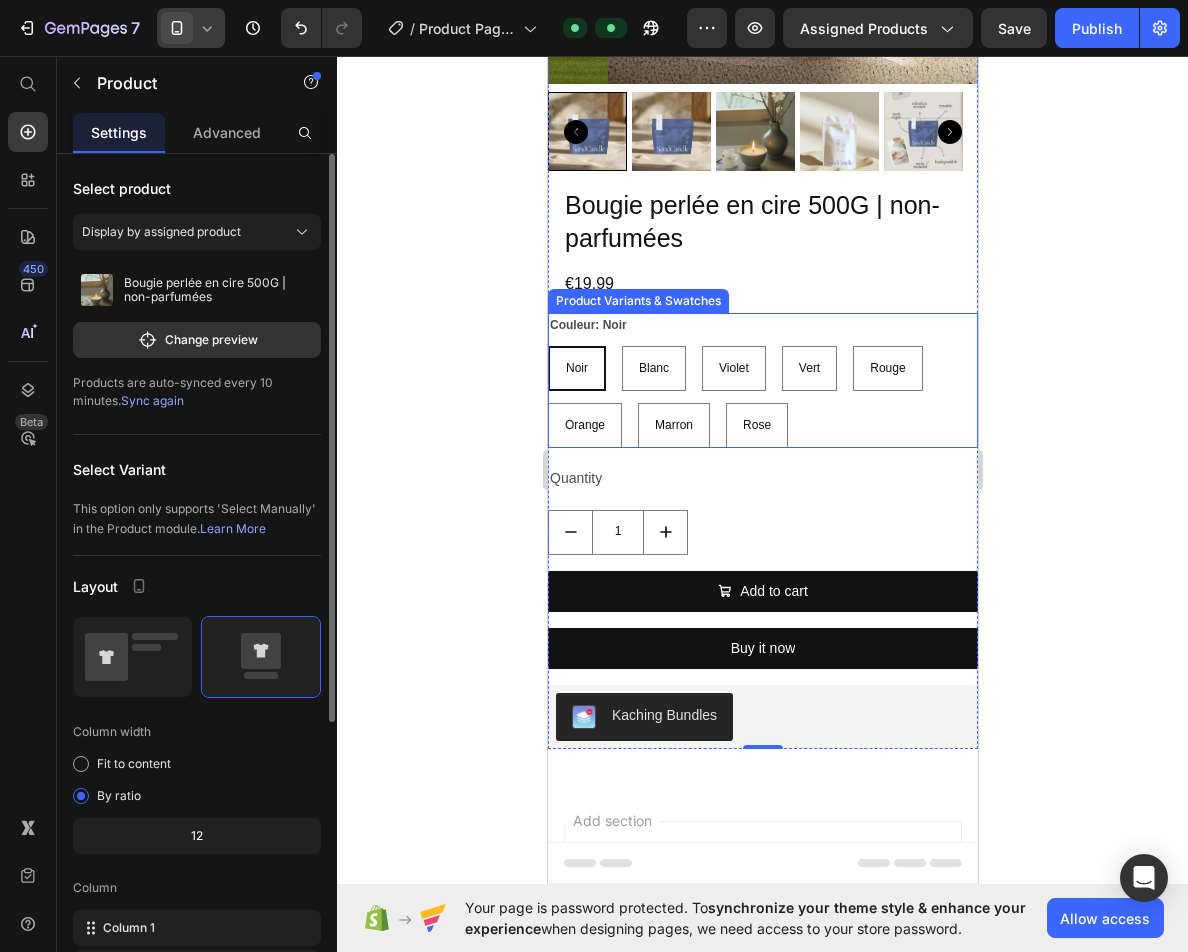 click on "Noir Noir Noir Blanc Blanc Blanc Violet Violet Violet Vert Vert Vert Rouge Rouge Rouge Orange Orange Orange Marron Marron Marron Rose Rose Rose" at bounding box center [762, 397] 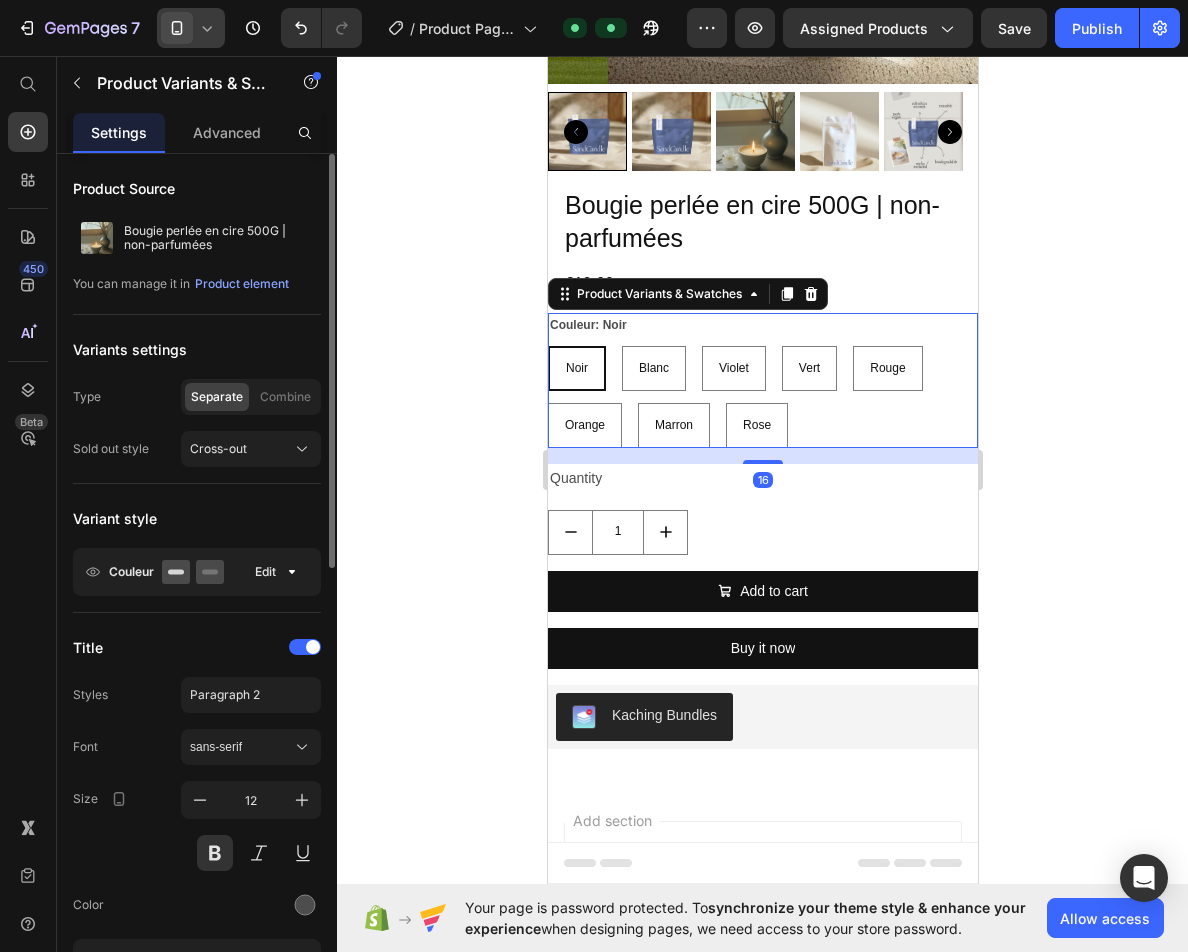 click 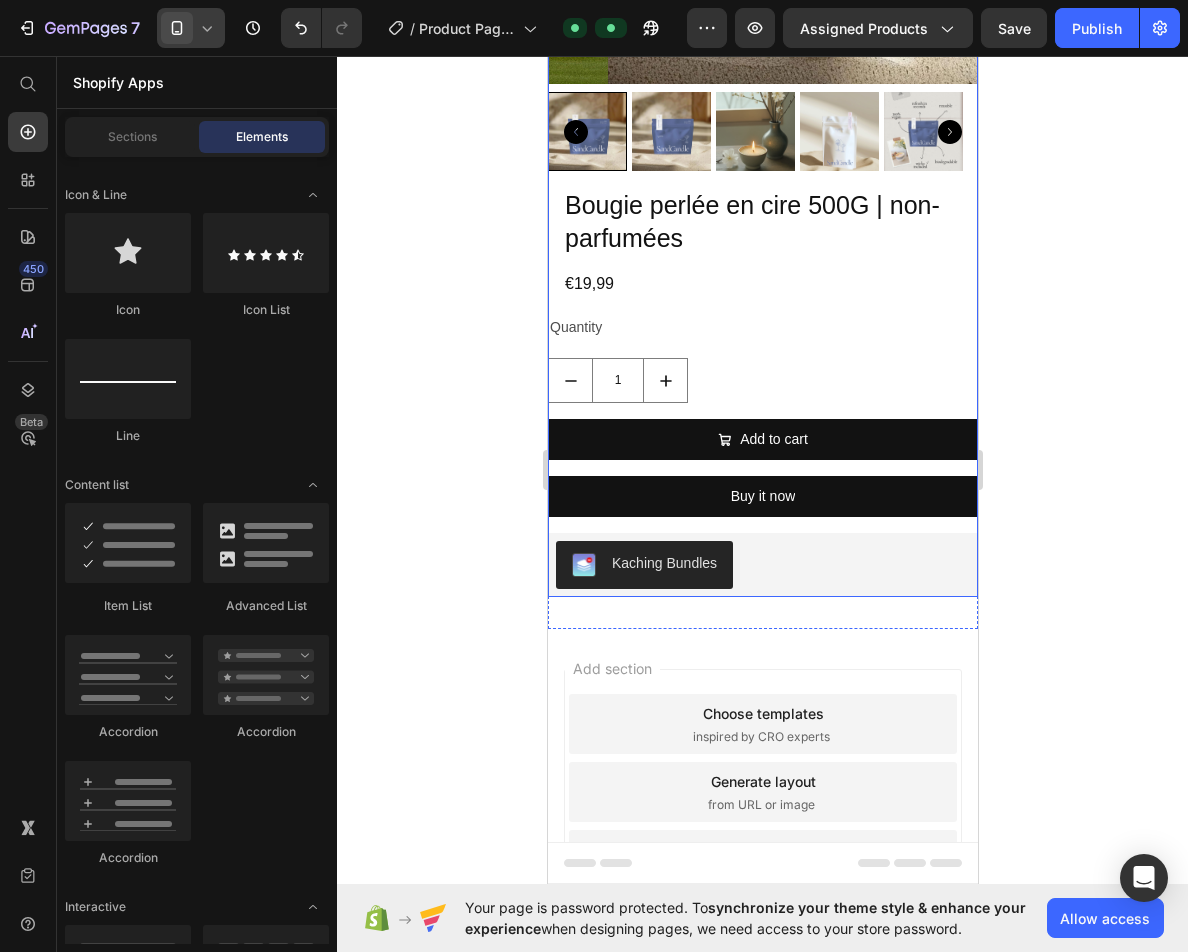click on "Bougie perlée en cire 500G | non-parfumées Product Title €19,99 Product Price Quantity Text Block 1 Product Quantity
Add to cart Add to Cart Buy it now Dynamic Checkout Kaching Bundles Kaching Bundles" at bounding box center [762, 392] 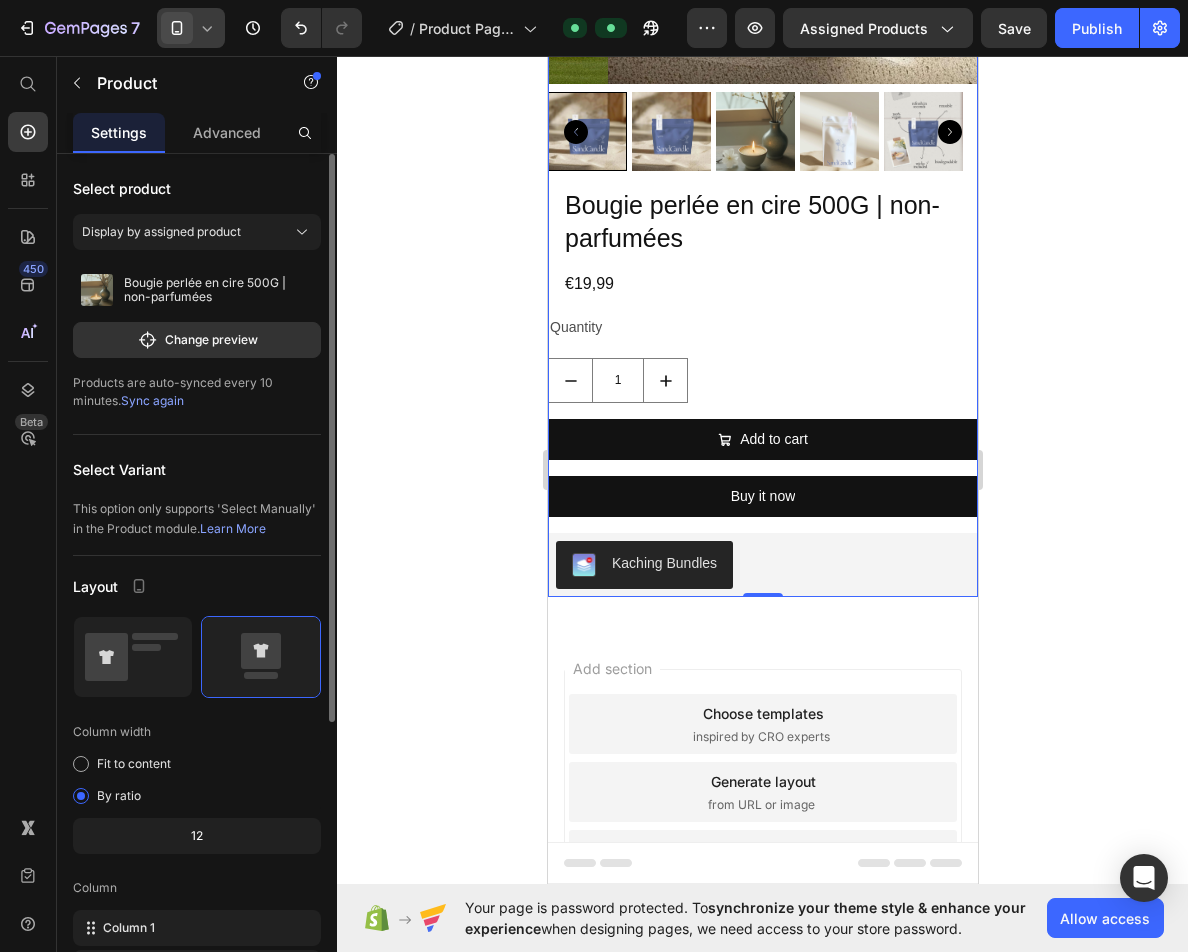 click on "Quantity" at bounding box center [762, 327] 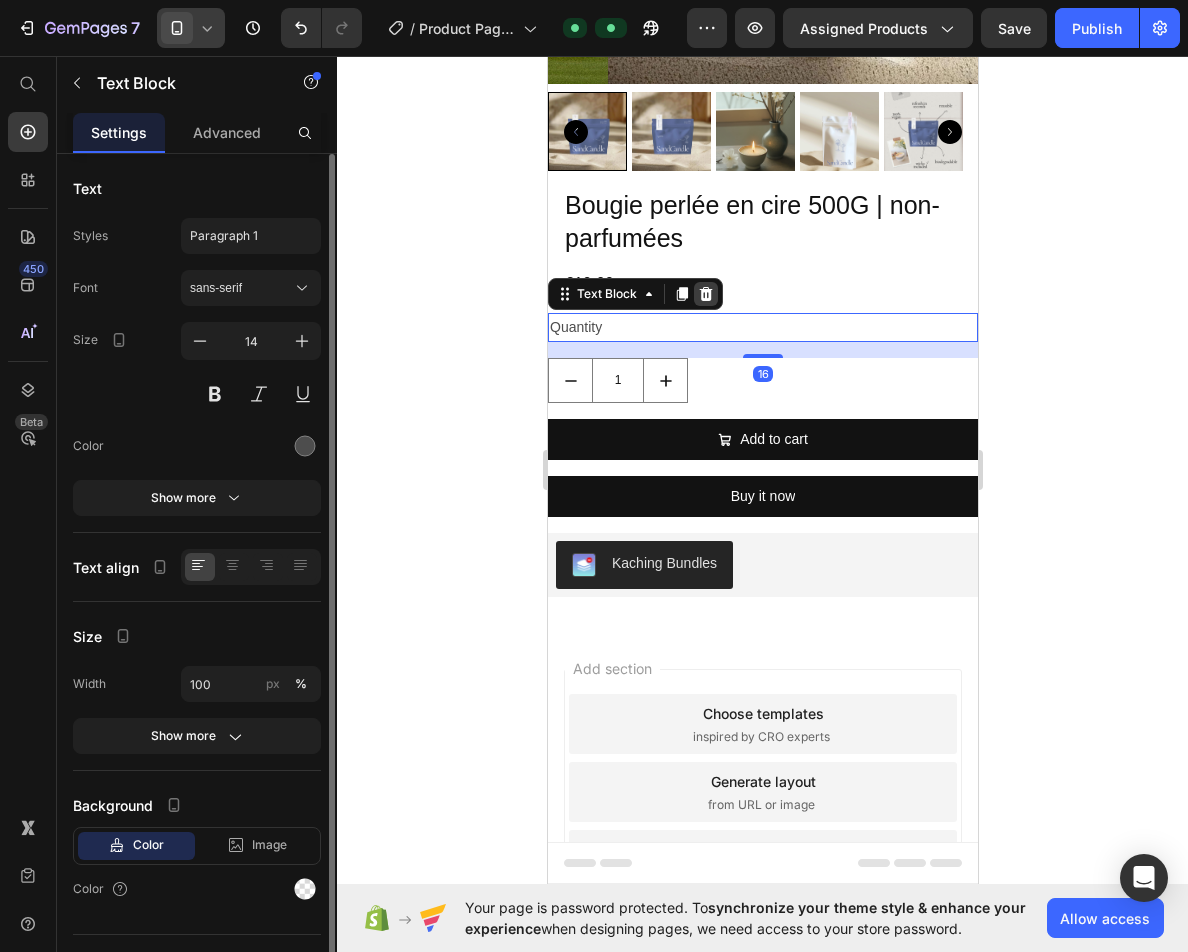 click 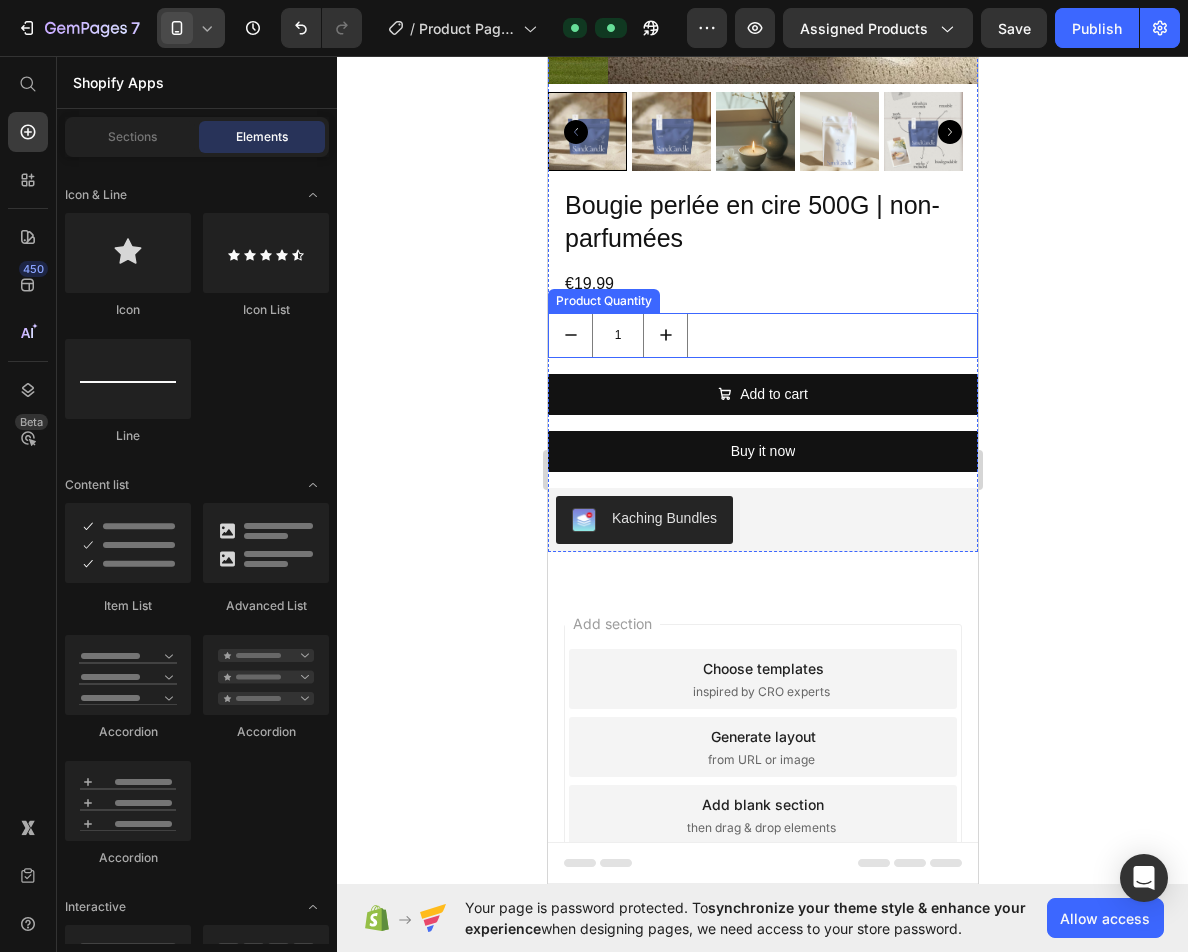 click on "1" at bounding box center [762, 335] 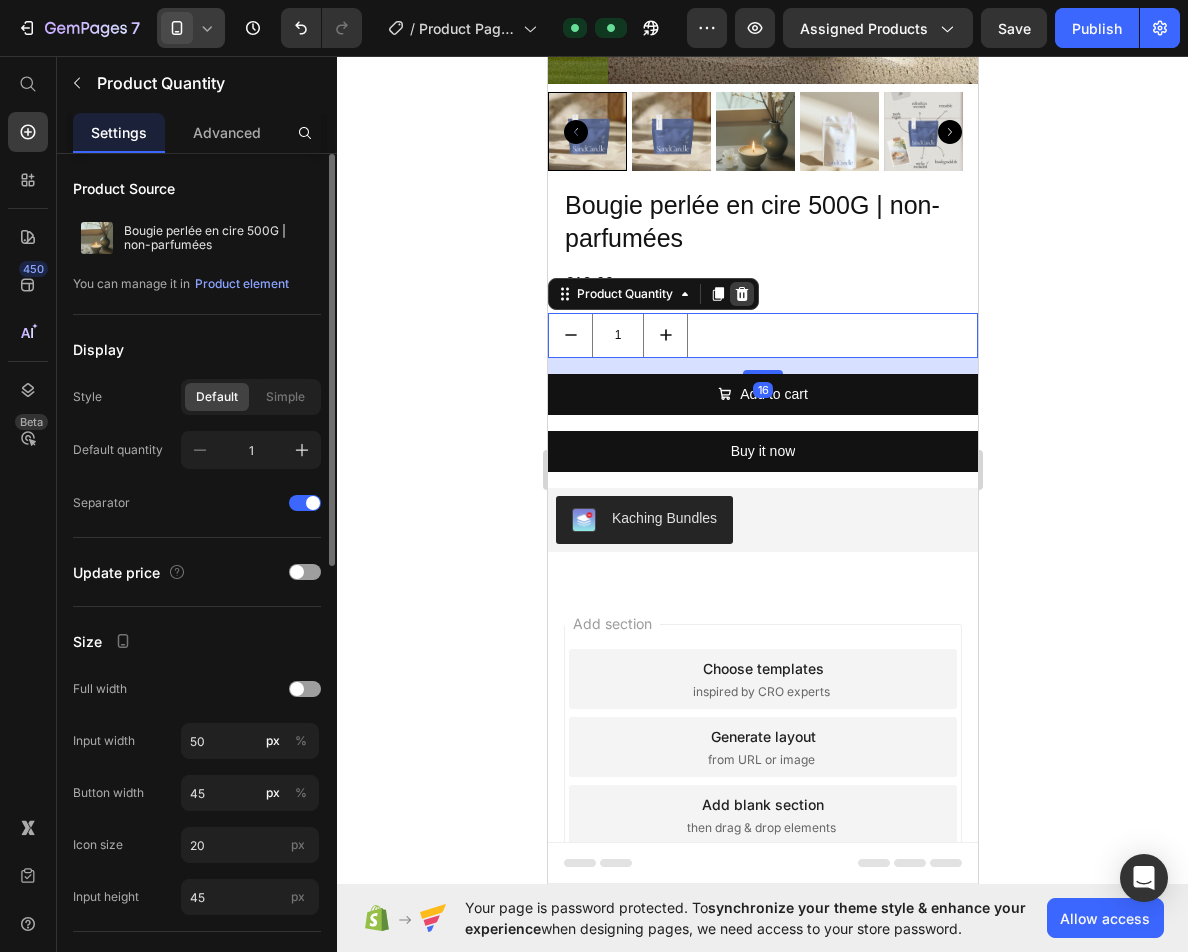 click 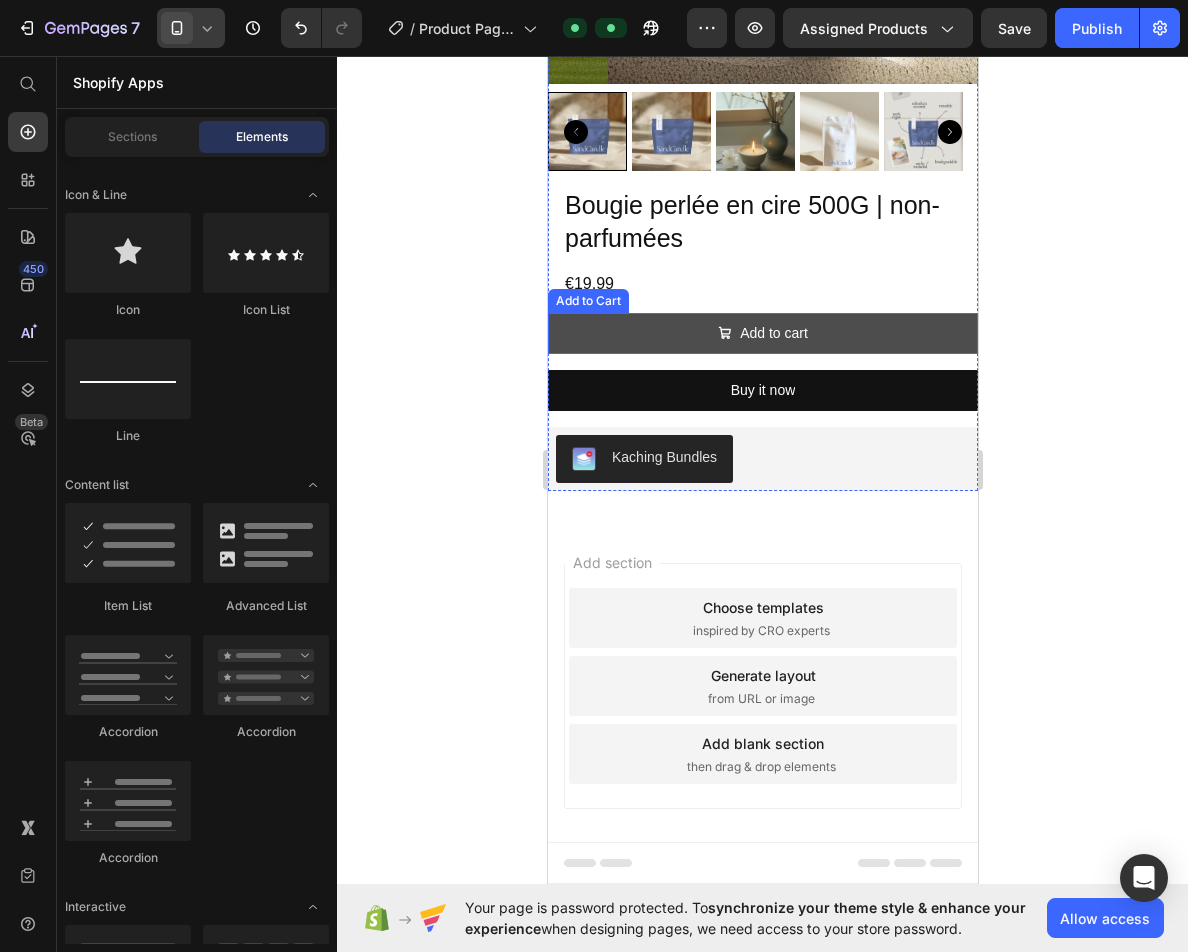 click on "Add to cart" at bounding box center [762, 333] 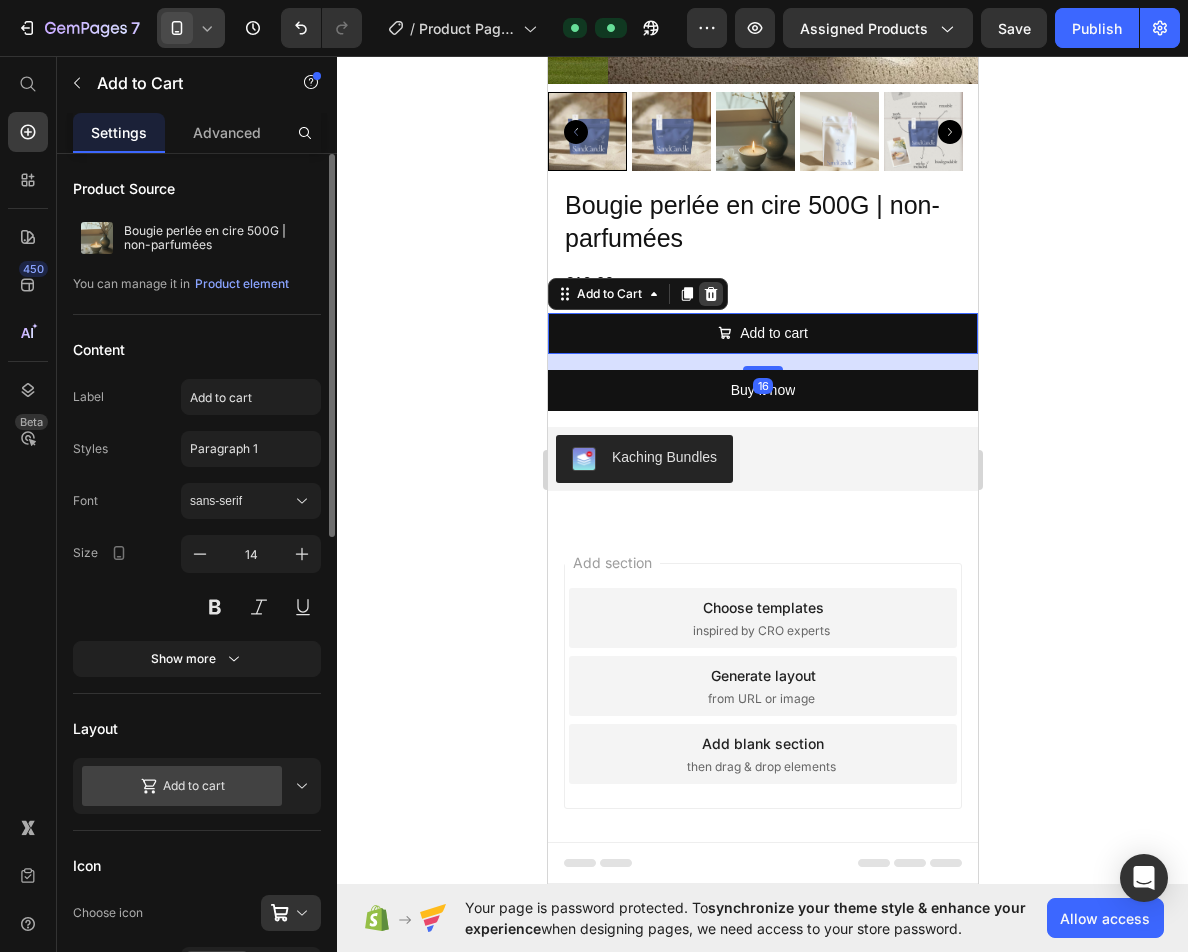 click 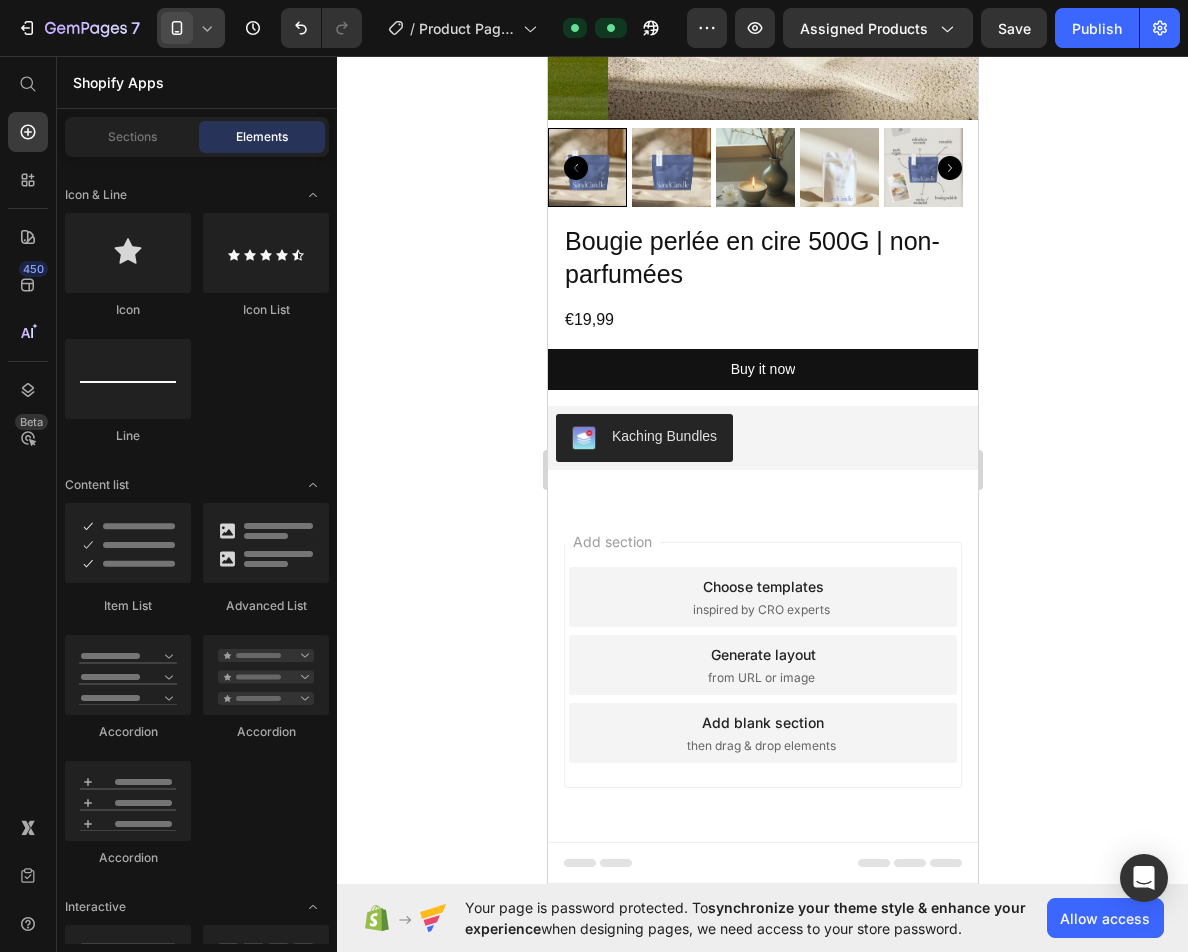 scroll, scrollTop: 424, scrollLeft: 0, axis: vertical 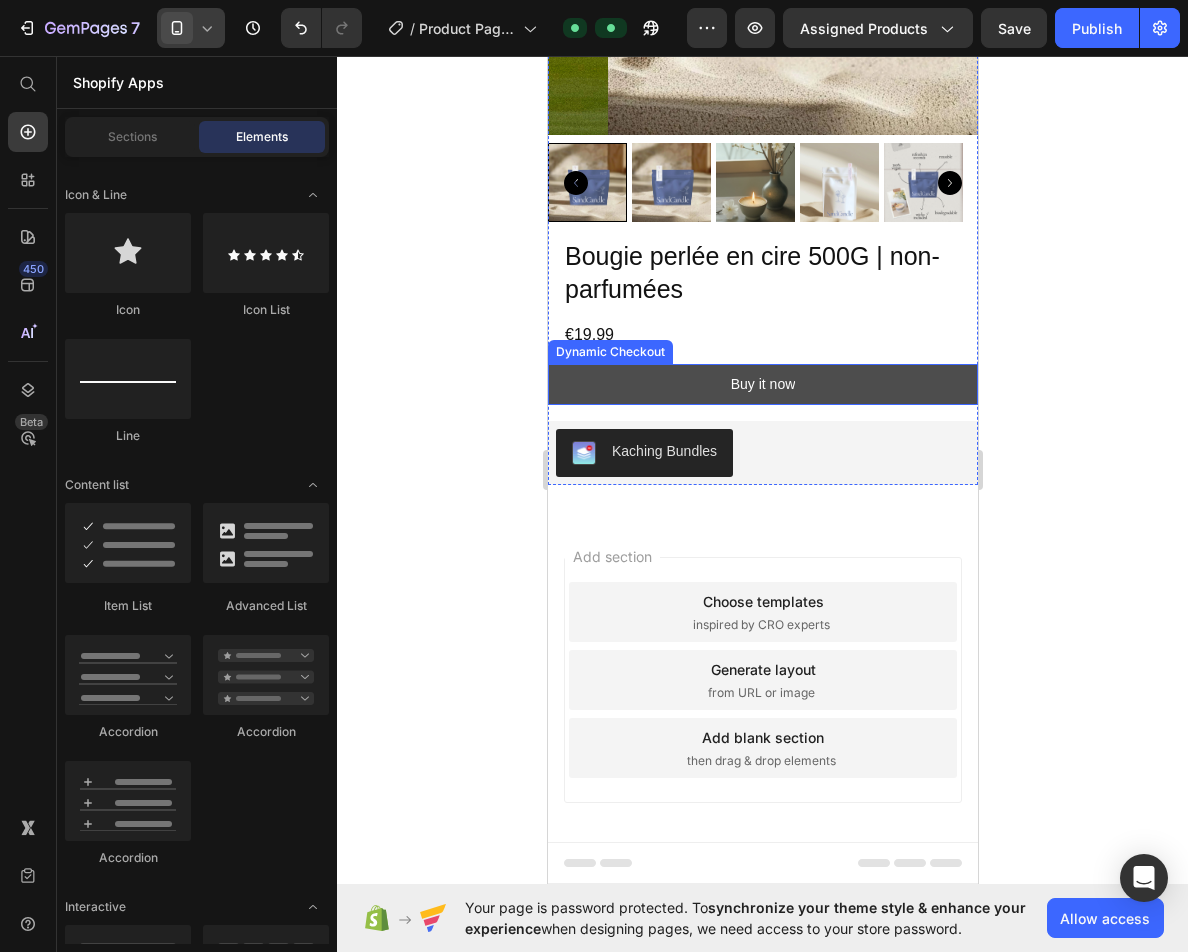 click on "Buy it now" at bounding box center [762, 384] 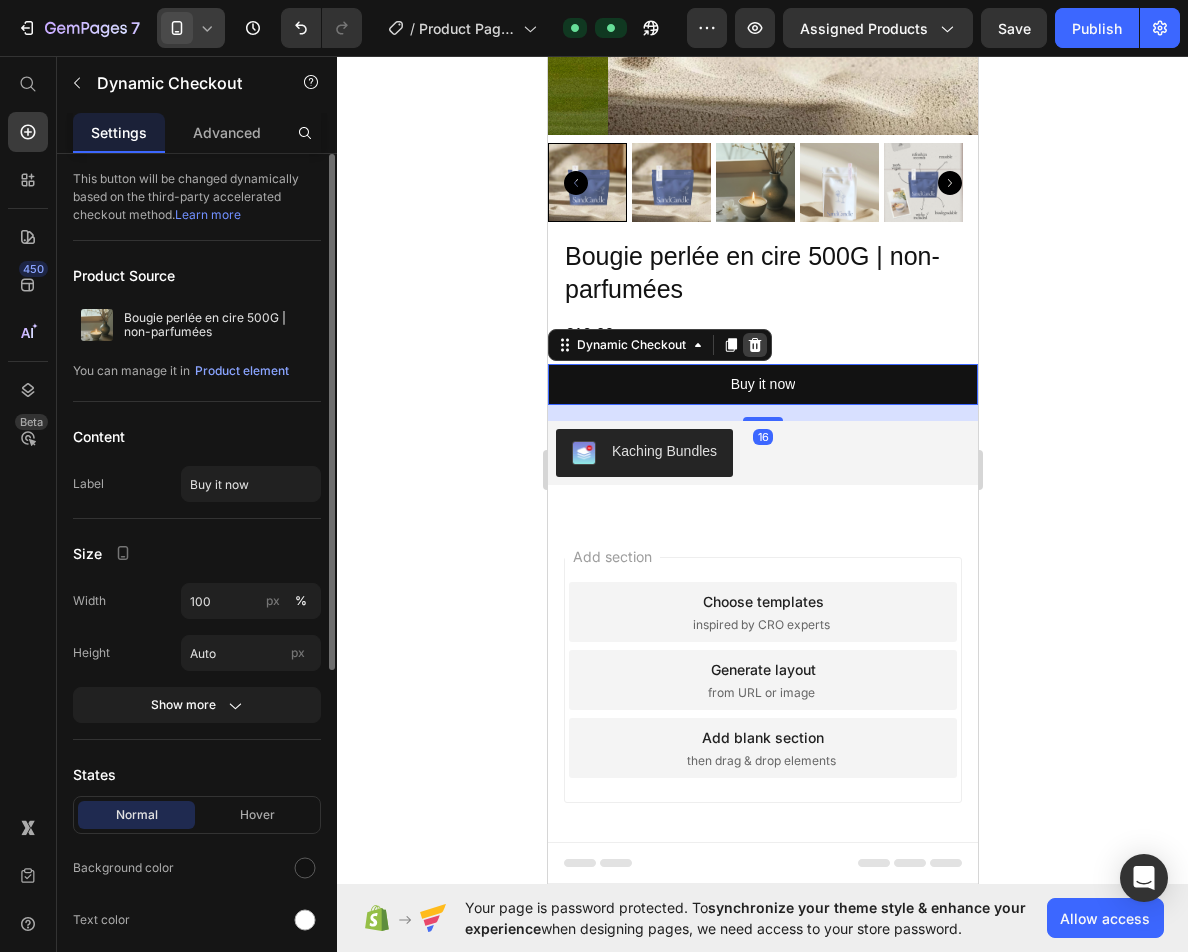 click 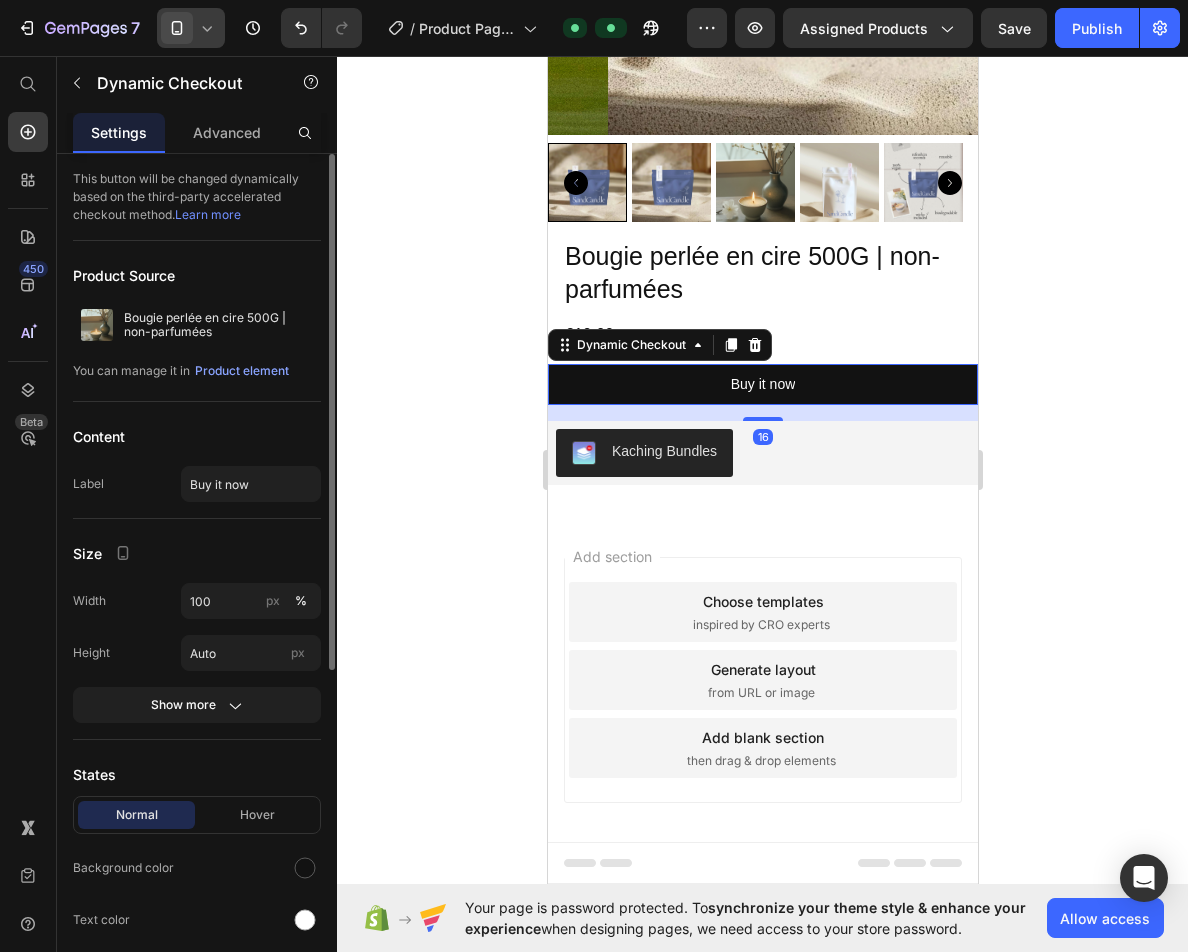 scroll, scrollTop: 367, scrollLeft: 0, axis: vertical 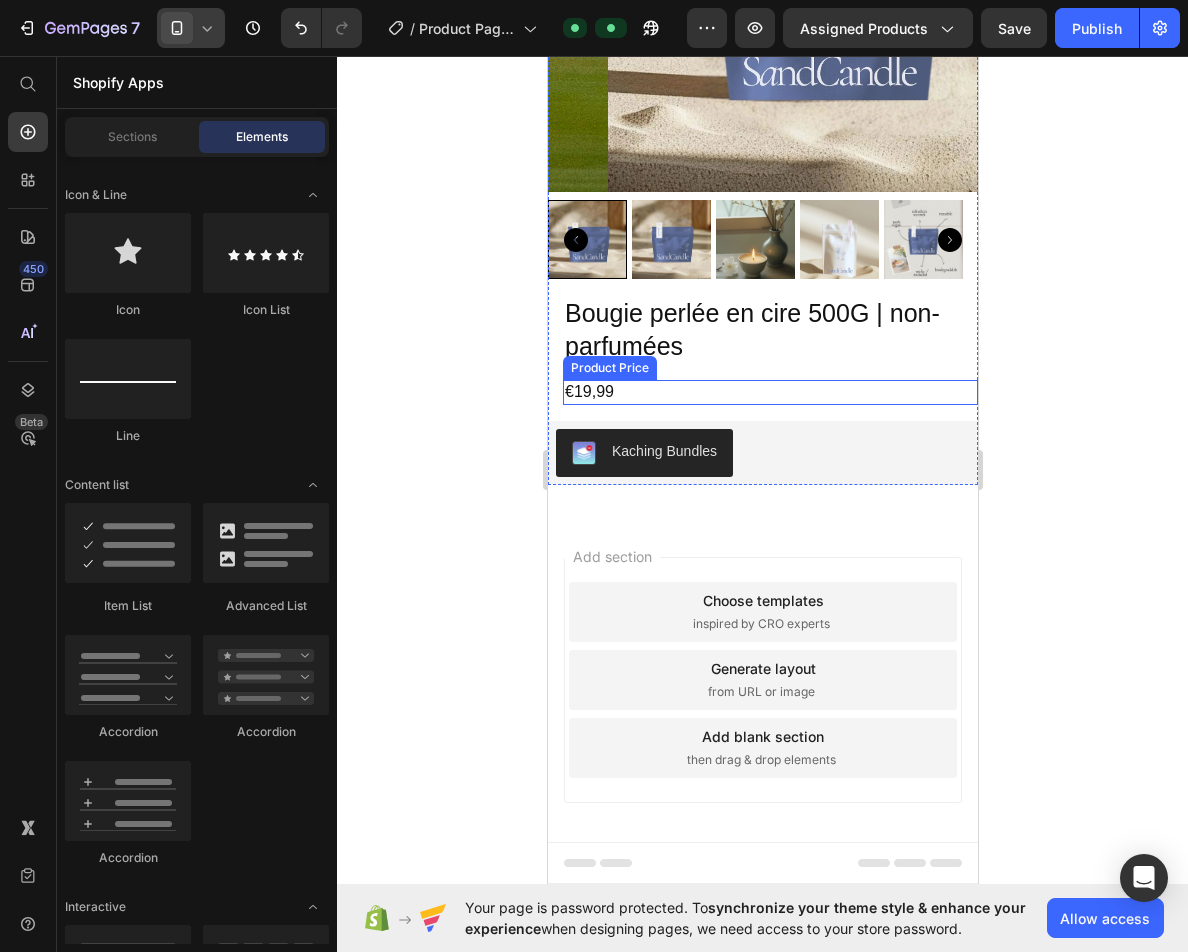 click on "€19,99" at bounding box center (769, 392) 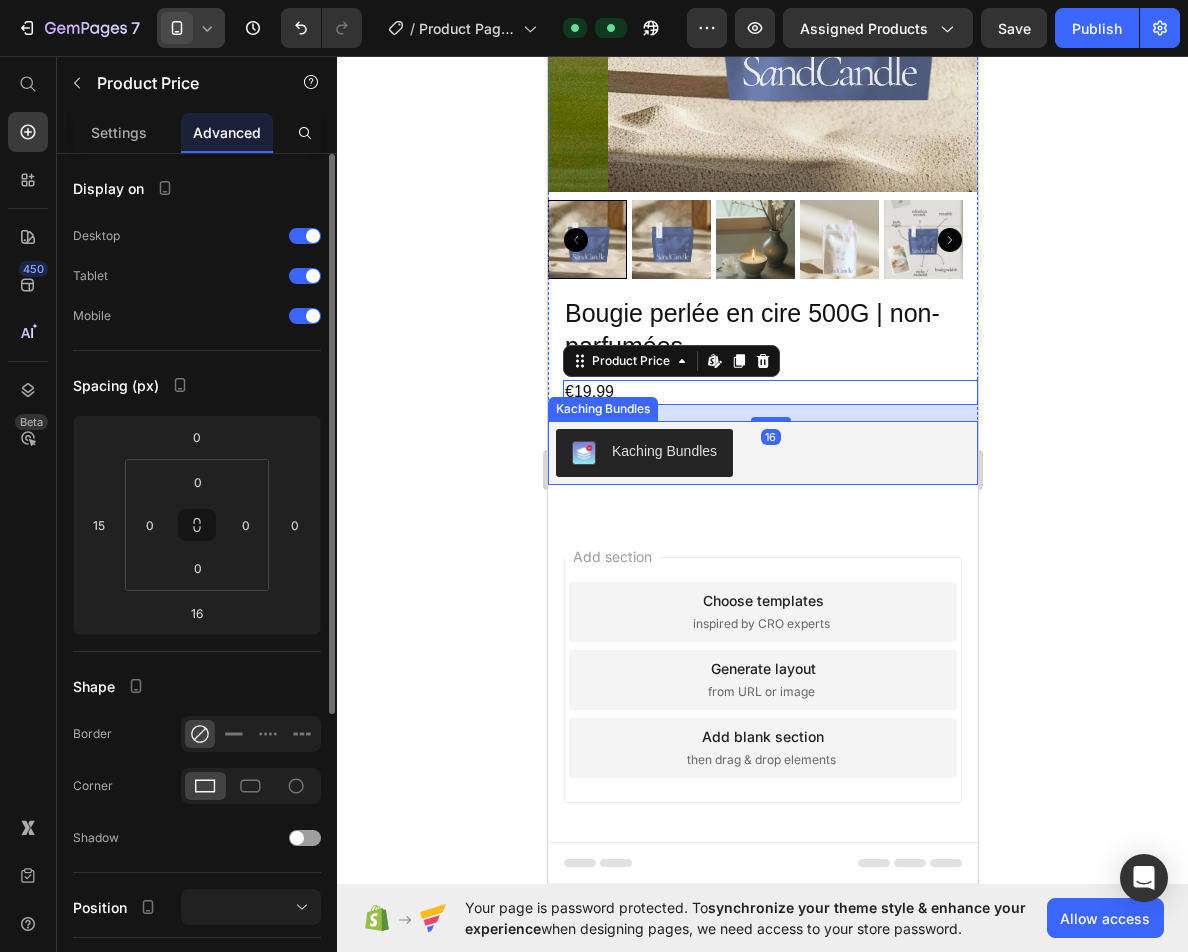 click on "Kaching Bundles" at bounding box center (762, 453) 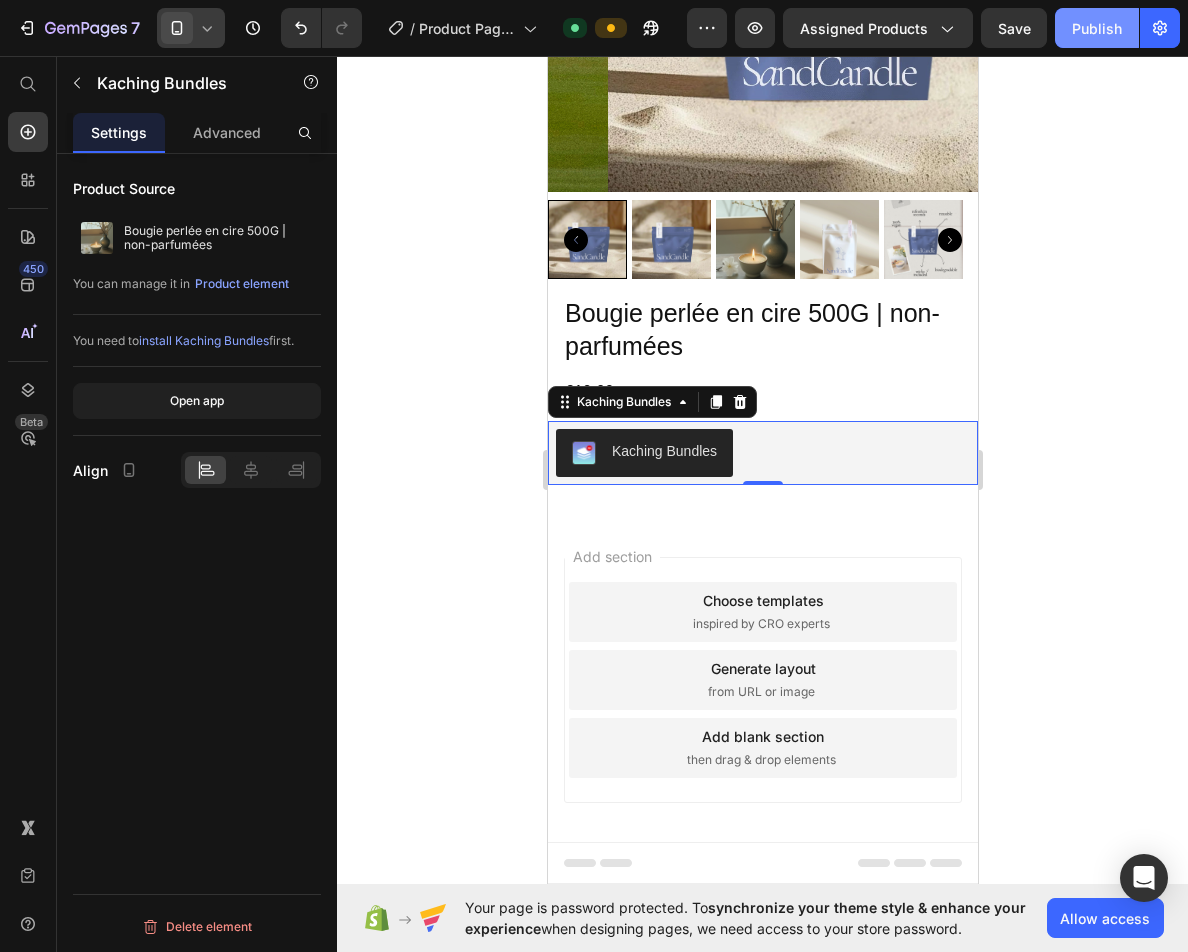 click on "Publish" at bounding box center [1097, 28] 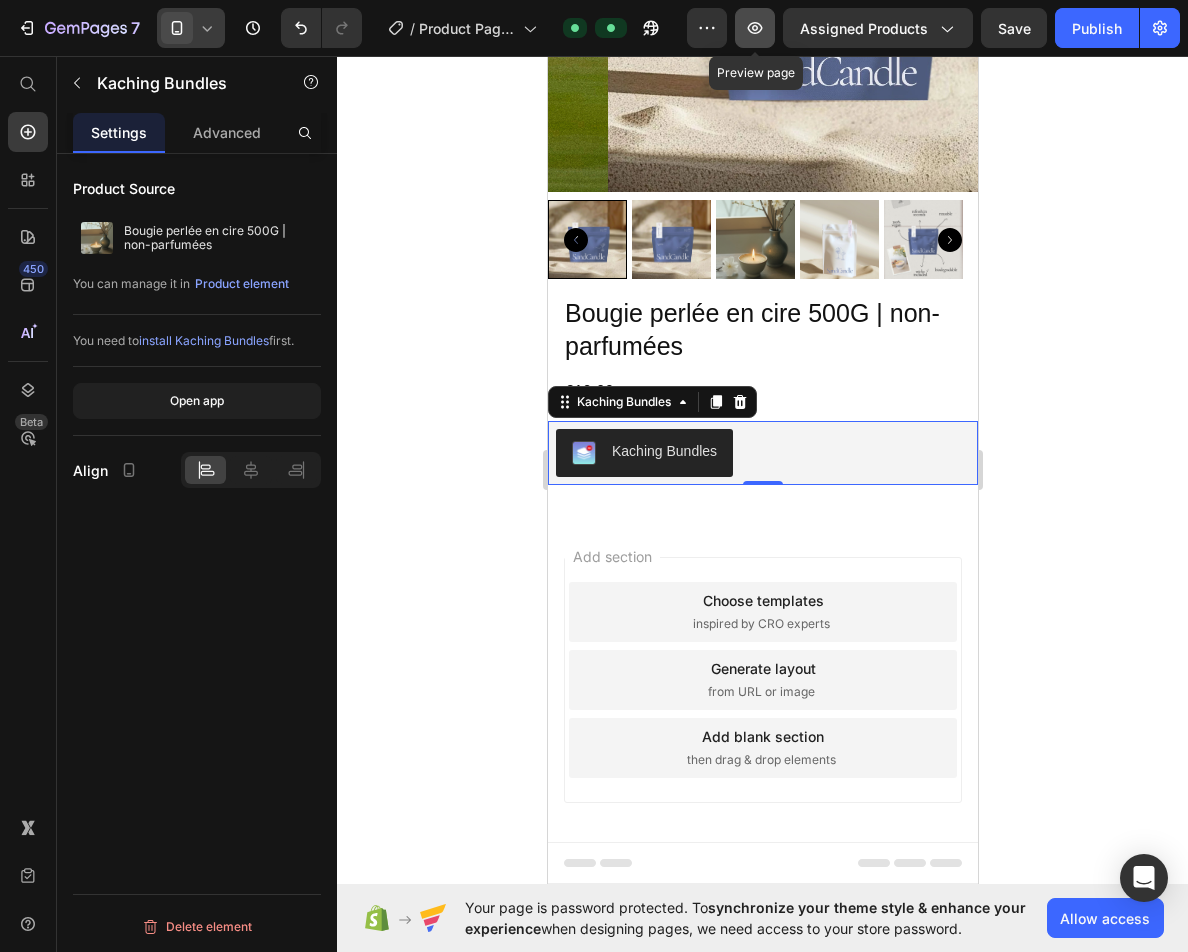click 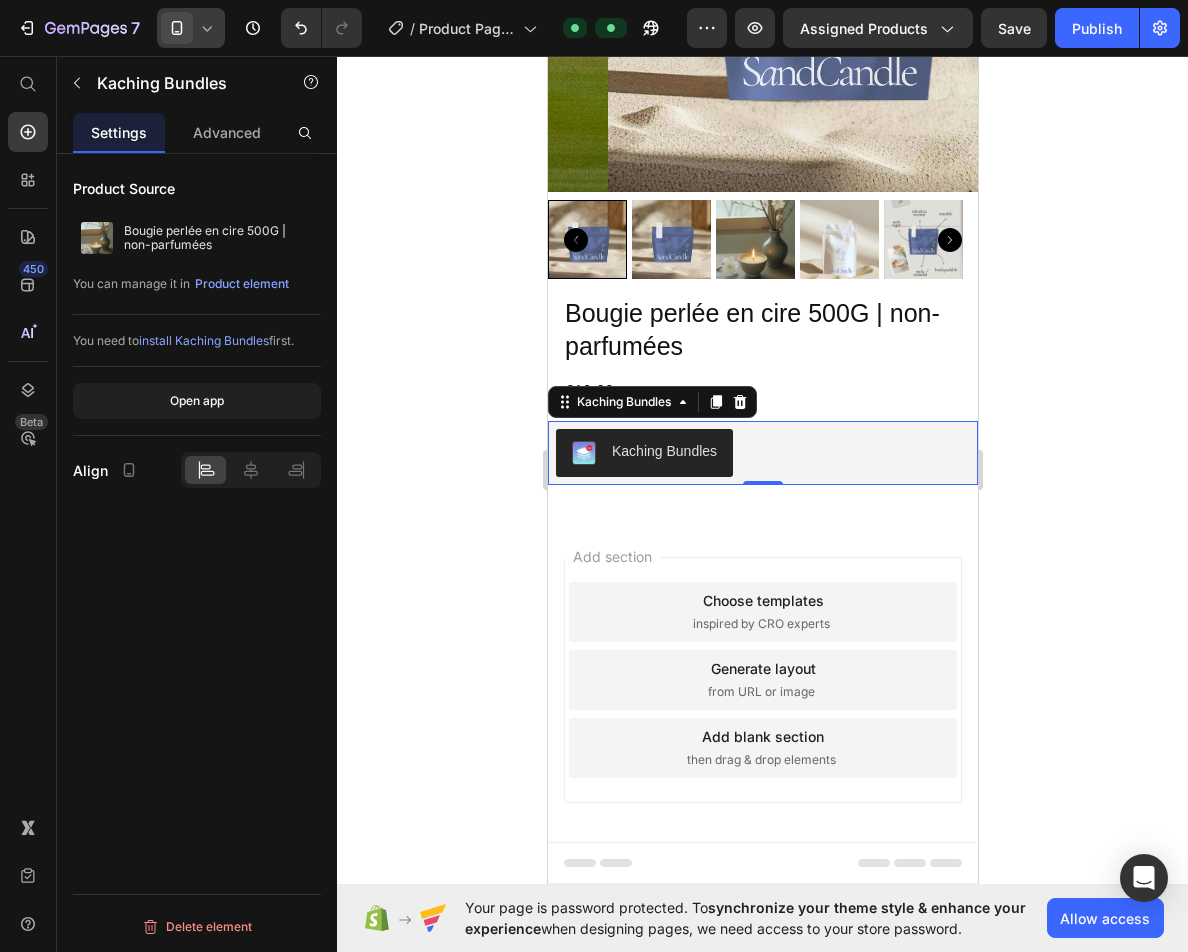 click 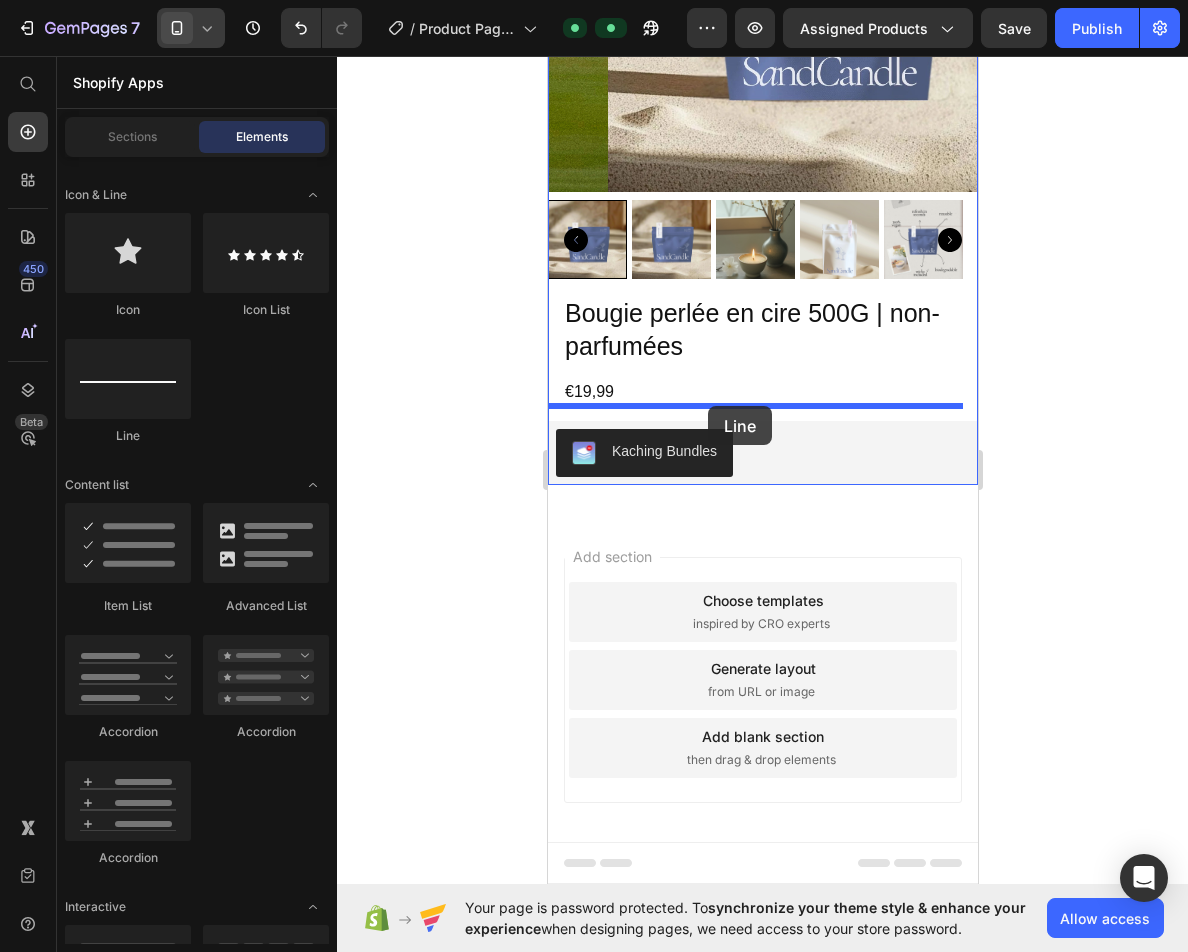 drag, startPoint x: 791, startPoint y: 463, endPoint x: 707, endPoint y: 406, distance: 101.51354 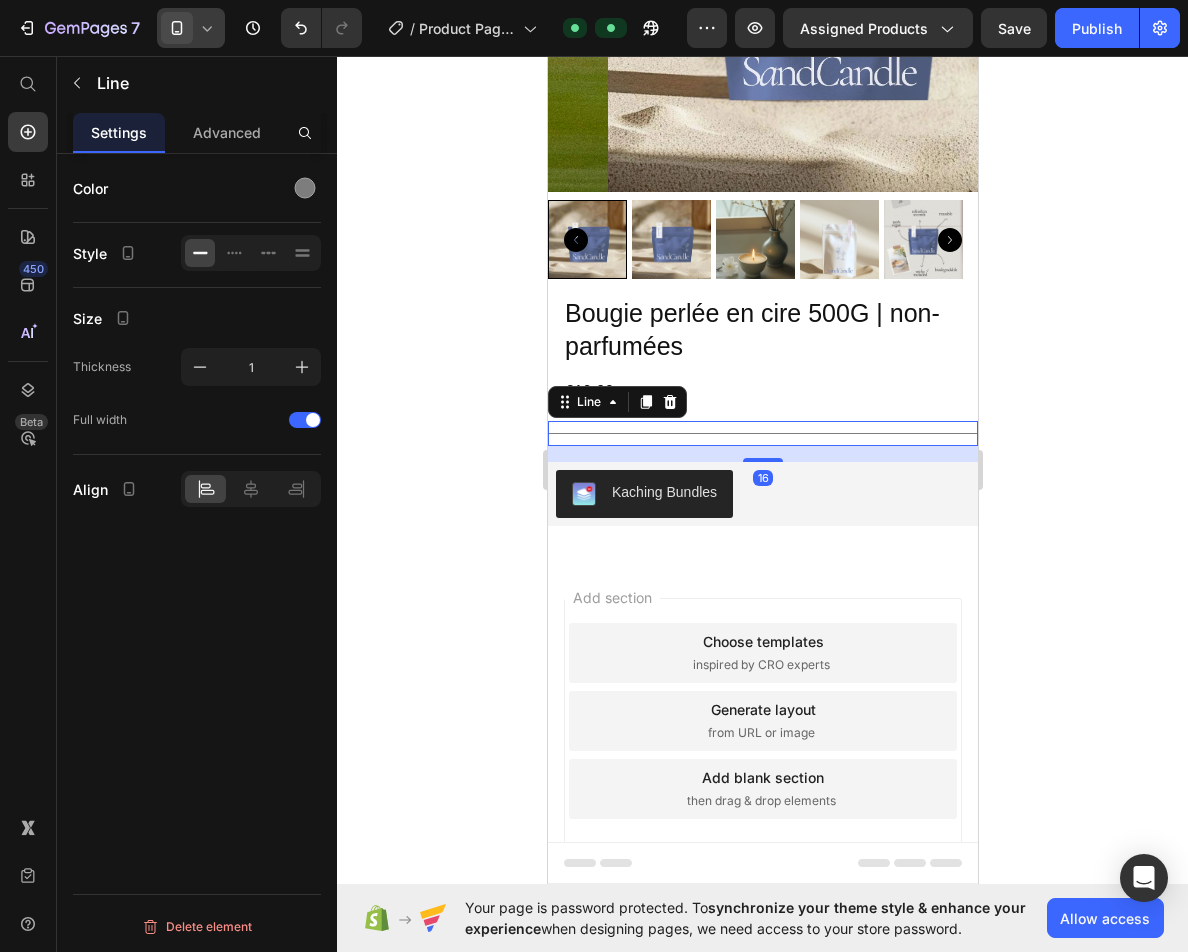 click 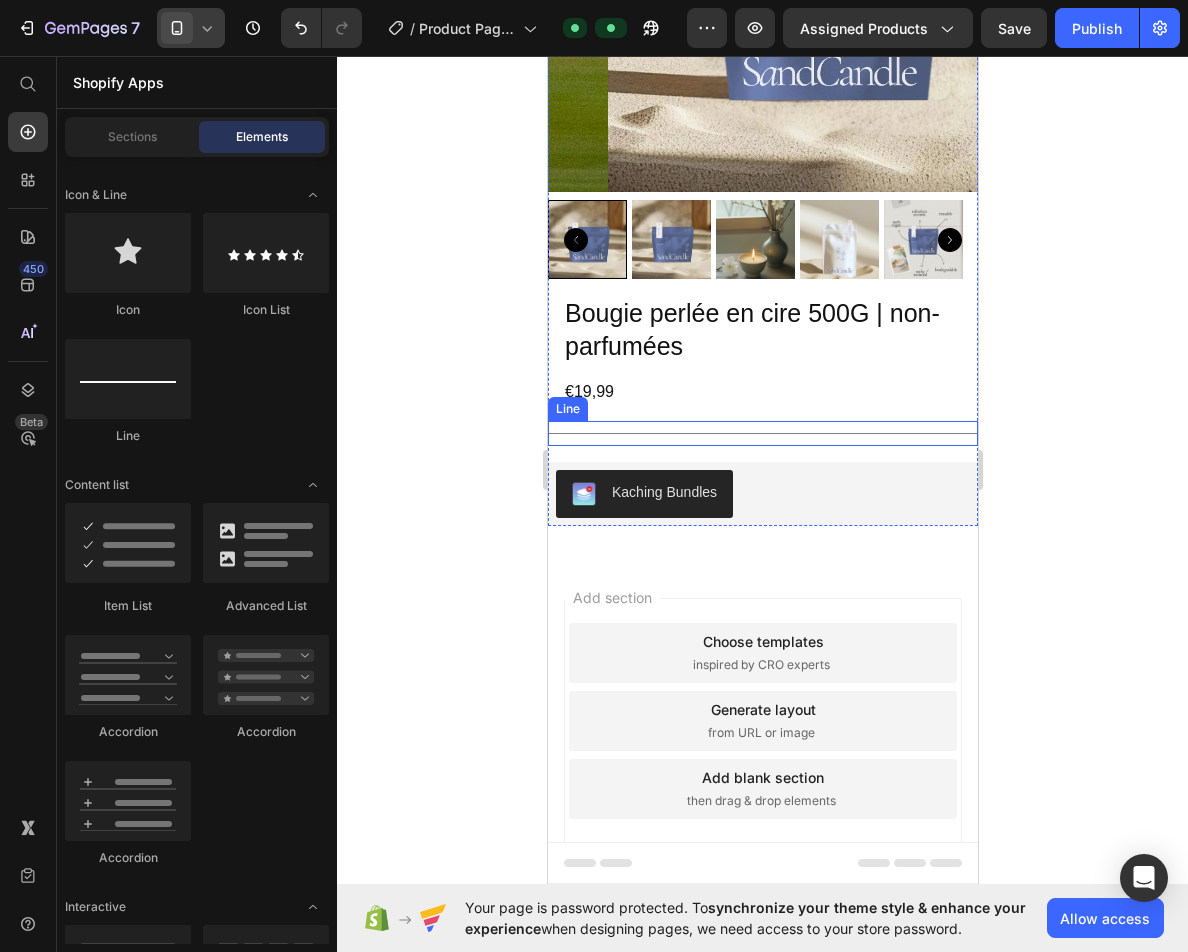 click on "Title Line" at bounding box center (762, 433) 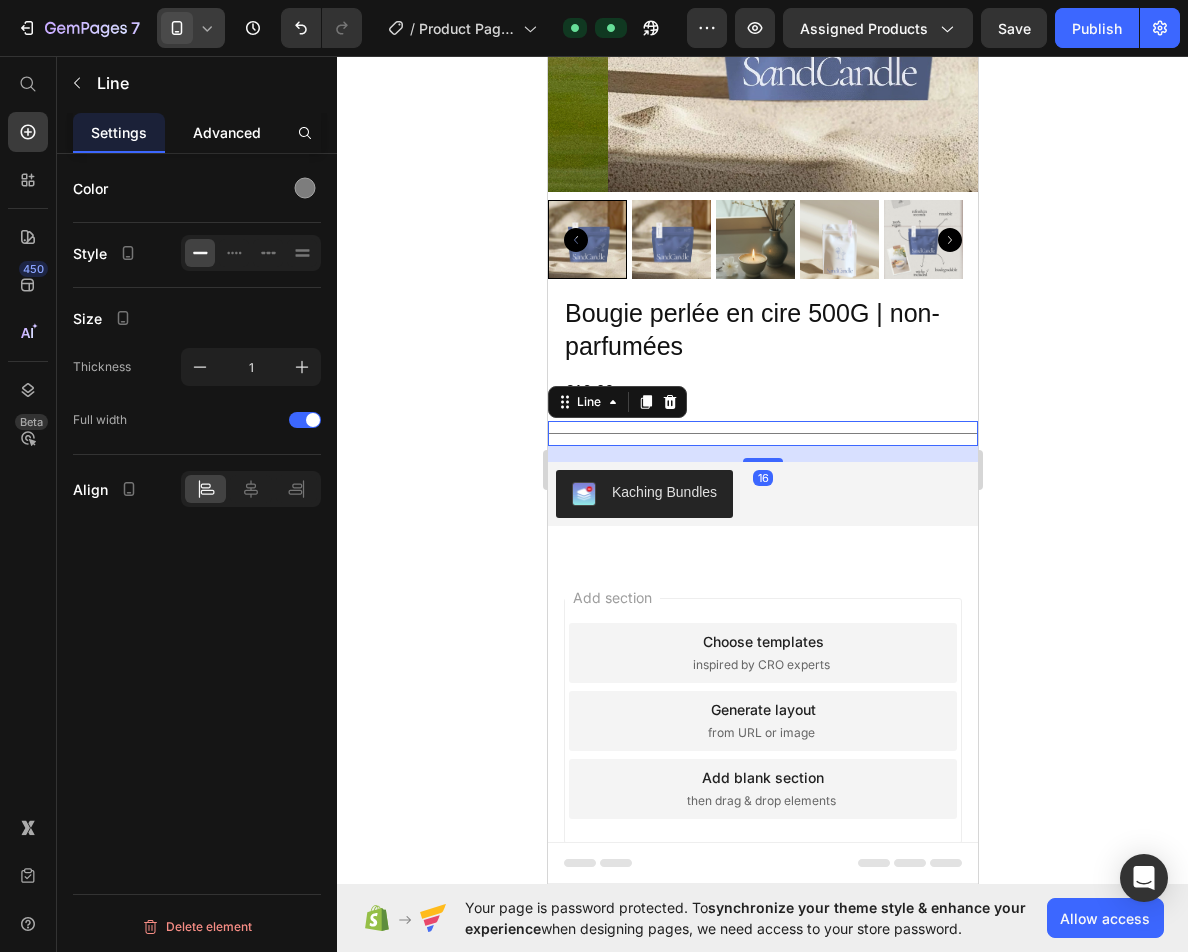 click on "Advanced" at bounding box center (227, 132) 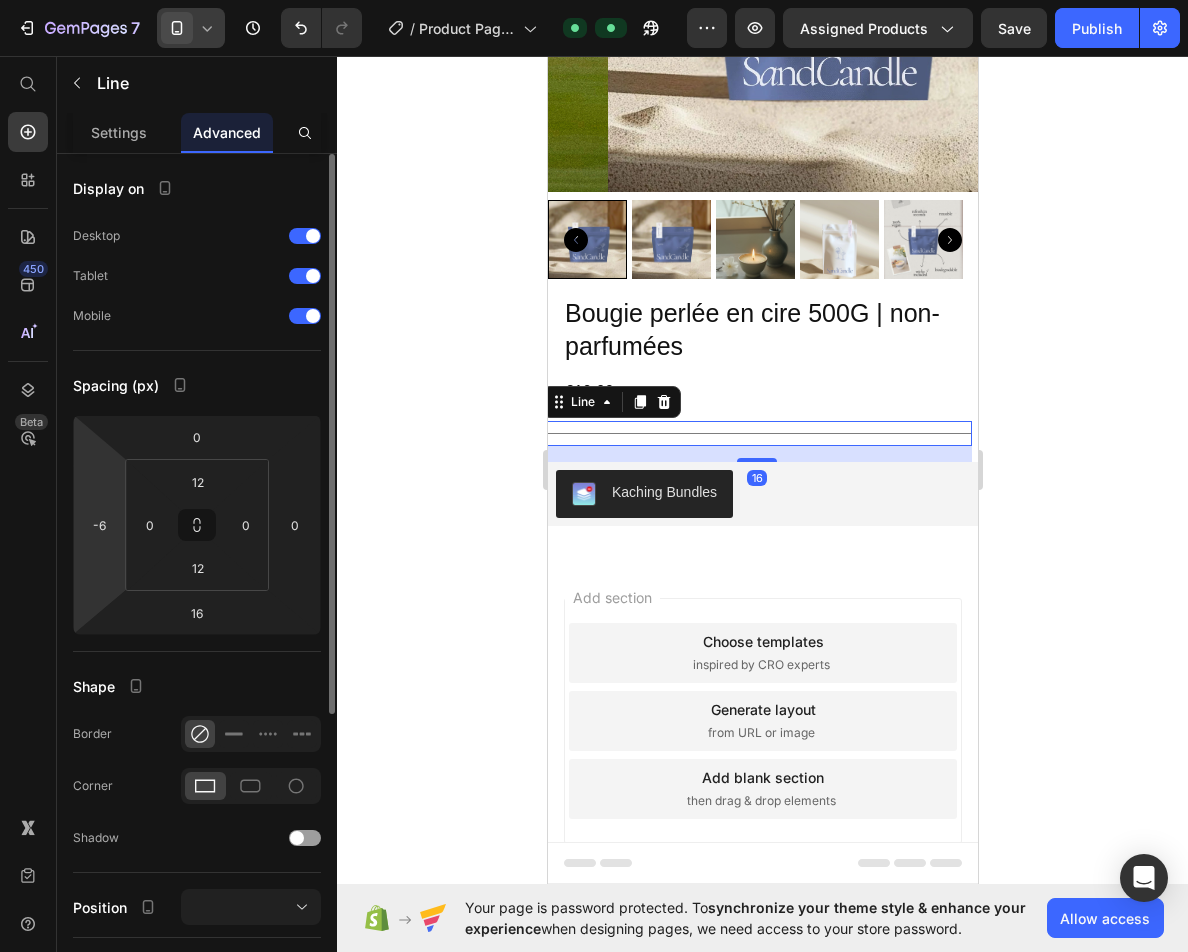 click on "7   /  Product Page - [DATE] 11:39:17 Default Preview Assigned Products  Save   Publish  450 Beta Shopify Apps Sections Elements Hero Section Product Detail Brands Trusted Badges Guarantee Product Breakdown How to use Testimonials Compare Bundle FAQs Social Proof Brand Story Product List Collection Blog List Contact Sticky Add to Cart Custom Footer Browse Library 450 Layout
Row
Row
Row
Row Text
Heading
Text Block Button
Button
Button
Sticky Back to top Media
Image" at bounding box center [594, 0] 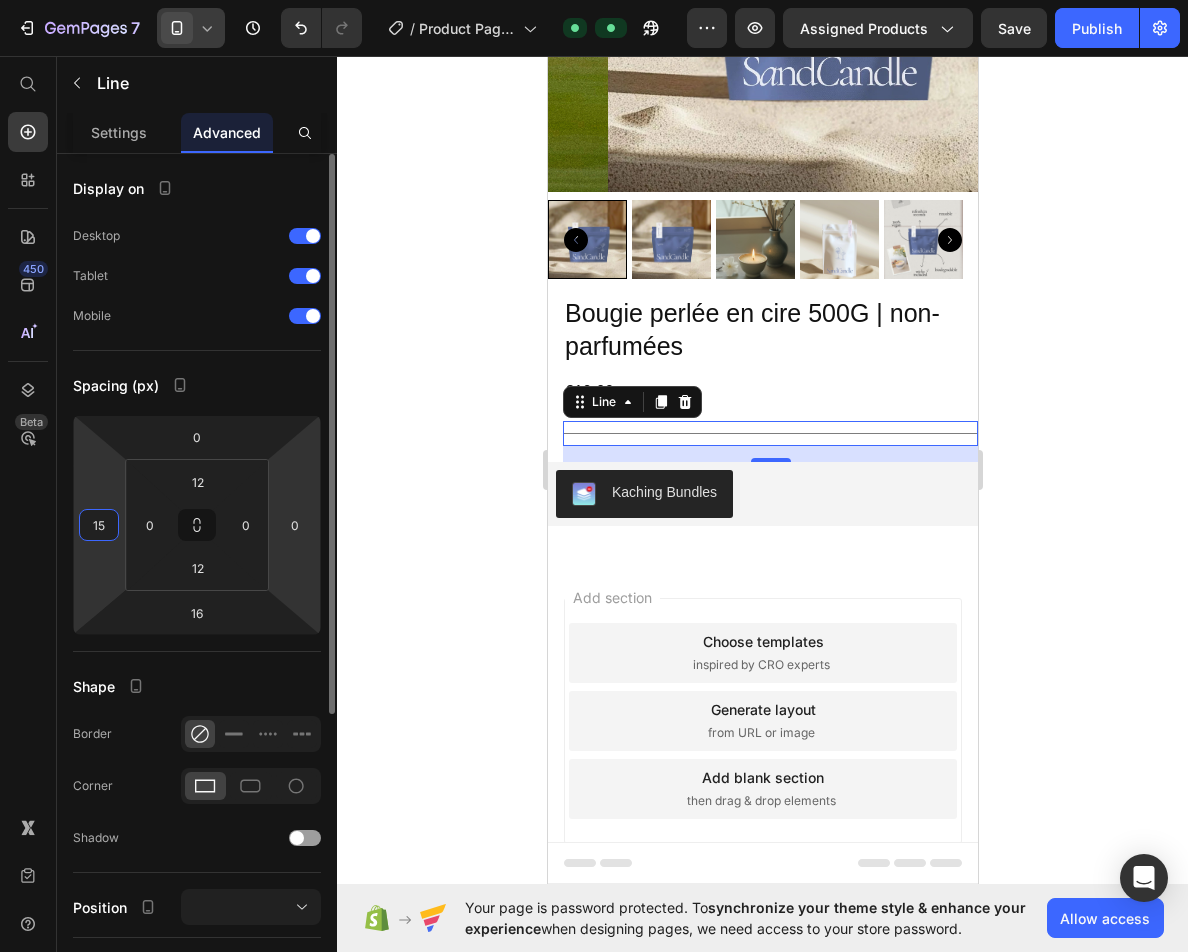 type on "15" 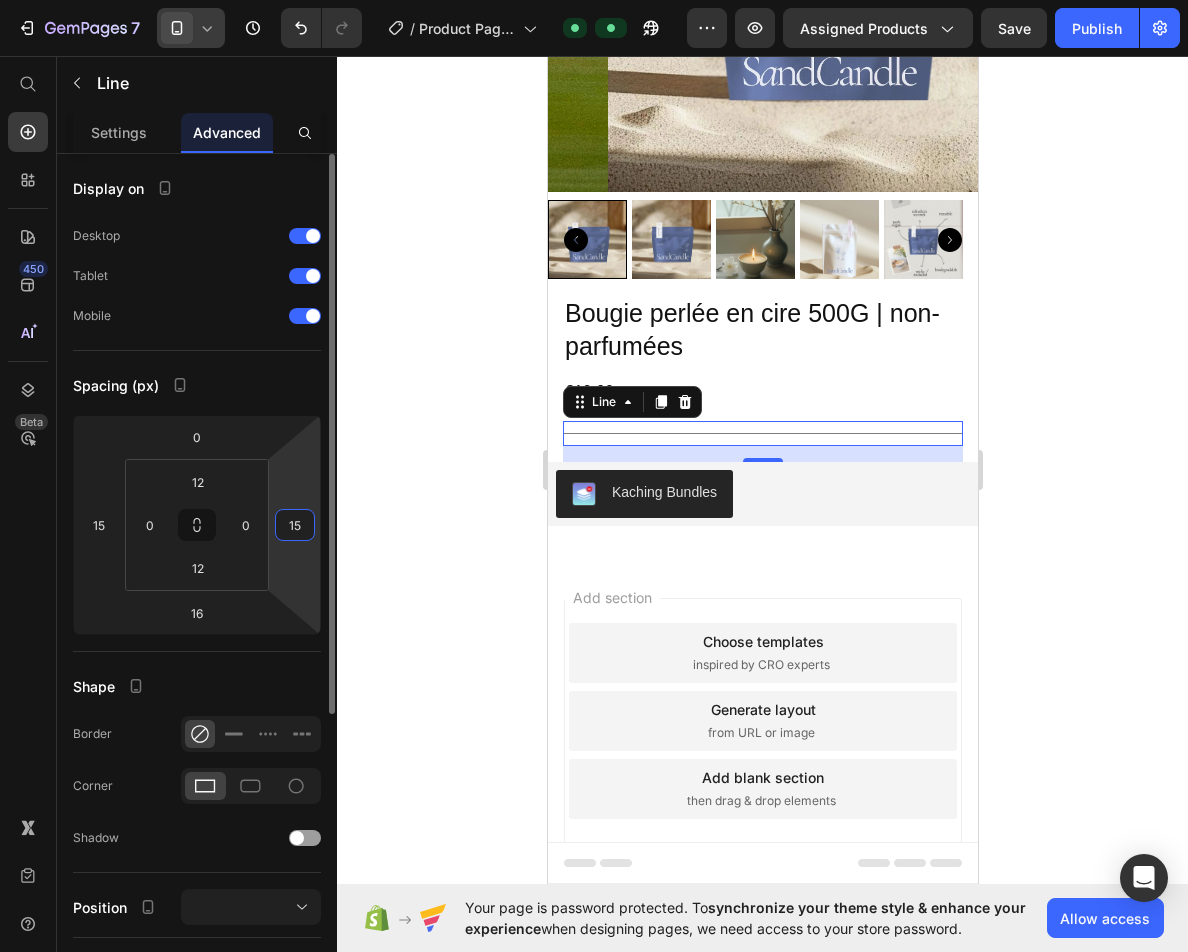 type on "15" 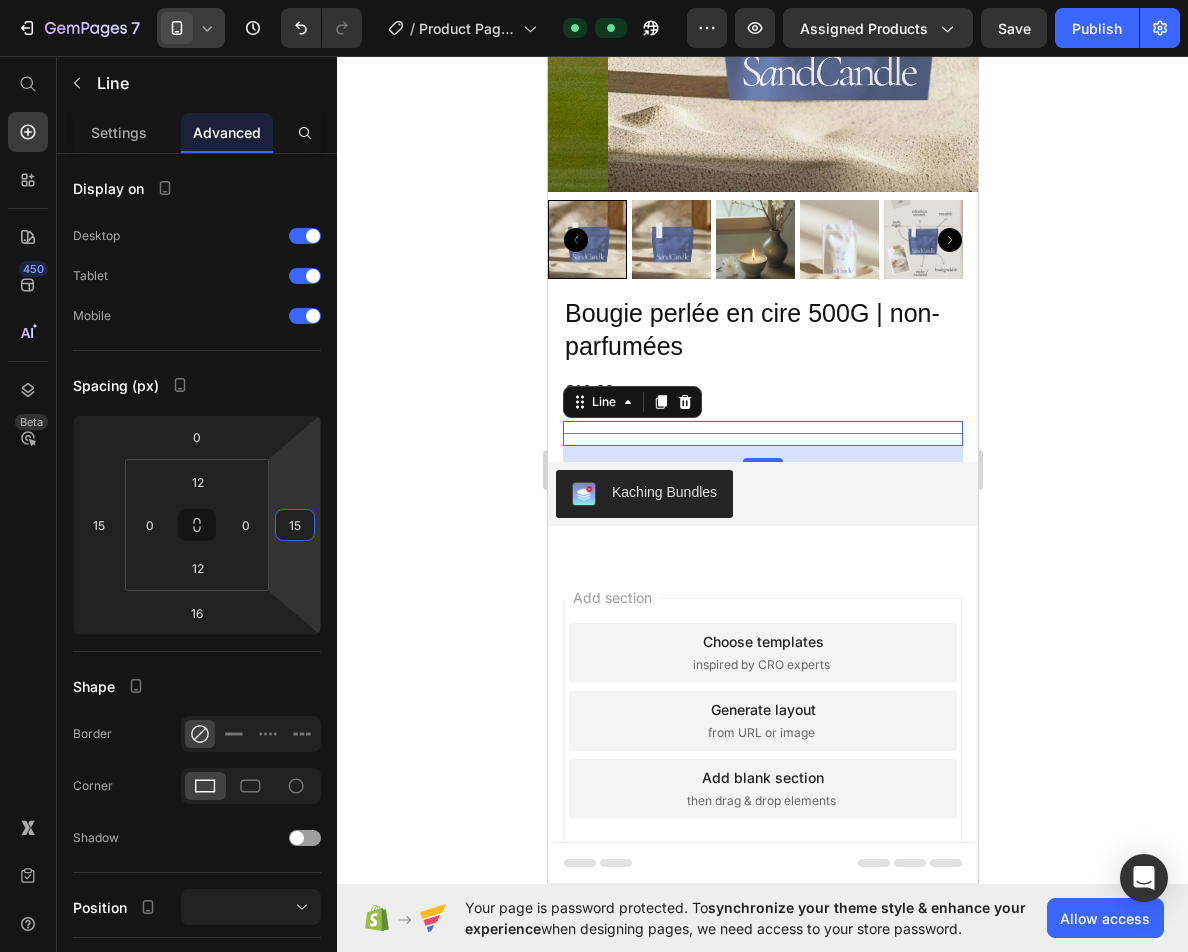 click 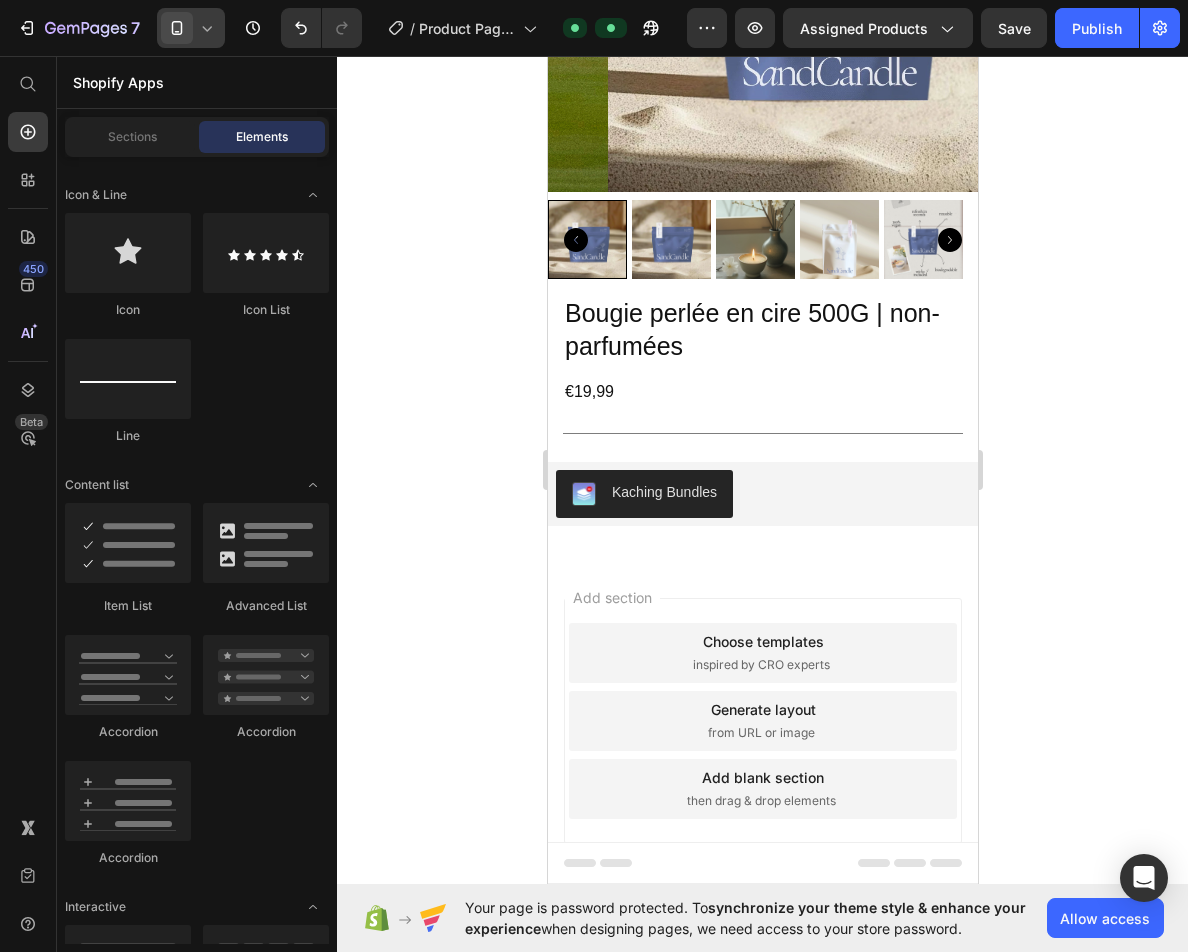 click 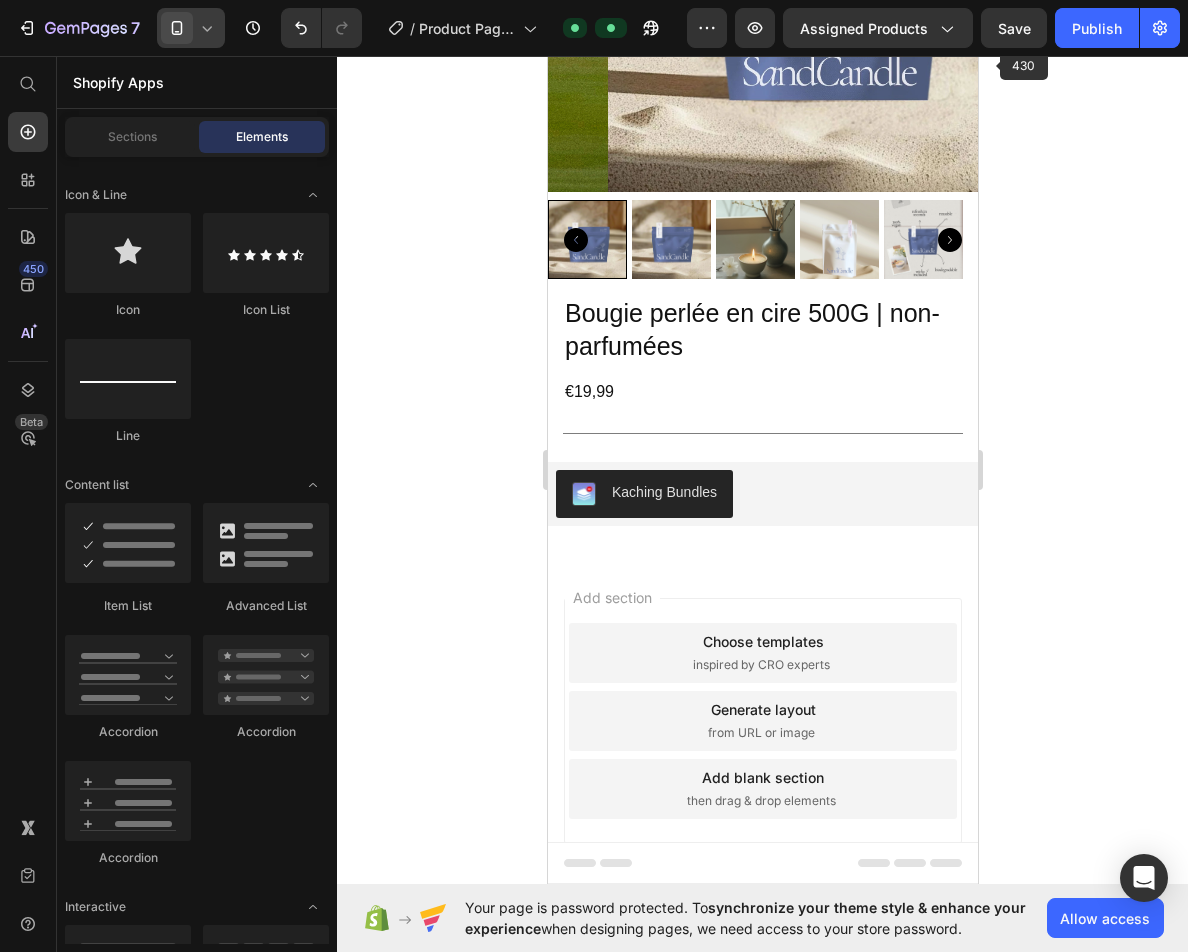 click on "Save" at bounding box center (1014, 28) 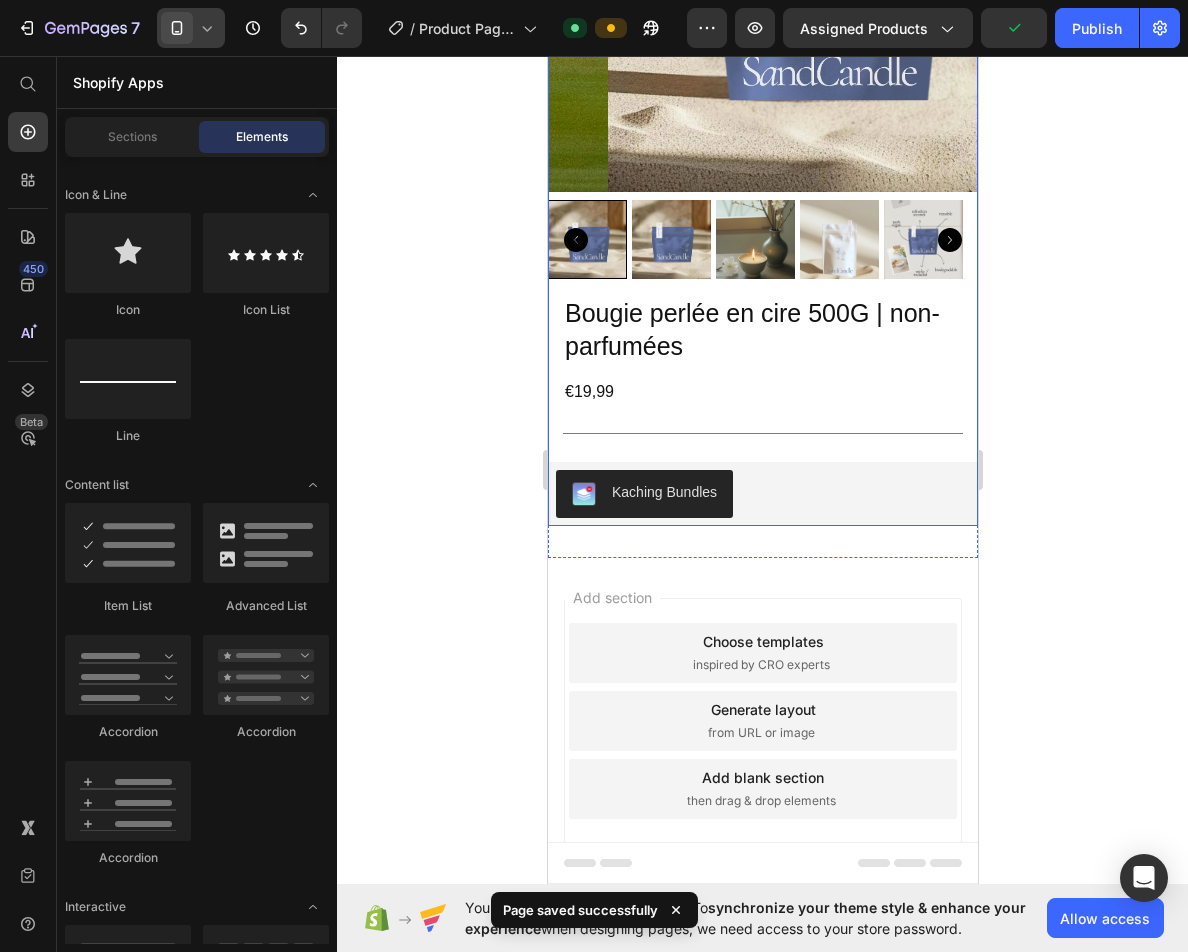 click on "Bougie perlée en cire 500G | non-parfumées" at bounding box center [762, 329] 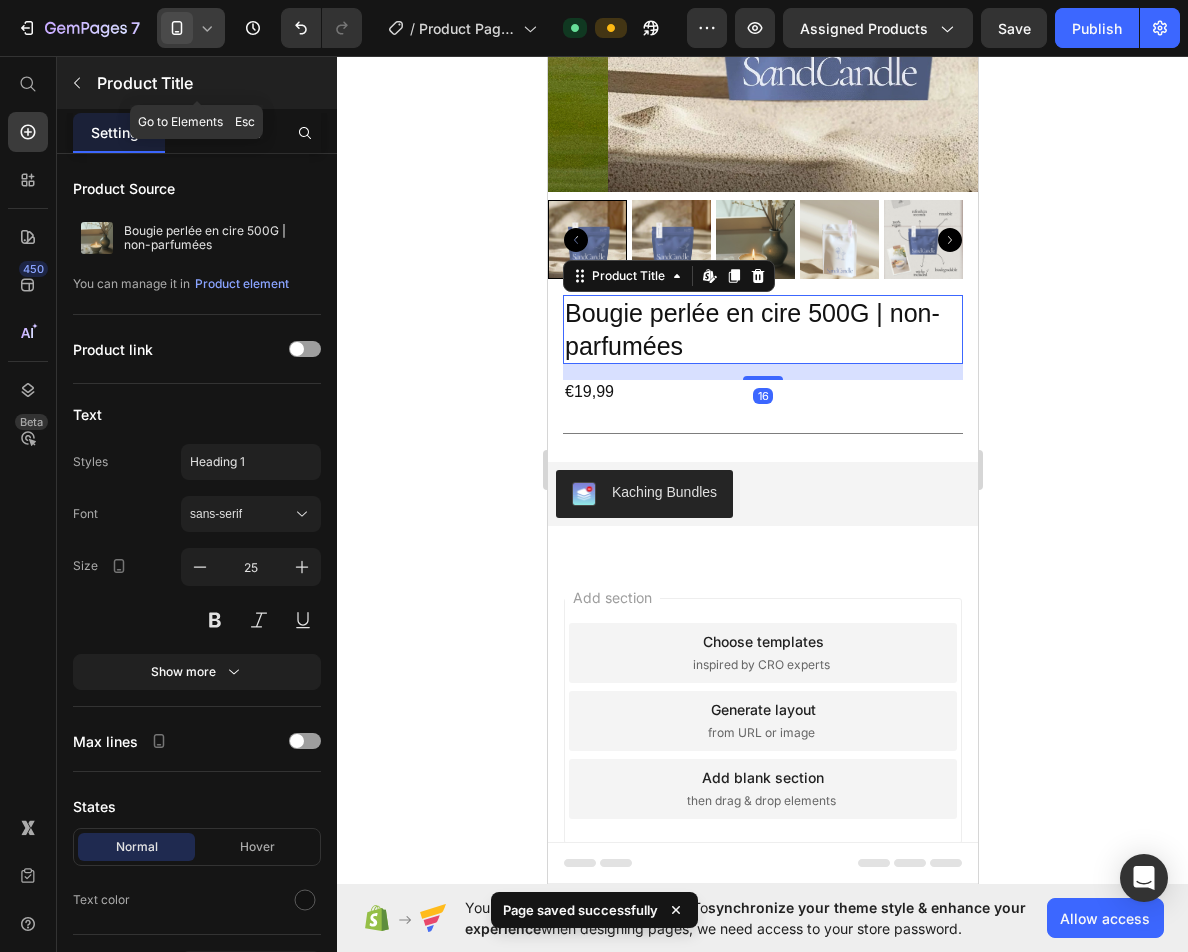 click at bounding box center [77, 83] 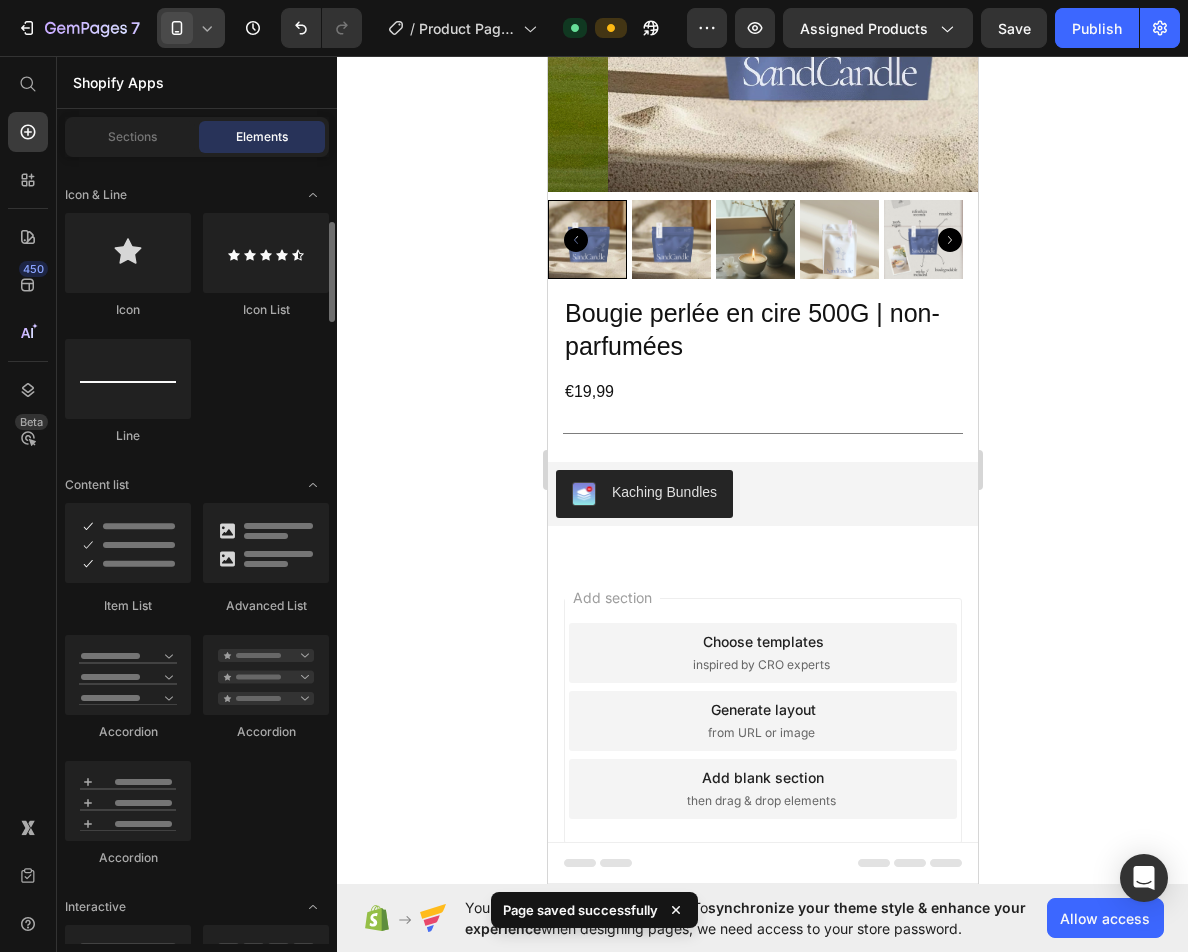 scroll, scrollTop: 1300, scrollLeft: 0, axis: vertical 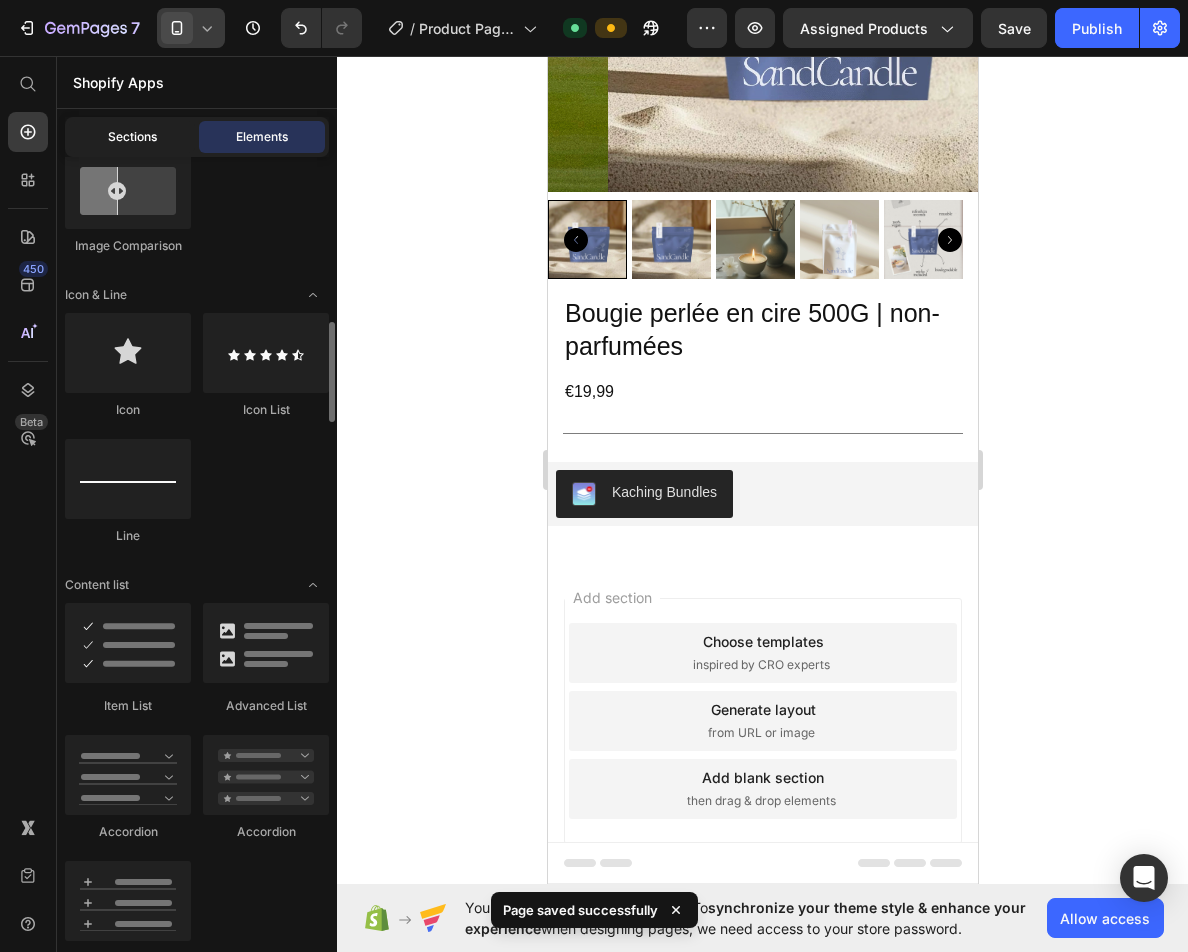 click on "Sections" 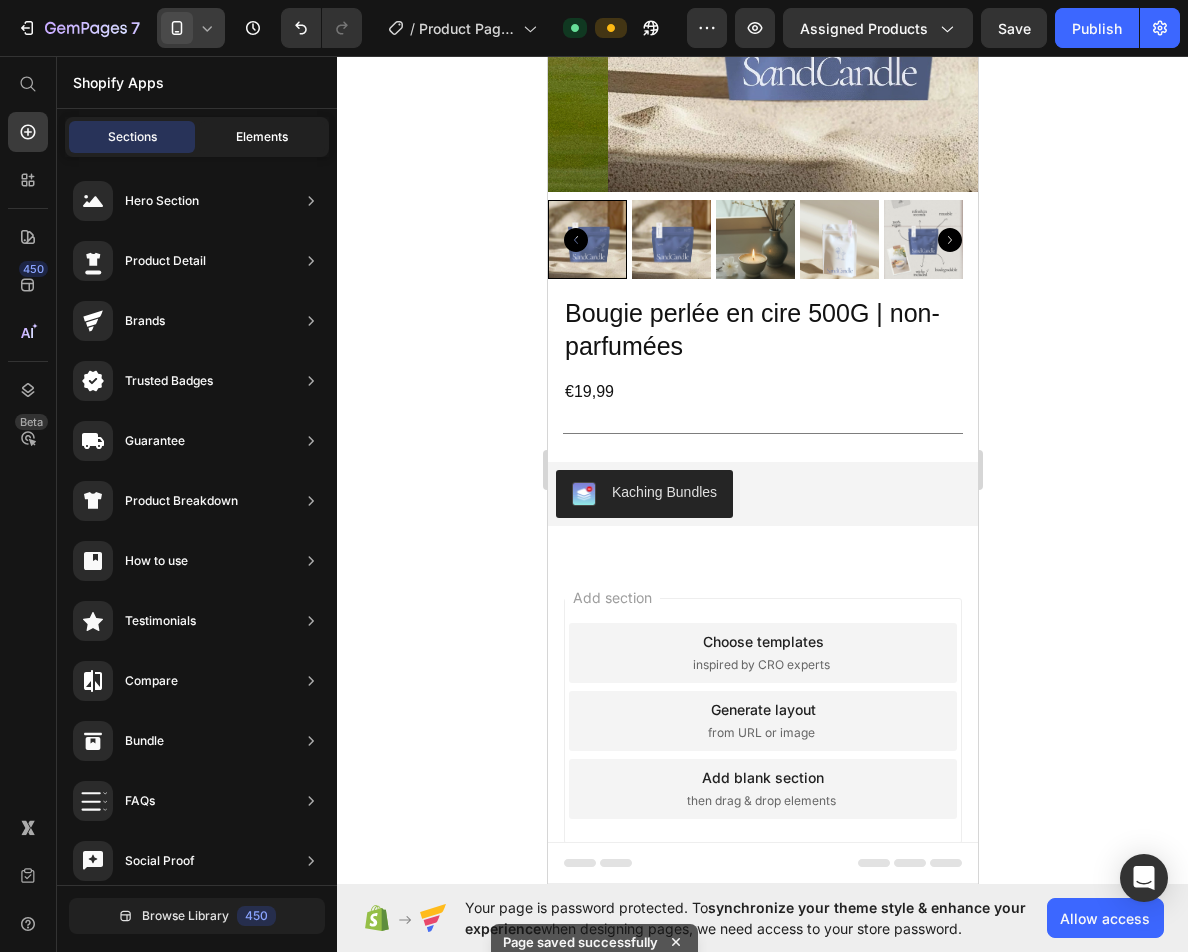 click on "Elements" 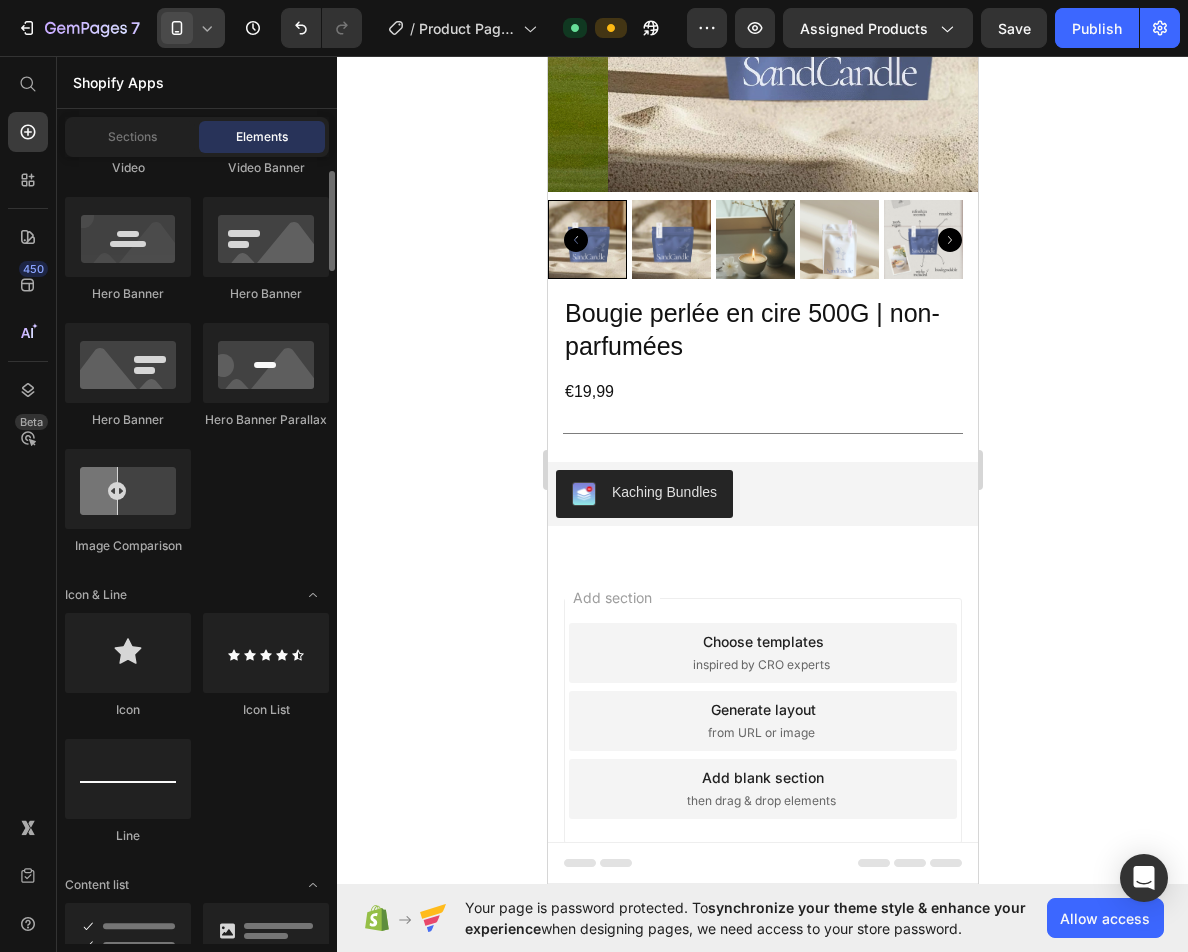 scroll, scrollTop: 0, scrollLeft: 0, axis: both 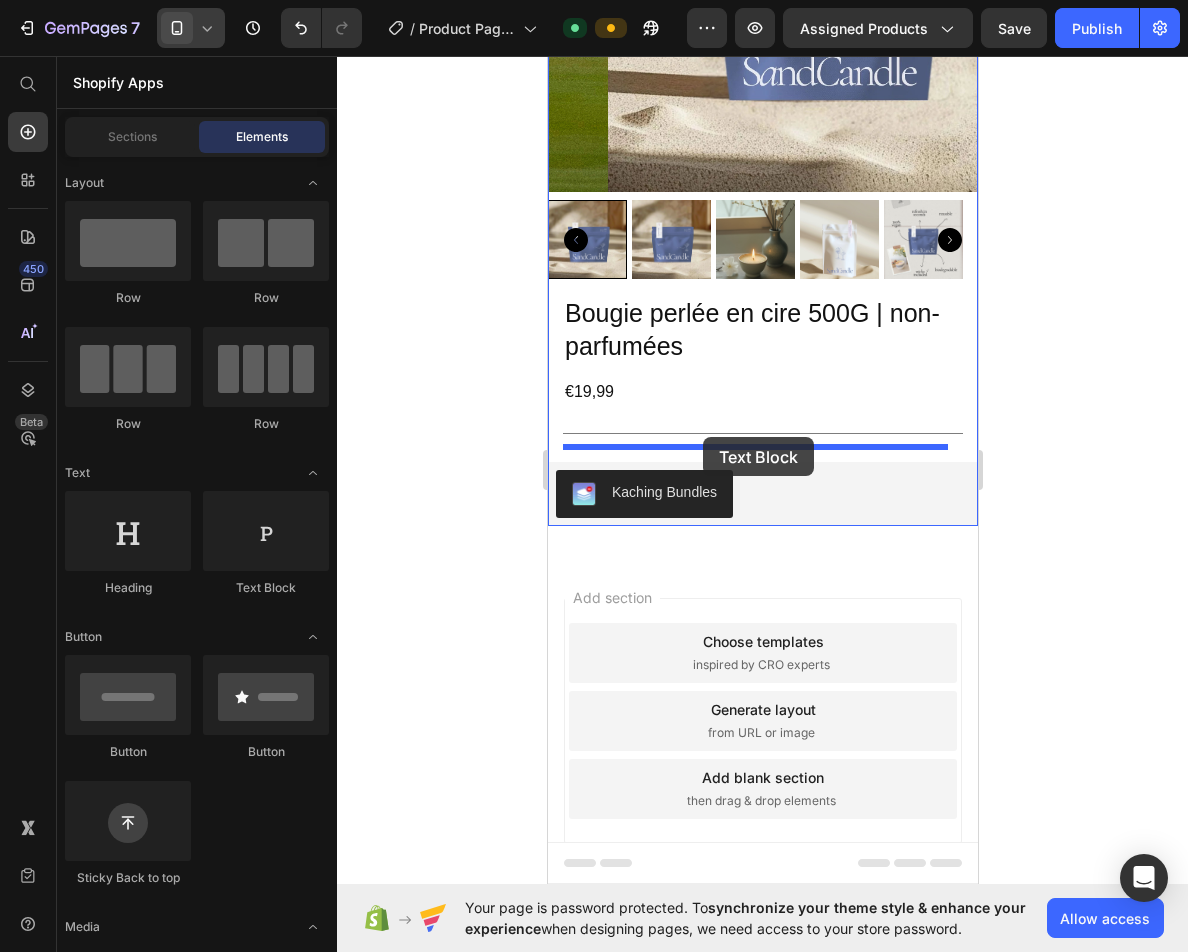 drag, startPoint x: 865, startPoint y: 590, endPoint x: 702, endPoint y: 437, distance: 223.5576 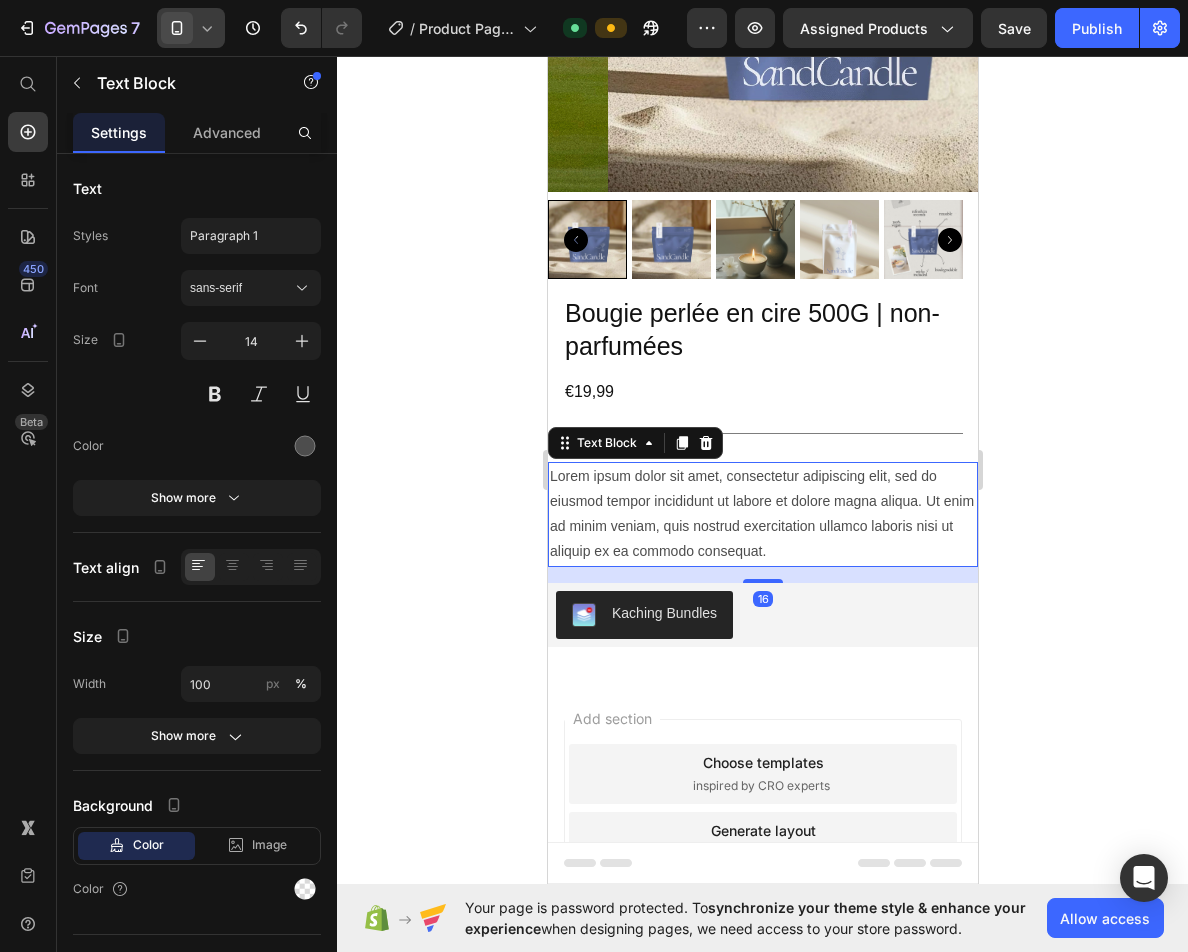 click on "Lorem ipsum dolor sit amet, consectetur adipiscing elit, sed do eiusmod tempor incididunt ut labore et dolore magna aliqua. Ut enim ad minim veniam, quis nostrud exercitation ullamco laboris nisi ut aliquip ex ea commodo consequat." at bounding box center [762, 514] 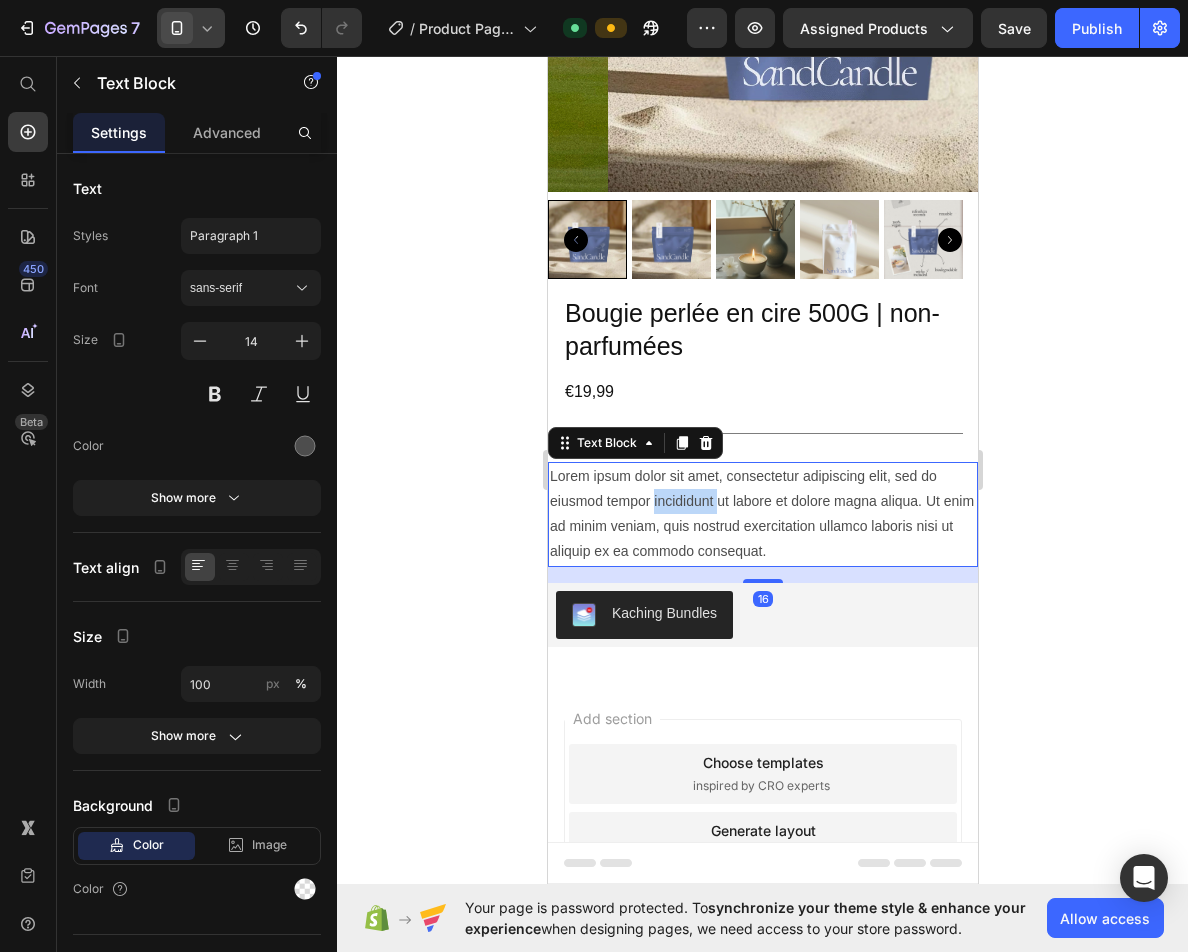 click on "Lorem ipsum dolor sit amet, consectetur adipiscing elit, sed do eiusmod tempor incididunt ut labore et dolore magna aliqua. Ut enim ad minim veniam, quis nostrud exercitation ullamco laboris nisi ut aliquip ex ea commodo consequat." at bounding box center (762, 514) 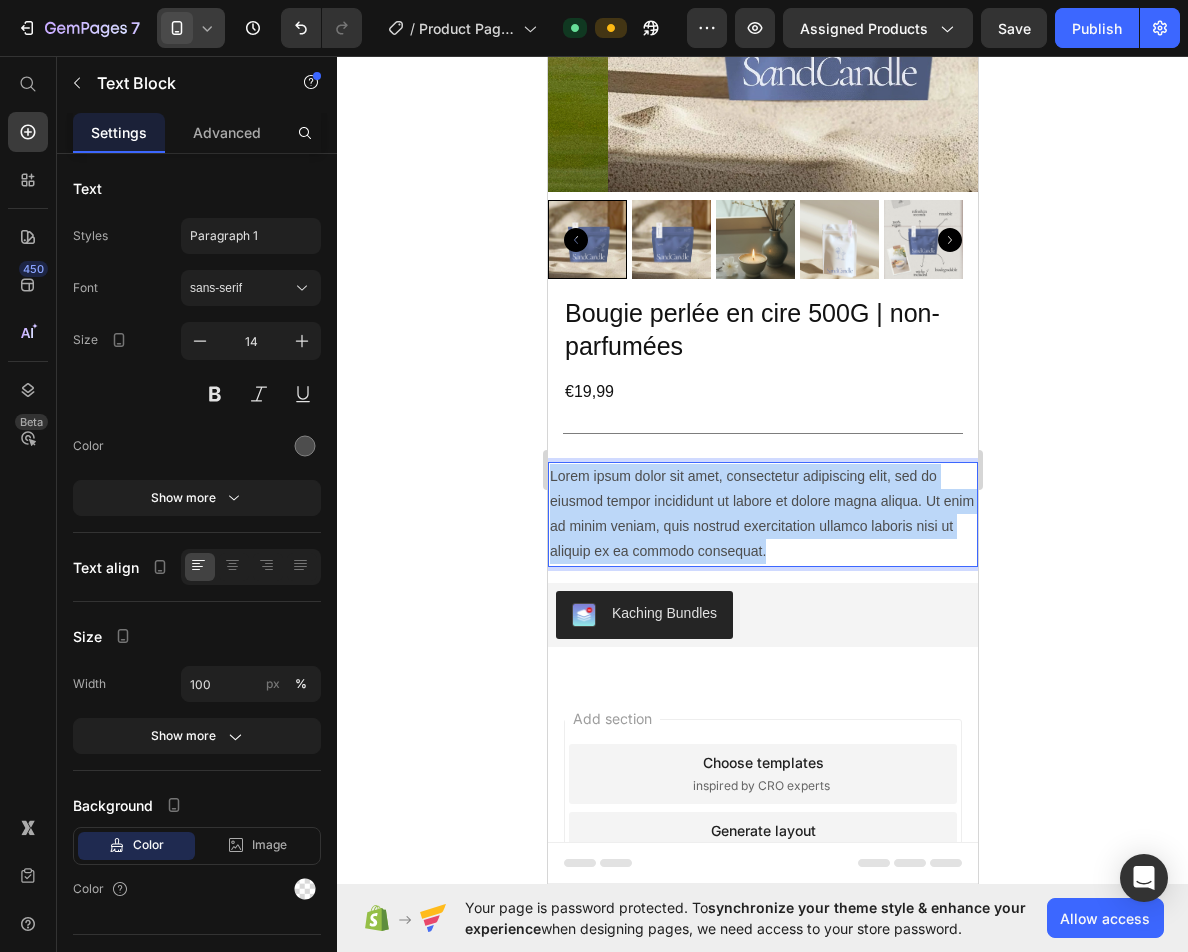click on "Lorem ipsum dolor sit amet, consectetur adipiscing elit, sed do eiusmod tempor incididunt ut labore et dolore magna aliqua. Ut enim ad minim veniam, quis nostrud exercitation ullamco laboris nisi ut aliquip ex ea commodo consequat." at bounding box center (762, 514) 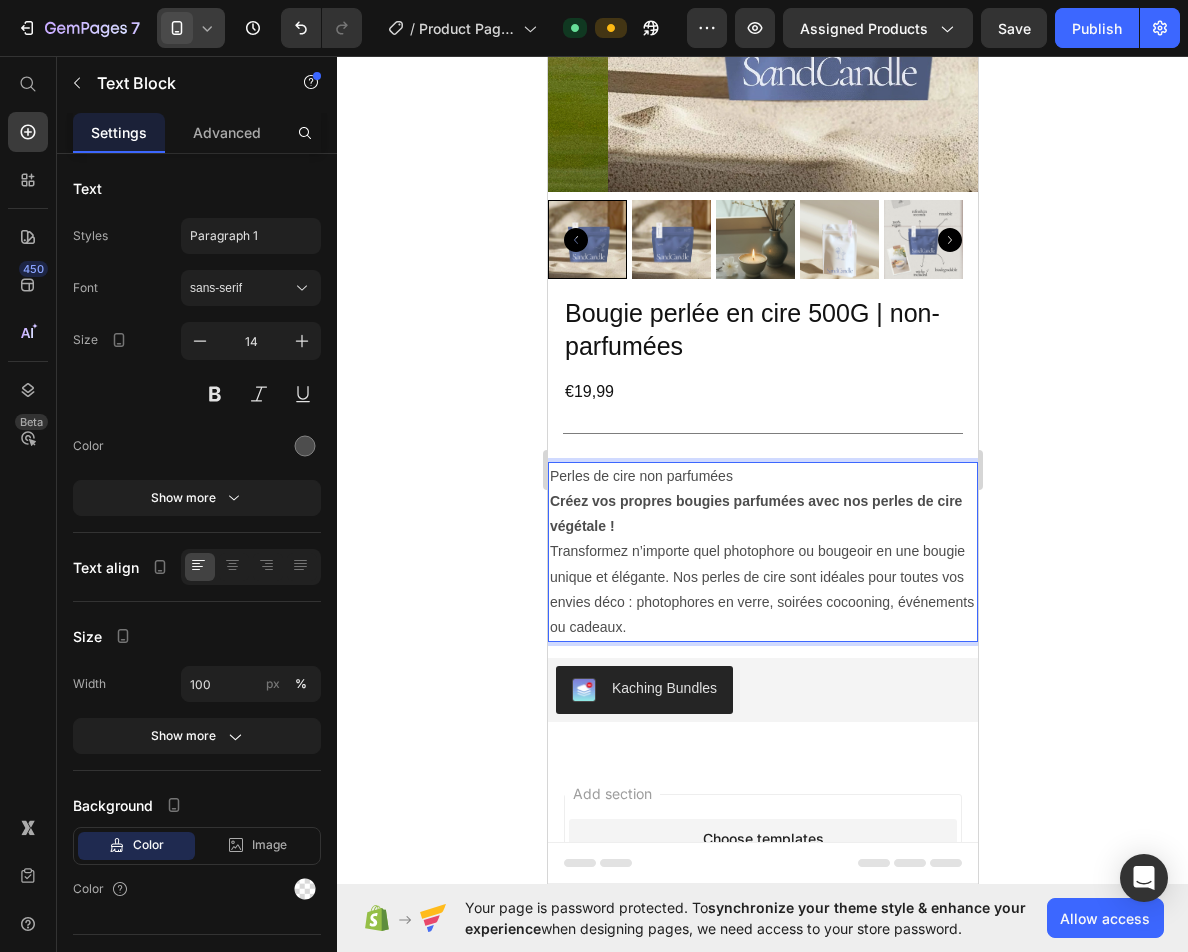 click on "Créez vos propres bougies parfumées avec nos perles de cire végétale ! Transformez n’importe quel photophore ou bougeoir en une bougie unique et élégante. Nos perles de cire sont idéales pour toutes vos envies déco : photophores en verre, soirées cocooning, événements ou cadeaux." at bounding box center [762, 564] 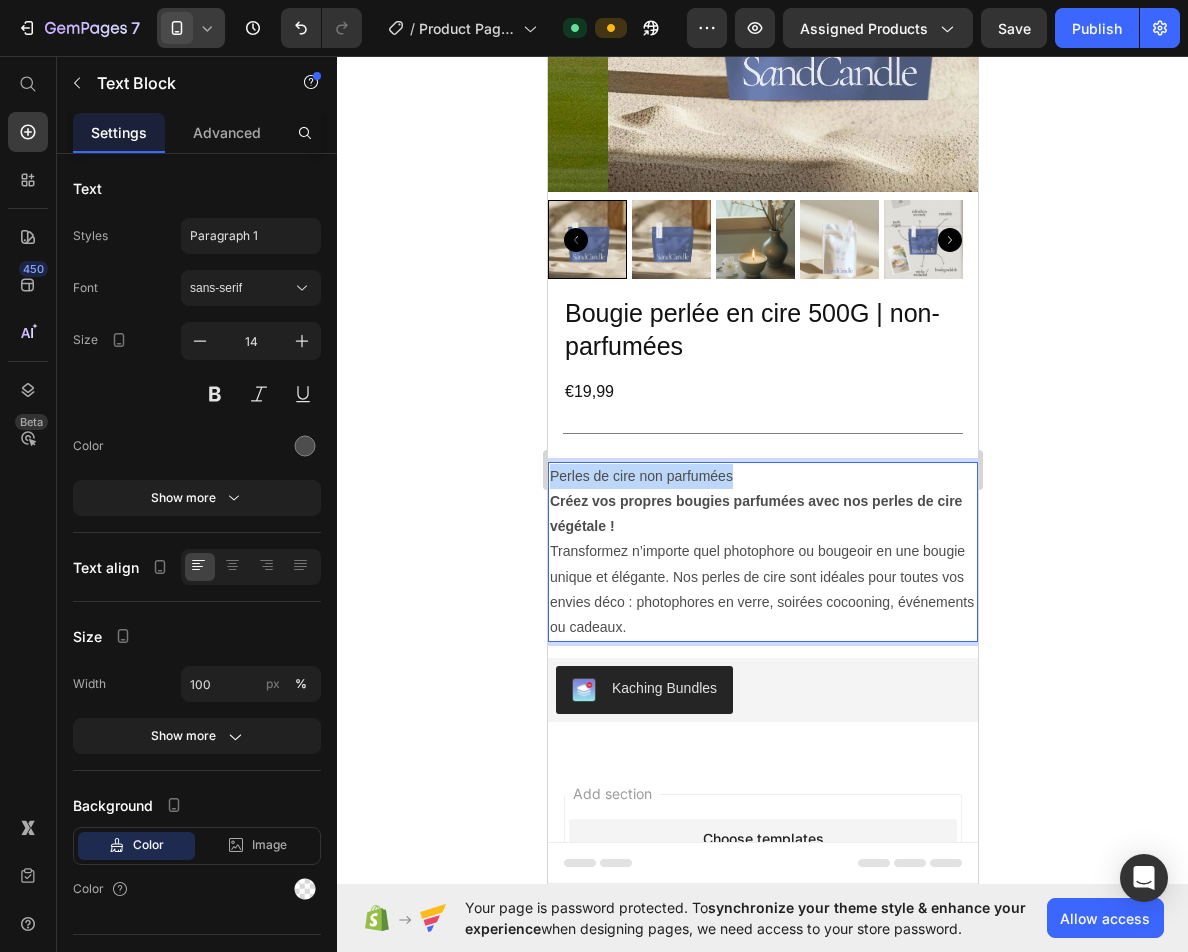 drag, startPoint x: 737, startPoint y: 464, endPoint x: 540, endPoint y: 465, distance: 197.00253 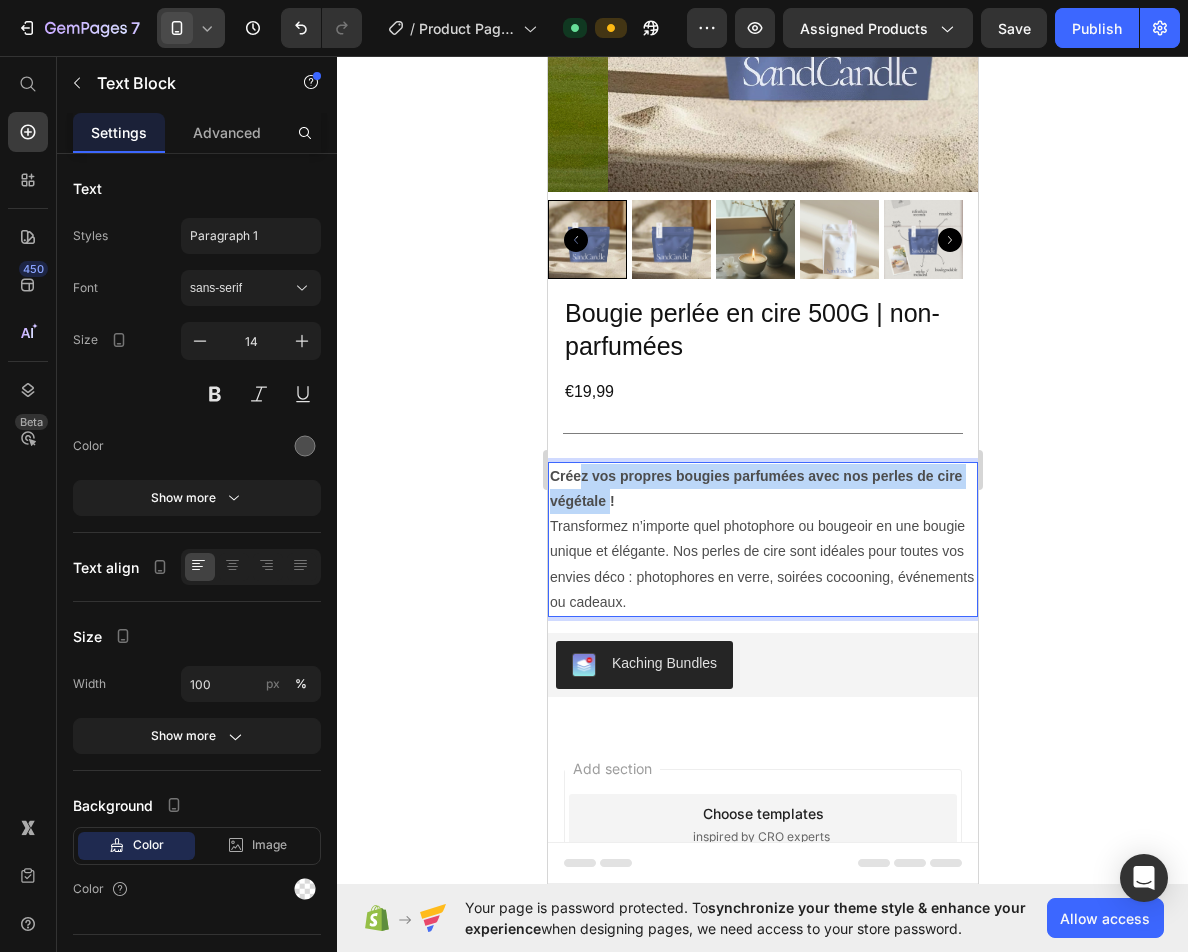 drag, startPoint x: 636, startPoint y: 489, endPoint x: 577, endPoint y: 473, distance: 61.13101 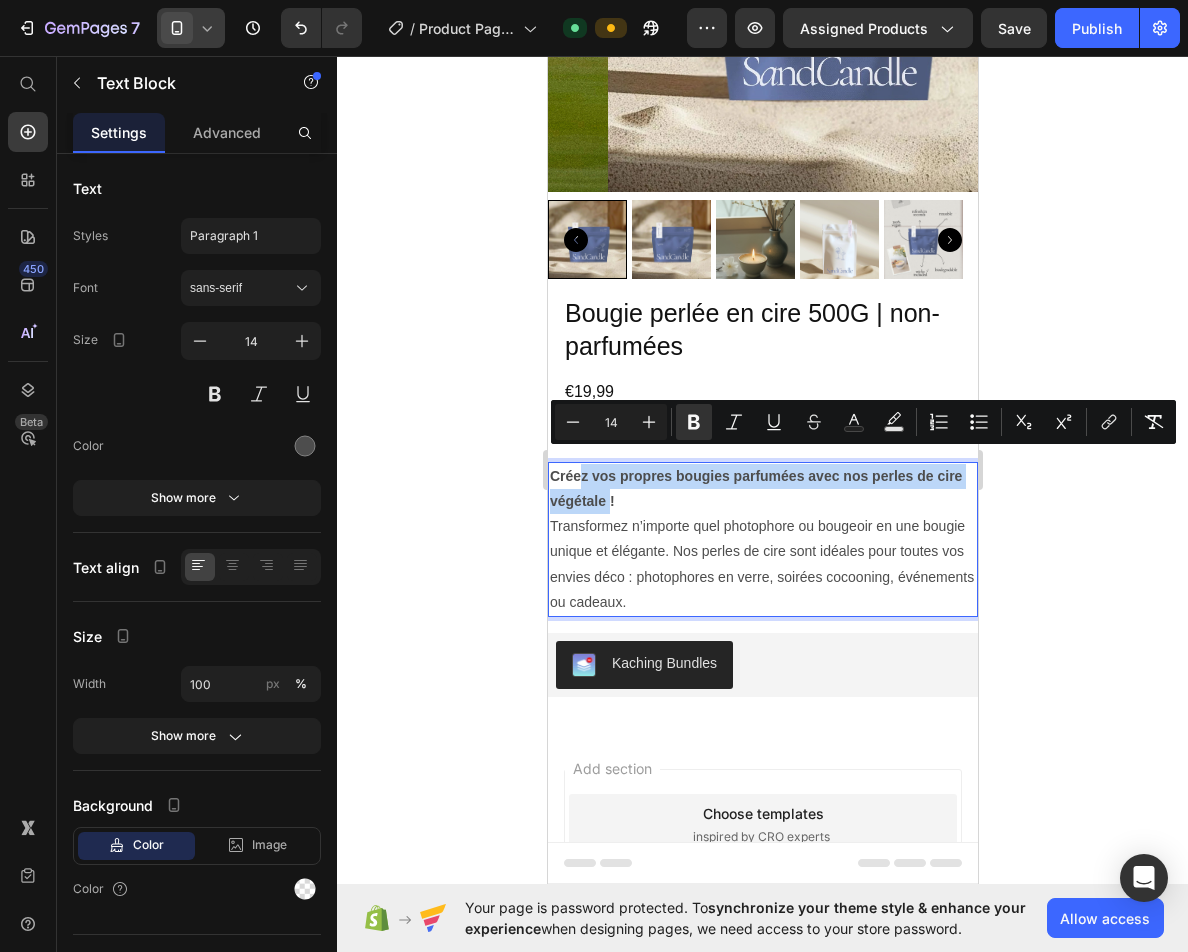 click on "Créez vos propres bougies parfumées avec nos perles de cire végétale !" at bounding box center [755, 488] 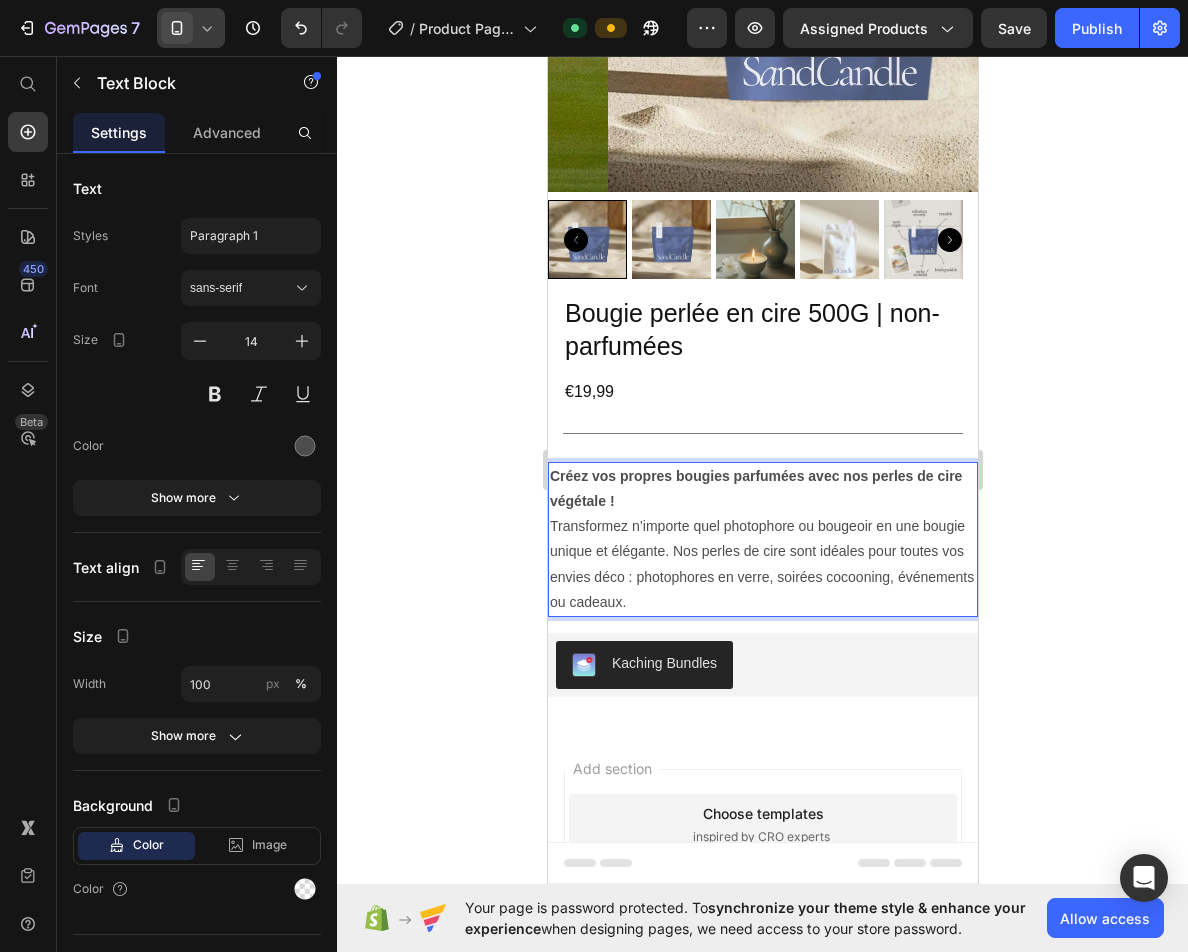 click 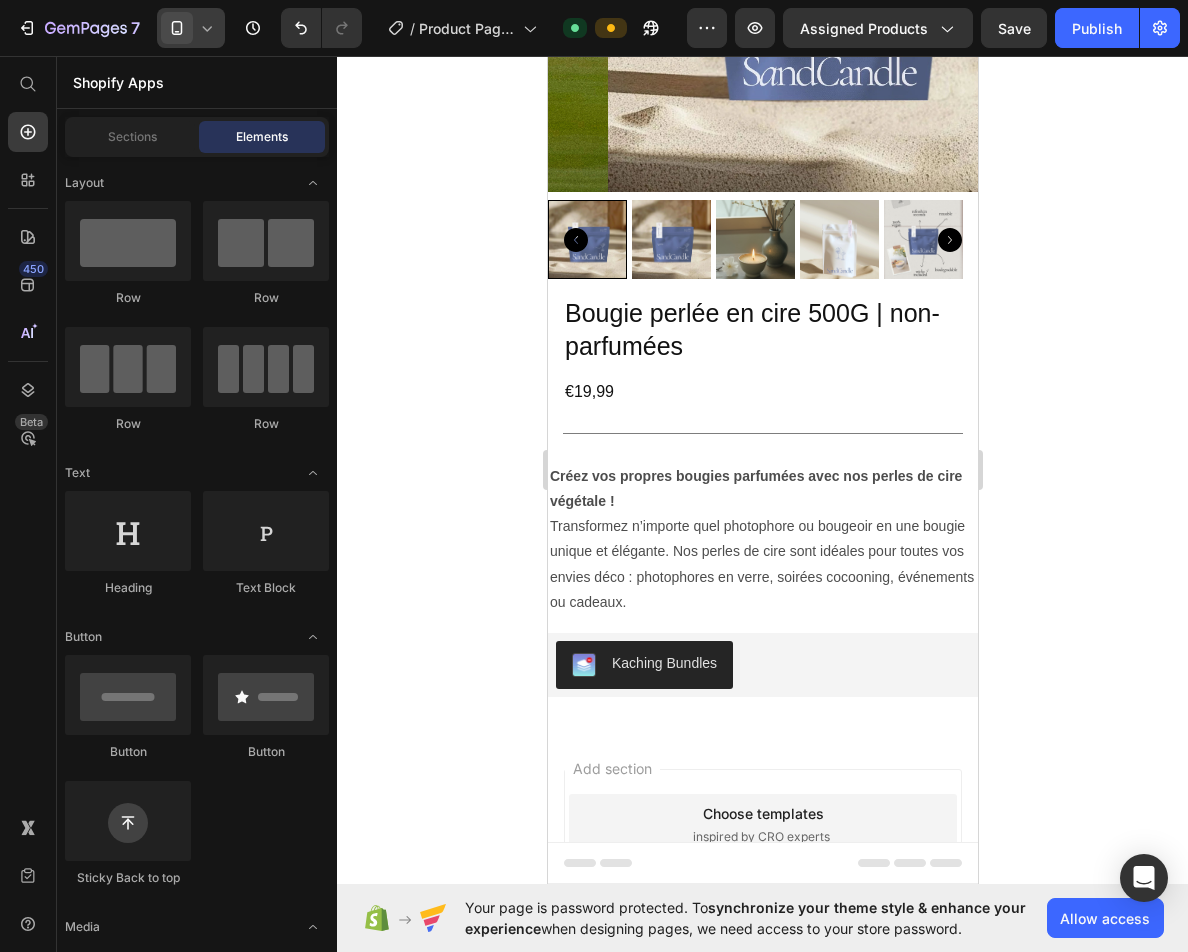 click on "Créez vos propres bougies parfumées avec nos perles de cire végétale ! Transformez n’importe quel photophore ou bougeoir en une bougie unique et élégante. Nos perles de cire sont idéales pour toutes vos envies déco : photophores en verre, soirées cocooning, événements ou cadeaux." at bounding box center [762, 539] 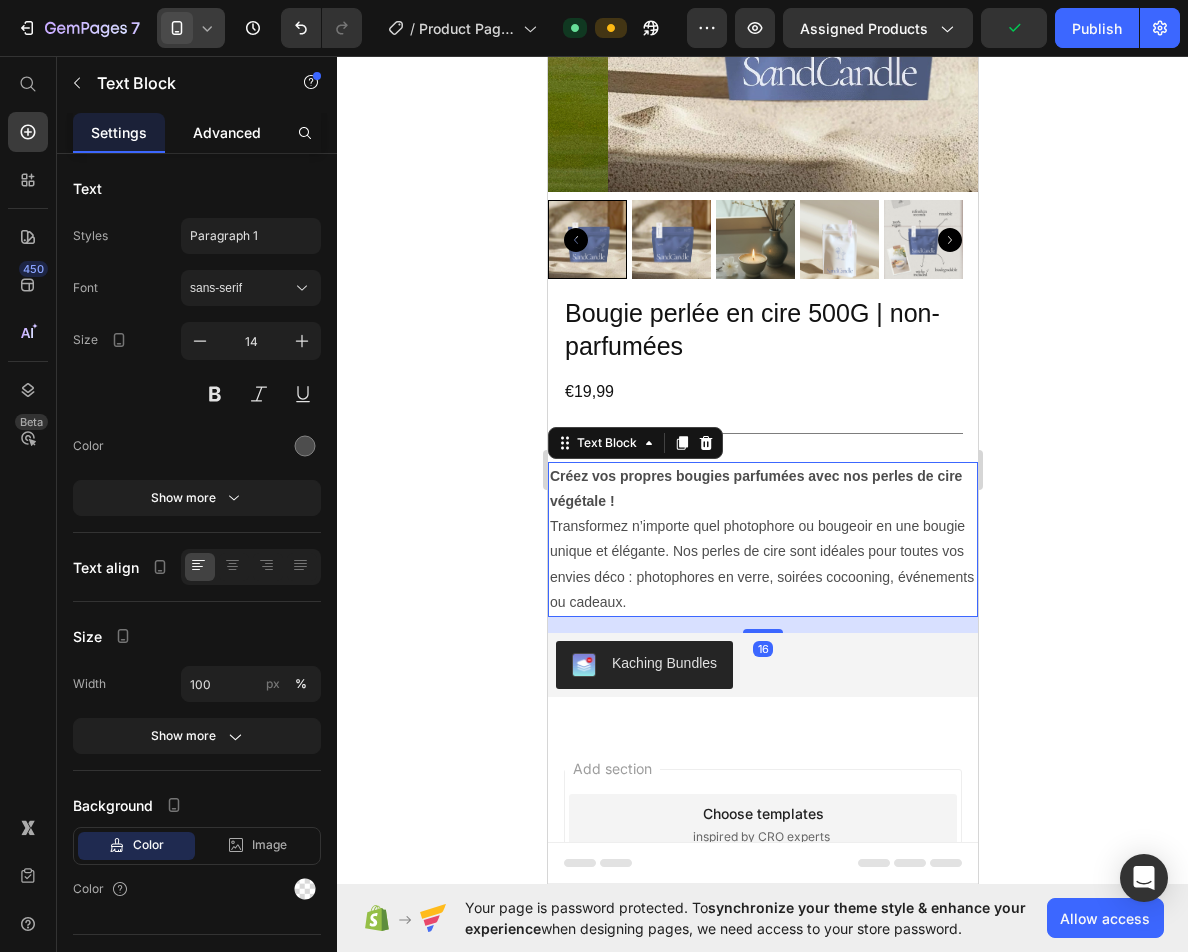 click on "Advanced" at bounding box center [227, 132] 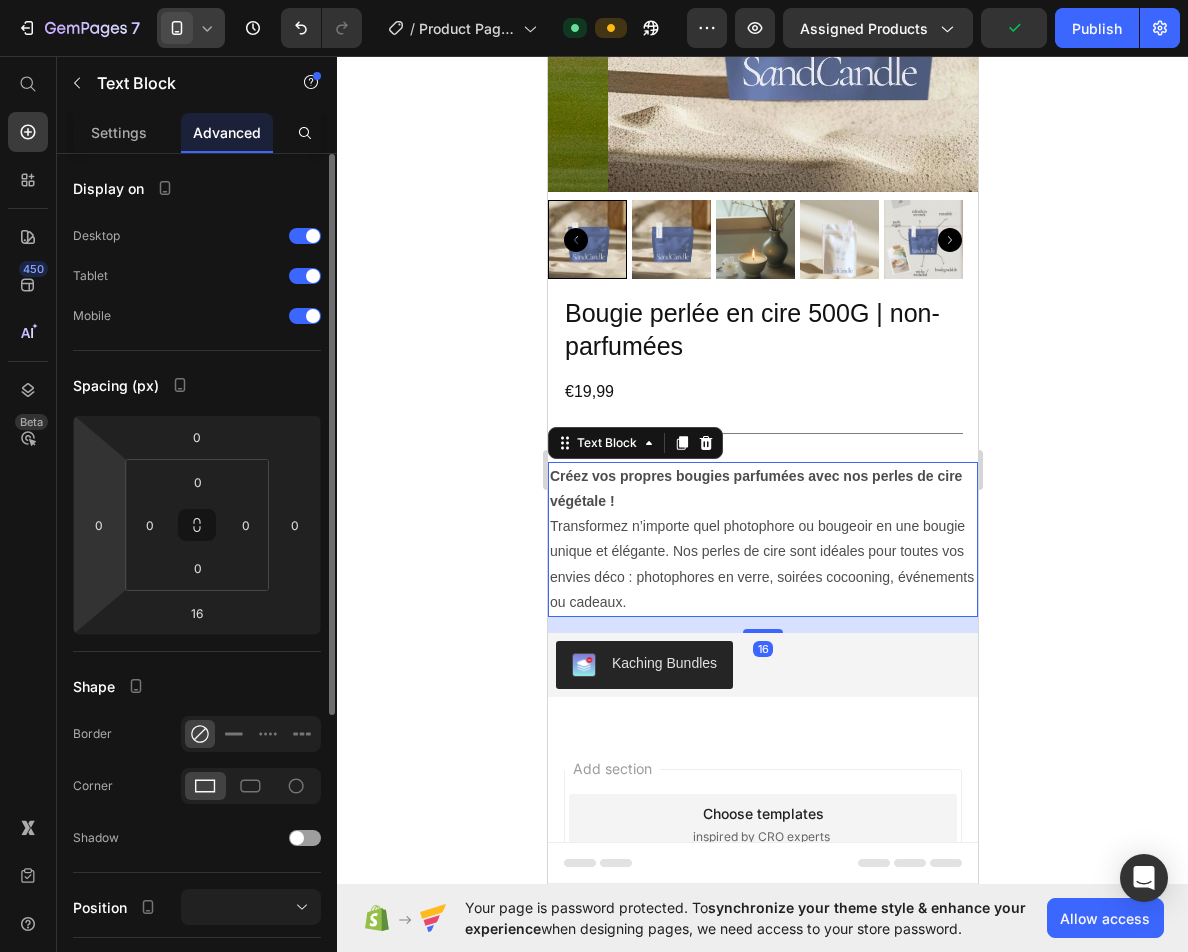 click on "7   /  Product Page - Jul 10, 11:39:17 Default Preview Assigned Products  Publish  450 Beta Shopify Apps Sections Elements Hero Section Product Detail Brands Trusted Badges Guarantee Product Breakdown How to use Testimonials Compare Bundle FAQs Social Proof Brand Story Product List Collection Blog List Contact Sticky Add to Cart Custom Footer Browse Library 450 Layout
Row
Row
Row
Row Text
Heading
Text Block Button
Button
Button
Sticky Back to top Media
Image Image" at bounding box center [594, 0] 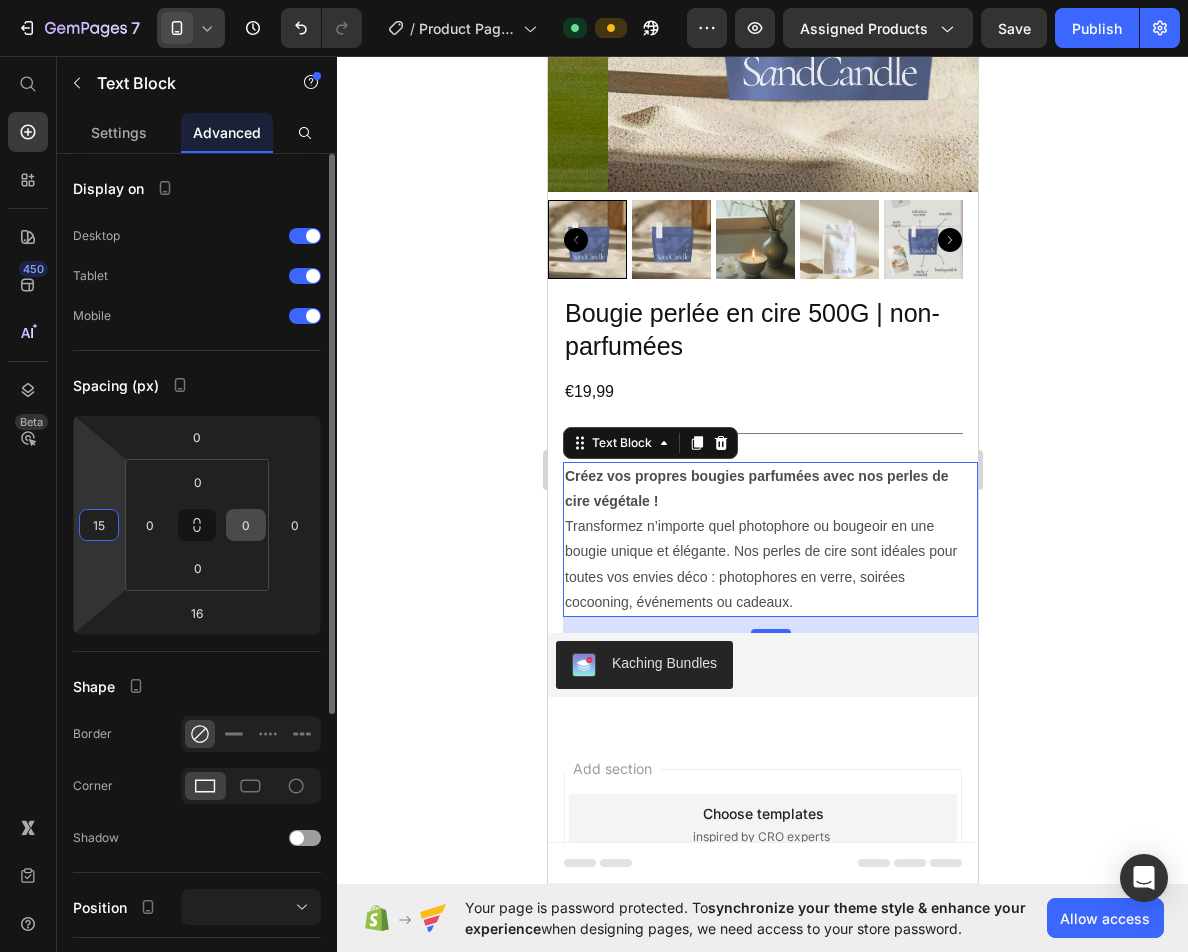 type on "15" 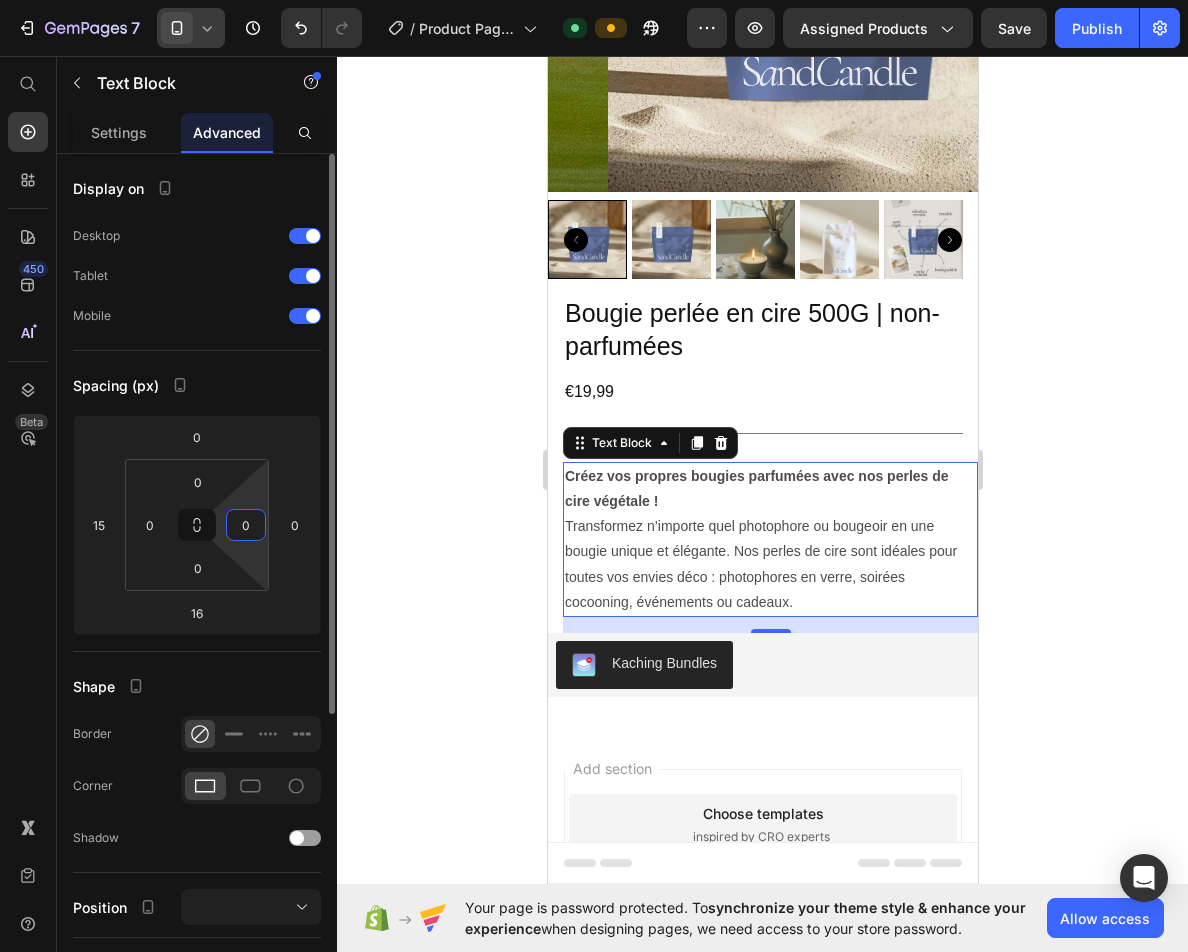 click on "0" at bounding box center [246, 525] 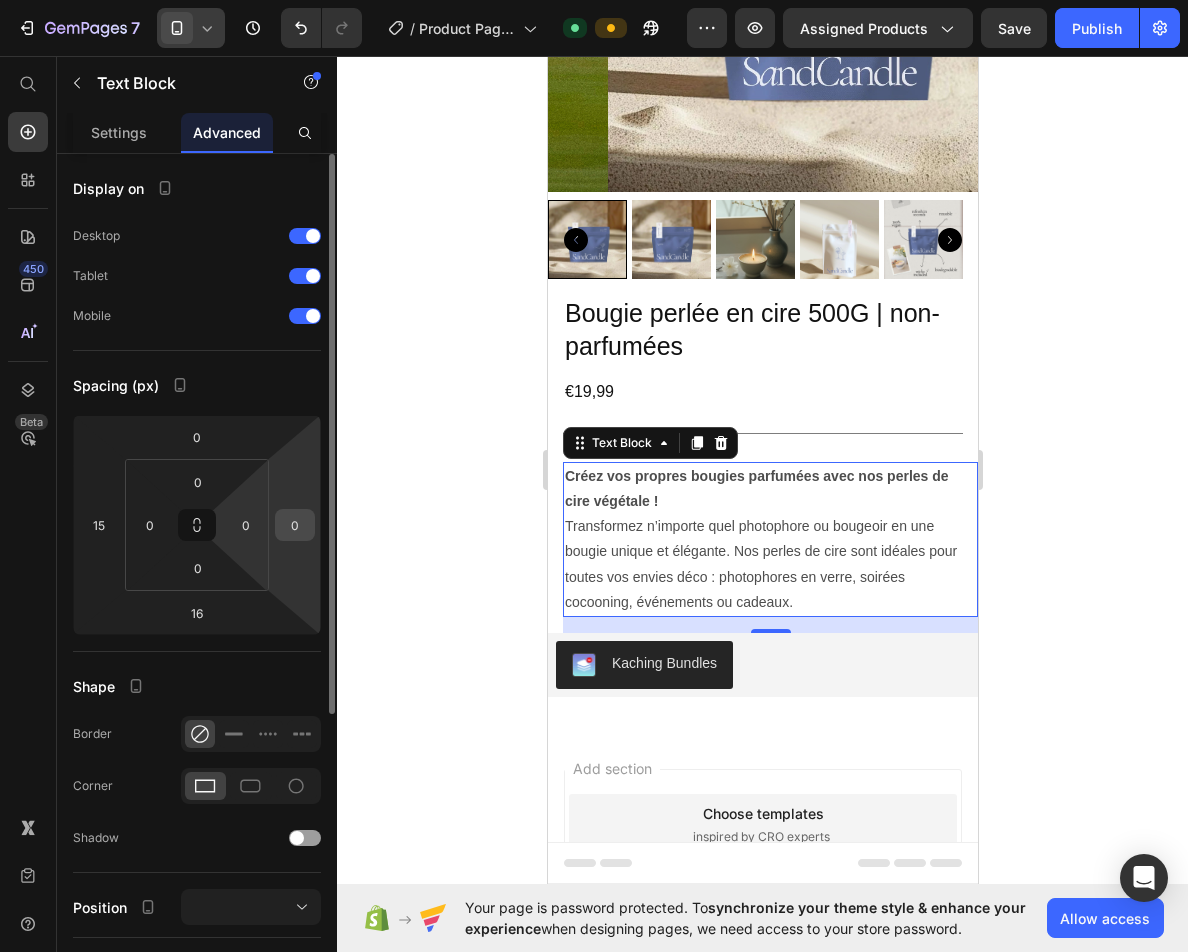click on "0" at bounding box center (295, 525) 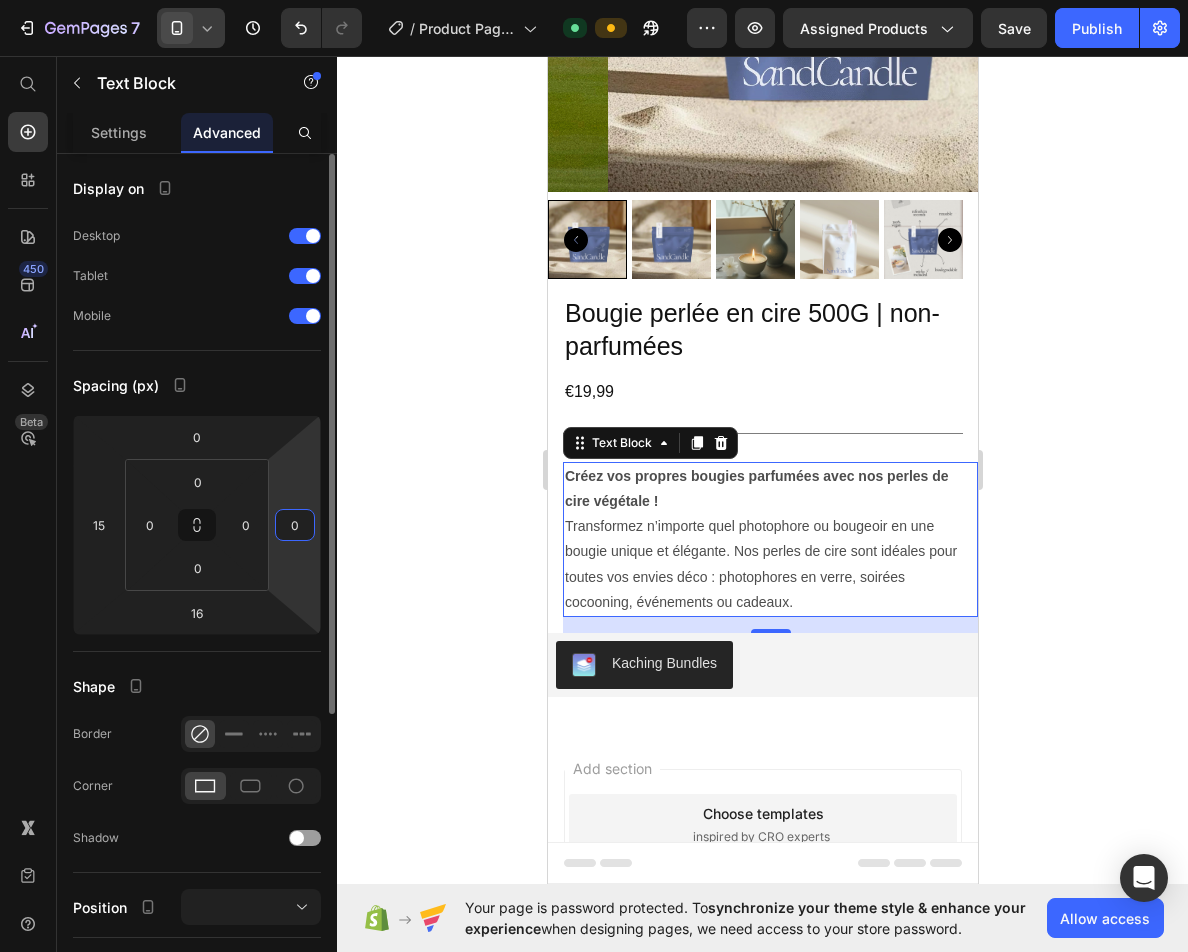 click on "0" at bounding box center (295, 525) 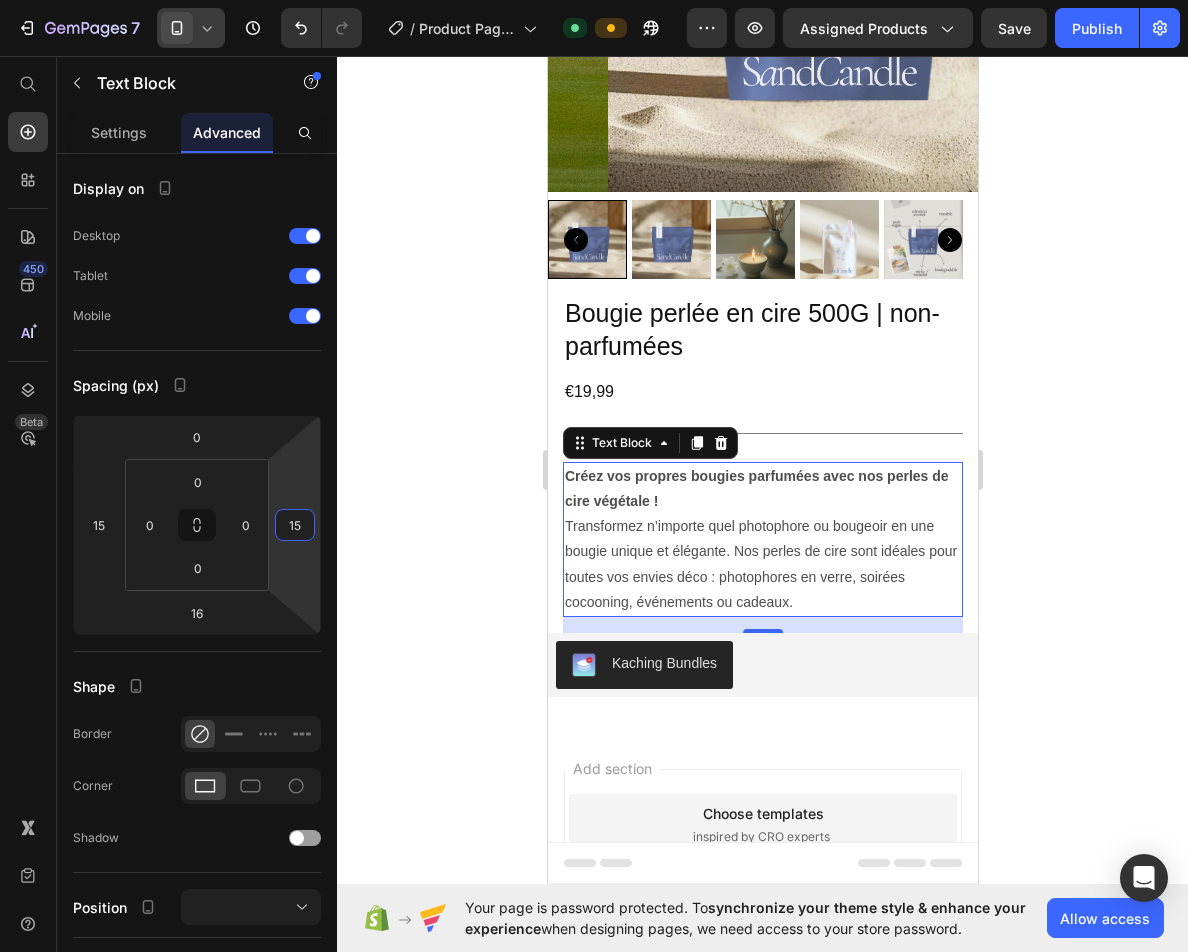 type on "15" 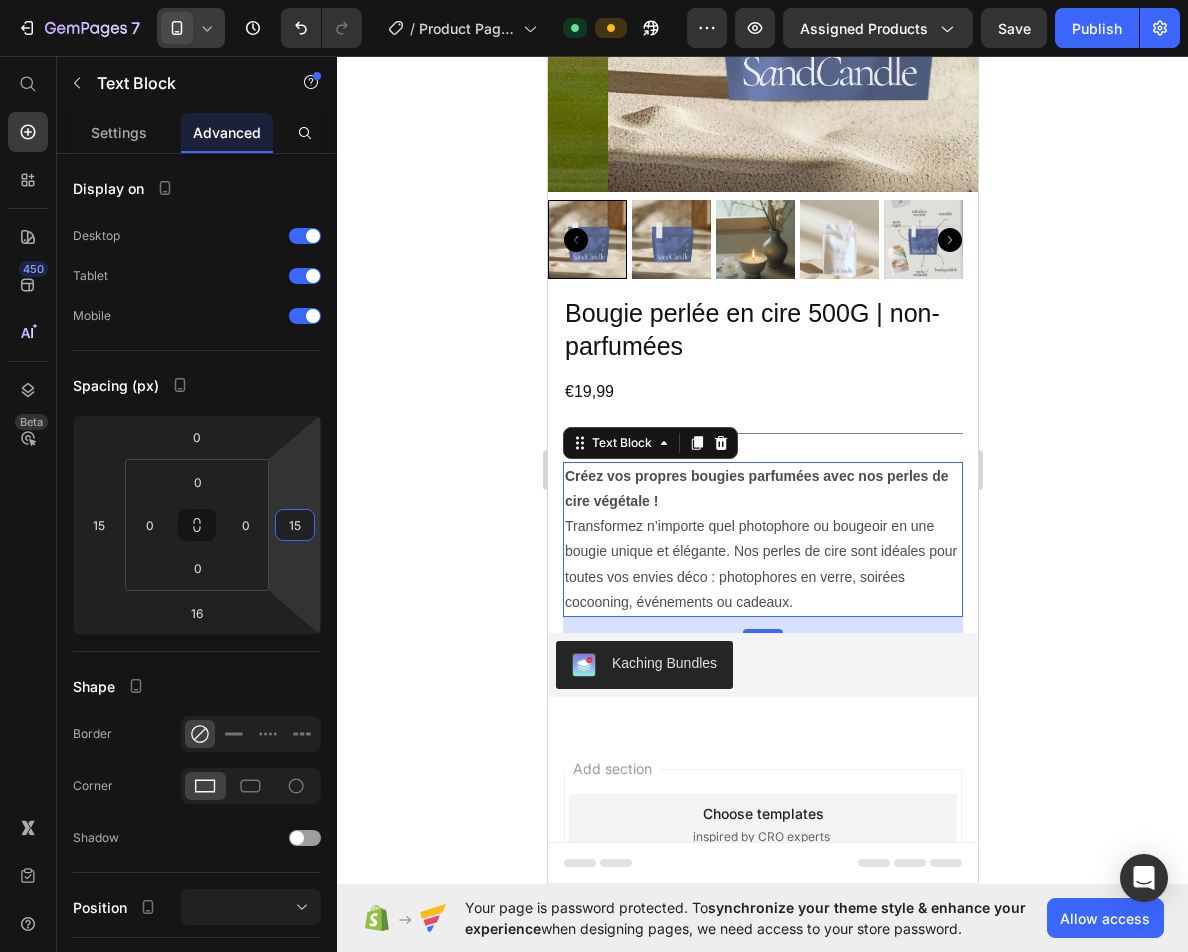 click 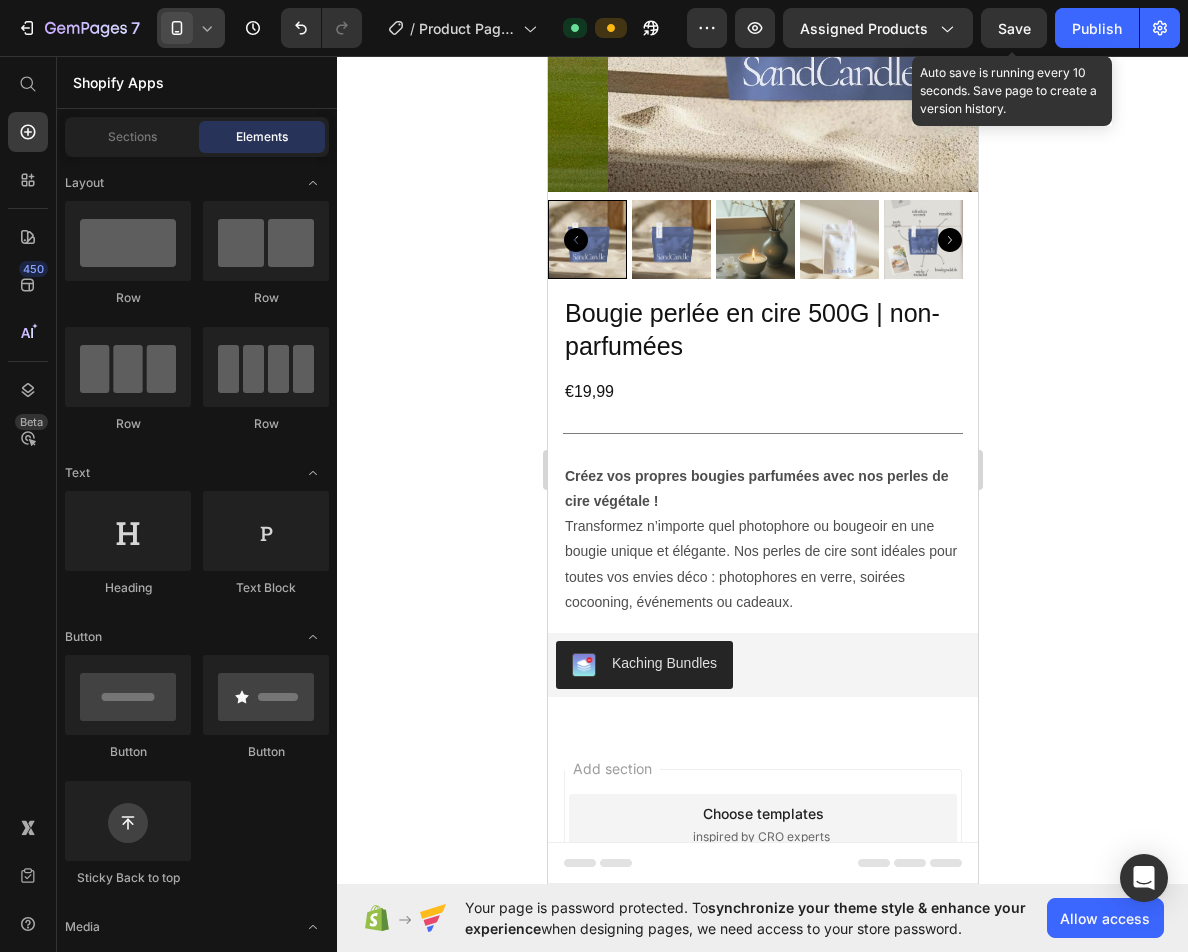 click on "Save" 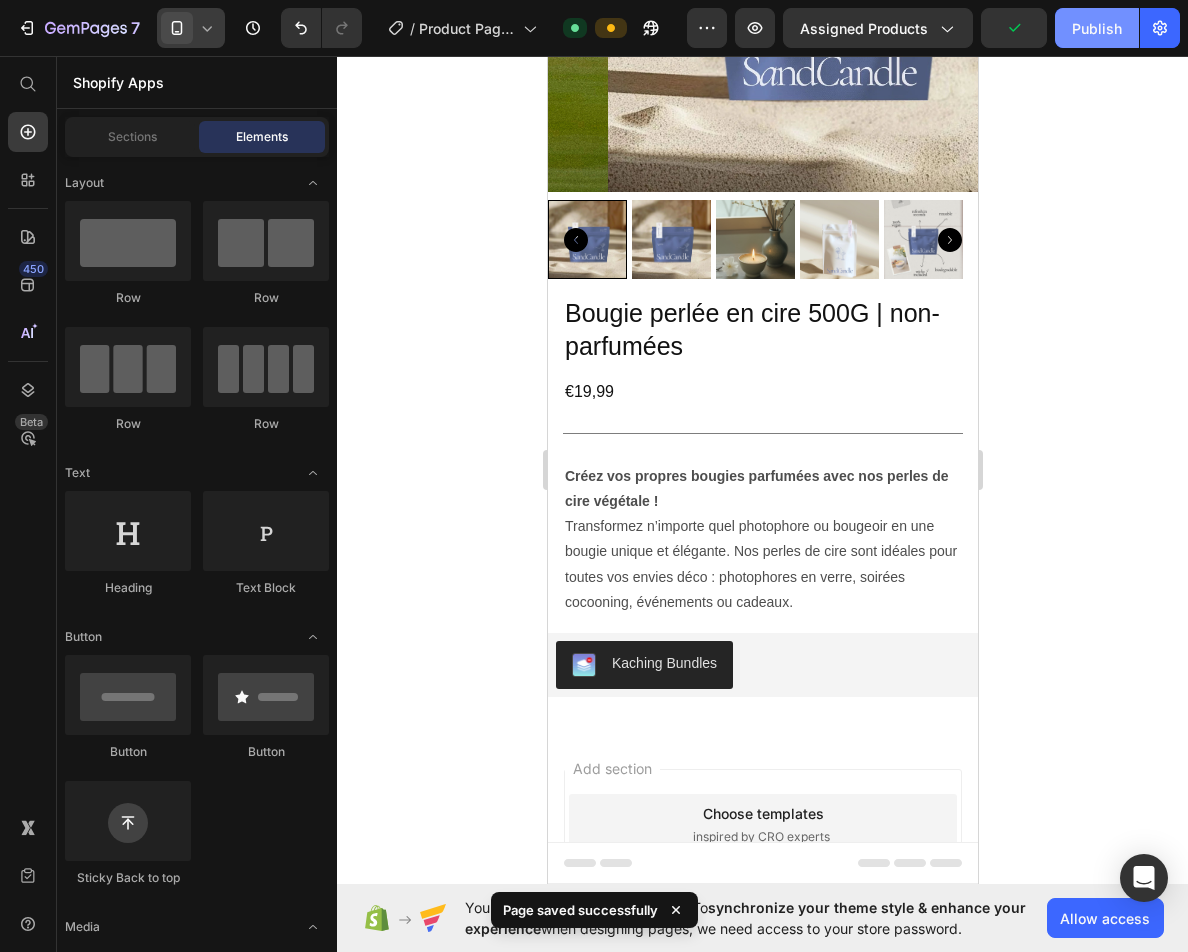 click on "Publish" at bounding box center [1097, 28] 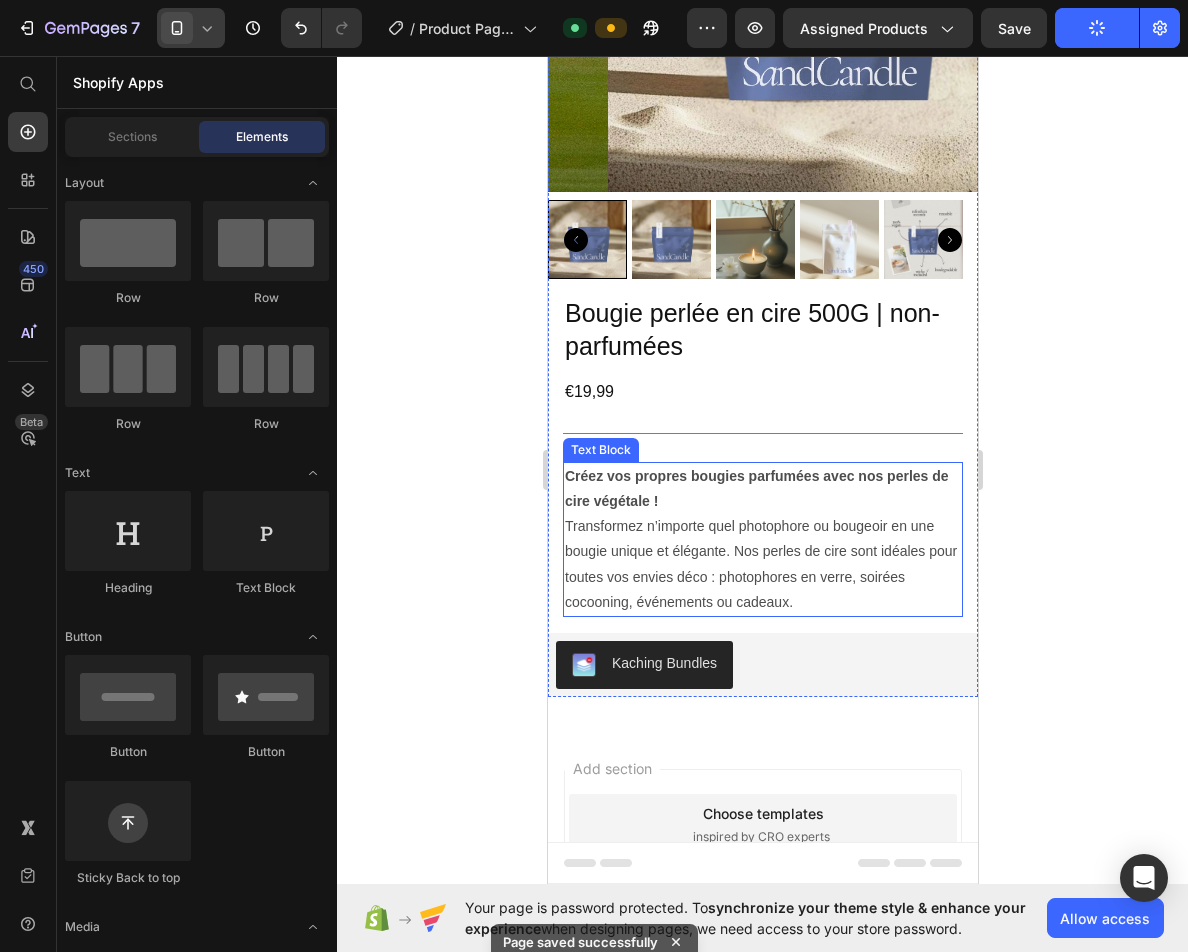 click on "Créez vos propres bougies parfumées avec nos perles de cire végétale ! Transformez n’importe quel photophore ou bougeoir en une bougie unique et élégante. Nos perles de cire sont idéales pour toutes vos envies déco : photophores en verre, soirées cocooning, événements ou cadeaux." at bounding box center (762, 539) 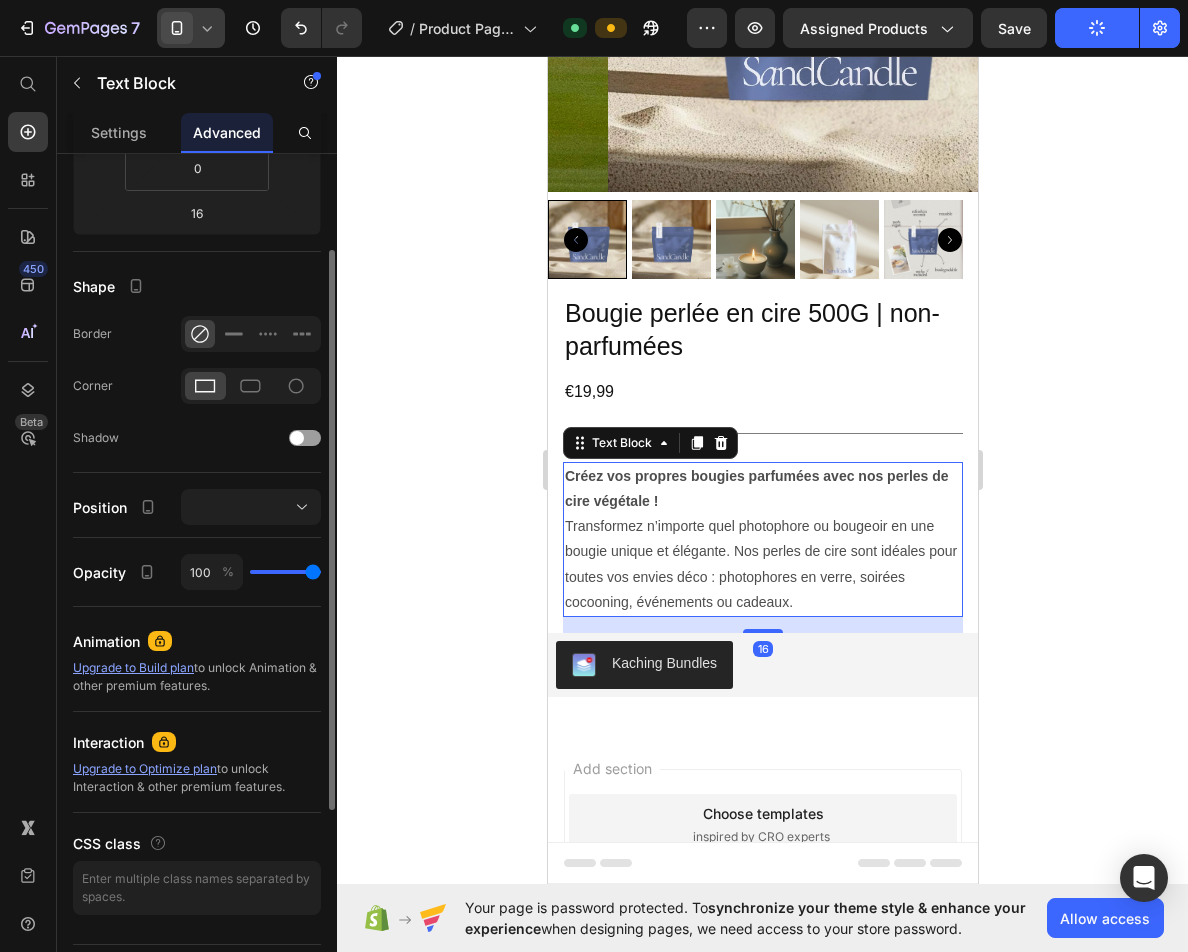 scroll, scrollTop: 0, scrollLeft: 0, axis: both 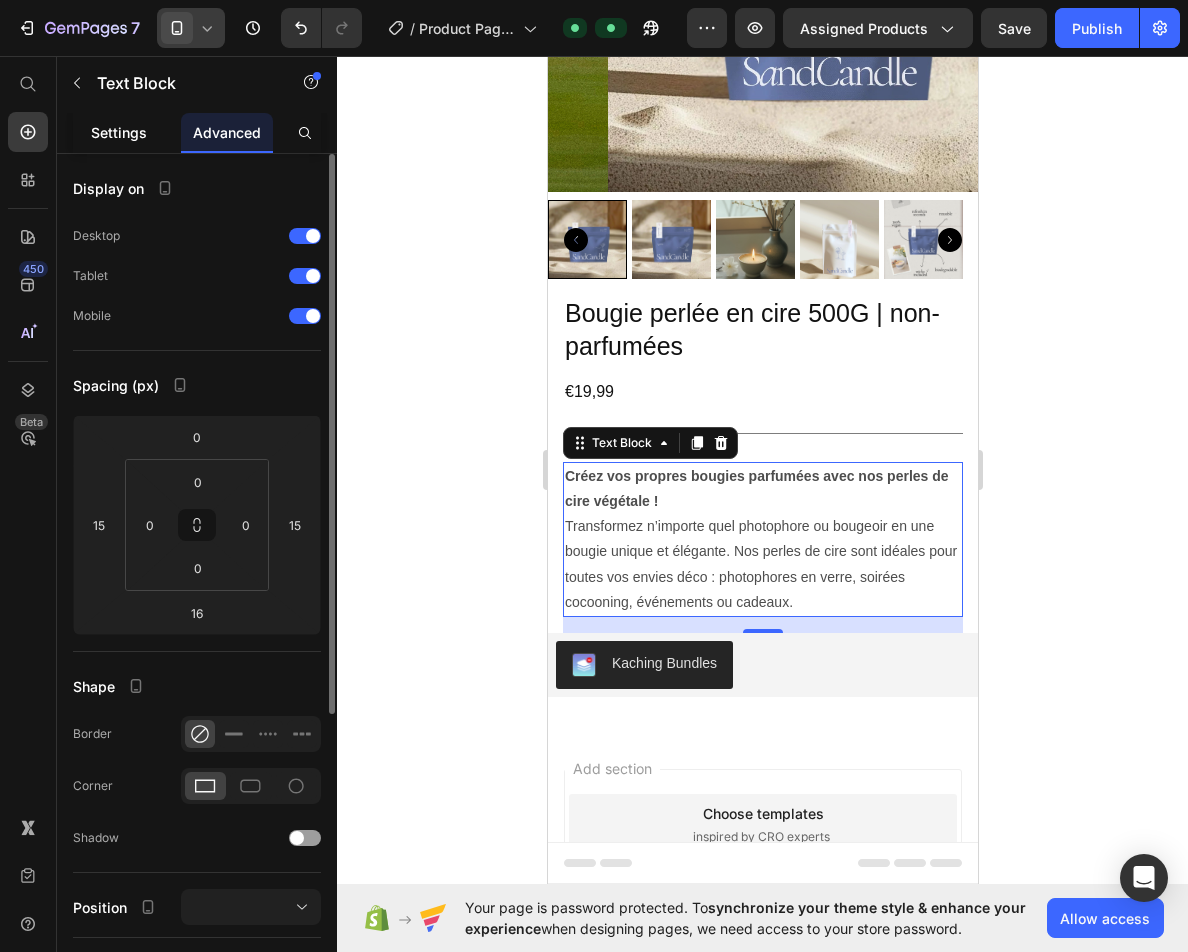click on "Settings" at bounding box center [119, 132] 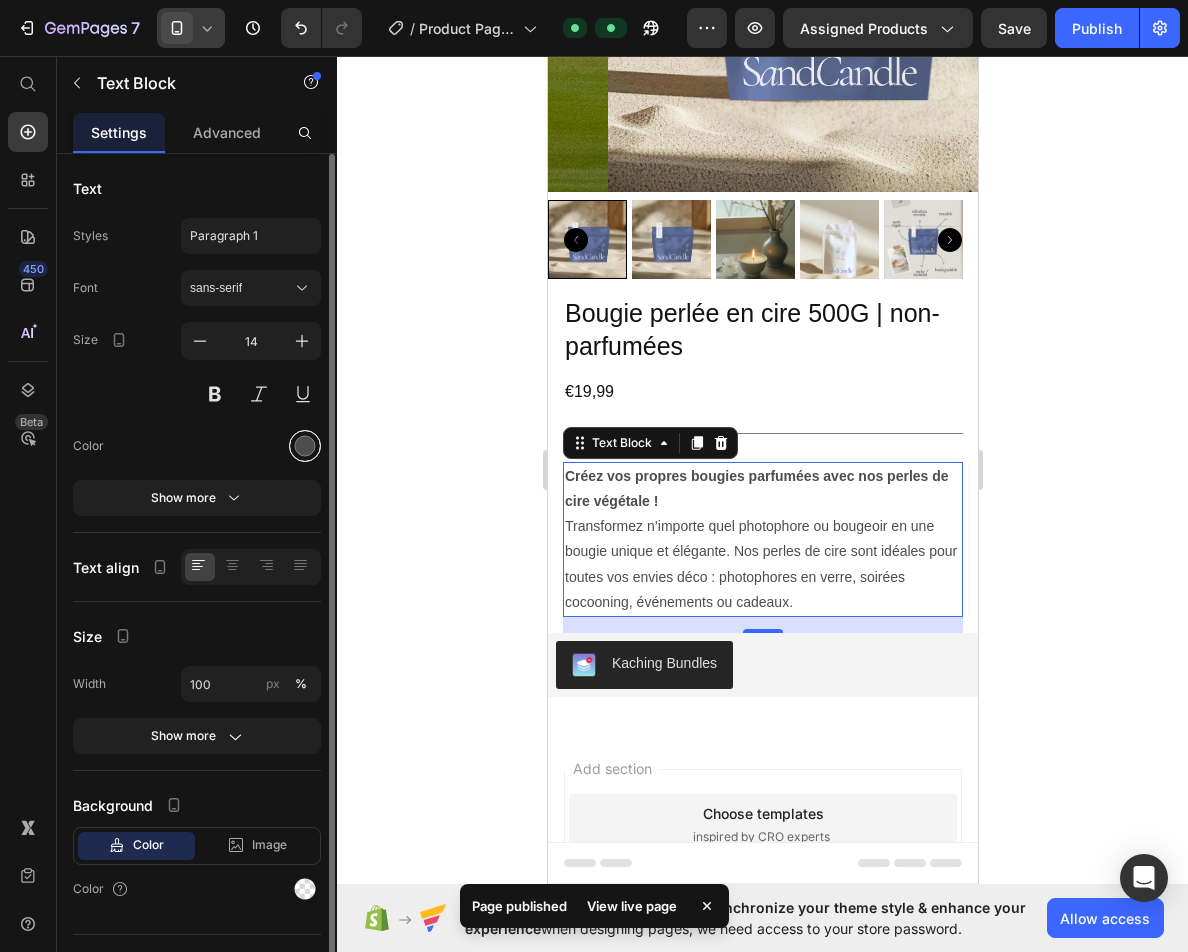 click at bounding box center [305, 446] 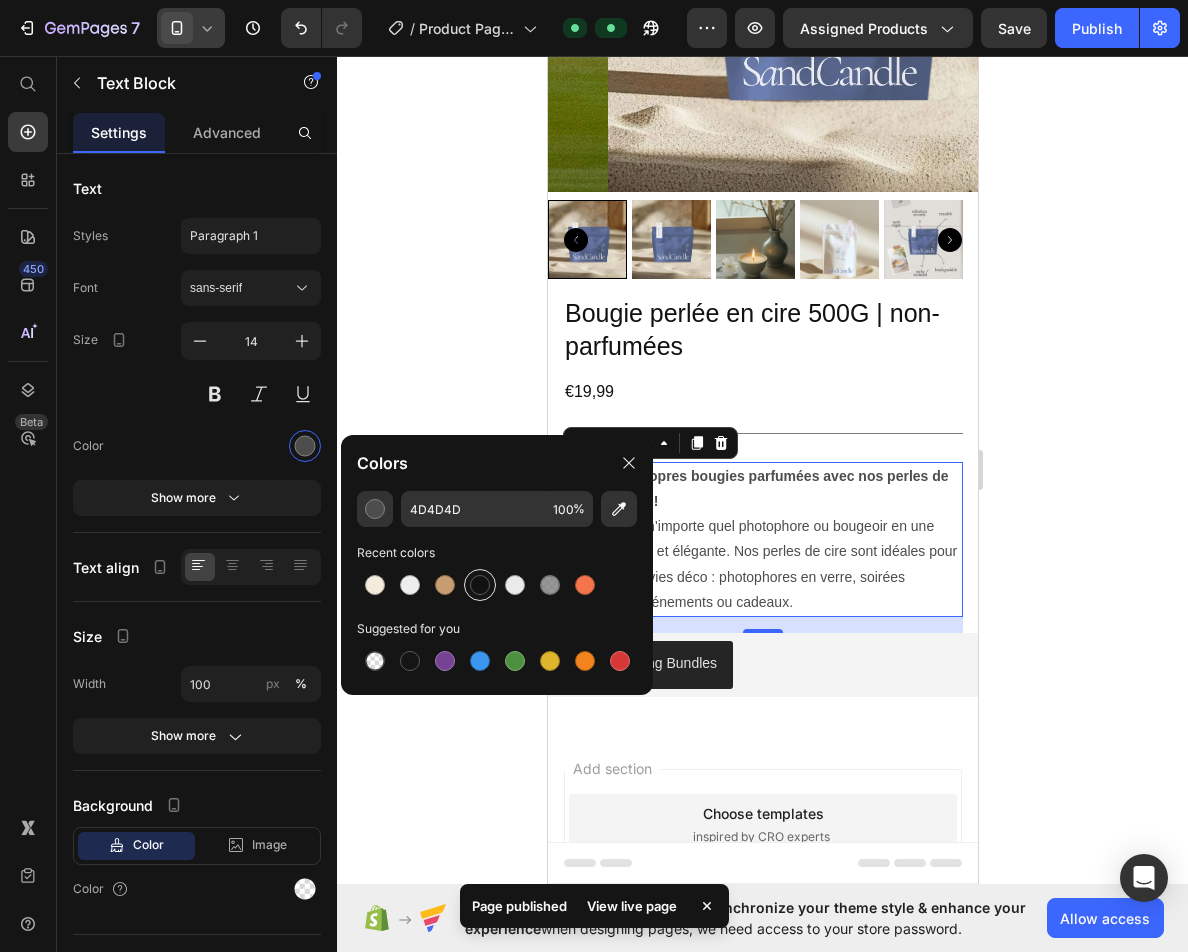 click at bounding box center [480, 585] 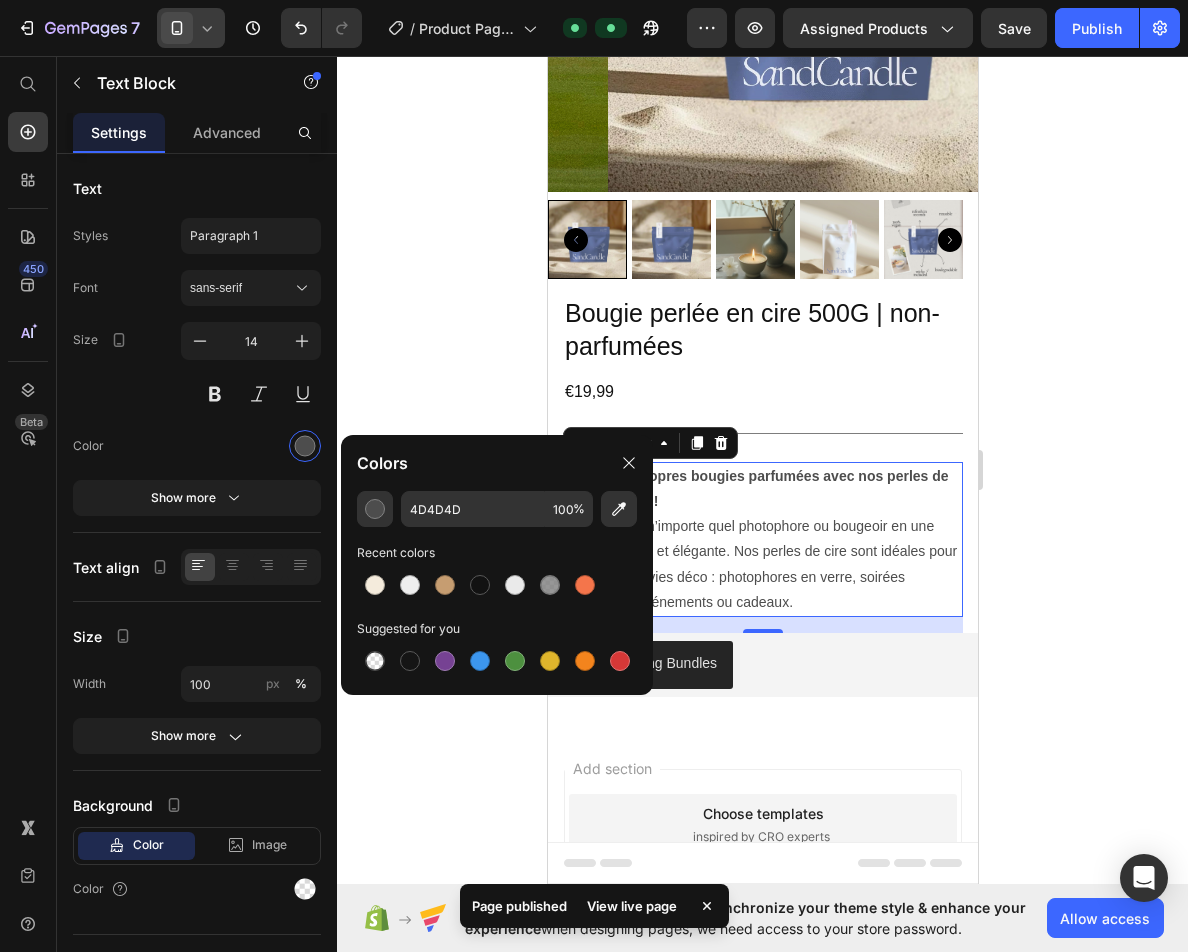 type on "121212" 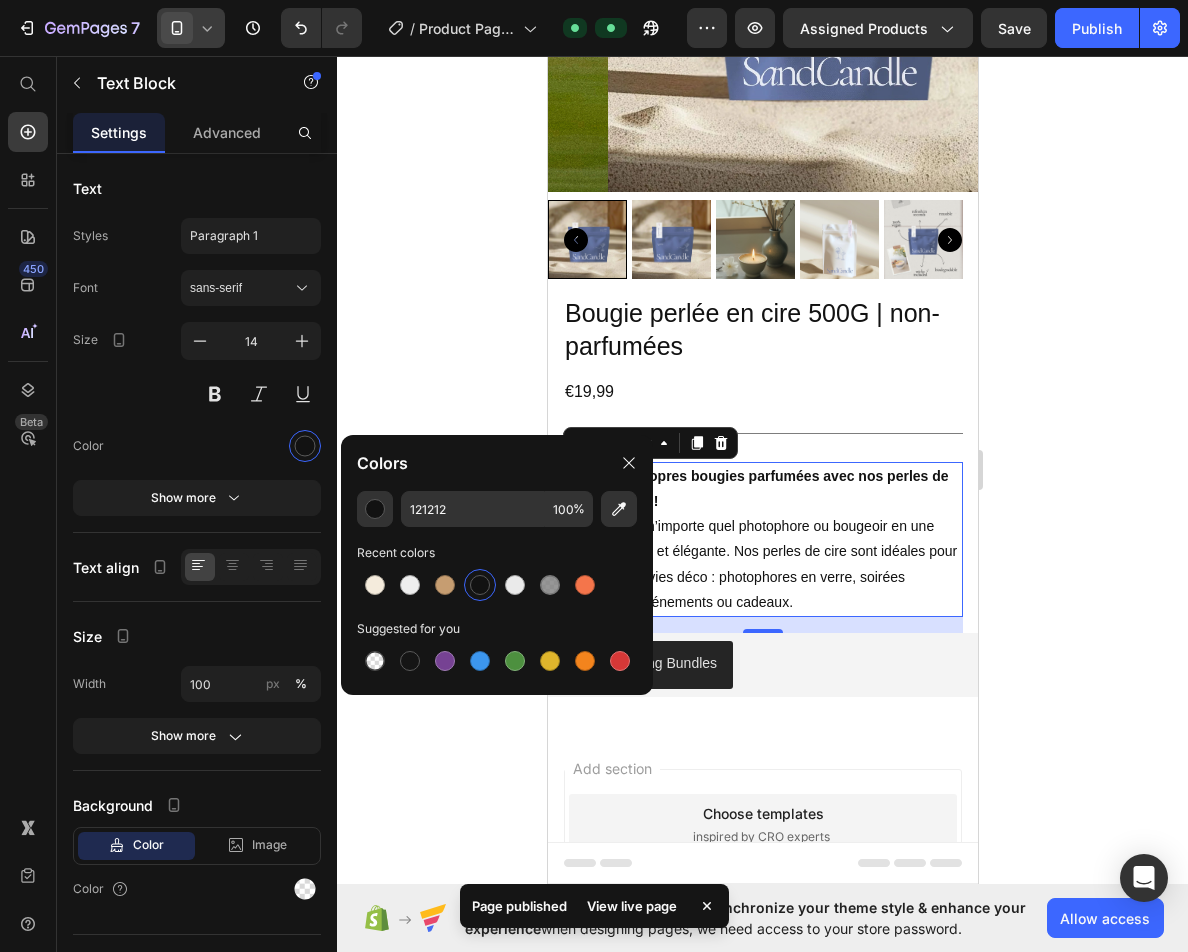 click 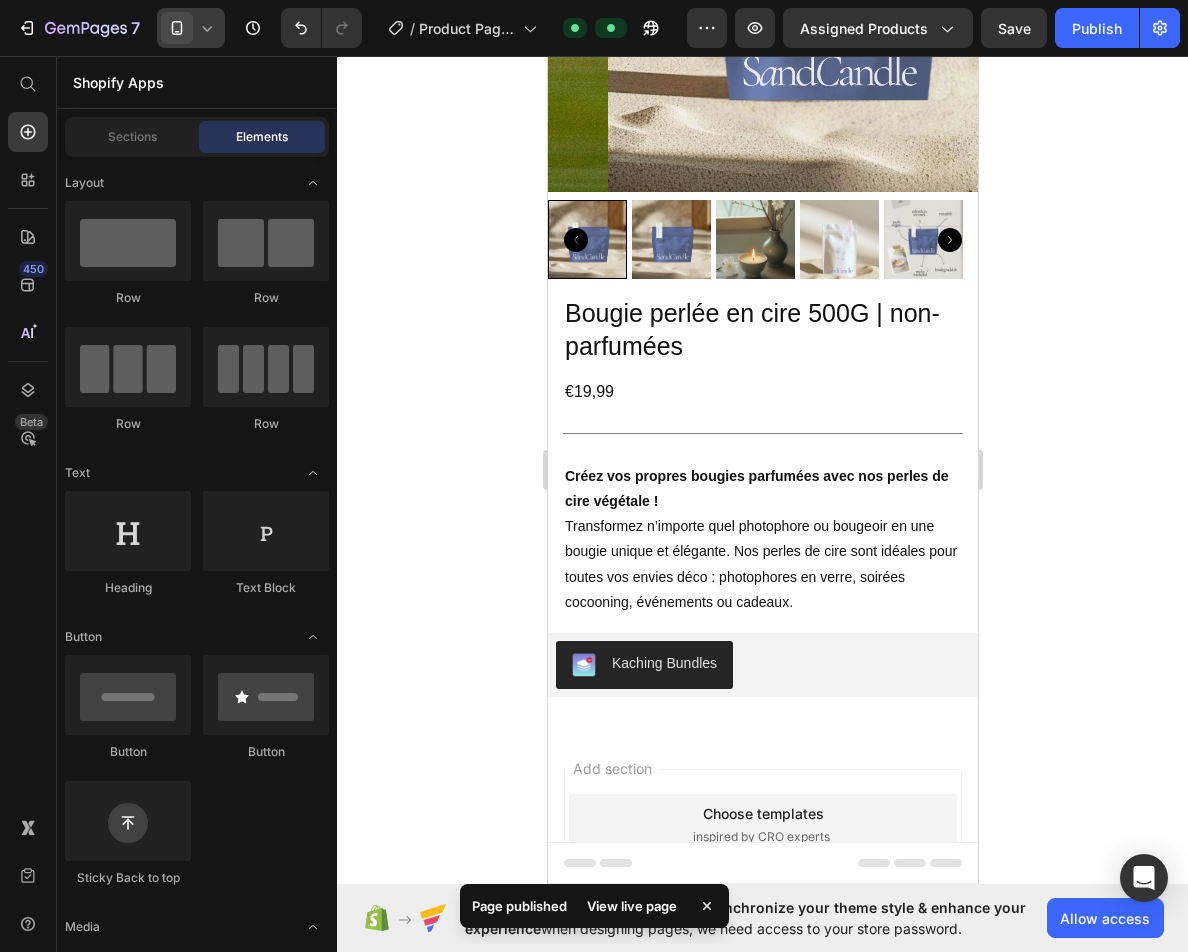 click on "Créez vos propres bougies parfumées avec nos perles de cire végétale !" at bounding box center [756, 488] 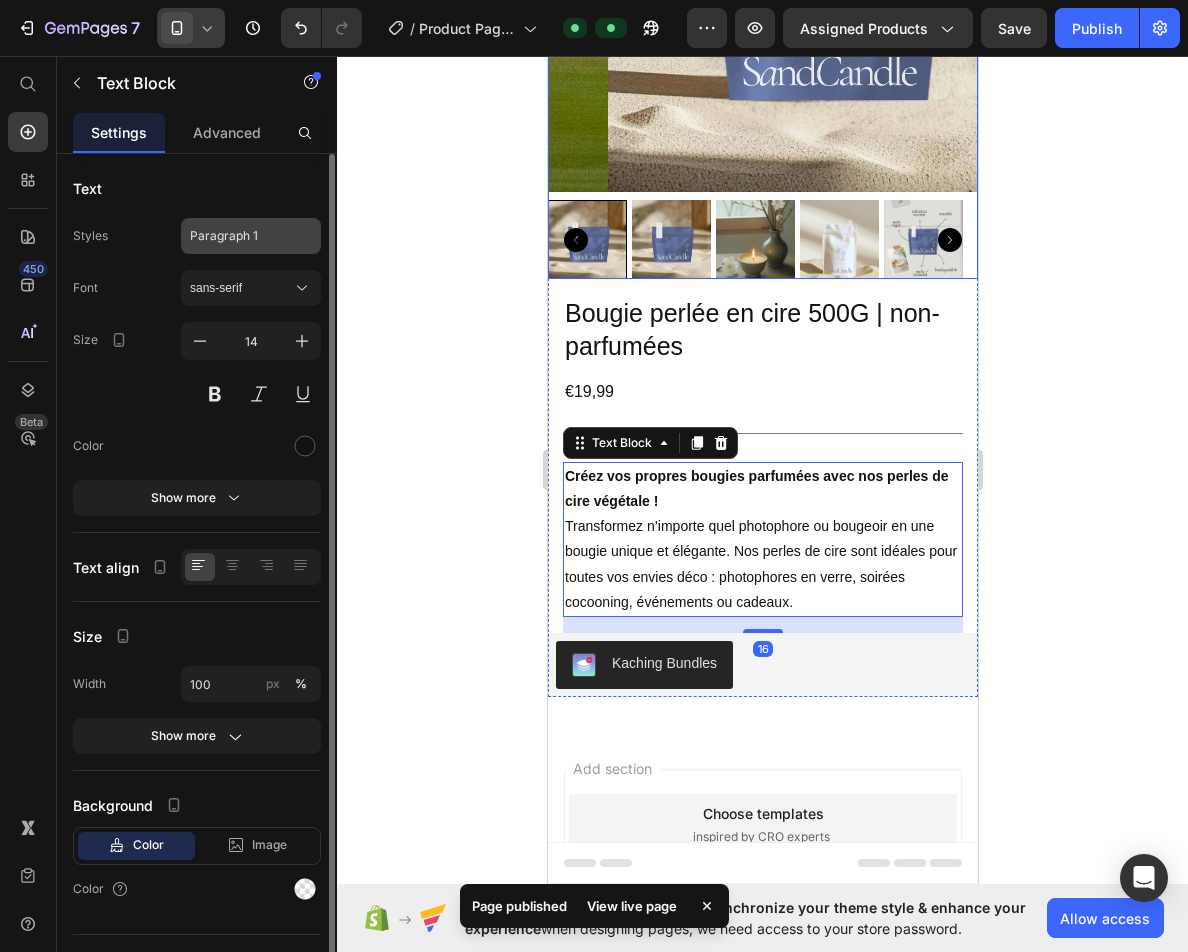 click on "Paragraph 1" at bounding box center [251, 236] 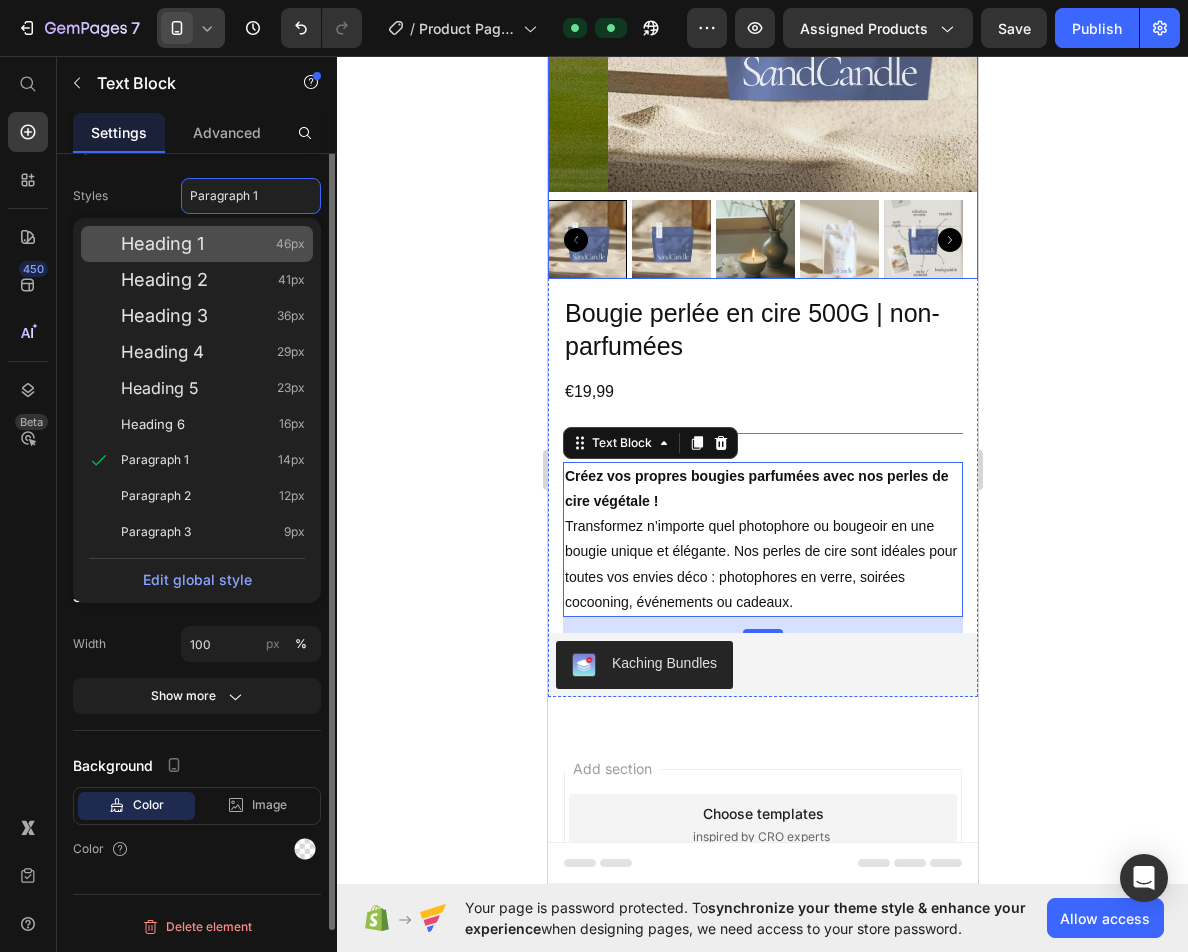 scroll, scrollTop: 0, scrollLeft: 0, axis: both 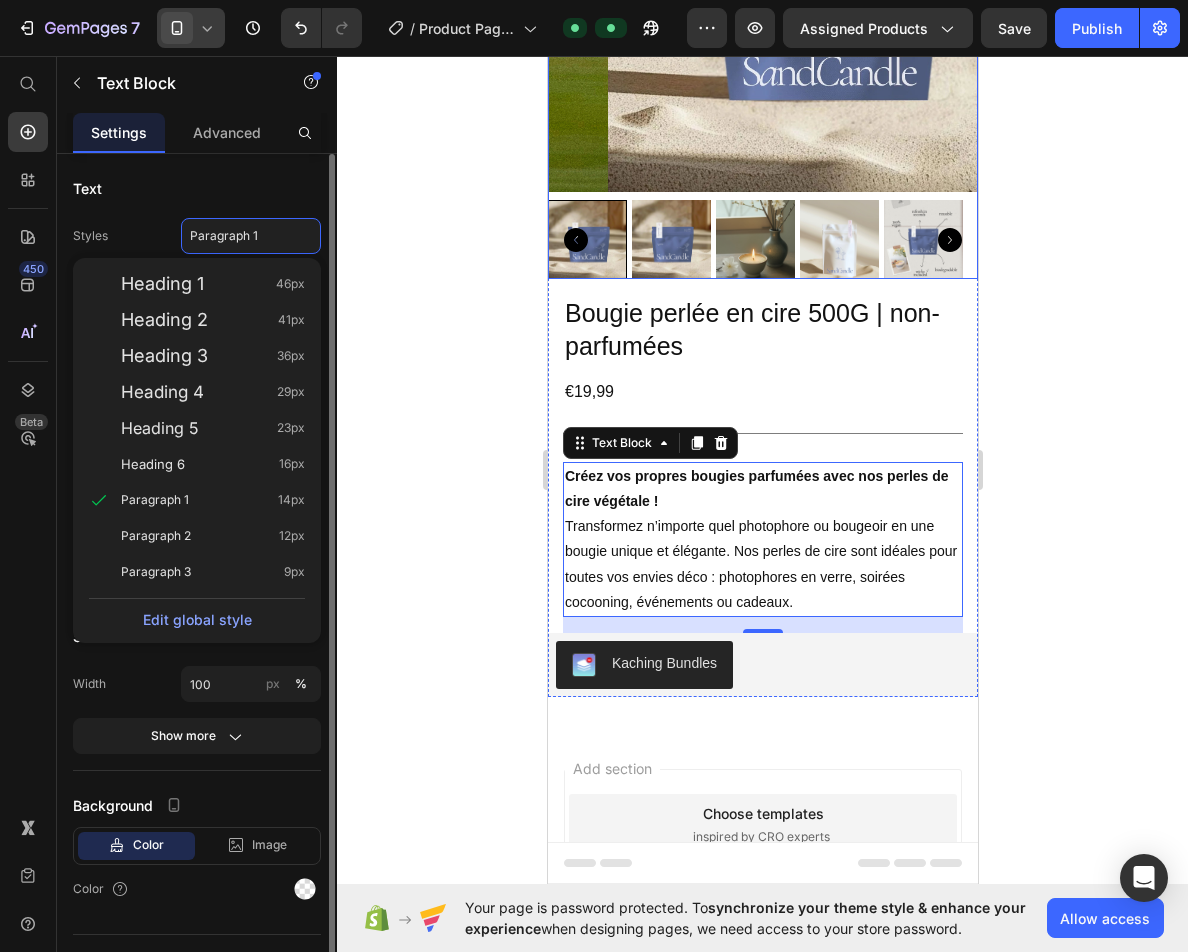 click 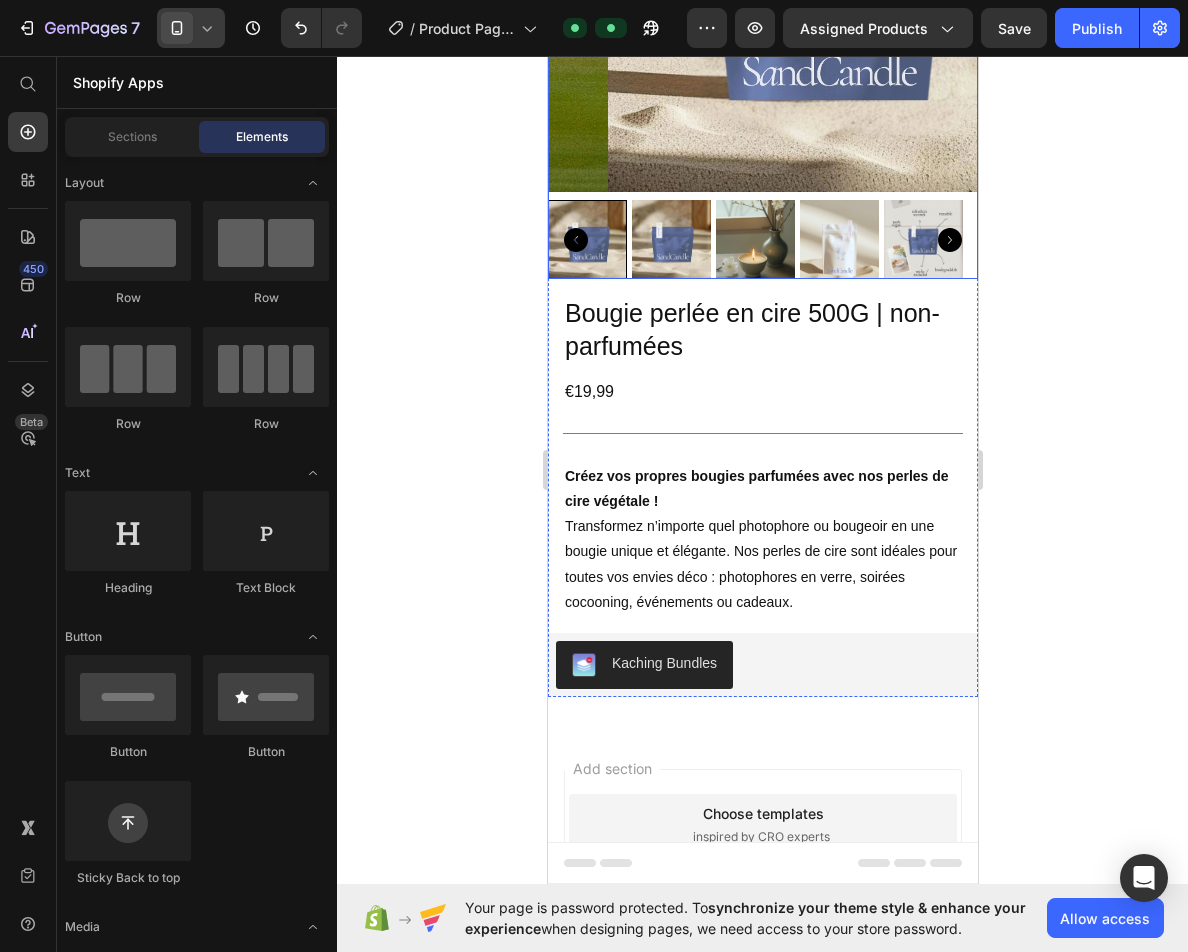 click on "Bougie perlée en cire 500G | non-parfumées" at bounding box center (762, 329) 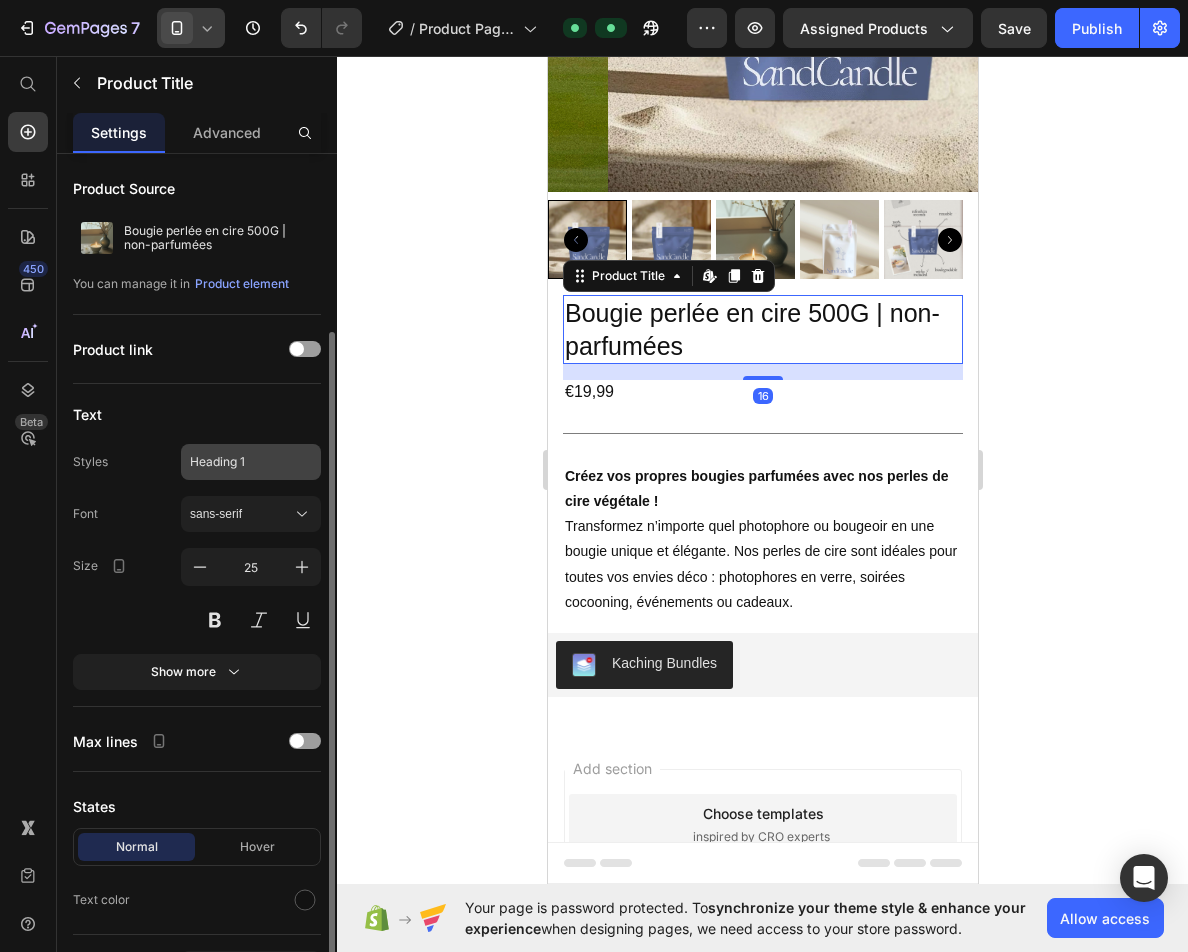 scroll, scrollTop: 200, scrollLeft: 0, axis: vertical 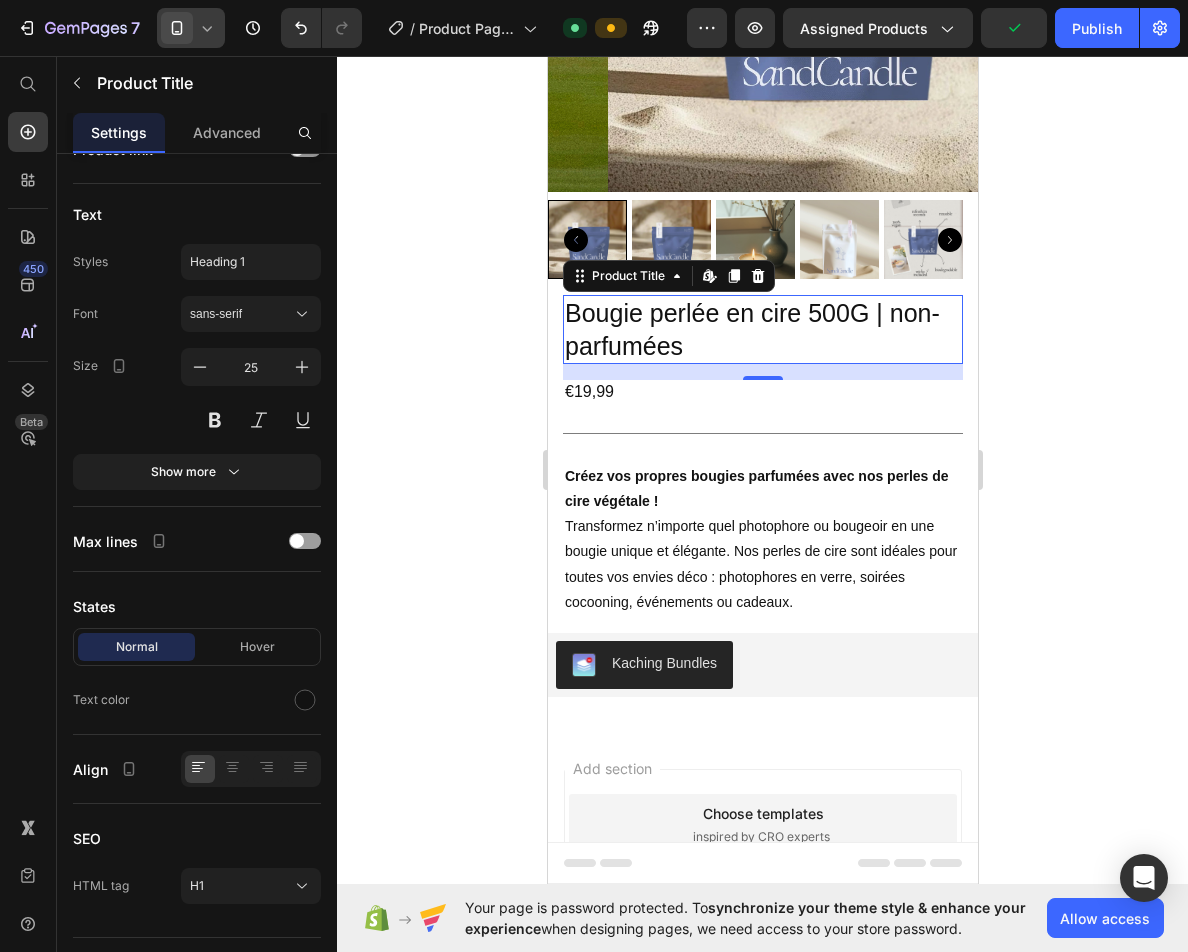 click 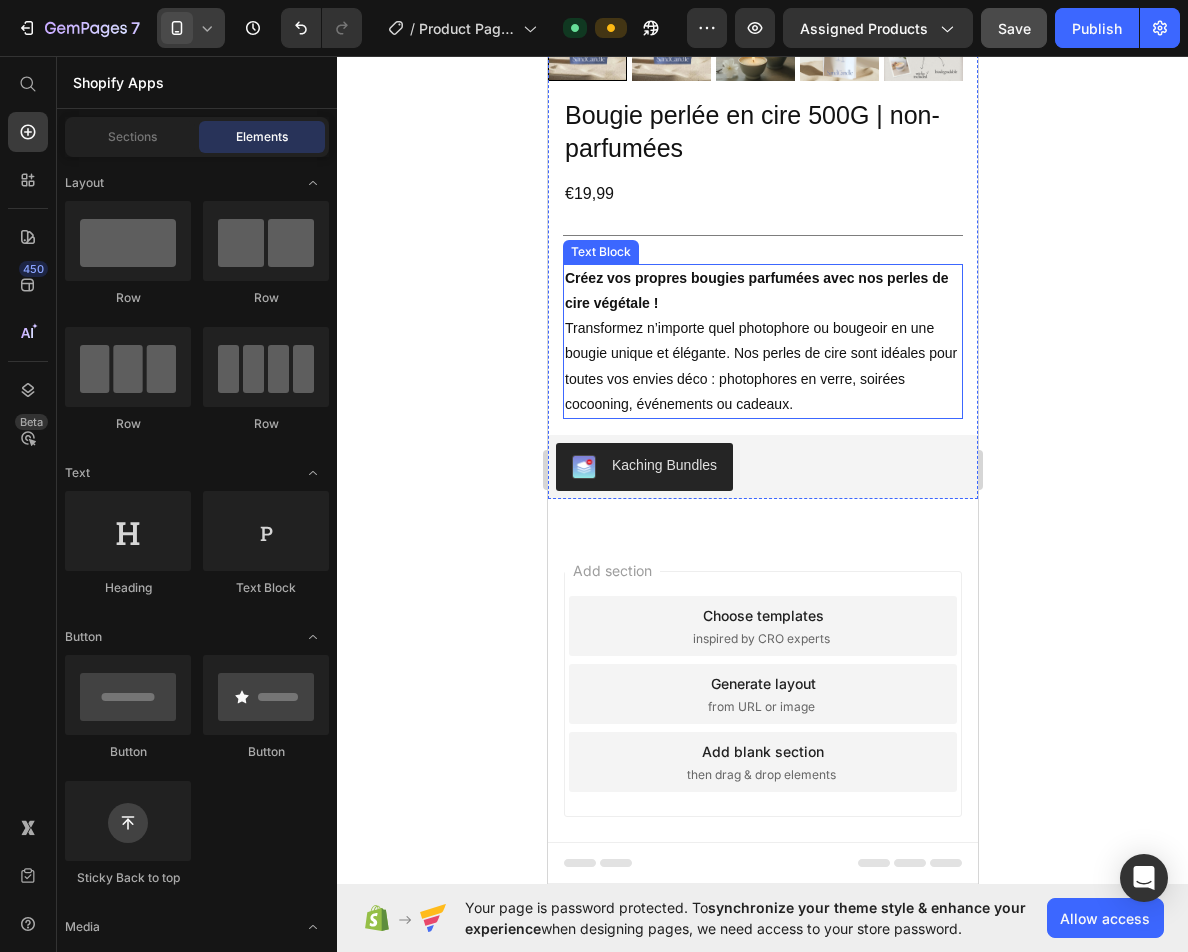 scroll, scrollTop: 567, scrollLeft: 0, axis: vertical 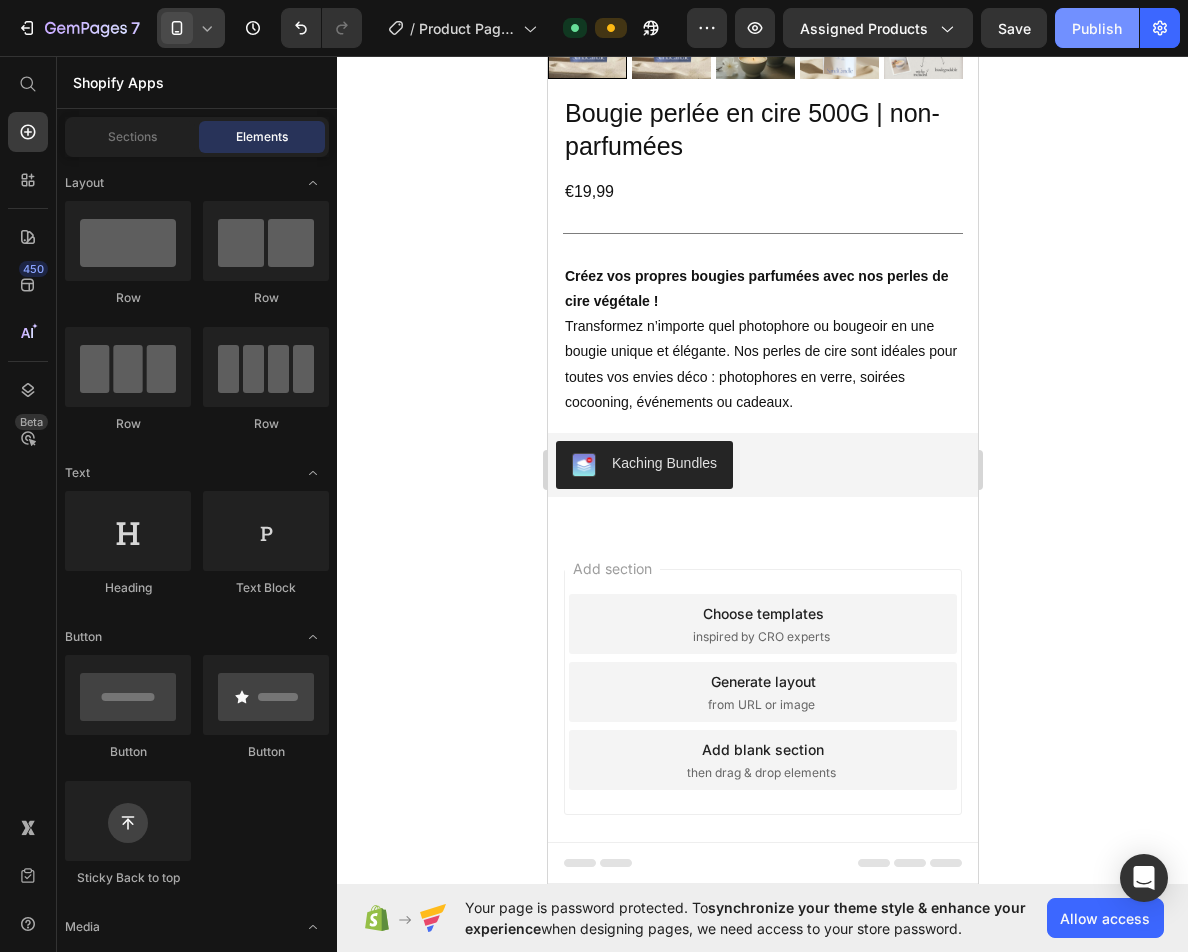 click on "Publish" at bounding box center (1097, 28) 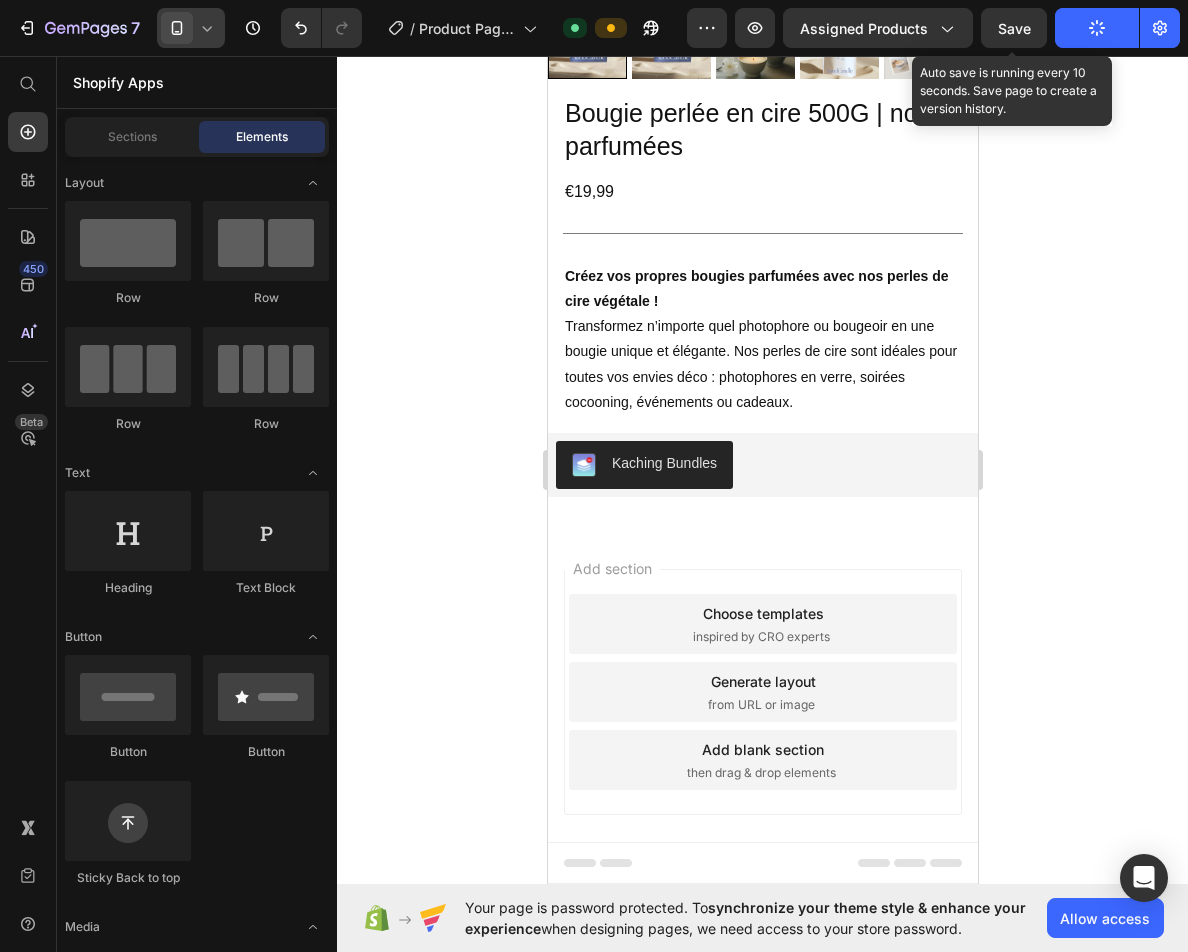 click on "Save" 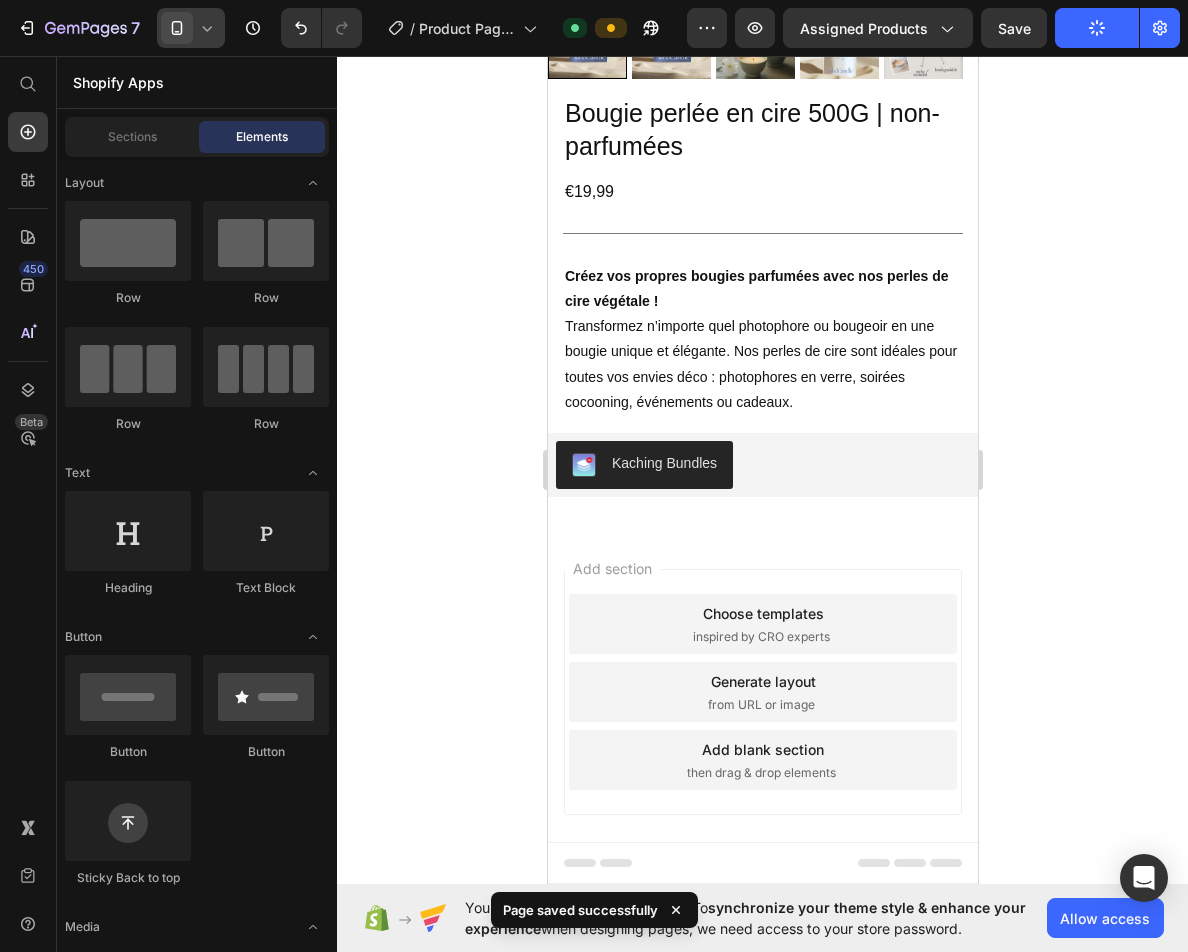 click 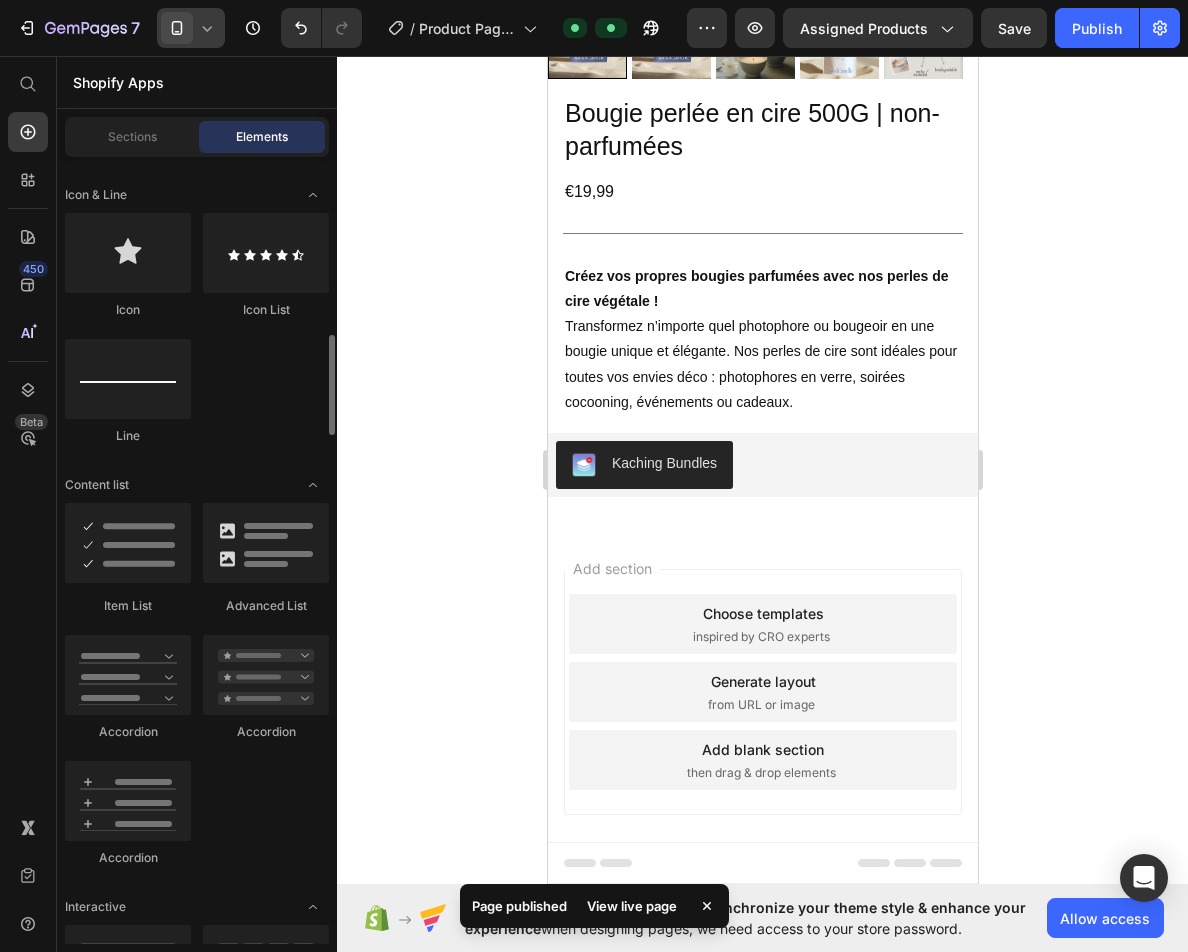 scroll, scrollTop: 1500, scrollLeft: 0, axis: vertical 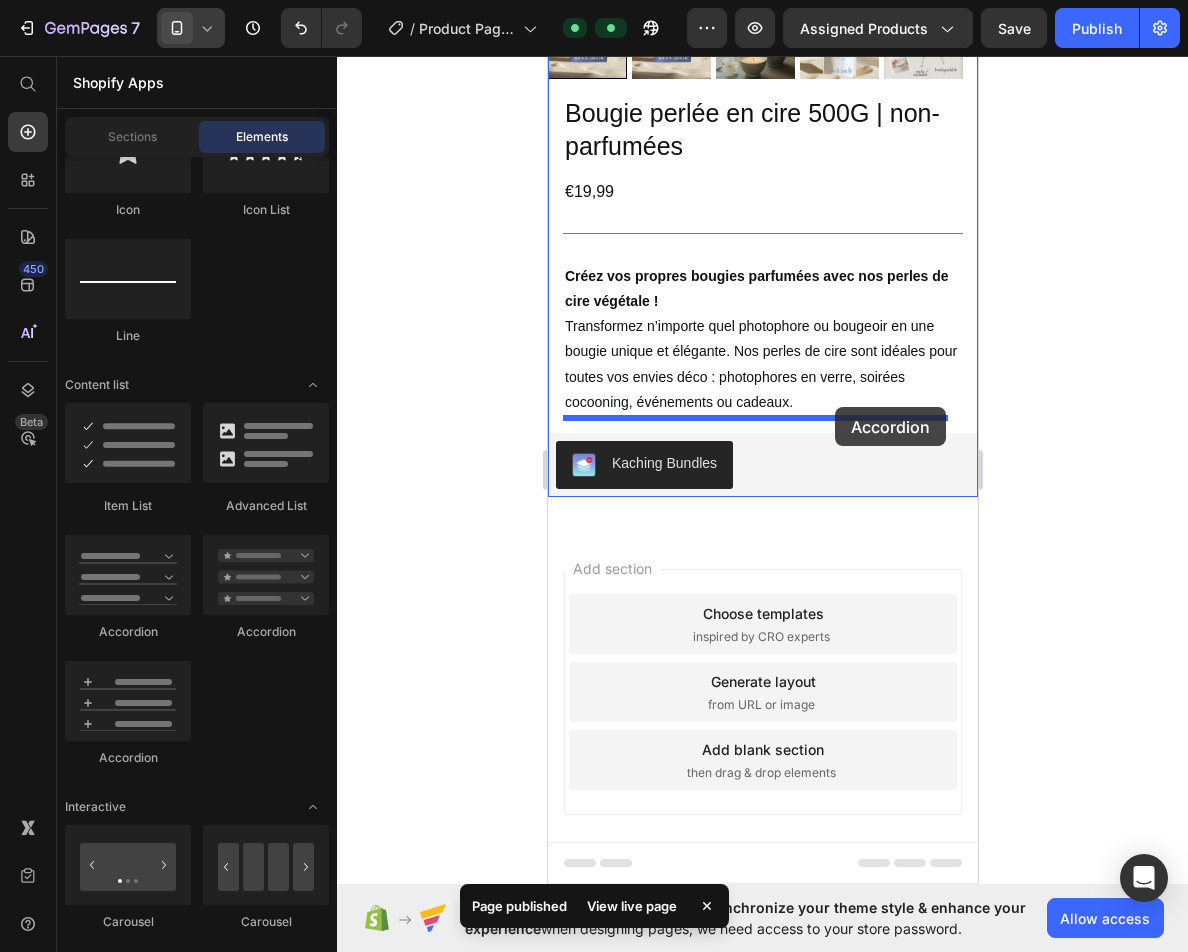 drag, startPoint x: 835, startPoint y: 644, endPoint x: 834, endPoint y: 407, distance: 237.0021 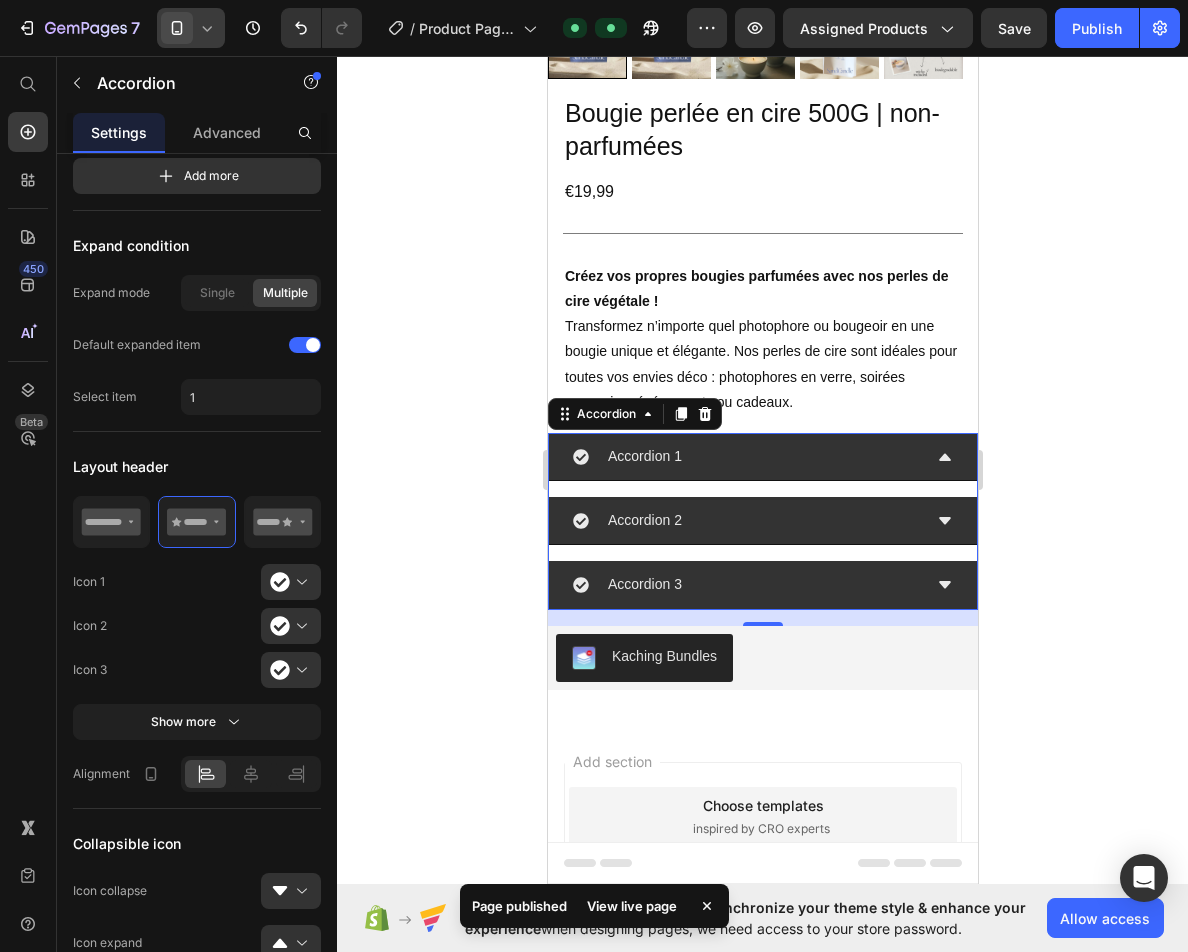 scroll, scrollTop: 0, scrollLeft: 0, axis: both 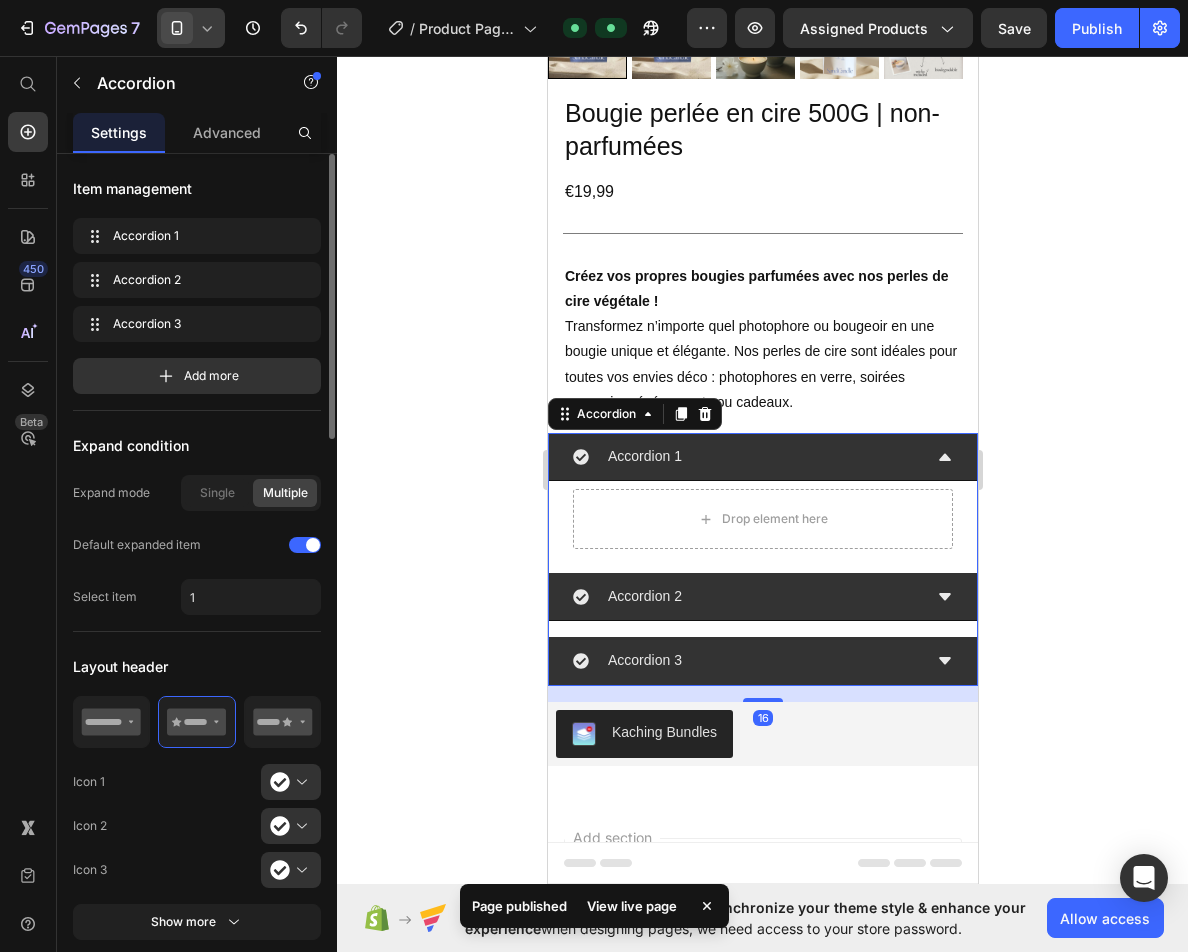 click on "Accordion 1" at bounding box center [746, 456] 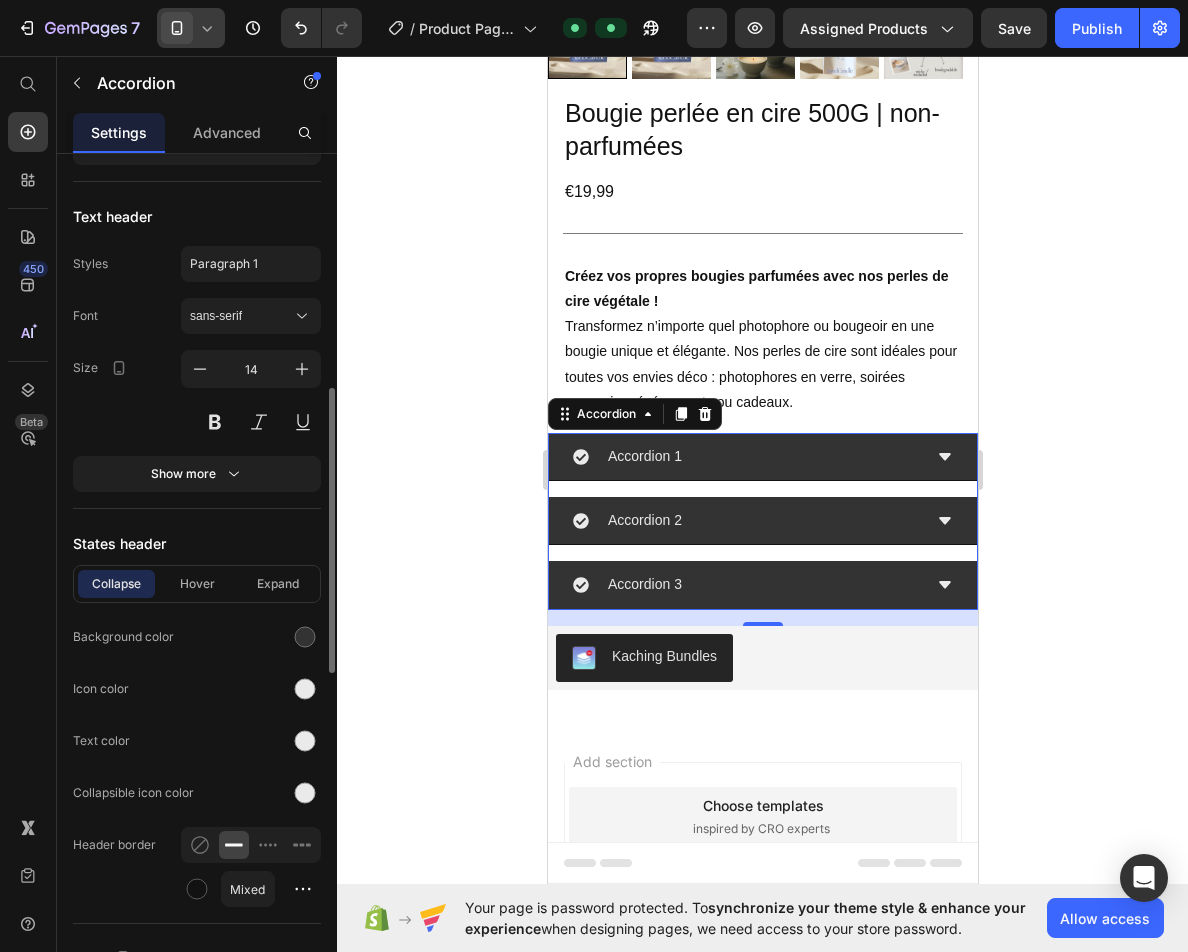 scroll, scrollTop: 1200, scrollLeft: 0, axis: vertical 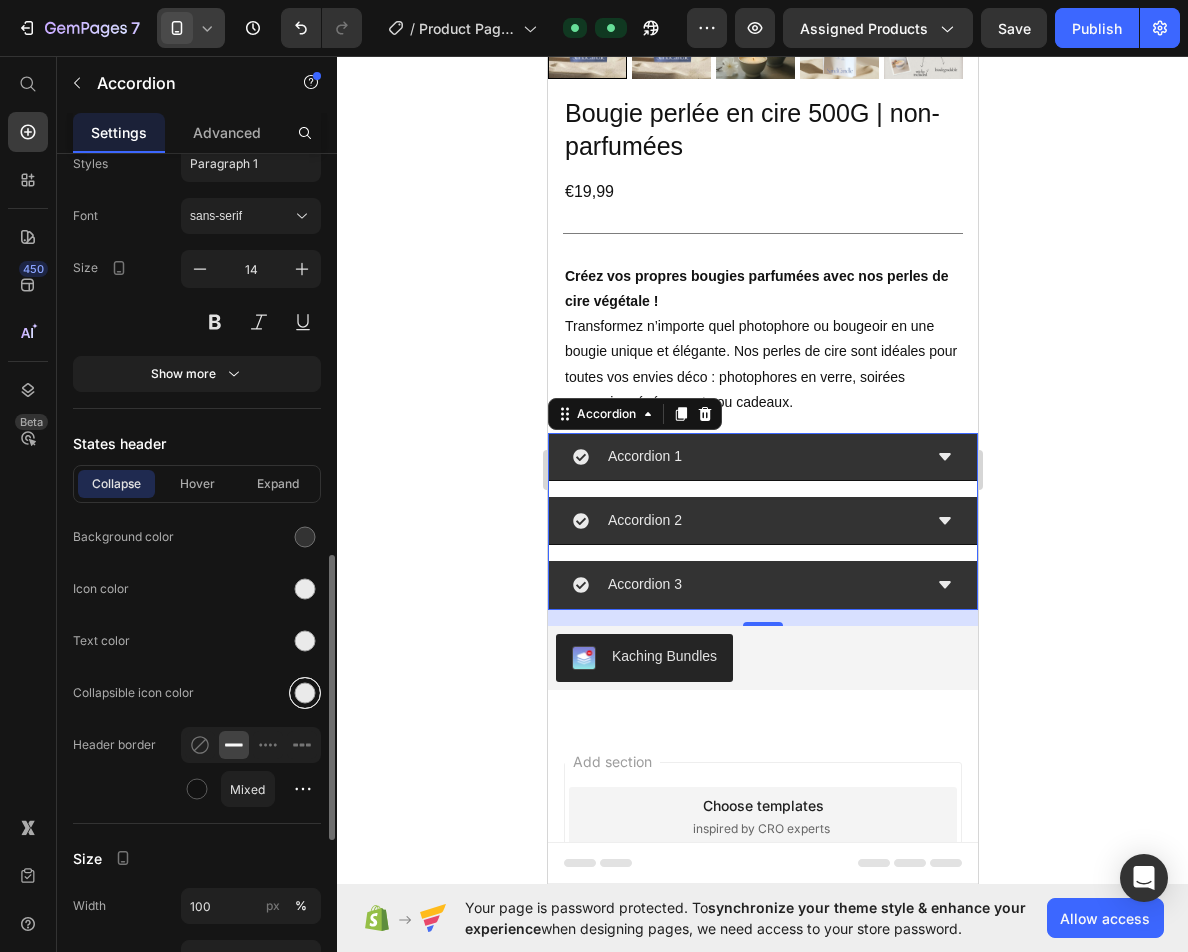 click at bounding box center [305, 693] 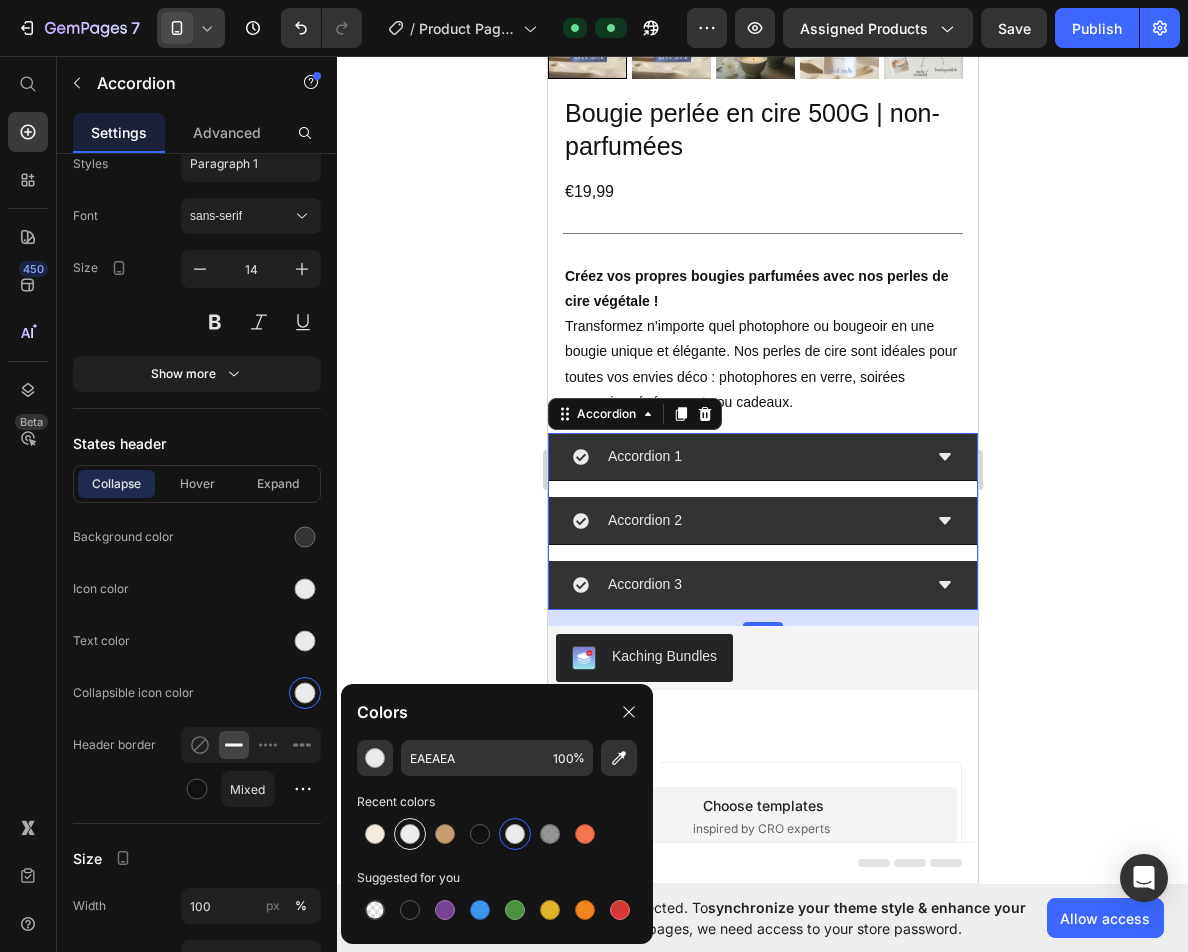 click at bounding box center (410, 834) 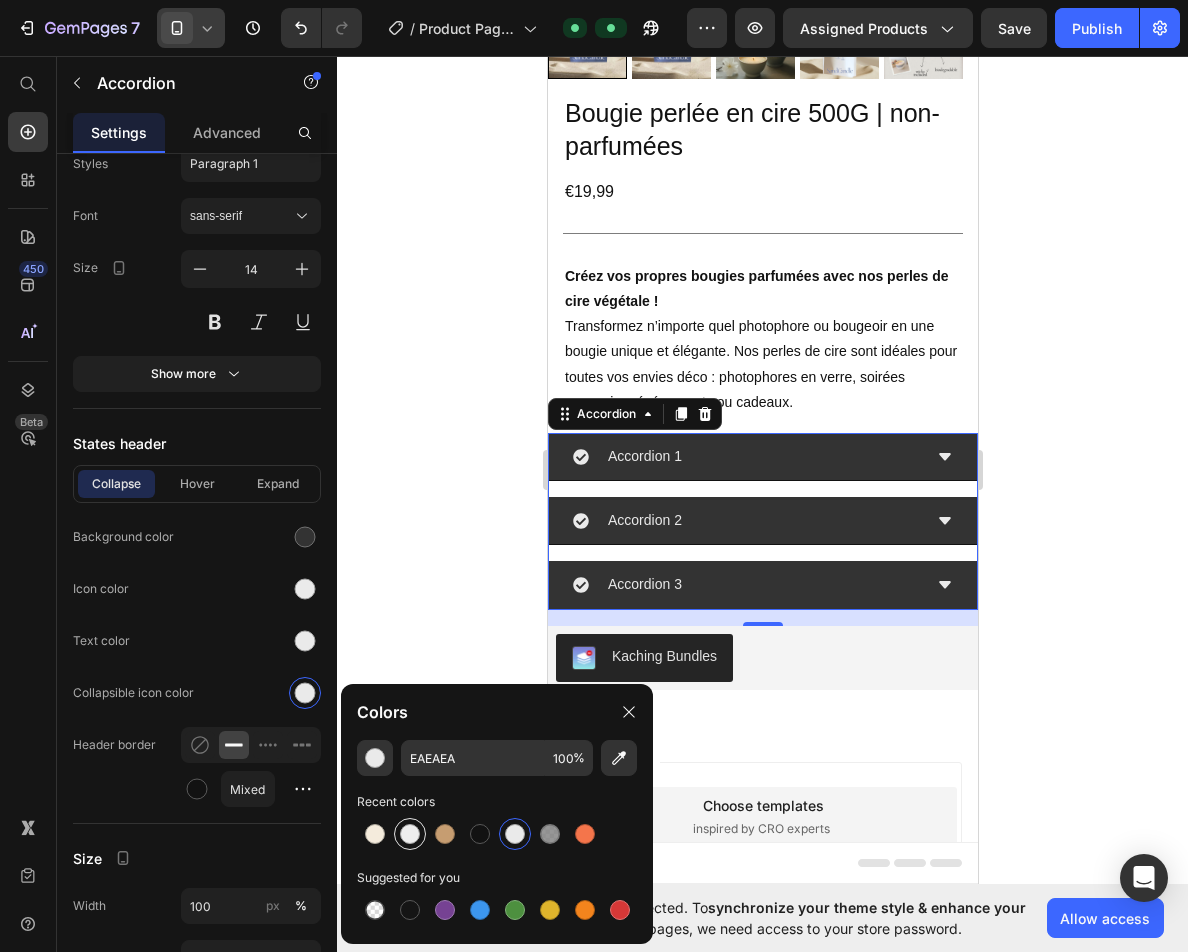 type on "EEEEEE" 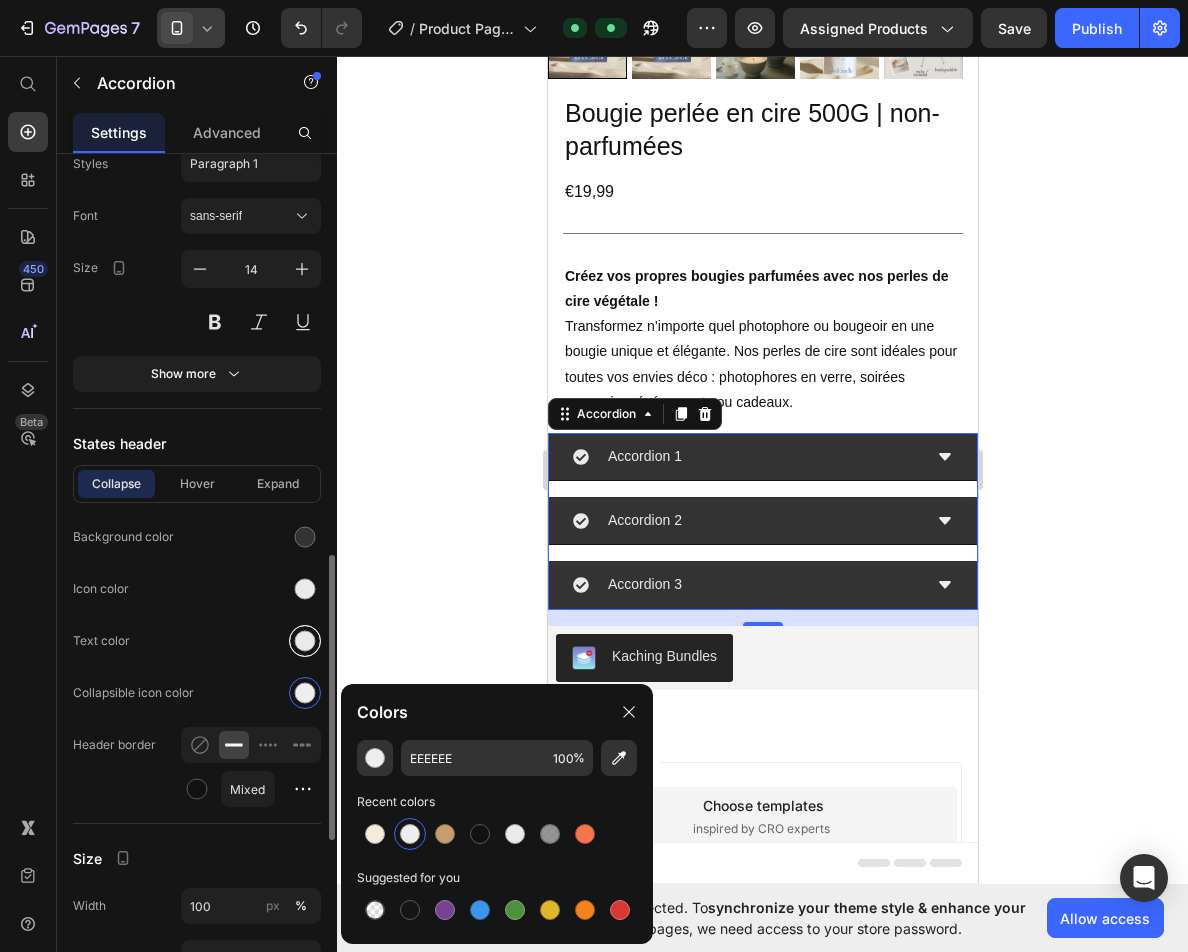 click at bounding box center (305, 641) 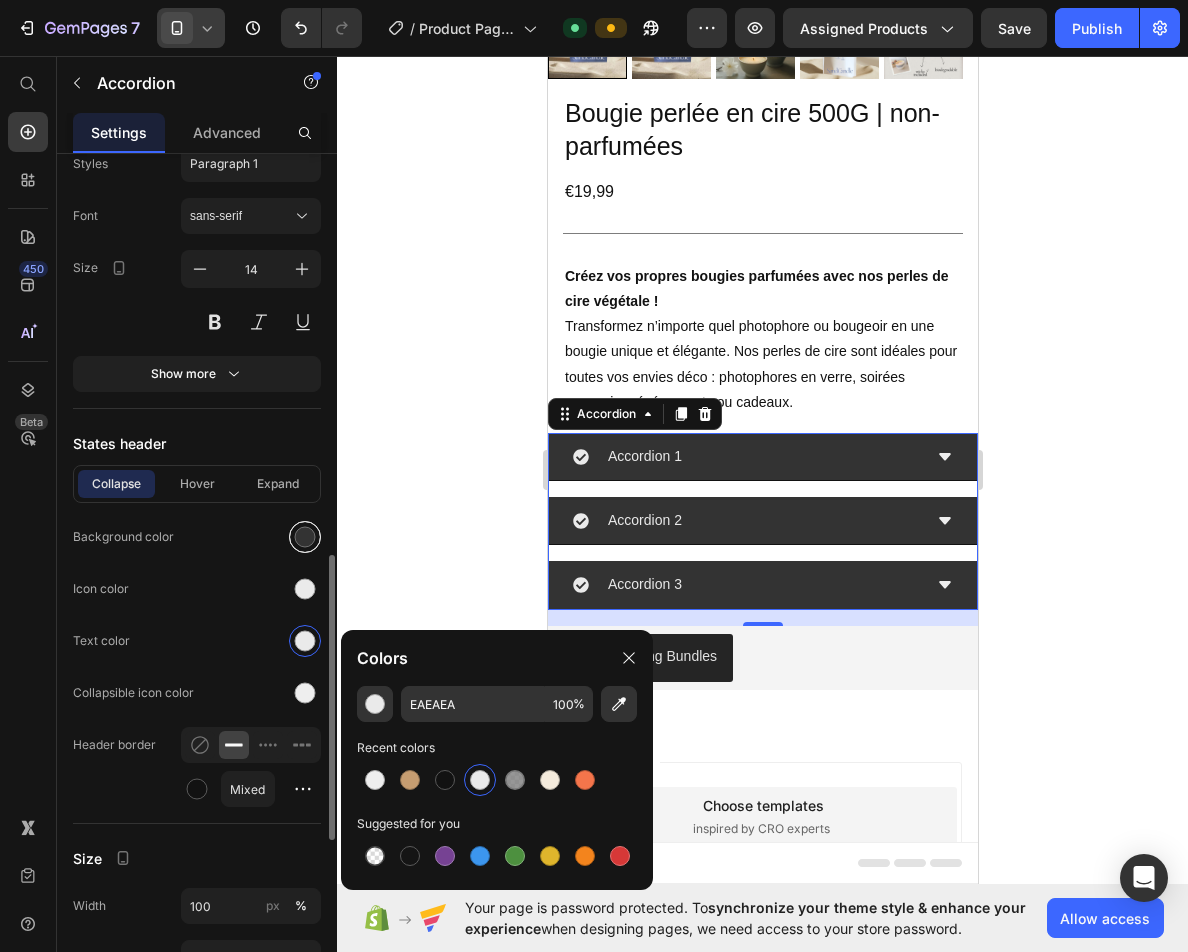 click at bounding box center (305, 537) 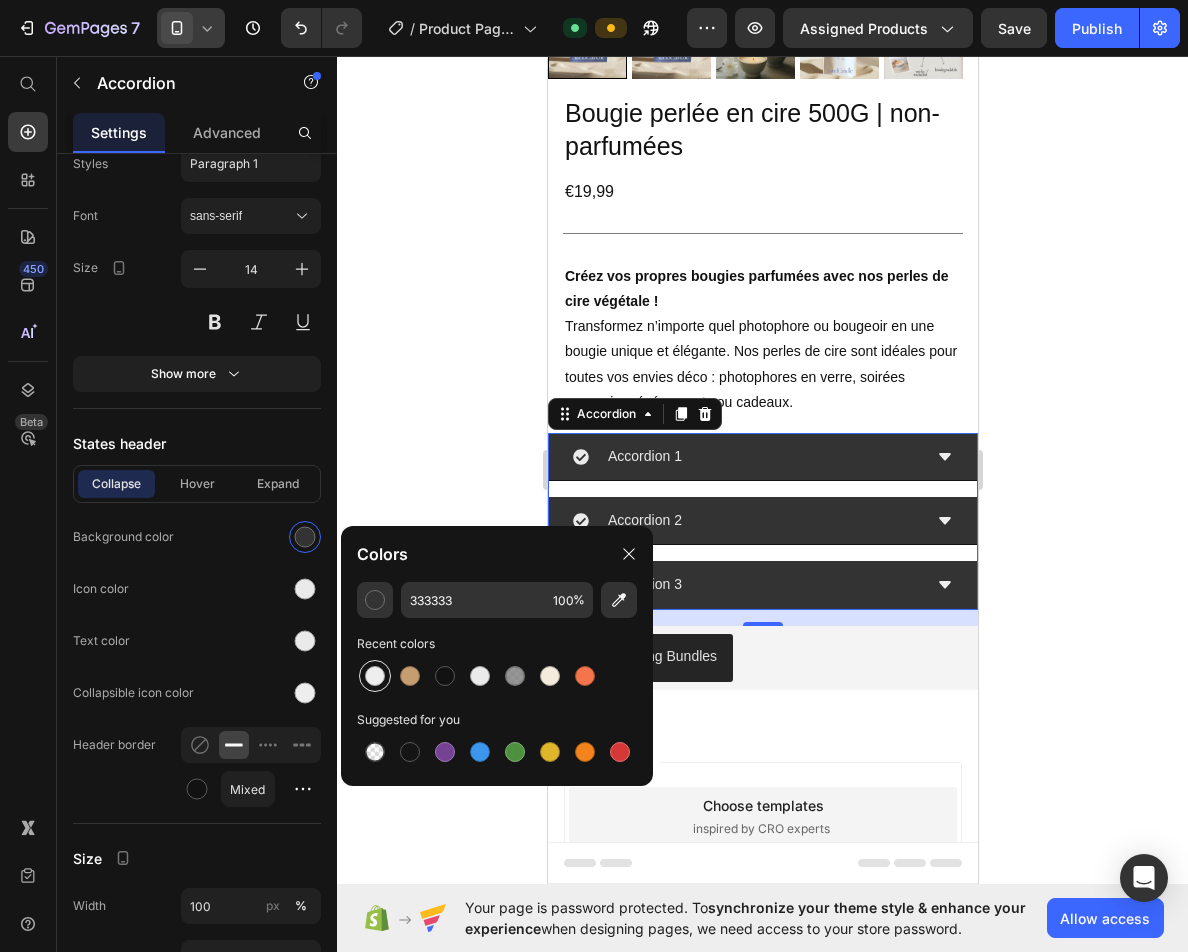 click at bounding box center [375, 676] 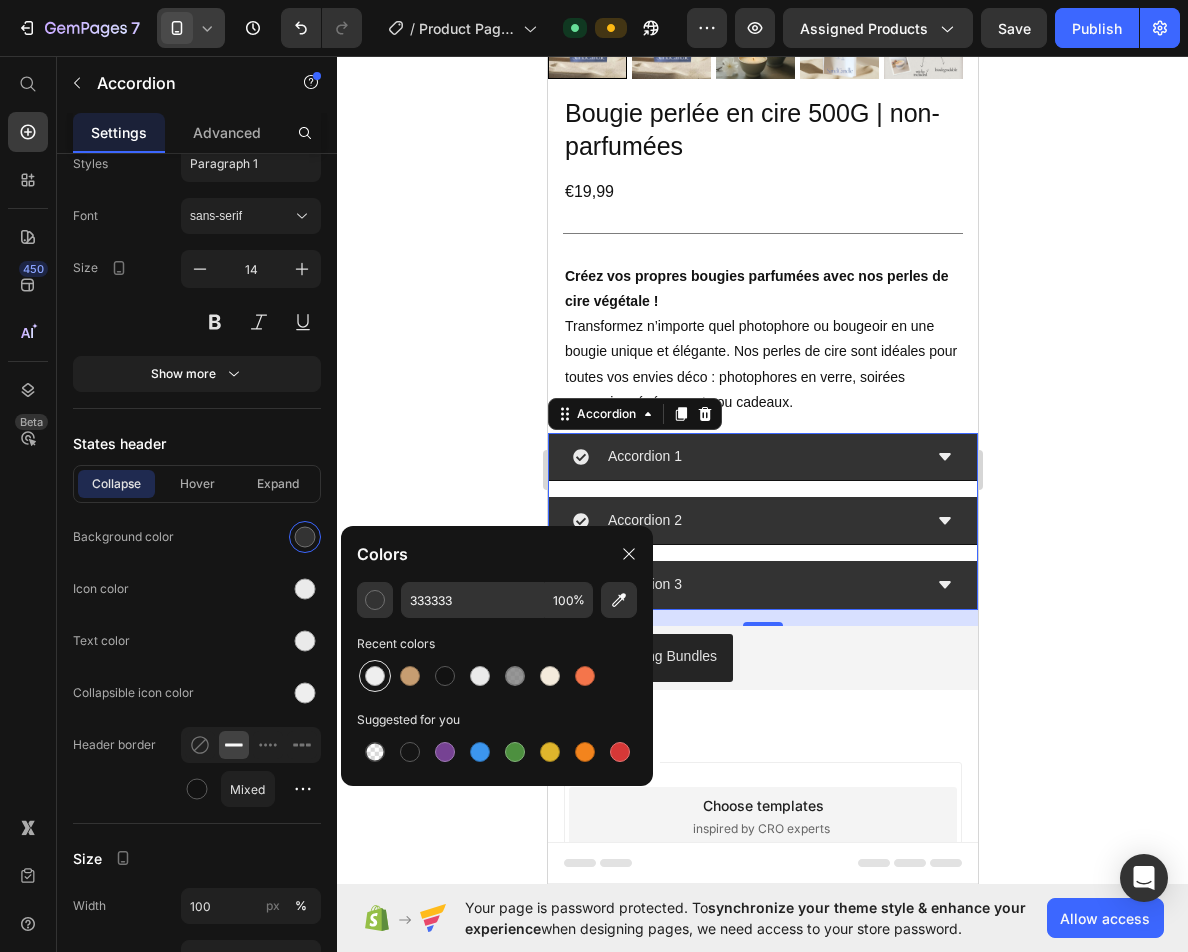 type on "EEEEEE" 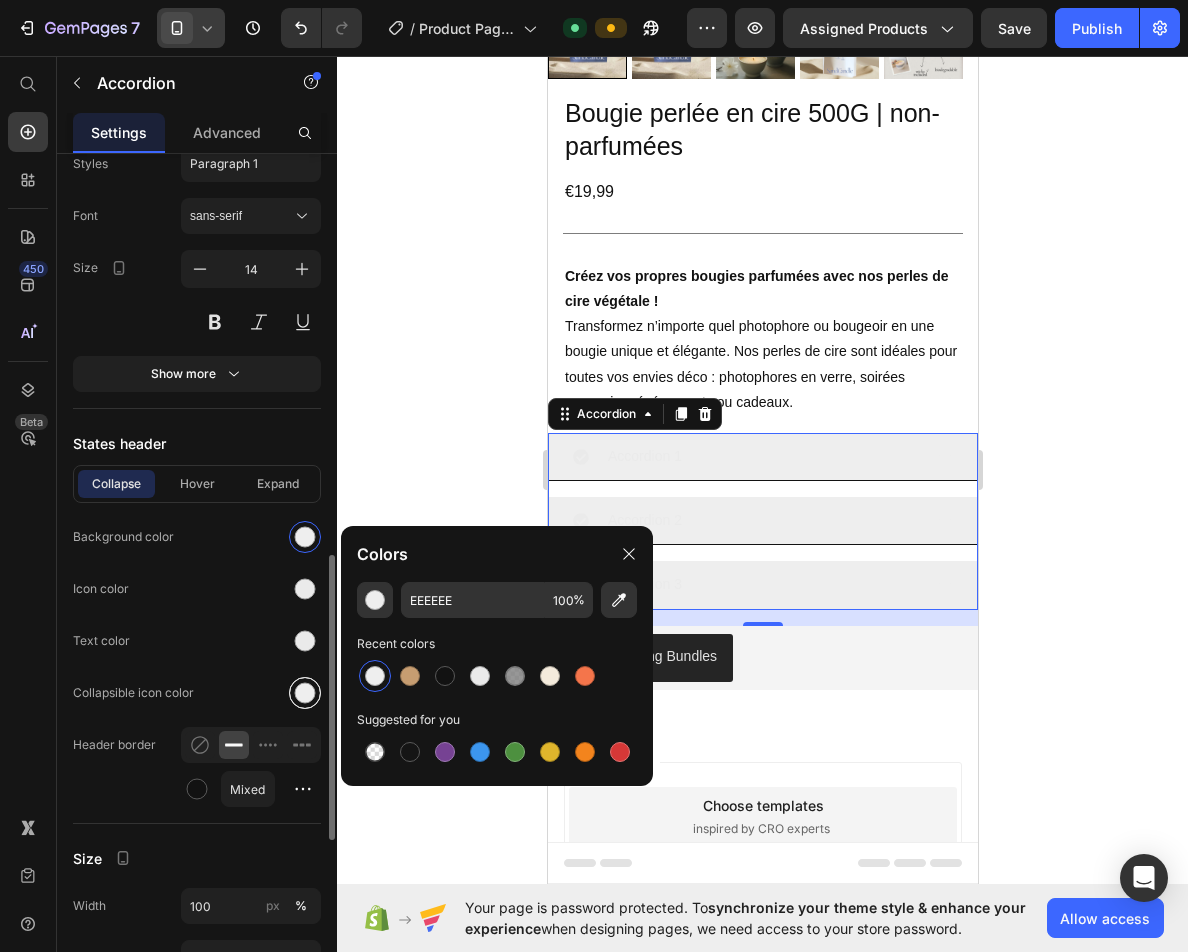 click at bounding box center (305, 693) 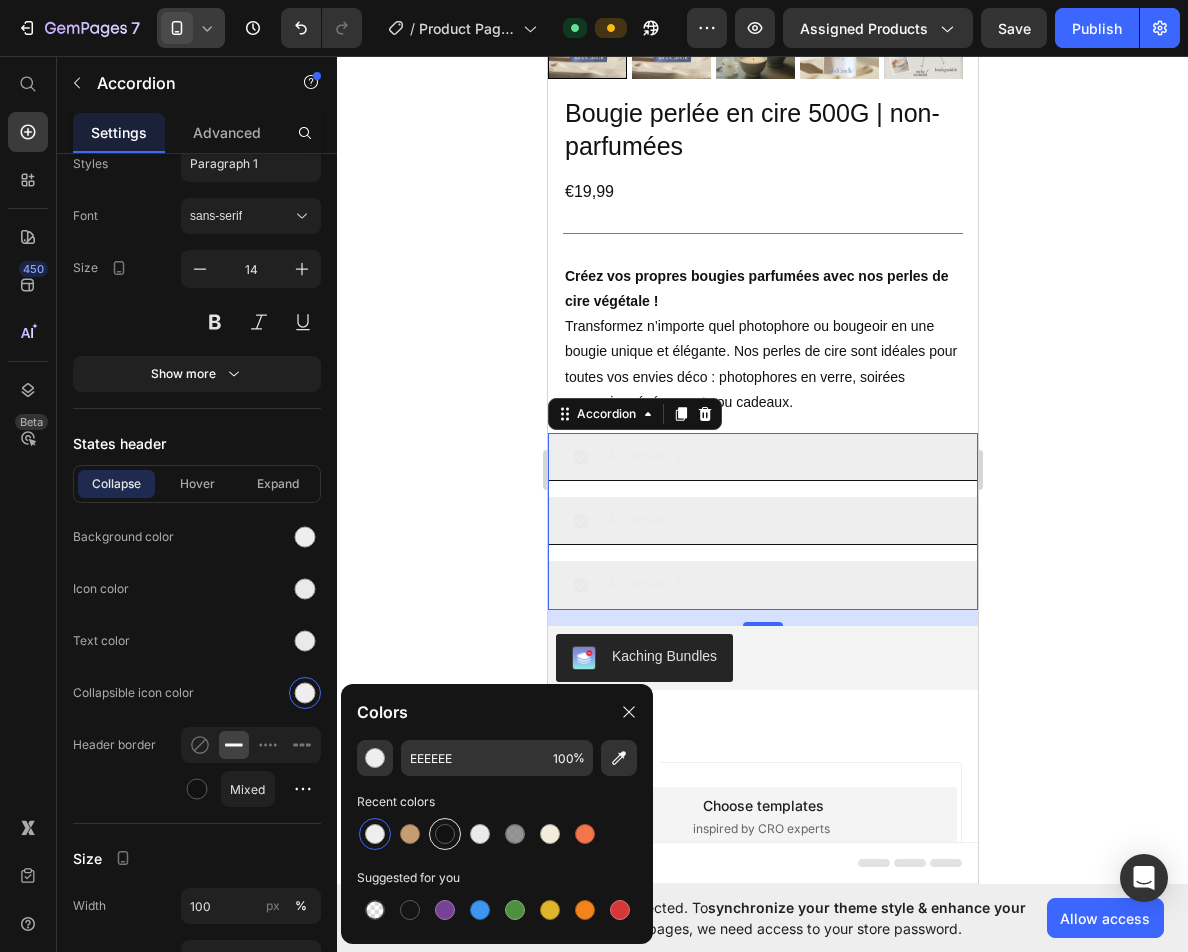 click at bounding box center (445, 834) 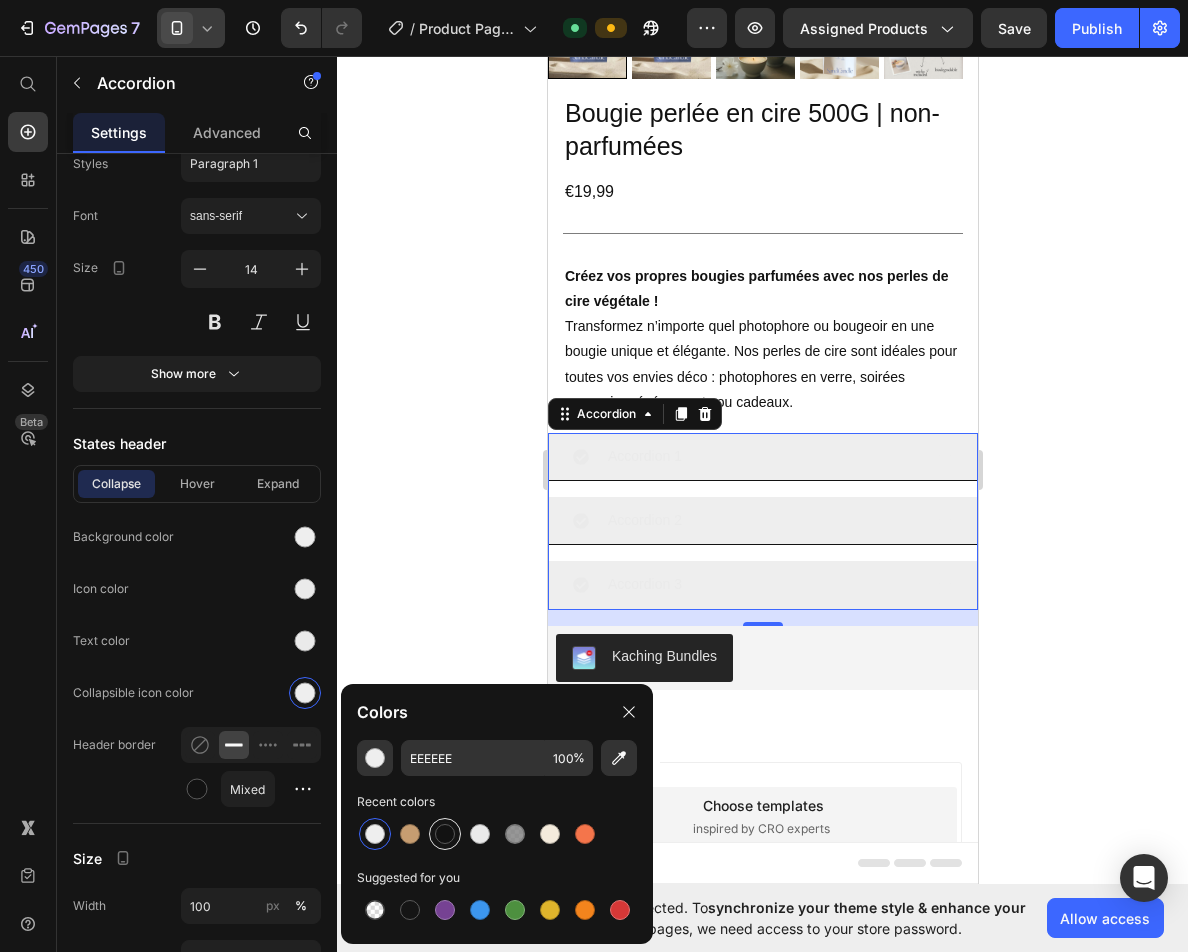 type on "121212" 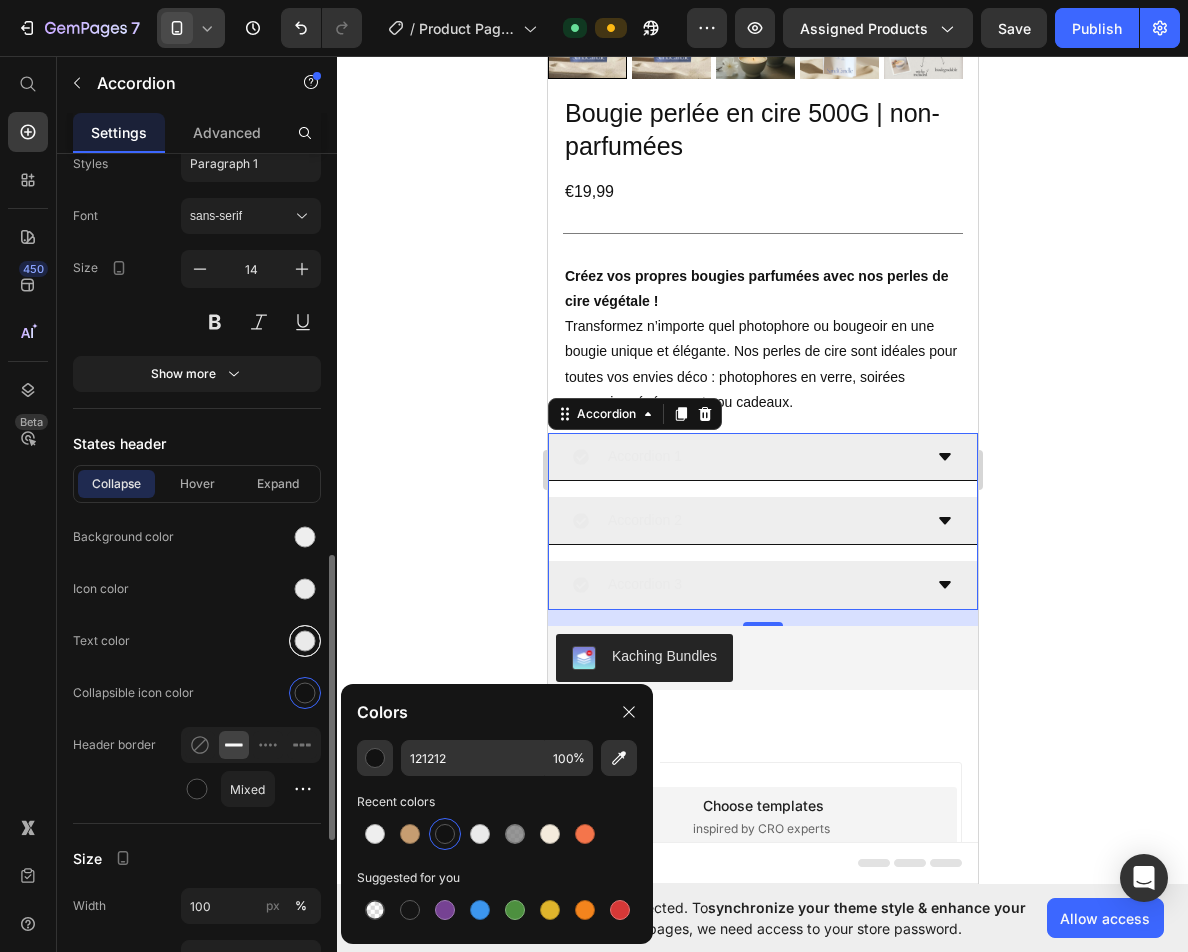 drag, startPoint x: 299, startPoint y: 637, endPoint x: 306, endPoint y: 646, distance: 11.401754 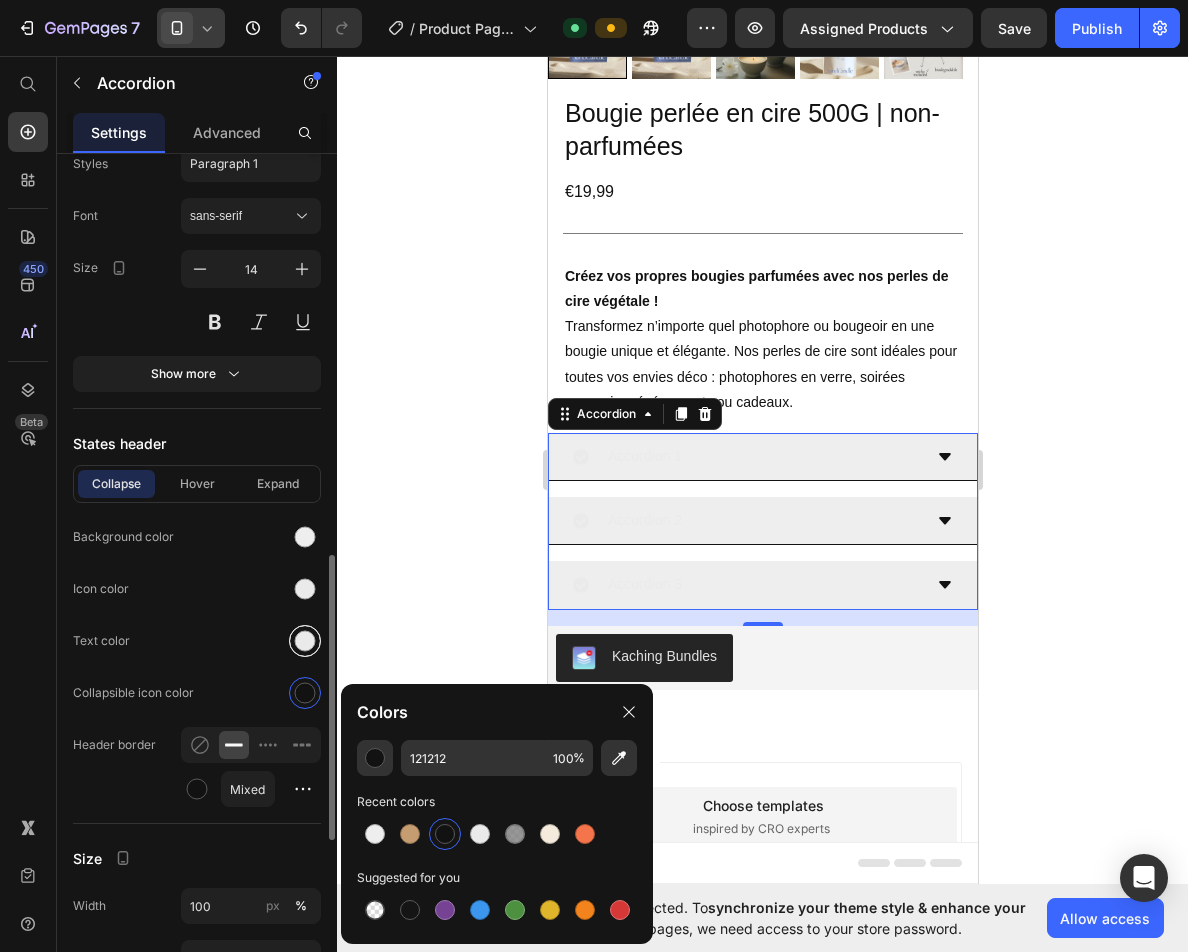 click at bounding box center (305, 641) 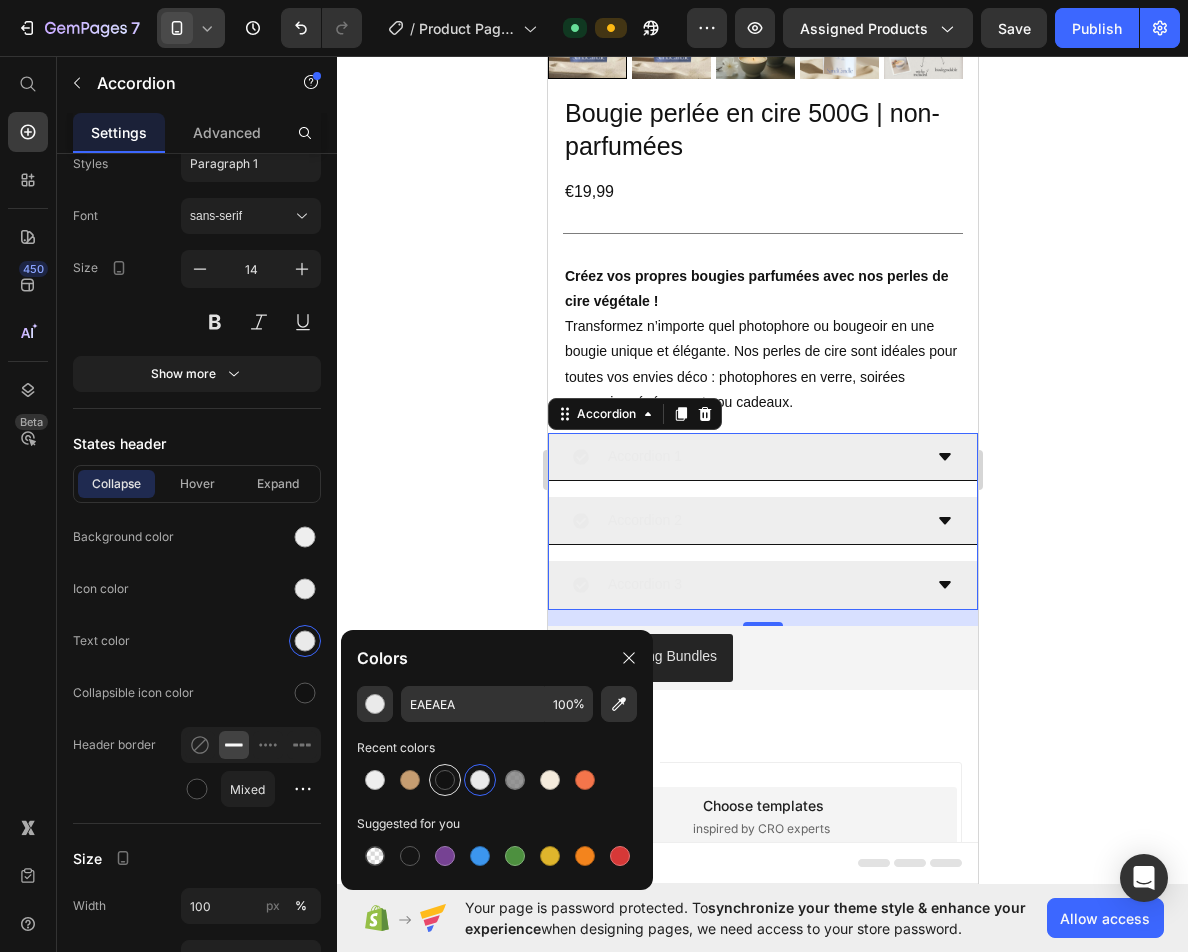click at bounding box center (445, 780) 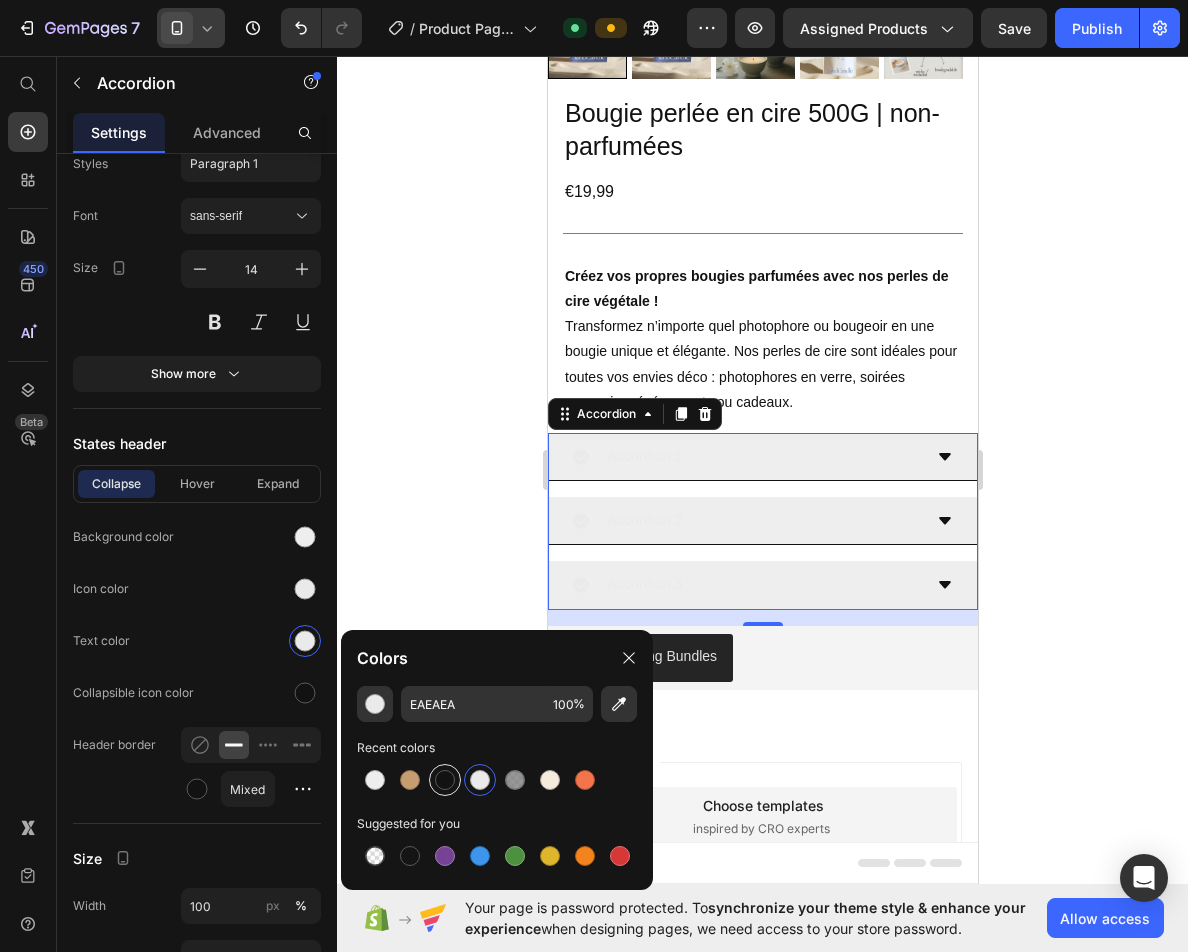 type on "121212" 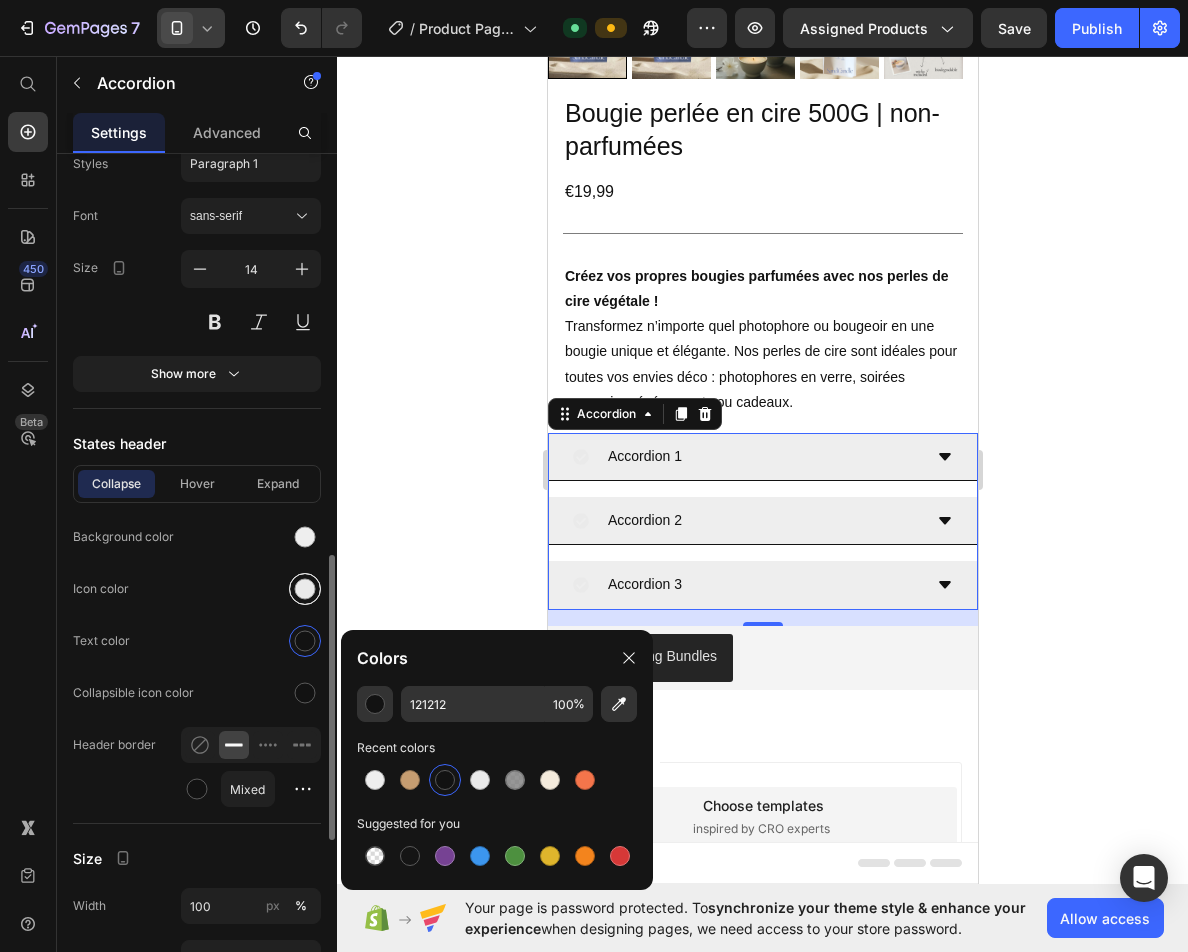 click at bounding box center (305, 589) 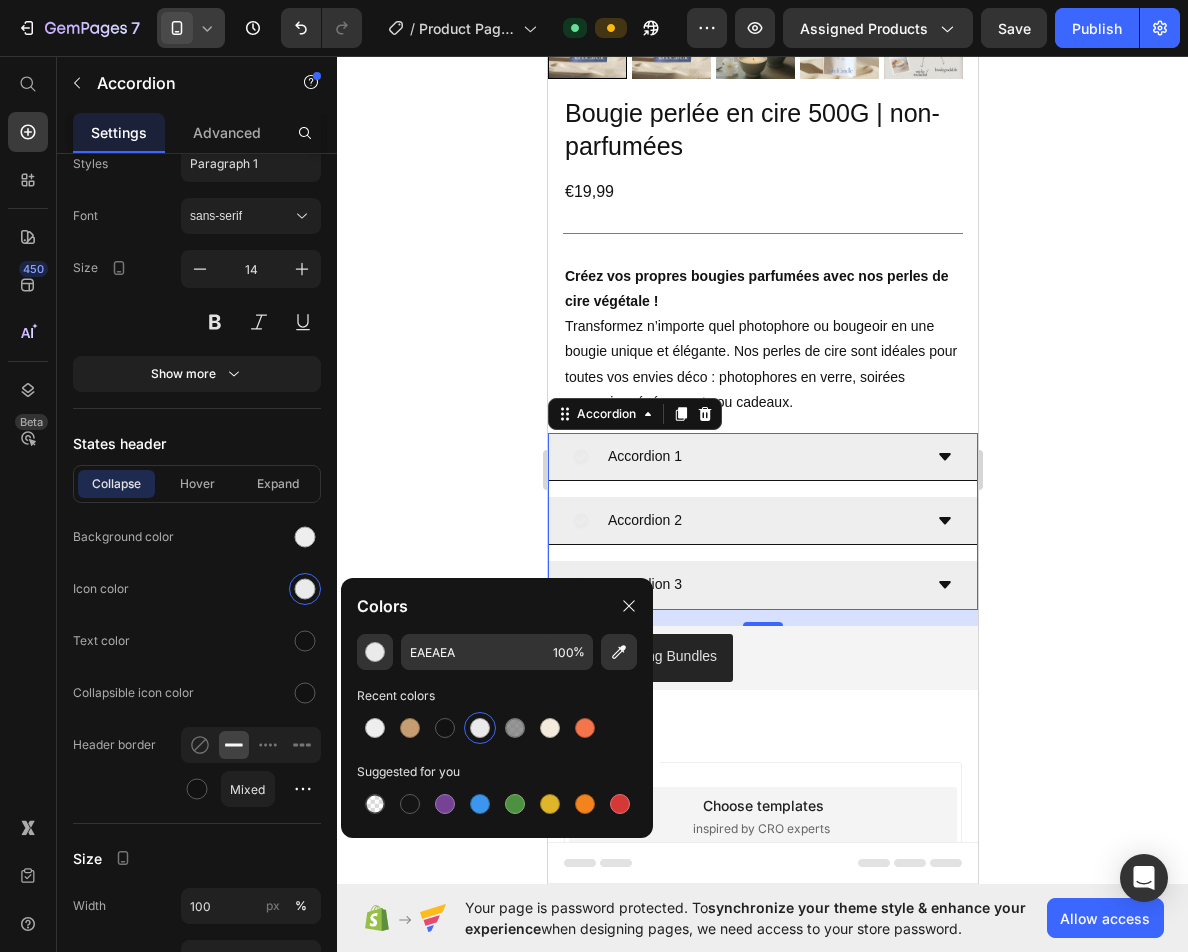 click at bounding box center (480, 728) 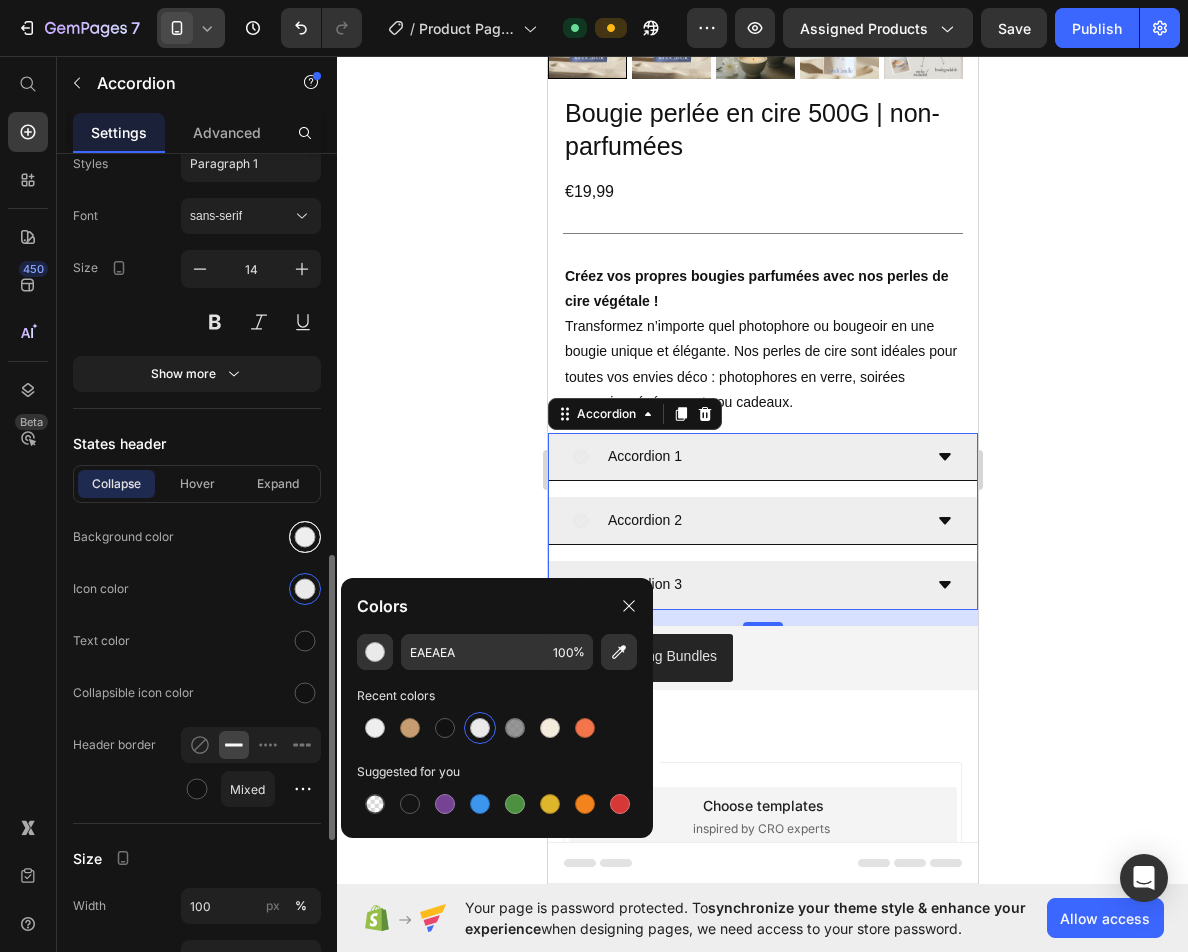 click at bounding box center (305, 537) 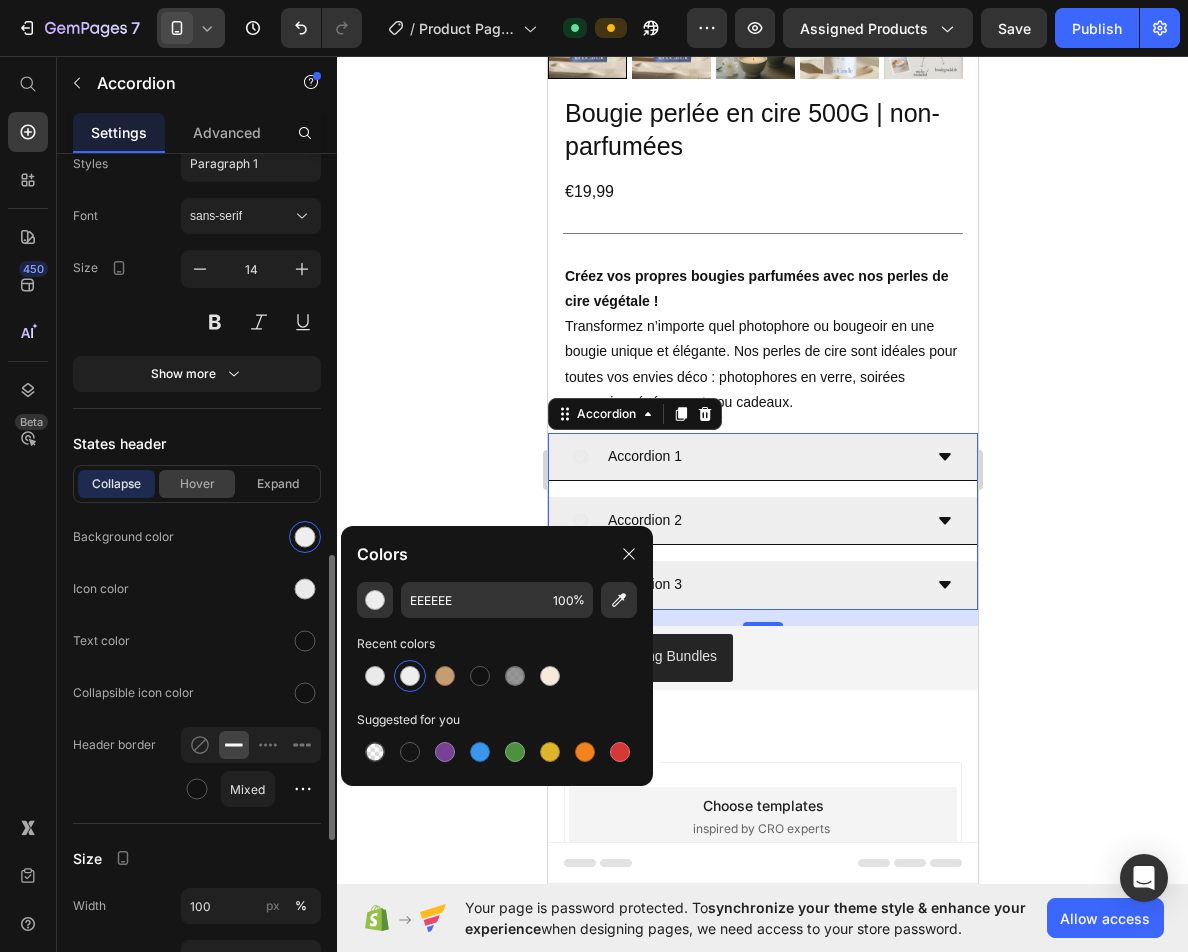 click on "Hover" at bounding box center (197, 484) 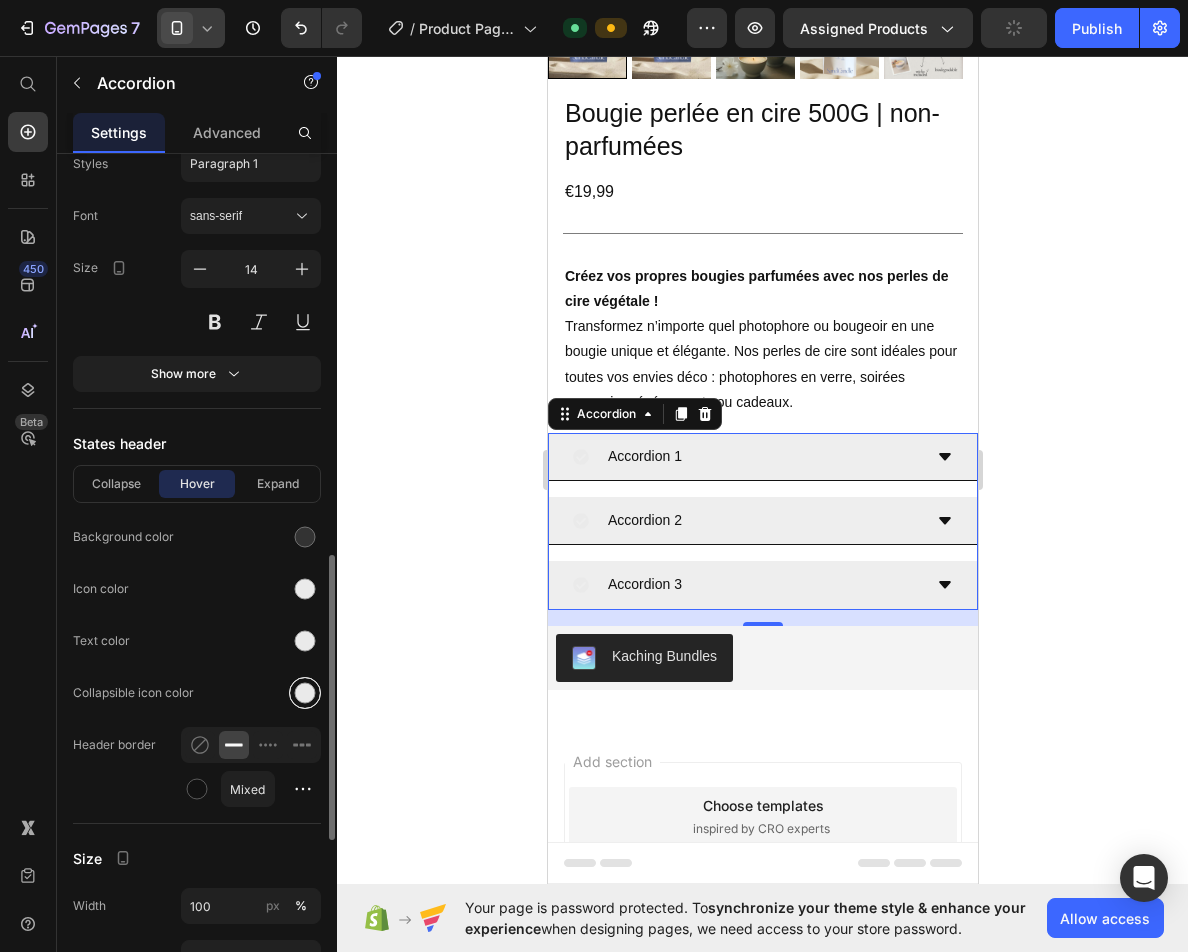 click at bounding box center [305, 693] 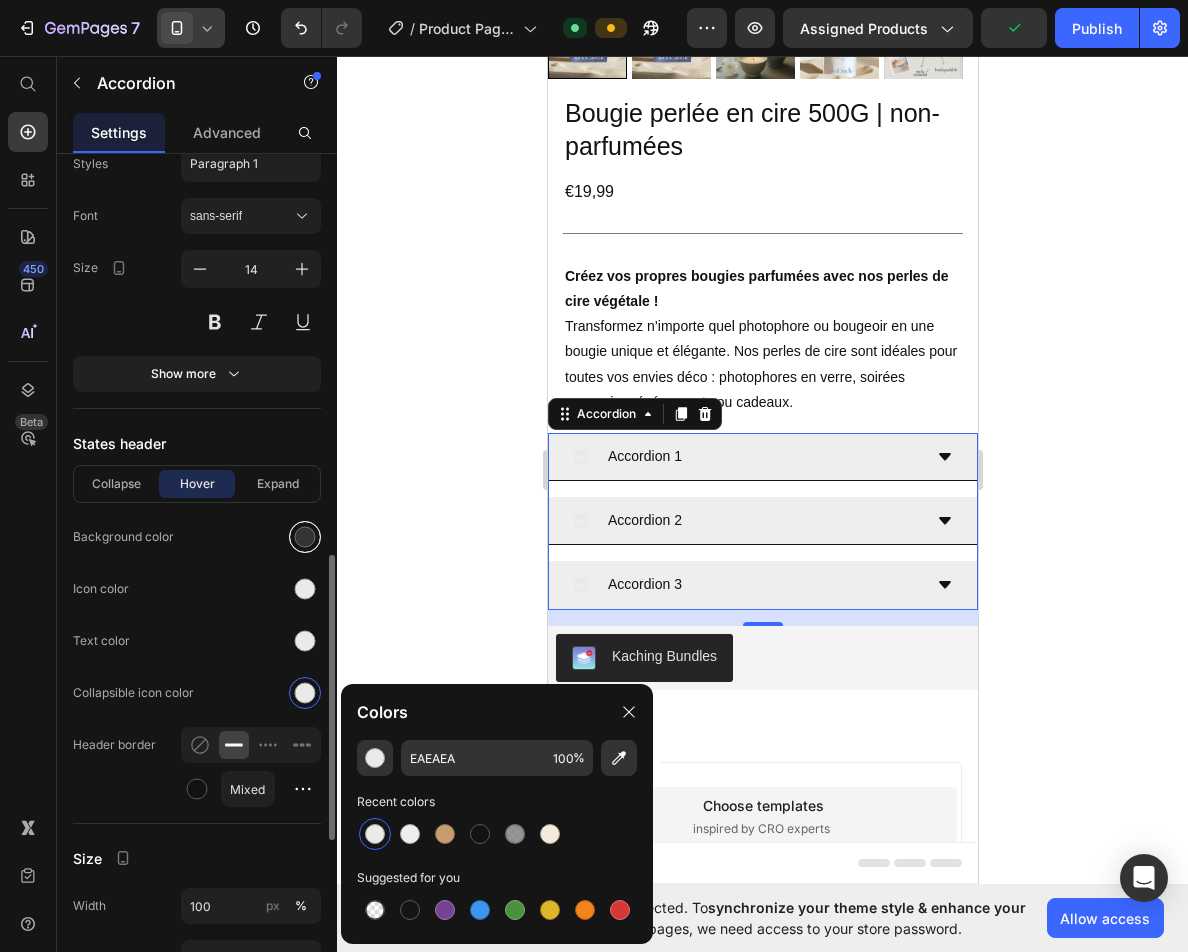 click at bounding box center (305, 537) 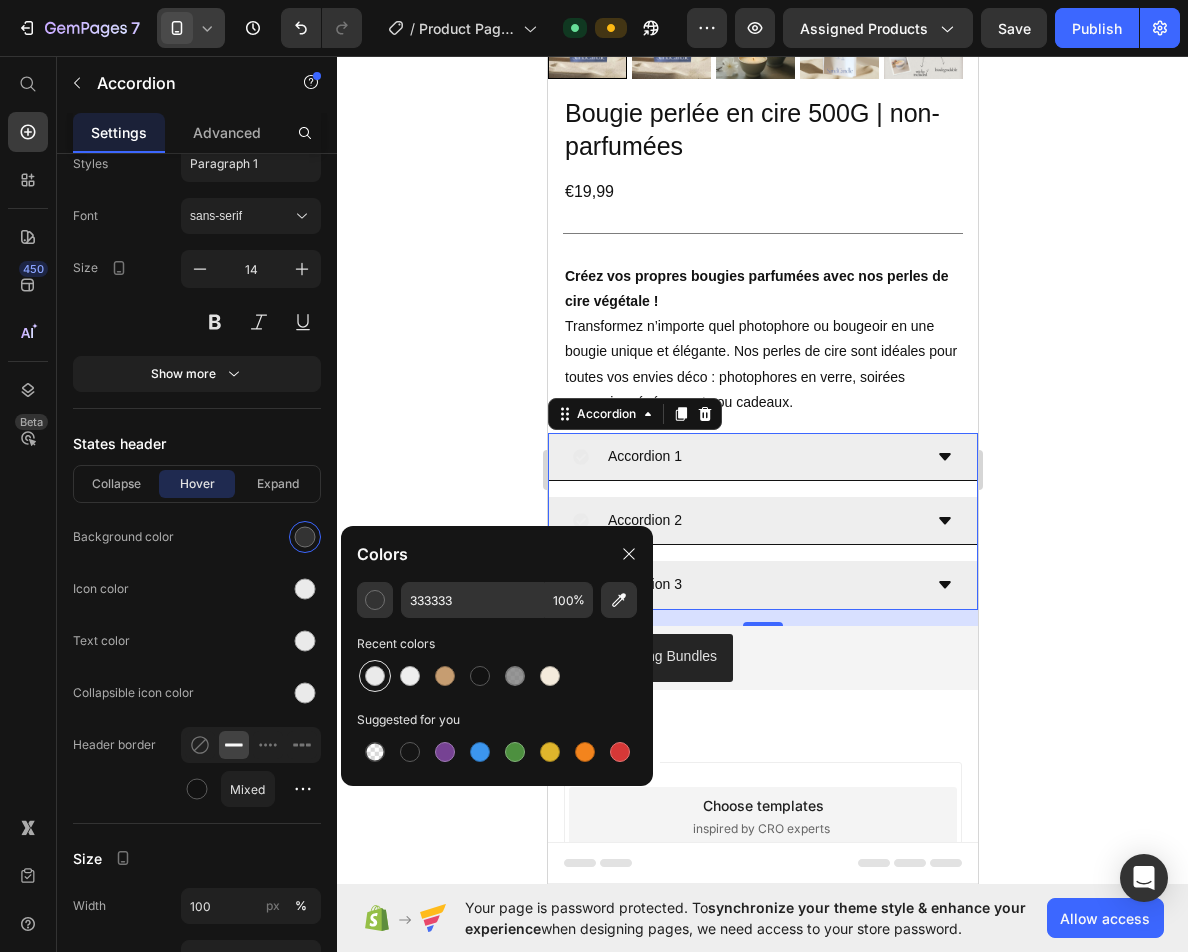 click at bounding box center (375, 676) 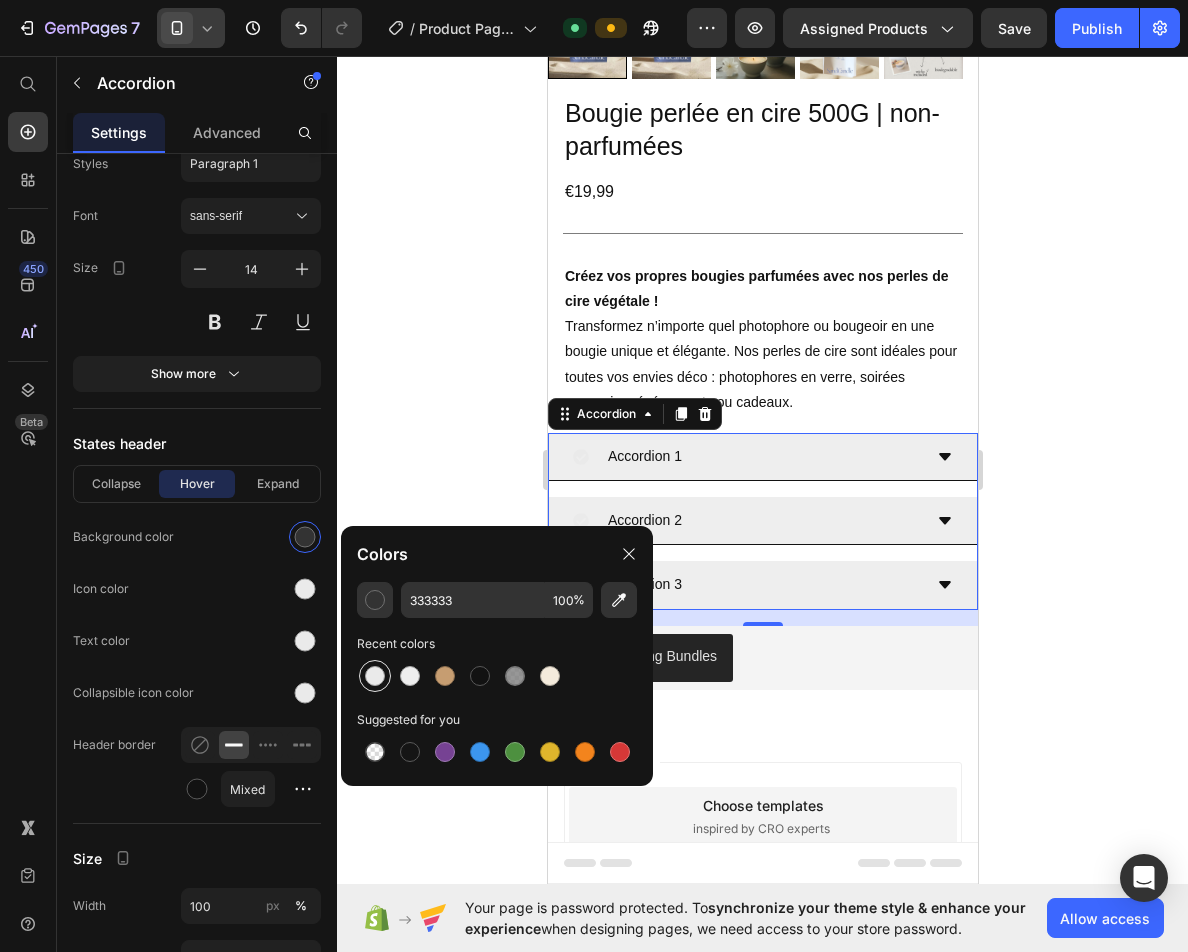 type on "EAEAEA" 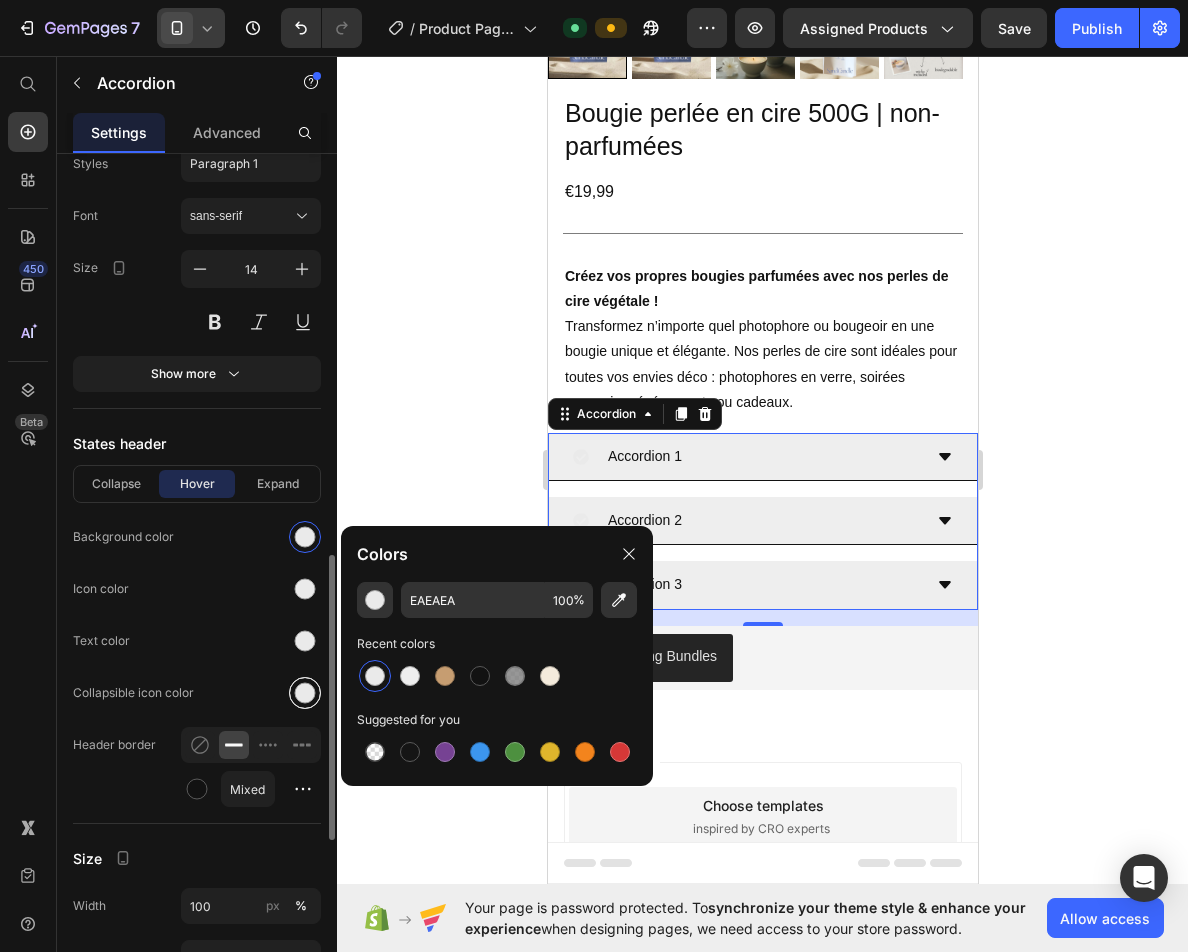 click at bounding box center (305, 693) 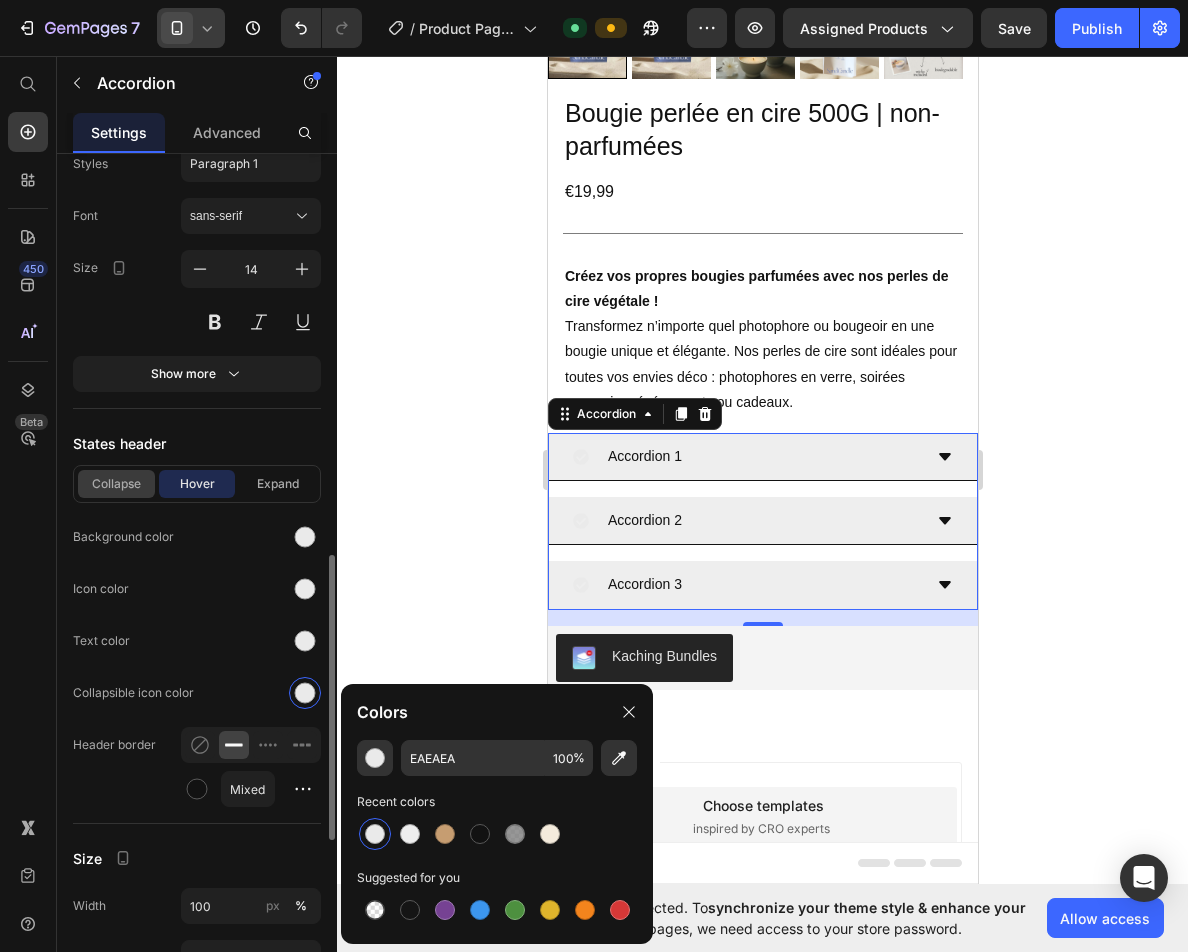 click on "Collapse" at bounding box center (116, 484) 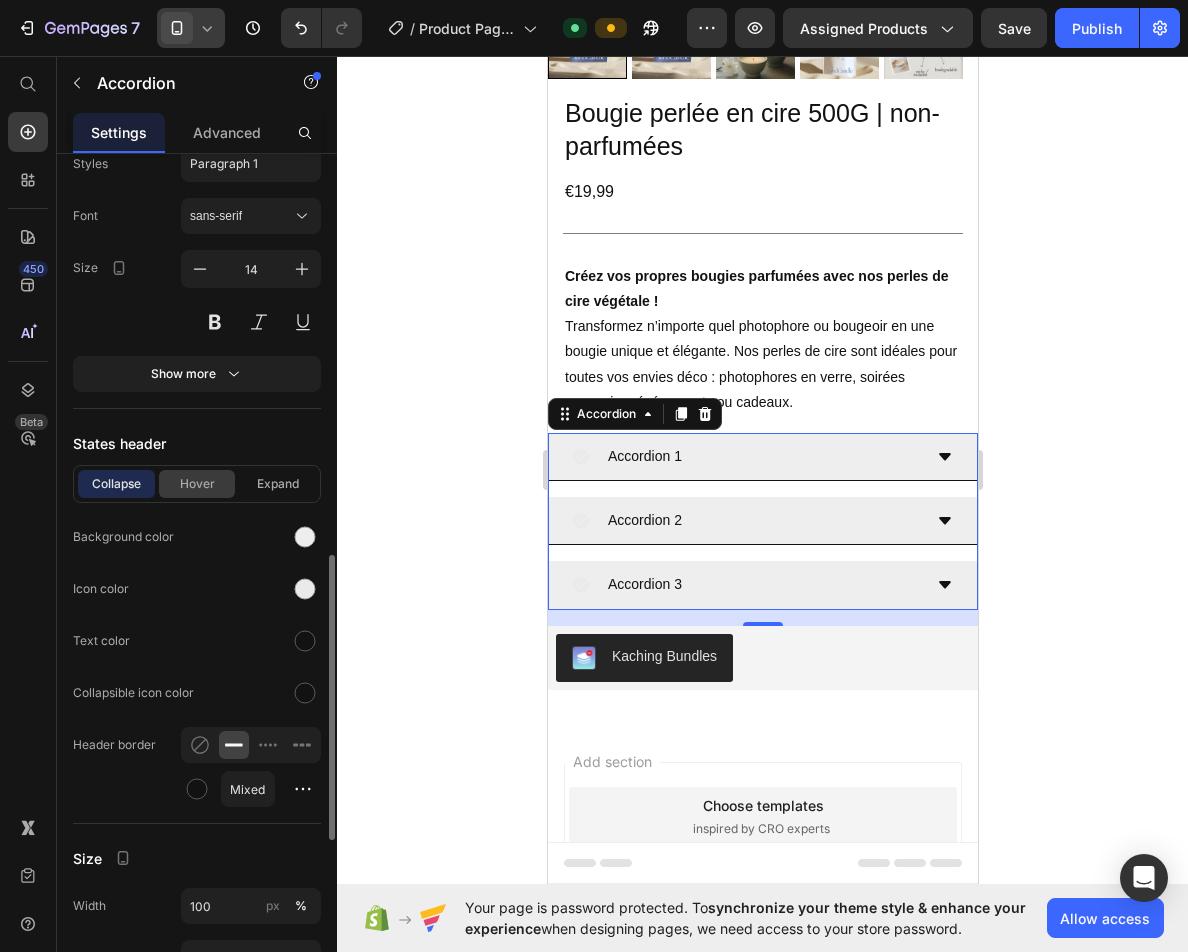 click on "Hover" at bounding box center (197, 484) 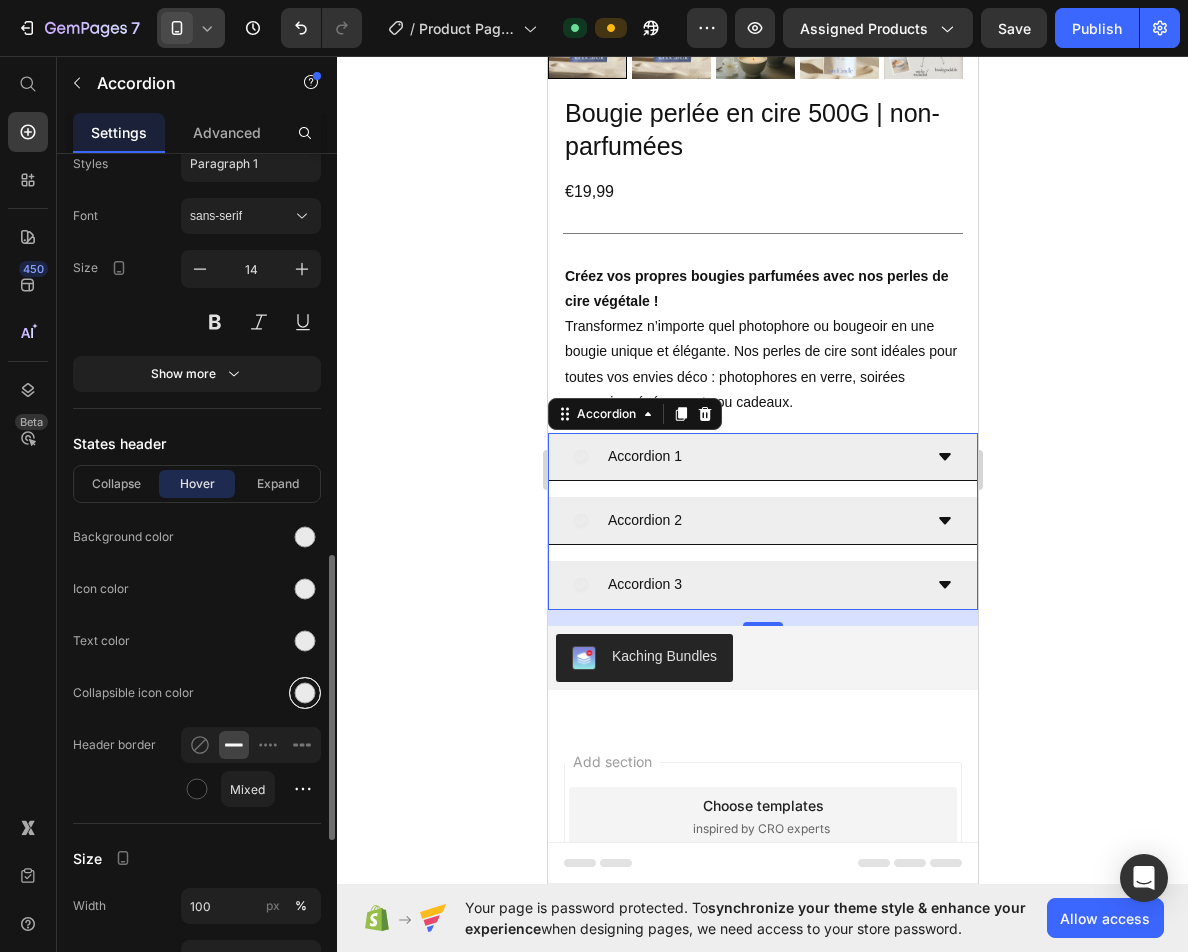 click at bounding box center (305, 693) 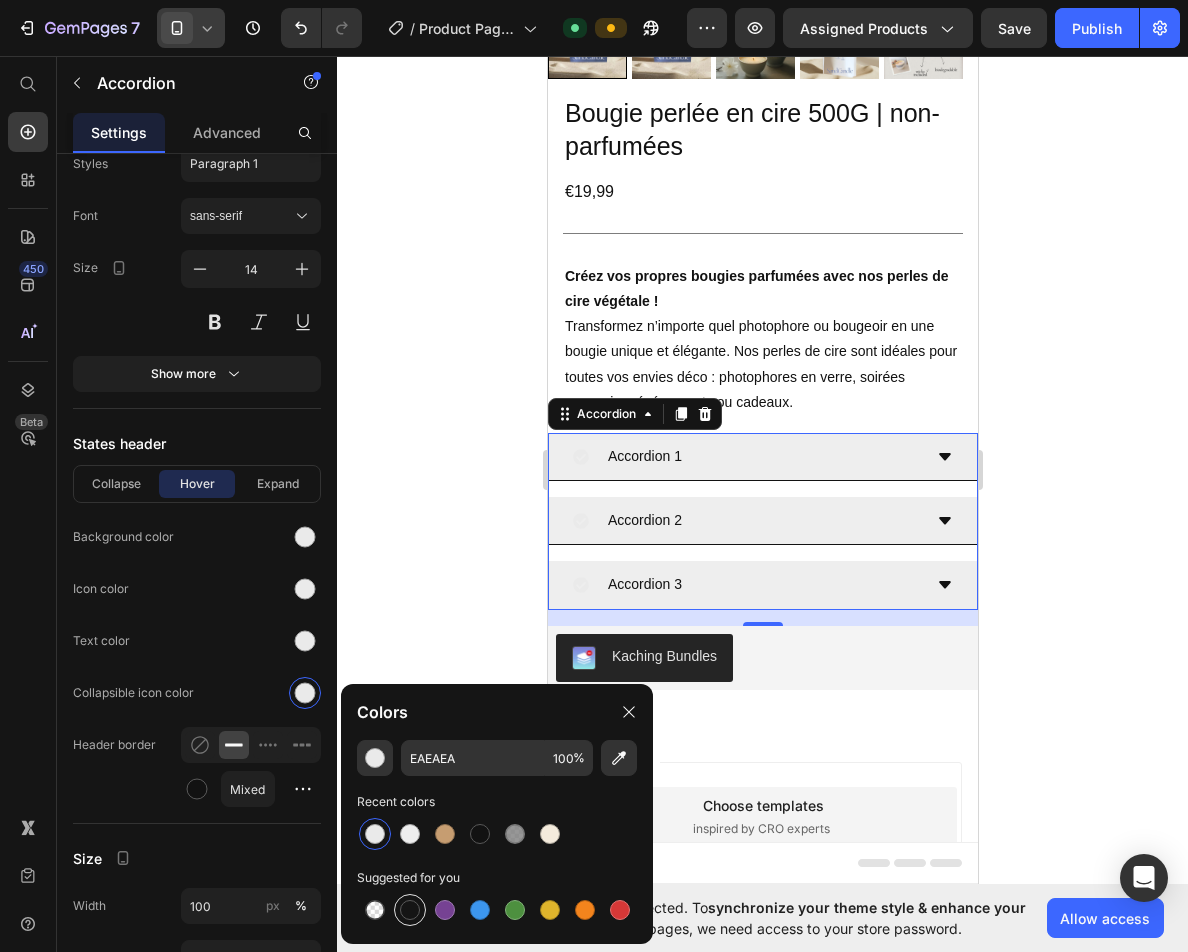 click at bounding box center [410, 910] 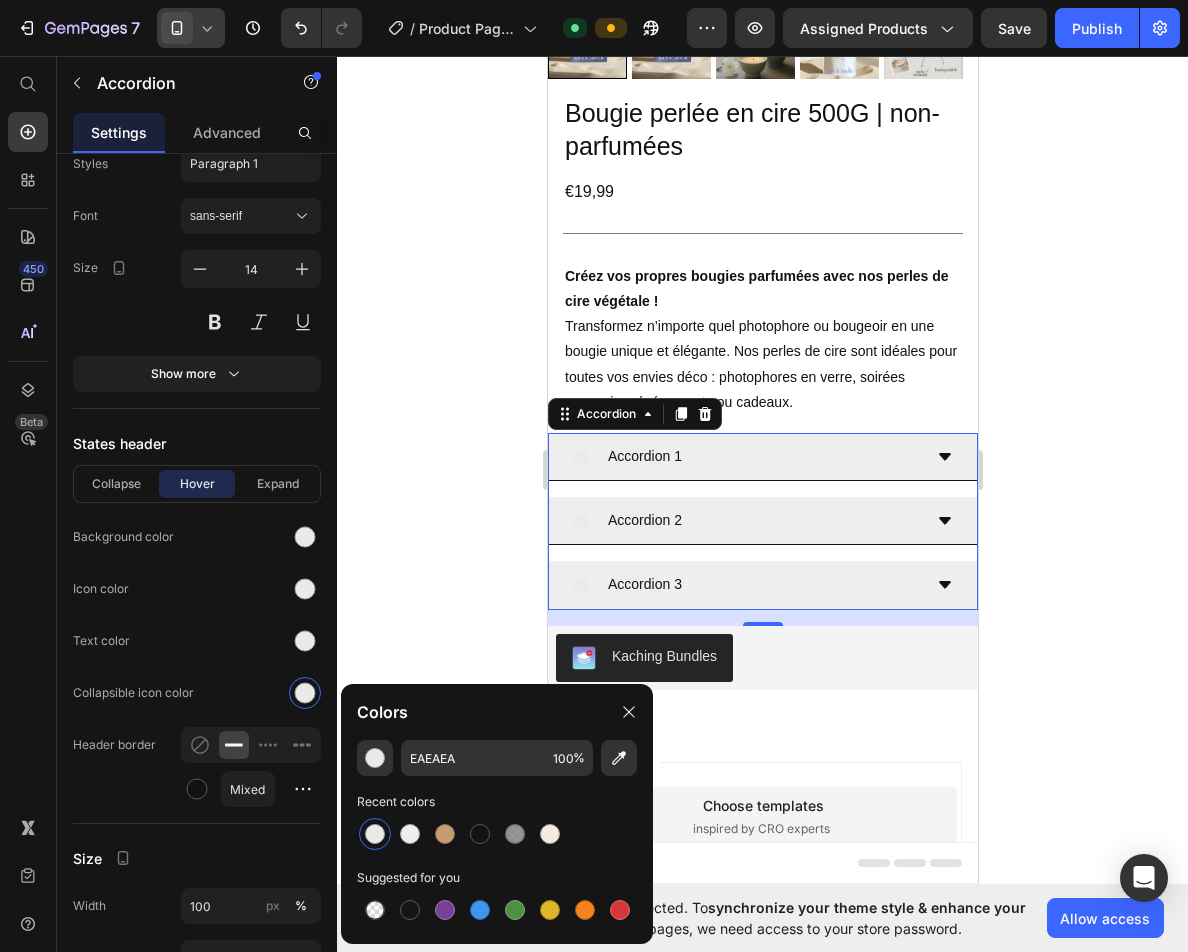 type on "151515" 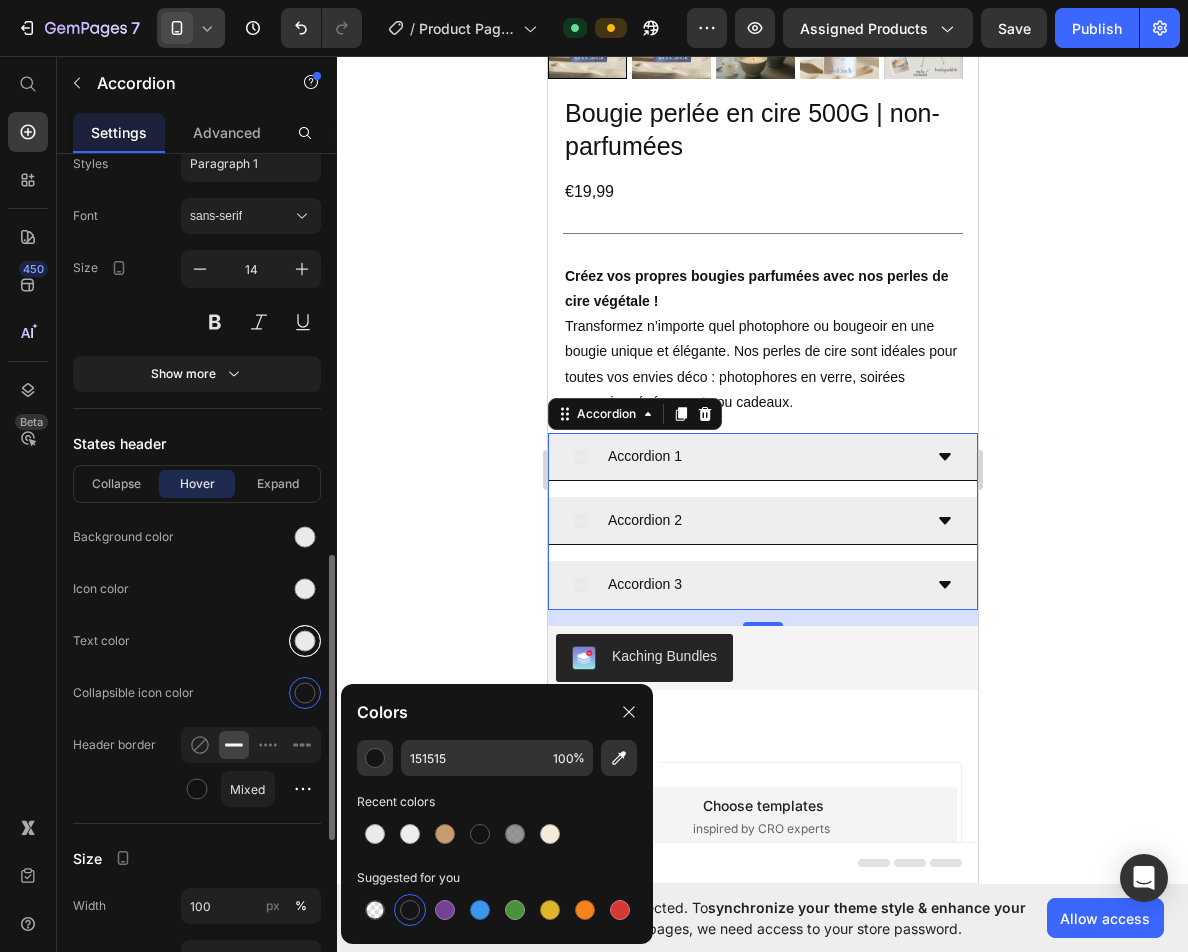 click at bounding box center [305, 641] 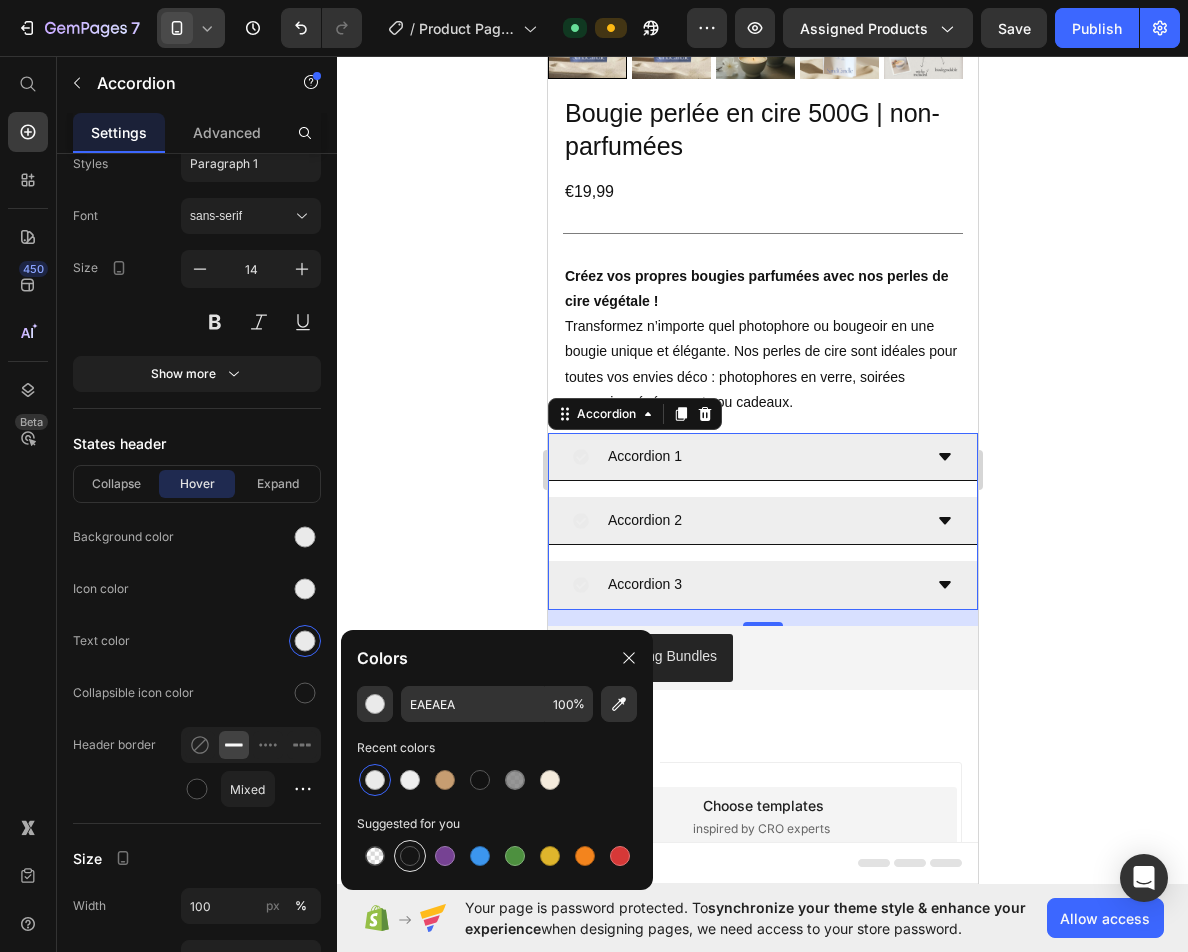 click at bounding box center [410, 856] 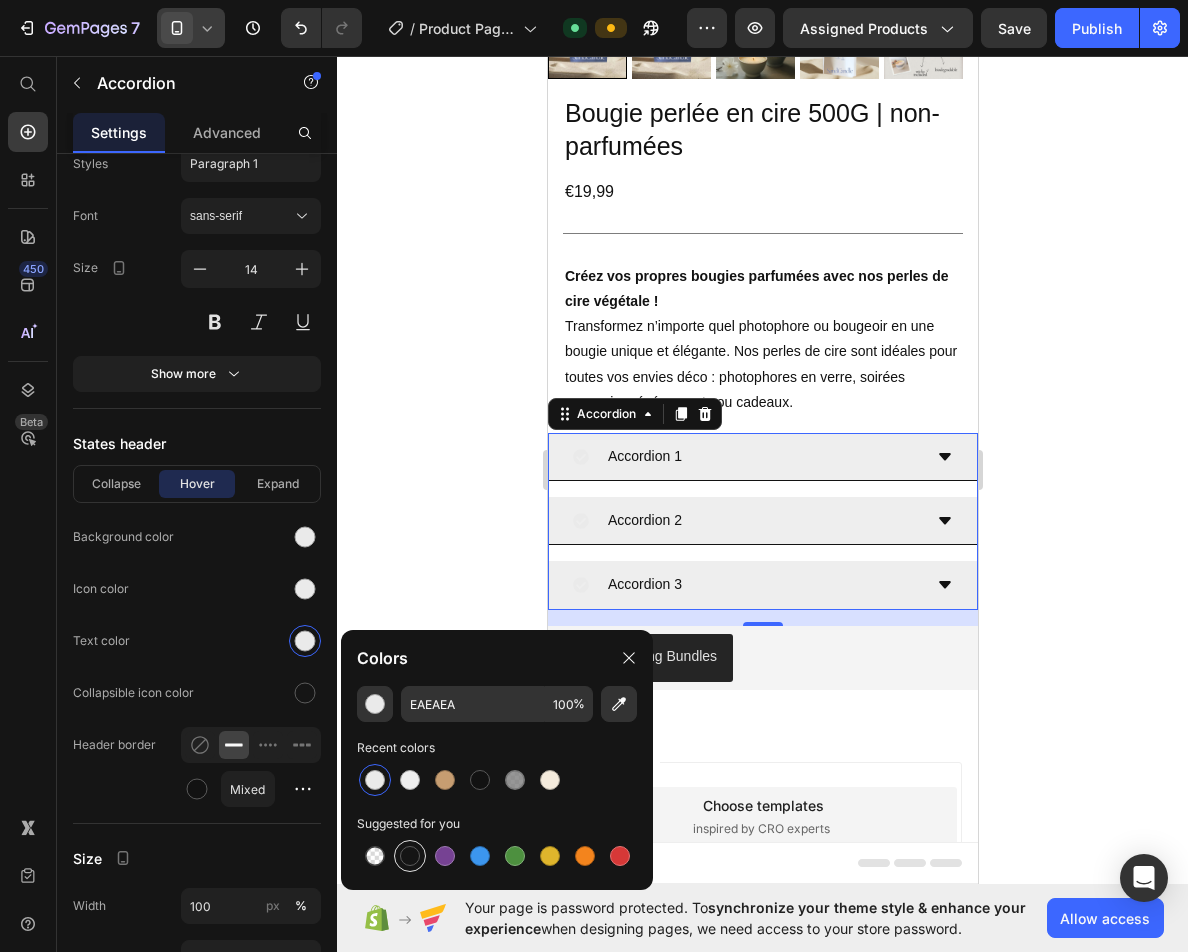 type on "151515" 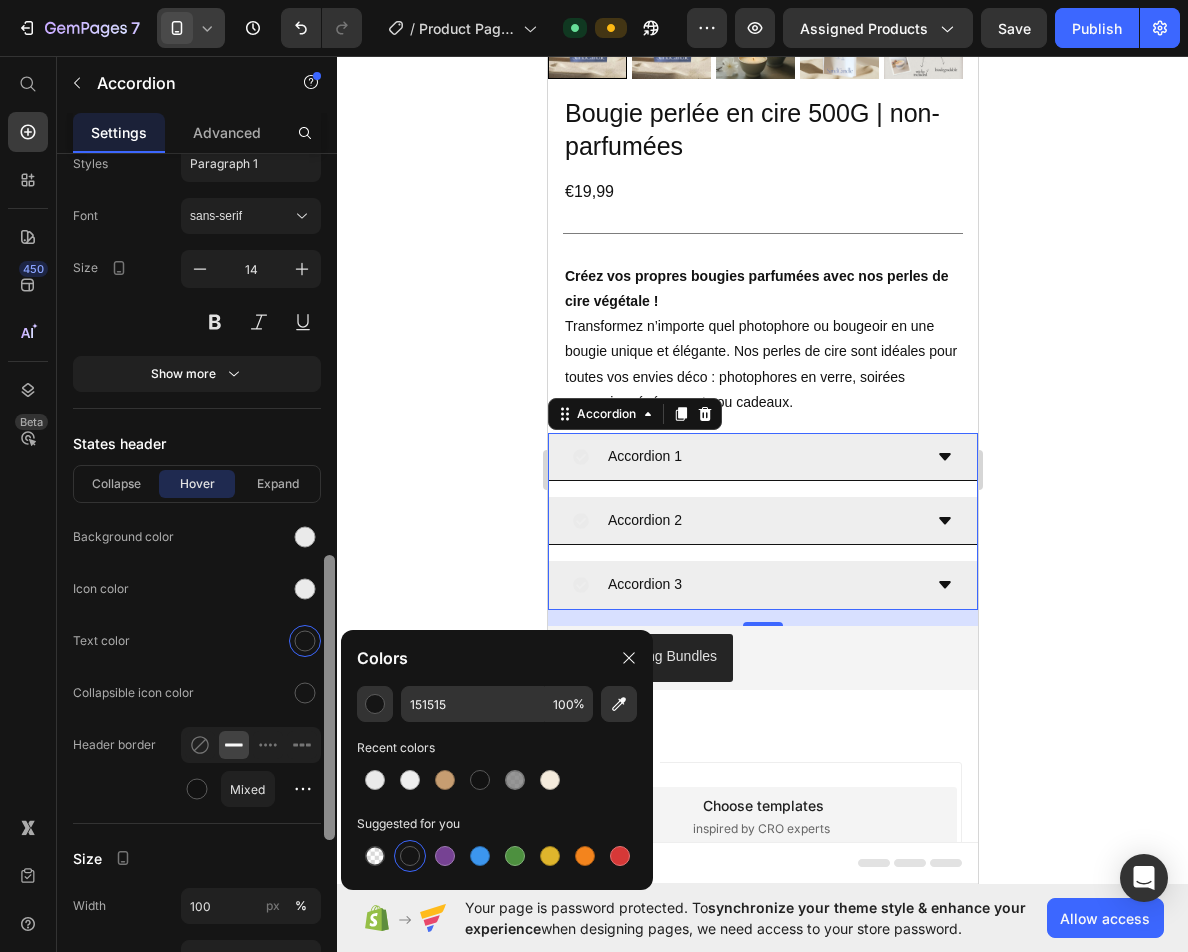 drag, startPoint x: 297, startPoint y: 575, endPoint x: 334, endPoint y: 626, distance: 63.007935 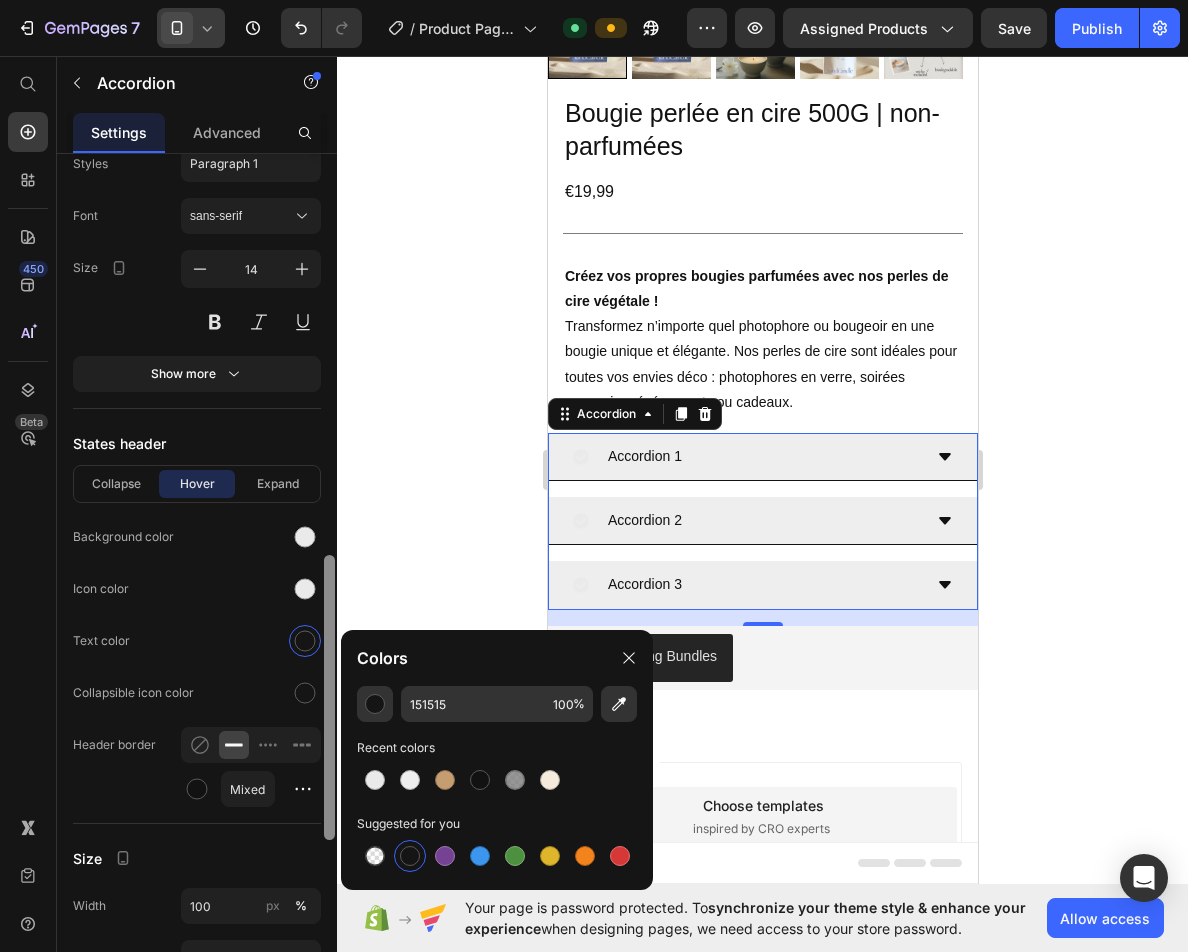 click at bounding box center (305, 589) 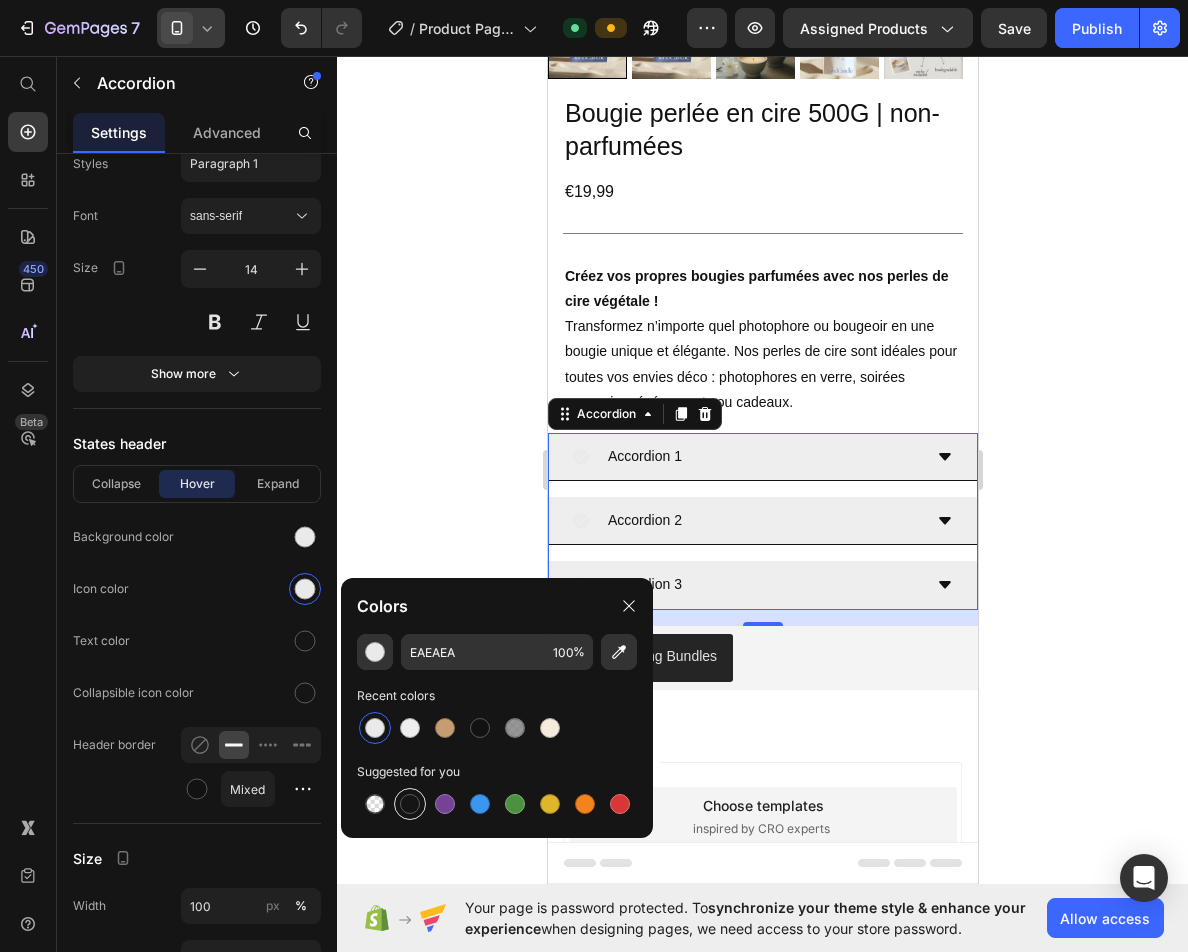 click at bounding box center [410, 804] 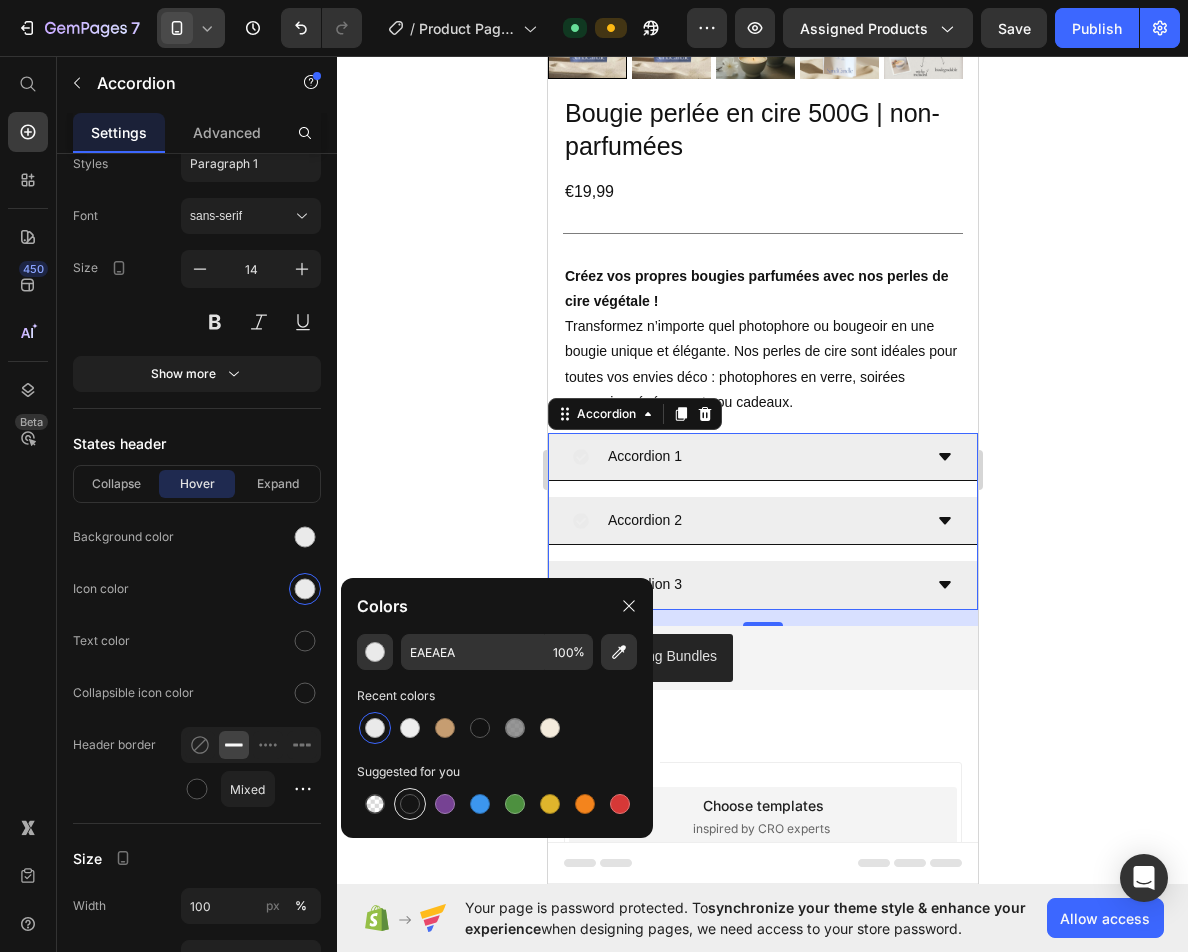 type on "151515" 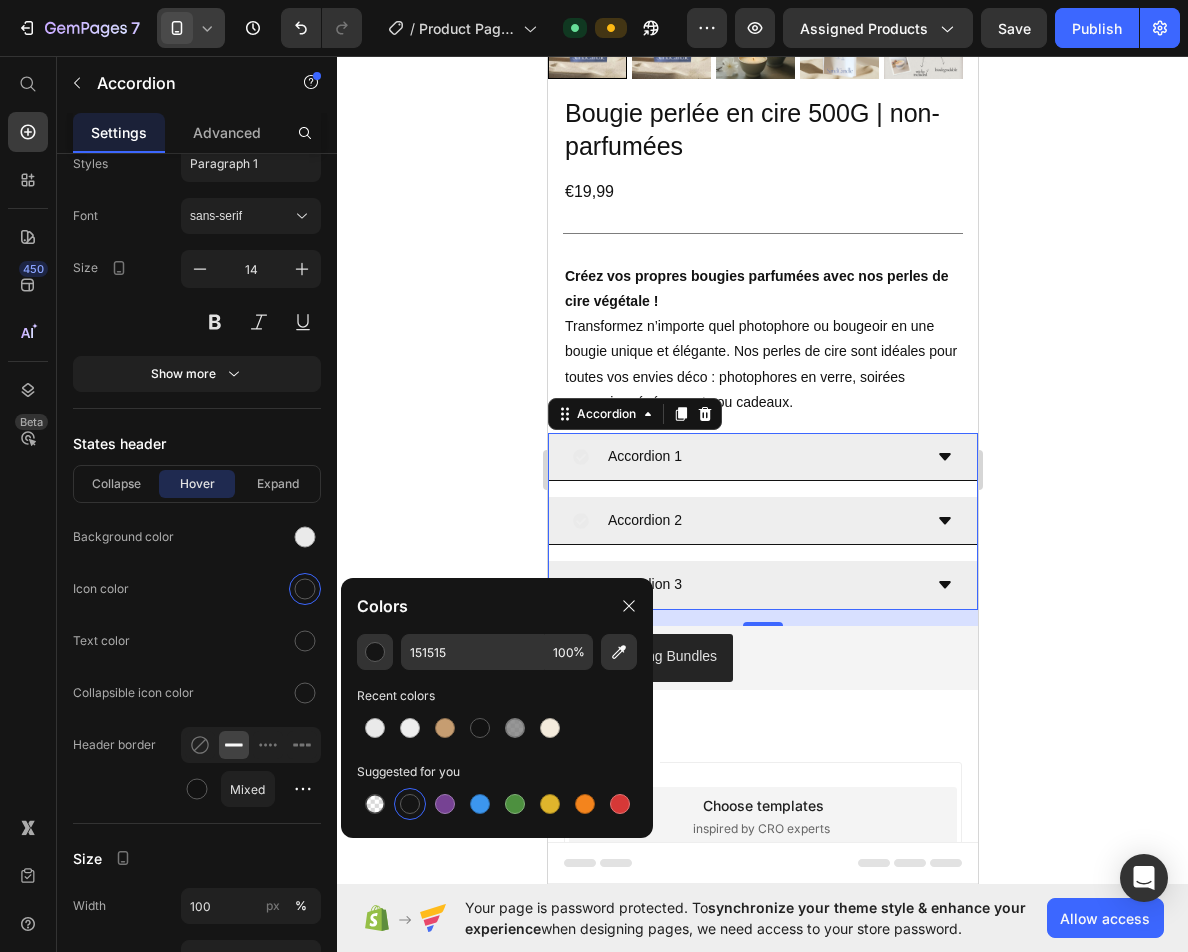 drag, startPoint x: 411, startPoint y: 489, endPoint x: 5, endPoint y: 419, distance: 411.9903 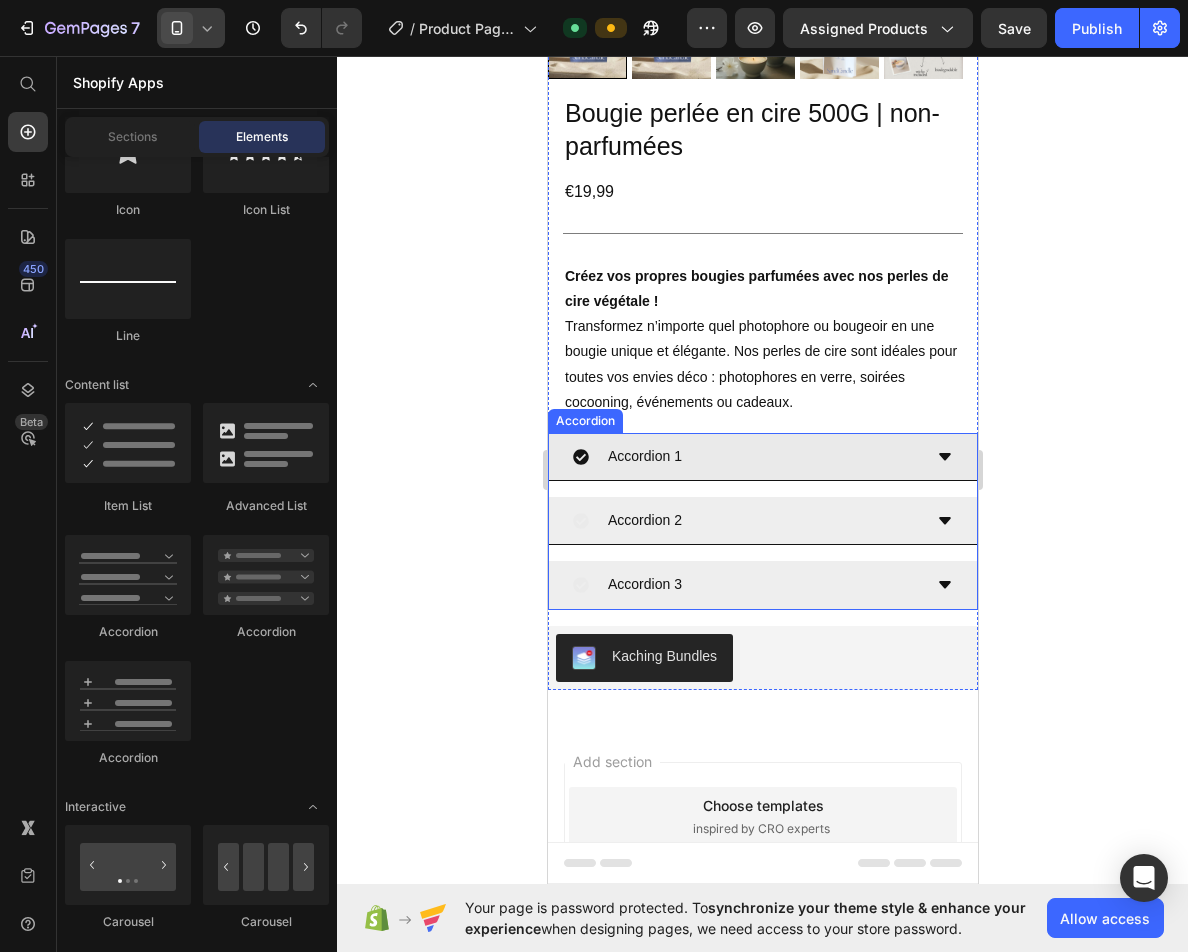 click on "Accordion 1" at bounding box center [762, 457] 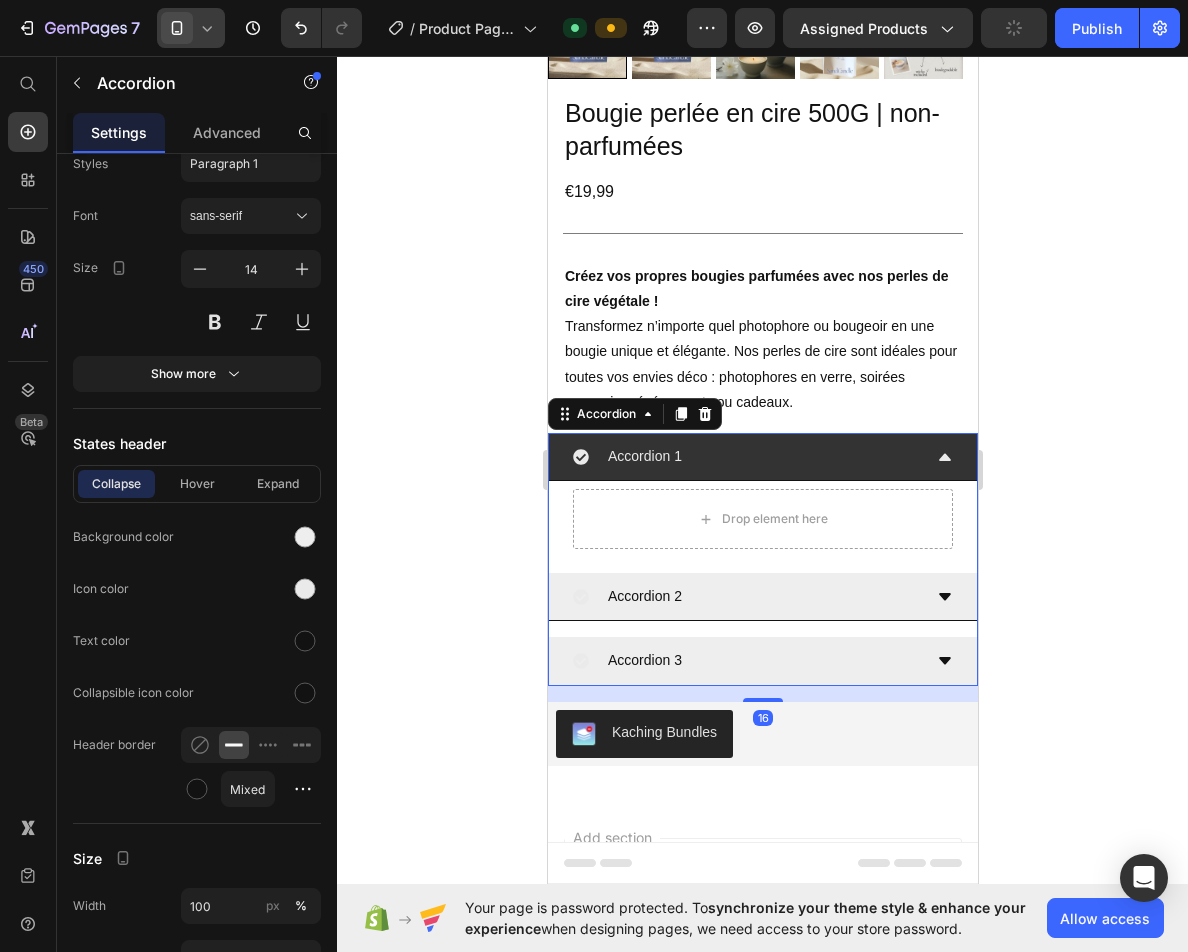click on "Accordion 1" at bounding box center (746, 456) 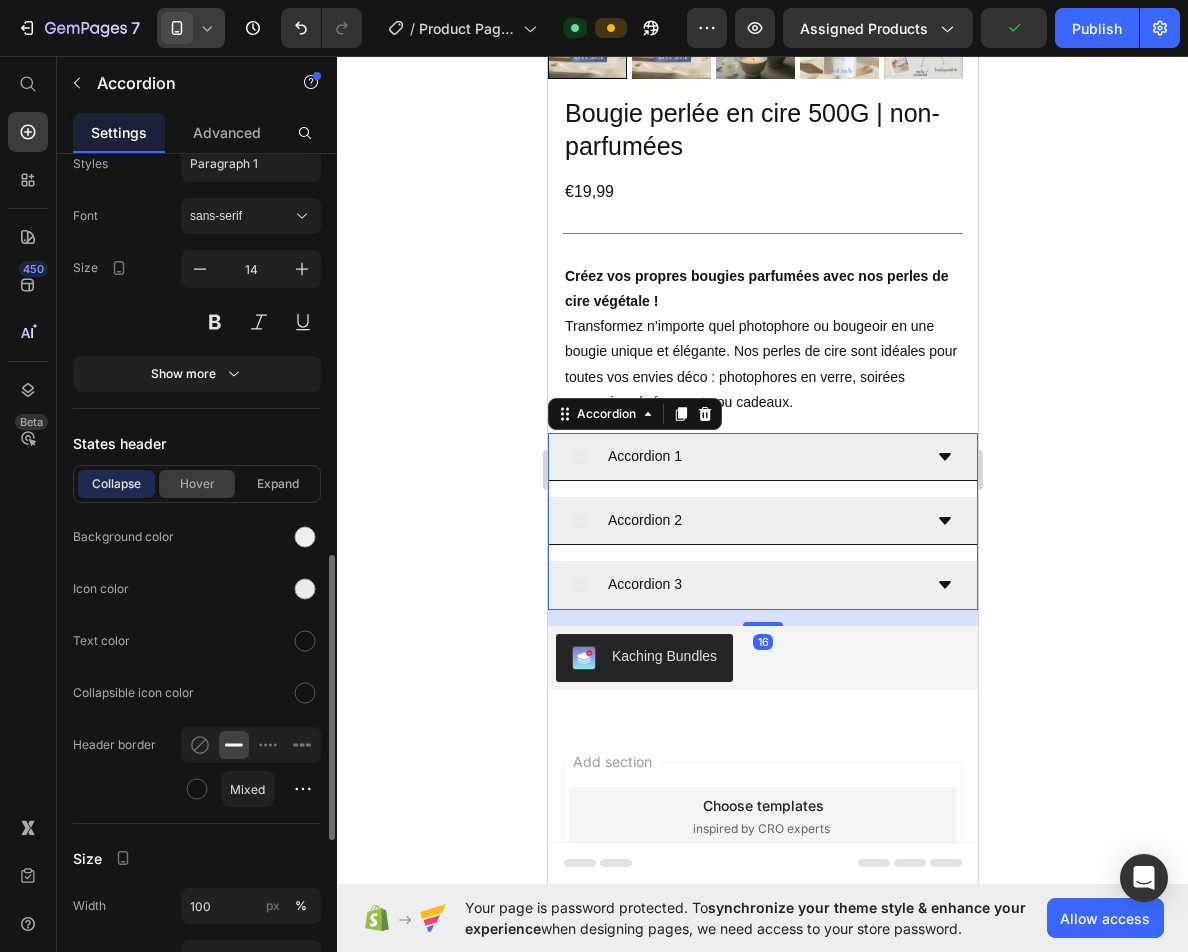 click on "Hover" at bounding box center [197, 484] 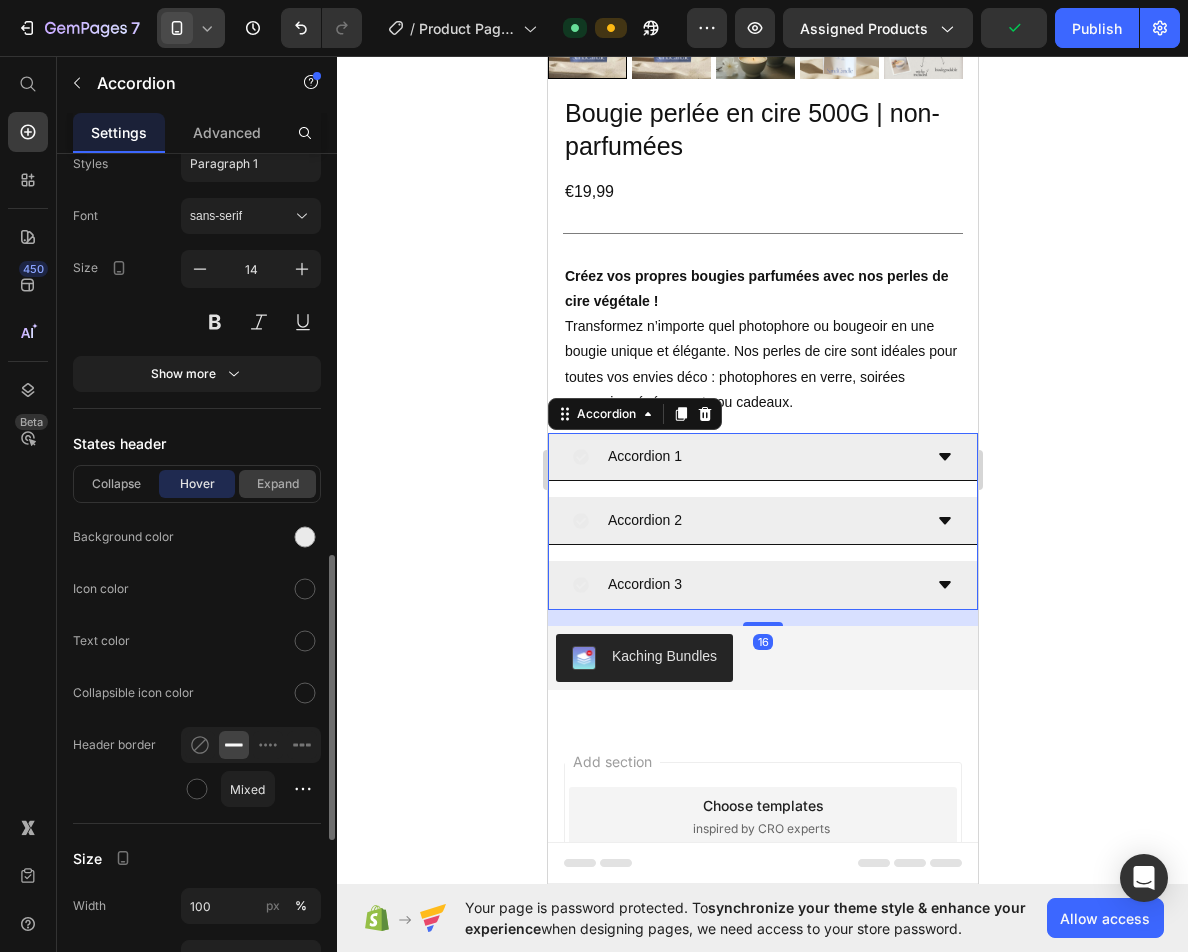 click on "Expand" at bounding box center (277, 484) 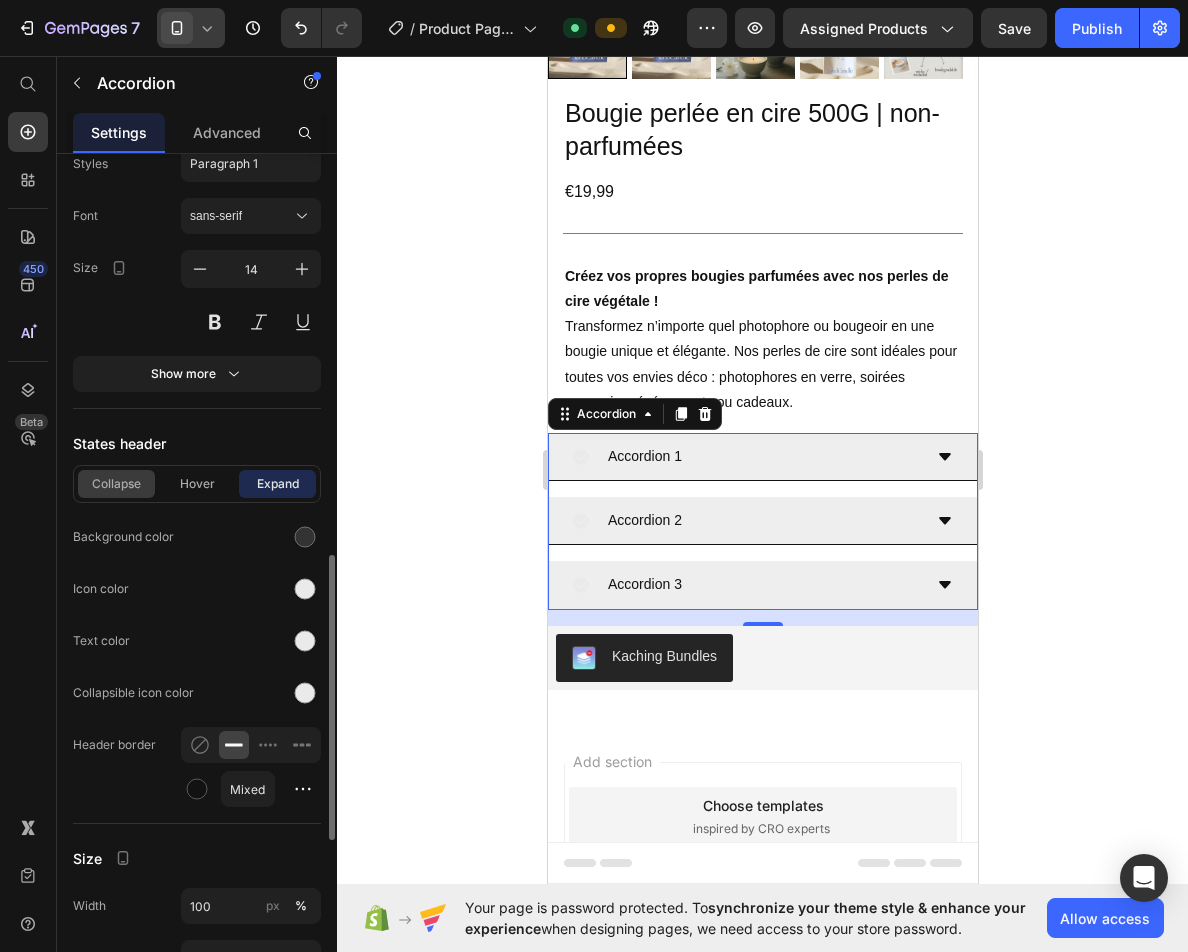 click on "Collapse" at bounding box center [116, 484] 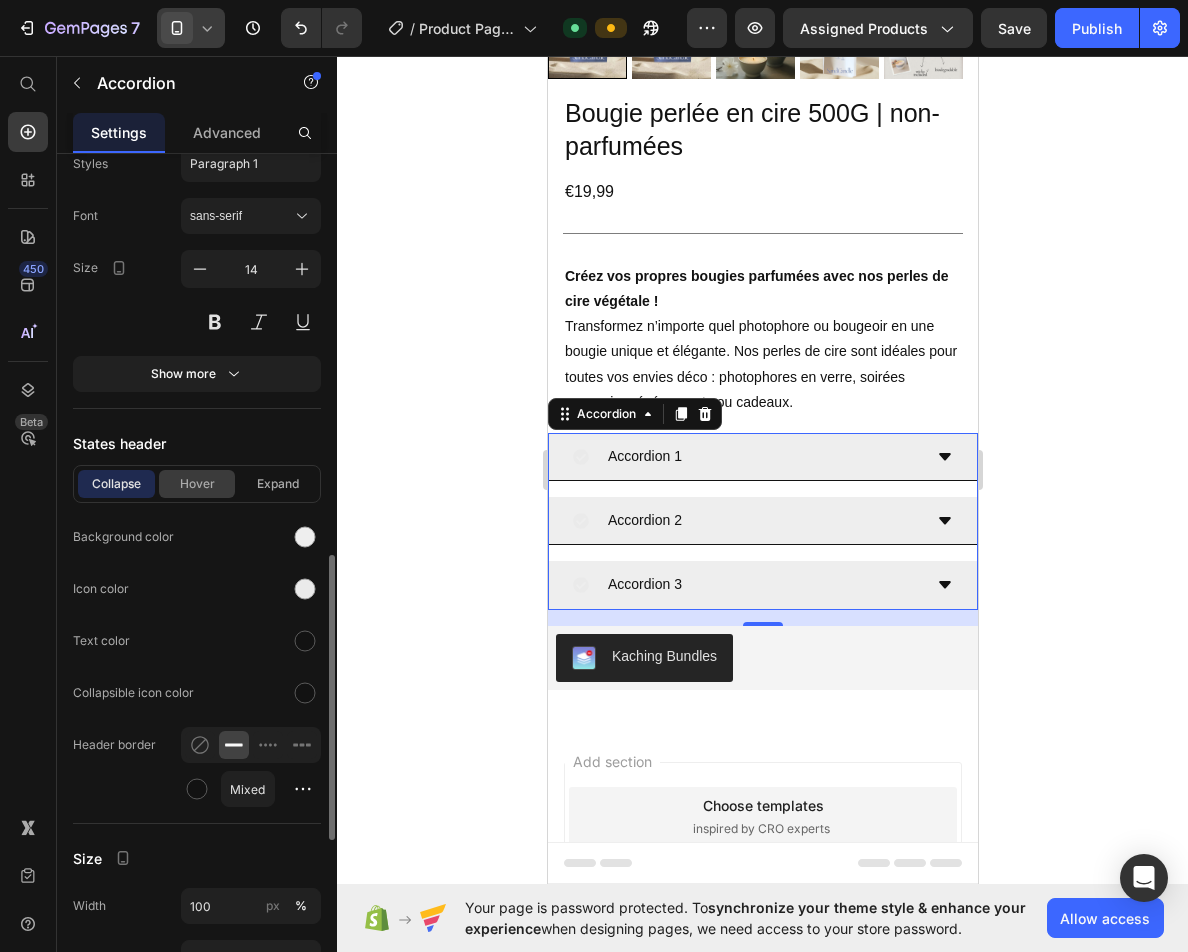 click on "Hover" at bounding box center (197, 484) 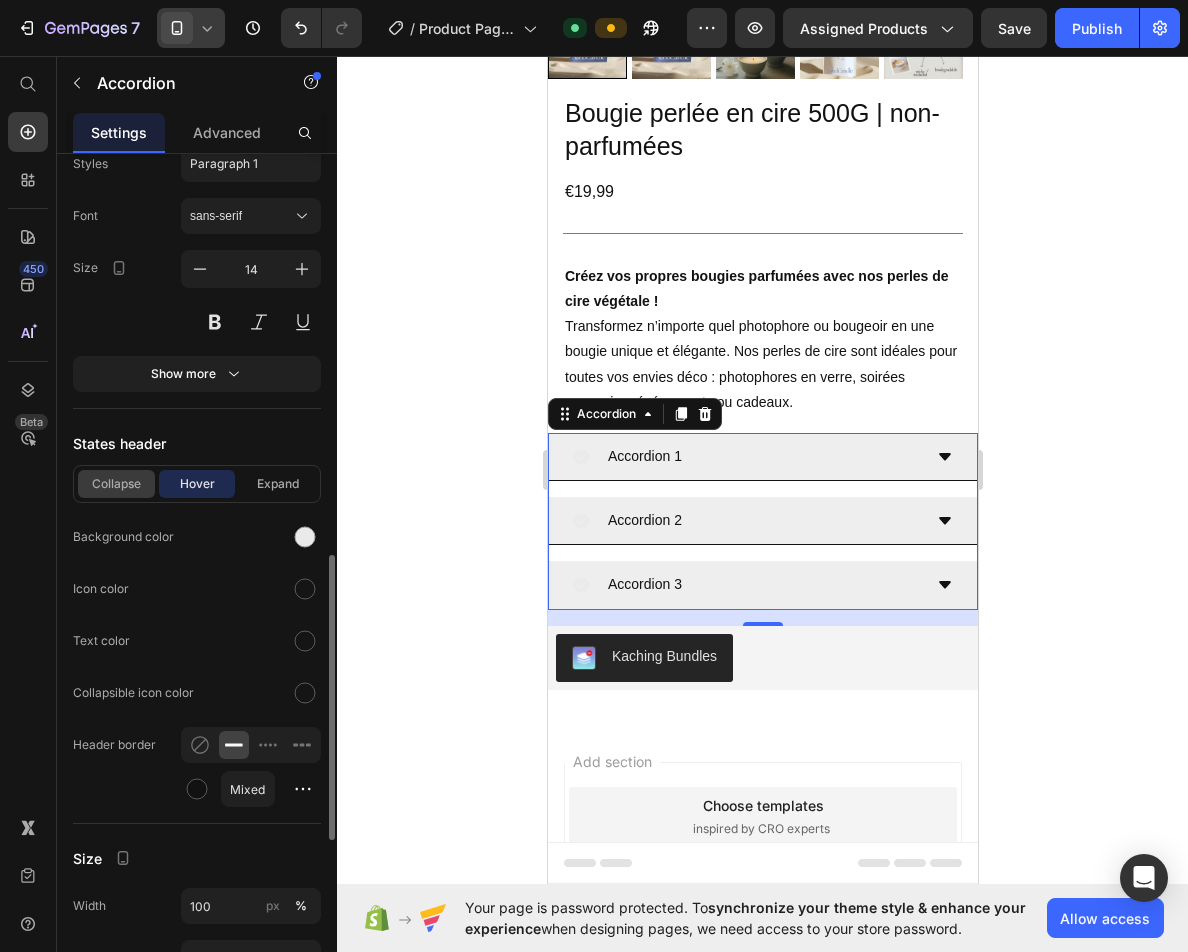 click on "Collapse" at bounding box center (116, 484) 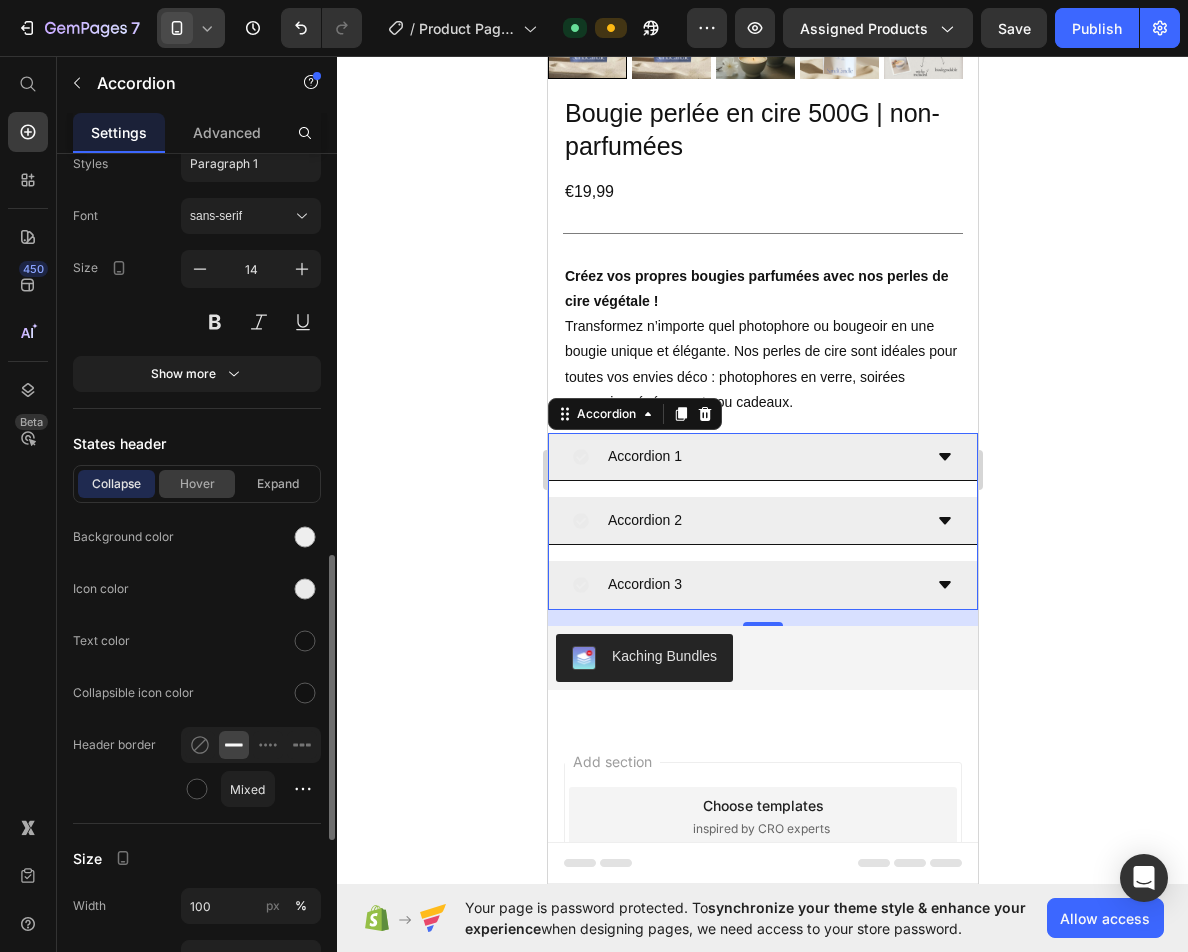 click on "Hover" at bounding box center (197, 484) 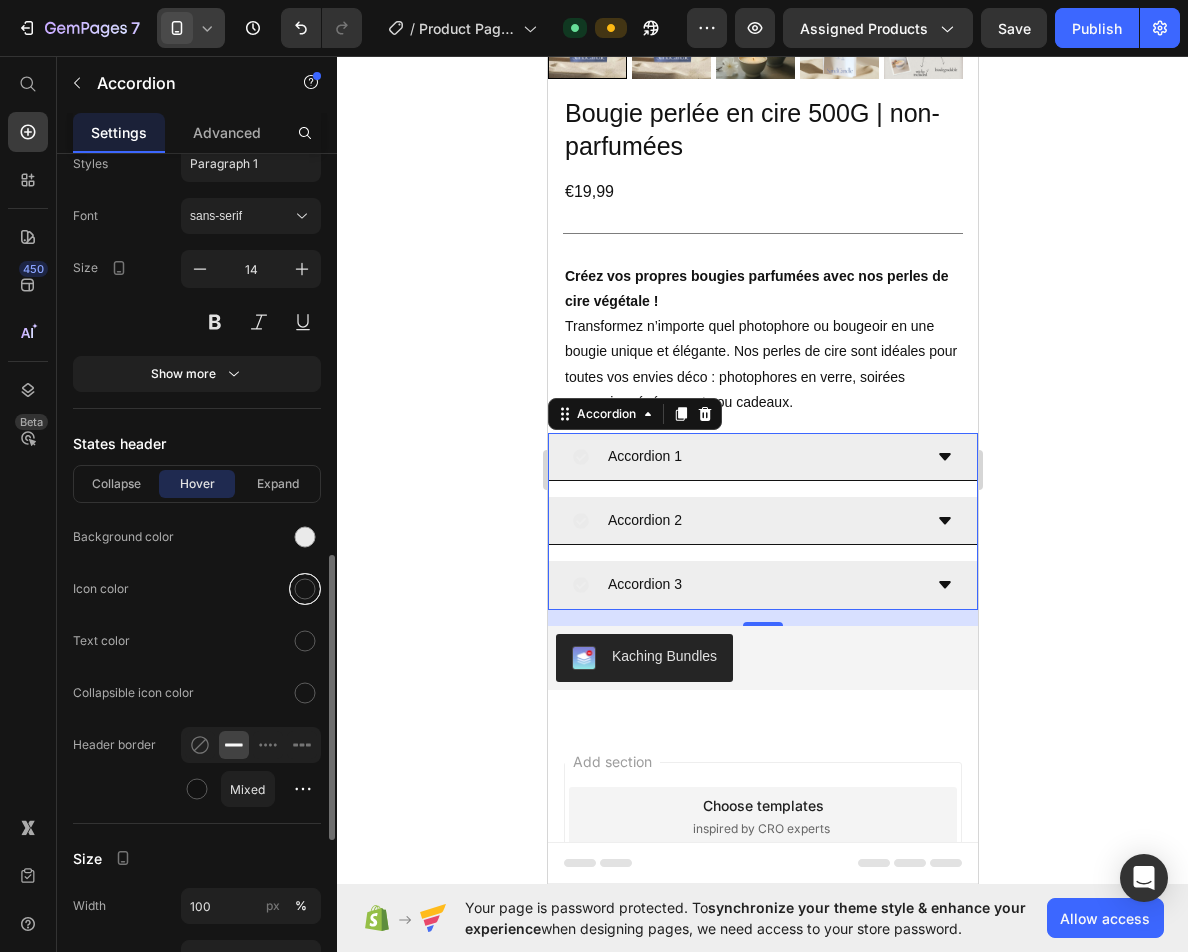 click at bounding box center [305, 589] 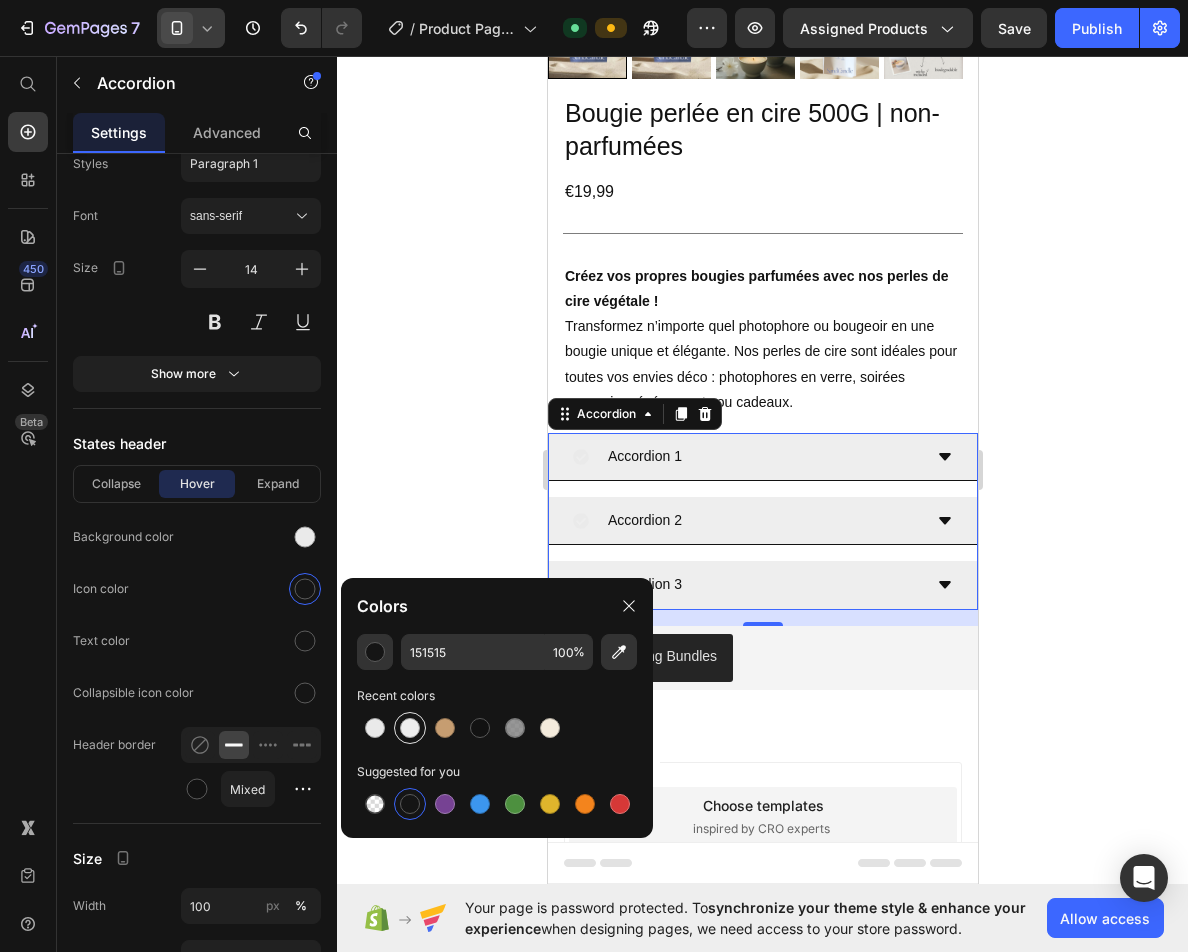 click at bounding box center [410, 728] 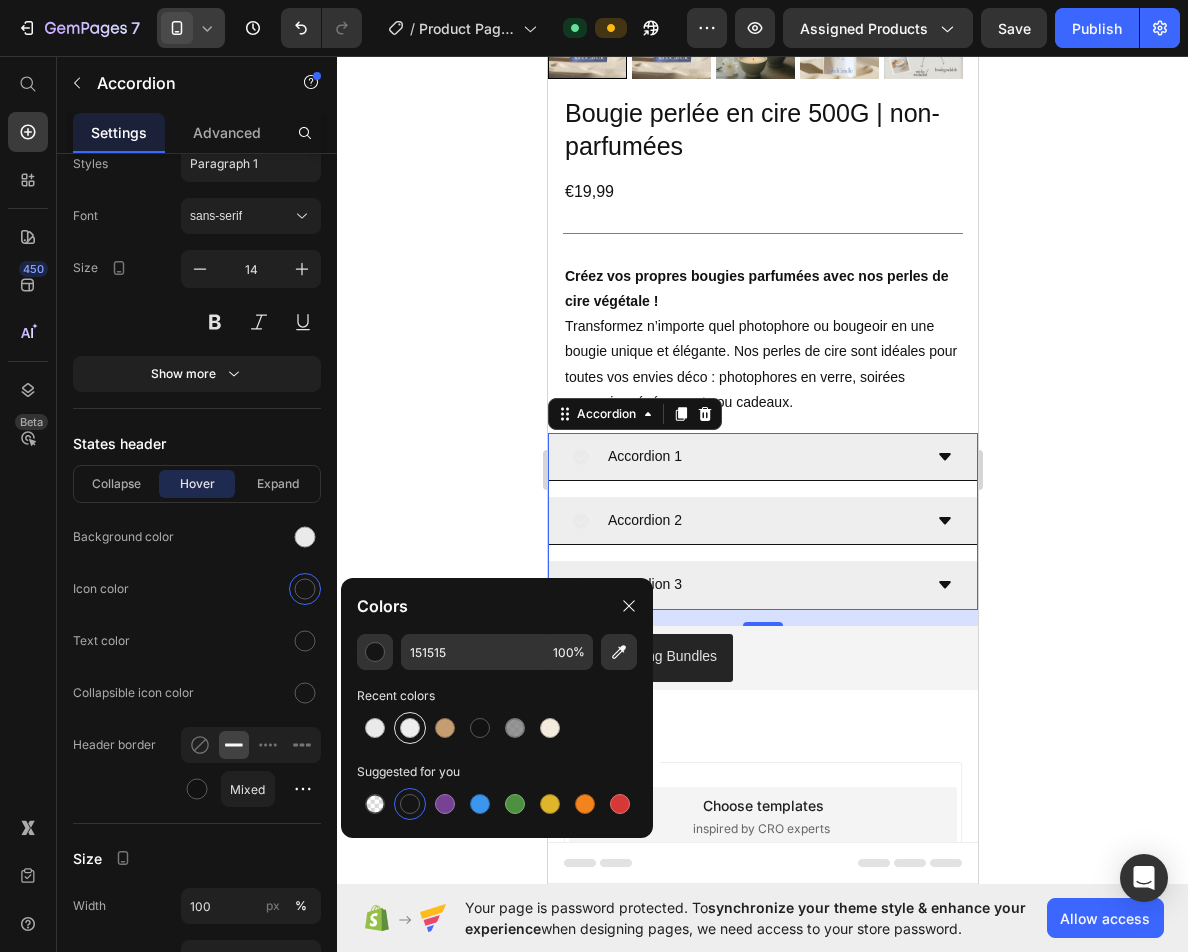 type on "EEEEEE" 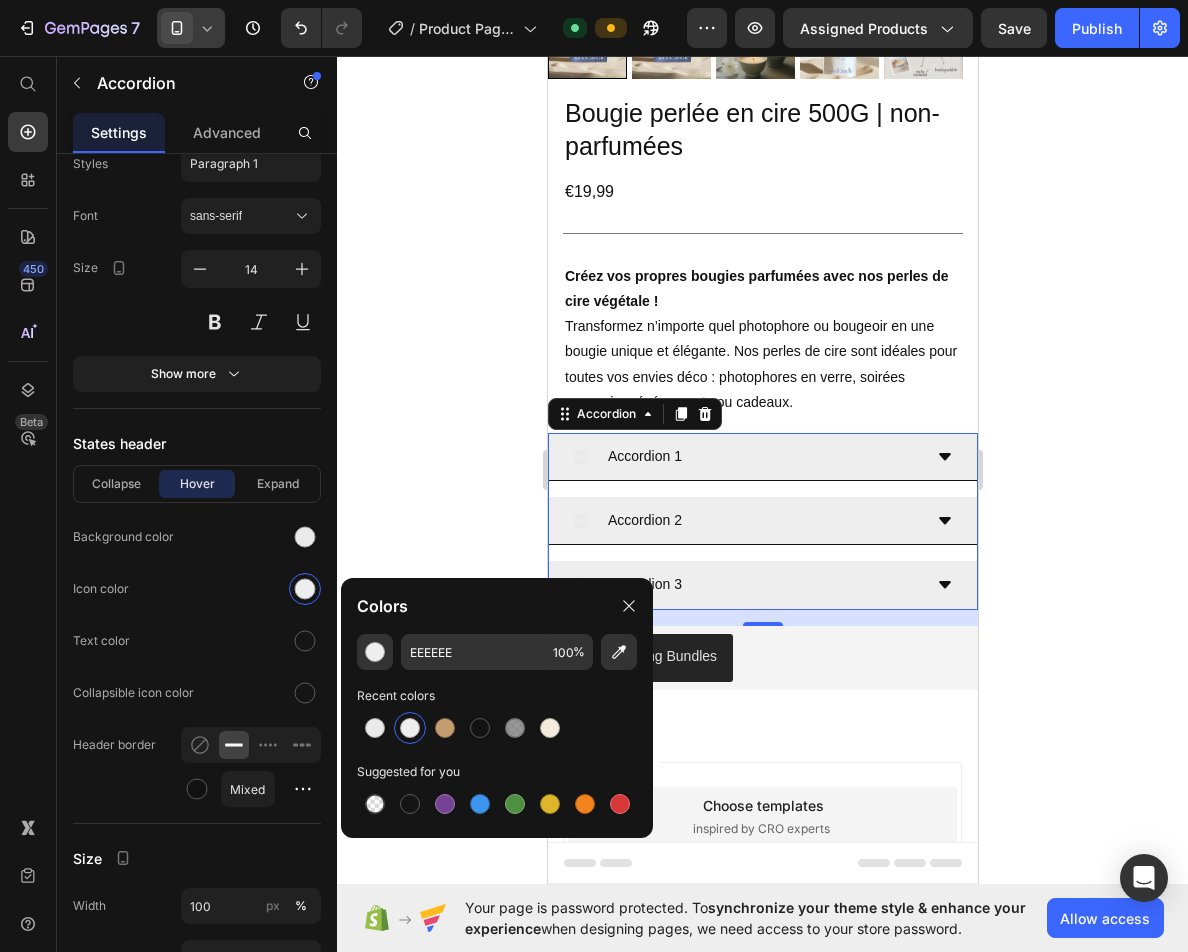 click 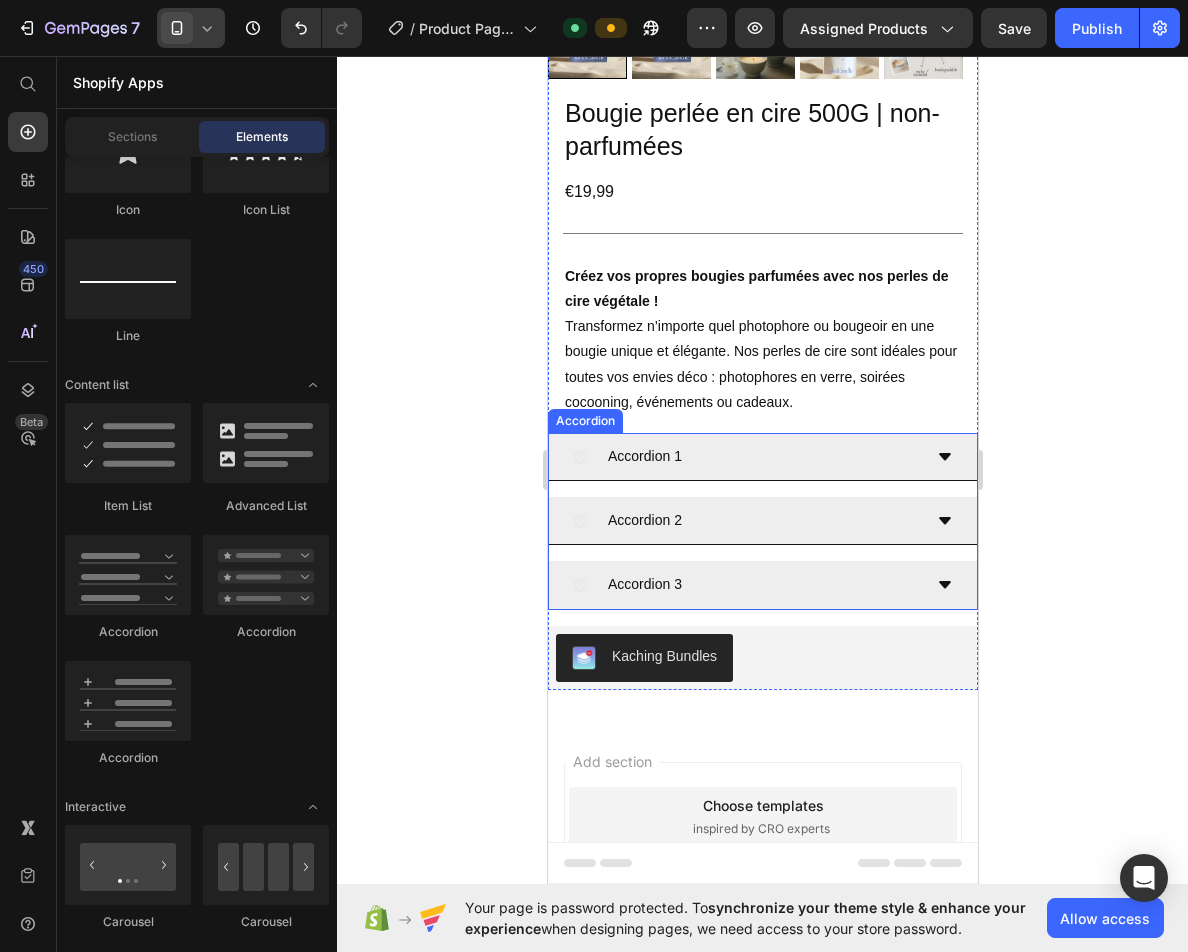 click on "Accordion 1
Accordion 2
Accordion 3" at bounding box center [762, 521] 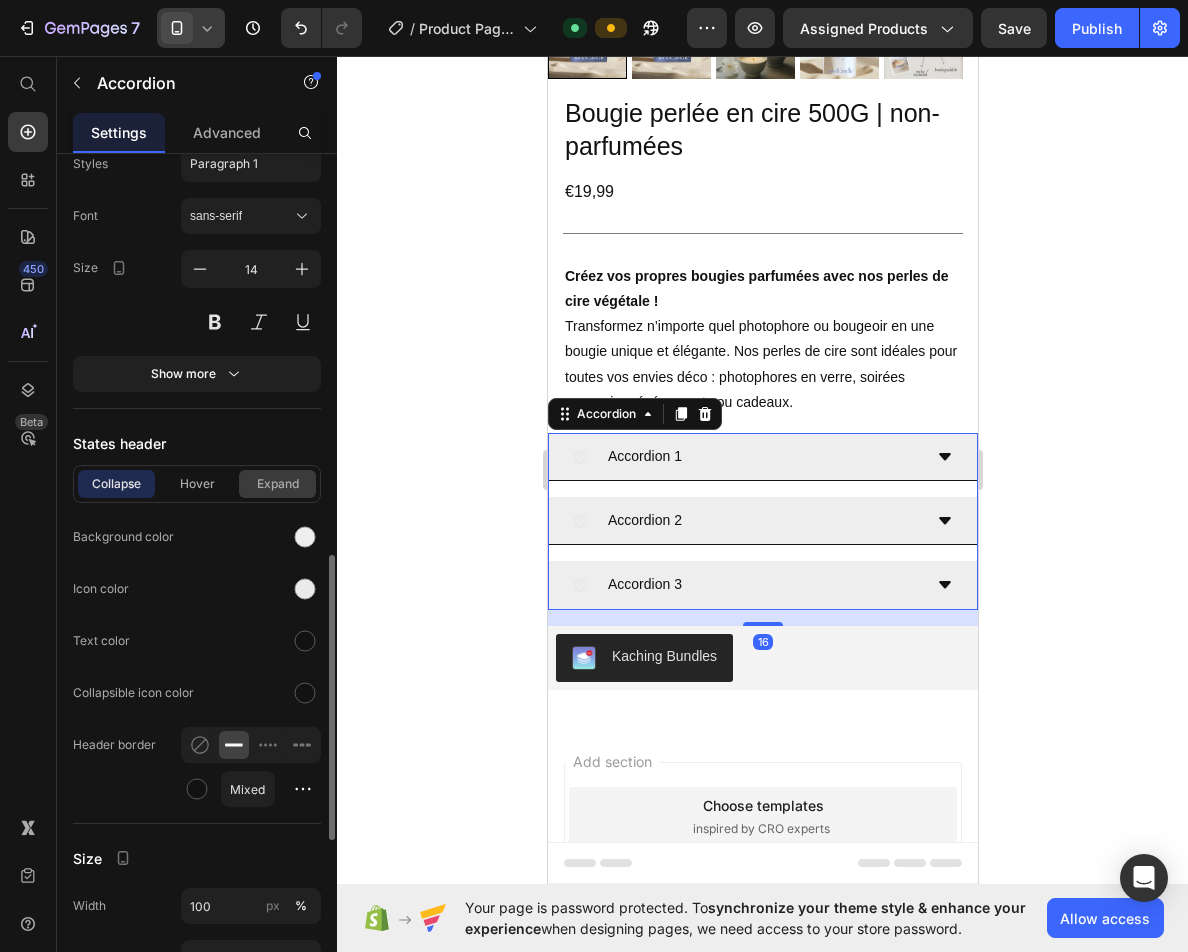 click on "Expand" at bounding box center (277, 484) 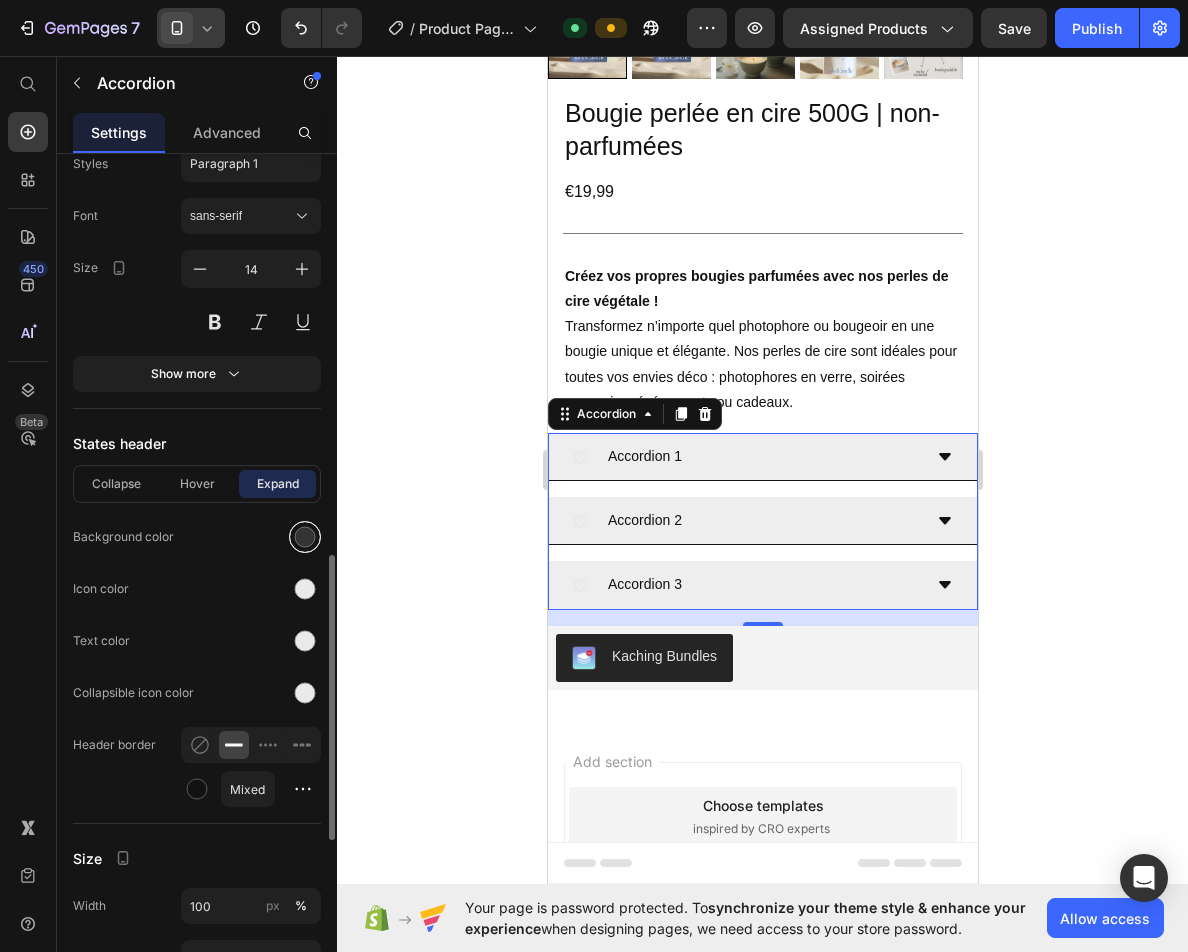 click at bounding box center (305, 537) 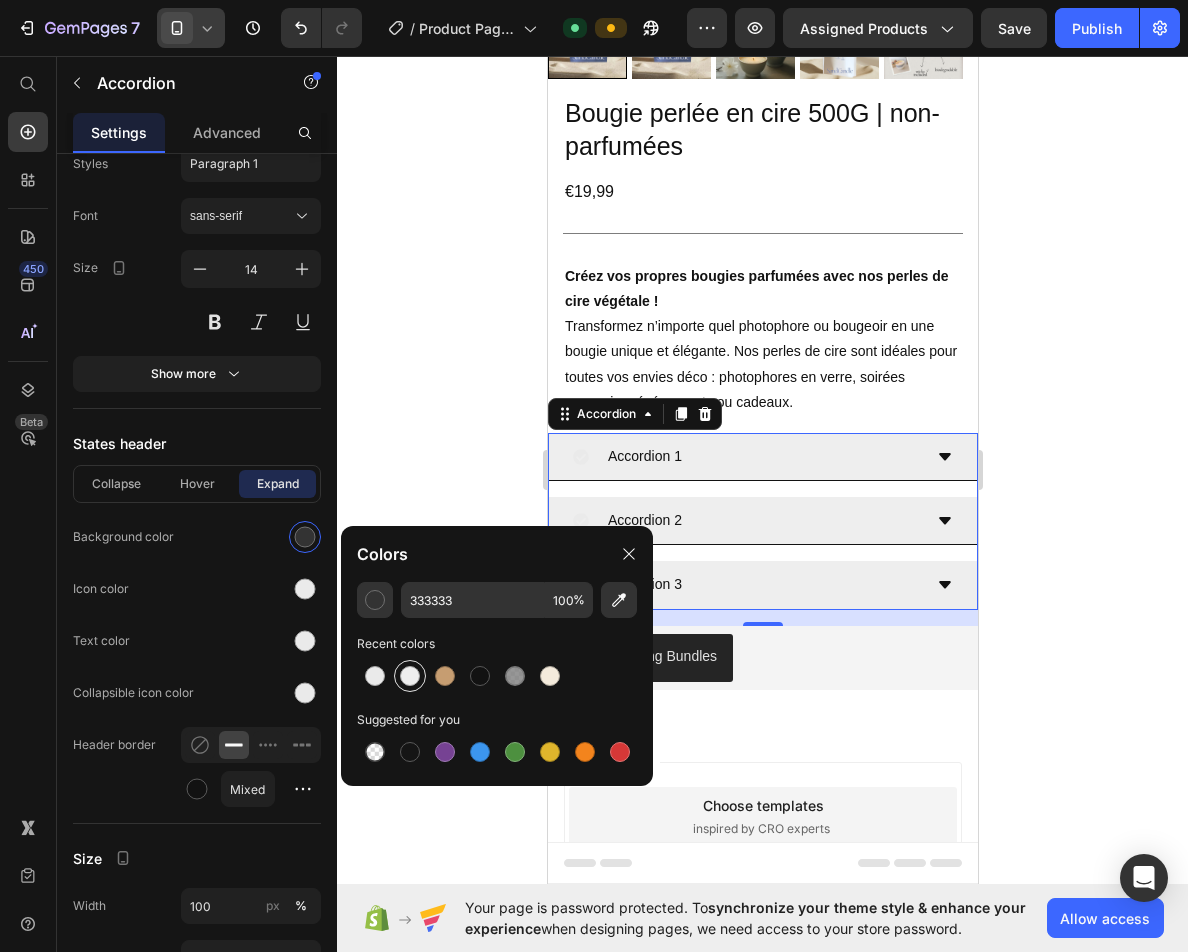 click at bounding box center (410, 676) 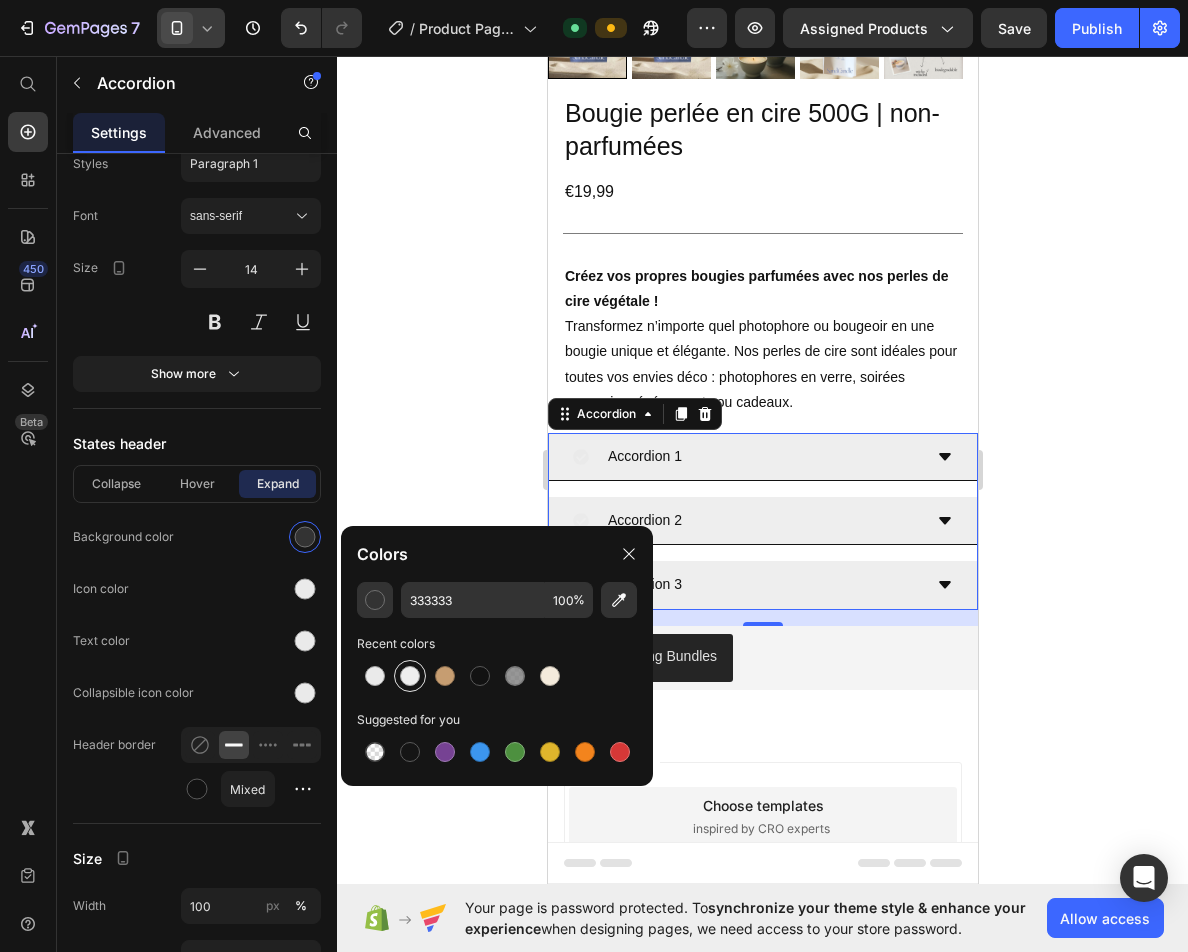 type on "EEEEEE" 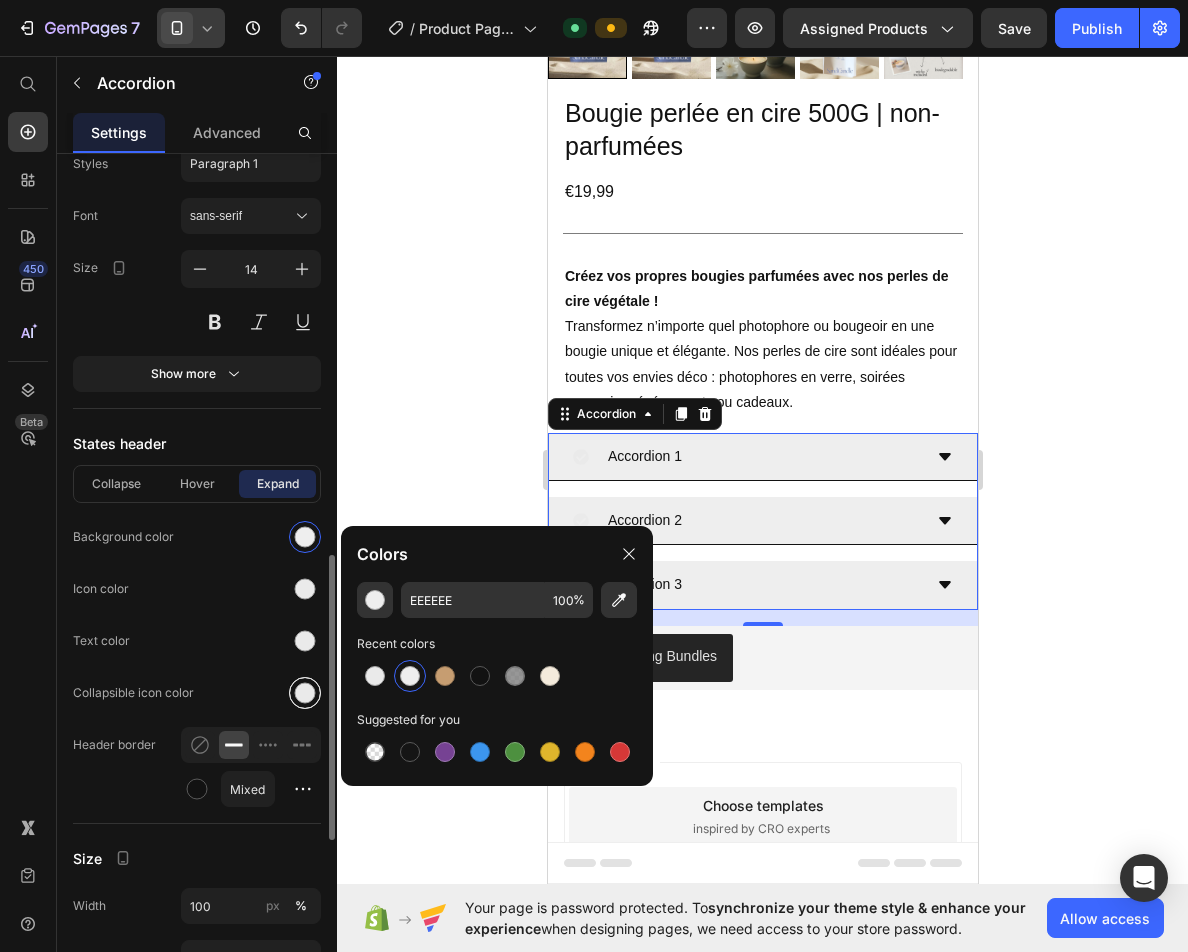 click at bounding box center [305, 693] 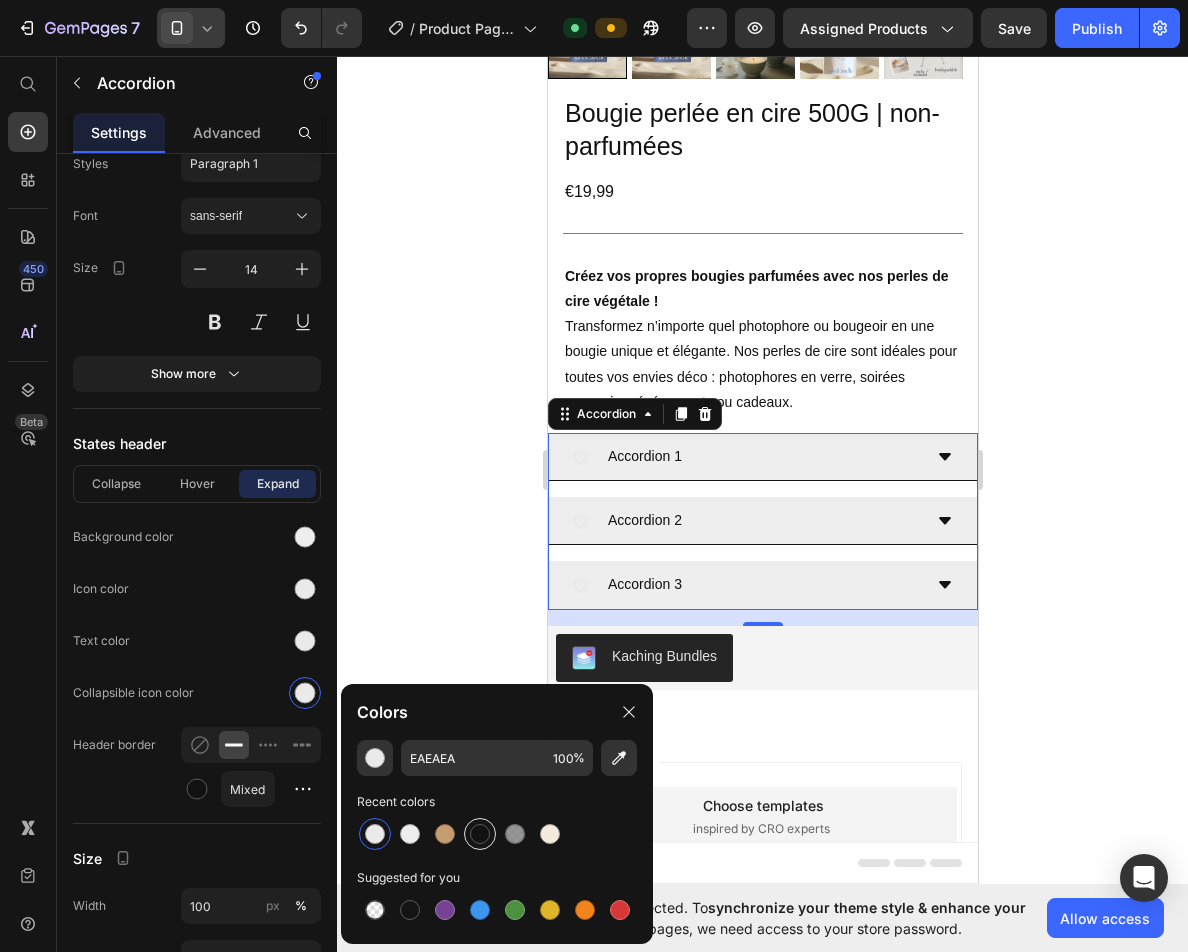 click at bounding box center [480, 834] 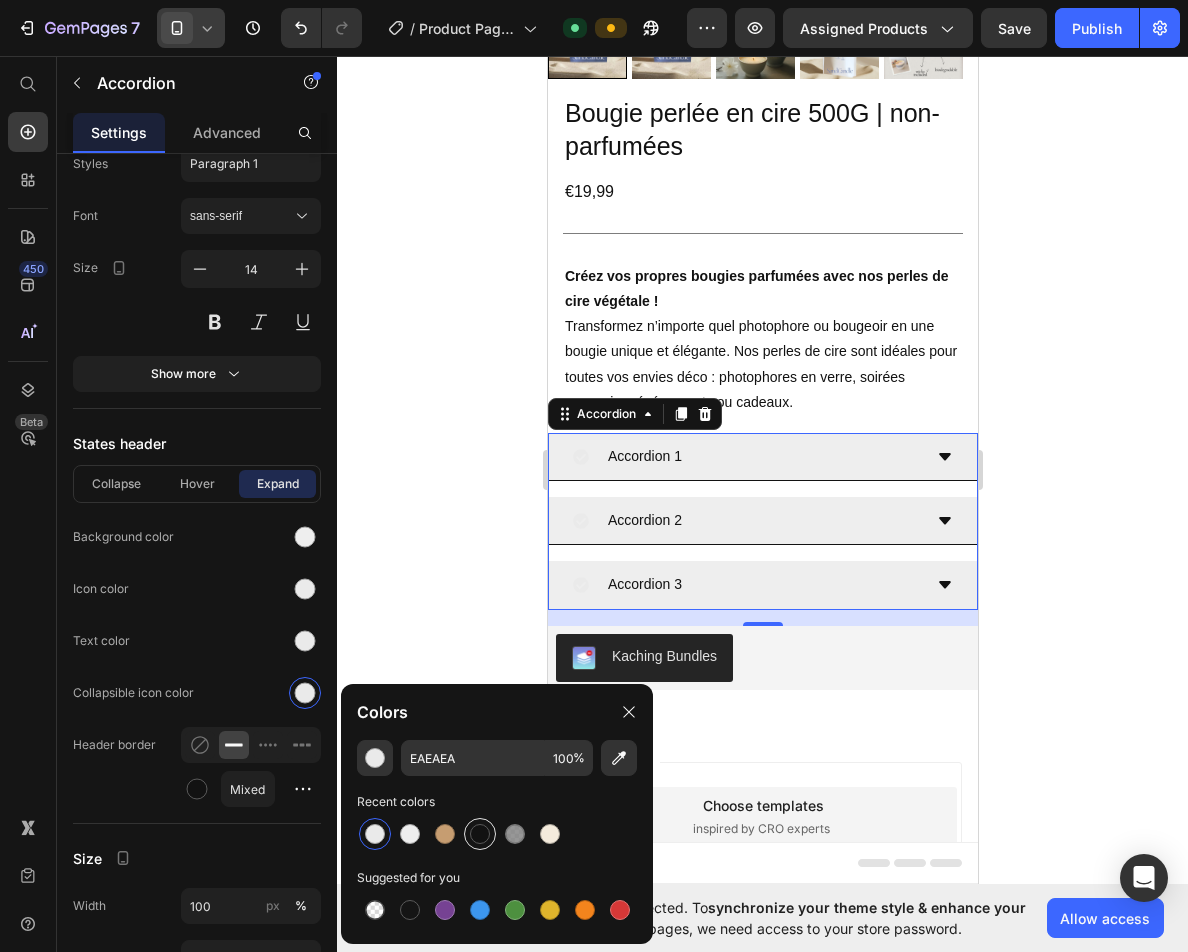 type on "121212" 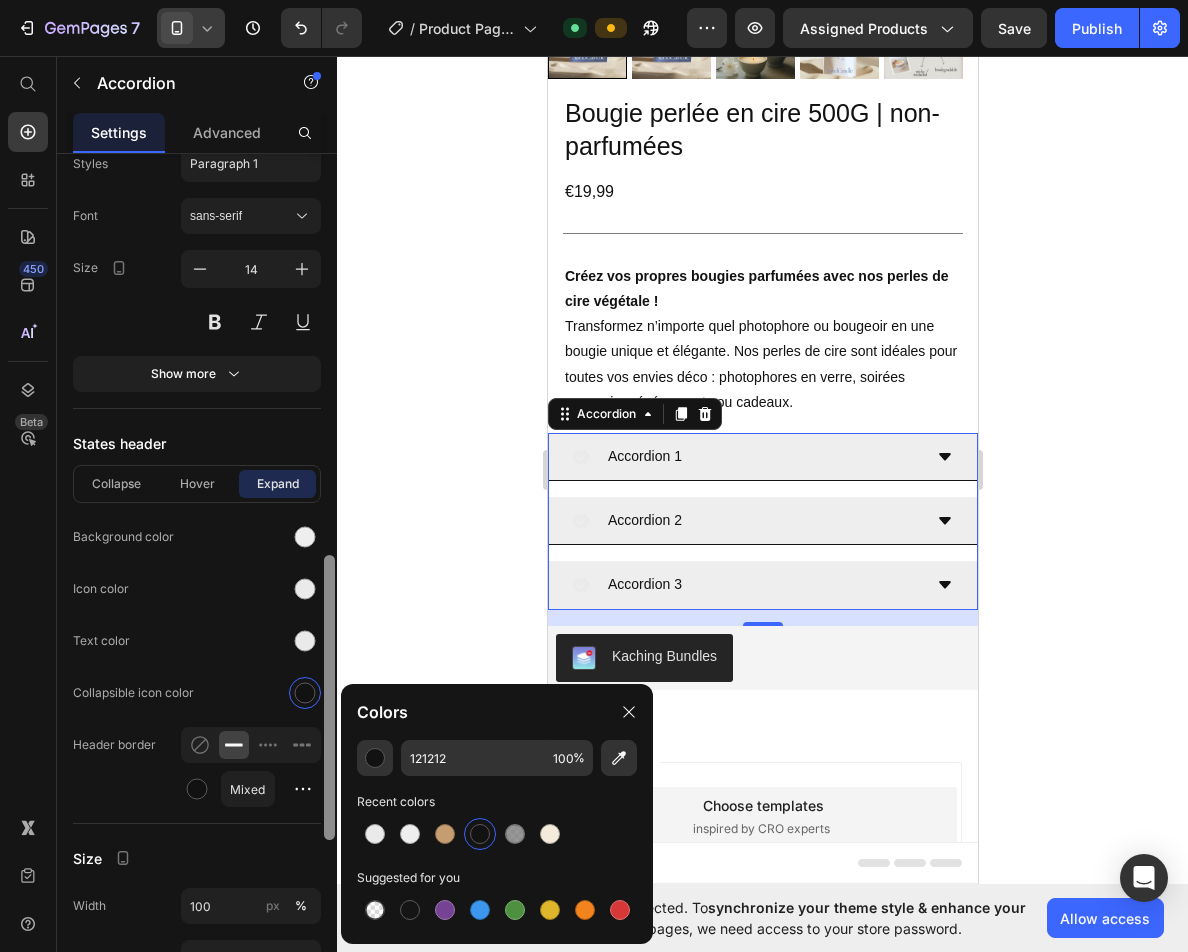 drag, startPoint x: 308, startPoint y: 649, endPoint x: 336, endPoint y: 697, distance: 55.569775 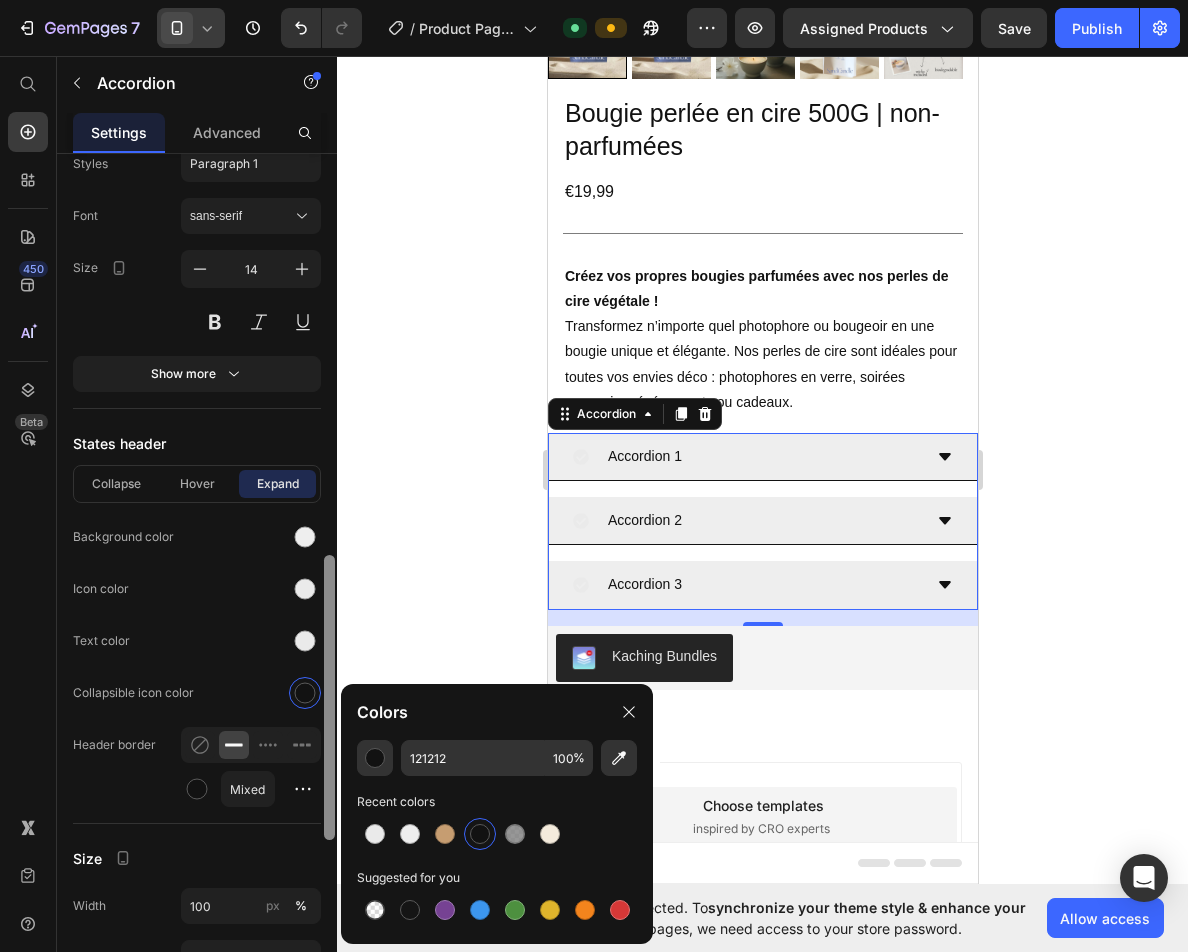 click at bounding box center (305, 641) 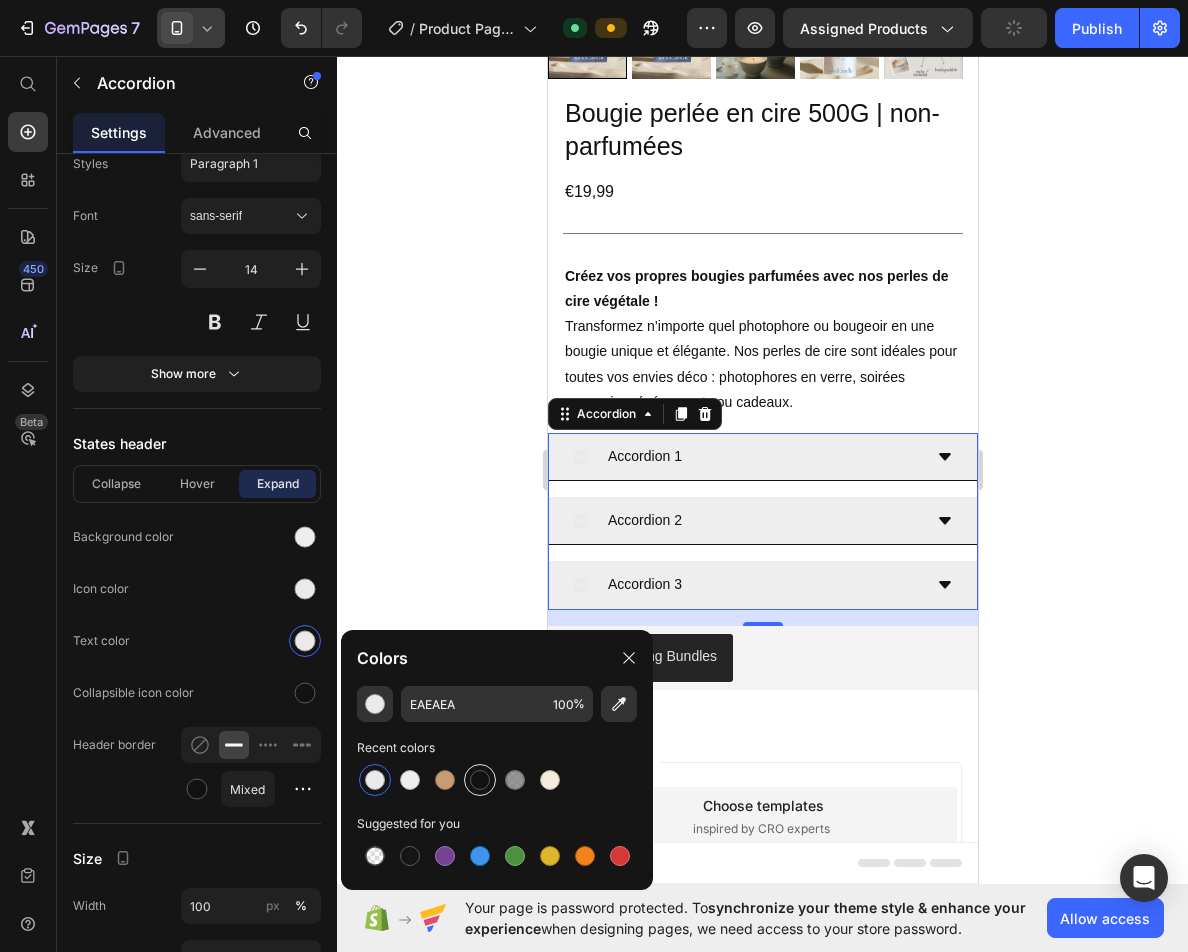 click at bounding box center (480, 780) 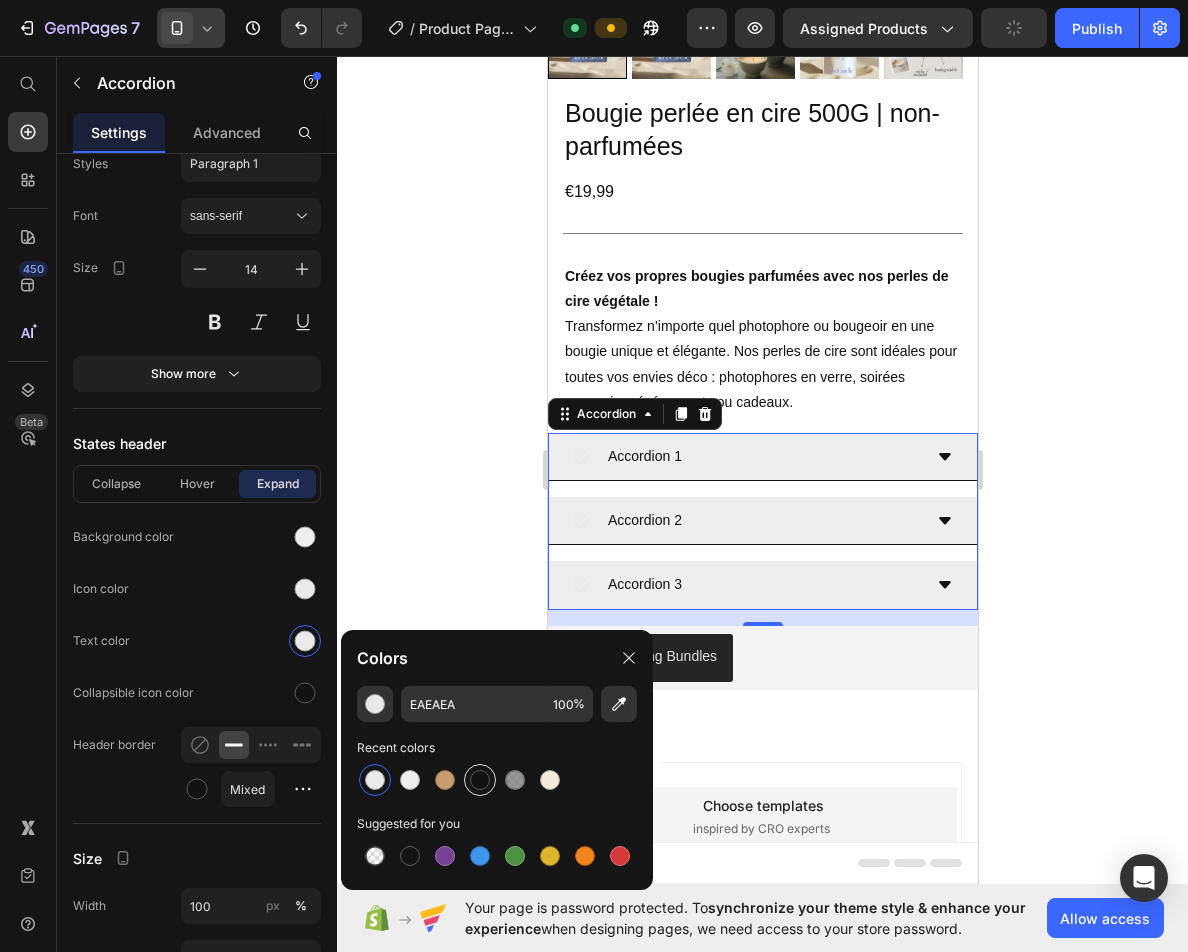 type on "121212" 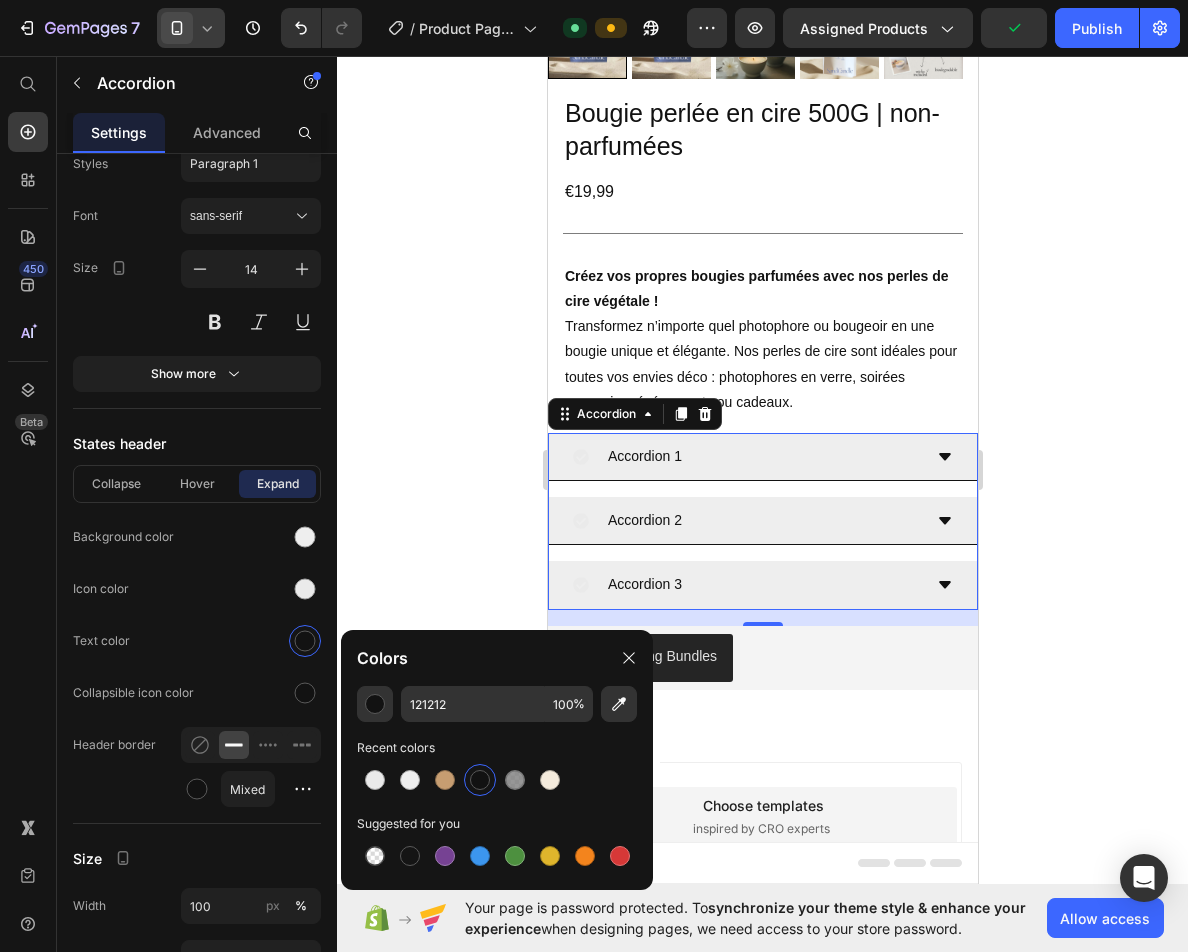 click 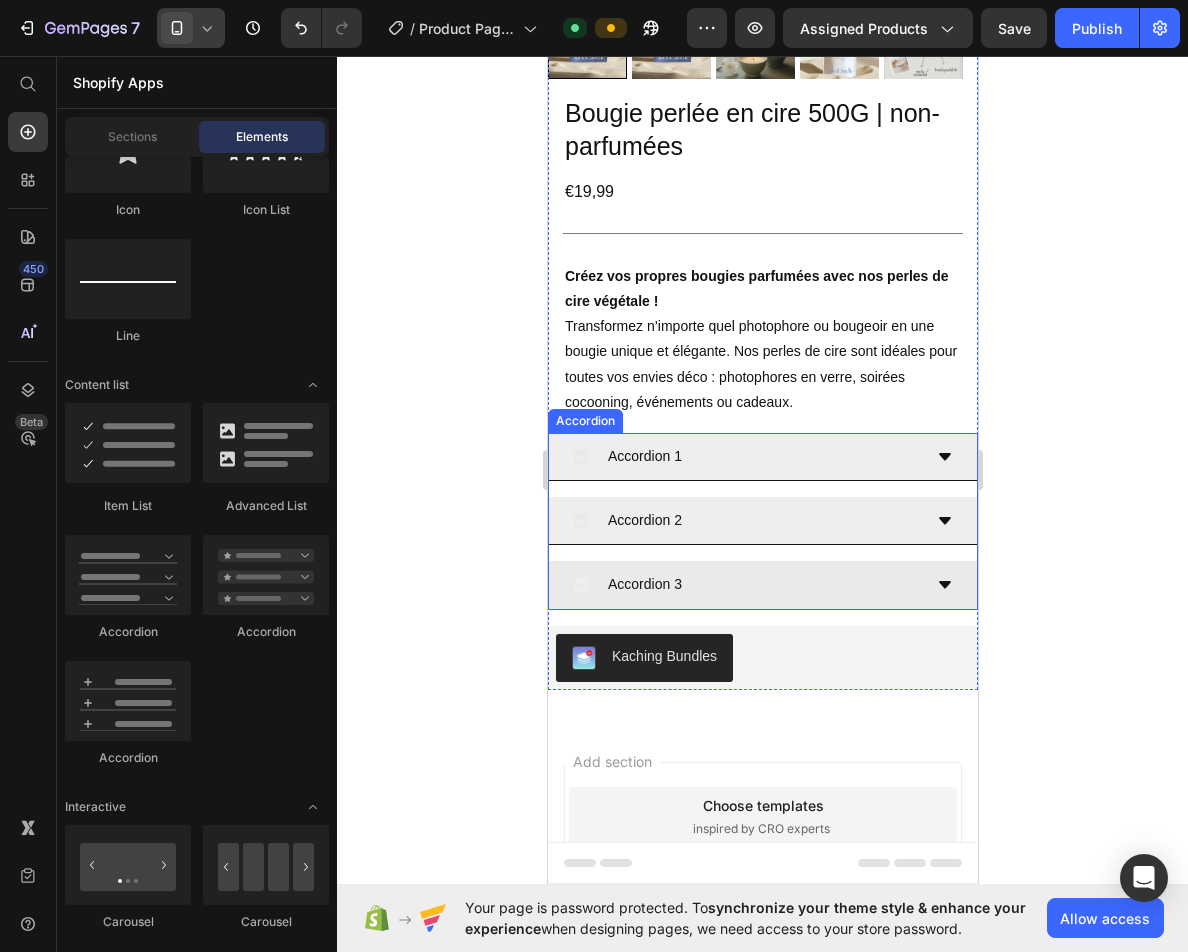 click on "Accordion 3" at bounding box center (762, 585) 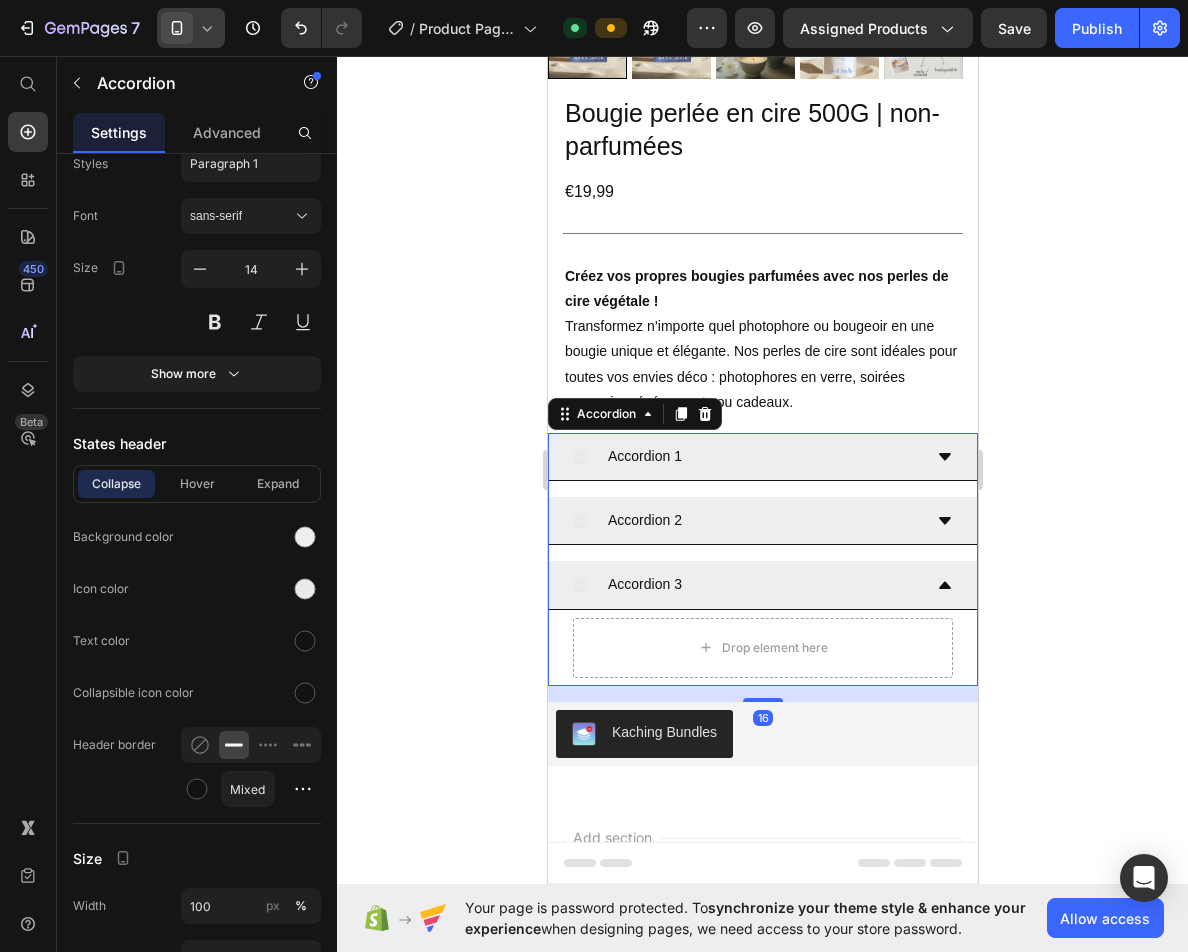 click on "Accordion 1
Accordion 2
Accordion 3
Drop element here" at bounding box center (762, 559) 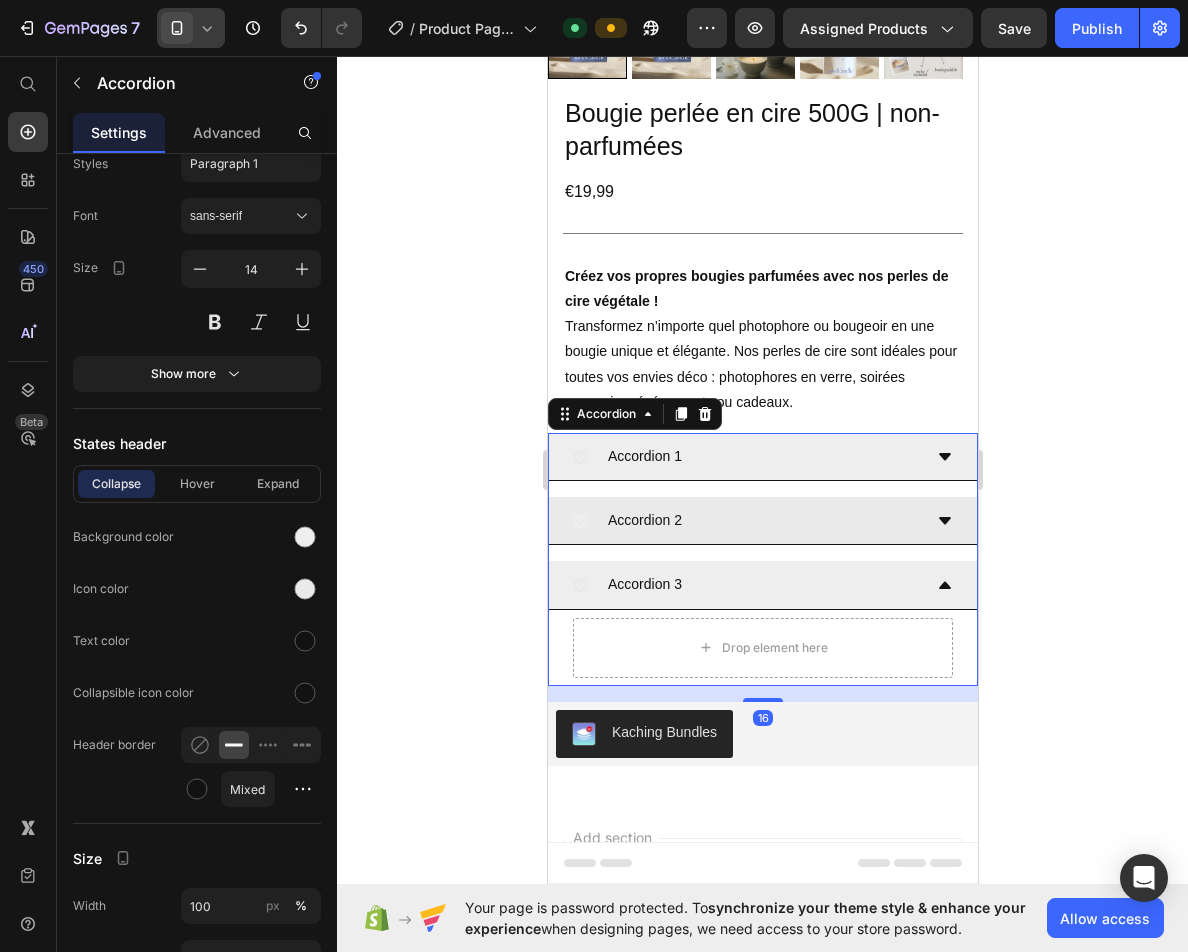 click on "Accordion 2" at bounding box center [762, 521] 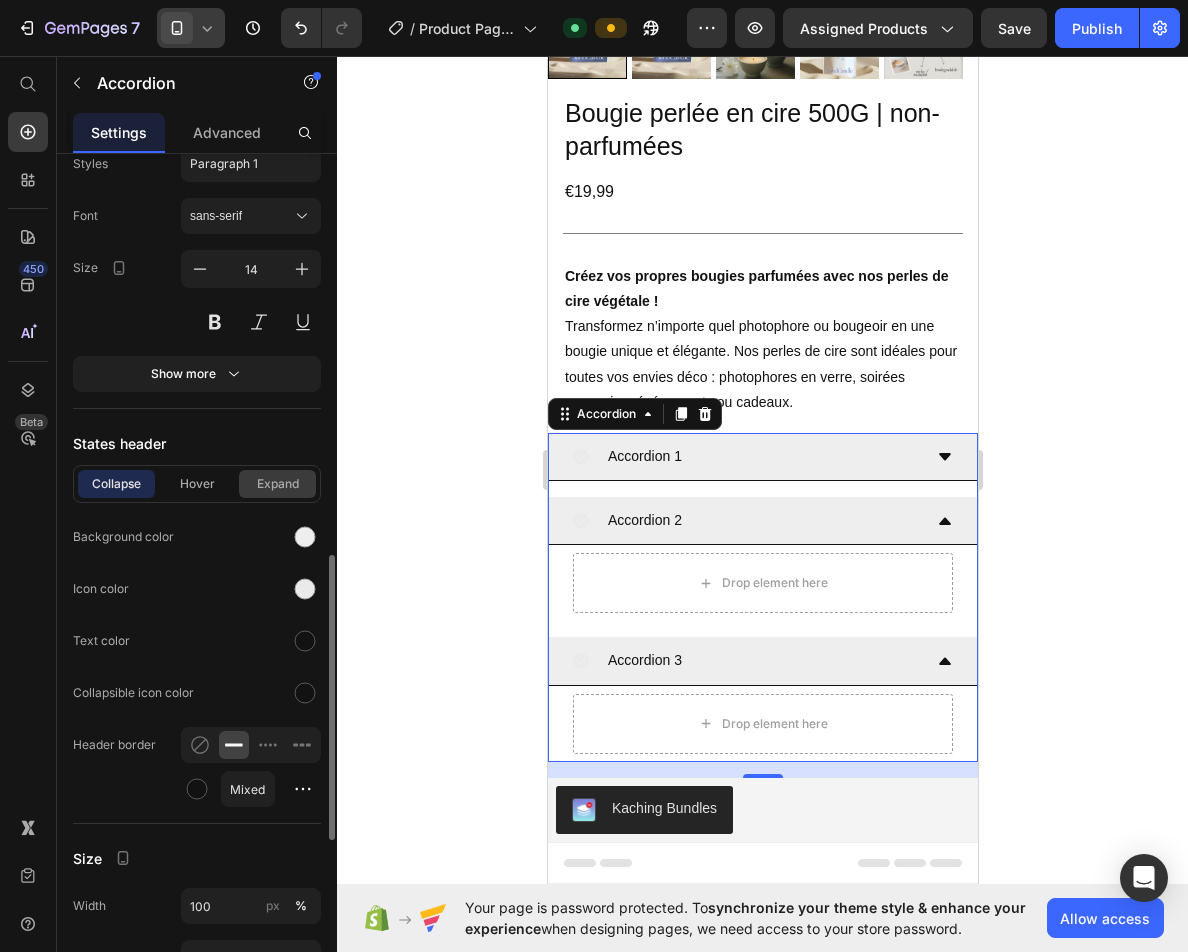 click on "Expand" at bounding box center (277, 484) 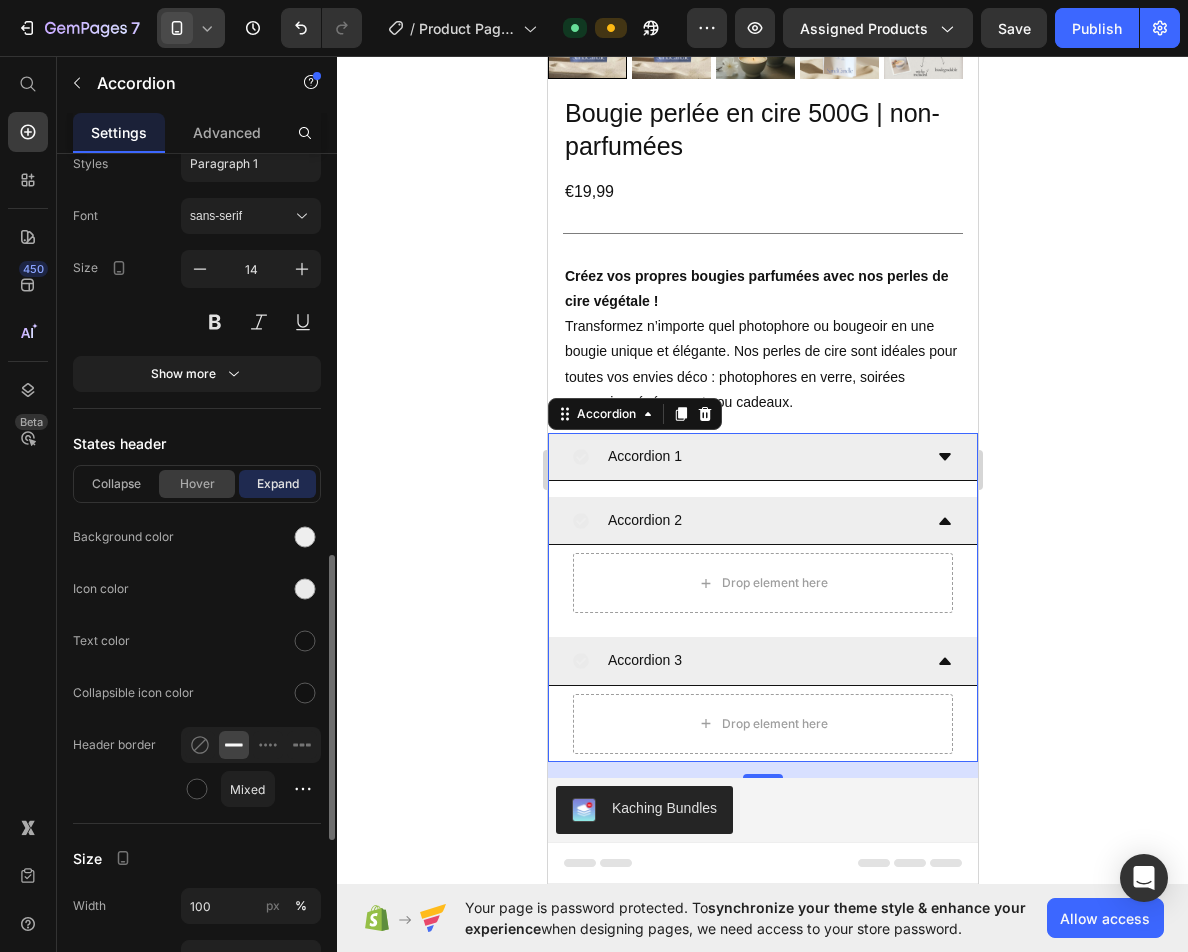 click on "Hover" at bounding box center (197, 484) 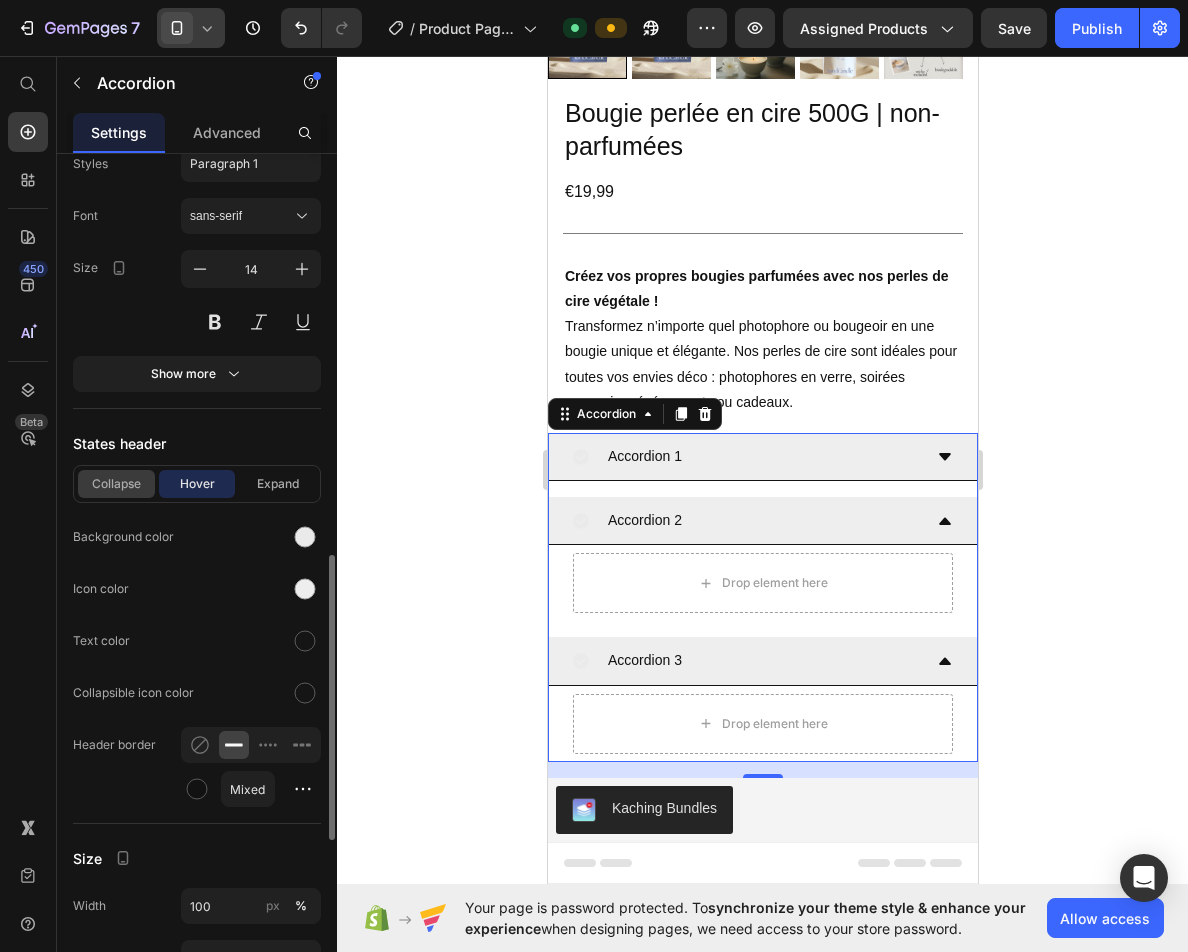 click on "Collapse" at bounding box center (116, 484) 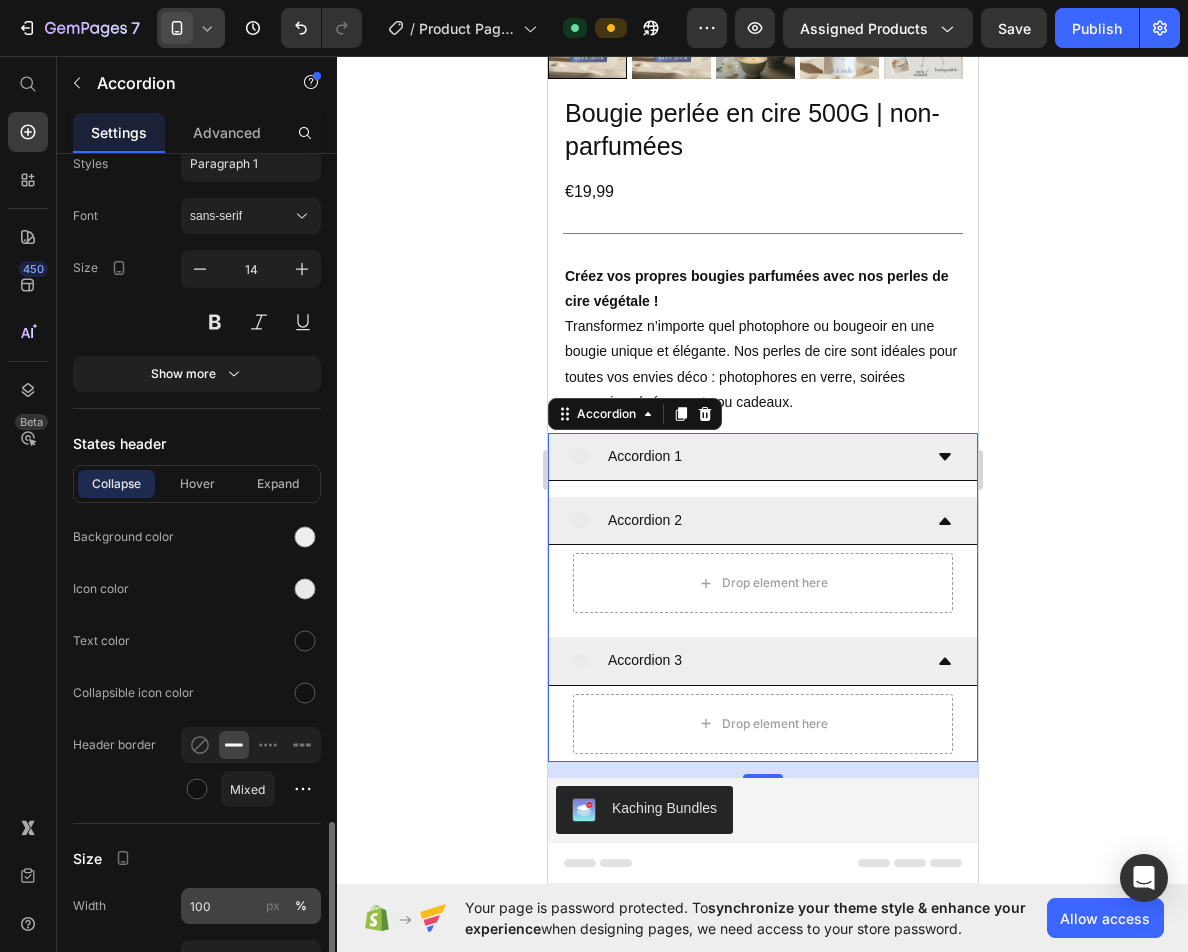 scroll, scrollTop: 1705, scrollLeft: 0, axis: vertical 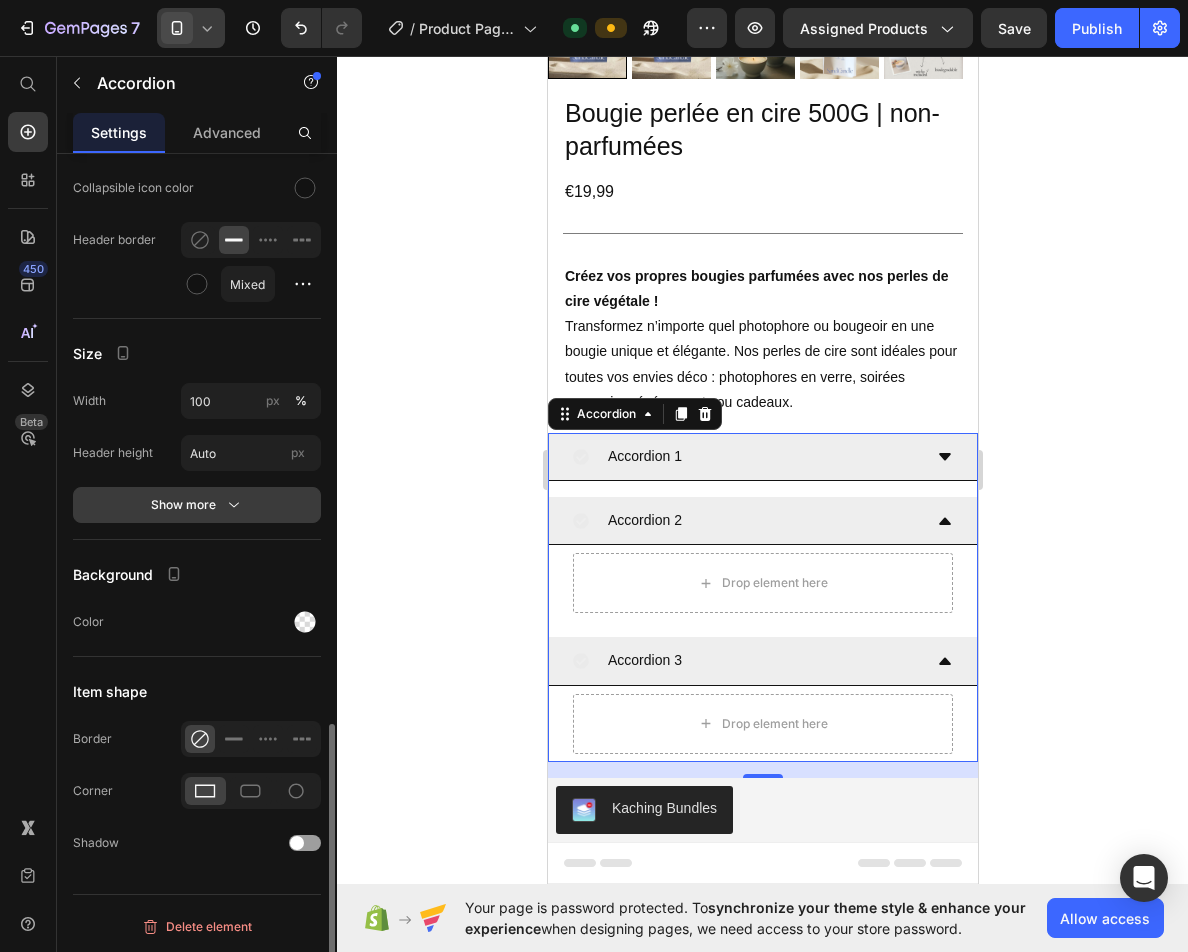 click on "Show more" at bounding box center [197, 505] 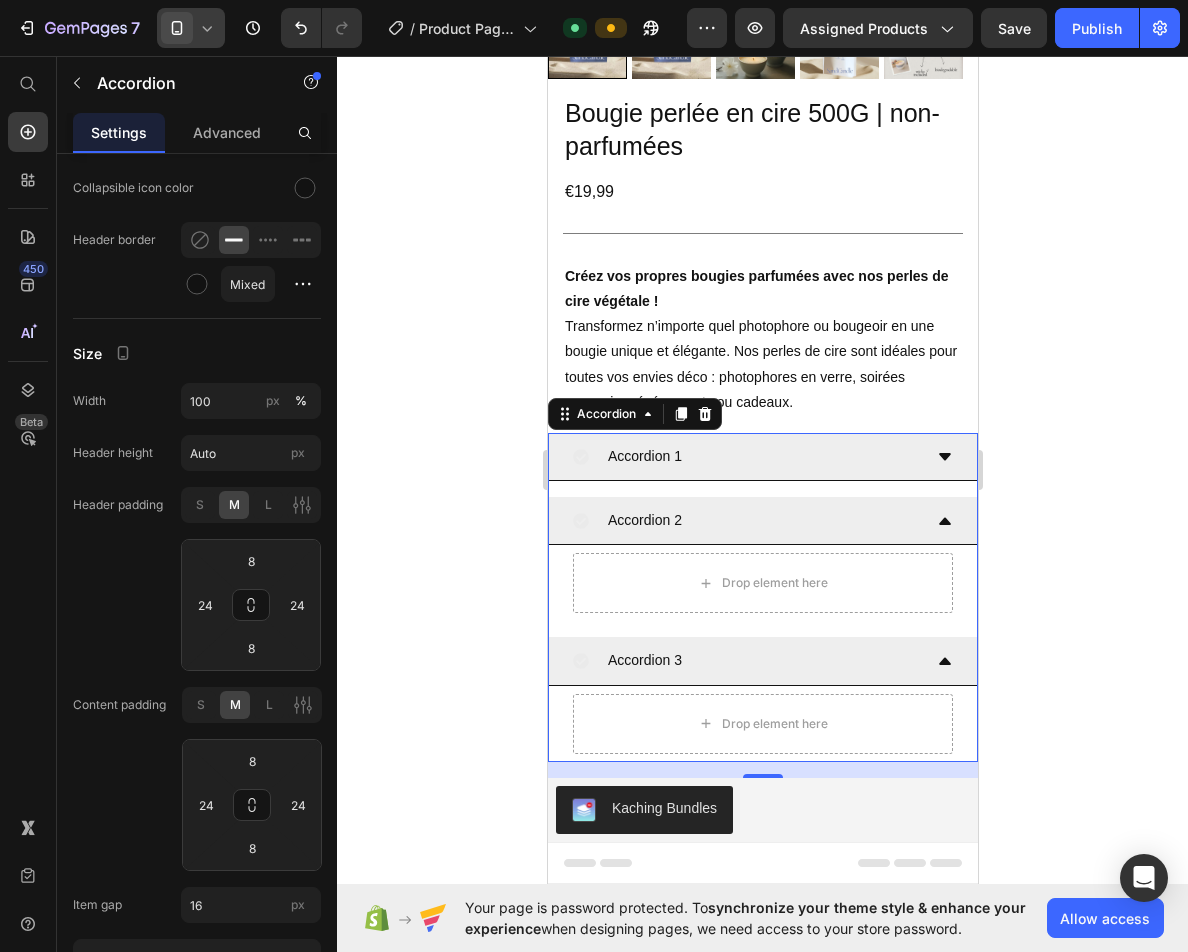 click 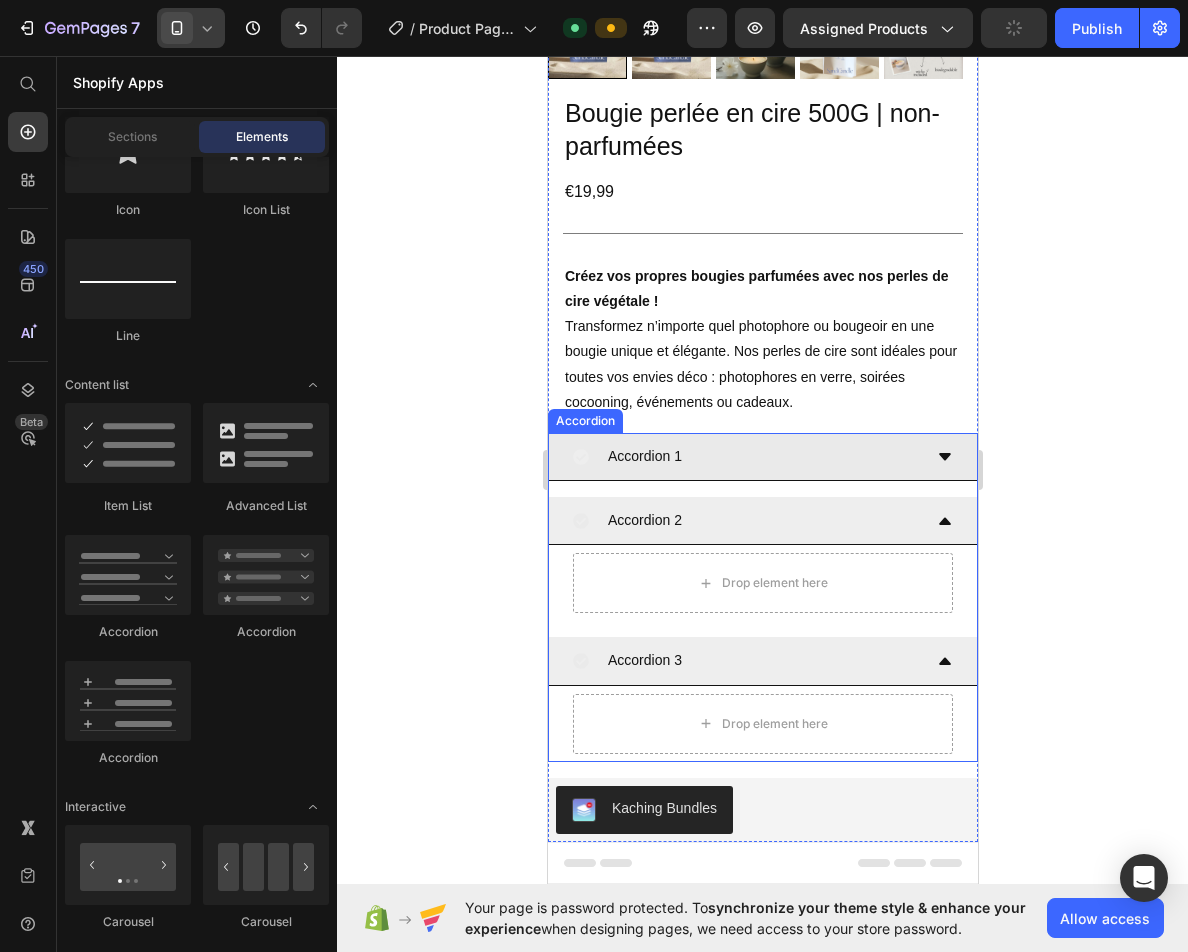 click on "Accordion 1" at bounding box center [746, 456] 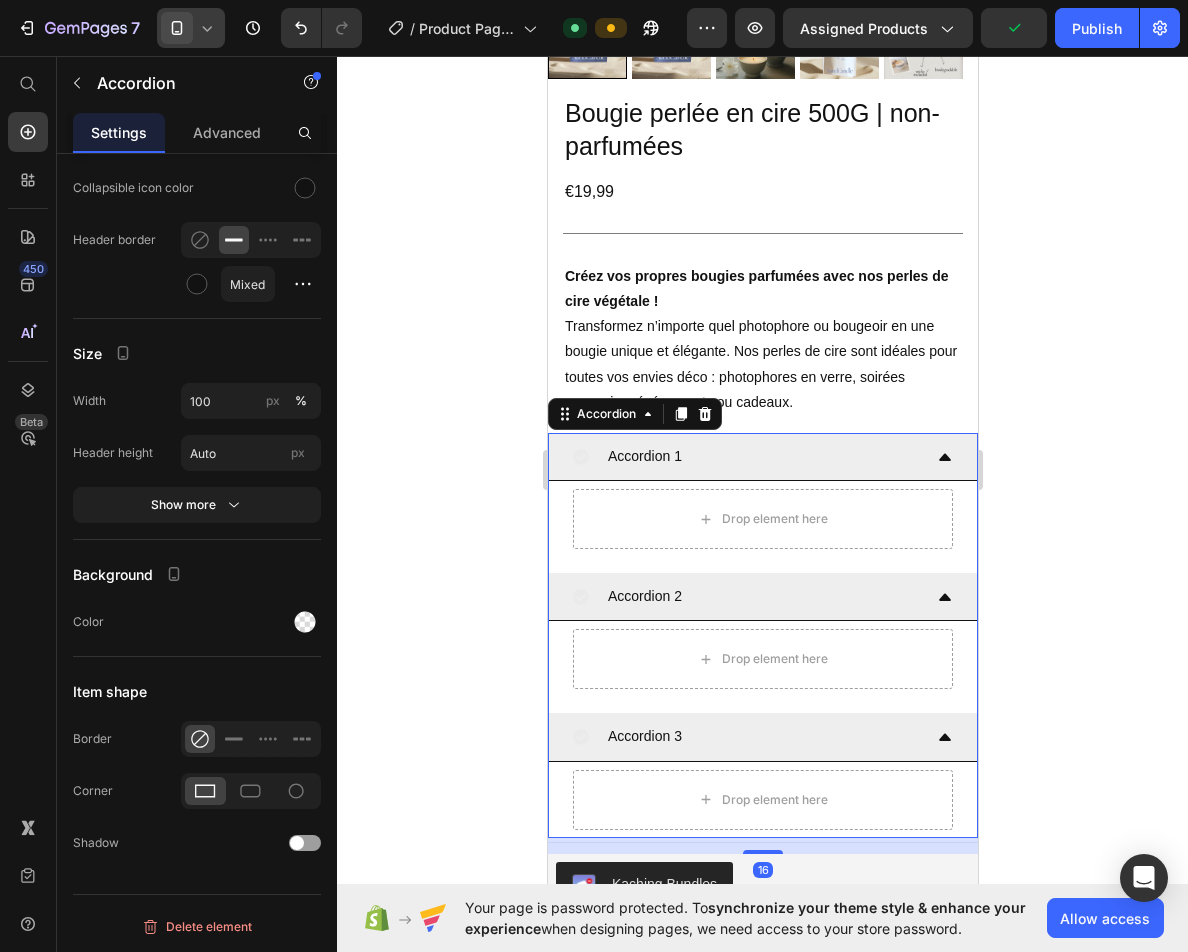 click on "Accordion 1" at bounding box center (746, 456) 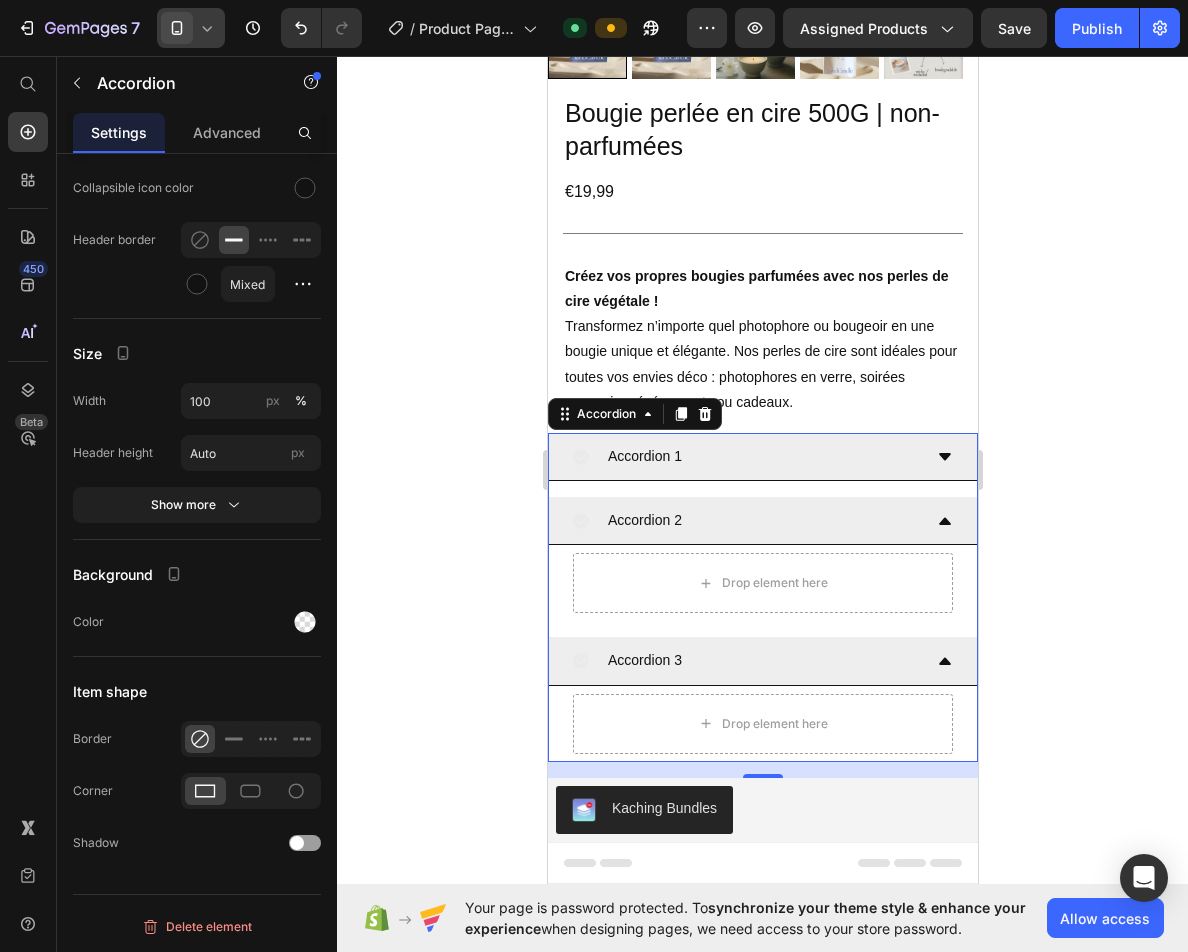 click on "Accordion 2" at bounding box center (746, 520) 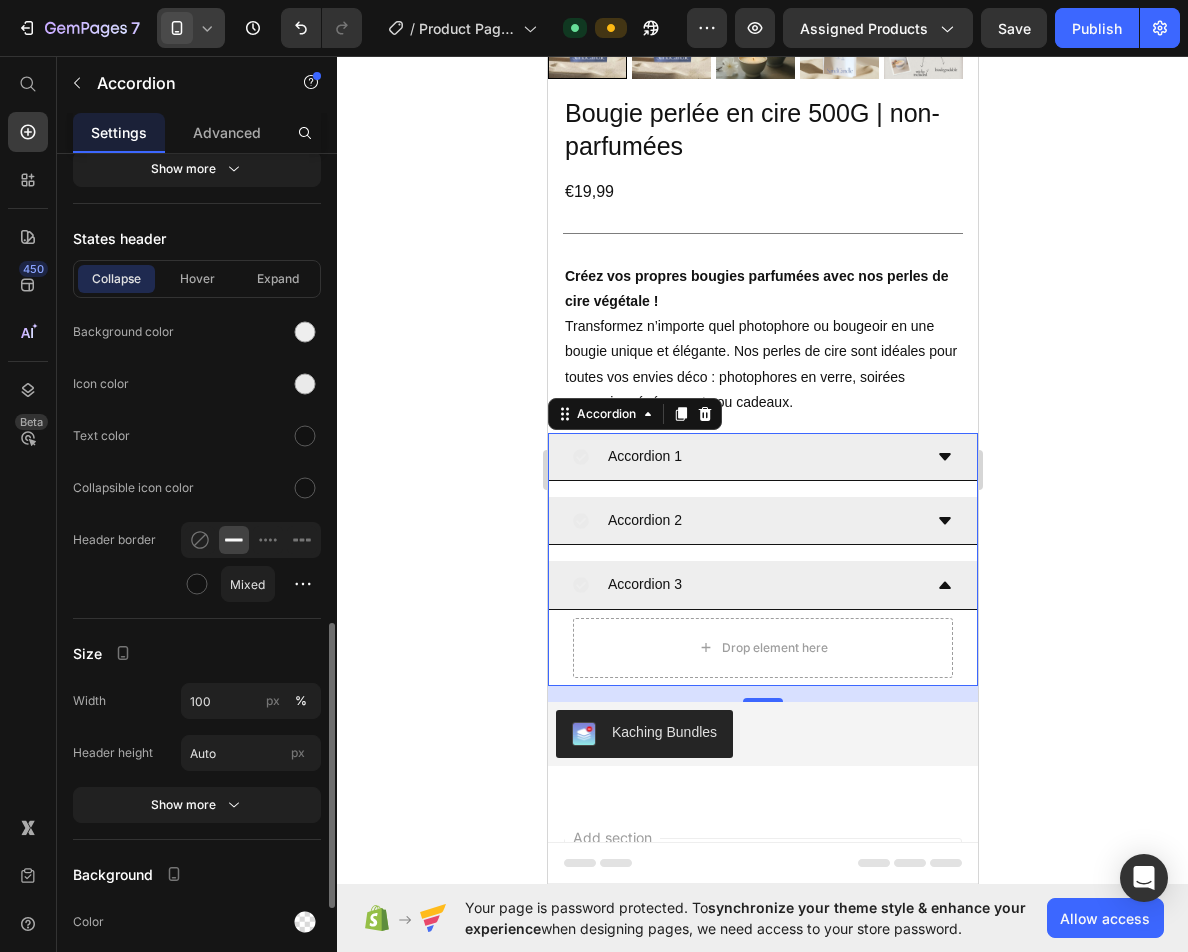 scroll, scrollTop: 1305, scrollLeft: 0, axis: vertical 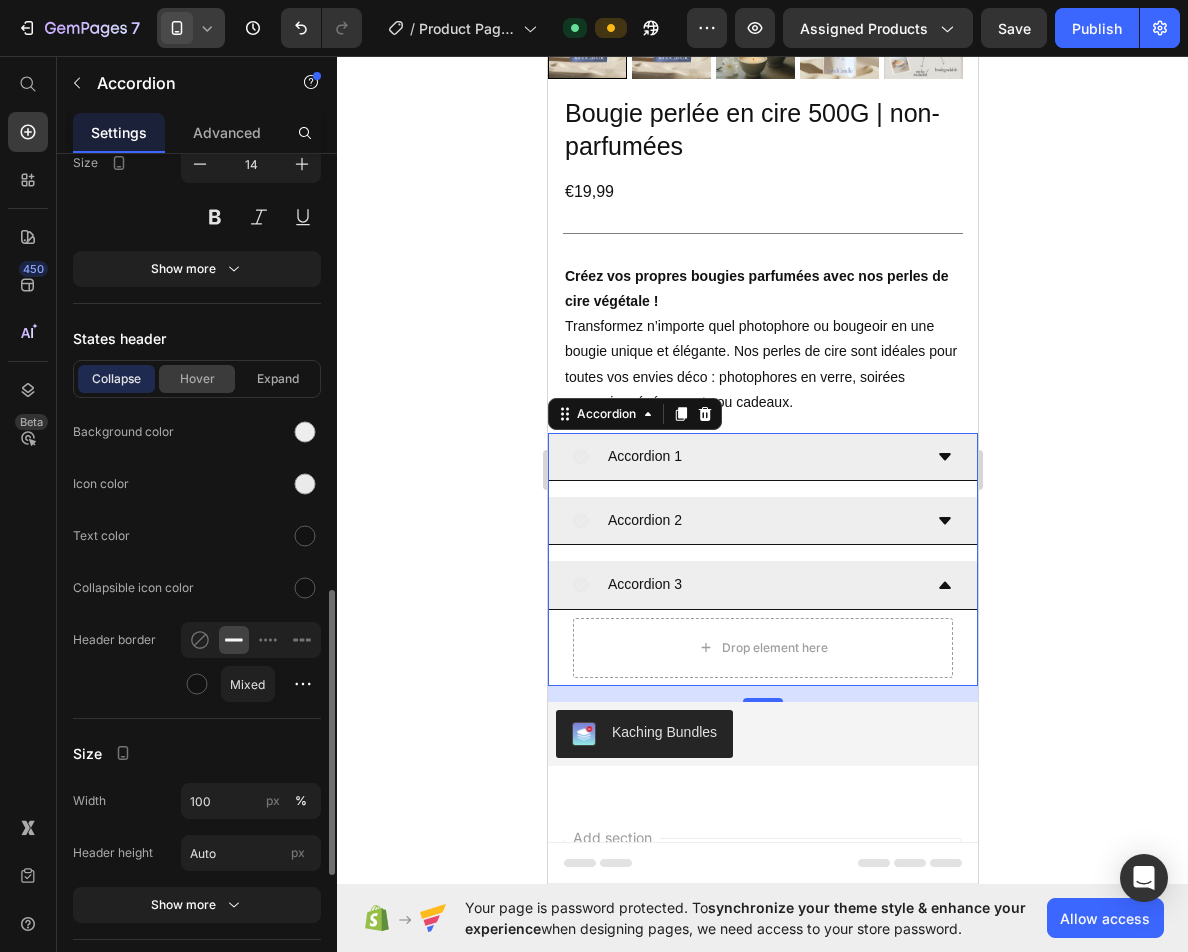 click on "Hover" at bounding box center (197, 379) 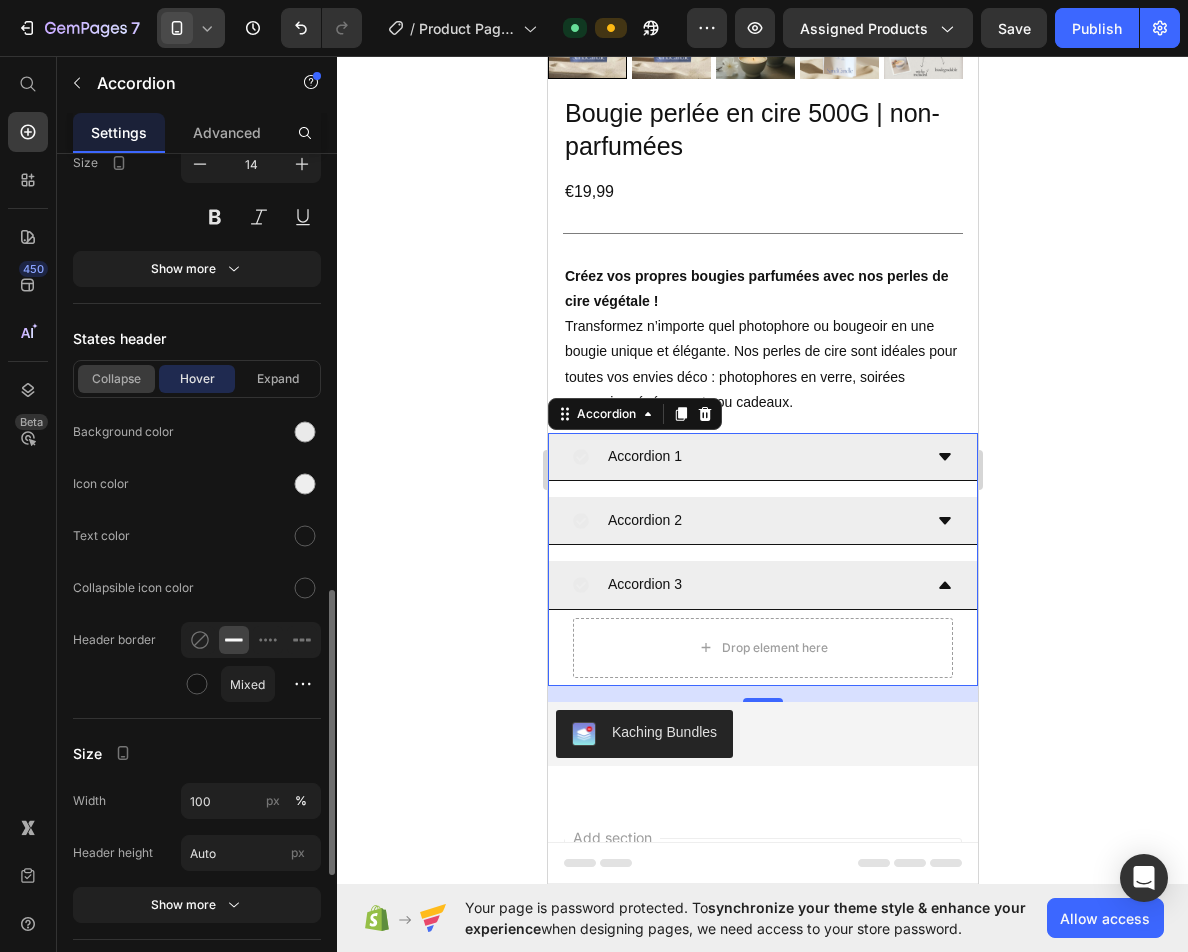 click on "Collapse" at bounding box center (116, 379) 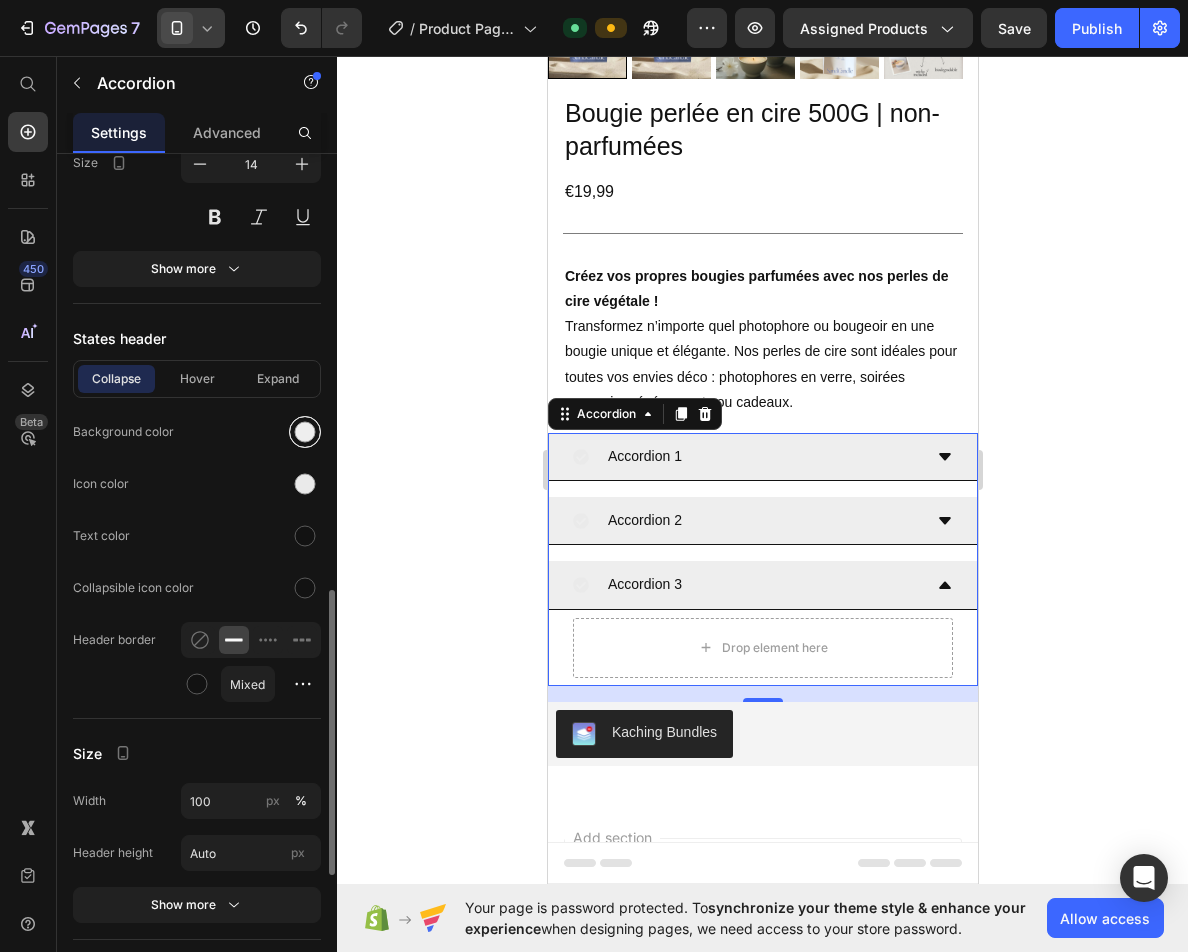 click at bounding box center [305, 432] 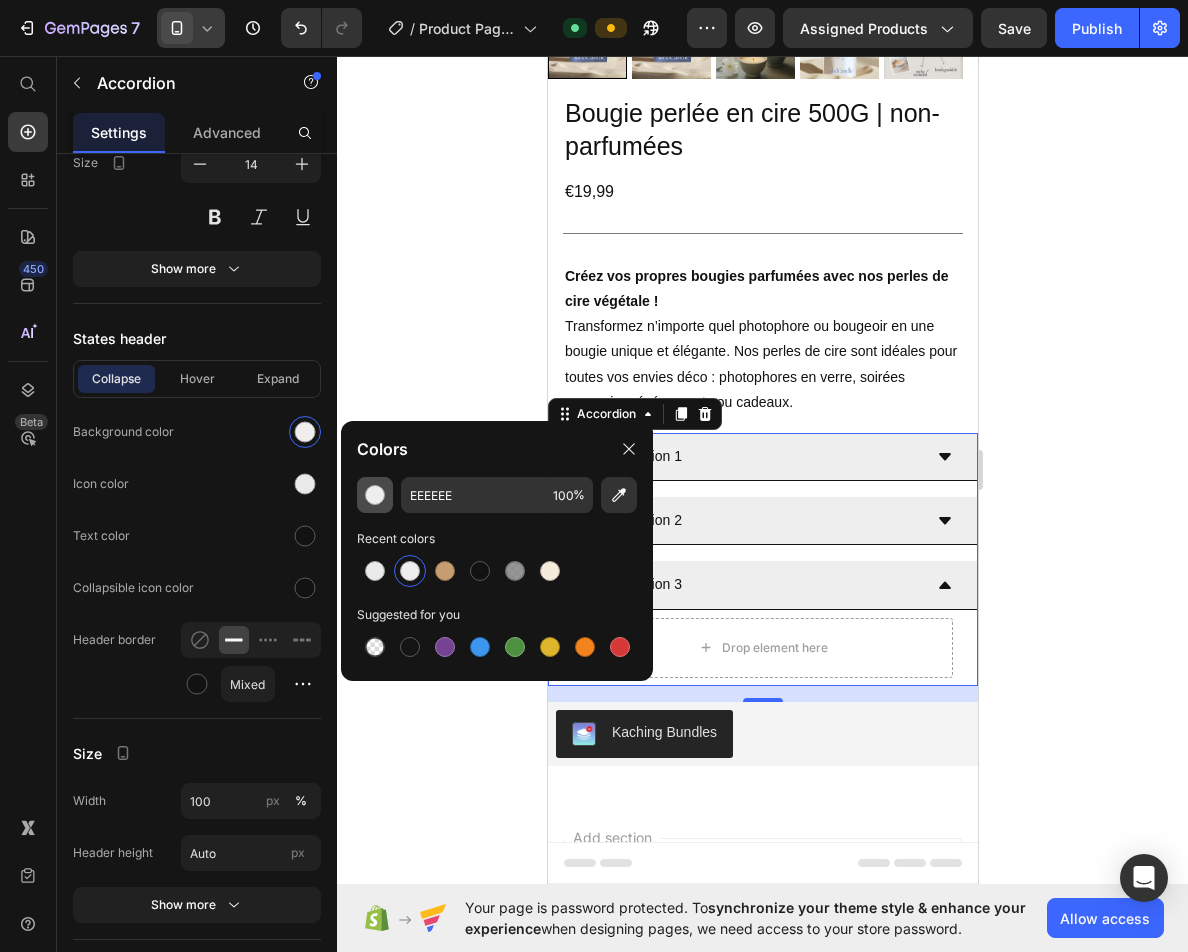 click at bounding box center [375, 495] 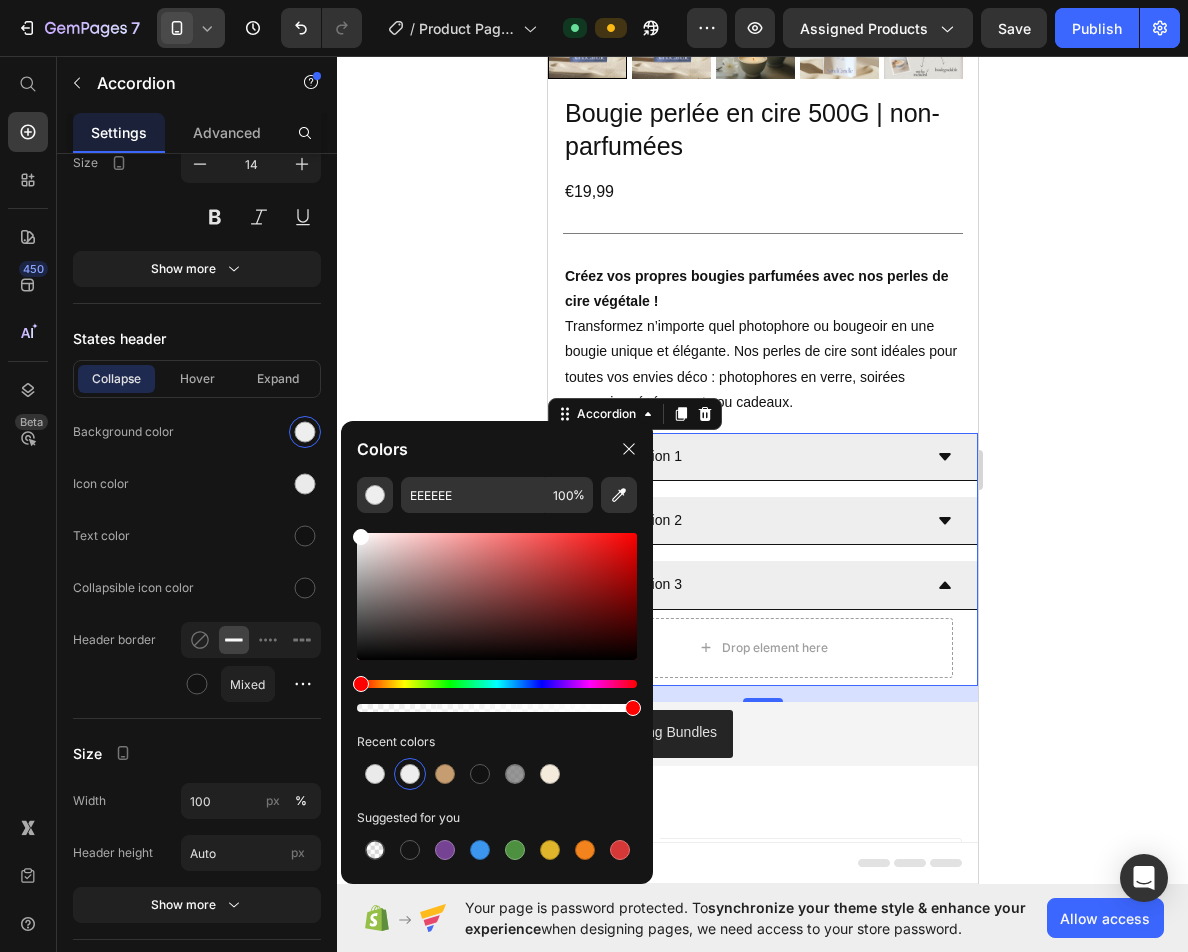 drag, startPoint x: 358, startPoint y: 541, endPoint x: 350, endPoint y: 509, distance: 32.984844 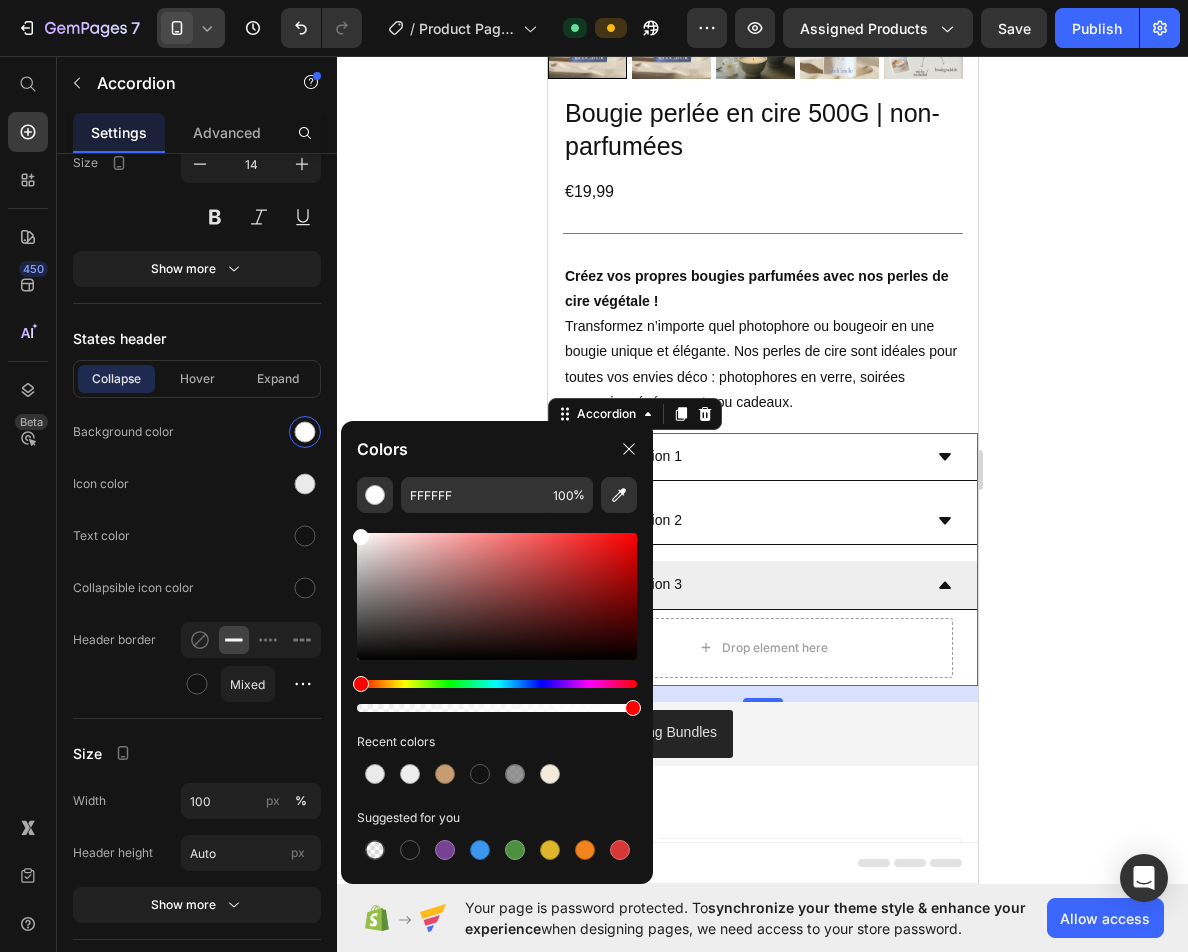 click on "Colors" at bounding box center [382, 449] 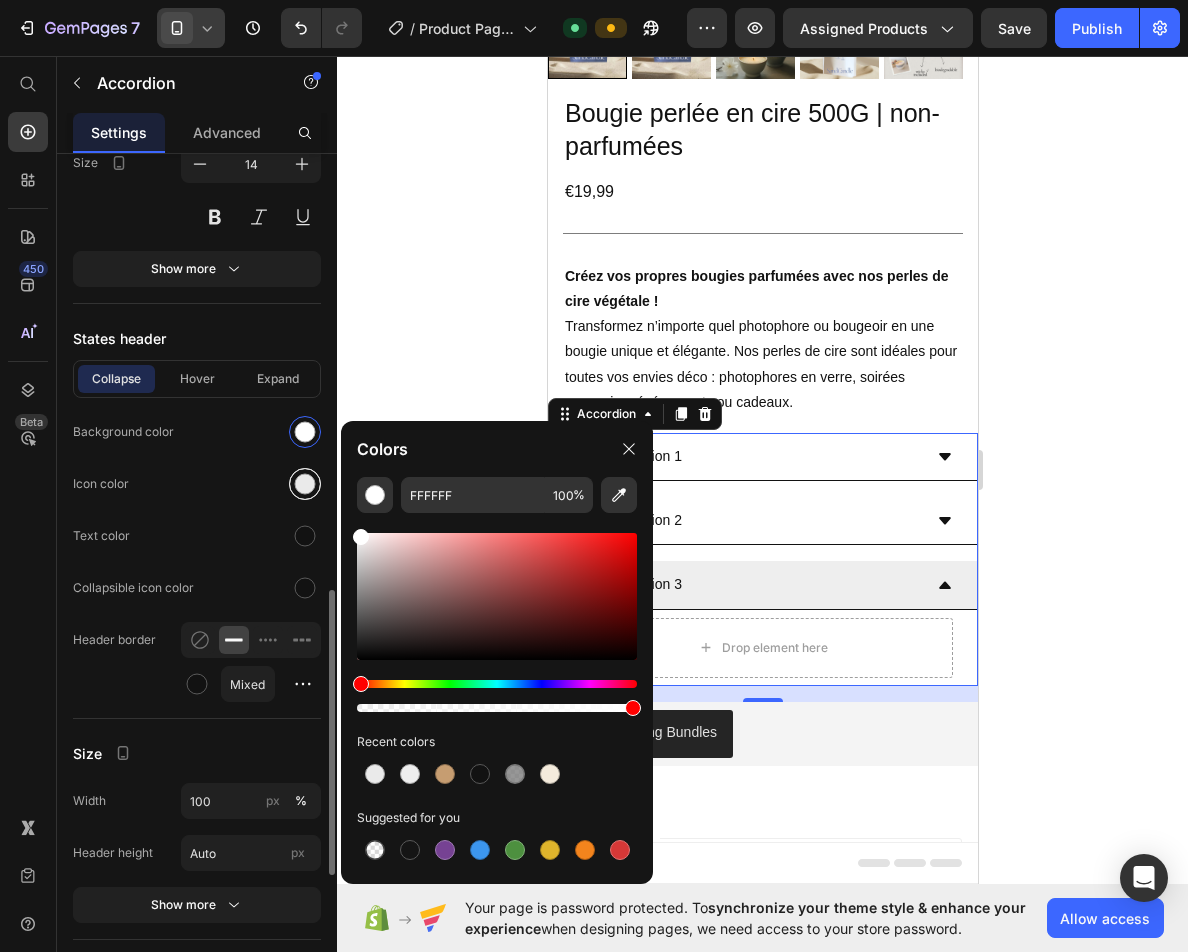 click at bounding box center [305, 484] 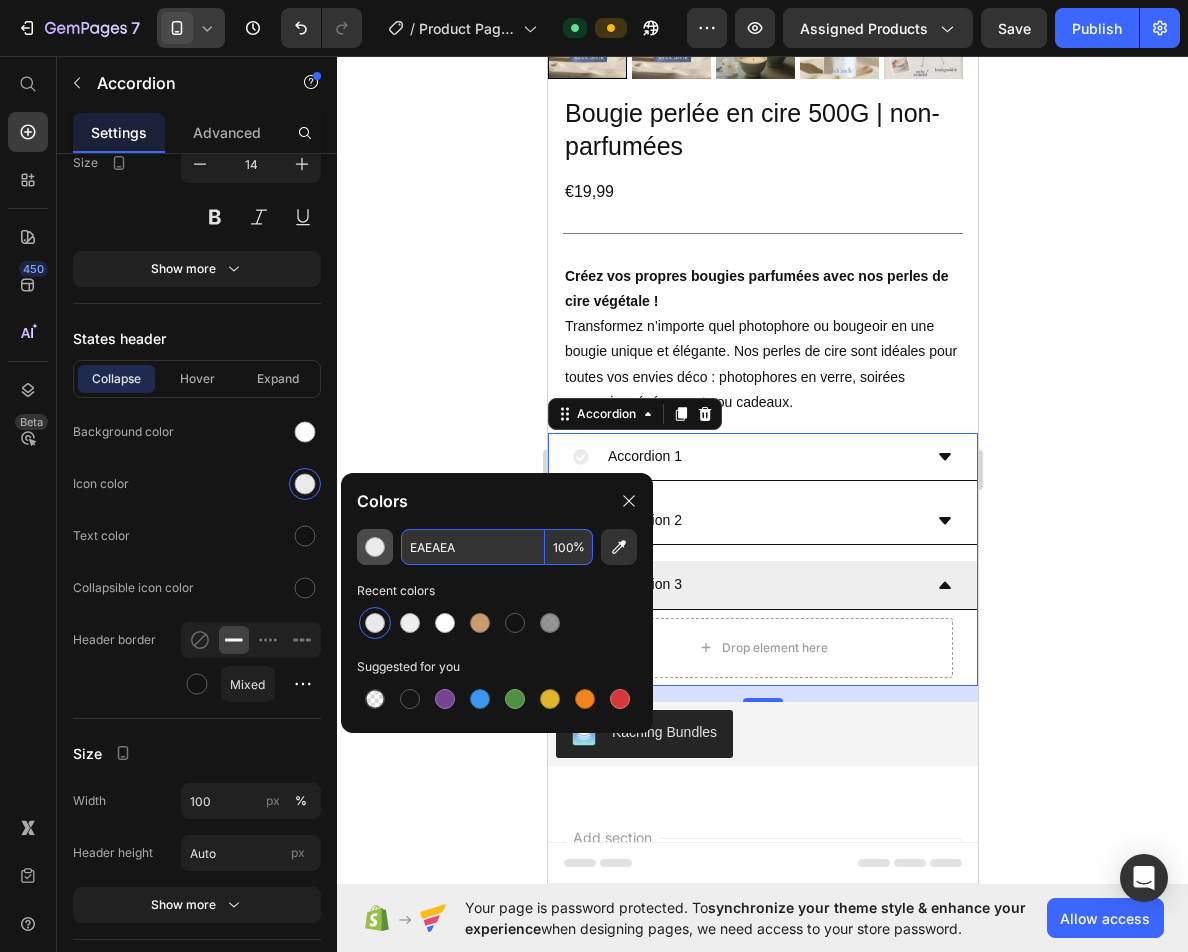 click at bounding box center (375, 547) 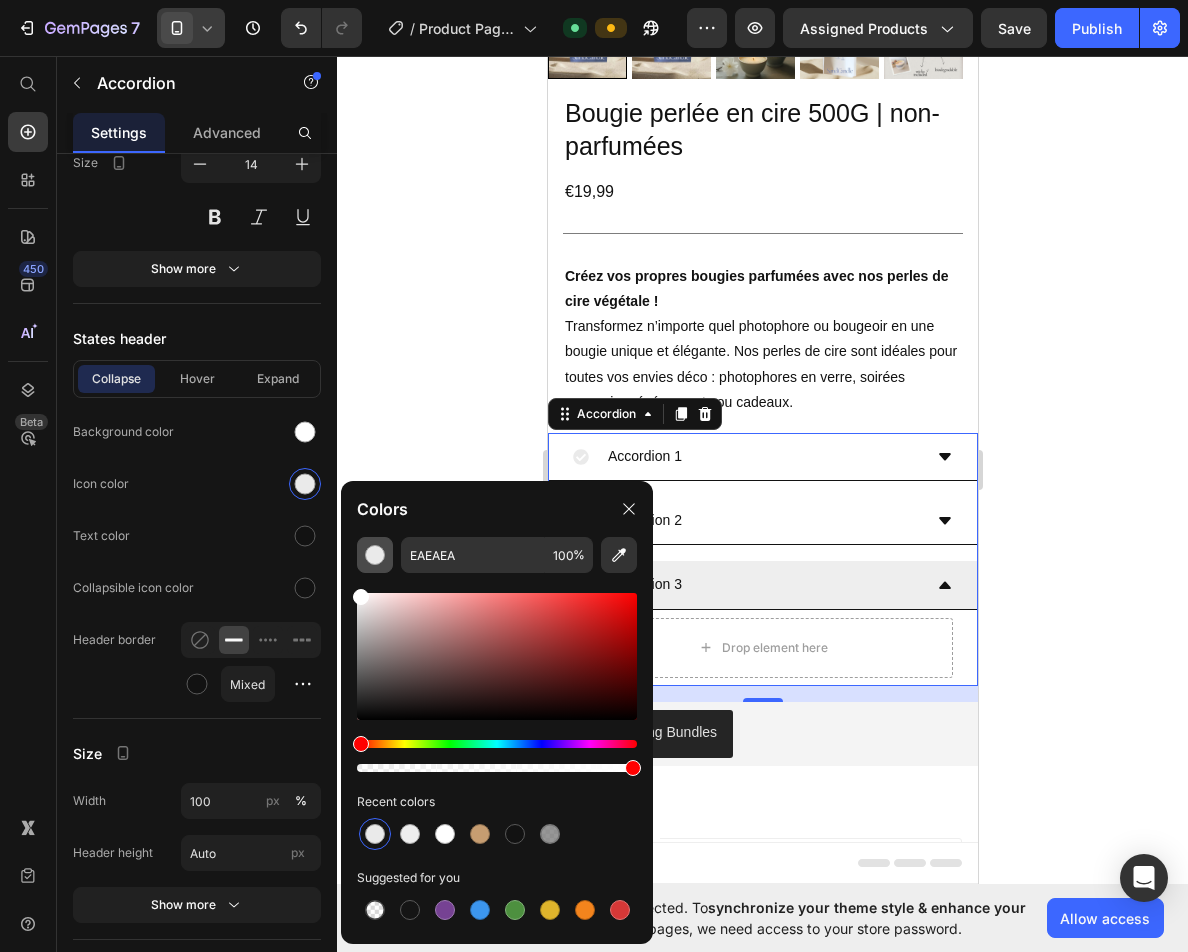 drag, startPoint x: 359, startPoint y: 580, endPoint x: 358, endPoint y: 550, distance: 30.016663 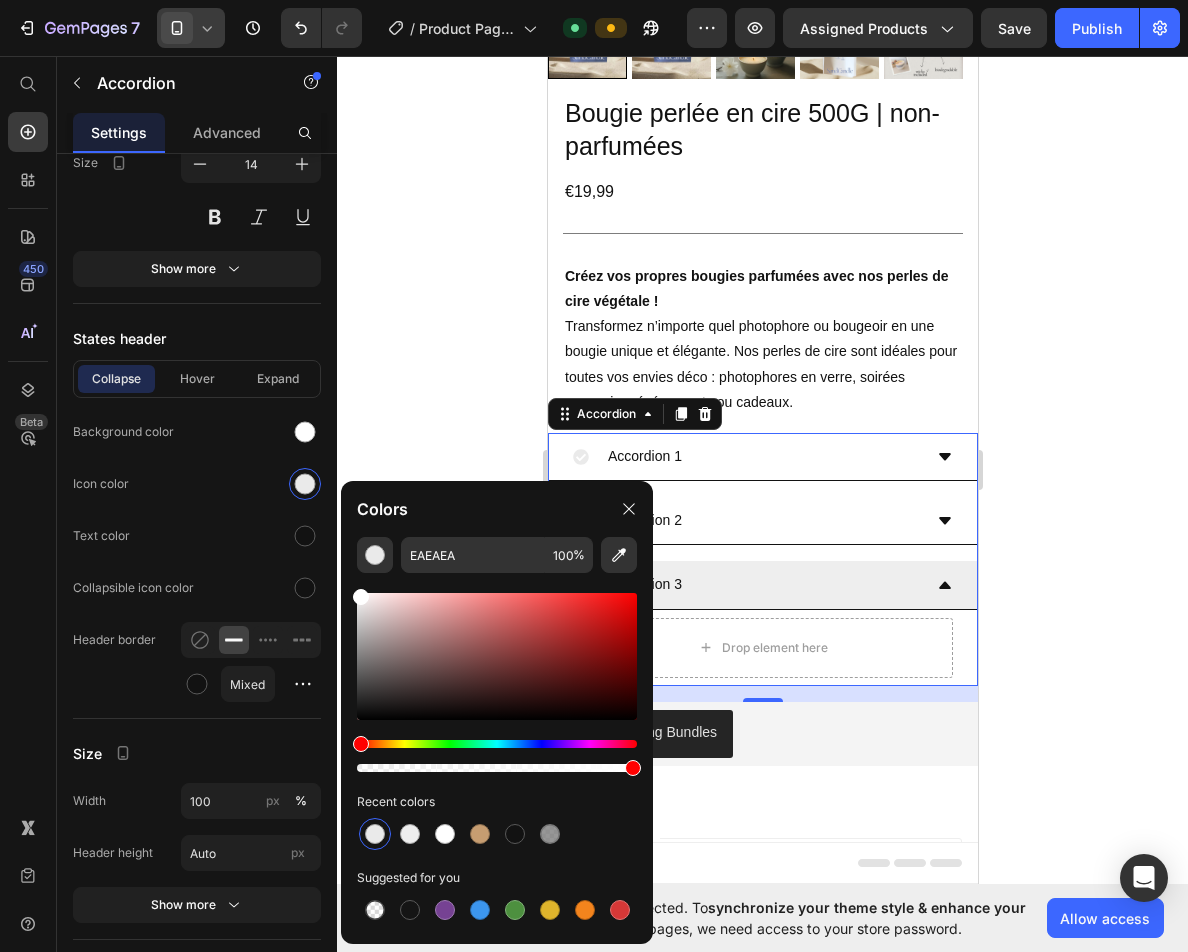 type on "FFFFFF" 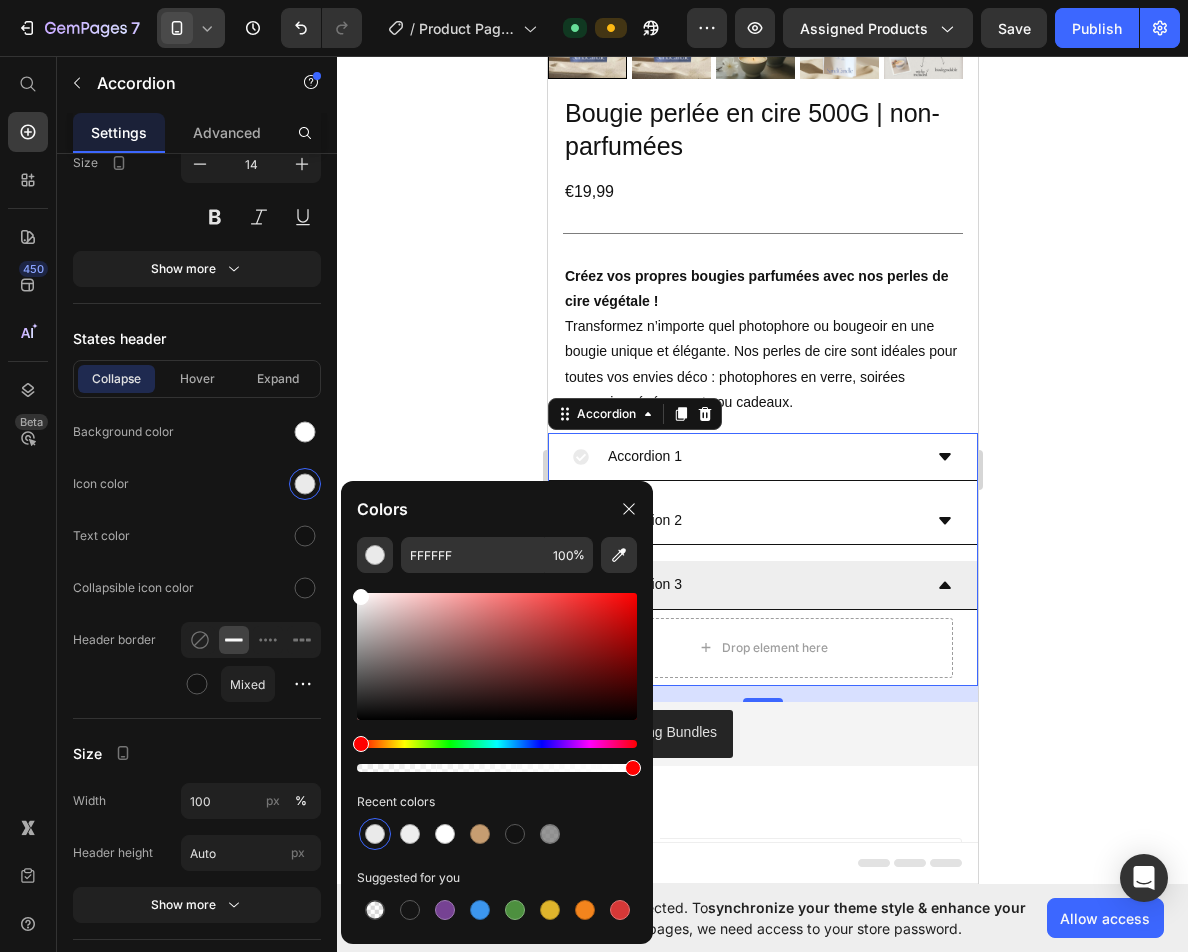 click 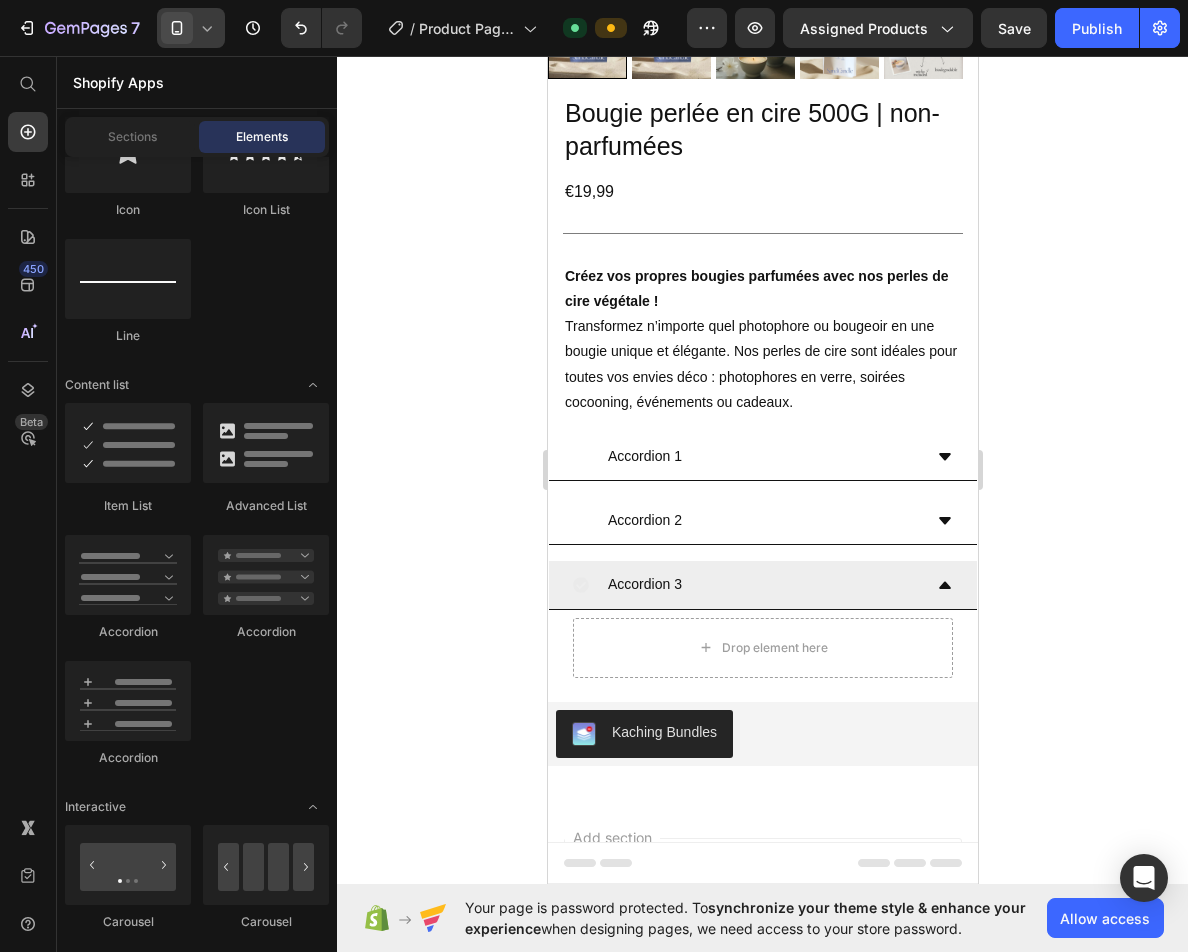 click 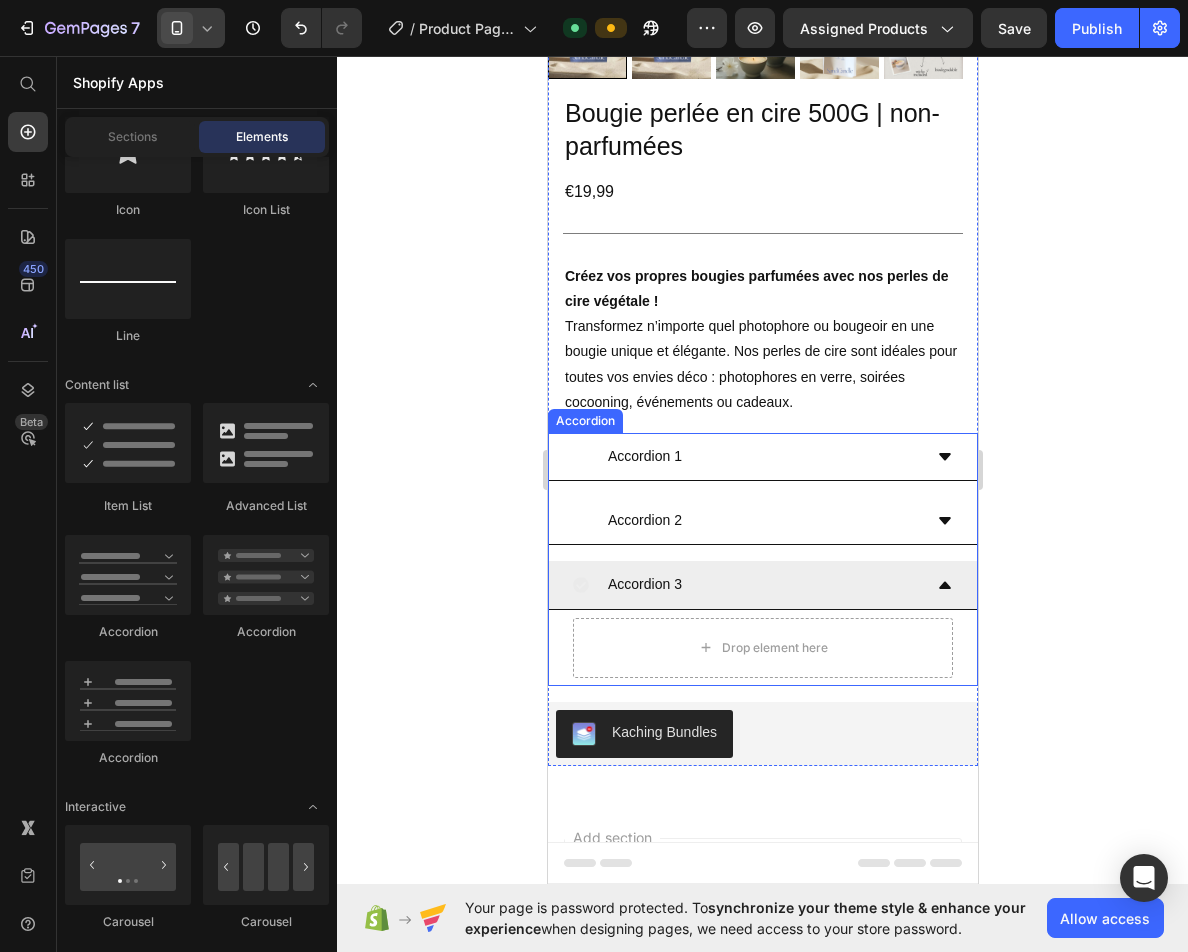 click on "Accordion 1
Accordion 2
Accordion 3
Drop element here" at bounding box center [762, 559] 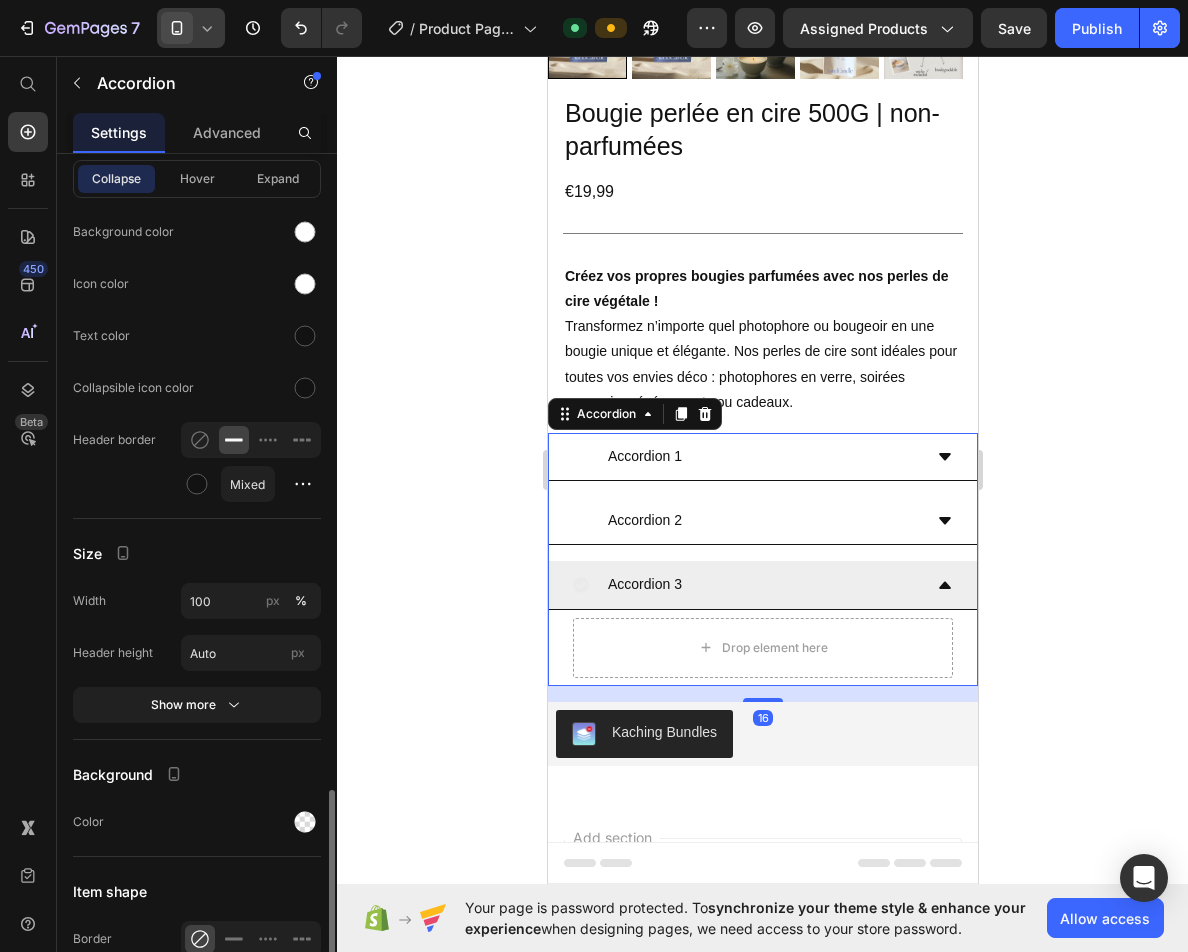 scroll, scrollTop: 1605, scrollLeft: 0, axis: vertical 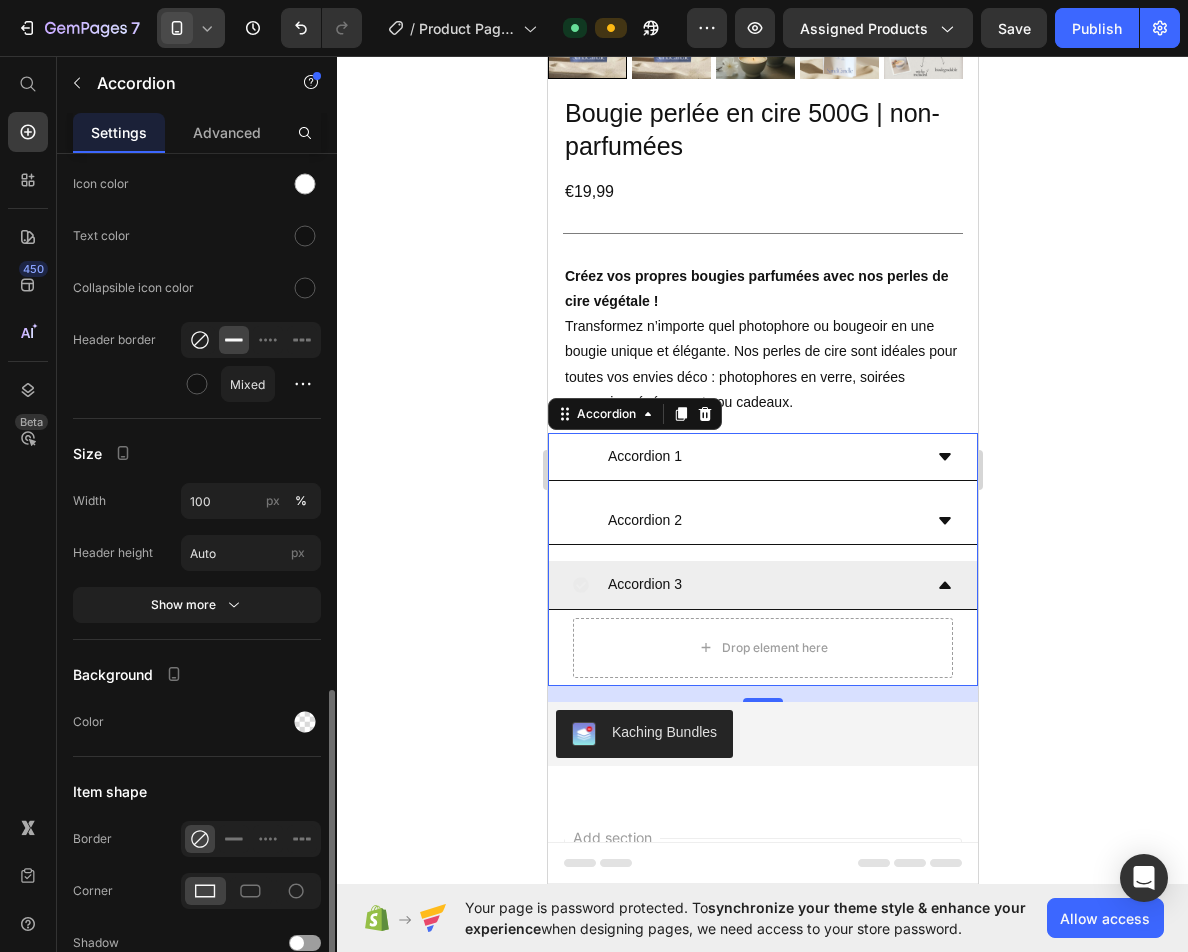 click 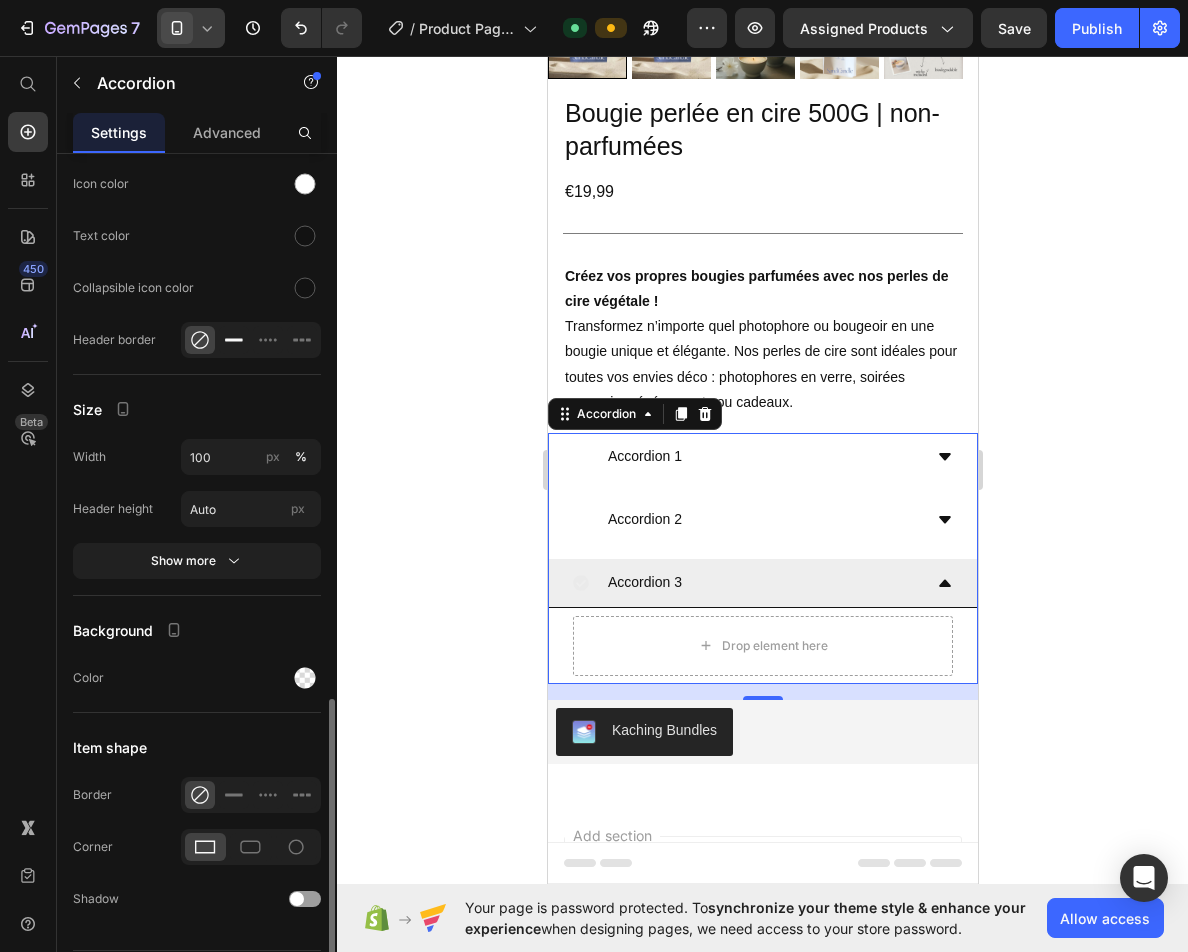 click 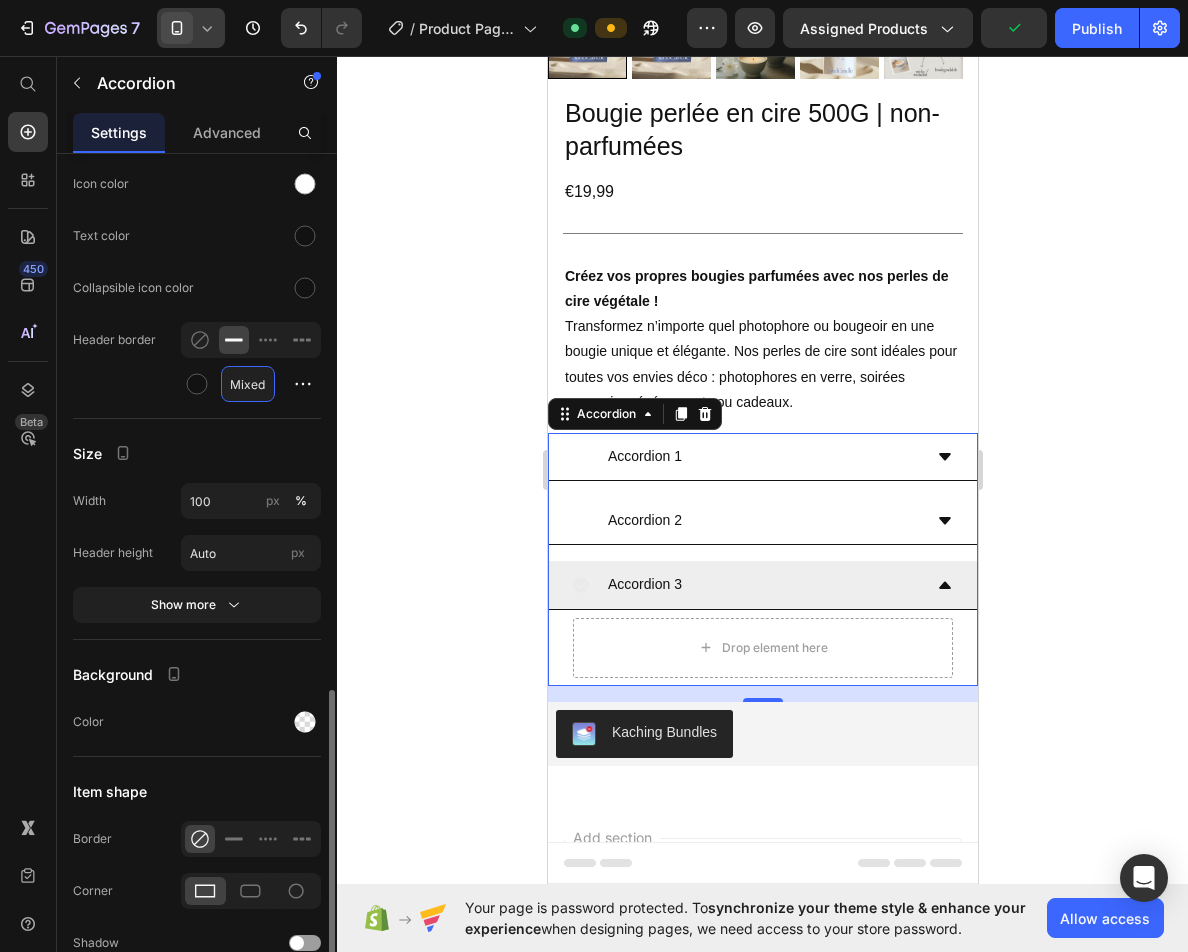 click on "Mixed" at bounding box center (248, 384) 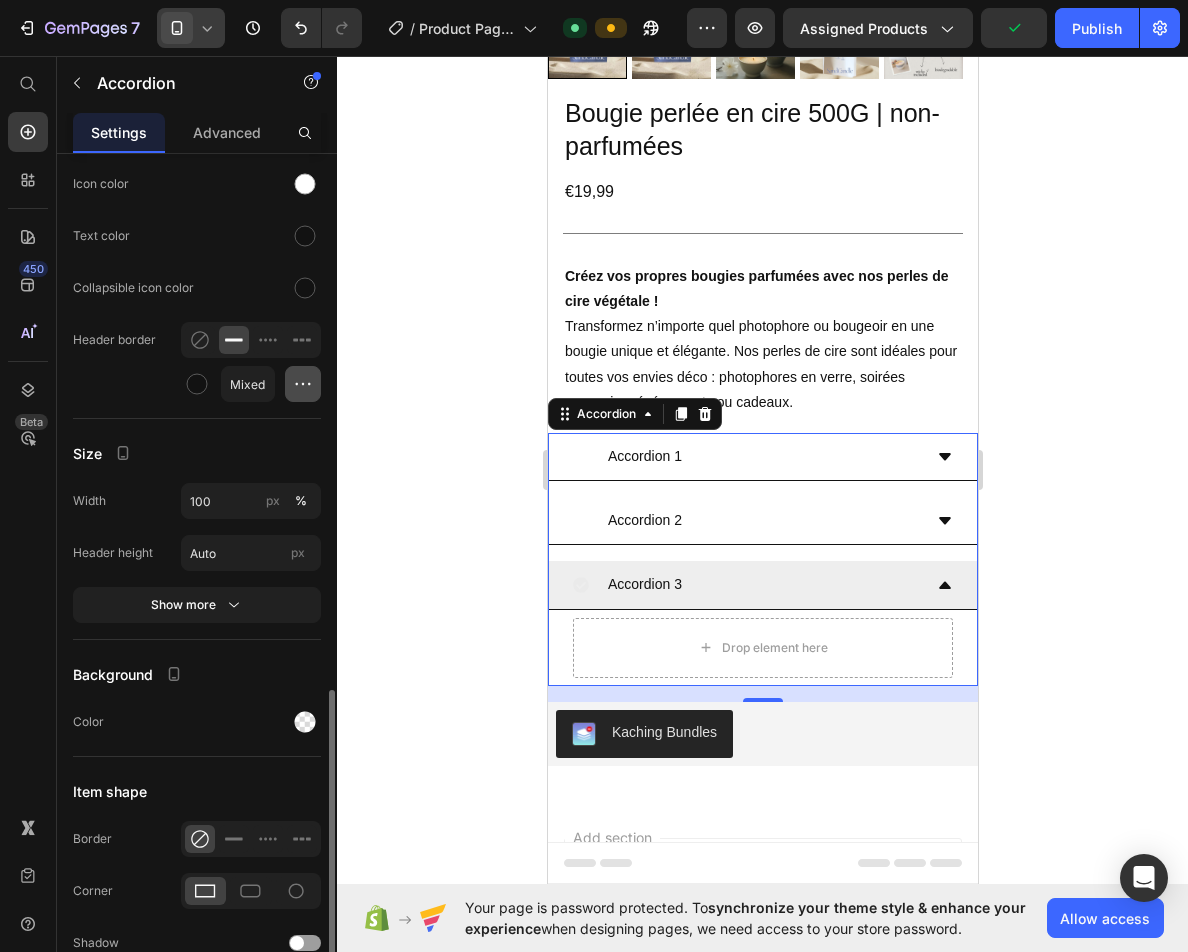 click 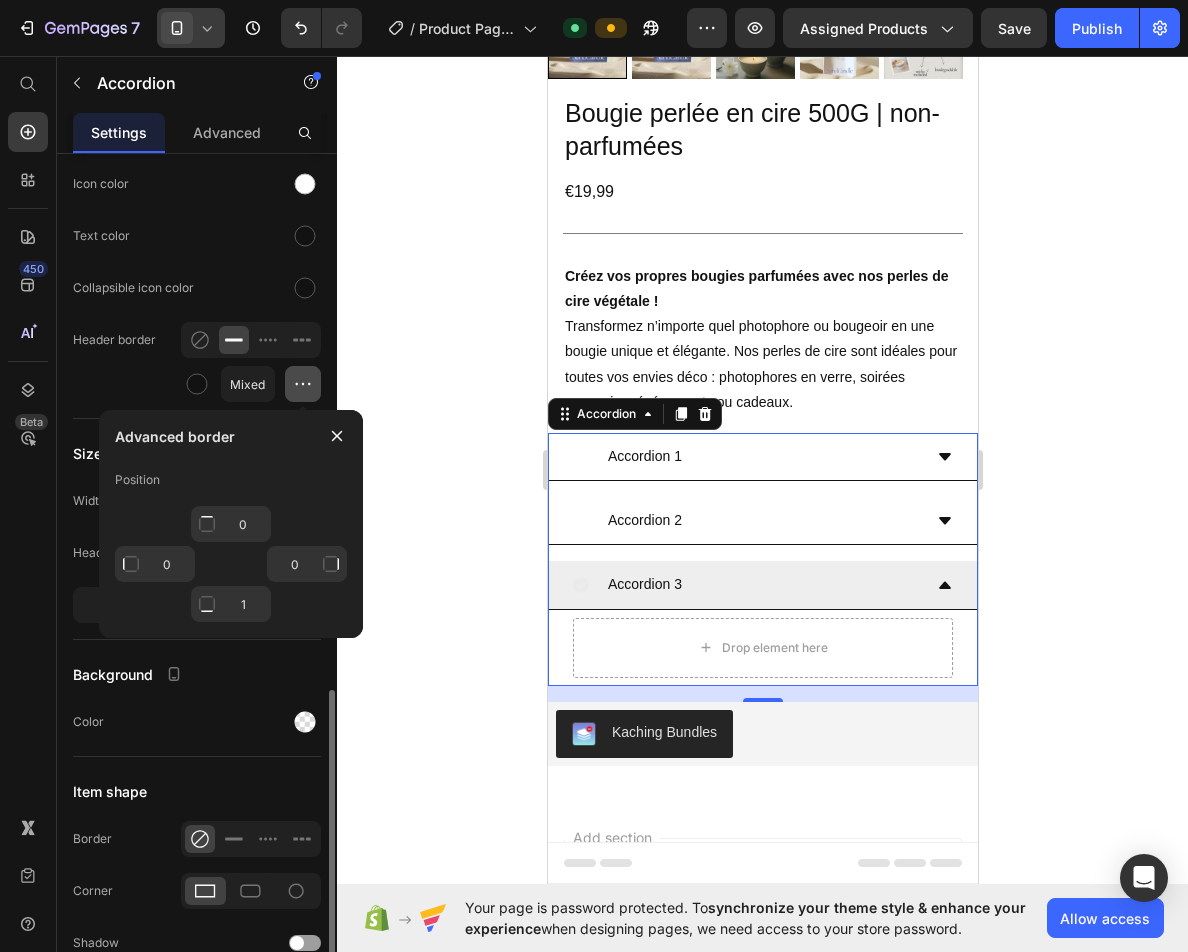 click 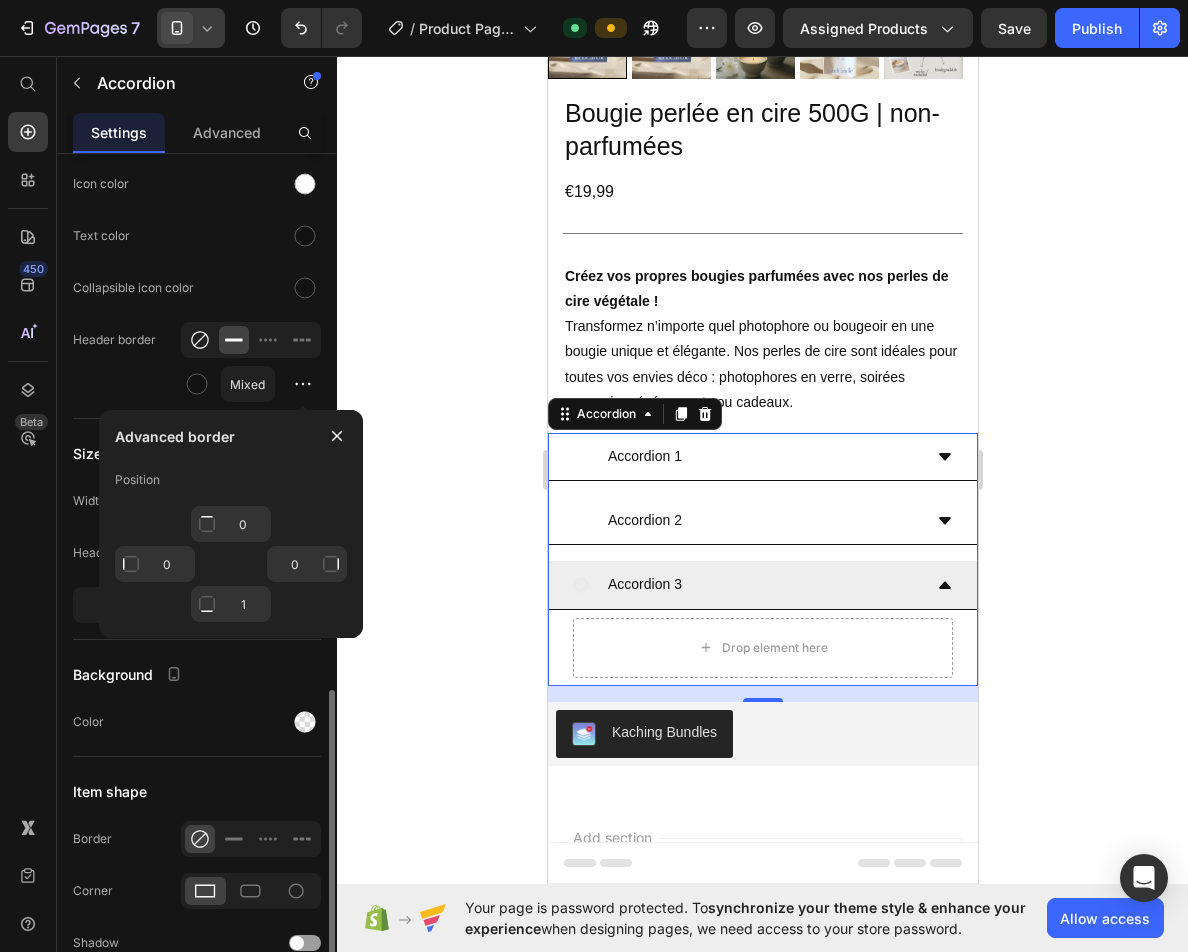 click 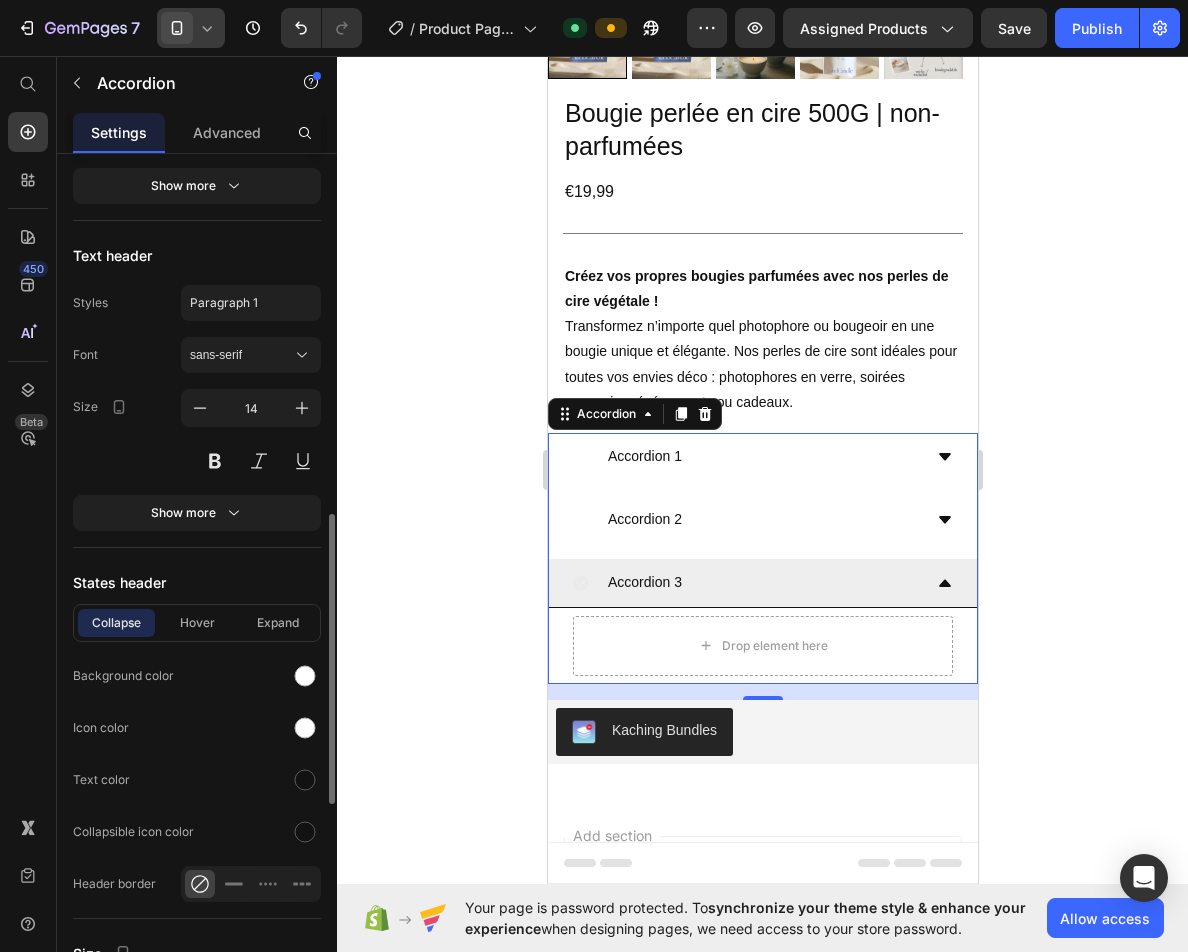 scroll, scrollTop: 1161, scrollLeft: 0, axis: vertical 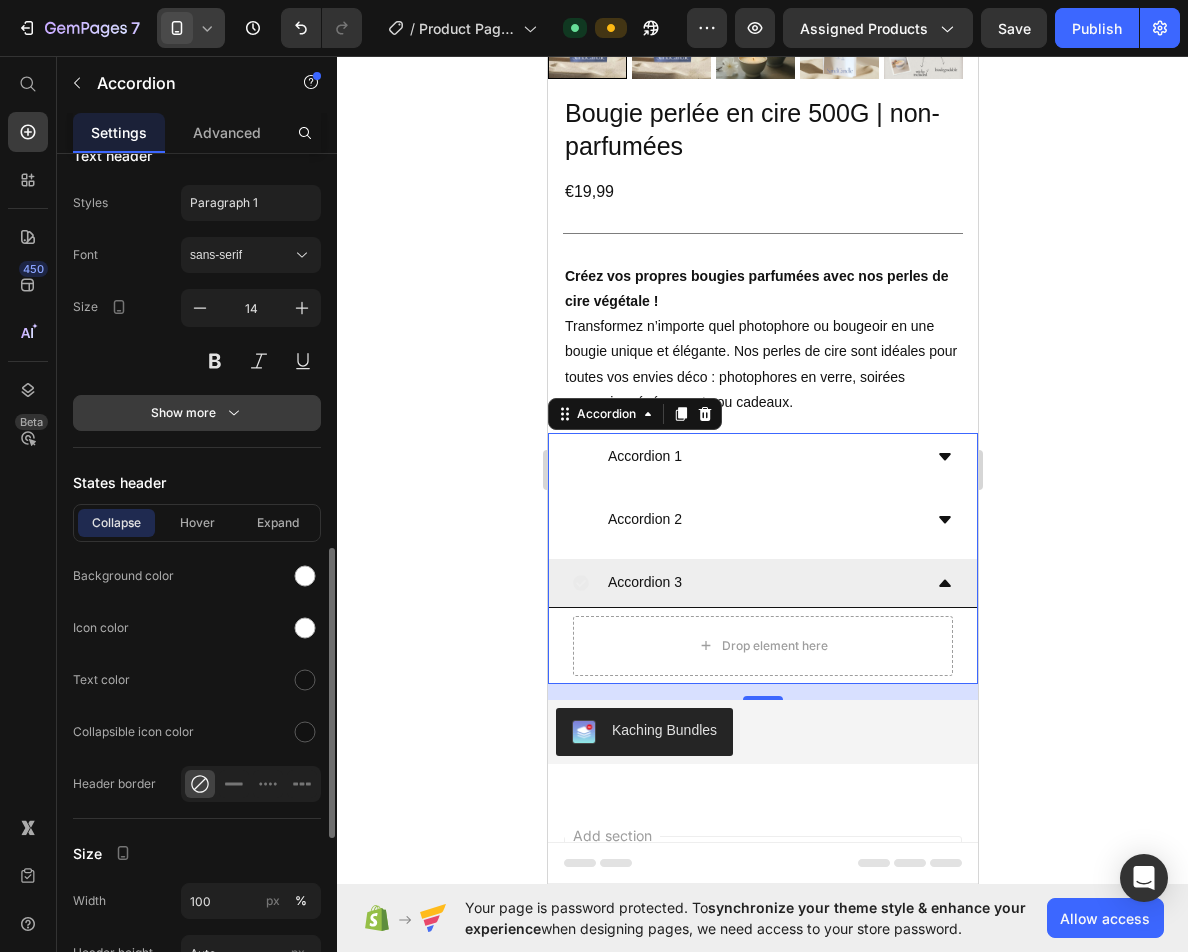 click on "Show more" at bounding box center [197, 413] 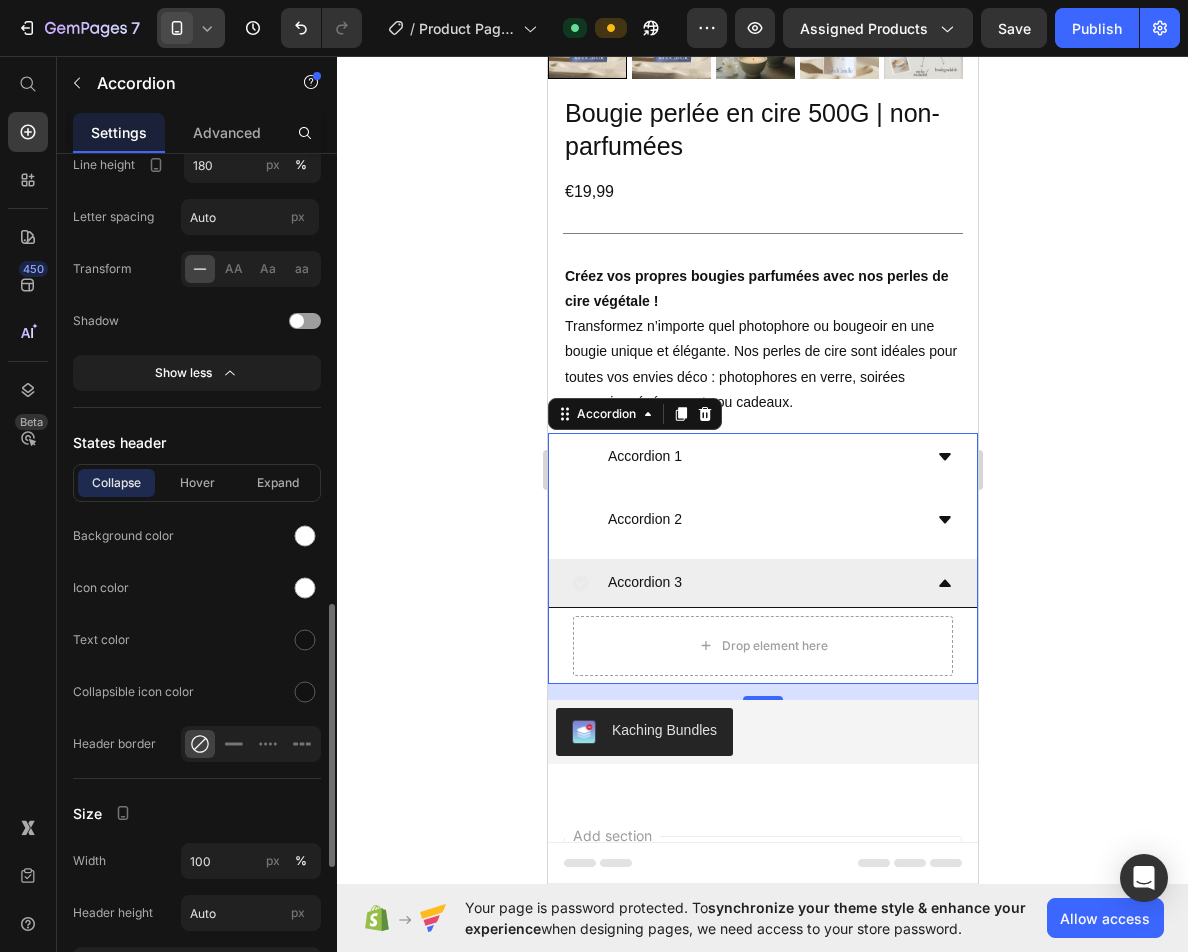 scroll, scrollTop: 1561, scrollLeft: 0, axis: vertical 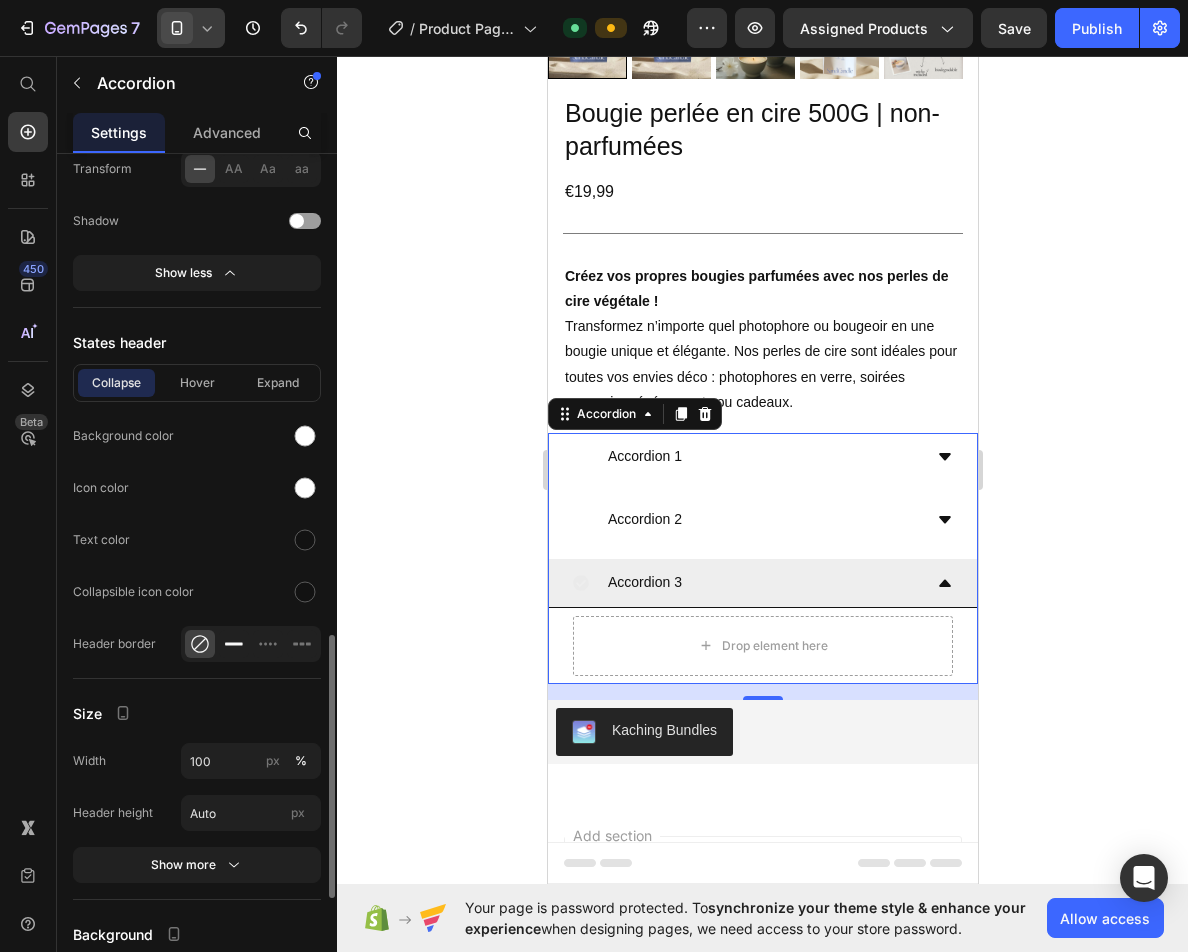 click 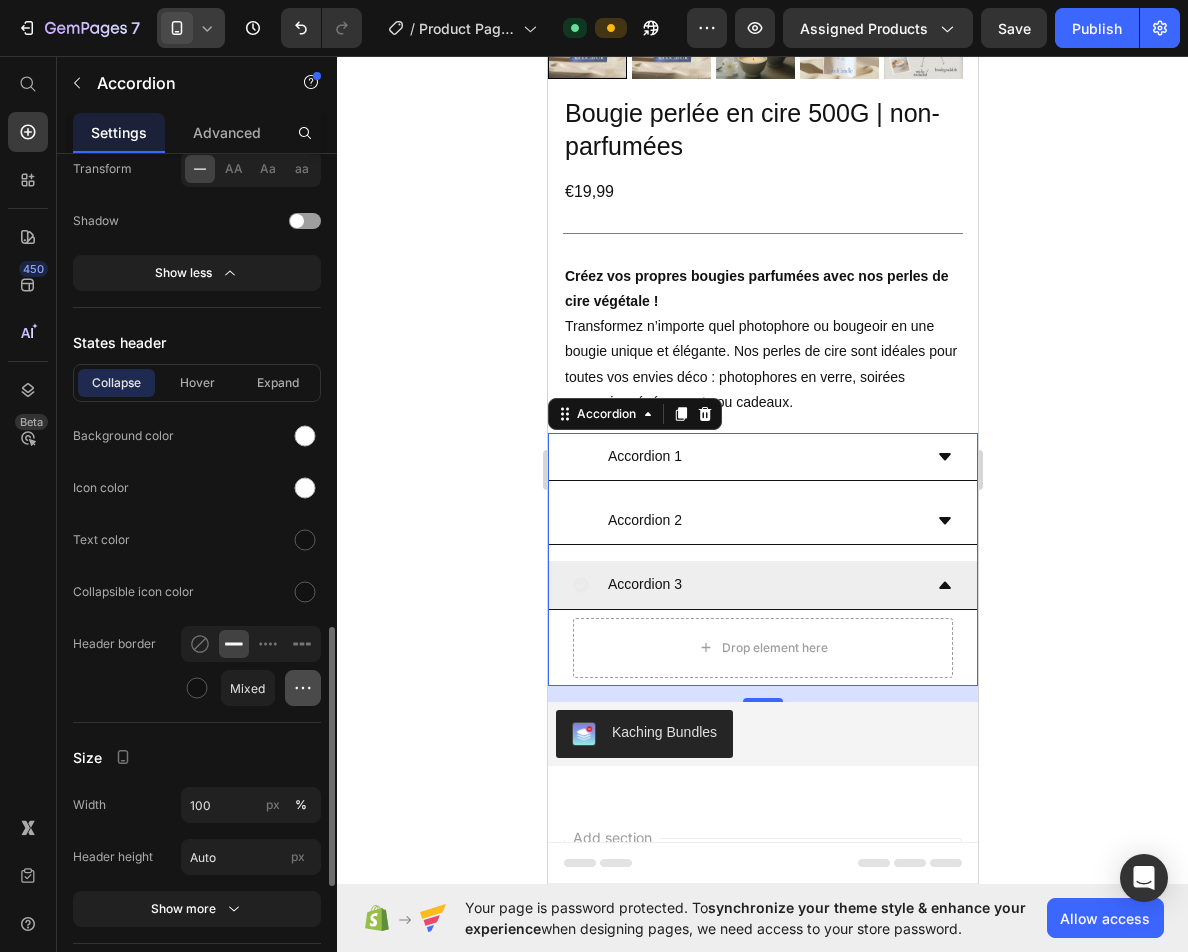 click 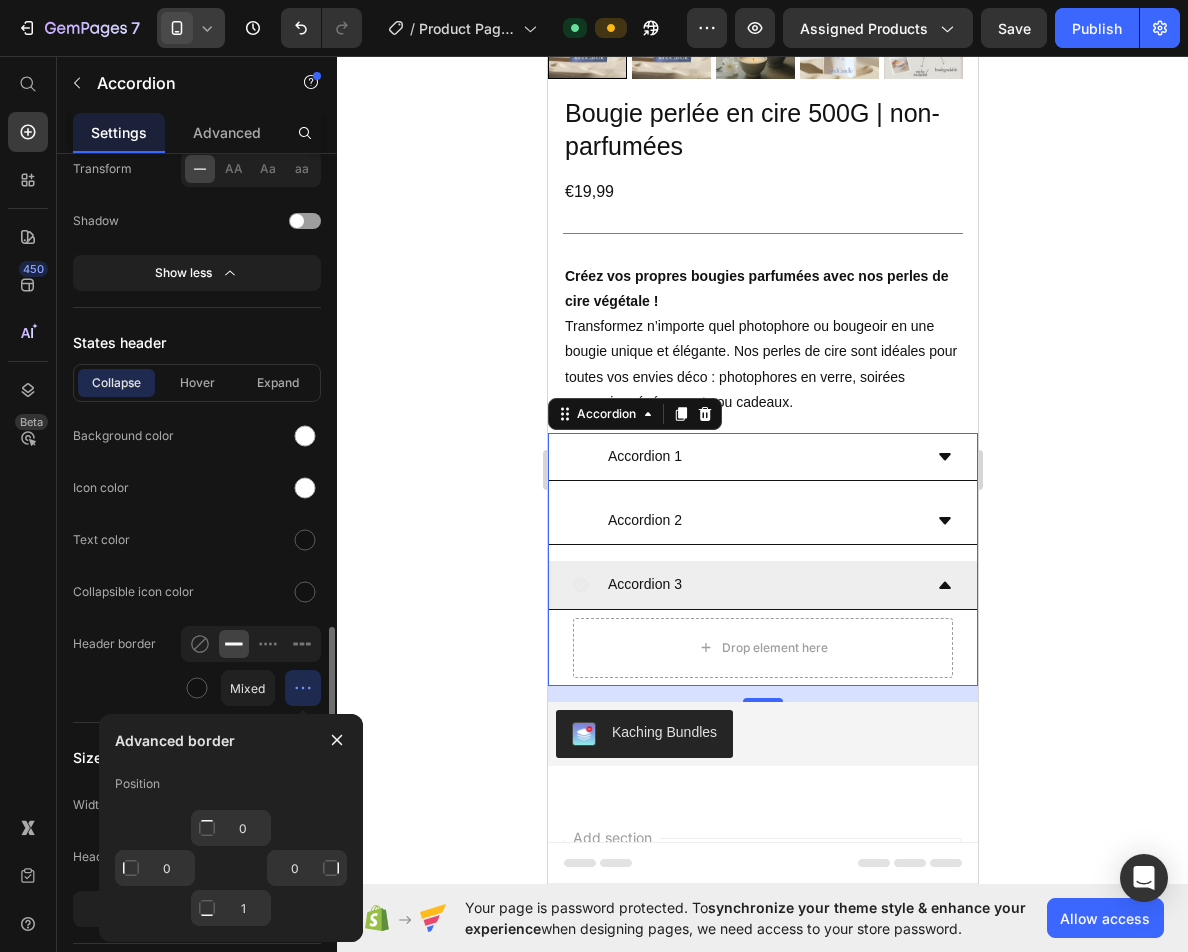 click 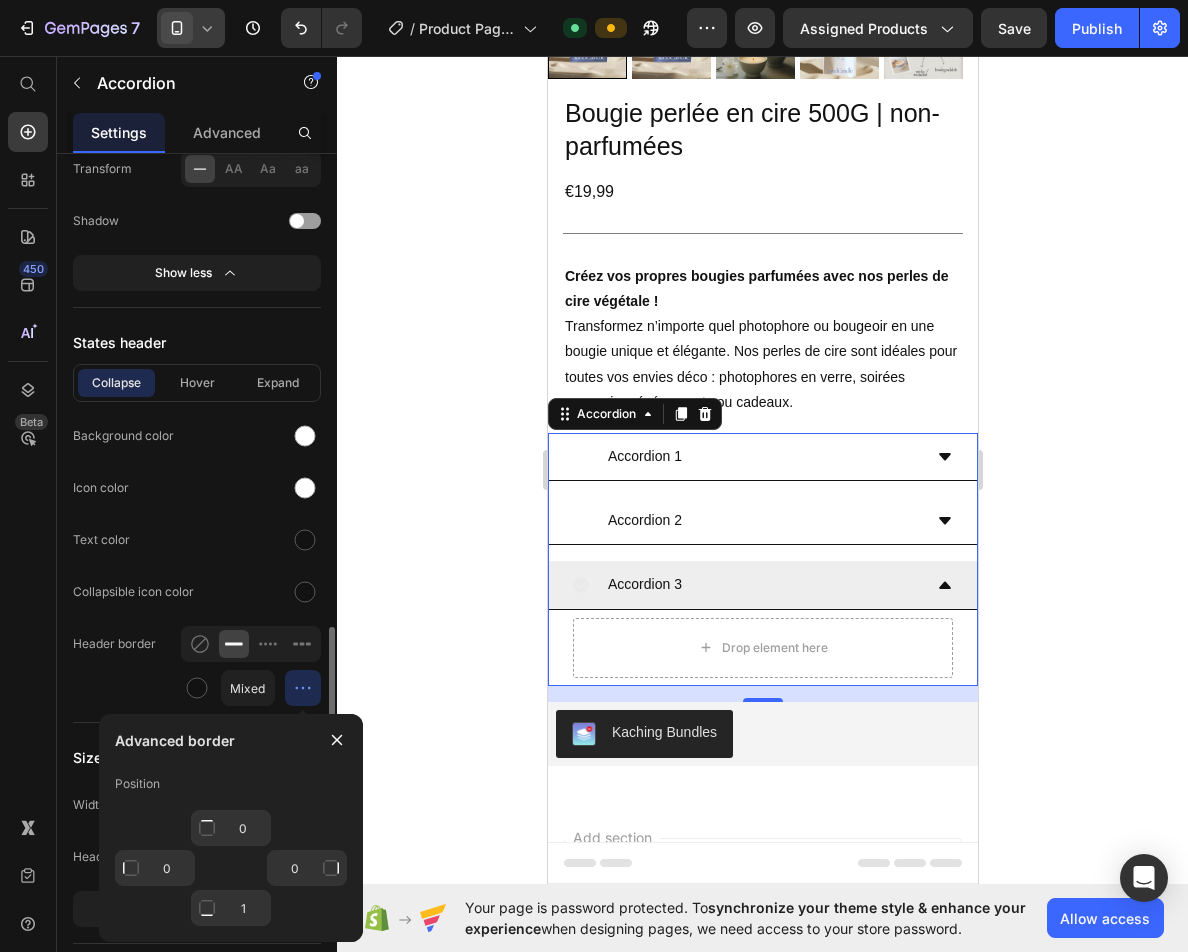 click on "Header border Mixed" 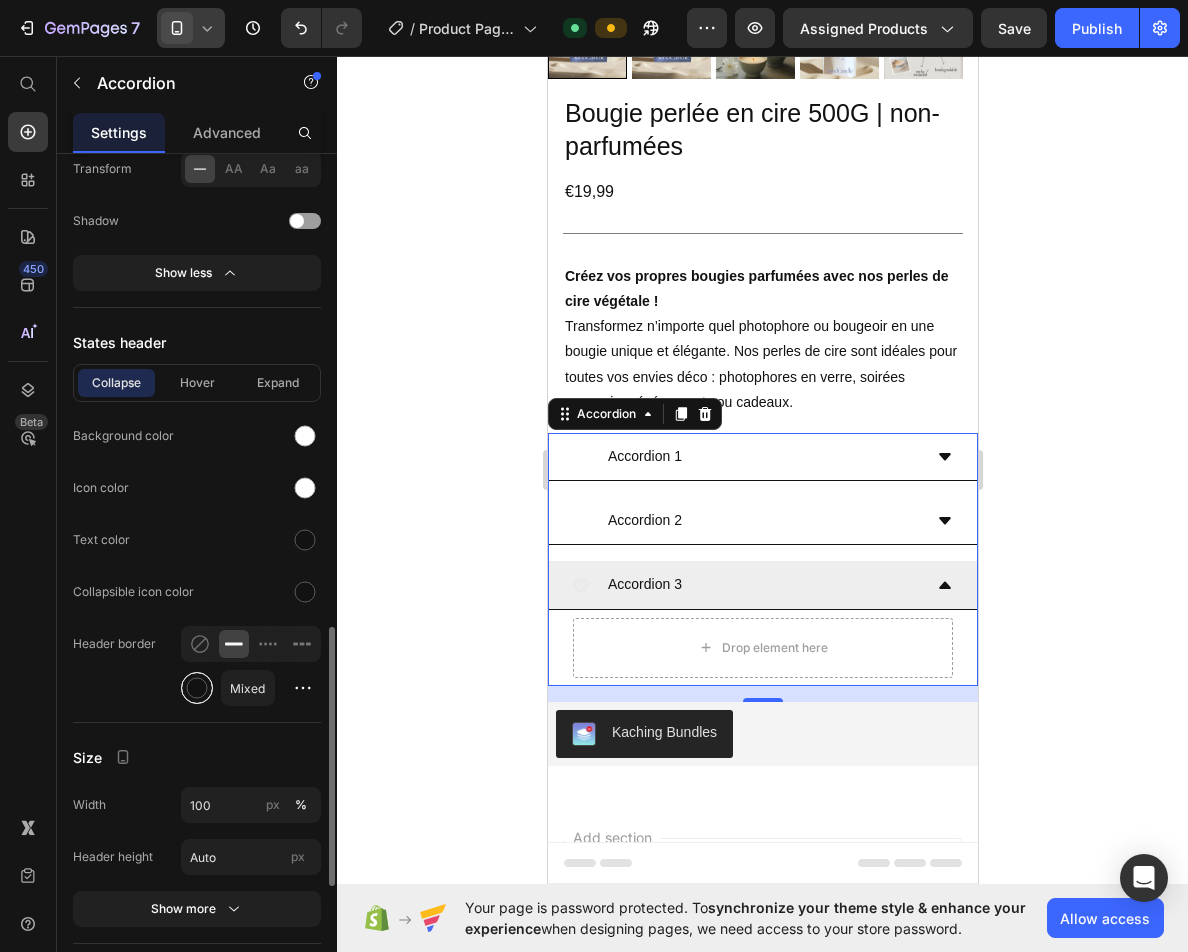 click at bounding box center (197, 688) 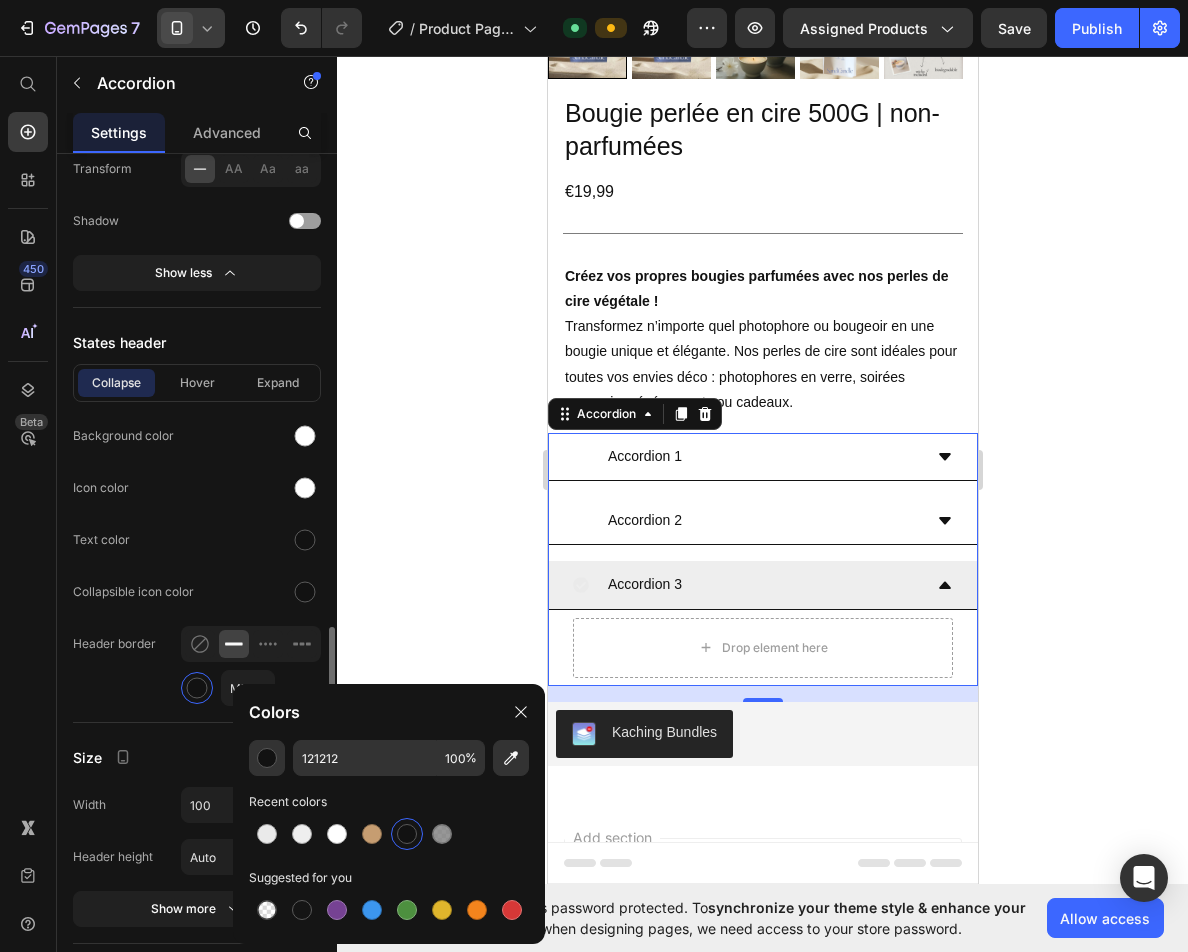 click on "Header border Mixed" 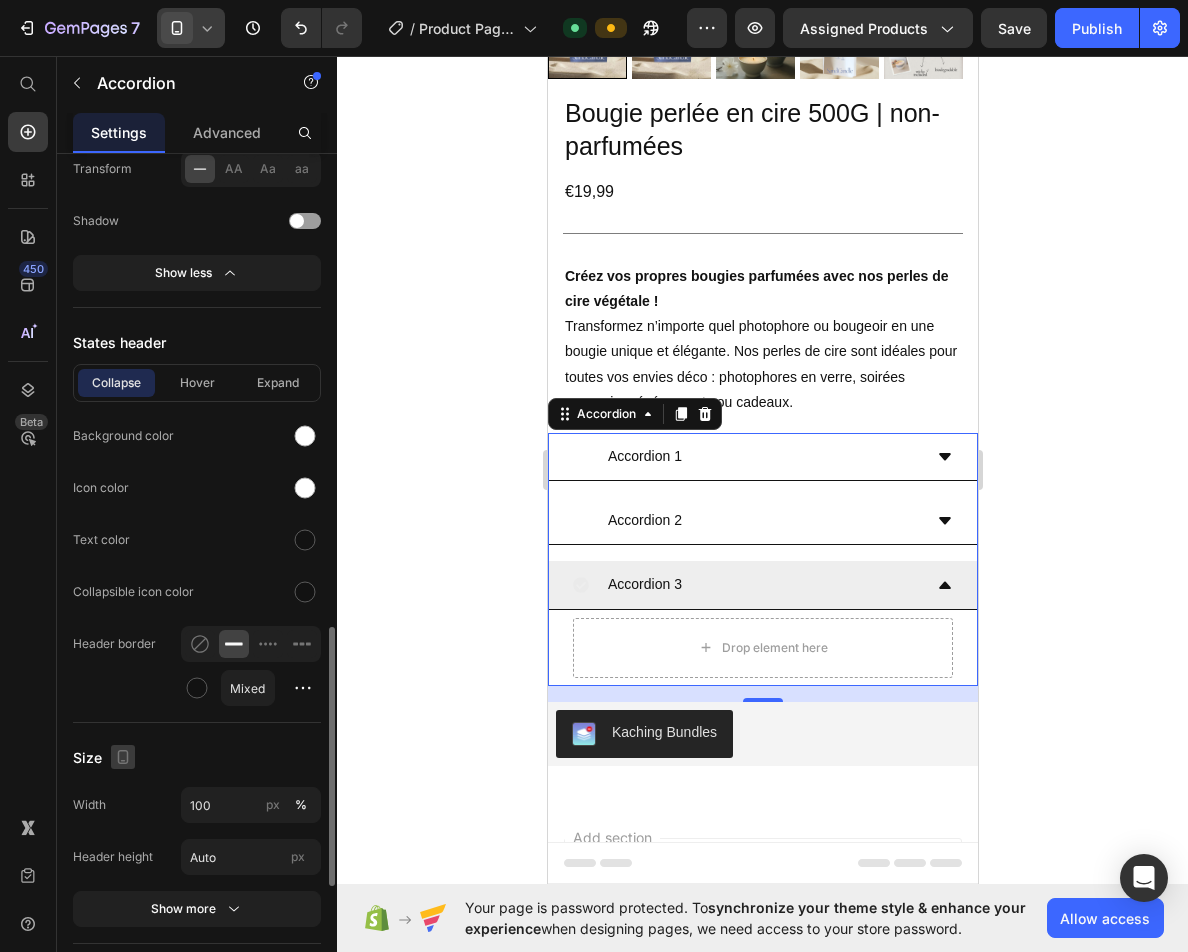 scroll, scrollTop: 1661, scrollLeft: 0, axis: vertical 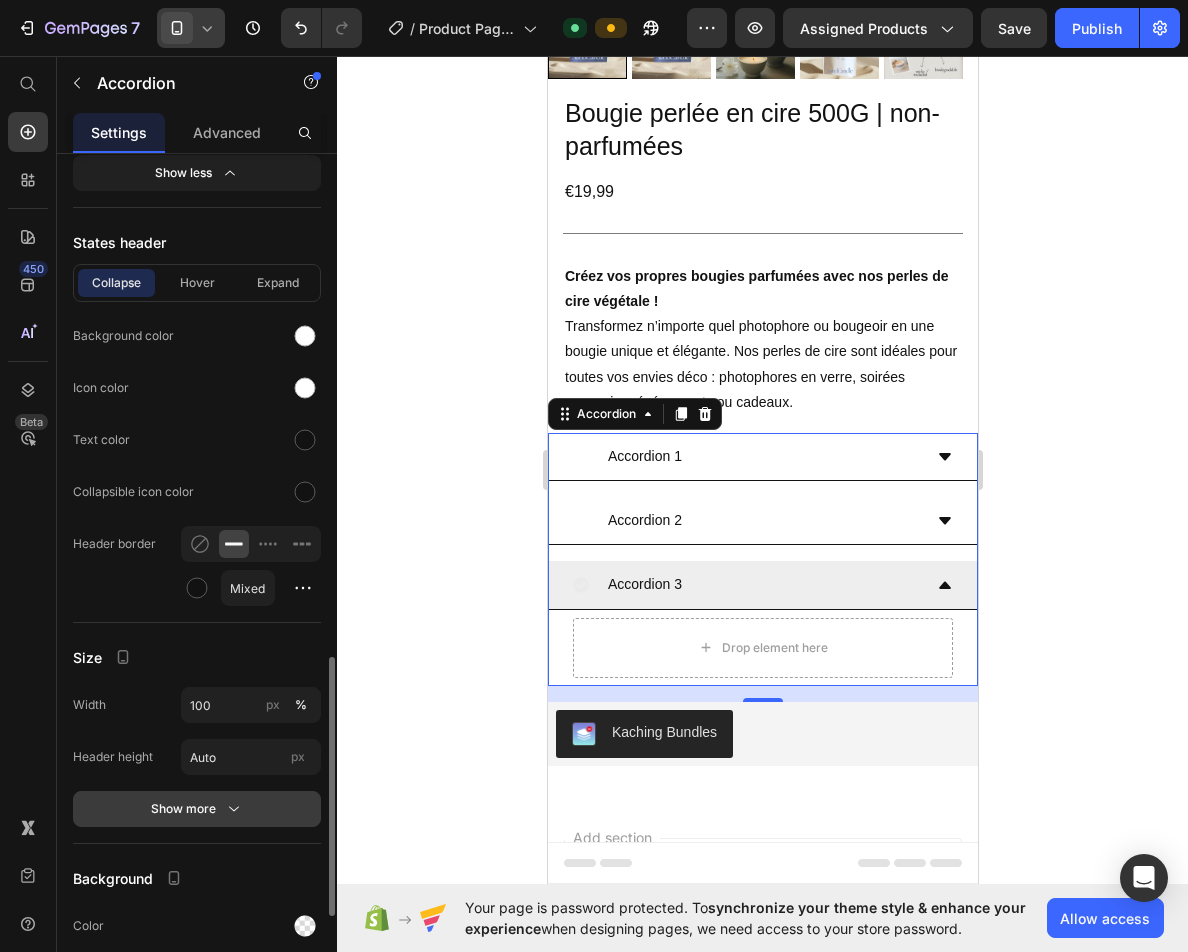 click on "Show more" at bounding box center [197, 809] 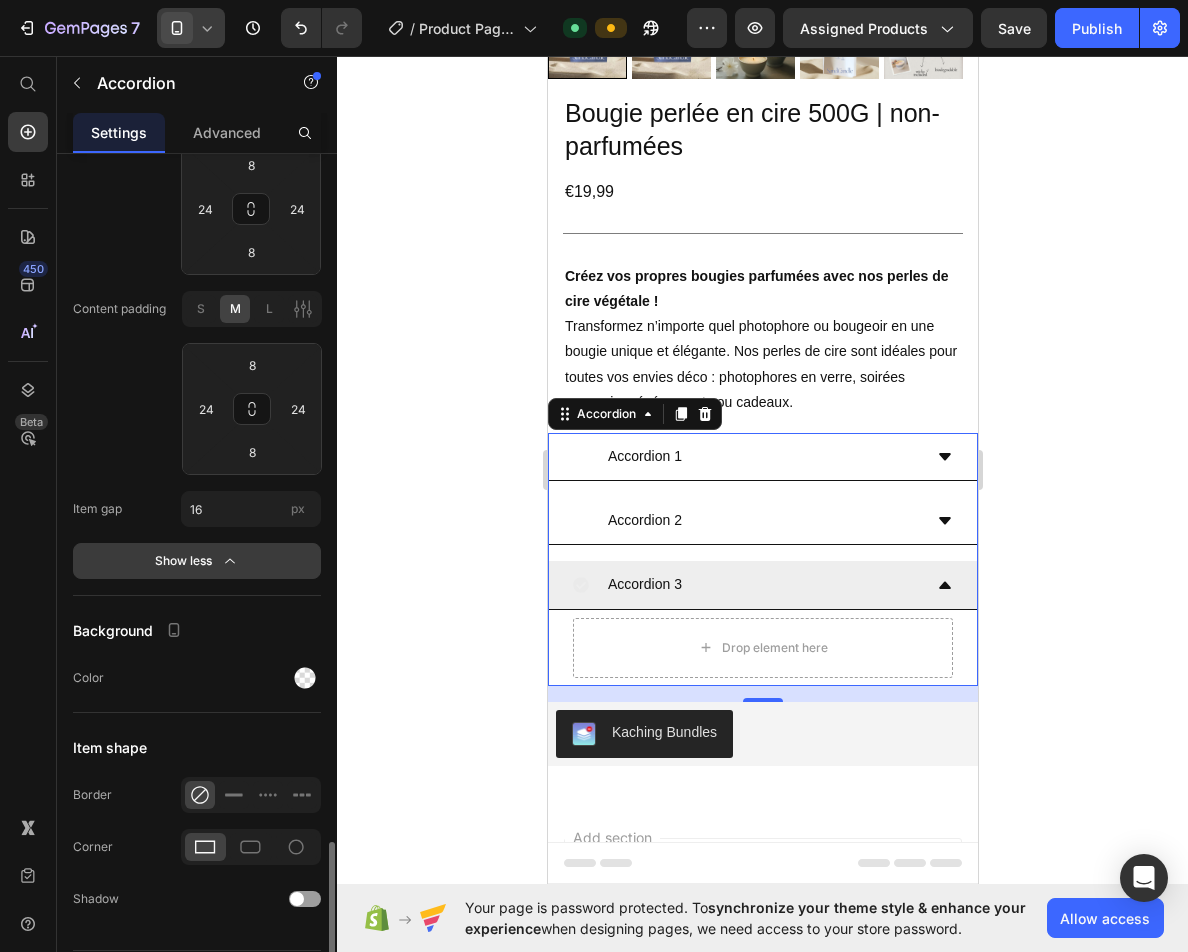 scroll, scrollTop: 2417, scrollLeft: 0, axis: vertical 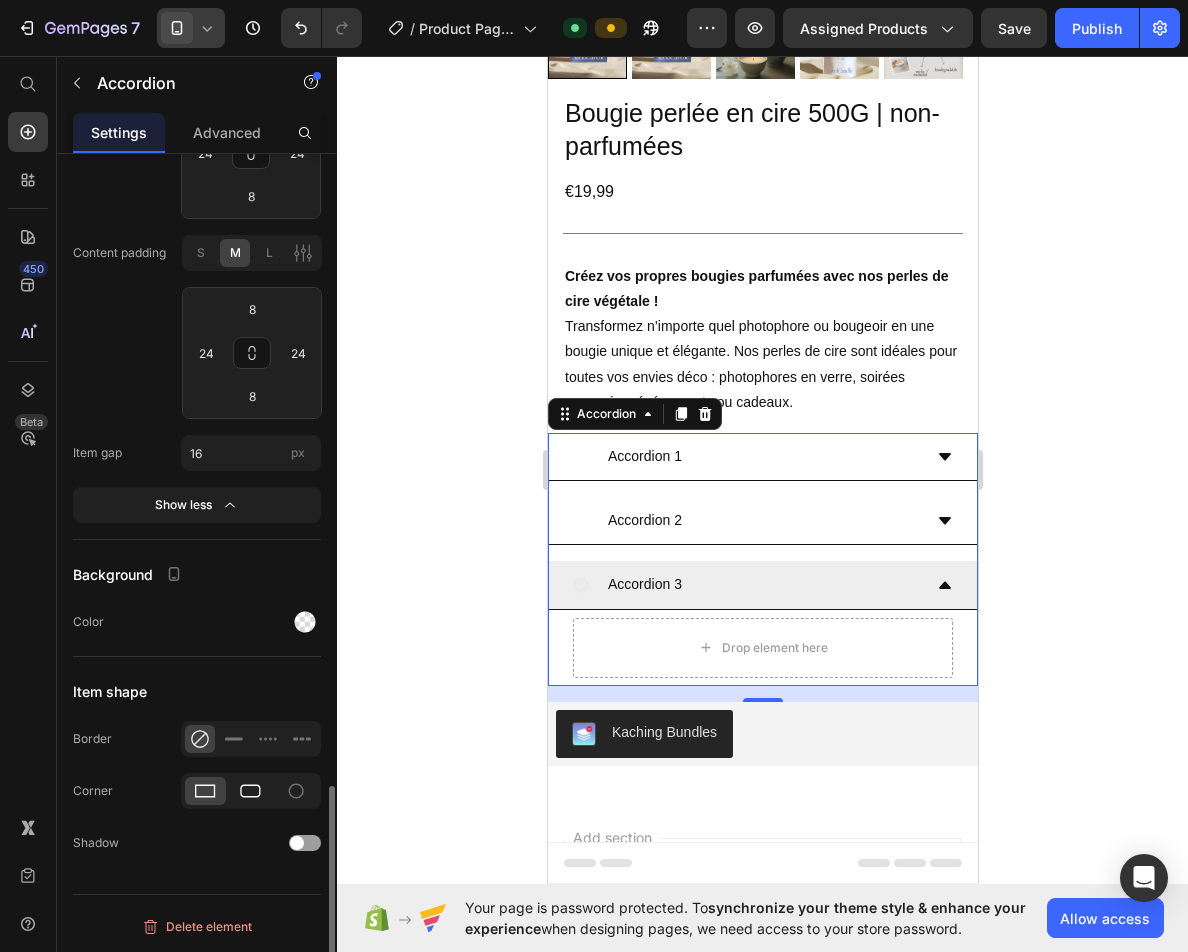 click 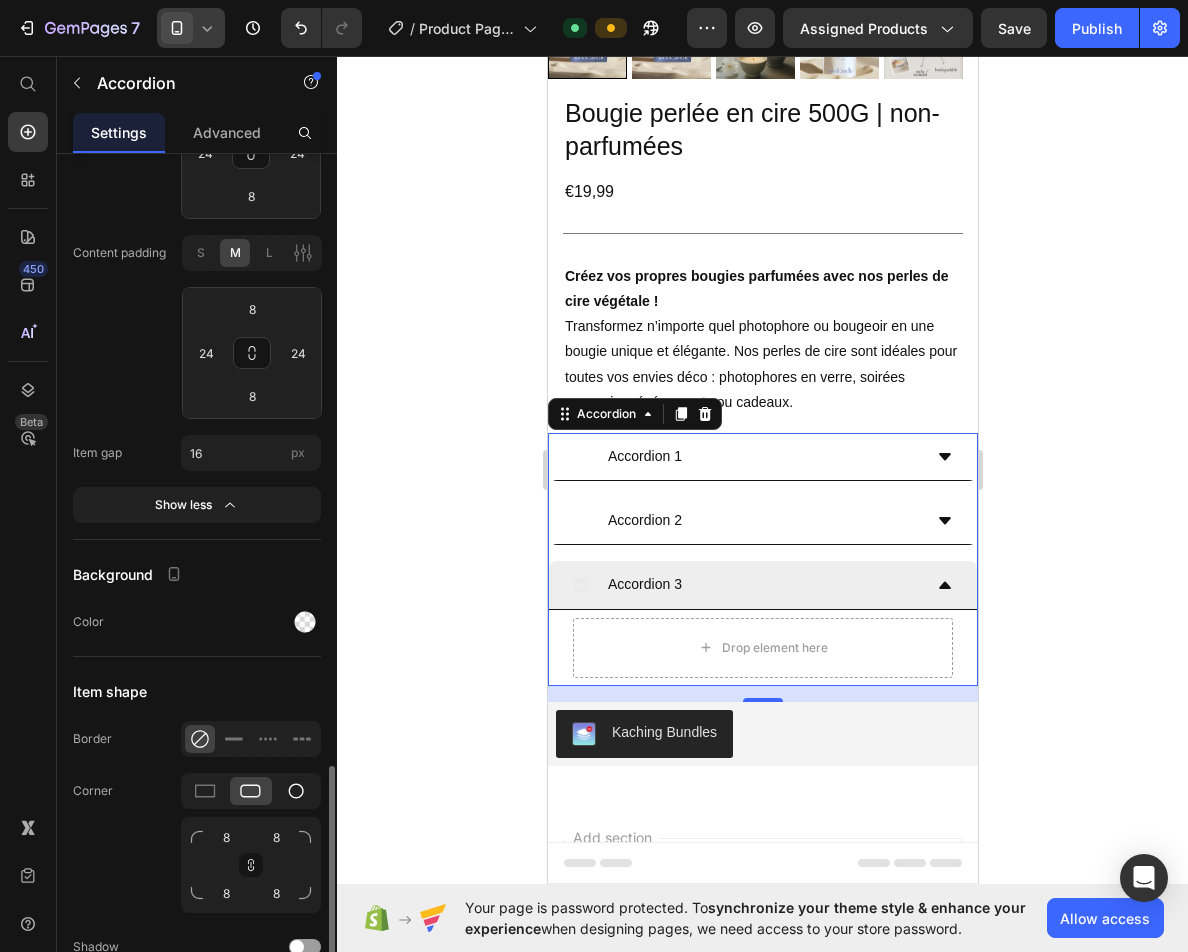 click 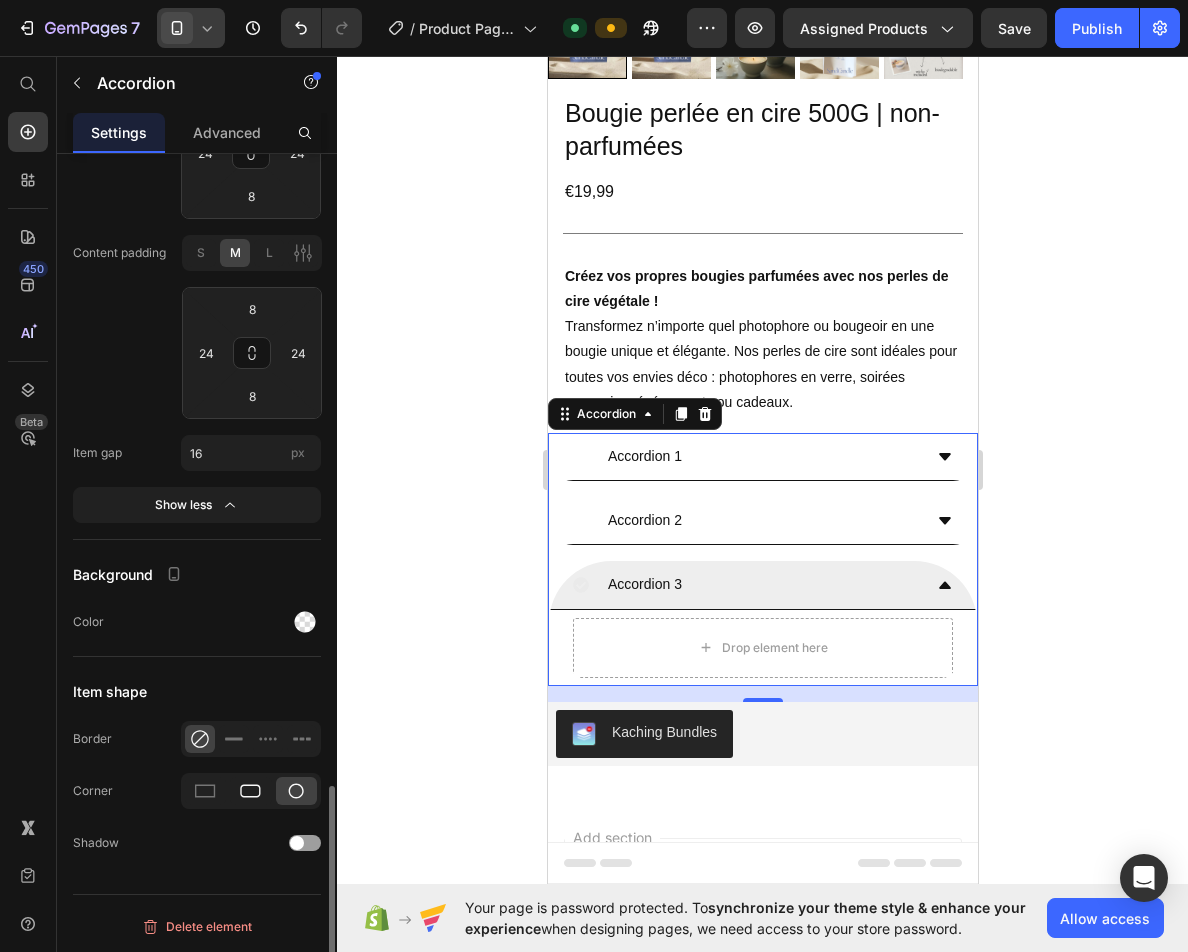 click 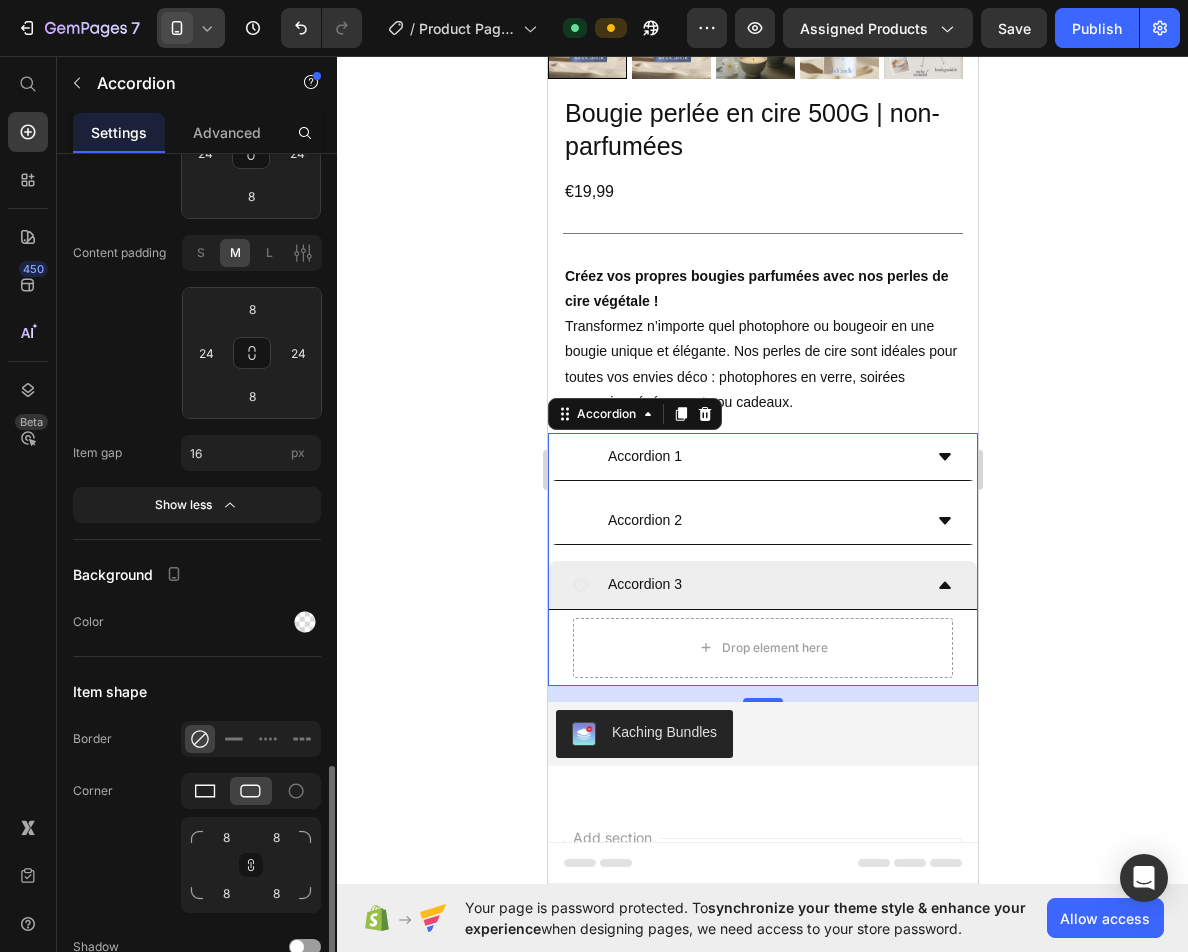click 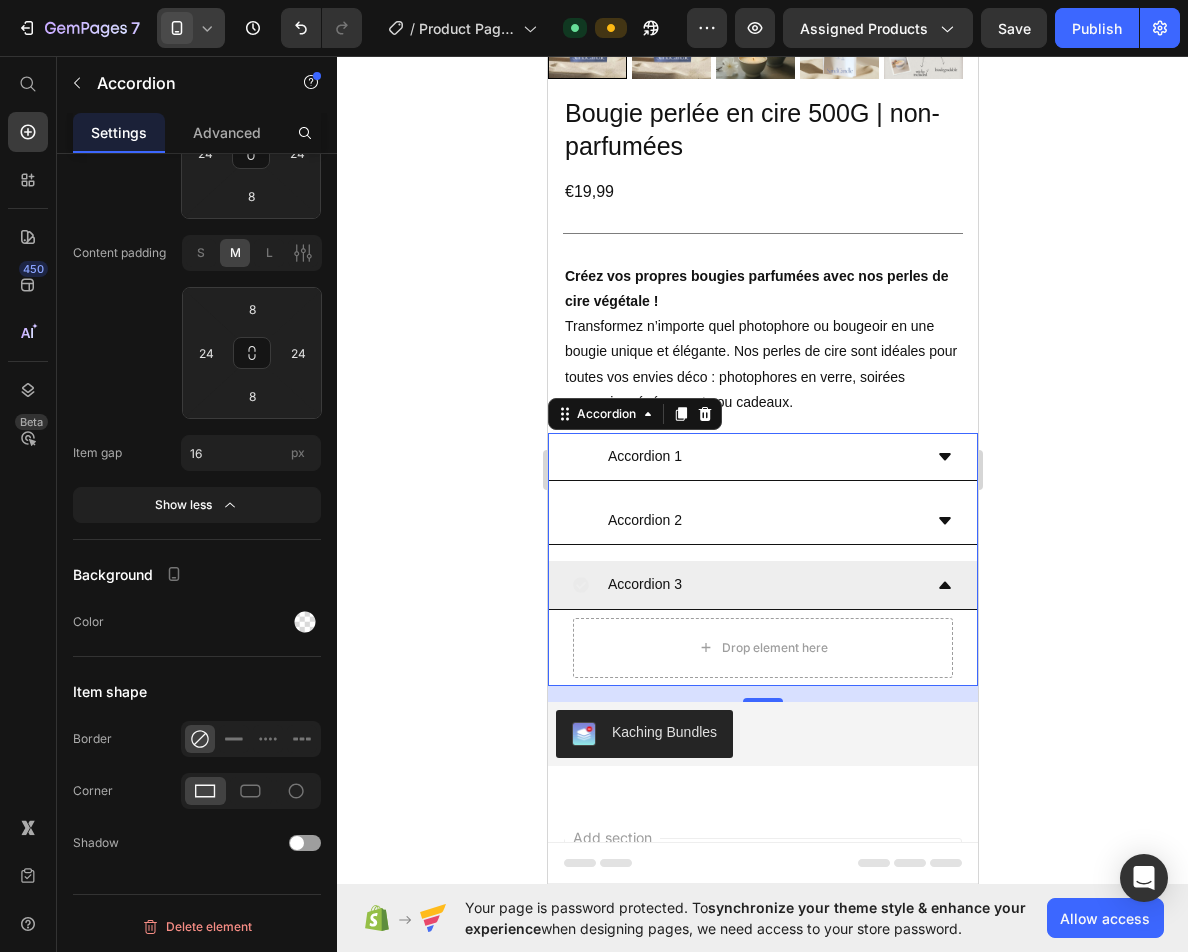 click 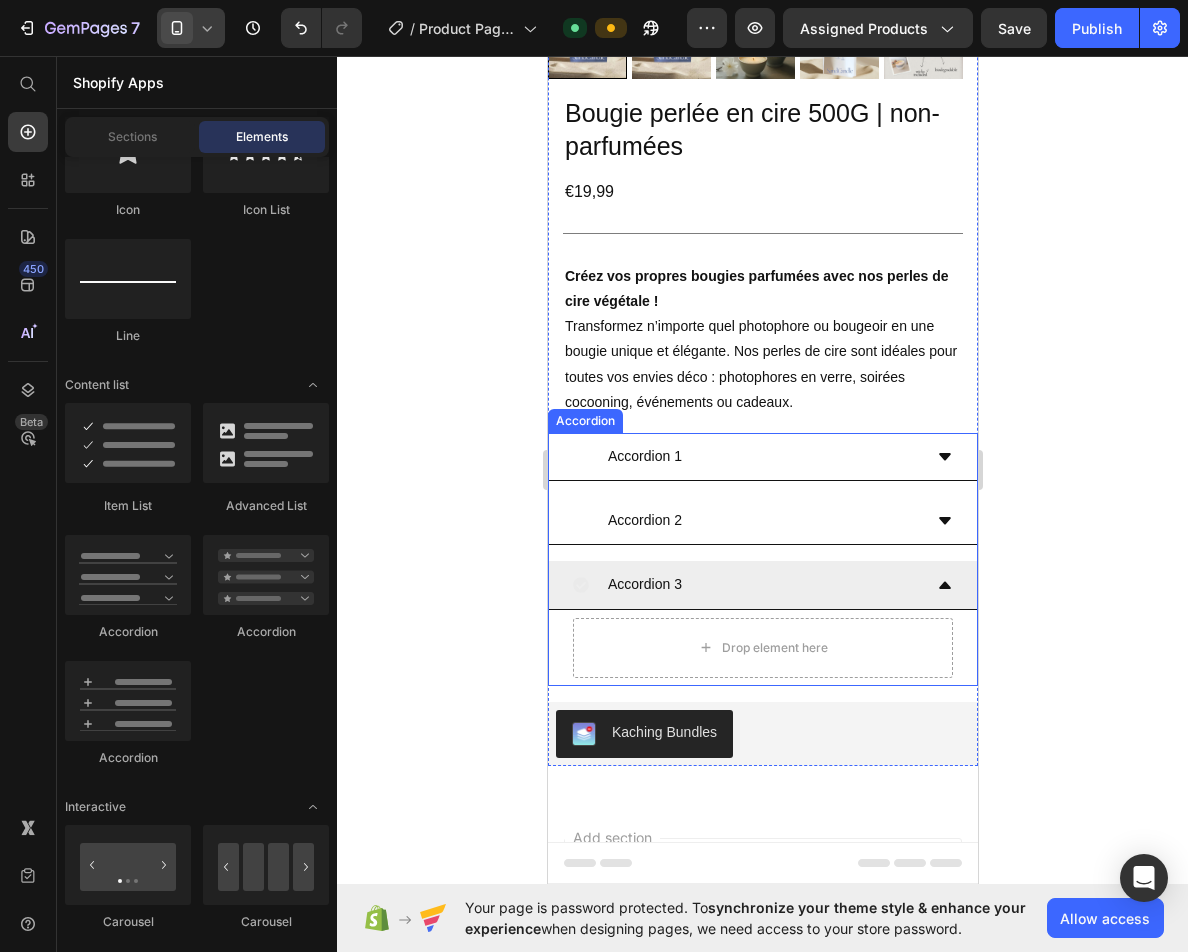 click on "Accordion 3" at bounding box center [746, 584] 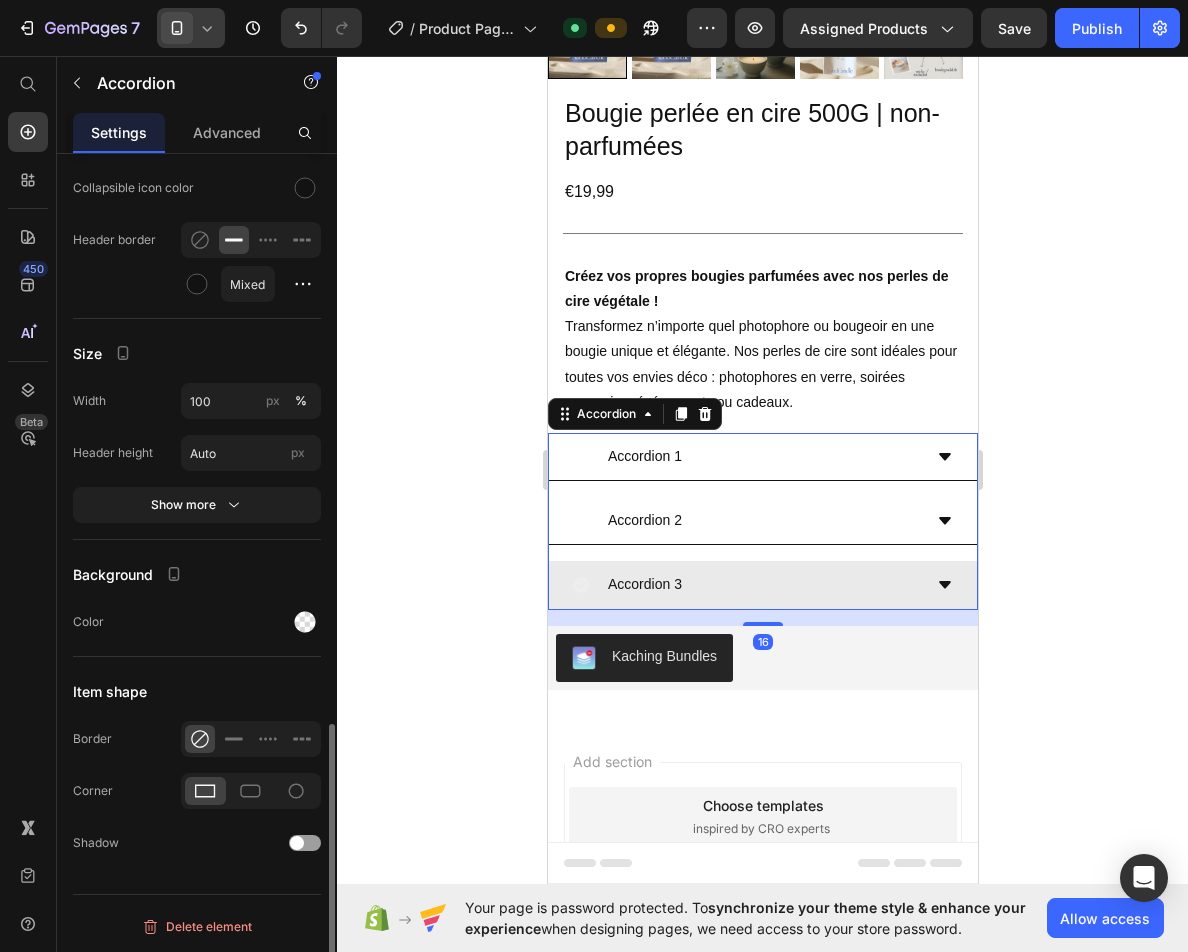 scroll, scrollTop: 1705, scrollLeft: 0, axis: vertical 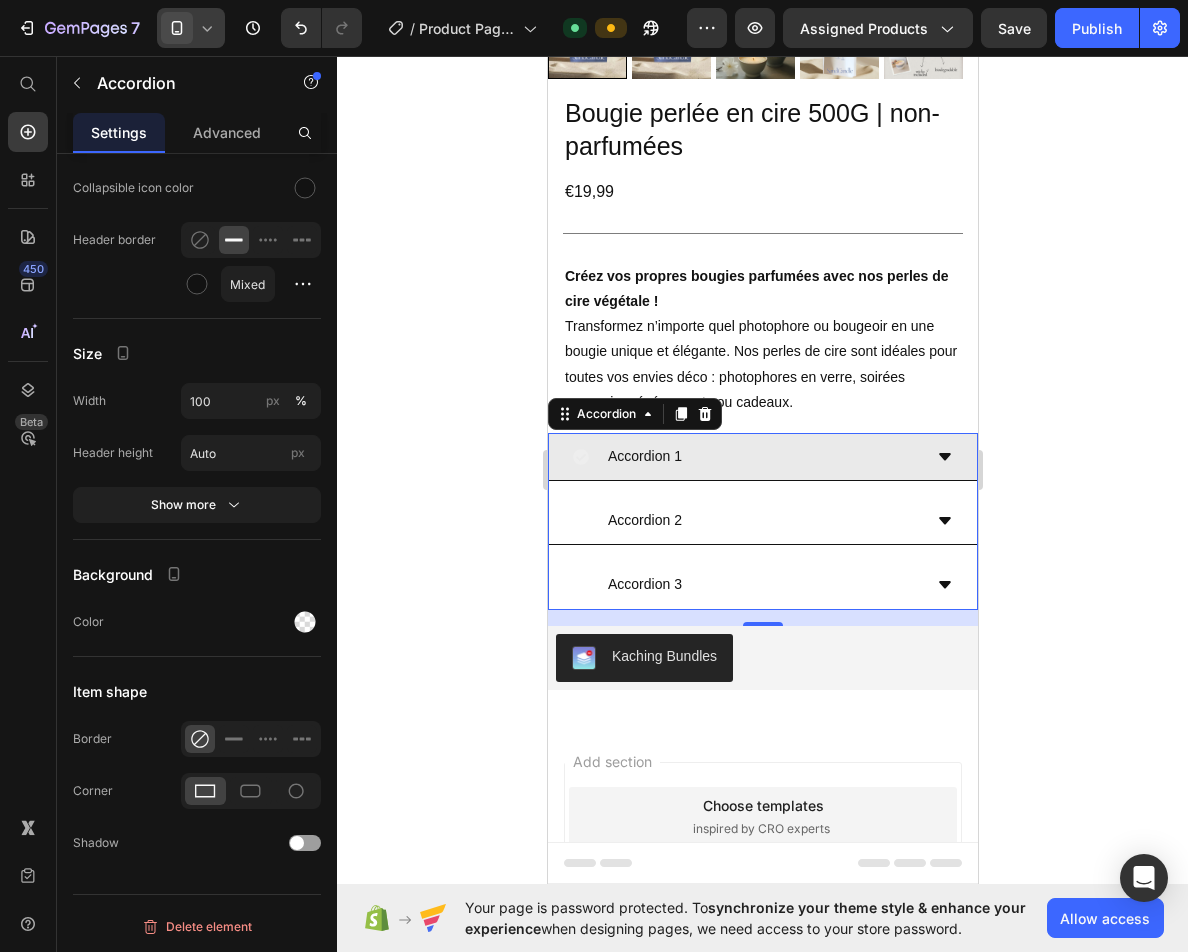 click on "Accordion 1" at bounding box center (746, 456) 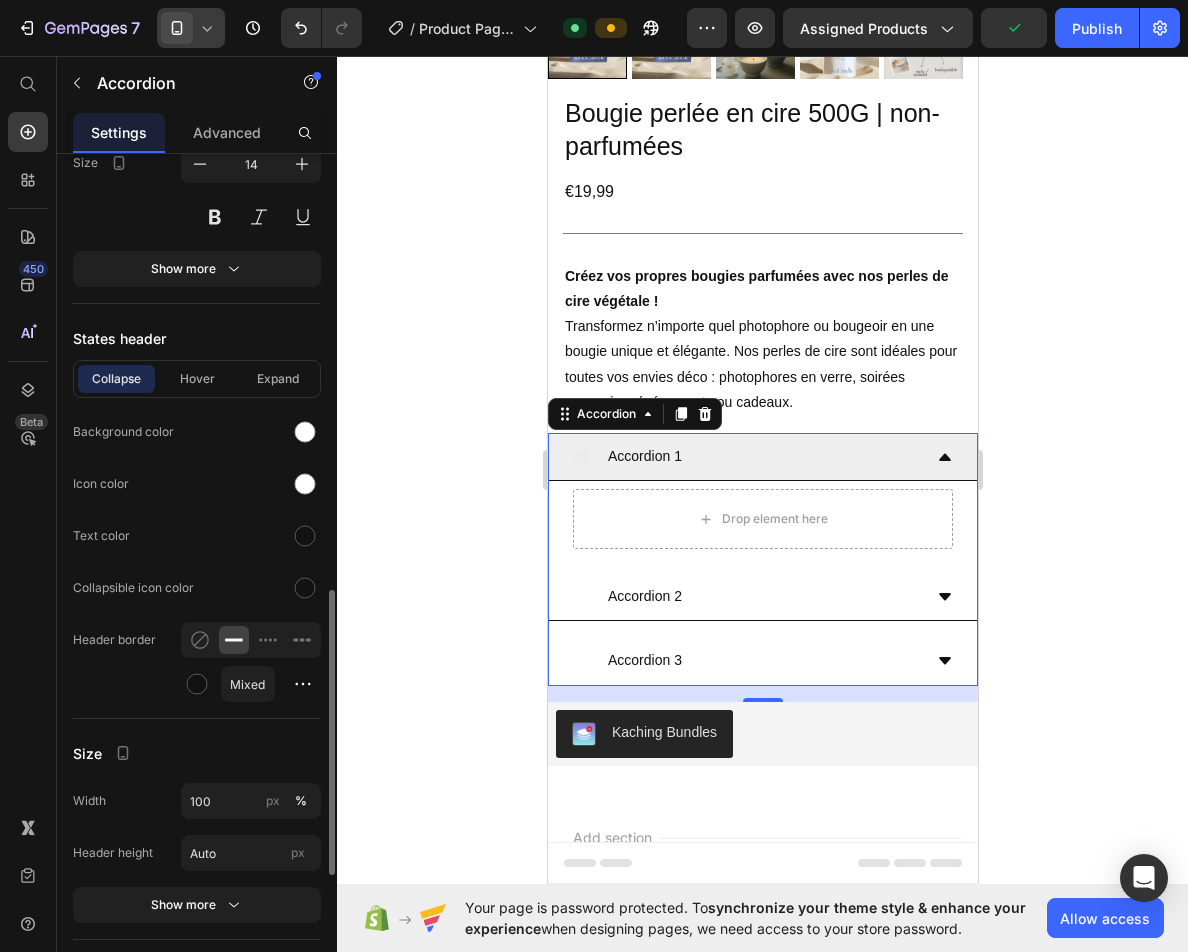 scroll, scrollTop: 1205, scrollLeft: 0, axis: vertical 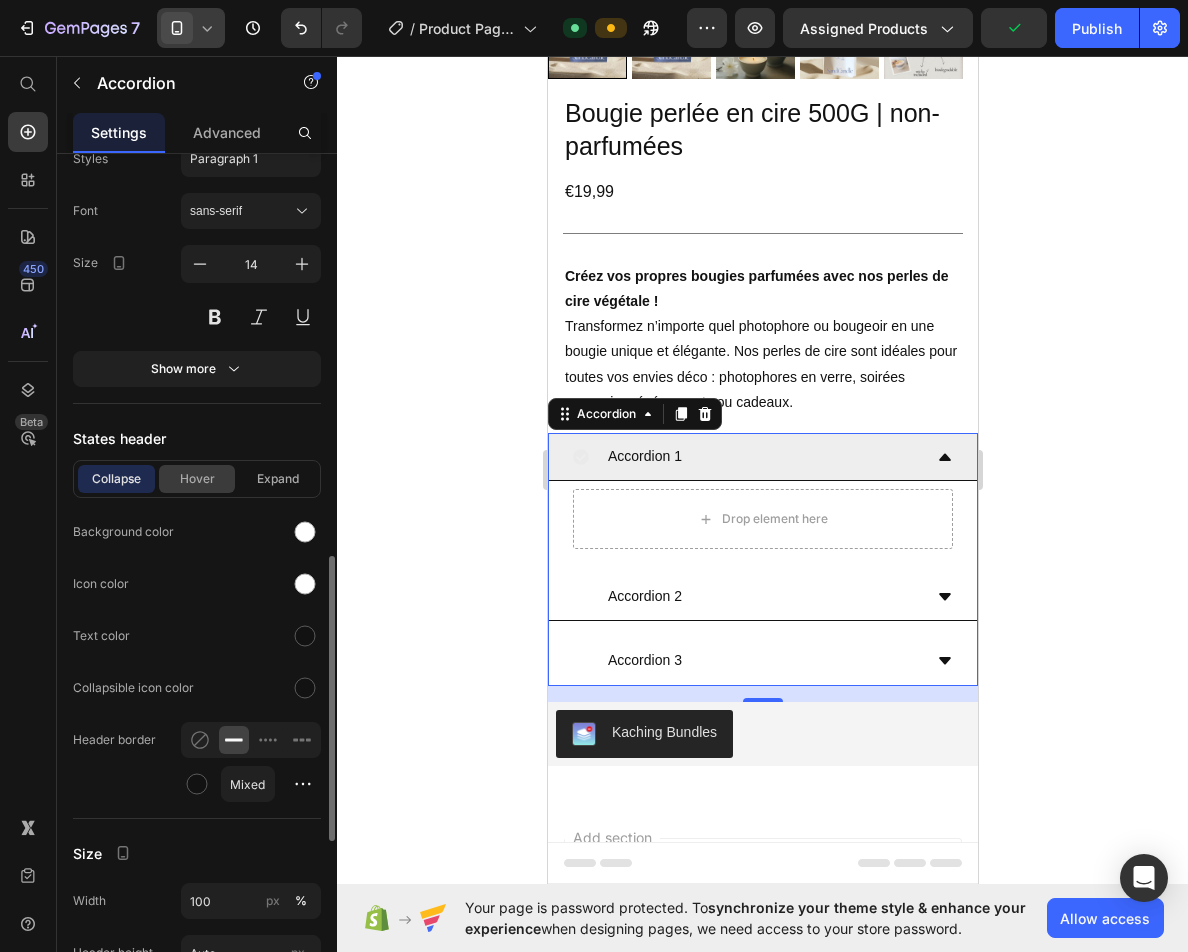 click on "Hover" at bounding box center [197, 479] 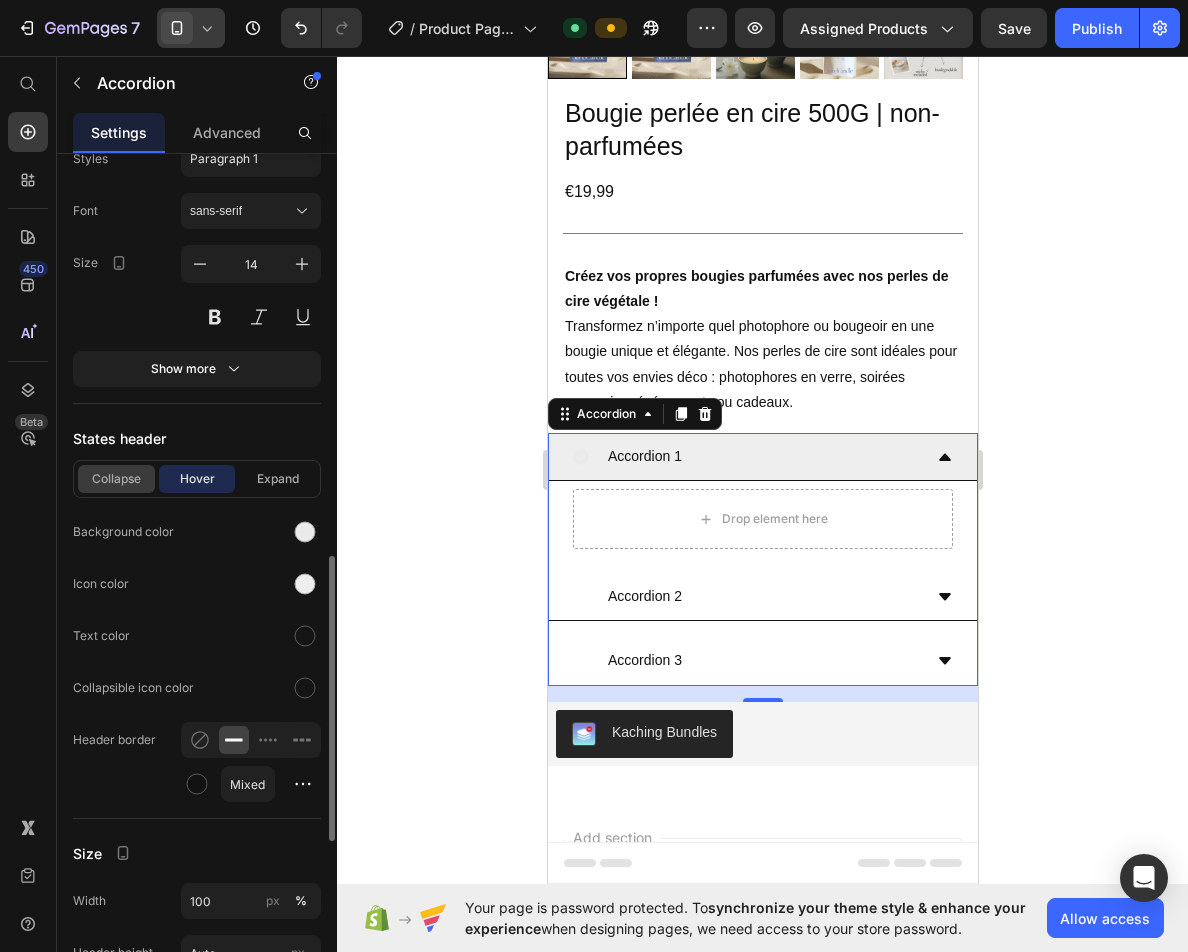 click on "Collapse" at bounding box center (116, 479) 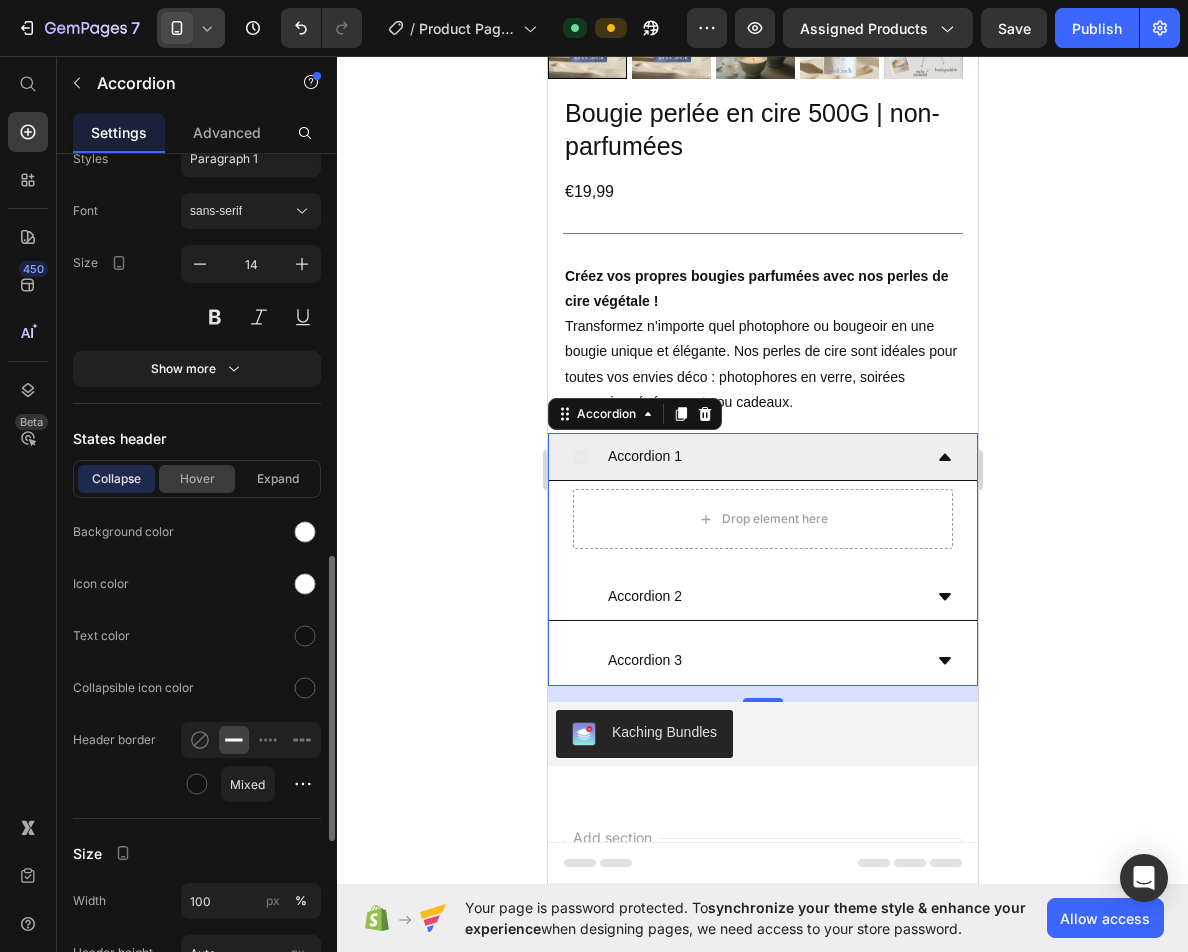 click on "Hover" at bounding box center [197, 479] 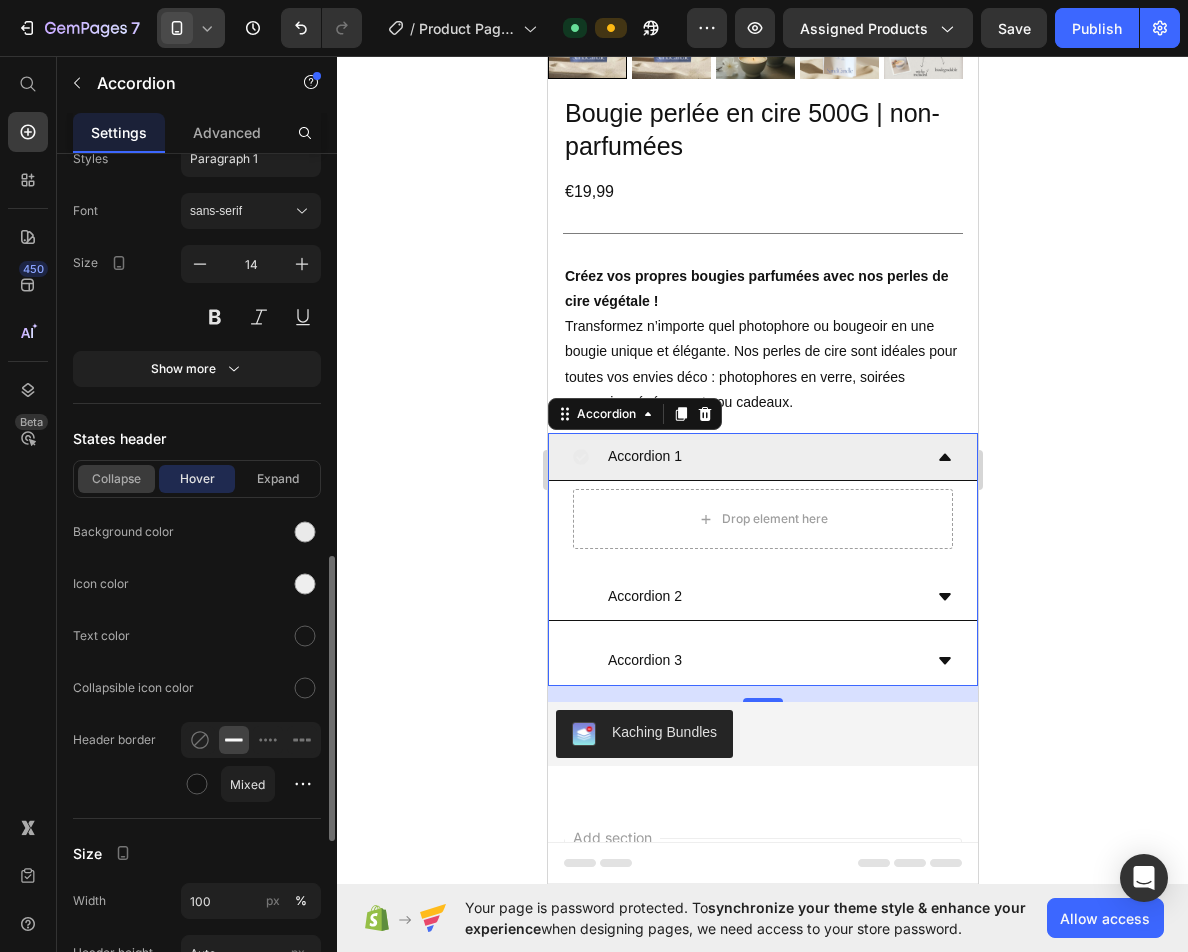 click on "Collapse" at bounding box center [116, 479] 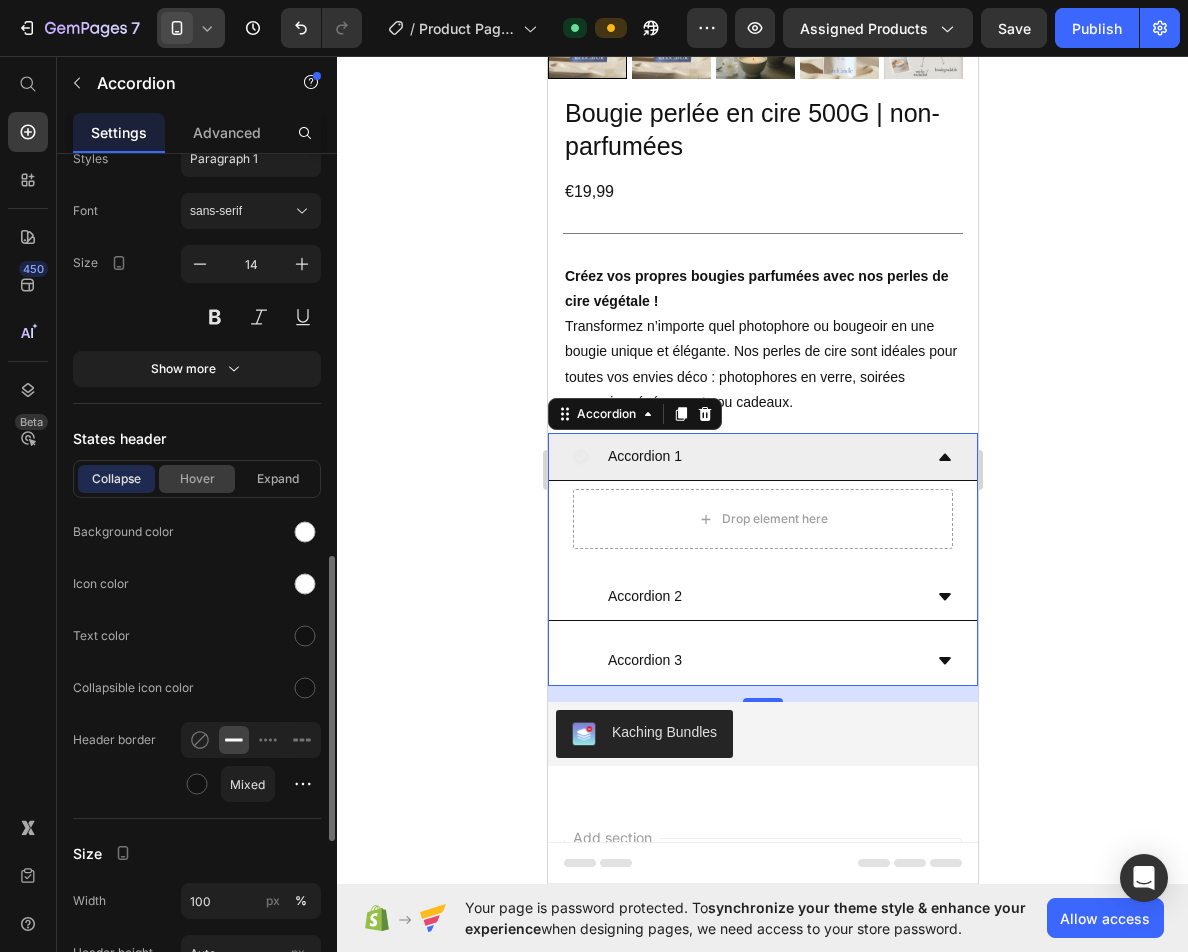 click on "Hover" at bounding box center [197, 479] 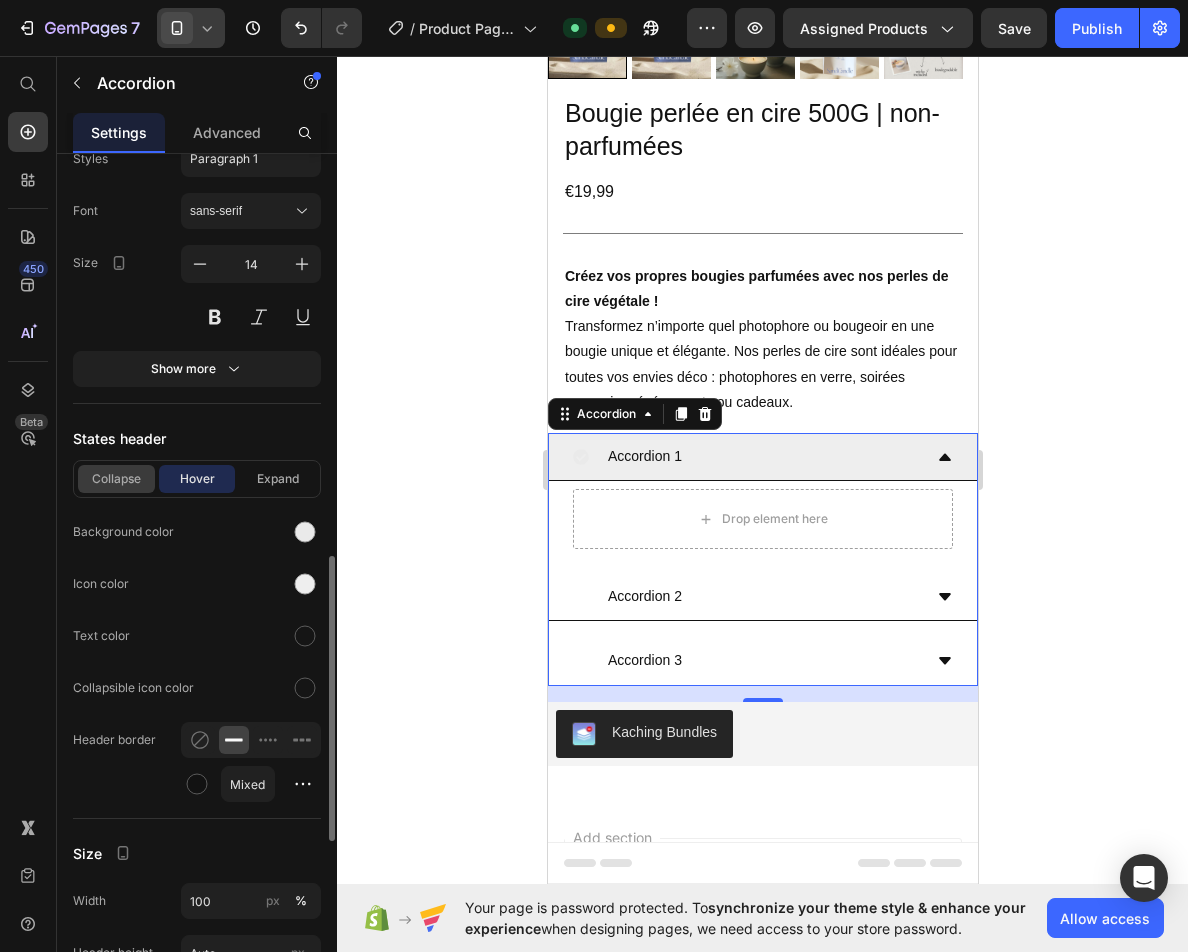 click on "Collapse" at bounding box center [116, 479] 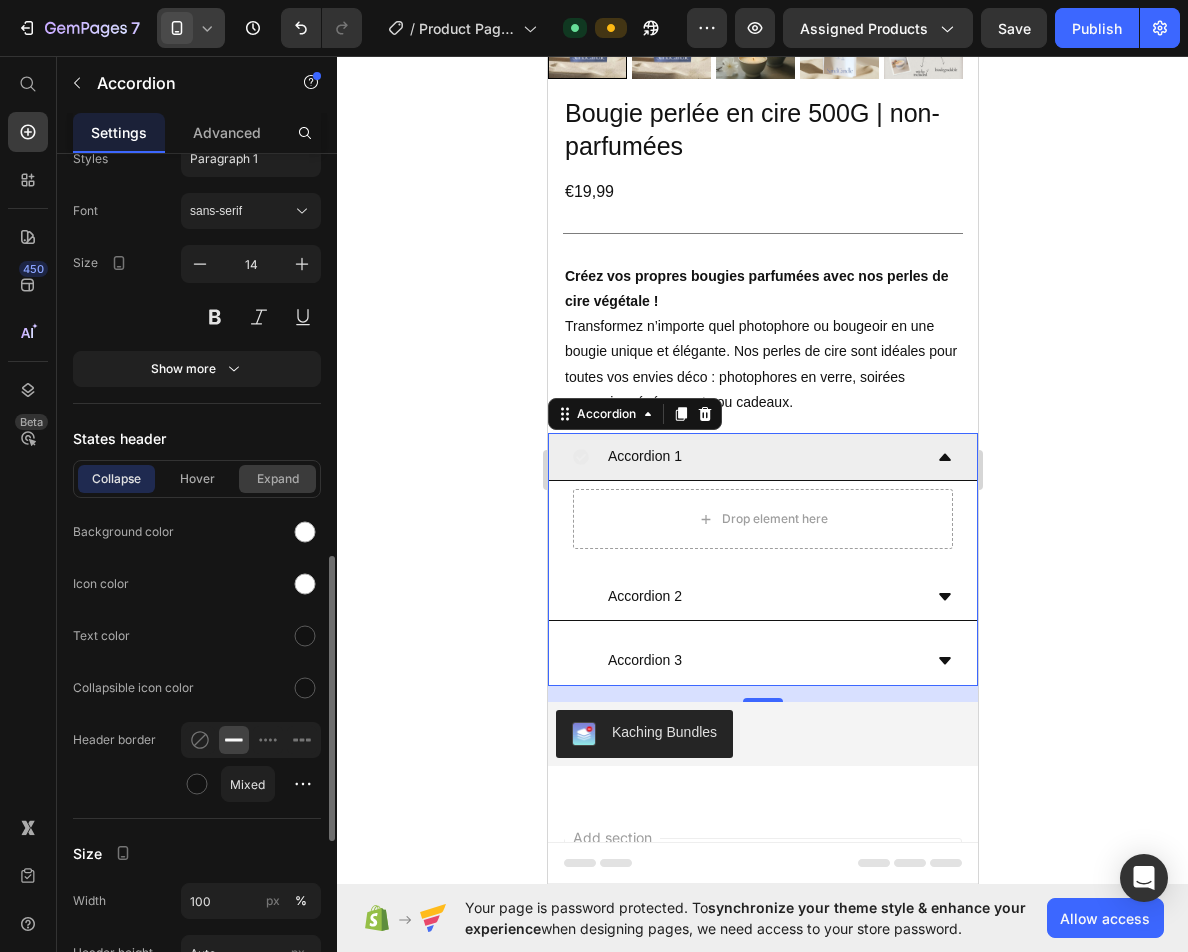 click on "Expand" at bounding box center (277, 479) 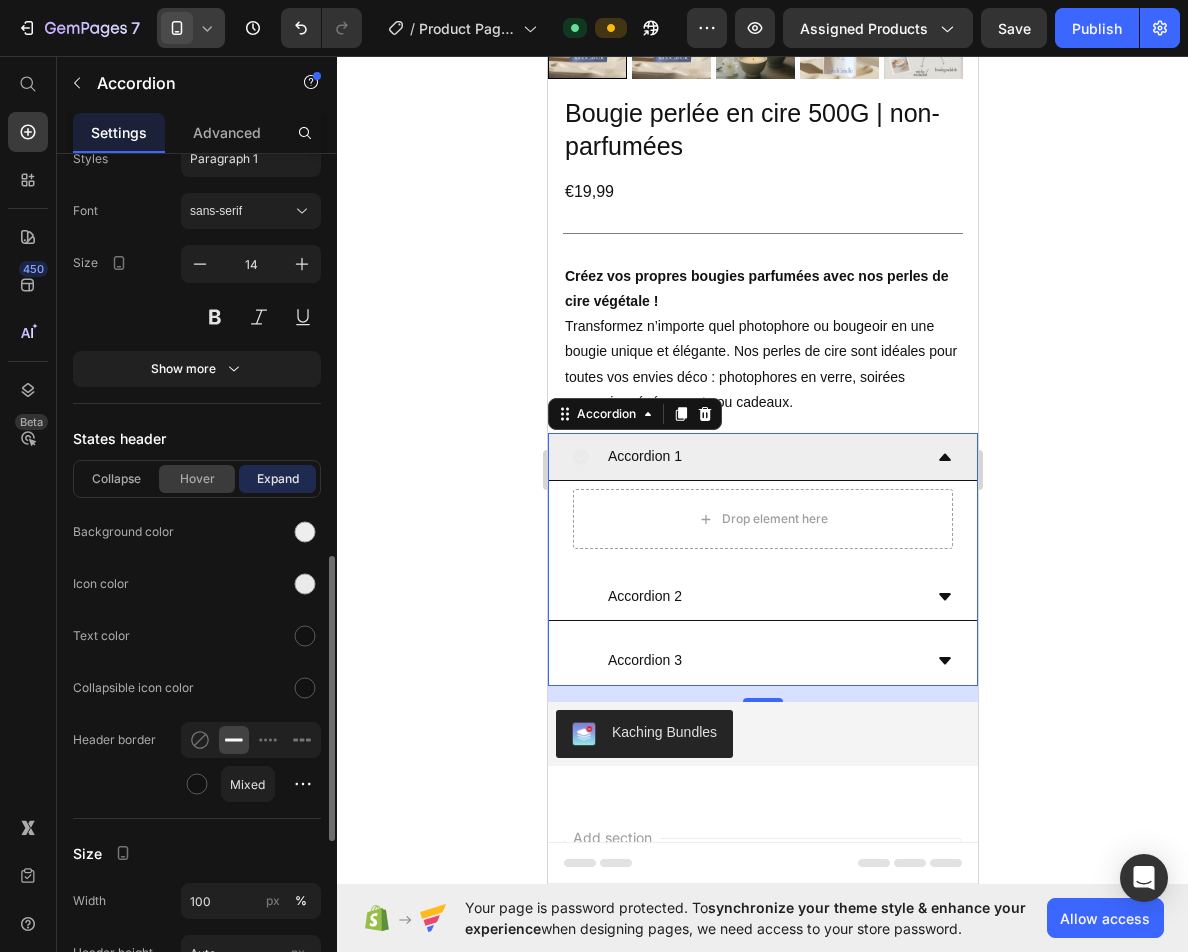 click on "Hover" at bounding box center (197, 479) 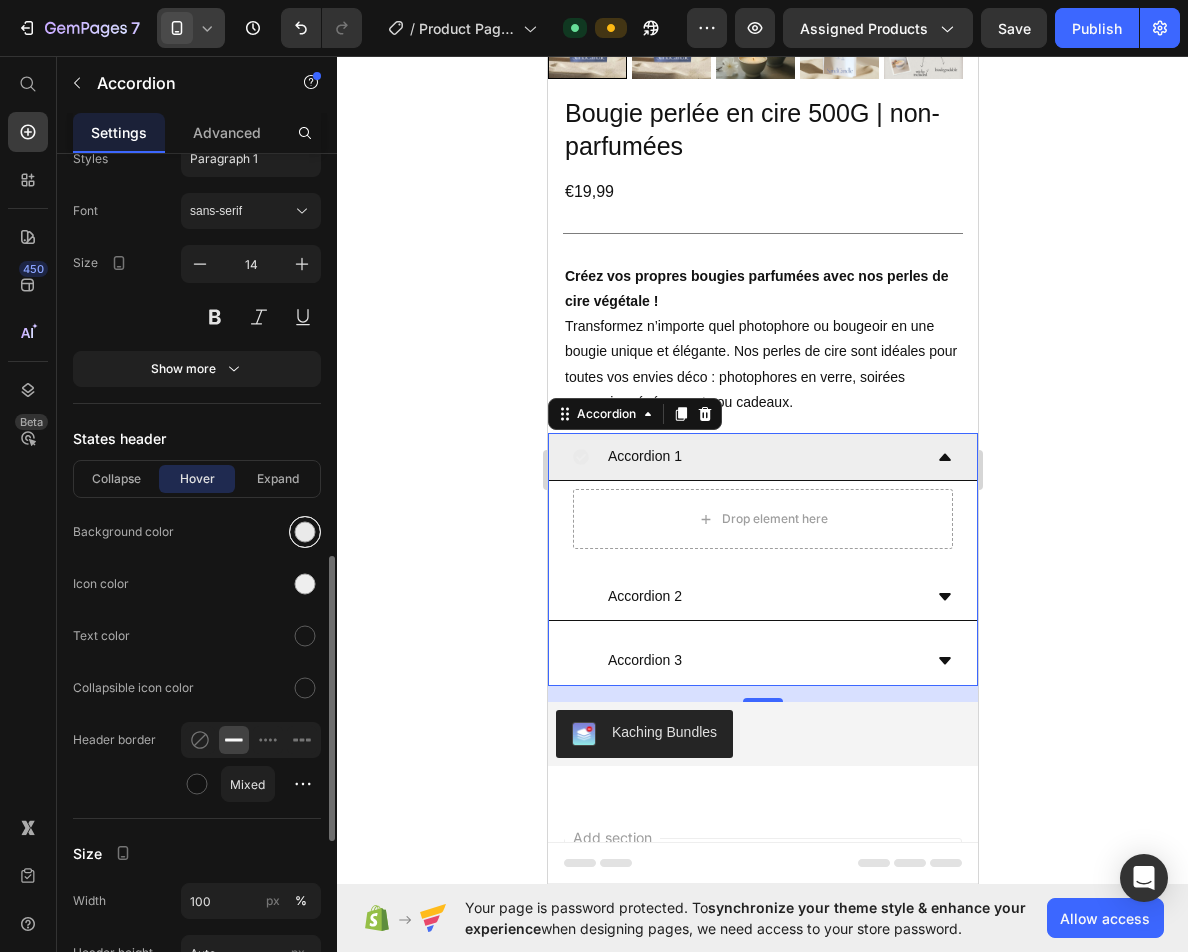 click at bounding box center (305, 532) 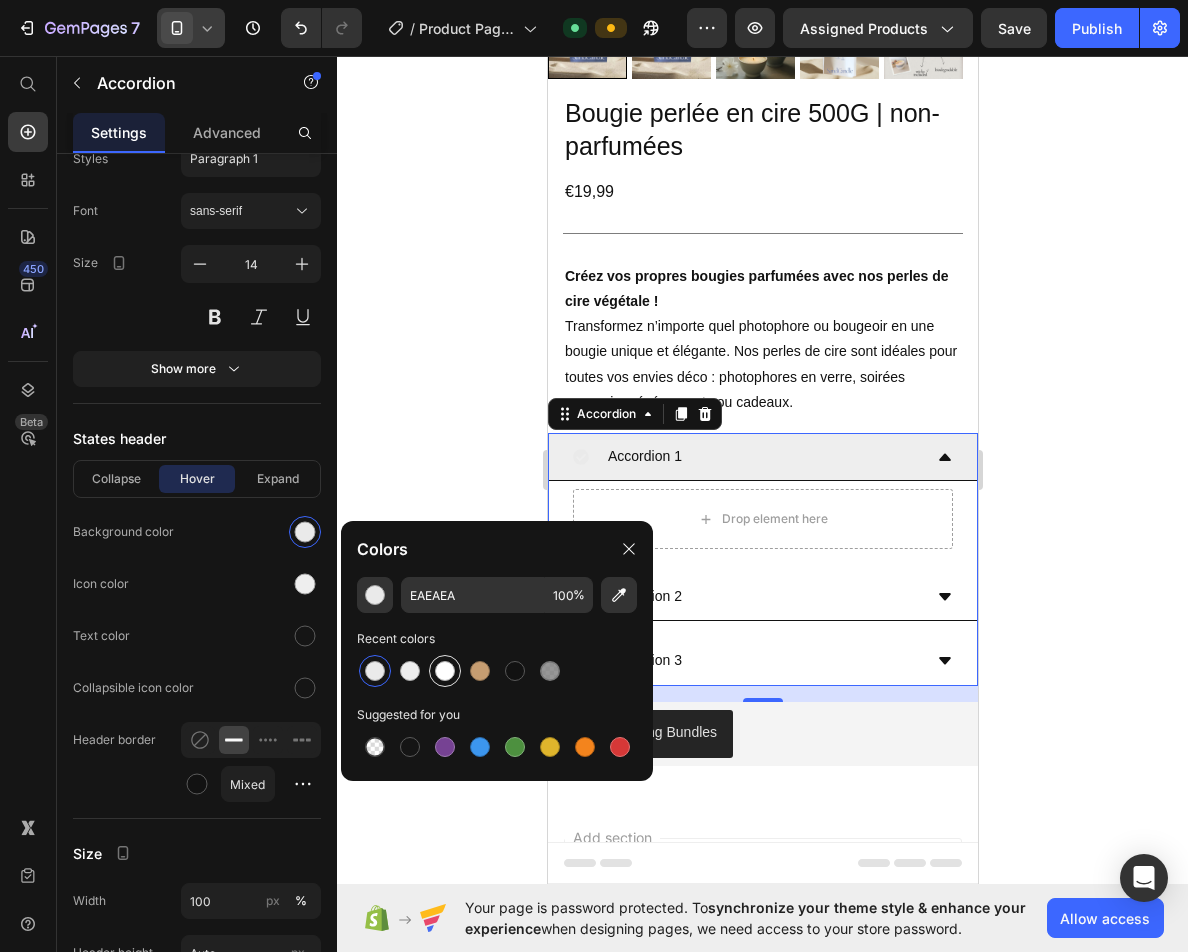 click at bounding box center (445, 671) 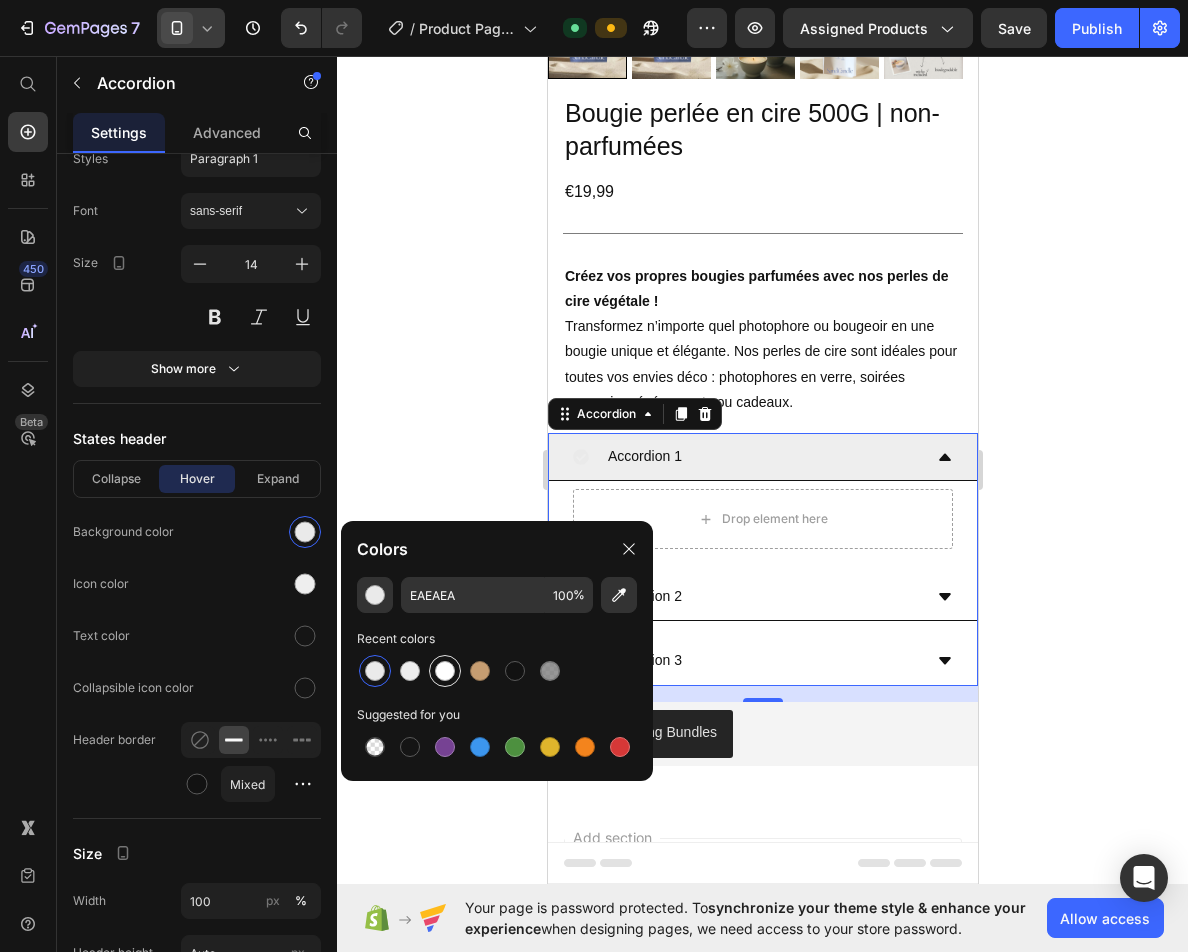 type on "FFFFFF" 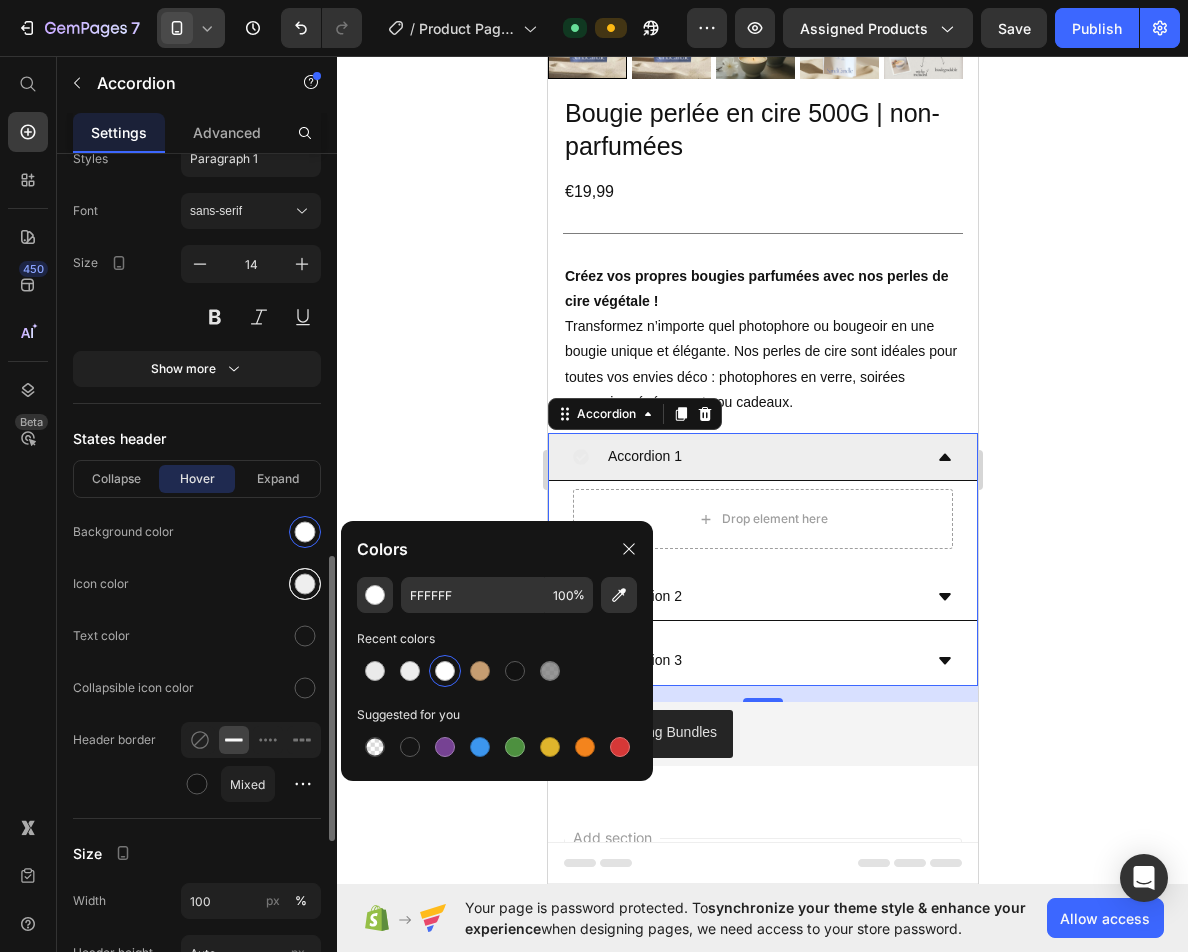 click at bounding box center [305, 584] 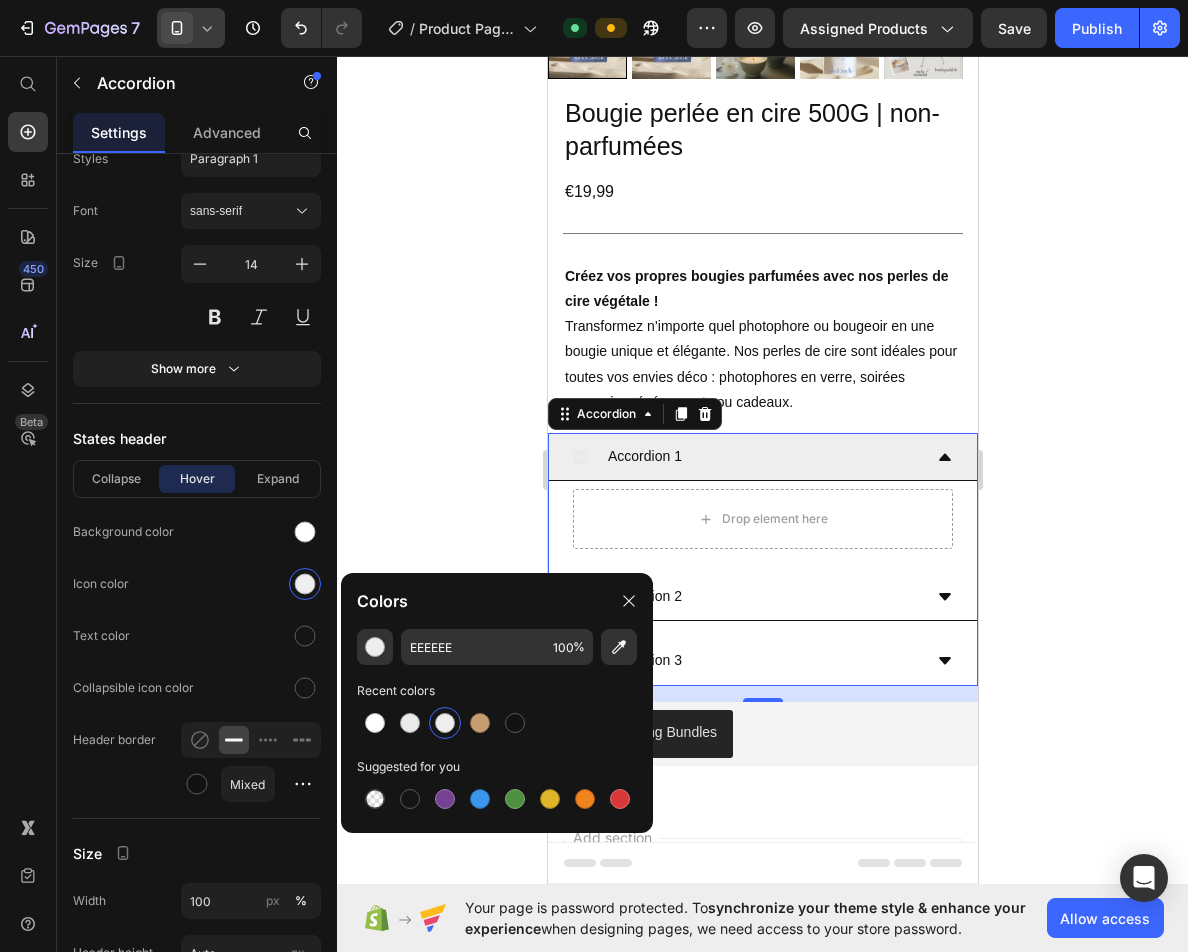 click at bounding box center [445, 723] 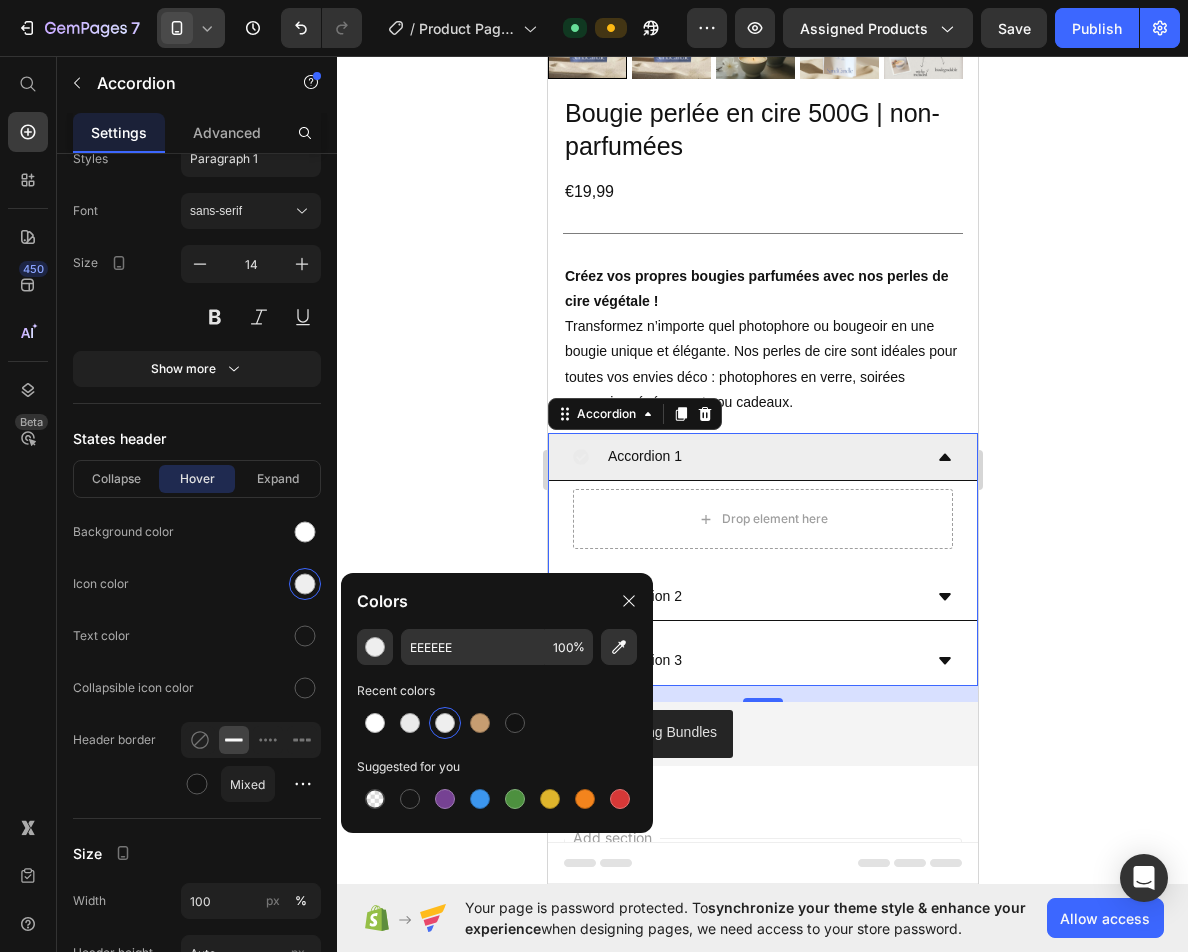 click at bounding box center (445, 723) 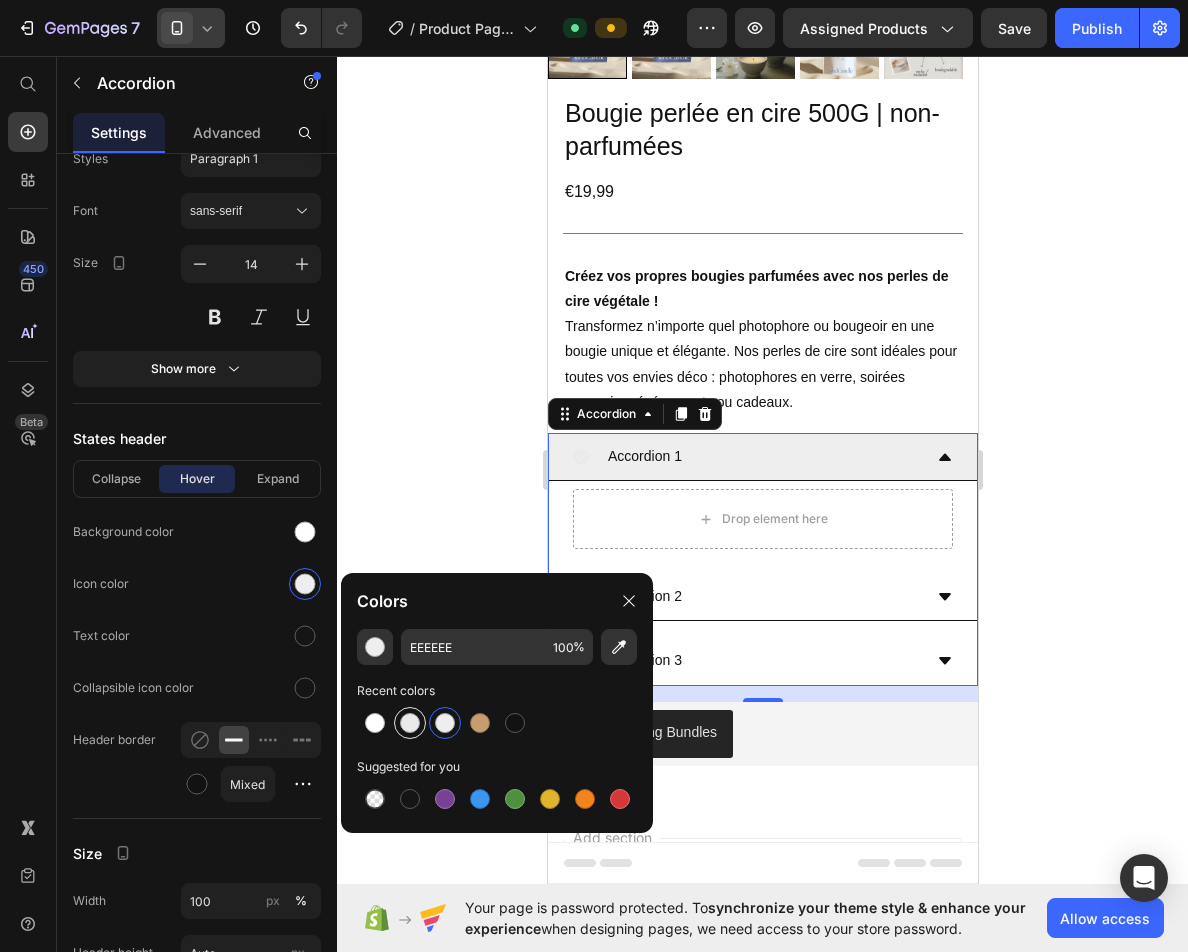 click at bounding box center (410, 723) 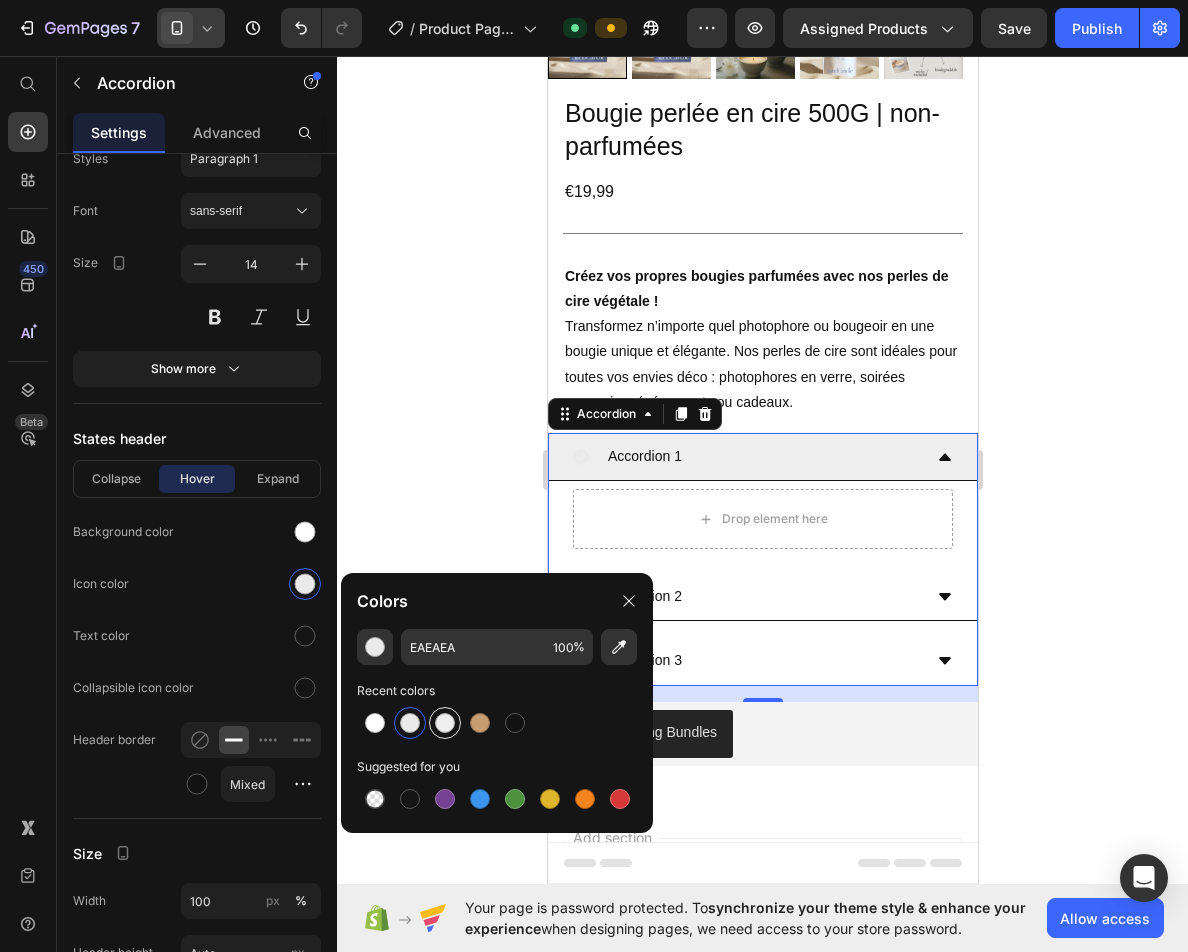 click at bounding box center [445, 723] 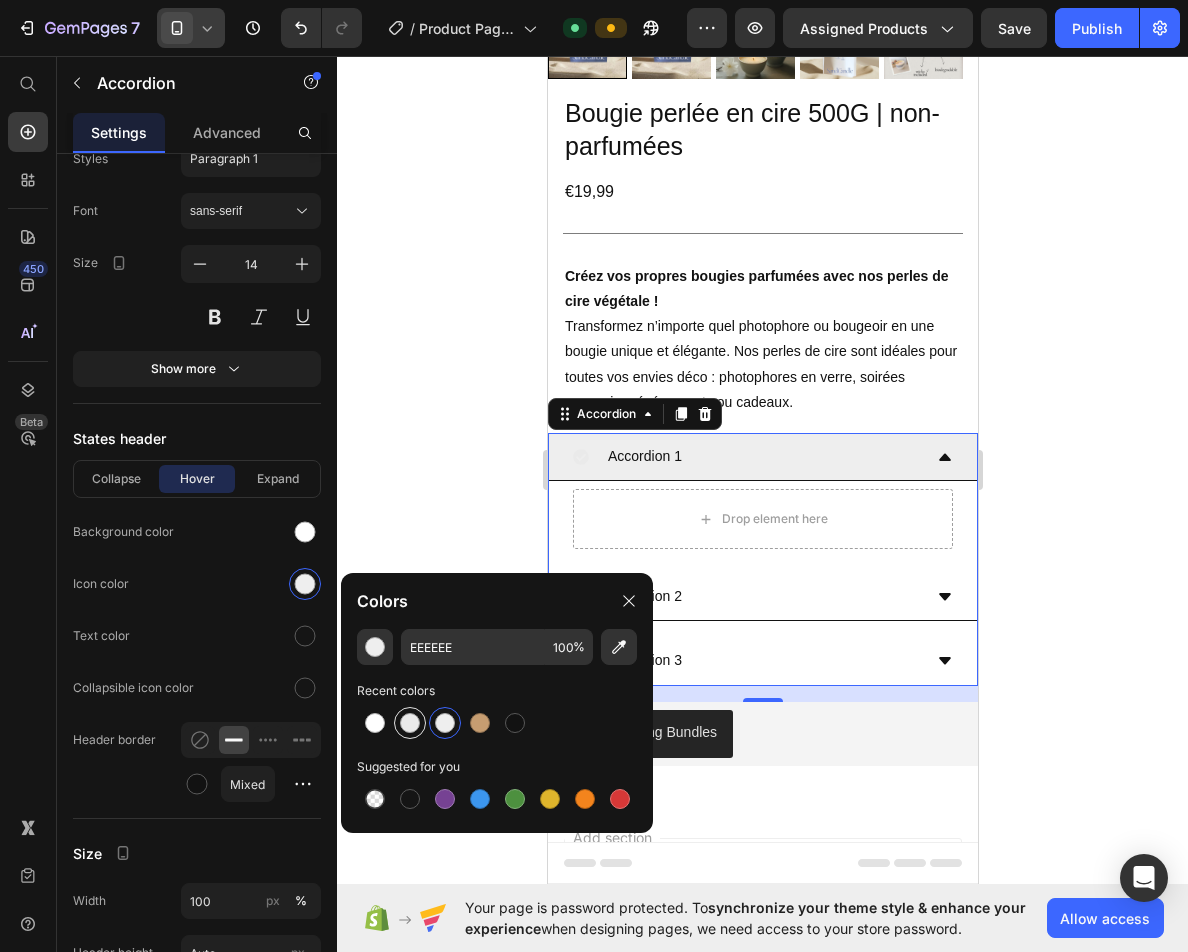click at bounding box center [410, 723] 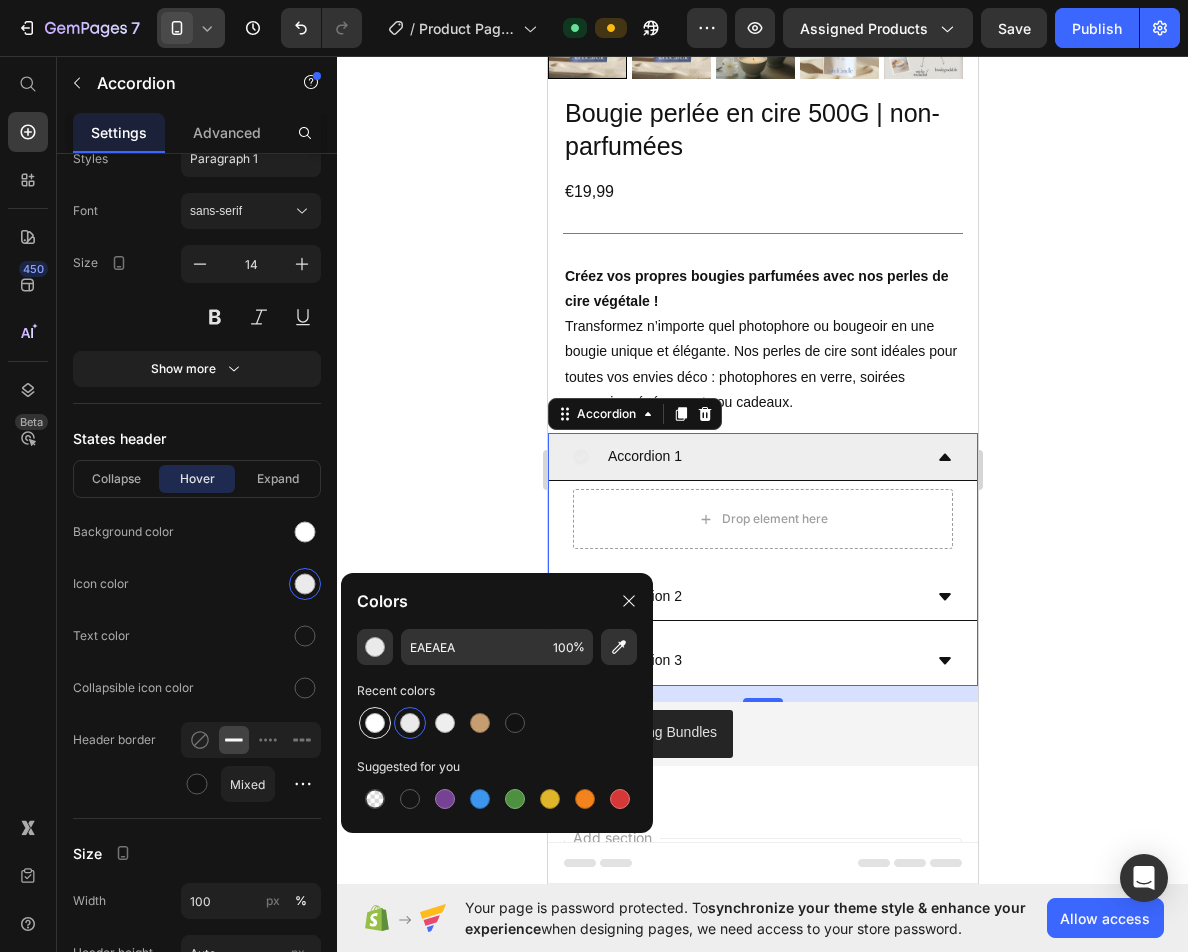 click at bounding box center (375, 723) 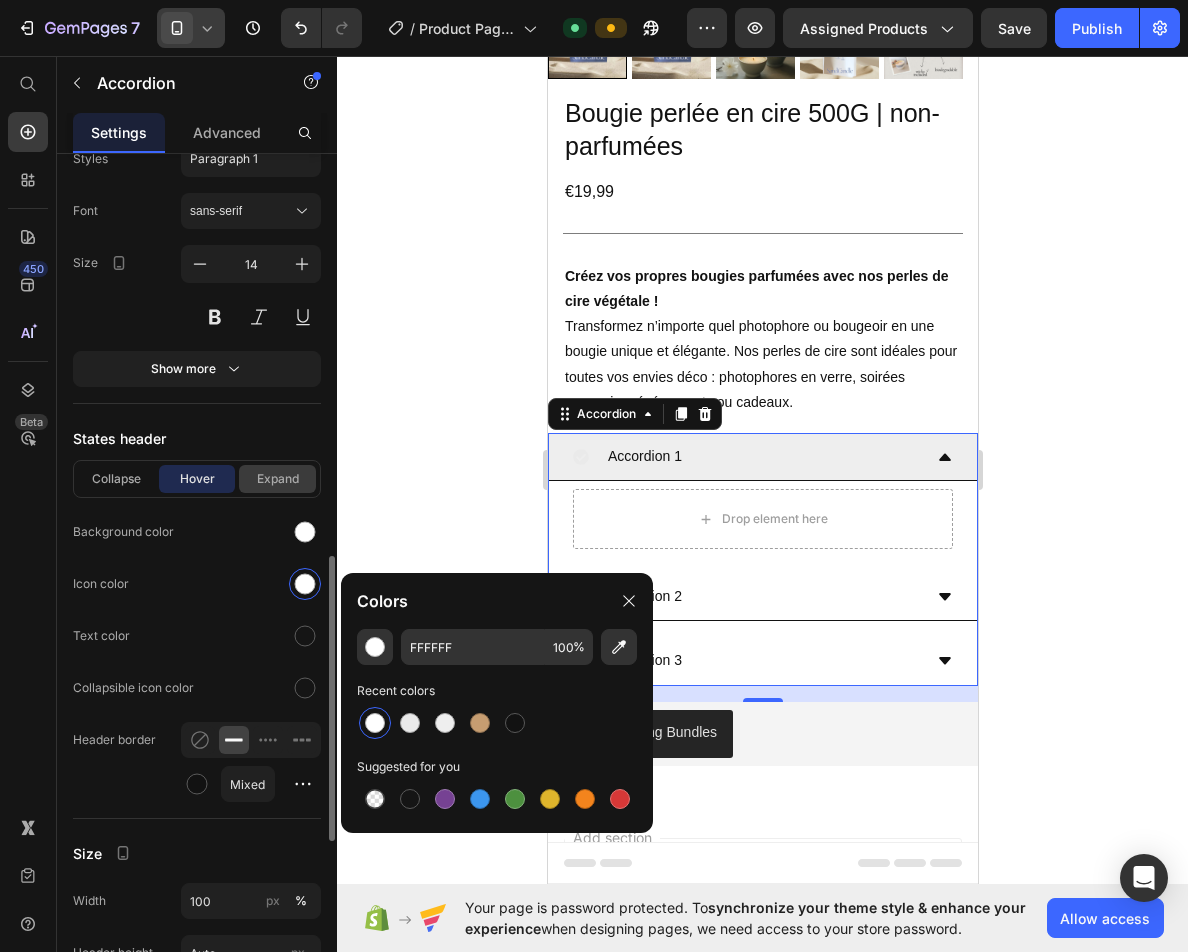 click on "Expand" at bounding box center (277, 479) 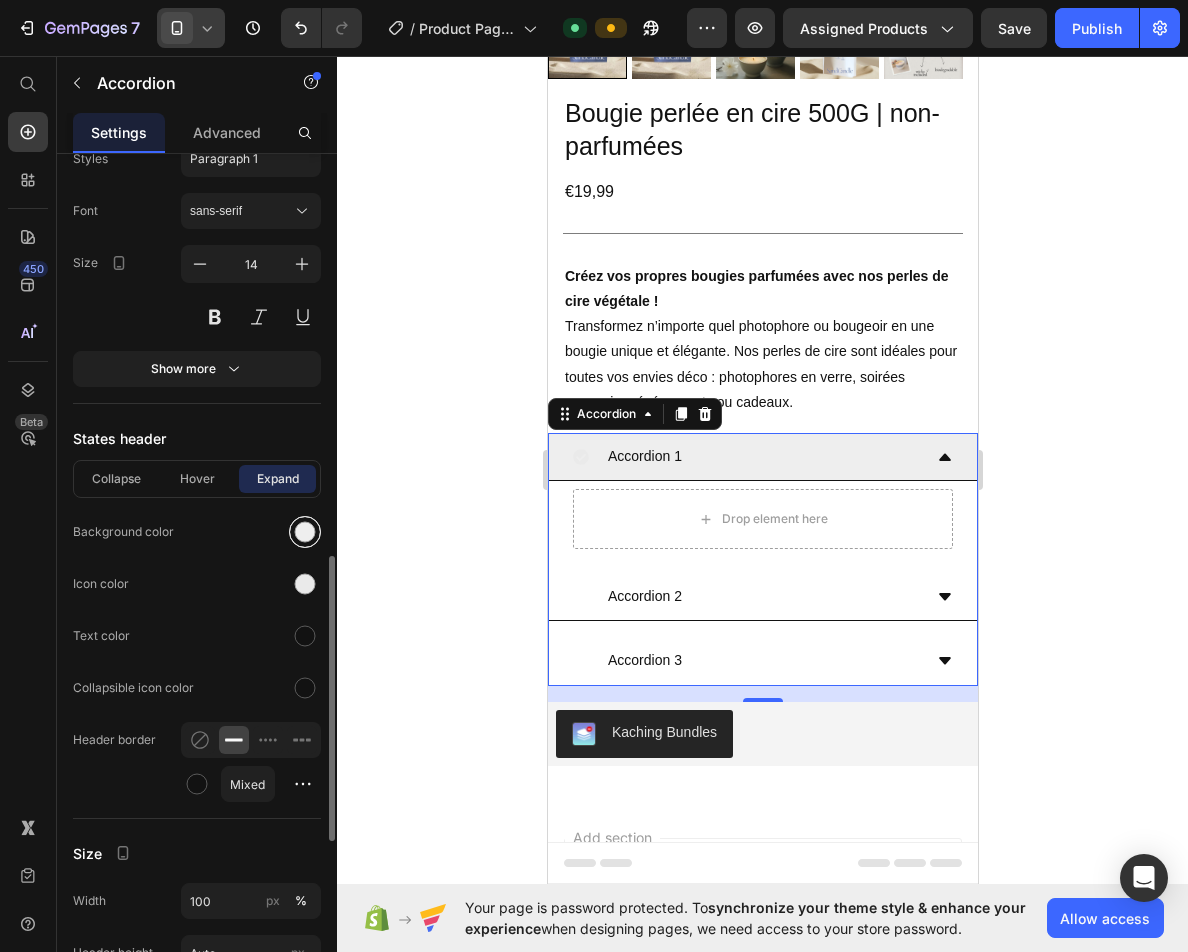 click at bounding box center (305, 532) 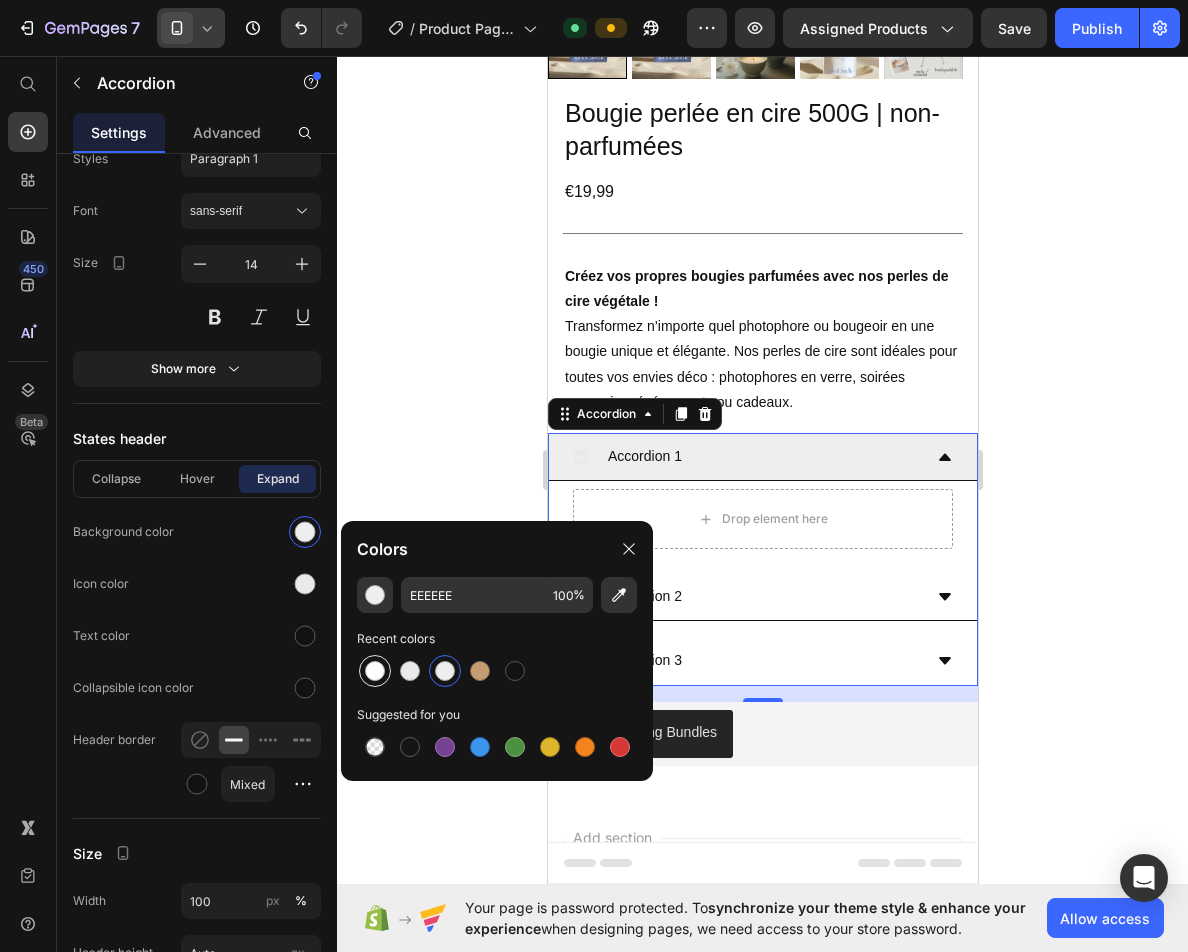 click at bounding box center (375, 671) 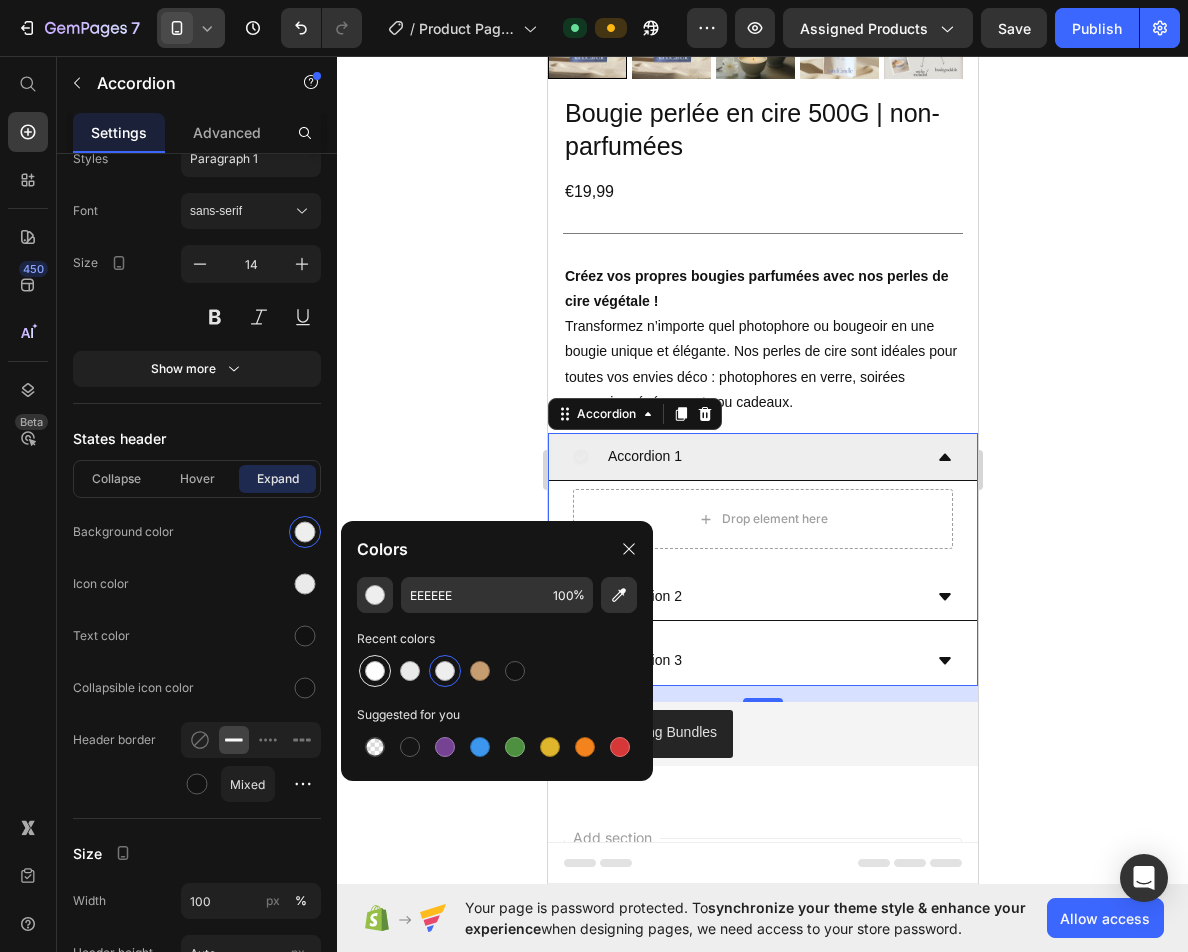 type on "FFFFFF" 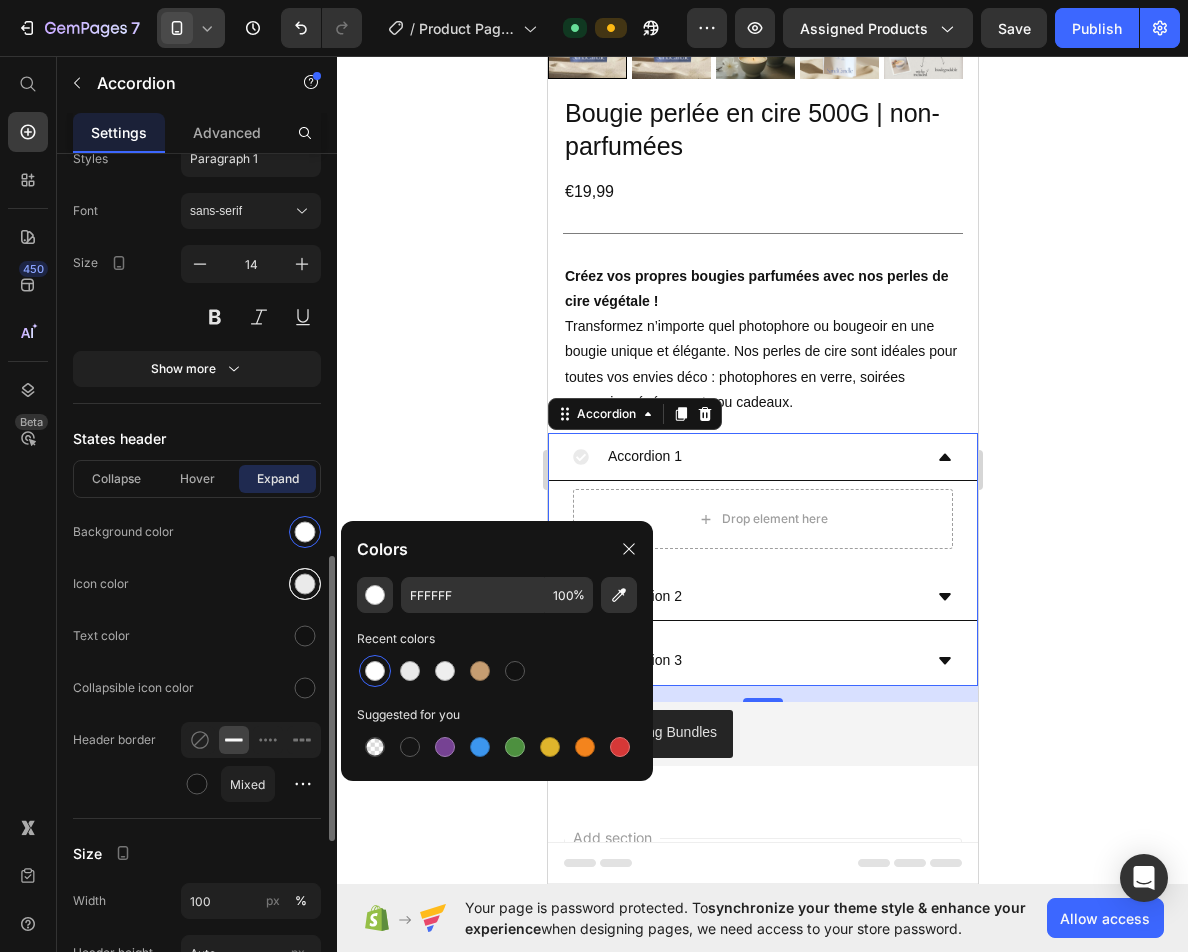 click at bounding box center [305, 584] 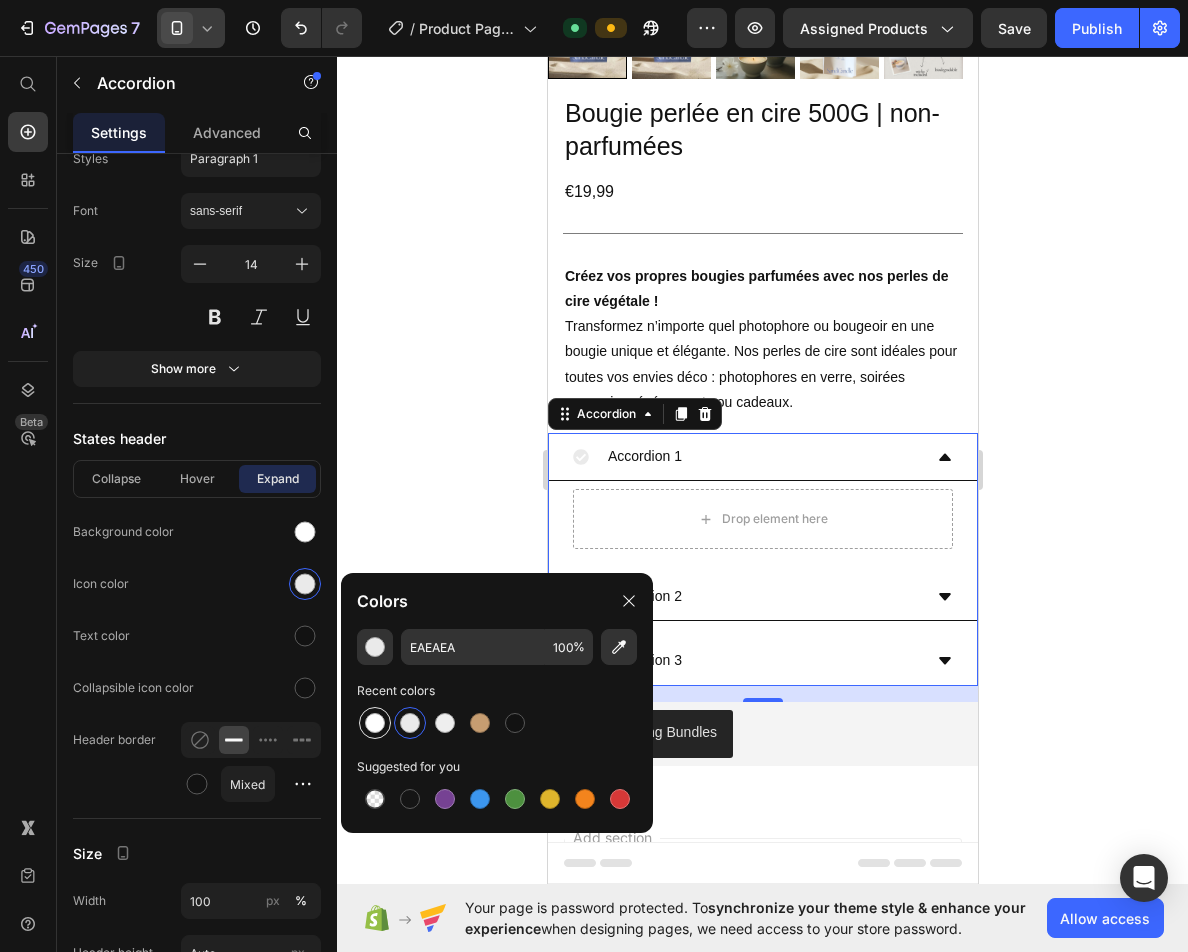 click at bounding box center (375, 723) 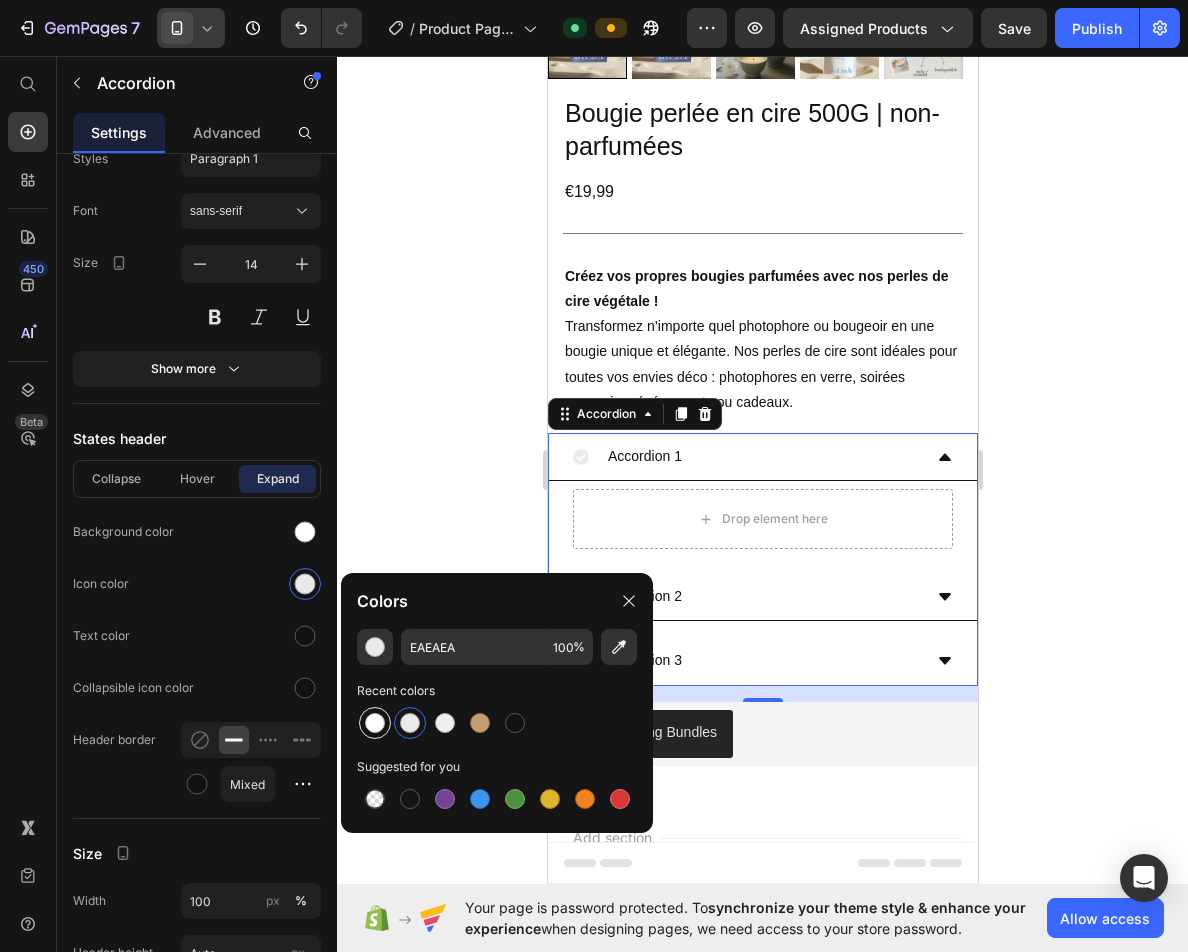 type on "FFFFFF" 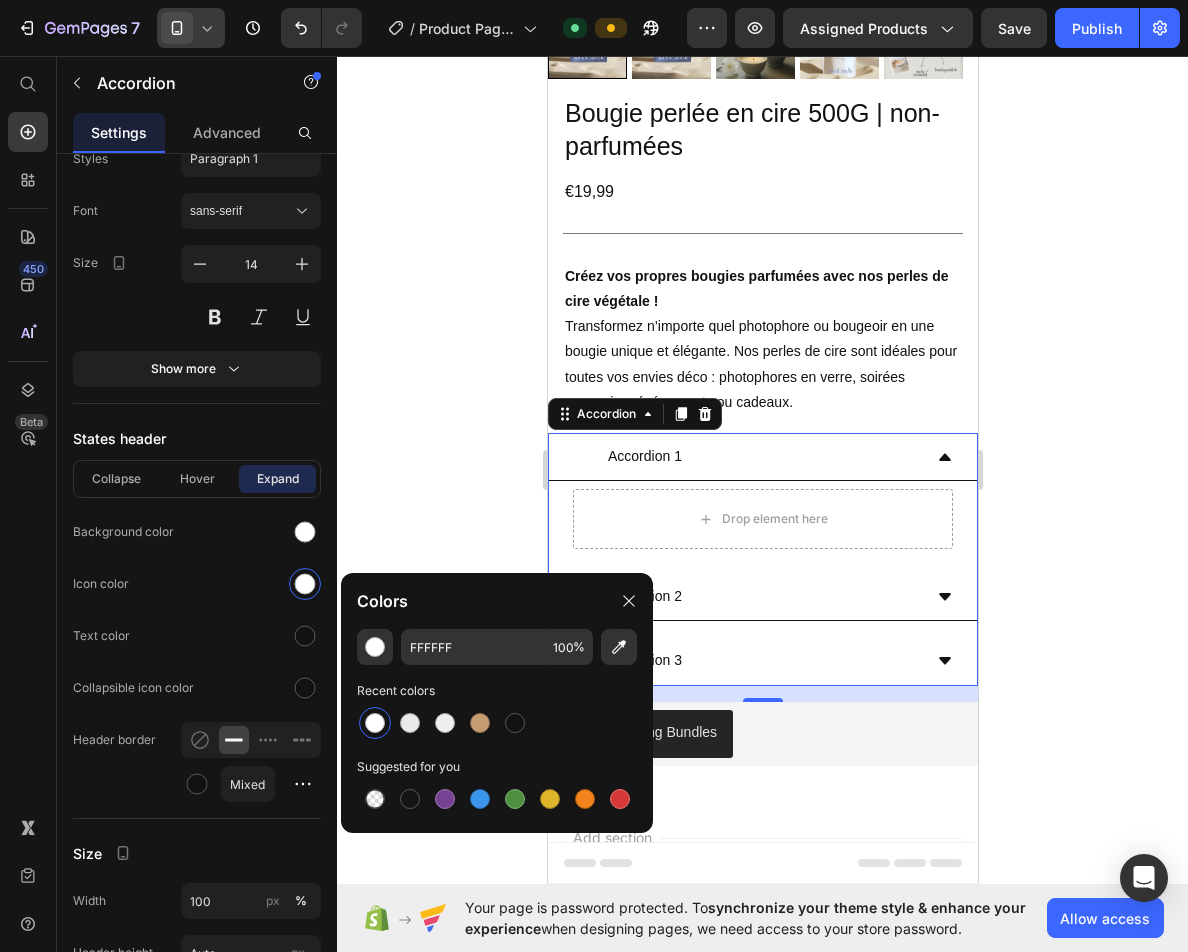click 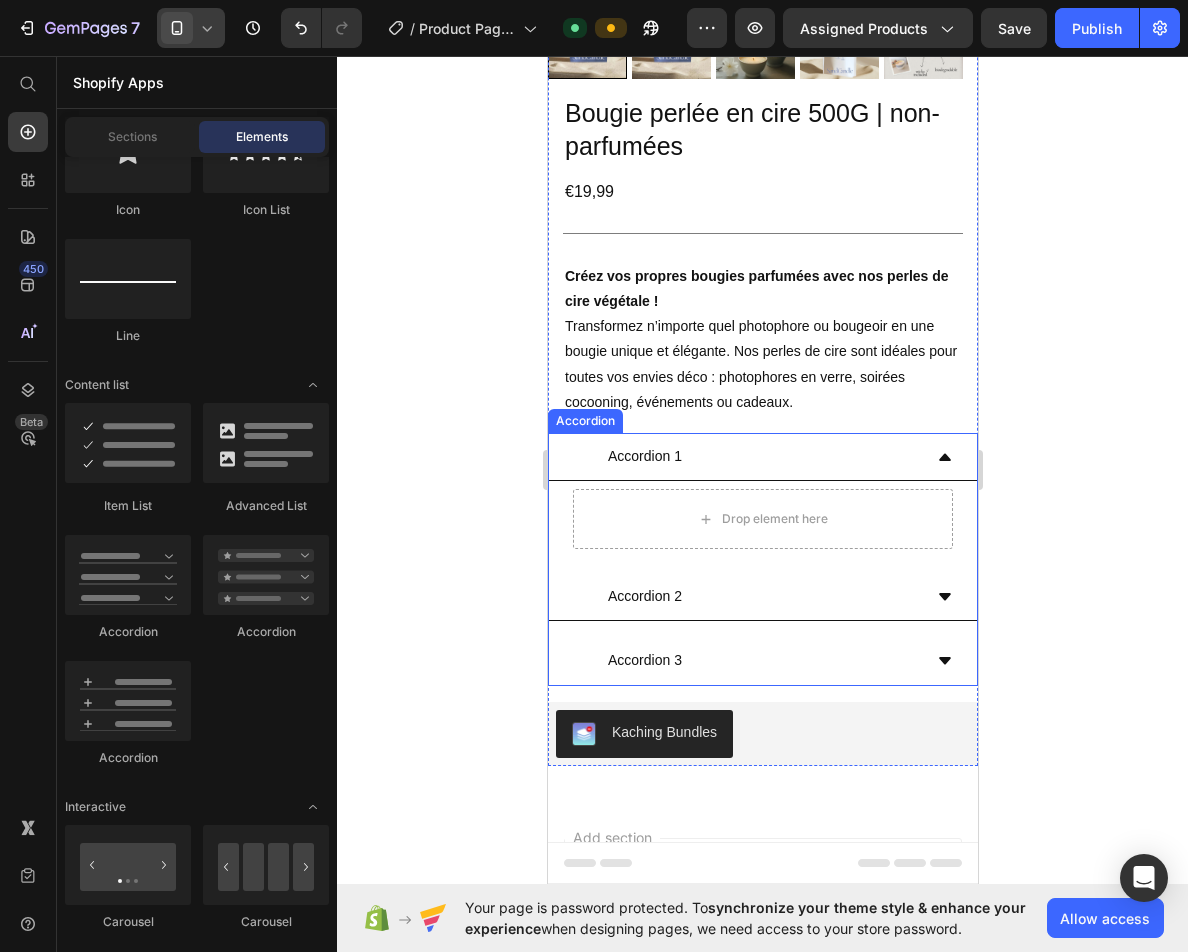 click on "Accordion 1" at bounding box center (746, 456) 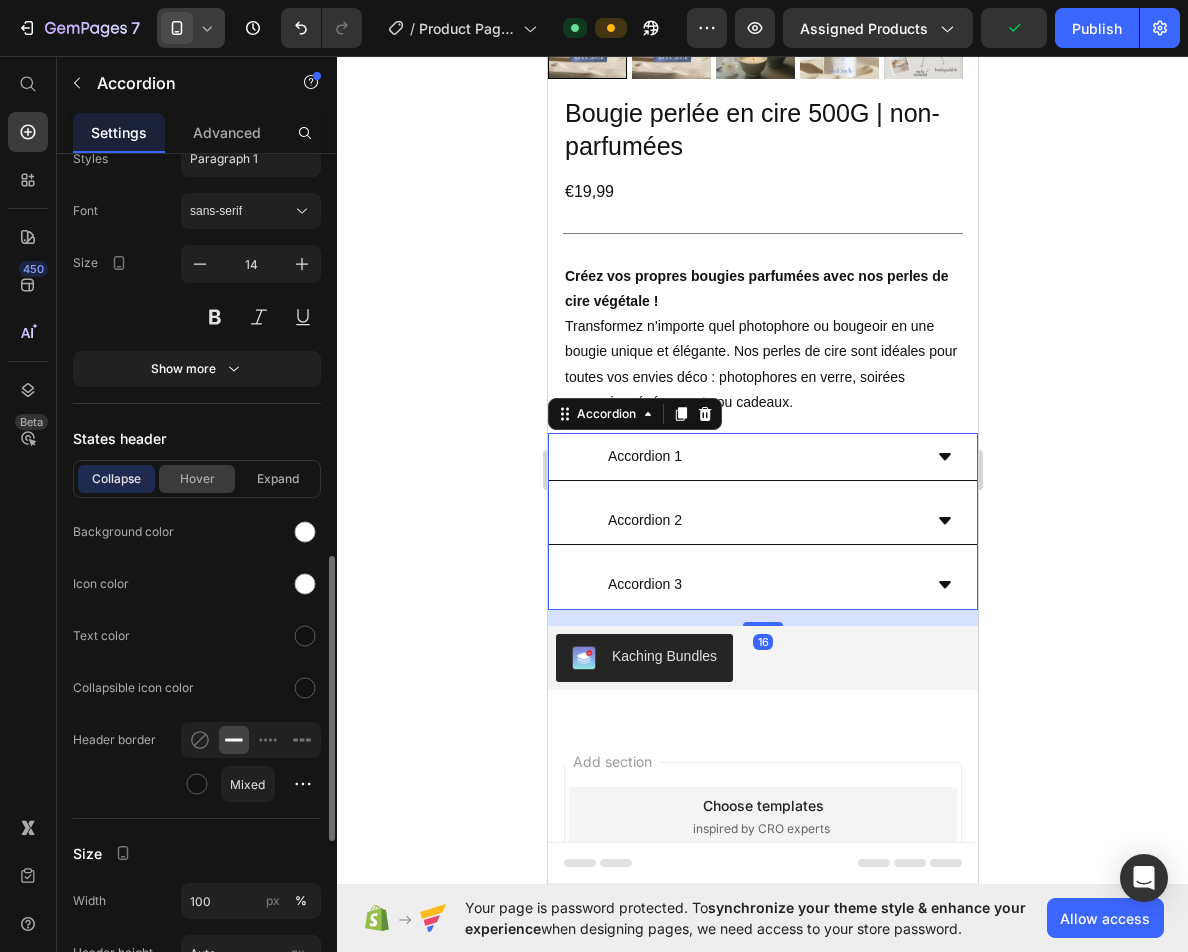click on "Hover" at bounding box center (197, 479) 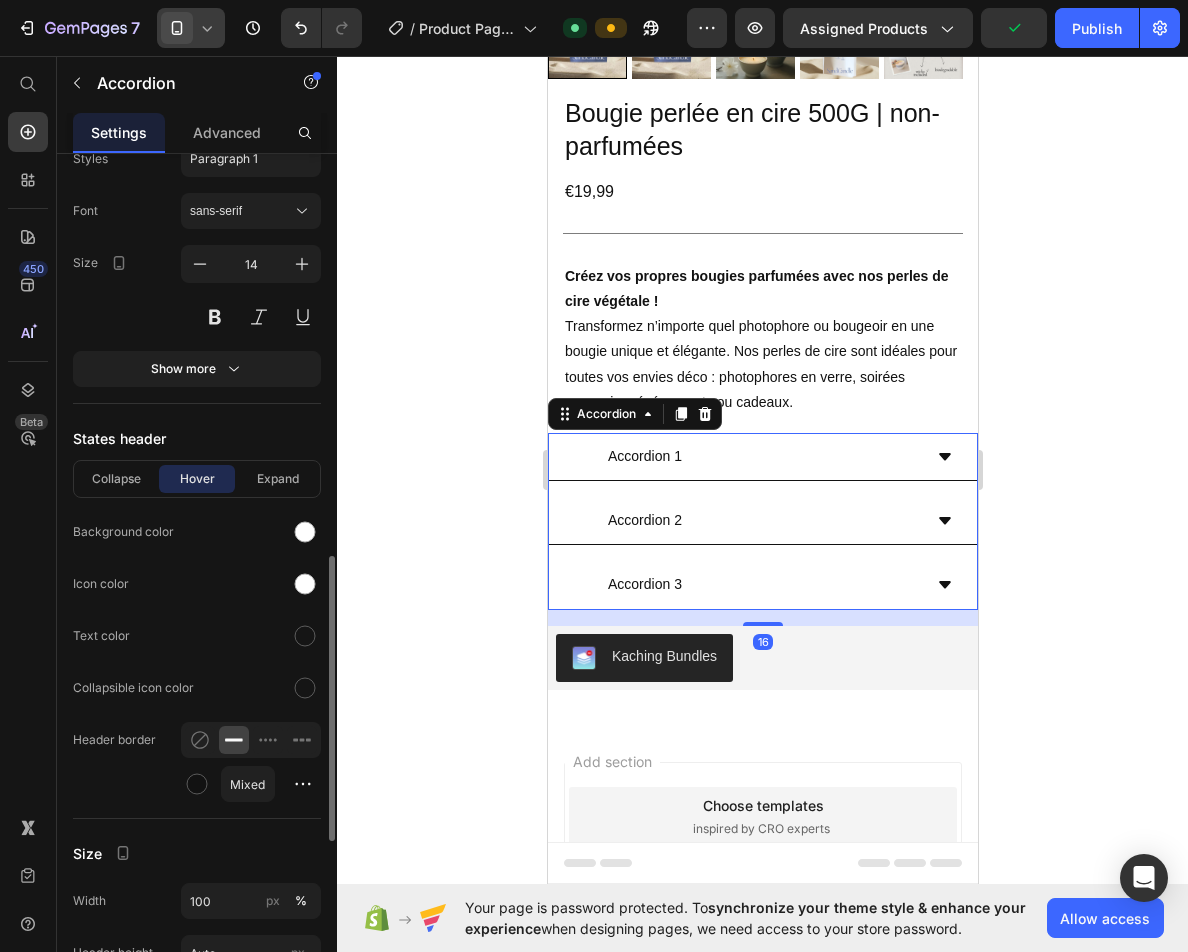 click on "Collapse Hover Expand" at bounding box center [197, 479] 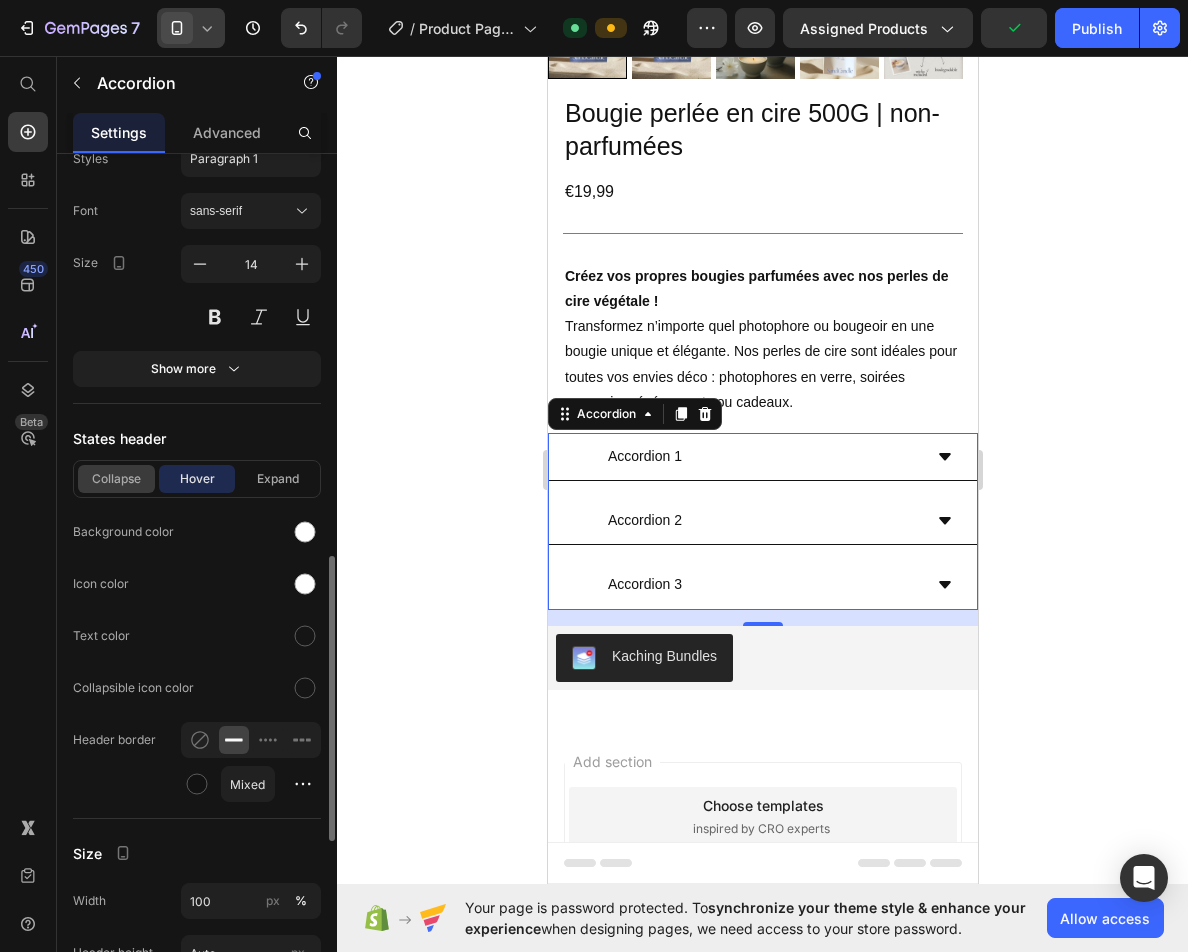 click on "Collapse" at bounding box center [116, 479] 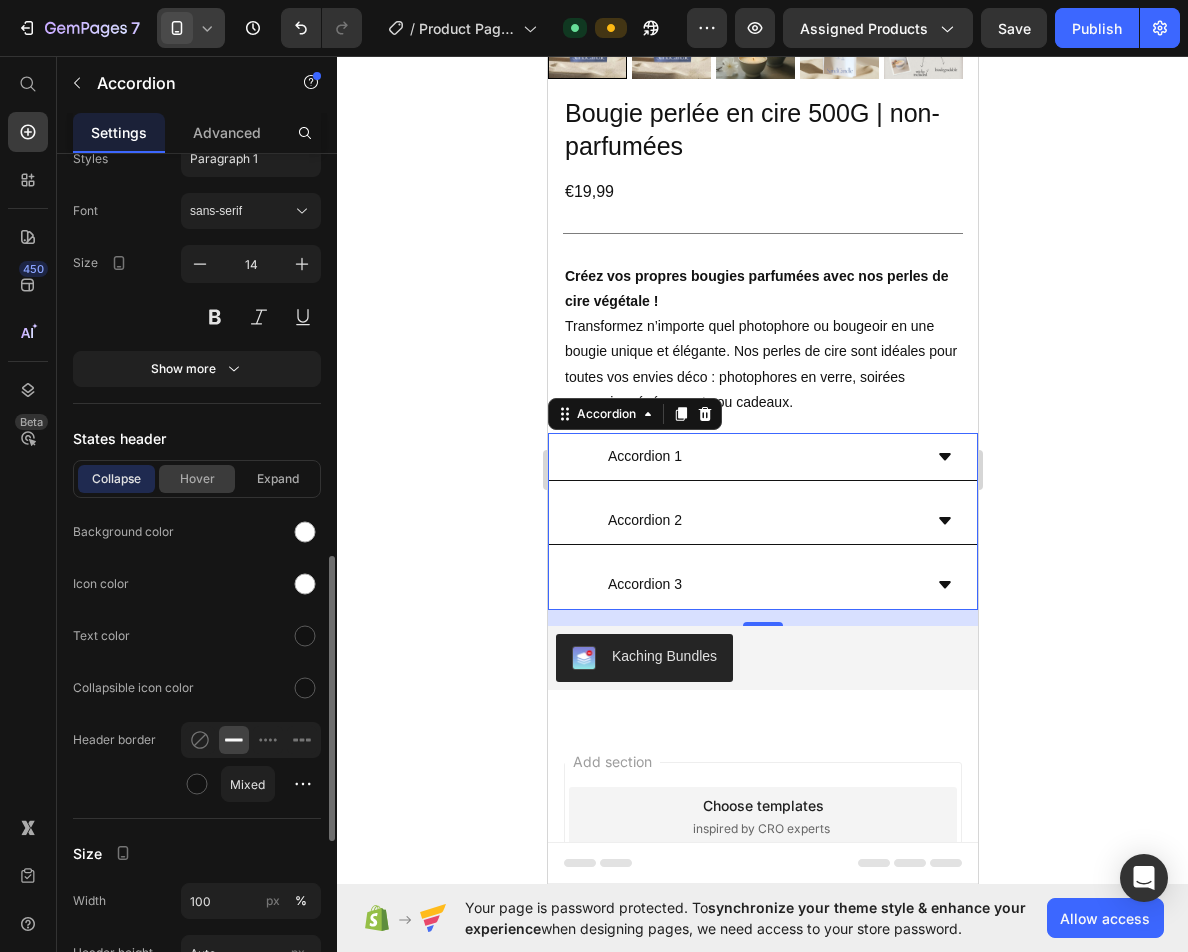 click on "Hover" at bounding box center [197, 479] 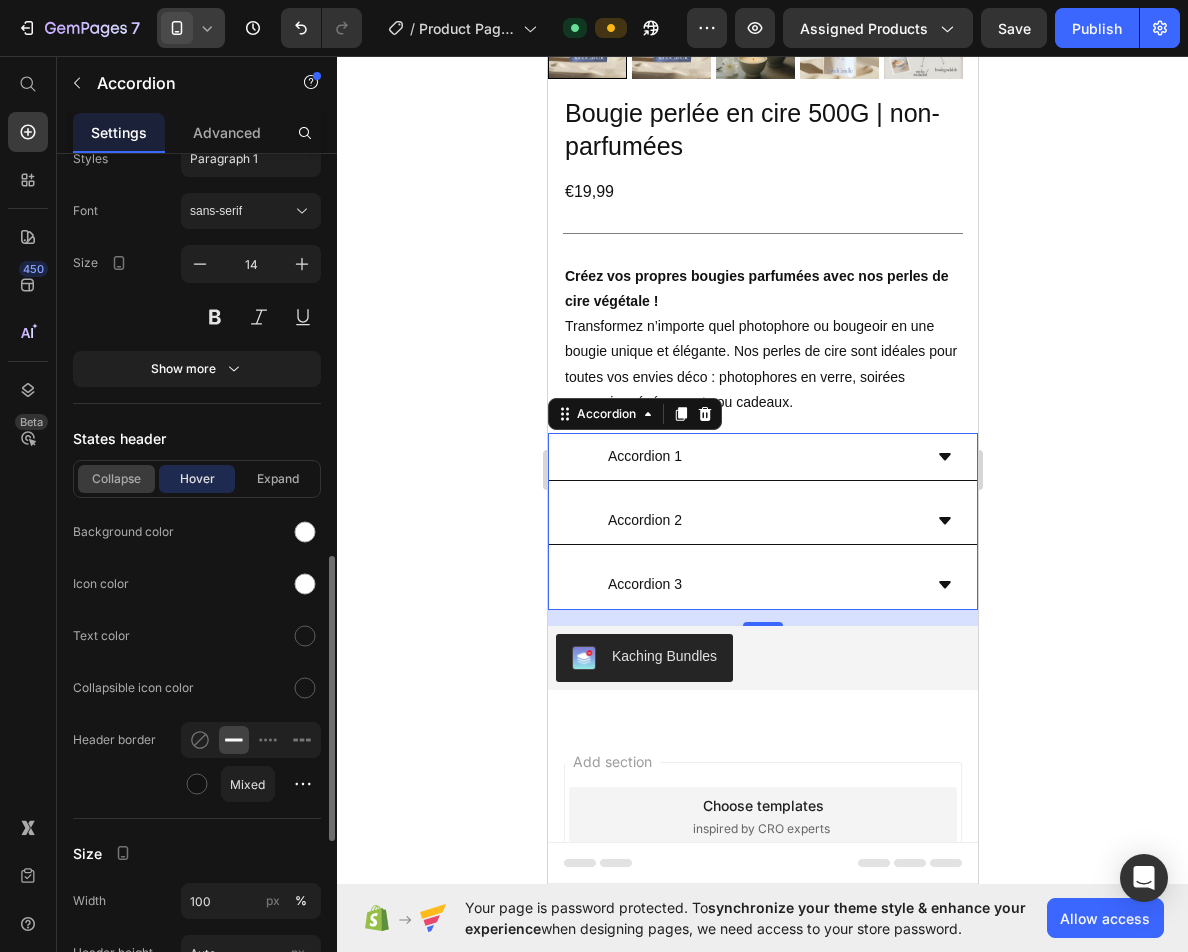 click on "Collapse" at bounding box center (116, 479) 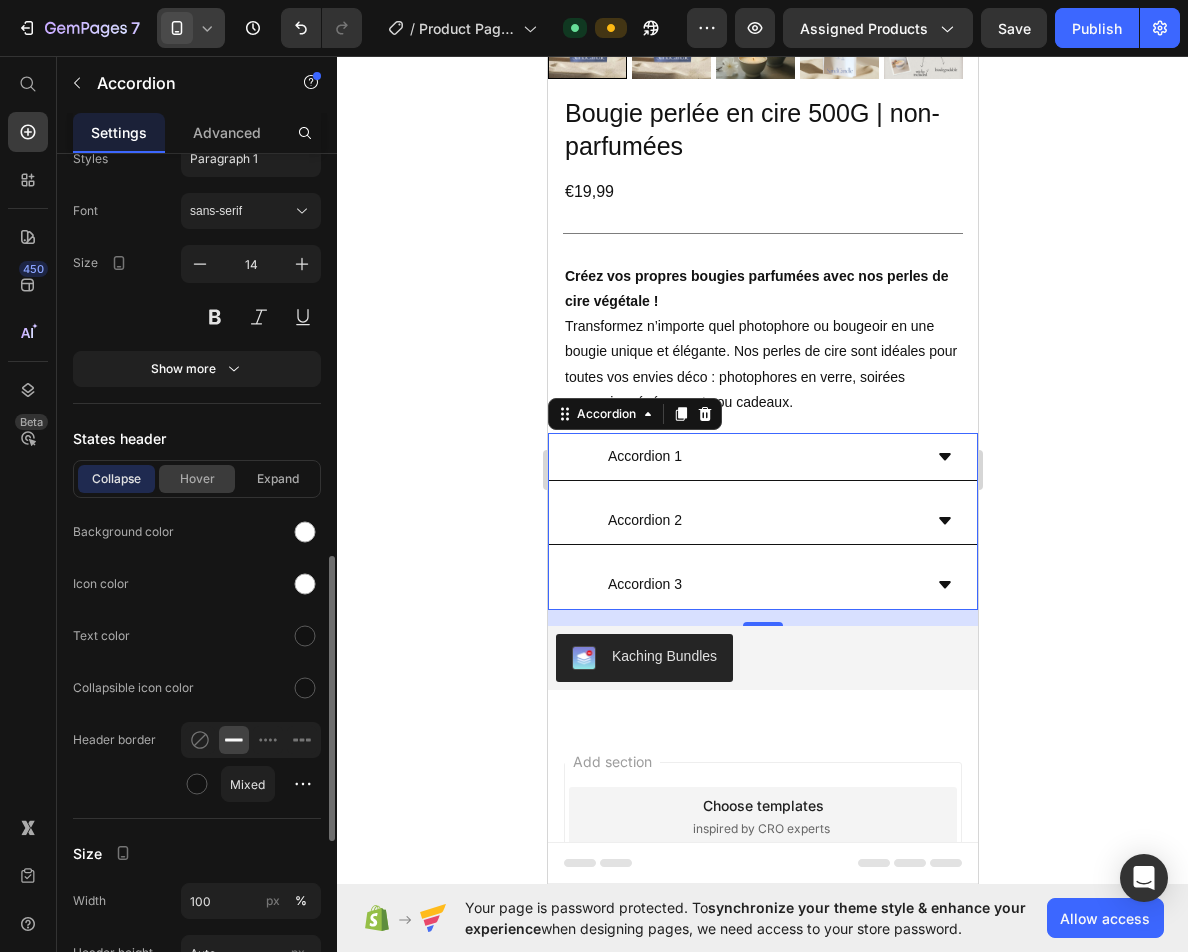 click on "Hover" at bounding box center (197, 479) 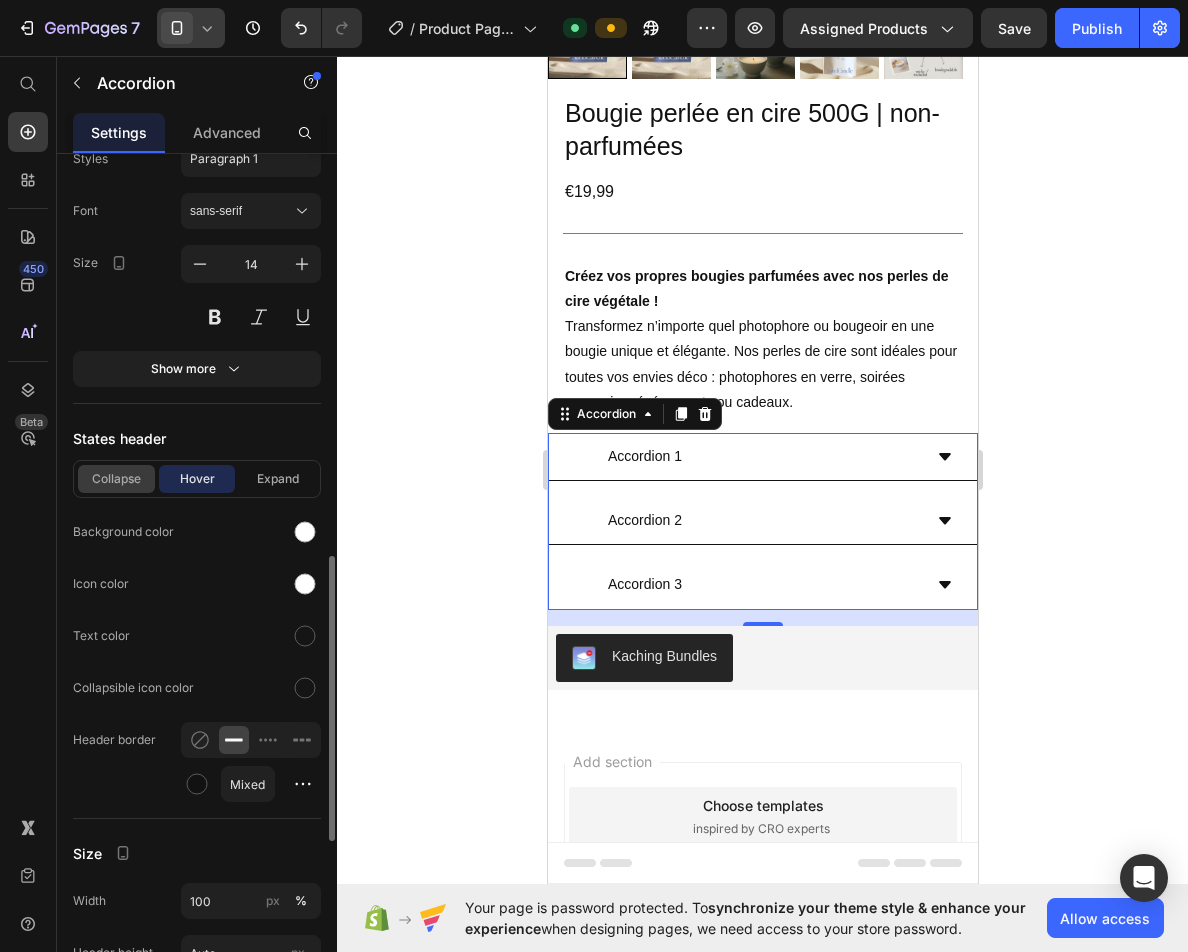 click on "Collapse" at bounding box center [116, 479] 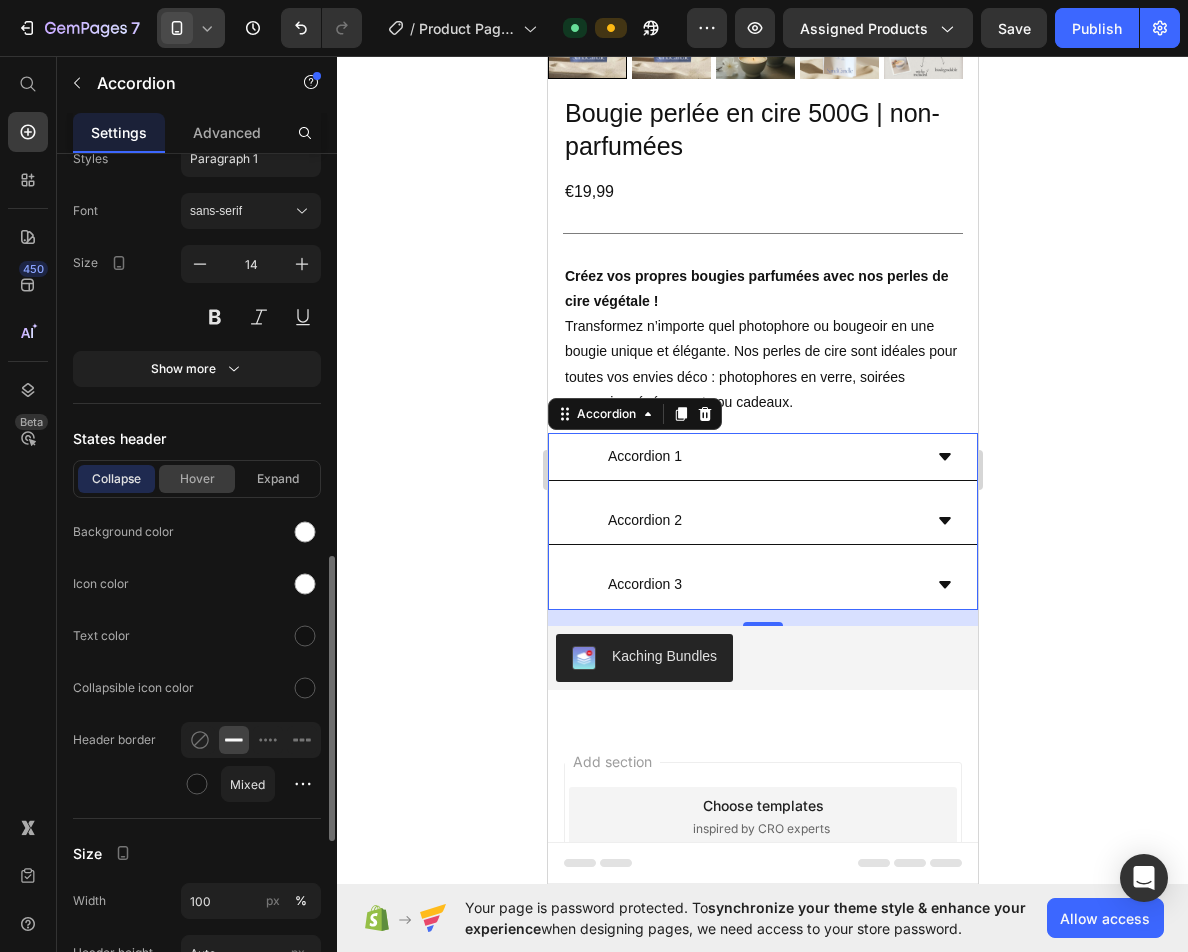 click on "Hover" at bounding box center (197, 479) 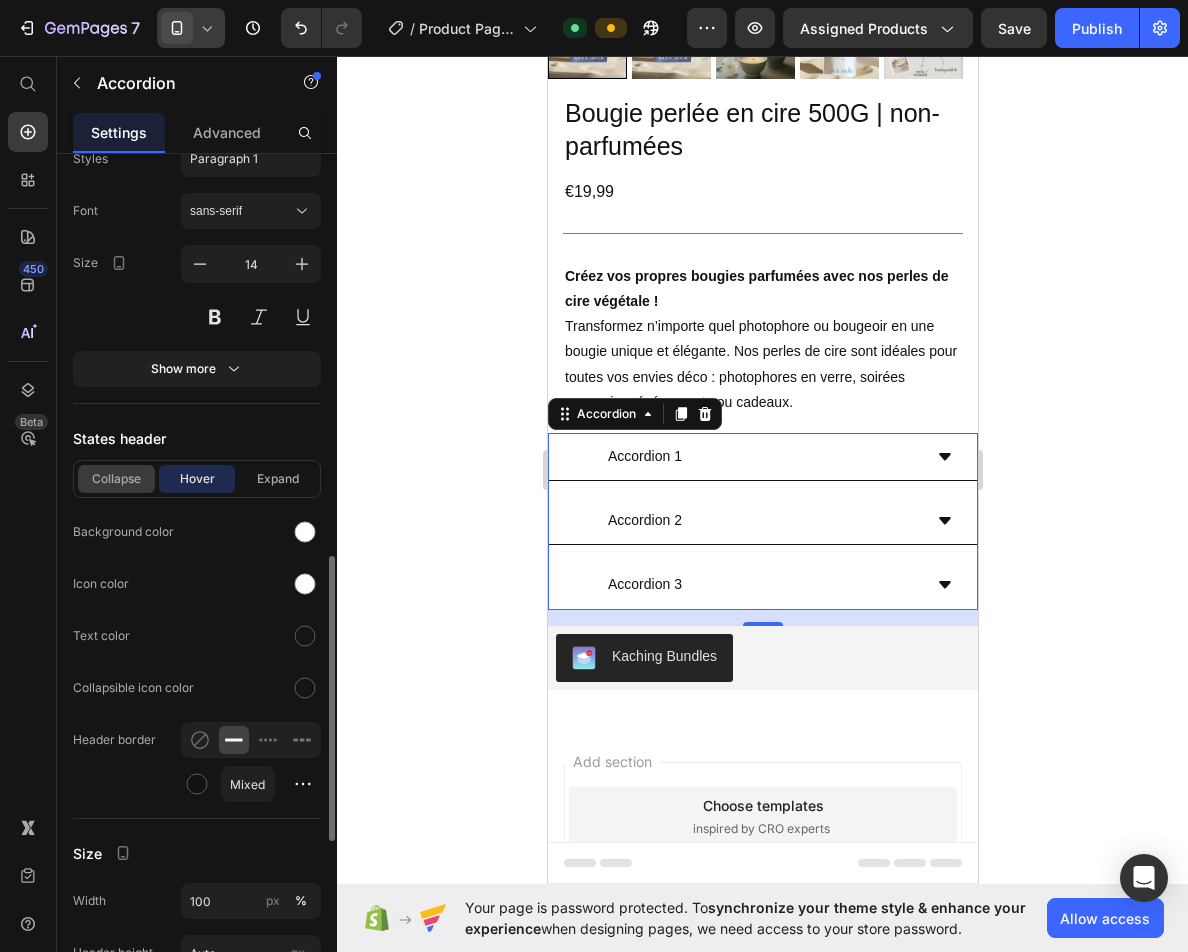 click on "Collapse" at bounding box center [116, 479] 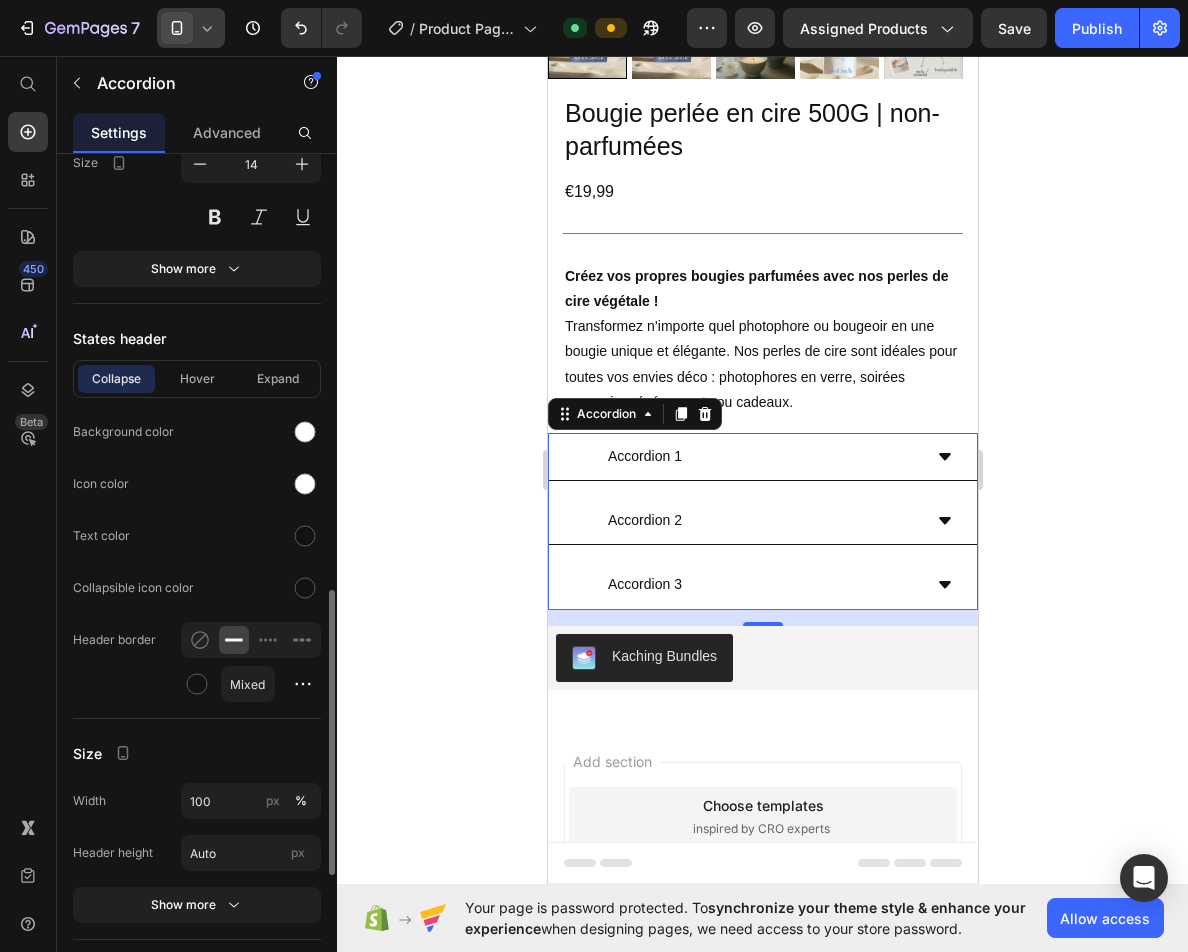scroll, scrollTop: 1405, scrollLeft: 0, axis: vertical 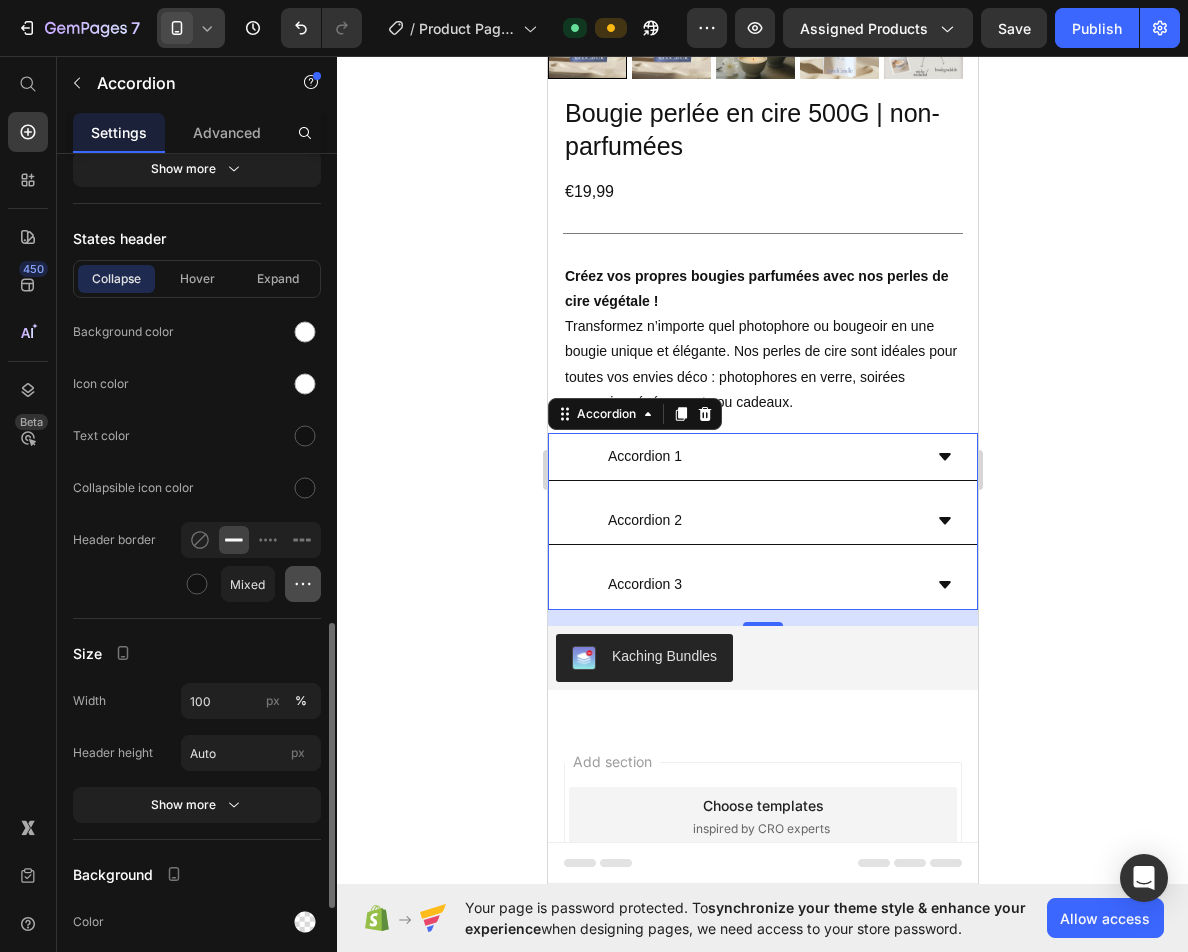 click 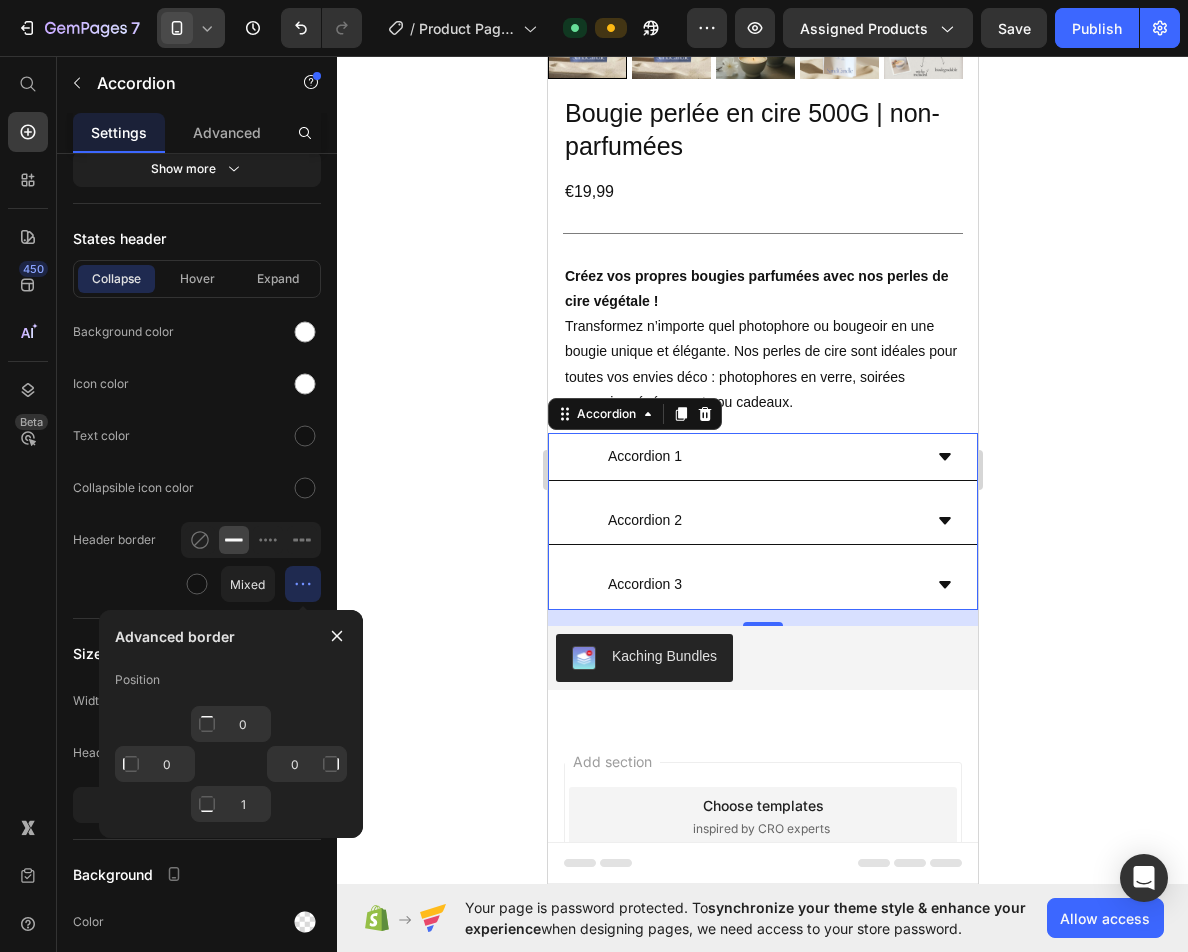 click 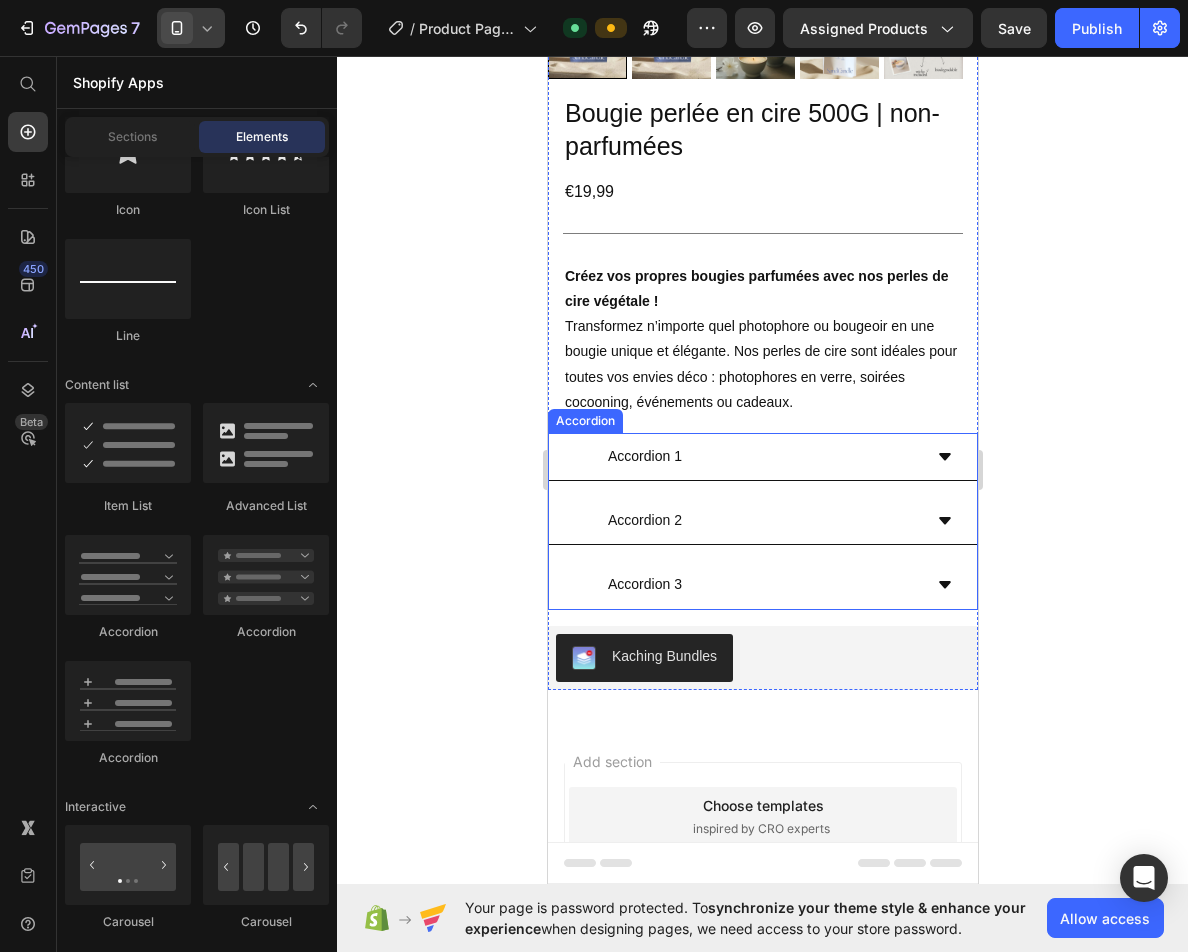 click on "Accordion 2" at bounding box center [746, 520] 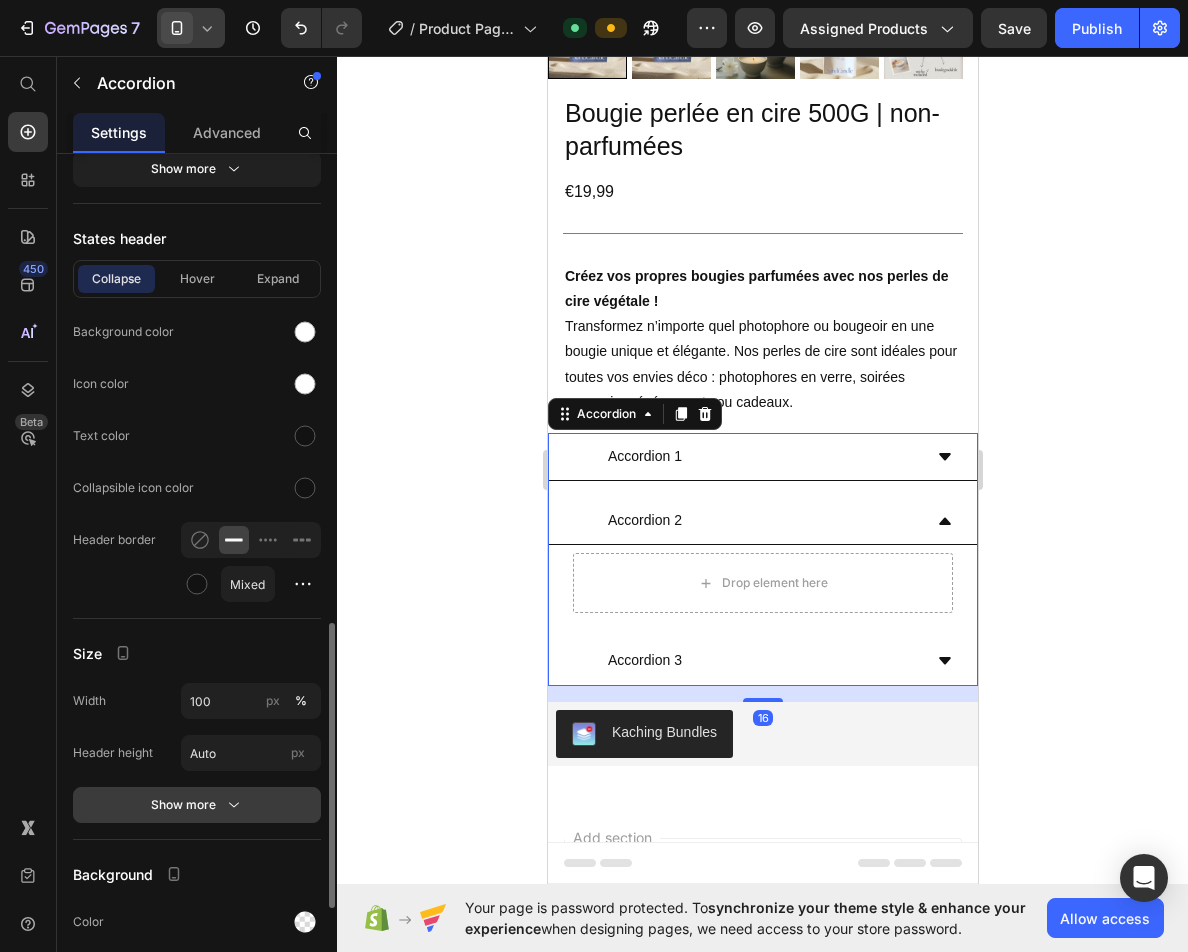 click on "Show more" at bounding box center (197, 805) 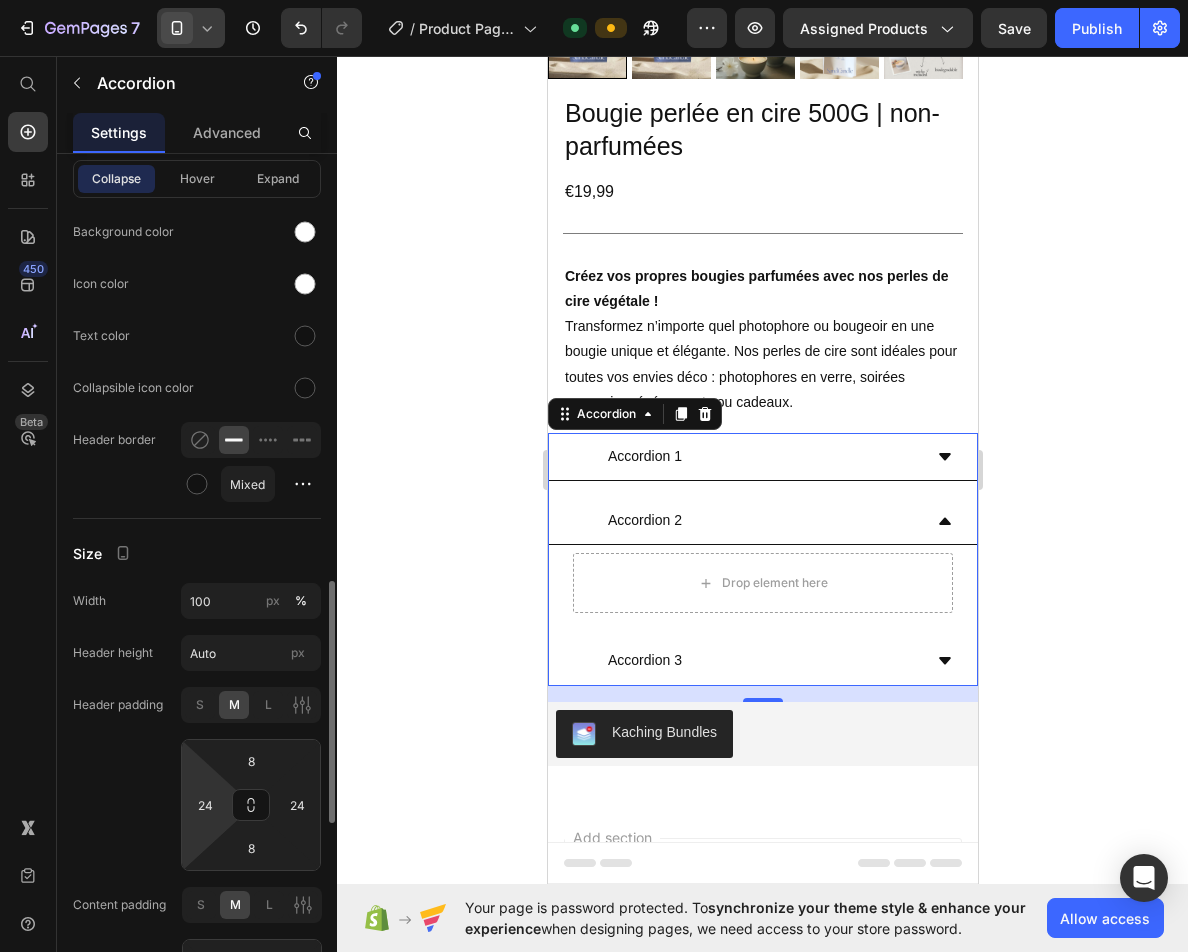 scroll, scrollTop: 1605, scrollLeft: 0, axis: vertical 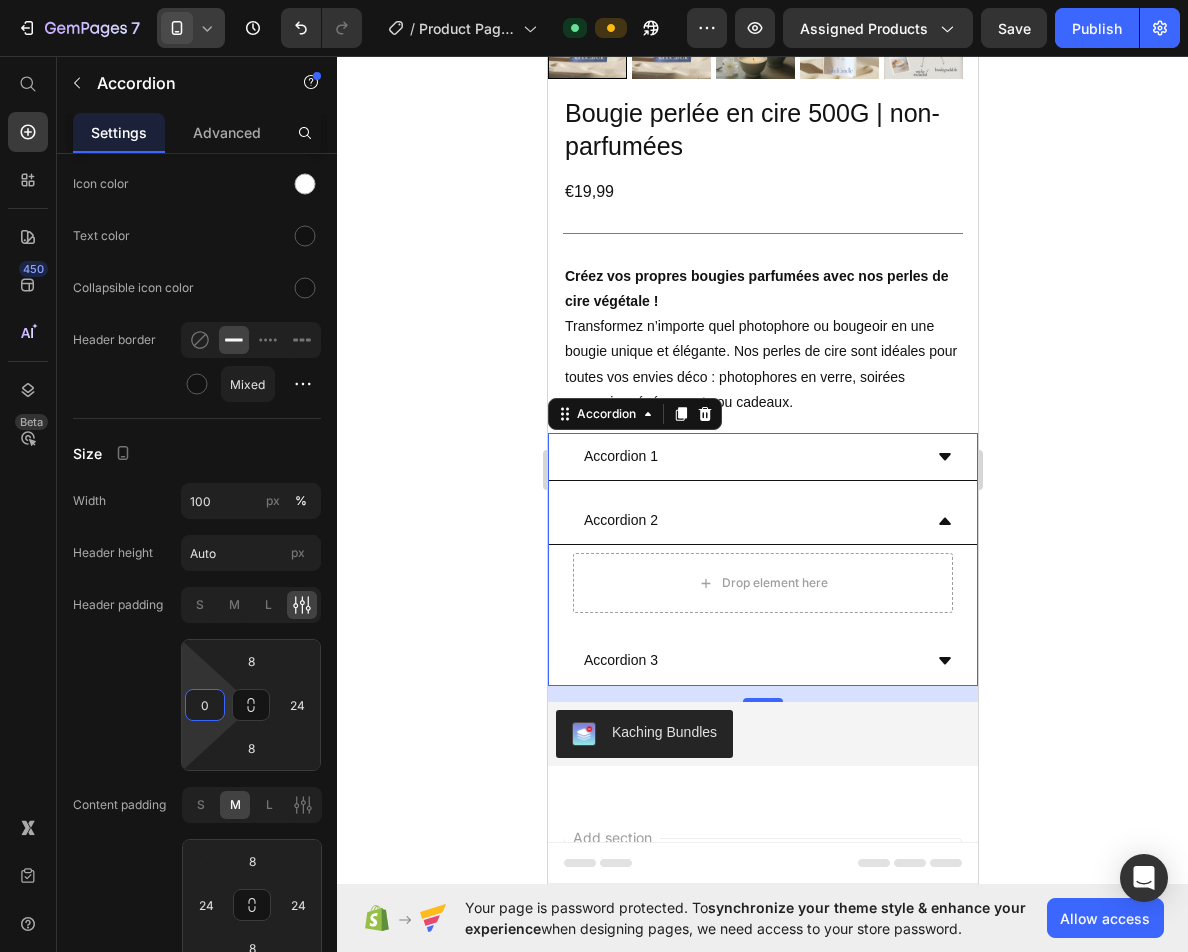 drag, startPoint x: 191, startPoint y: 703, endPoint x: 174, endPoint y: 779, distance: 77.87811 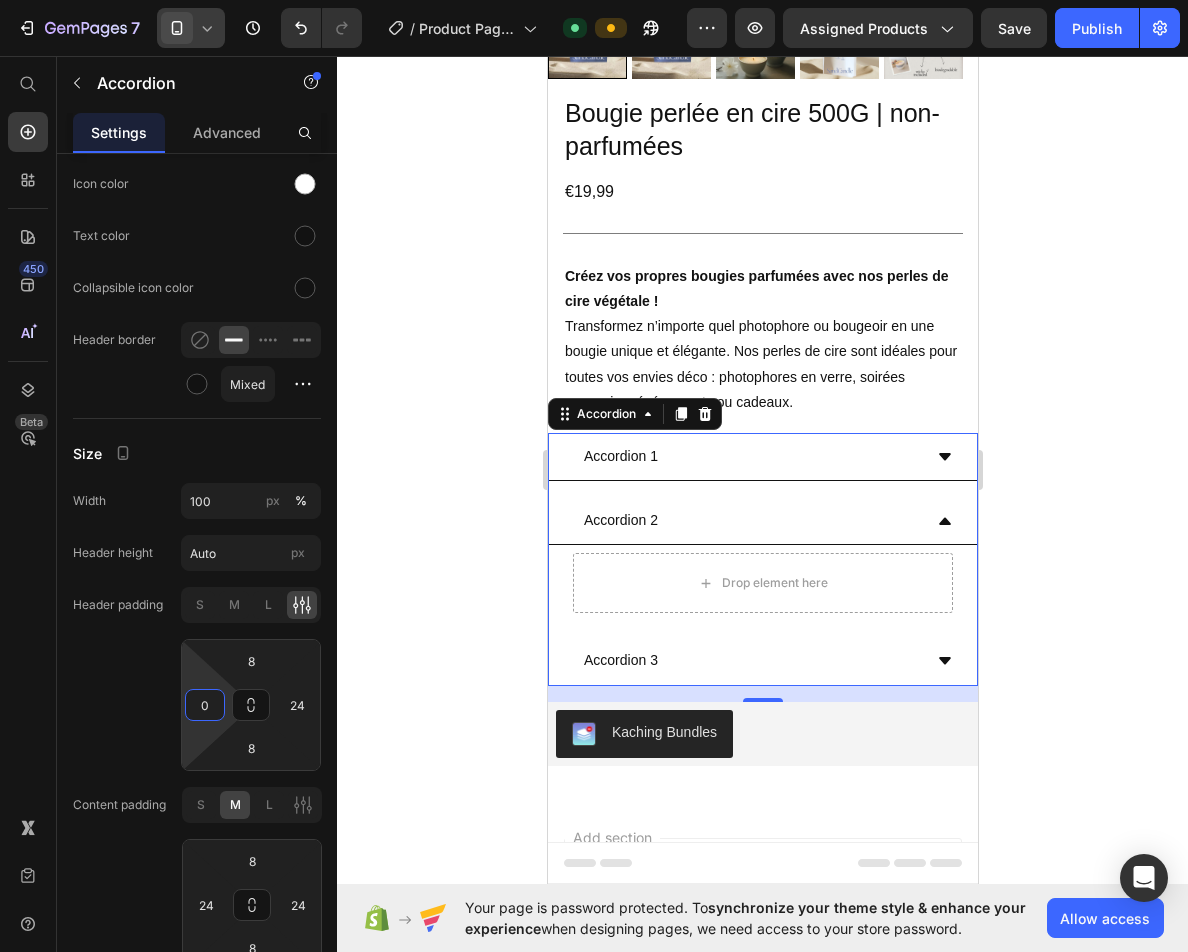 click on "7   /  Product Page - [DATE] 11:39:17 Default Preview Assigned Products  Save   Publish  450 Beta Shopify Apps Sections Elements Hero Section Product Detail Brands Trusted Badges Guarantee Product Breakdown How to use Testimonials Compare Bundle FAQs Social Proof Brand Story Product List Collection Blog List Contact Sticky Add to Cart Custom Footer Browse Library 450 Layout
Row
Row
Row
Row Text
Heading
Text Block Button
Button
Button
Sticky Back to top Media
Image" at bounding box center (594, 0) 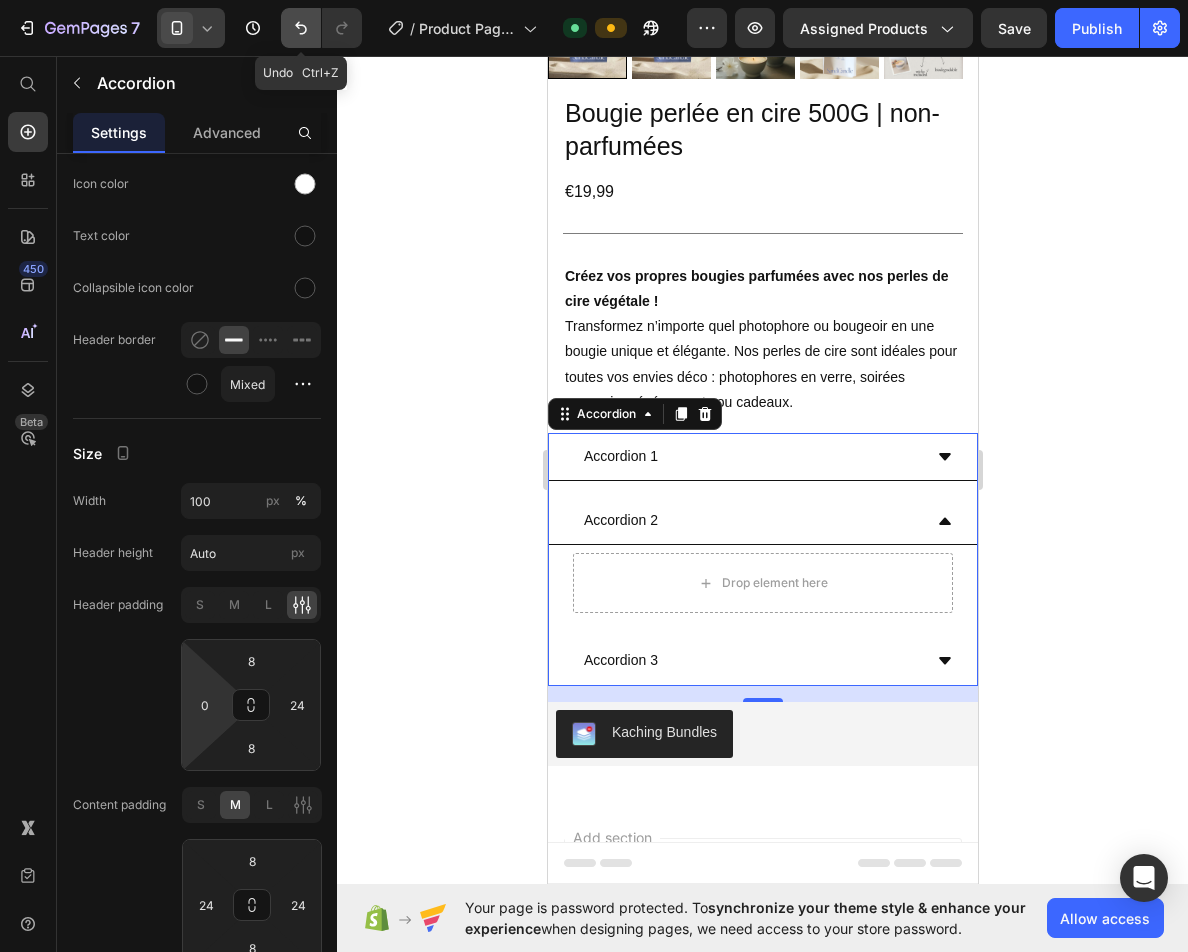 click 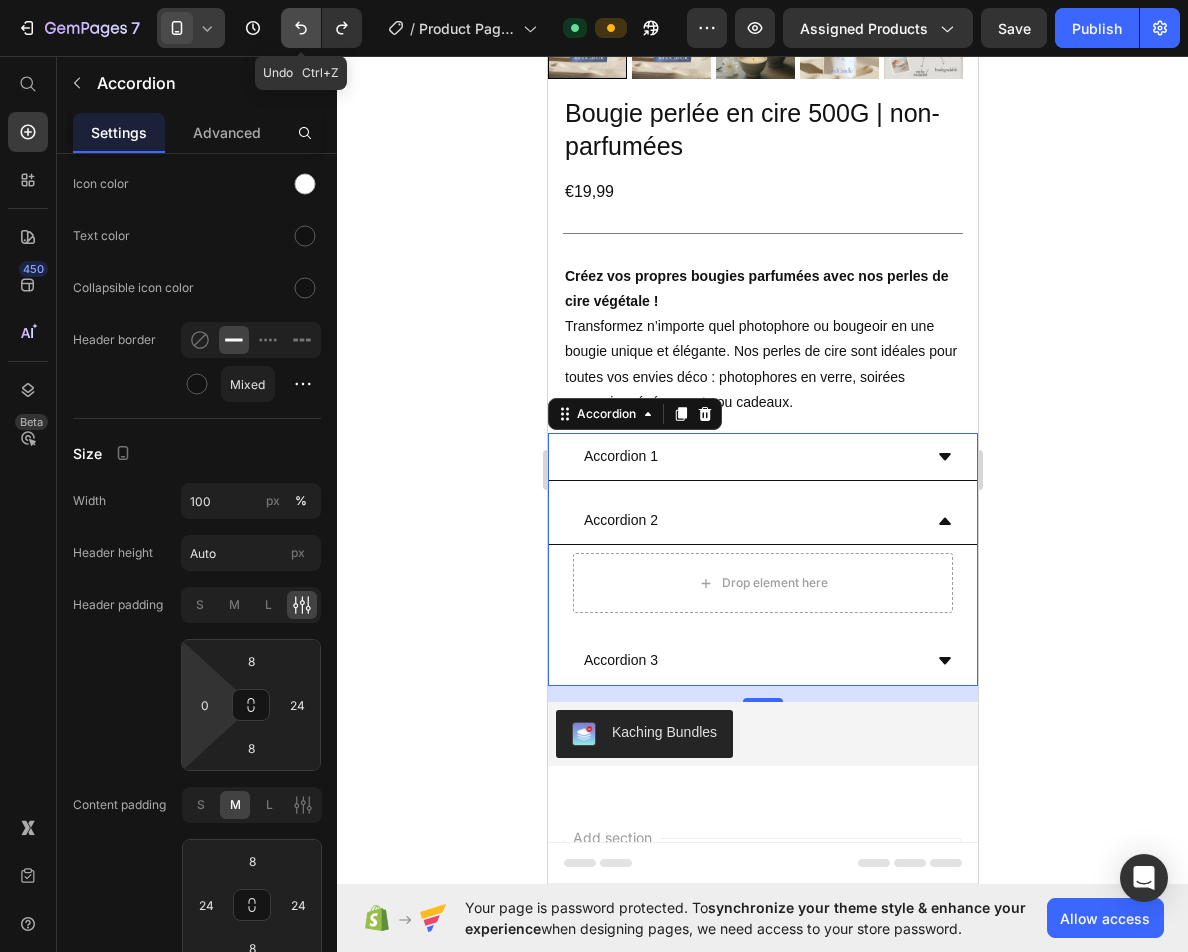 click 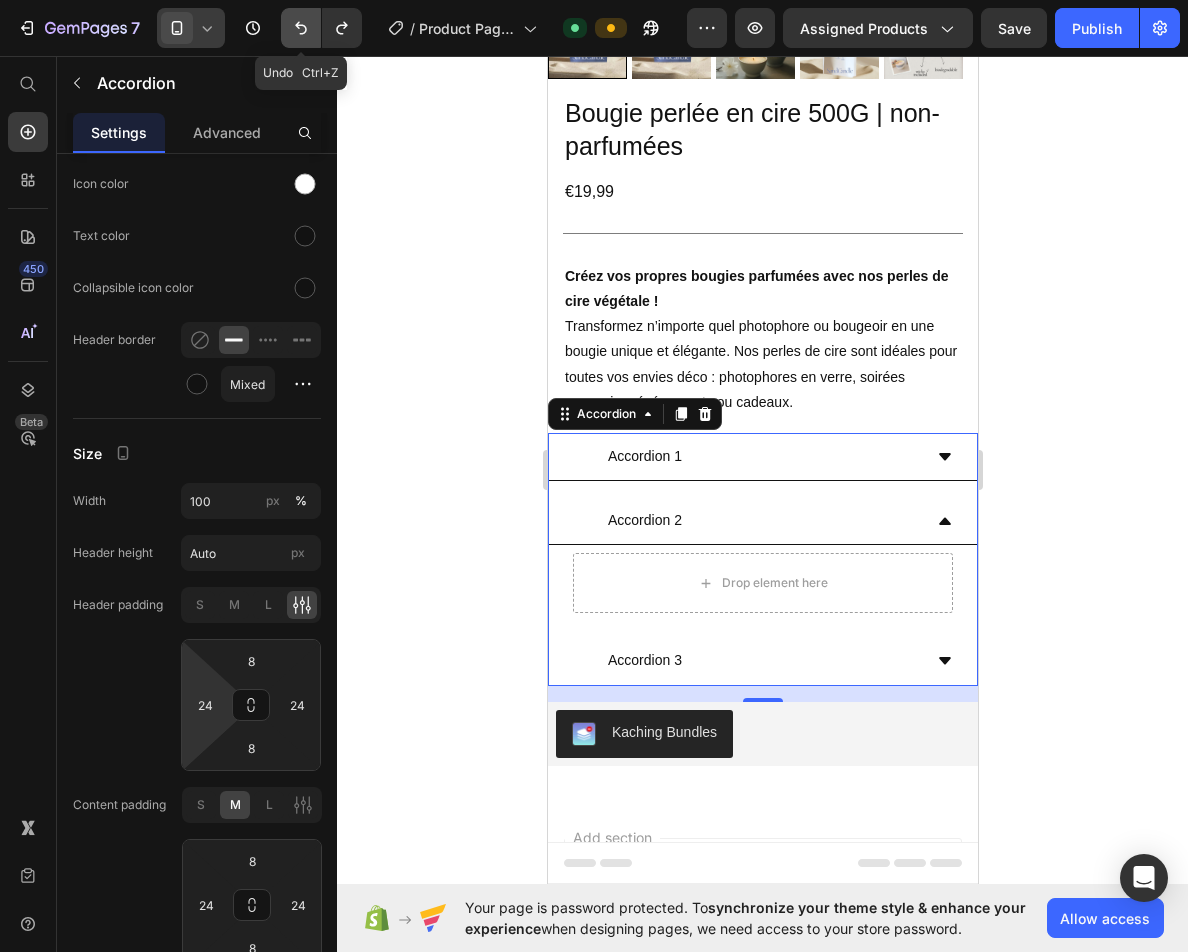 click 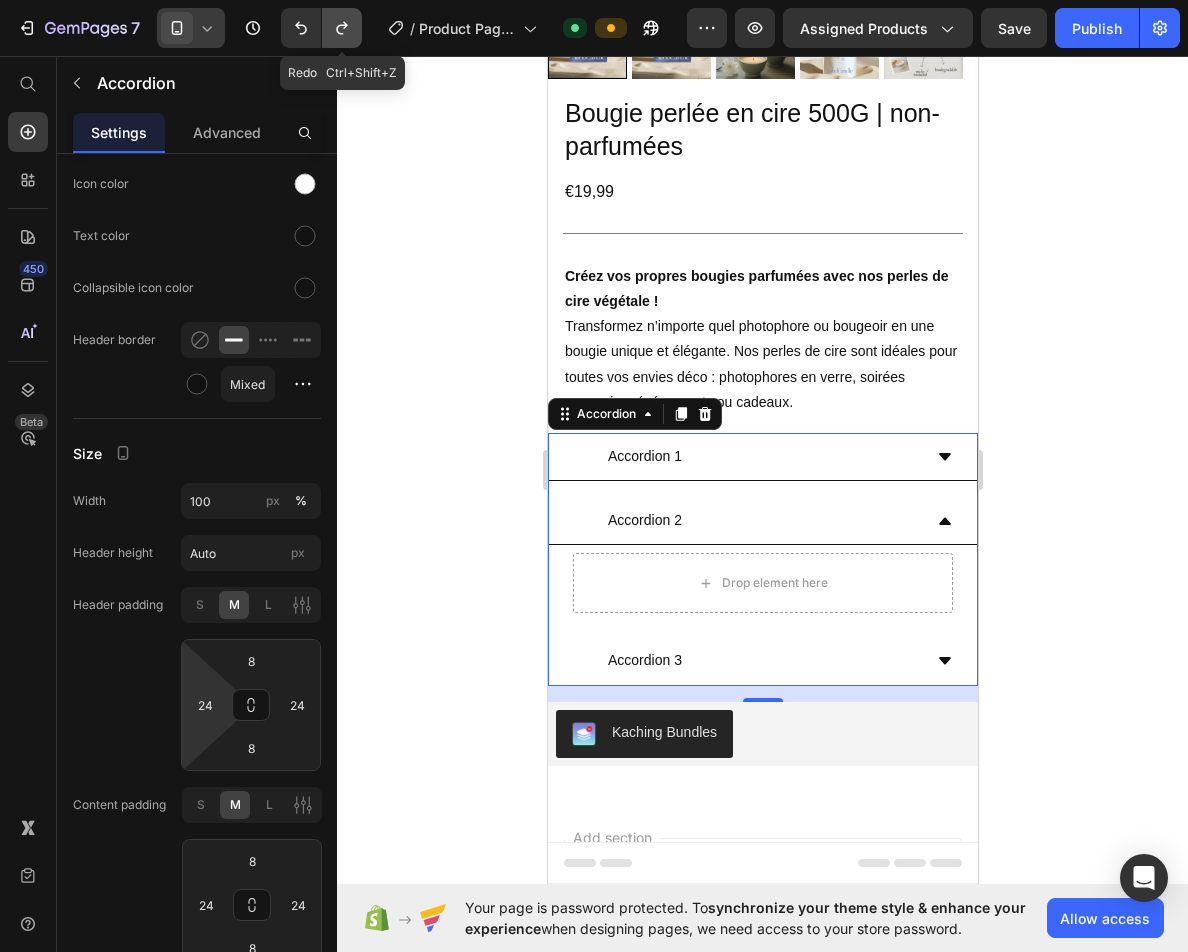 click 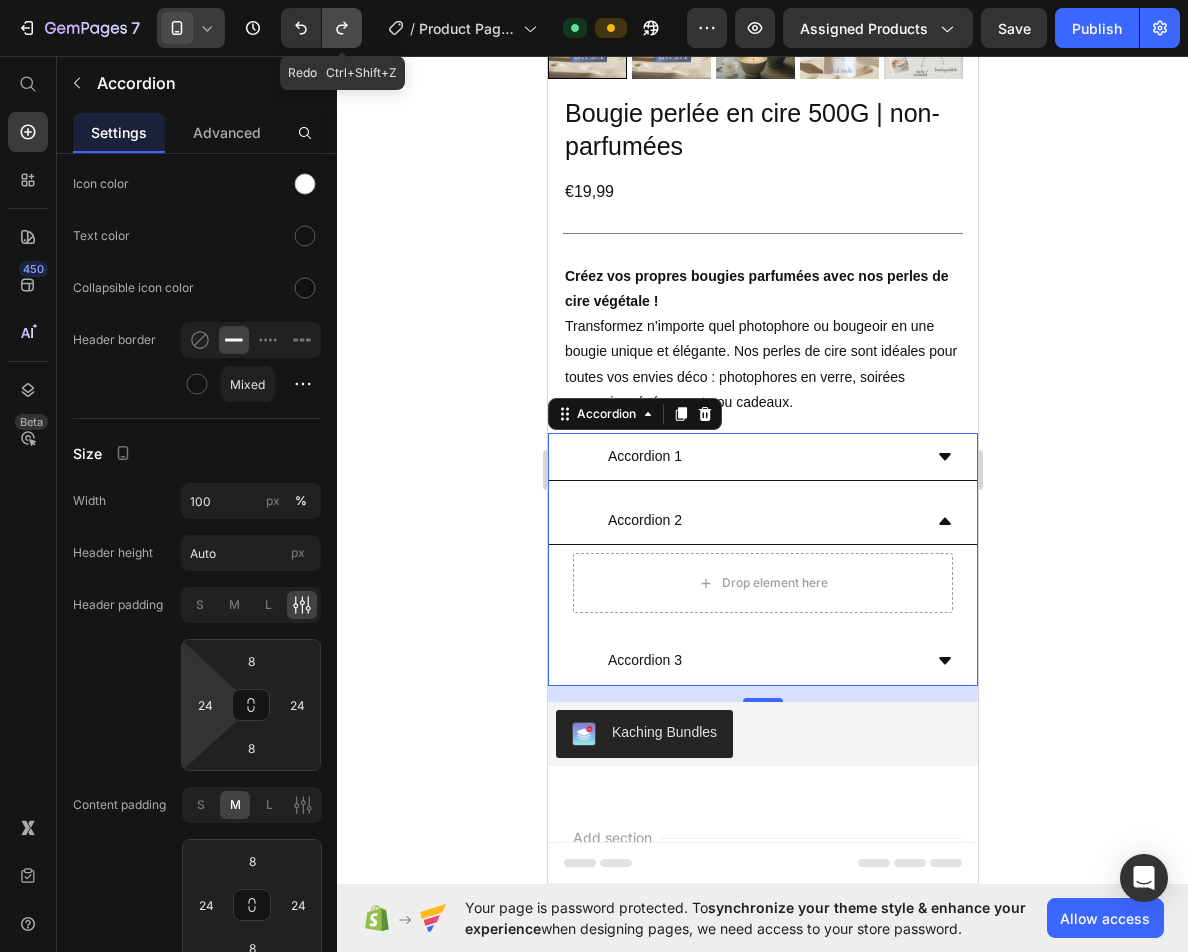 click 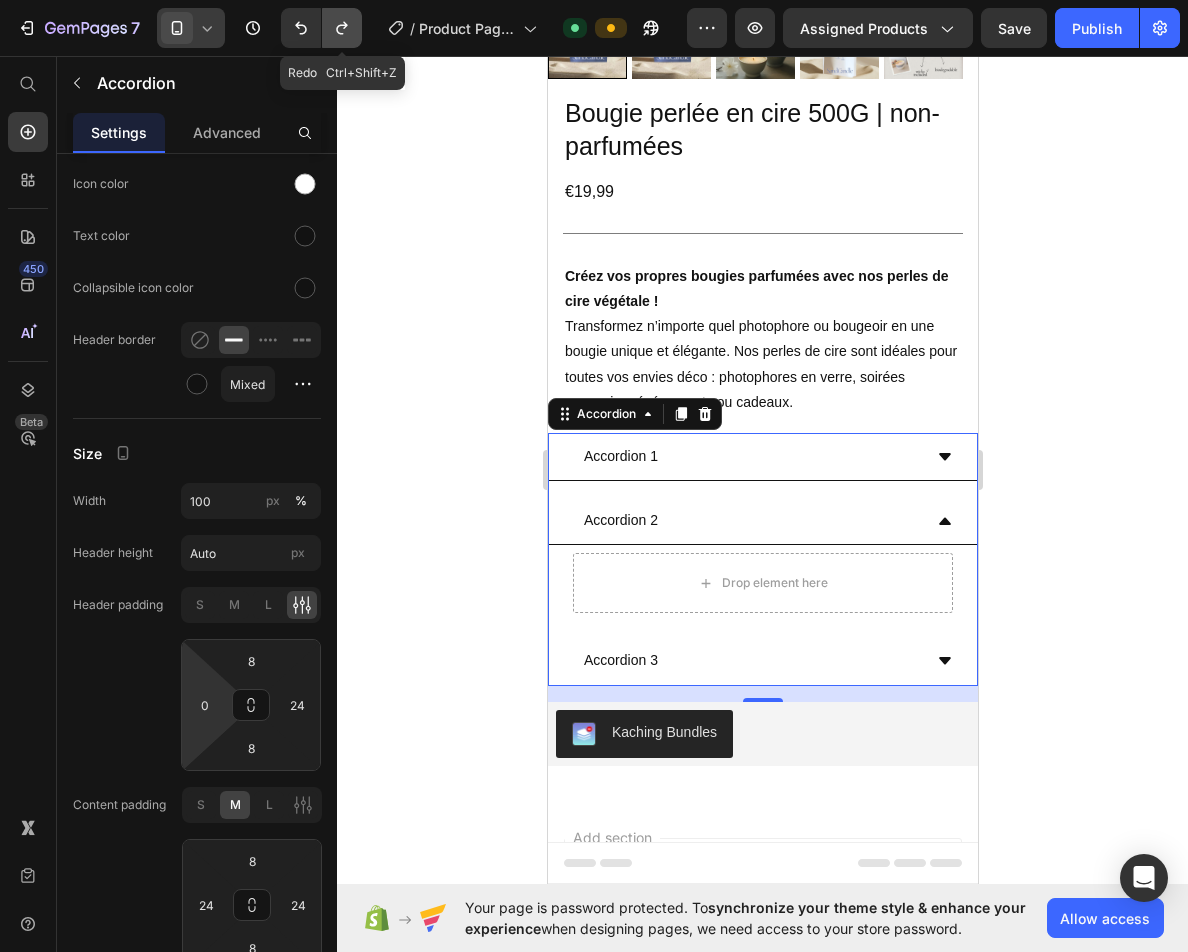 click 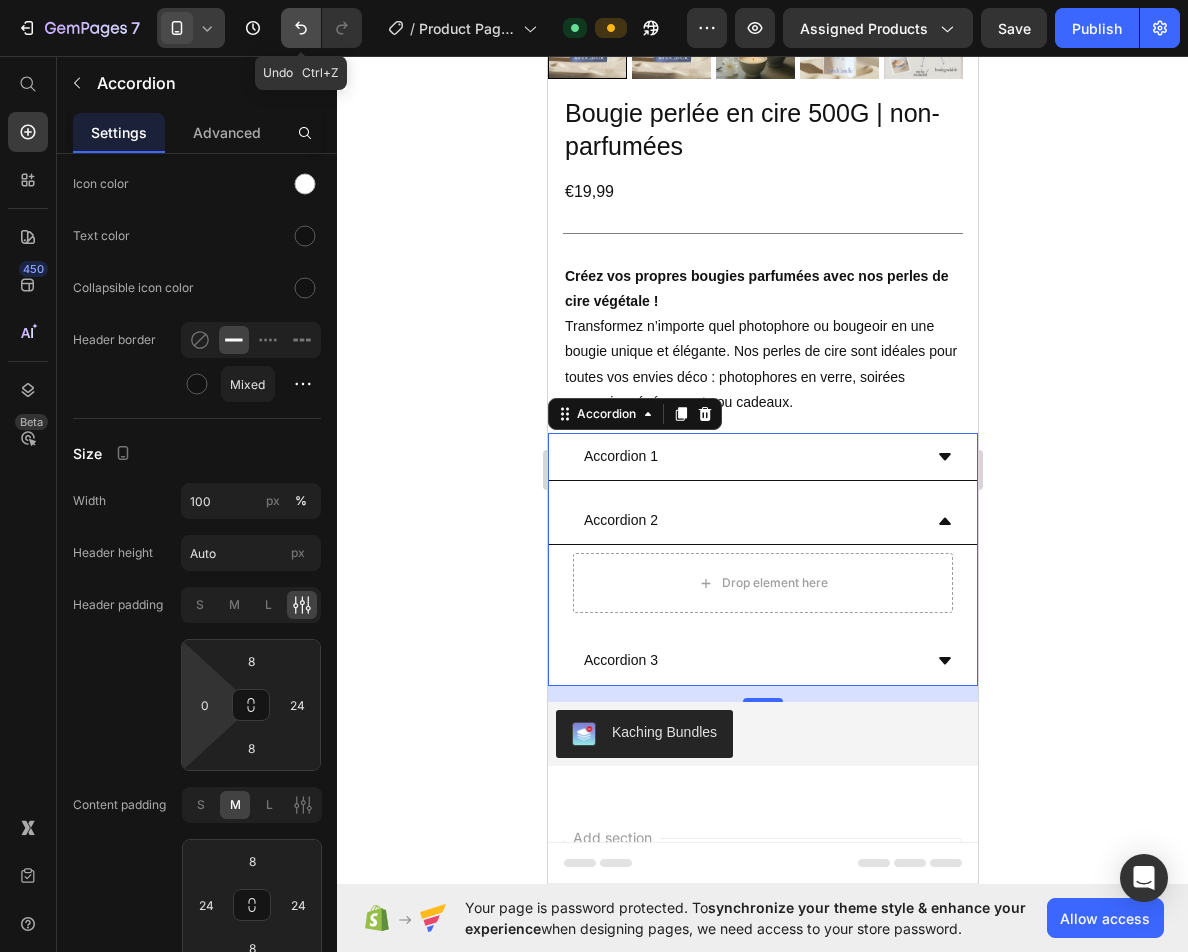 click 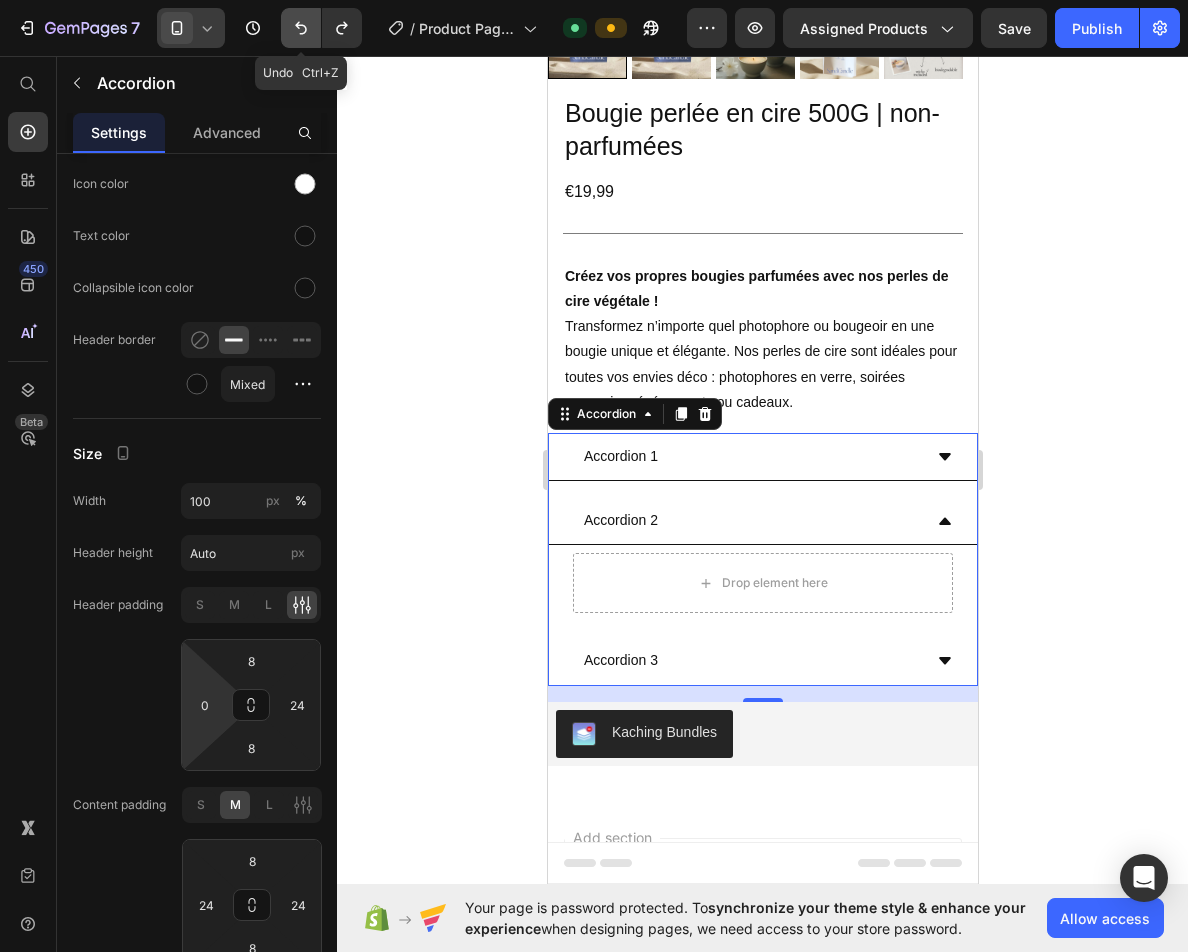 click 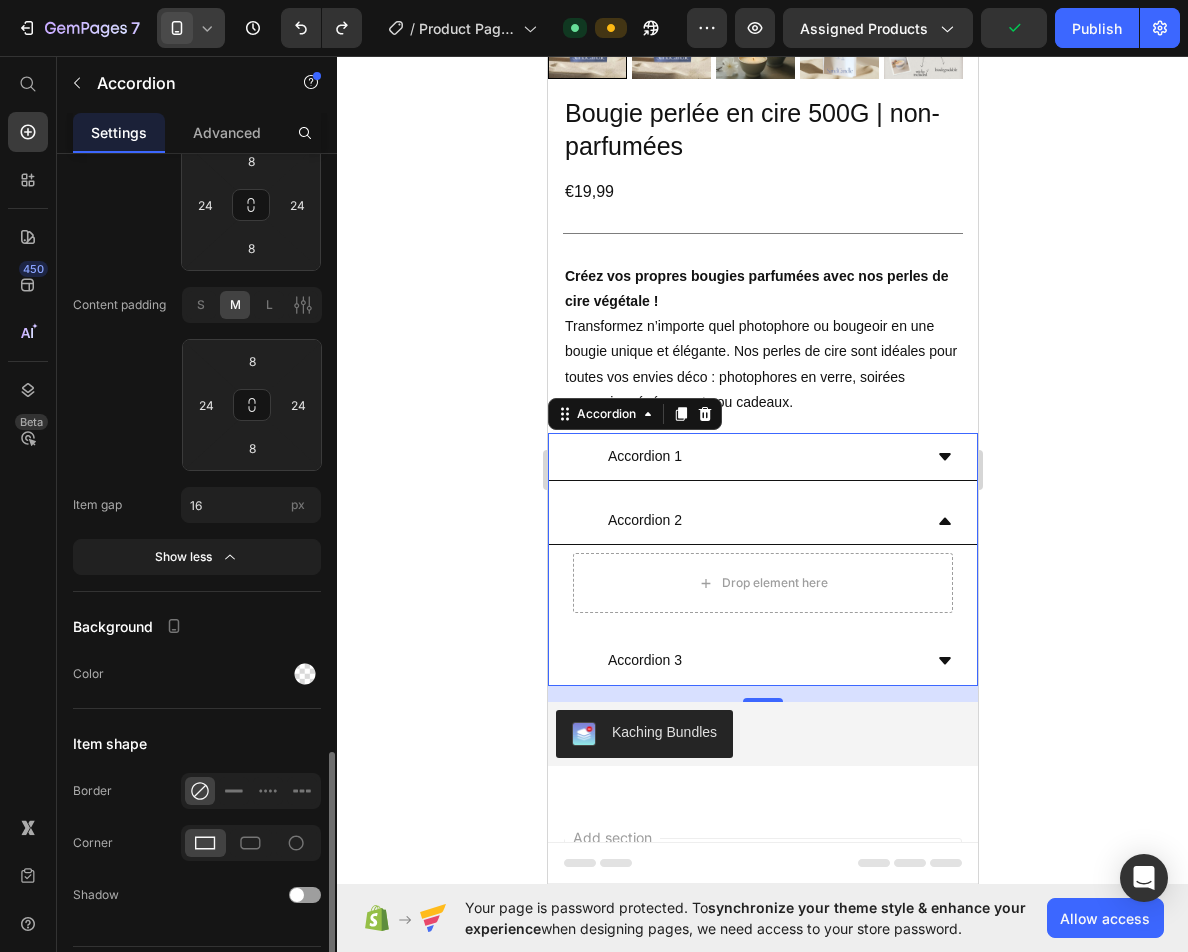 scroll, scrollTop: 2157, scrollLeft: 0, axis: vertical 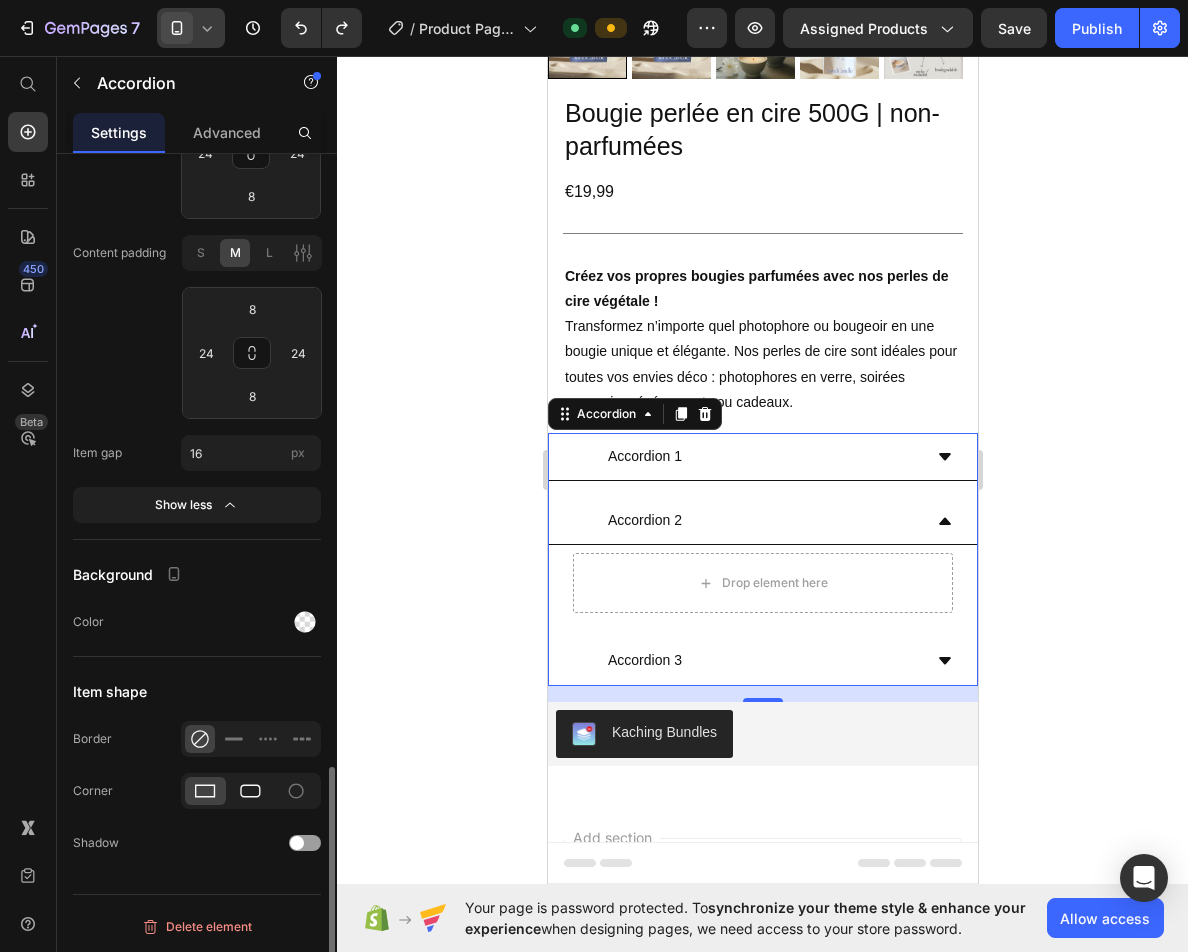 click 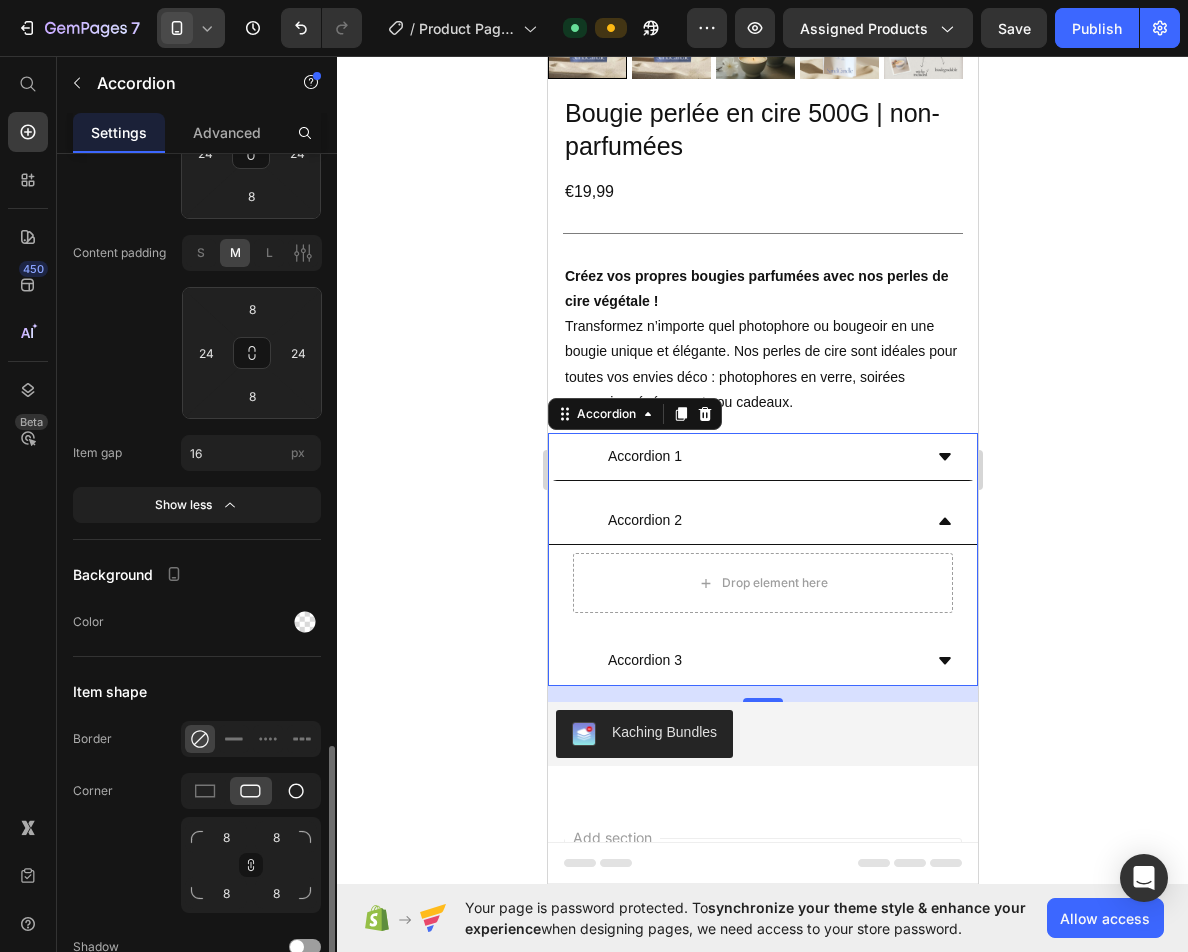click 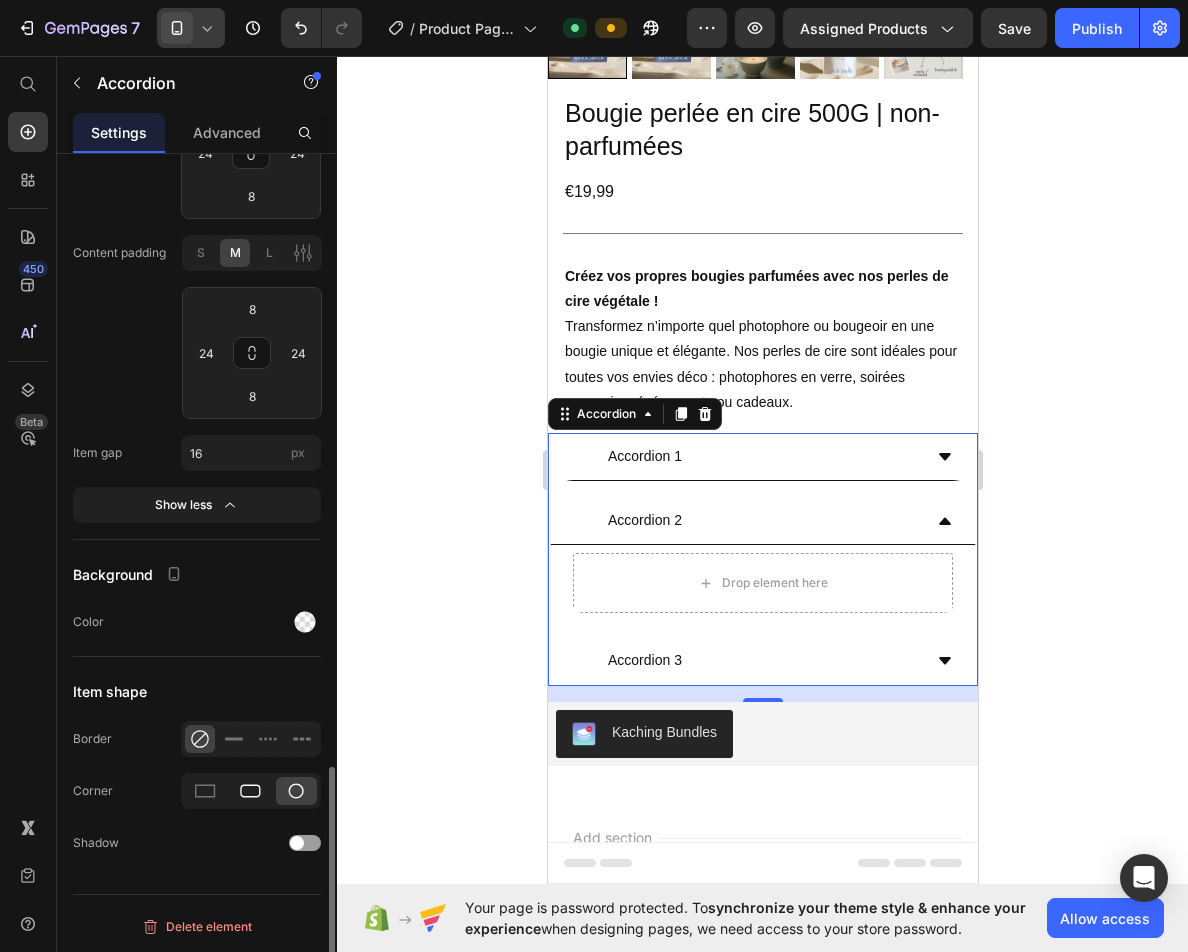 click 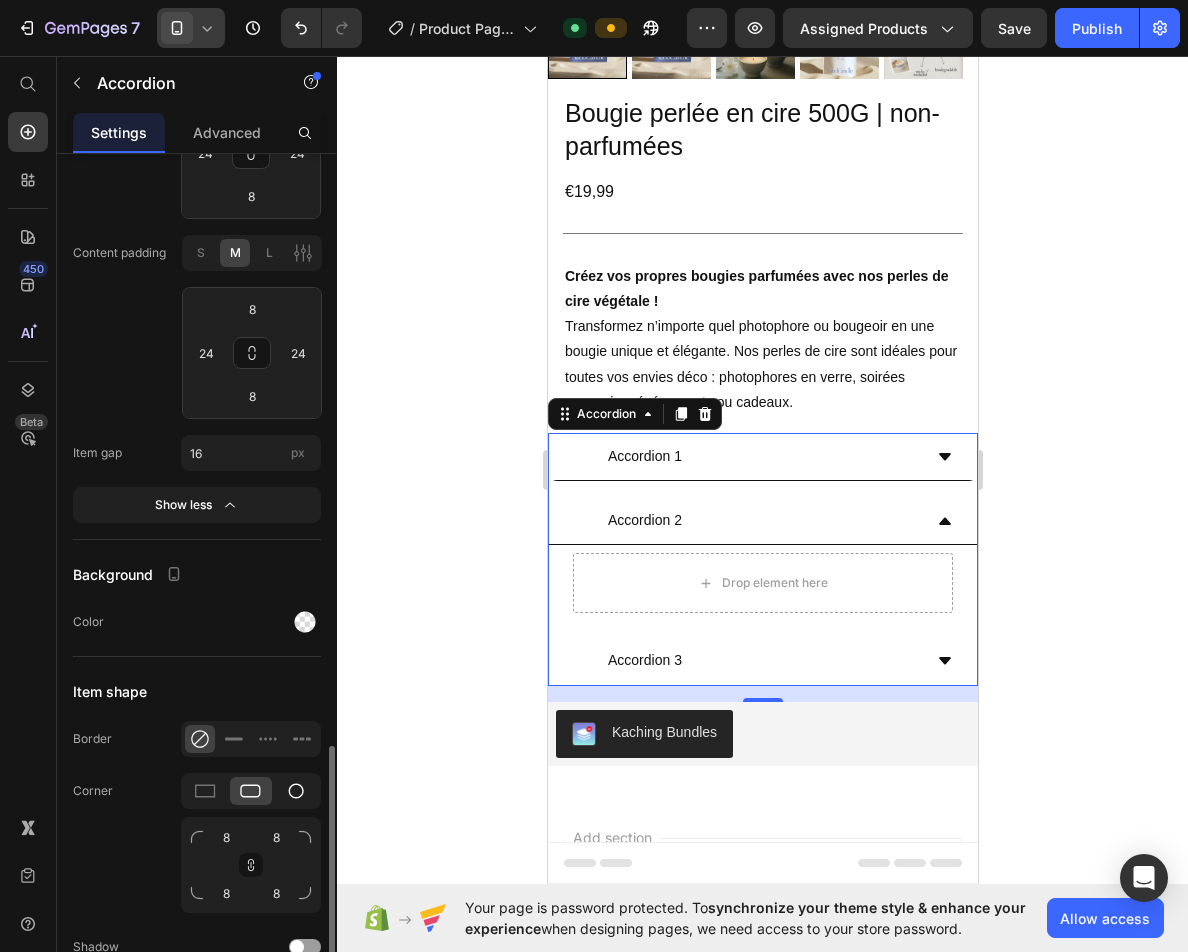 click 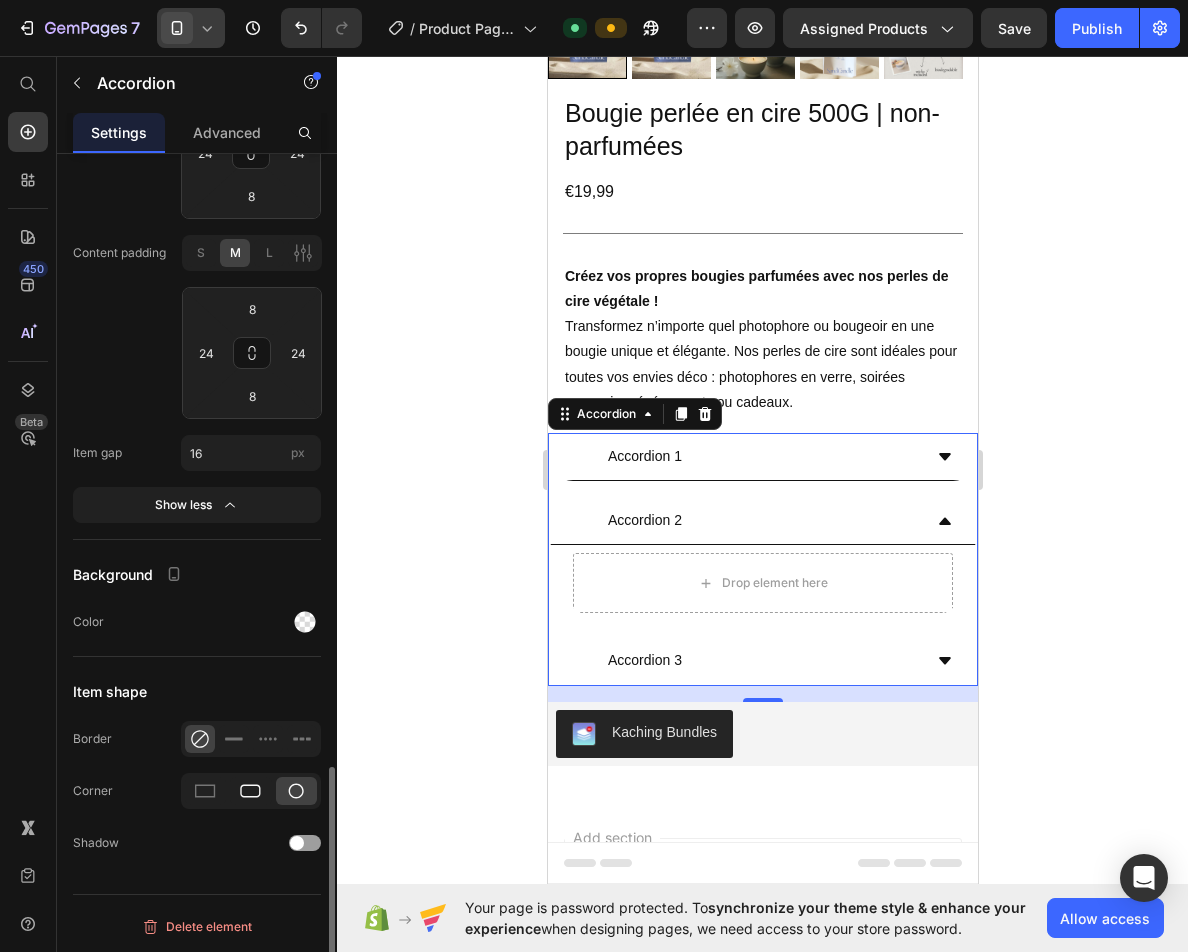 click 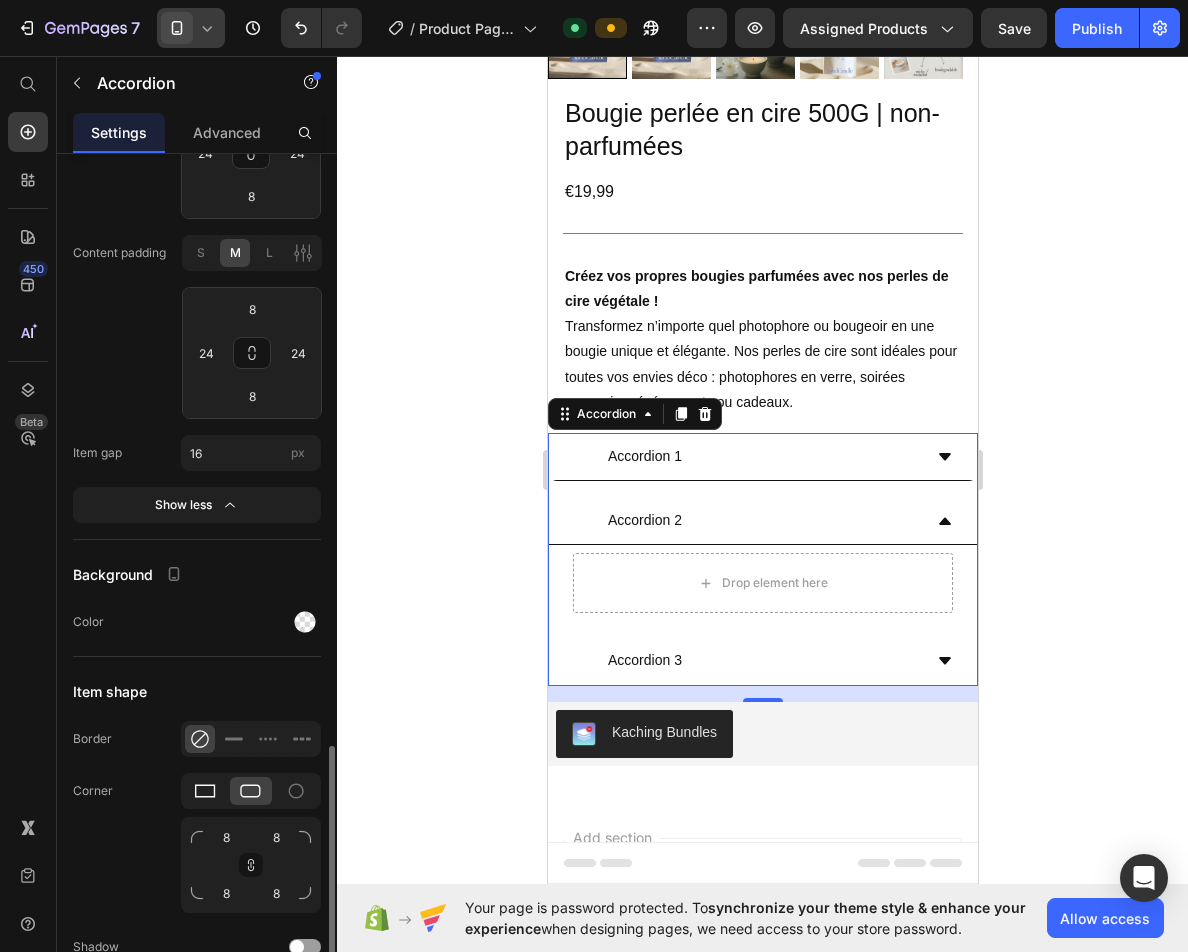 click 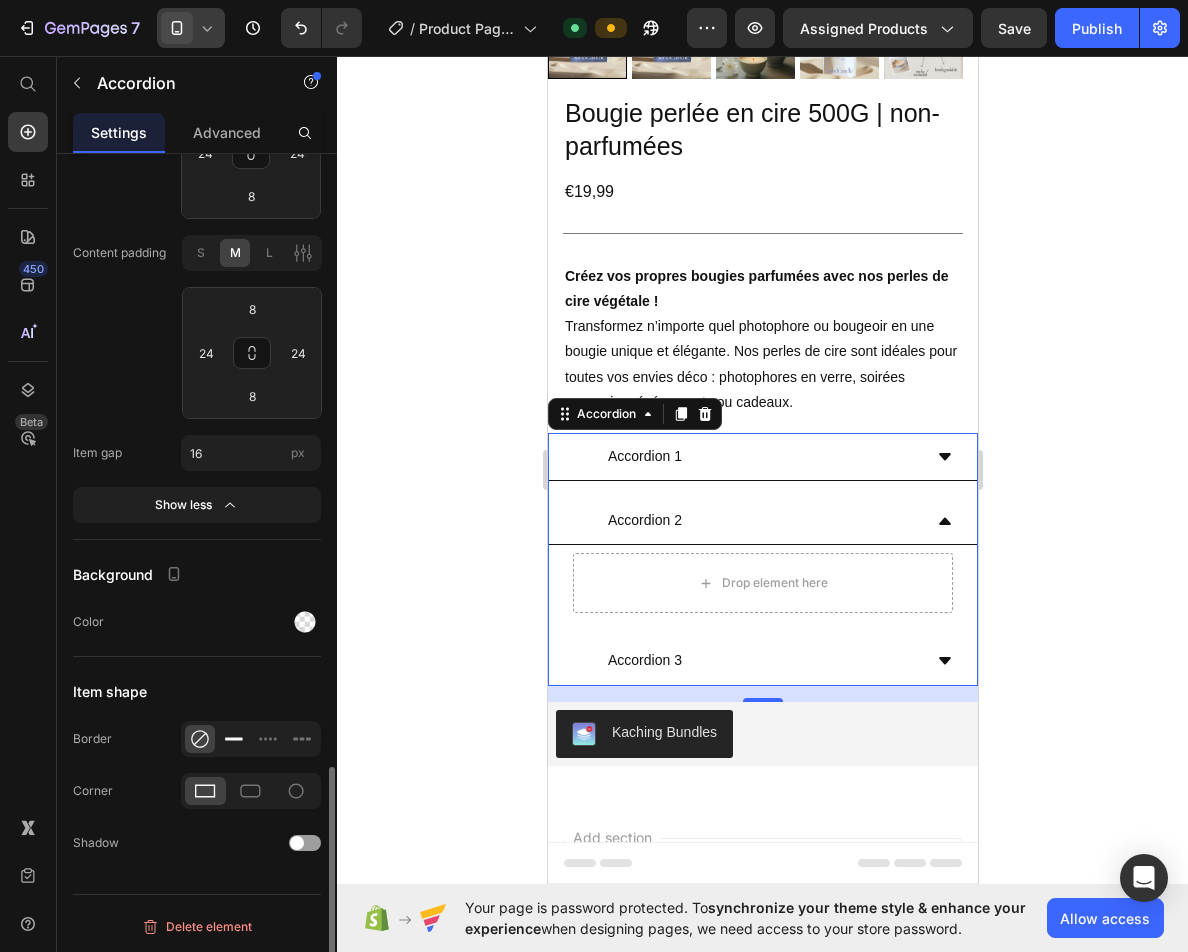 click 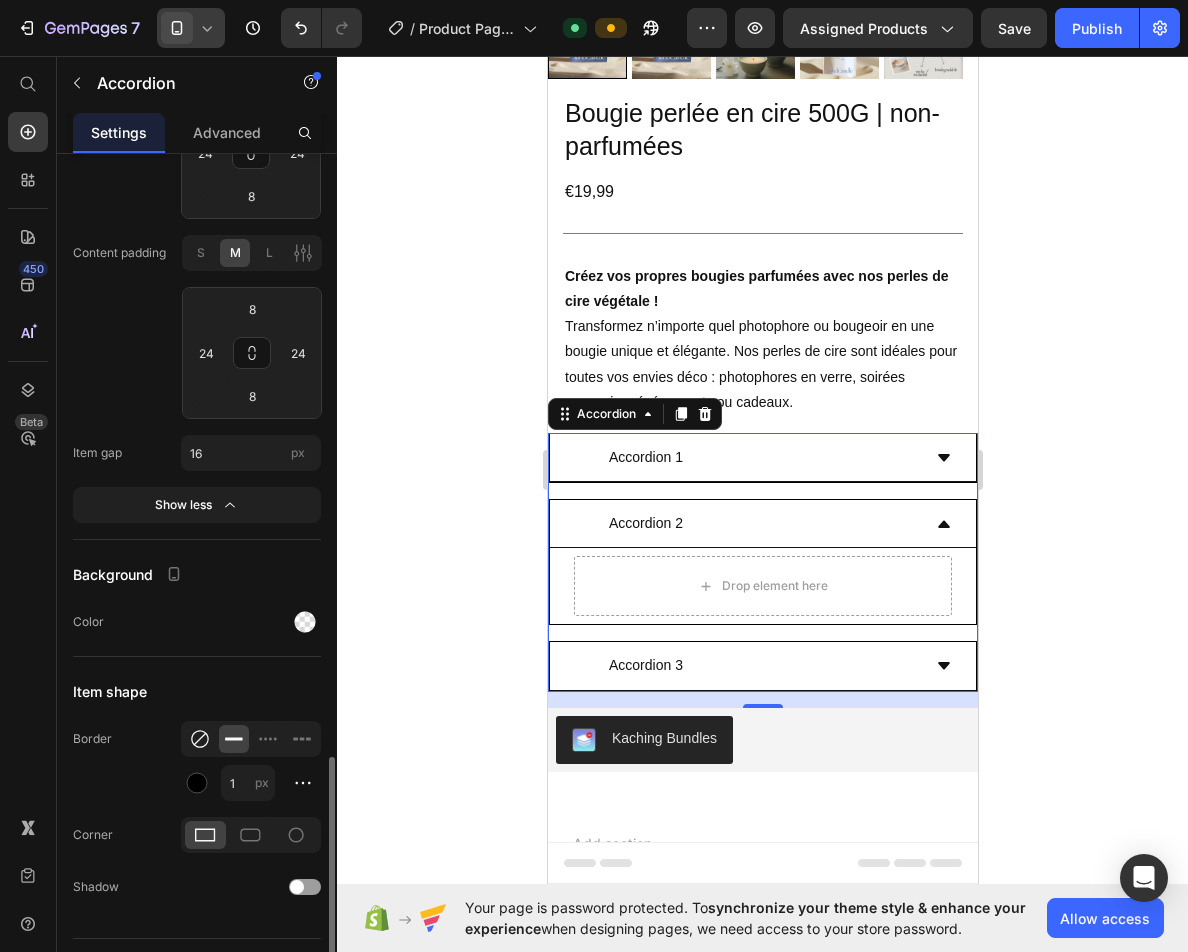 click 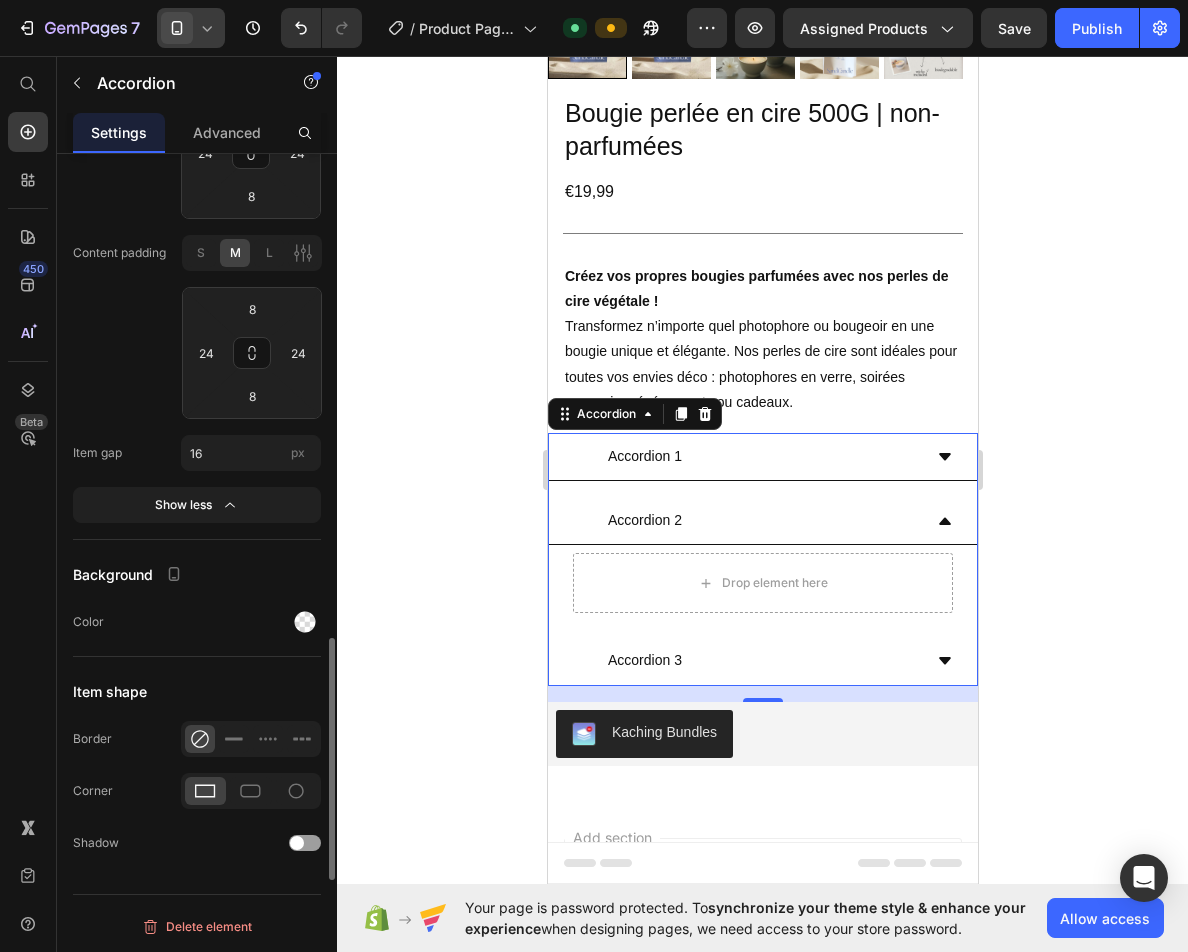 scroll, scrollTop: 1957, scrollLeft: 0, axis: vertical 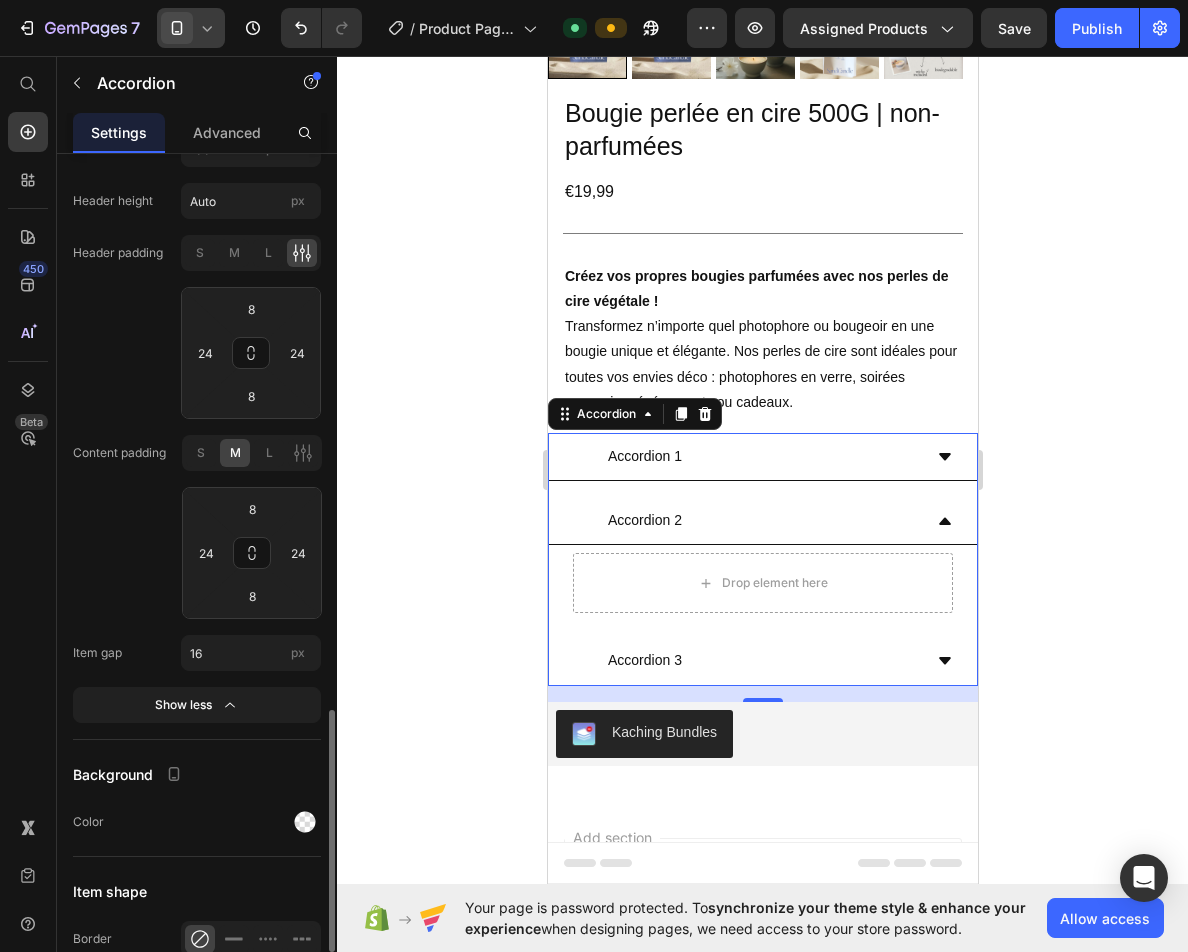 click 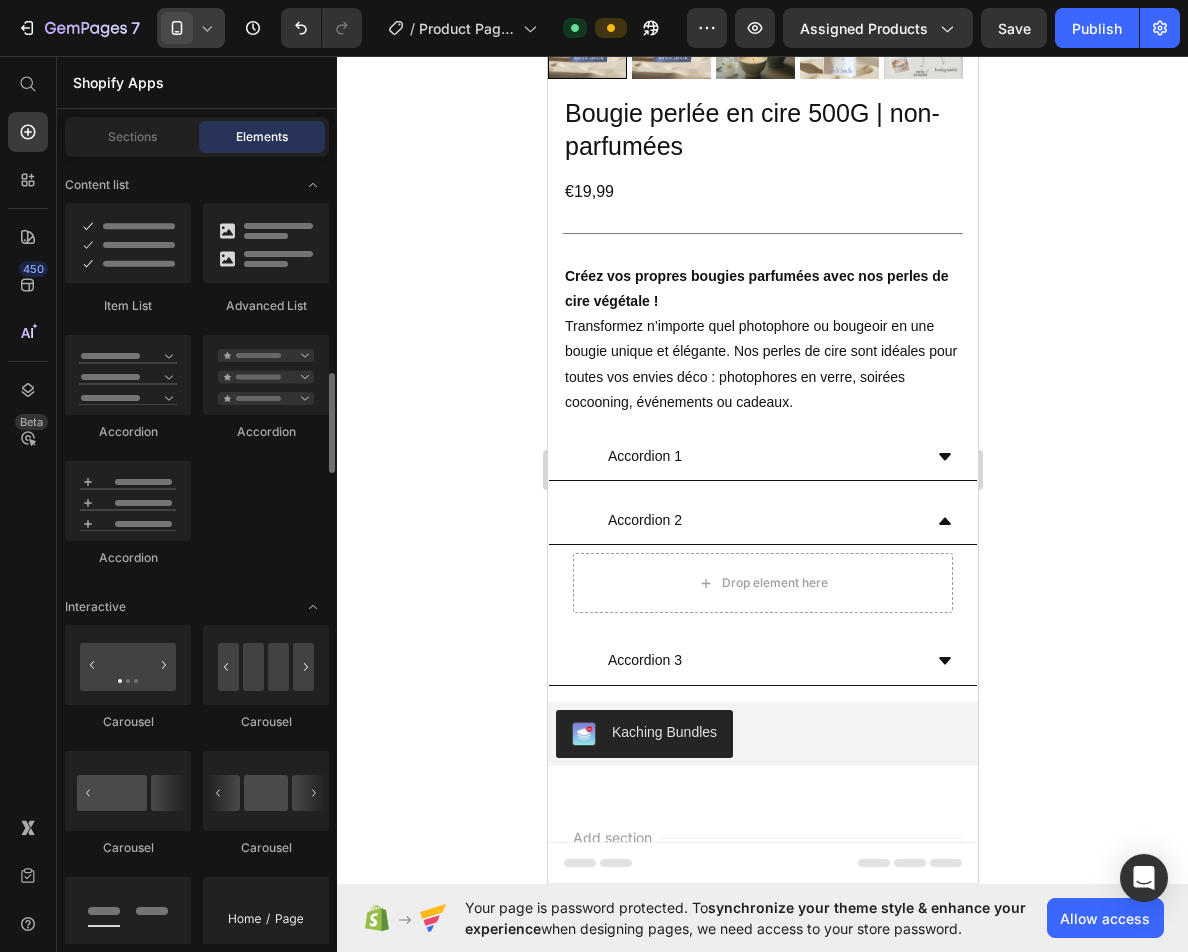 scroll, scrollTop: 1600, scrollLeft: 0, axis: vertical 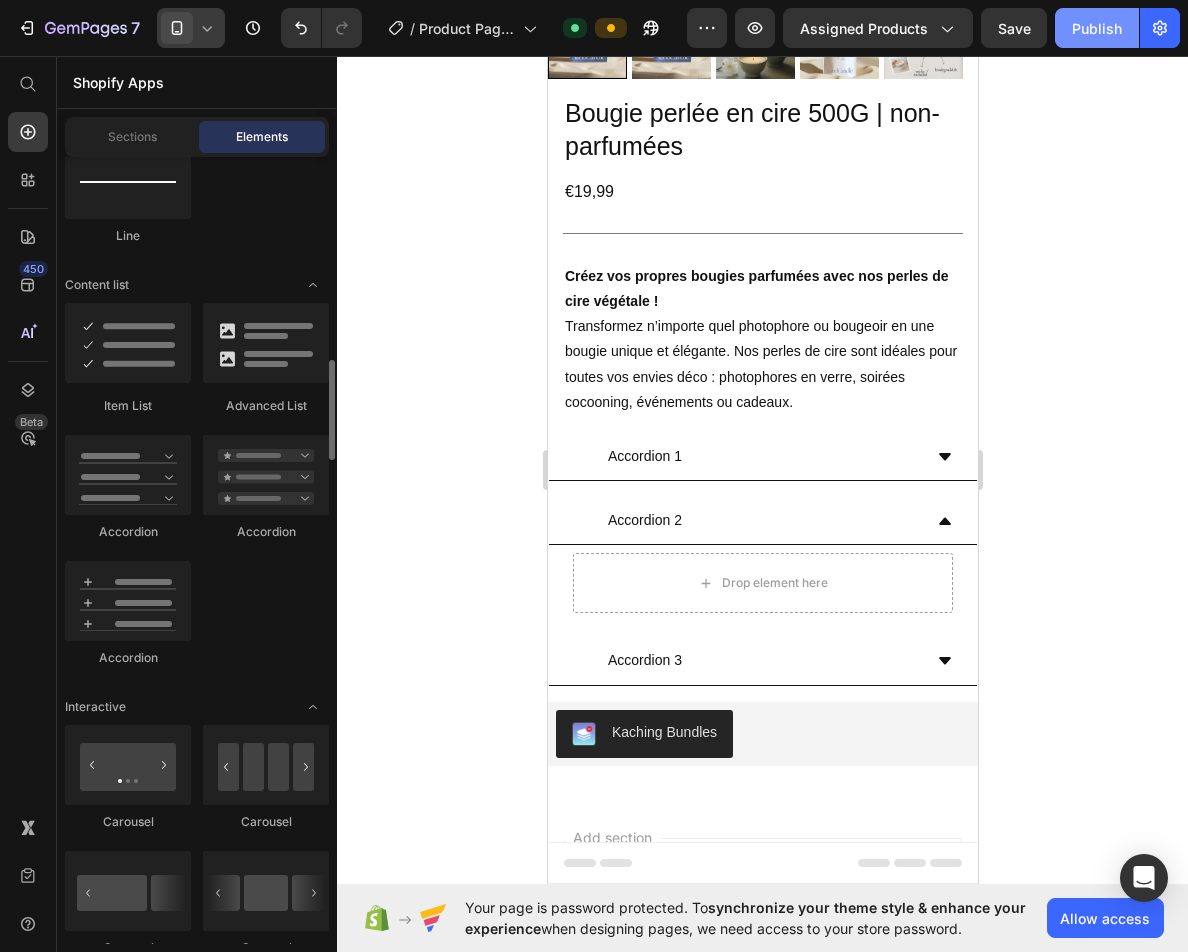 click on "Publish" 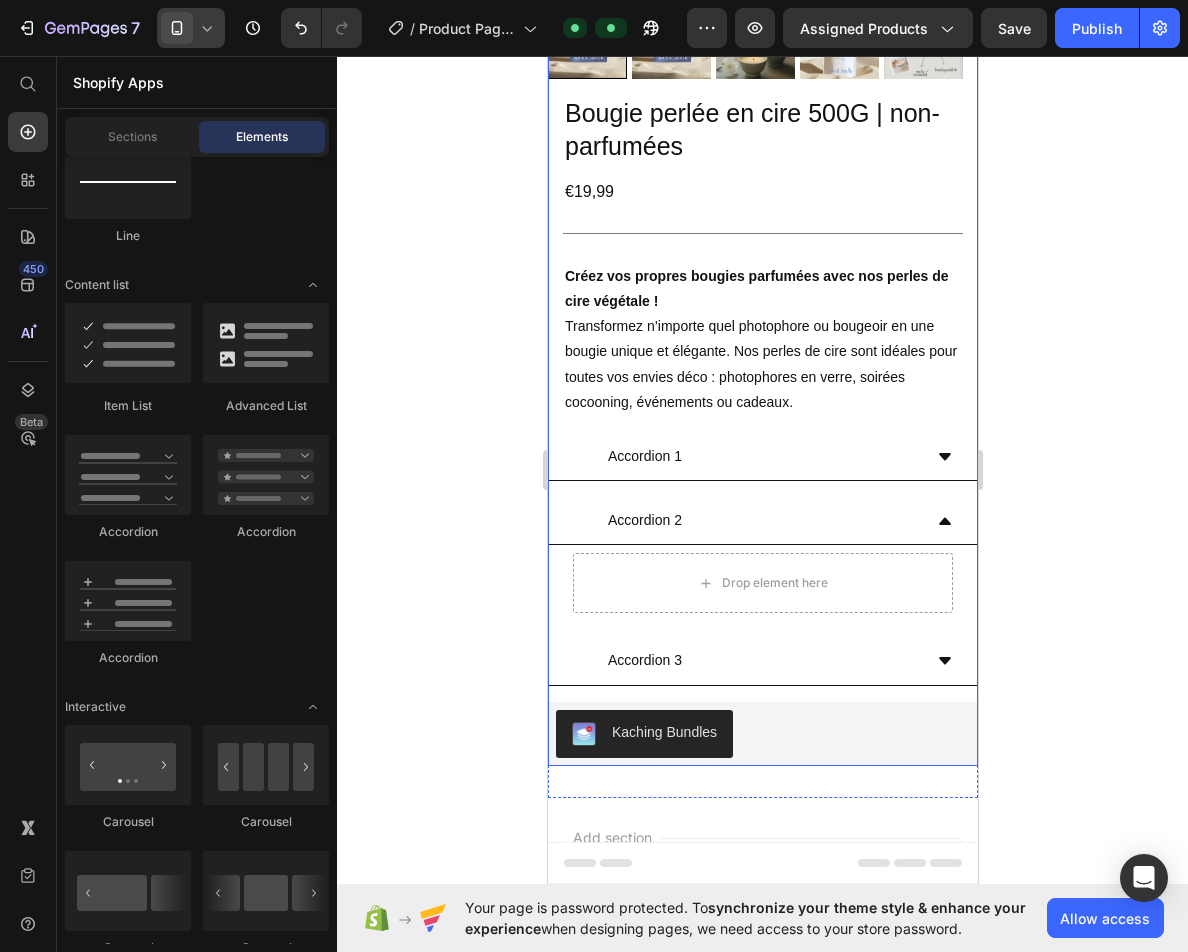 click on "Accordion 1" at bounding box center (762, 457) 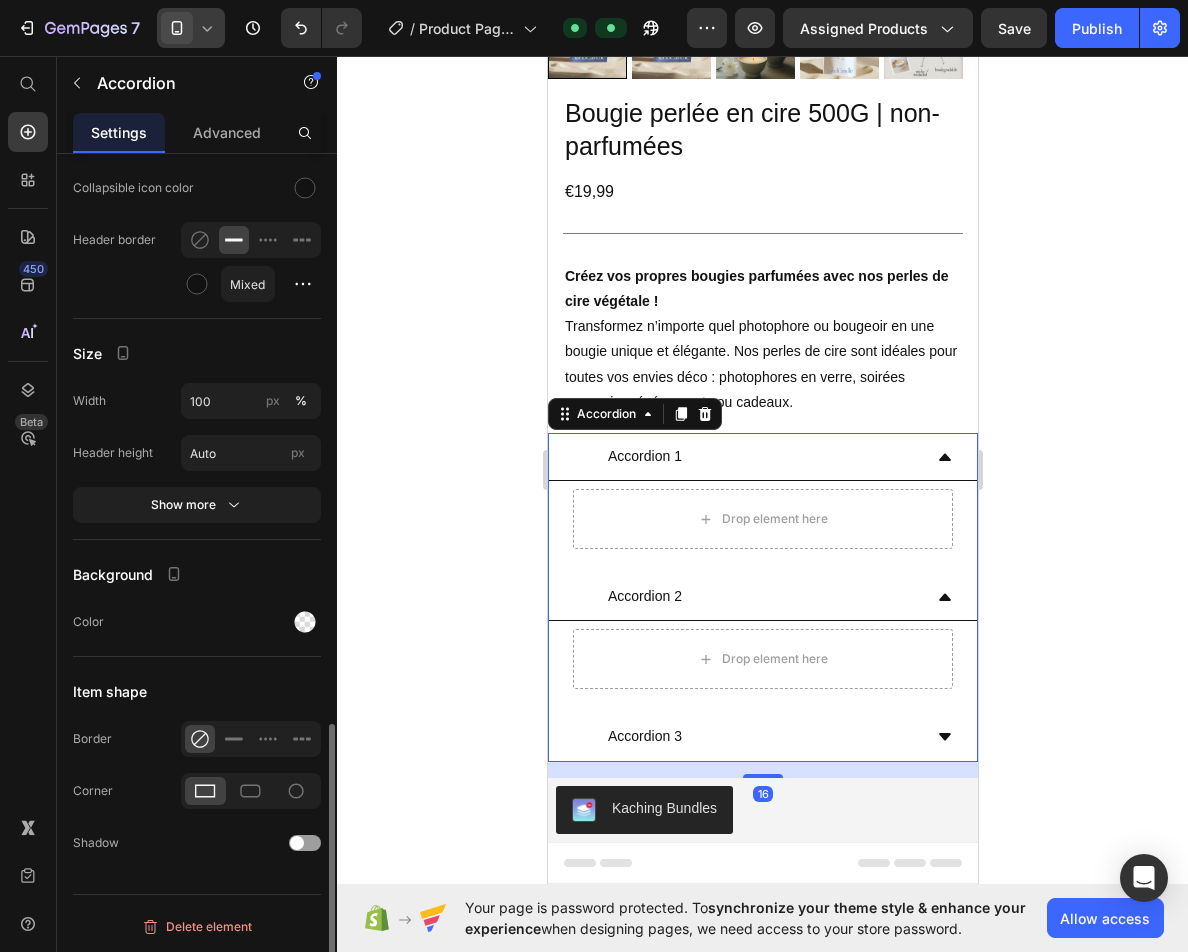 scroll, scrollTop: 1705, scrollLeft: 0, axis: vertical 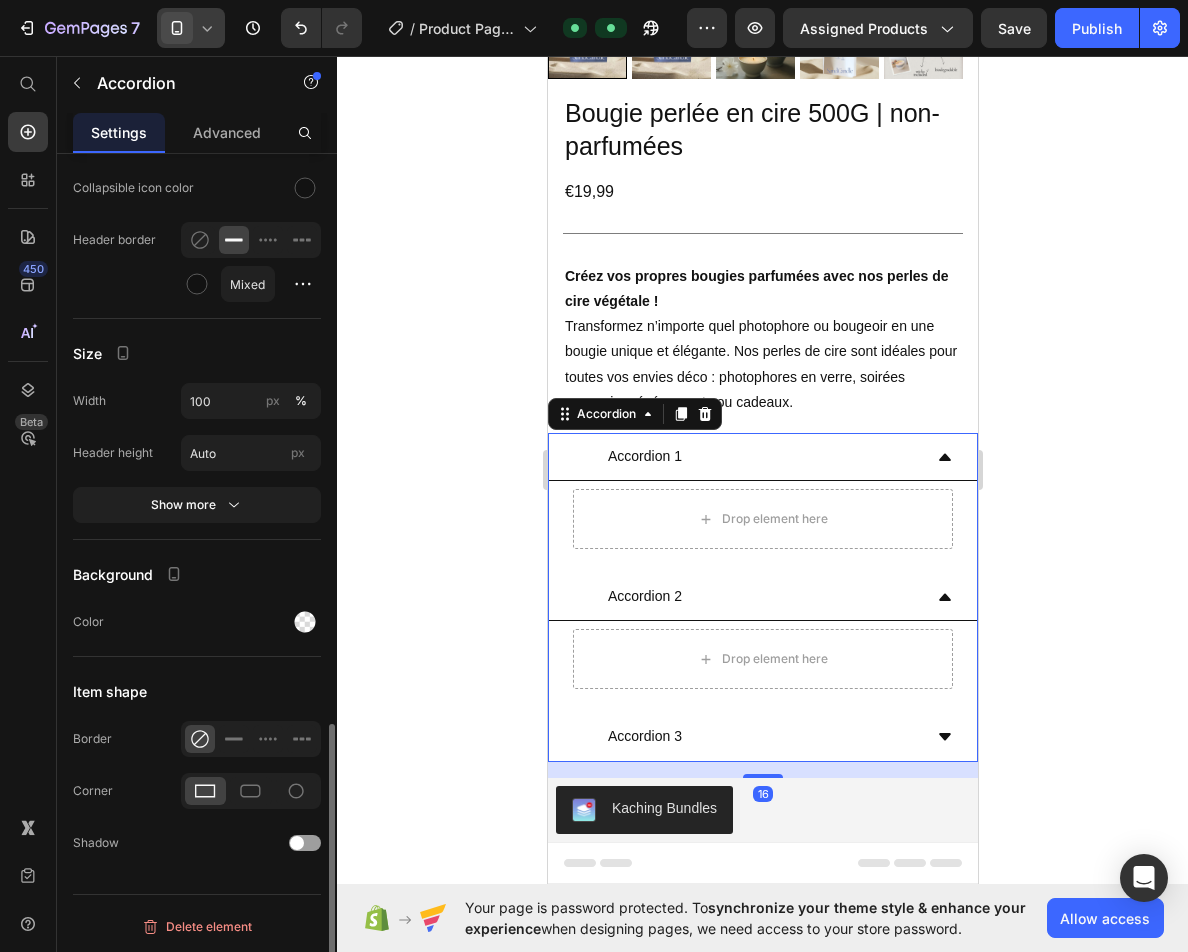 click on "Accordion 1" at bounding box center [746, 456] 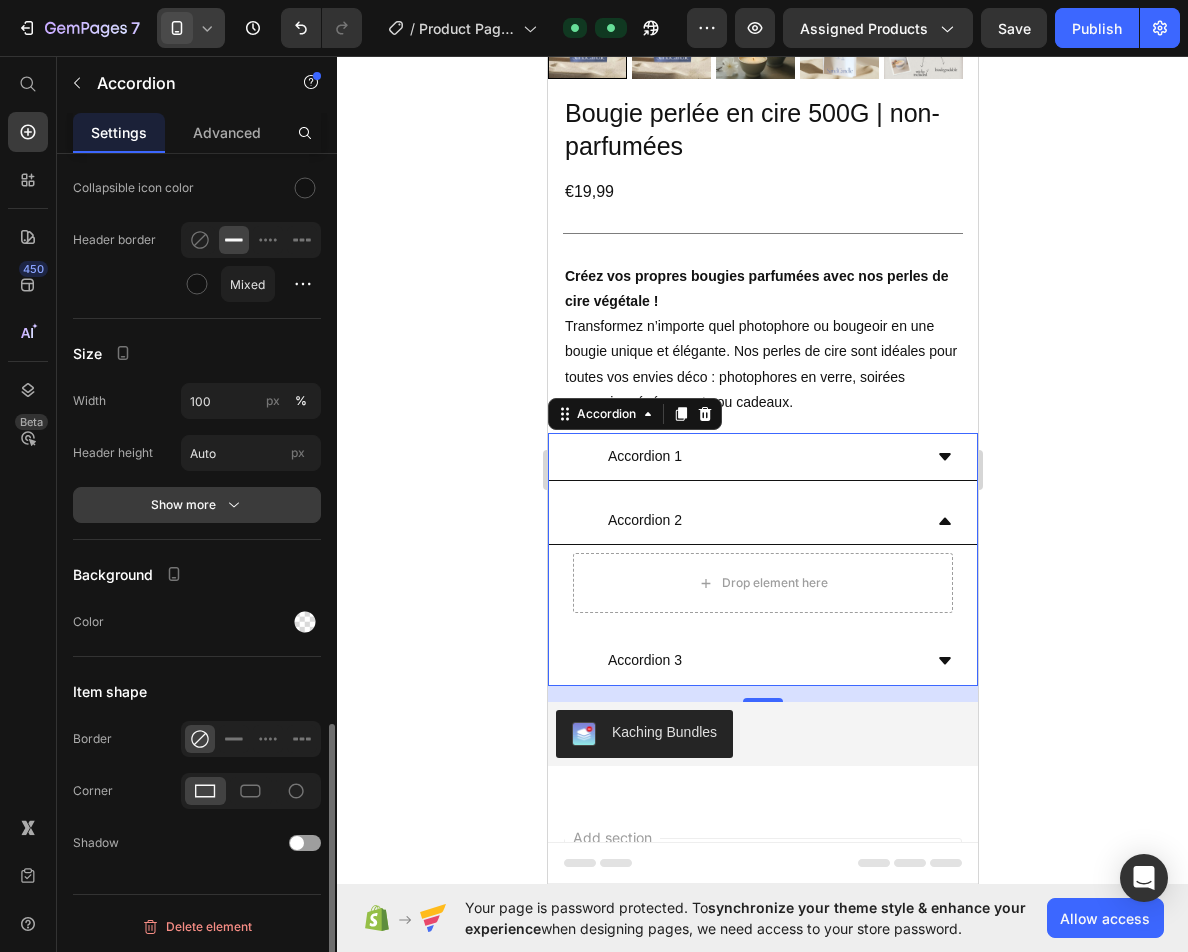 click on "Show more" at bounding box center (197, 505) 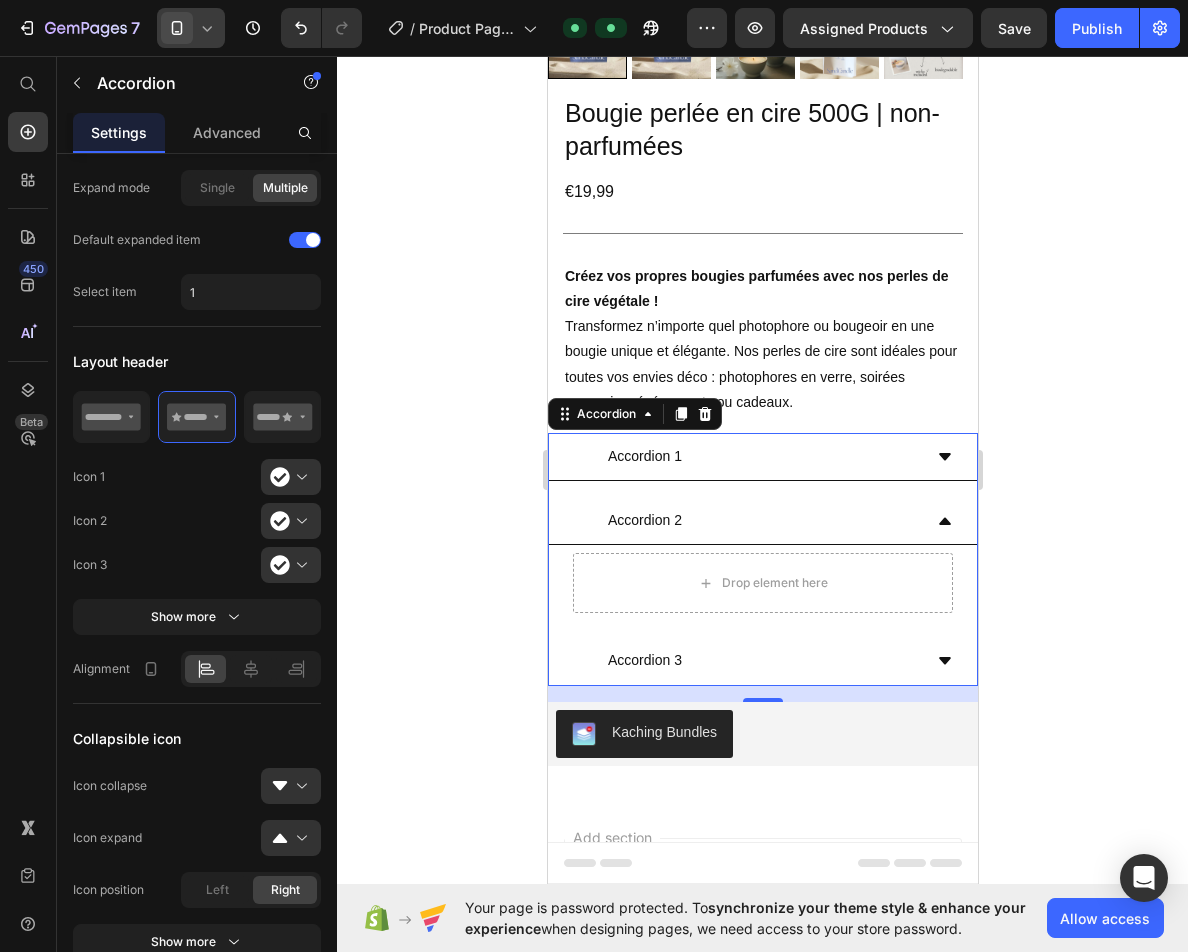 scroll, scrollTop: 0, scrollLeft: 0, axis: both 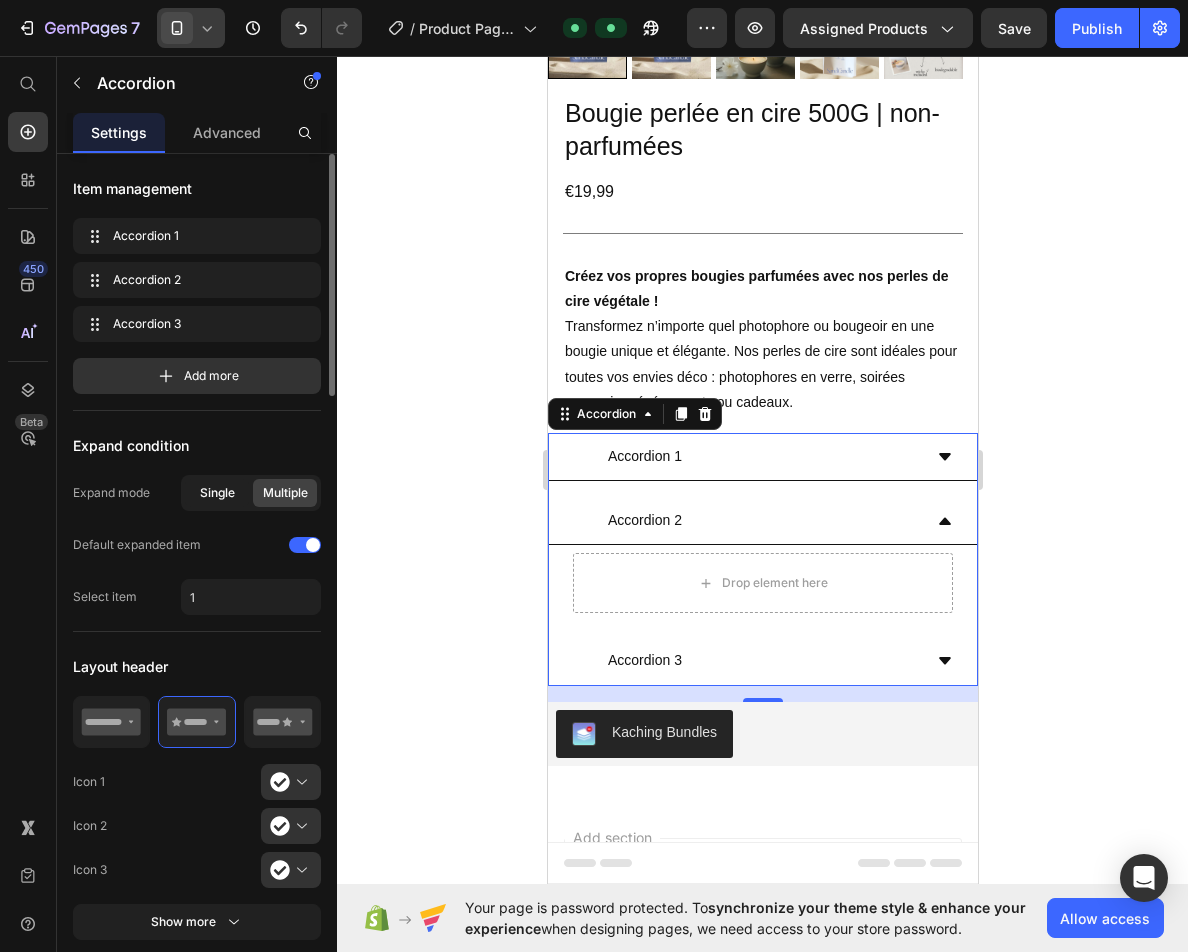 click on "Single" 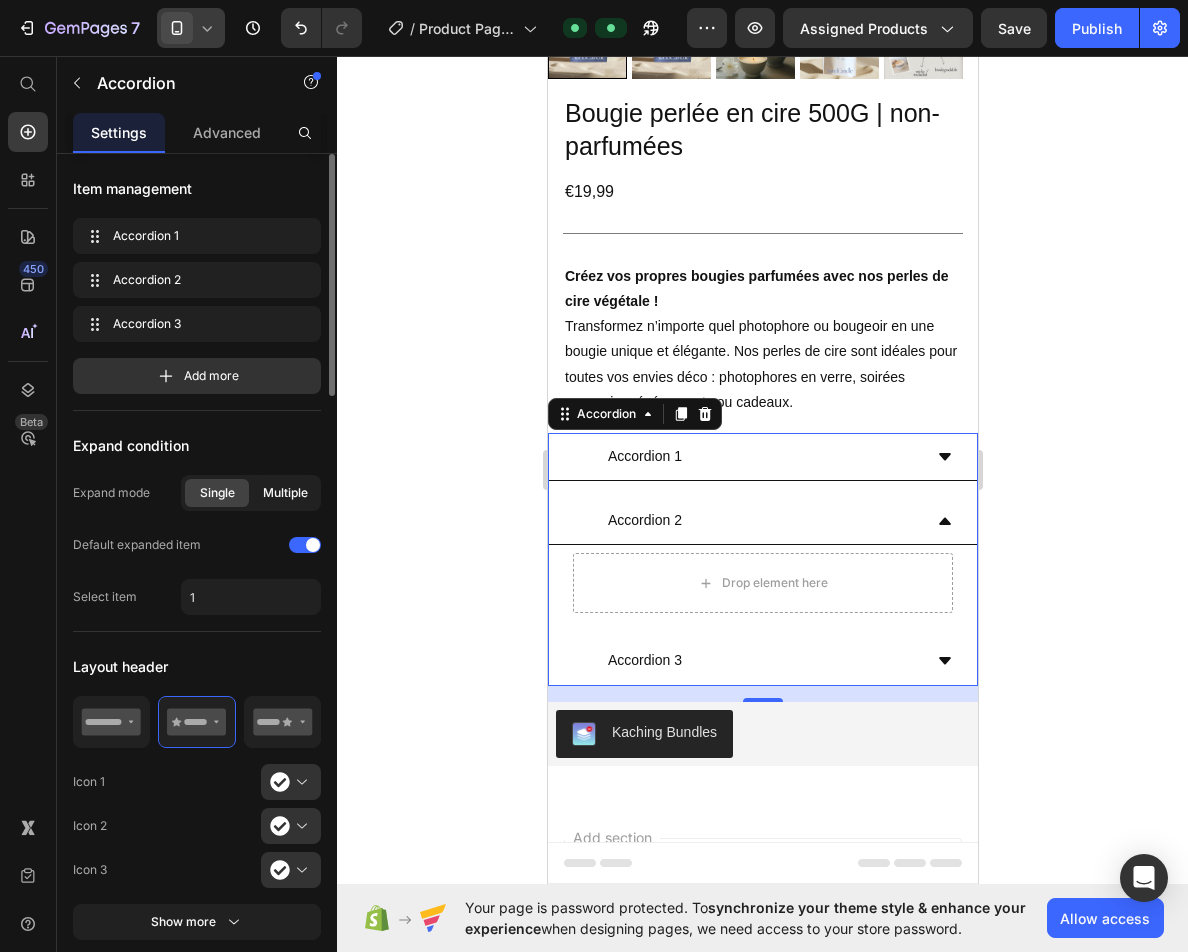 click on "Multiple" 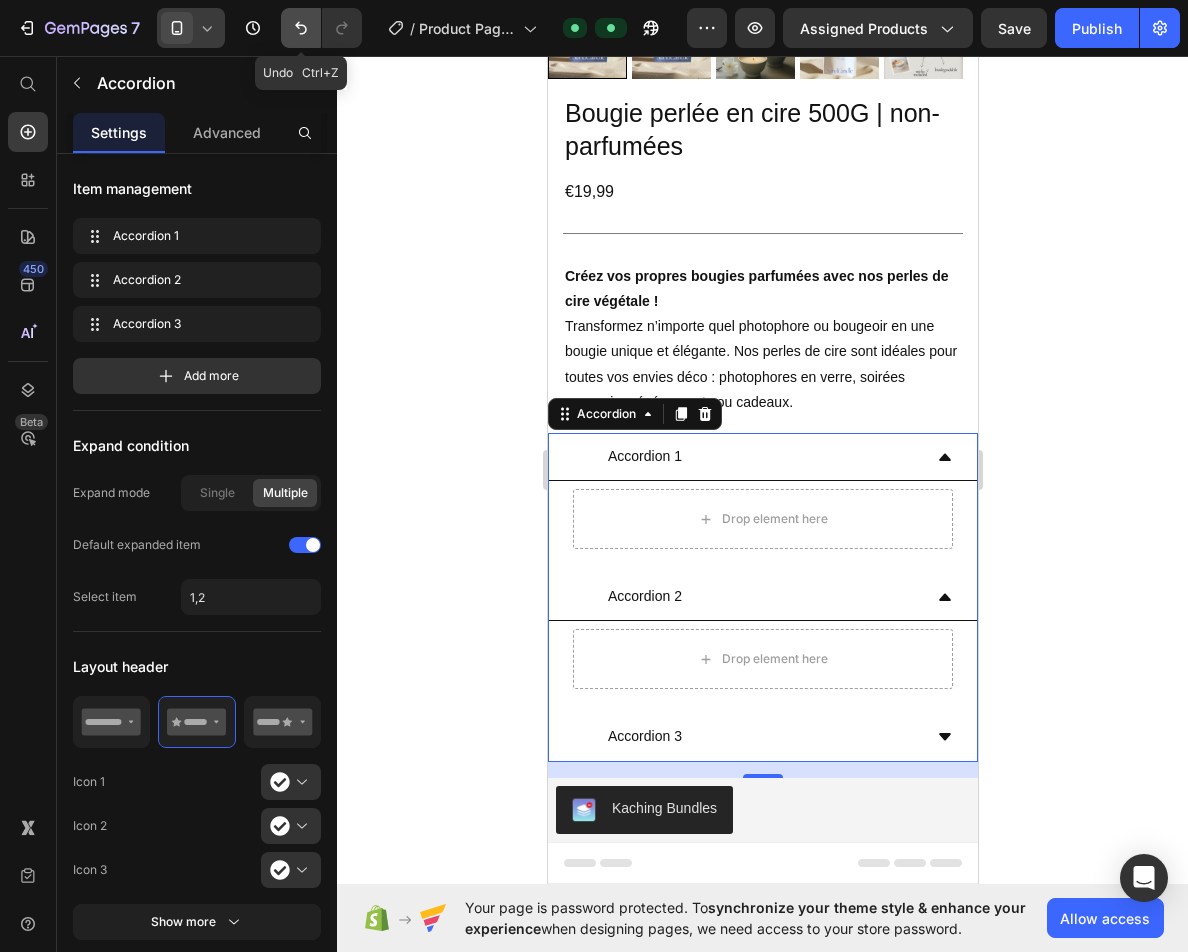 click 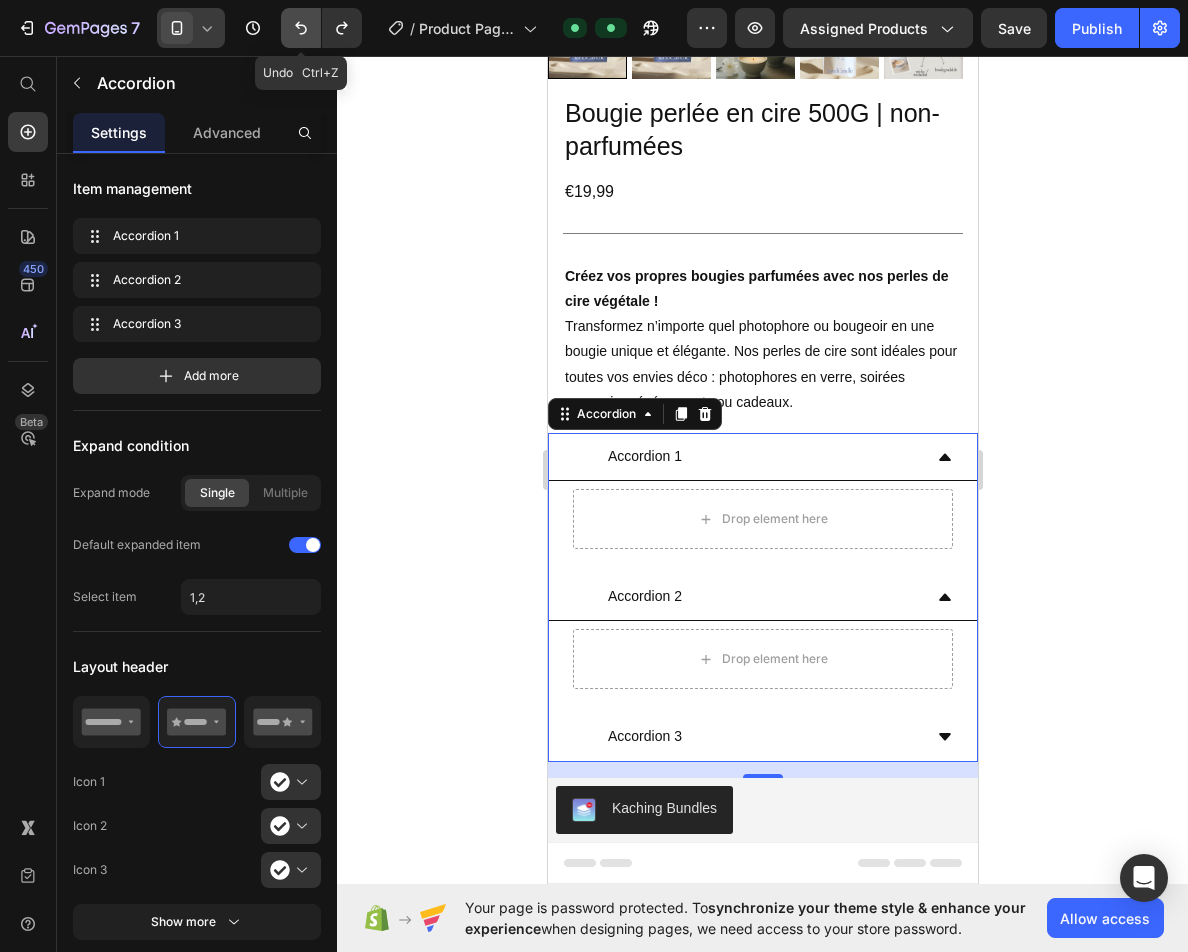 click 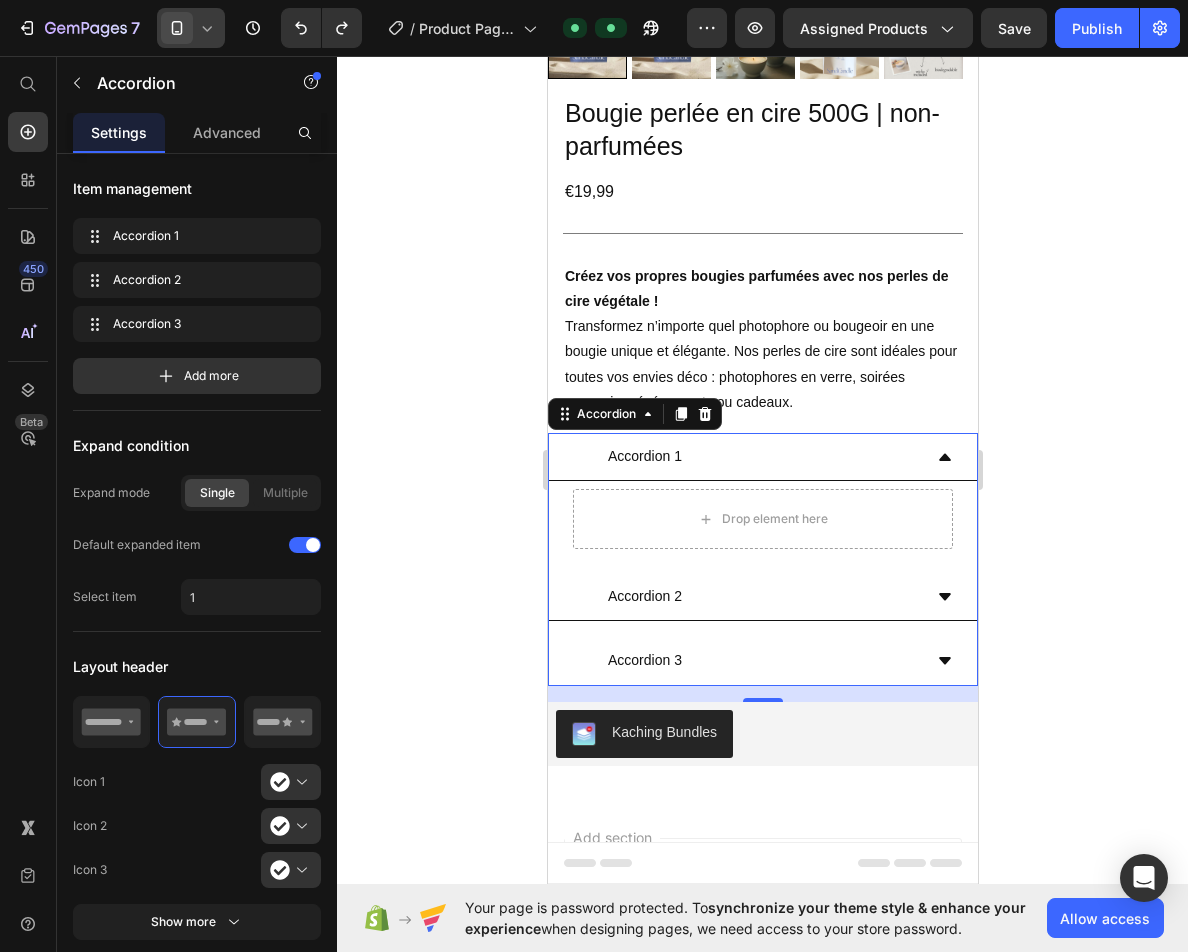 drag, startPoint x: 407, startPoint y: 421, endPoint x: 400, endPoint y: 464, distance: 43.56604 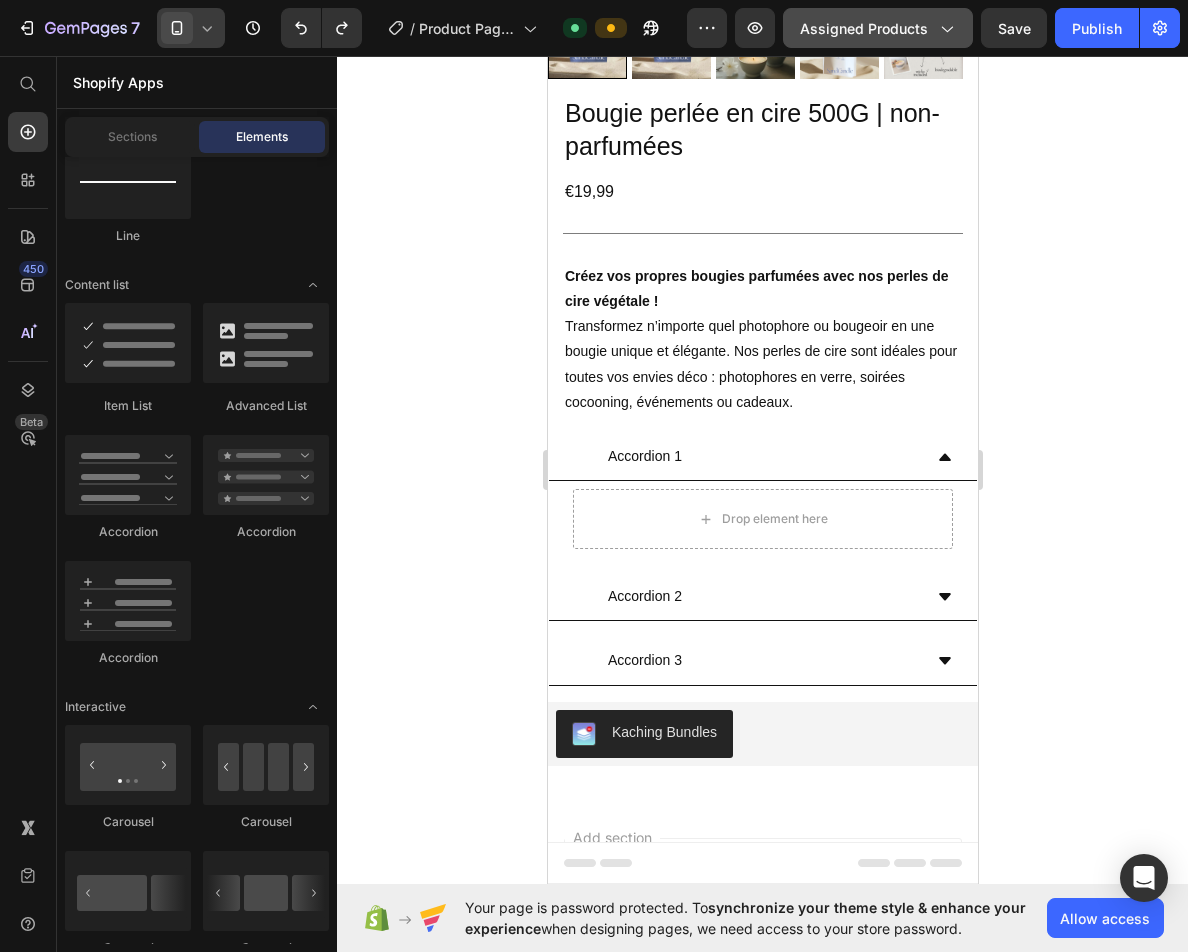 drag, startPoint x: 1072, startPoint y: 36, endPoint x: 954, endPoint y: 46, distance: 118.42297 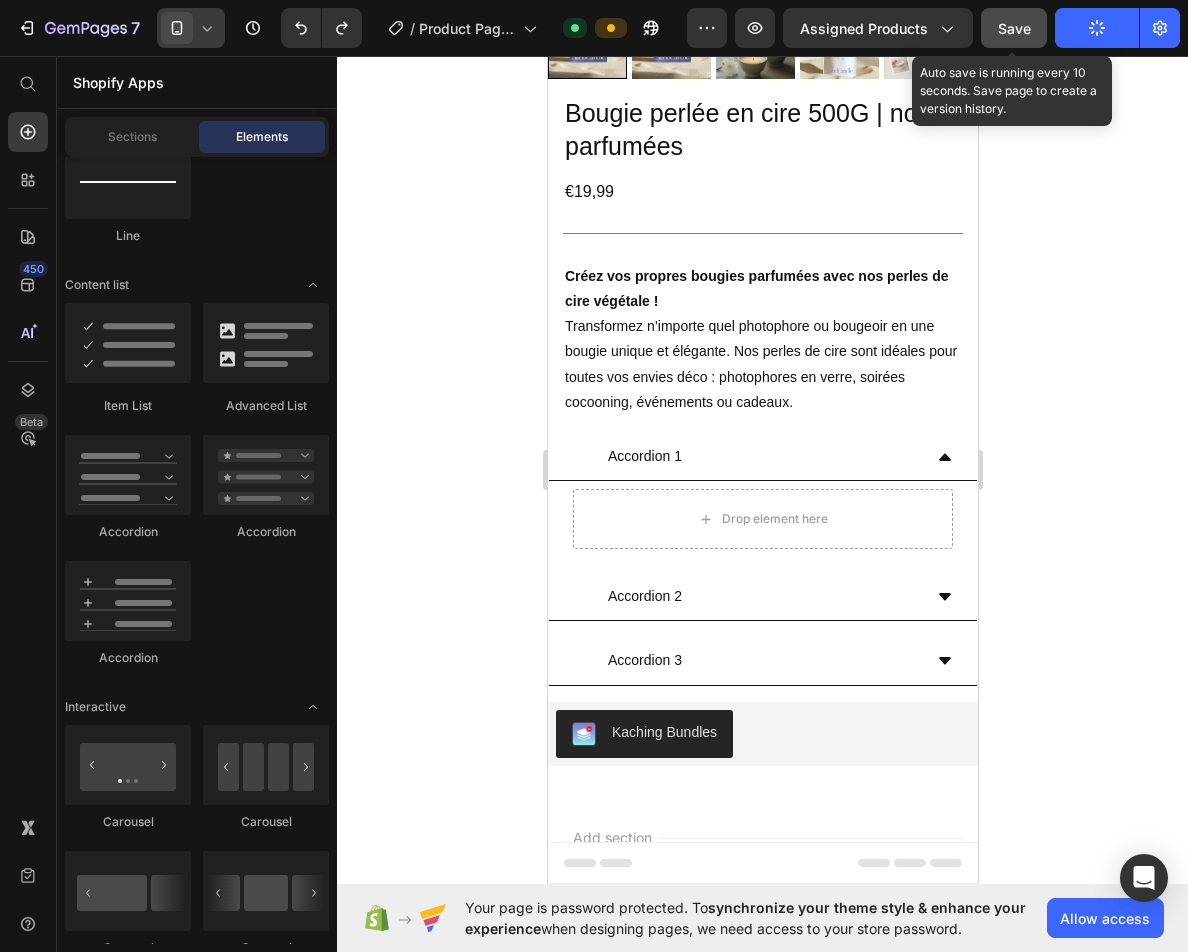 click on "Save" at bounding box center (1014, 28) 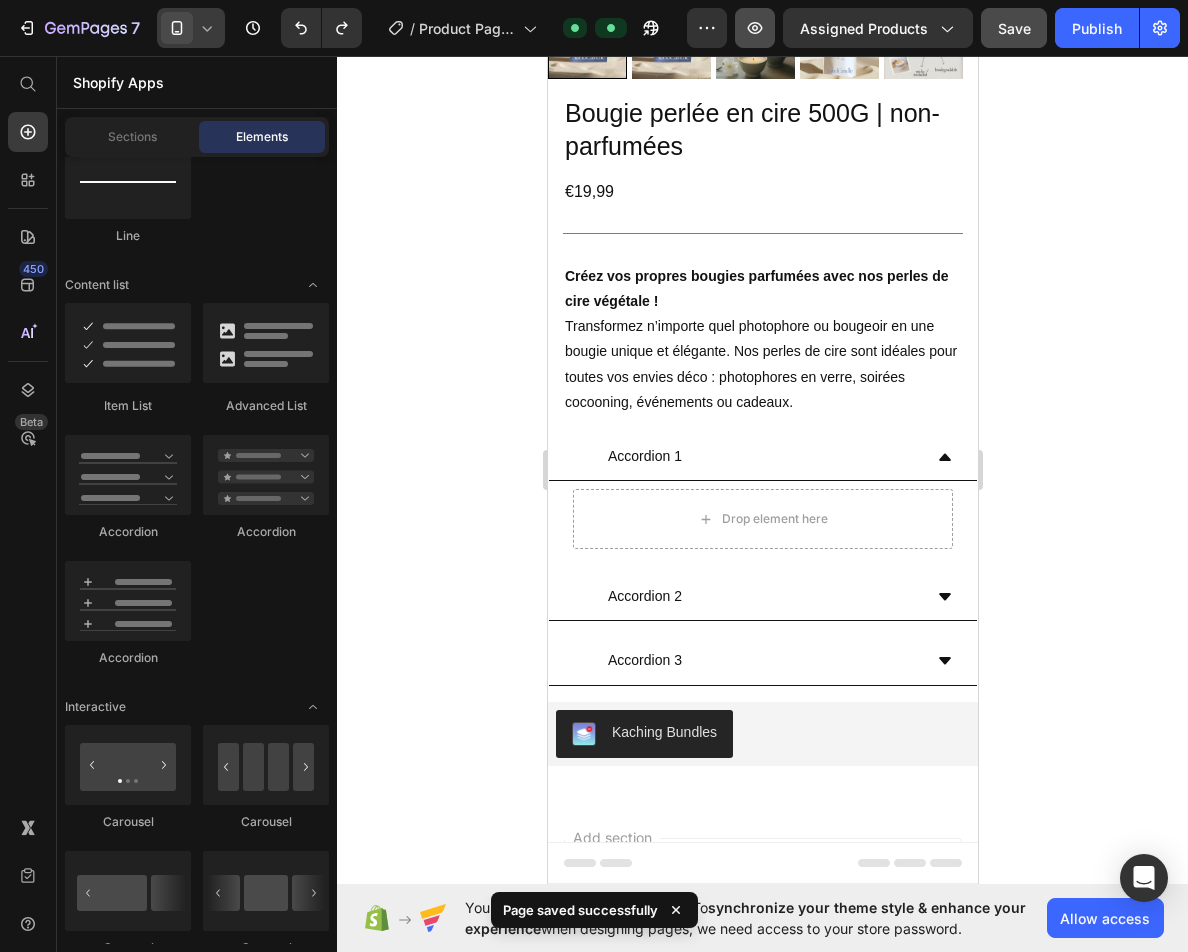click 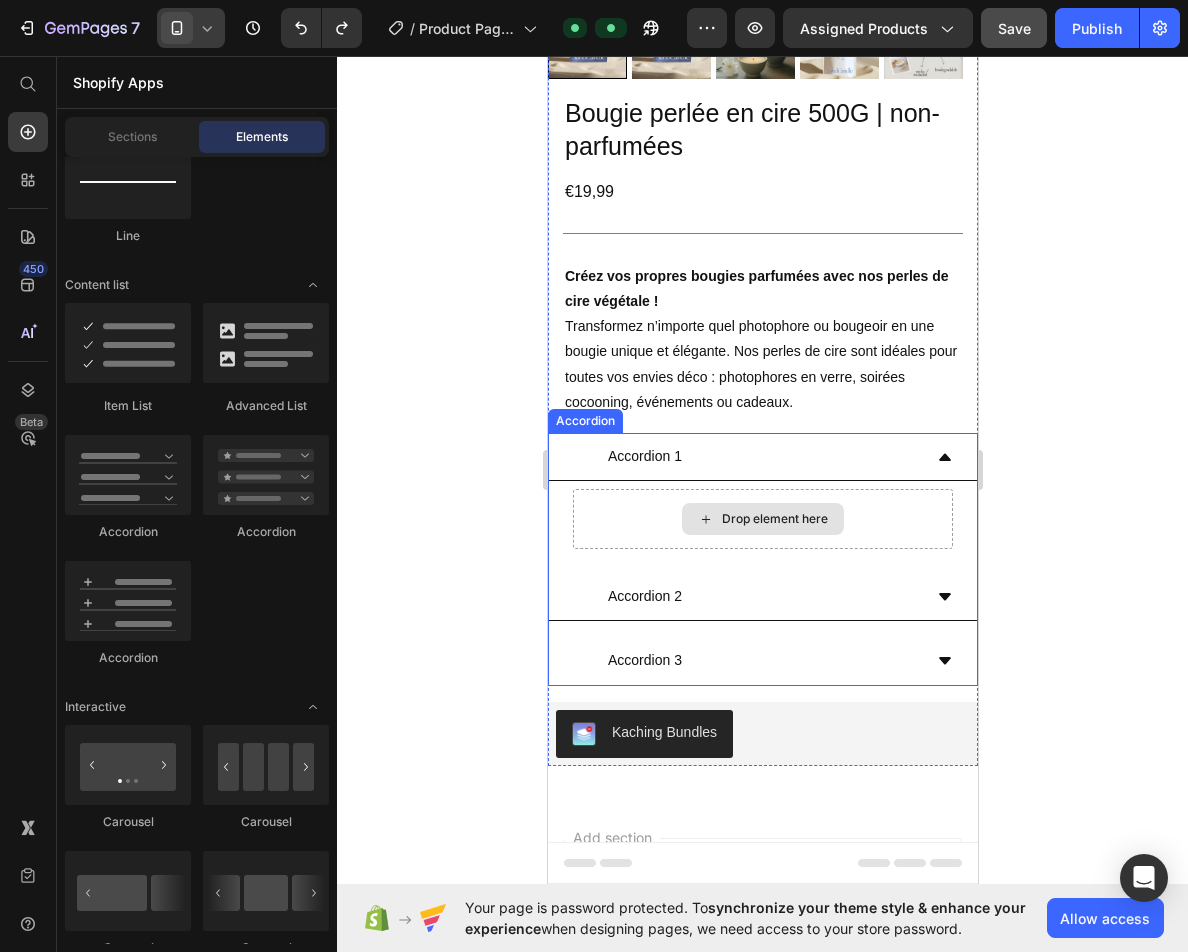 click on "Drop element here" at bounding box center (762, 519) 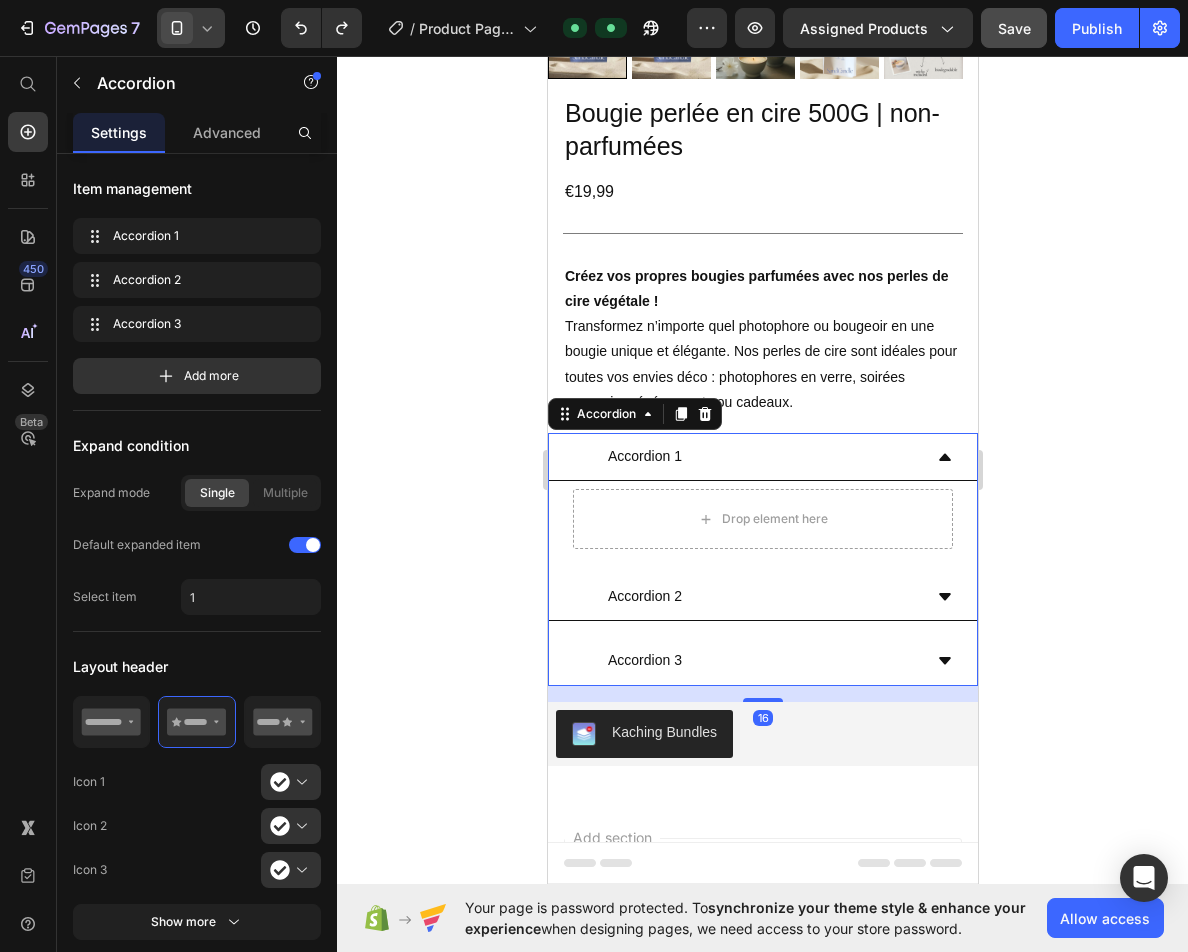 click on "Accordion 1" at bounding box center [746, 456] 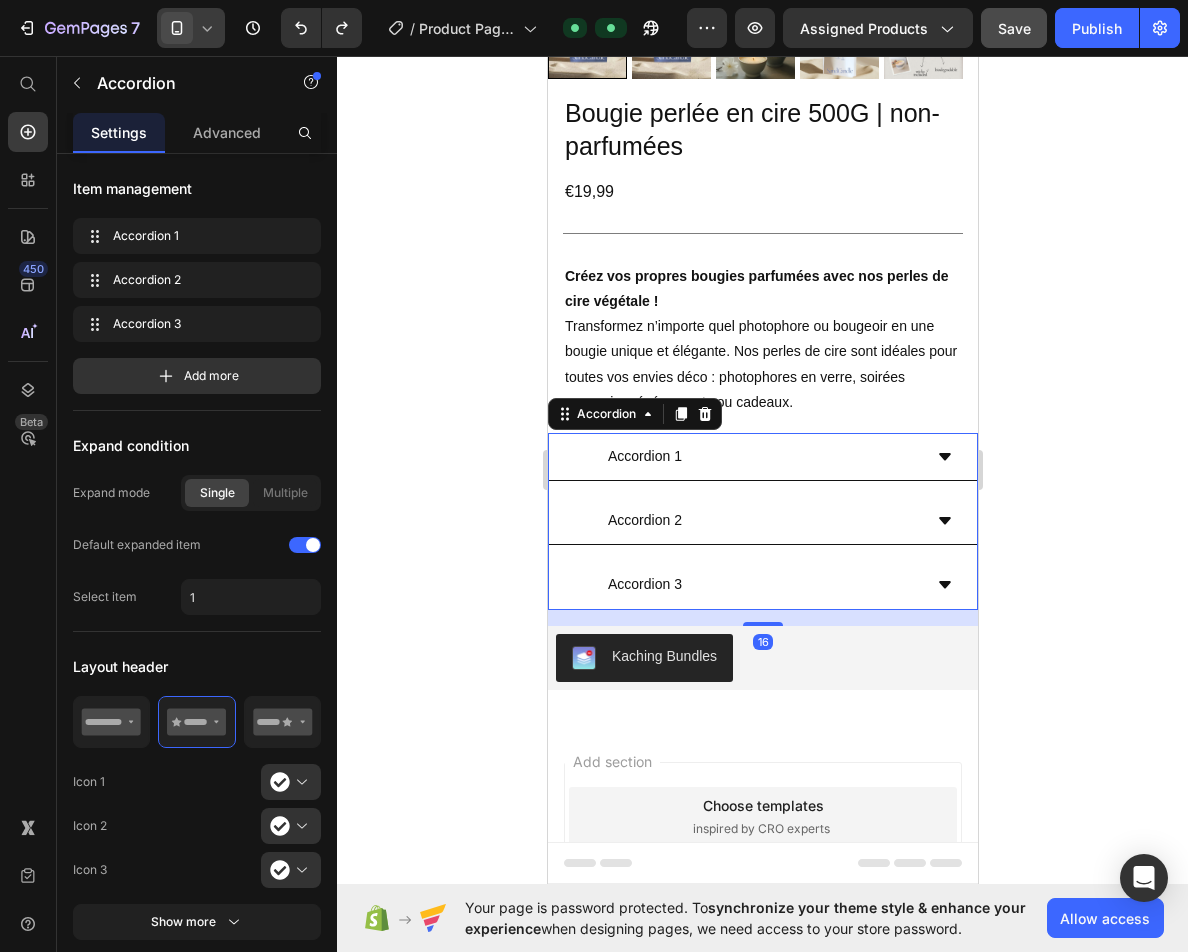 click 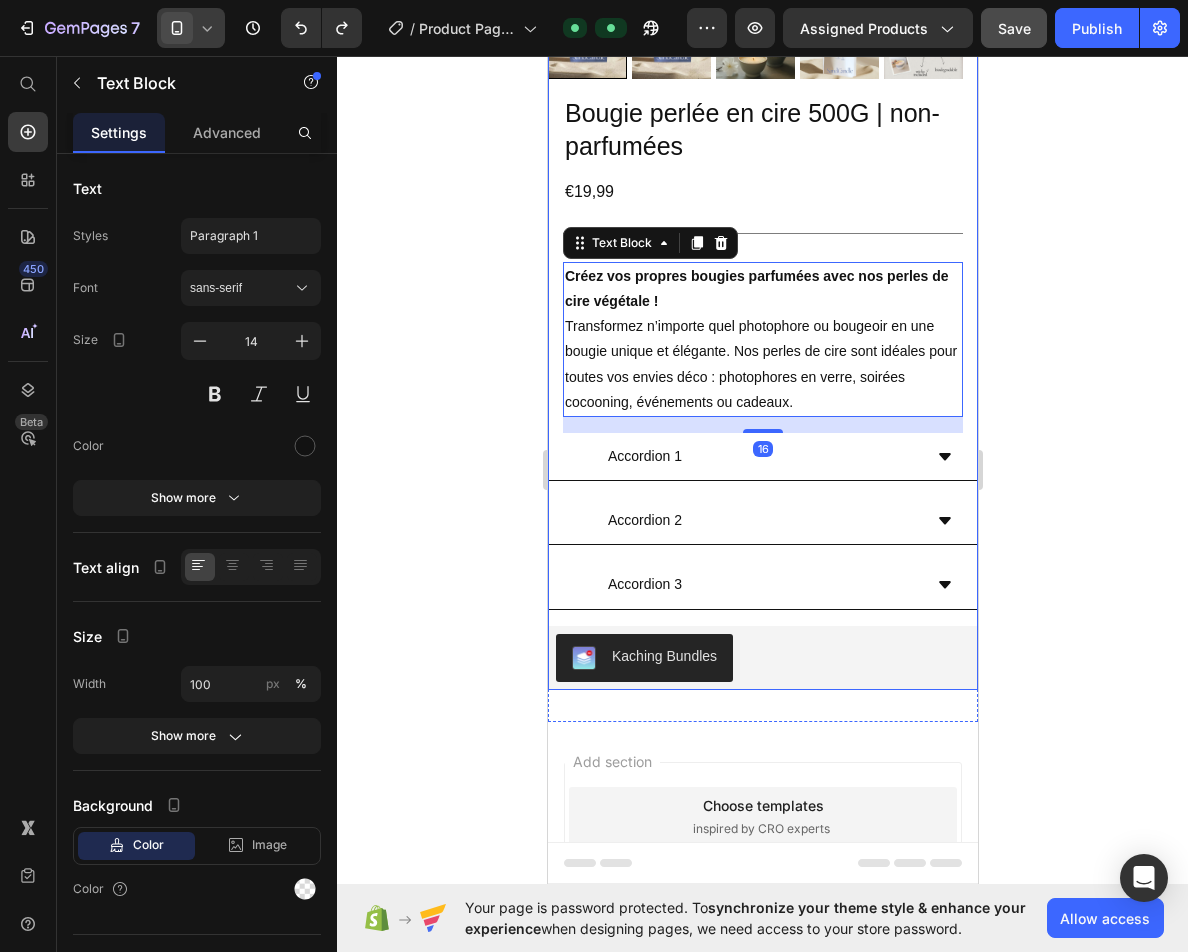 click 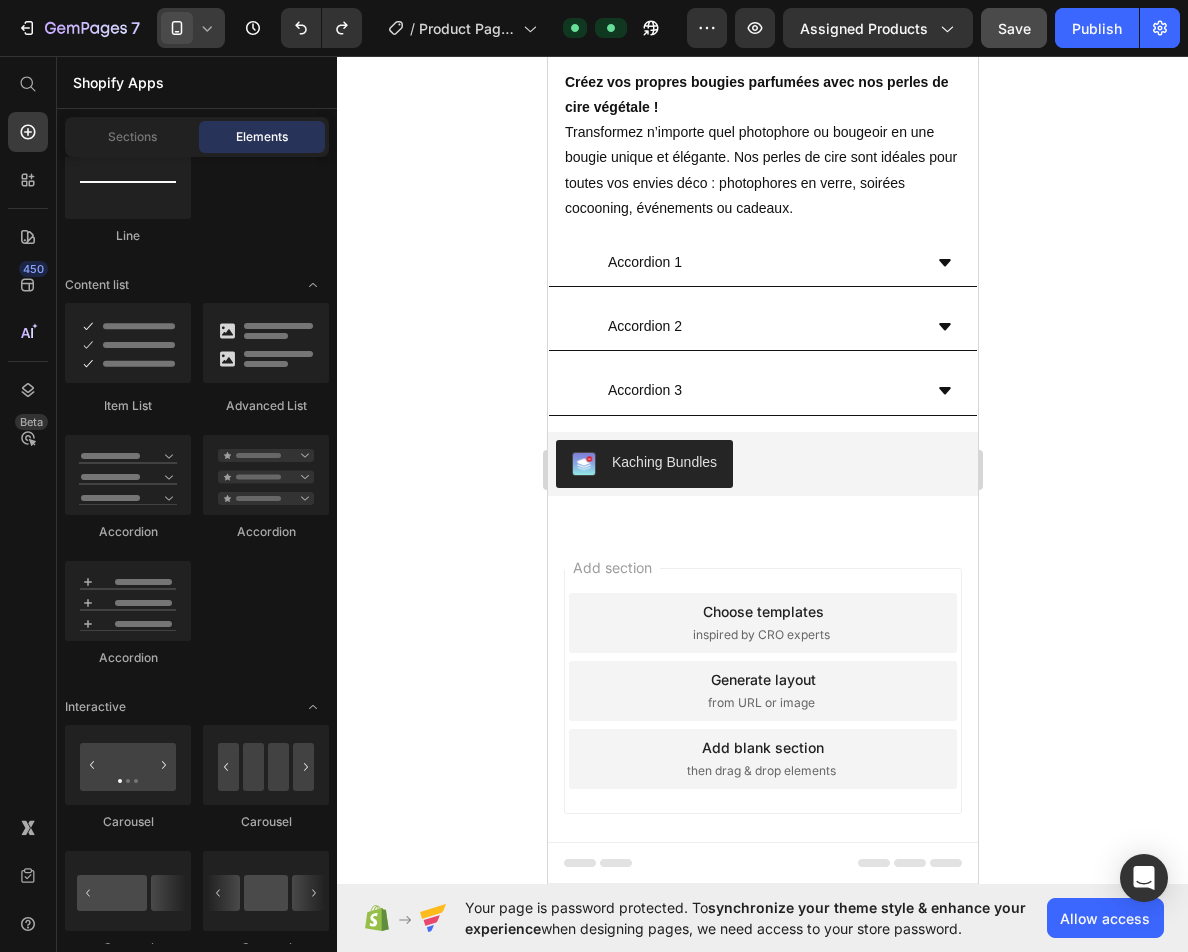scroll, scrollTop: 667, scrollLeft: 0, axis: vertical 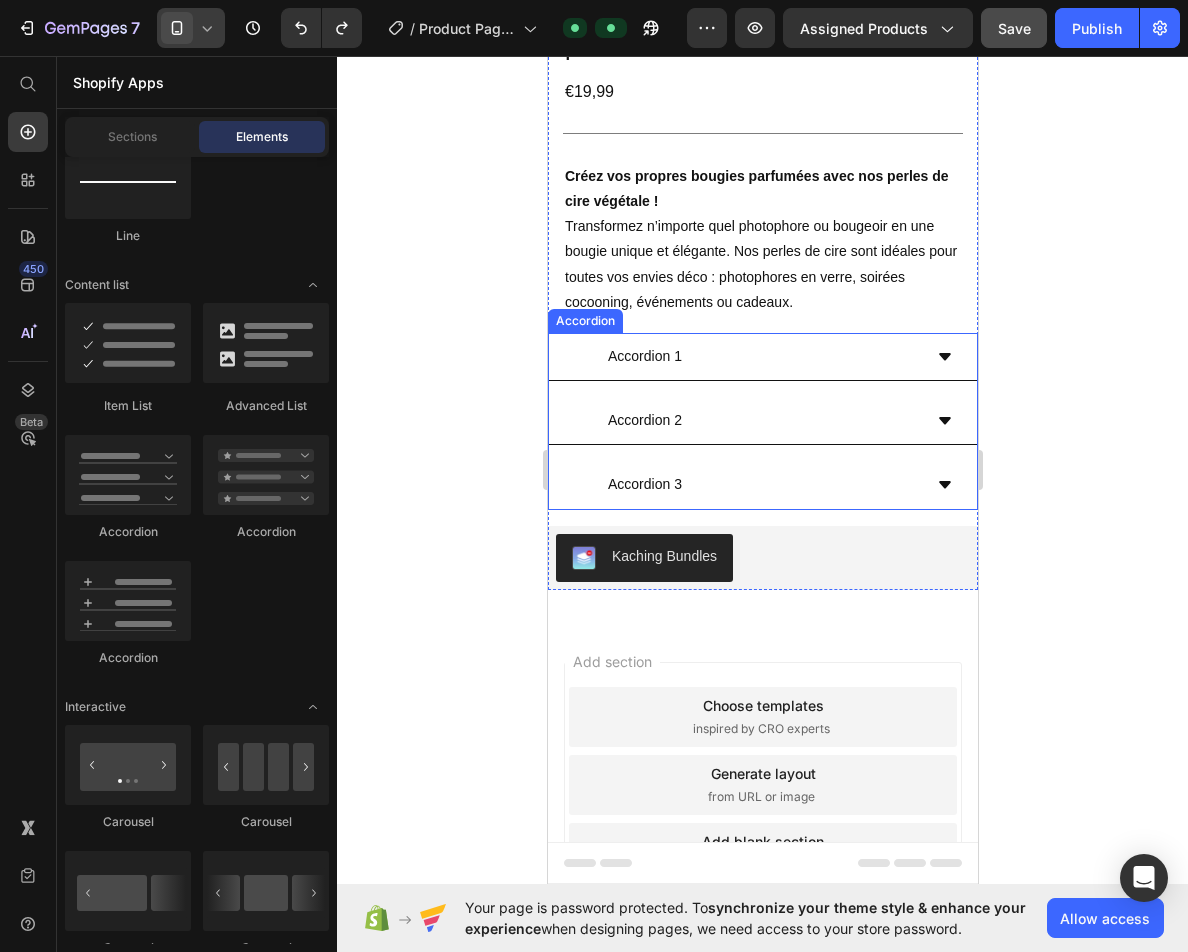 click on "Accordion 1" at bounding box center (746, 356) 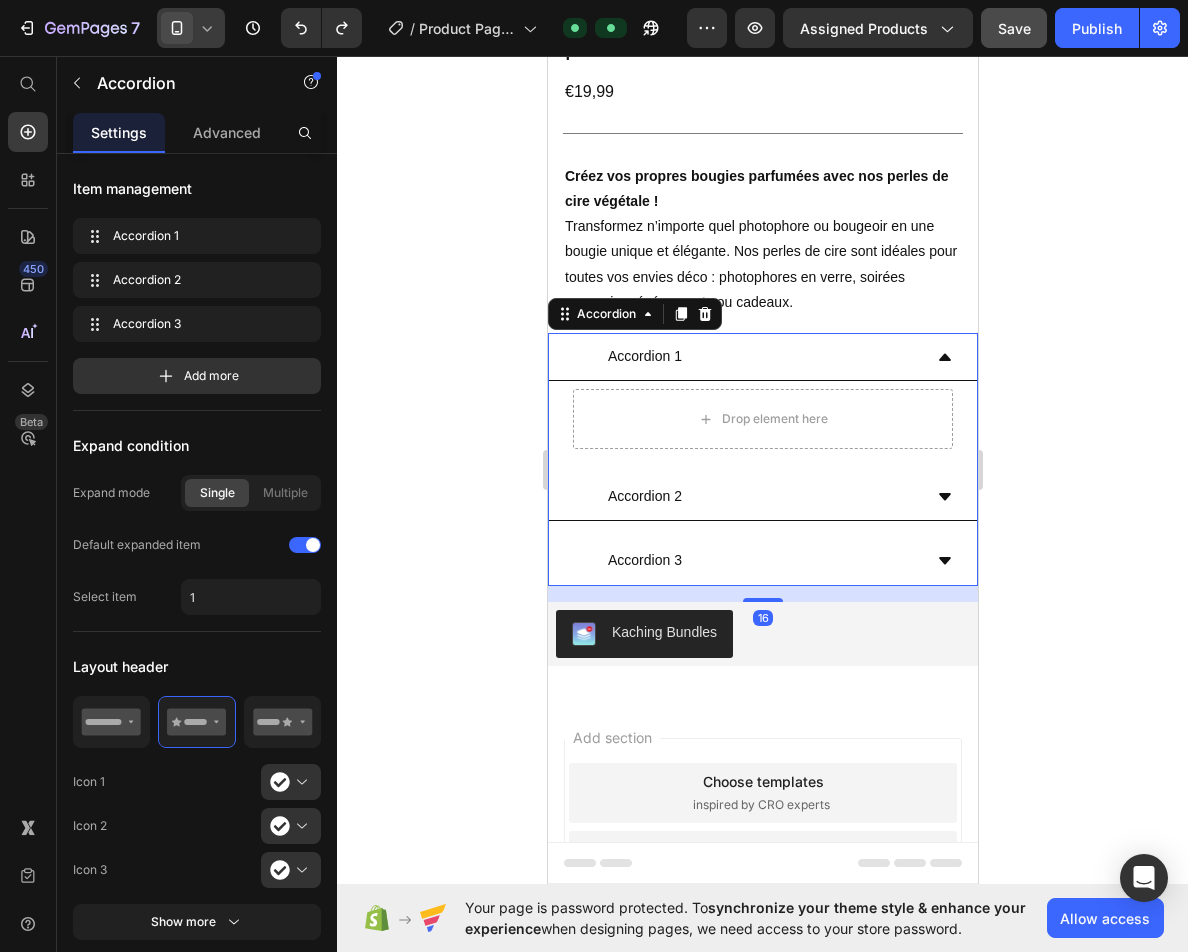 click on "Accordion 1" at bounding box center [762, 357] 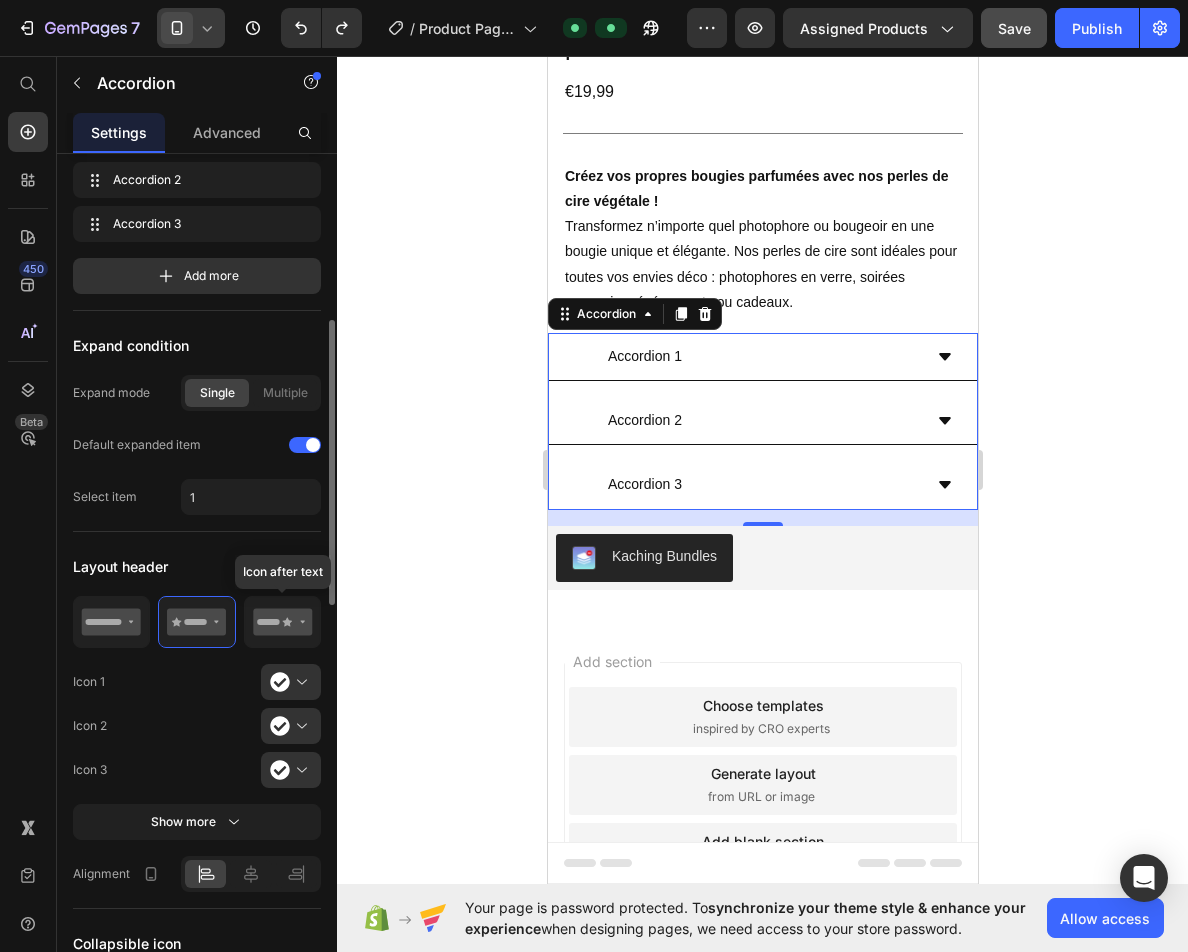 scroll, scrollTop: 200, scrollLeft: 0, axis: vertical 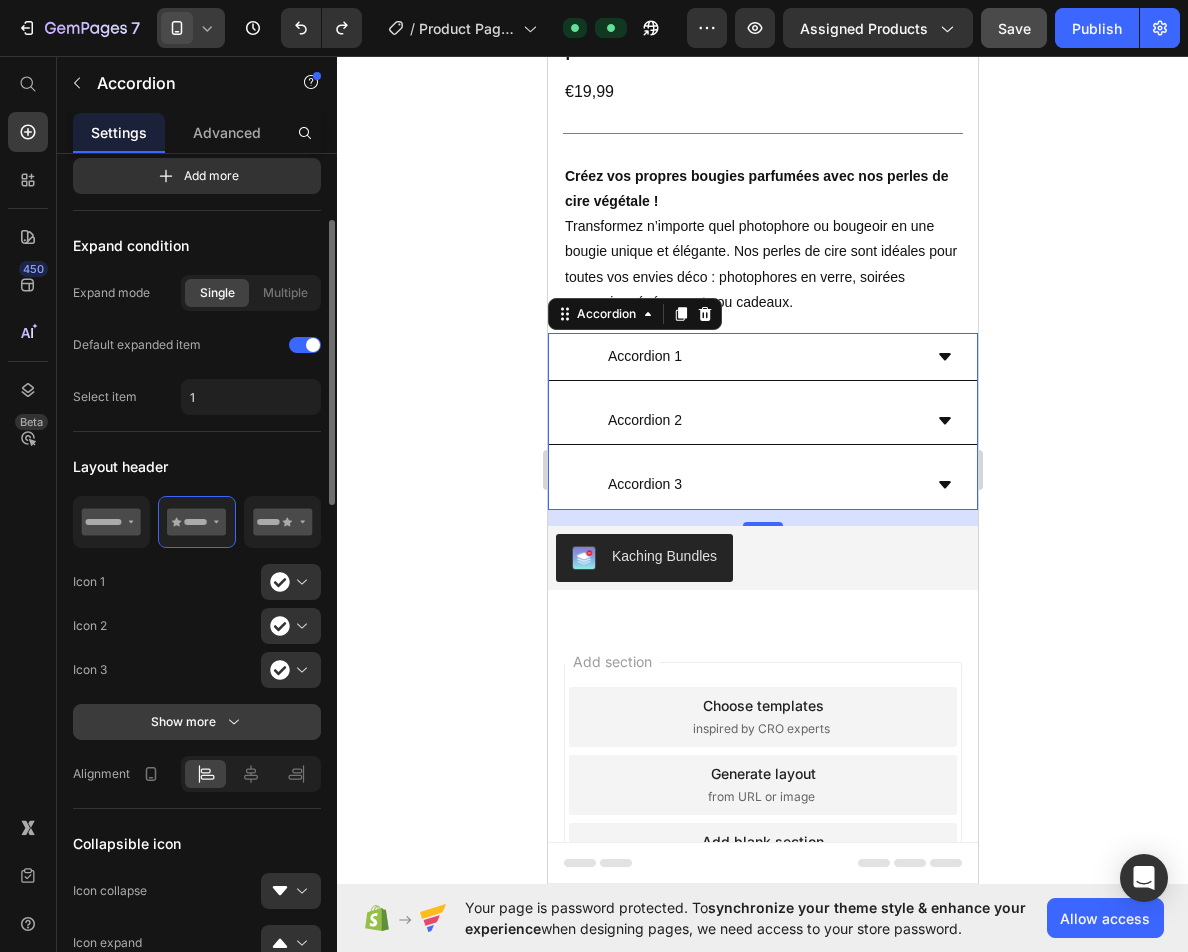 click on "Show more" at bounding box center [197, 722] 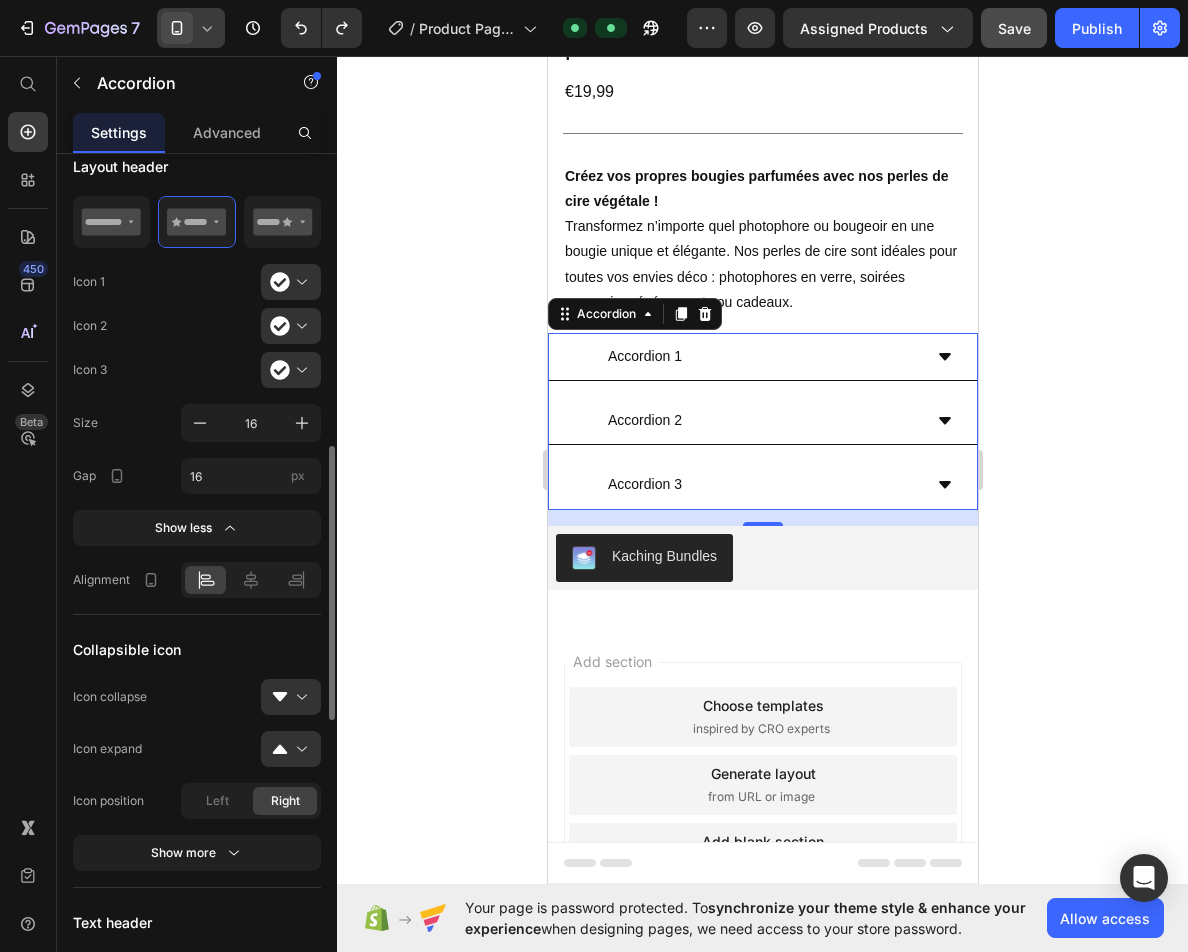 scroll, scrollTop: 600, scrollLeft: 0, axis: vertical 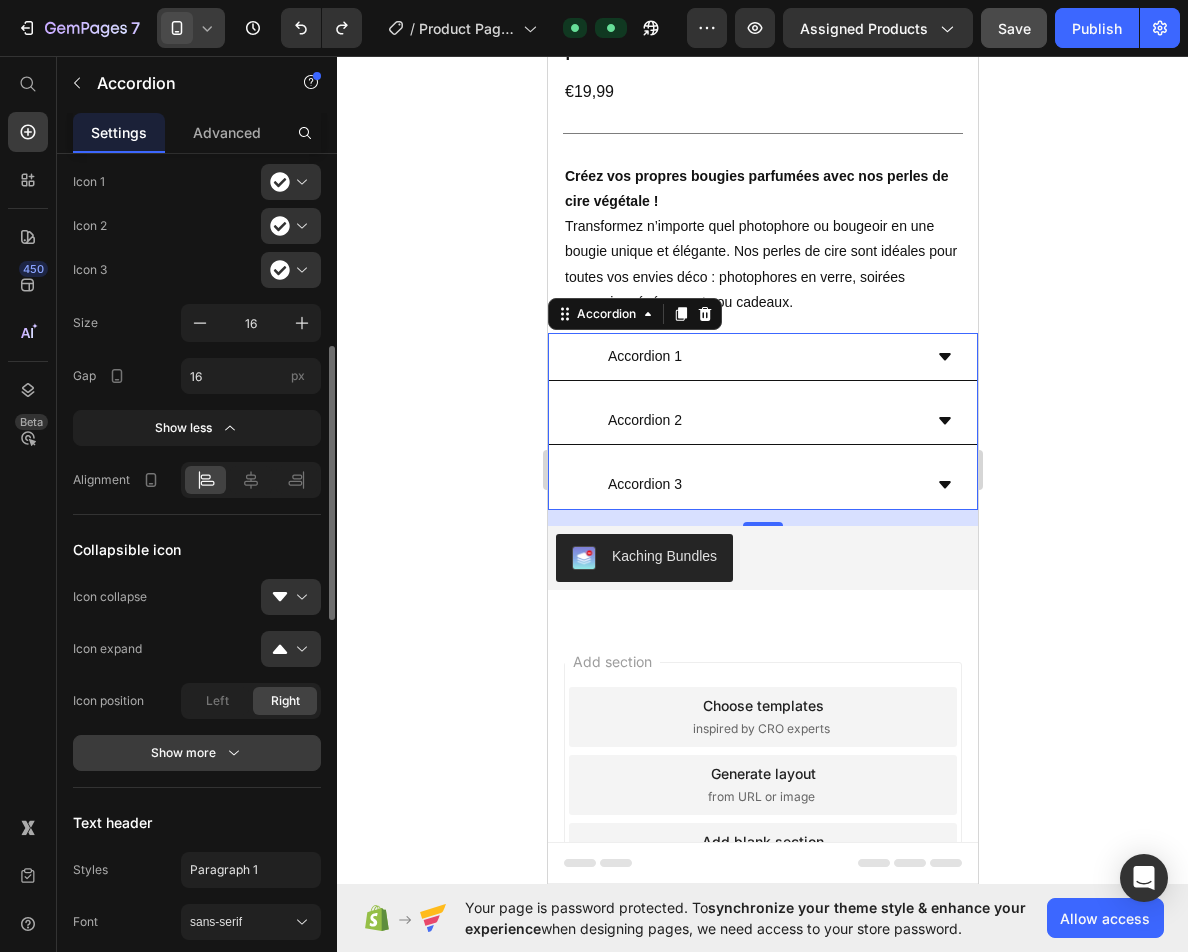 click on "Show more" at bounding box center [197, 753] 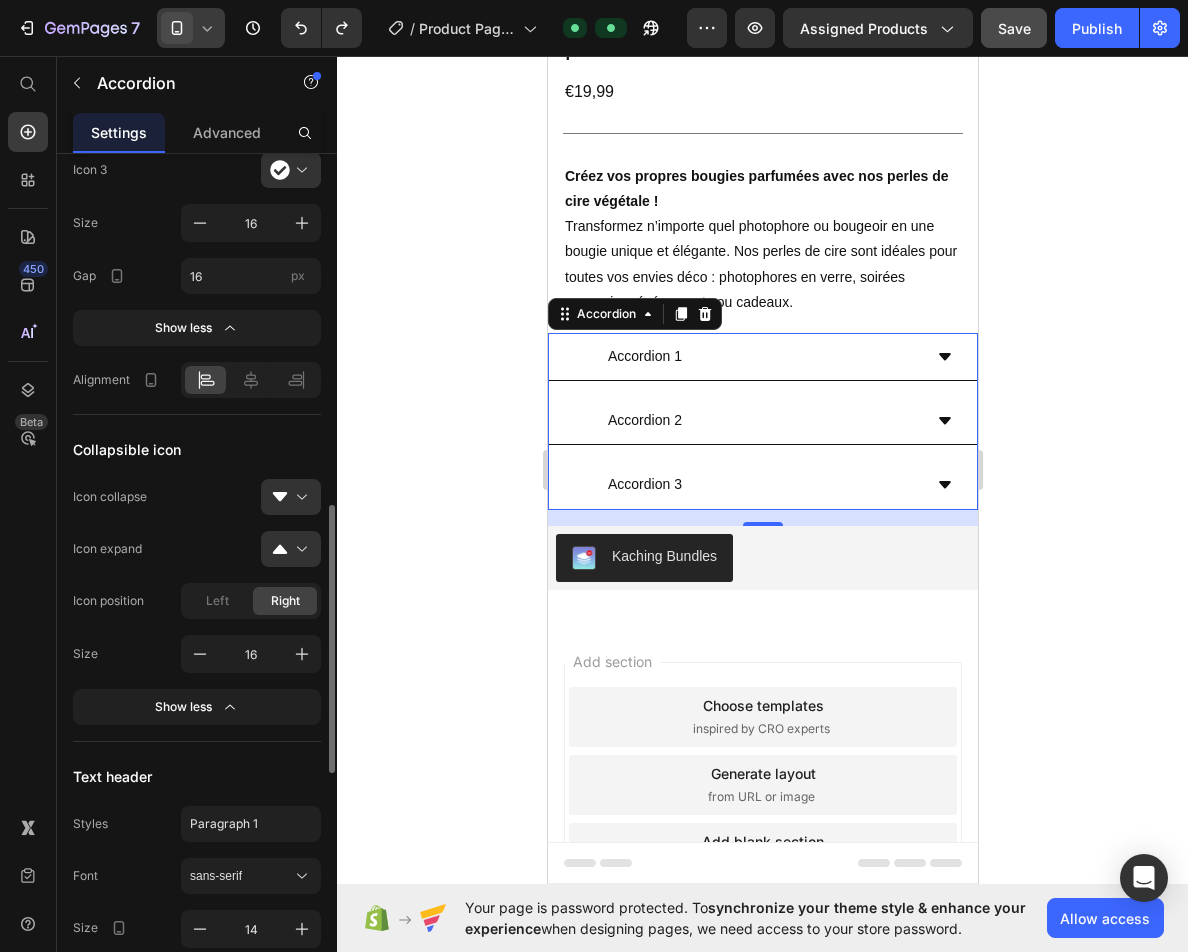 scroll, scrollTop: 800, scrollLeft: 0, axis: vertical 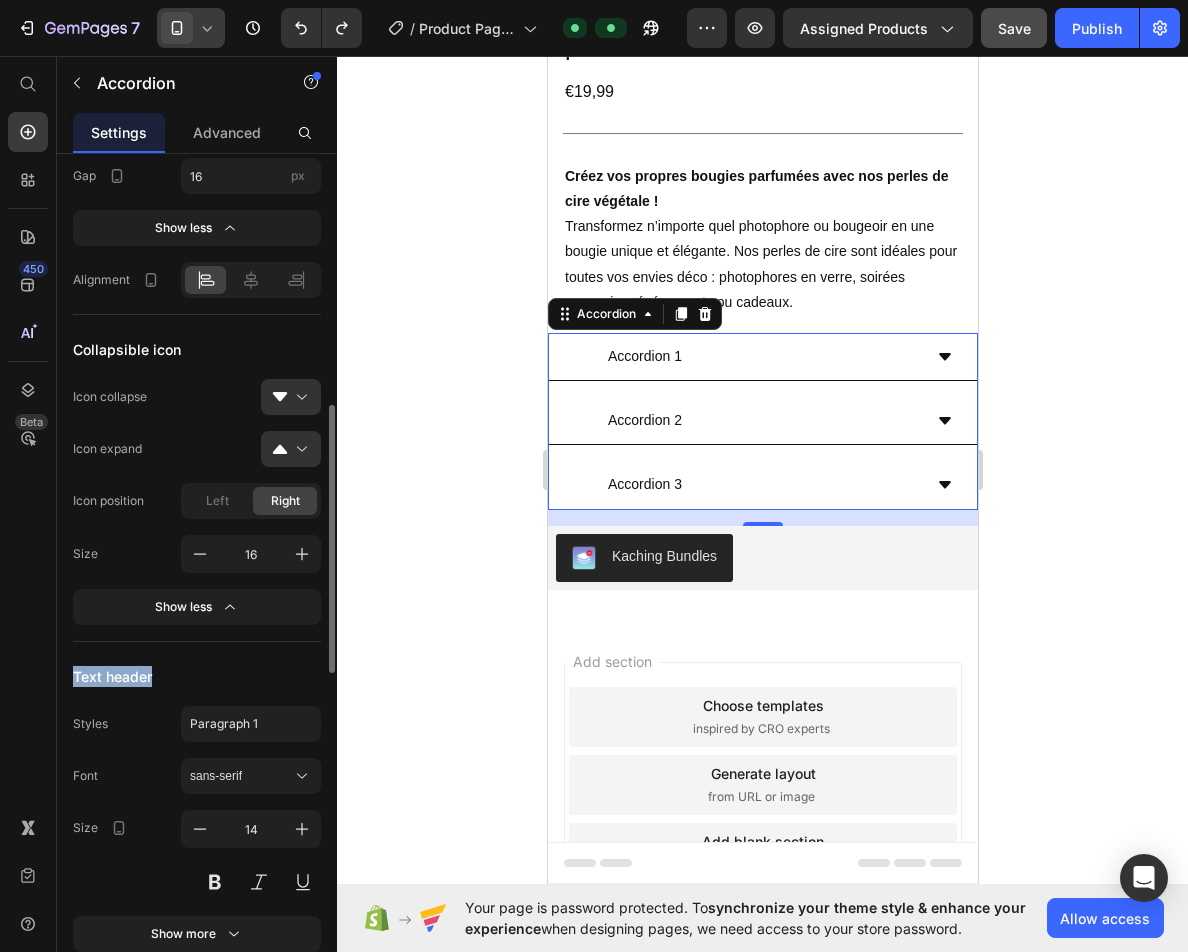 drag, startPoint x: 185, startPoint y: 676, endPoint x: 69, endPoint y: 678, distance: 116.01724 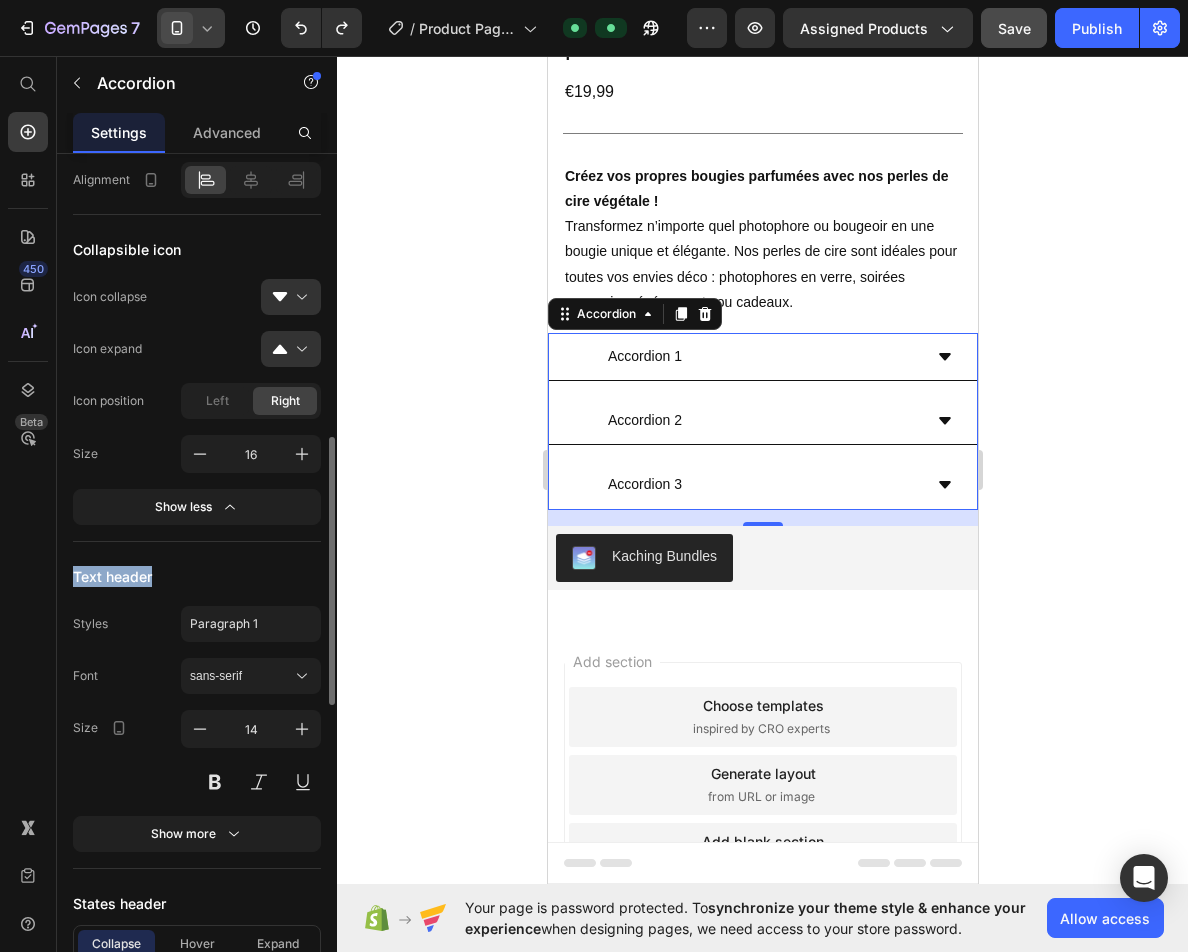 scroll, scrollTop: 1000, scrollLeft: 0, axis: vertical 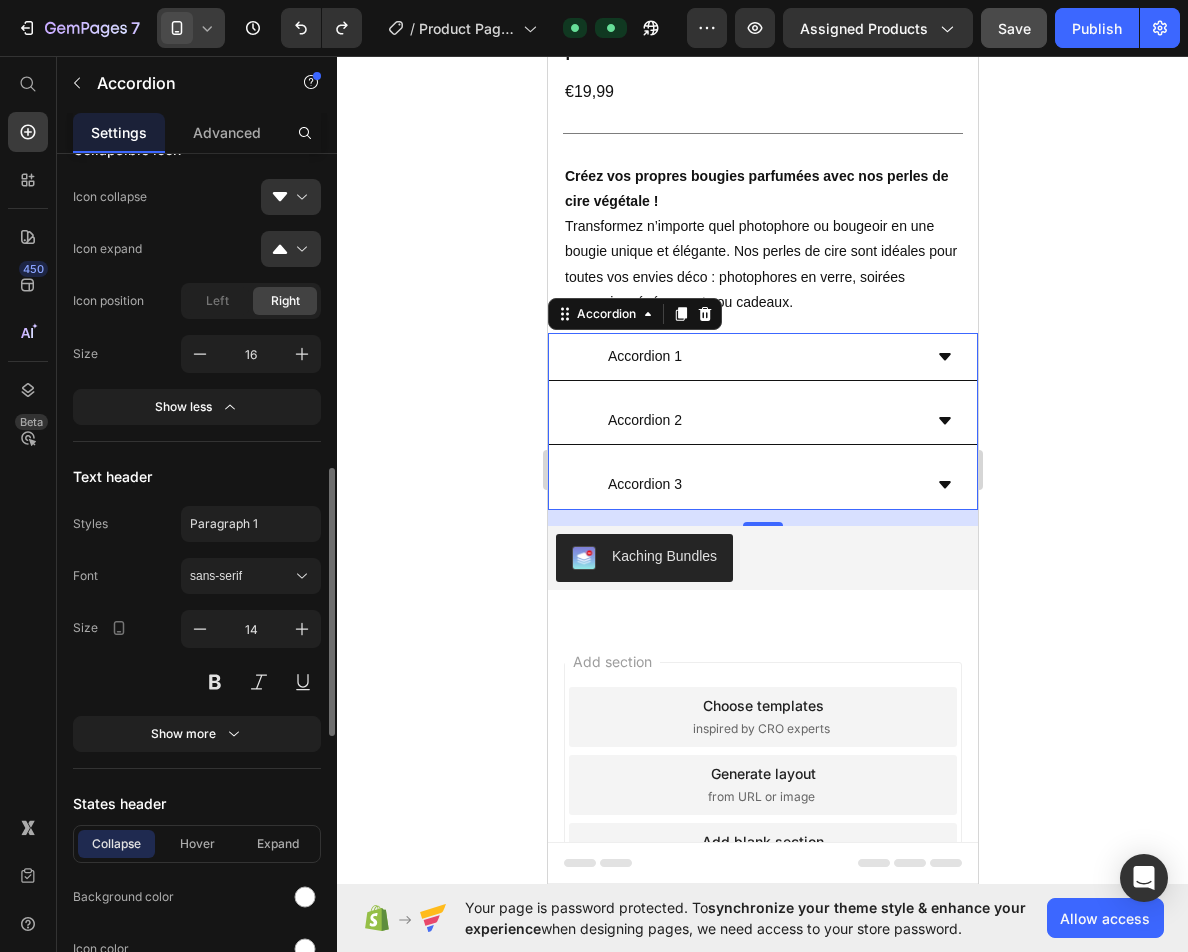 click on "States header" at bounding box center [197, 803] 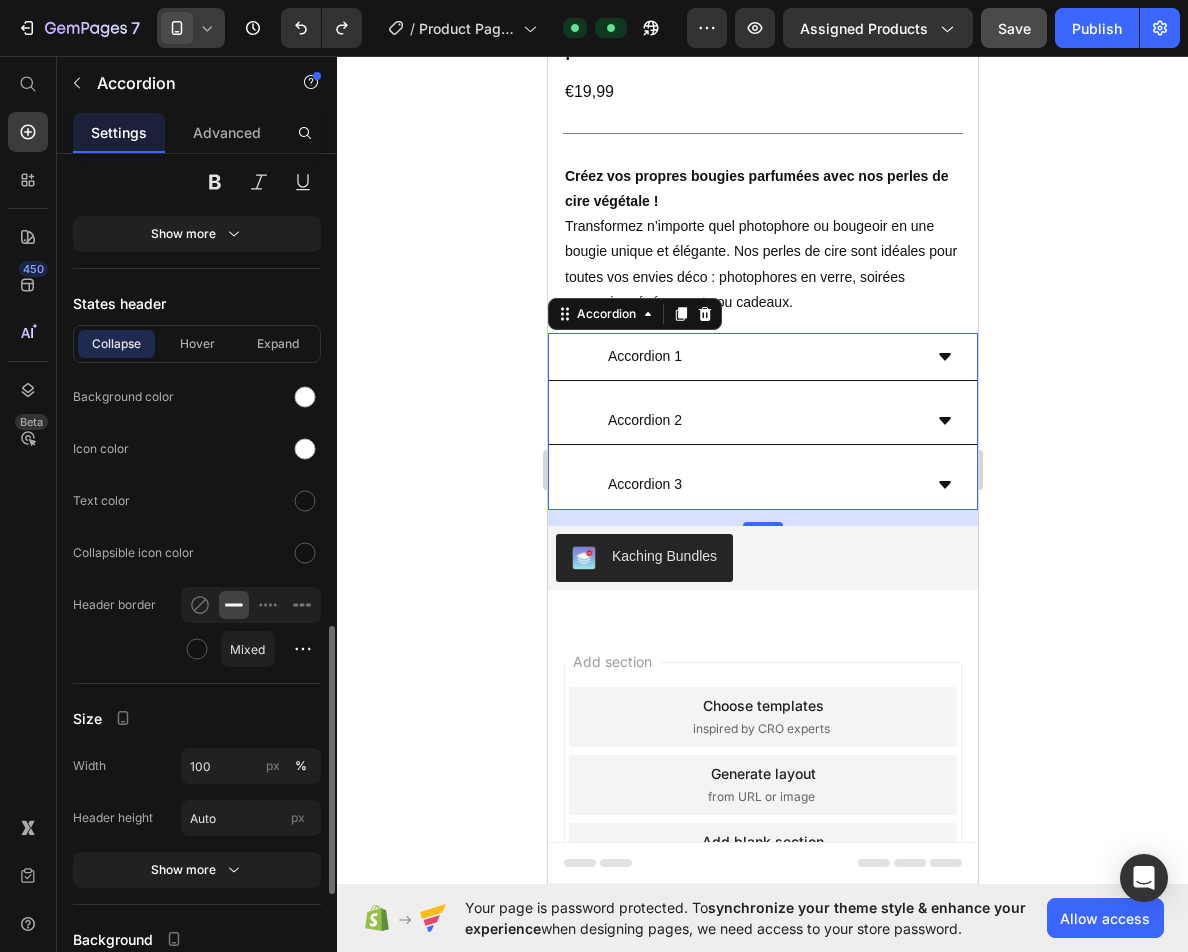 scroll, scrollTop: 1600, scrollLeft: 0, axis: vertical 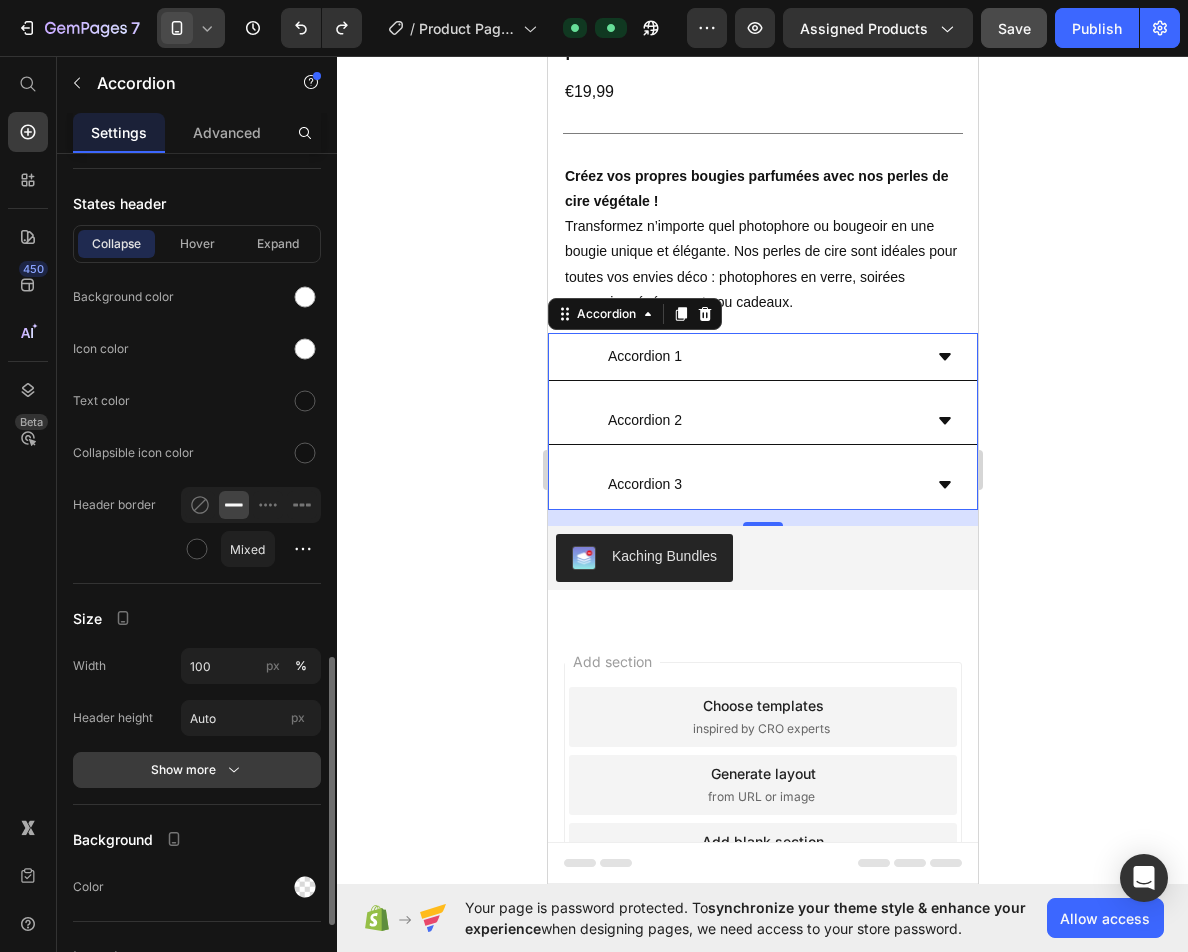 click on "Show more" at bounding box center [197, 770] 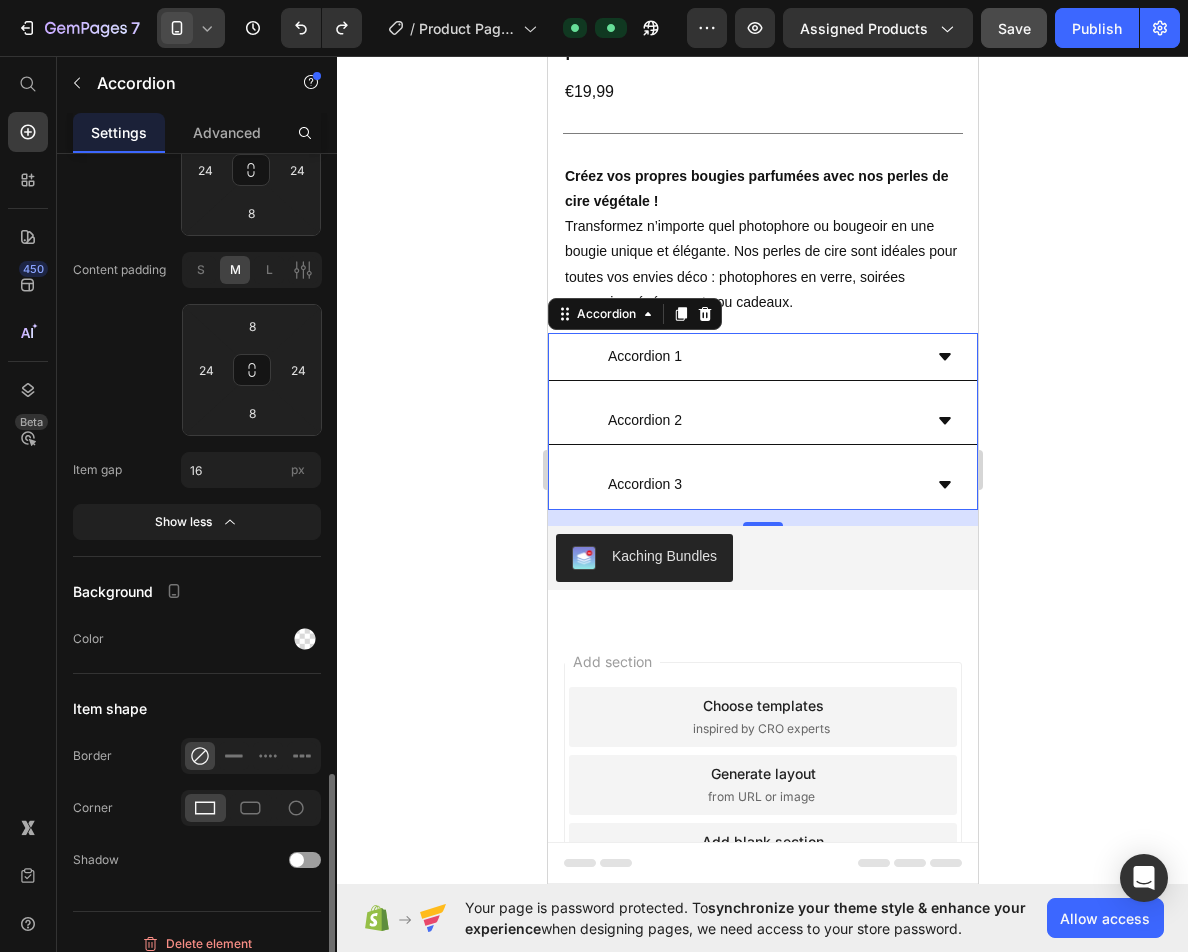 scroll, scrollTop: 2317, scrollLeft: 0, axis: vertical 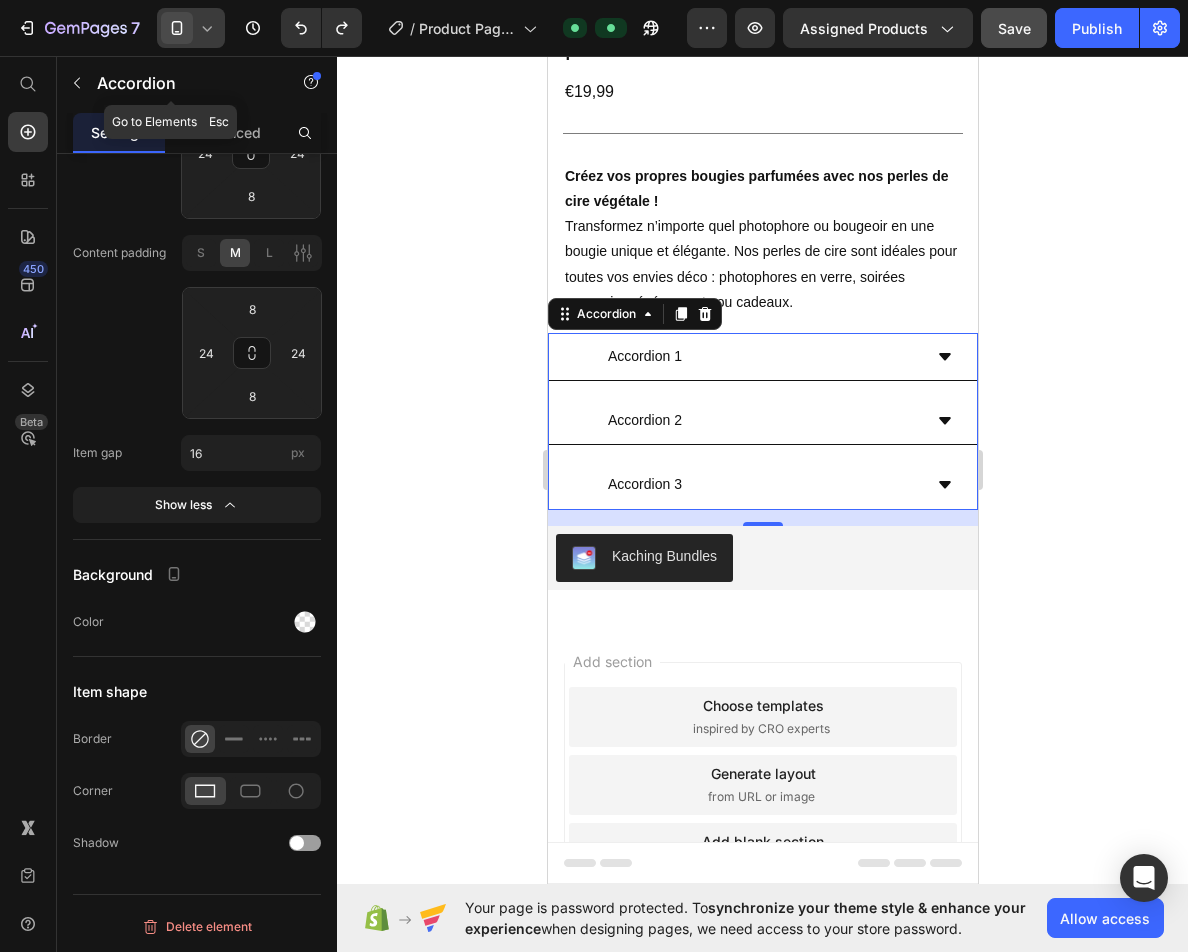 click on "Accordion" at bounding box center (182, 83) 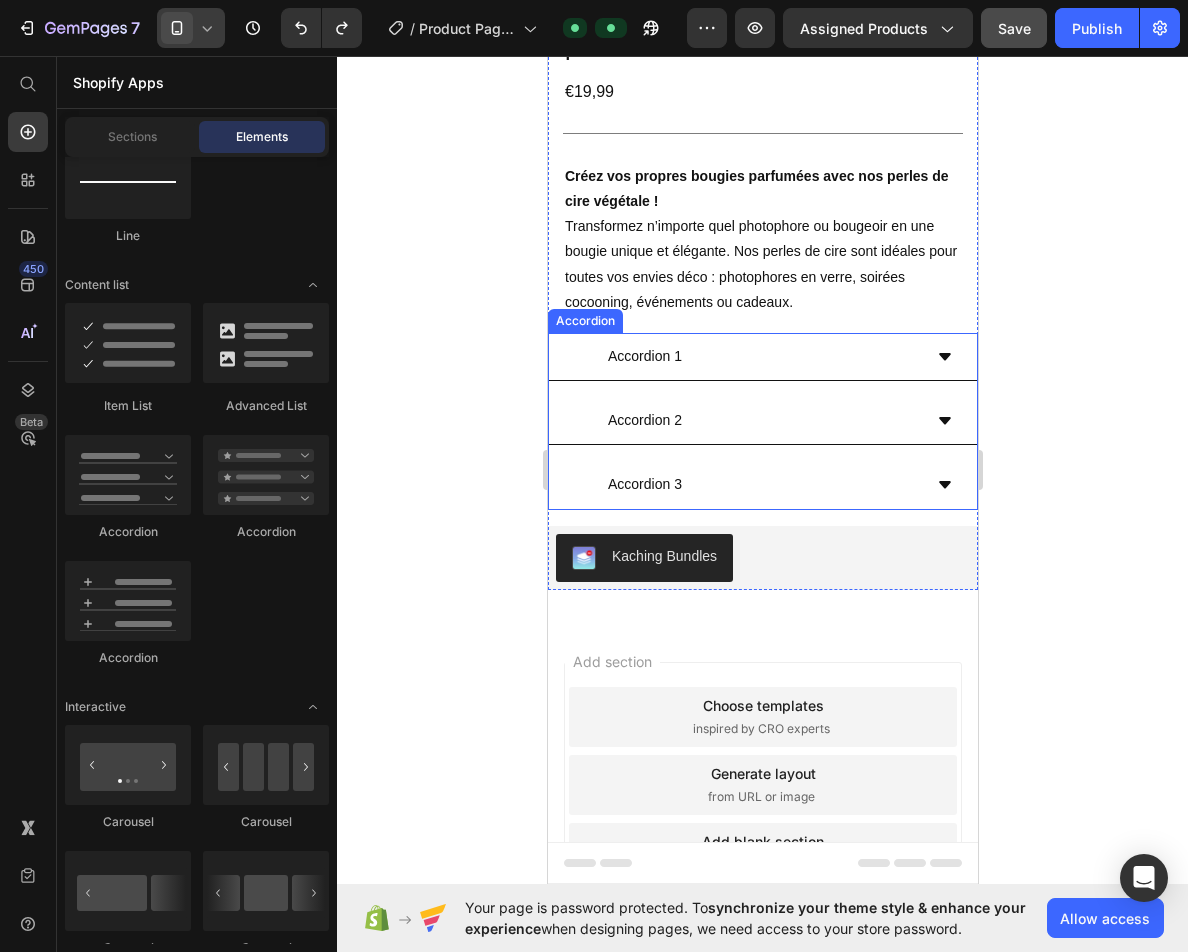 click on "Accordion 1
Accordion 2
Accordion 3" at bounding box center (762, 421) 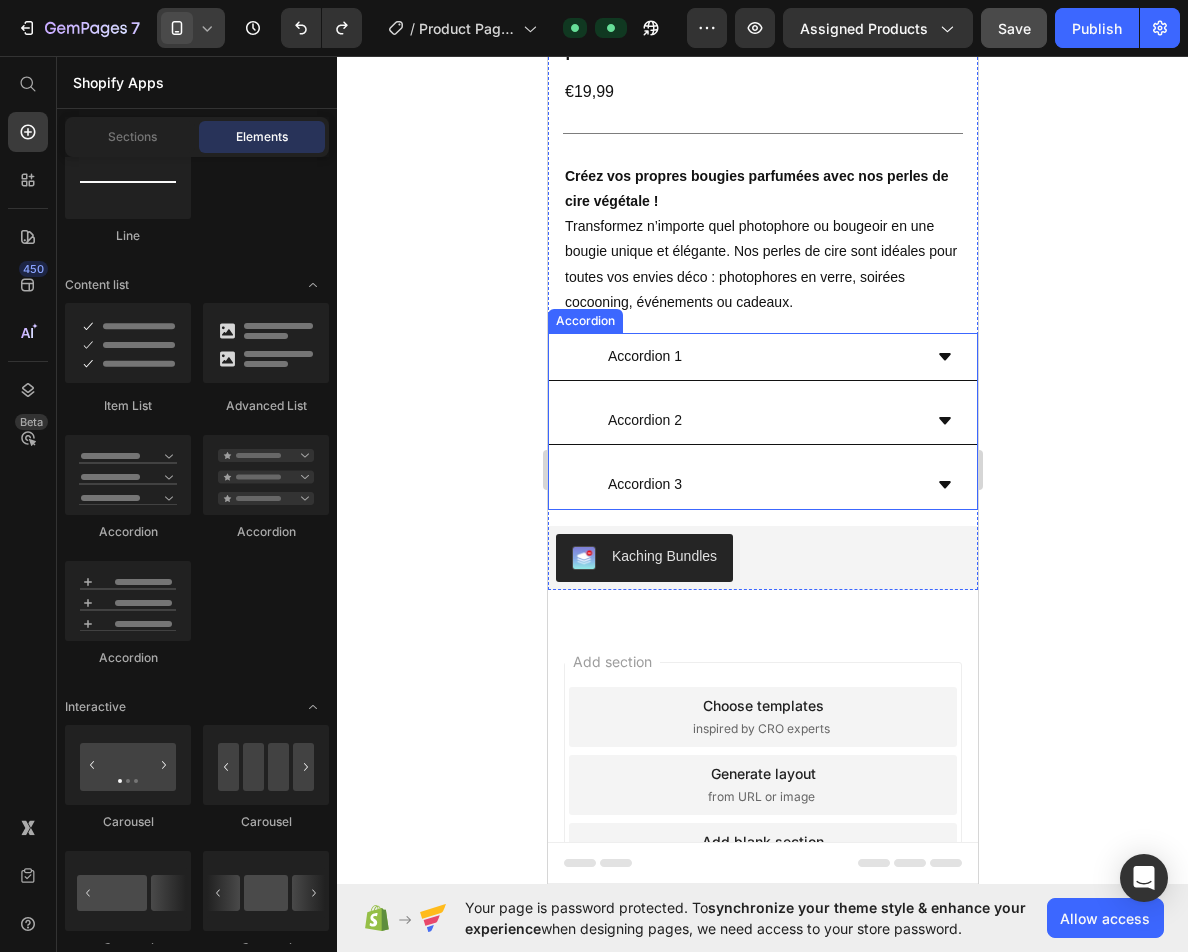 scroll, scrollTop: 1705, scrollLeft: 0, axis: vertical 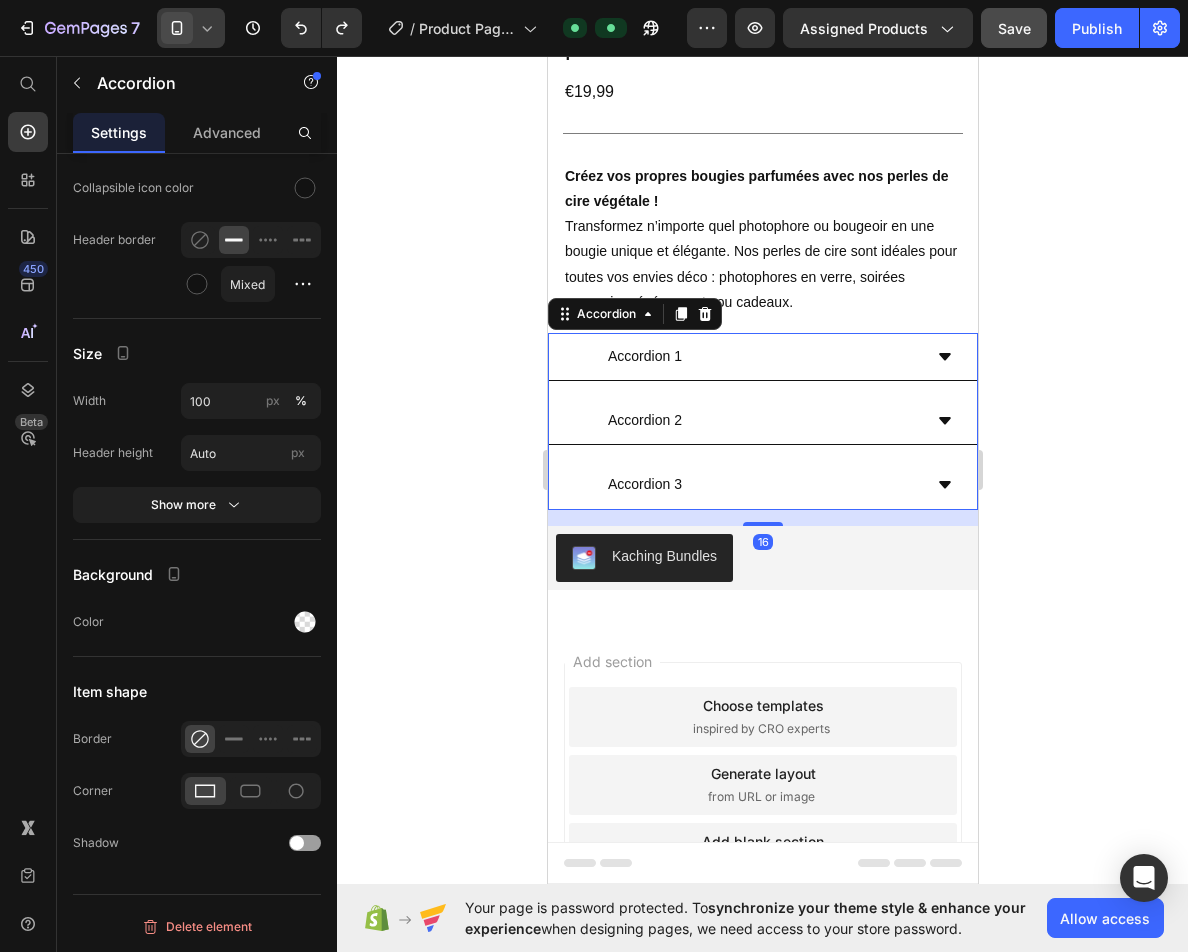 drag, startPoint x: 439, startPoint y: 497, endPoint x: 395, endPoint y: 491, distance: 44.407207 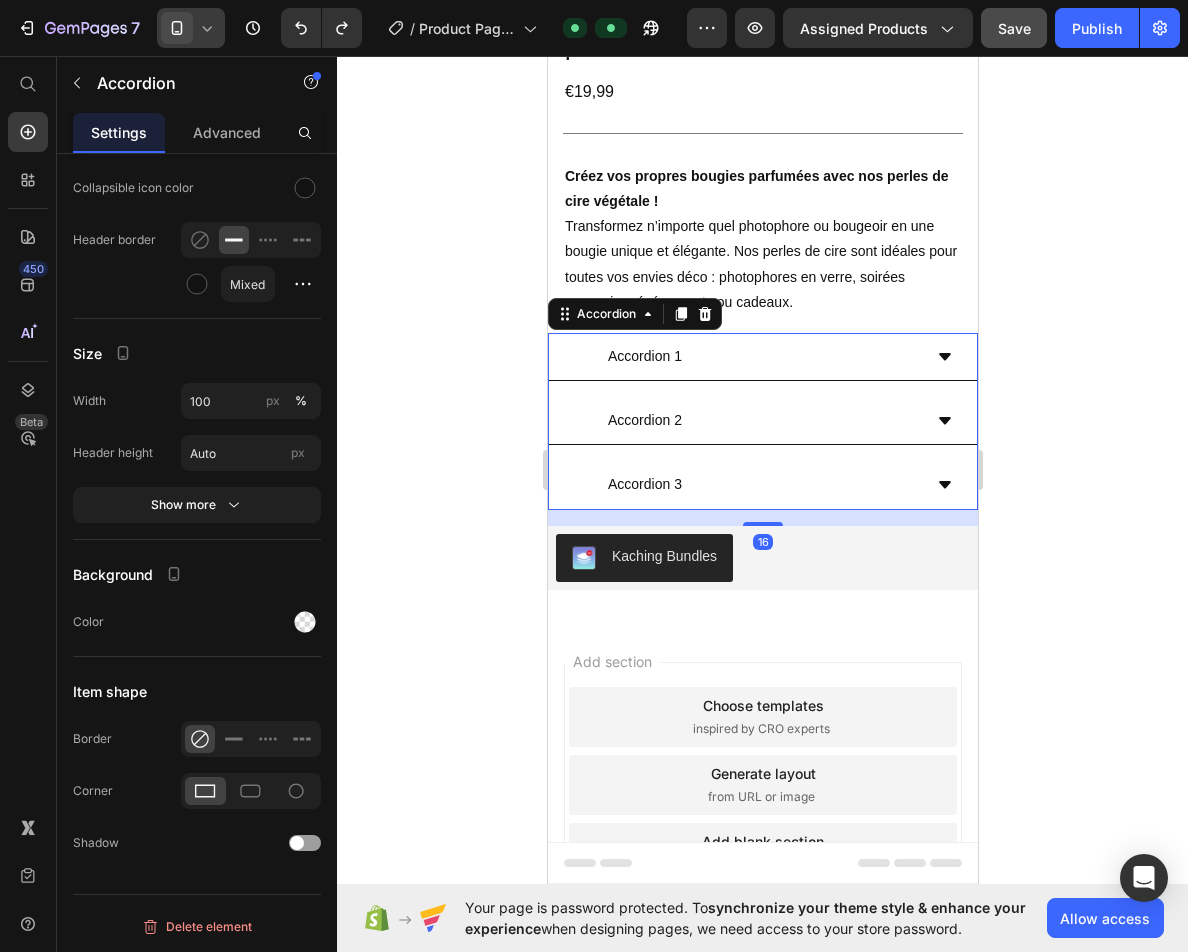 click 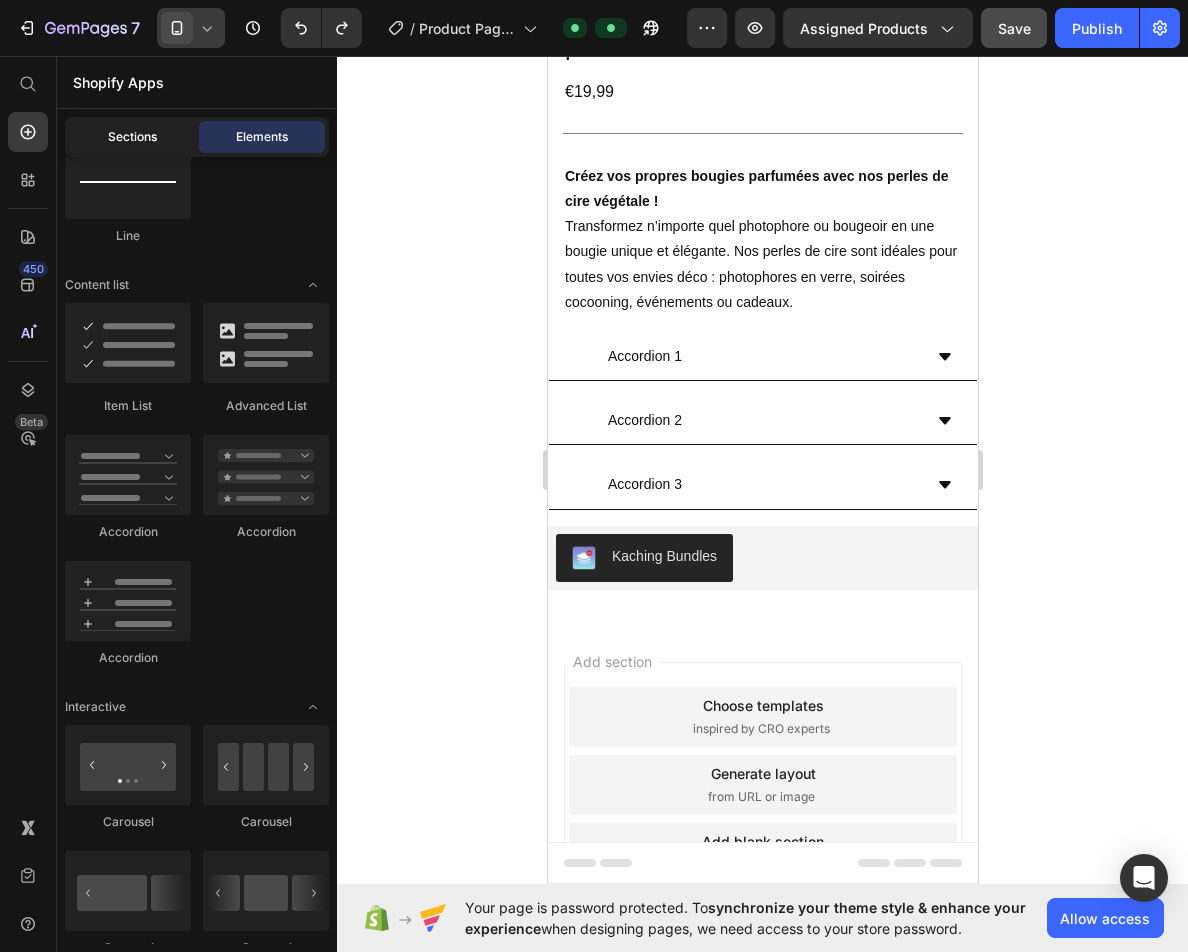 click on "Sections" 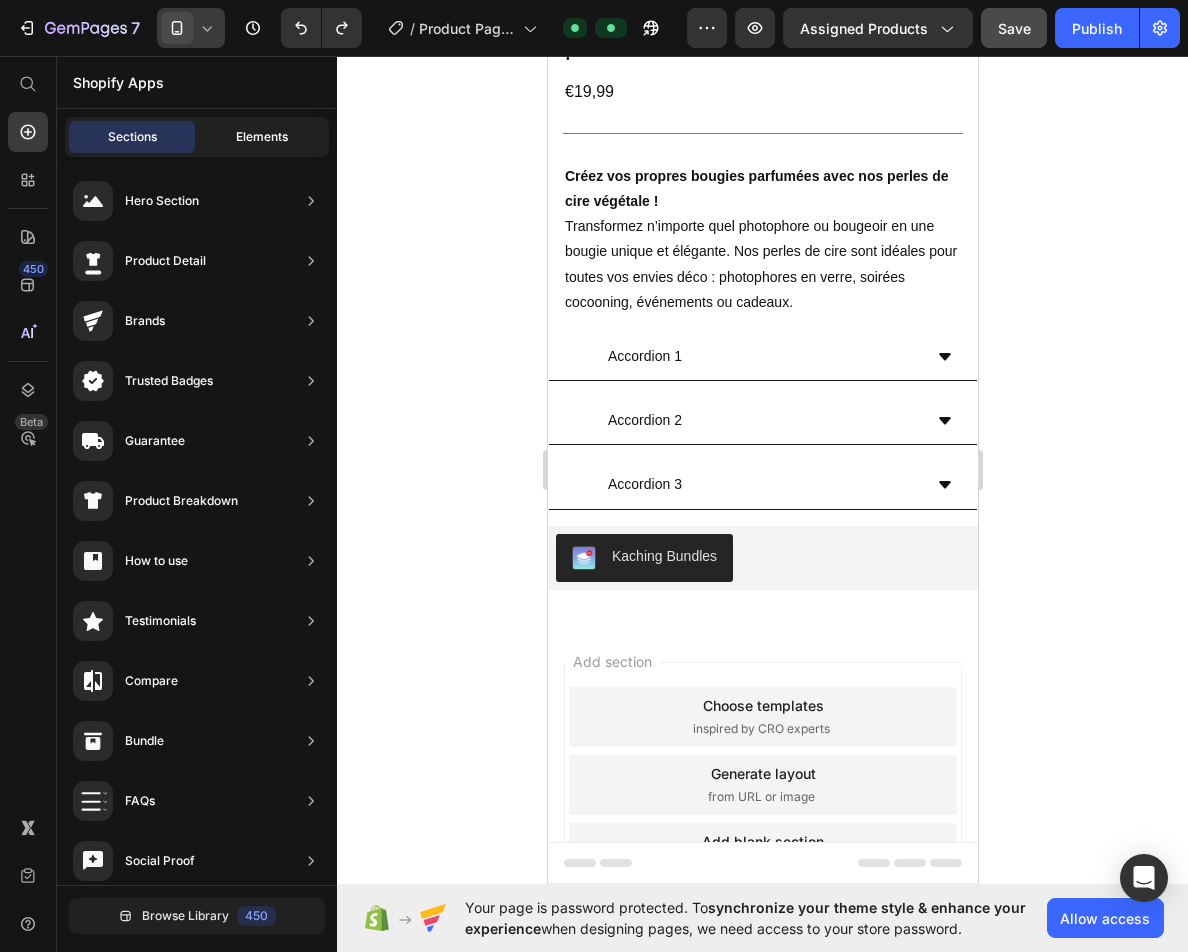 click on "Elements" 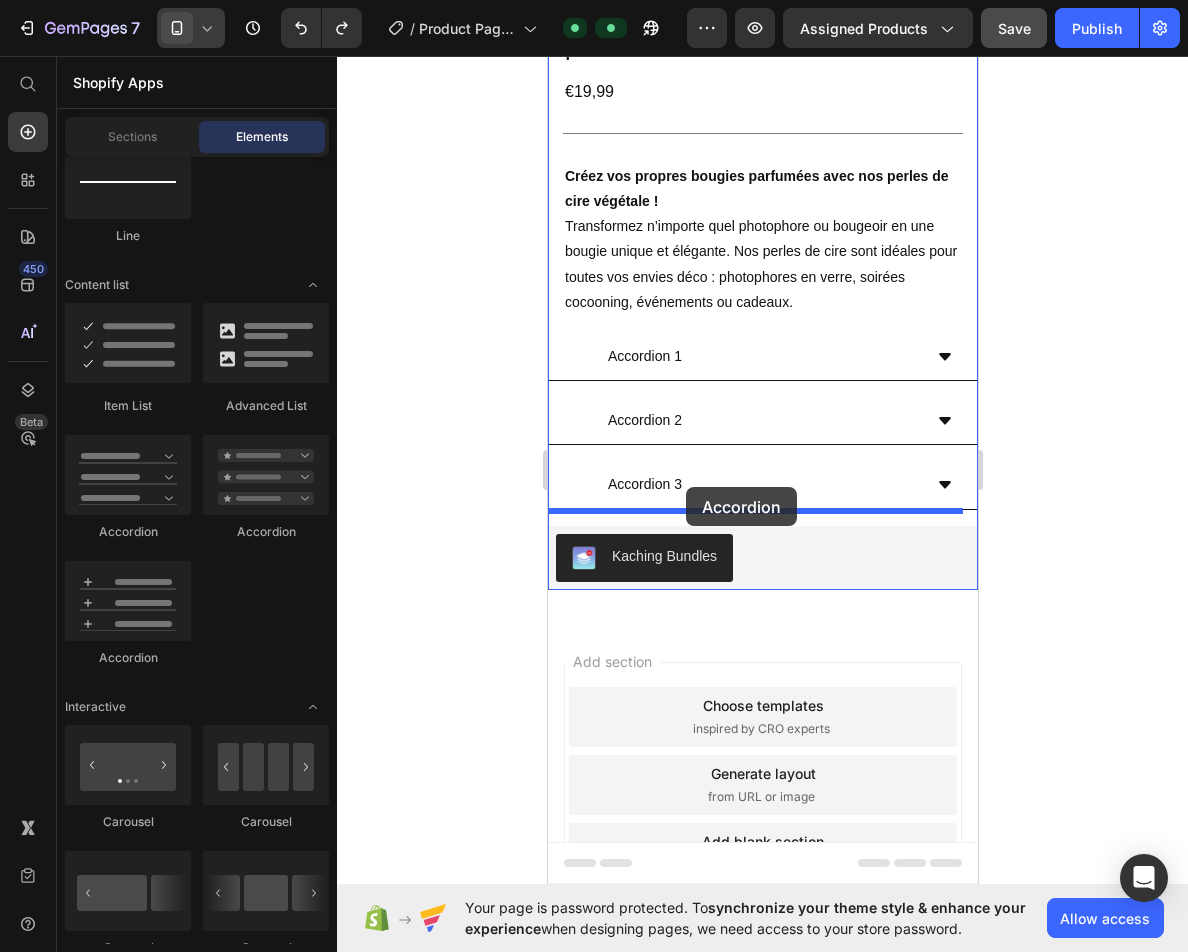drag, startPoint x: 839, startPoint y: 525, endPoint x: 685, endPoint y: 487, distance: 158.61903 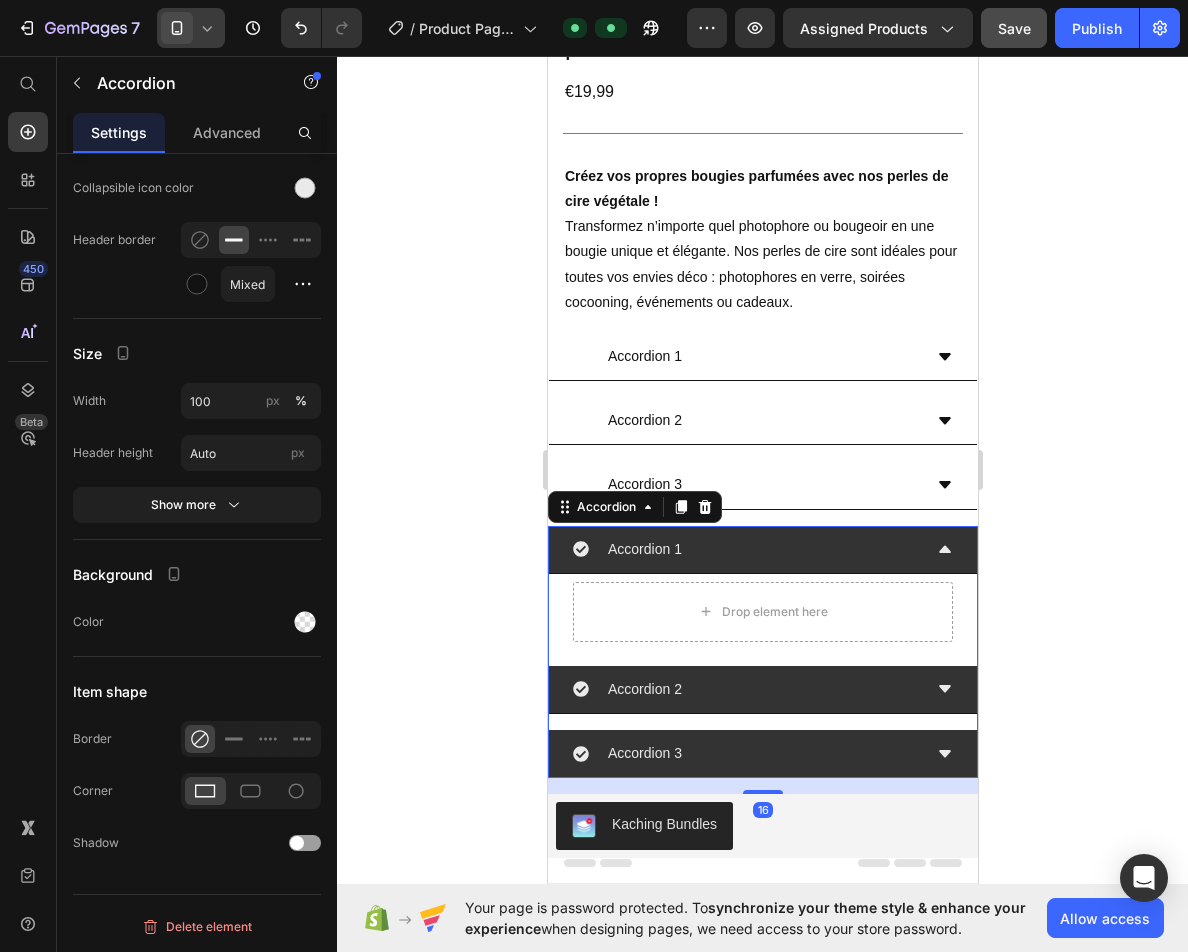 click on "Accordion 1" at bounding box center (746, 549) 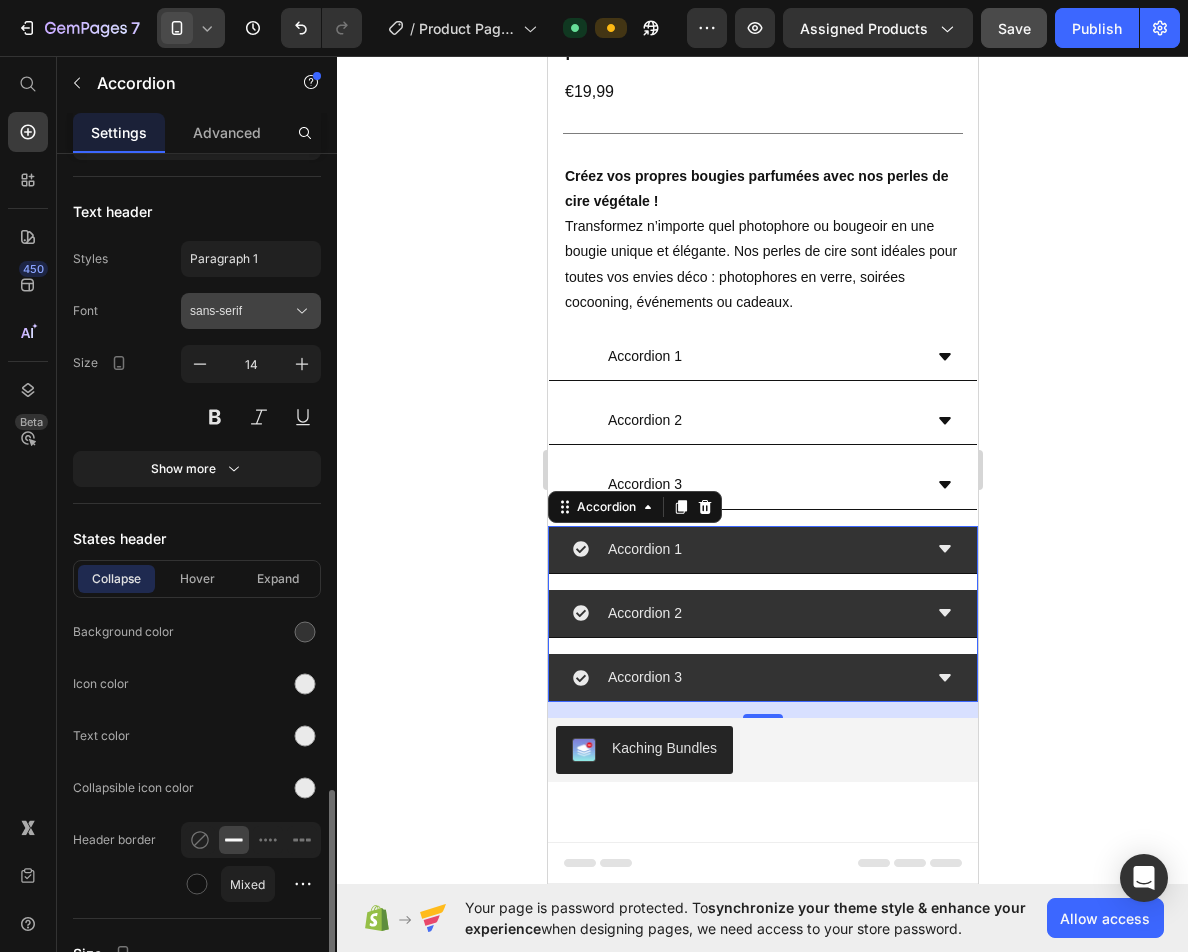 scroll, scrollTop: 1405, scrollLeft: 0, axis: vertical 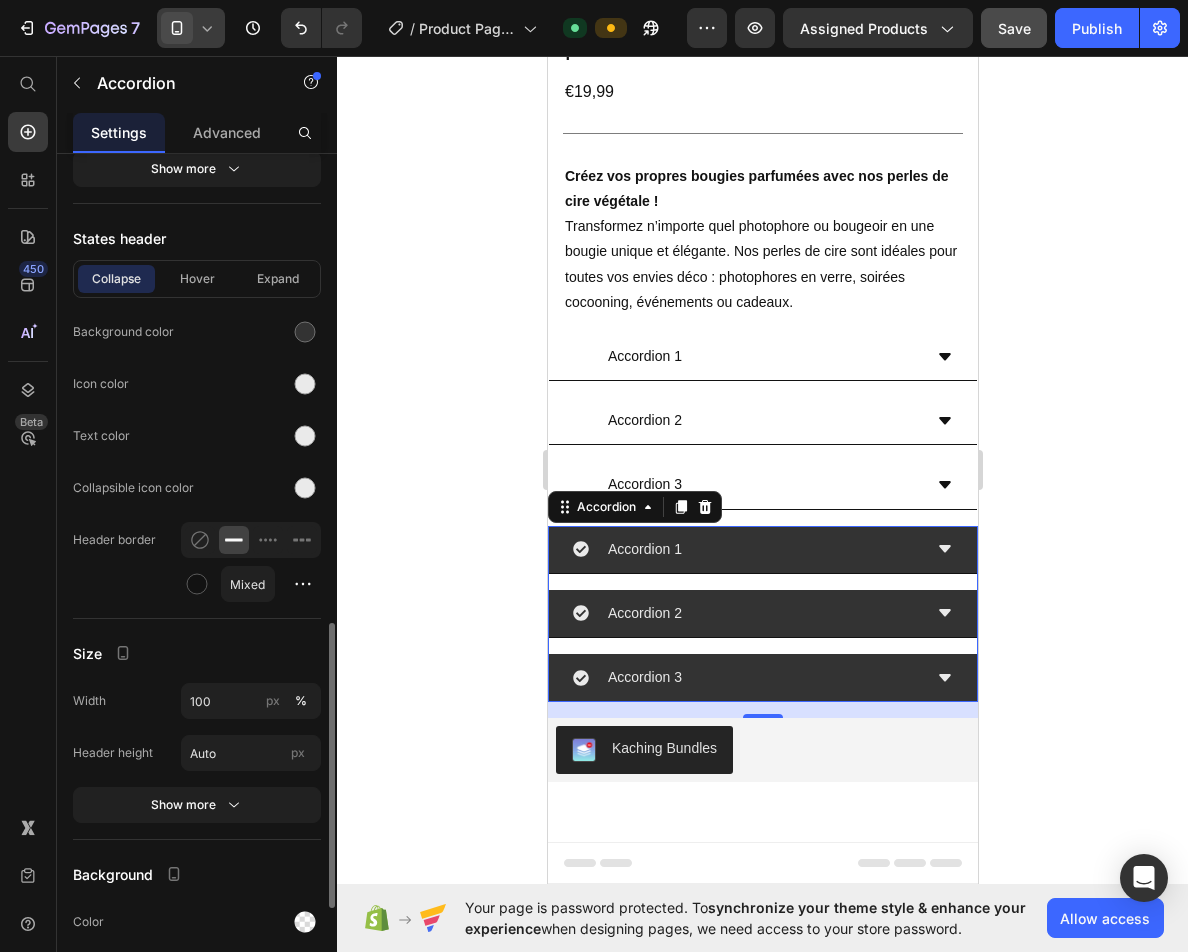 click 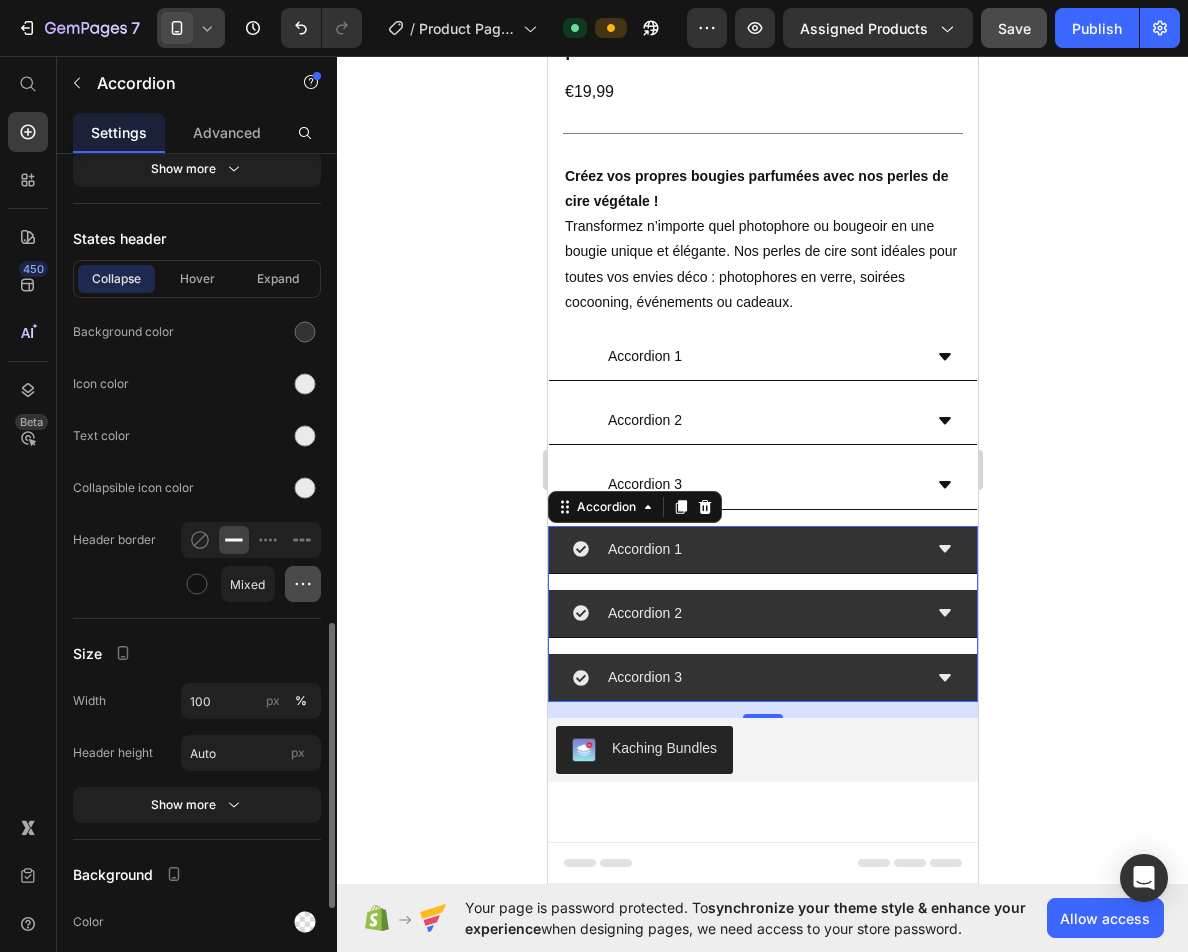 click 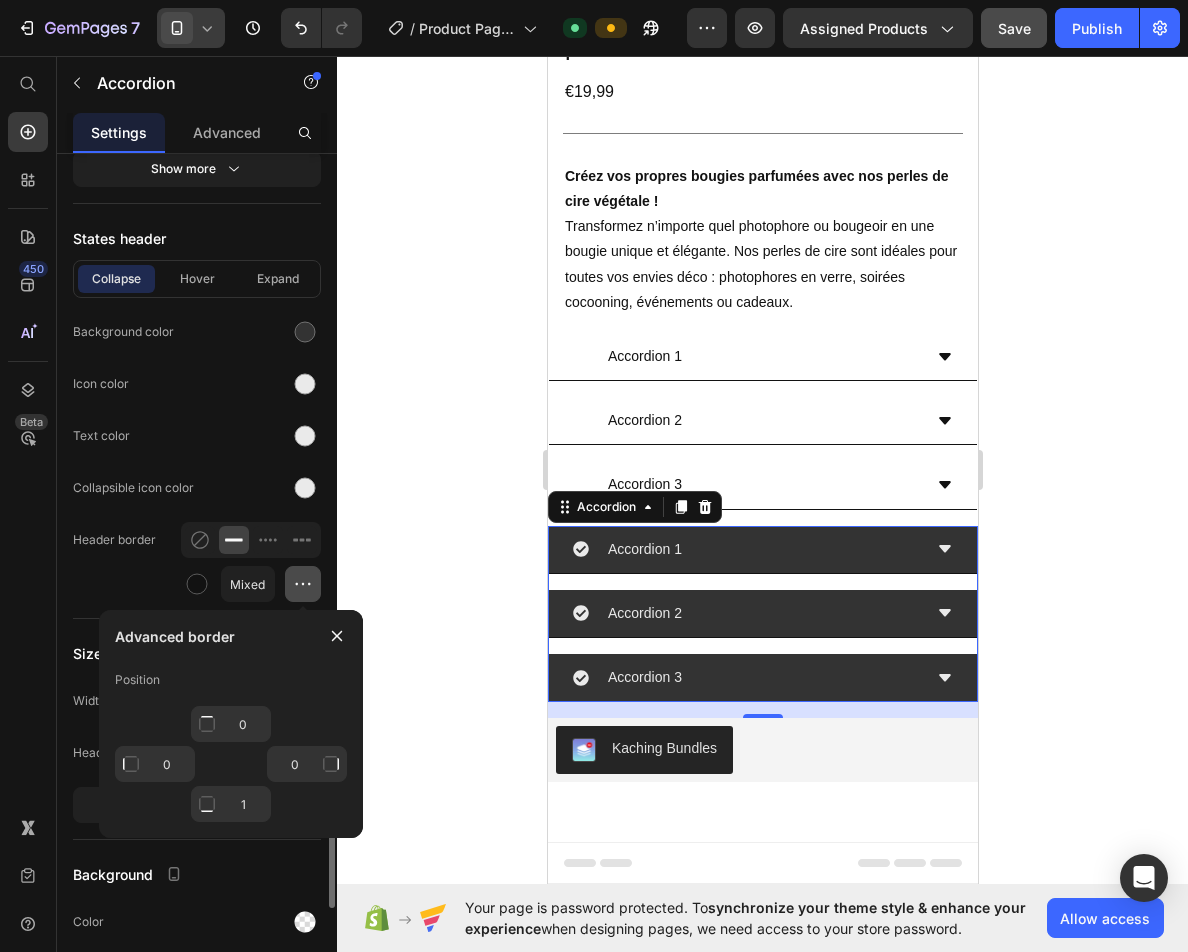 click 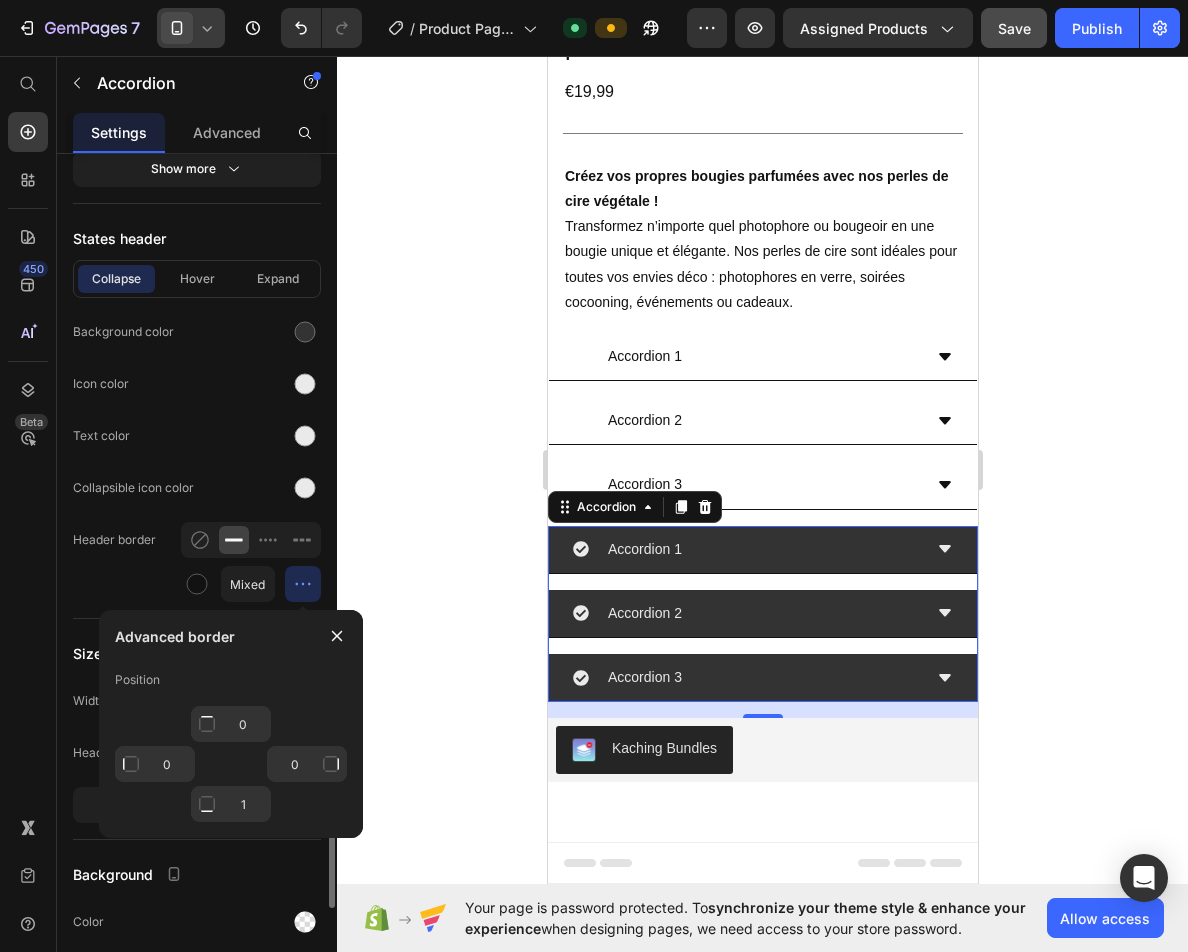 click 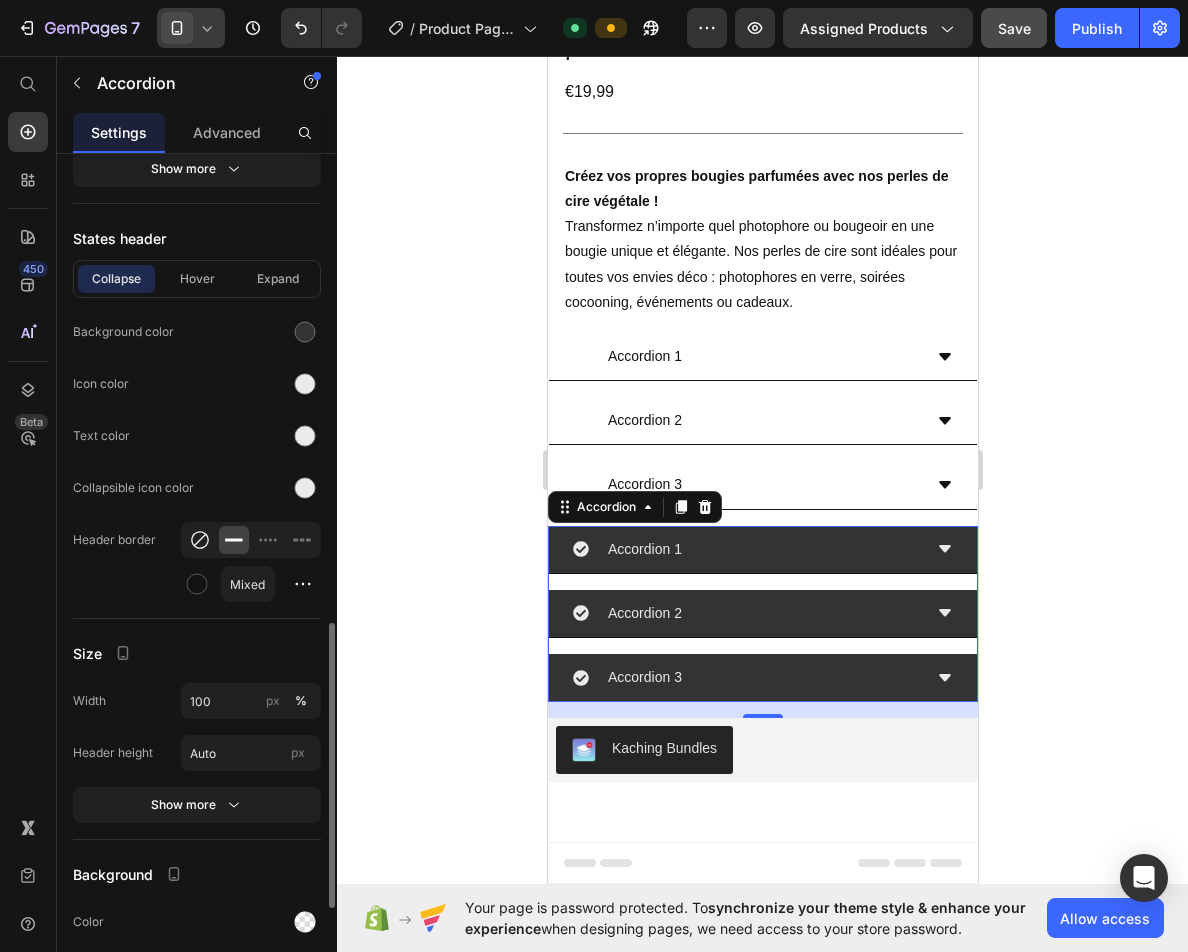 click 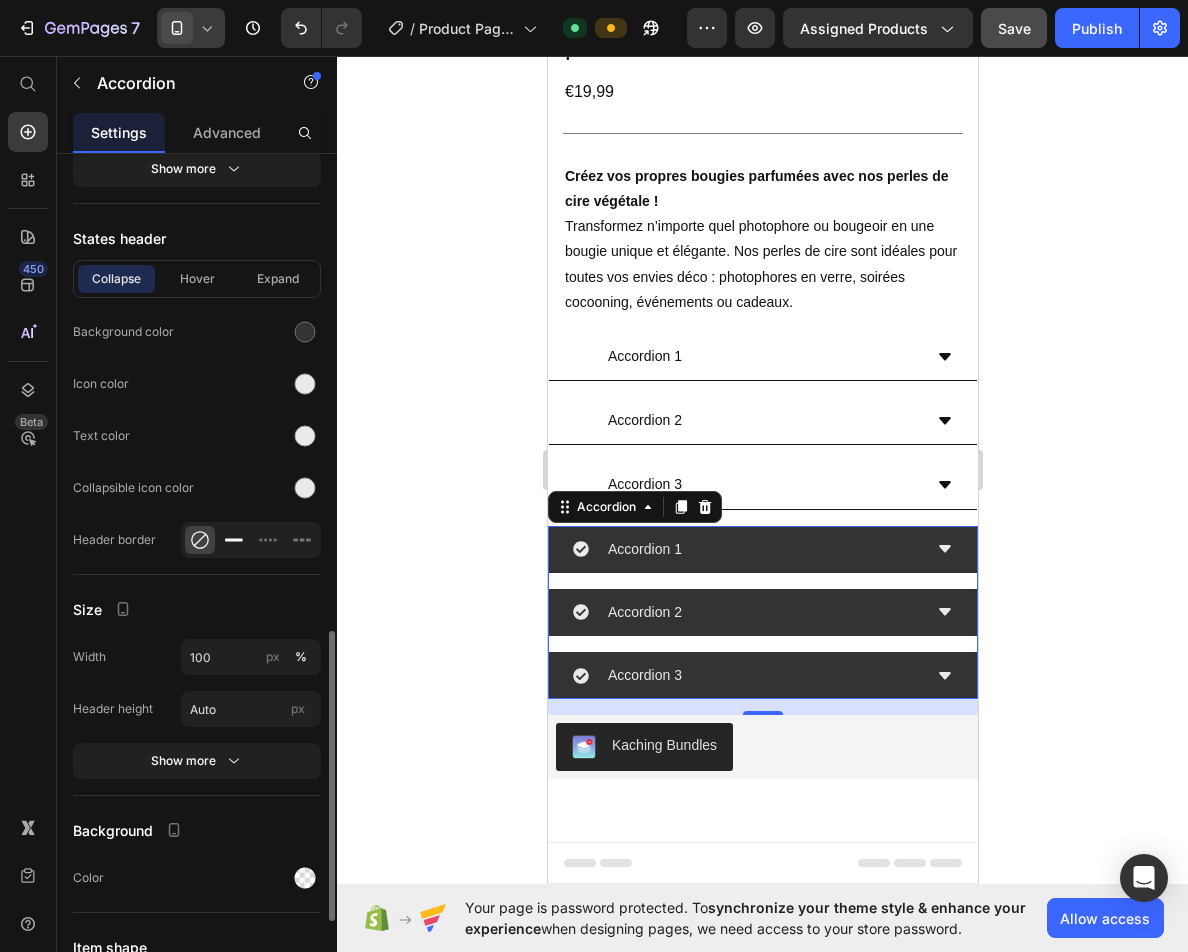 click 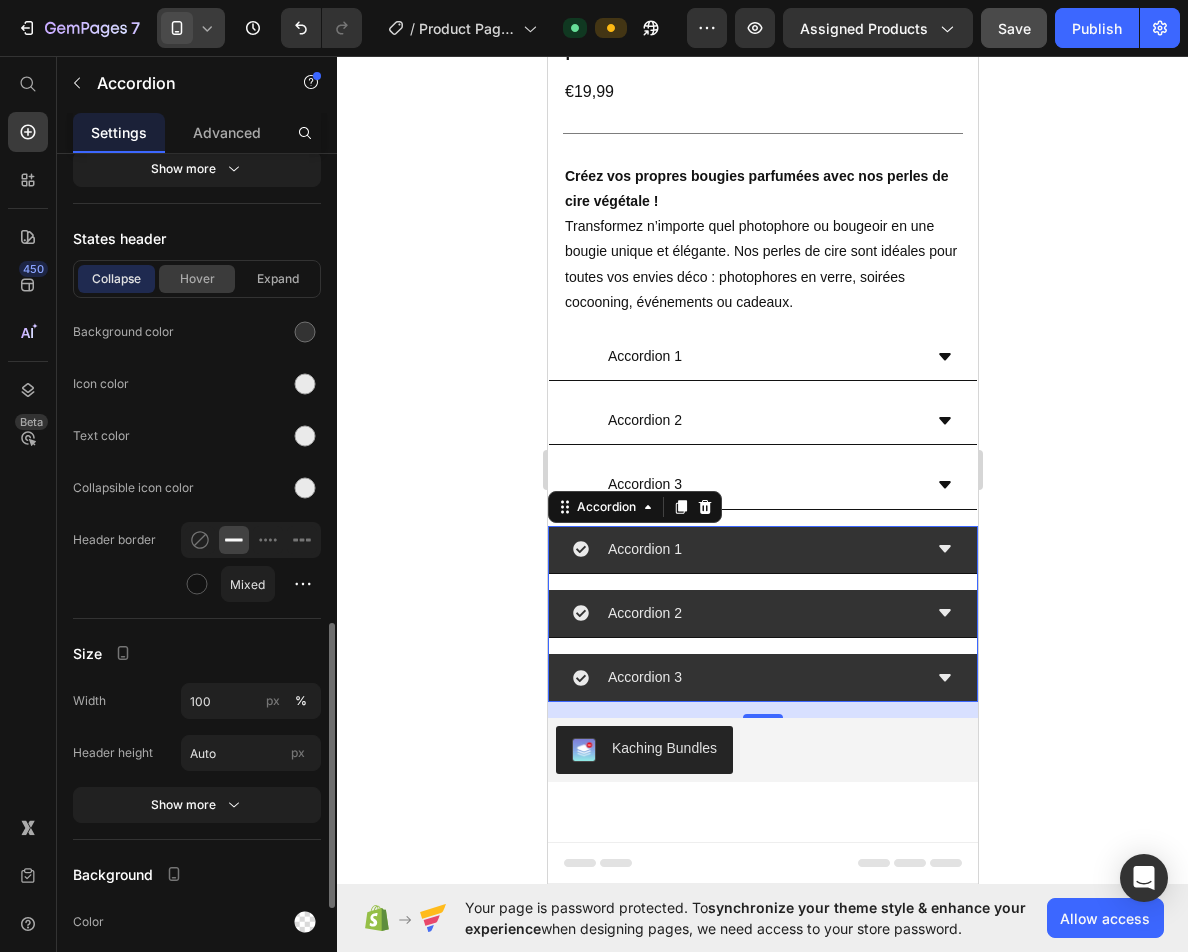 click on "Hover" at bounding box center (197, 279) 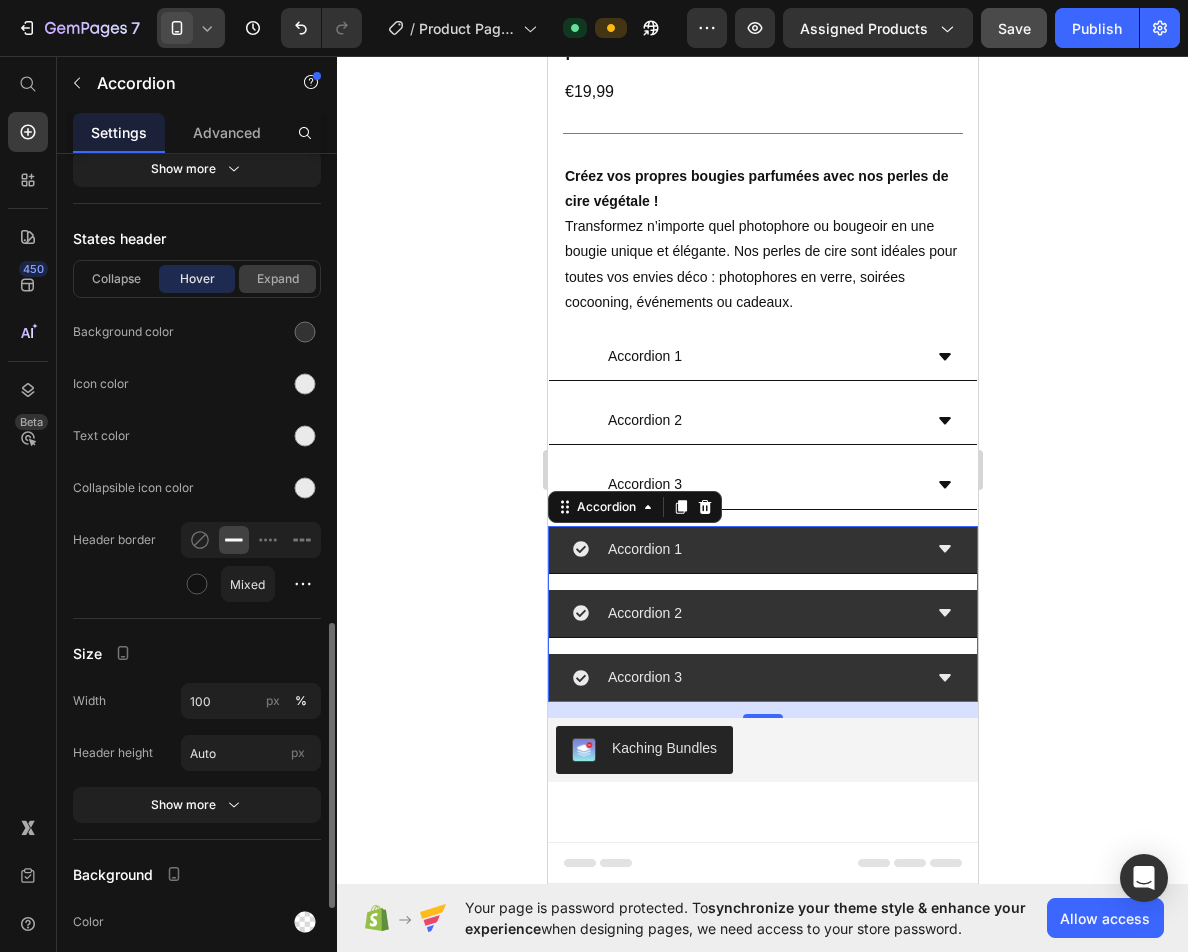 click on "Expand" at bounding box center (277, 279) 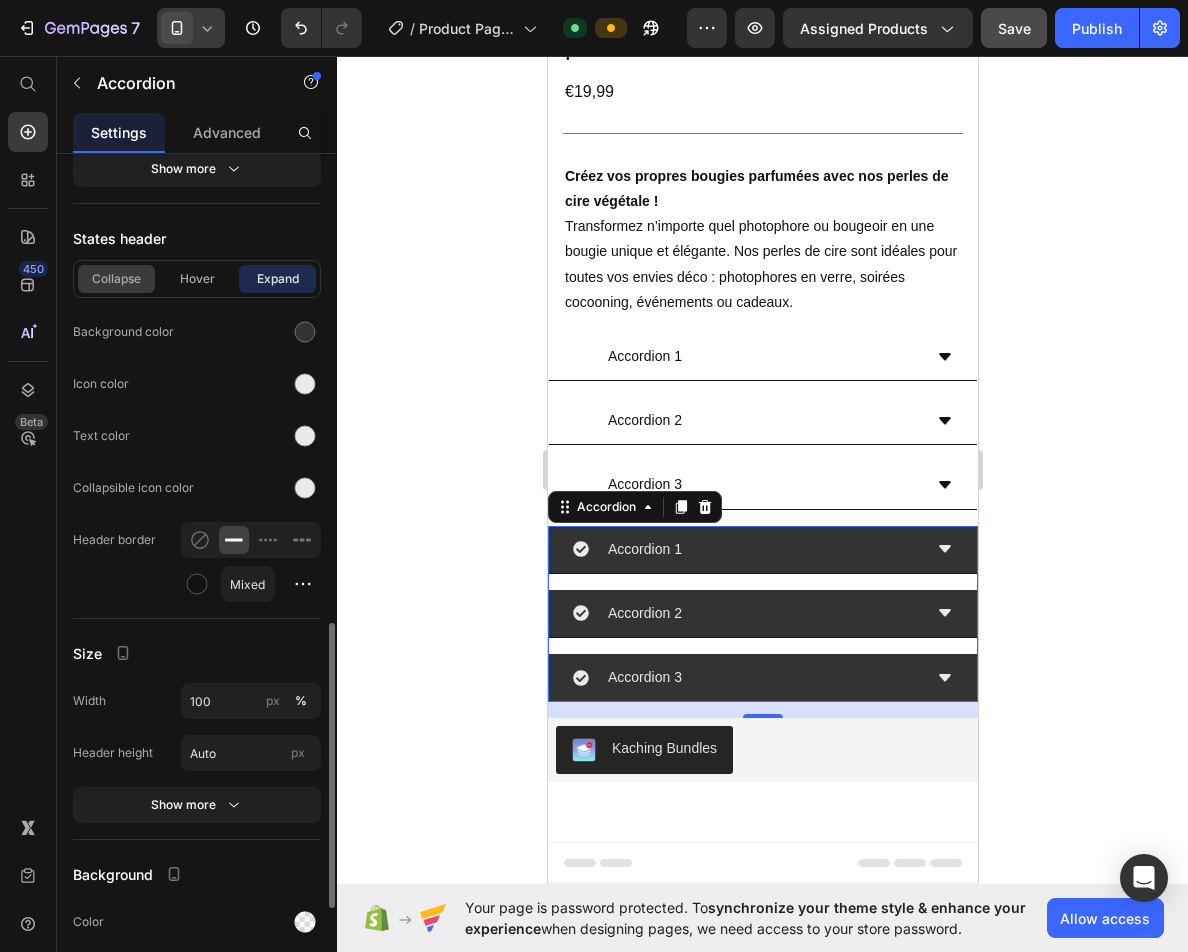 click on "Collapse" at bounding box center [116, 279] 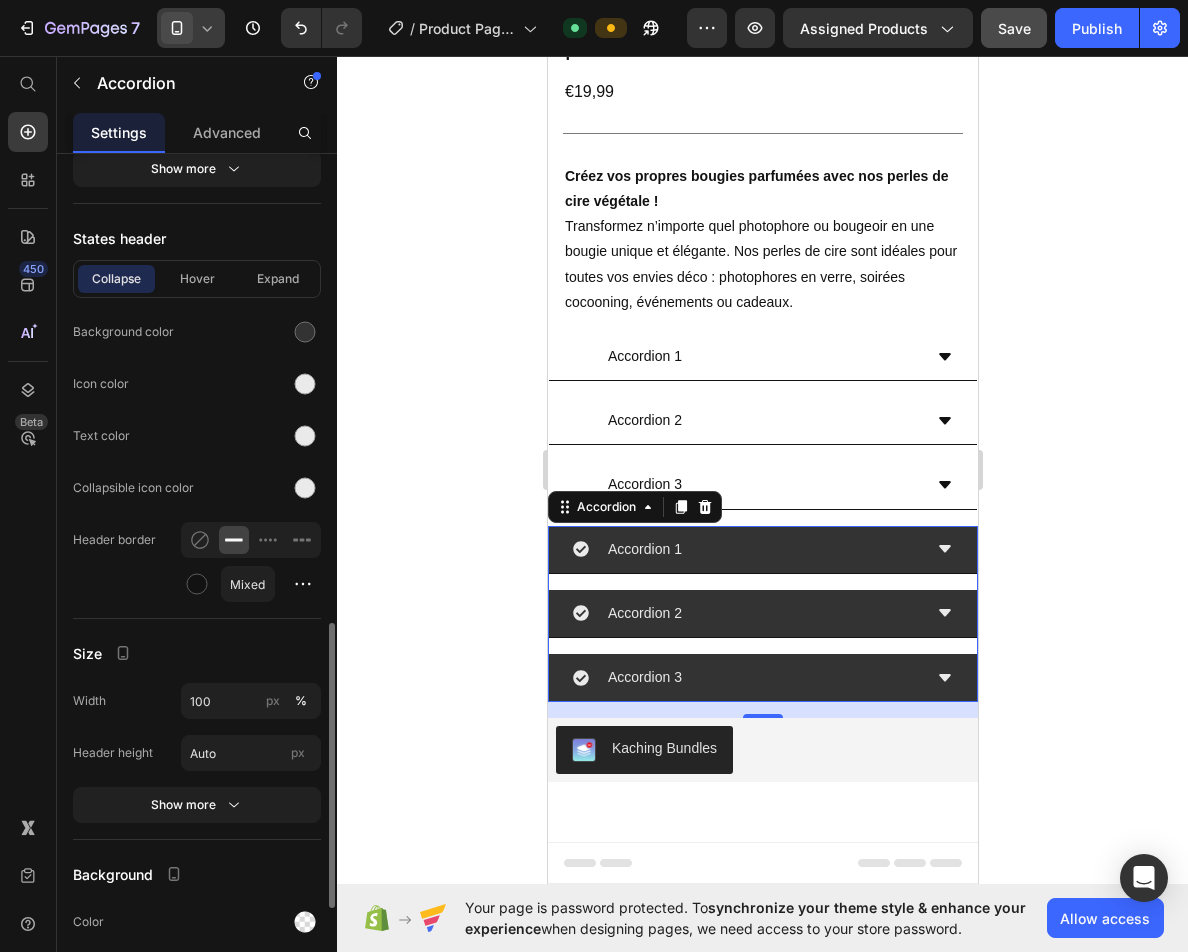 drag, startPoint x: 206, startPoint y: 533, endPoint x: 205, endPoint y: 469, distance: 64.00781 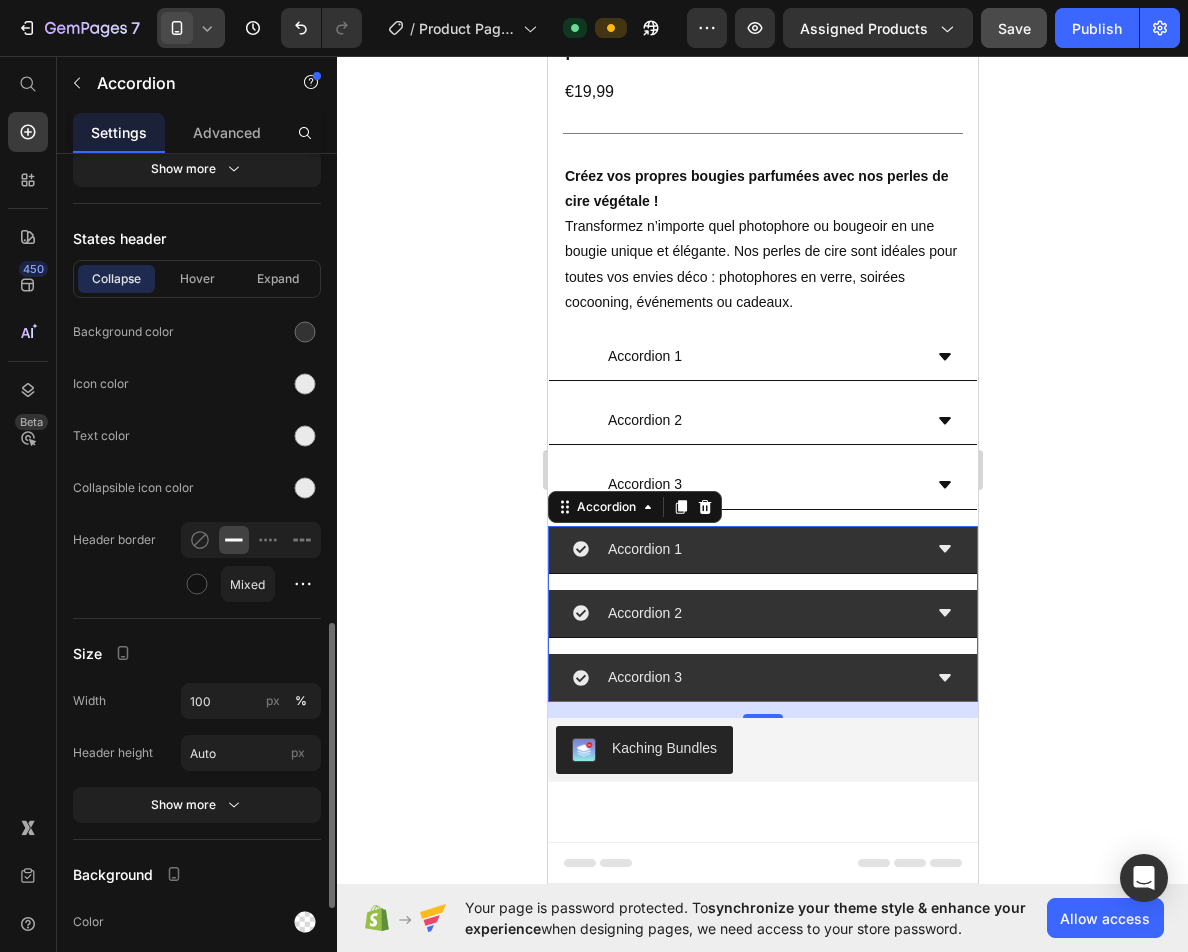 click 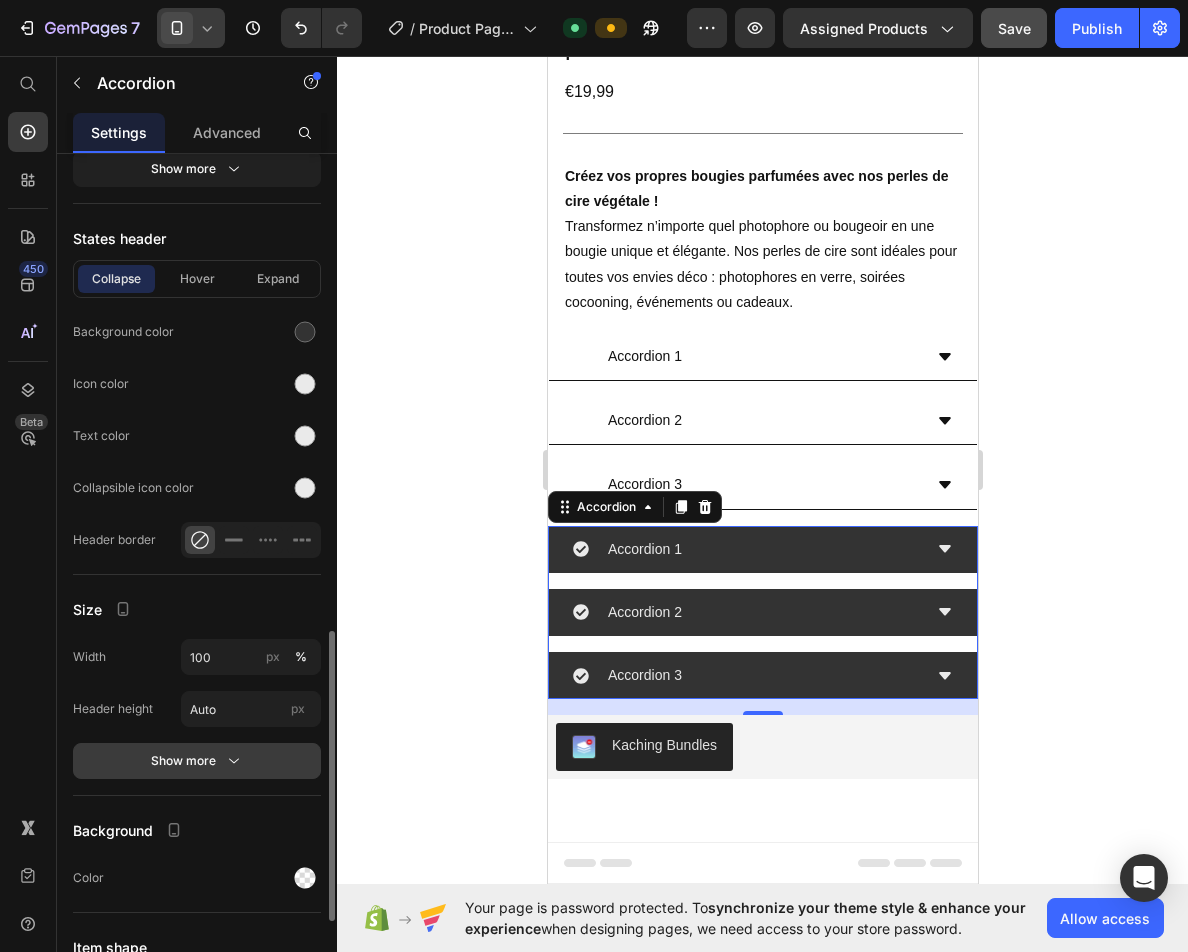 click on "Show more" at bounding box center (197, 761) 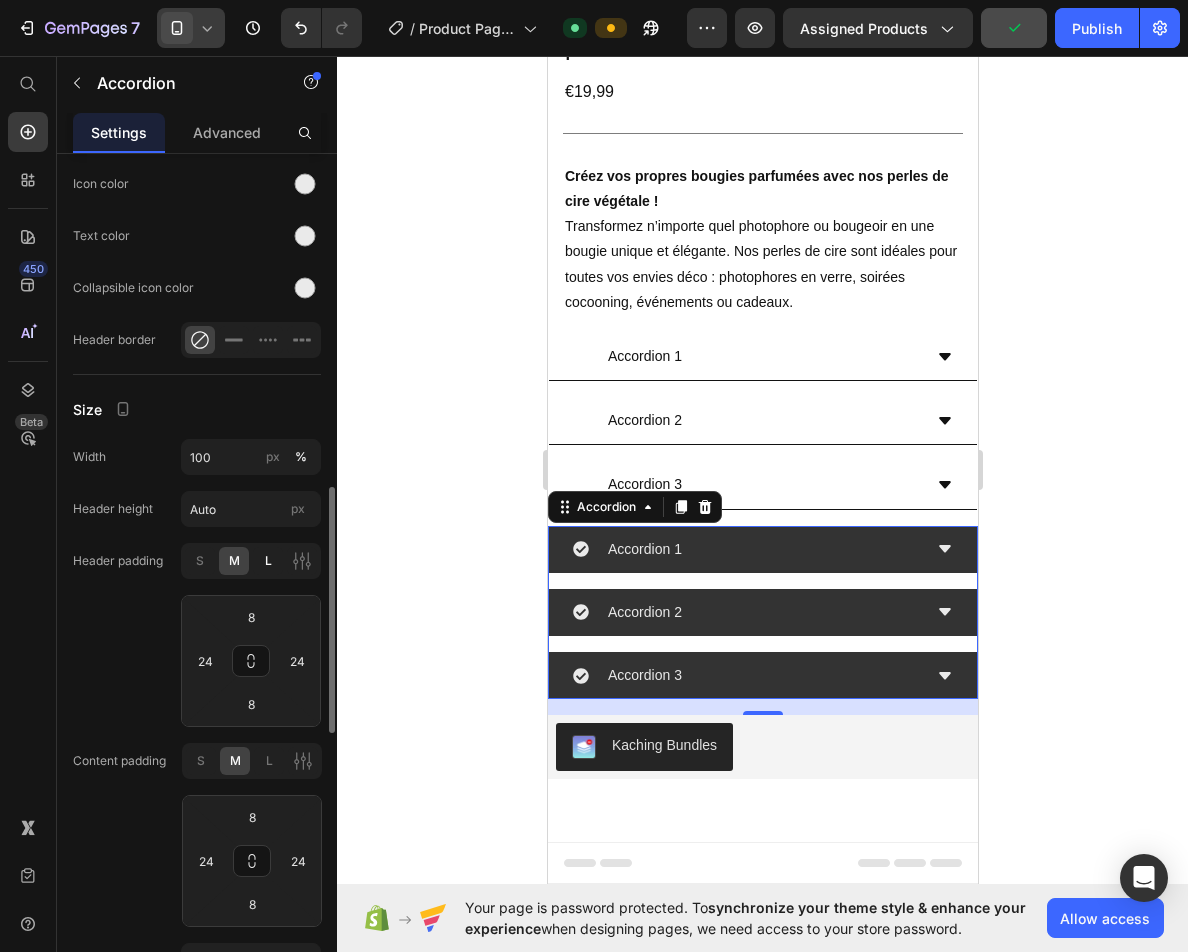 scroll, scrollTop: 1505, scrollLeft: 0, axis: vertical 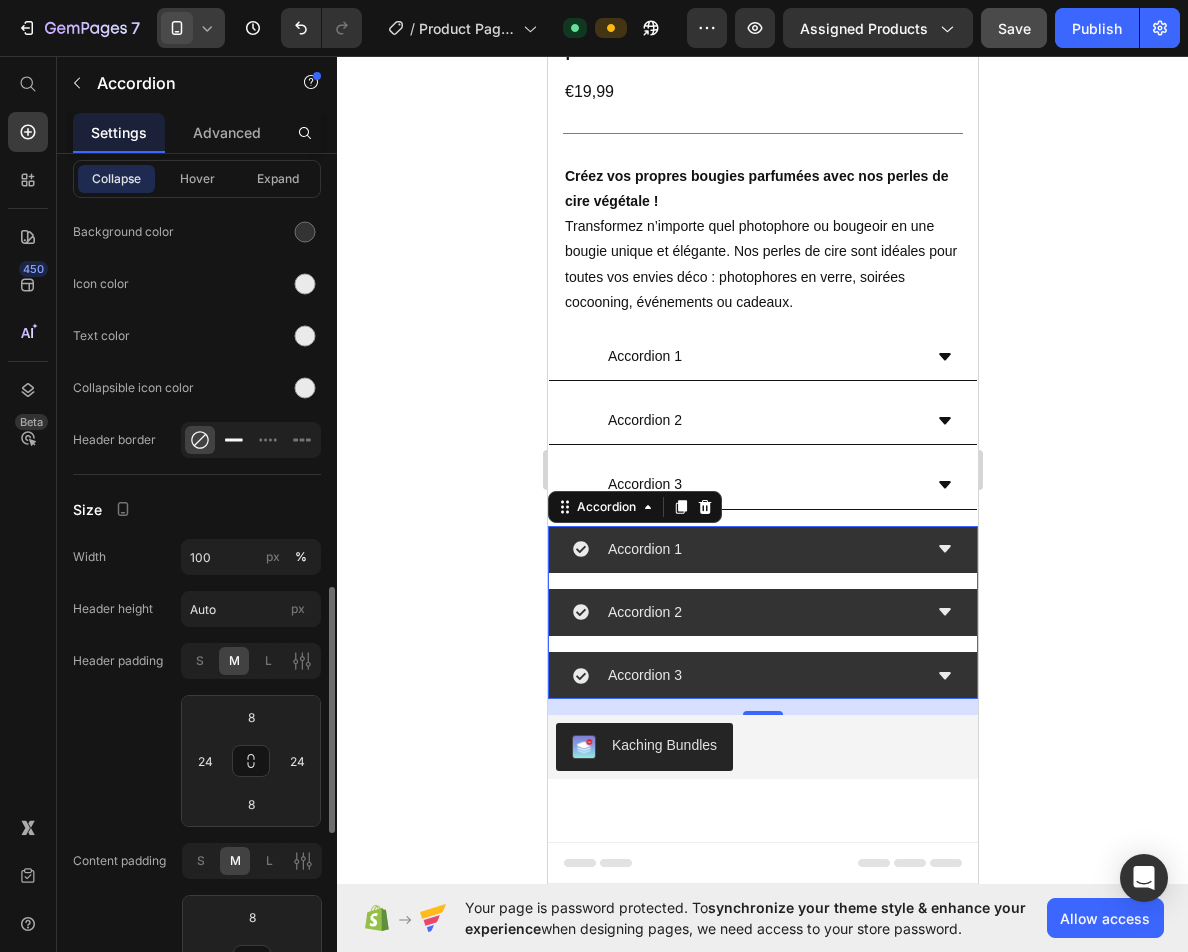 click 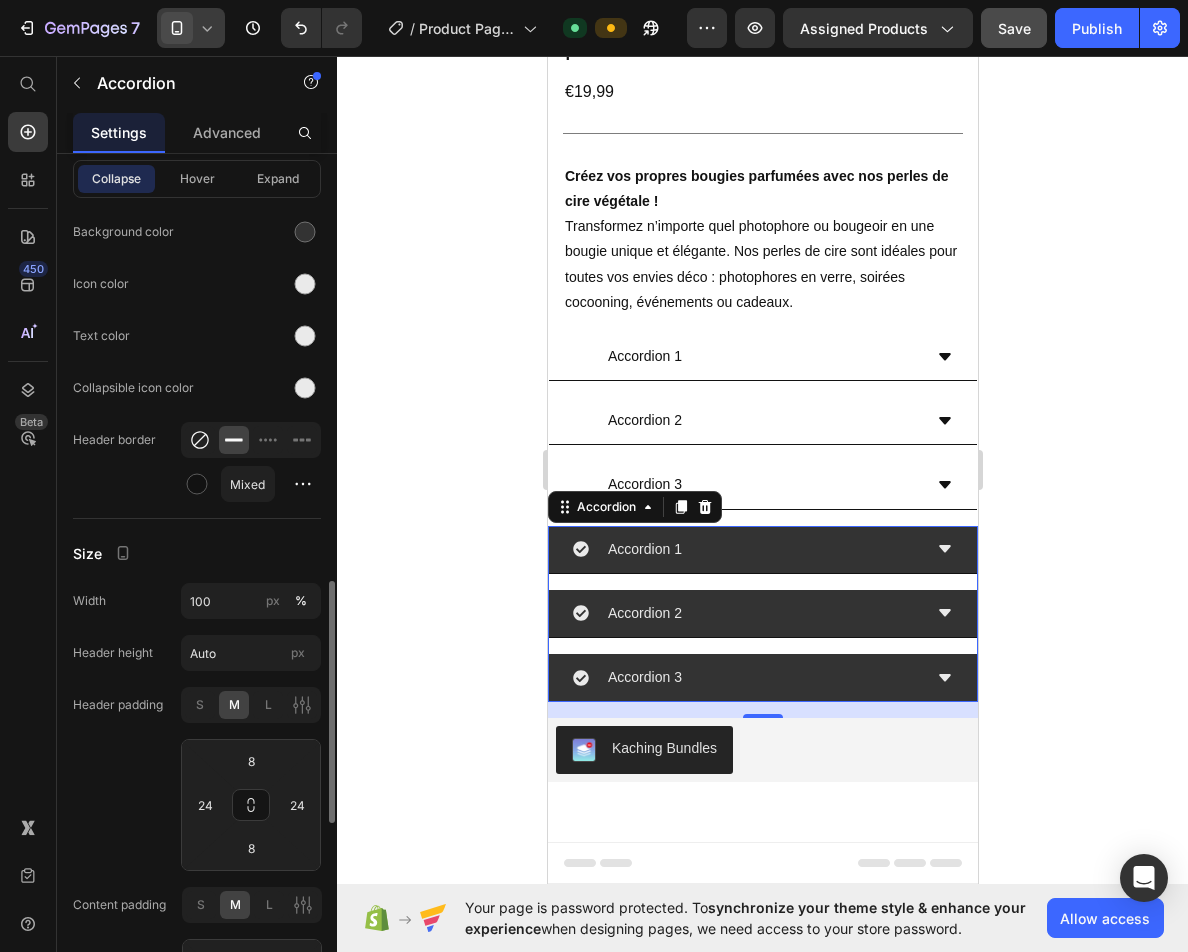 click 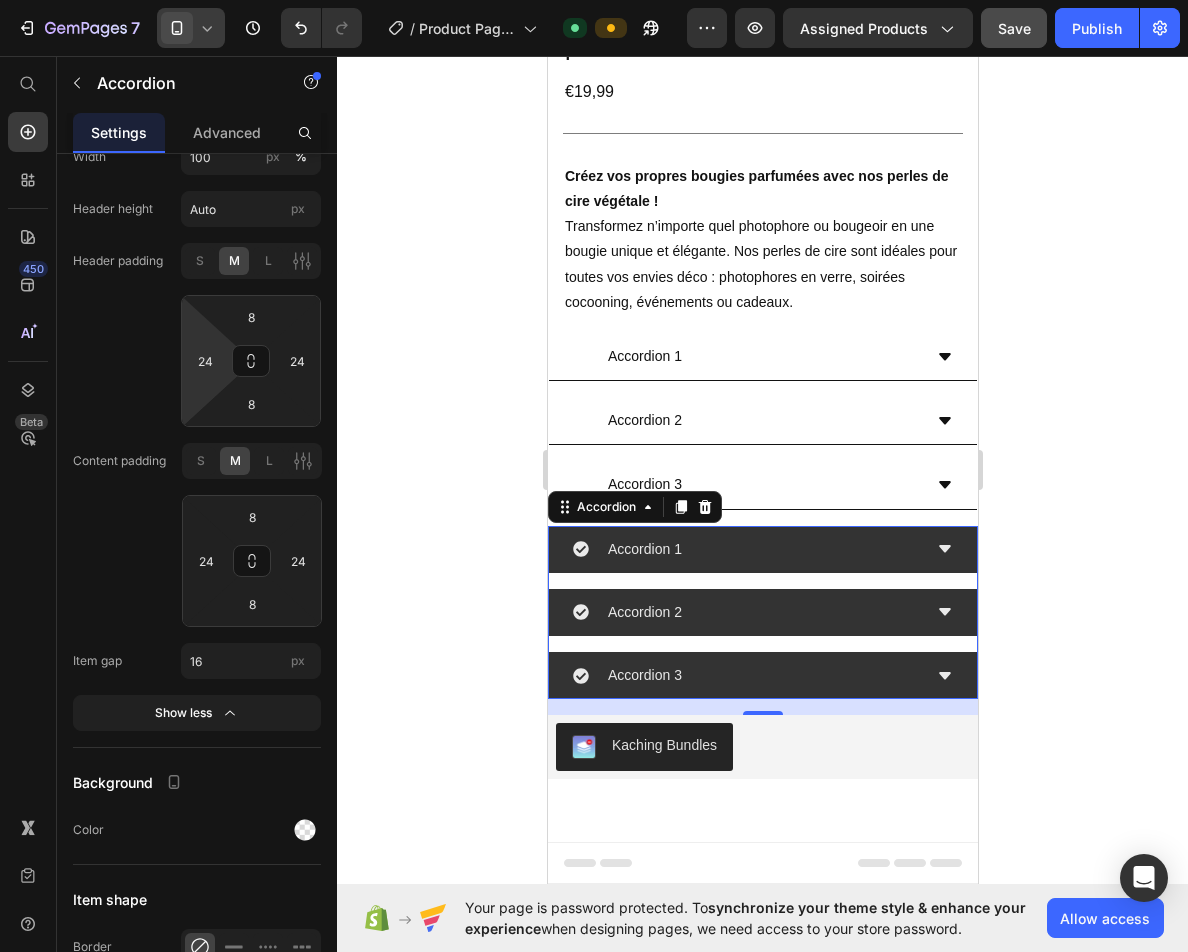 scroll, scrollTop: 2113, scrollLeft: 0, axis: vertical 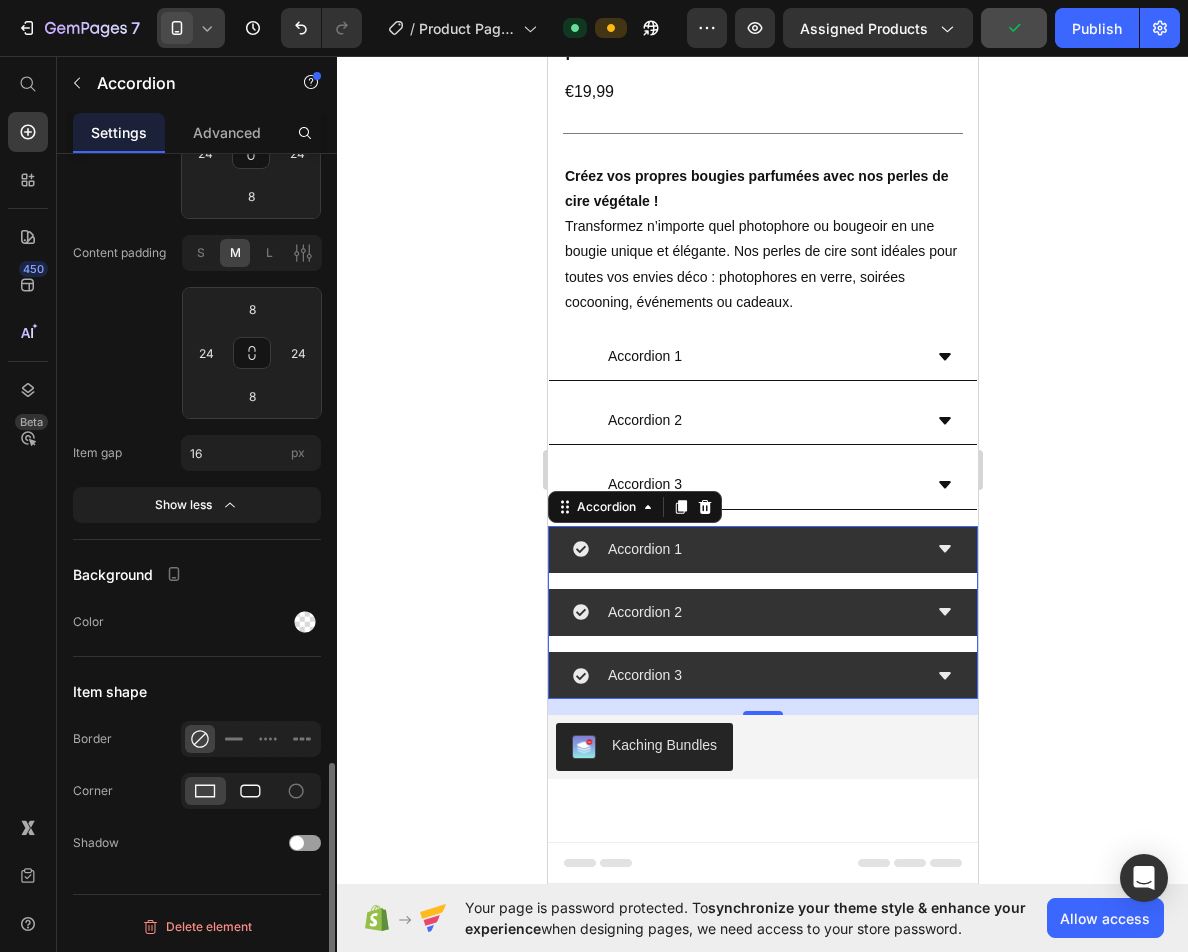 click 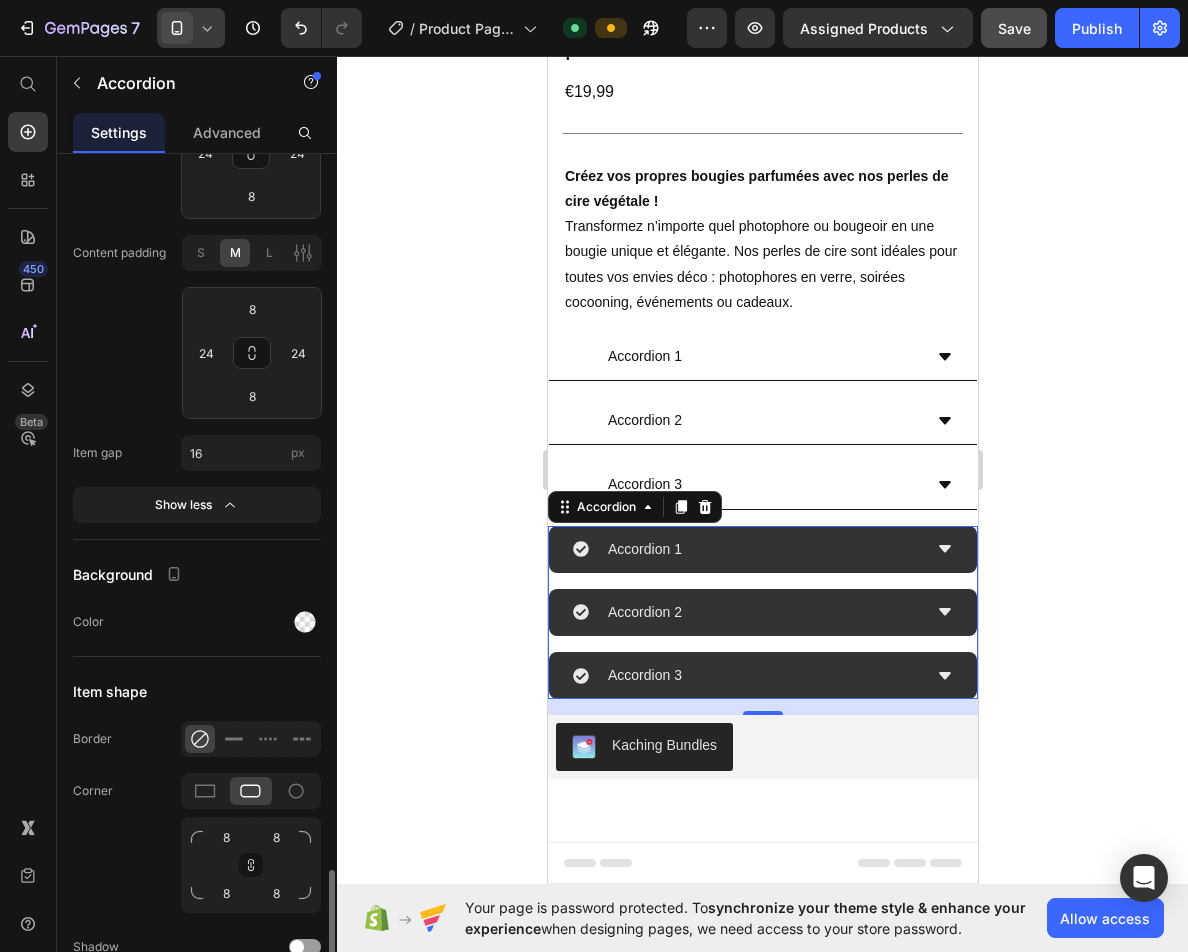 scroll, scrollTop: 2213, scrollLeft: 0, axis: vertical 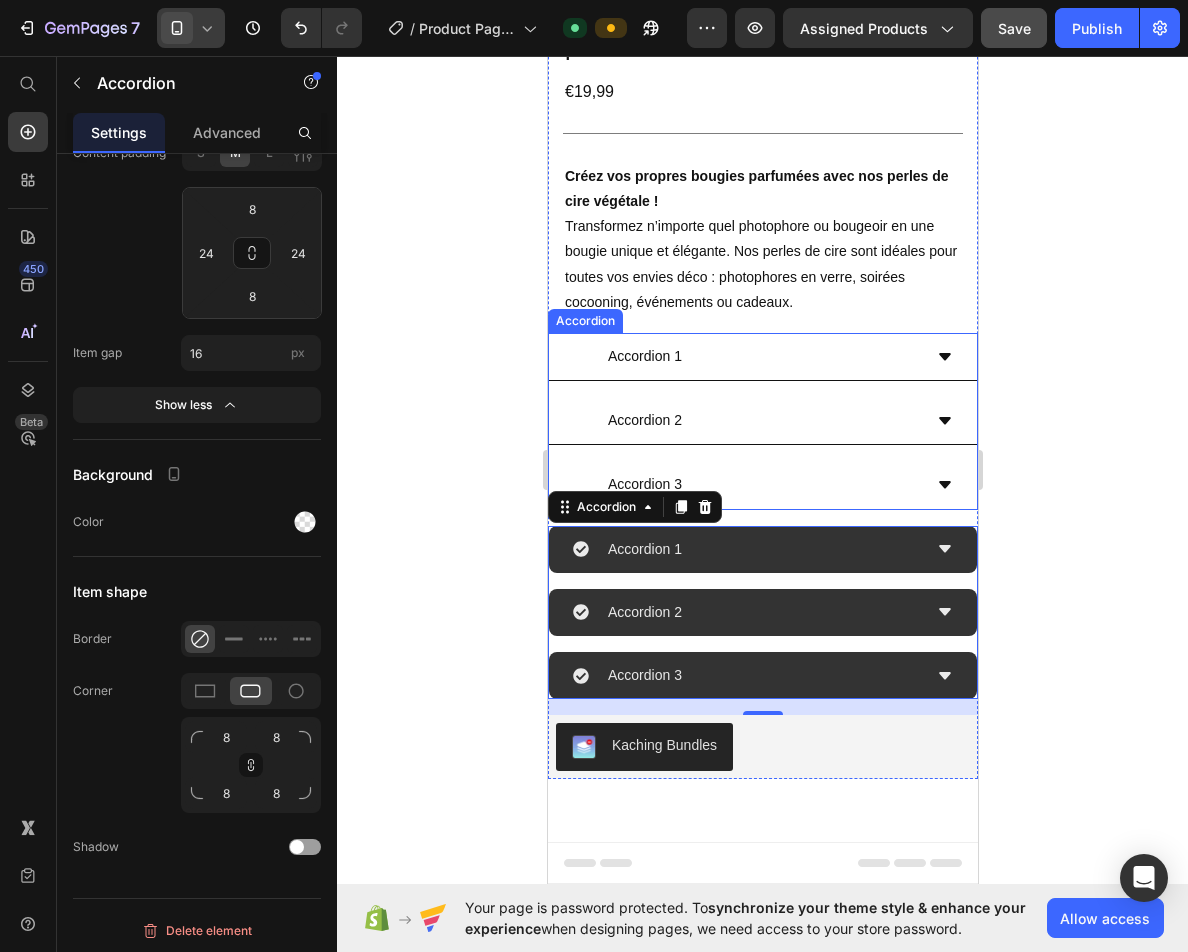 click on "Accordion 3" at bounding box center [746, 484] 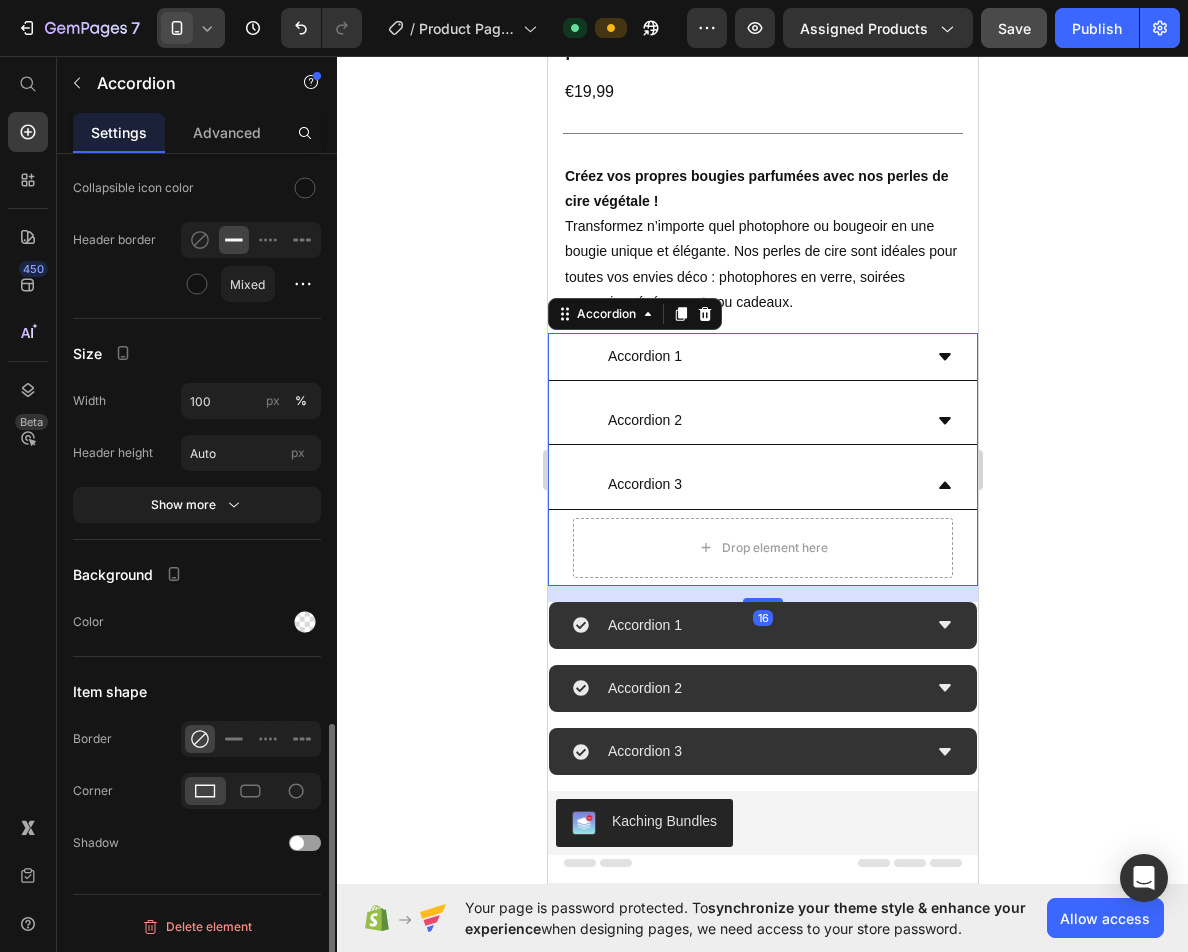 scroll, scrollTop: 1705, scrollLeft: 0, axis: vertical 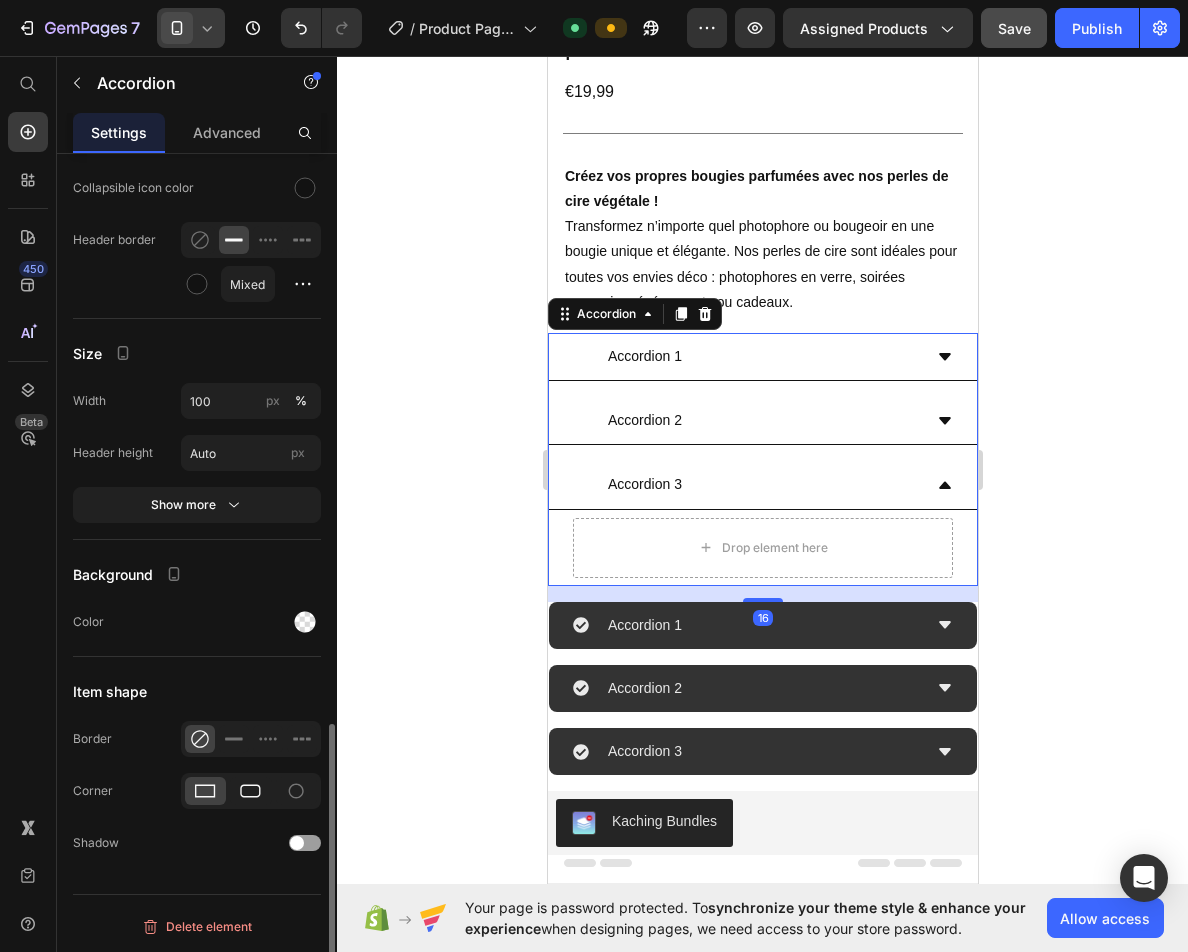 click 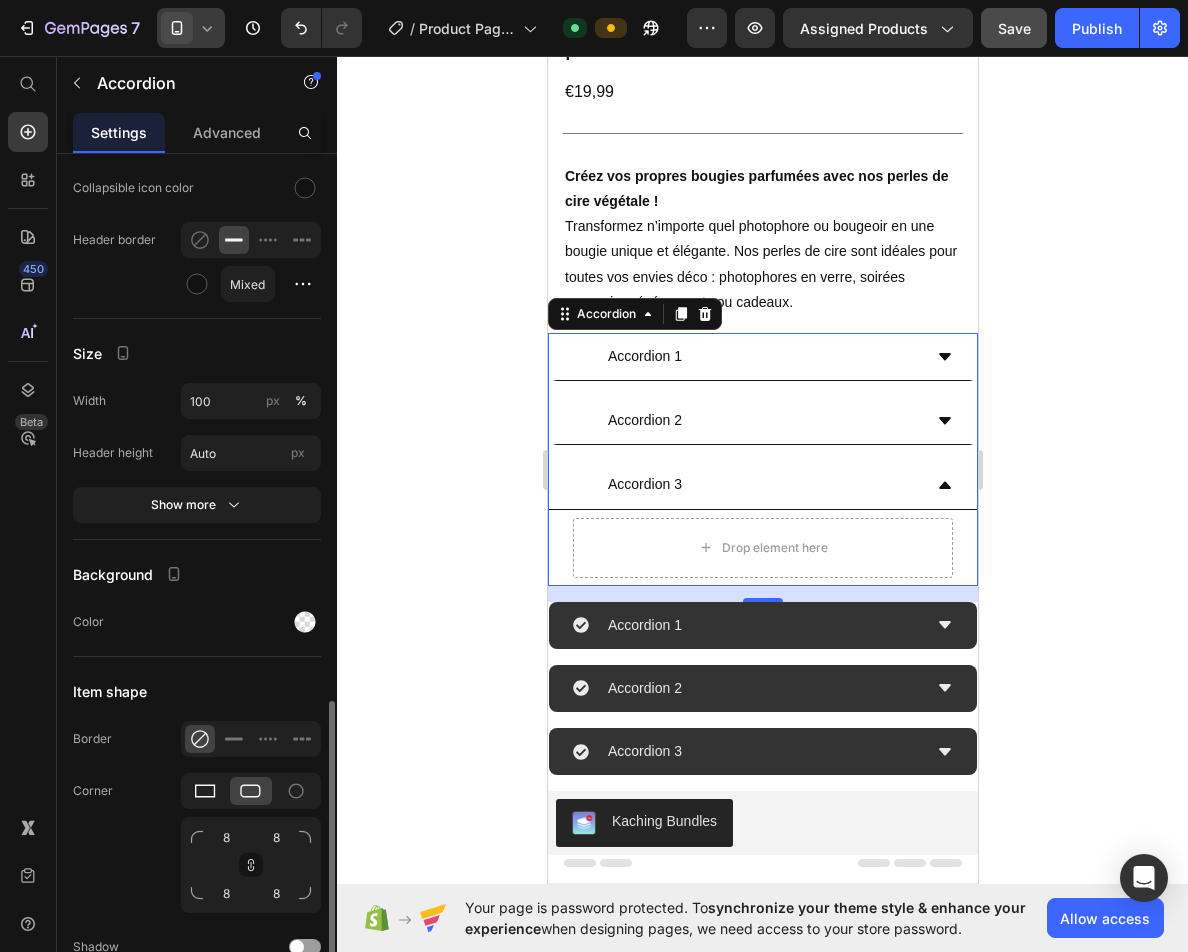 click 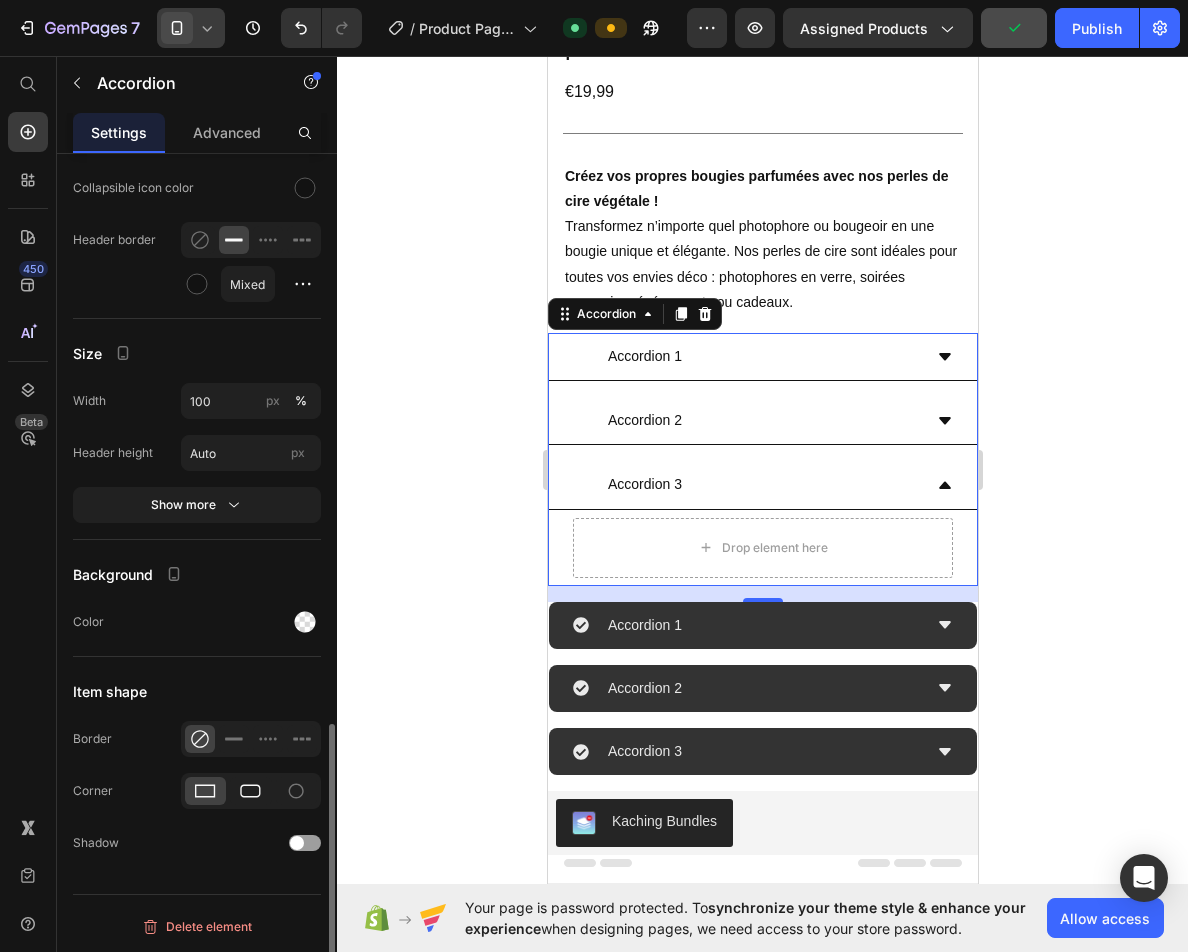 click 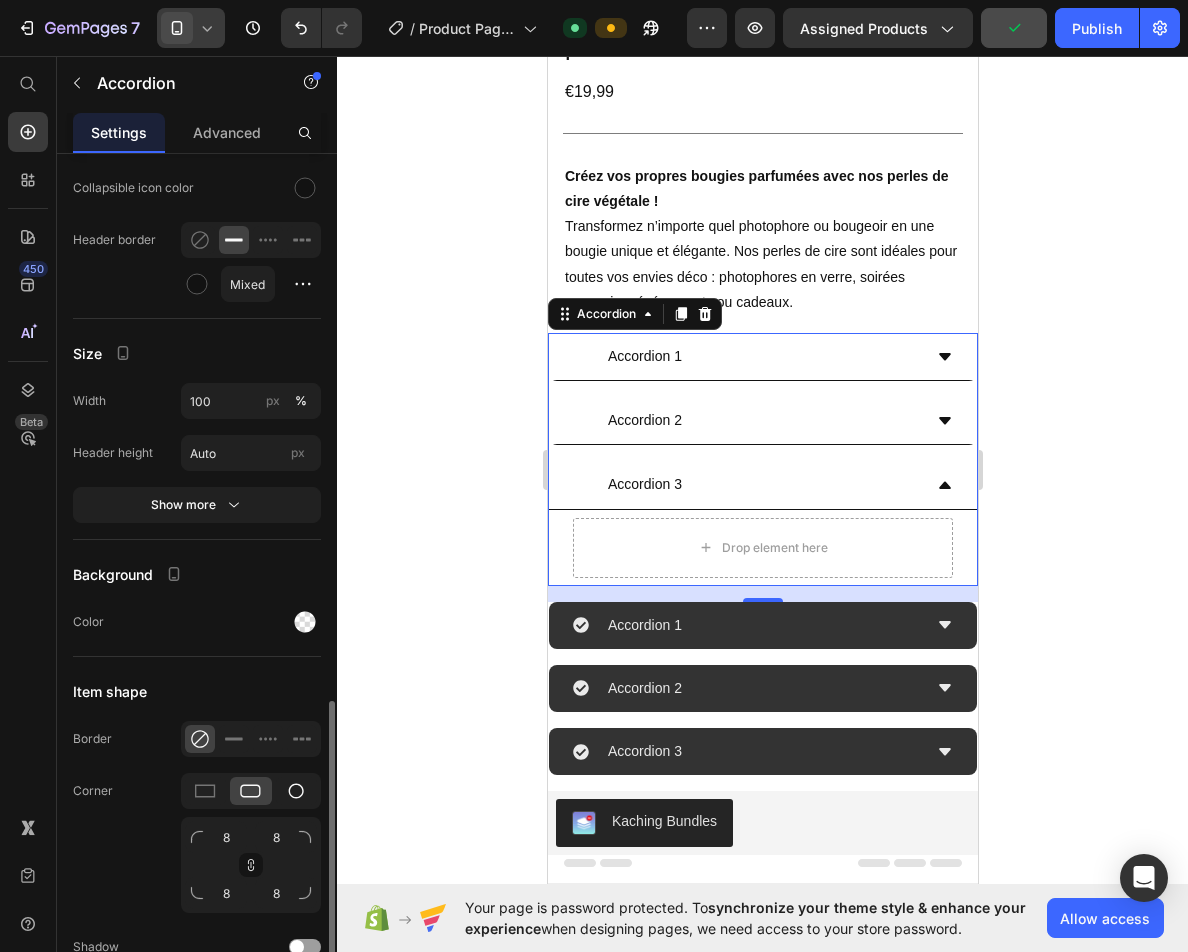 click 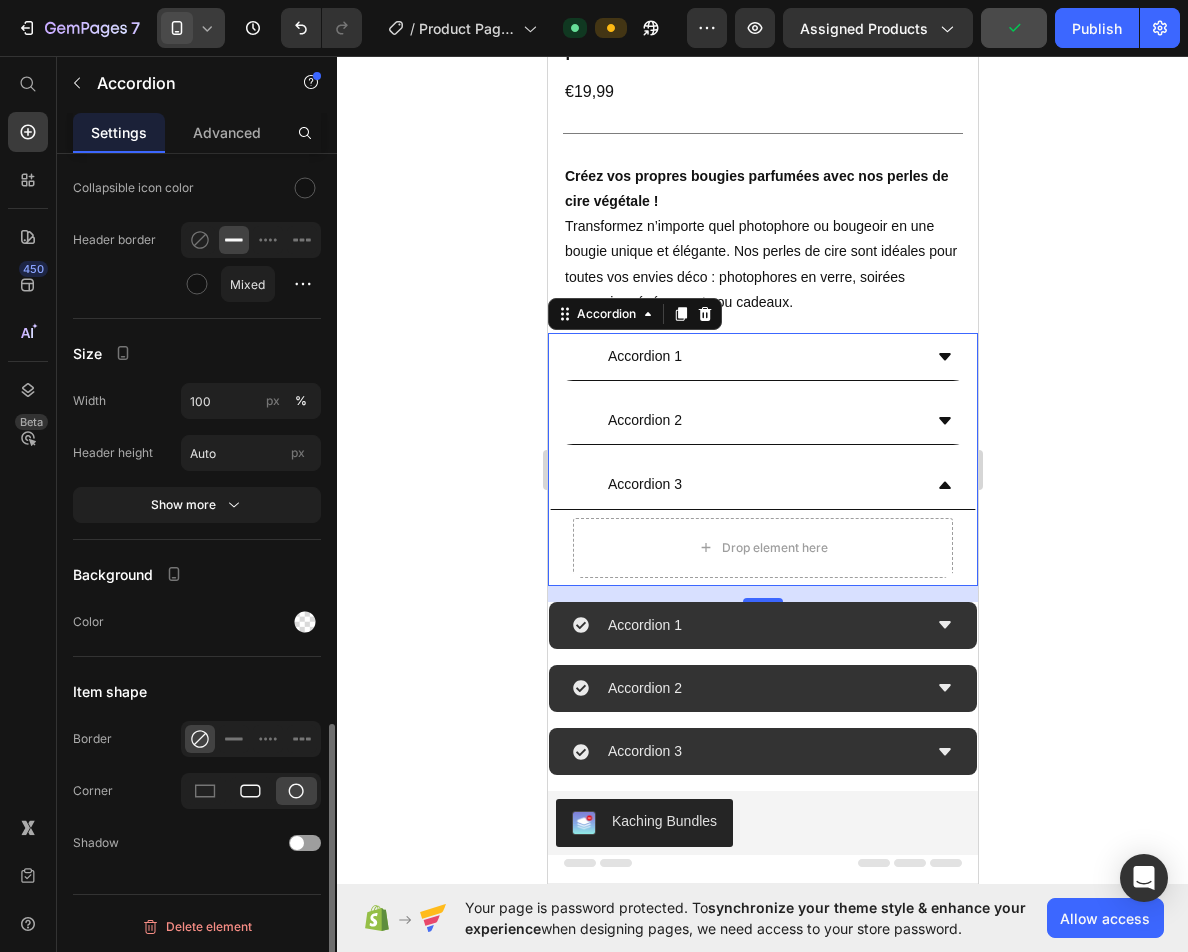 click 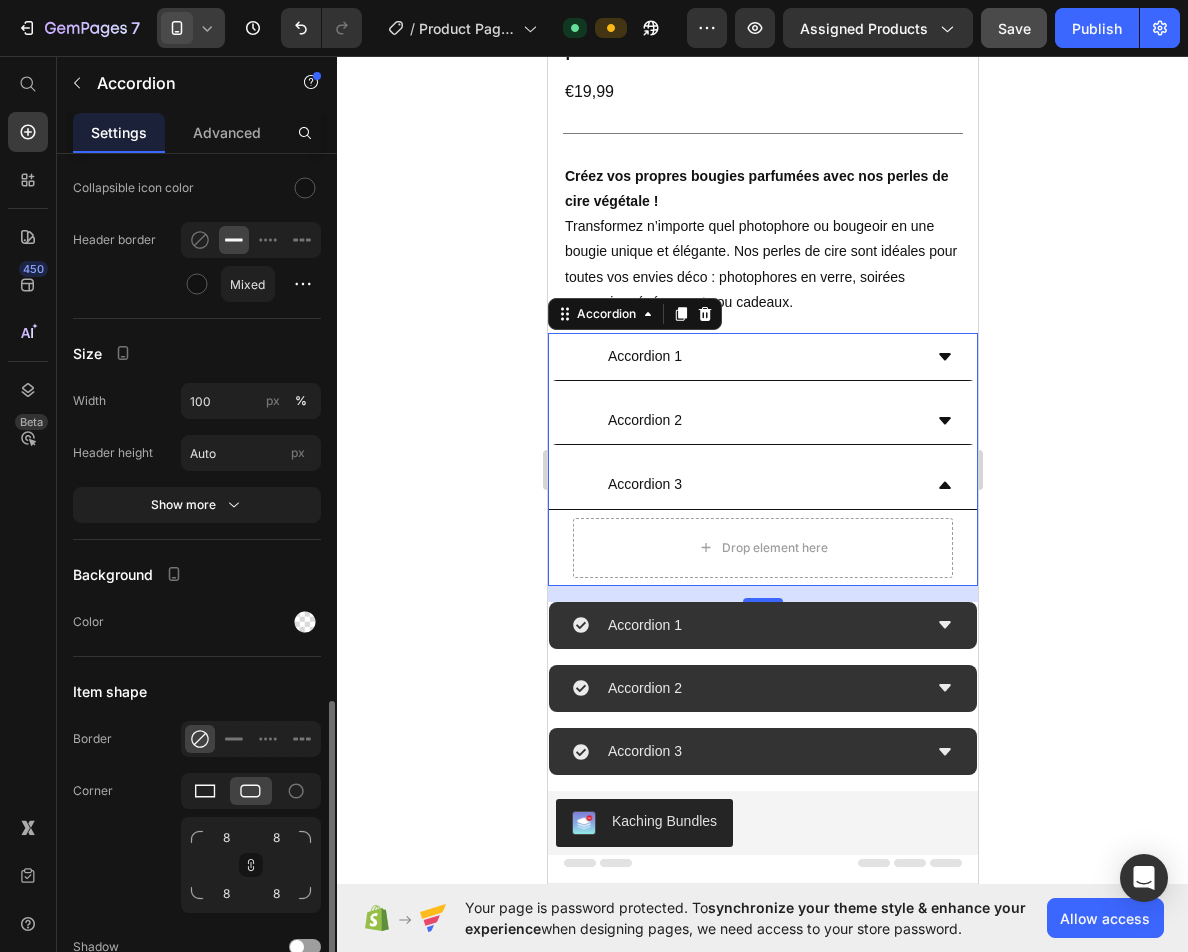 click 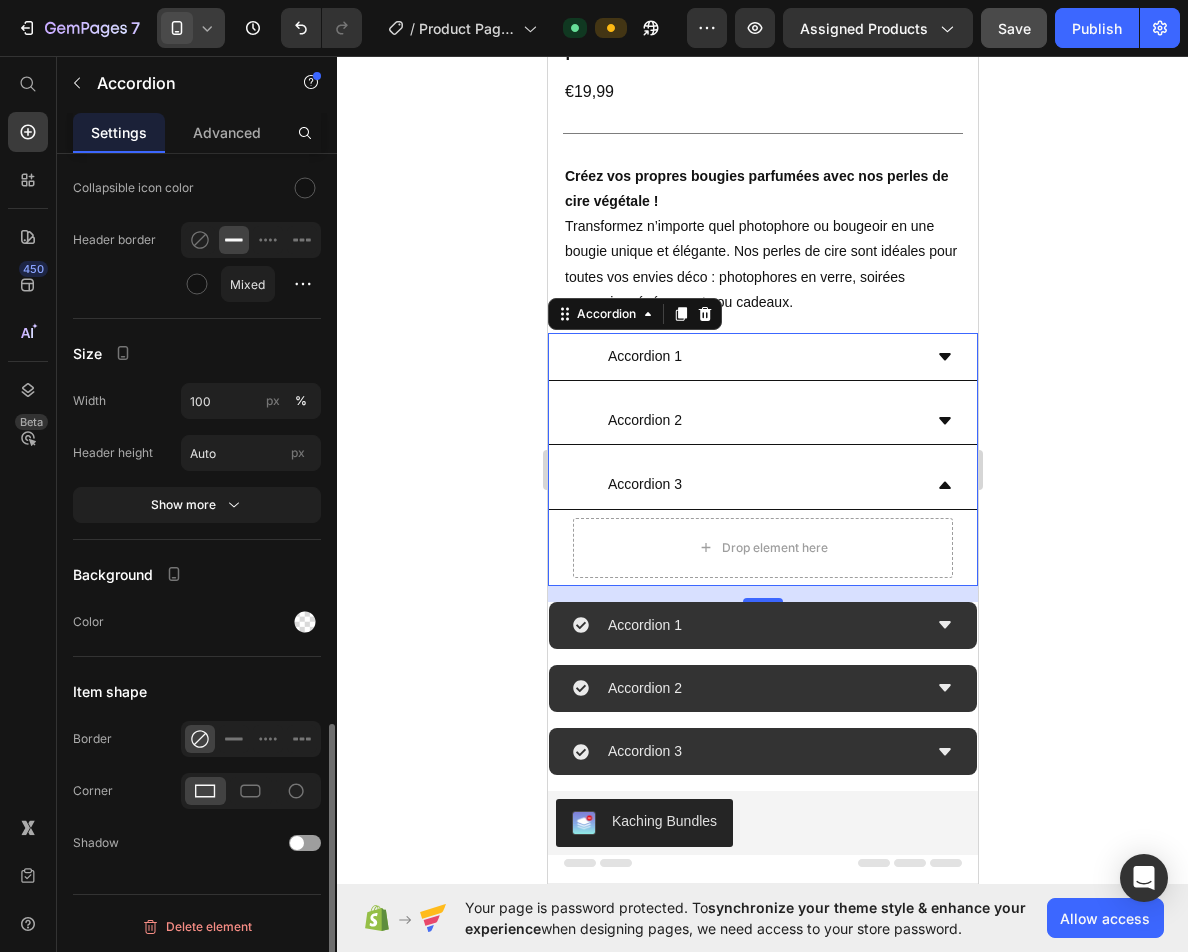 click 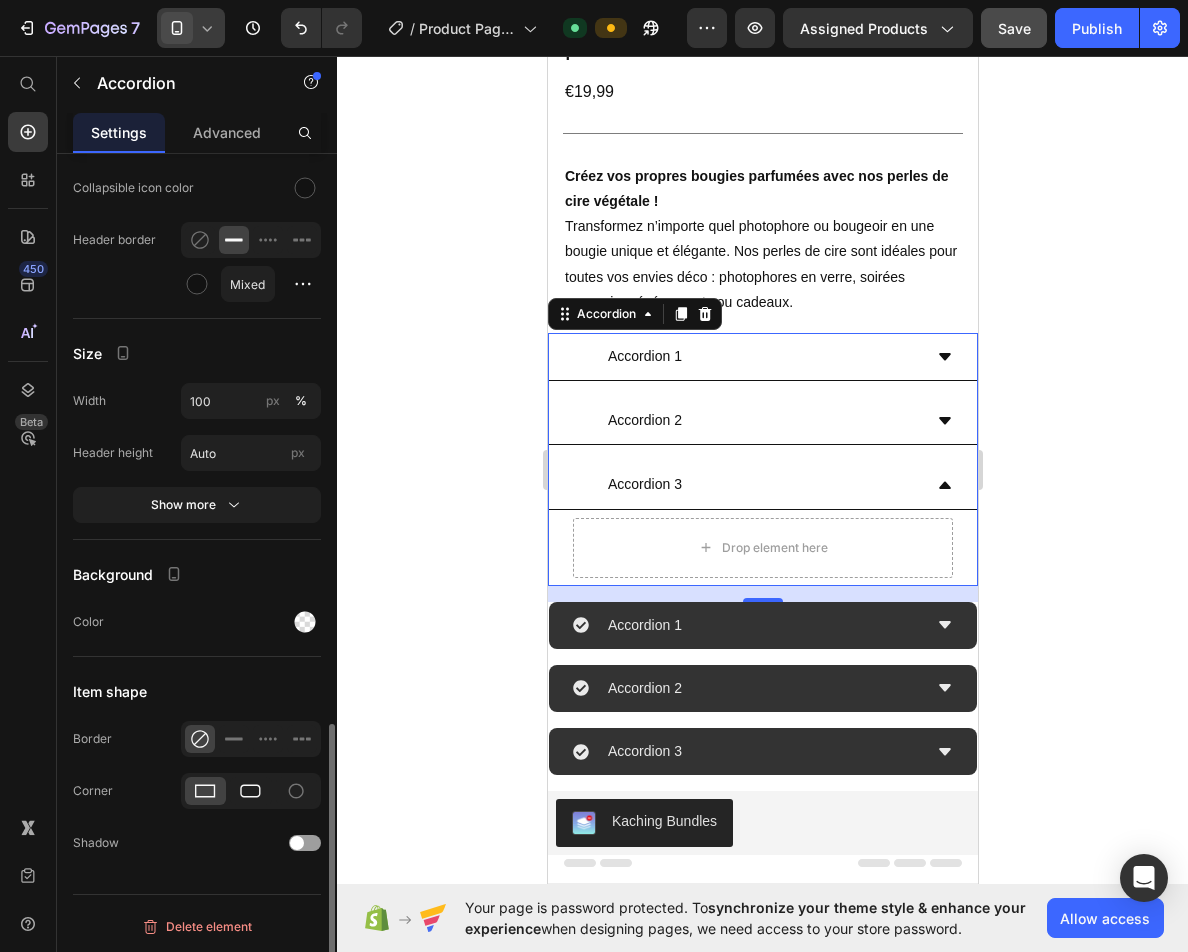click 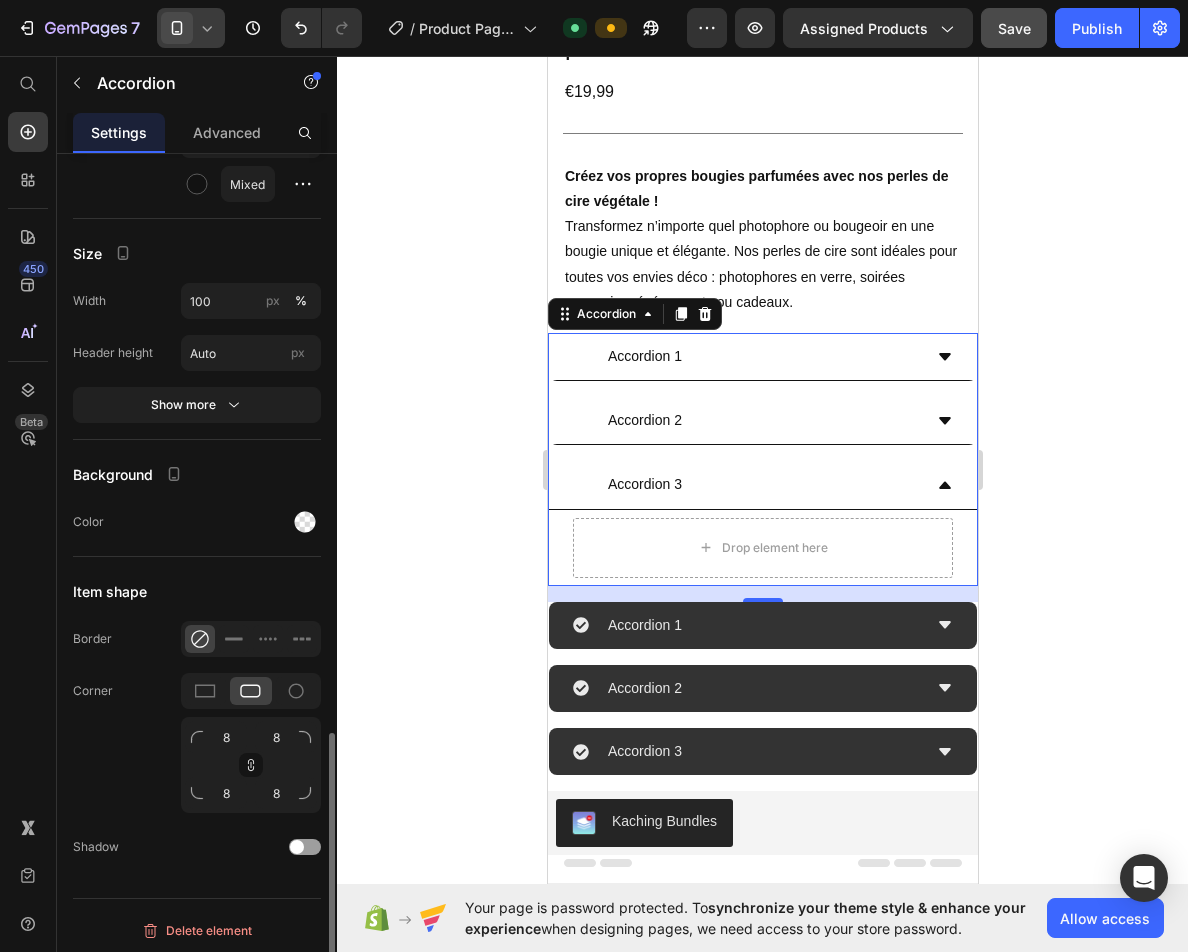 scroll, scrollTop: 1809, scrollLeft: 0, axis: vertical 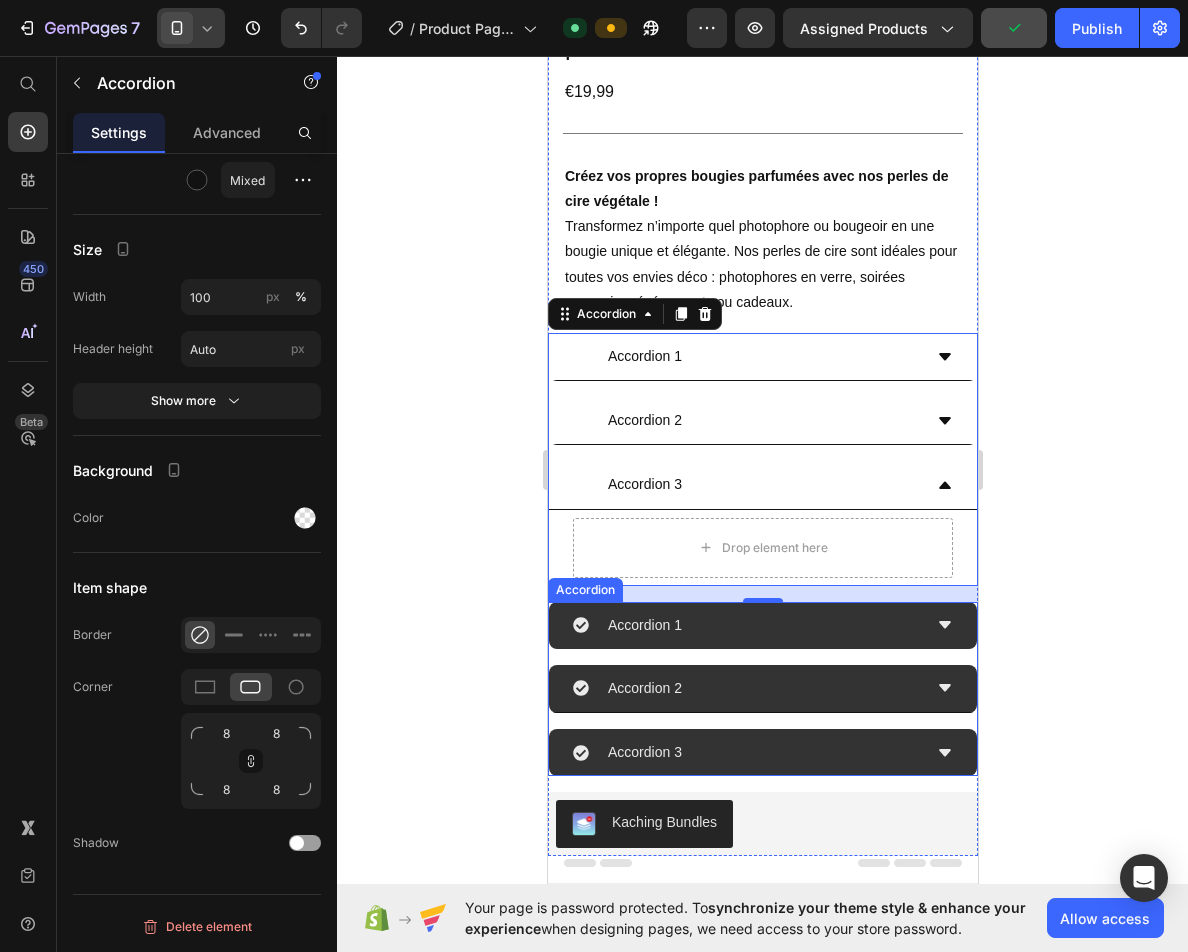 click on "Accordion 2" at bounding box center (746, 688) 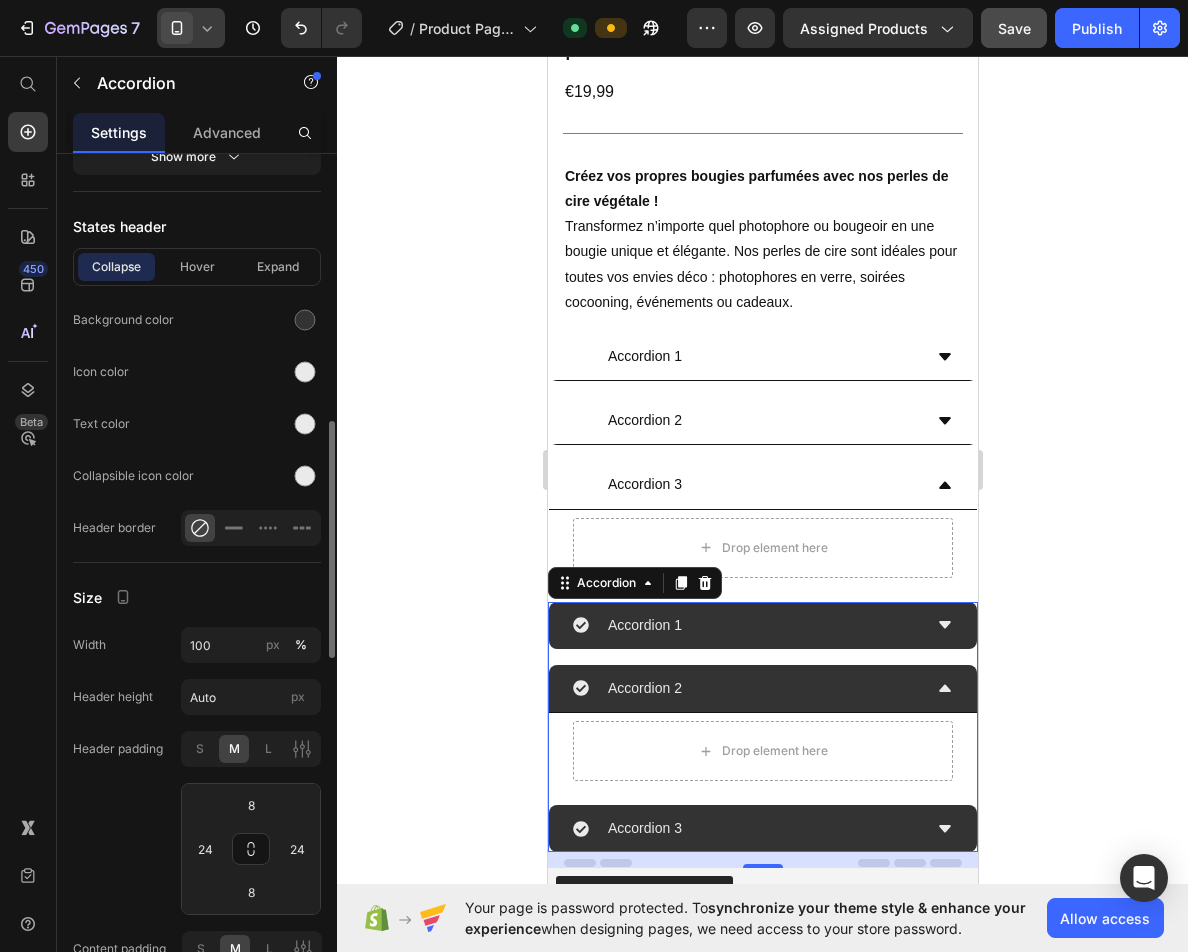 scroll, scrollTop: 1317, scrollLeft: 0, axis: vertical 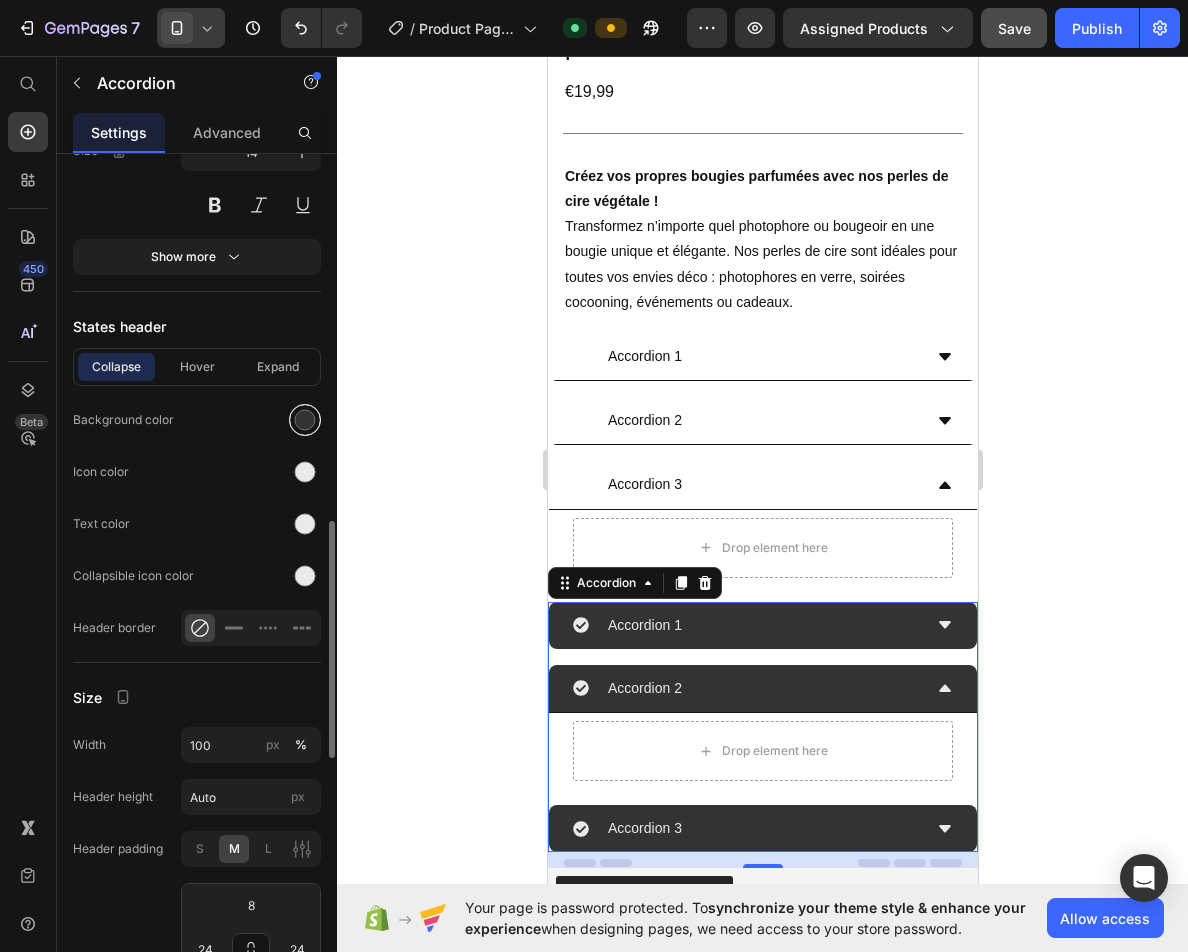 click at bounding box center [305, 420] 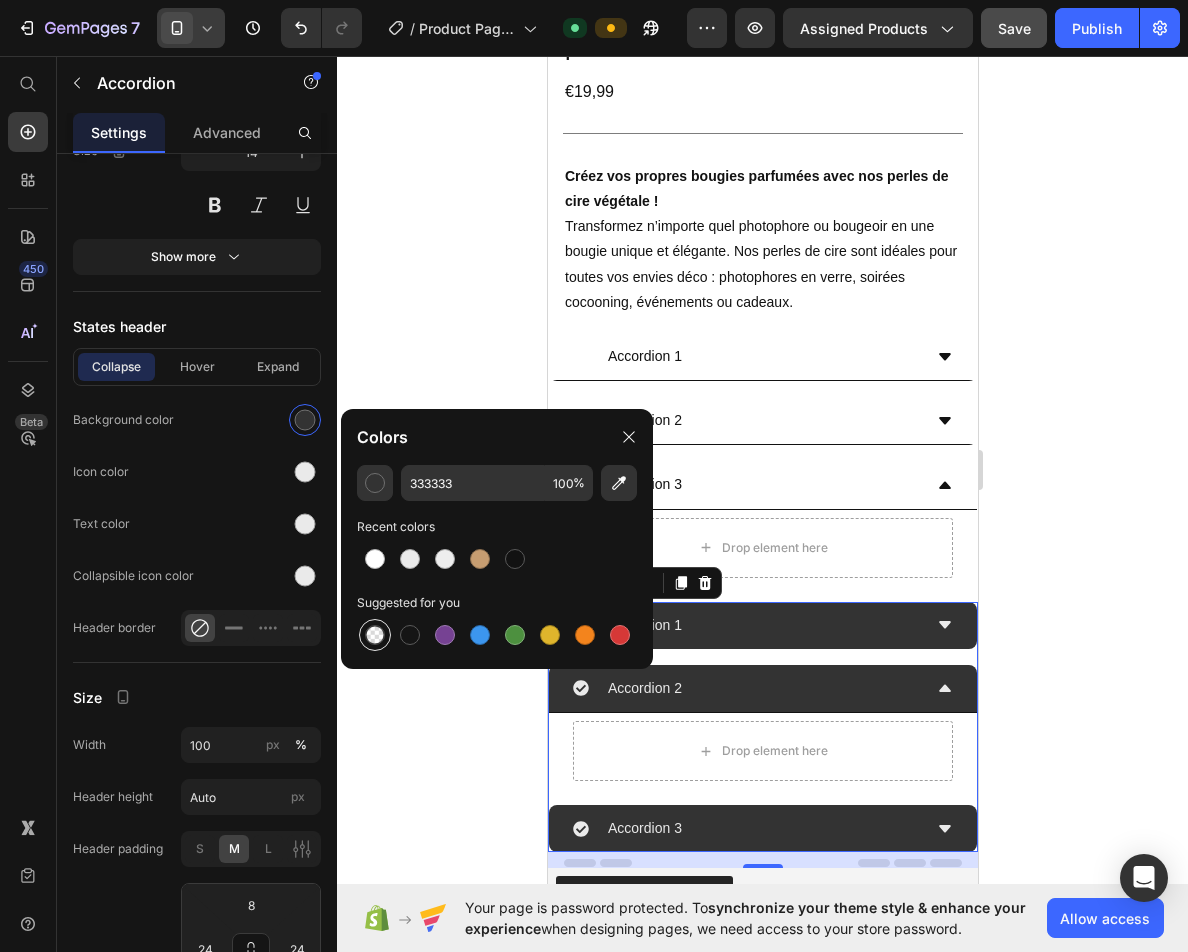 click at bounding box center [375, 635] 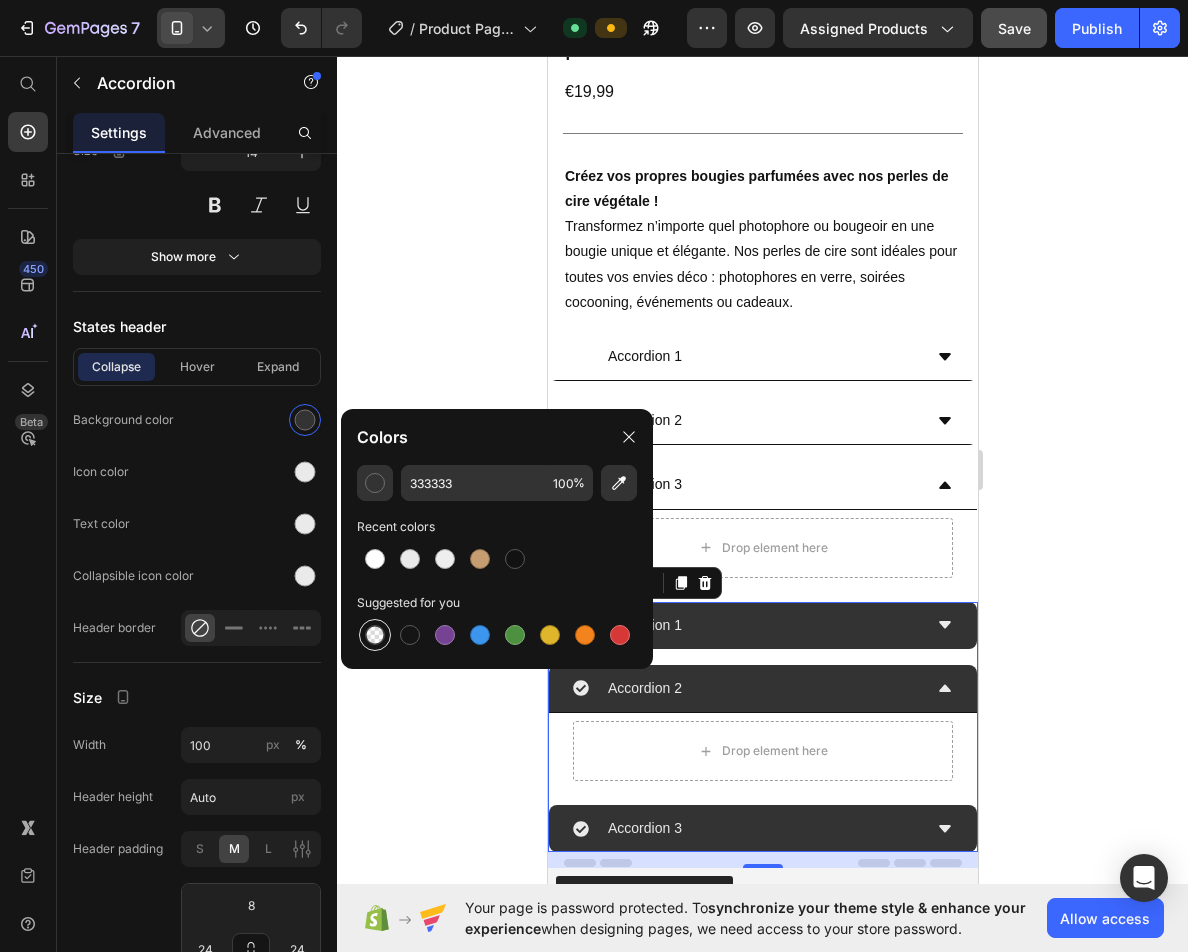 type on "000000" 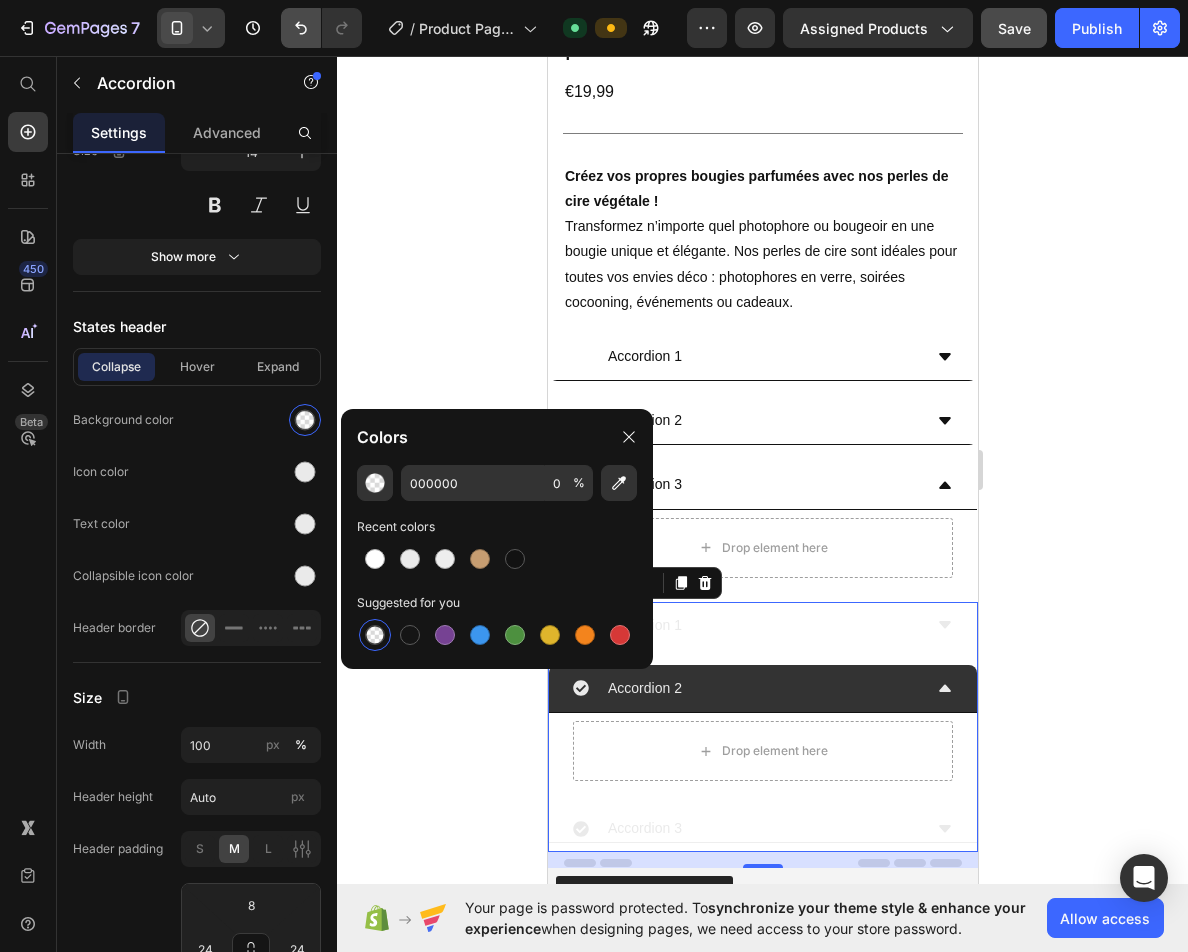 click 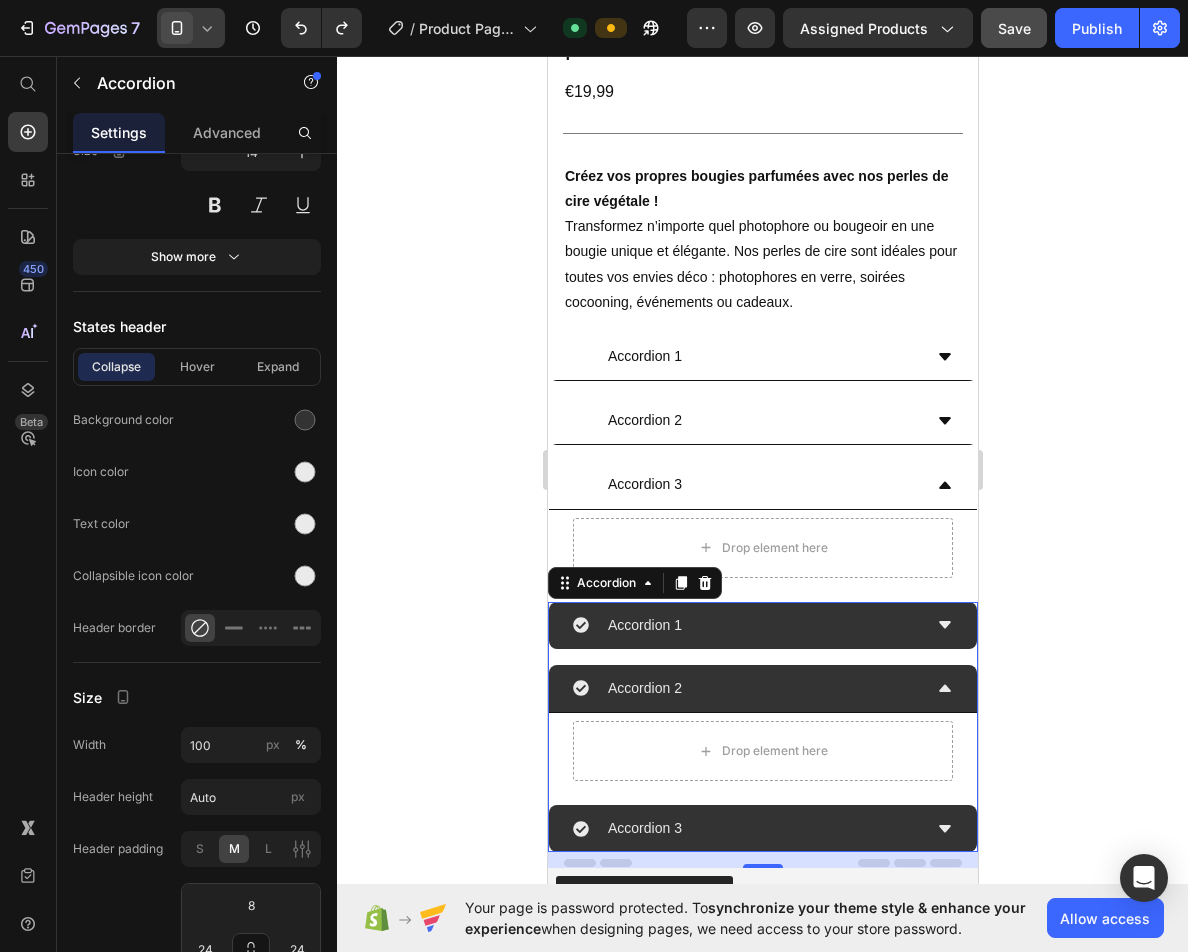 click 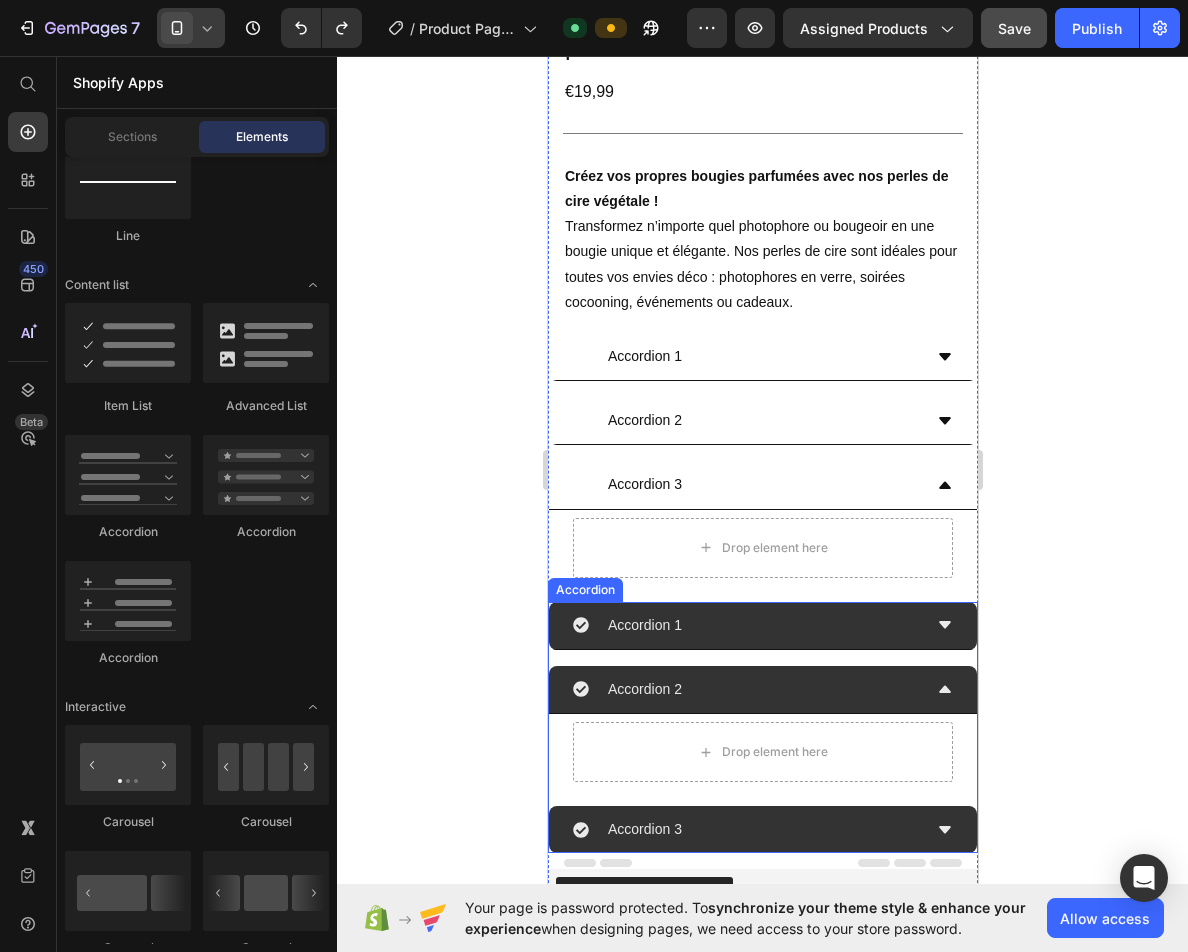 click on "Accordion 1" at bounding box center (746, 625) 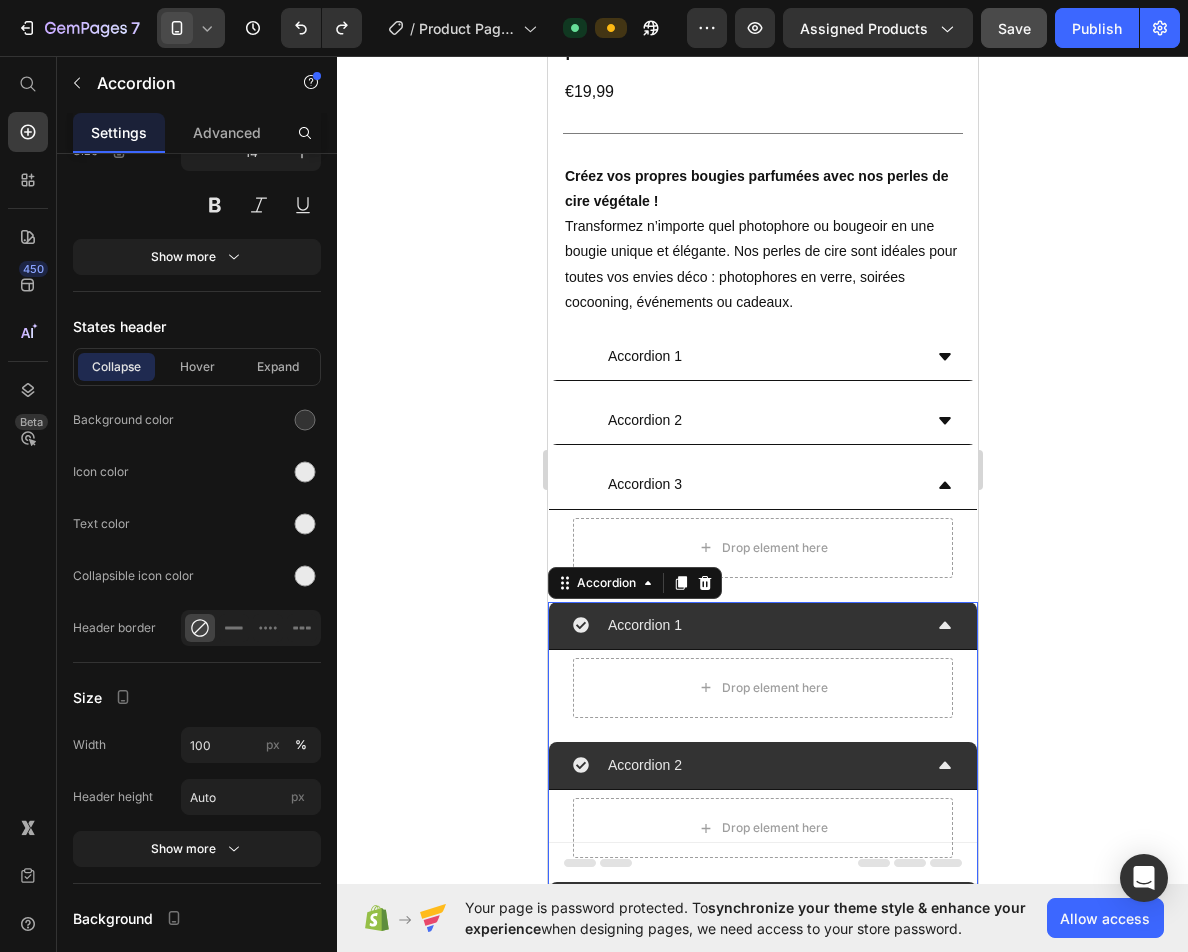 scroll, scrollTop: 1765, scrollLeft: 0, axis: vertical 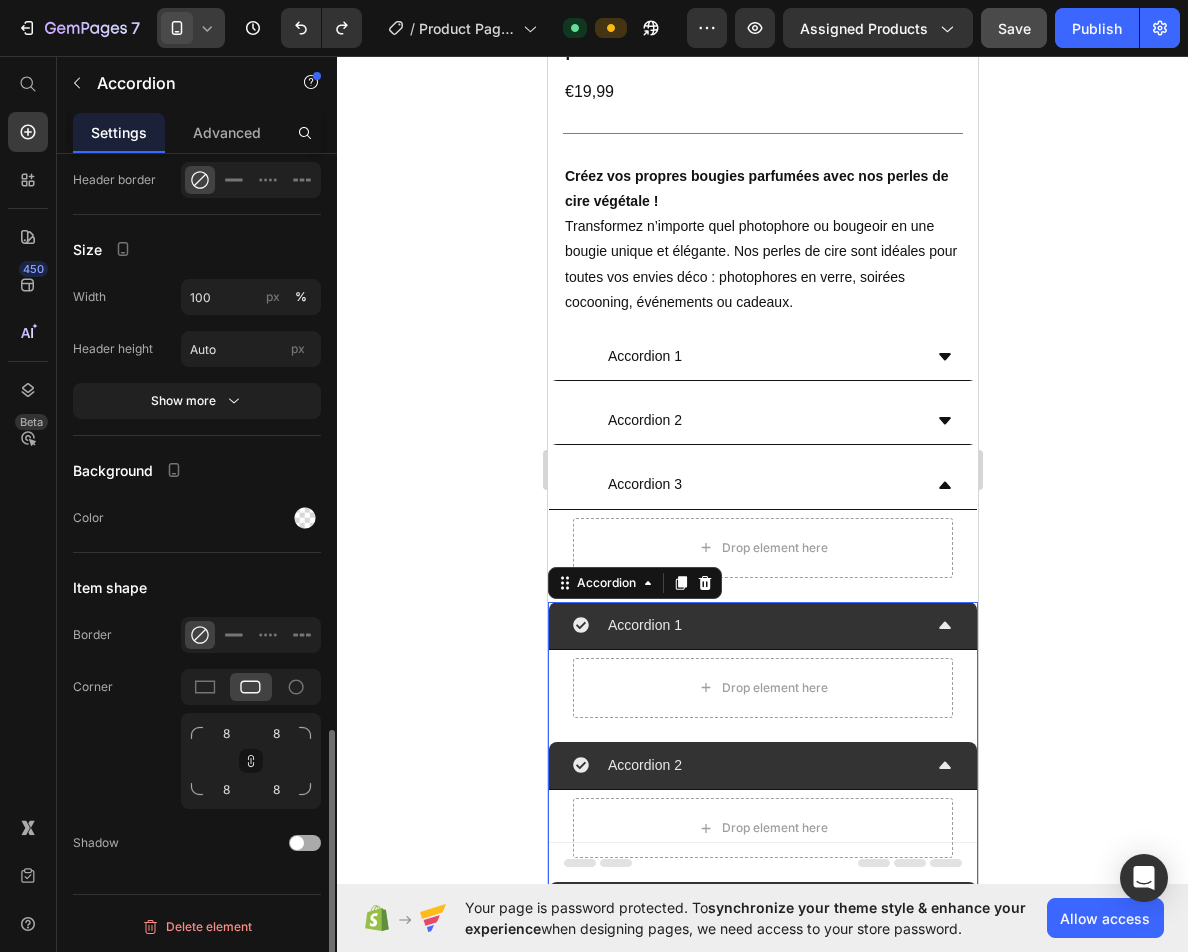 click at bounding box center (297, 843) 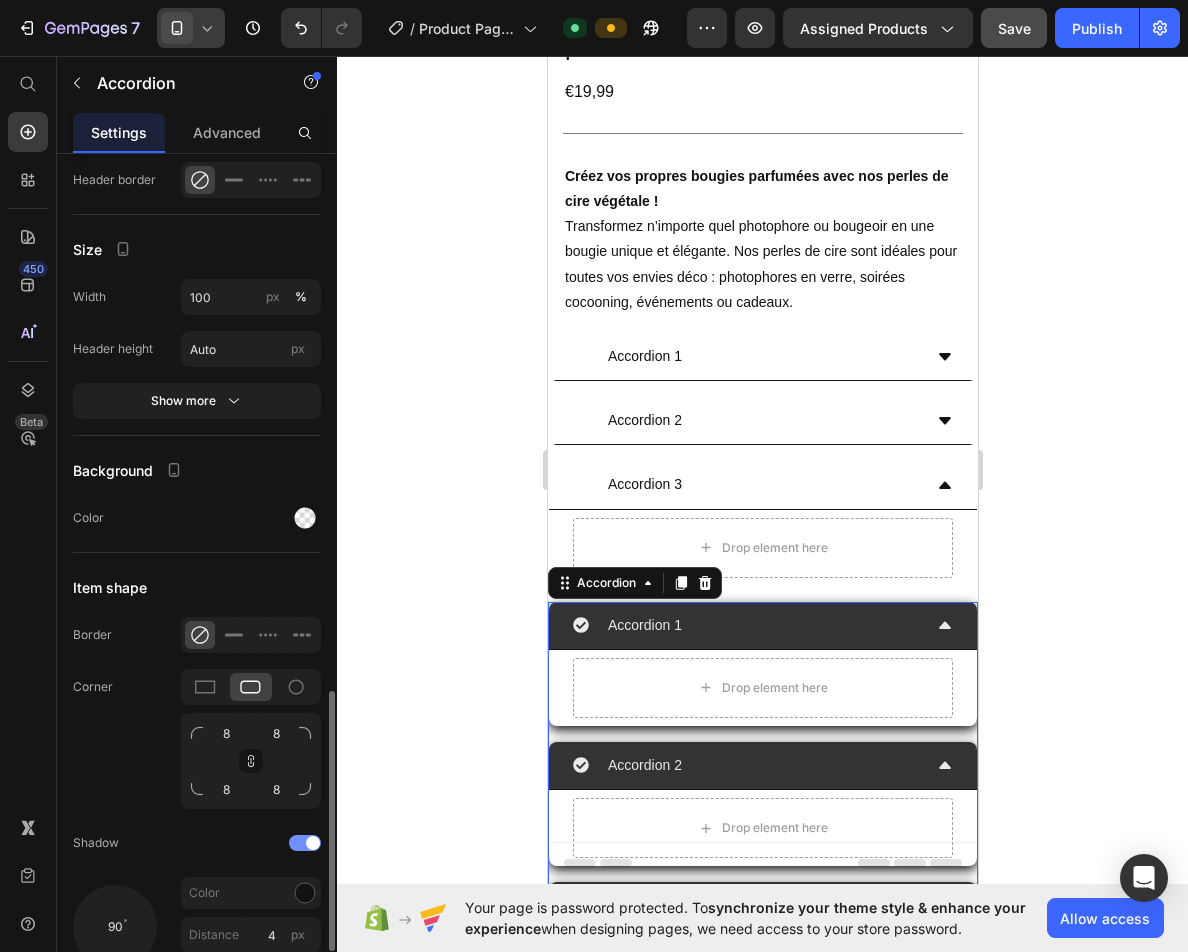 click at bounding box center [305, 843] 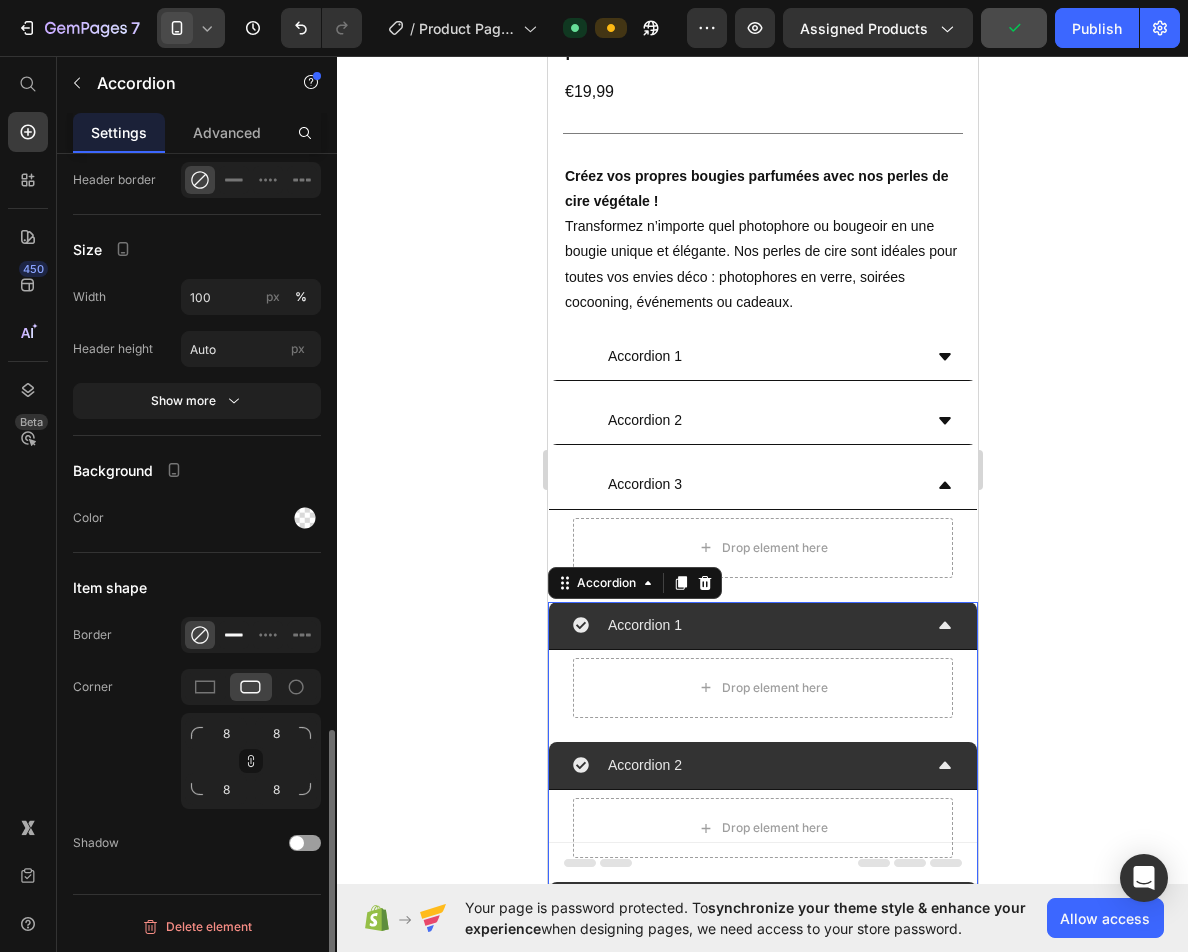 click 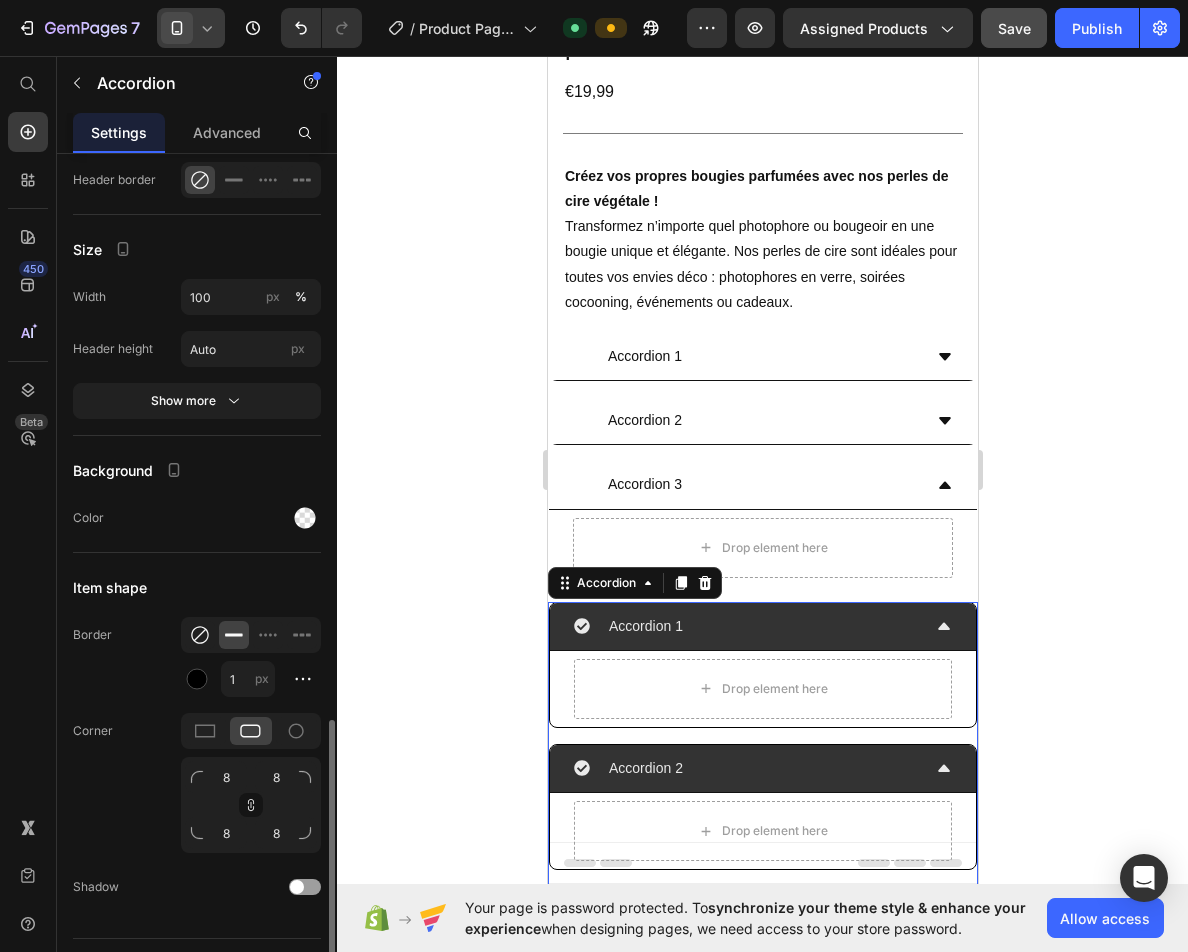 click 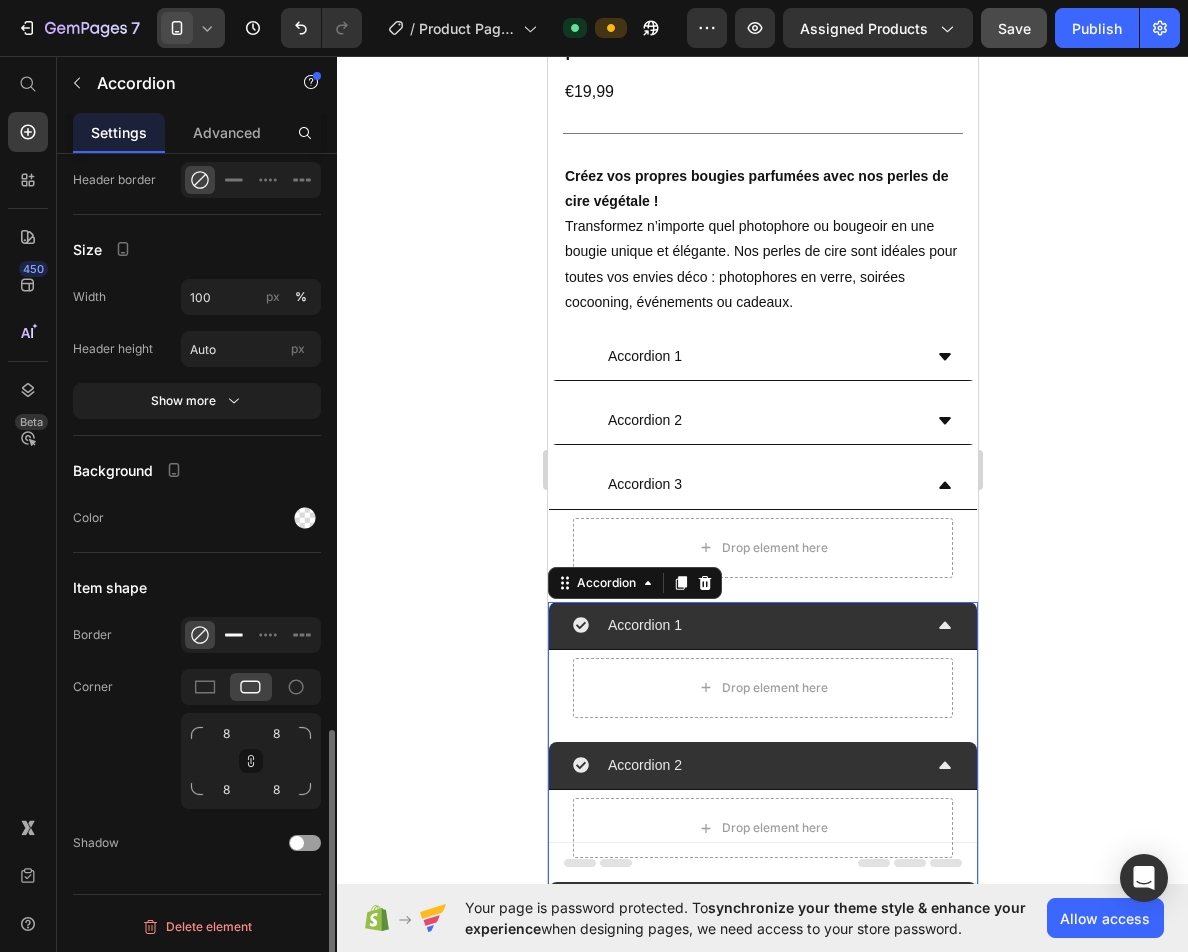 click 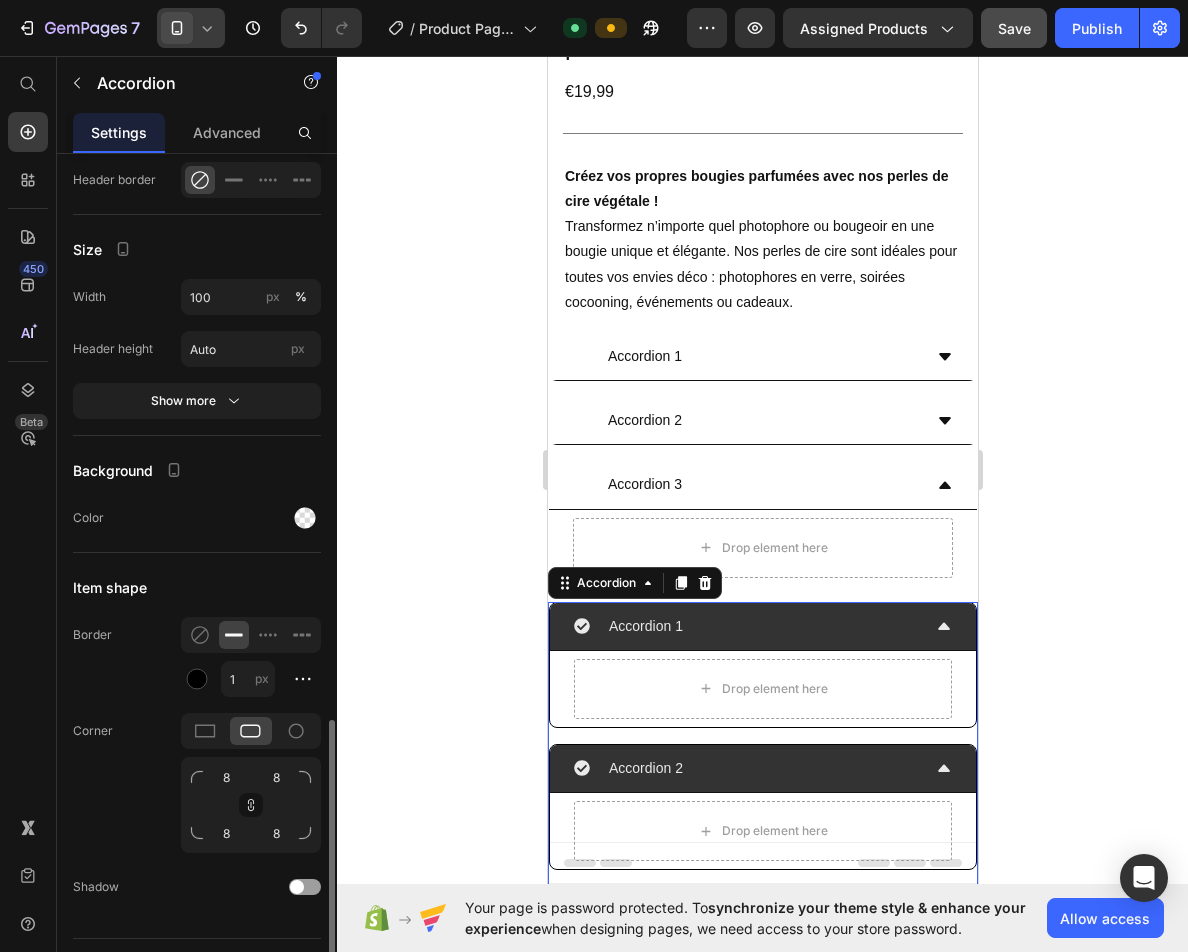 scroll, scrollTop: 1809, scrollLeft: 0, axis: vertical 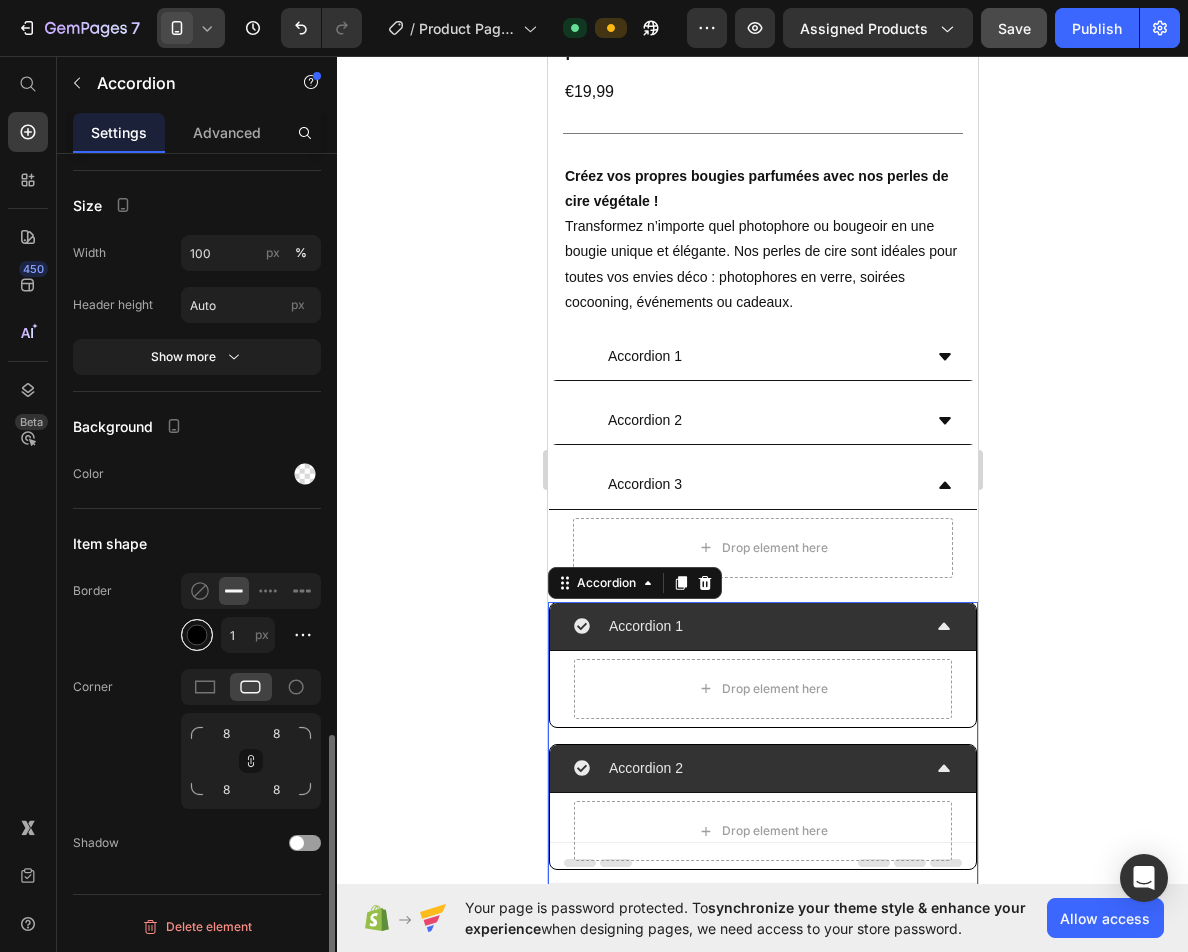 click at bounding box center (197, 635) 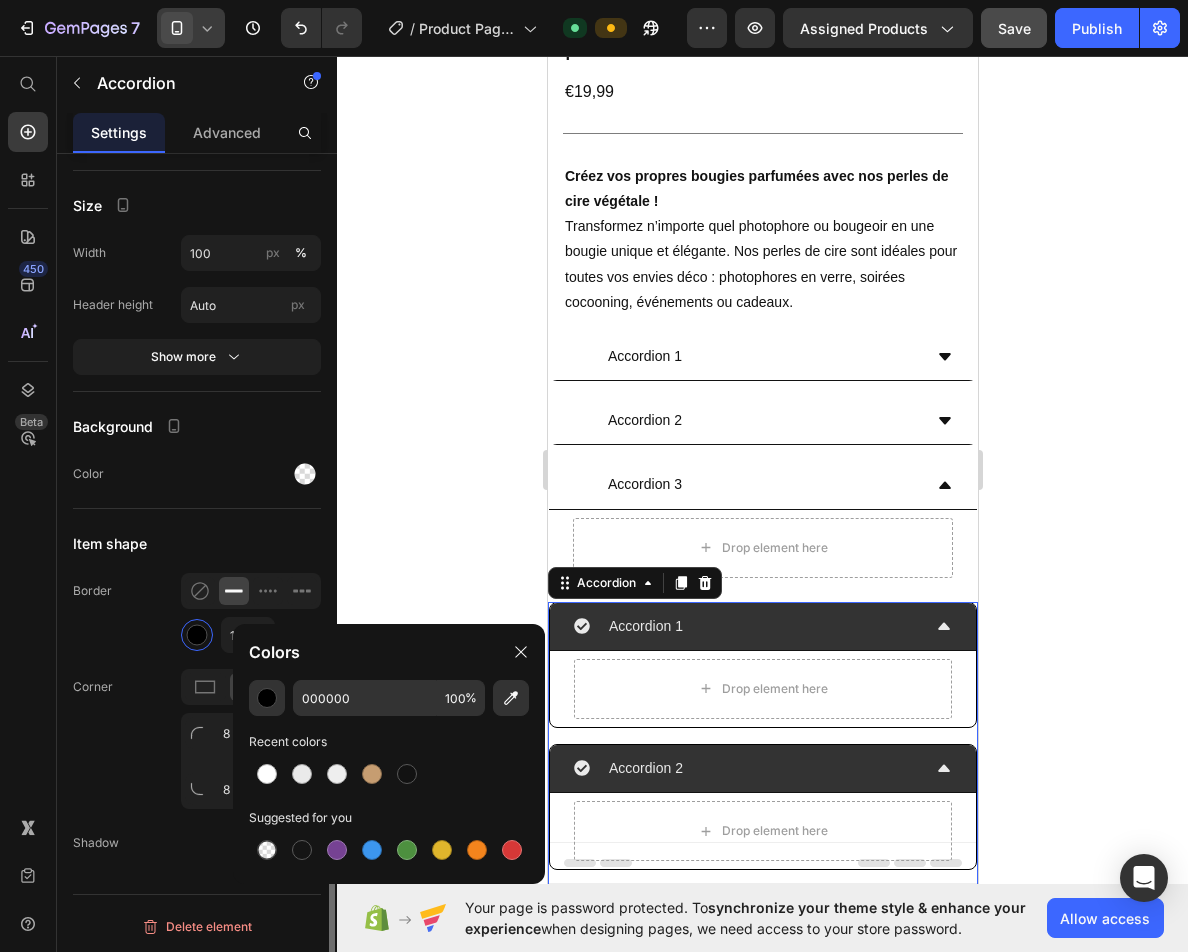 click on "Border 1 px" 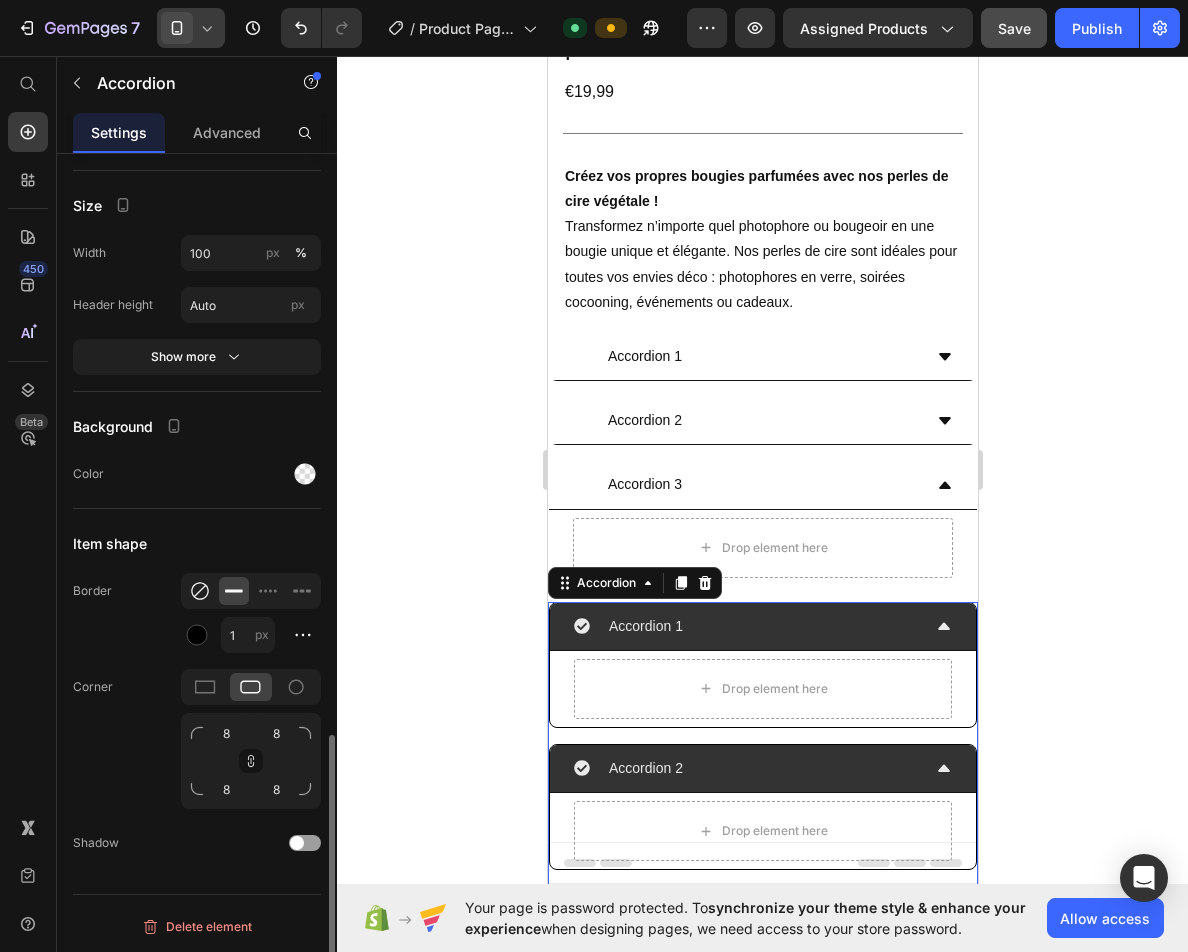 click 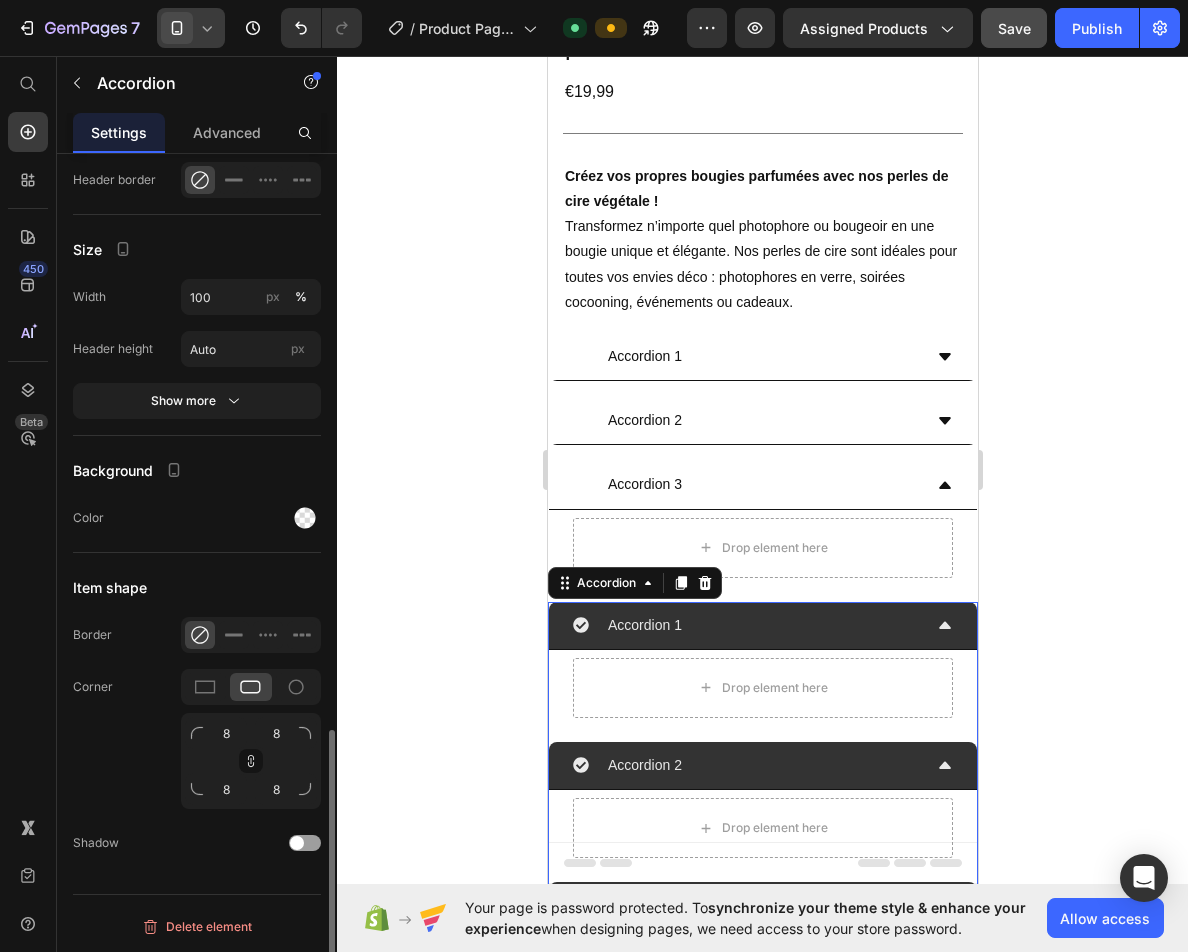 scroll, scrollTop: 1765, scrollLeft: 0, axis: vertical 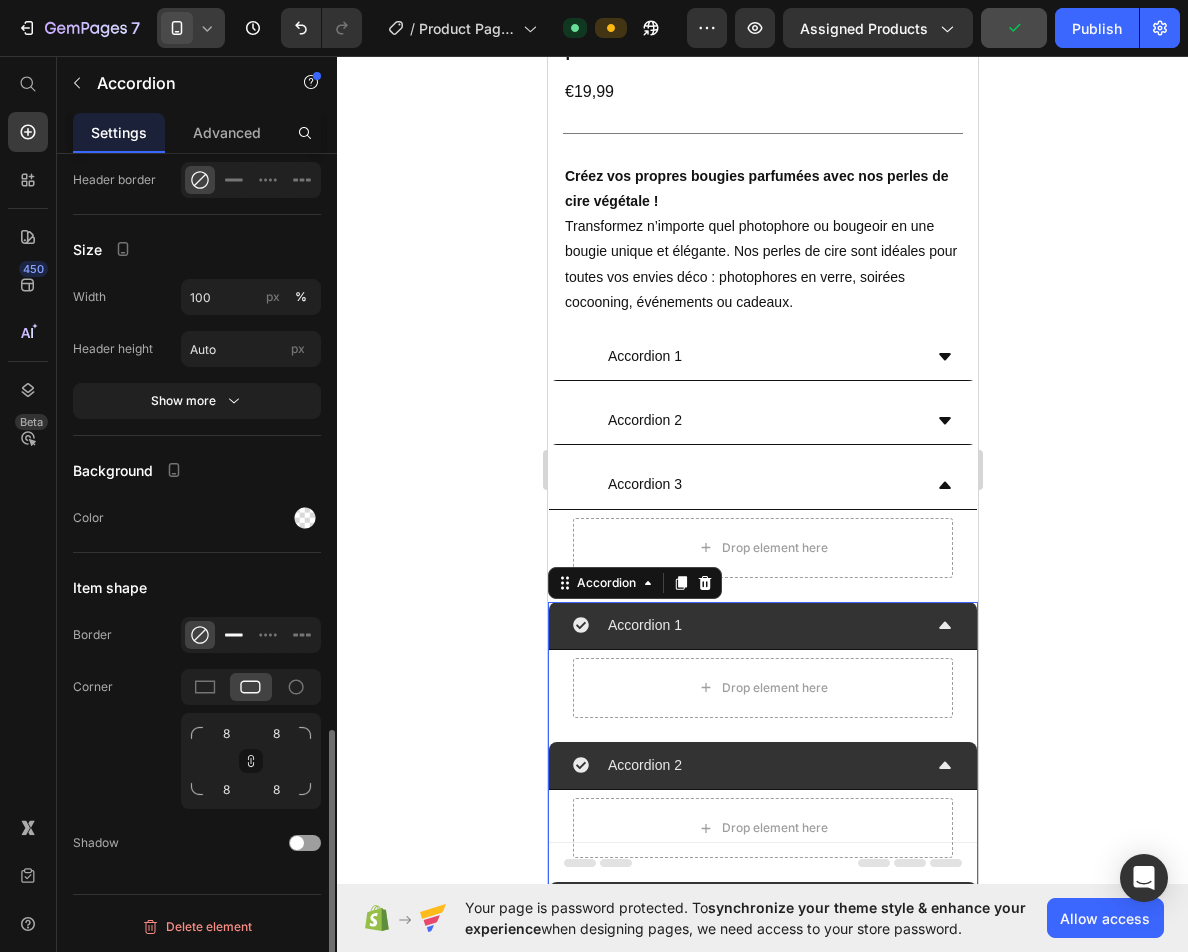 click 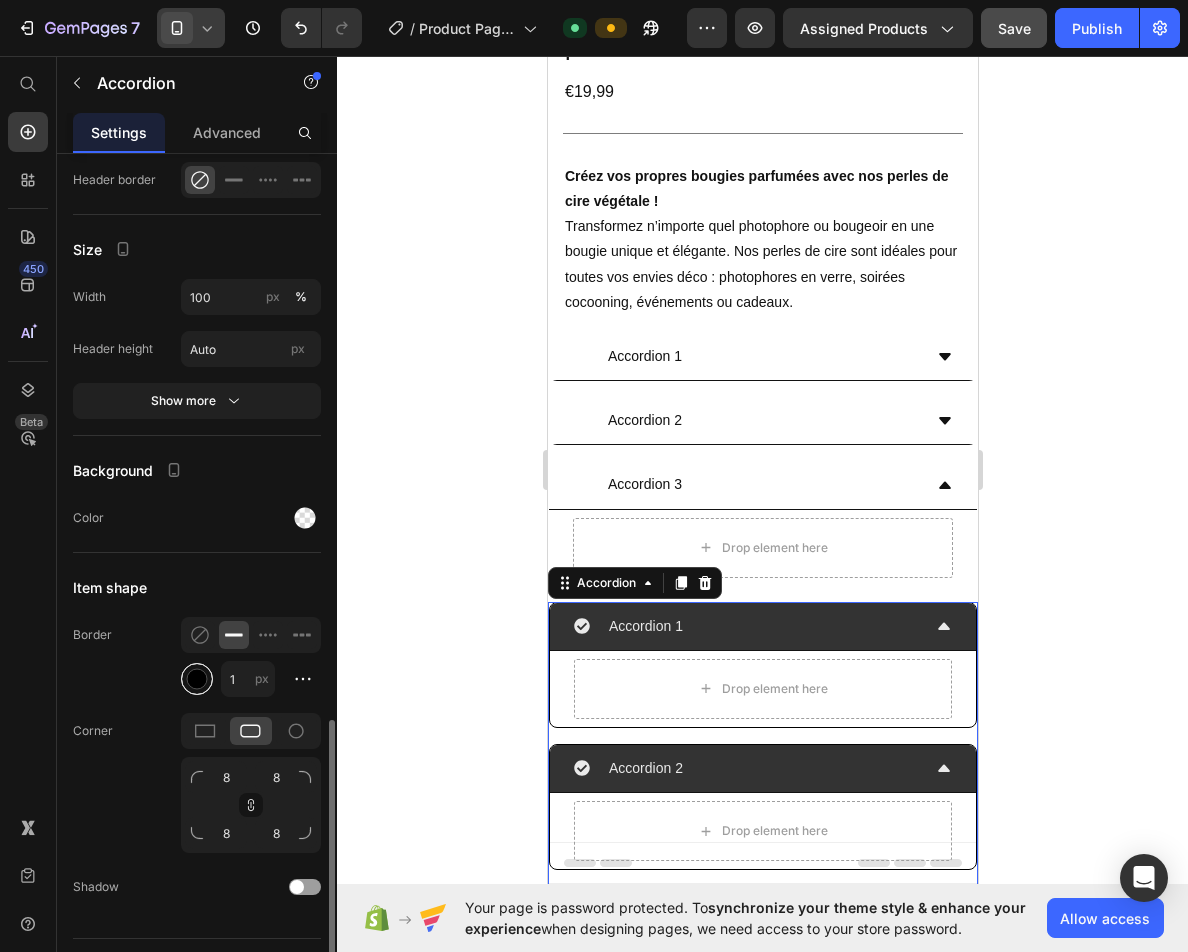 click at bounding box center [197, 679] 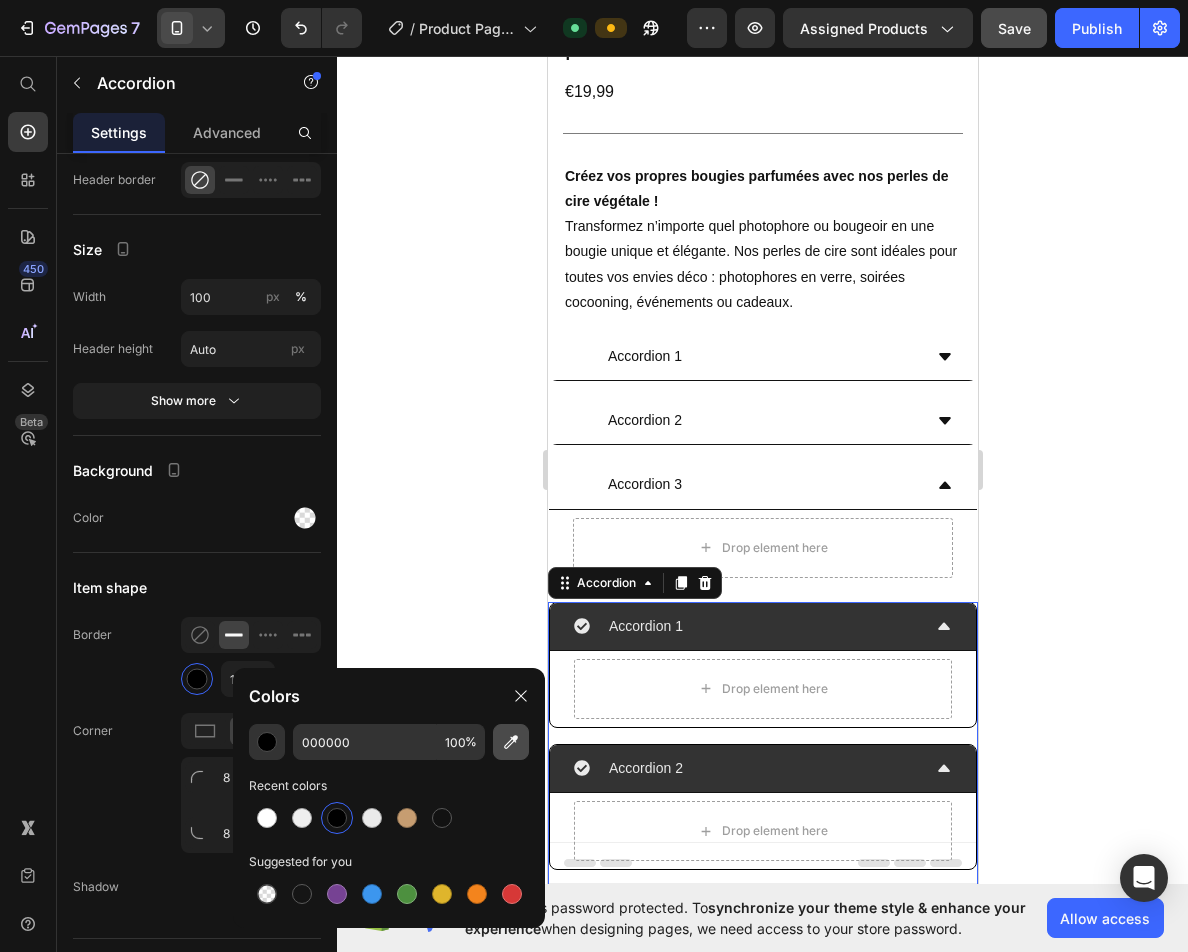 click 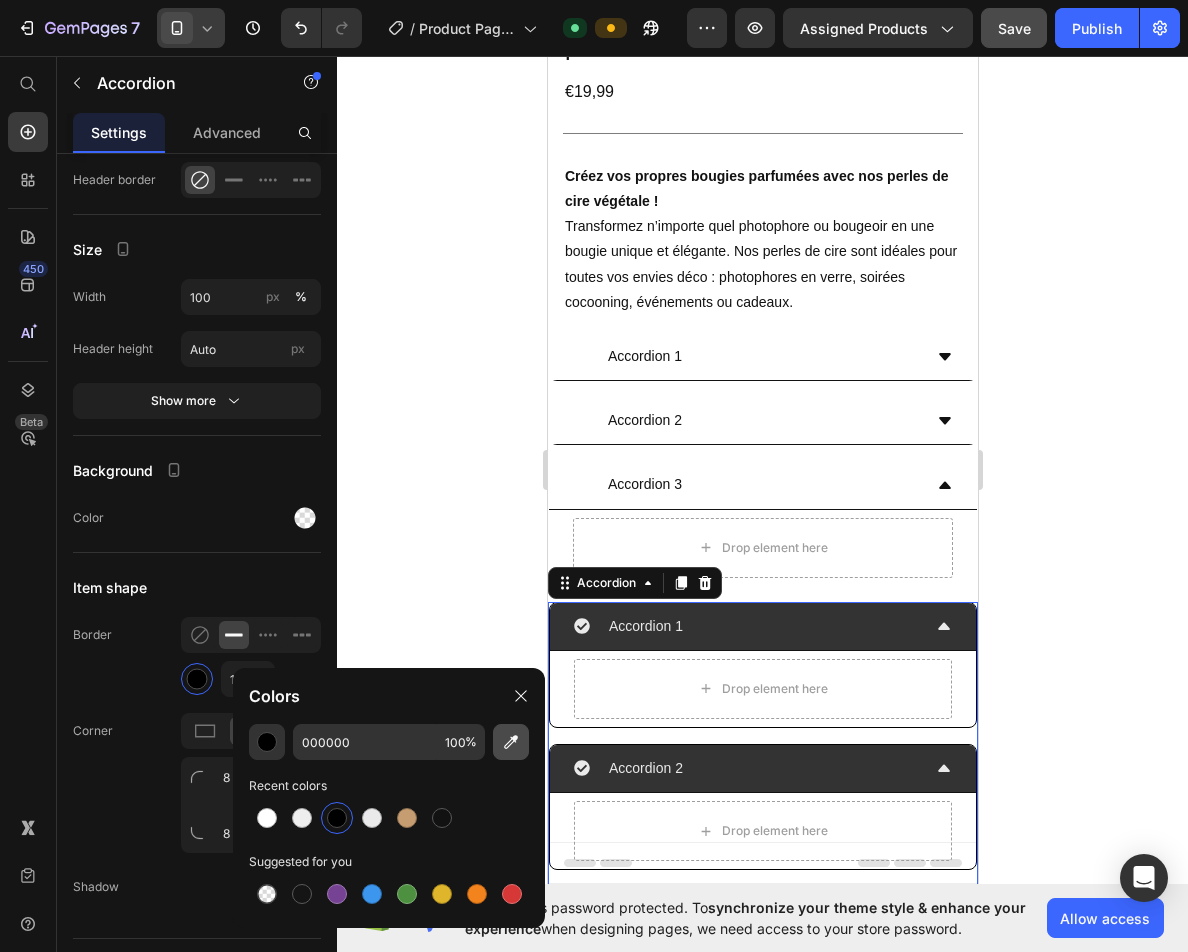 type on "A5A5A5" 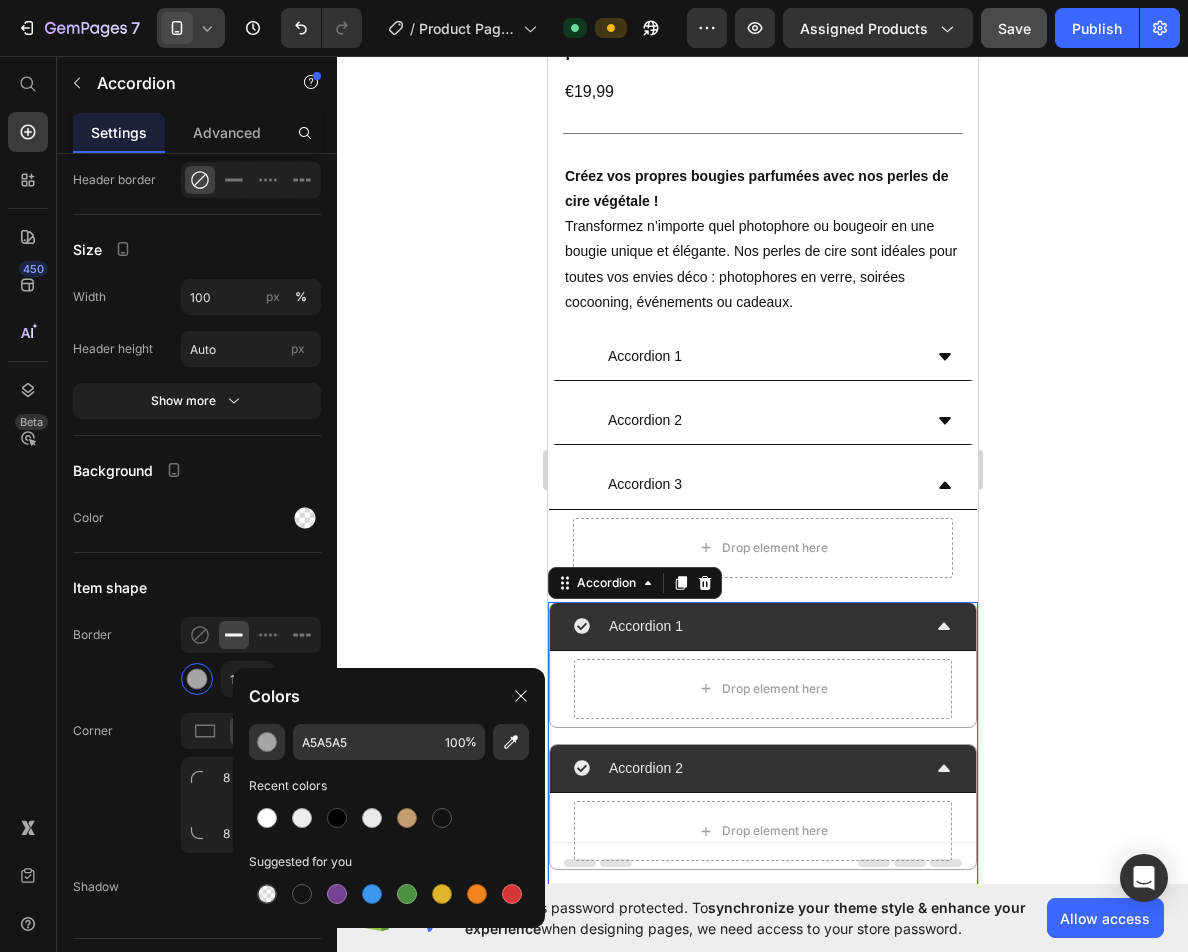 click 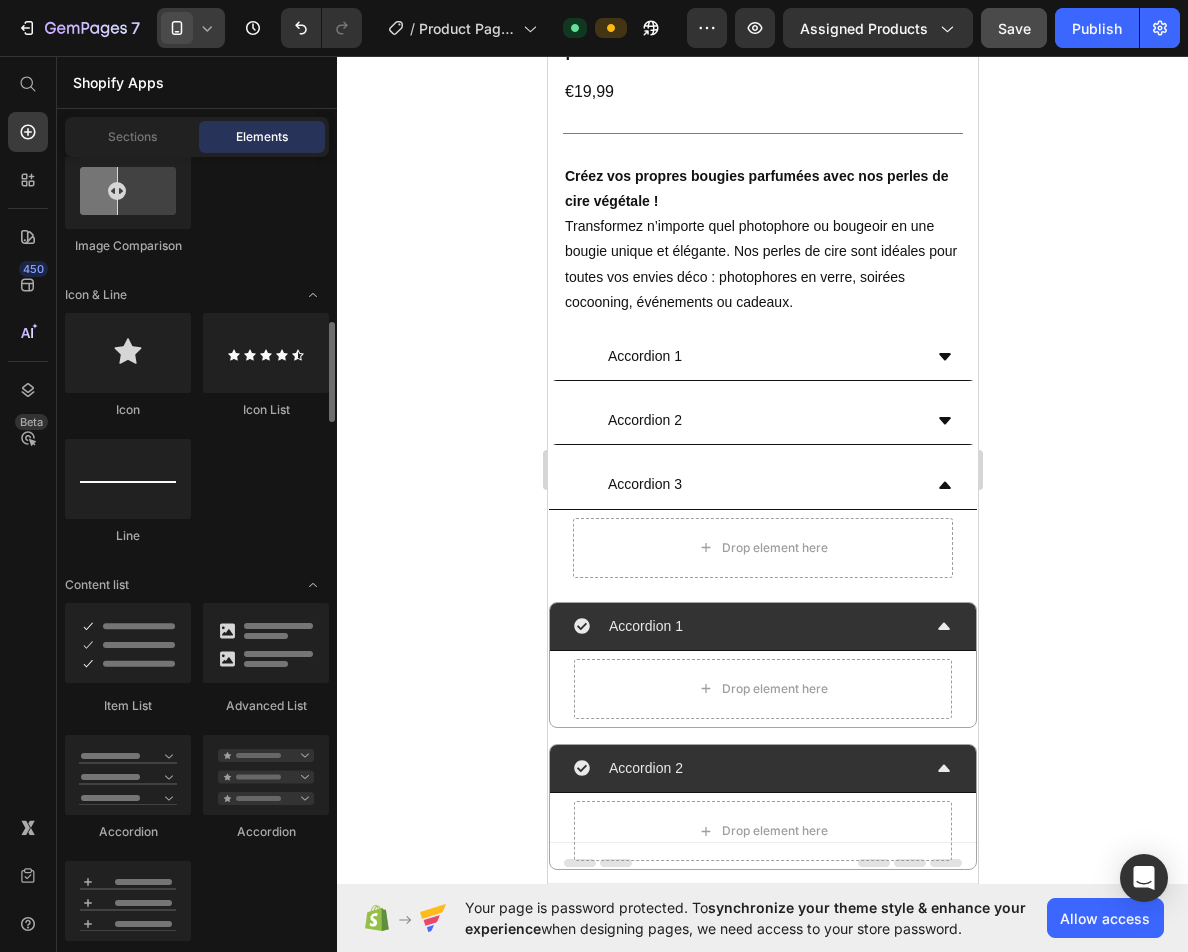 scroll, scrollTop: 1700, scrollLeft: 0, axis: vertical 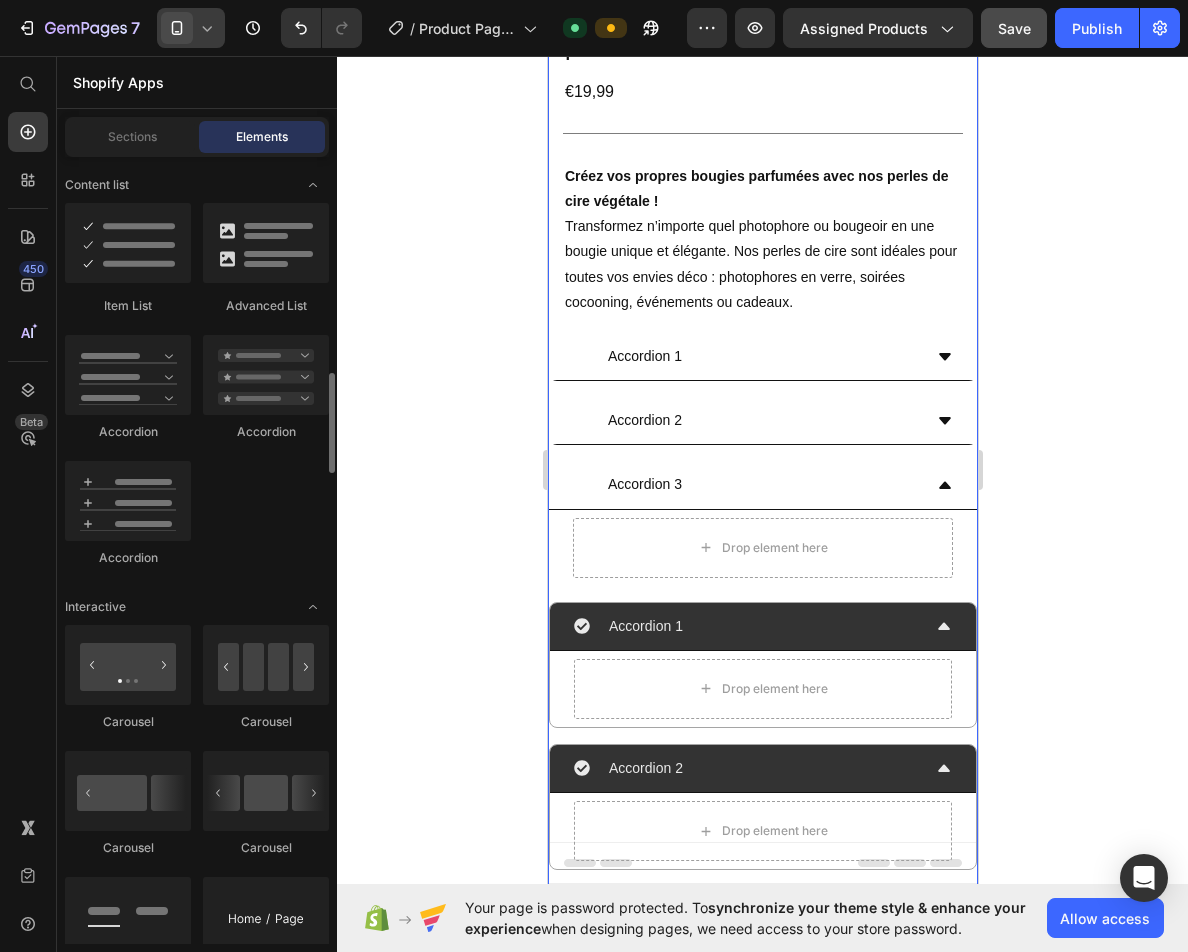 click on "Bougie perlée en cire 500G | non-parfumées Product Title €19,99 Product Price                Title Line Créez vos propres bougies parfumées avec nos perles de cire végétale ! Transformez n’importe quel photophore ou bougeoir en une bougie unique et élégante. Nos perles de cire sont idéales pour toutes vos envies déco : photophores en verre, soirées cocooning, événements ou cadeaux. Text Block
Accordion 1
Accordion 2
Accordion 3
Drop element here Accordion
Accordion 1
Drop element here
Accordion 2
Drop element here
Accordion 3 Accordion Kaching Bundles Kaching Bundles" at bounding box center [762, 505] 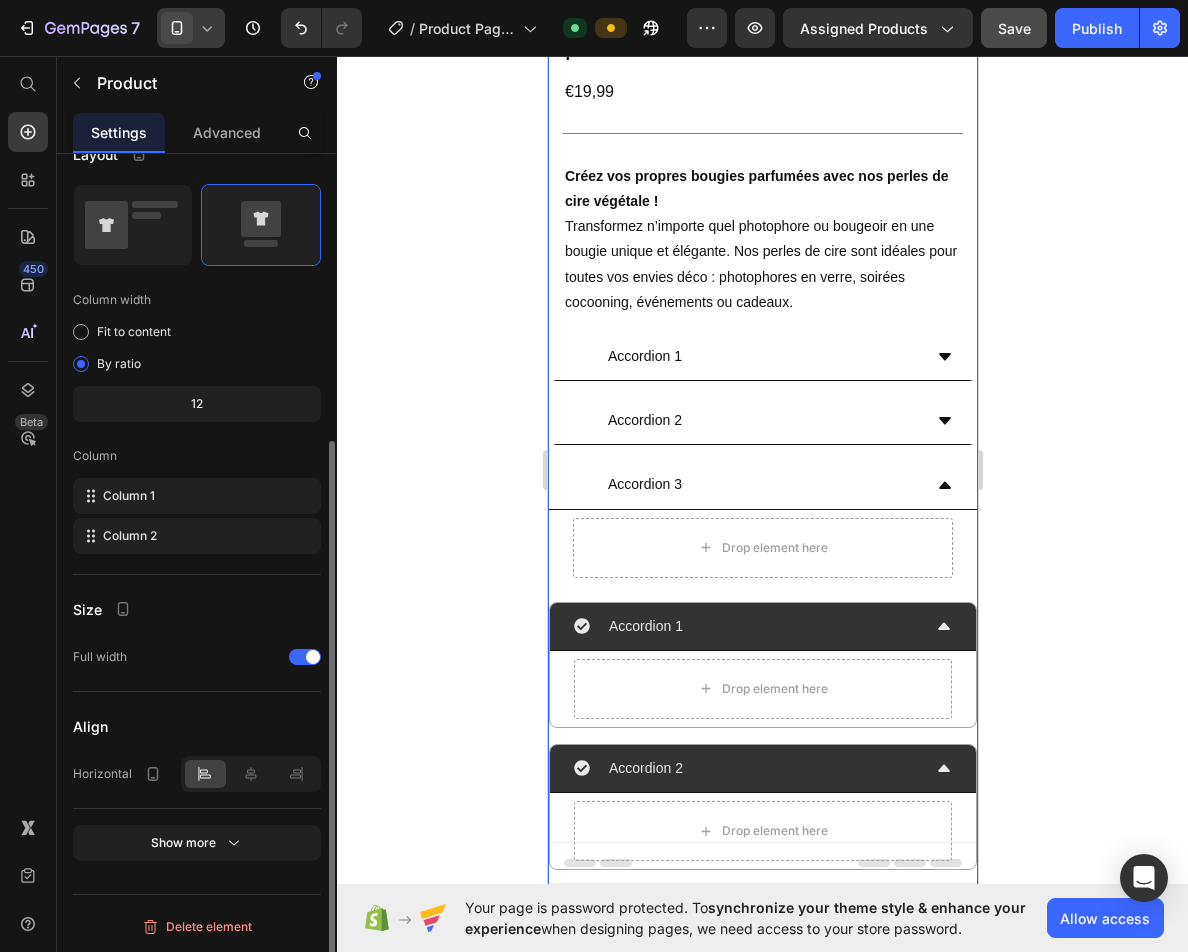 scroll, scrollTop: 0, scrollLeft: 0, axis: both 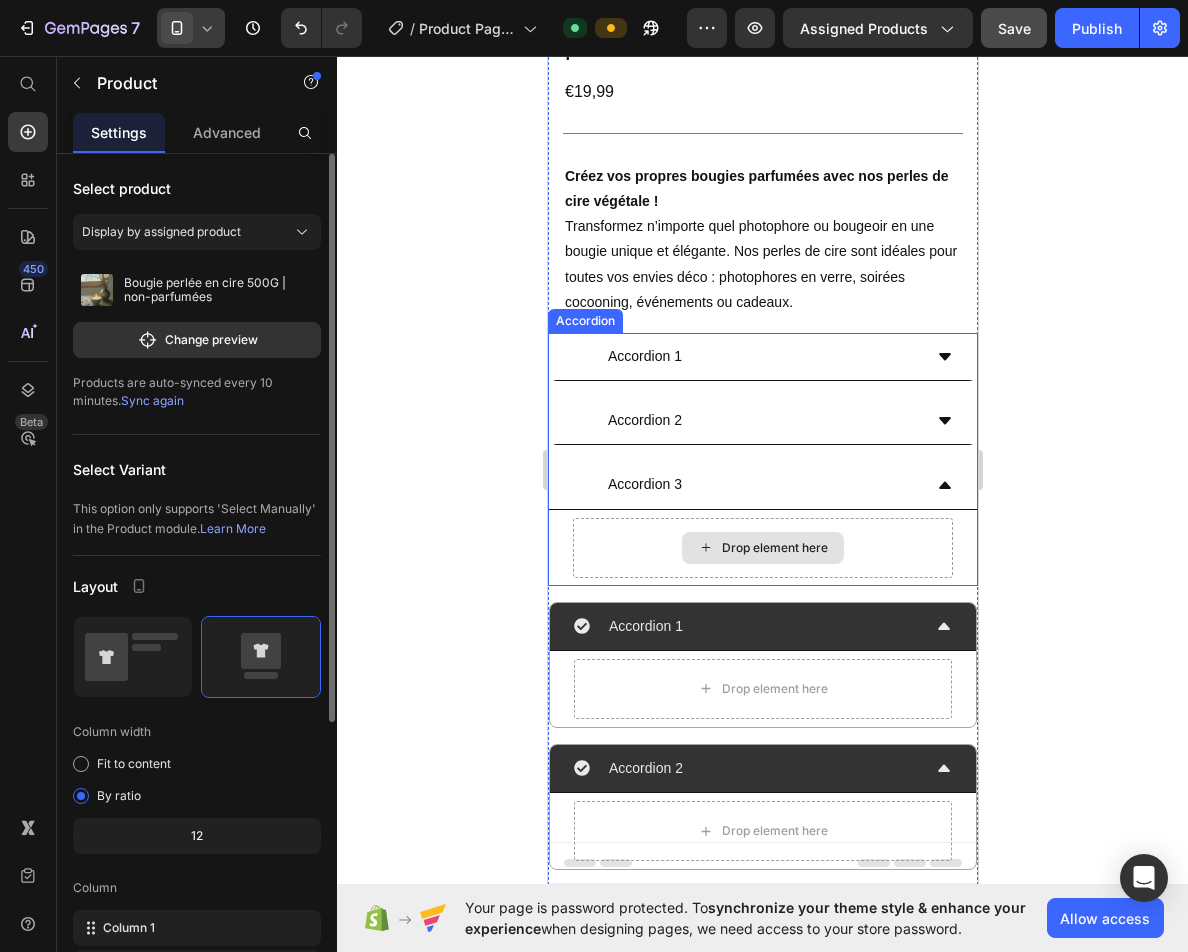 click on "Drop element here" at bounding box center [762, 548] 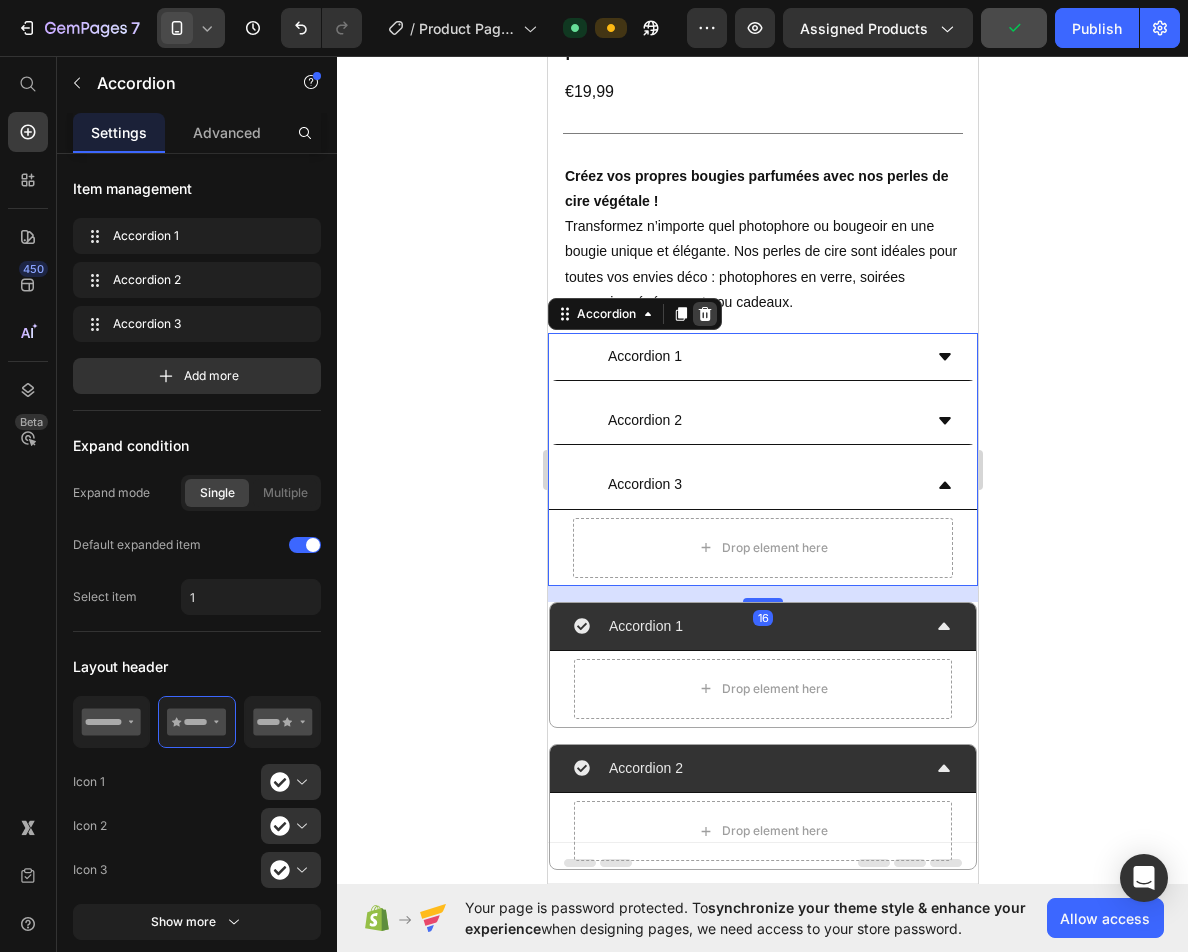 click 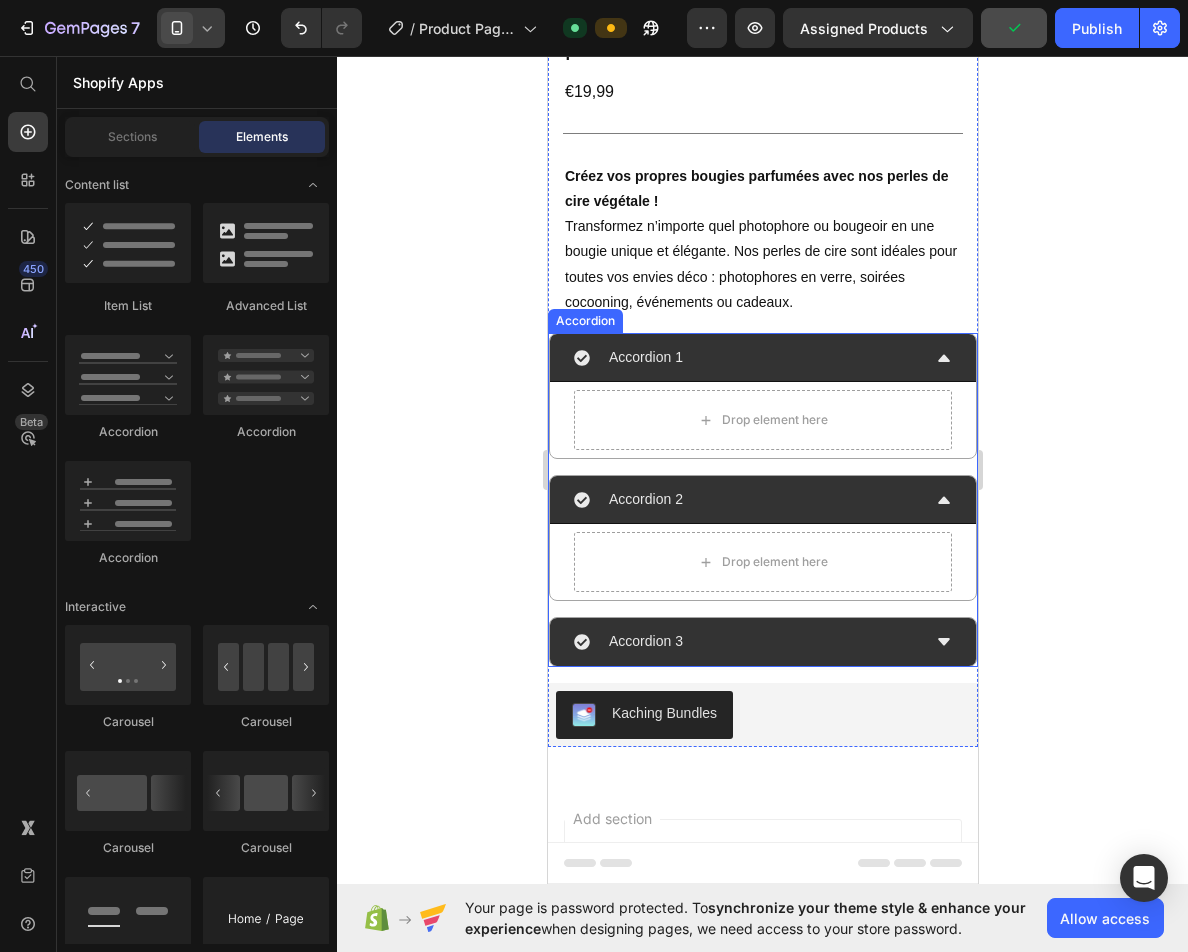 click on "Drop element here" at bounding box center [762, 420] 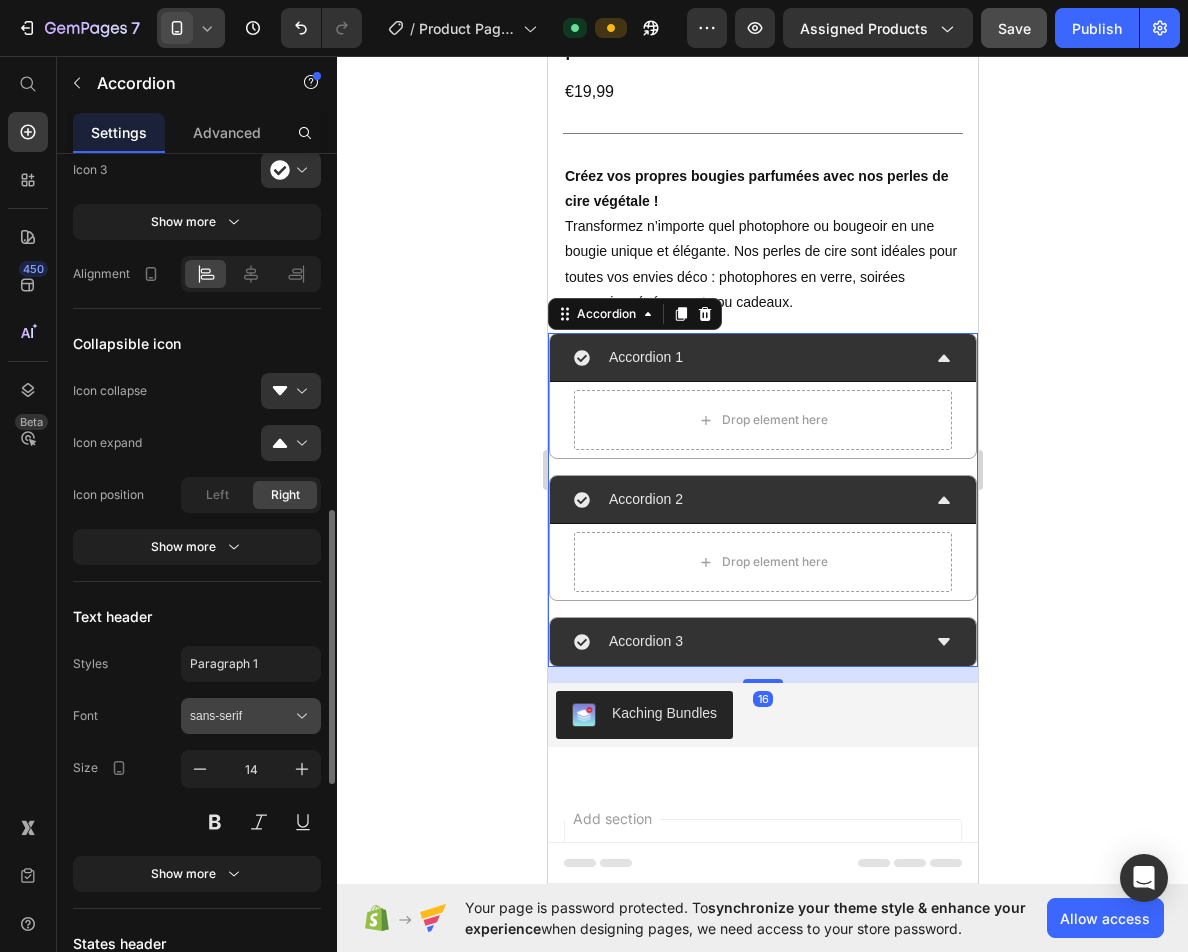 scroll, scrollTop: 1100, scrollLeft: 0, axis: vertical 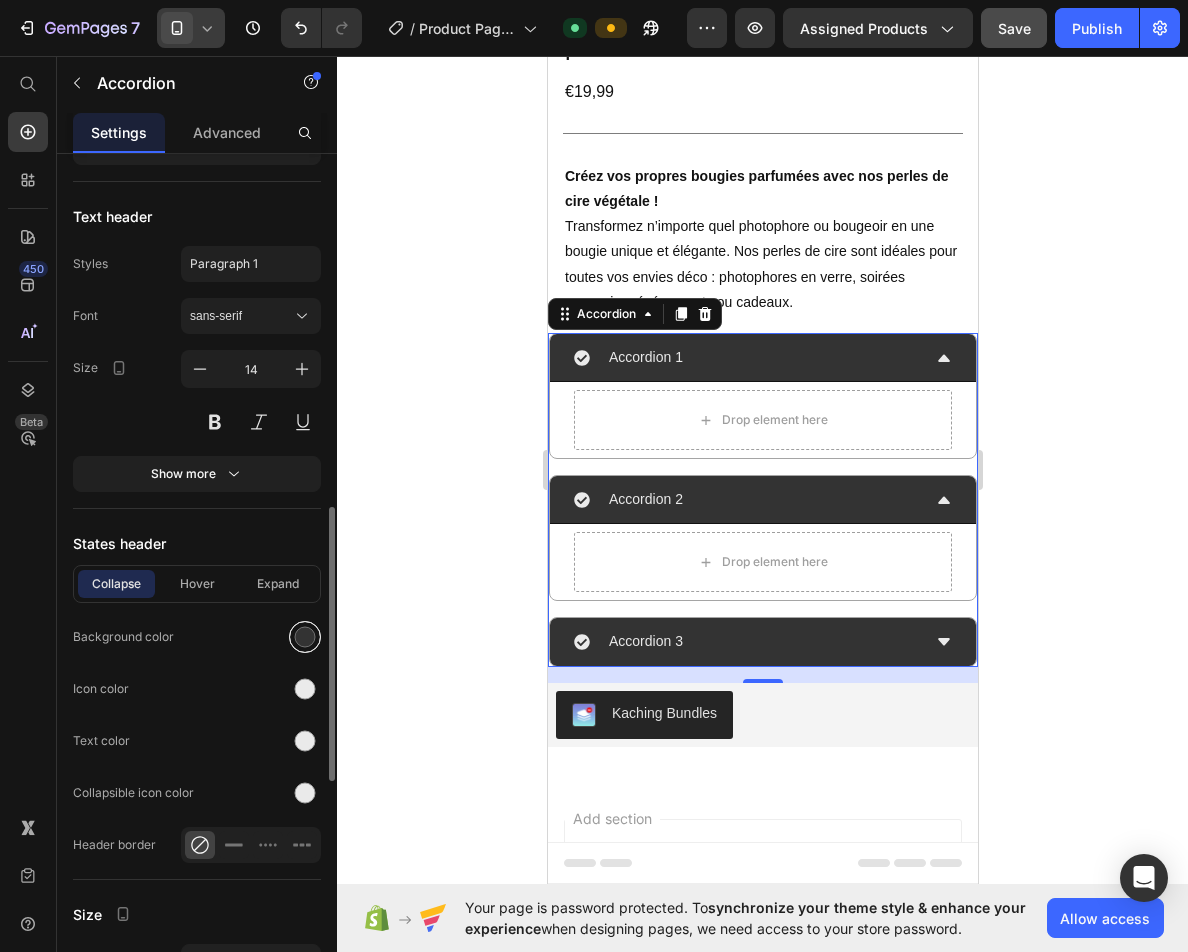 click at bounding box center (305, 637) 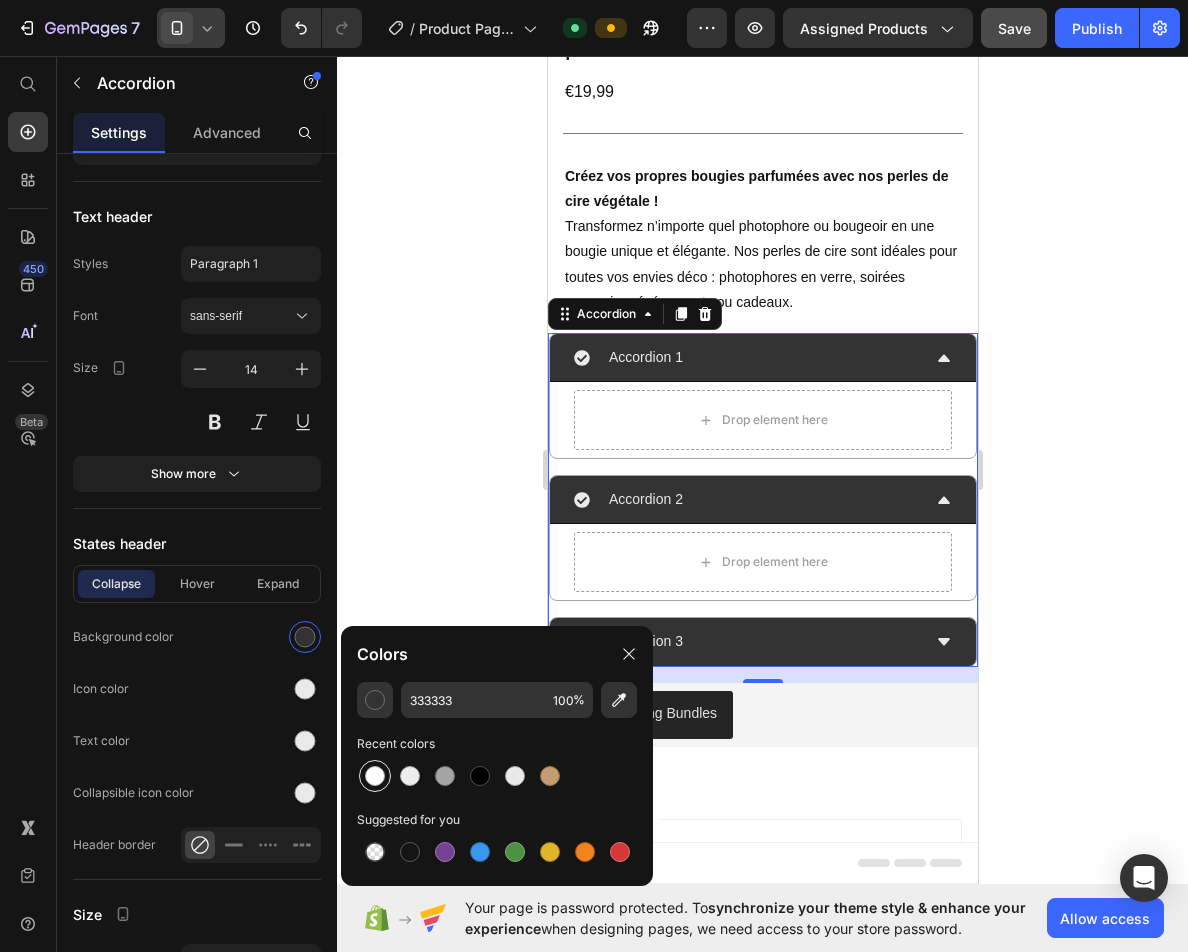 click at bounding box center [375, 776] 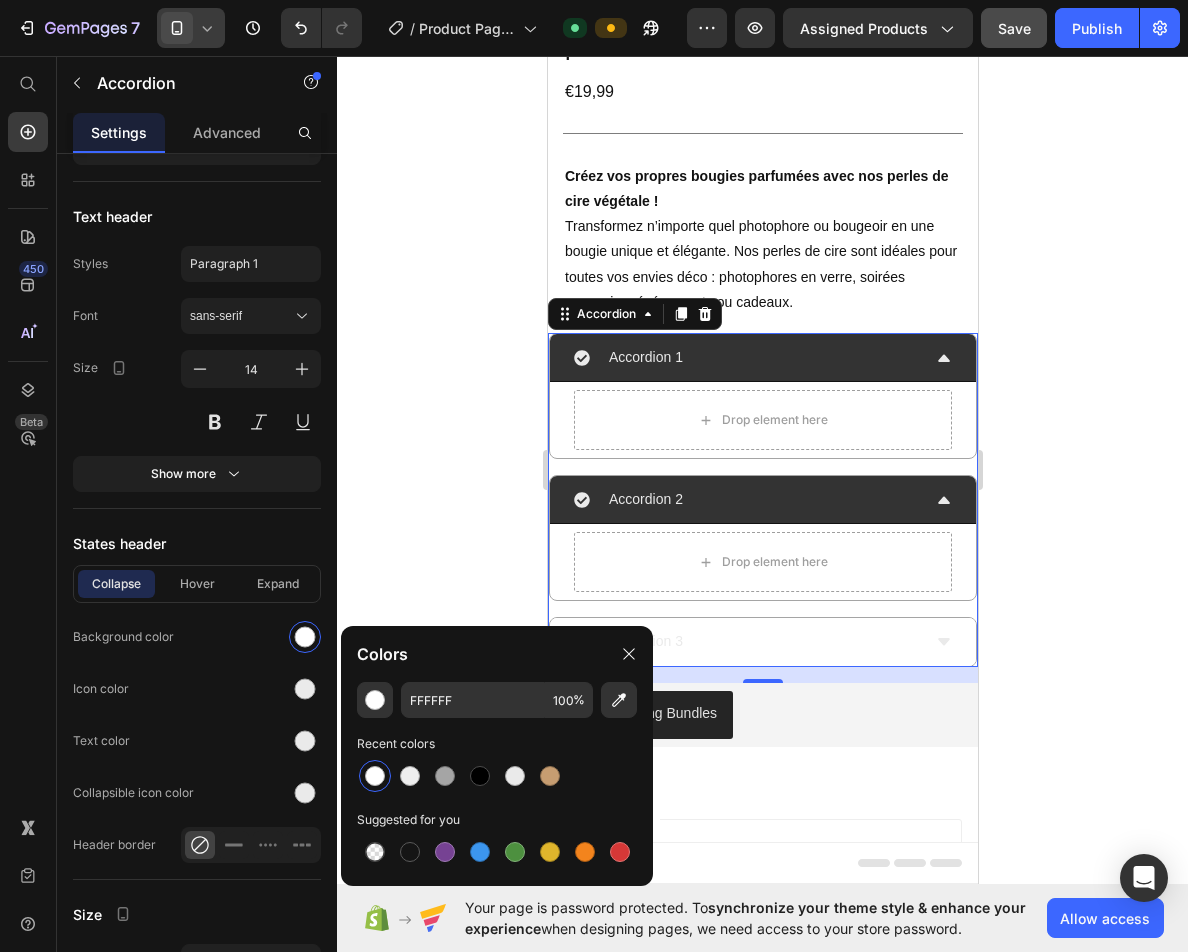 click 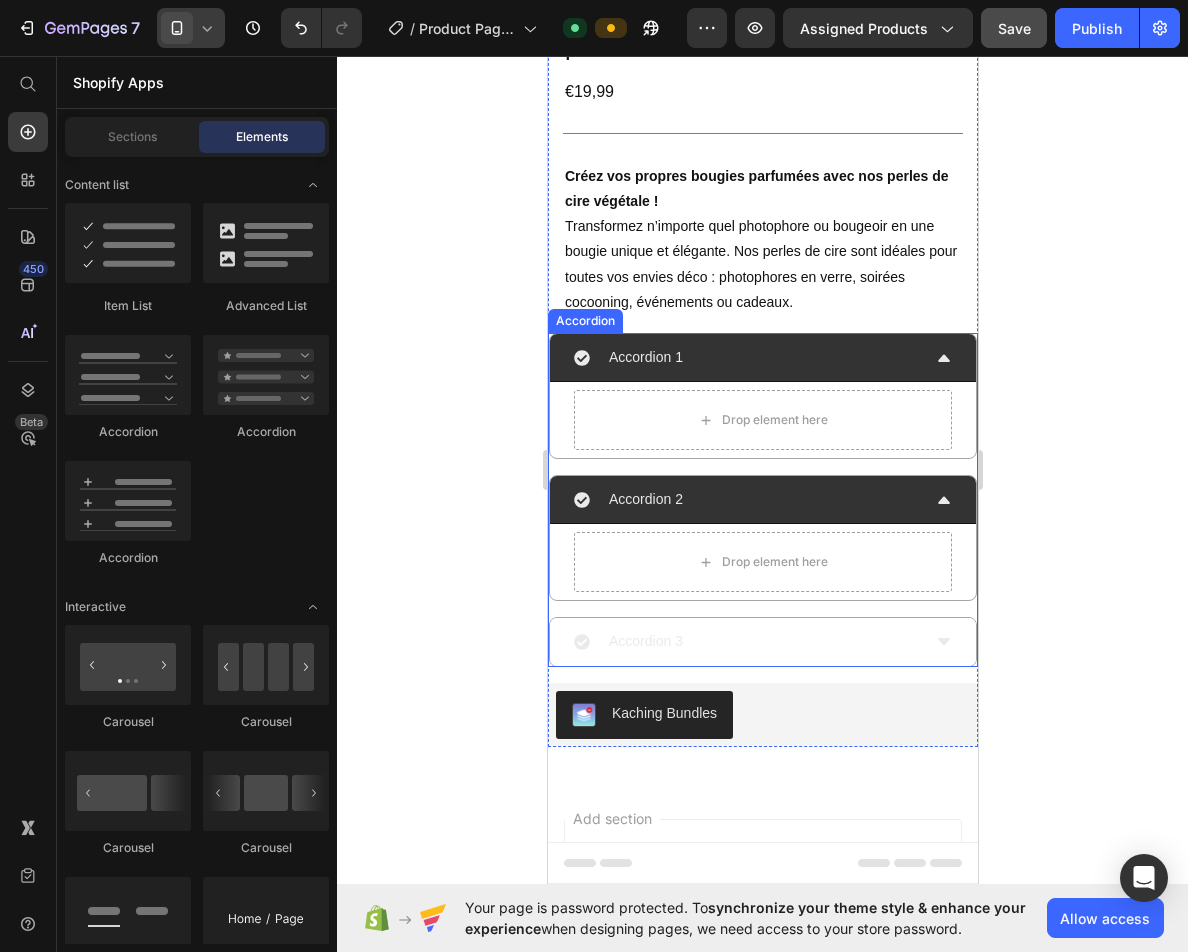 click on "Accordion 1" at bounding box center (746, 357) 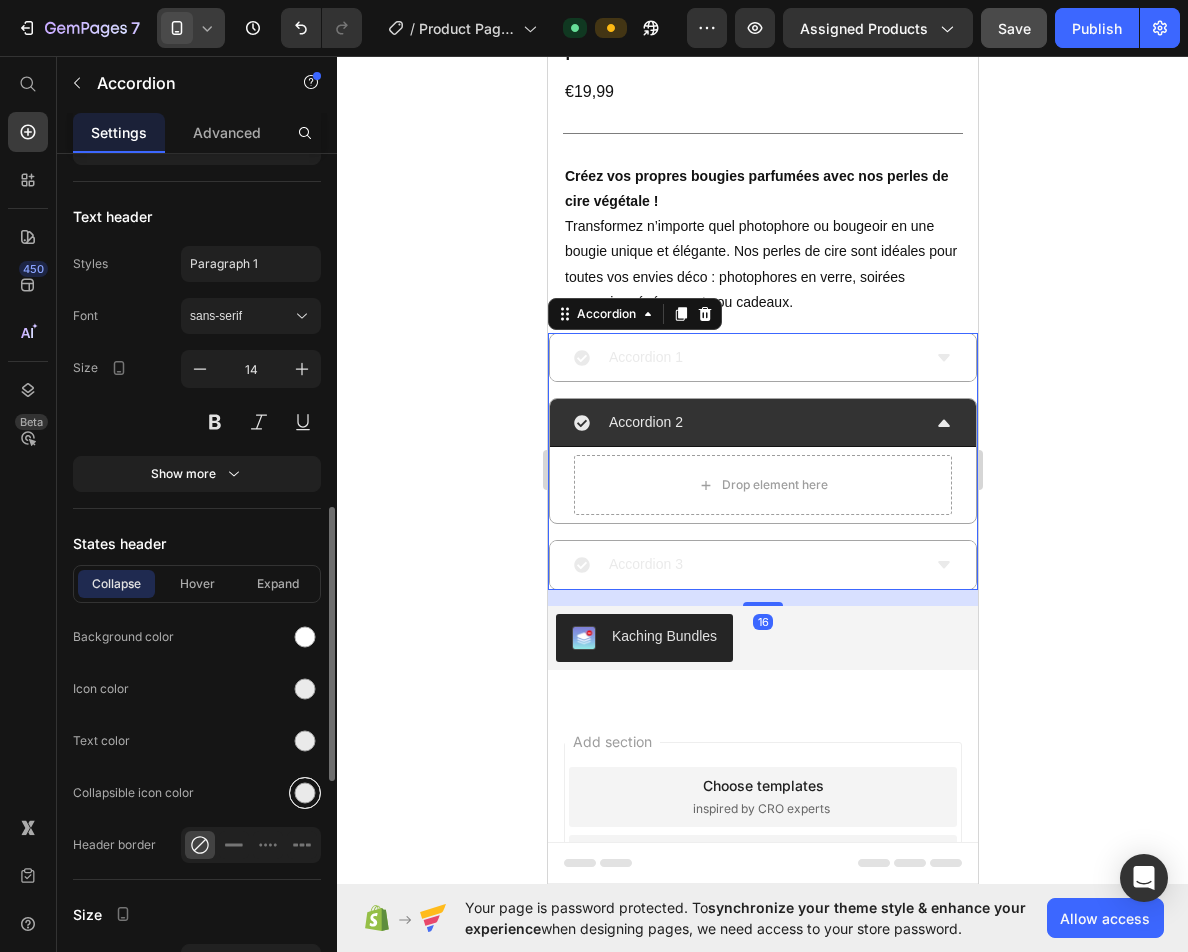 click at bounding box center (305, 793) 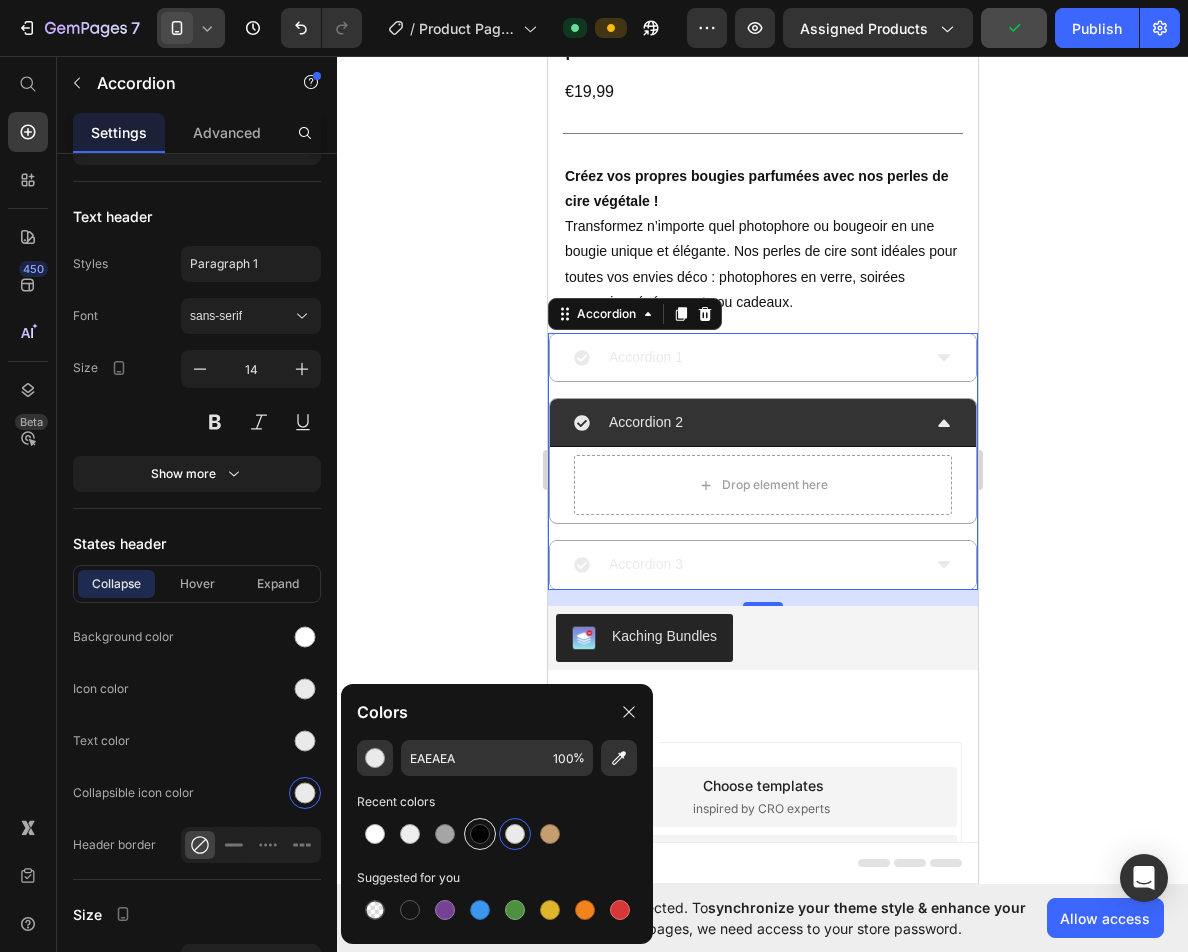 click at bounding box center (480, 834) 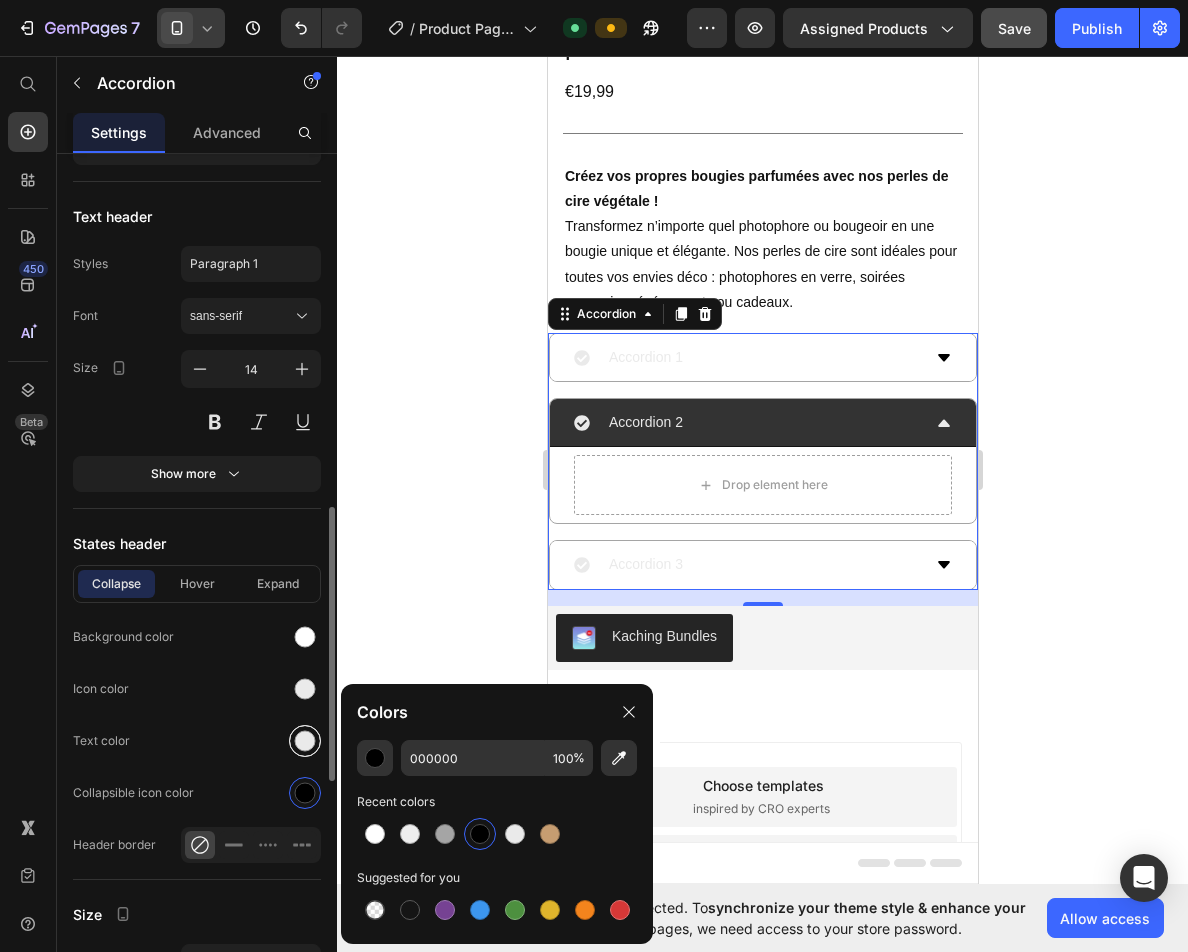 click at bounding box center (305, 741) 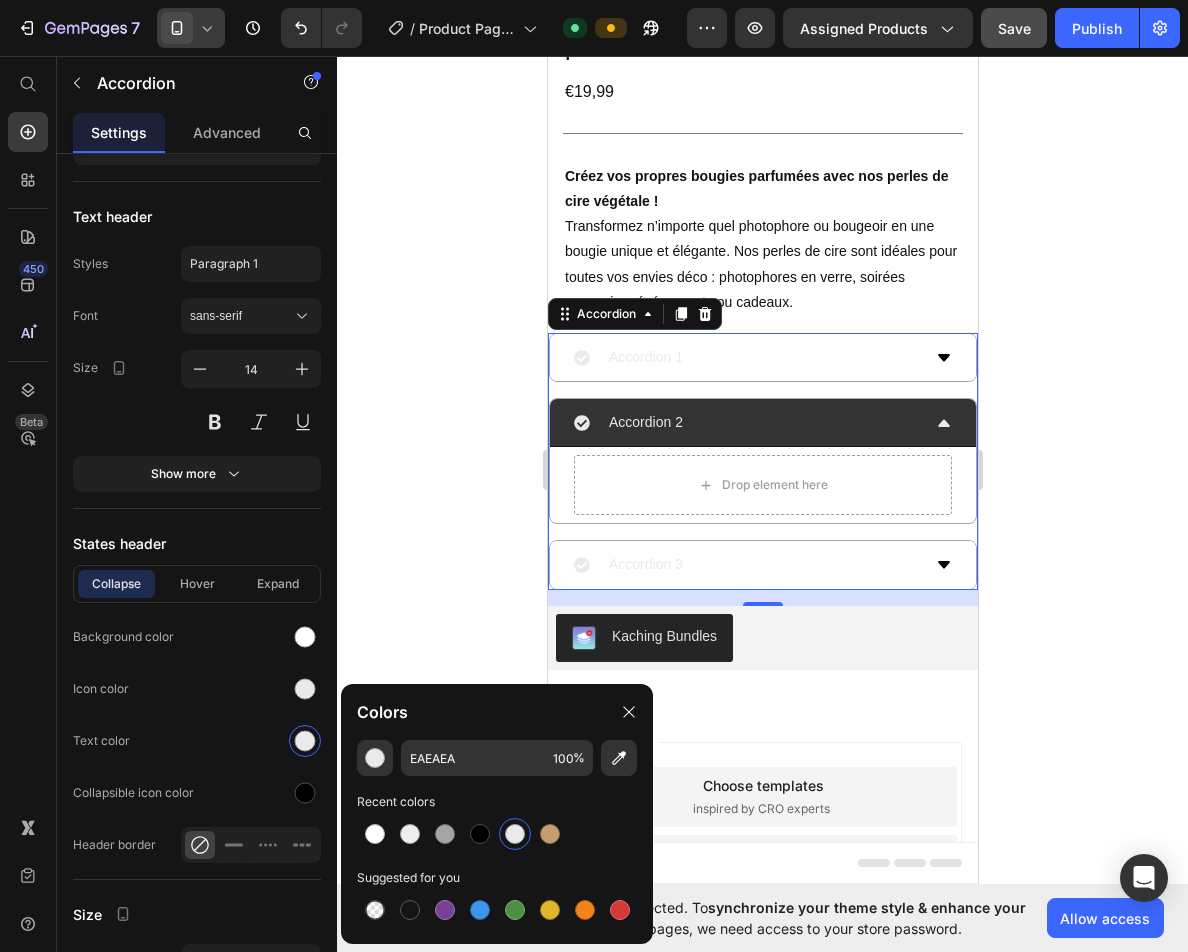 drag, startPoint x: 476, startPoint y: 826, endPoint x: 428, endPoint y: 813, distance: 49.729267 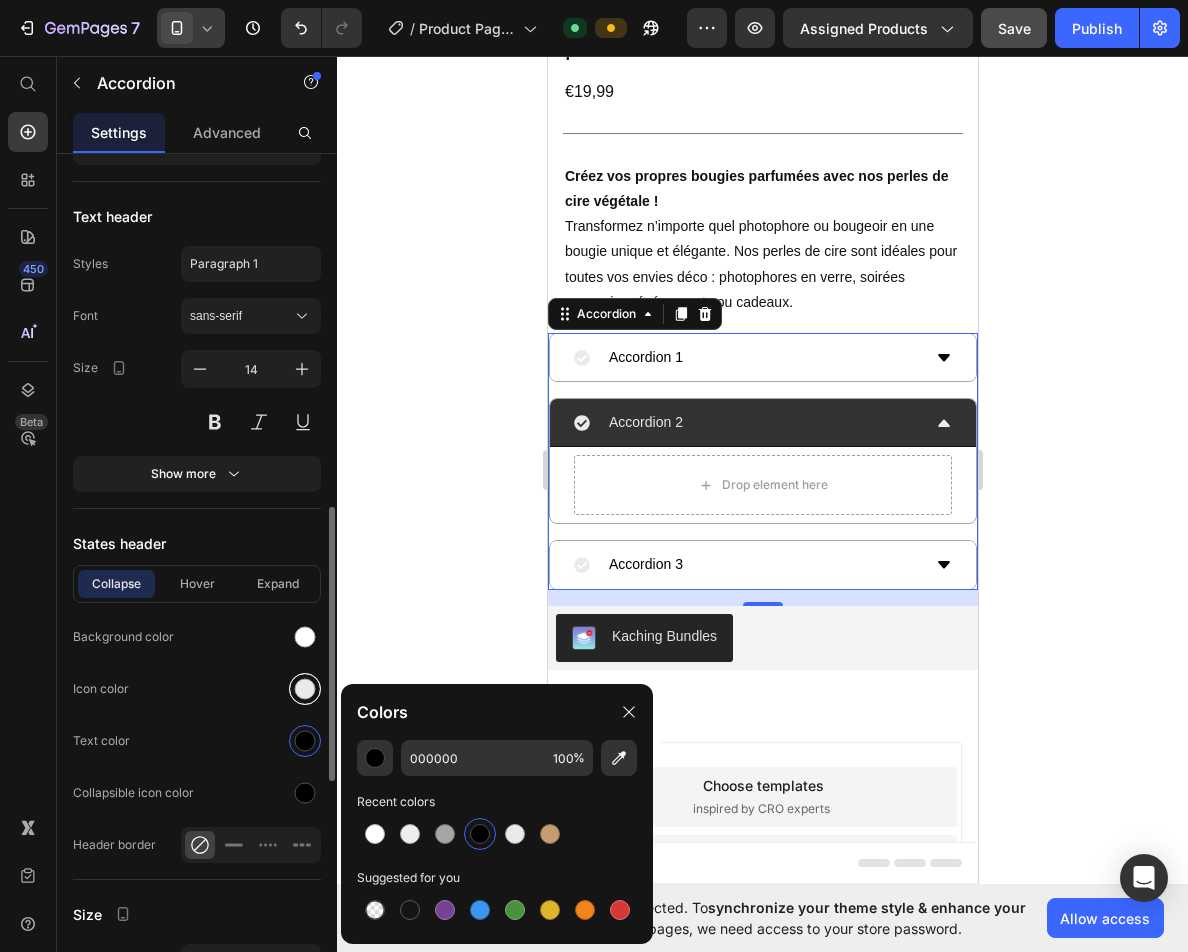 click at bounding box center [305, 689] 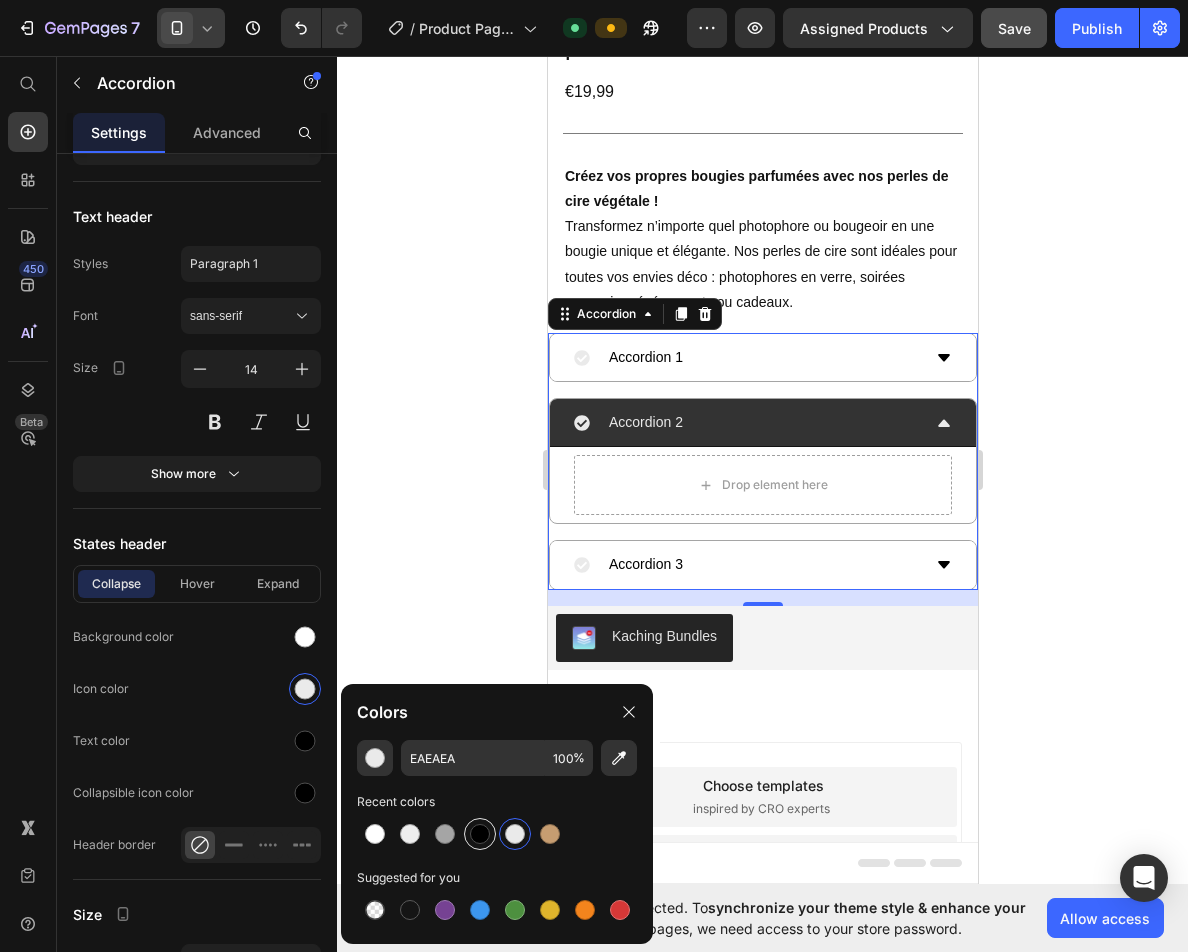 click at bounding box center [480, 834] 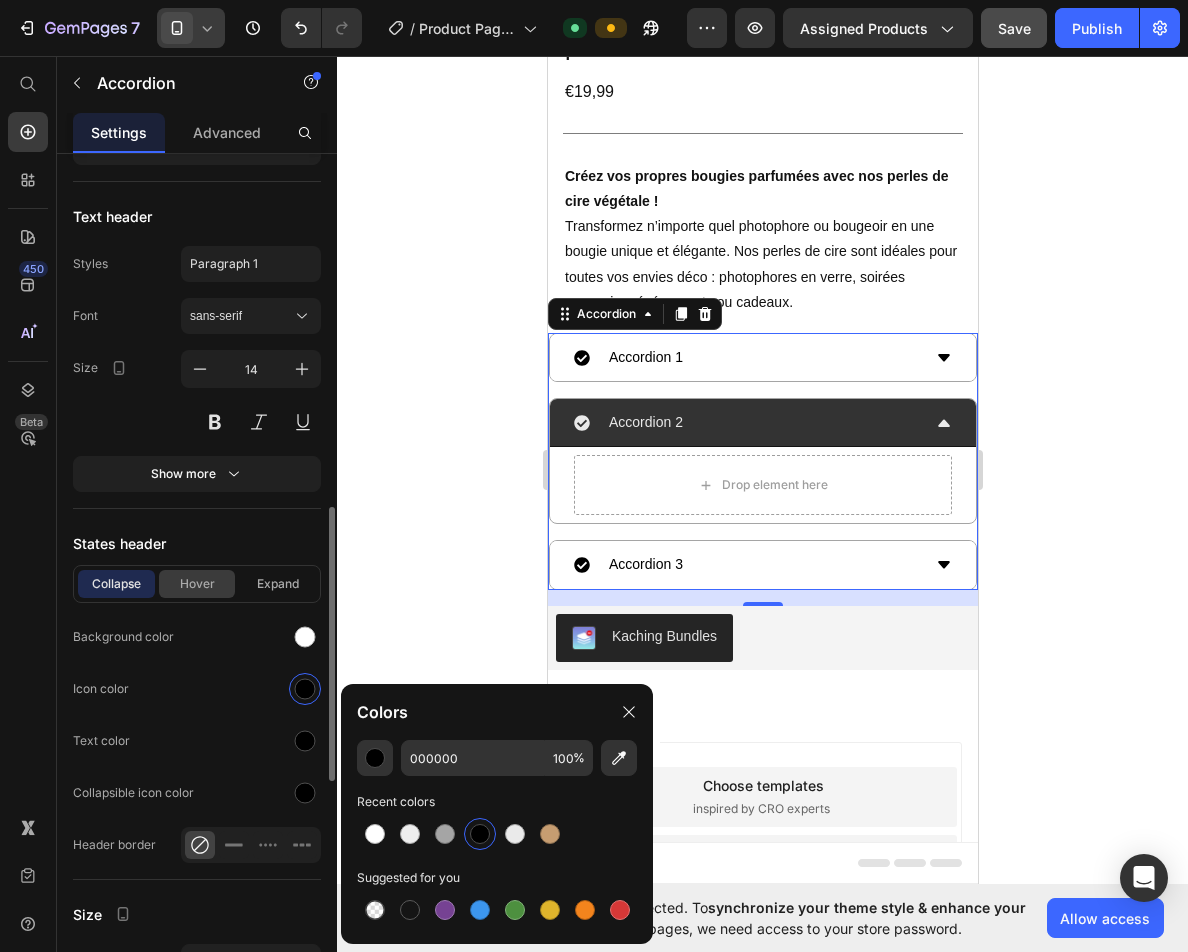 click on "Hover" at bounding box center (197, 584) 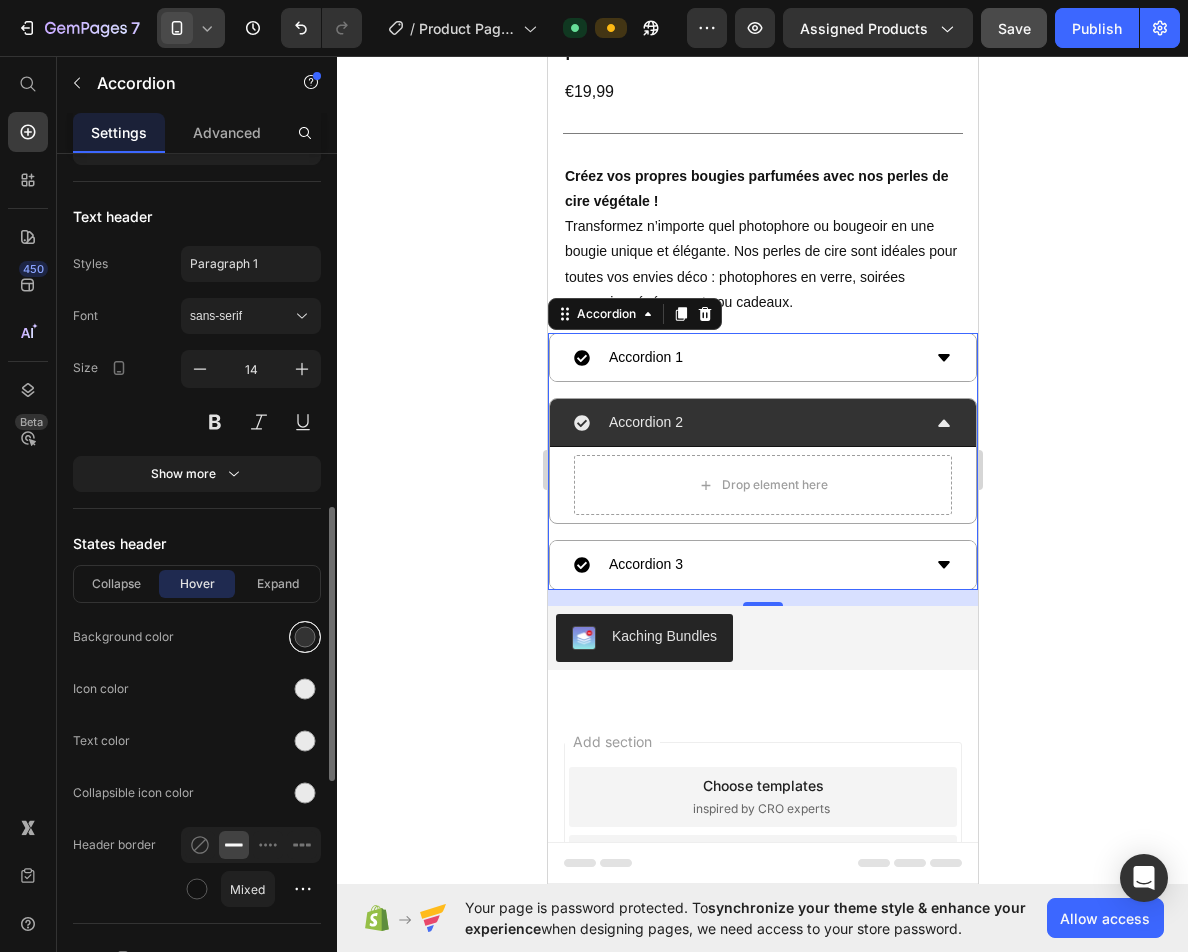 click at bounding box center [305, 637] 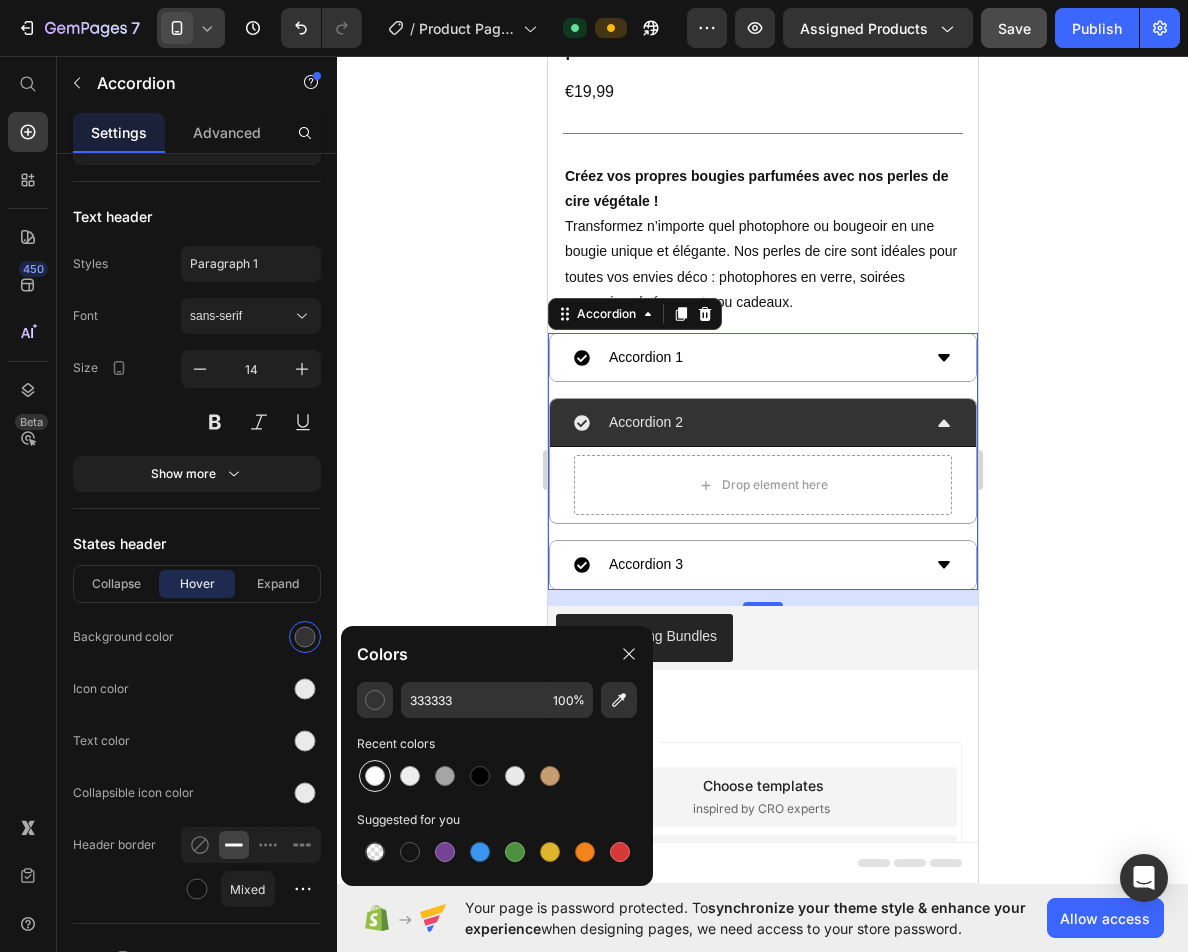 click at bounding box center [375, 776] 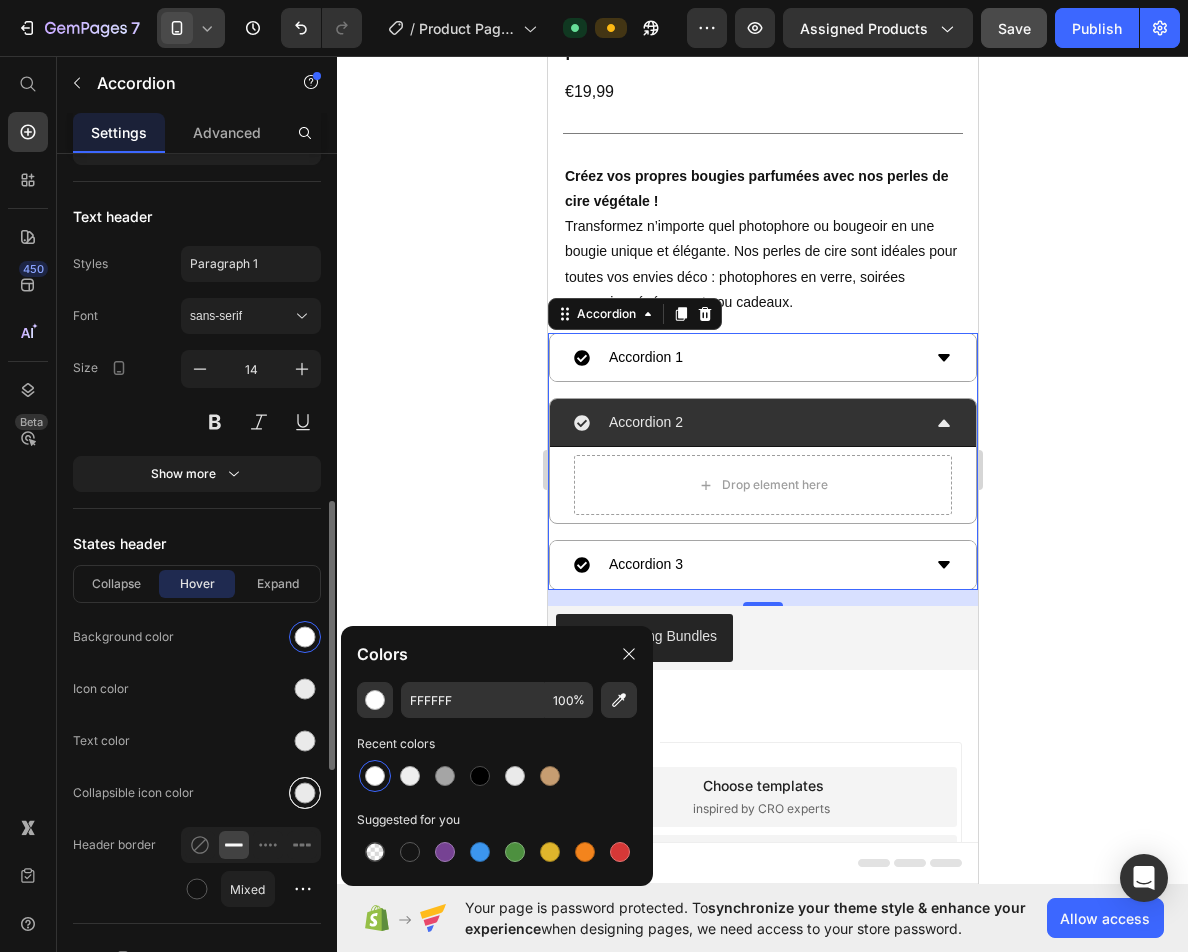click at bounding box center [305, 793] 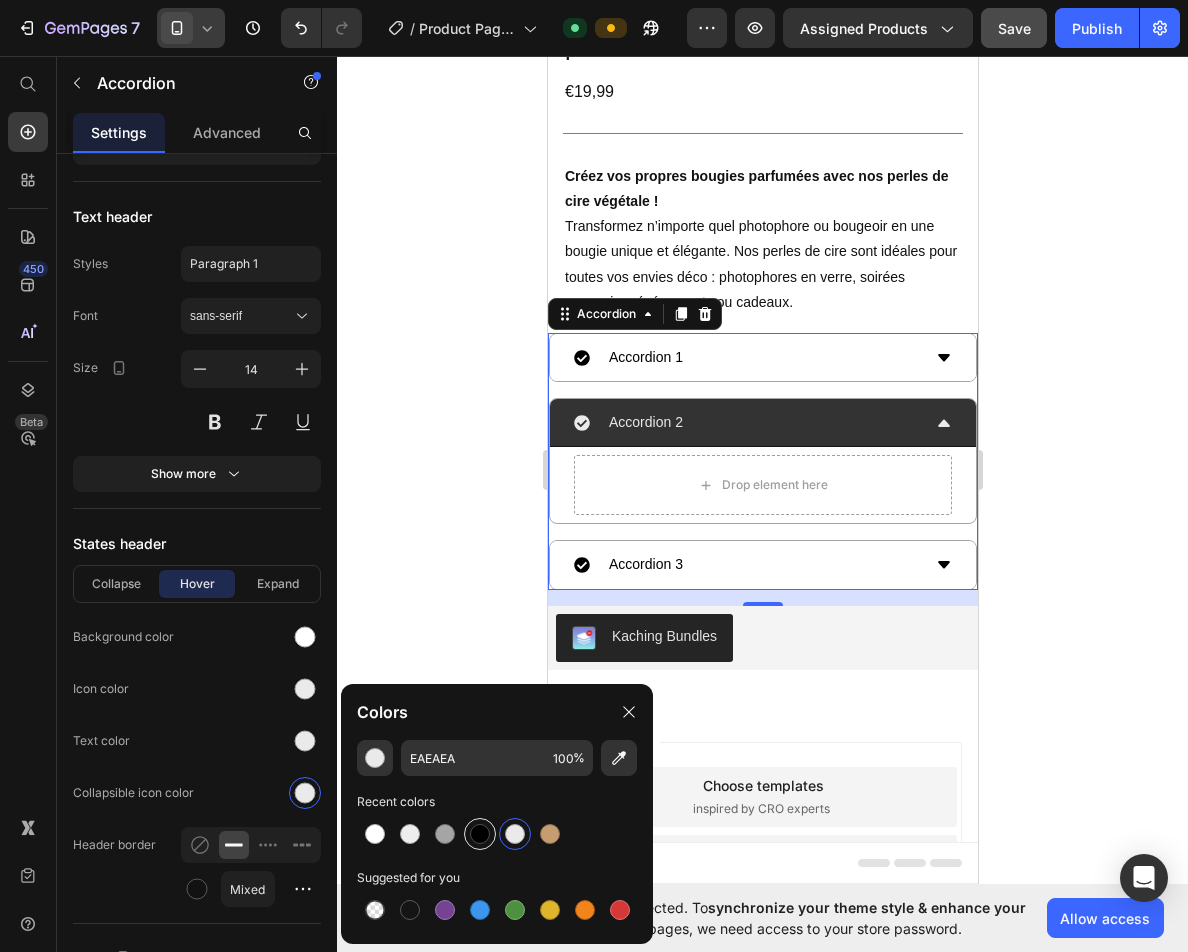 click at bounding box center [480, 834] 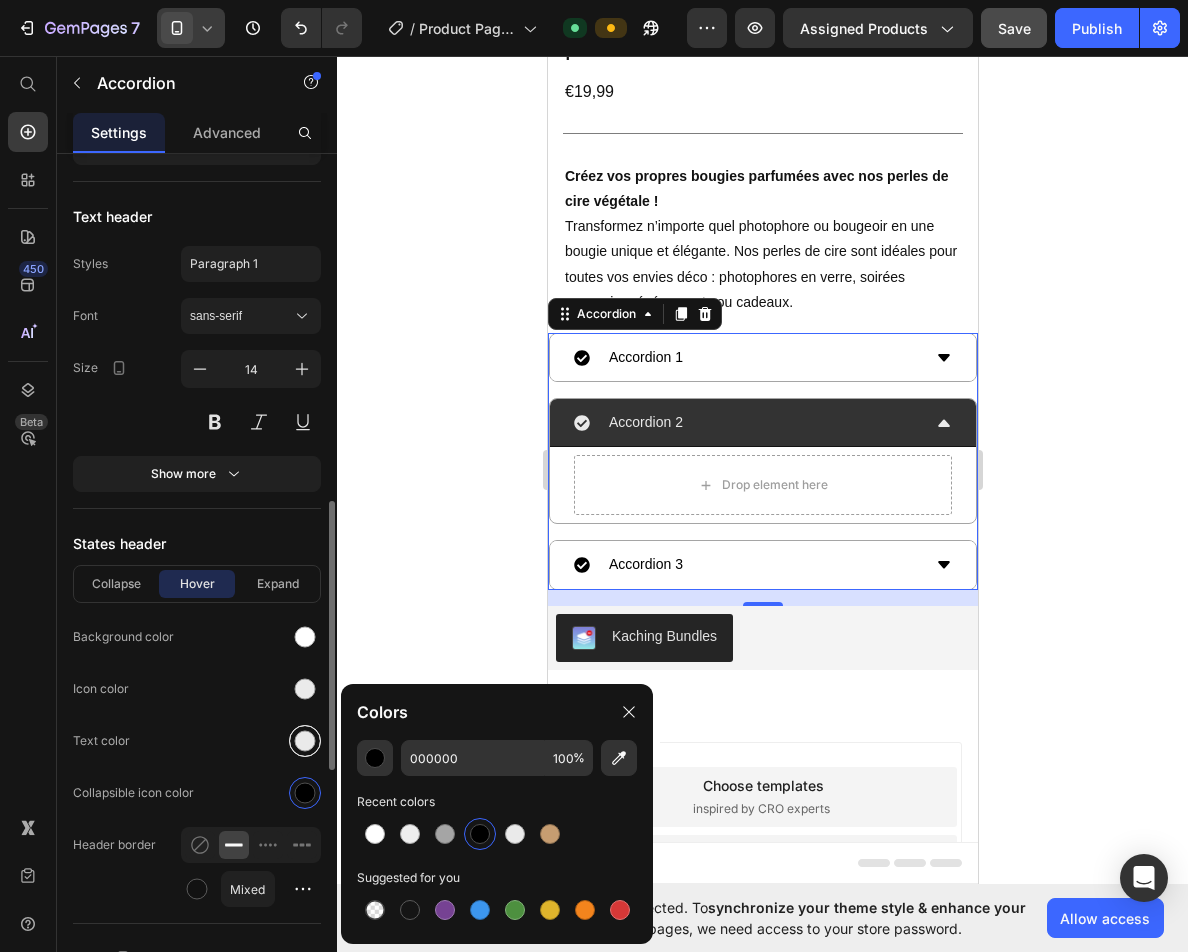 click at bounding box center [305, 741] 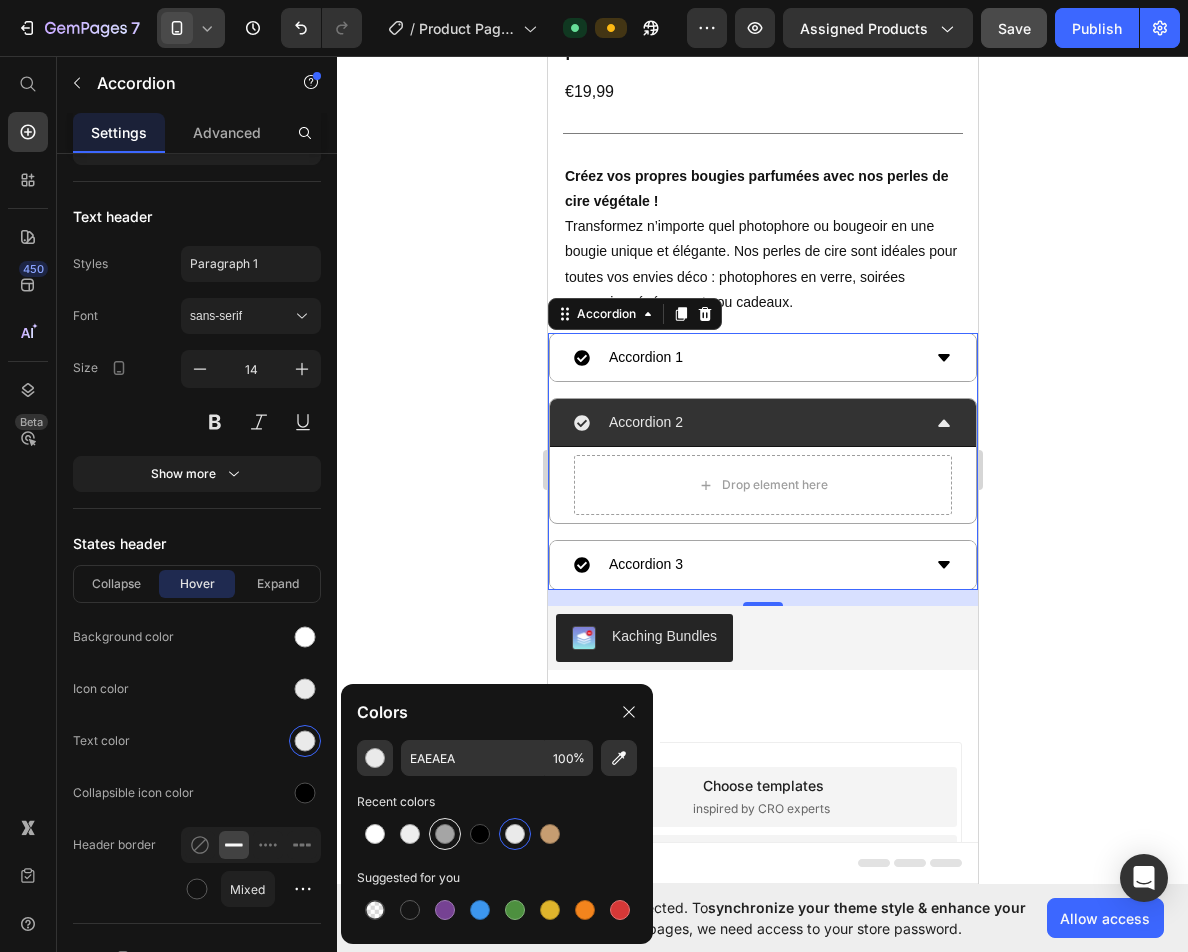 click at bounding box center [445, 834] 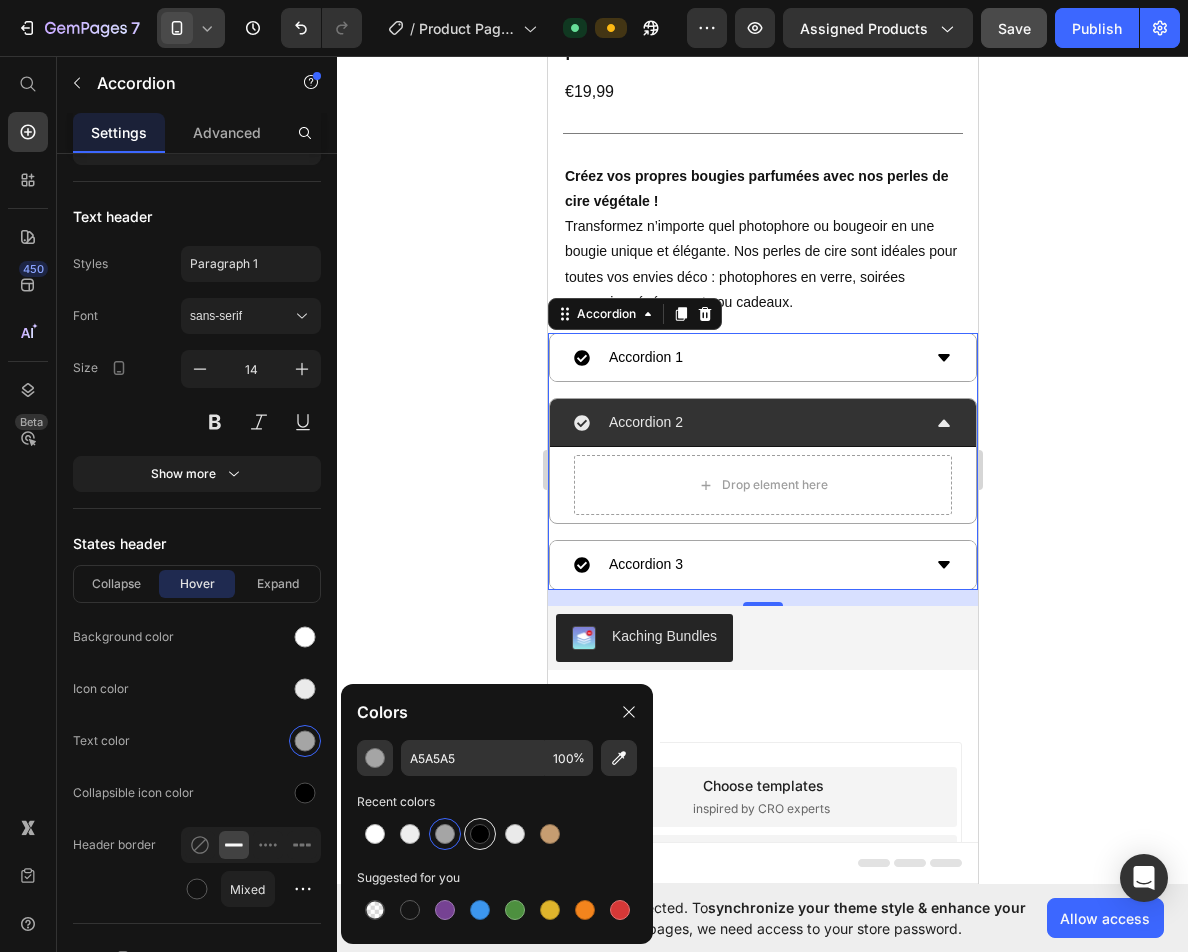 click at bounding box center (480, 834) 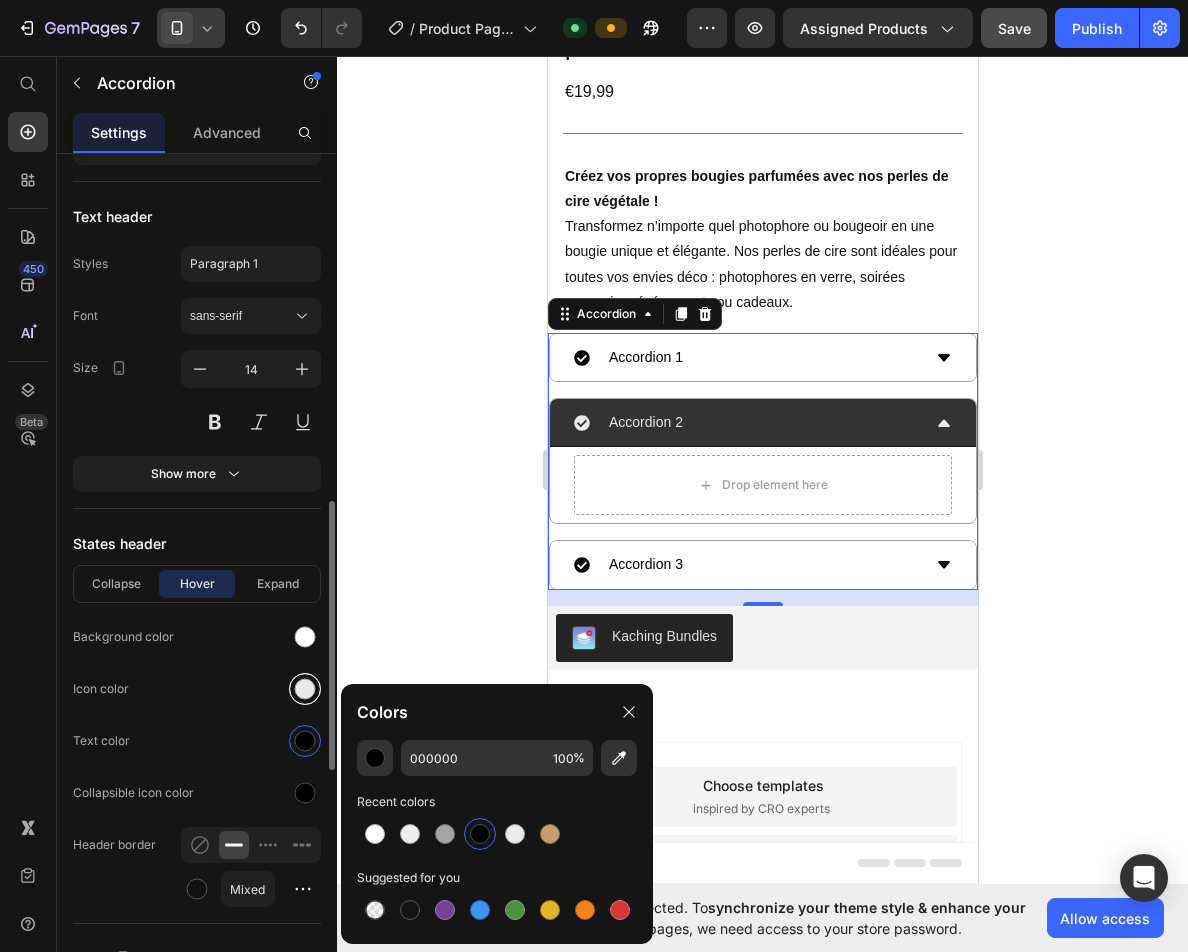 click at bounding box center (305, 689) 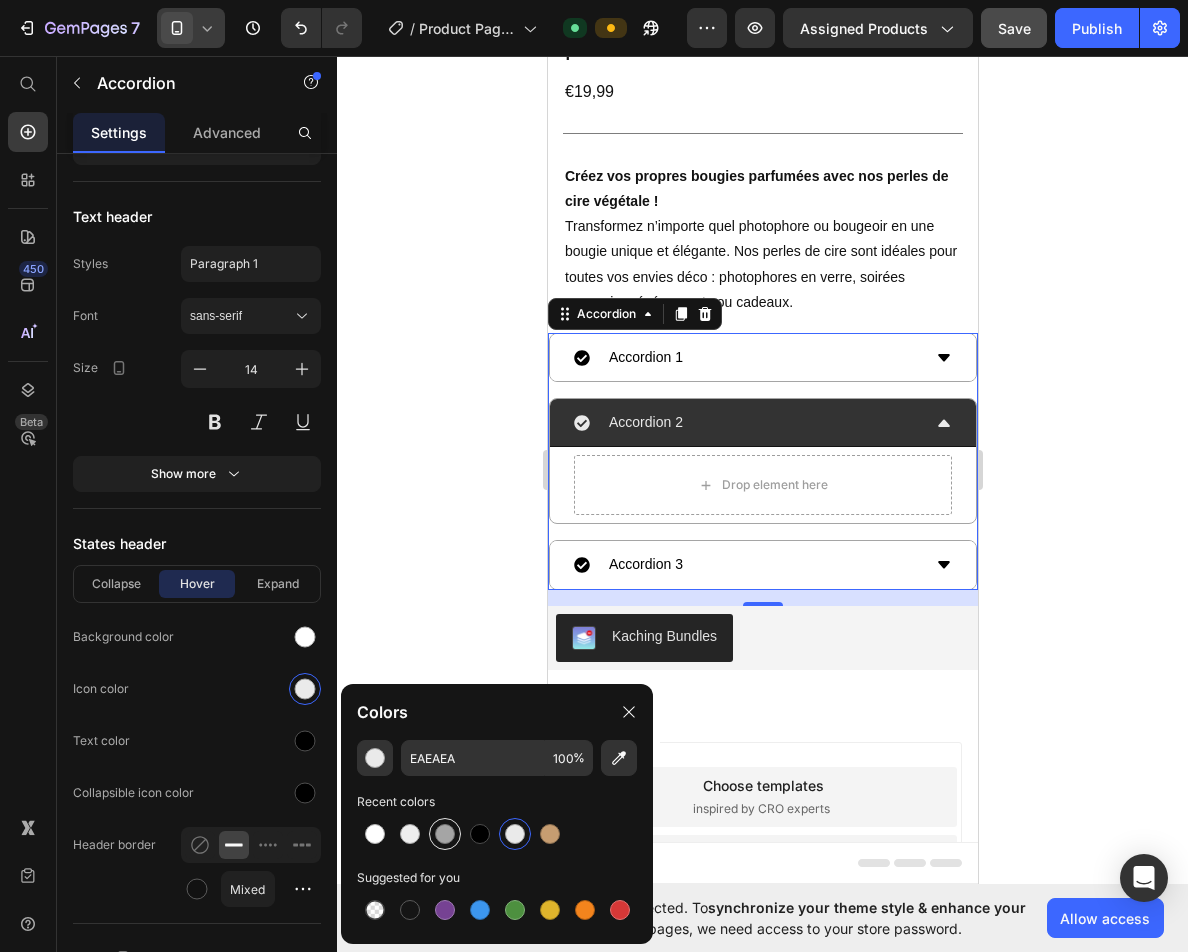 click at bounding box center [480, 834] 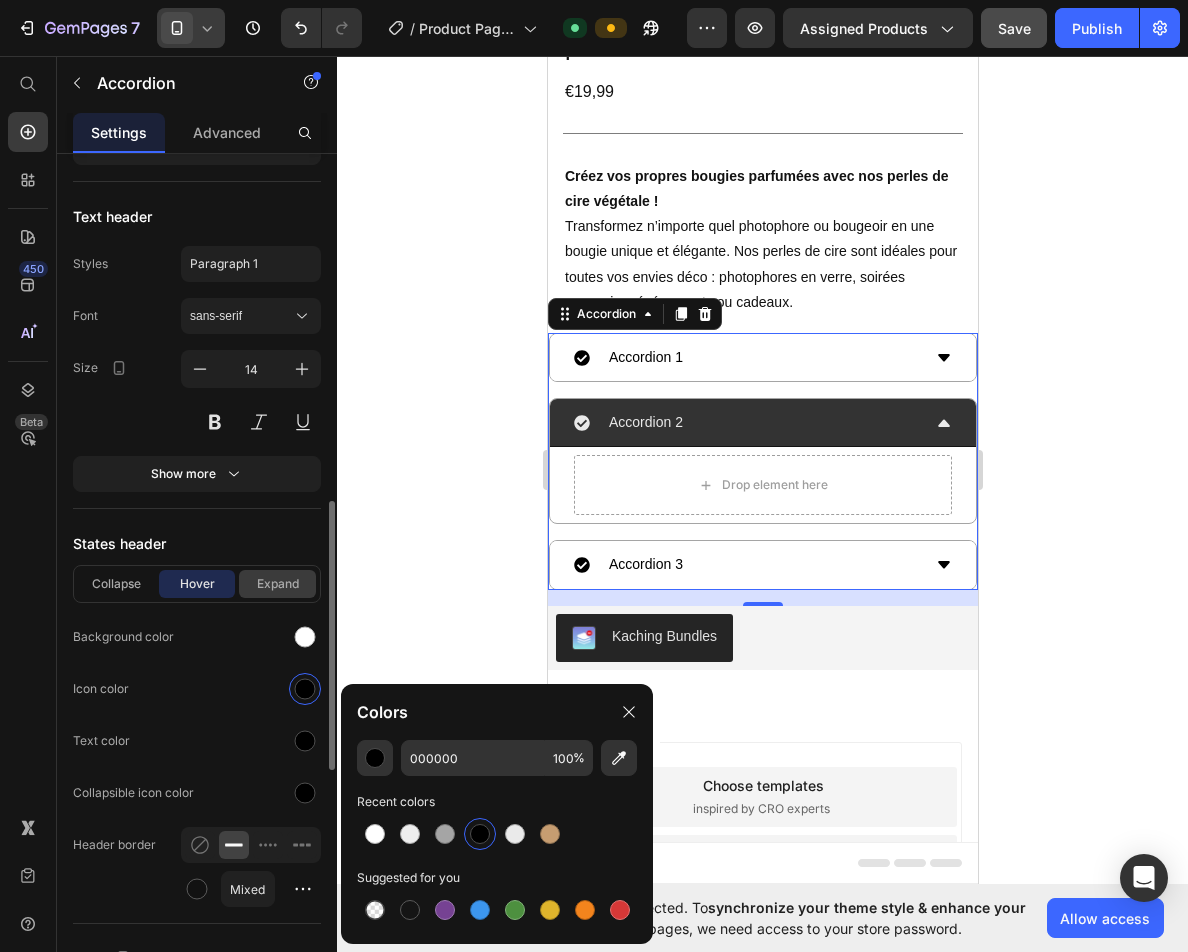 click on "Expand" at bounding box center (277, 584) 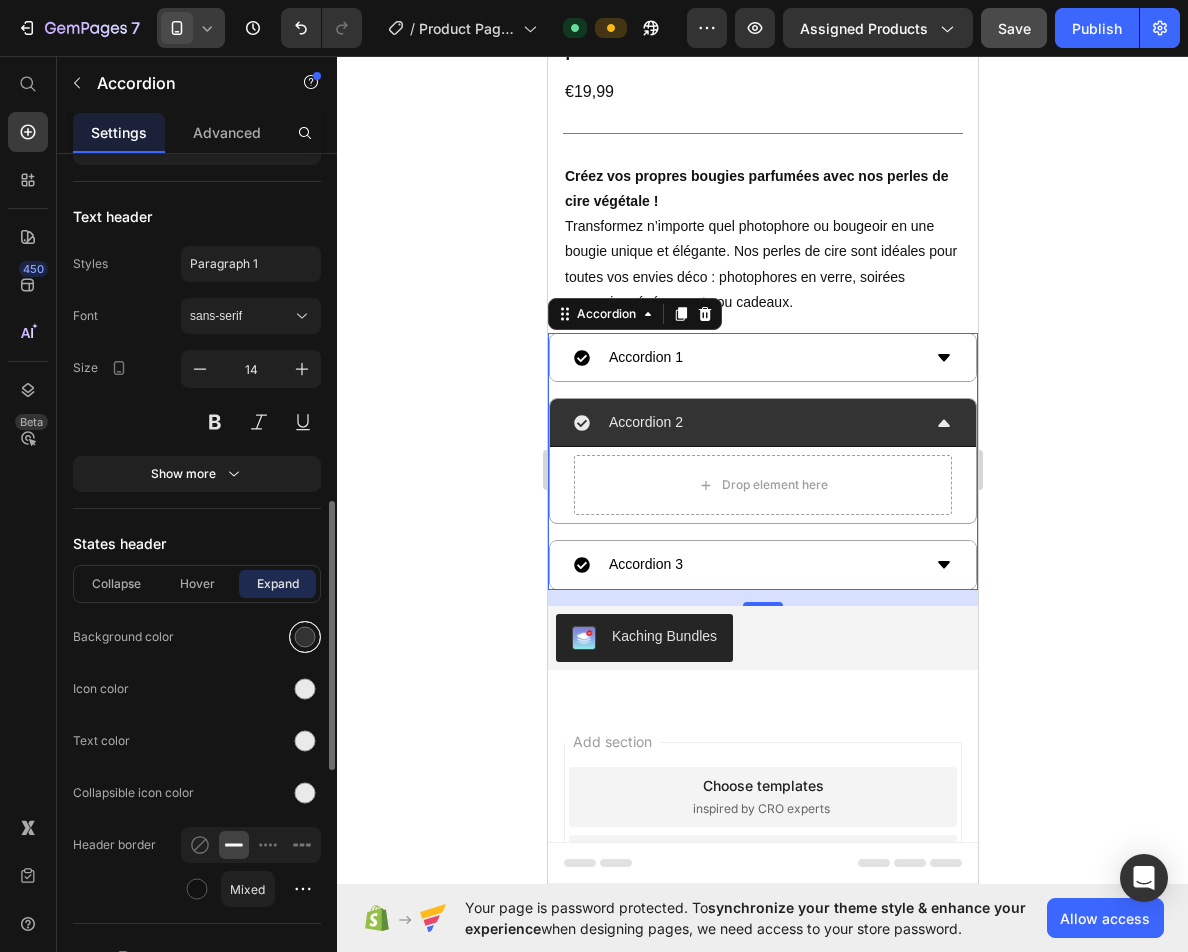 click at bounding box center (305, 637) 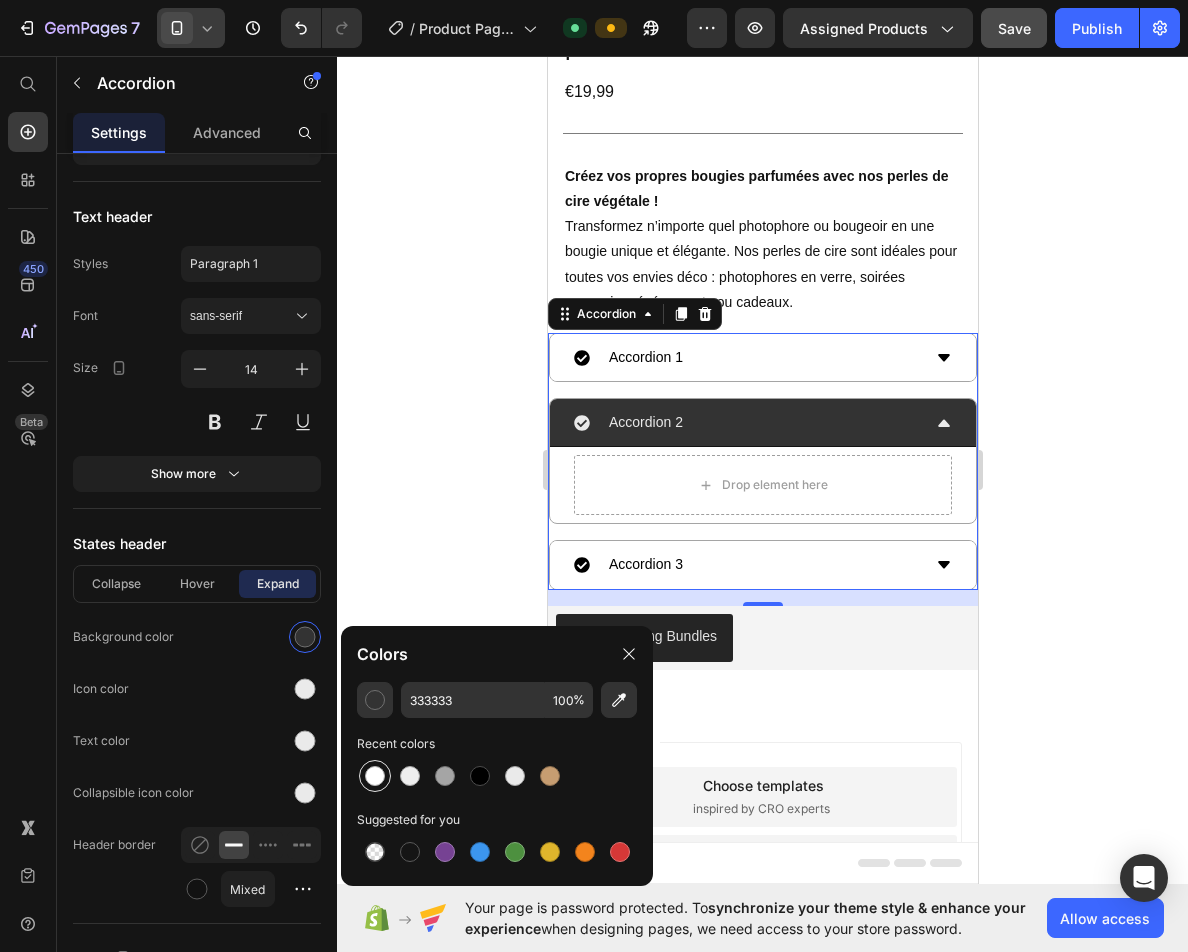 click at bounding box center [375, 776] 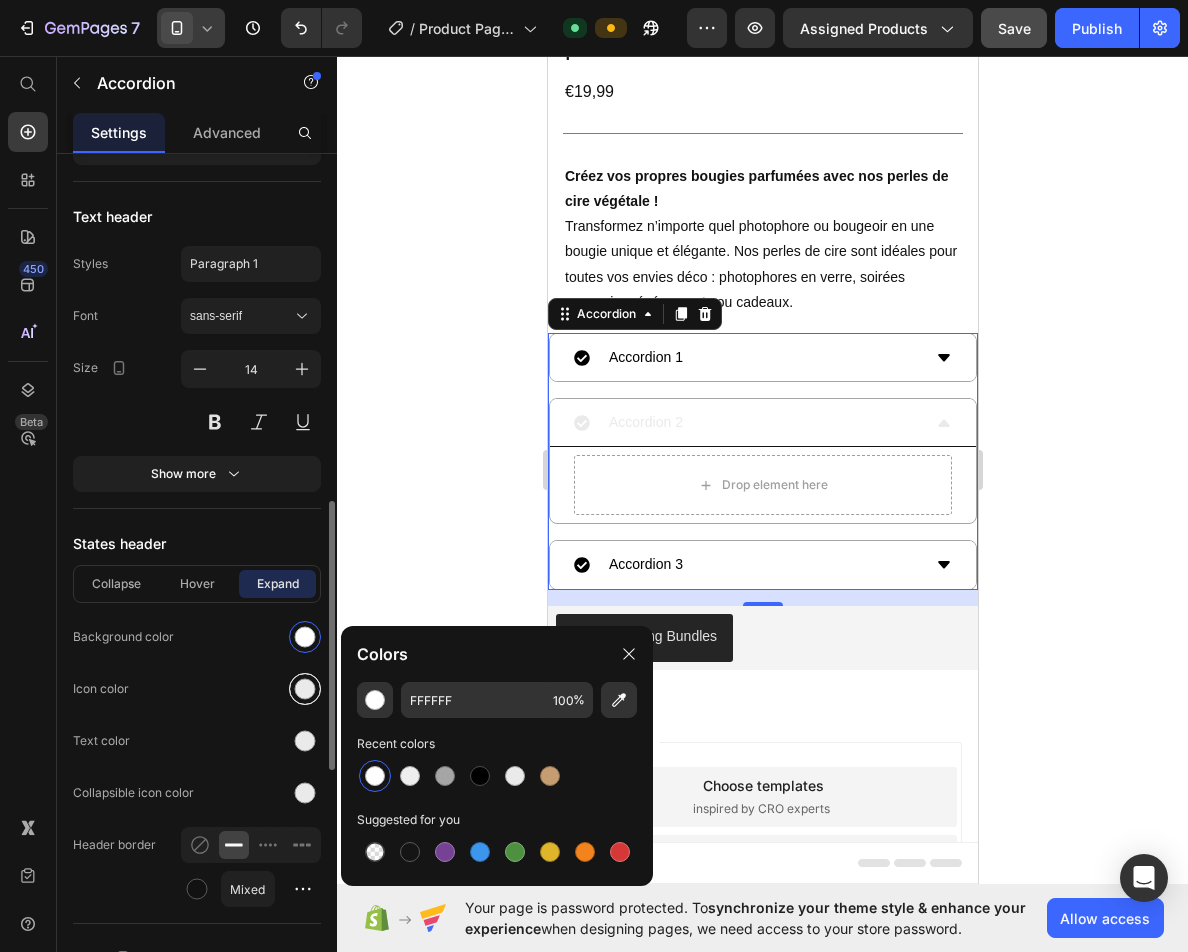 click at bounding box center [305, 689] 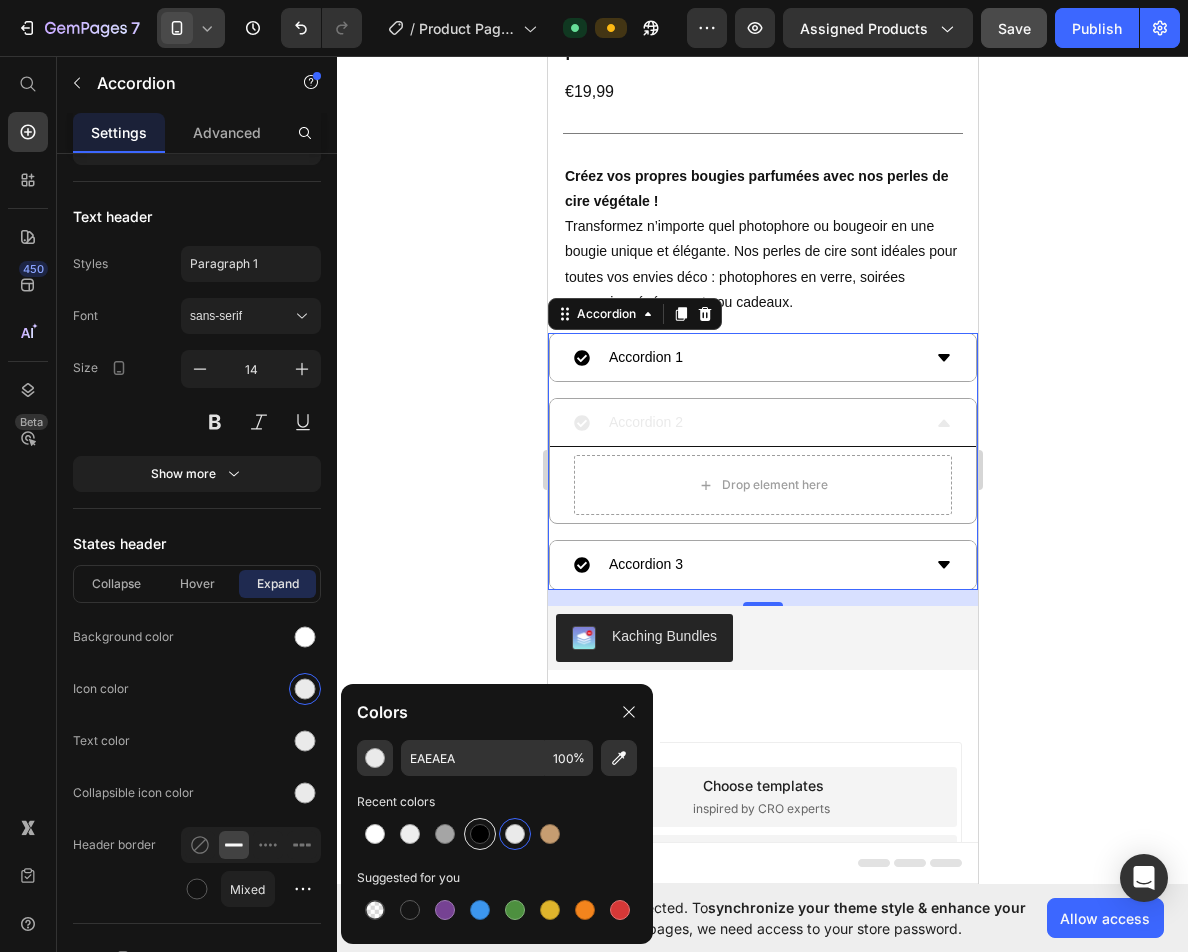 click at bounding box center (480, 834) 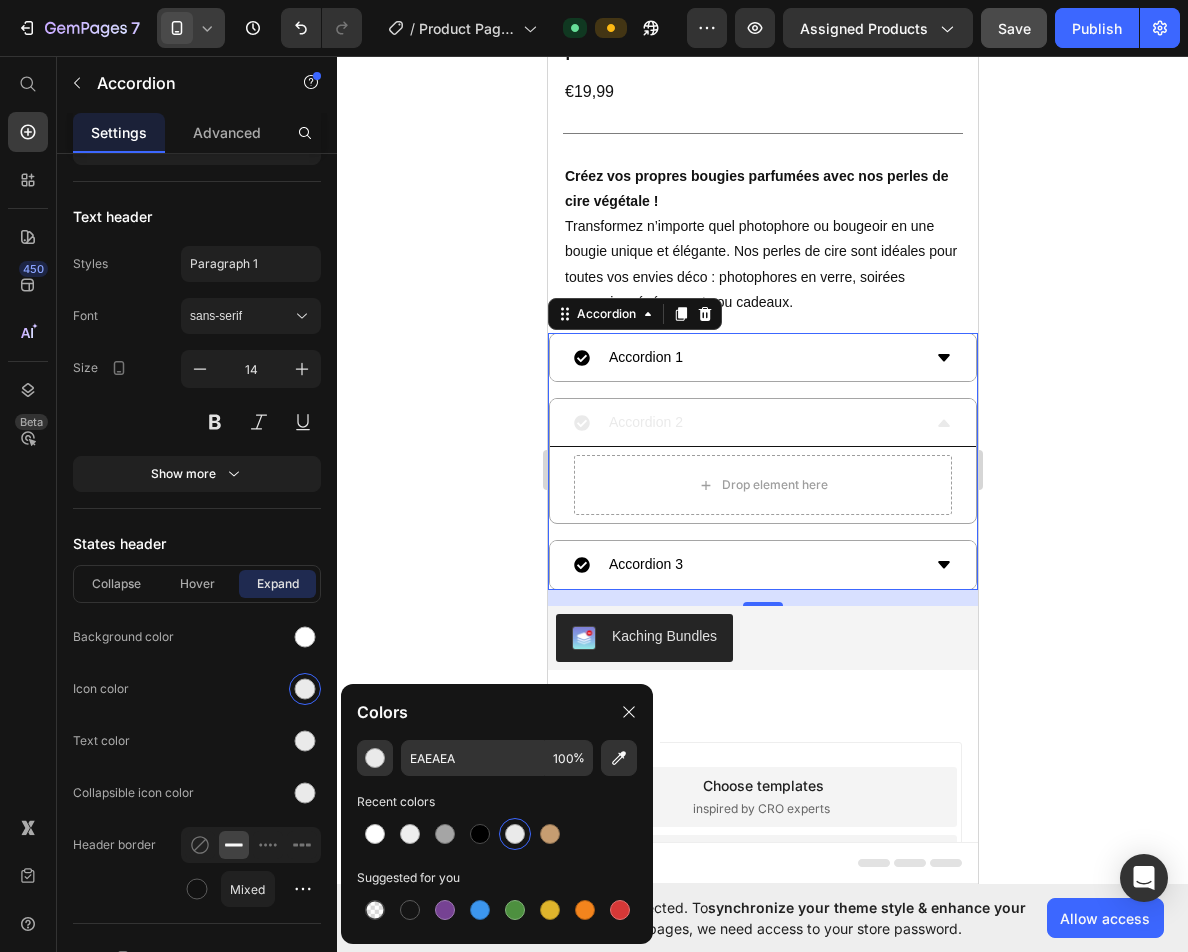type on "000000" 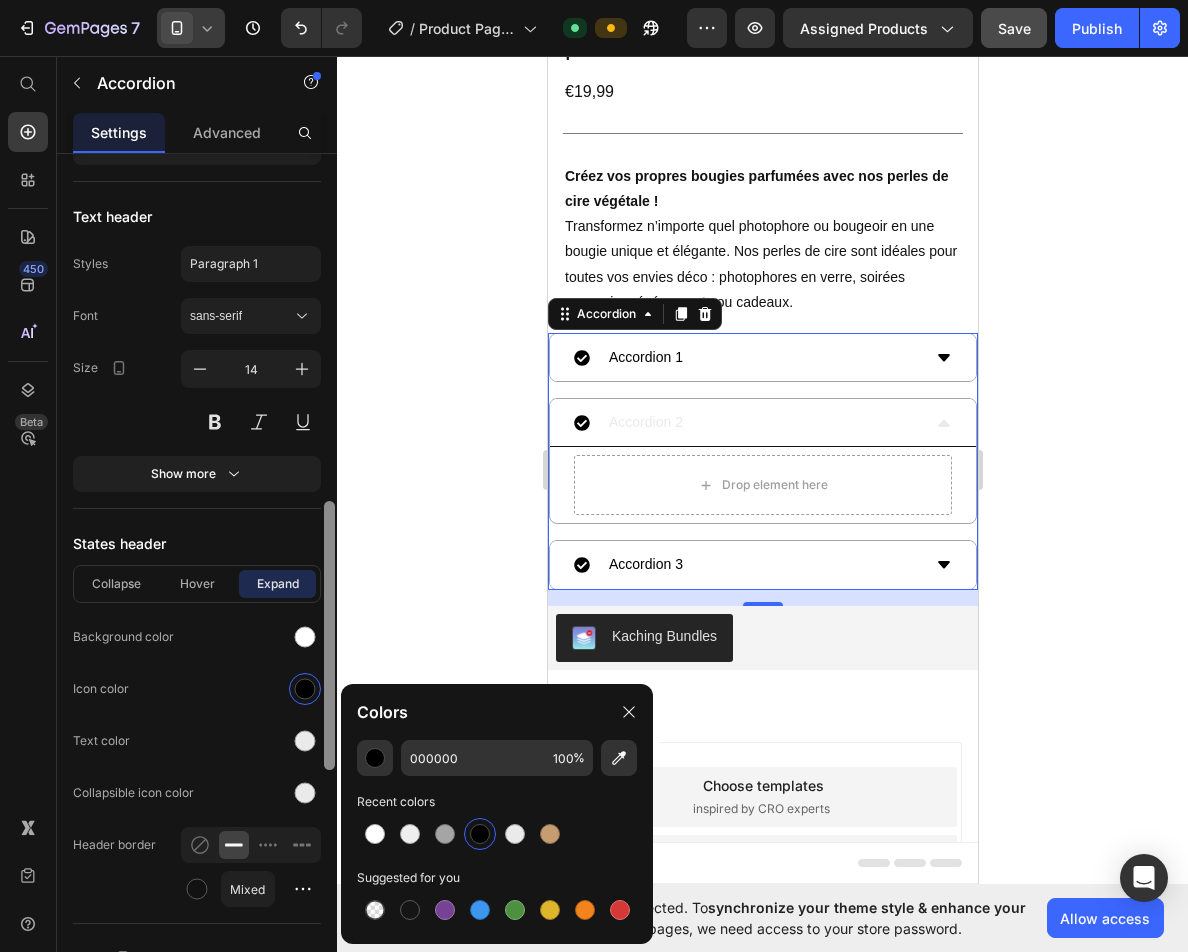 drag, startPoint x: 304, startPoint y: 740, endPoint x: 327, endPoint y: 759, distance: 29.832869 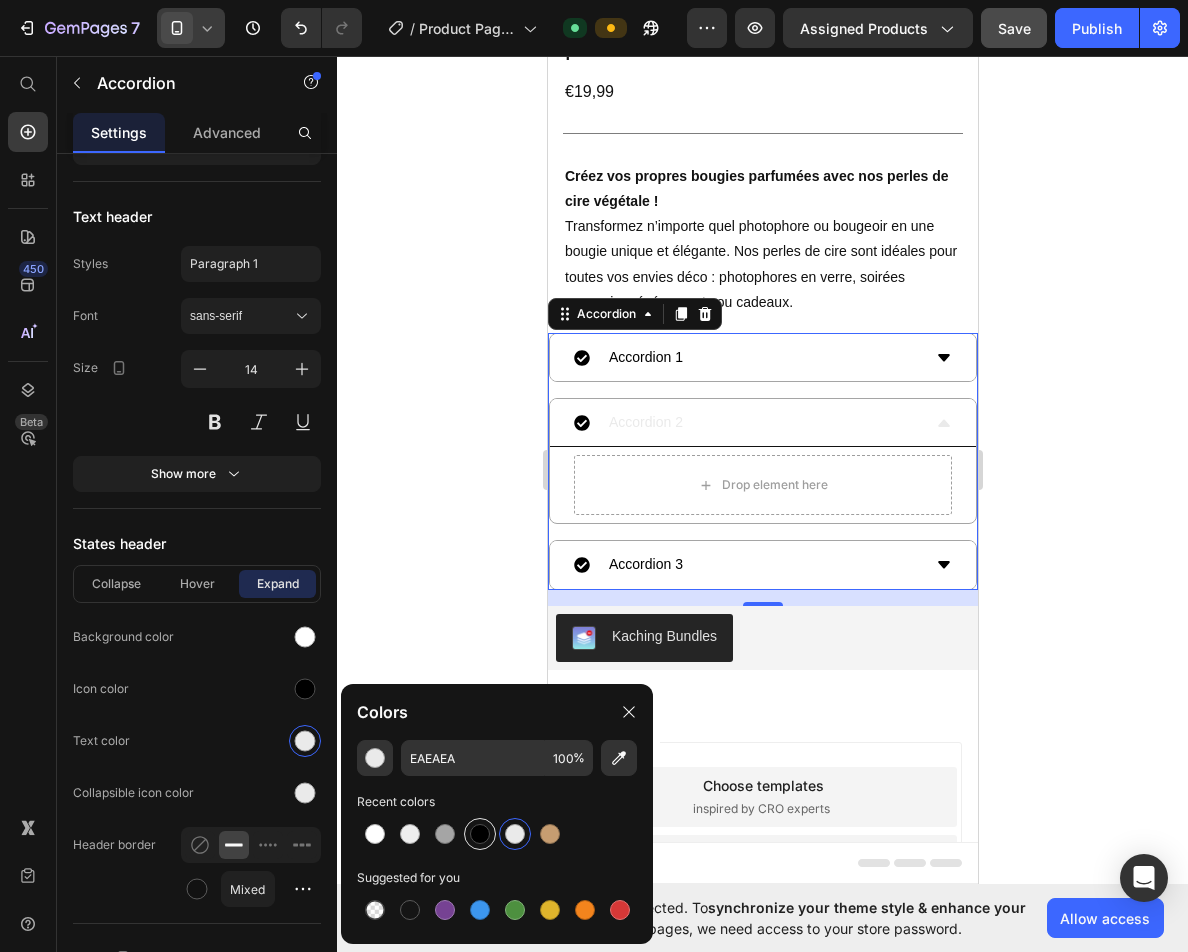 click at bounding box center [480, 834] 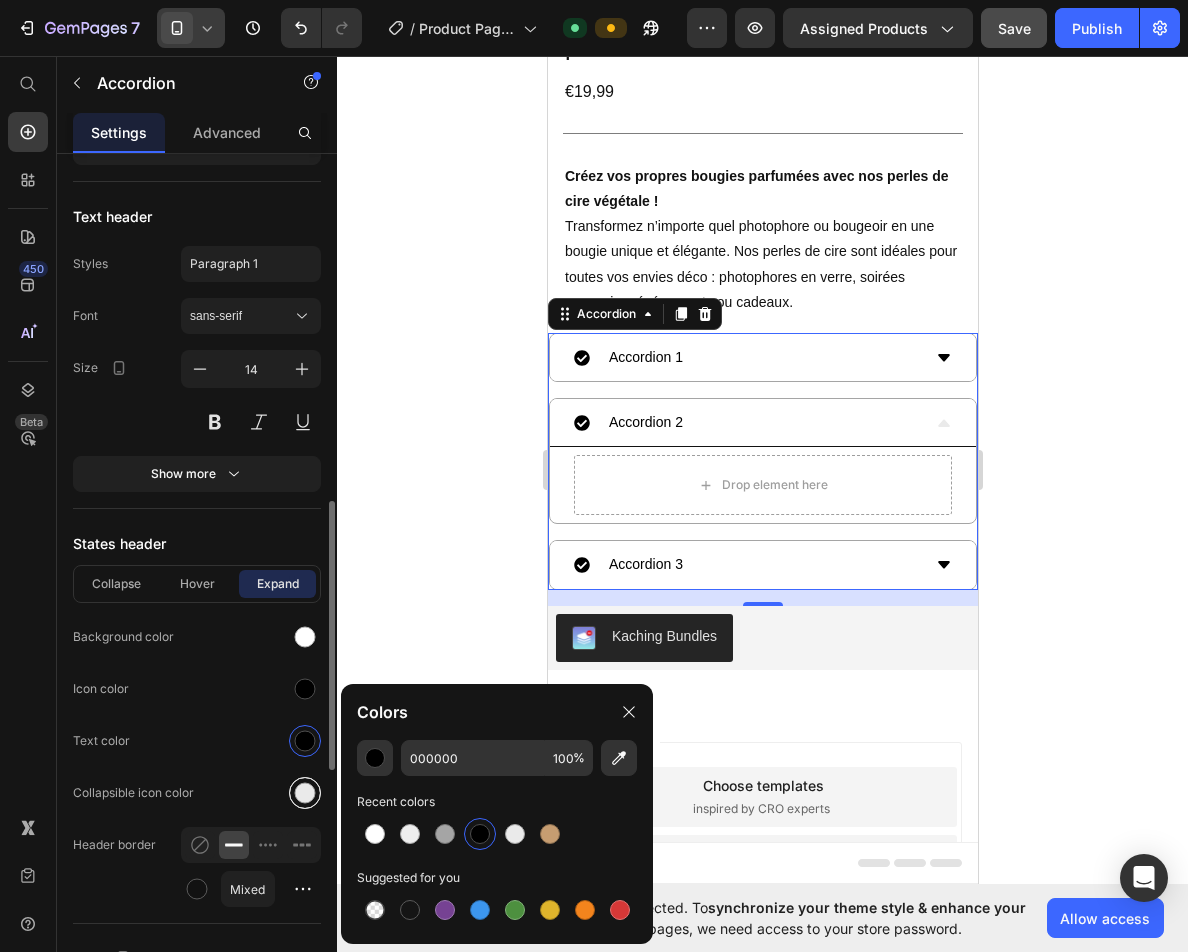 click at bounding box center (305, 793) 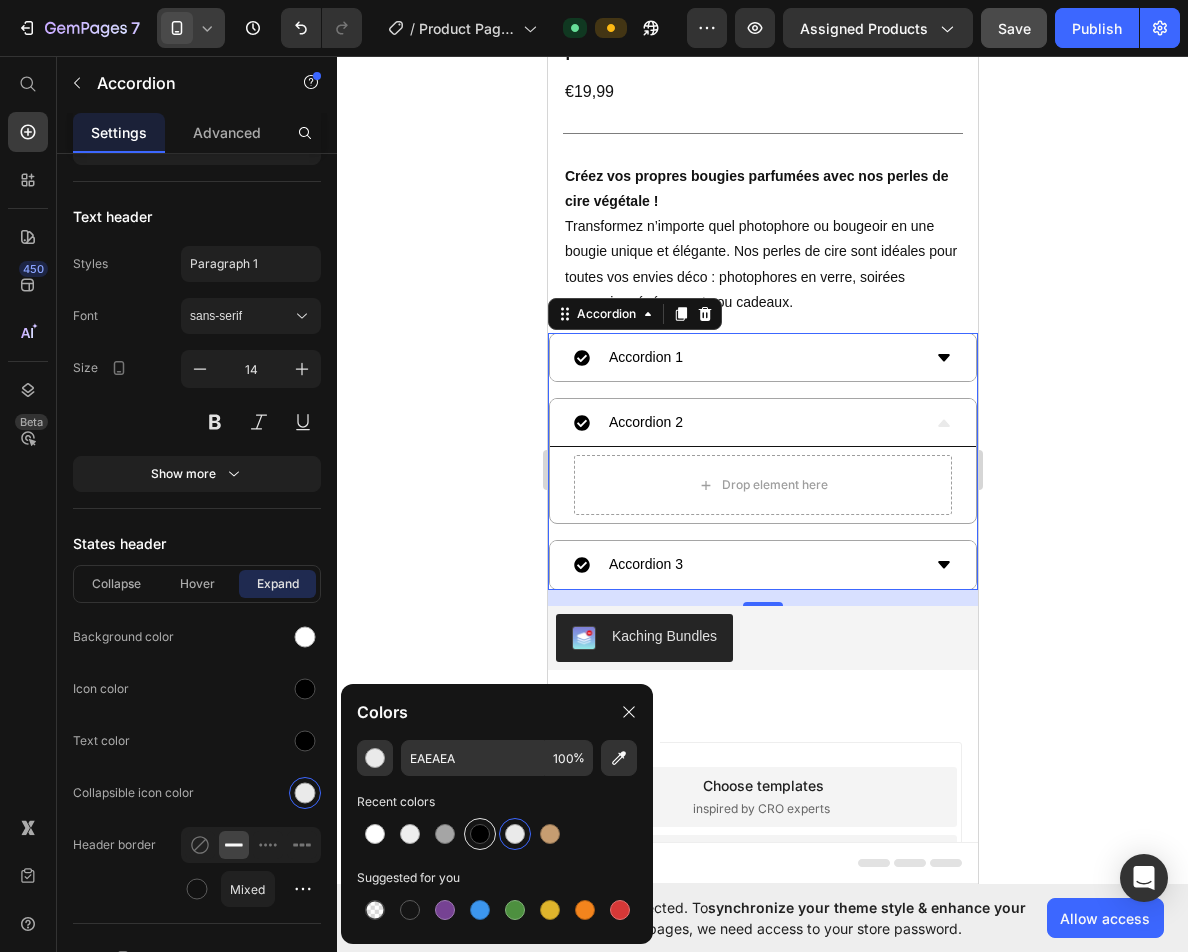 click at bounding box center [480, 834] 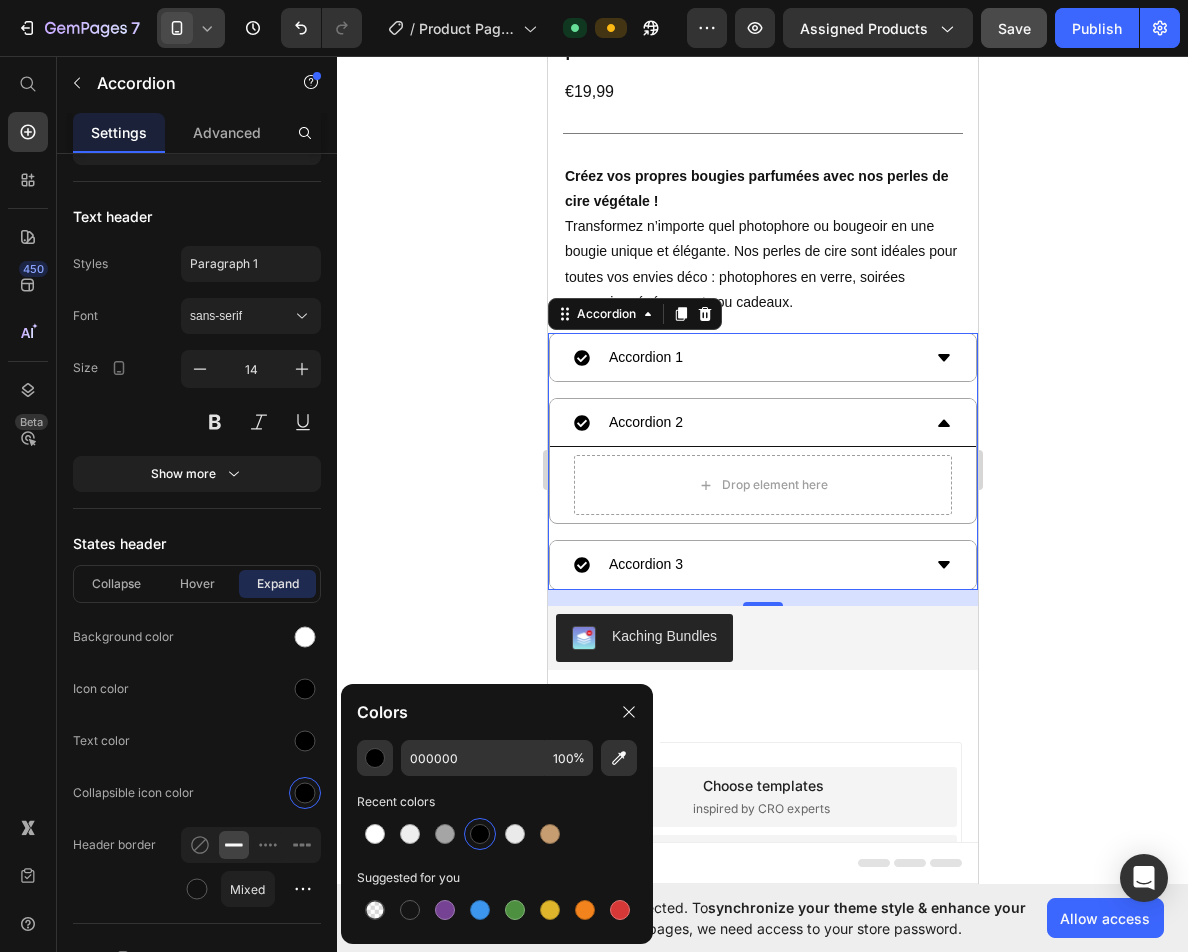 click 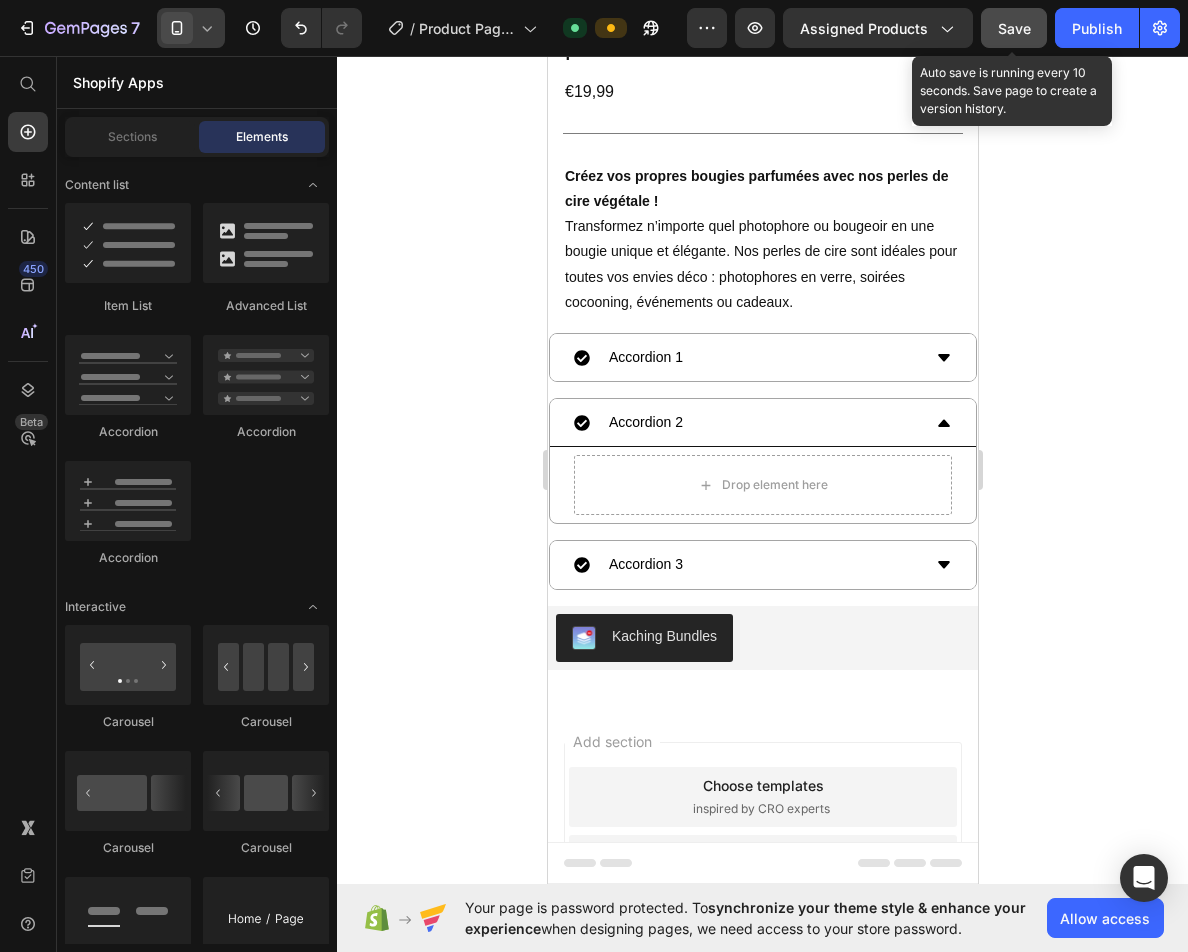 click on "Save" at bounding box center (1014, 28) 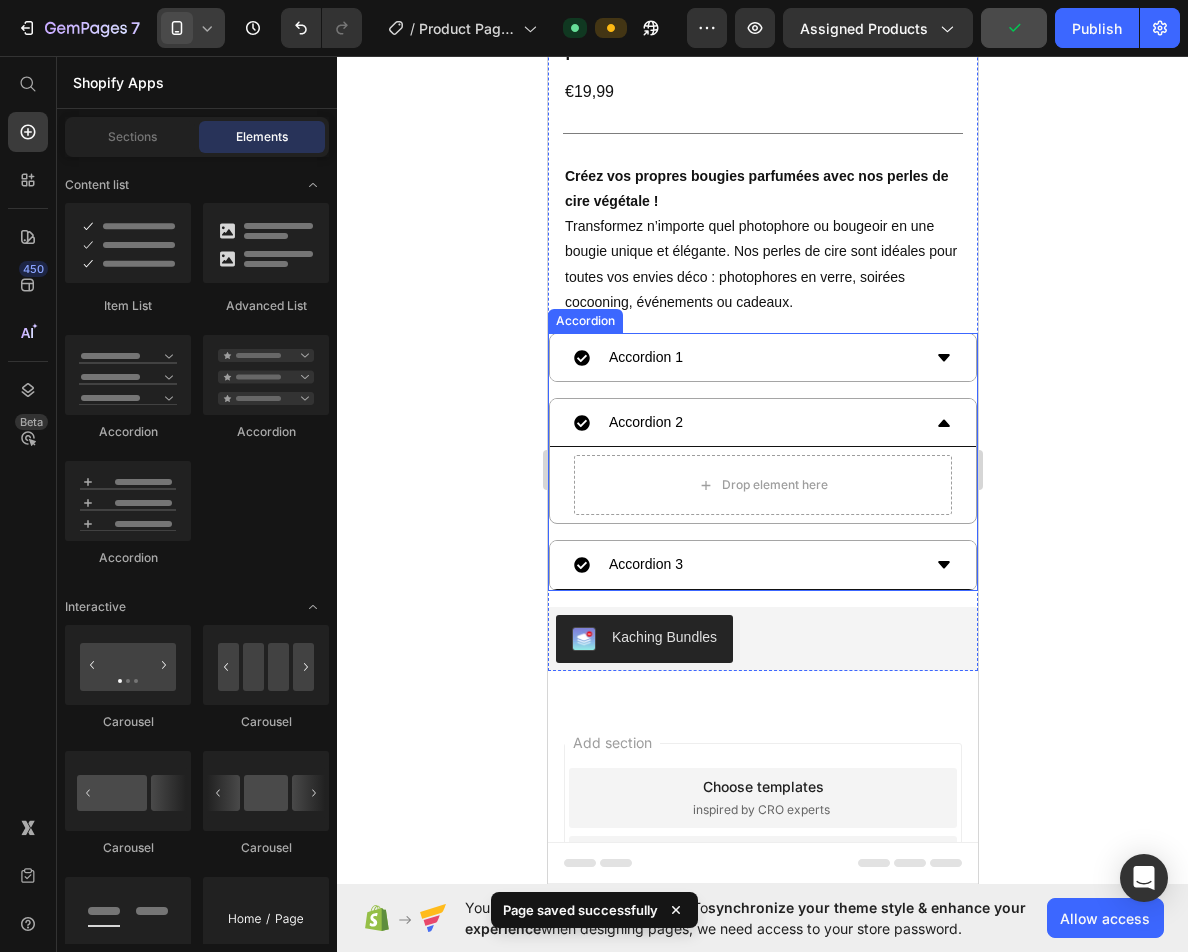 click on "Accordion 3" at bounding box center [746, 564] 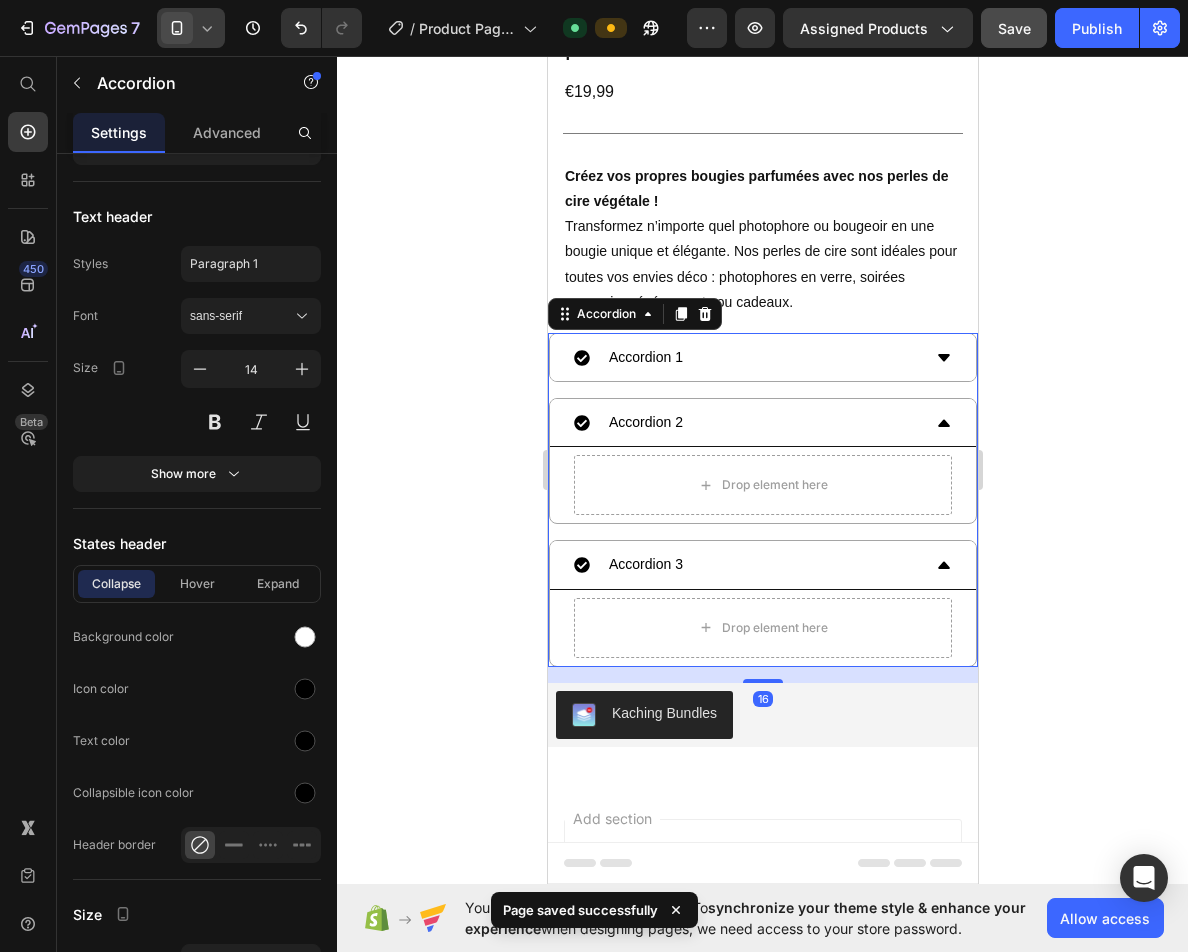 click on "Accordion 3" at bounding box center [762, 565] 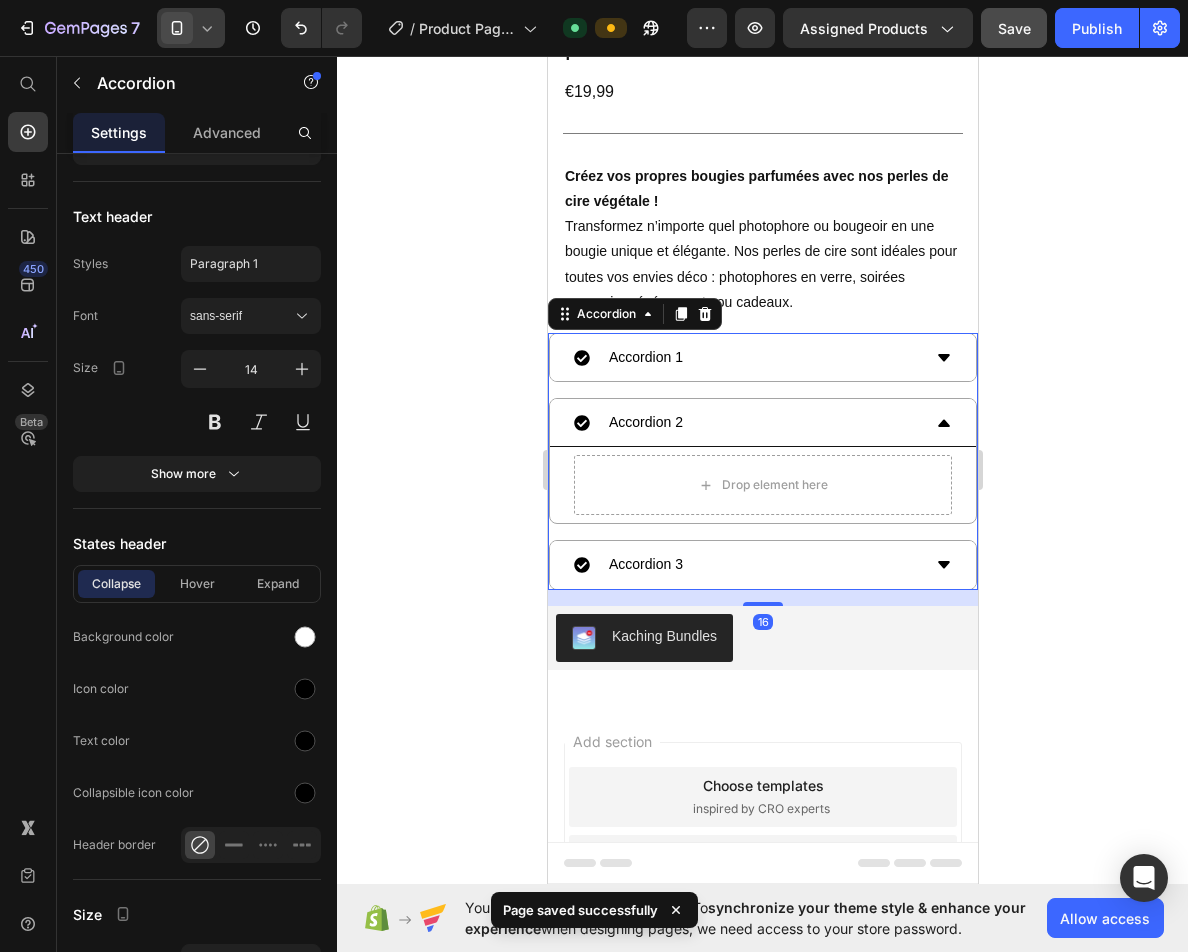 click 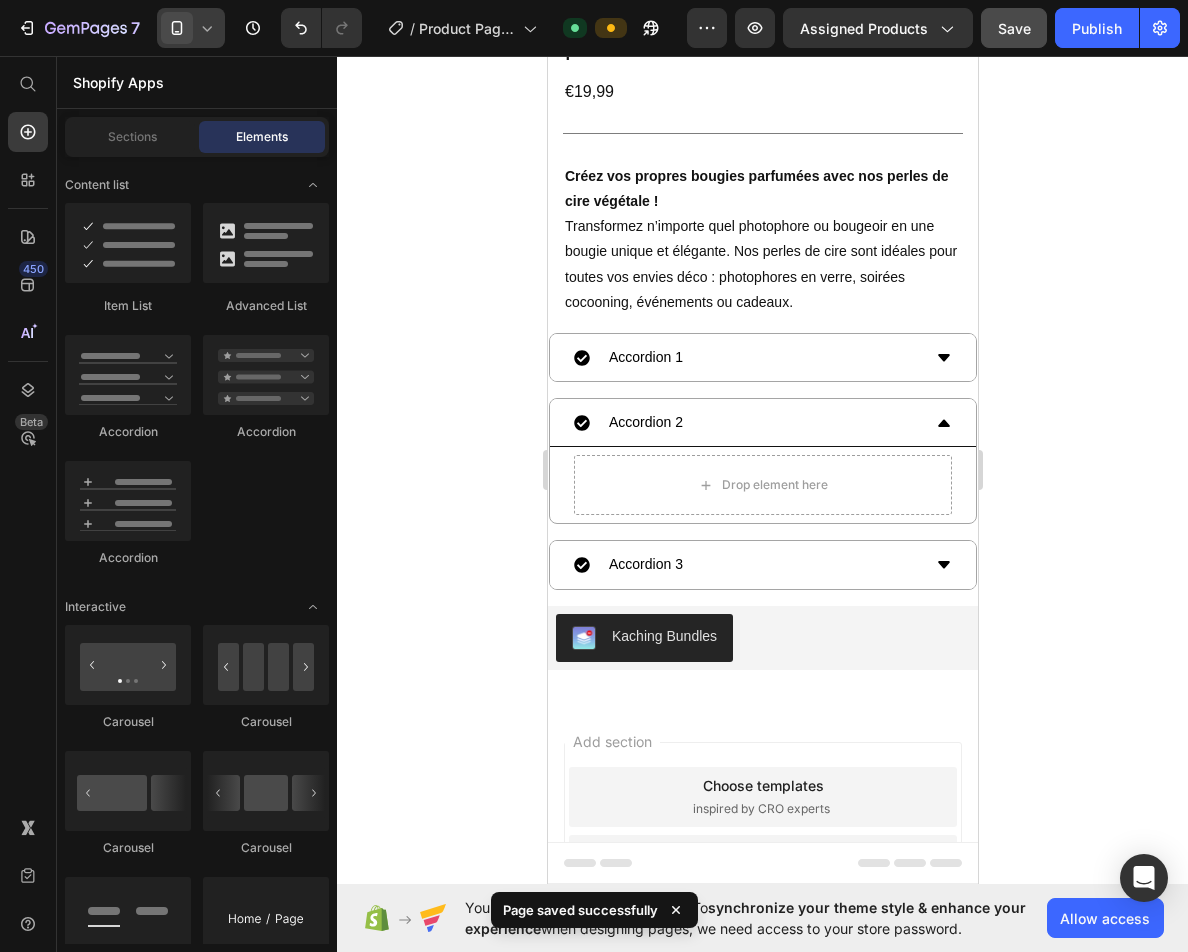 click on "Accordion 2" at bounding box center [762, 423] 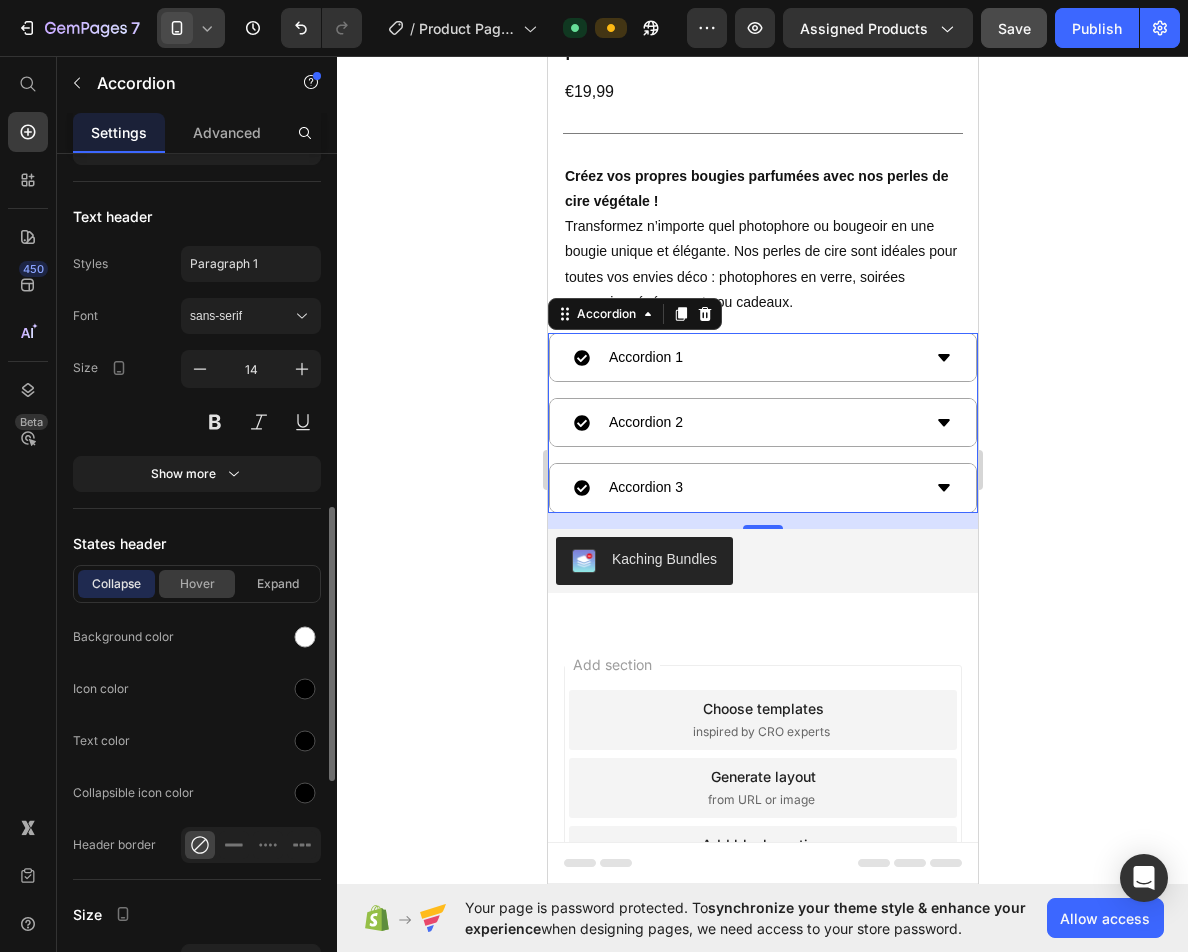 click on "Hover" at bounding box center [197, 584] 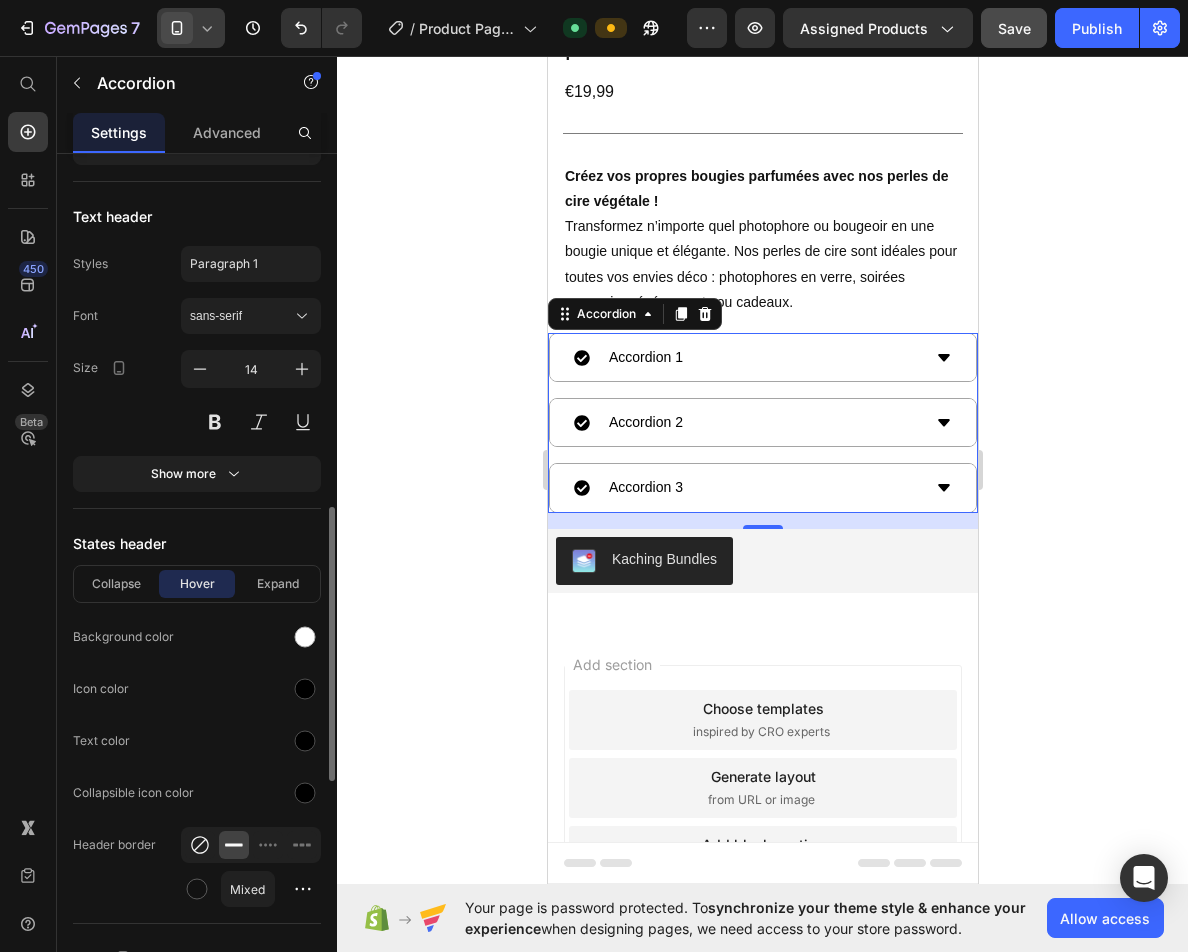 click 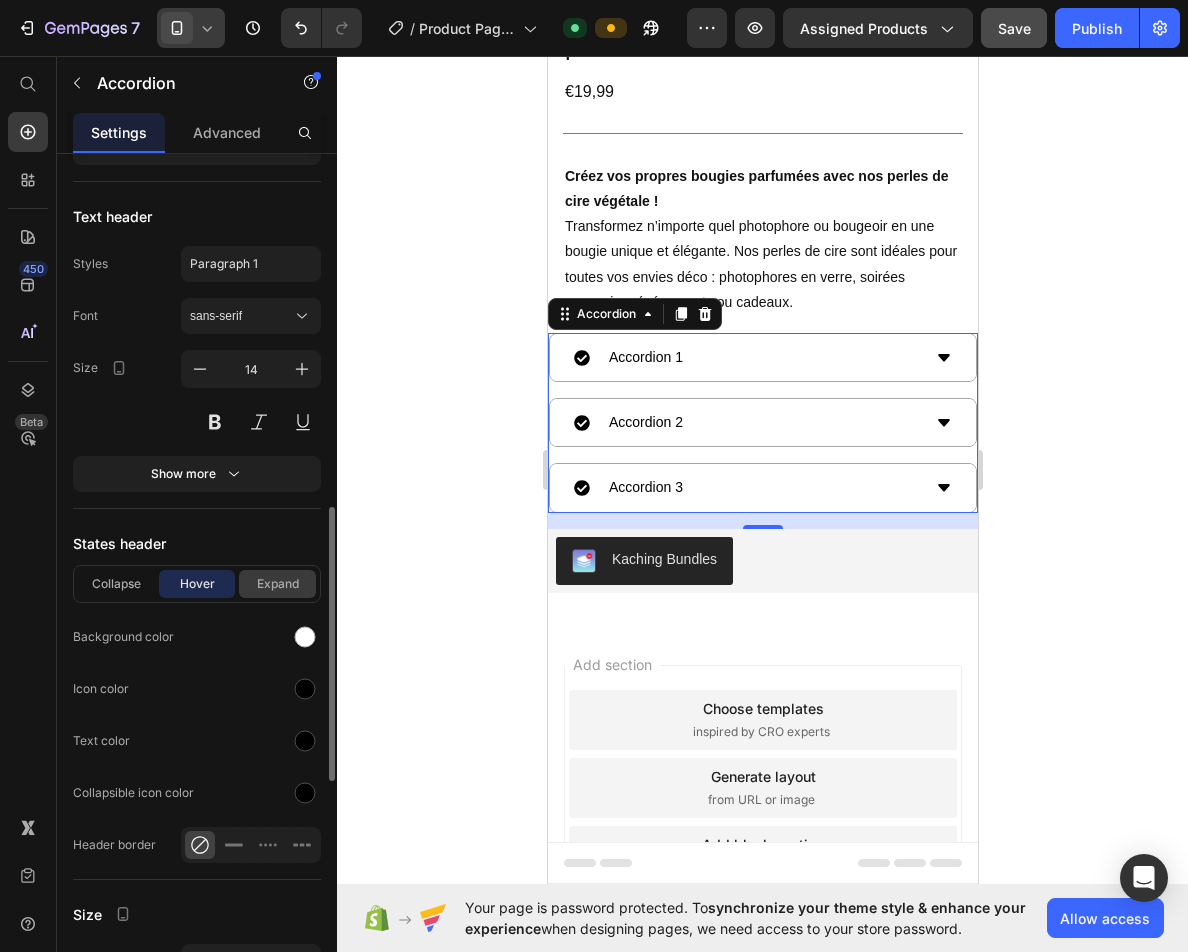 click on "Expand" at bounding box center (277, 584) 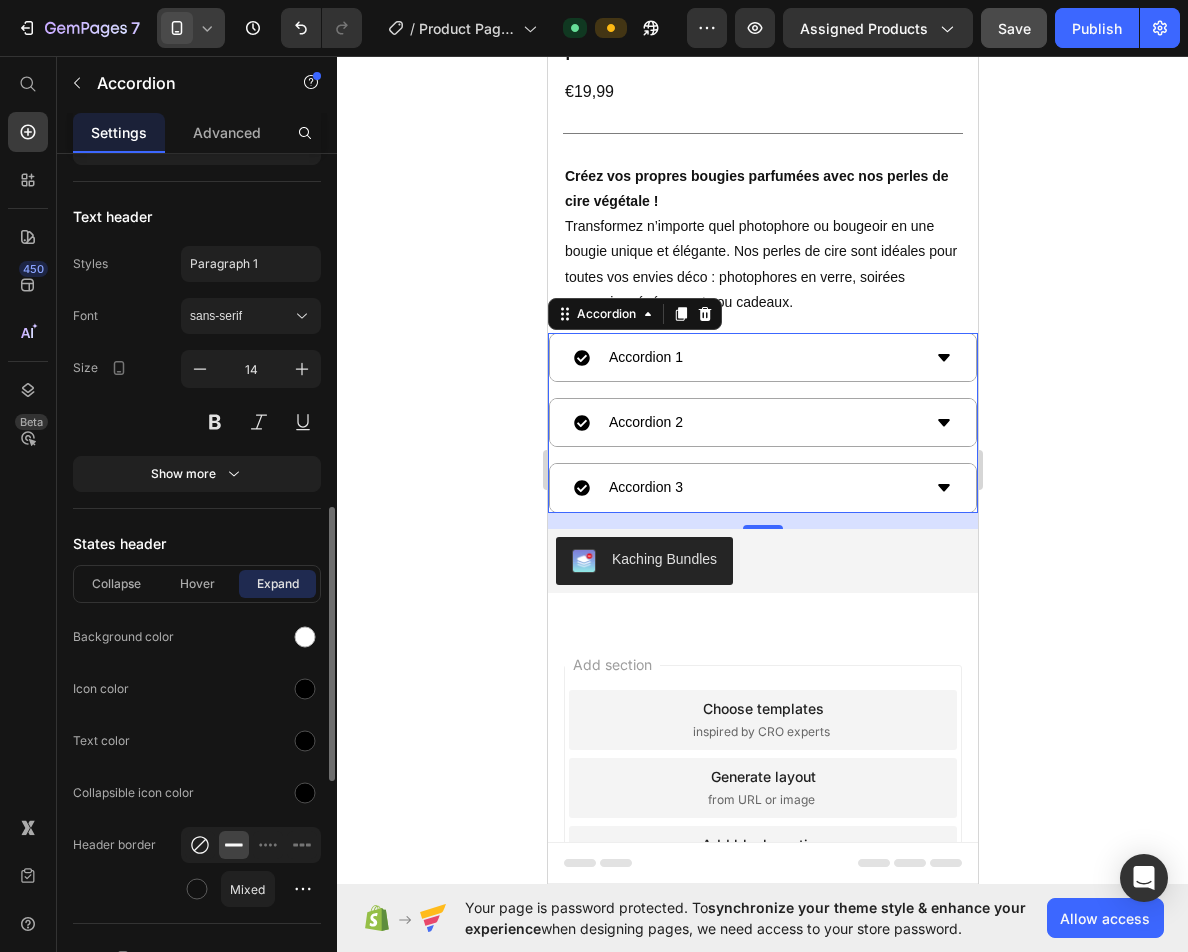 click 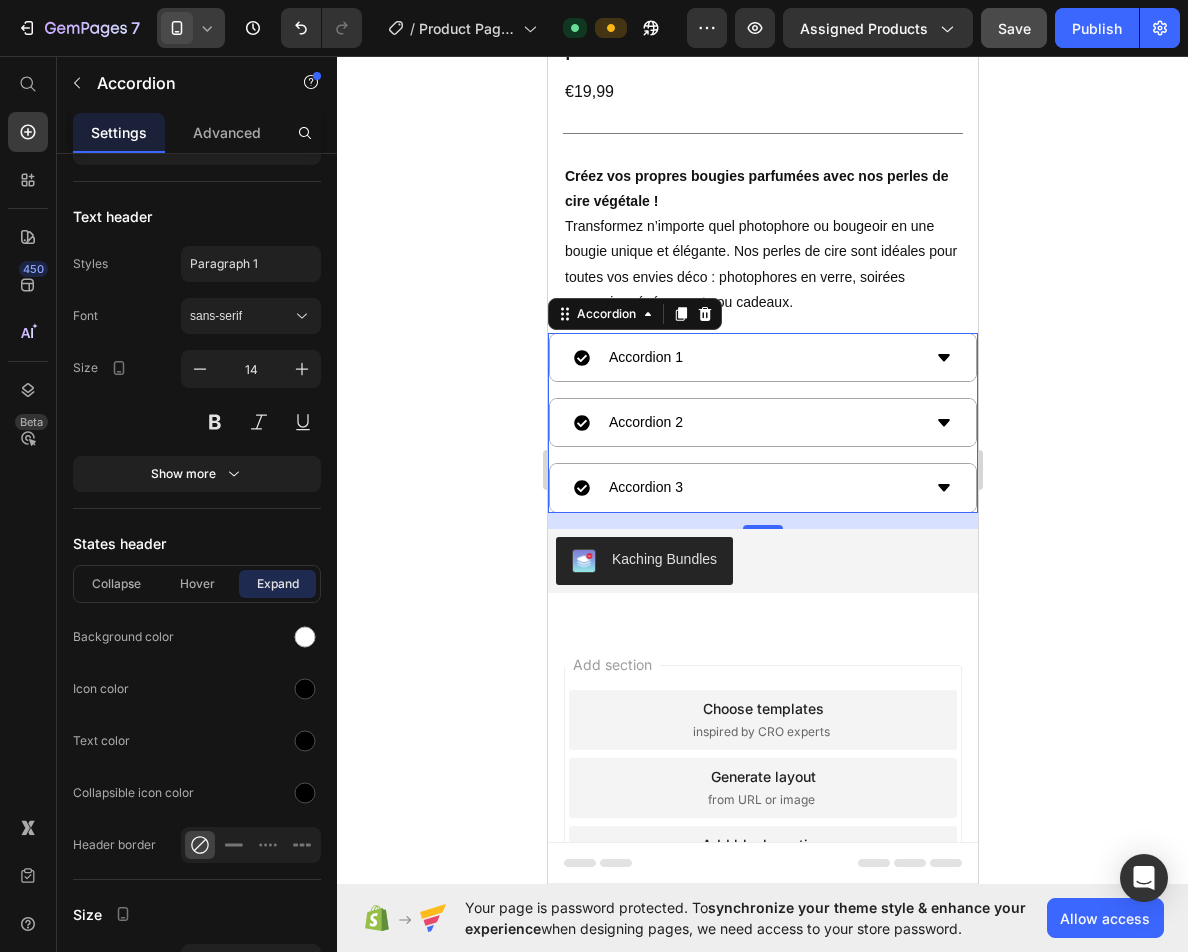 click 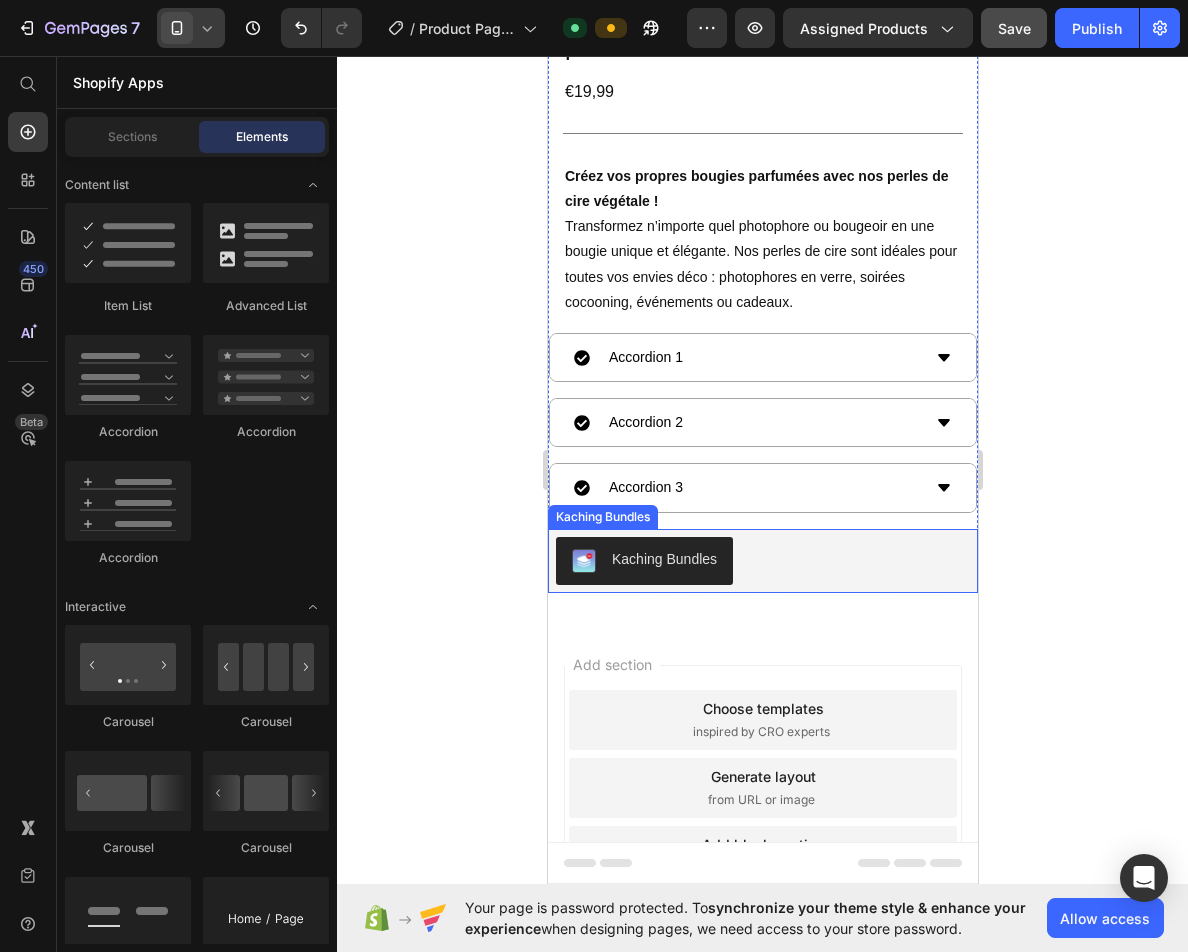 click on "Kaching Bundles" at bounding box center (602, 517) 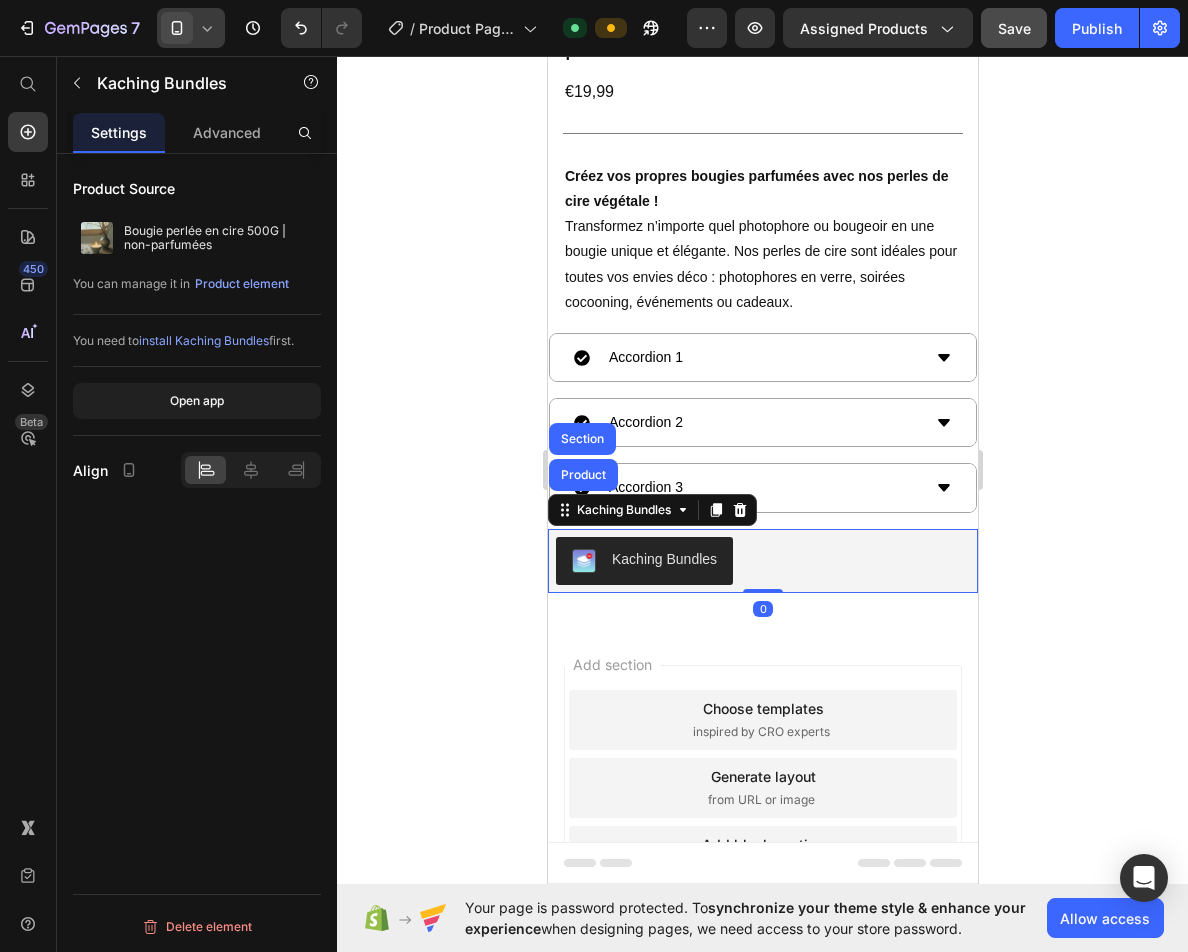 scroll, scrollTop: 0, scrollLeft: 0, axis: both 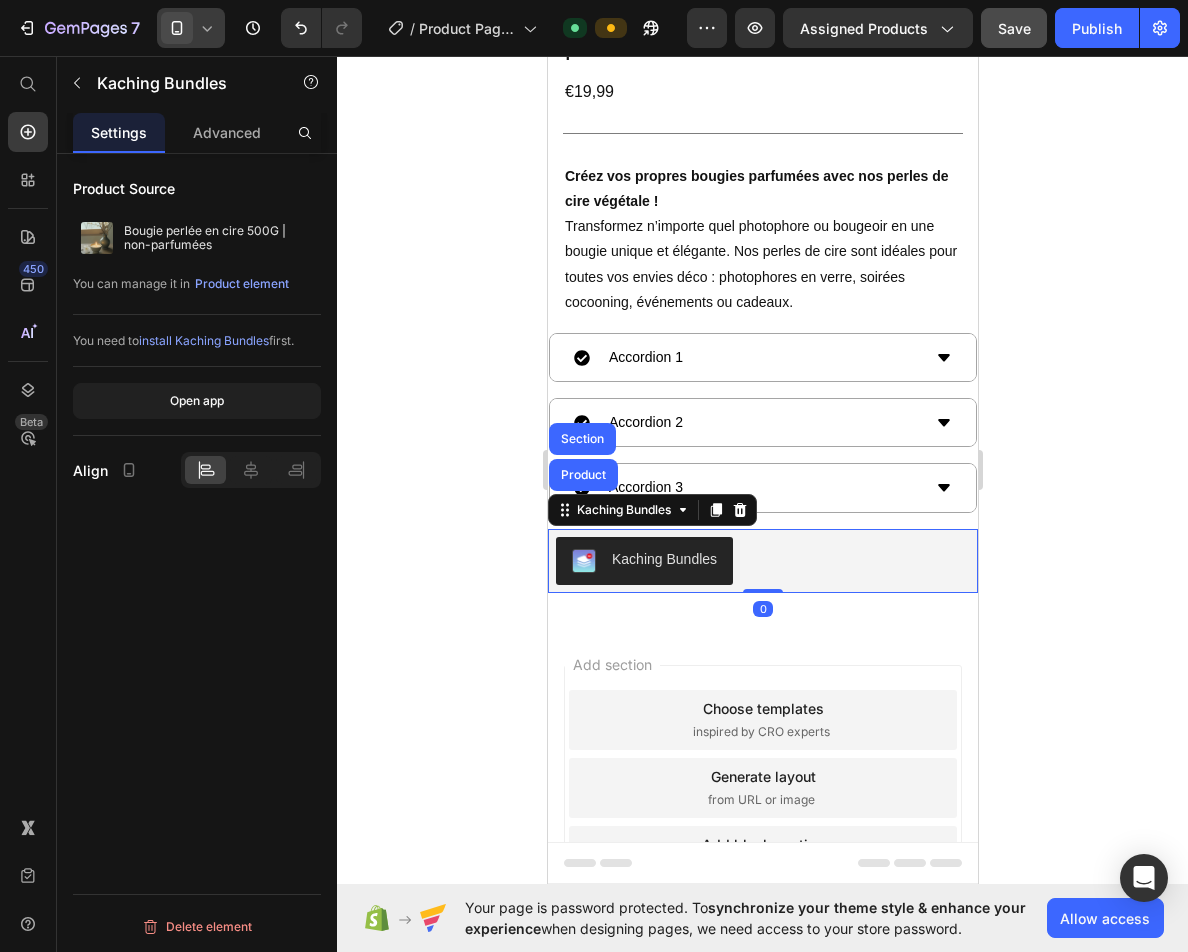 click 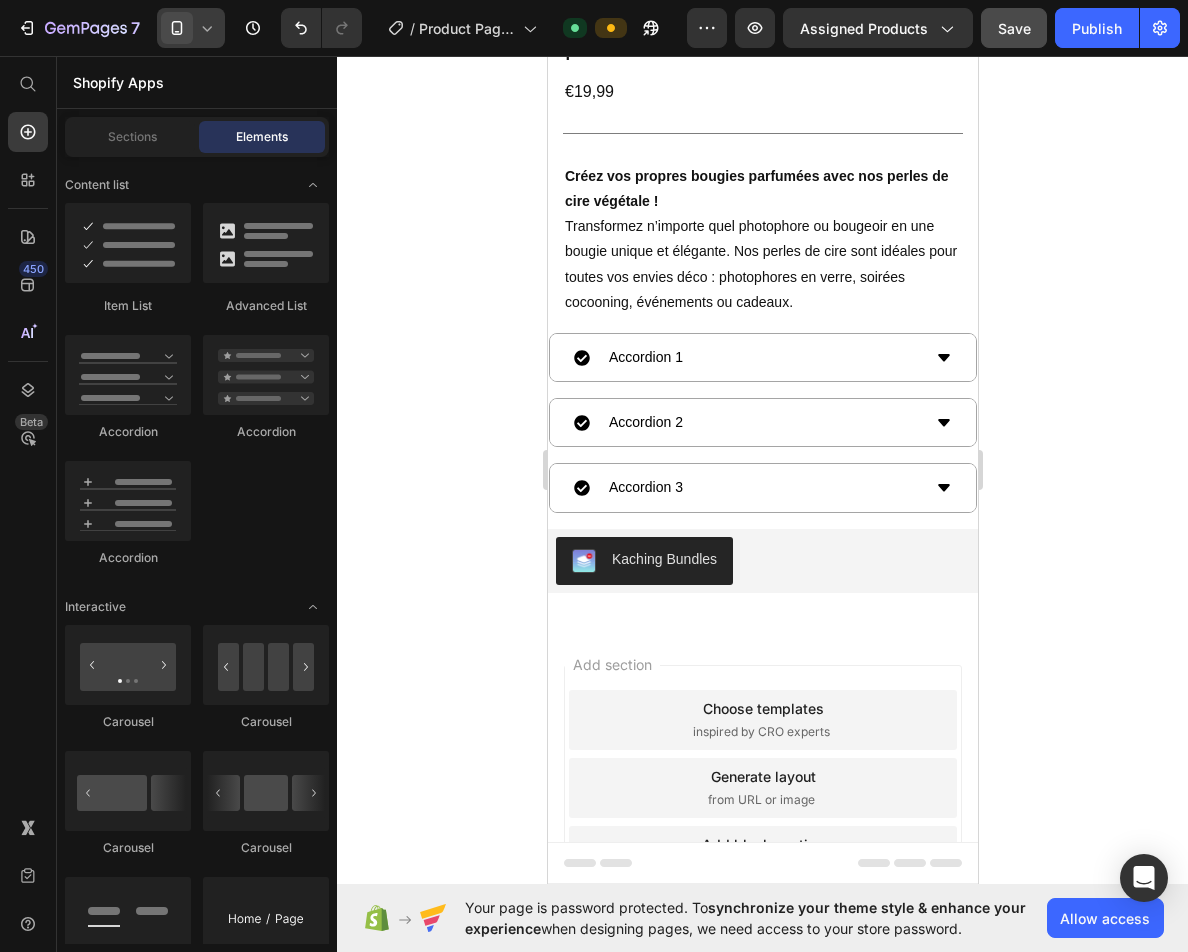 click on "Save" 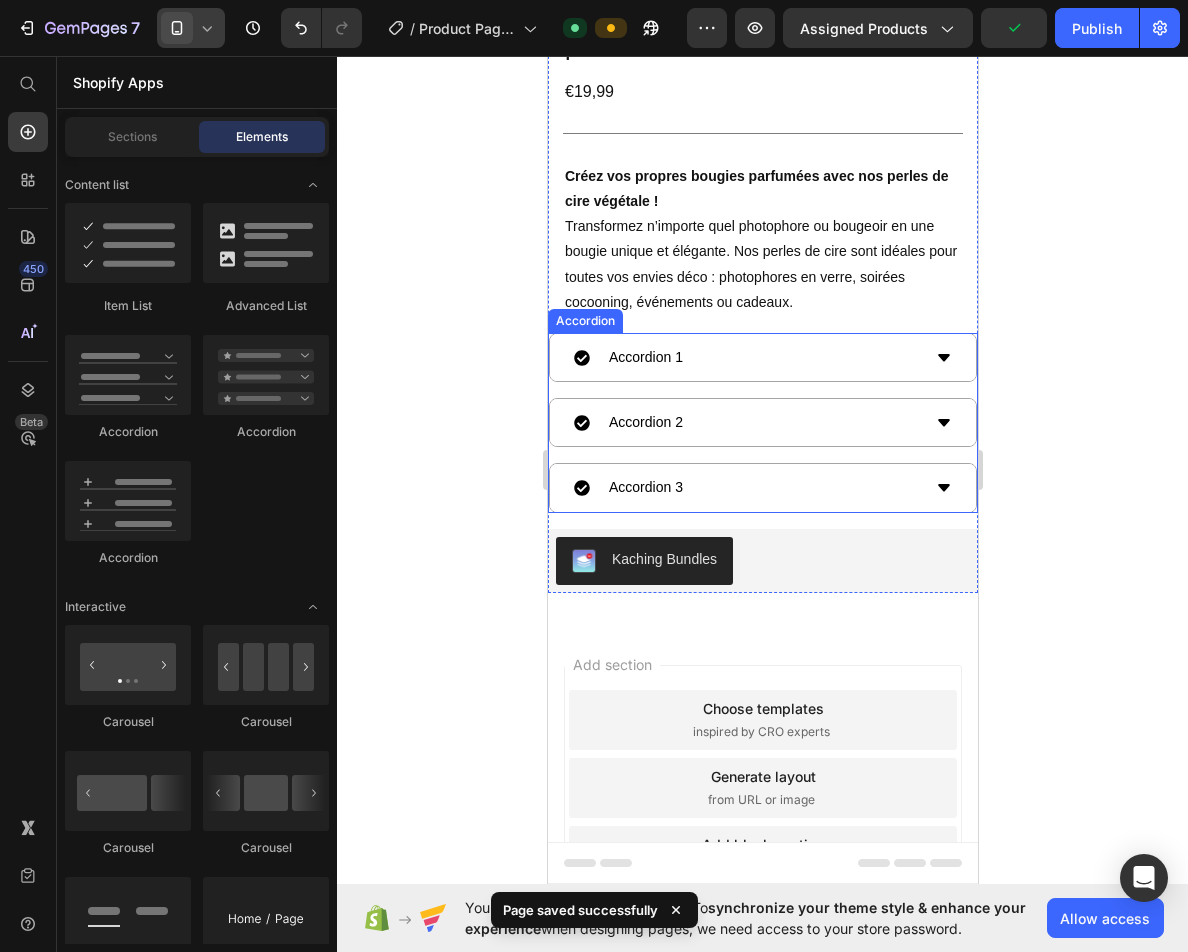 click on "Accordion 2" at bounding box center [746, 422] 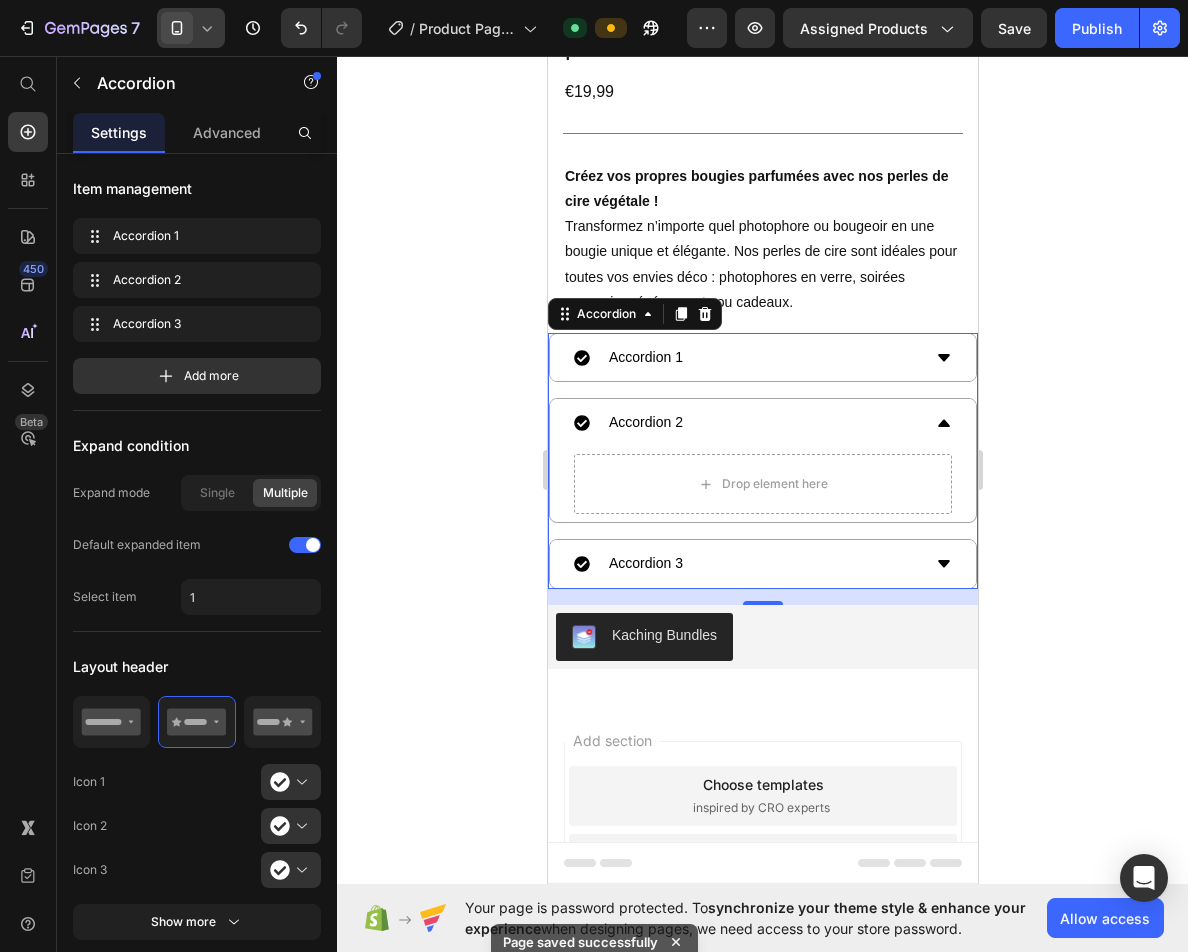 click on "Accordion 2" at bounding box center (746, 422) 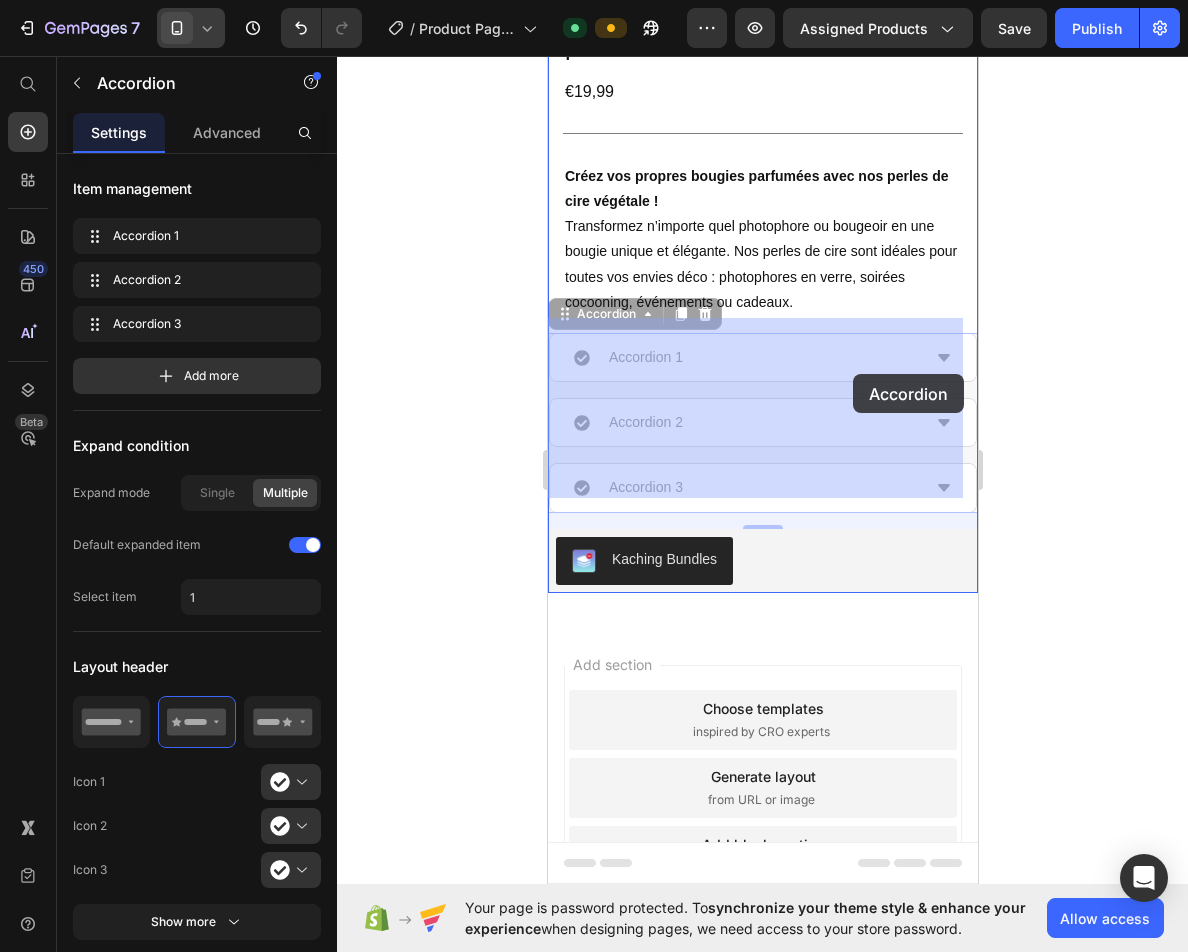 drag, startPoint x: 865, startPoint y: 369, endPoint x: 855, endPoint y: 339, distance: 31.622776 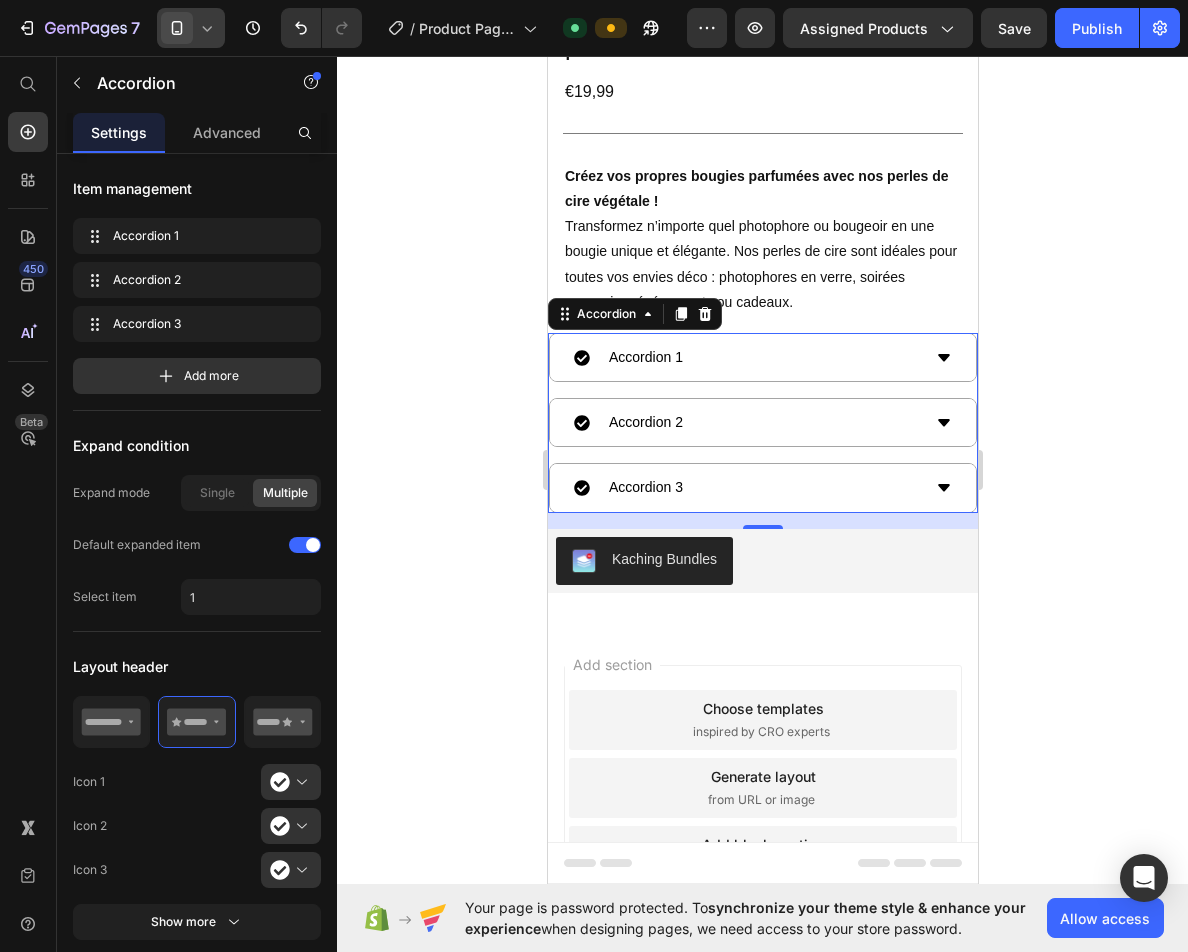 click 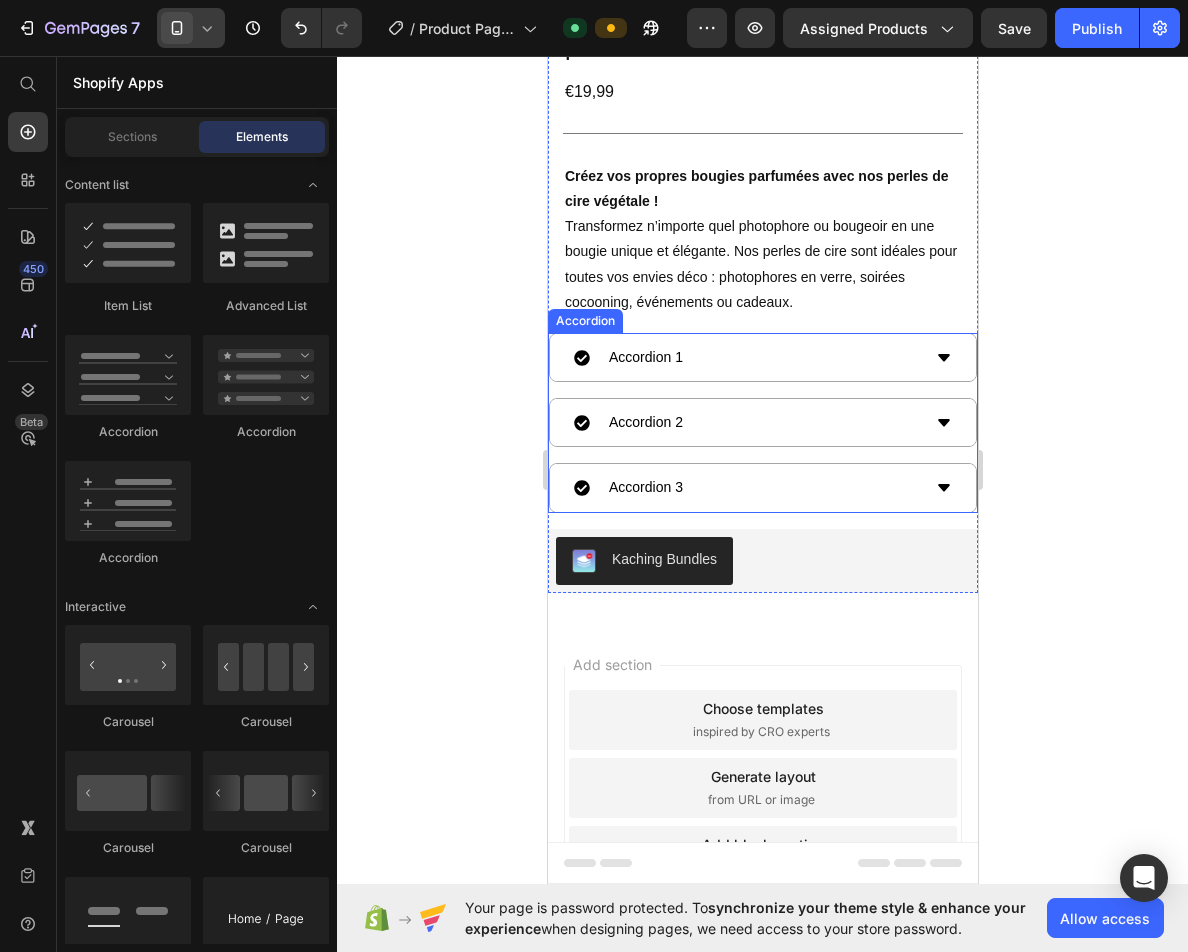 click on "Accordion 1" at bounding box center [762, 357] 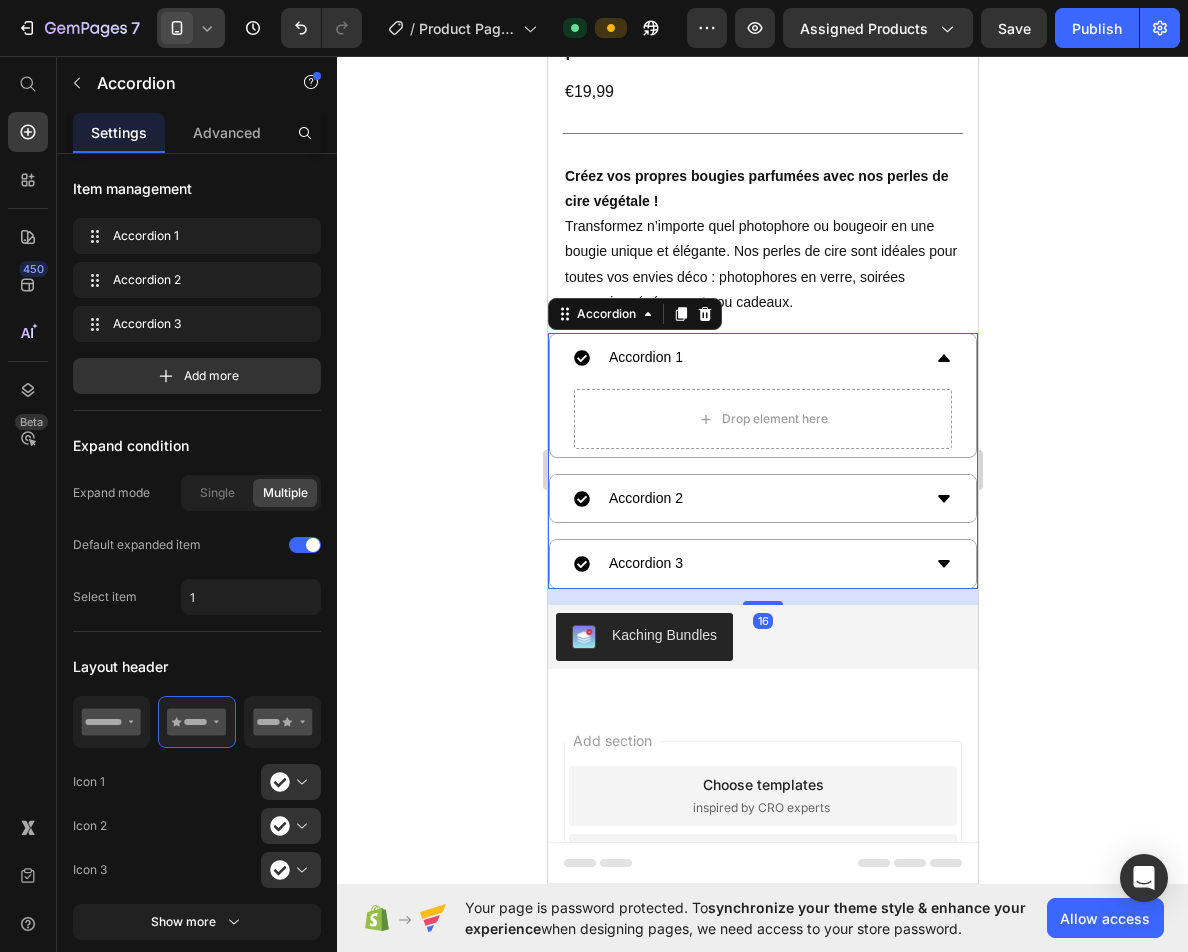 click on "Accordion 1" at bounding box center [746, 357] 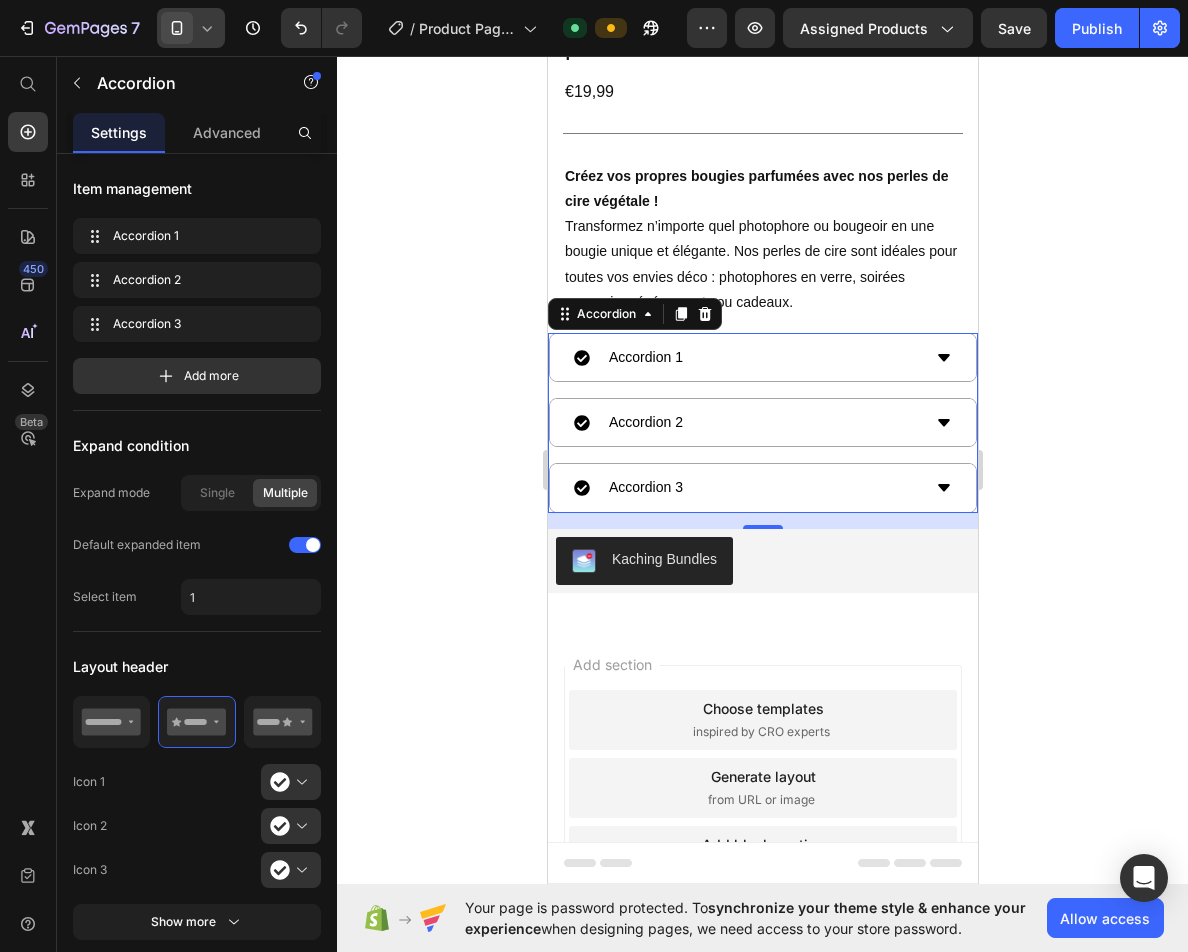 click on "Accordion 1" at bounding box center (645, 357) 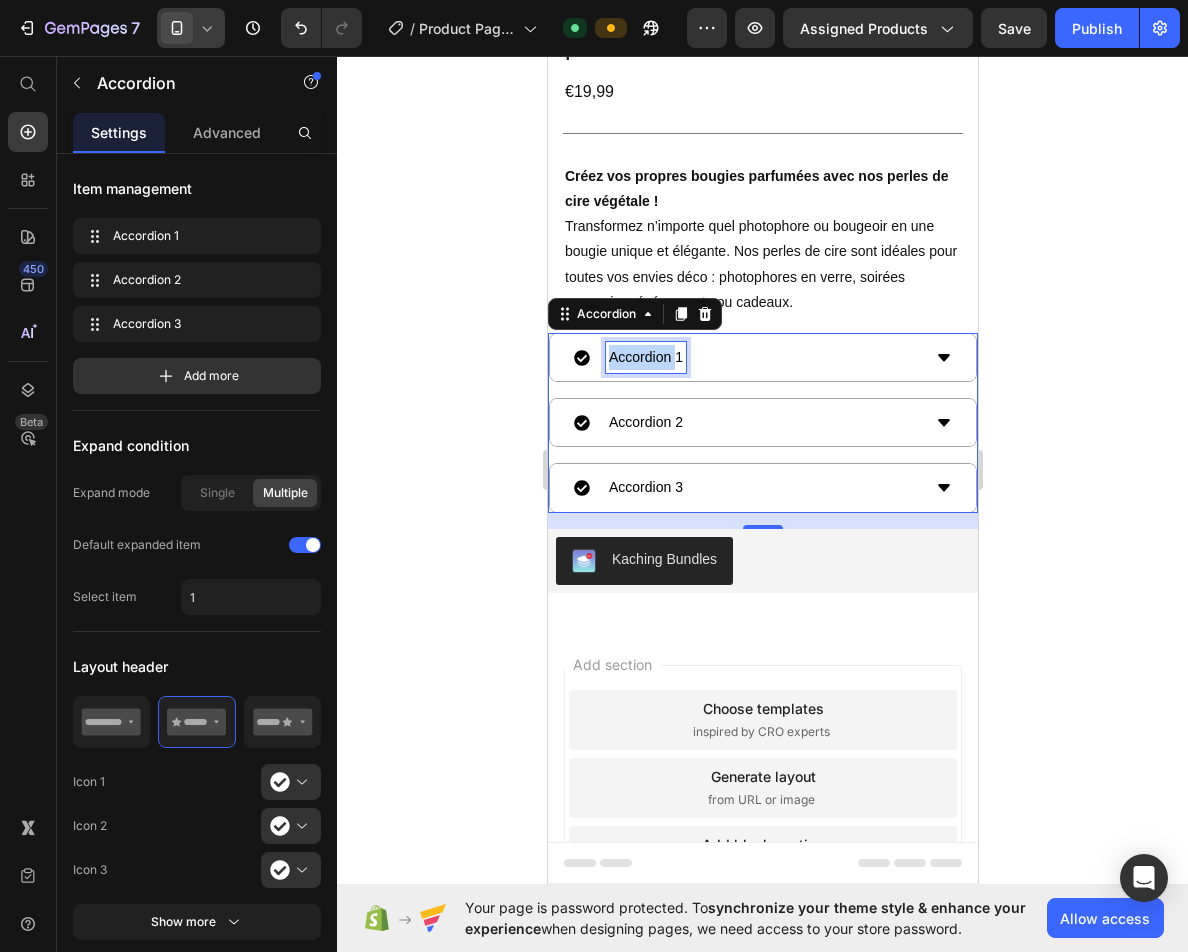 click on "Accordion 1" at bounding box center (645, 357) 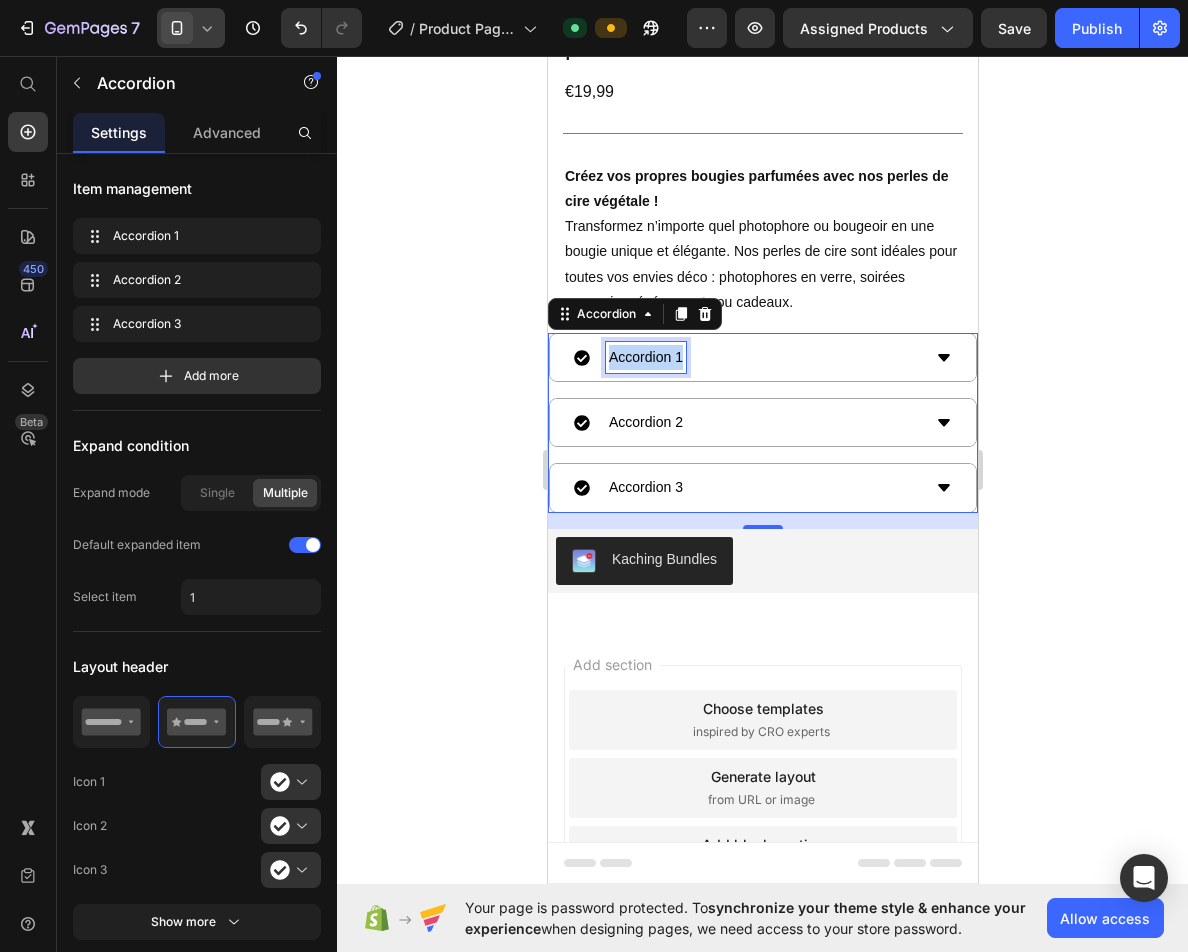 click on "Accordion 1" at bounding box center [645, 357] 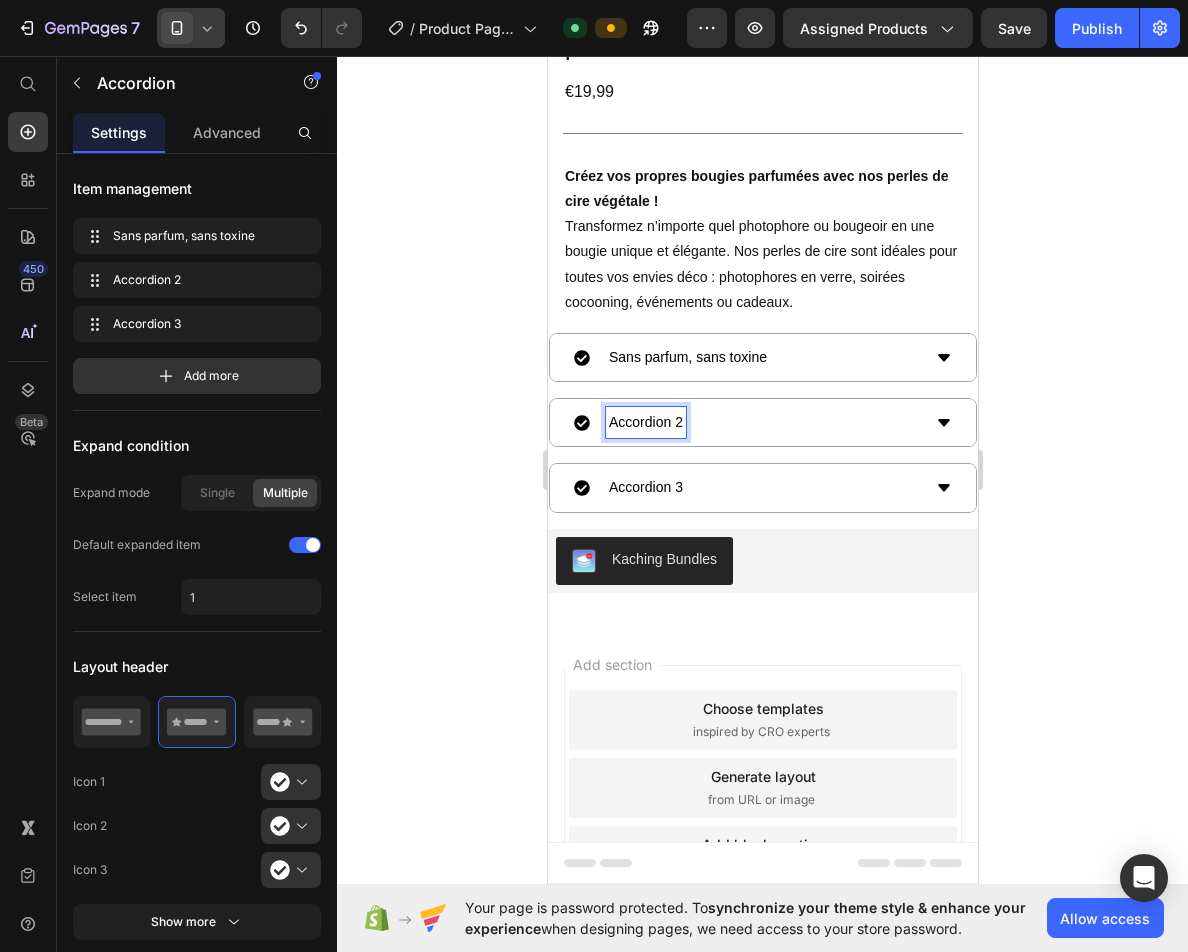 click on "Accordion 2" at bounding box center (645, 422) 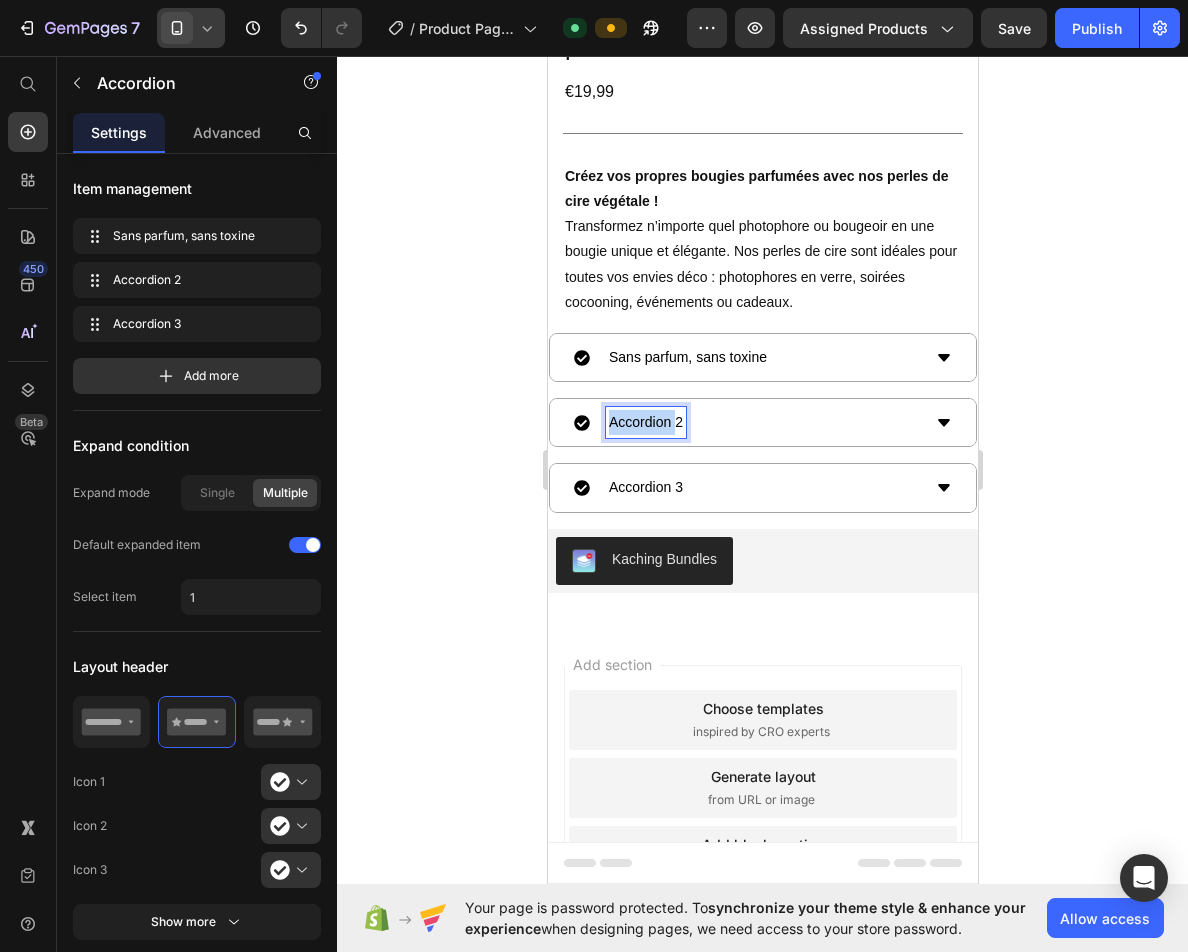 click on "Accordion 2" at bounding box center (645, 422) 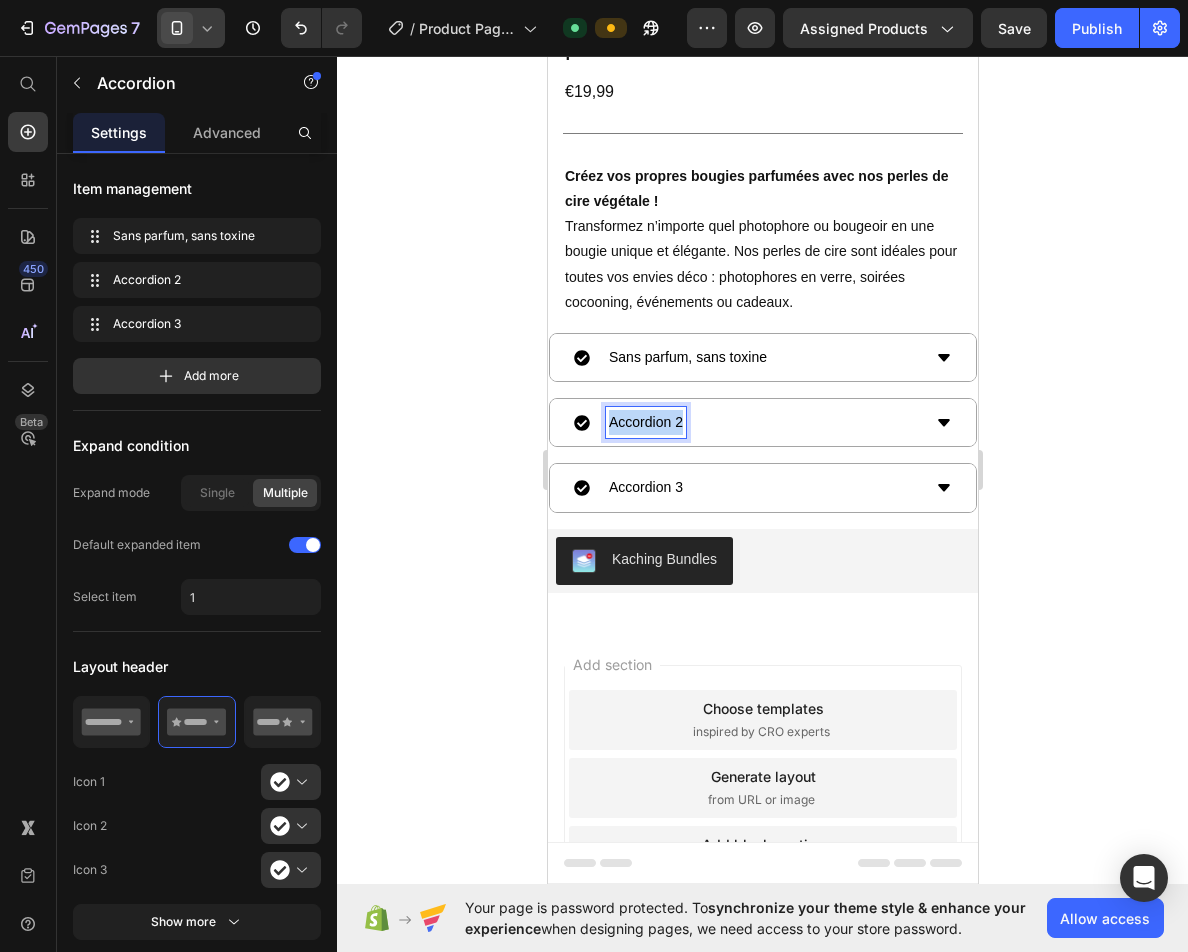 click on "Accordion 2" at bounding box center [645, 422] 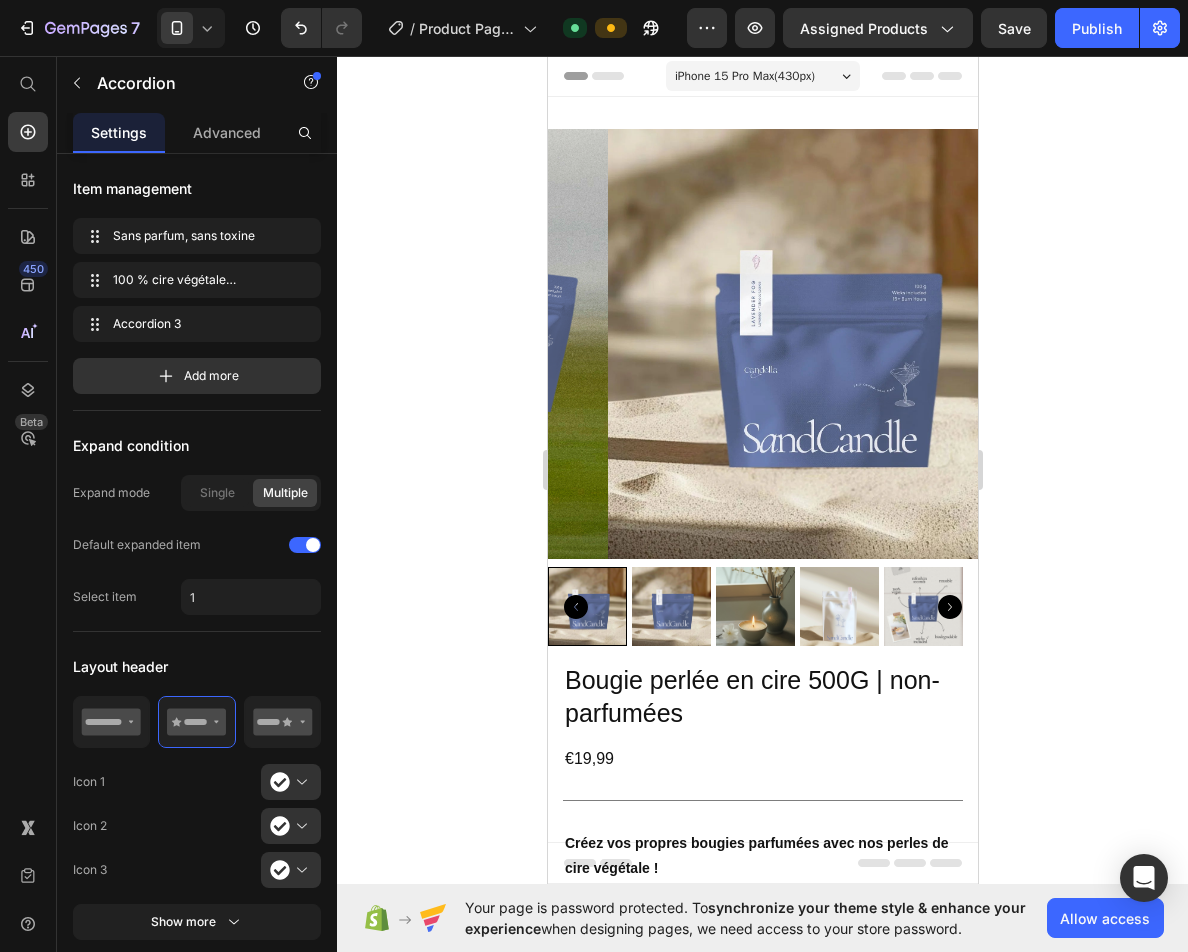 scroll, scrollTop: 0, scrollLeft: 0, axis: both 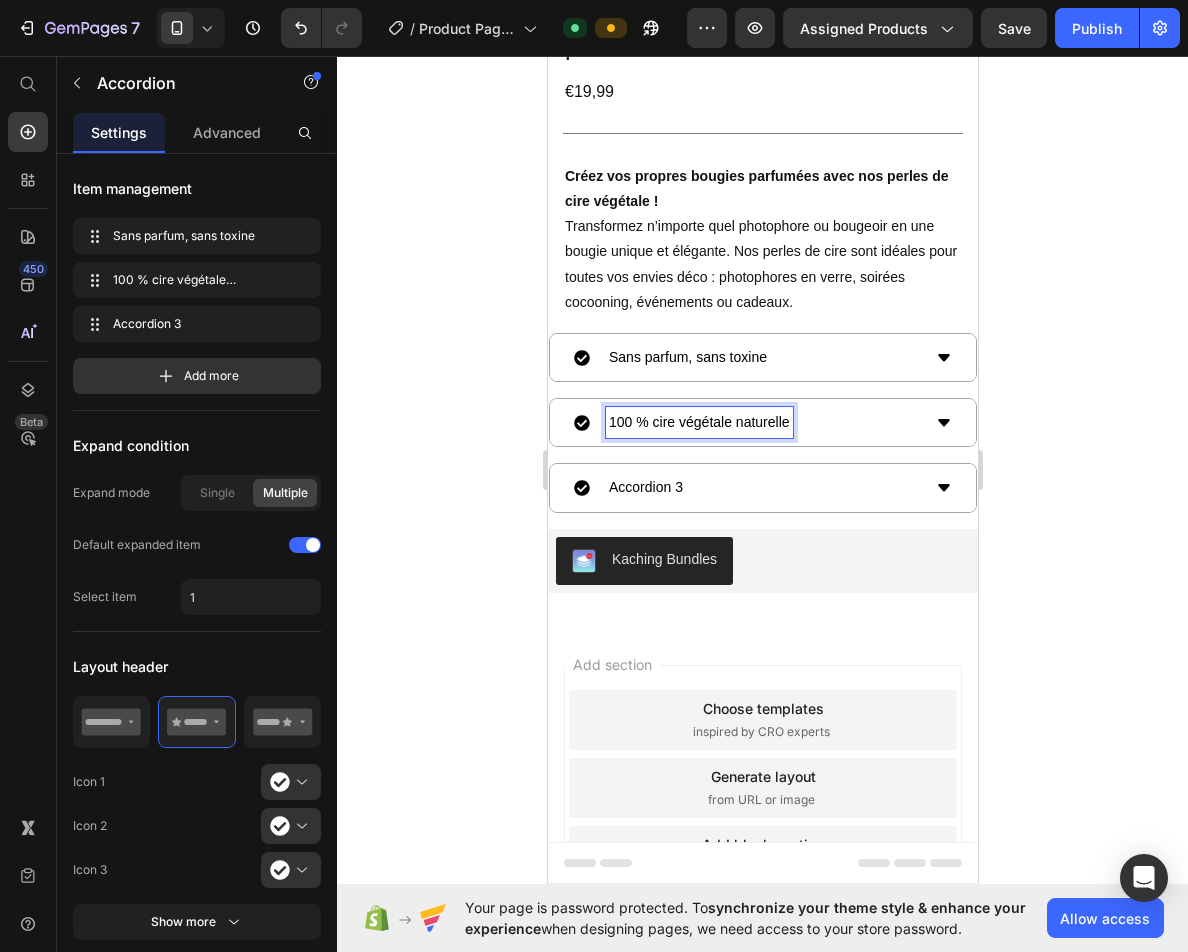 click on "Accordion 3" at bounding box center [645, 487] 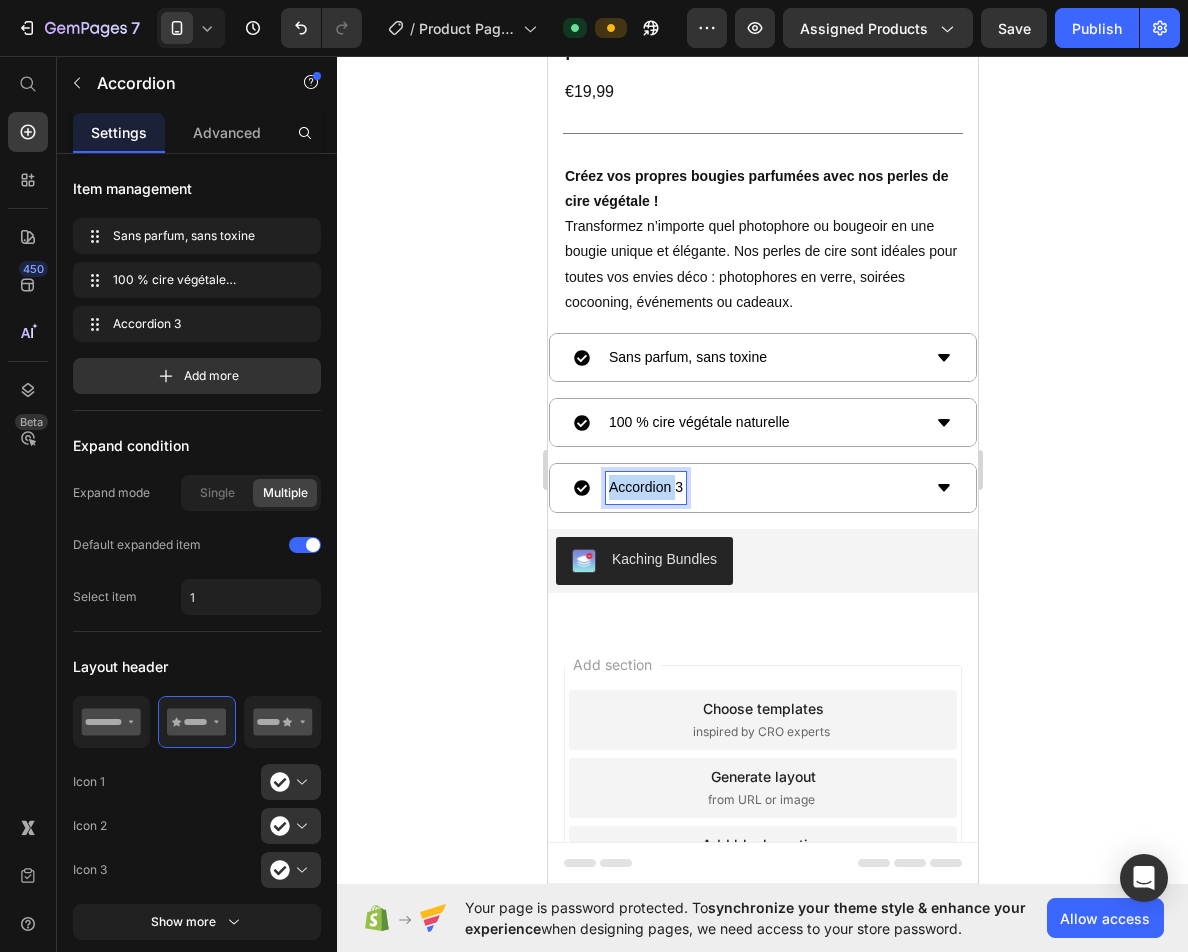 click on "Accordion 3" at bounding box center [645, 487] 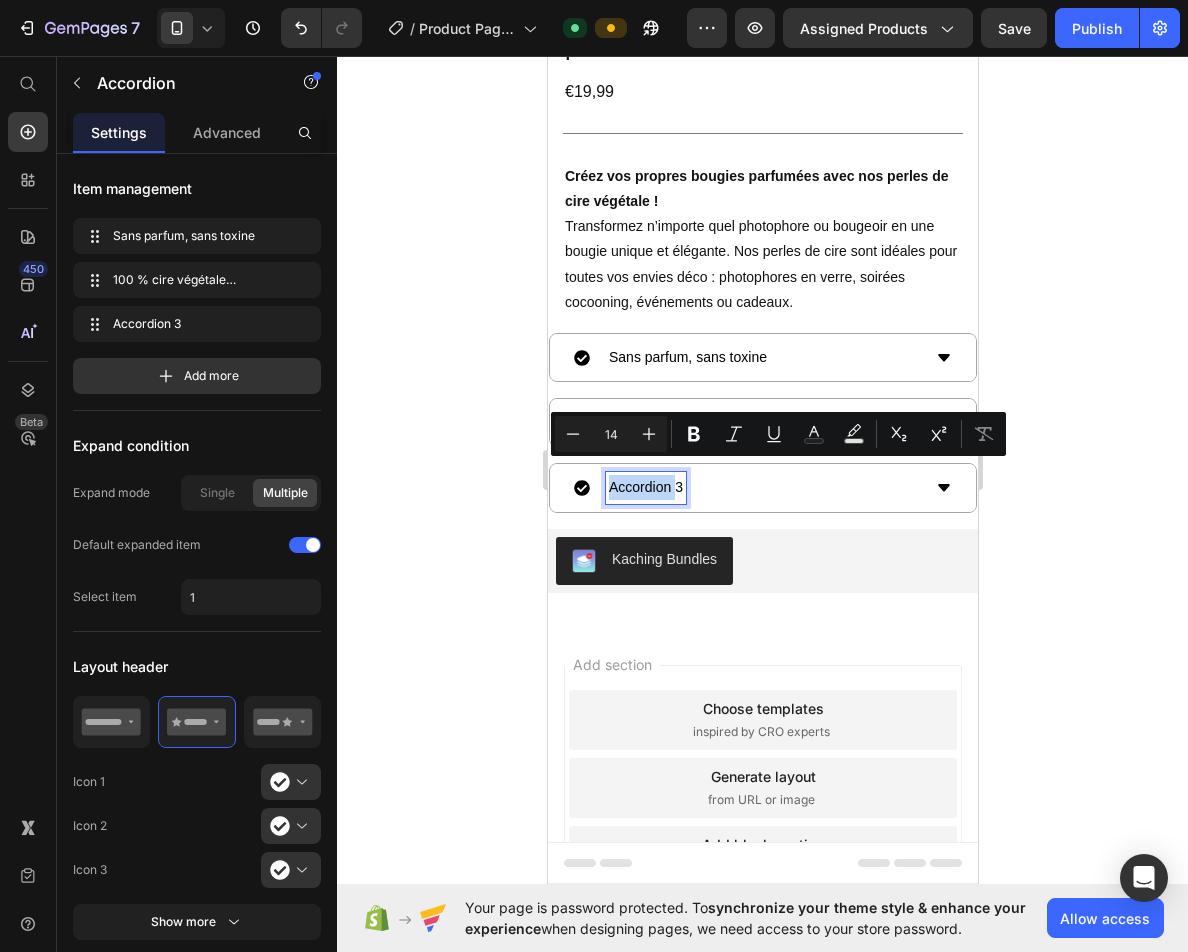 click on "Accordion 3" at bounding box center [645, 487] 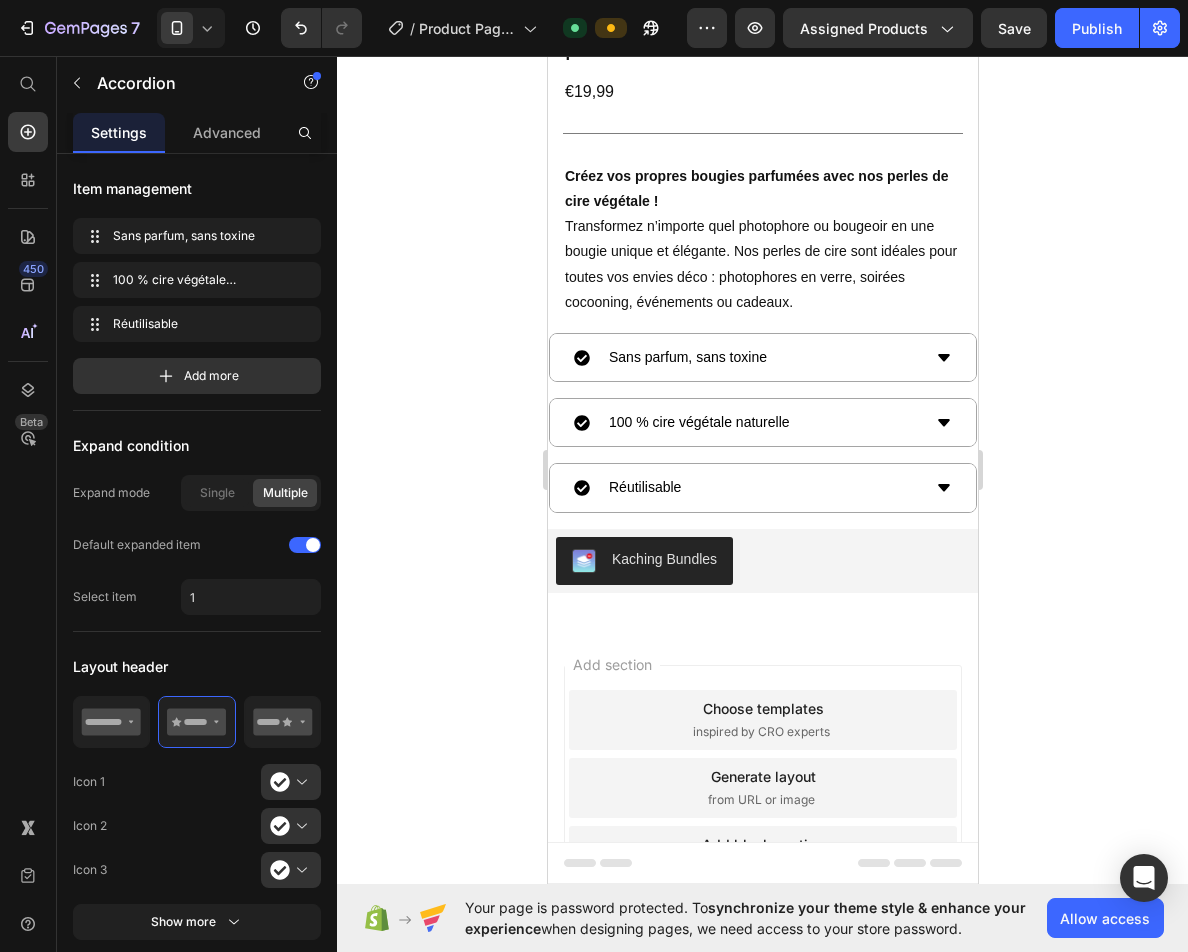 click 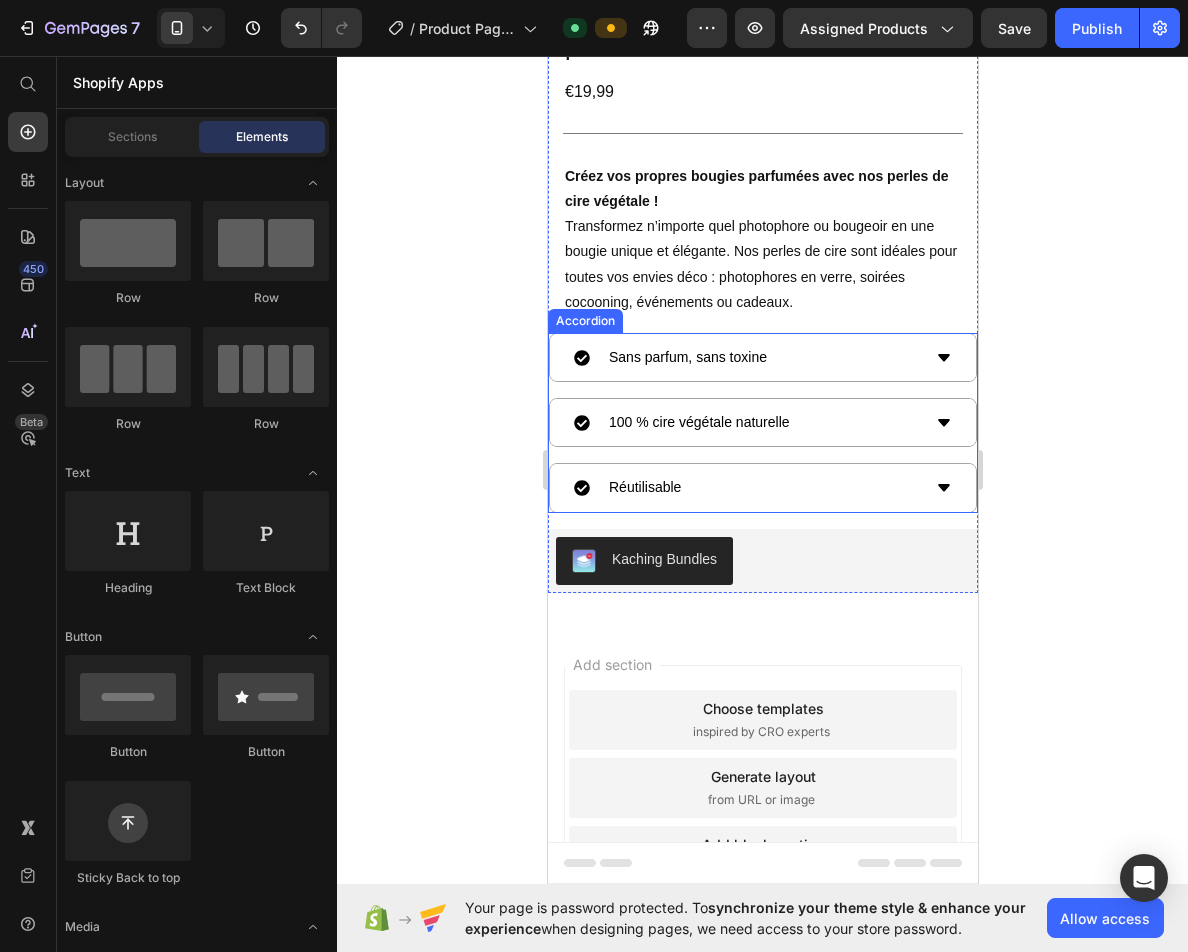 click 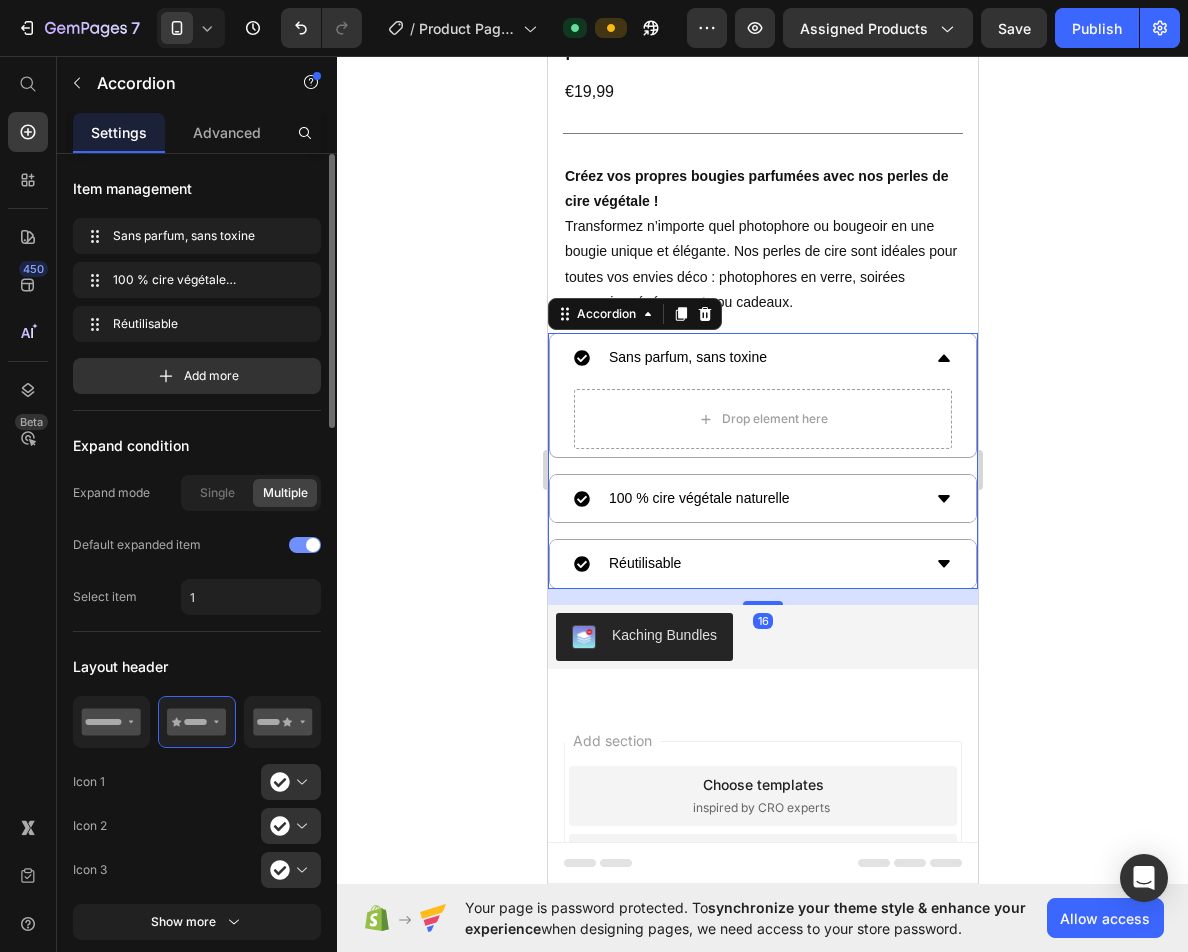 click at bounding box center (313, 545) 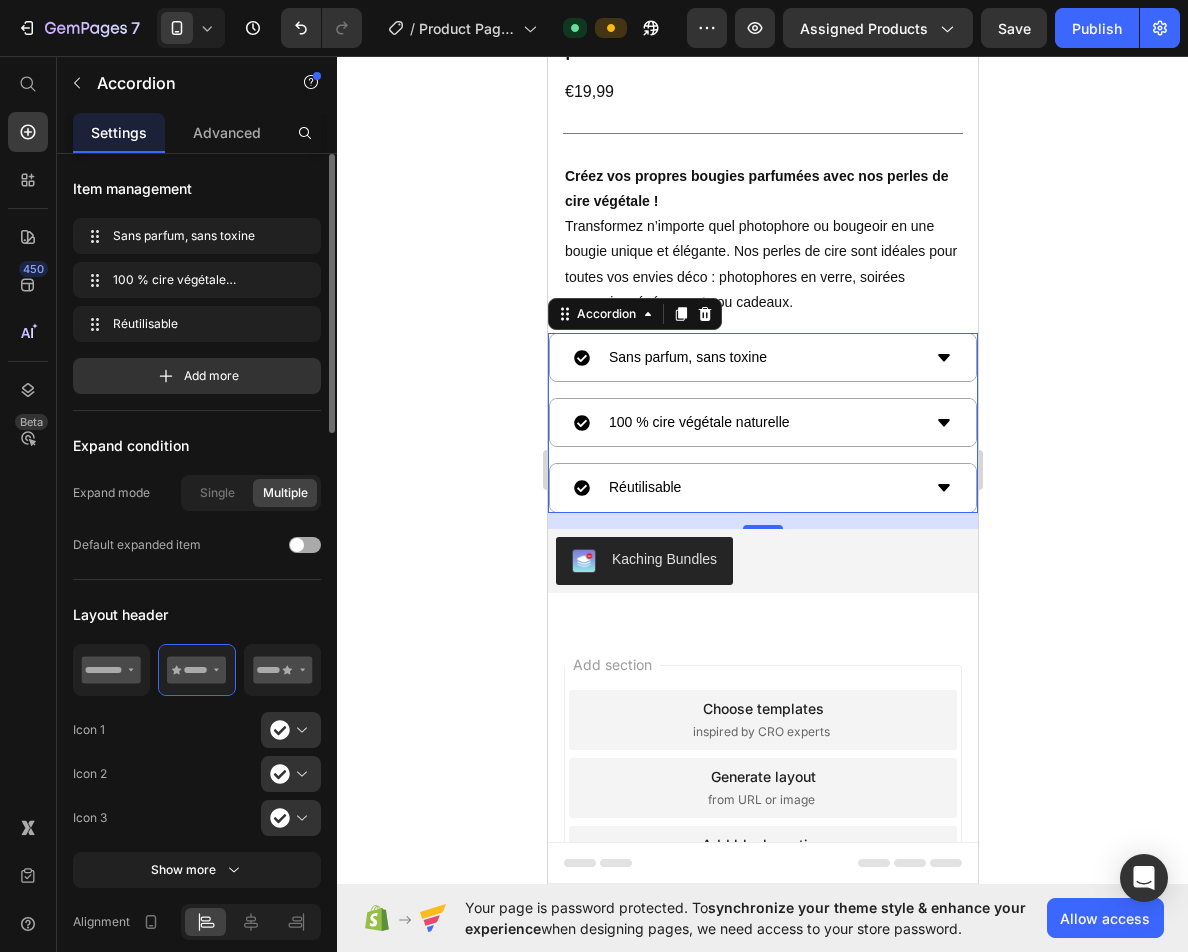 click at bounding box center (305, 545) 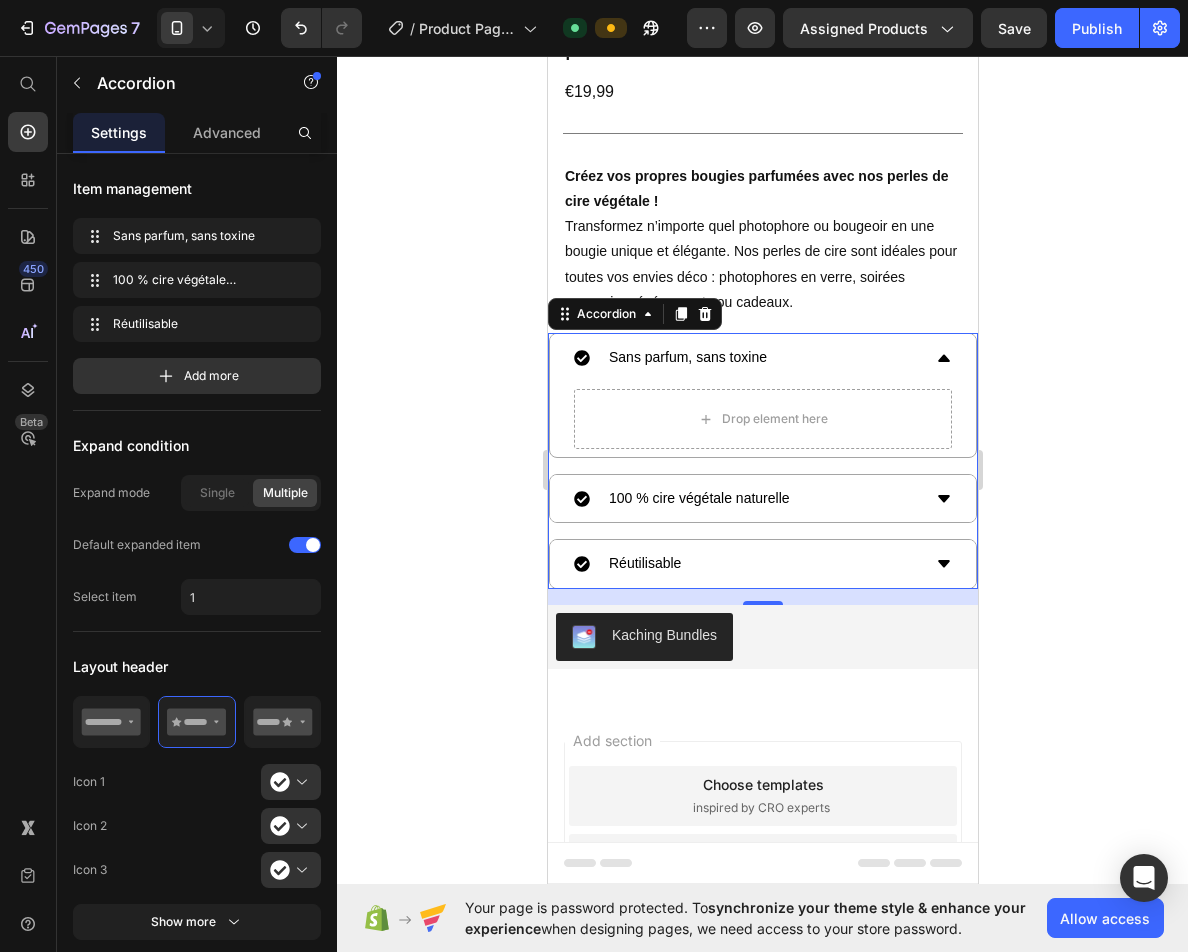click 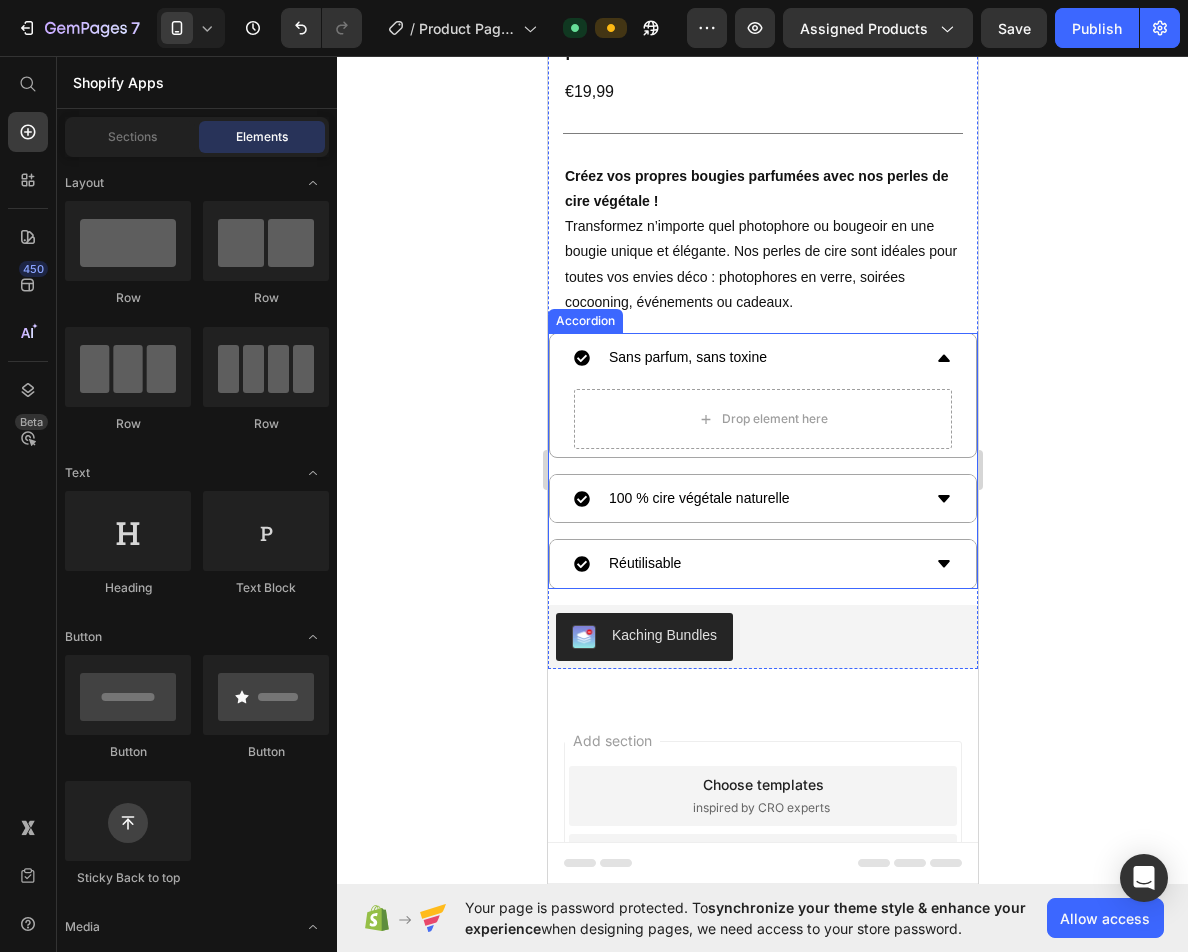 click on "Sans parfum, sans toxine" at bounding box center (687, 357) 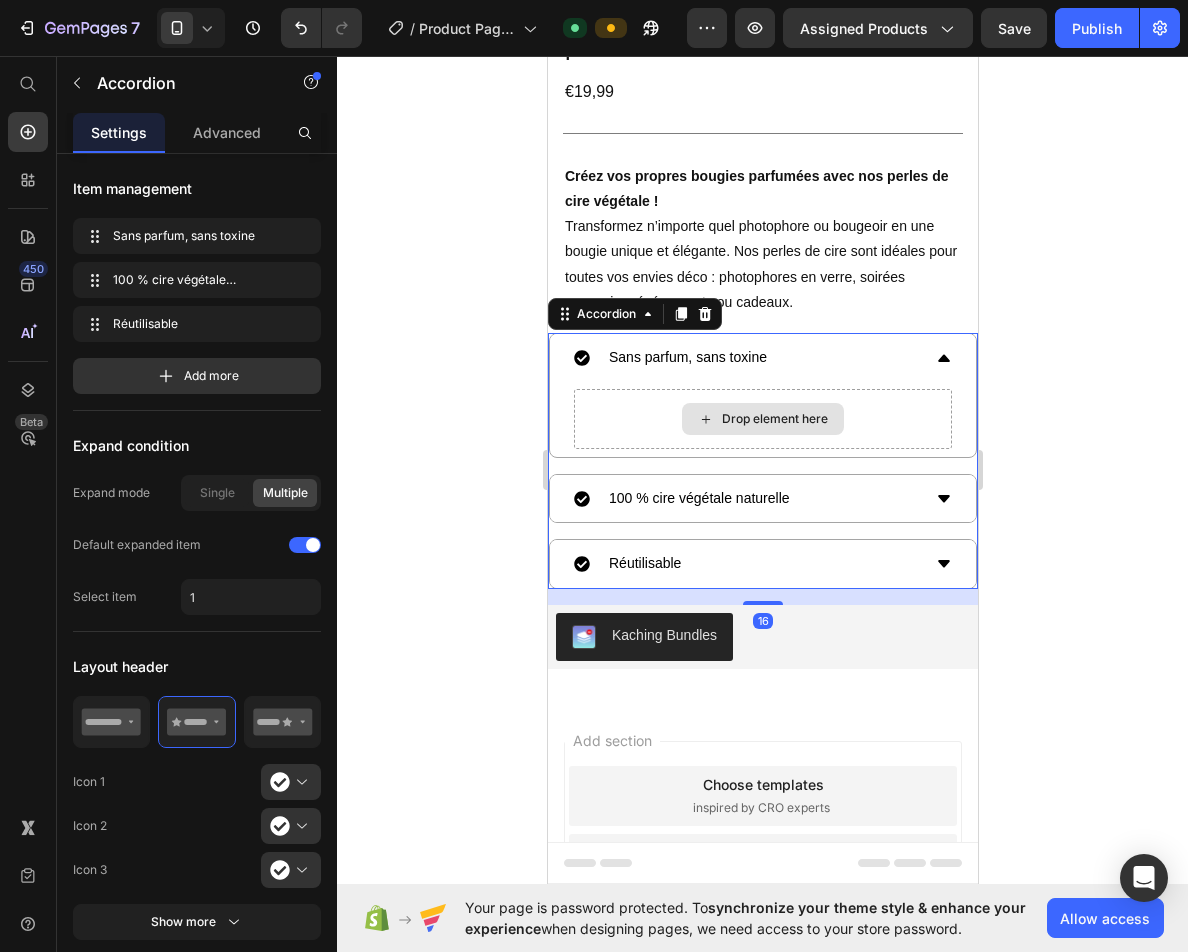 click on "Sans parfum, sans toxine" at bounding box center [746, 357] 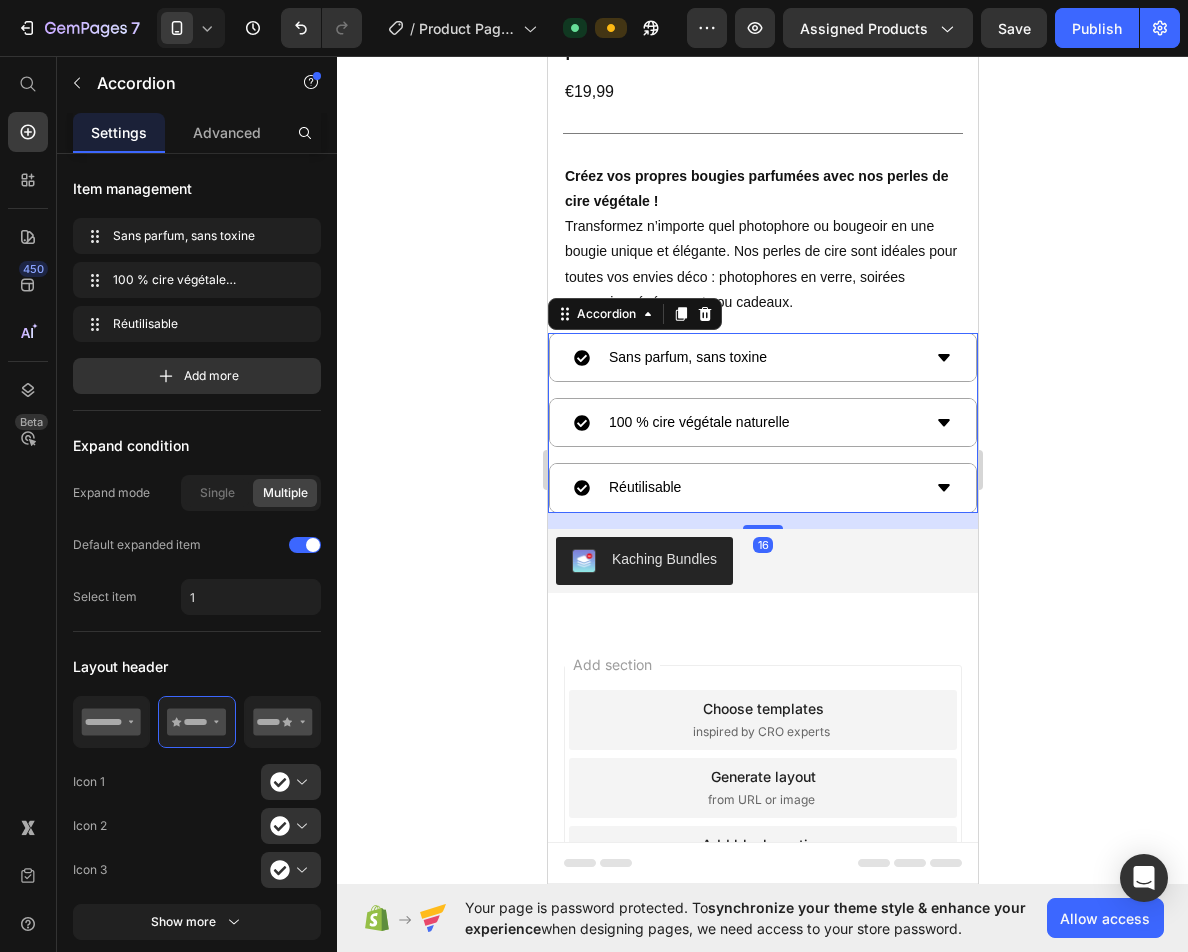 click 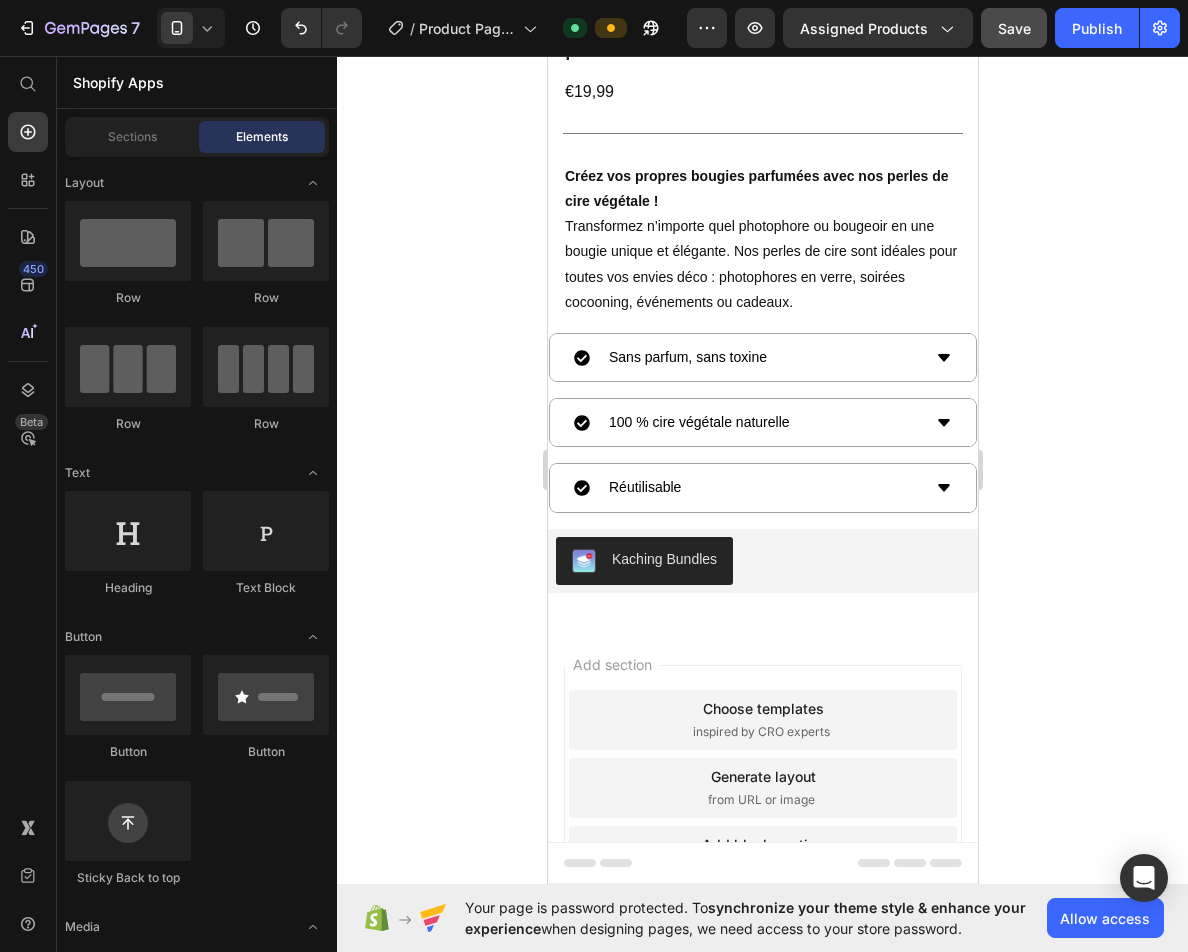 click on "Save" at bounding box center (1014, 28) 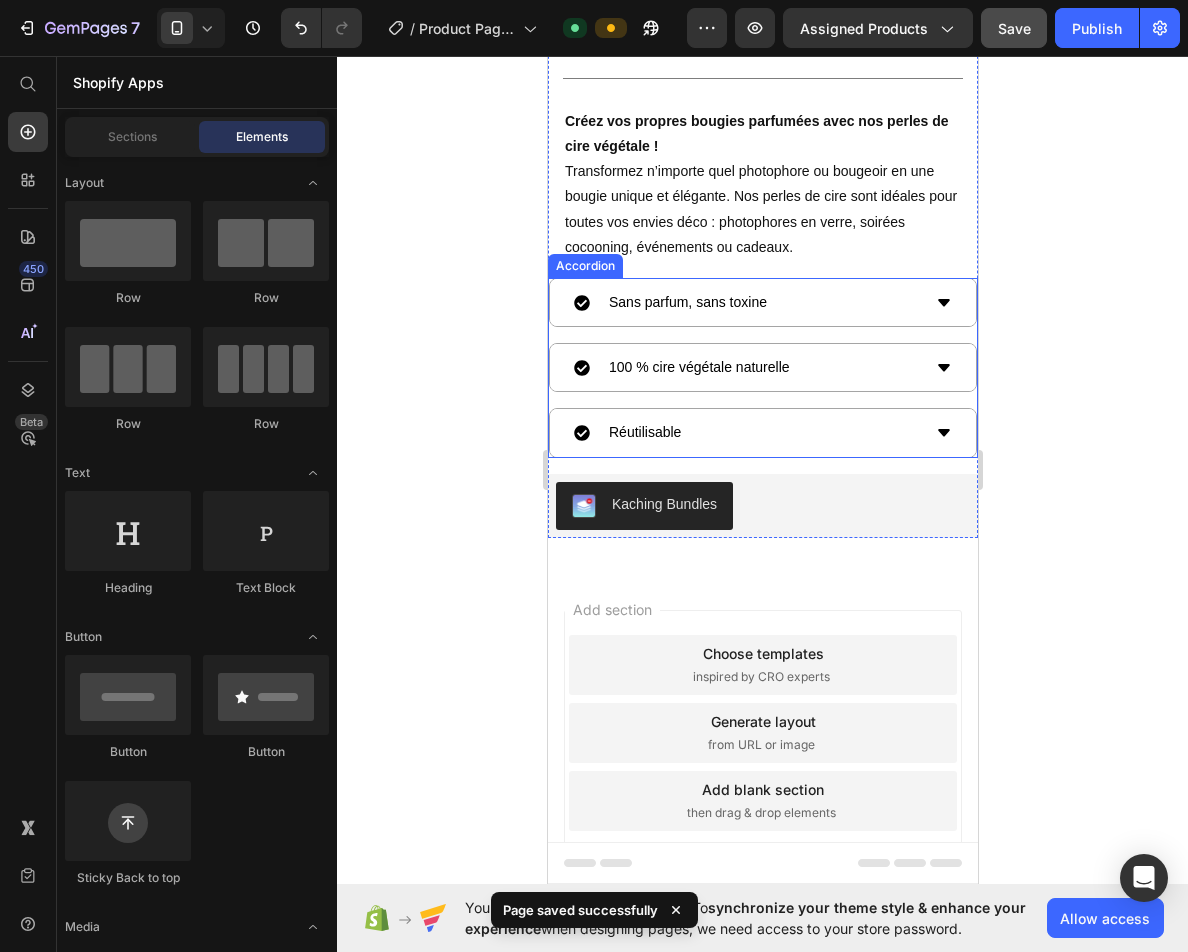 scroll, scrollTop: 775, scrollLeft: 0, axis: vertical 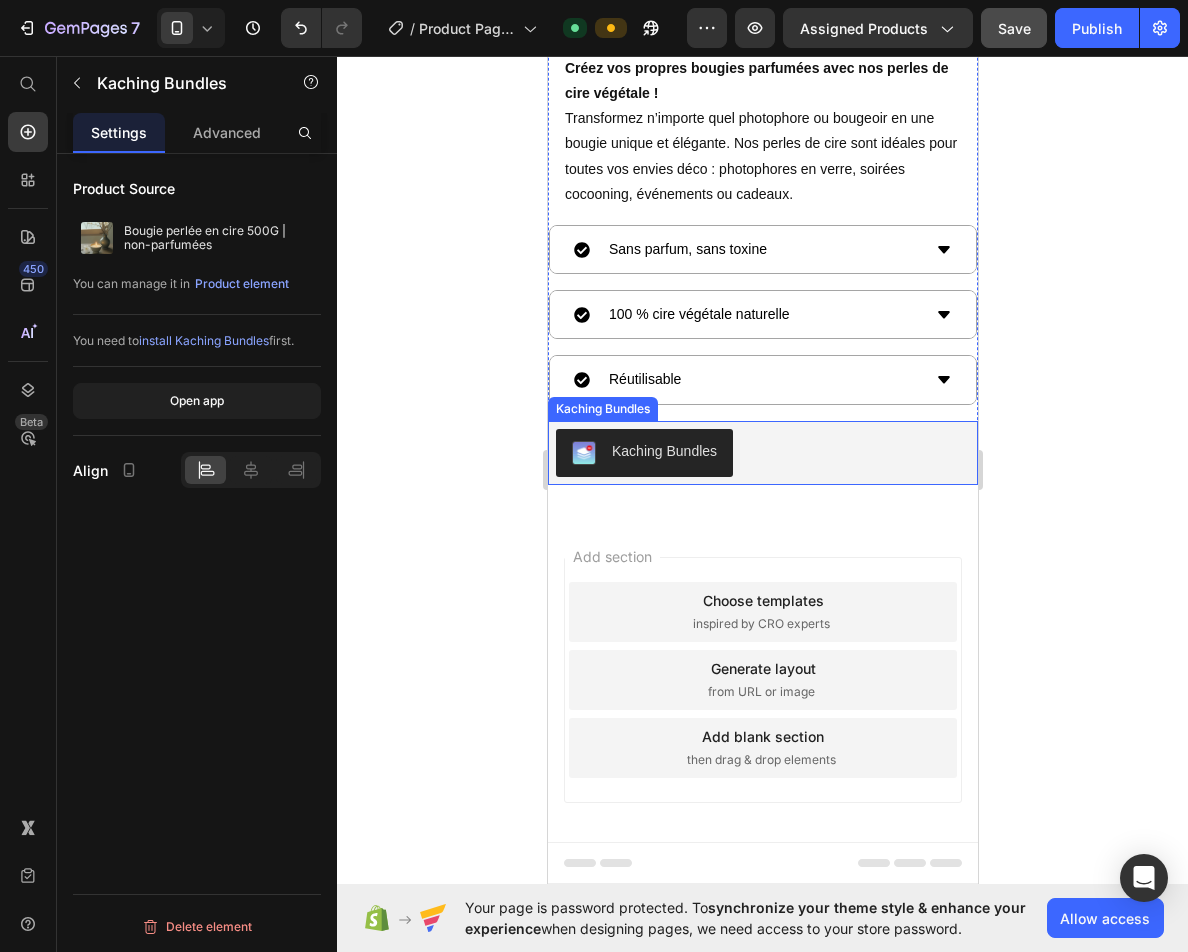click on "Kaching Bundles" at bounding box center [762, 453] 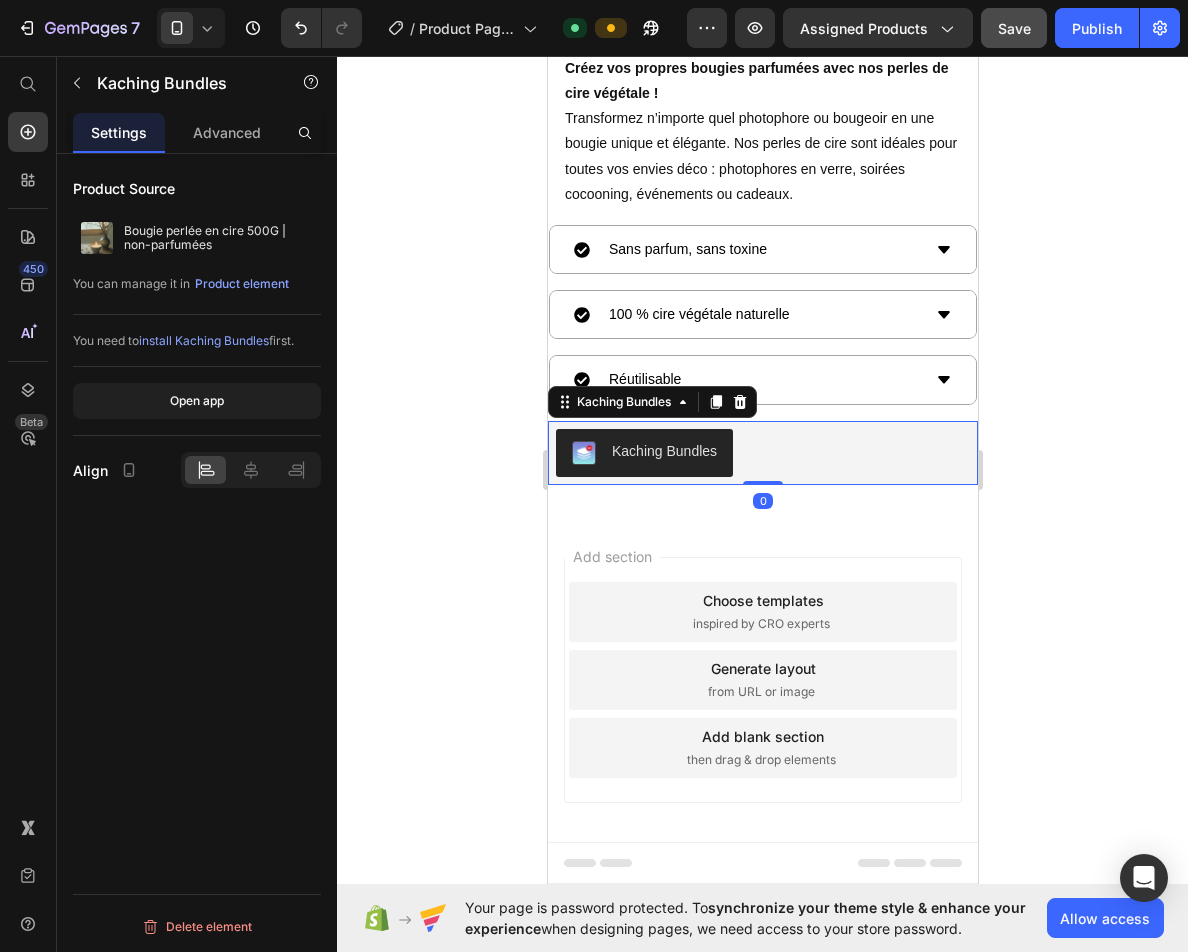 click 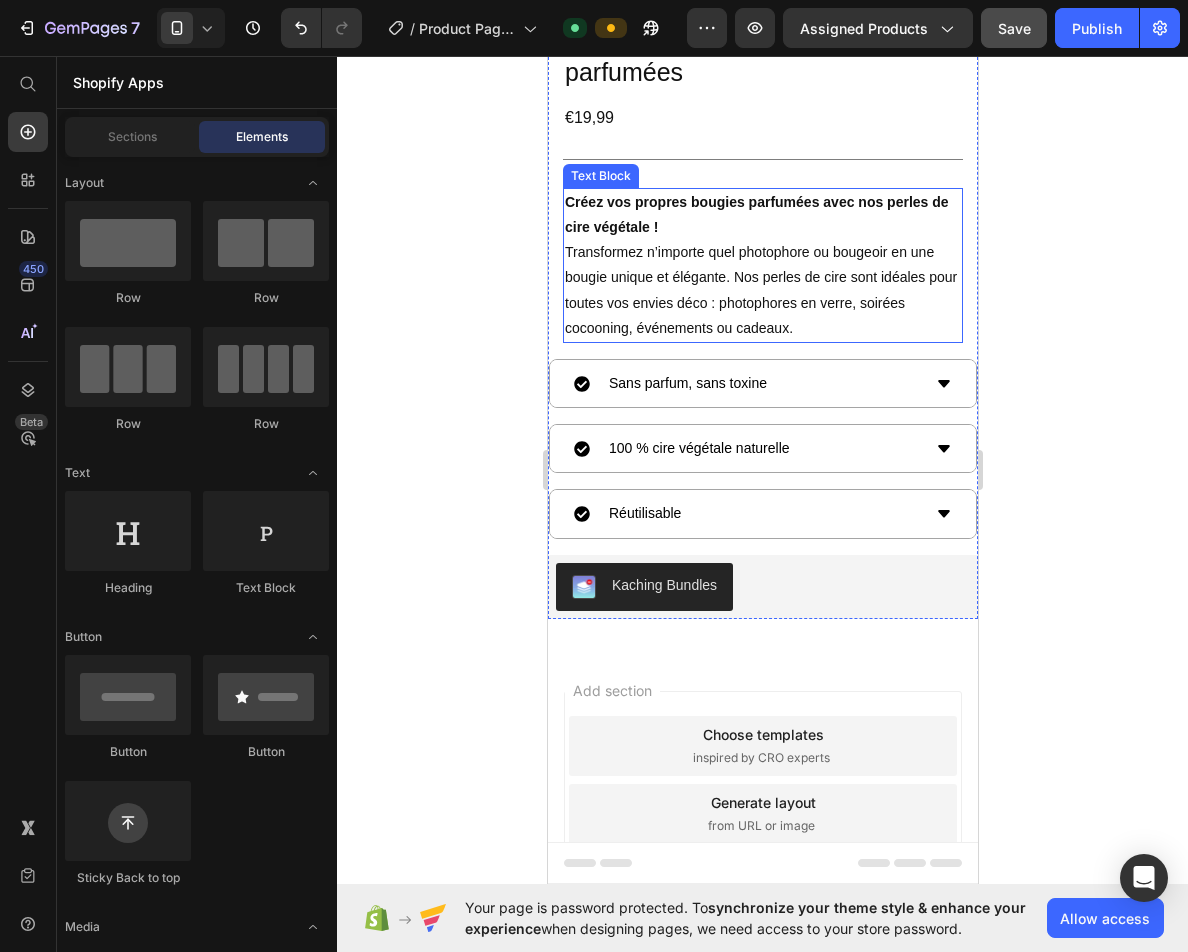scroll, scrollTop: 475, scrollLeft: 0, axis: vertical 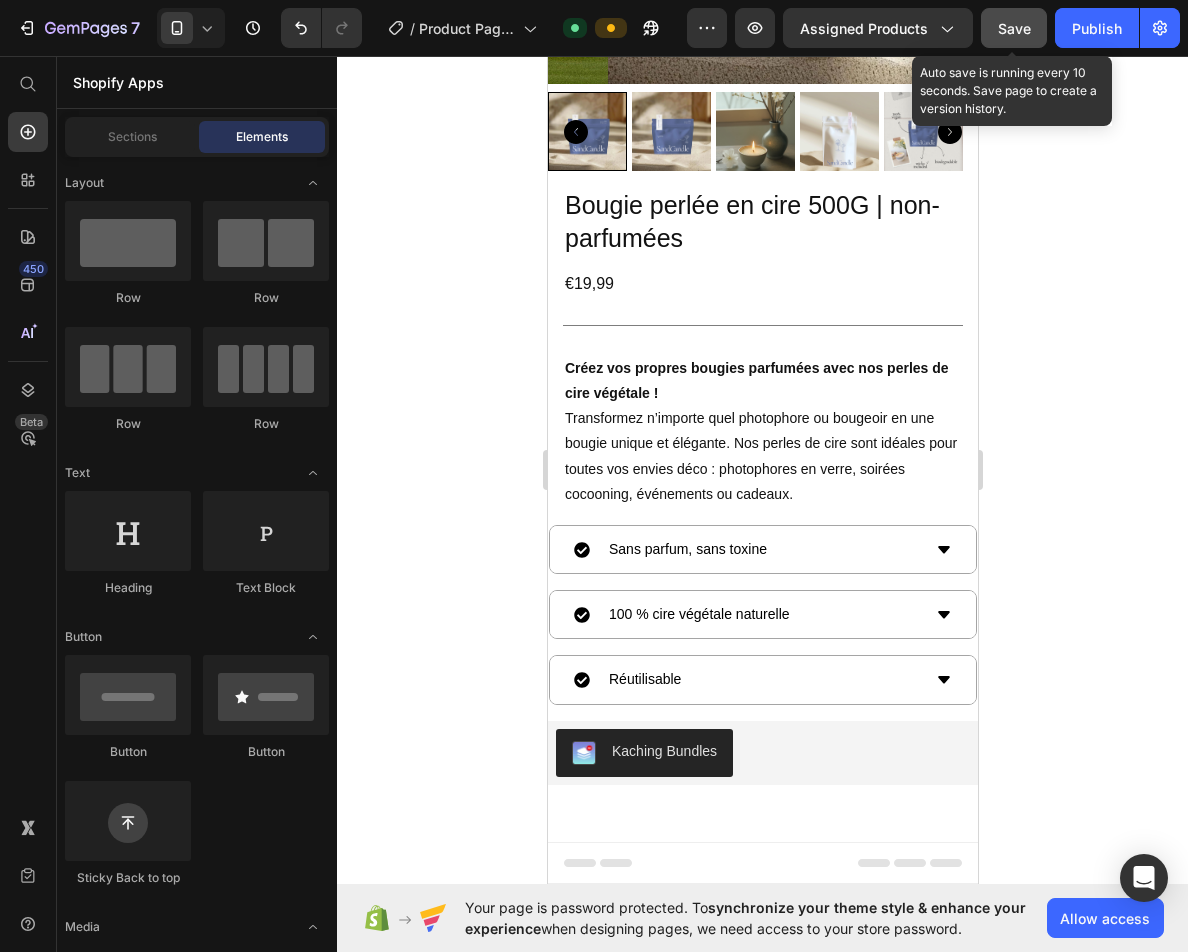 click on "Save" 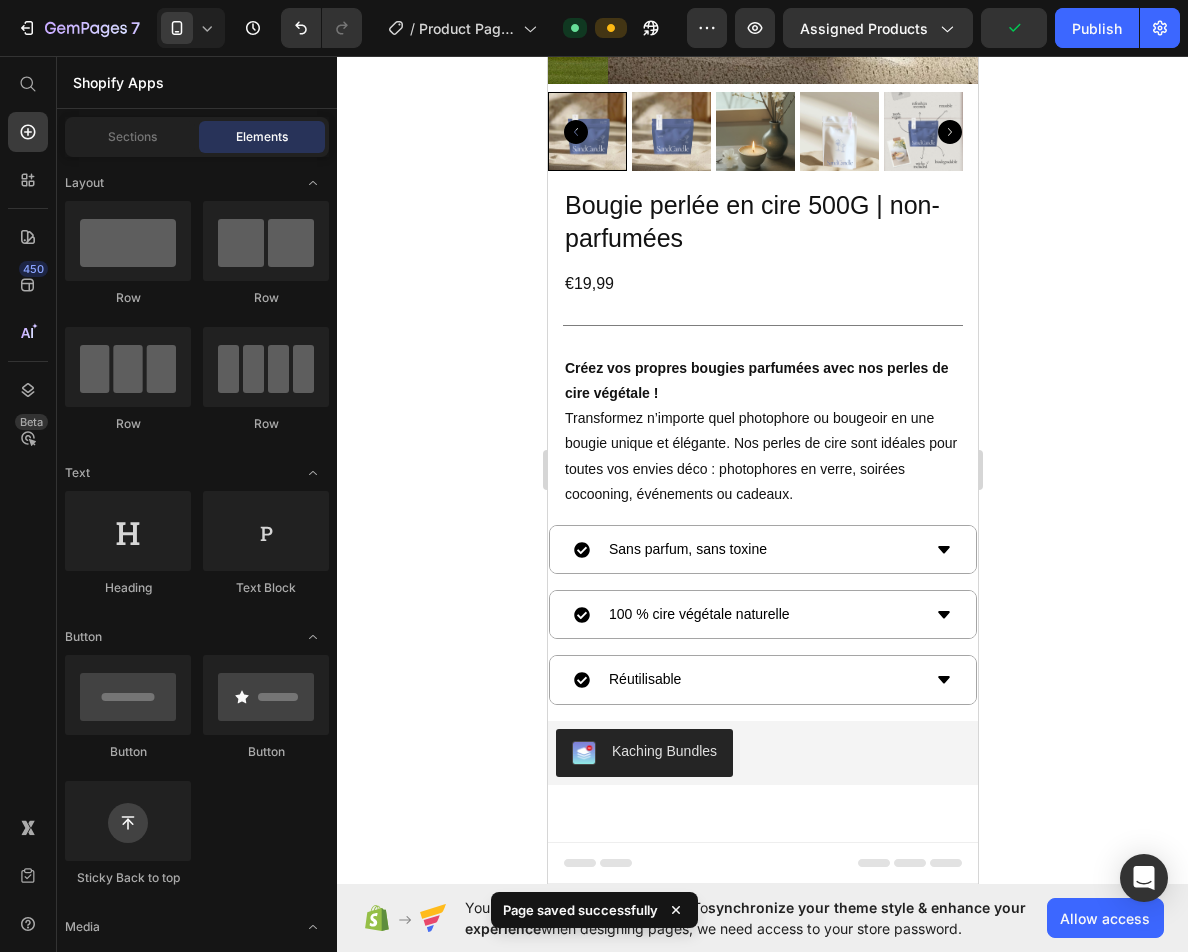 click 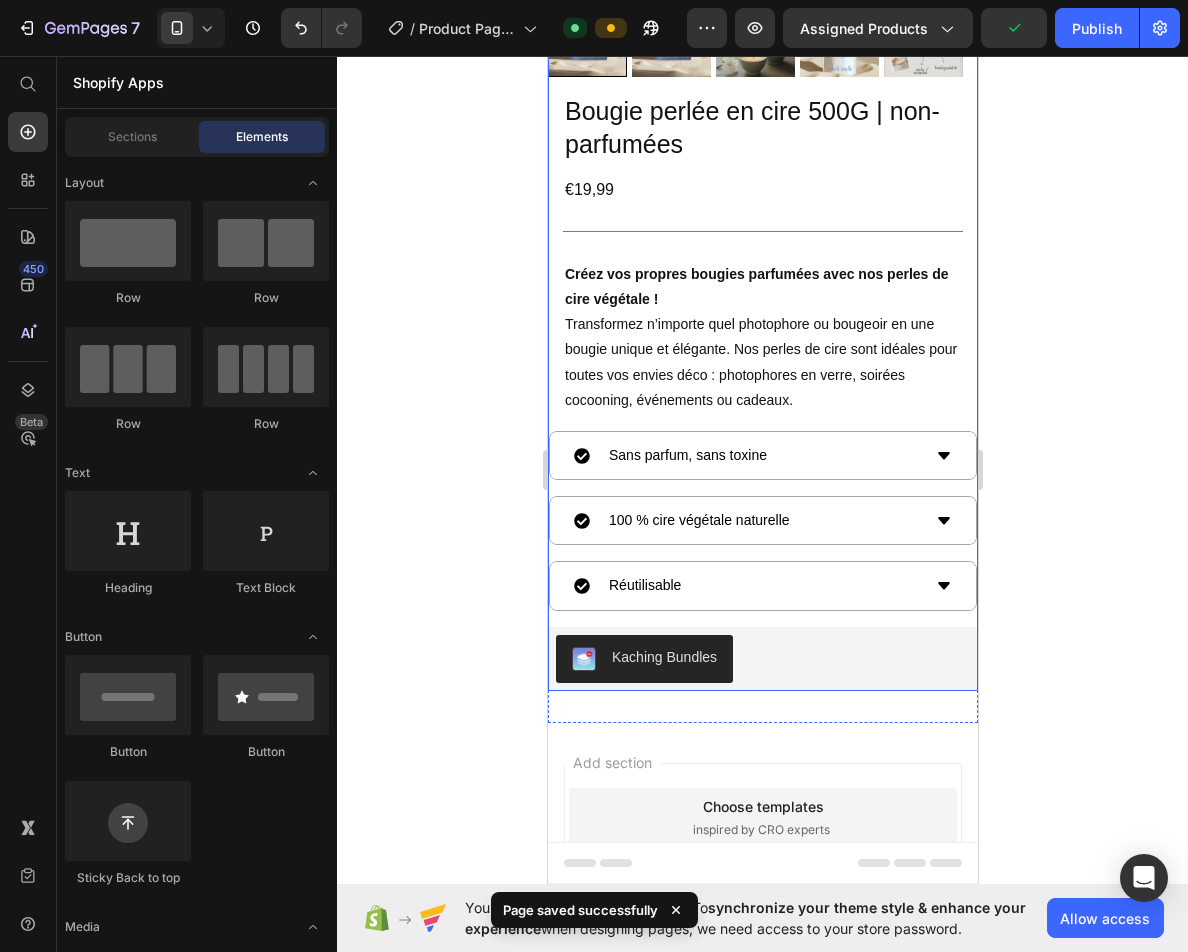 scroll, scrollTop: 375, scrollLeft: 0, axis: vertical 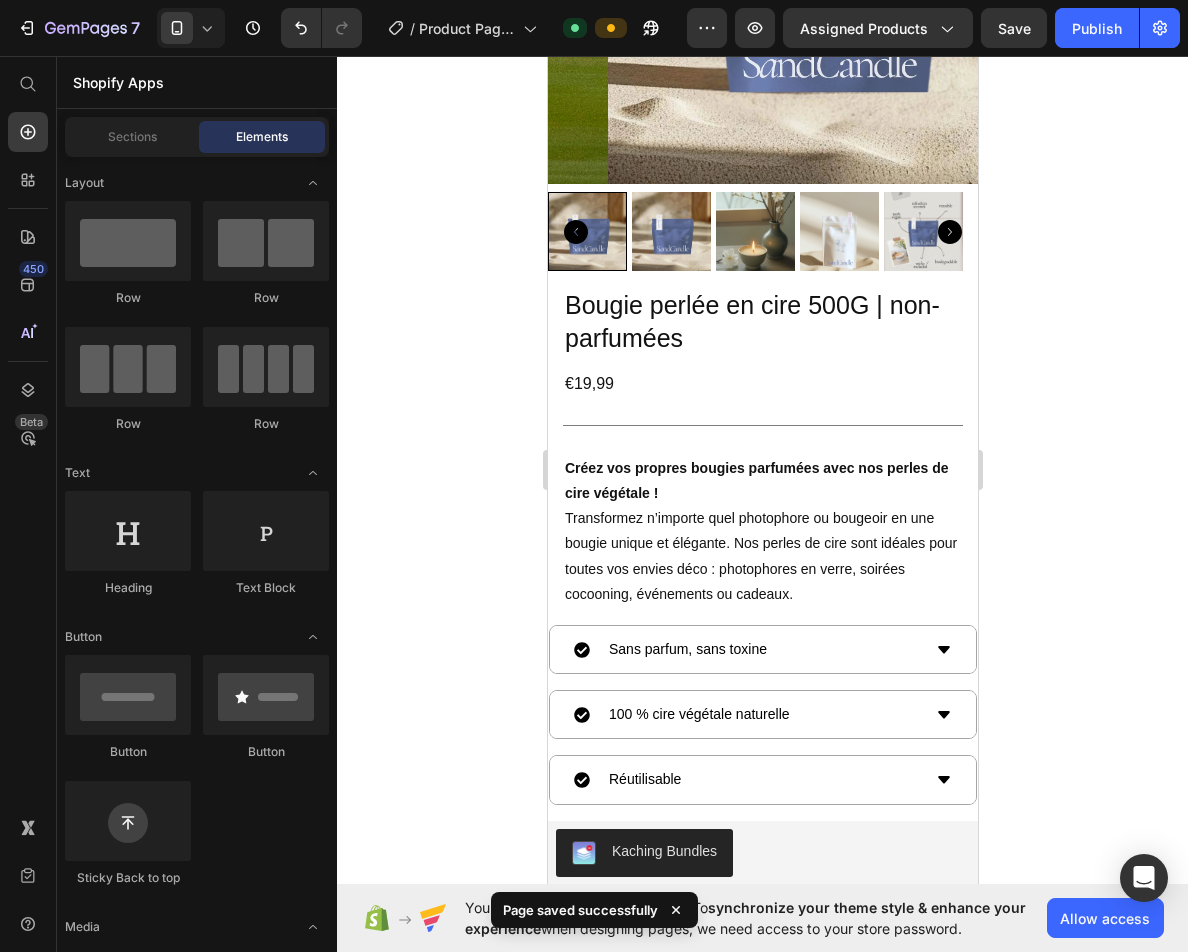 click on "7   /  Product Page - [DATE] 11:39:17 Default Preview Assigned Products  Save   Publish" 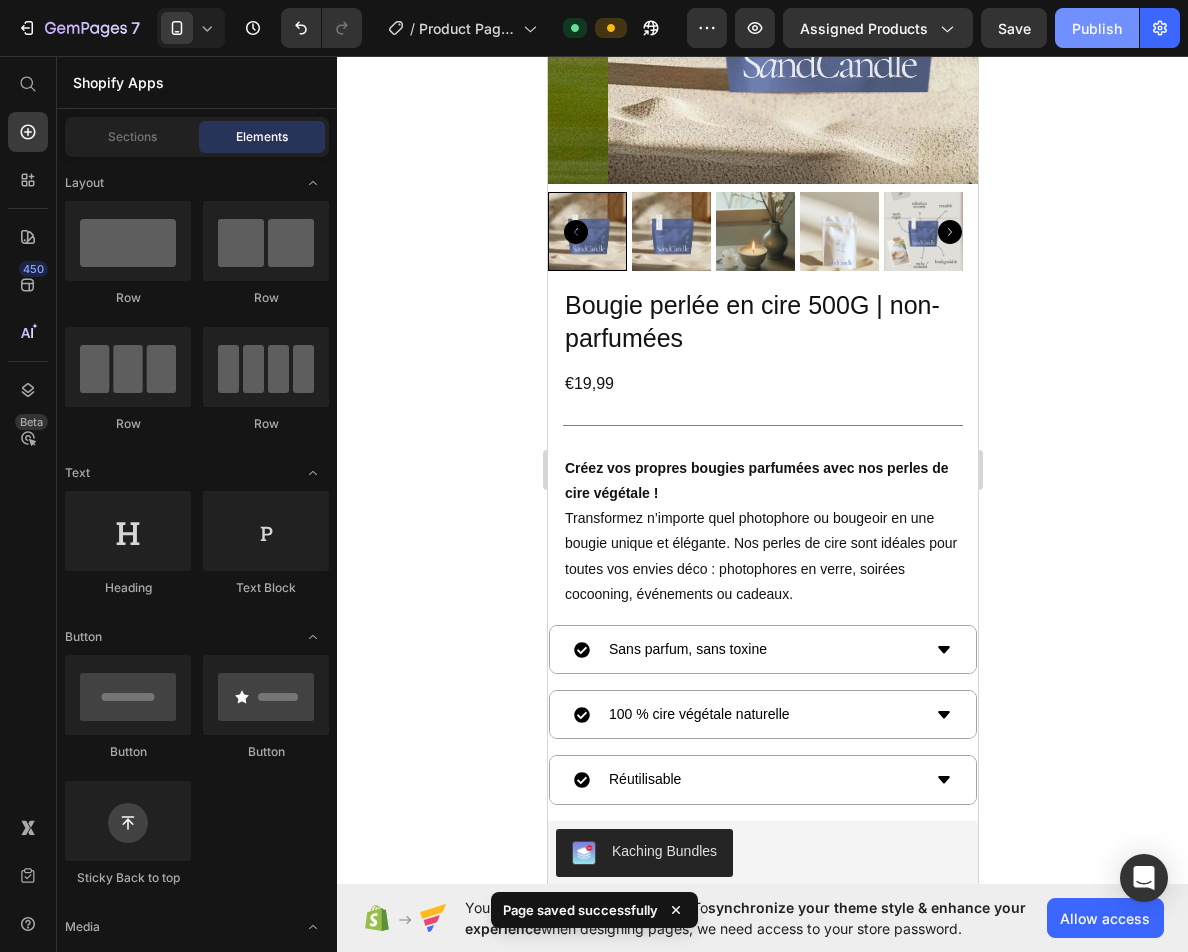 click on "Publish" 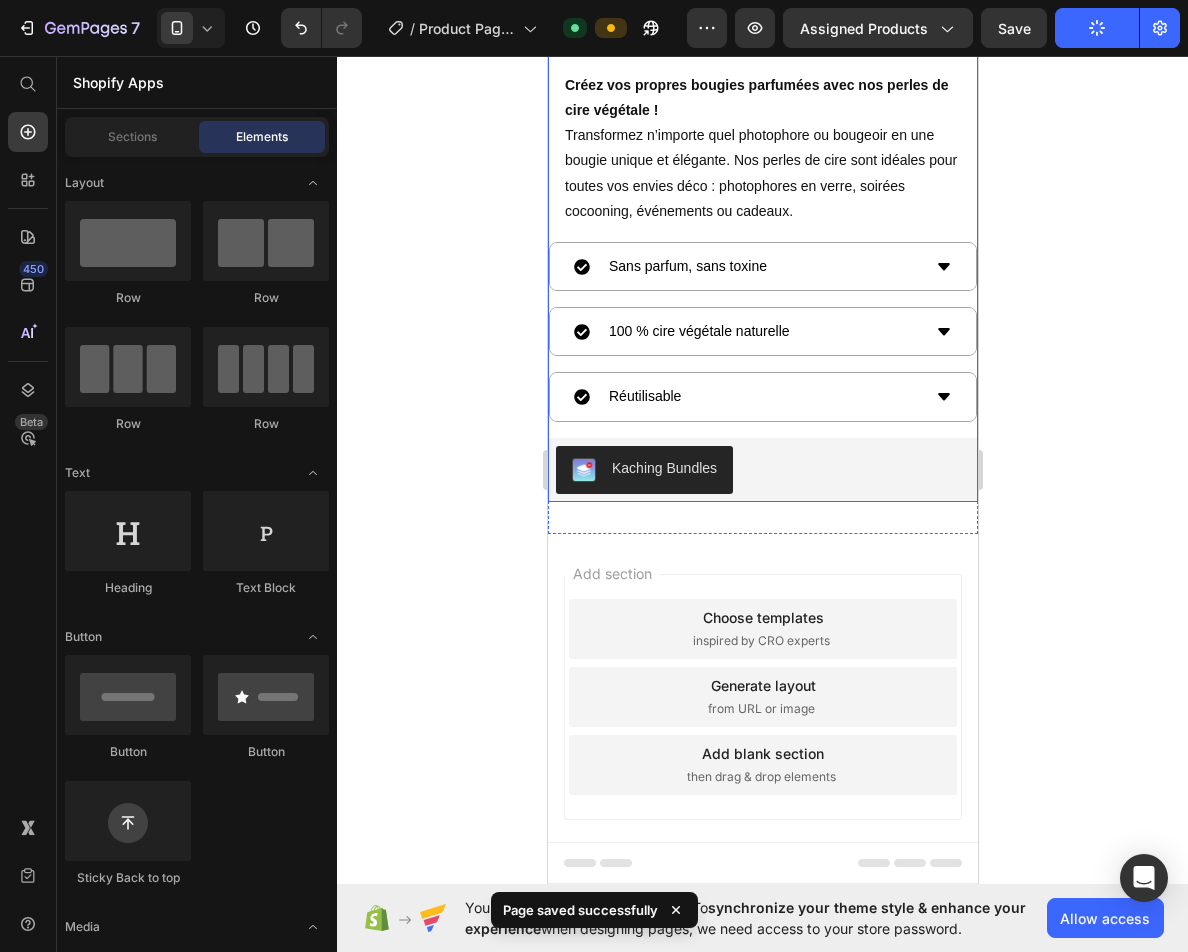 scroll, scrollTop: 775, scrollLeft: 0, axis: vertical 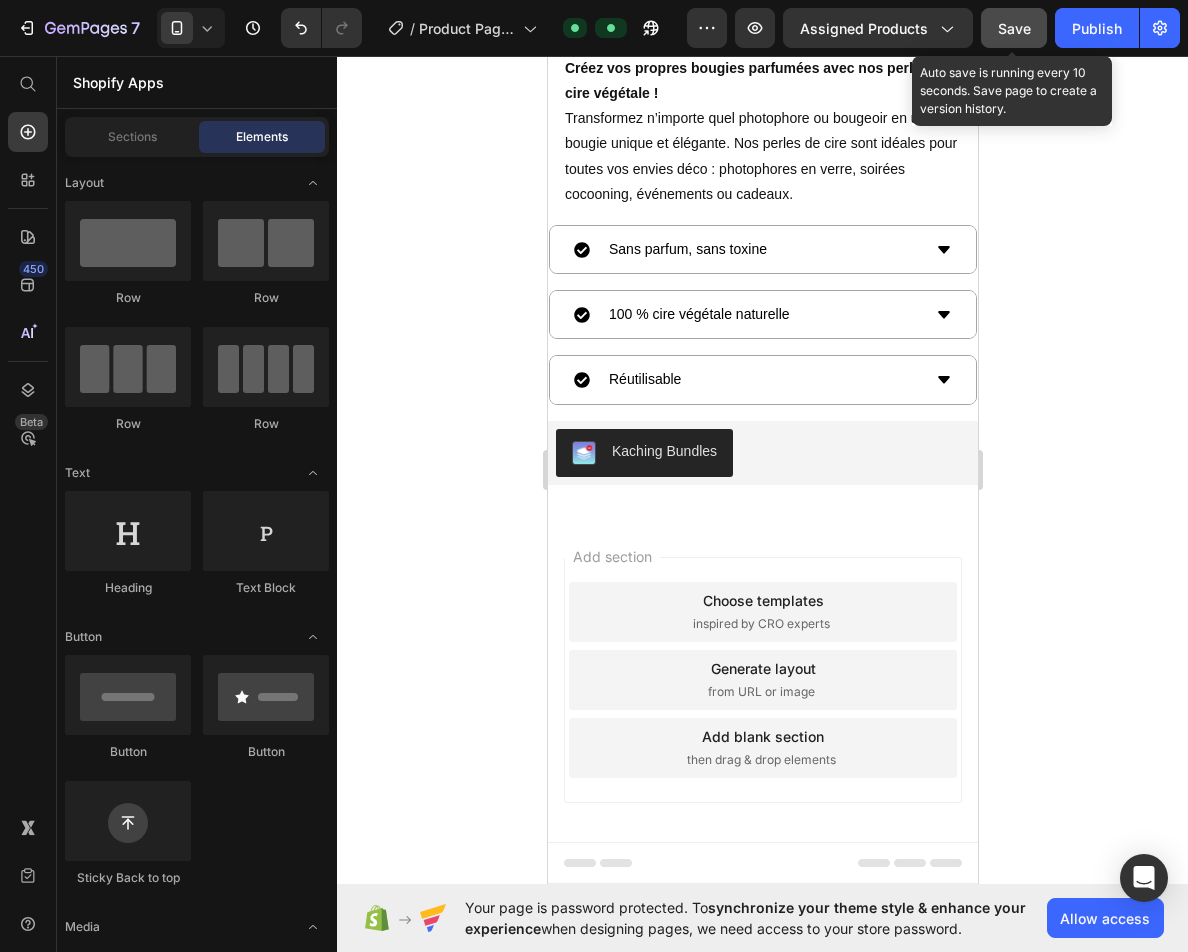 click on "Save" at bounding box center (1014, 28) 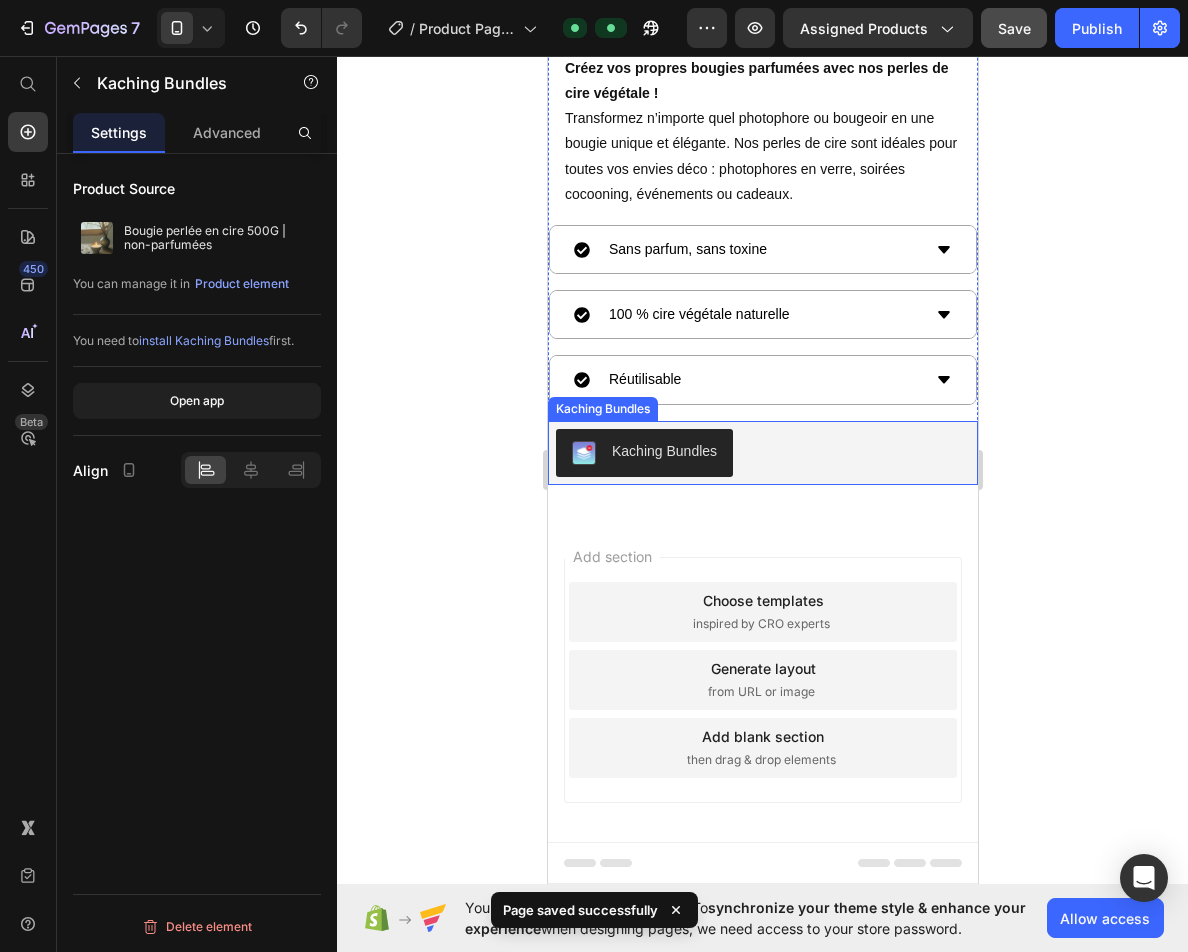 click on "Kaching Bundles" at bounding box center [762, 453] 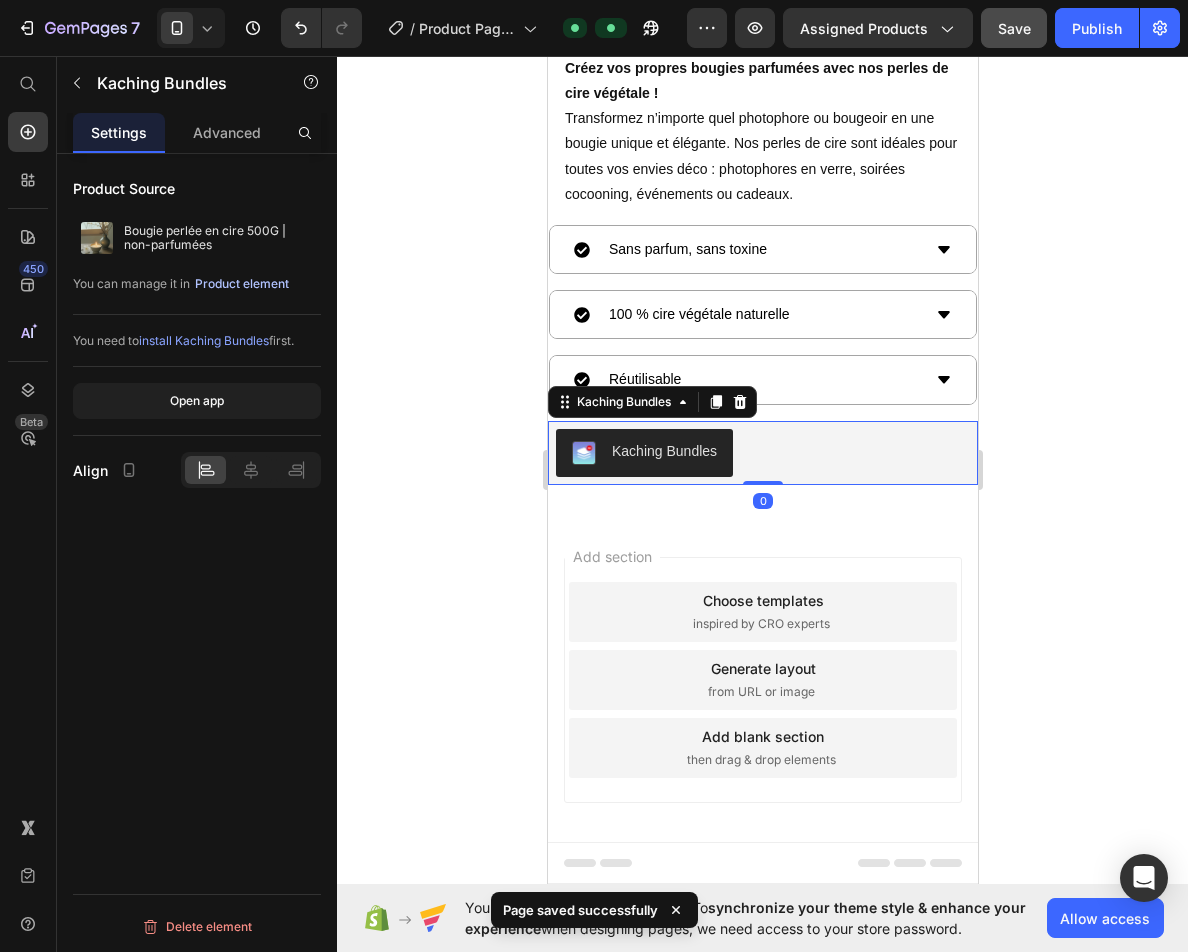 click on "Product element" at bounding box center (242, 284) 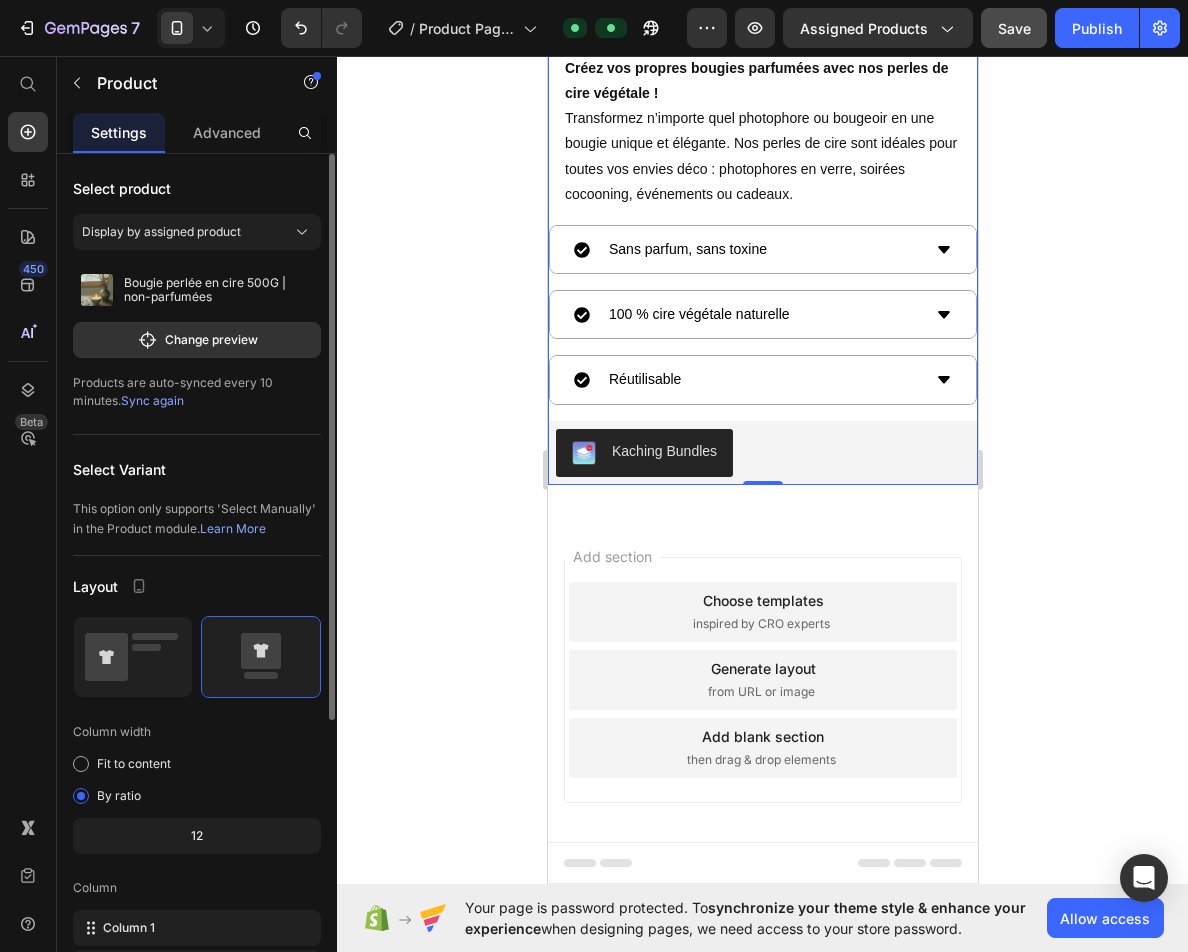 click on "Sync again" at bounding box center [152, 400] 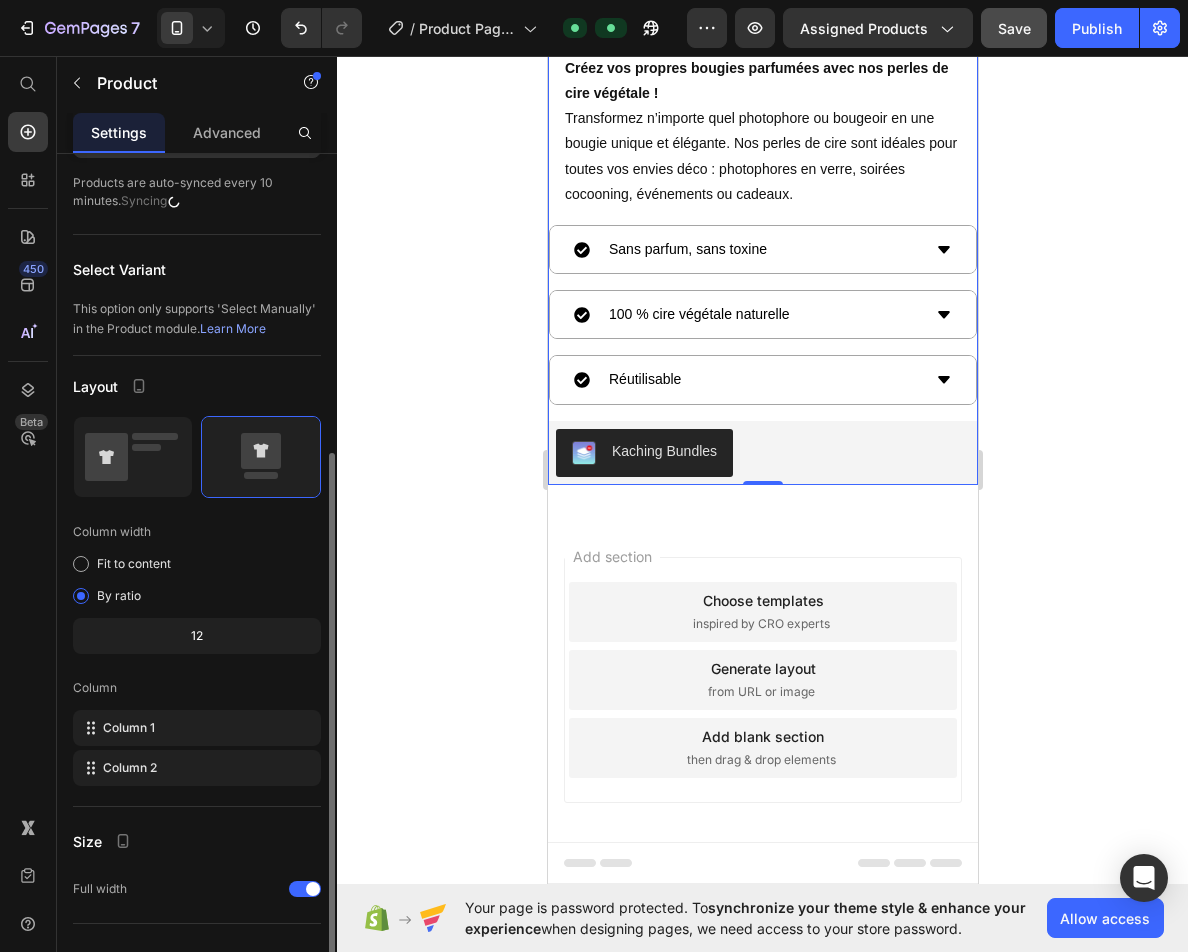scroll, scrollTop: 300, scrollLeft: 0, axis: vertical 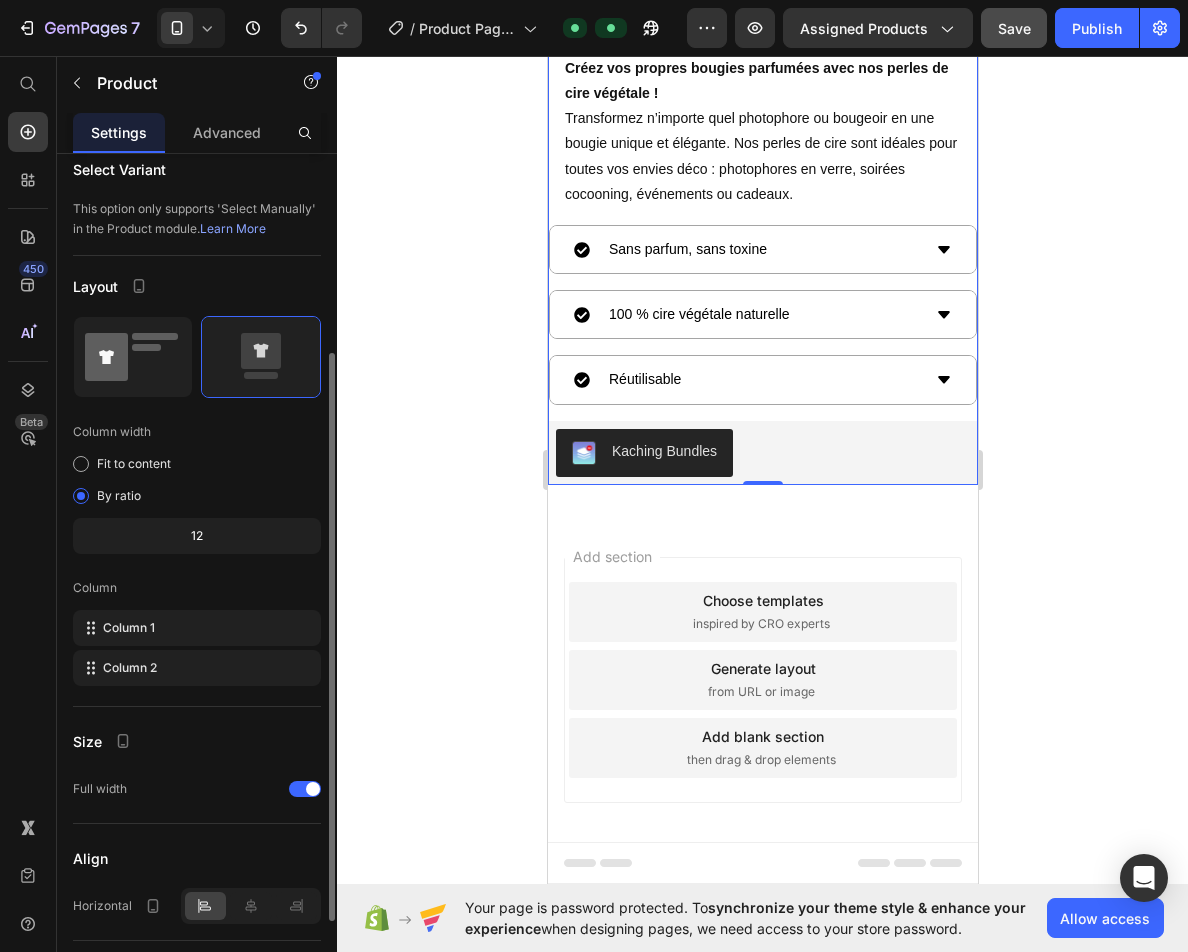 click at bounding box center (133, 357) 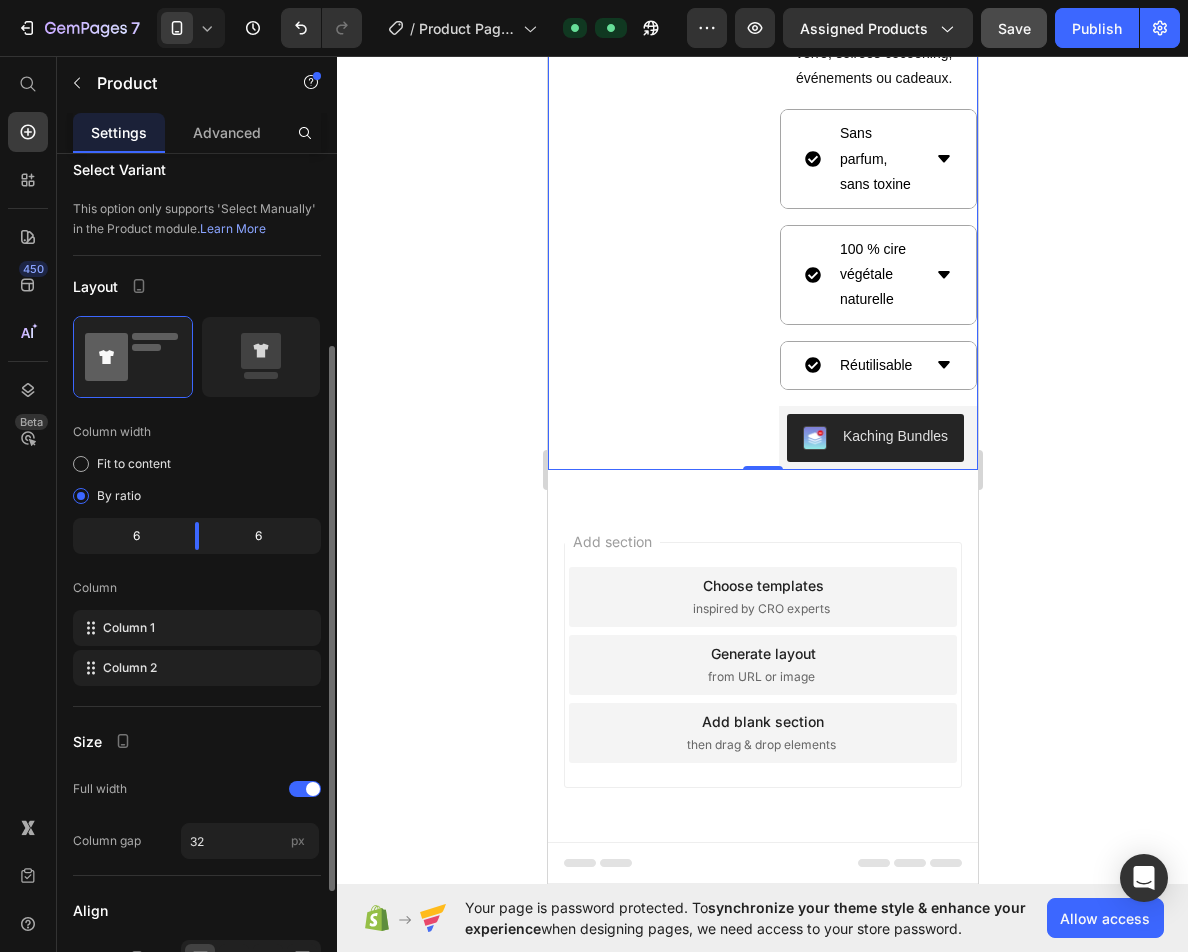 scroll, scrollTop: 322, scrollLeft: 0, axis: vertical 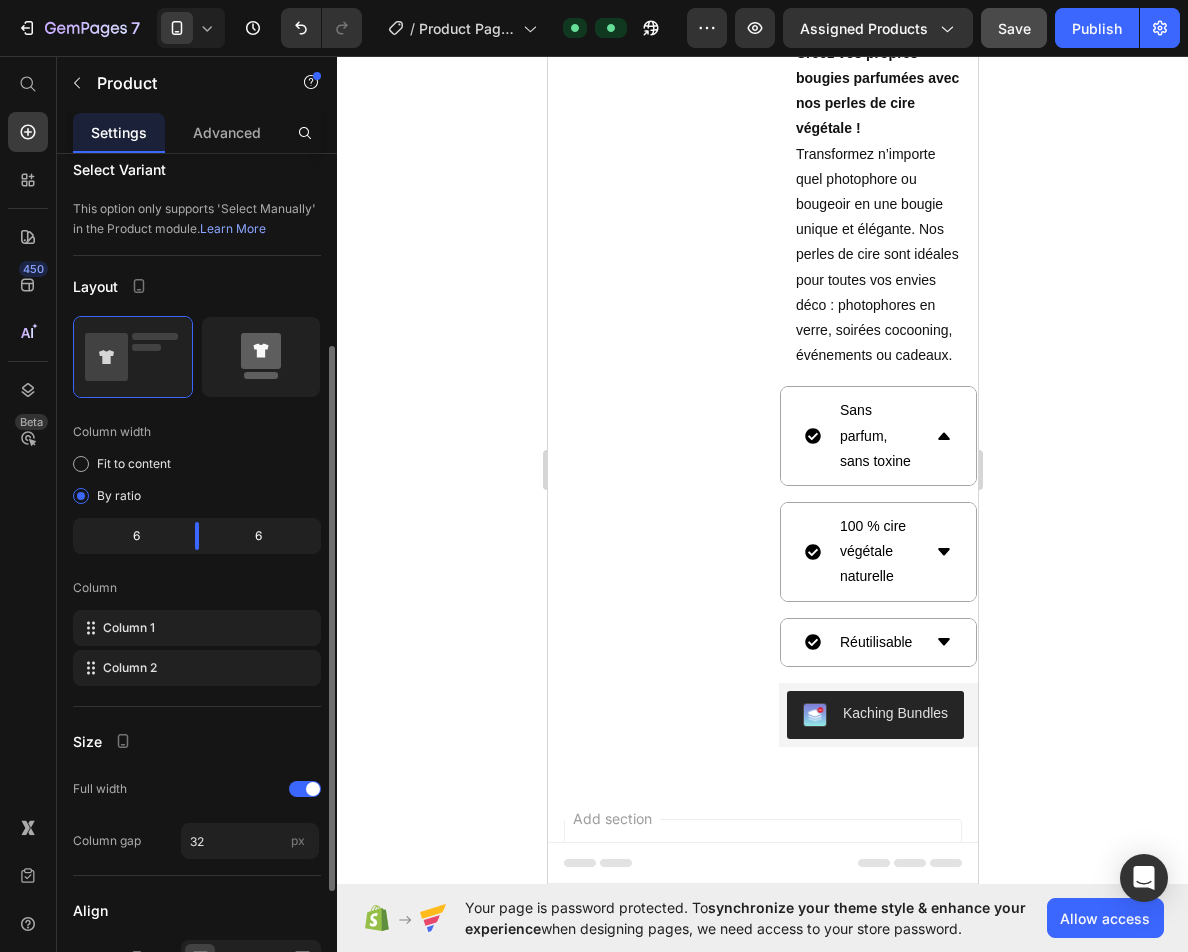 click at bounding box center (261, 357) 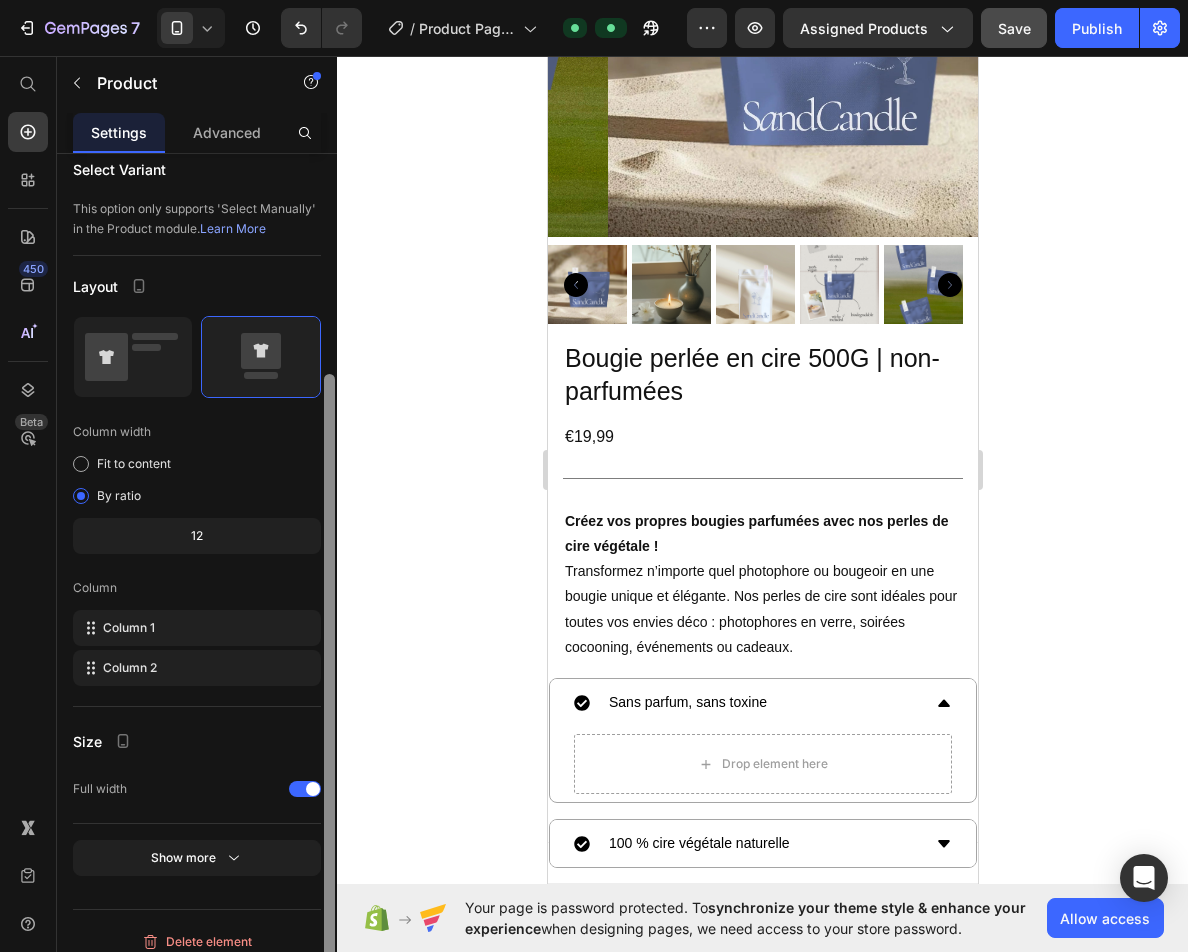 scroll, scrollTop: 315, scrollLeft: 0, axis: vertical 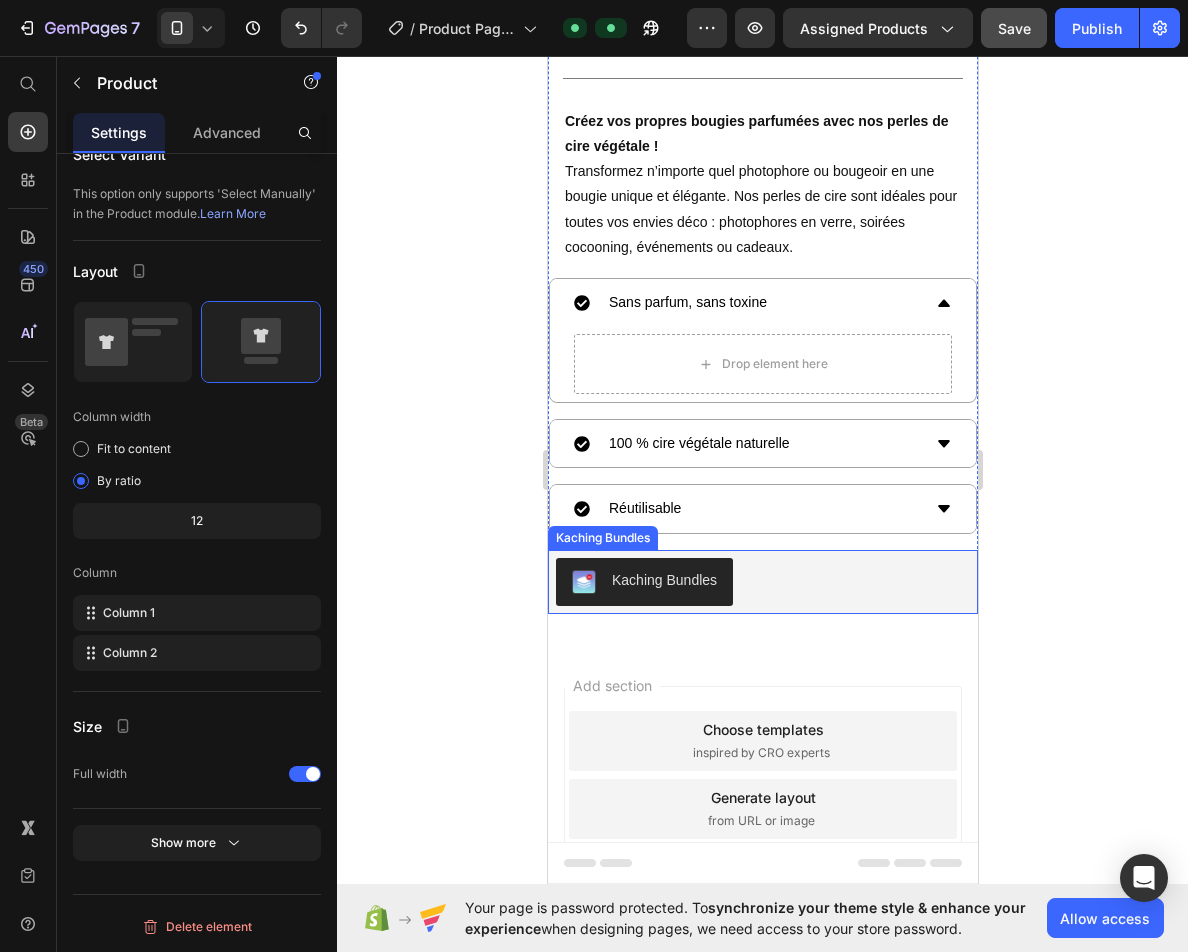 click on "Kaching Bundles" at bounding box center [762, 582] 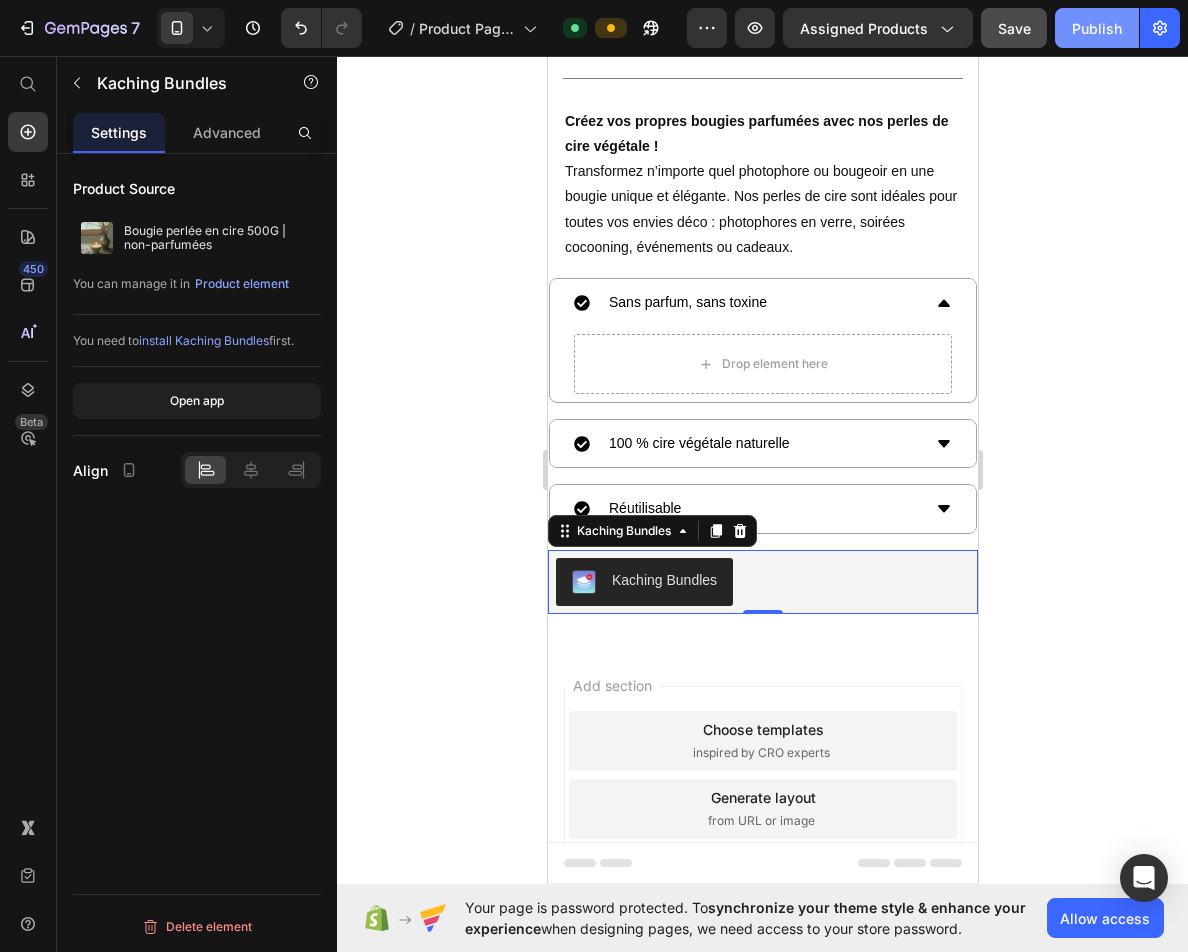 click on "Publish" at bounding box center (1097, 28) 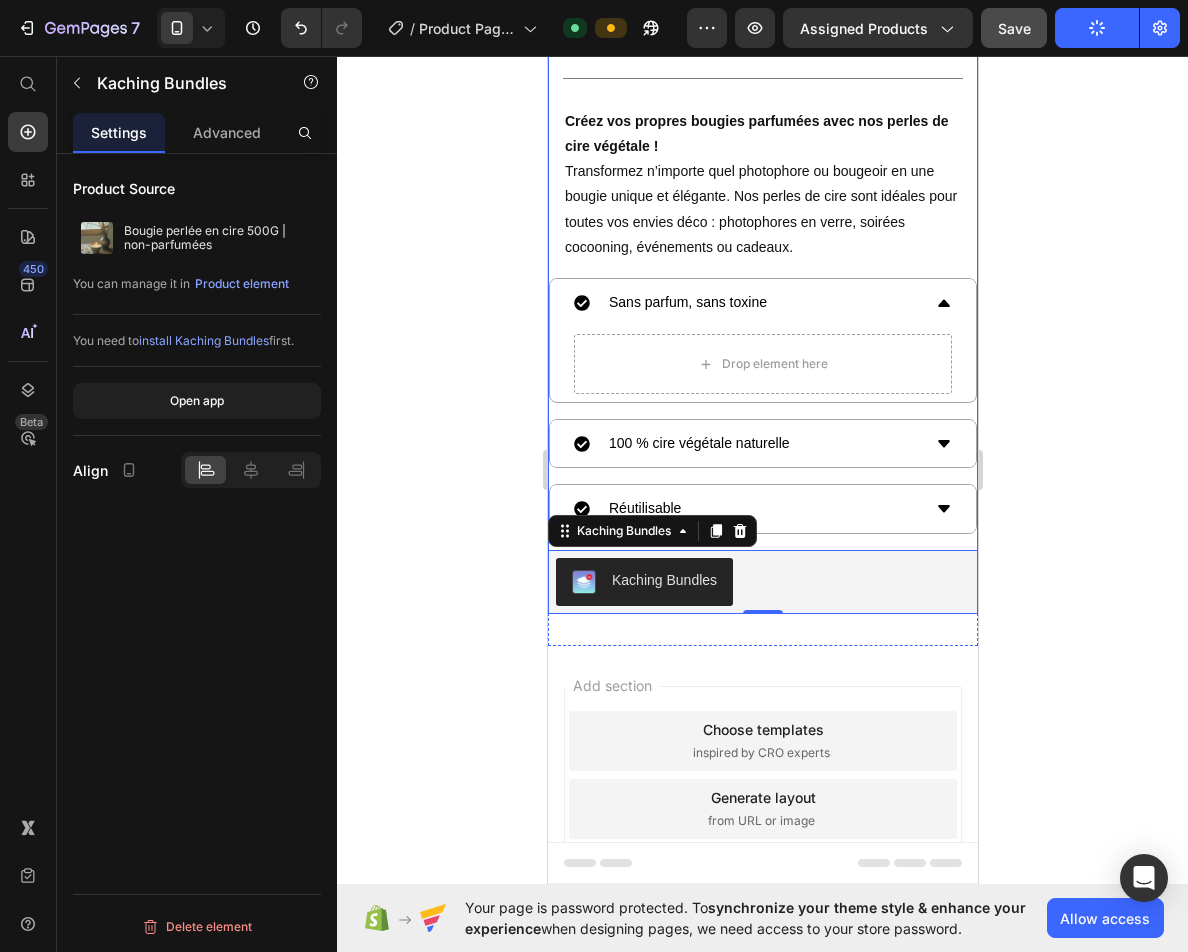 click 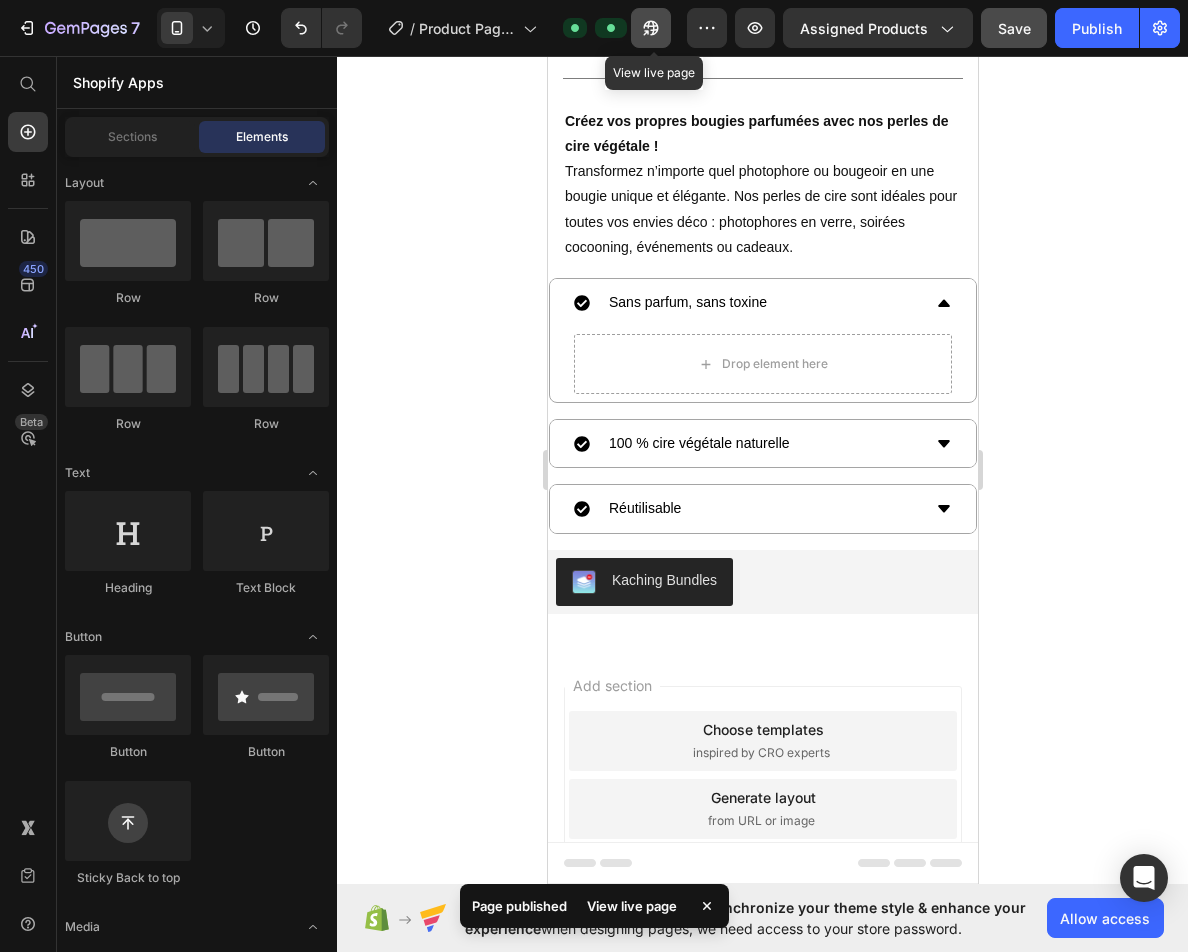 click 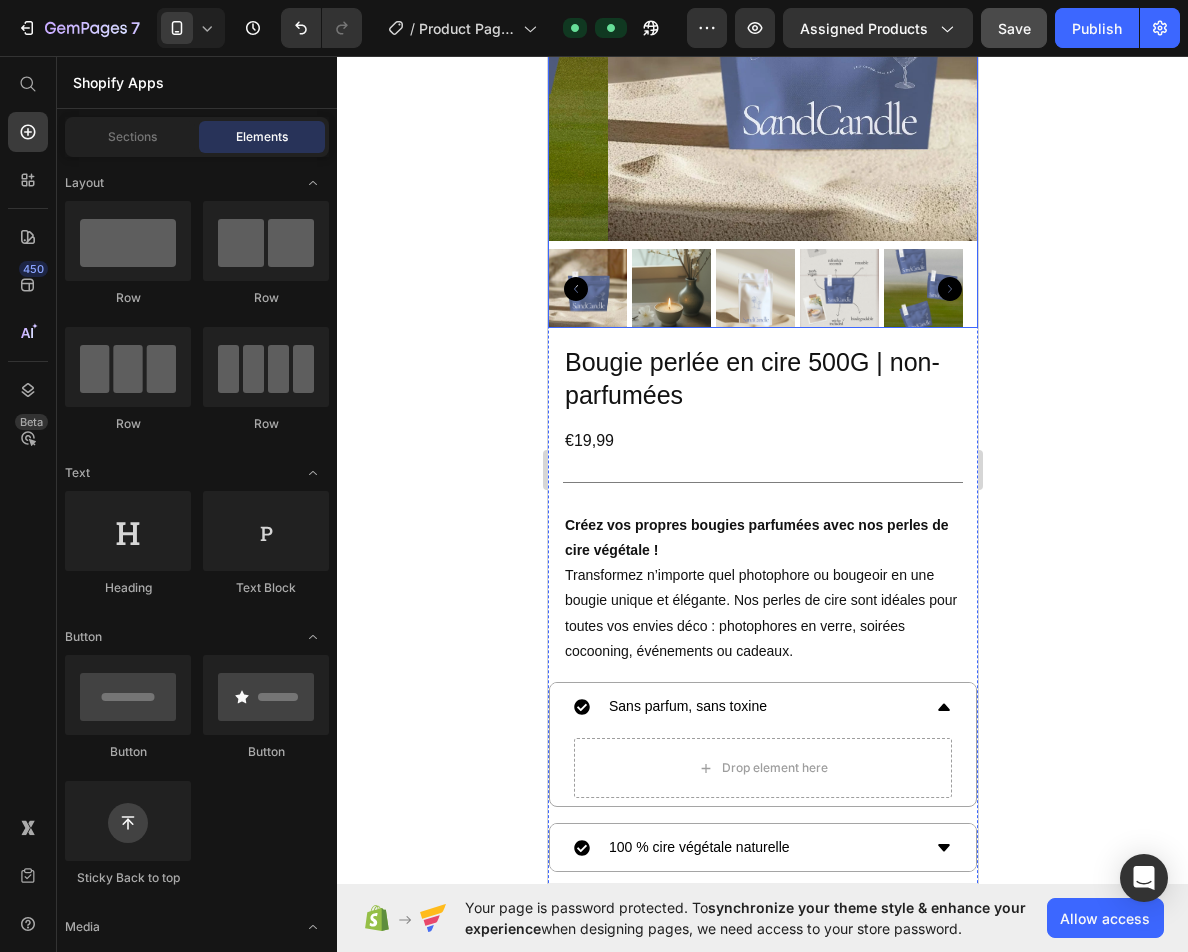 scroll, scrollTop: 222, scrollLeft: 0, axis: vertical 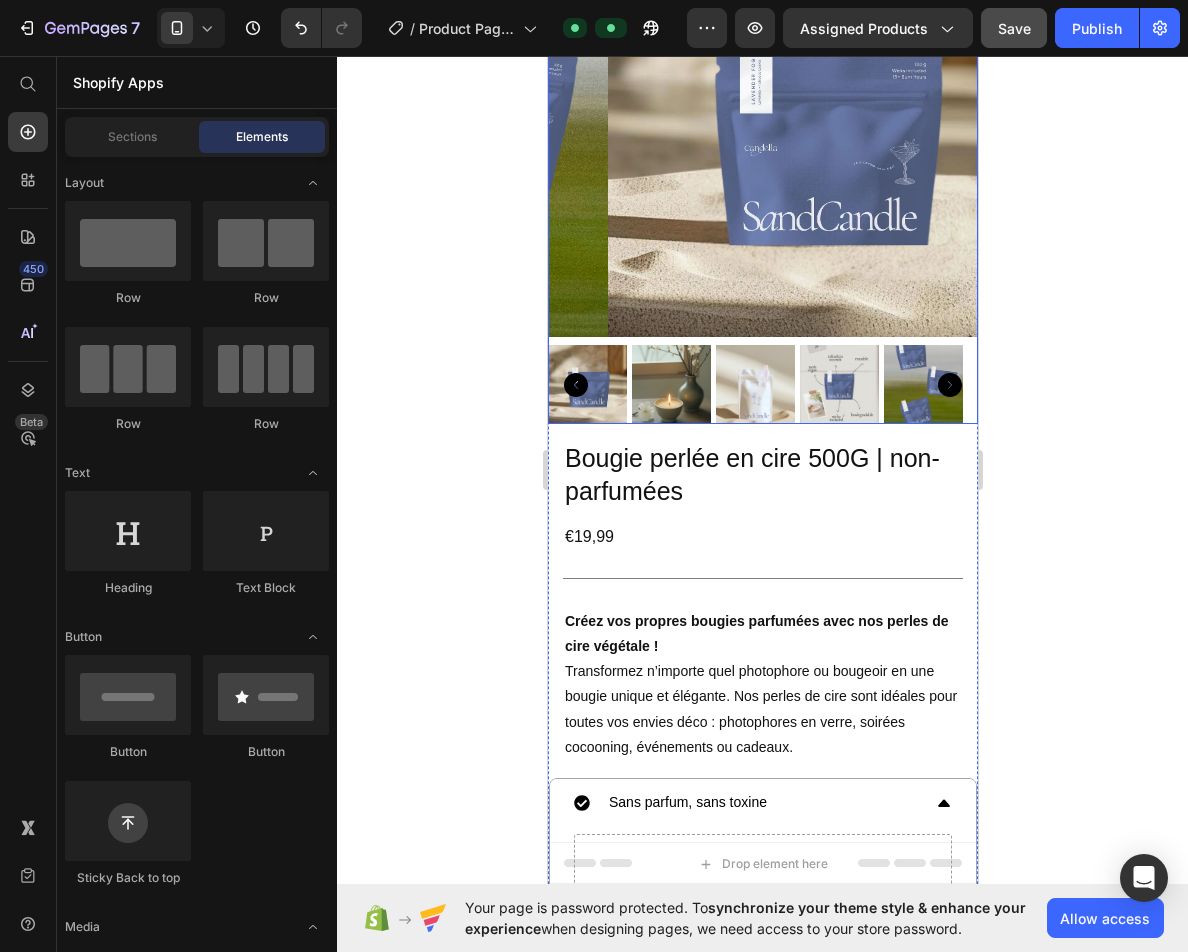 click at bounding box center [822, 122] 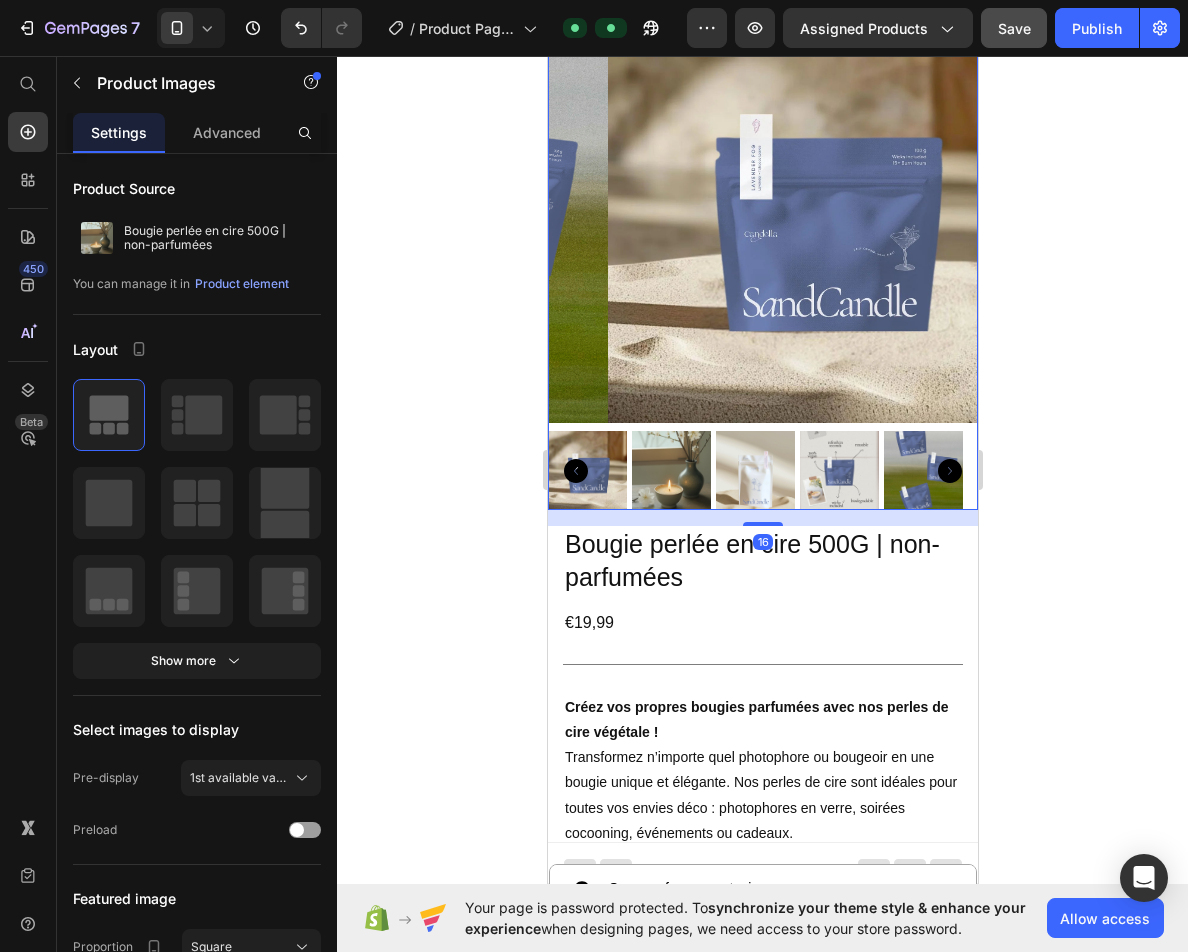 scroll, scrollTop: 0, scrollLeft: 0, axis: both 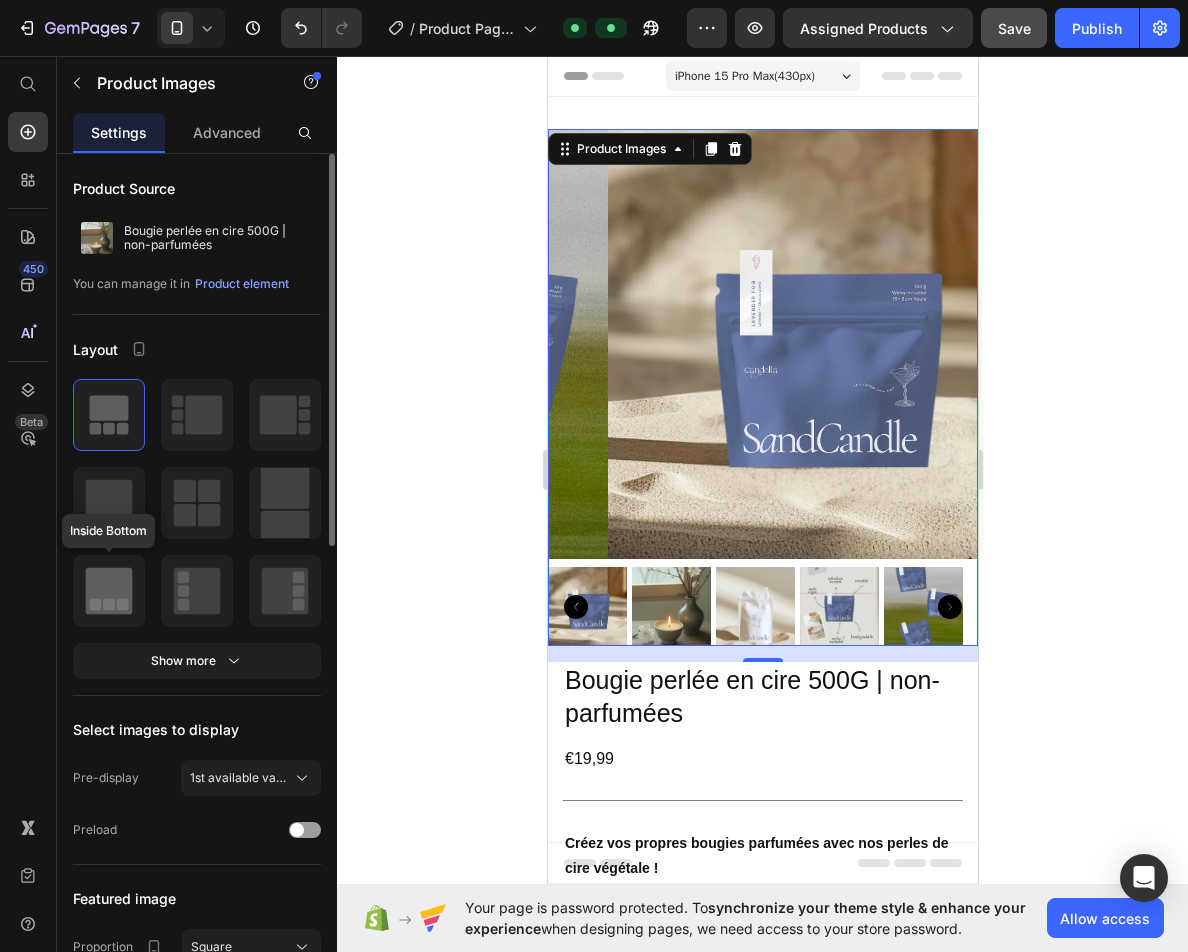 click 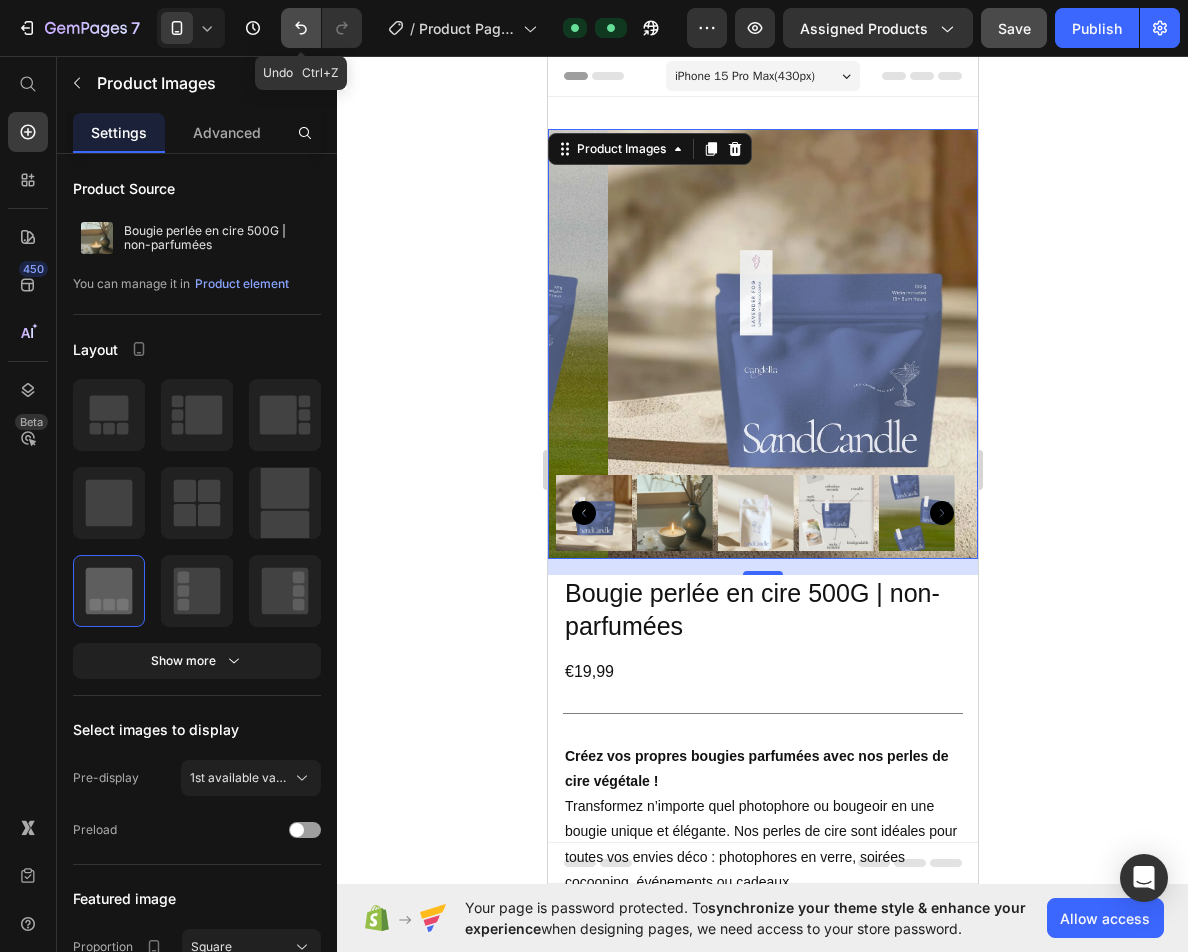 click 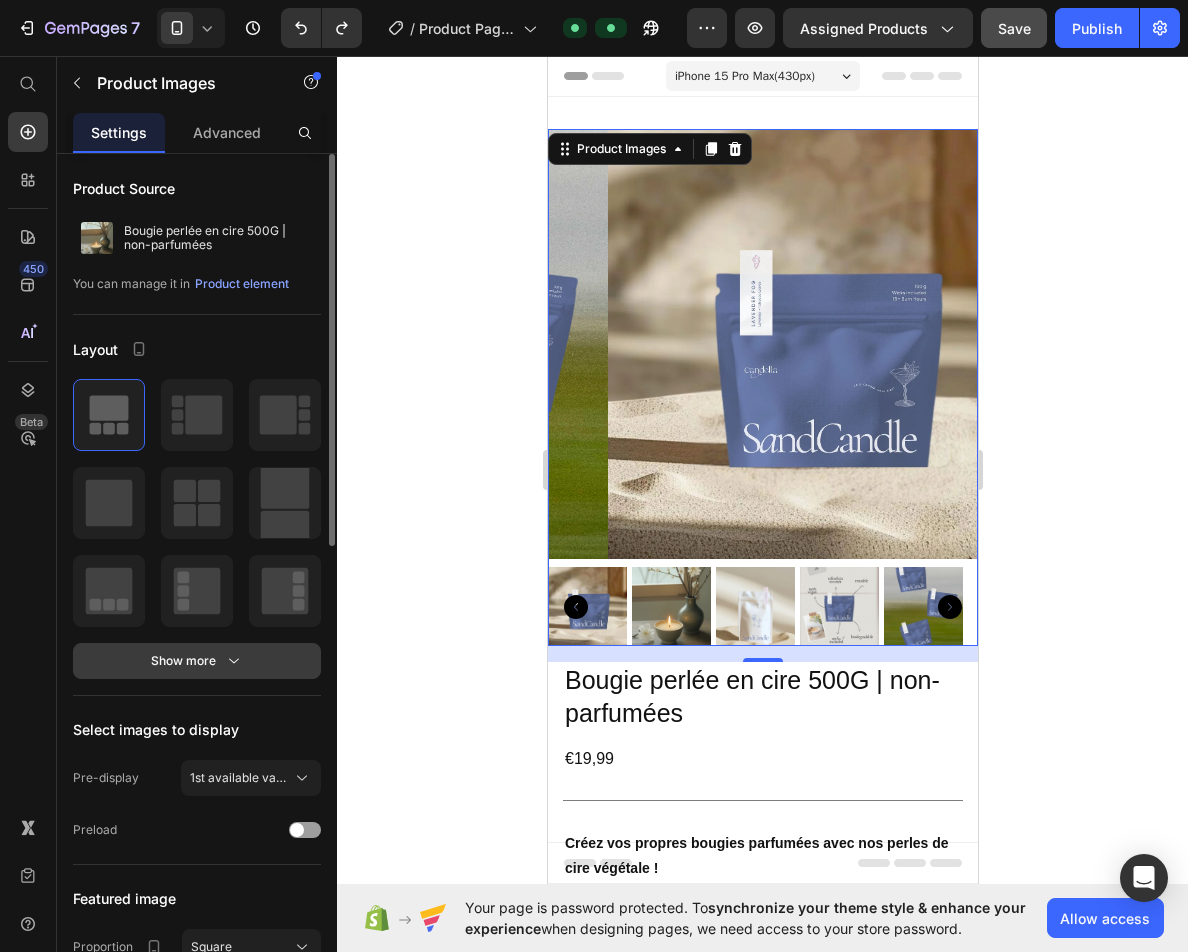 click on "Show more" at bounding box center [197, 661] 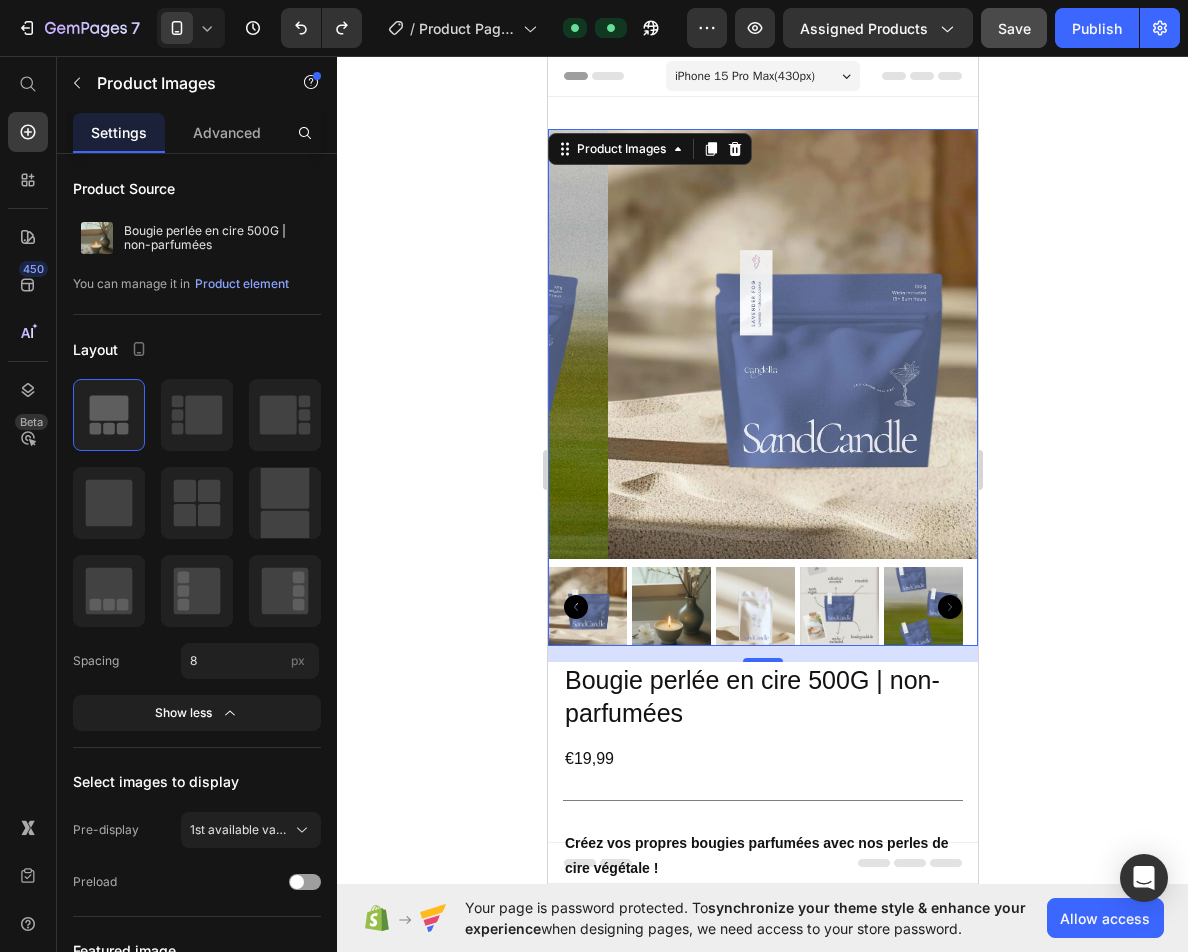 click at bounding box center (822, 344) 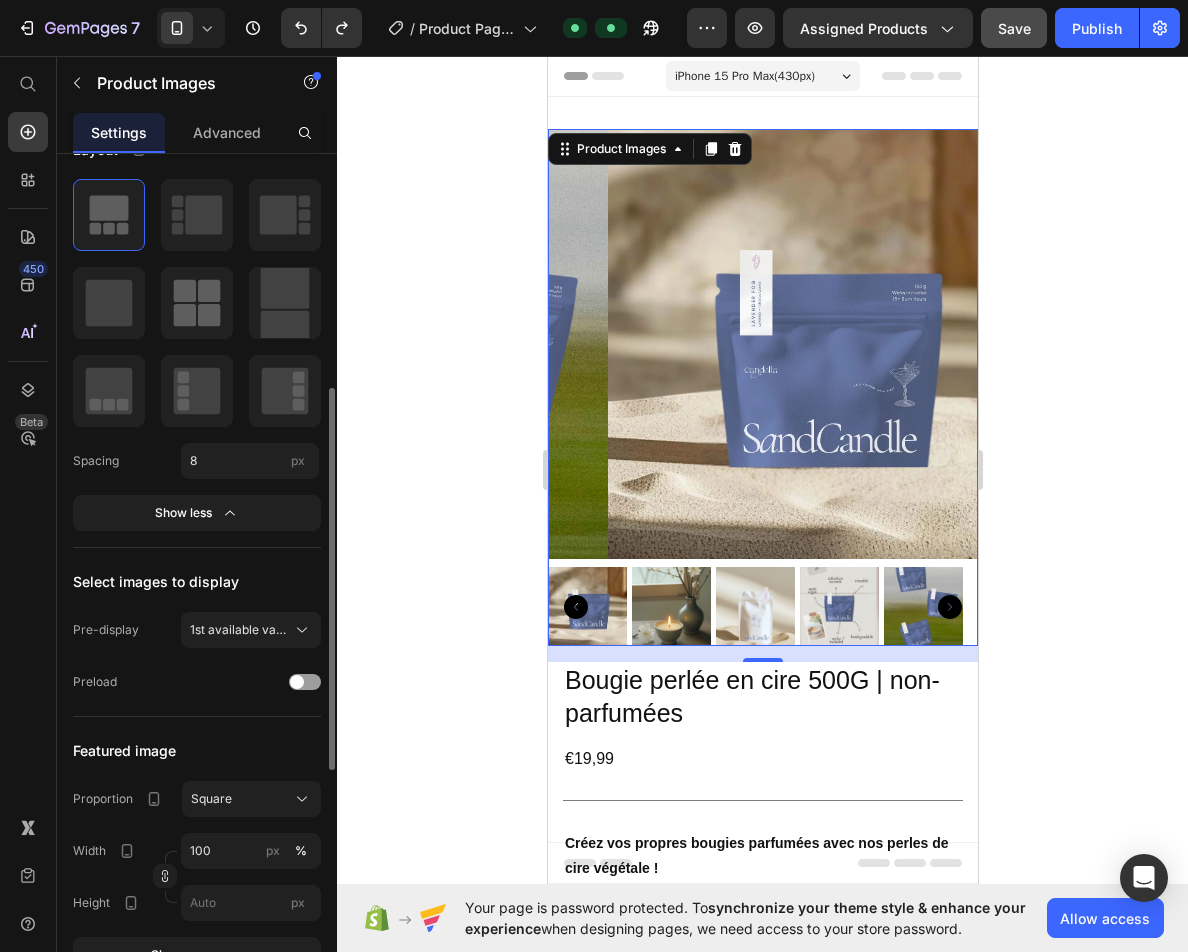 scroll, scrollTop: 300, scrollLeft: 0, axis: vertical 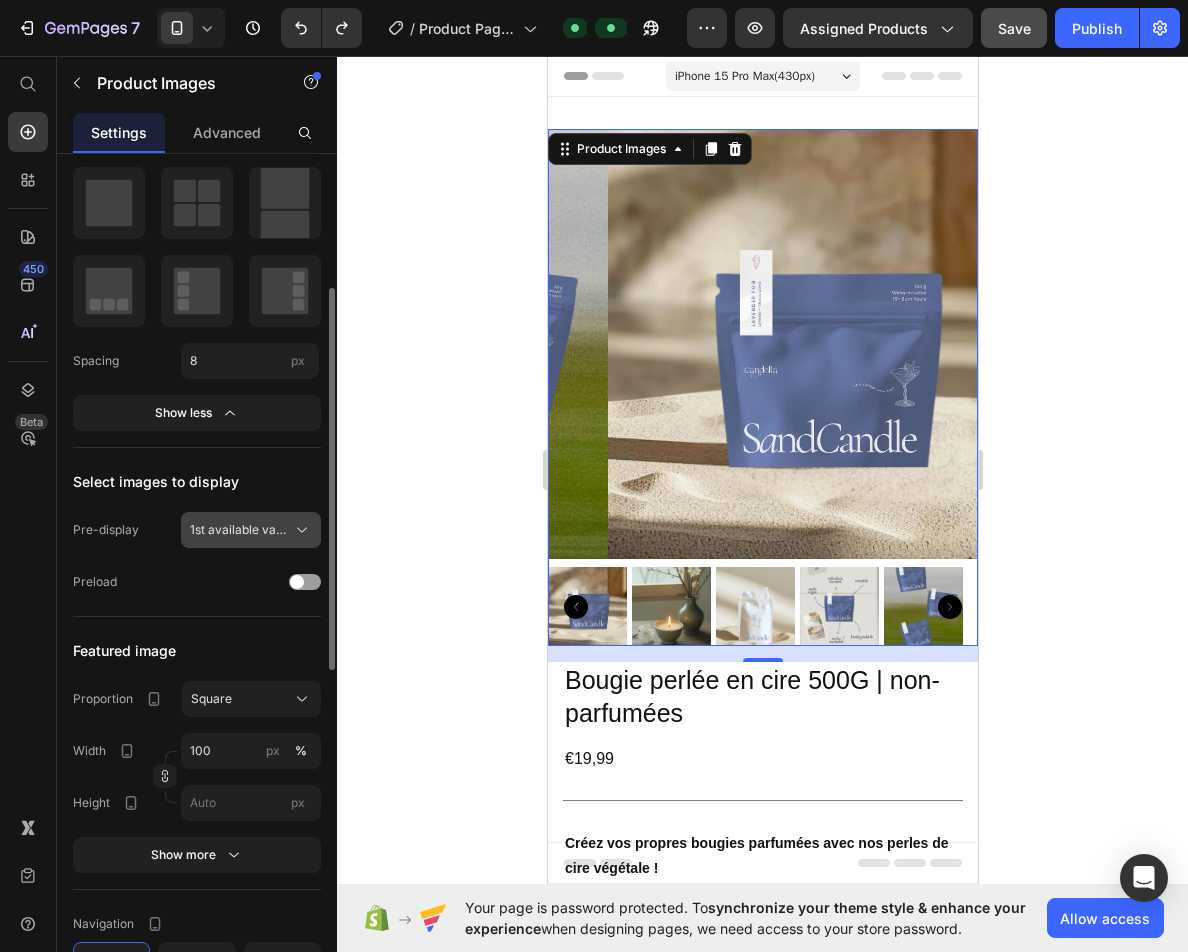 click on "1st available variant" at bounding box center (239, 530) 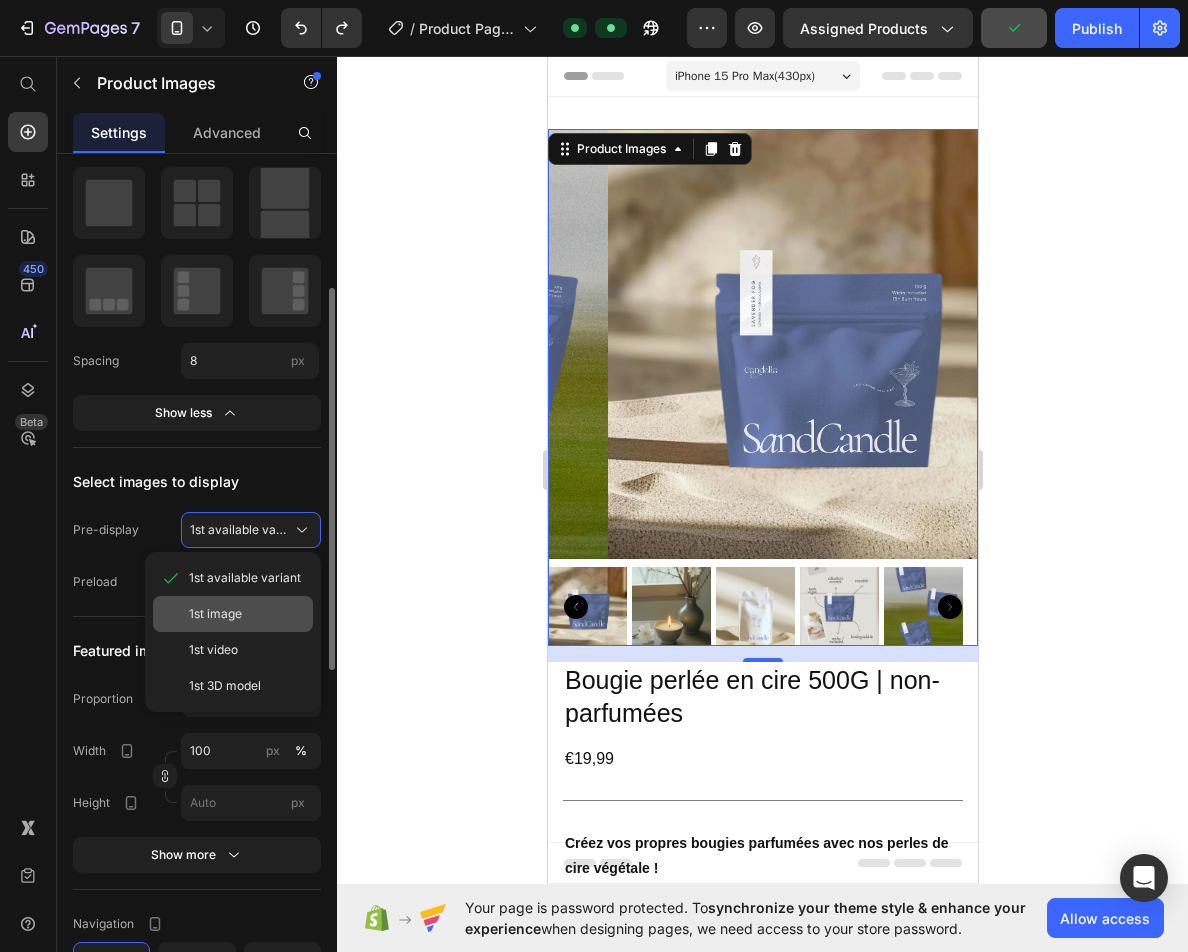 click on "1st image" at bounding box center (215, 614) 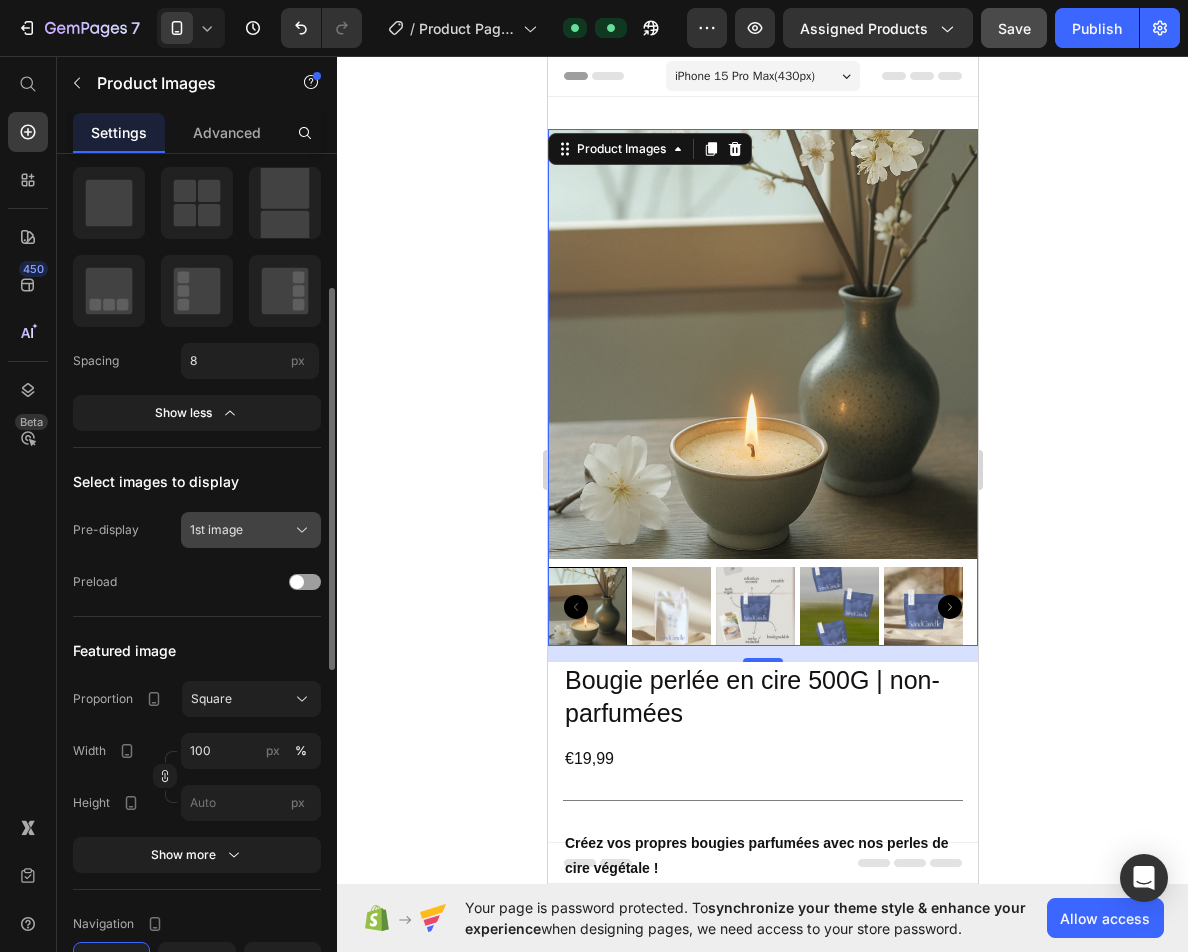 click on "1st image" 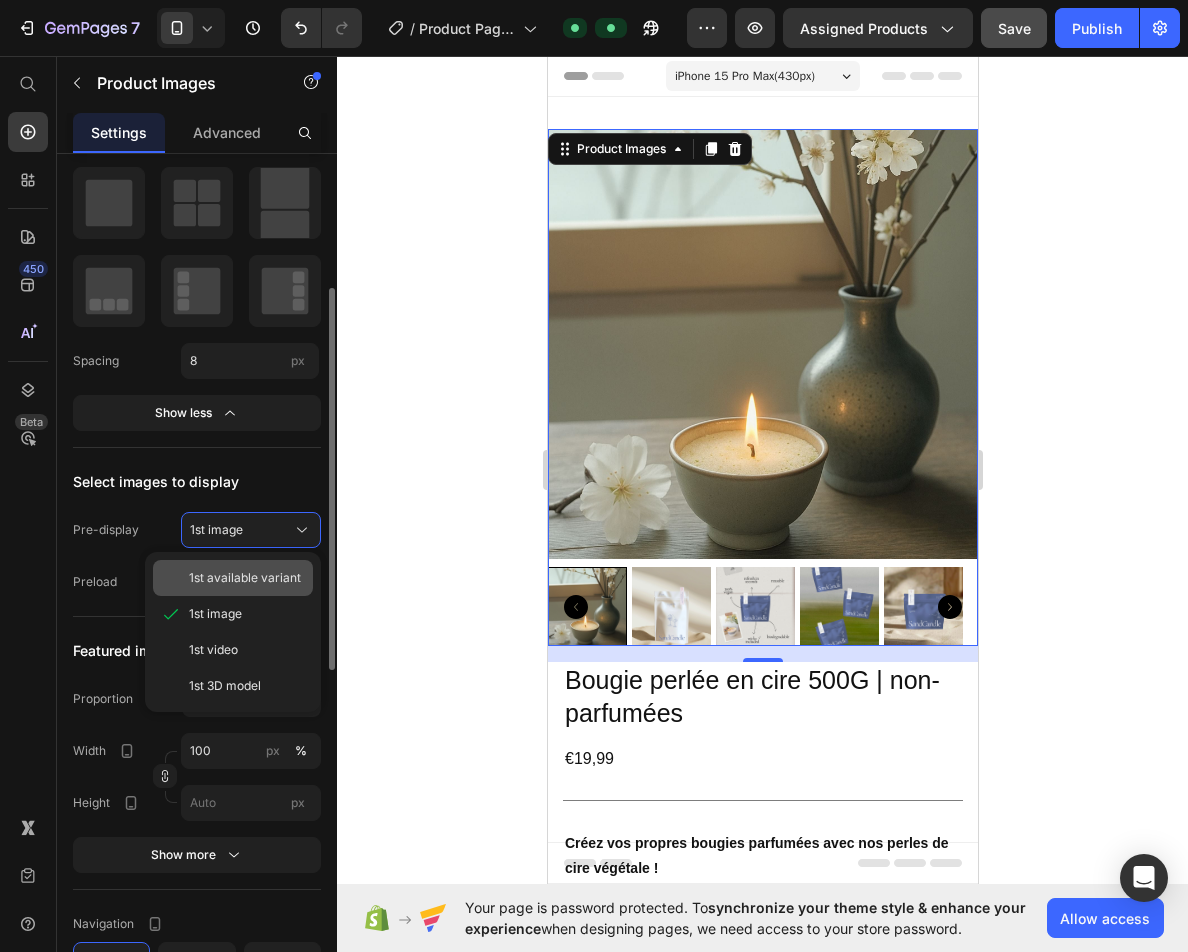 click on "1st available variant" 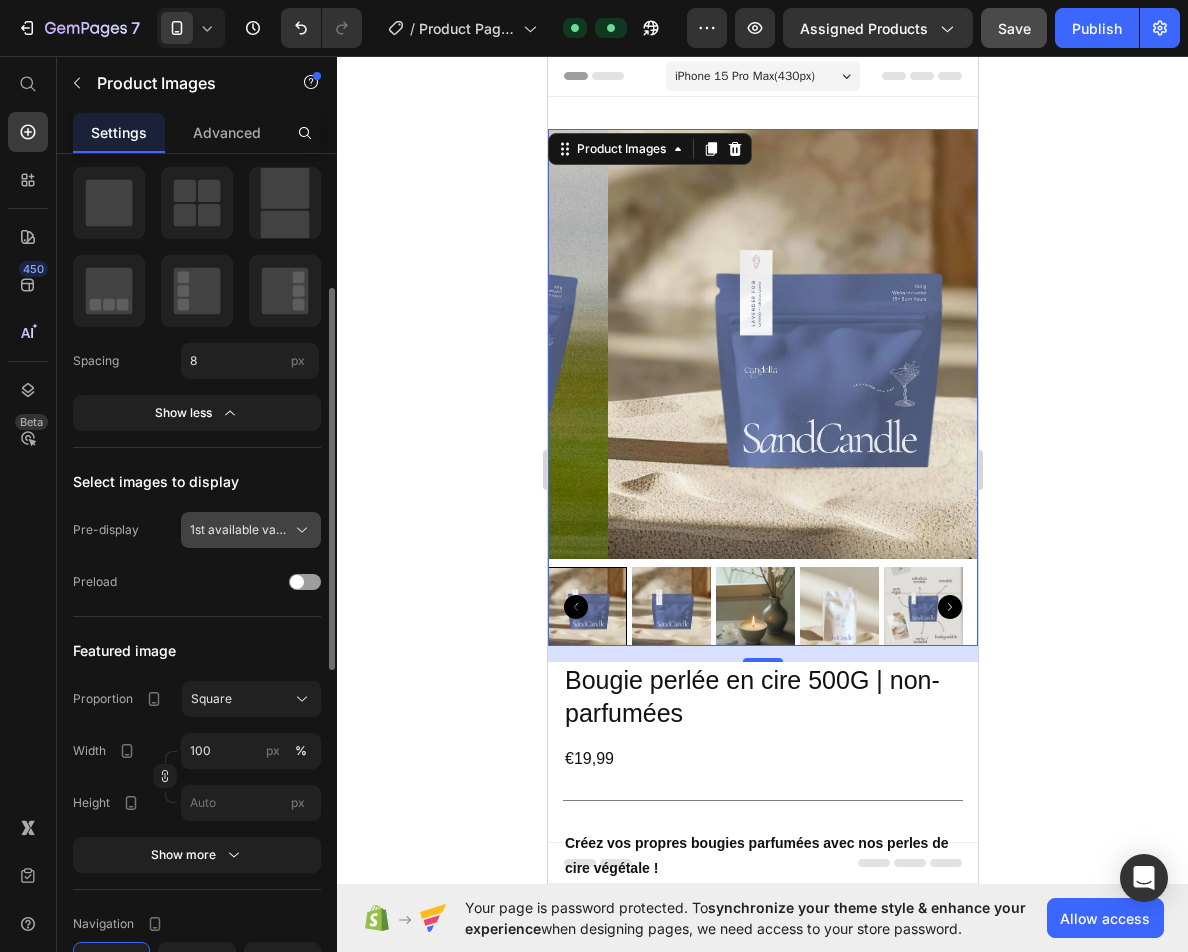 click on "1st available variant" at bounding box center (239, 530) 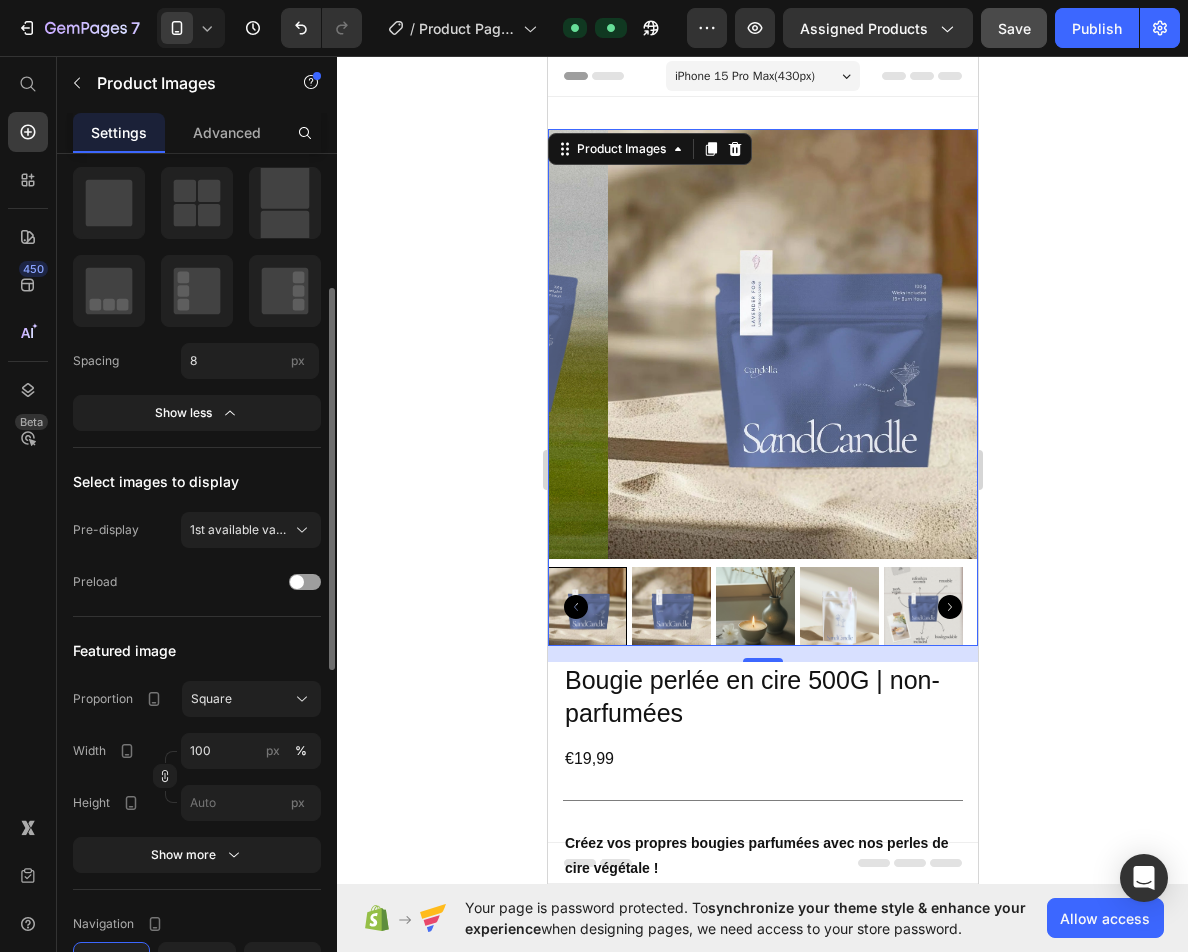 click on "Select images to display" at bounding box center [197, 482] 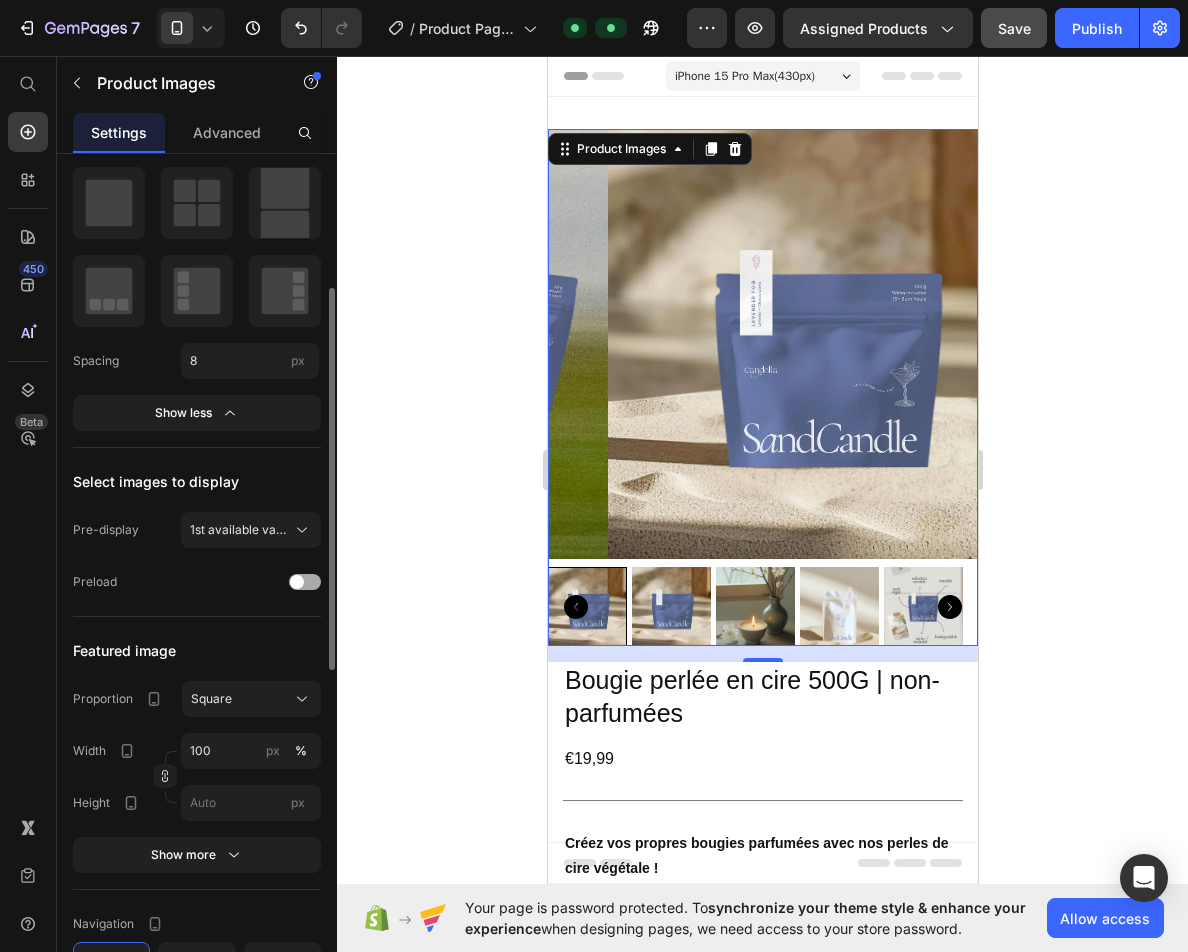 click on "Preload" 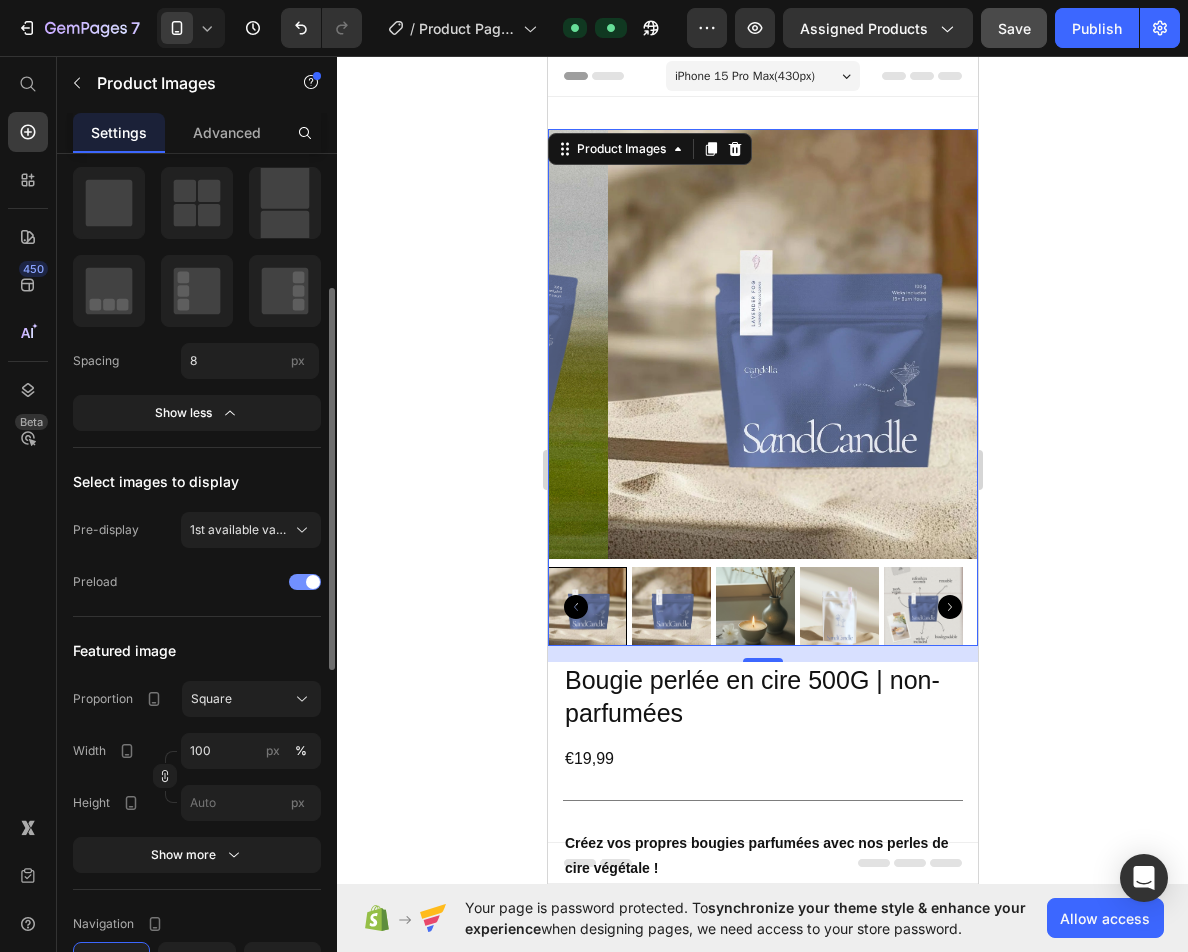 click at bounding box center [305, 582] 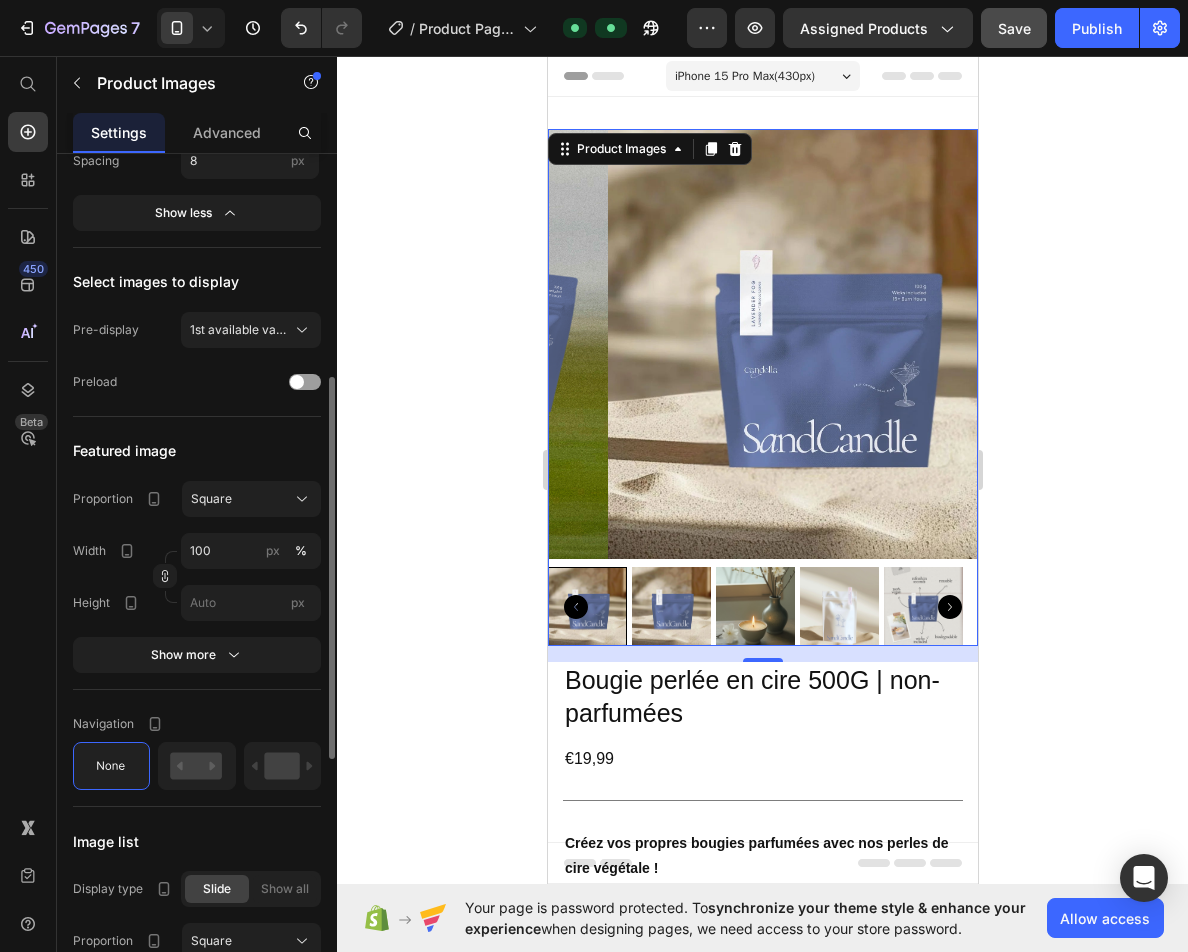 scroll, scrollTop: 600, scrollLeft: 0, axis: vertical 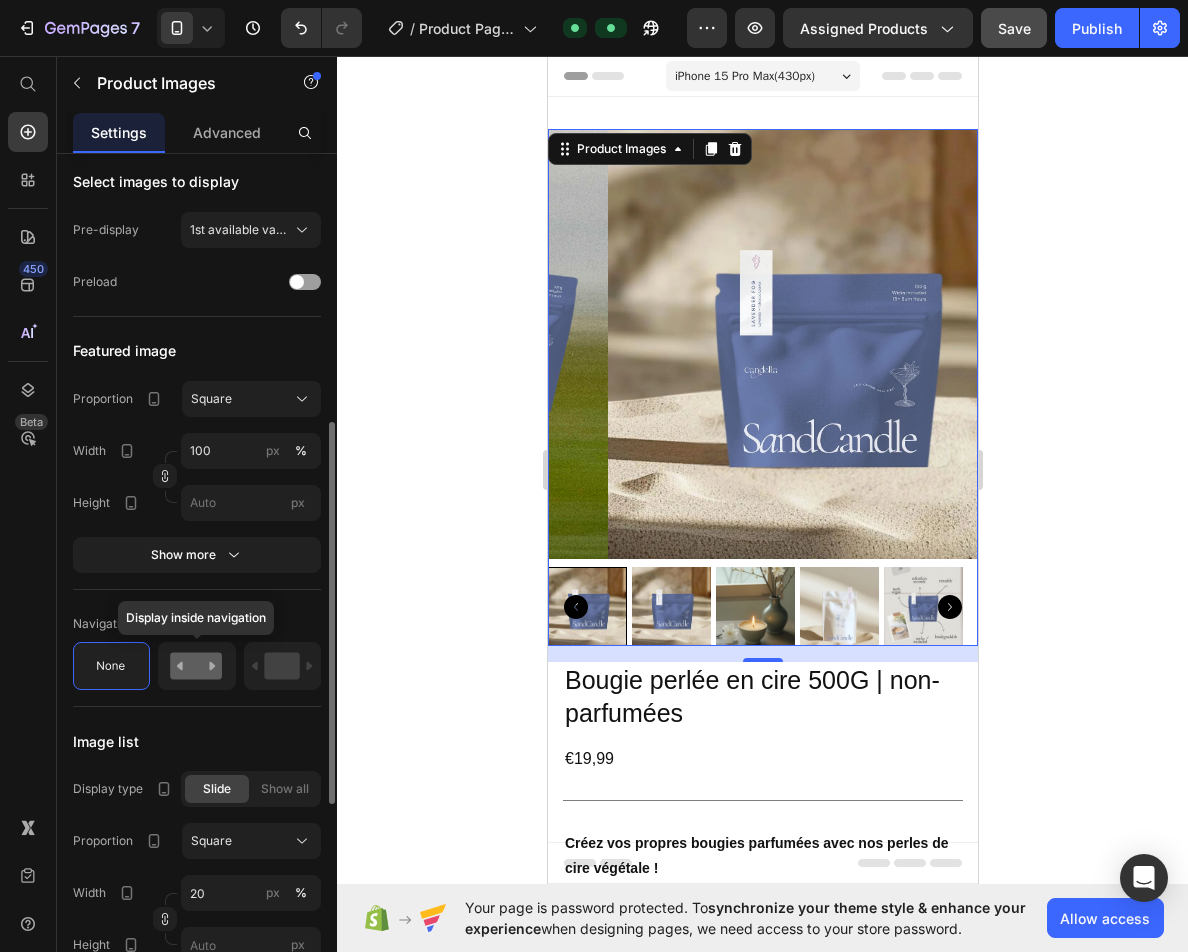 click 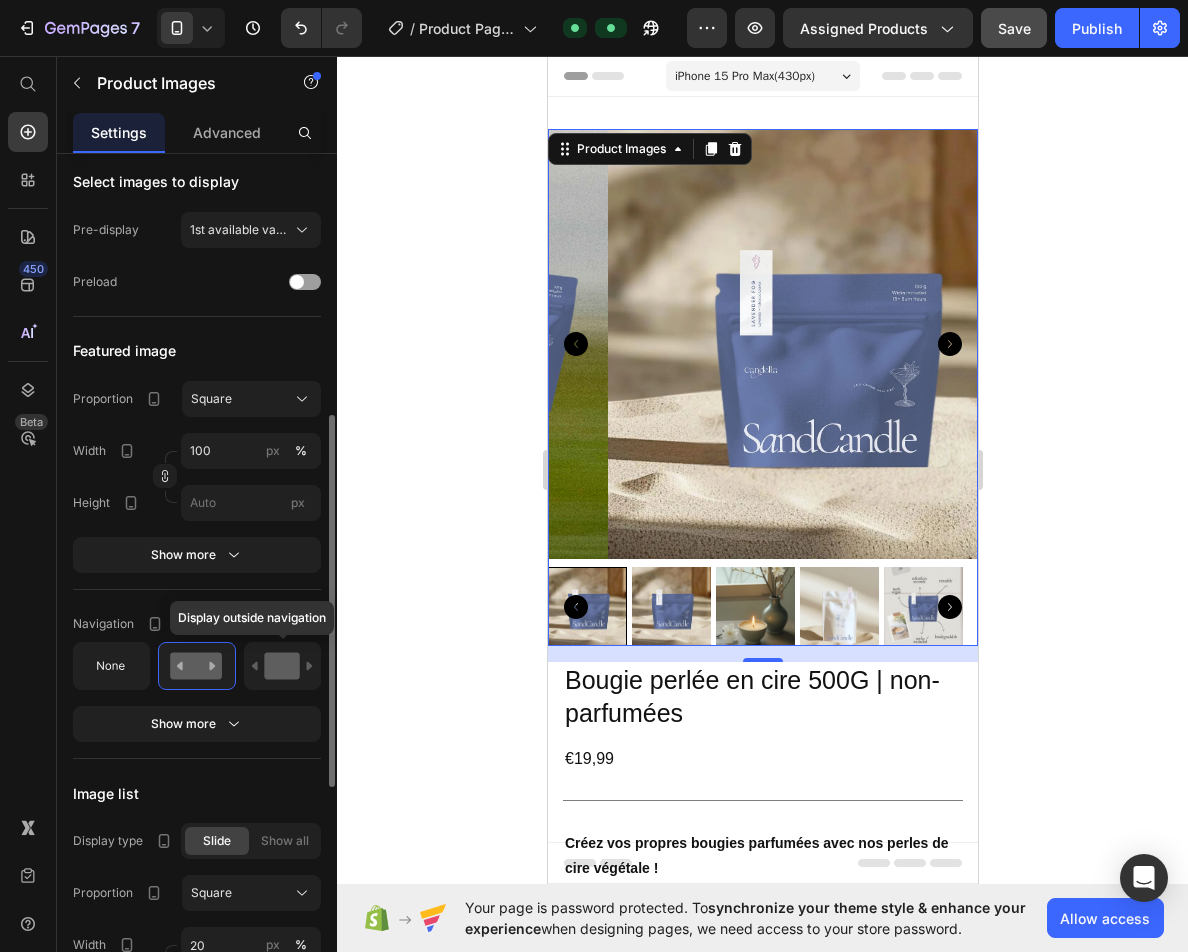 click 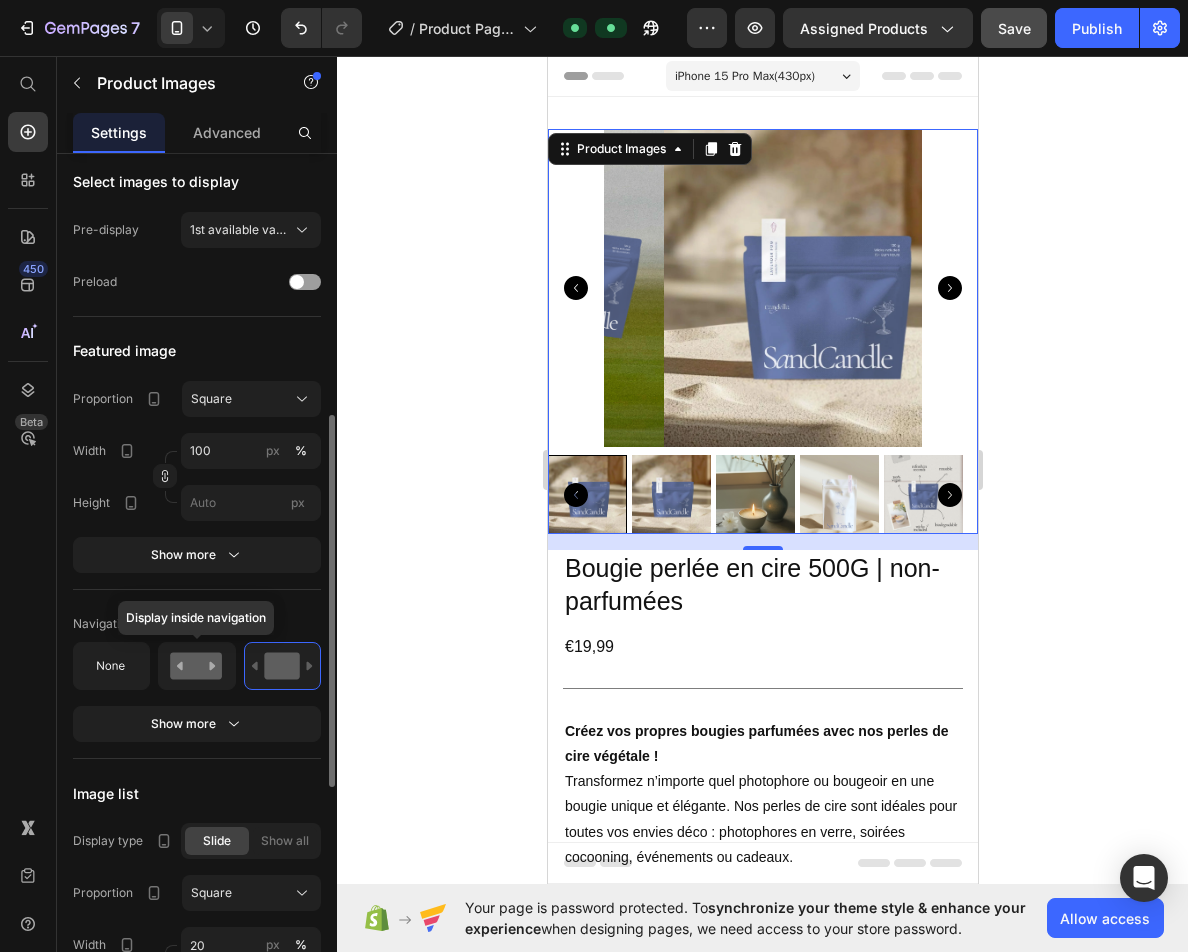 click 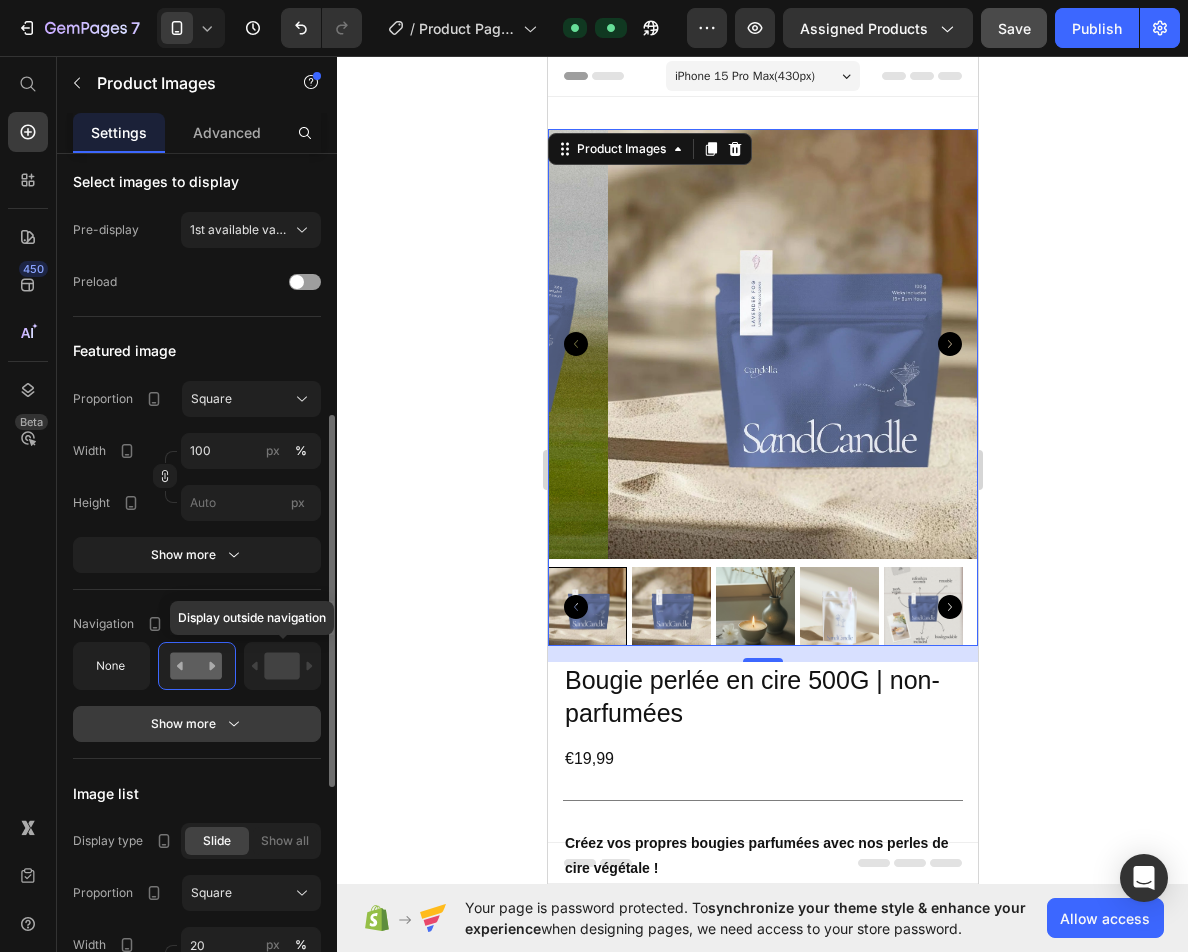 click 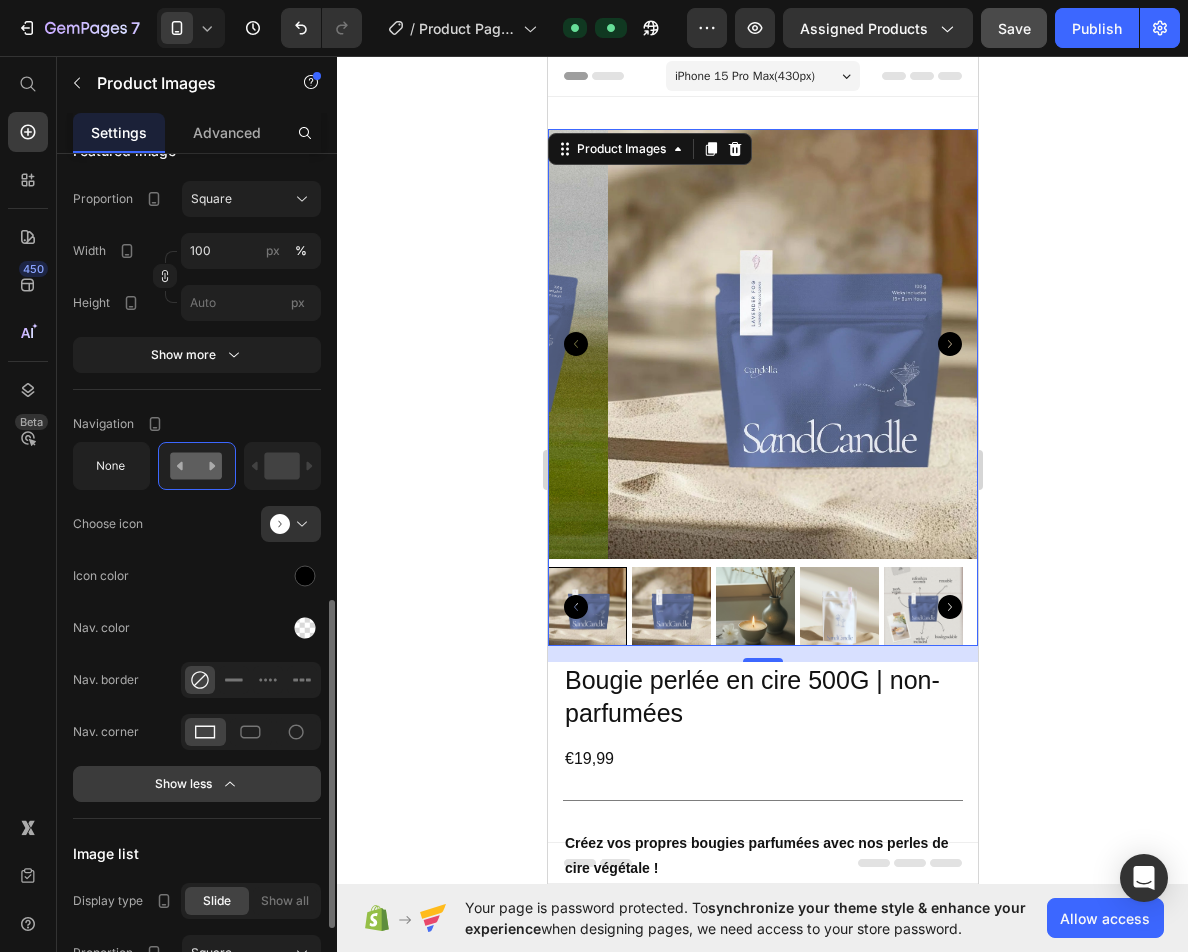 scroll, scrollTop: 900, scrollLeft: 0, axis: vertical 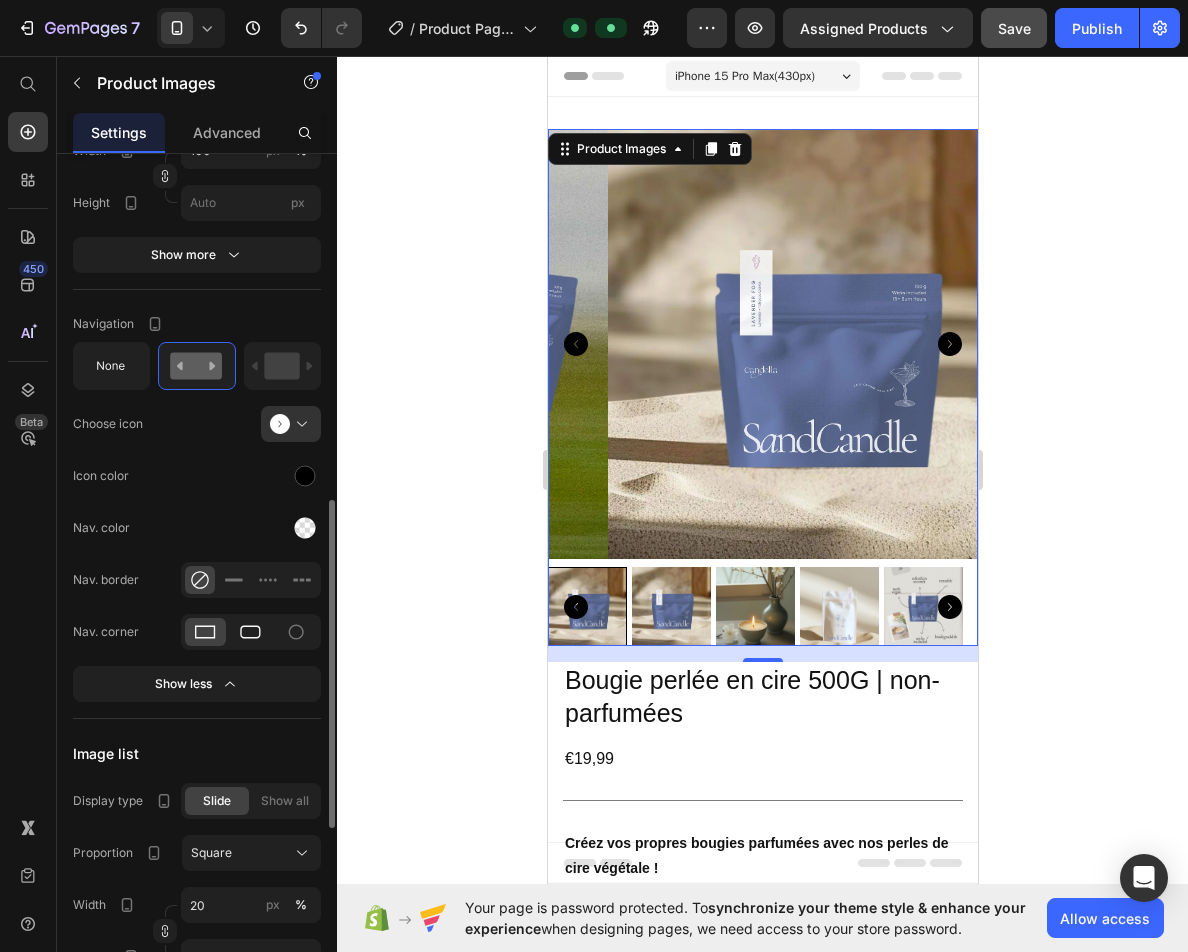 click 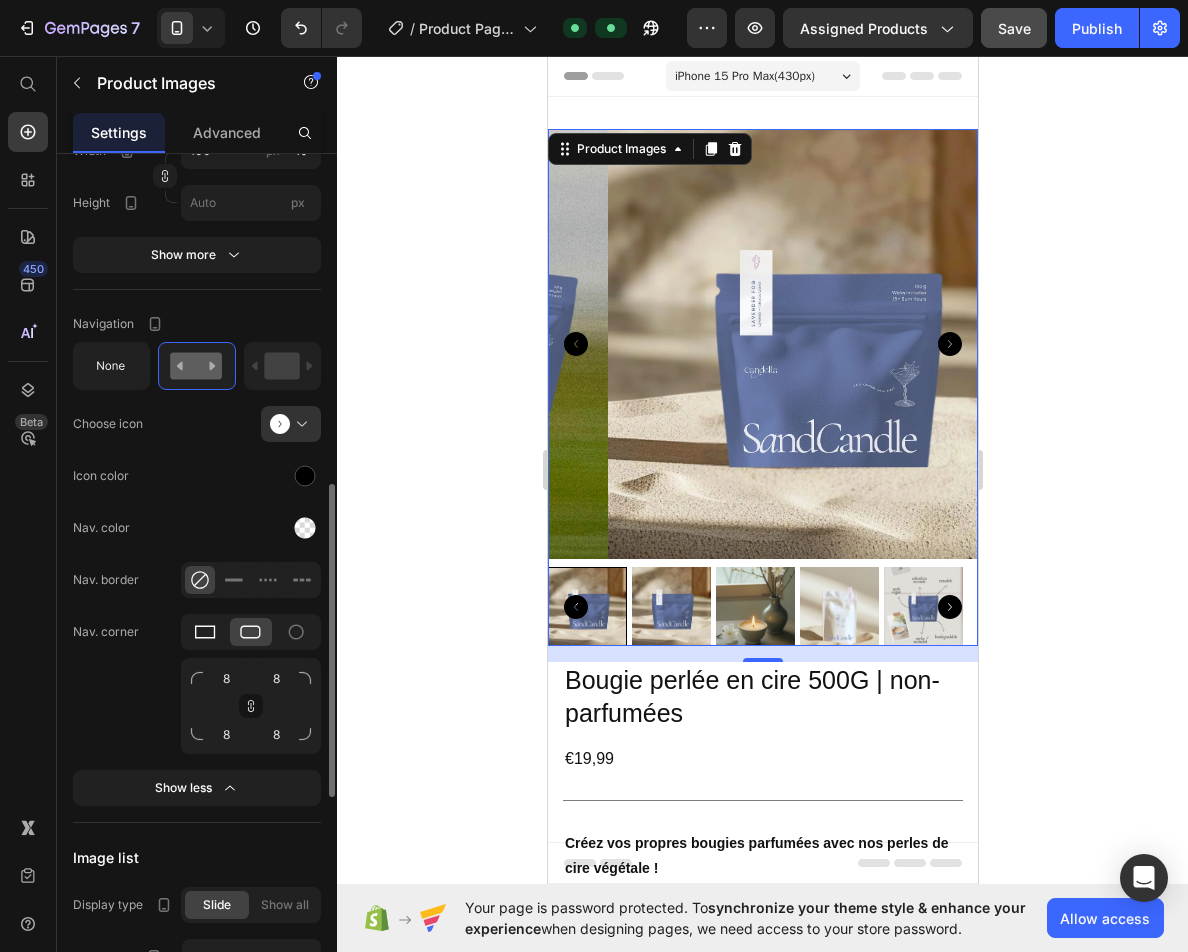 click 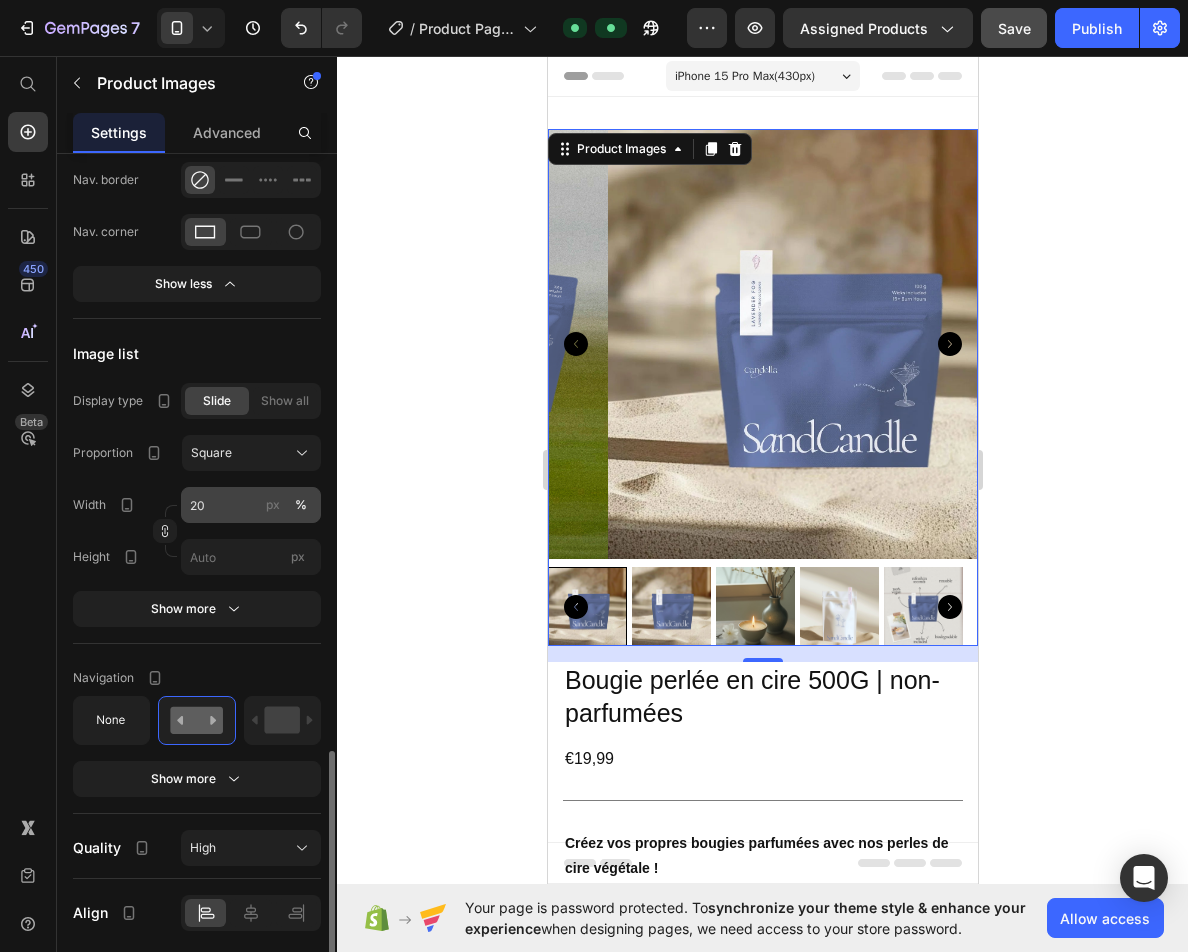 scroll, scrollTop: 1370, scrollLeft: 0, axis: vertical 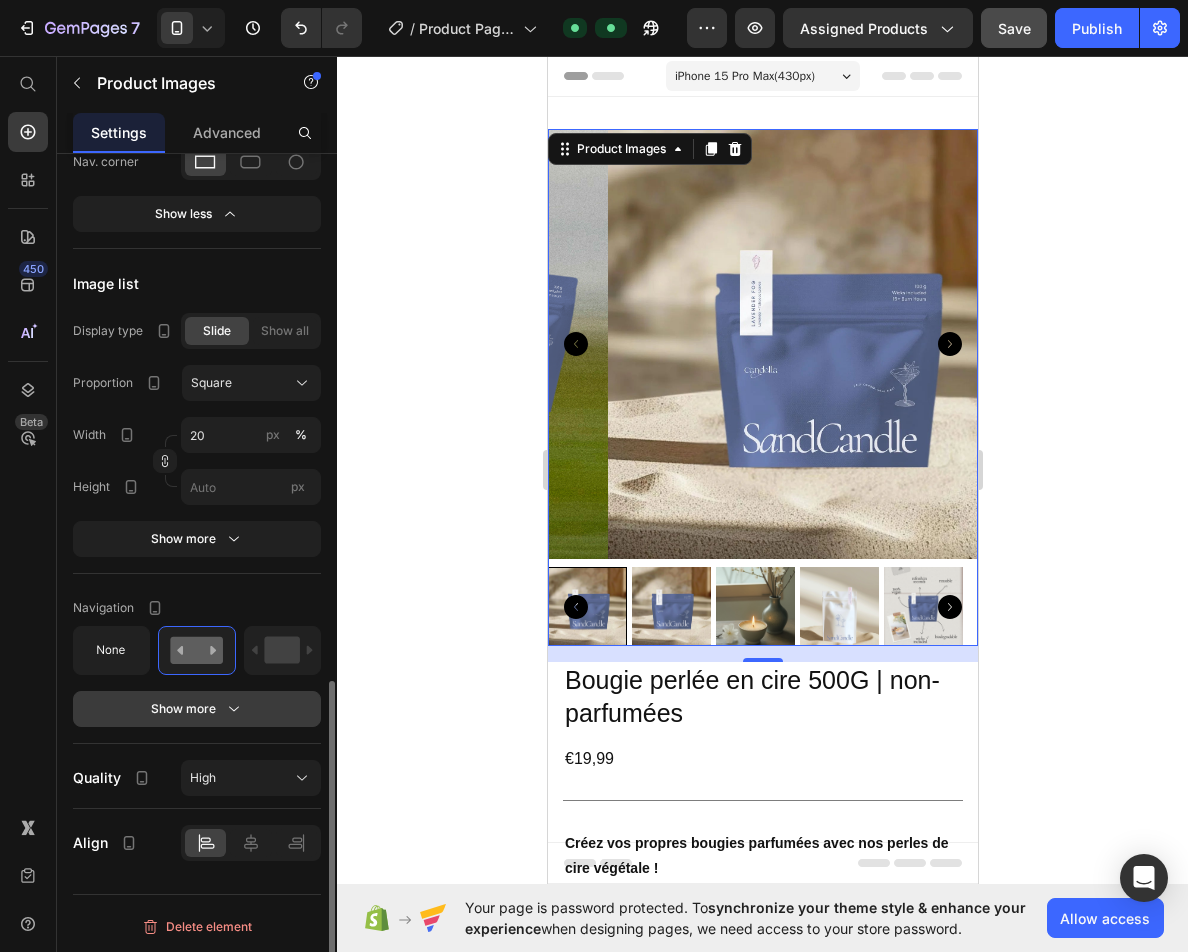click 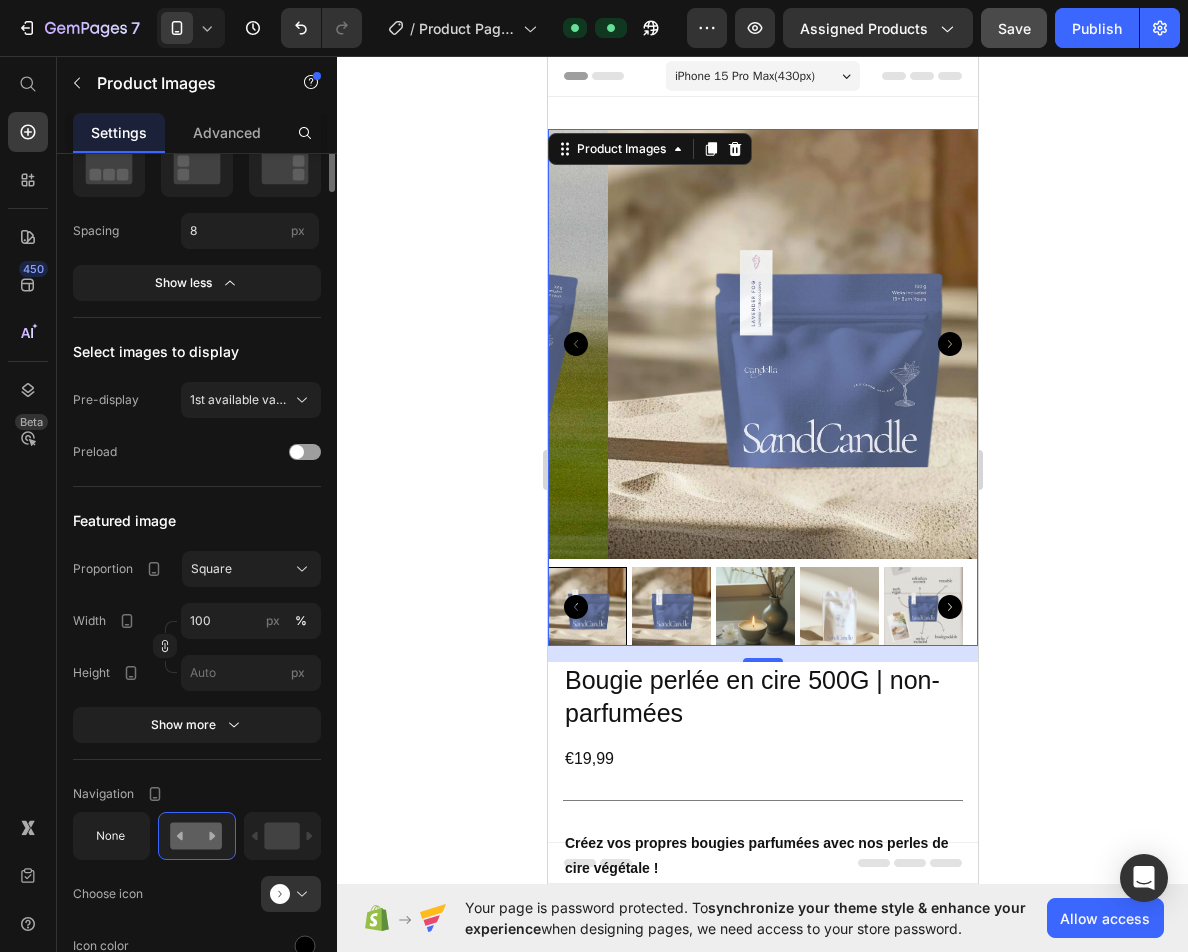 scroll, scrollTop: 130, scrollLeft: 0, axis: vertical 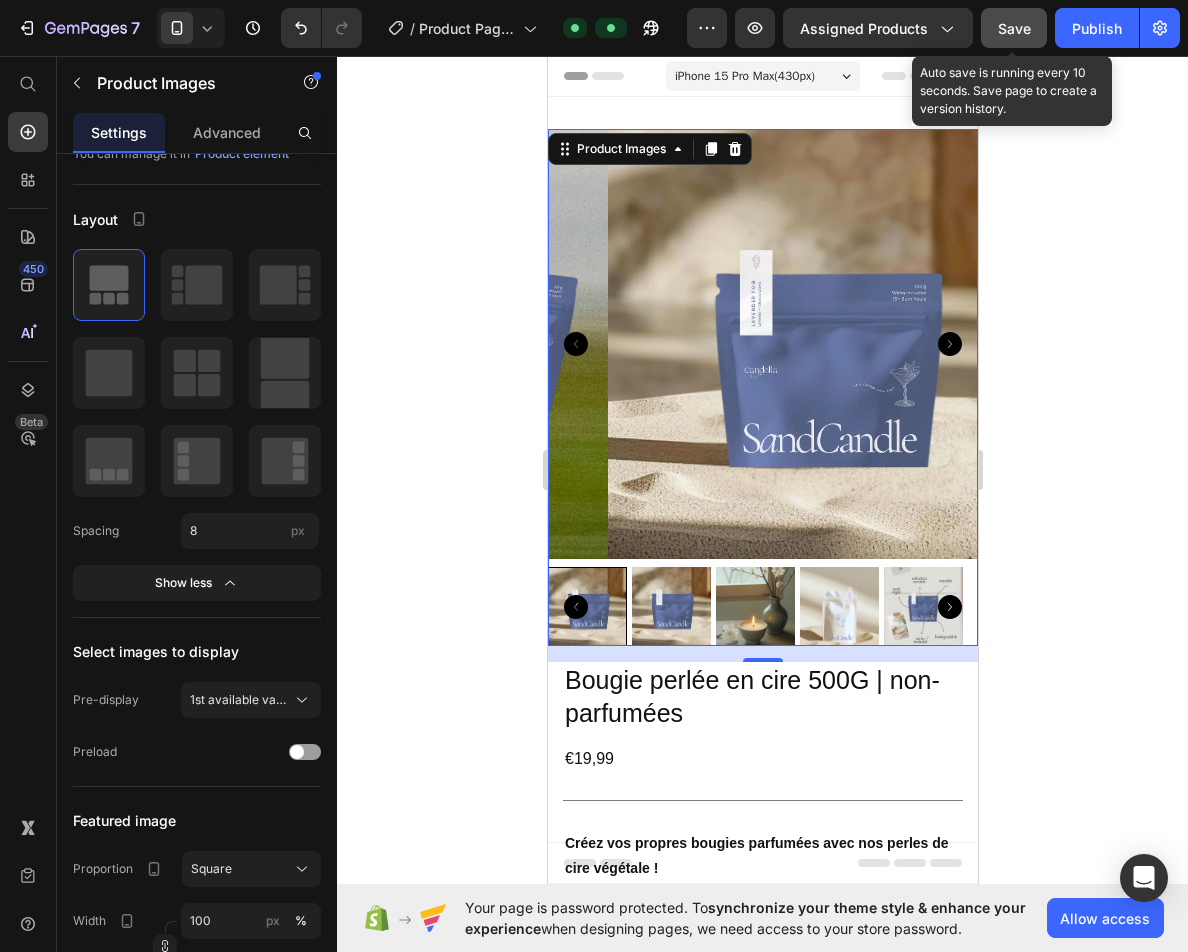 click on "Save" 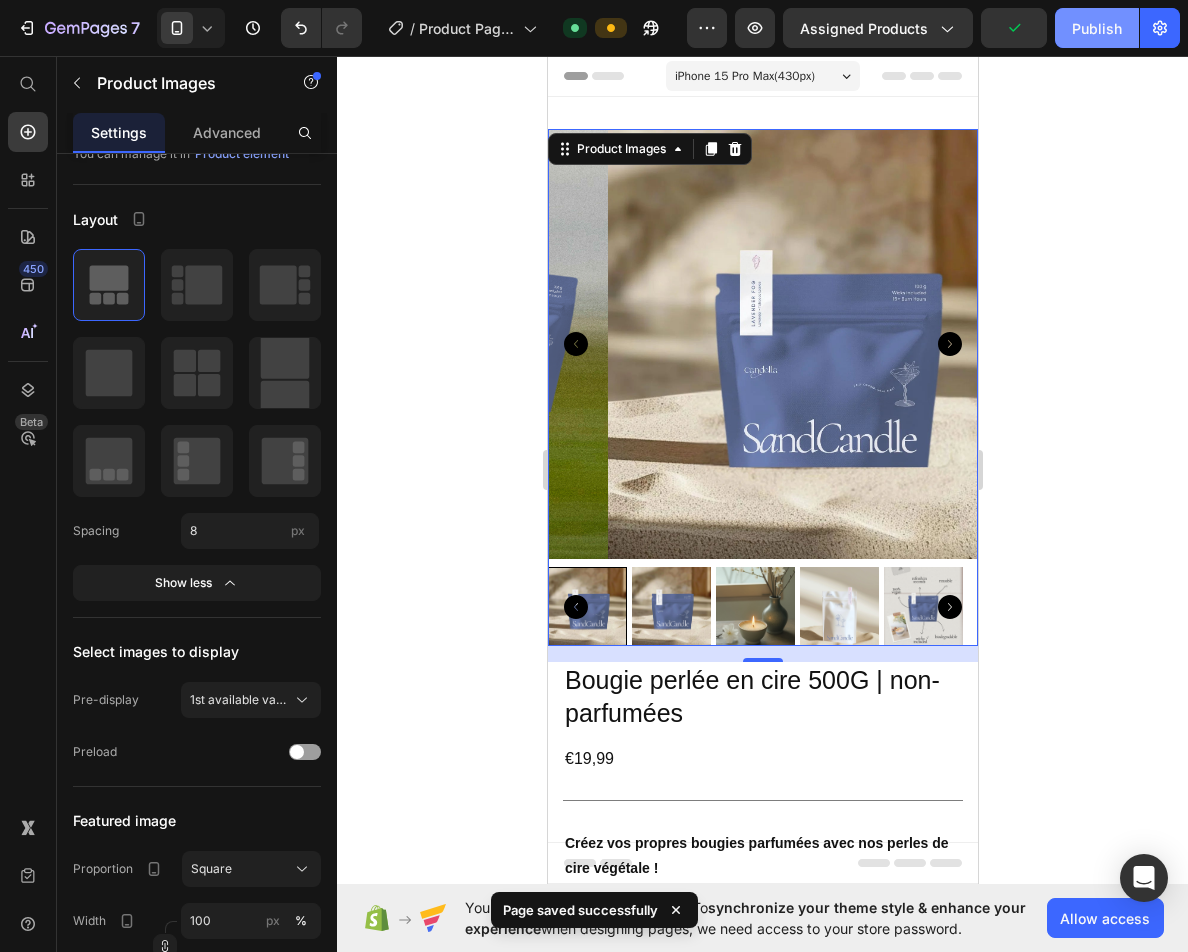 click on "Publish" 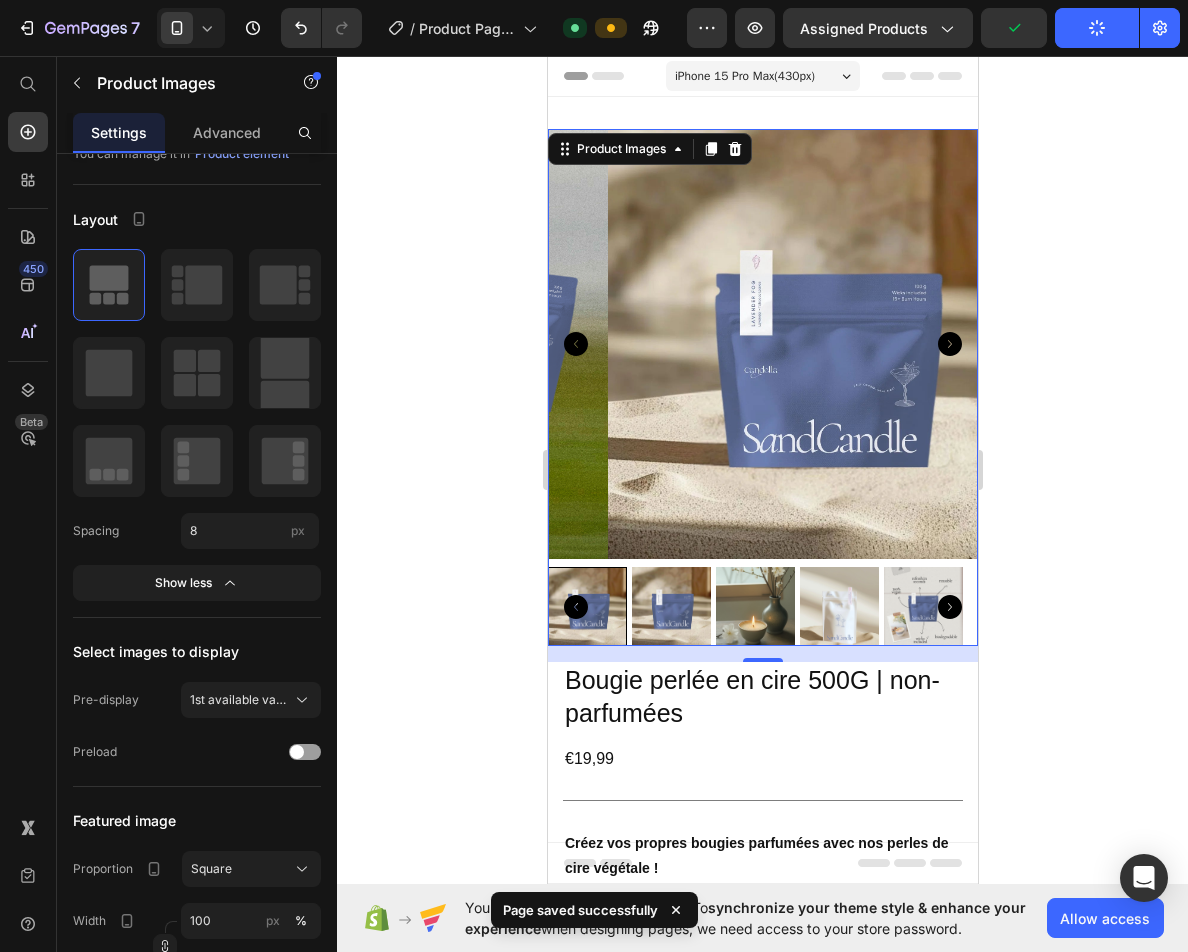 click at bounding box center (822, 344) 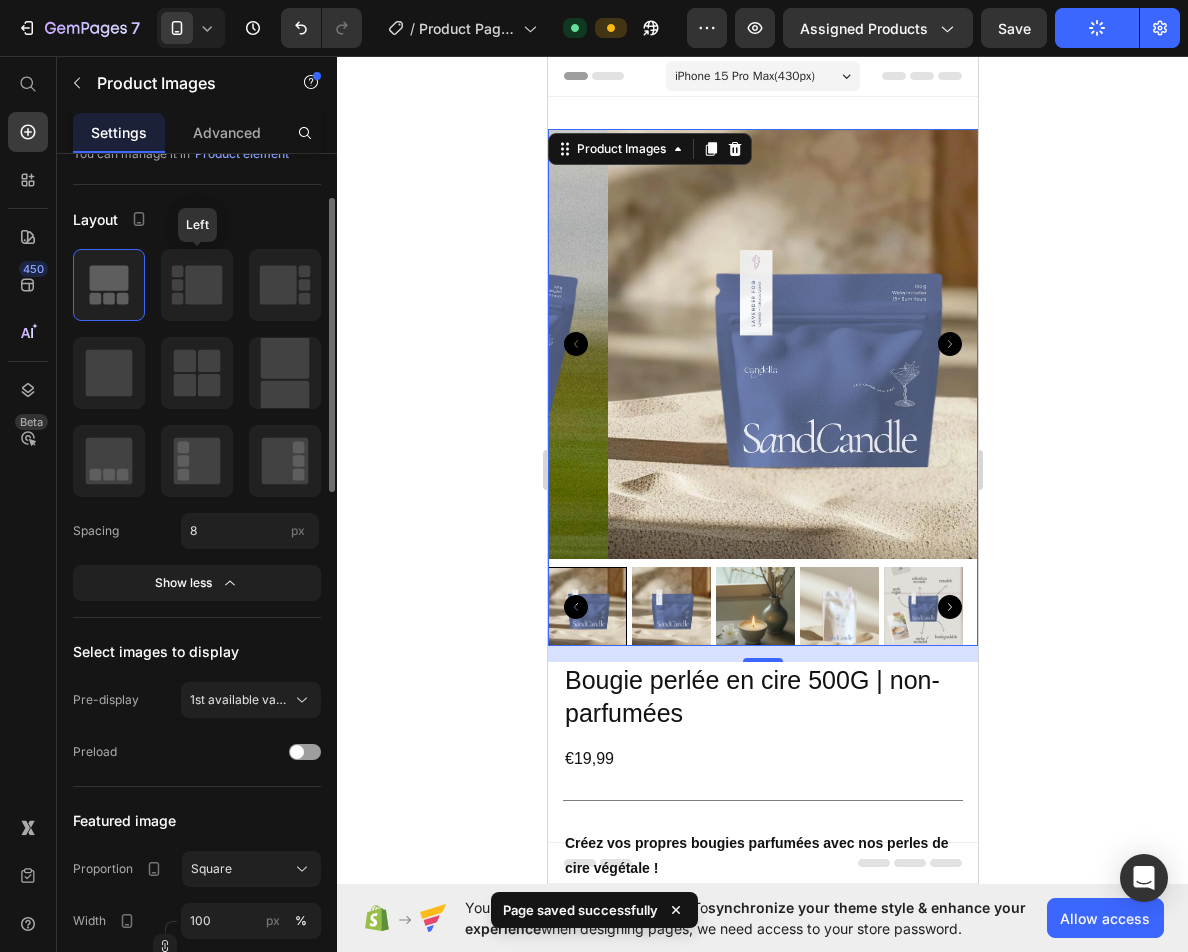 scroll, scrollTop: 0, scrollLeft: 0, axis: both 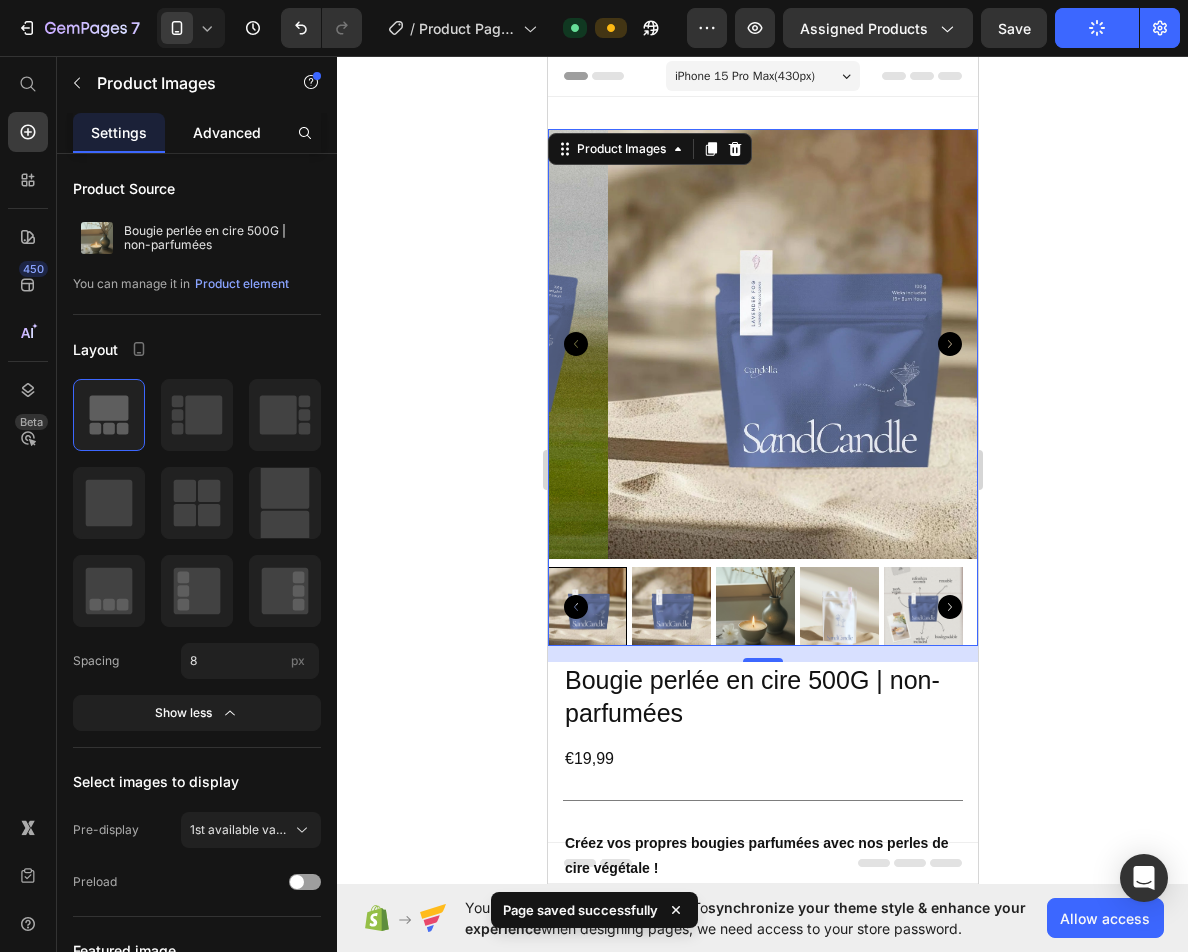 click on "Advanced" 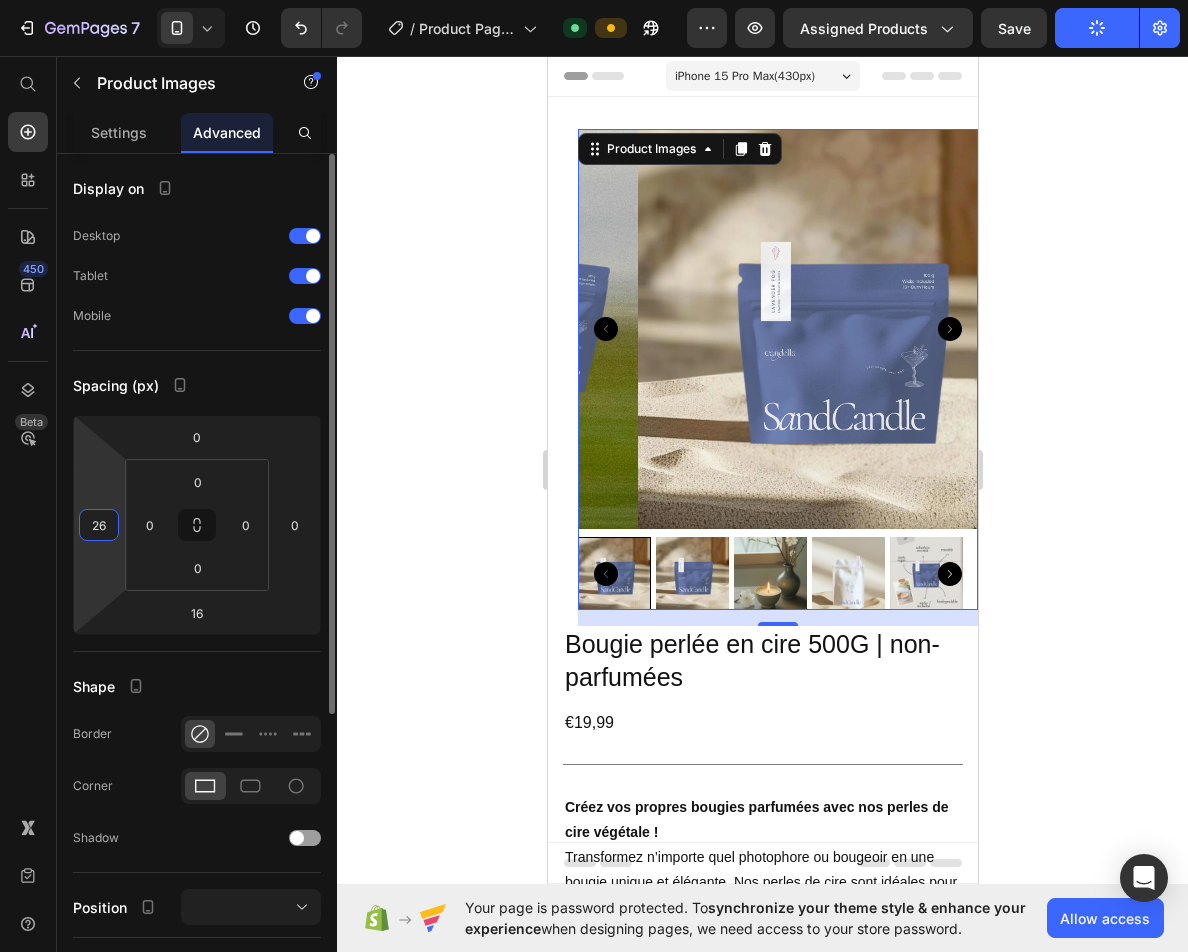 drag, startPoint x: 113, startPoint y: 491, endPoint x: 117, endPoint y: 504, distance: 13.601471 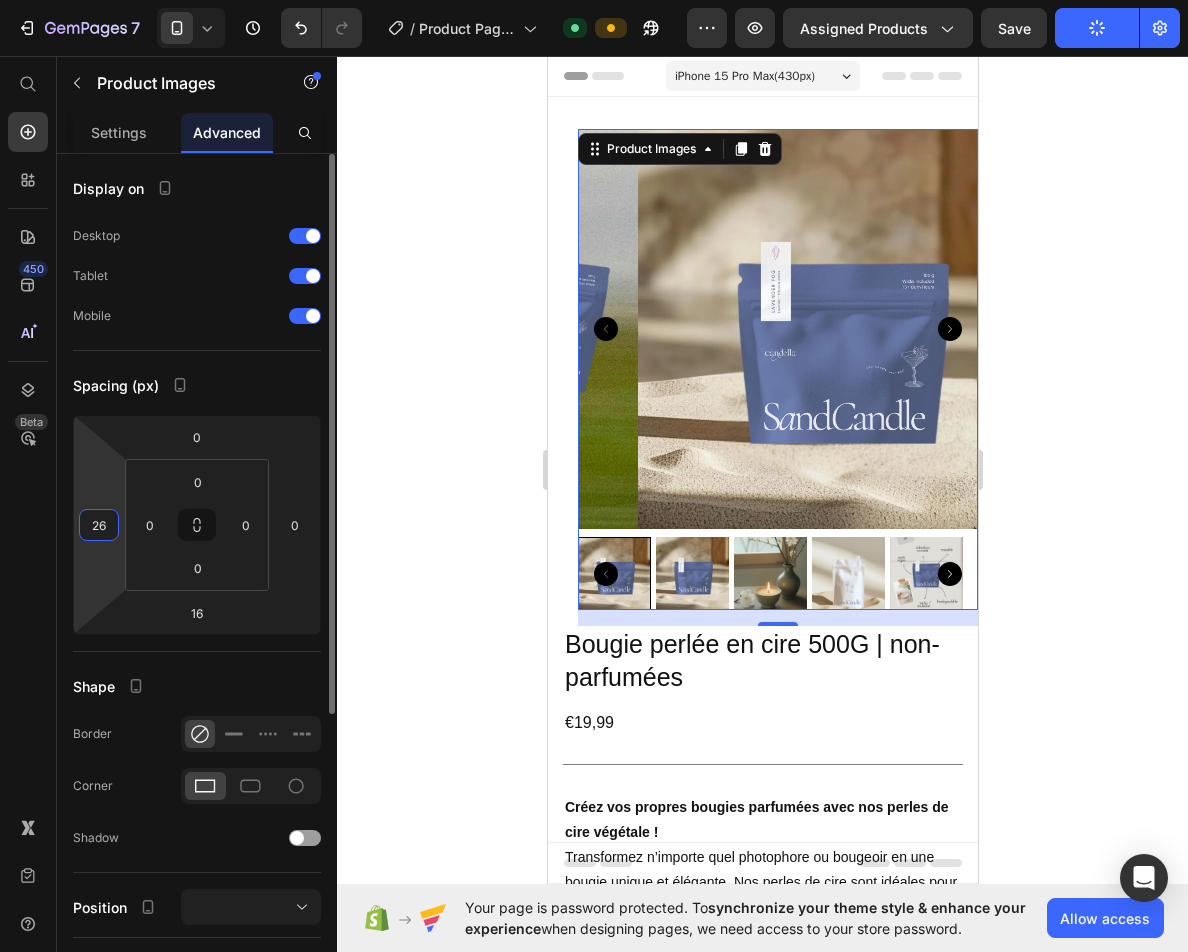 click on "7   /  Product Page - [DATE] 11:39:17 Default Preview Assigned Products  Save   Publish  450 Beta Shopify Apps Sections Elements Hero Section Product Detail Brands Trusted Badges Guarantee Product Breakdown How to use Testimonials Compare Bundle FAQs Social Proof Brand Story Product List Collection Blog List Contact Sticky Add to Cart Custom Footer Browse Library 450 Layout
Row
Row
Row
Row Text
Heading
Text Block Button
Button
Button
Sticky Back to top Media
Image" at bounding box center [594, 0] 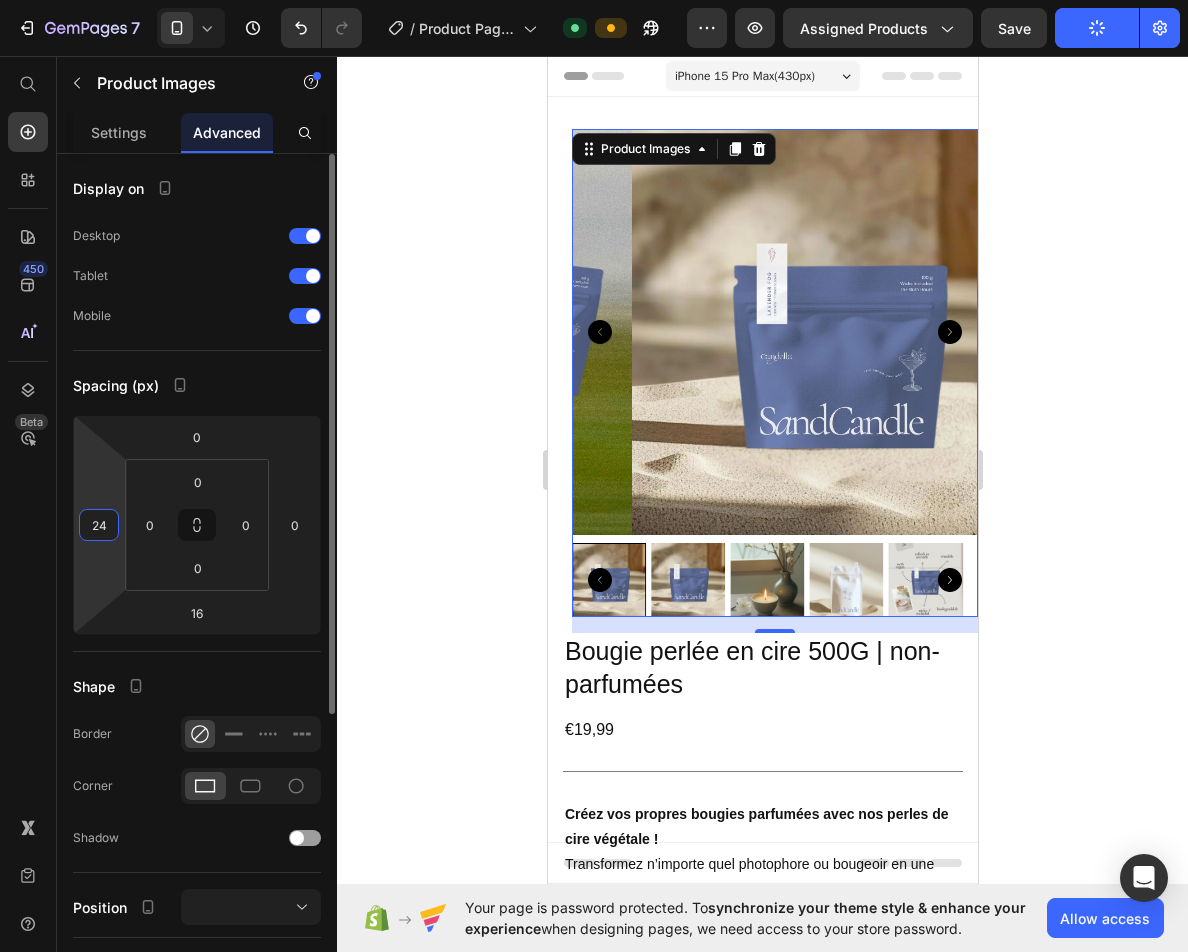 click on "24" at bounding box center (99, 525) 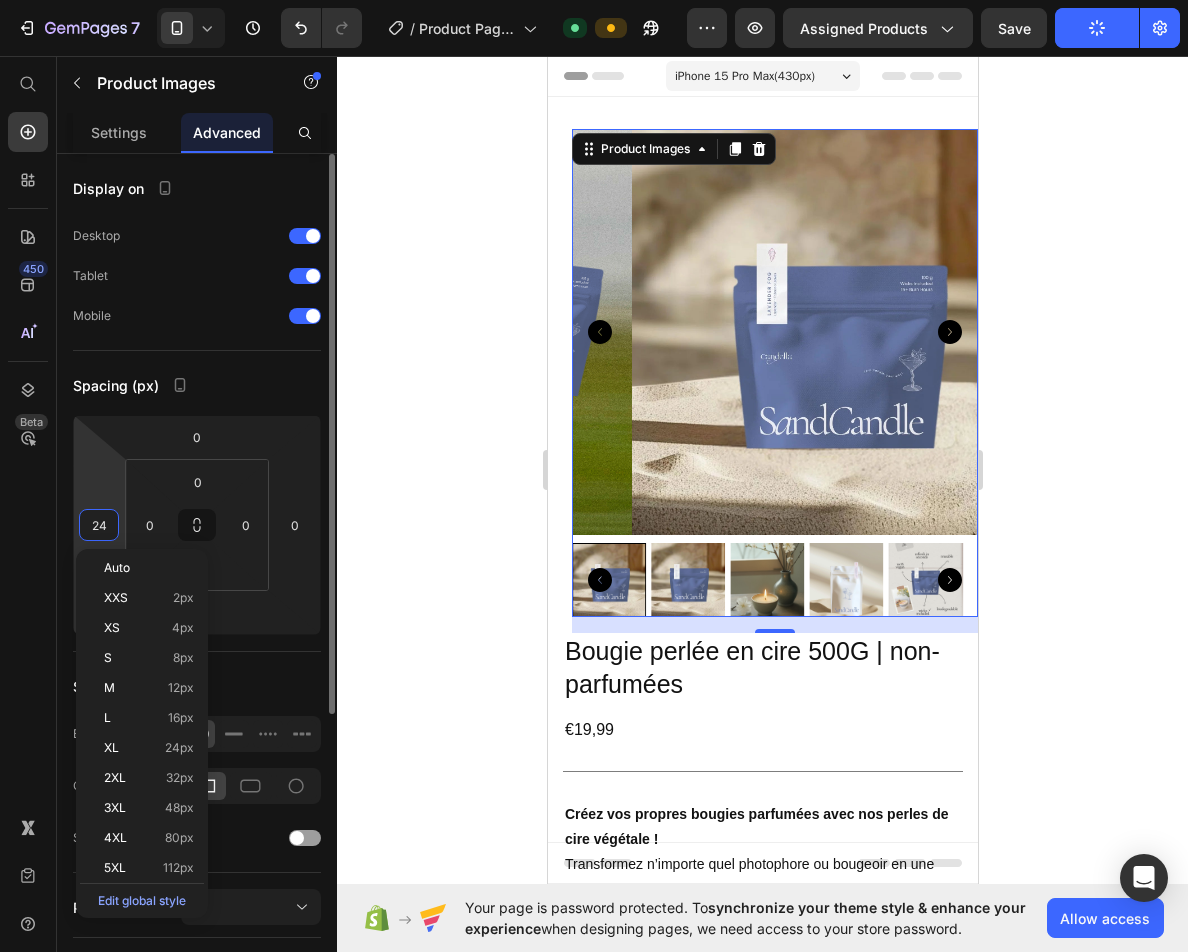 click on "24" at bounding box center (99, 525) 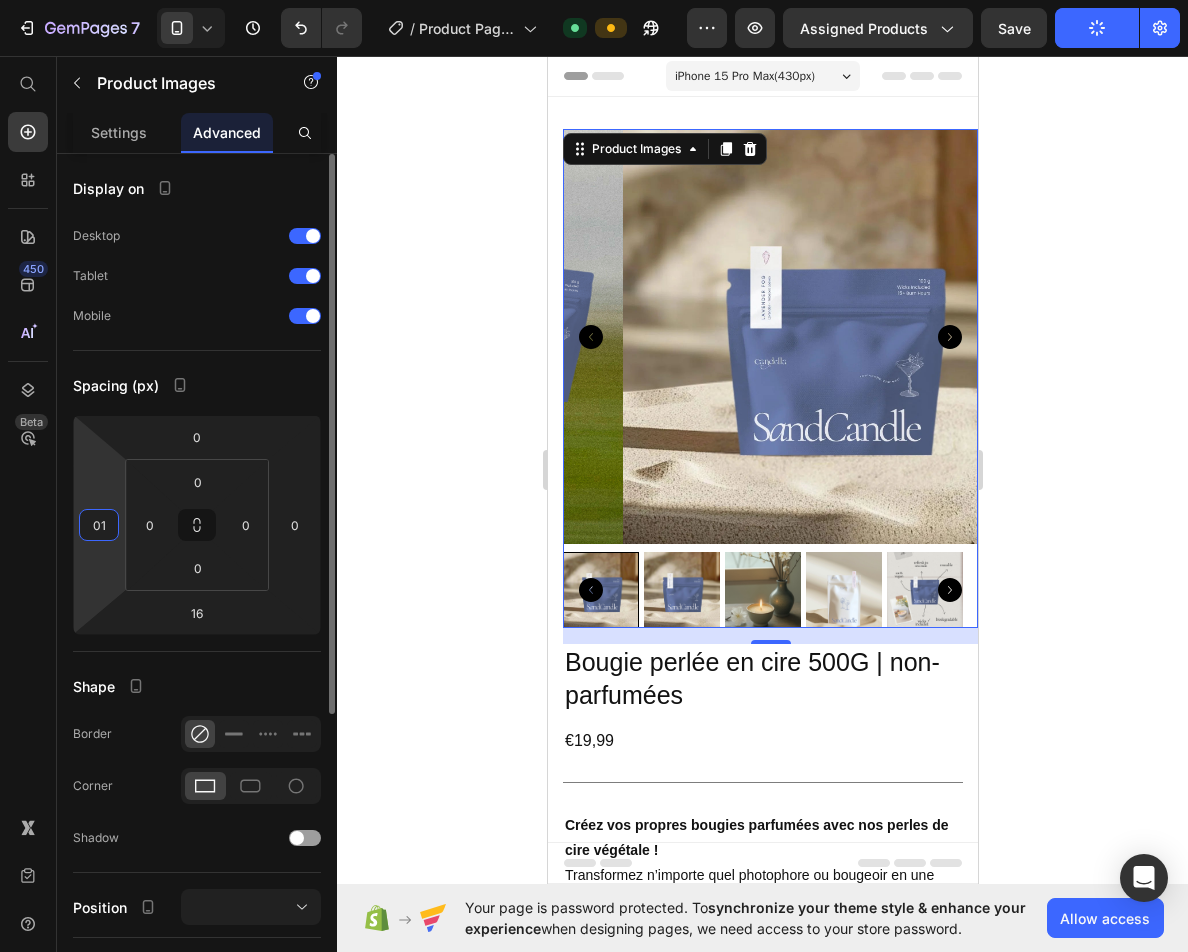 type on "0" 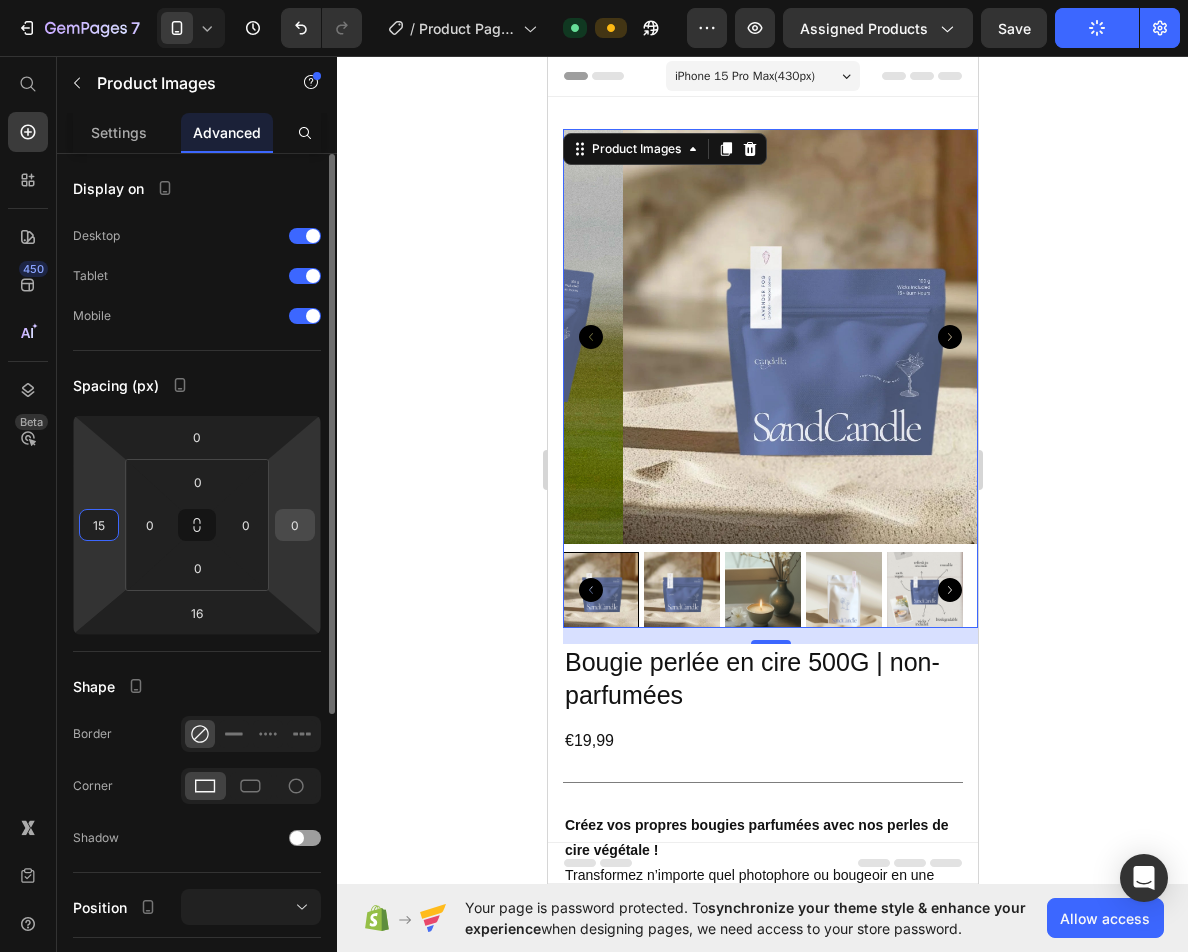 type on "15" 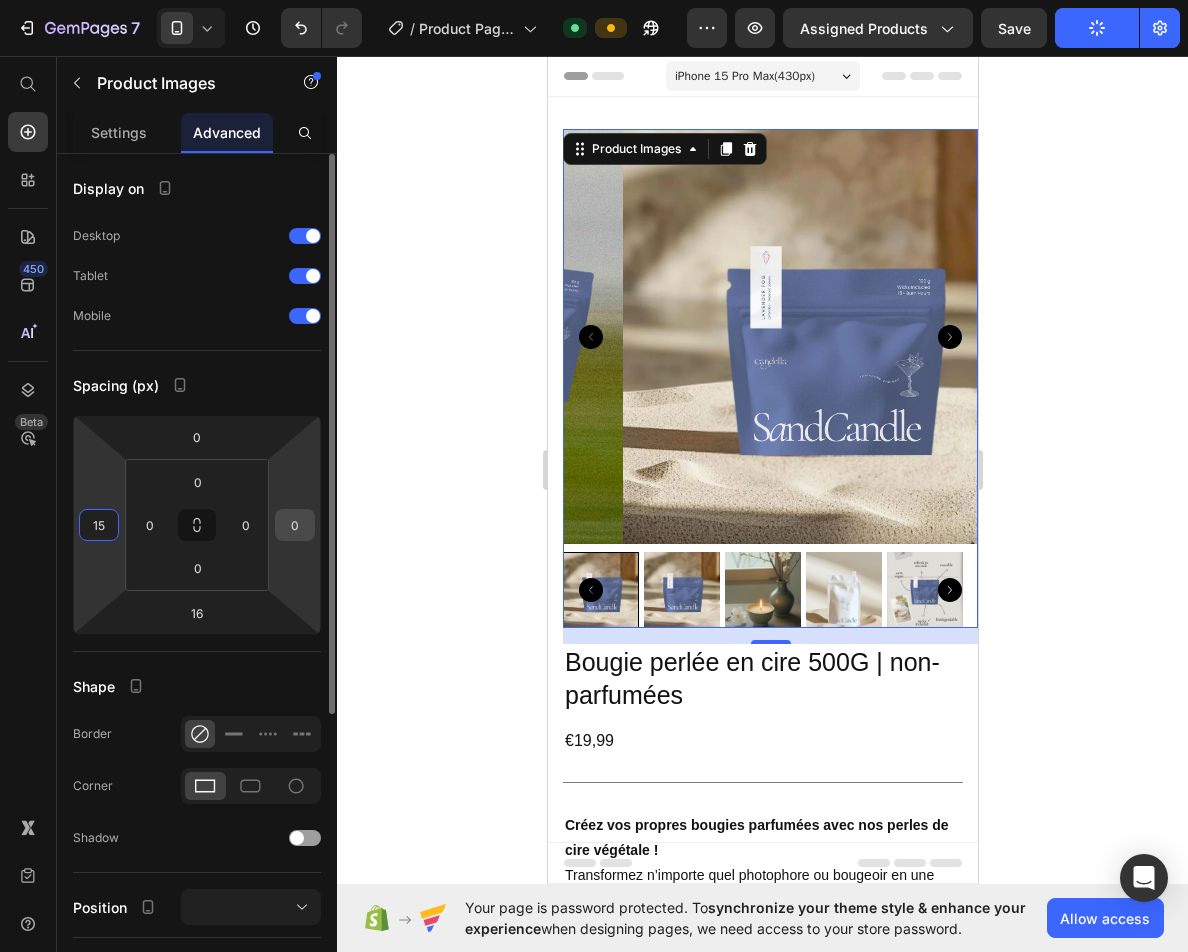 click on "0" at bounding box center (295, 525) 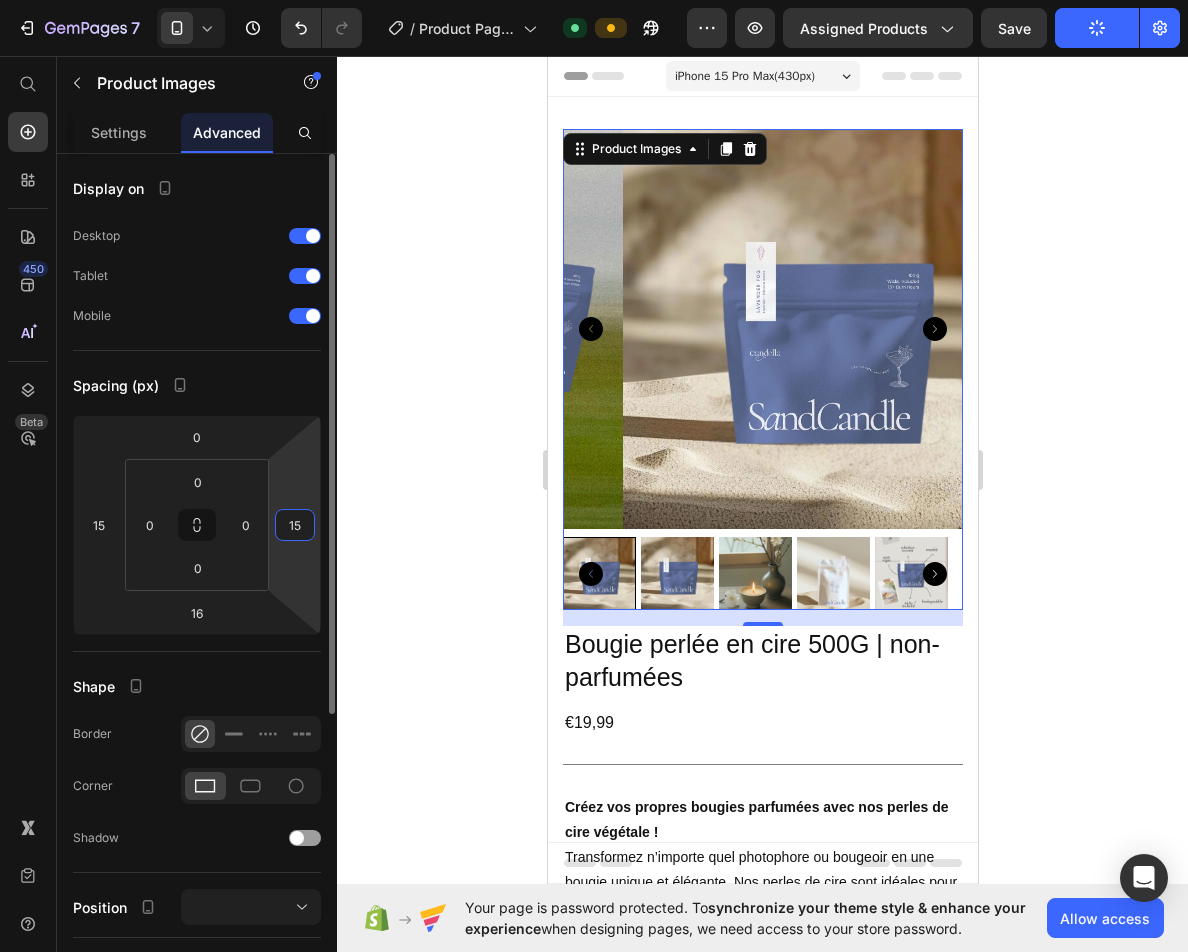 type on "1" 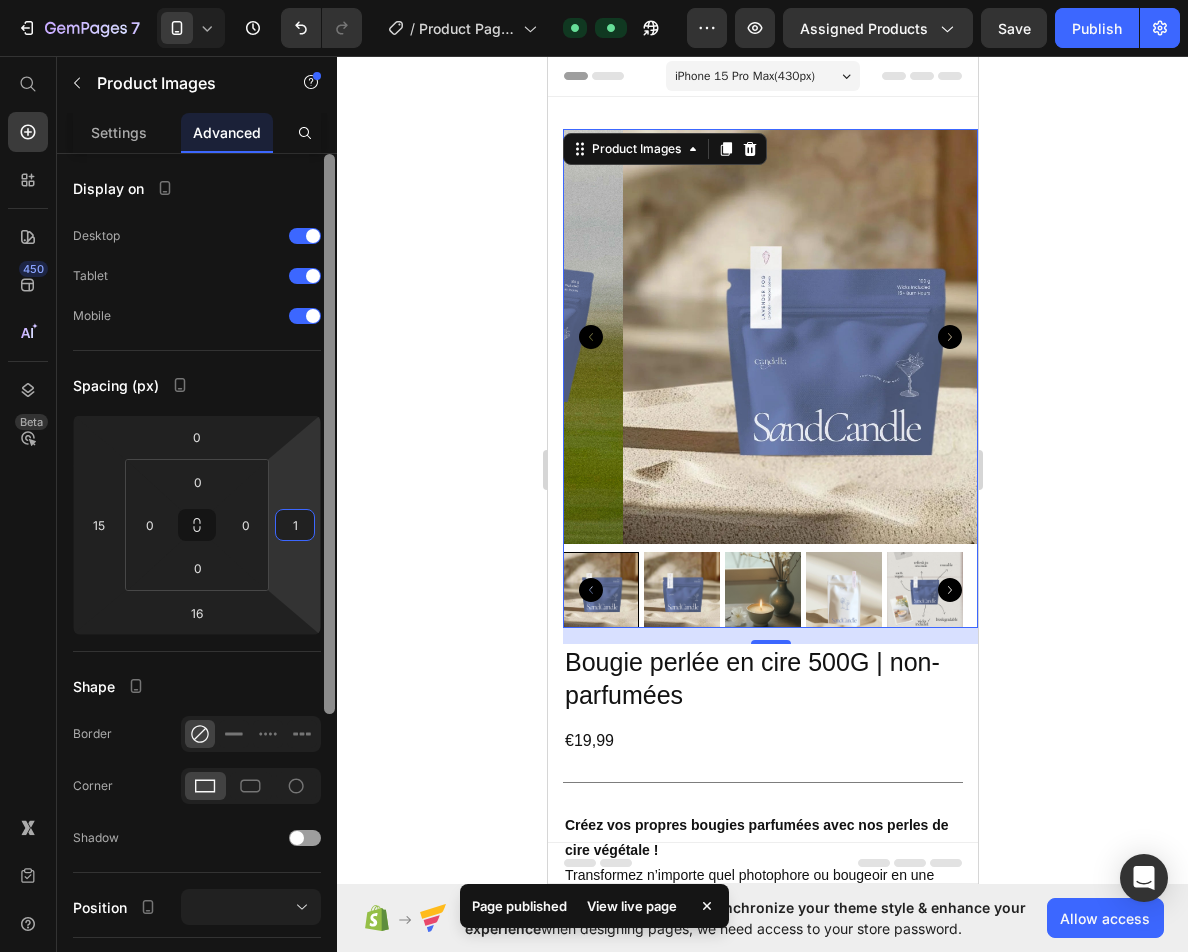 type on "15" 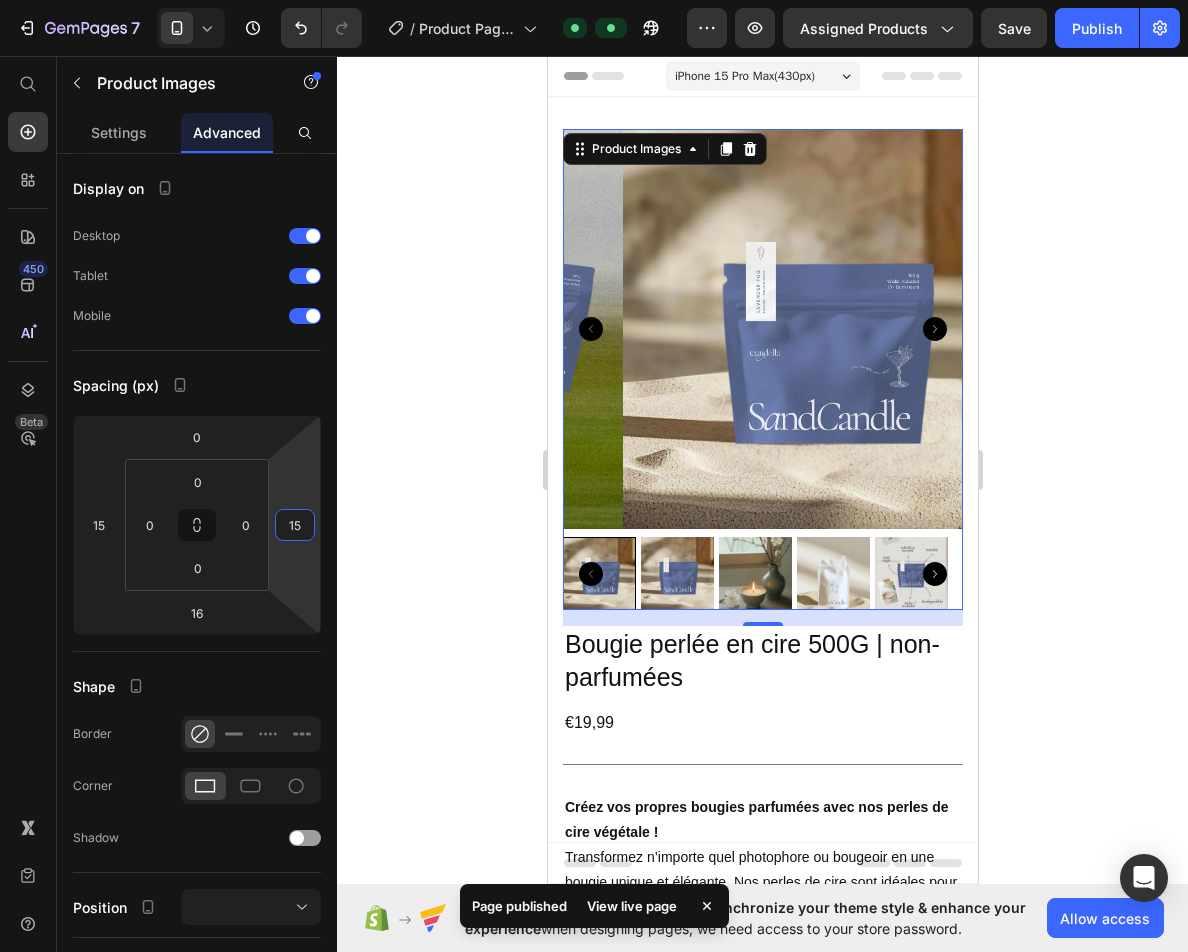 click 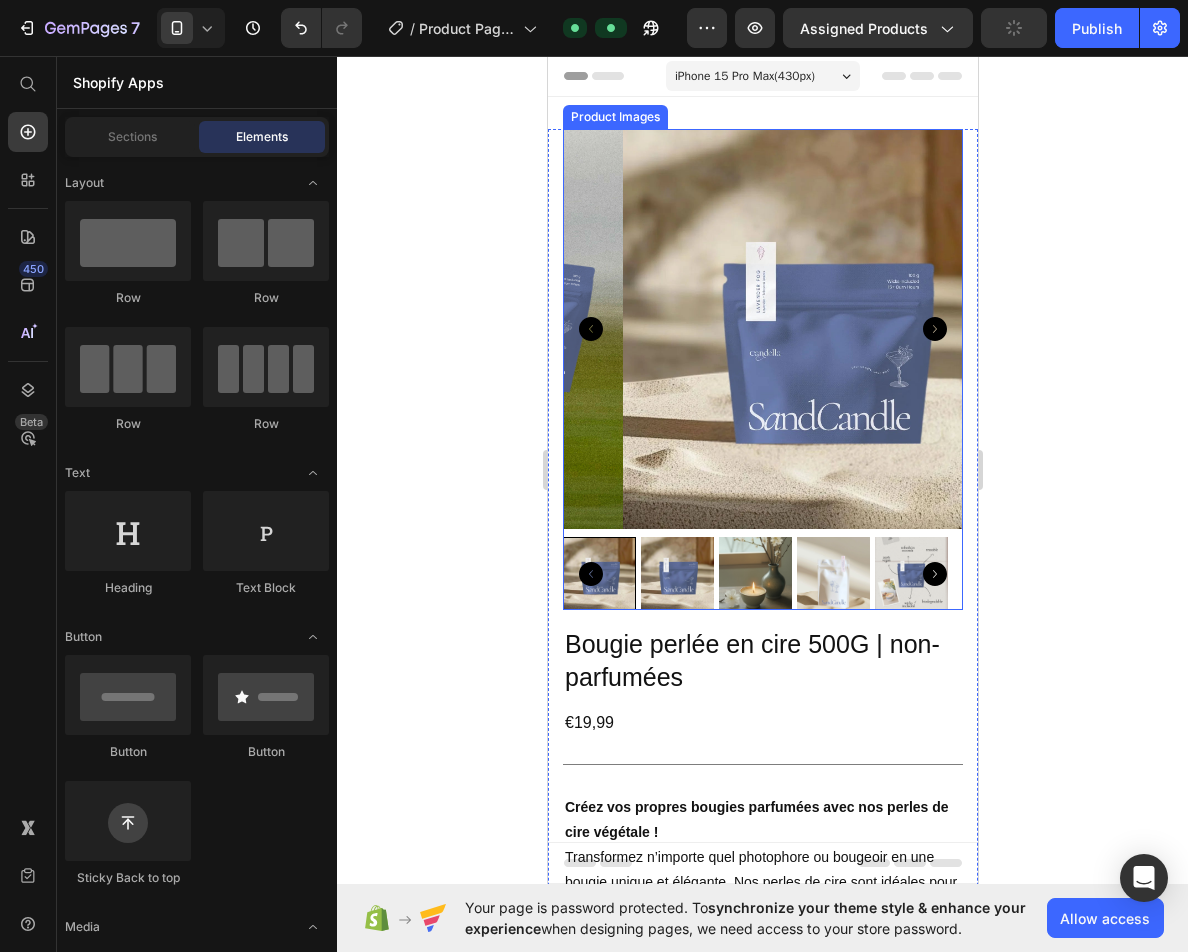click at bounding box center [822, 329] 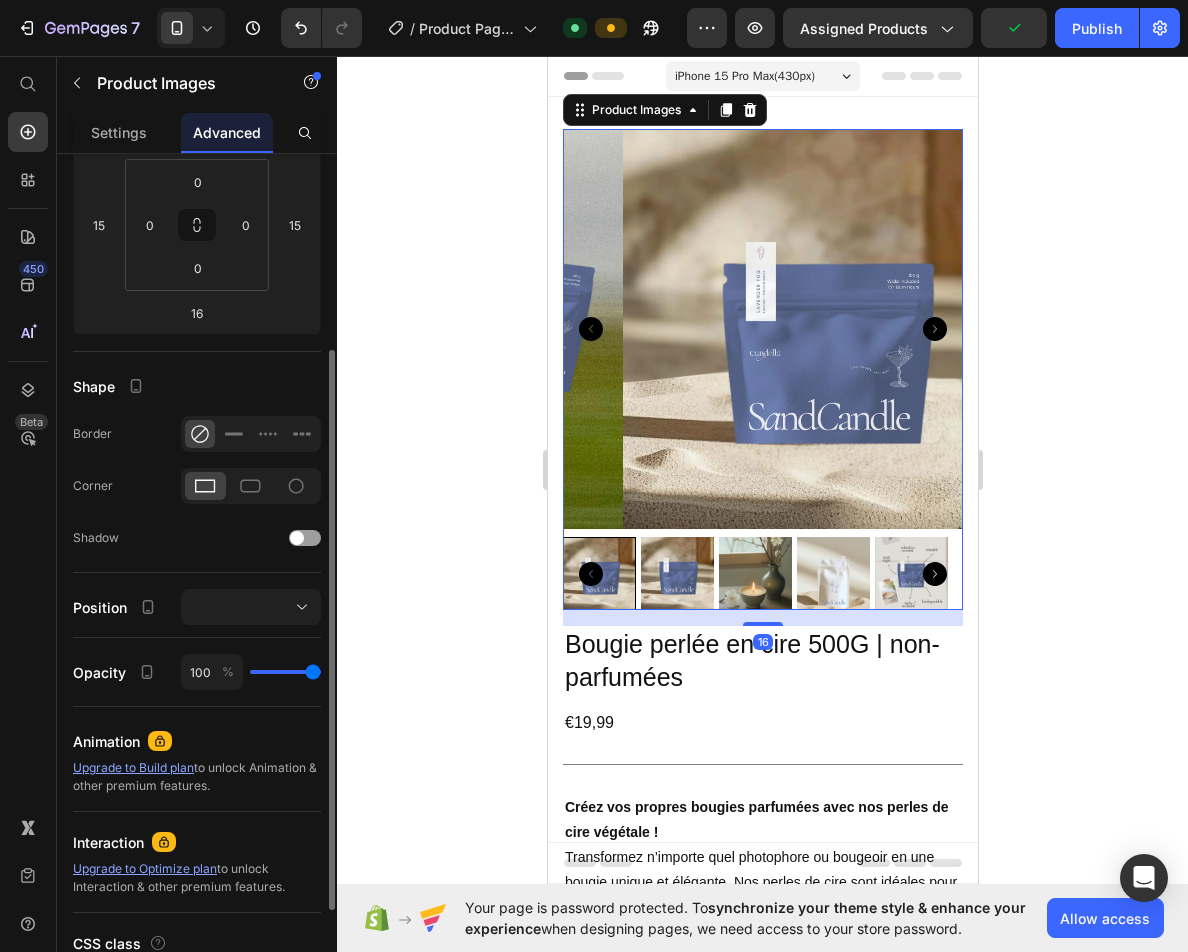 scroll, scrollTop: 400, scrollLeft: 0, axis: vertical 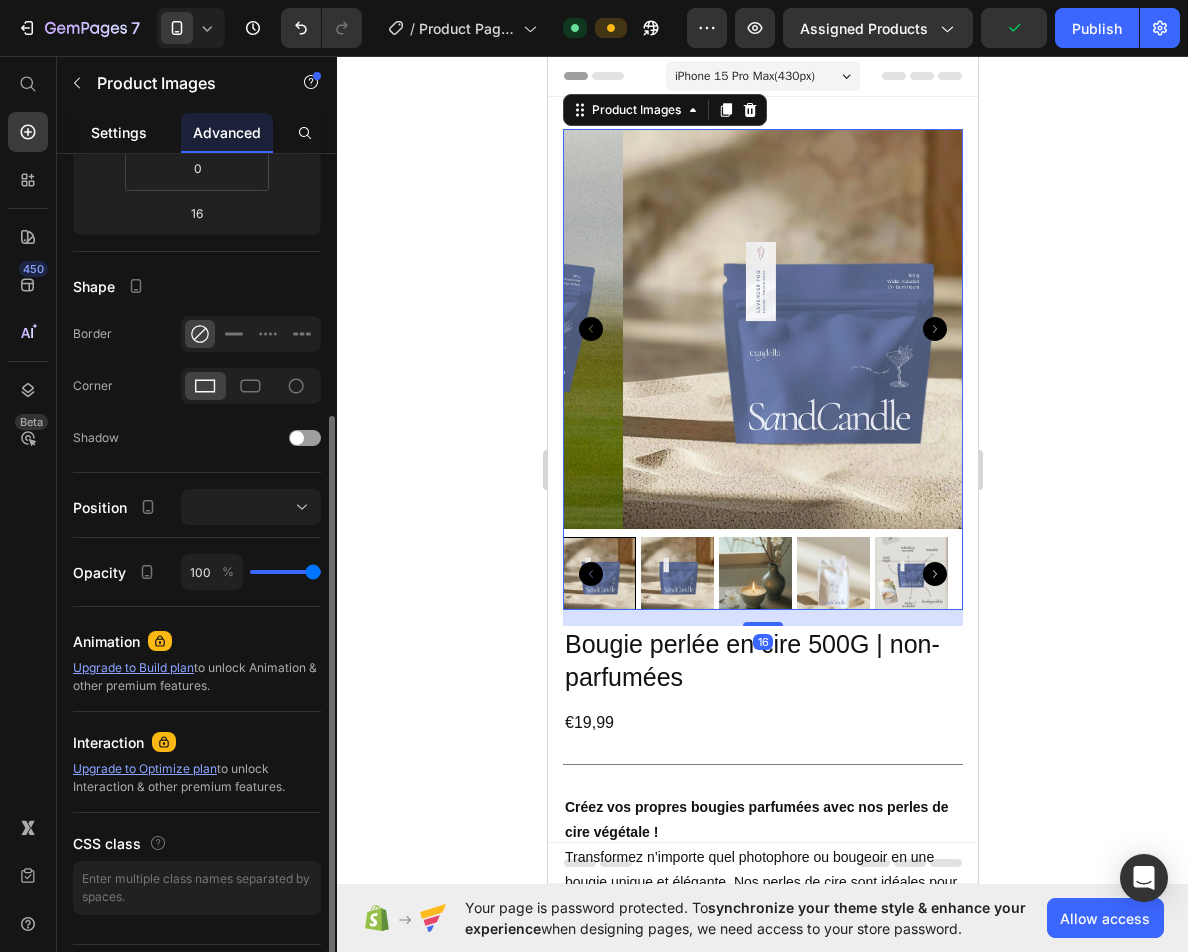 click on "Settings" at bounding box center [119, 132] 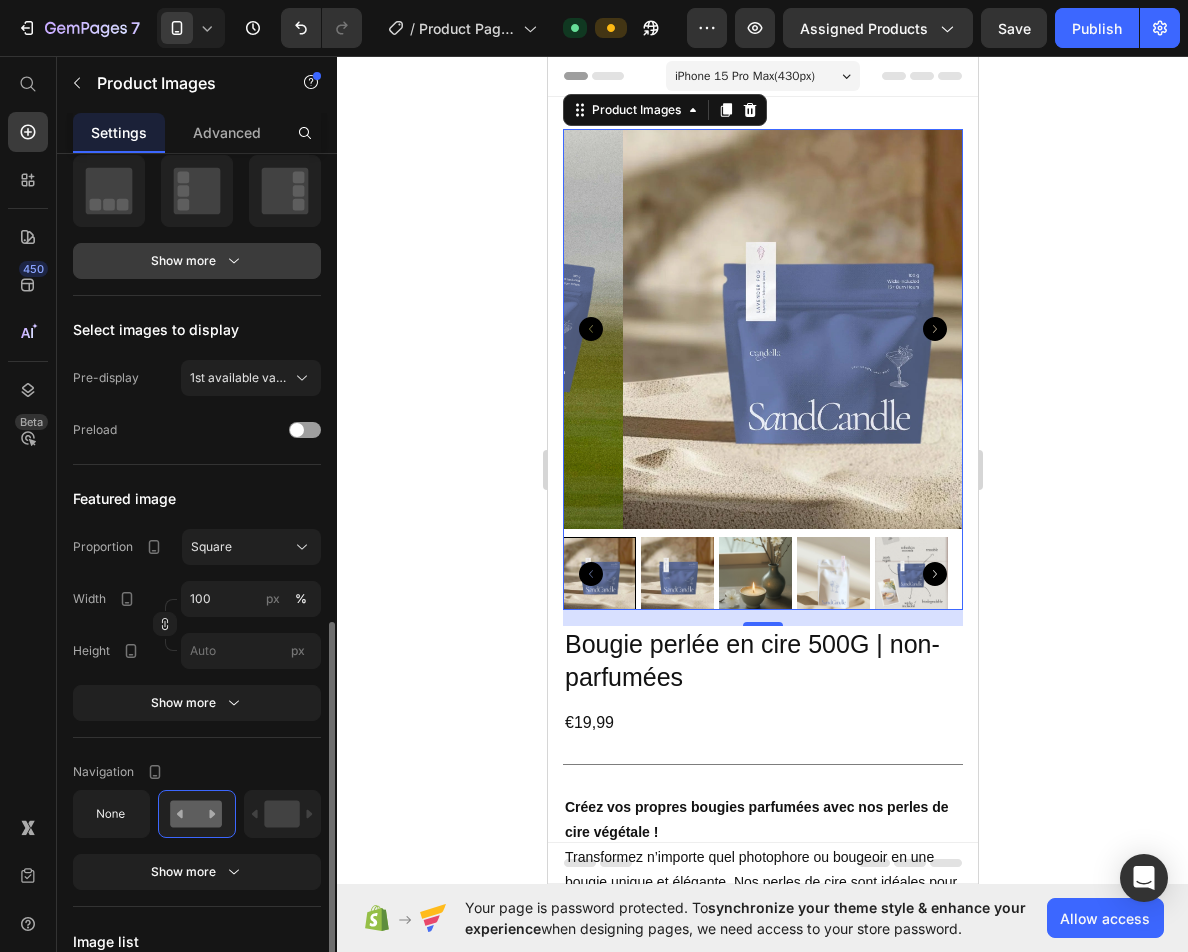 scroll, scrollTop: 600, scrollLeft: 0, axis: vertical 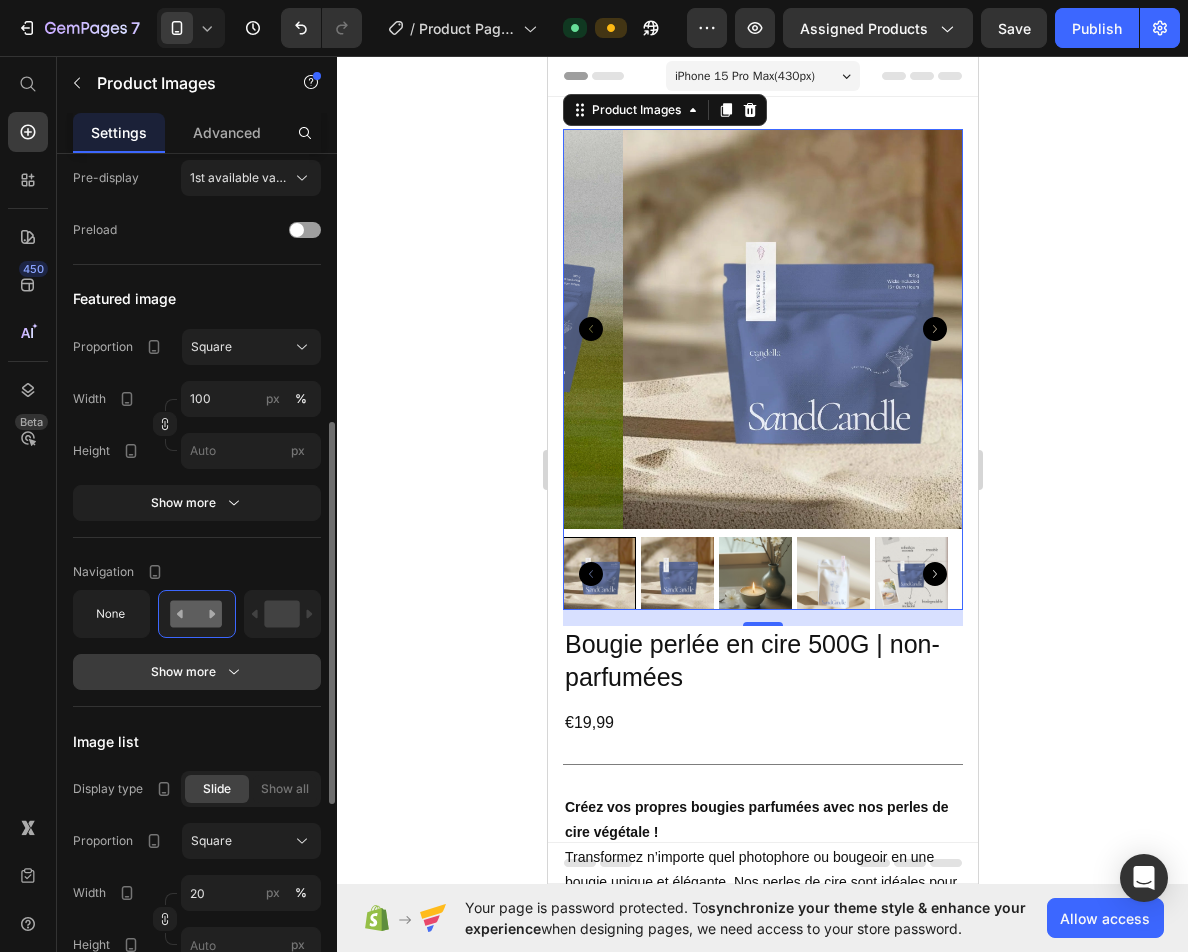 click 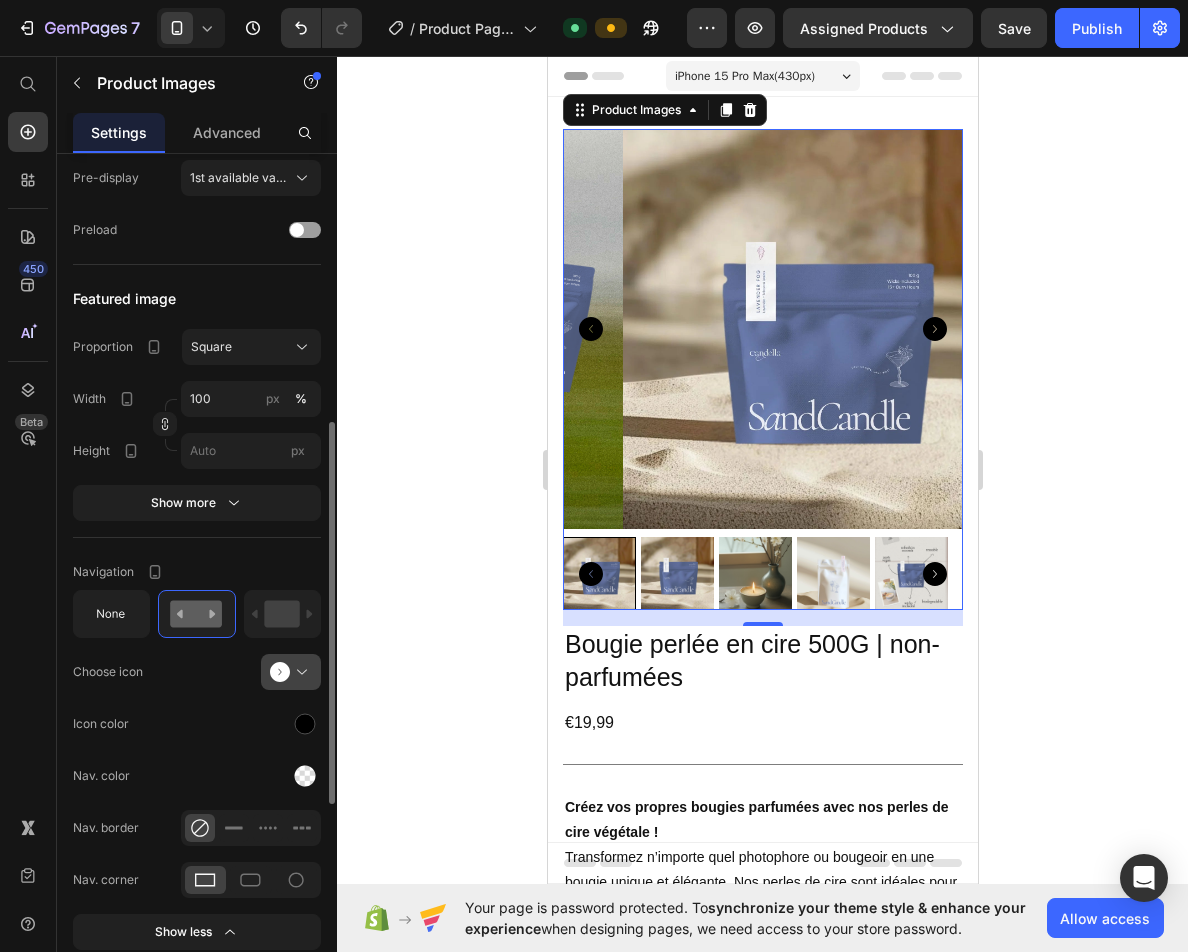 click at bounding box center [299, 672] 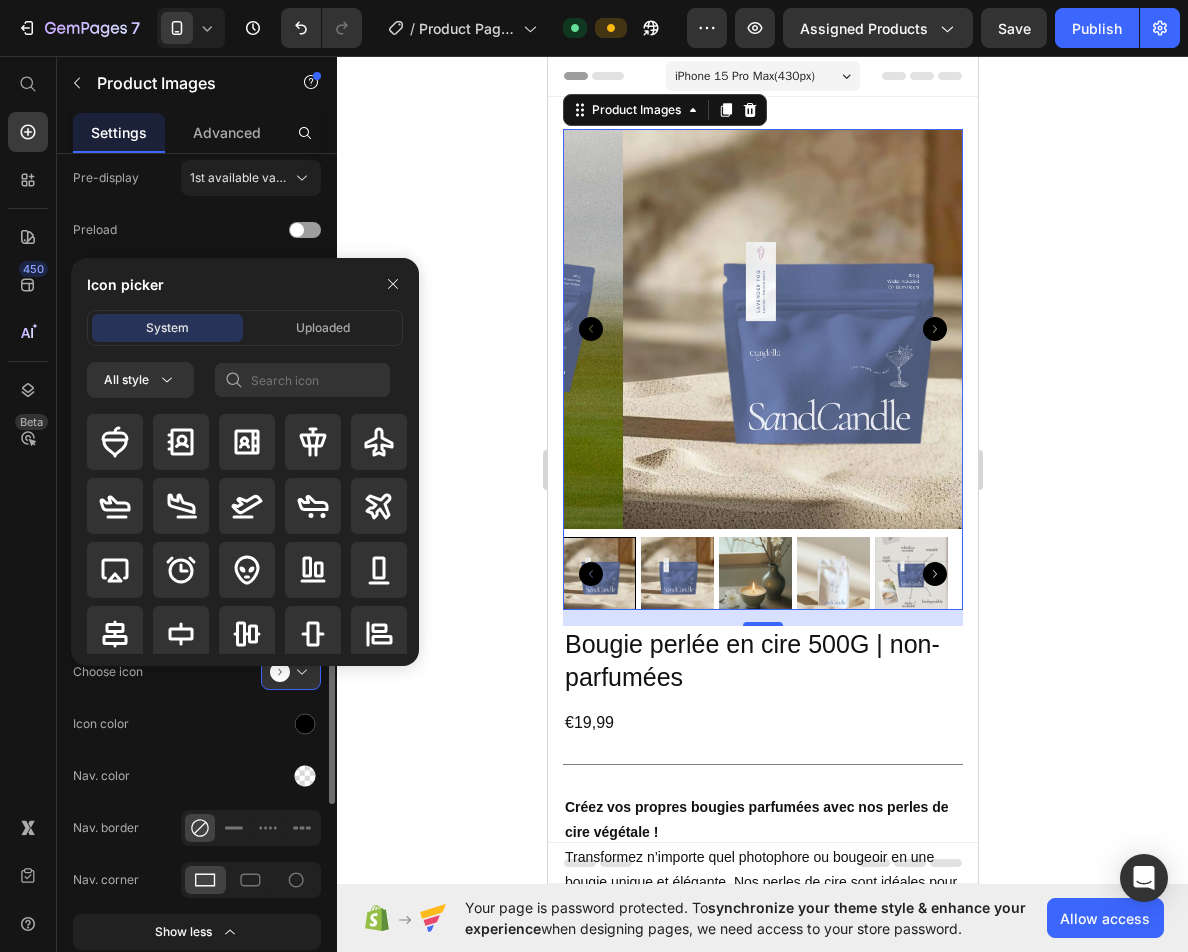 click on "Navigation Choose icon
Icon color Nav. color Nav. border Nav. corner Show less" 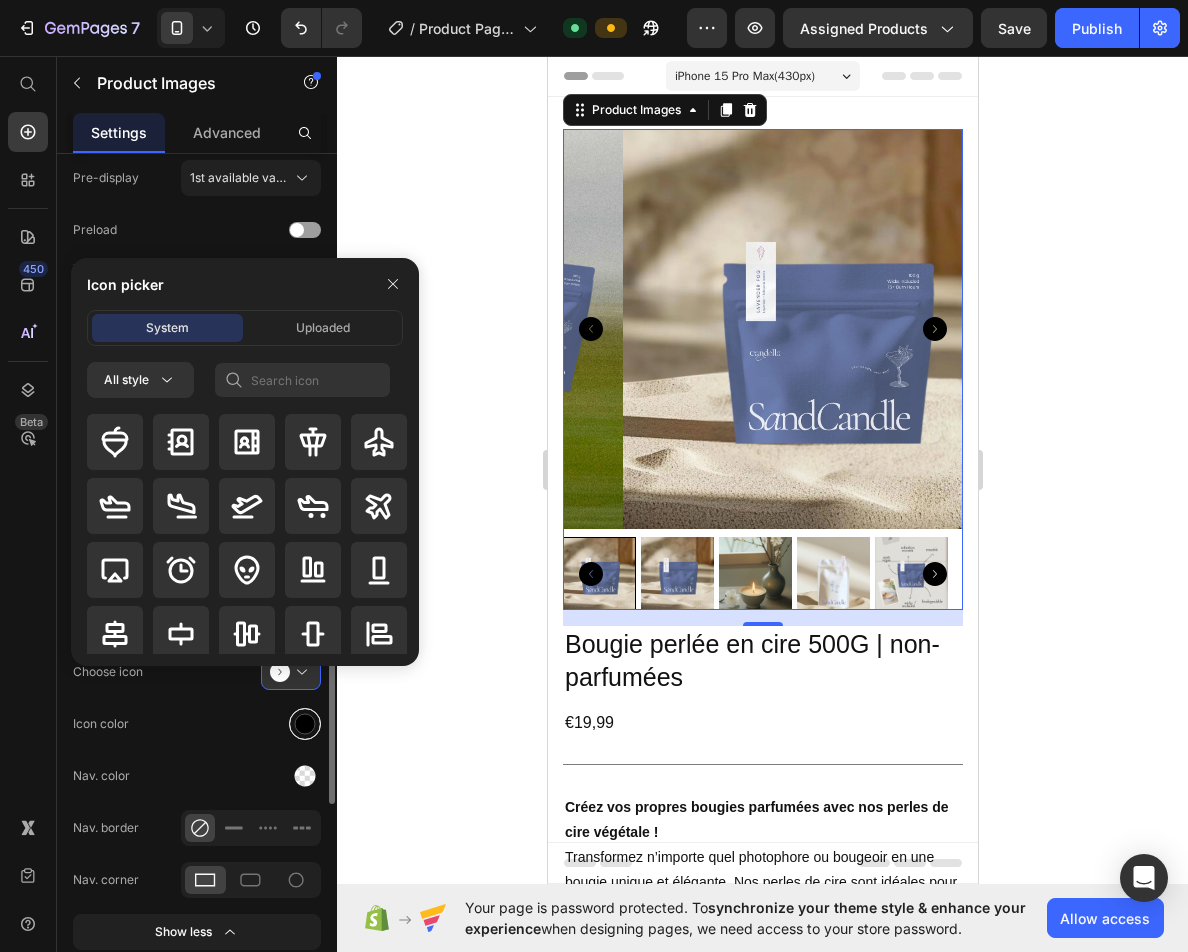 click at bounding box center [305, 724] 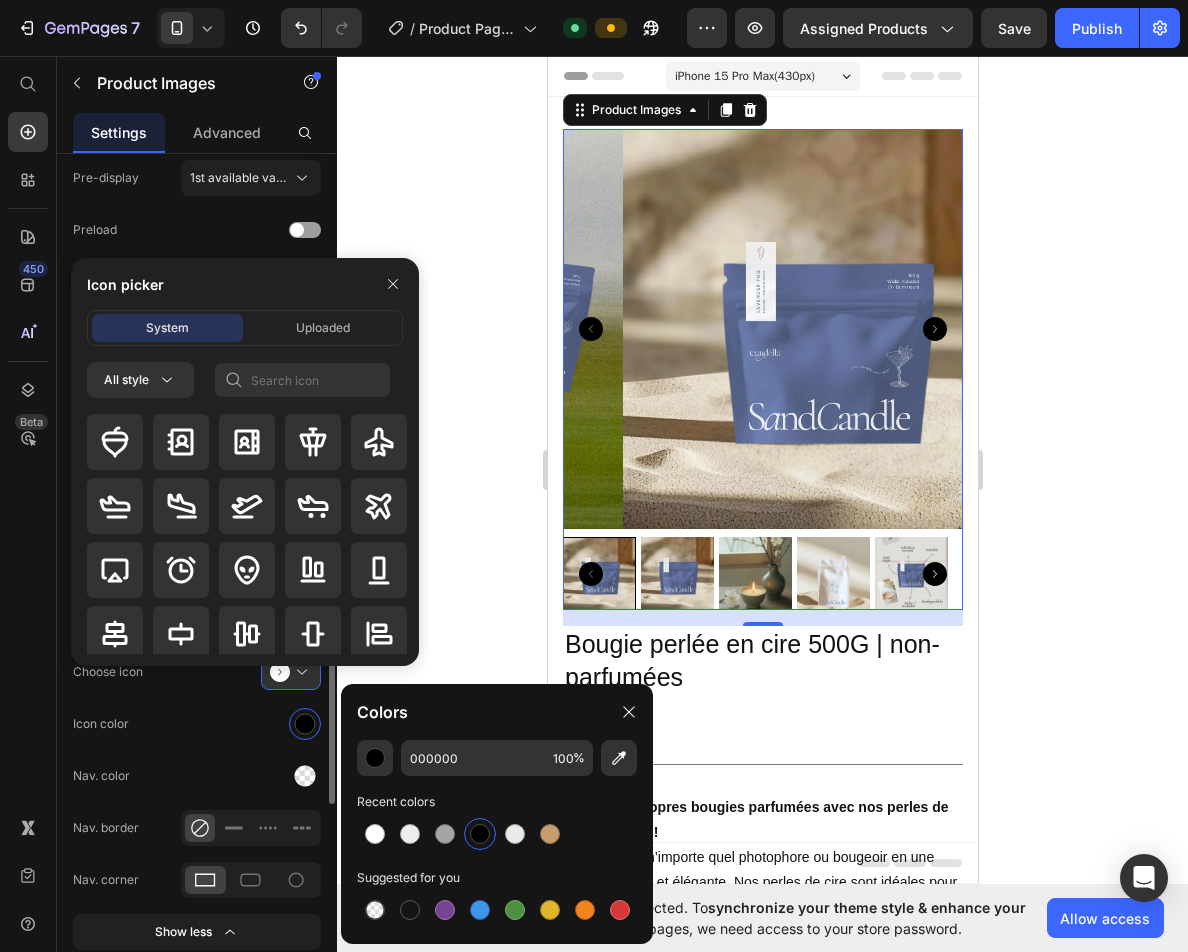 click on "Icon color" 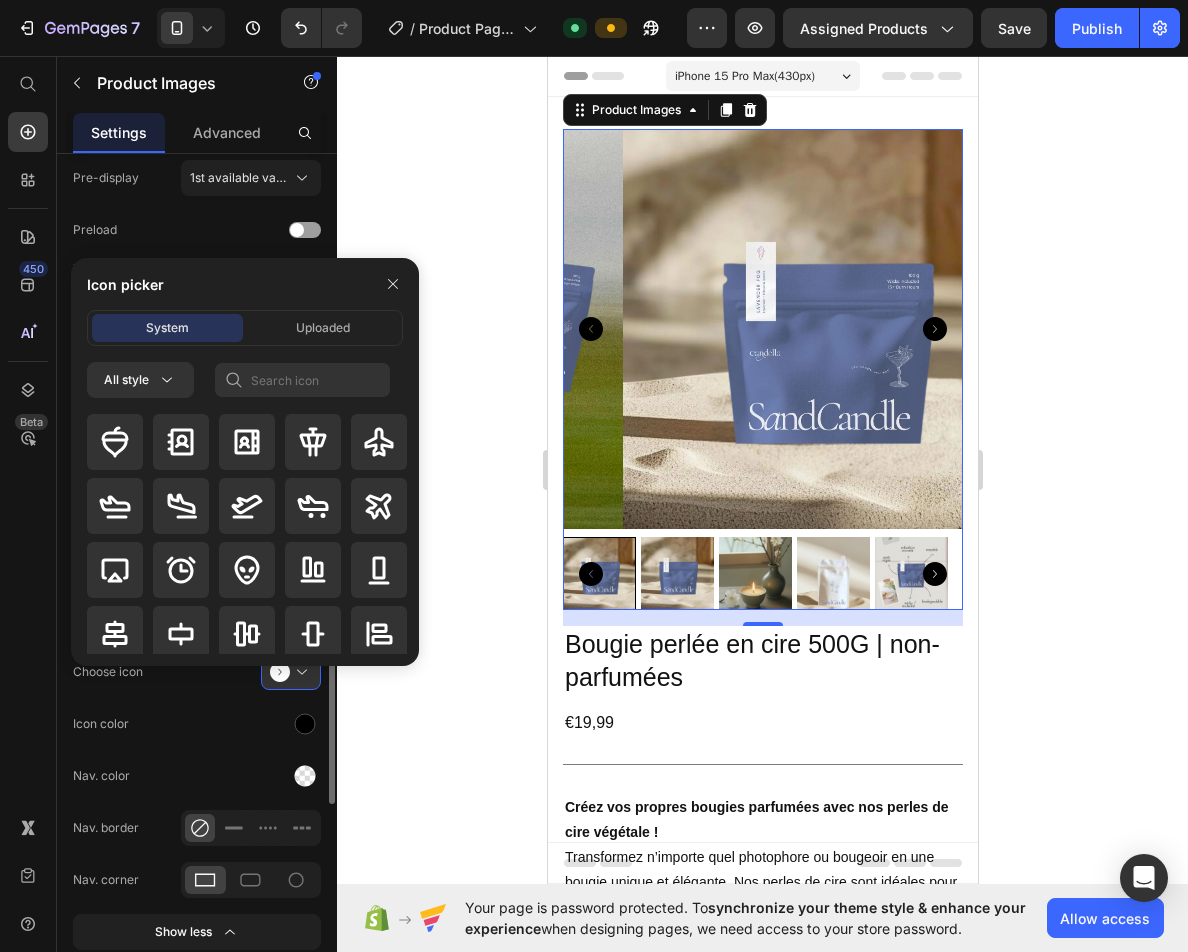 click on "Navigation Choose icon
Icon color Nav. color Nav. border Nav. corner Show less" 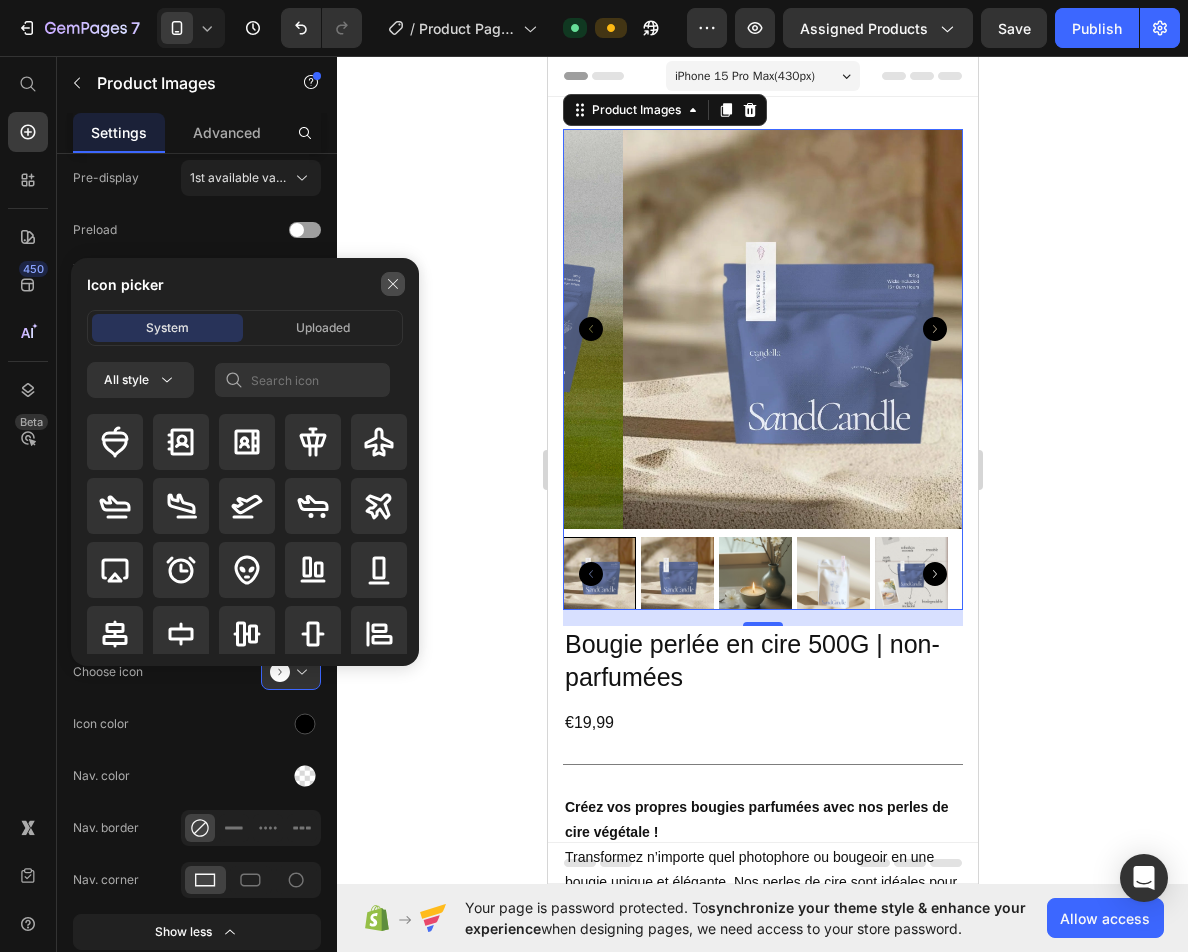 click at bounding box center [393, 284] 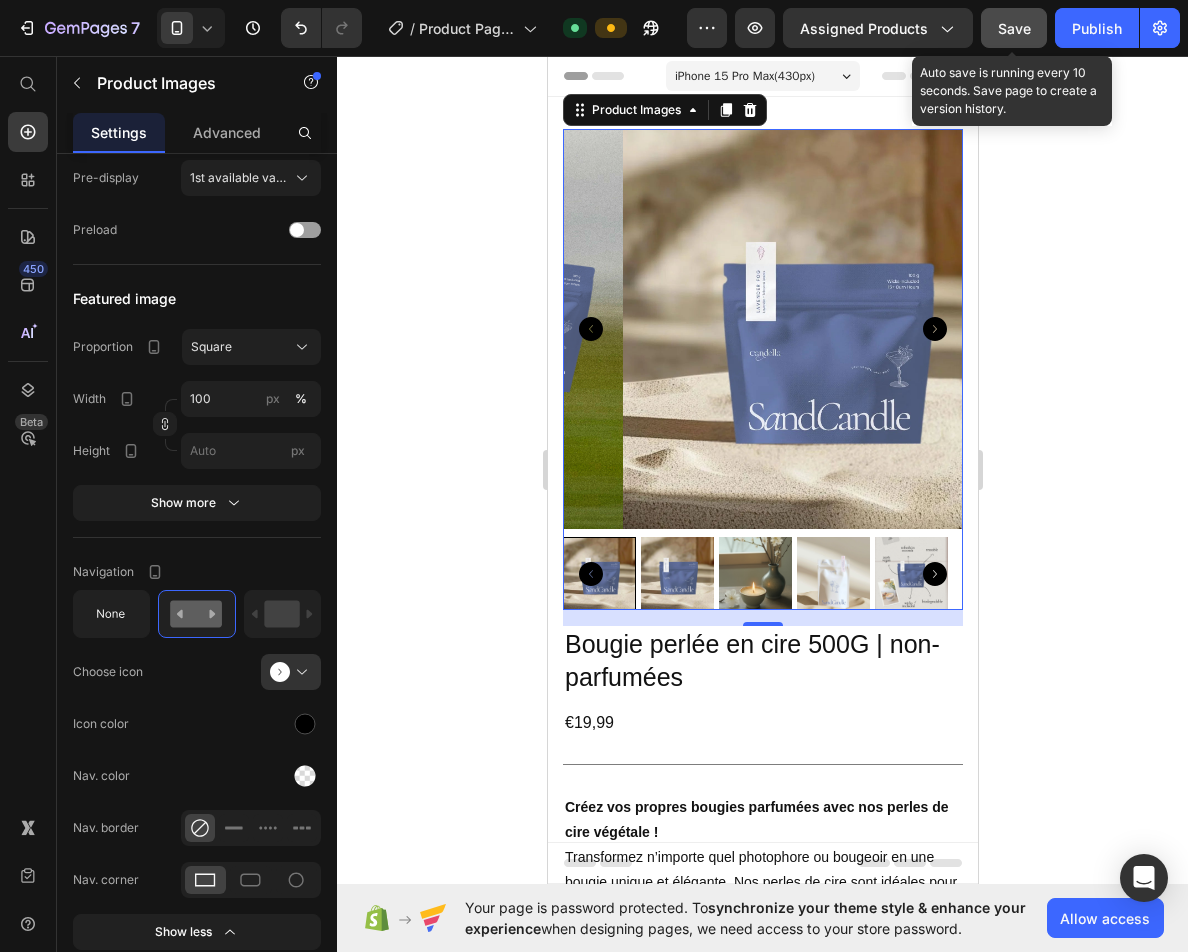 click on "Save" at bounding box center [1014, 28] 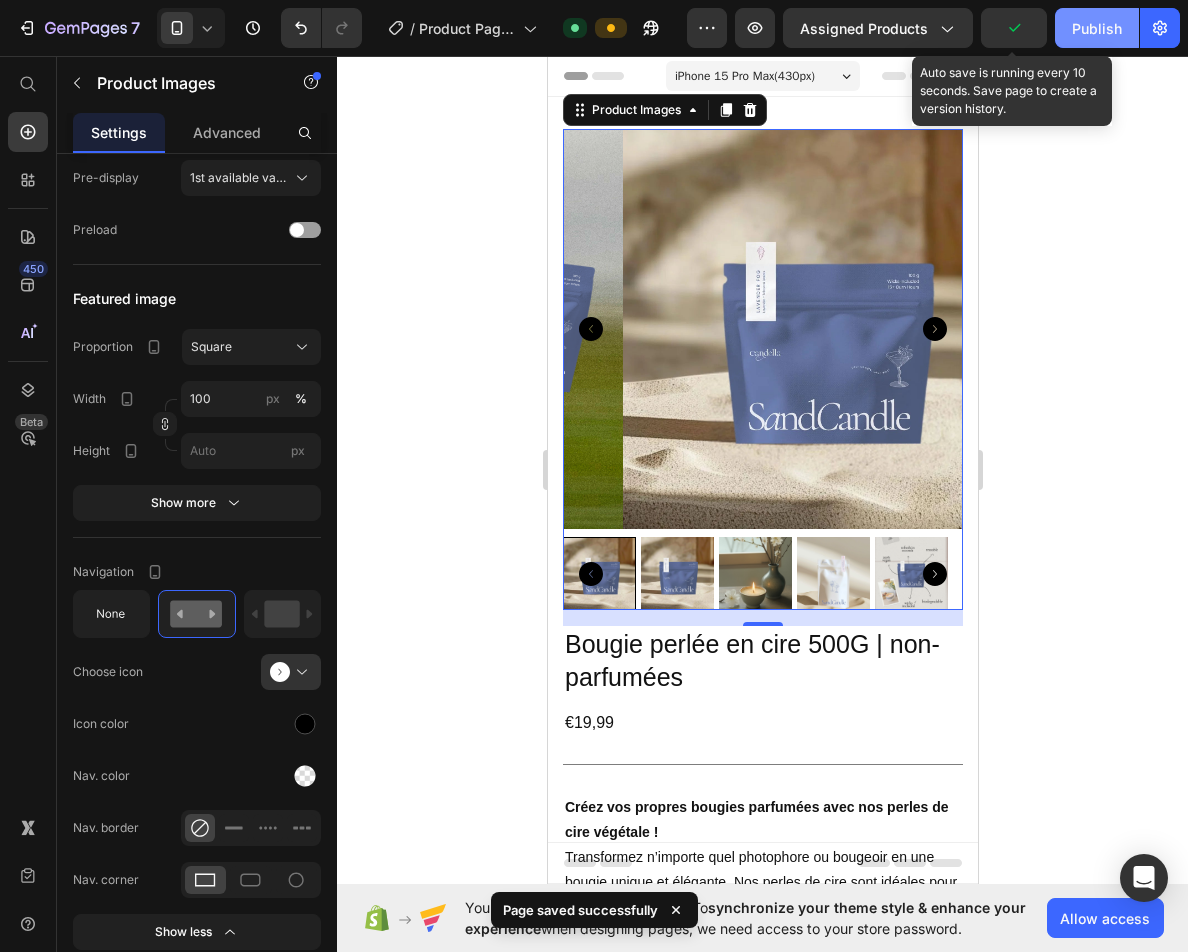 click on "Publish" at bounding box center (1097, 28) 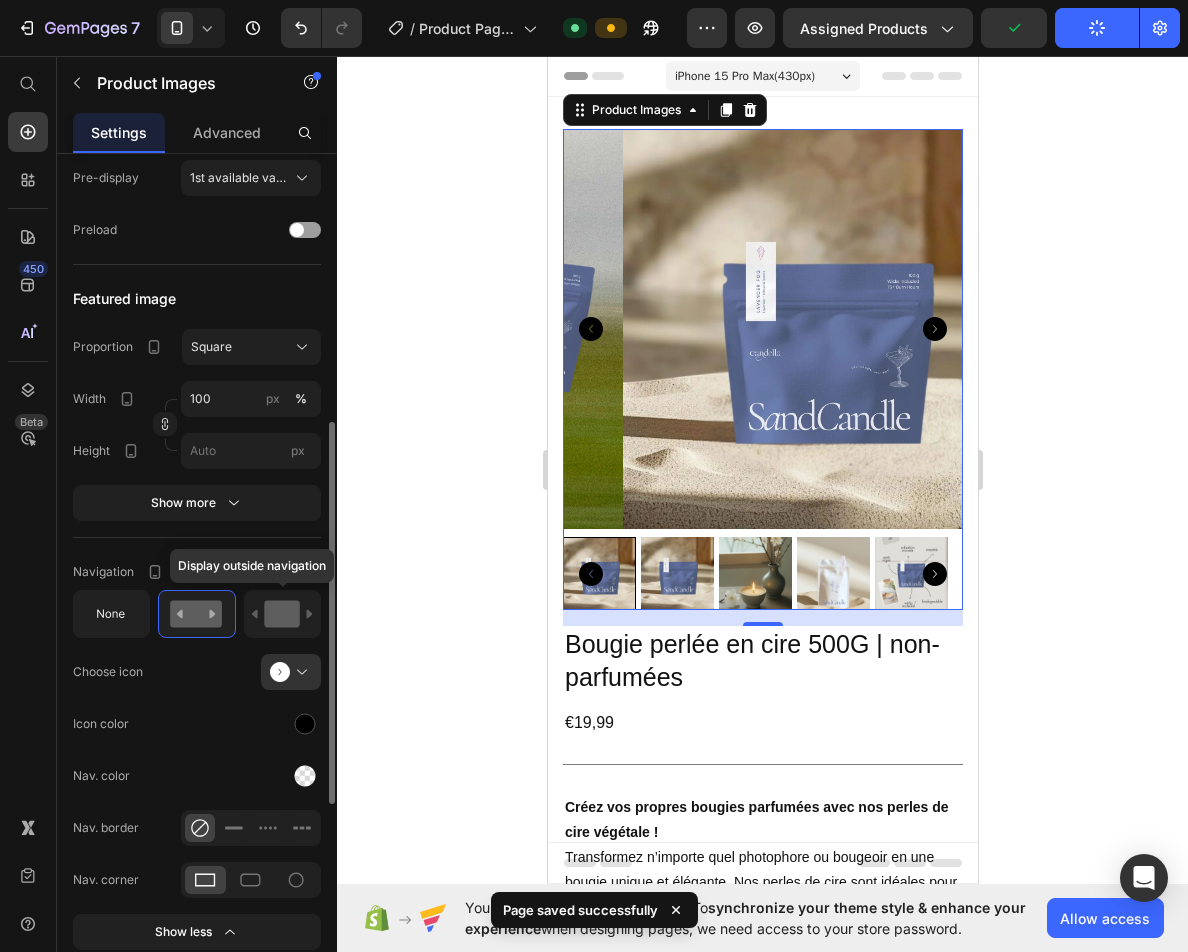 click 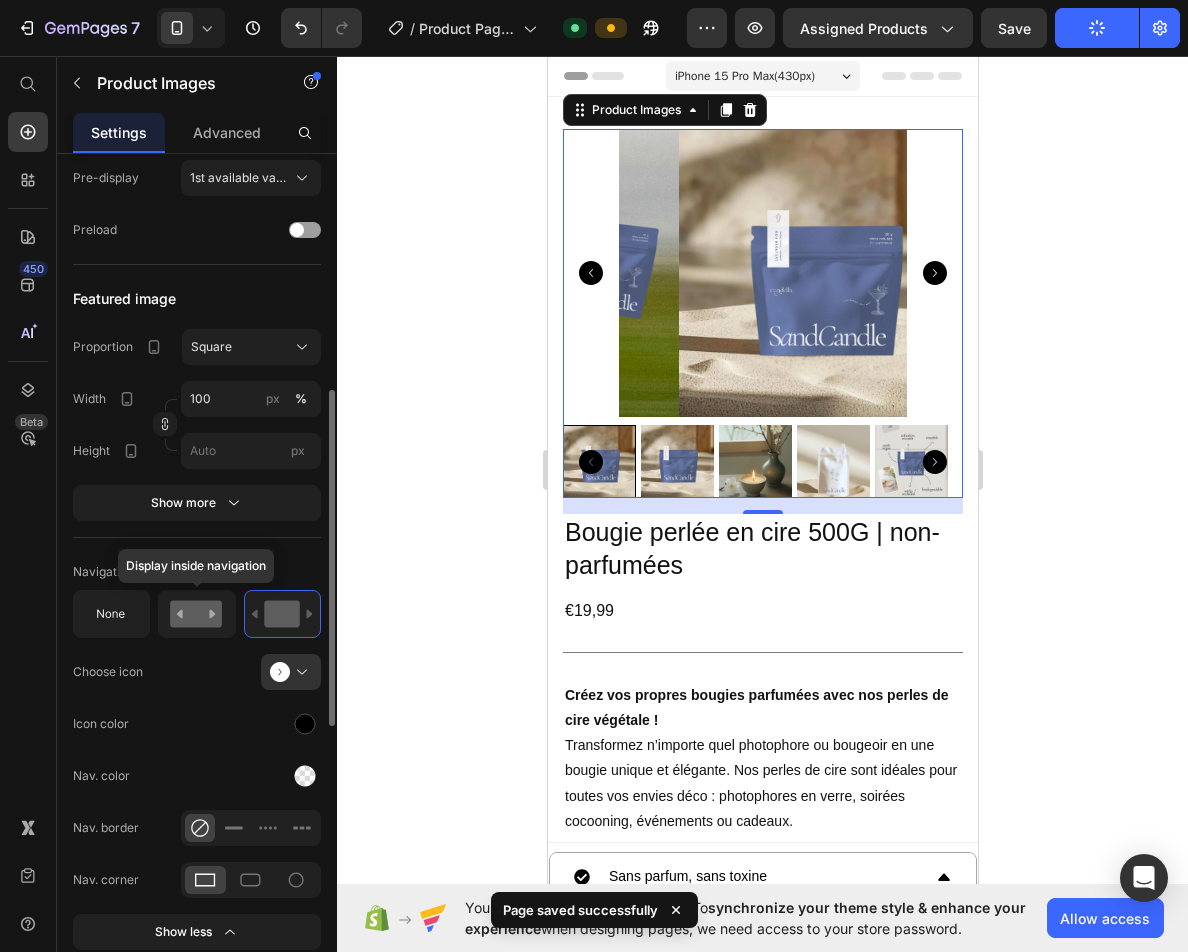 click 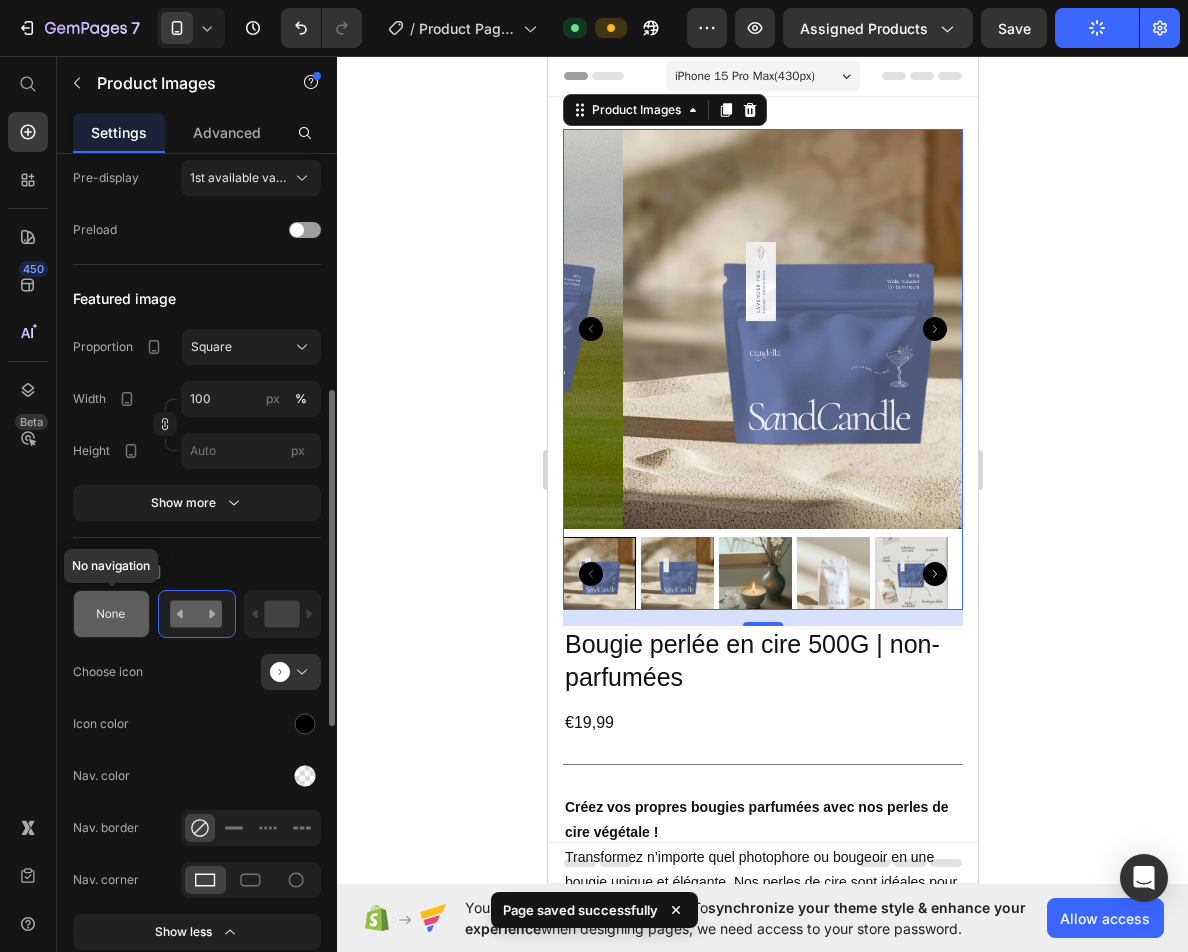 click 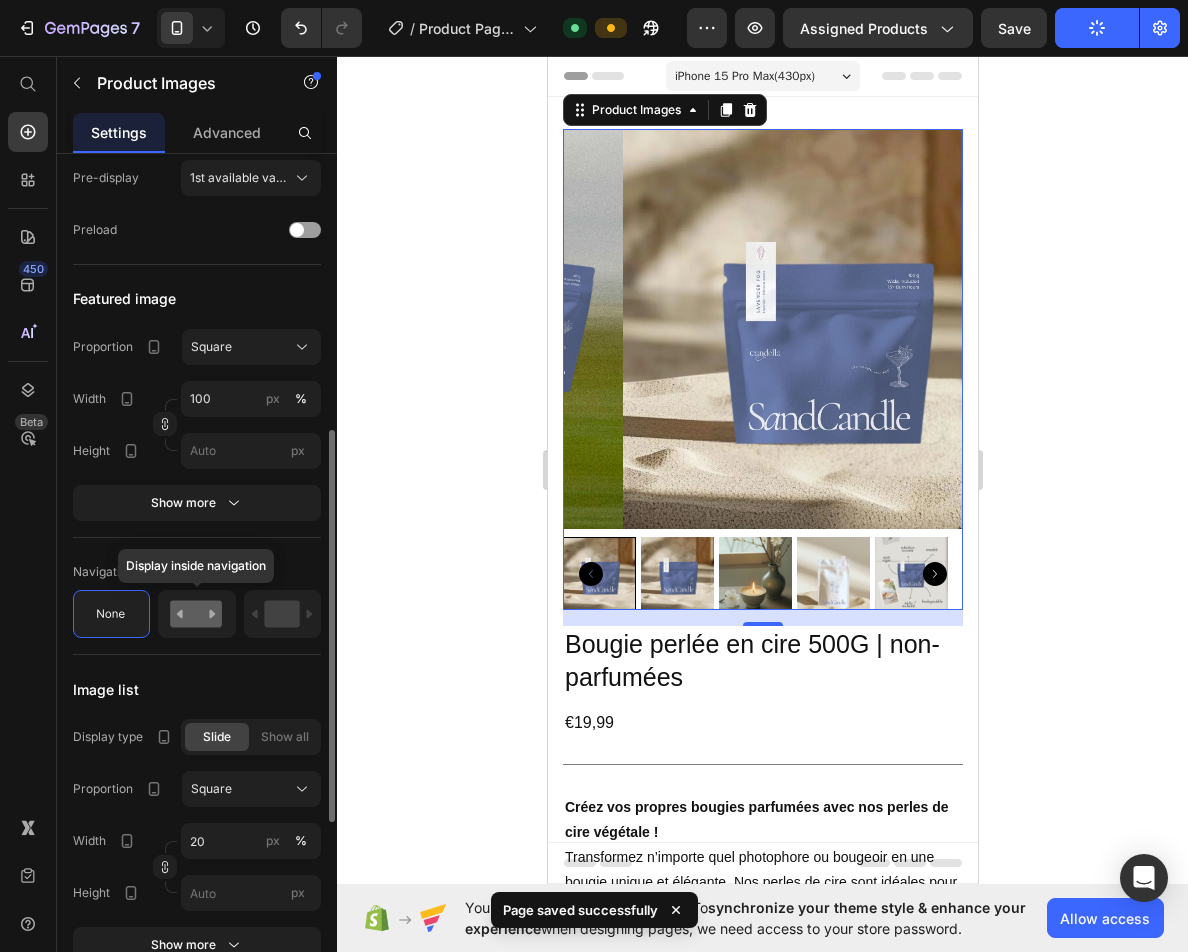 click 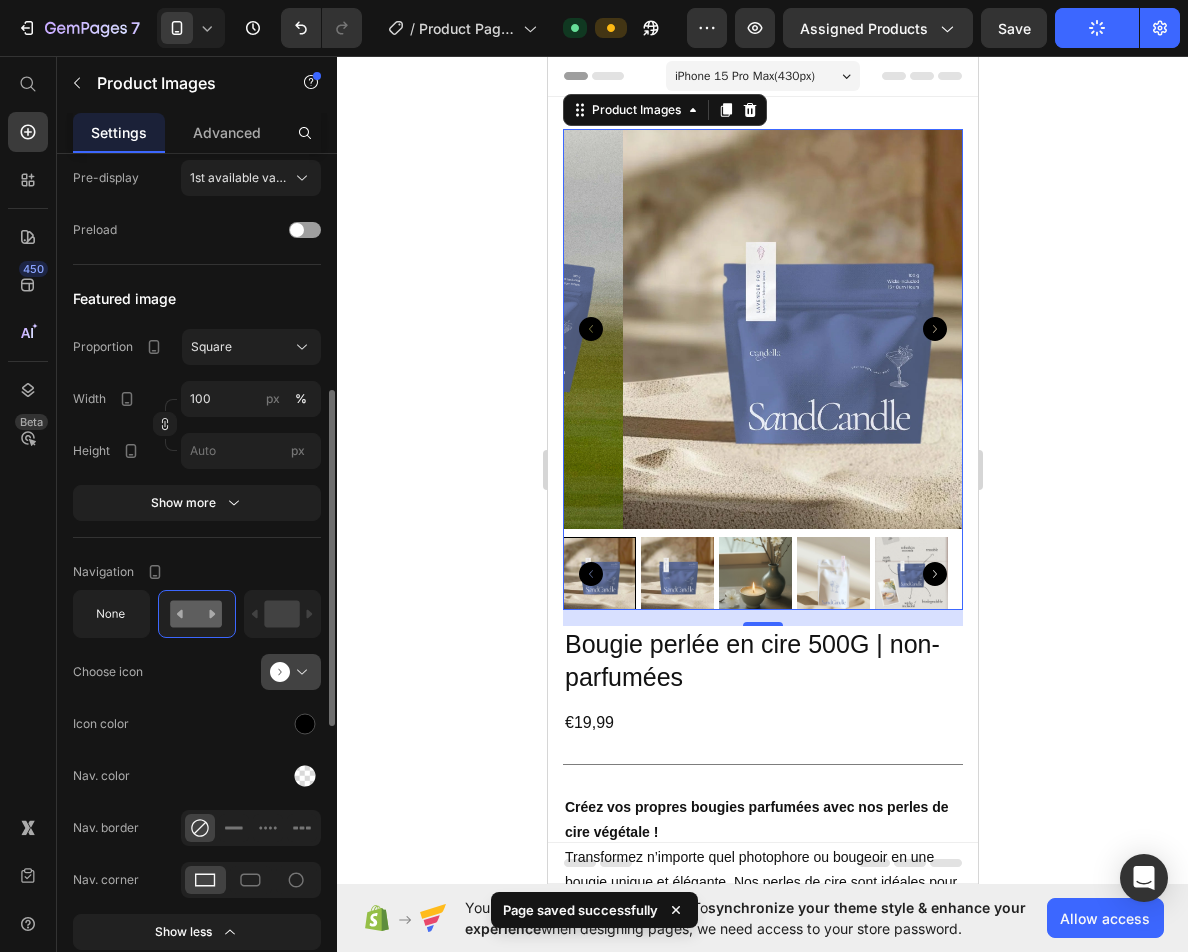 click at bounding box center [299, 672] 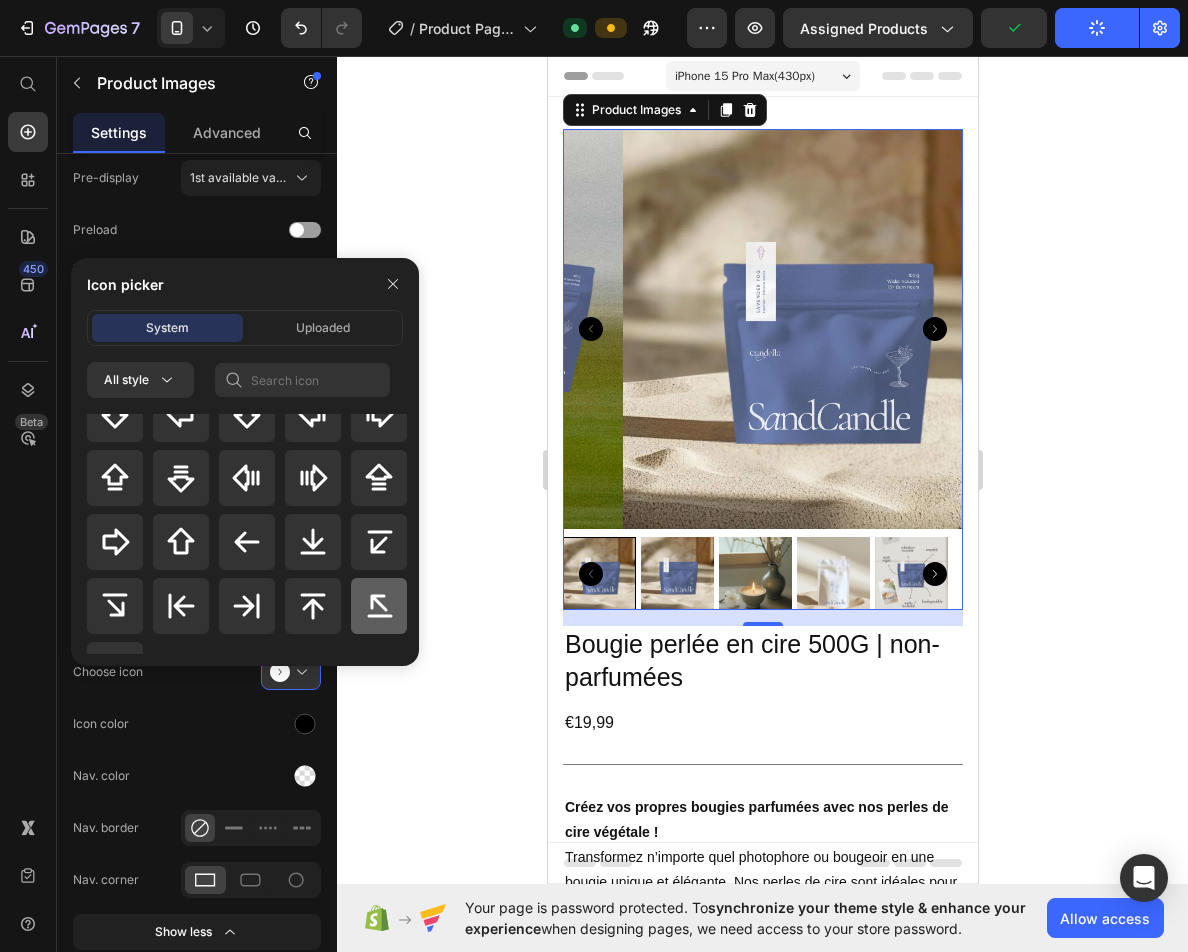 scroll, scrollTop: 887, scrollLeft: 0, axis: vertical 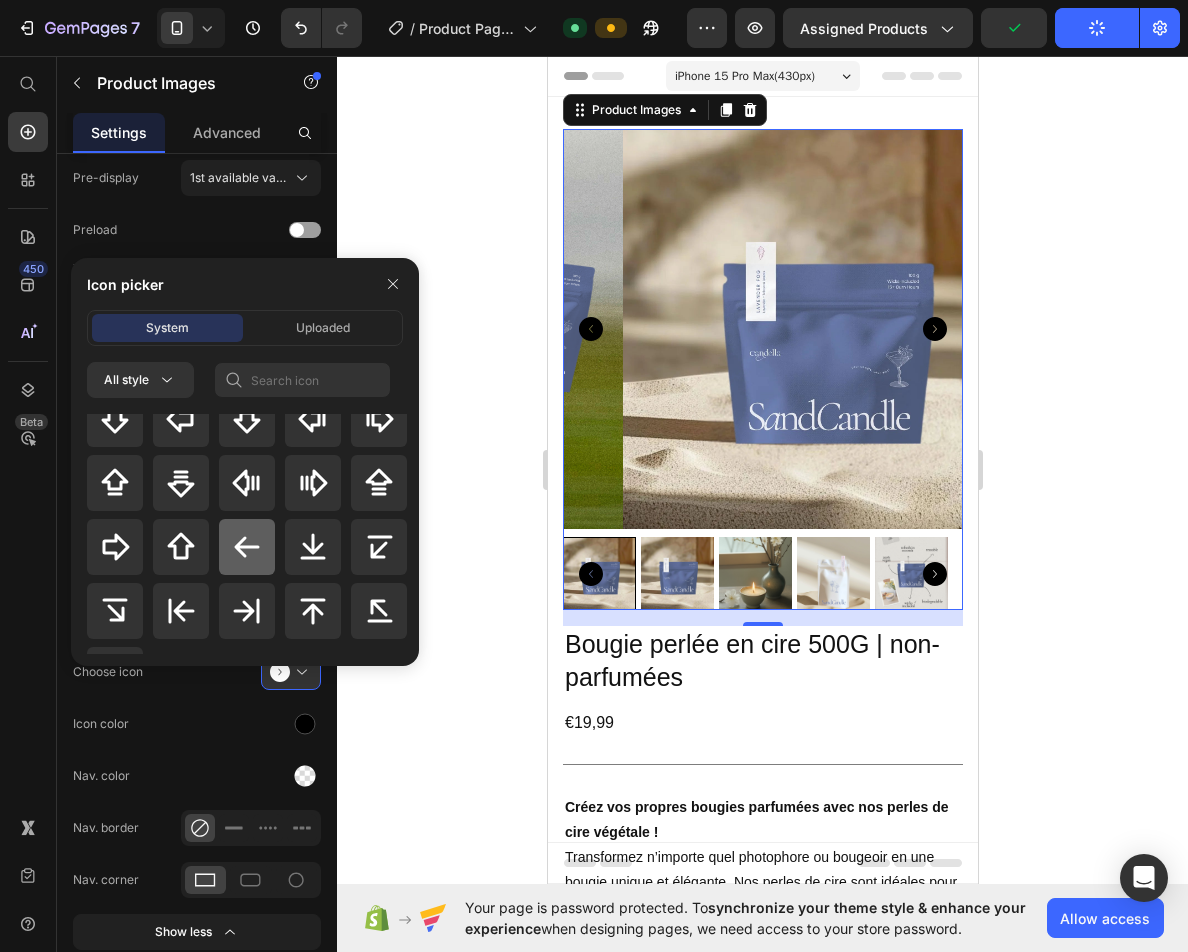click 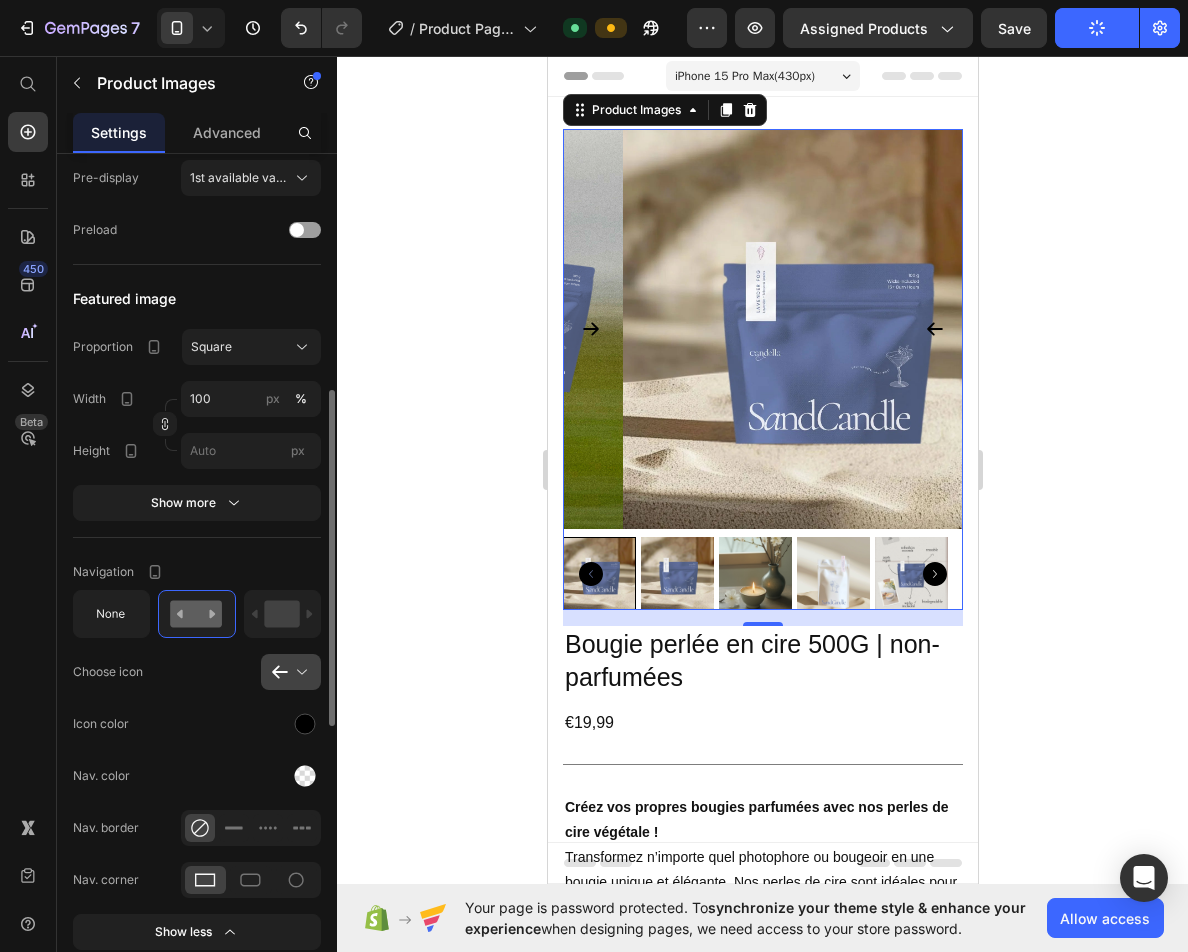 click at bounding box center [299, 672] 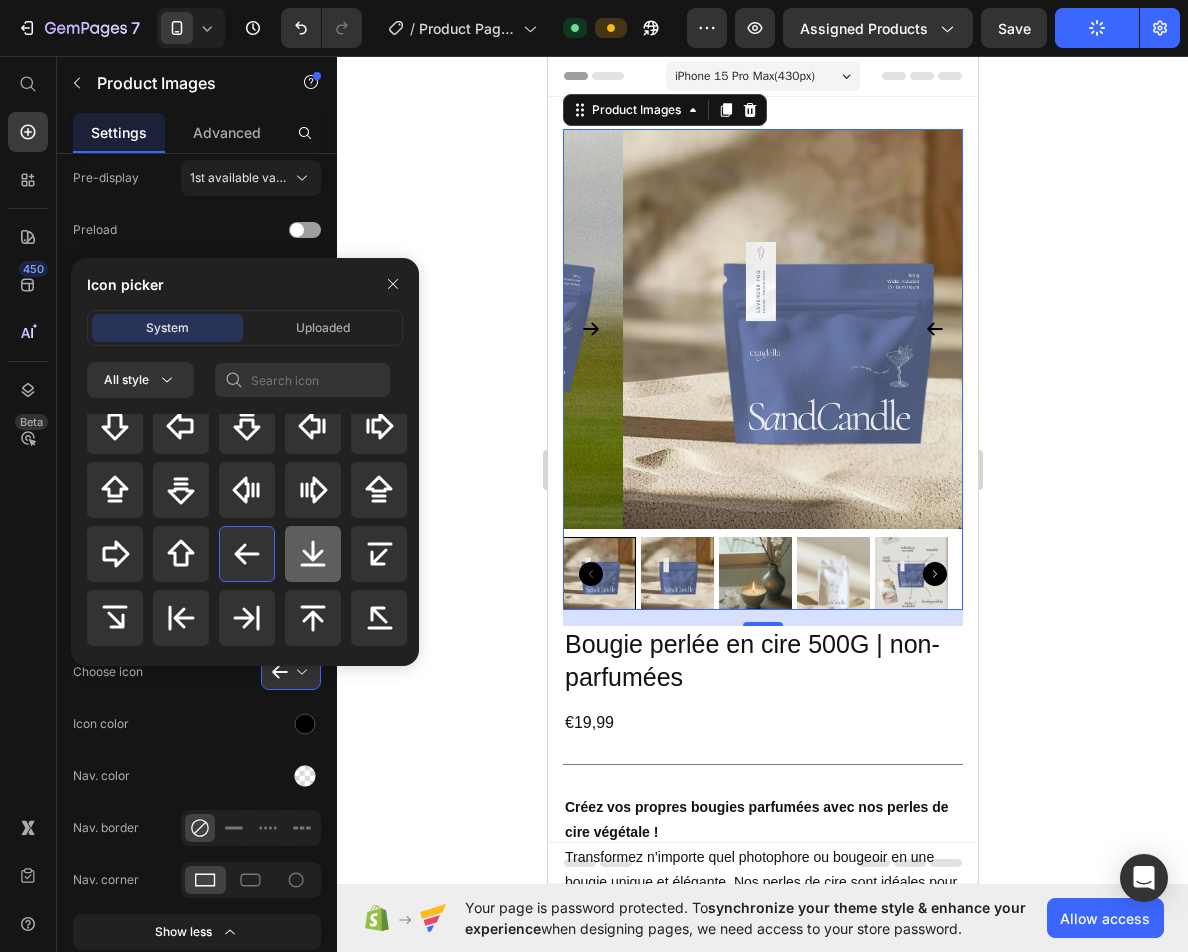 click 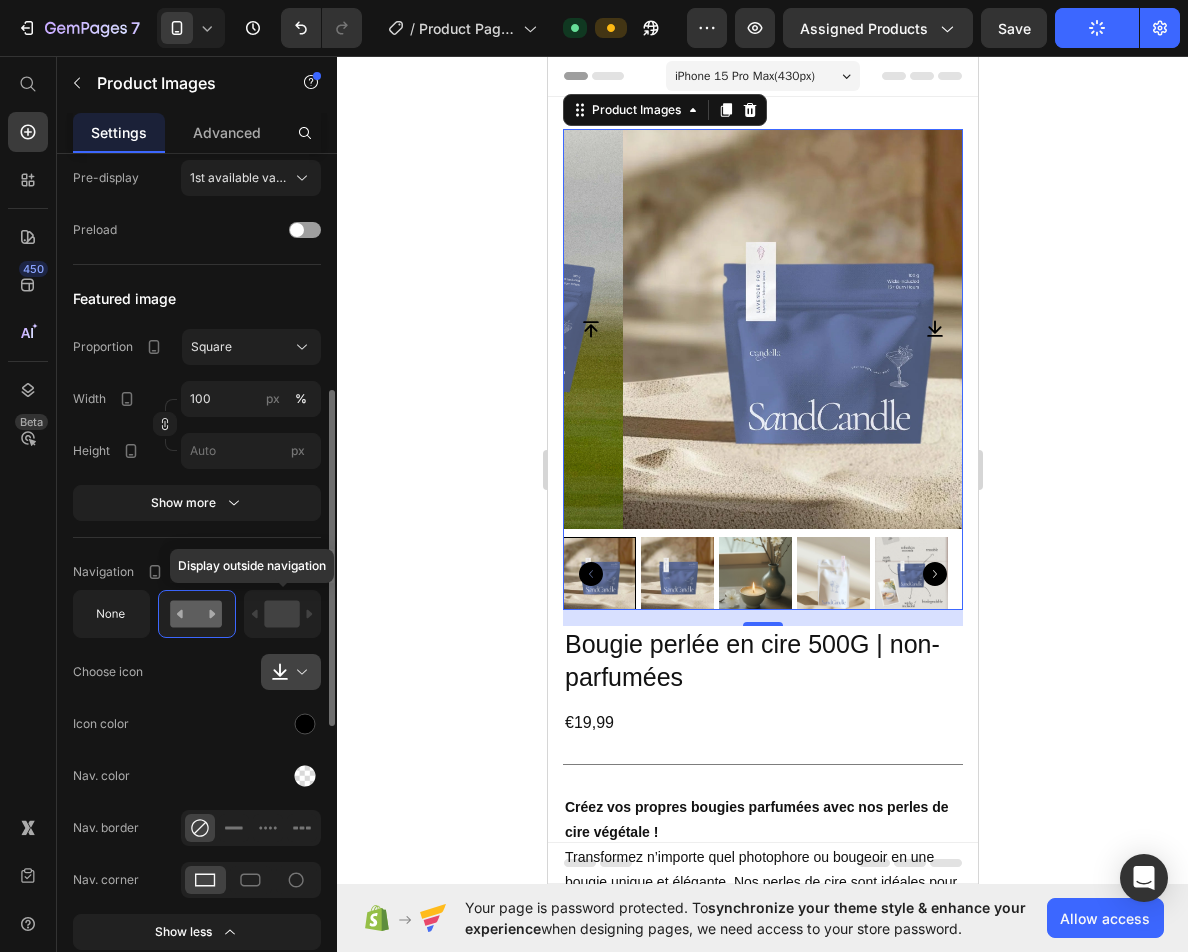 click at bounding box center [299, 672] 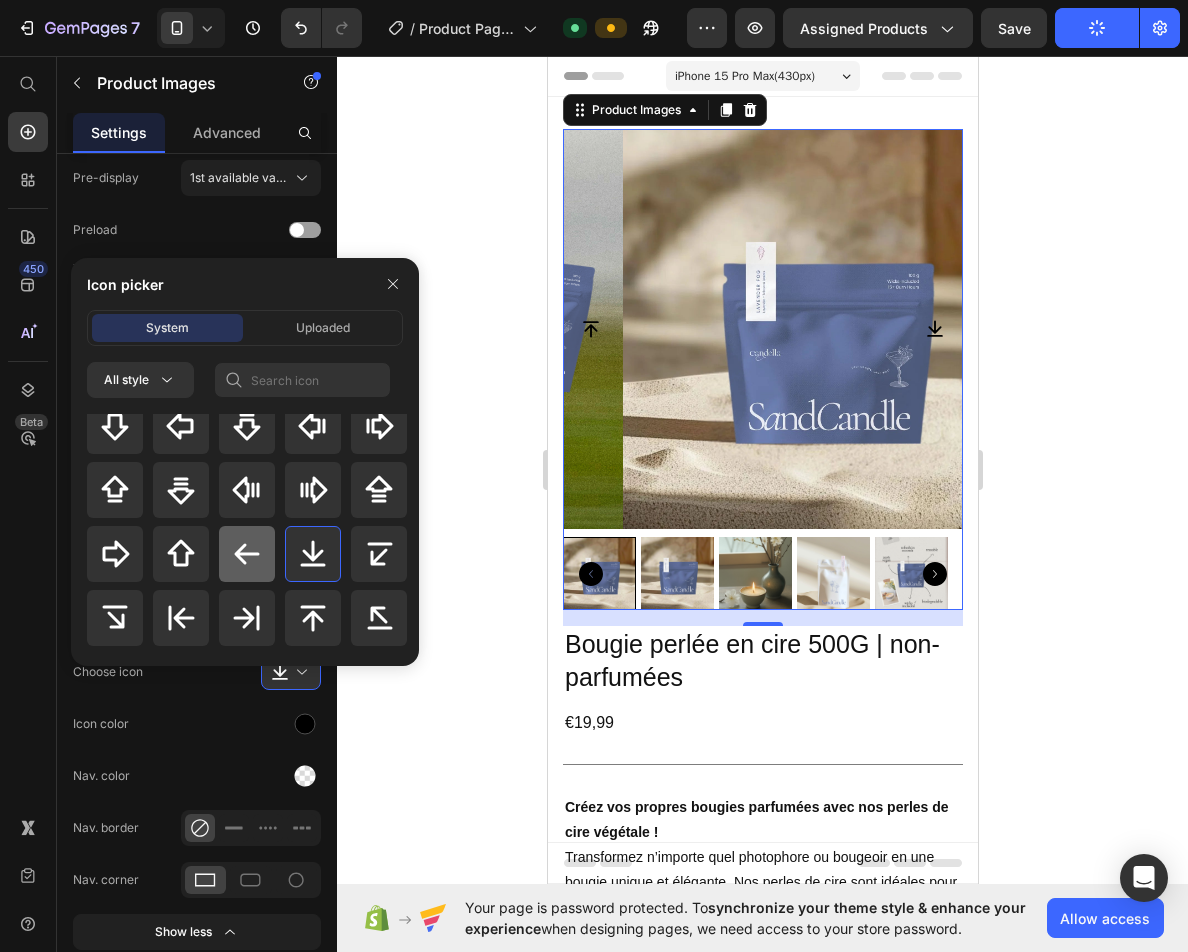click 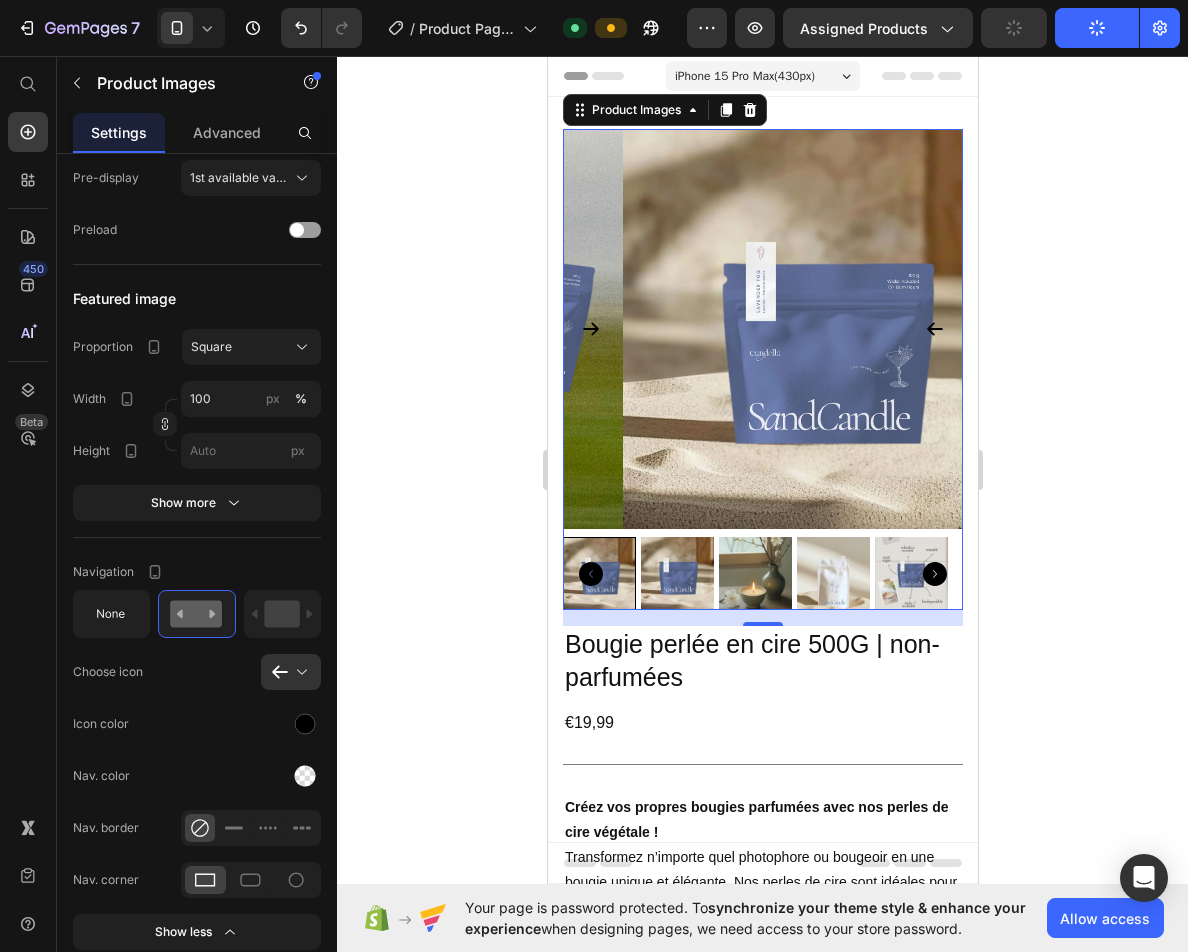 click 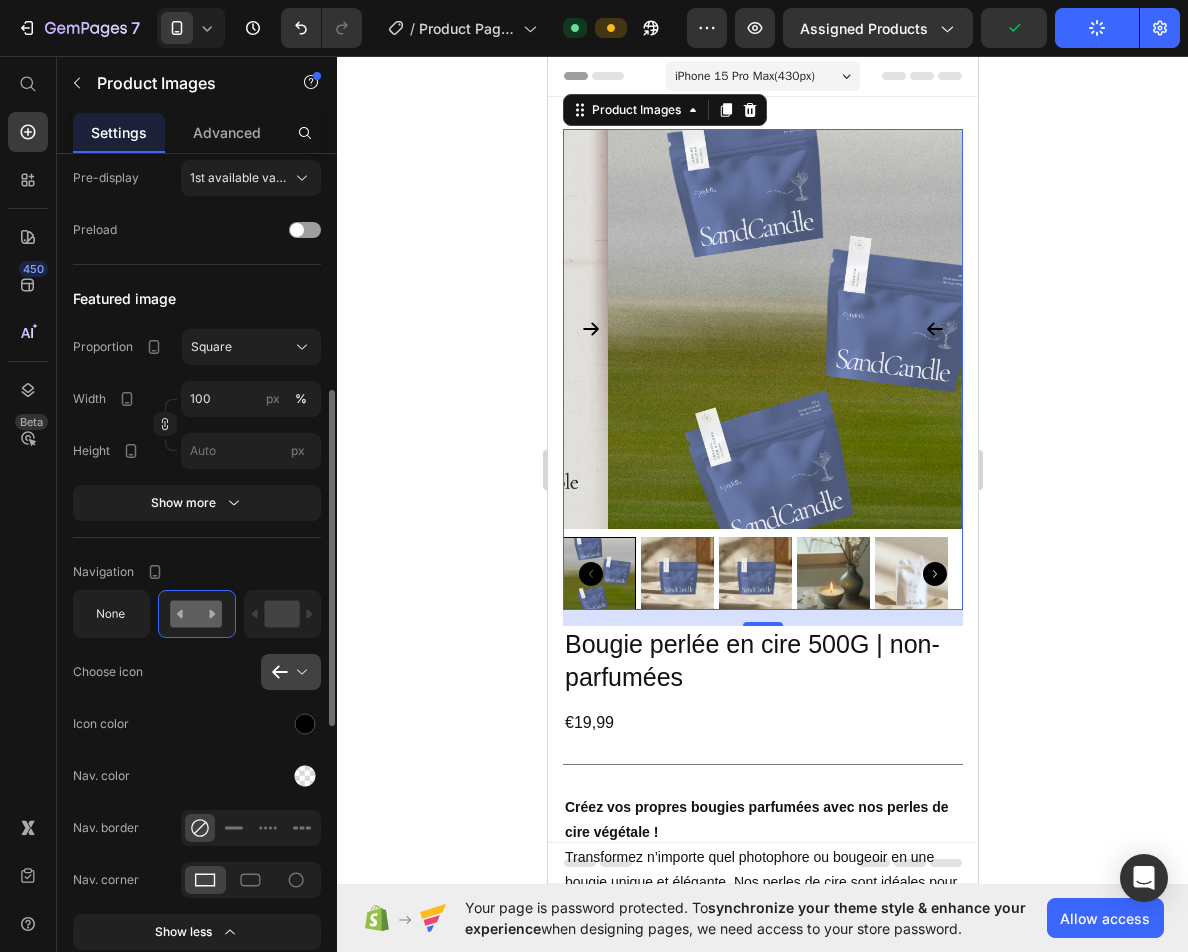 click at bounding box center [299, 672] 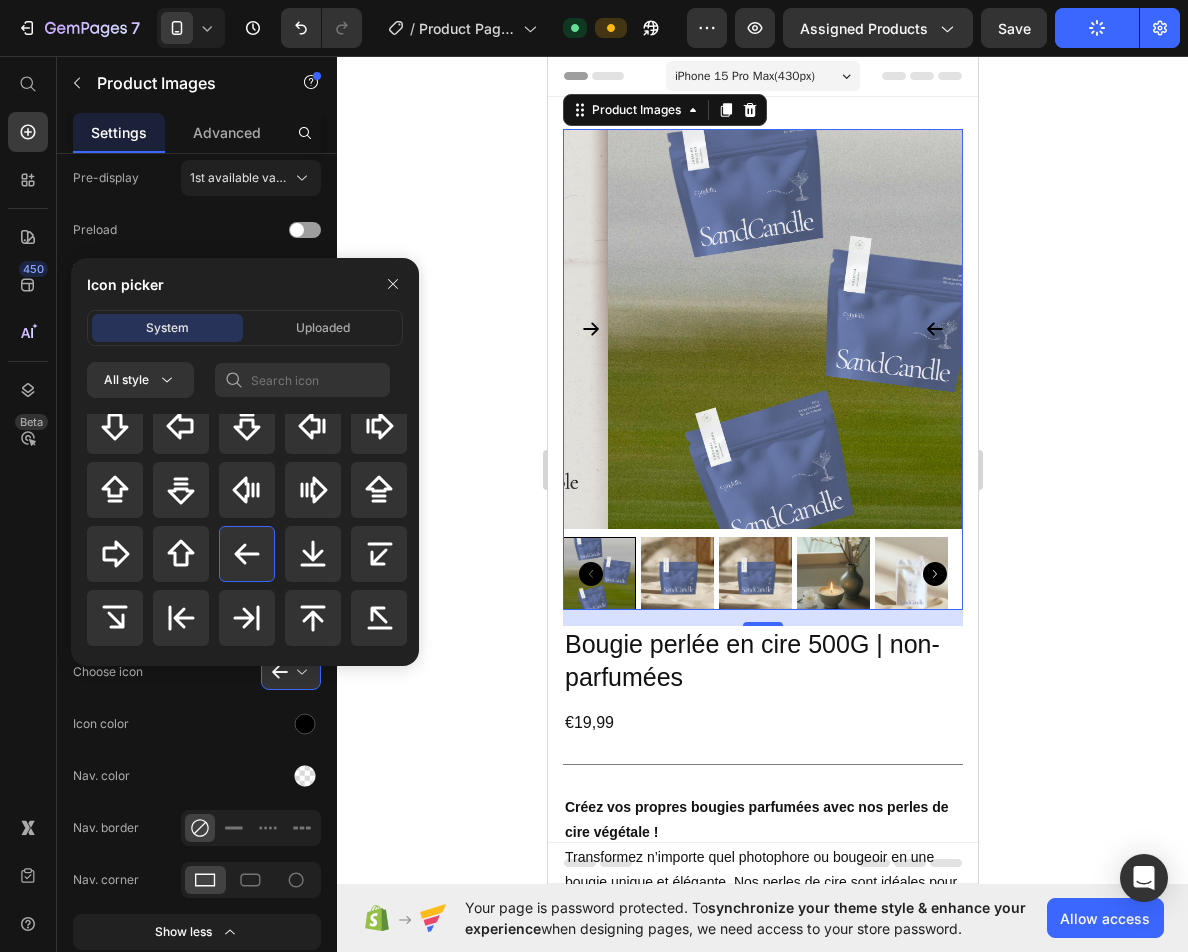 click 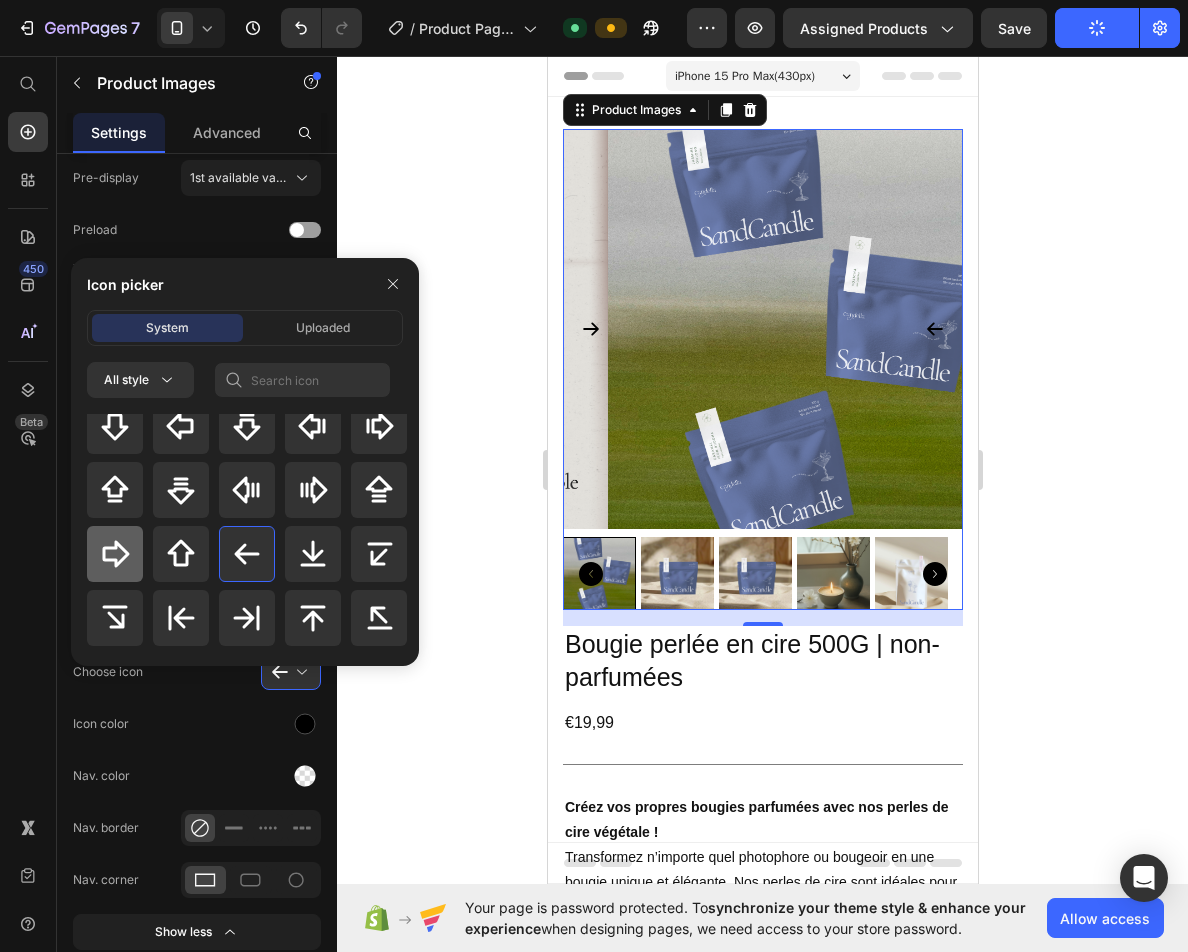 click 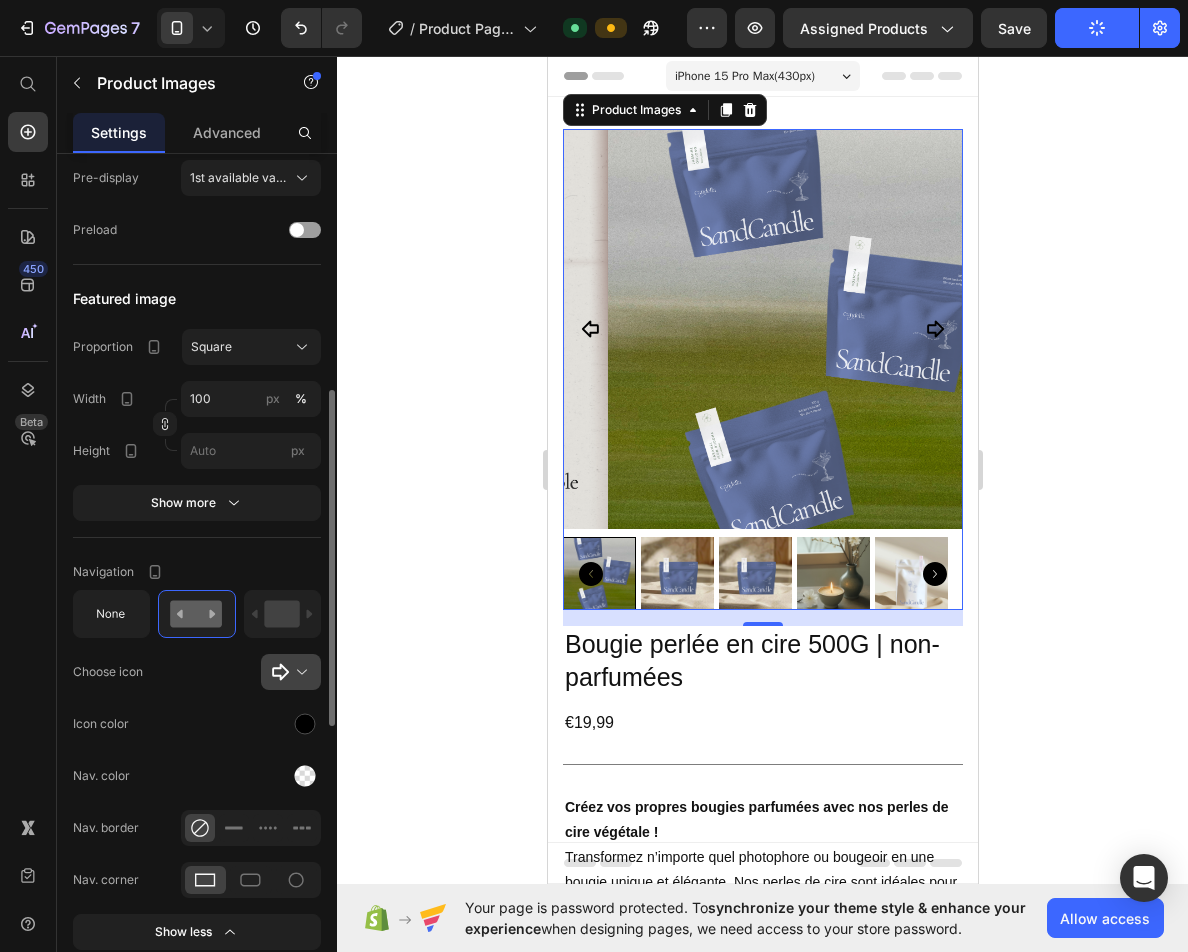 click at bounding box center (299, 672) 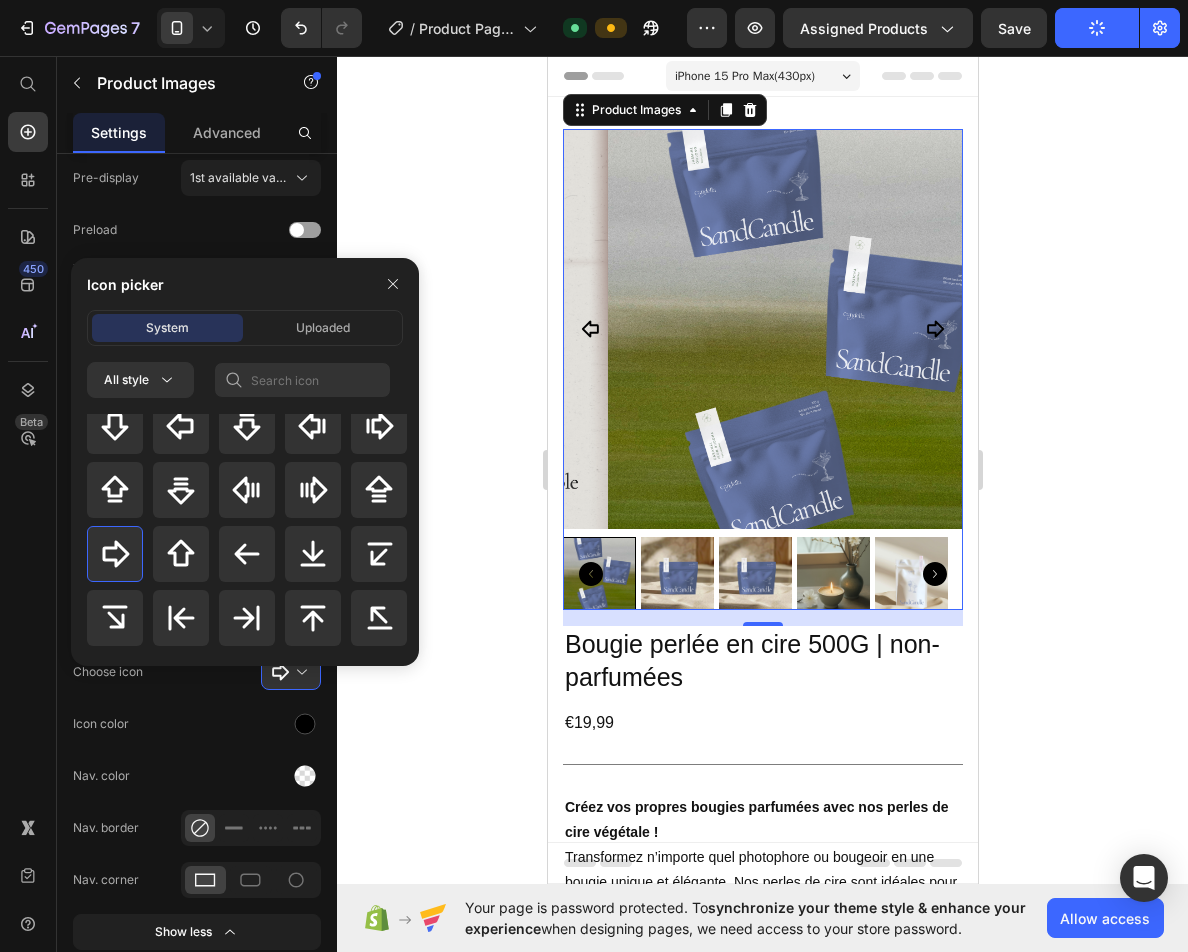 drag, startPoint x: 409, startPoint y: 604, endPoint x: 415, endPoint y: 590, distance: 15.231546 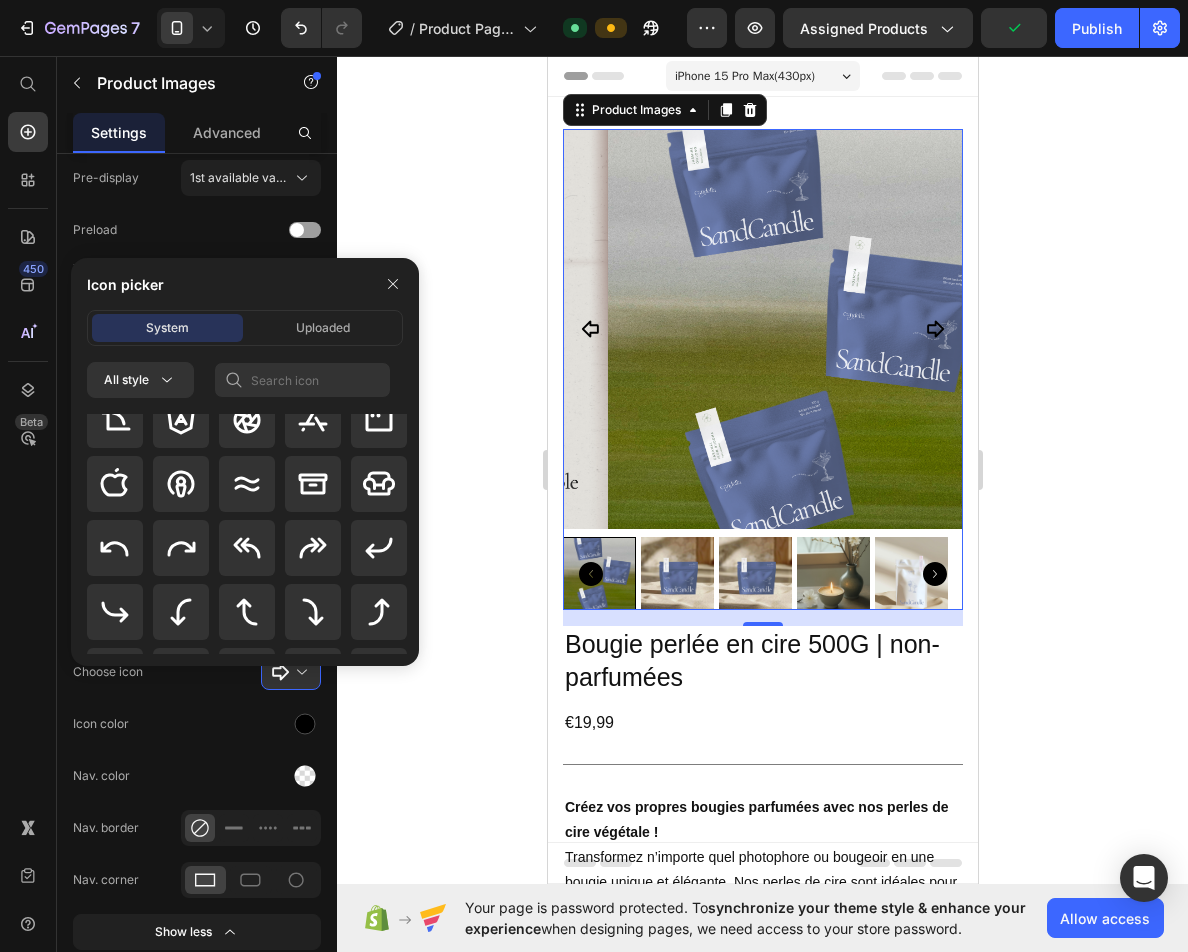 scroll, scrollTop: 391, scrollLeft: 0, axis: vertical 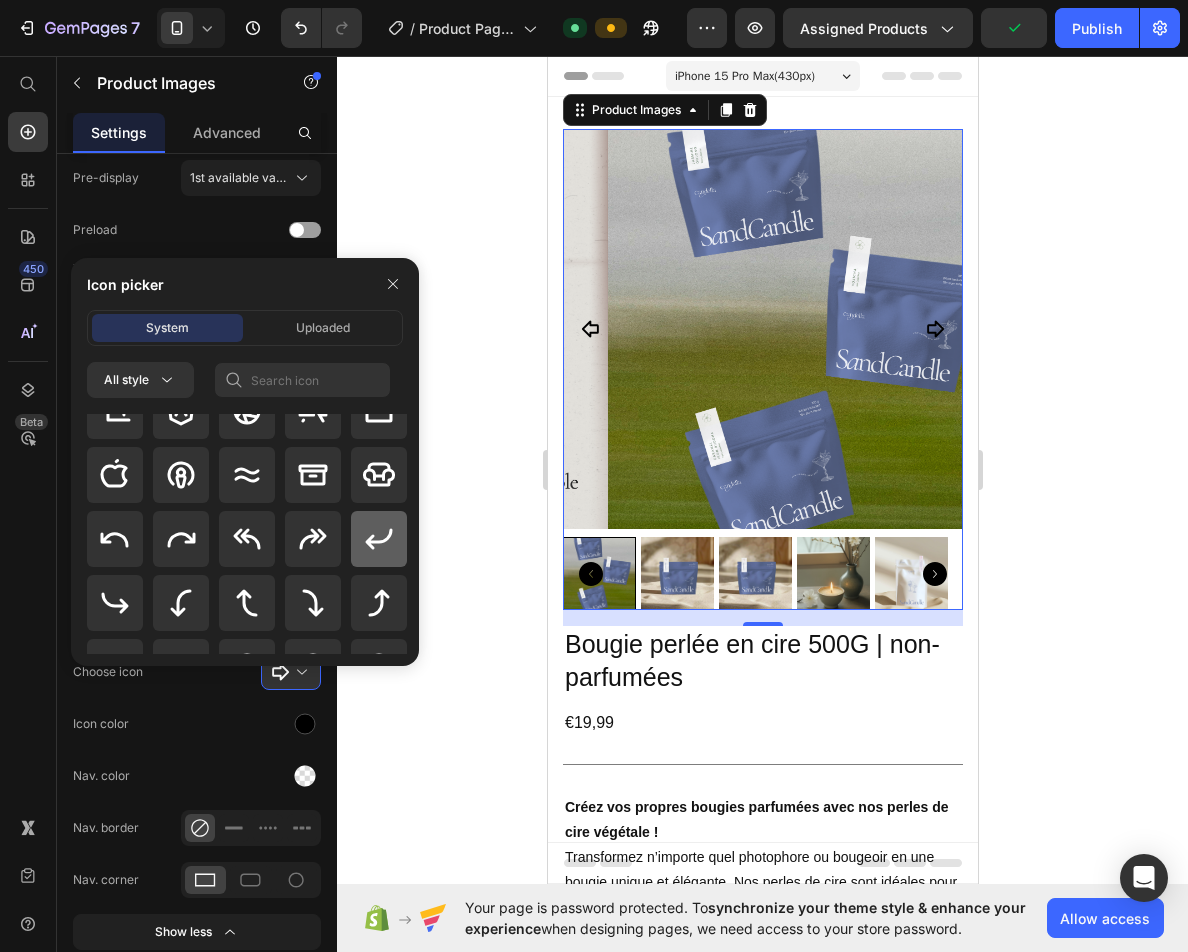 click 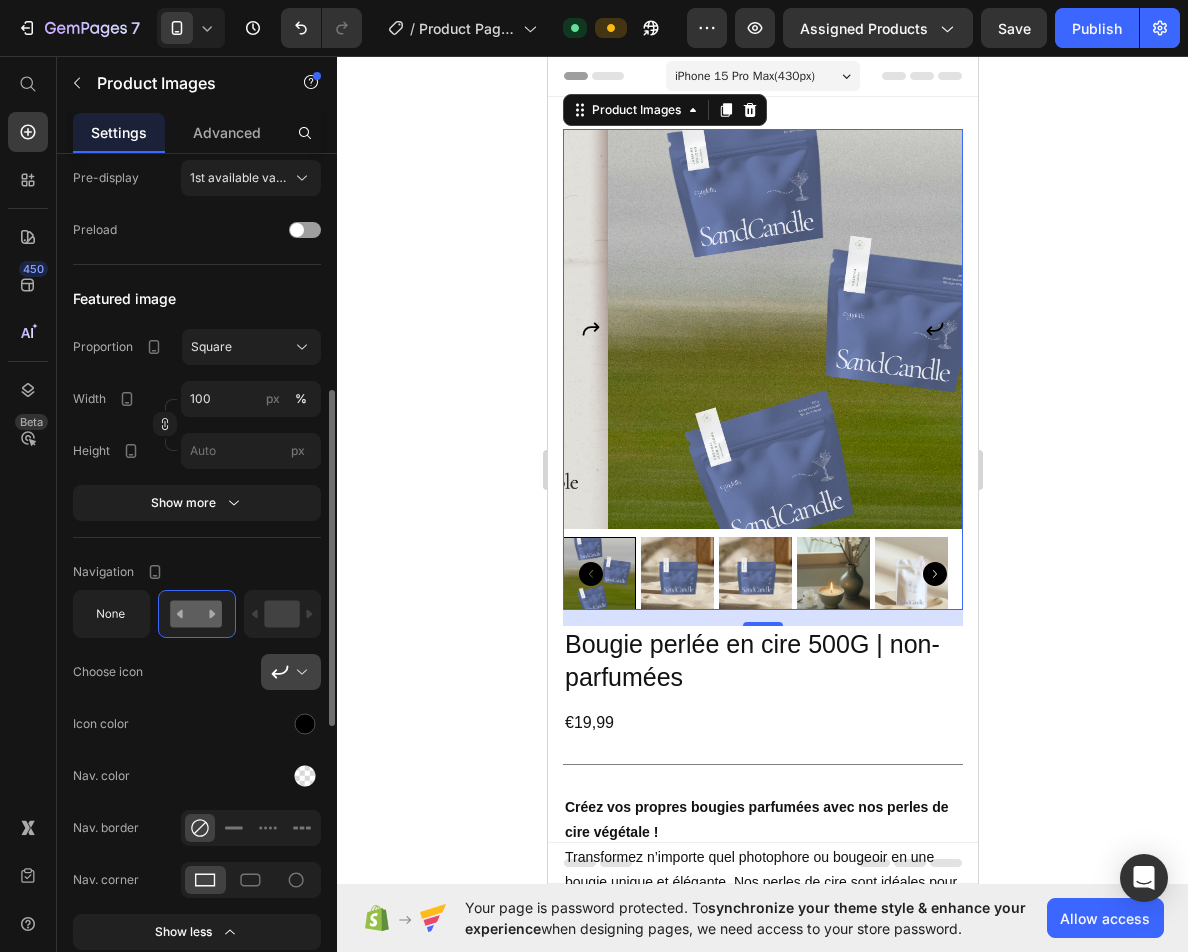 click 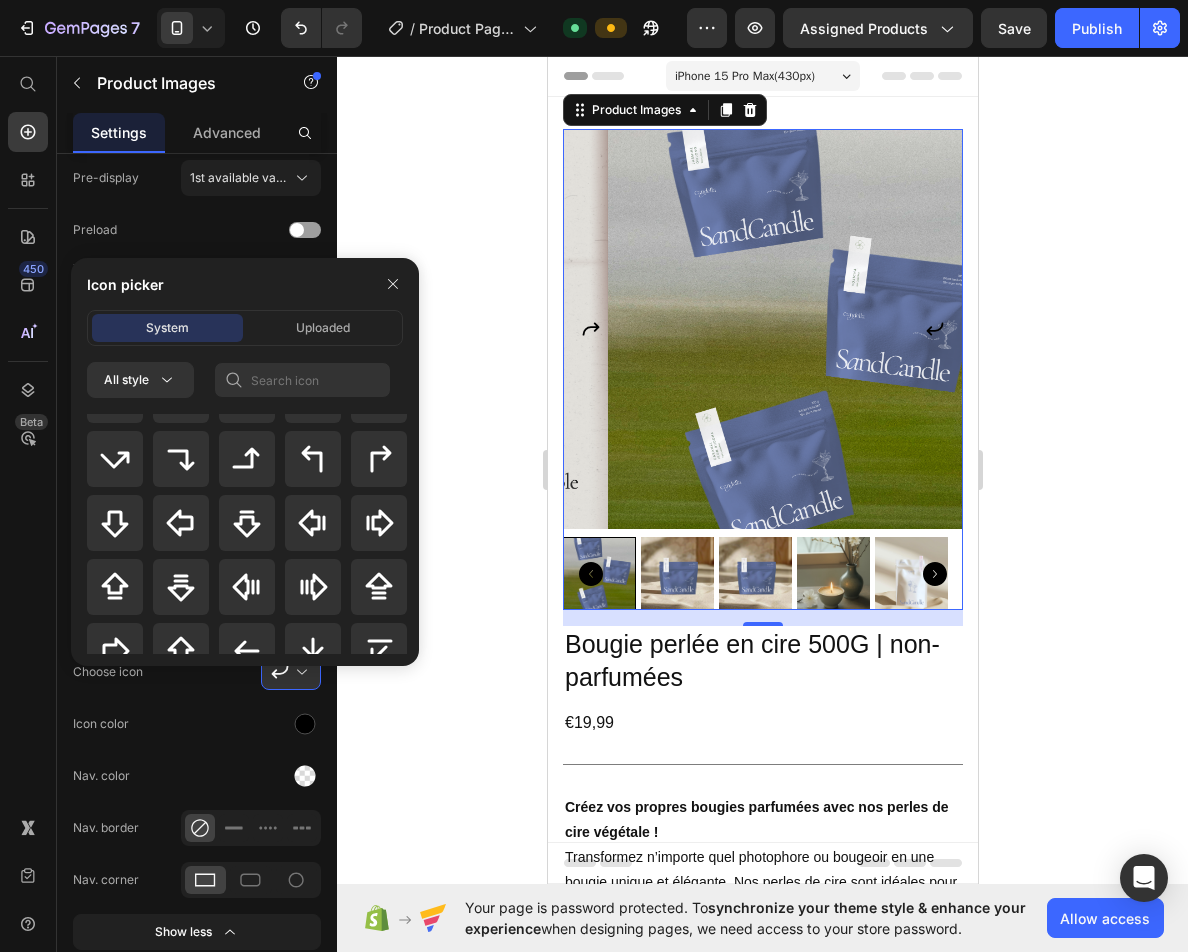 scroll, scrollTop: 801, scrollLeft: 0, axis: vertical 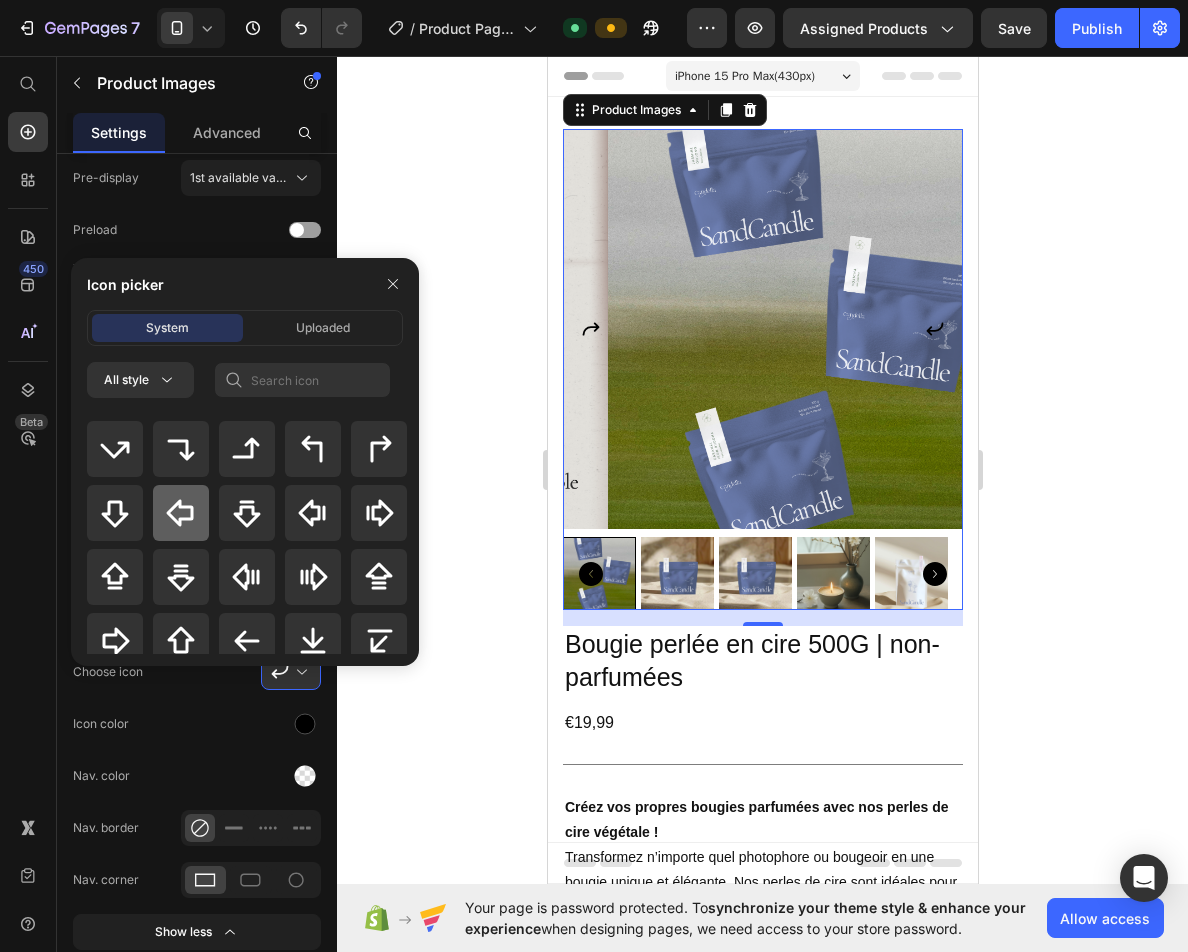 click 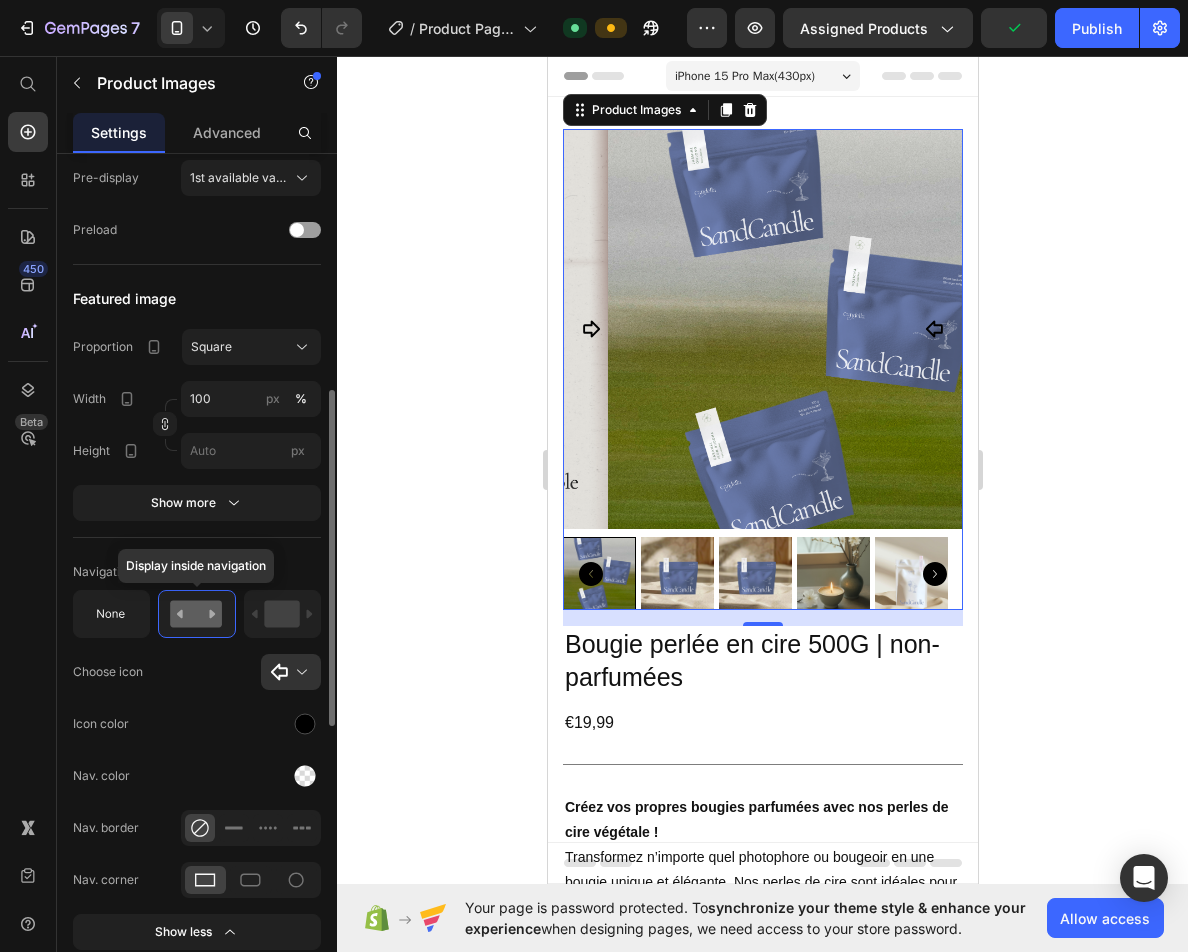 click 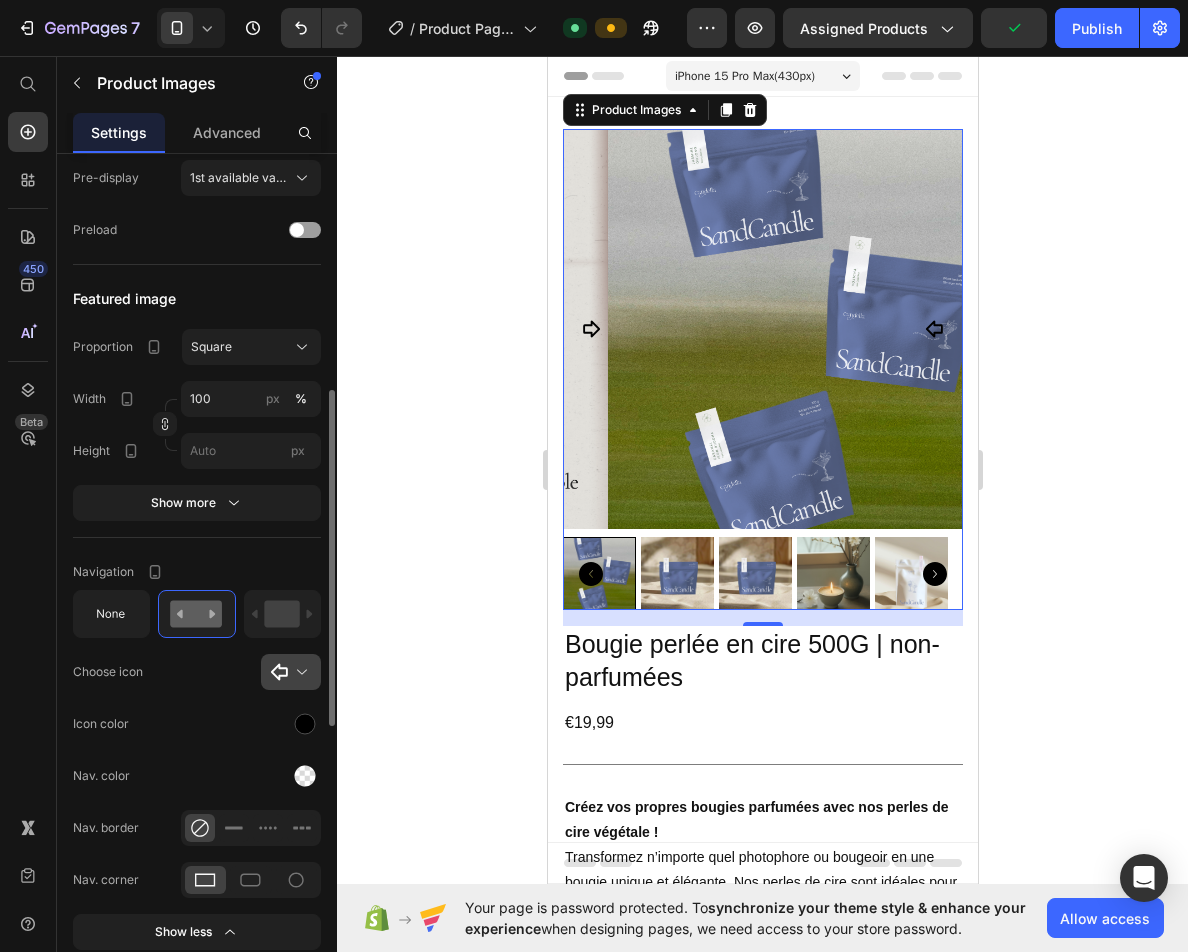 click at bounding box center (299, 672) 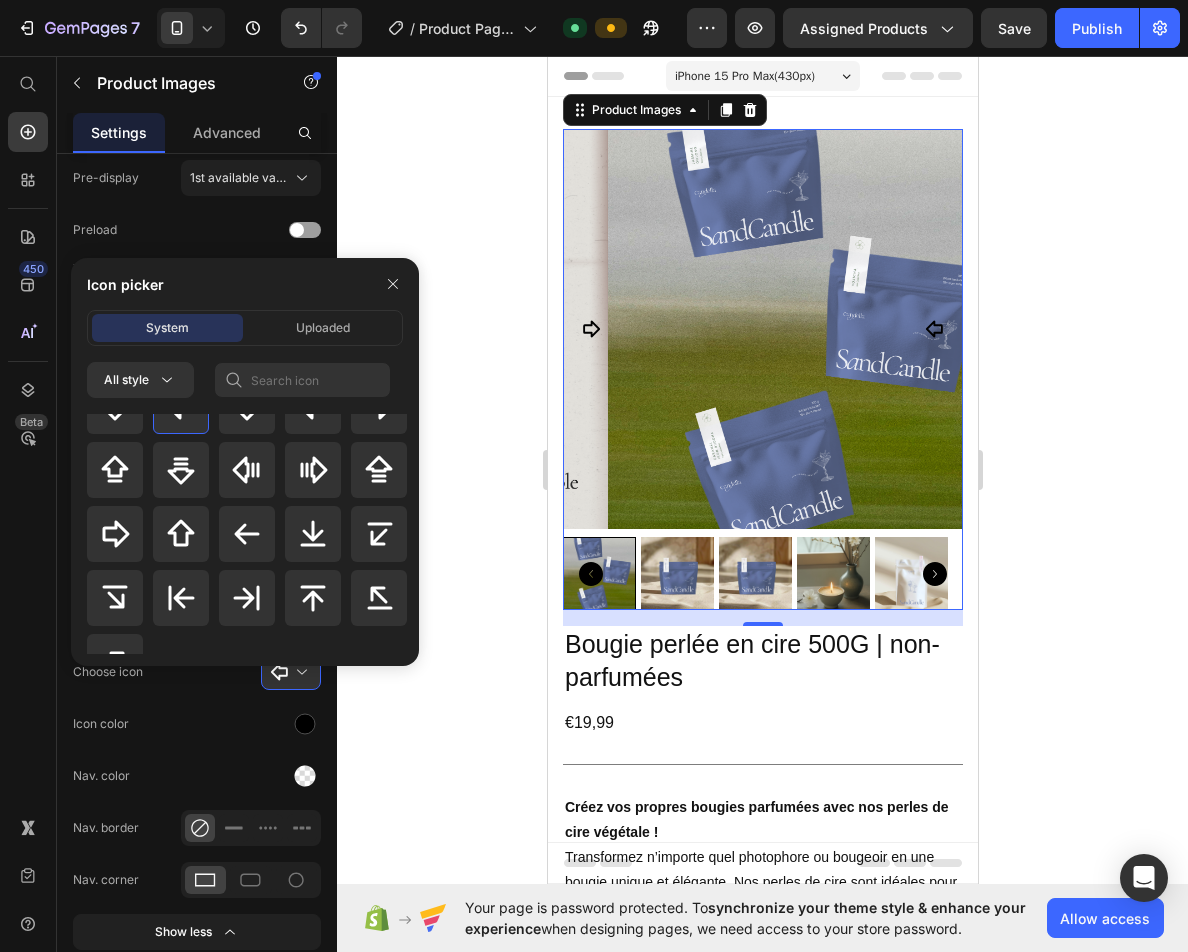 scroll, scrollTop: 899, scrollLeft: 0, axis: vertical 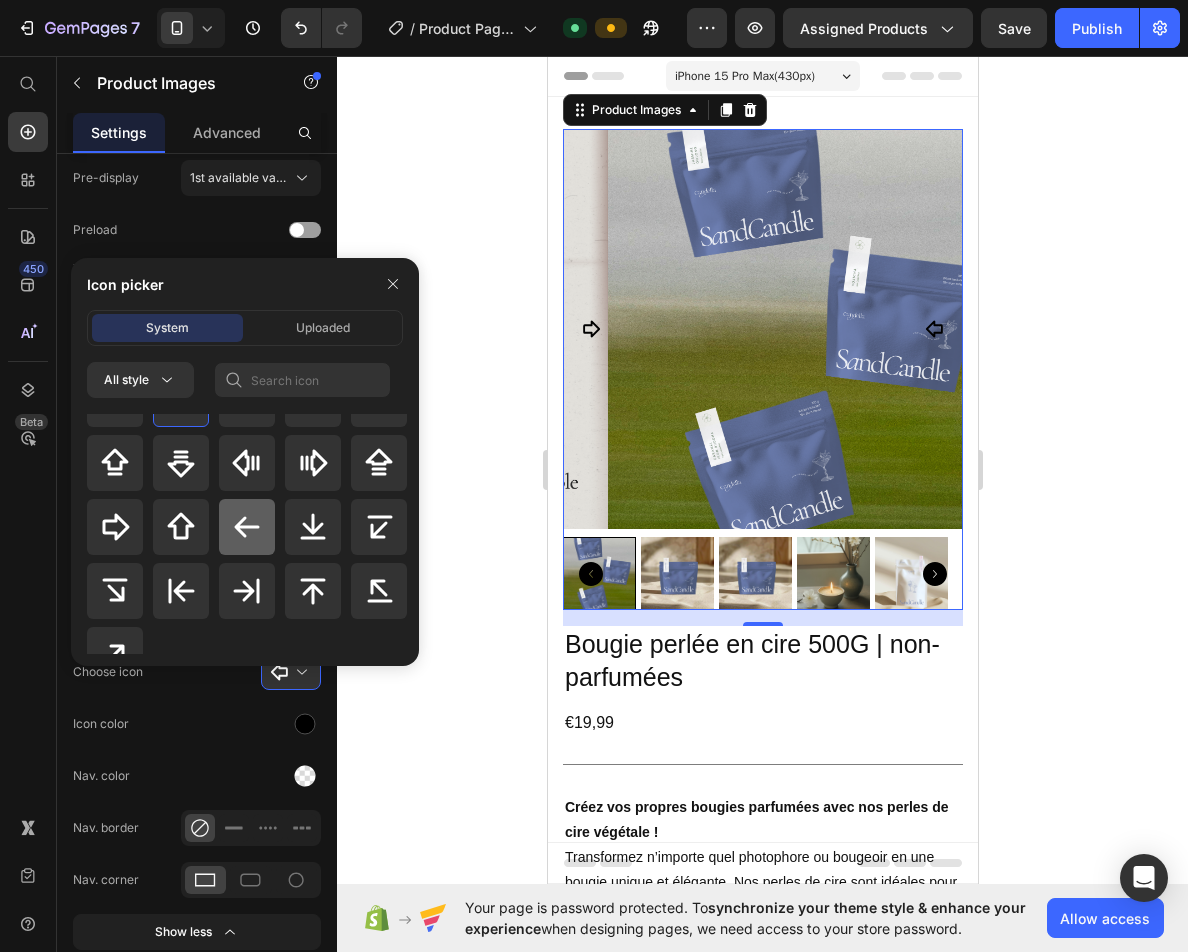 click 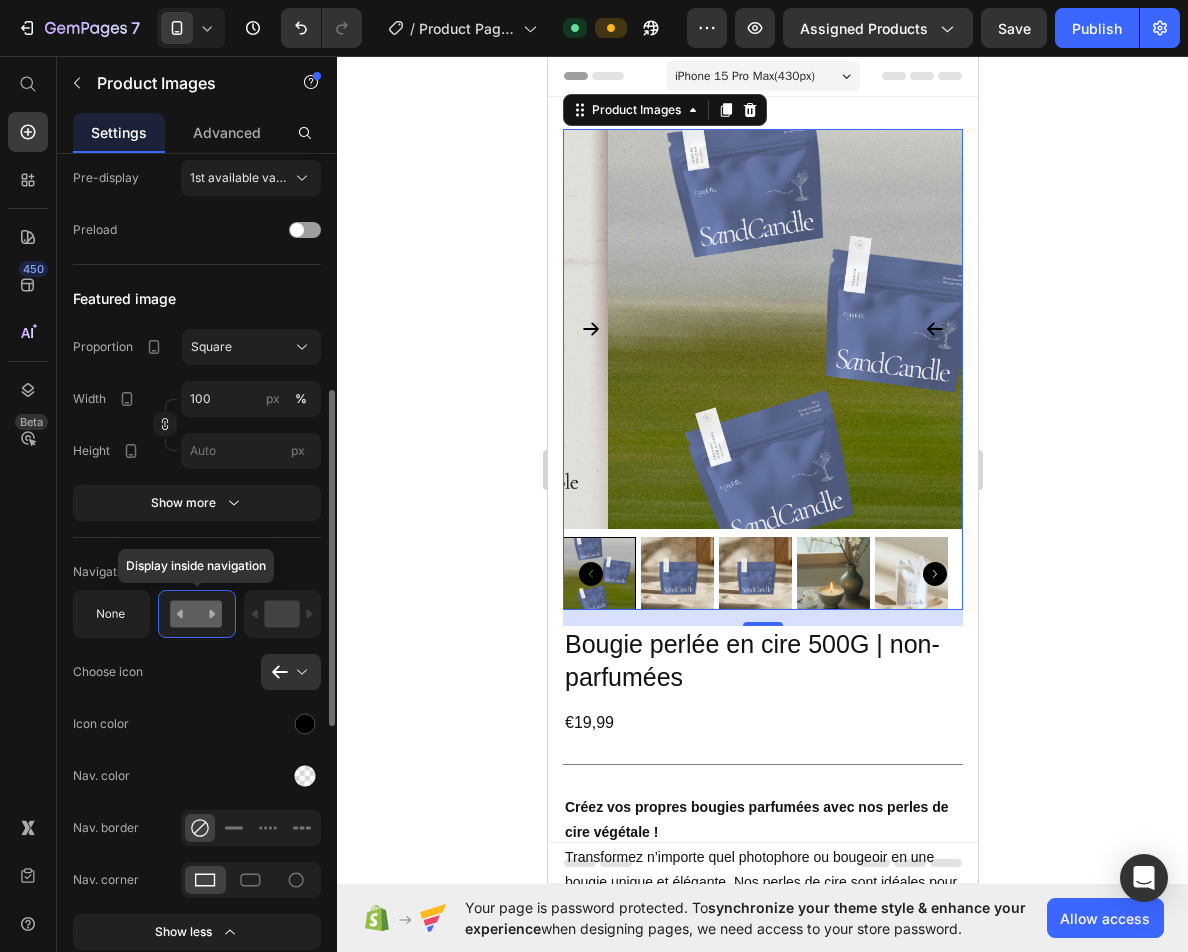 click 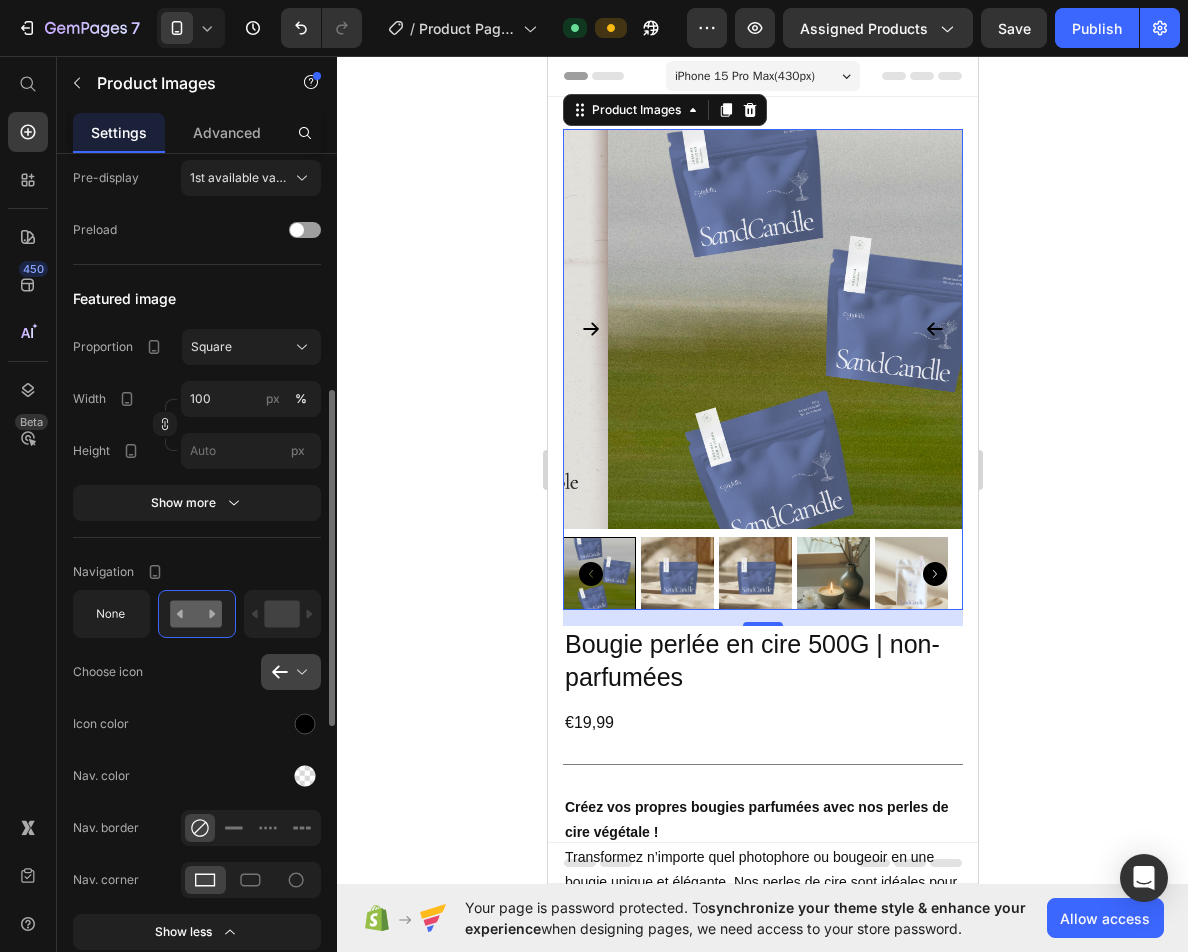 click at bounding box center [299, 672] 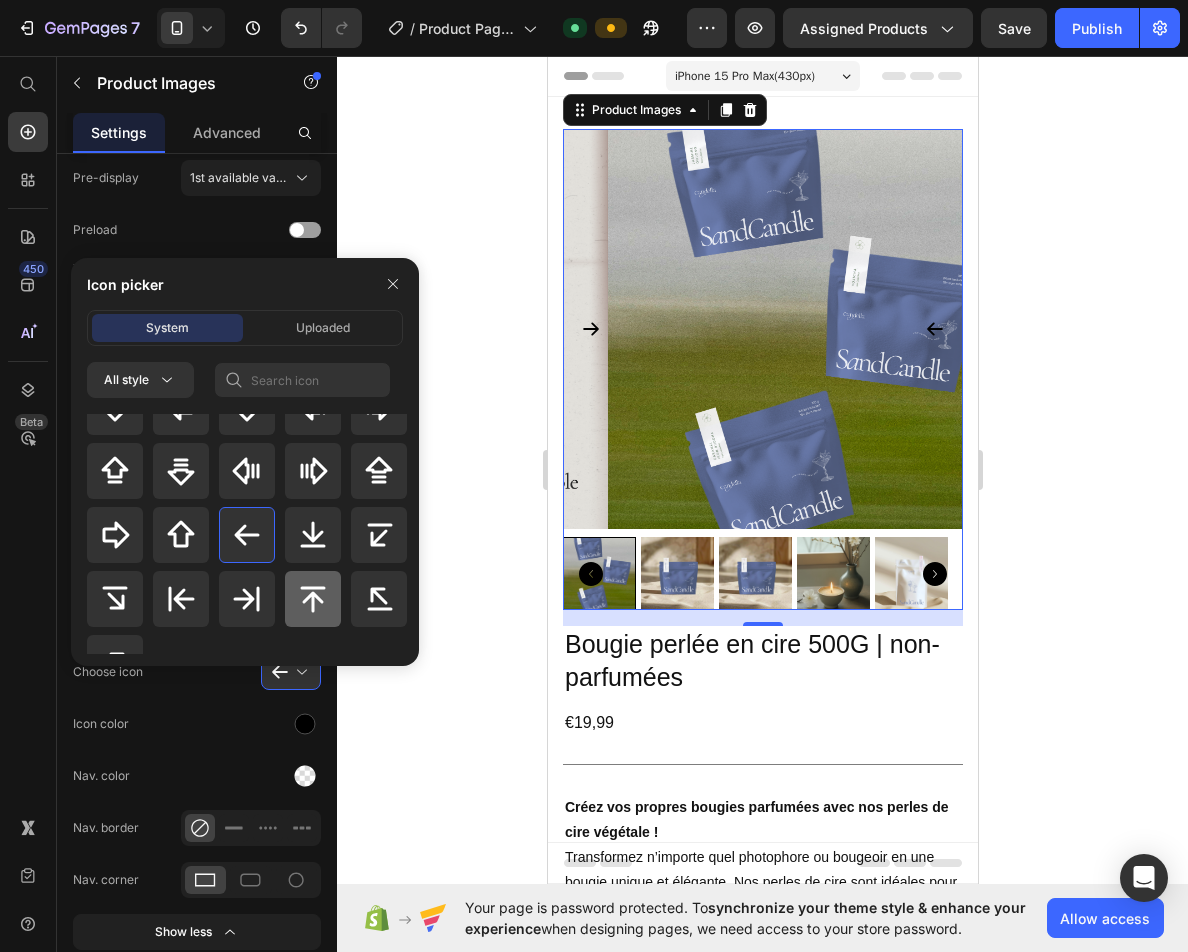 scroll, scrollTop: 880, scrollLeft: 0, axis: vertical 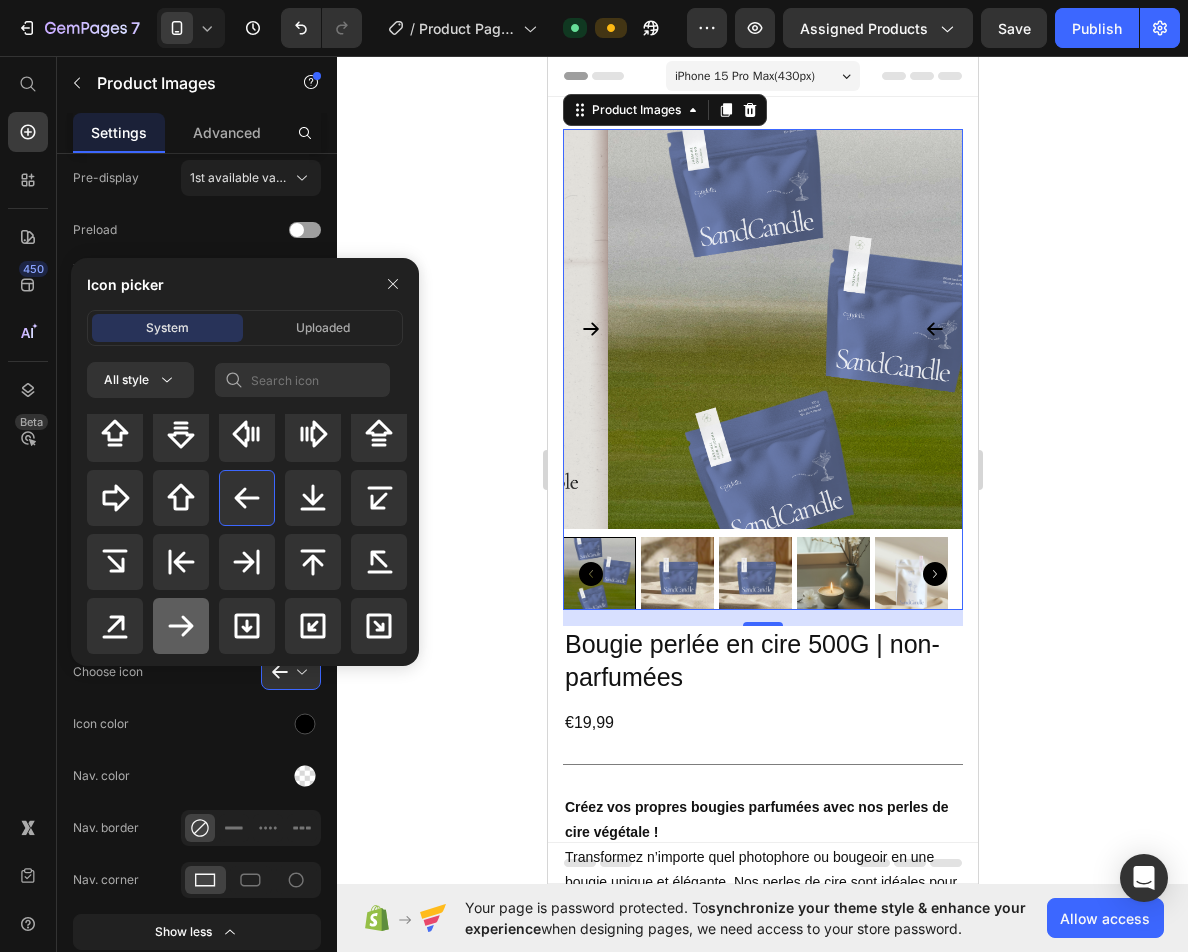 click 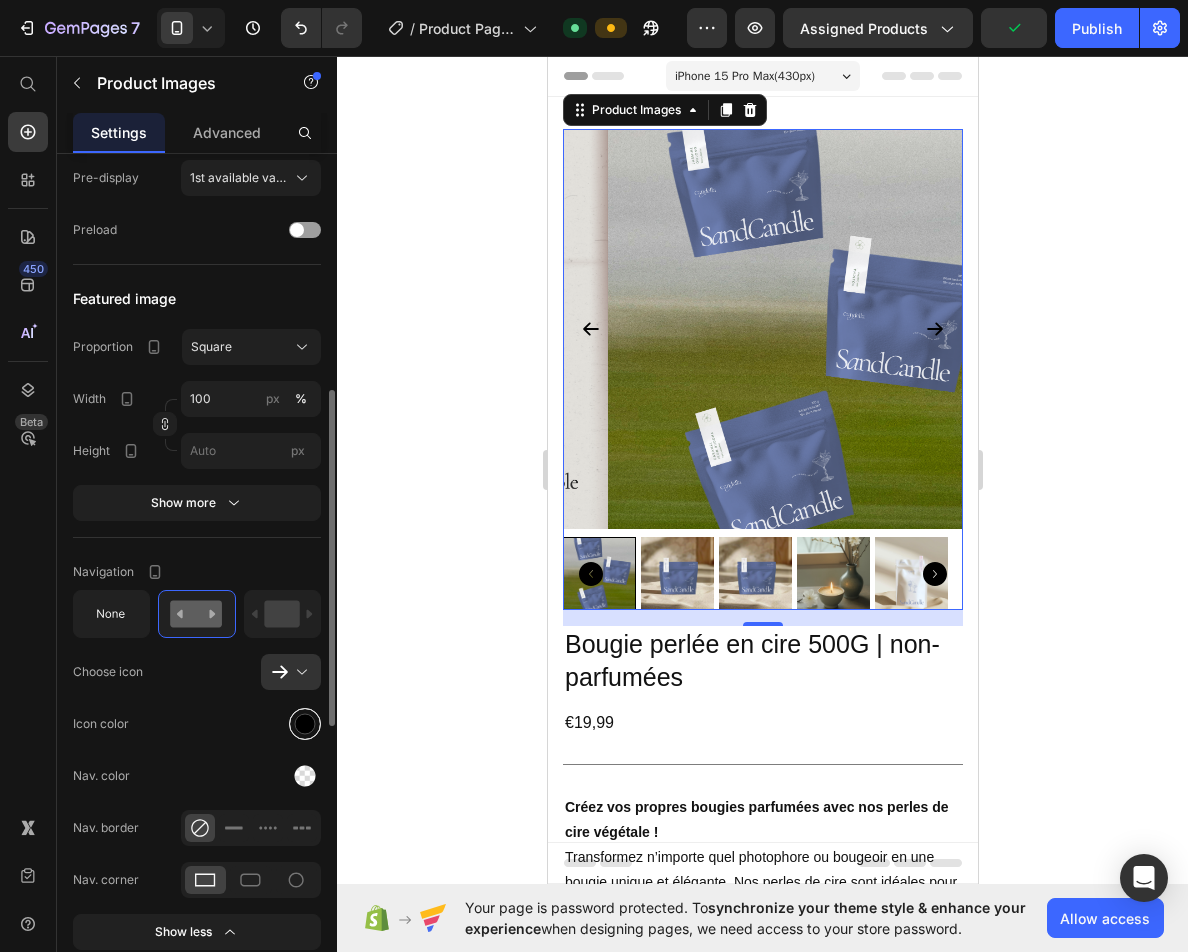 click at bounding box center (305, 724) 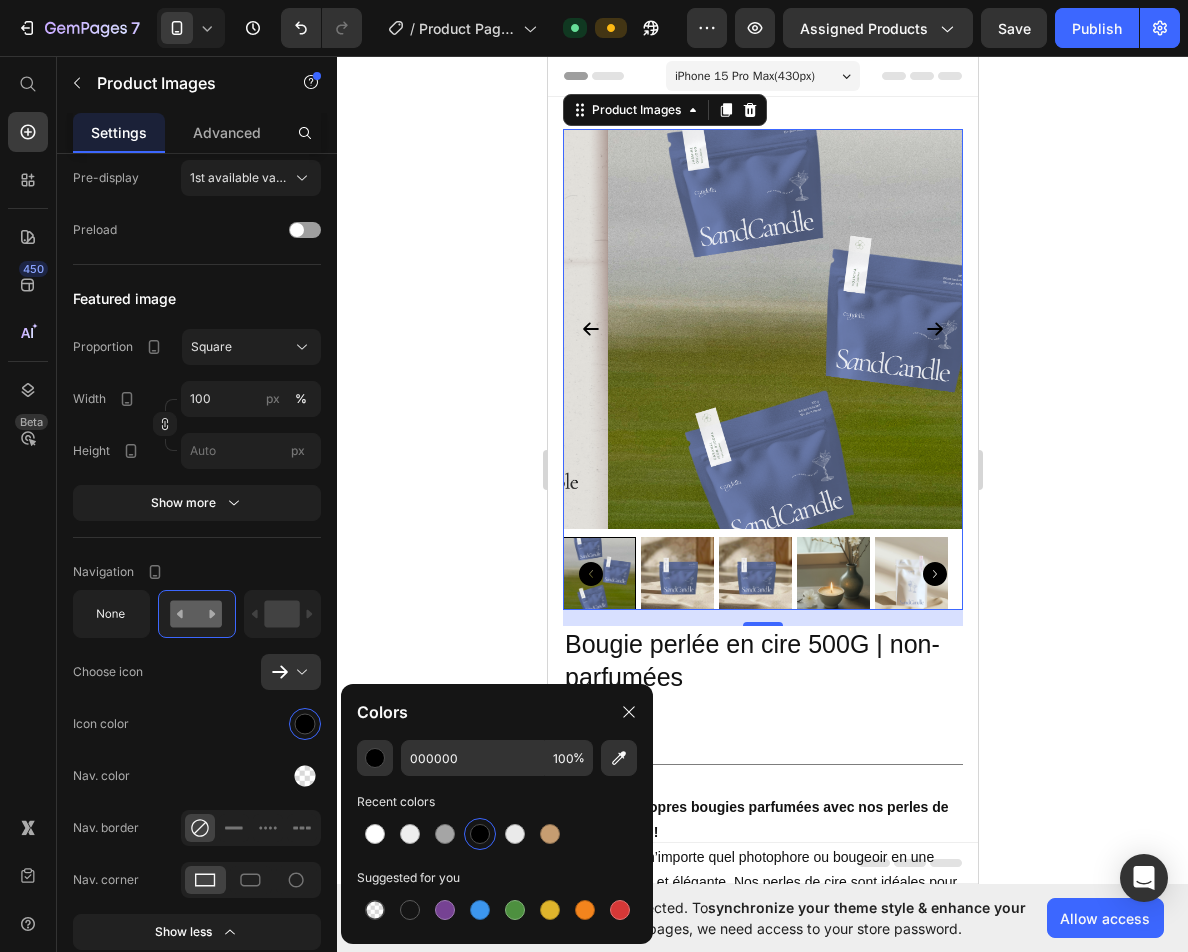 click 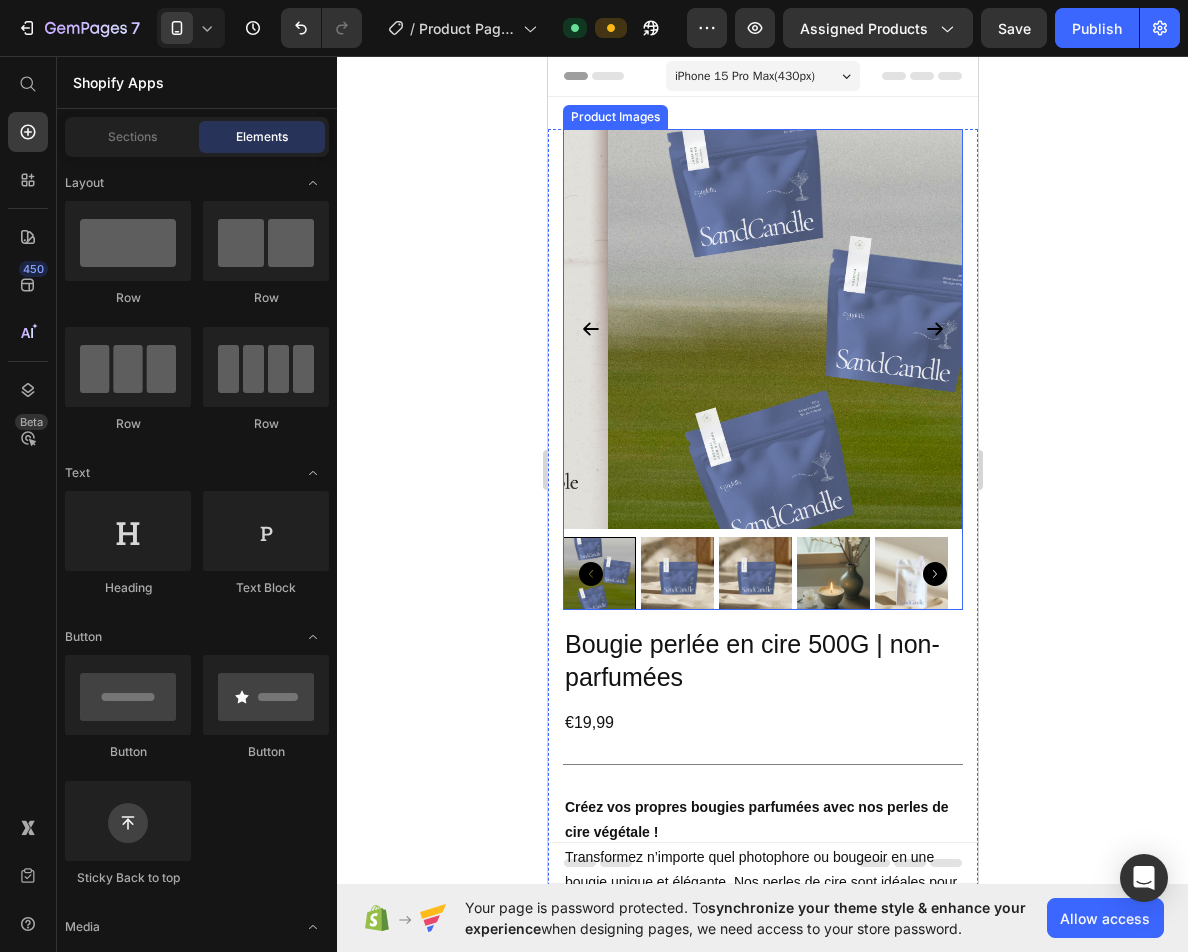 click at bounding box center [598, 573] 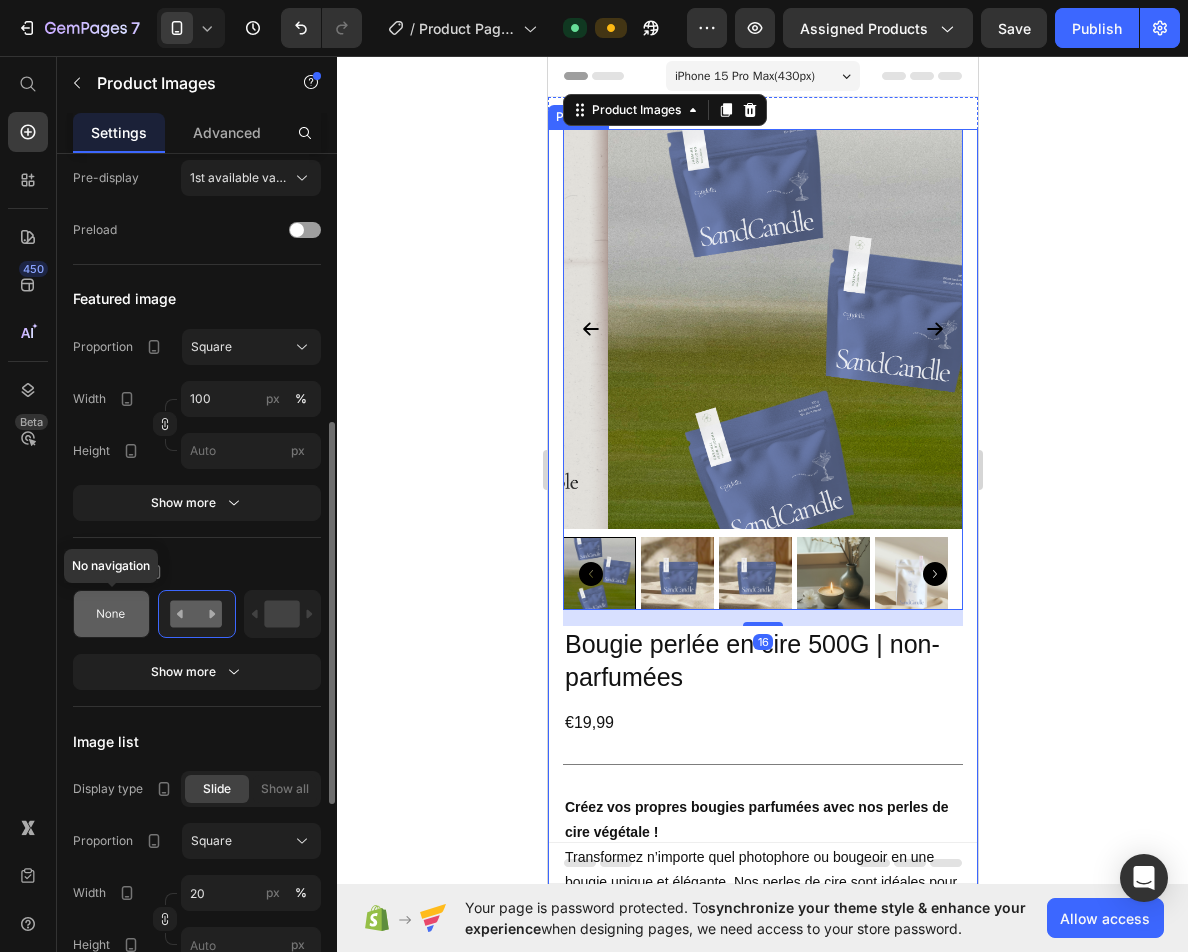 click 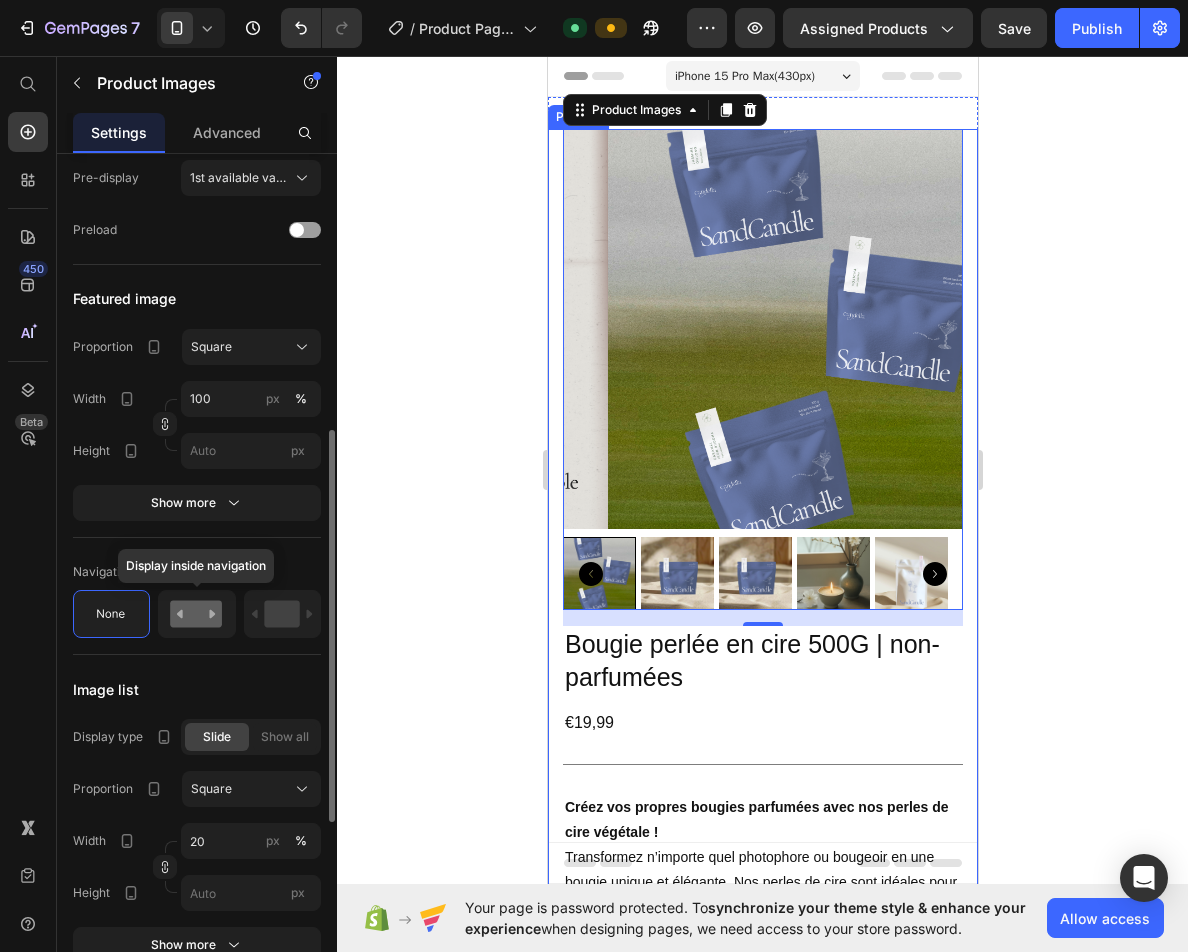 click 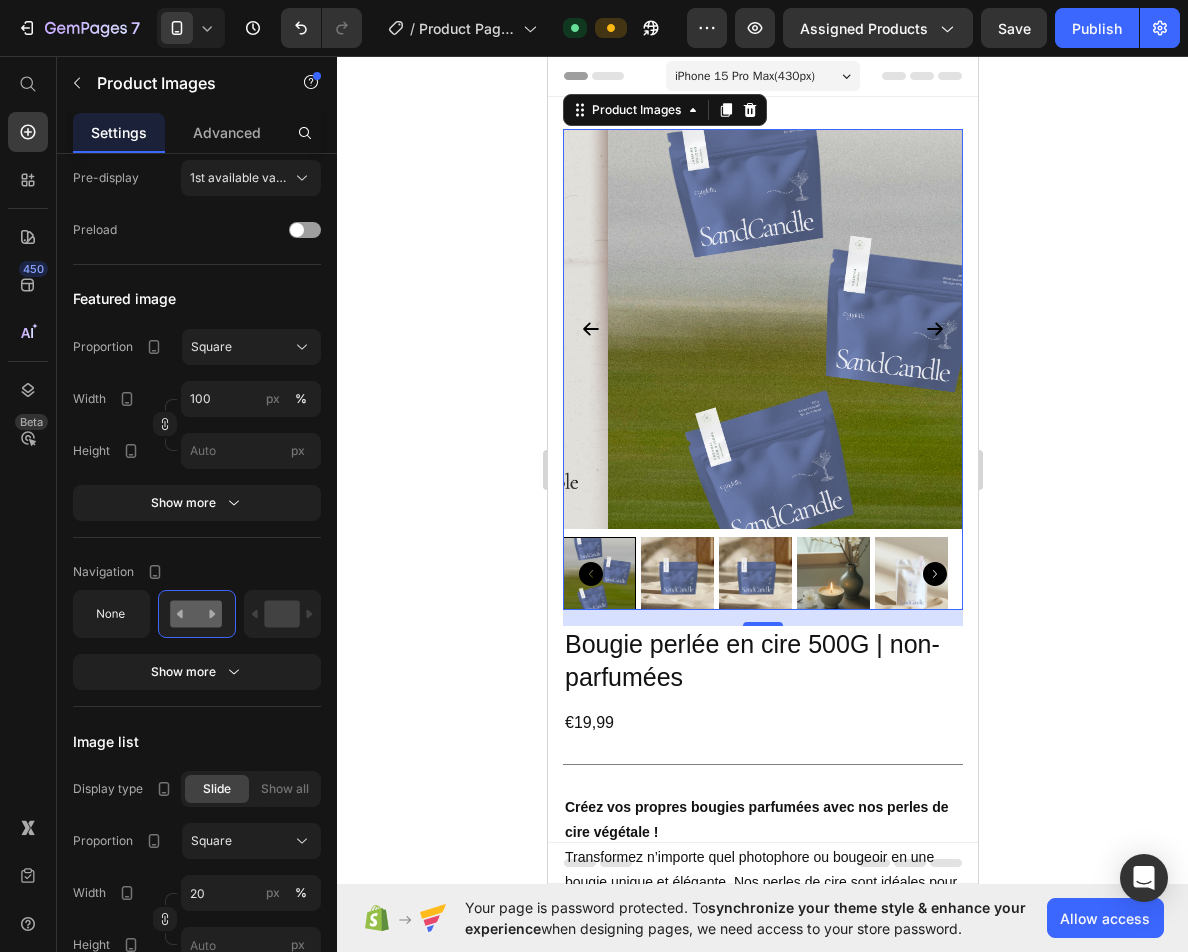 click at bounding box center (832, 573) 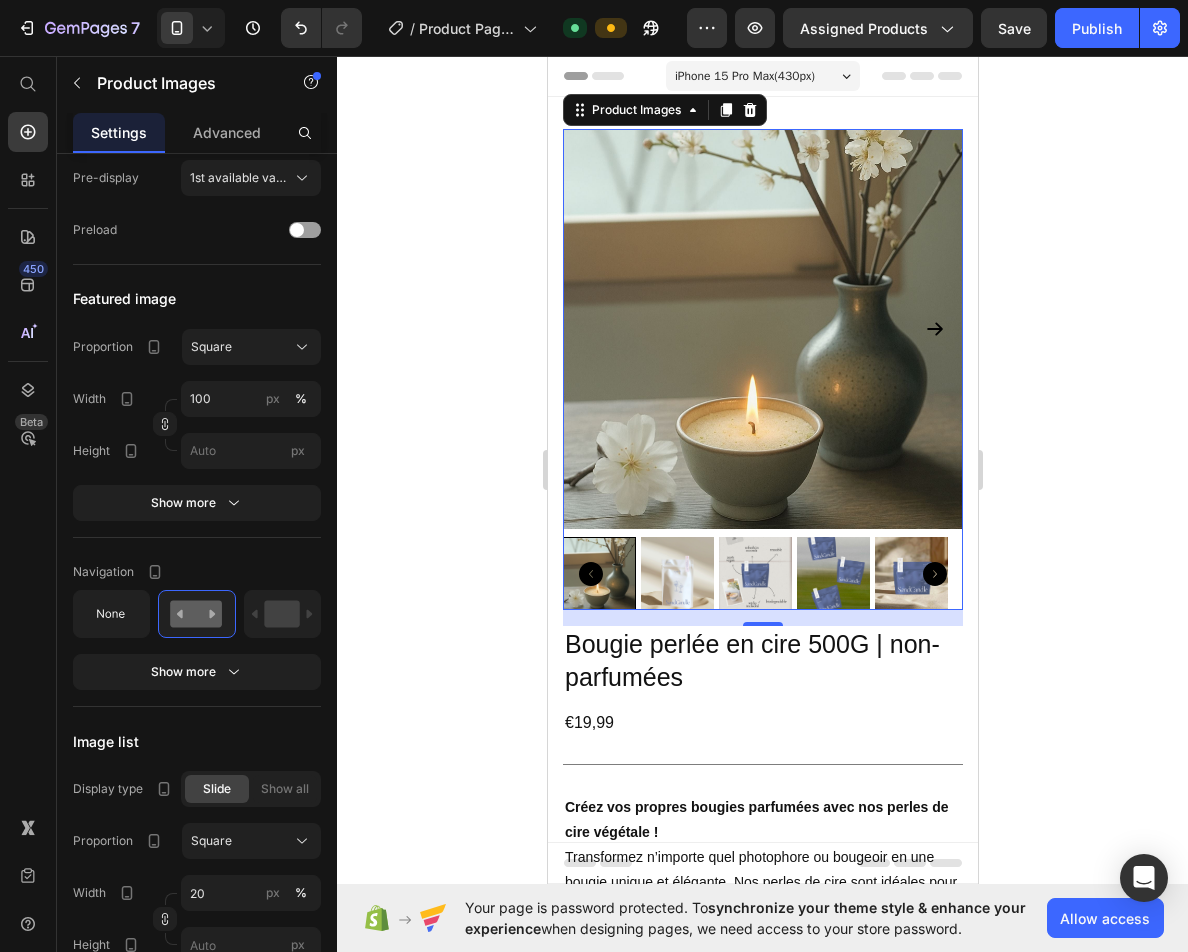 click 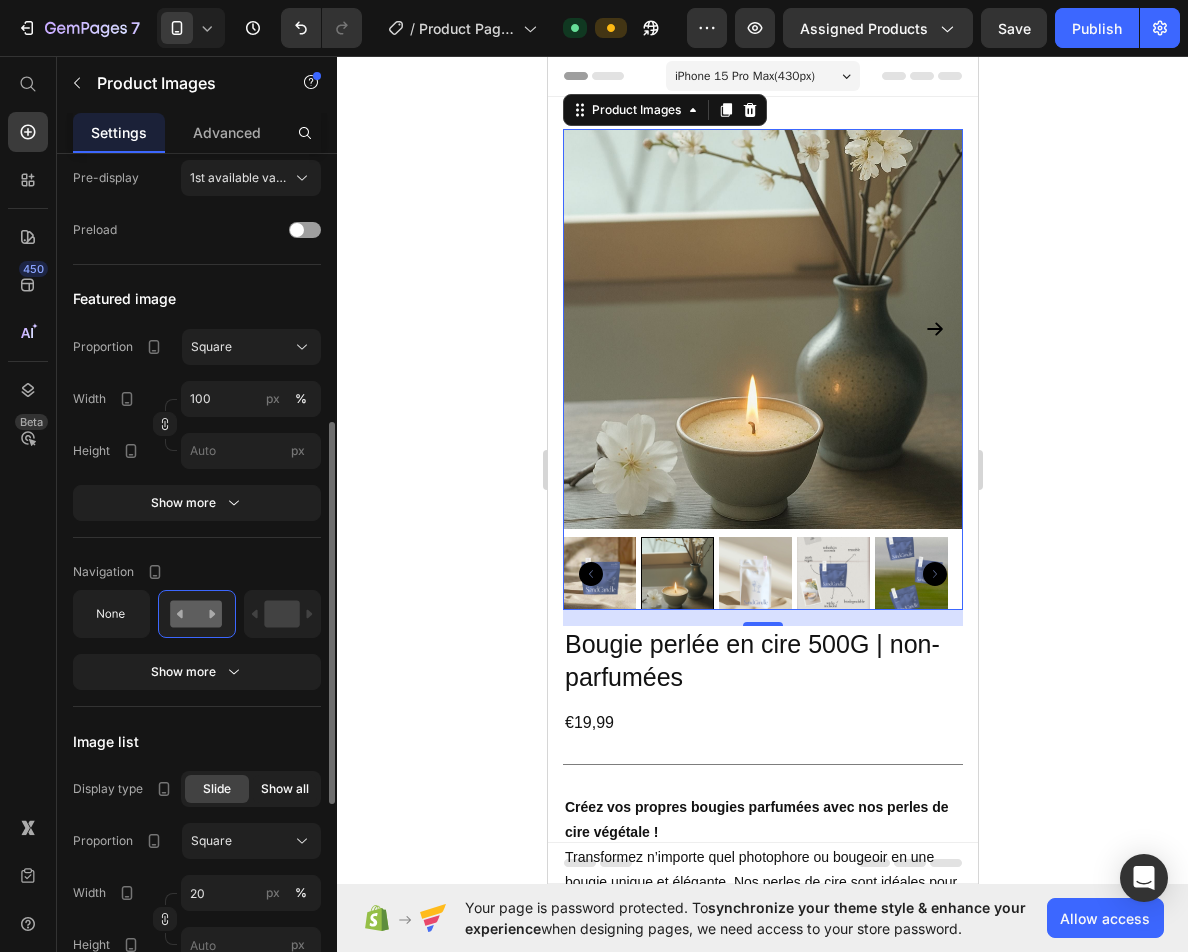 click on "Show all" 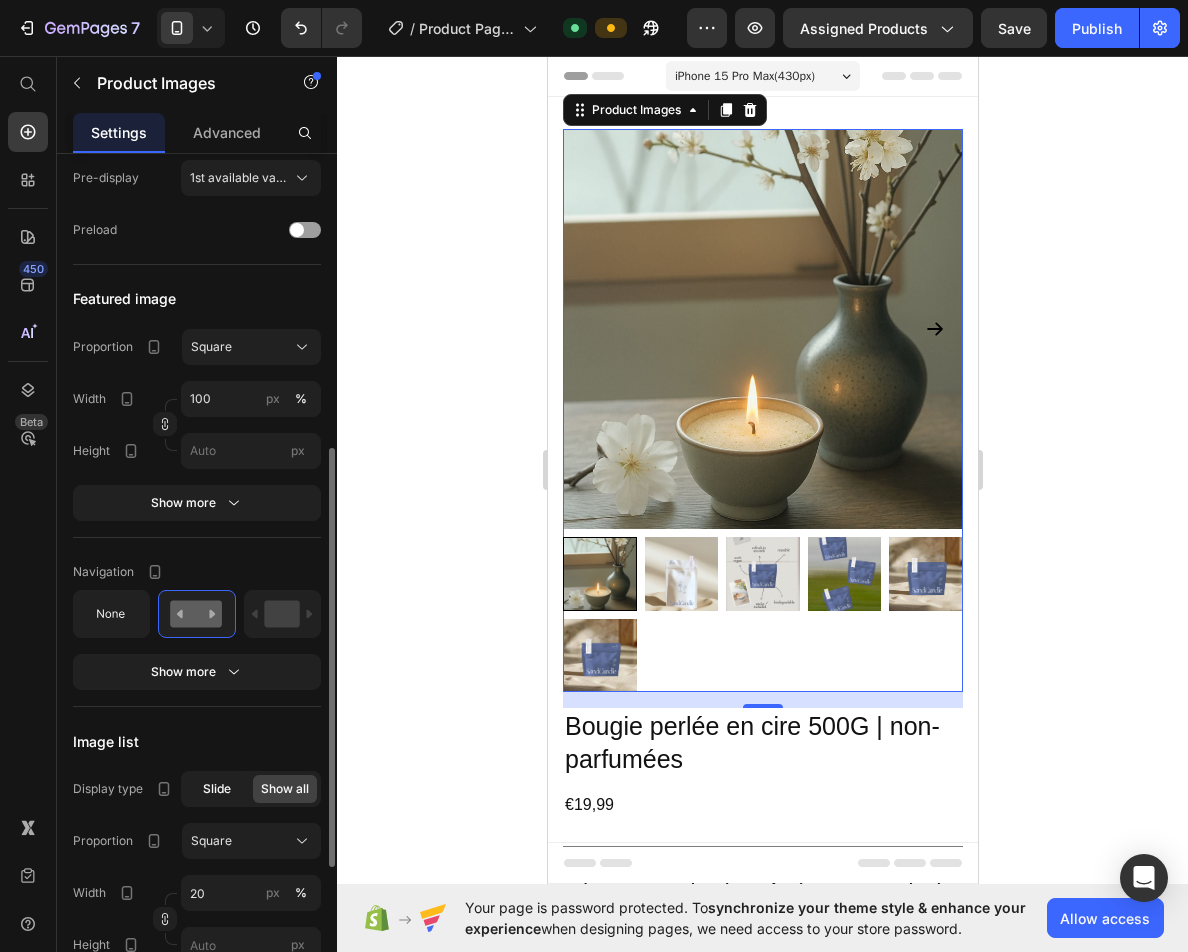 click on "Slide" 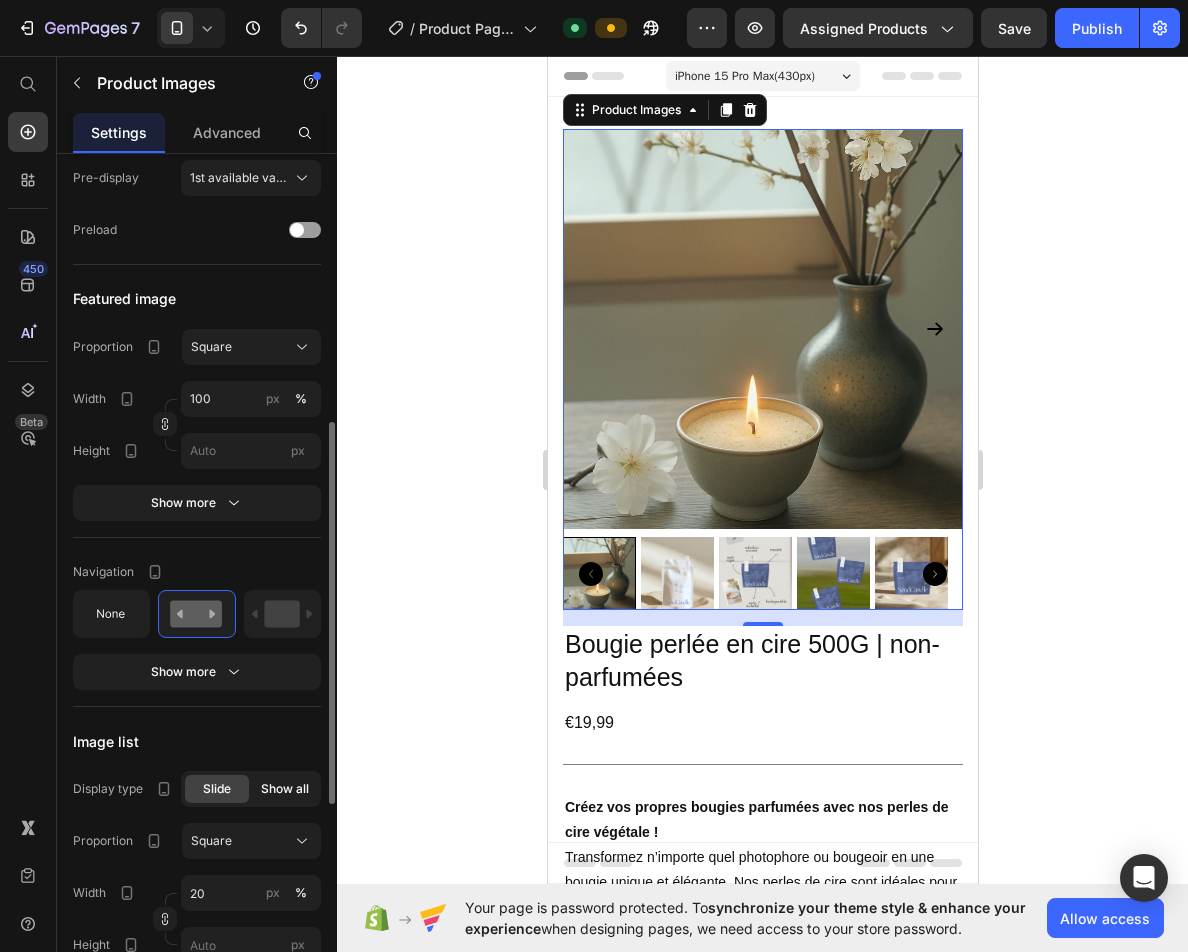 click on "Show all" 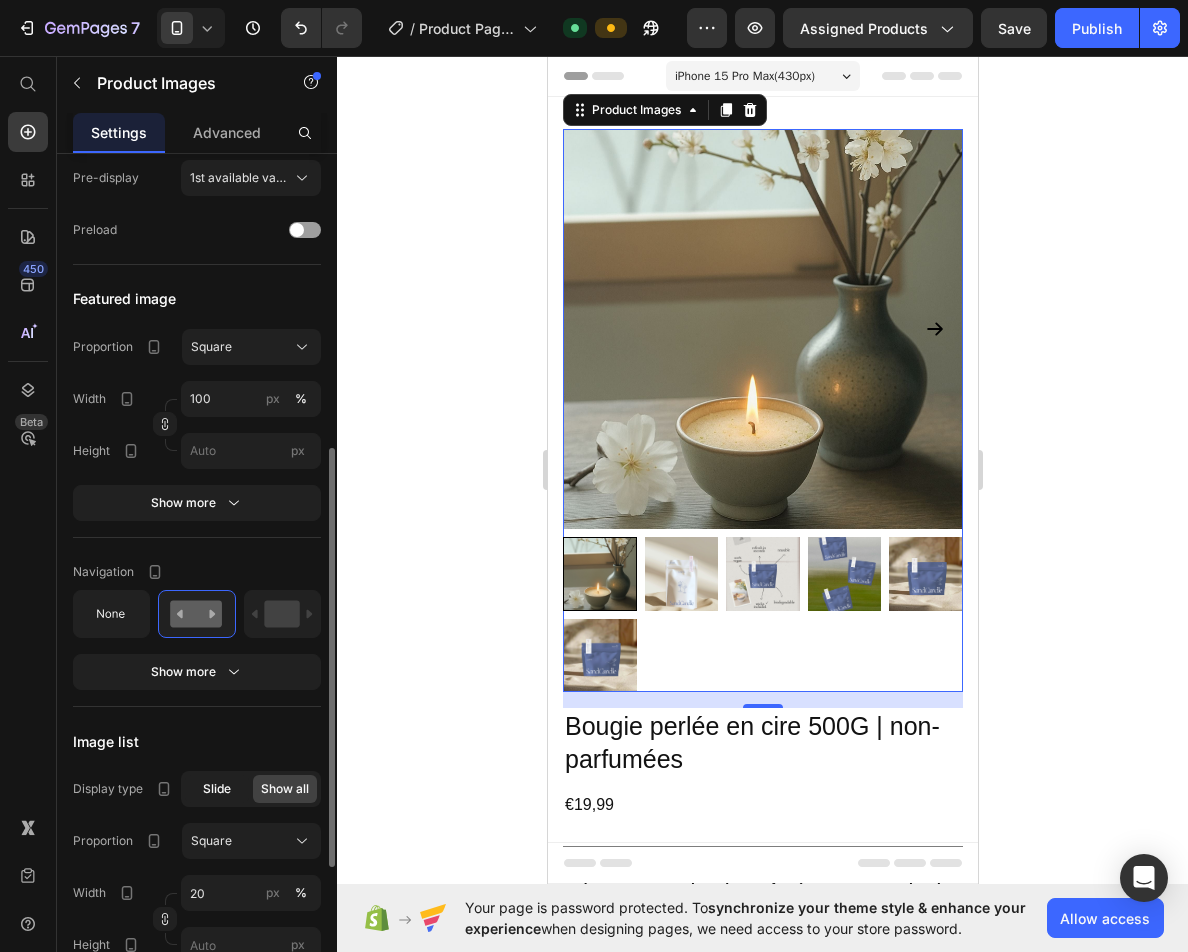 click on "Slide" 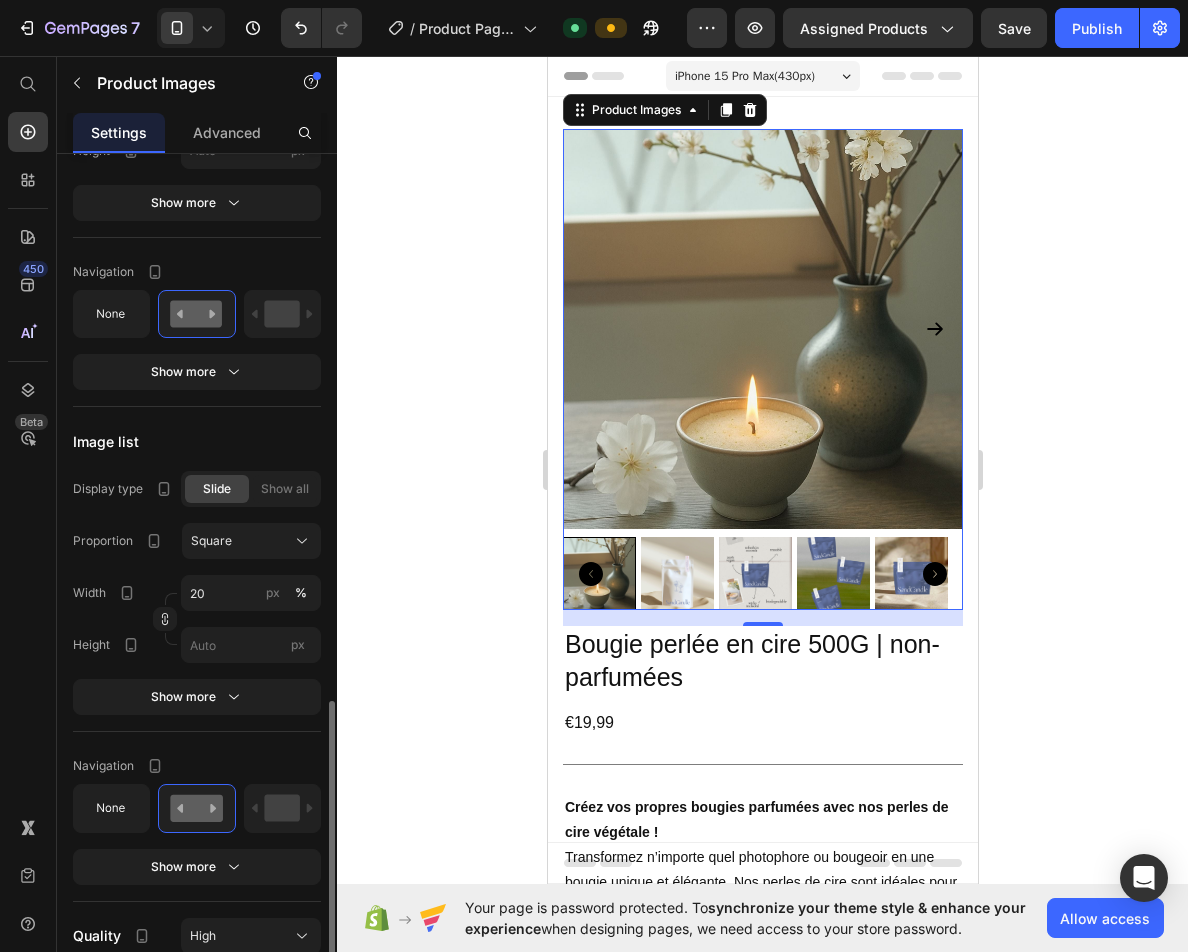 scroll, scrollTop: 1000, scrollLeft: 0, axis: vertical 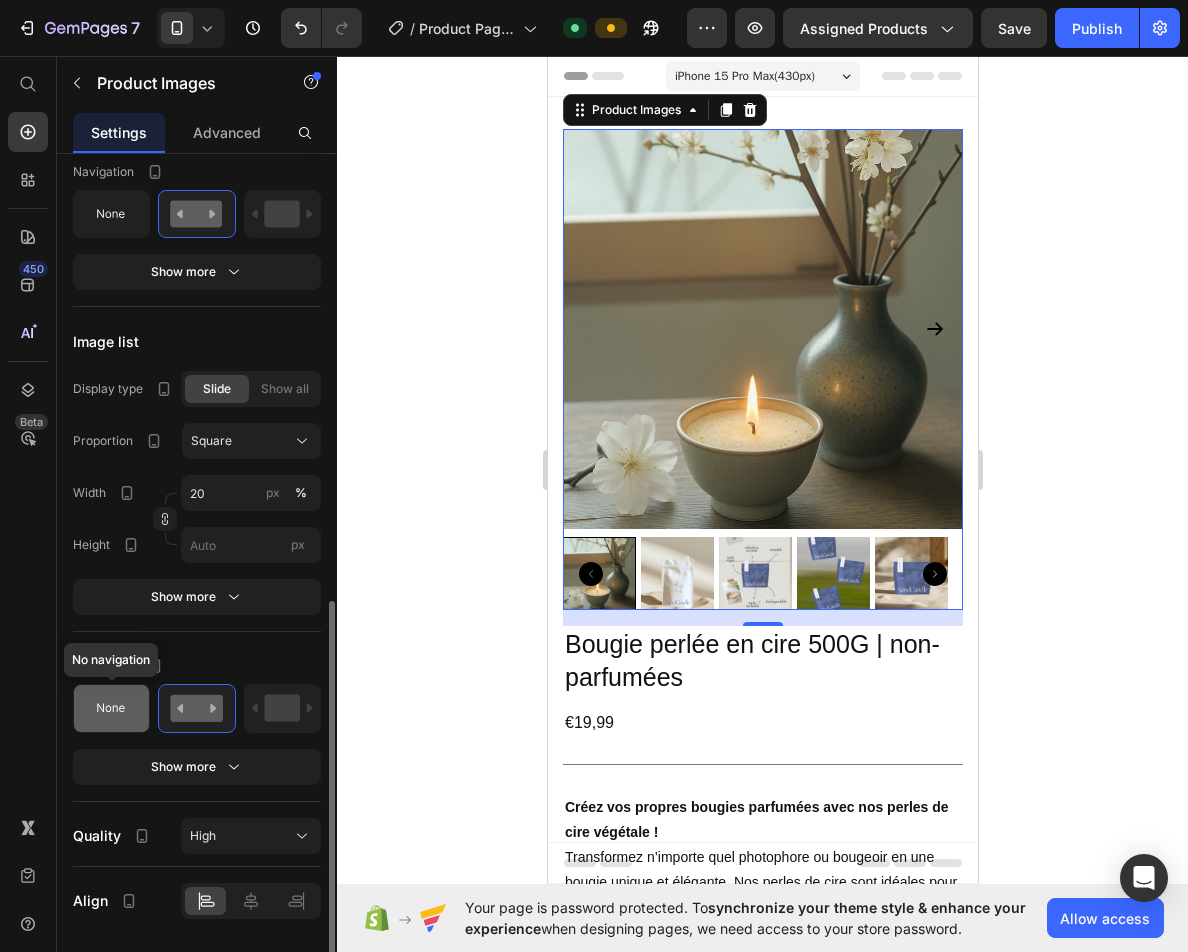click 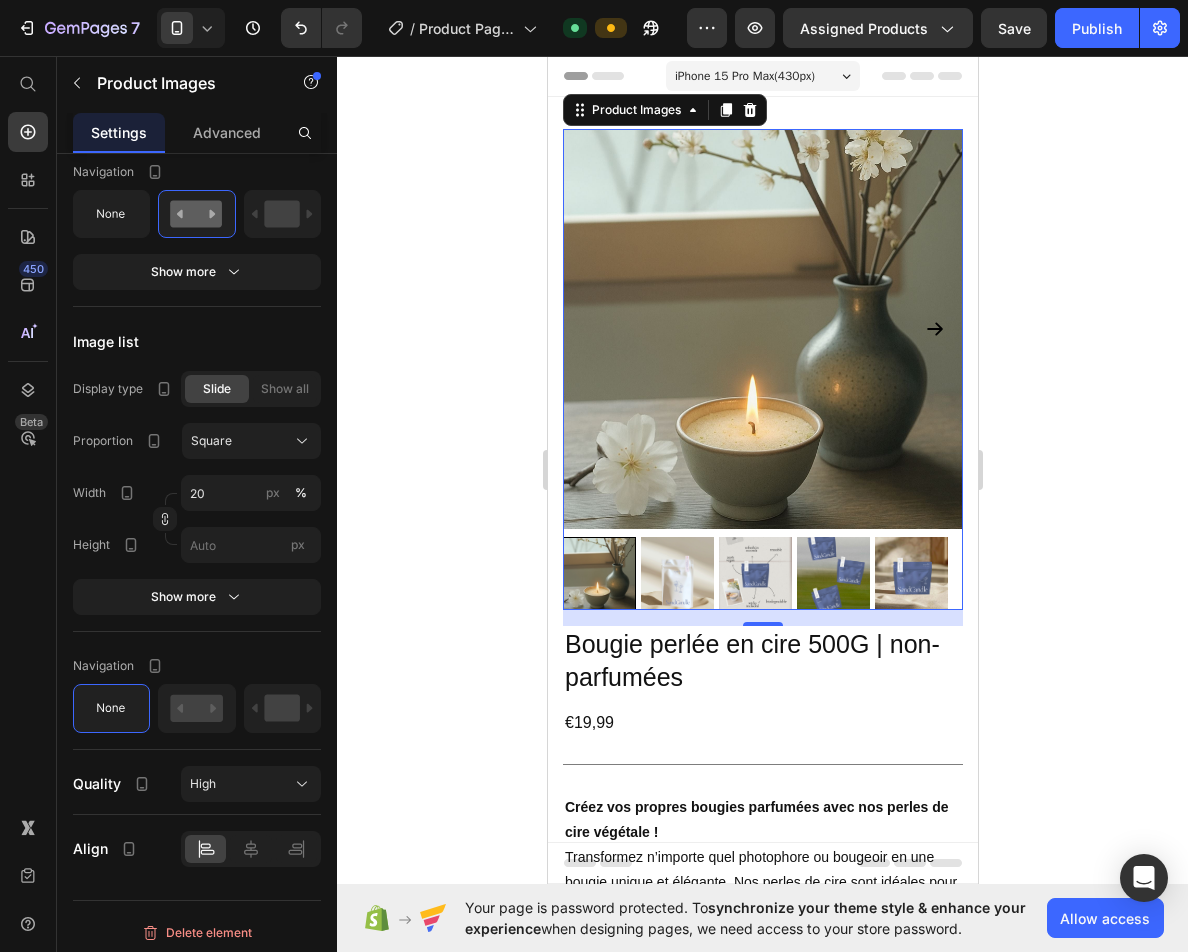 click 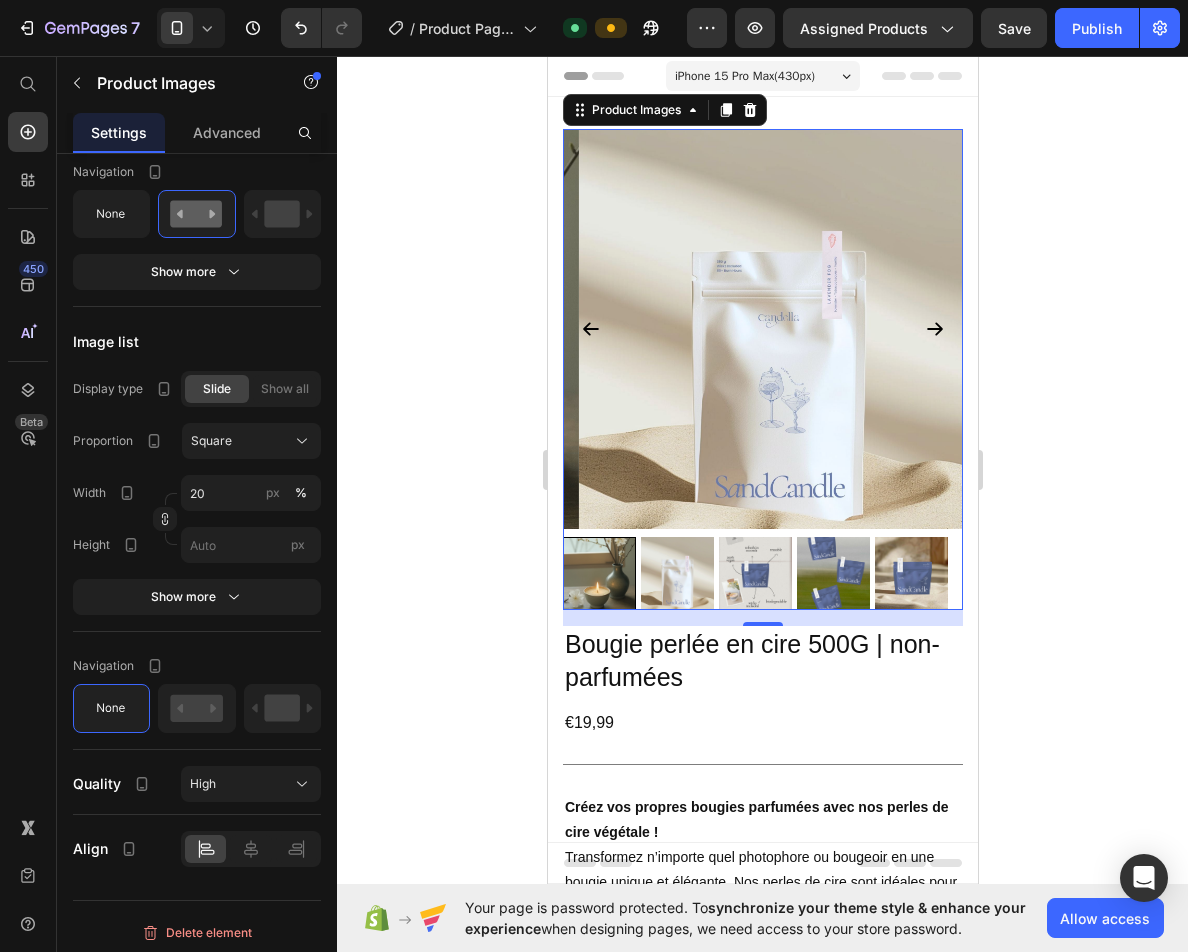 click 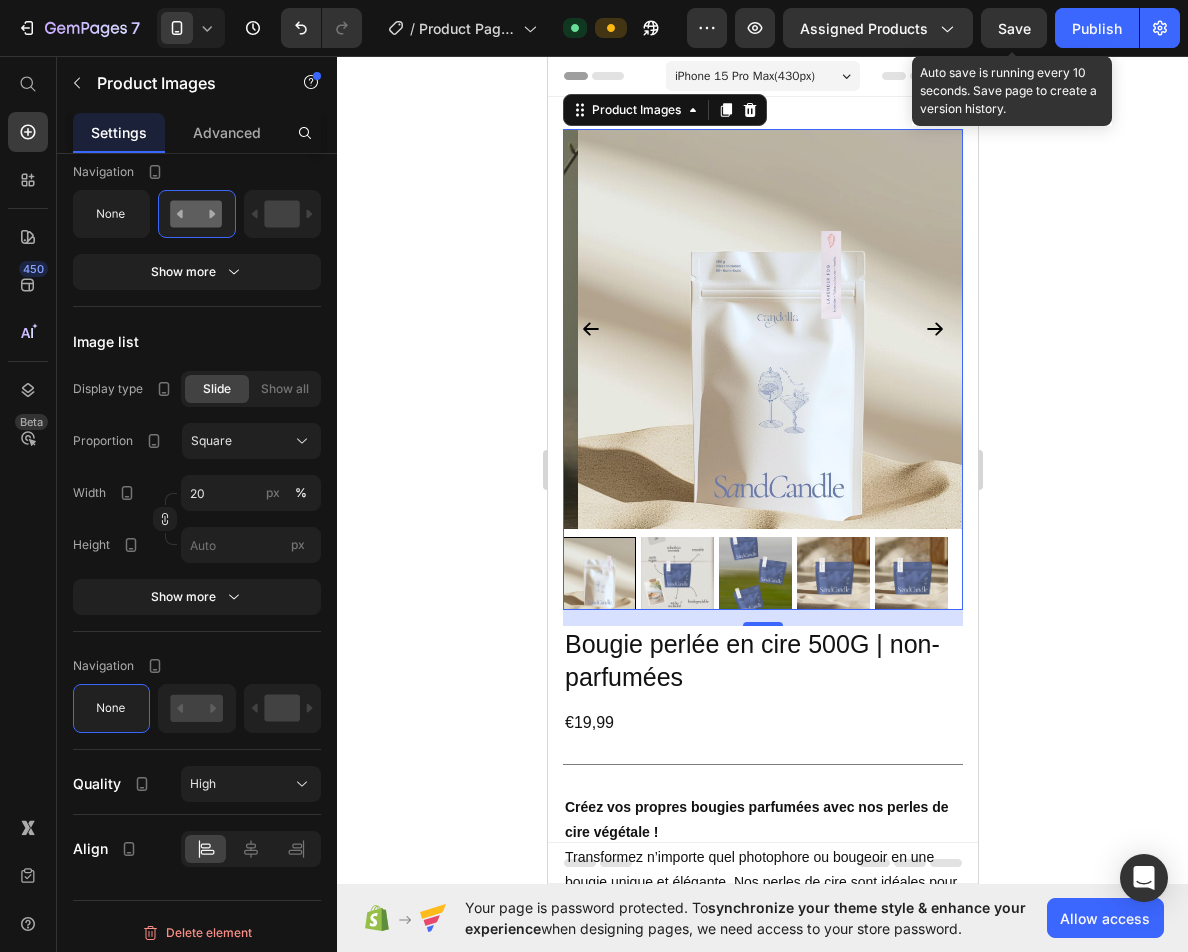 click on "Save" 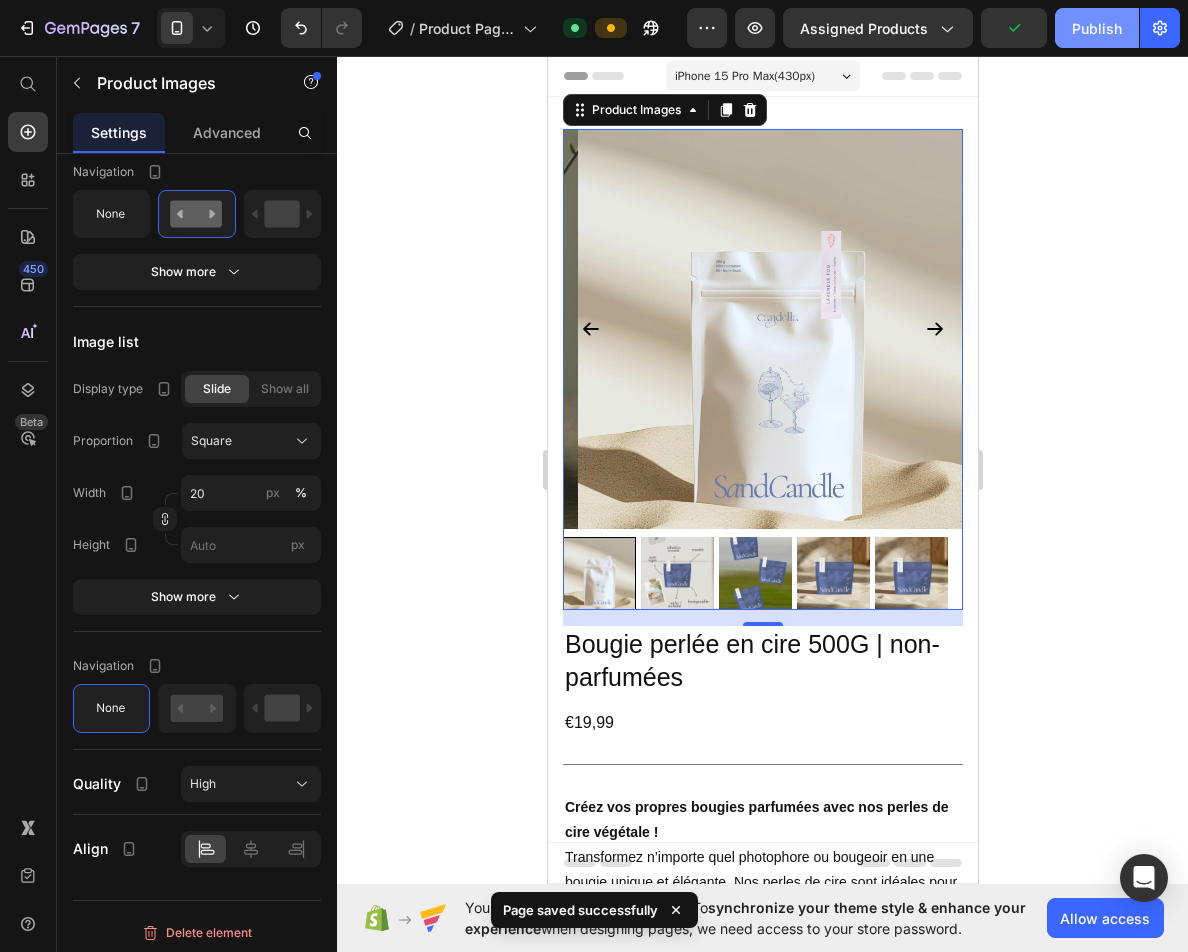 click on "Publish" 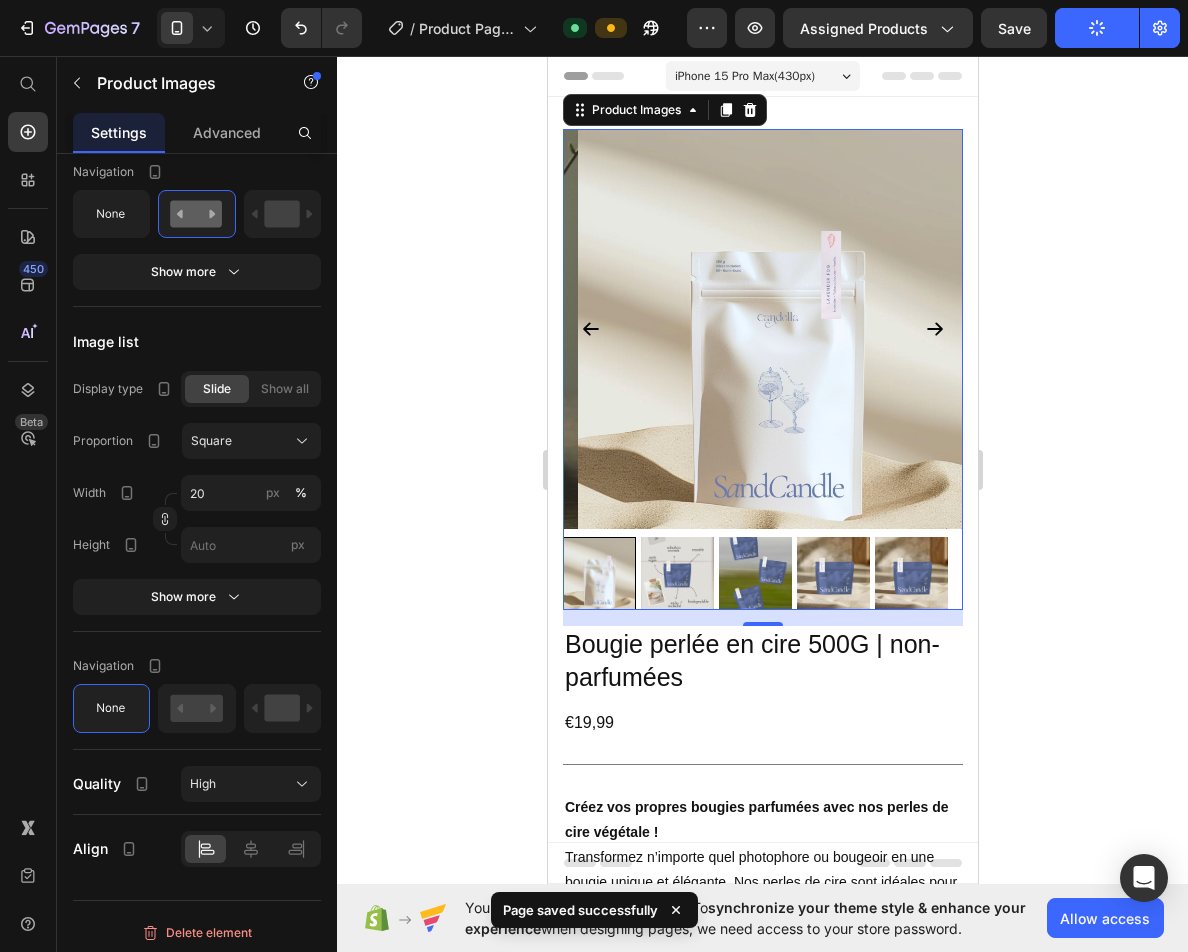 click 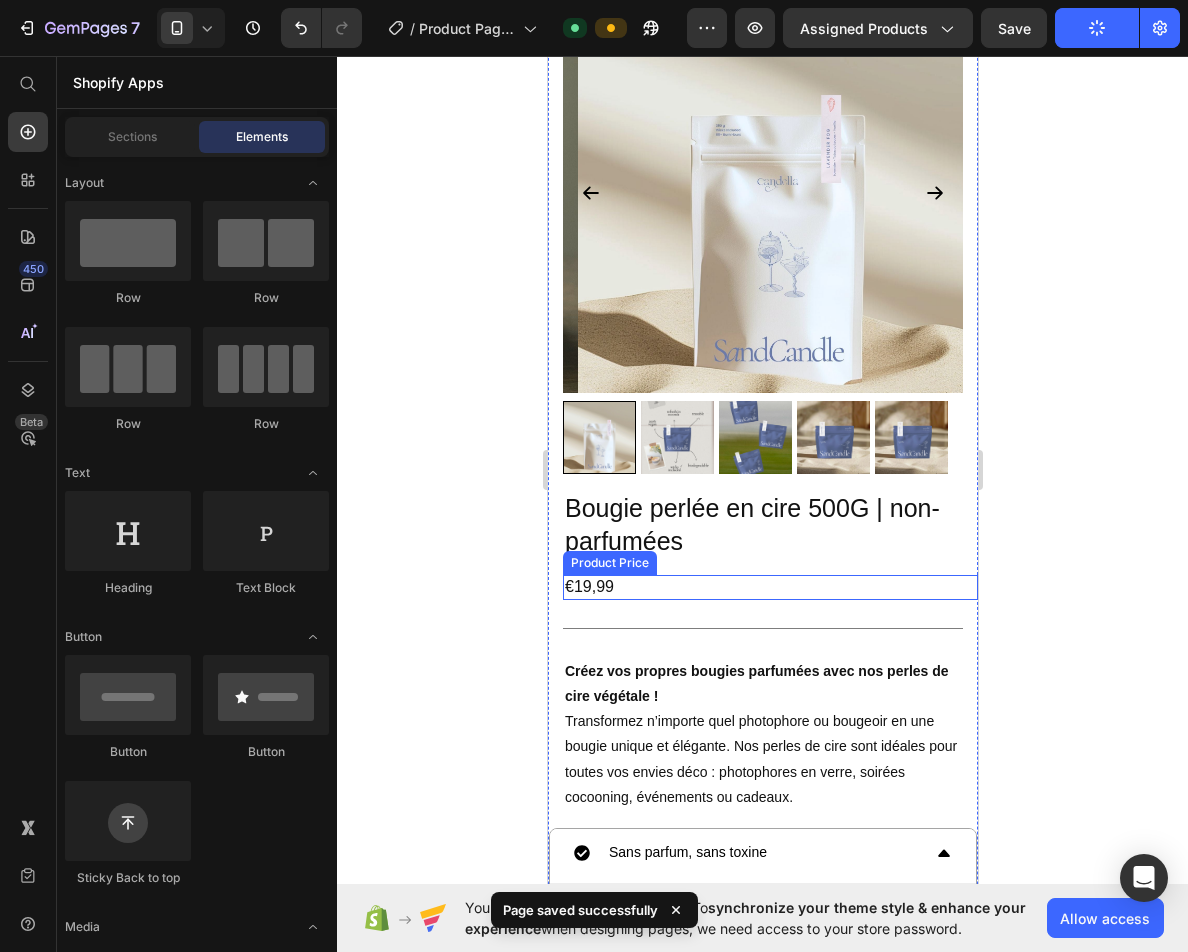 scroll, scrollTop: 200, scrollLeft: 0, axis: vertical 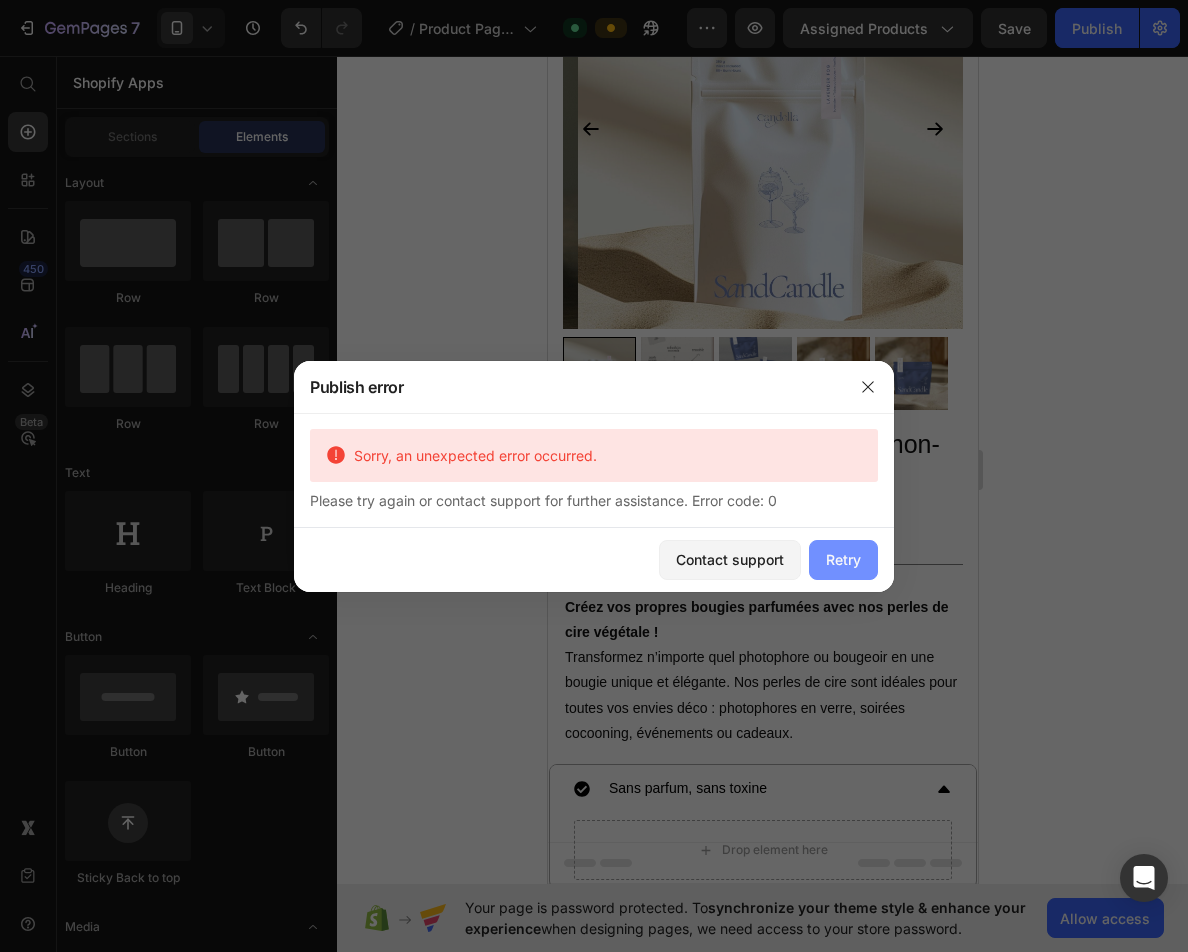 click on "Retry" at bounding box center [843, 559] 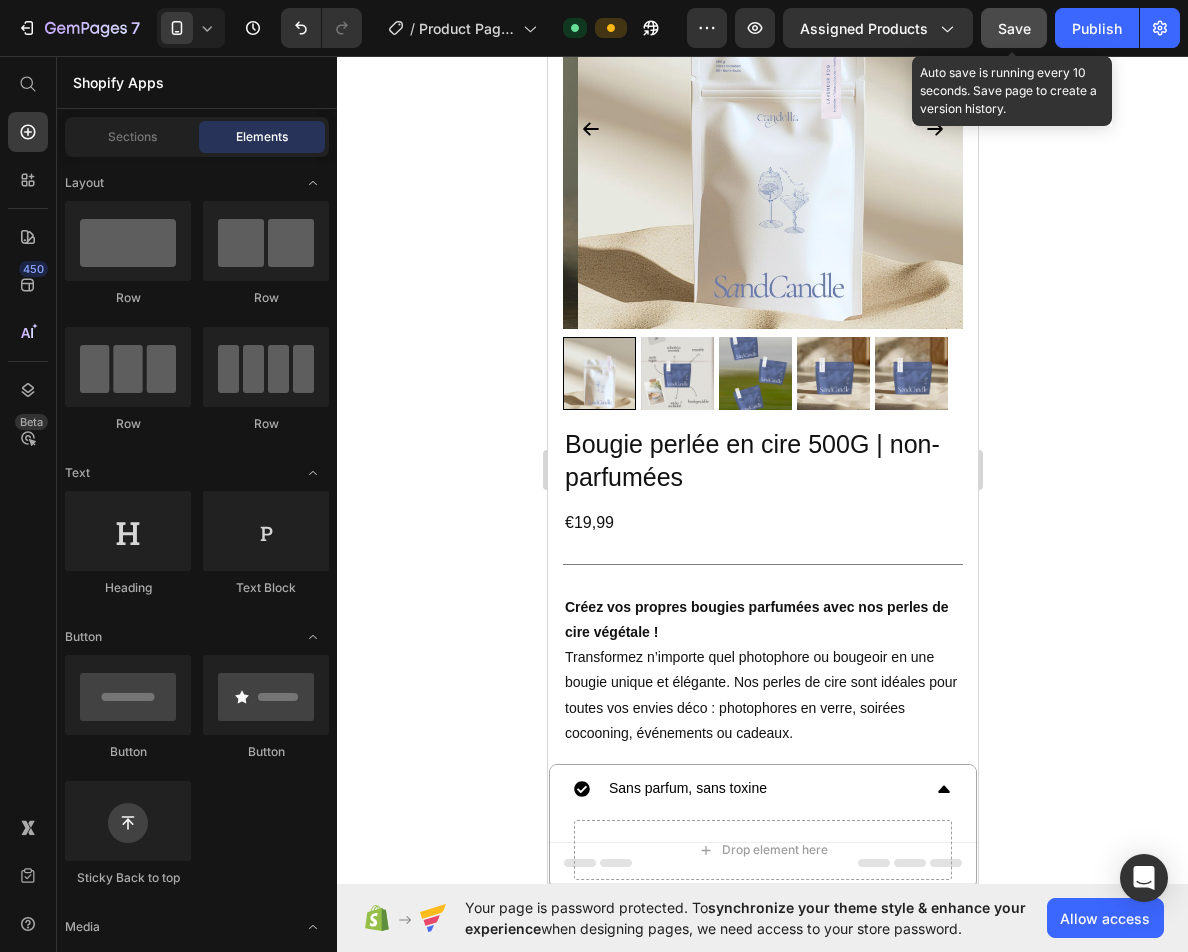 click on "Save" 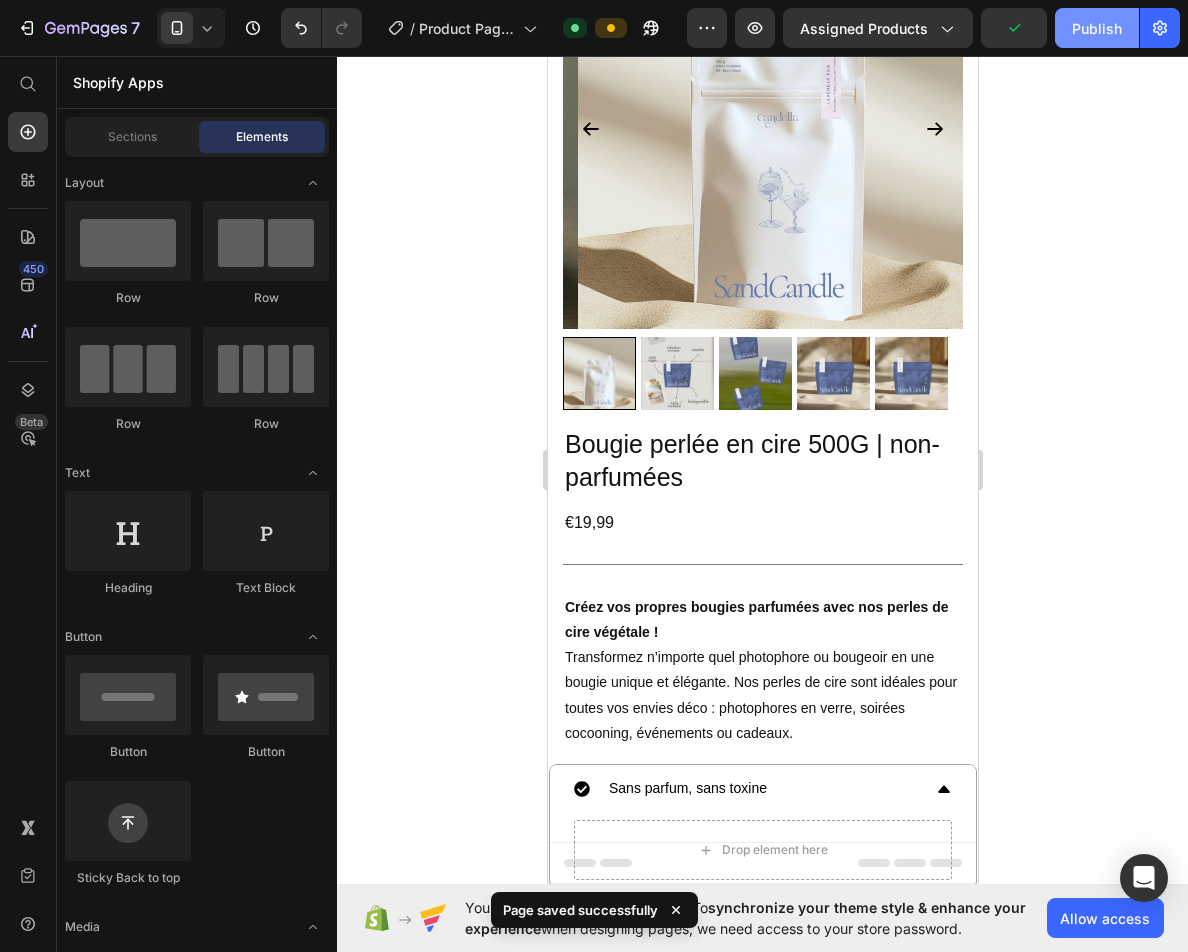 click on "Publish" at bounding box center (1097, 28) 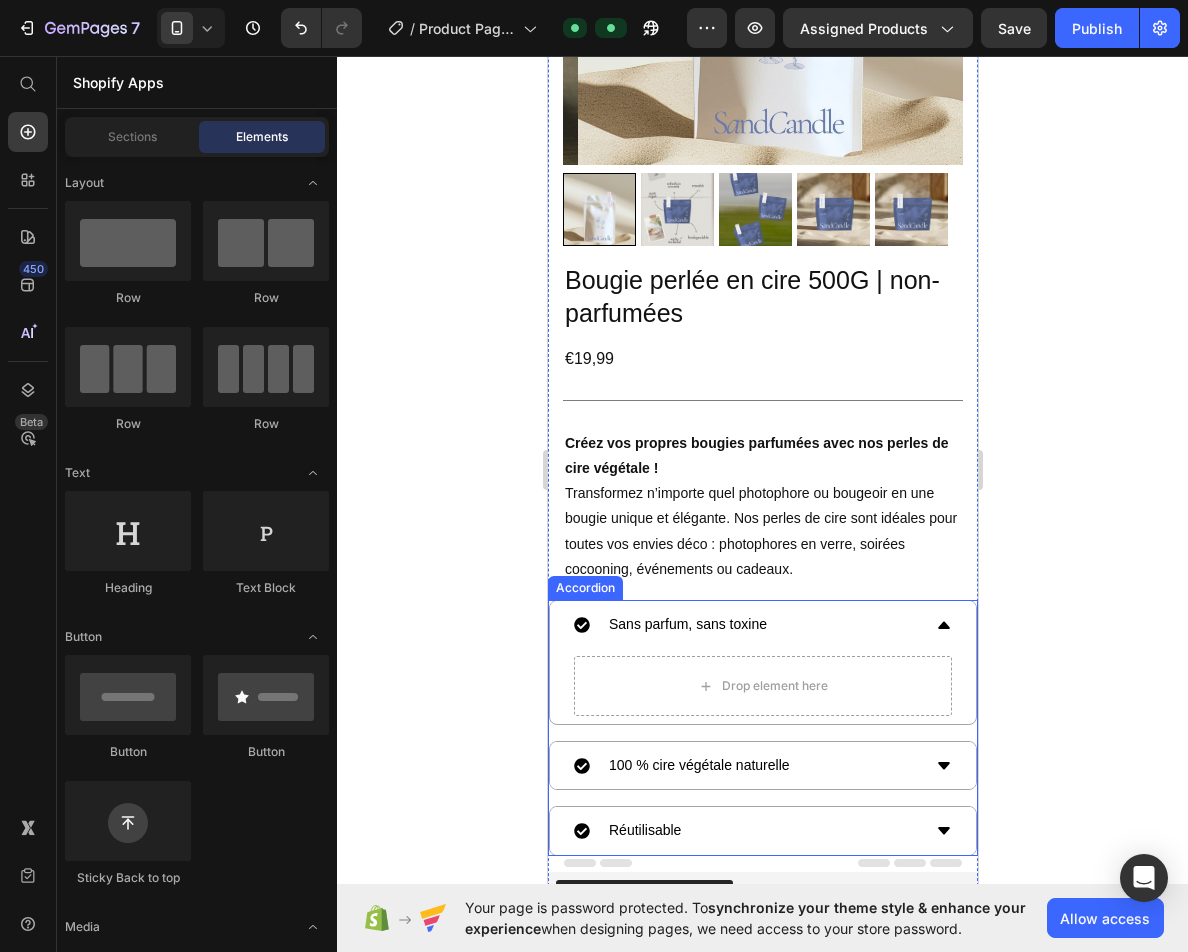 scroll, scrollTop: 400, scrollLeft: 0, axis: vertical 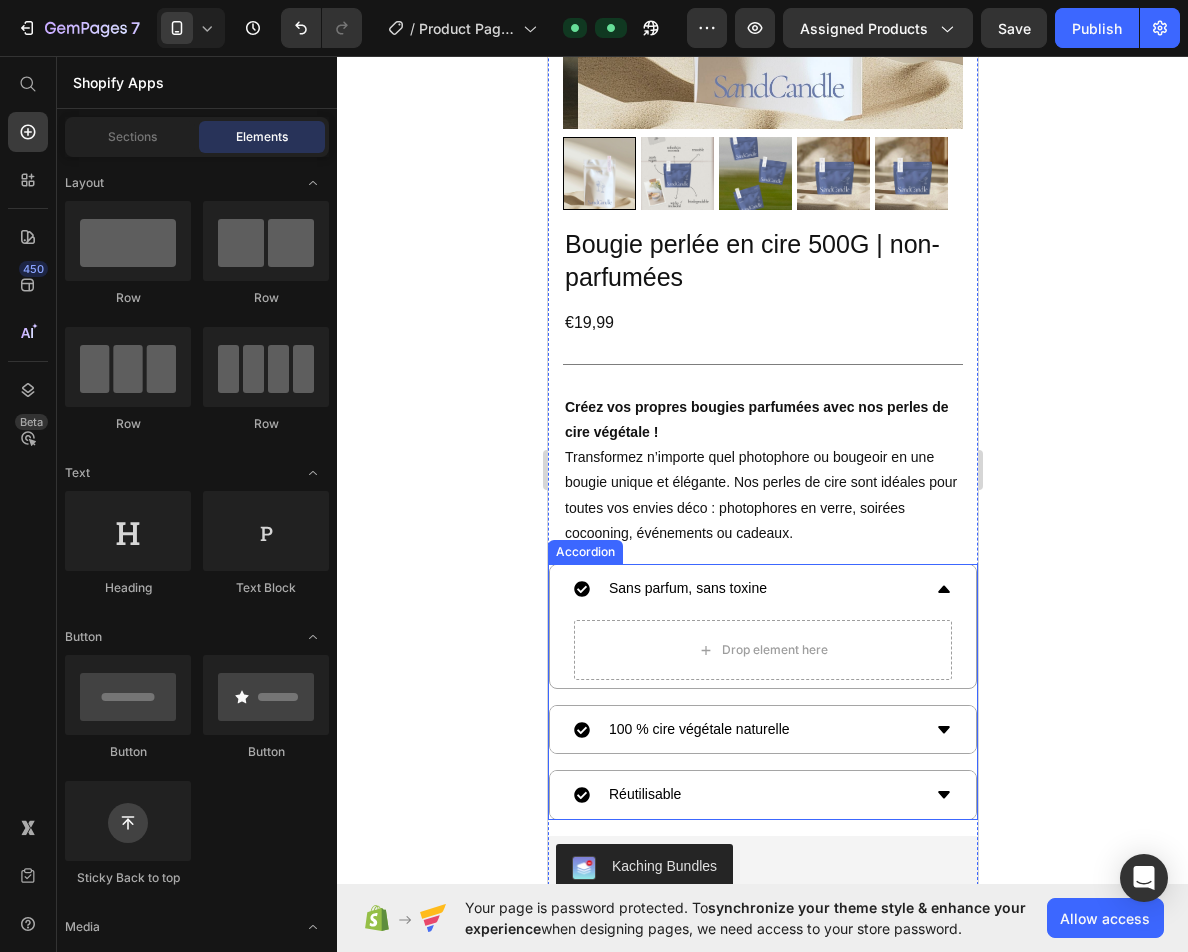 click on "Sans parfum, sans toxine" at bounding box center (762, 588) 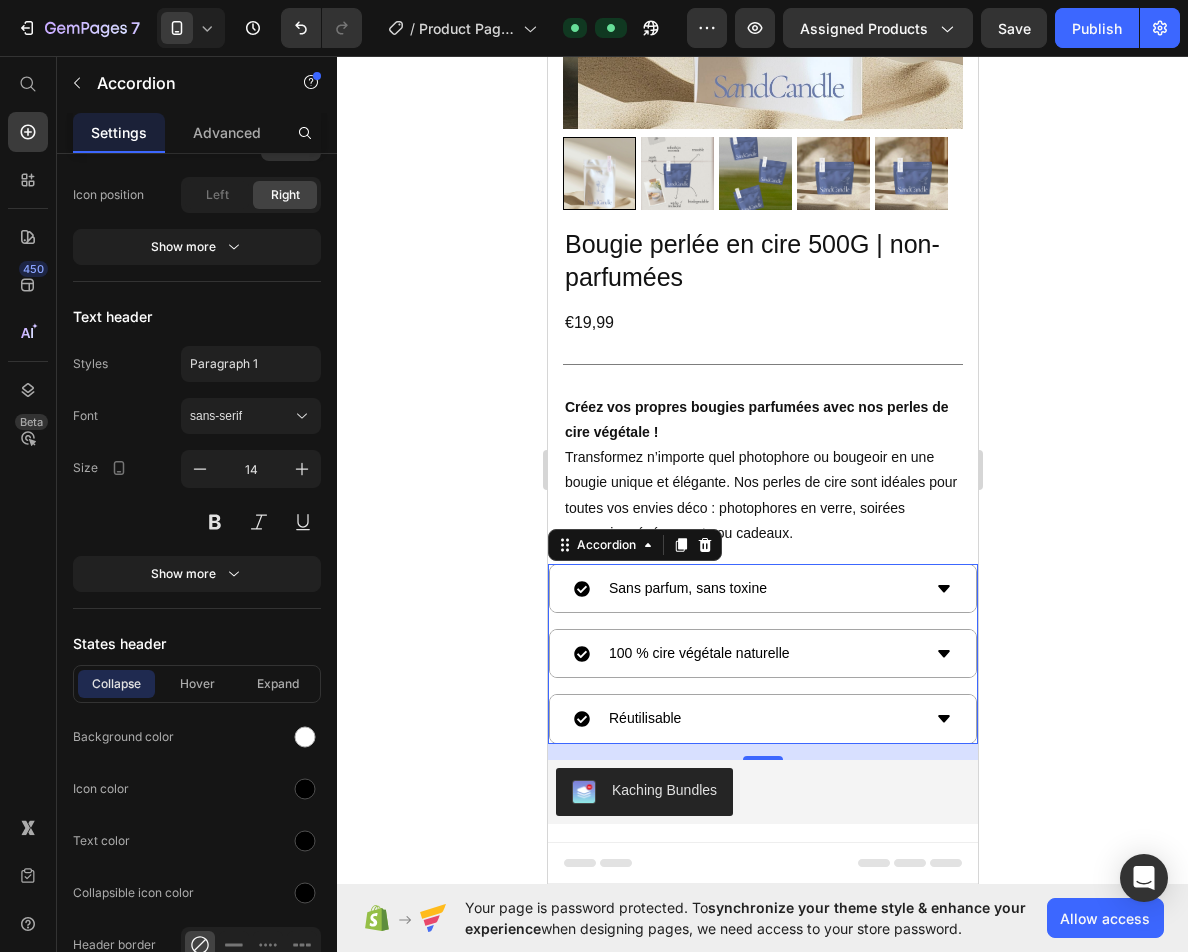 scroll, scrollTop: 0, scrollLeft: 0, axis: both 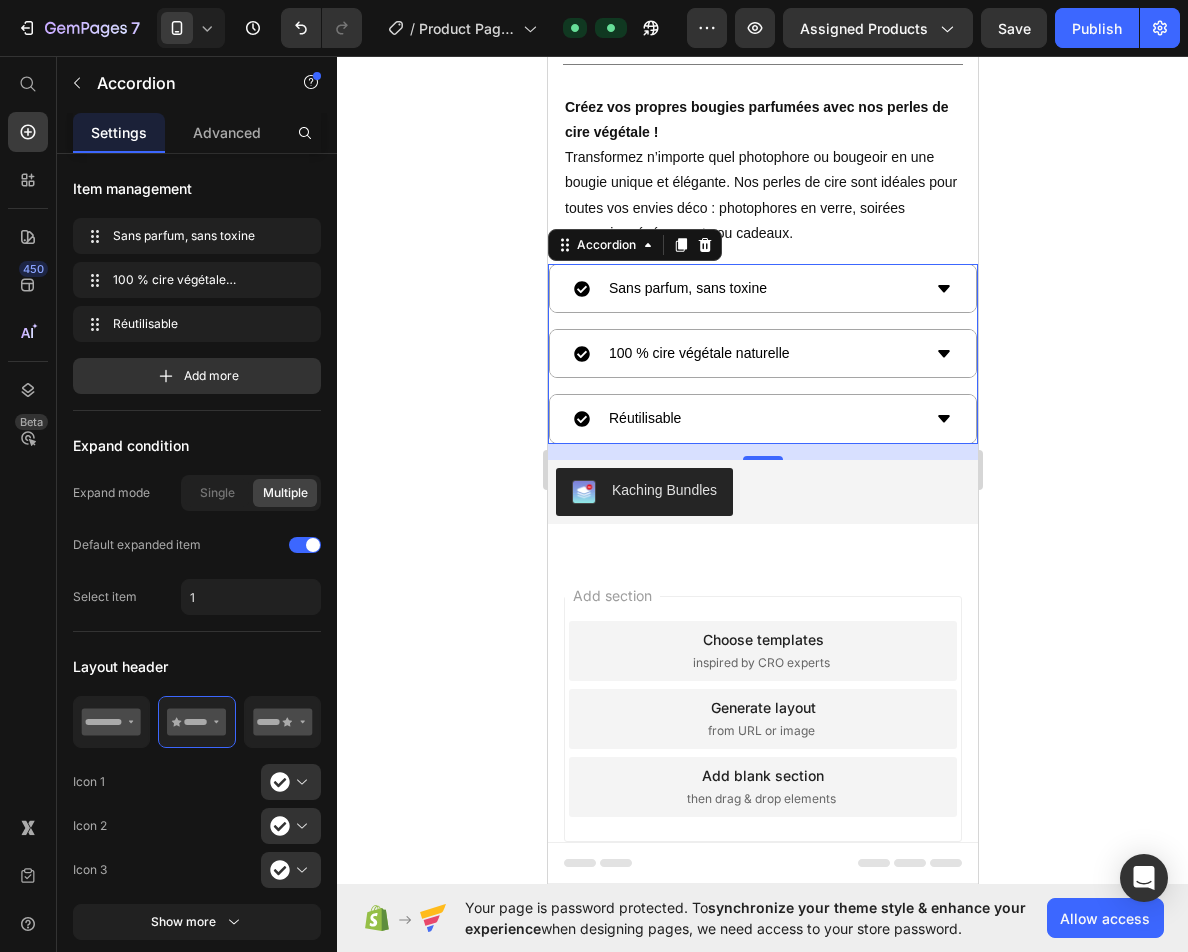 click on "Accordion Settings Advanced Item management
Sans parfum, sans toxine Sans parfum, sans toxine
100 % cire végétale naturelle 100 % cire végétale naturelle
Réutilisable Réutilisable Add more Expand condition Expand mode Single Multiple Default expanded item Select item 1 Layout header Icon 1 Icon 2 Icon 3 Show more Alignment Collapsible icon Icon collapse
Icon expand
Icon position Left Right Show more Text header Styles Paragraph 1 Font sans-serif Size 14 Show more States header Collapse Hover Expand Background color Icon color Text color Collapsible icon color Header border Size Width 100 px % Header height Auto px Show more Background Color Item shape Border 1 px Corner 8 8 8 8 Shadow  Delete element" at bounding box center [197, 504] 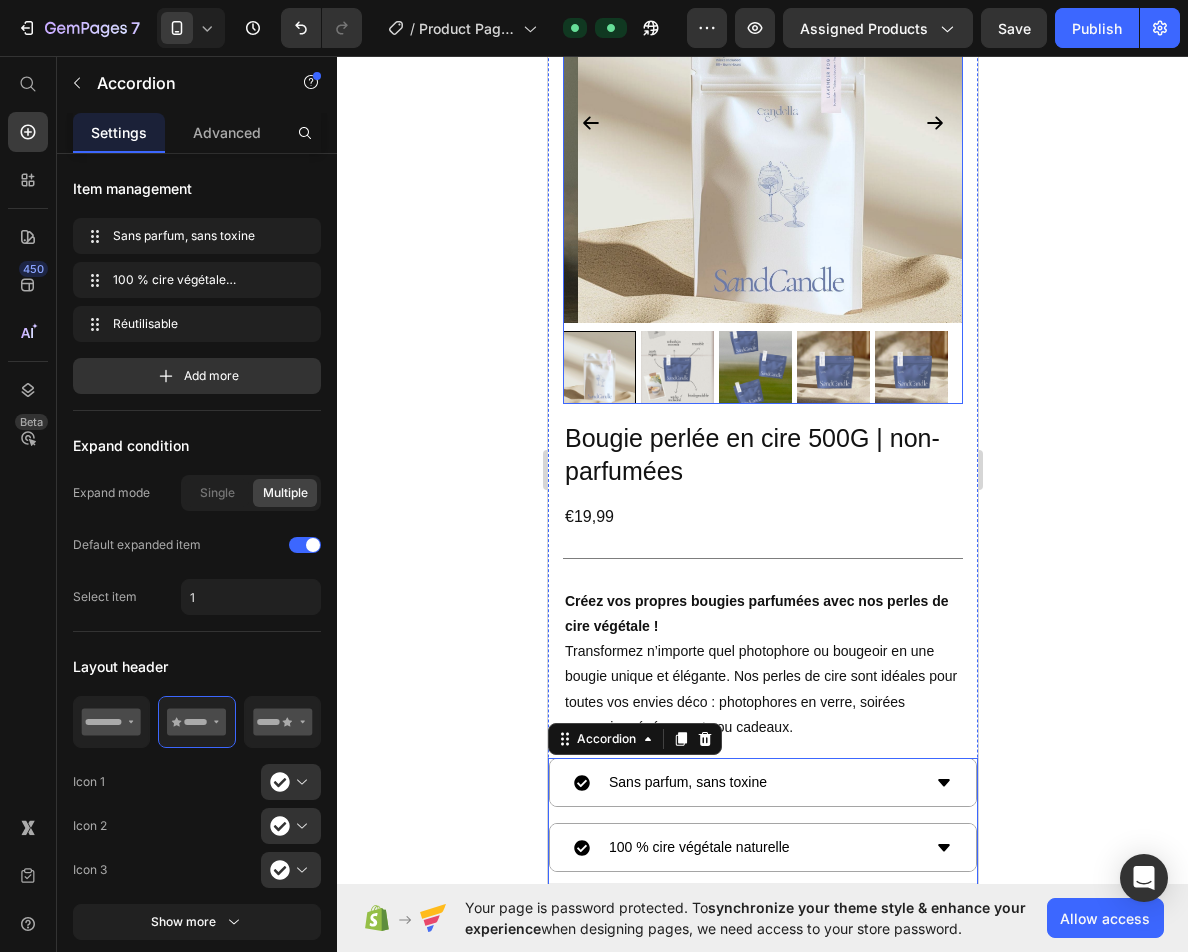 scroll, scrollTop: 0, scrollLeft: 0, axis: both 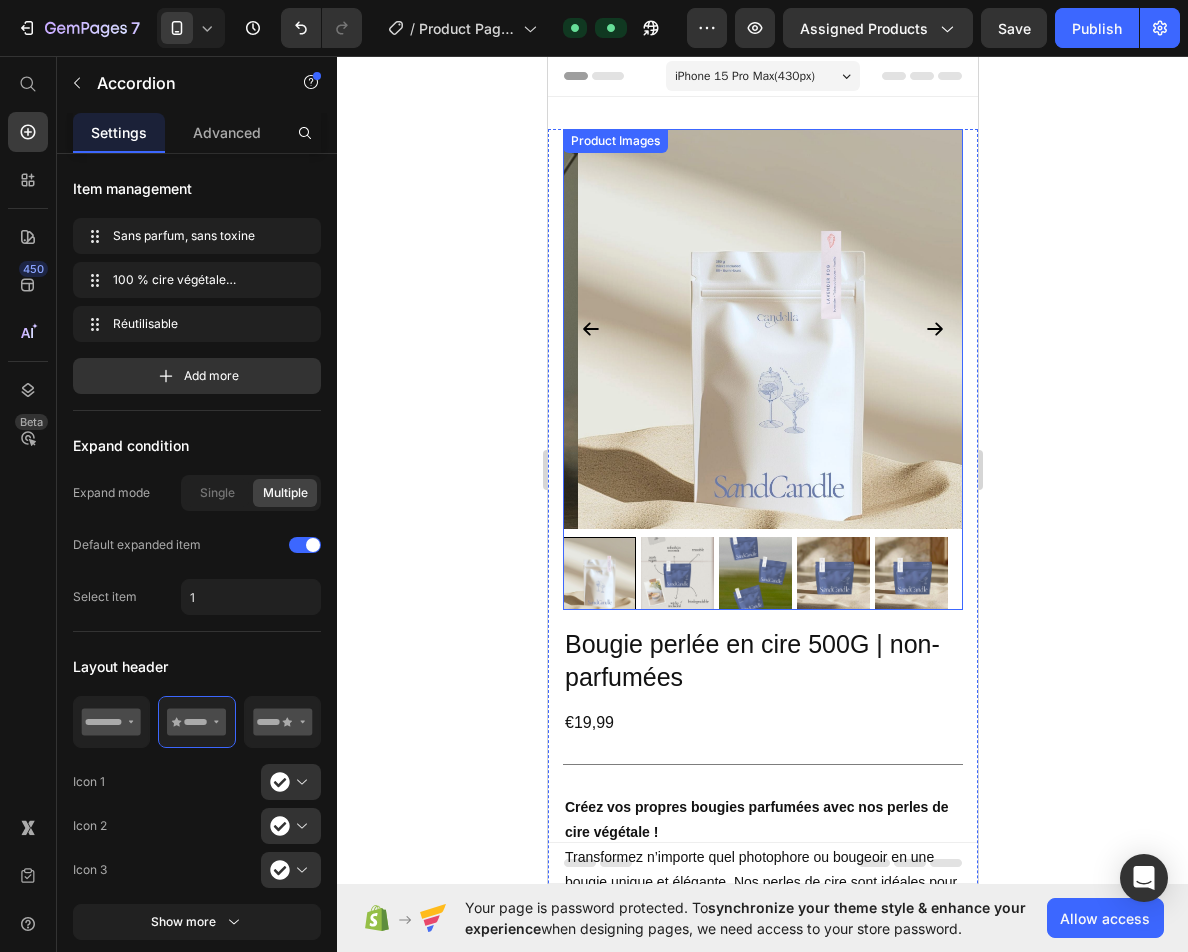 click at bounding box center [777, 329] 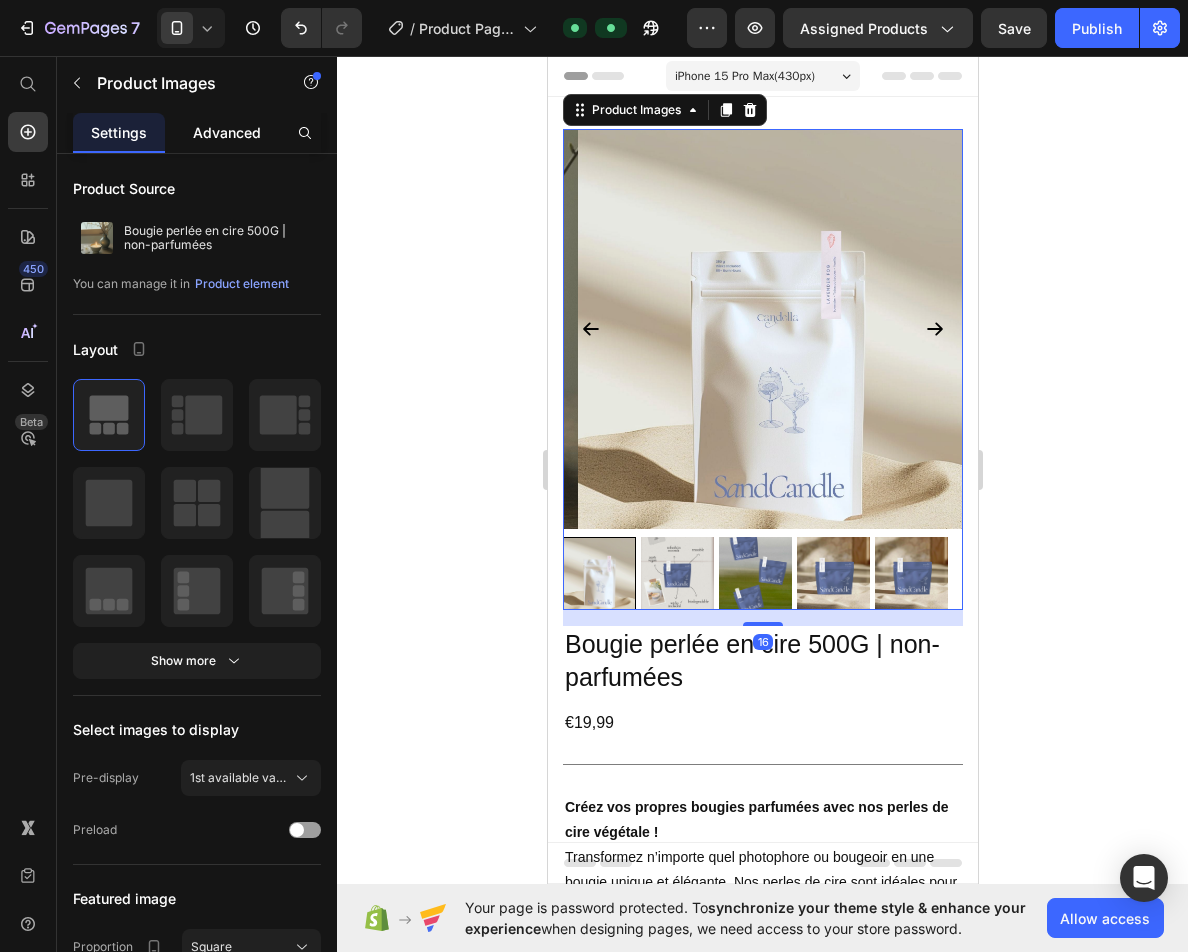 click on "Advanced" 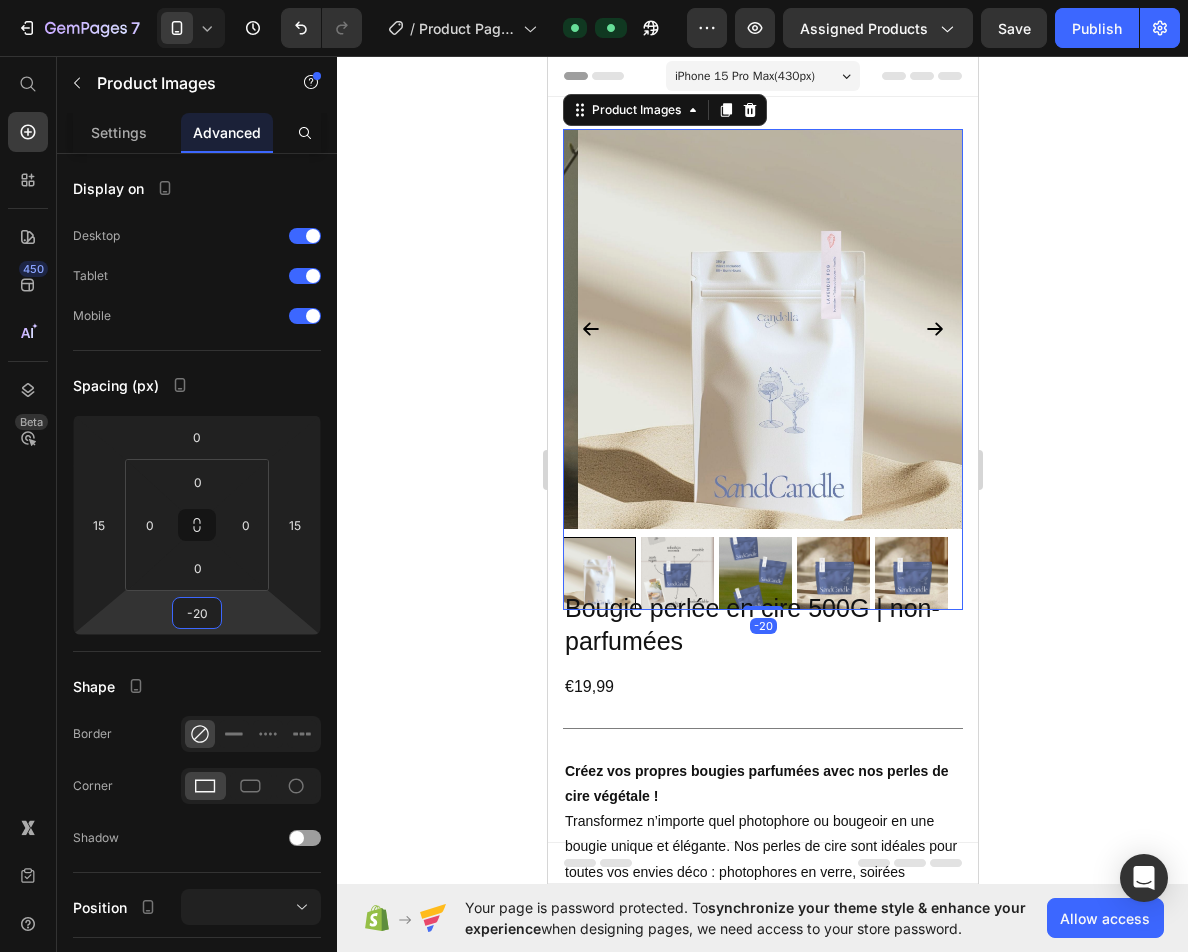 drag, startPoint x: 222, startPoint y: 608, endPoint x: 223, endPoint y: 626, distance: 18.027756 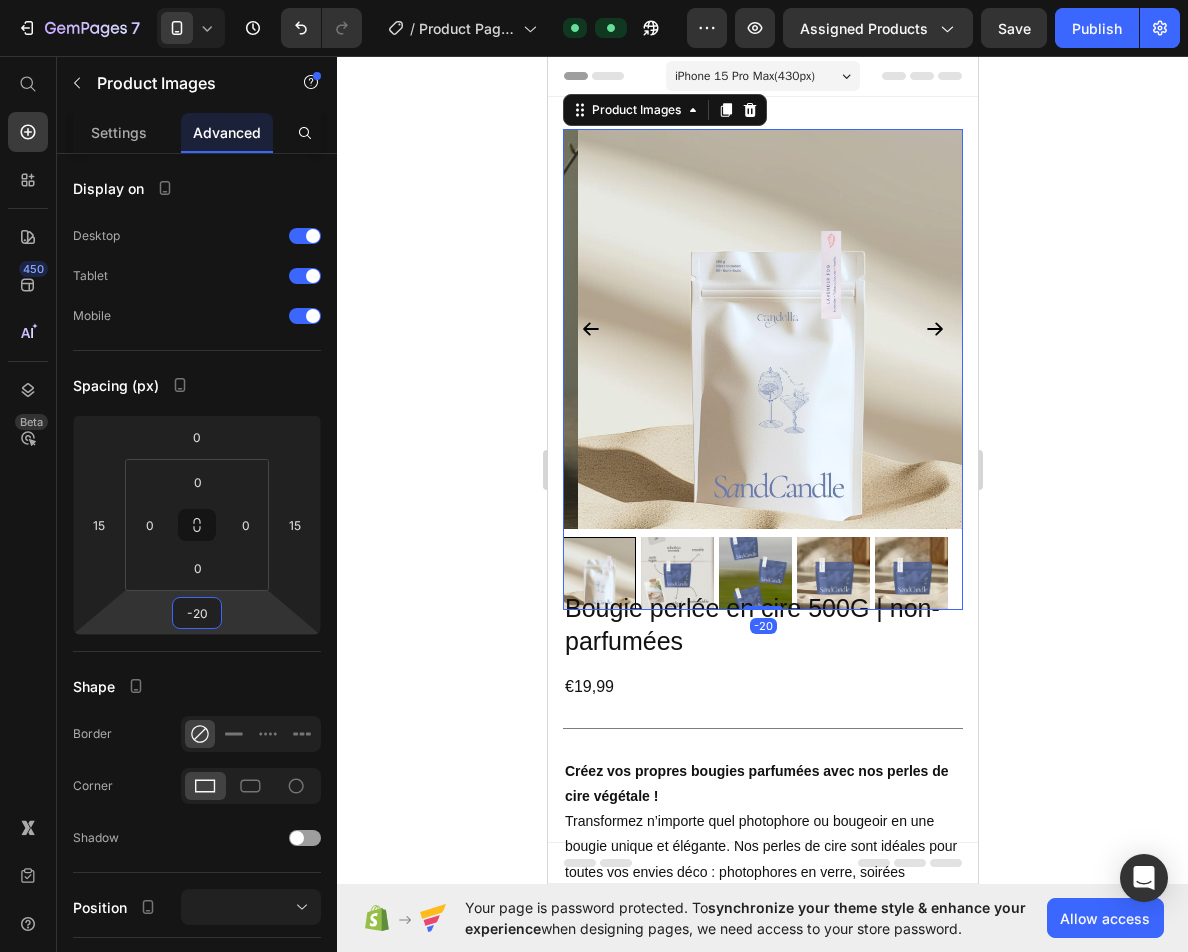 click on "7   /  Product Page - [DATE] 11:39:17 Default Preview Assigned Products  Save   Publish  450 Beta Shopify Apps Sections Elements Hero Section Product Detail Brands Trusted Badges Guarantee Product Breakdown How to use Testimonials Compare Bundle FAQs Social Proof Brand Story Product List Collection Blog List Contact Sticky Add to Cart Custom Footer Browse Library 450 Layout
Row
Row
Row
Row Text
Heading
Text Block Button
Button
Button
Sticky Back to top Media
Image" at bounding box center (594, 0) 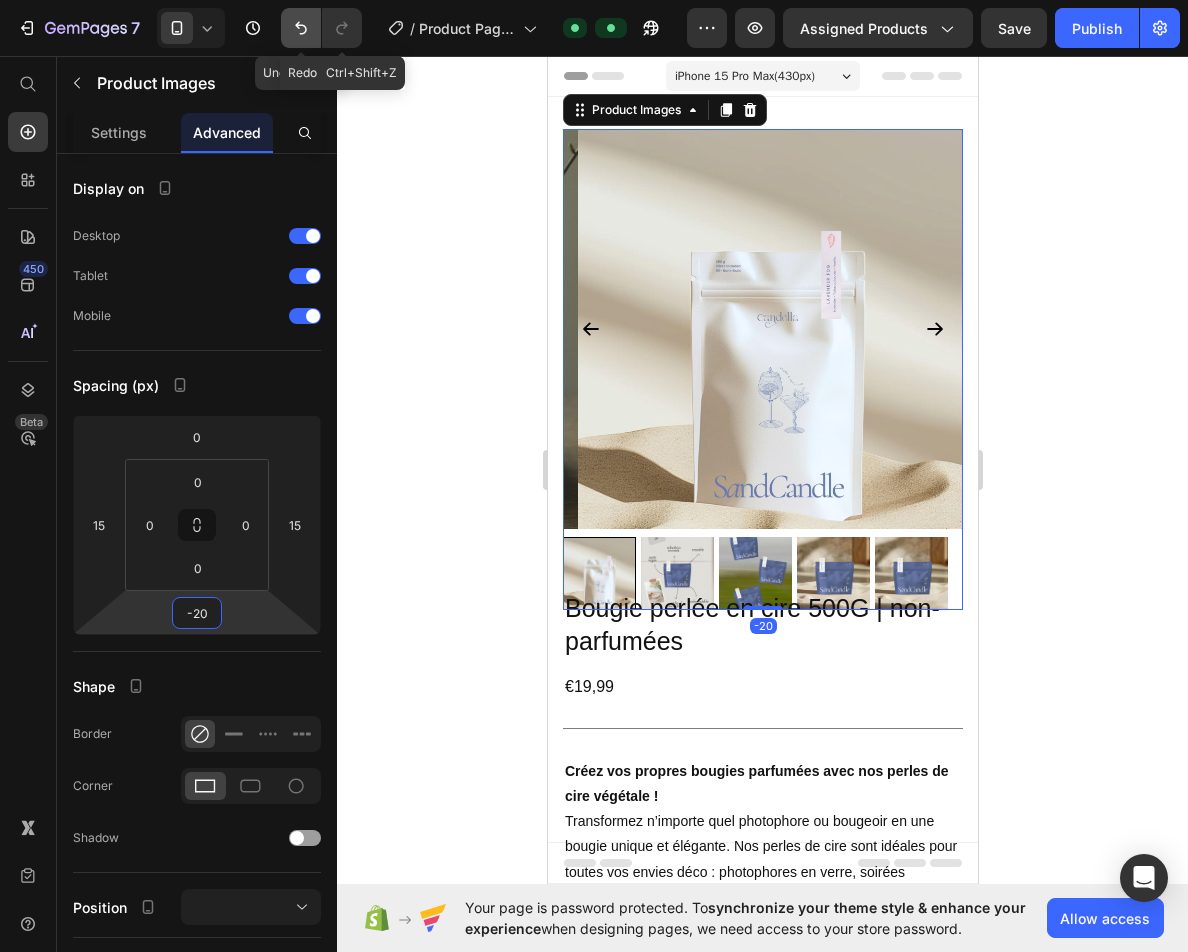 click 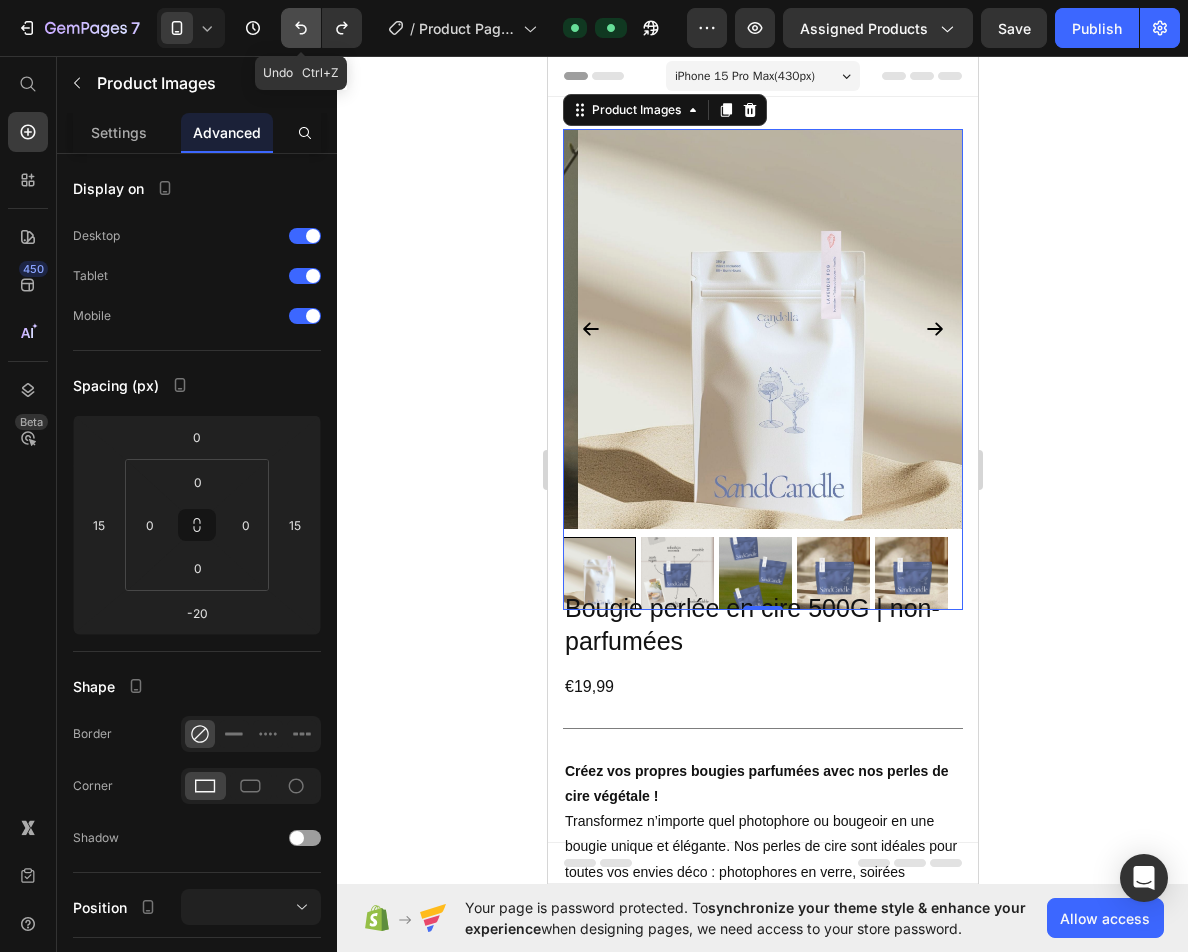 click 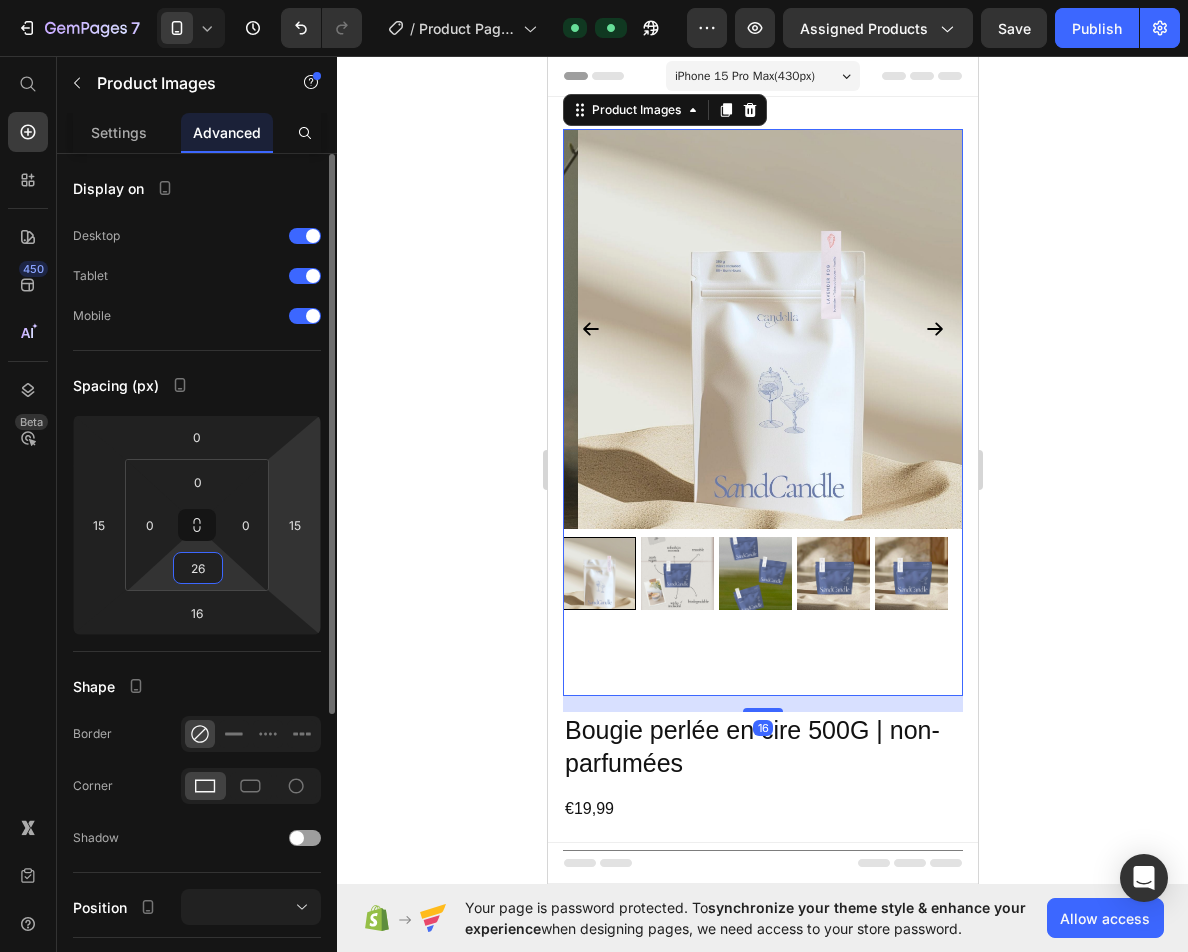 drag, startPoint x: 224, startPoint y: 570, endPoint x: 282, endPoint y: 462, distance: 122.588745 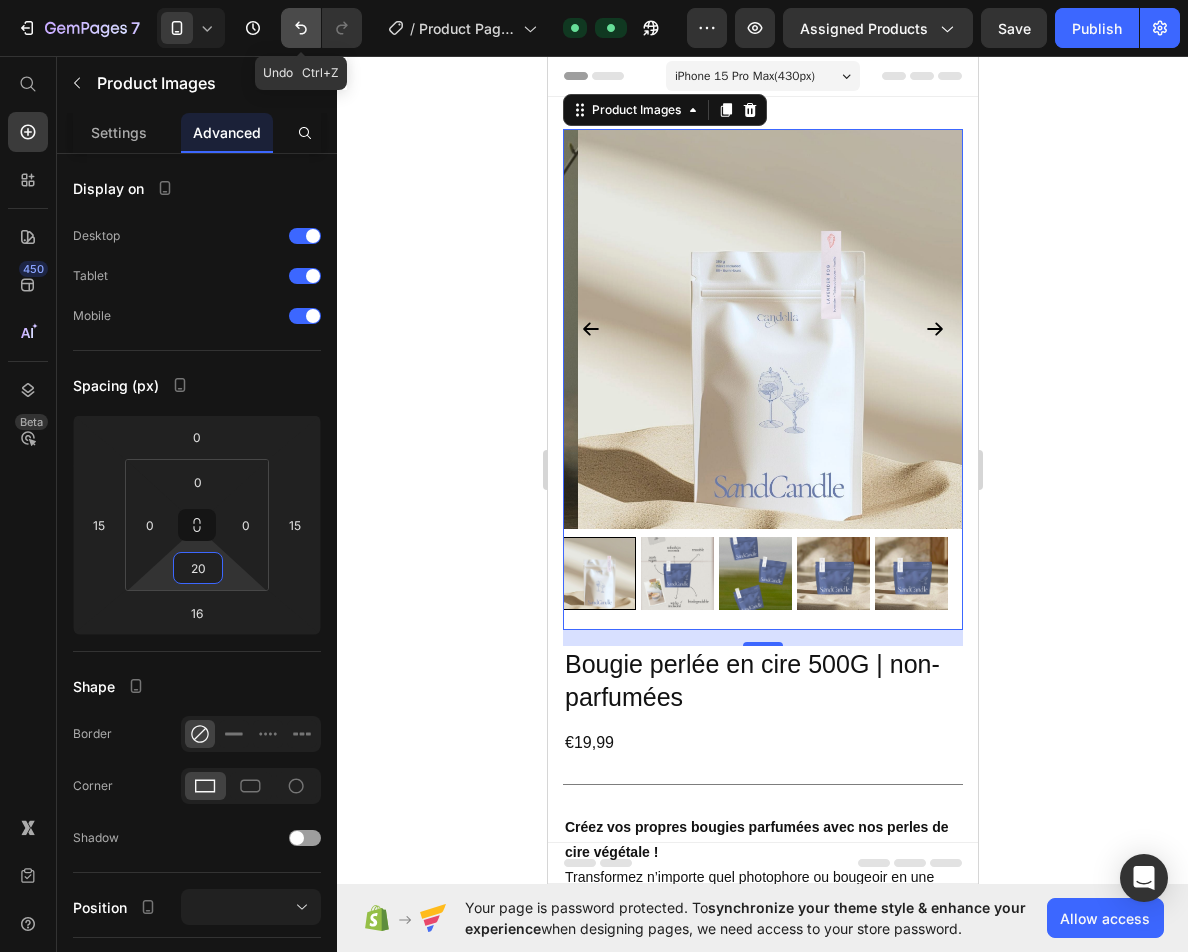click 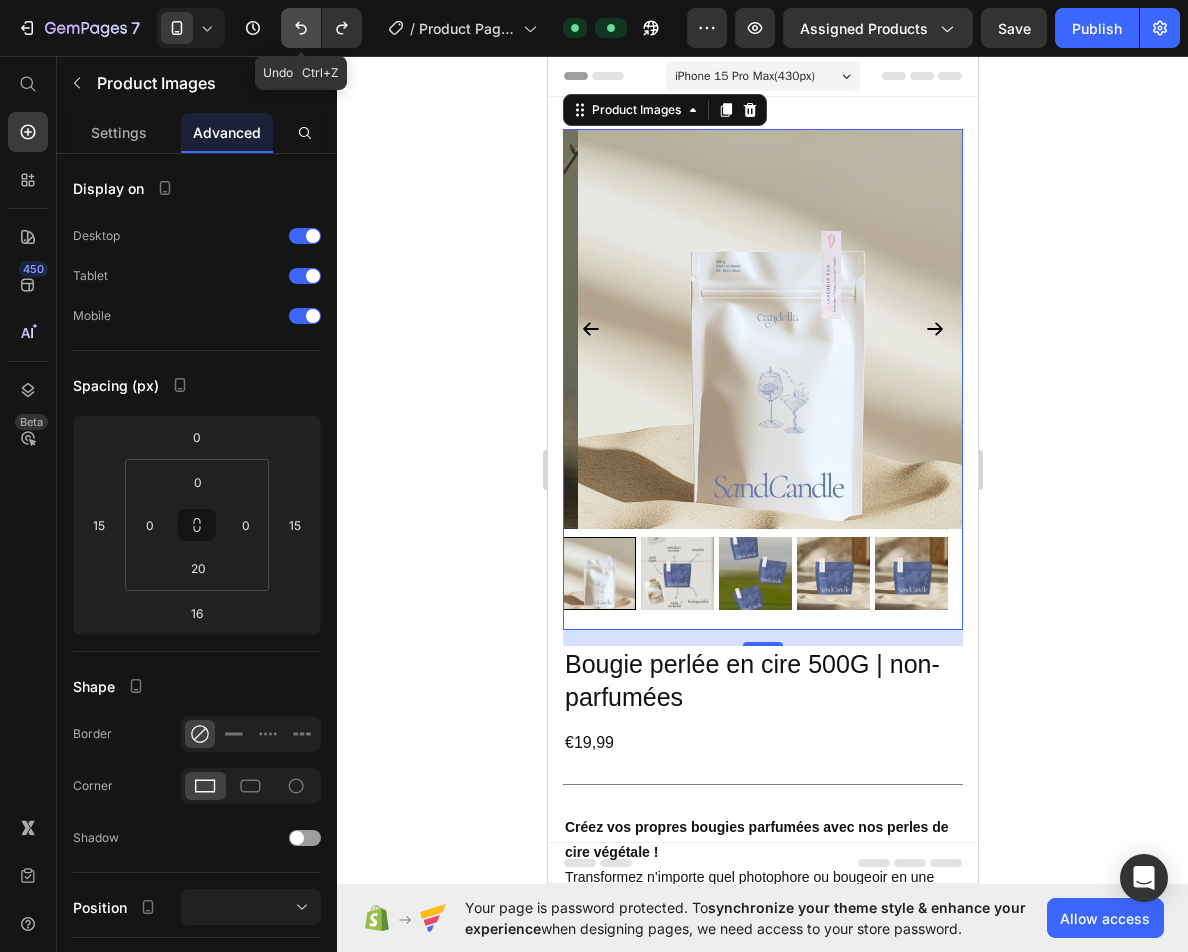 click 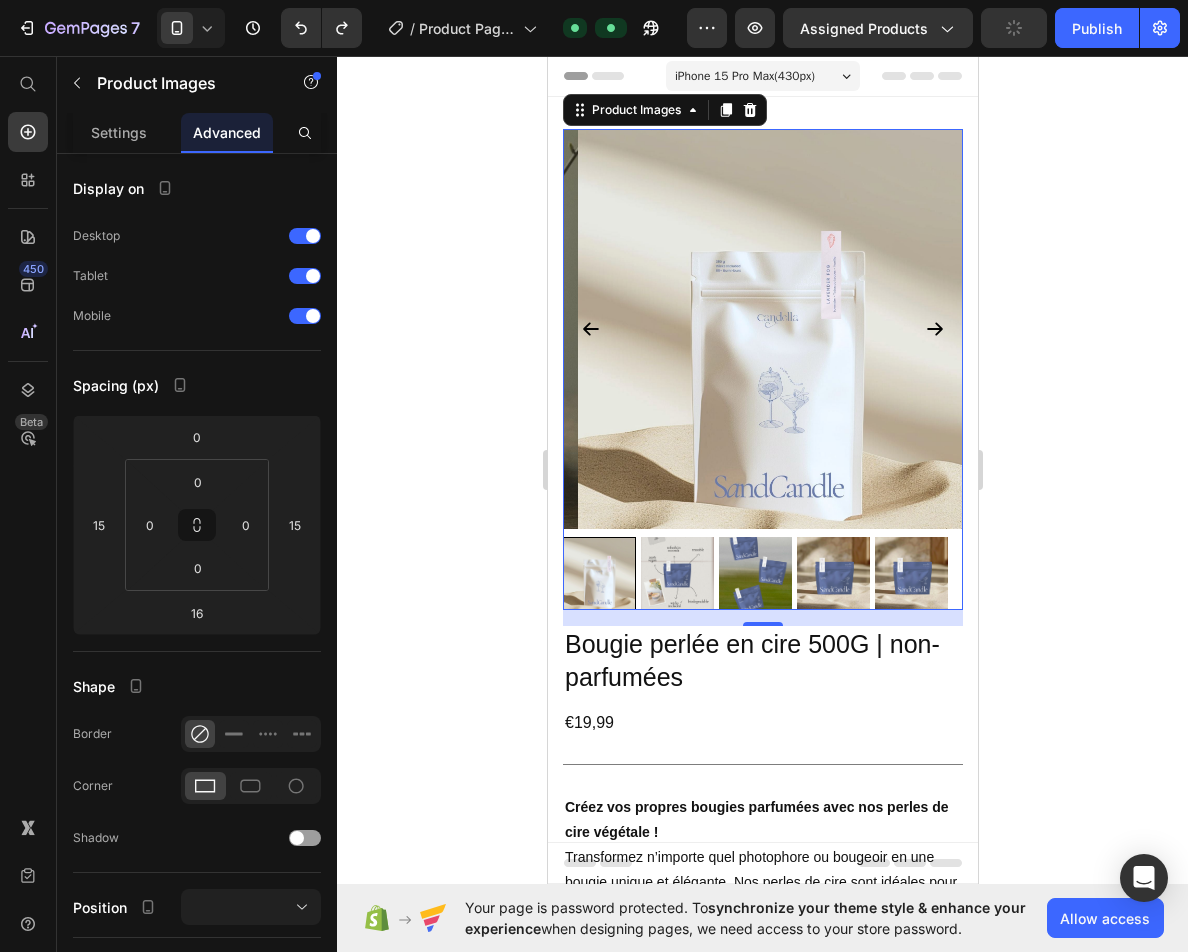click at bounding box center (777, 329) 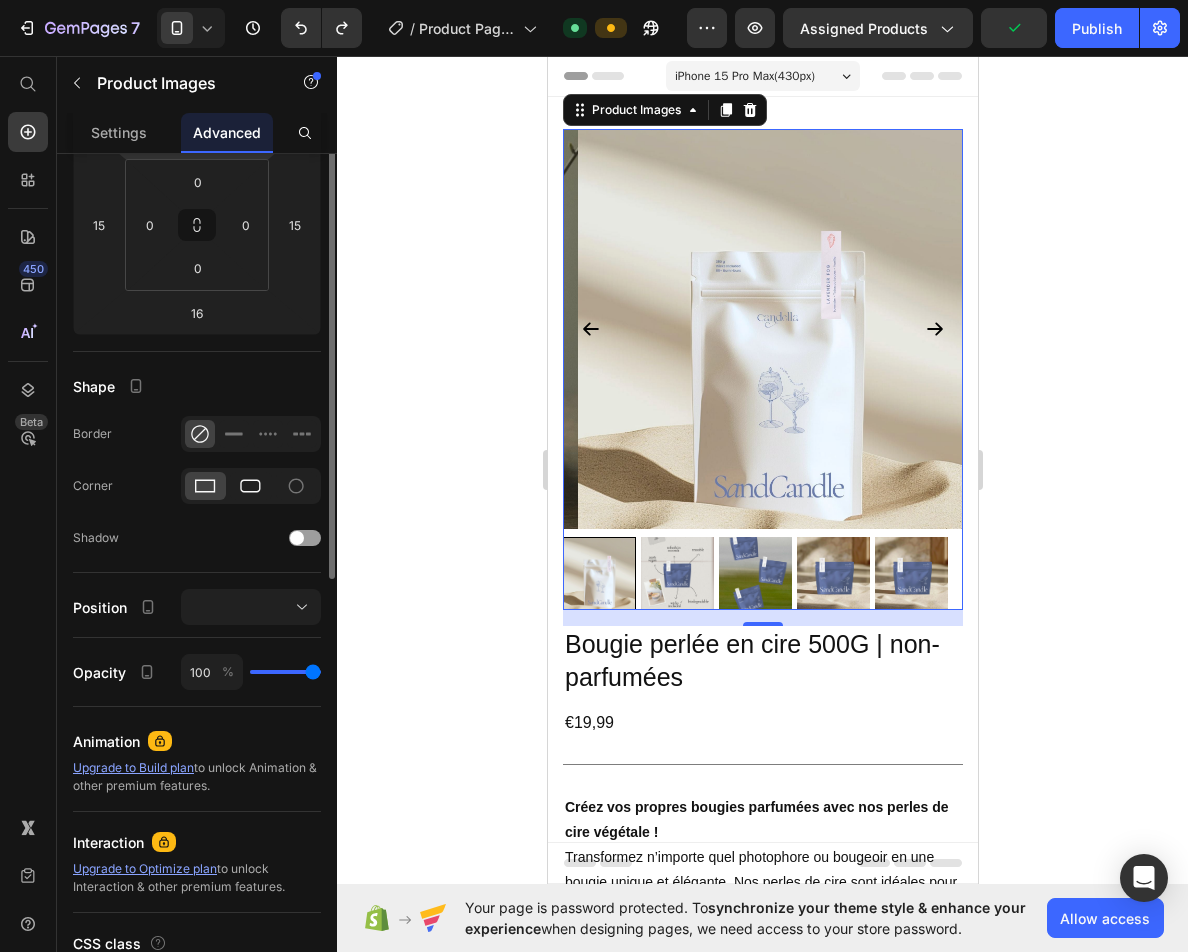 scroll, scrollTop: 450, scrollLeft: 0, axis: vertical 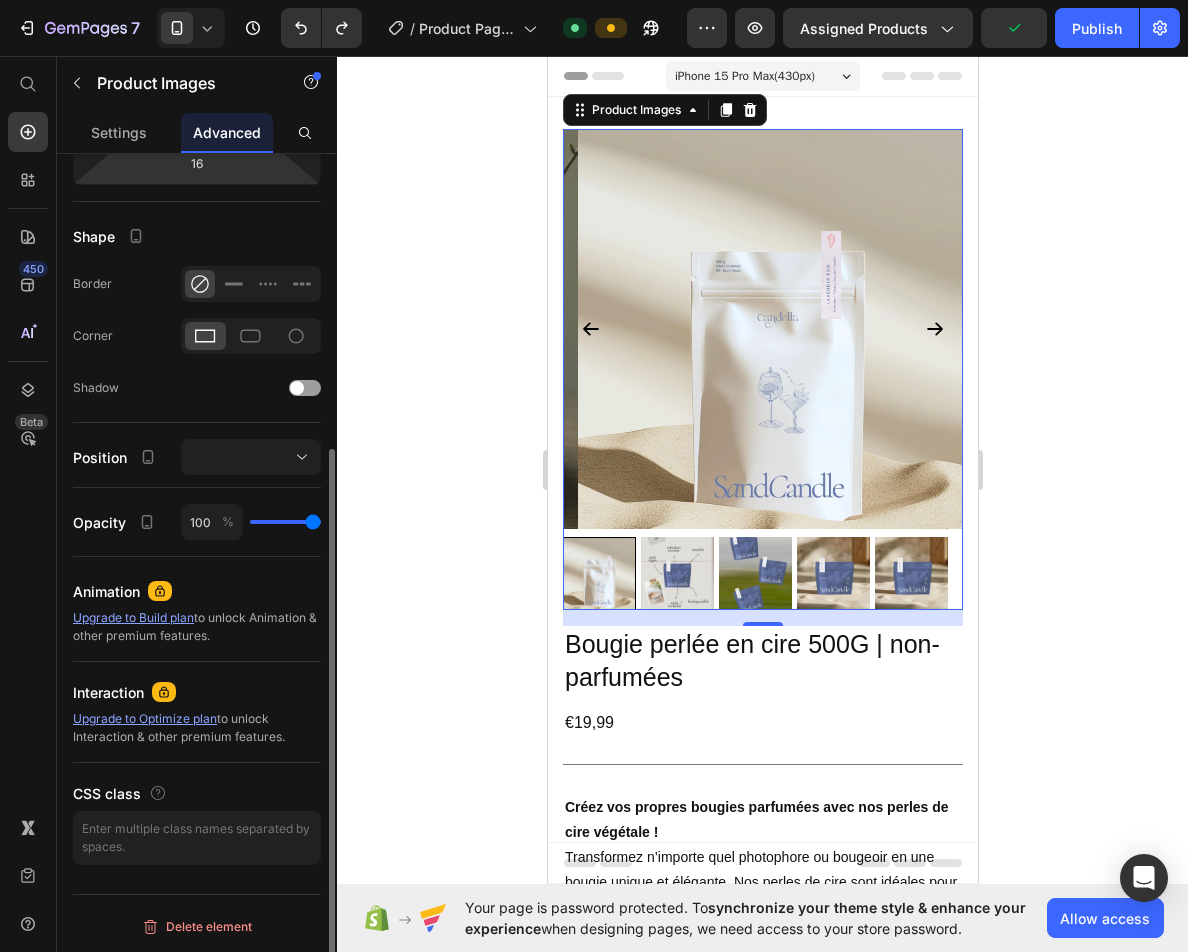 click on "Settings Advanced" at bounding box center [197, 133] 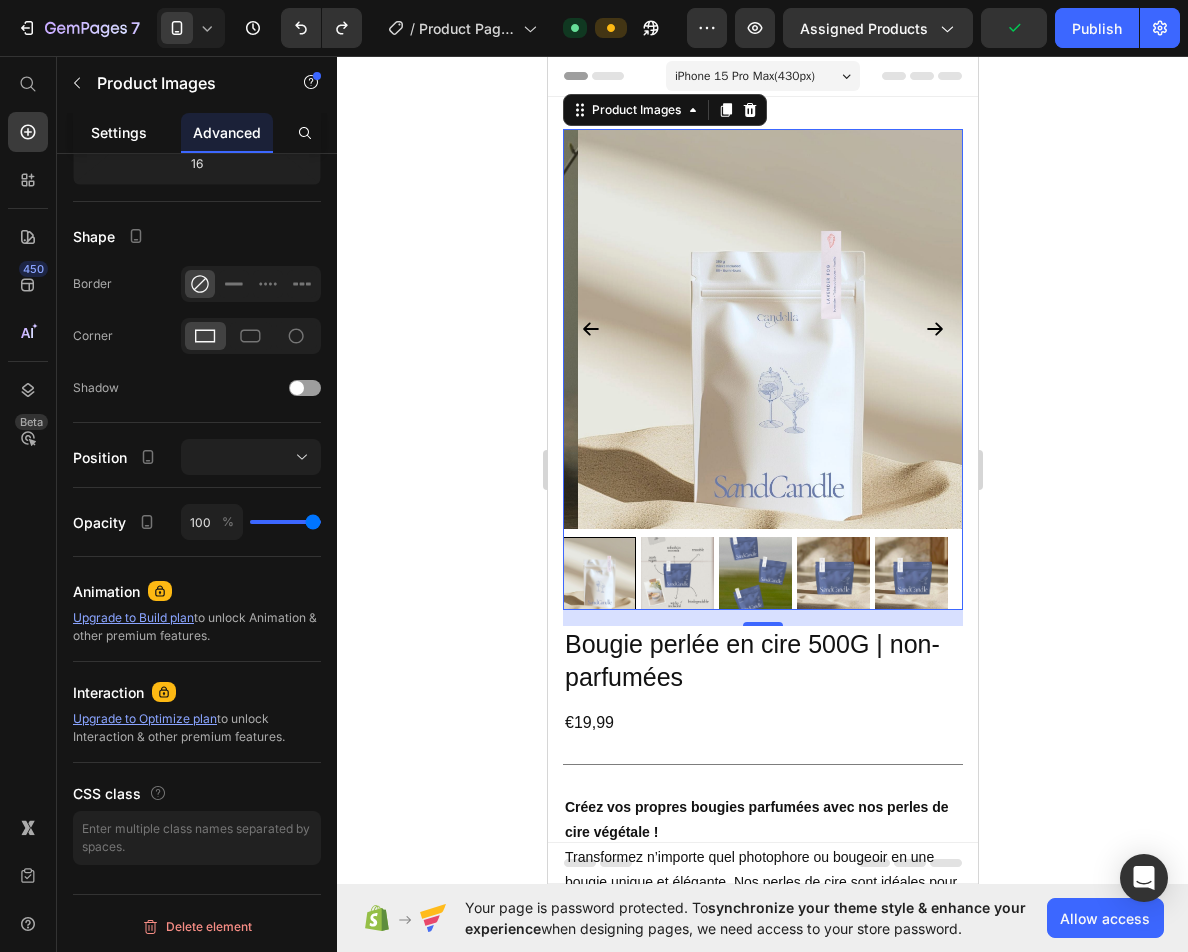 click on "Settings" 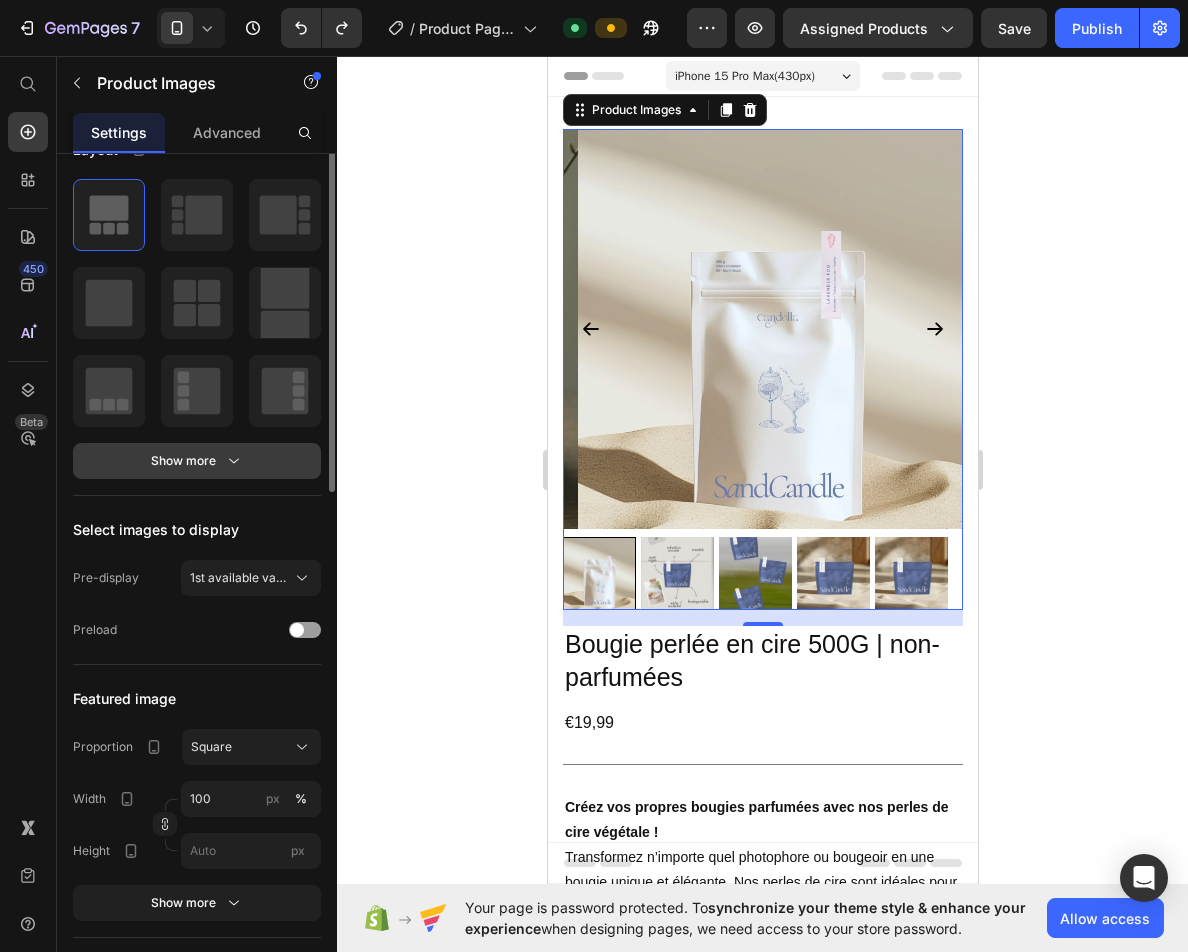 scroll, scrollTop: 0, scrollLeft: 0, axis: both 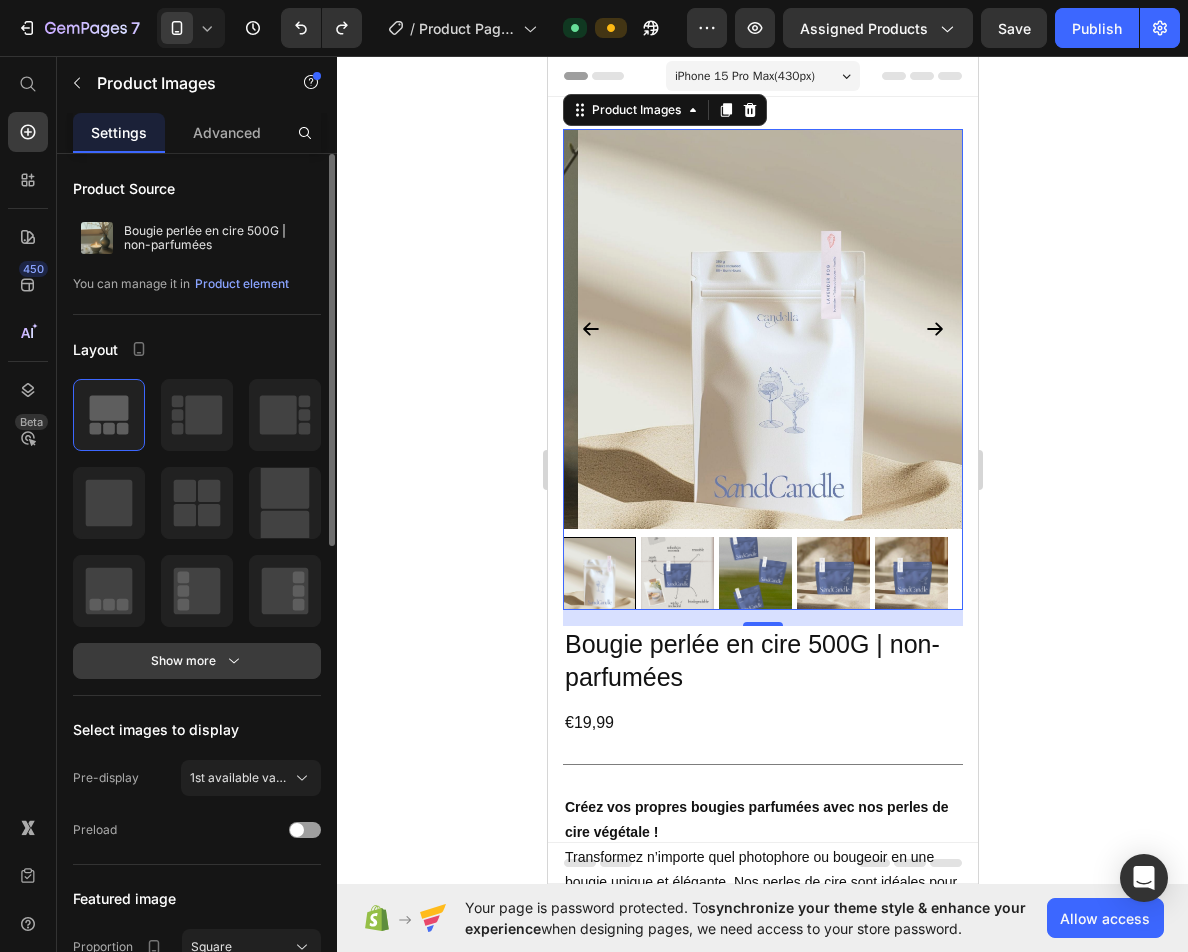 click on "Show more" at bounding box center (197, 661) 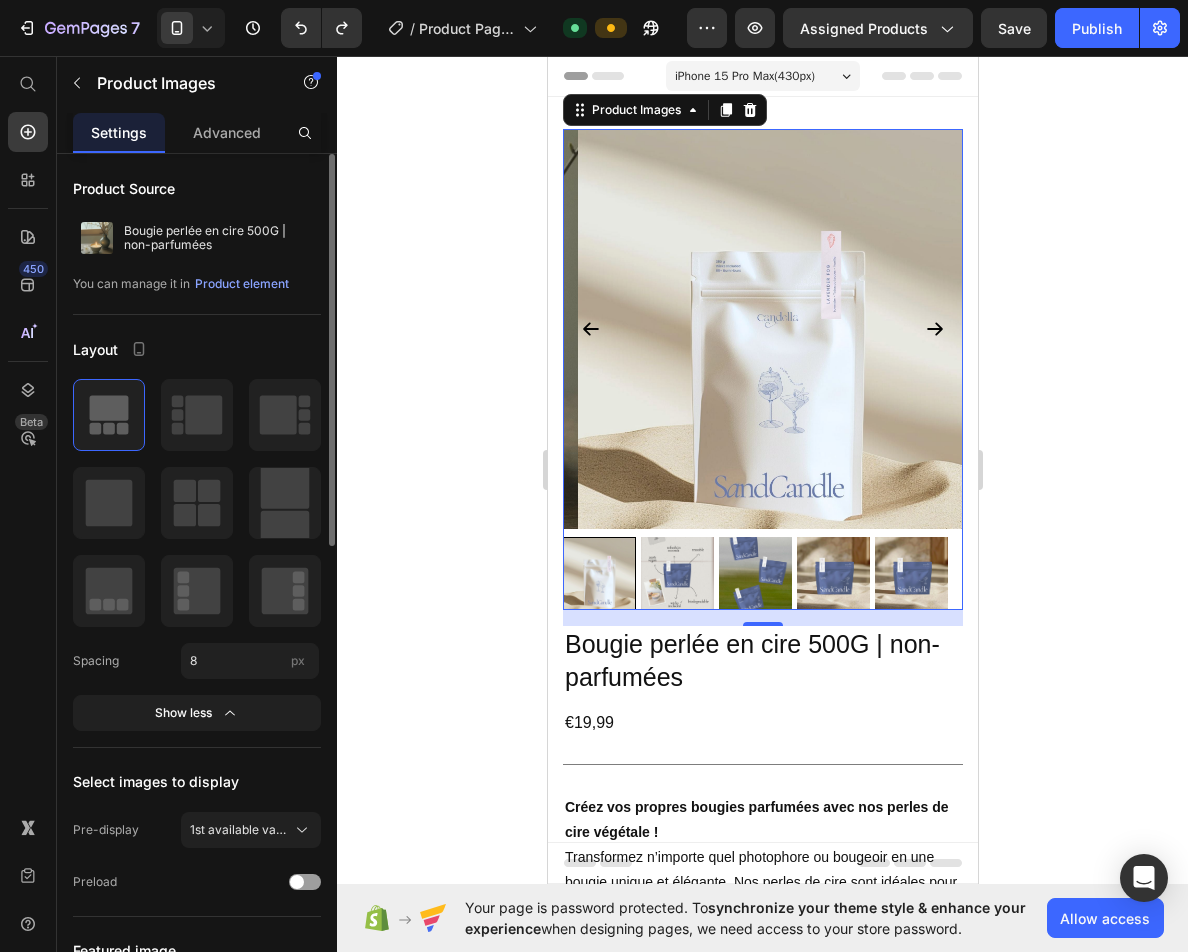 scroll, scrollTop: 100, scrollLeft: 0, axis: vertical 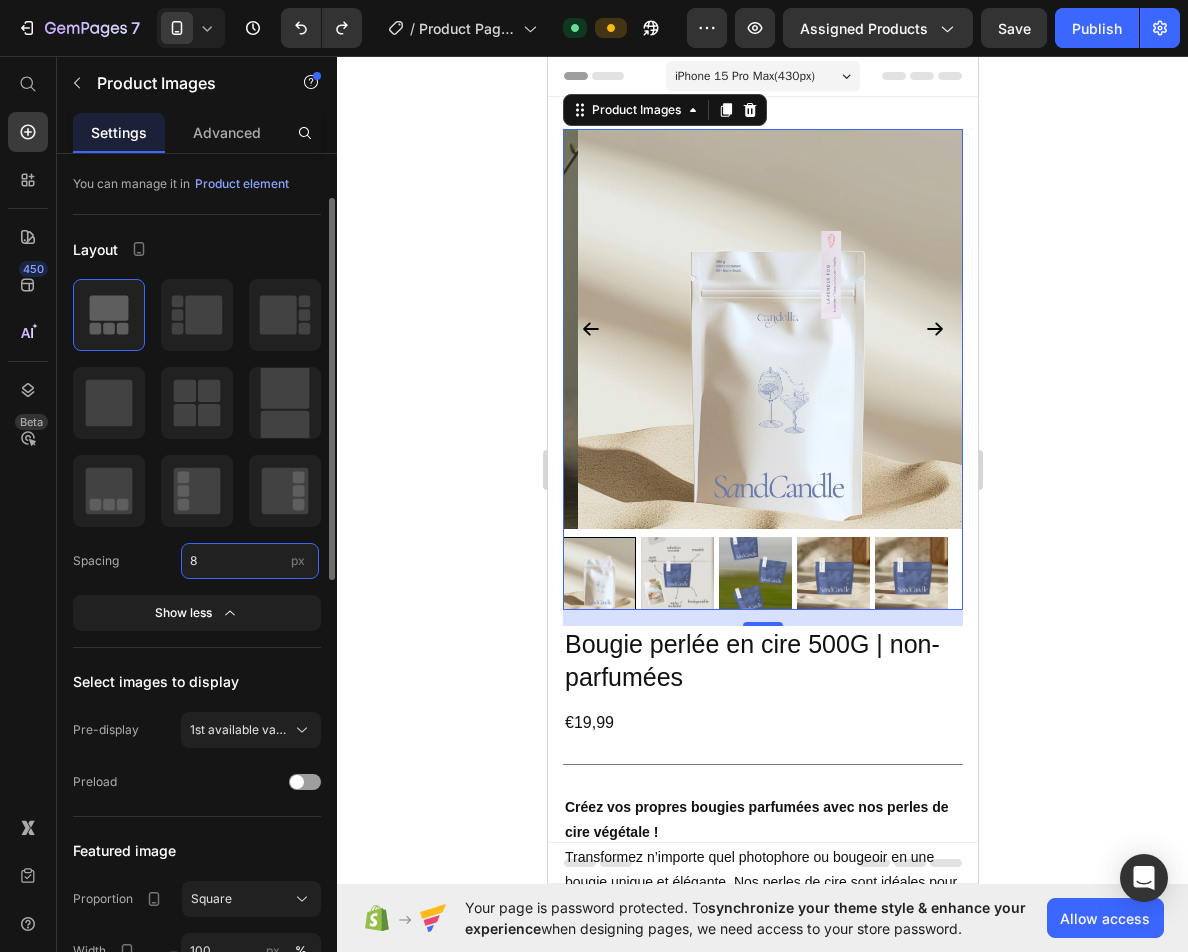 click on "8" at bounding box center [250, 561] 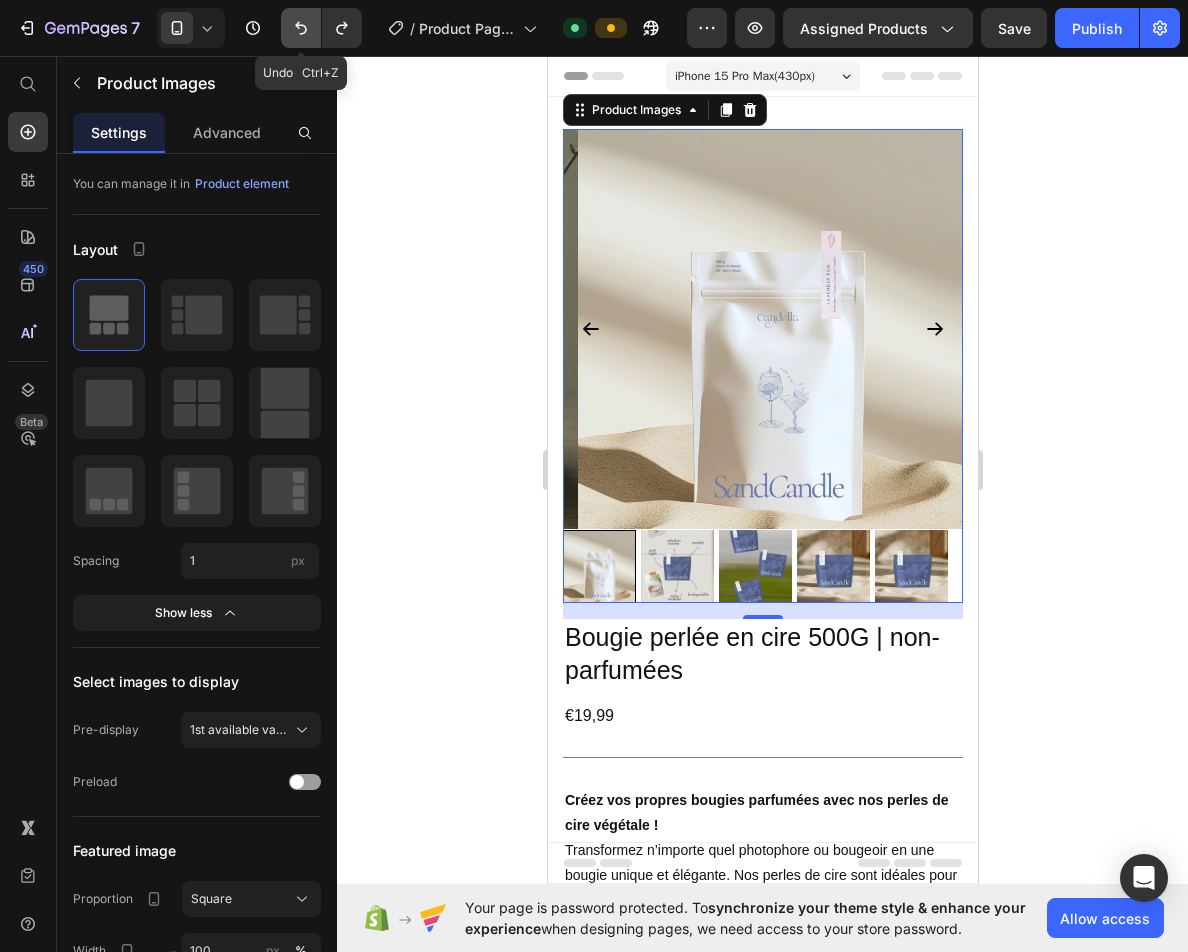 click 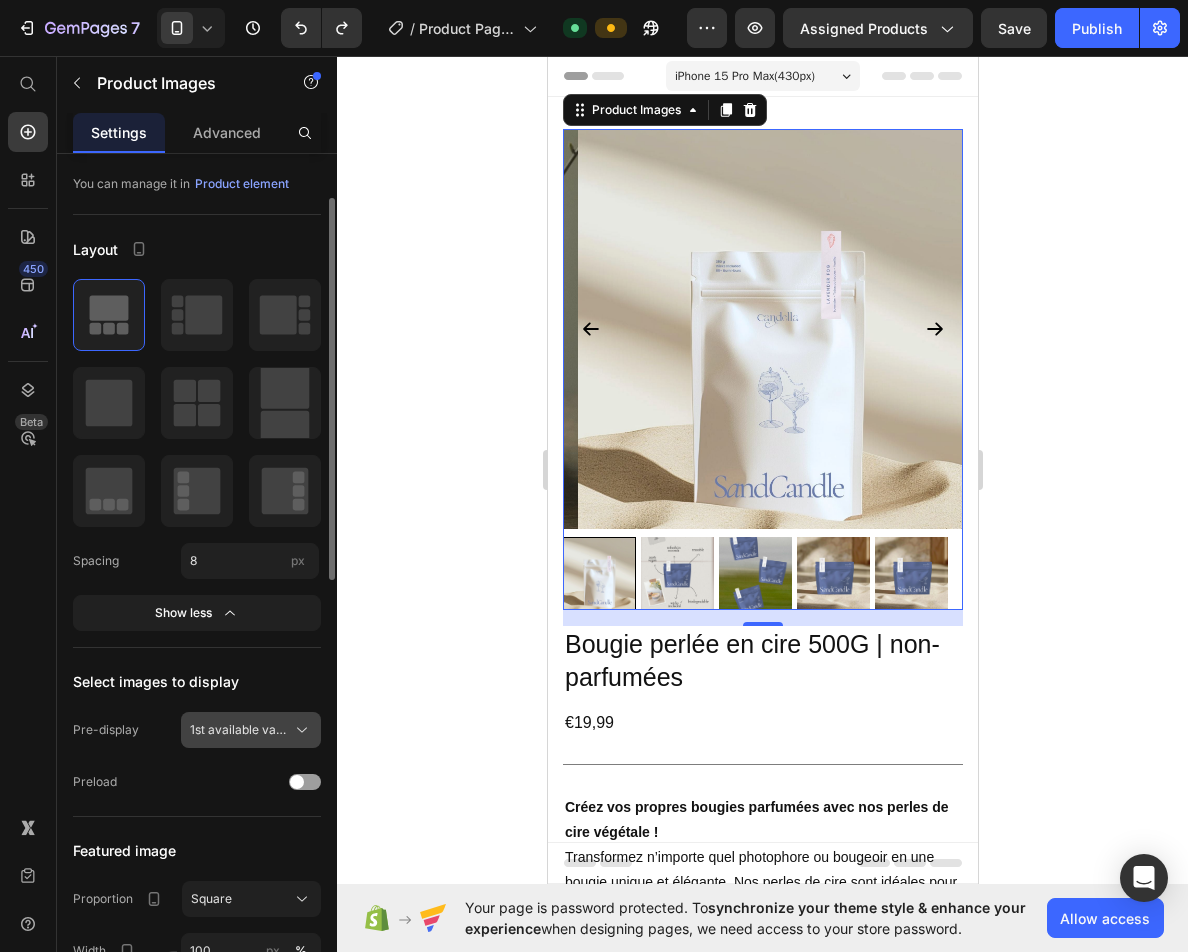 click on "1st available variant" at bounding box center [239, 730] 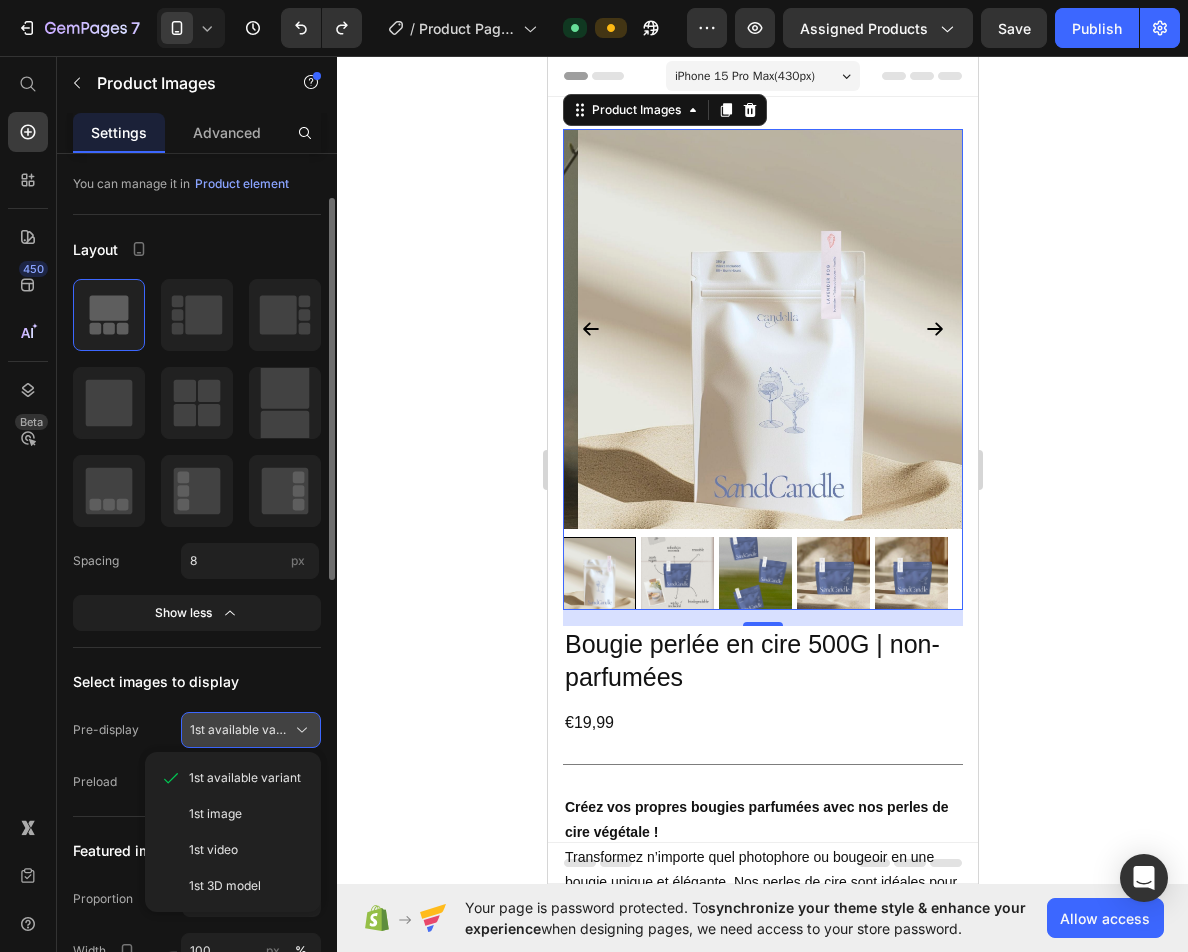 click on "1st available variant" at bounding box center [239, 730] 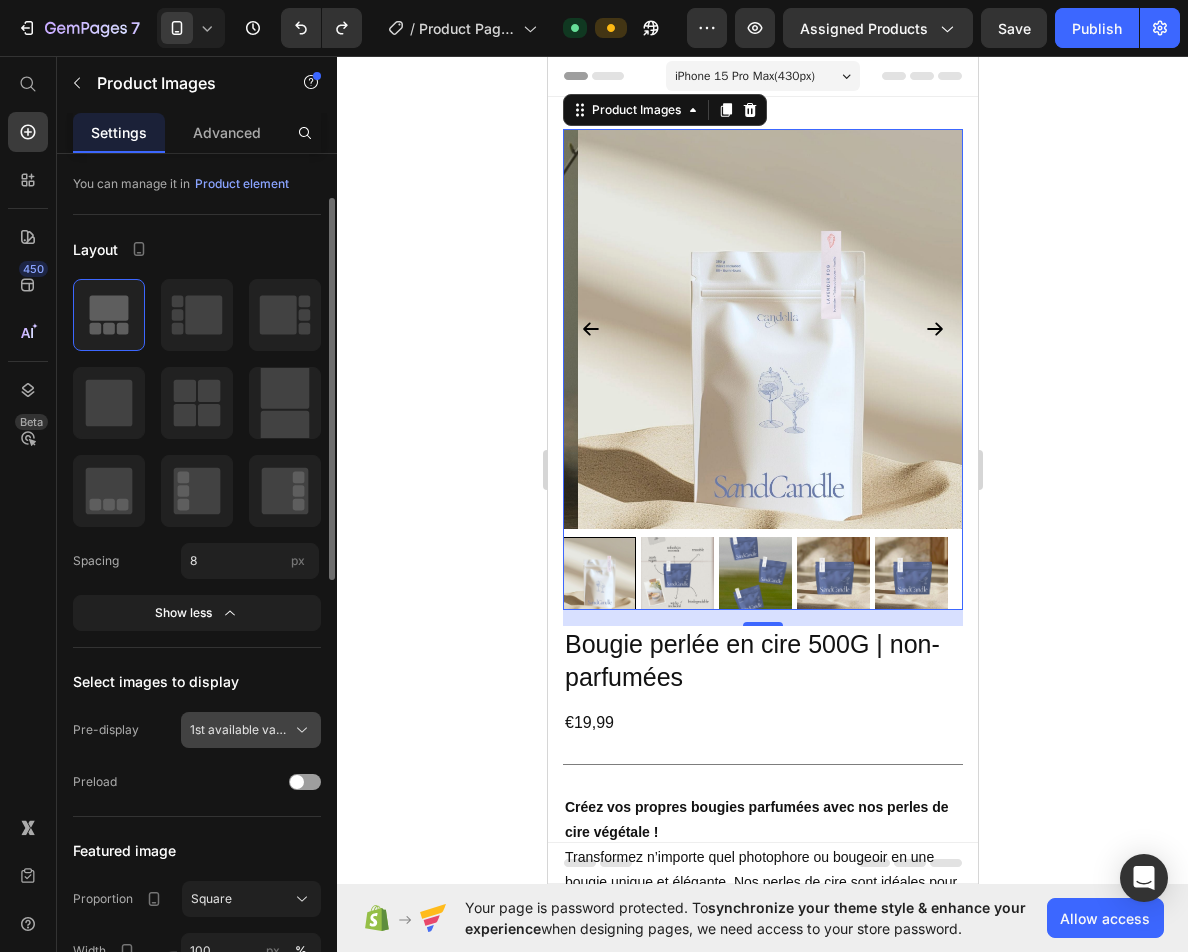 click on "1st available variant" at bounding box center (239, 730) 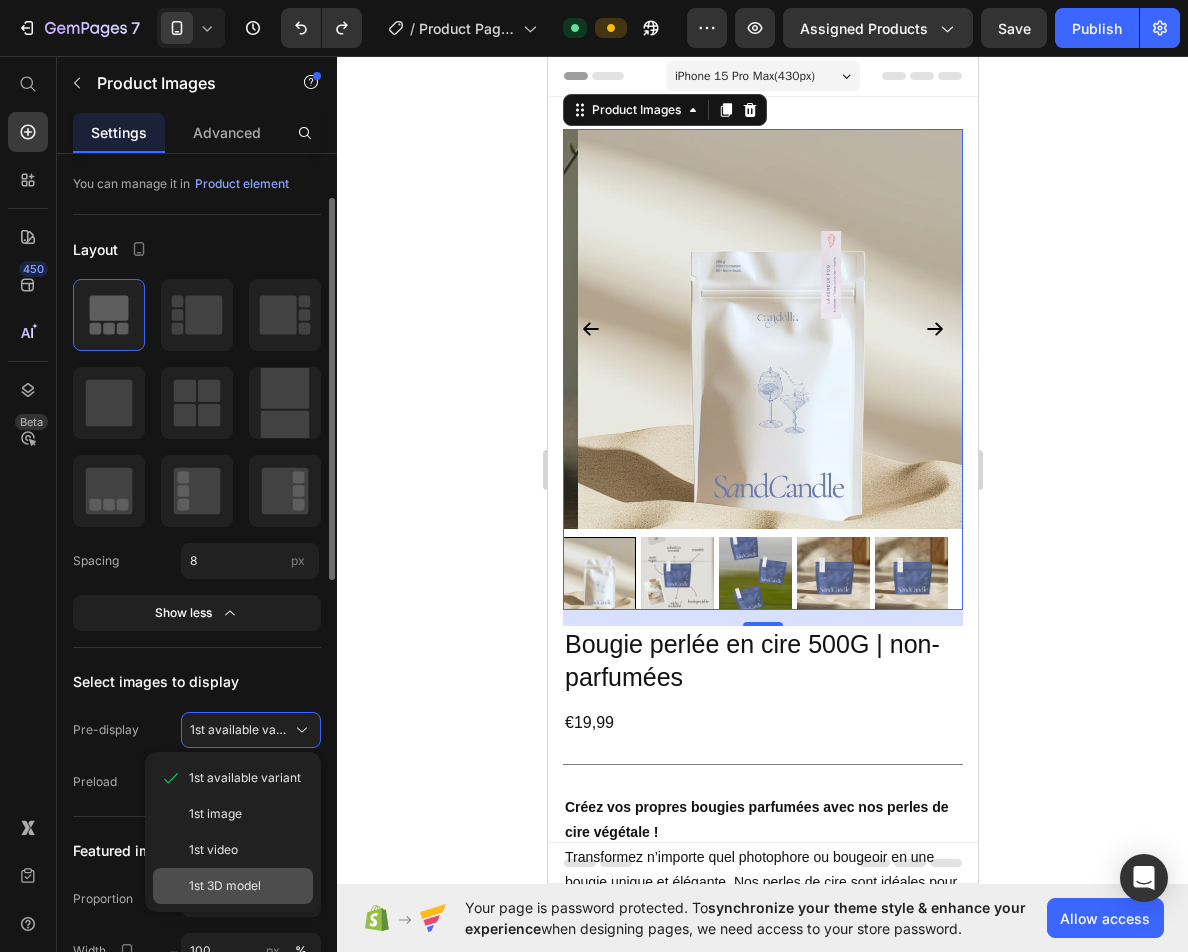 click on "1st 3D model" at bounding box center [225, 886] 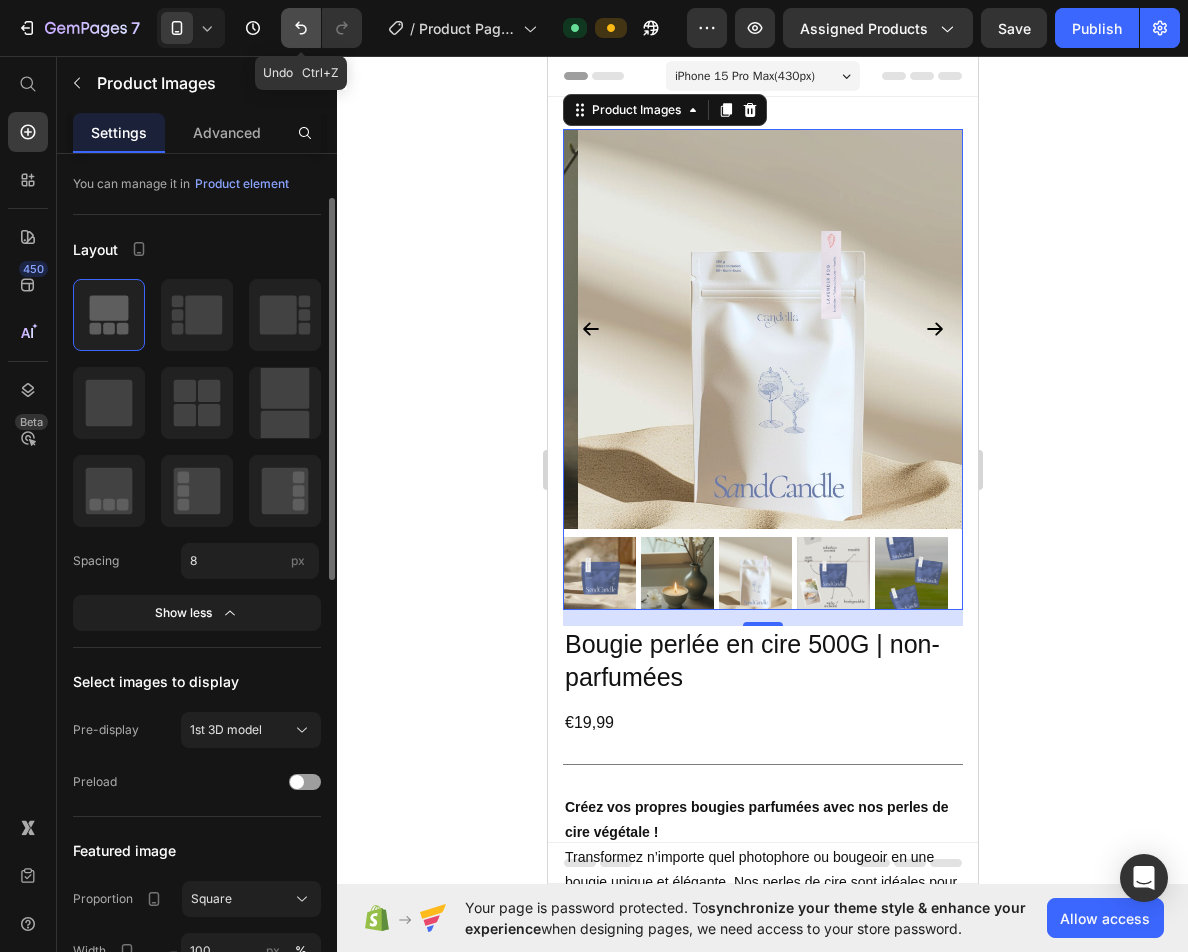 click 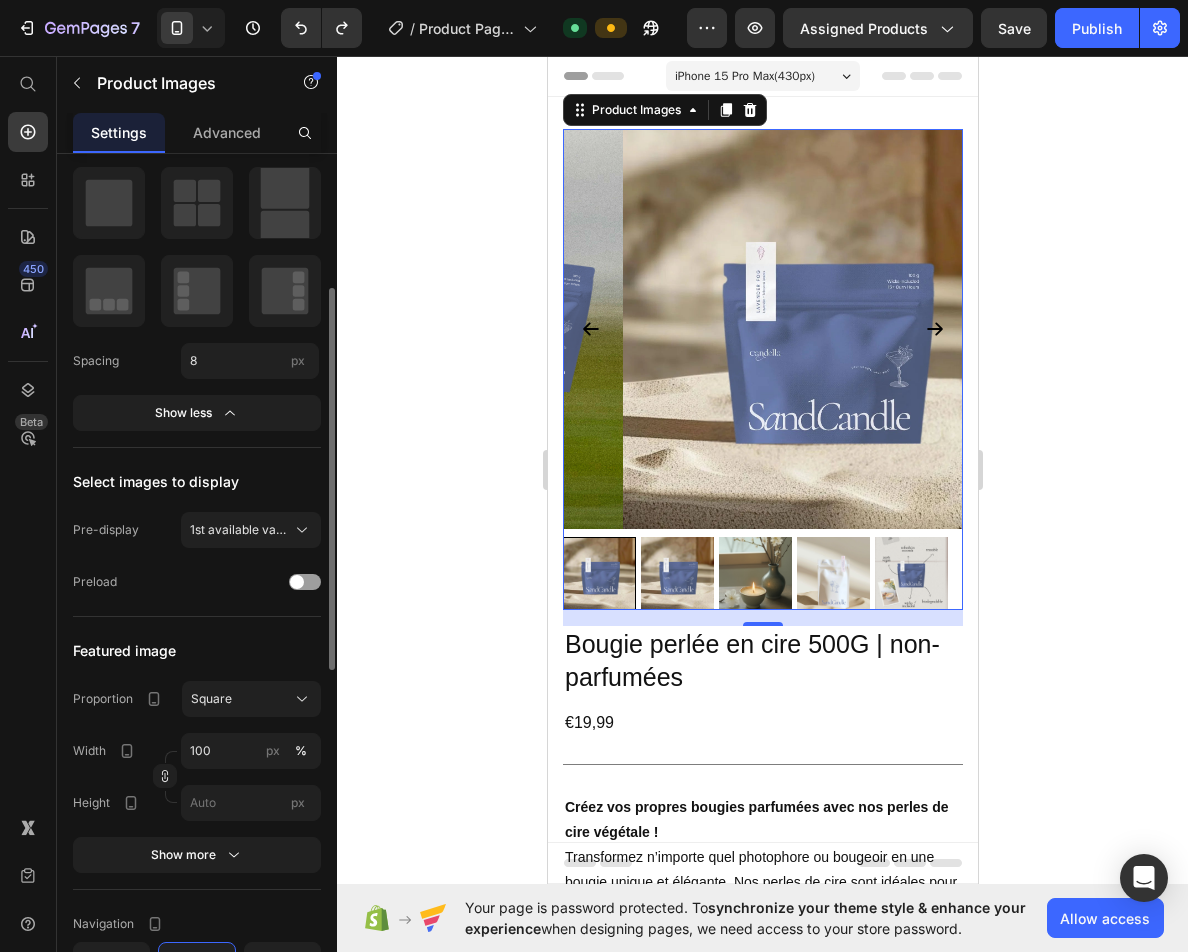 scroll, scrollTop: 400, scrollLeft: 0, axis: vertical 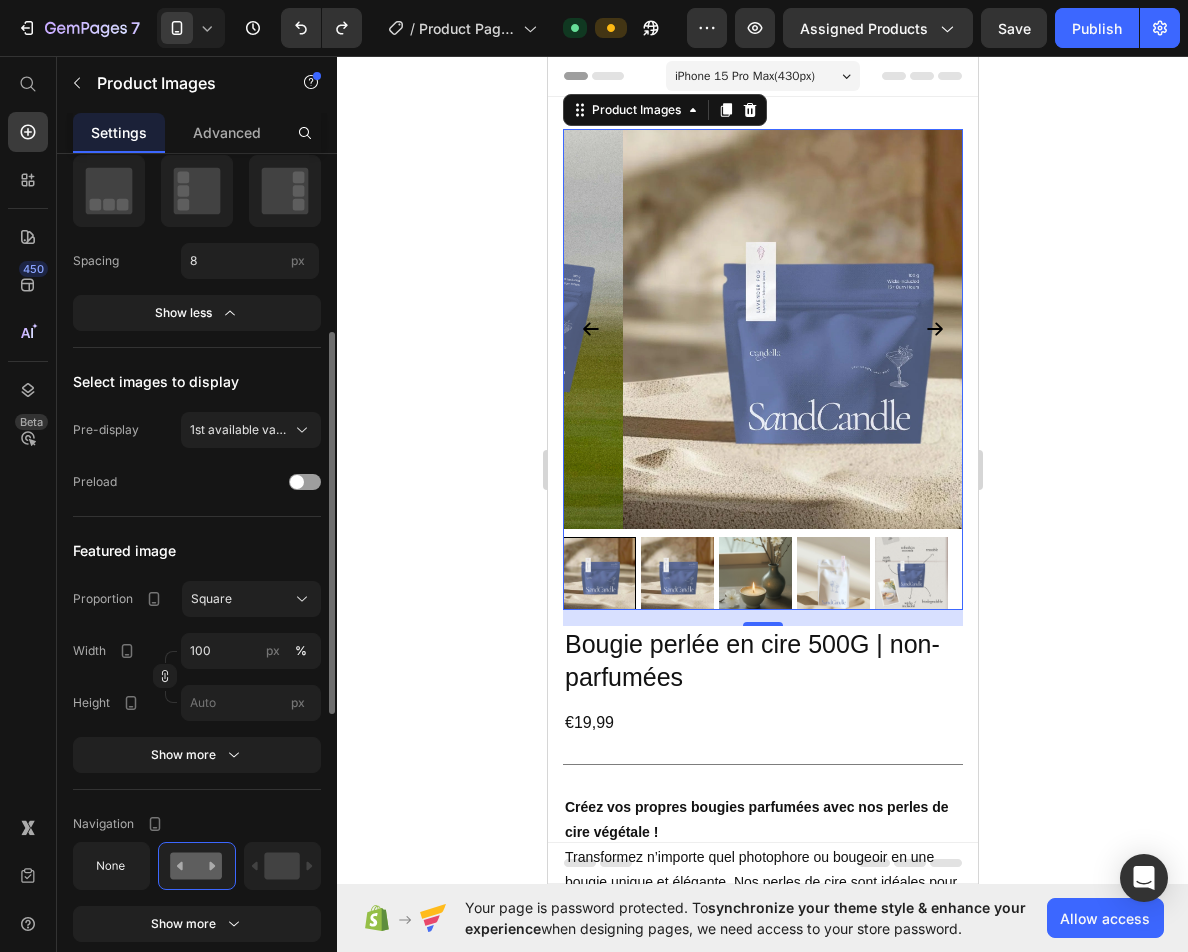 click on "Featured image" at bounding box center (197, 551) 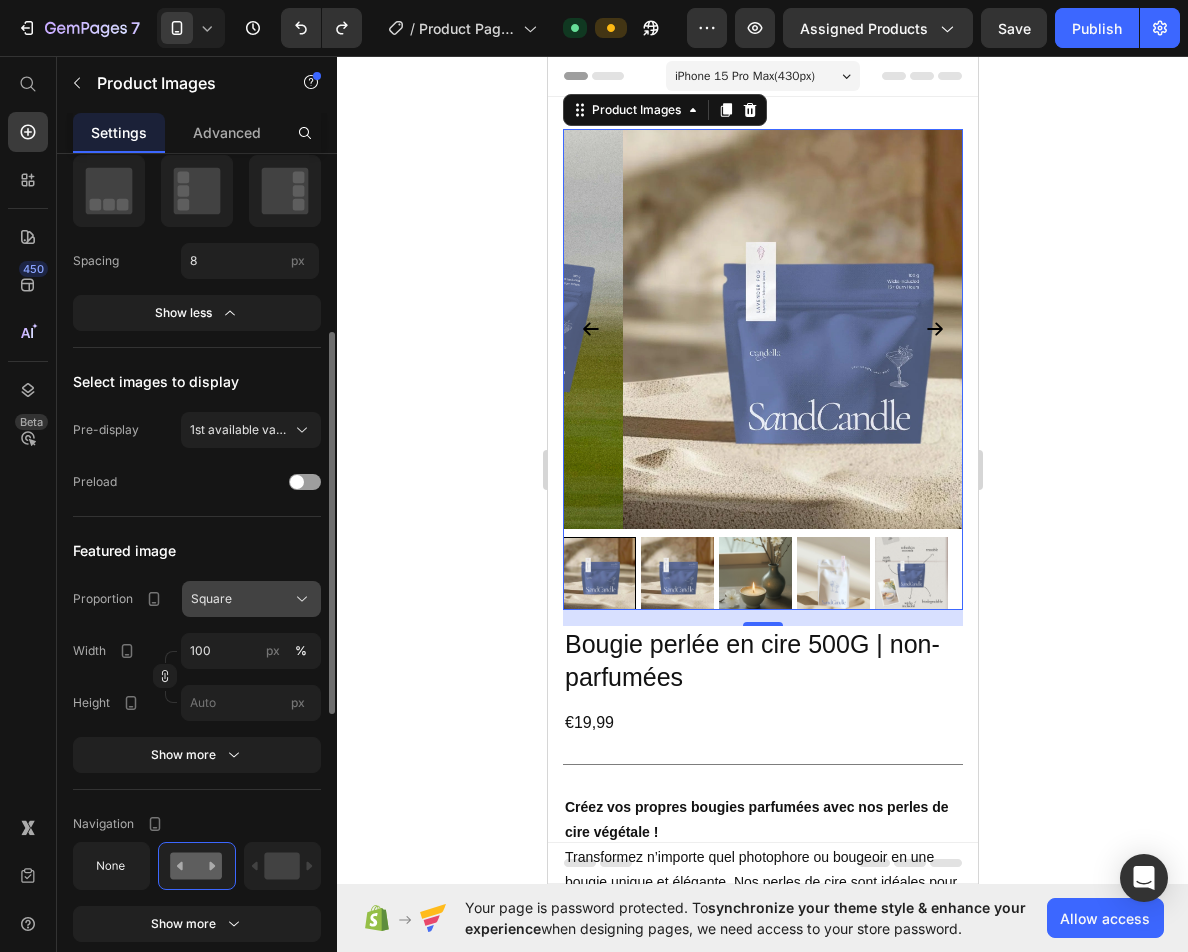 click on "Square" 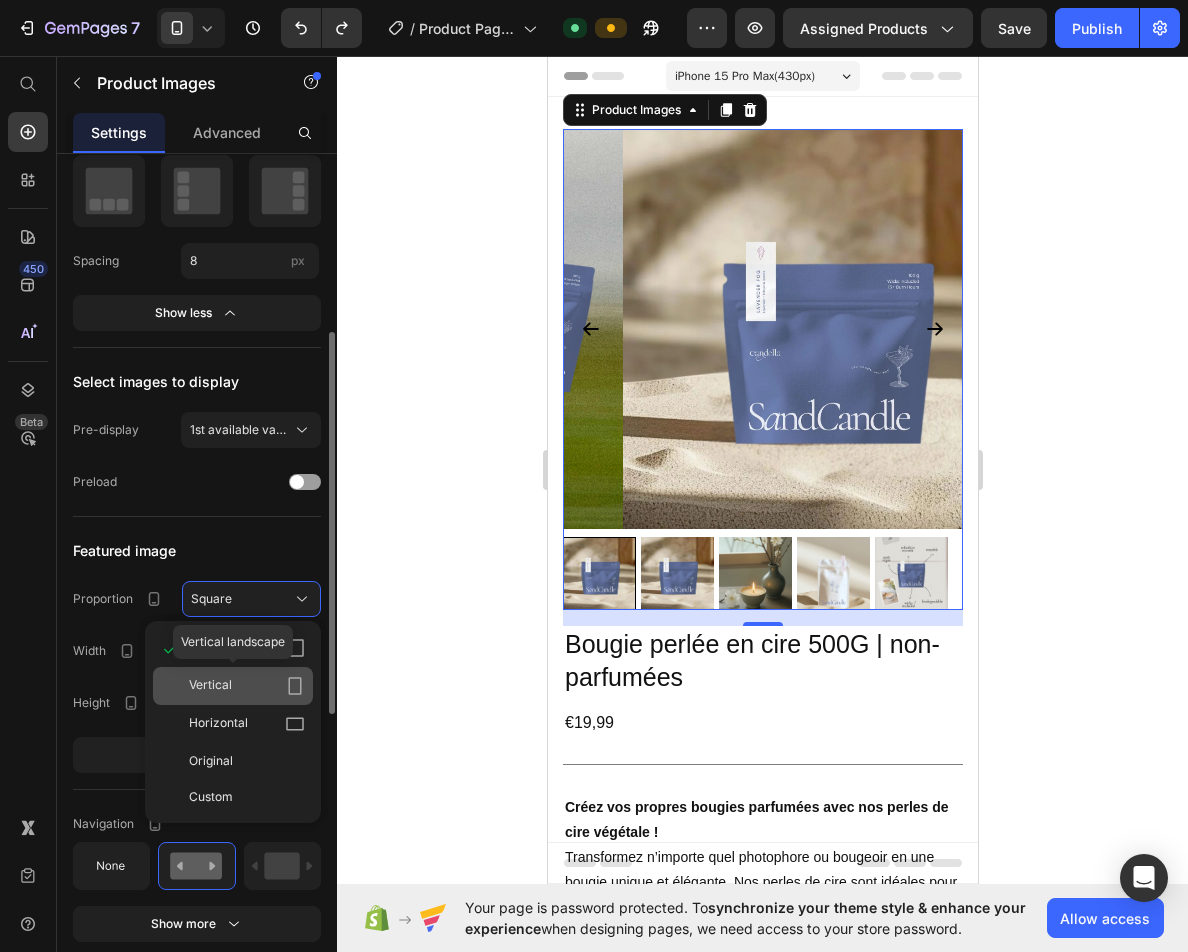click on "Vertical" at bounding box center [247, 686] 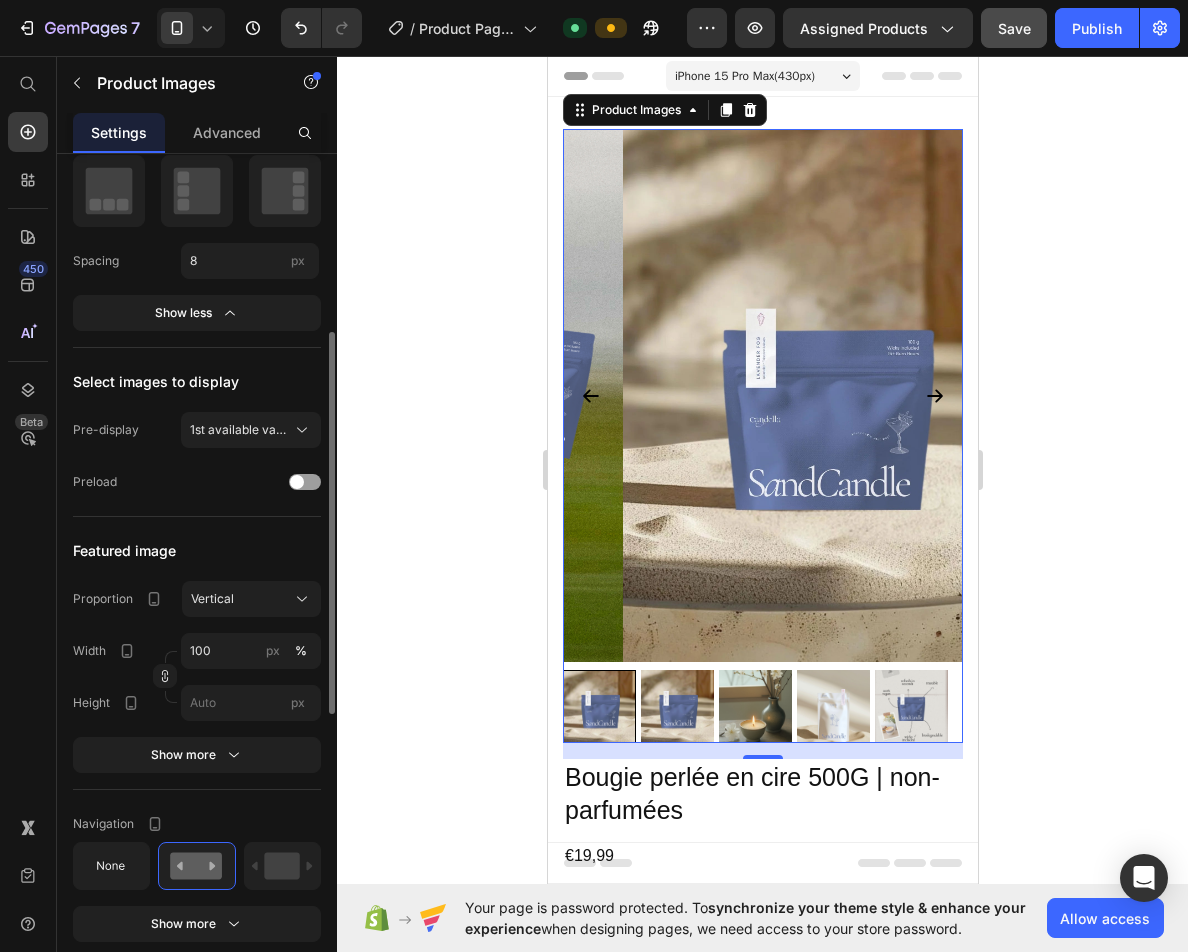 click on "Save" 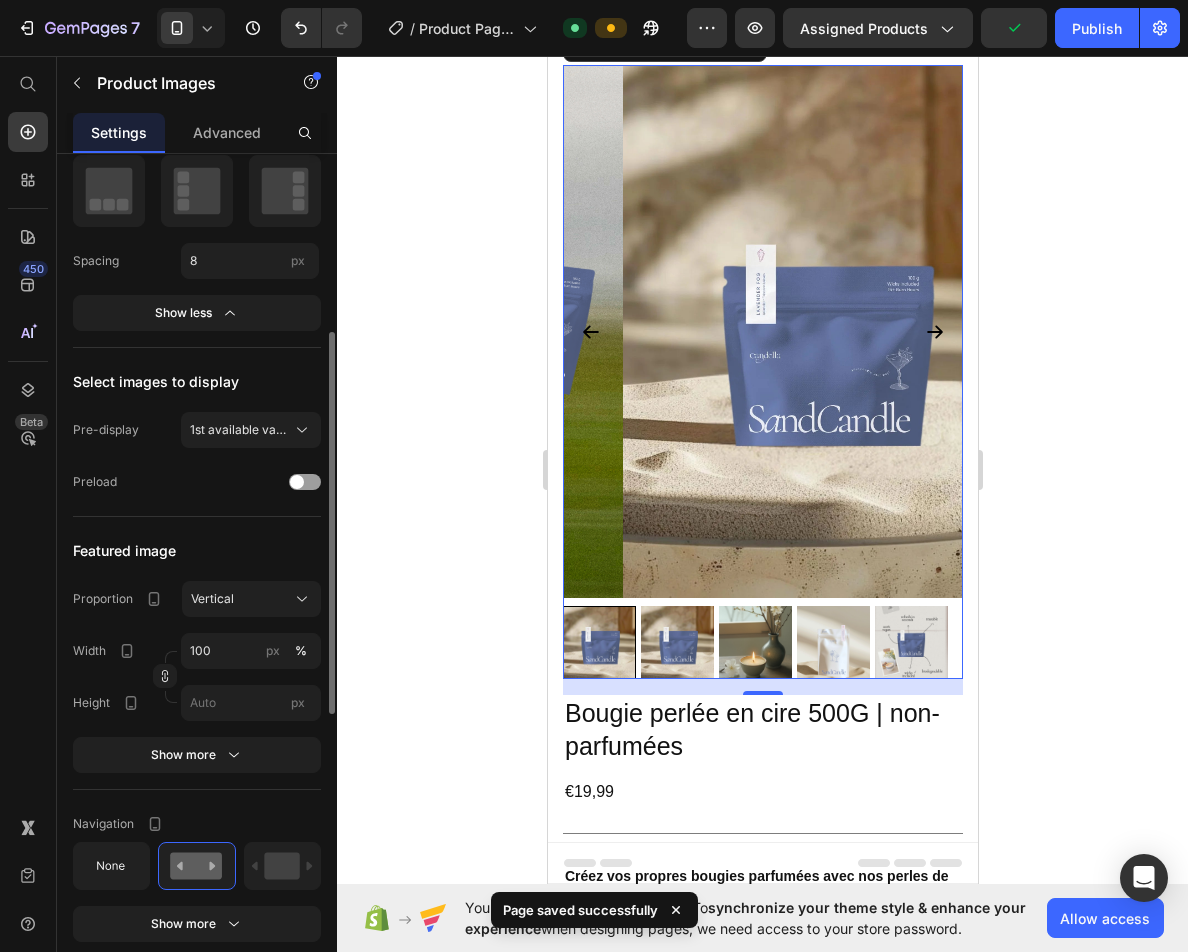 scroll, scrollTop: 100, scrollLeft: 0, axis: vertical 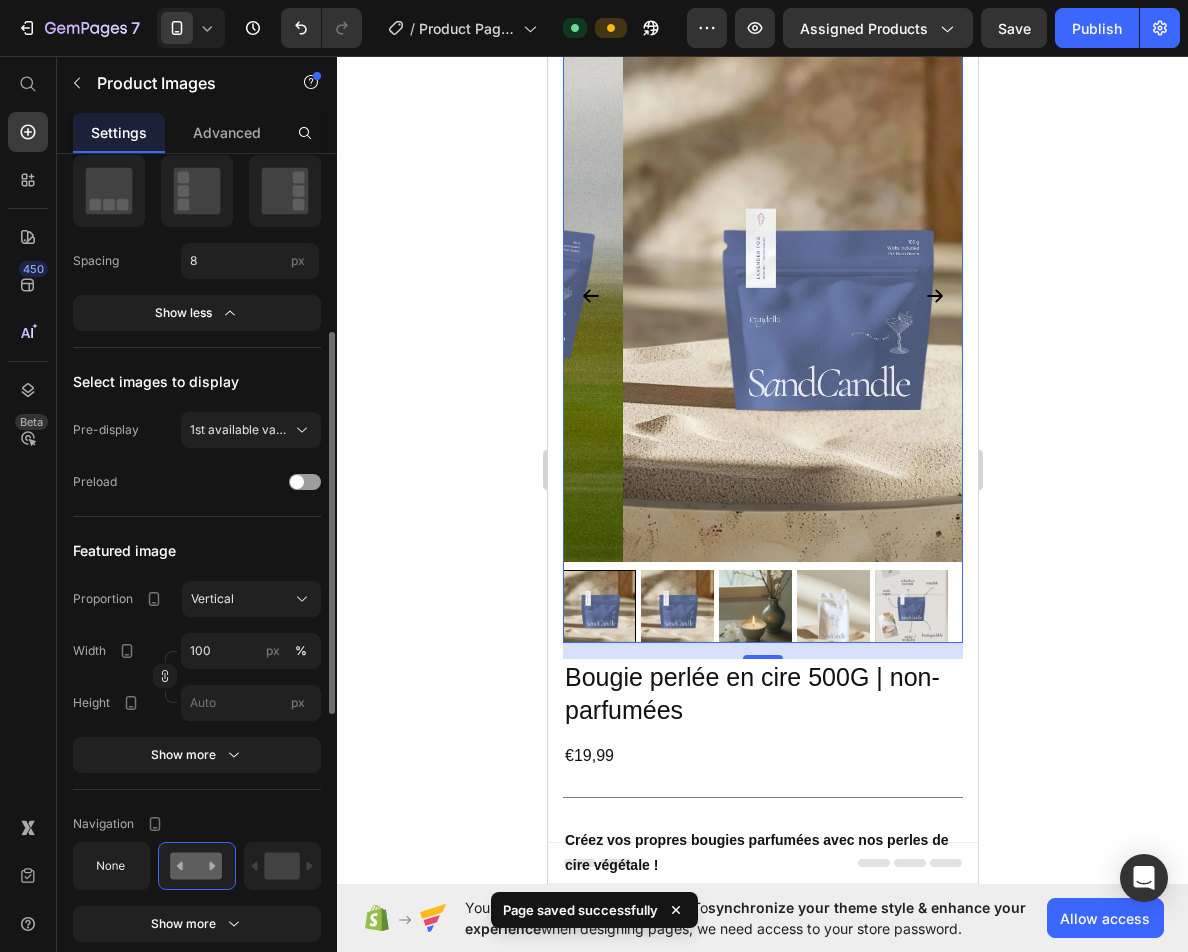 click at bounding box center (676, 606) 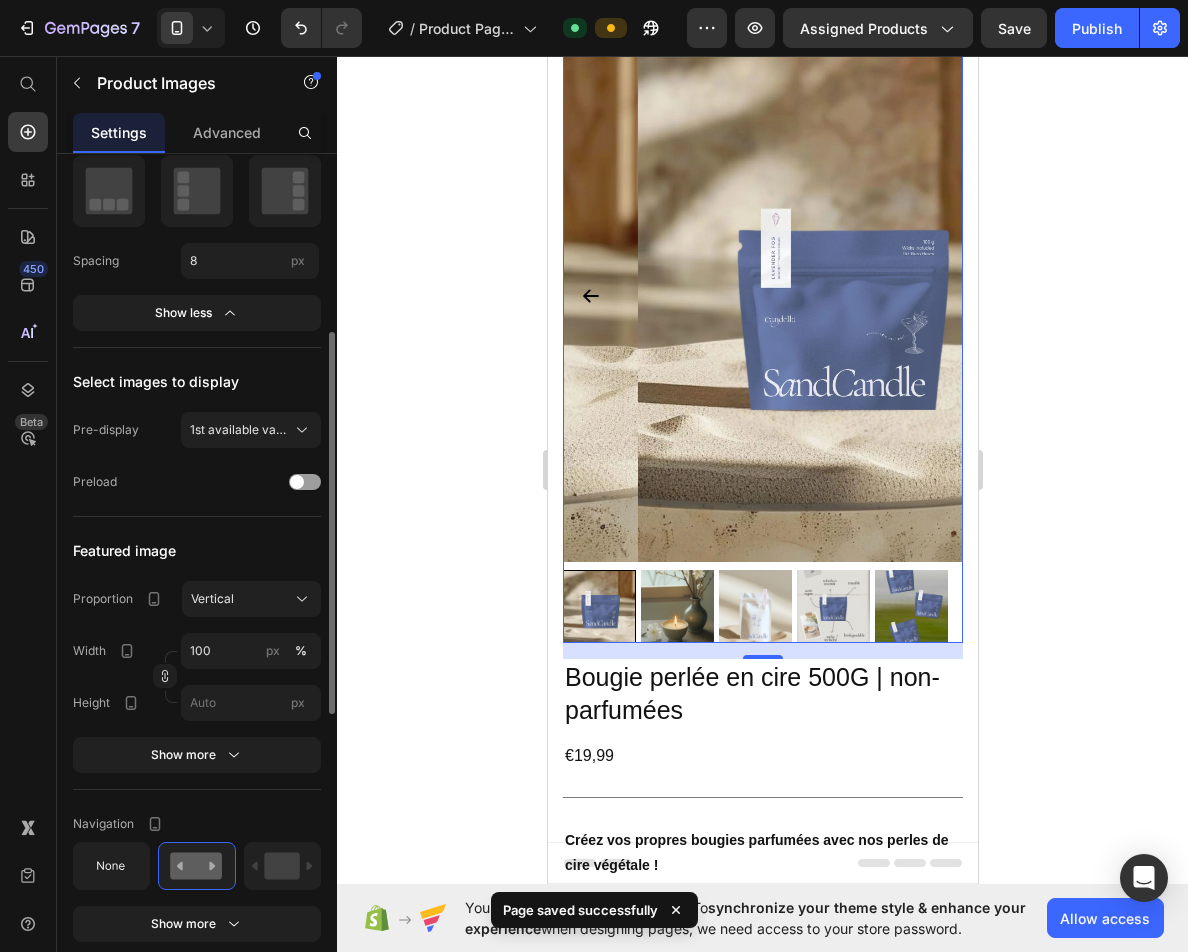 click at bounding box center [762, 606] 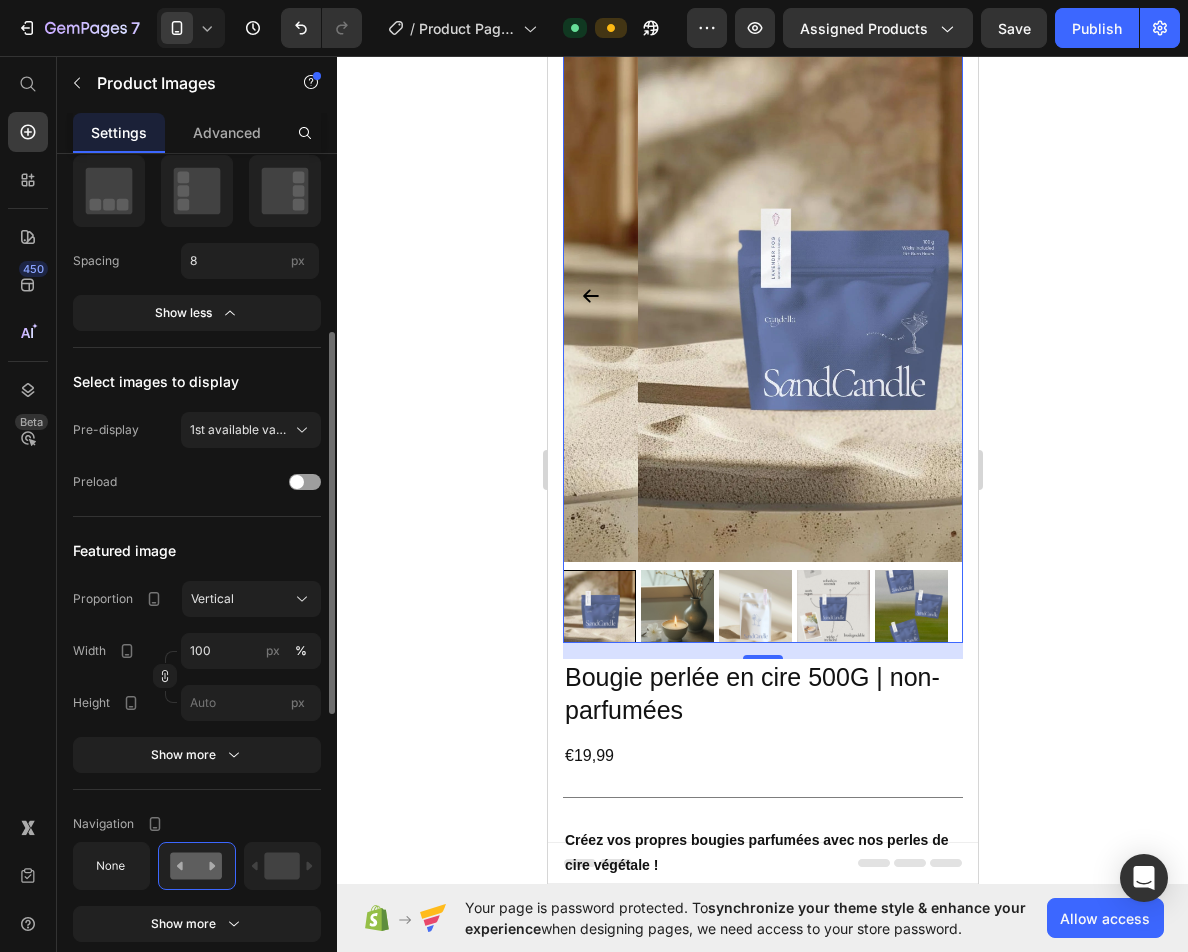 click at bounding box center (676, 606) 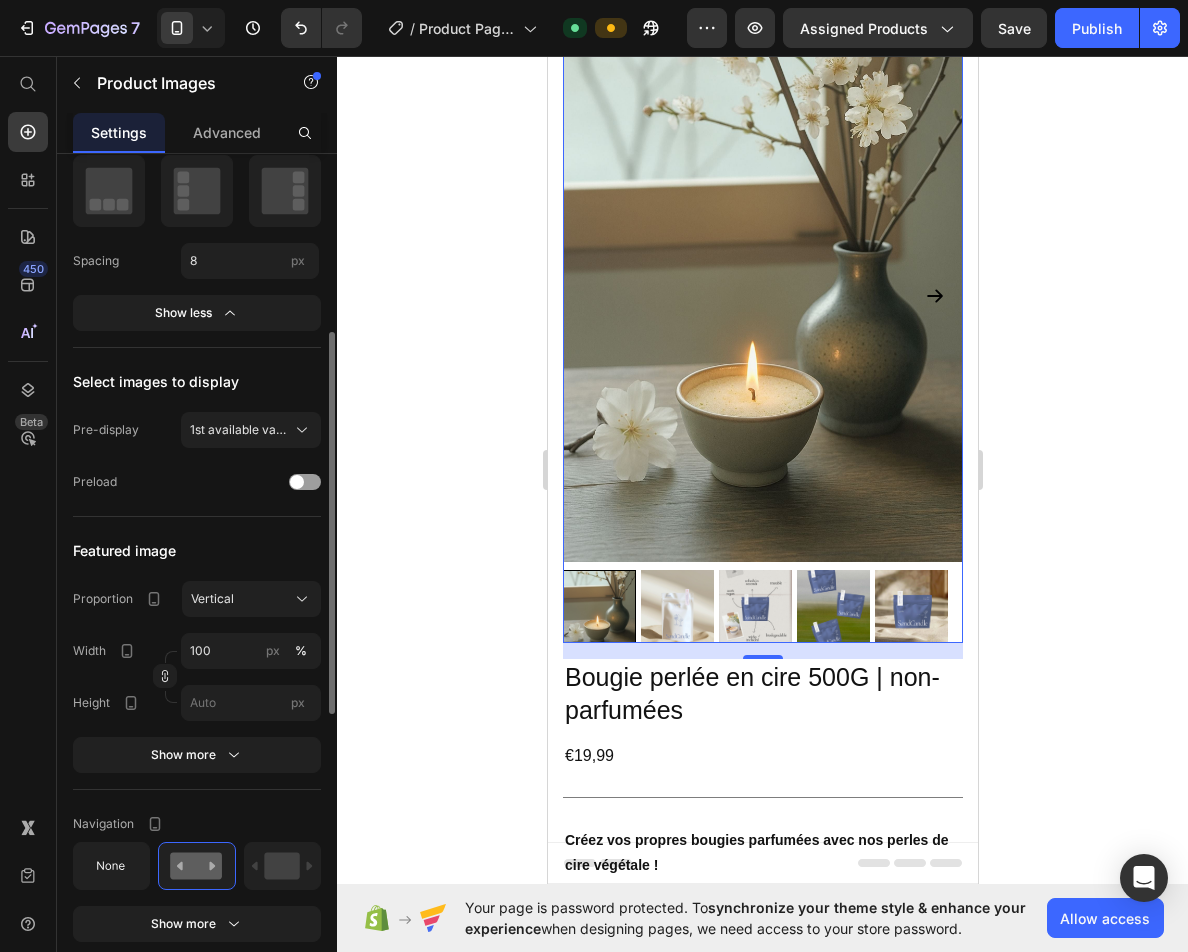click at bounding box center [754, 606] 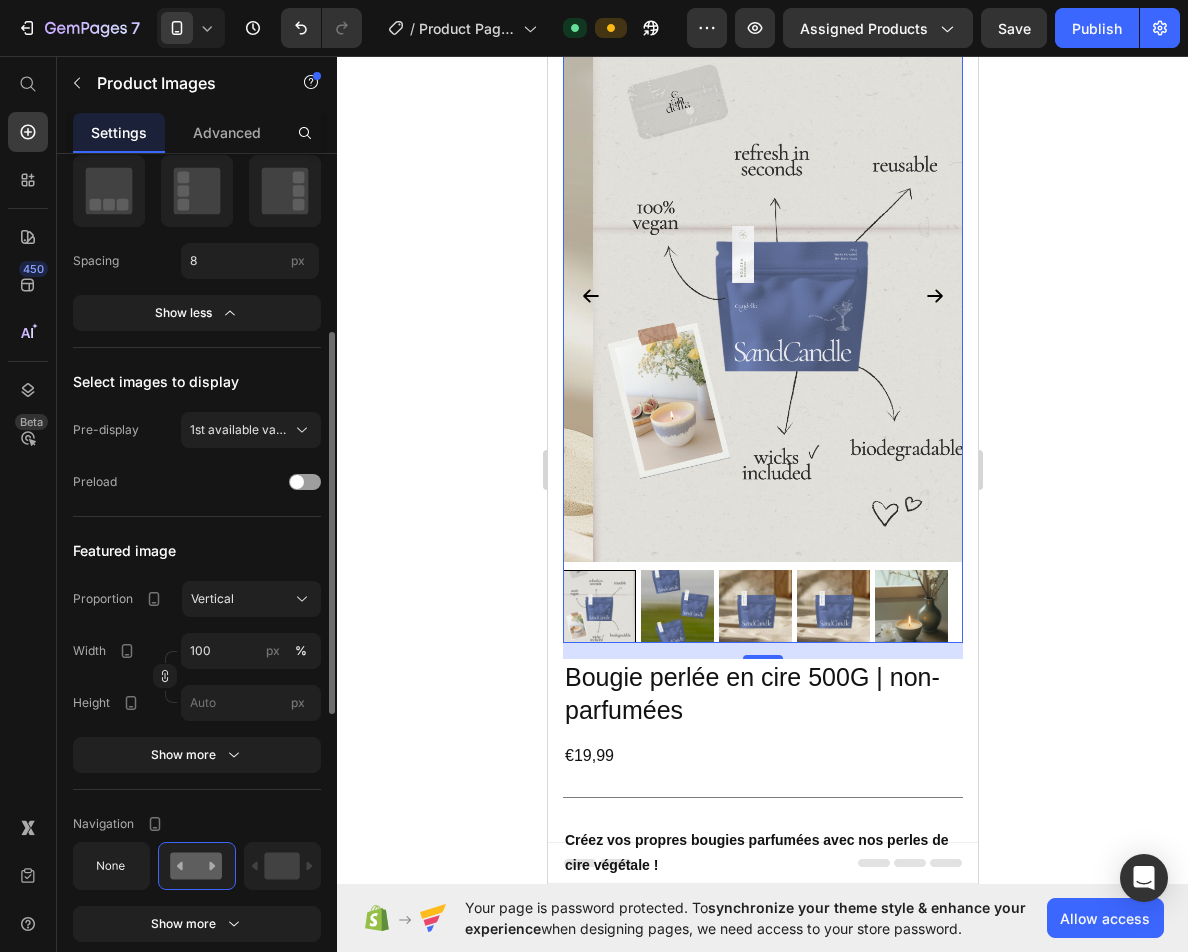 click at bounding box center (754, 606) 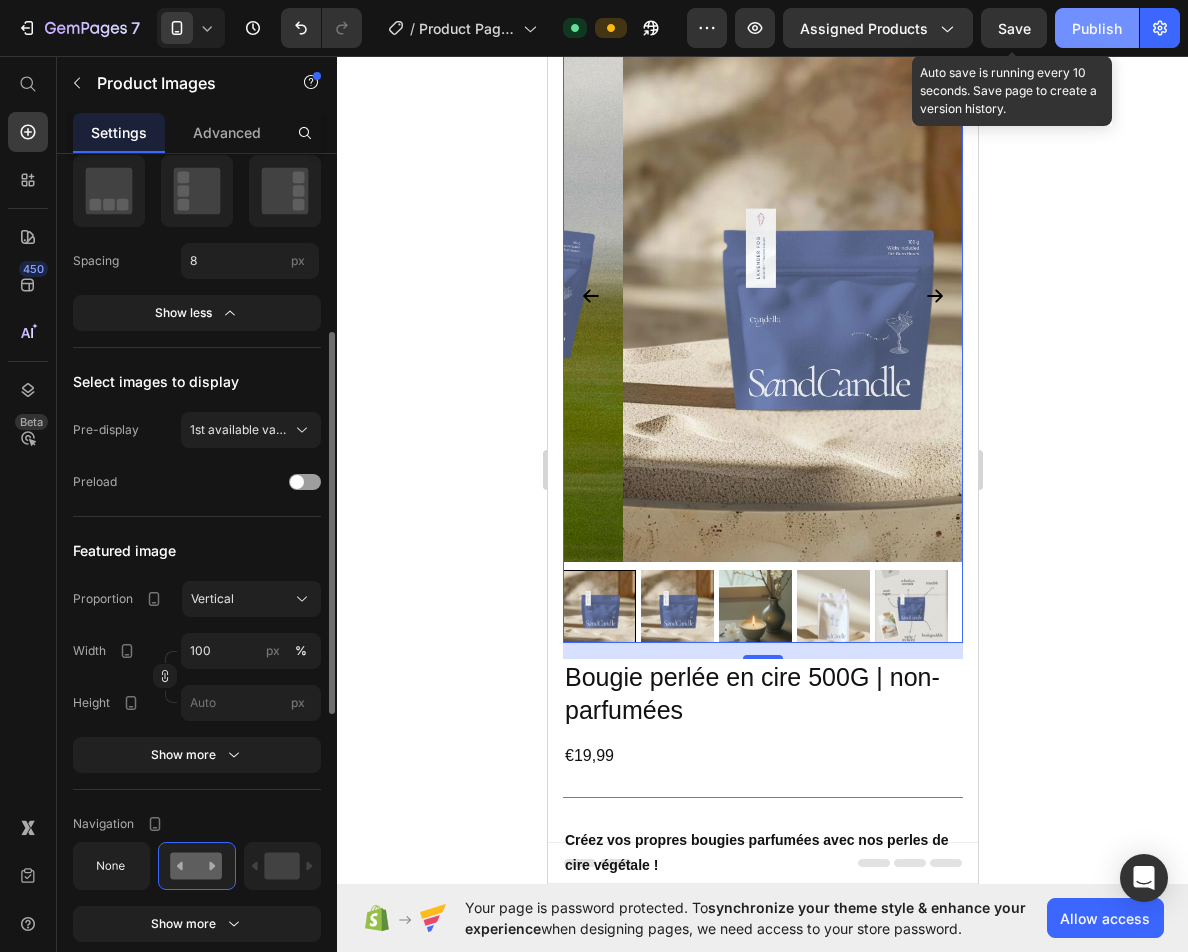 click on "Publish" at bounding box center [1097, 28] 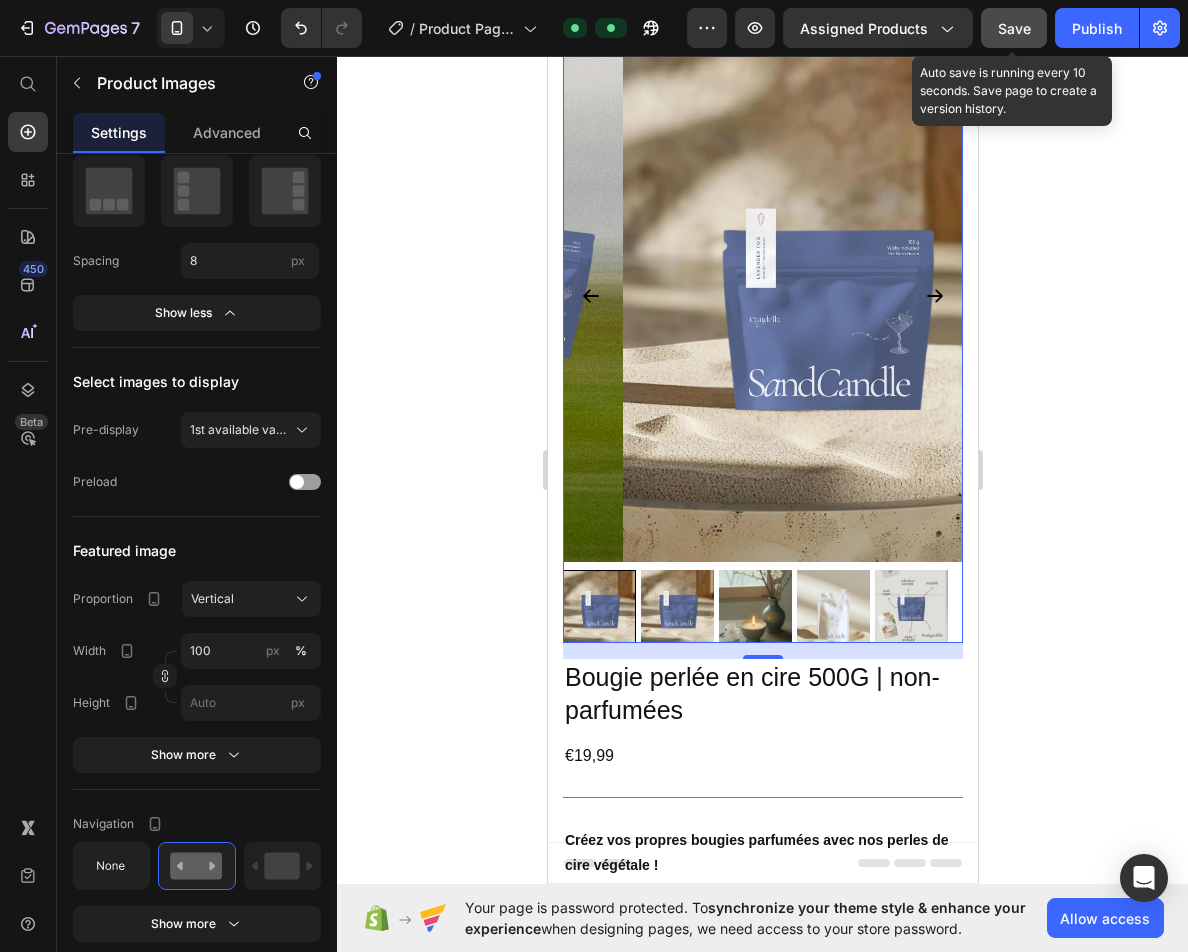 click on "Save" 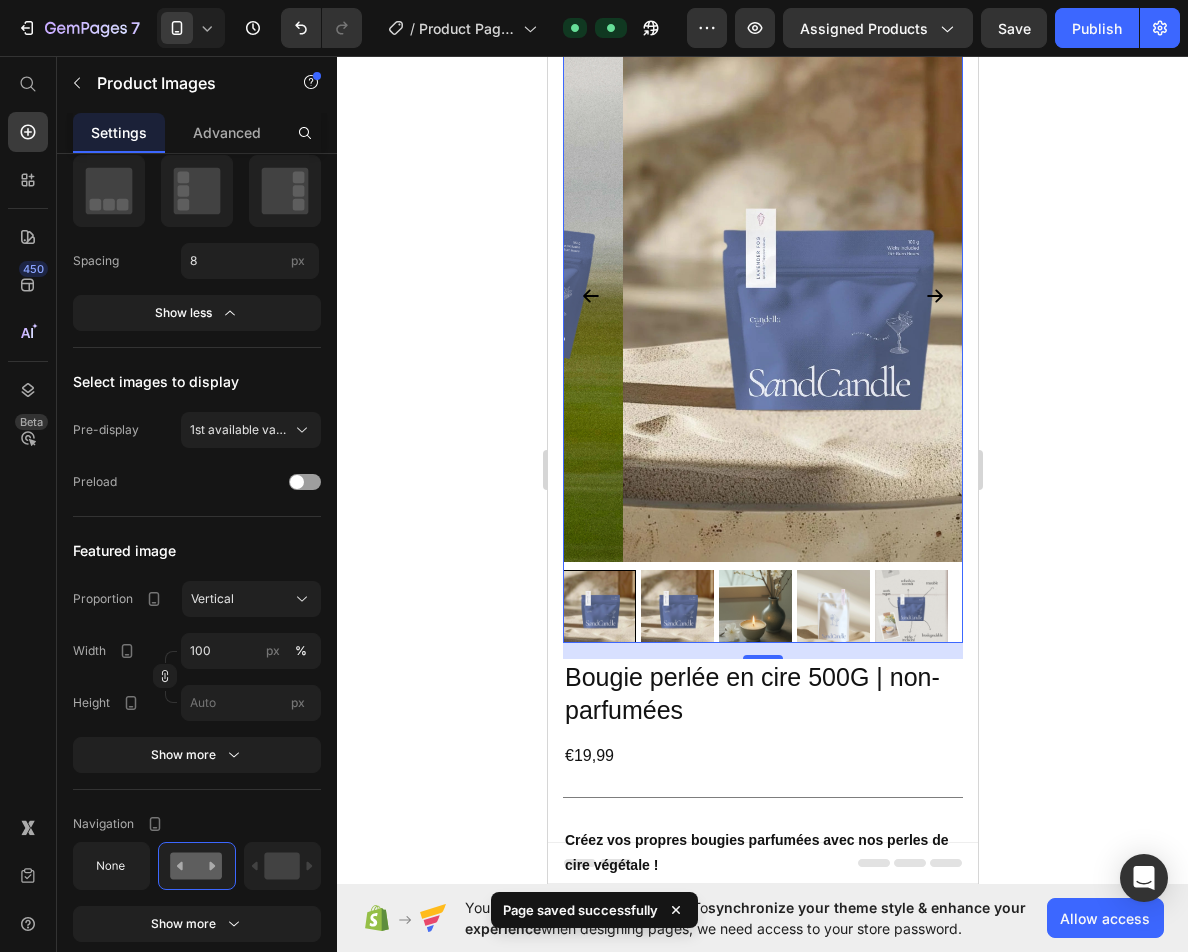 click at bounding box center [590, 296] 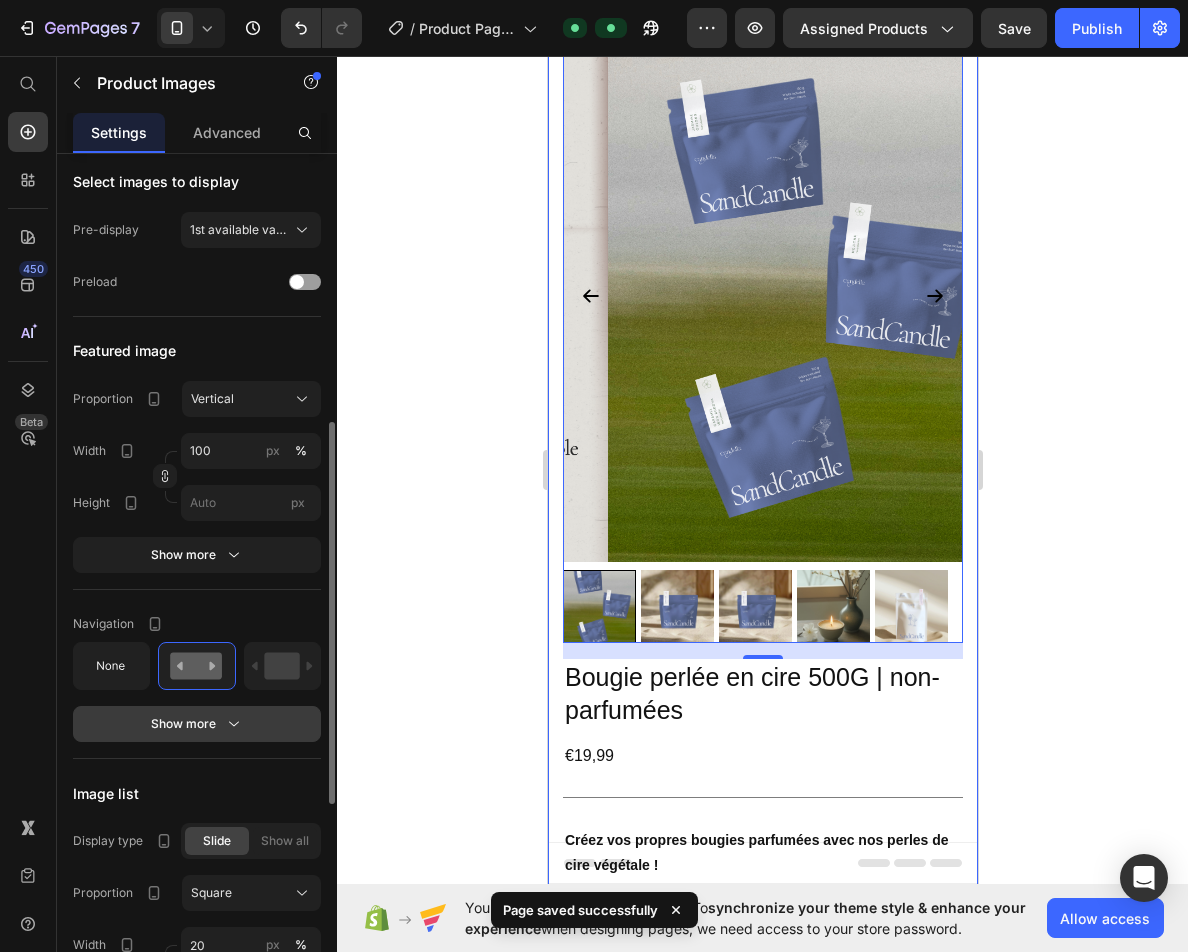 scroll, scrollTop: 800, scrollLeft: 0, axis: vertical 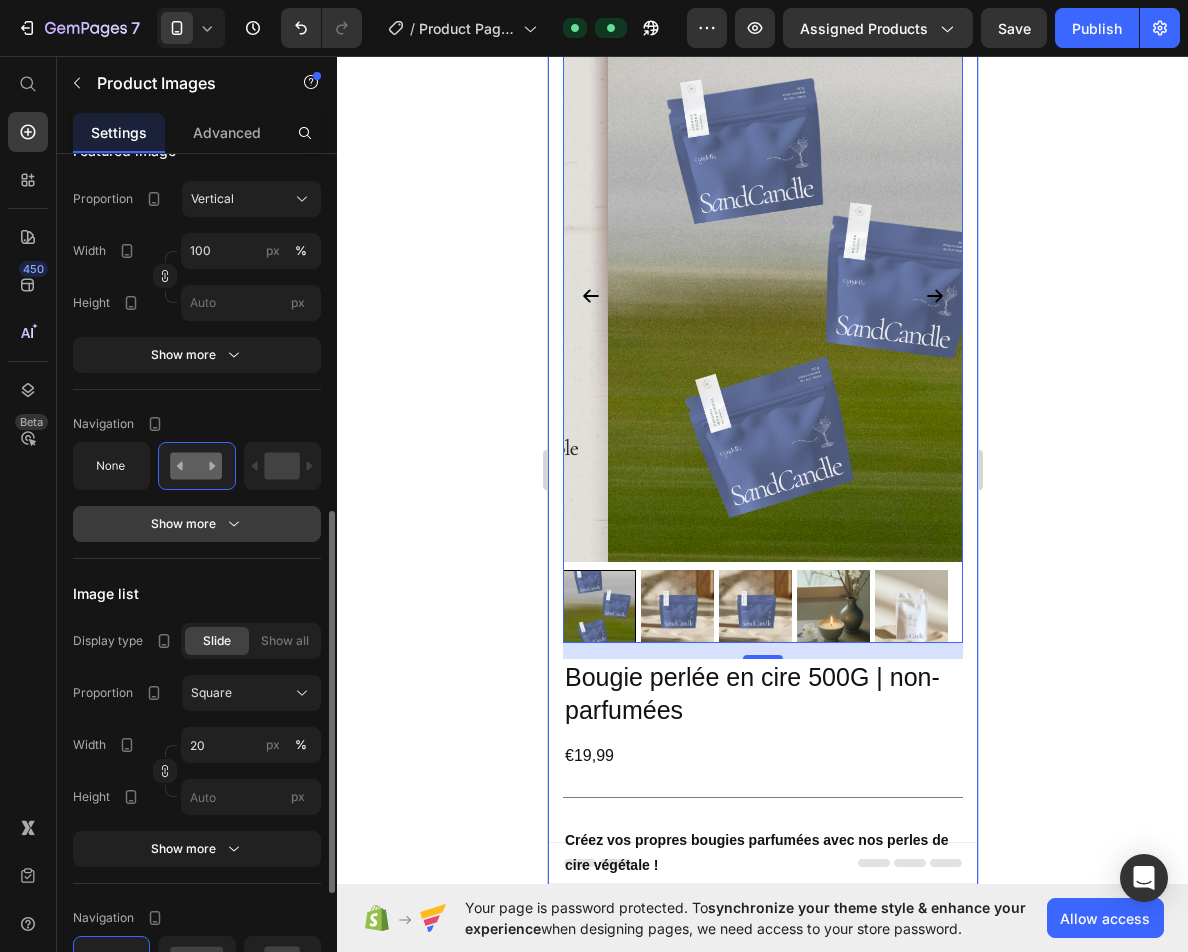 click 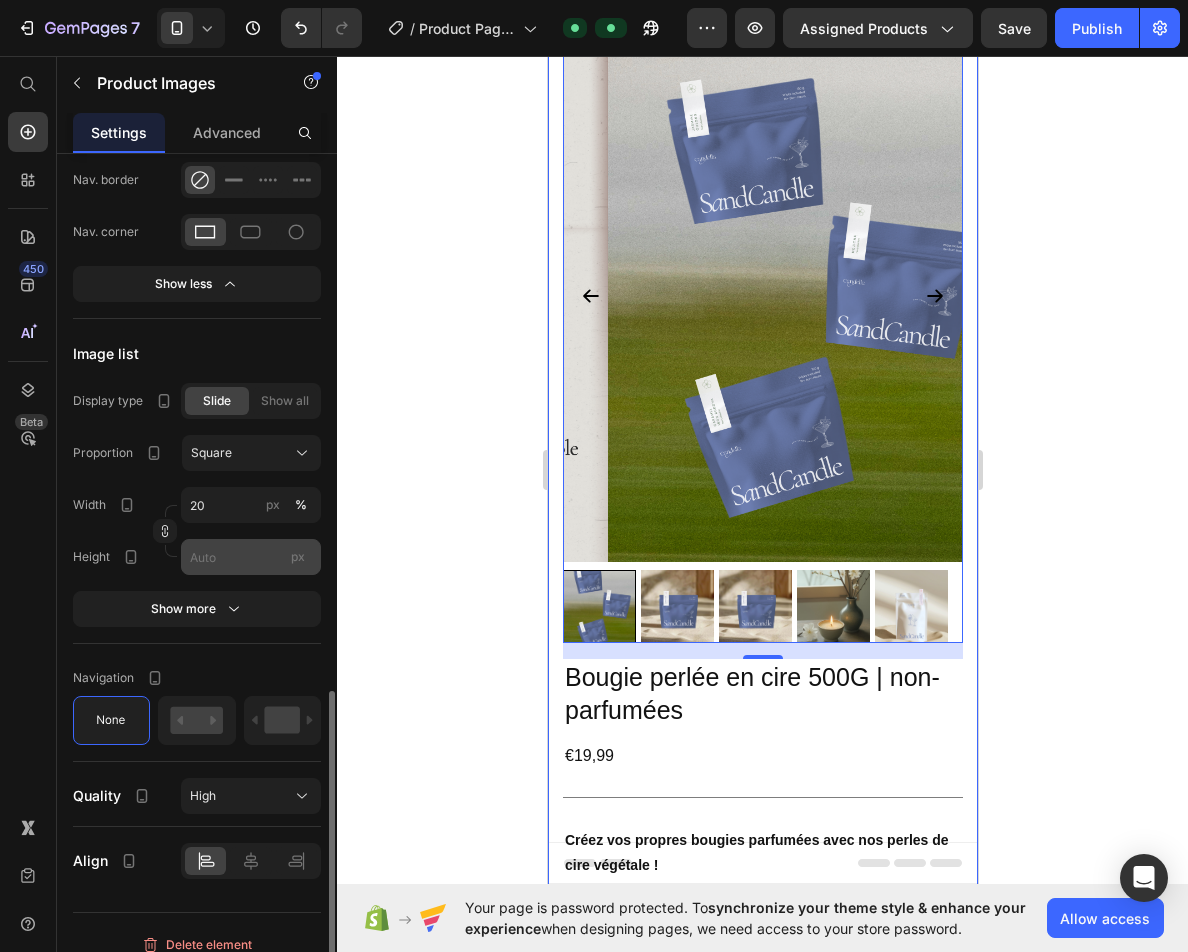 scroll, scrollTop: 1318, scrollLeft: 0, axis: vertical 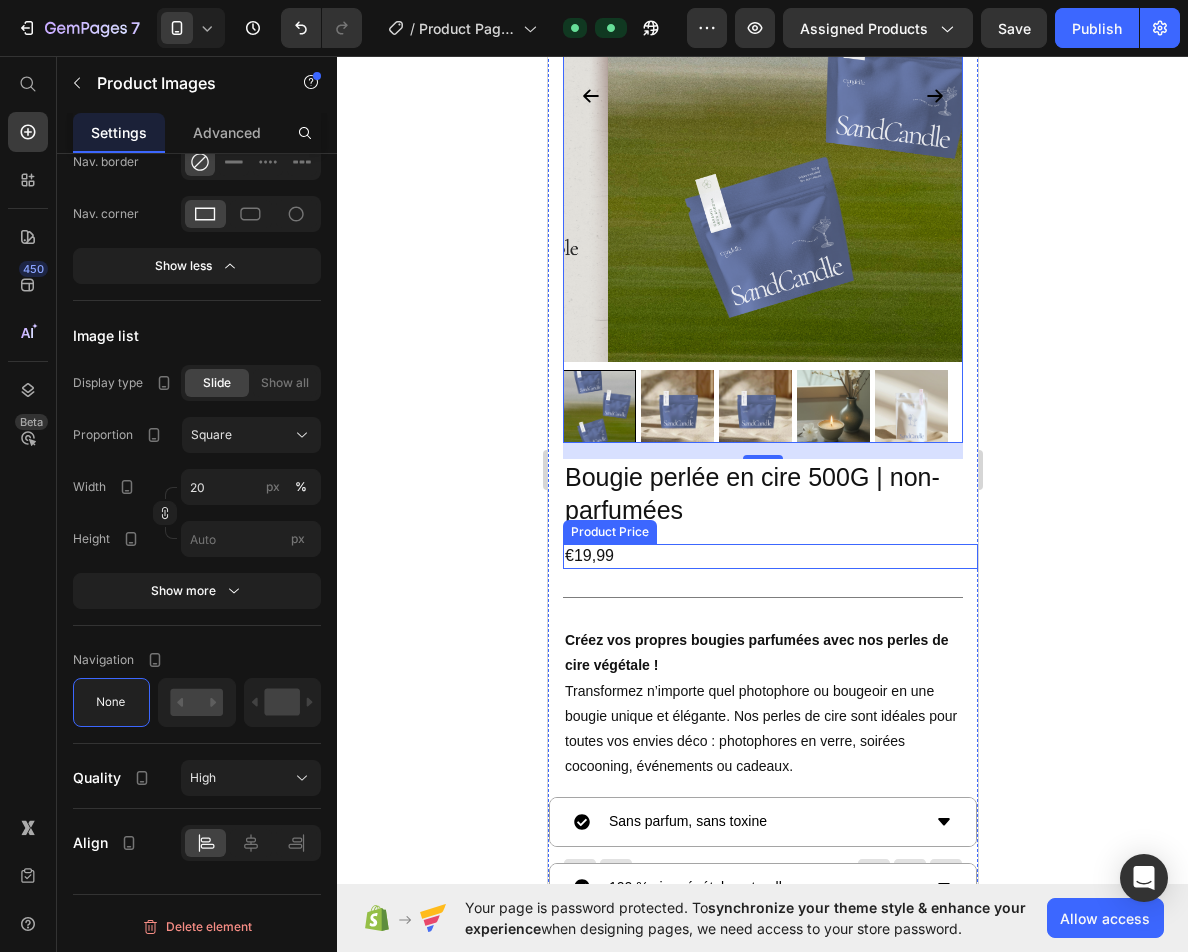 click on "€19,99" at bounding box center [769, 556] 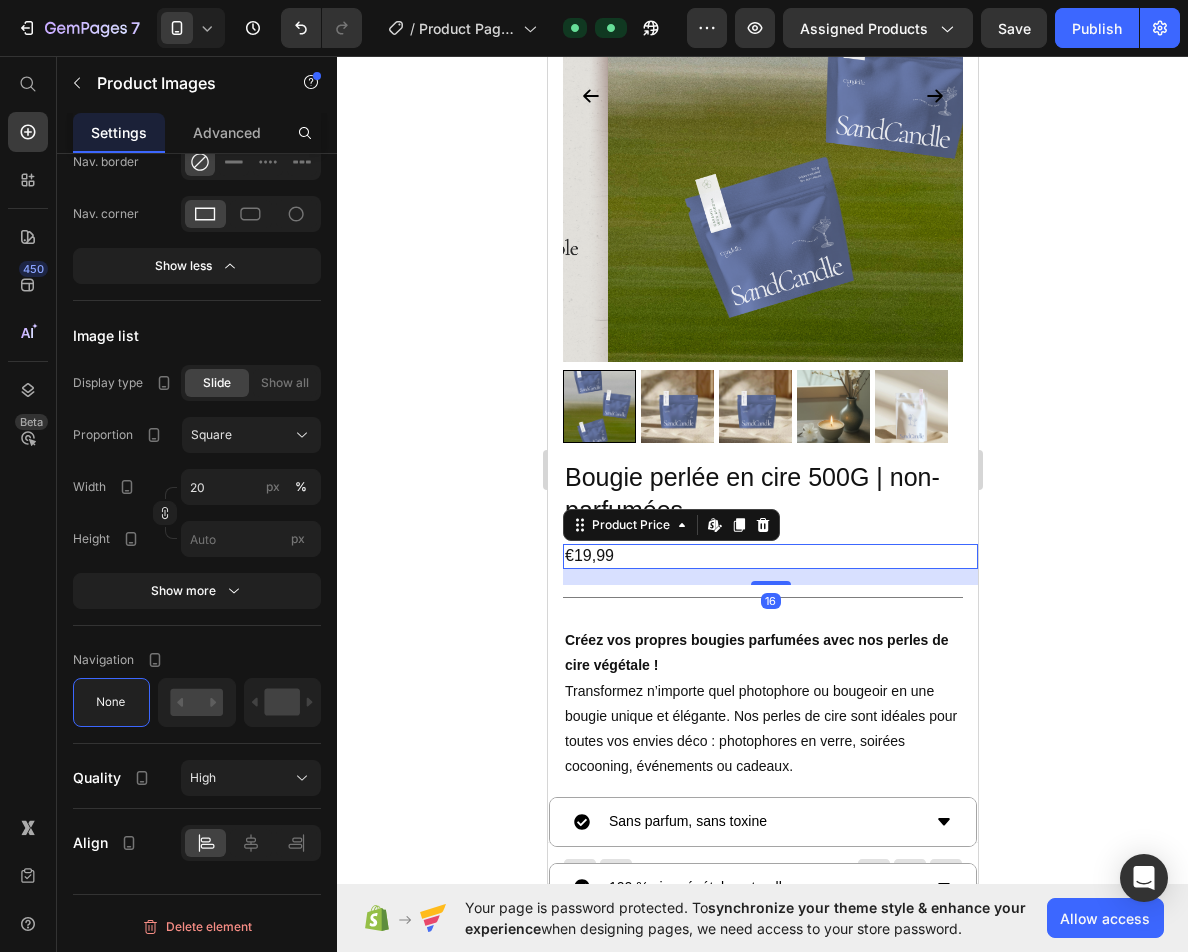 scroll, scrollTop: 0, scrollLeft: 0, axis: both 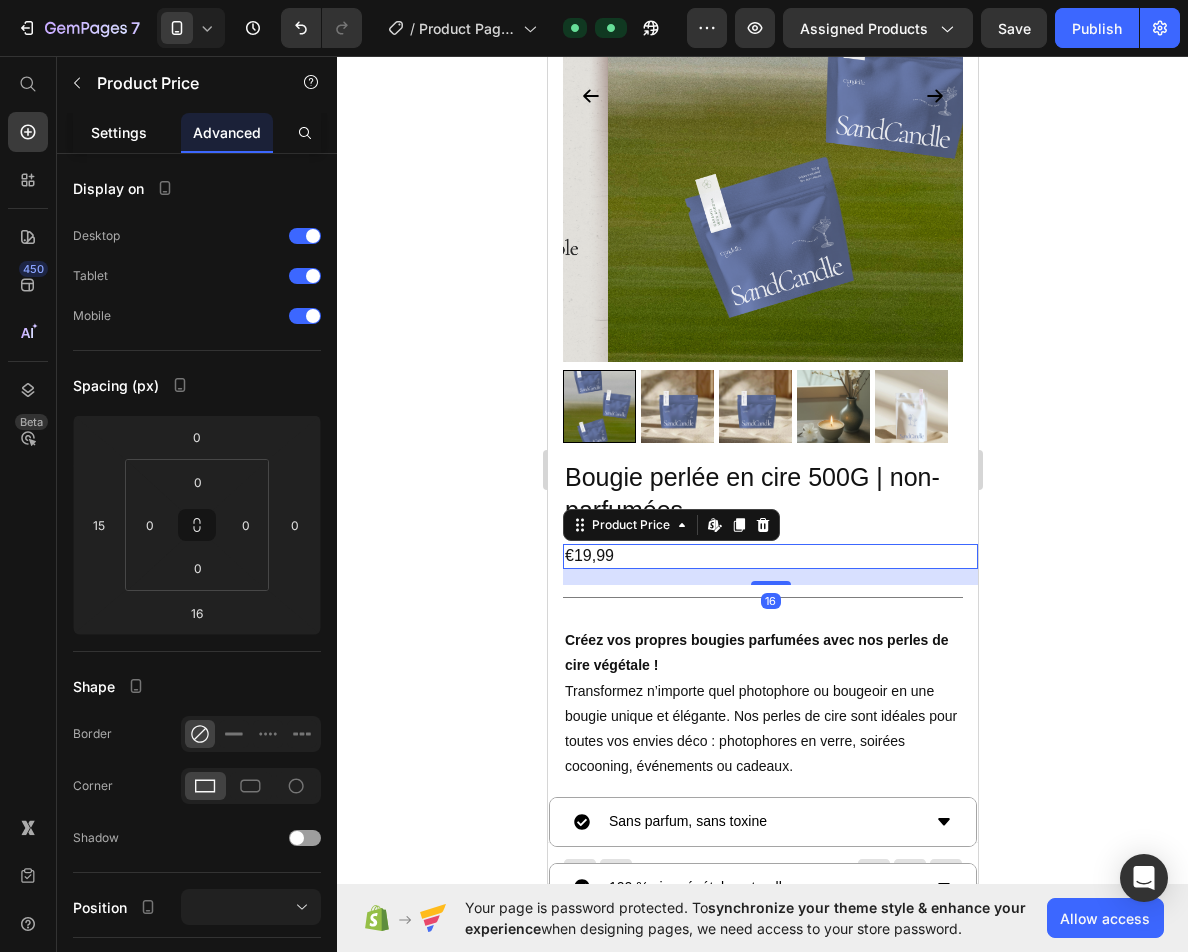 click on "Settings" at bounding box center [119, 132] 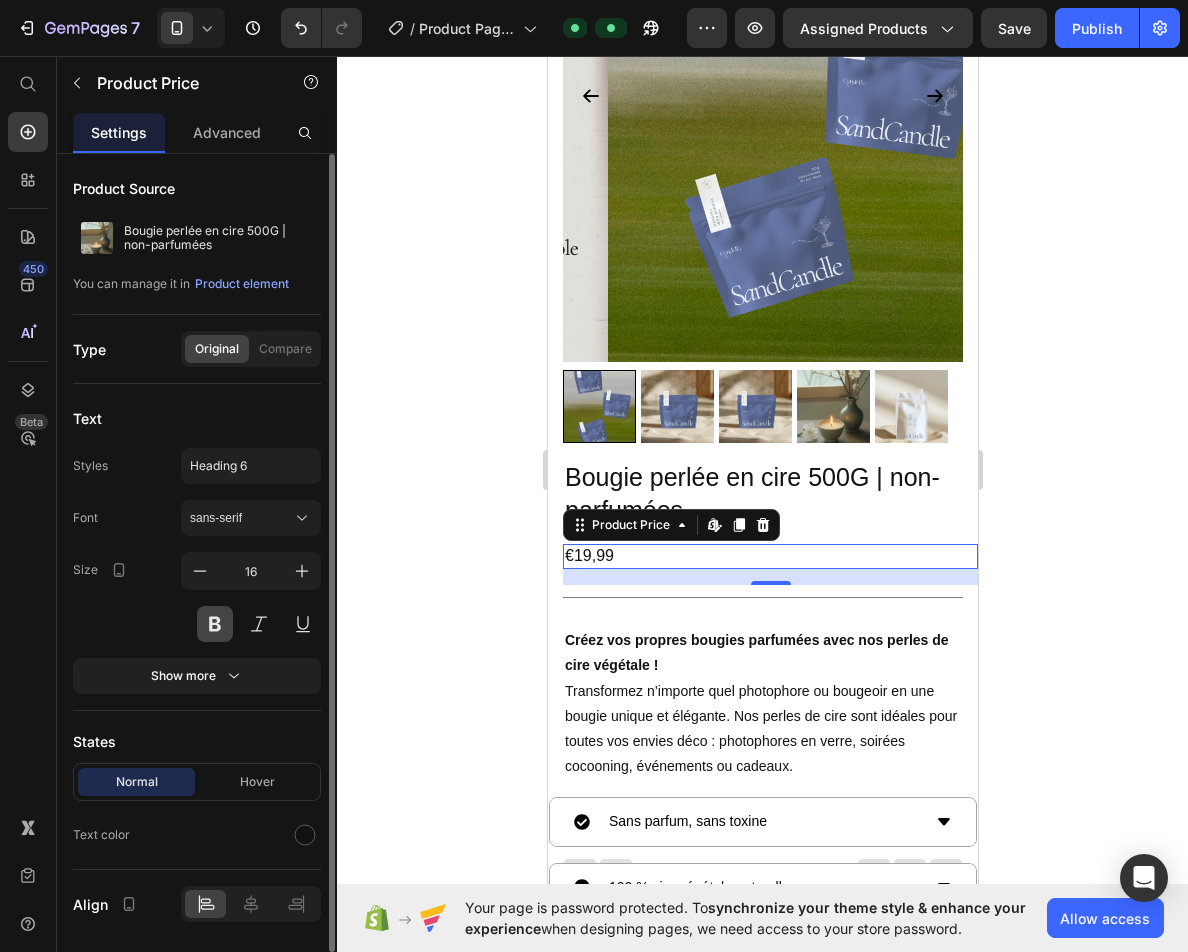 click at bounding box center (215, 624) 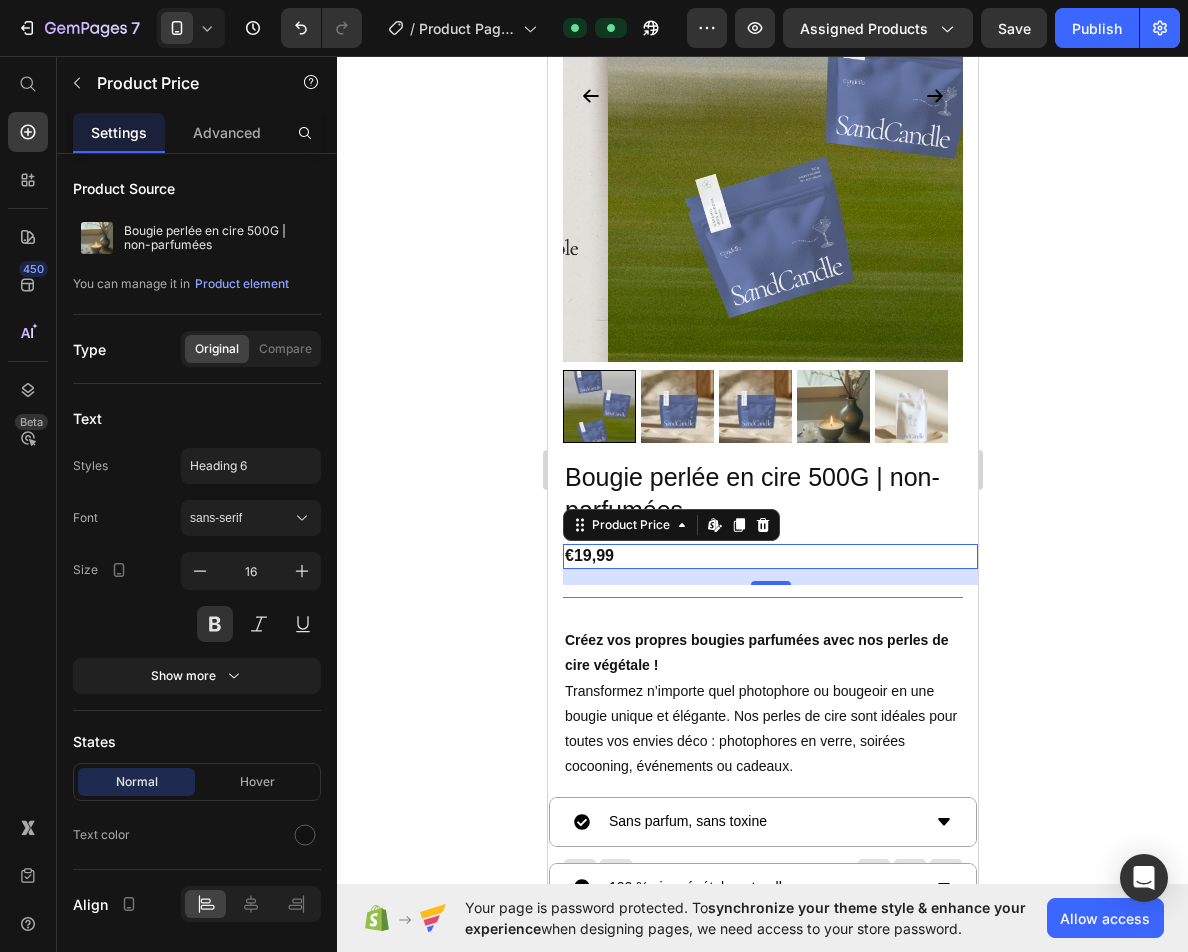 click 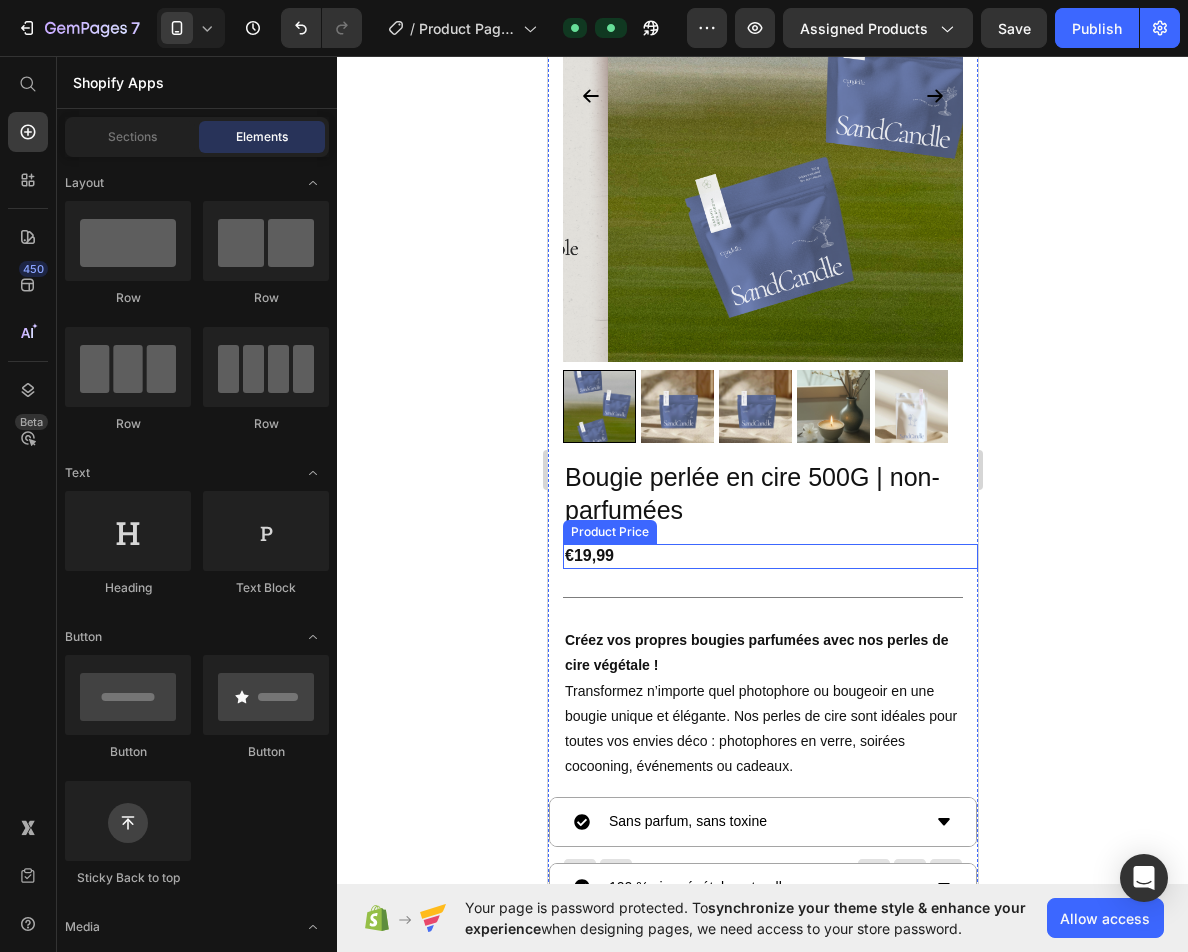 click on "Product Price" at bounding box center [609, 532] 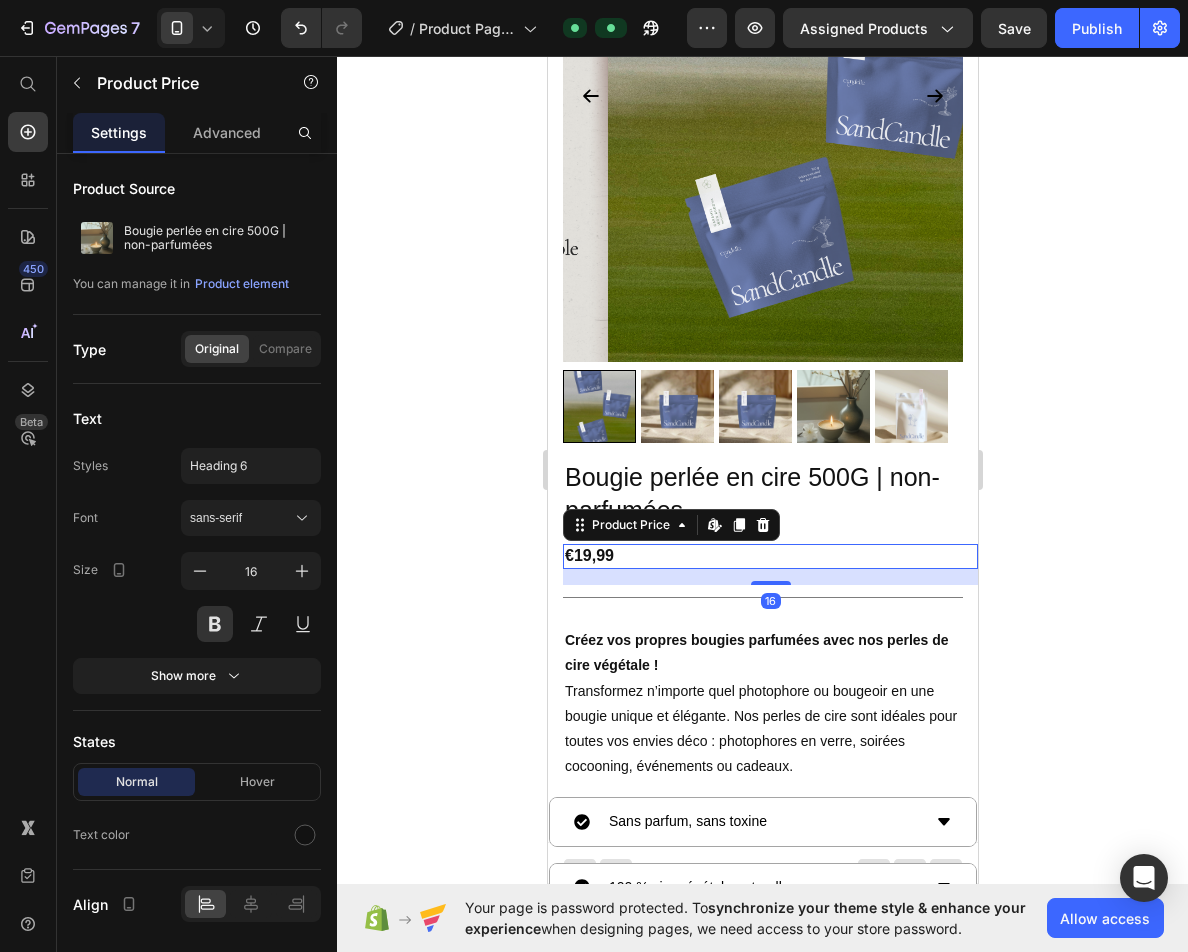 click 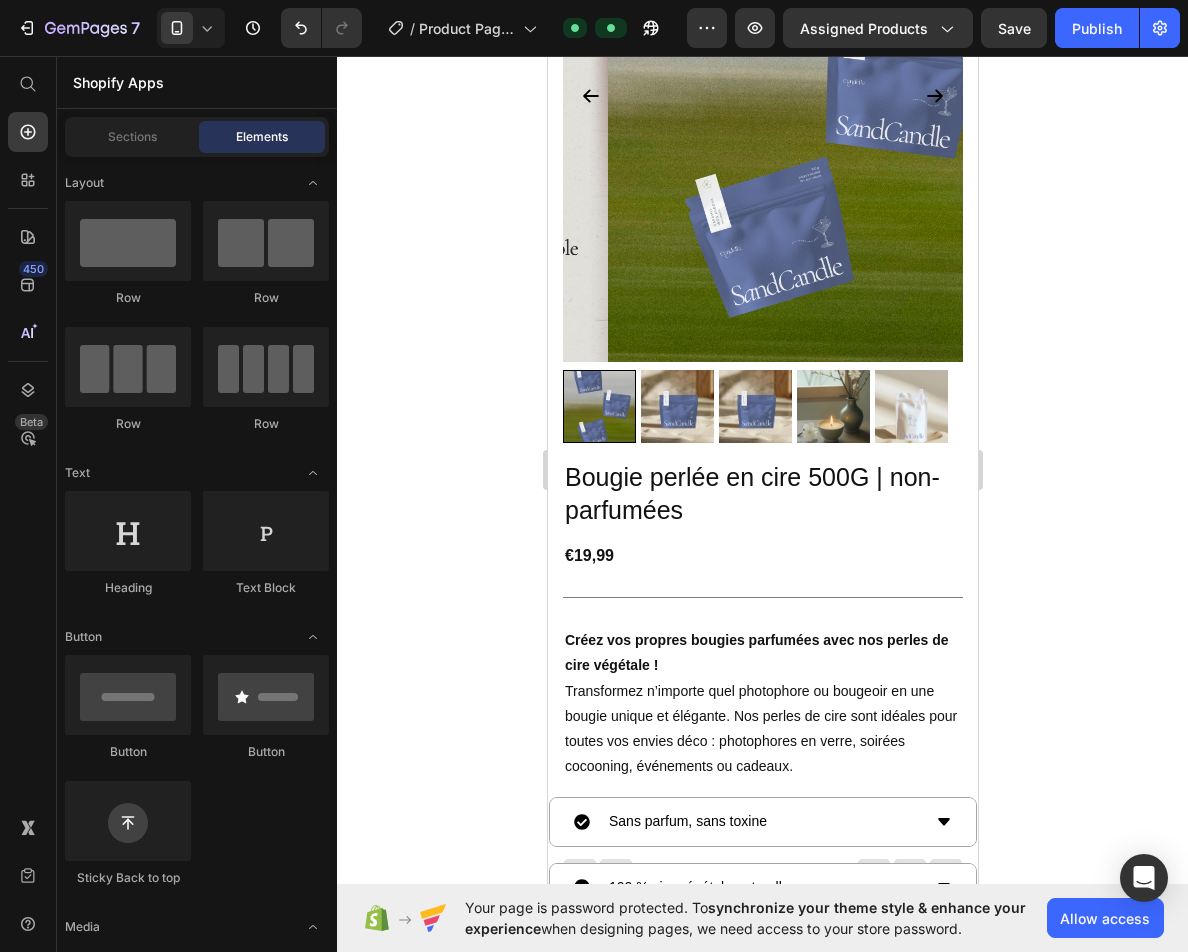 click on "Shopify Apps Sections Elements Hero Section Product Detail Brands Trusted Badges Guarantee Product Breakdown How to use Testimonials Compare Bundle FAQs Social Proof Brand Story Product List Collection Blog List Contact Sticky Add to Cart Custom Footer Browse Library 450 Layout
Row
Row
Row
Row Text
Heading
Text Block Button
Button
Button
Sticky Back to top Media
Image
Image" at bounding box center [197, 504] 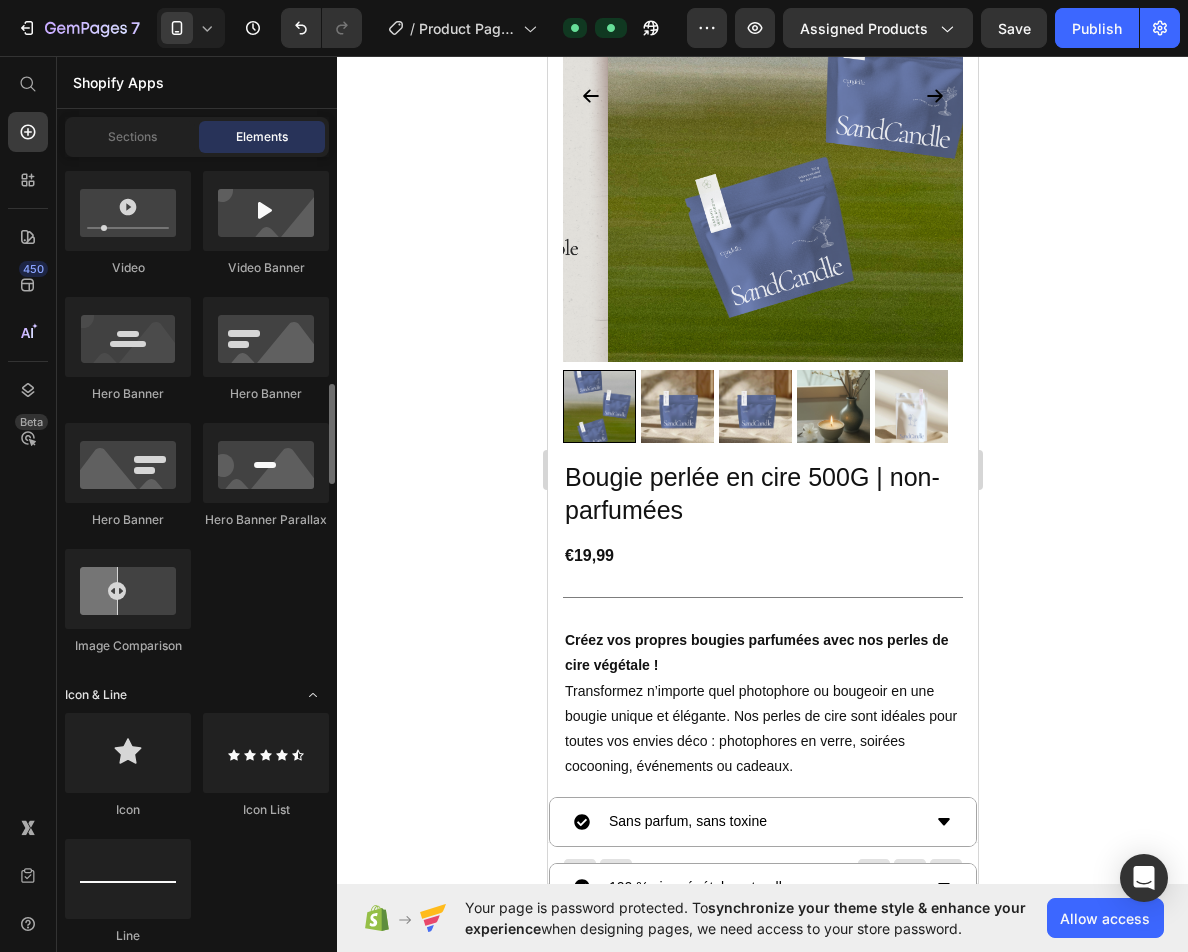 scroll, scrollTop: 1000, scrollLeft: 0, axis: vertical 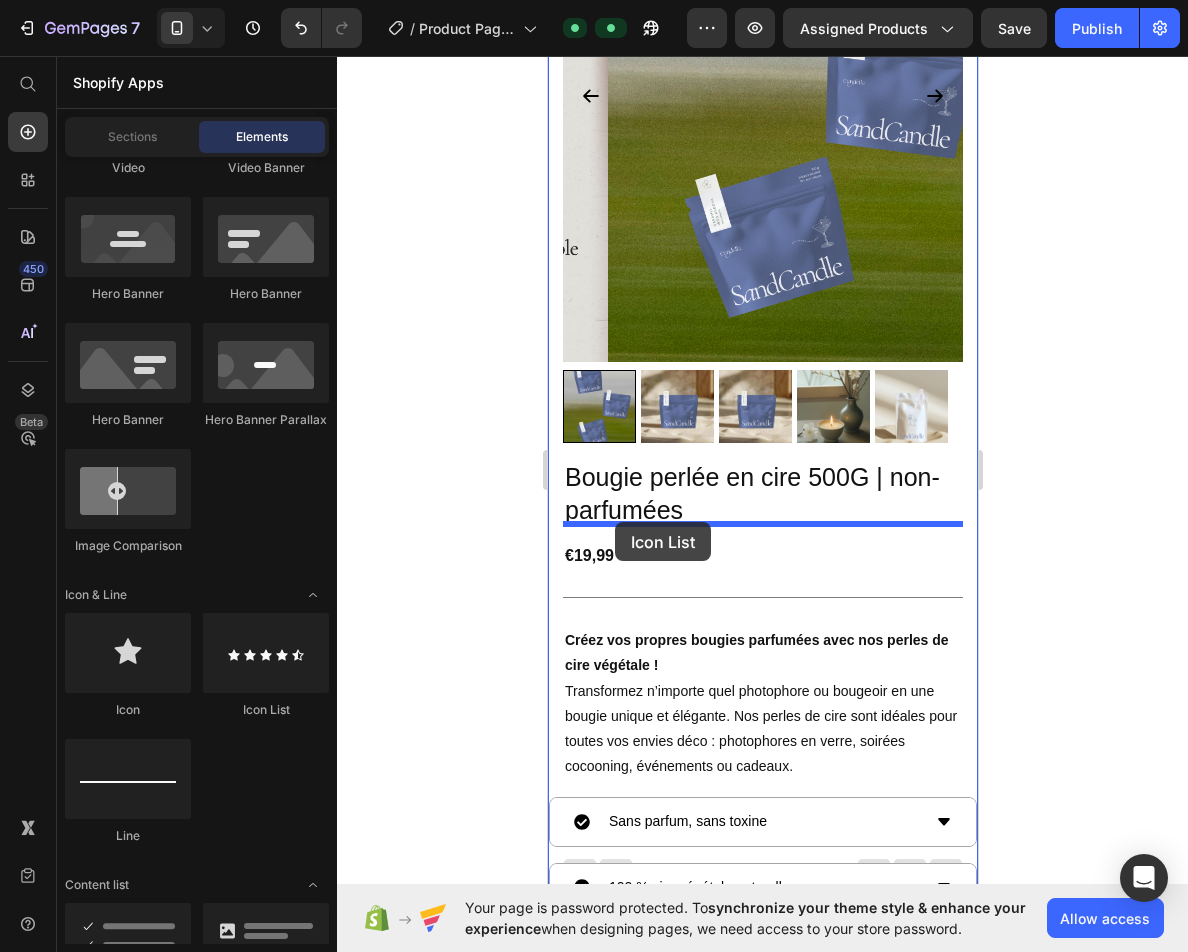 drag, startPoint x: 819, startPoint y: 695, endPoint x: 614, endPoint y: 522, distance: 268.24243 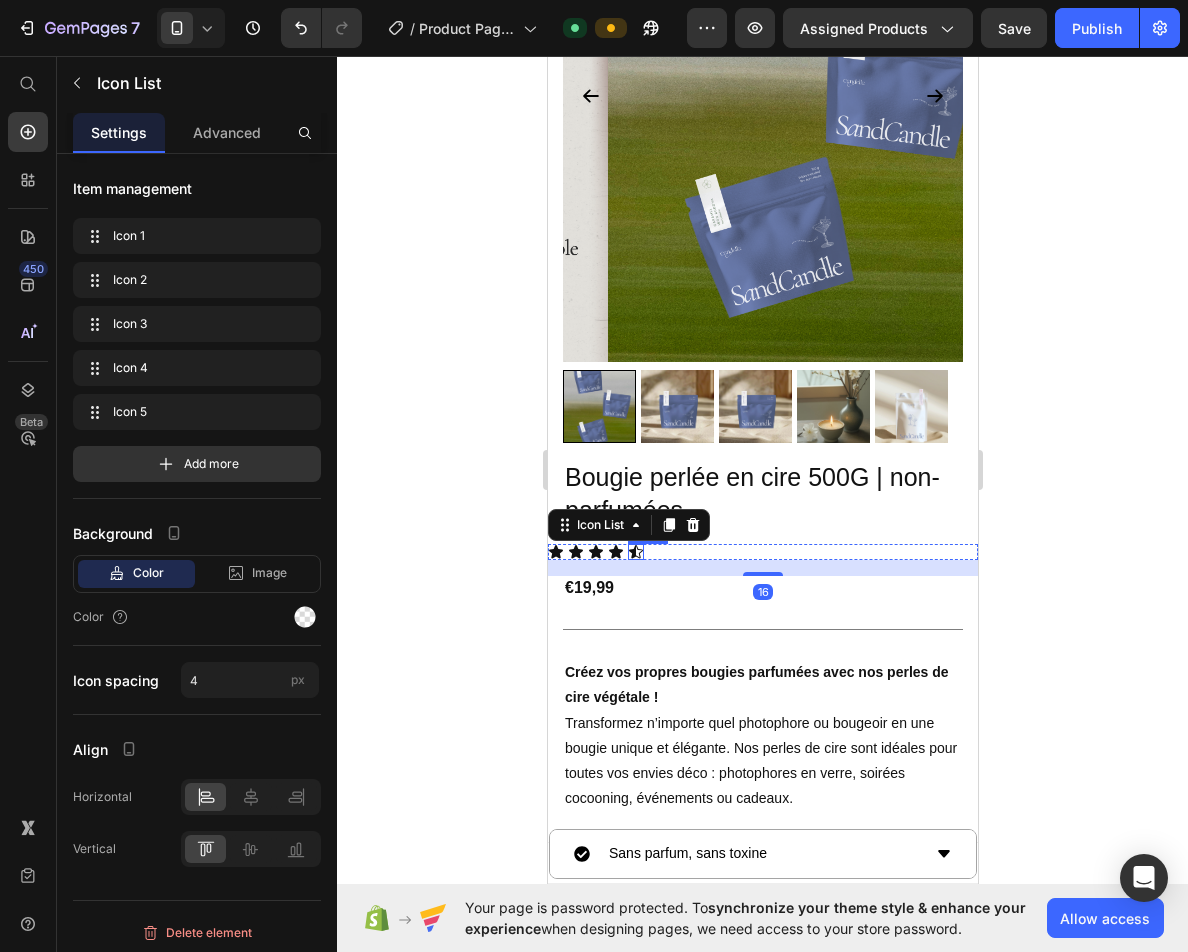 click on "Icon Icon Icon Icon Icon" at bounding box center [762, 552] 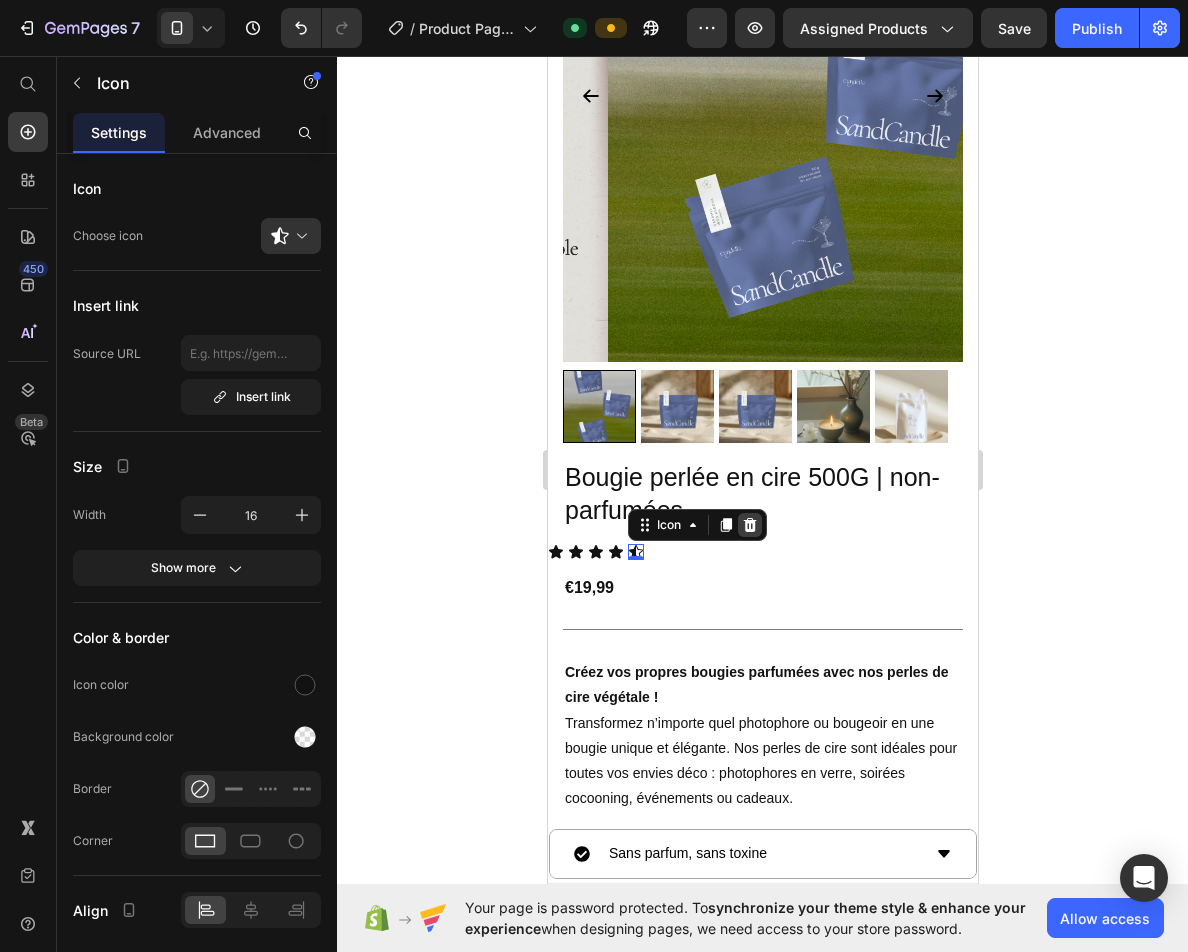 click 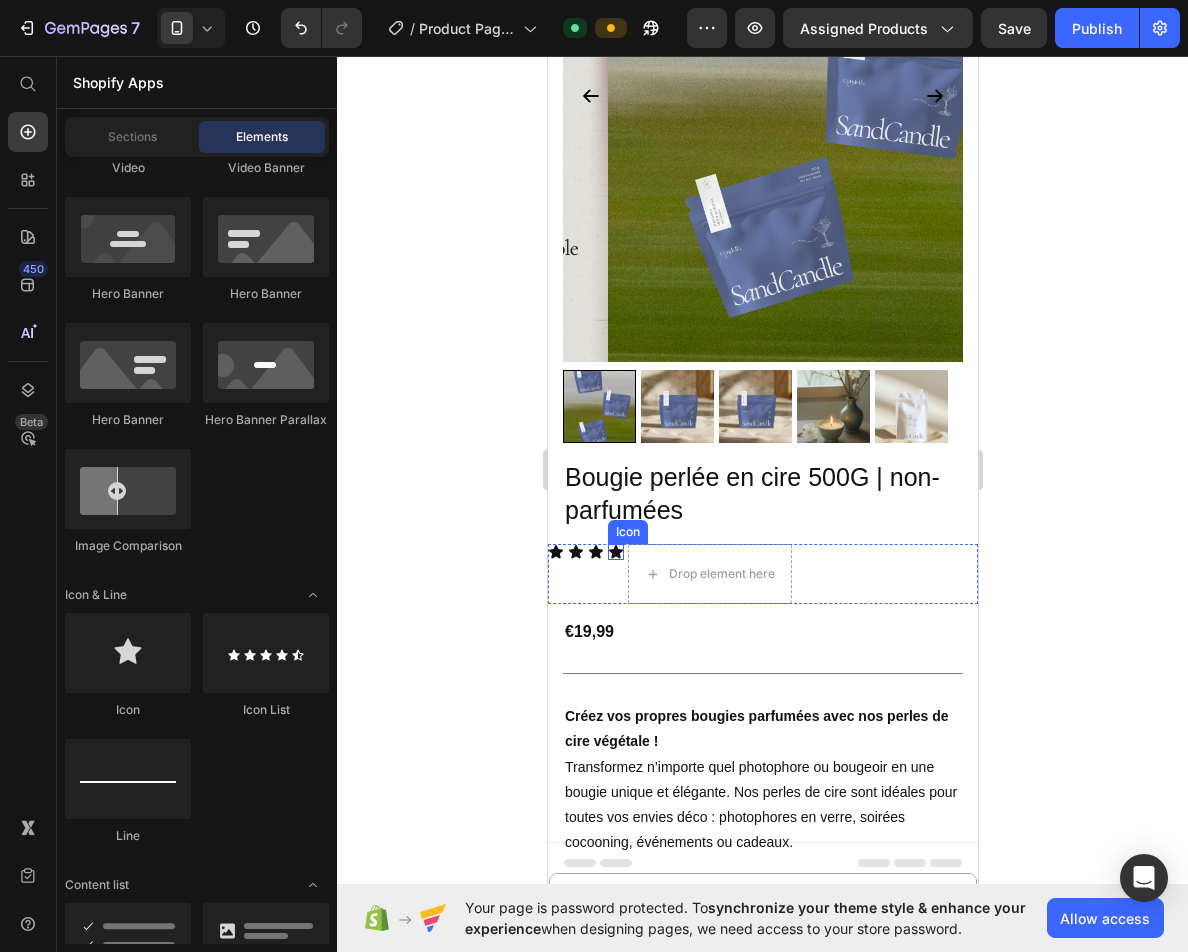 click 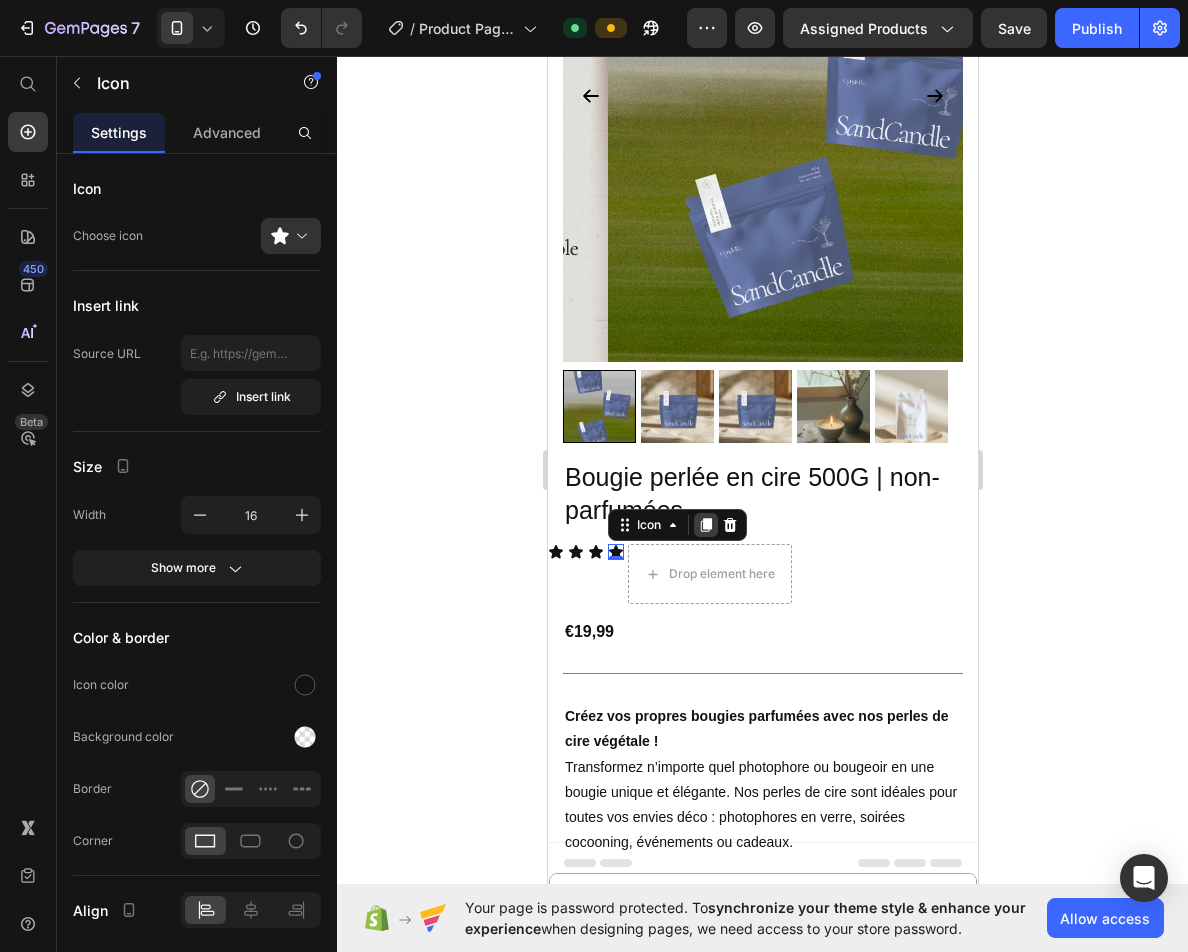 click 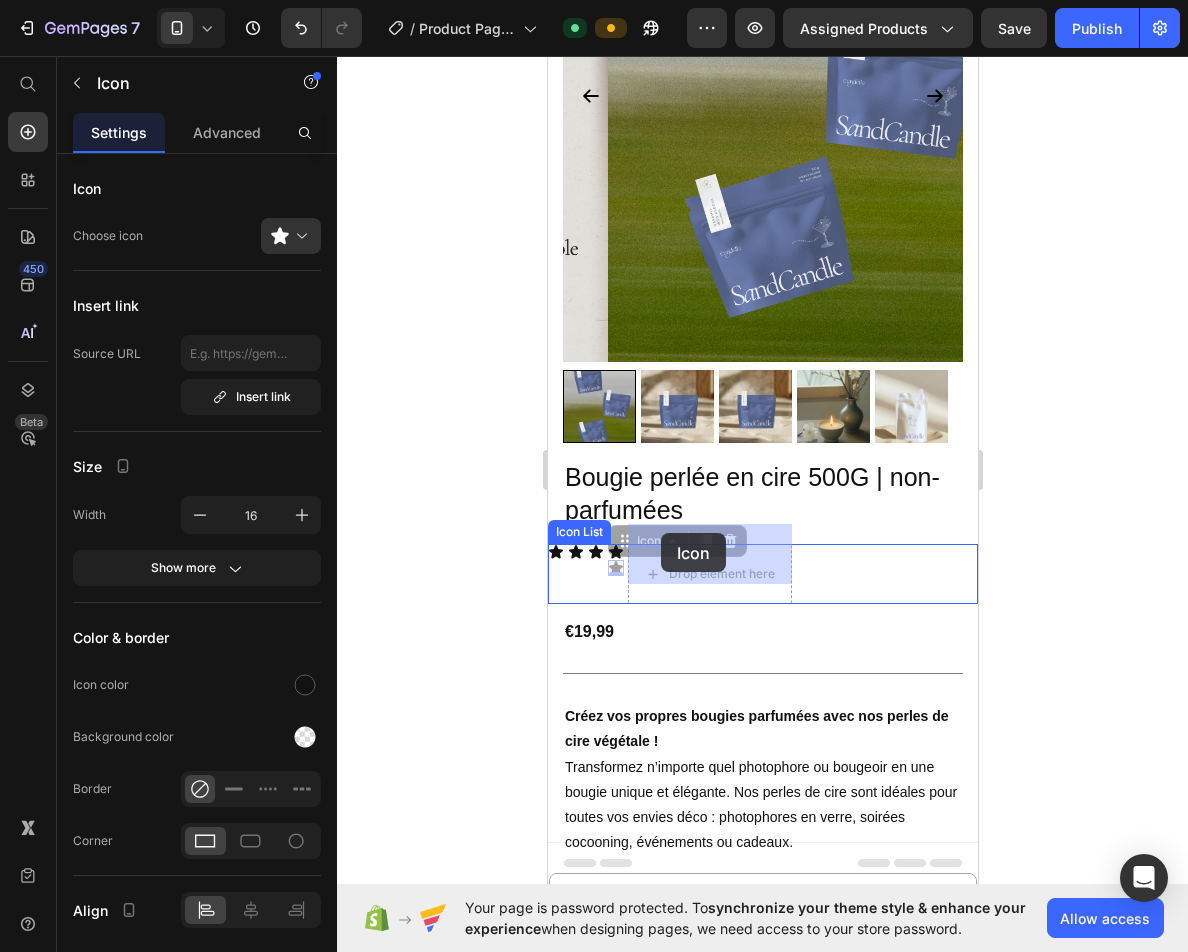 drag, startPoint x: 625, startPoint y: 529, endPoint x: 660, endPoint y: 533, distance: 35.22783 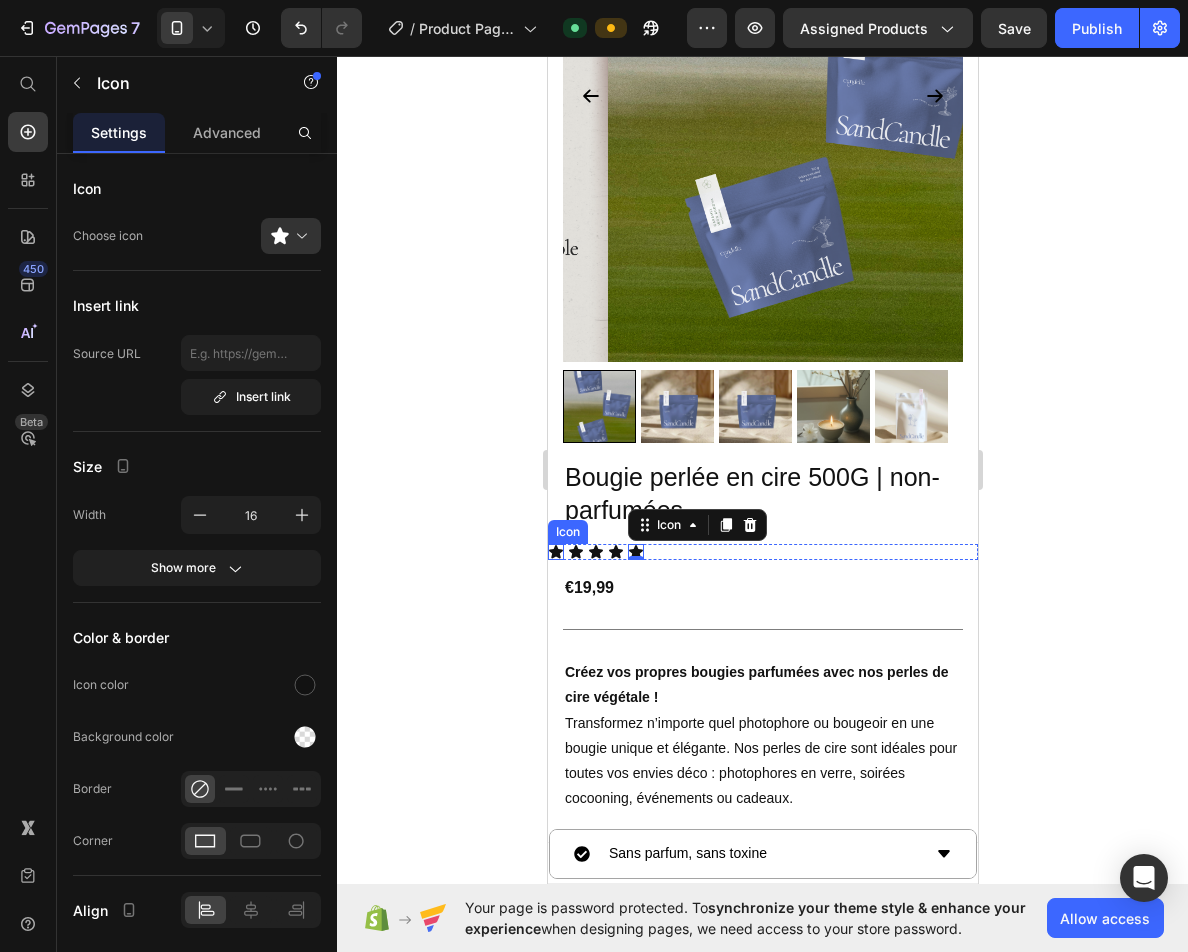 click 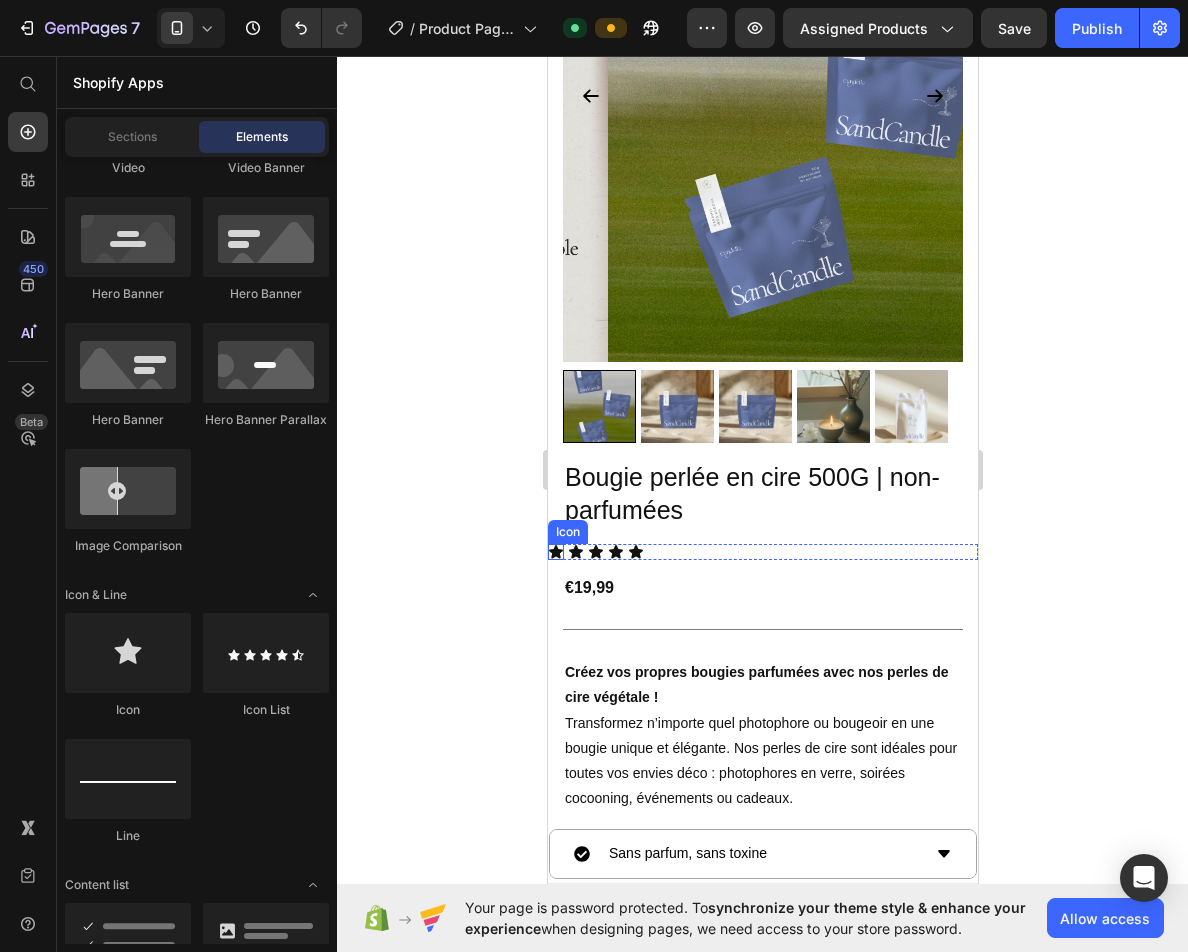 click 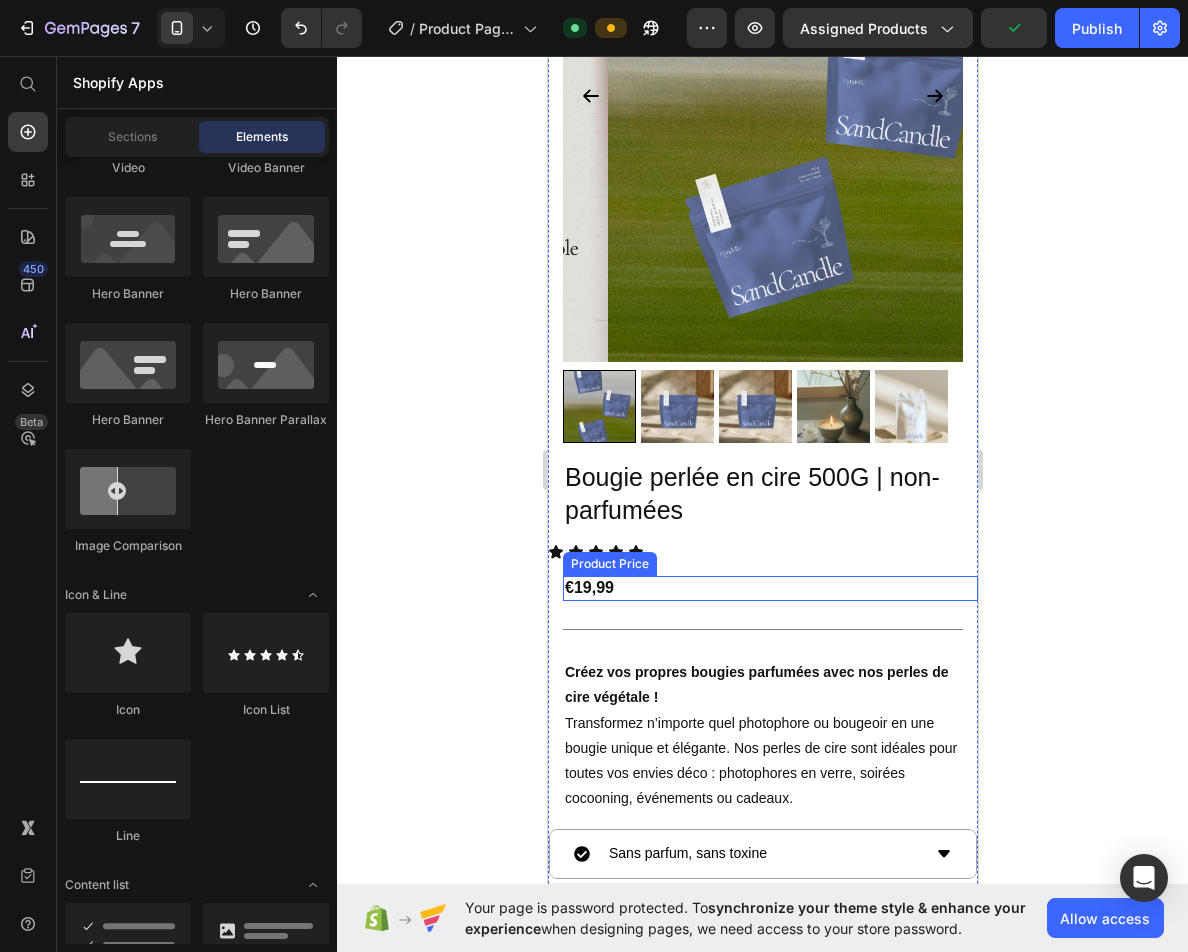 click on "Icon Icon Icon Icon Icon" at bounding box center [762, 552] 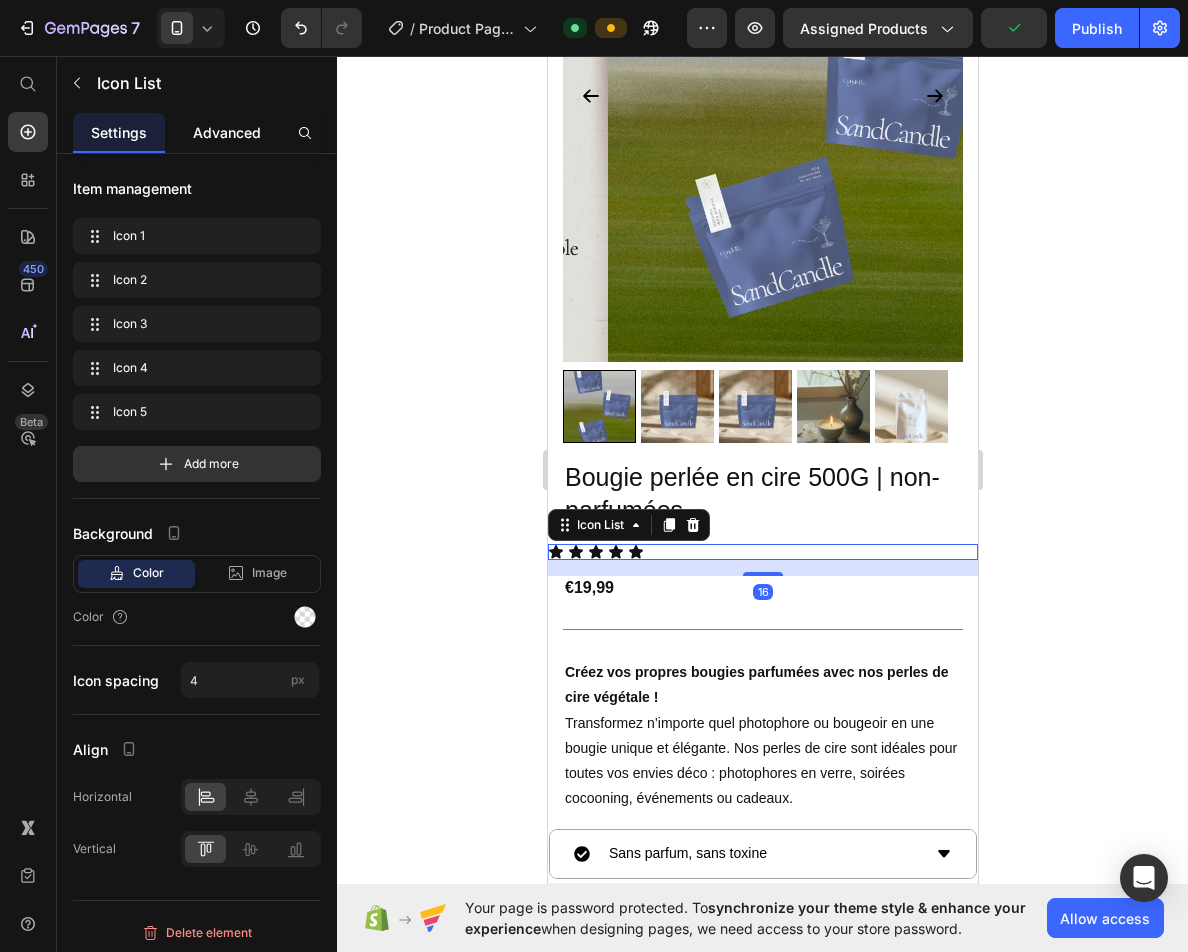 click on "Advanced" 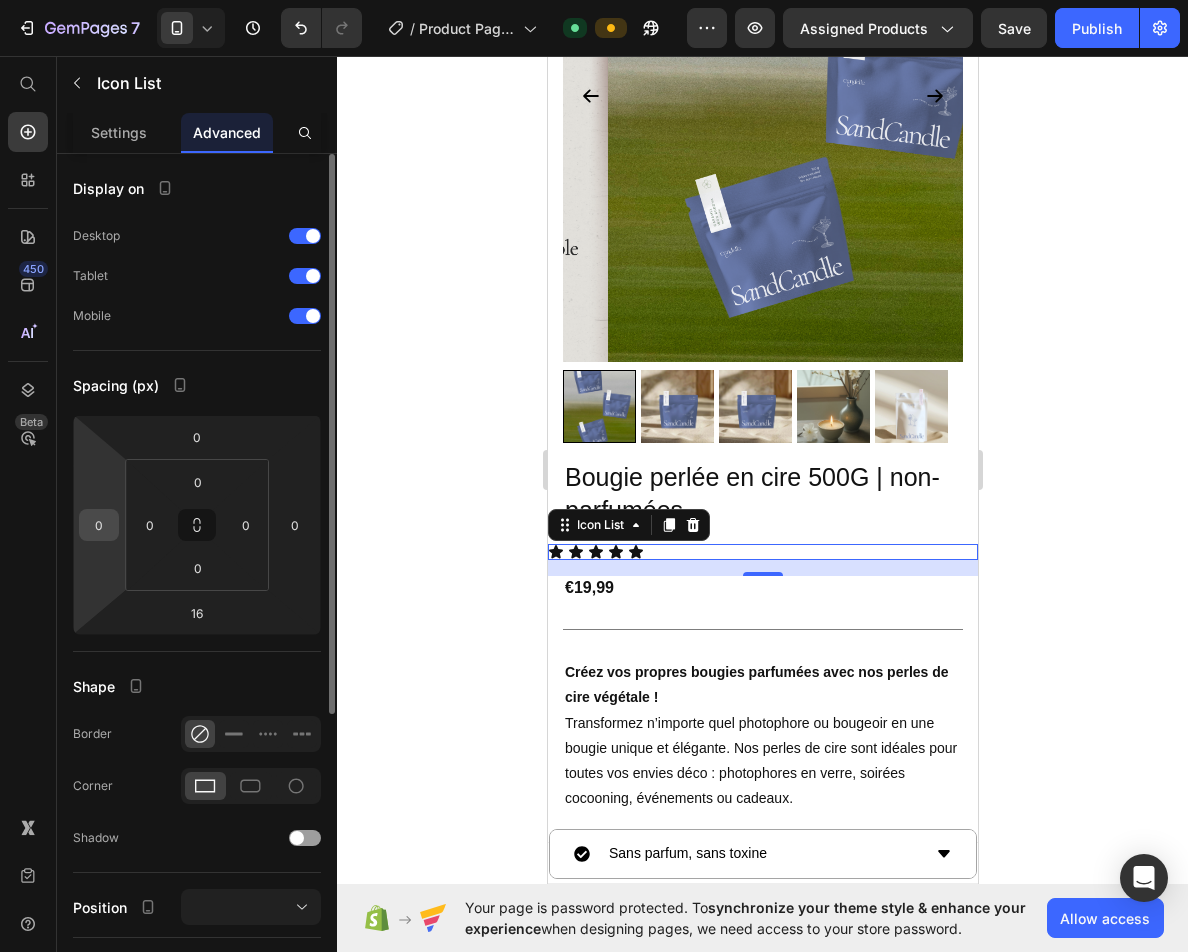 click on "0" at bounding box center [99, 525] 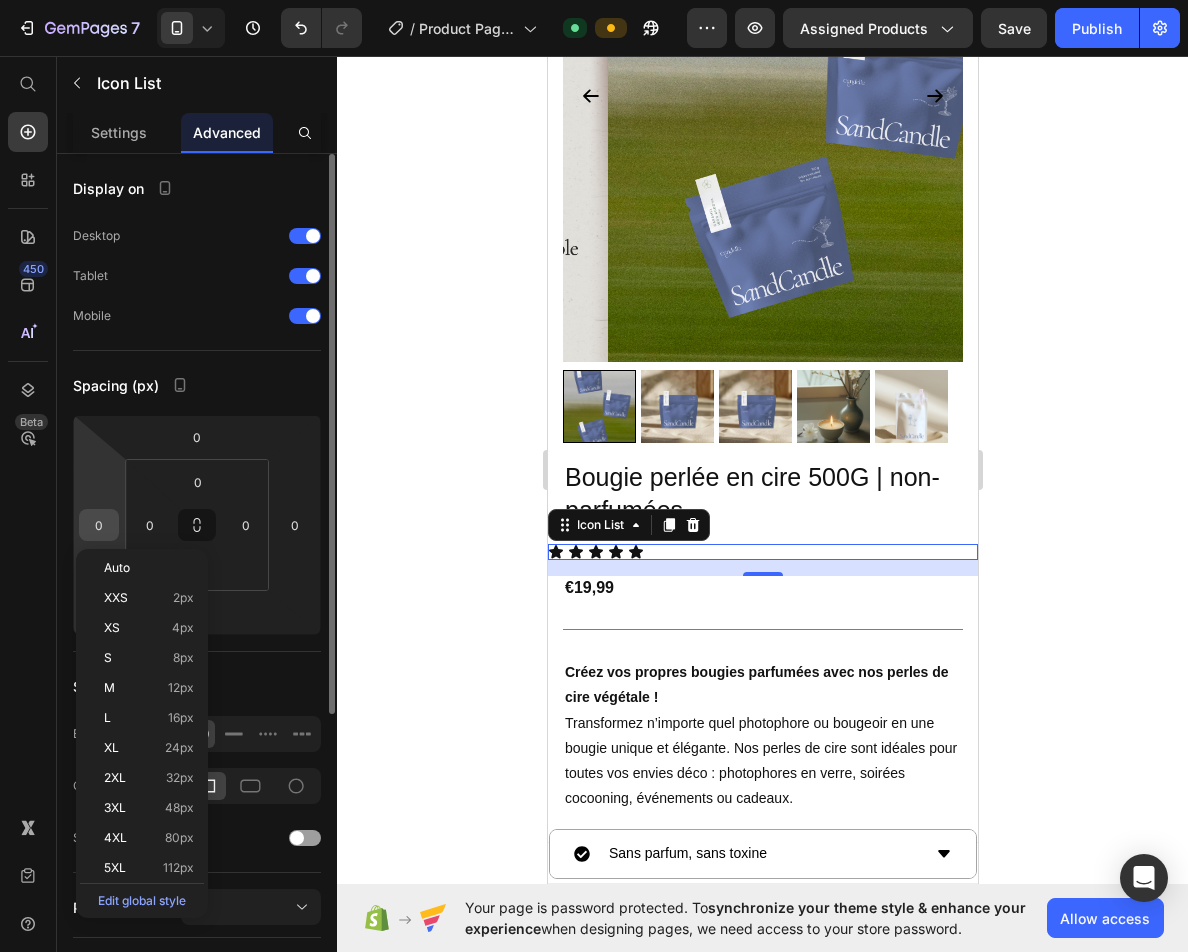 click on "0" at bounding box center [99, 525] 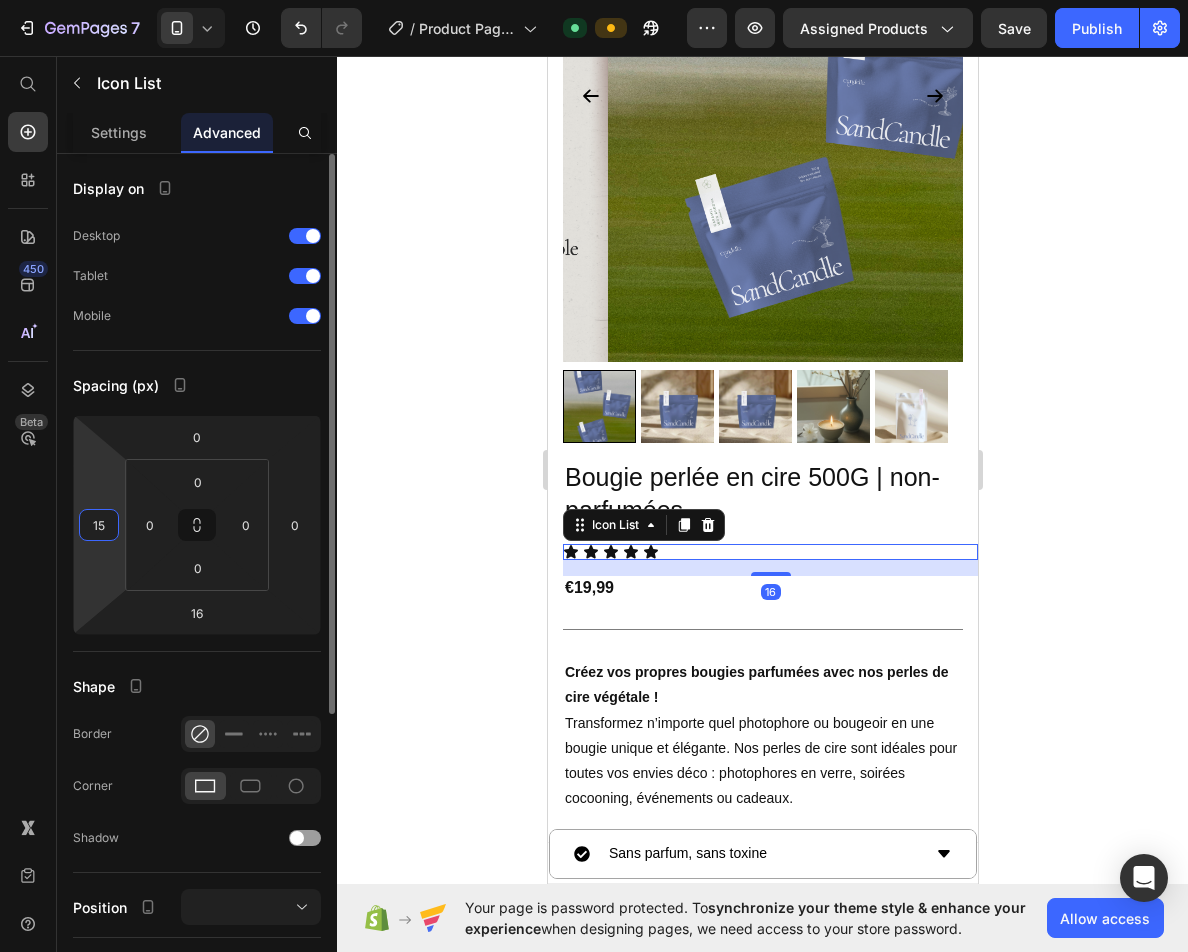 type on "15" 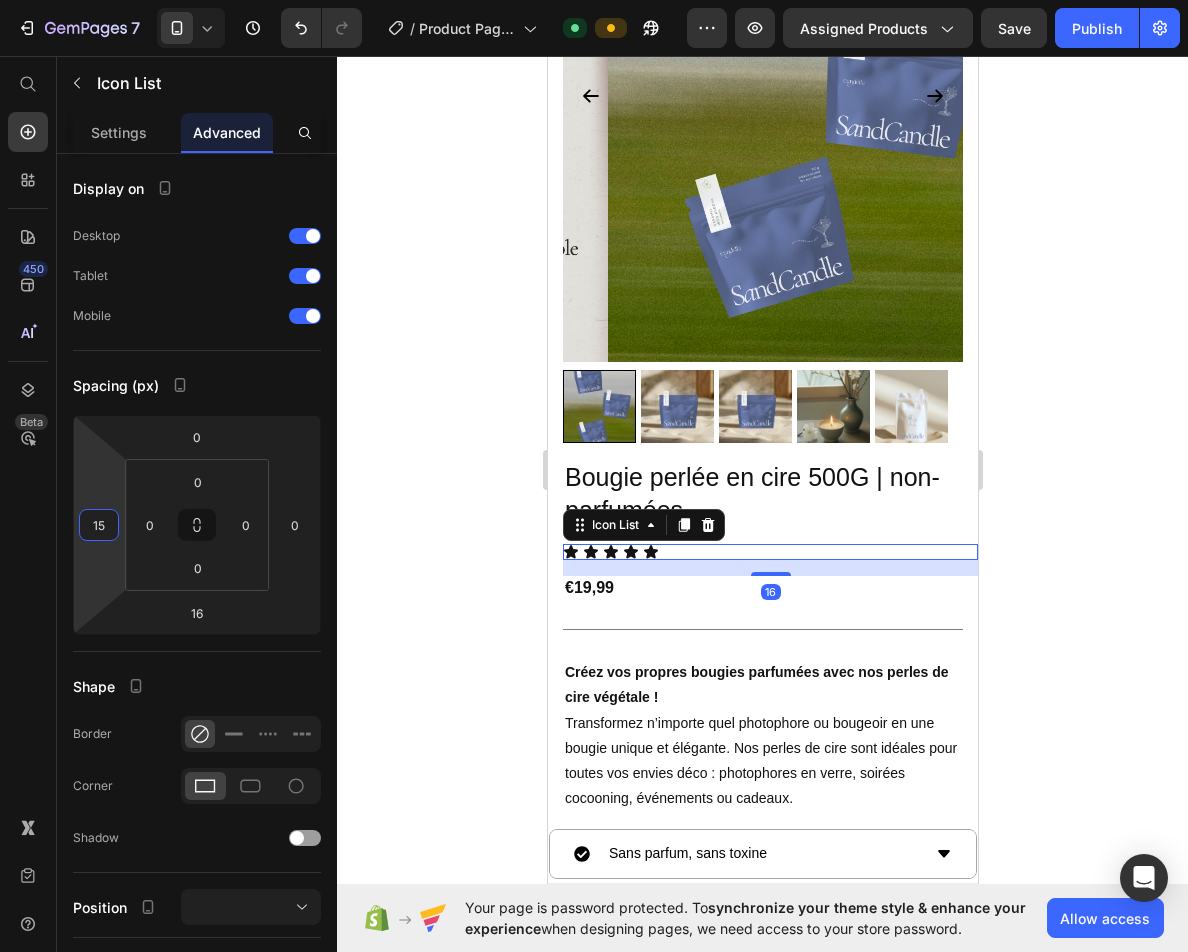 click 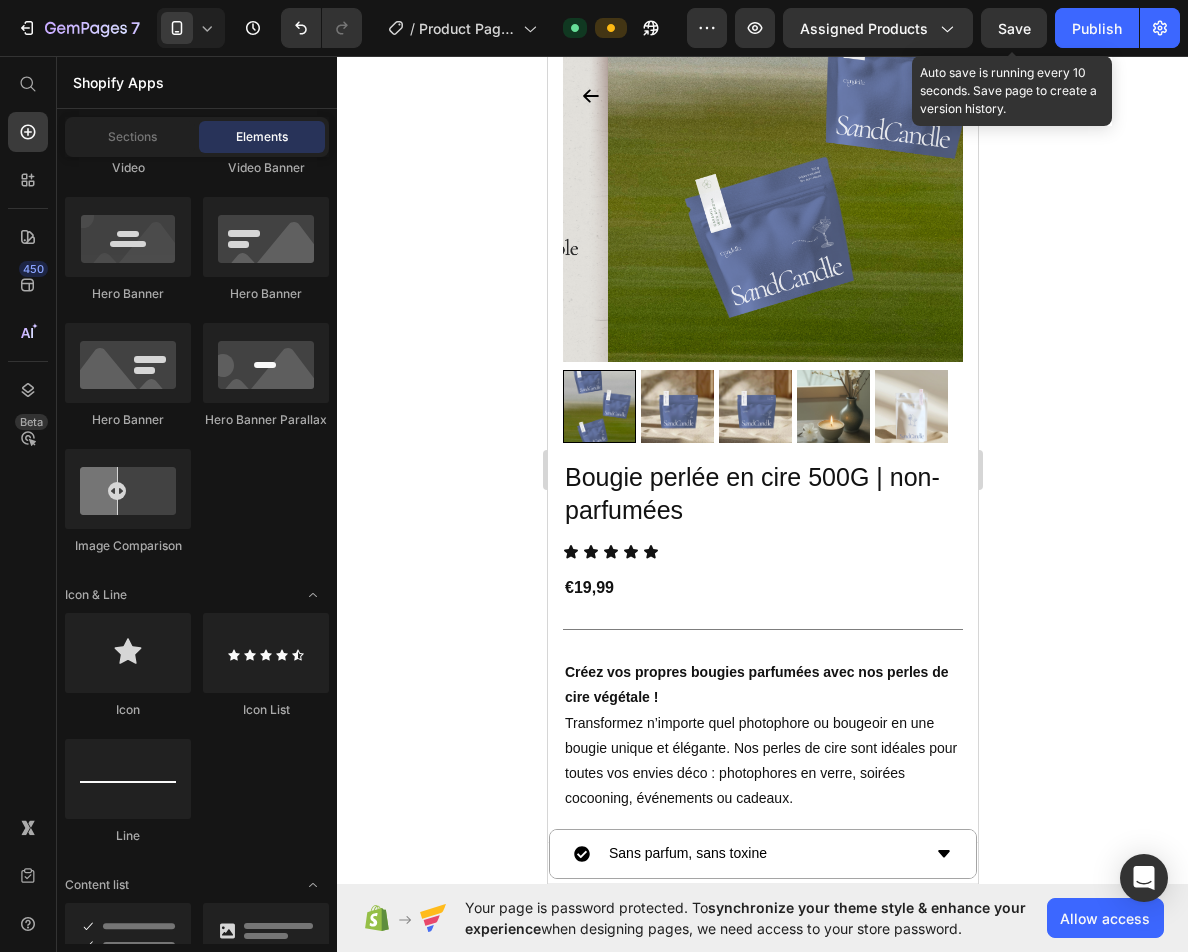 click on "Save" at bounding box center [1014, 28] 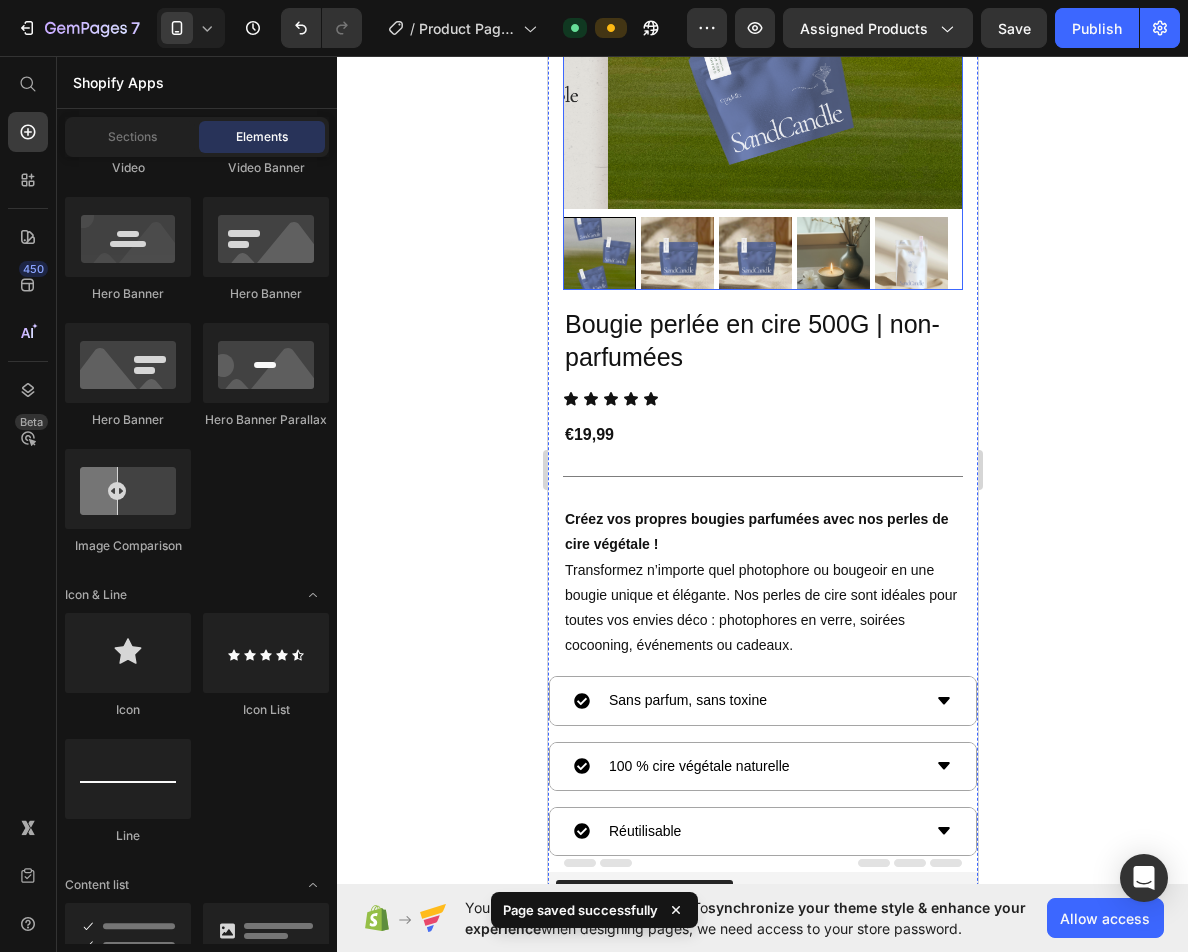 scroll, scrollTop: 500, scrollLeft: 0, axis: vertical 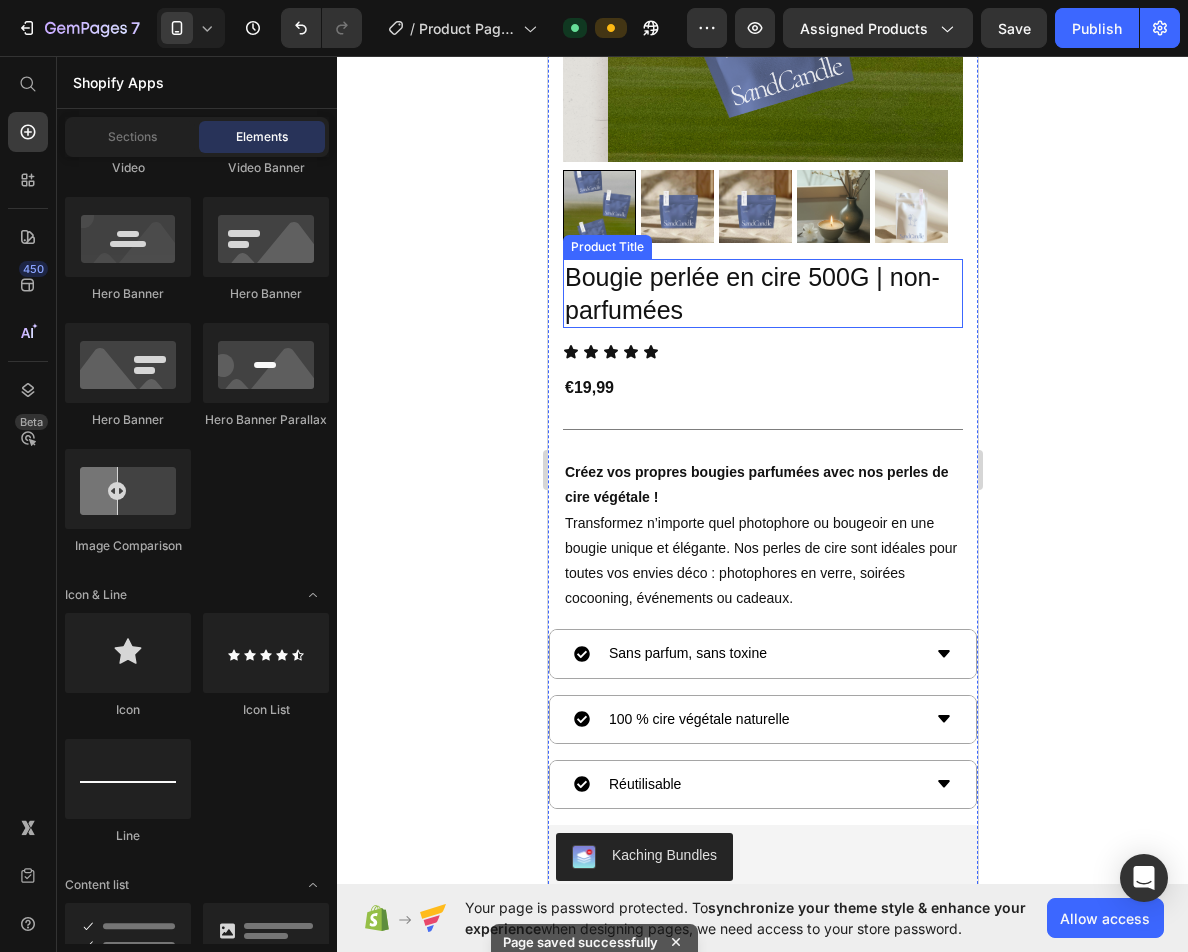 click on "Bougie perlée en cire 500G | non-parfumées" at bounding box center [762, 293] 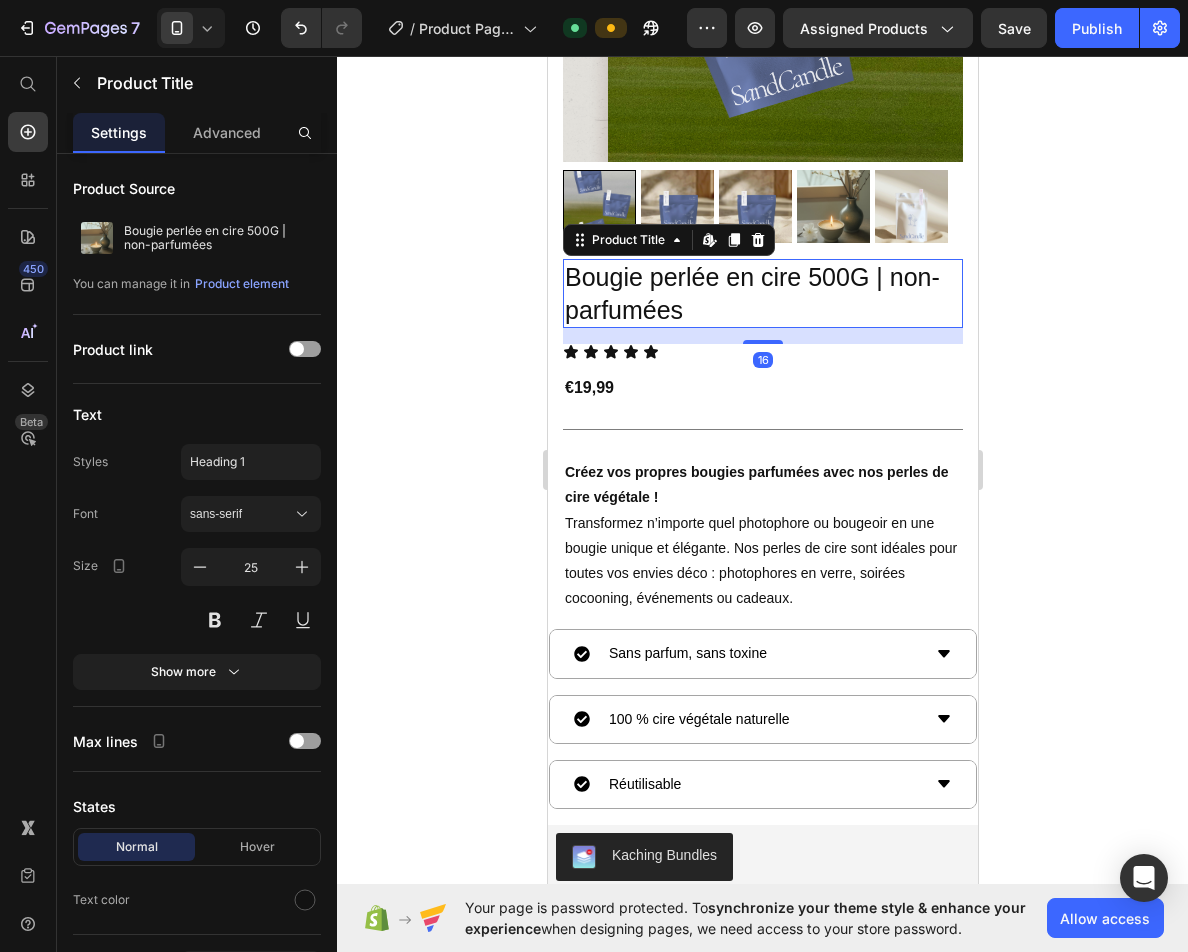 click on "Bougie perlée en cire 500G | non-parfumées" at bounding box center (762, 293) 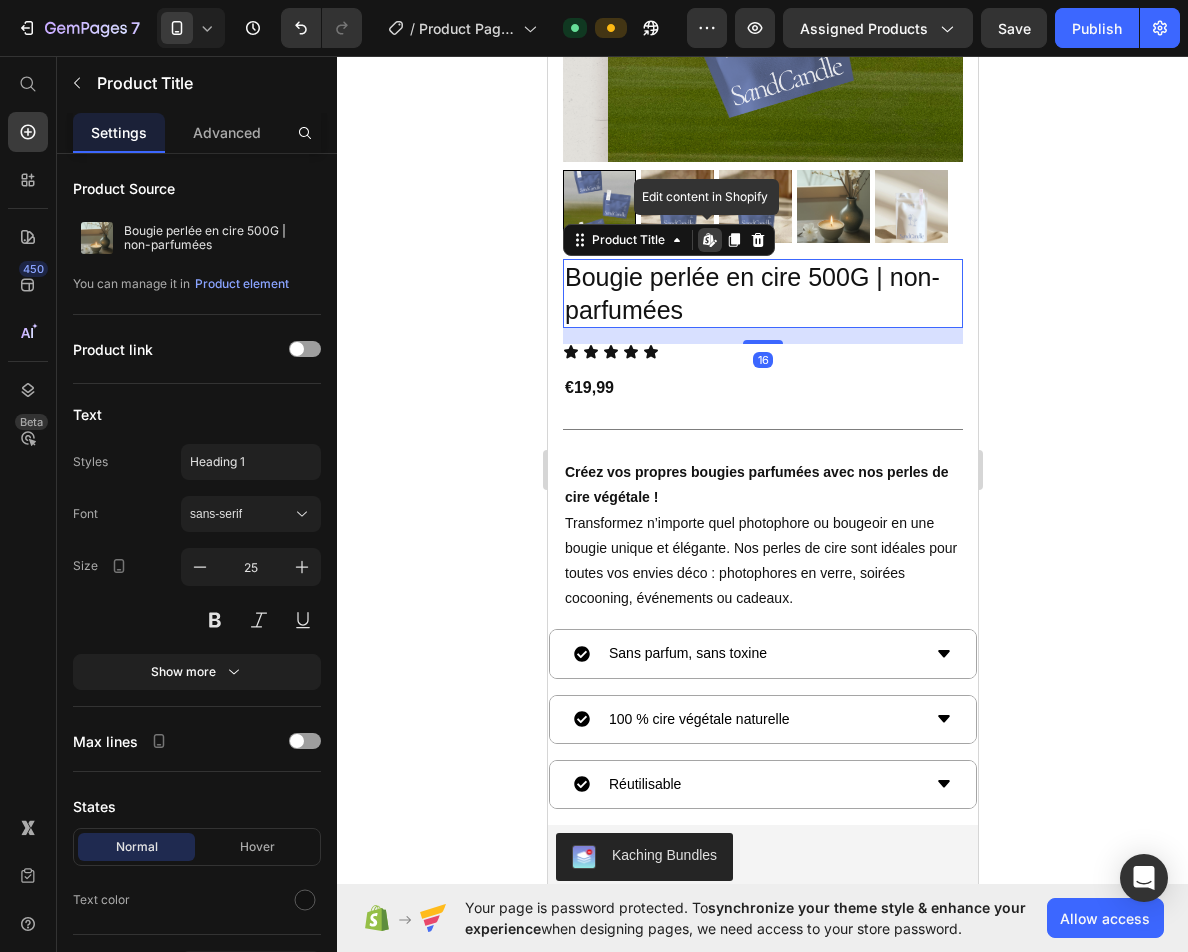 click on "Bougie perlée en cire 500G | non-parfumées" at bounding box center [762, 293] 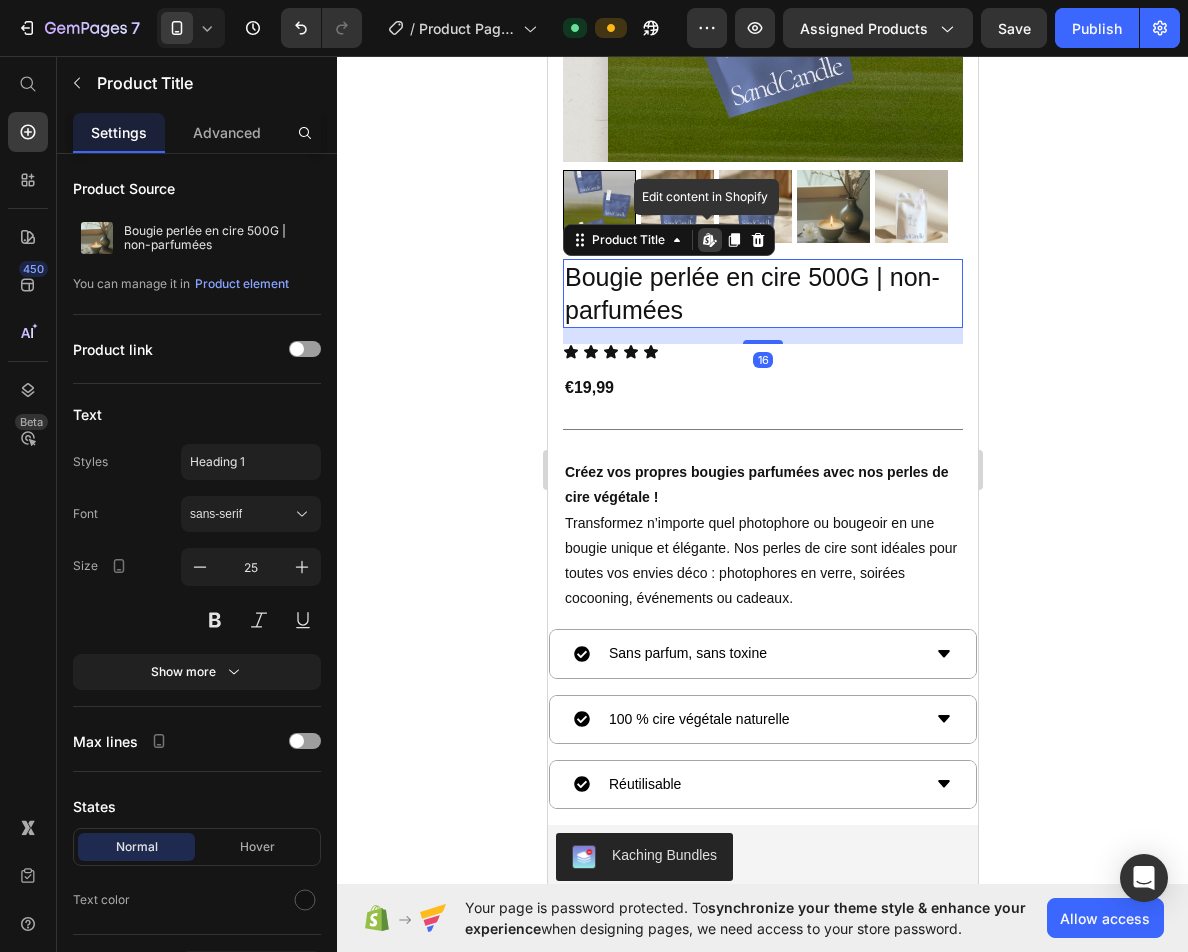 click 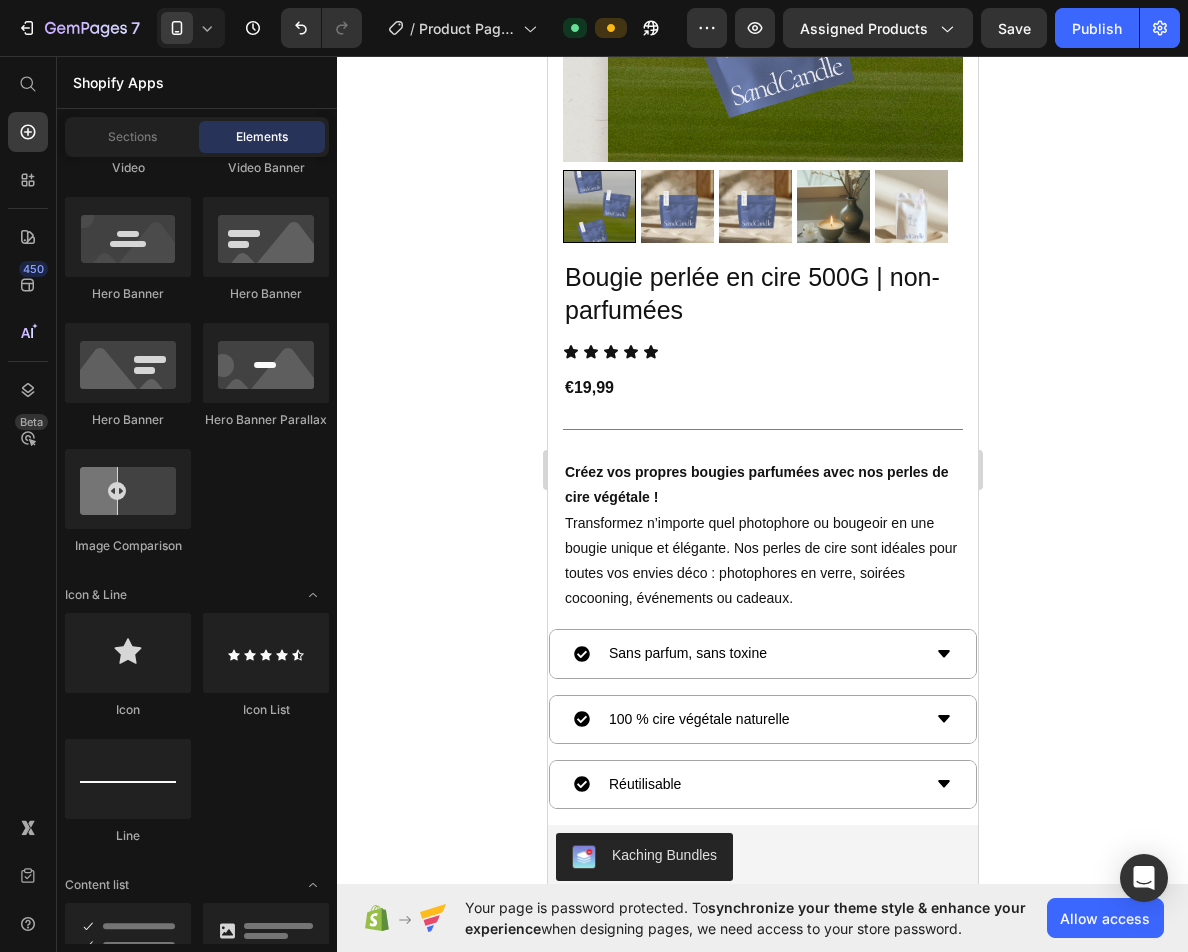 click on "Sans parfum, sans toxine" at bounding box center [762, 653] 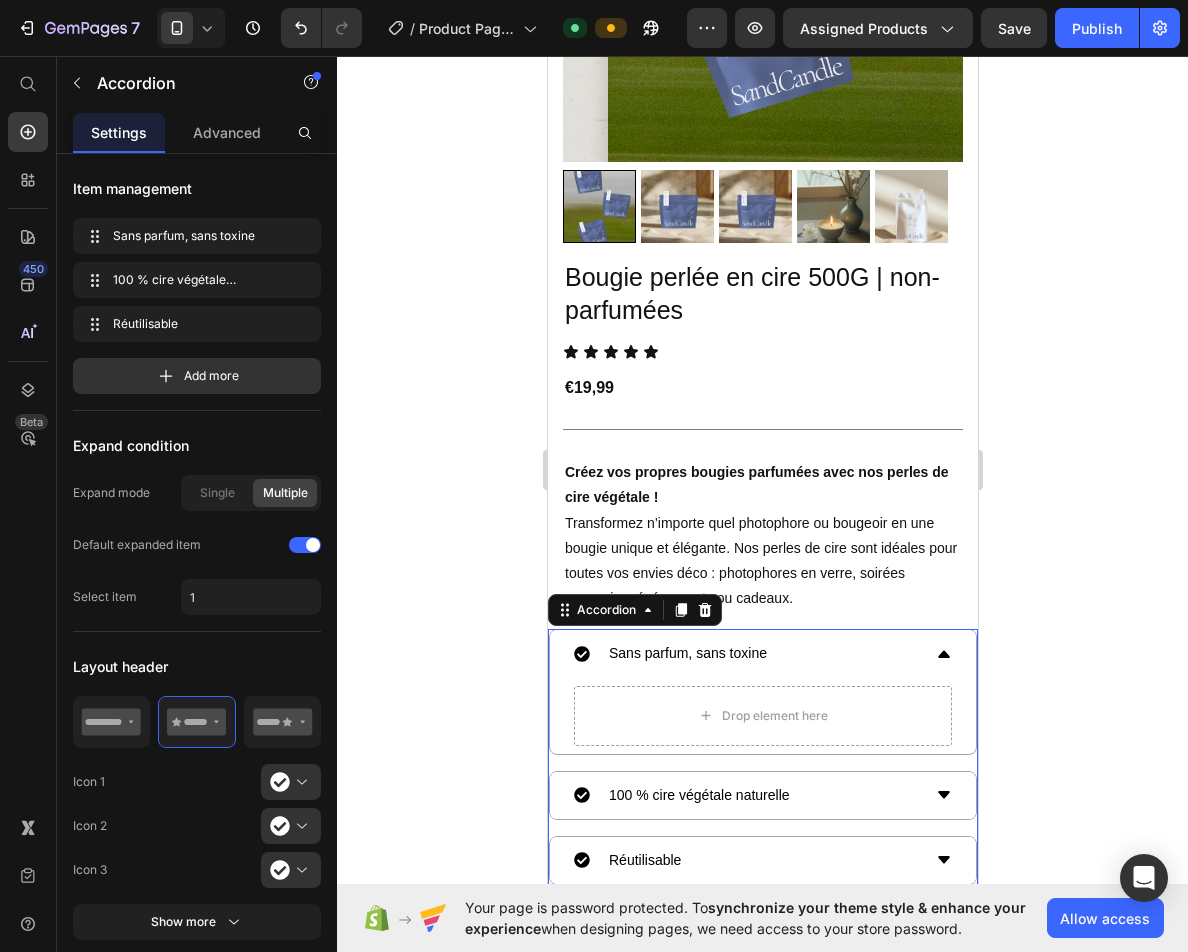 click 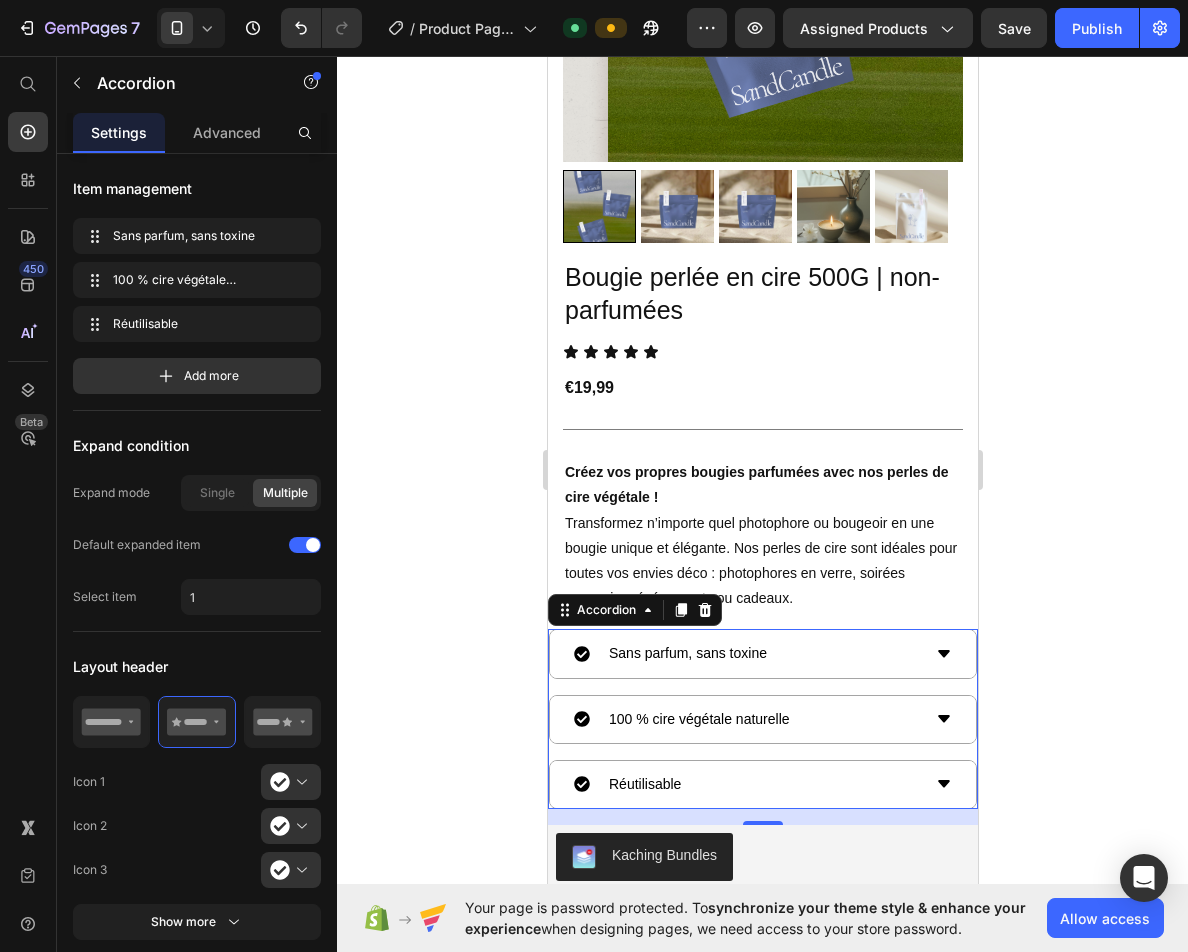 click 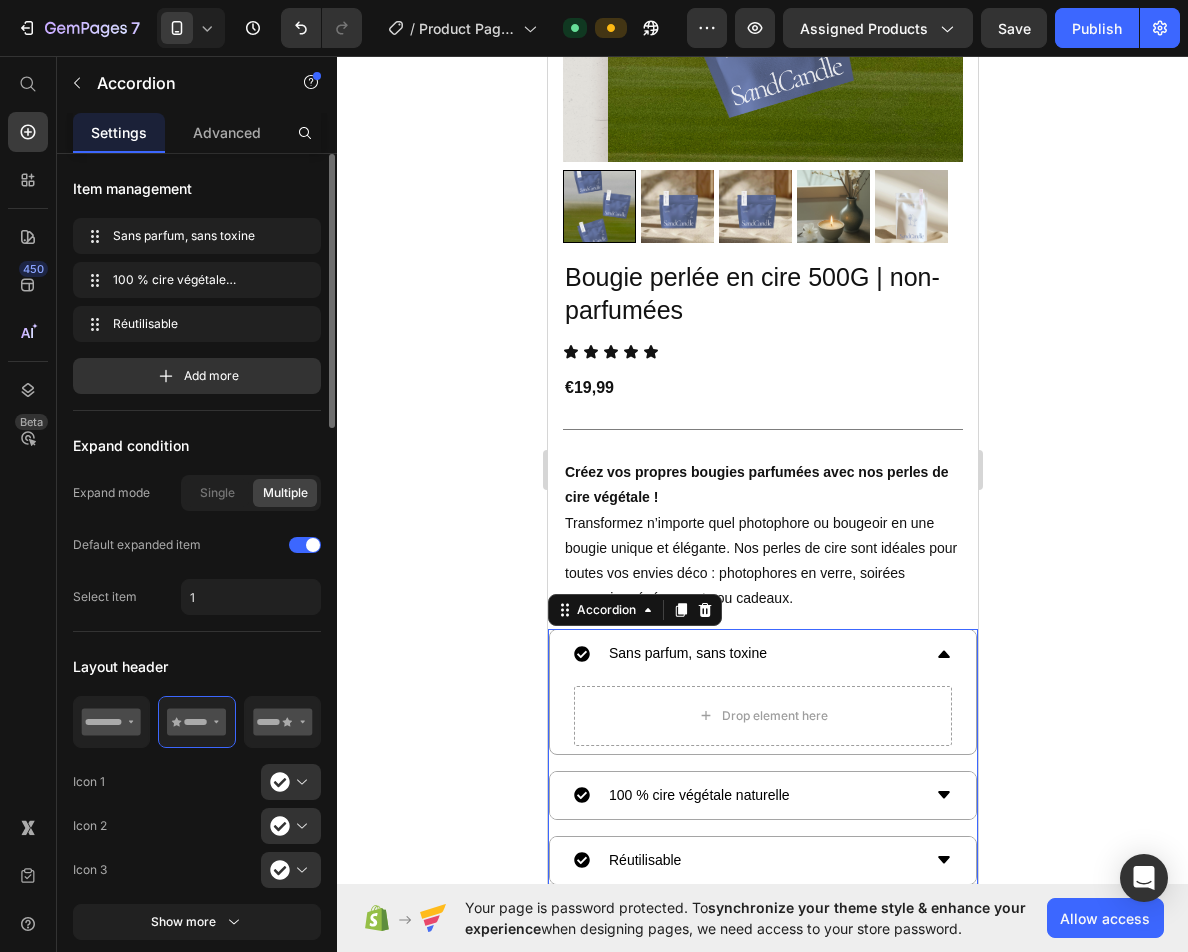 scroll, scrollTop: 100, scrollLeft: 0, axis: vertical 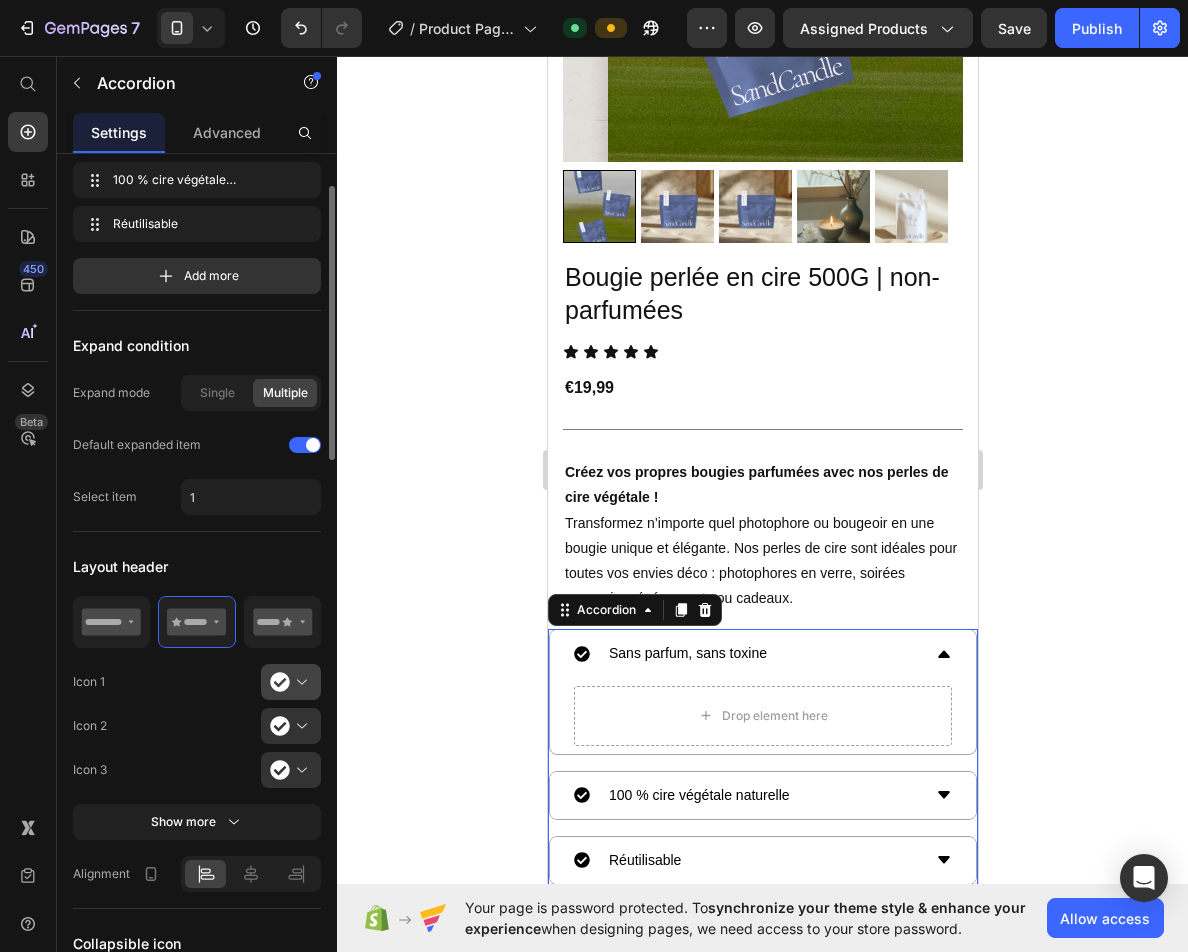 click at bounding box center (299, 682) 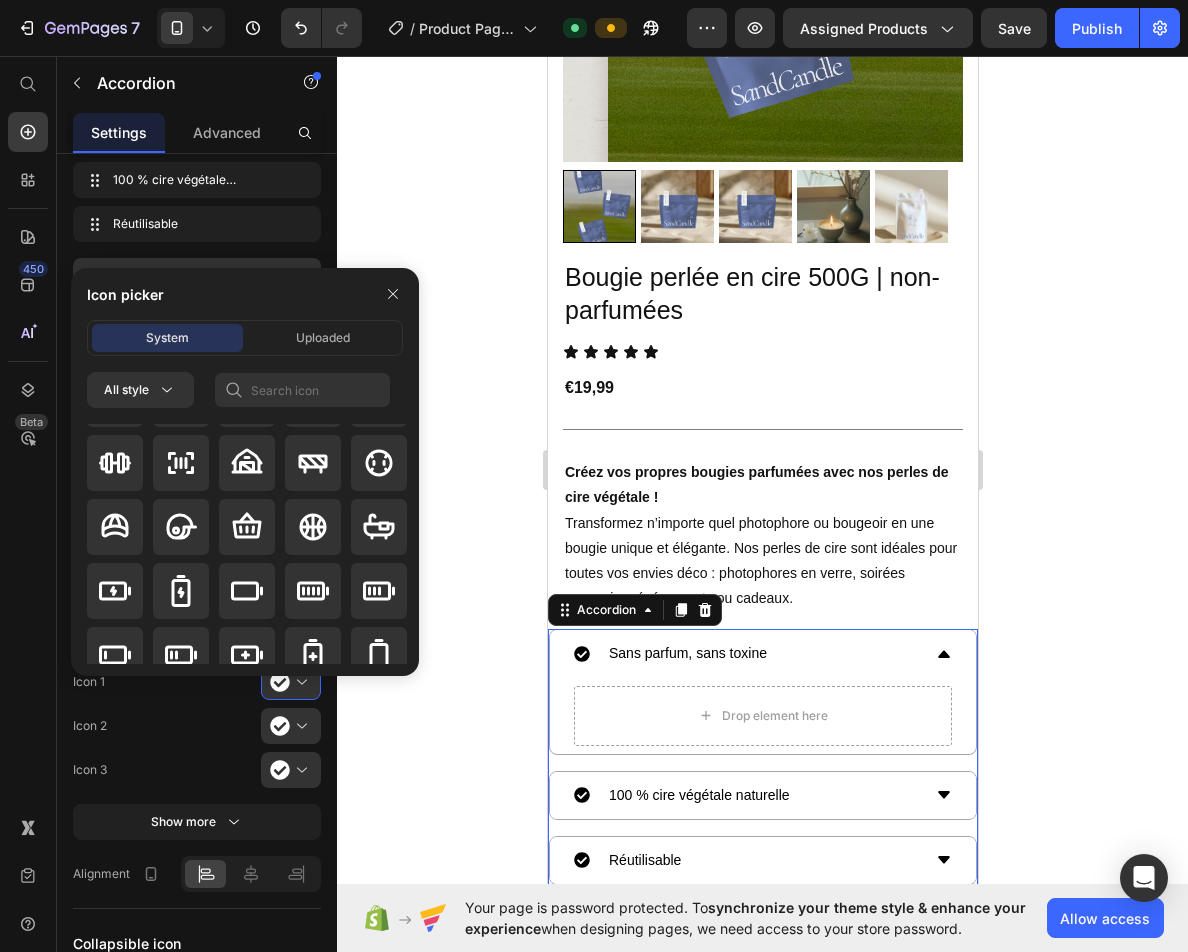 scroll, scrollTop: 1779, scrollLeft: 0, axis: vertical 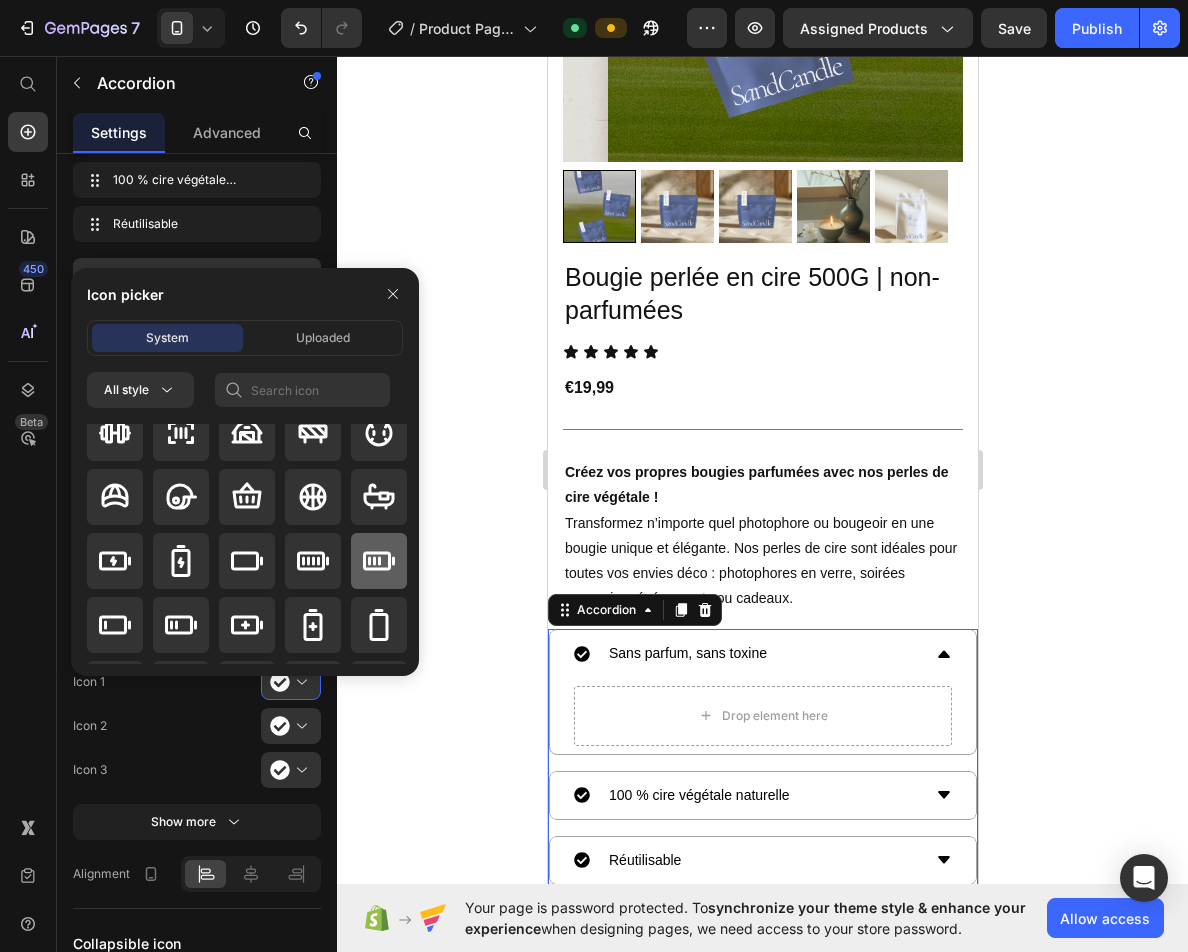 click 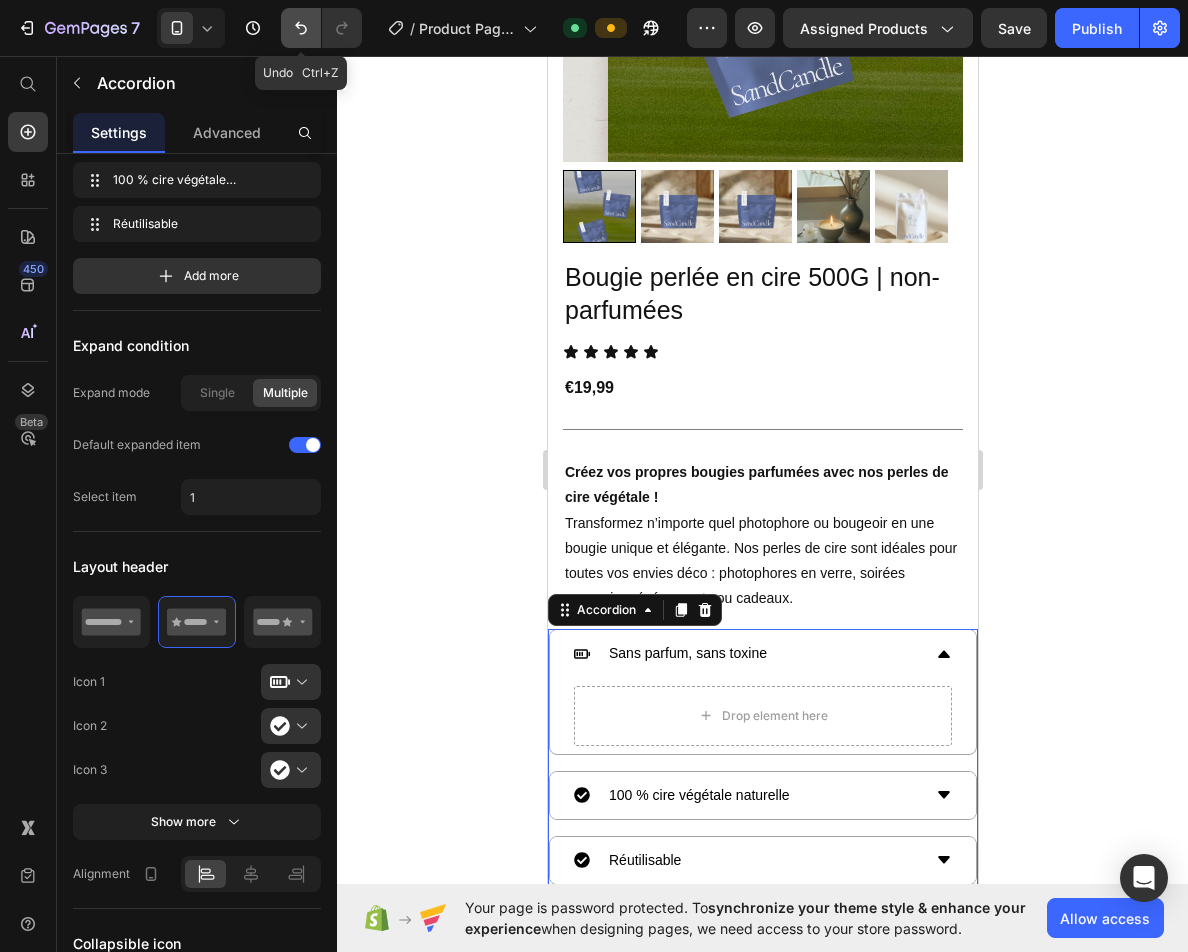 click 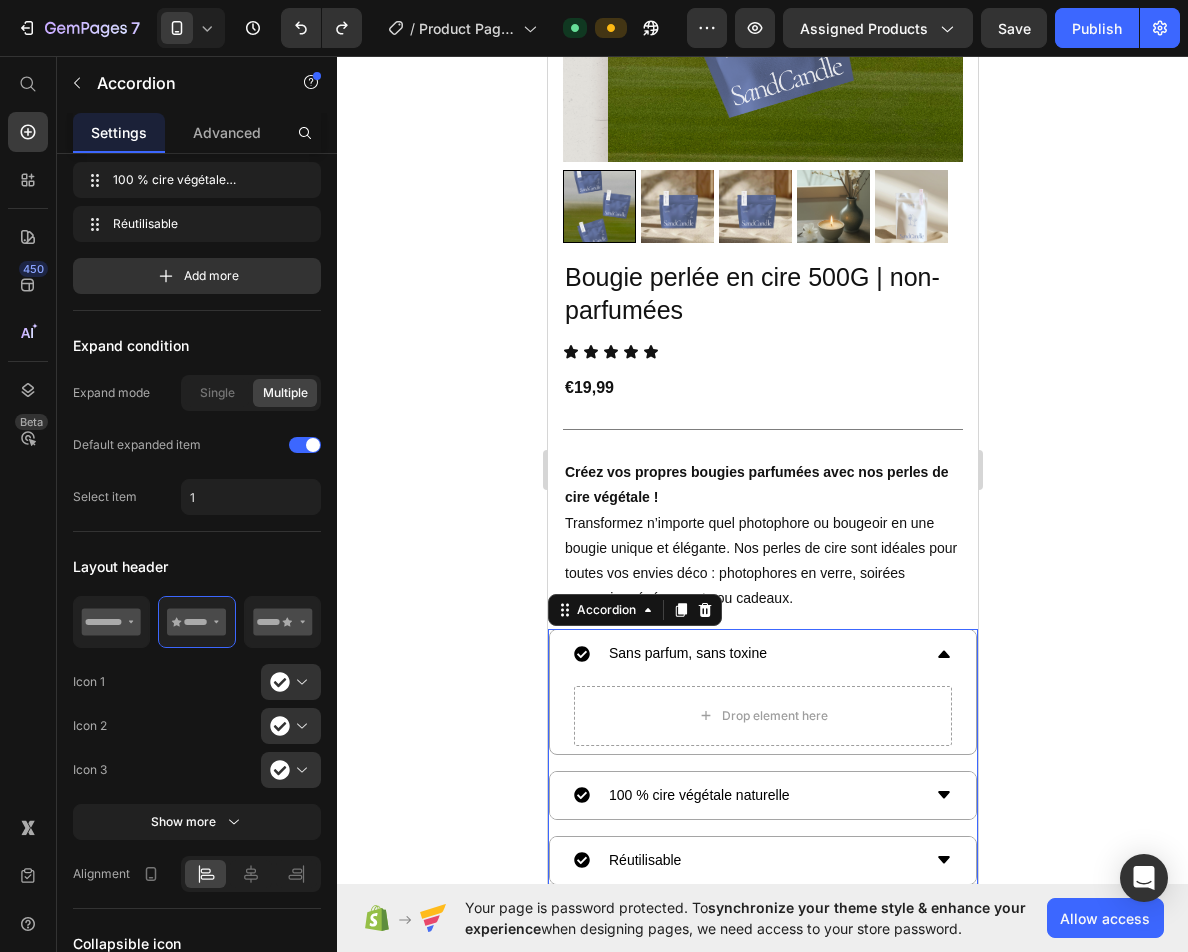 click 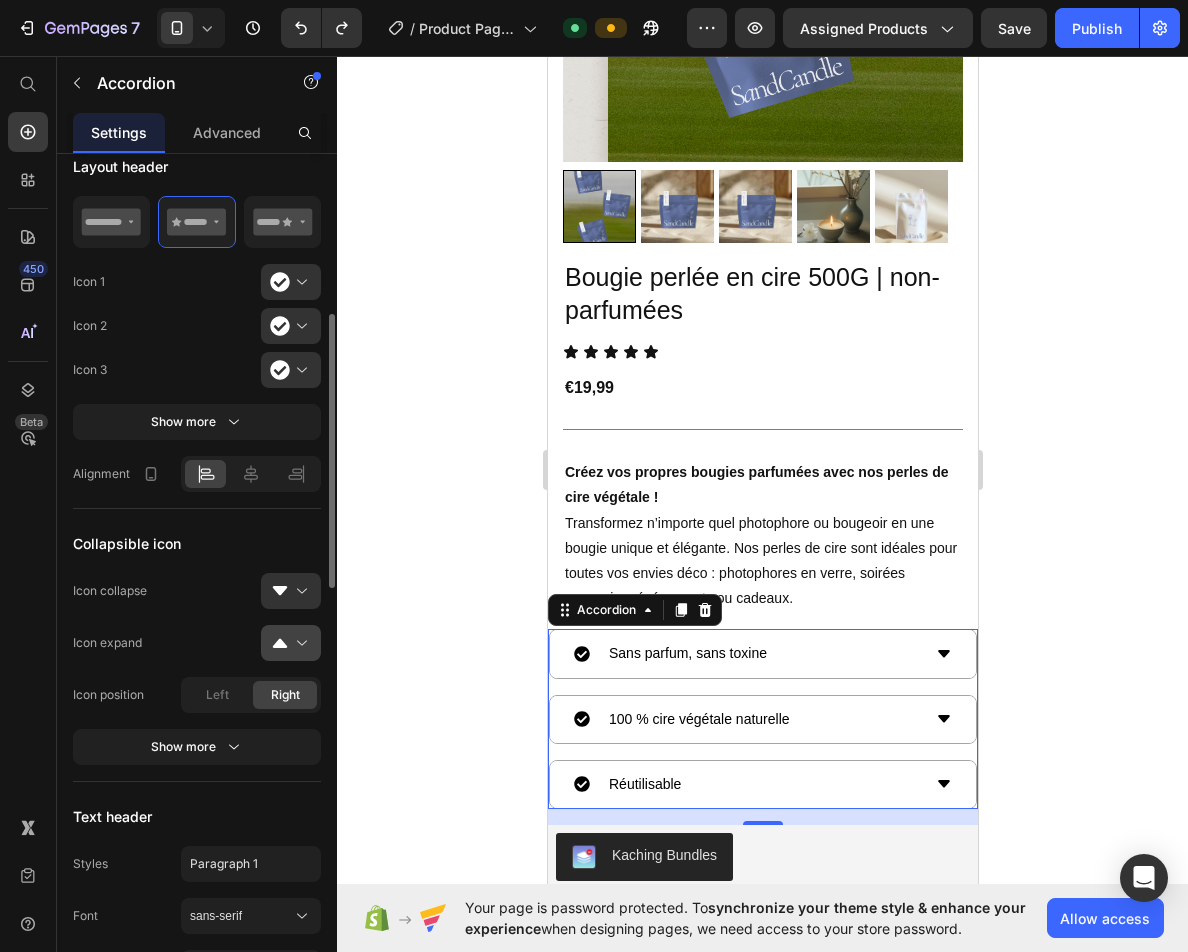 scroll, scrollTop: 600, scrollLeft: 0, axis: vertical 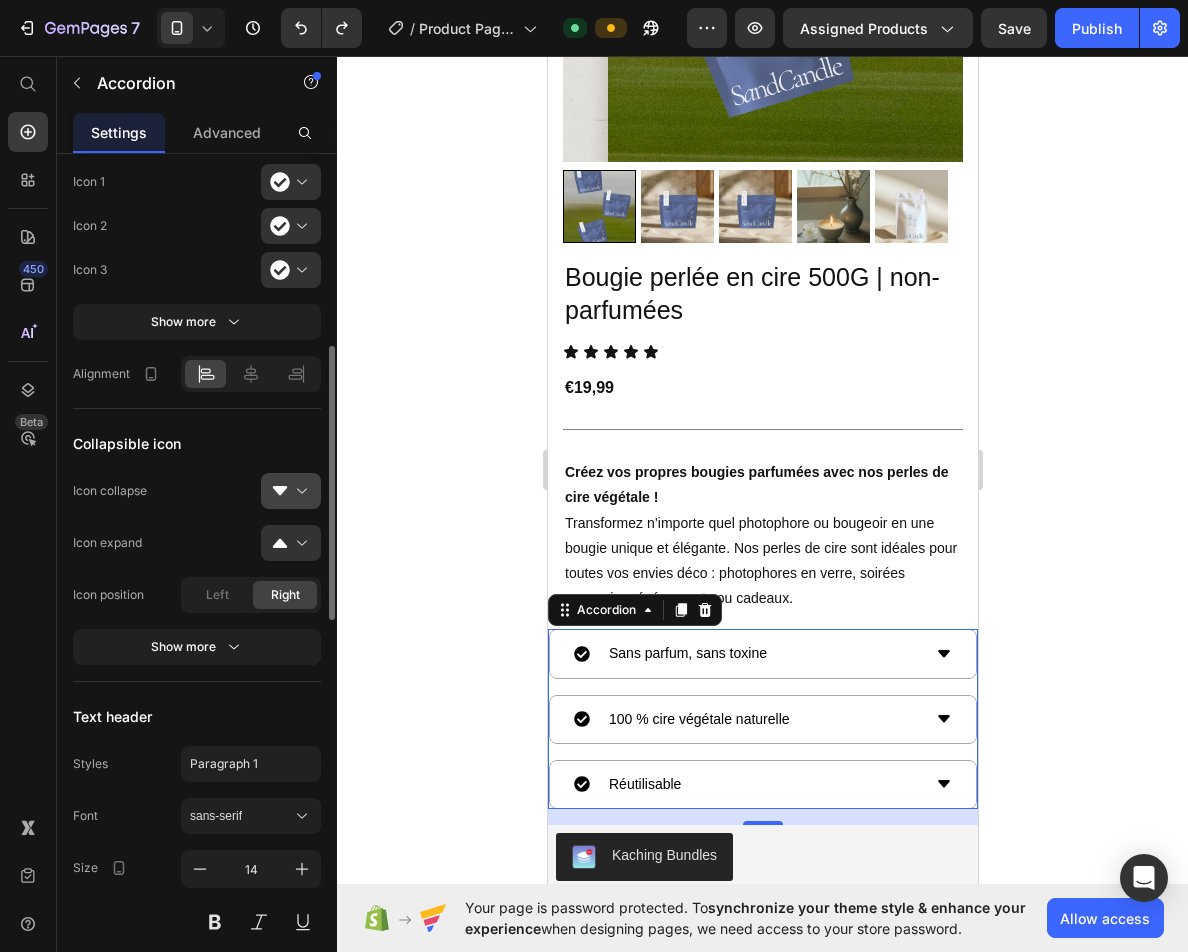 click at bounding box center (299, 491) 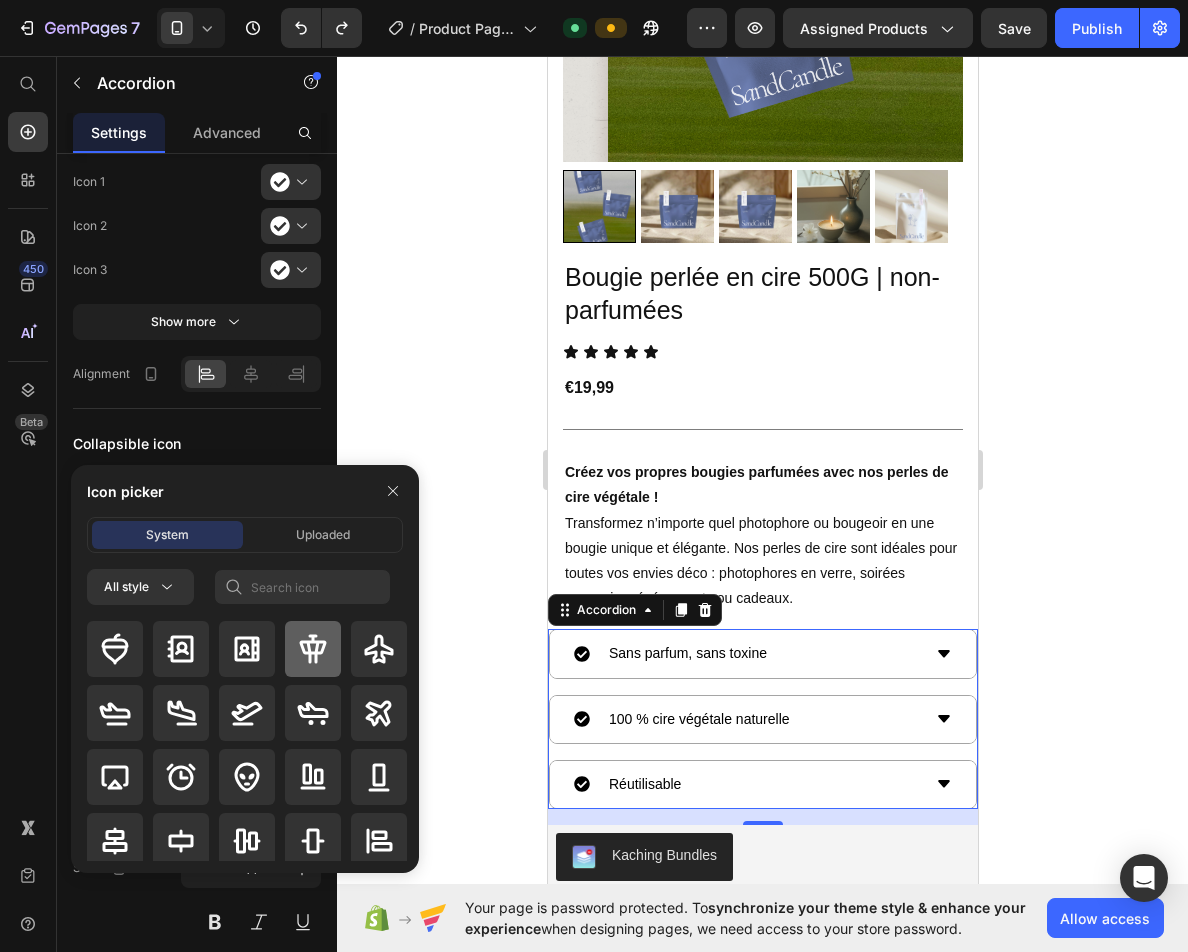 click 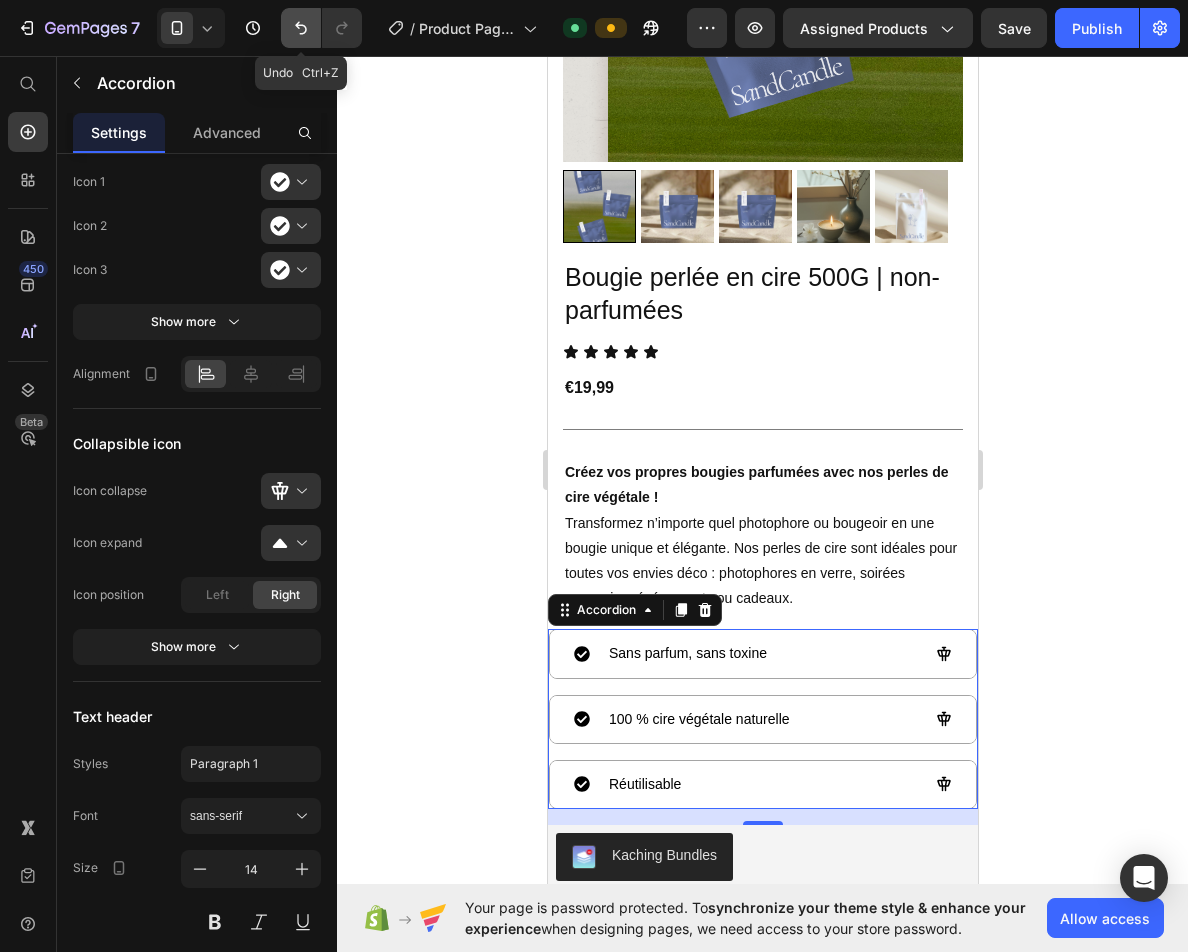 click 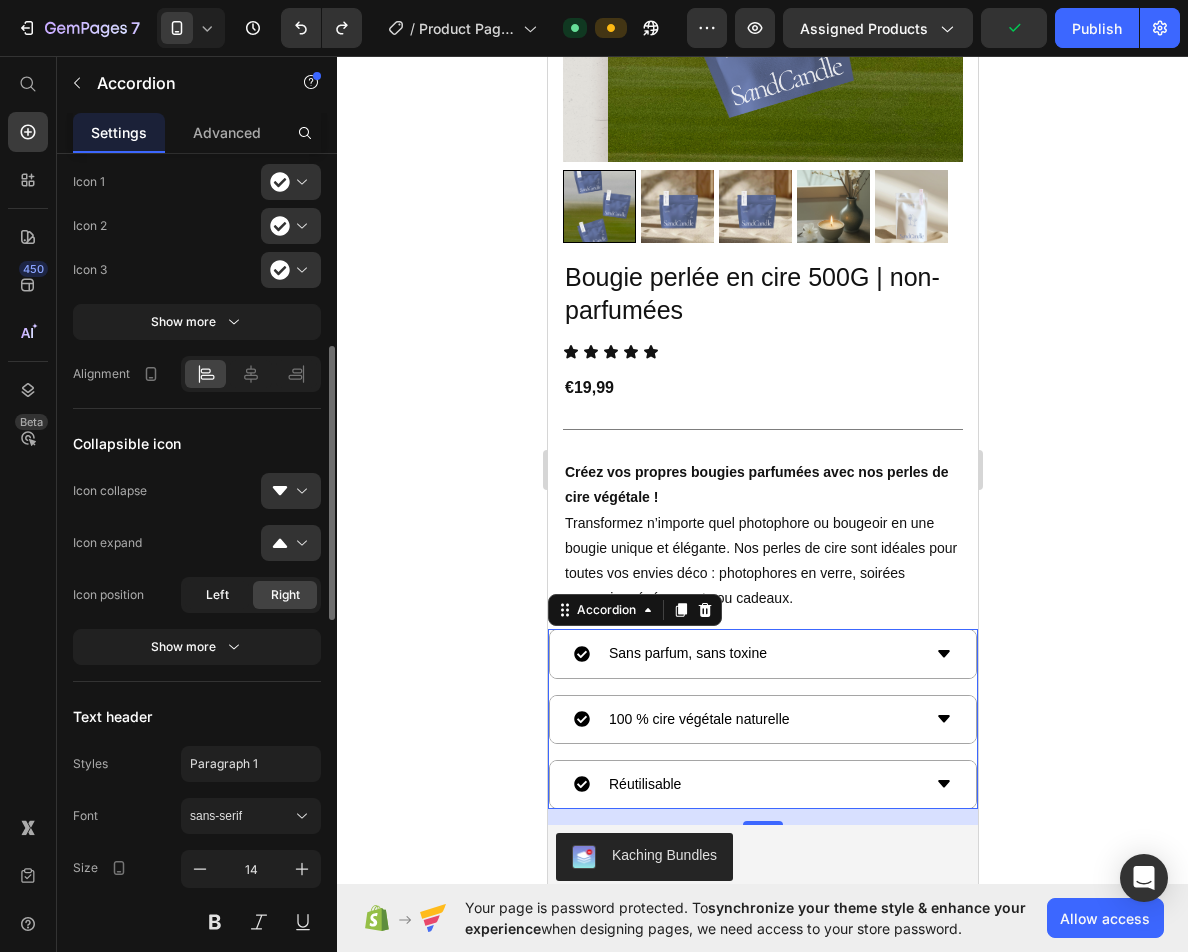 click on "Left" 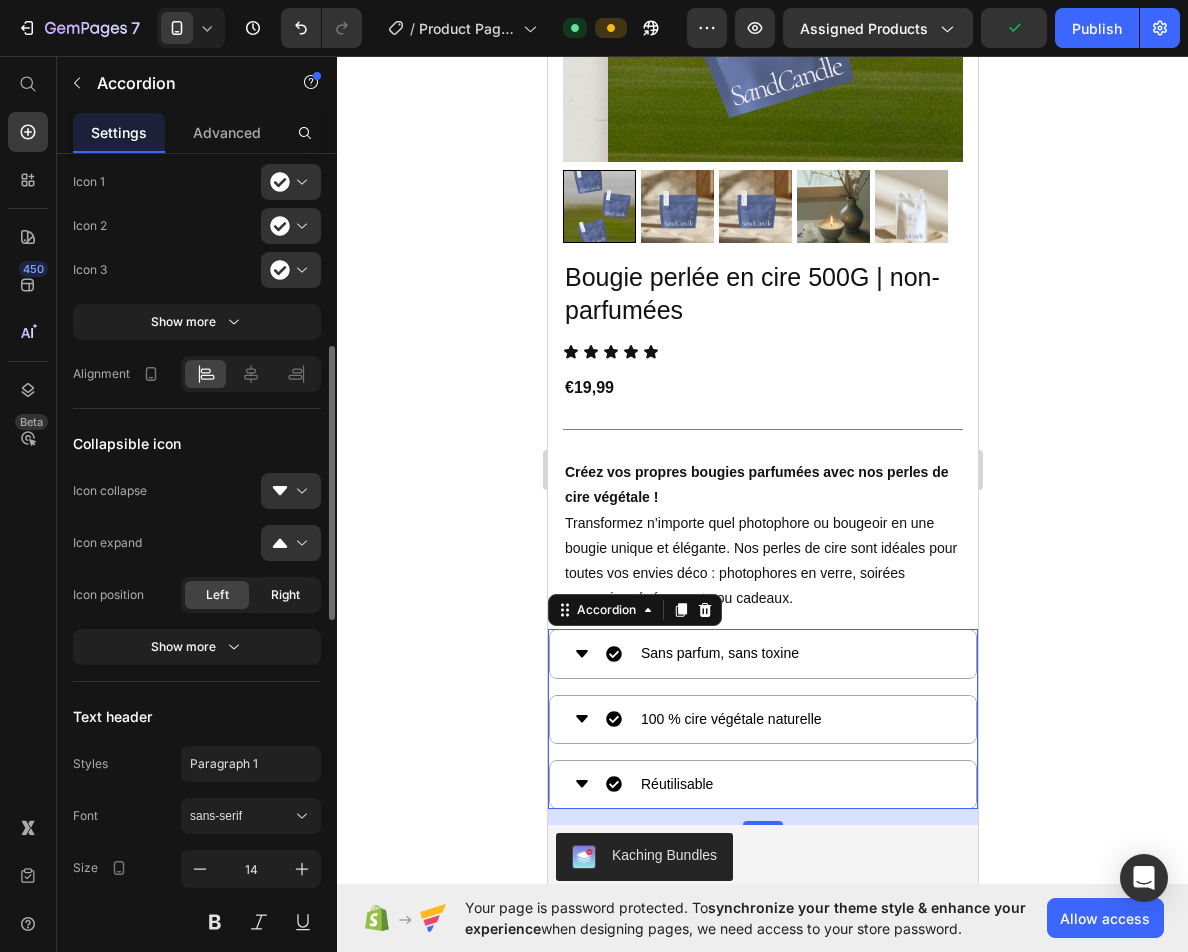 click on "Right" 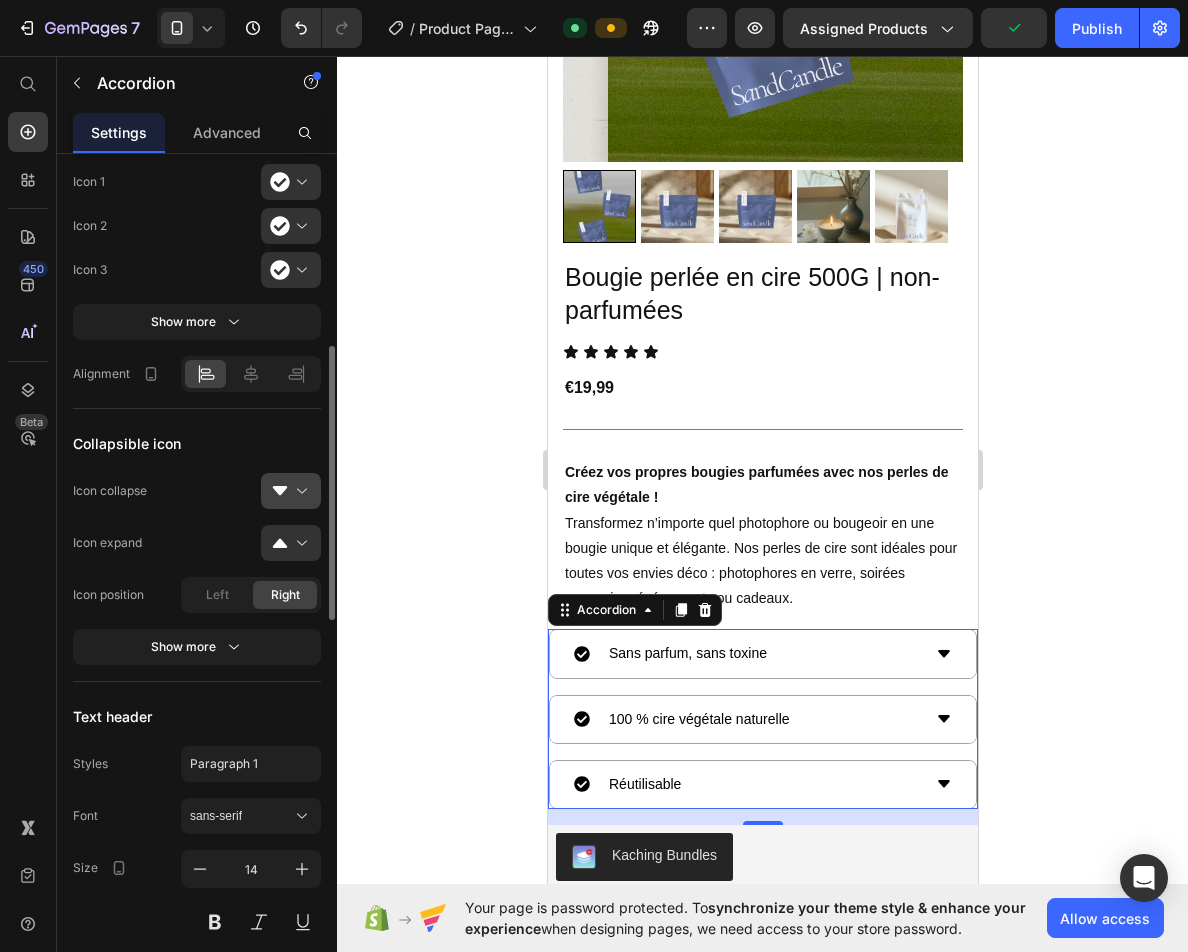 click at bounding box center [299, 491] 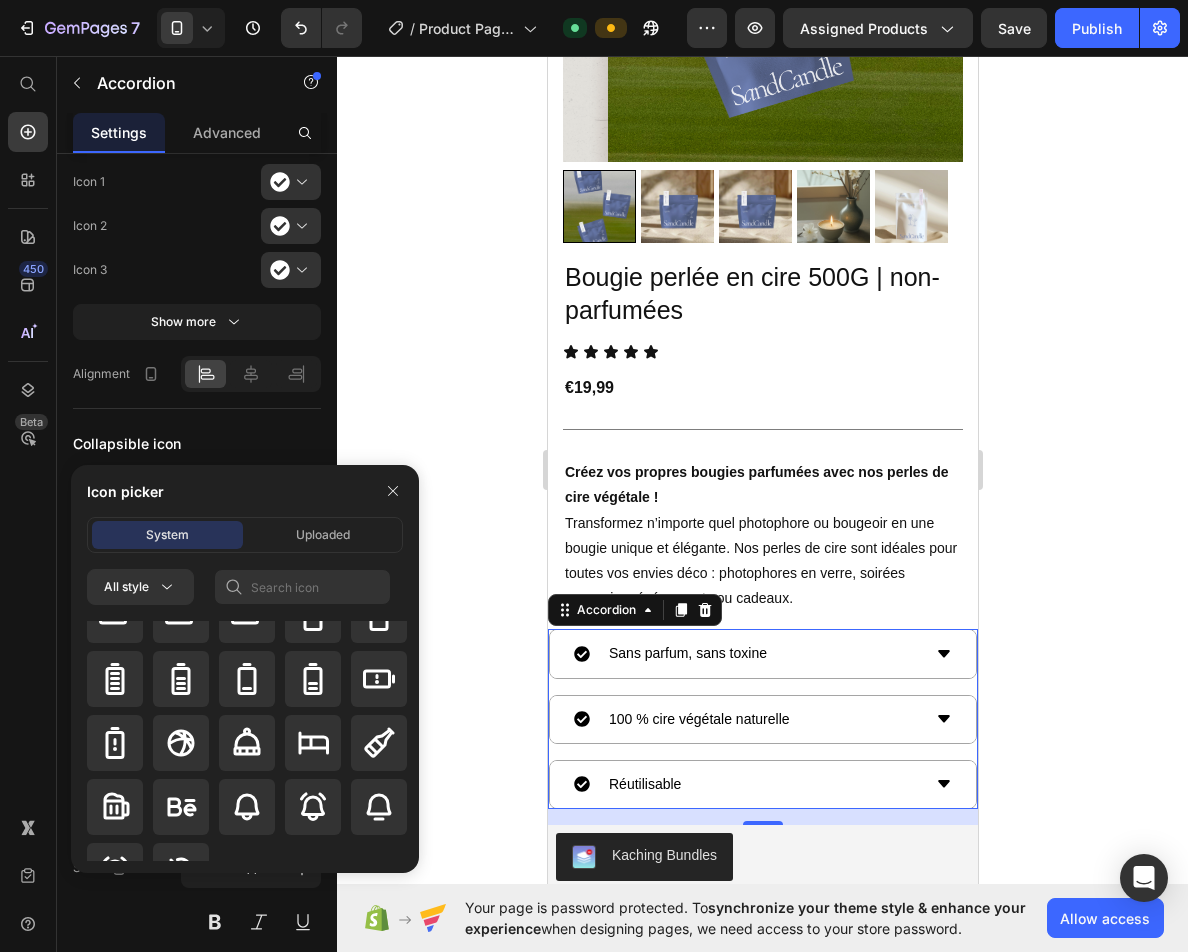 scroll, scrollTop: 1992, scrollLeft: 0, axis: vertical 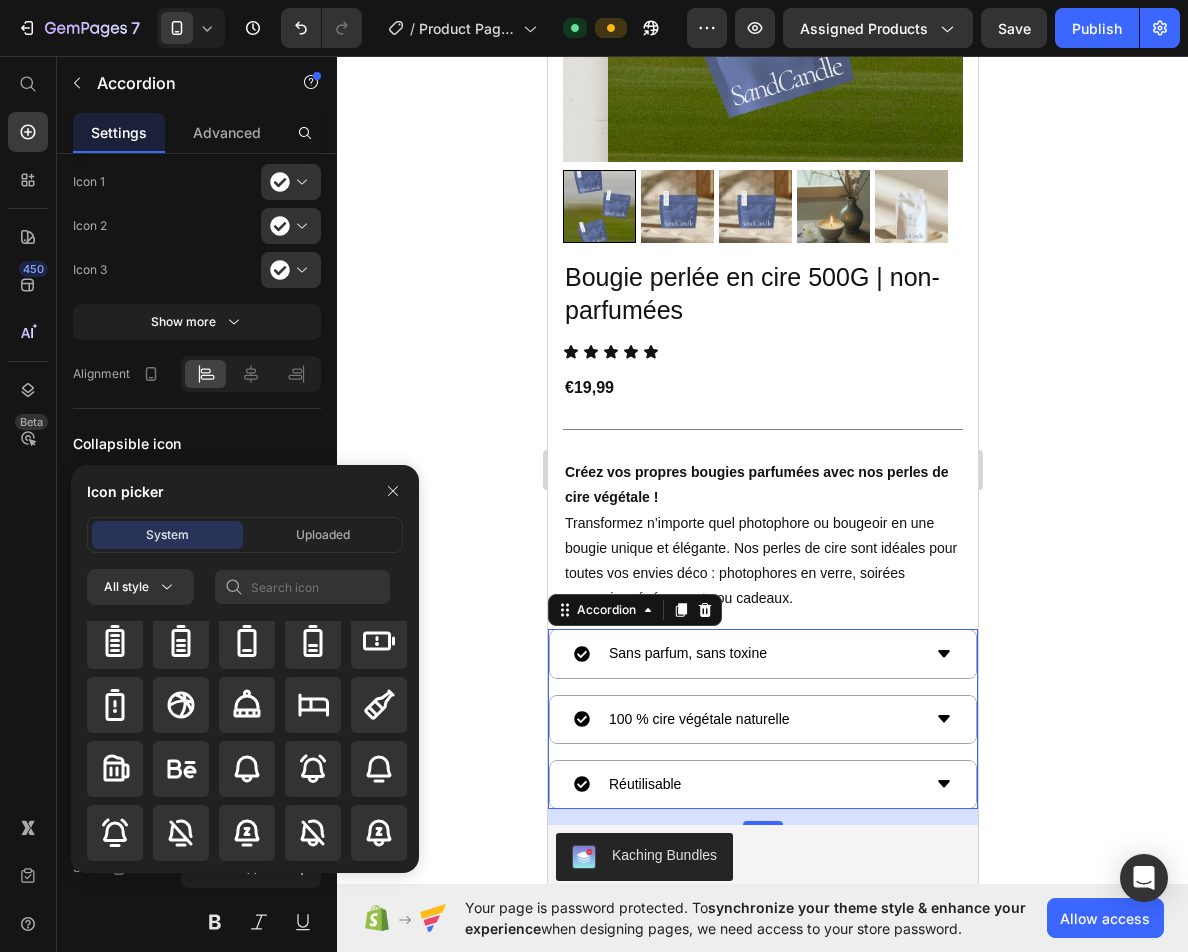 click 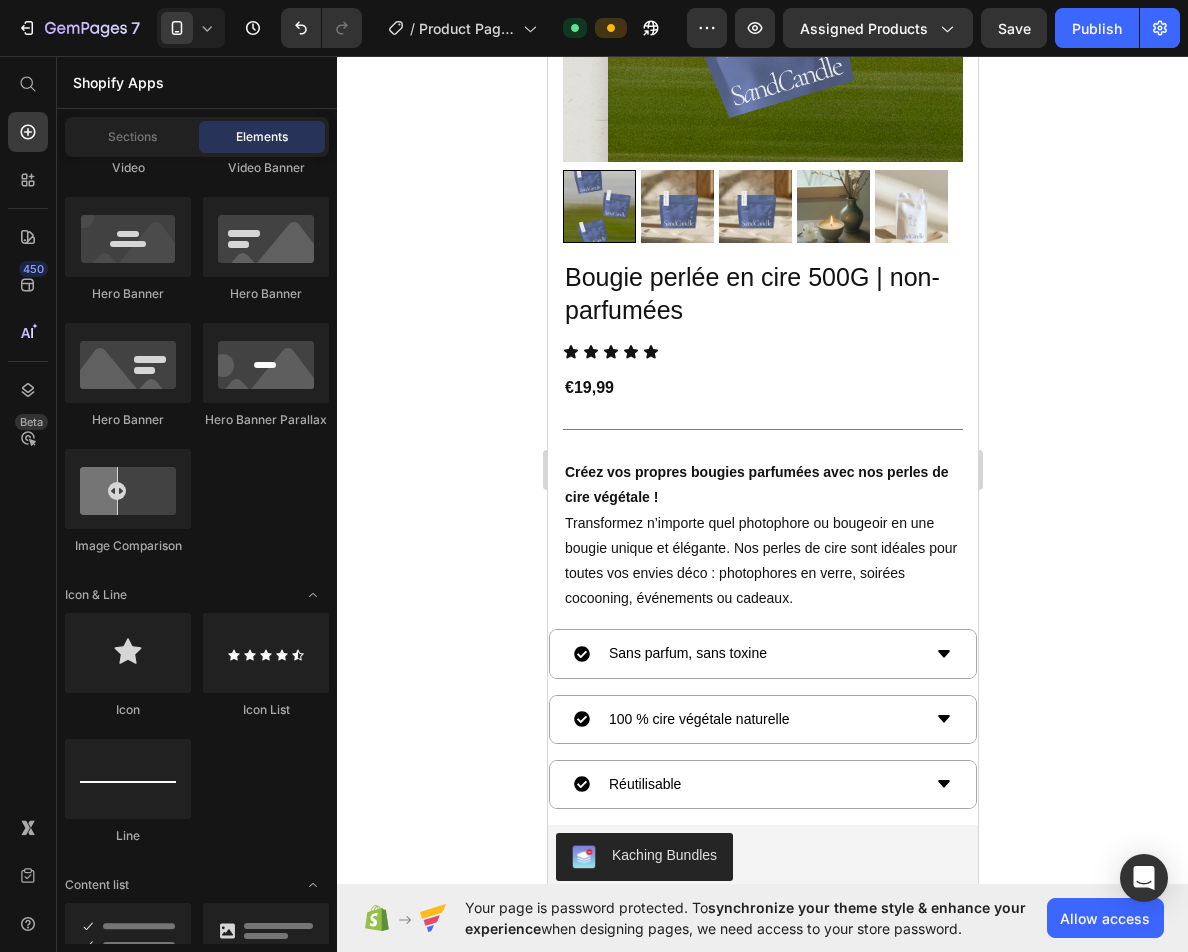 click 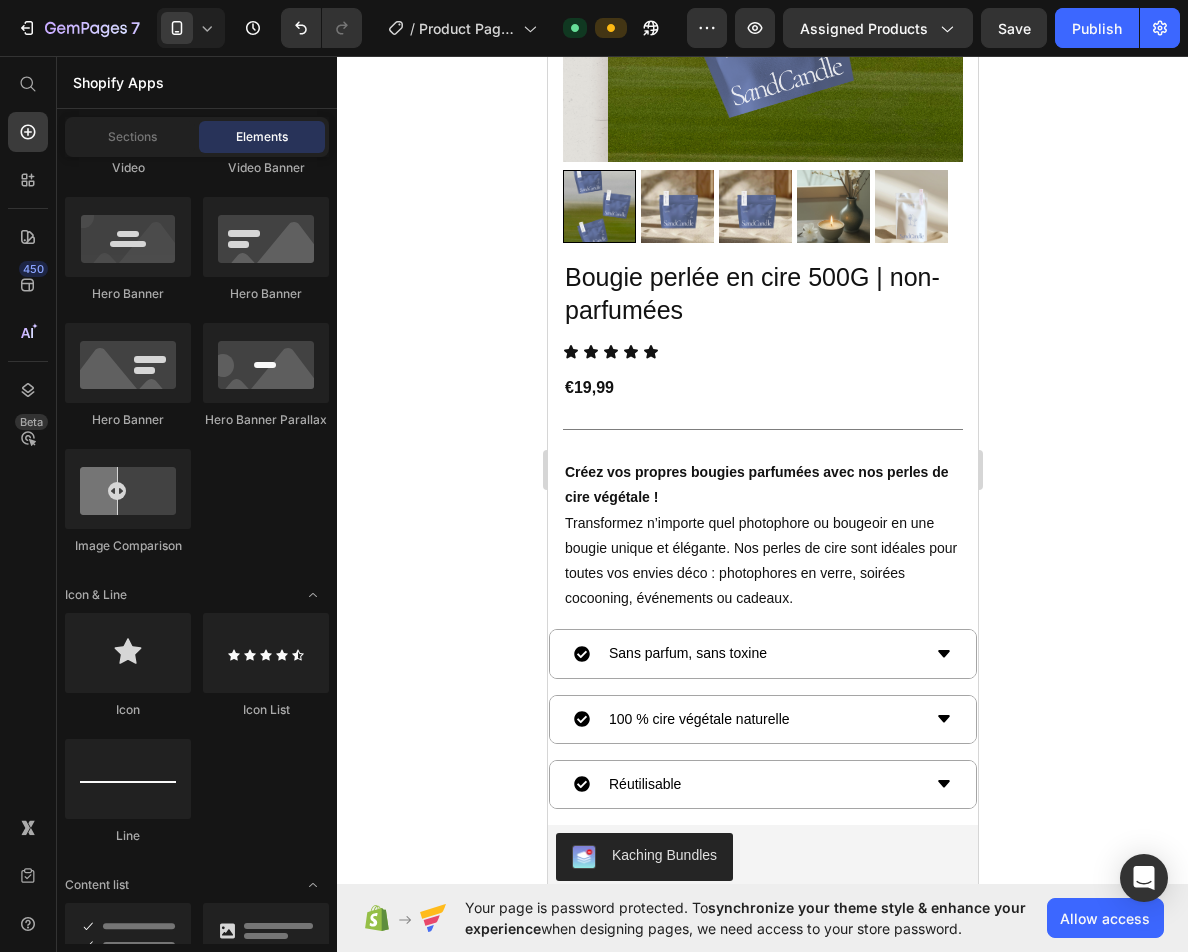click on "7   /  Product Page - [DATE] 11:39:17 Default Preview Assigned Products  Save   Publish" 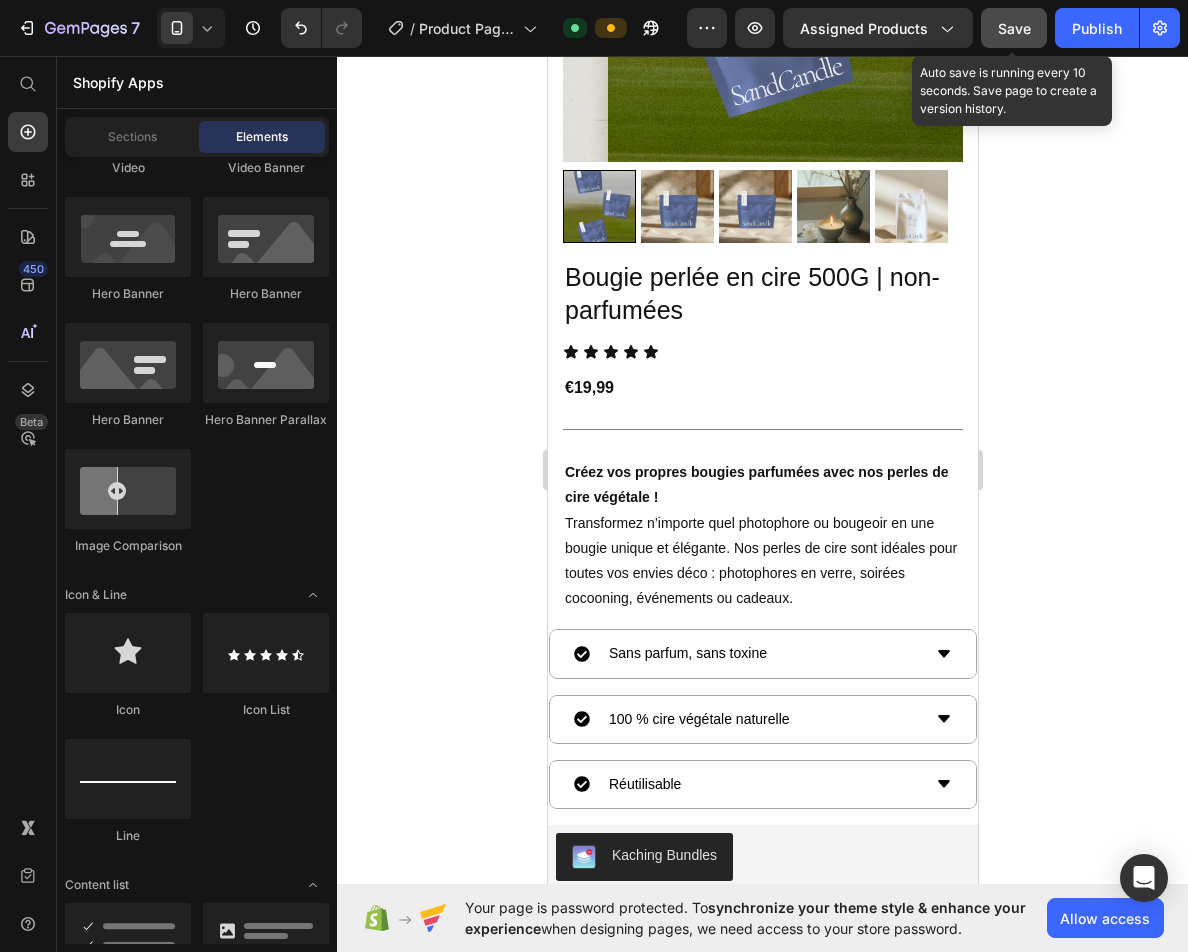 click on "Save" 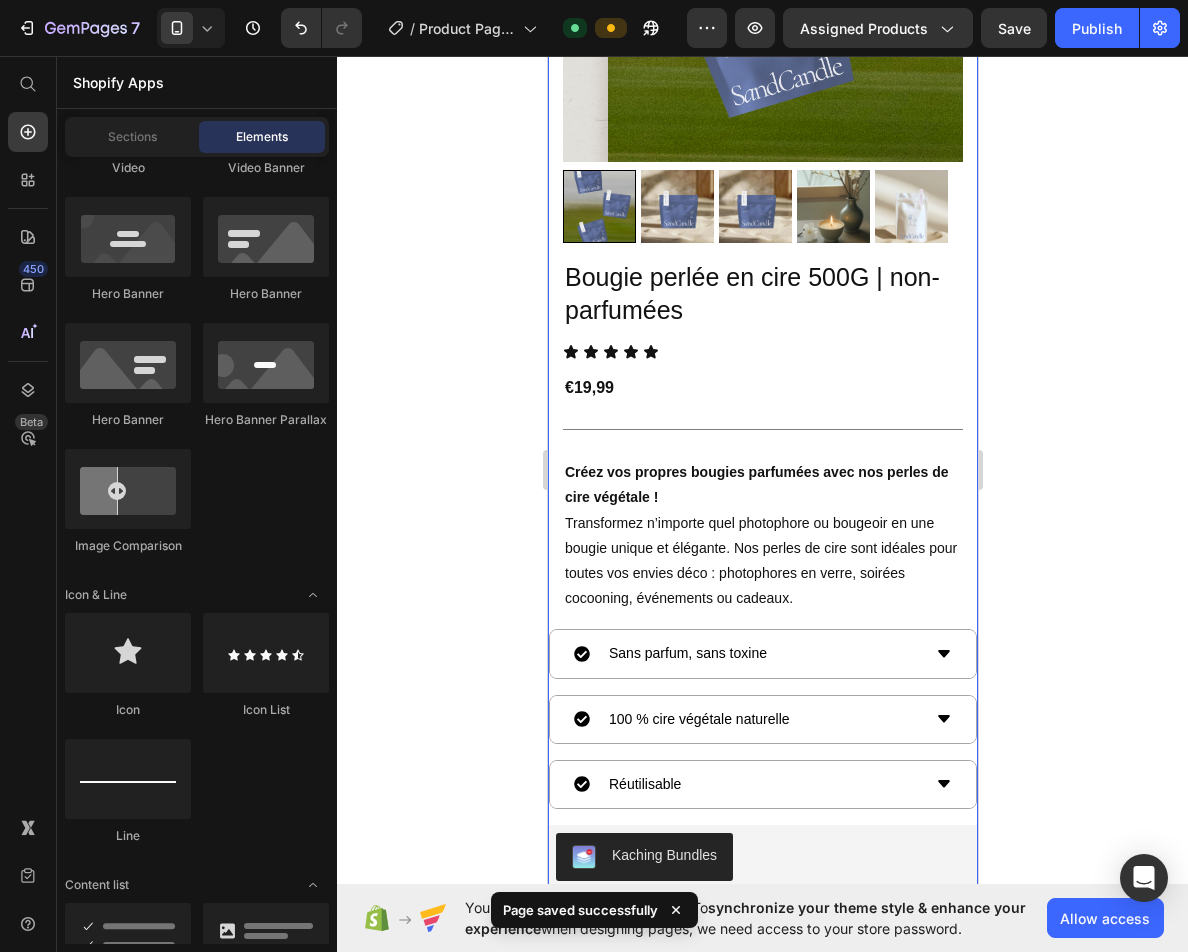 click on "Bougie perlée en cire 500G | non-parfumées Product Title Icon Icon Icon Icon Icon Icon List €19,99 Product Price                Title Line Créez vos propres bougies parfumées avec nos perles de cire végétale ! Transformez n’importe quel photophore ou bougeoir en une bougie unique et élégante. Nos perles de cire sont idéales pour toutes vos envies déco : photophores en verre, soirées cocooning, événements ou cadeaux. Text Block
Sans parfum, sans toxine
100 % cire végétale naturelle
Réutilisable Accordion Kaching Bundles Kaching Bundles" at bounding box center [762, 574] 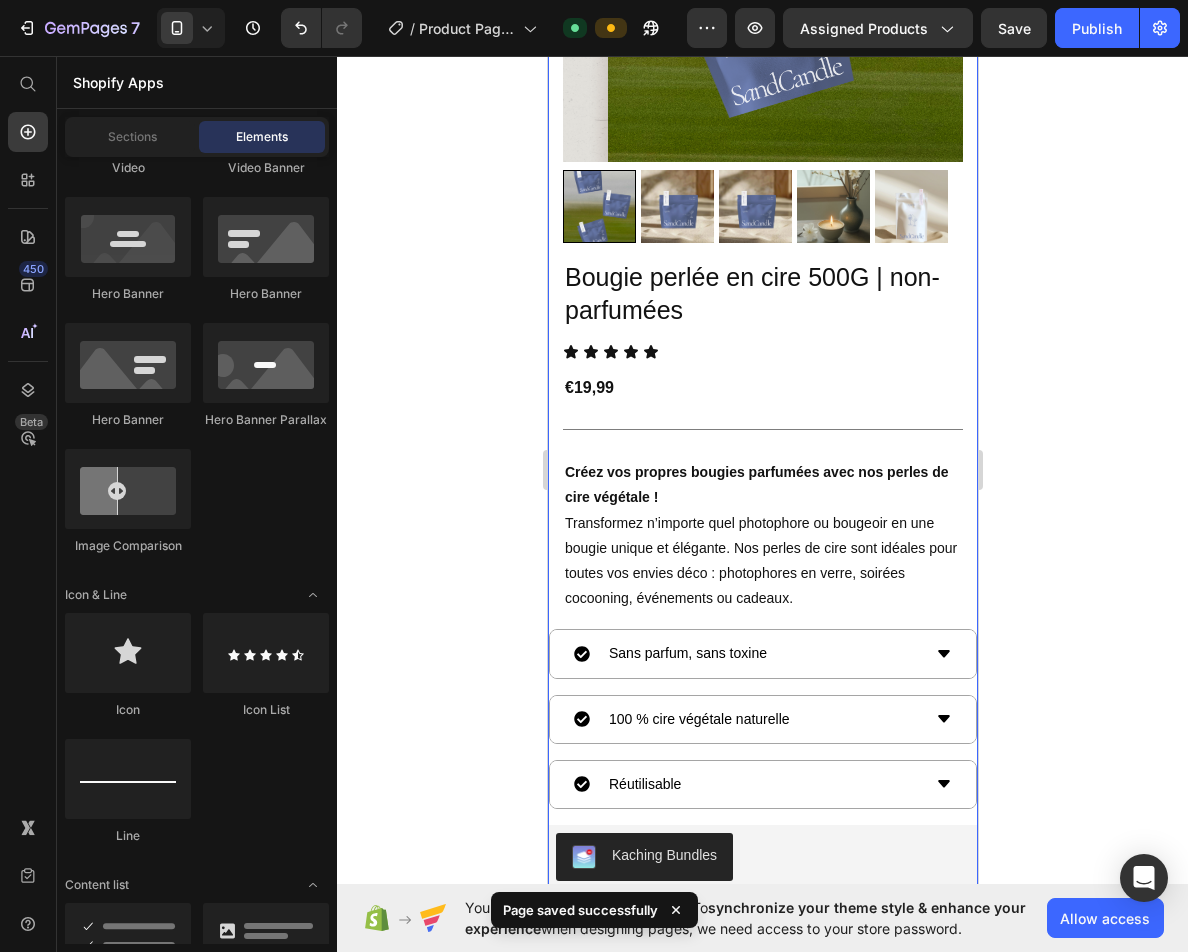 scroll, scrollTop: 0, scrollLeft: 0, axis: both 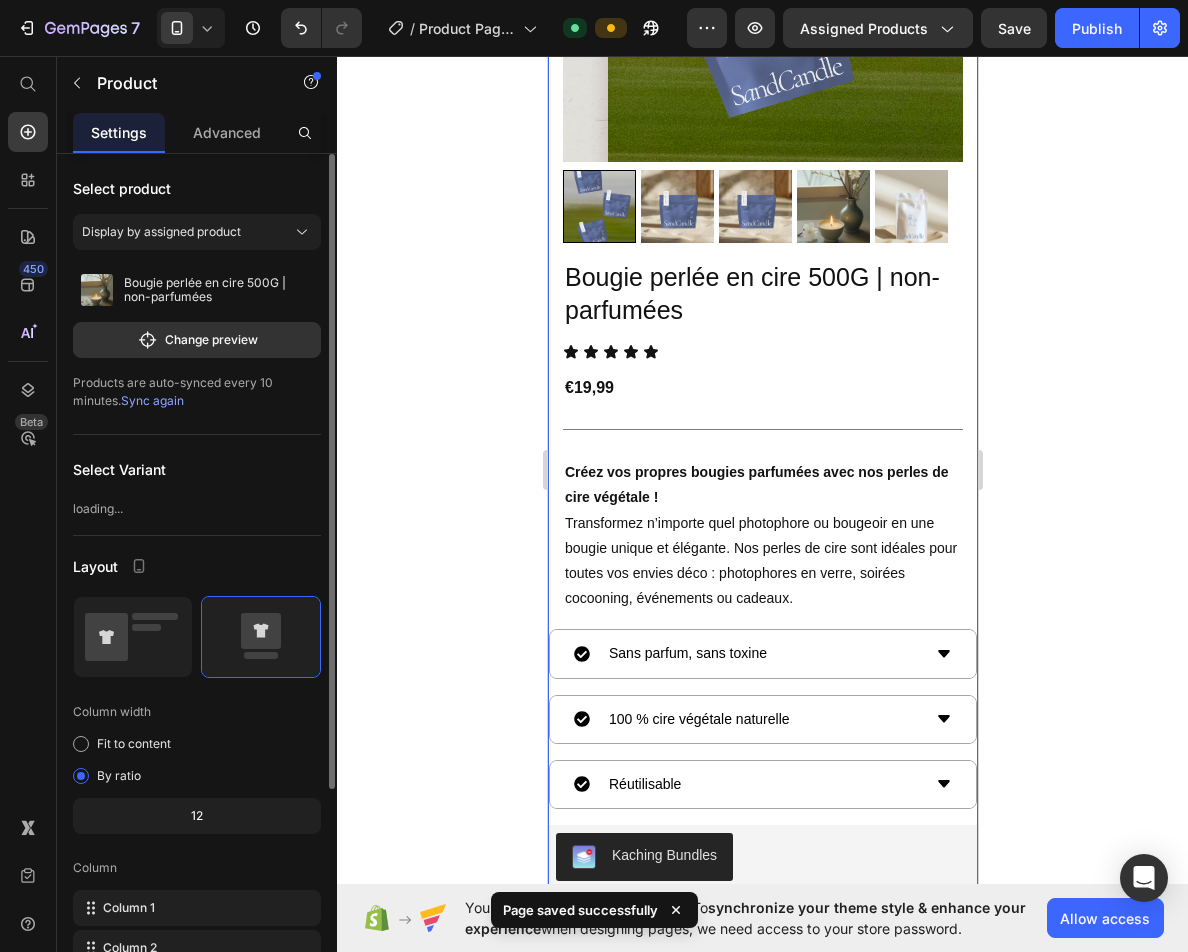 click on "Bougie perlée en cire 500G | non-parfumées Product Title Icon Icon Icon Icon Icon Icon List €19,99 Product Price                Title Line Créez vos propres bougies parfumées avec nos perles de cire végétale ! Transformez n’importe quel photophore ou bougeoir en une bougie unique et élégante. Nos perles de cire sont idéales pour toutes vos envies déco : photophores en verre, soirées cocooning, événements ou cadeaux. Text Block
Sans parfum, sans toxine
100 % cire végétale naturelle
Réutilisable Accordion Kaching Bundles Kaching Bundles" at bounding box center (762, 574) 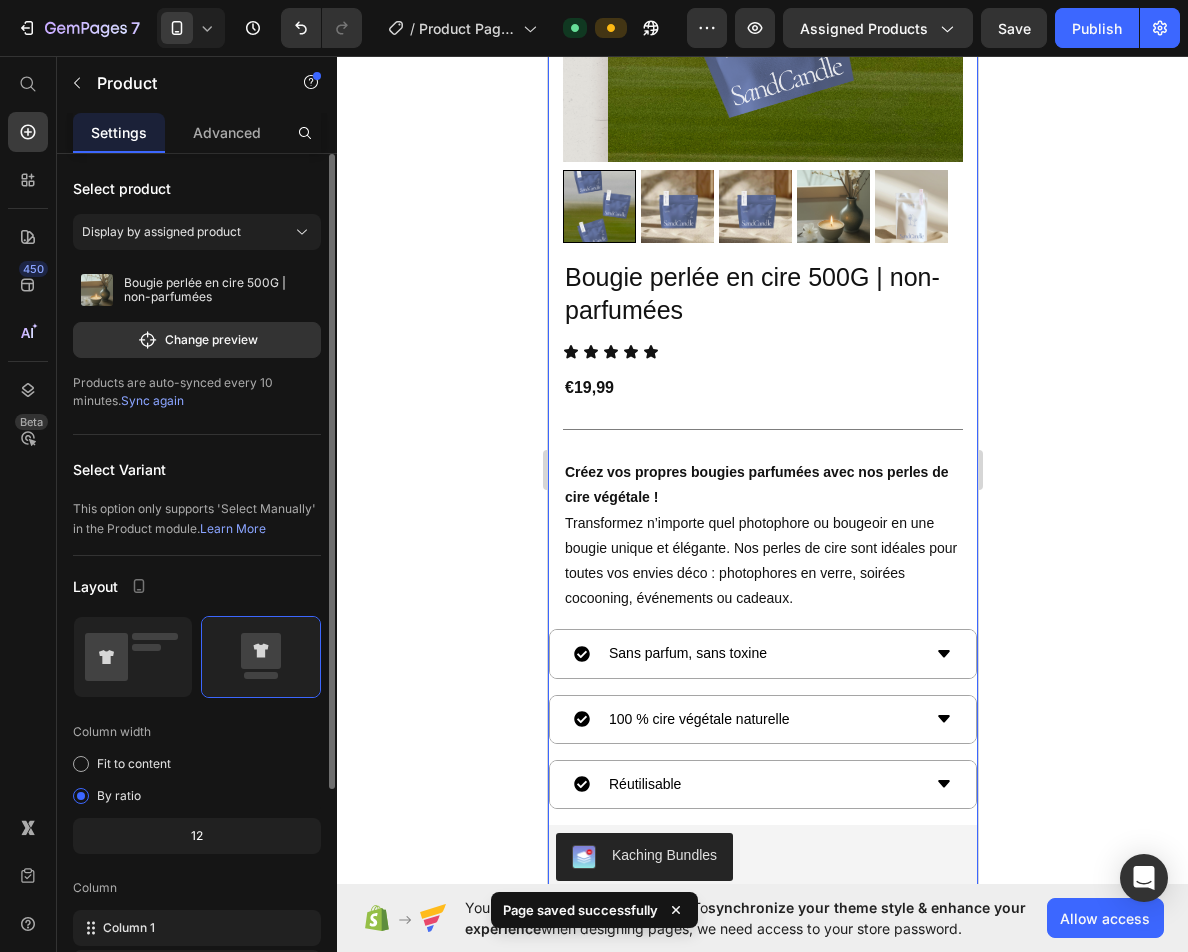 click on "€19,99" at bounding box center (769, 388) 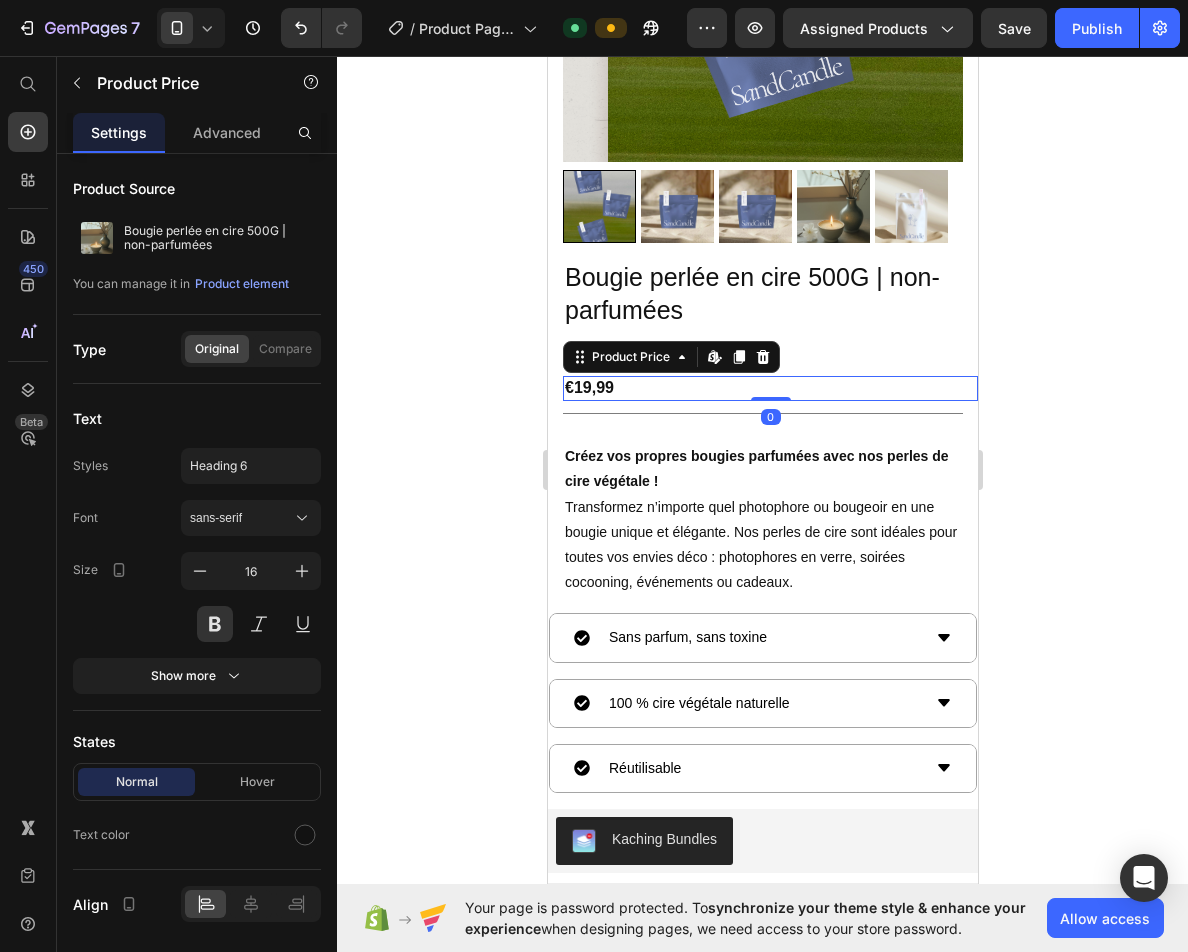 drag, startPoint x: 762, startPoint y: 396, endPoint x: 761, endPoint y: 371, distance: 25.019993 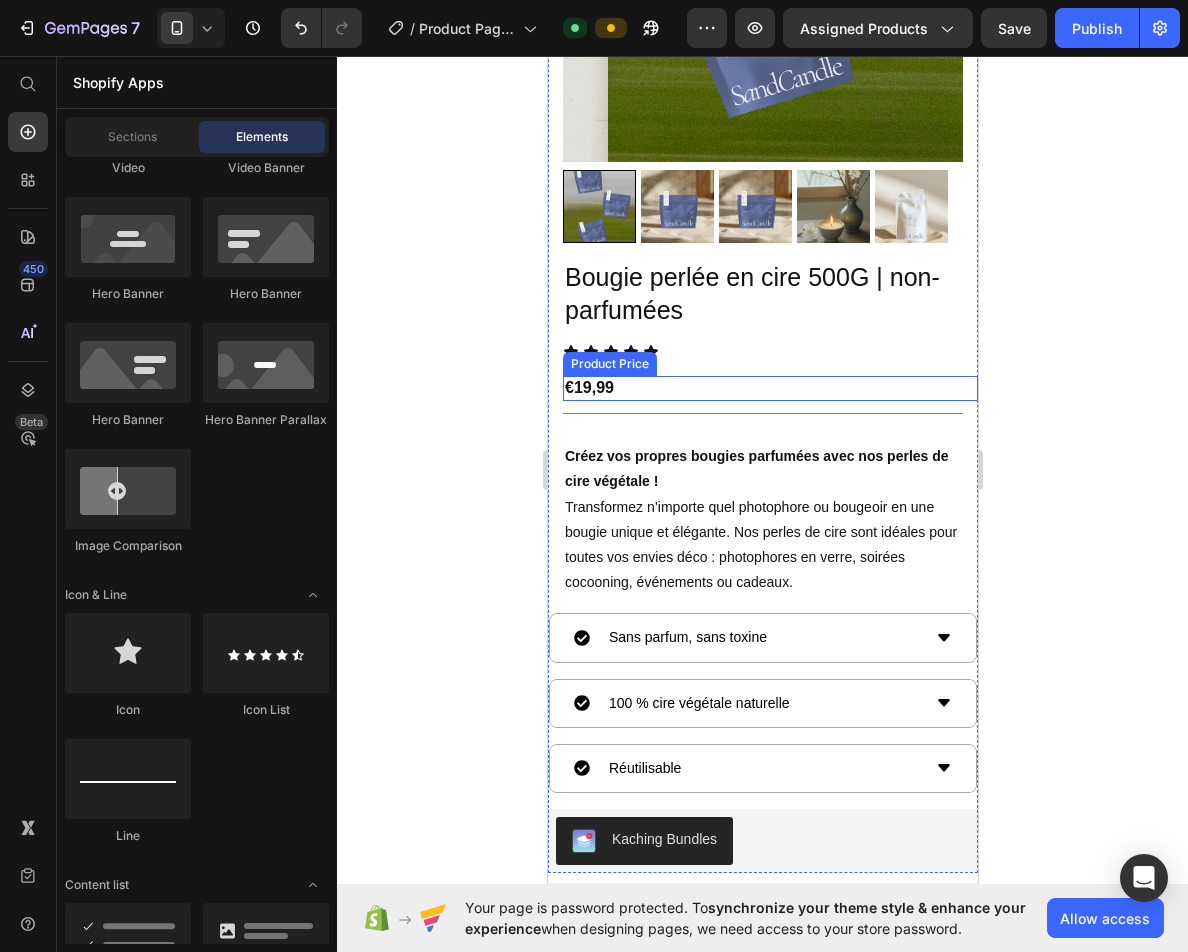 click on "€19,99" at bounding box center (769, 388) 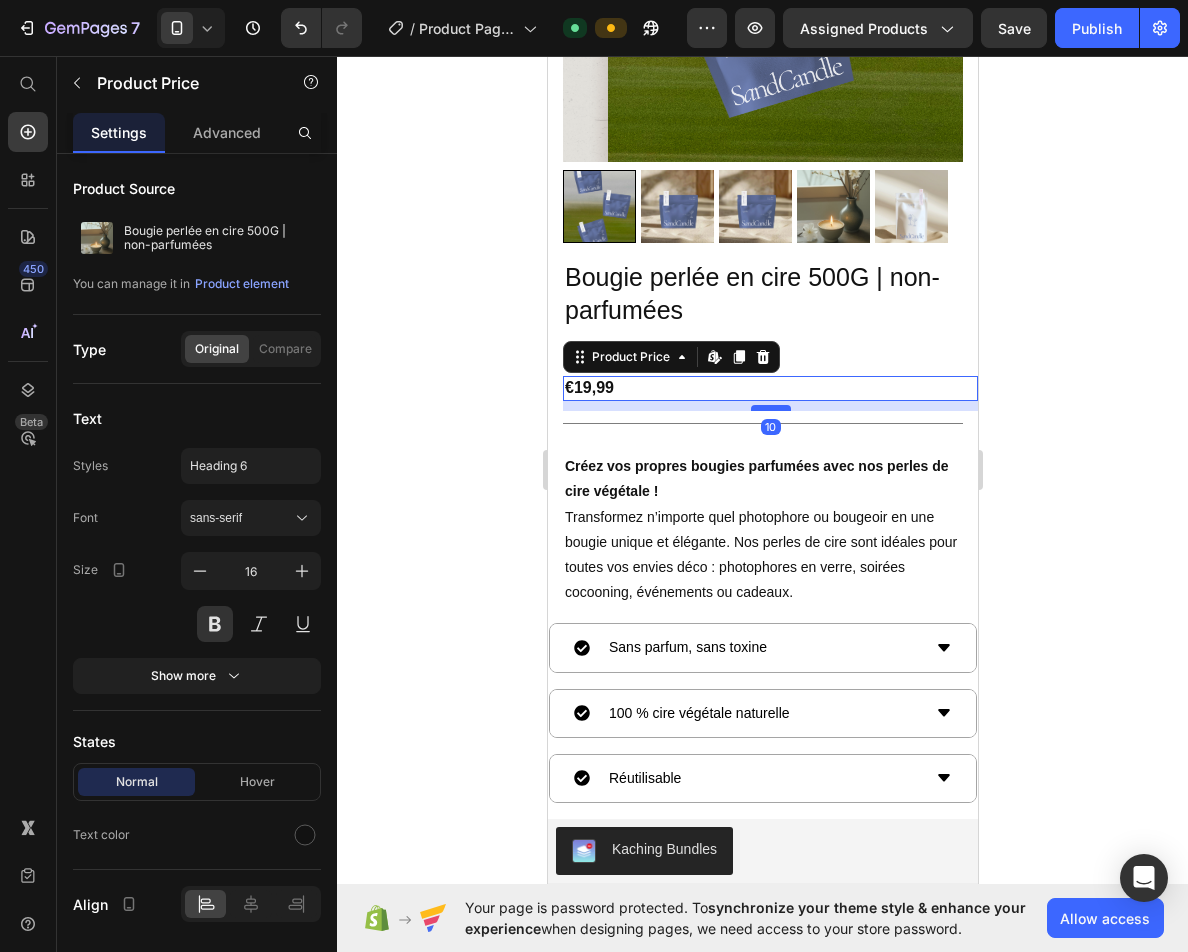 drag, startPoint x: 756, startPoint y: 380, endPoint x: 757, endPoint y: 390, distance: 10.049875 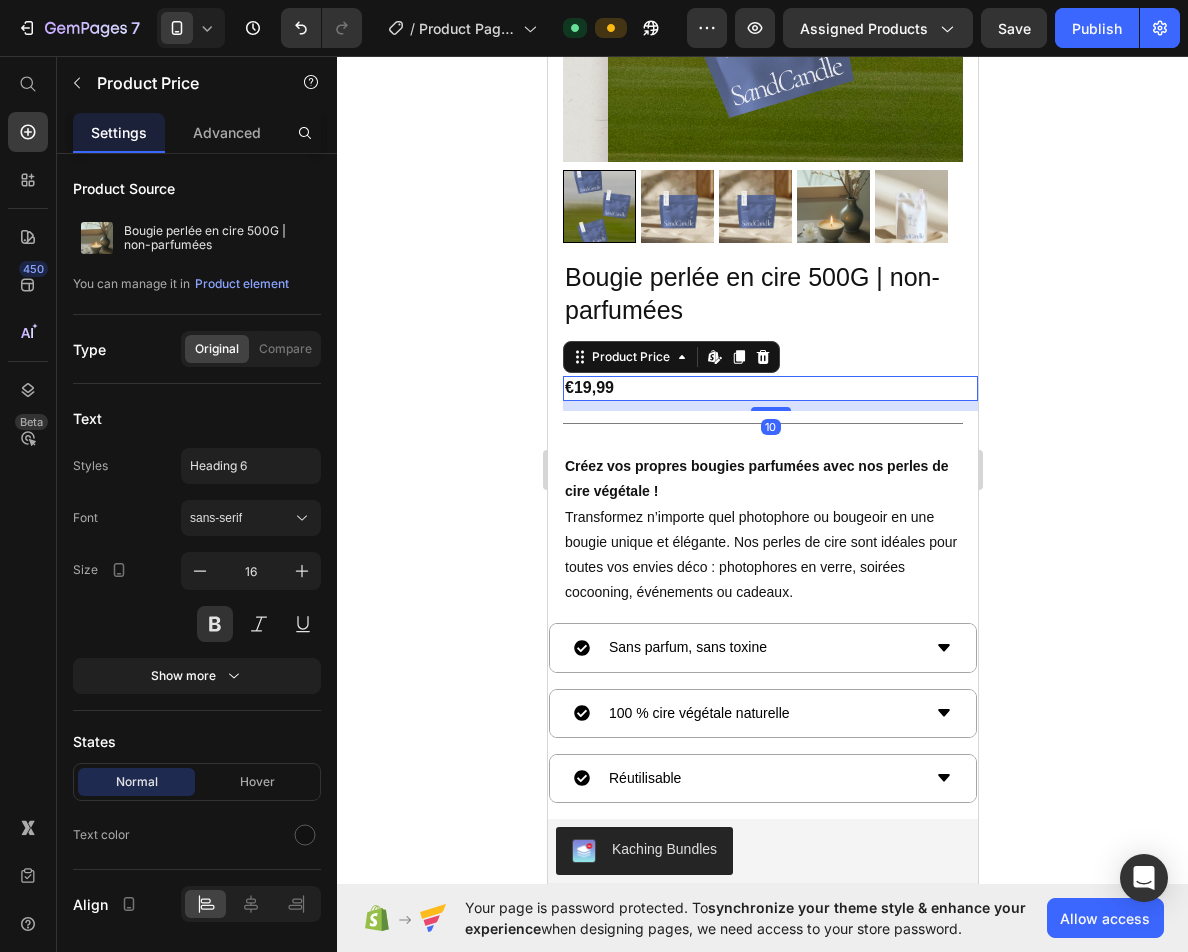 click 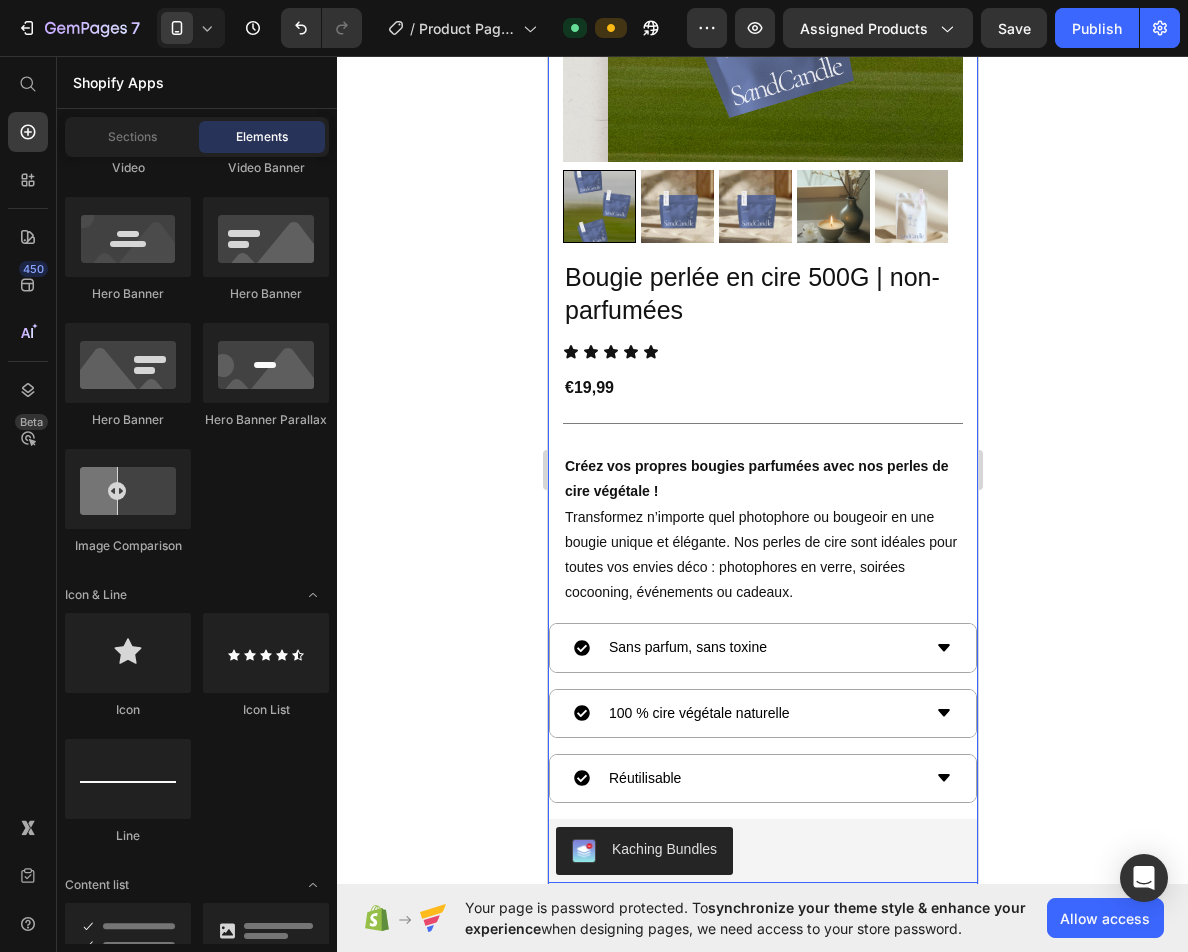 click on "€19,99" at bounding box center [769, 388] 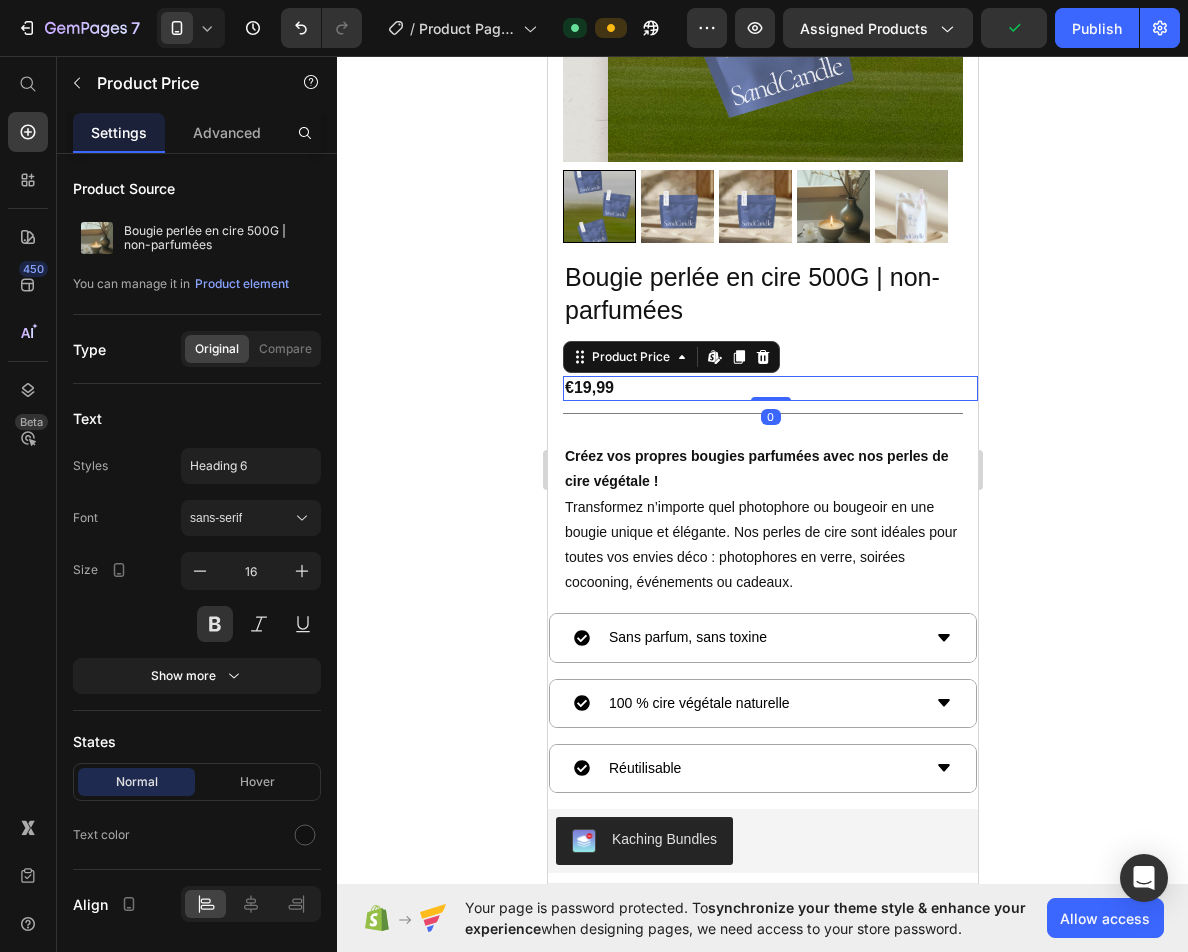 drag, startPoint x: 757, startPoint y: 387, endPoint x: 762, endPoint y: 372, distance: 15.811388 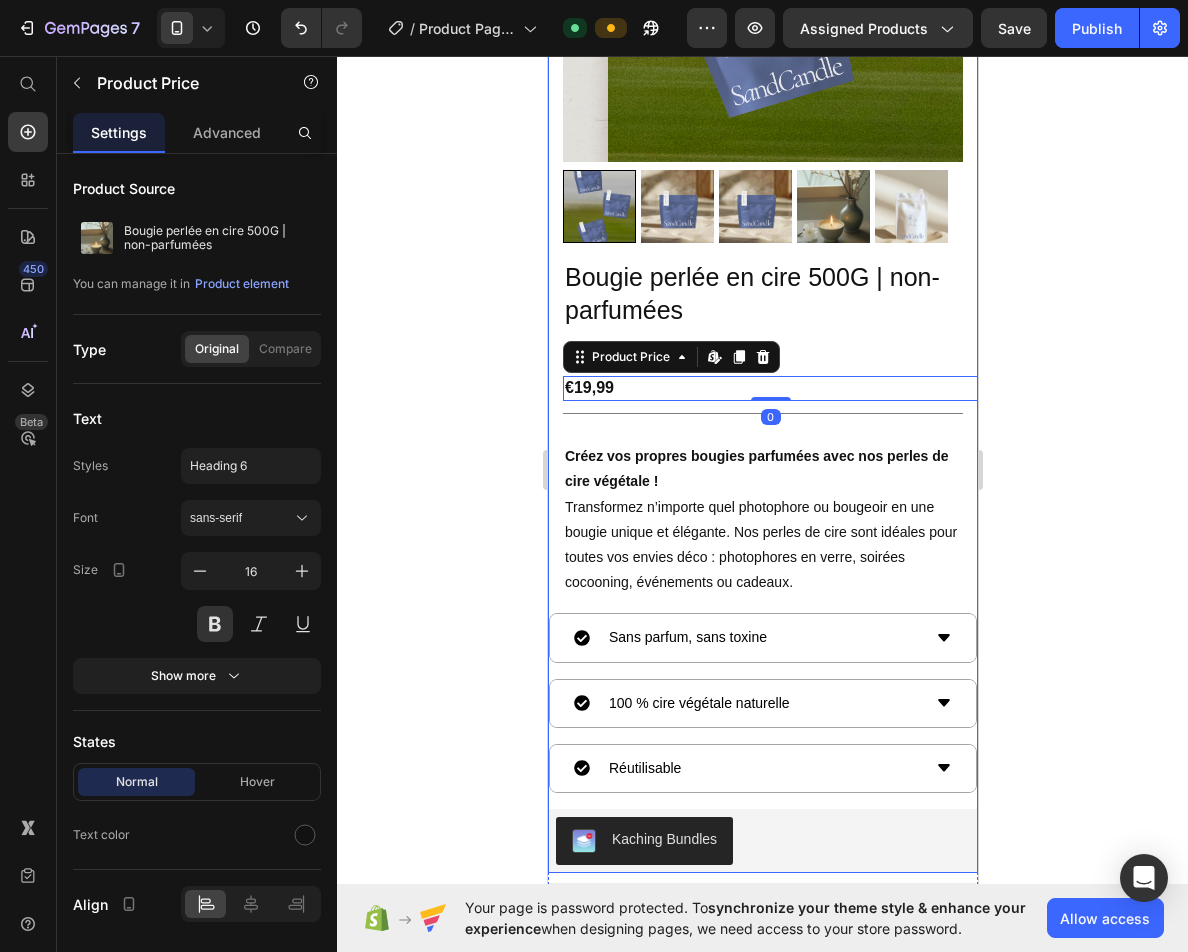 click 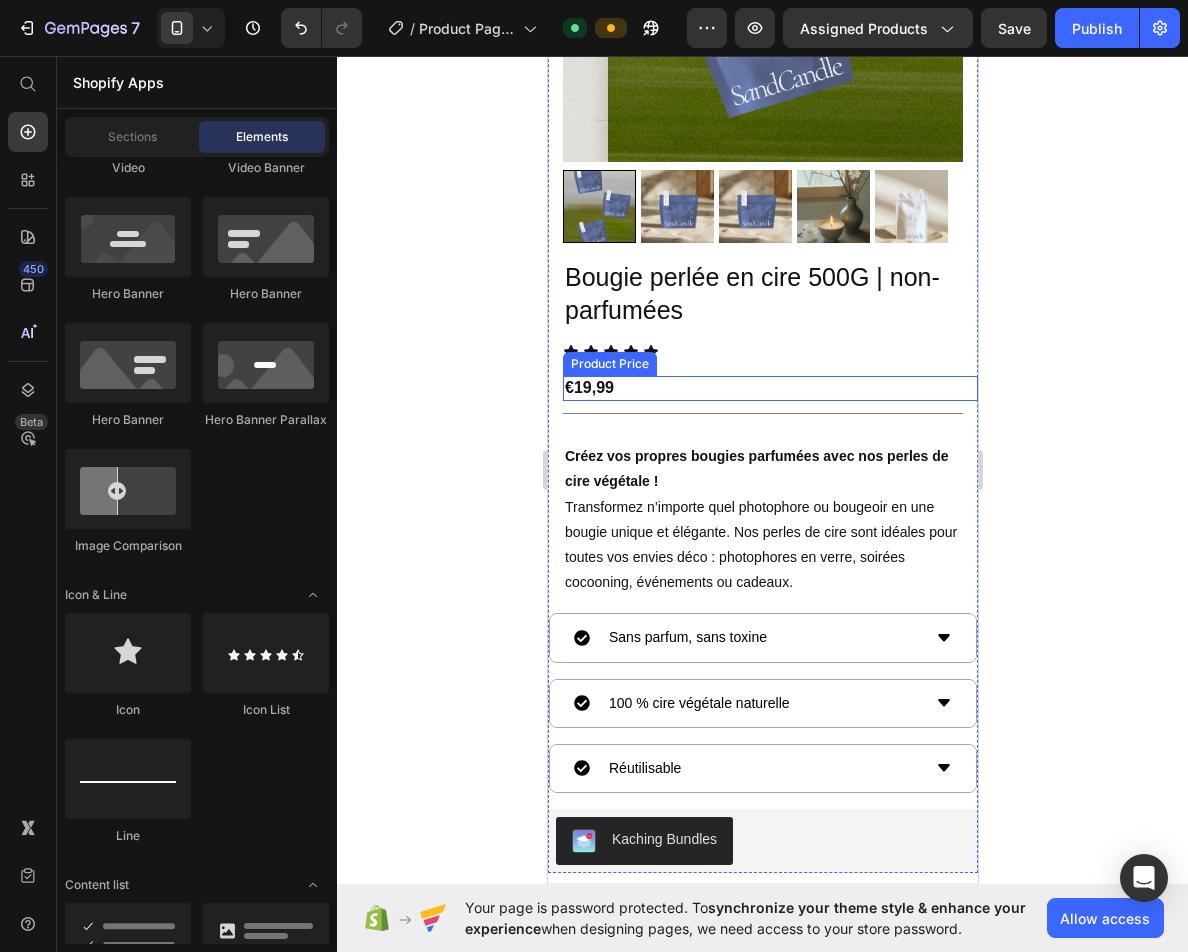 click on "€19,99" at bounding box center (769, 388) 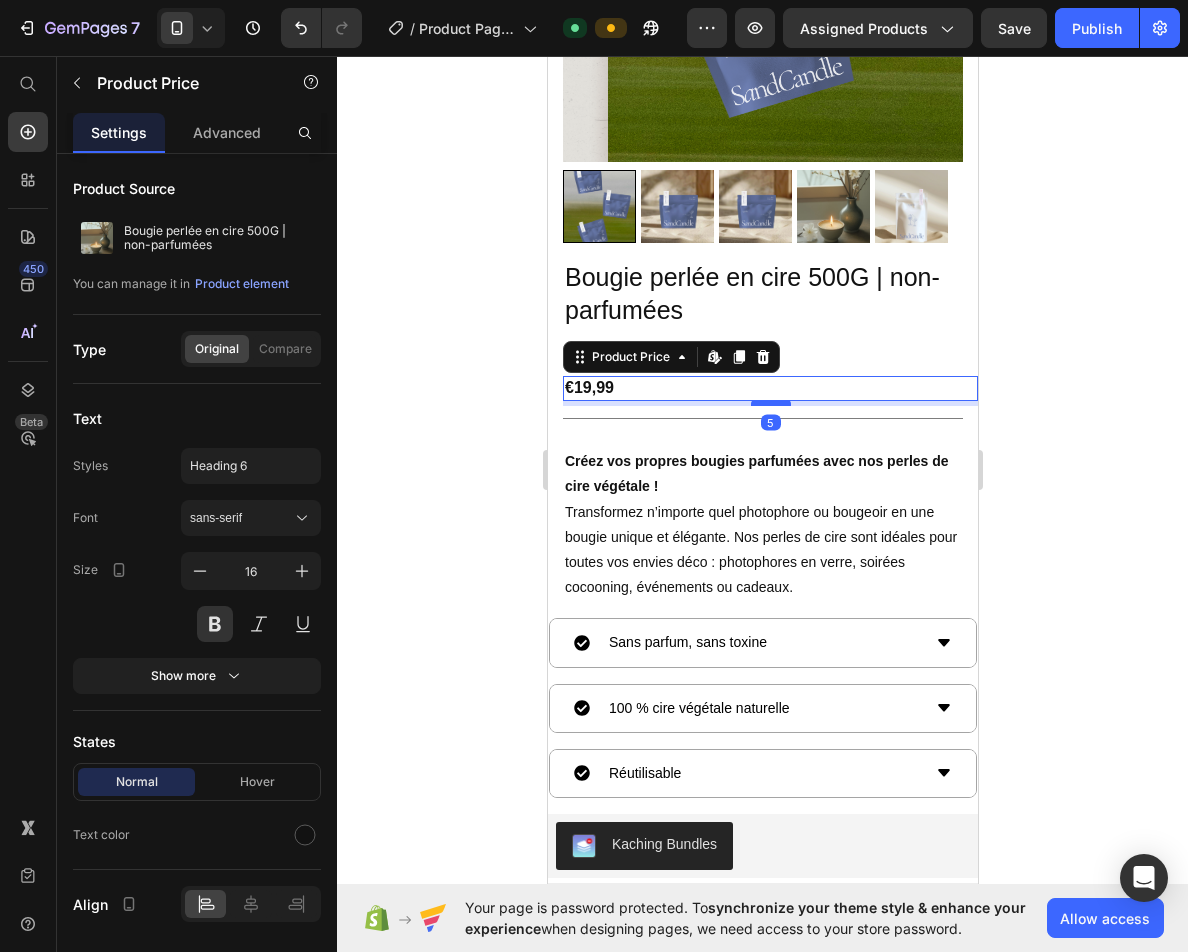 click at bounding box center (770, 403) 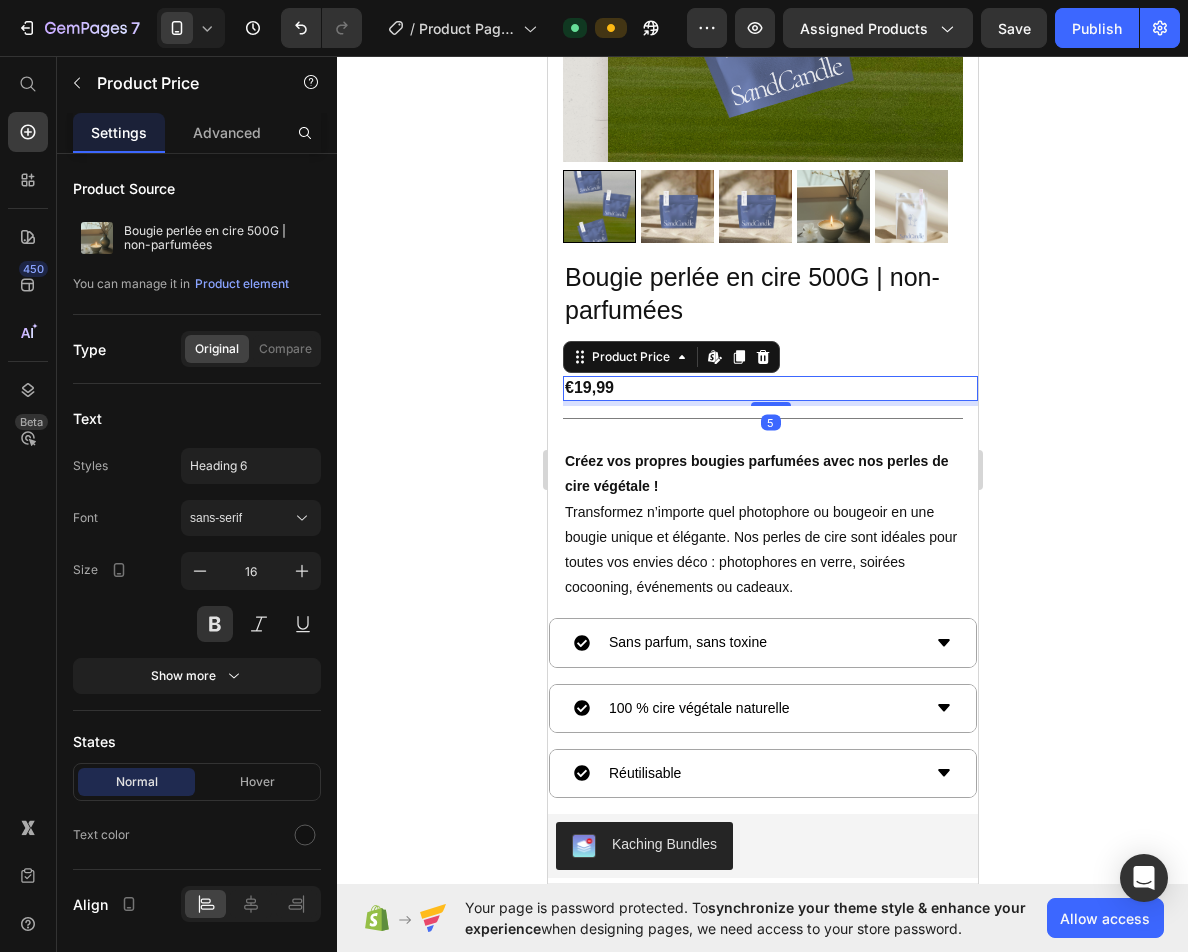 drag, startPoint x: 1004, startPoint y: 334, endPoint x: 1006, endPoint y: 316, distance: 18.110771 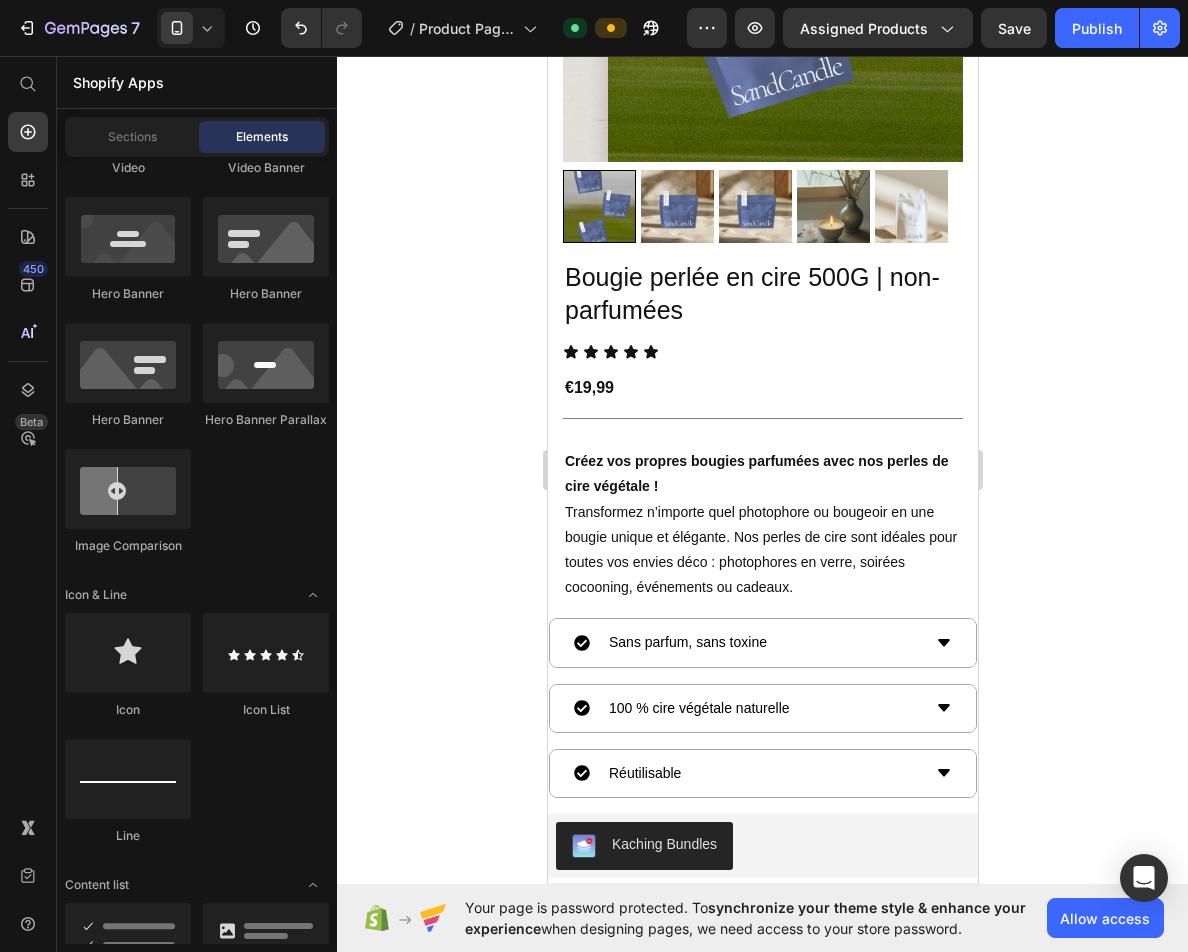 click on "7   /  Product Page - [DATE] 11:39:17 Default Preview Assigned Products  Save   Publish" 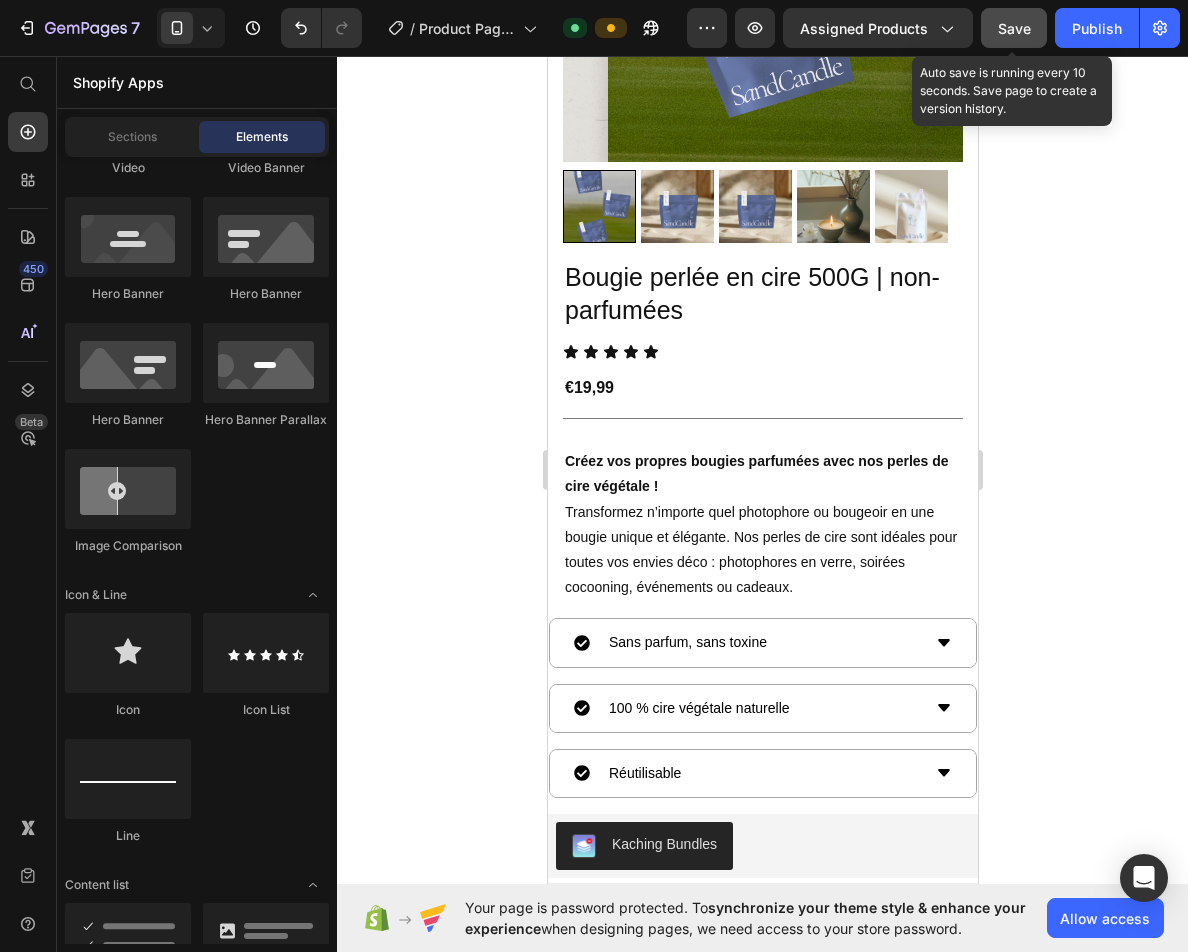 click on "7   /  Product Page - [DATE] 11:39:17 Default Preview Assigned Products  Save  Auto save is running every 10 seconds. Save page to create a version history.  Publish" 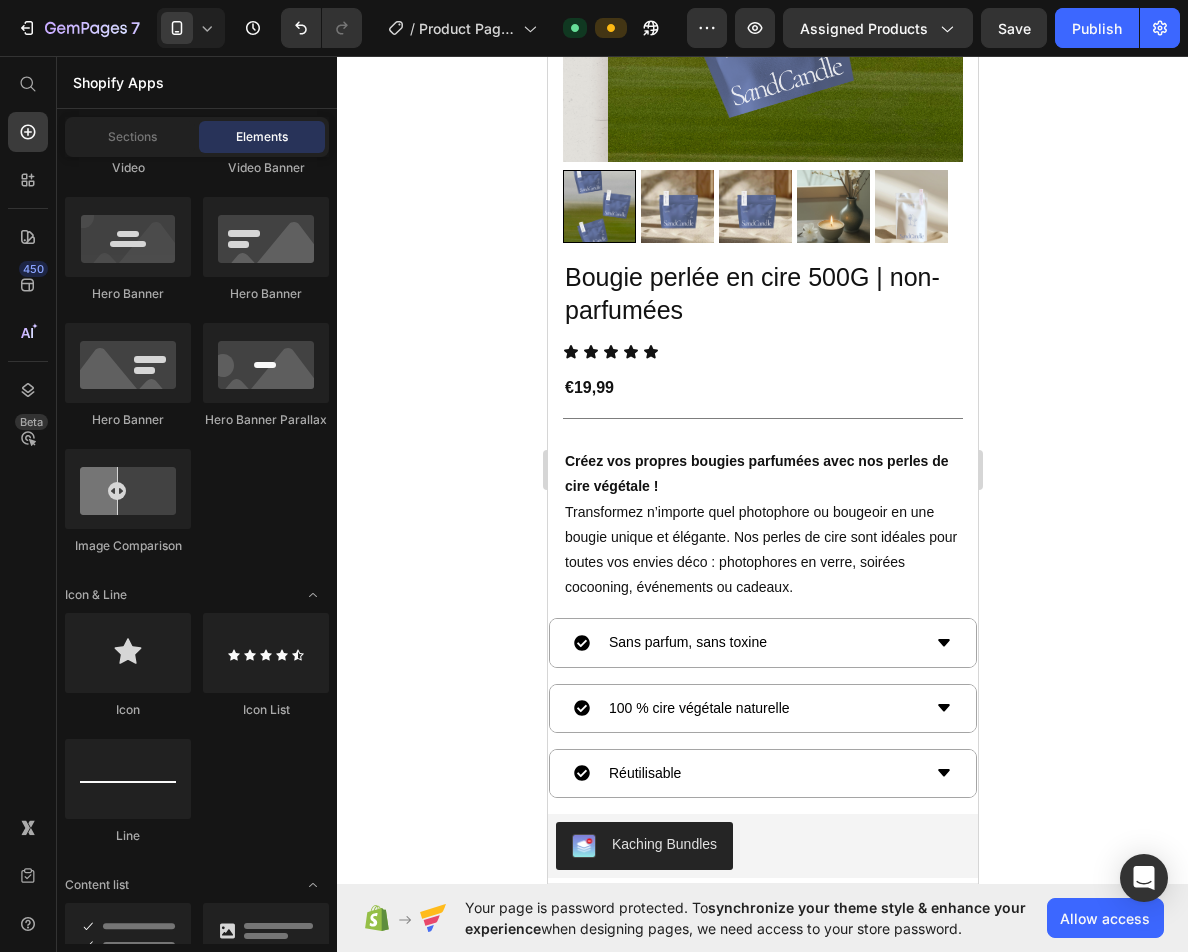 click 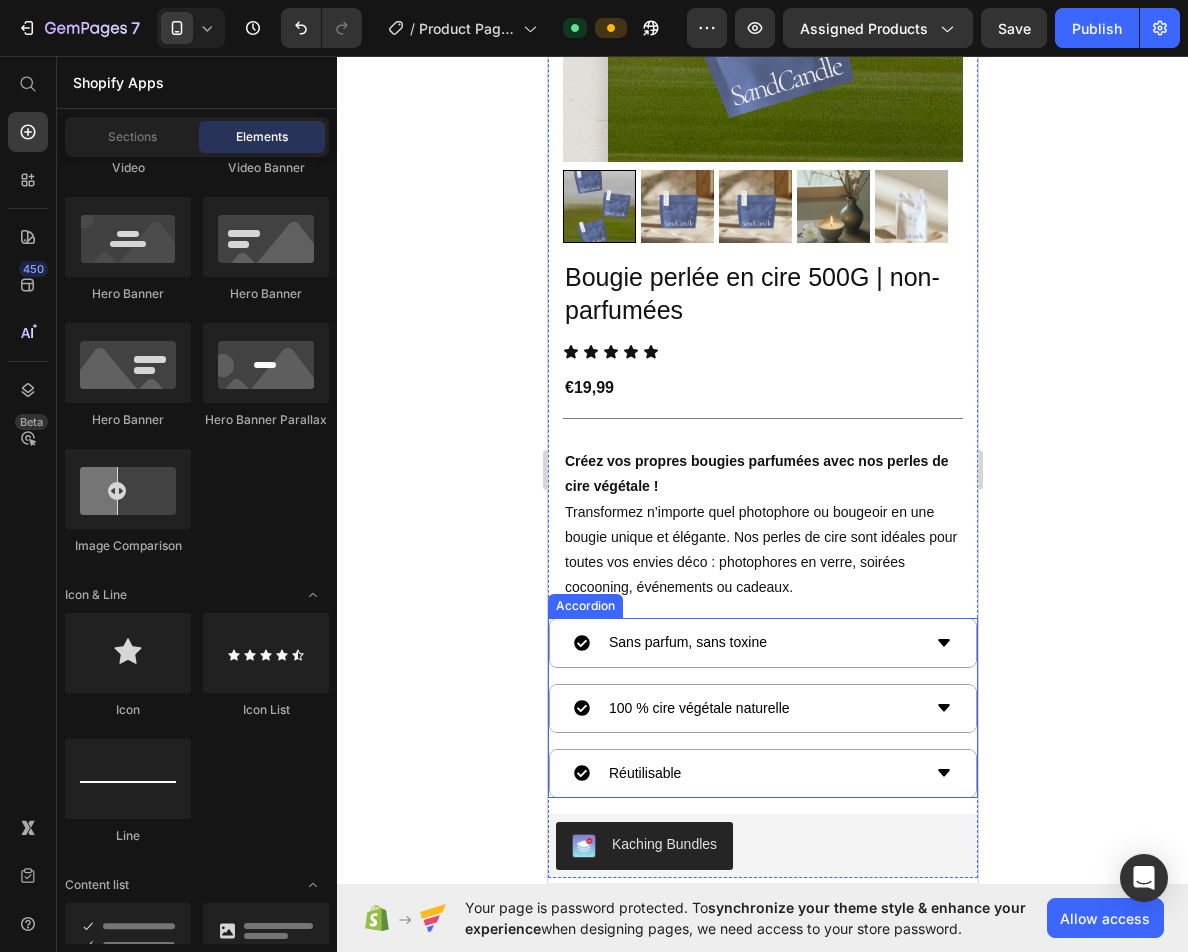 click on "Sans parfum, sans toxine" at bounding box center (746, 642) 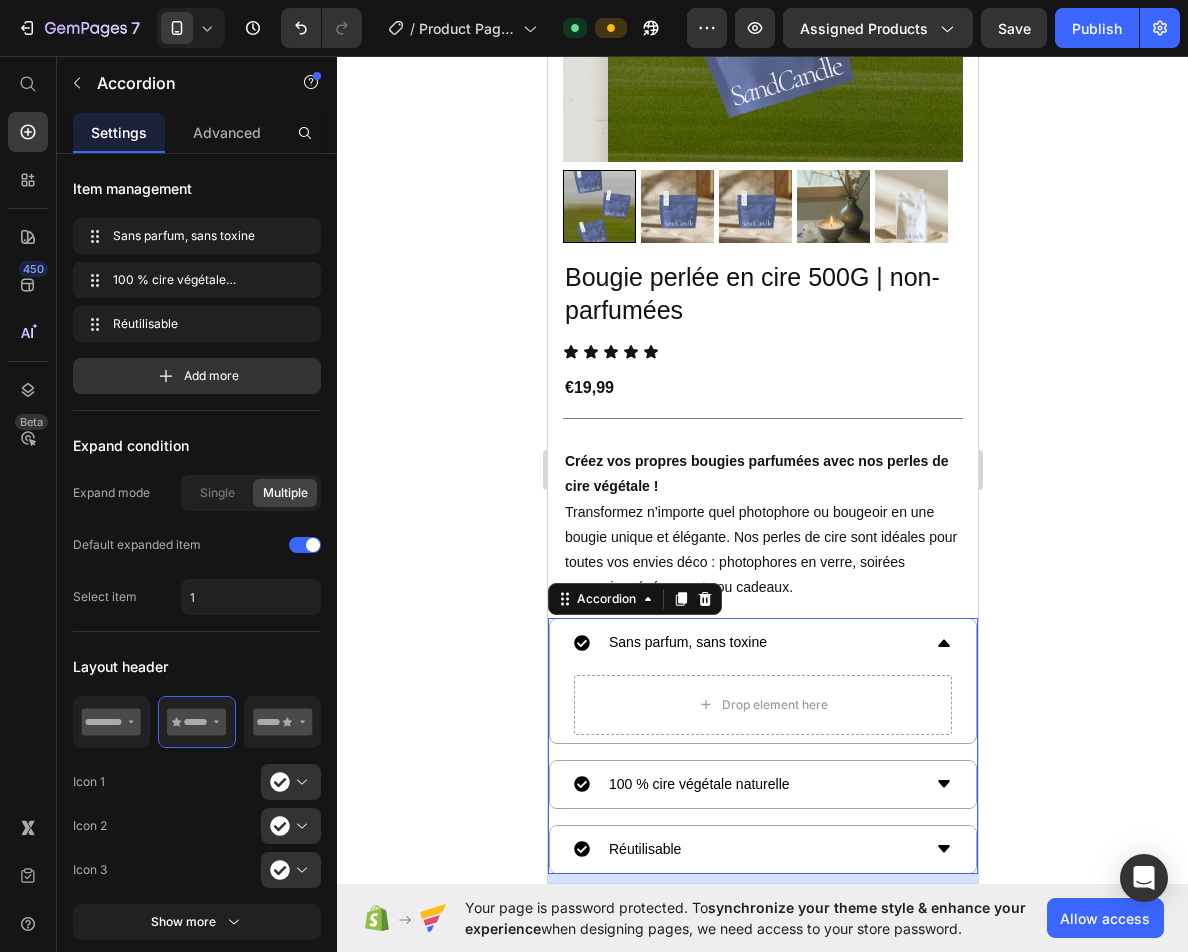 click on "Sans parfum, sans toxine" at bounding box center [746, 642] 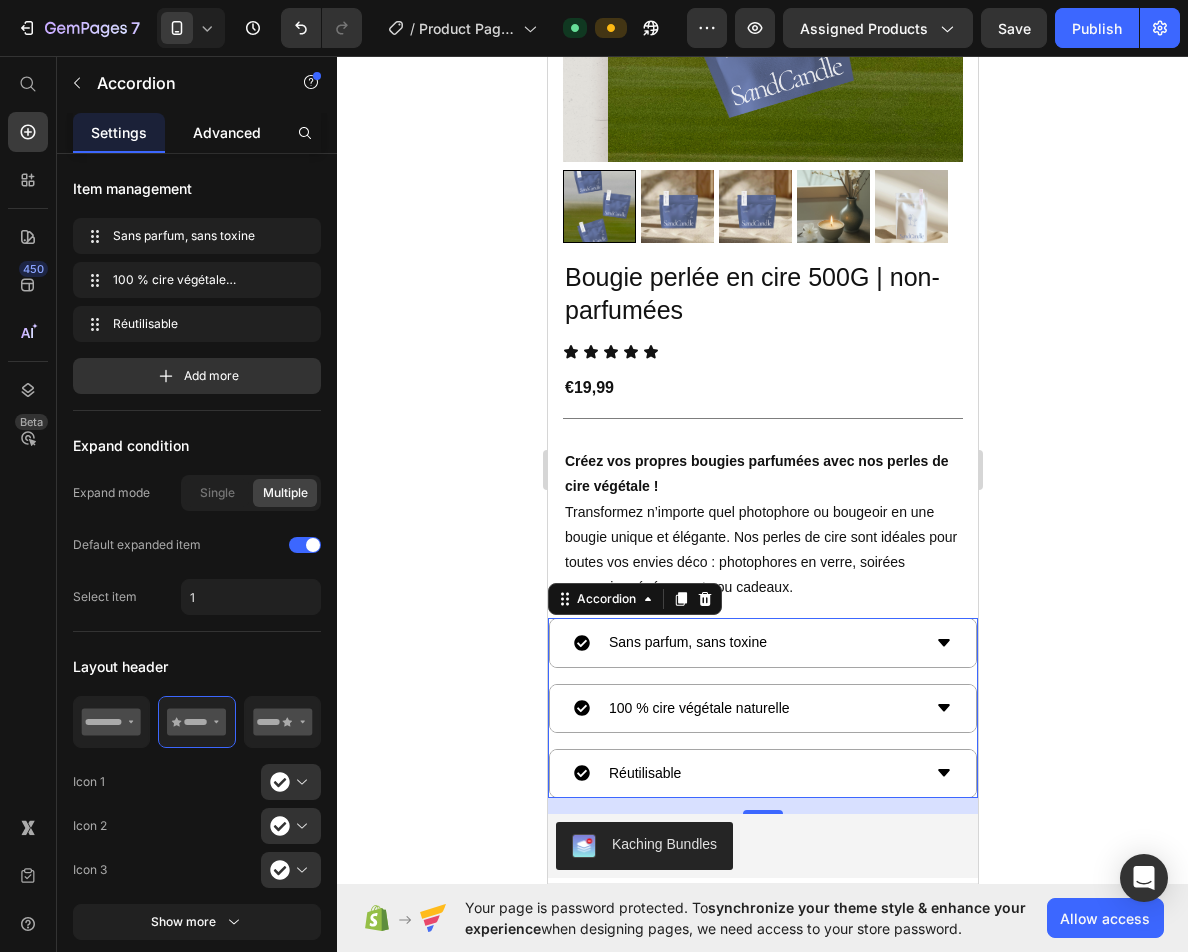 click on "Advanced" at bounding box center [227, 132] 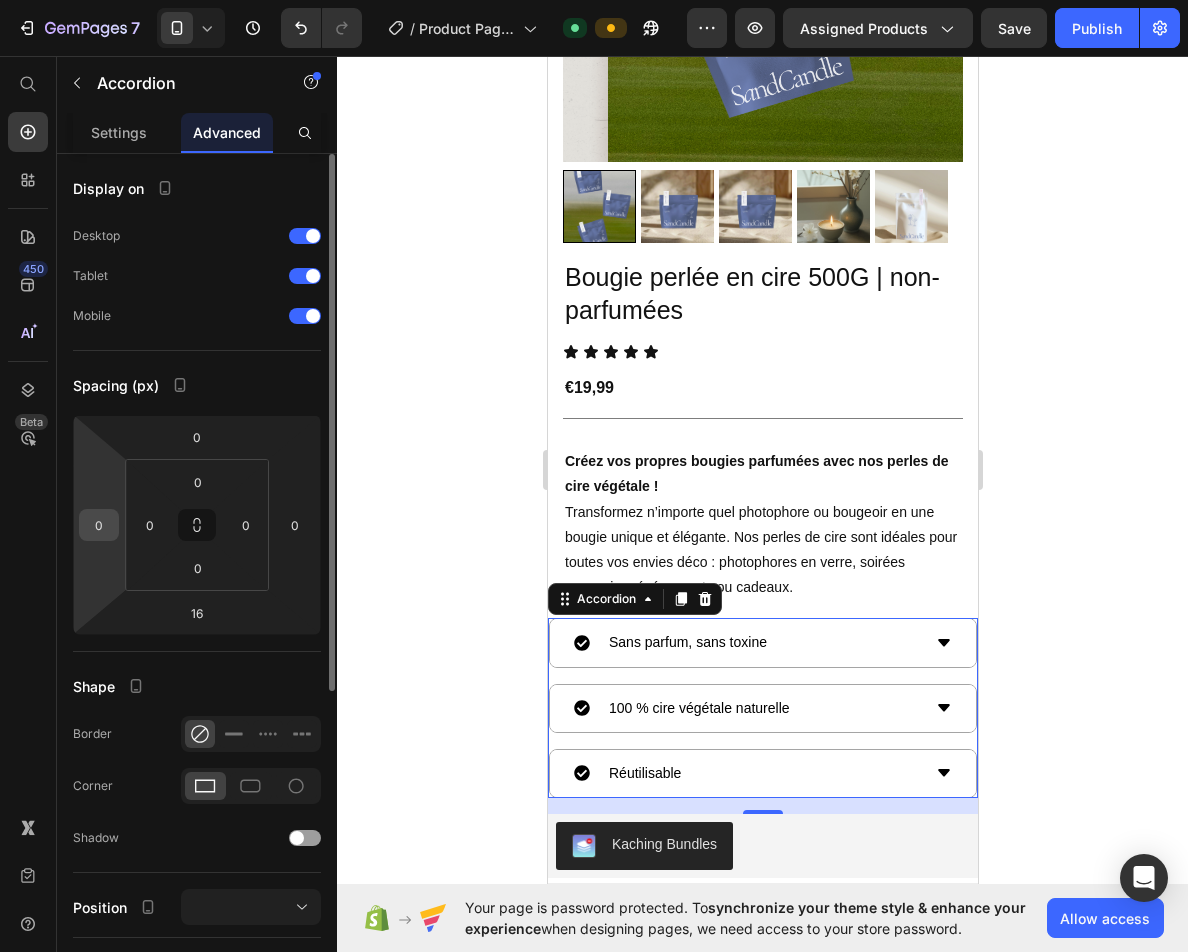 click on "0" at bounding box center (99, 525) 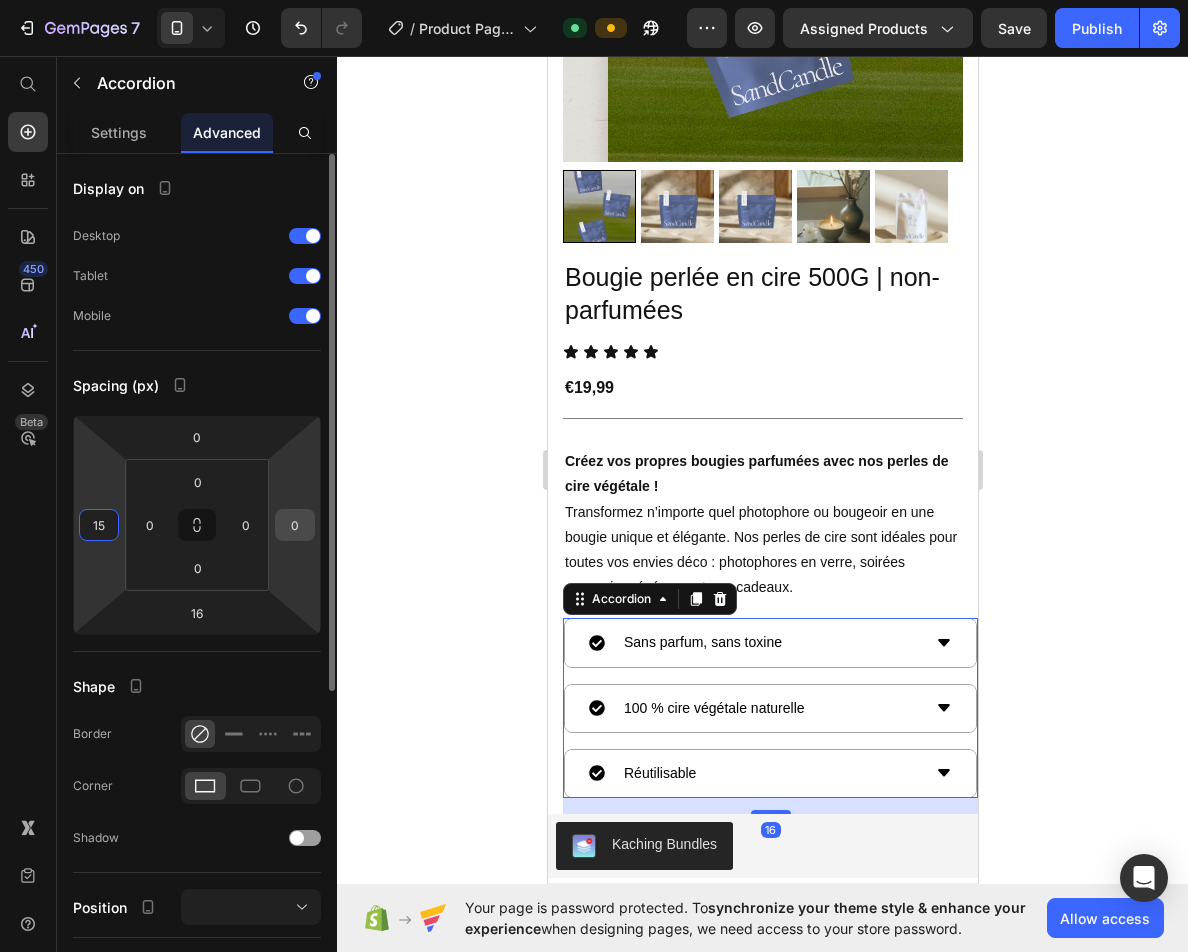 type on "15" 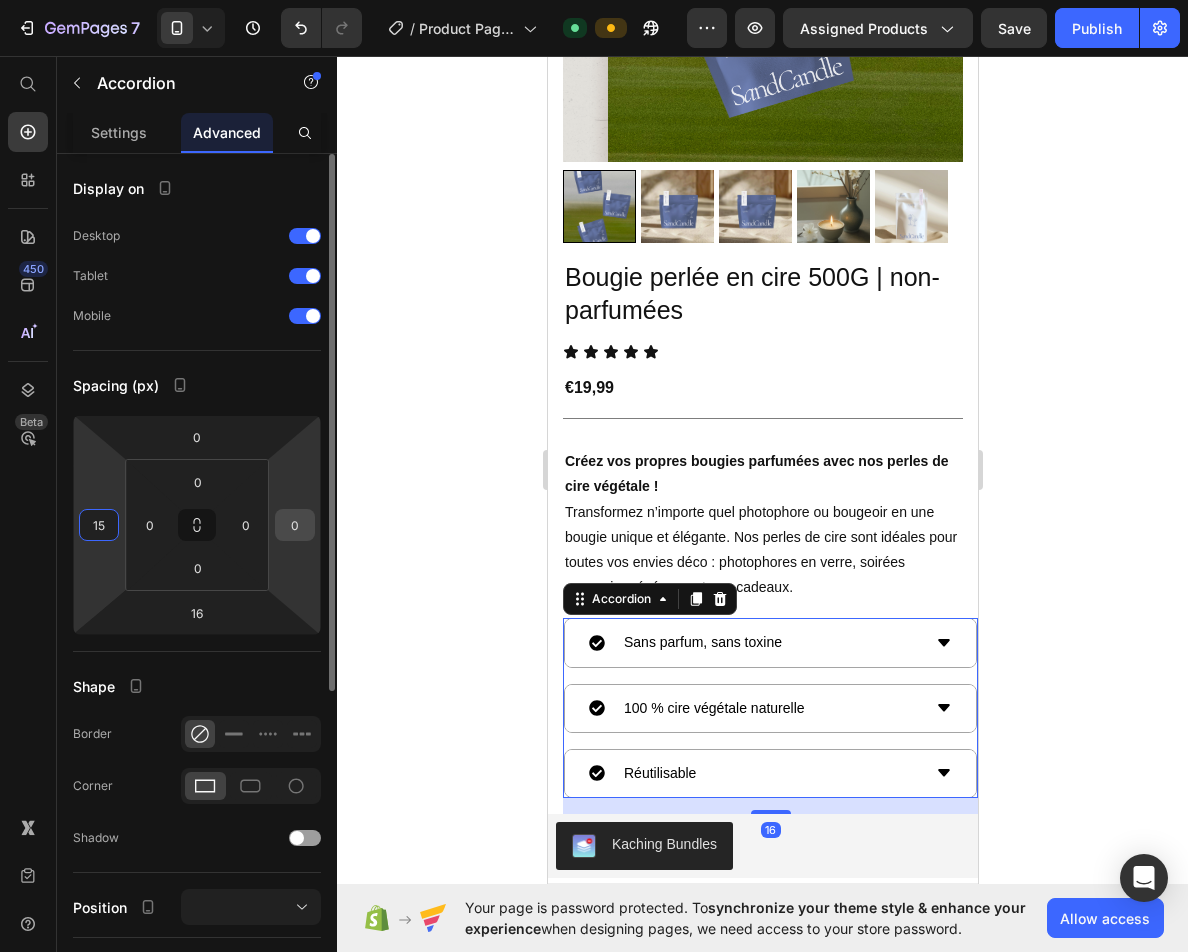click on "0" at bounding box center [295, 525] 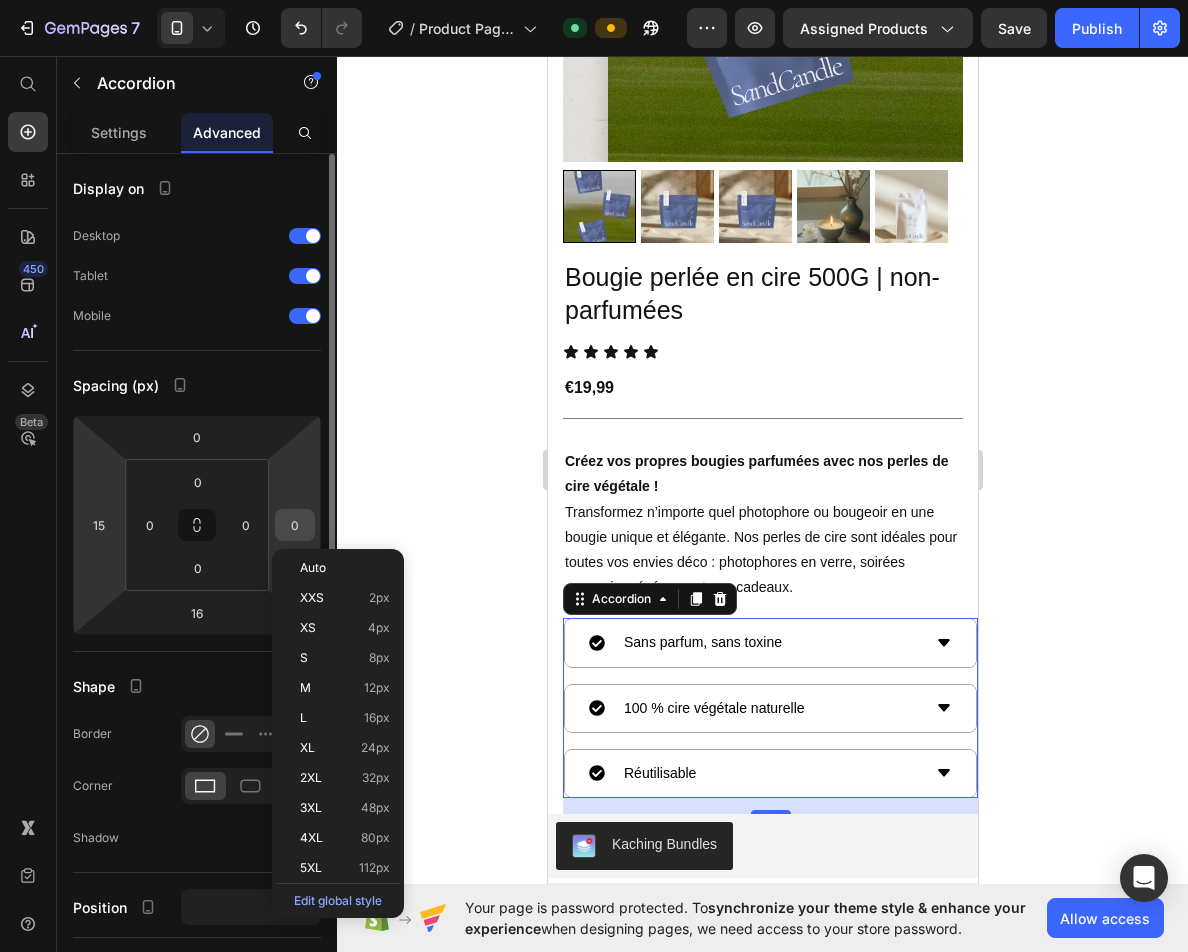 click on "0" at bounding box center [295, 525] 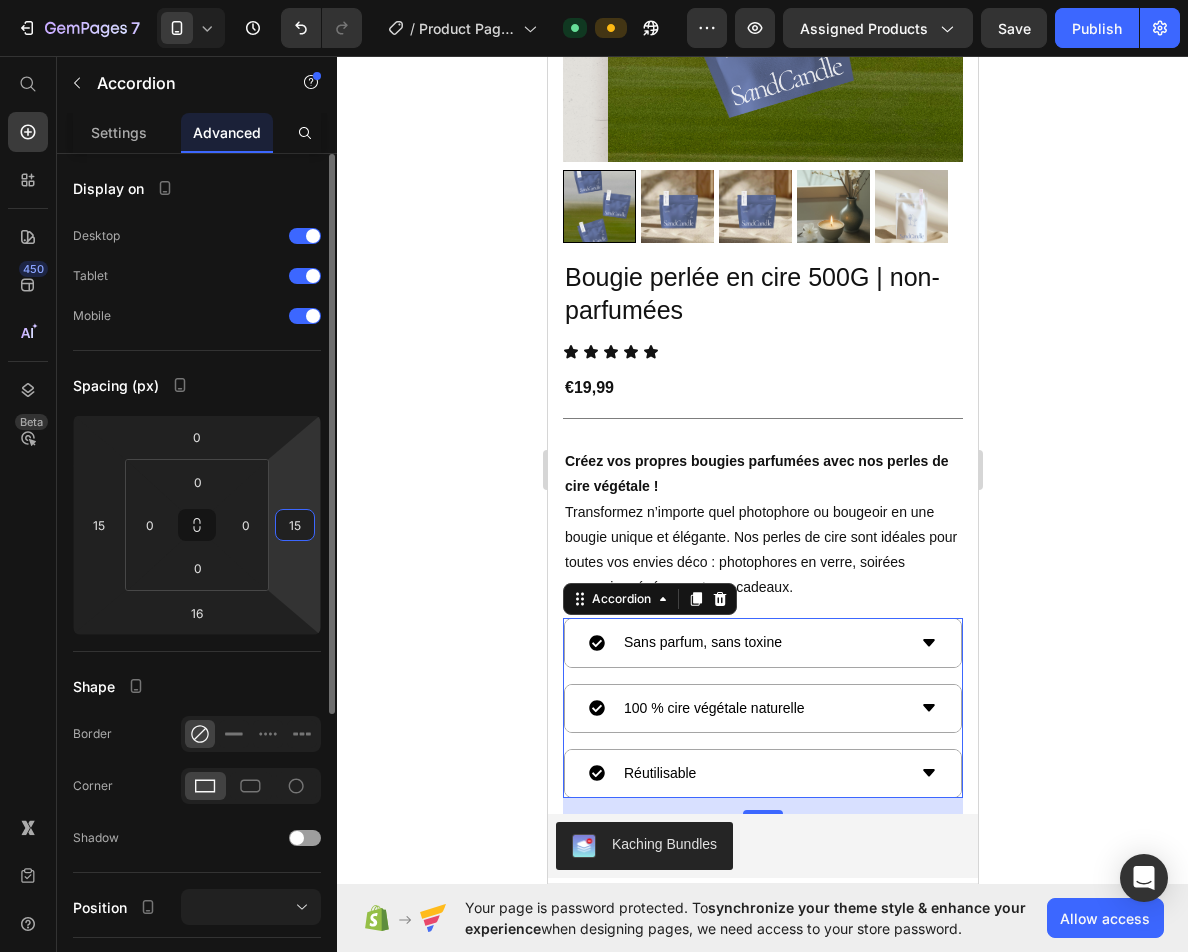 type on "15" 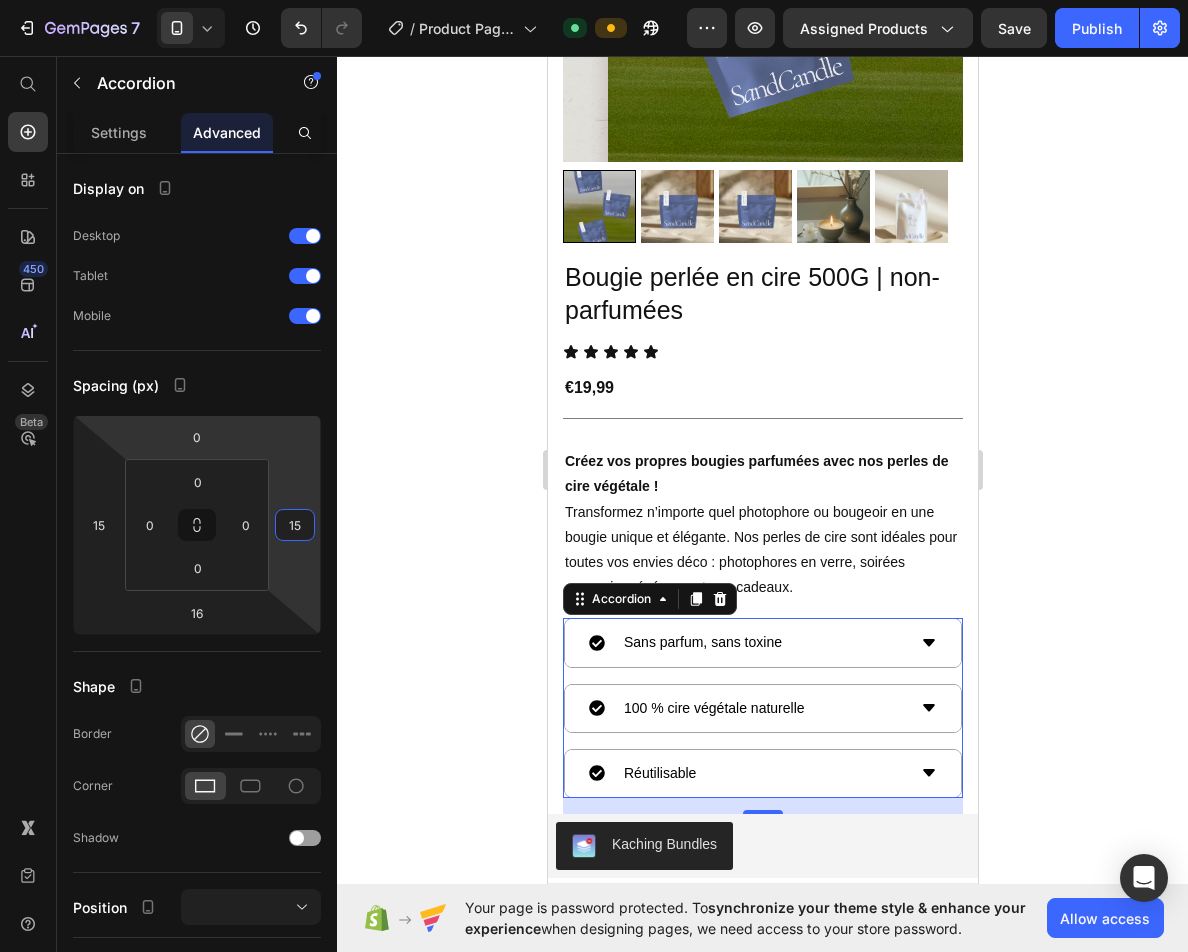 click 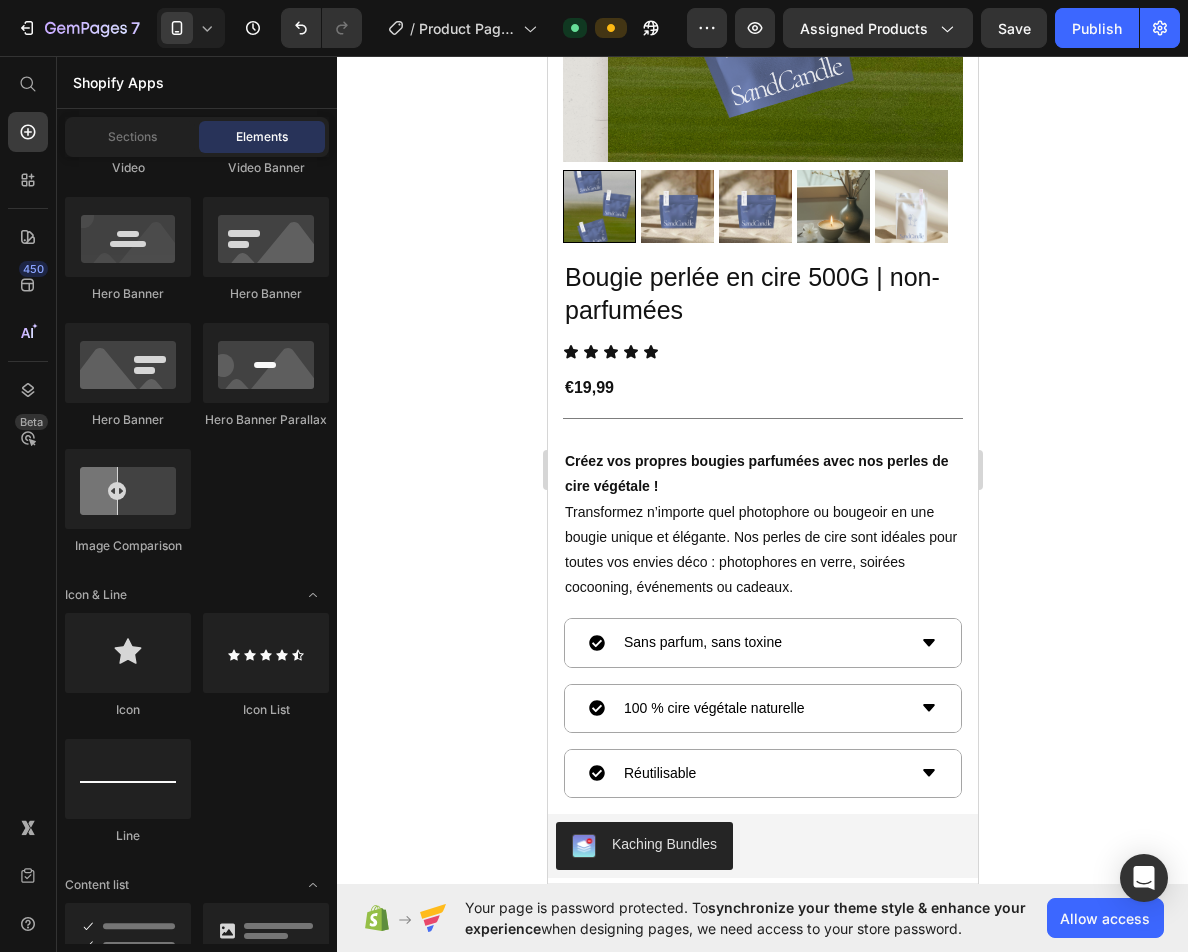 click on "Preview Assigned Products  Save   Publish" at bounding box center [933, 28] 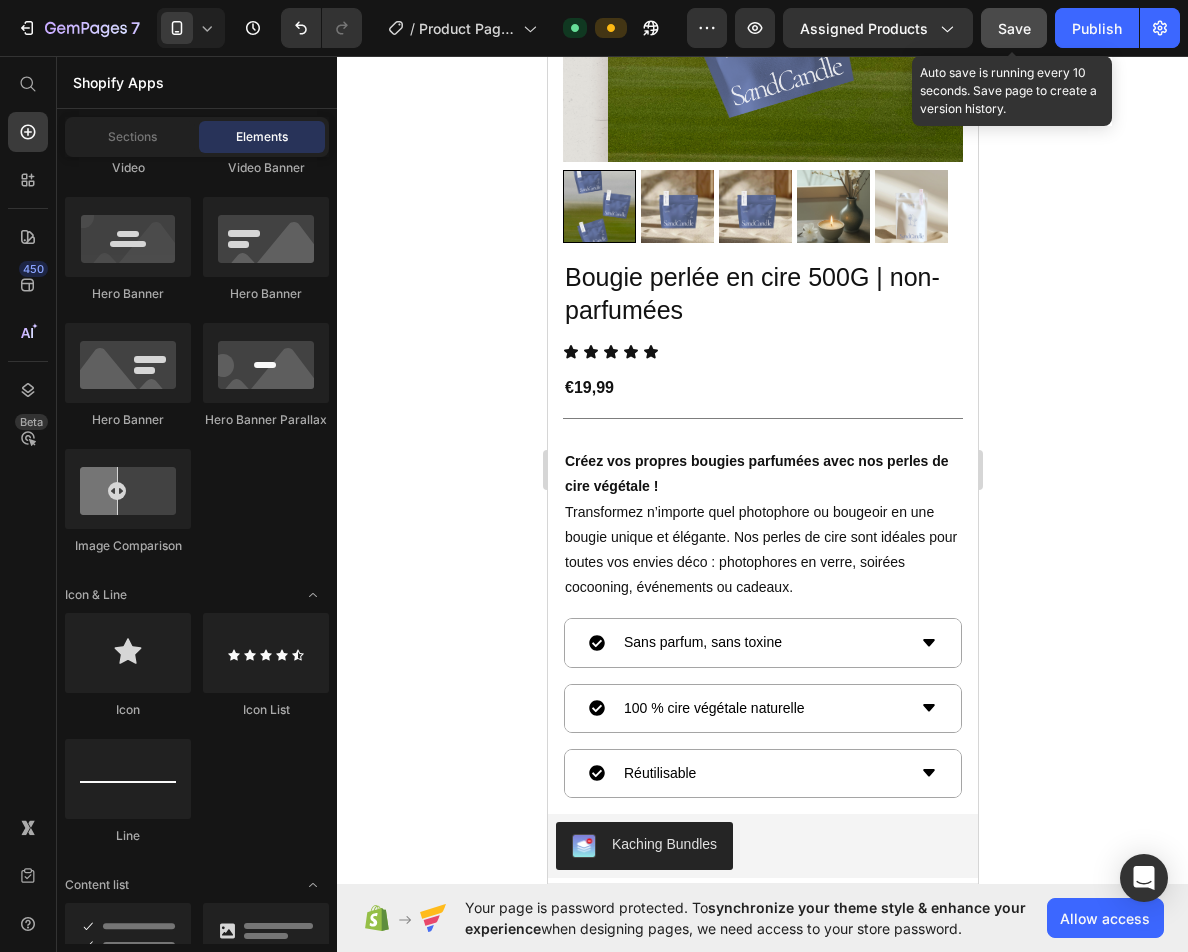 click on "Save" 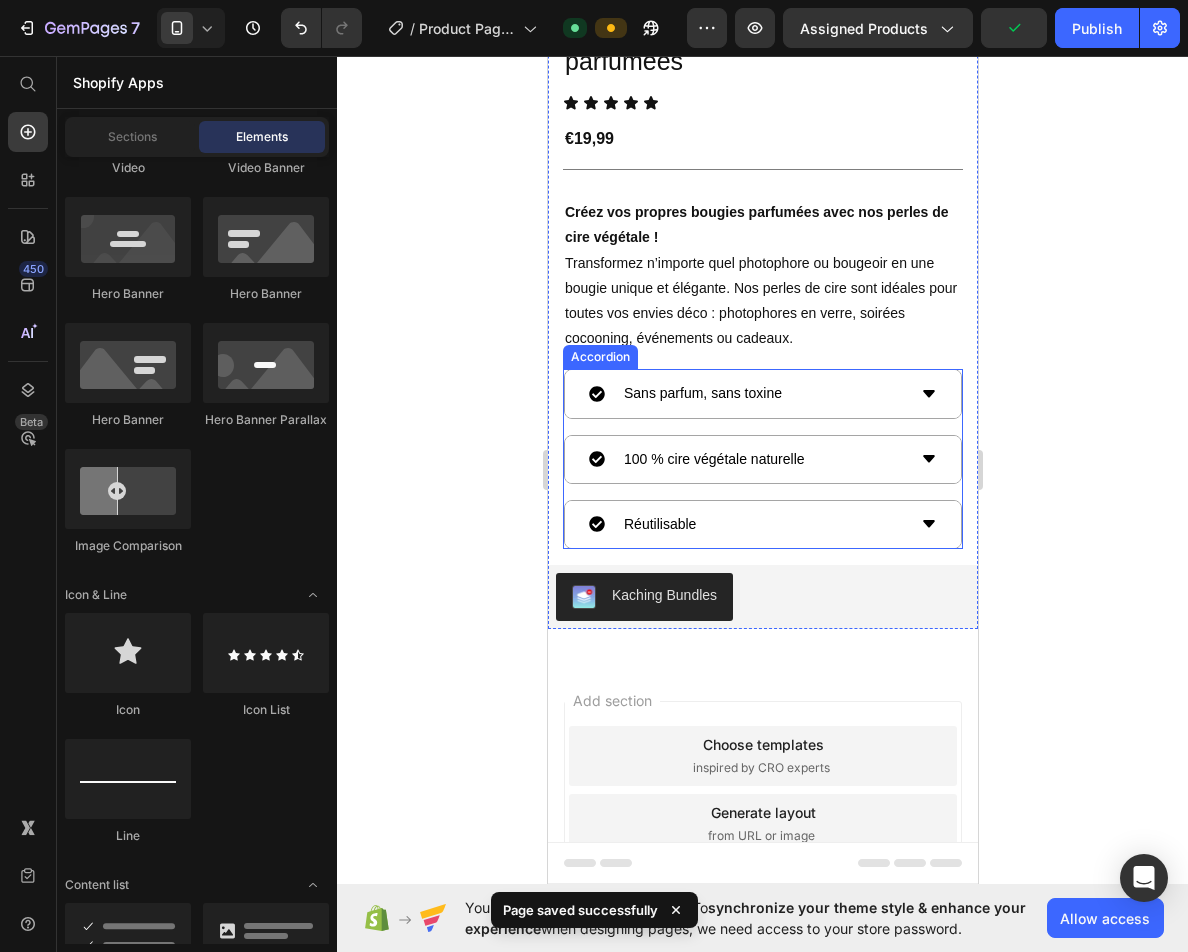 scroll, scrollTop: 688, scrollLeft: 0, axis: vertical 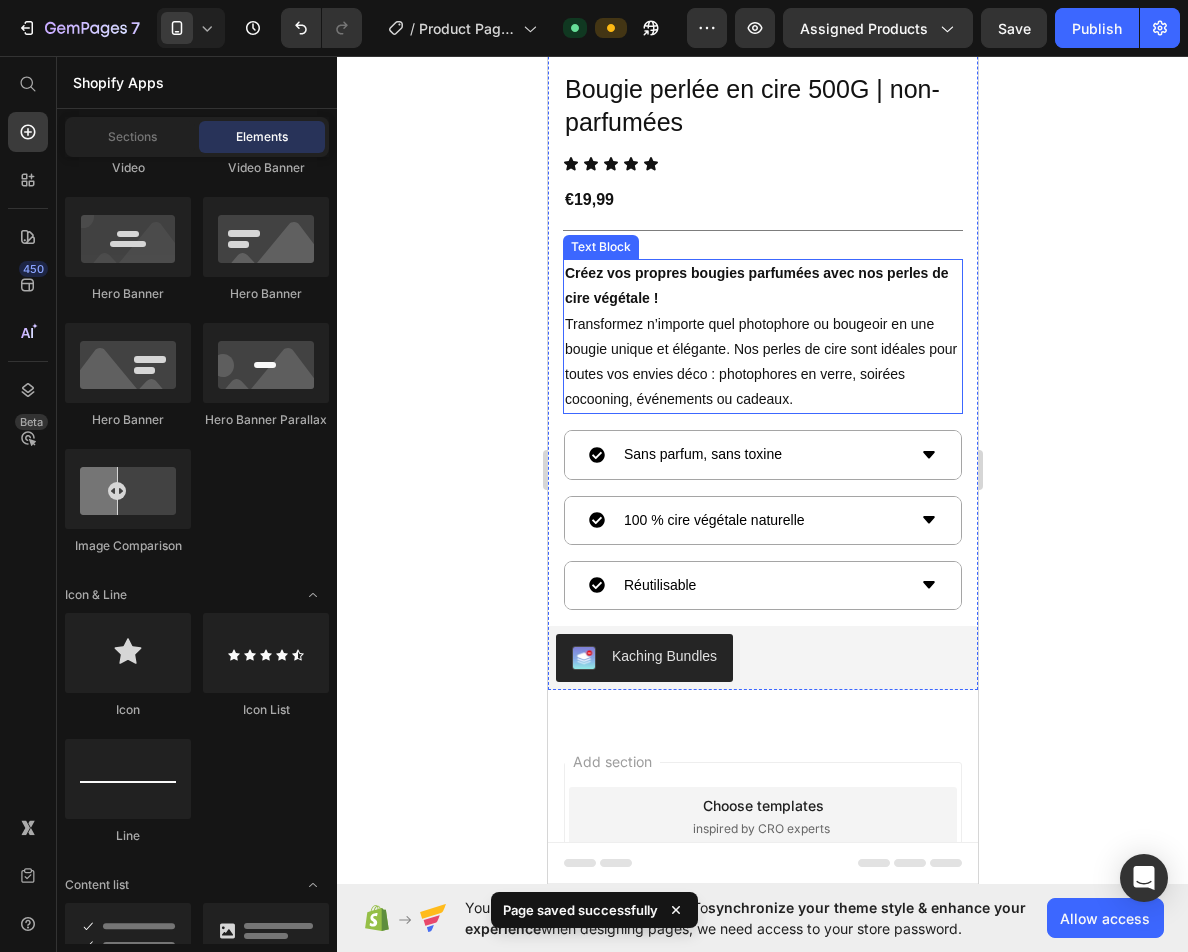click on "Créez vos propres bougies parfumées avec nos perles de cire végétale ! Transformez n’importe quel photophore ou bougeoir en une bougie unique et élégante. Nos perles de cire sont idéales pour toutes vos envies déco : photophores en verre, soirées cocooning, événements ou cadeaux." at bounding box center [762, 336] 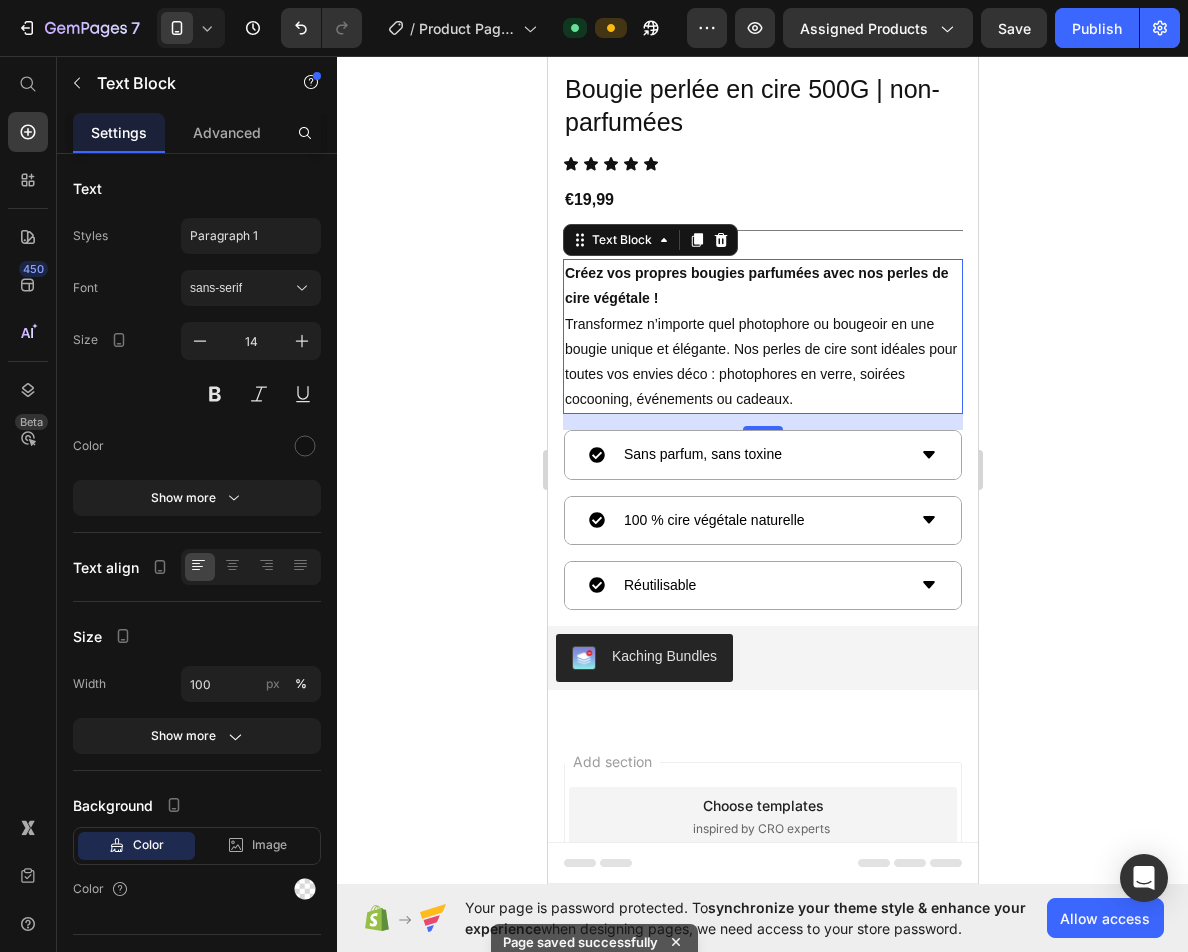 click 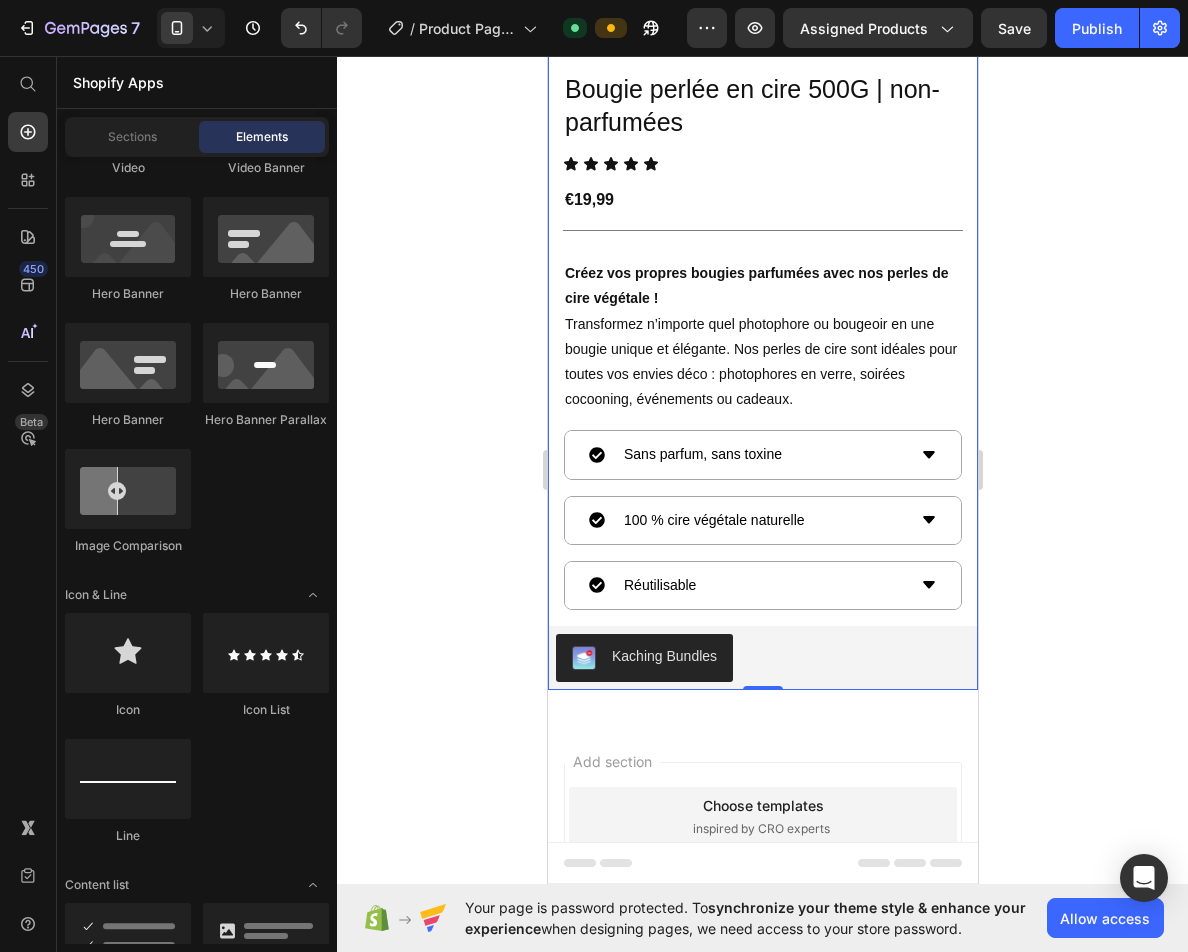 click on "Bougie perlée en cire 500G | non-parfumées Product Title Icon Icon Icon Icon Icon Icon List €19,99 Product Price                Title Line Créez vos propres bougies parfumées avec nos perles de cire végétale ! Transformez n’importe quel photophore ou bougeoir en une bougie unique et élégante. Nos perles de cire sont idéales pour toutes vos envies déco : photophores en verre, soirées cocooning, événements ou cadeaux. Text Block
Sans parfum, sans toxine
100 % cire végétale naturelle
Réutilisable Accordion Kaching Bundles Kaching Bundles" at bounding box center (762, 380) 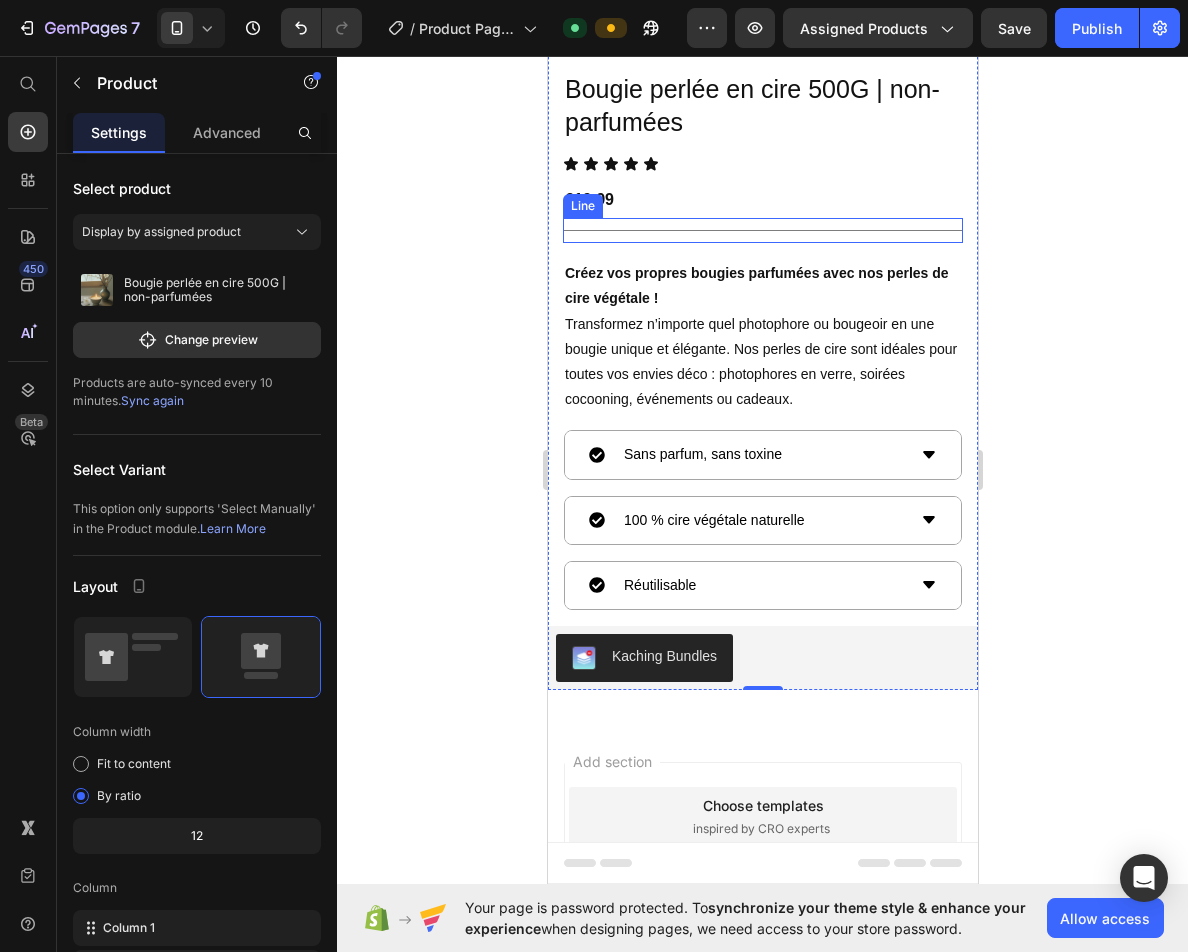 click on "Title Line" at bounding box center [762, 230] 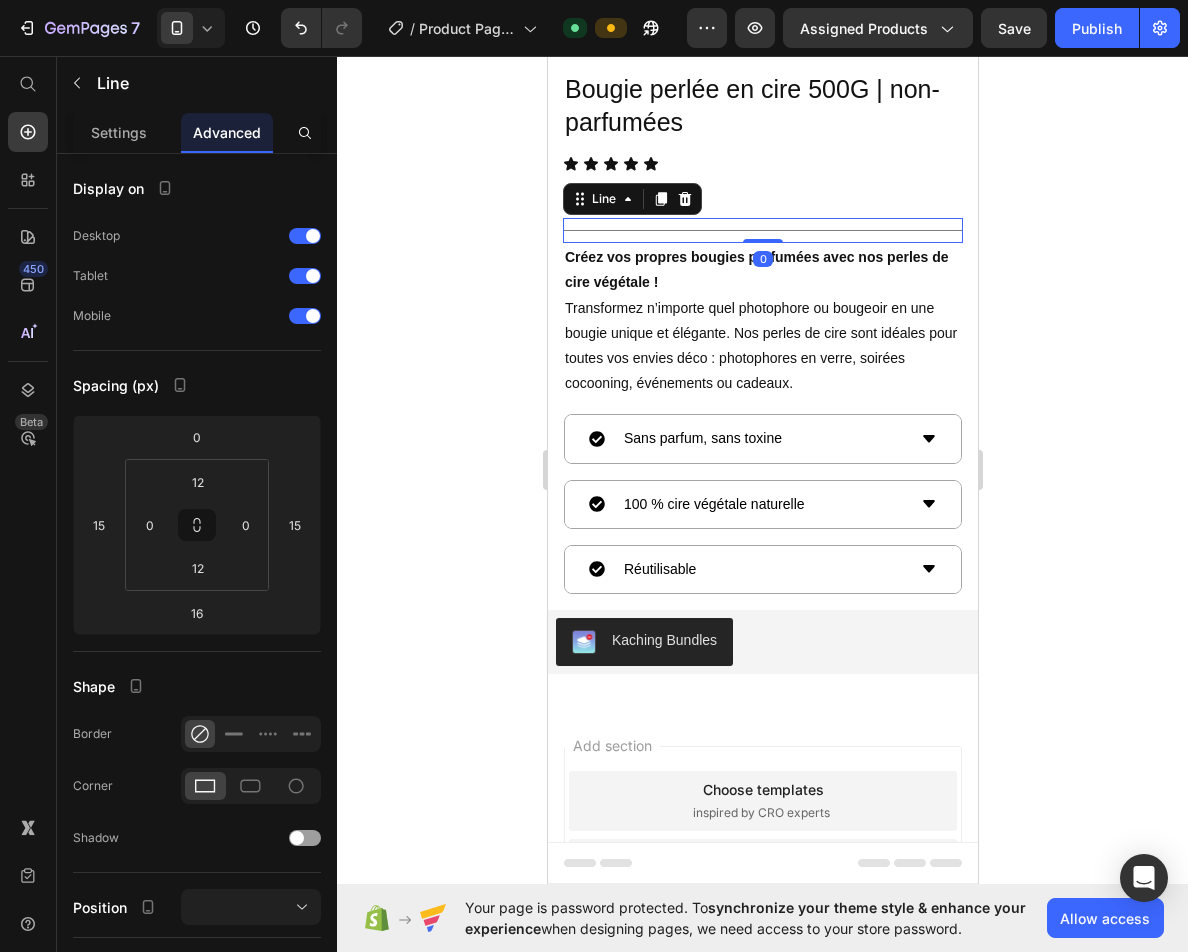 drag, startPoint x: 743, startPoint y: 237, endPoint x: 882, endPoint y: 209, distance: 141.7921 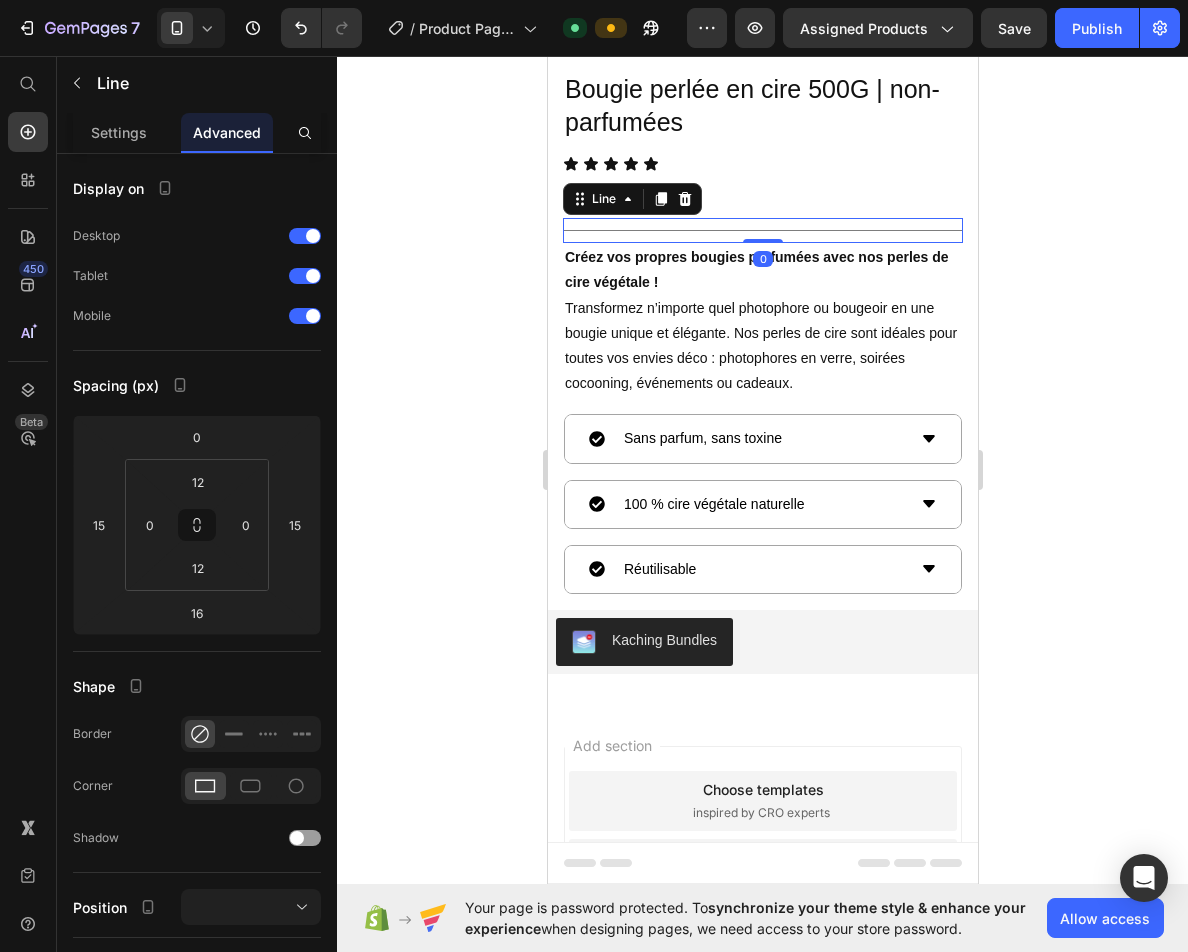 click on "Title Line   0" at bounding box center (762, 230) 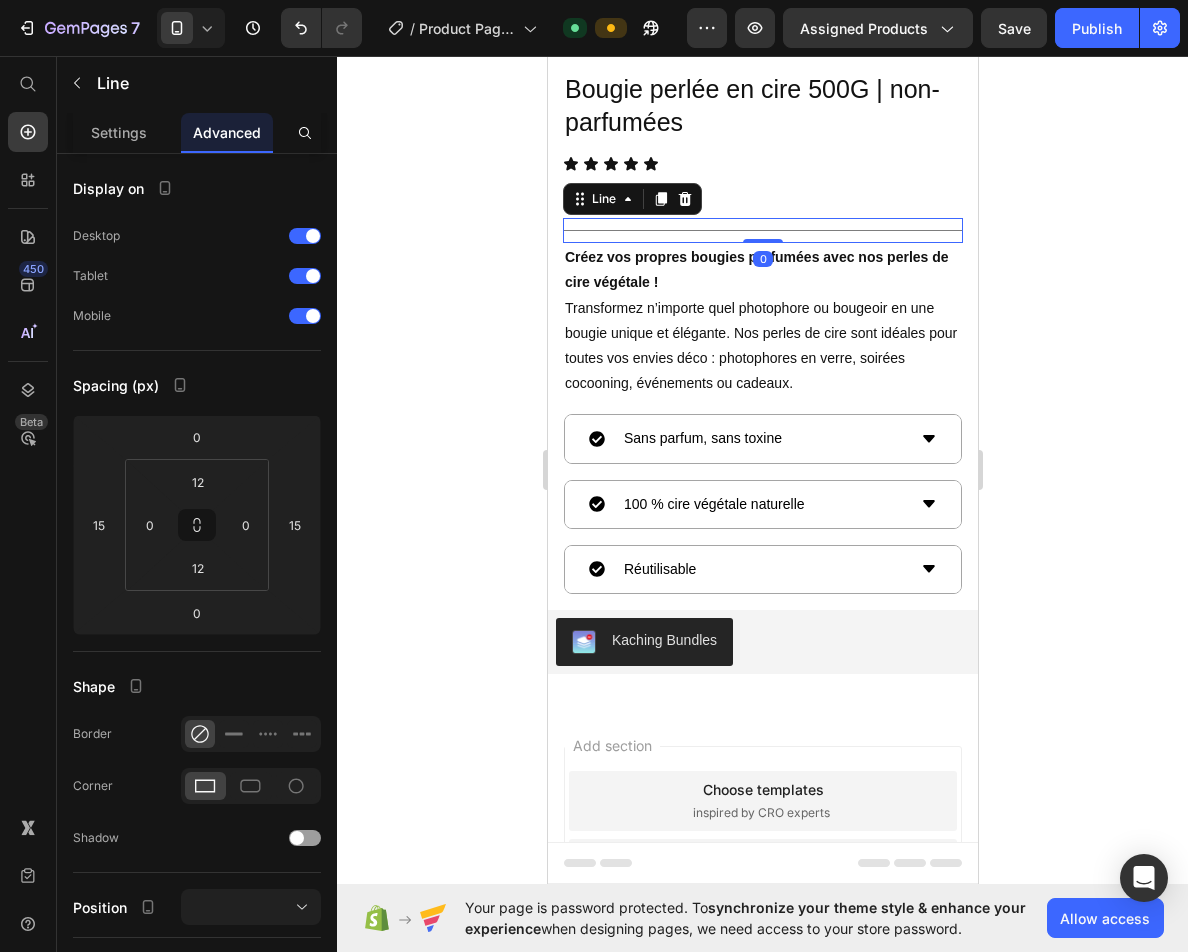 click 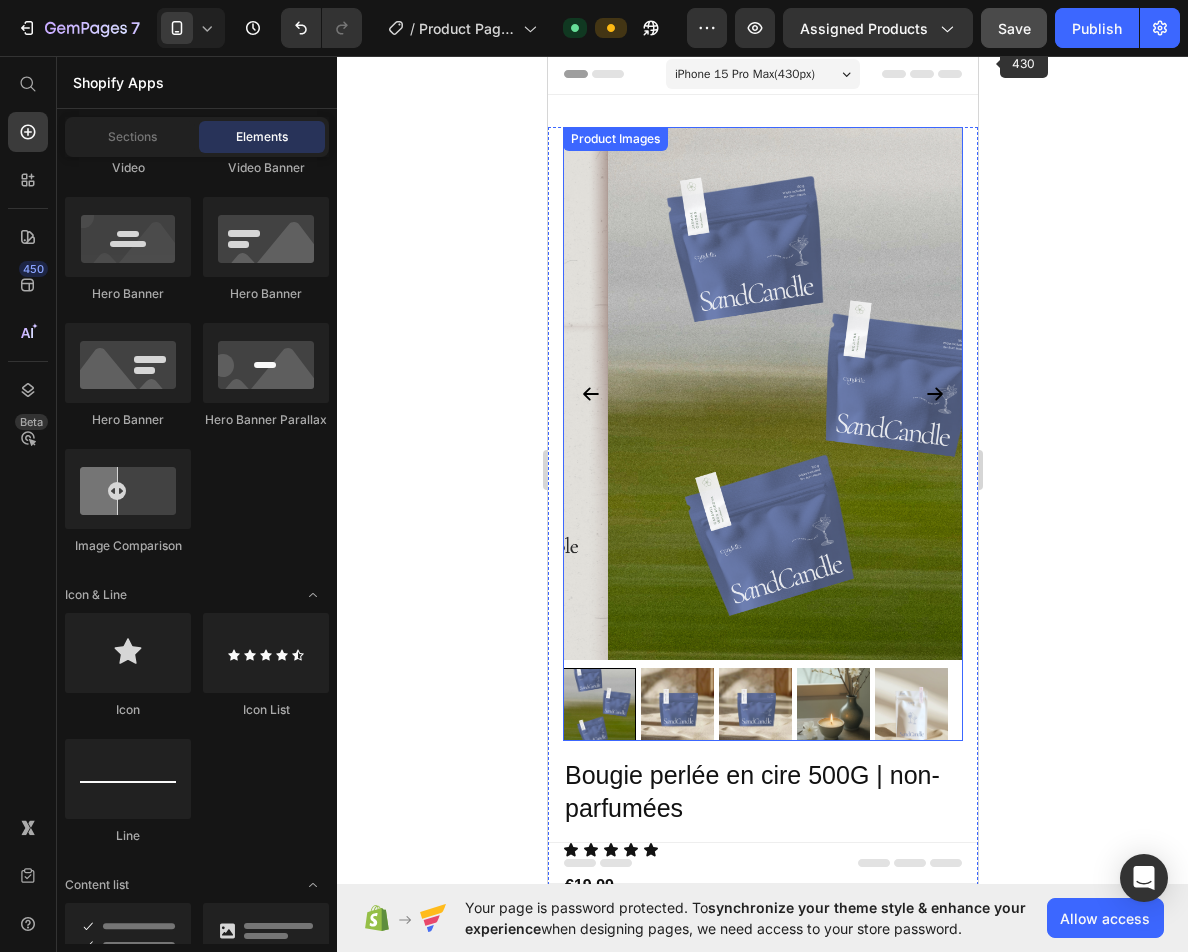 scroll, scrollTop: 0, scrollLeft: 0, axis: both 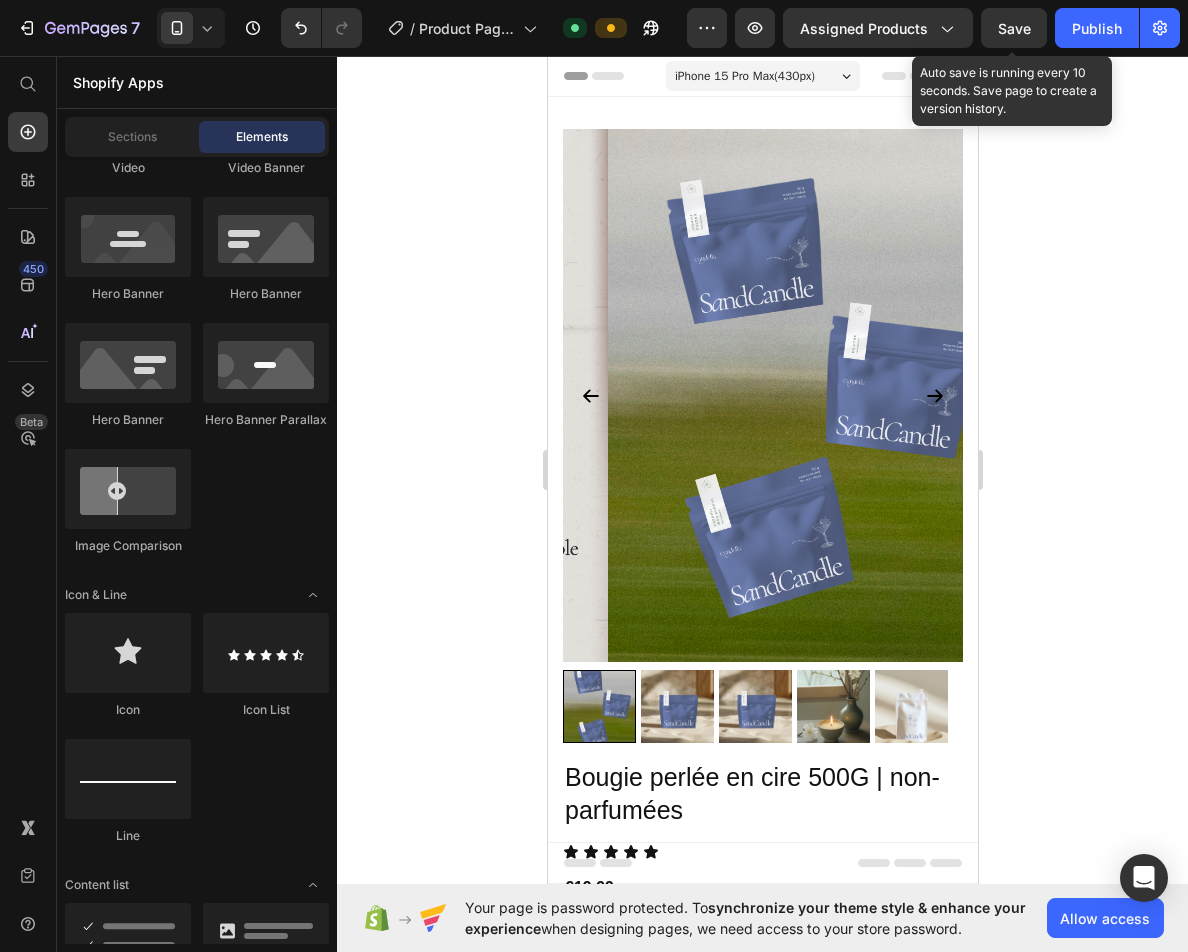 click on "Save" 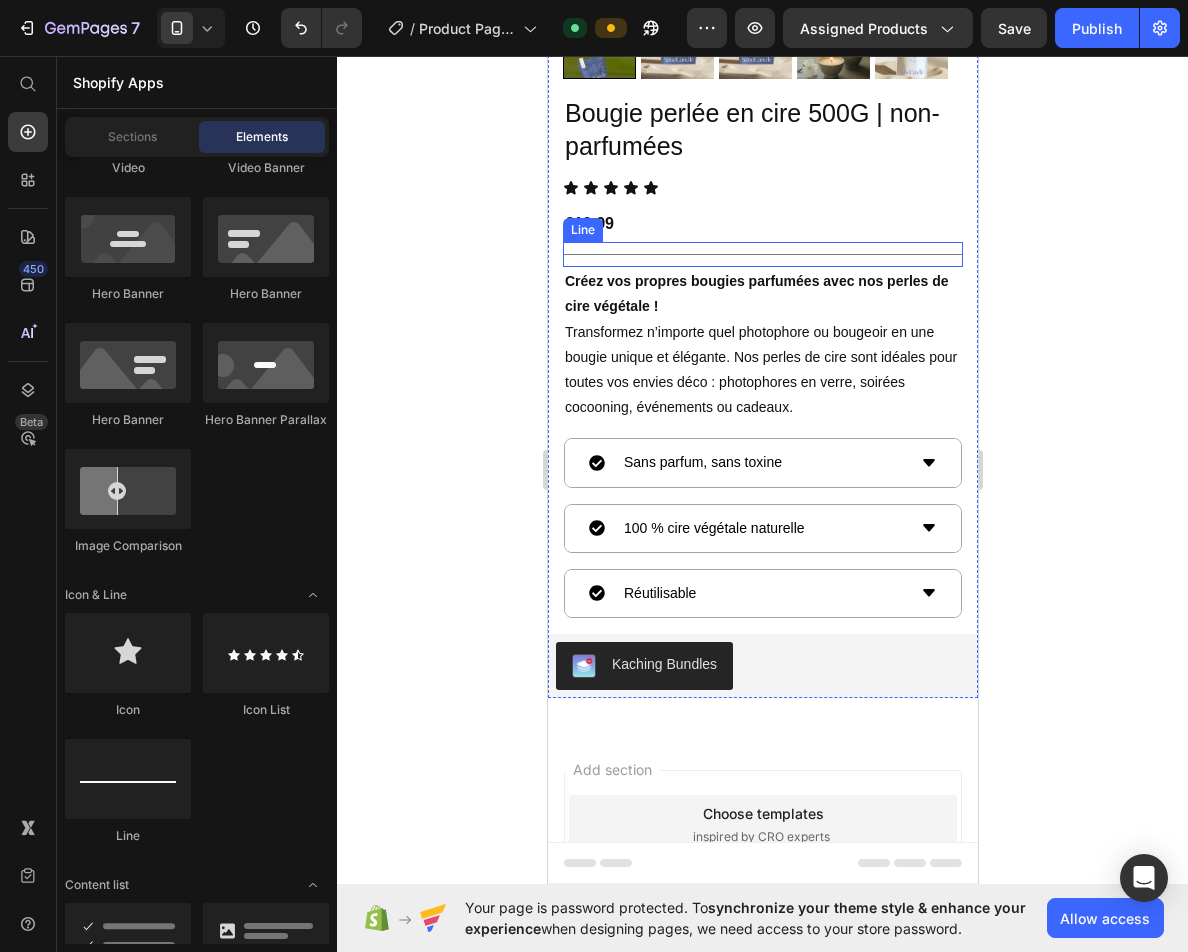 scroll, scrollTop: 700, scrollLeft: 0, axis: vertical 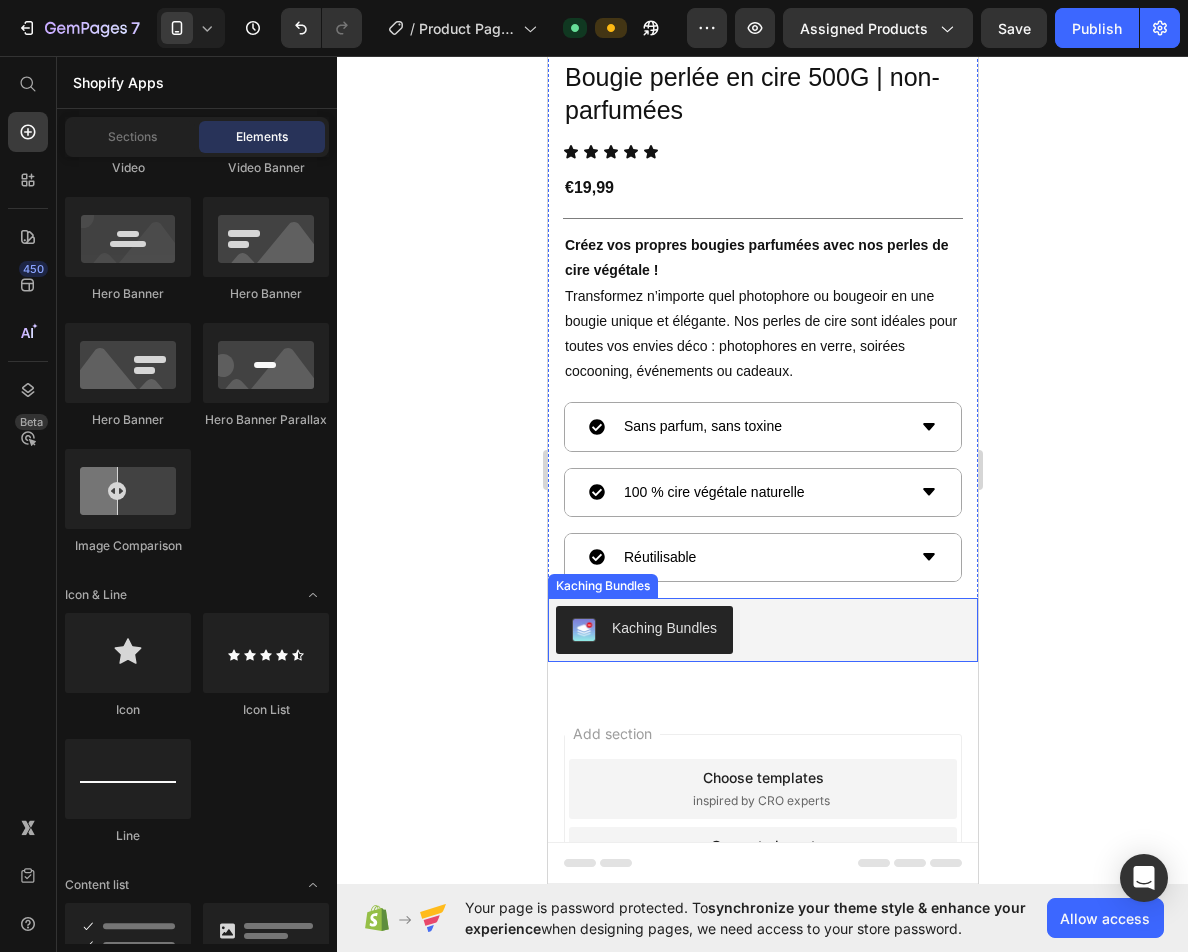 click on "Kaching Bundles" at bounding box center [762, 630] 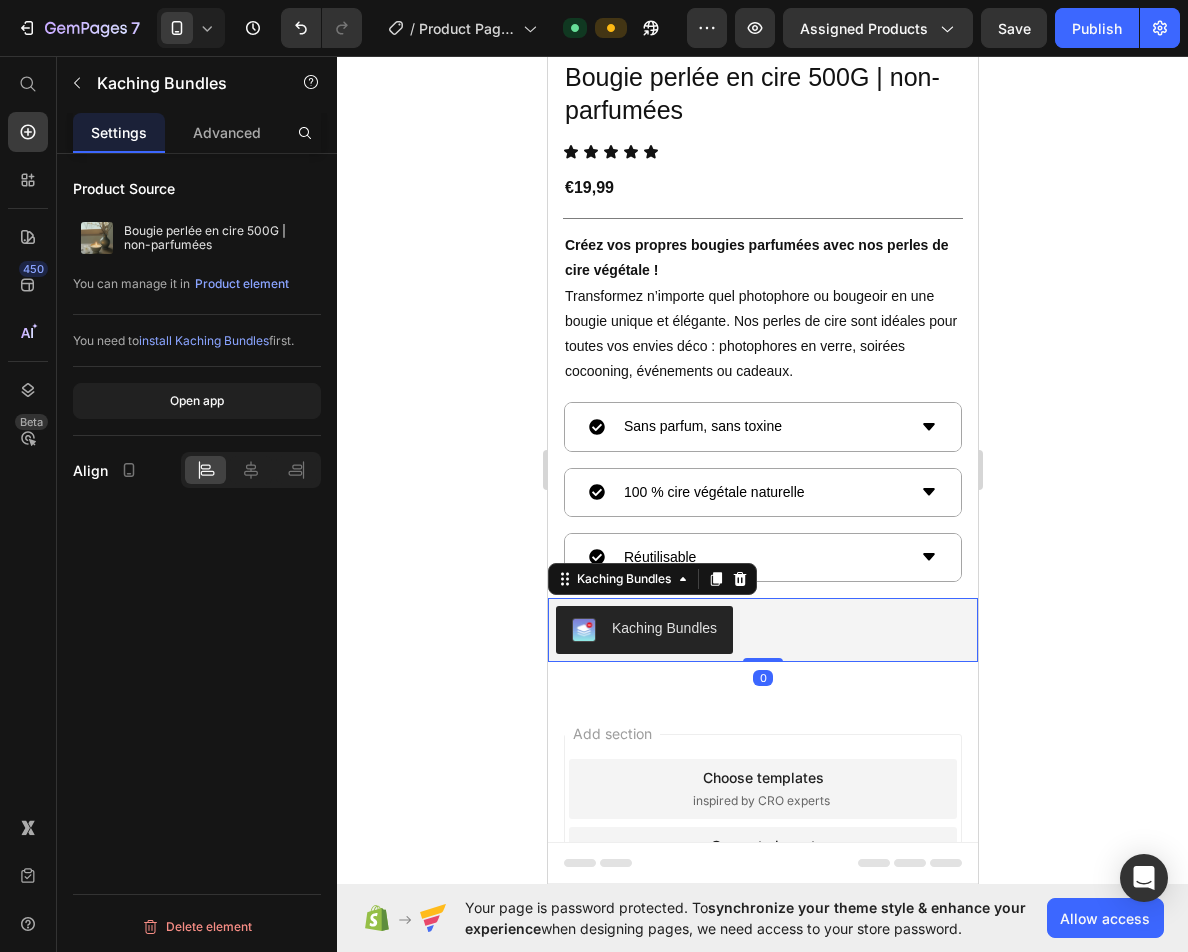 click 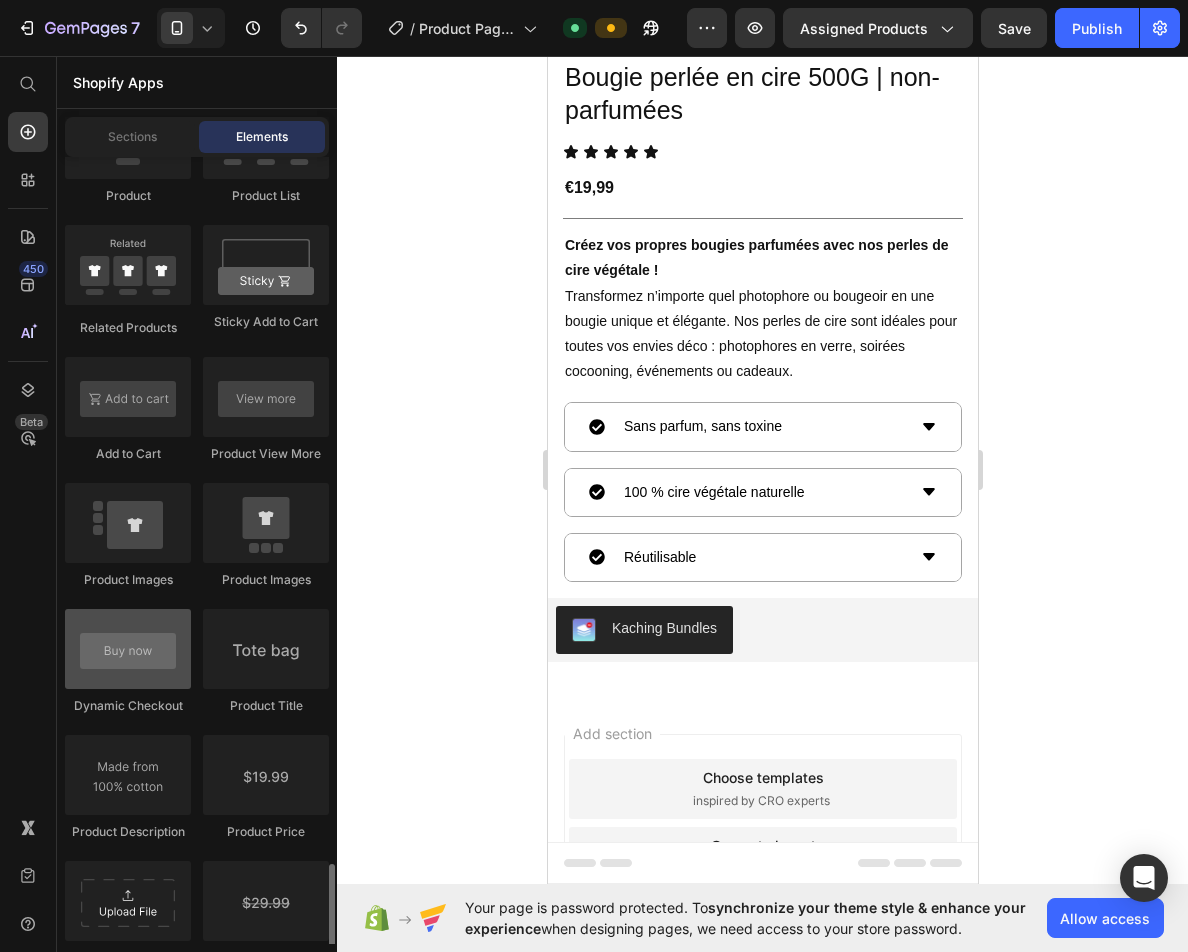 scroll, scrollTop: 3200, scrollLeft: 0, axis: vertical 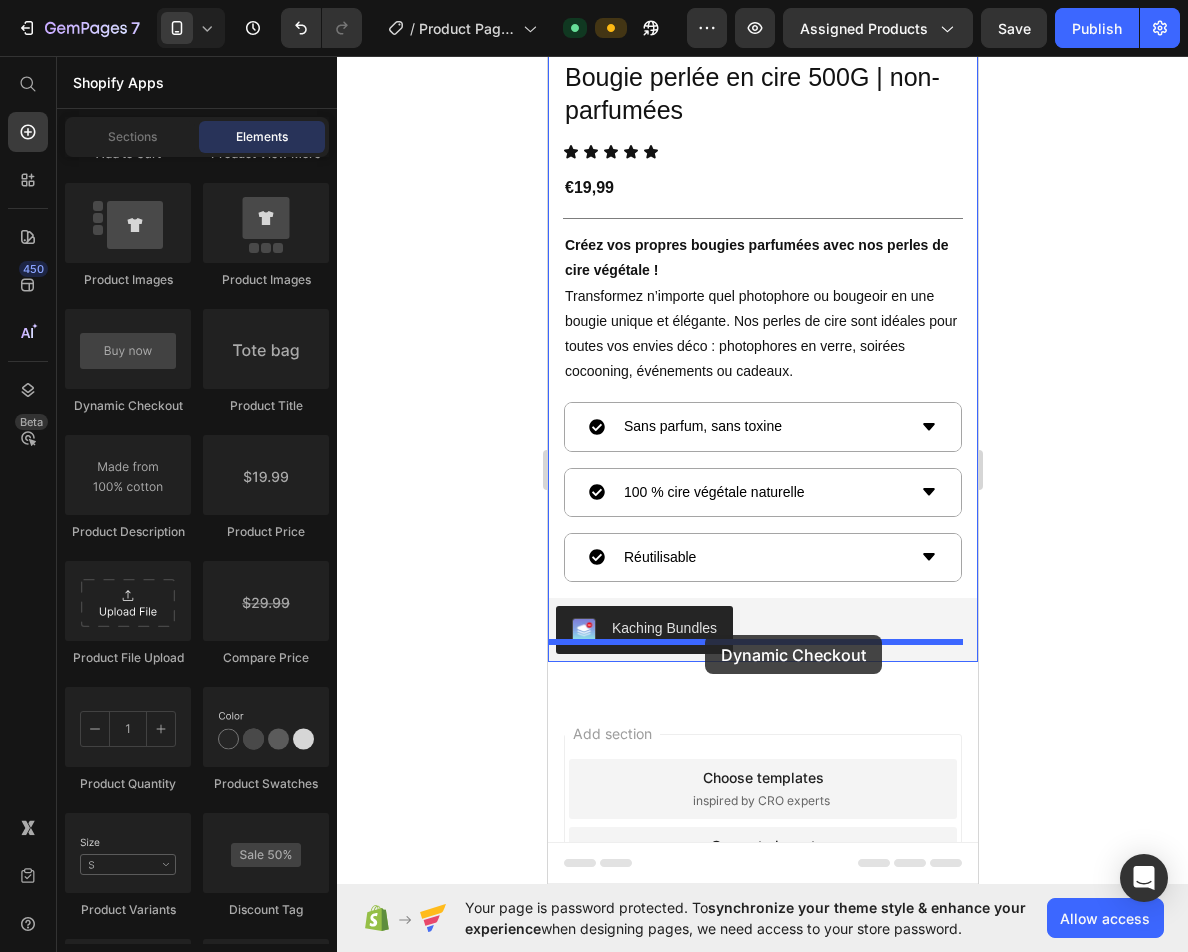 drag, startPoint x: 772, startPoint y: 443, endPoint x: 704, endPoint y: 635, distance: 203.68604 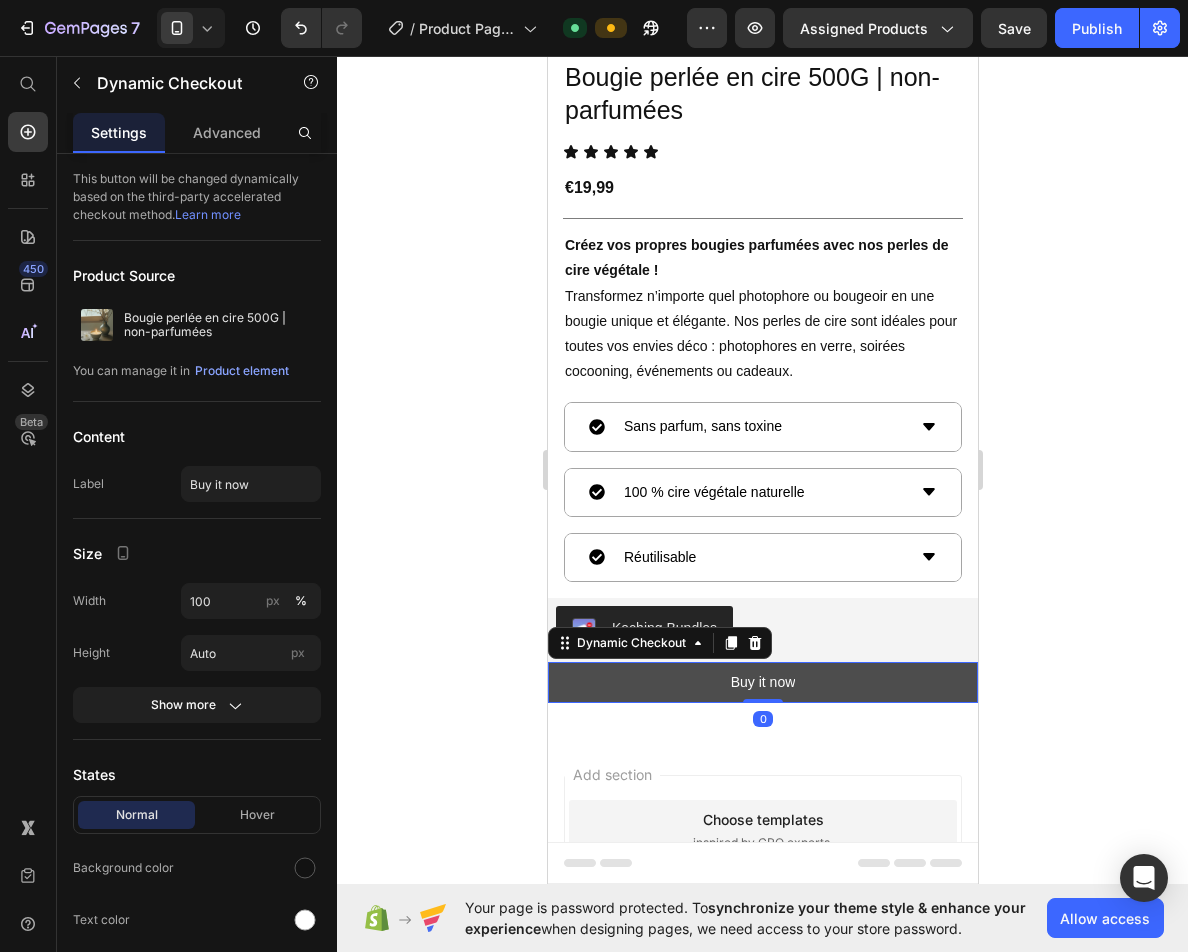 click on "Buy it now" at bounding box center [762, 682] 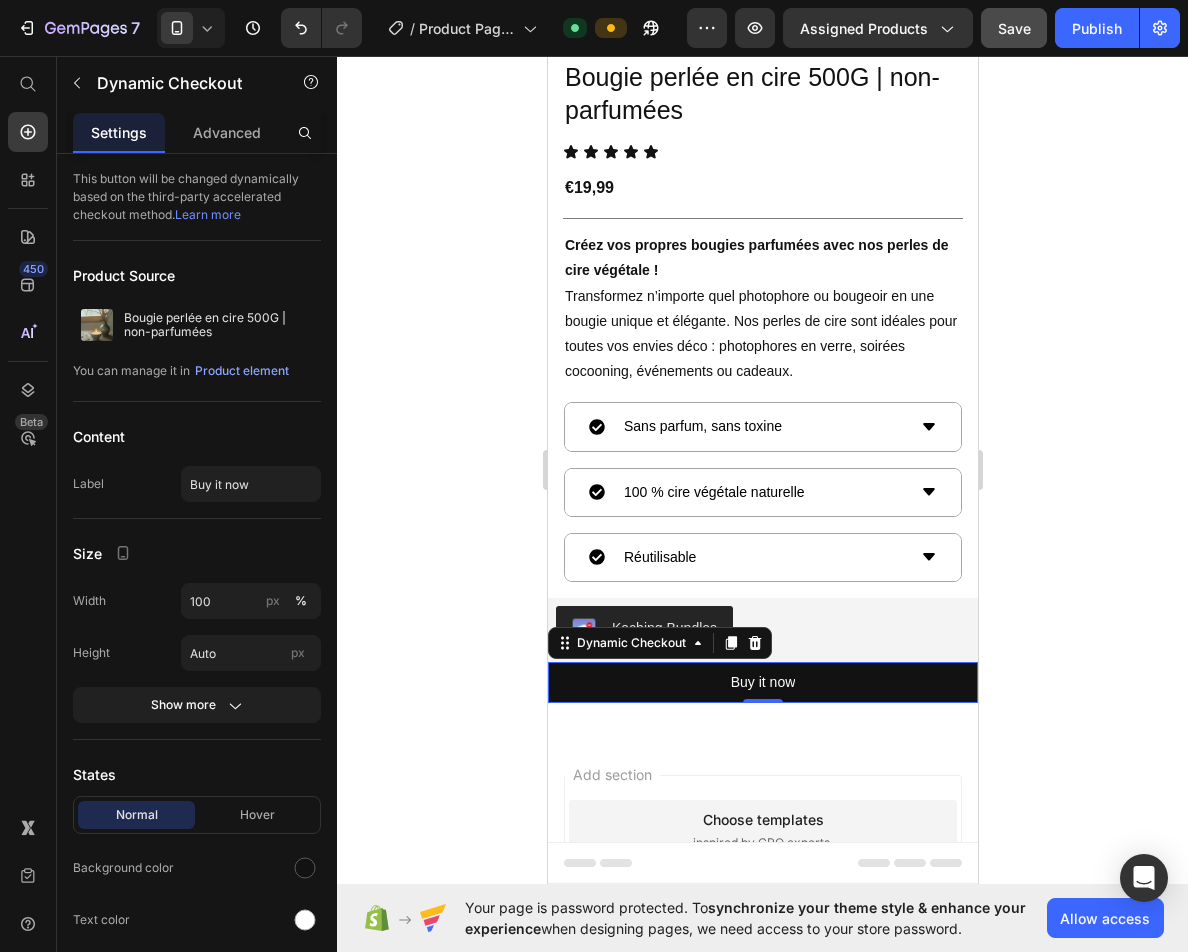 click on "Save" 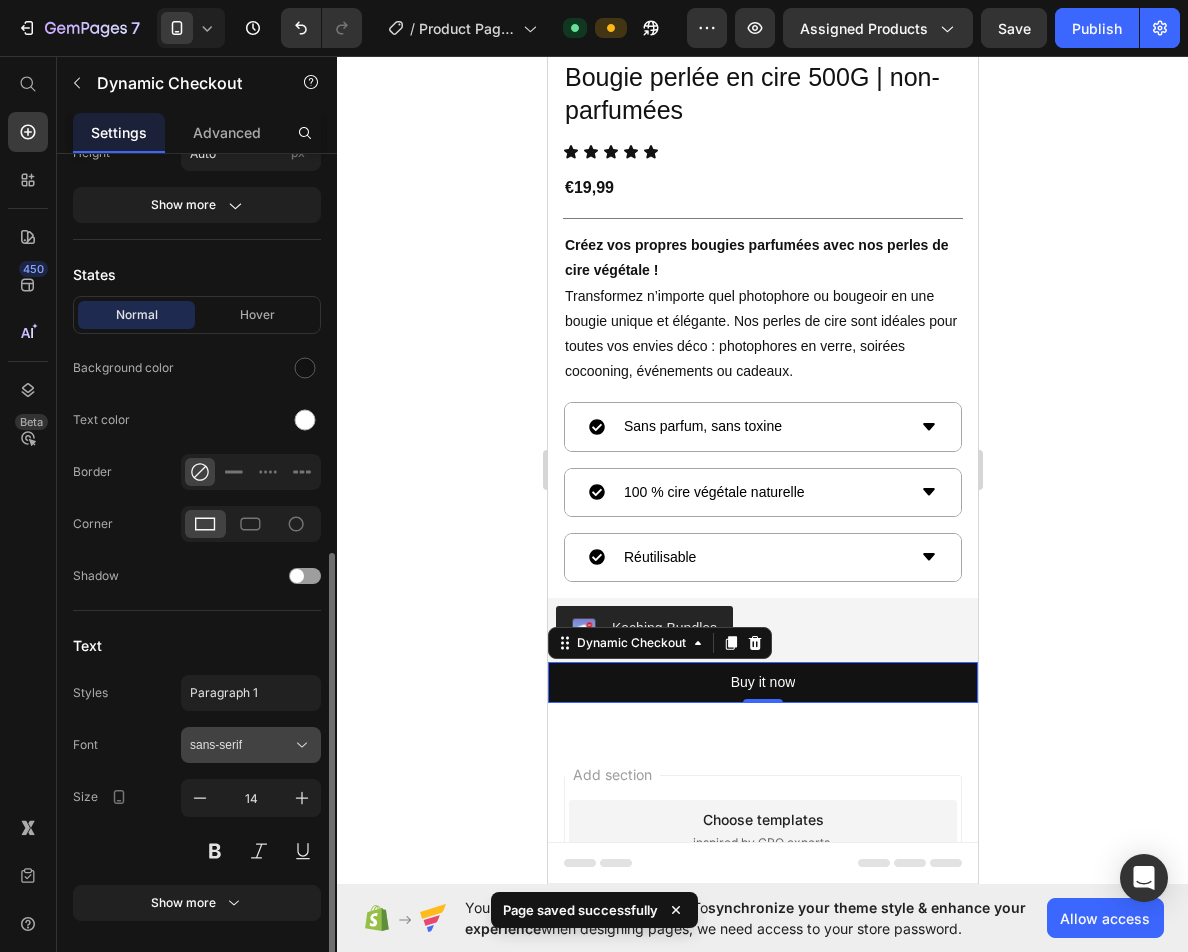 scroll, scrollTop: 560, scrollLeft: 0, axis: vertical 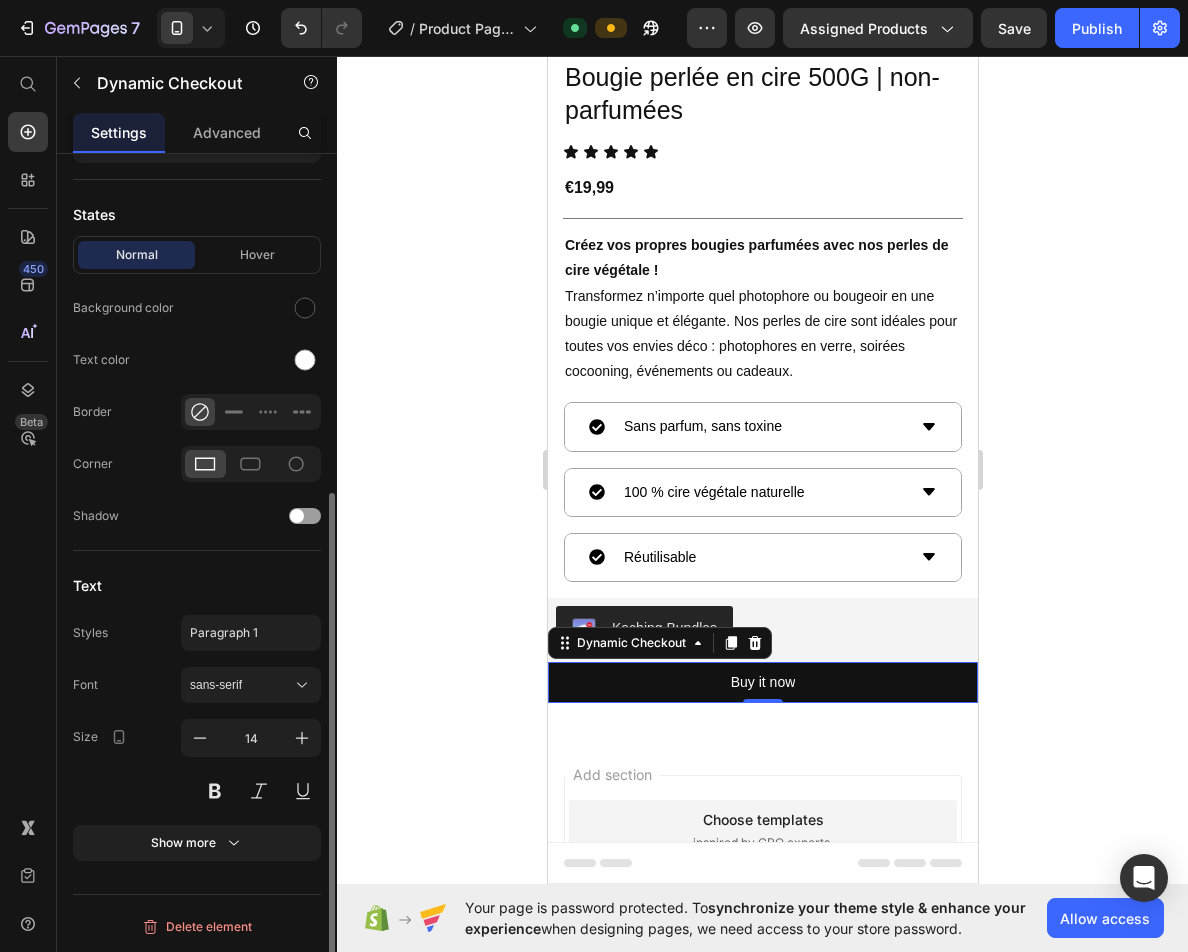 drag, startPoint x: 155, startPoint y: 841, endPoint x: 158, endPoint y: 804, distance: 37.12142 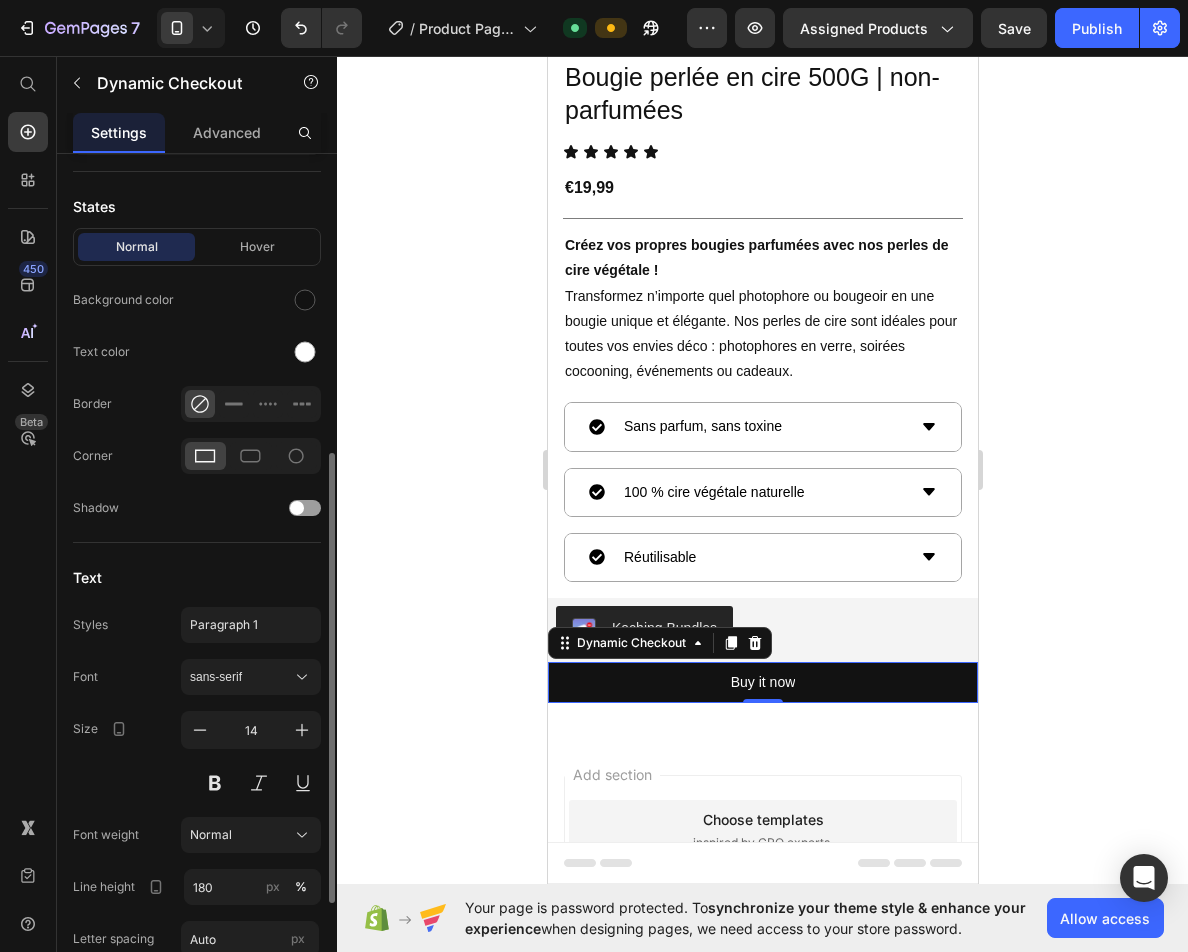 scroll, scrollTop: 468, scrollLeft: 0, axis: vertical 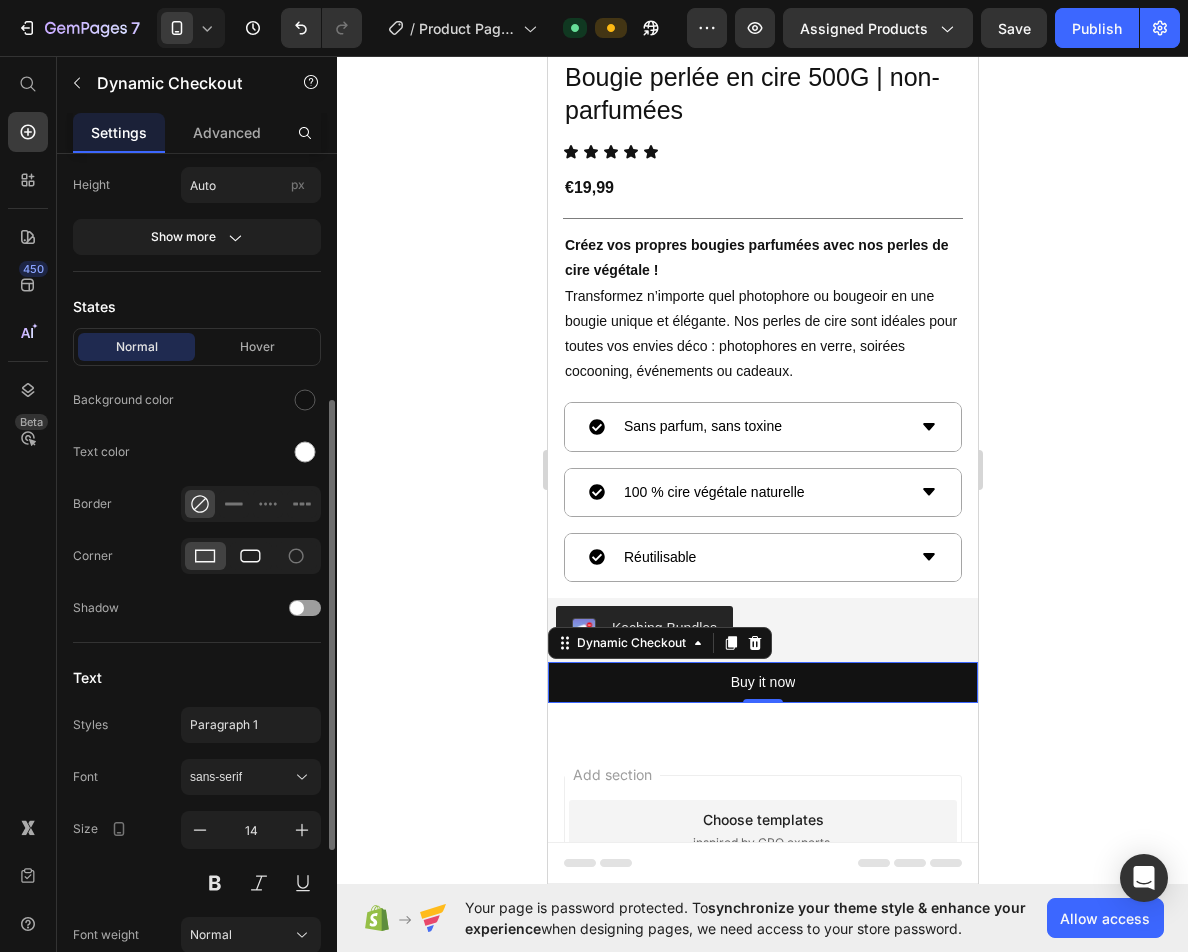 click 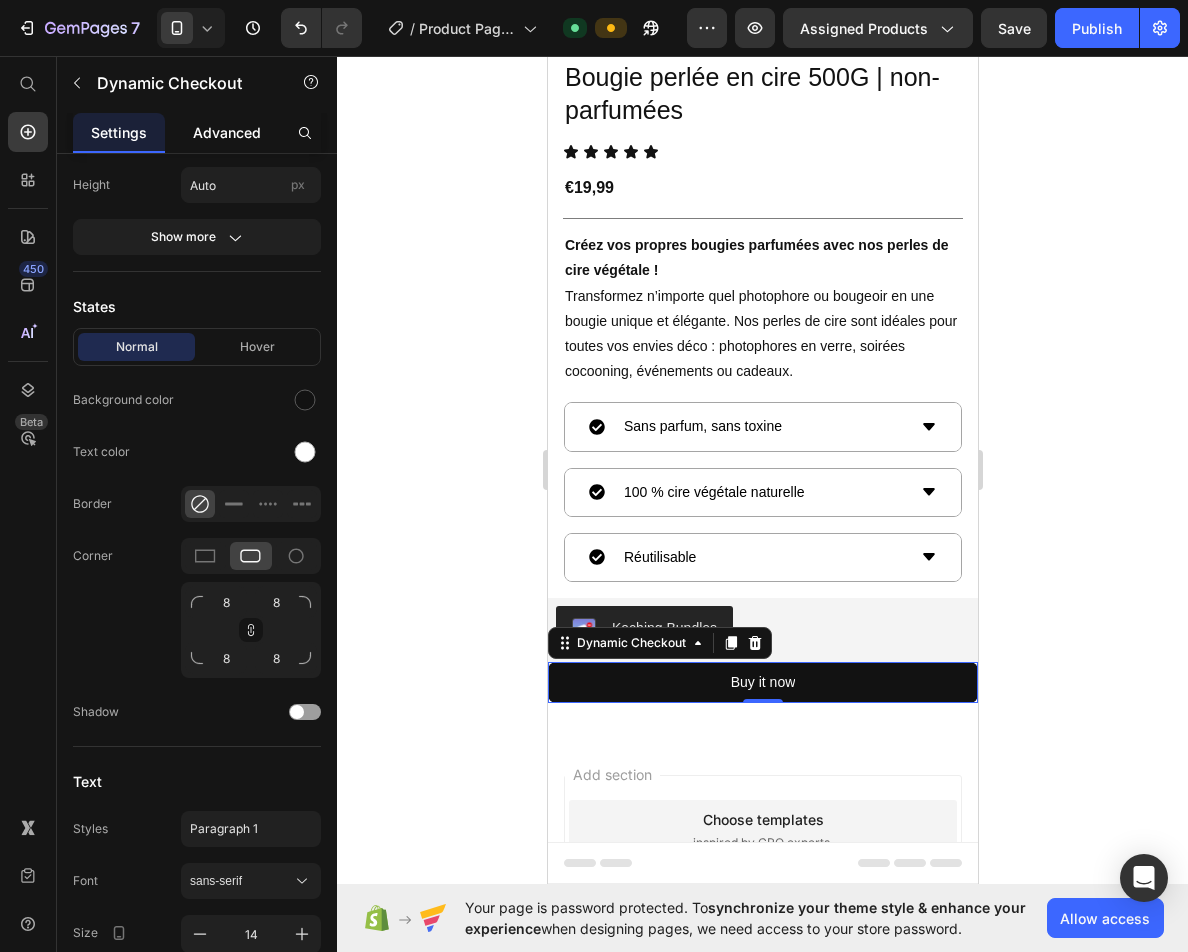 click on "Advanced" at bounding box center (227, 132) 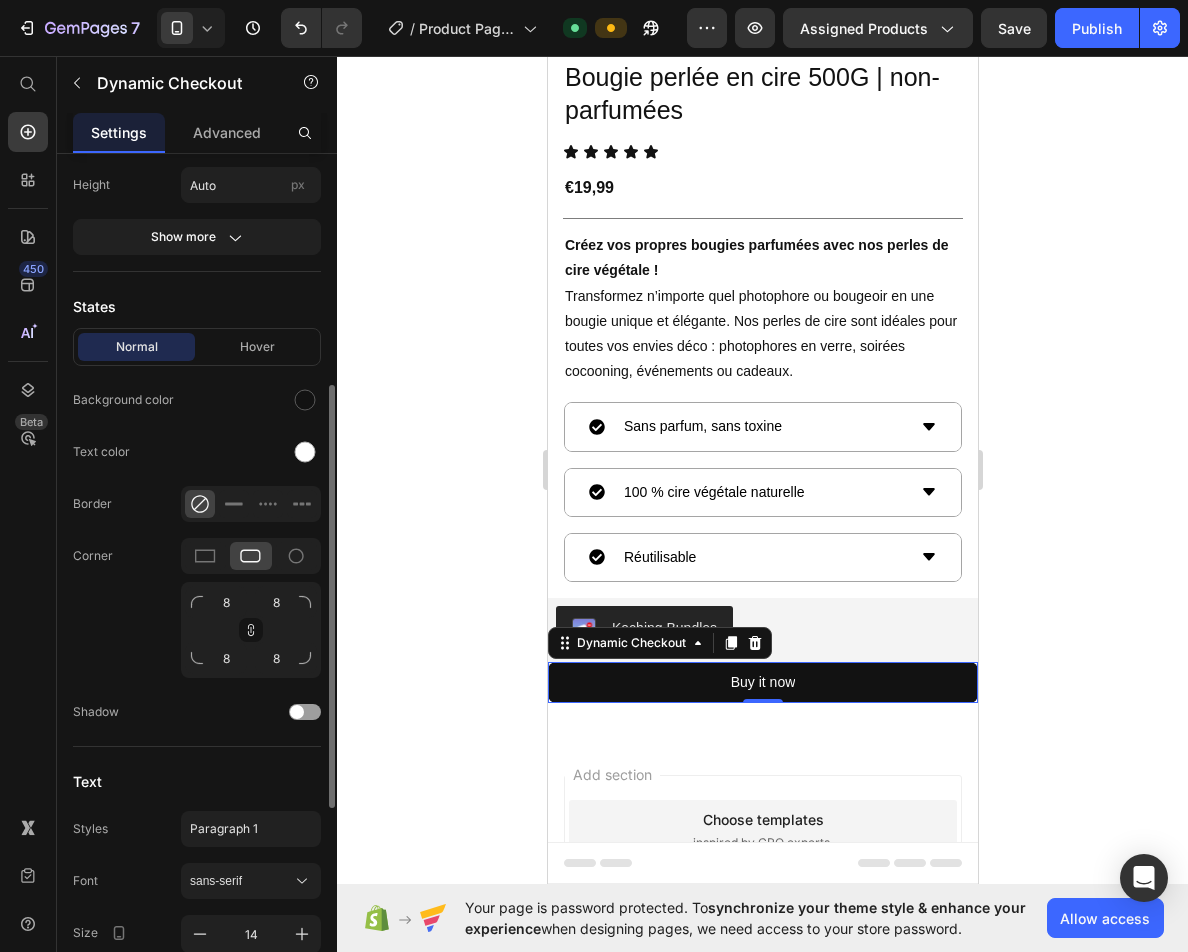 scroll, scrollTop: 0, scrollLeft: 0, axis: both 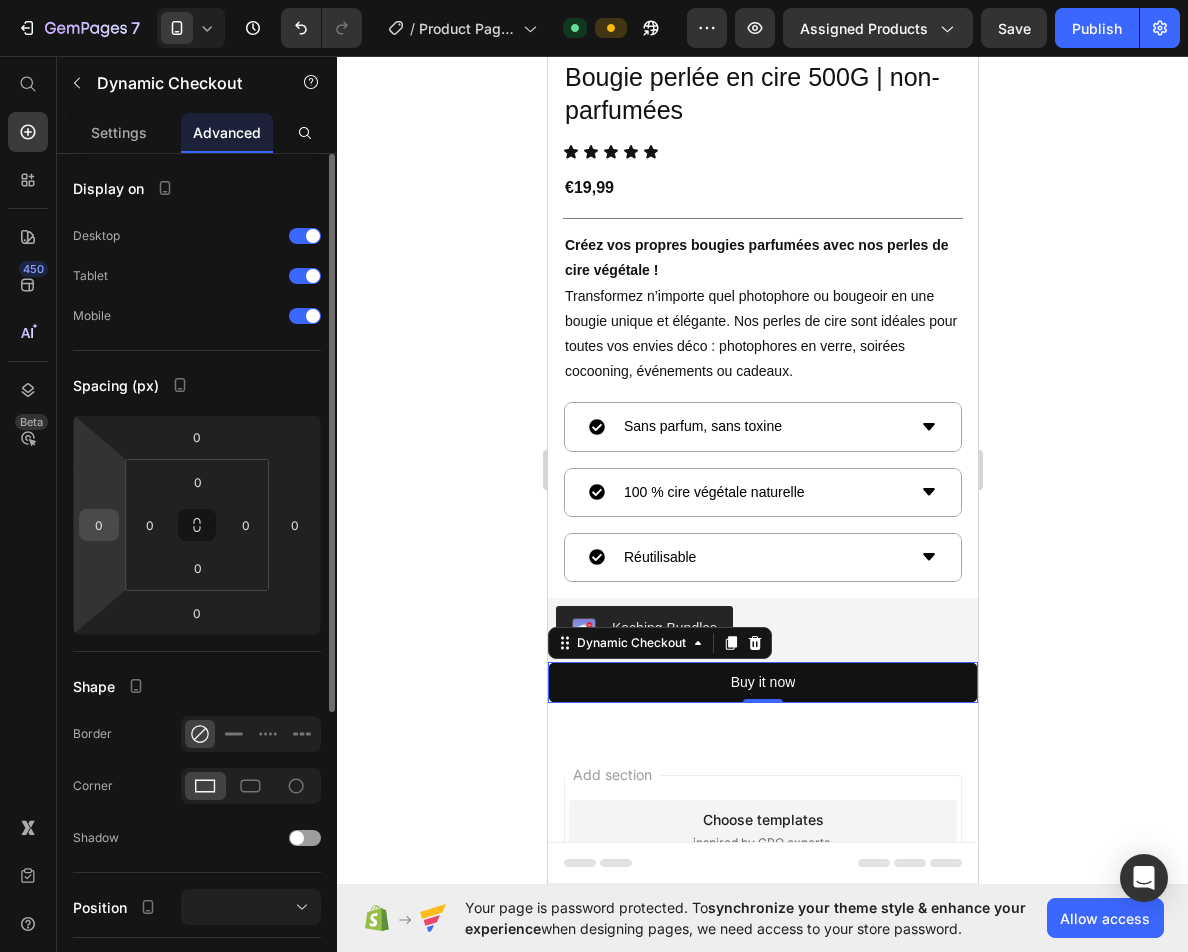 click on "0" at bounding box center (99, 525) 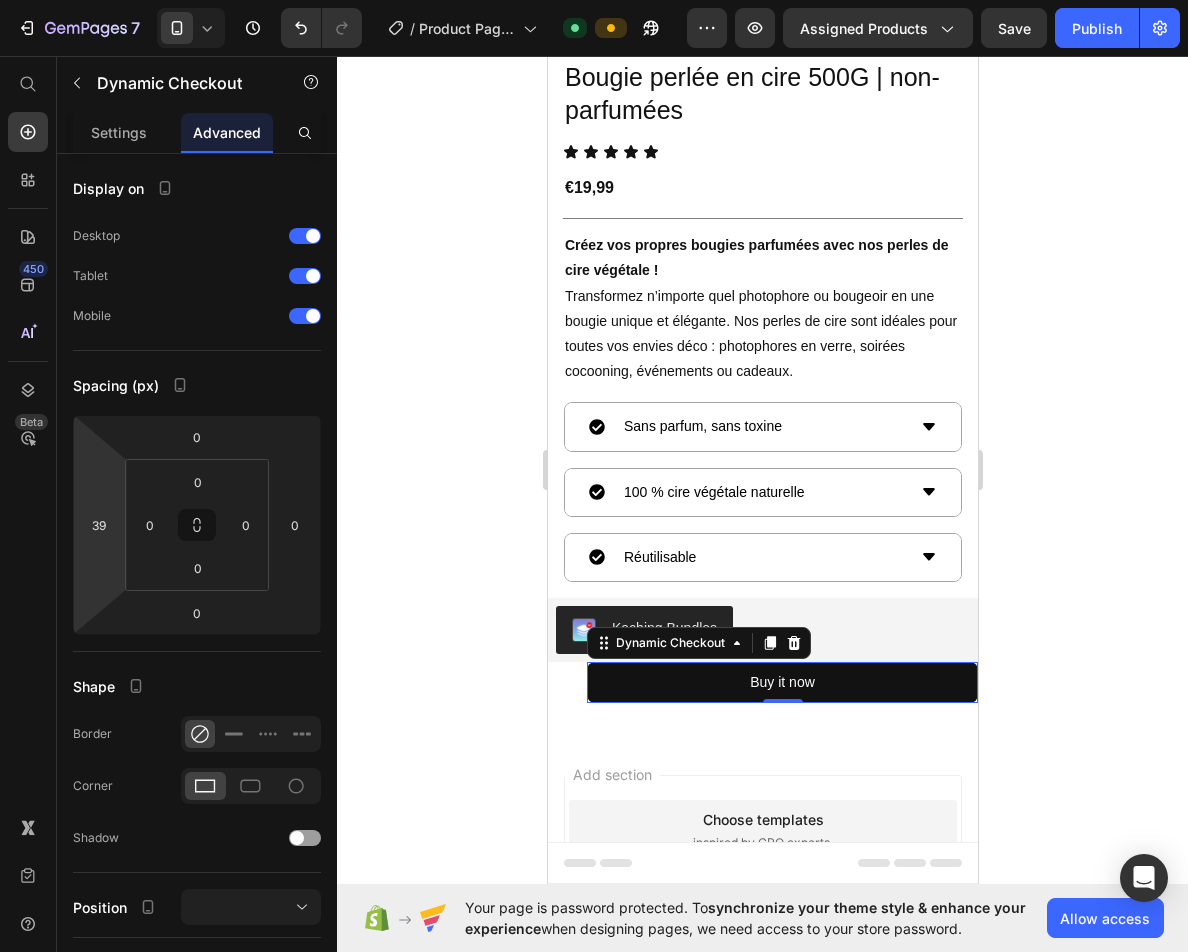 drag, startPoint x: 116, startPoint y: 490, endPoint x: 116, endPoint y: 478, distance: 12 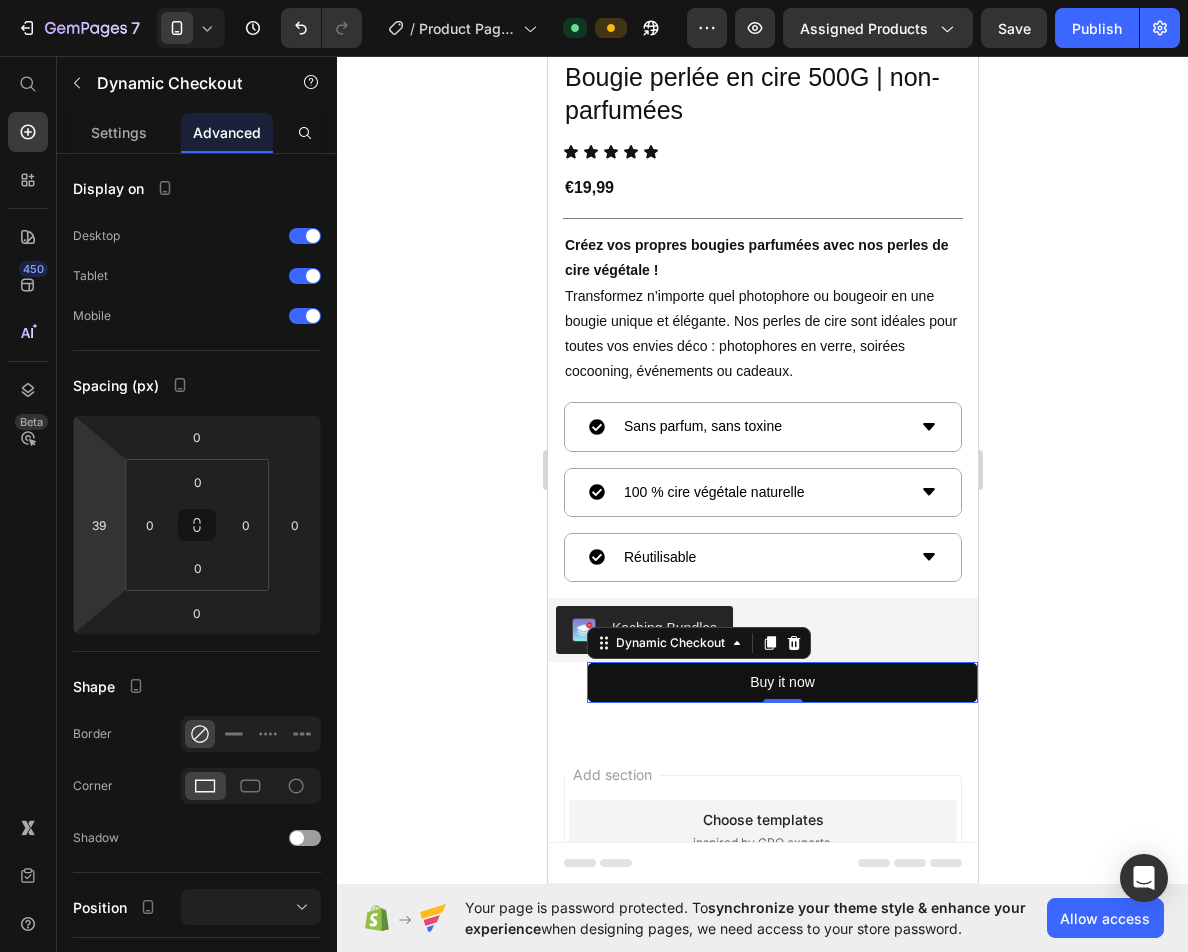 click on "7   /  Product Page - [DATE] 11:39:17 Default Preview Assigned Products  Save   Publish  450 Beta Shopify Apps Sections Elements Hero Section Product Detail Brands Trusted Badges Guarantee Product Breakdown How to use Testimonials Compare Bundle FAQs Social Proof Brand Story Product List Collection Blog List Contact Sticky Add to Cart Custom Footer Browse Library 450 Layout
Row
Row
Row
Row Text
Heading
Text Block Button
Button
Button
Sticky Back to top Media
Image" at bounding box center (594, 0) 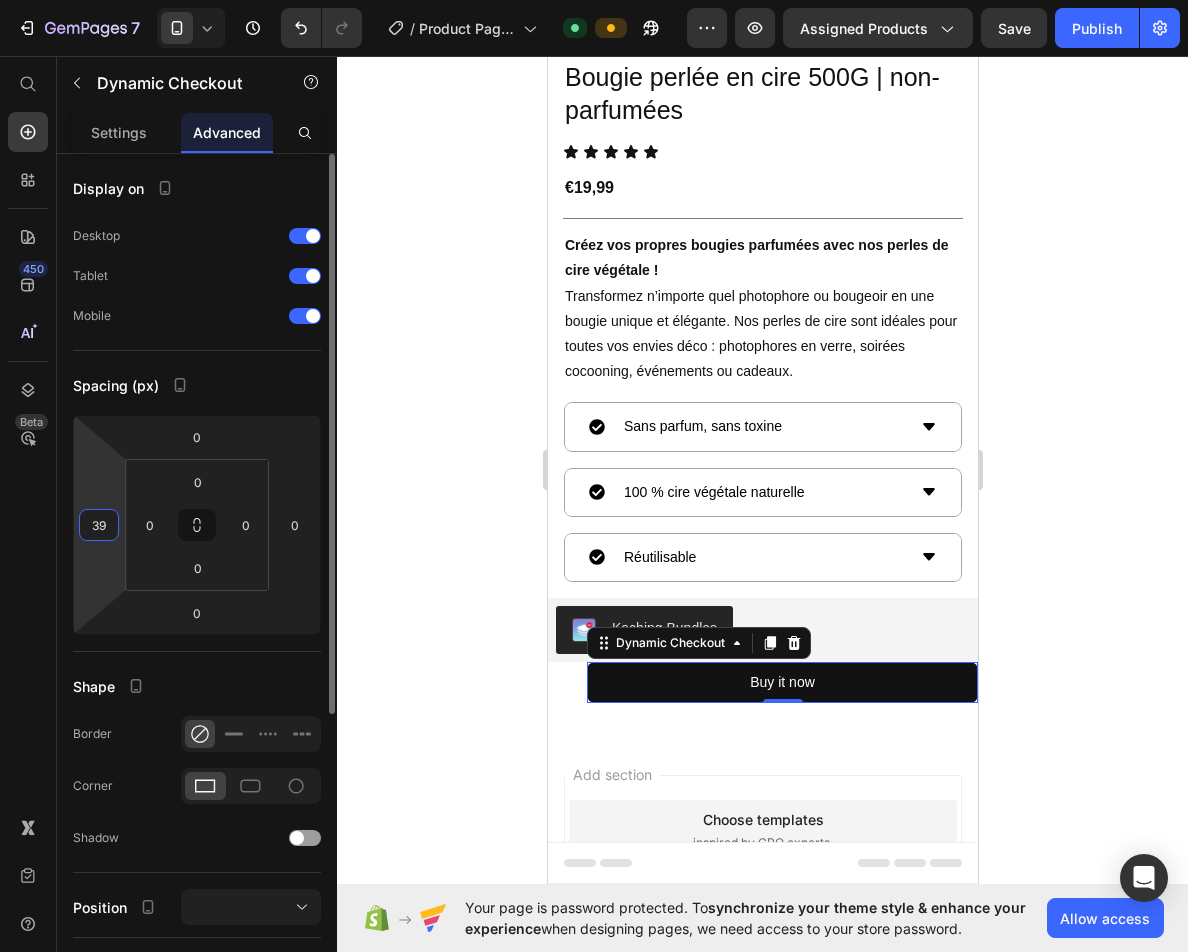 click on "39" at bounding box center (99, 525) 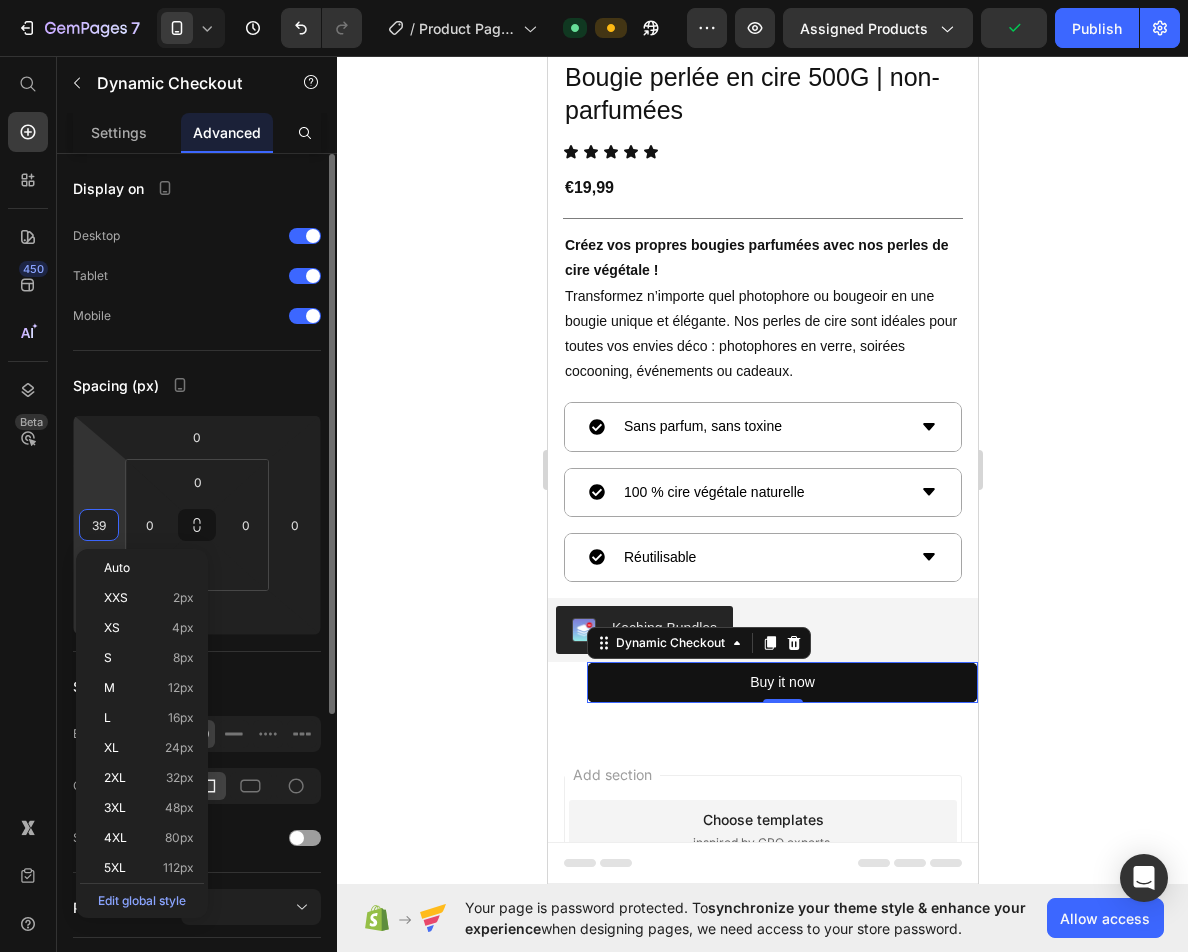 type on "3" 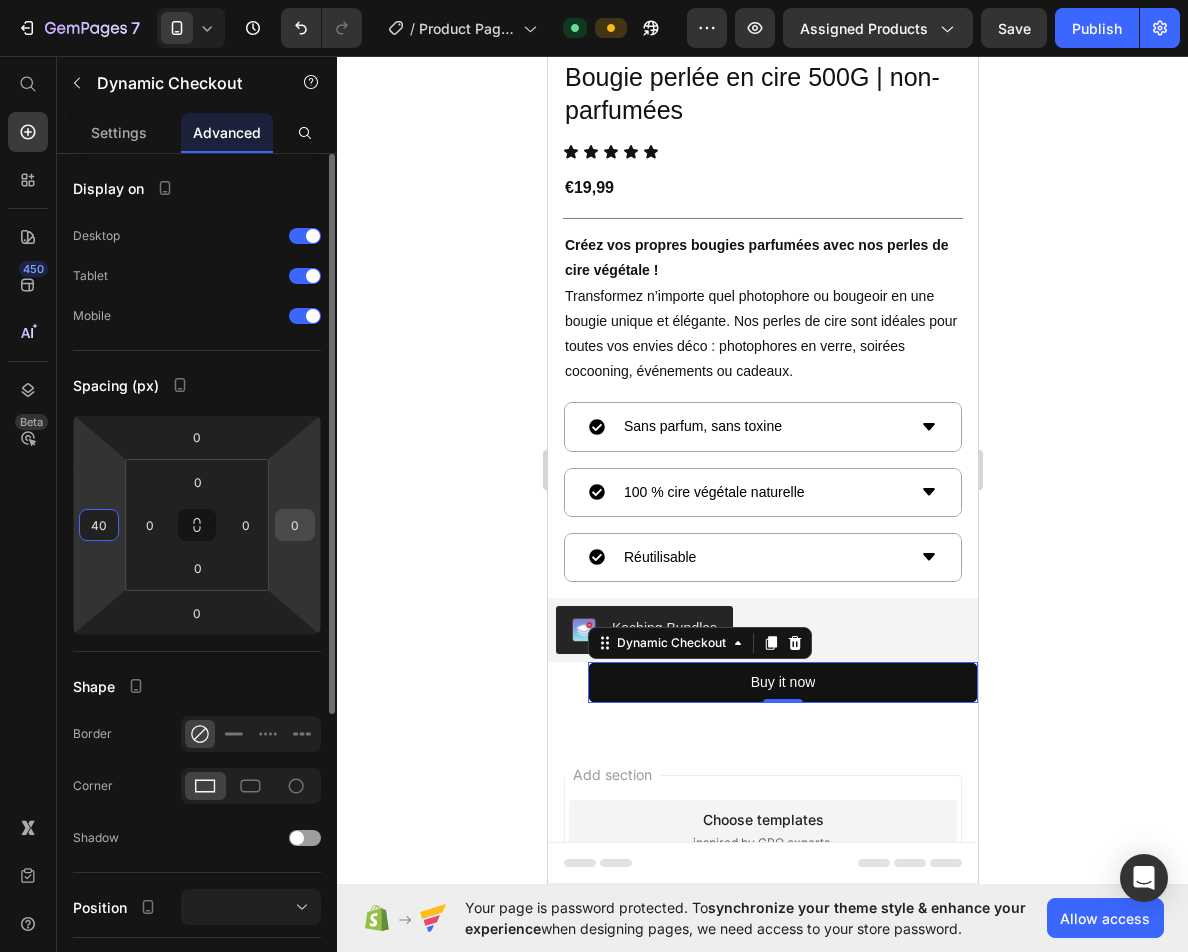 type on "40" 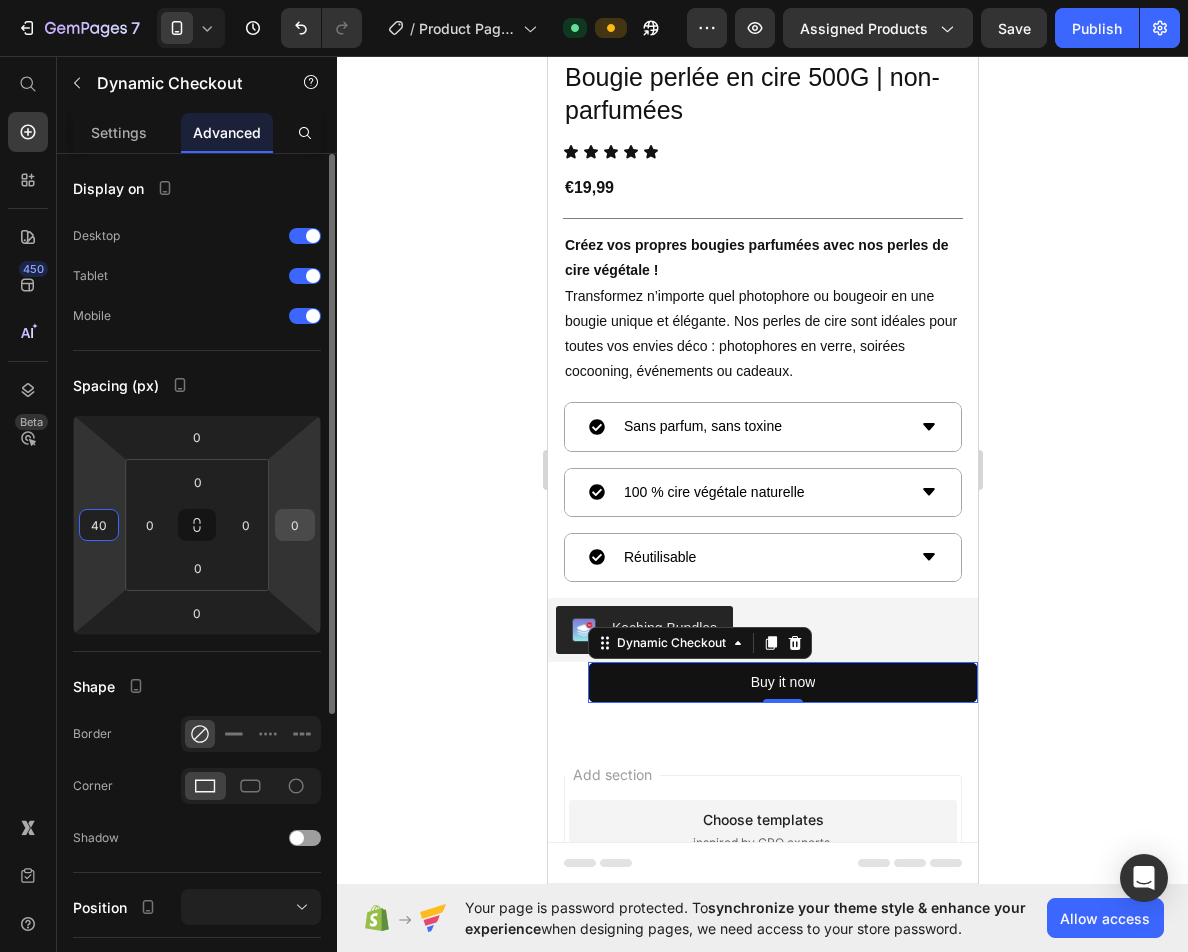 click on "0" at bounding box center (295, 525) 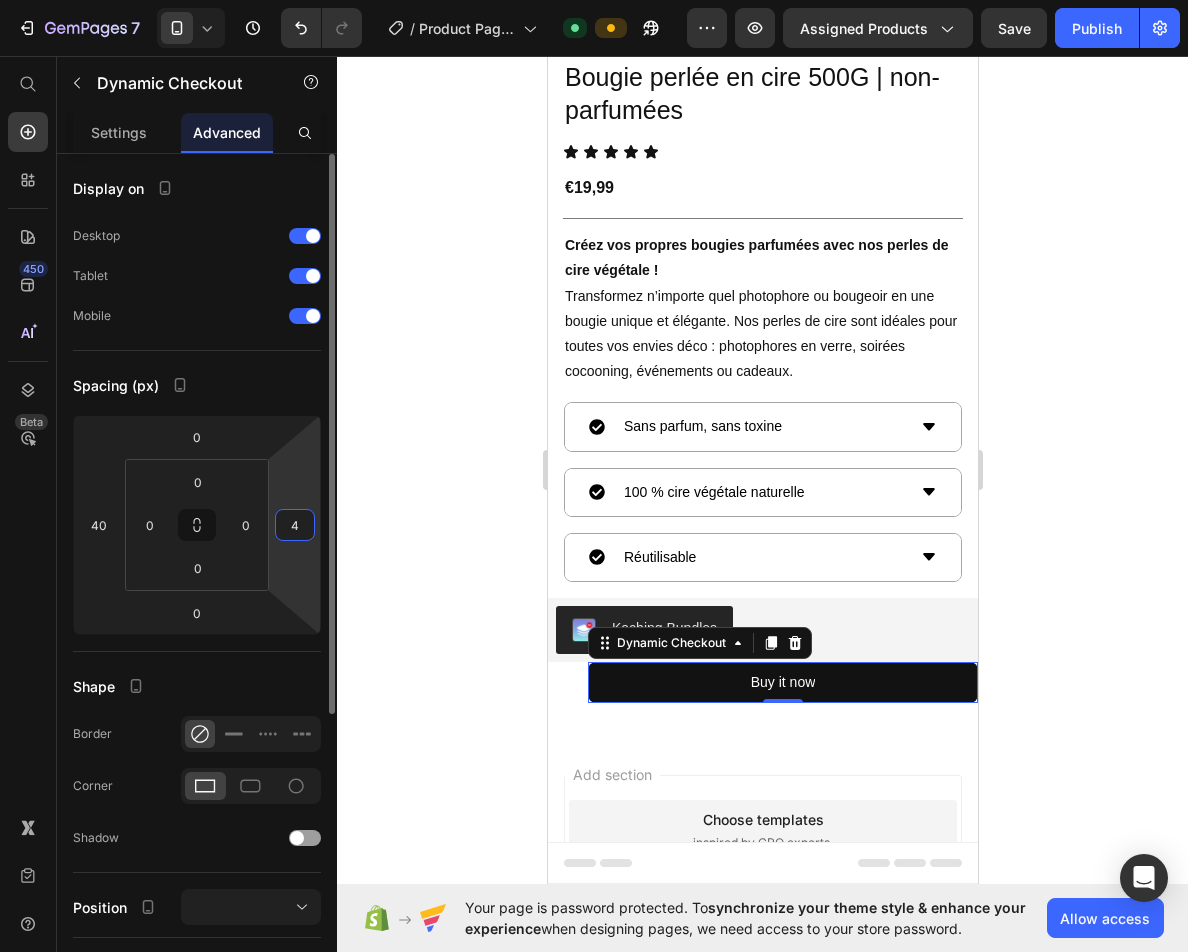 type on "40" 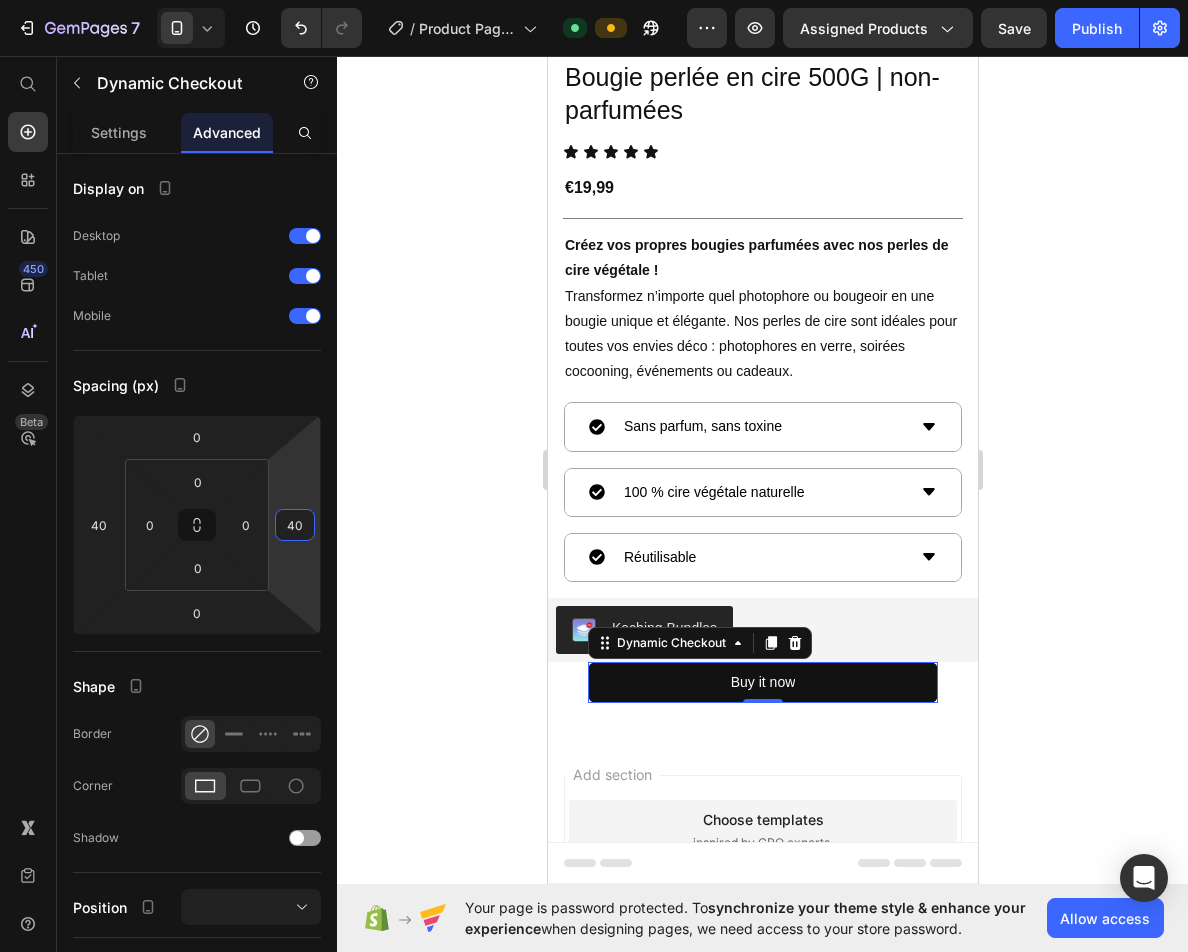 click 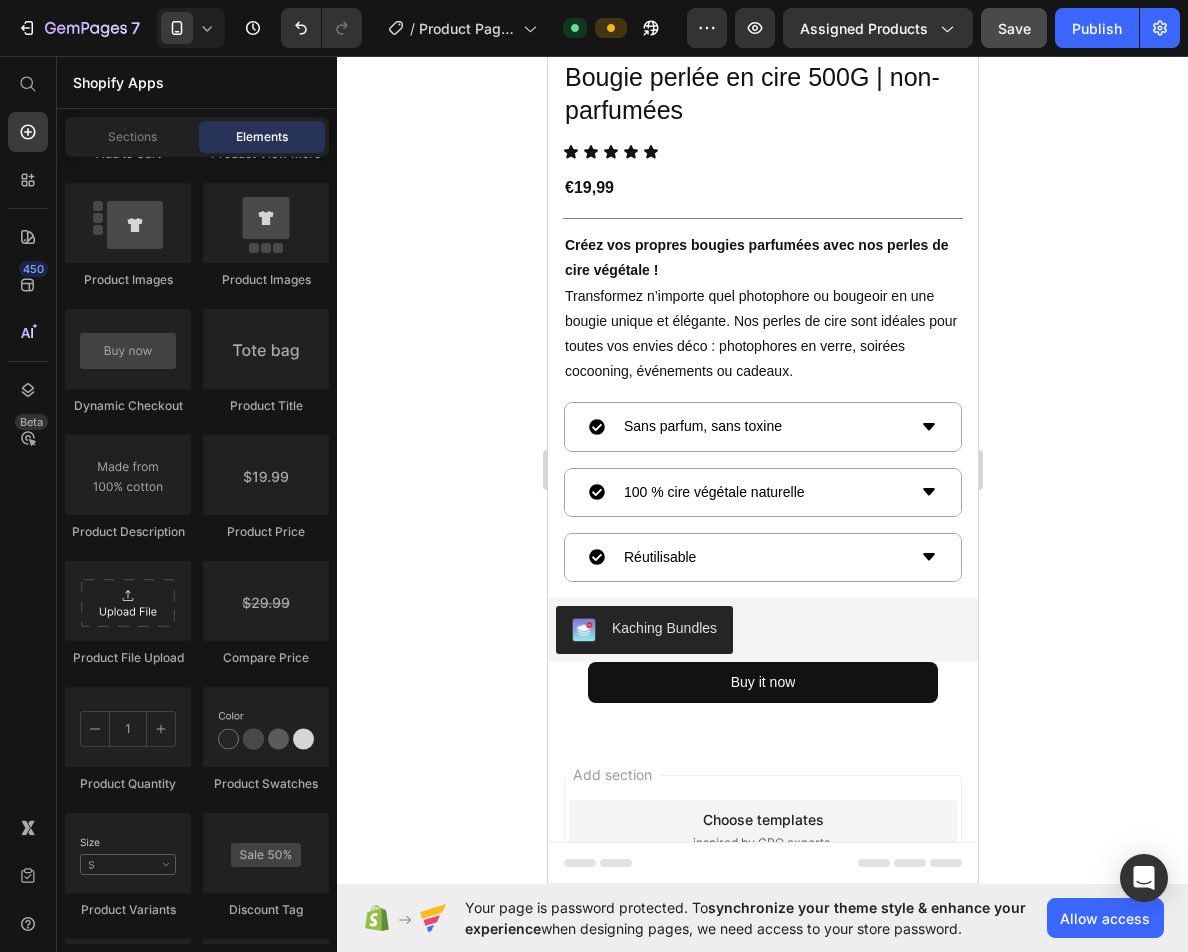 click on "Save" 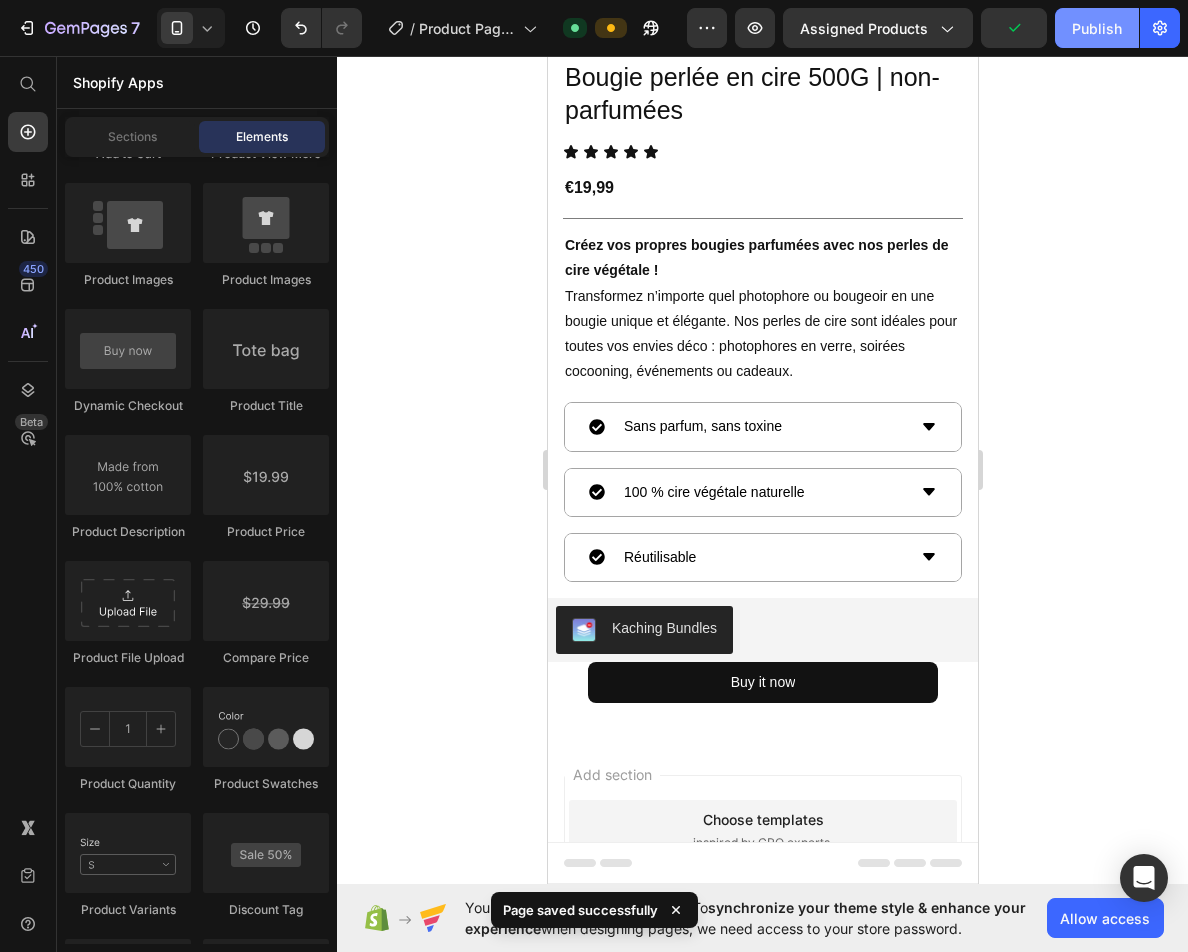 click on "Publish" at bounding box center (1097, 28) 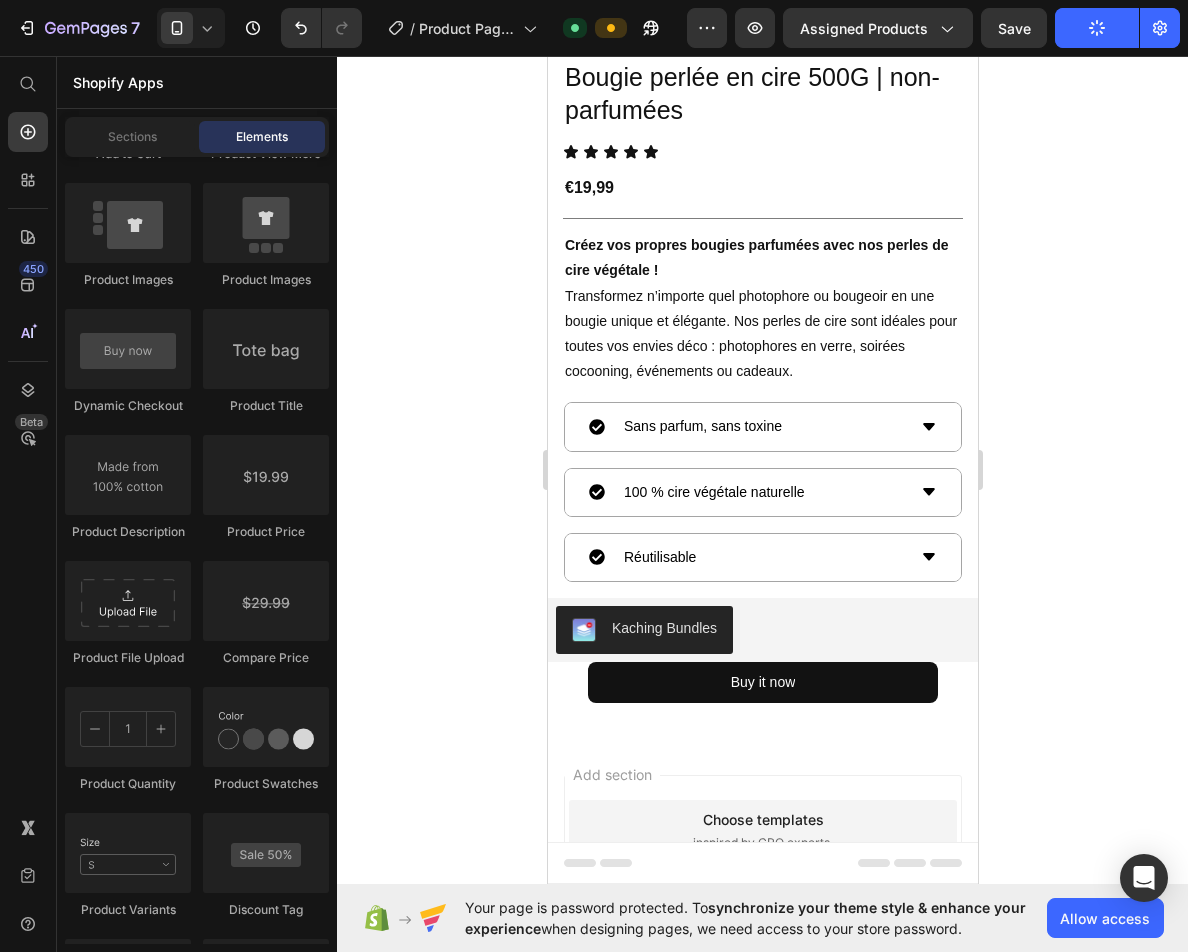 click 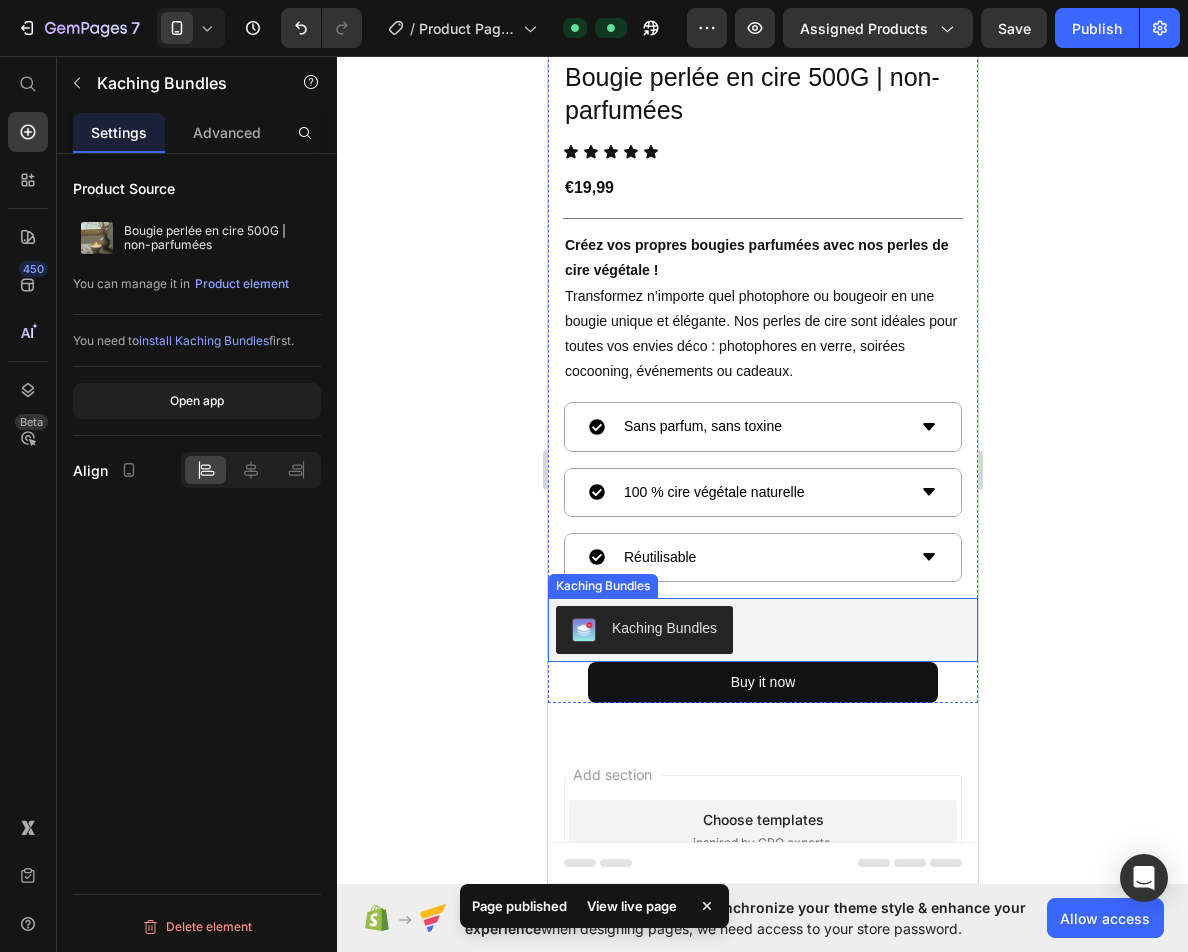 click on "Kaching Bundles" at bounding box center (762, 630) 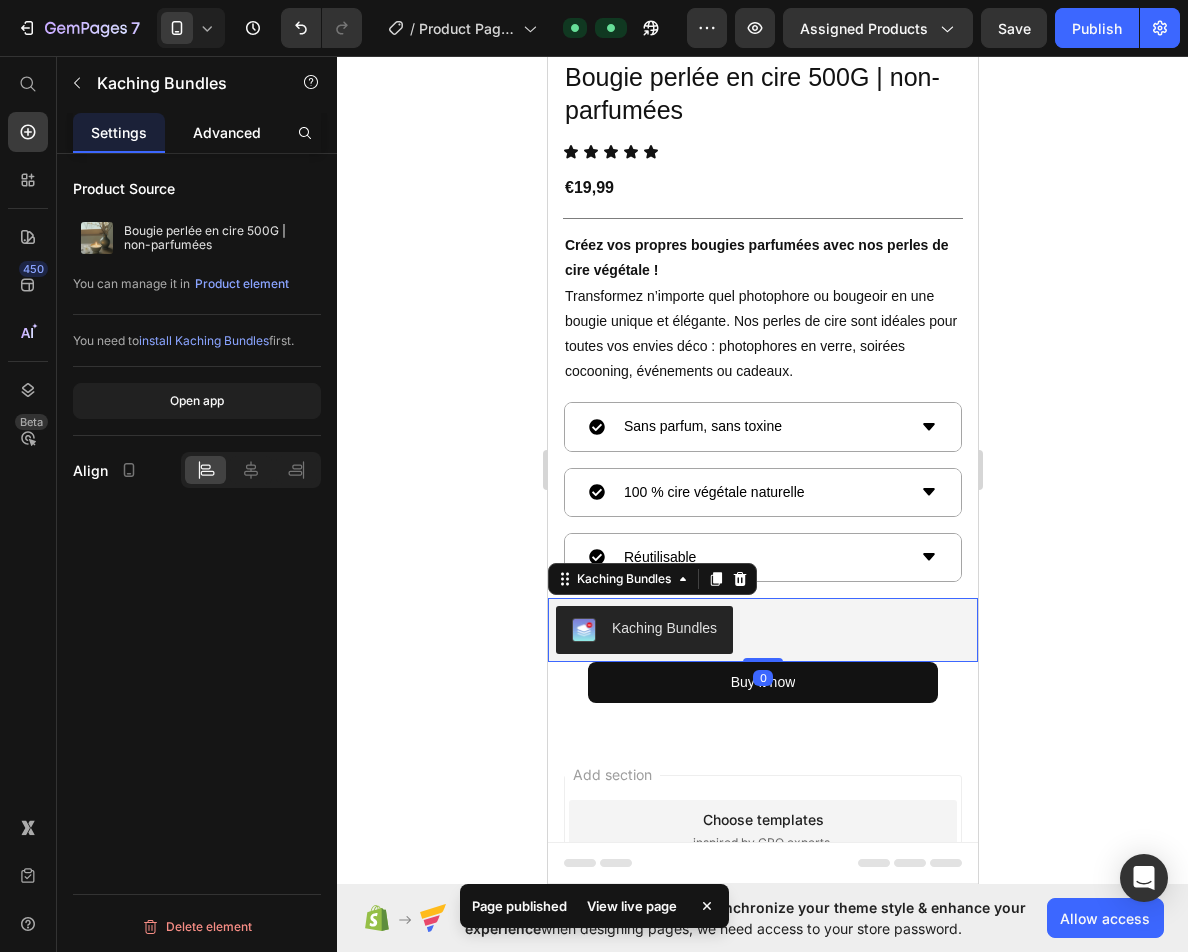 click on "Advanced" at bounding box center [227, 132] 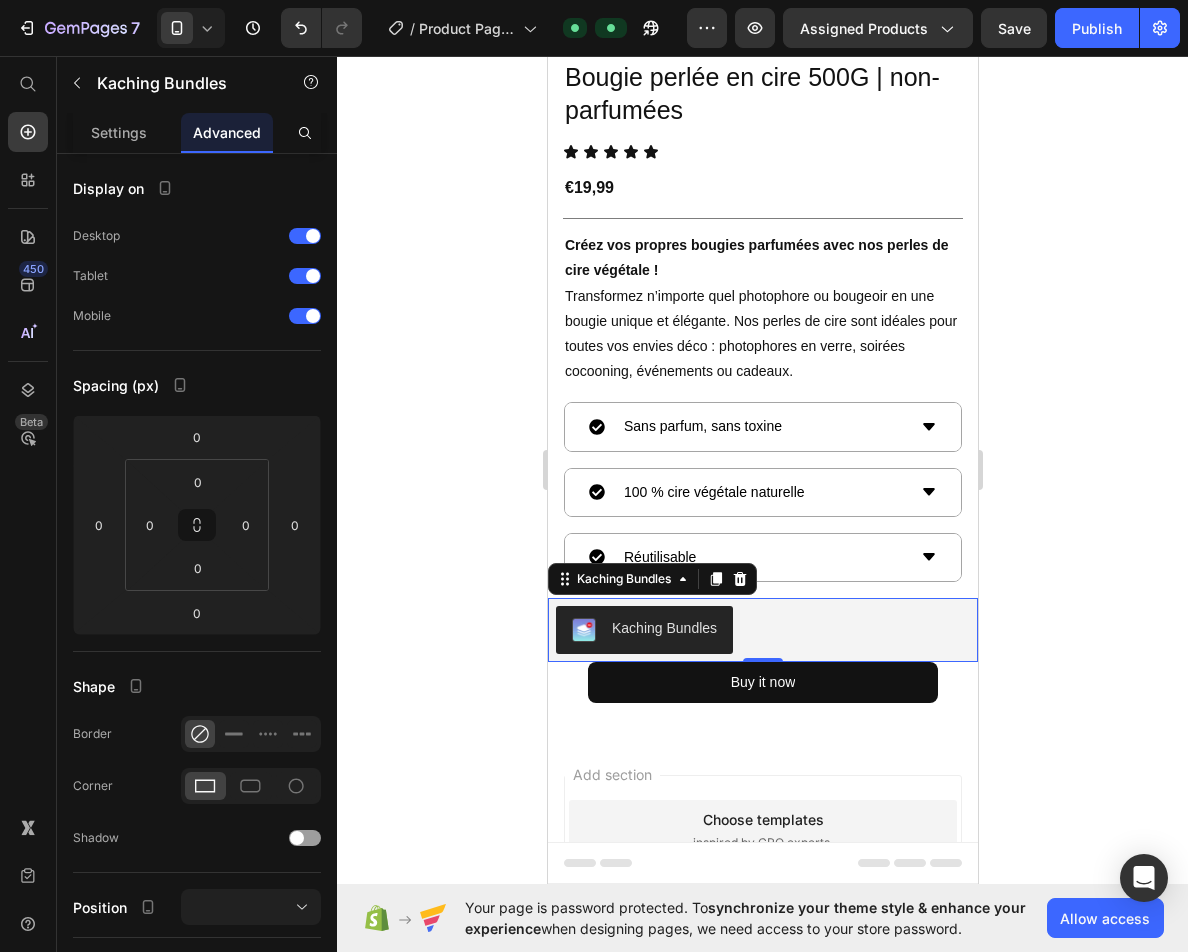click 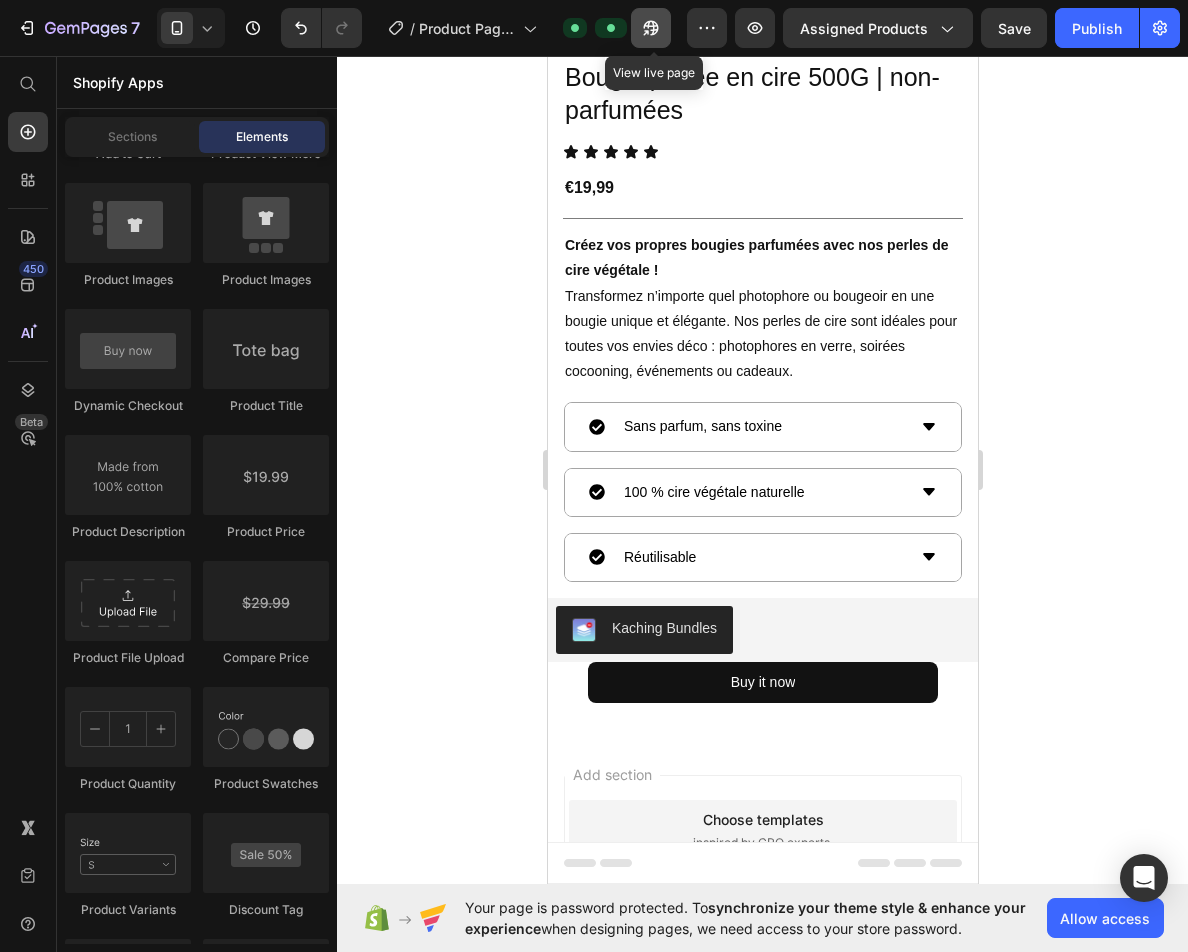 click 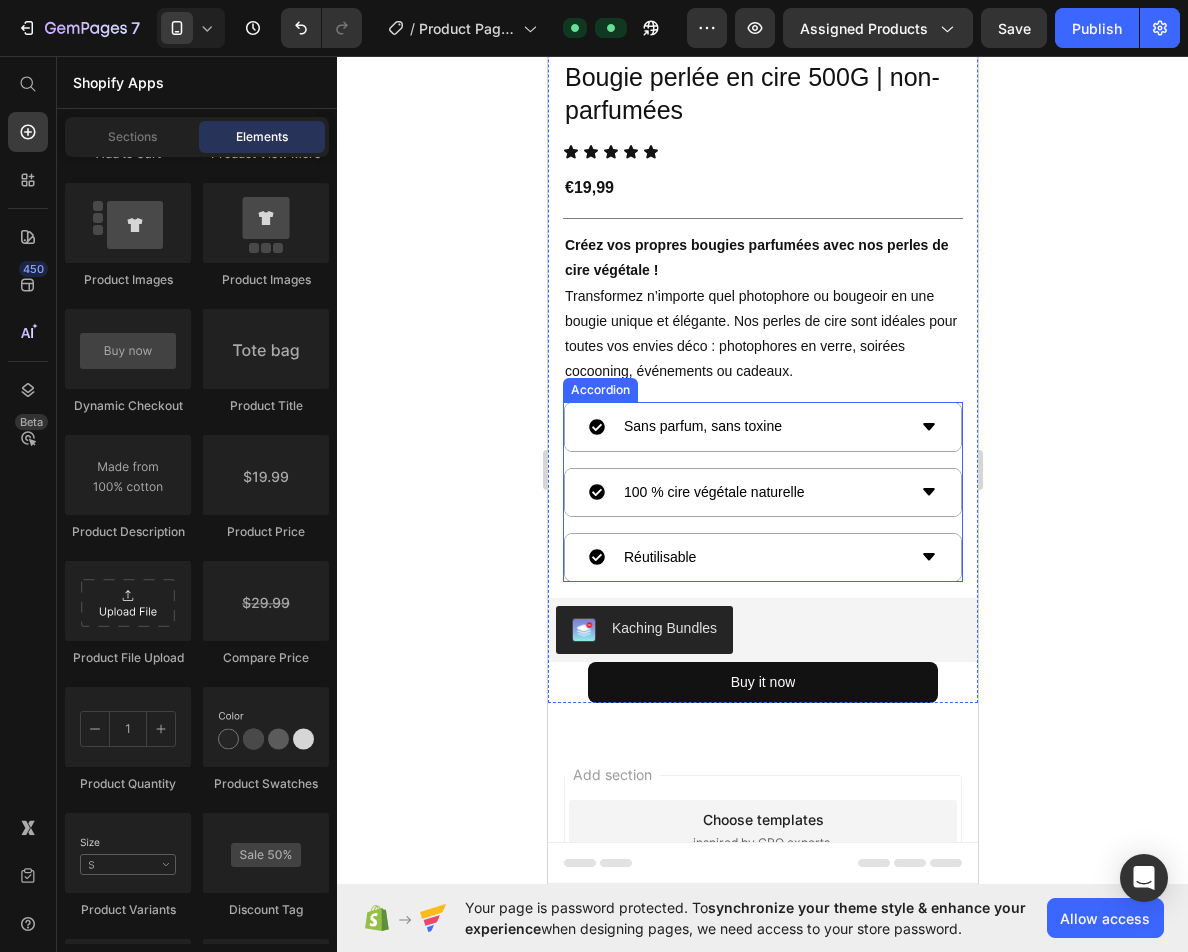 click on "Kaching Bundles" at bounding box center [762, 630] 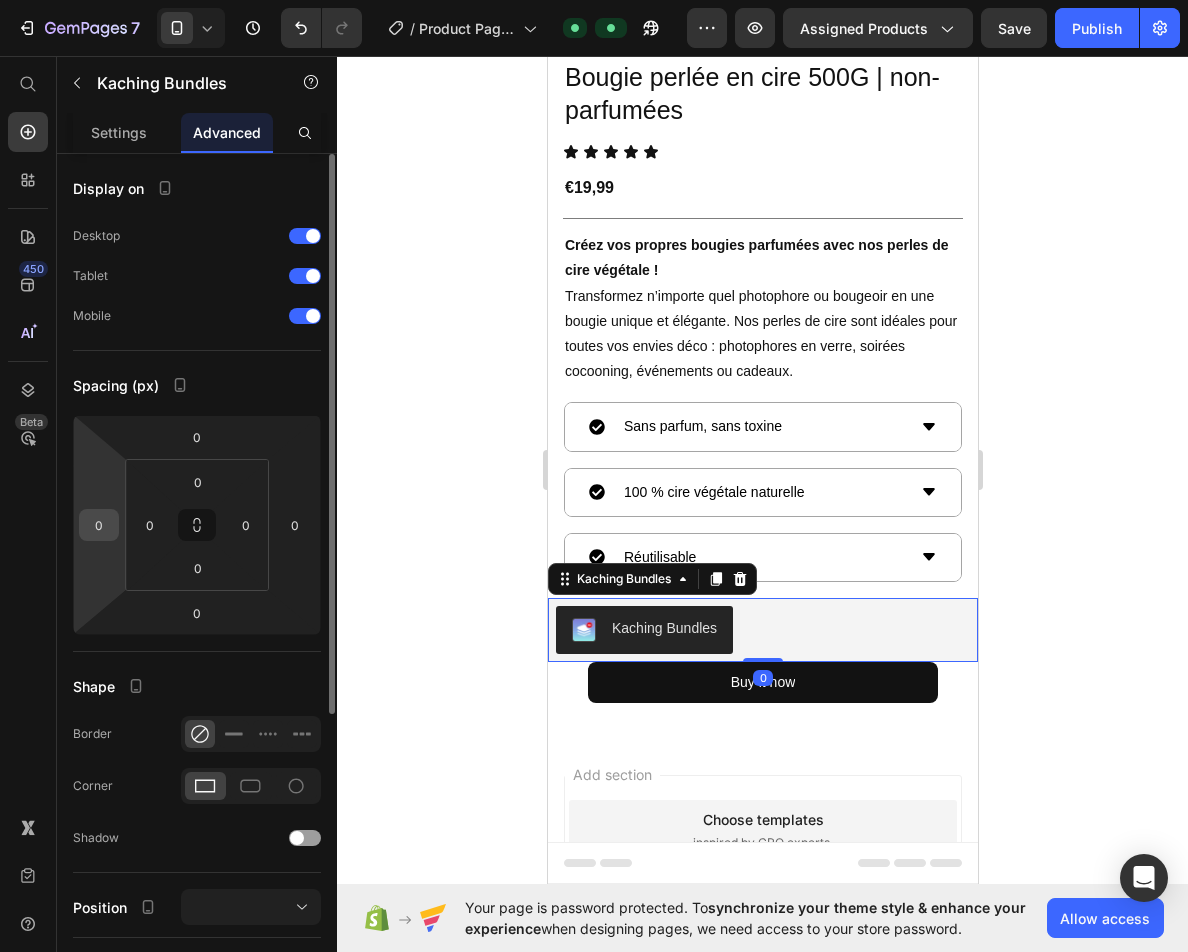 click on "0" at bounding box center (99, 525) 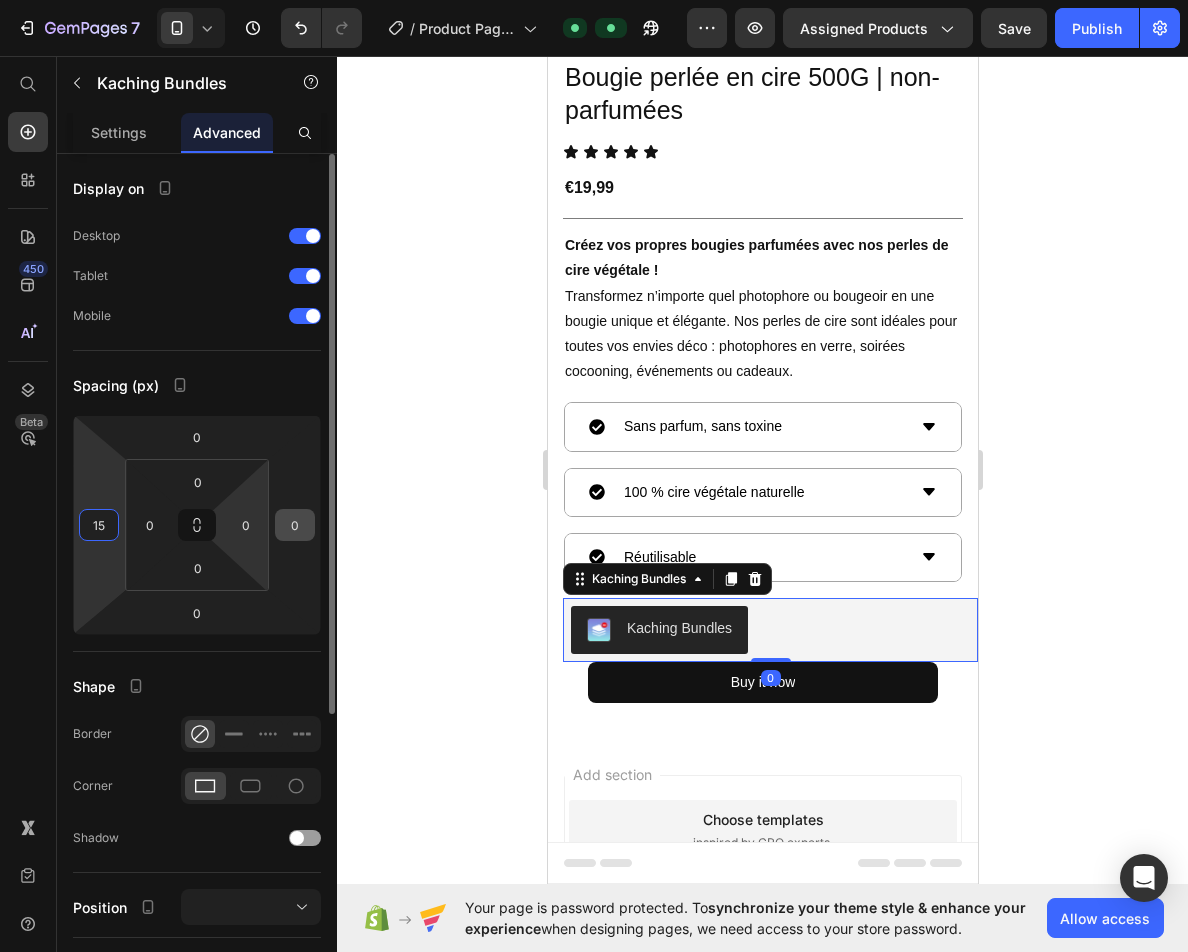 type on "15" 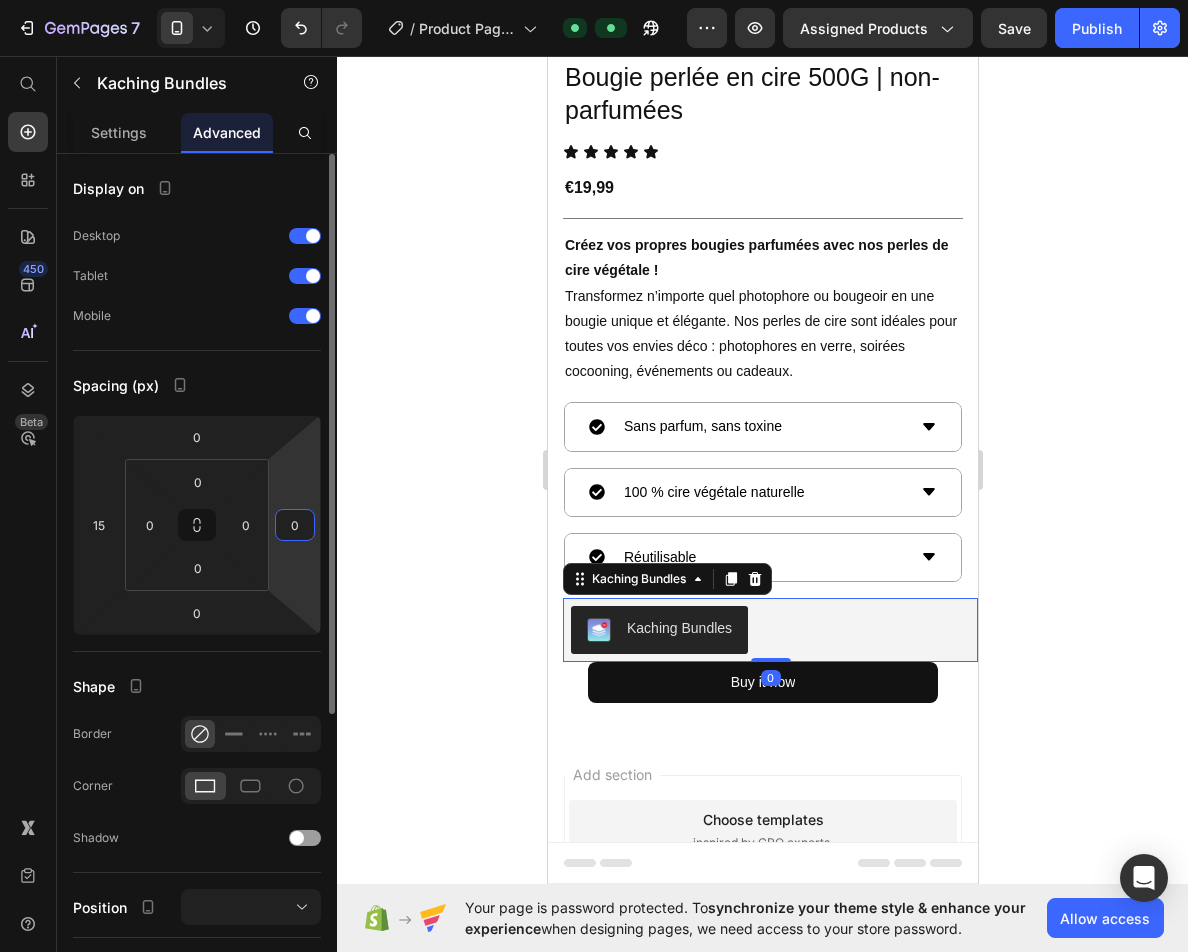 click on "0" at bounding box center [295, 525] 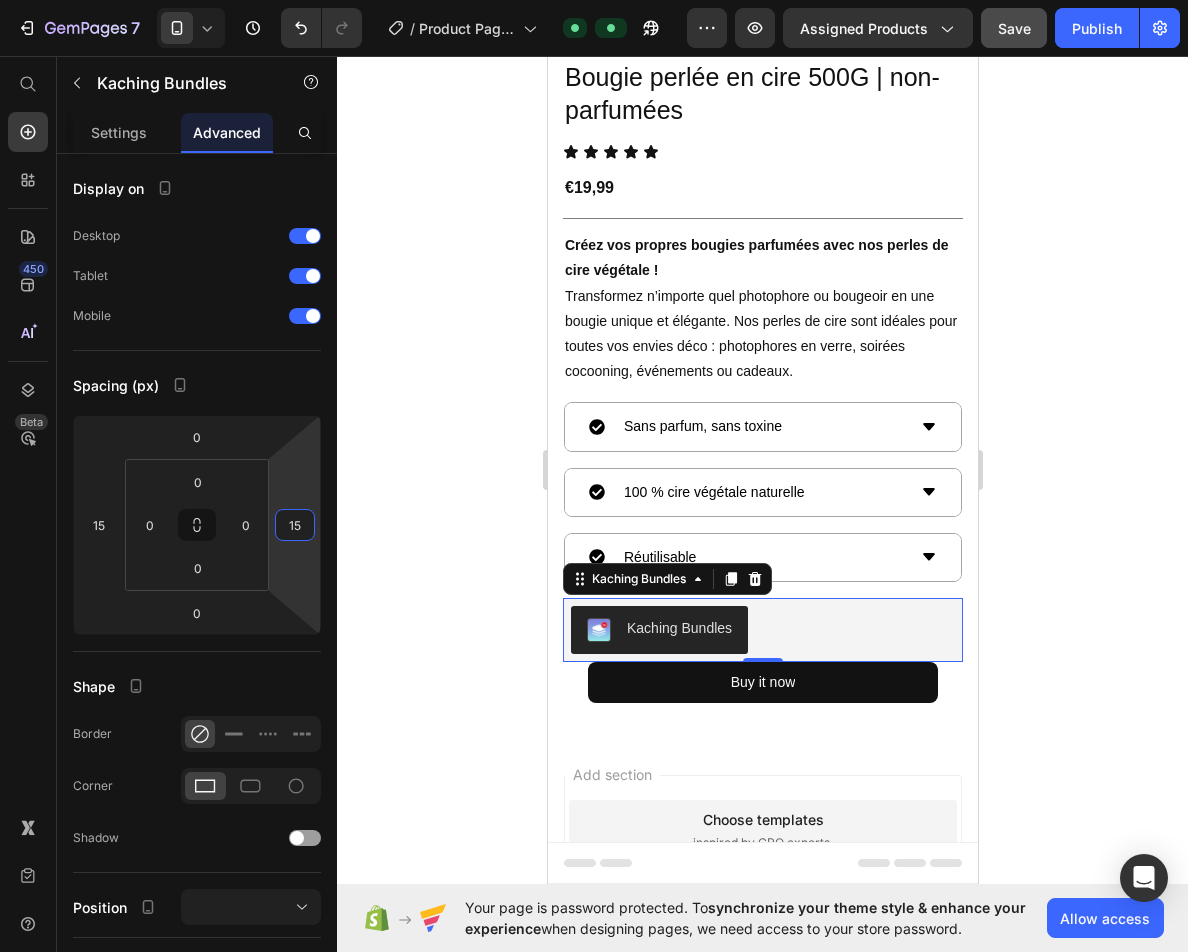 type on "15" 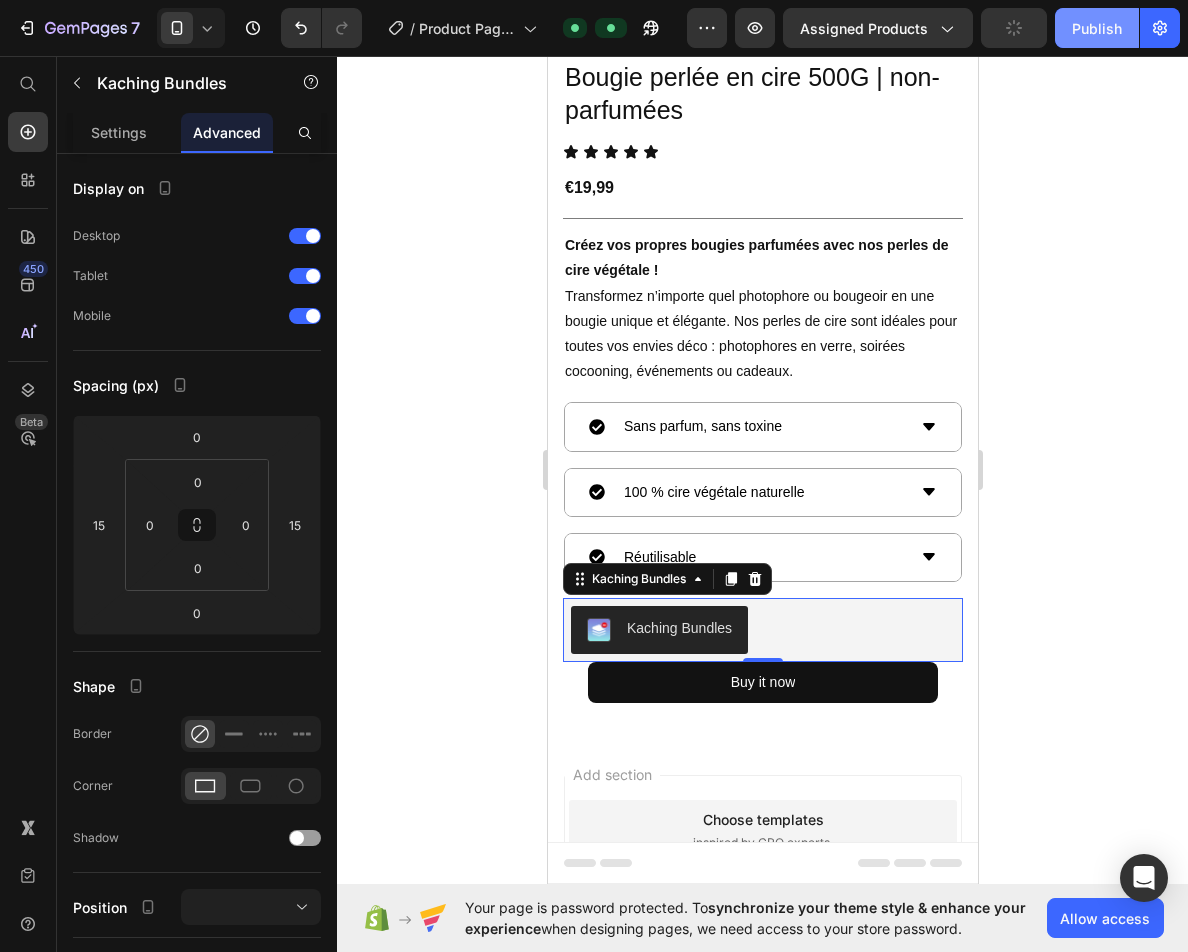 click on "Publish" at bounding box center [1097, 28] 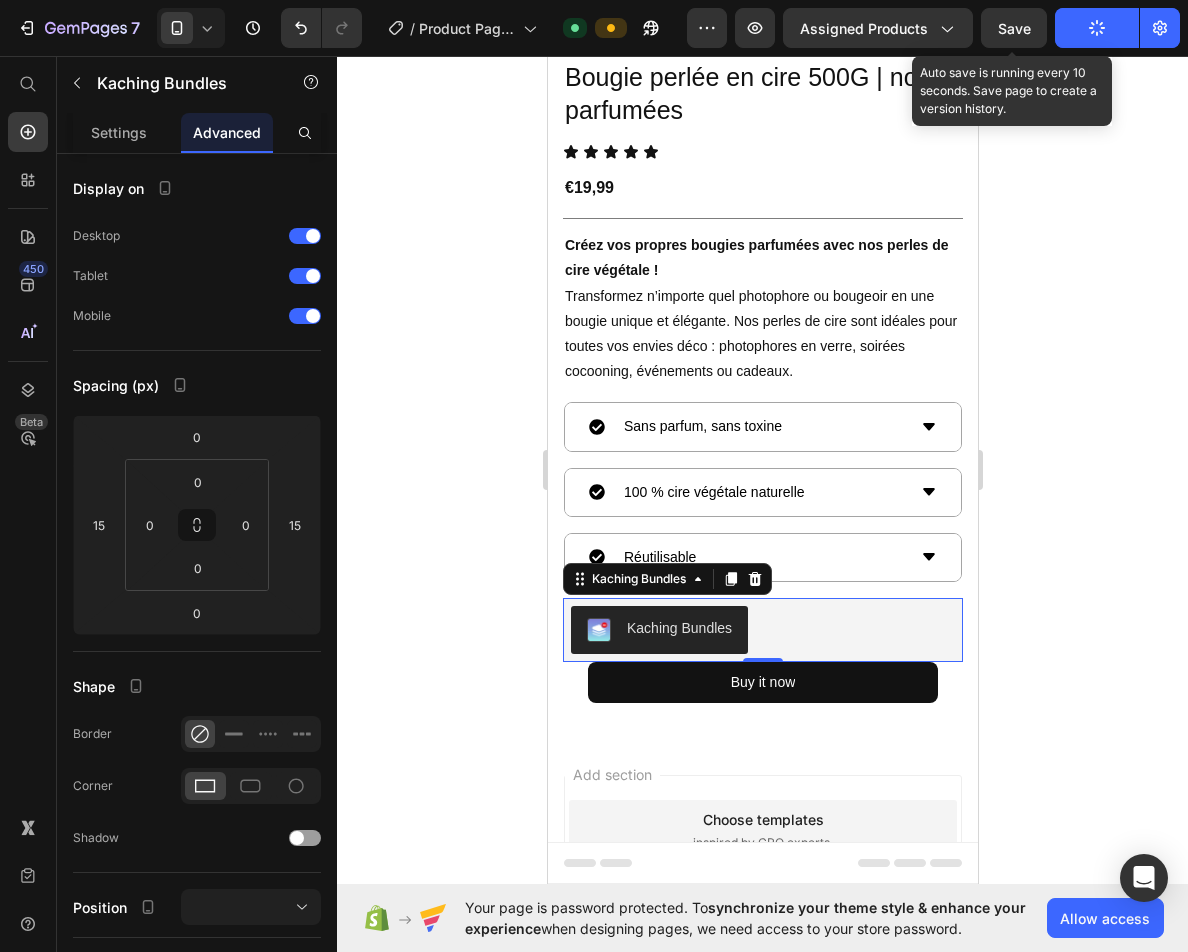 click on "Save" at bounding box center (1014, 28) 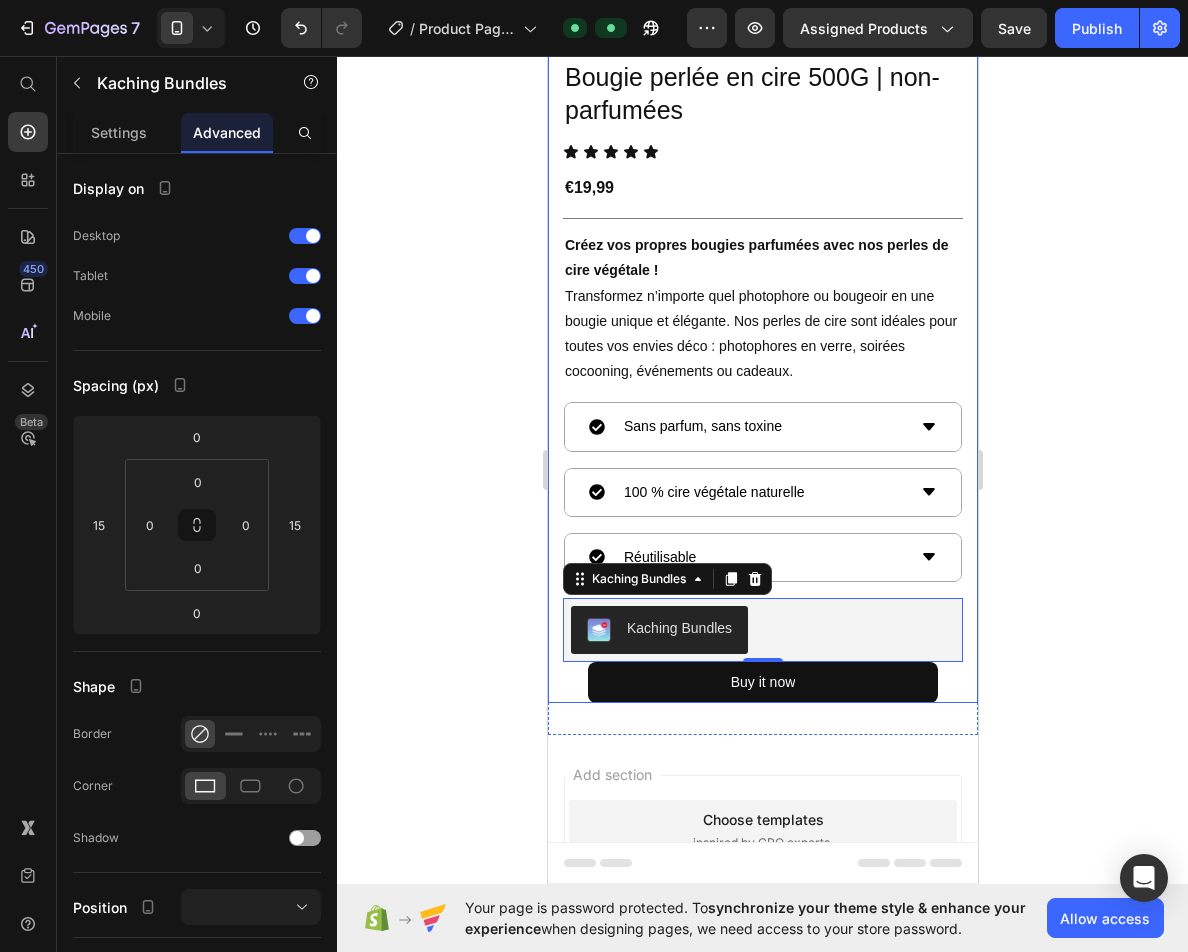click on "Bougie perlée en cire 500G | non-parfumées Product Title Icon Icon Icon Icon Icon Icon List €19,99 Product Price                Title Line Créez vos propres bougies parfumées avec nos perles de cire végétale ! Transformez n’importe quel photophore ou bougeoir en une bougie unique et élégante. Nos perles de cire sont idéales pour toutes vos envies déco : photophores en verre, soirées cocooning, événements ou cadeaux. Text Block
Sans parfum, sans toxine
100 % cire végétale naturelle
Réutilisable Accordion Kaching Bundles Kaching Bundles   0 Buy it now Dynamic Checkout" at bounding box center [762, 381] 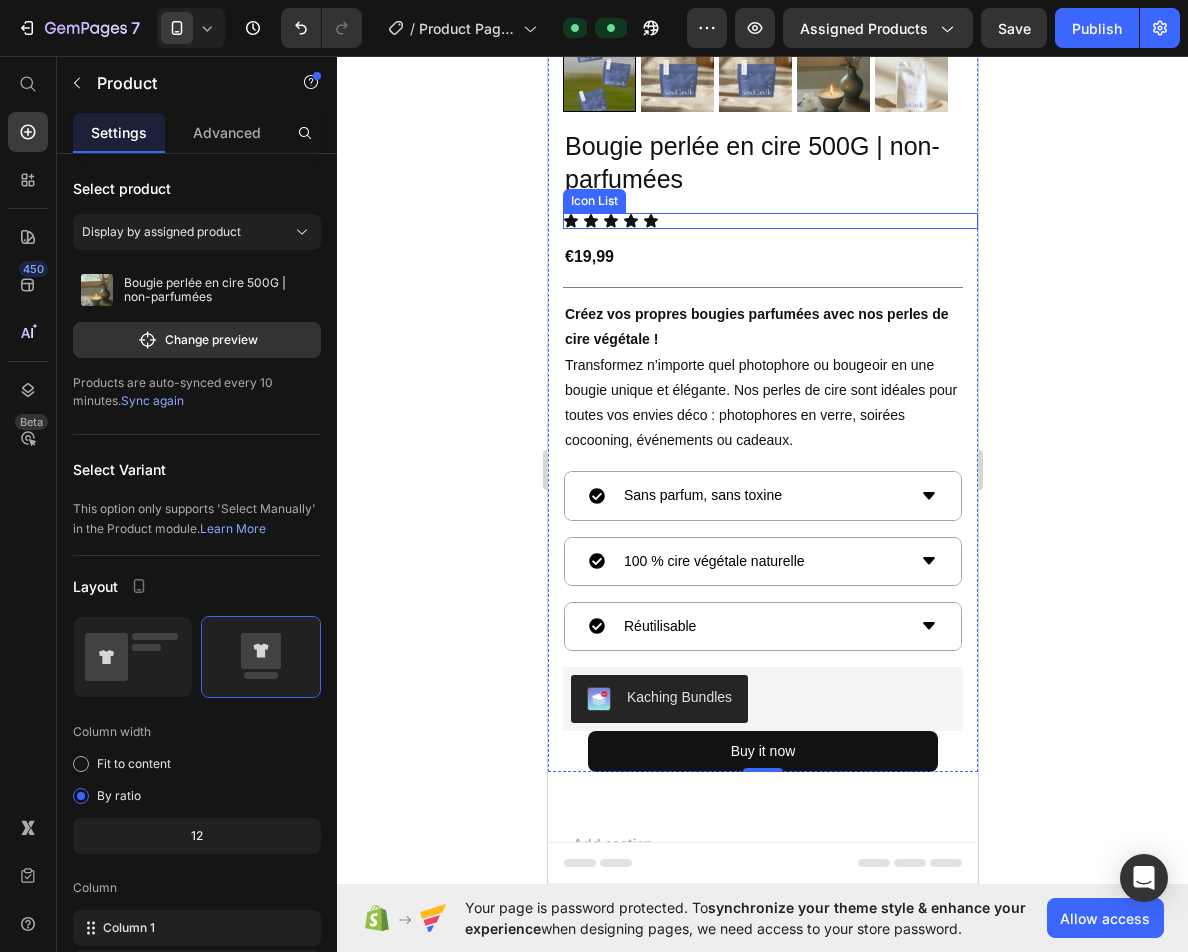 scroll, scrollTop: 600, scrollLeft: 0, axis: vertical 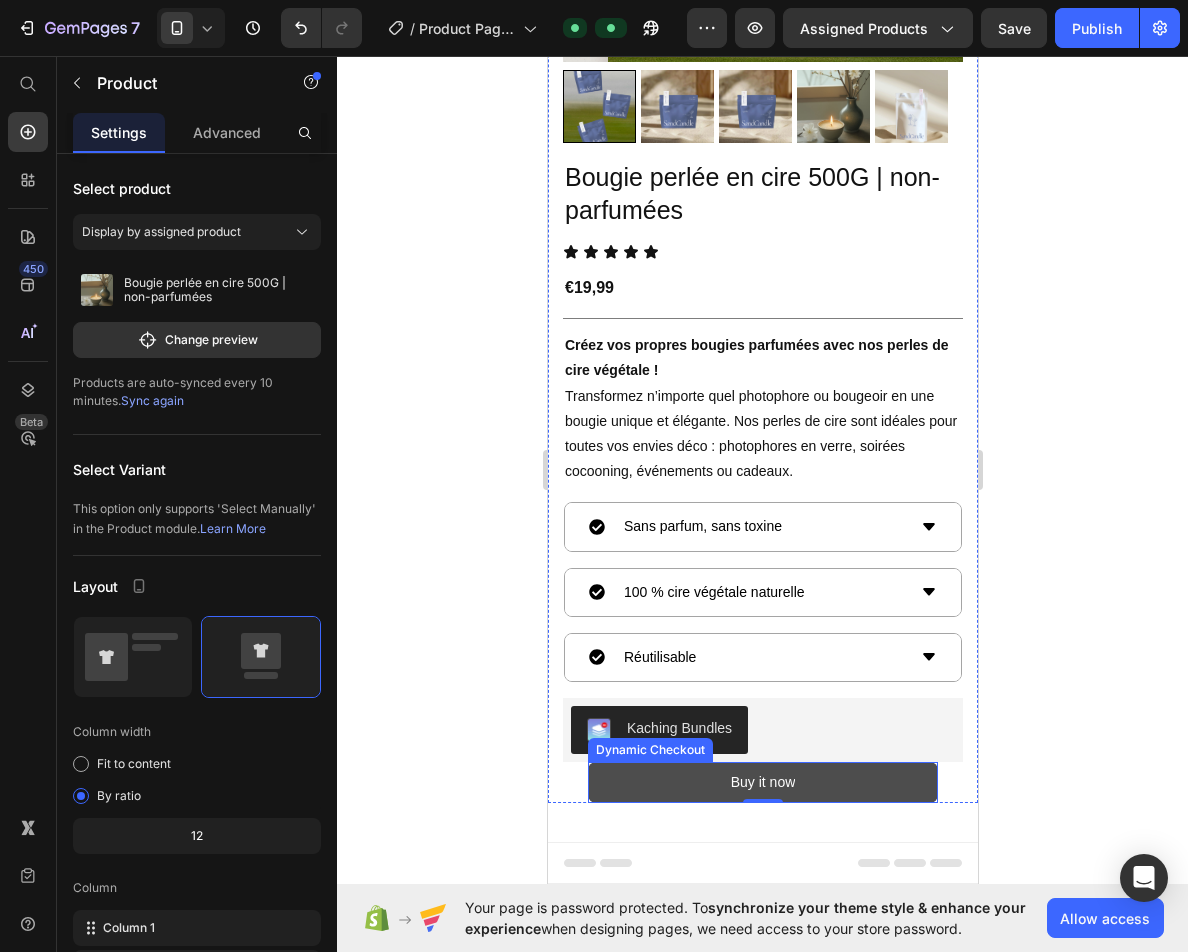 click on "Buy it now" at bounding box center (762, 782) 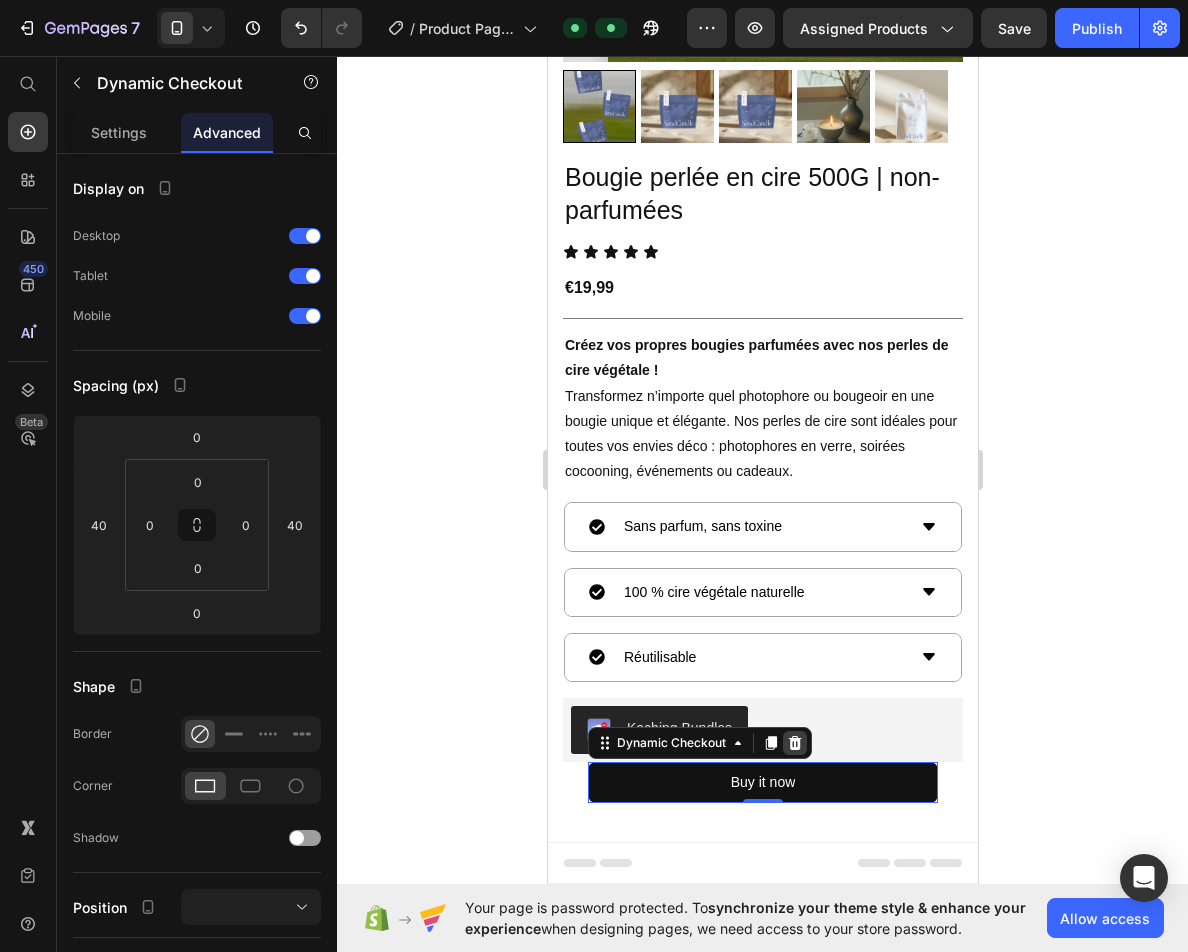 click 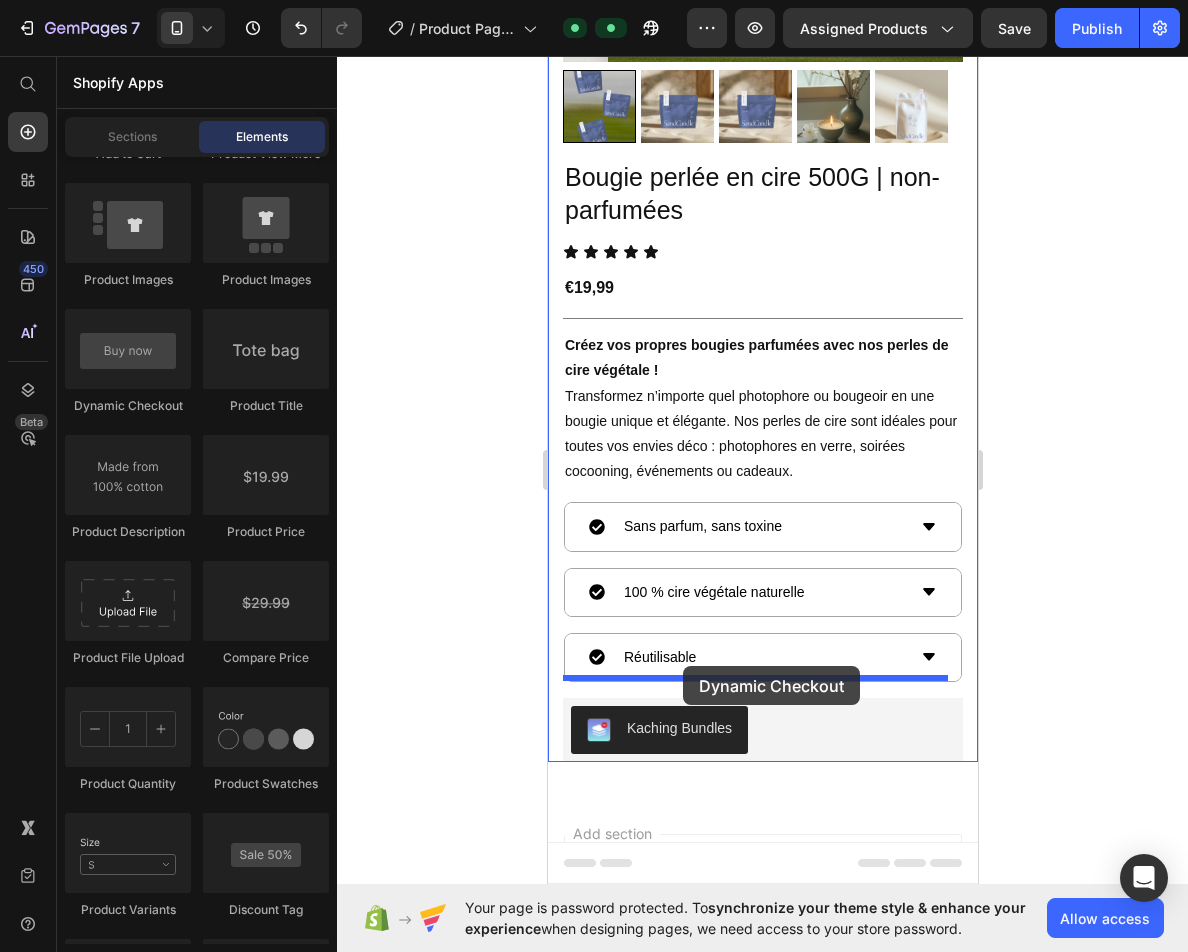 drag, startPoint x: 706, startPoint y: 442, endPoint x: 682, endPoint y: 666, distance: 225.28204 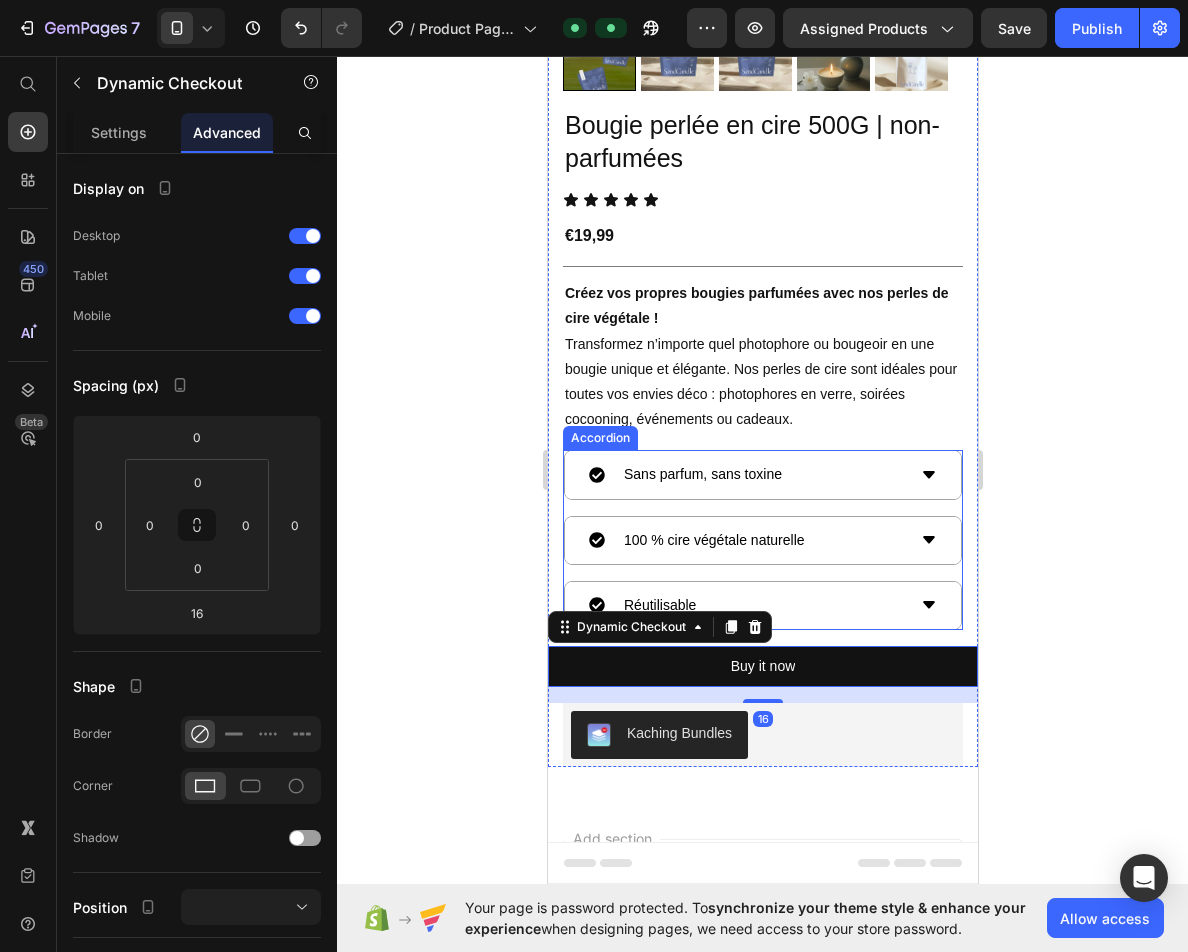 scroll, scrollTop: 700, scrollLeft: 0, axis: vertical 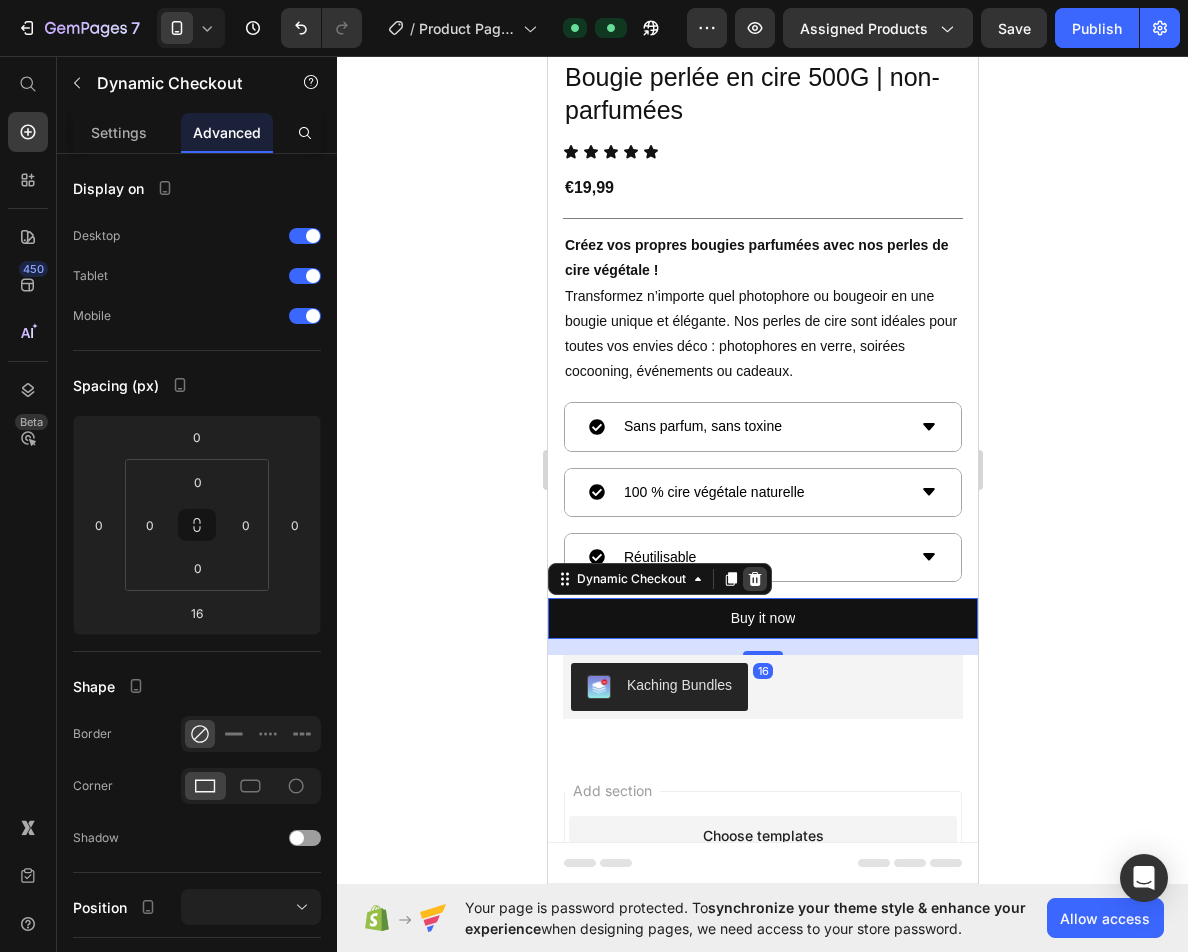 click at bounding box center (754, 579) 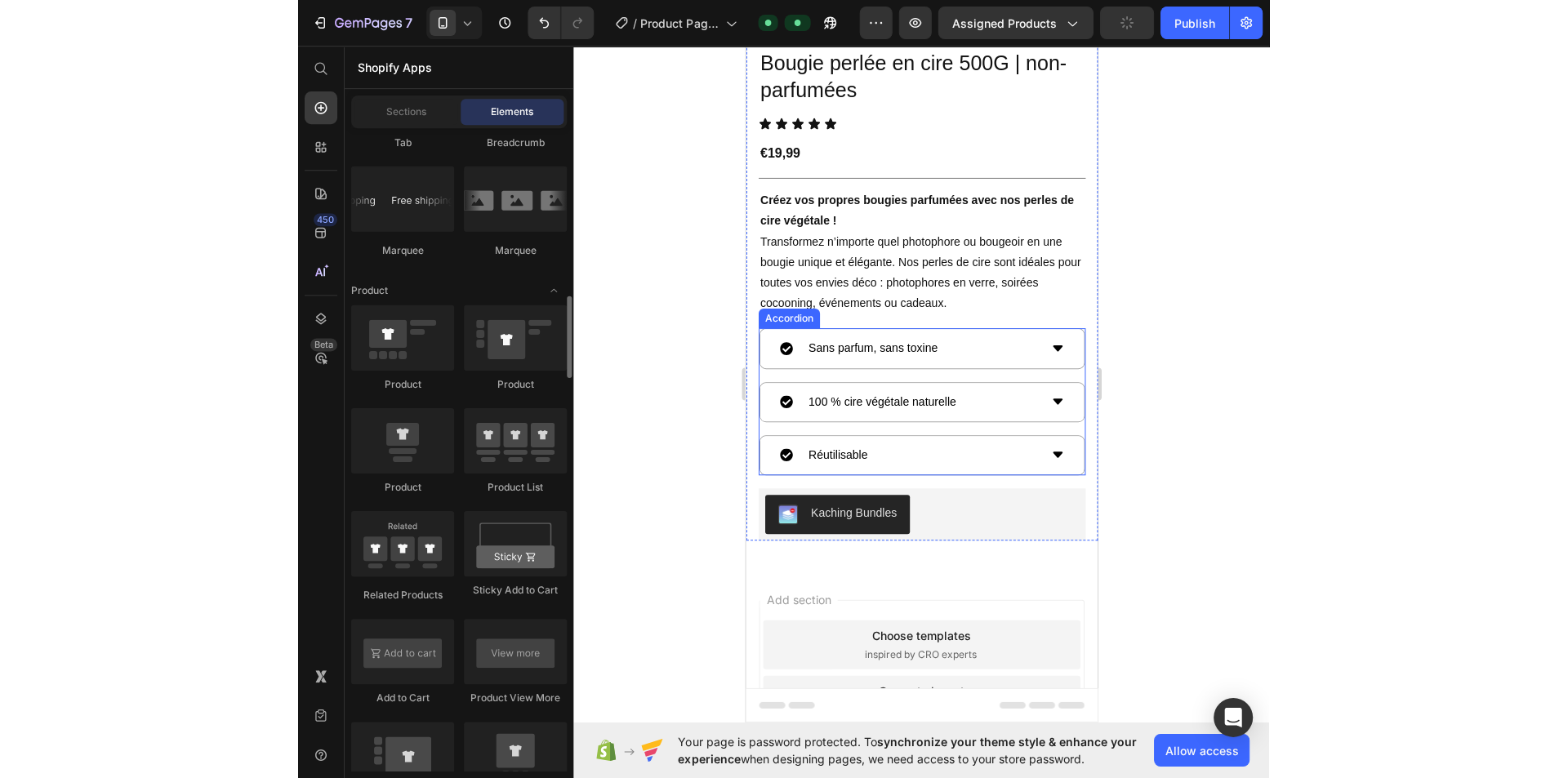scroll, scrollTop: 2204, scrollLeft: 0, axis: vertical 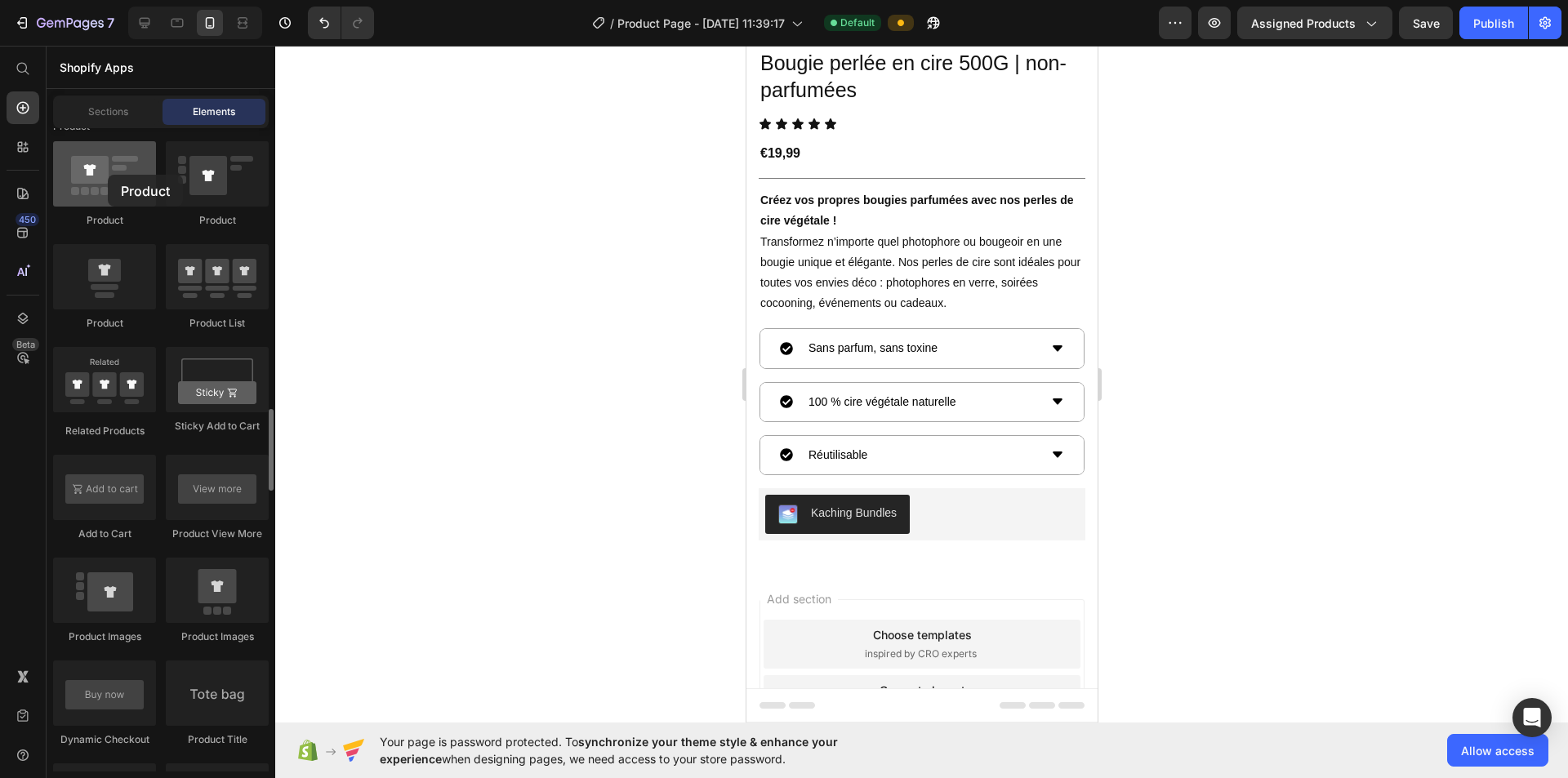 drag, startPoint x: 145, startPoint y: 193, endPoint x: 108, endPoint y: 175, distance: 41.146081 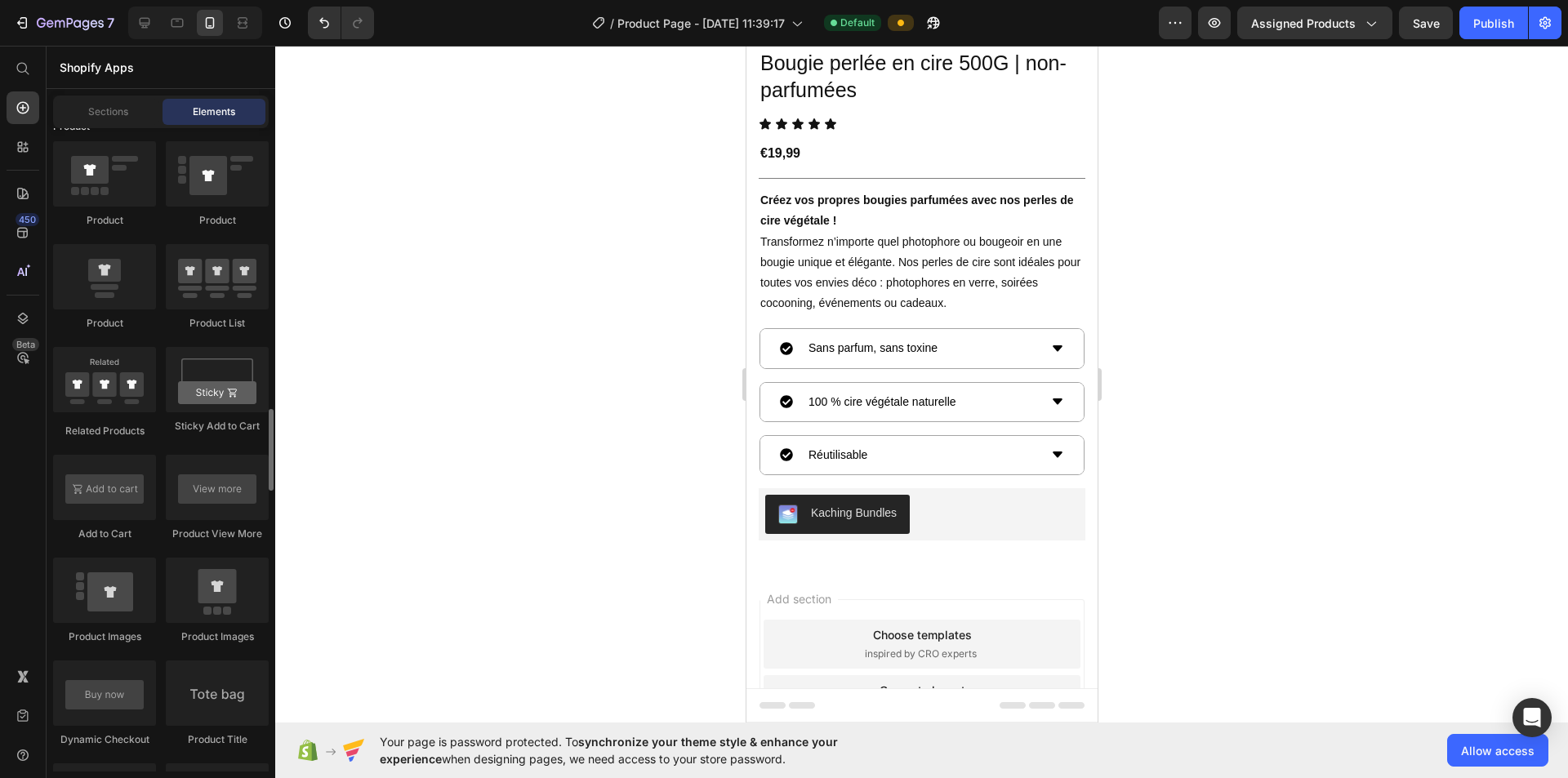 click on "Product" 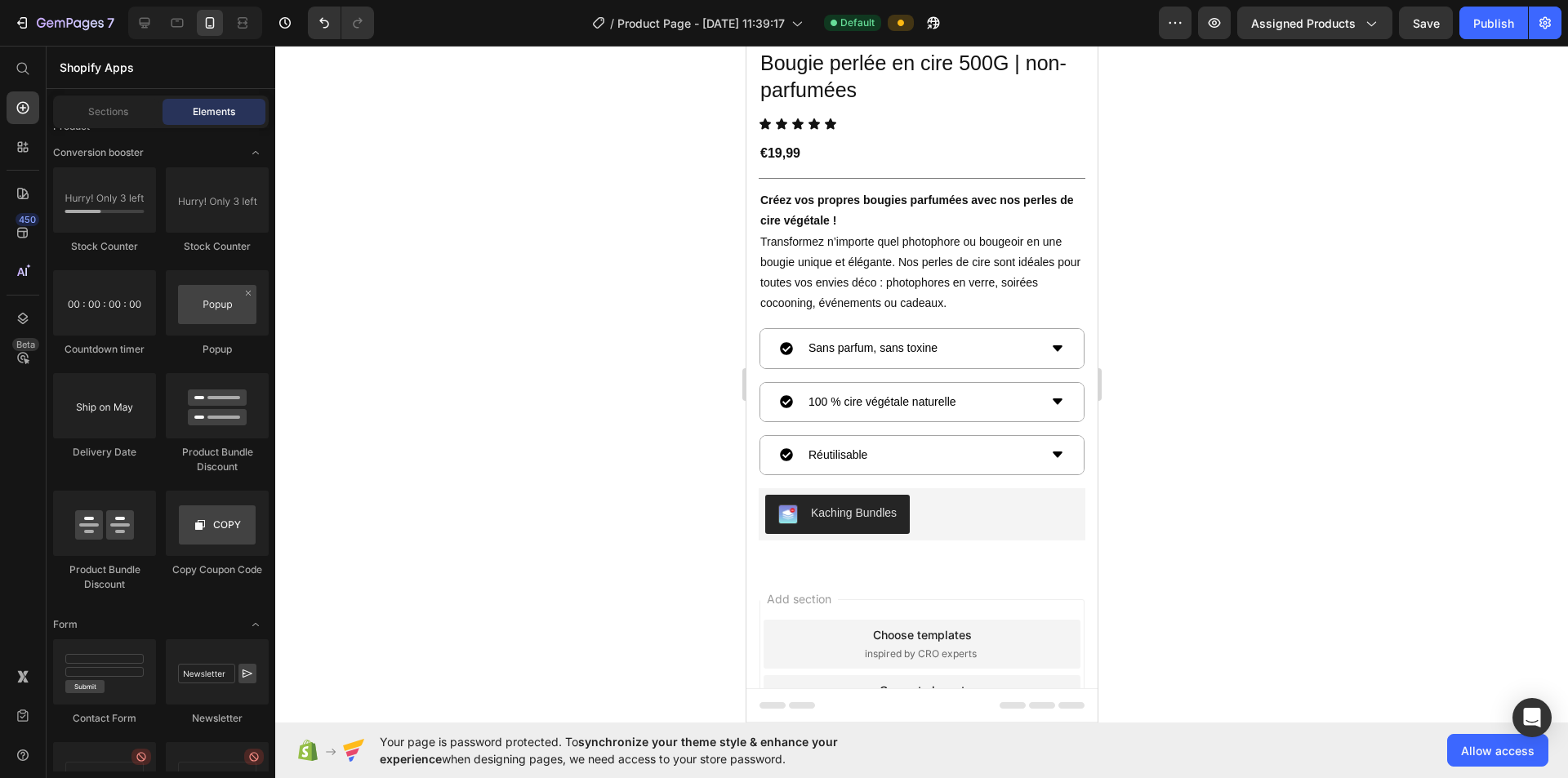 click on "Elements" 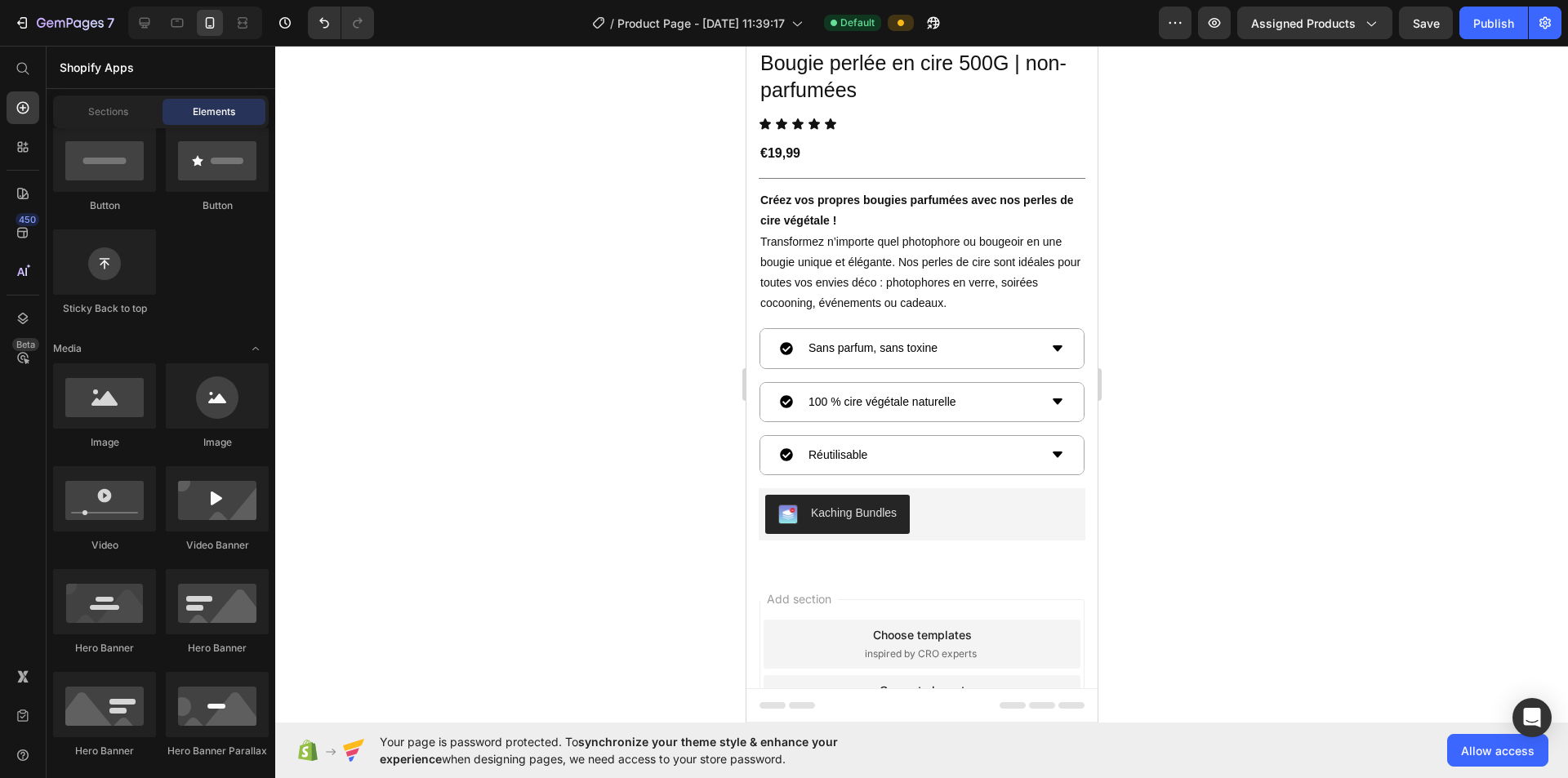 scroll, scrollTop: 0, scrollLeft: 0, axis: both 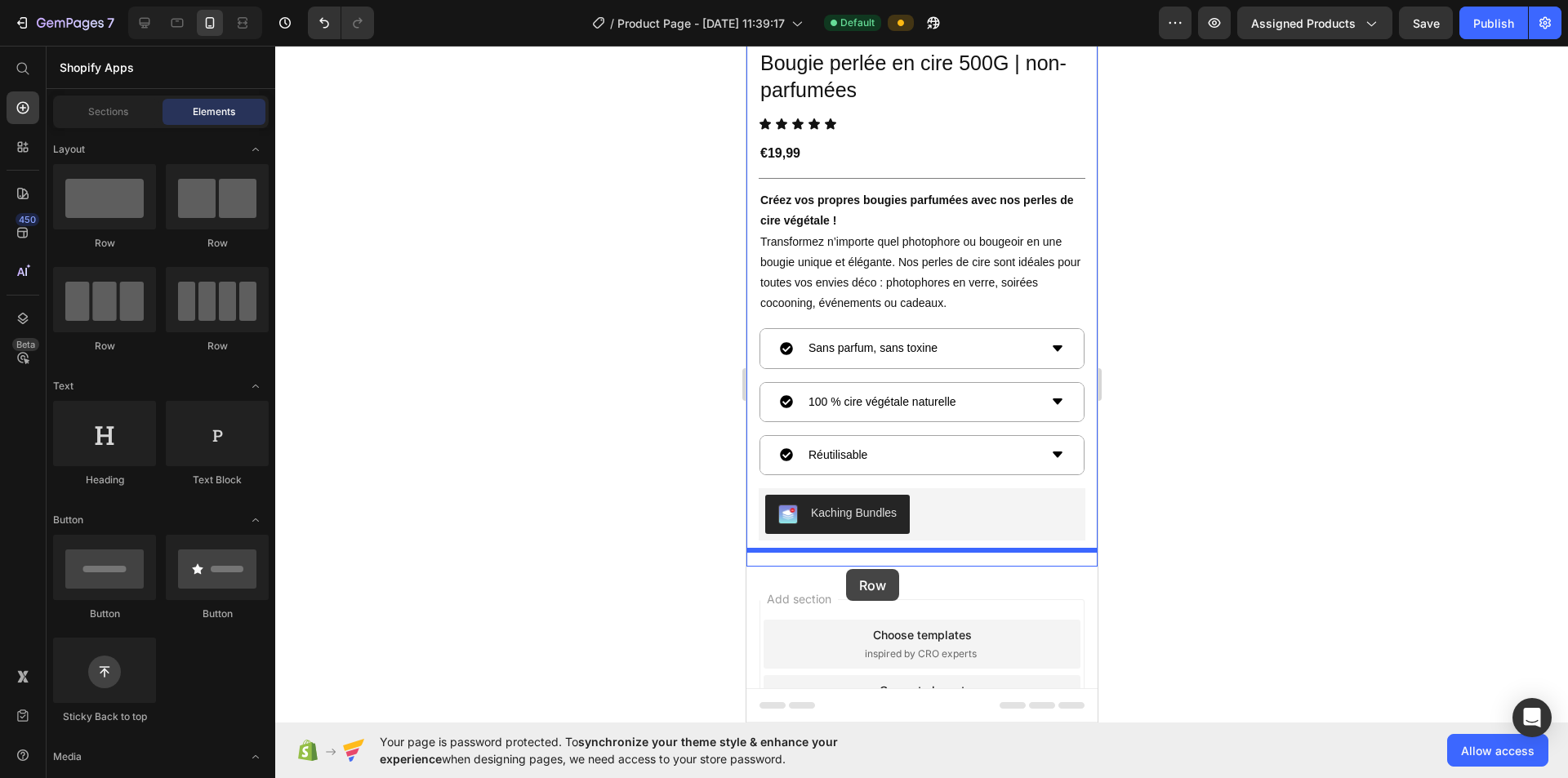 drag, startPoint x: 878, startPoint y: 256, endPoint x: 845, endPoint y: 569, distance: 314.7348 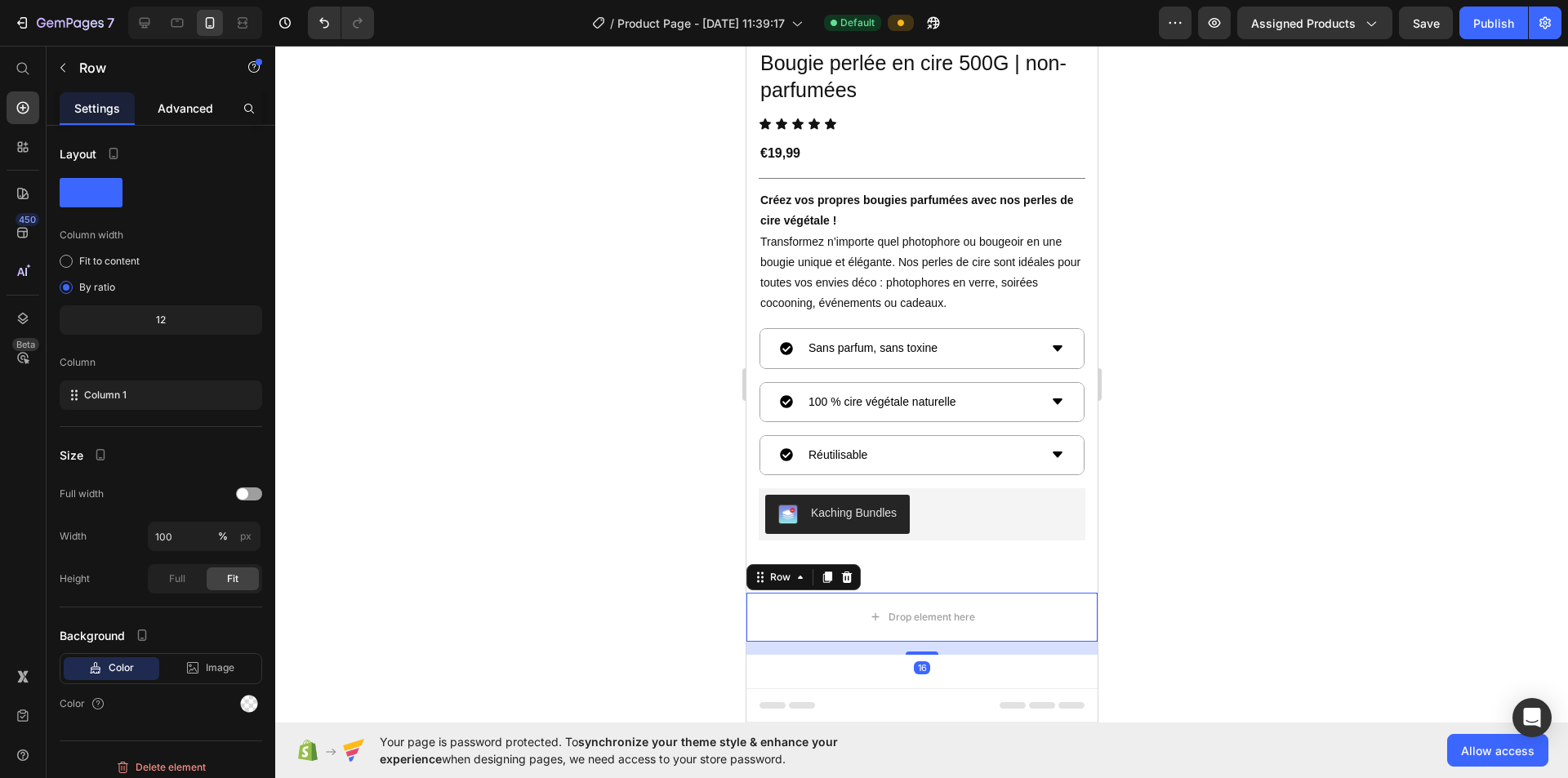 click on "Advanced" at bounding box center (185, 108) 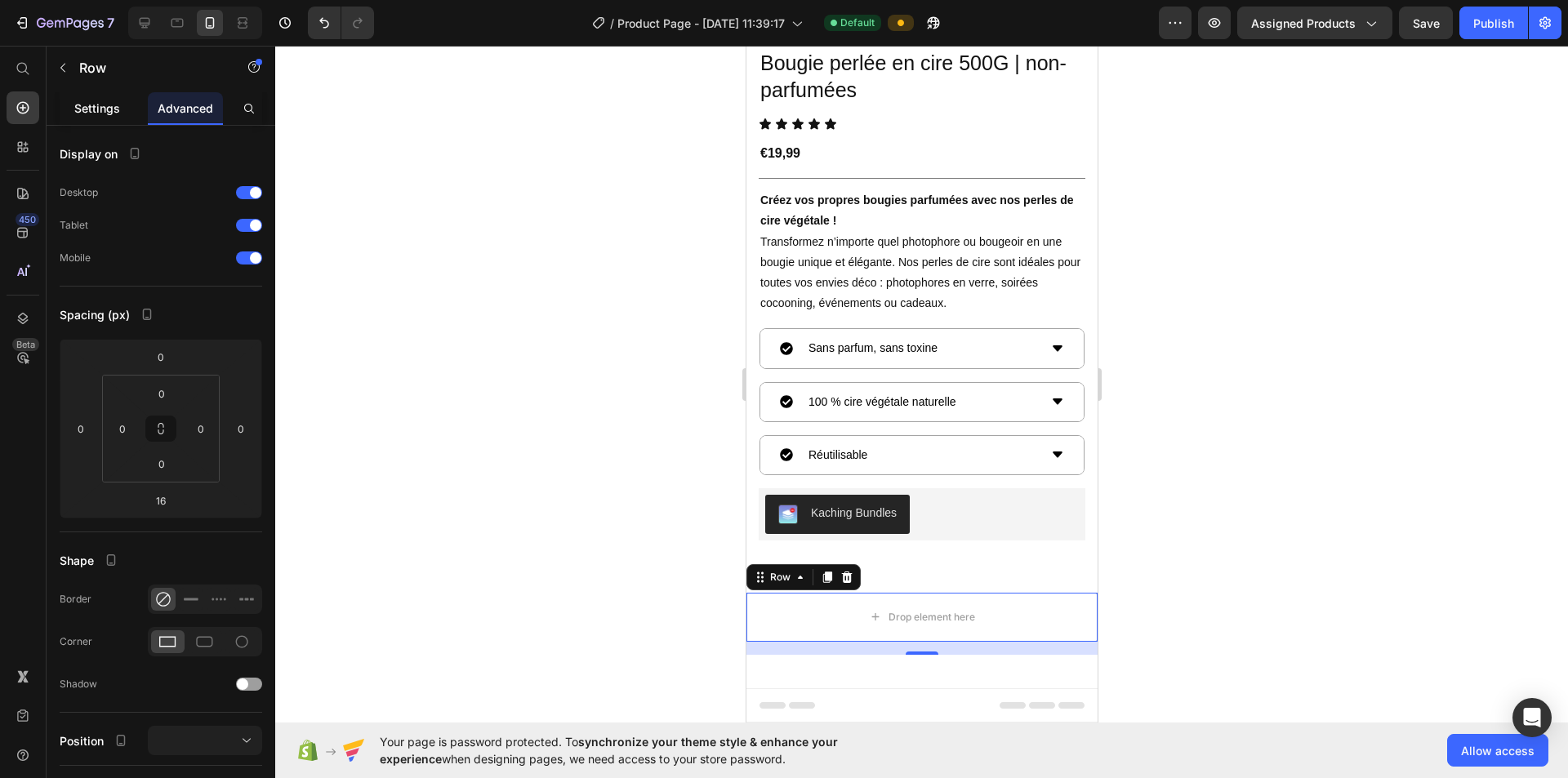 click on "Settings" at bounding box center (97, 108) 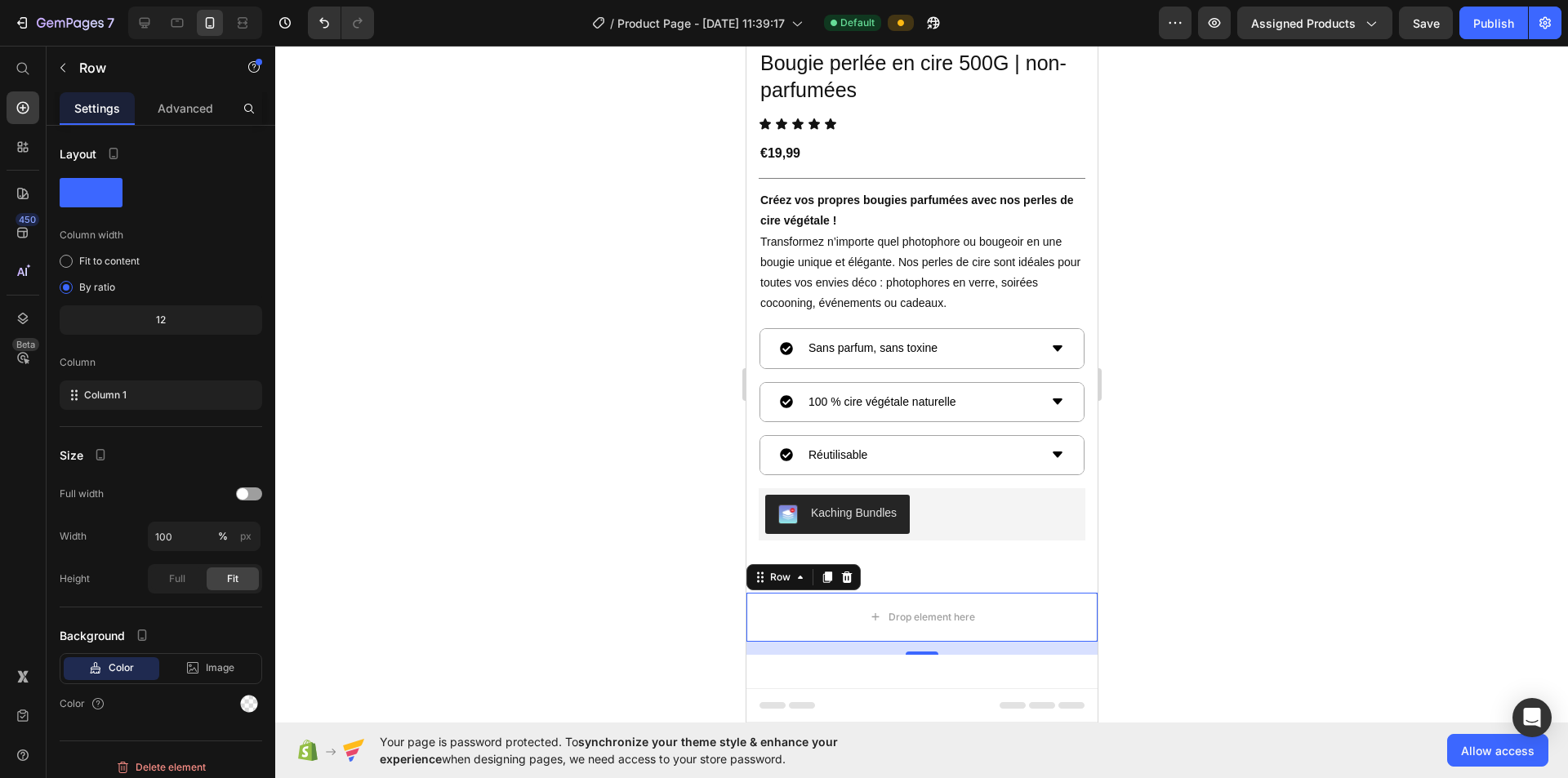 click on "Row" at bounding box center [149, 68] 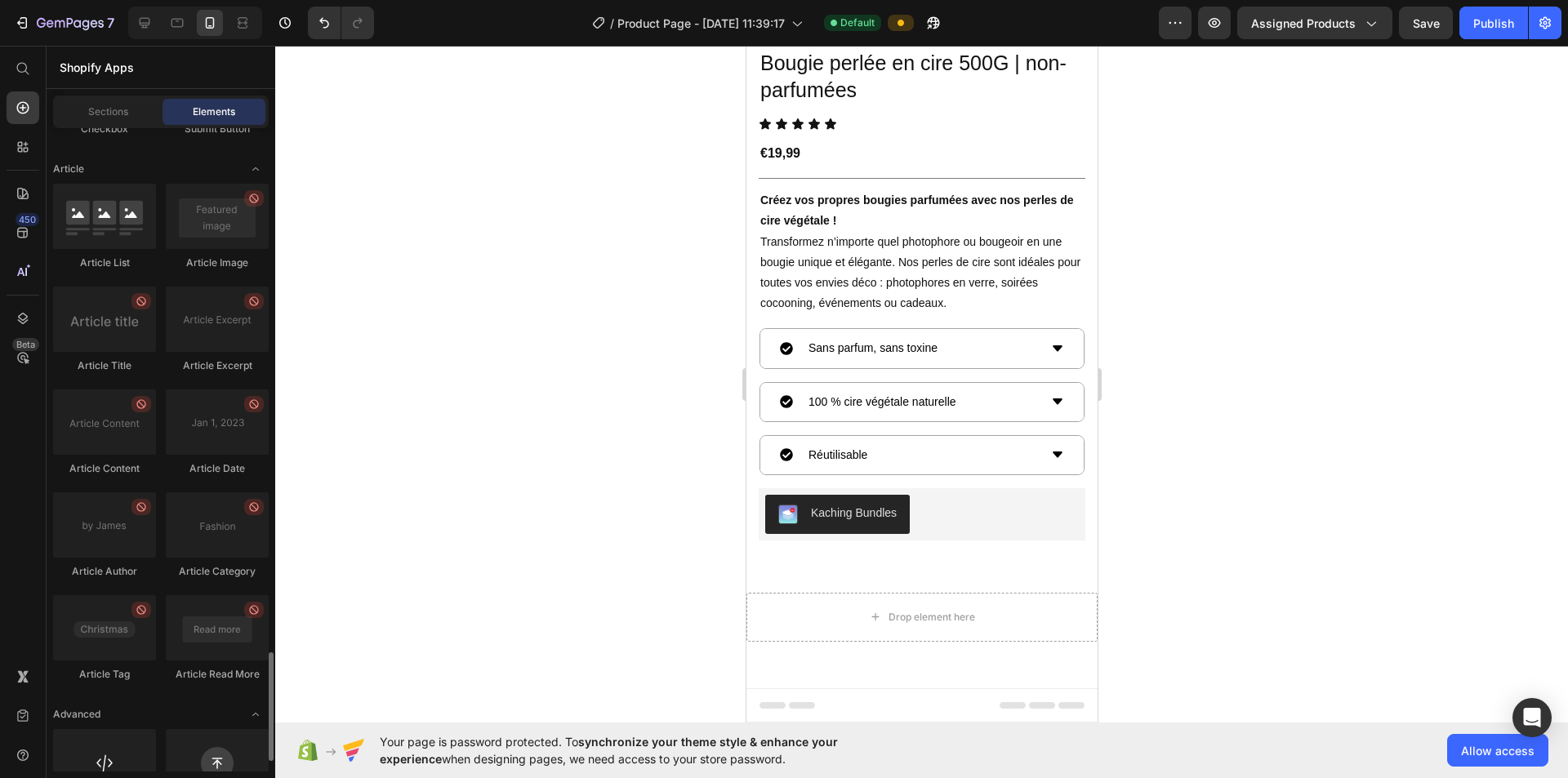 scroll, scrollTop: 3161, scrollLeft: 0, axis: vertical 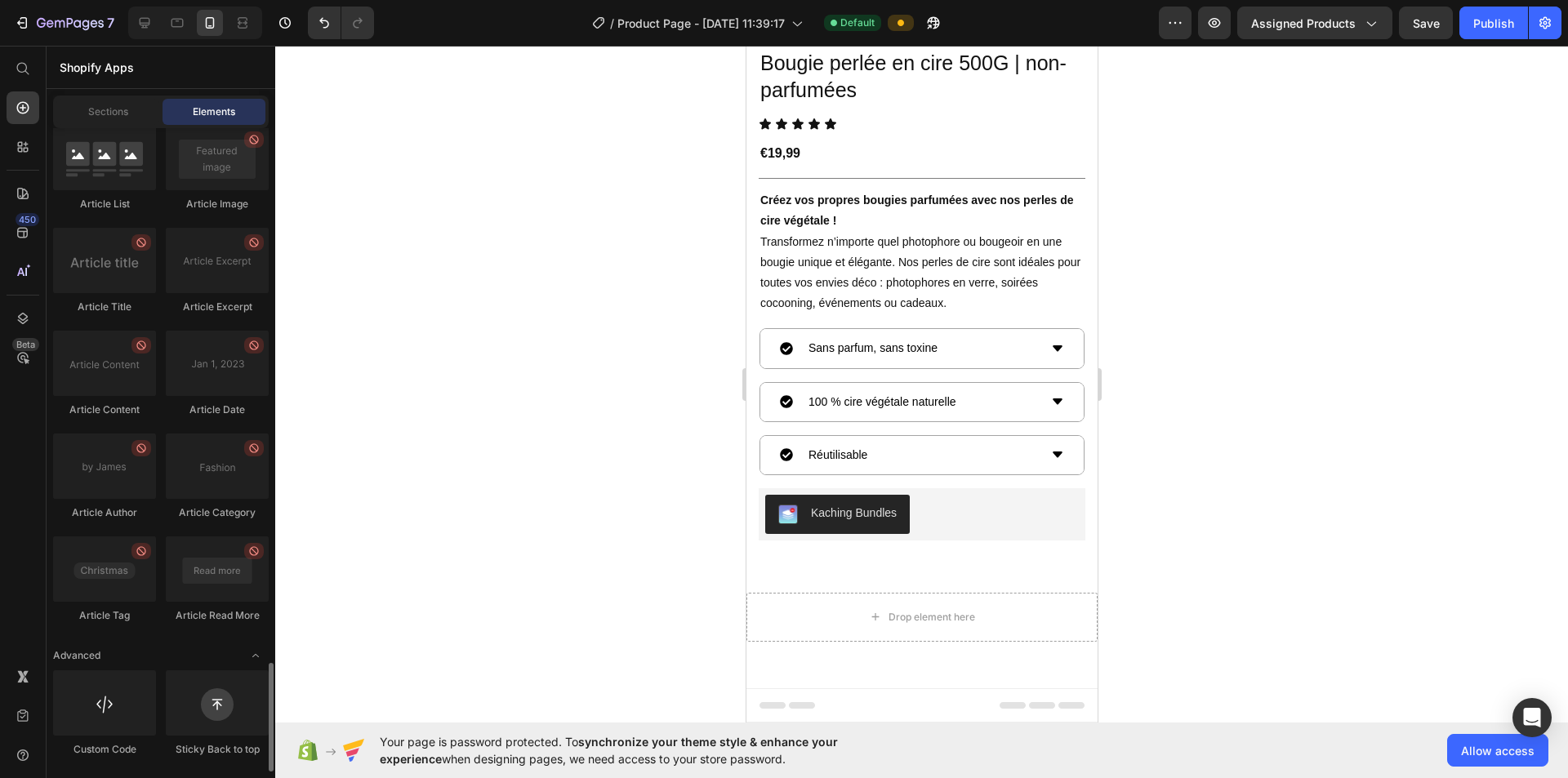 click 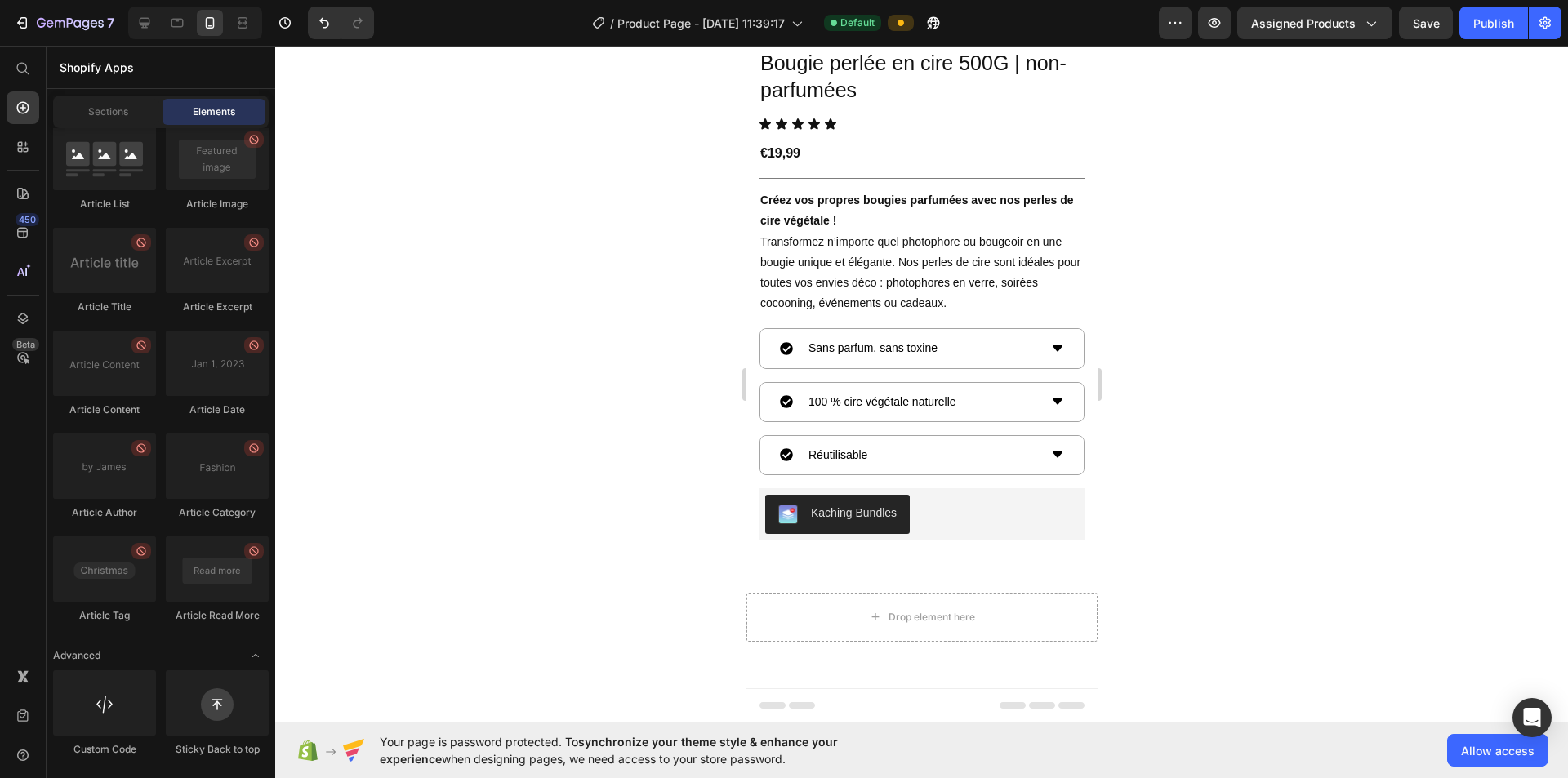 click 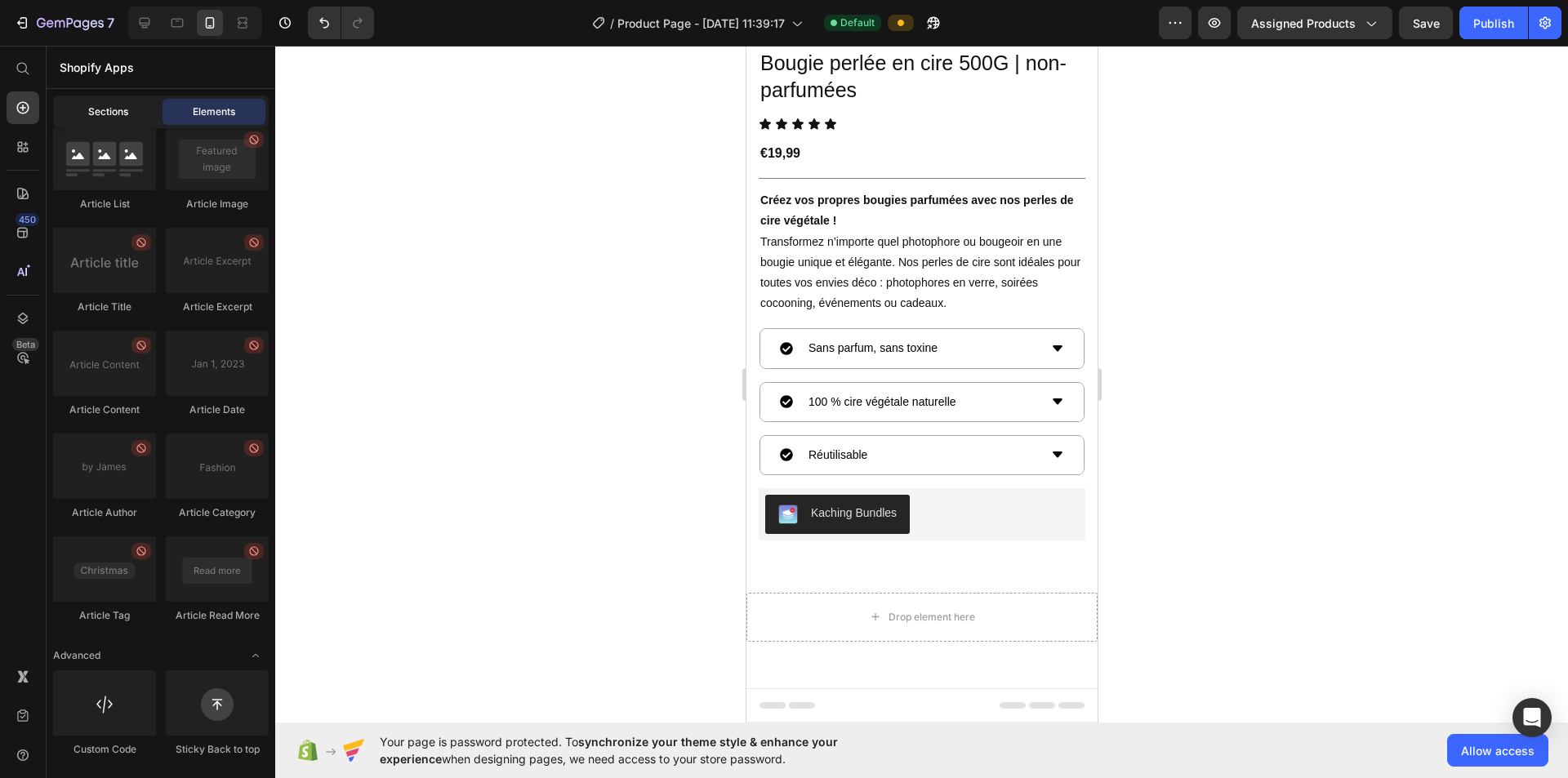 click on "Sections" 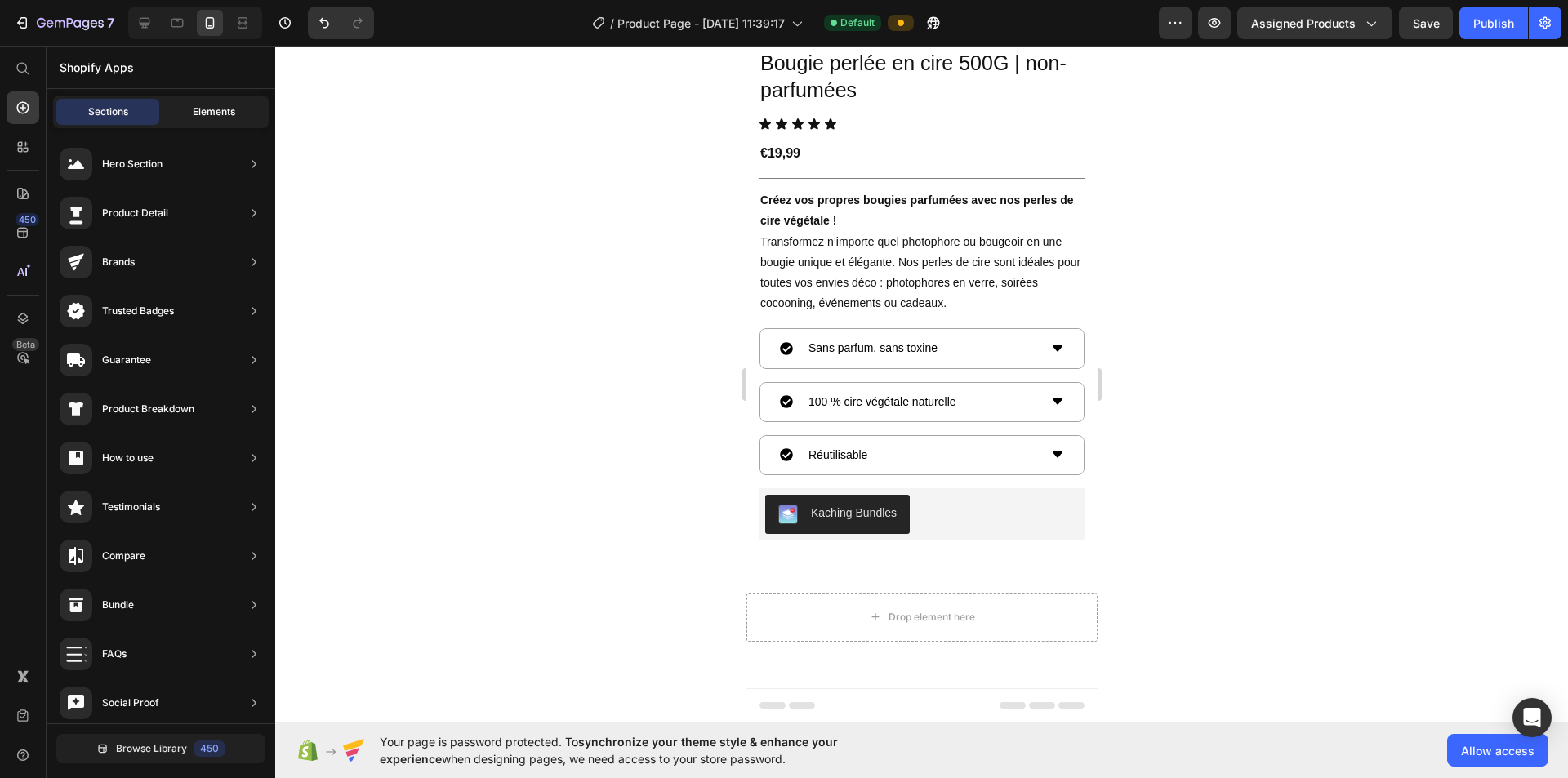 click on "Elements" 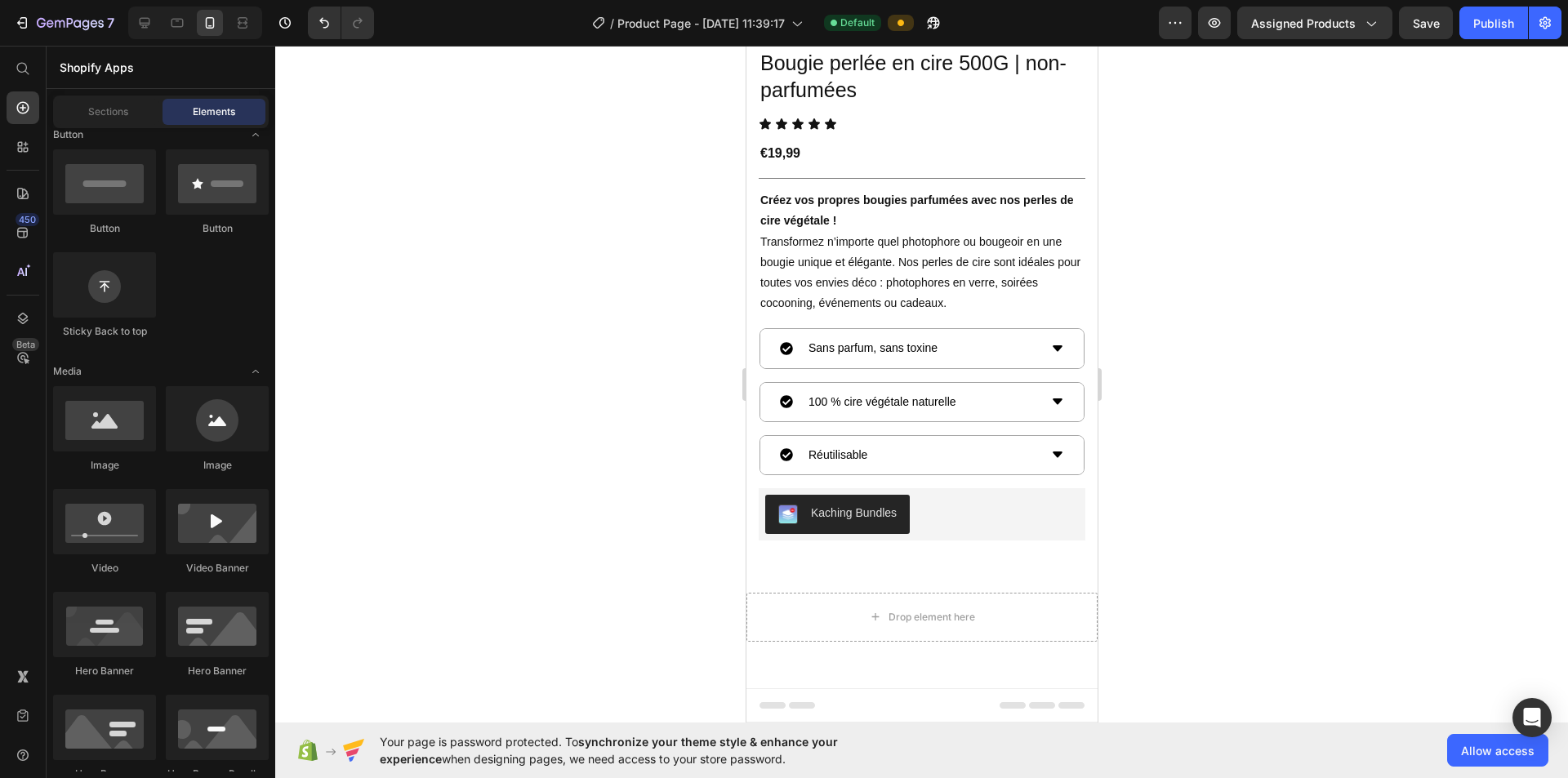 scroll, scrollTop: 0, scrollLeft: 0, axis: both 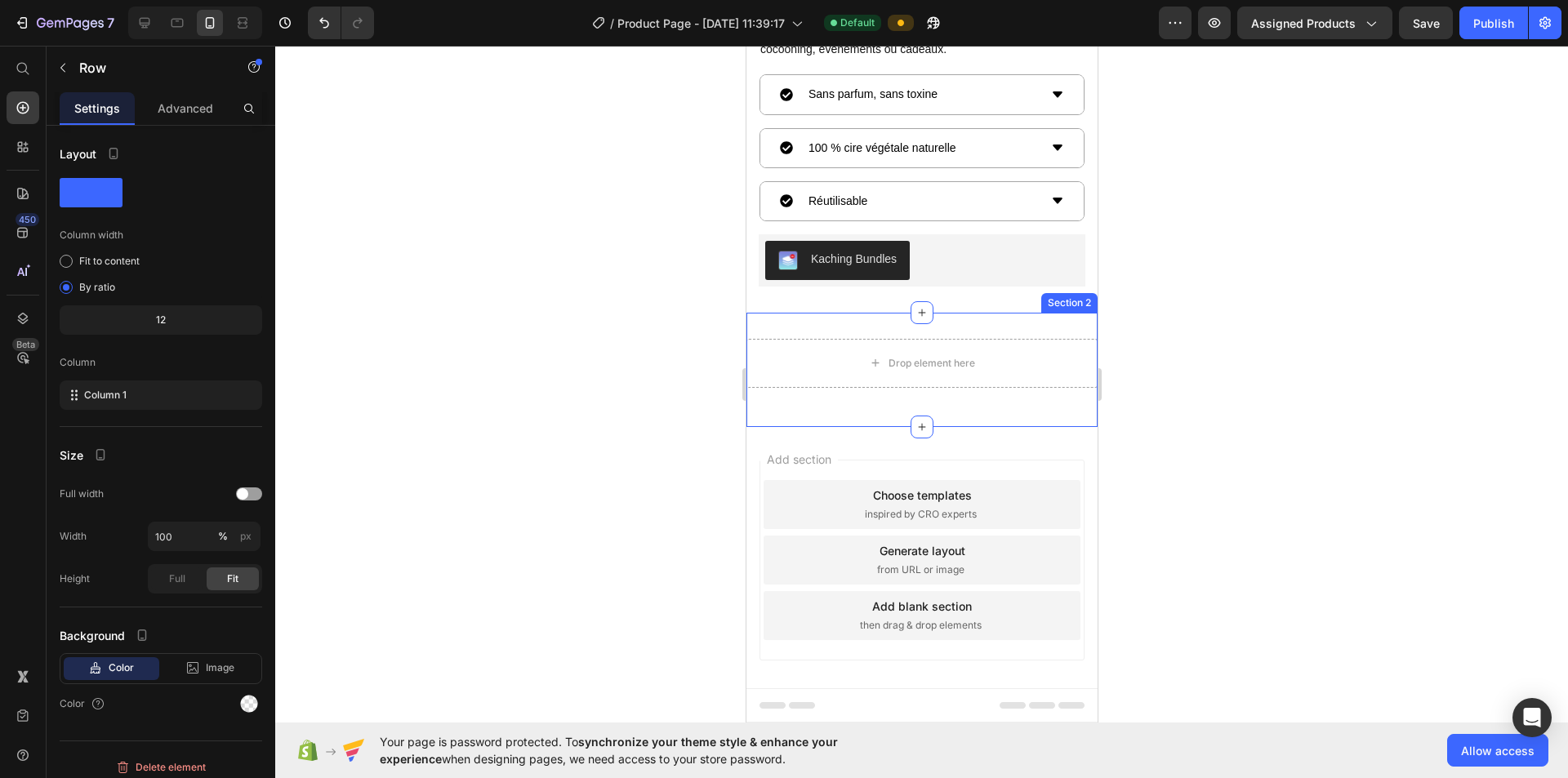 click on "Drop element here" at bounding box center [921, 363] 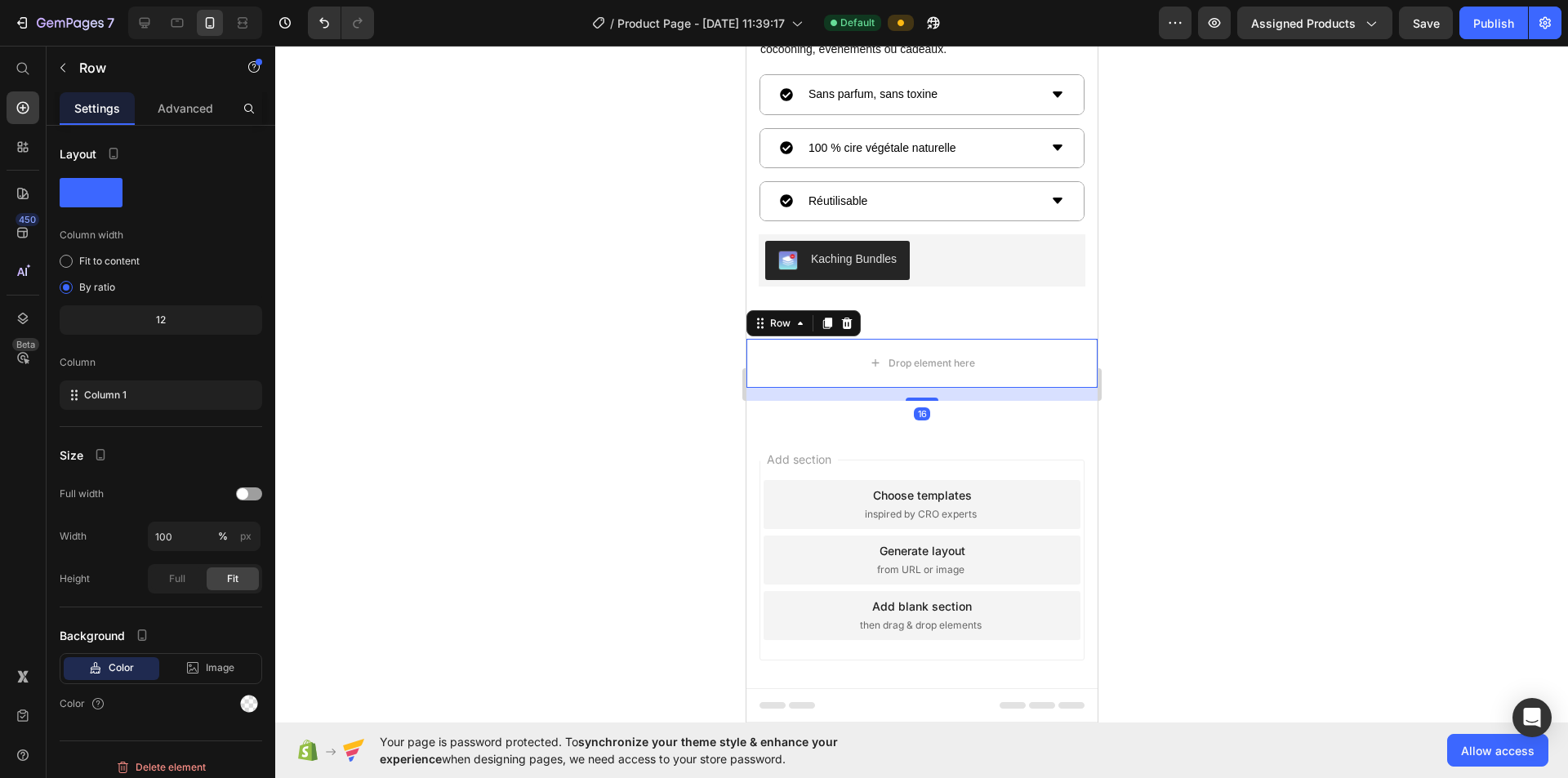 click on "Drop element here Row   16 Section 2" at bounding box center (921, 370) 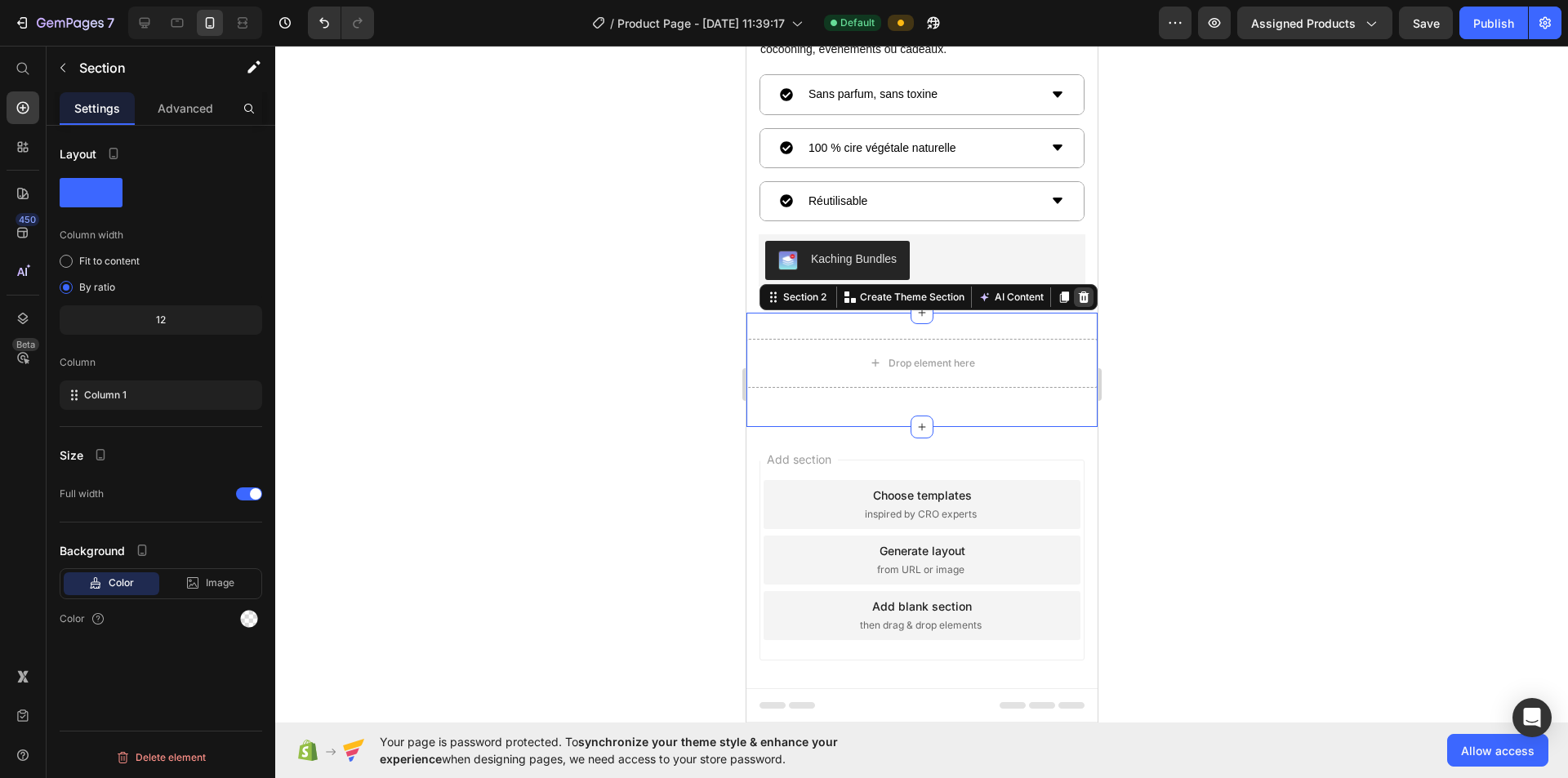 click 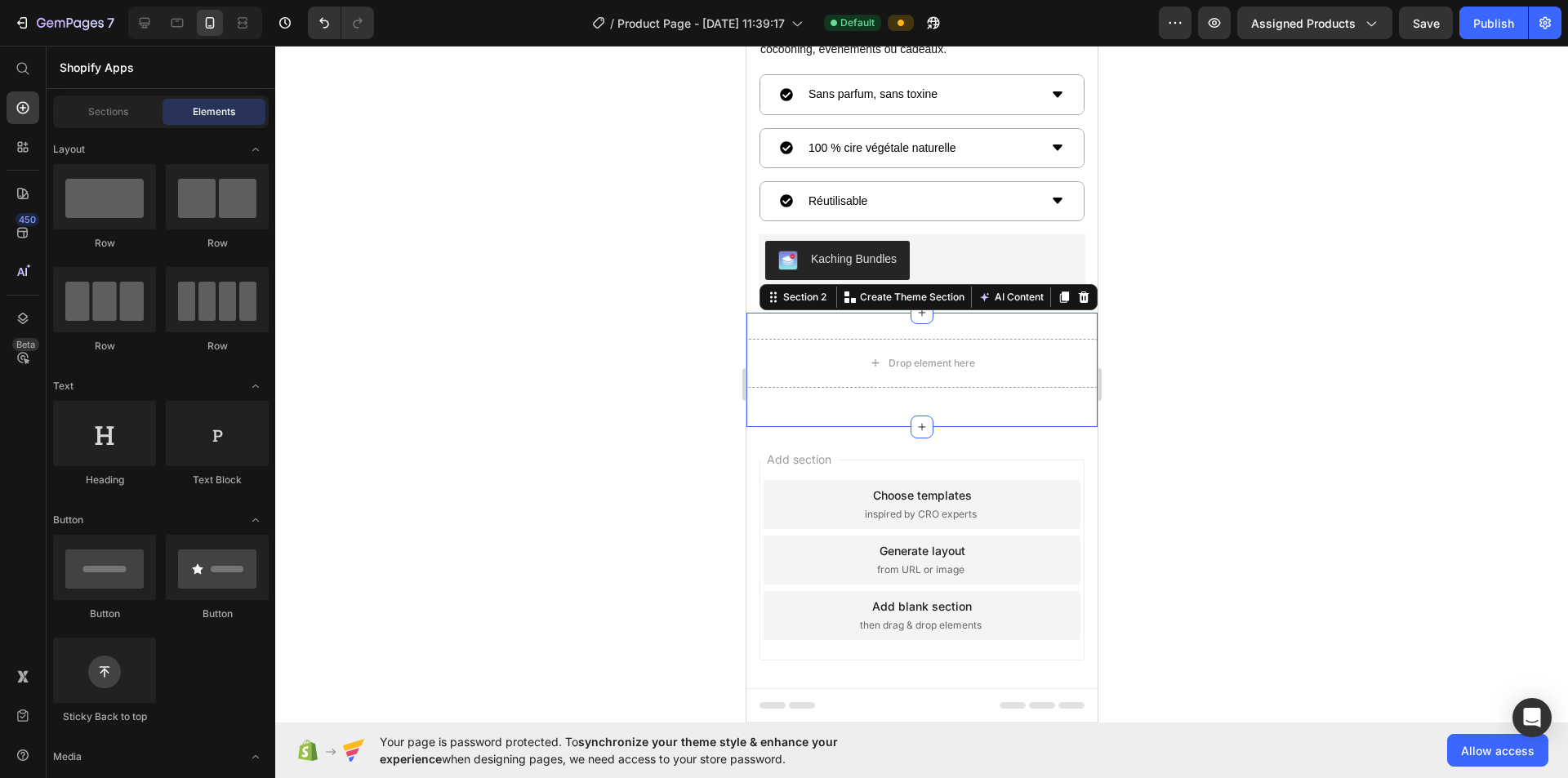 scroll, scrollTop: 711, scrollLeft: 0, axis: vertical 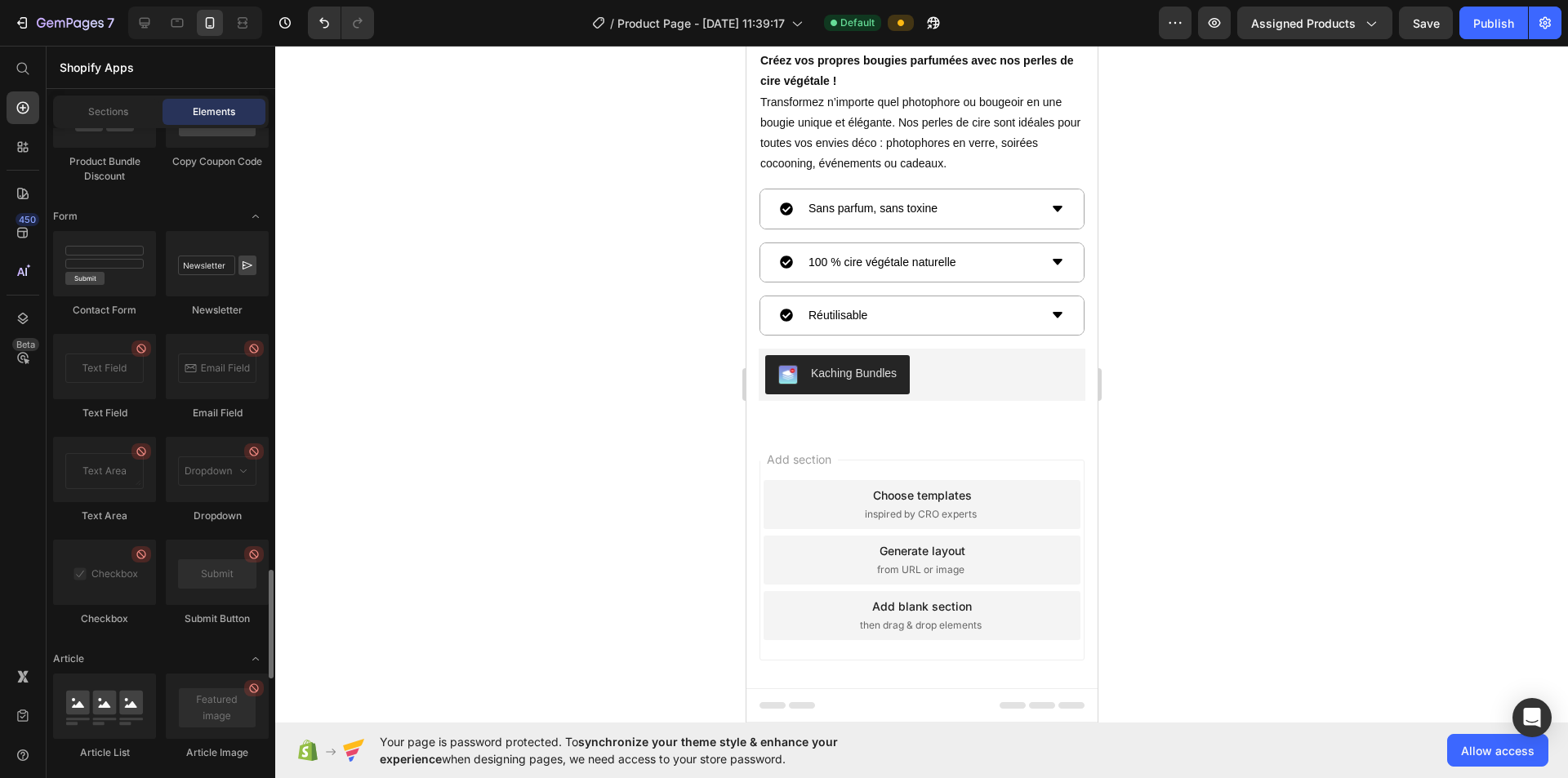 drag, startPoint x: 102, startPoint y: 389, endPoint x: 110, endPoint y: 401, distance: 14.42221 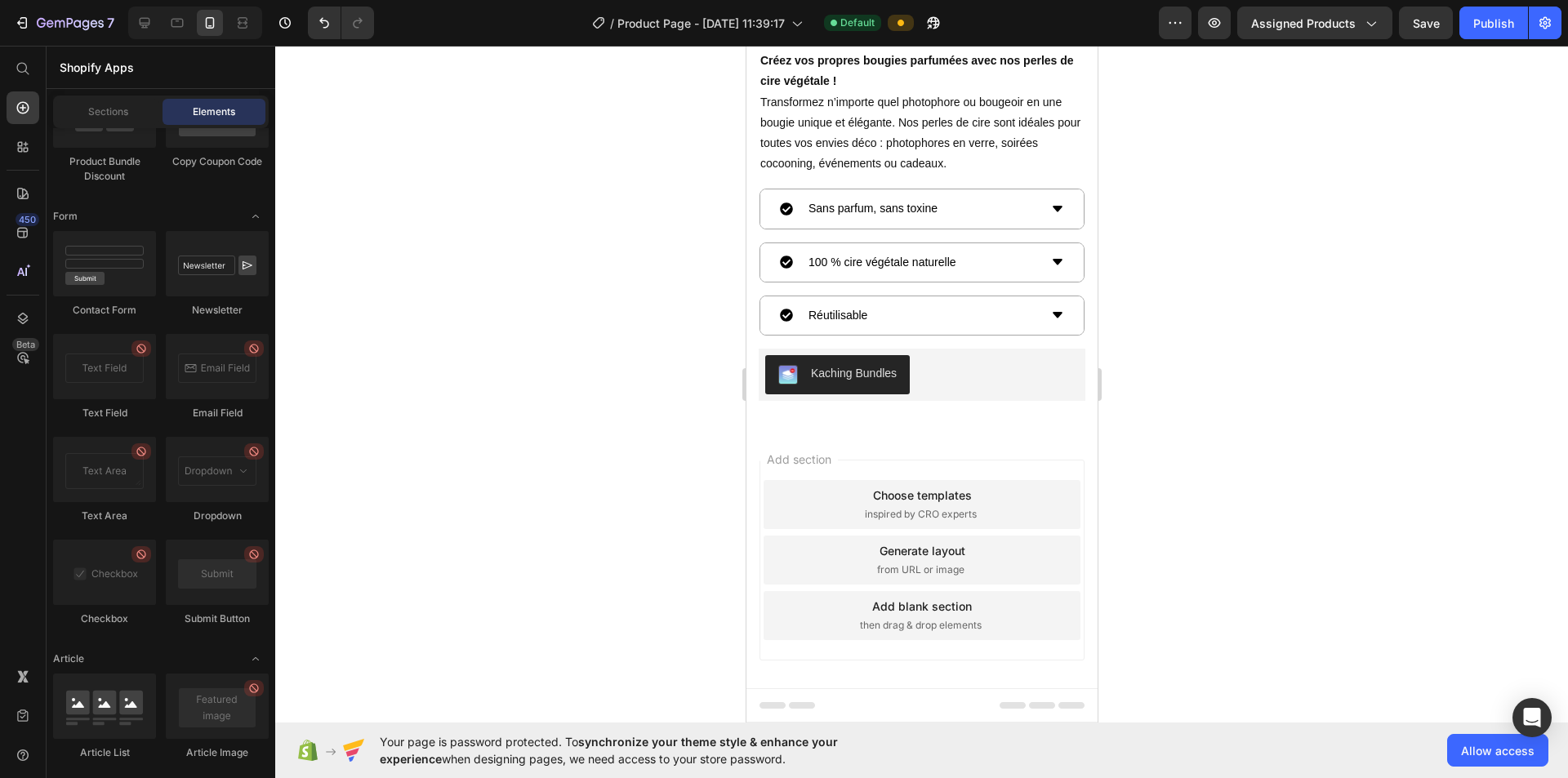 drag, startPoint x: 459, startPoint y: 395, endPoint x: 507, endPoint y: 413, distance: 51.264022 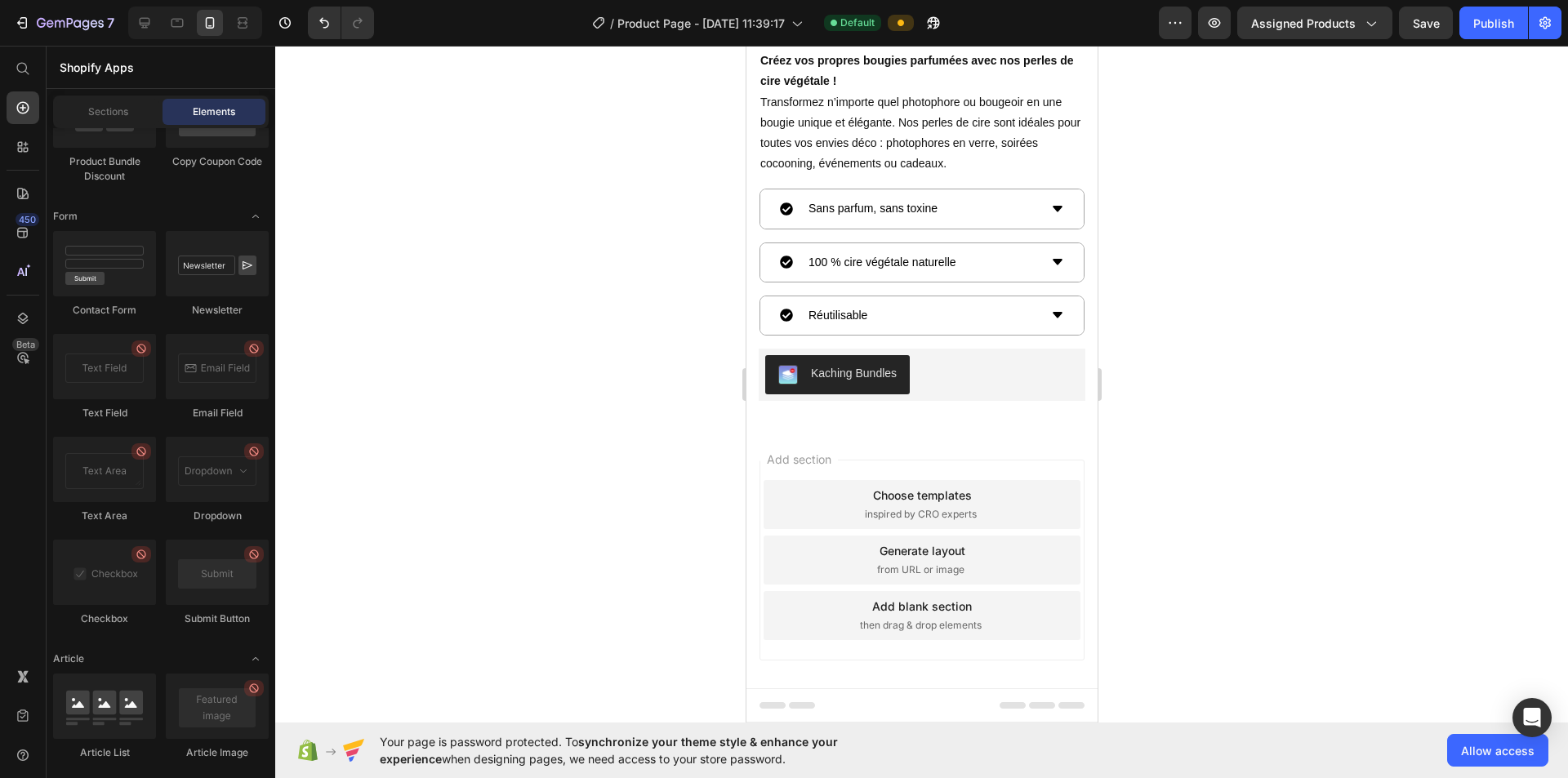 click on "Add section Choose templates inspired by CRO experts Generate layout from URL or image Add blank section then drag & drop elements" at bounding box center (921, 583) 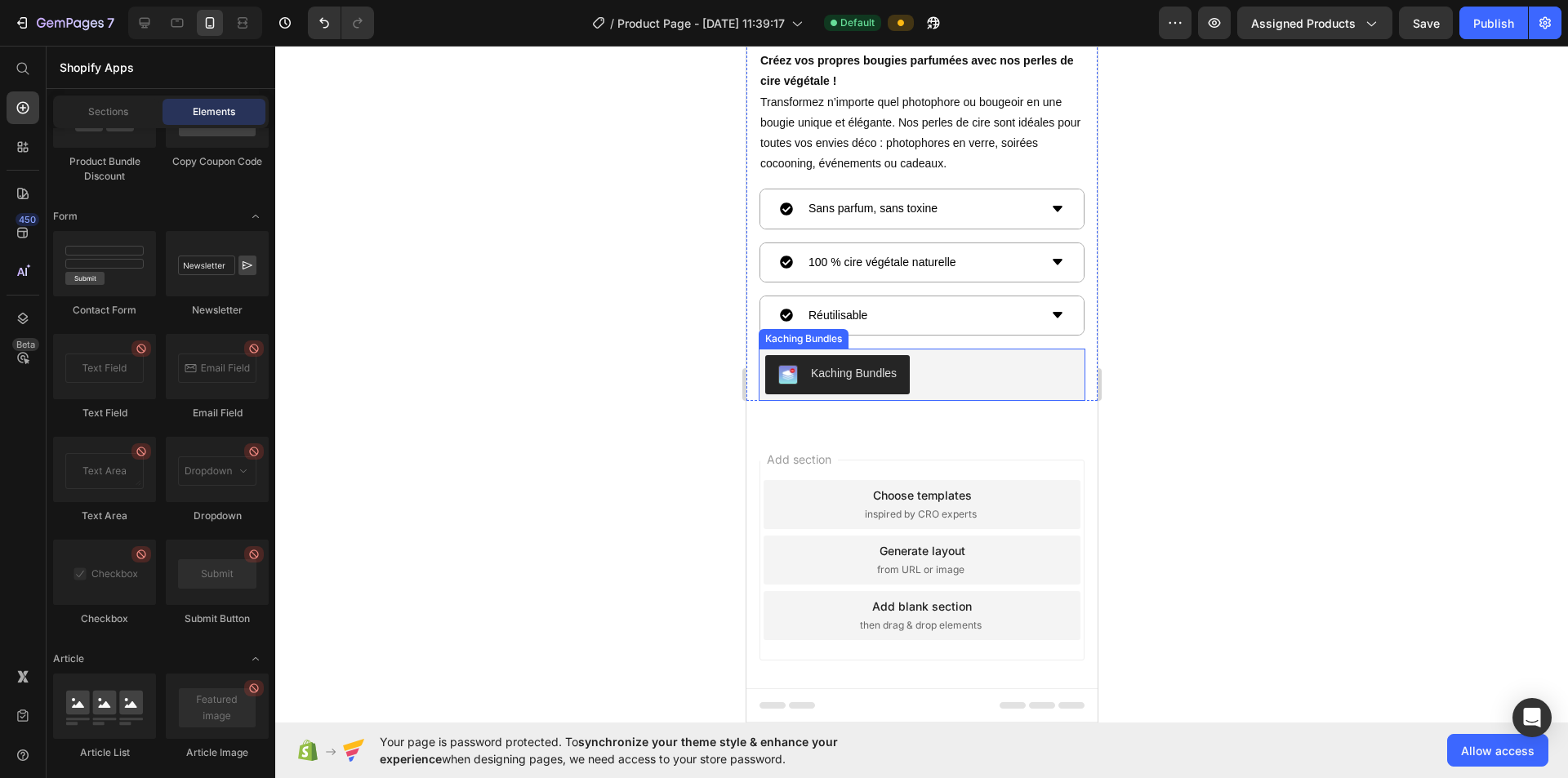 click on "Kaching Bundles" at bounding box center (921, 375) 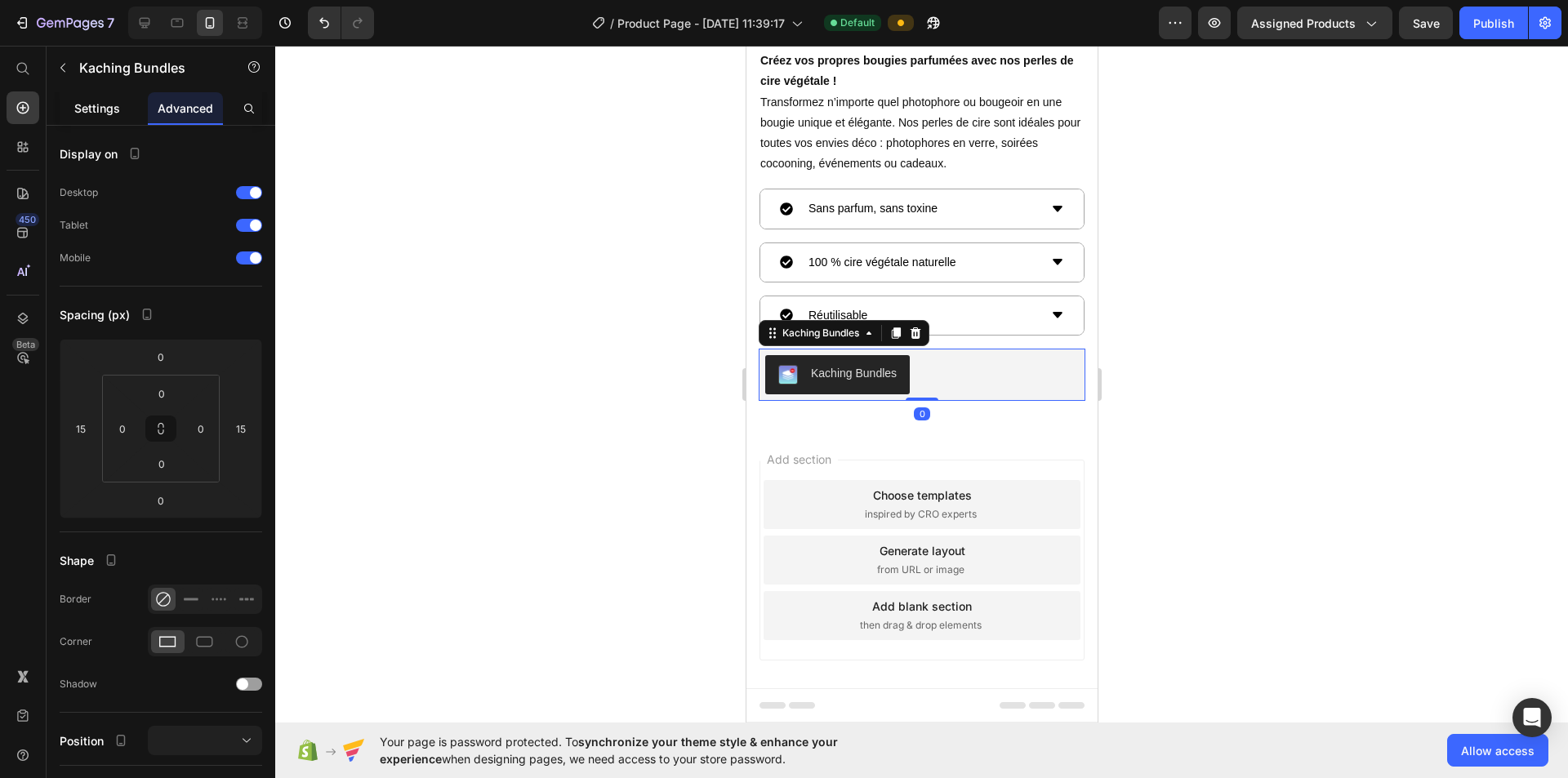 click on "Settings" at bounding box center [97, 108] 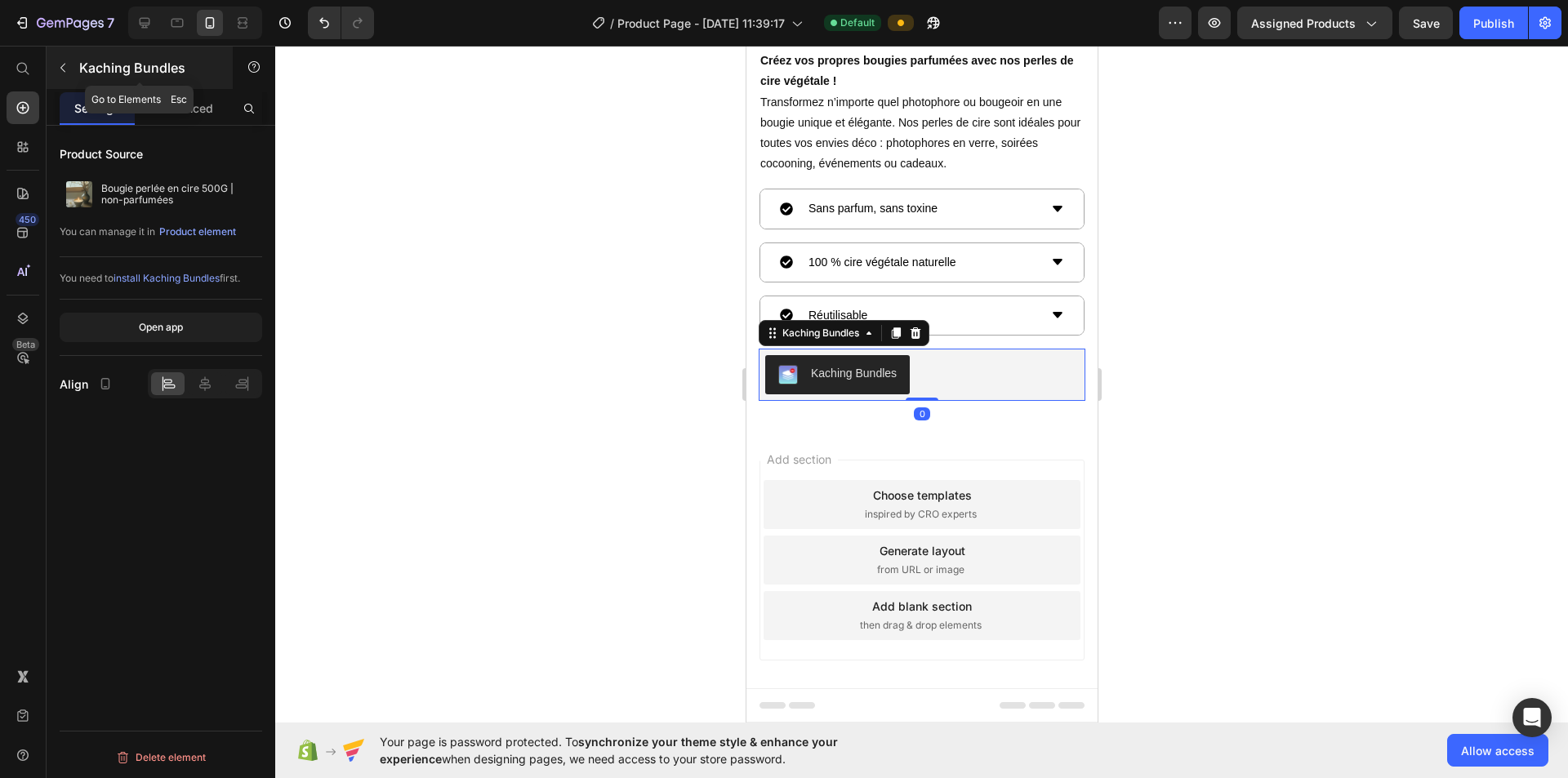 click at bounding box center [63, 68] 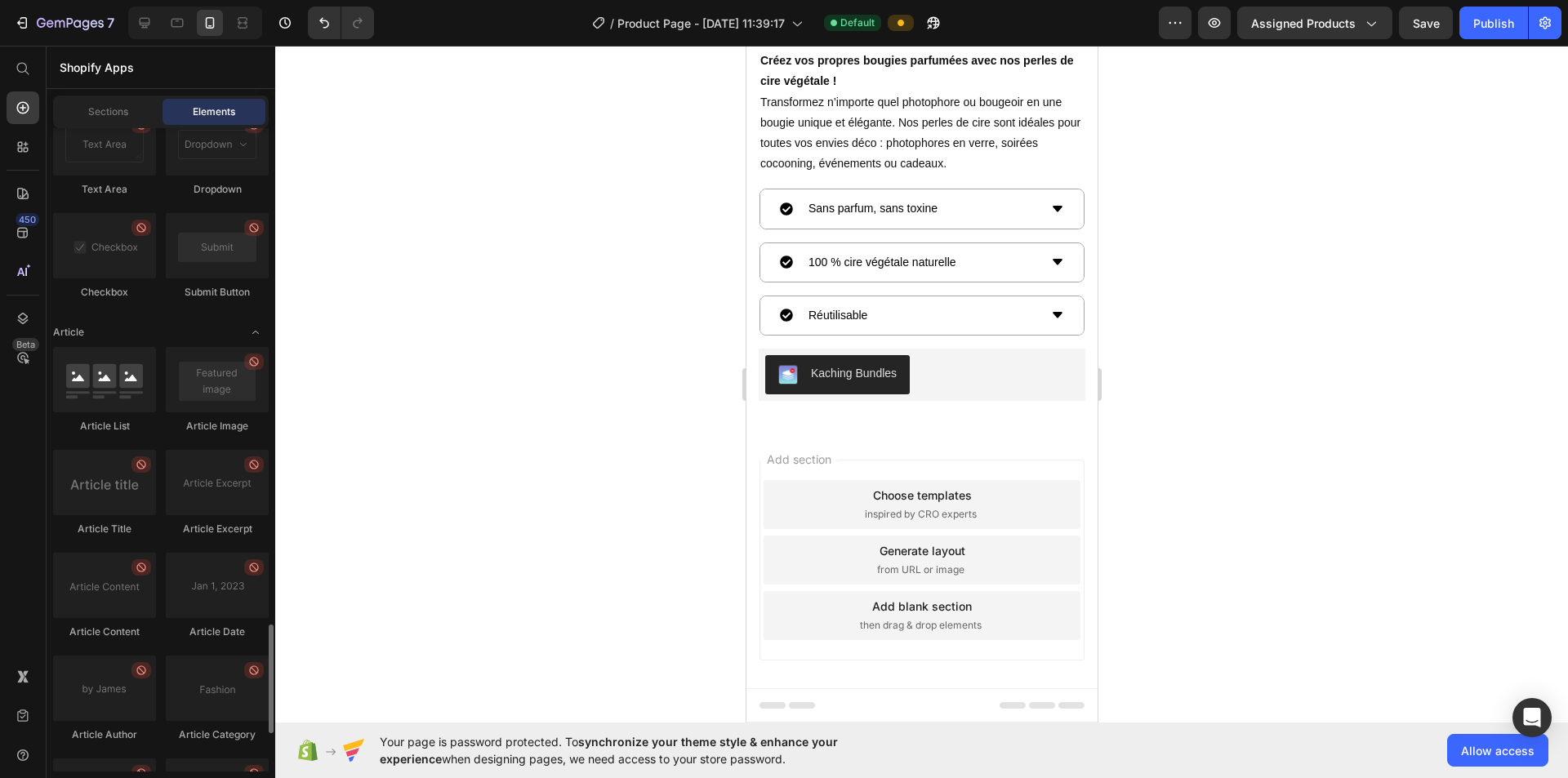 scroll, scrollTop: 3161, scrollLeft: 0, axis: vertical 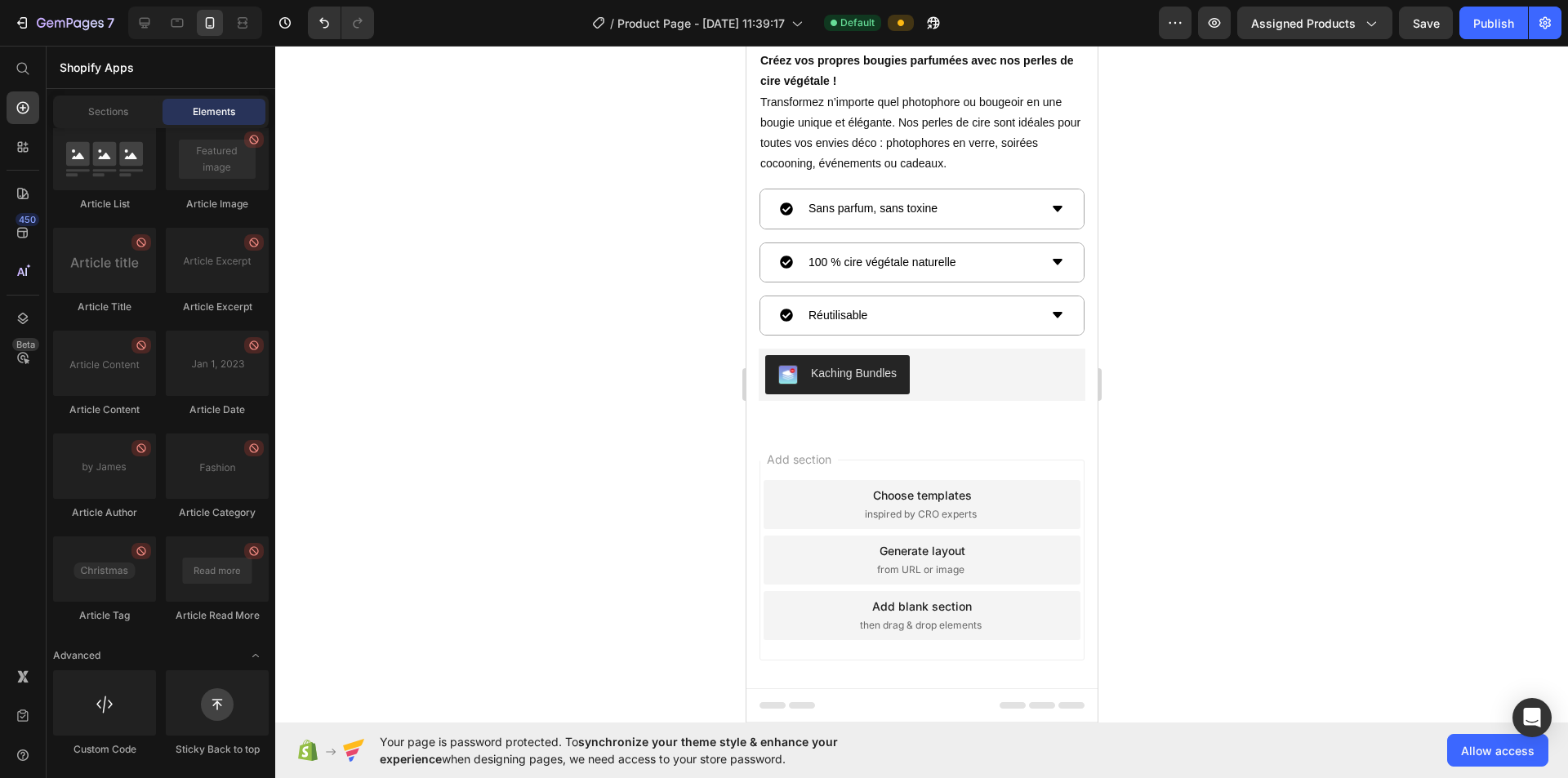 click on "Add section Choose templates inspired by CRO experts Generate layout from URL or image Add blank section then drag & drop elements" at bounding box center (921, 583) 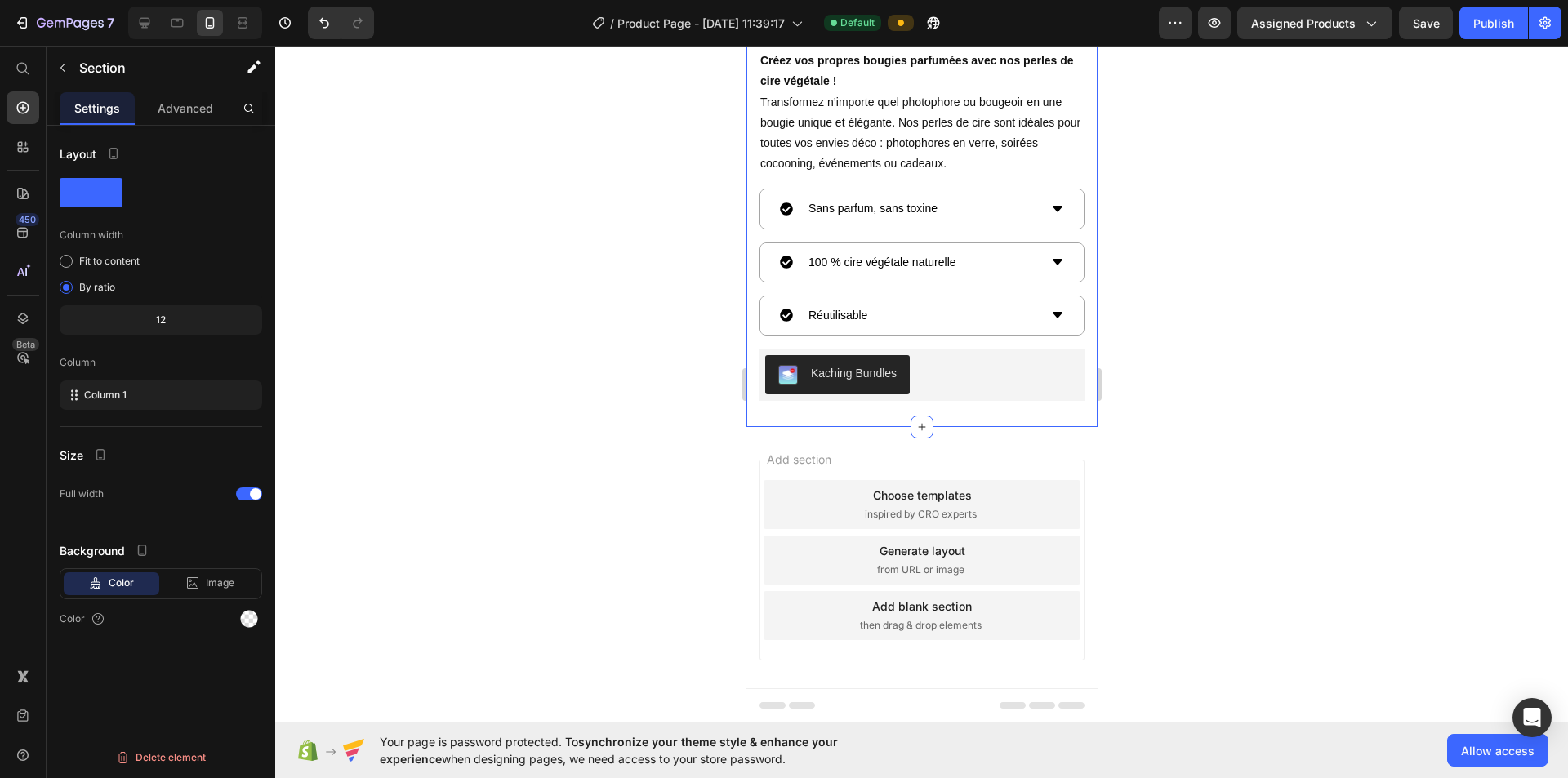 click on "Product Images Bougie perlée en cire 500G | non-parfumées Product Title Icon Icon Icon Icon Icon Icon List €19,99 Product Price                Title Line Créez vos propres bougies parfumées avec nos perles de cire végétale ! Transformez n’importe quel photophore ou bougeoir en une bougie unique et élégante. Nos perles de cire sont idéales pour toutes vos envies déco : photophores en verre, soirées cocooning, événements ou cadeaux. Text Block
Sans parfum, sans toxine
100 % cire végétale naturelle
Réutilisable Accordion Kaching Bundles Kaching Bundles Product Section 1   You can create reusable sections Create Theme Section AI Content Write with GemAI What would you like to describe here? Tone and Voice Persuasive Product Photophores Effet doré / métal Show more Generate" at bounding box center (921, -103) 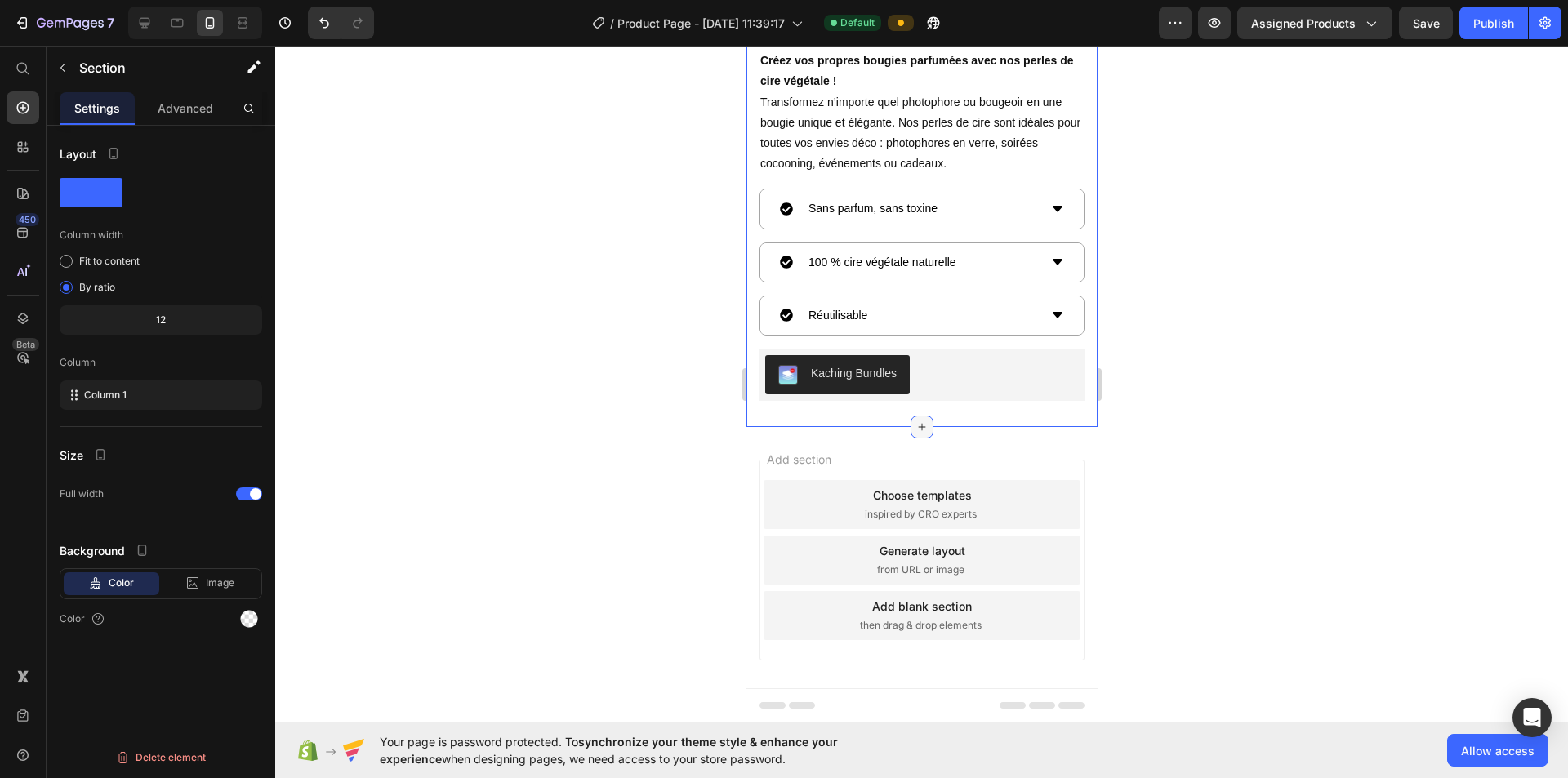 click at bounding box center (921, 427) 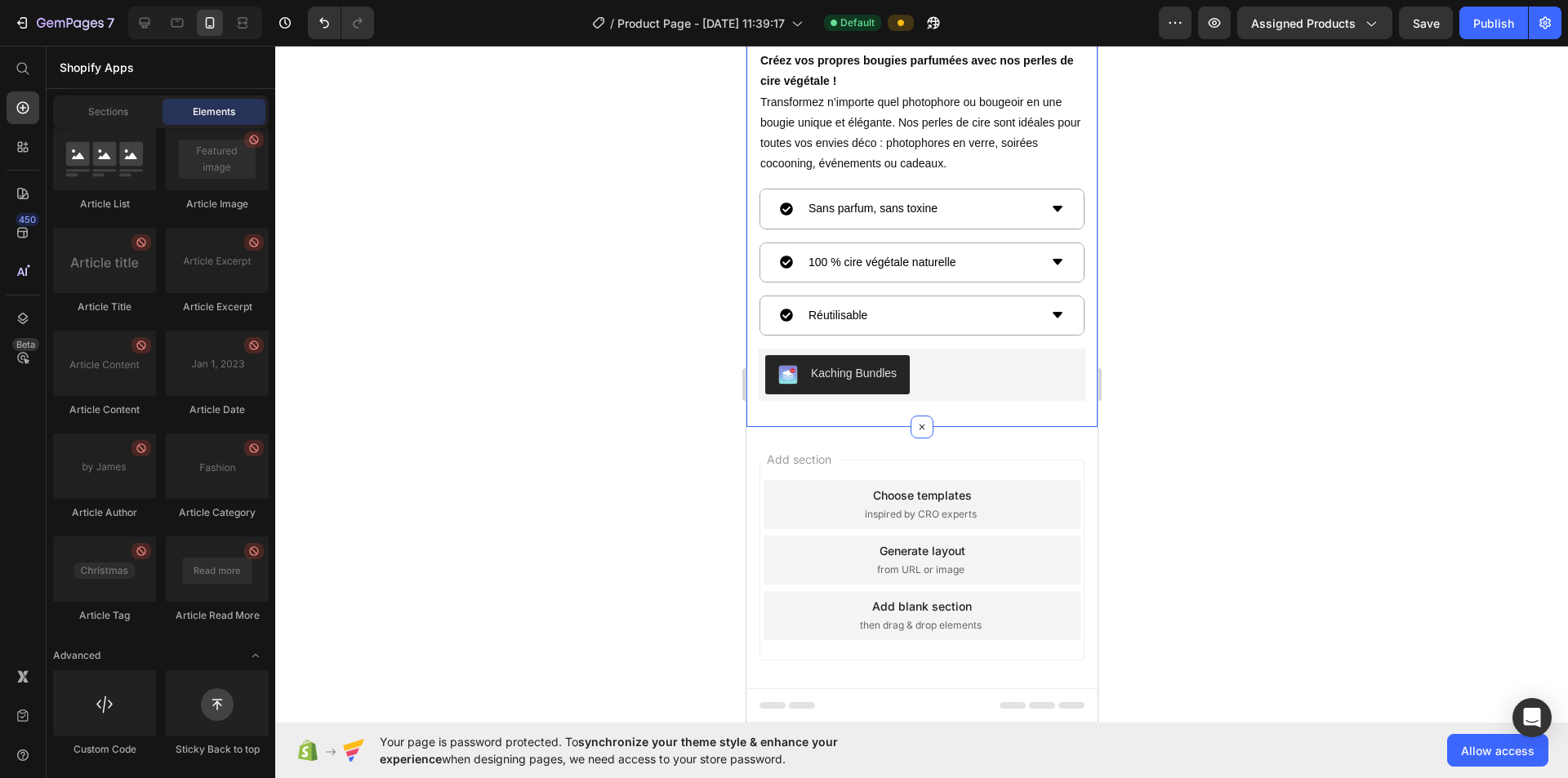 click on "Add section Choose templates inspired by CRO experts Generate layout from URL or image Add blank section then drag & drop elements" at bounding box center [921, 583] 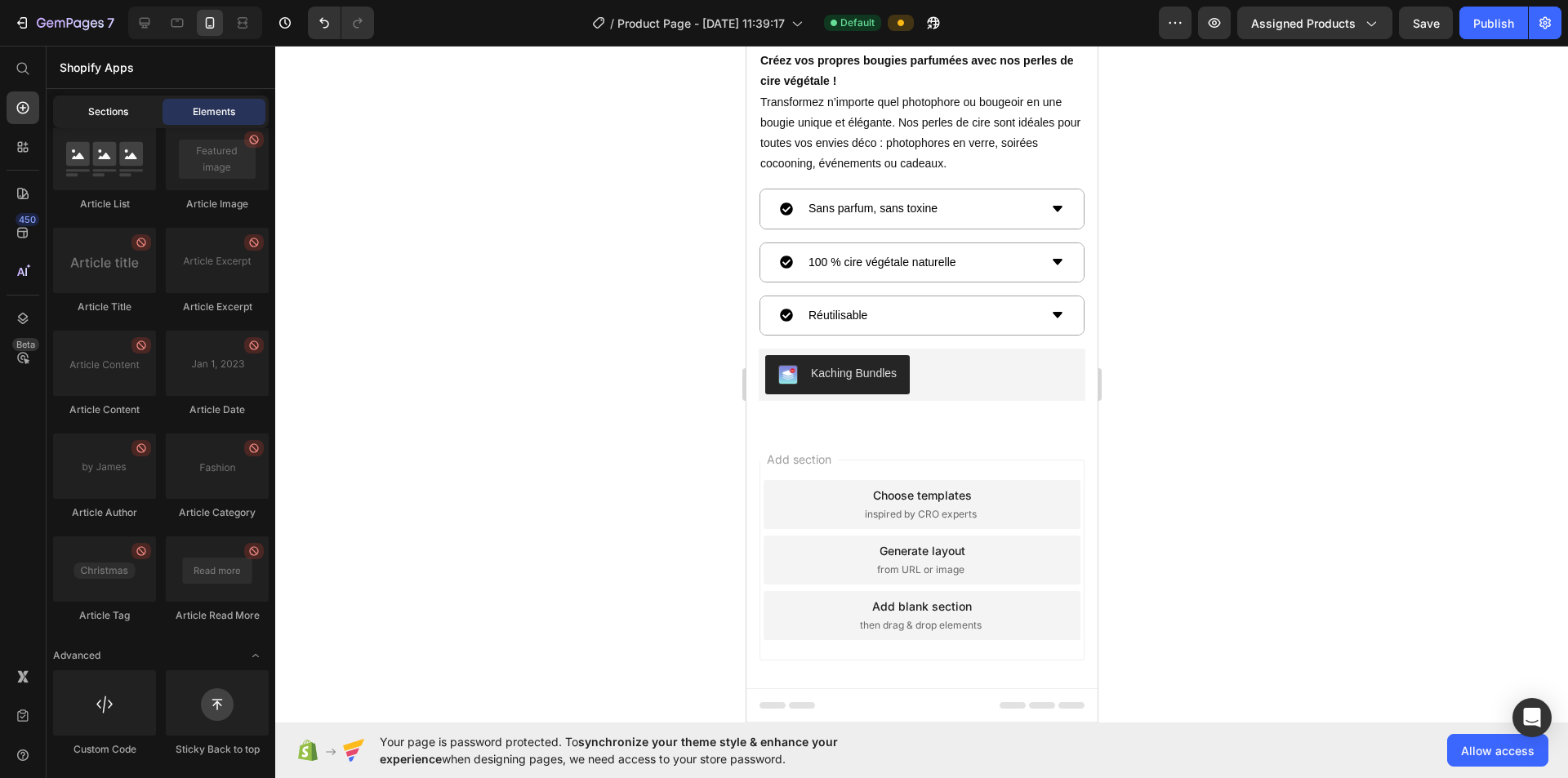 click on "Sections" at bounding box center (108, 112) 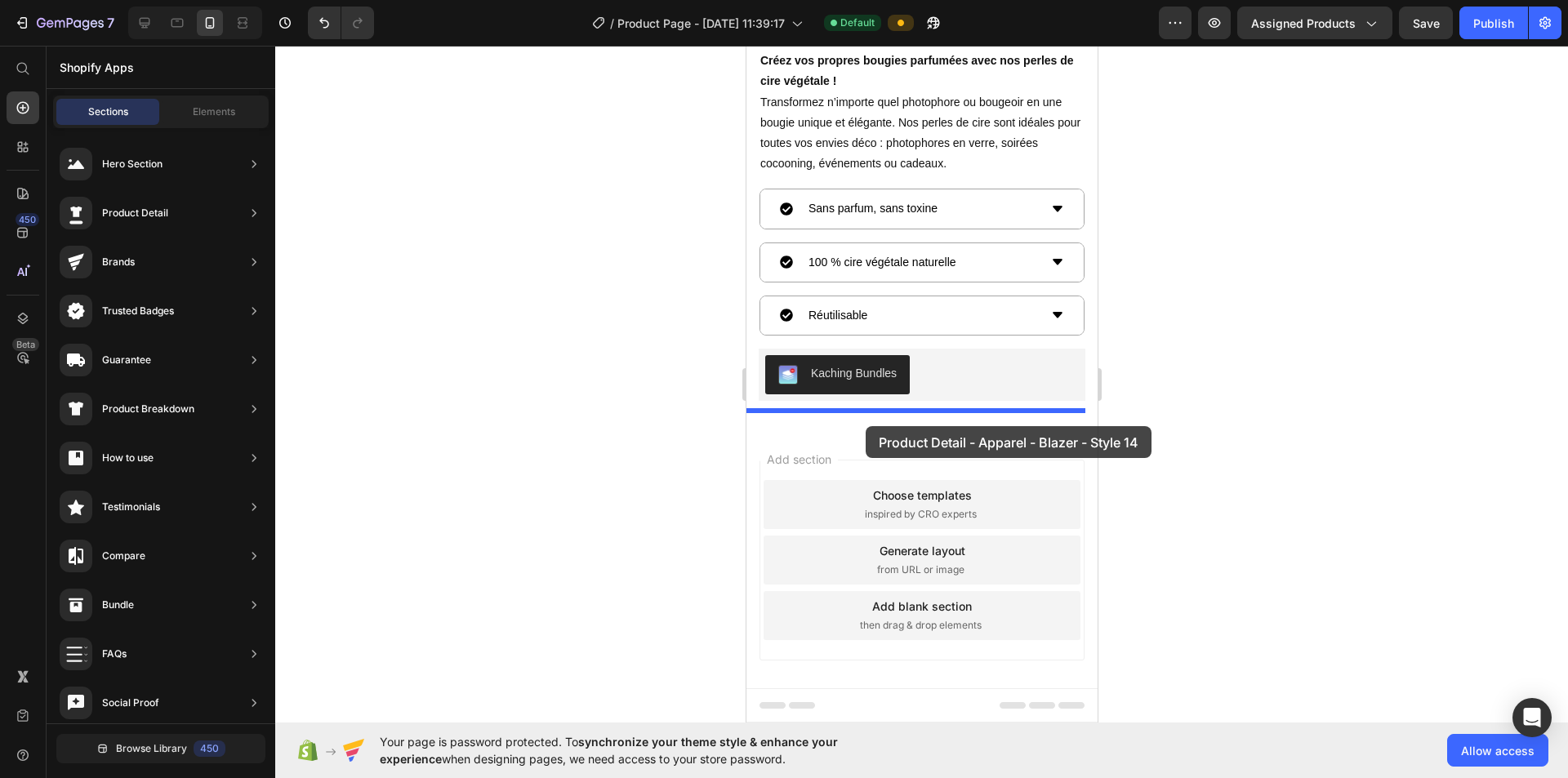 drag, startPoint x: 1148, startPoint y: 199, endPoint x: 865, endPoint y: 426, distance: 362.792 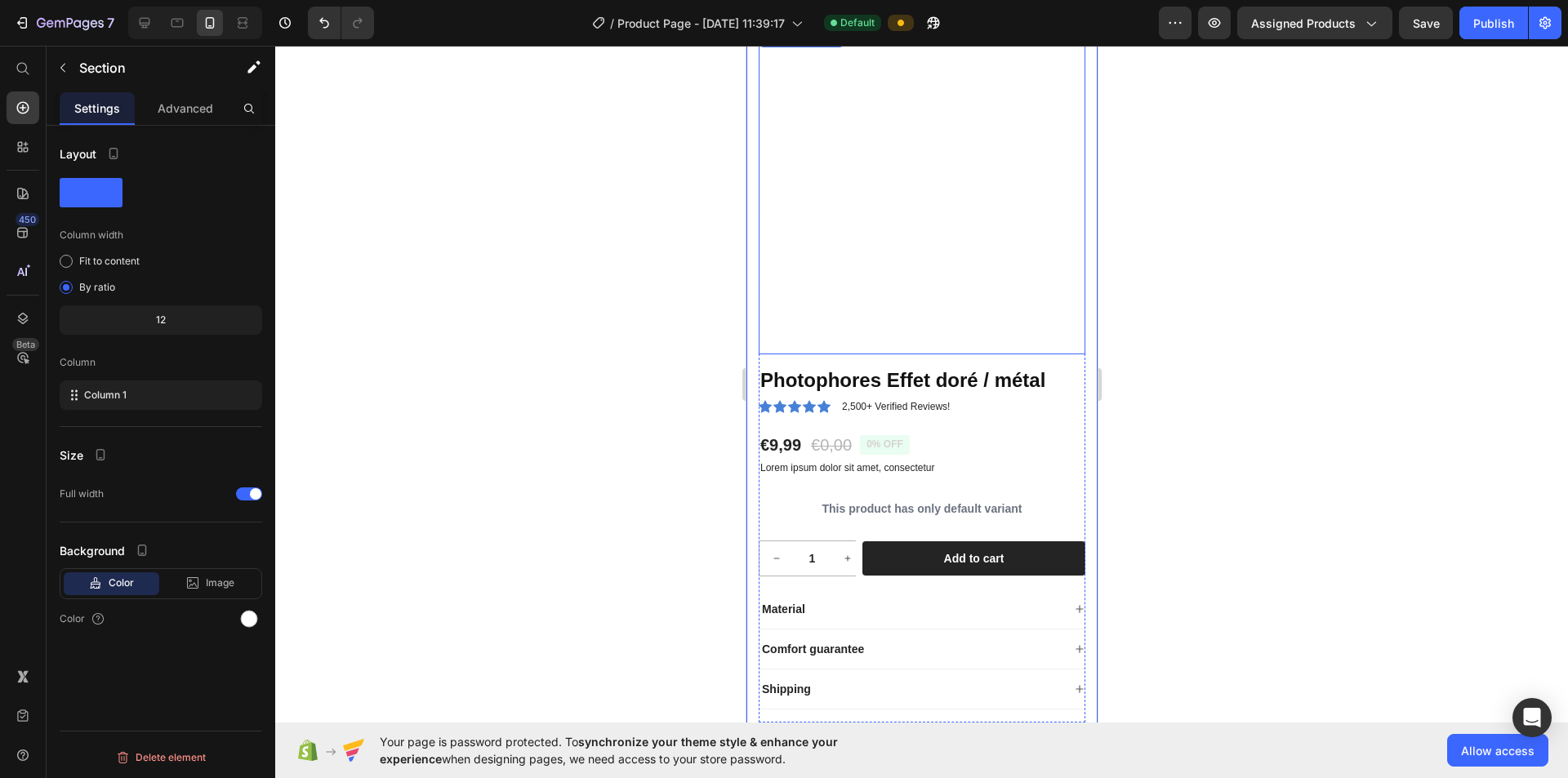 scroll, scrollTop: 1242, scrollLeft: 0, axis: vertical 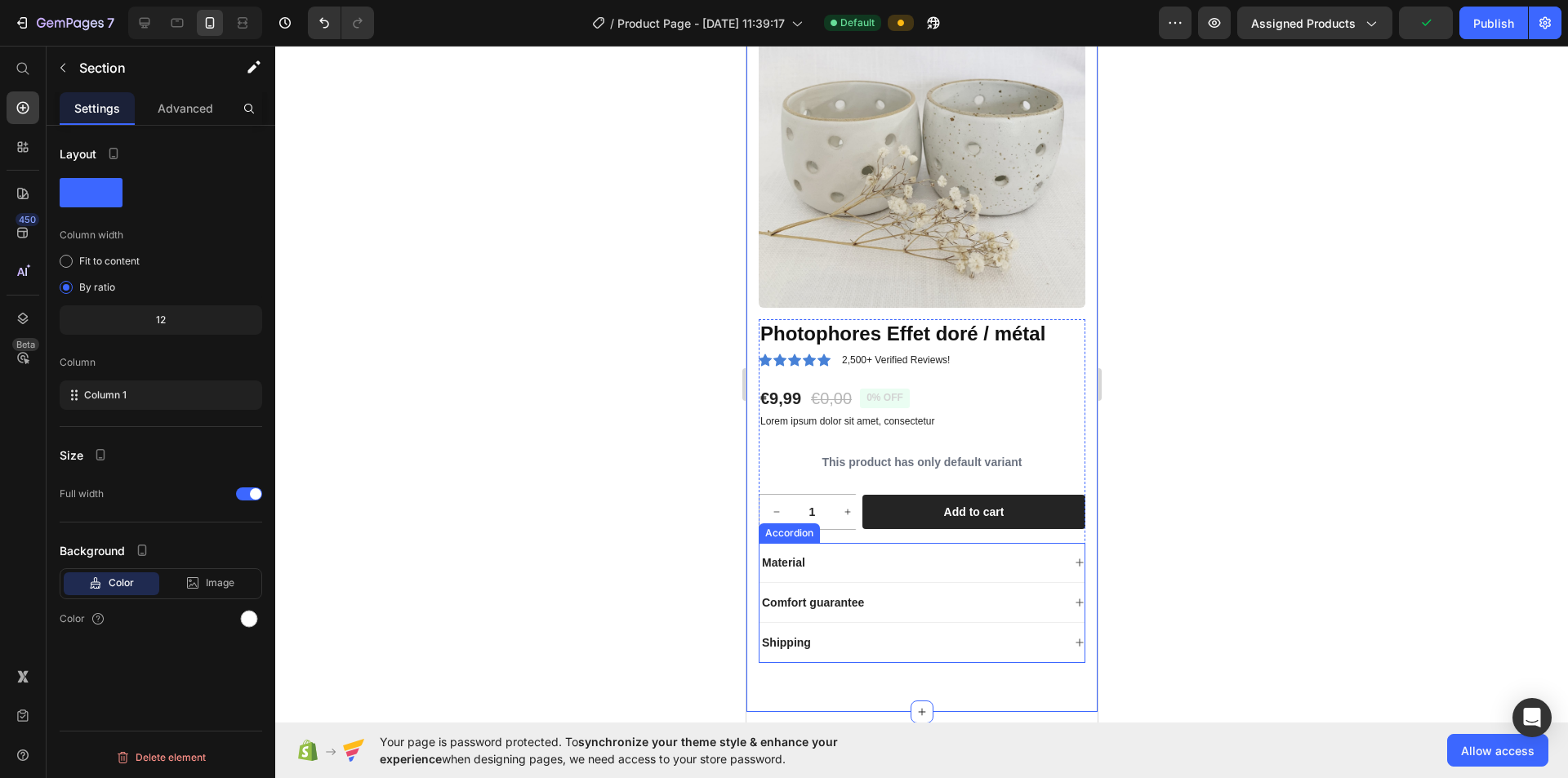 click on "Material" at bounding box center [910, 562] 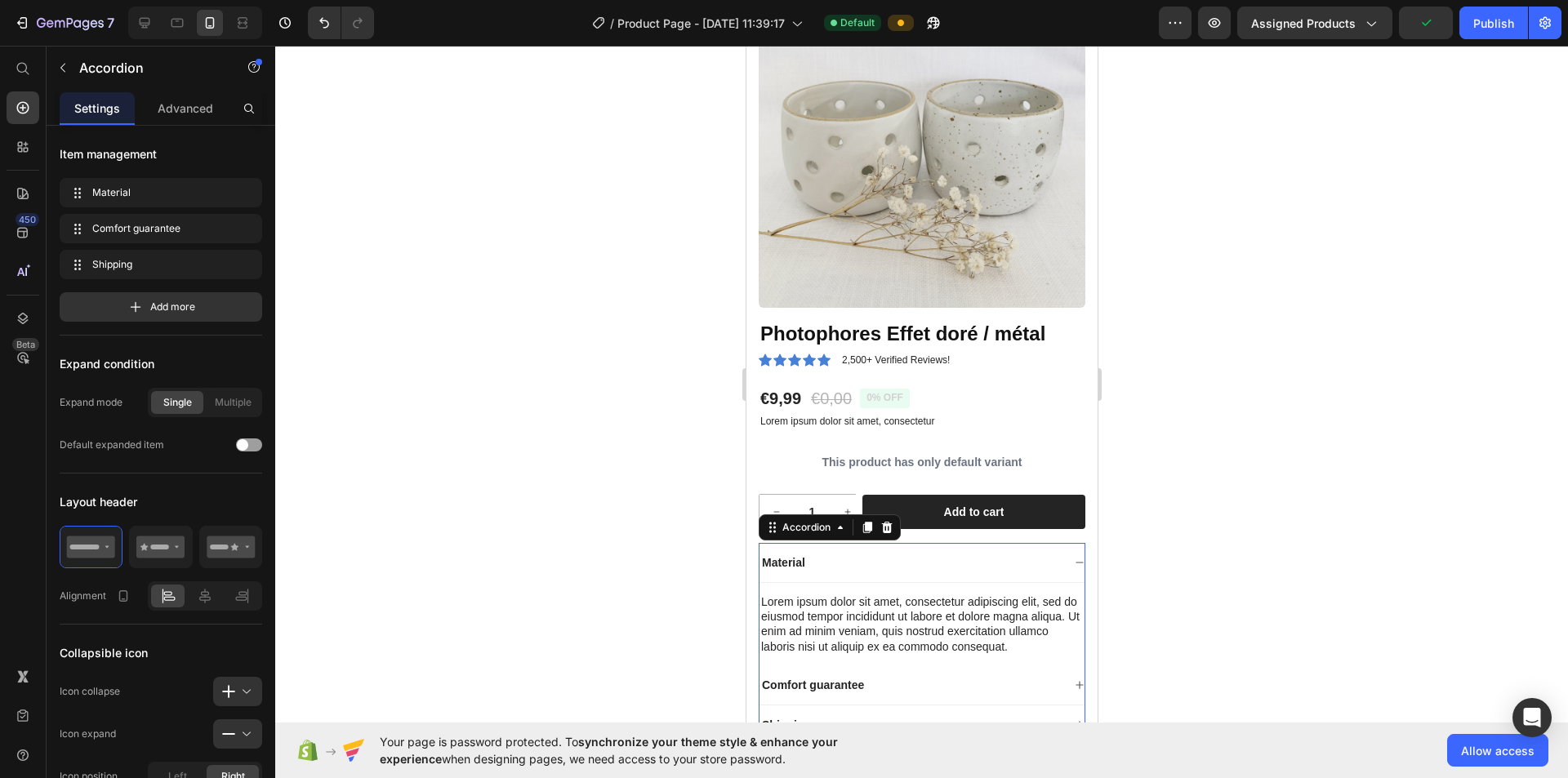 click on "Material" at bounding box center [910, 562] 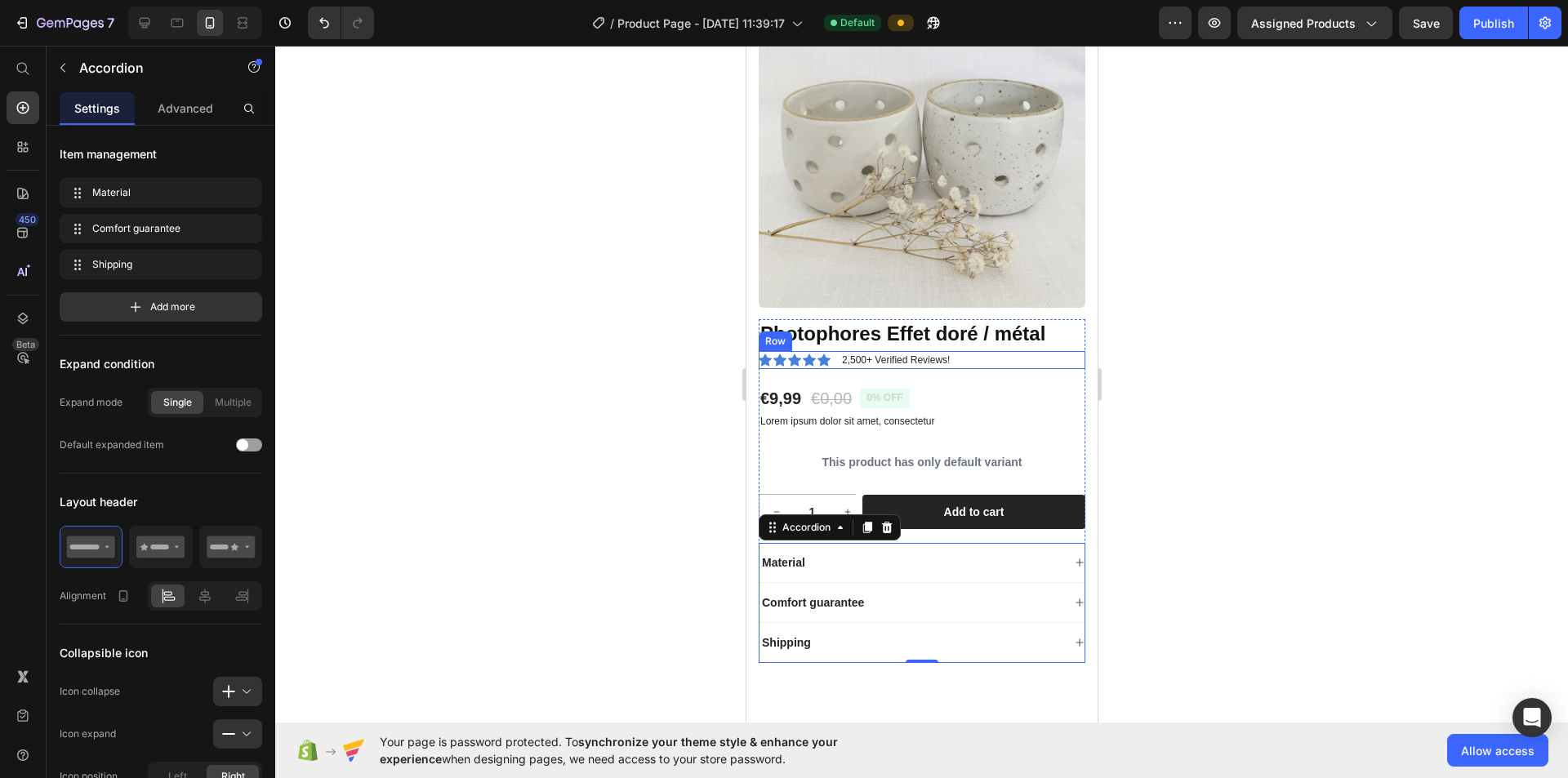 click on "Icon Icon Icon Icon Icon Icon List 2,500+ Verified Reviews! Text Block Row" at bounding box center (921, 360) 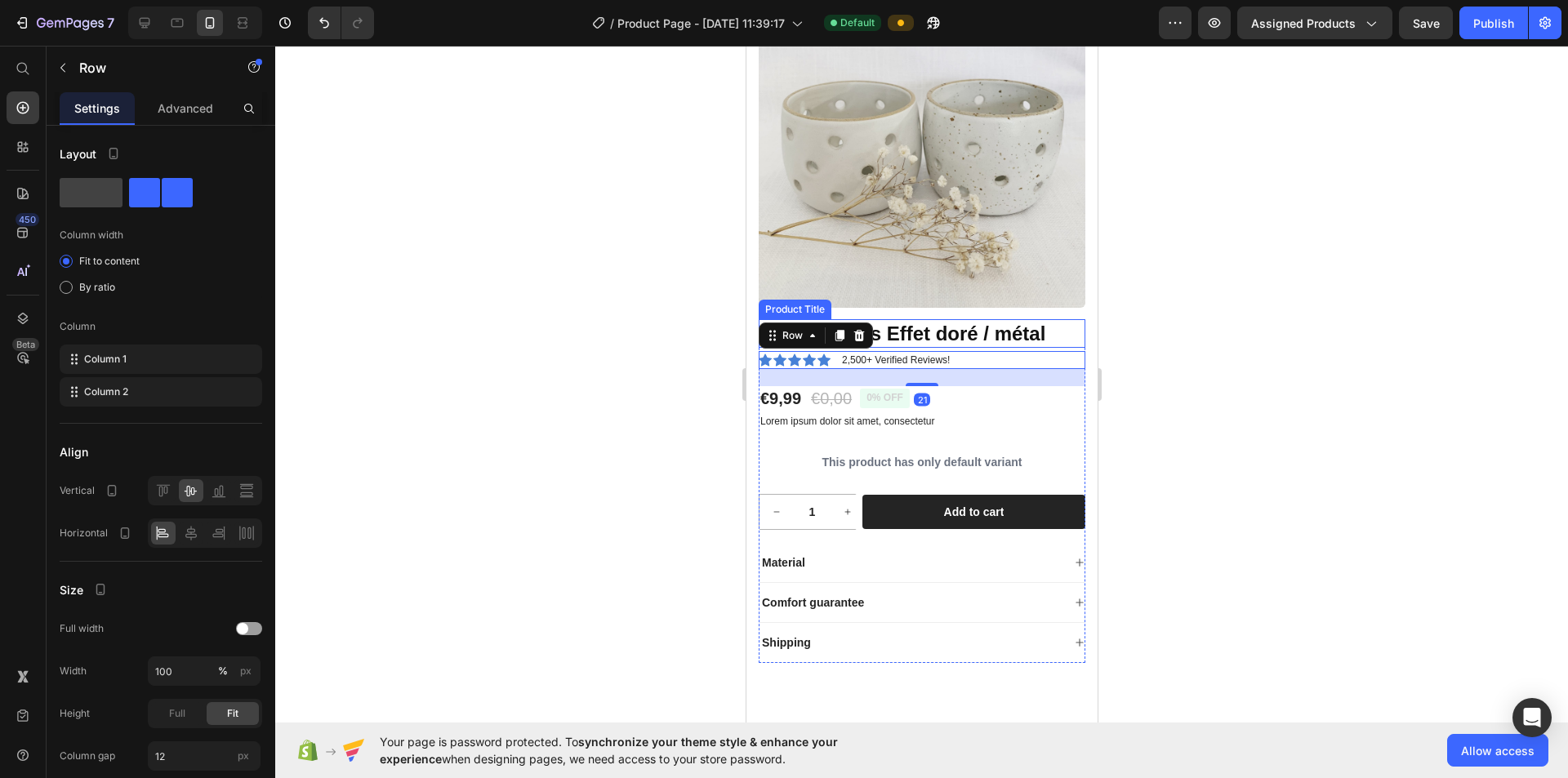 click on "Photophores Effet doré / métal" at bounding box center [921, 333] 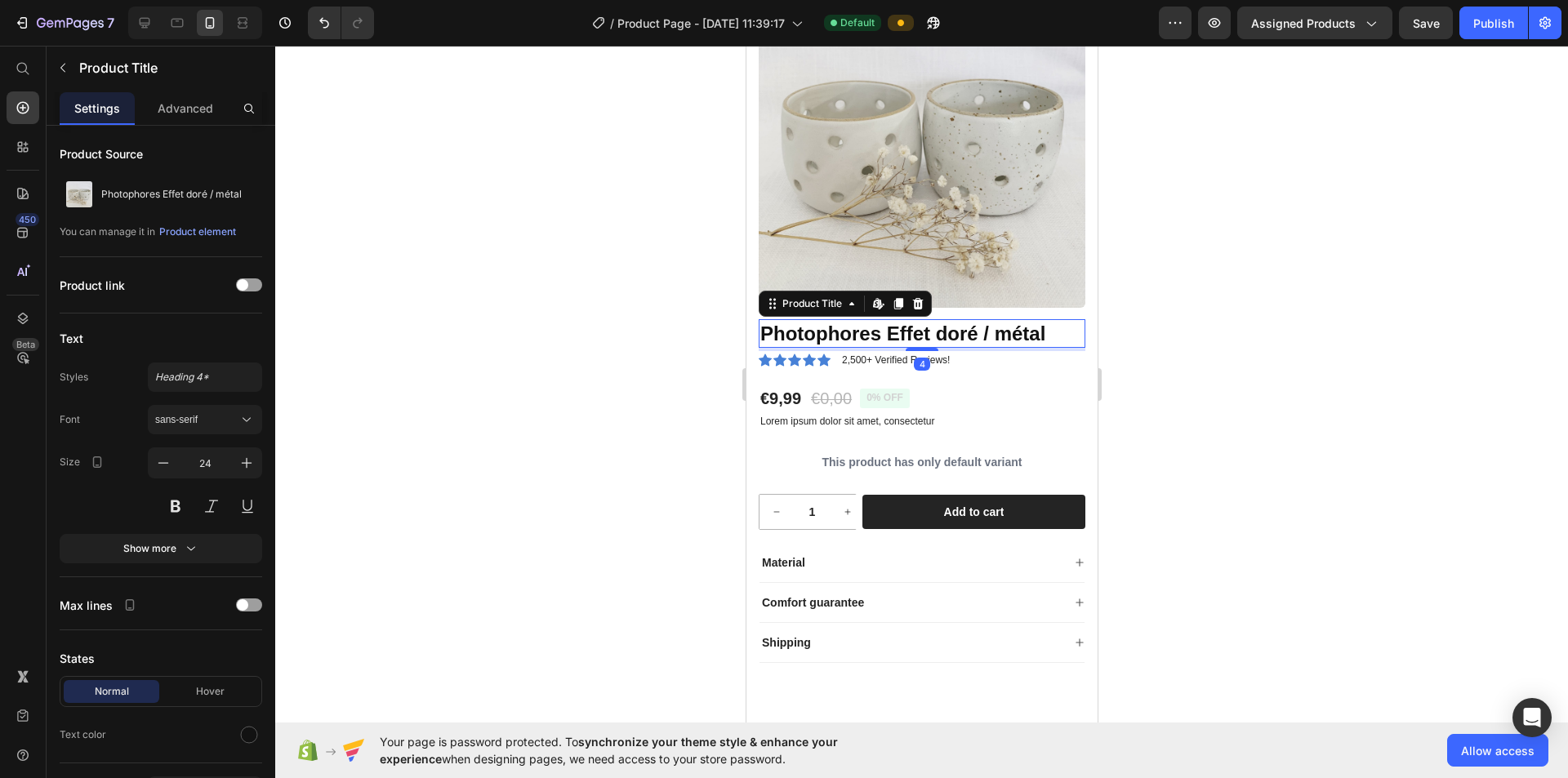 click 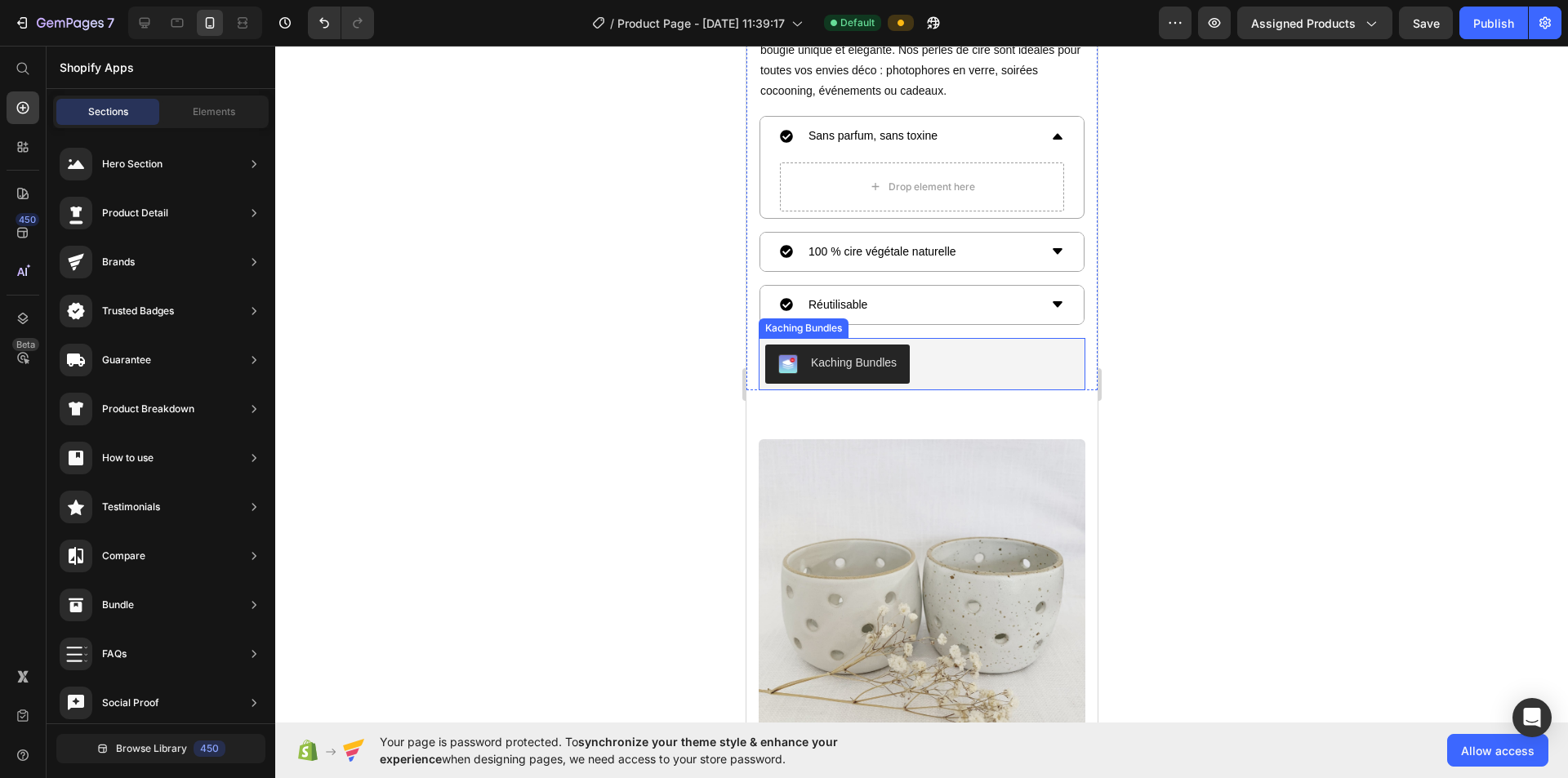 scroll, scrollTop: 816, scrollLeft: 0, axis: vertical 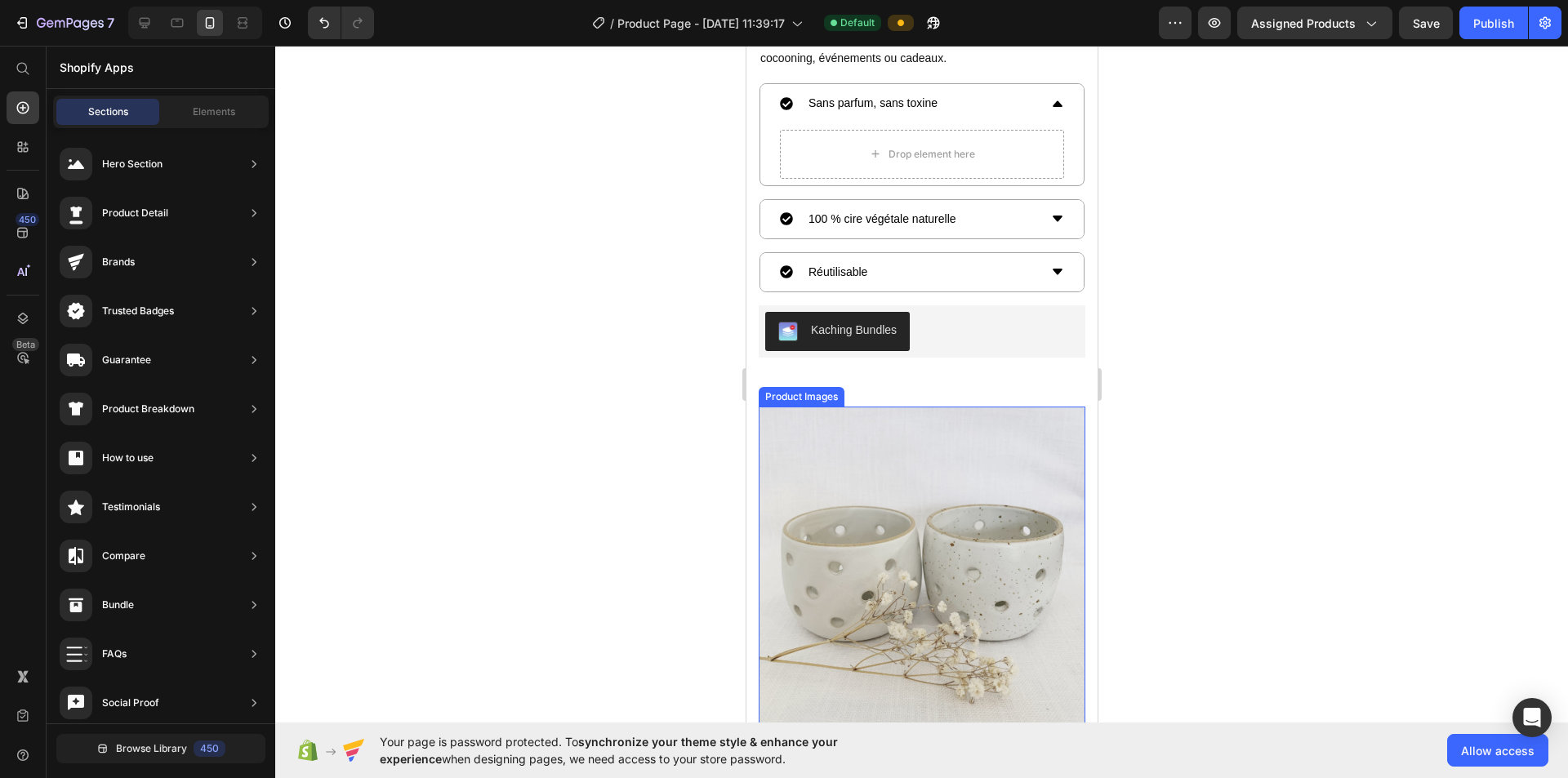 click at bounding box center (921, 570) 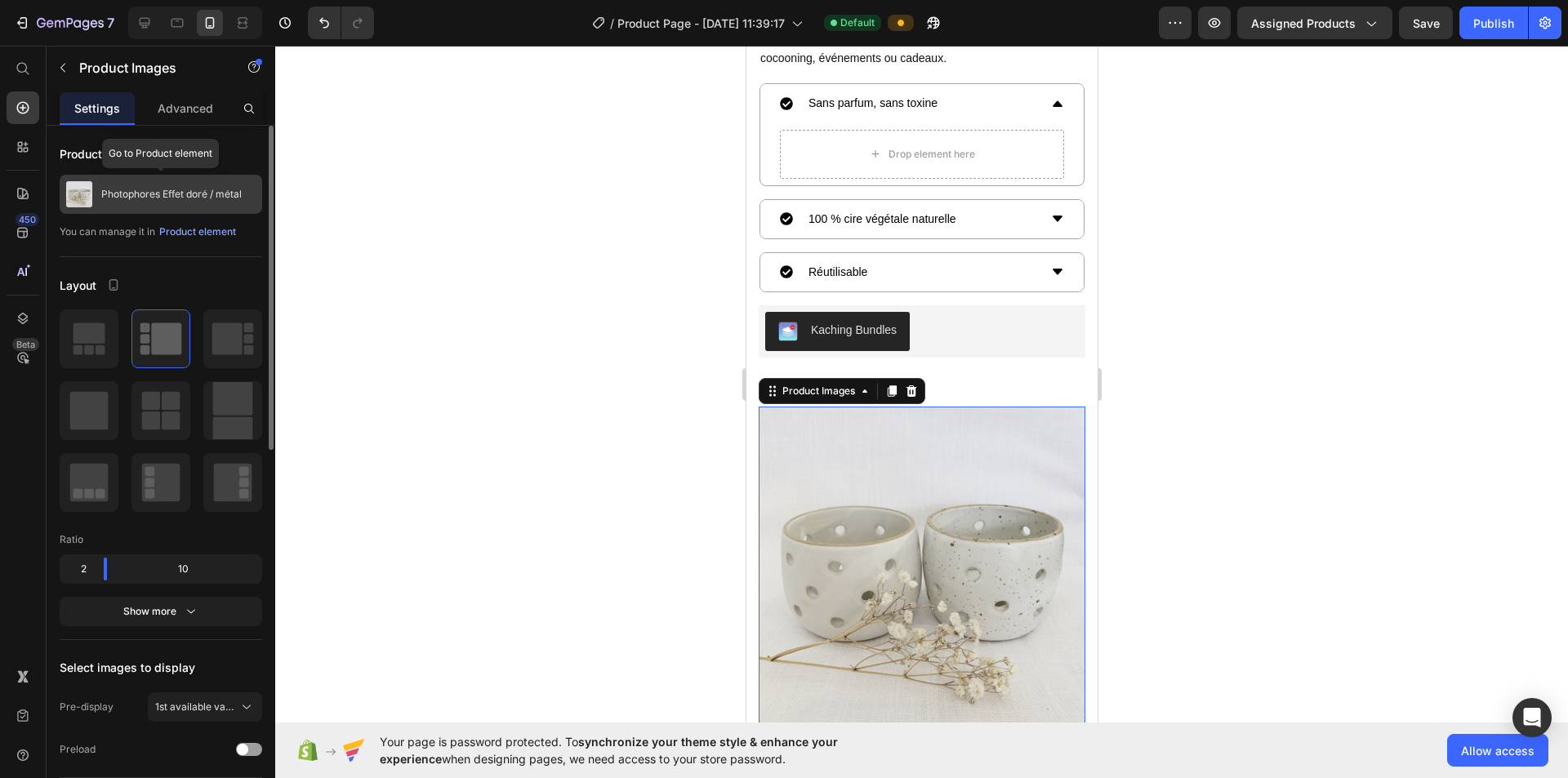 click on "Photophores Effet doré / métal" at bounding box center [172, 194] 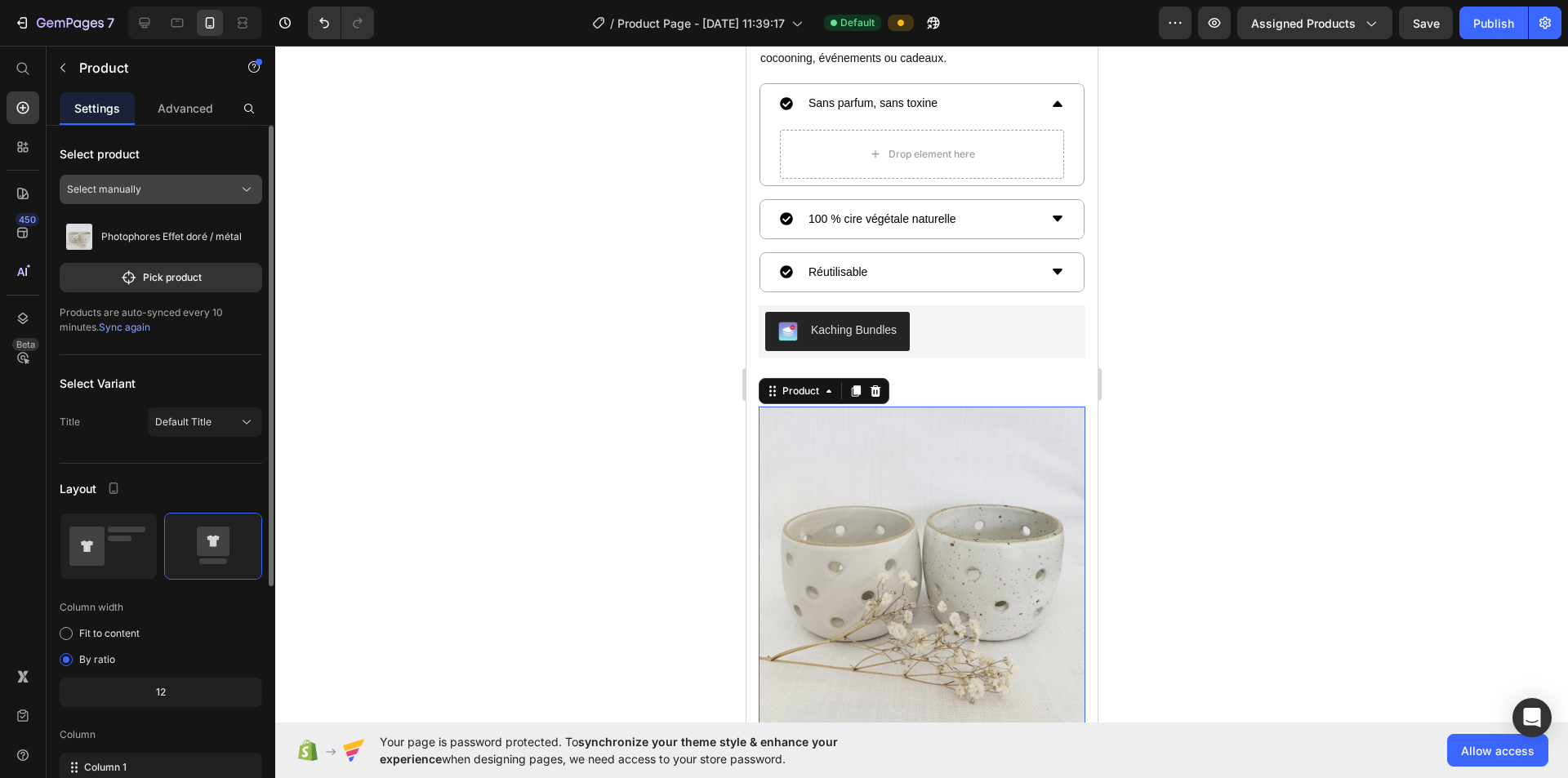 click on "Select manually" at bounding box center [161, 189] 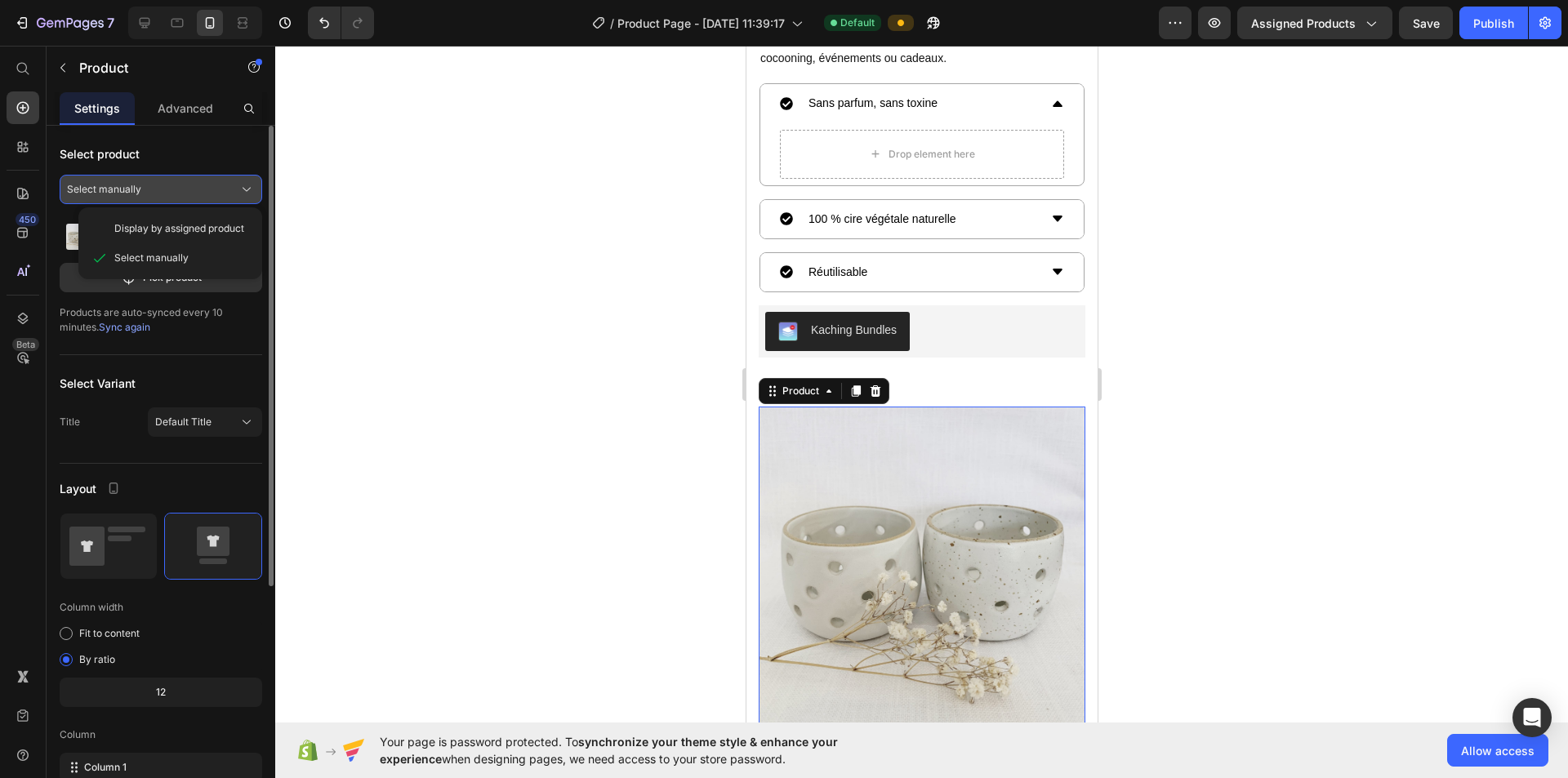 click on "Select manually" at bounding box center (161, 189) 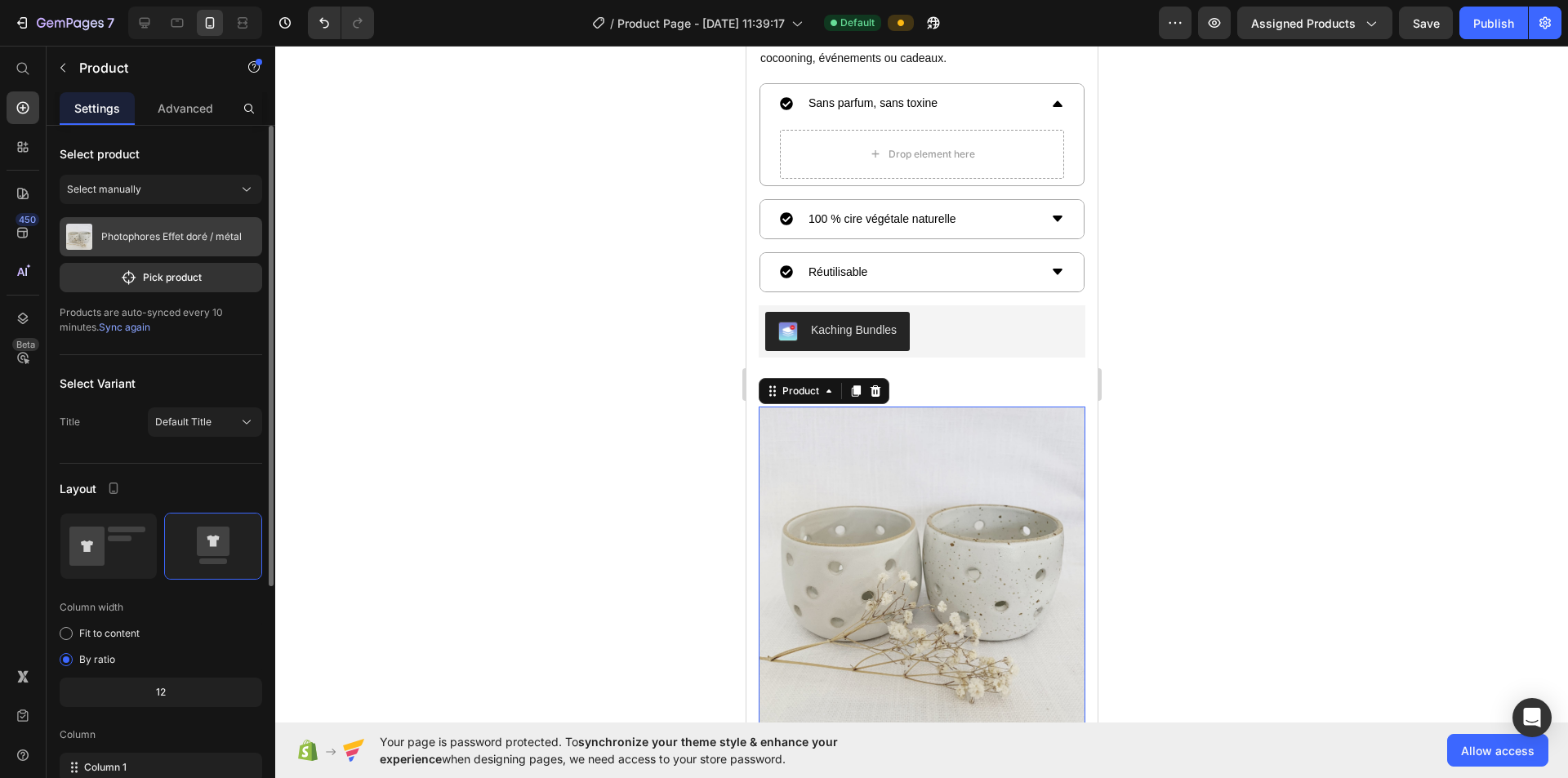 click on "Photophores Effet doré / métal" at bounding box center [172, 237] 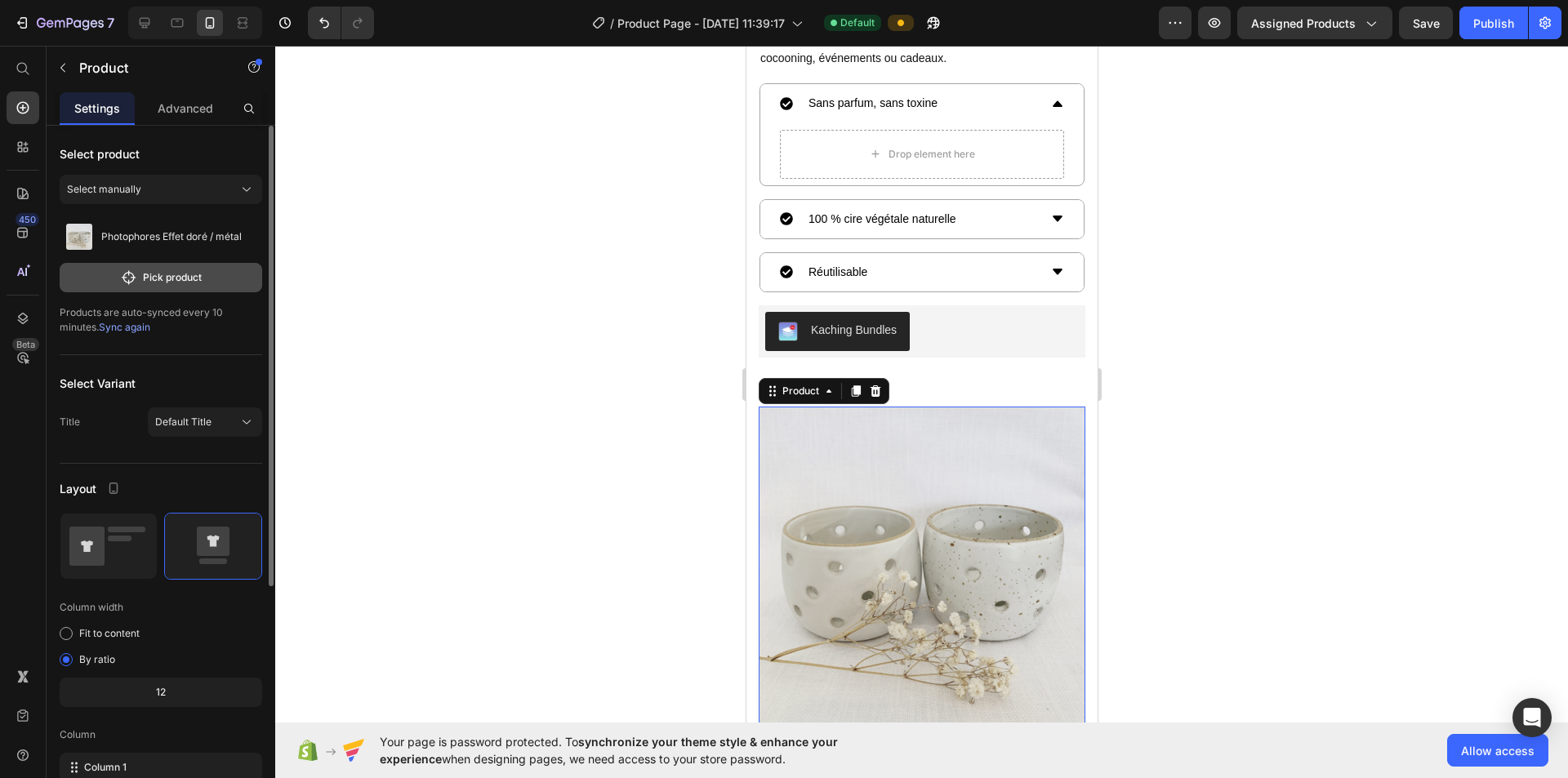 click on "Pick product" 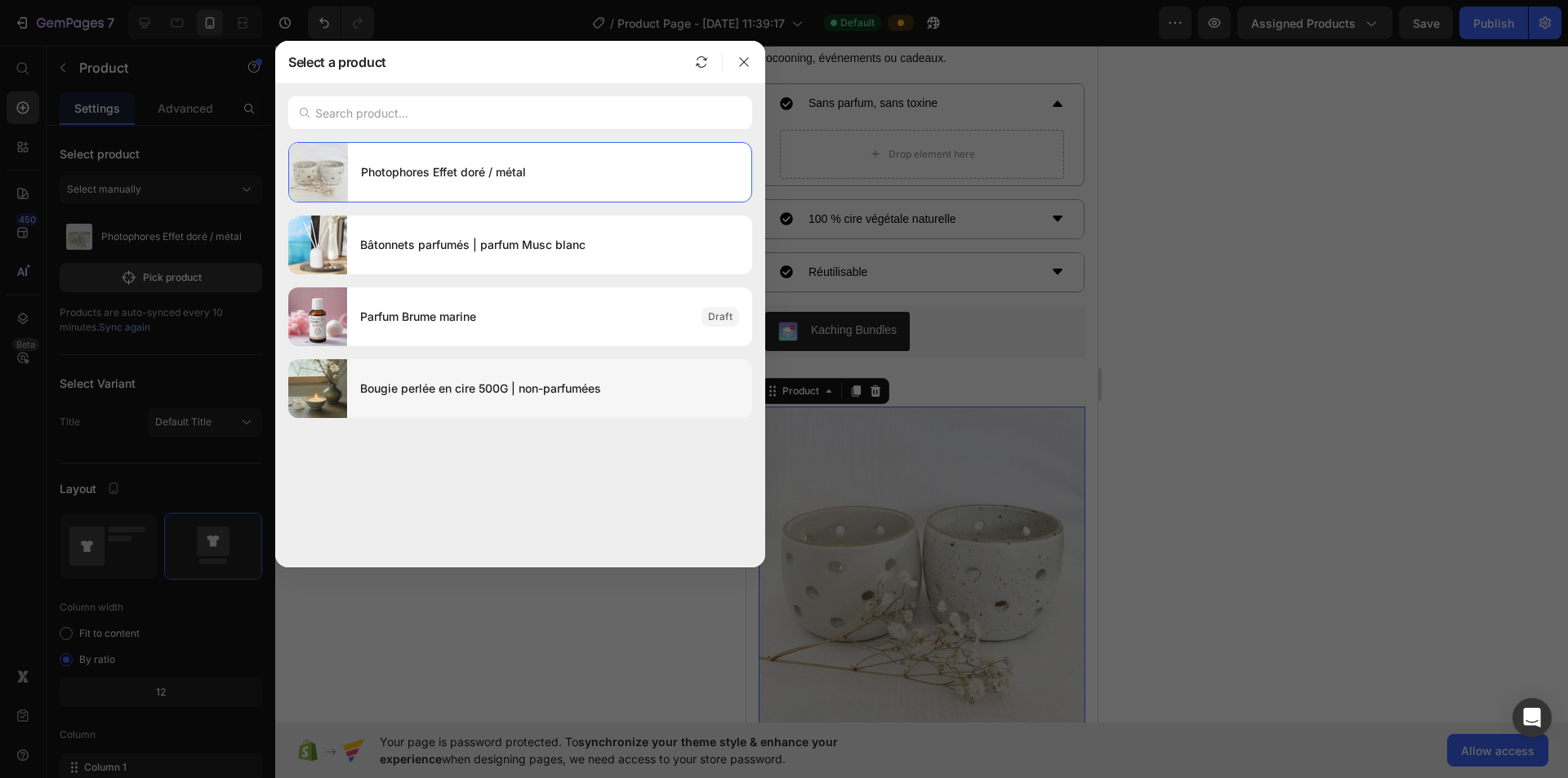 click on "Bougie perlée en cire 500G | non-parfumées" at bounding box center [550, 389] 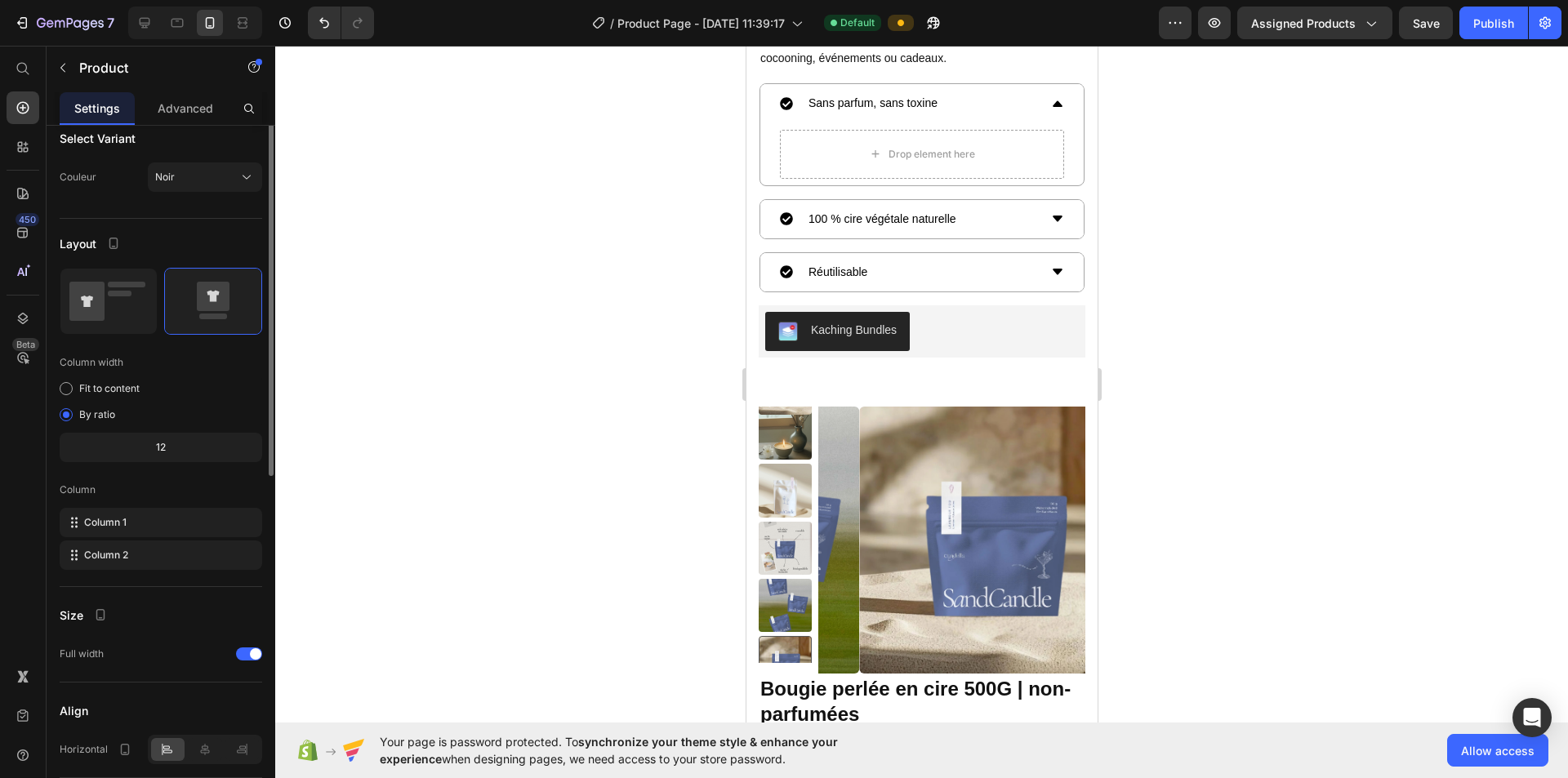 scroll, scrollTop: 0, scrollLeft: 0, axis: both 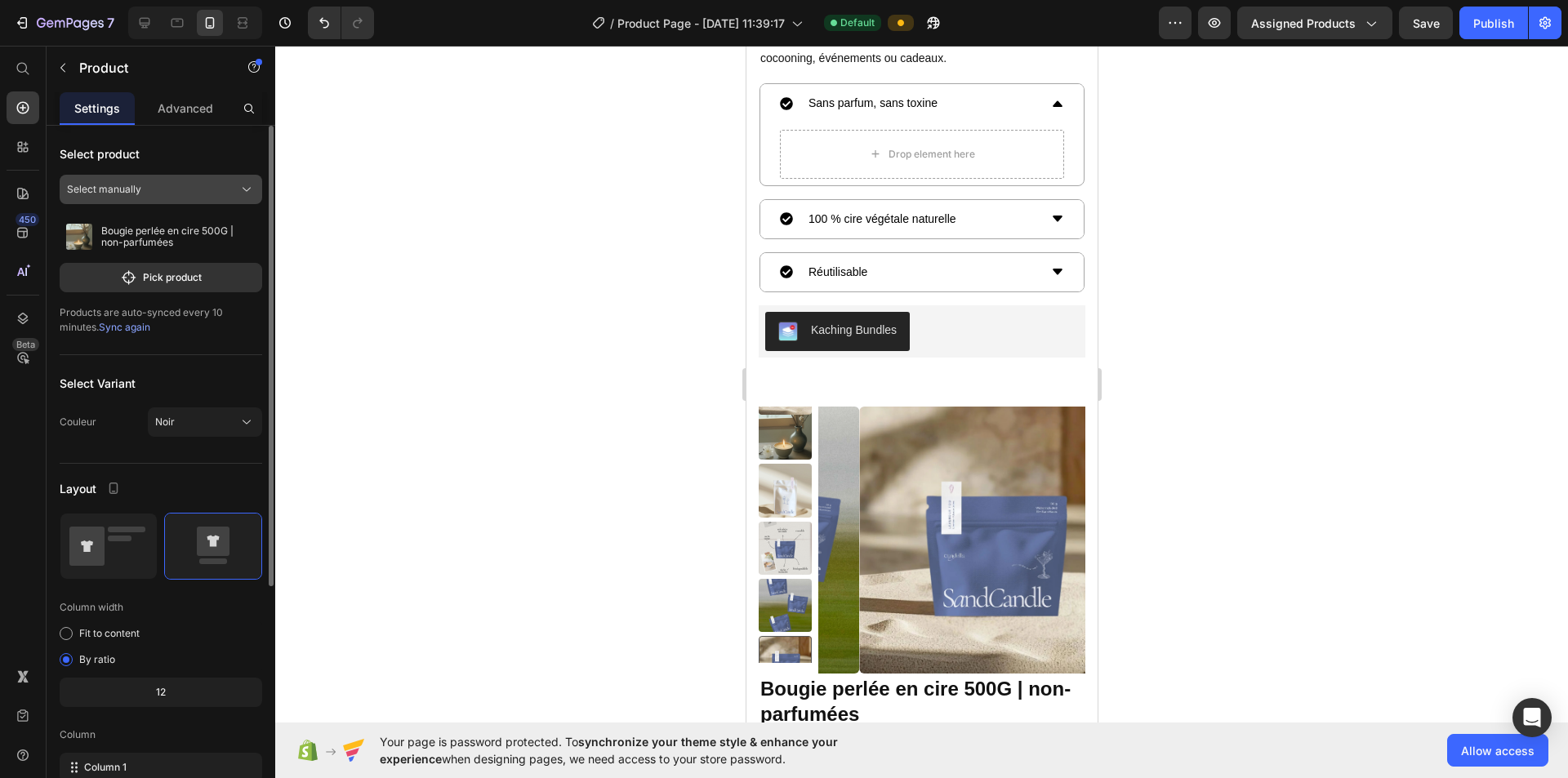 click on "Select manually" at bounding box center (161, 189) 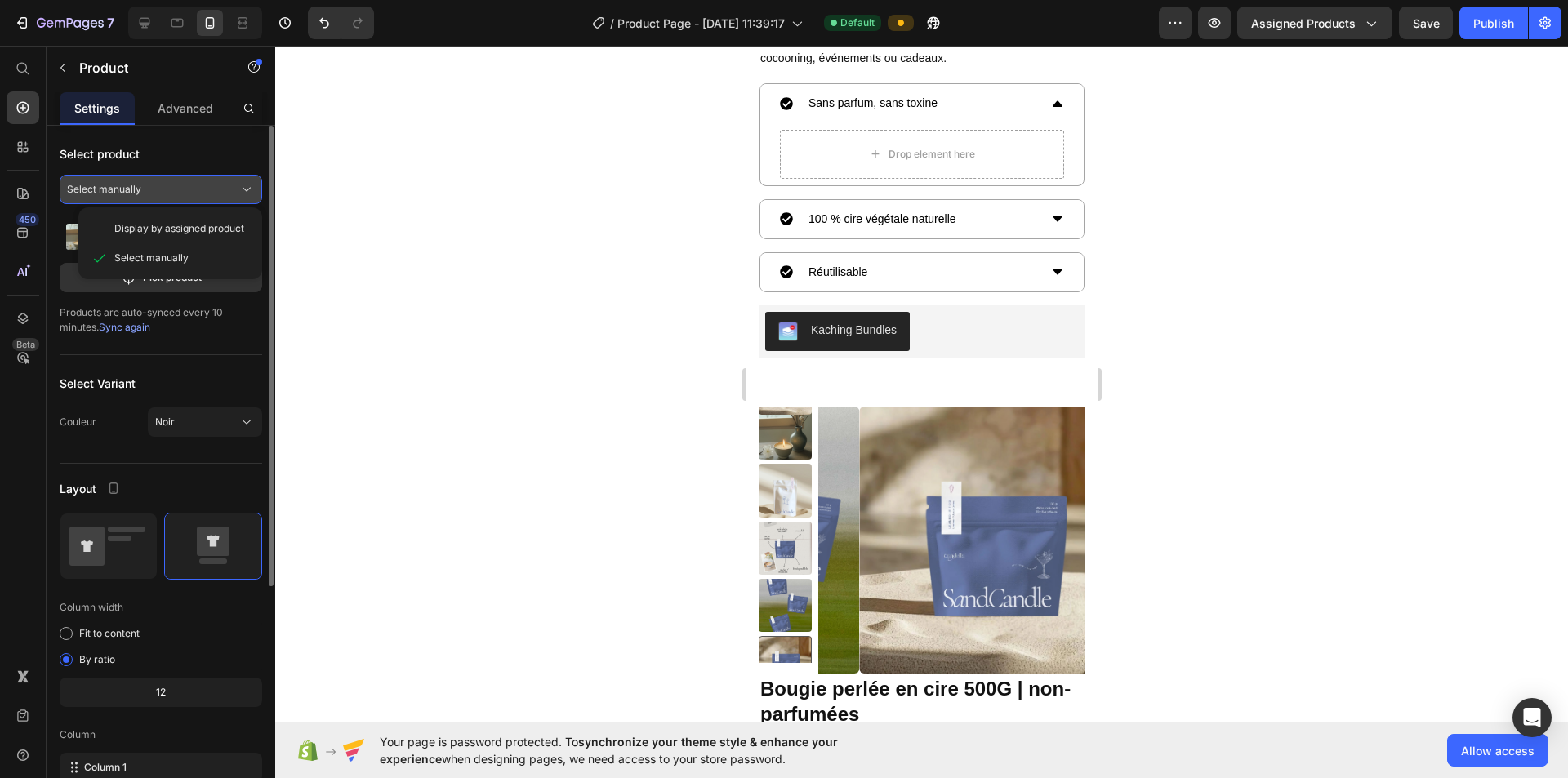 click on "Select manually" at bounding box center (161, 189) 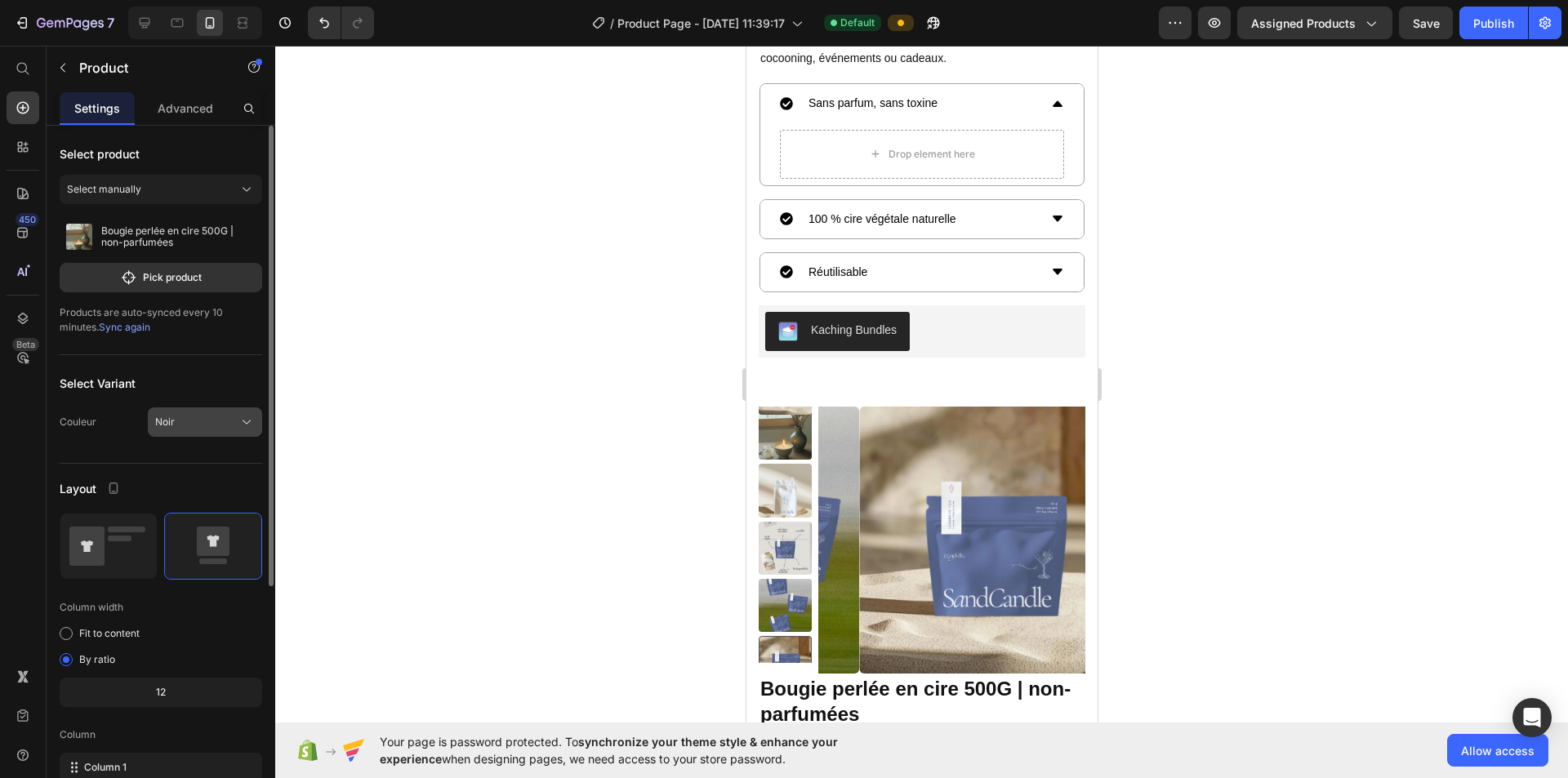 click on "Noir" 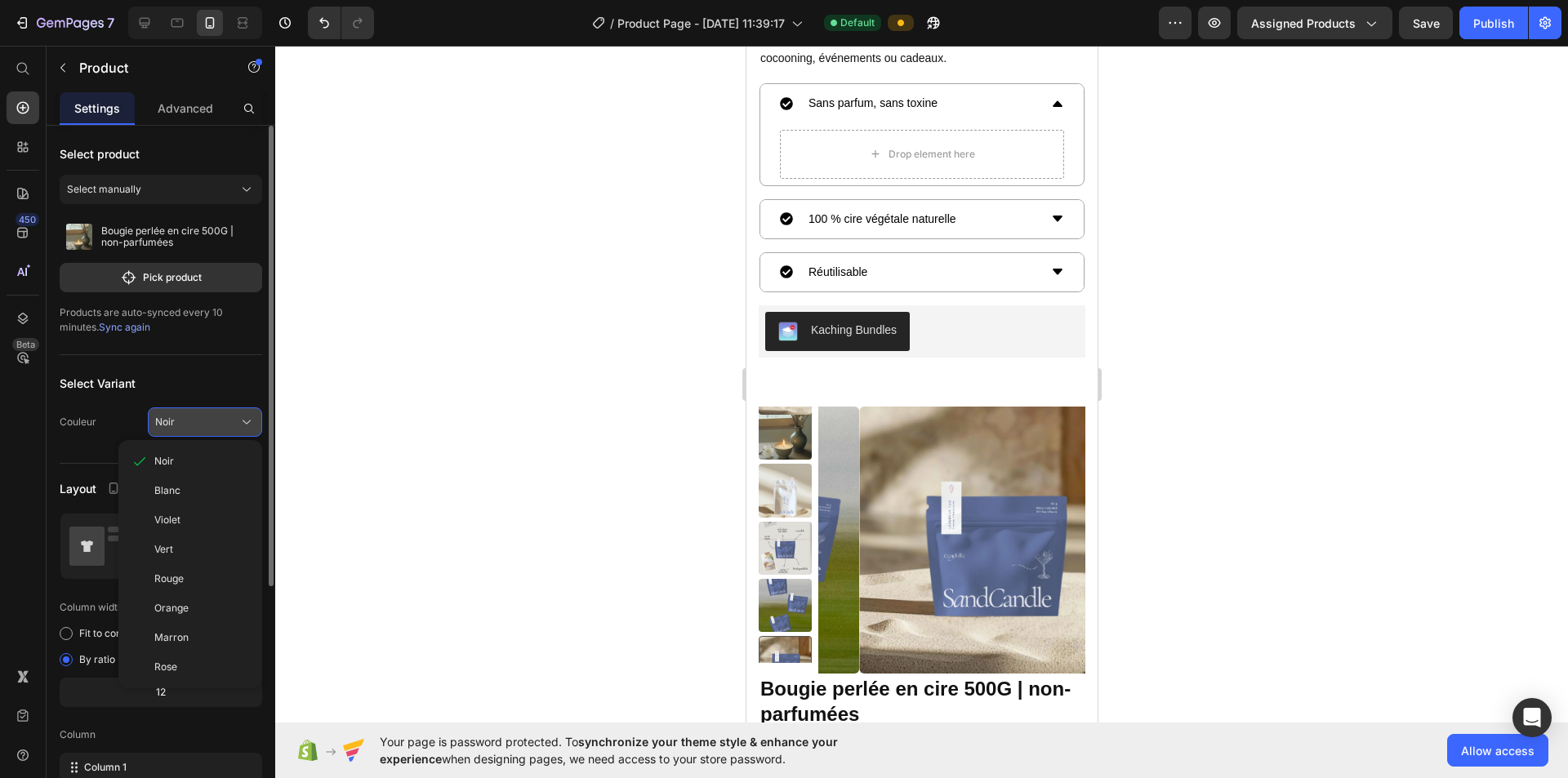 click on "Noir" 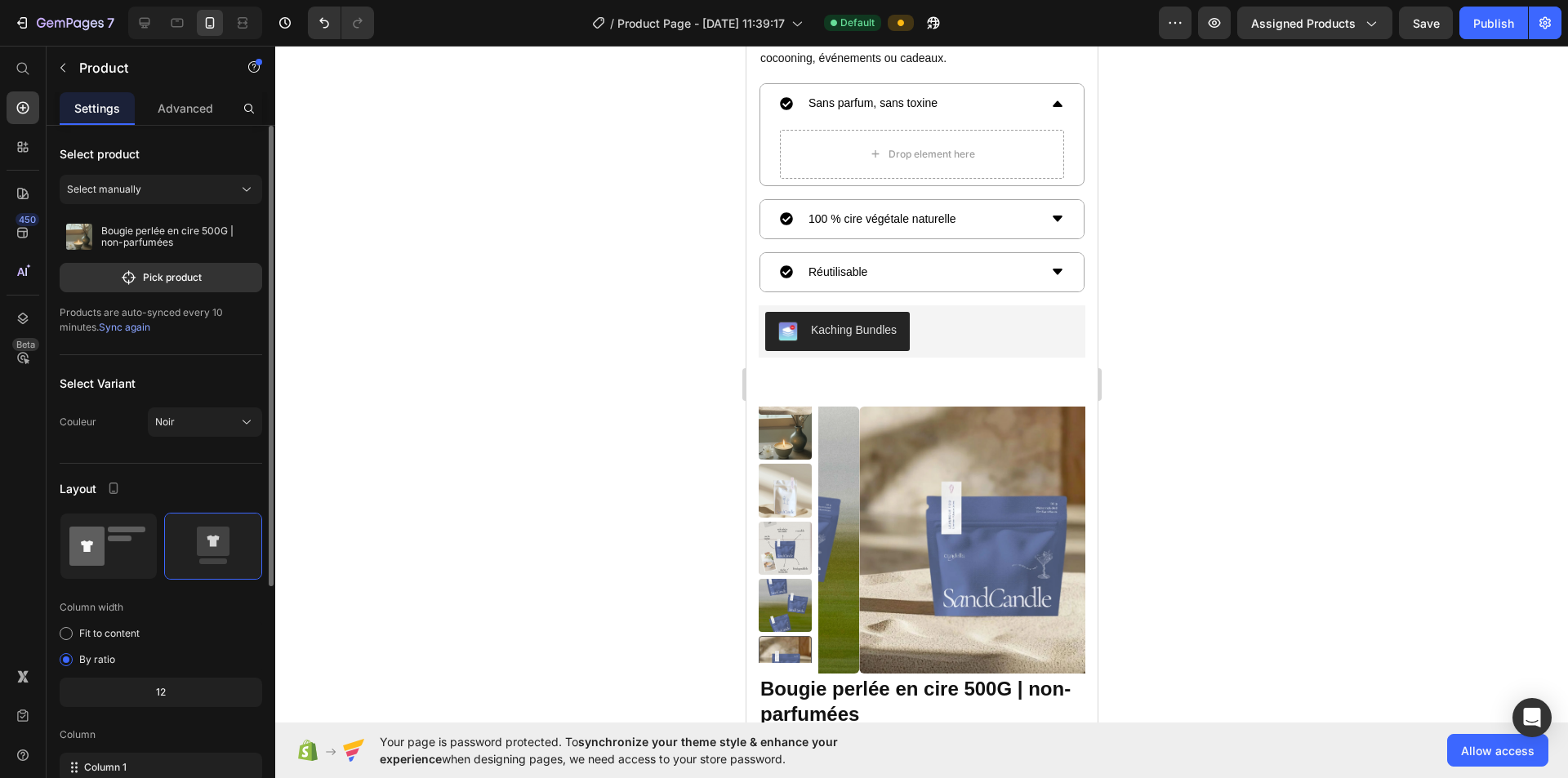 click 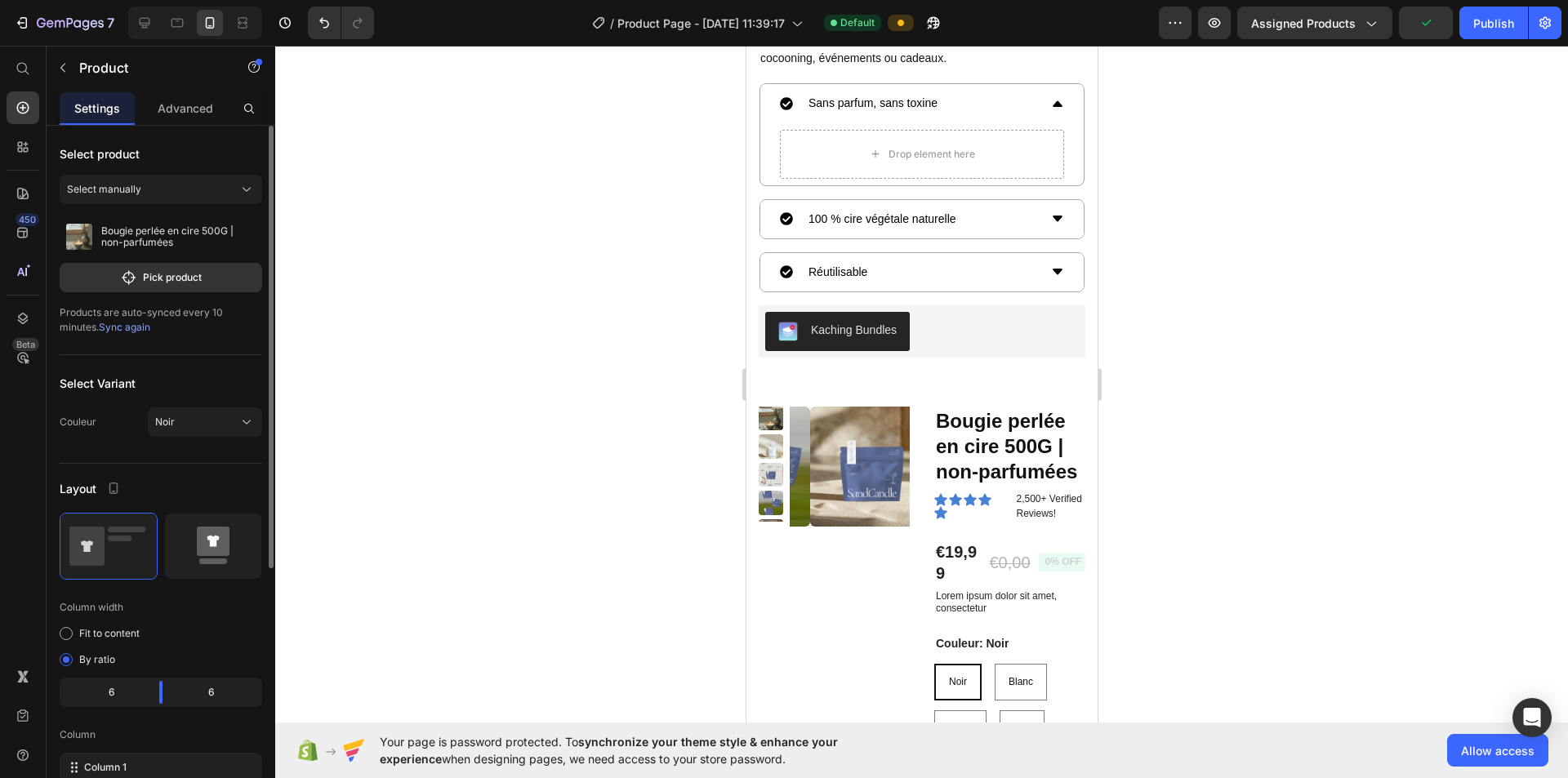 click 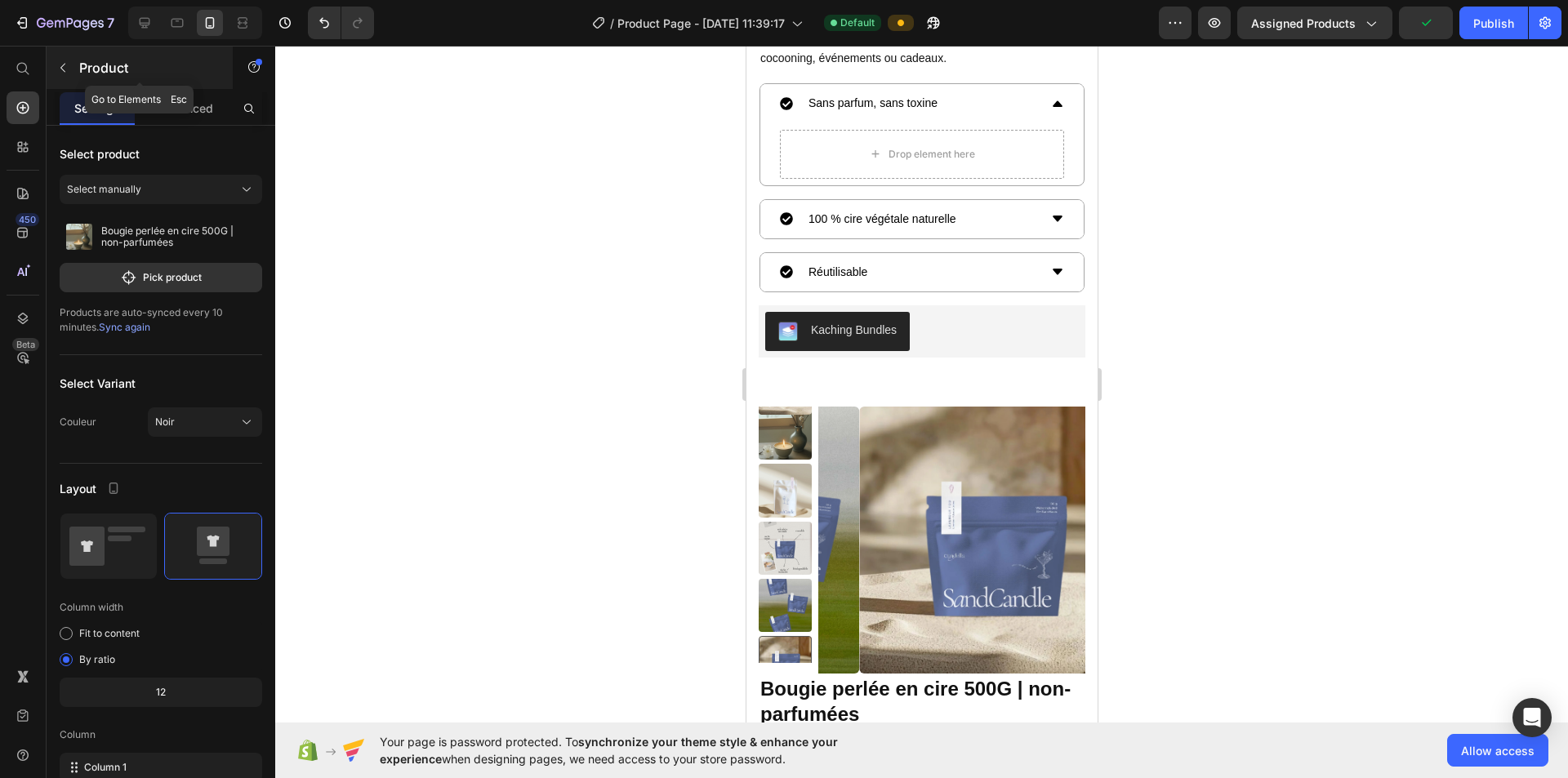click on "Product" at bounding box center (149, 68) 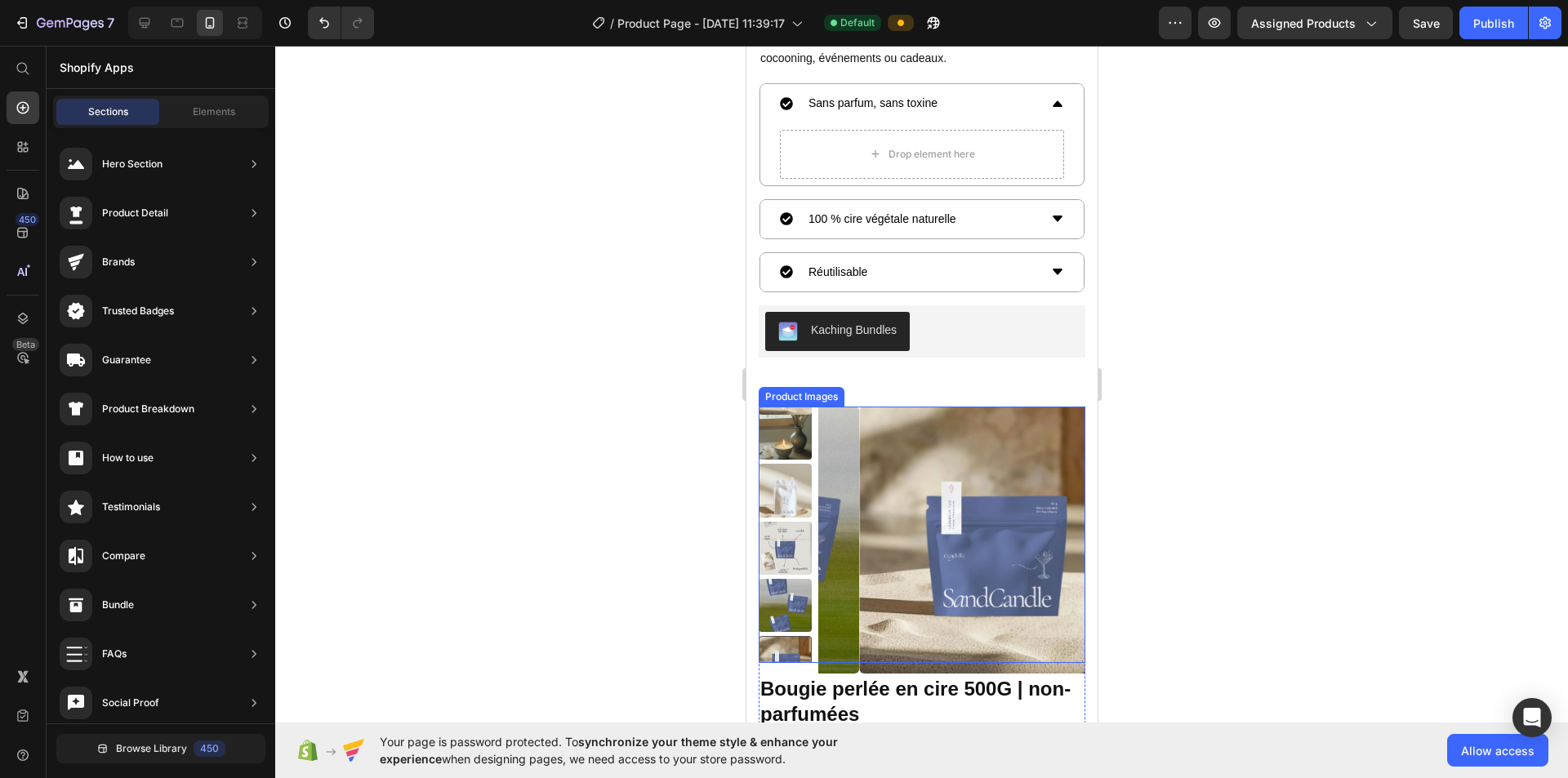 click at bounding box center [991, 540] 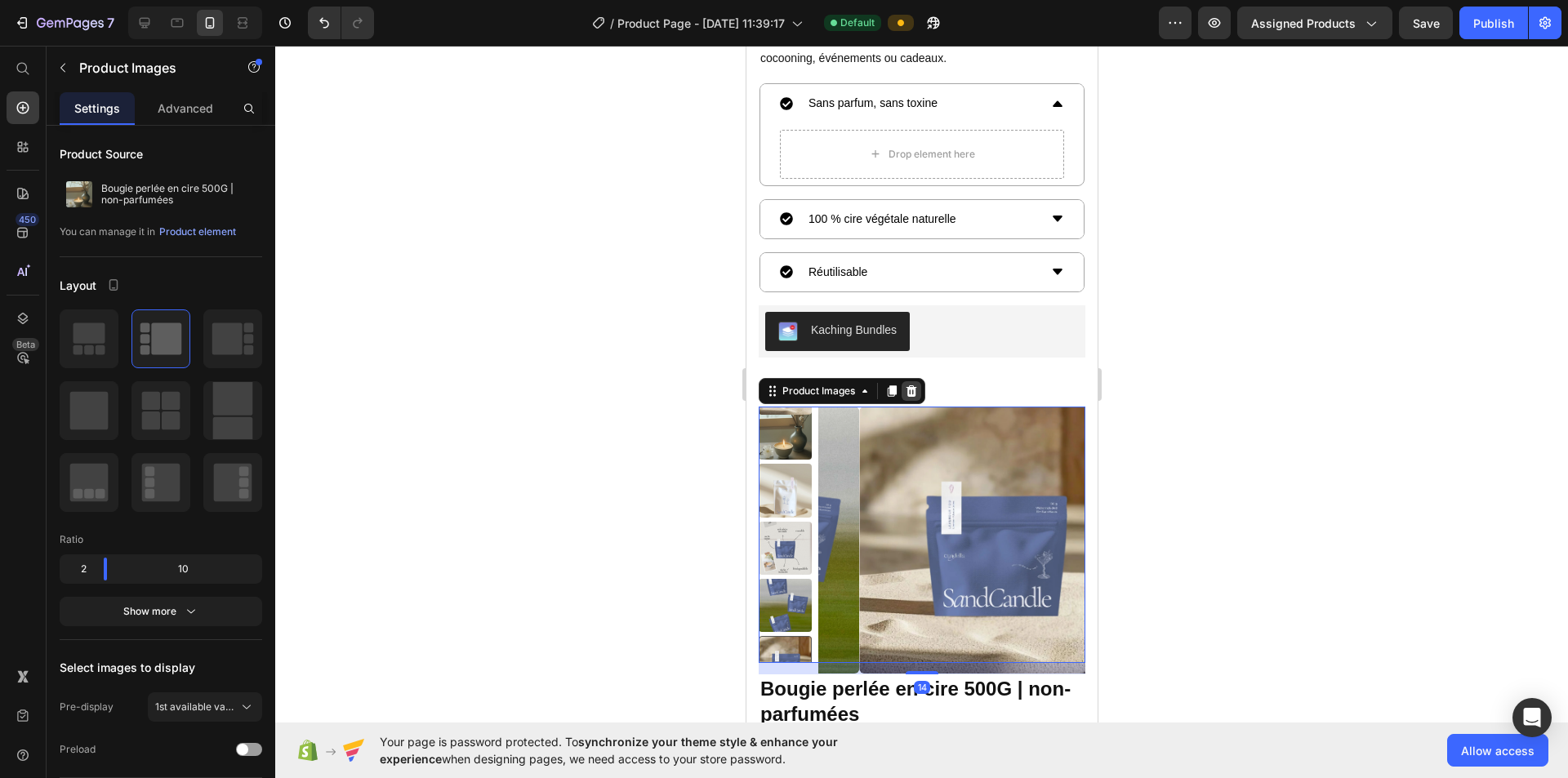 click at bounding box center [911, 391] 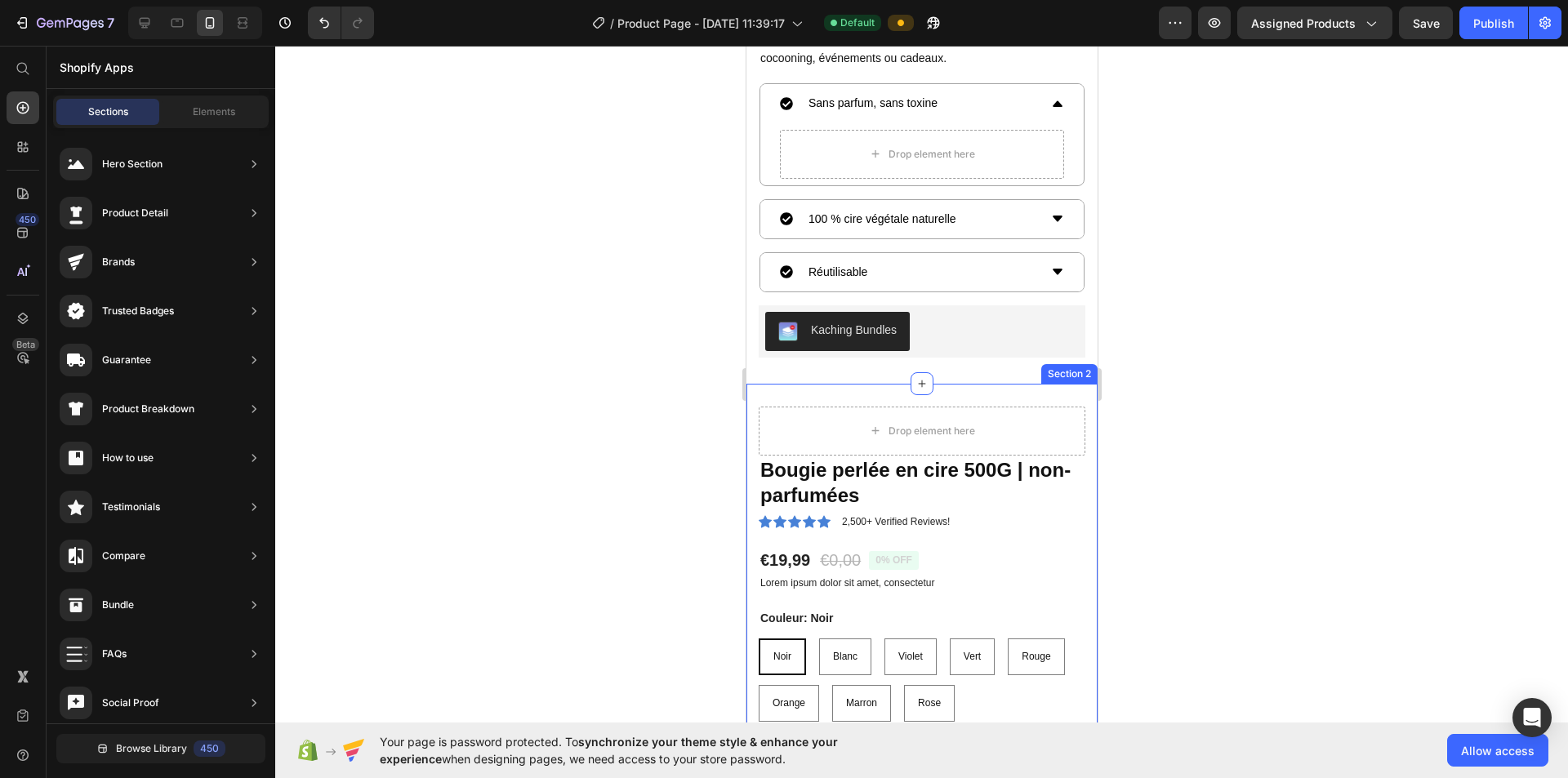 click on "Drop element here Bougie perlée en cire 500G | non-parfumées Product Title Icon Icon Icon Icon Icon Icon List 2,500+ Verified Reviews! Text Block Row €19,99 Product Price €0,00 Product Price 0% off Product Badge Row Lorem ipsum dolor sit amet, consectetur  Text Block Couleur: Noir Noir Noir Noir Blanc Blanc Blanc Violet Violet Violet Vert Vert Vert Rouge Rouge Rouge Orange Orange Orange Marron Marron Marron Rose Rose Rose Product Variants & Swatches 1 Product Quantity Row Add to cart Add to Cart Row
Material
Comfort guarantee
Shipping Accordion Row Product Section 2" at bounding box center (921, 670) 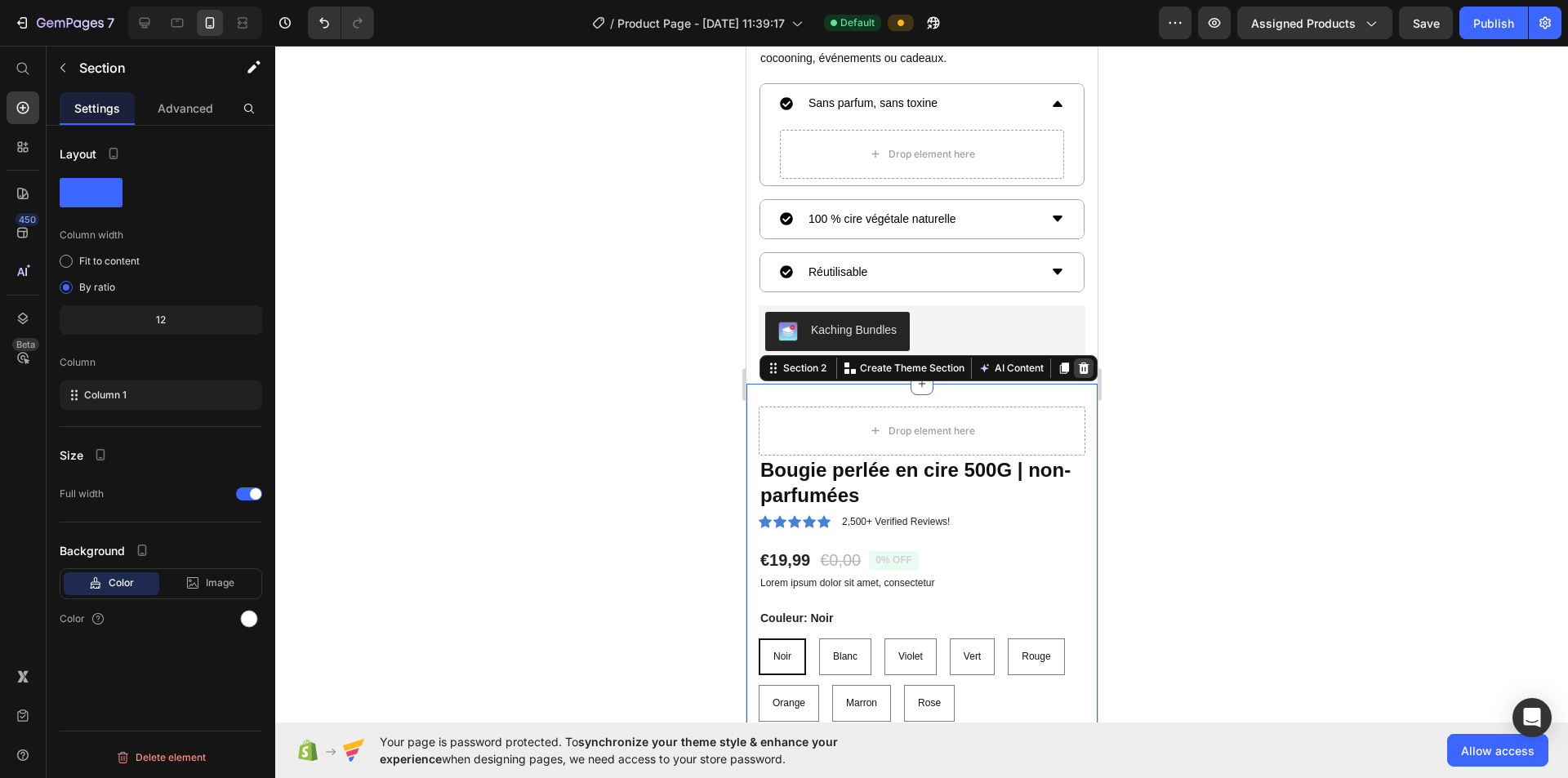 click 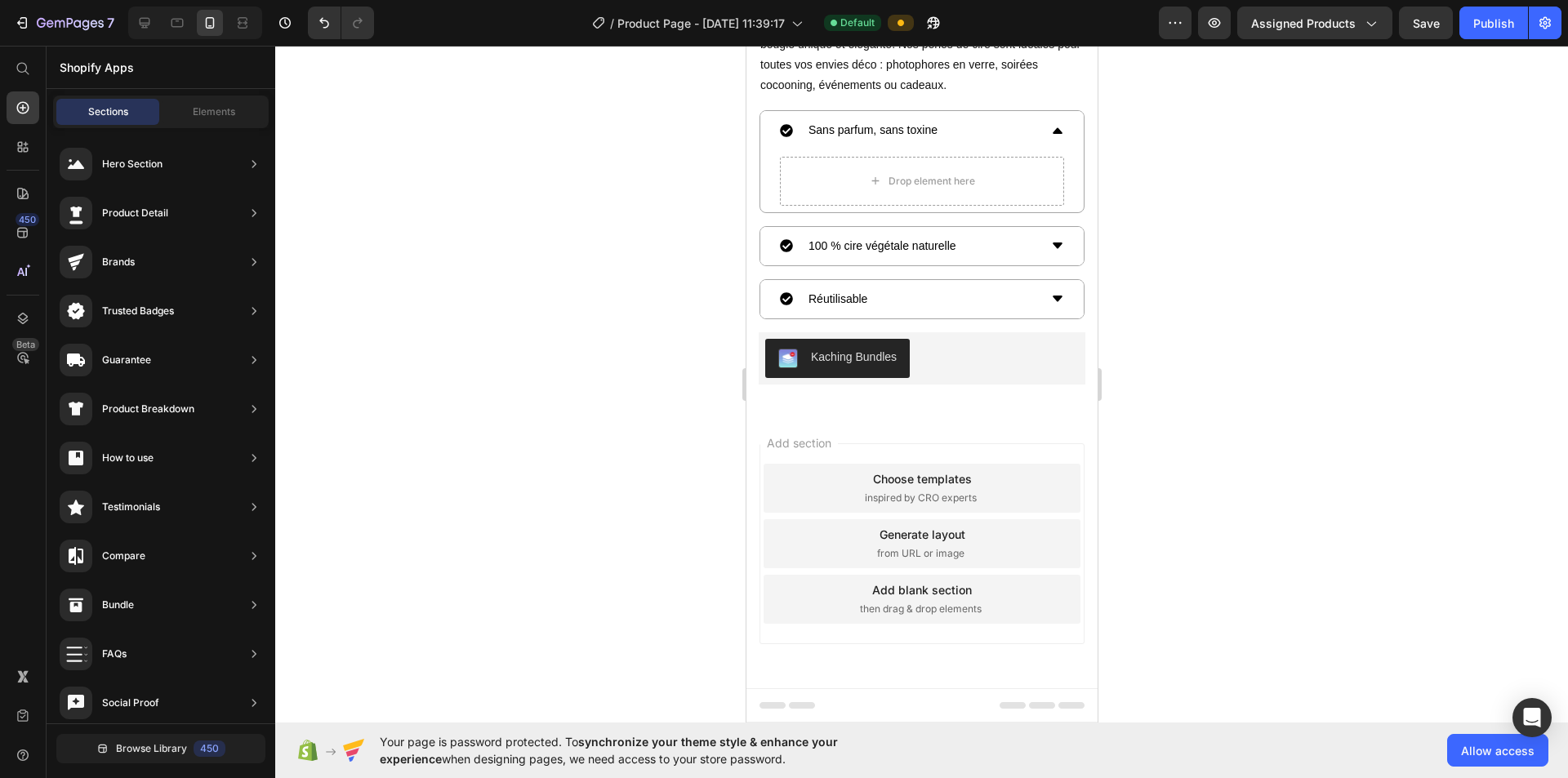 scroll, scrollTop: 773, scrollLeft: 0, axis: vertical 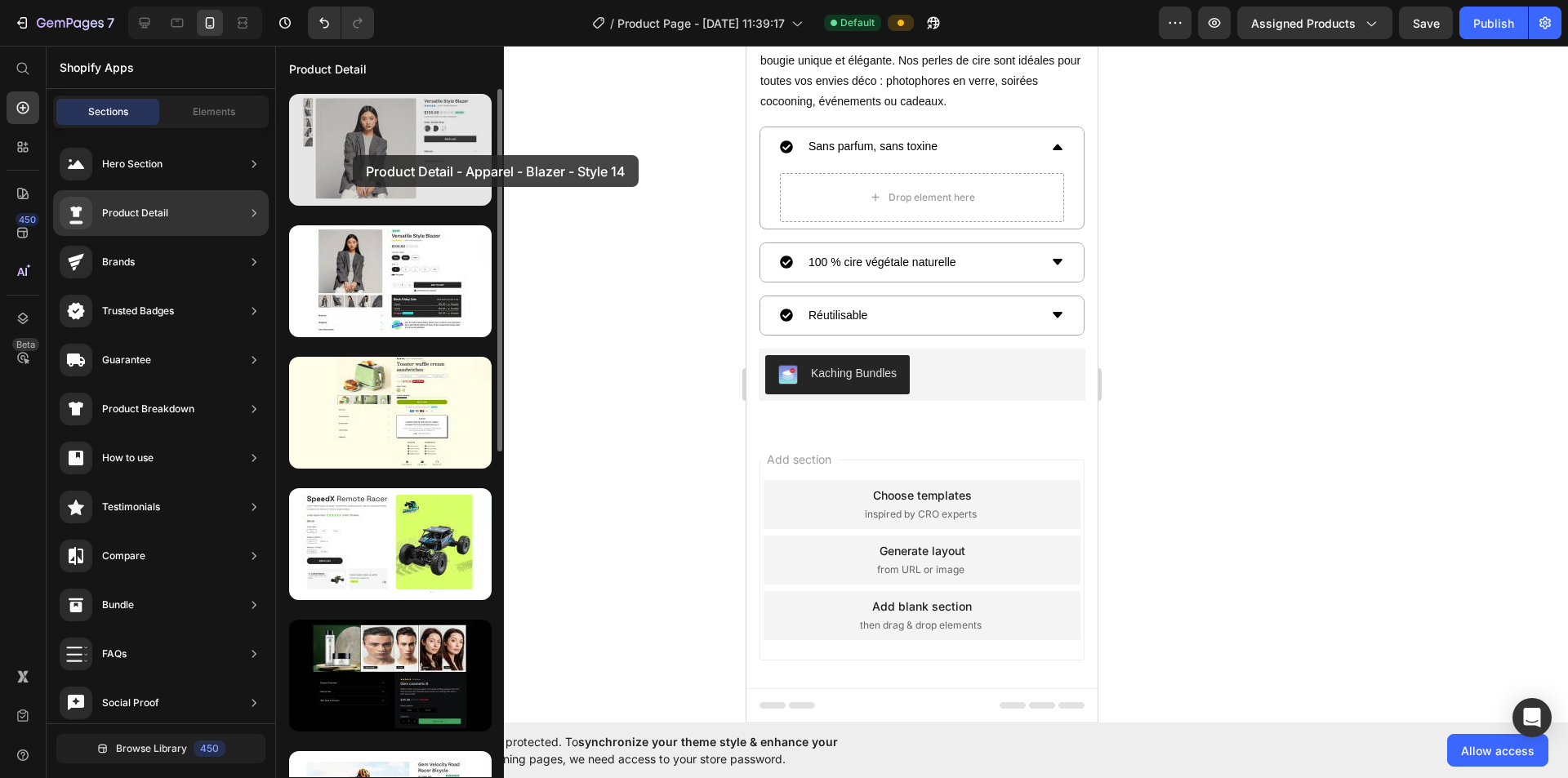 click at bounding box center [390, 149] 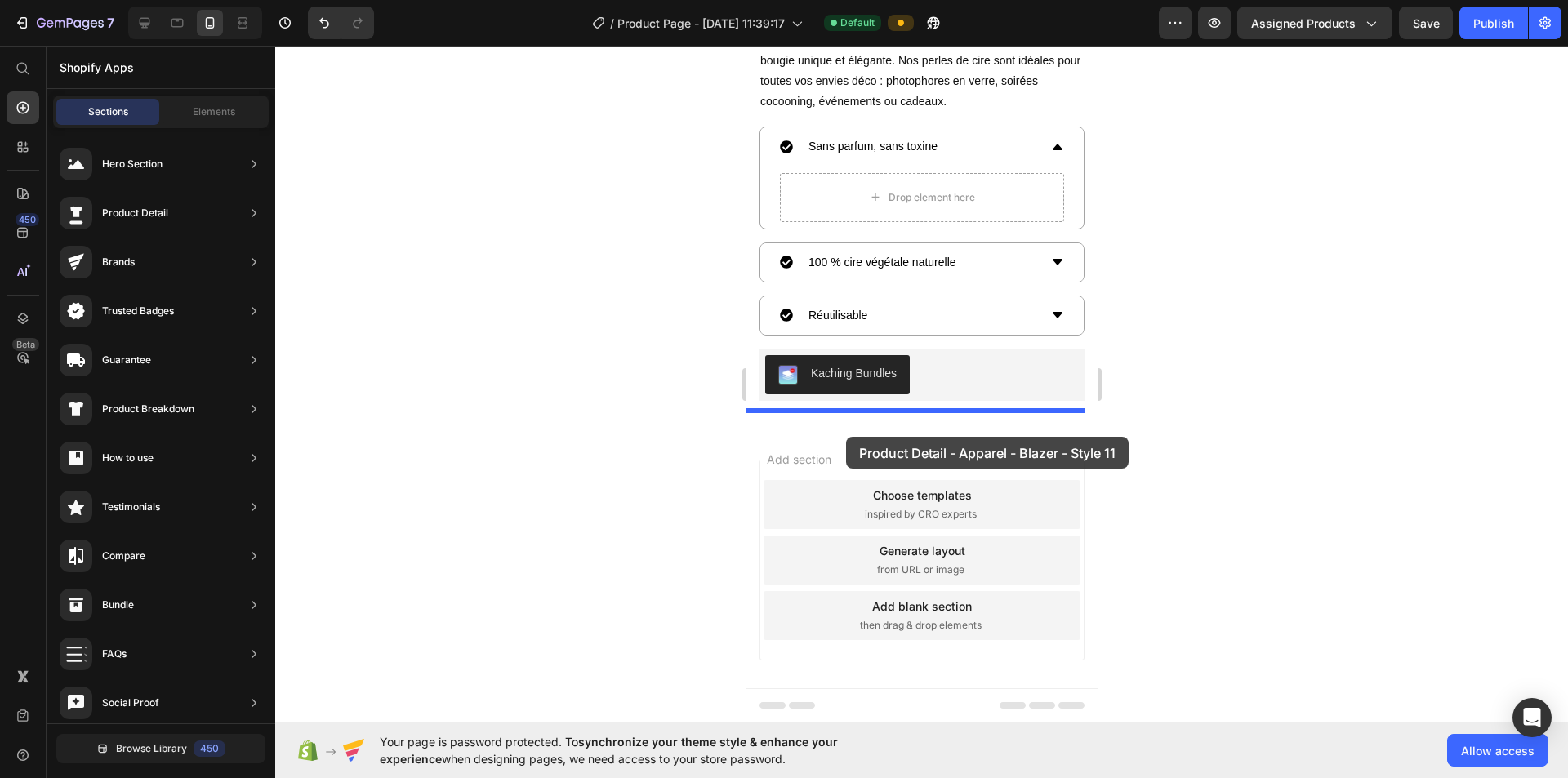 drag, startPoint x: 1249, startPoint y: 353, endPoint x: 845, endPoint y: 436, distance: 412.43787 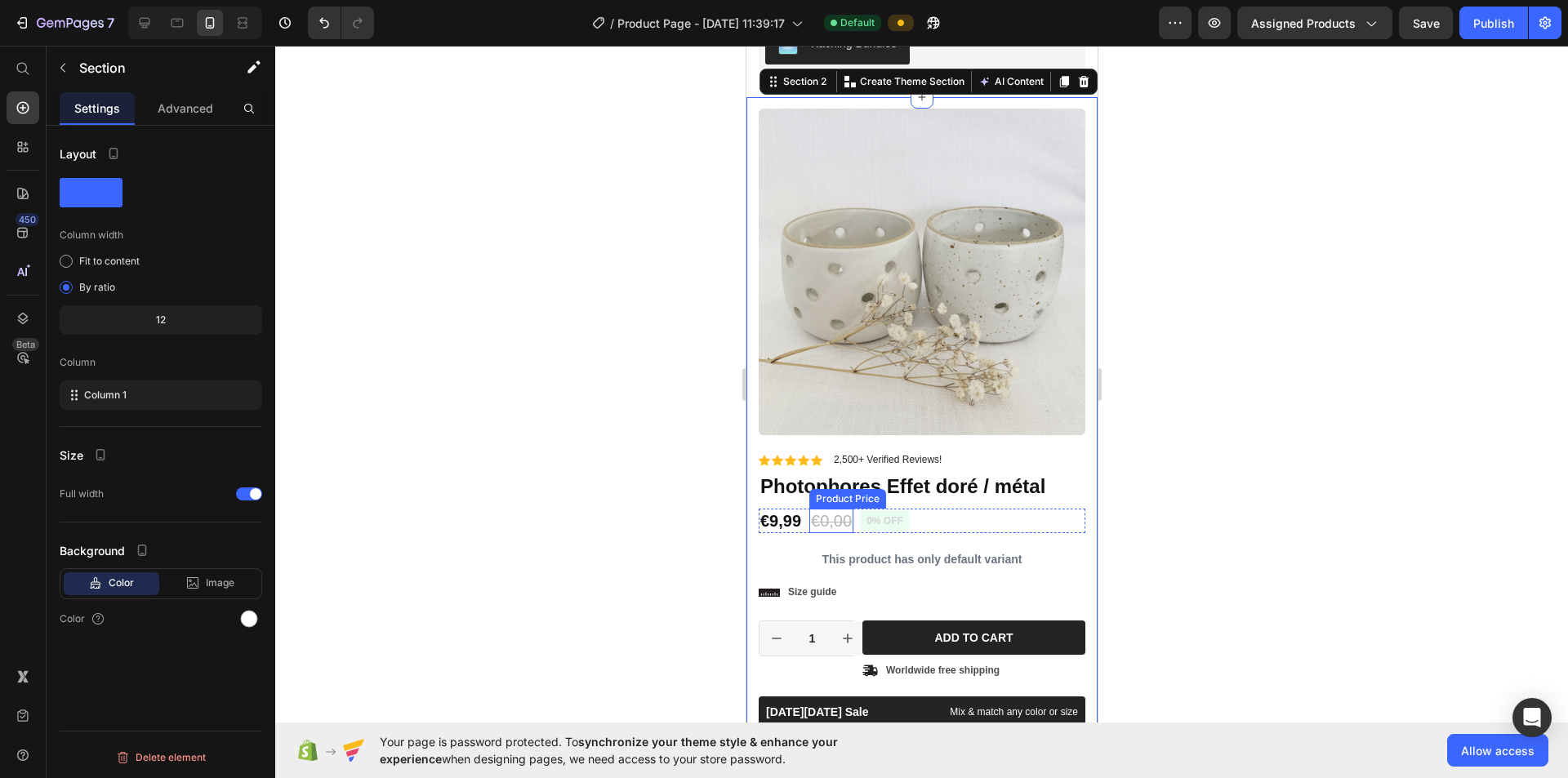 scroll, scrollTop: 1081, scrollLeft: 0, axis: vertical 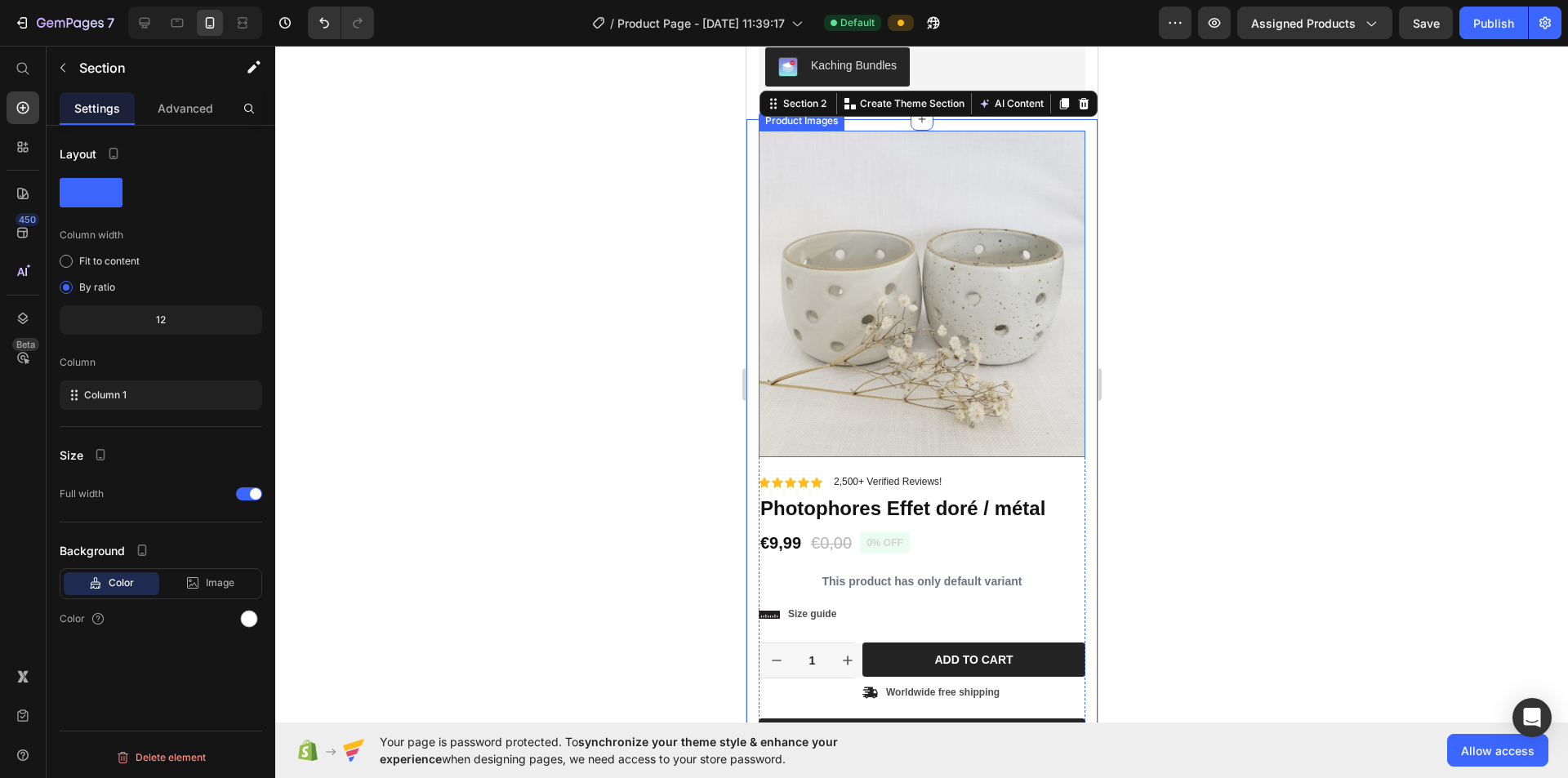 click at bounding box center (921, 294) 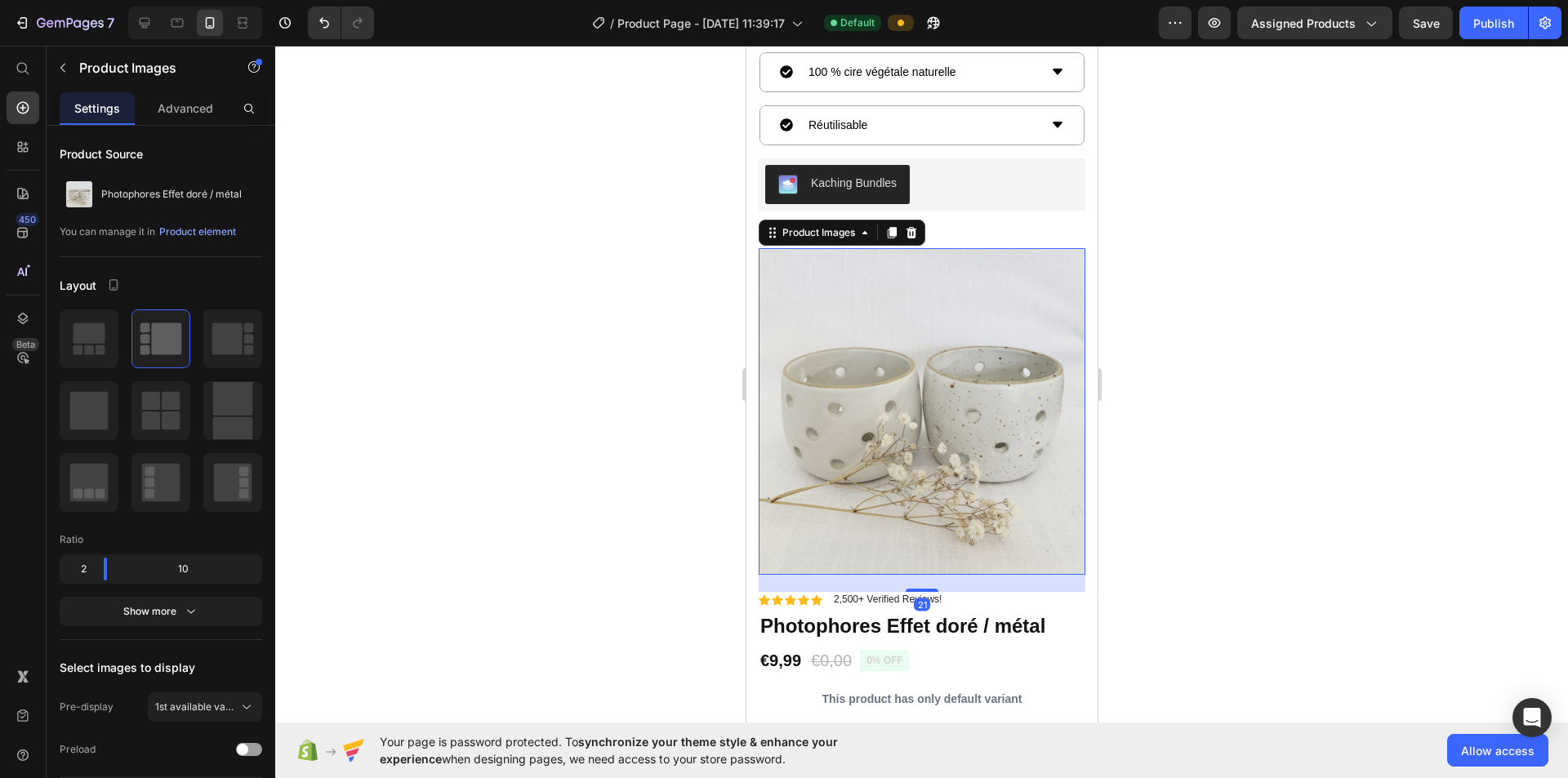 scroll, scrollTop: 918, scrollLeft: 0, axis: vertical 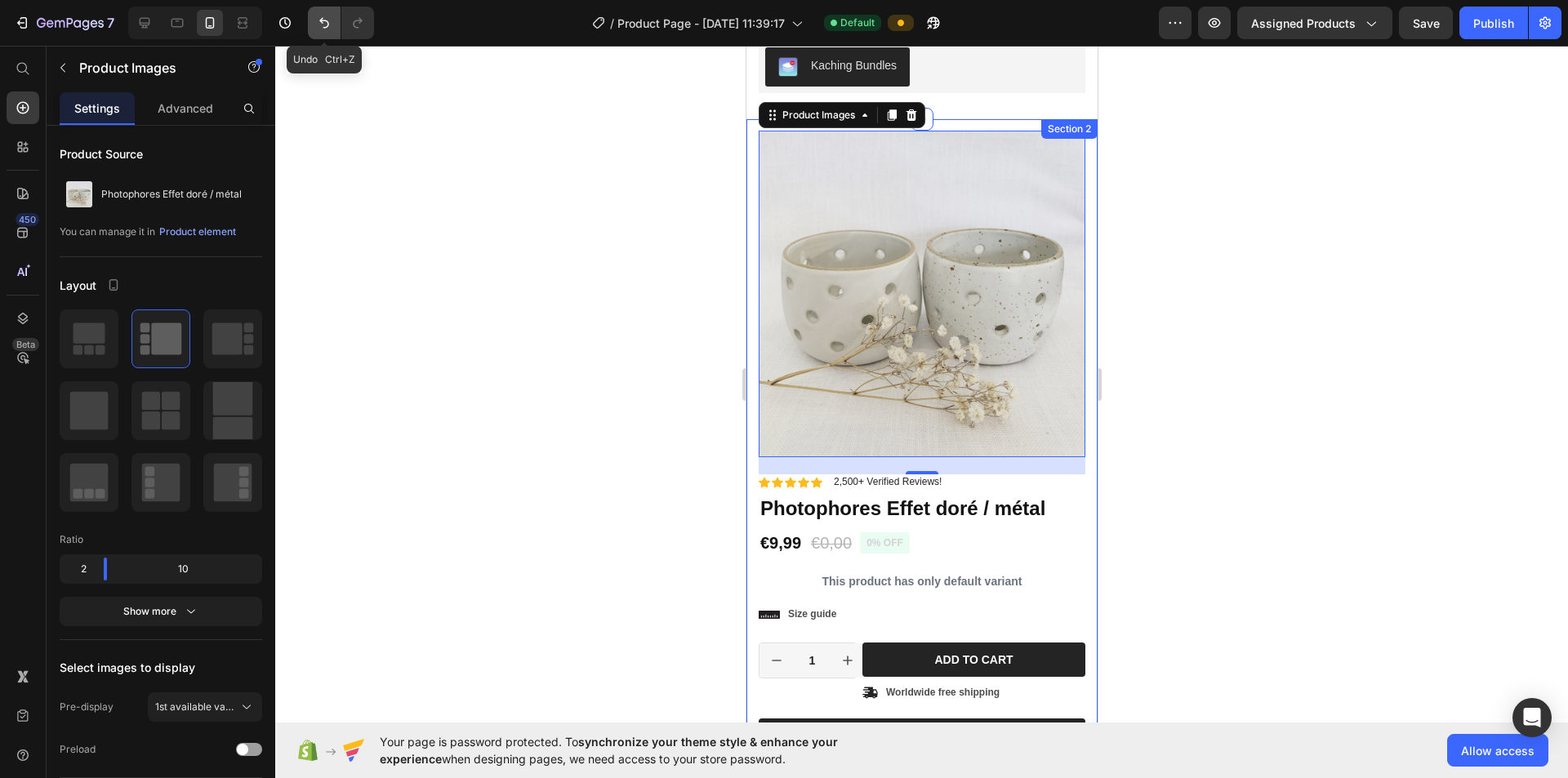 click 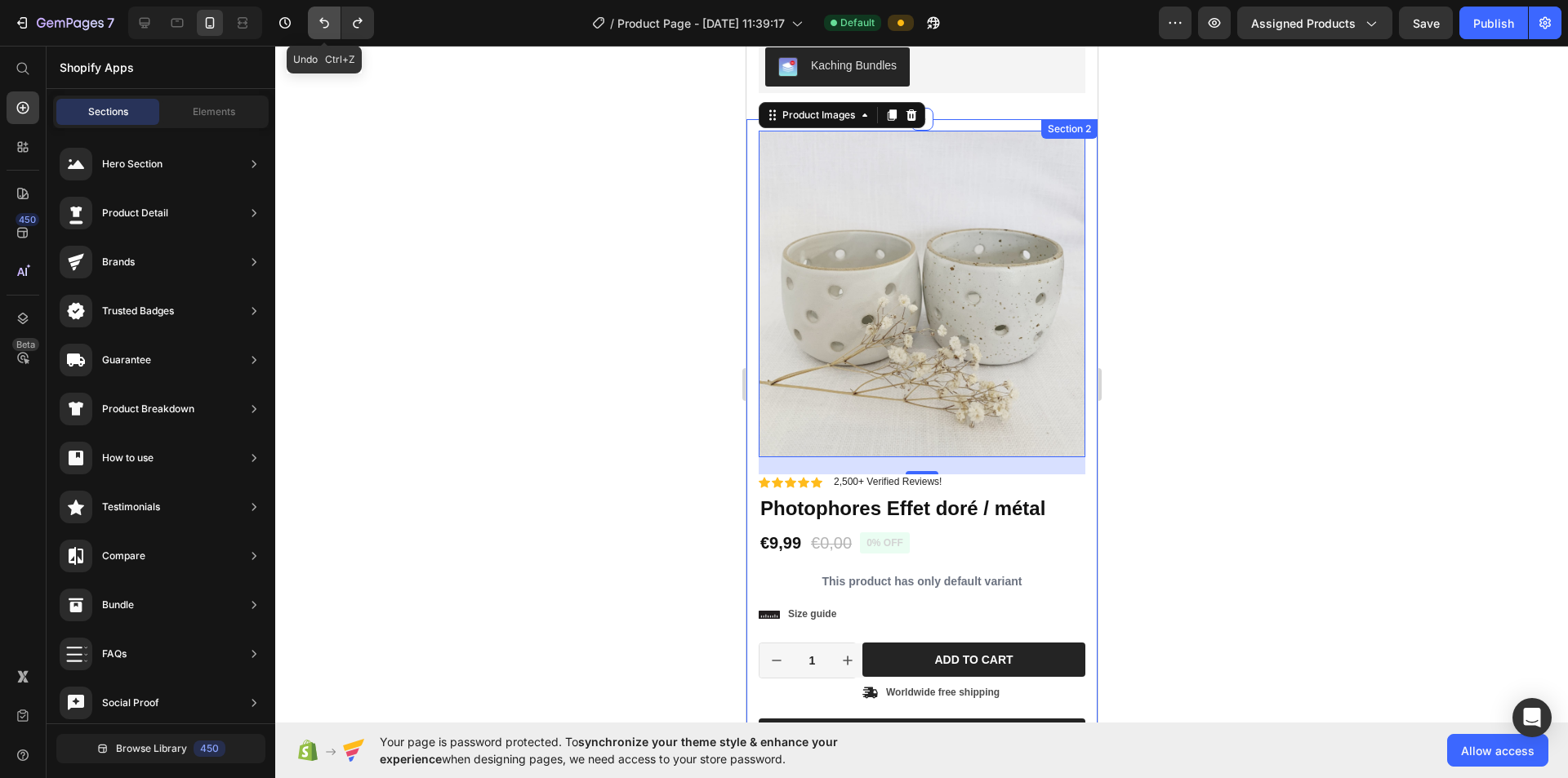 scroll, scrollTop: 773, scrollLeft: 0, axis: vertical 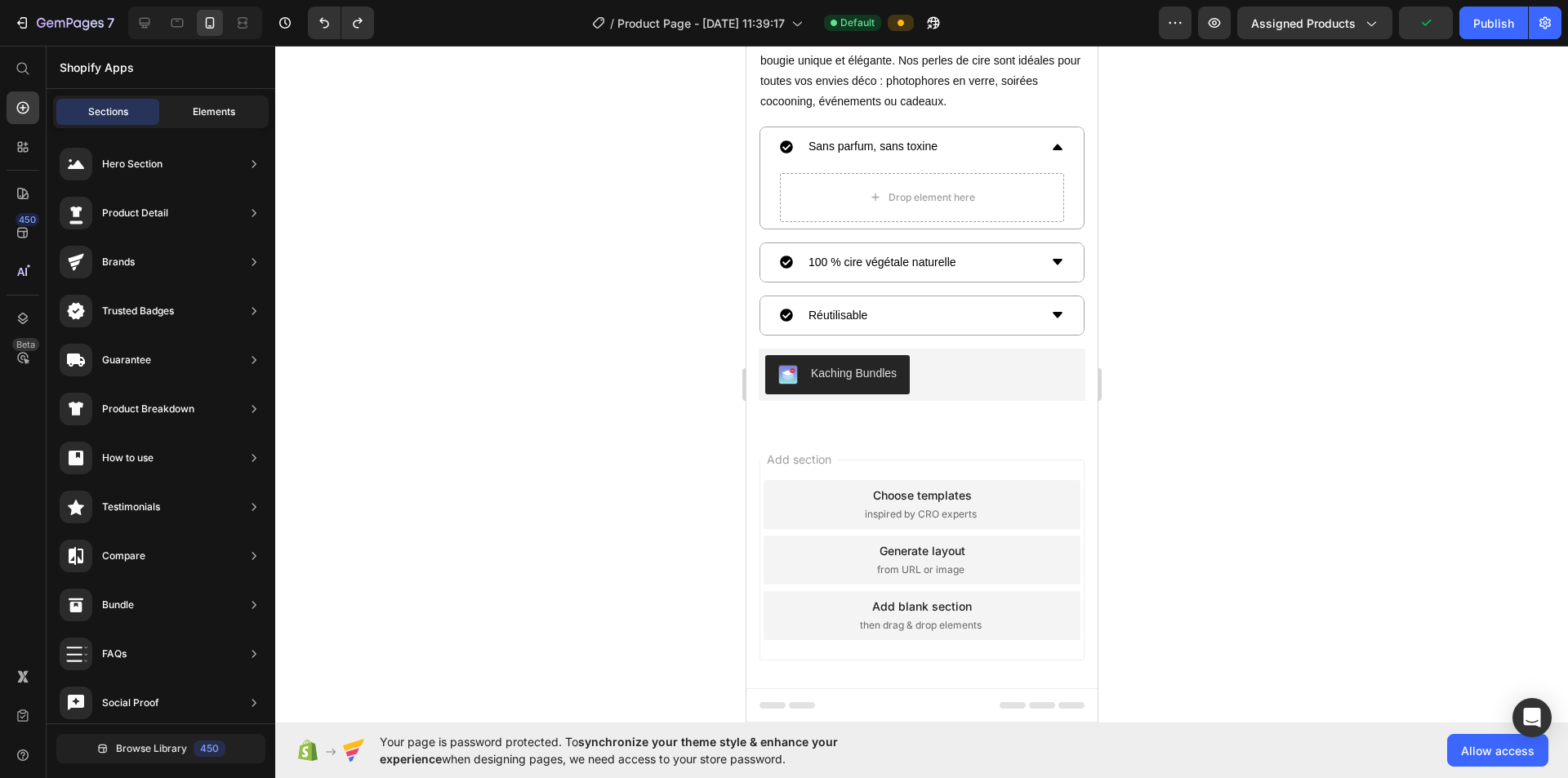 click on "Elements" 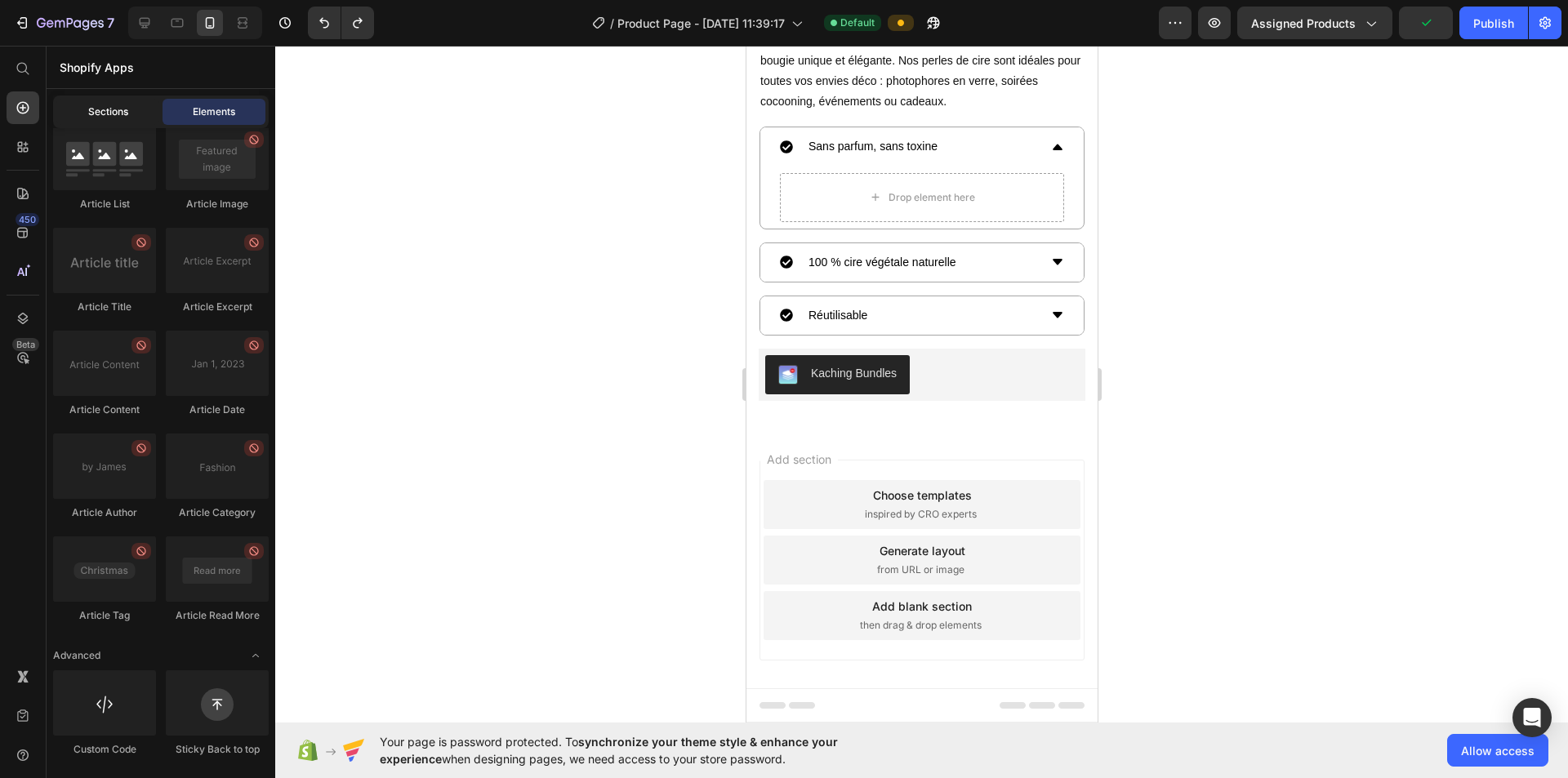 click on "Sections" at bounding box center [108, 112] 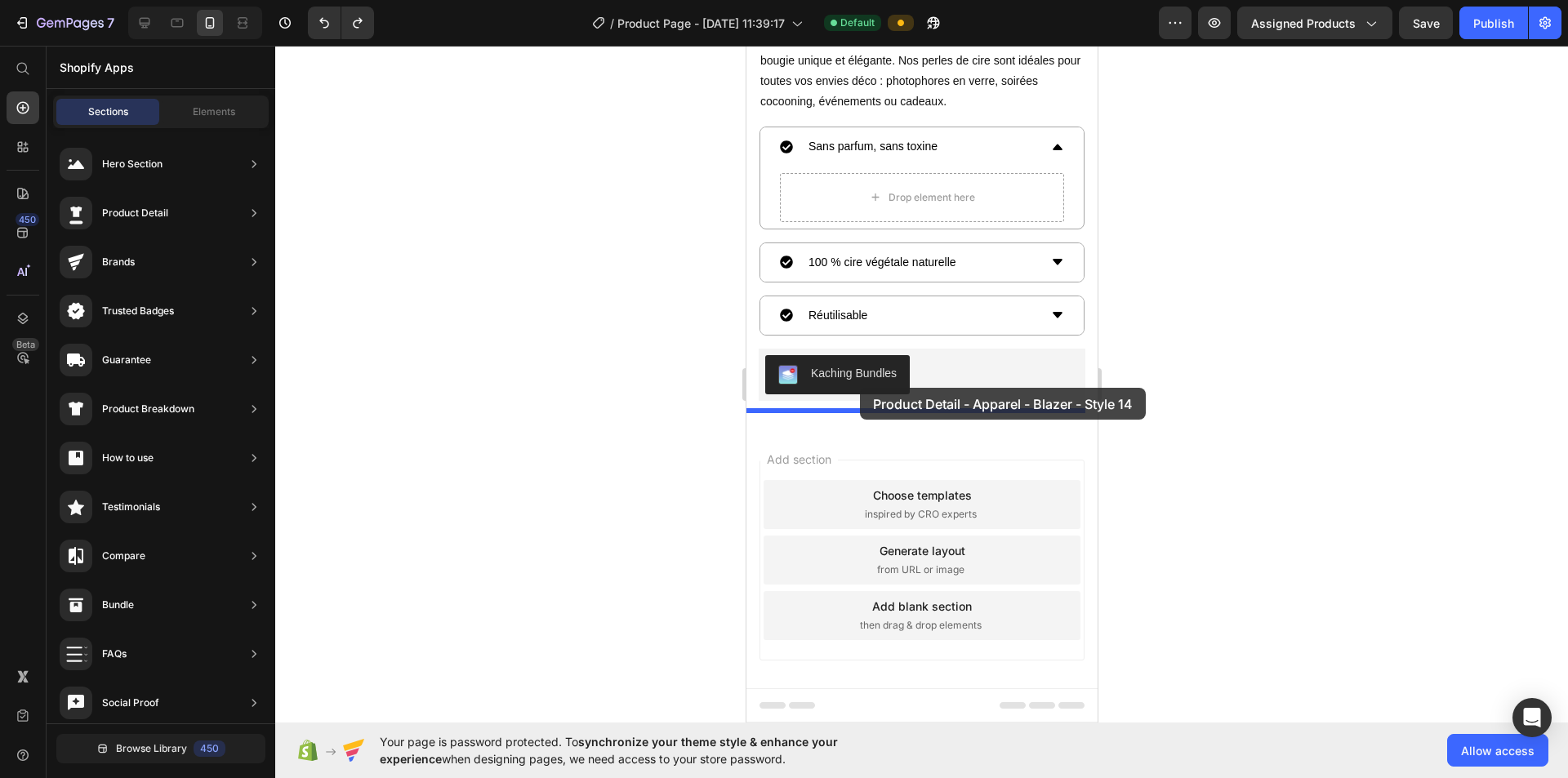 drag, startPoint x: 1163, startPoint y: 207, endPoint x: 860, endPoint y: 393, distance: 355.53481 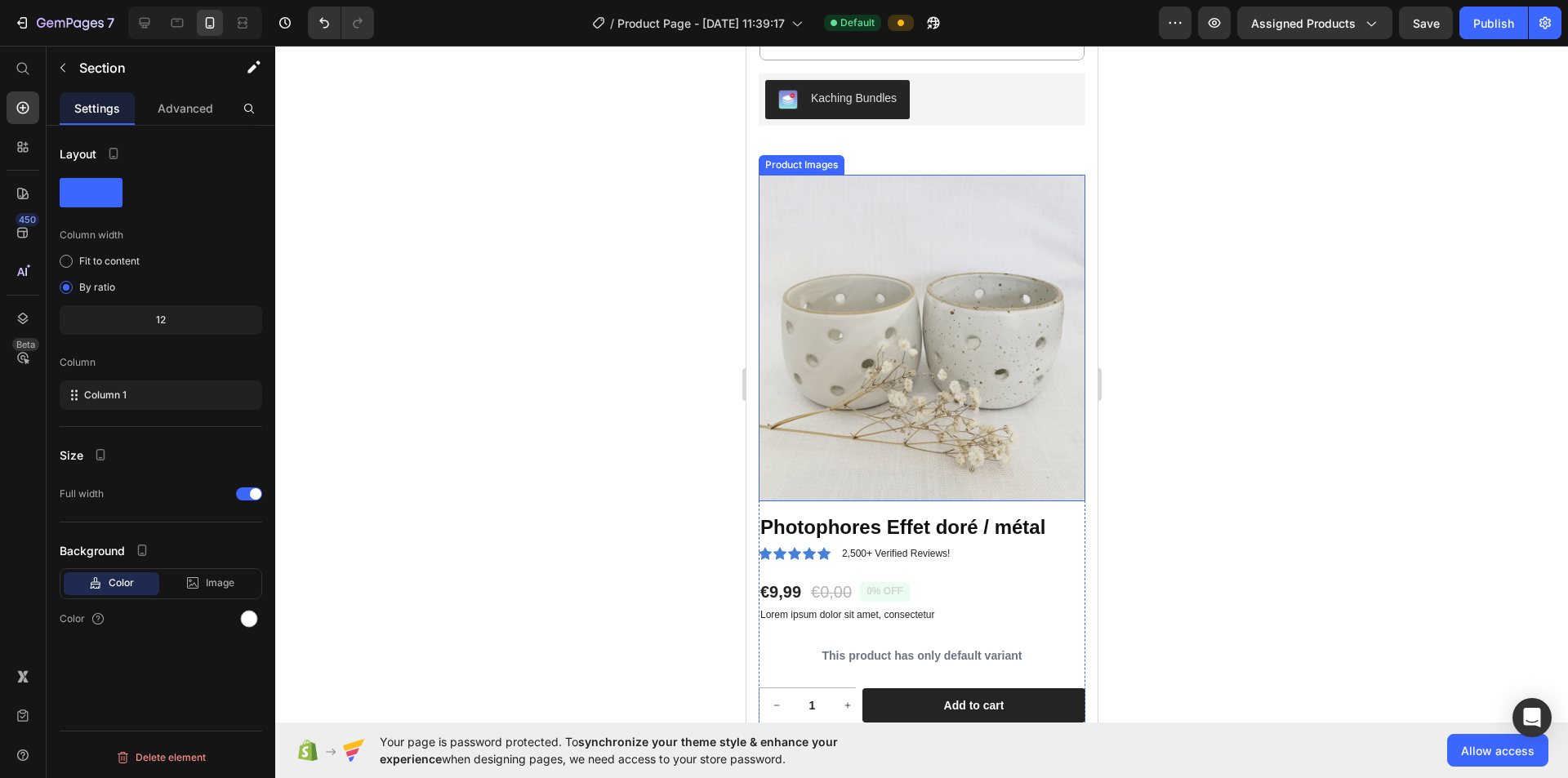scroll, scrollTop: 1081, scrollLeft: 0, axis: vertical 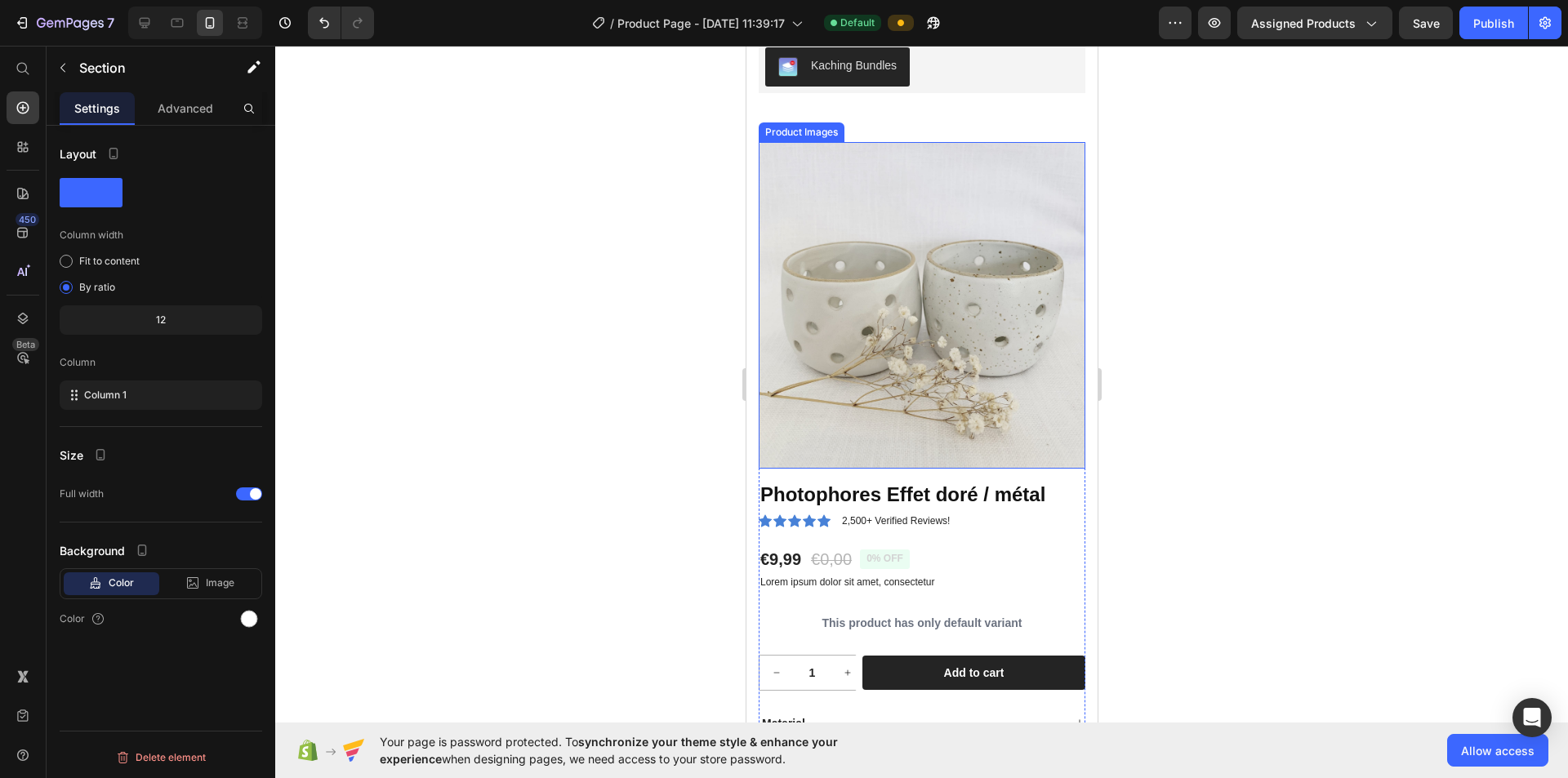 click at bounding box center [921, 305] 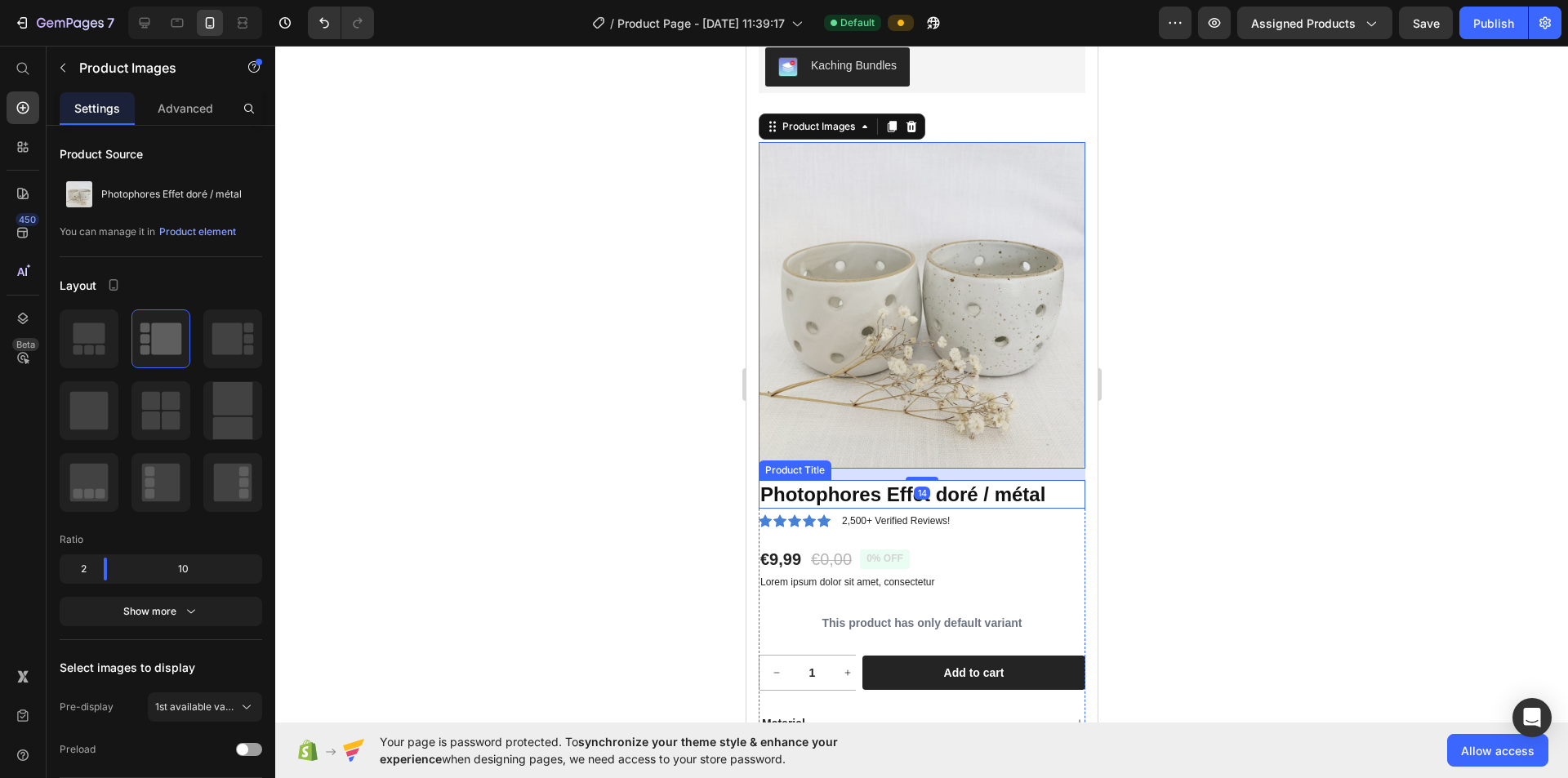 click on "Photophores Effet doré / métal Product Title Icon Icon Icon Icon Icon Icon List 2,500+ Verified Reviews! Text Block Row €9,99 Product Price €0,00 Product Price 0% off Product Badge Row Lorem ipsum dolor sit amet, consectetur  Text Block This product has only default variant Product Variants & Swatches 1 Product Quantity Row Add to cart Add to Cart Row
Material
Comfort guarantee
Shipping Accordion" at bounding box center [921, 651] 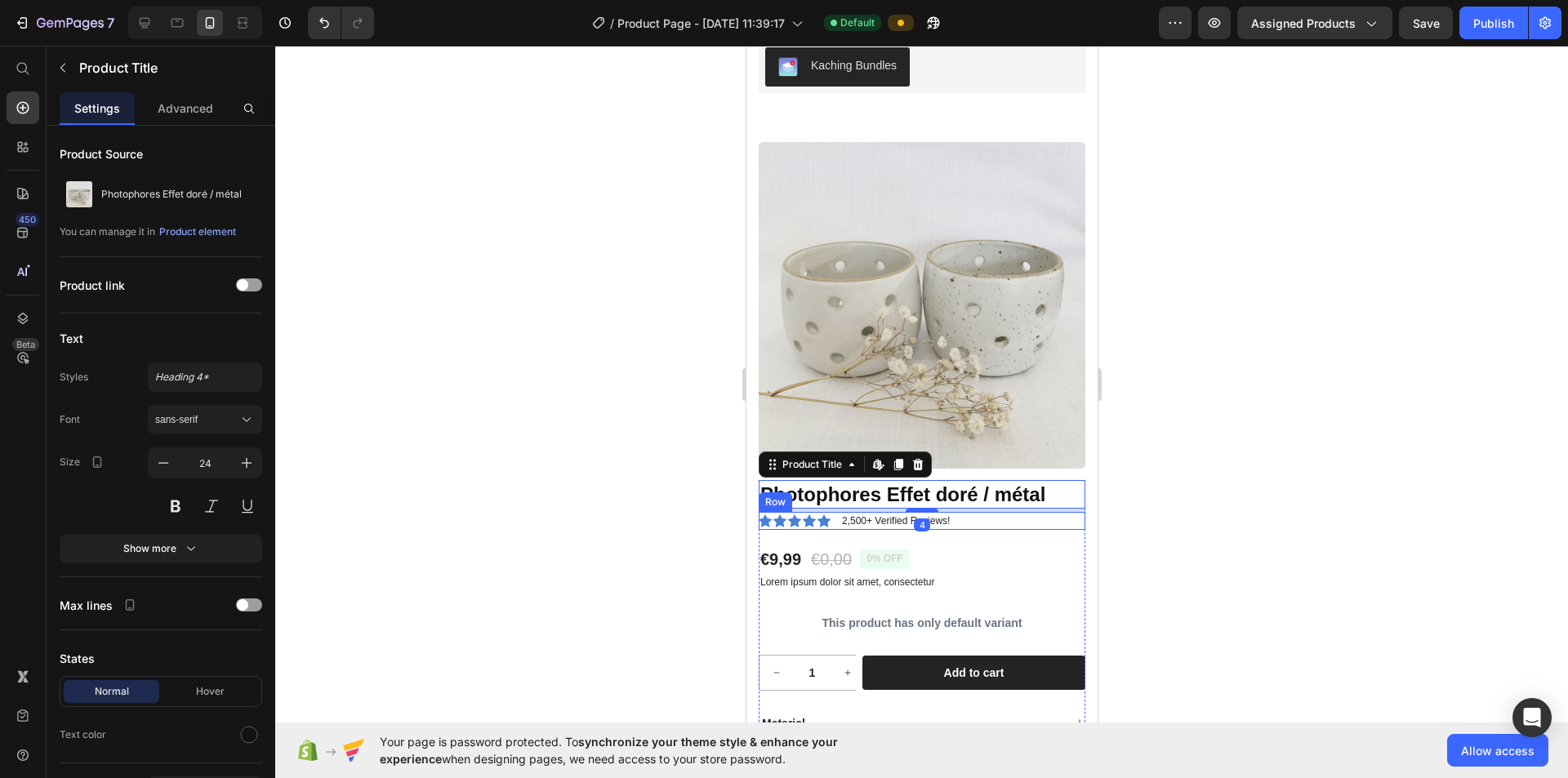 click at bounding box center [921, 305] 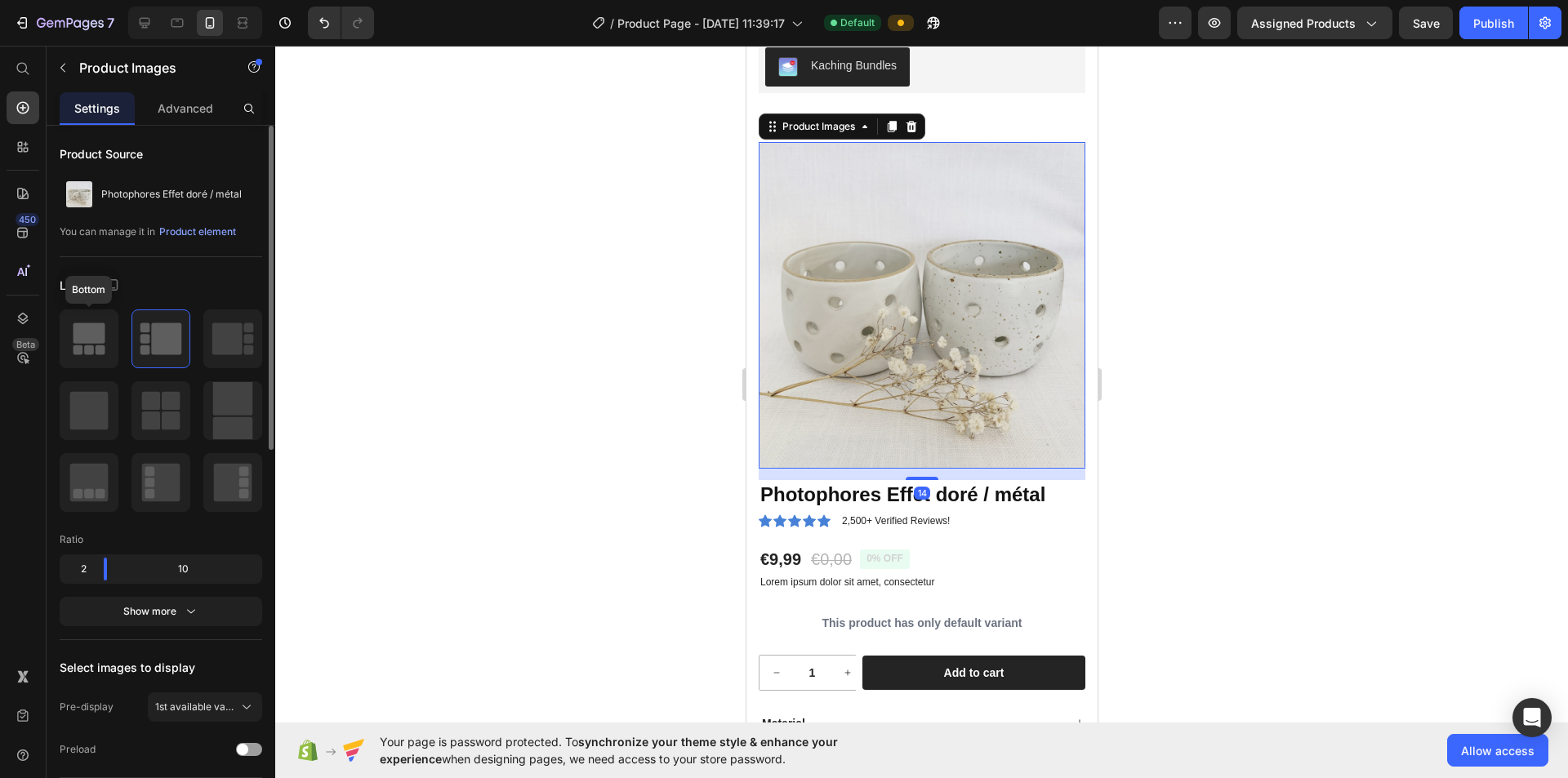 click 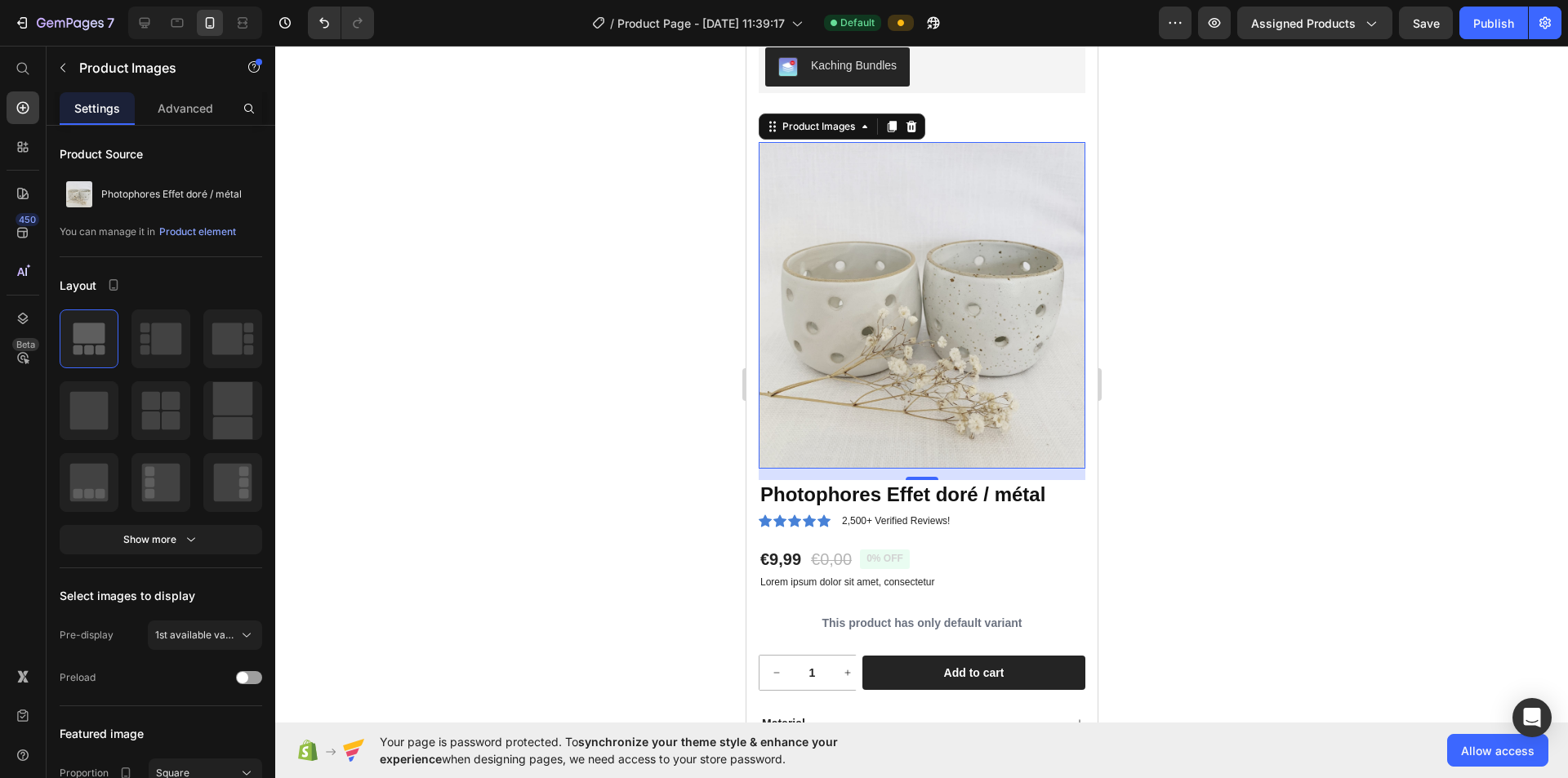 click 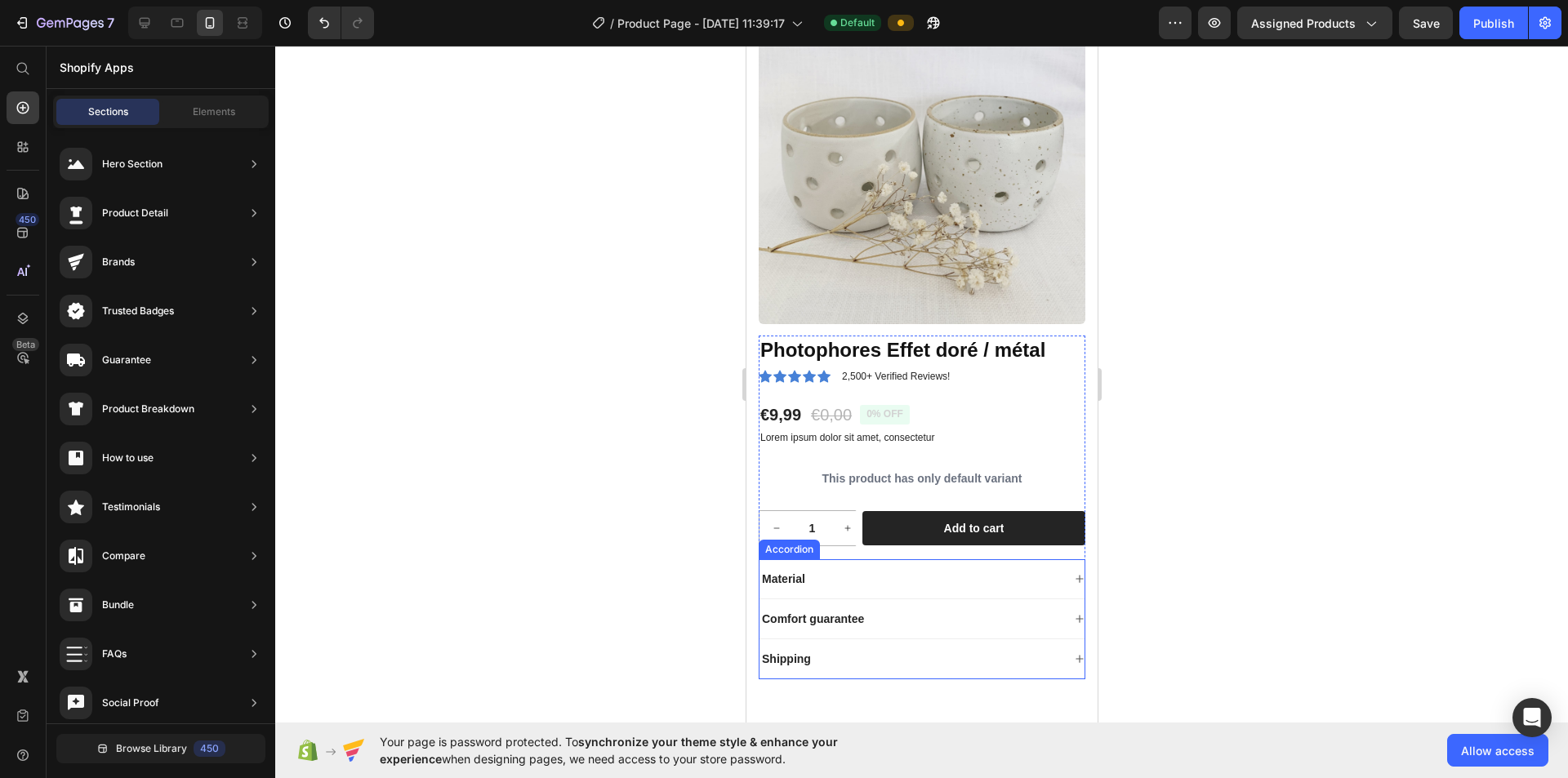 scroll, scrollTop: 1163, scrollLeft: 0, axis: vertical 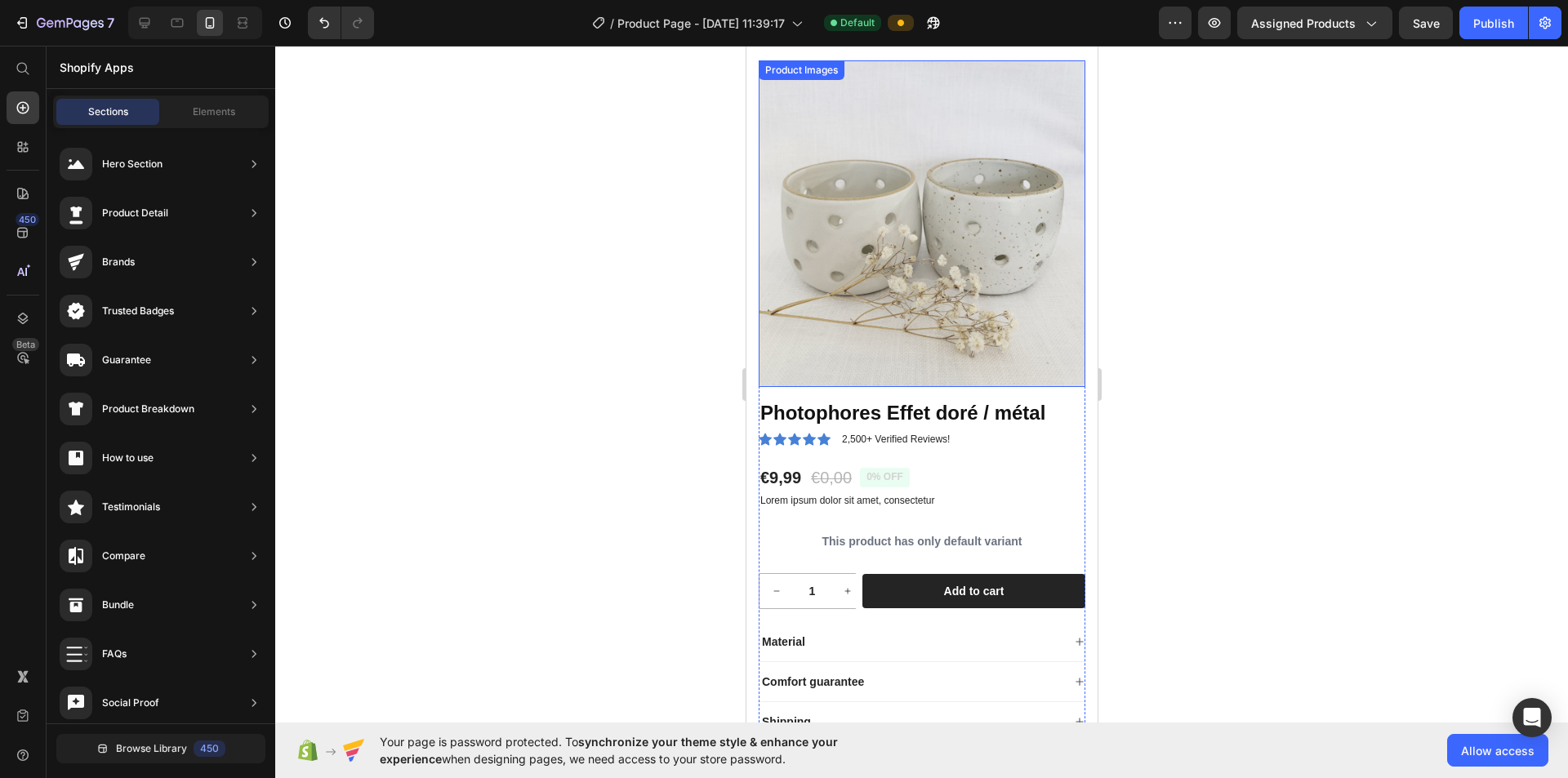 click at bounding box center (921, 224) 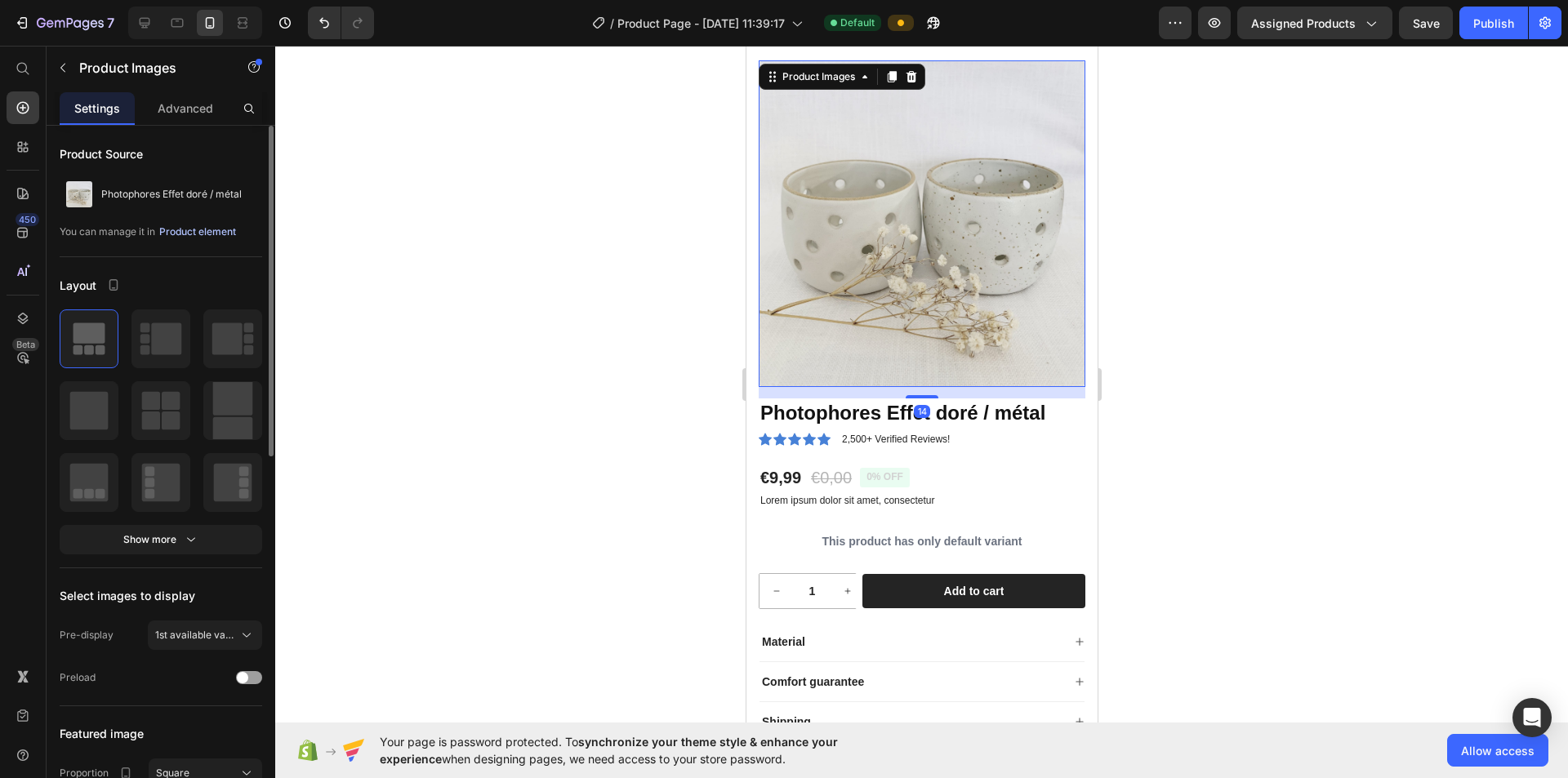 click on "Product element" at bounding box center (198, 232) 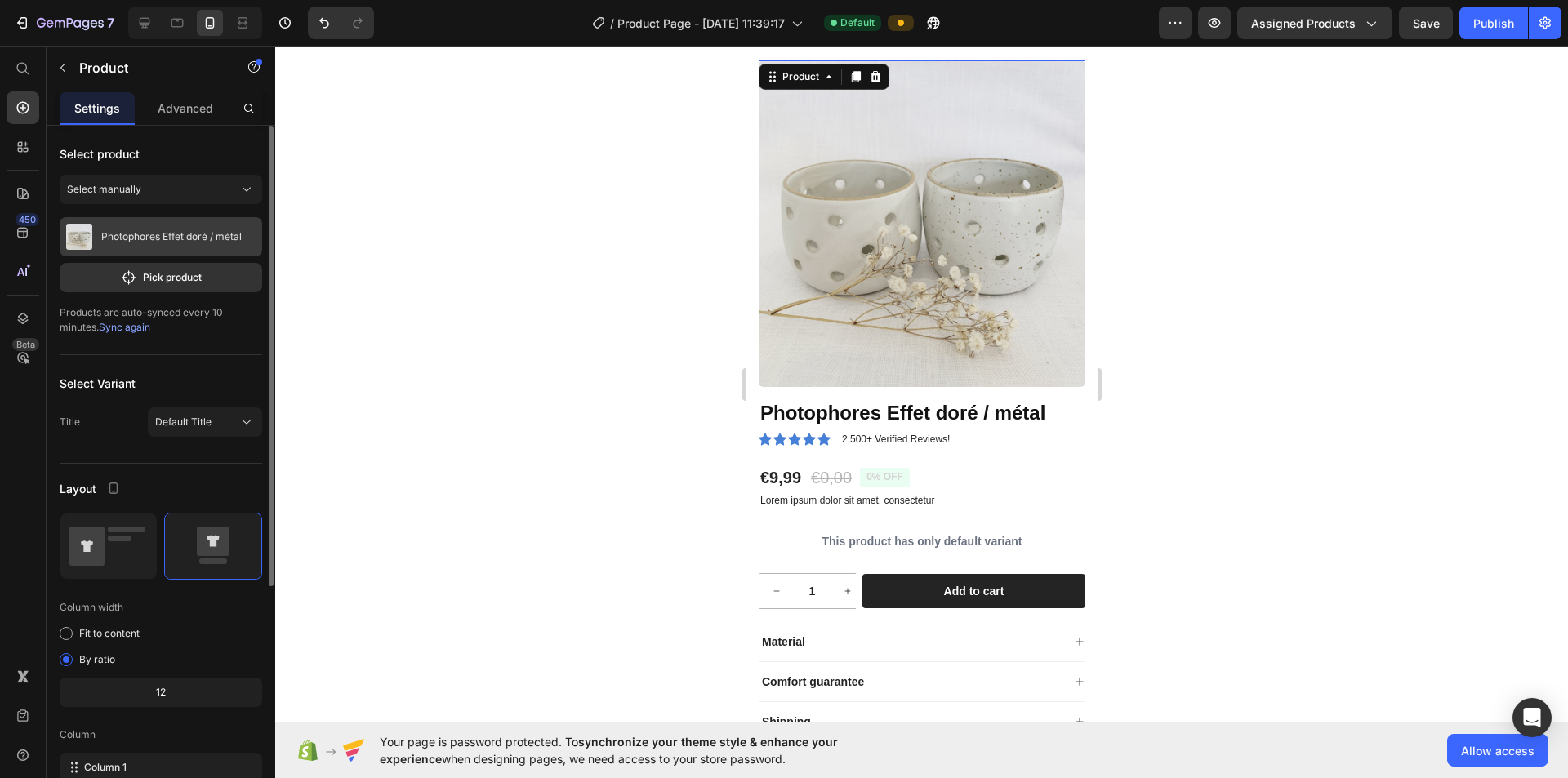 click on "Photophores Effet doré / métal" at bounding box center [161, 237] 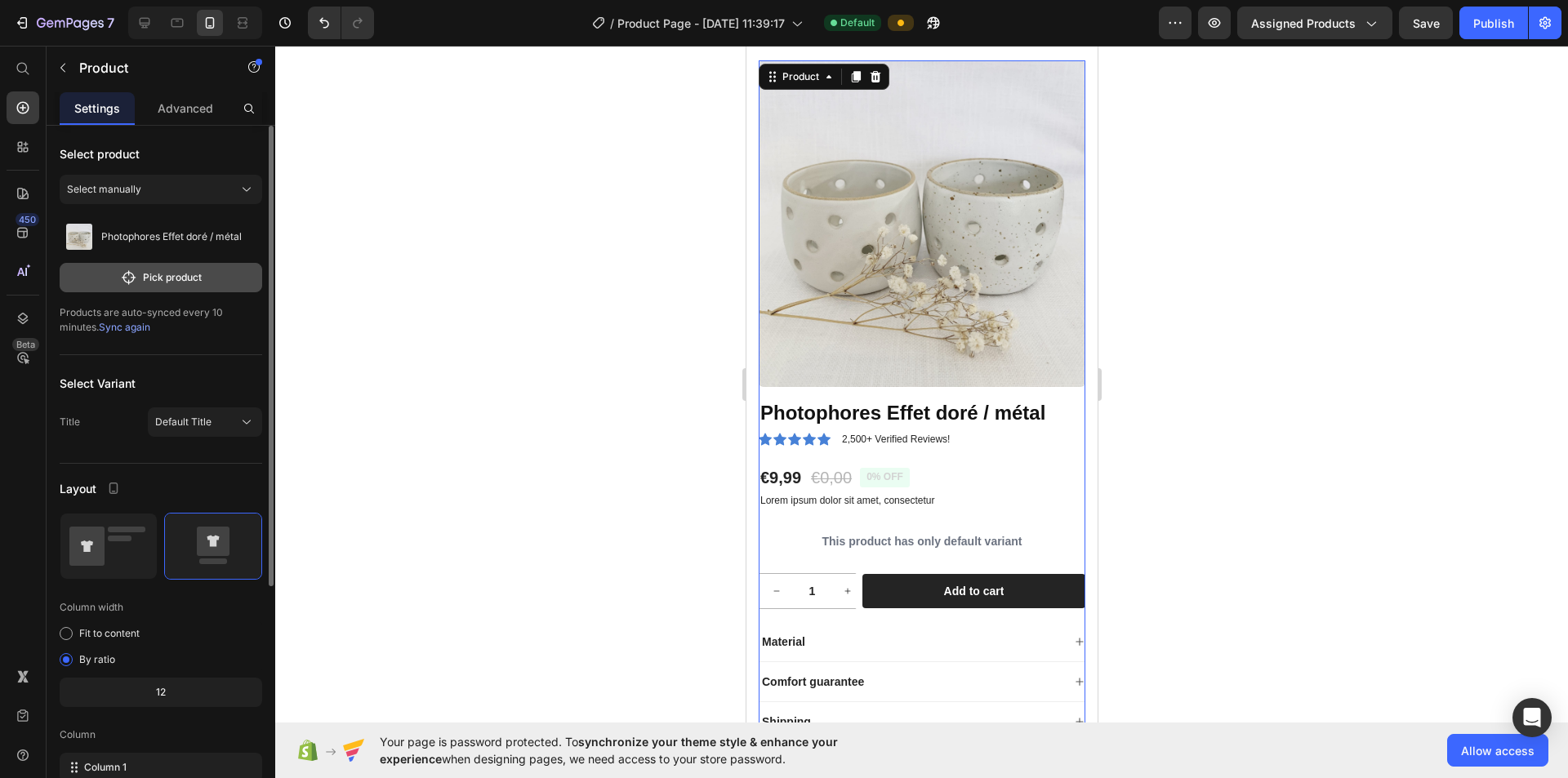 click on "Pick product" at bounding box center (161, 278) 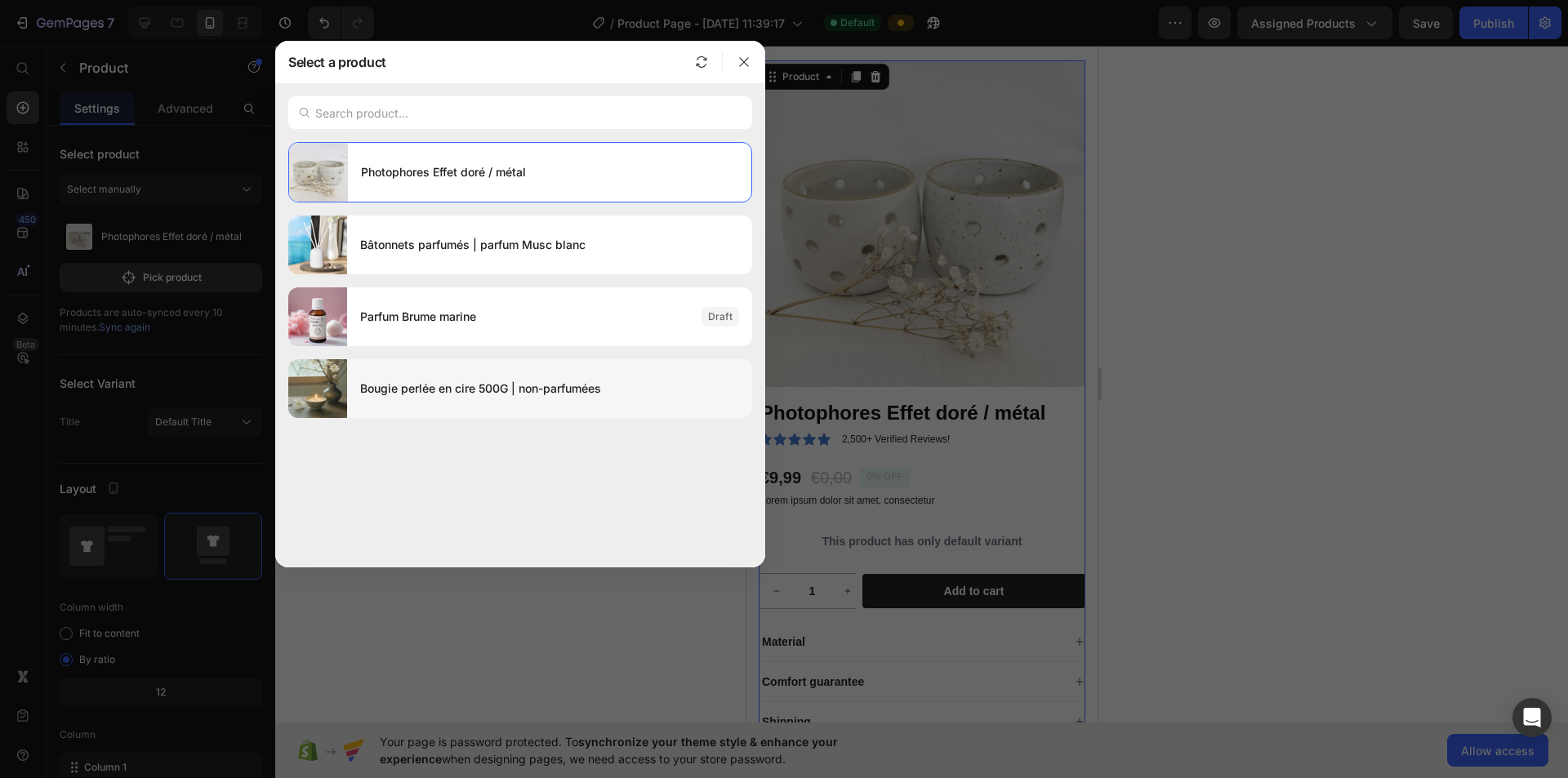 click on "Bougie perlée en cire 500G | non-parfumées" at bounding box center [550, 389] 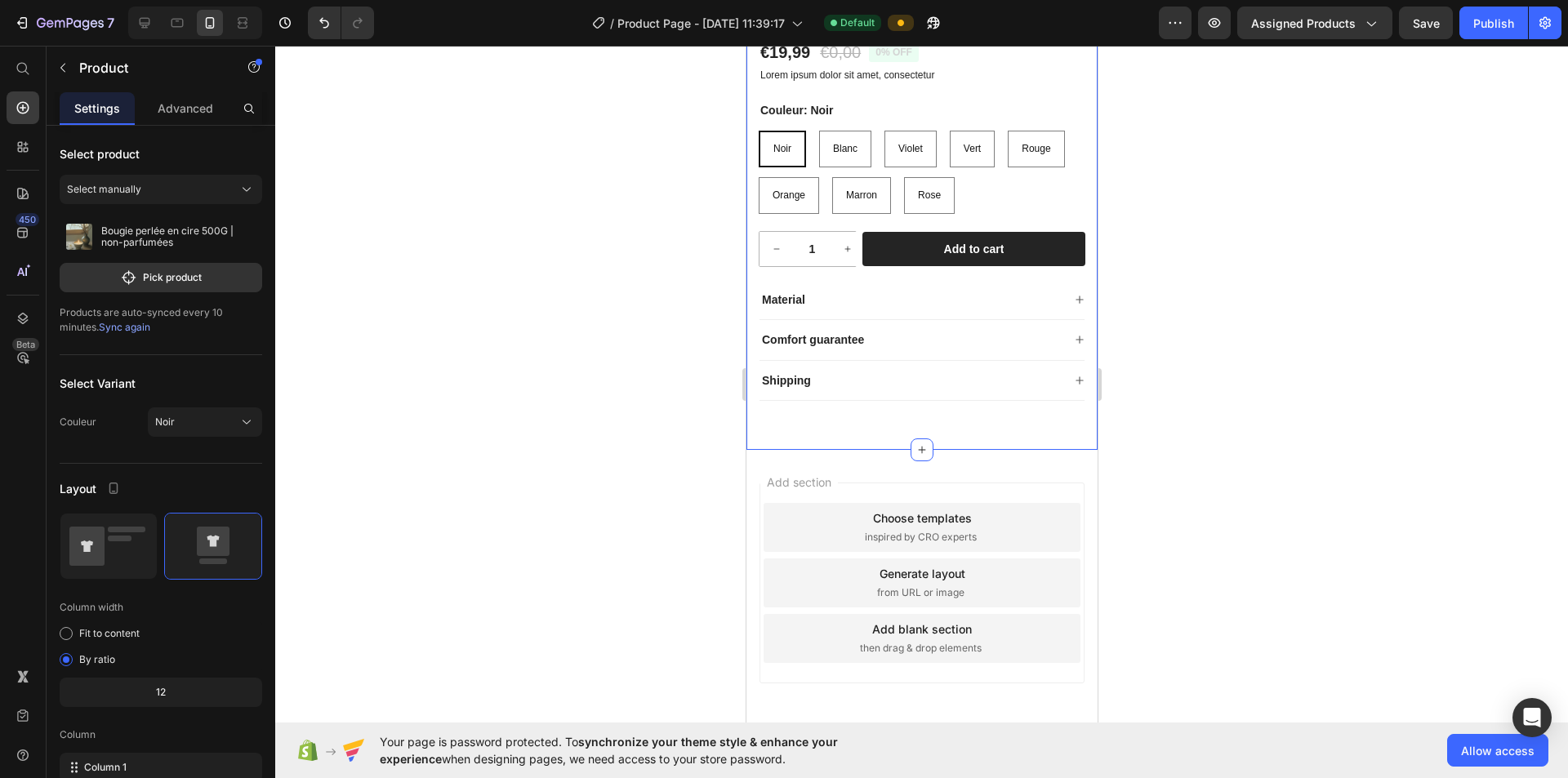 scroll, scrollTop: 1541, scrollLeft: 0, axis: vertical 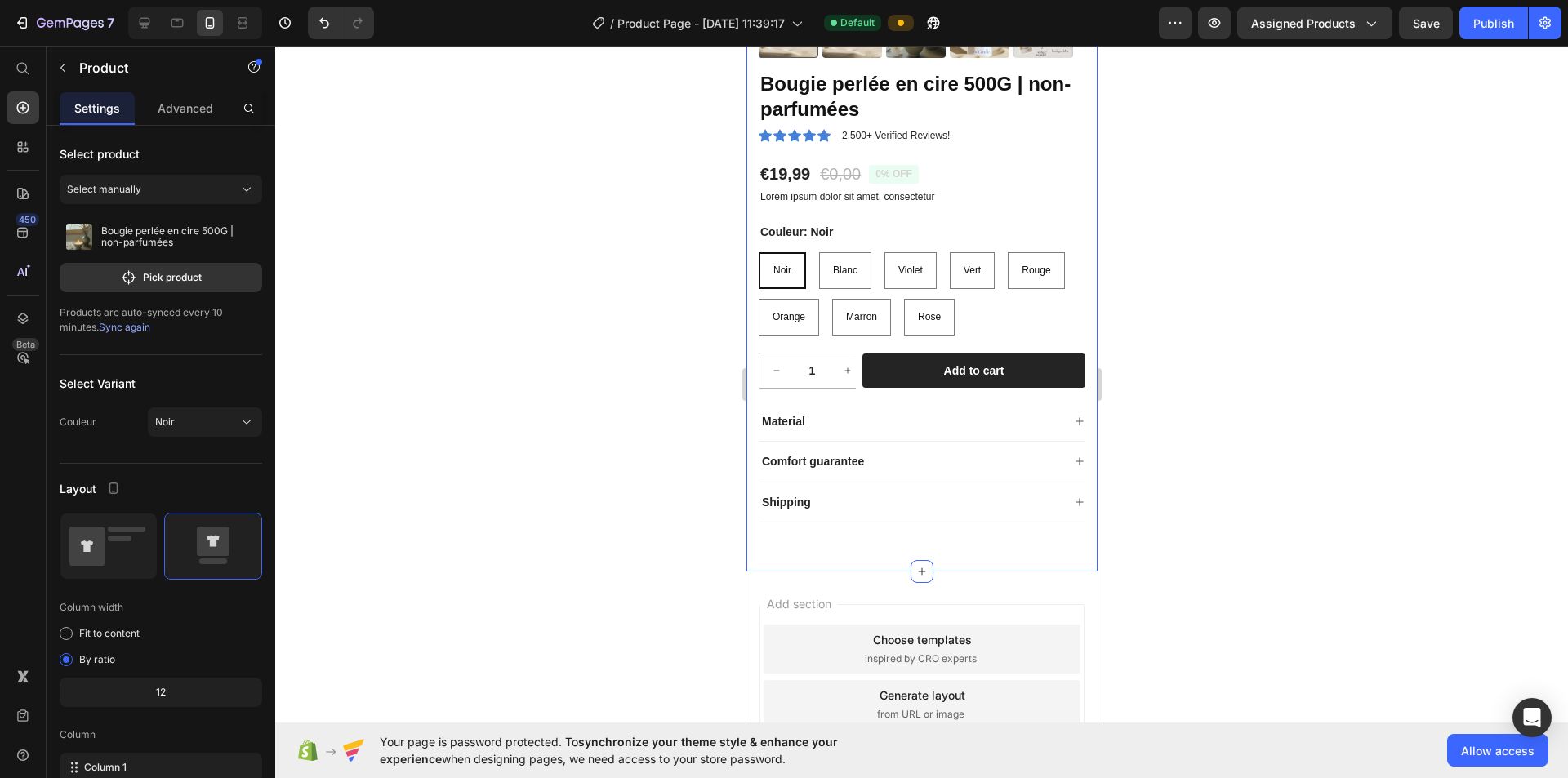 click on "Comfort guarantee" at bounding box center (921, 461) 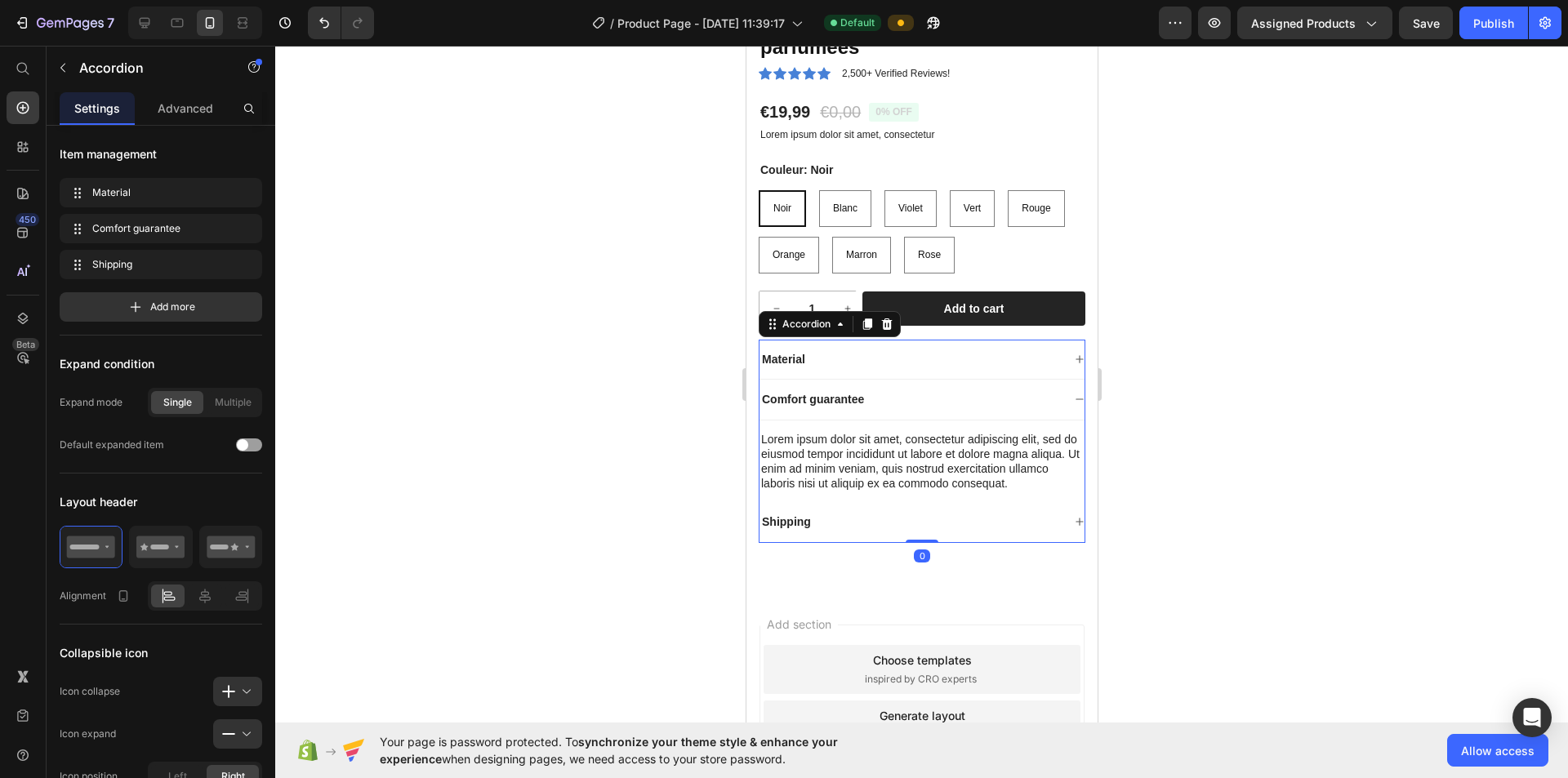 scroll, scrollTop: 1499, scrollLeft: 0, axis: vertical 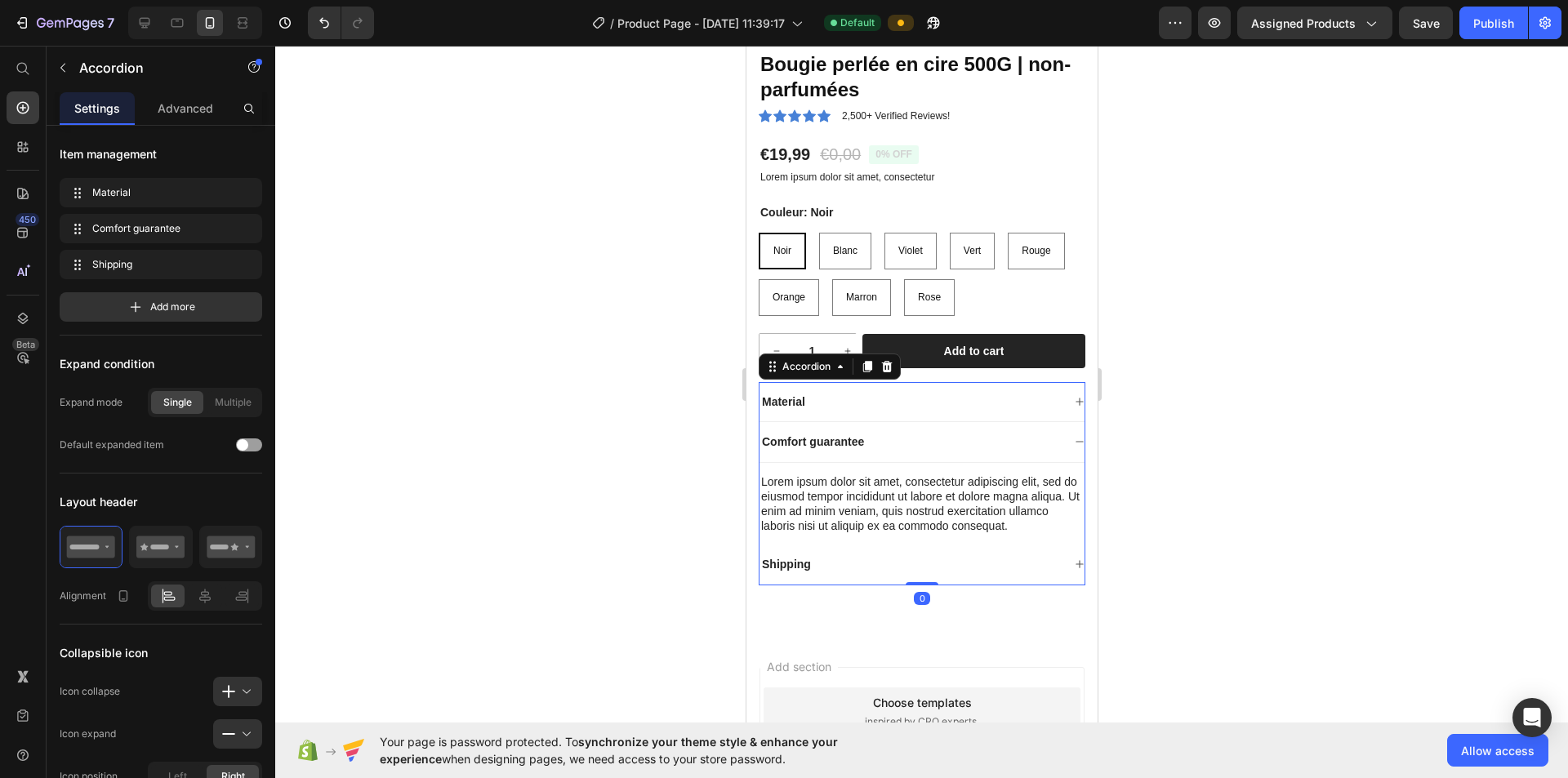 click on "Material" at bounding box center (910, 402) 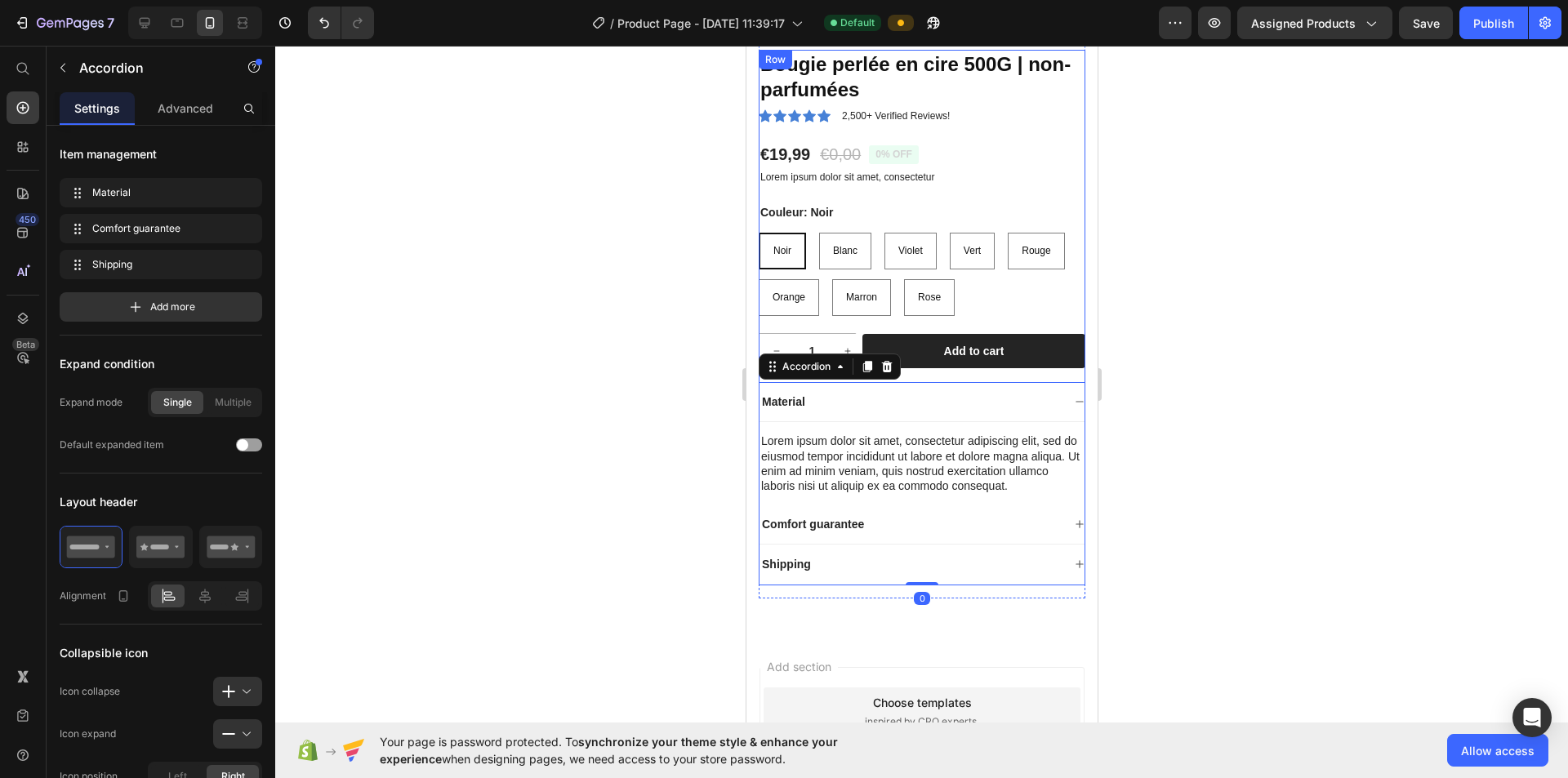 click on "Noir Noir Noir Blanc Blanc Blanc Violet Violet Violet Vert Vert Vert Rouge Rouge Rouge Orange Orange Orange Marron Marron Marron Rose Rose Rose" at bounding box center (921, 274) 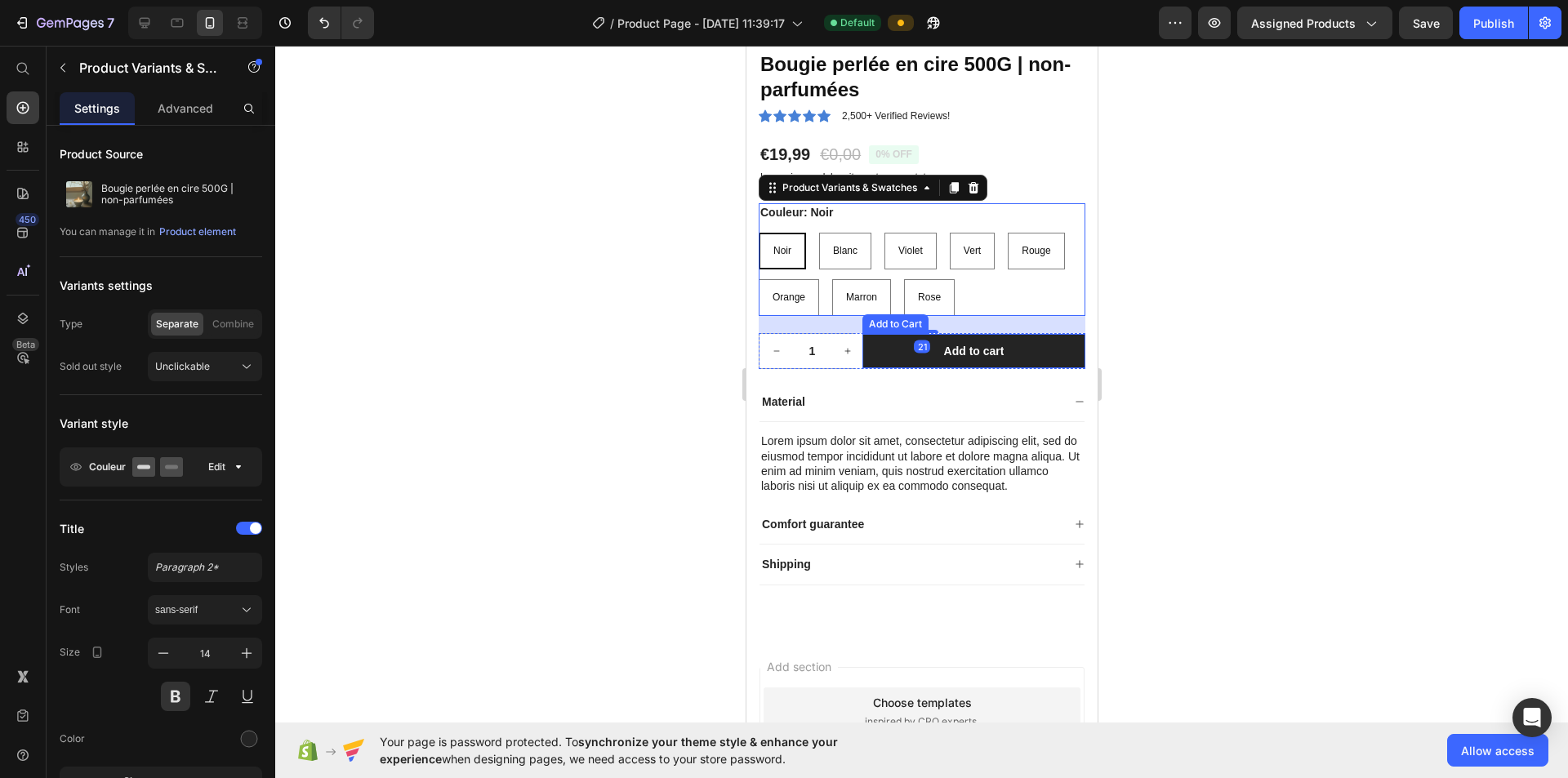 click 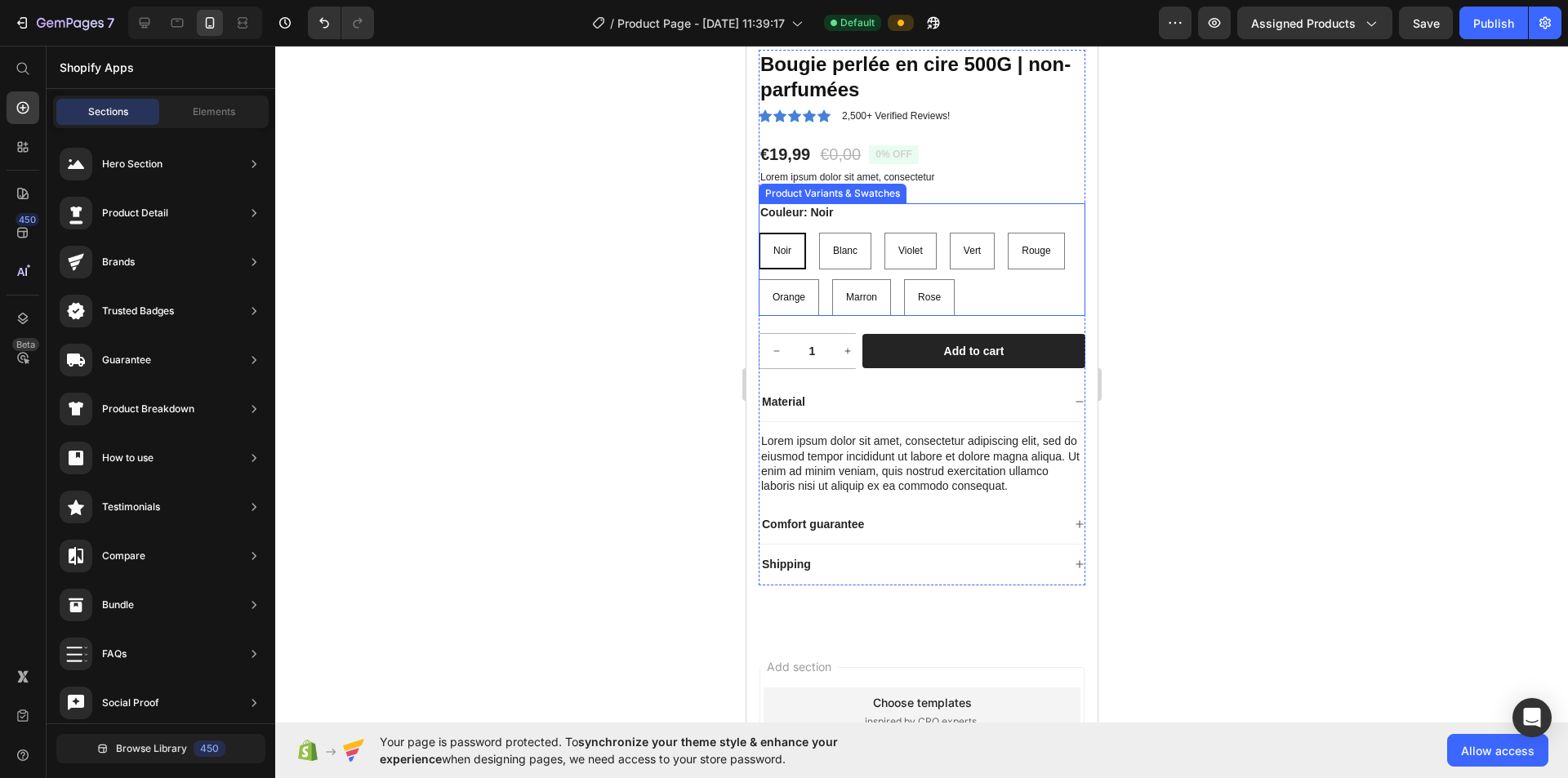 click on "Noir Noir Noir Blanc Blanc Blanc Violet Violet Violet Vert Vert Vert Rouge Rouge Rouge Orange Orange Orange Marron Marron Marron Rose Rose Rose" at bounding box center [921, 274] 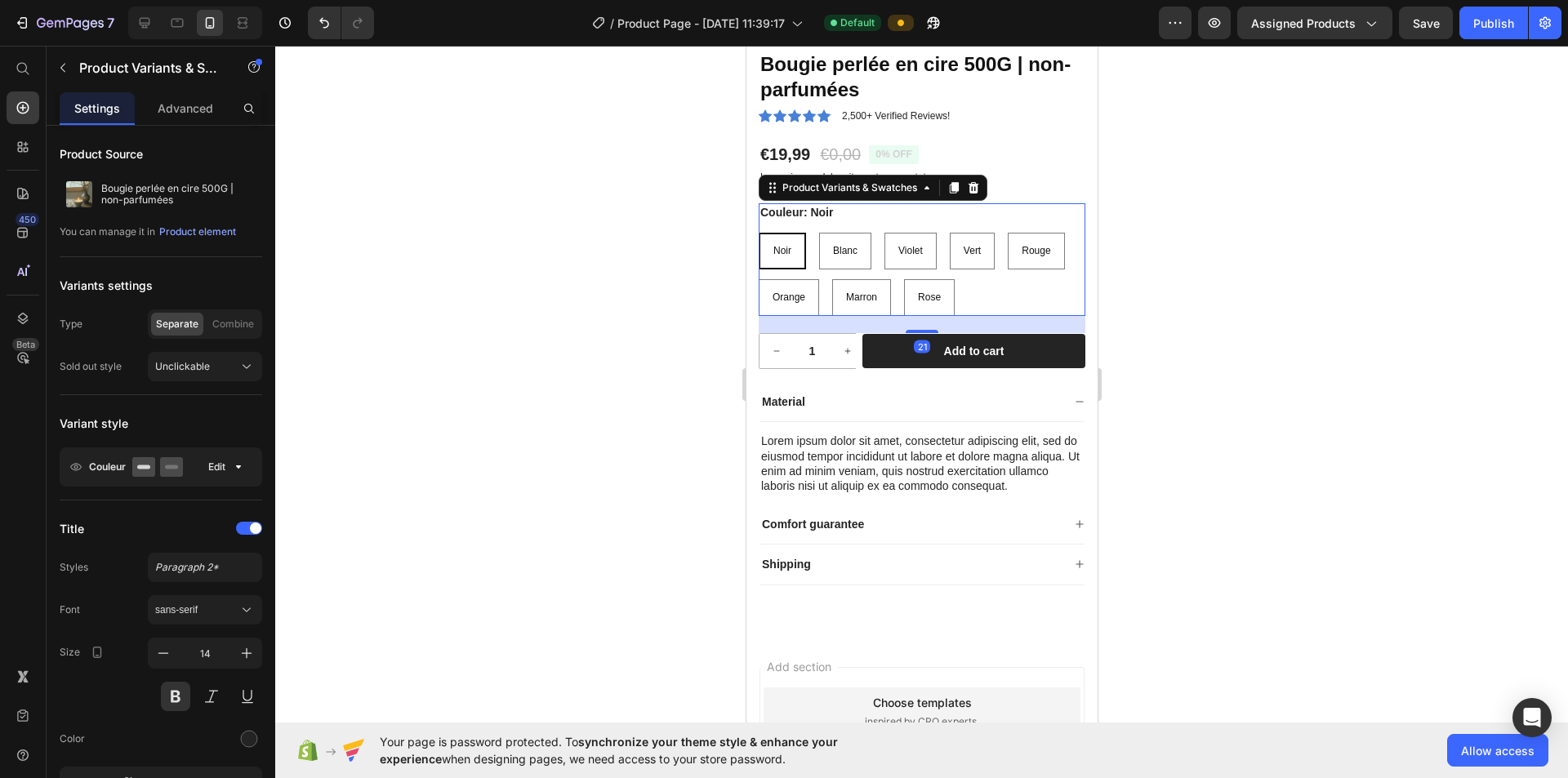 click 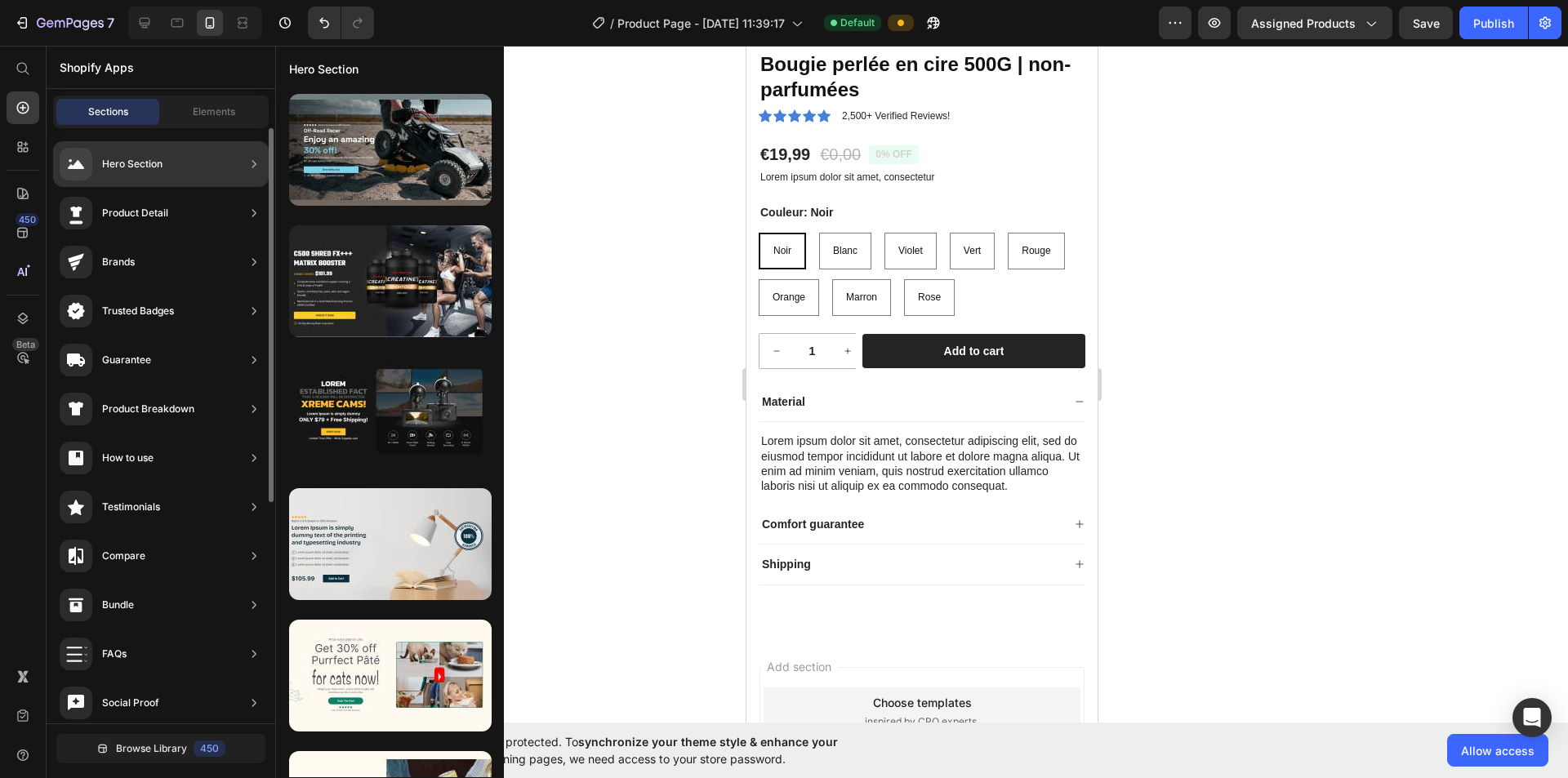 click on "Hero Section" 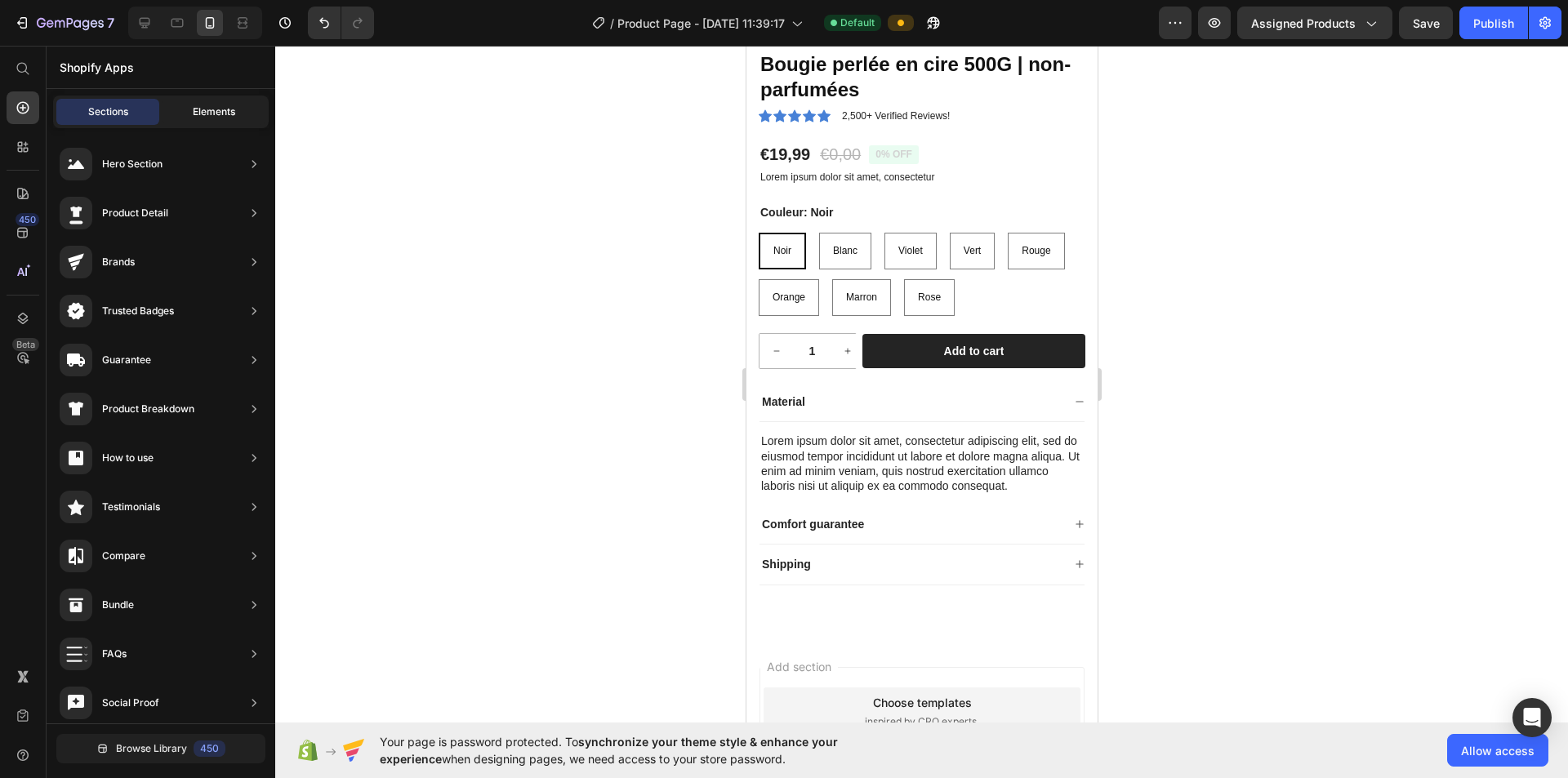 click on "Elements" 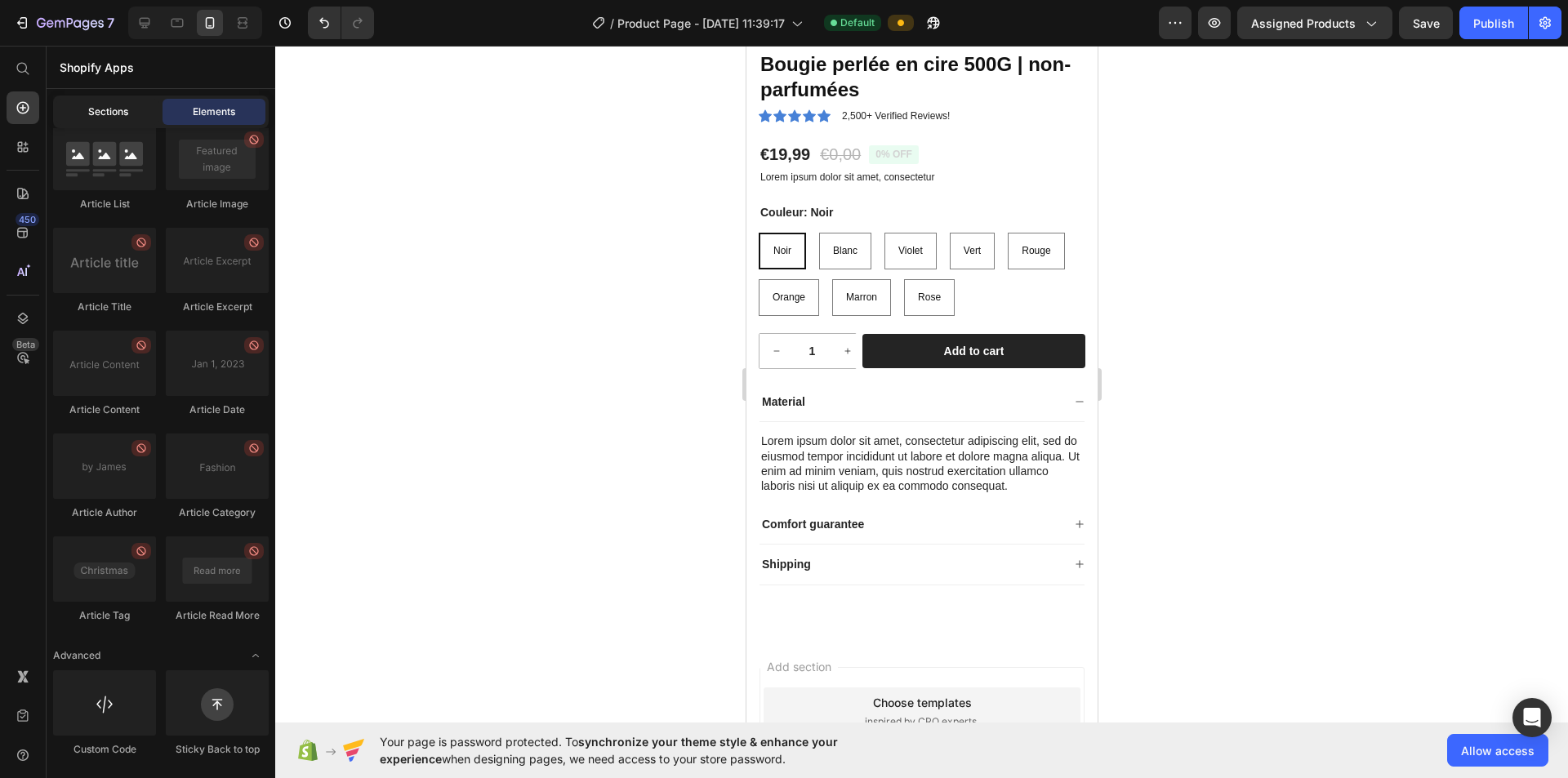 click on "Sections" 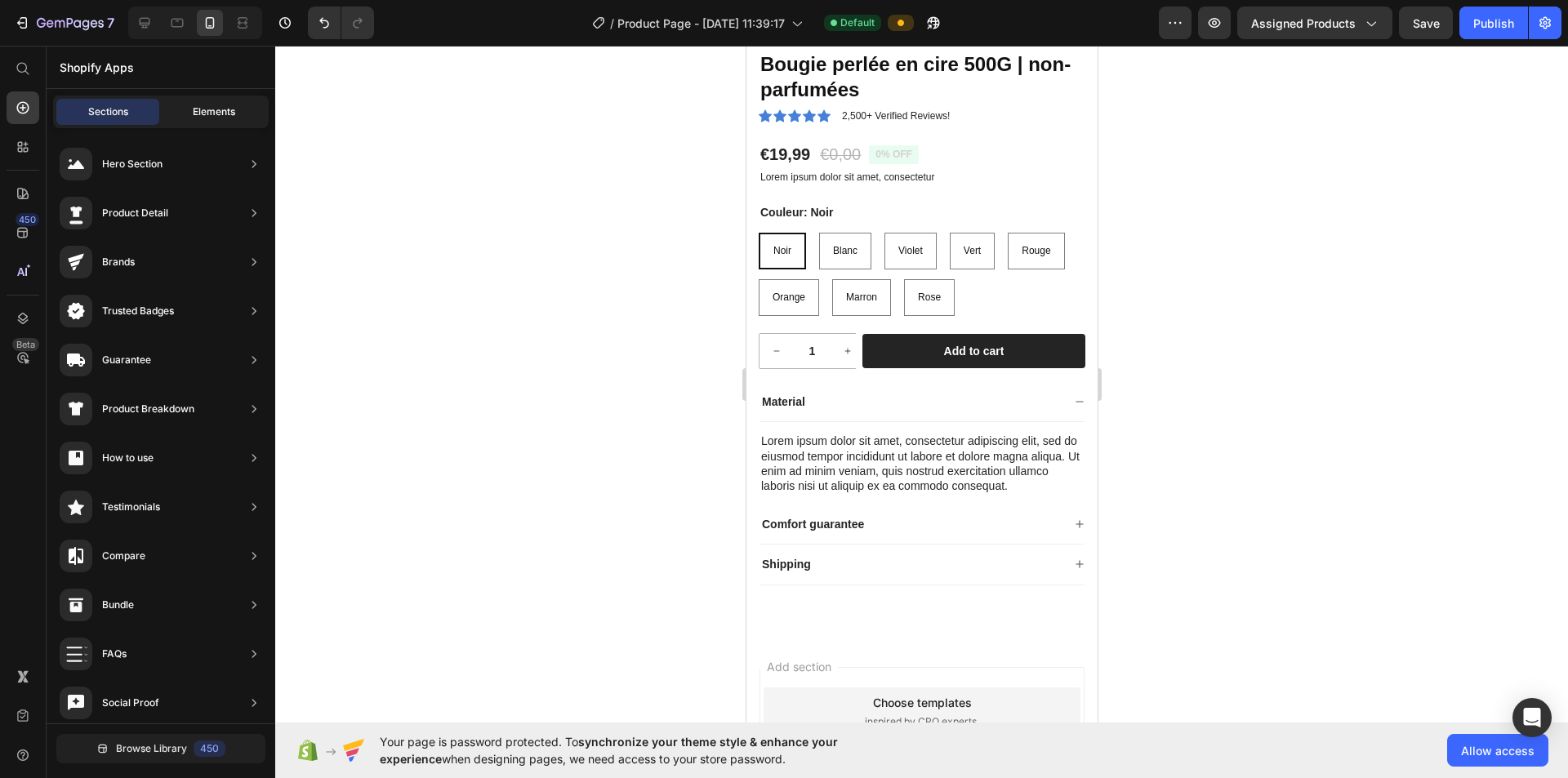 click on "Elements" 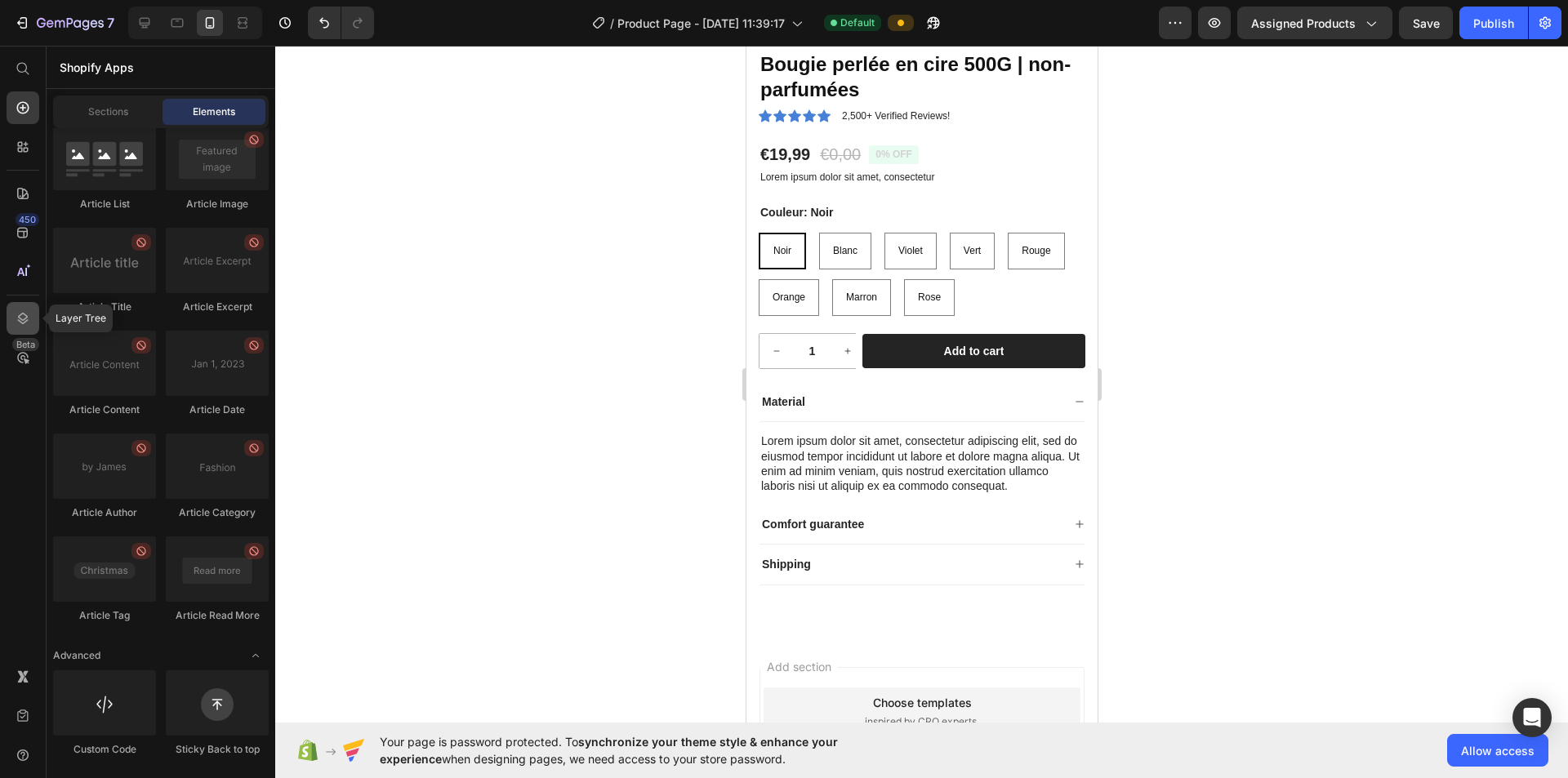 click 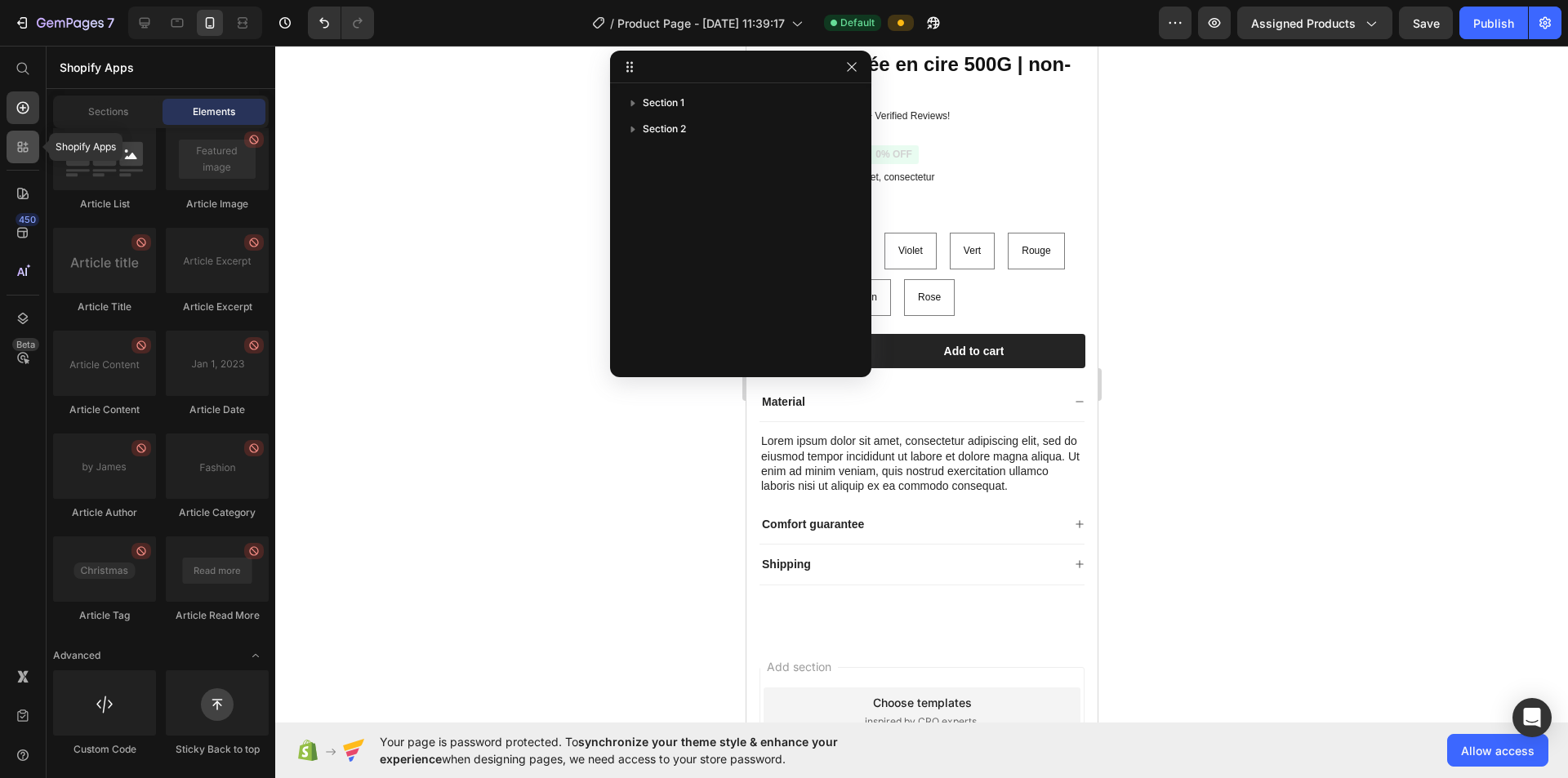 click 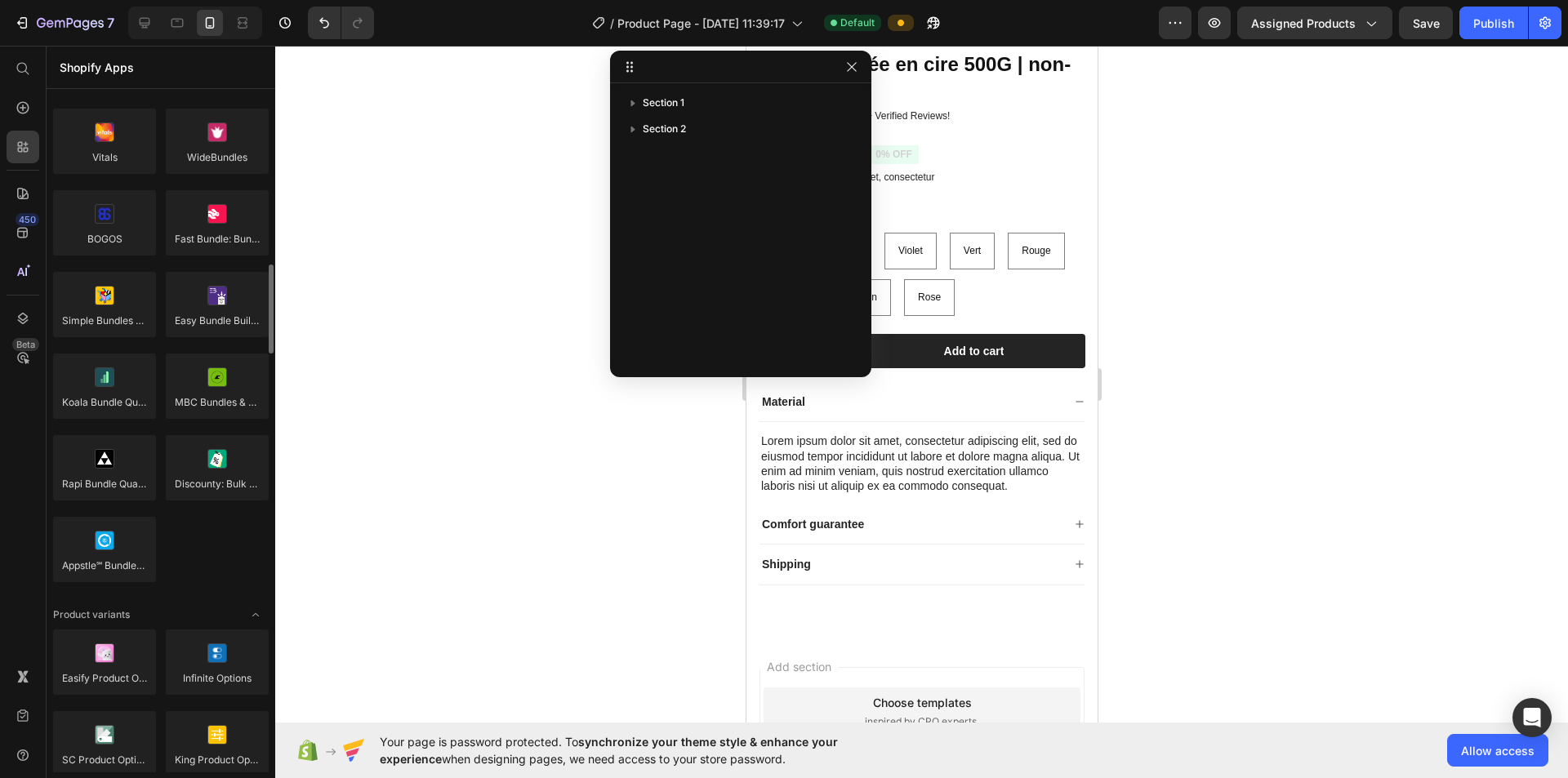 scroll, scrollTop: 1143, scrollLeft: 0, axis: vertical 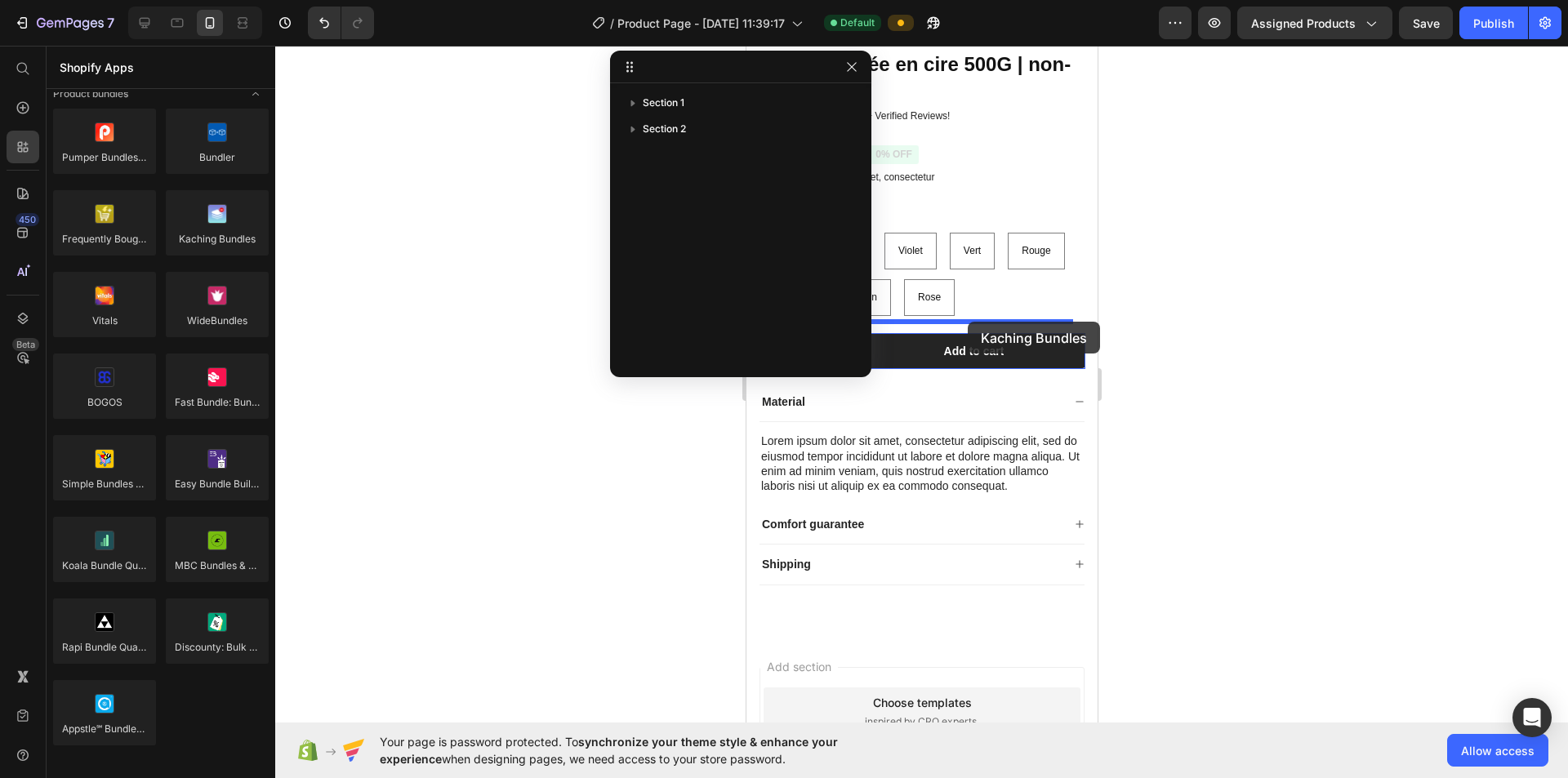 drag, startPoint x: 1024, startPoint y: 289, endPoint x: 967, endPoint y: 322, distance: 65.863495 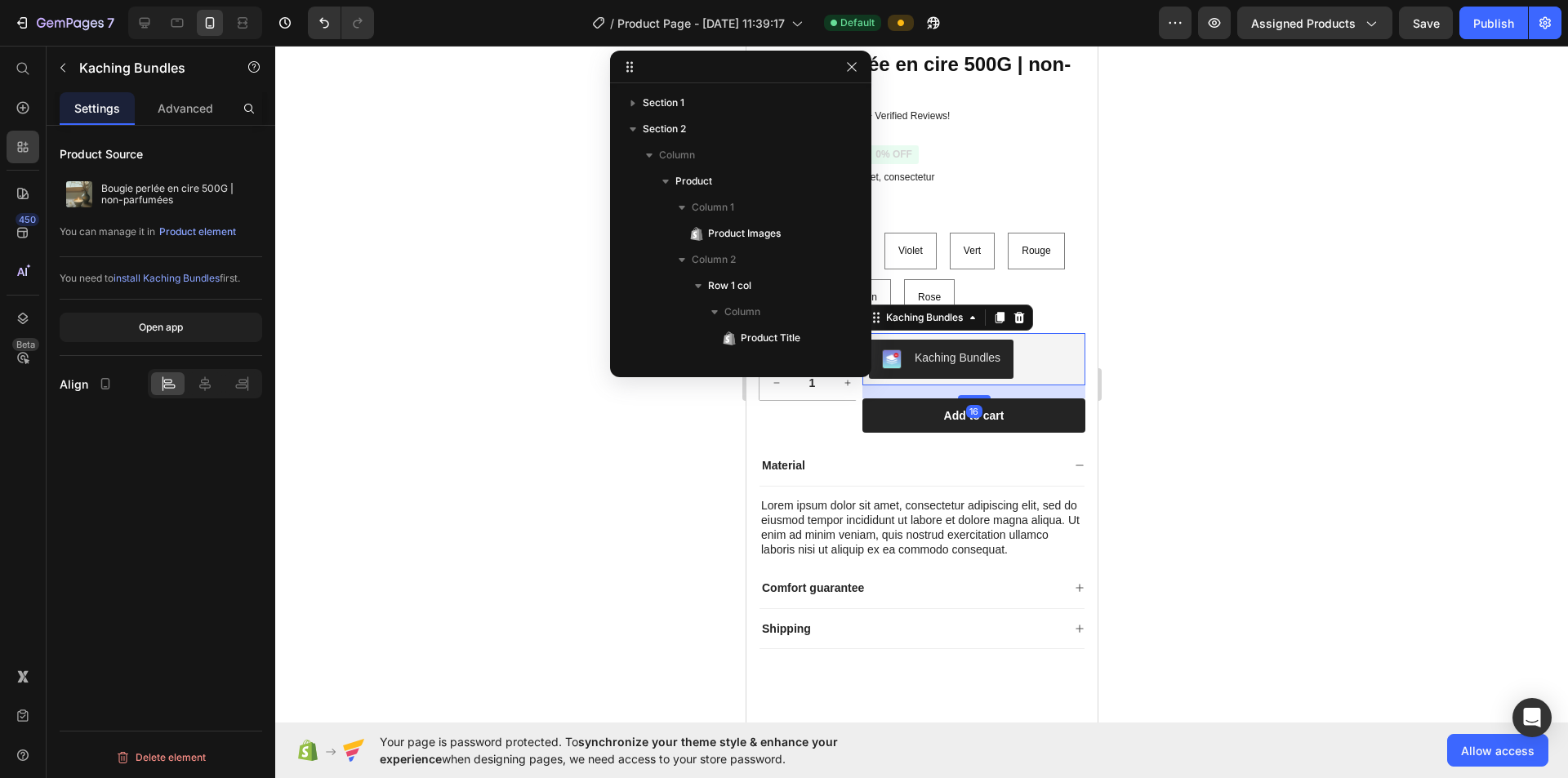 scroll, scrollTop: 279, scrollLeft: 0, axis: vertical 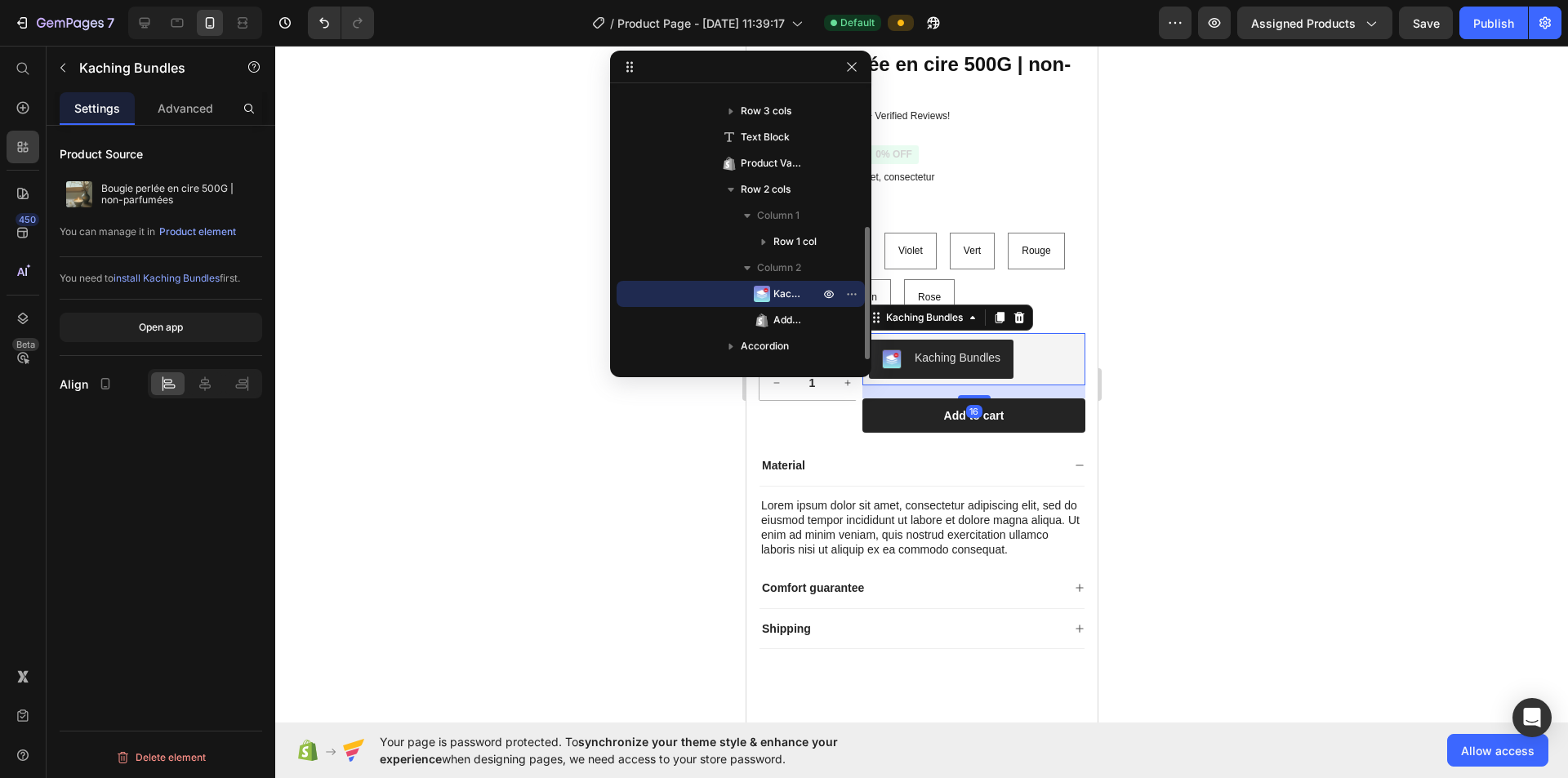 click 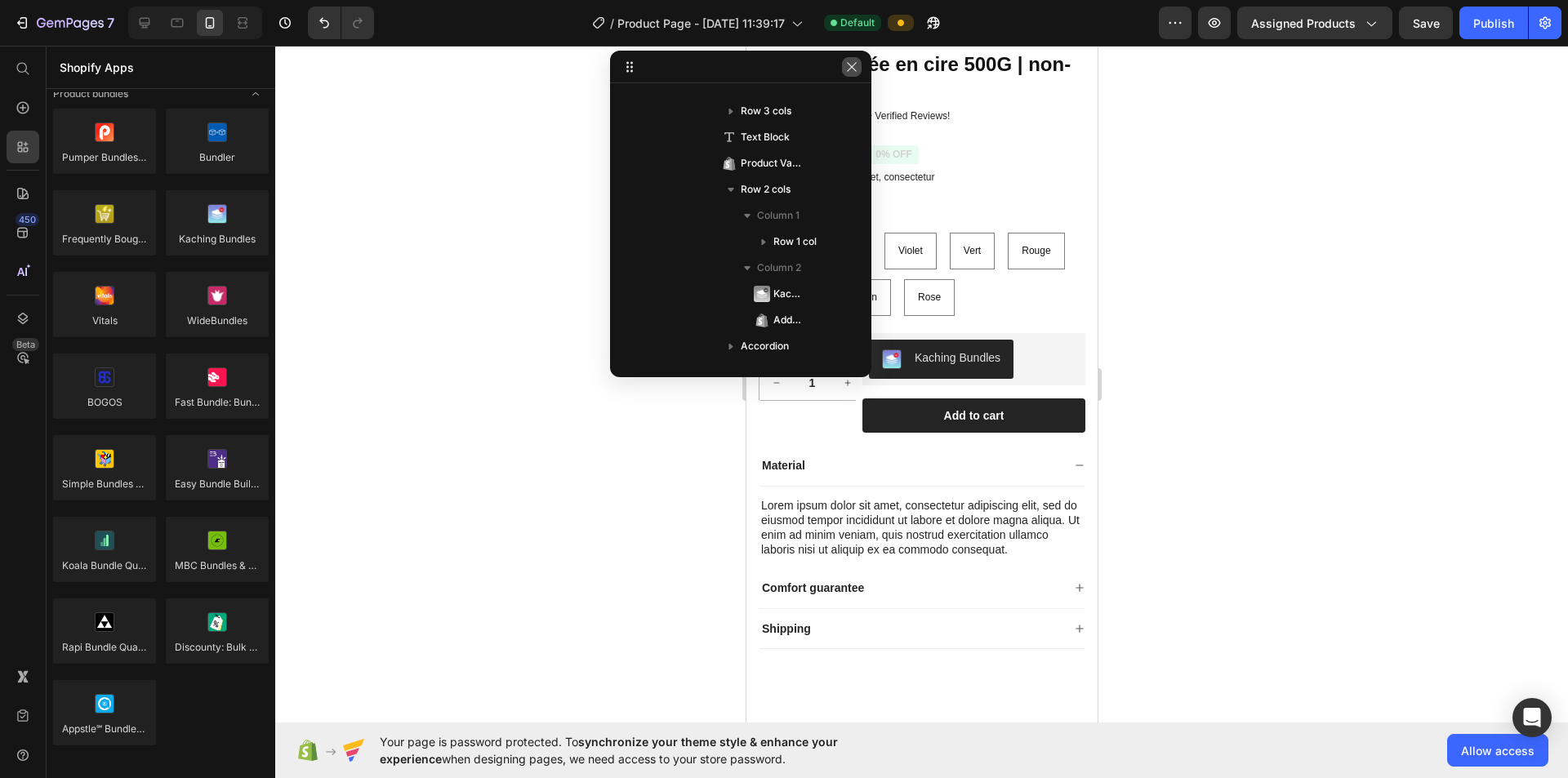 click 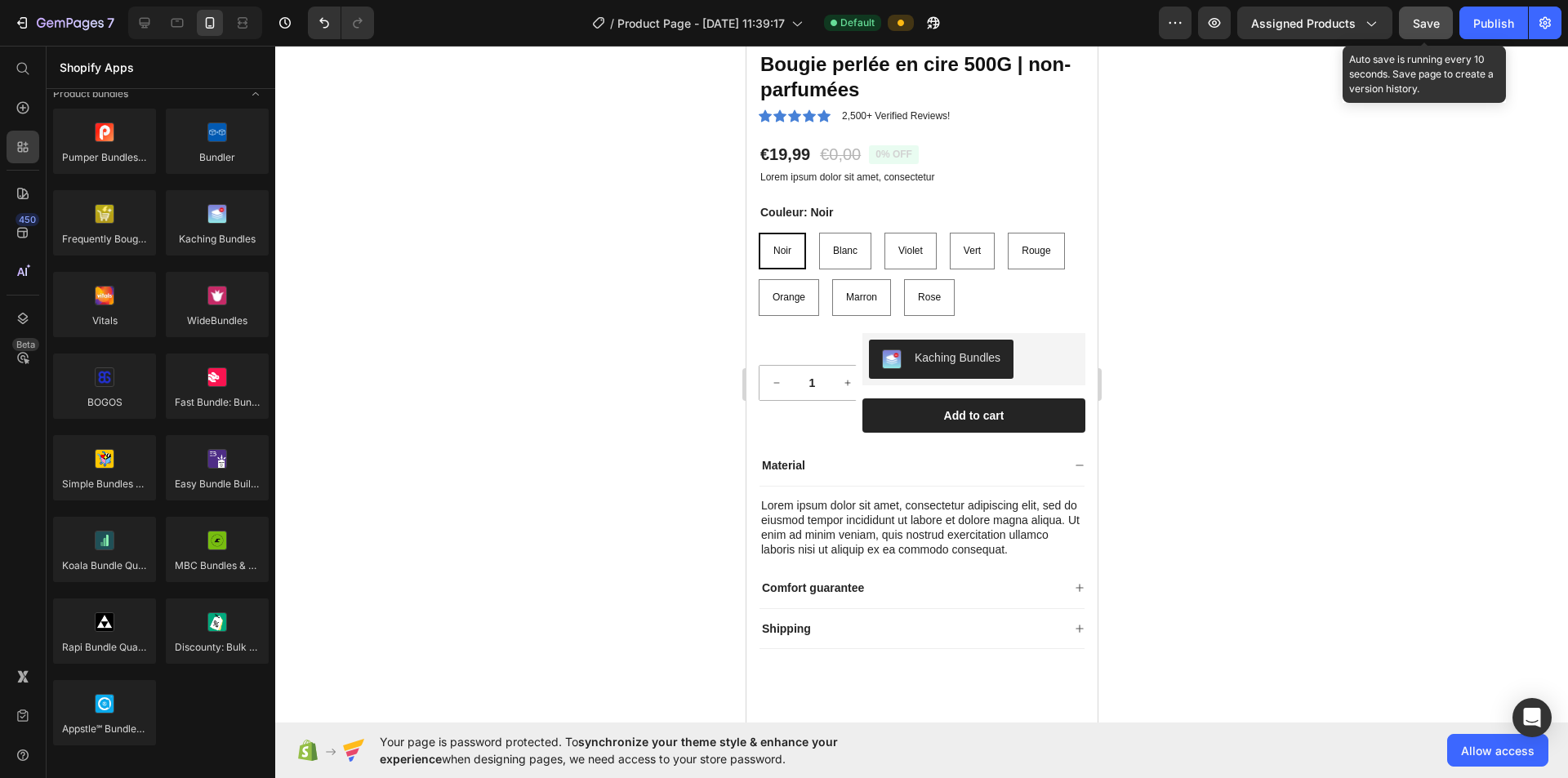 click on "Save" 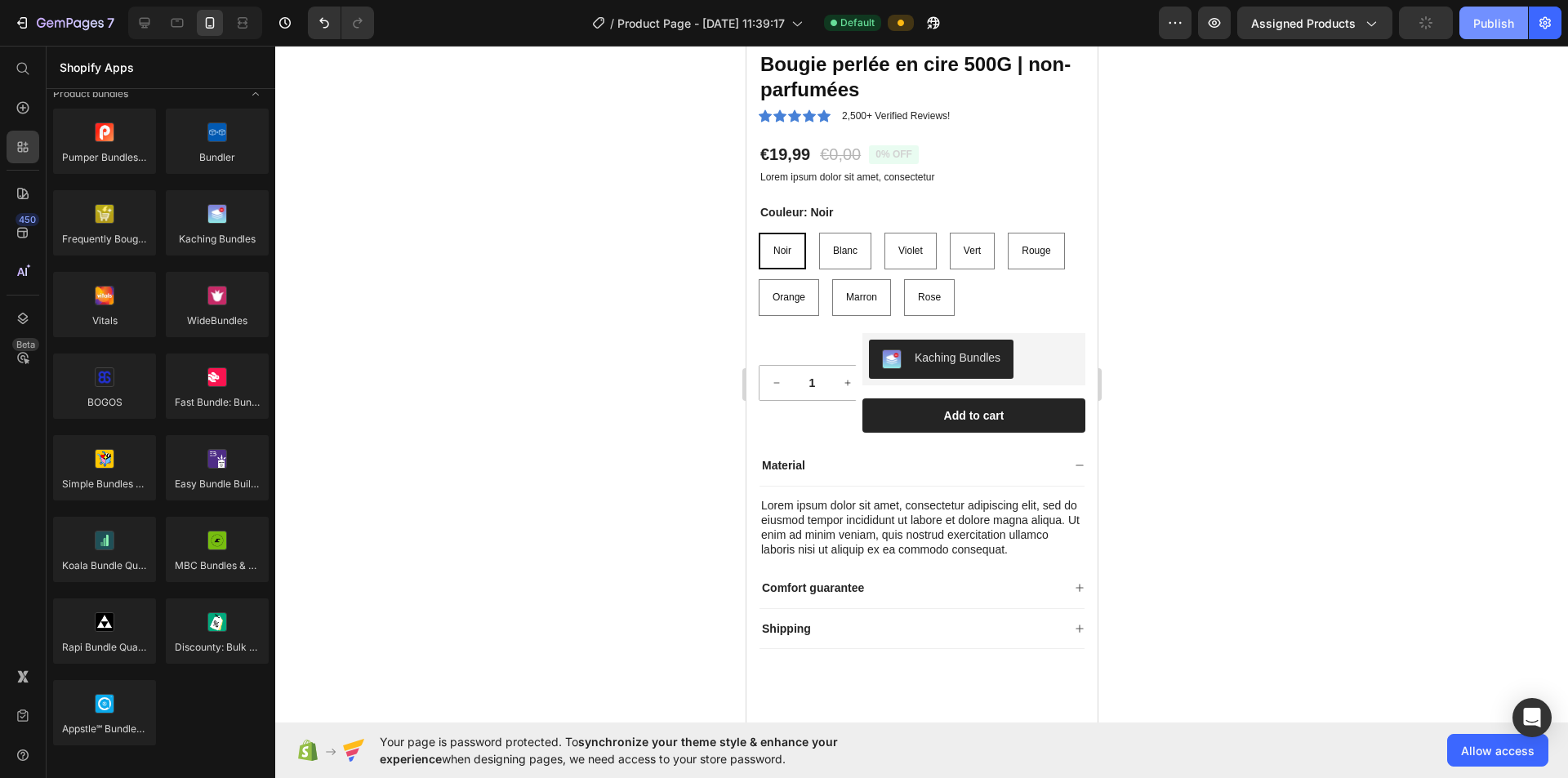 click on "Publish" at bounding box center (1494, 23) 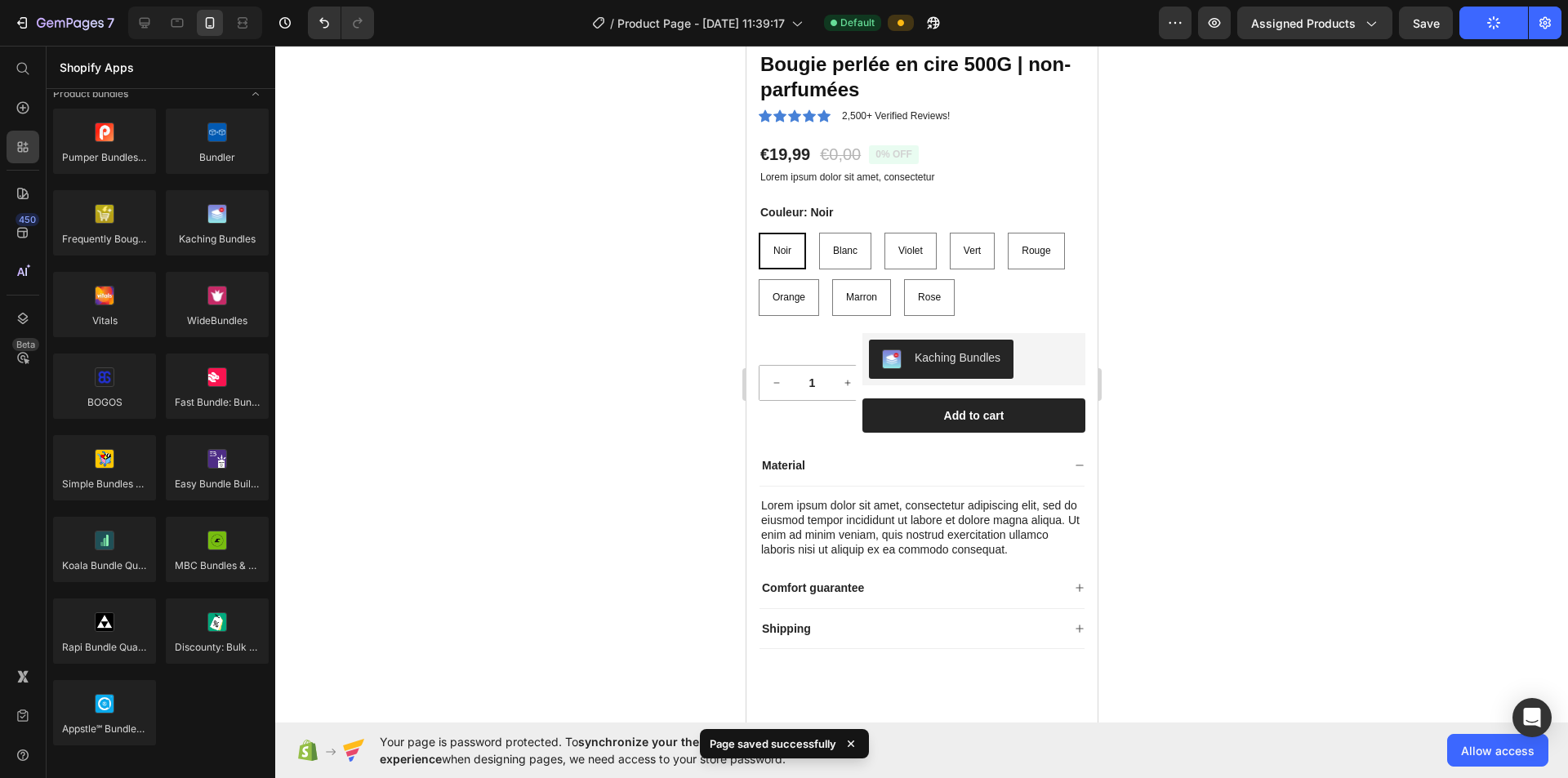 click 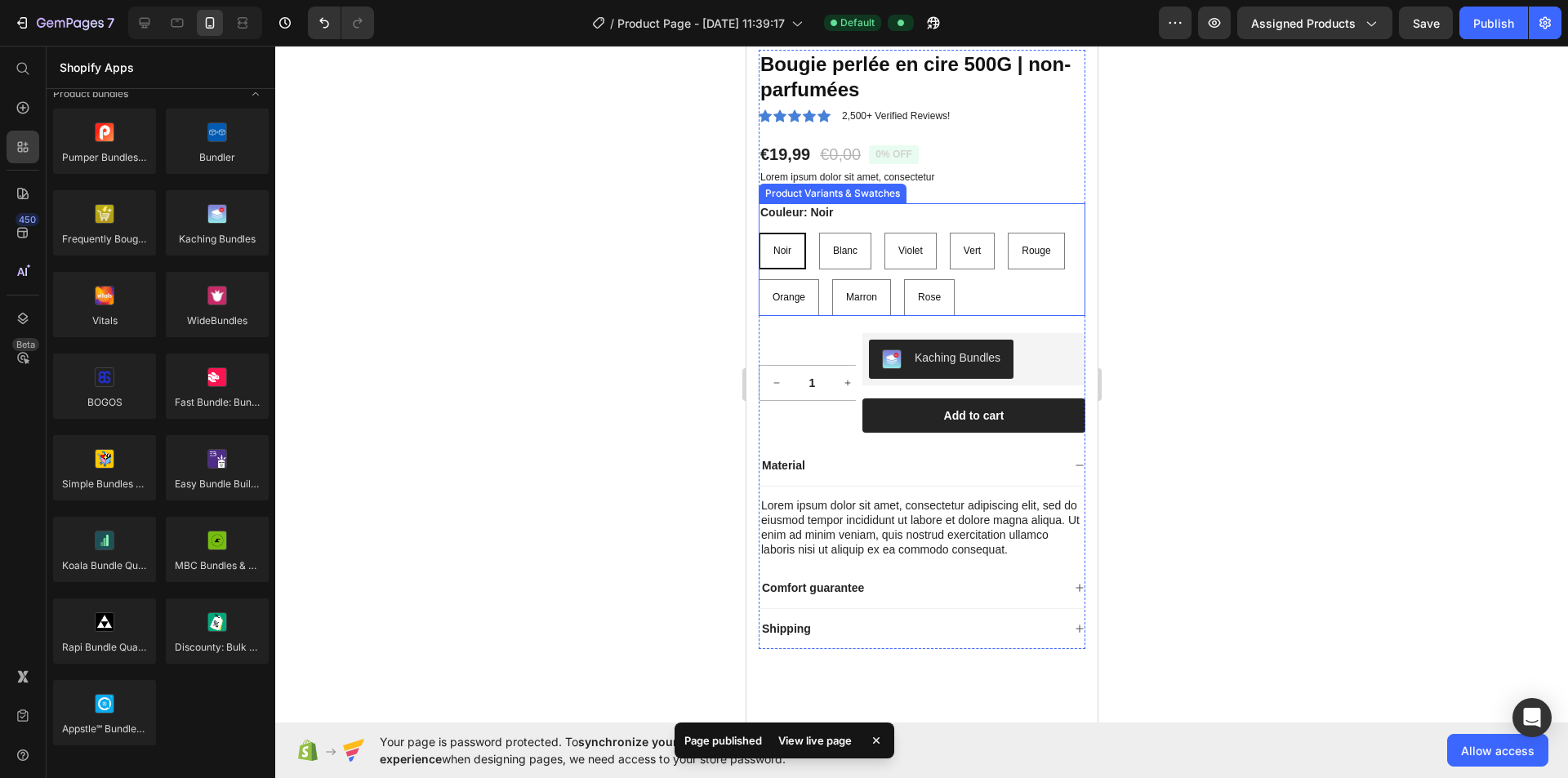 drag, startPoint x: 985, startPoint y: 282, endPoint x: 914, endPoint y: 193, distance: 113.85078 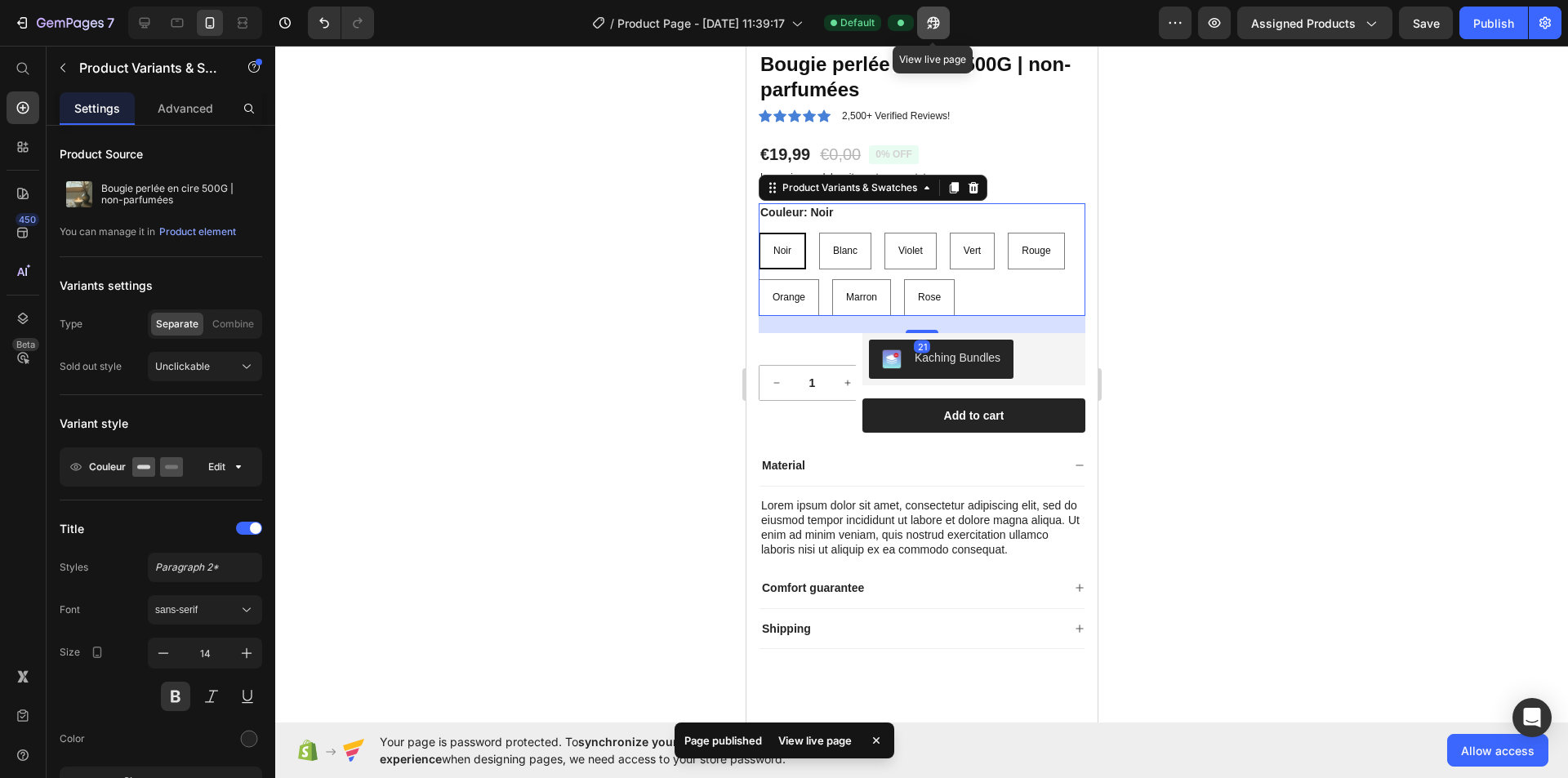 click 